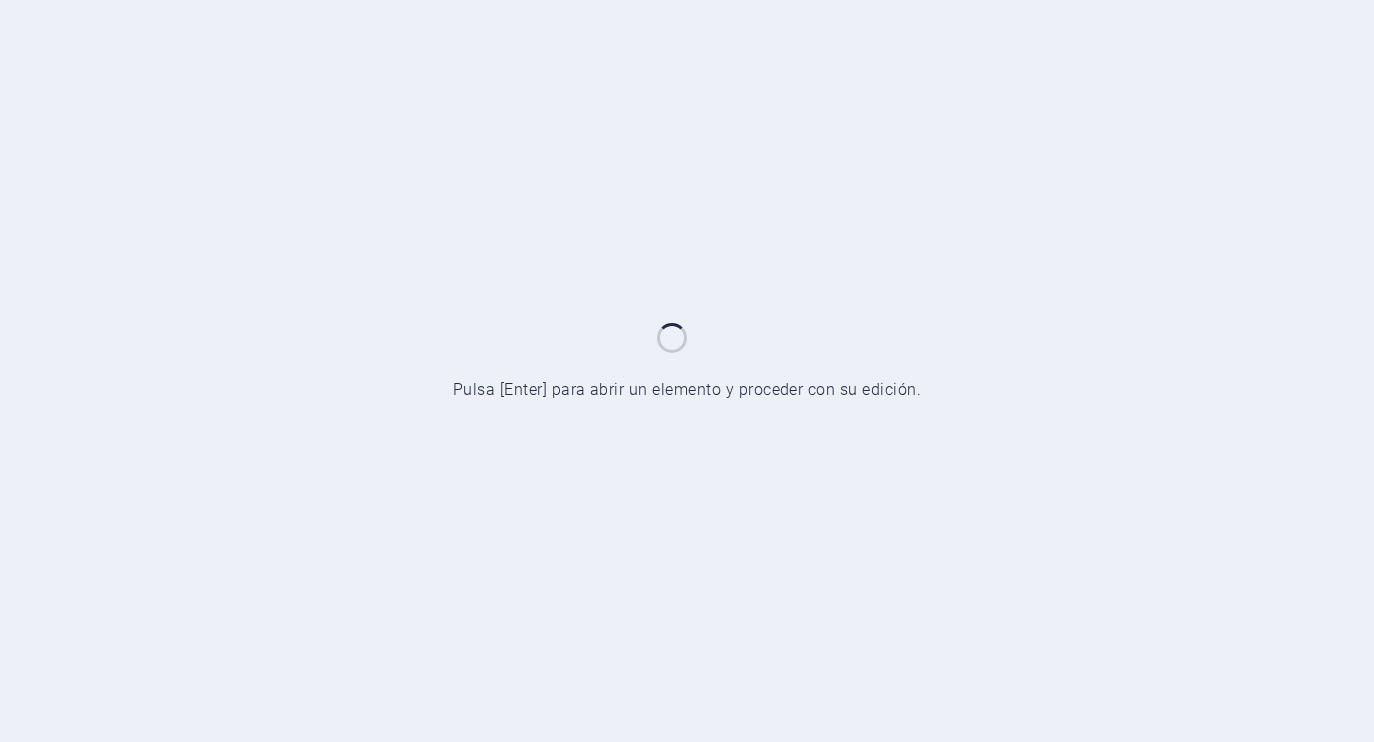 scroll, scrollTop: 0, scrollLeft: 0, axis: both 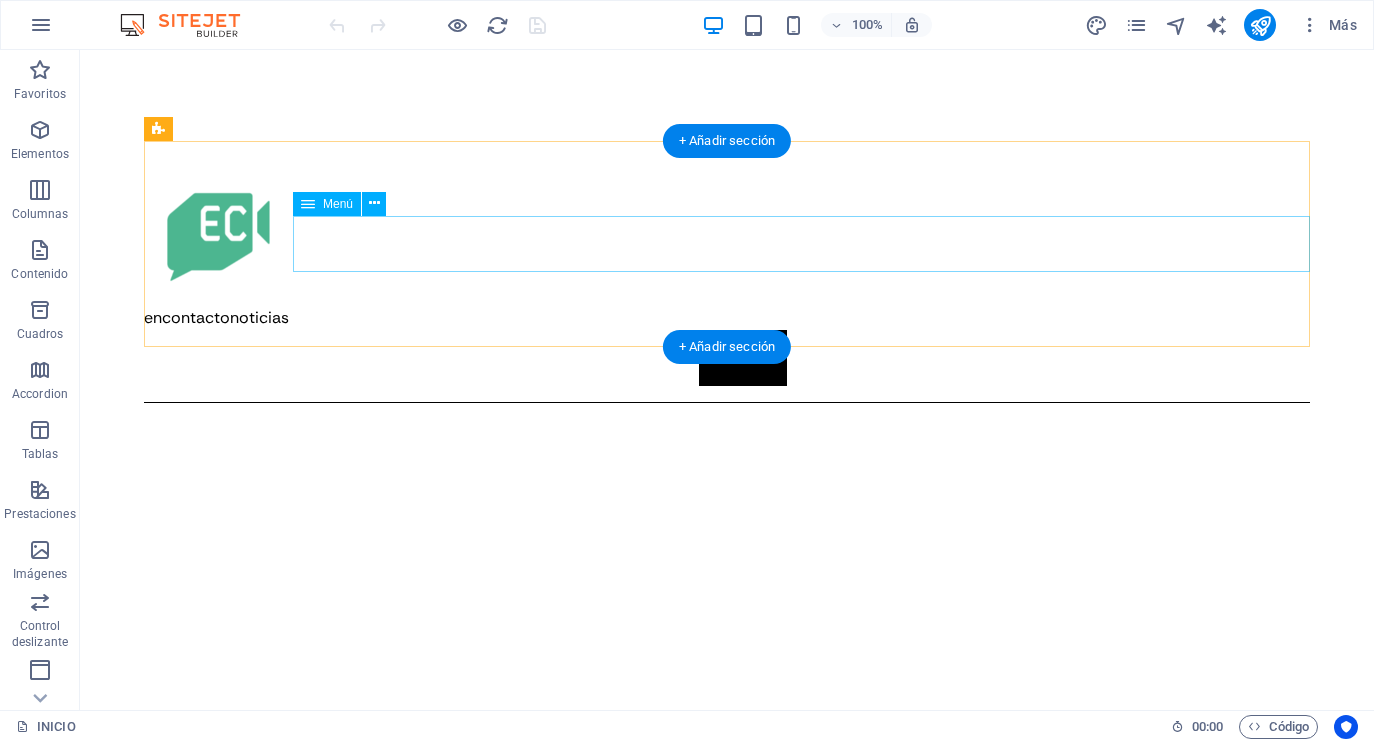 click on "INICIO About Work News Partners Contact" at bounding box center [727, 358] 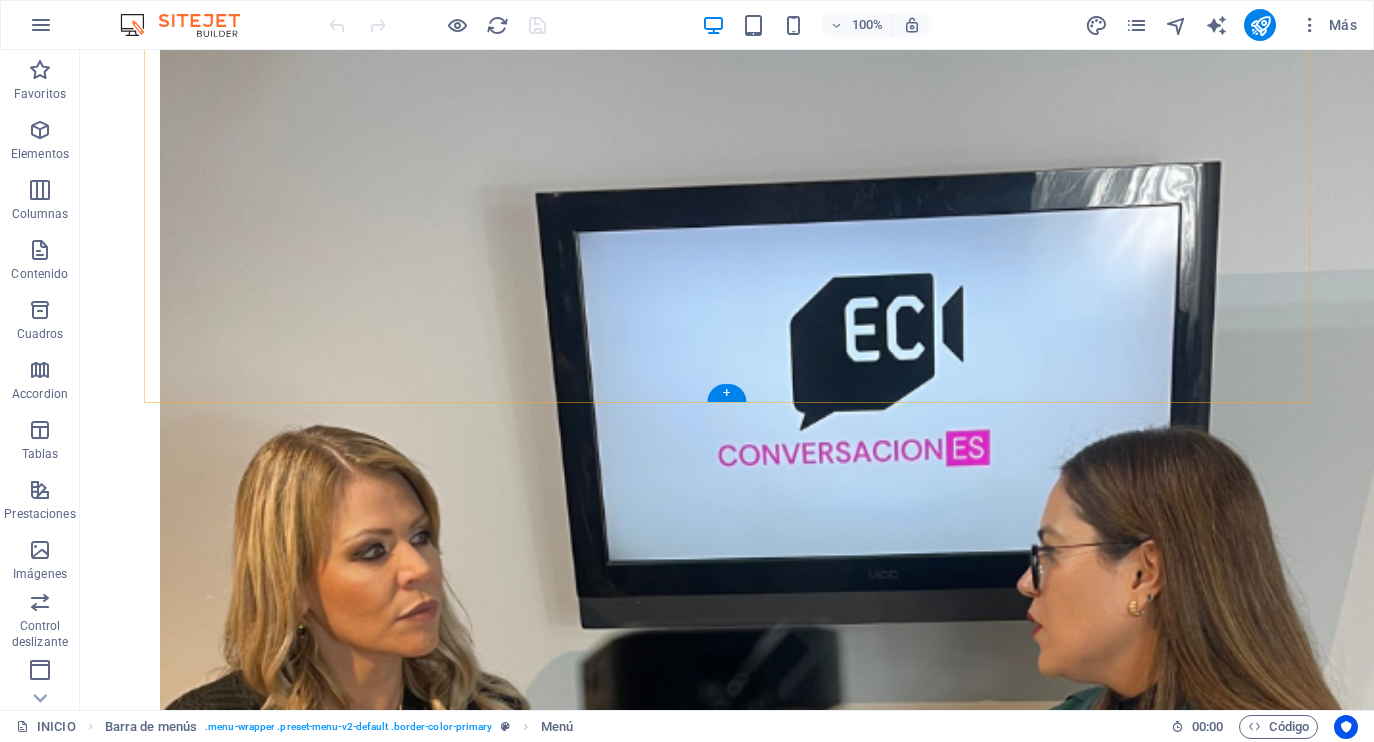 scroll, scrollTop: 1326, scrollLeft: 0, axis: vertical 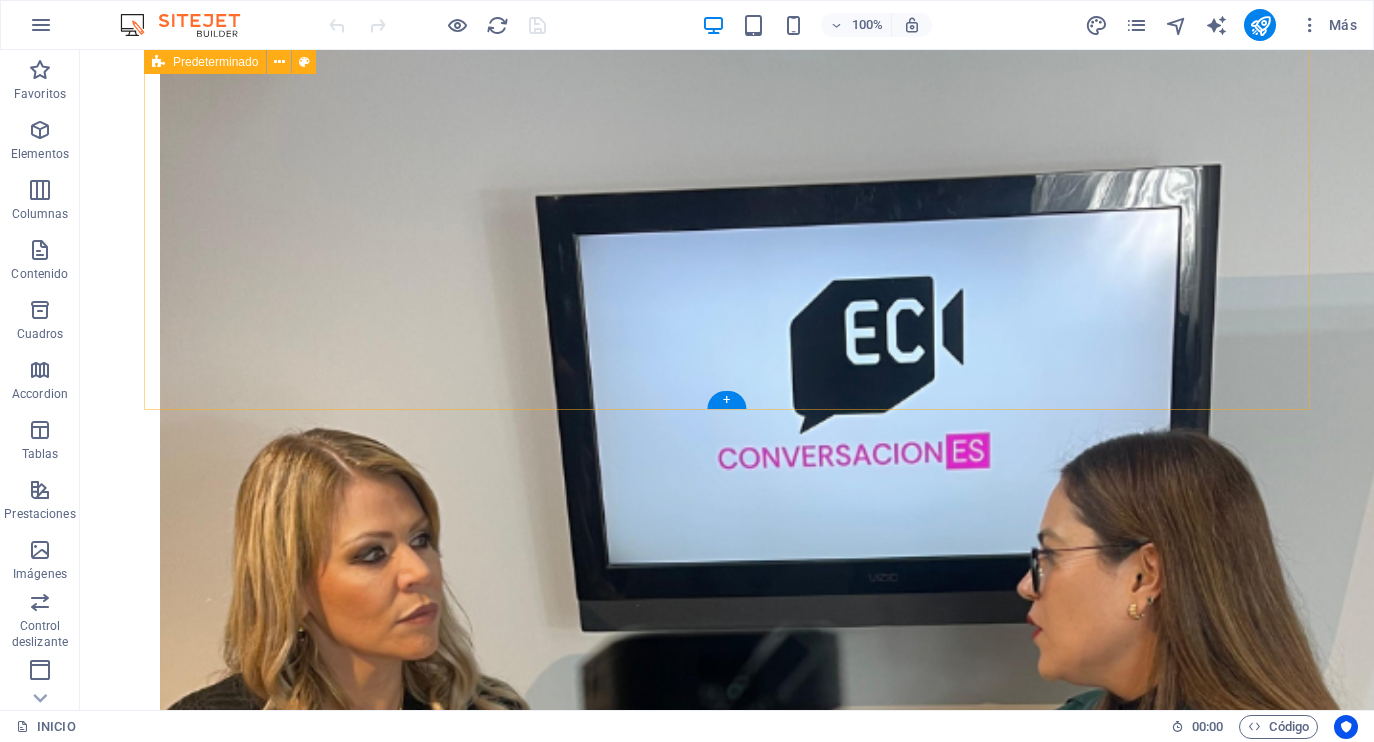 click on "Quiénes somos En Contacto   es un medio digital independiente que narra lo que sucede en los Altos de Jalisco desde una mirada cercana, crítica y humana. Damos voz a lo cotidiano, lo urgente y lo invisible.  see more MACRO Agencia creativa especializada en redes sociales, producción audiovisual y estrategias de contenido que conectan marcas con personas. Más de 10 años creando contenido para marcas de diversas partes de la república.  see more noticias Las historias que importan, contadas desde lo local. Explora las noticias más recientes de Atotonilco el Alto y los Altos de Jalisco: reportajes, entrevistas y voces que merecen ser escuchadas. see more" at bounding box center (727, 2329) 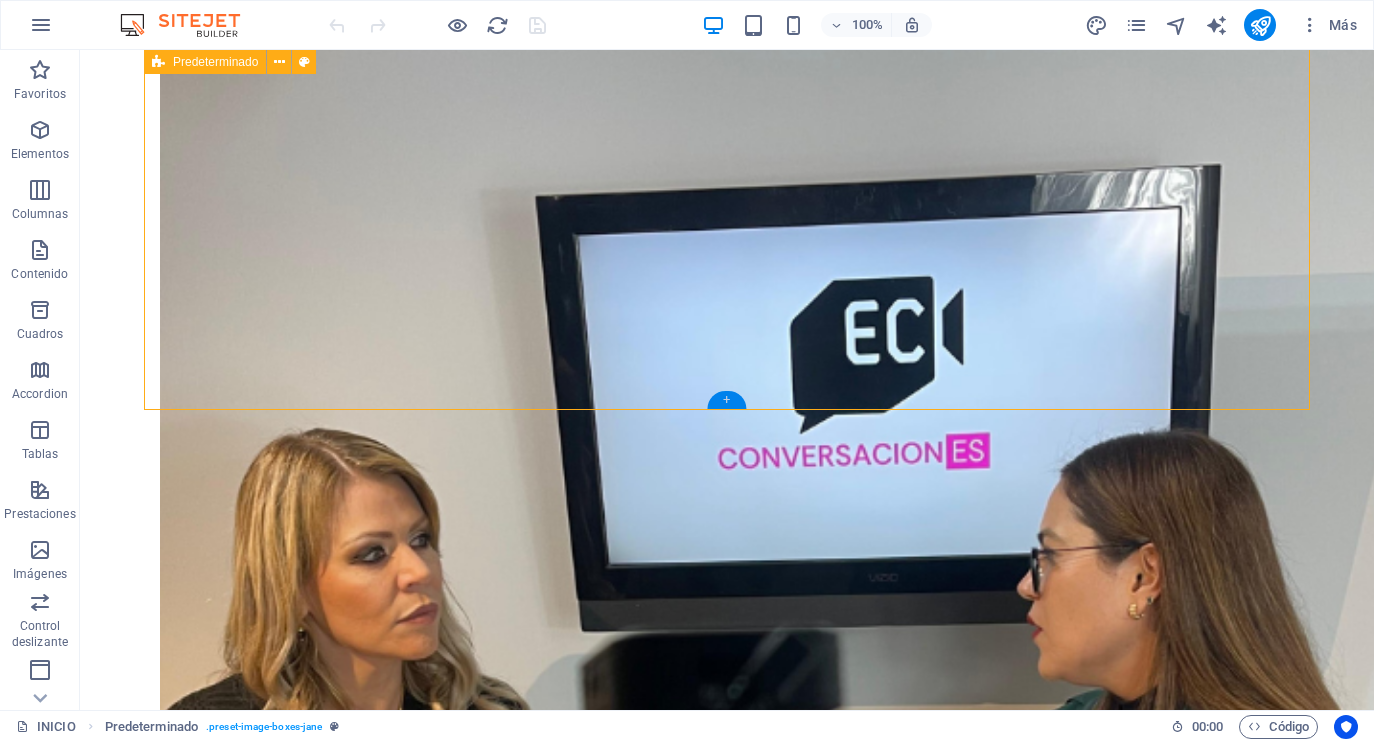 click on "+" at bounding box center [726, 400] 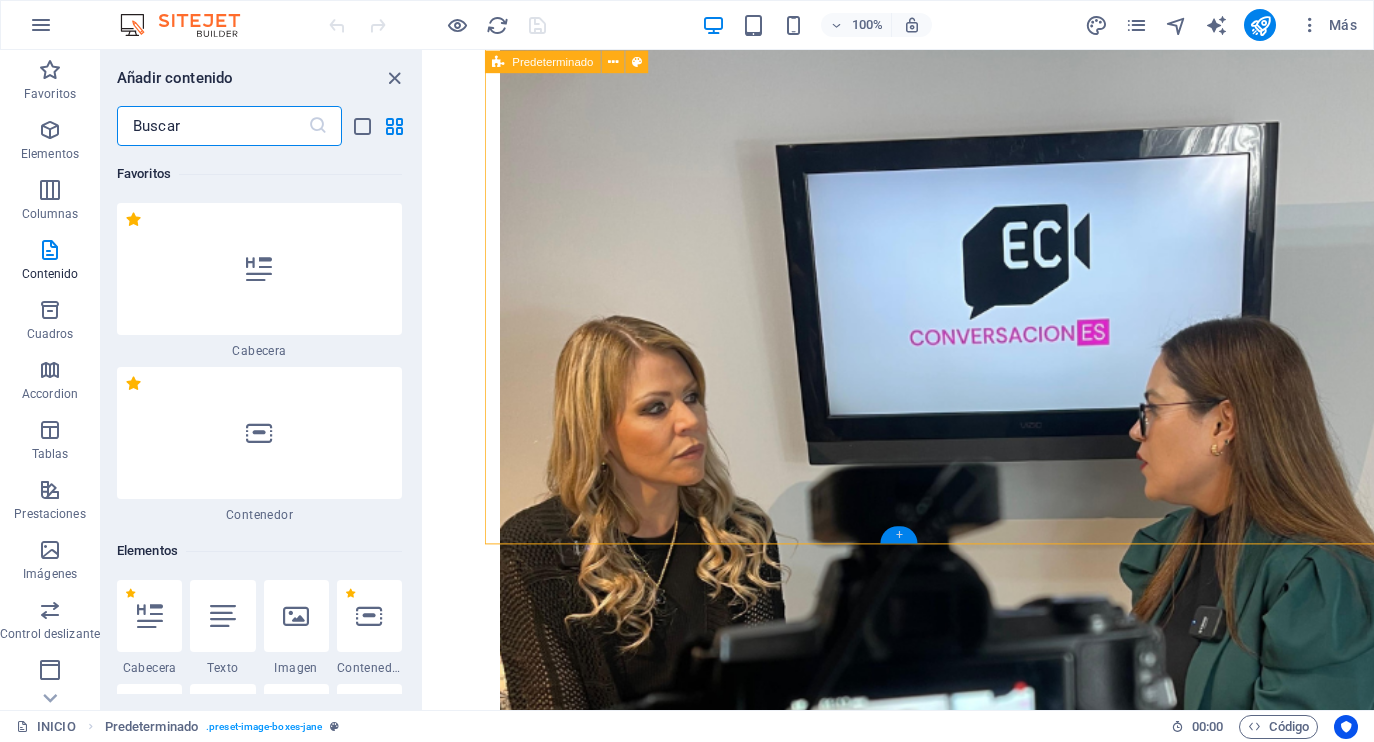 scroll, scrollTop: 1166, scrollLeft: 0, axis: vertical 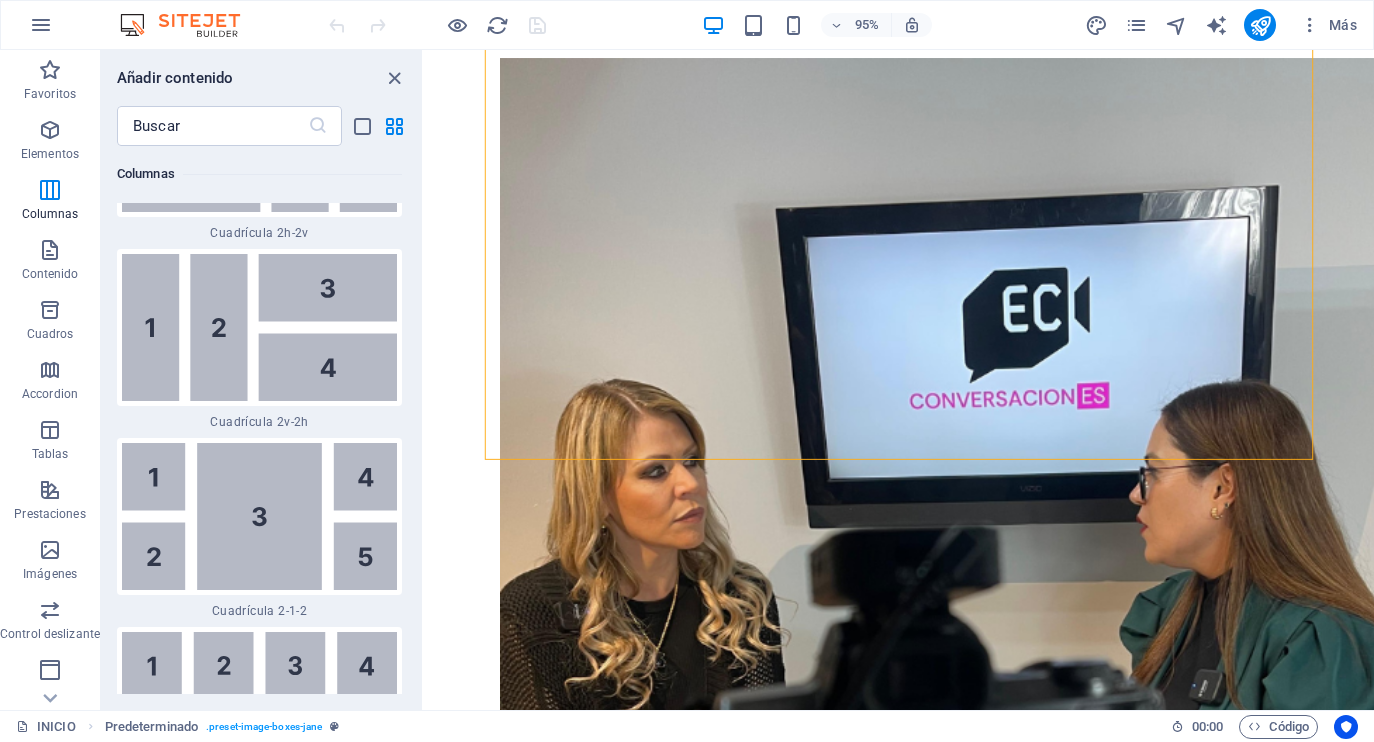 click on "Skip to main content
encontactonoticias INICIO About Work News Partners Contact EnContacto Noticias en Atotonilco el Alto Comunicacion digital noticias atoto Edición y producción EnContacto Noticias en Atotonilco el Alto Periodismo local que informa, conecta y transforma Quiénes somos En Contacto   es un medio digital independiente que narra lo que sucede en los Altos de Jalisco desde una mirada cercana, crítica y humana. Damos voz a lo cotidiano, lo urgente y lo invisible.  see more MACRO Agencia creativa especializada en redes sociales, producción audiovisual y estrategias de contenido que conectan marcas con personas. Más de 10 años creando contenido para marcas de diversas partes de la república.  see more noticias Las historias que importan, contadas desde lo local. Explora las noticias más recientes de Atotonilco el Alto y los Altos de Jalisco: reportajes, entrevistas y voces que merecen ser escuchadas. see more telefono Mensajes 3330321057 Social Facebook Instagram TikTok Contact Privacy" at bounding box center (924, 1689) 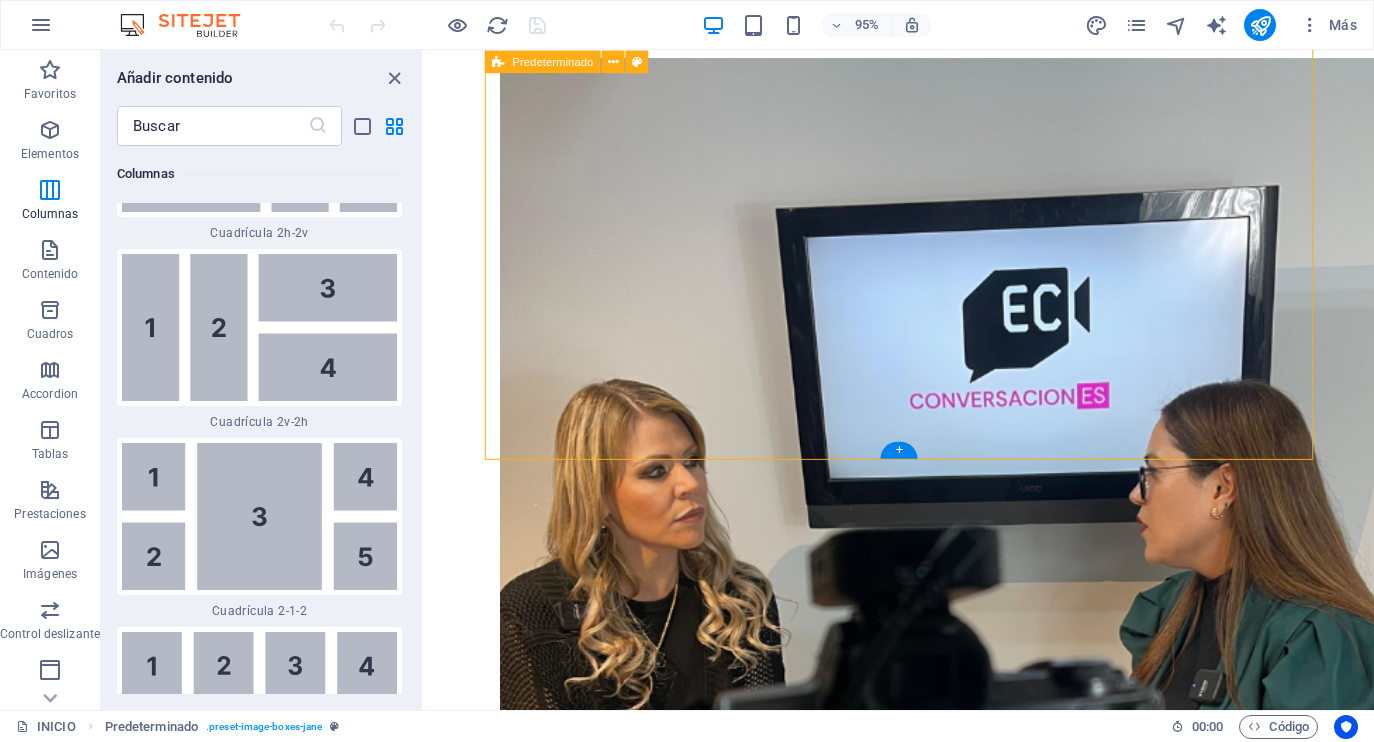 click on "Quiénes somos En Contacto   es un medio digital independiente que narra lo que sucede en los Altos de Jalisco desde una mirada cercana, crítica y humana. Damos voz a lo cotidiano, lo urgente y lo invisible.  see more MACRO Agencia creativa especializada en redes sociales, producción audiovisual y estrategias de contenido que conectan marcas con personas. Más de 10 años creando contenido para marcas de diversas partes de la república.  see more noticias Las historias que importan, contadas desde lo local. Explora las noticias más recientes de Atotonilco el Alto y los Altos de Jalisco: reportajes, entrevistas y voces que merecen ser escuchadas. see more" at bounding box center (924, 2040) 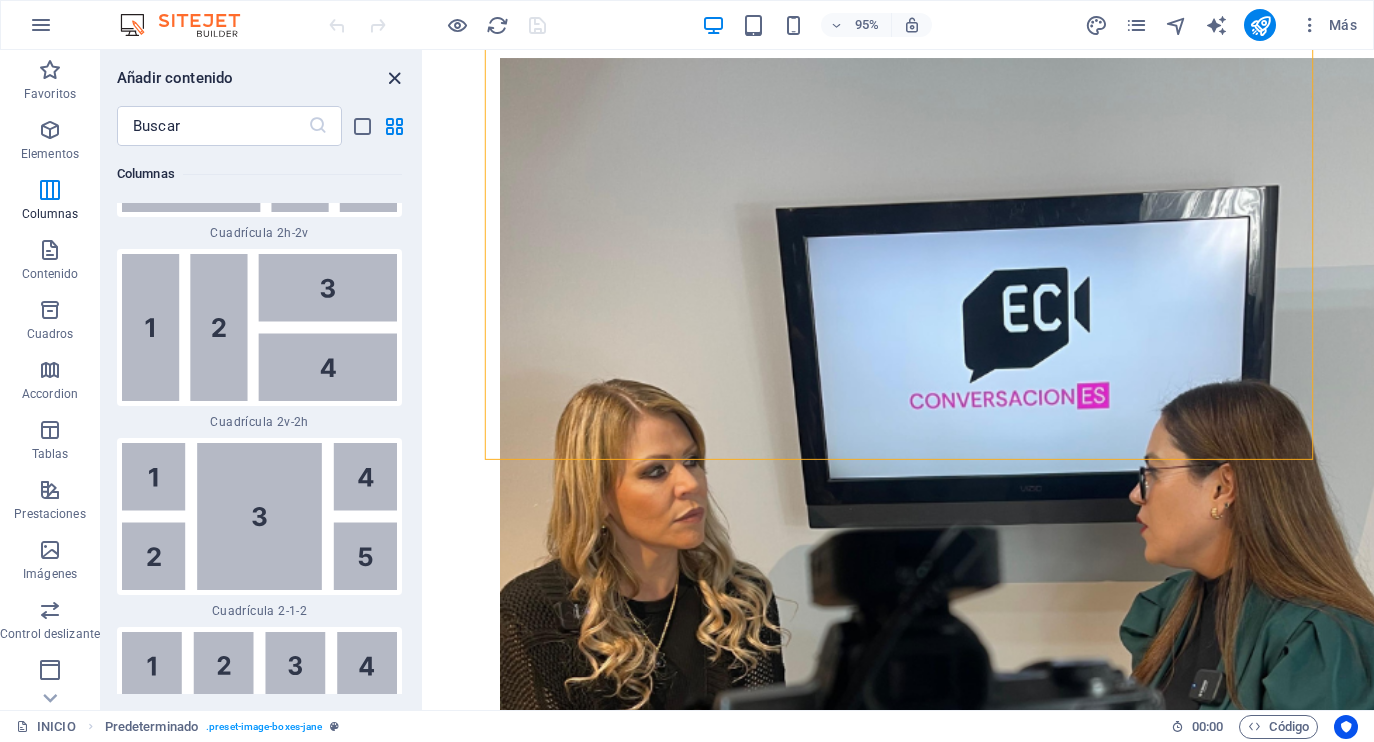 click at bounding box center (394, 78) 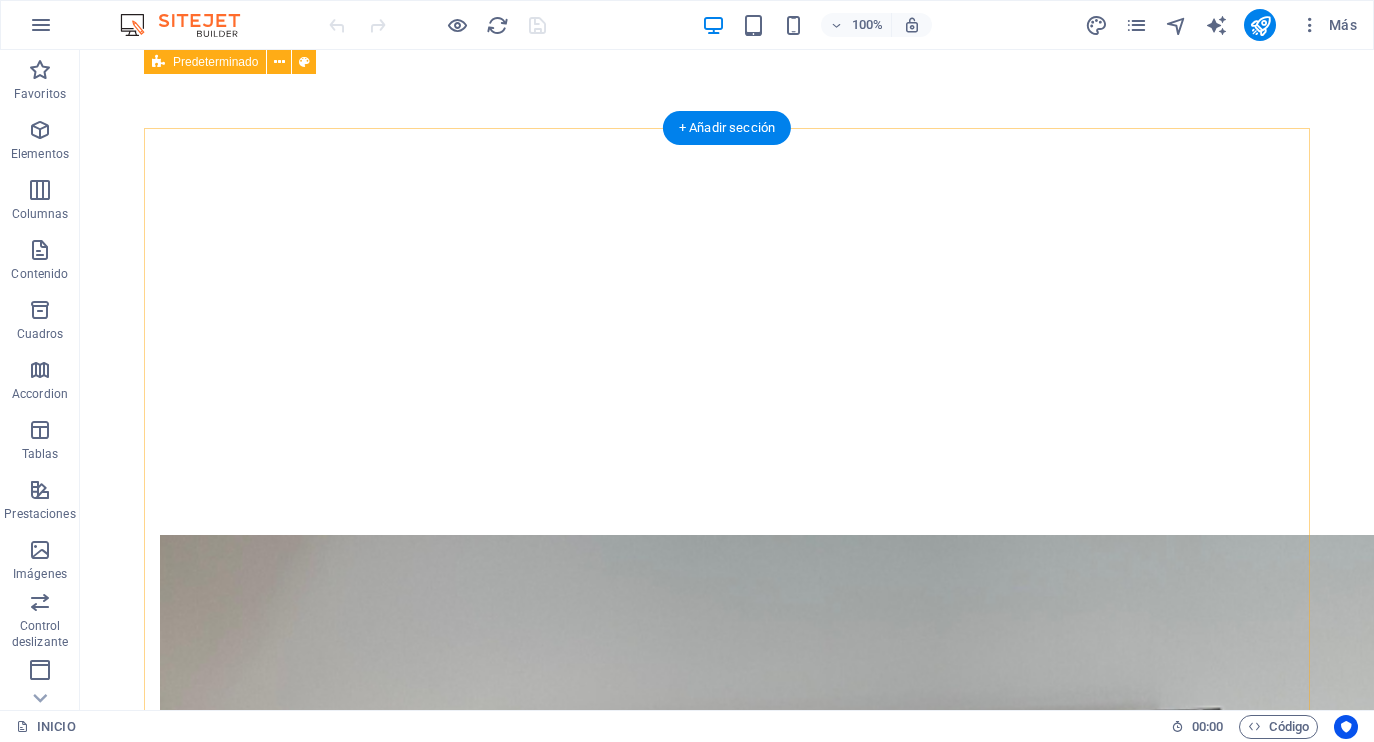 scroll, scrollTop: 669, scrollLeft: 0, axis: vertical 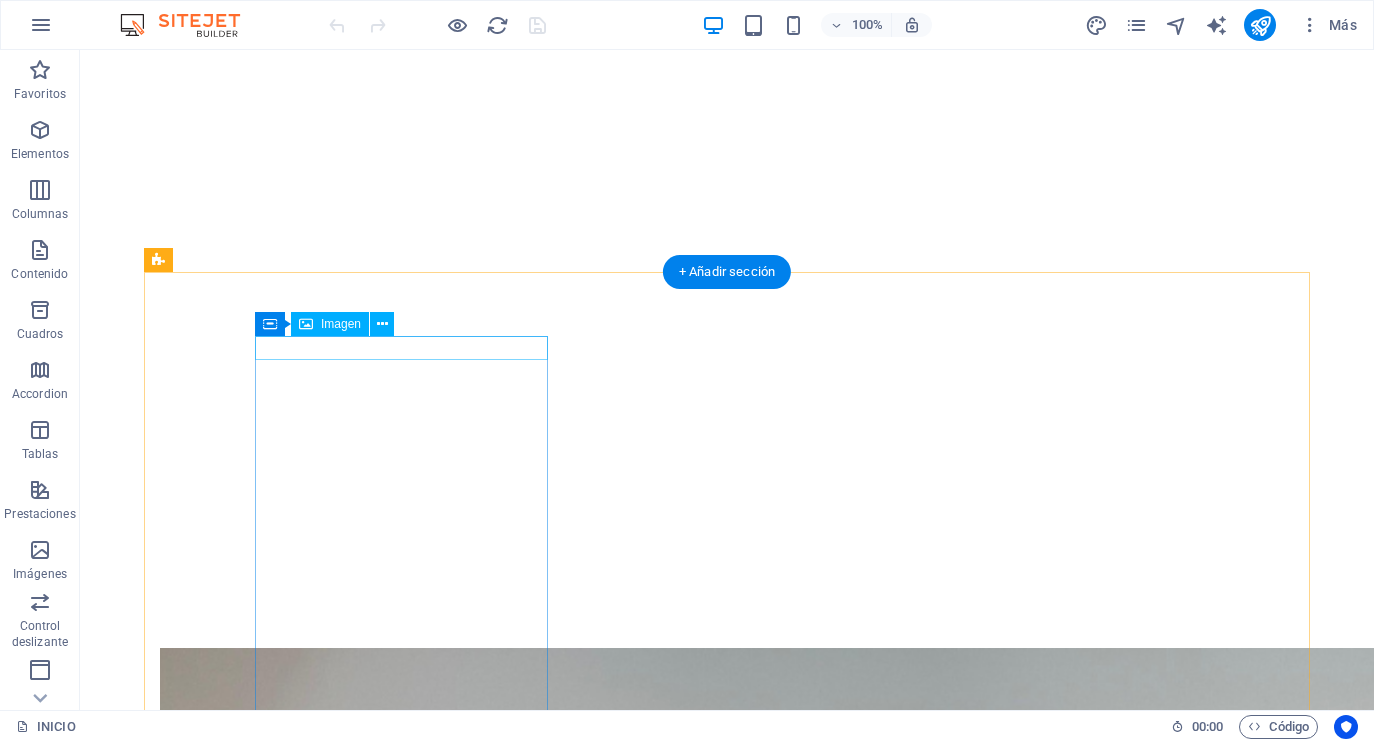 click at bounding box center [632, 1457] 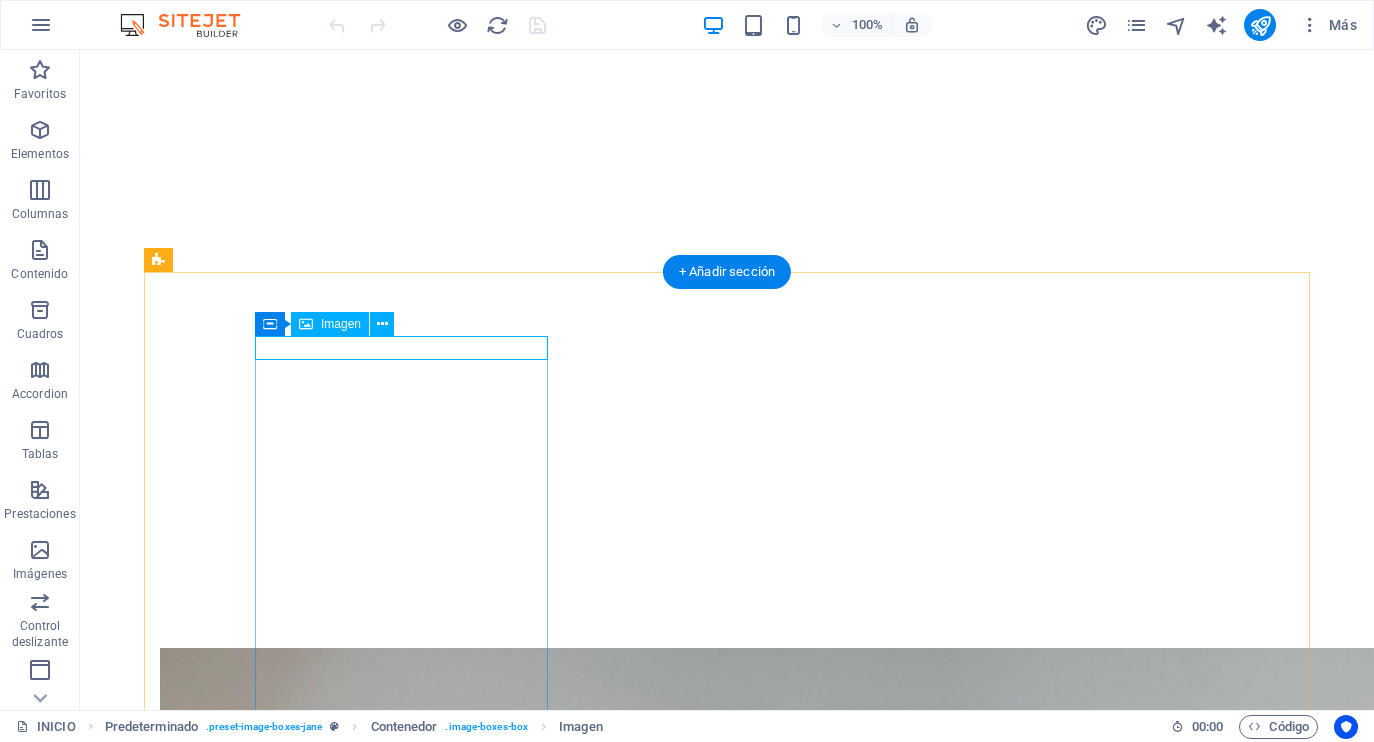 click on "Imagen" at bounding box center [341, 324] 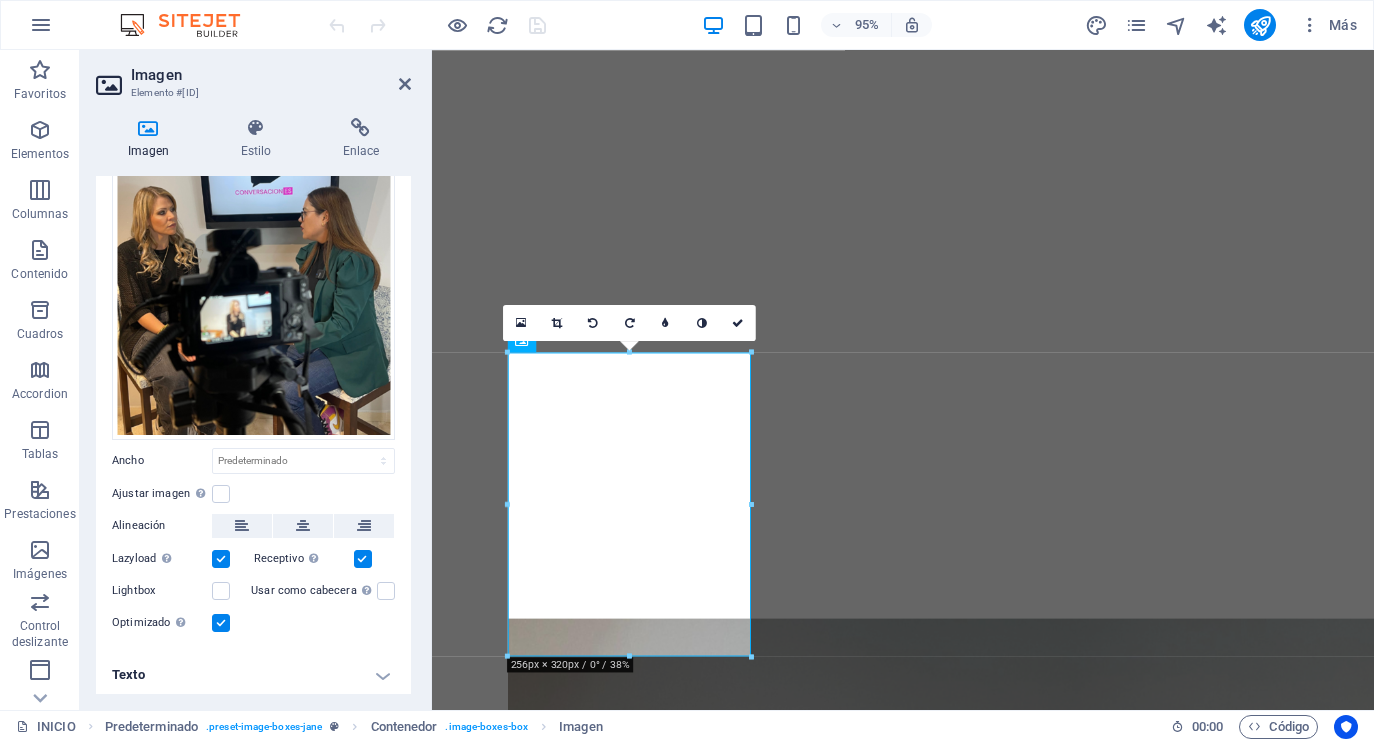 scroll, scrollTop: 138, scrollLeft: 0, axis: vertical 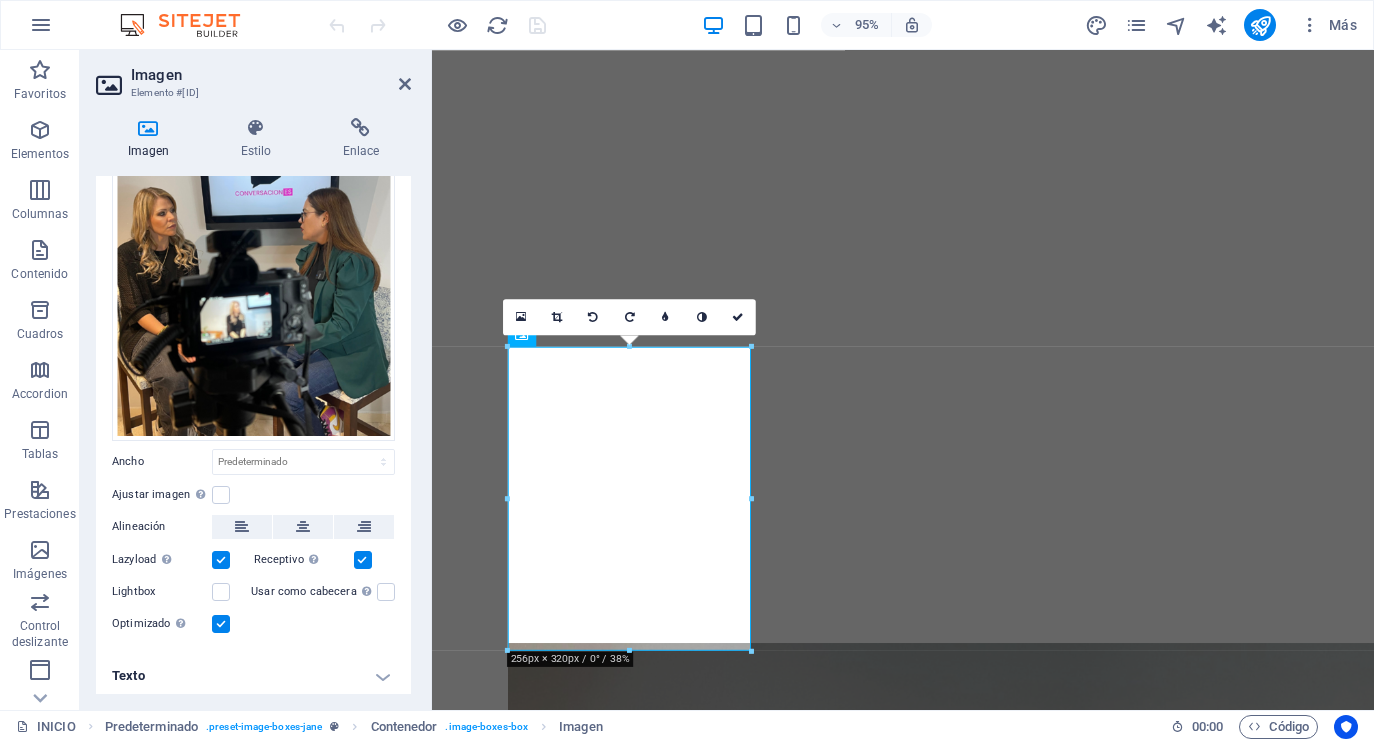 click on "Skip to main content
encontactonoticias INICIO About Work News Partners Contact EnContacto Noticias en Atotonilco el Alto Comunicacion digital noticias atoto Edición y producción EnContacto Noticias en Atotonilco el Alto Periodismo local que informa, conecta y transforma Quiénes somos En Contacto   es un medio digital independiente que narra lo que sucede en los Altos de Jalisco desde una mirada cercana, crítica y humana. Damos voz a lo cotidiano, lo urgente y lo invisible.  see more MACRO Agencia creativa especializada en redes sociales, producción audiovisual y estrategias de contenido que conectan marcas con personas. Más de 10 años creando contenido para marcas de diversas partes de la república.  see more noticias Las historias que importan, contadas desde lo local. Explora las noticias más recientes de Atotonilco el Alto y los Altos de Jalisco: reportajes, entrevistas y voces que merecen ser escuchadas. see more telefono Mensajes 3330321057 Social Facebook Instagram TikTok Contact Privacy" at bounding box center (928, 2295) 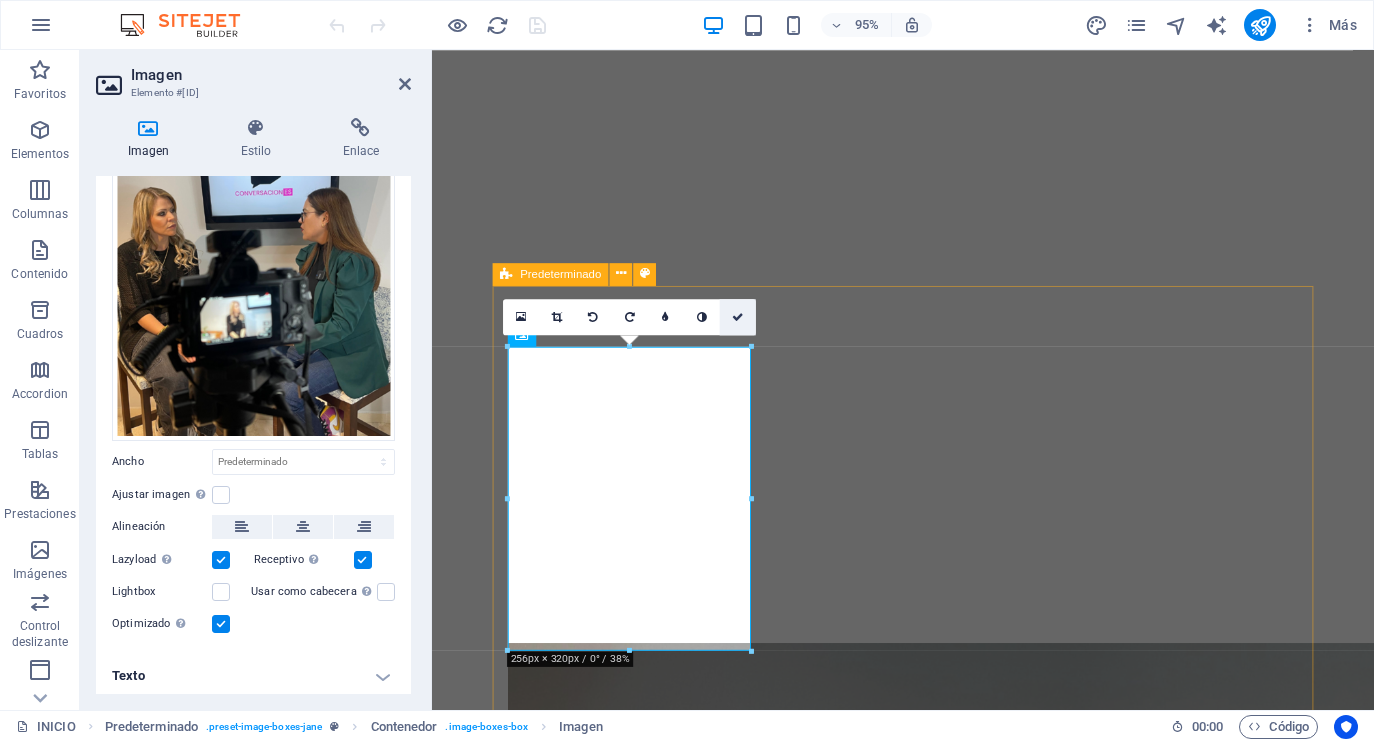 click at bounding box center (738, 316) 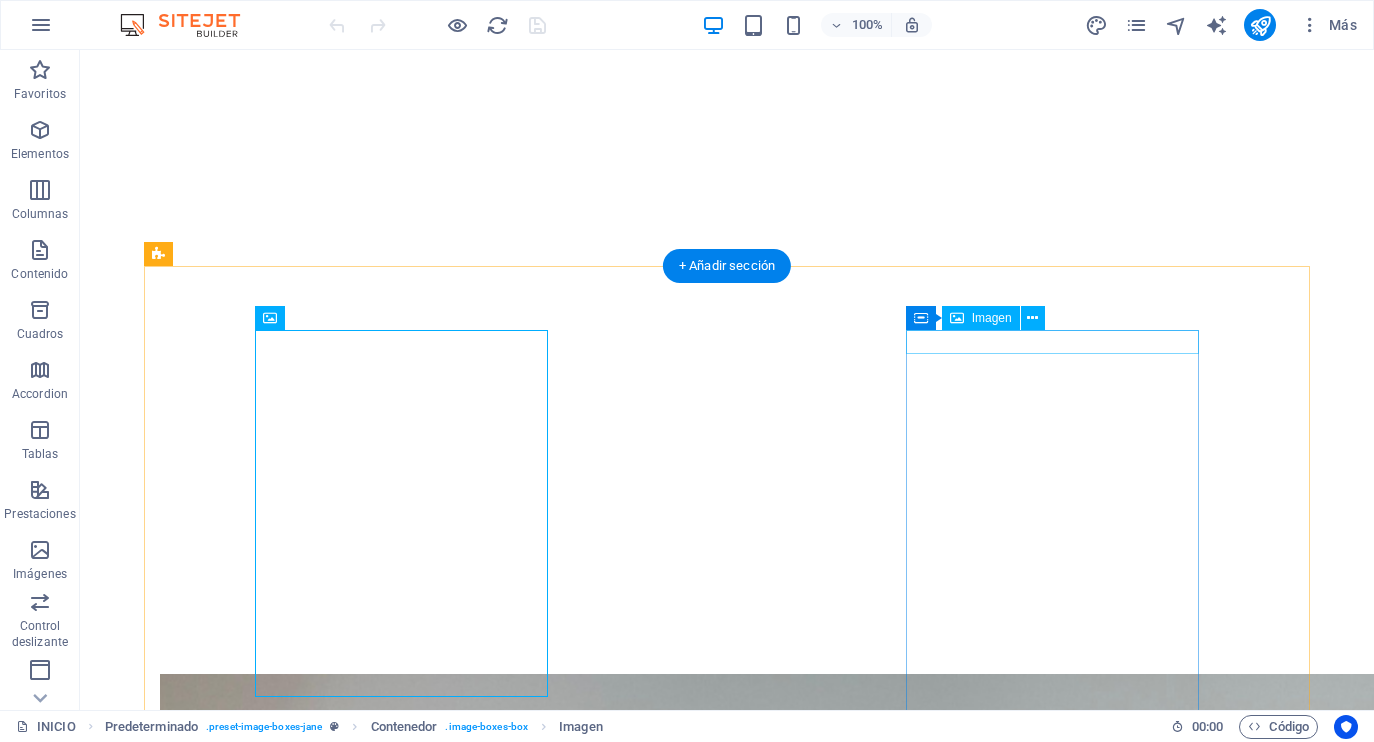 click at bounding box center (632, 4337) 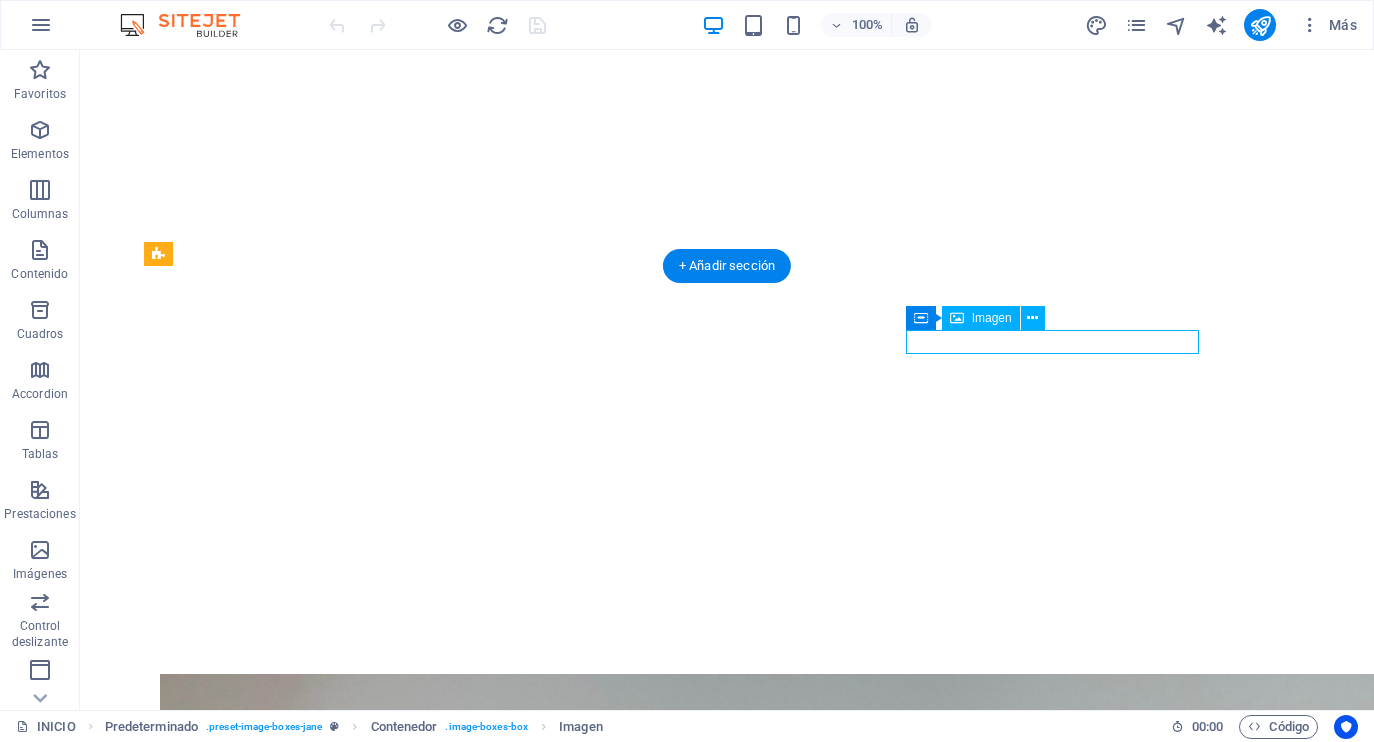 click at bounding box center (632, 4337) 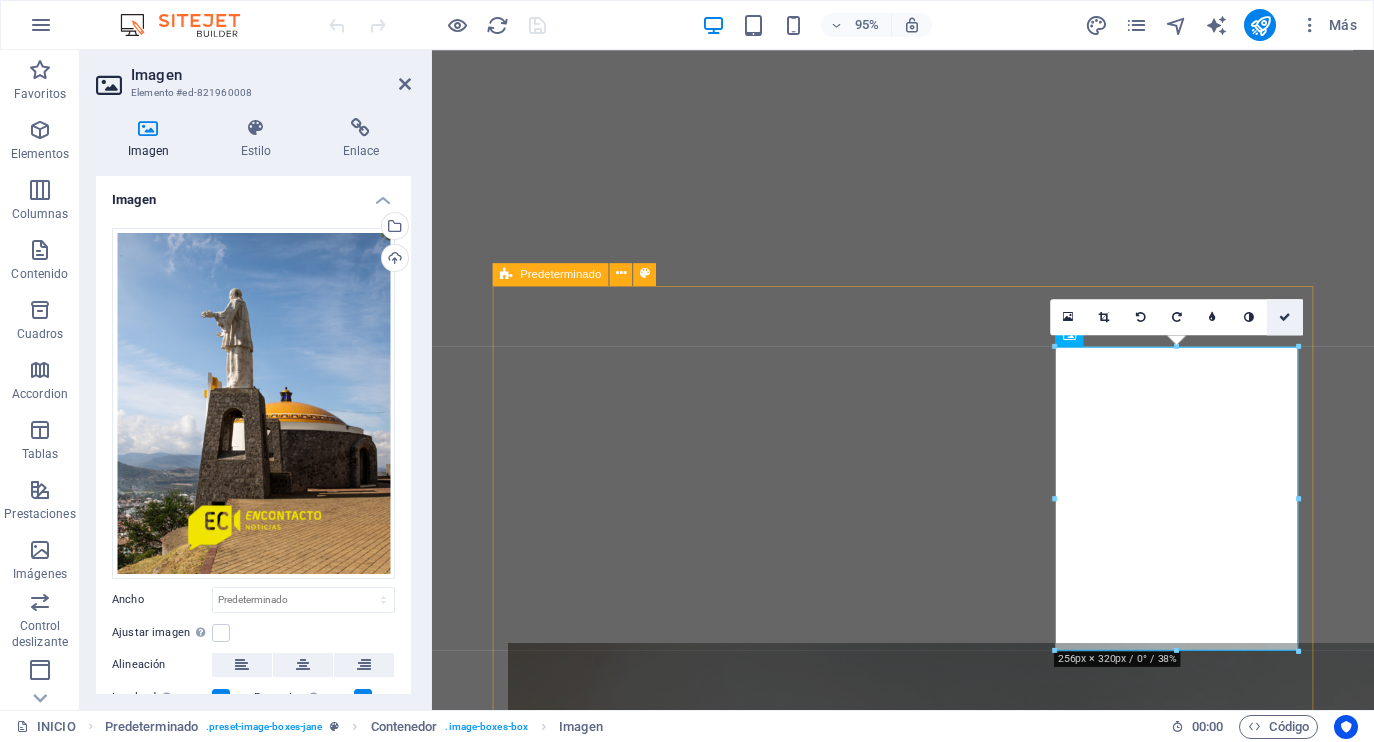 click at bounding box center [1285, 316] 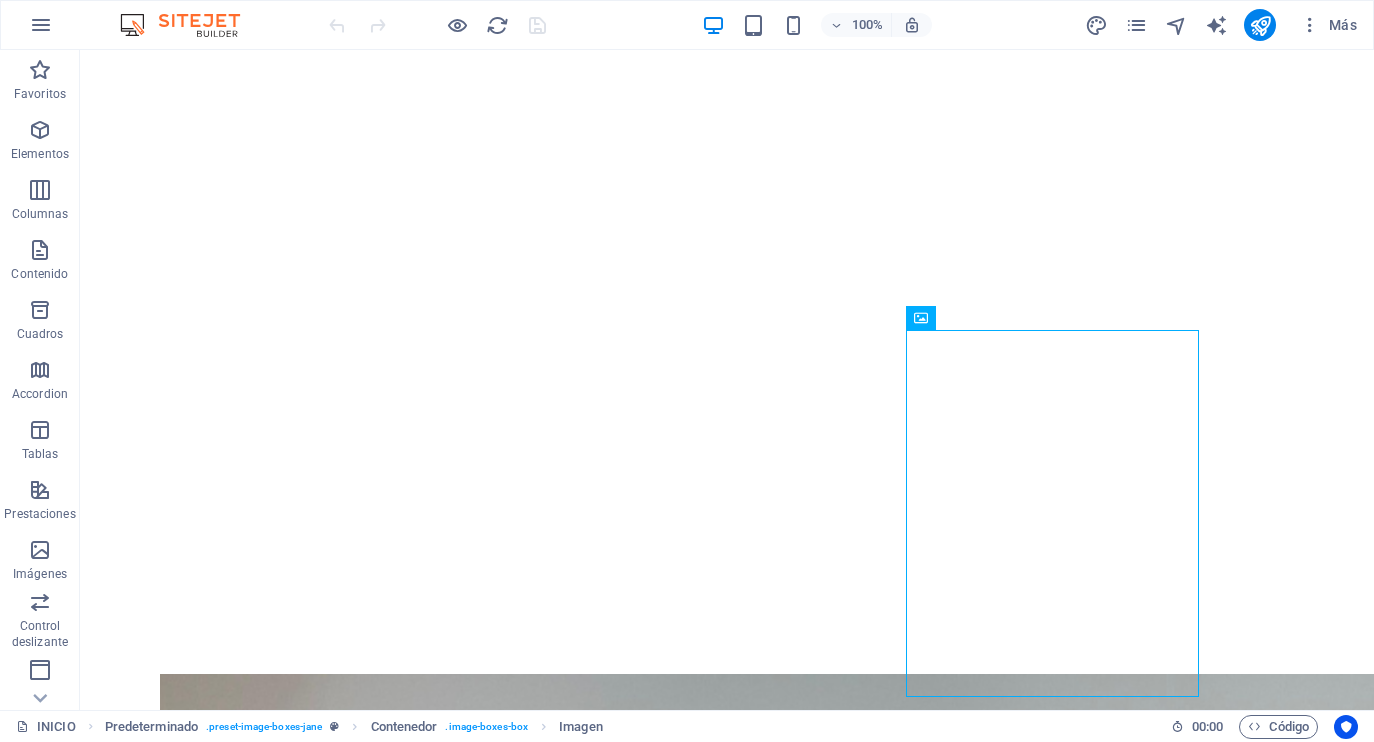 click on "Skip to main content
encontactonoticias INICIO About Work News Partners Contact EnContacto Noticias en Atotonilco el Alto Comunicacion digital noticias atoto Edición y producción EnContacto Noticias en Atotonilco el Alto Periodismo local que informa, conecta y transforma Quiénes somos En Contacto   es un medio digital independiente que narra lo que sucede en los Altos de Jalisco desde una mirada cercana, crítica y humana. Damos voz a lo cotidiano, lo urgente y lo invisible.  see more MACRO Agencia creativa especializada en redes sociales, producción audiovisual y estrategias de contenido que conectan marcas con personas. Más de 10 años creando contenido para marcas de diversas partes de la república.  see more noticias Las historias que importan, contadas desde lo local. Explora las noticias más recientes de Atotonilco el Alto y los Altos de Jalisco: reportajes, entrevistas y voces que merecen ser escuchadas. see more telefono Mensajes 3330321057 Social Facebook Instagram TikTok Contact Privacy" at bounding box center (727, 2660) 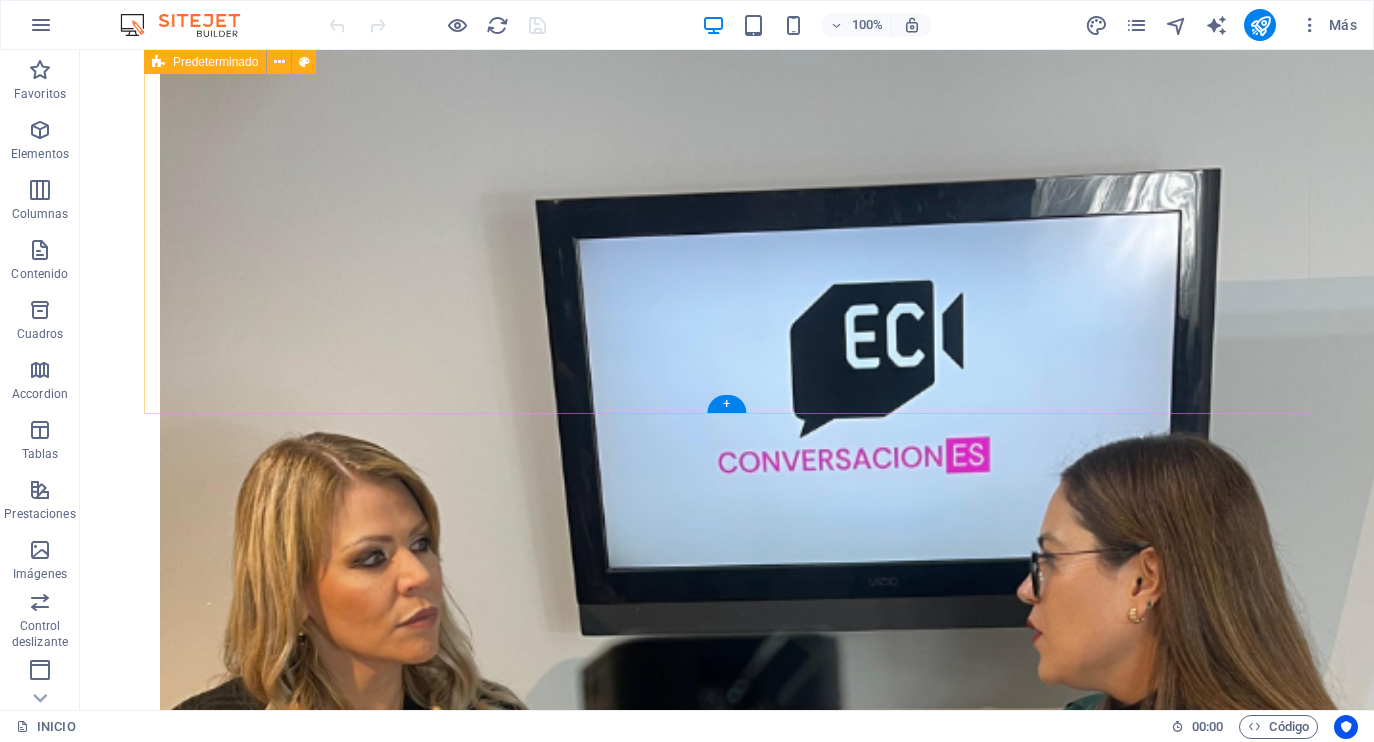 scroll, scrollTop: 1326, scrollLeft: 0, axis: vertical 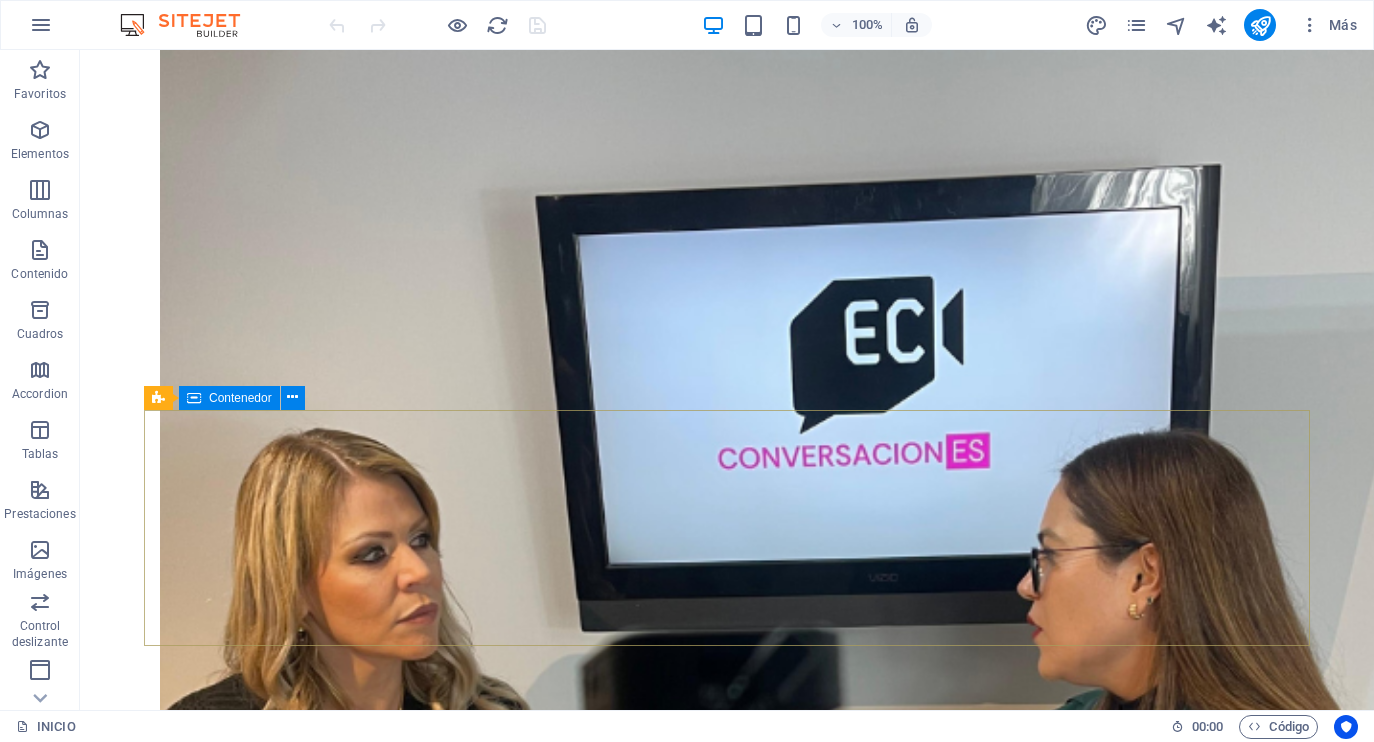 click on "Contenedor" at bounding box center (240, 398) 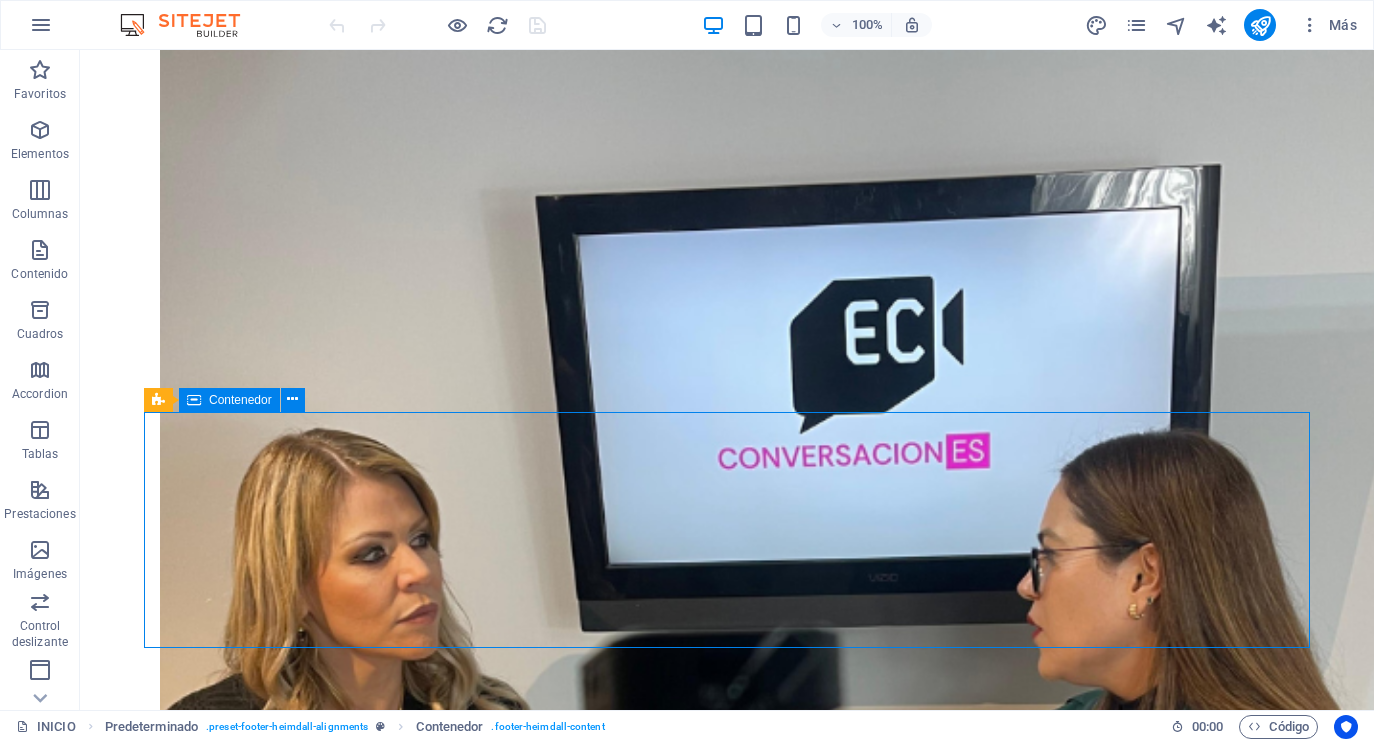 scroll, scrollTop: 1324, scrollLeft: 0, axis: vertical 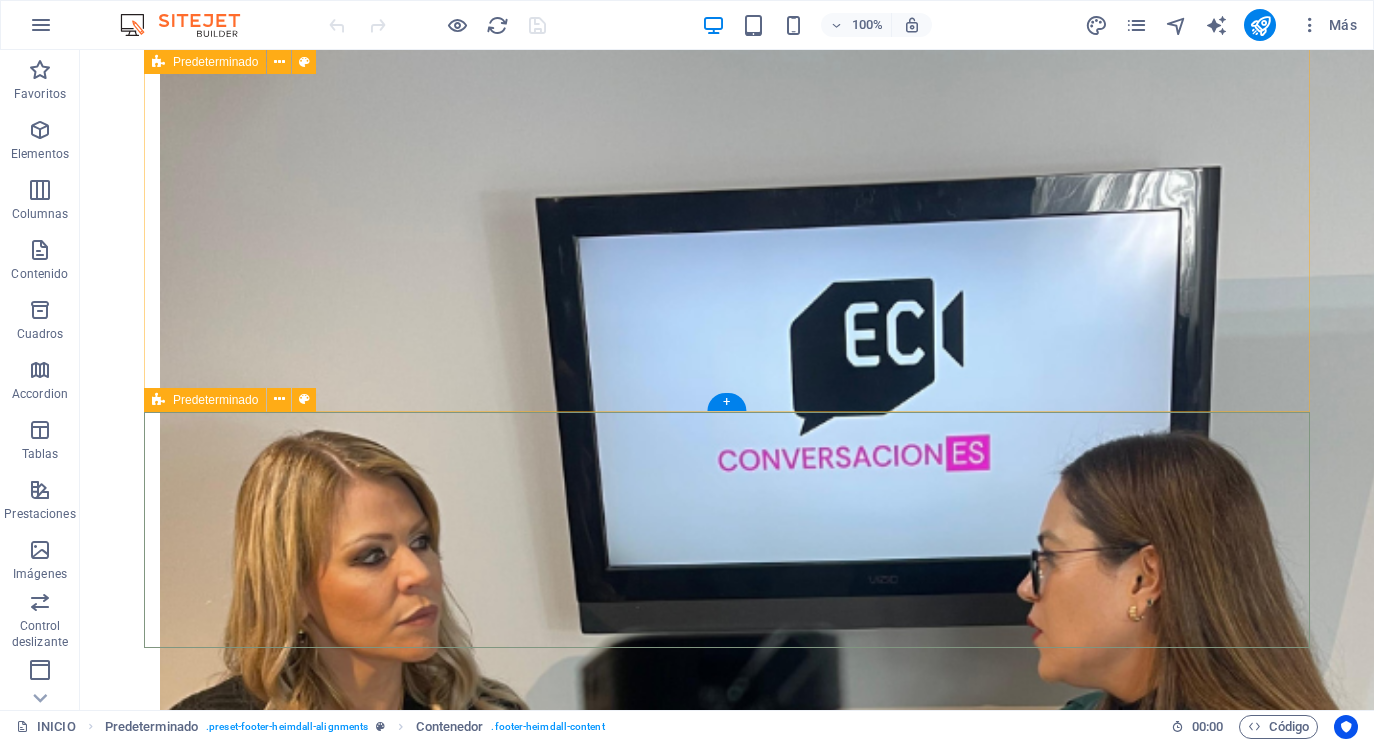 click at bounding box center (158, 400) 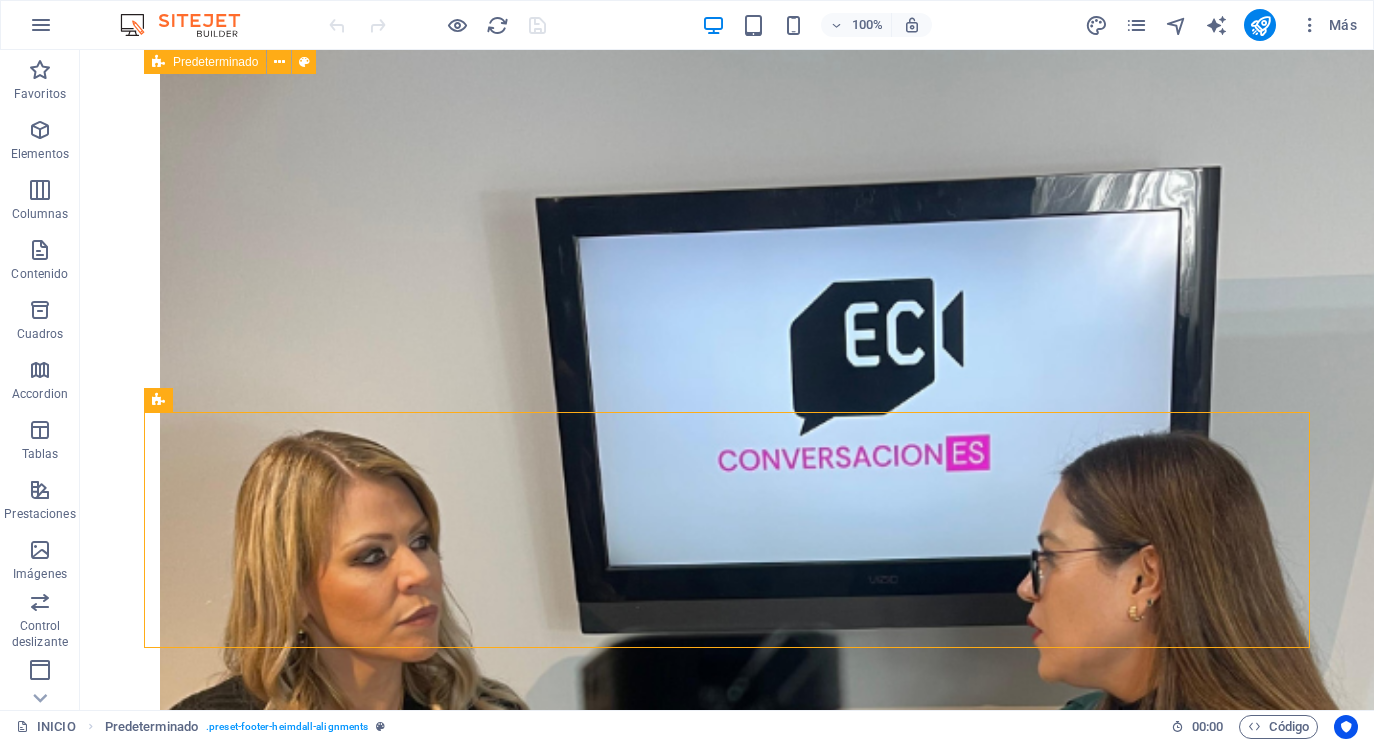 click on "Quiénes somos En Contacto   es un medio digital independiente que narra lo que sucede en los Altos de Jalisco desde una mirada cercana, crítica y humana. Damos voz a lo cotidiano, lo urgente y lo invisible.  see more MACRO Agencia creativa especializada en redes sociales, producción audiovisual y estrategias de contenido que conectan marcas con personas. Más de 10 años creando contenido para marcas de diversas partes de la república.  see more noticias Las historias que importan, contadas desde lo local. Explora las noticias más recientes de Atotonilco el Alto y los Altos de Jalisco: reportajes, entrevistas y voces que merecen ser escuchadas. see more" at bounding box center (727, 2331) 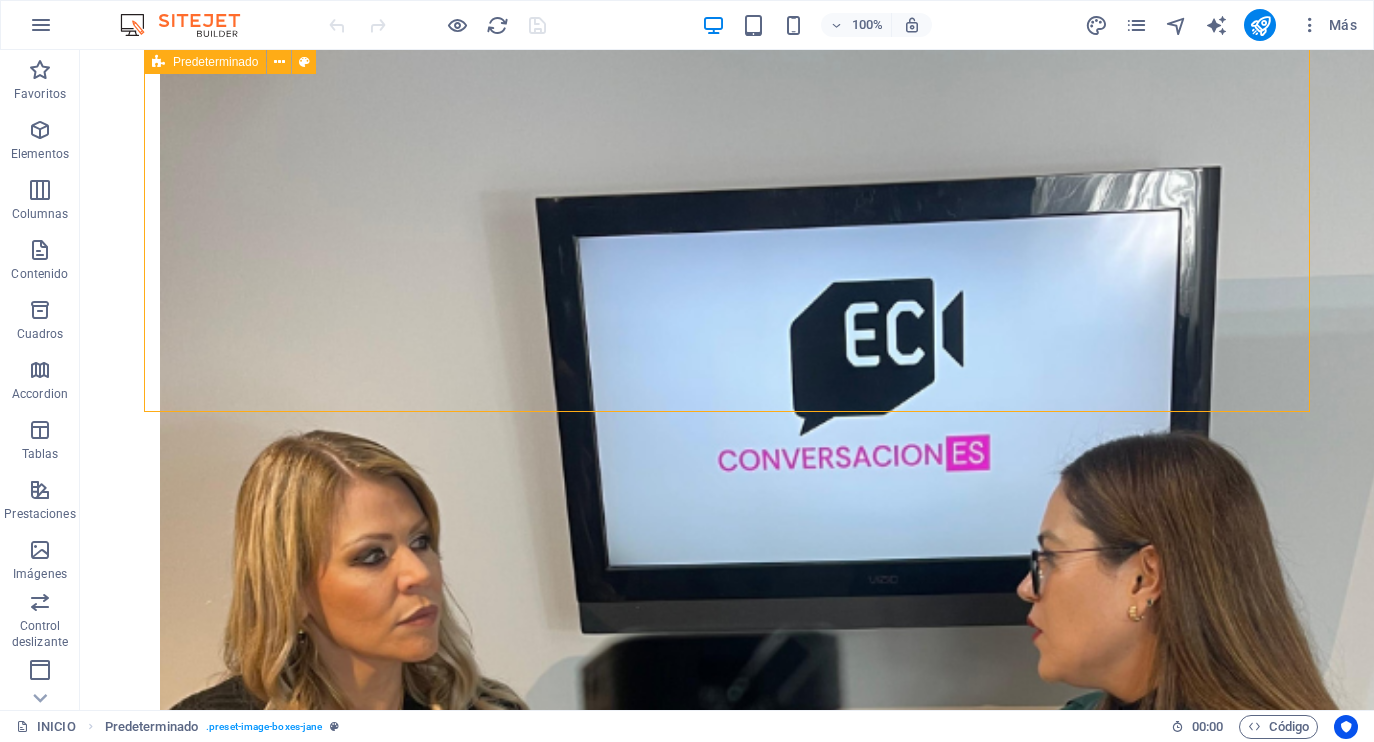 click on "Quiénes somos En Contacto   es un medio digital independiente que narra lo que sucede en los Altos de Jalisco desde una mirada cercana, crítica y humana. Damos voz a lo cotidiano, lo urgente y lo invisible.  see more MACRO Agencia creativa especializada en redes sociales, producción audiovisual y estrategias de contenido que conectan marcas con personas. Más de 10 años creando contenido para marcas de diversas partes de la república.  see more noticias Las historias que importan, contadas desde lo local. Explora las noticias más recientes de Atotonilco el Alto y los Altos de Jalisco: reportajes, entrevistas y voces que merecen ser escuchadas. see more" at bounding box center [727, 2331] 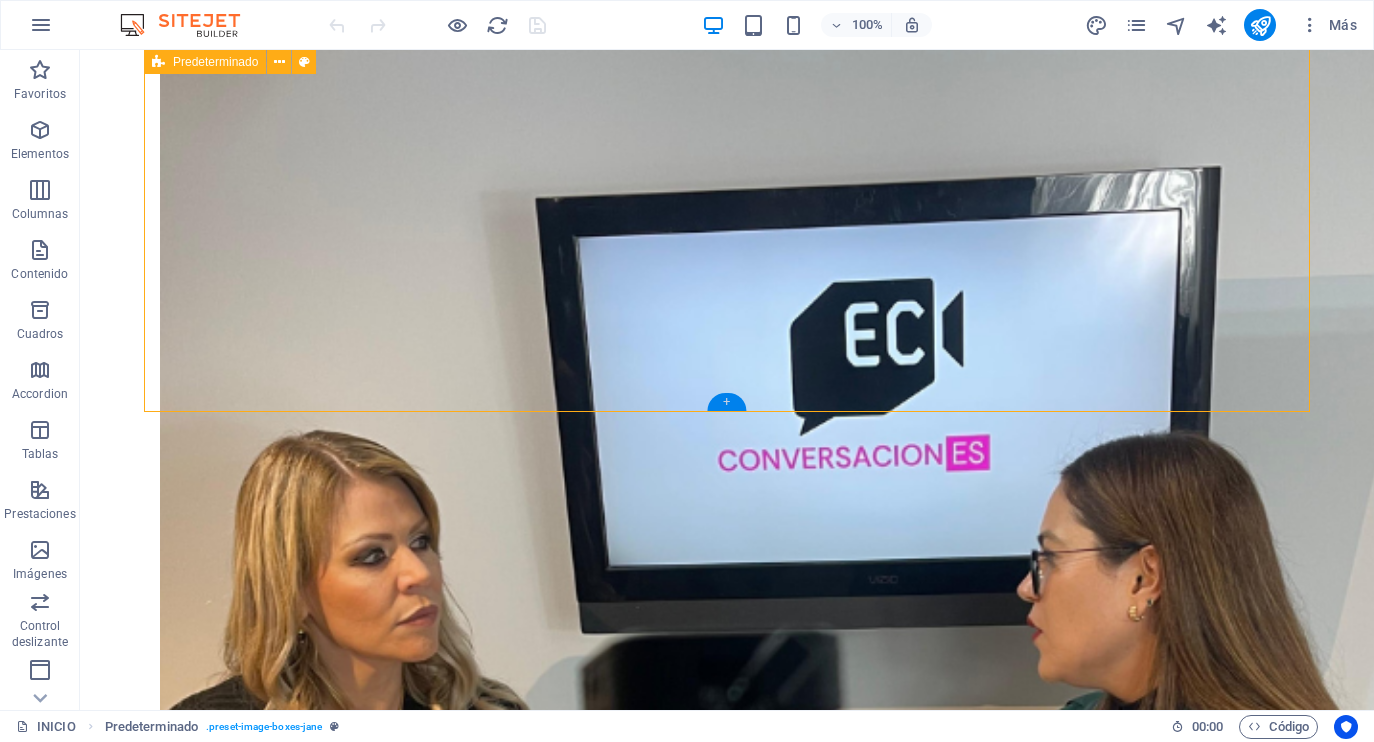 click on "+" at bounding box center (726, 402) 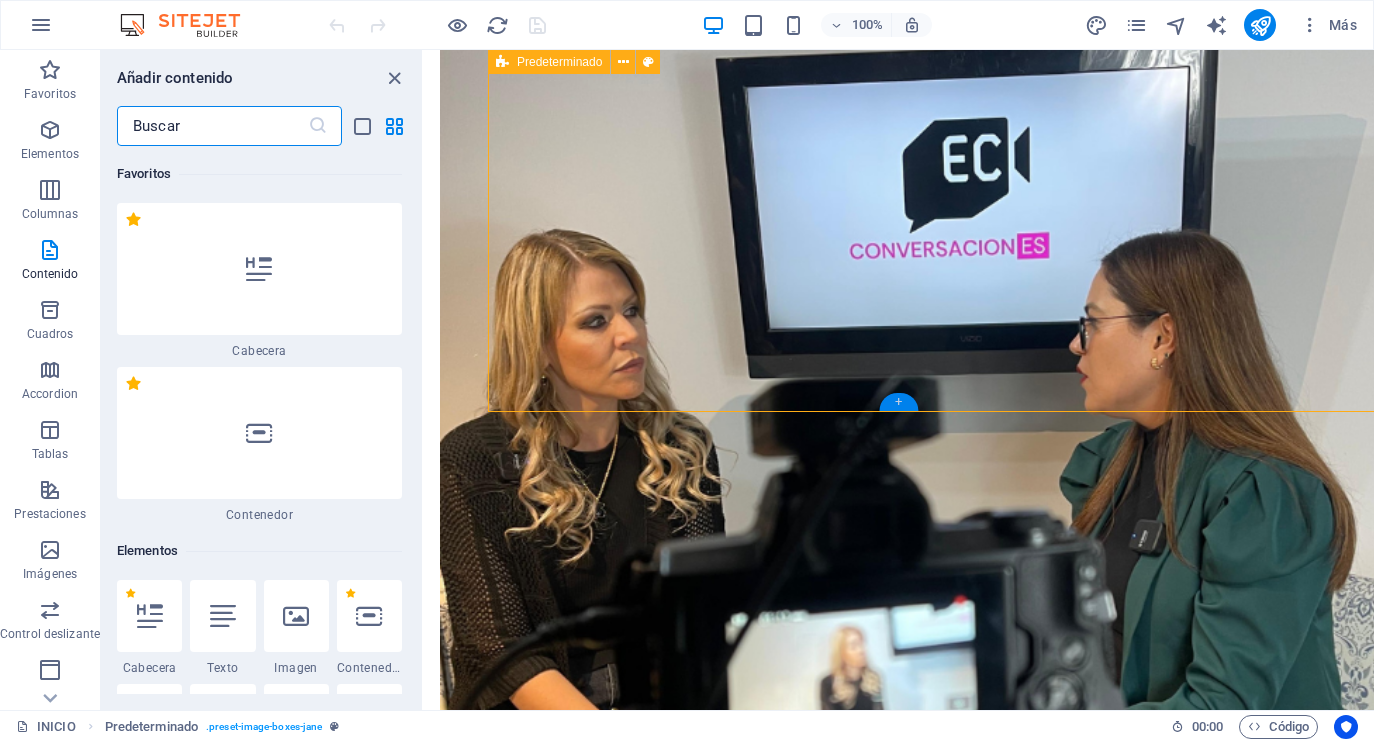 scroll, scrollTop: 1166, scrollLeft: 0, axis: vertical 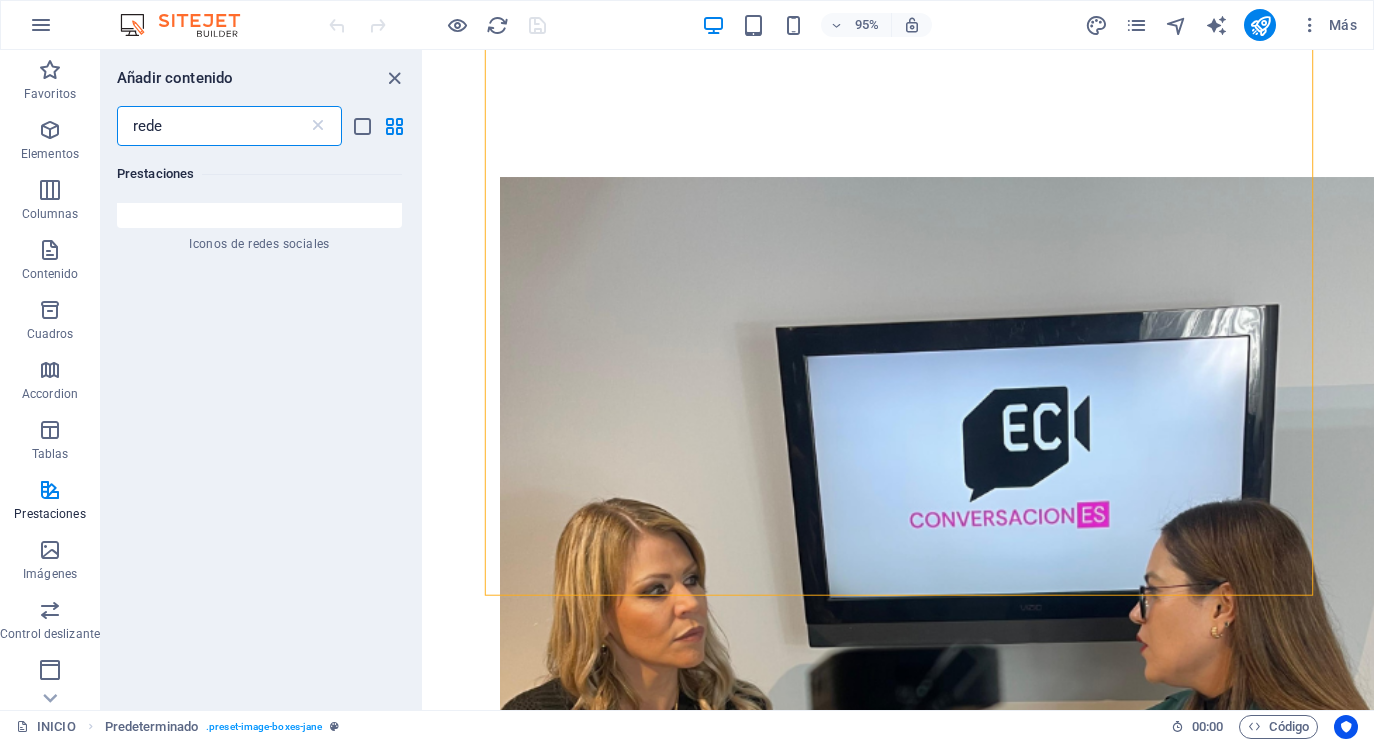 type on "redes" 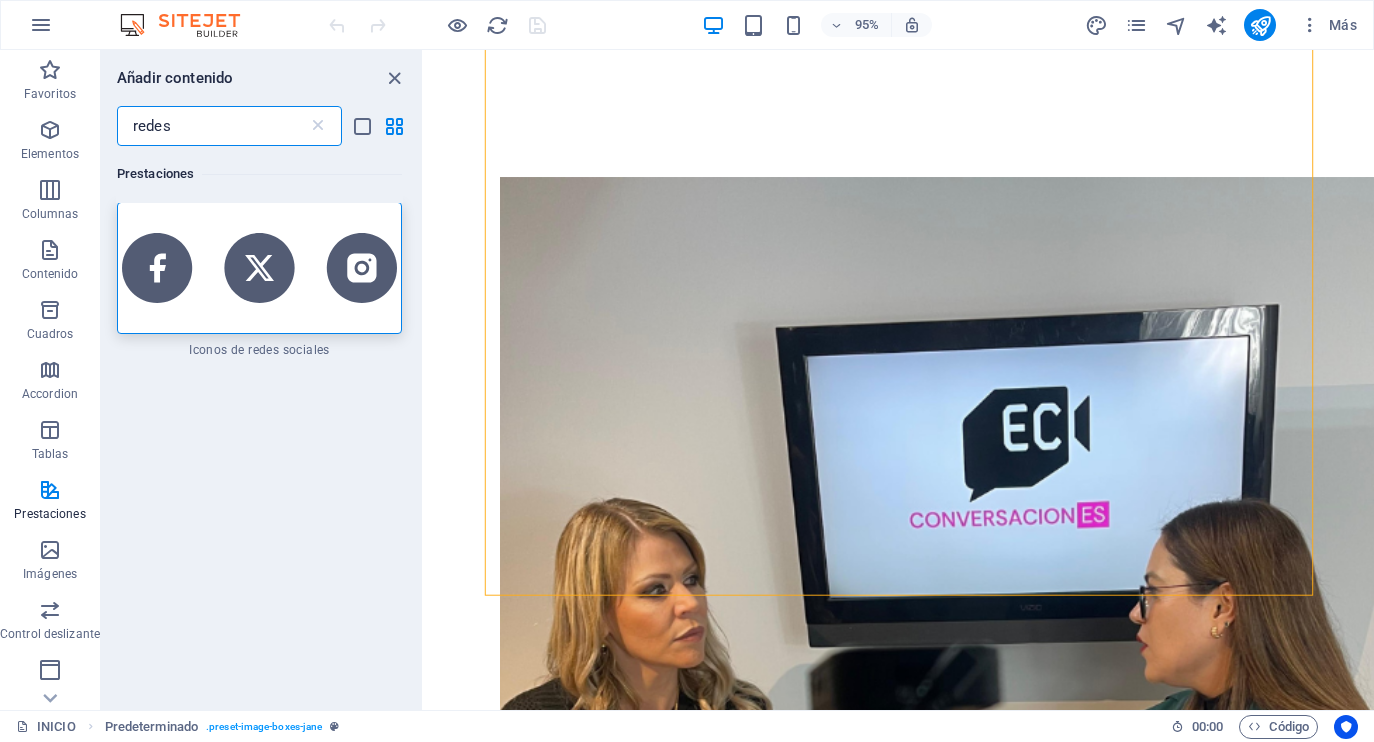 scroll, scrollTop: 0, scrollLeft: 0, axis: both 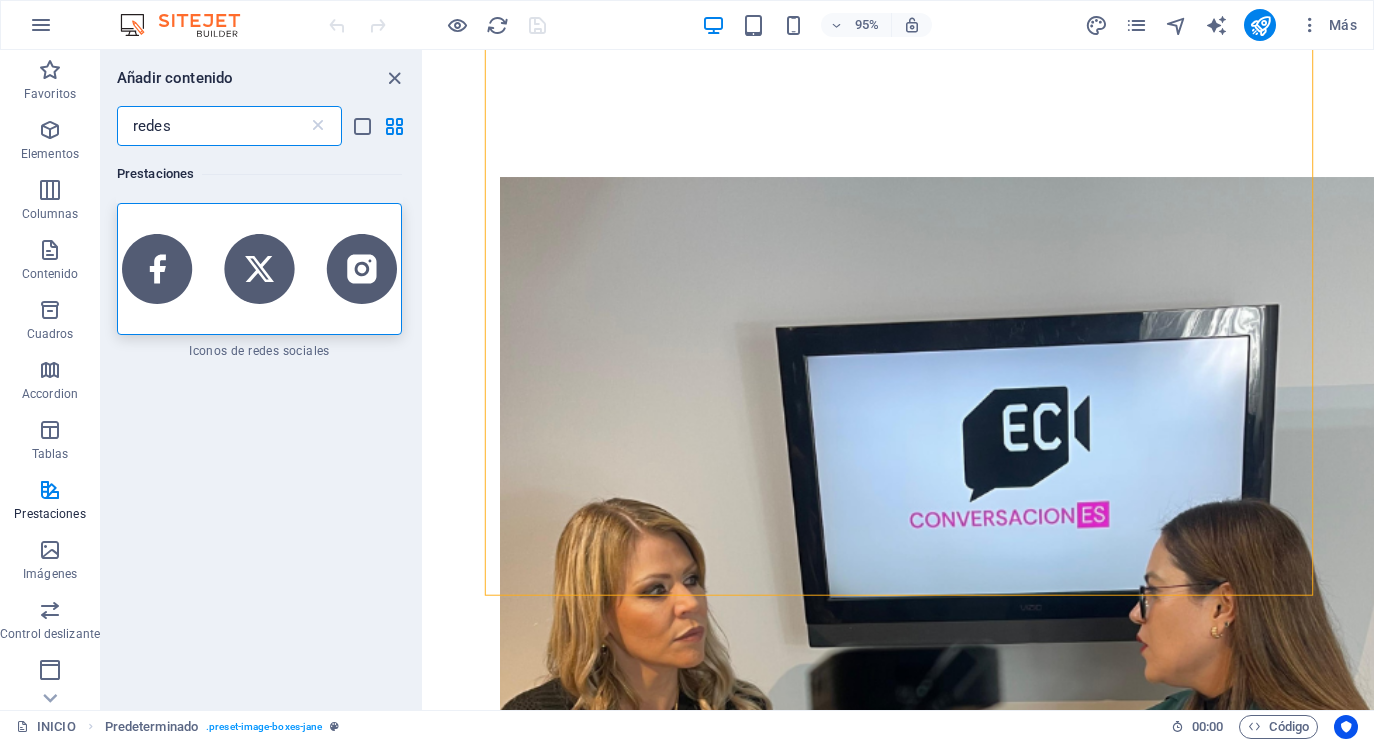drag, startPoint x: 181, startPoint y: 123, endPoint x: 117, endPoint y: 130, distance: 64.381676 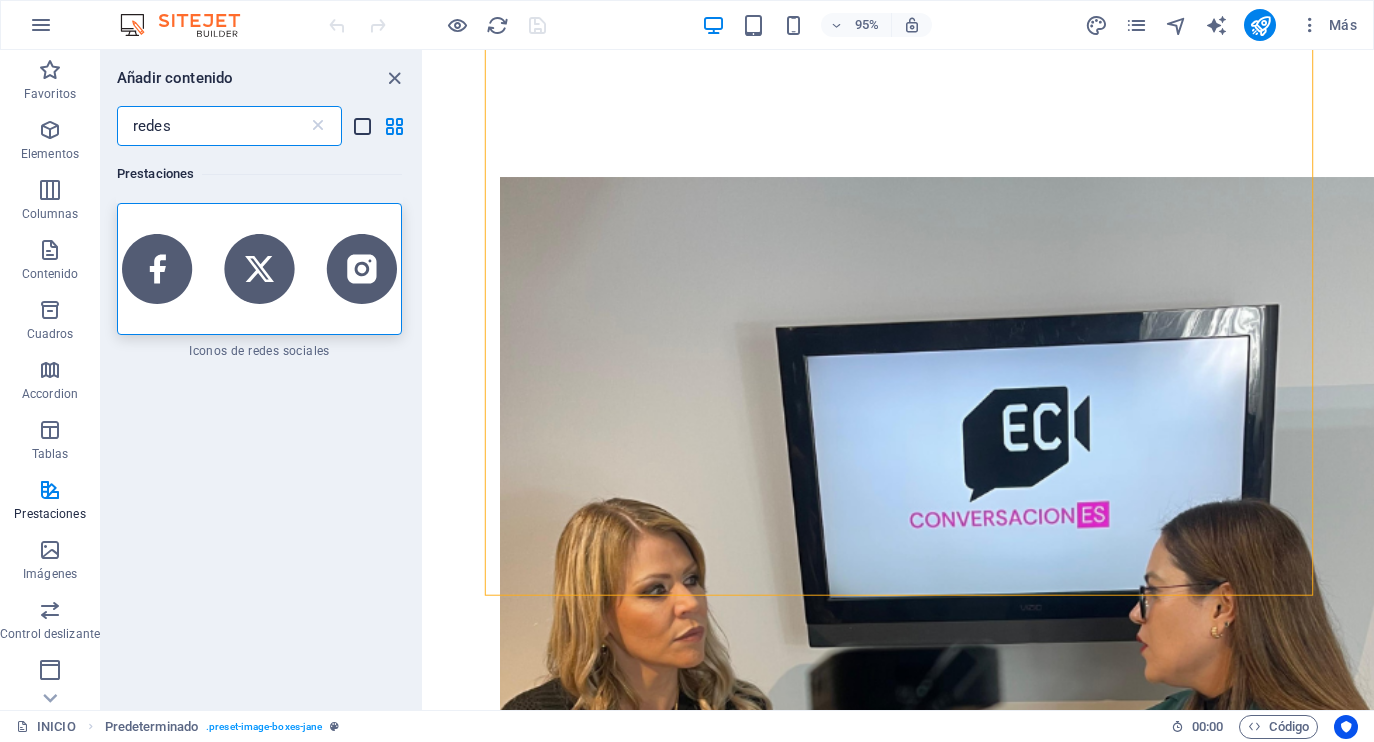 type 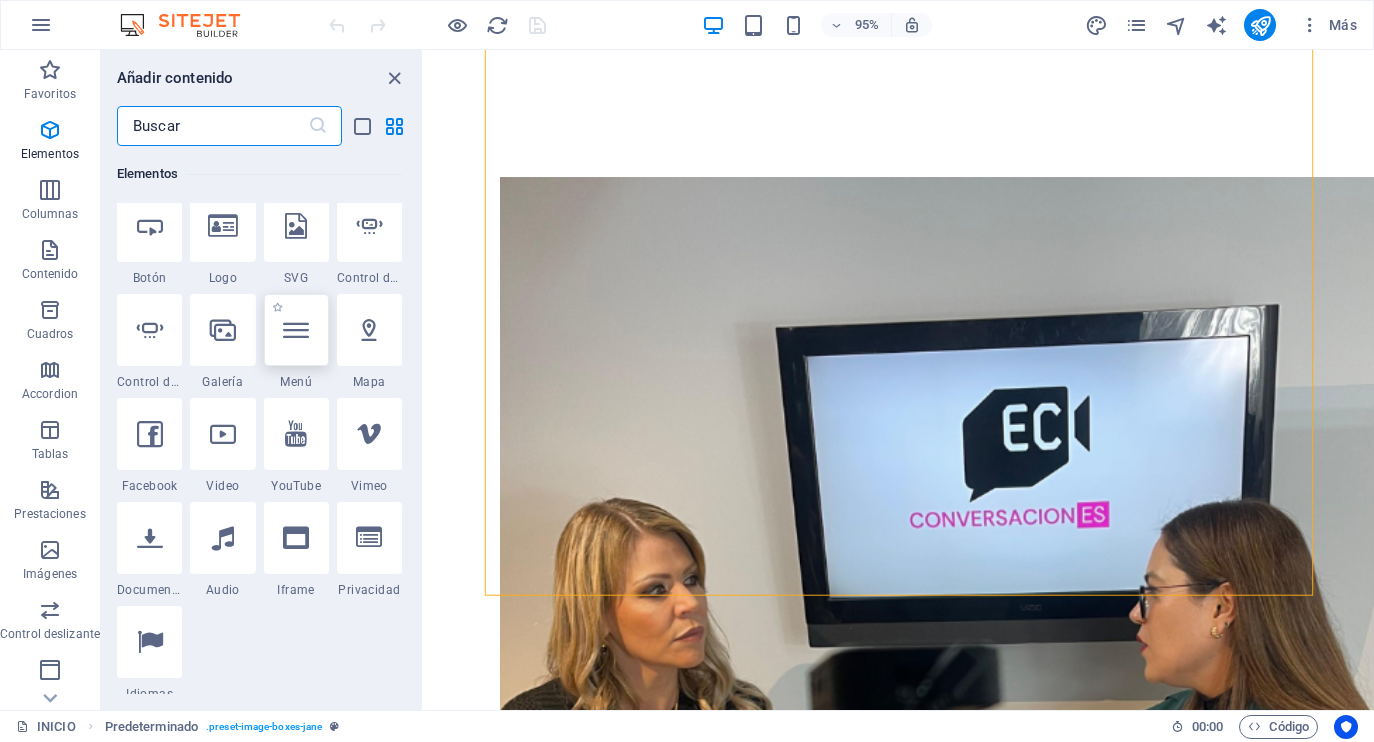 scroll, scrollTop: 617, scrollLeft: 0, axis: vertical 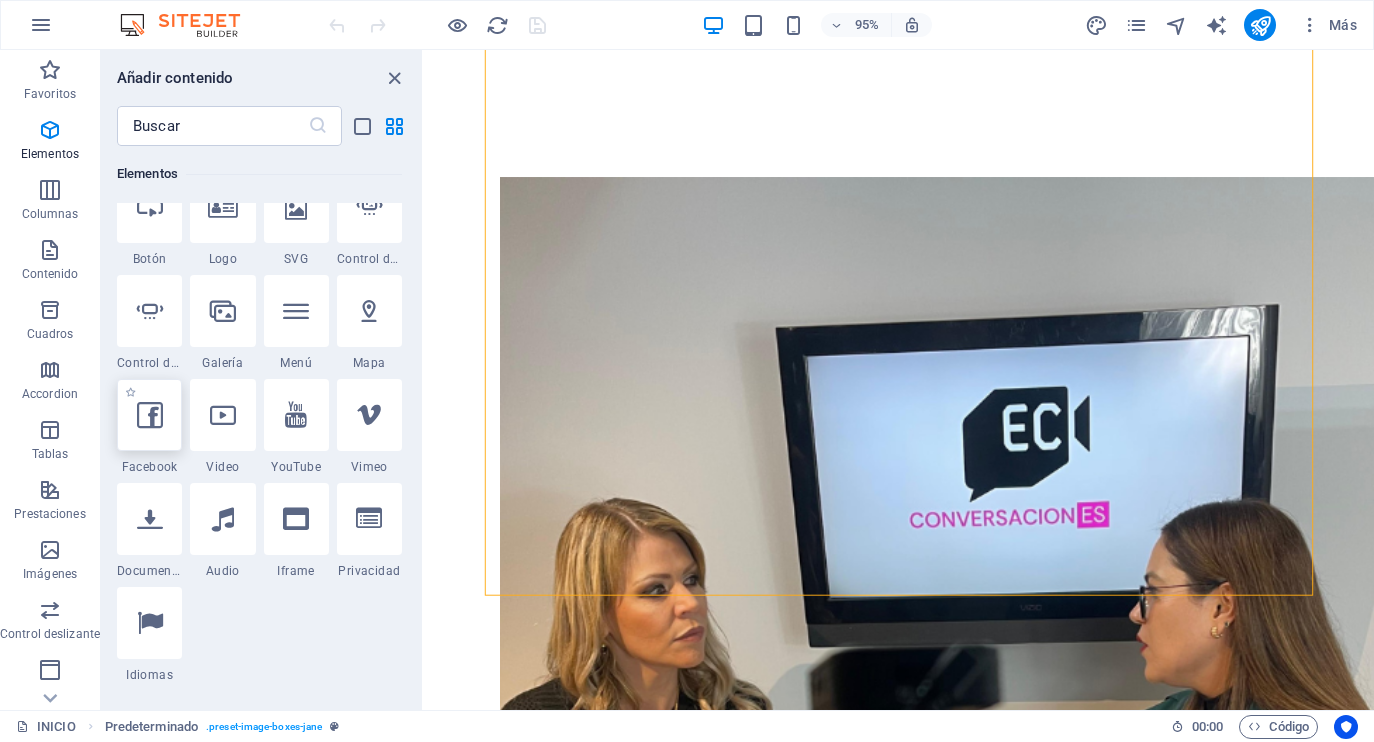 click at bounding box center (150, 415) 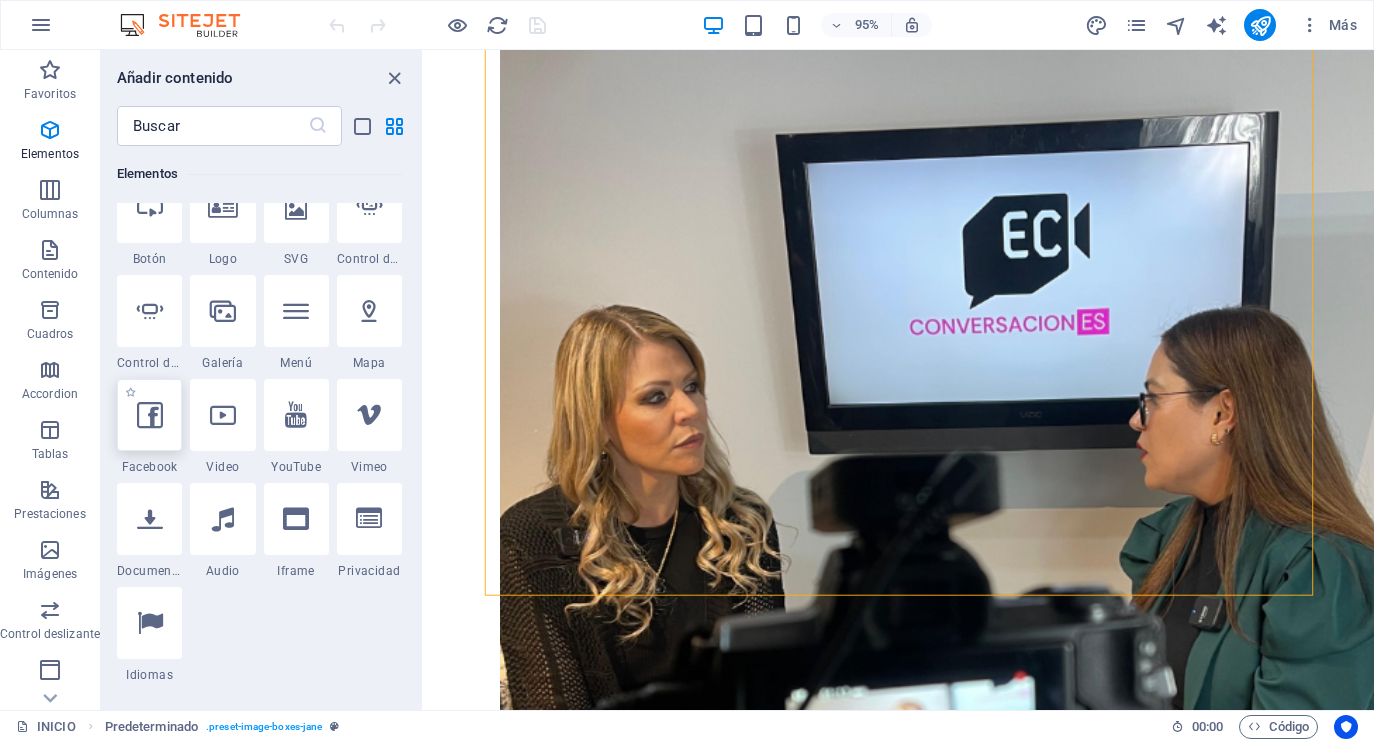 select on "%" 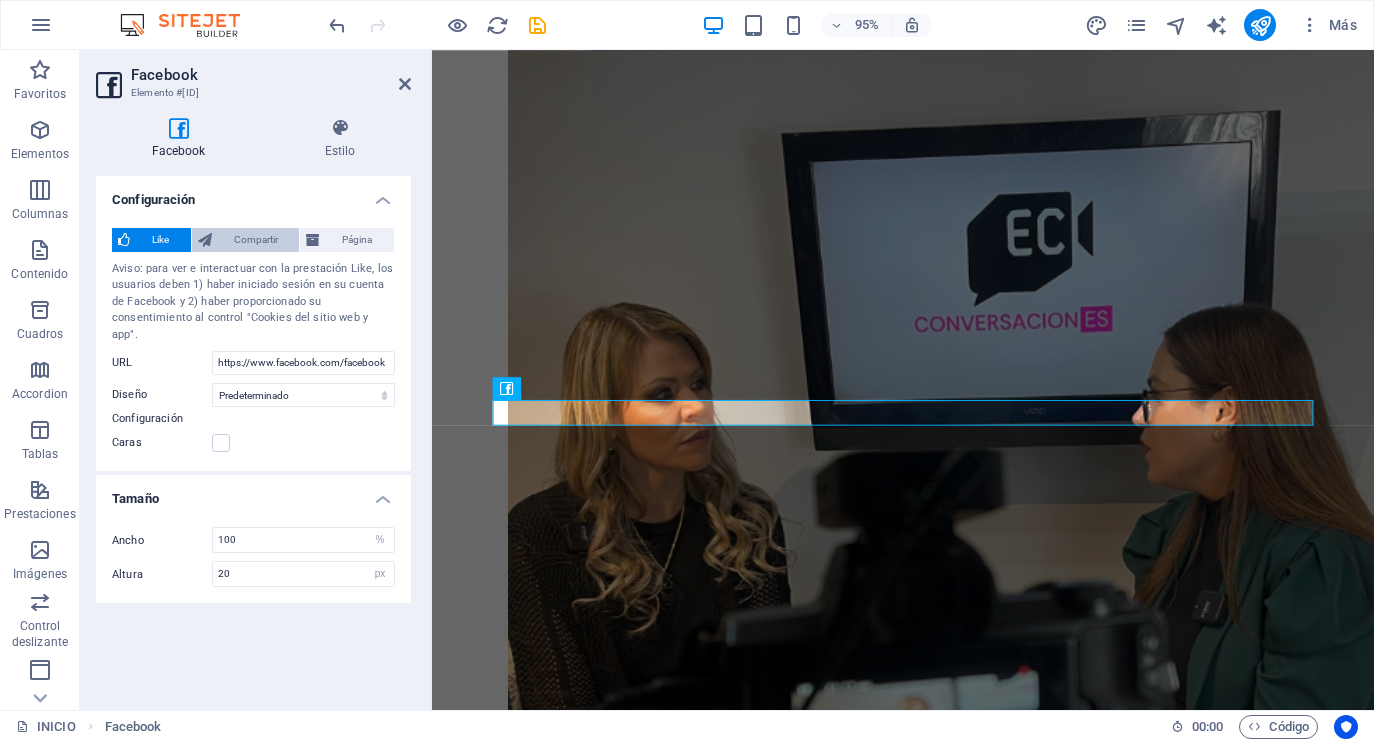click on "Compartir" at bounding box center (256, 240) 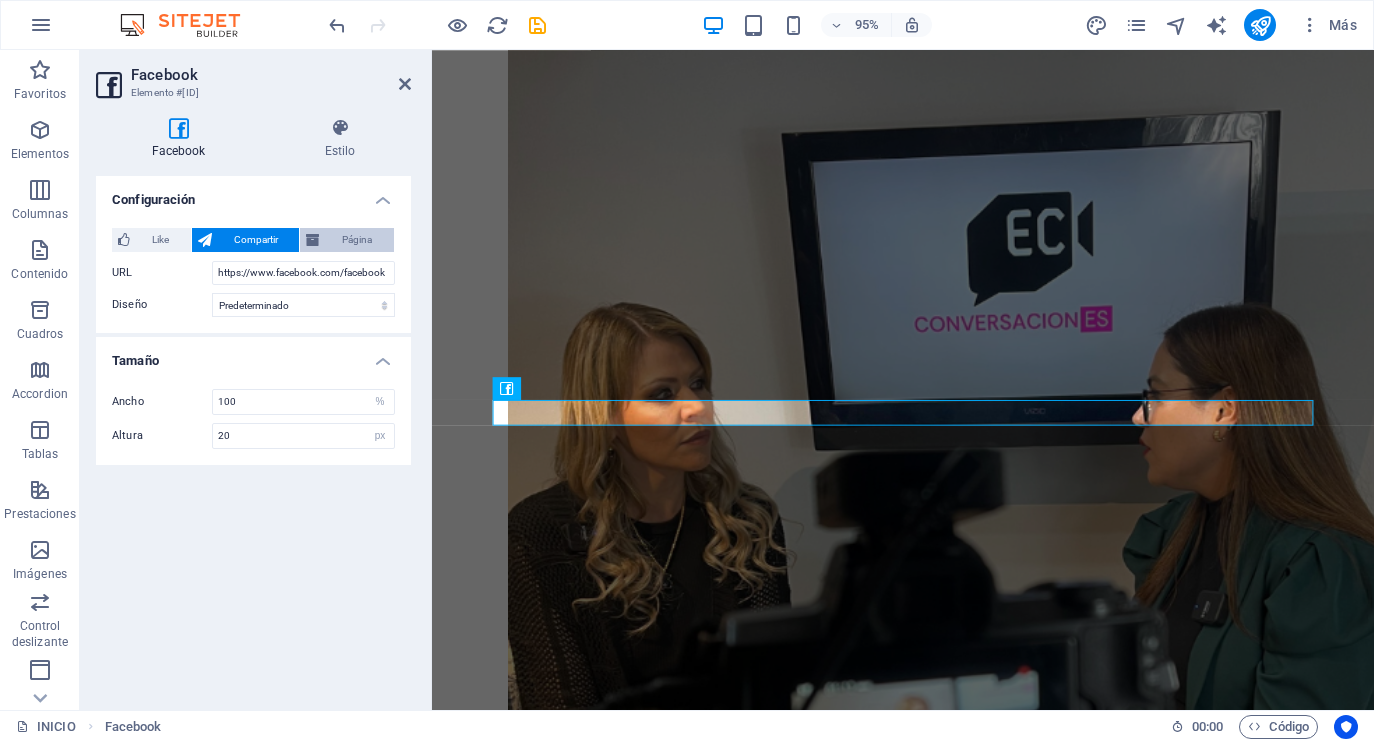 click on "Página" at bounding box center [347, 240] 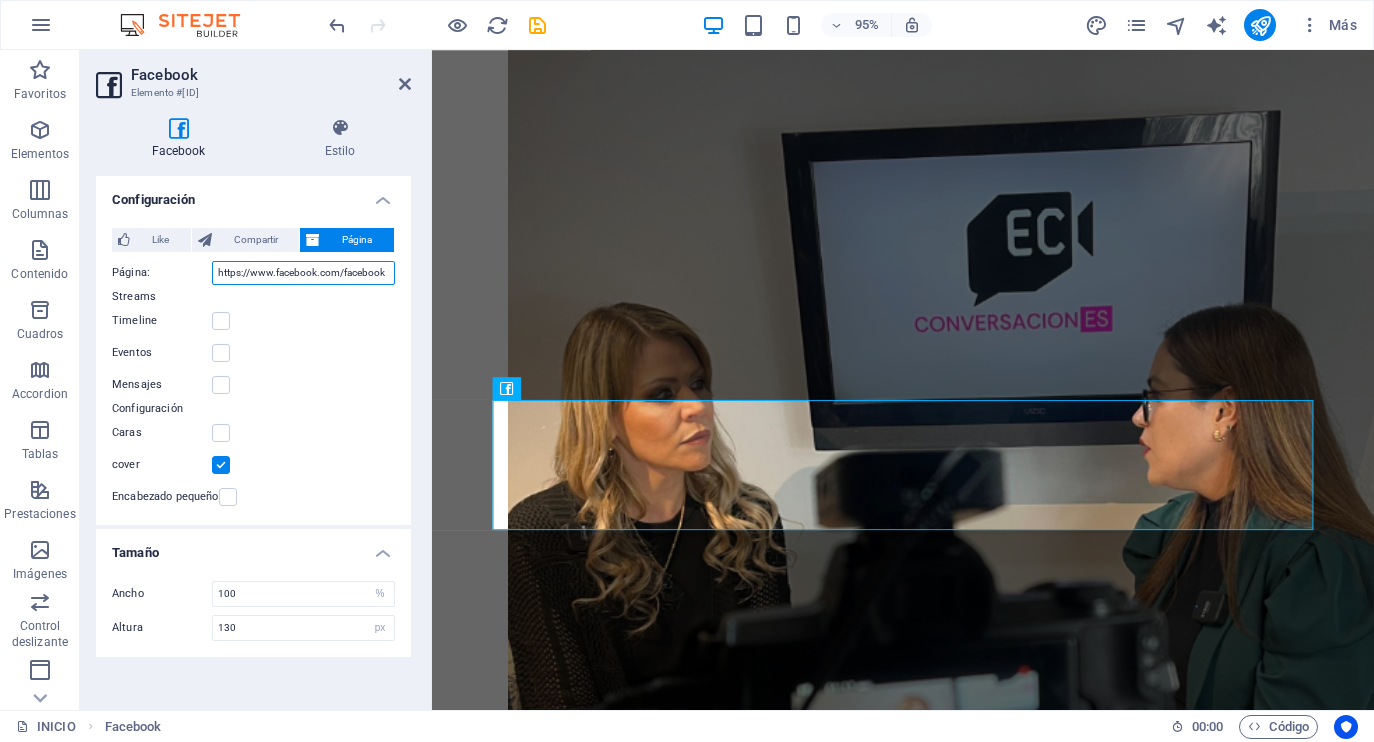 click on "https://www.facebook.com/facebook" at bounding box center [303, 273] 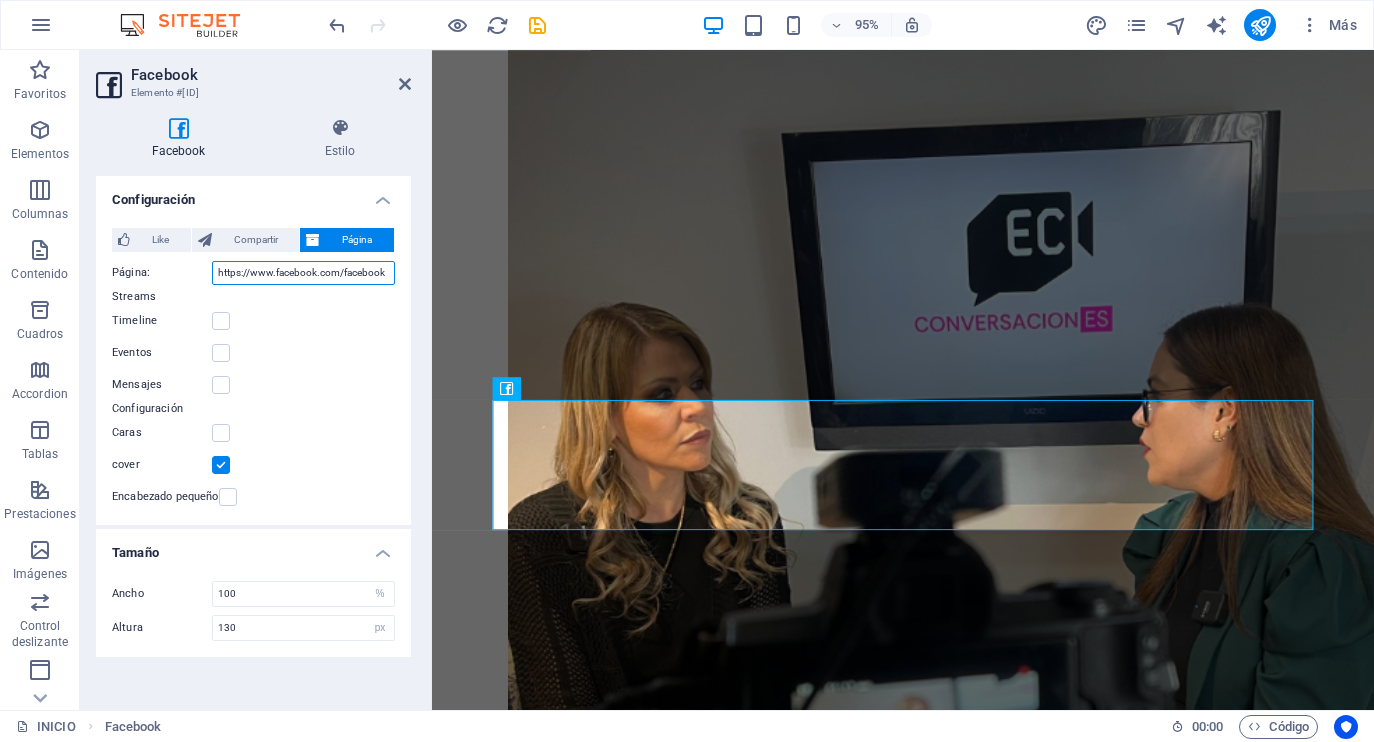 click on "https://www.facebook.com/facebook" at bounding box center (303, 273) 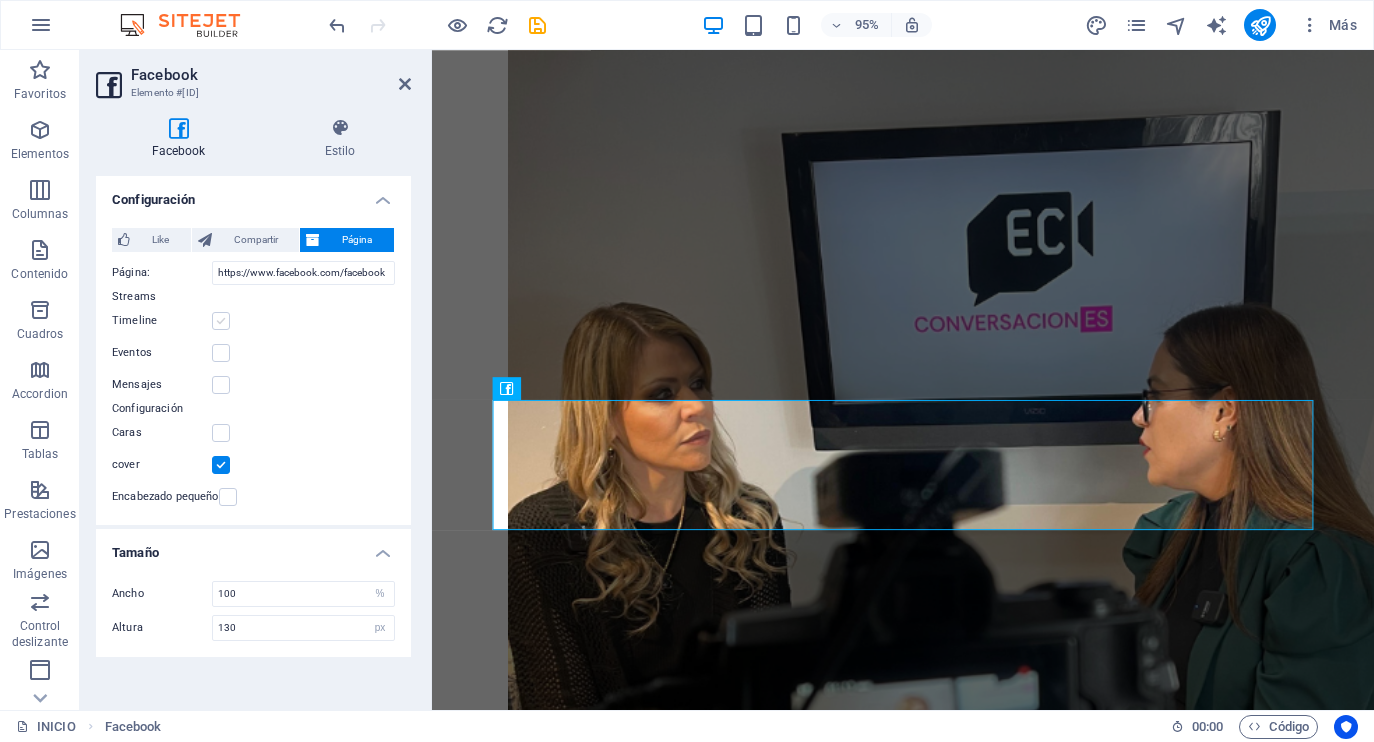 click at bounding box center (221, 321) 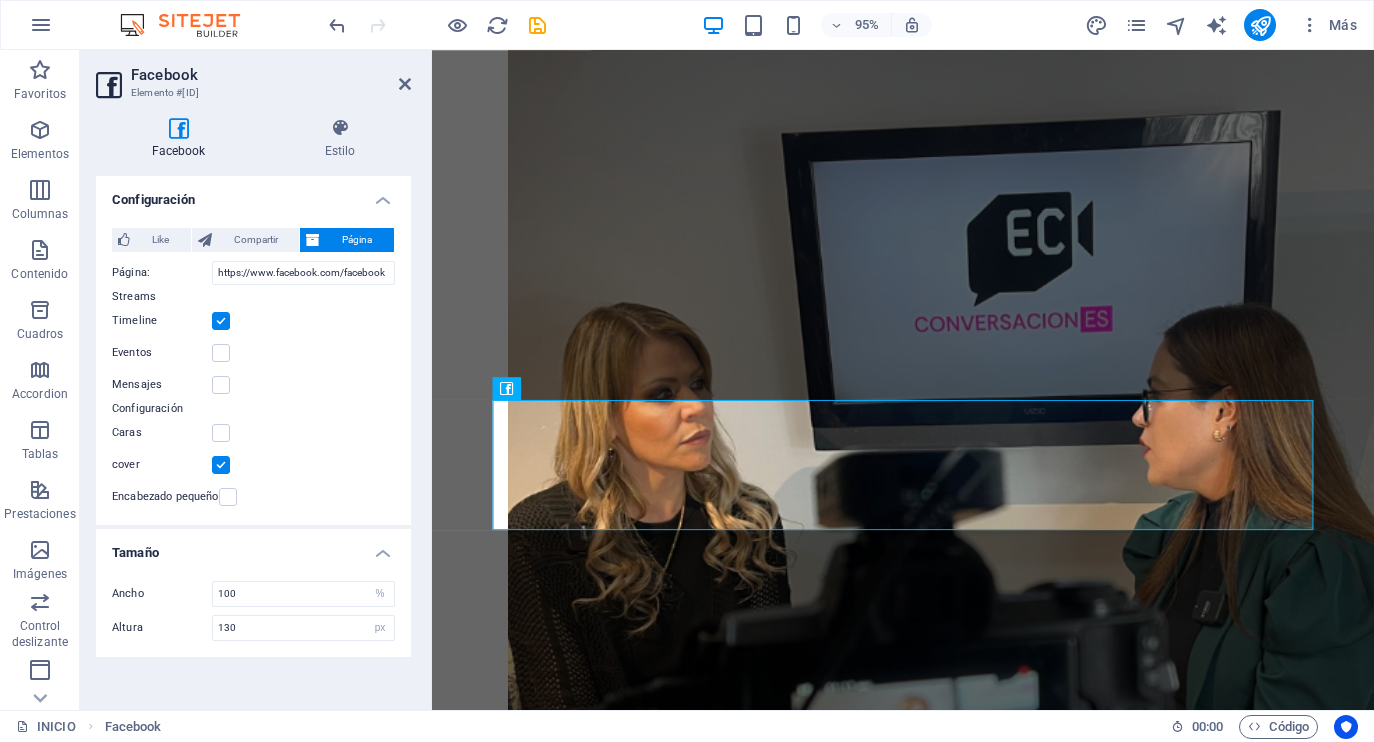 type on "500" 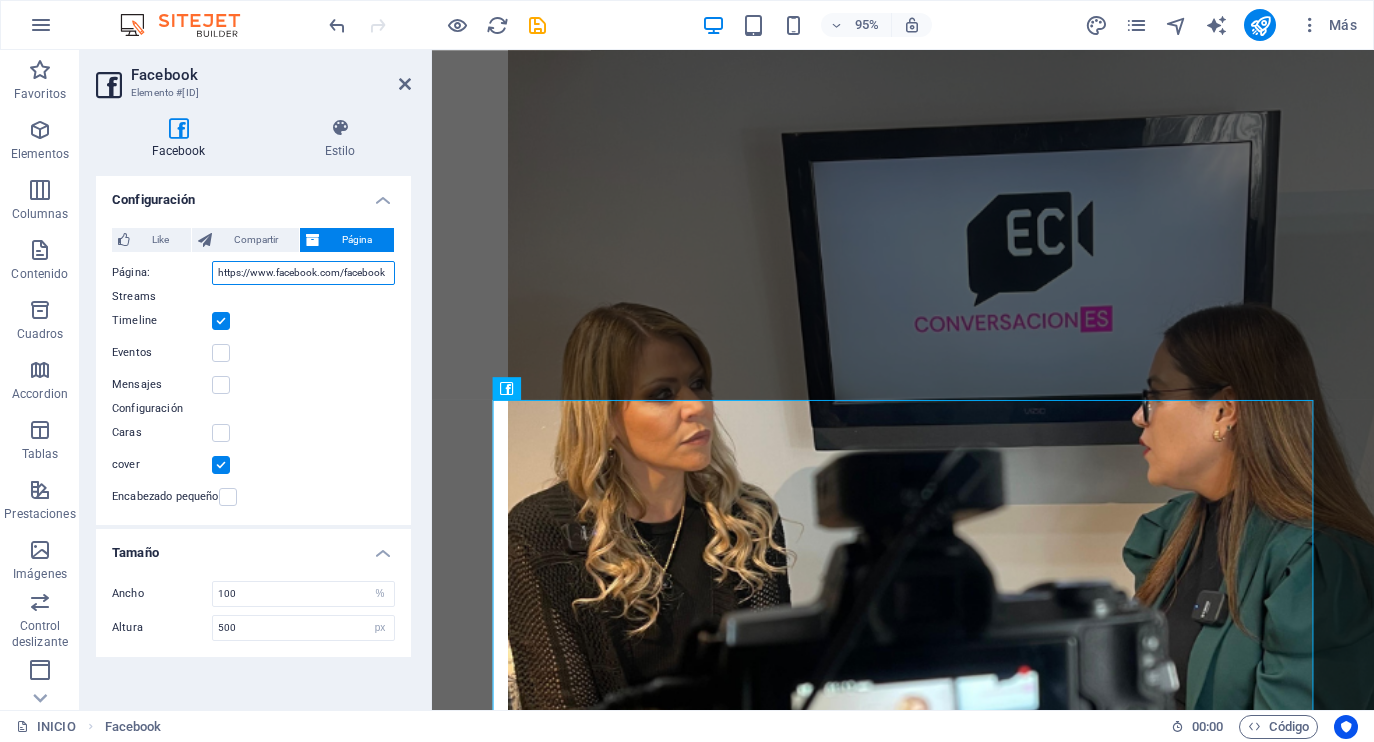 click on "https://www.facebook.com/facebook" at bounding box center (303, 273) 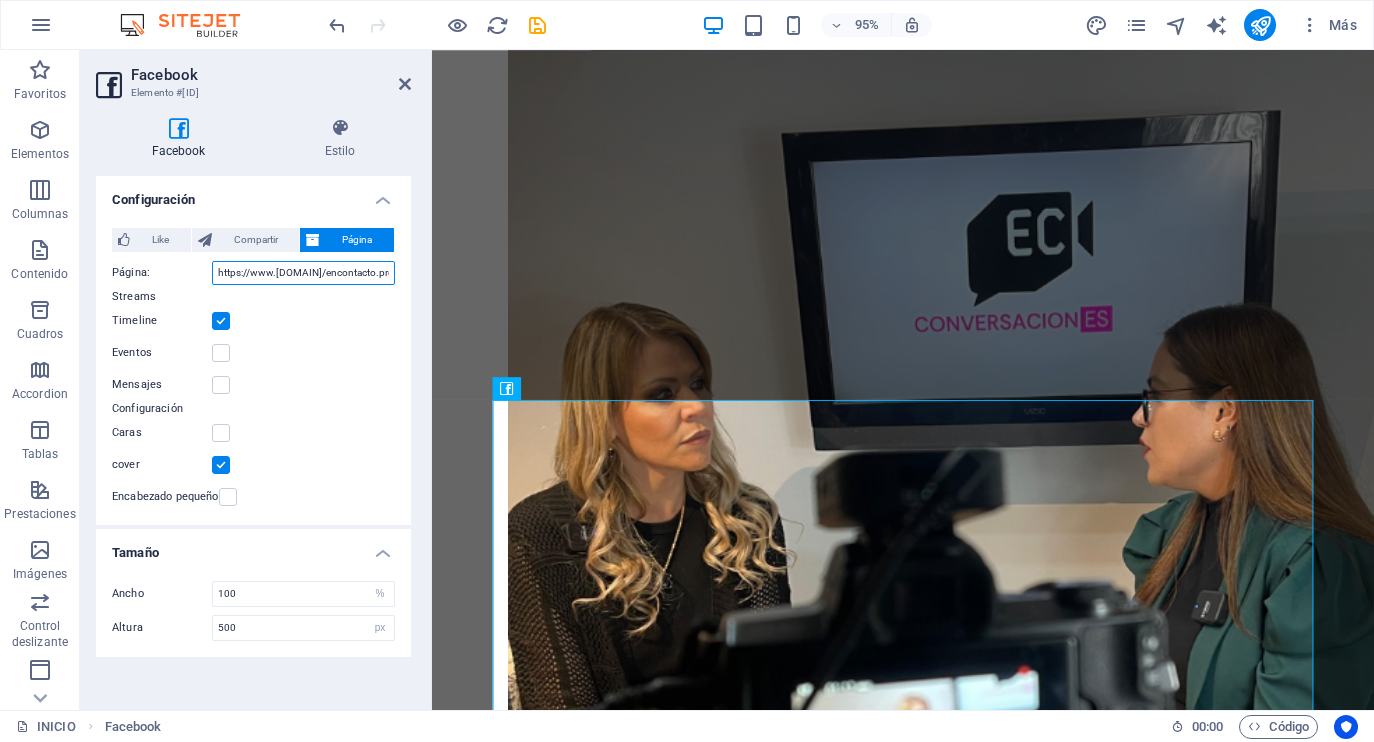 type on "https://www.facebook.com/encontacto.press" 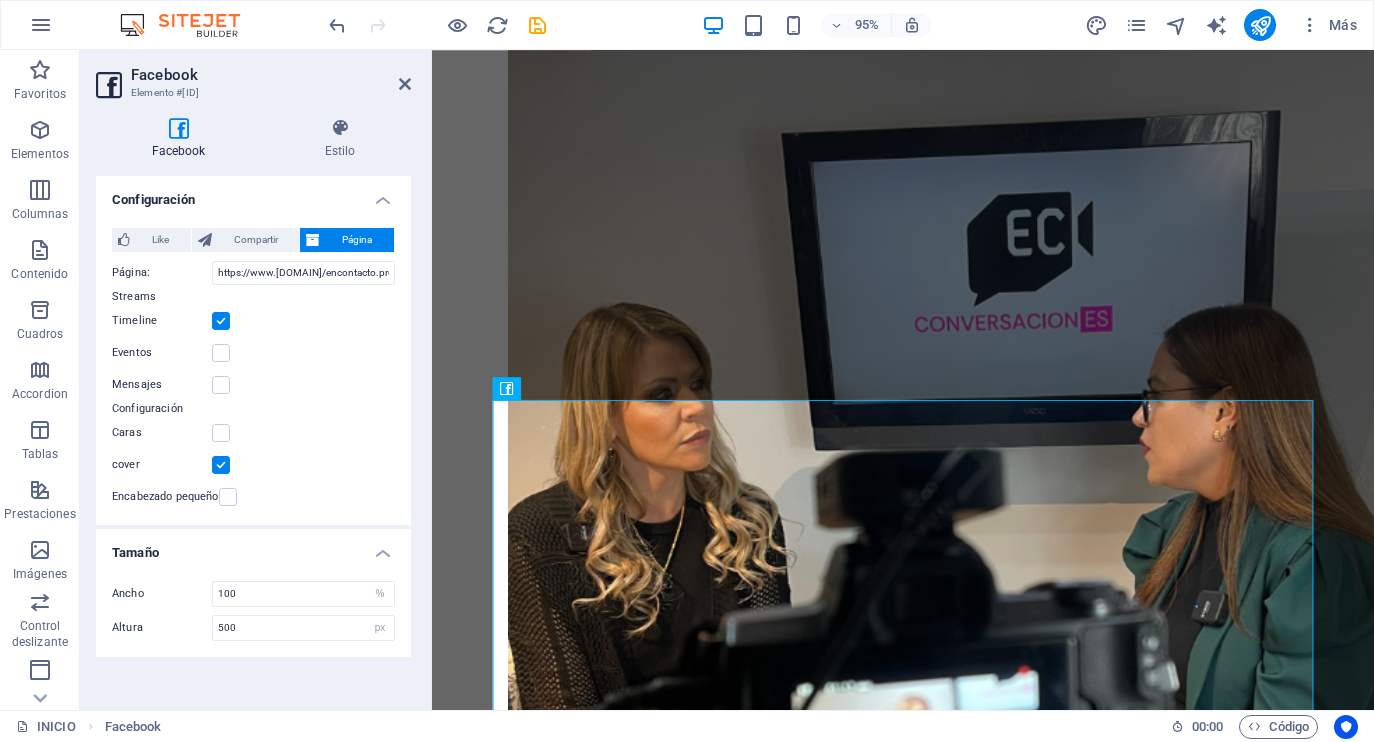 click at bounding box center [221, 465] 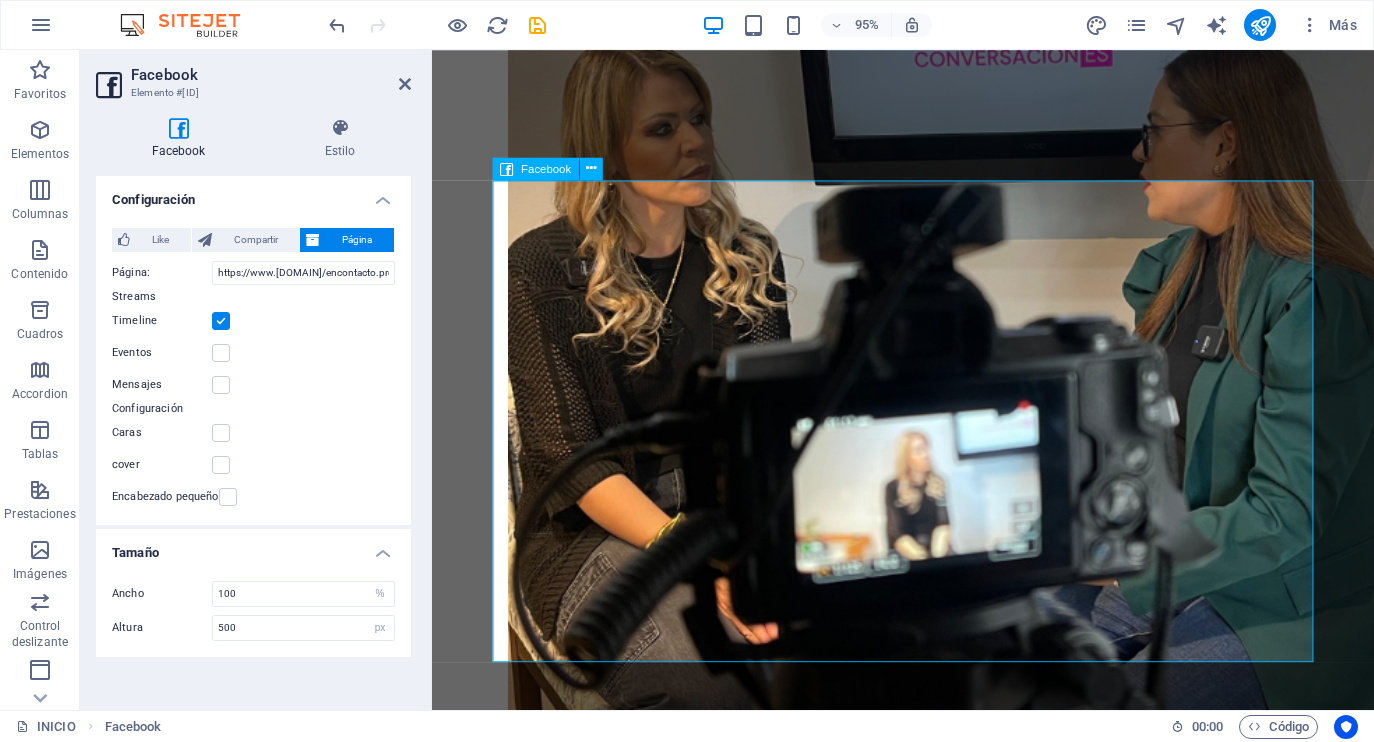 scroll, scrollTop: 1662, scrollLeft: 0, axis: vertical 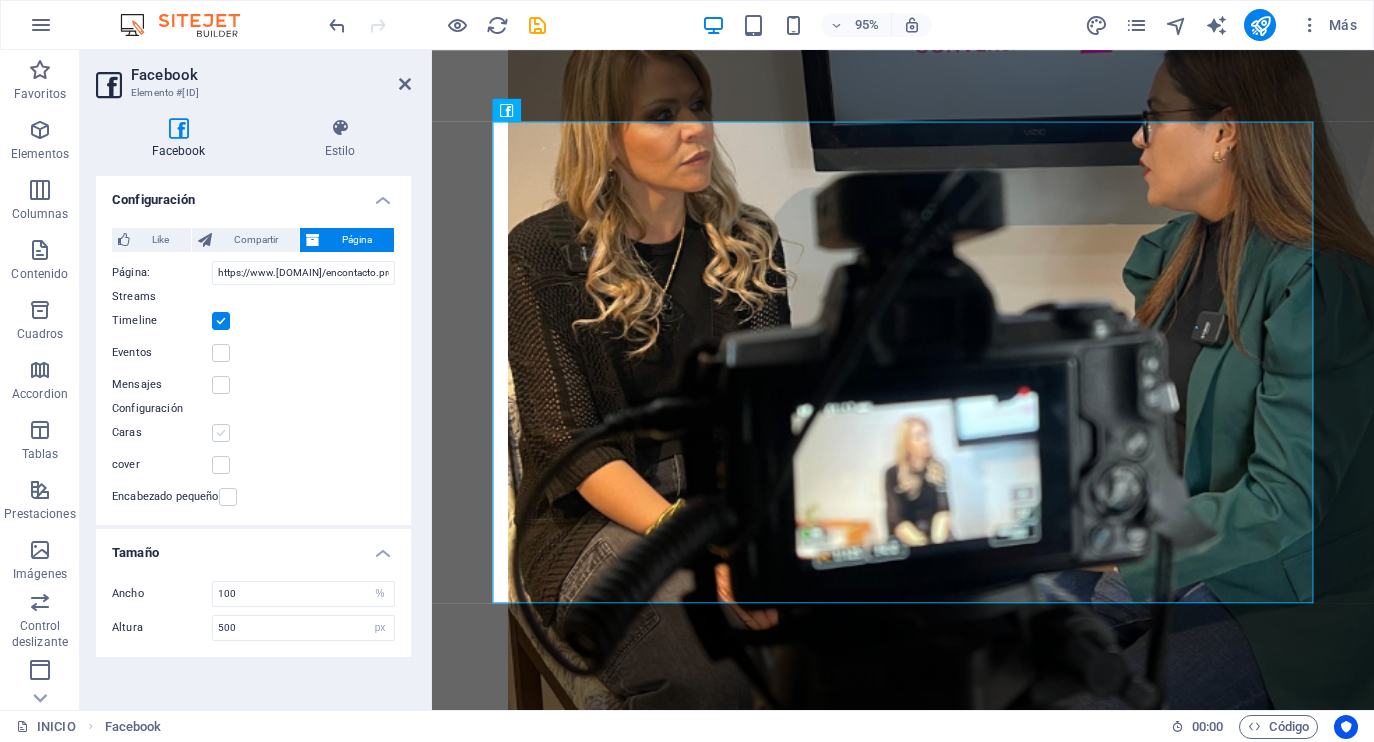 click at bounding box center (221, 433) 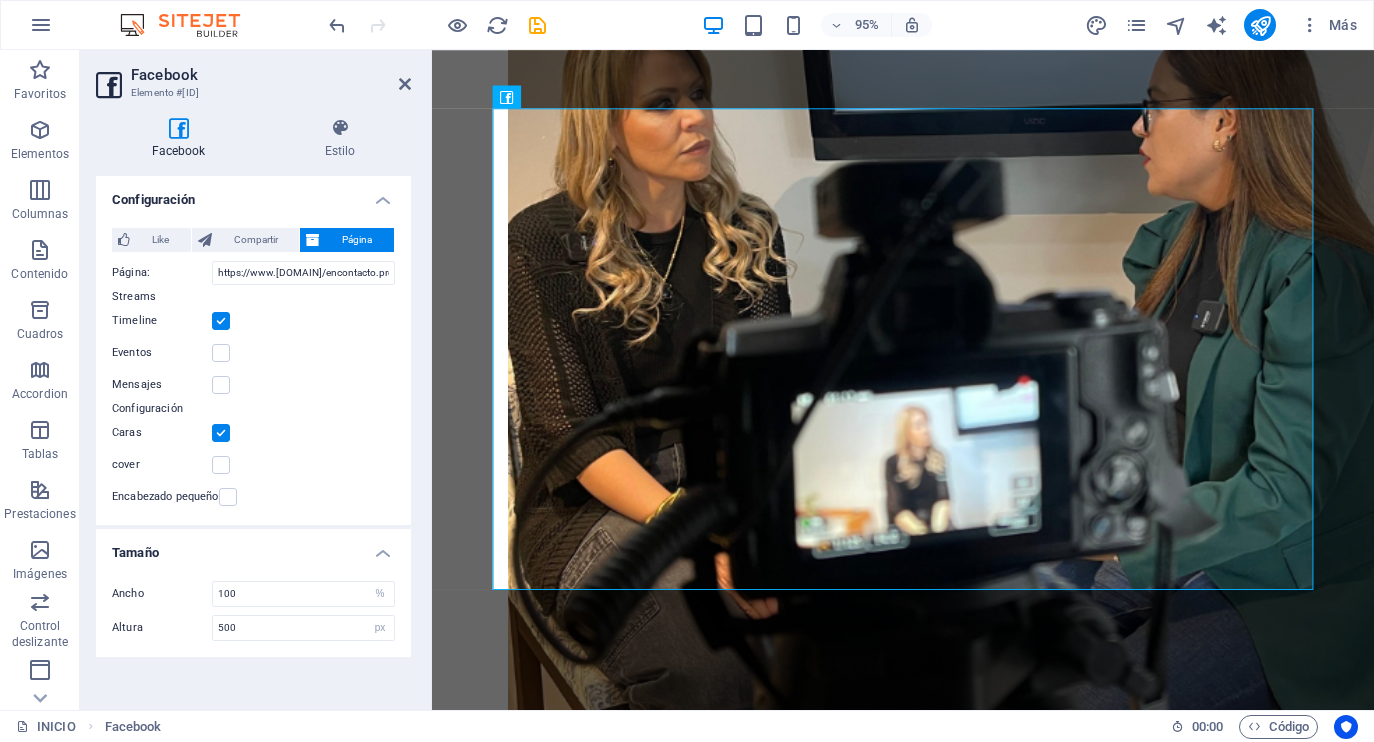 scroll, scrollTop: 1677, scrollLeft: 0, axis: vertical 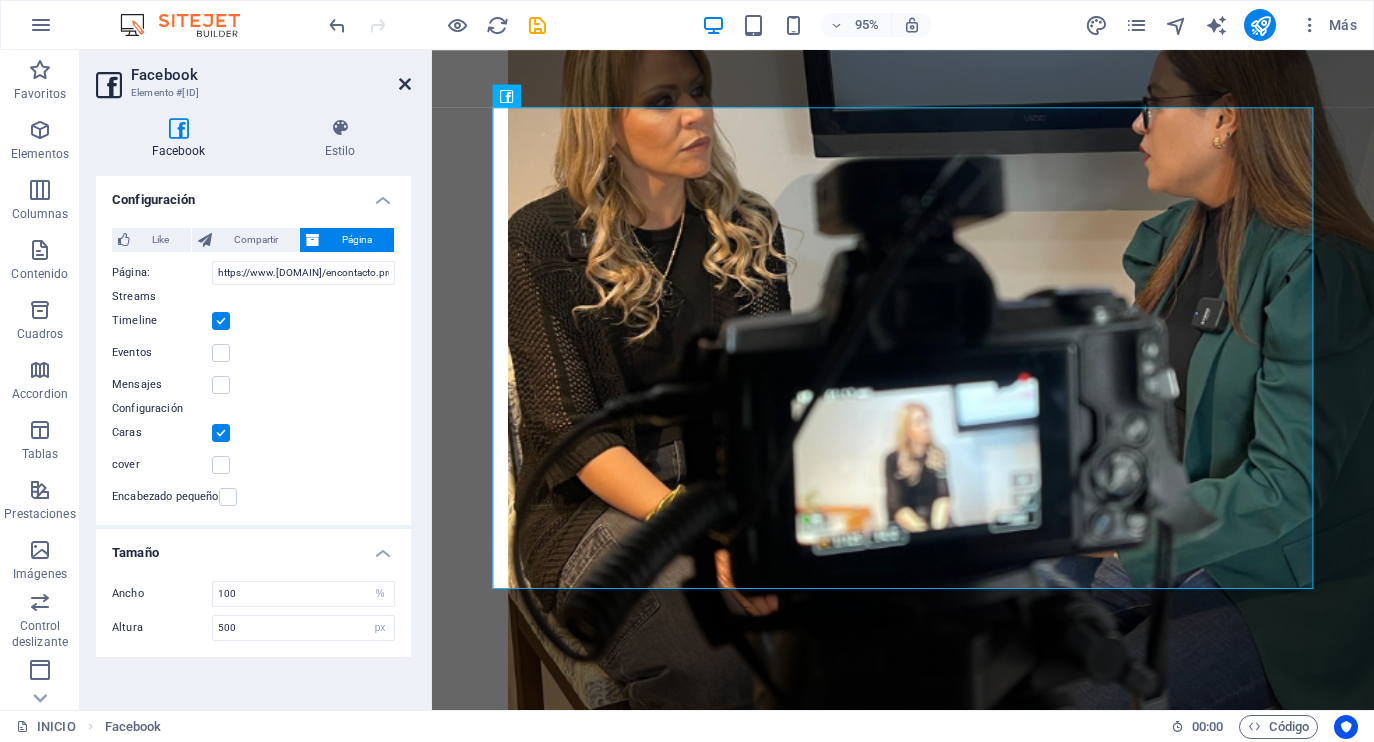 click at bounding box center (405, 84) 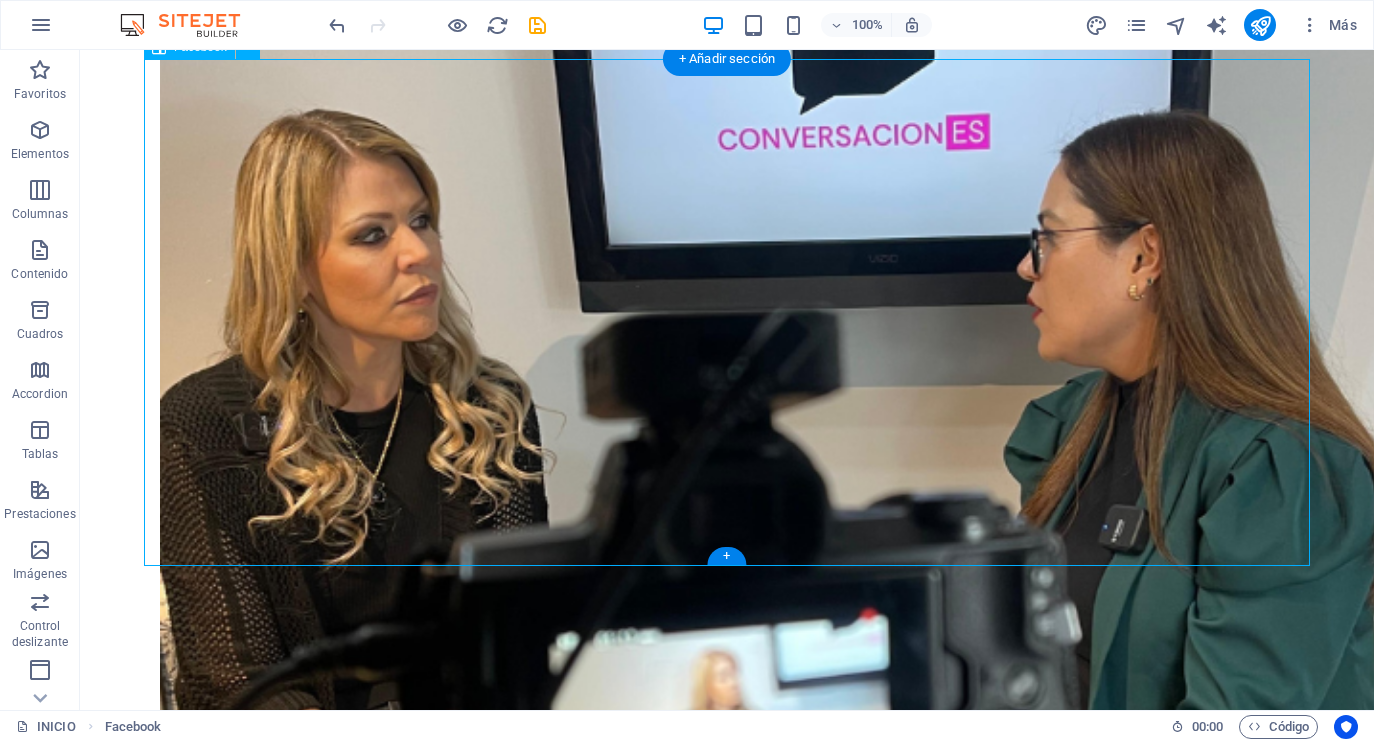 click at bounding box center (727, 4665) 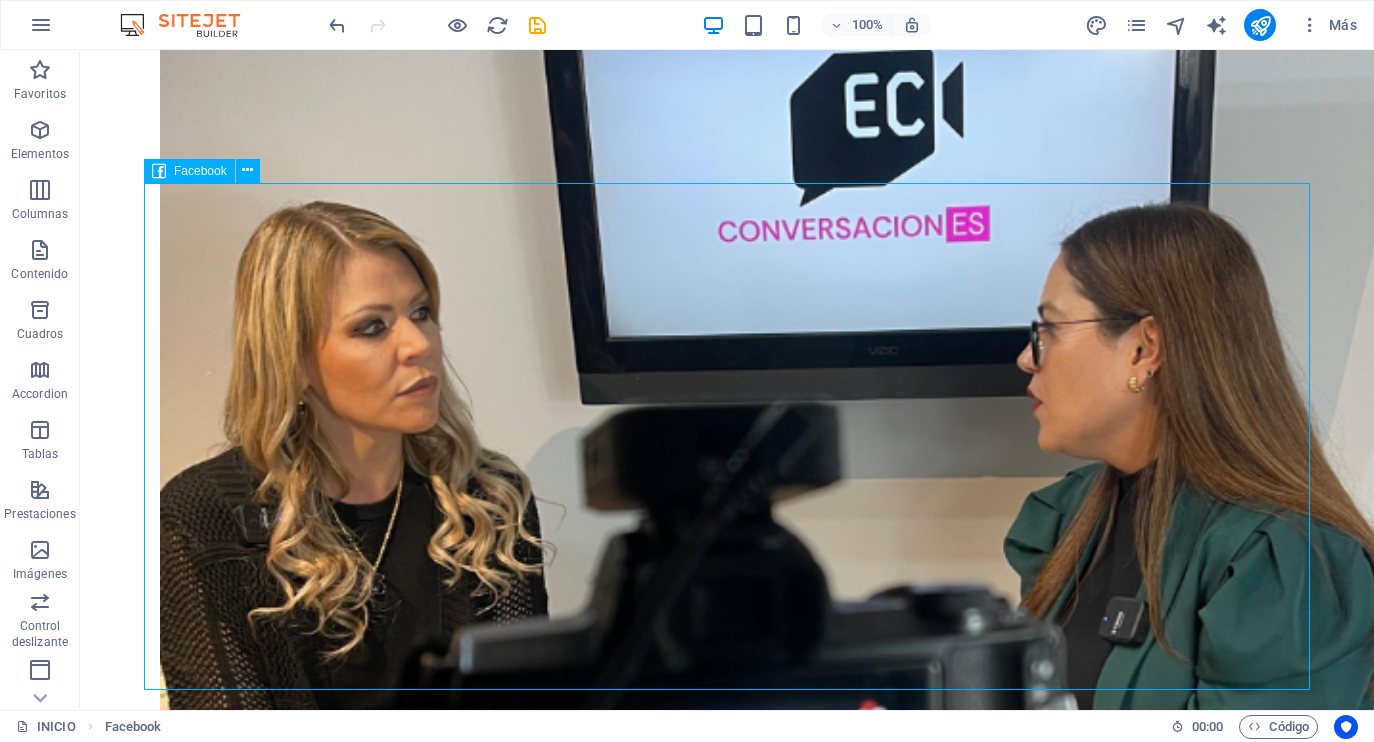 scroll, scrollTop: 1548, scrollLeft: 0, axis: vertical 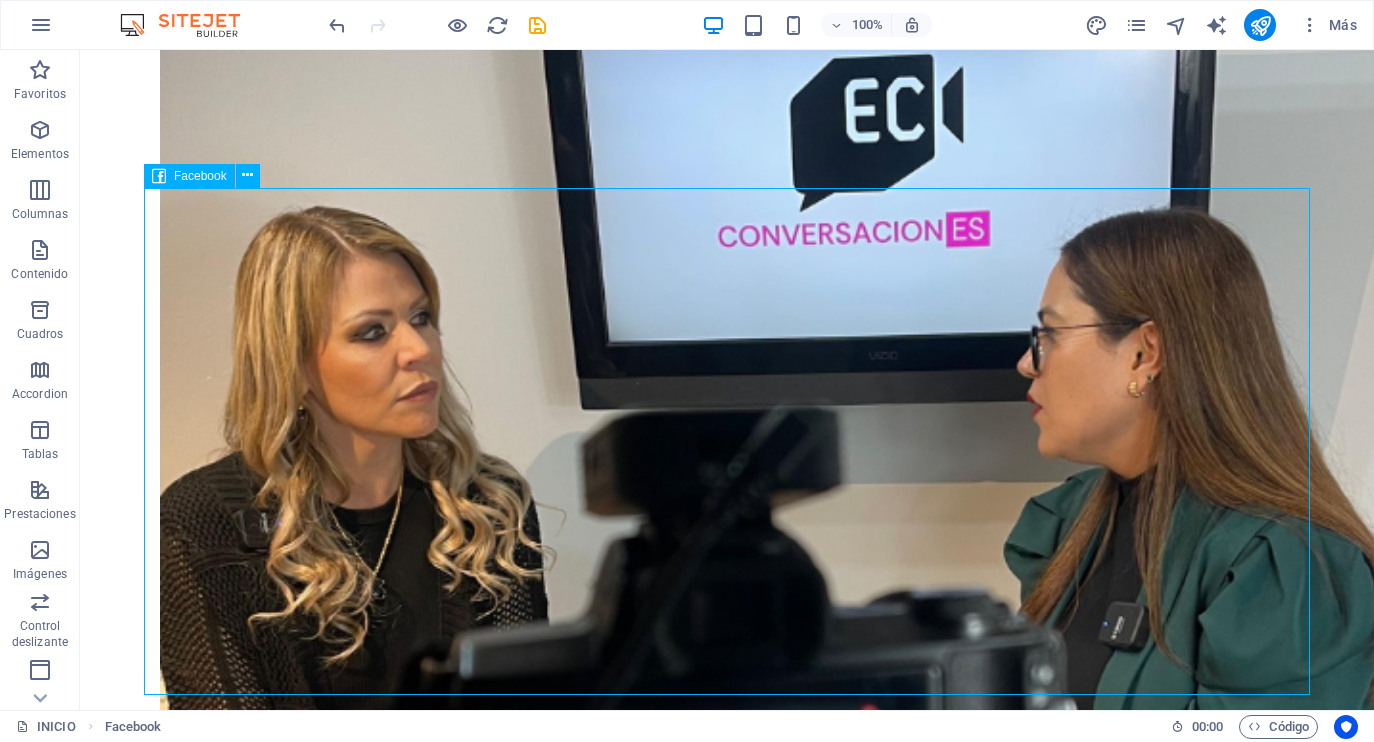 click at bounding box center (727, 4762) 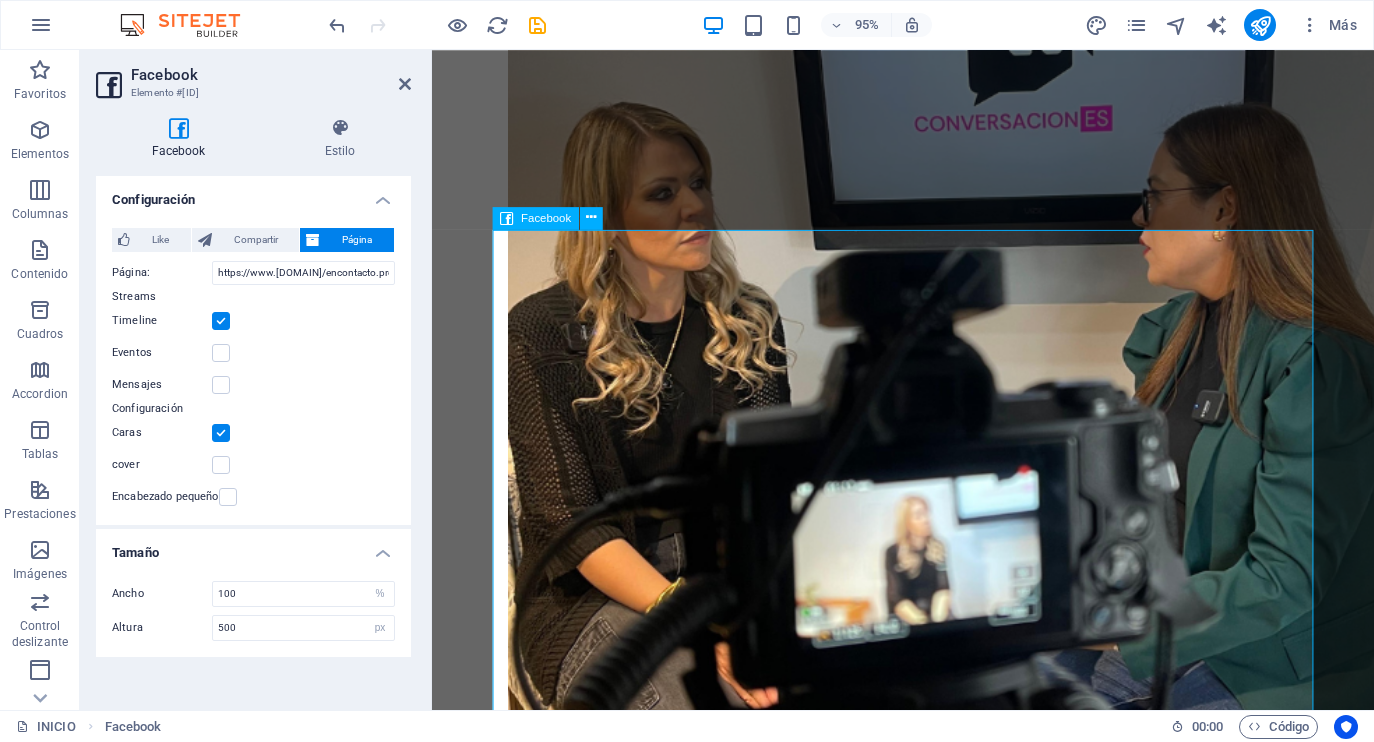 click at bounding box center [928, 4031] 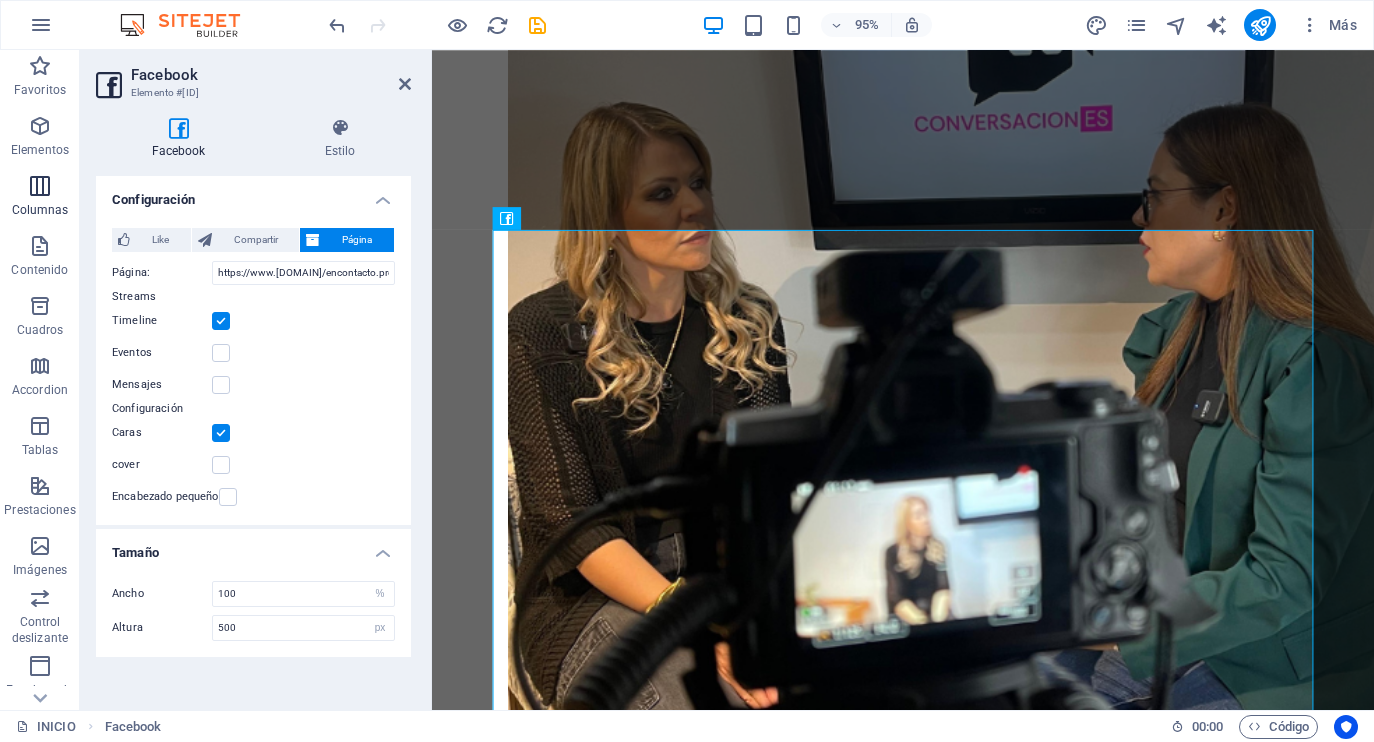 click at bounding box center (40, 186) 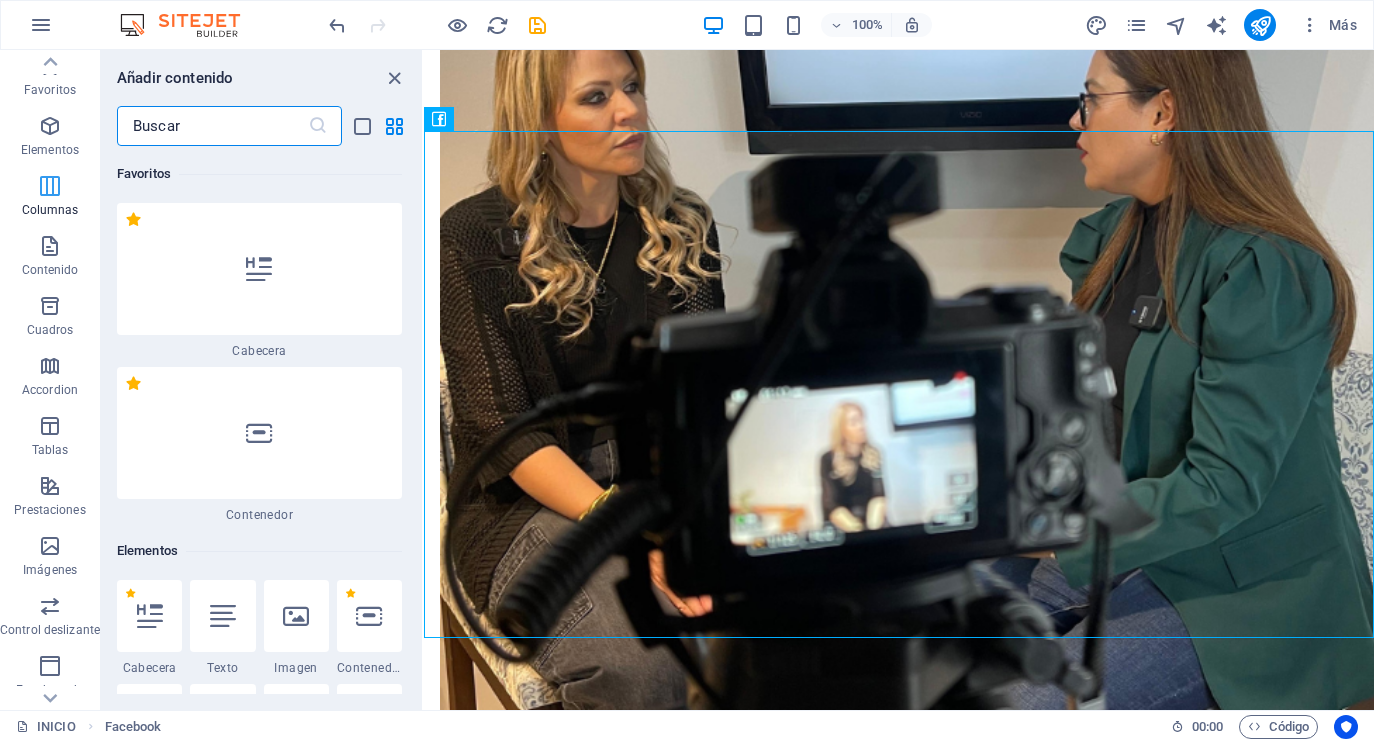 scroll, scrollTop: 3, scrollLeft: 0, axis: vertical 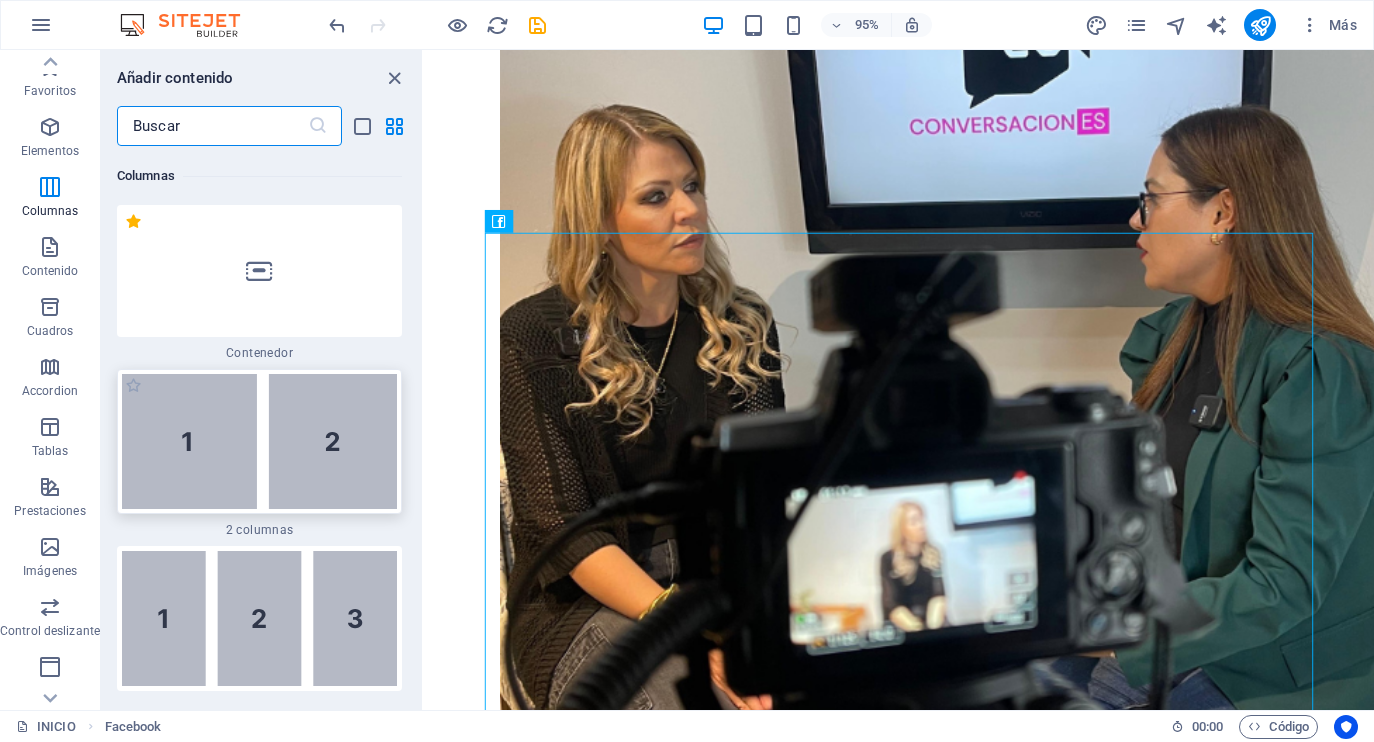 click at bounding box center (259, 441) 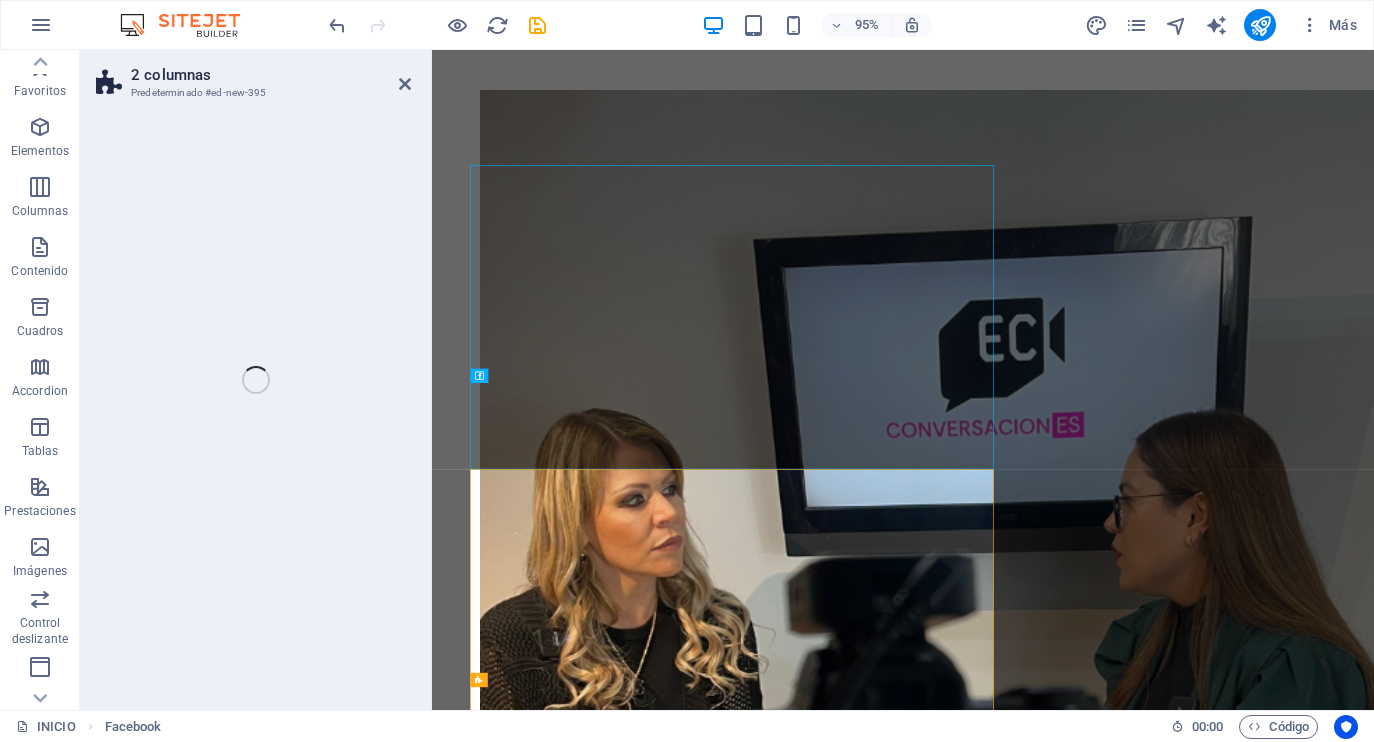 scroll, scrollTop: 2102, scrollLeft: 0, axis: vertical 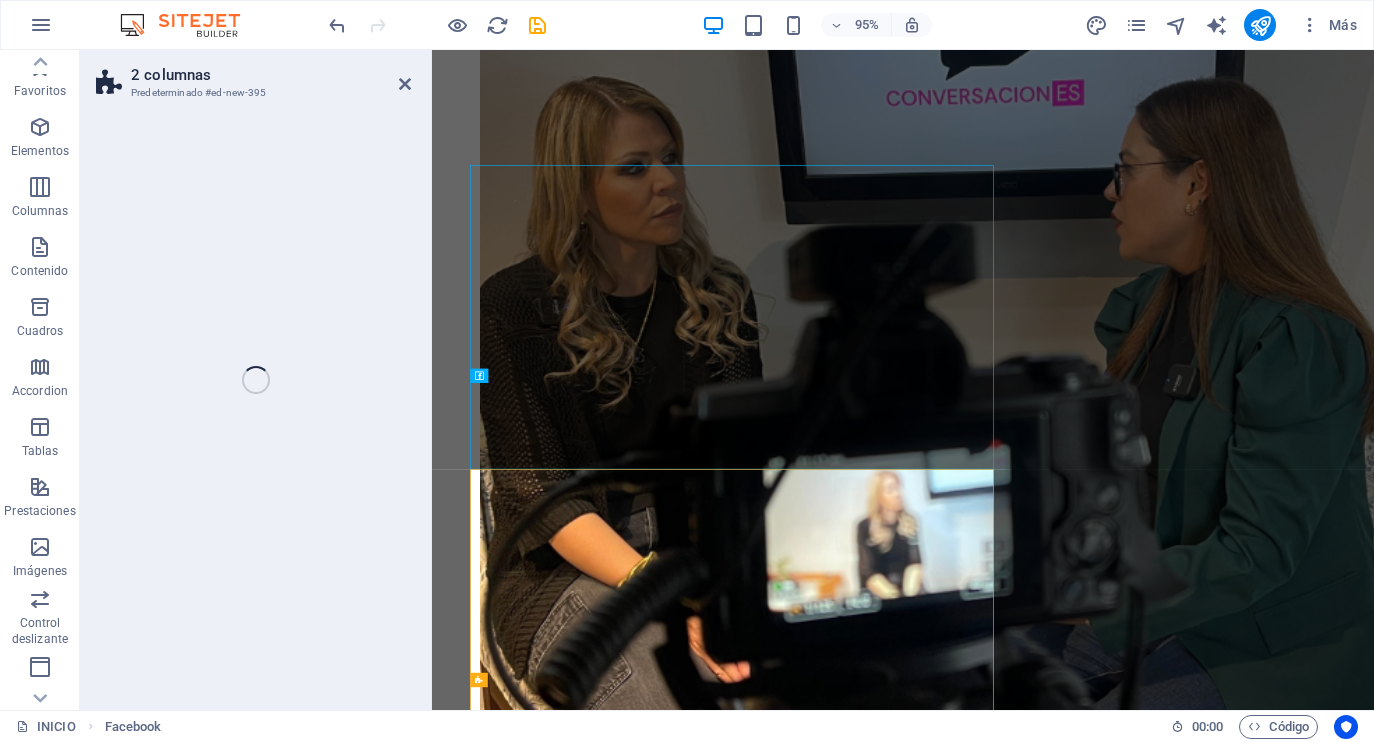 select on "rem" 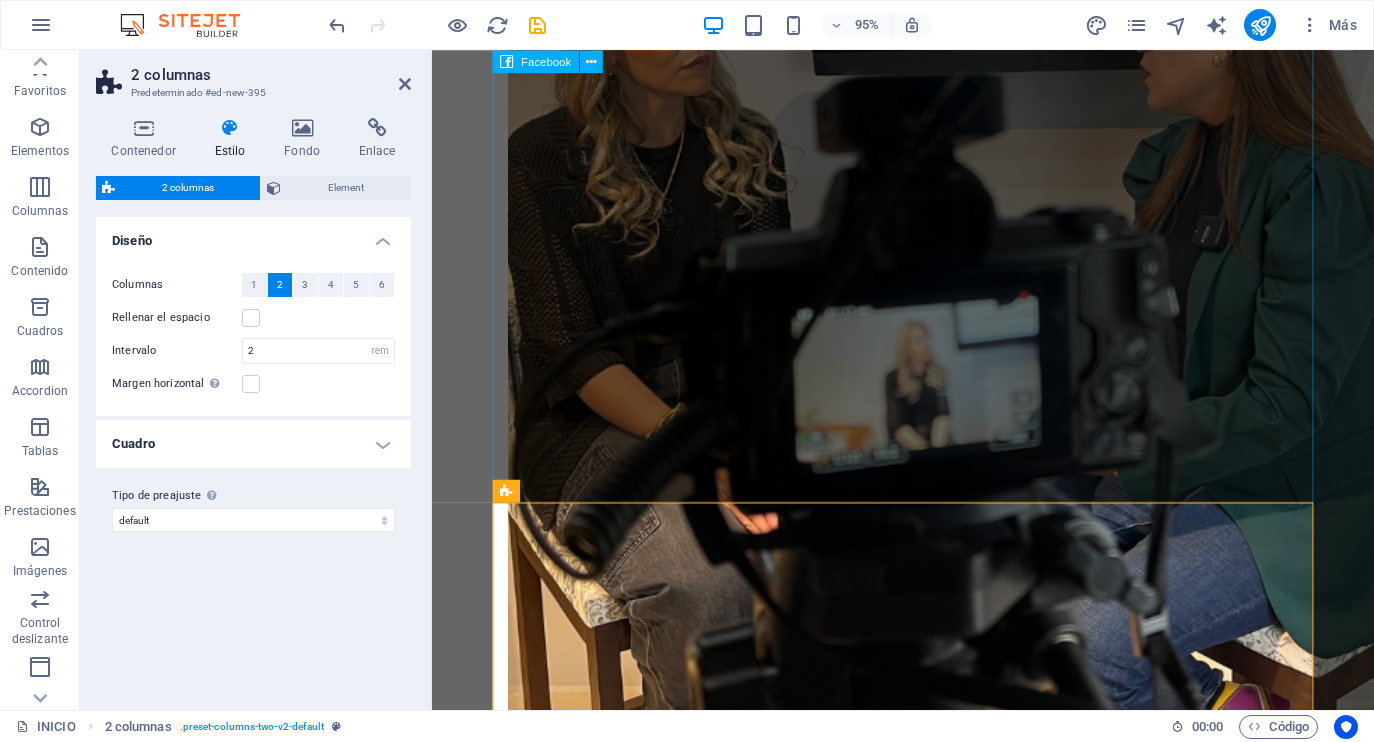 scroll, scrollTop: 1768, scrollLeft: 0, axis: vertical 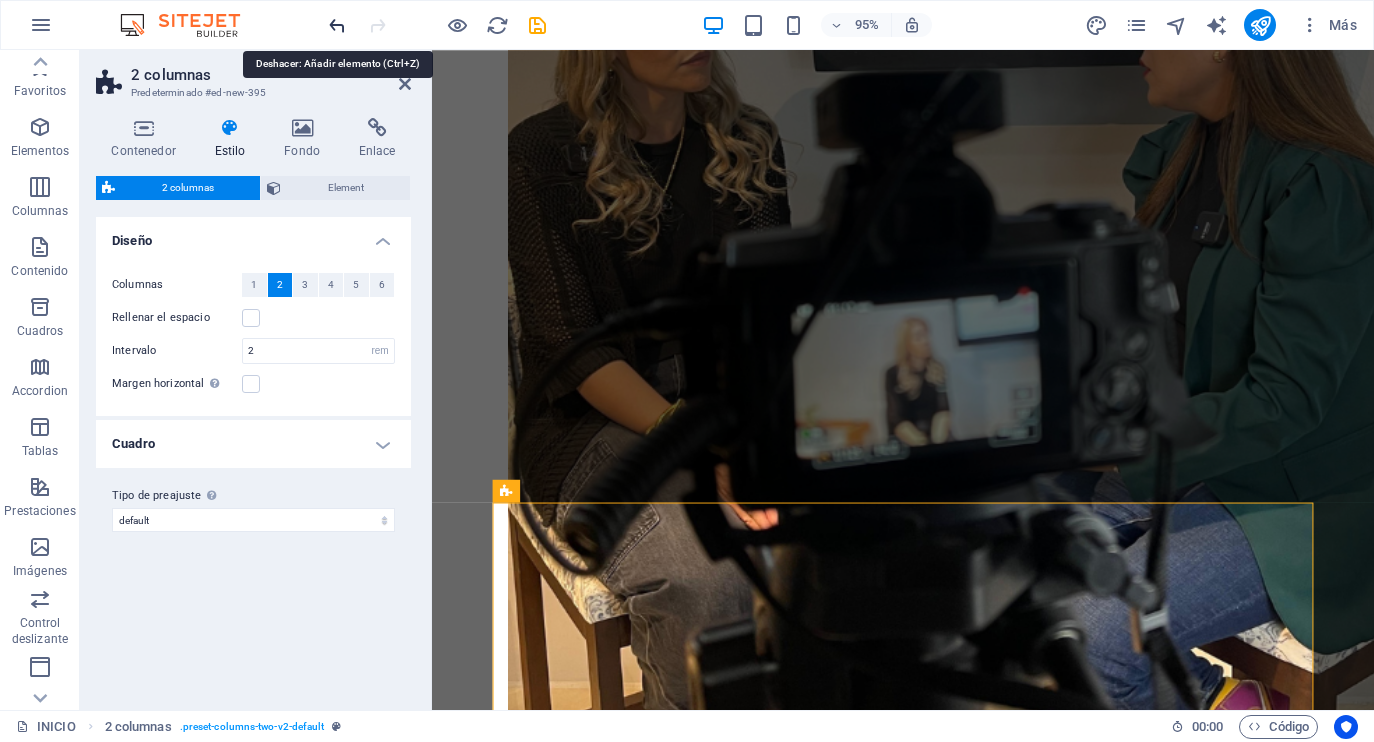 click at bounding box center (337, 25) 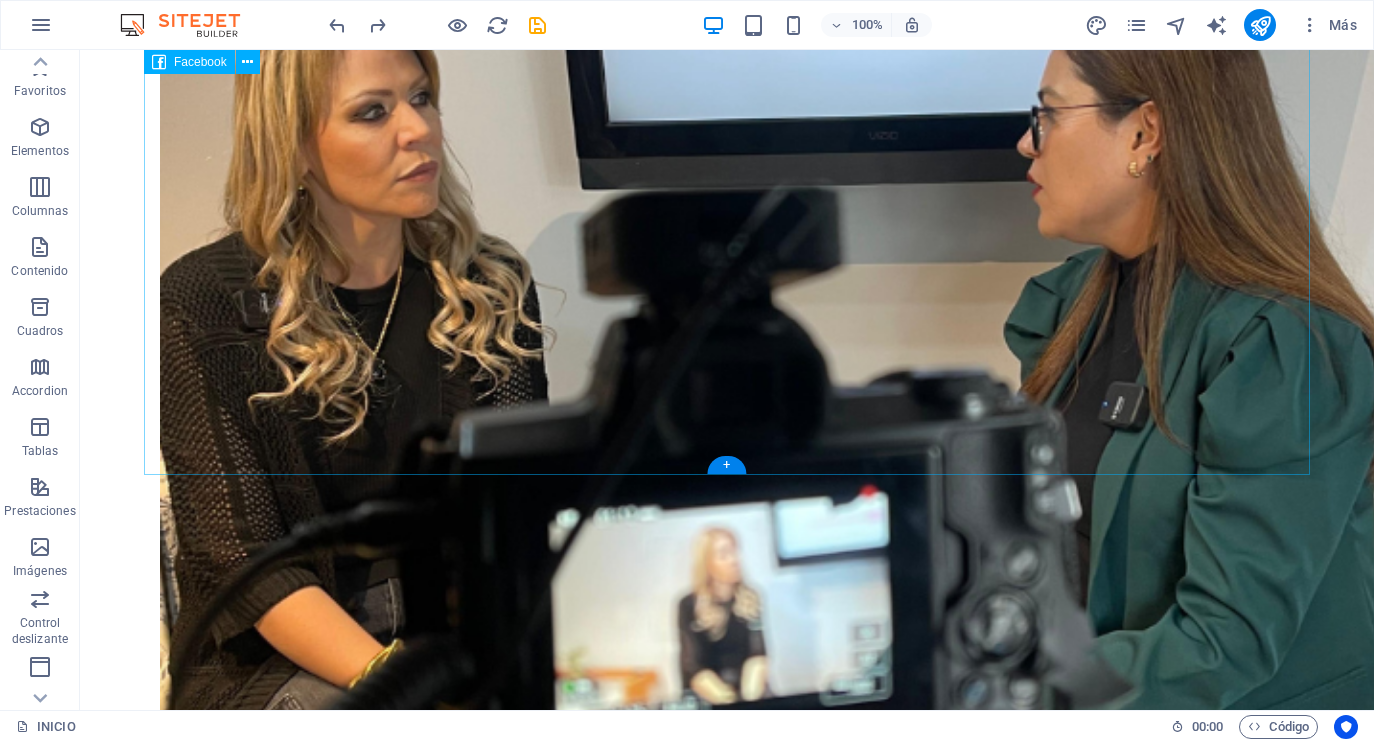 click at bounding box center [727, 4542] 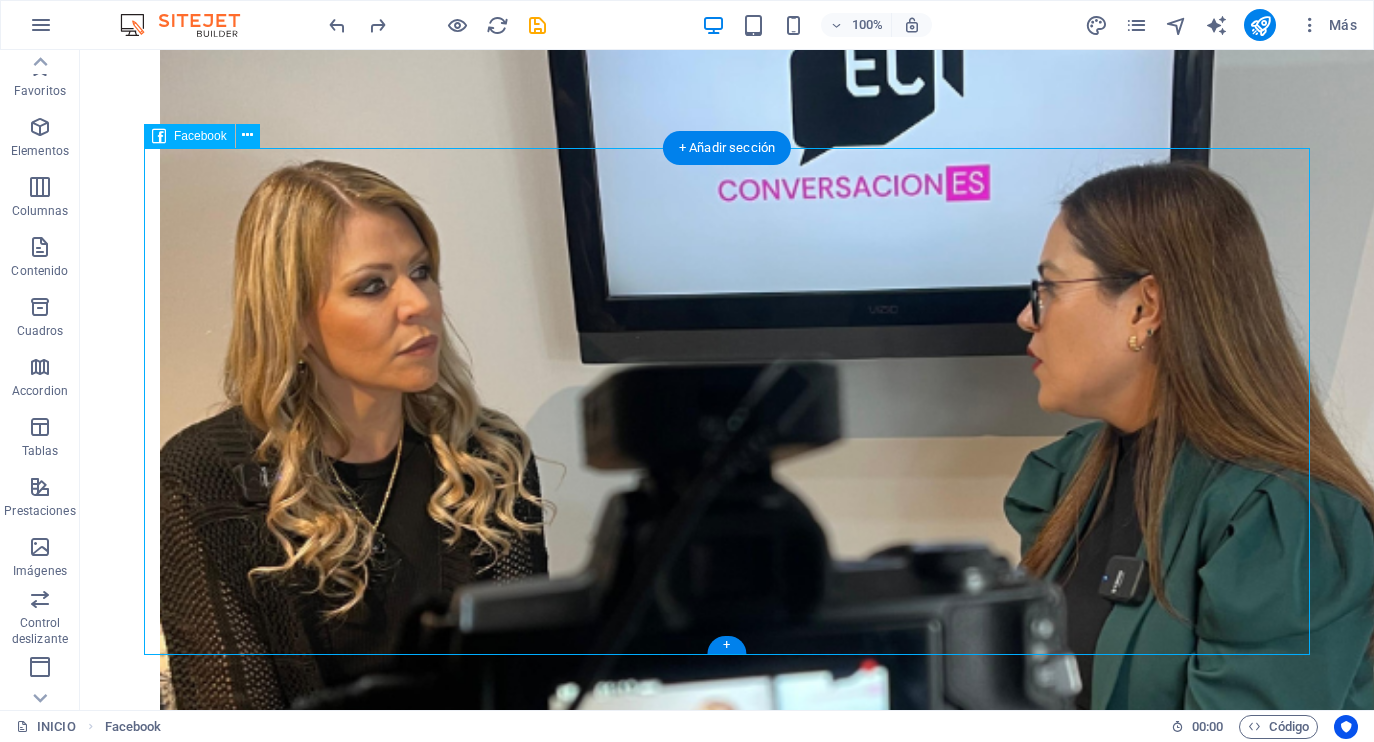 scroll, scrollTop: 1588, scrollLeft: 0, axis: vertical 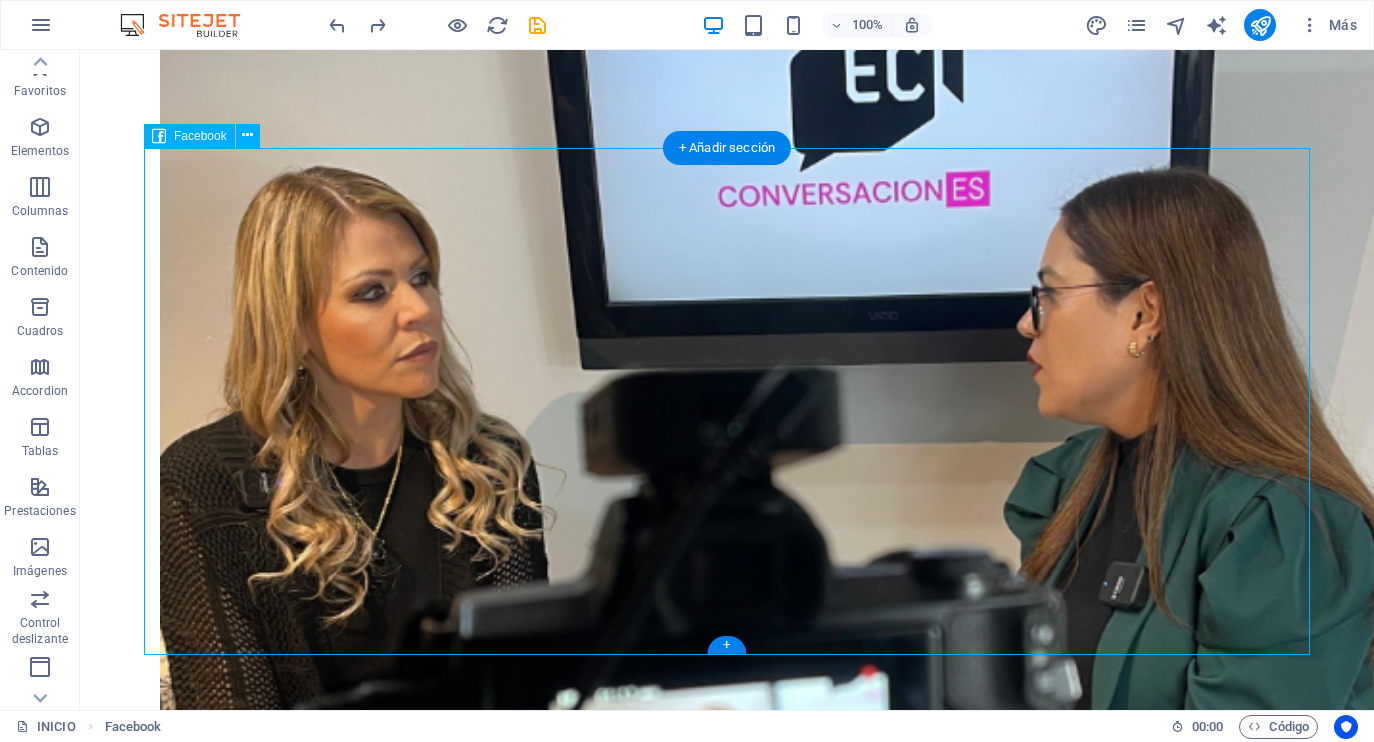 click at bounding box center (727, 4722) 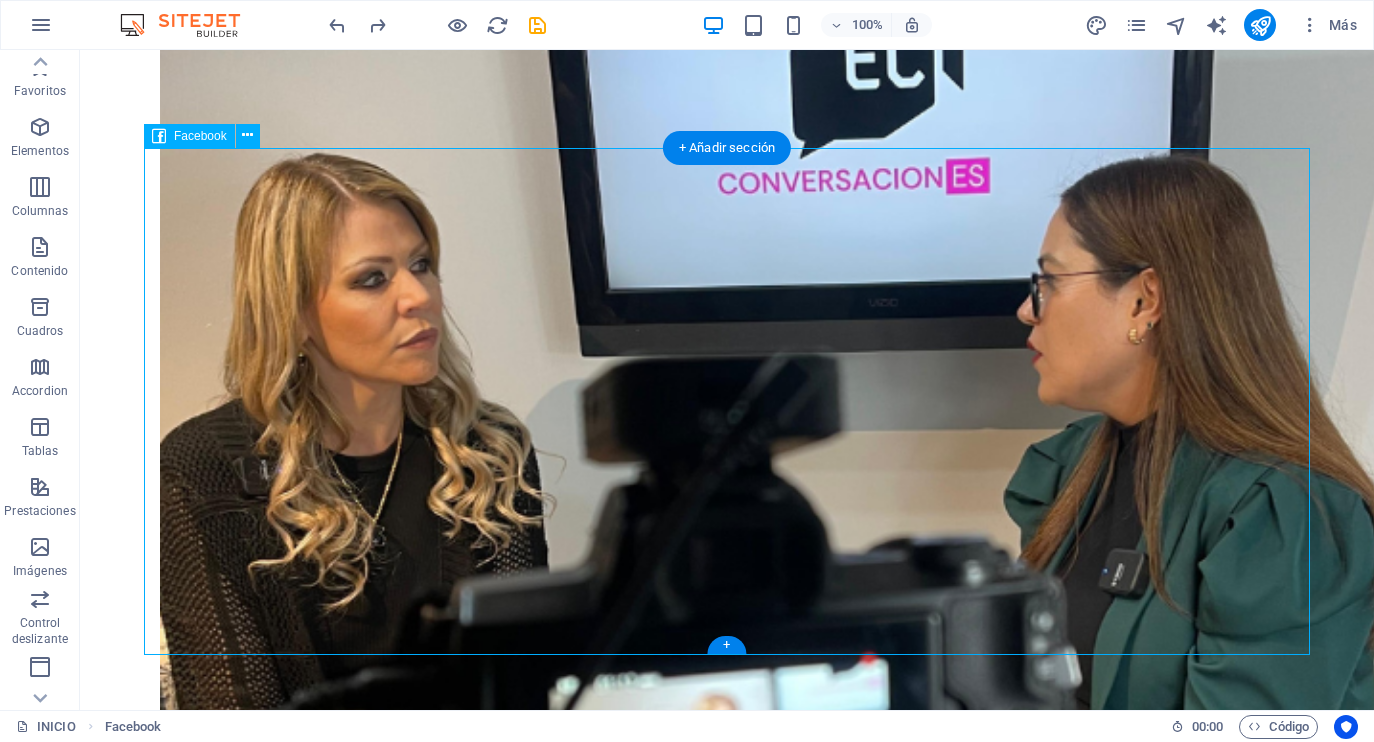 click at bounding box center (727, 4709) 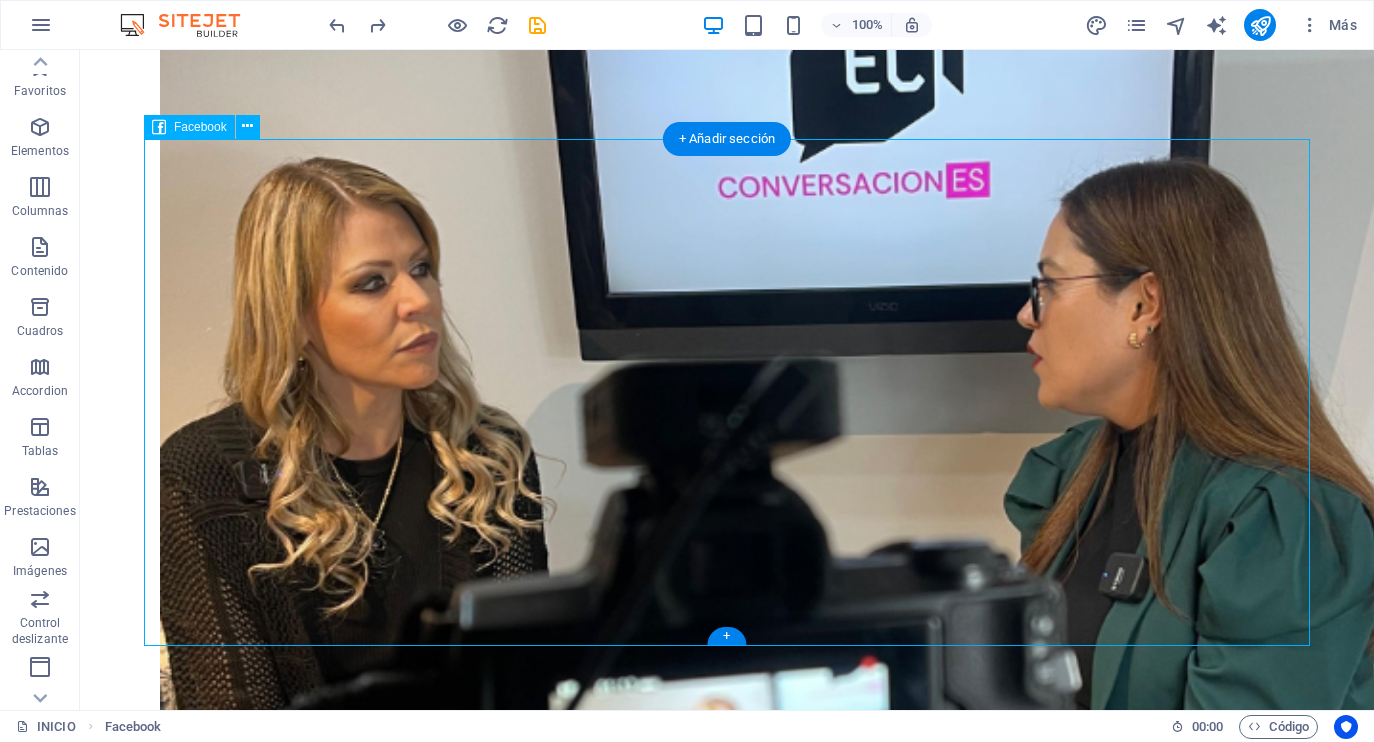 scroll, scrollTop: 1599, scrollLeft: 0, axis: vertical 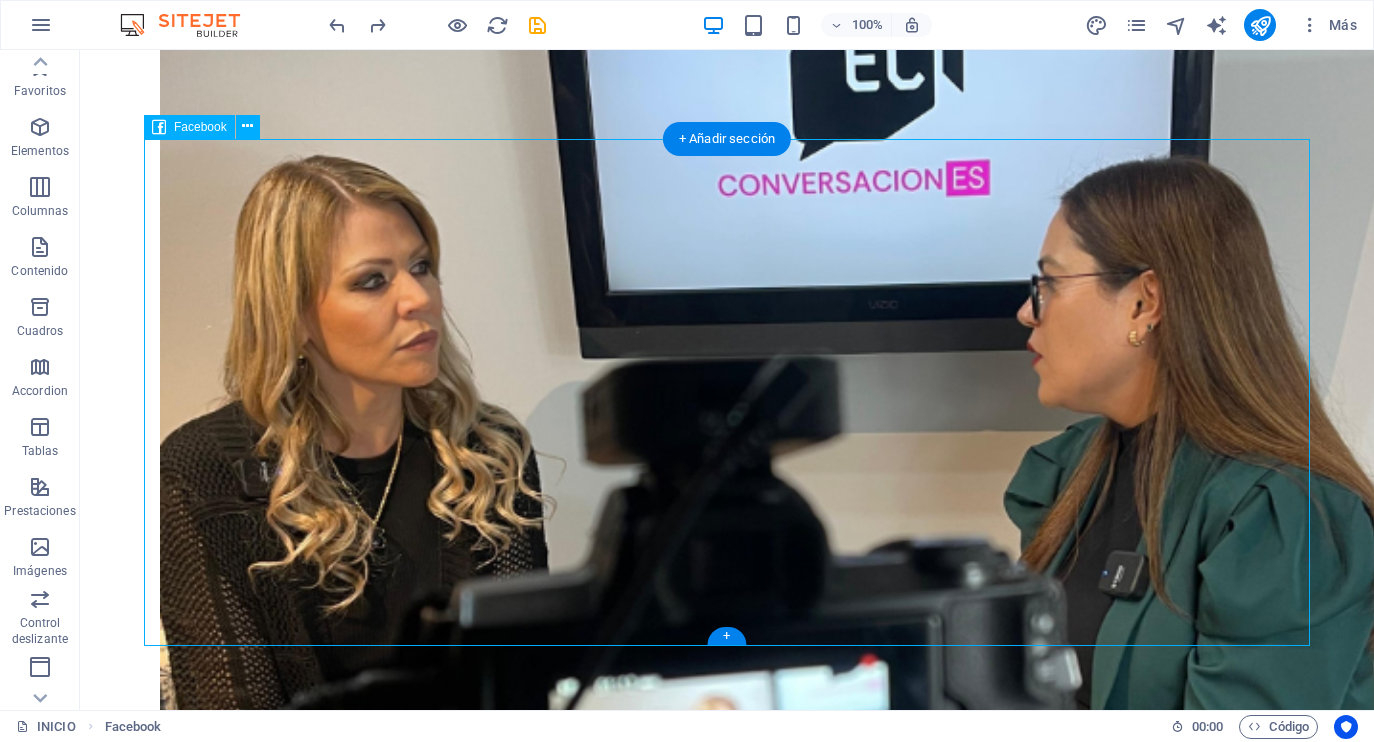 click at bounding box center [727, 4711] 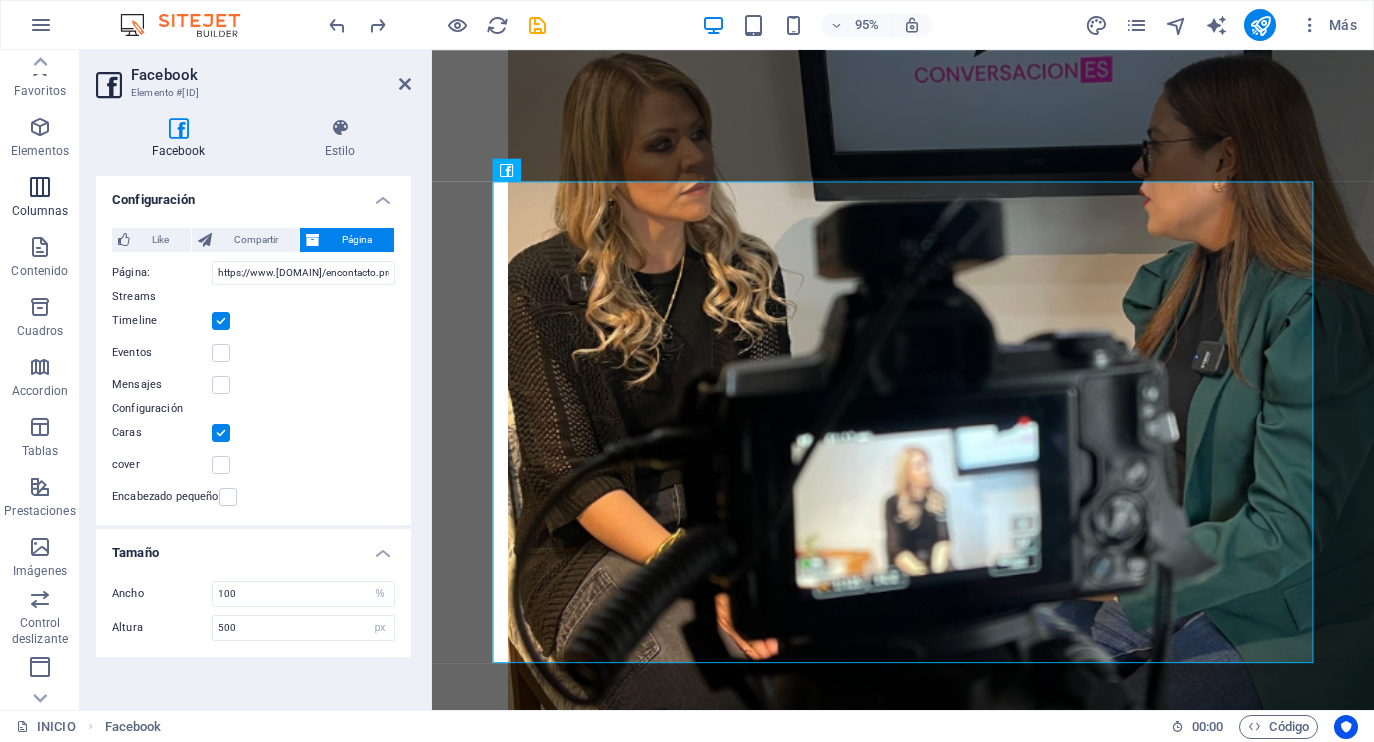 click at bounding box center [40, 187] 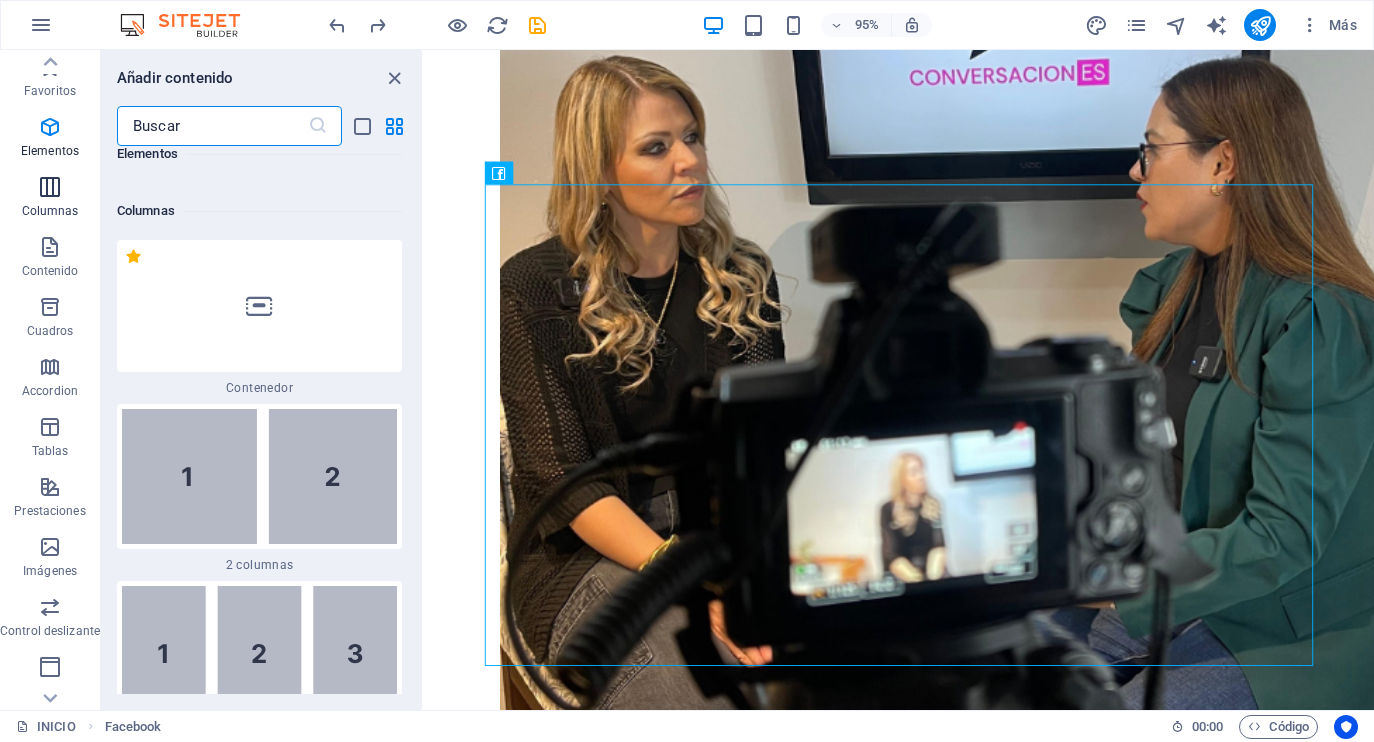 scroll, scrollTop: 1154, scrollLeft: 0, axis: vertical 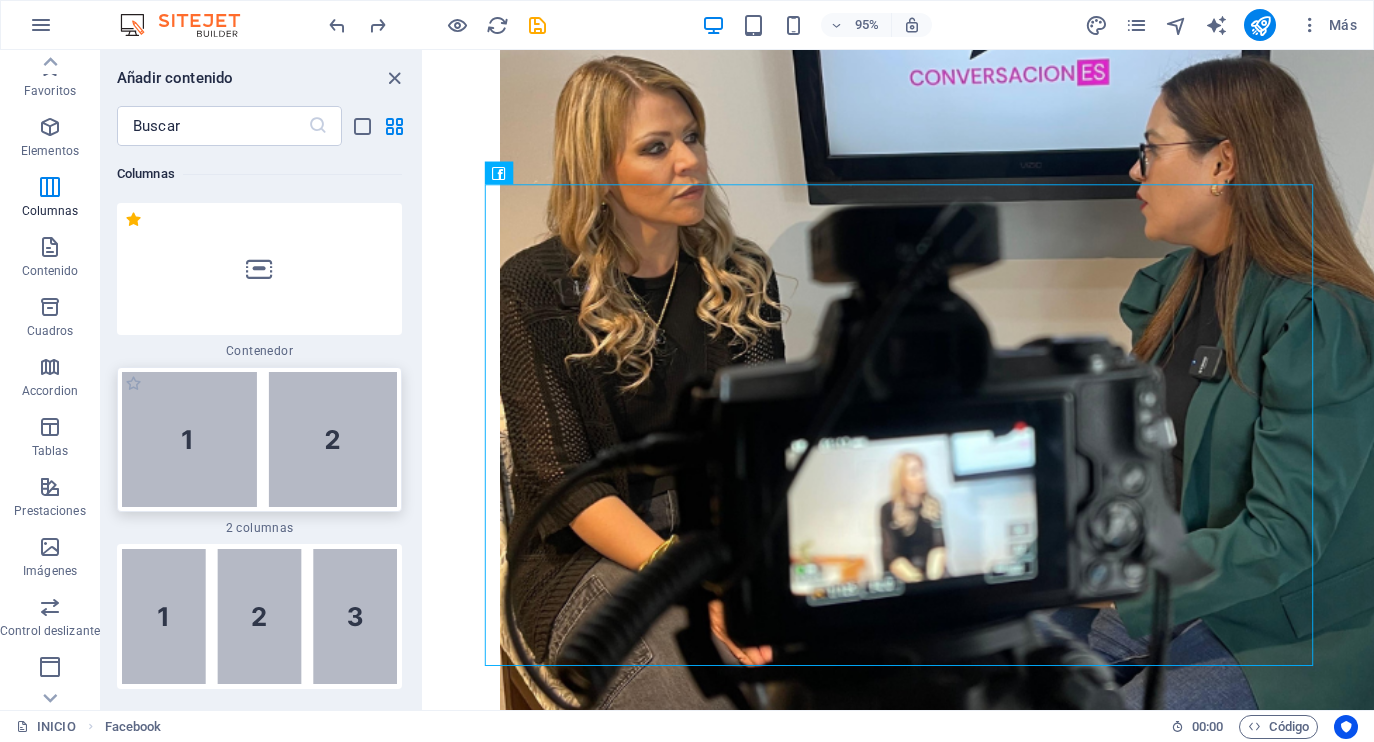 click at bounding box center [259, 439] 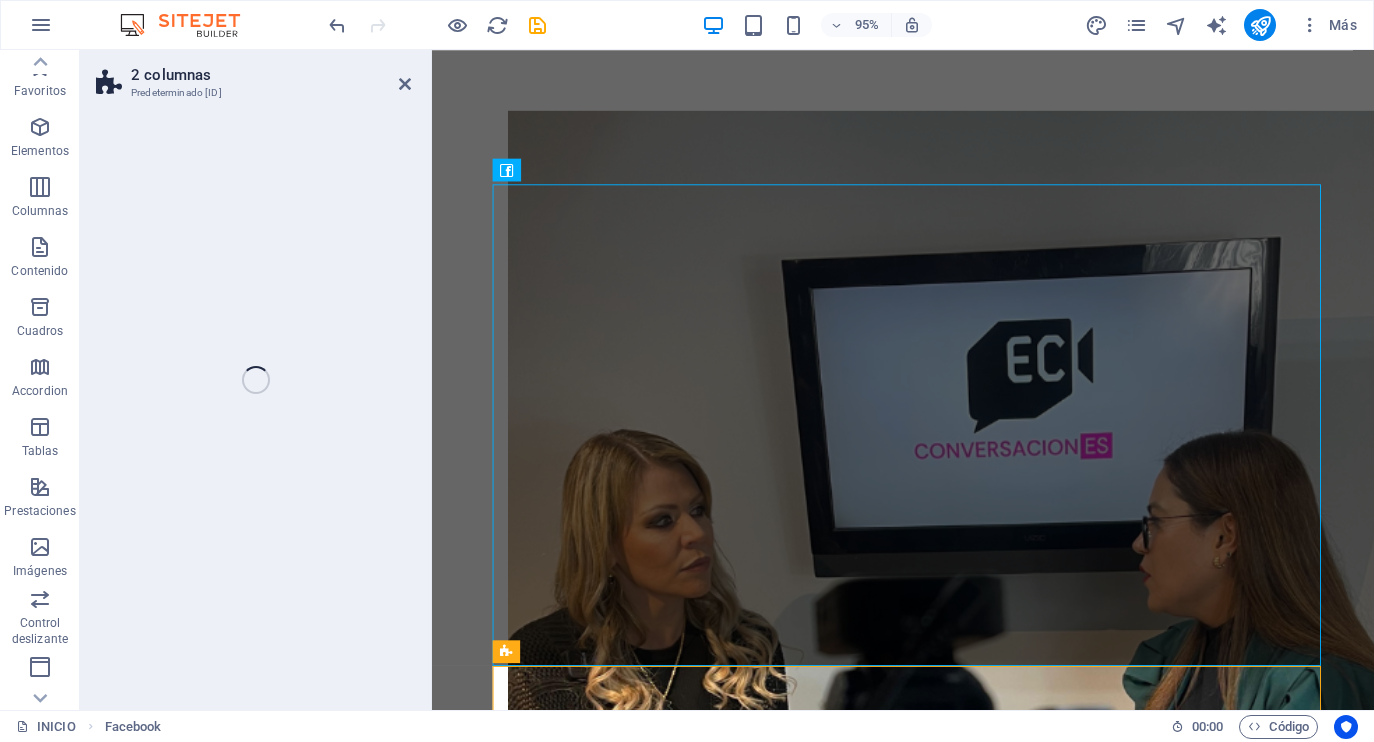 select on "rem" 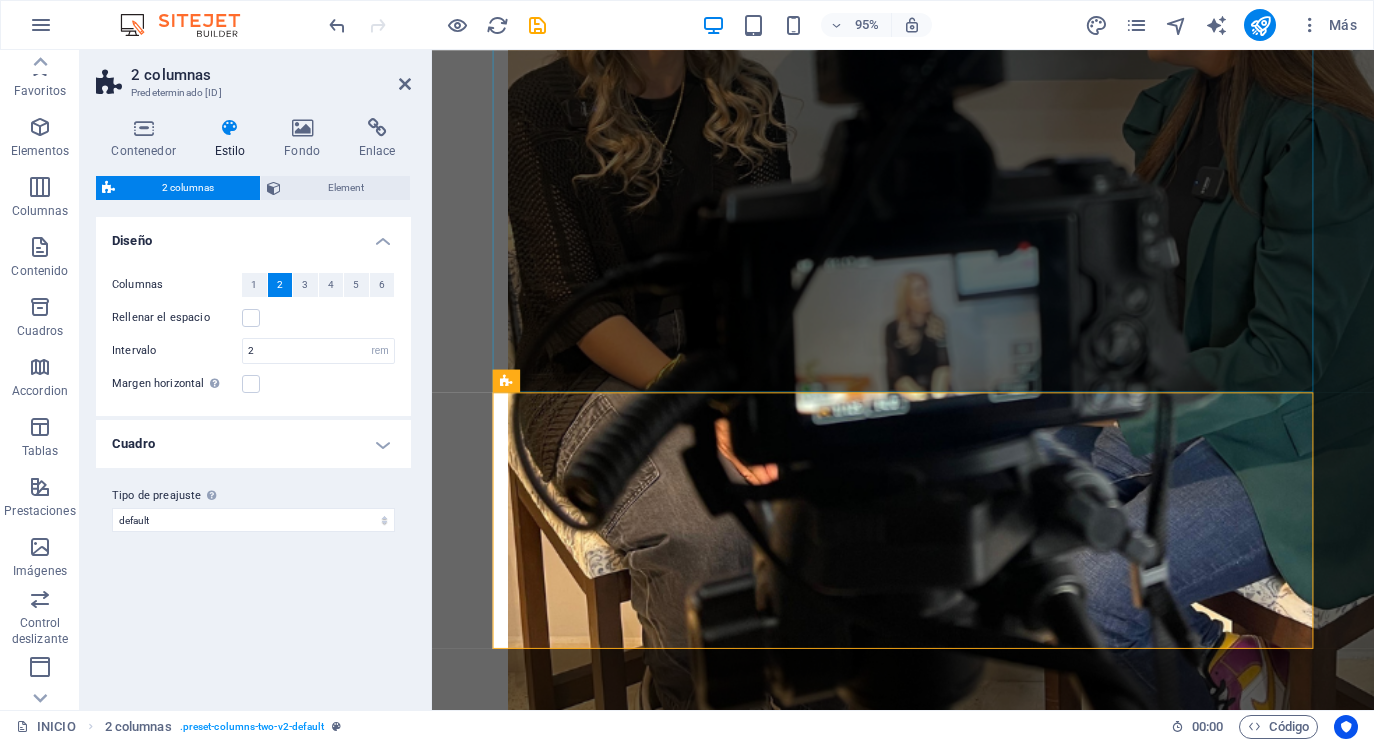 scroll, scrollTop: 1909, scrollLeft: 0, axis: vertical 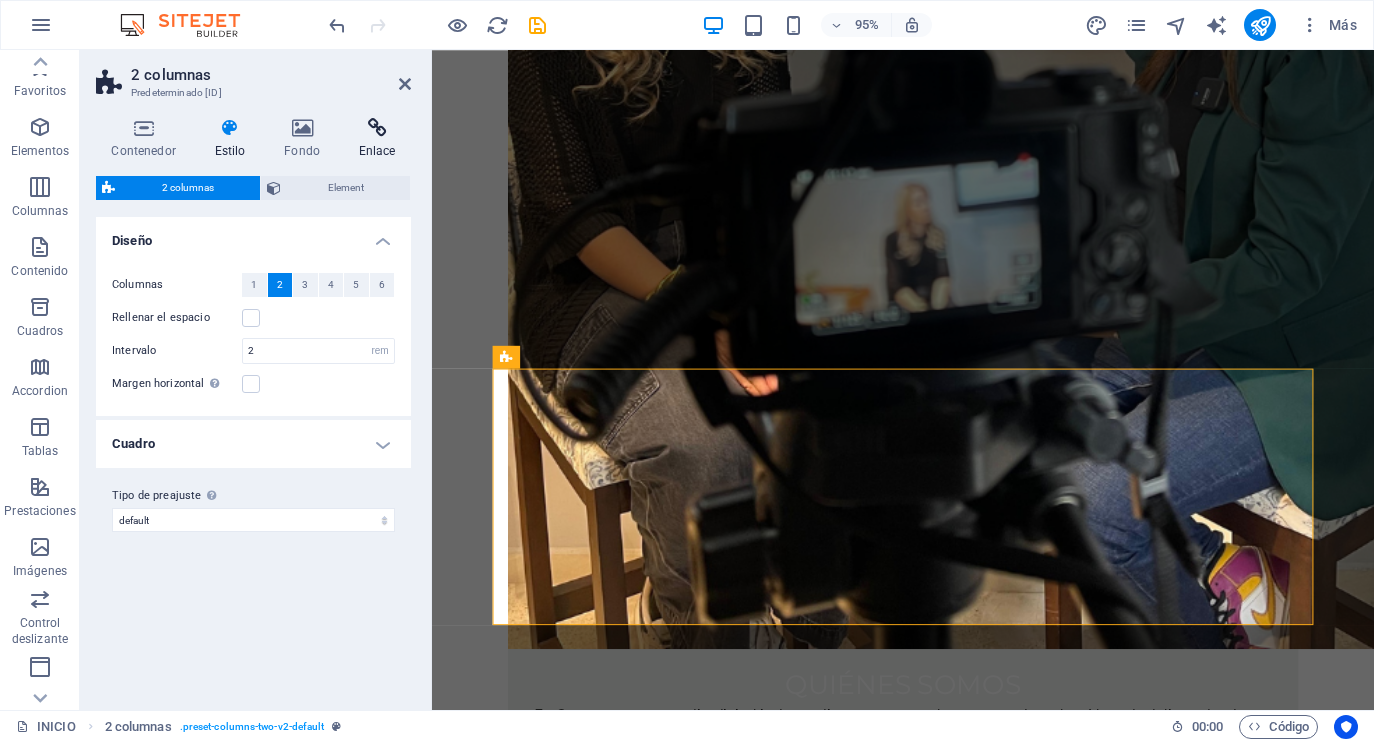 click at bounding box center (377, 128) 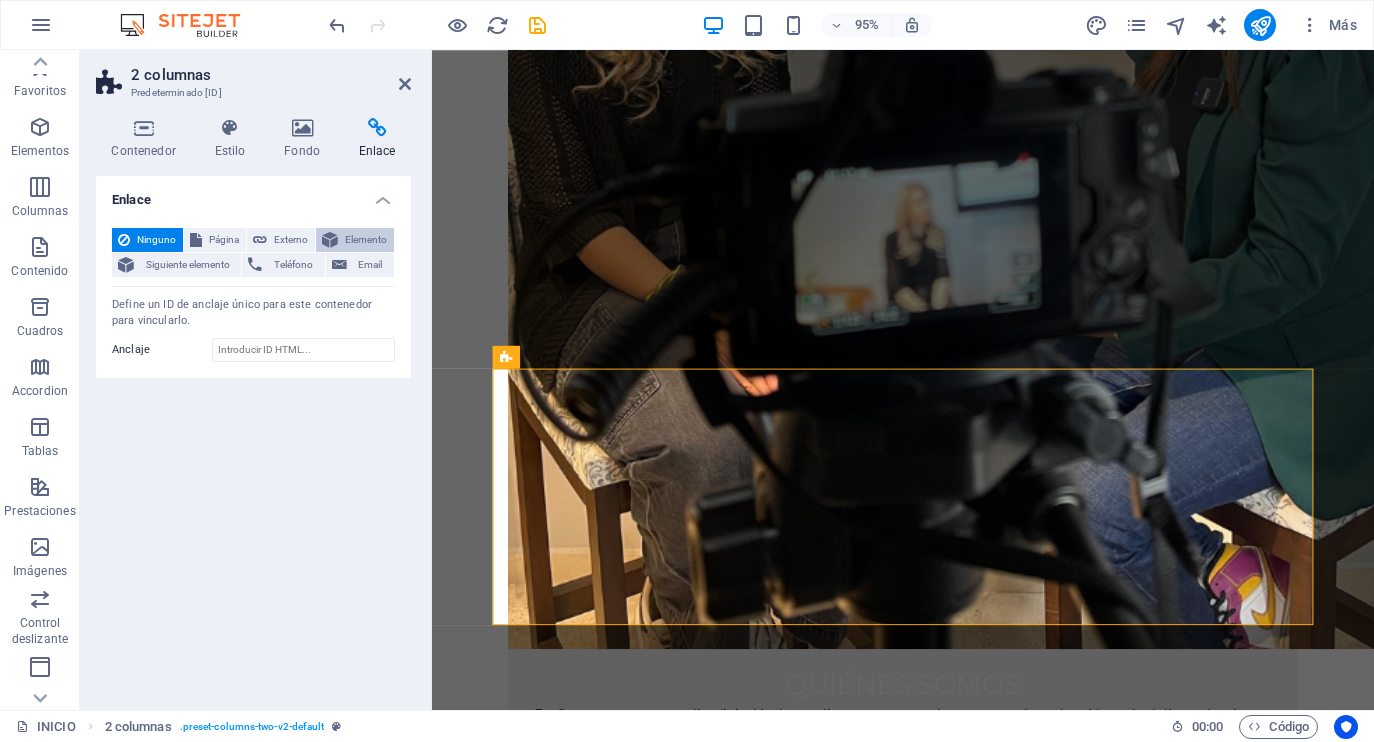 click on "Elemento" at bounding box center [366, 240] 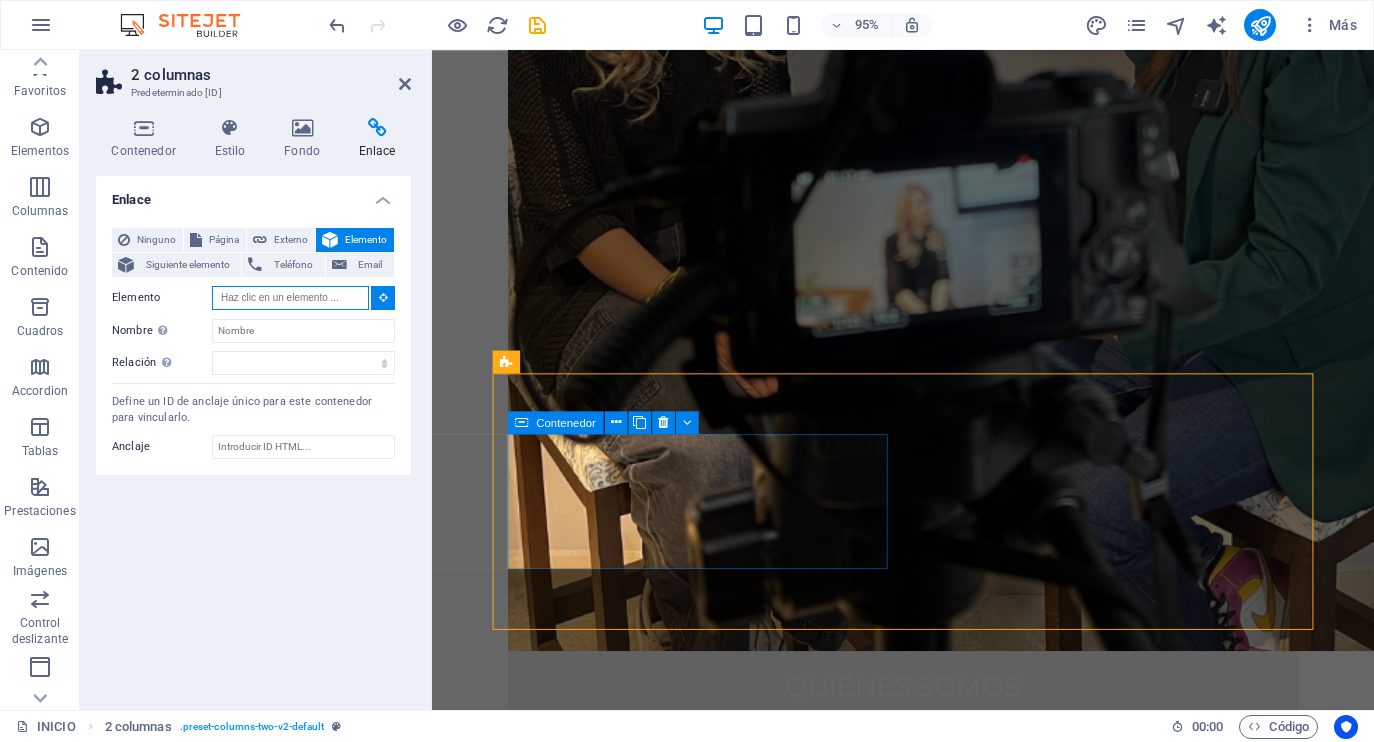 scroll, scrollTop: 1903, scrollLeft: 0, axis: vertical 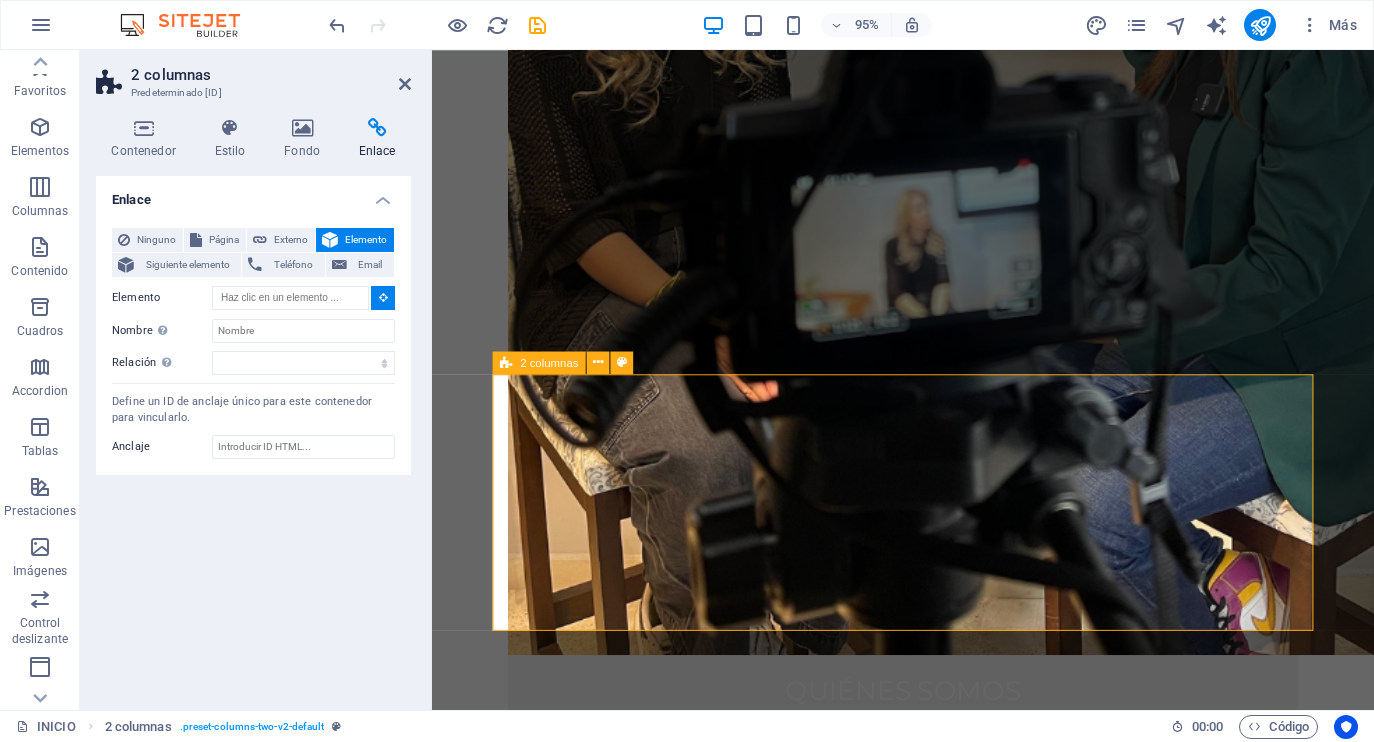 click on "Suelta el contenido aquí o  Añadir elementos  Pegar portapapeles Suelta el contenido aquí o  Añadir elementos  Pegar portapapeles" at bounding box center [928, 4176] 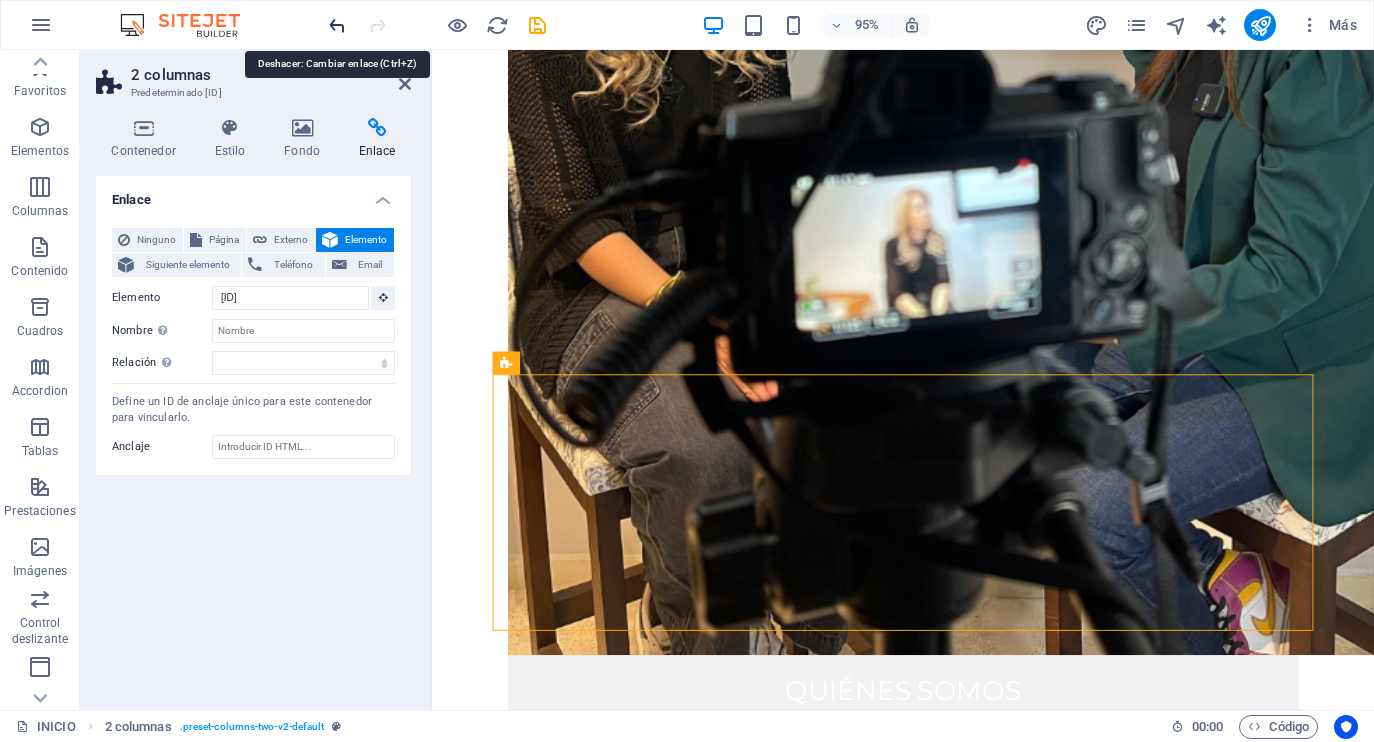 click at bounding box center [337, 25] 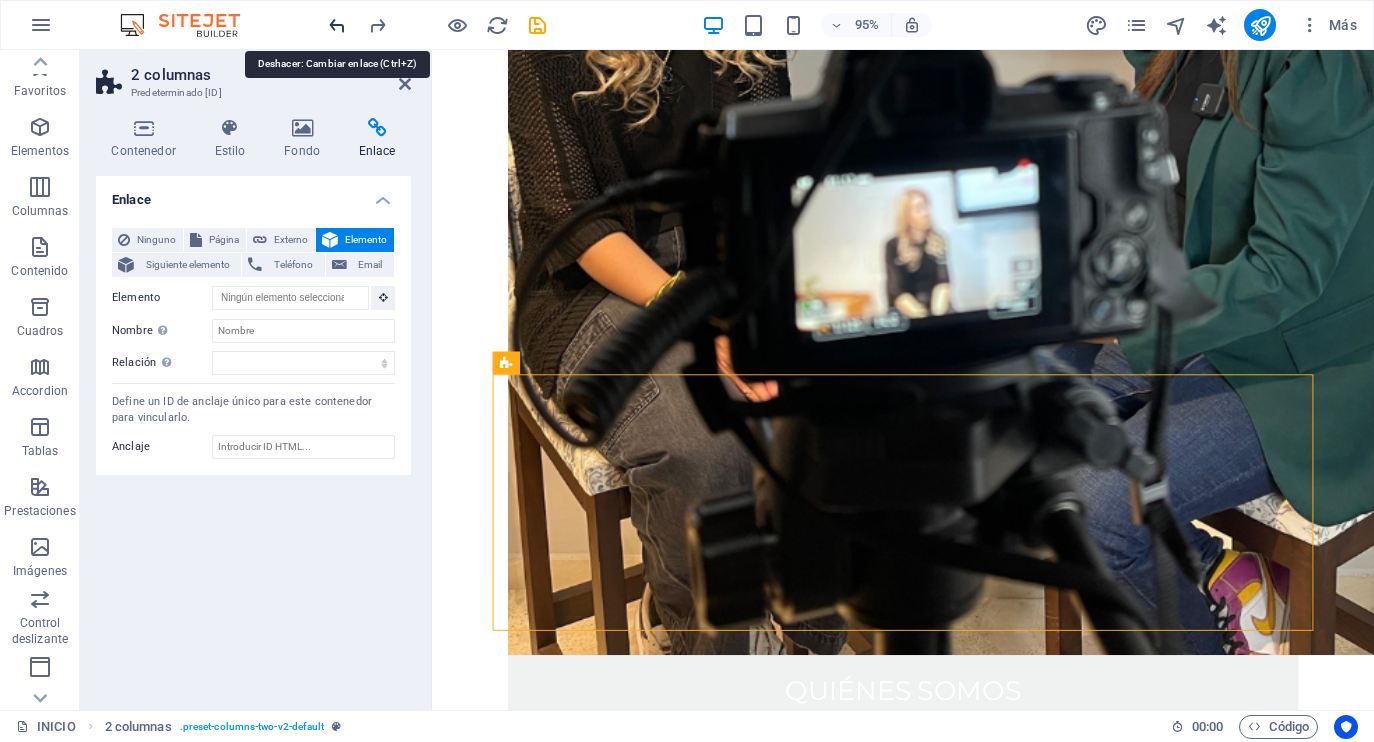 click at bounding box center [337, 25] 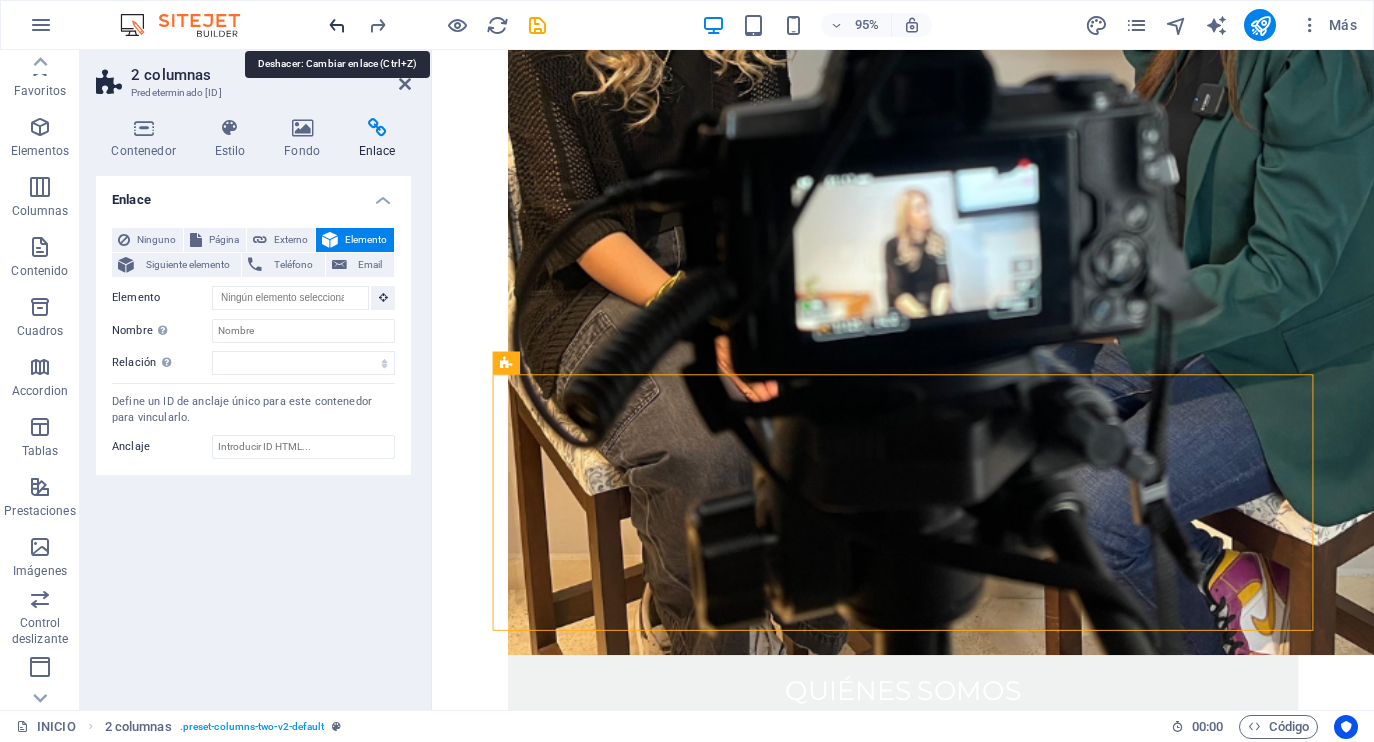 click at bounding box center (337, 25) 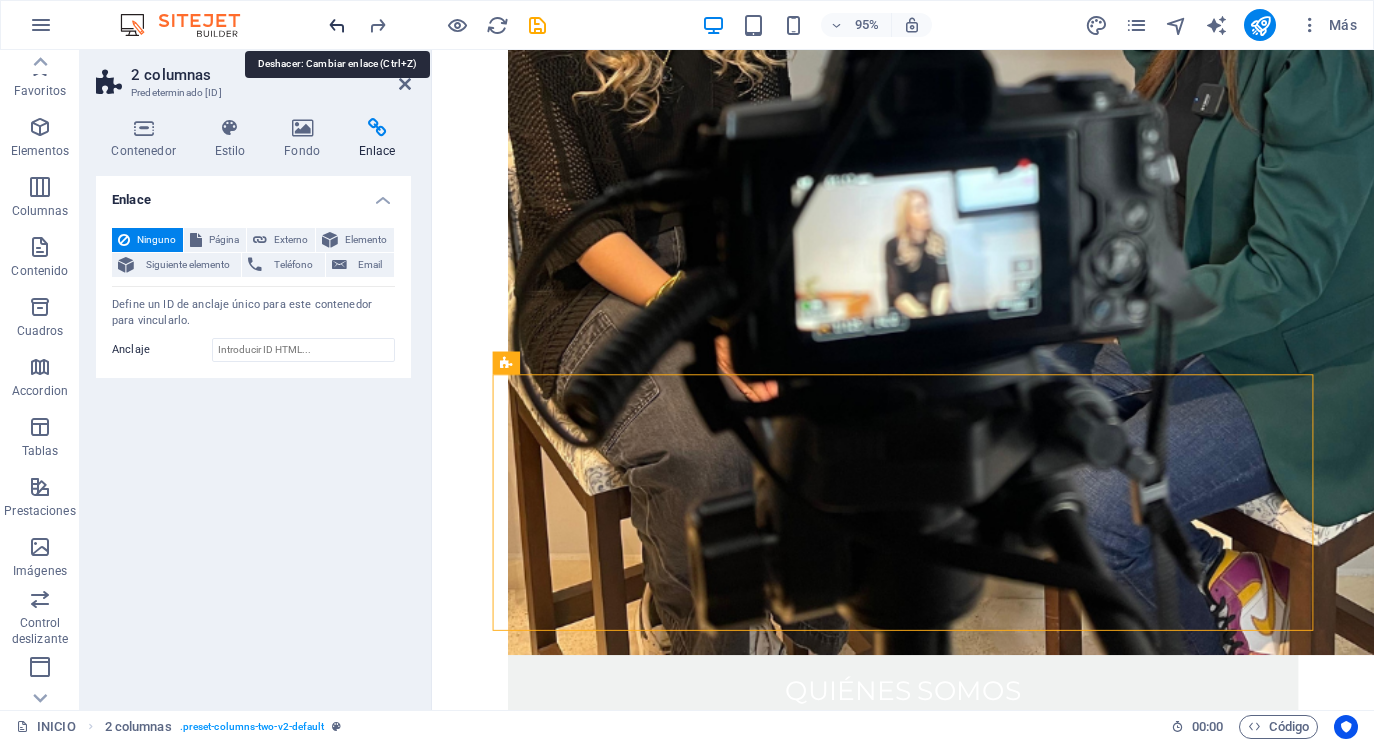 click at bounding box center (337, 25) 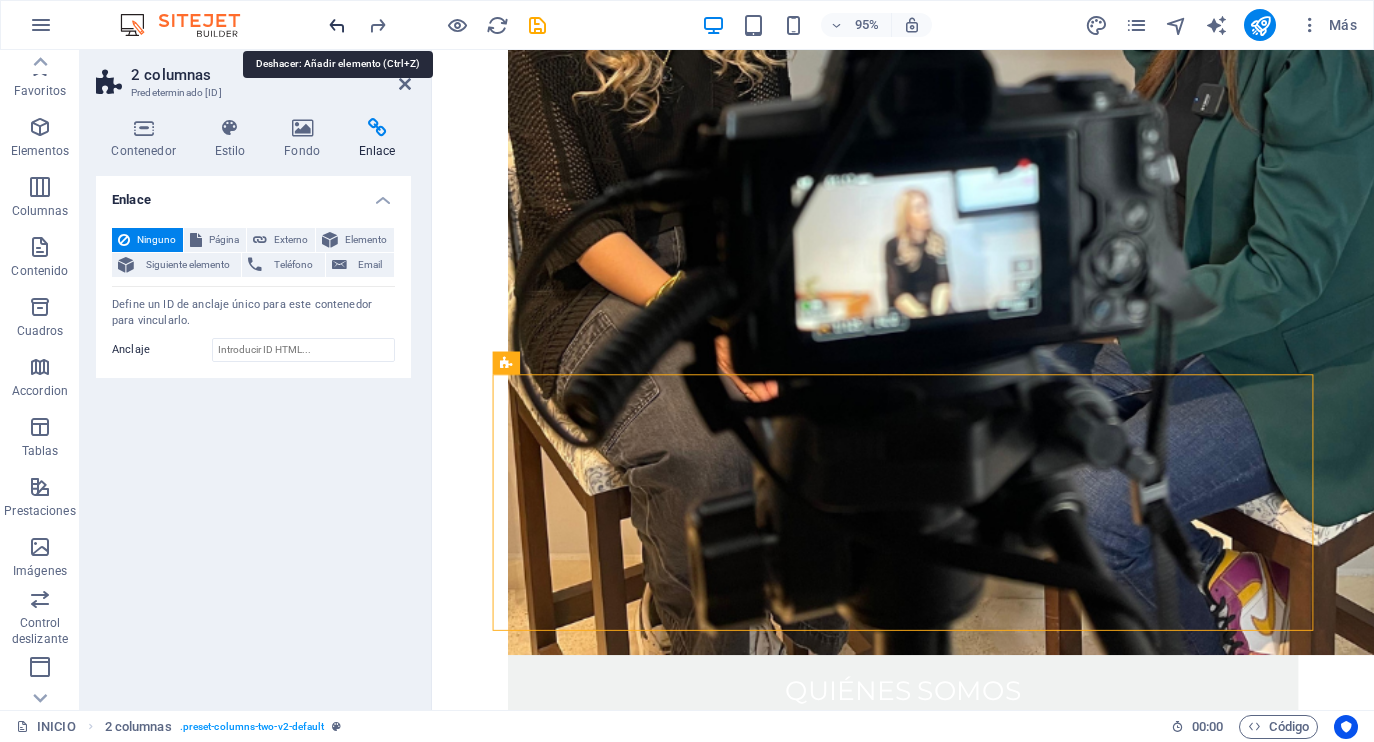 click at bounding box center (337, 25) 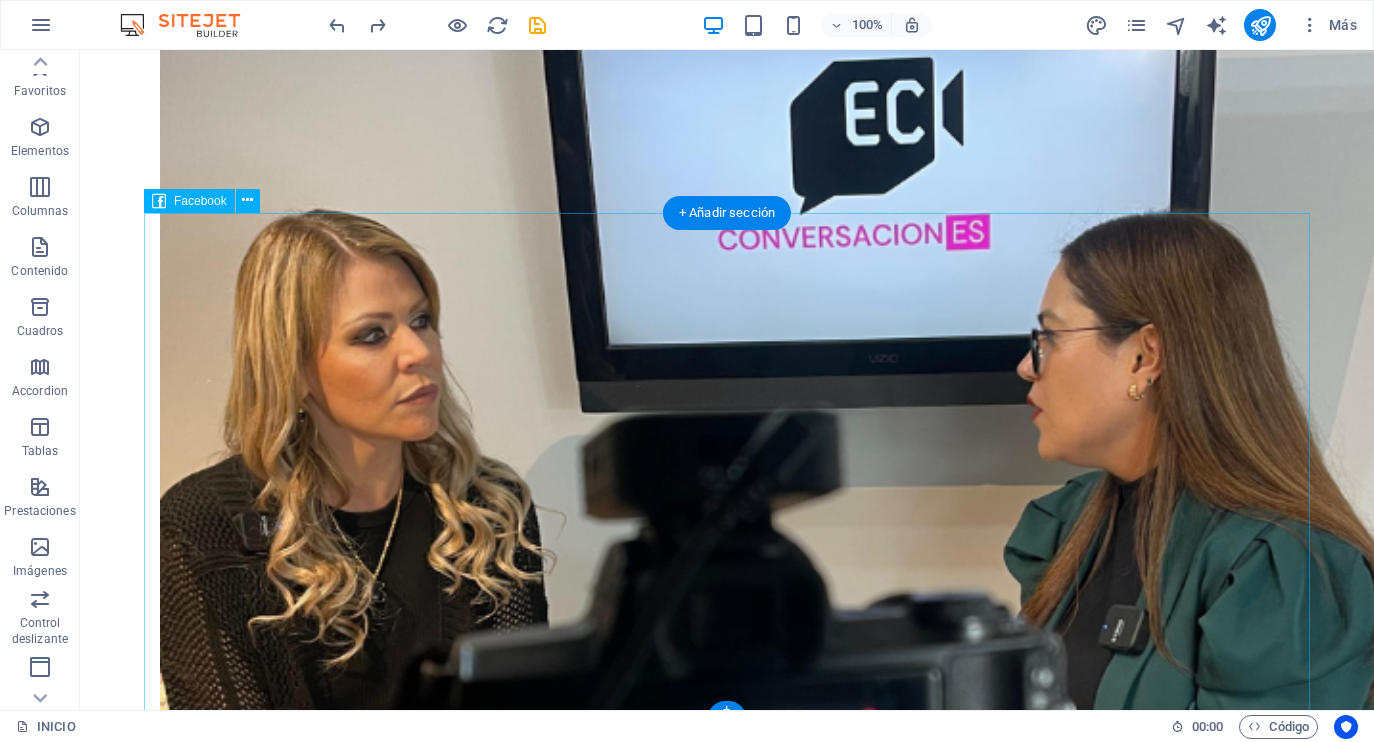 scroll, scrollTop: 1523, scrollLeft: 0, axis: vertical 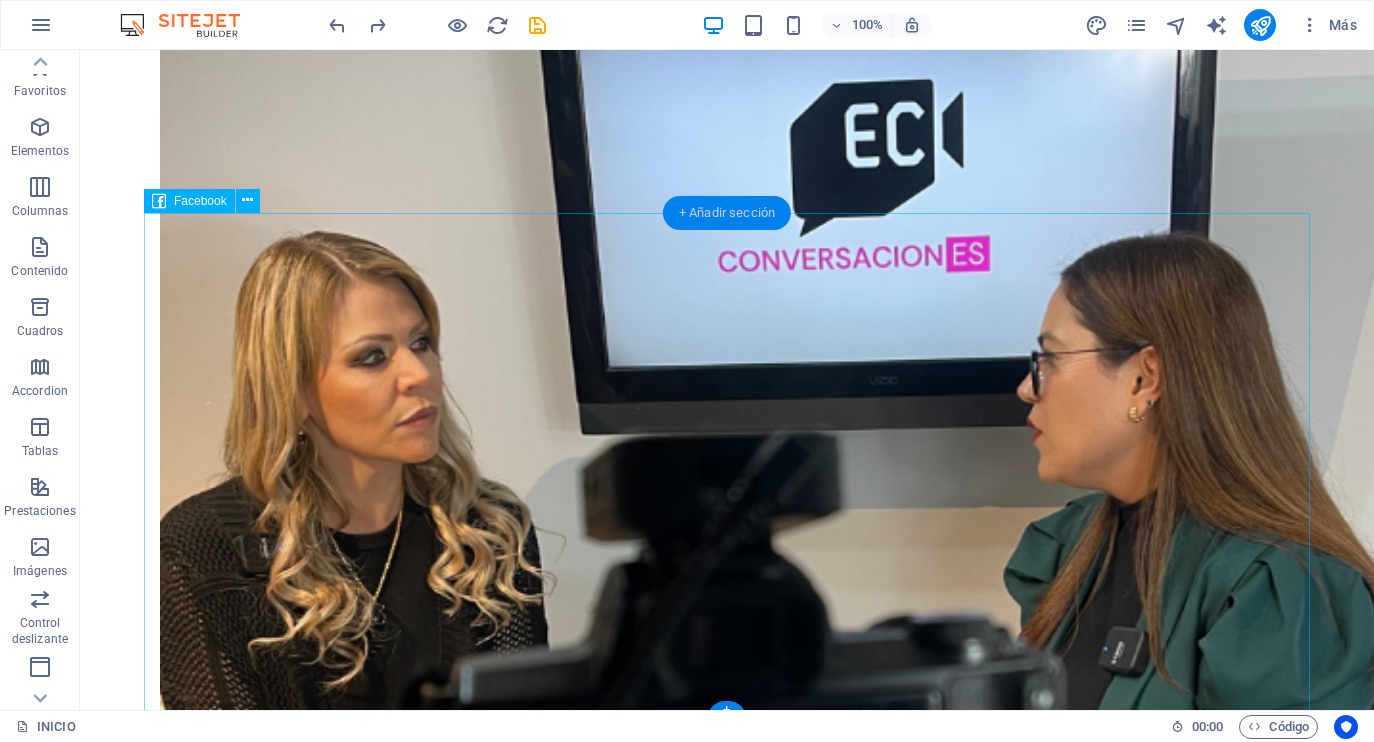 click on "+ Añadir sección" at bounding box center [727, 213] 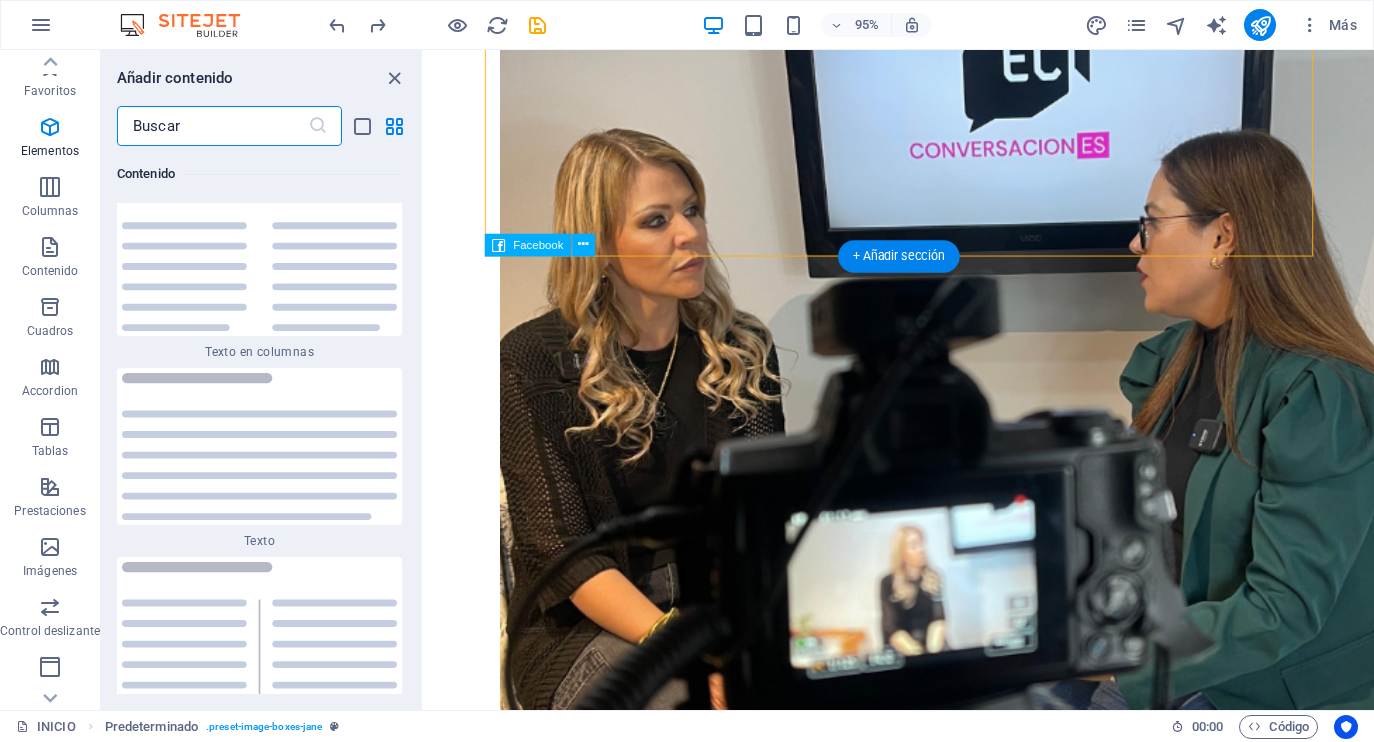 scroll, scrollTop: 6808, scrollLeft: 0, axis: vertical 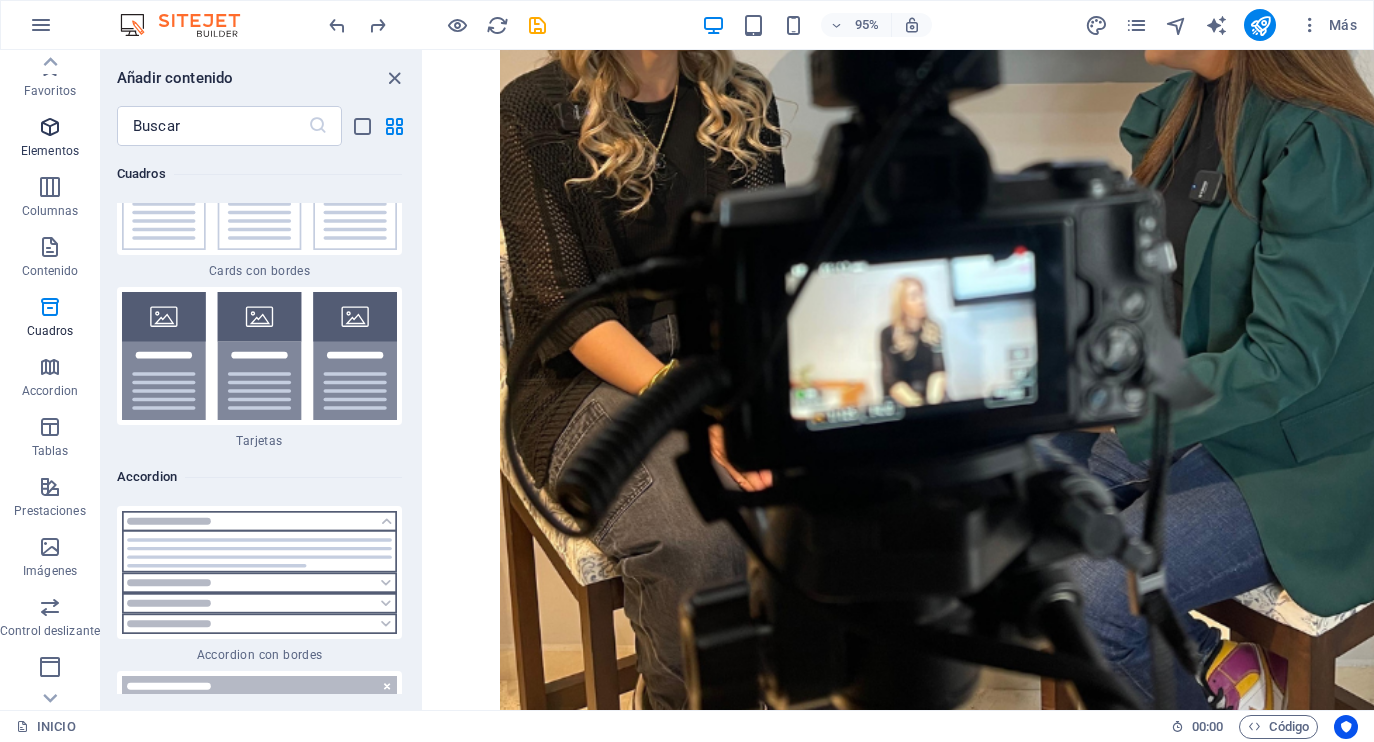 click at bounding box center (50, 127) 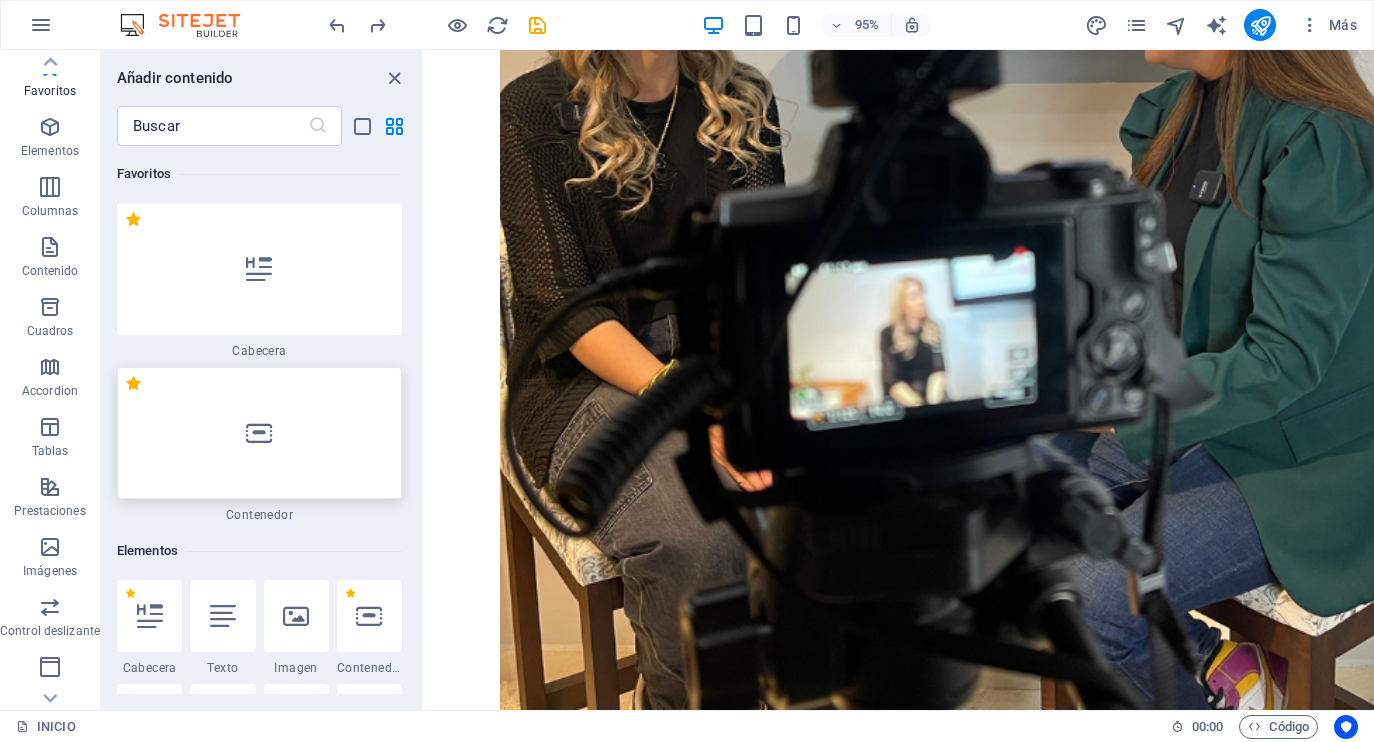 scroll, scrollTop: 0, scrollLeft: 0, axis: both 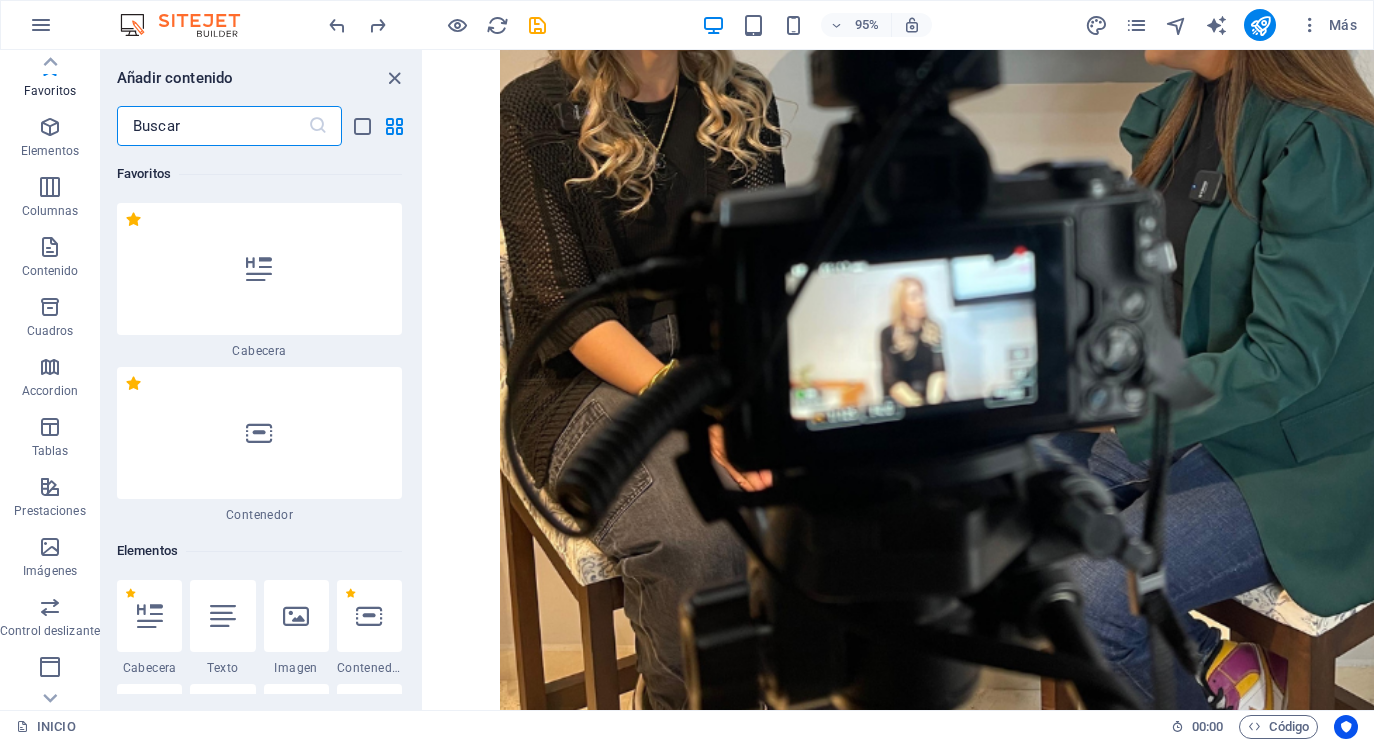 click at bounding box center (212, 126) 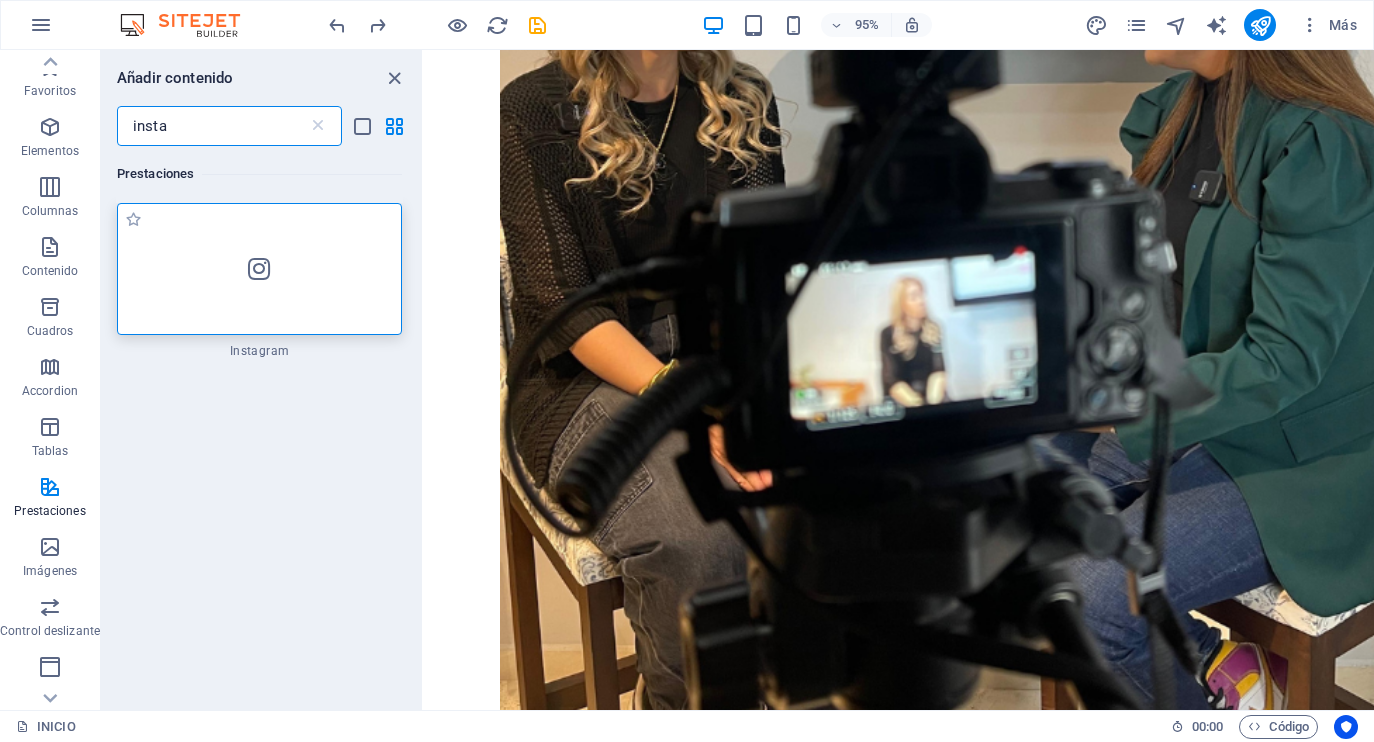 type on "insta" 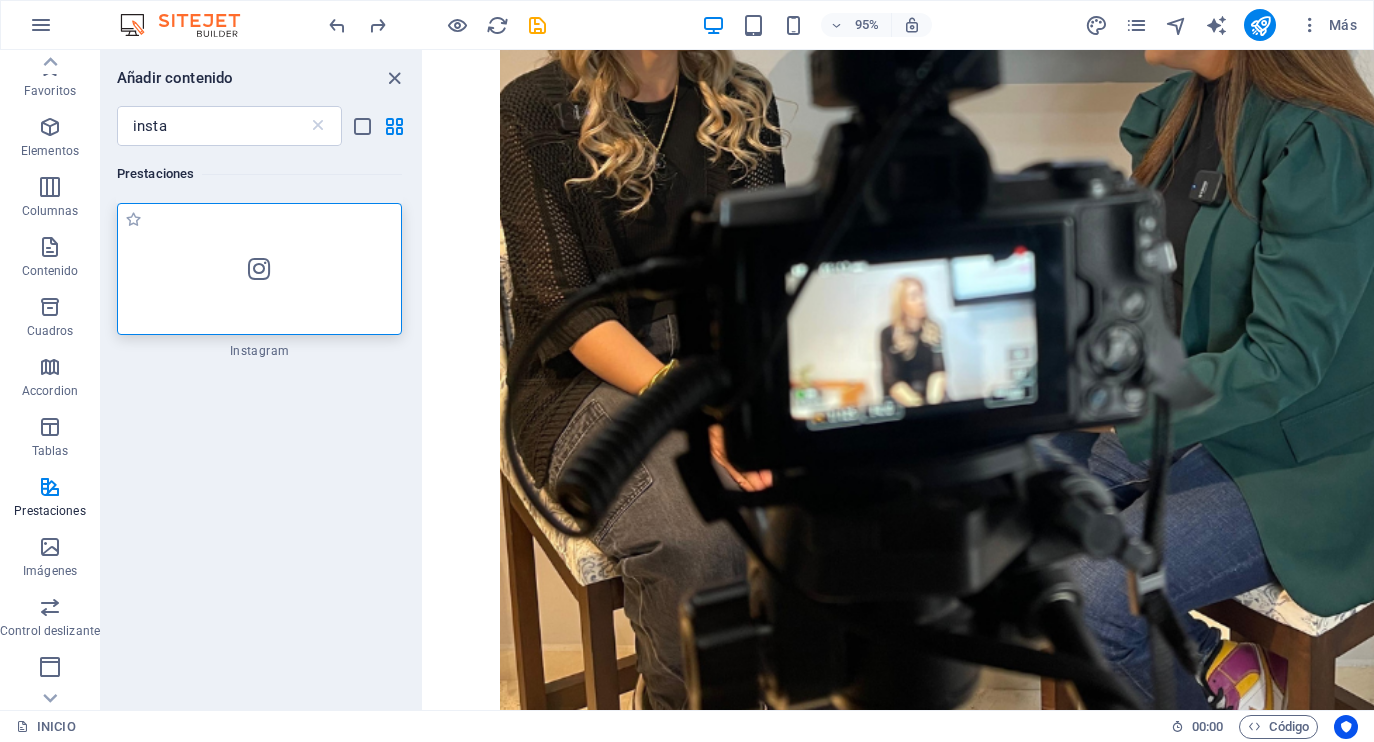 click at bounding box center [259, 269] 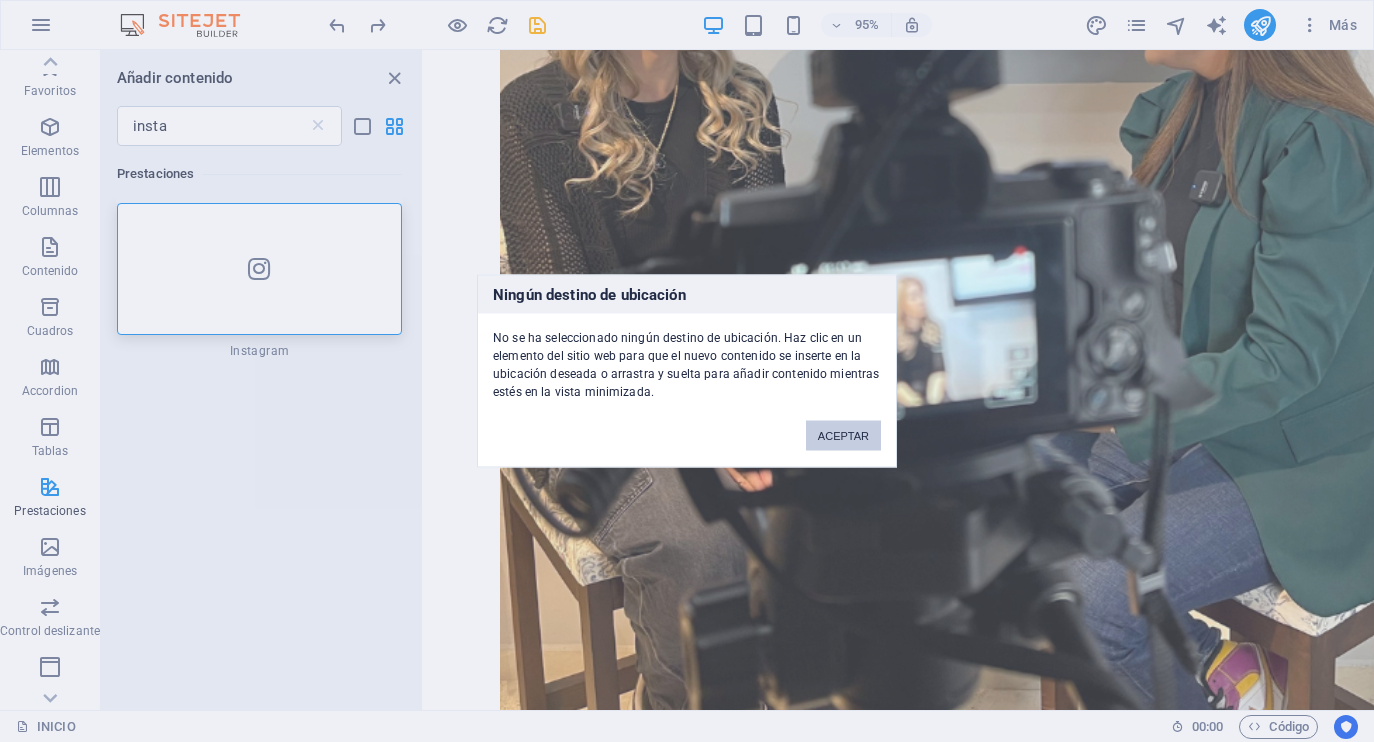 click on "ACEPTAR" at bounding box center [843, 436] 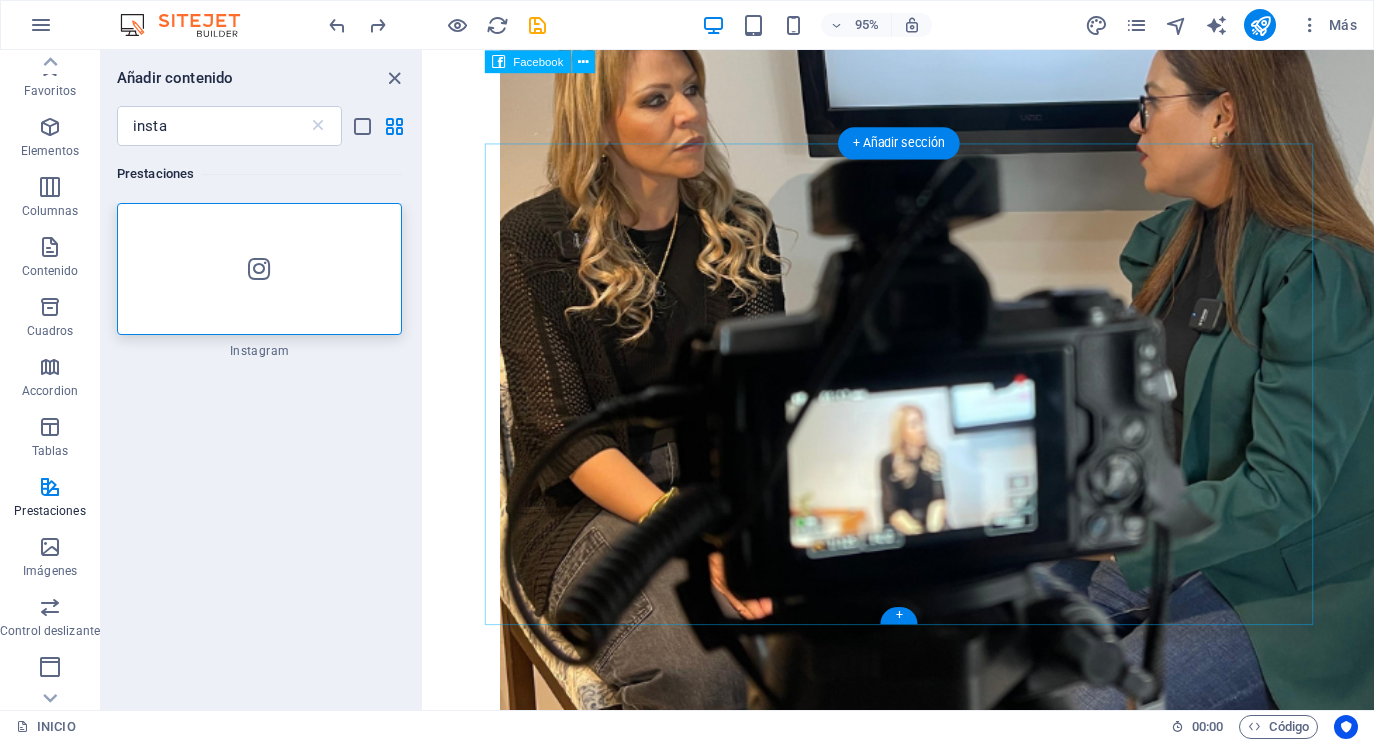 scroll, scrollTop: 1642, scrollLeft: 0, axis: vertical 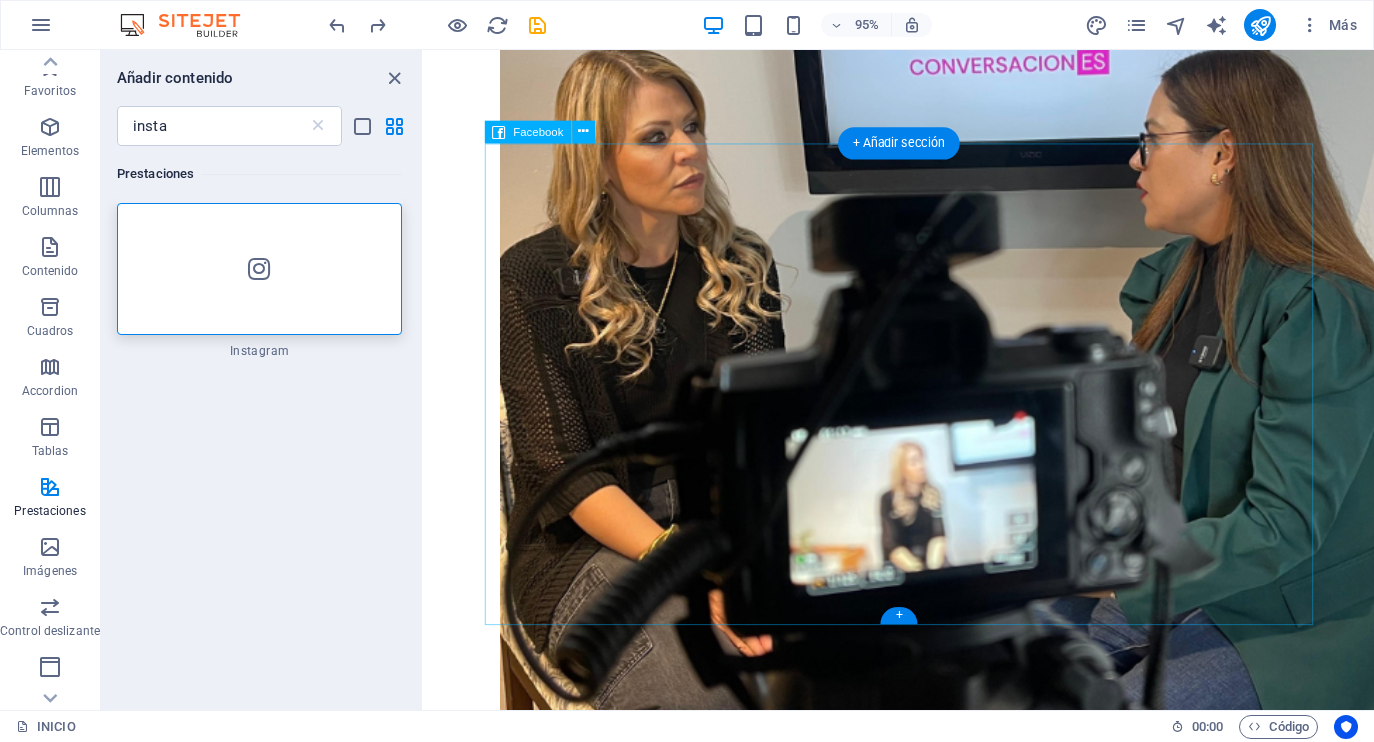 click at bounding box center [924, 3989] 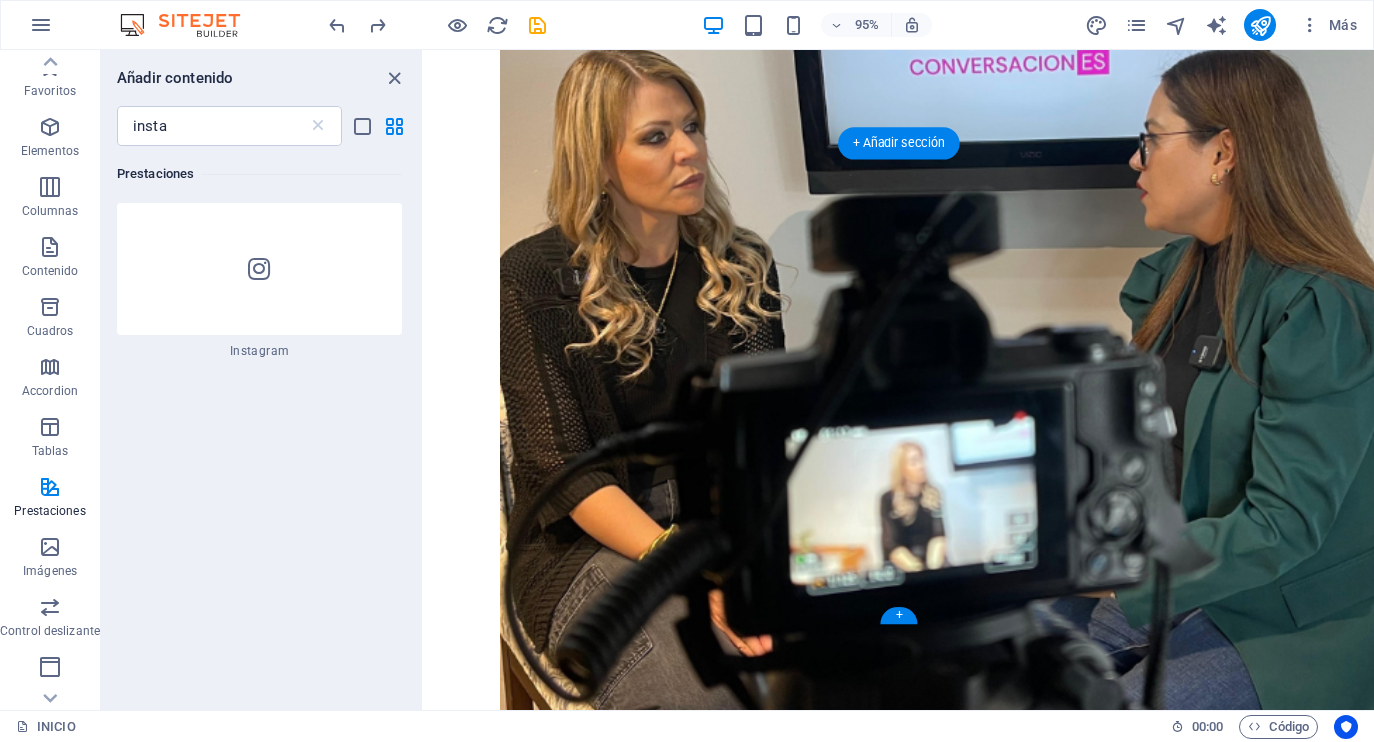 click at bounding box center (924, 3989) 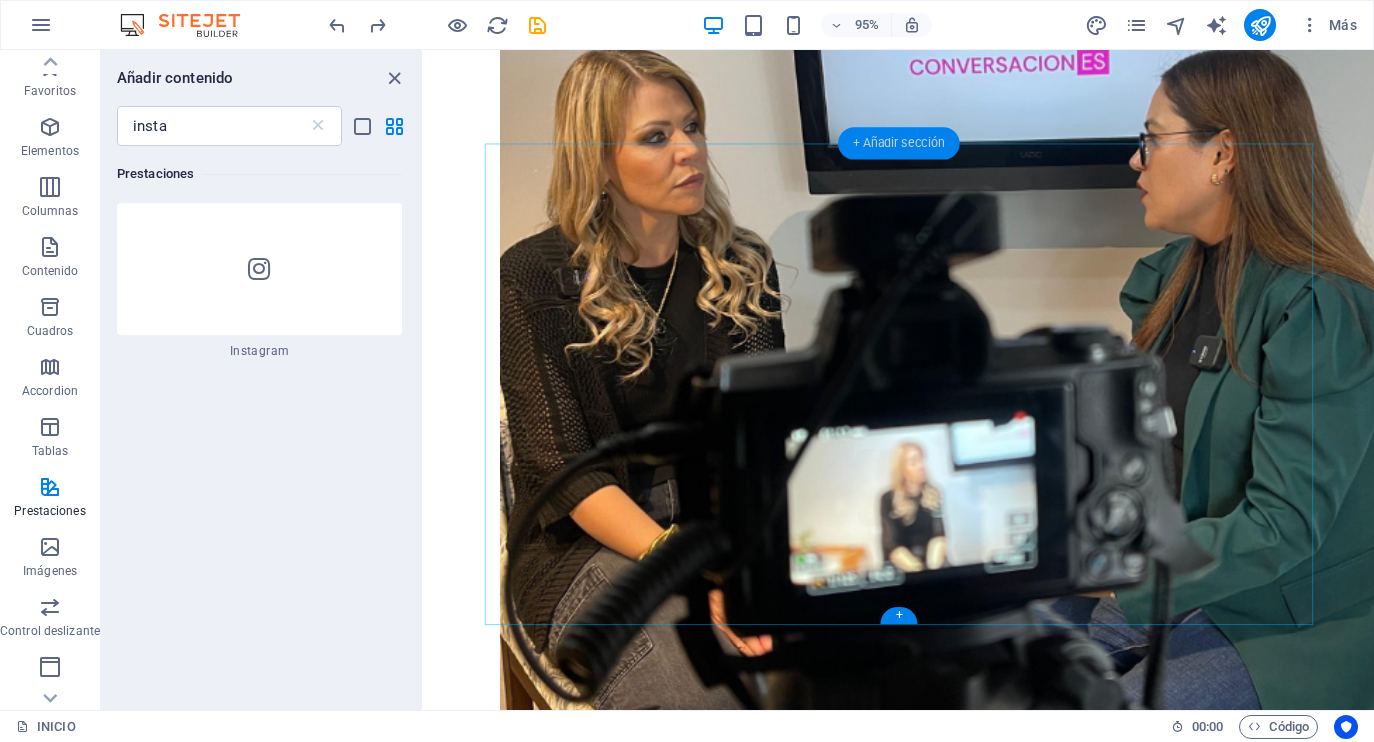 click on "+ Añadir sección" at bounding box center [899, 143] 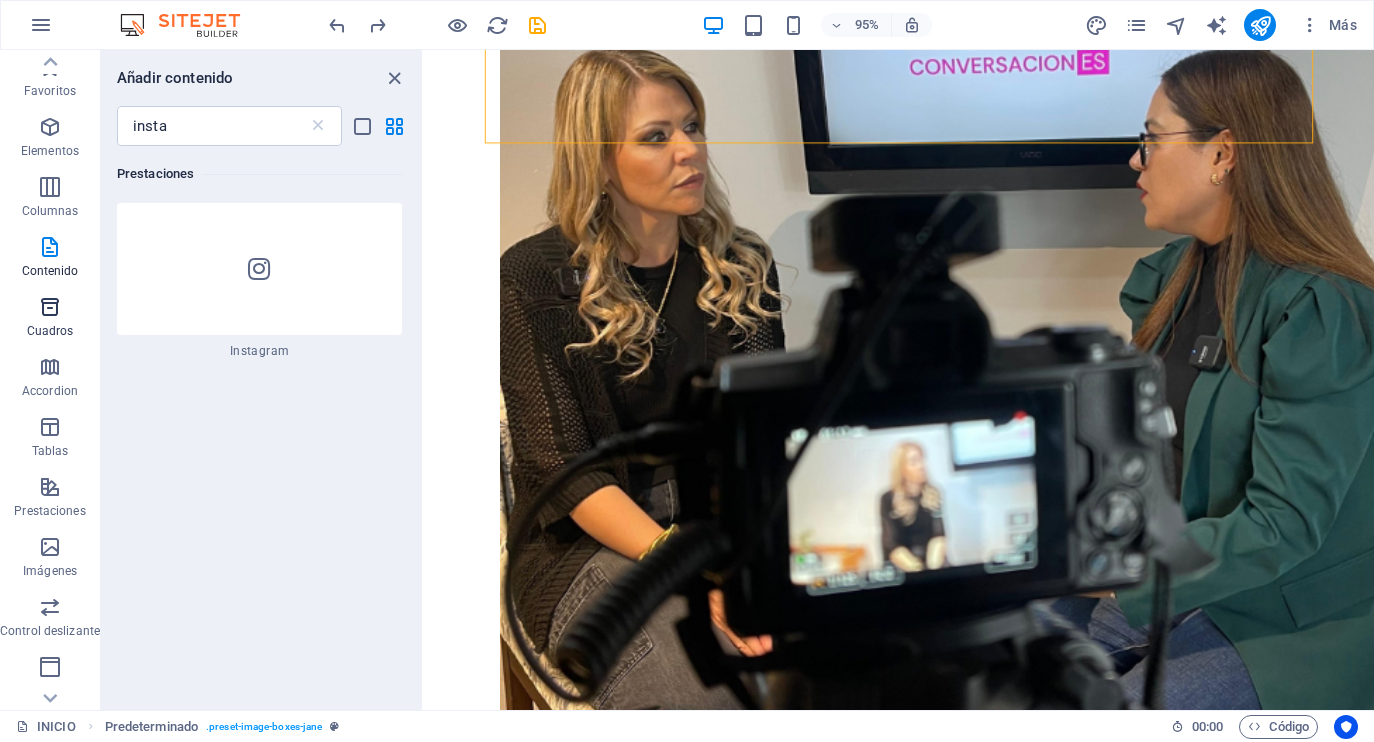 click at bounding box center [50, 307] 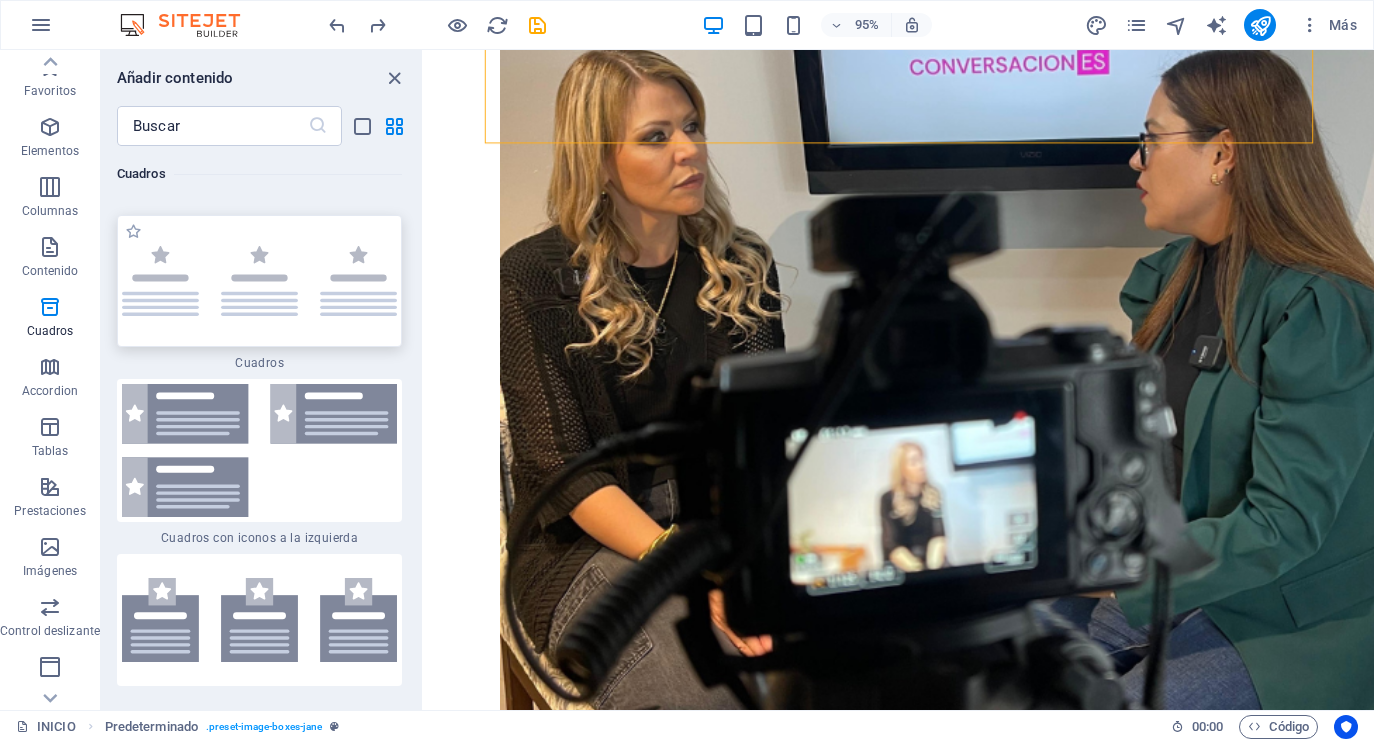 scroll, scrollTop: 11153, scrollLeft: 0, axis: vertical 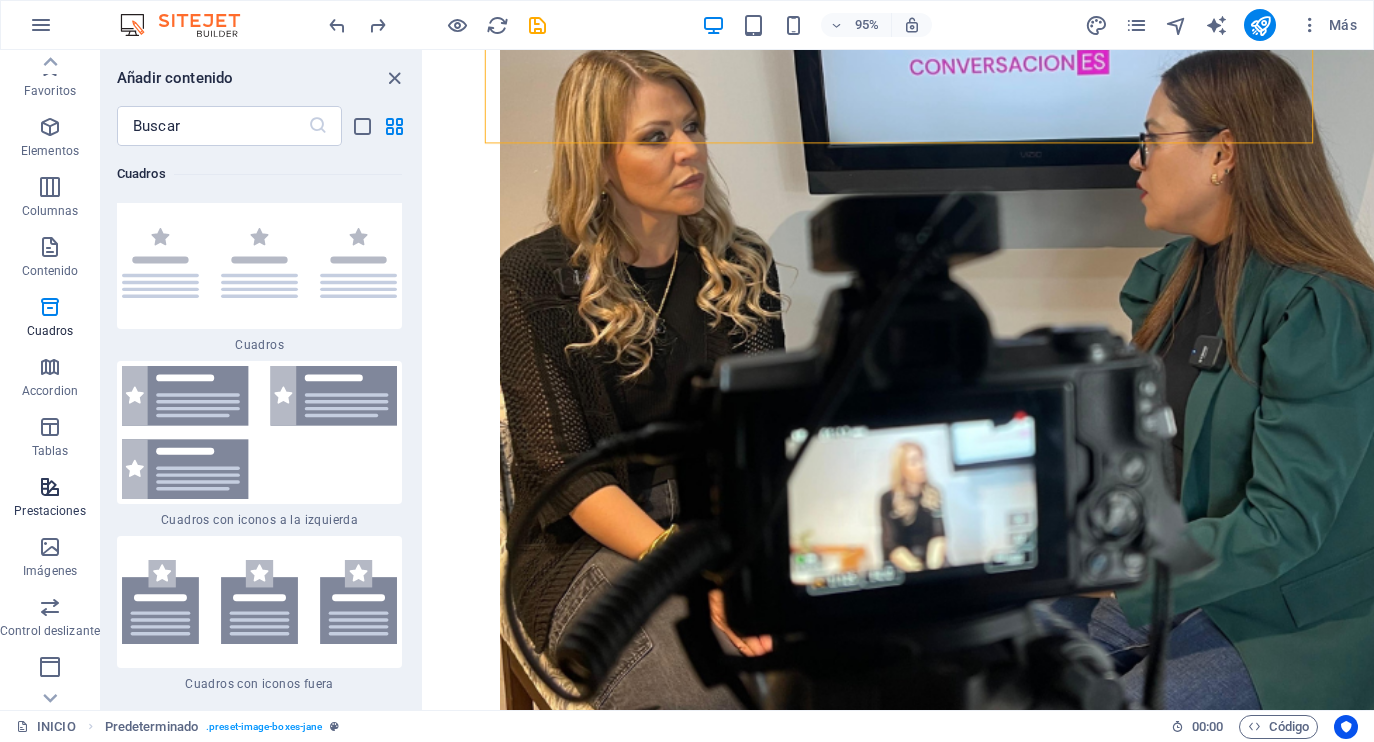 click on "Prestaciones" at bounding box center [50, 499] 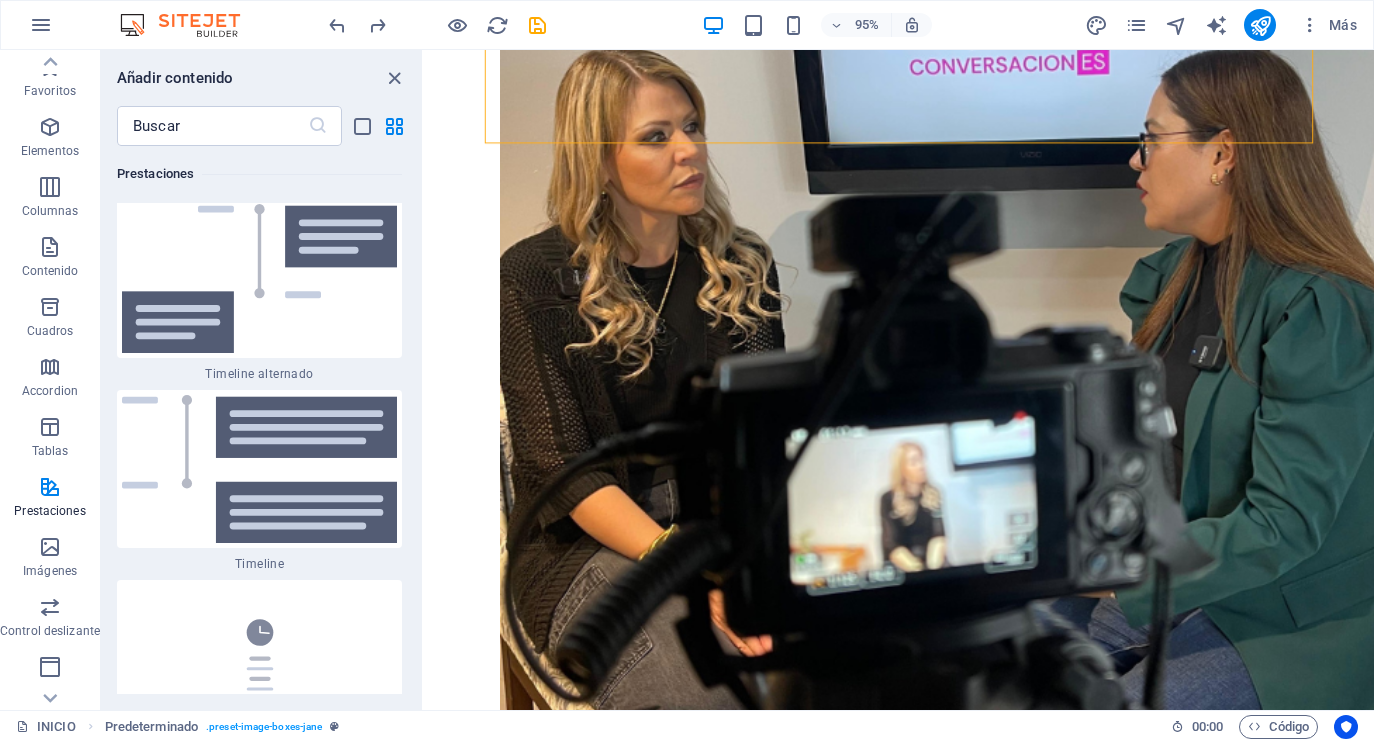 scroll, scrollTop: 16772, scrollLeft: 0, axis: vertical 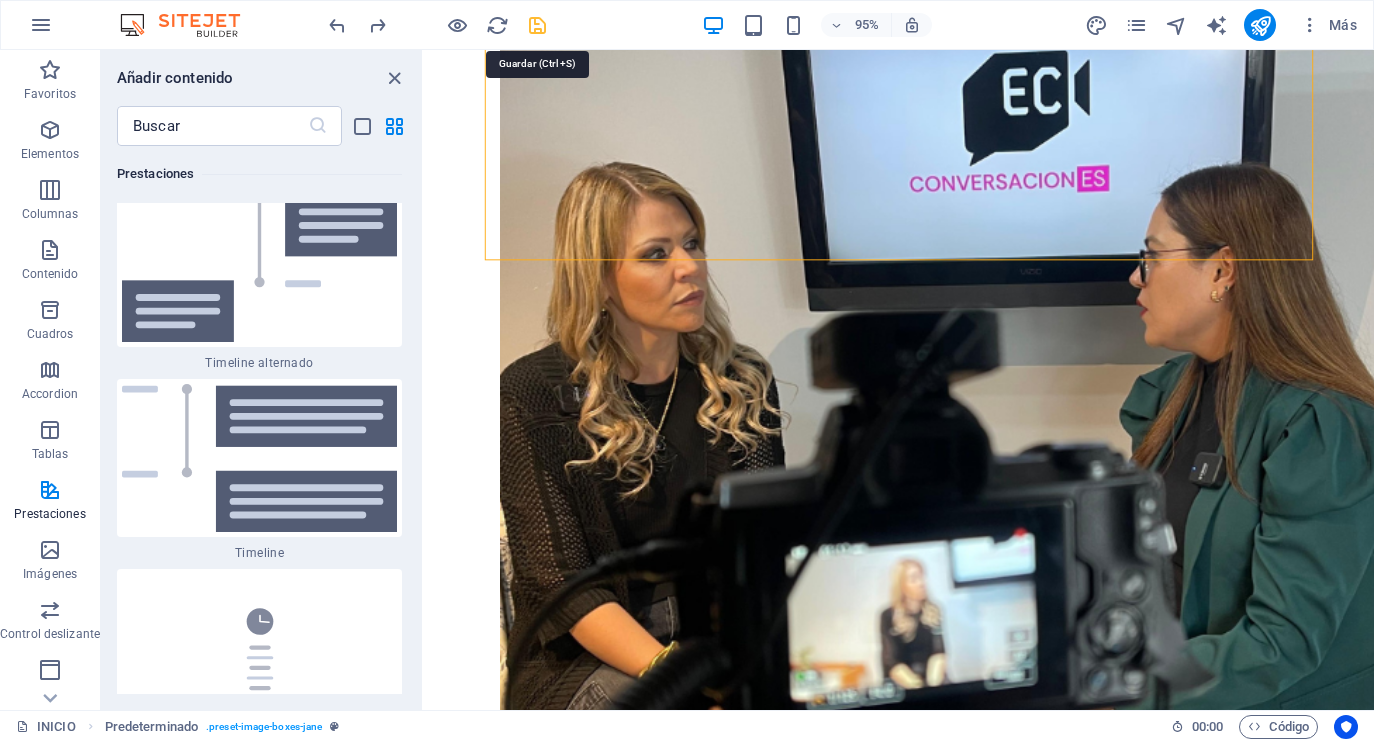 click at bounding box center [537, 25] 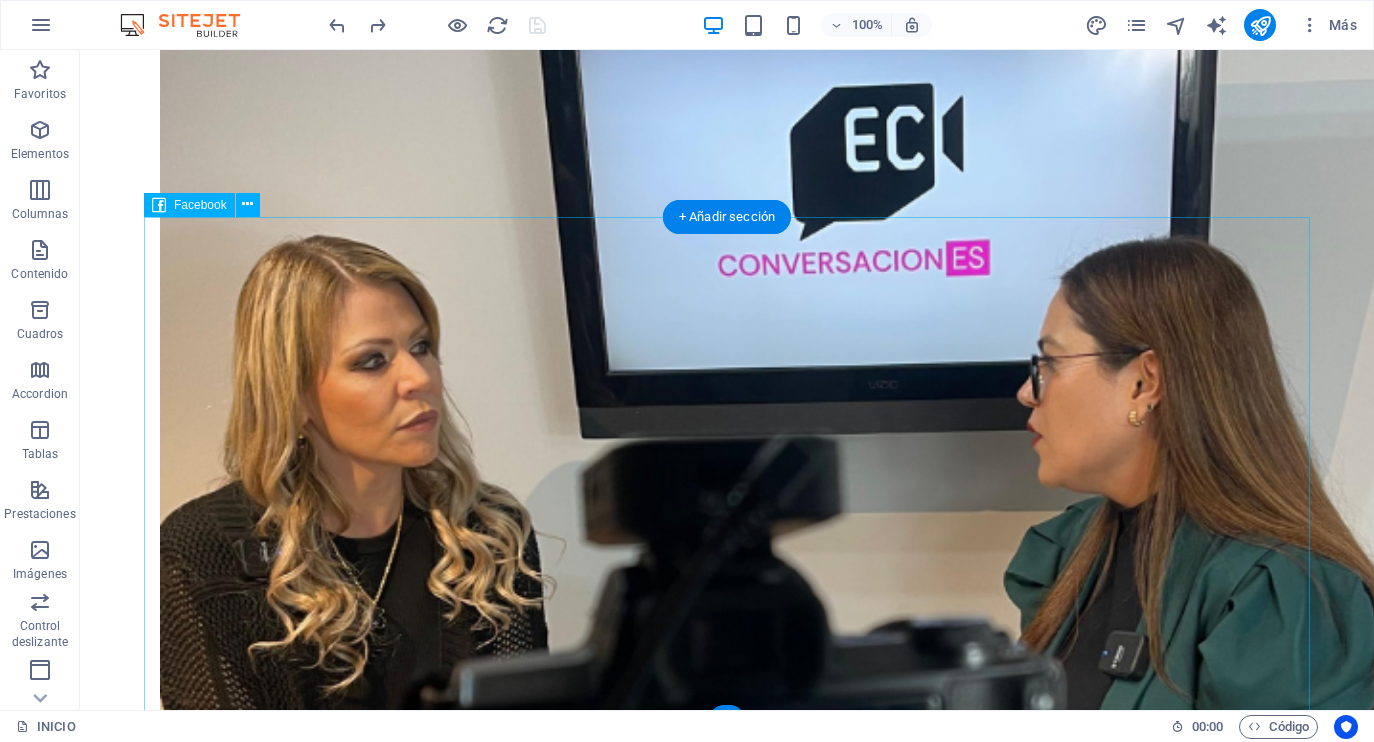 click at bounding box center (727, 4791) 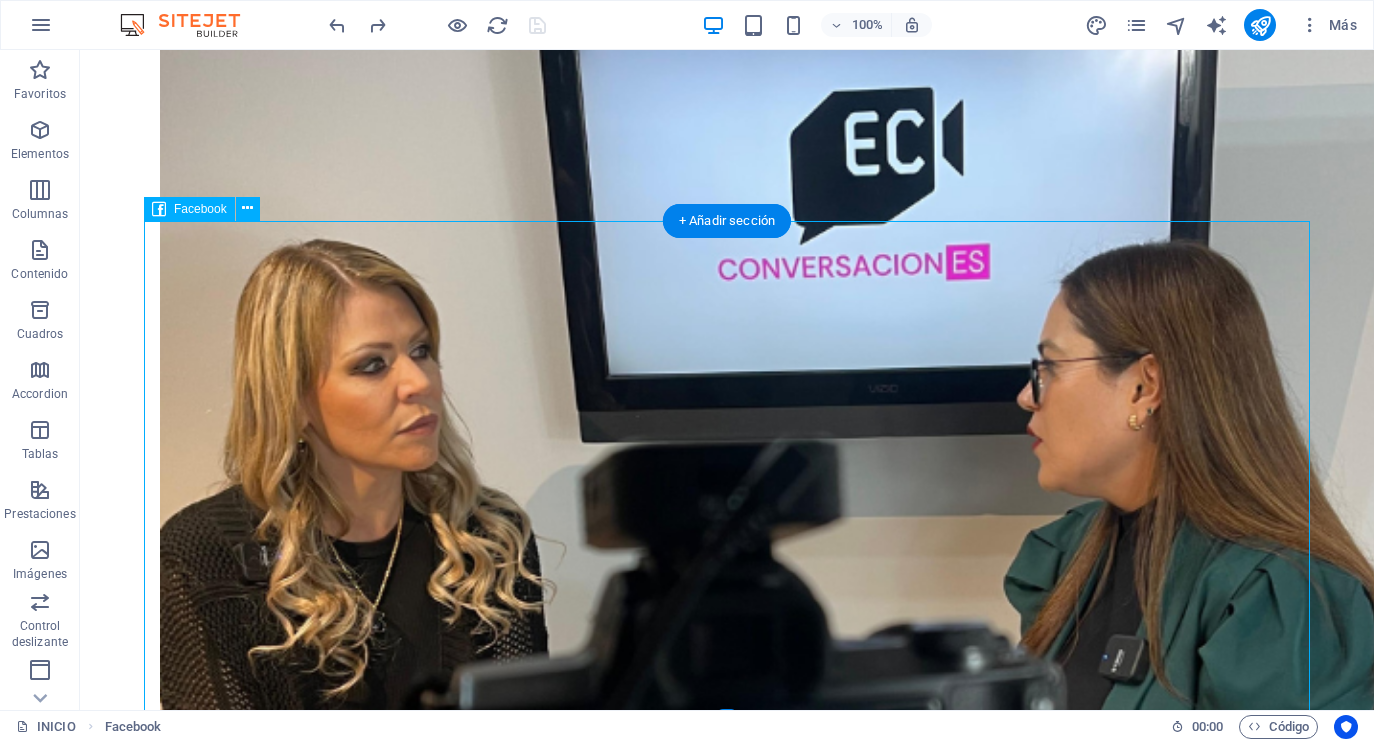 scroll, scrollTop: 1510, scrollLeft: 0, axis: vertical 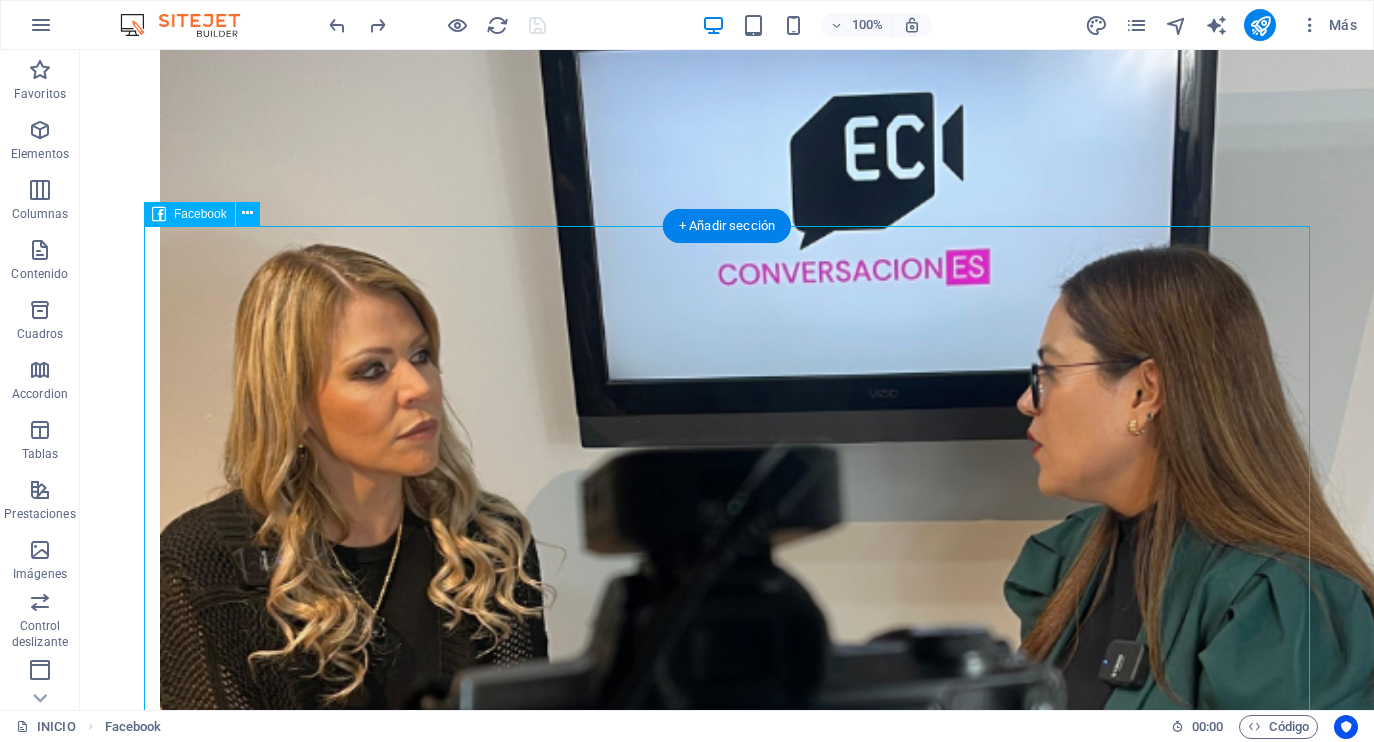 click at bounding box center (727, 4800) 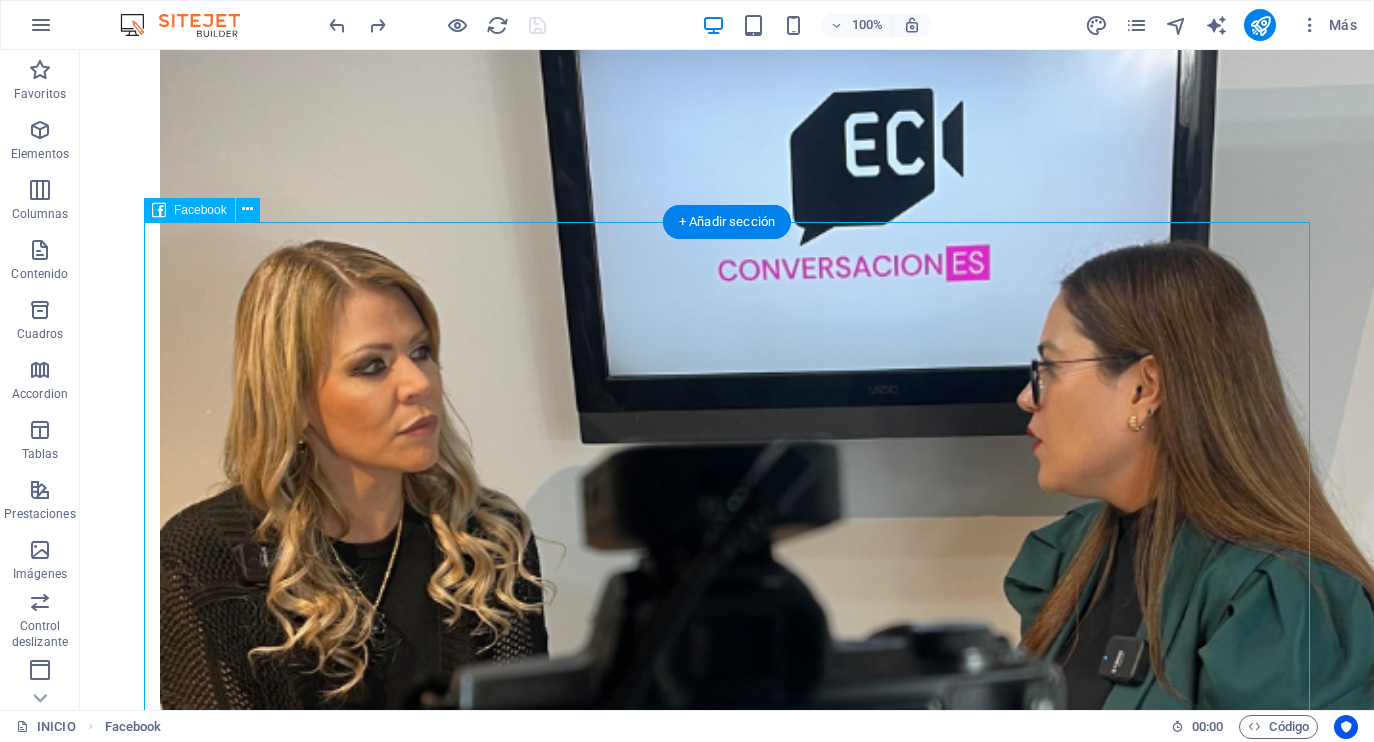 click at bounding box center (727, 4796) 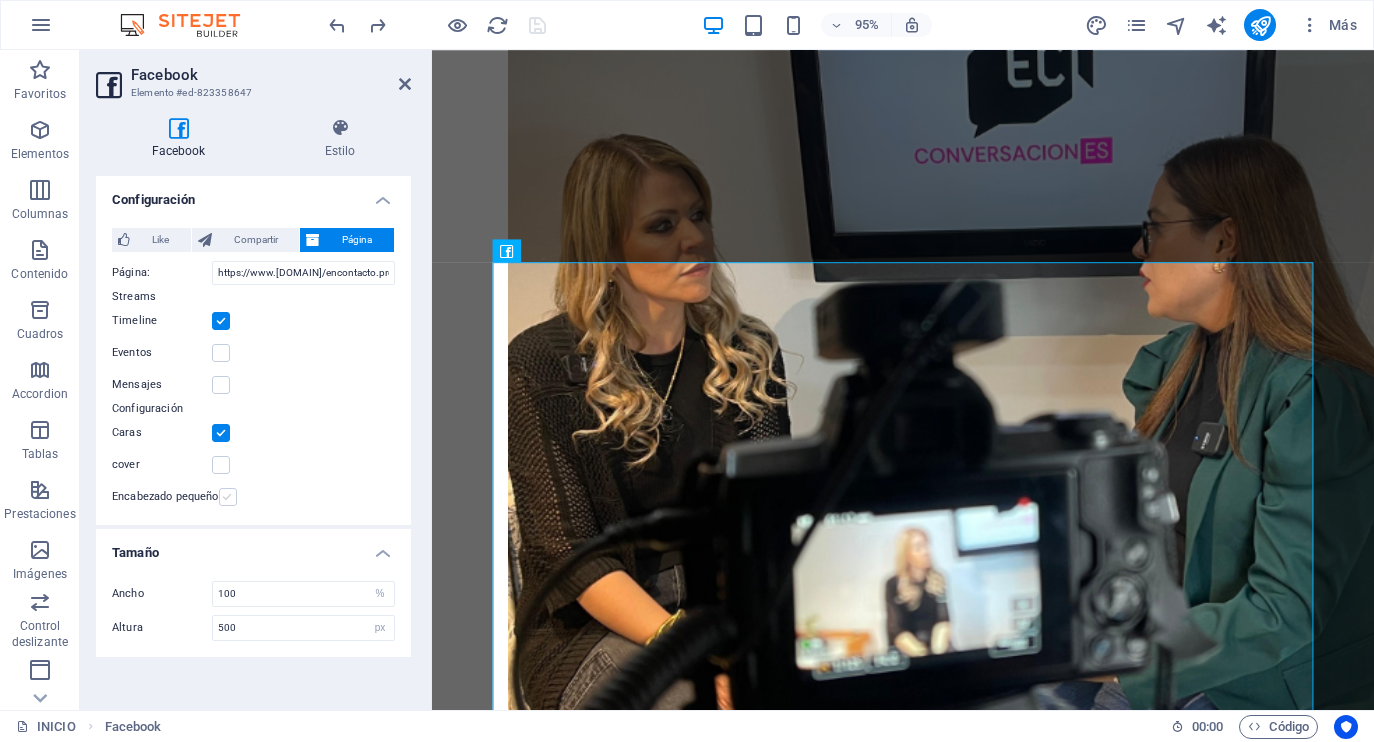 click at bounding box center [228, 497] 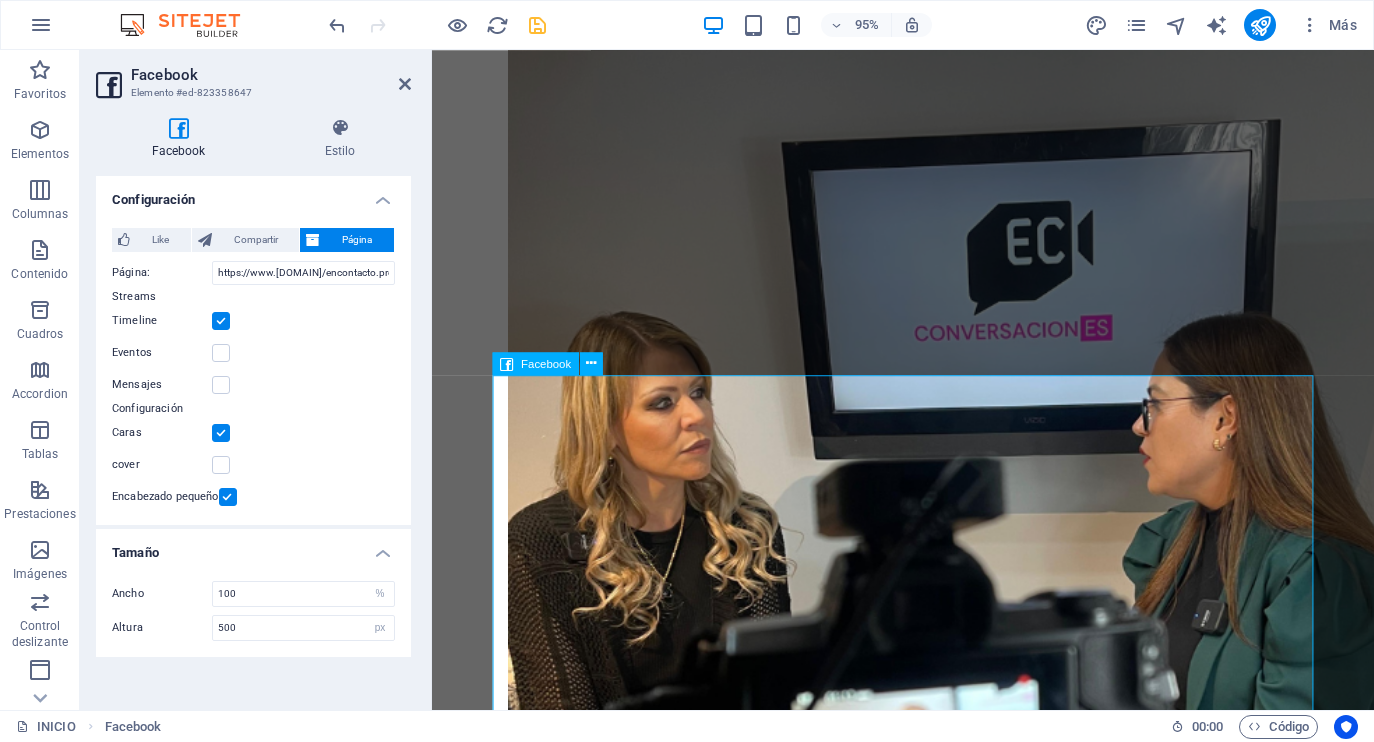 scroll, scrollTop: 1468, scrollLeft: 0, axis: vertical 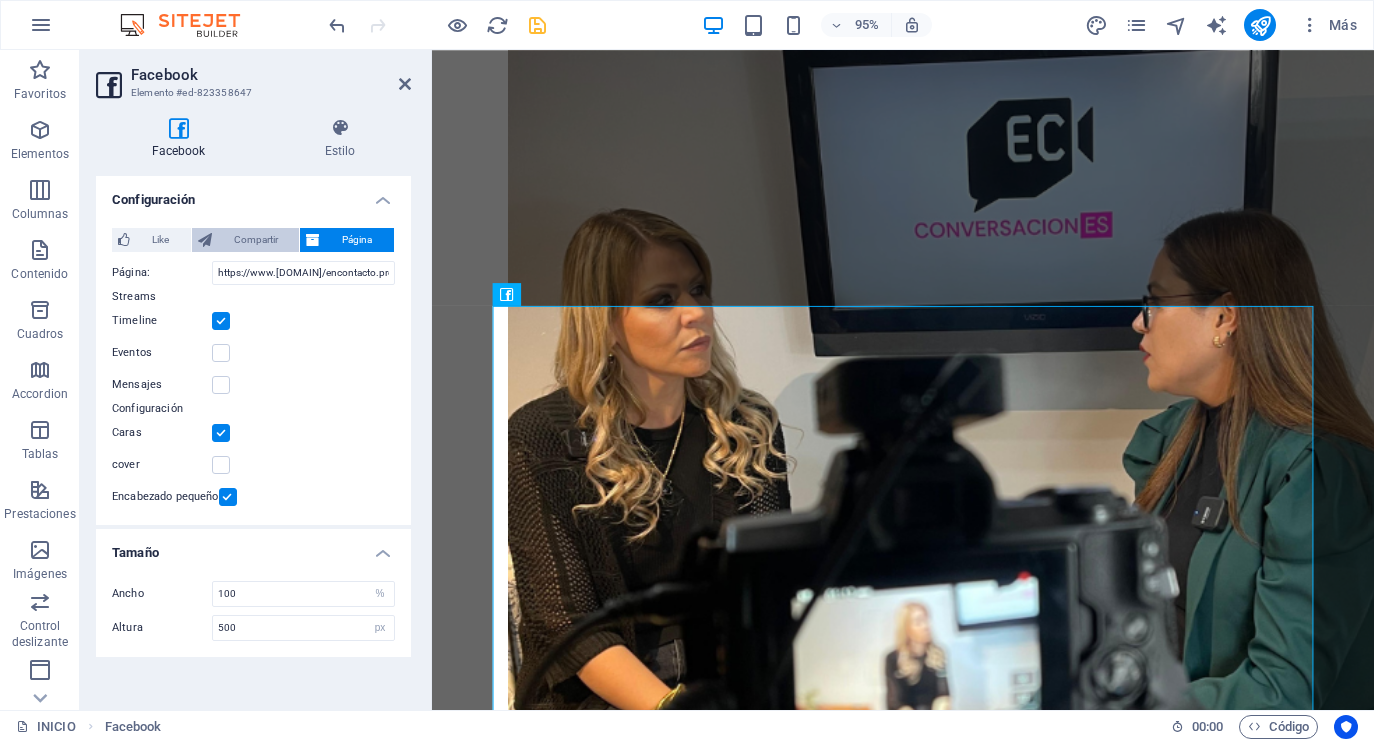 click on "Compartir" at bounding box center (256, 240) 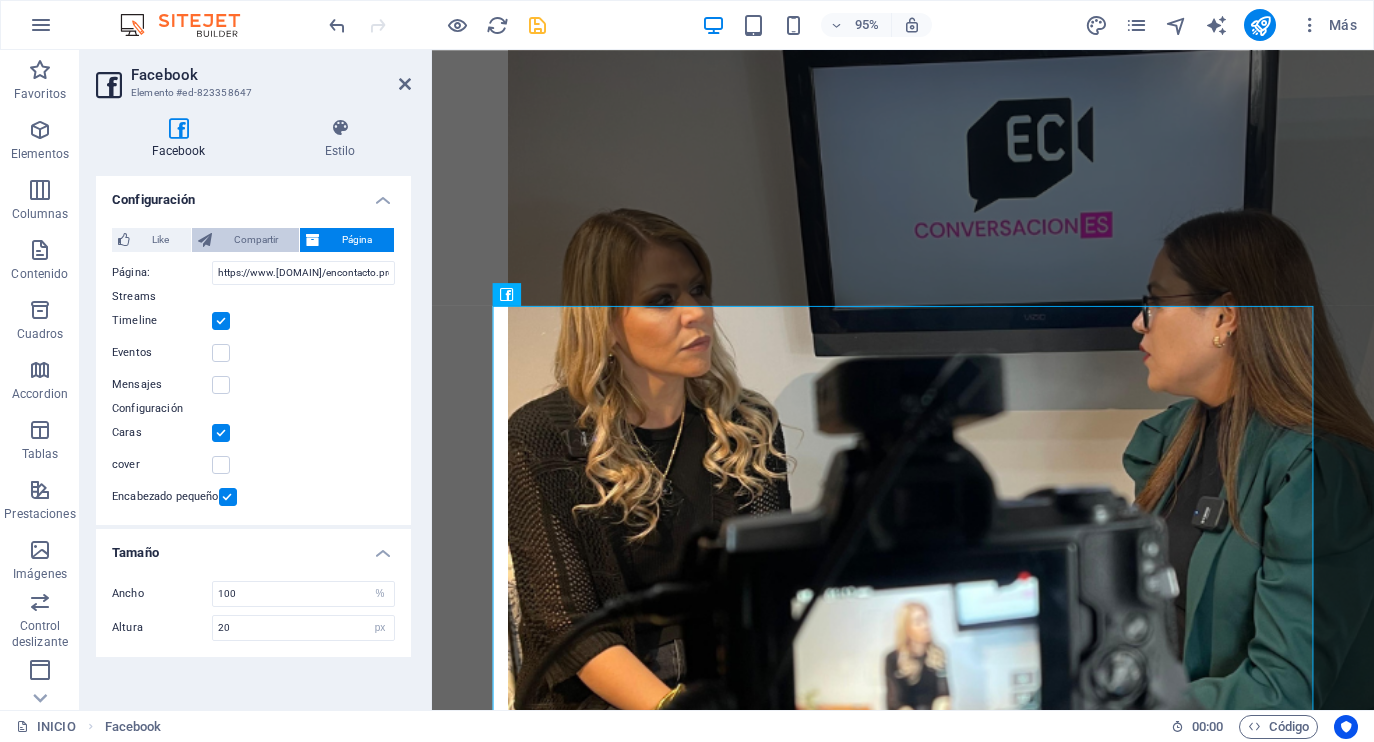scroll, scrollTop: 1369, scrollLeft: 0, axis: vertical 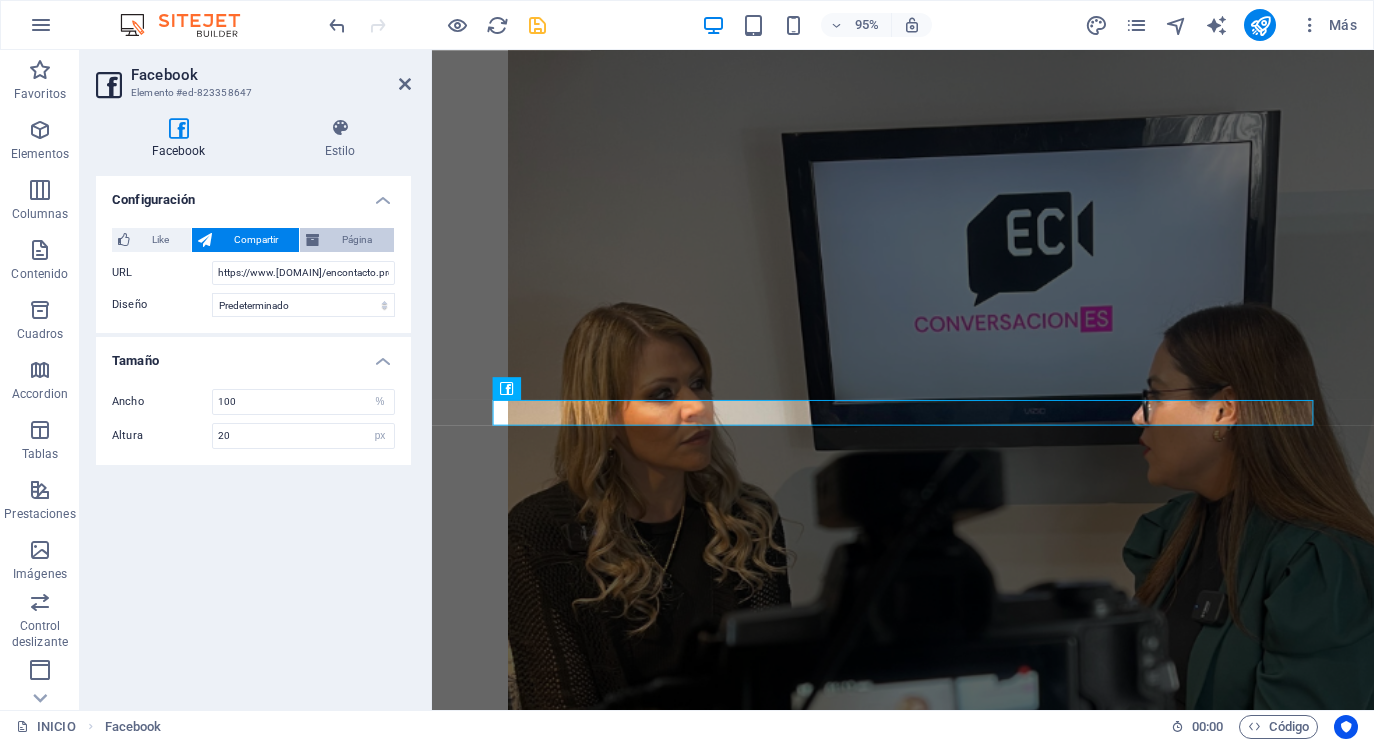 click on "Página" at bounding box center [357, 240] 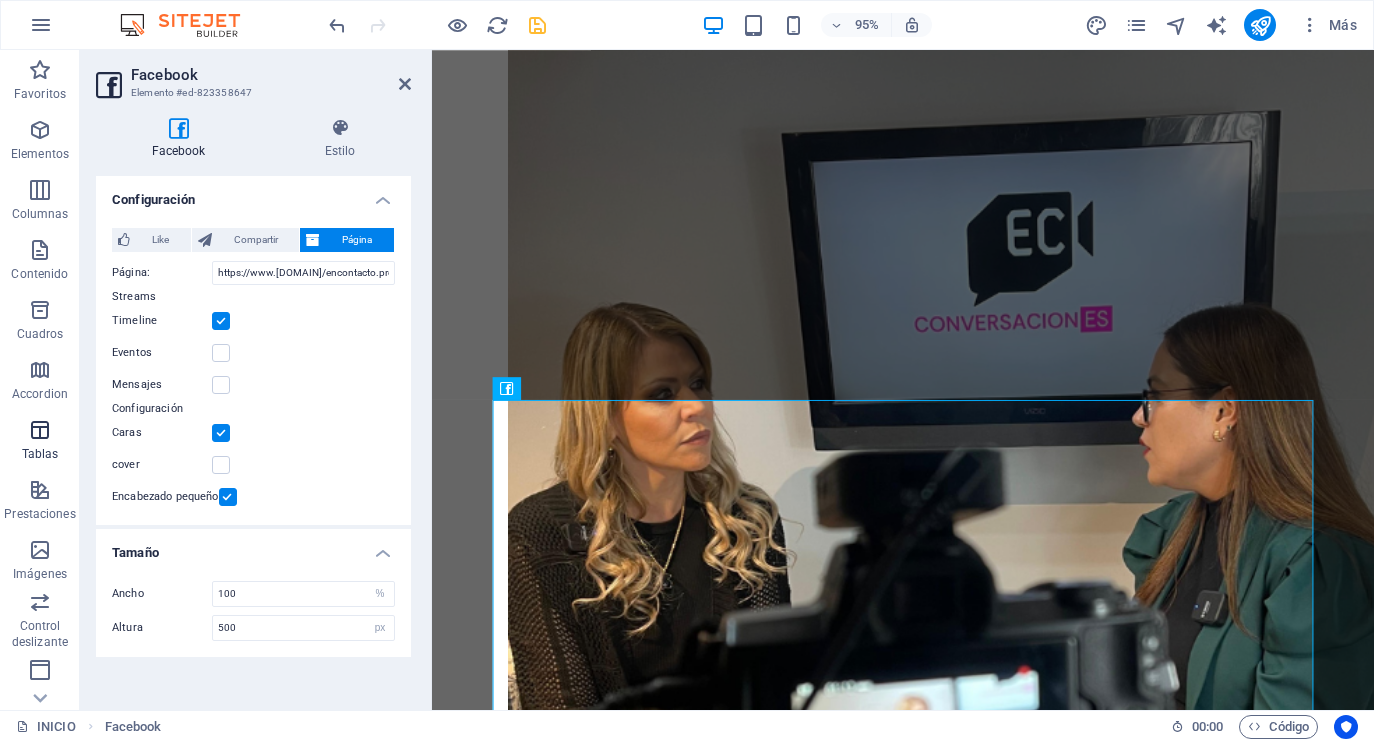 click at bounding box center [40, 430] 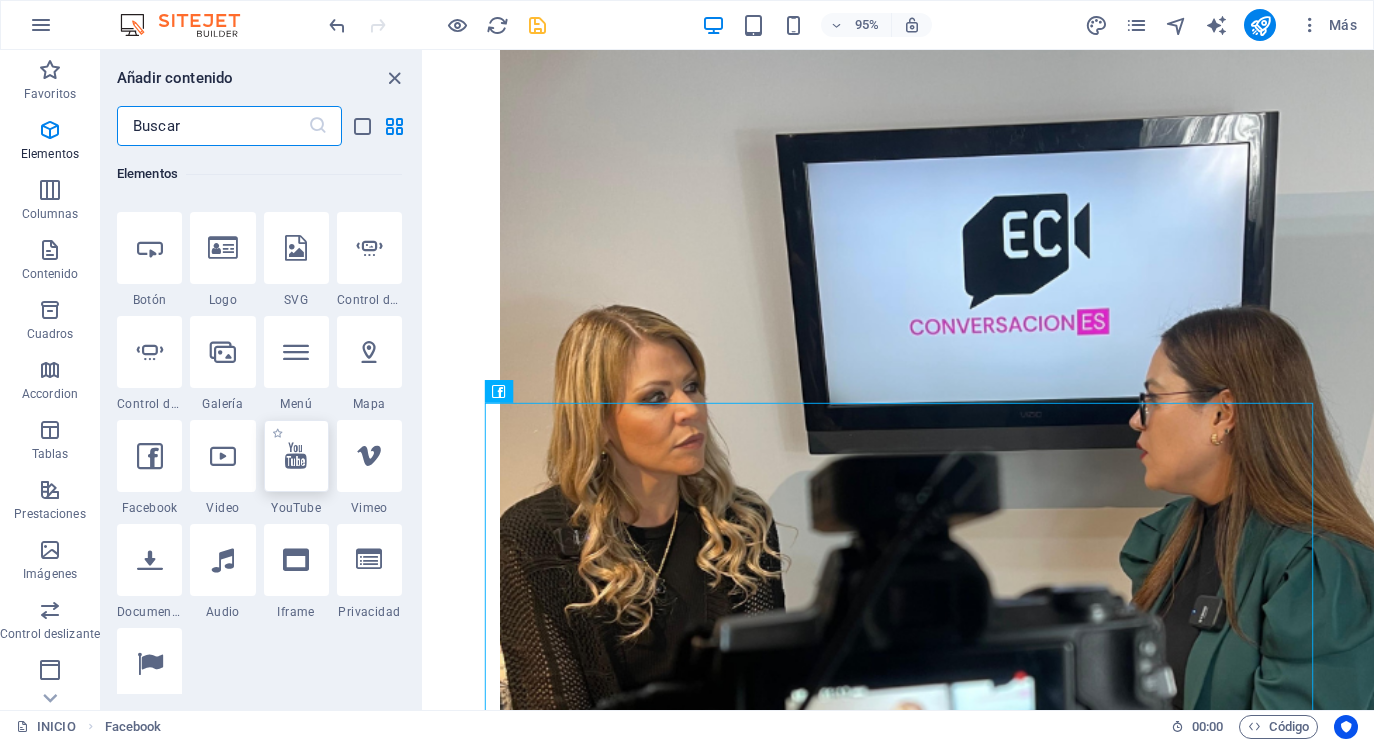 scroll, scrollTop: 578, scrollLeft: 0, axis: vertical 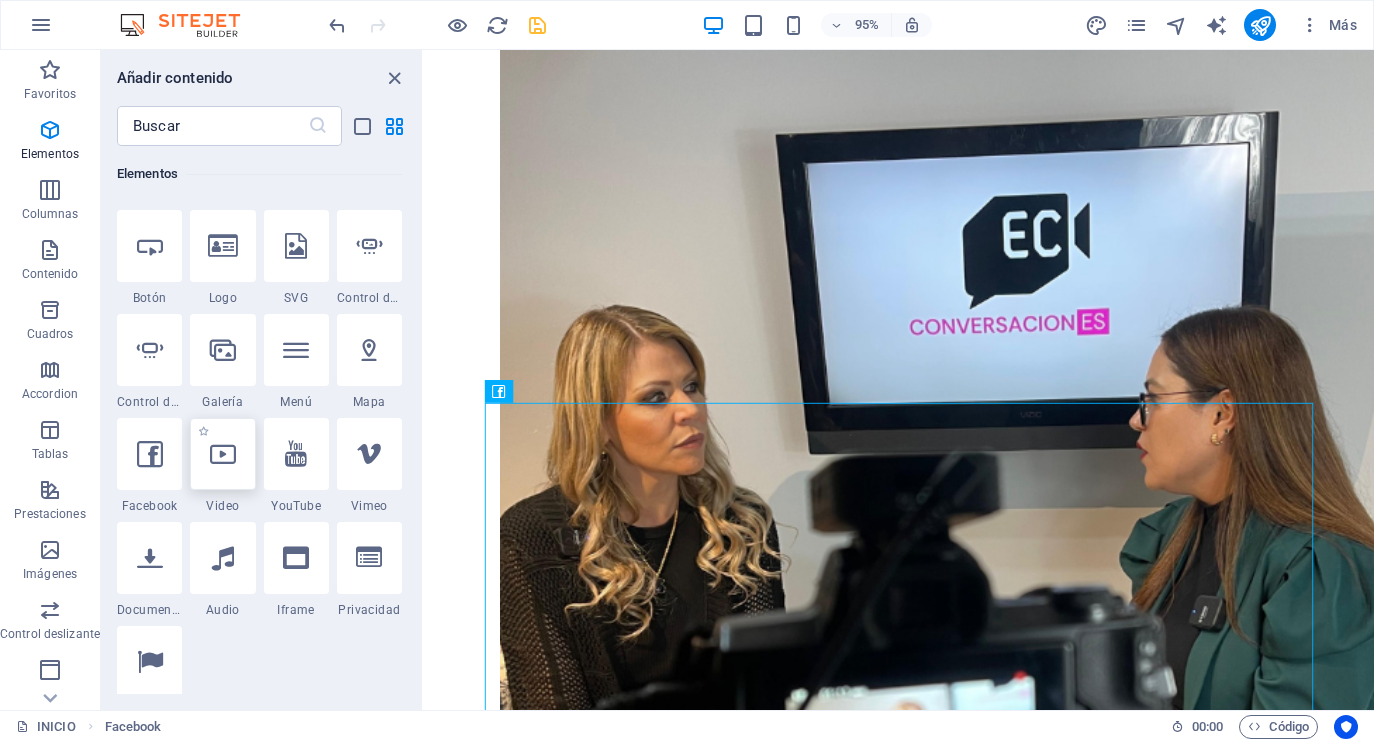 click at bounding box center [223, 454] 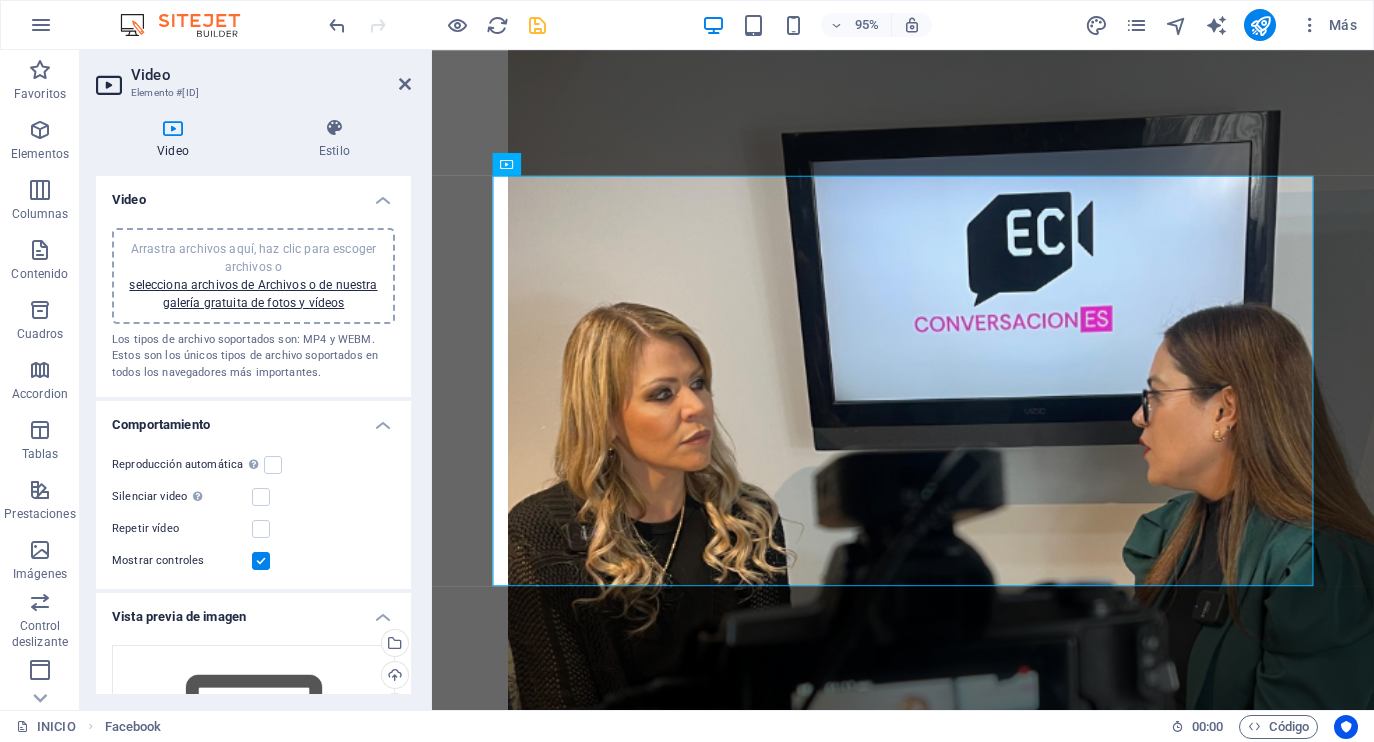 scroll, scrollTop: 2112, scrollLeft: 0, axis: vertical 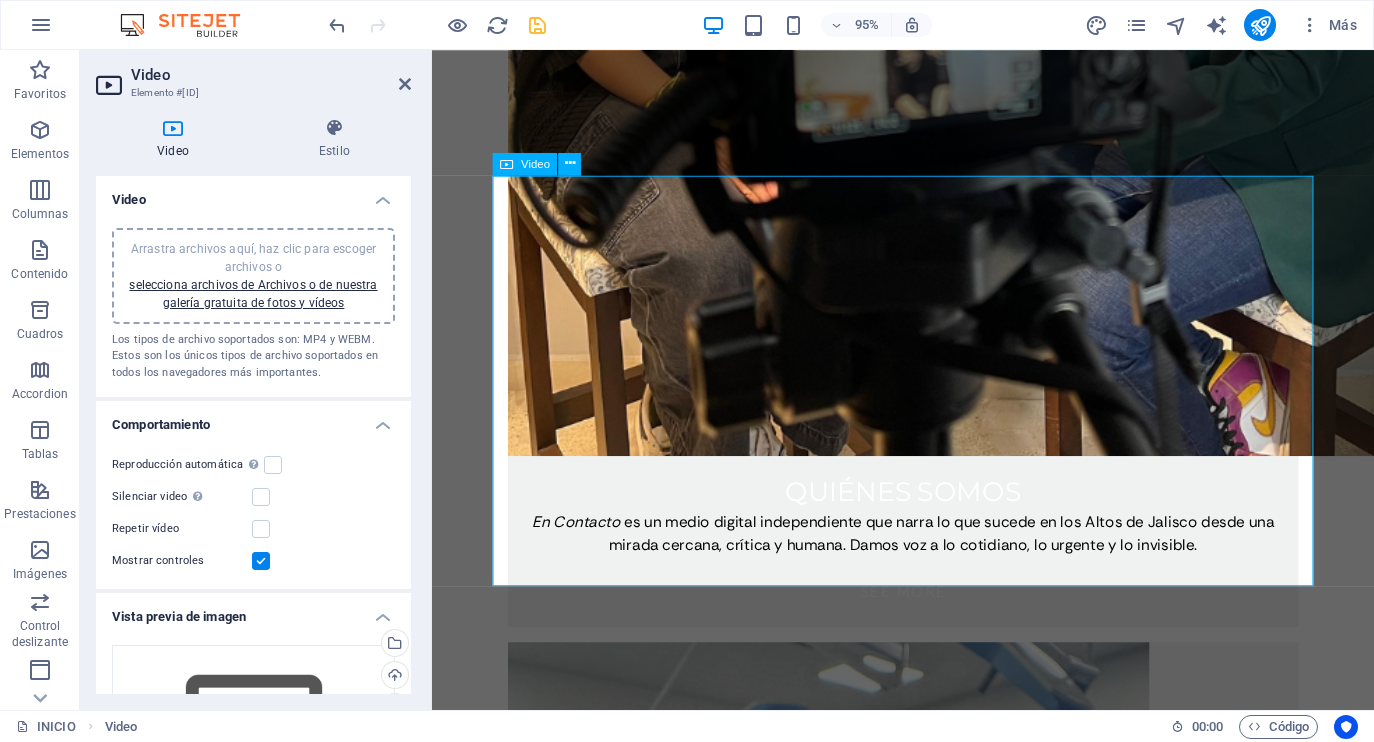 click at bounding box center (928, 3969) 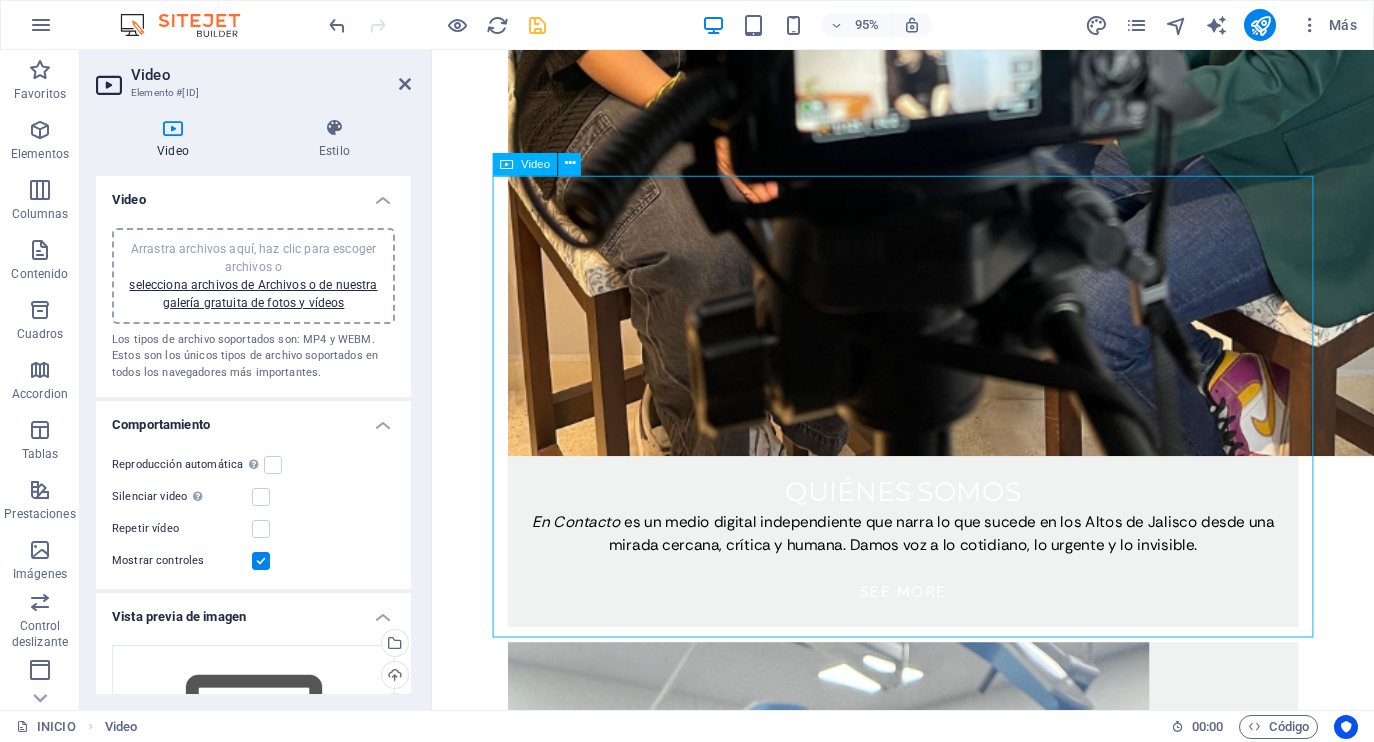 drag, startPoint x: 893, startPoint y: 427, endPoint x: 908, endPoint y: 250, distance: 177.63446 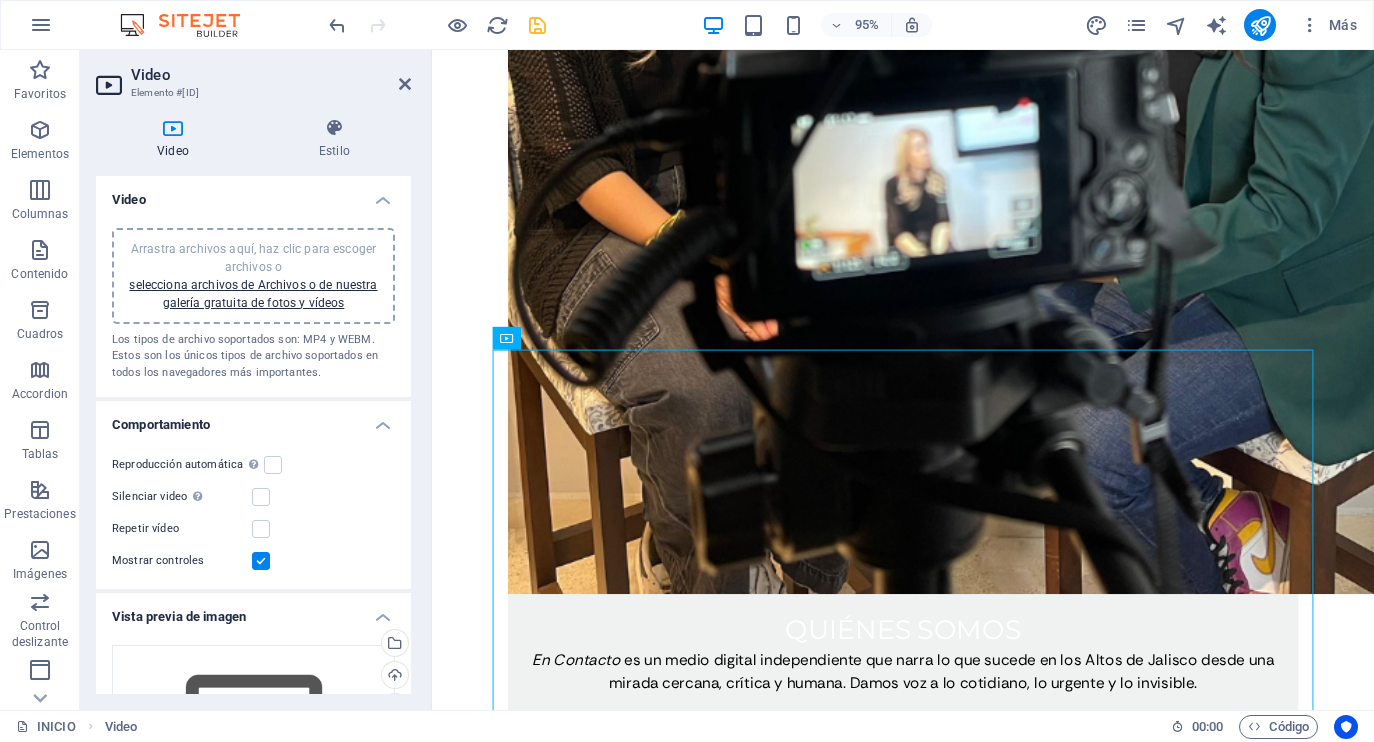 scroll, scrollTop: 1929, scrollLeft: 0, axis: vertical 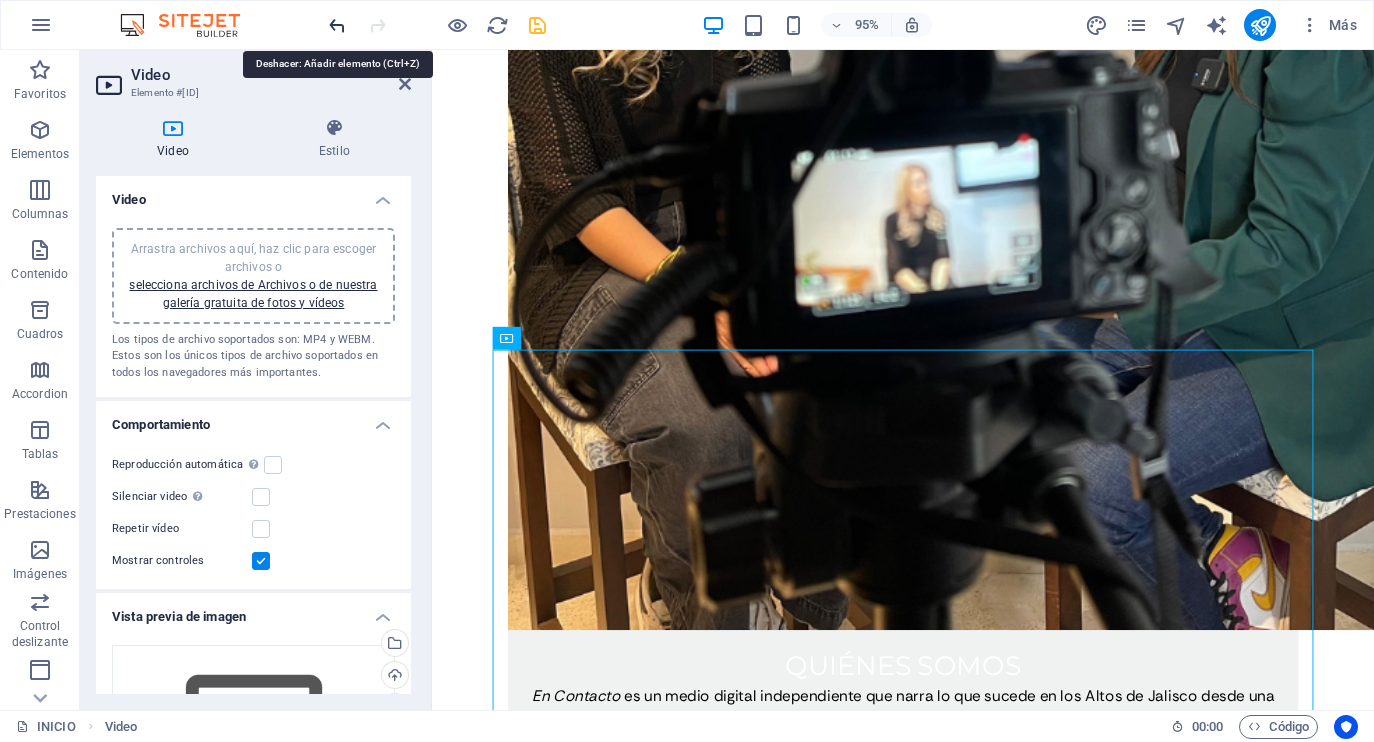 click at bounding box center [337, 25] 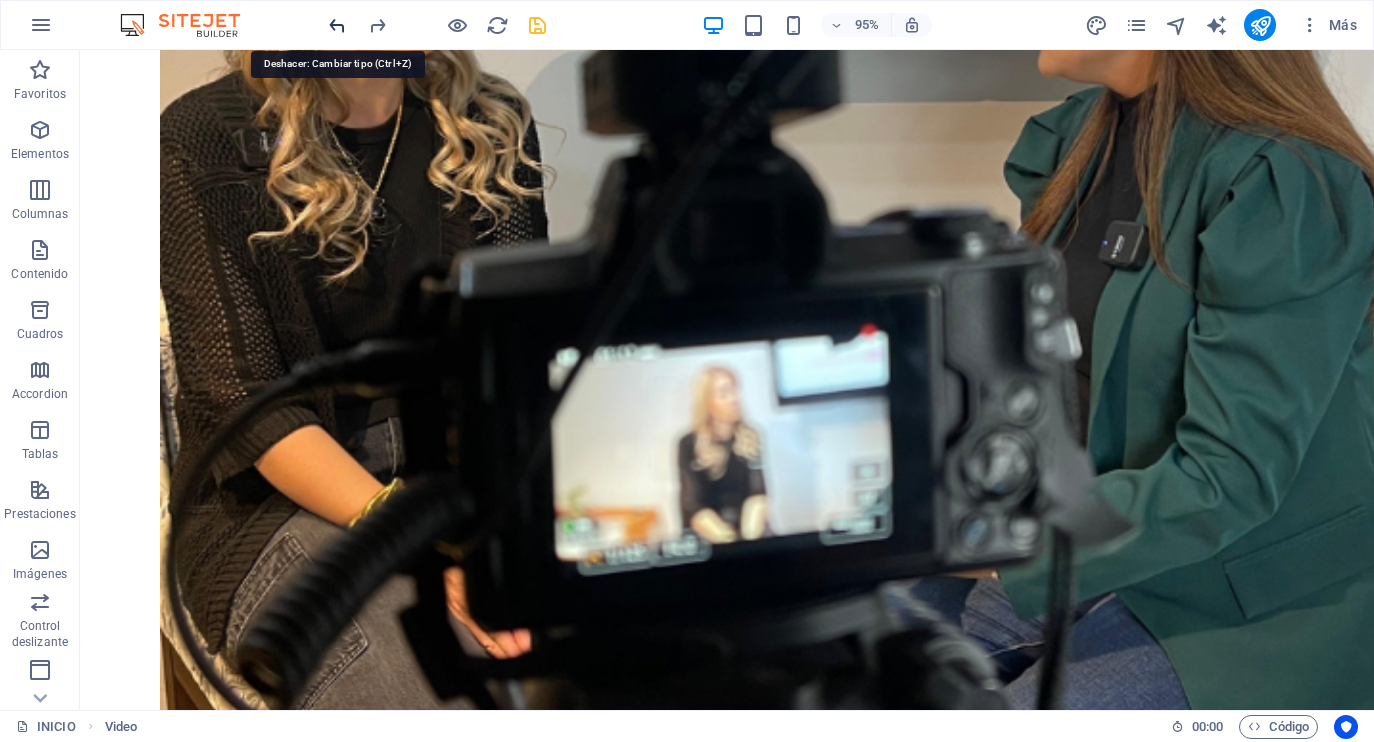 scroll, scrollTop: 1833, scrollLeft: 0, axis: vertical 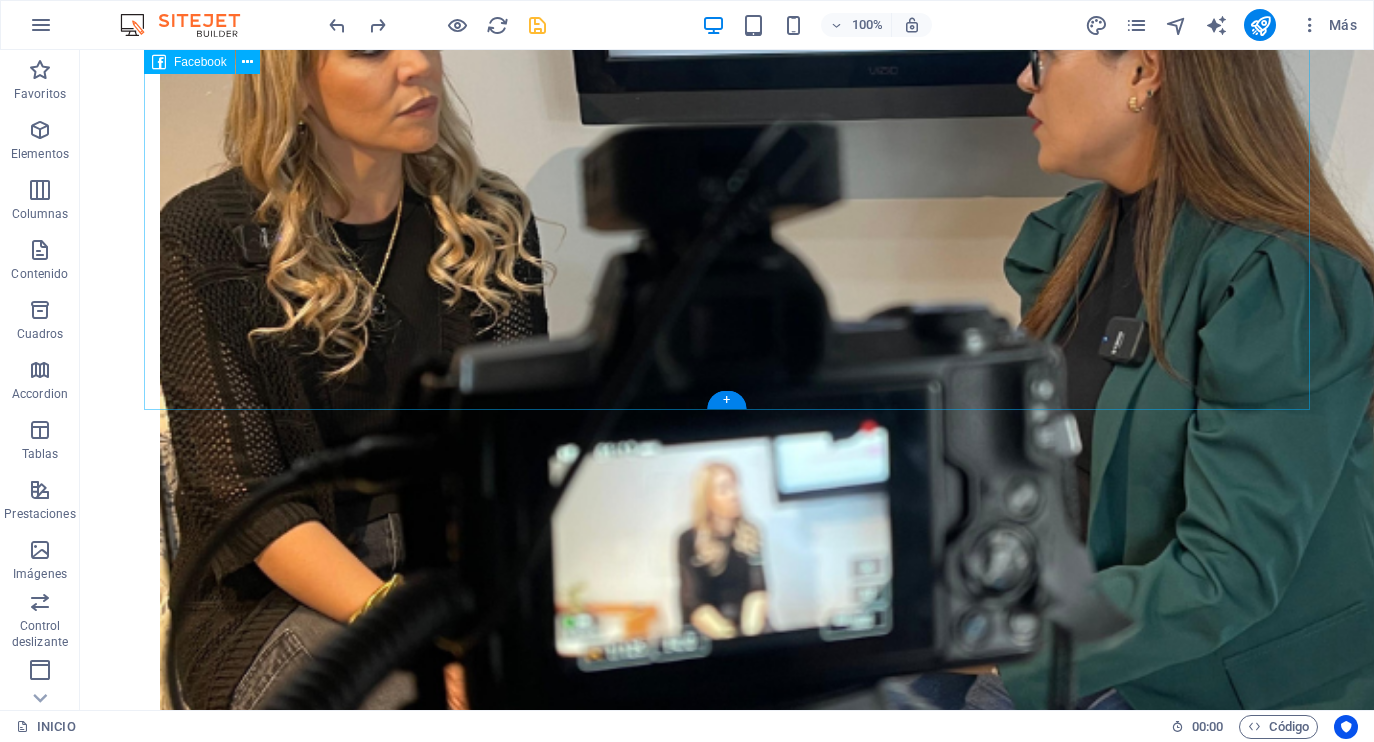 click at bounding box center [727, 4477] 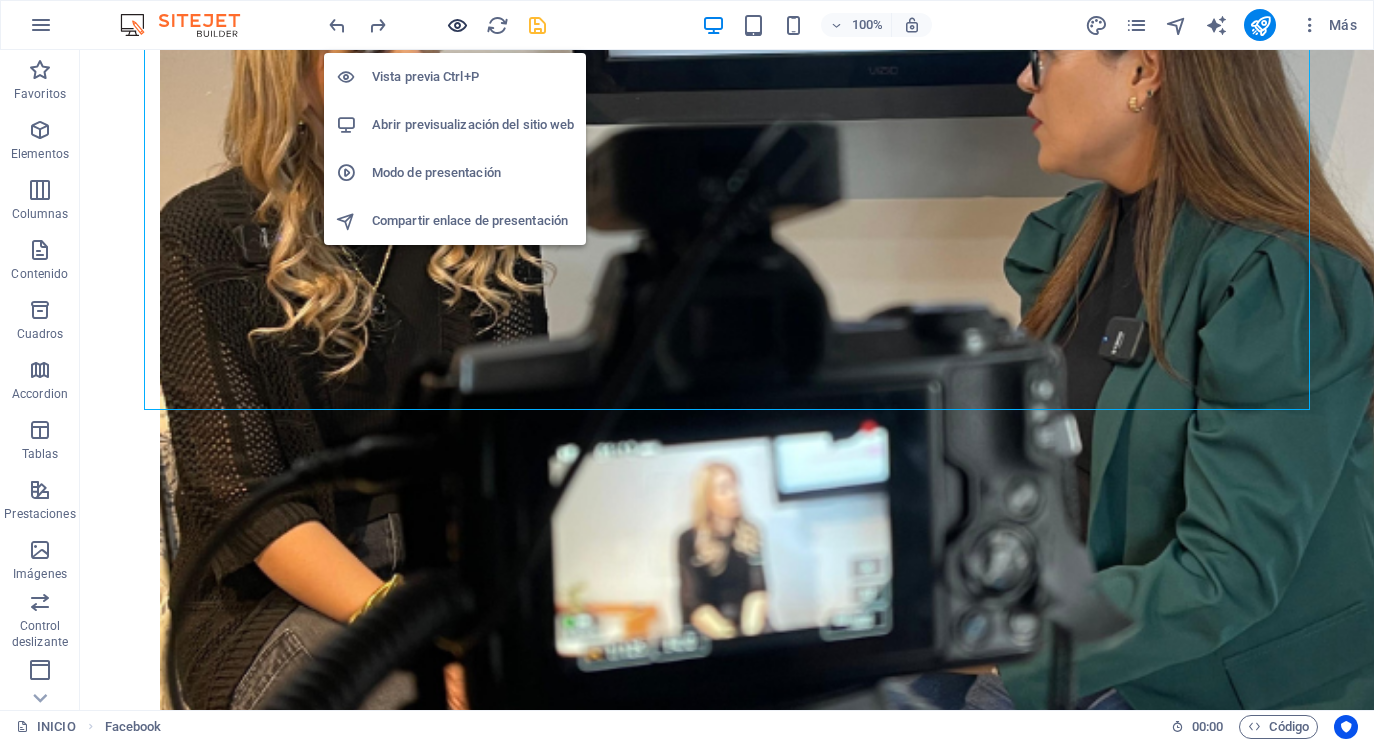 click at bounding box center [457, 25] 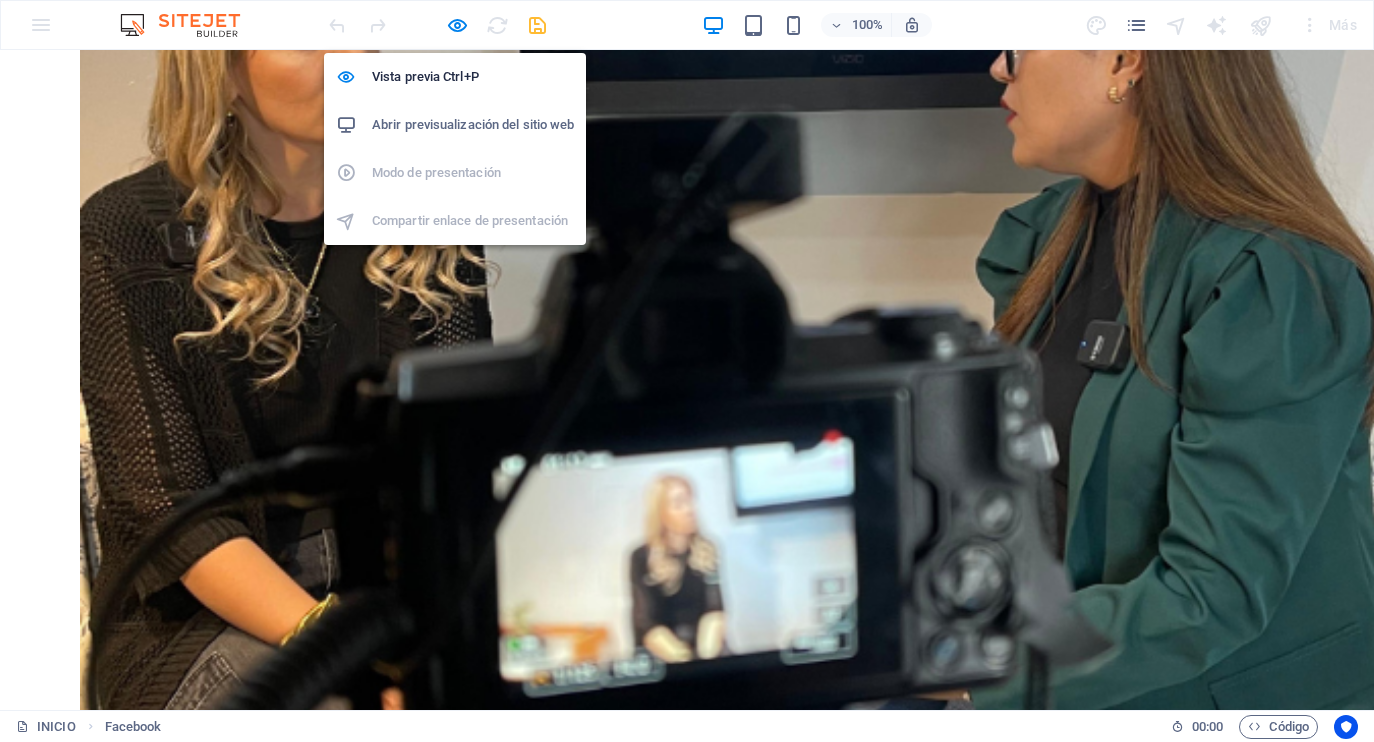 click on "Abrir previsualización del sitio web" at bounding box center (473, 125) 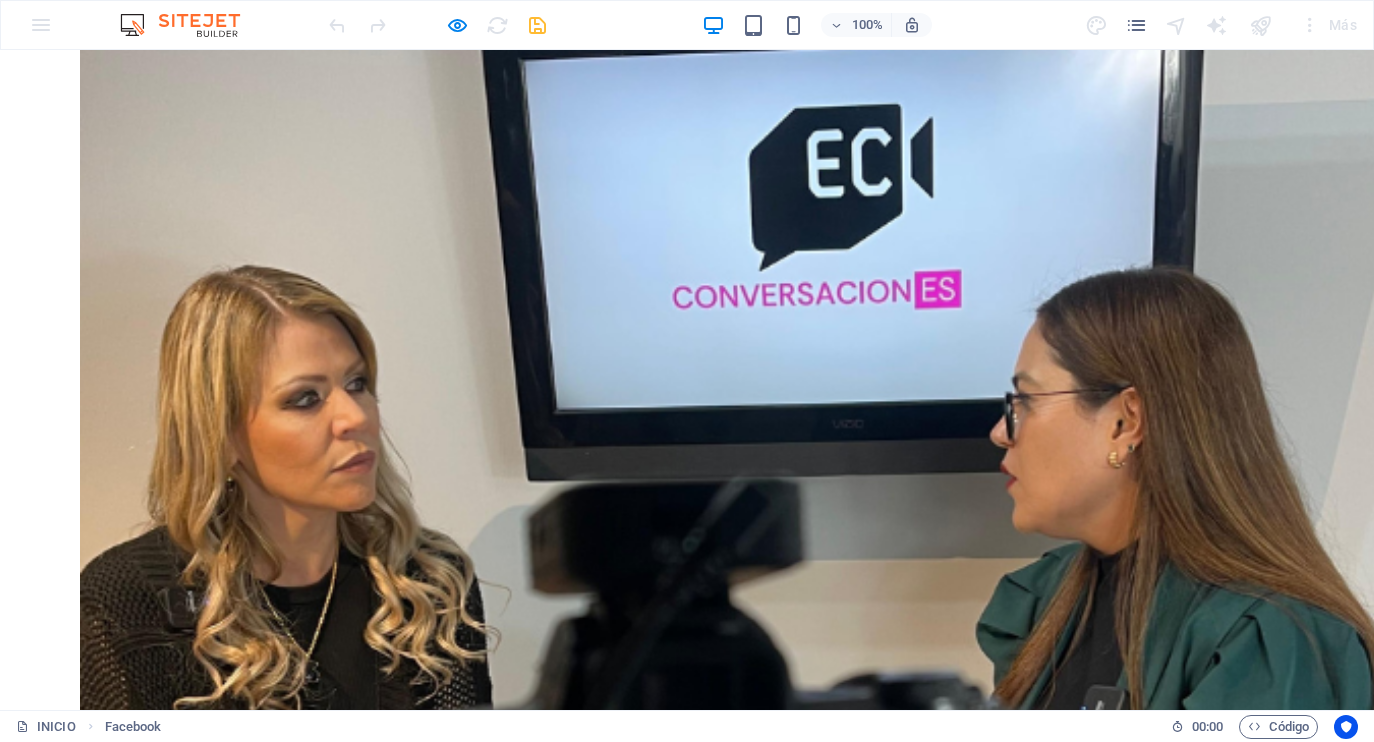 scroll, scrollTop: 1421, scrollLeft: 0, axis: vertical 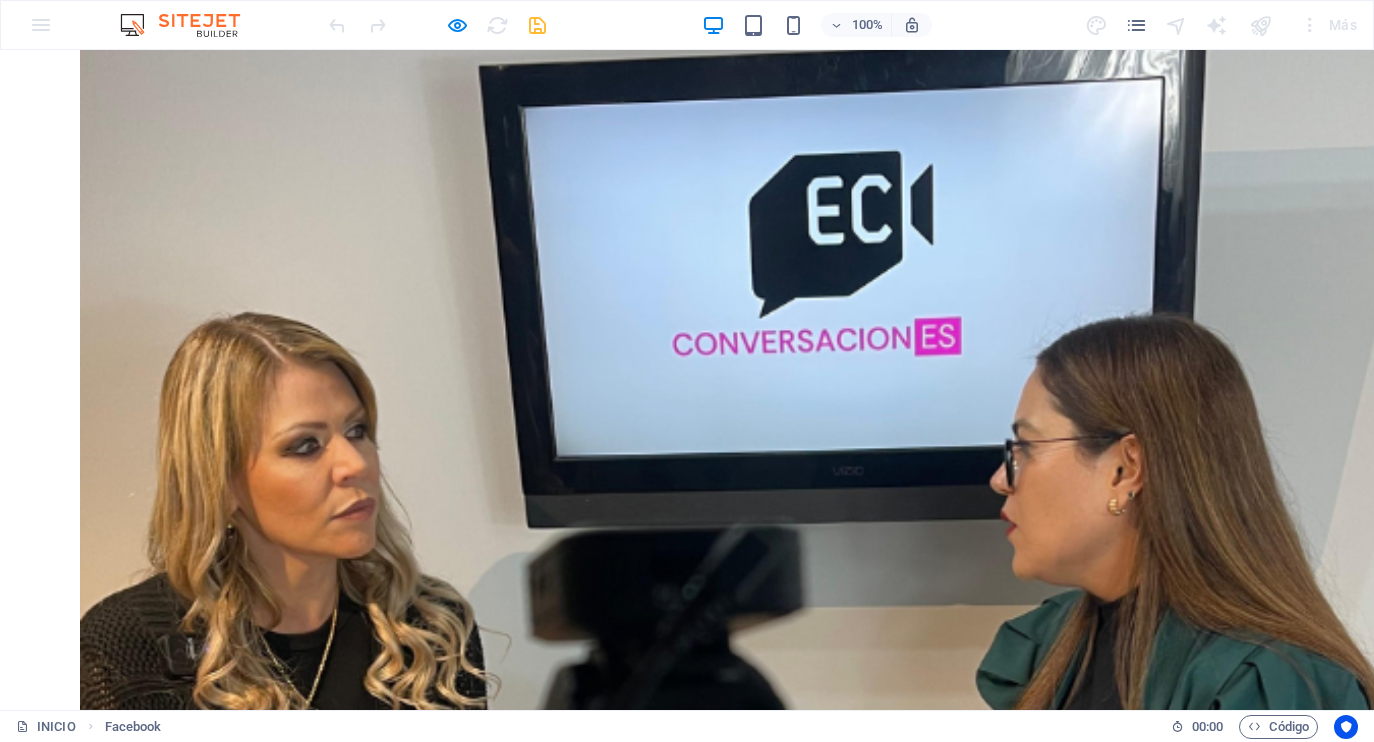 click on "Quiénes somos En Contacto   es un medio digital independiente que narra lo que sucede en los Altos de Jalisco desde una mirada cercana, crítica y humana. Damos voz a lo cotidiano, lo urgente y lo invisible.  see more MACRO Agencia creativa especializada en redes sociales, producción audiovisual y estrategias de contenido que conectan marcas con personas. Más de 10 años creando contenido para marcas de diversas partes de la república.  see more noticias Las historias que importan, contadas desde lo local. Explora las noticias más recientes de Atotonilco el Alto y los Altos de Jalisco: reportajes, entrevistas y voces que merecen ser escuchadas. see more" at bounding box center [687, 2286] 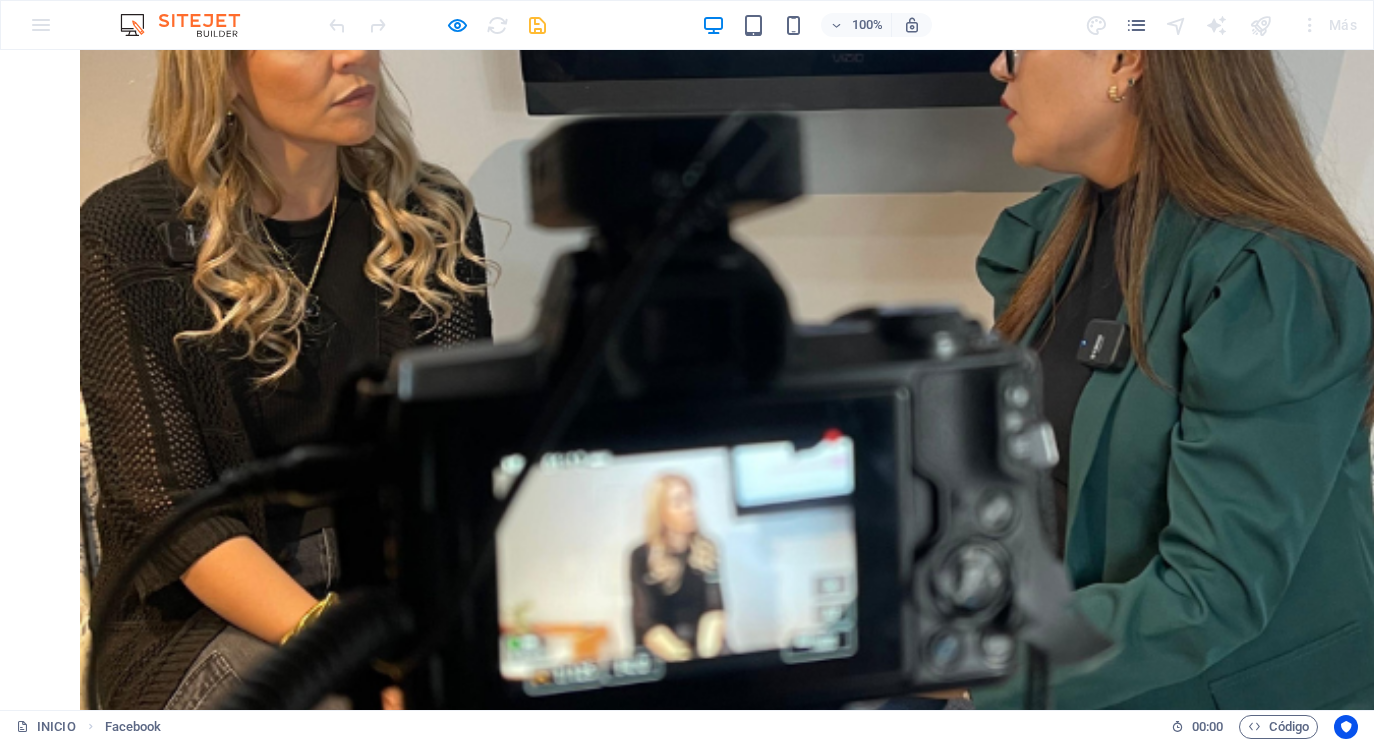 scroll, scrollTop: 1833, scrollLeft: 0, axis: vertical 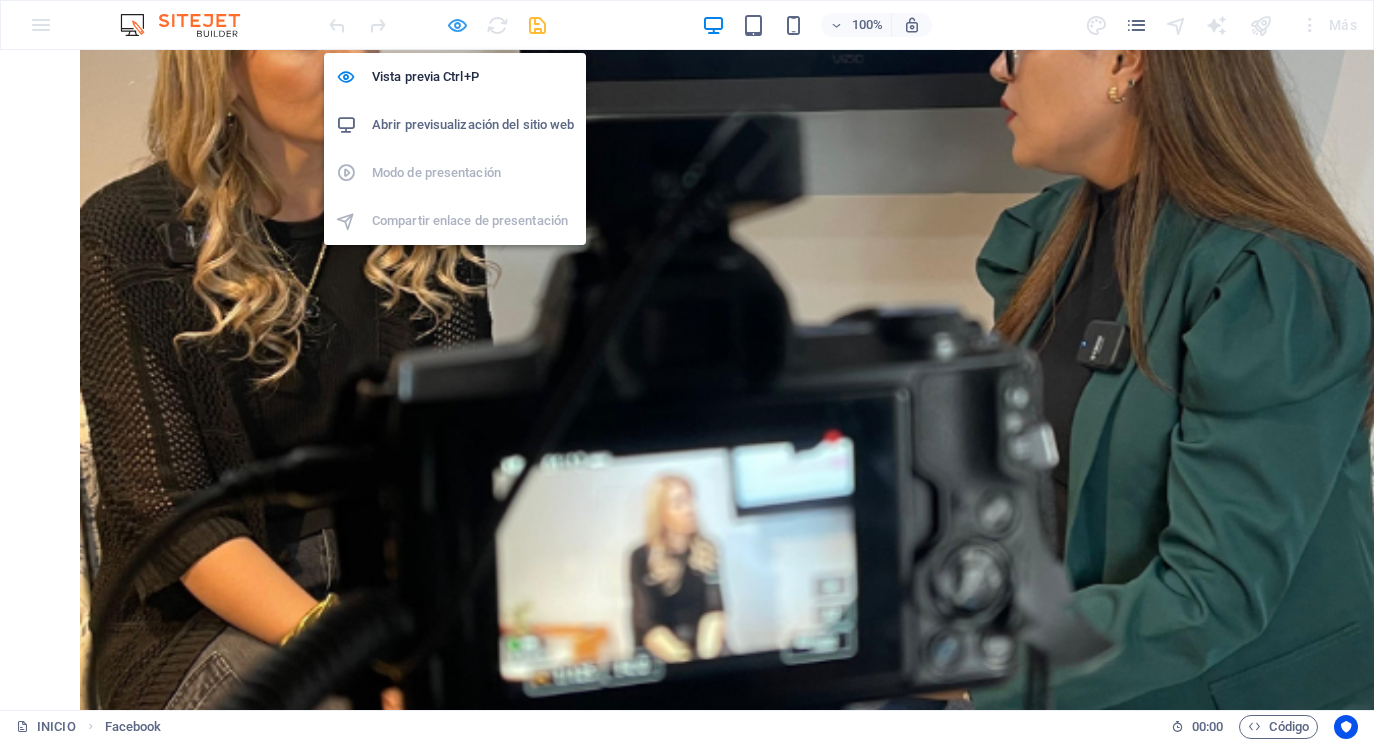 click at bounding box center [457, 25] 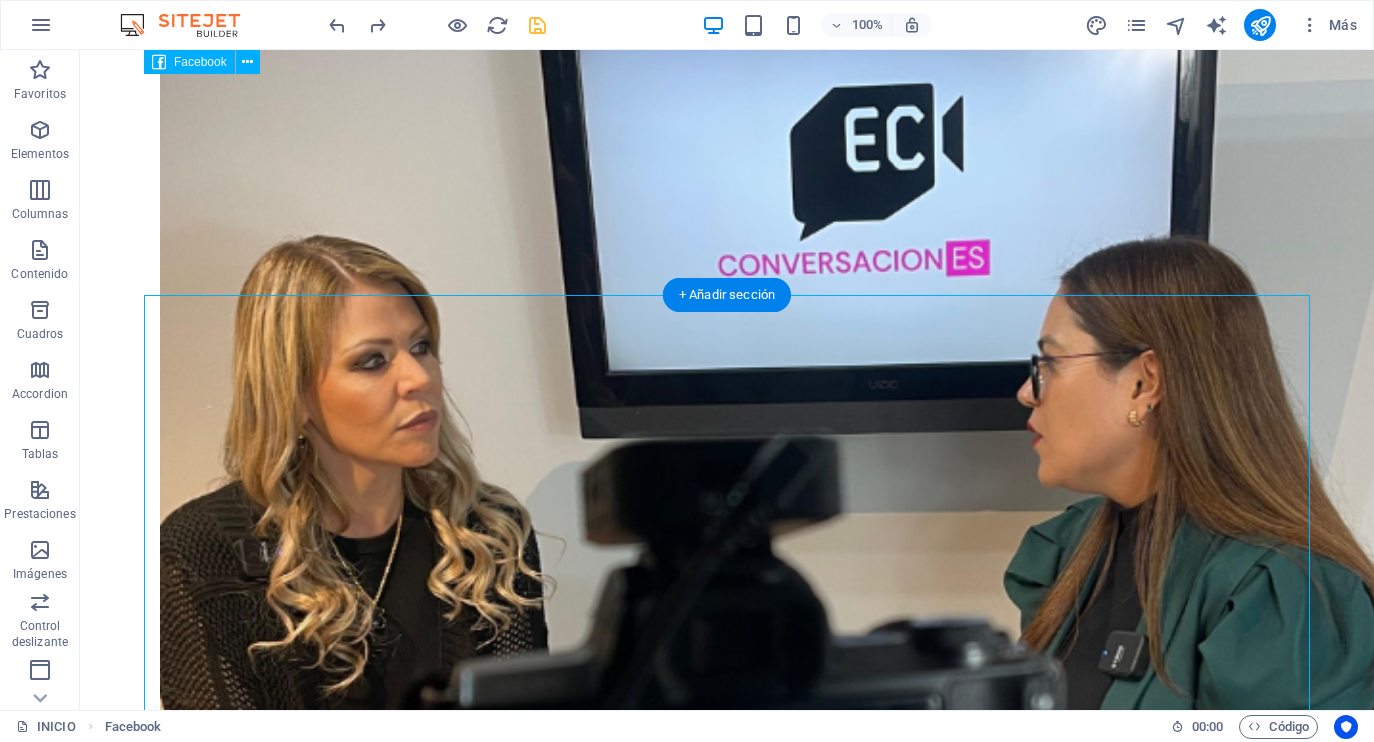 scroll, scrollTop: 1411, scrollLeft: 0, axis: vertical 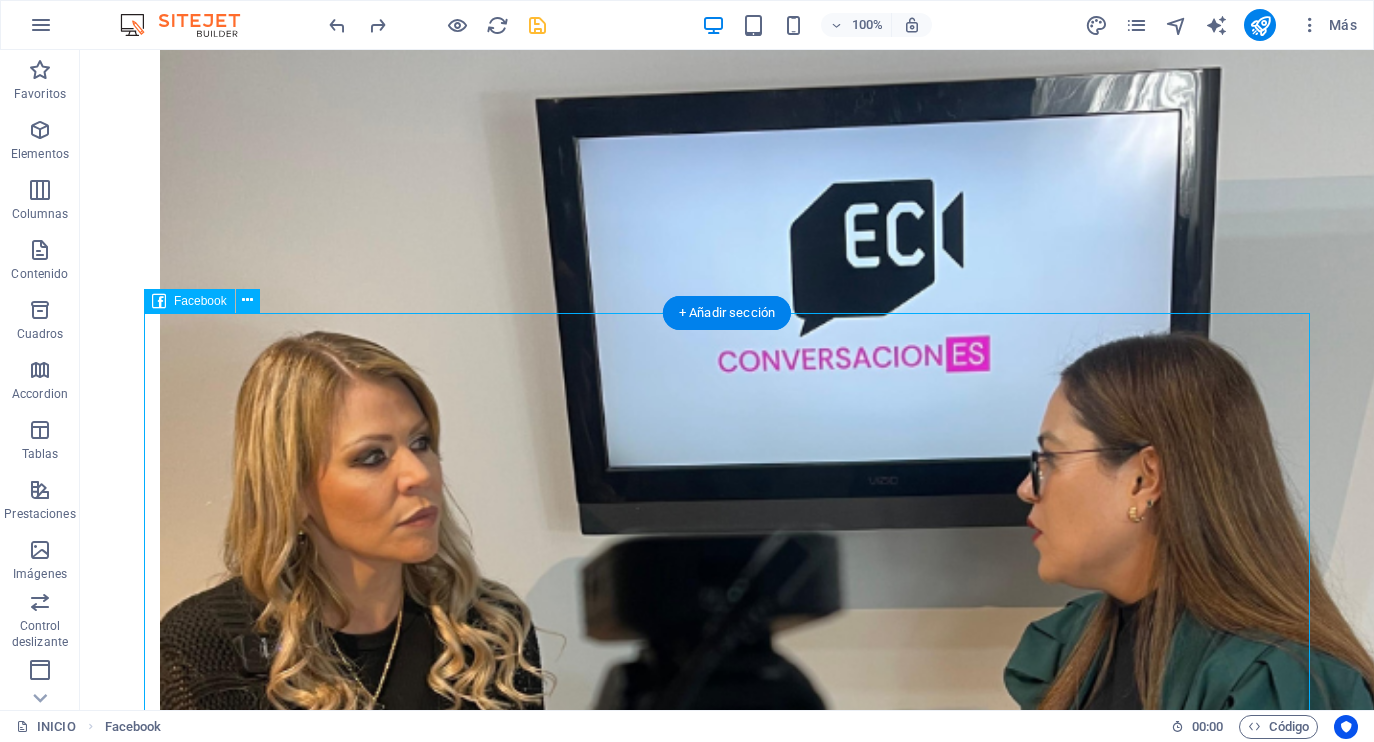 drag, startPoint x: 463, startPoint y: 349, endPoint x: 520, endPoint y: 379, distance: 64.412735 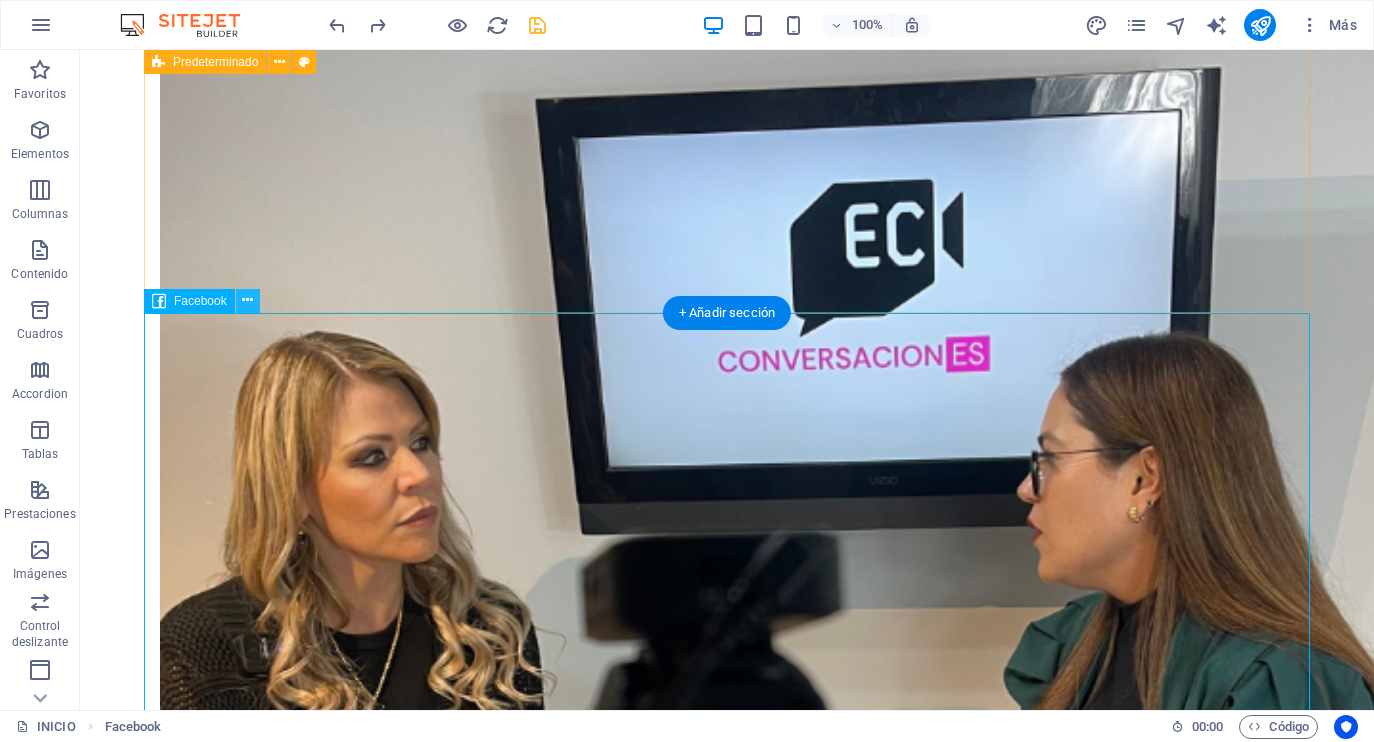click at bounding box center [247, 300] 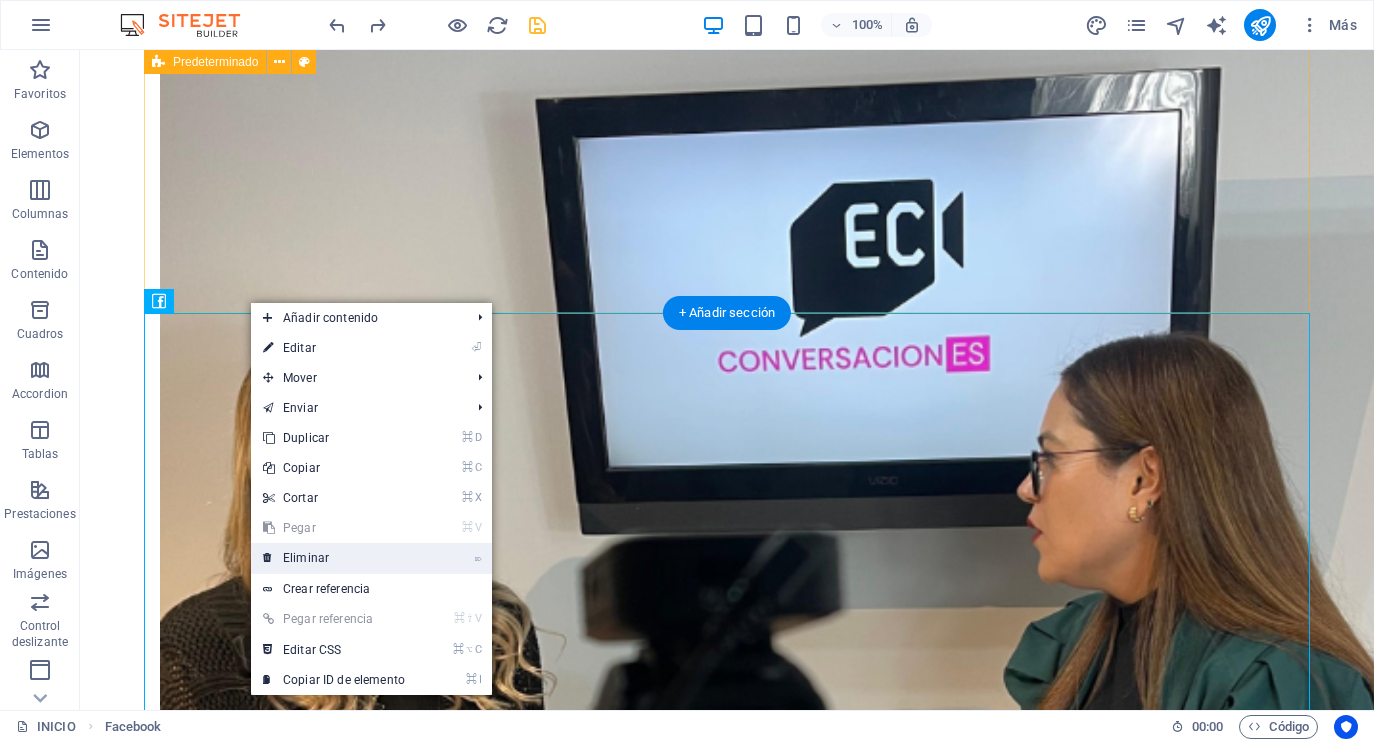 click on "⌦  Eliminar" at bounding box center [334, 558] 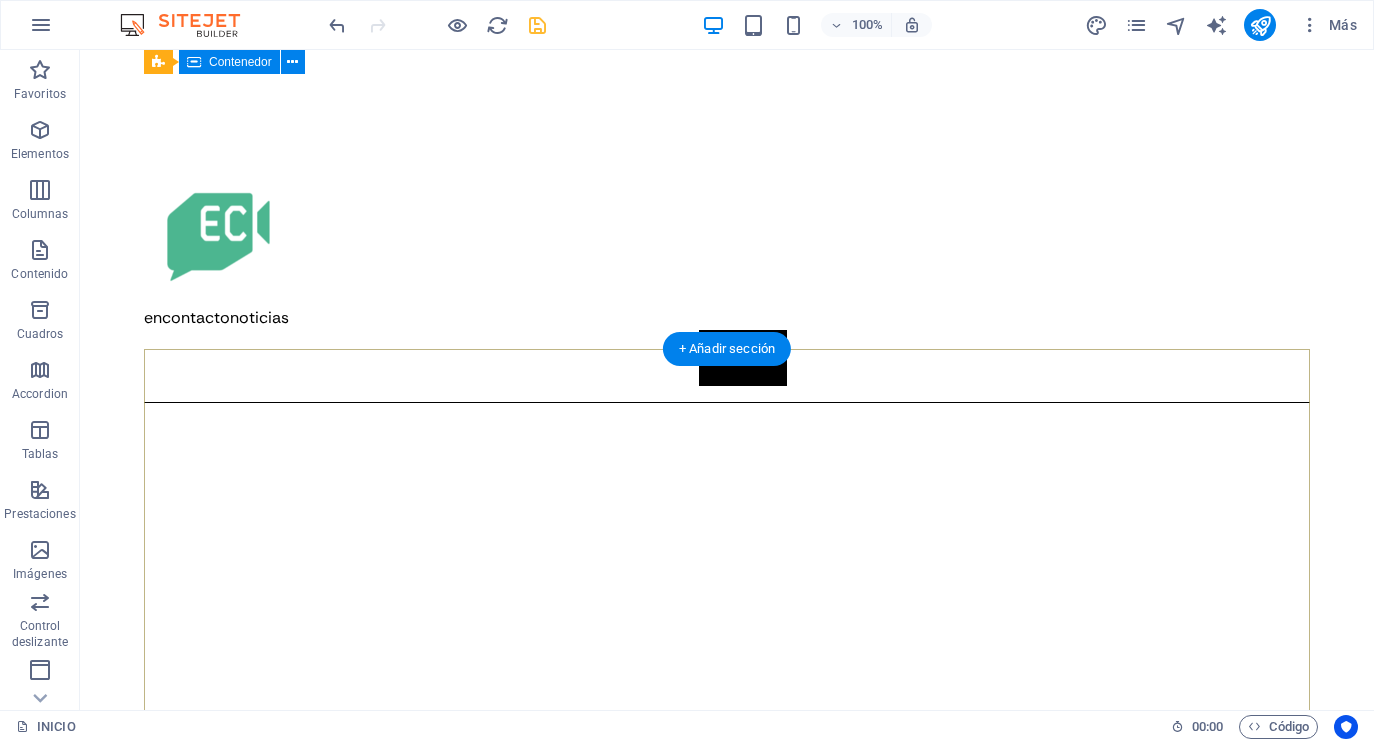 scroll, scrollTop: 0, scrollLeft: 0, axis: both 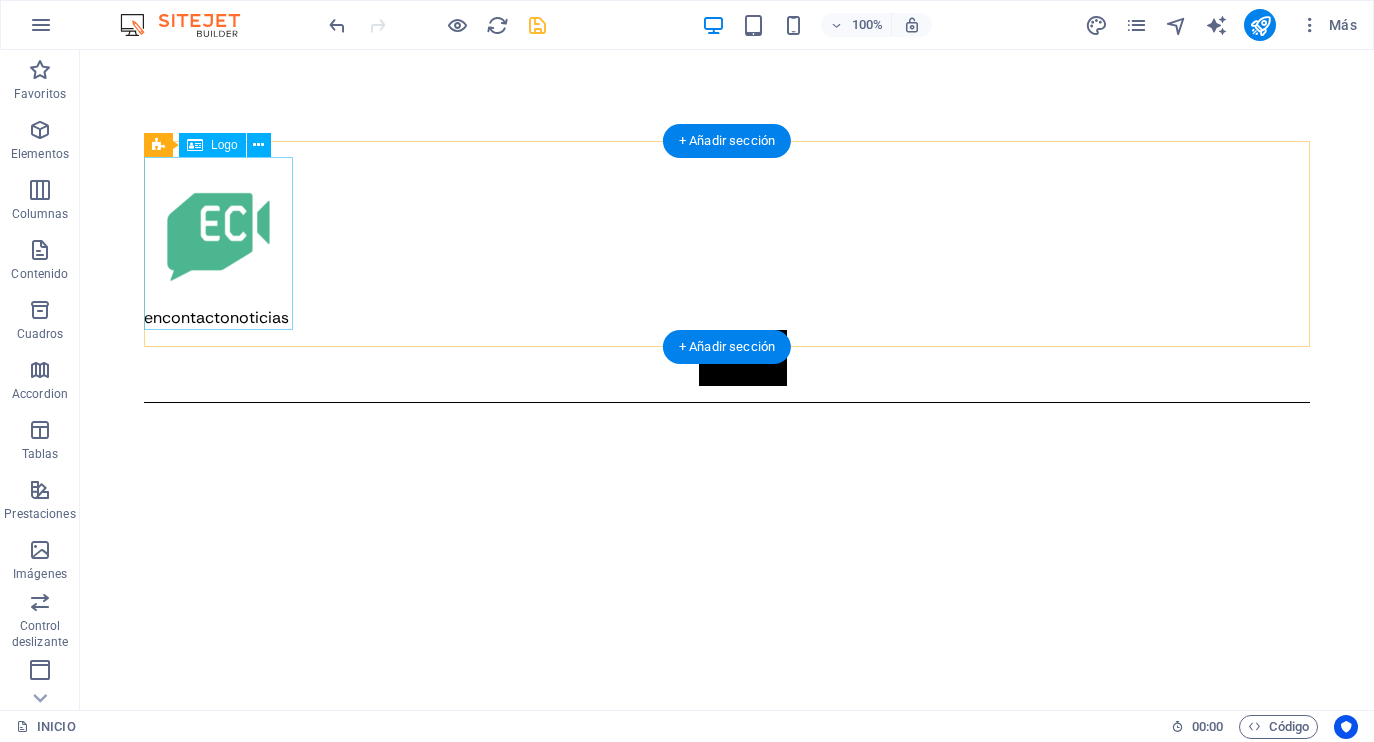 click on "encontactonoticias" at bounding box center [727, 243] 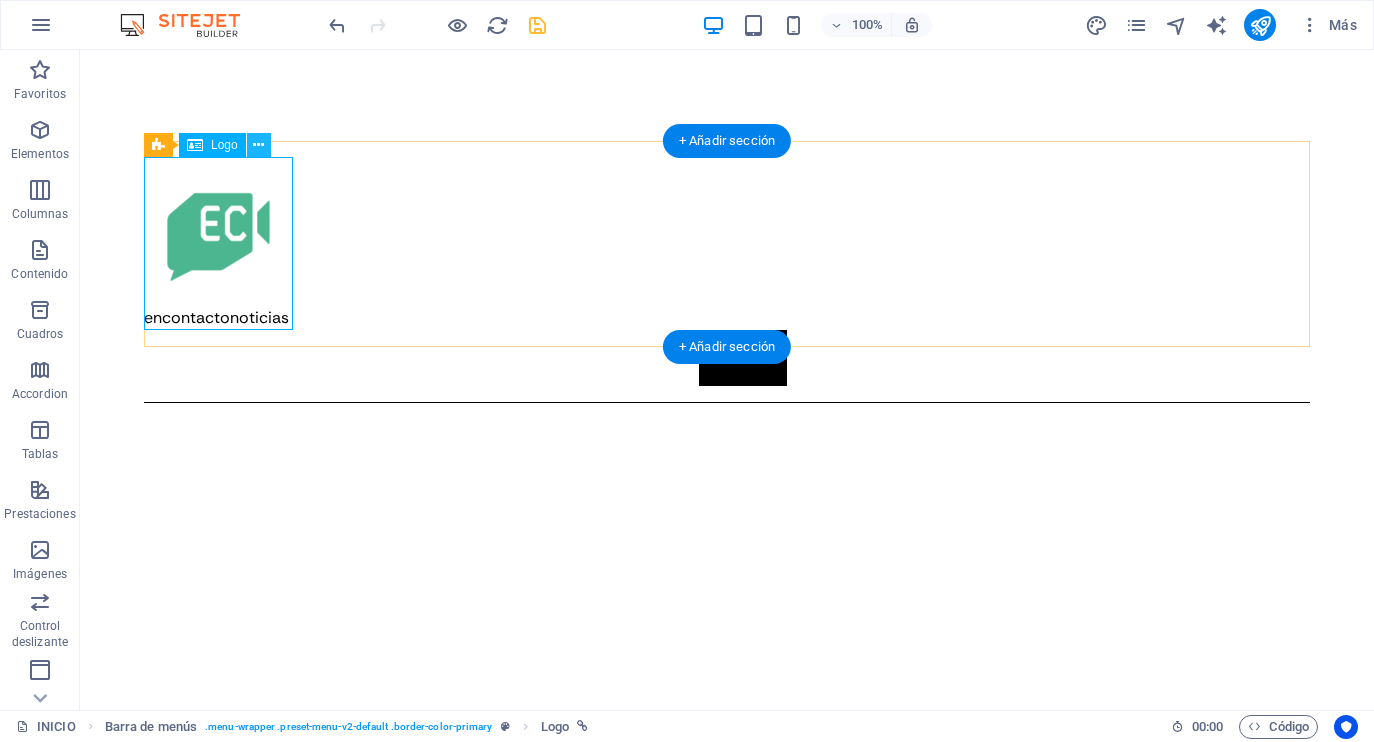 click at bounding box center [258, 145] 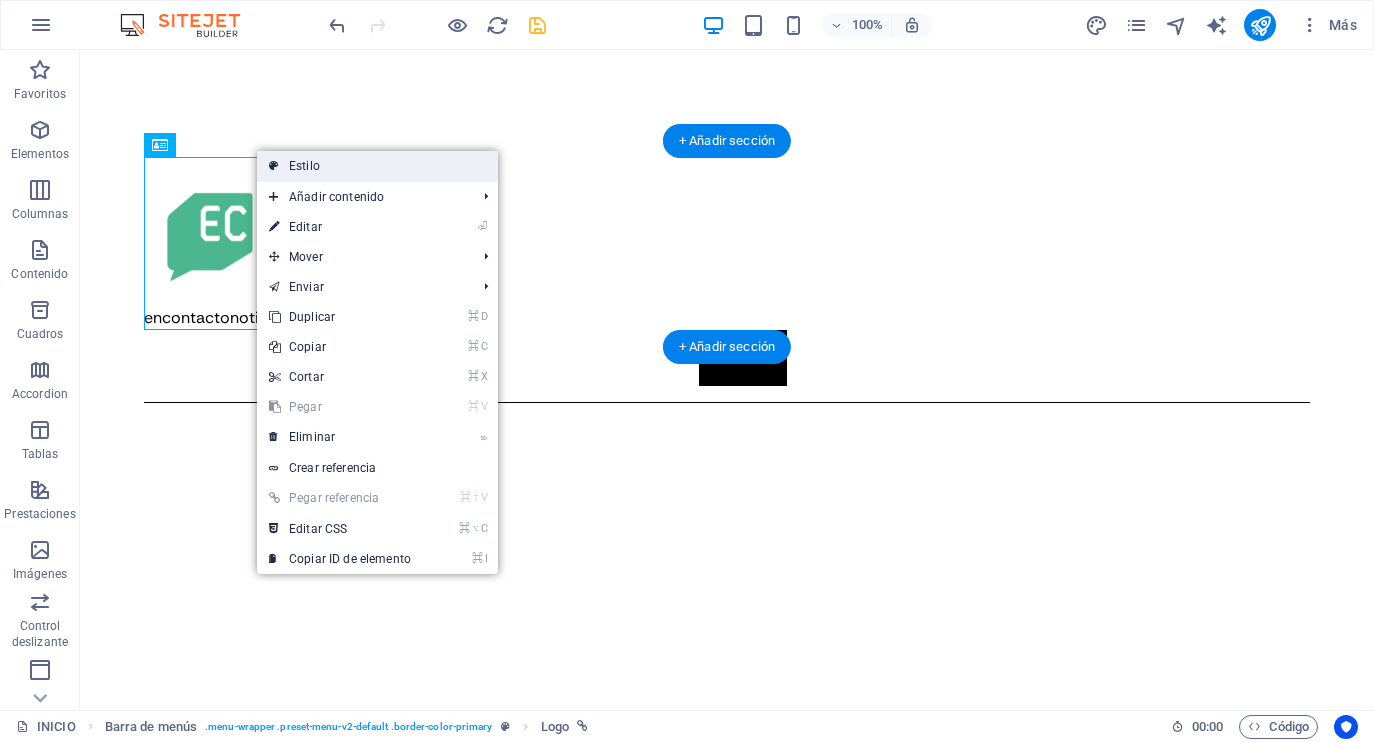 click on "Estilo" at bounding box center [377, 166] 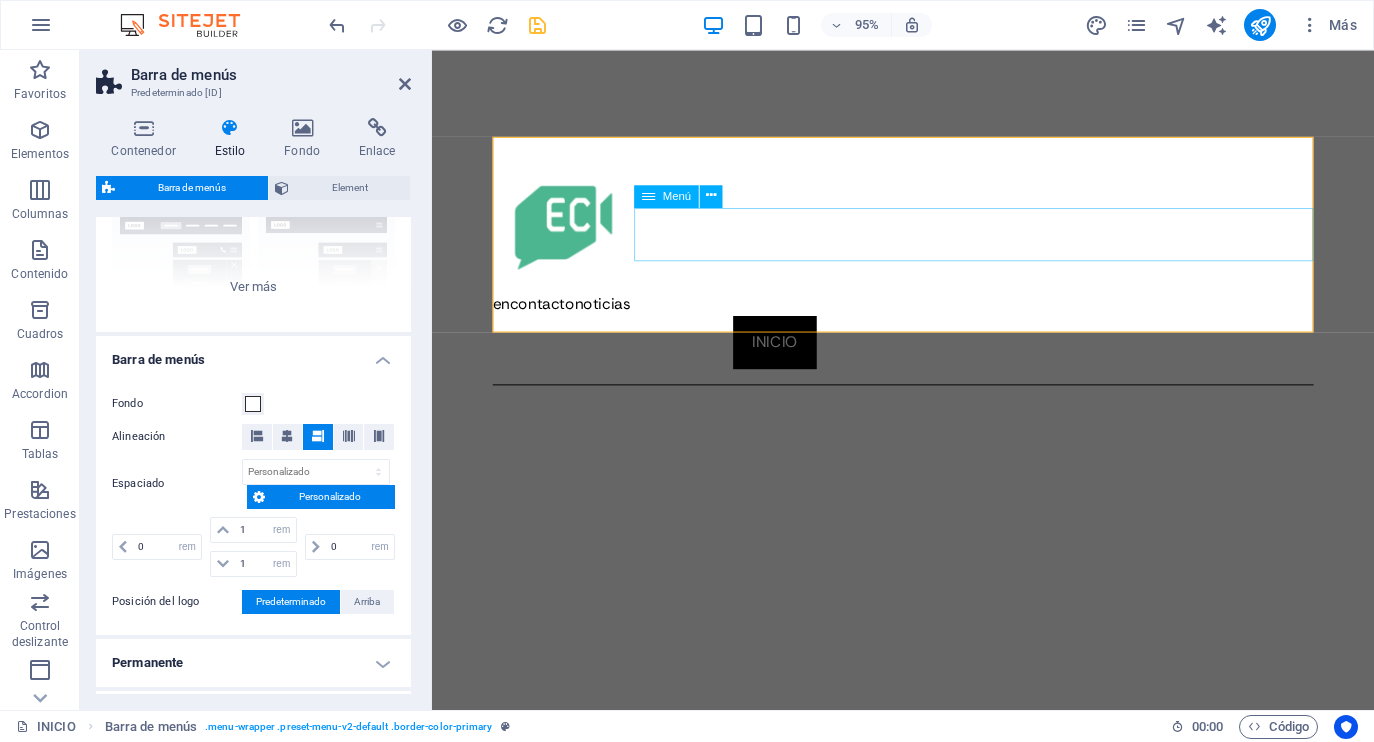 scroll, scrollTop: 162, scrollLeft: 0, axis: vertical 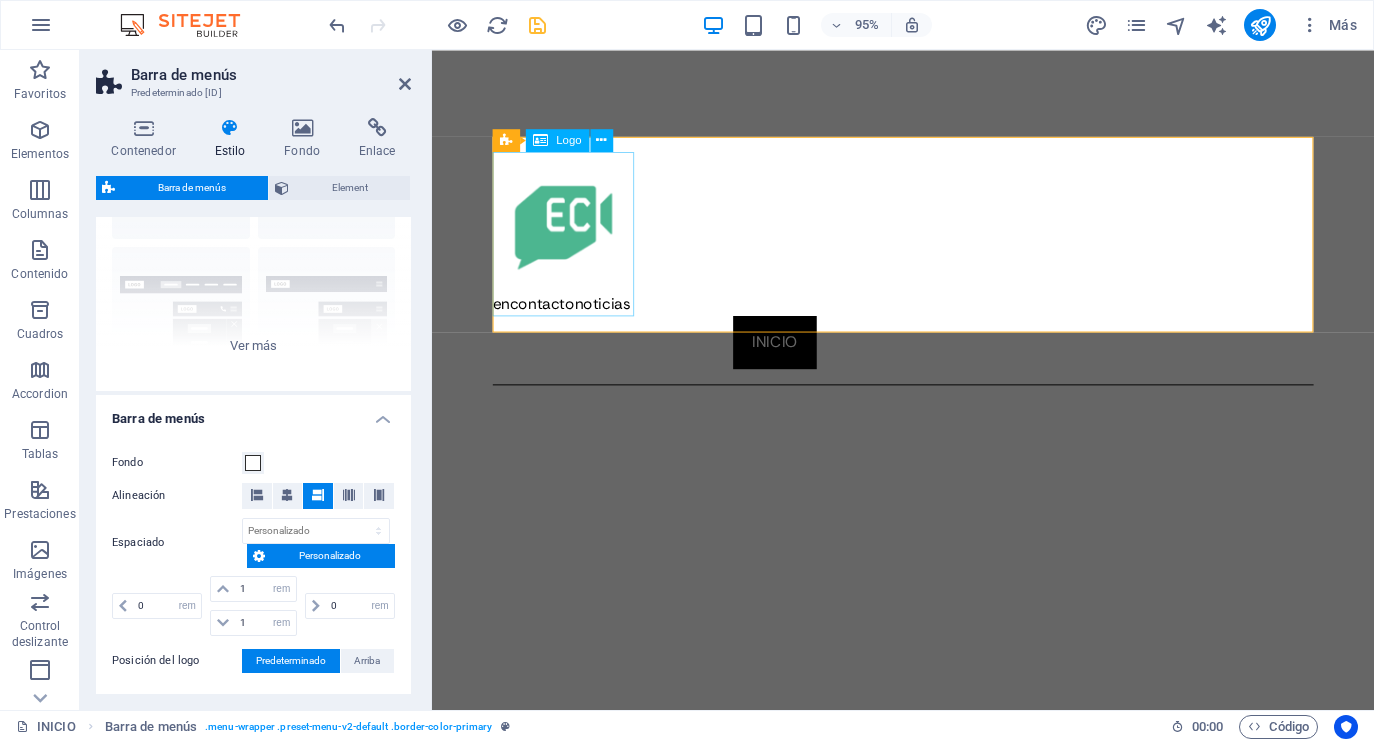 click on "encontactonoticias" at bounding box center (928, 243) 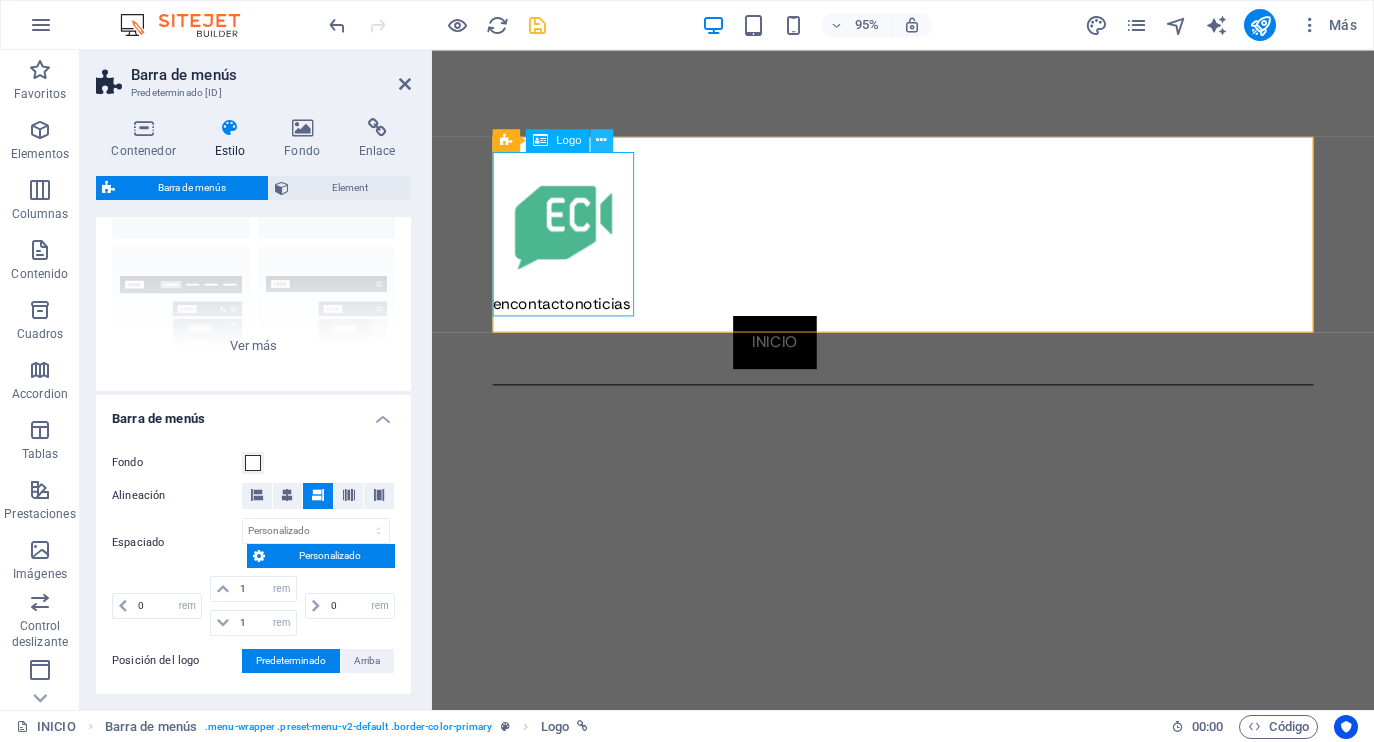 click at bounding box center [601, 140] 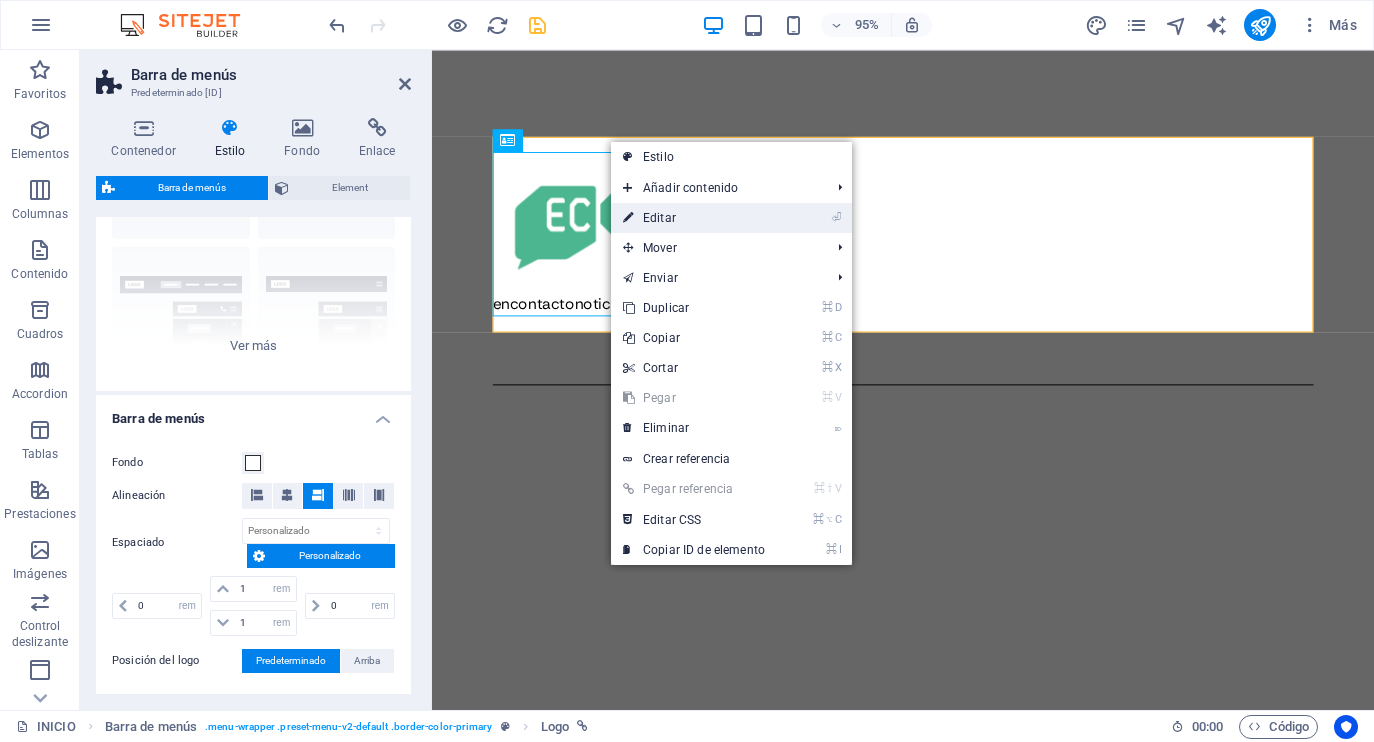 click on "⏎  Editar" at bounding box center [694, 218] 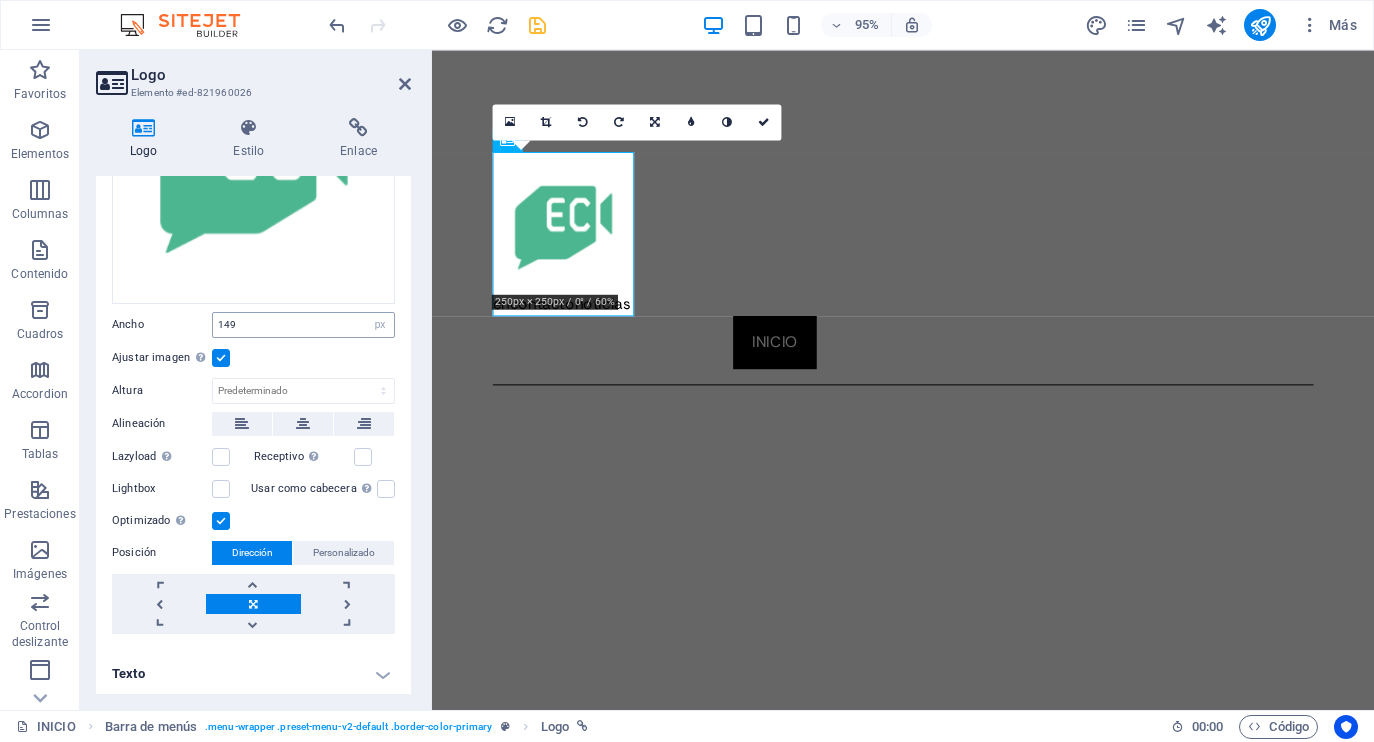 scroll, scrollTop: 239, scrollLeft: 0, axis: vertical 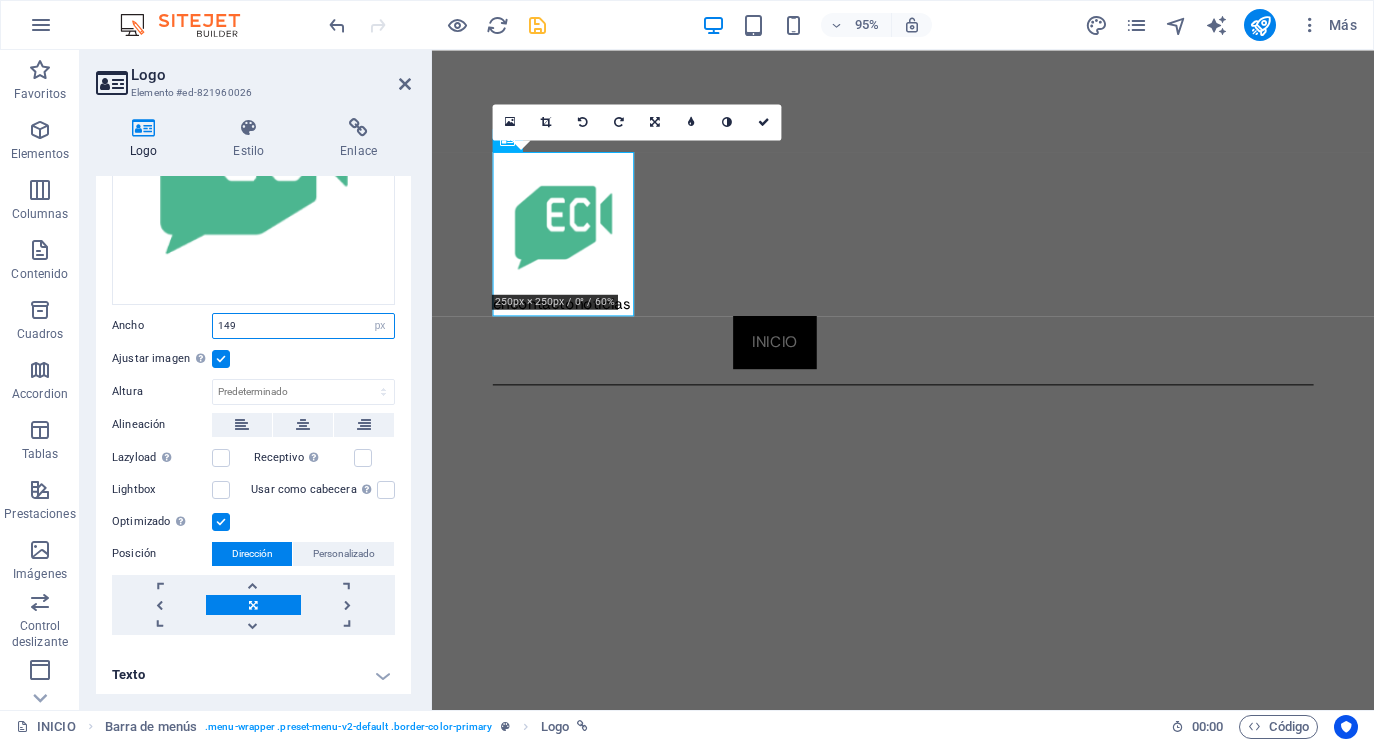 drag, startPoint x: 249, startPoint y: 323, endPoint x: 200, endPoint y: 322, distance: 49.010204 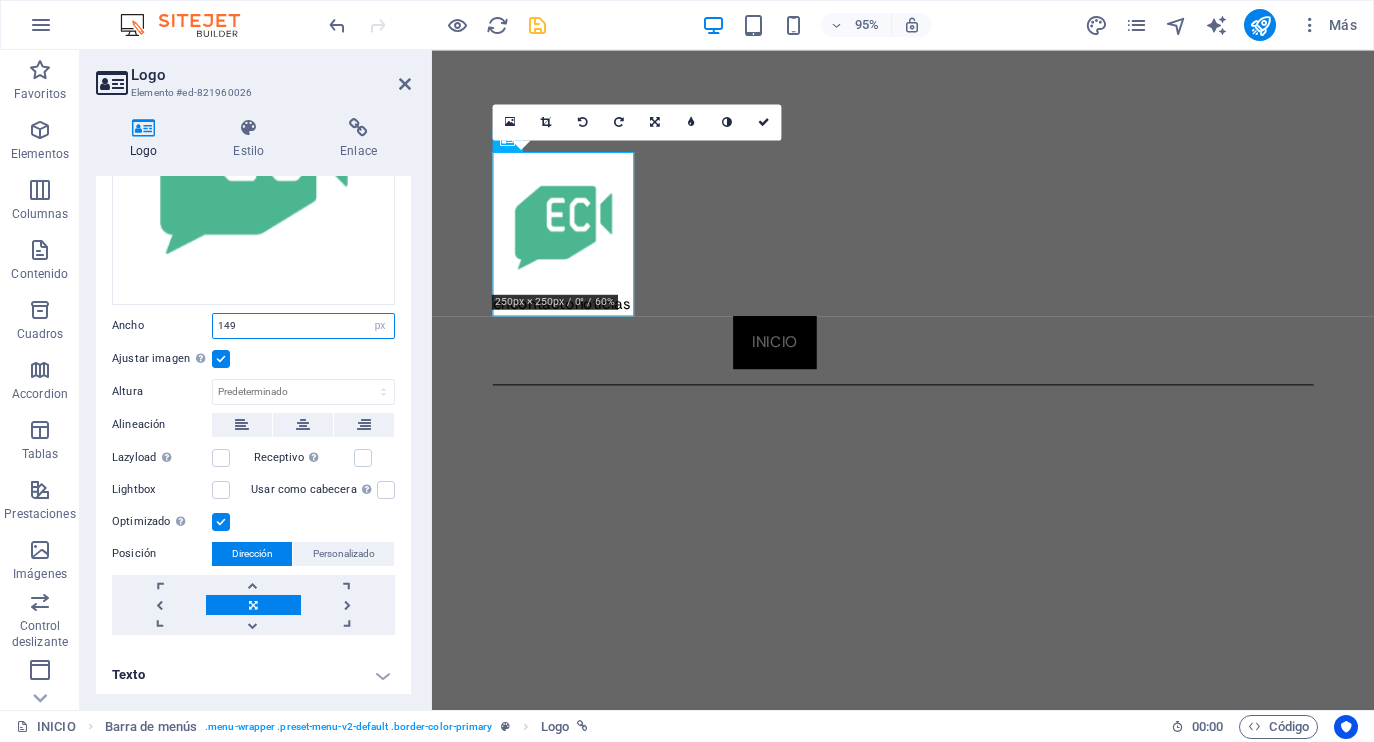 click on "Ancho 149 Predeterminado automático px rem % em vh vw" at bounding box center [253, 326] 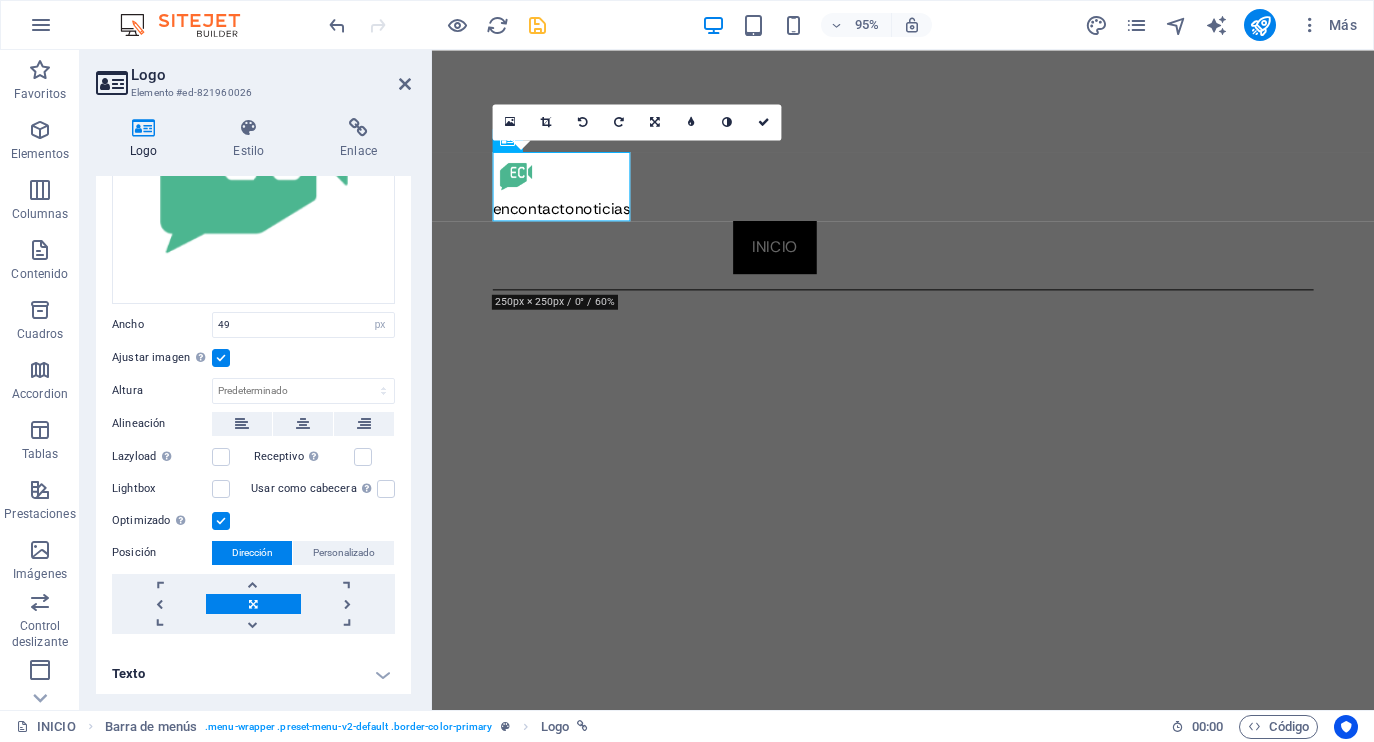 scroll, scrollTop: 239, scrollLeft: 0, axis: vertical 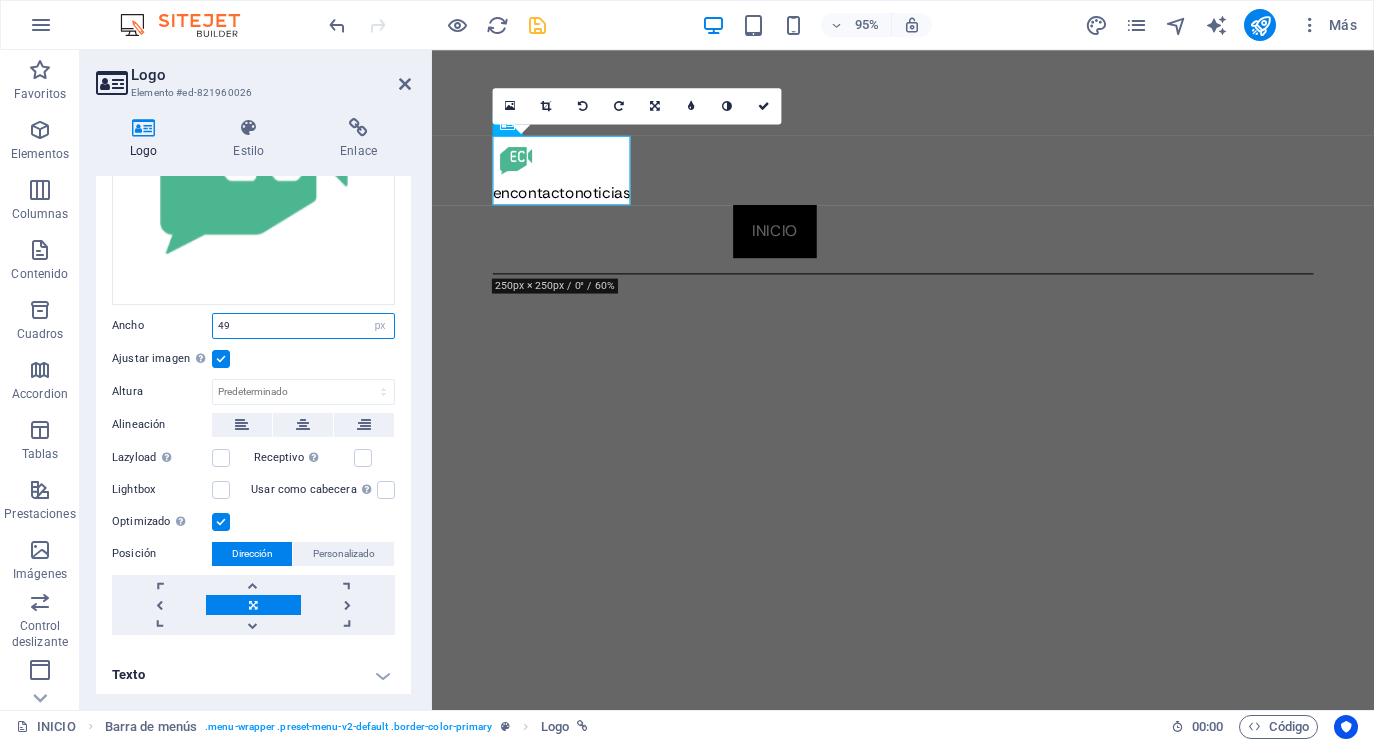 drag, startPoint x: 249, startPoint y: 317, endPoint x: 215, endPoint y: 321, distance: 34.234486 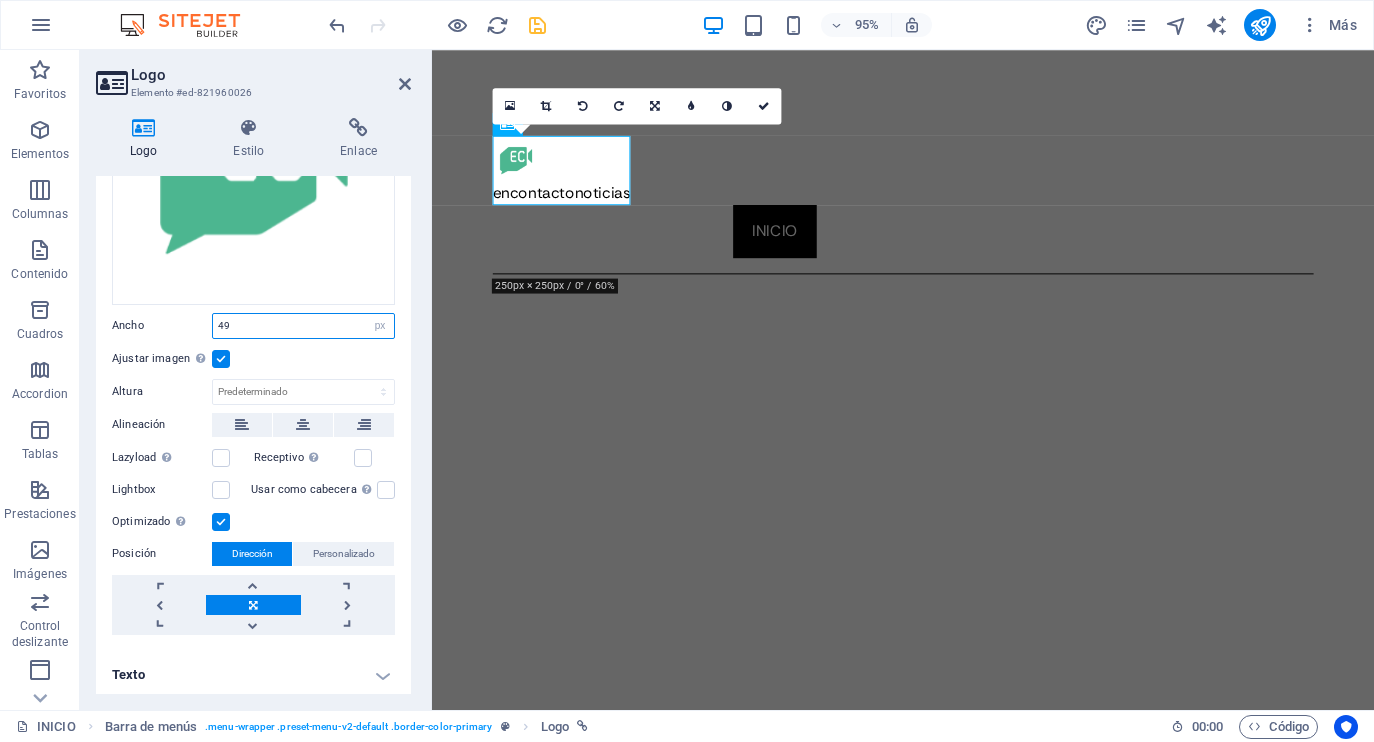click on "49" at bounding box center [303, 326] 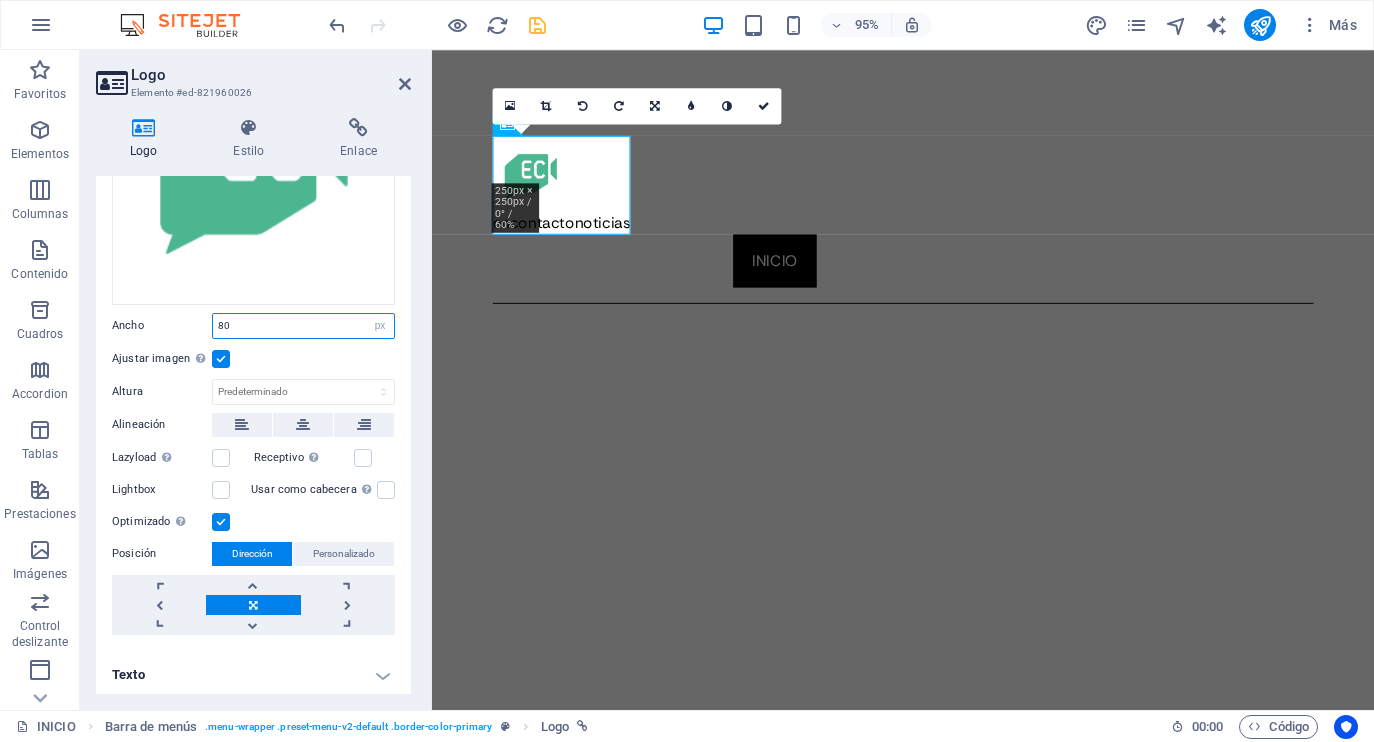 drag, startPoint x: 259, startPoint y: 315, endPoint x: 187, endPoint y: 321, distance: 72.249565 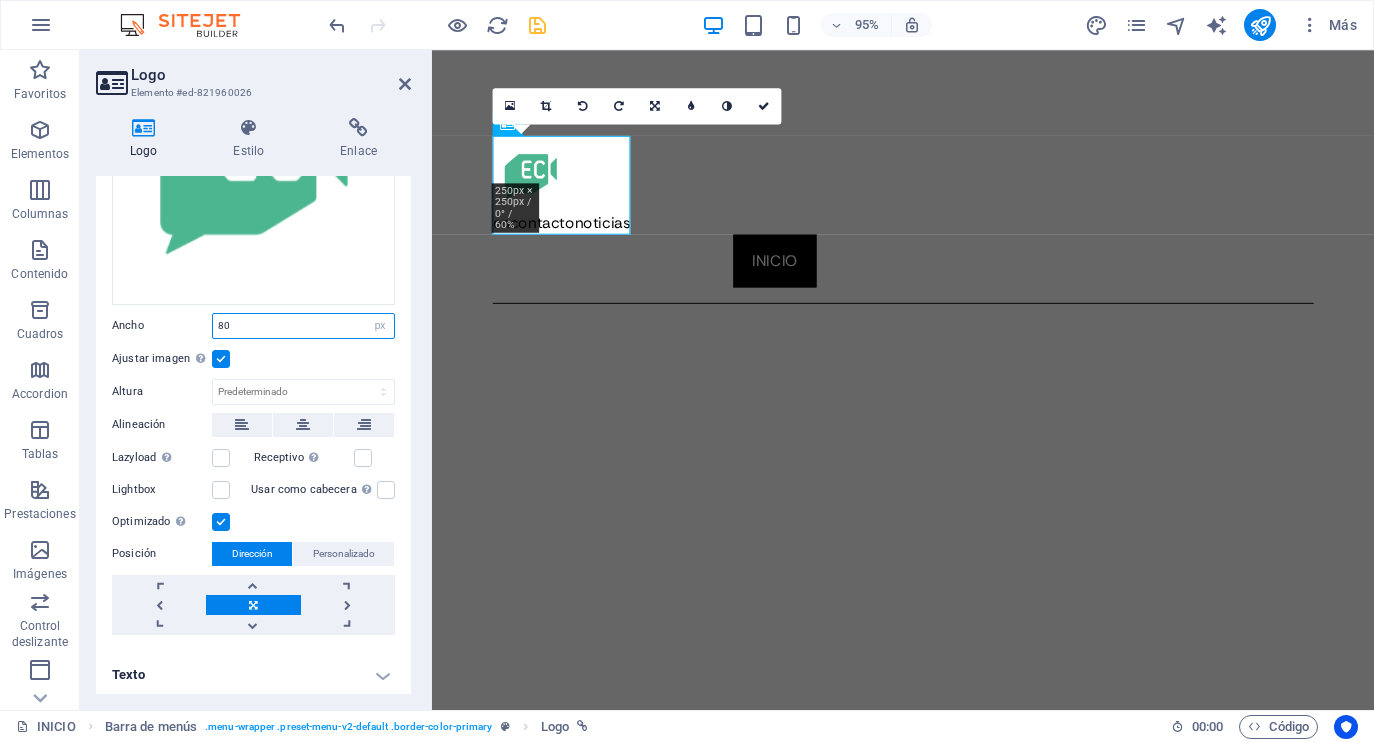 click on "Ancho 80 Predeterminado automático px rem % em vh vw" at bounding box center (253, 326) 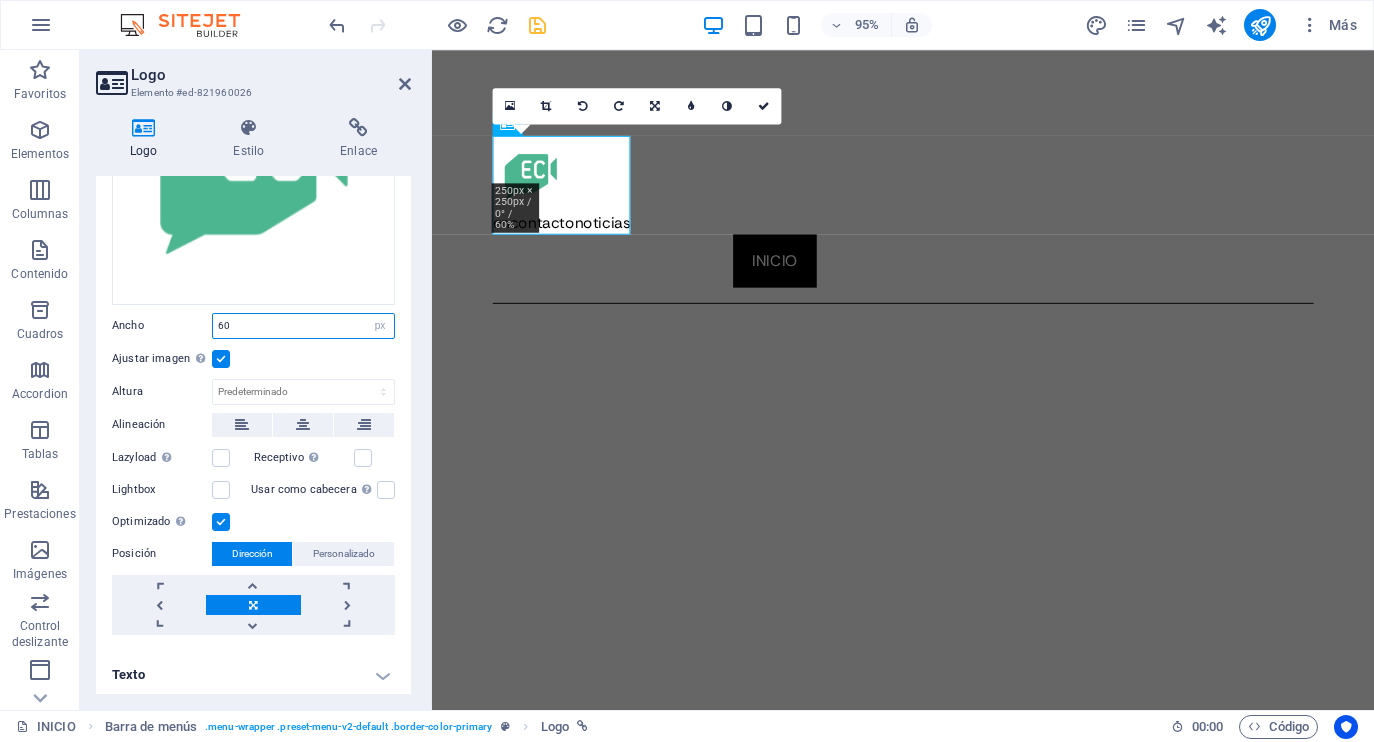type on "60" 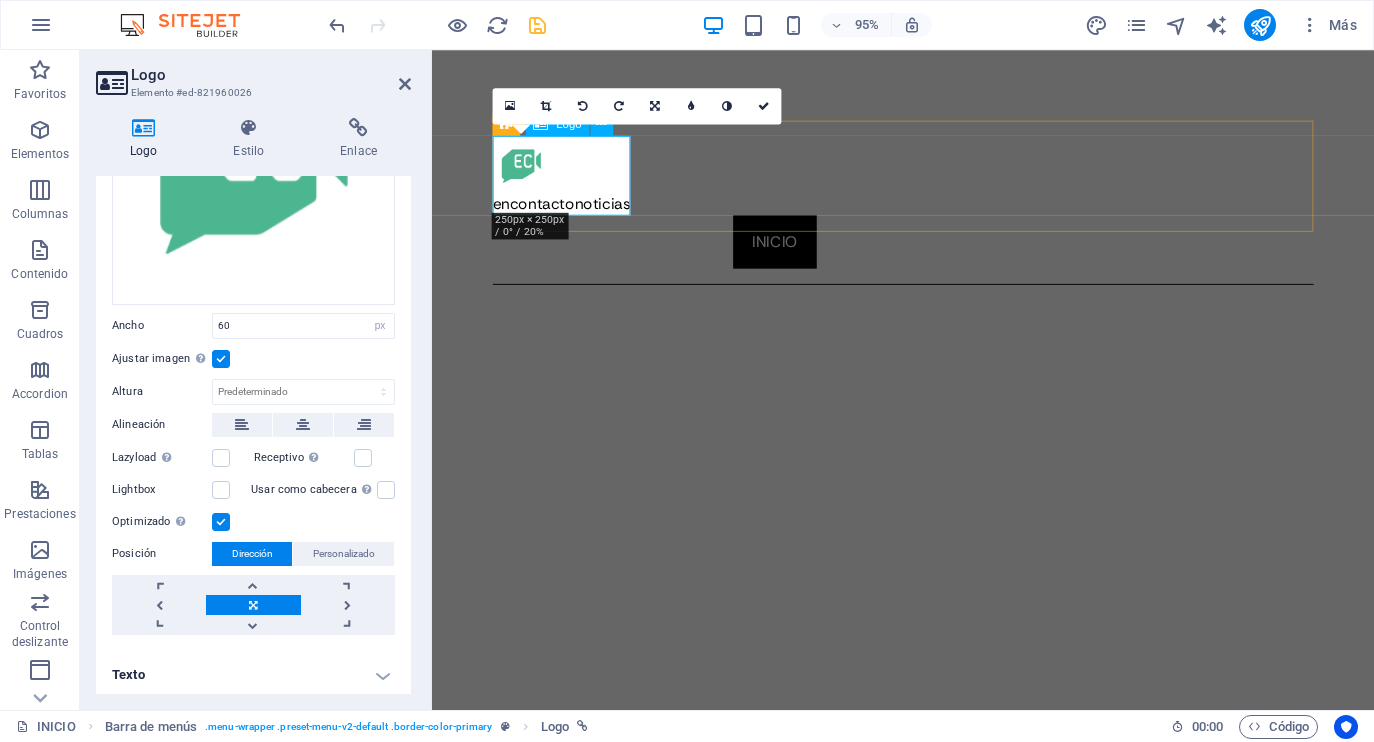scroll, scrollTop: 22, scrollLeft: 0, axis: vertical 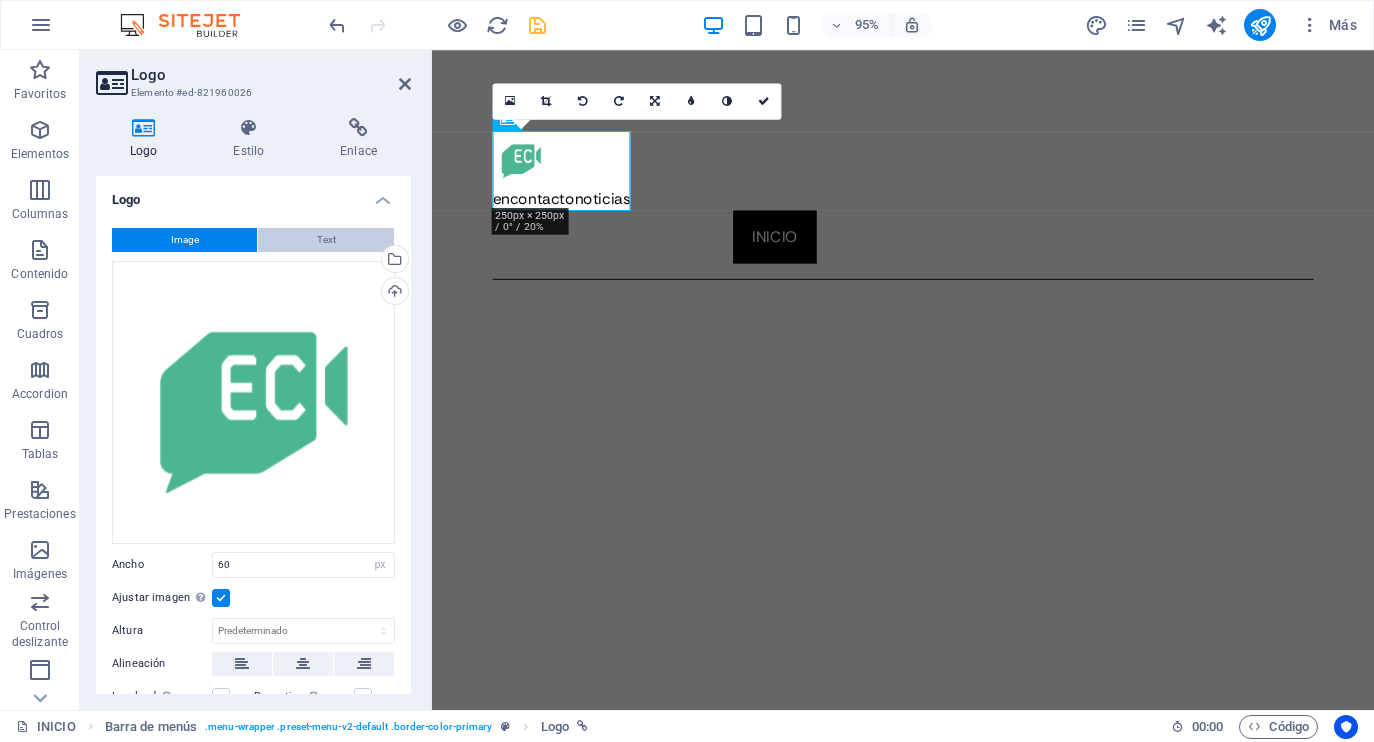 click on "Text" at bounding box center (326, 240) 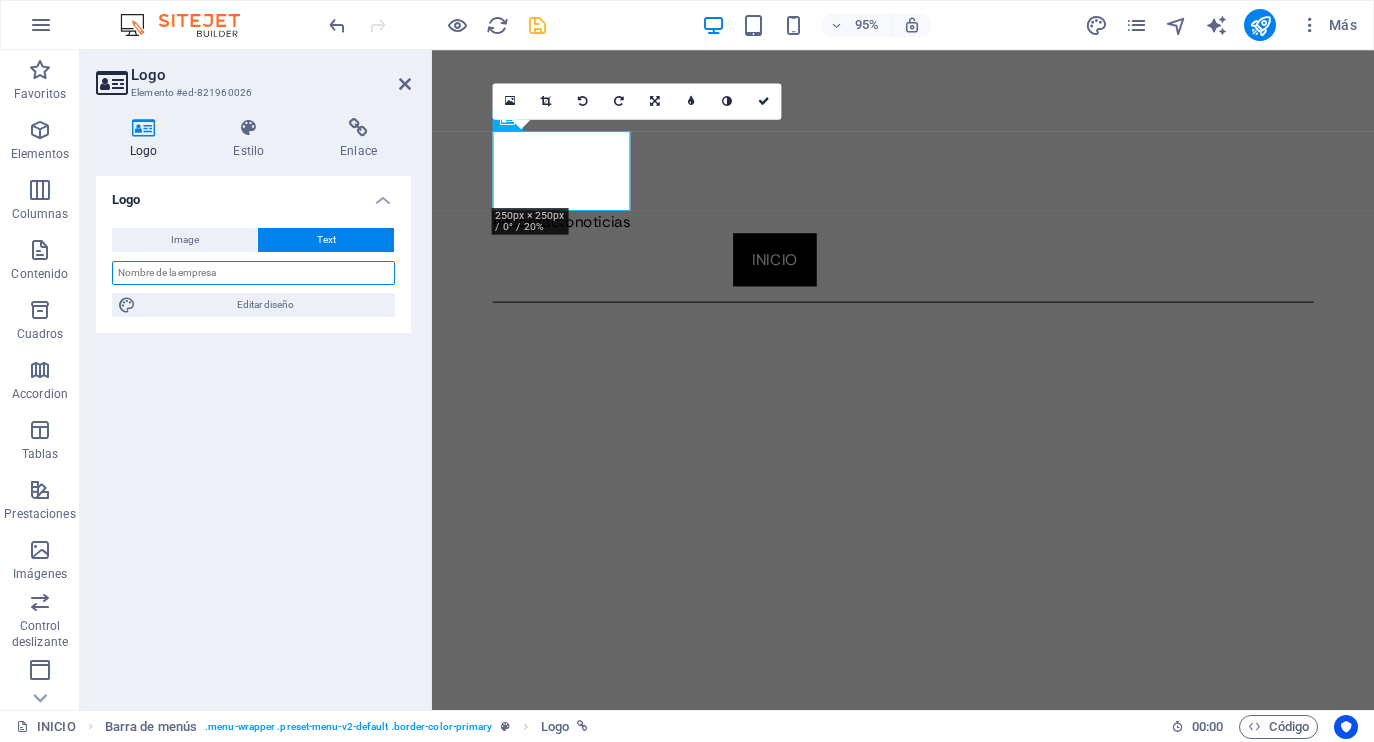 click at bounding box center [253, 273] 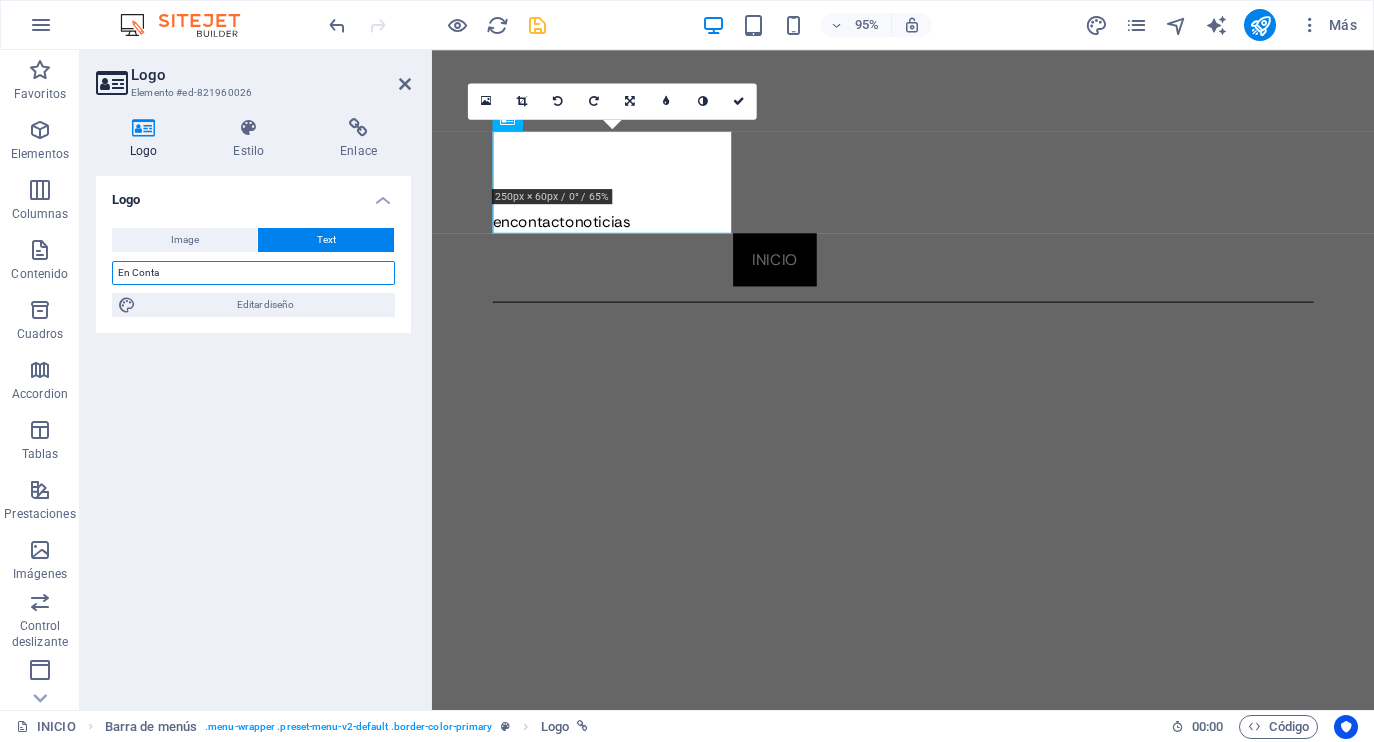 type on "En Conta" 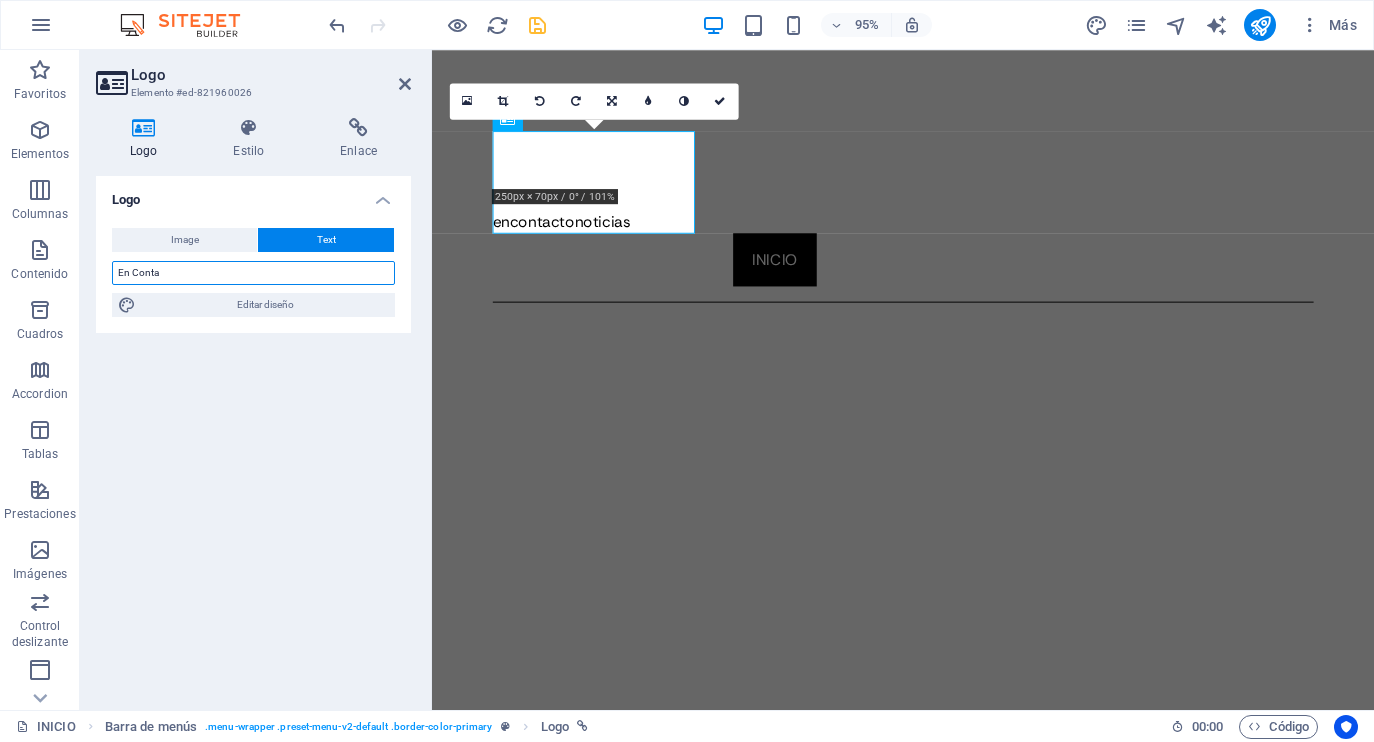 drag, startPoint x: 192, startPoint y: 272, endPoint x: 95, endPoint y: 267, distance: 97.128784 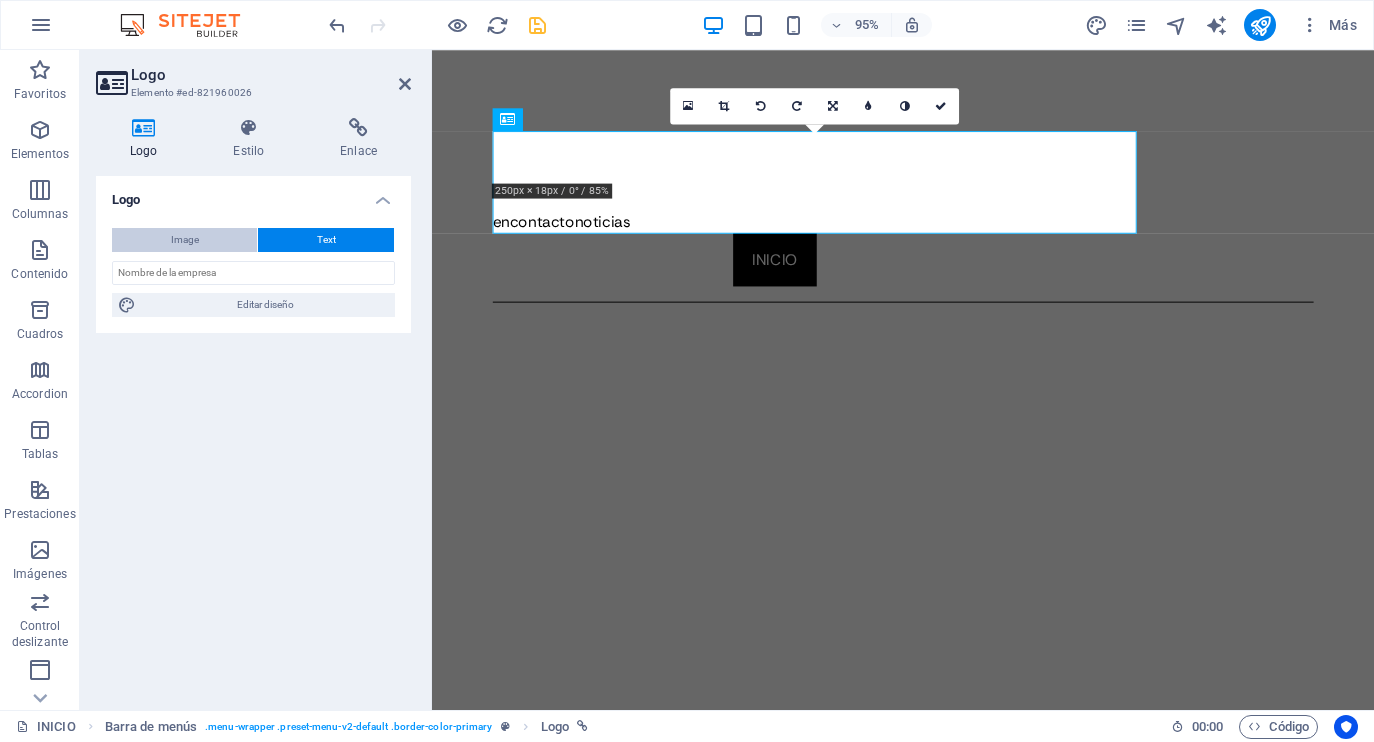 click on "Image" at bounding box center [185, 240] 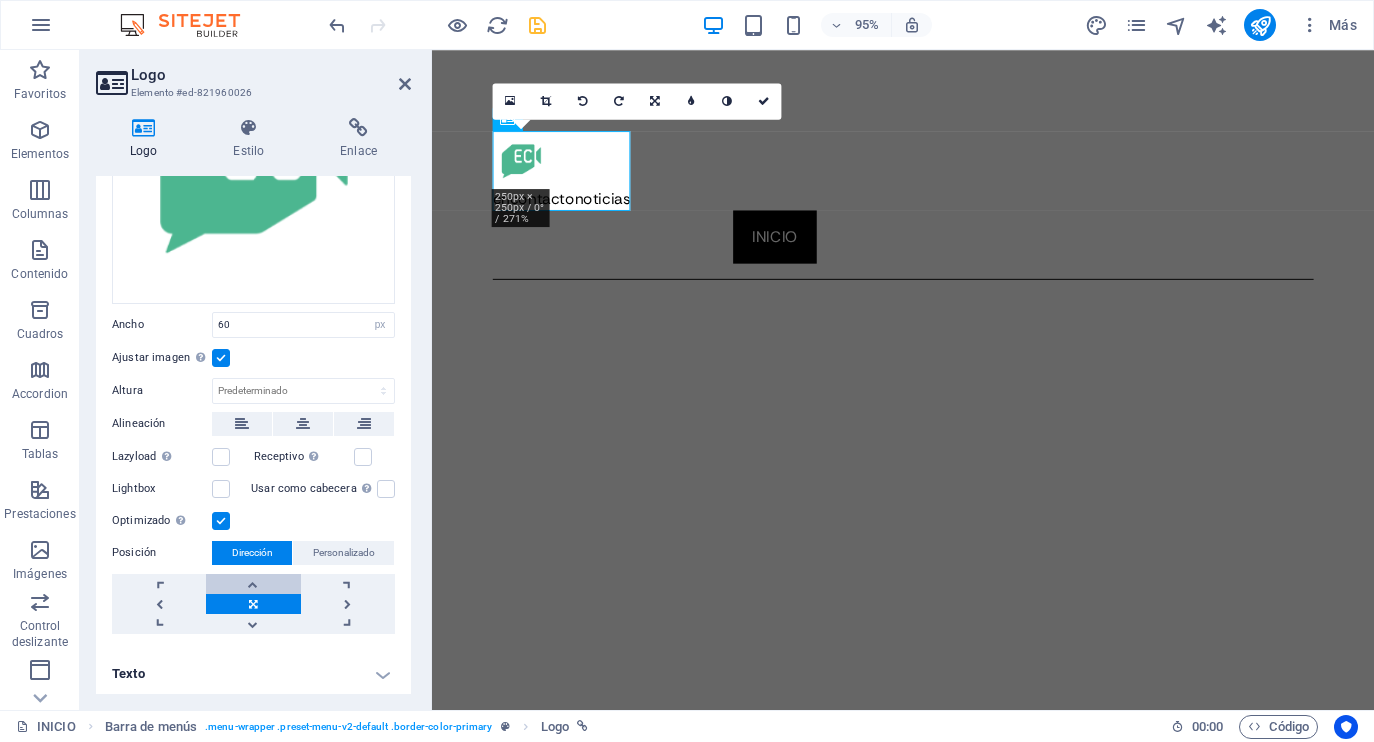 scroll, scrollTop: 239, scrollLeft: 0, axis: vertical 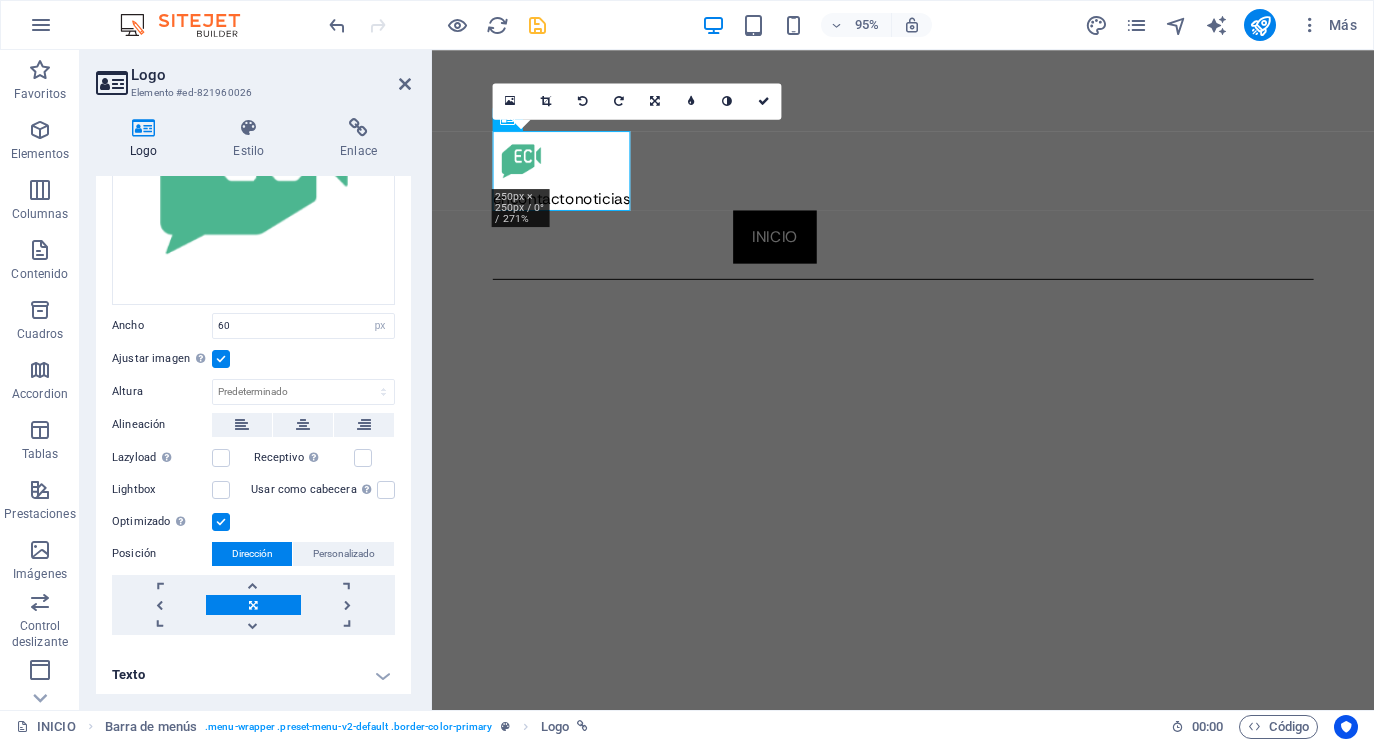 click on "Texto" at bounding box center [253, 675] 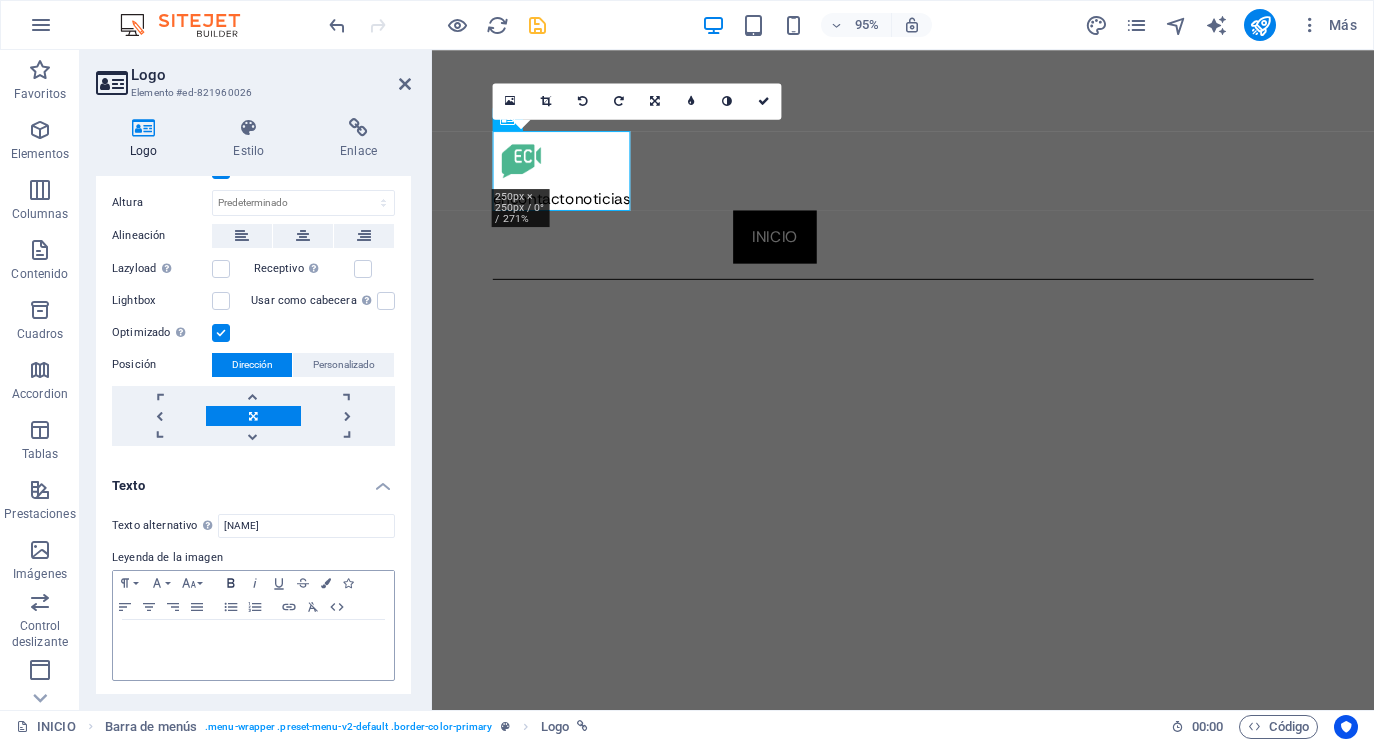 scroll, scrollTop: 427, scrollLeft: 0, axis: vertical 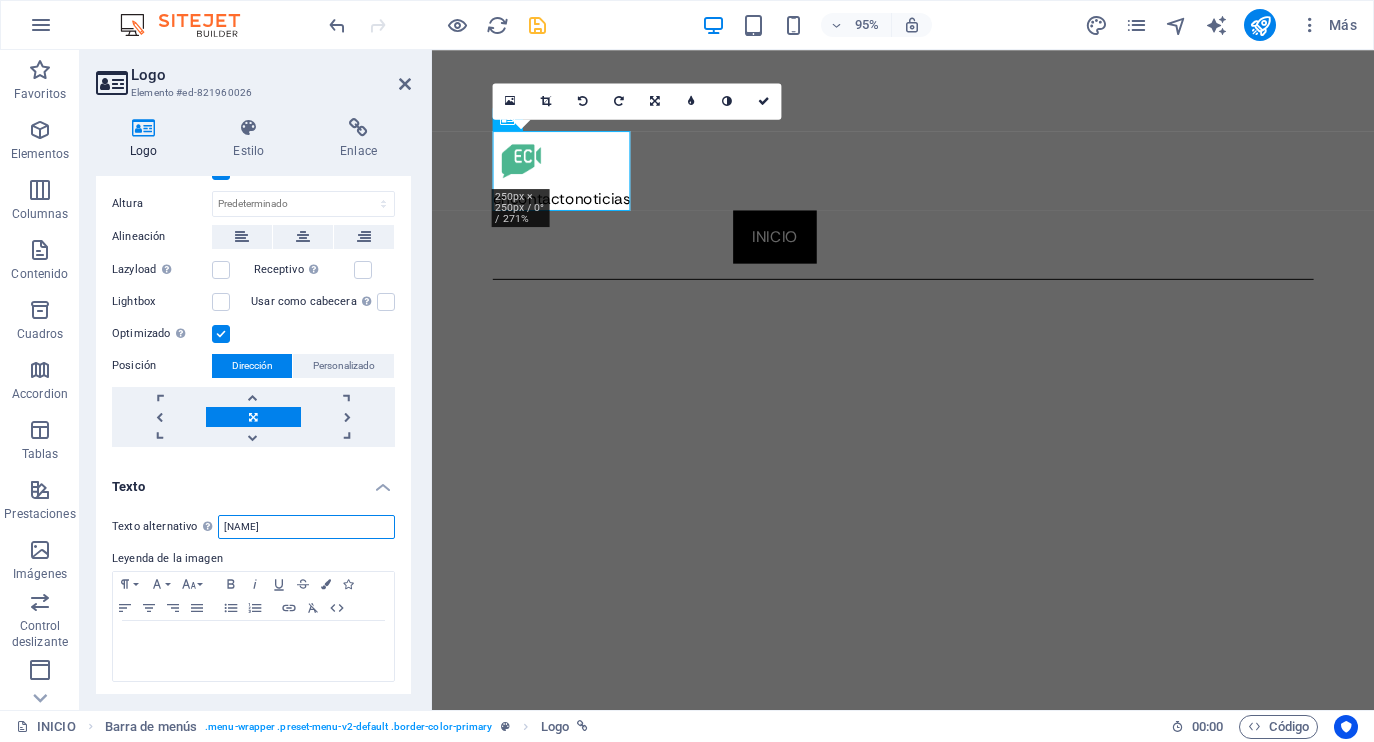 drag, startPoint x: 369, startPoint y: 522, endPoint x: 179, endPoint y: 517, distance: 190.06578 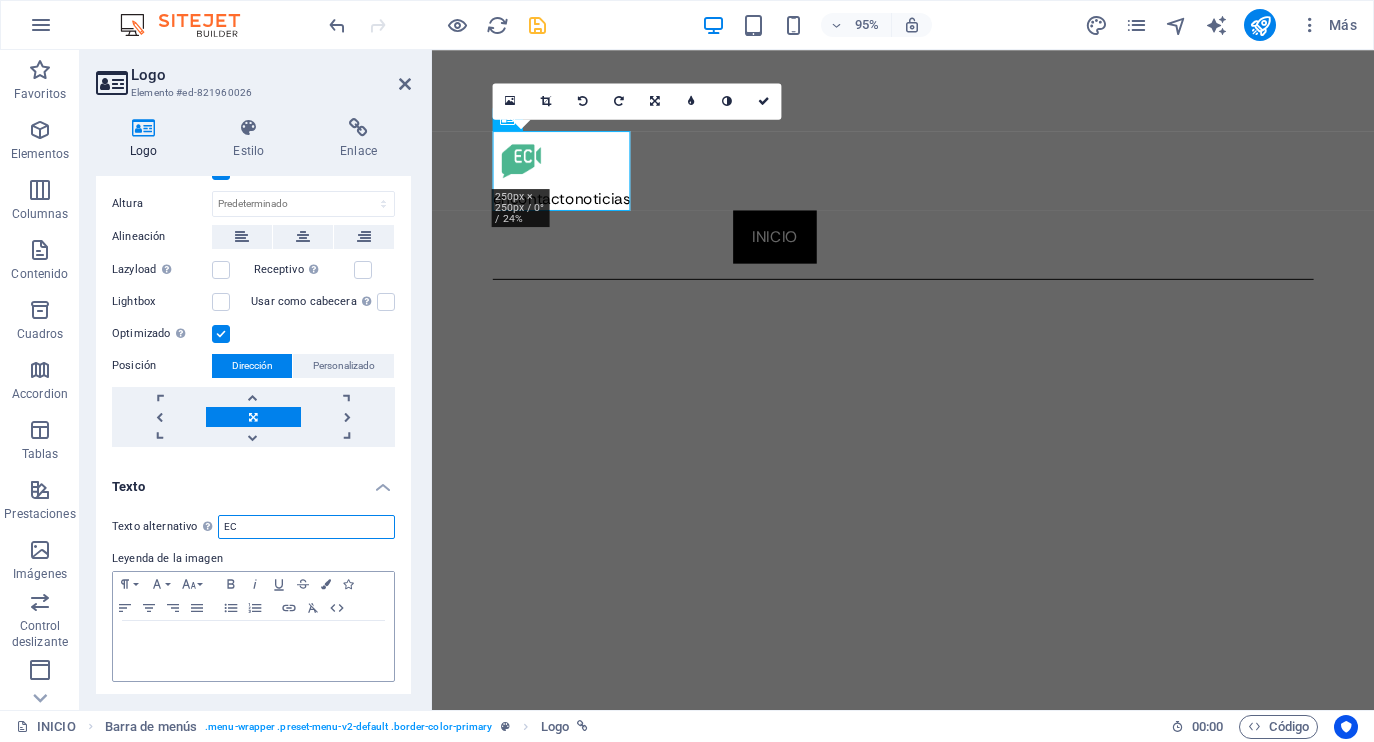 type on "EC" 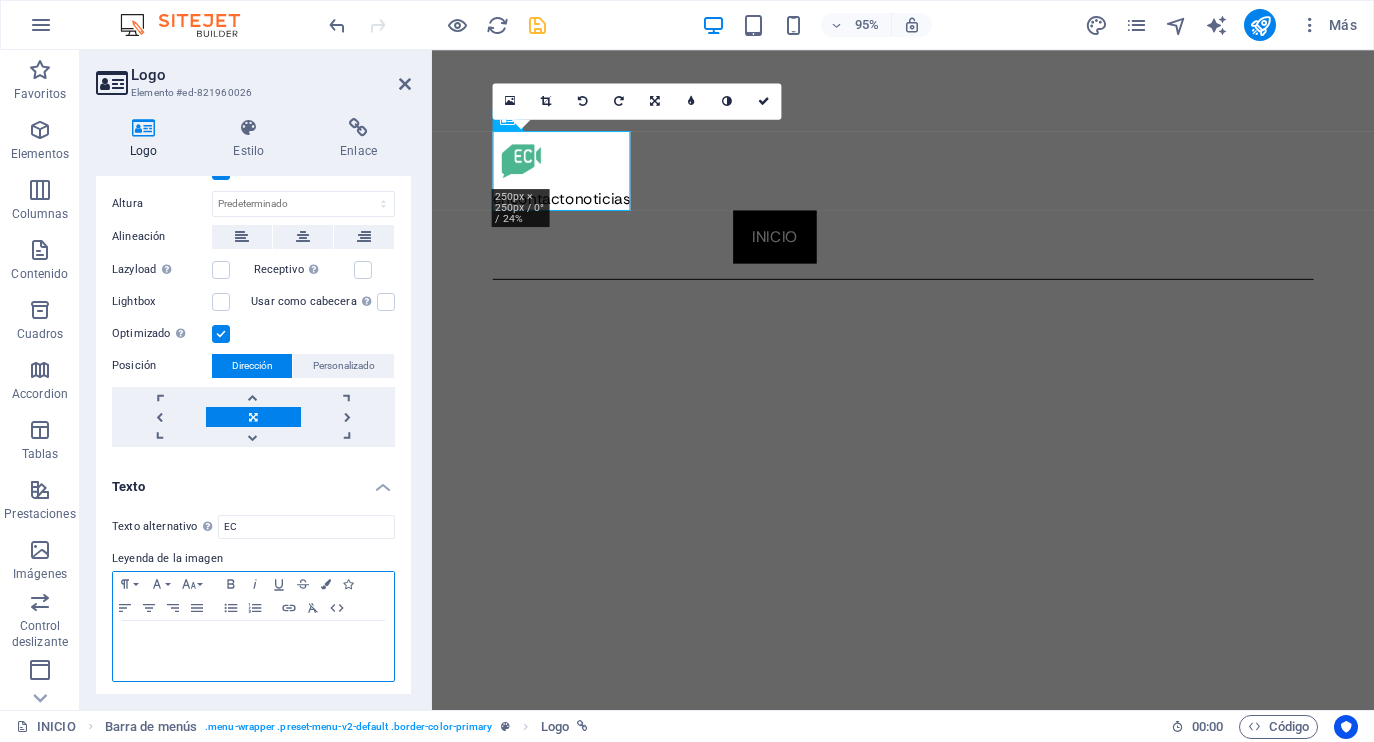 click at bounding box center (253, 651) 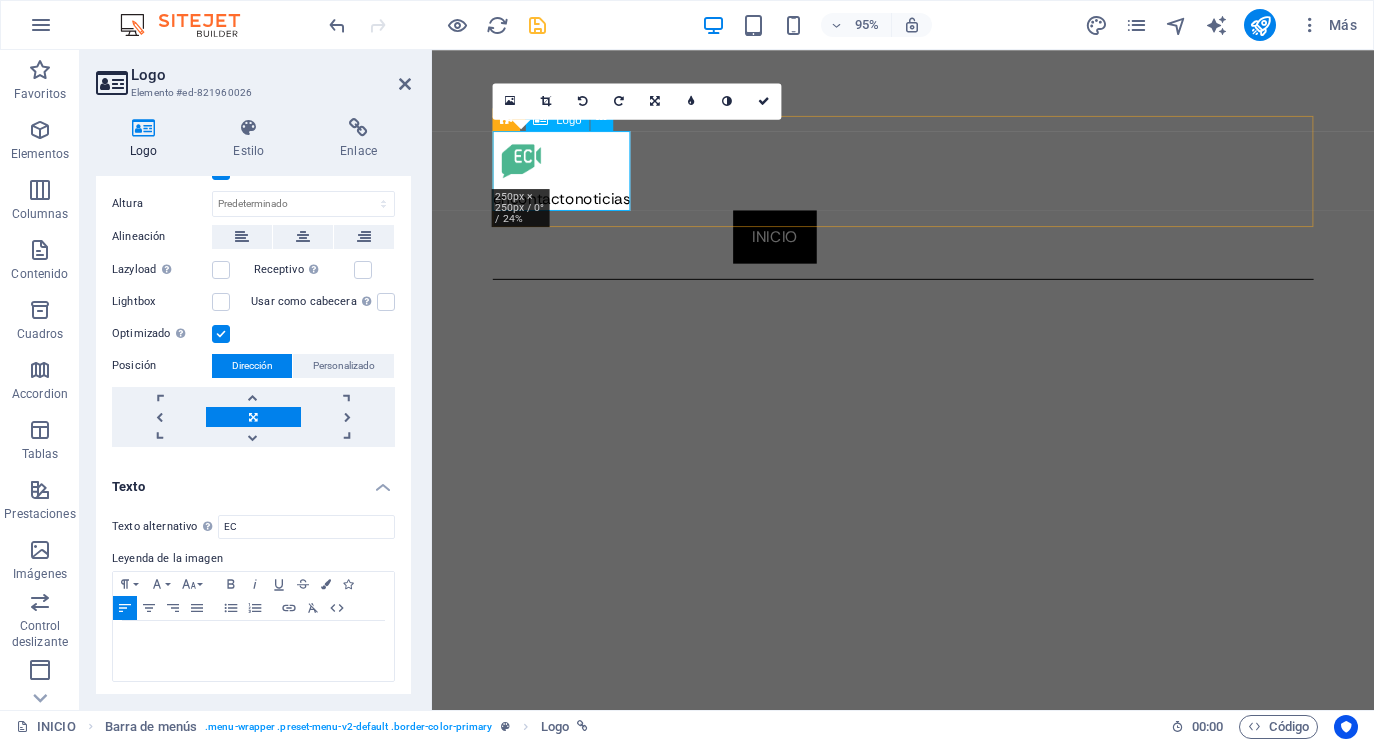 click on "encontactonoticias" at bounding box center [928, 177] 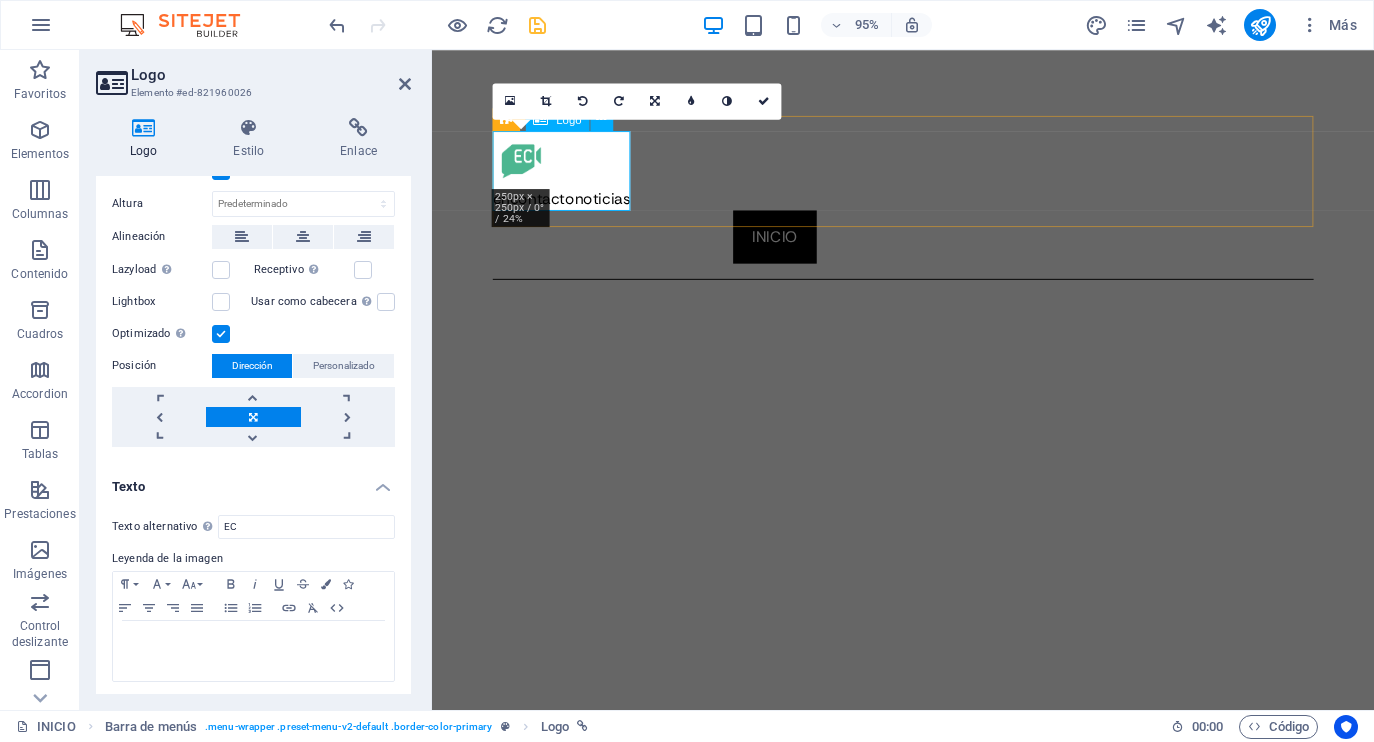 click on "encontactonoticias" at bounding box center [928, 177] 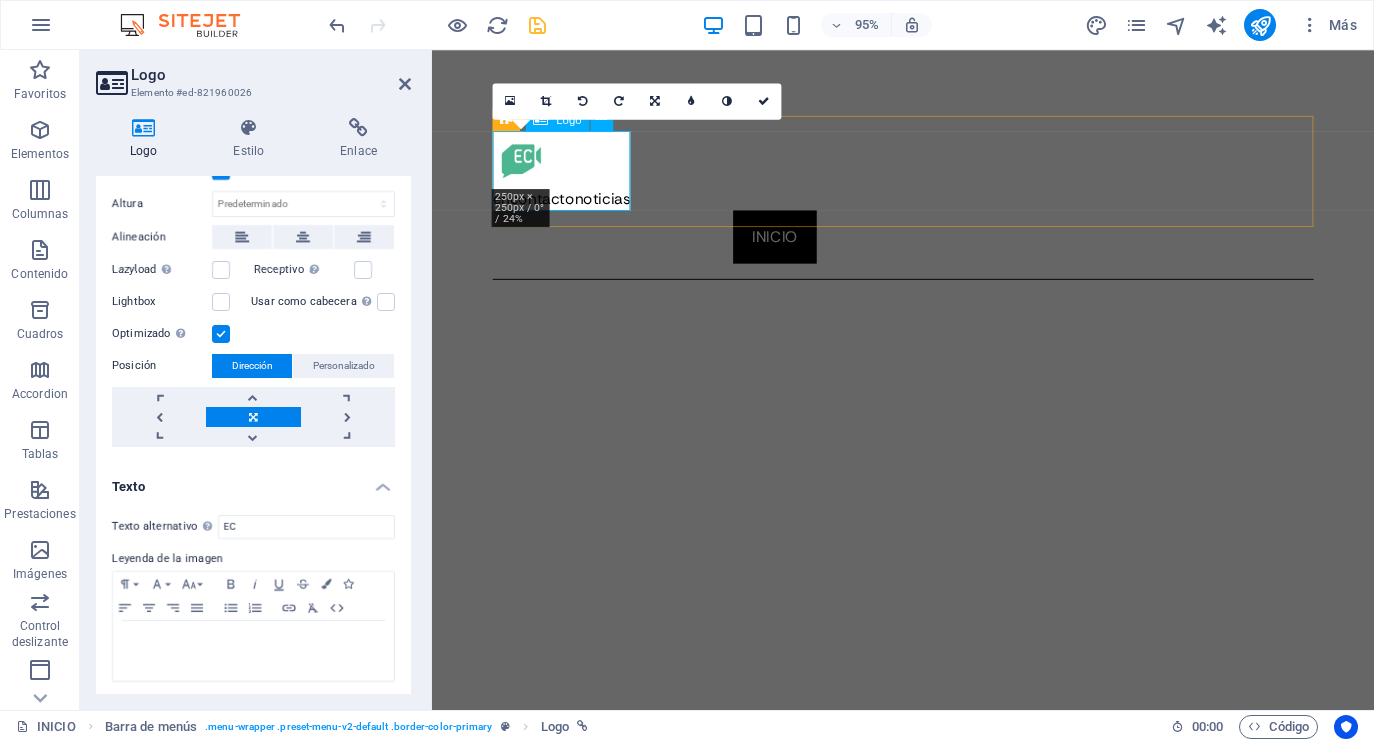 click on "encontactonoticias" at bounding box center (928, 177) 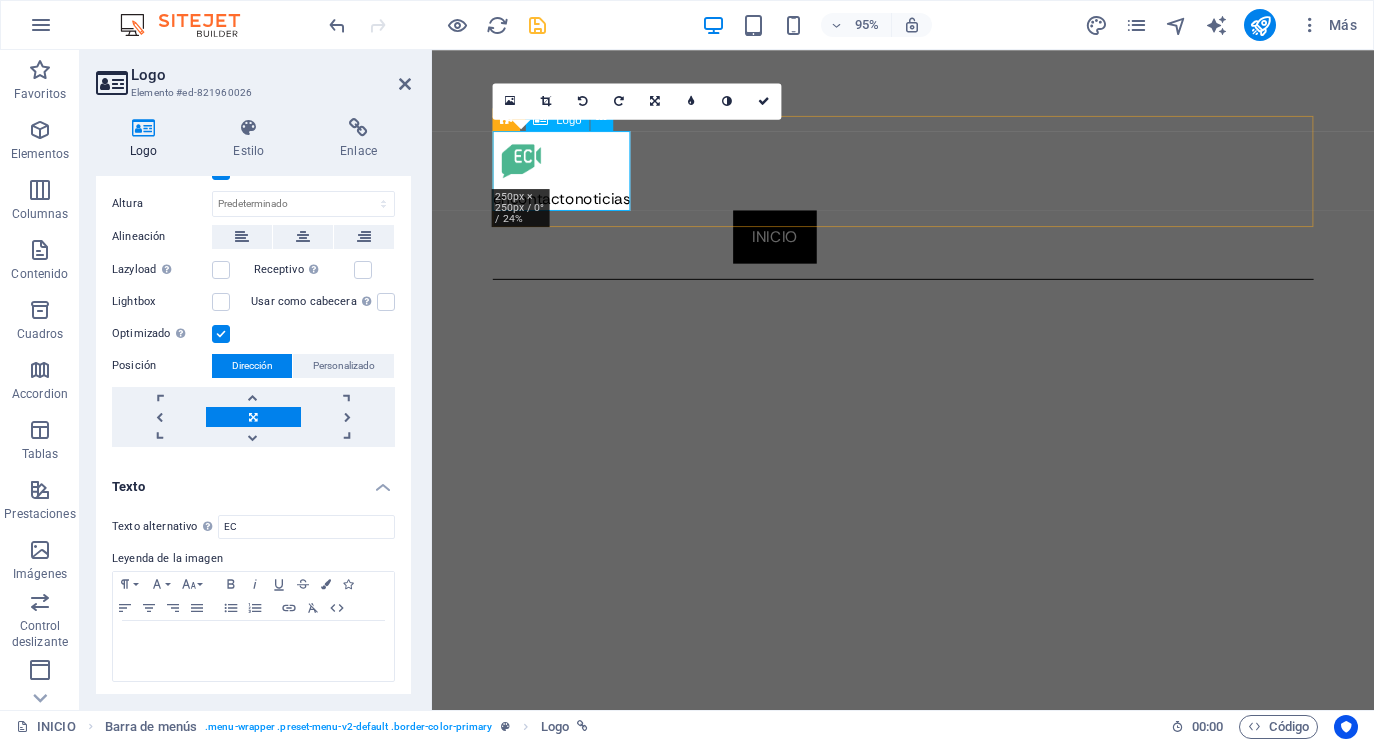 click on "encontactonoticias" at bounding box center [928, 177] 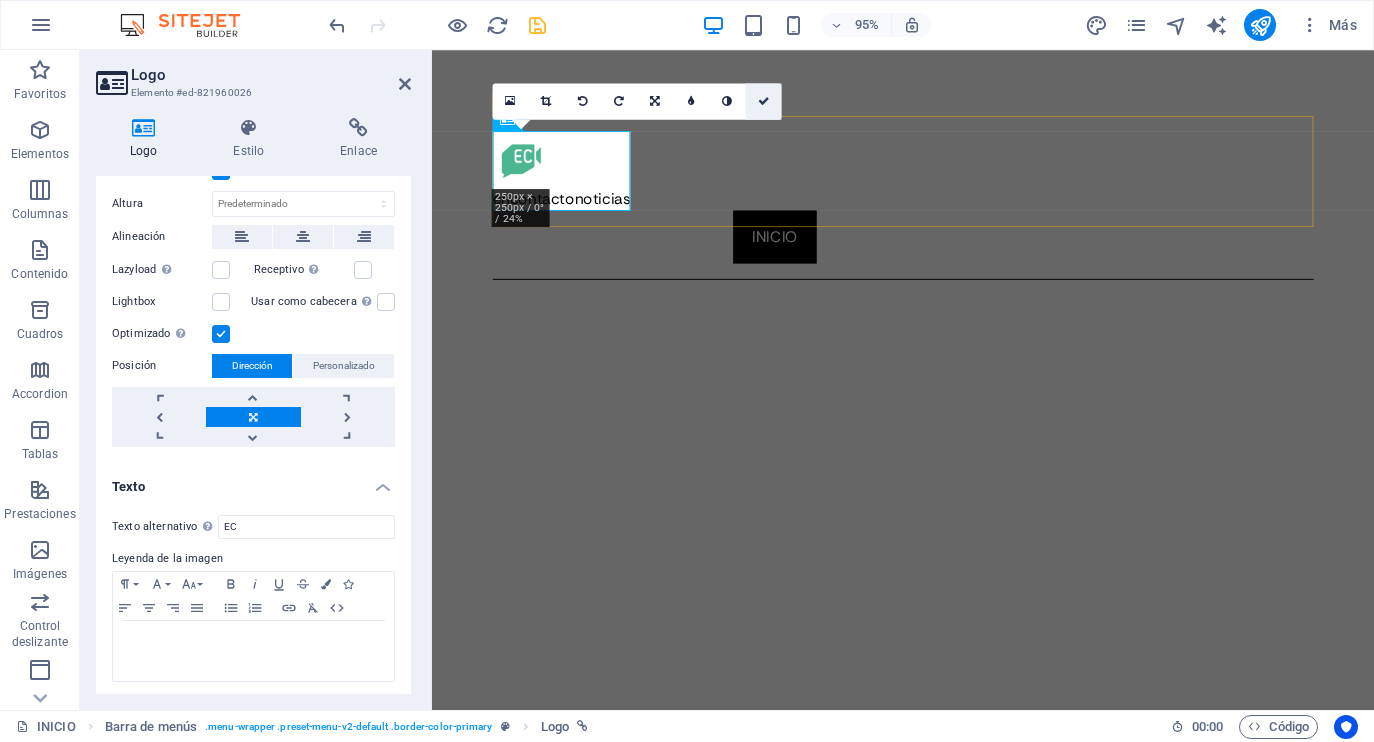 click at bounding box center [764, 101] 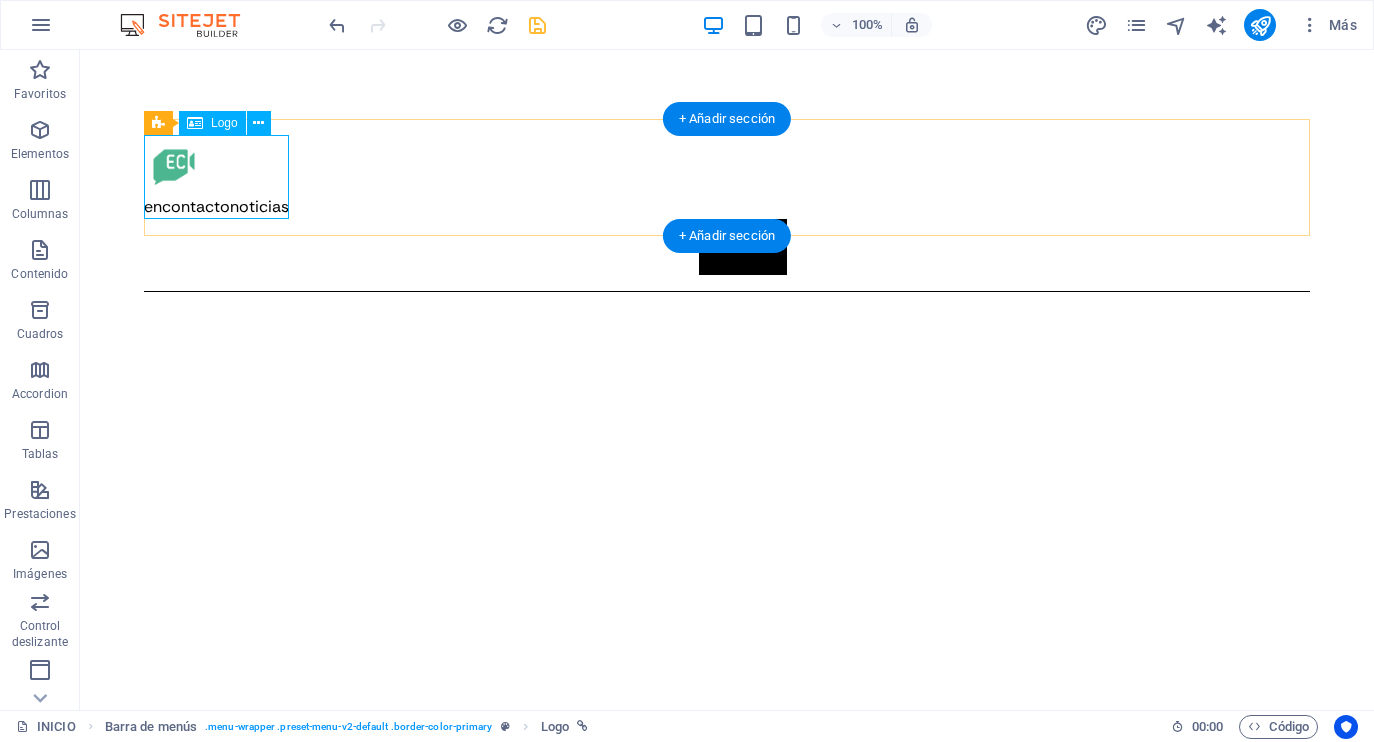 click on "encontactonoticias" at bounding box center [727, 177] 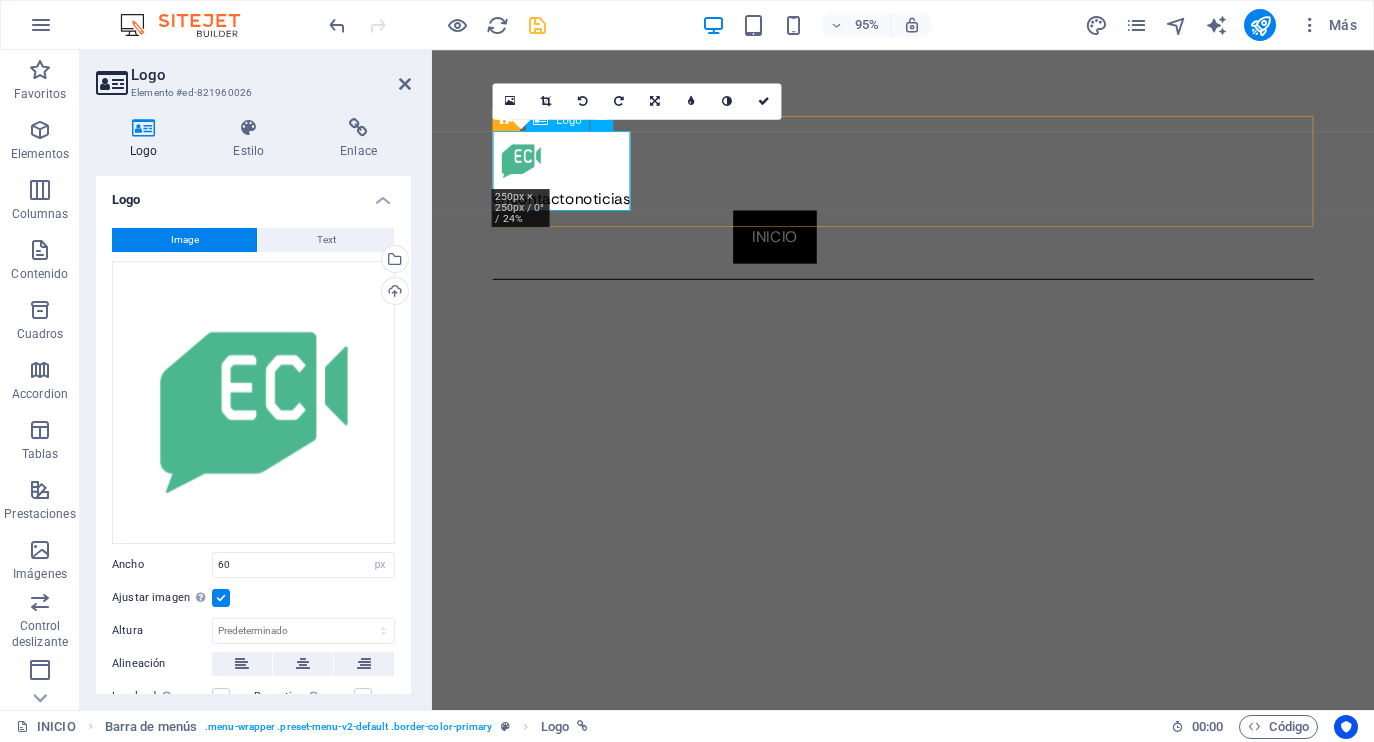 click on "encontactonoticias" at bounding box center (928, 177) 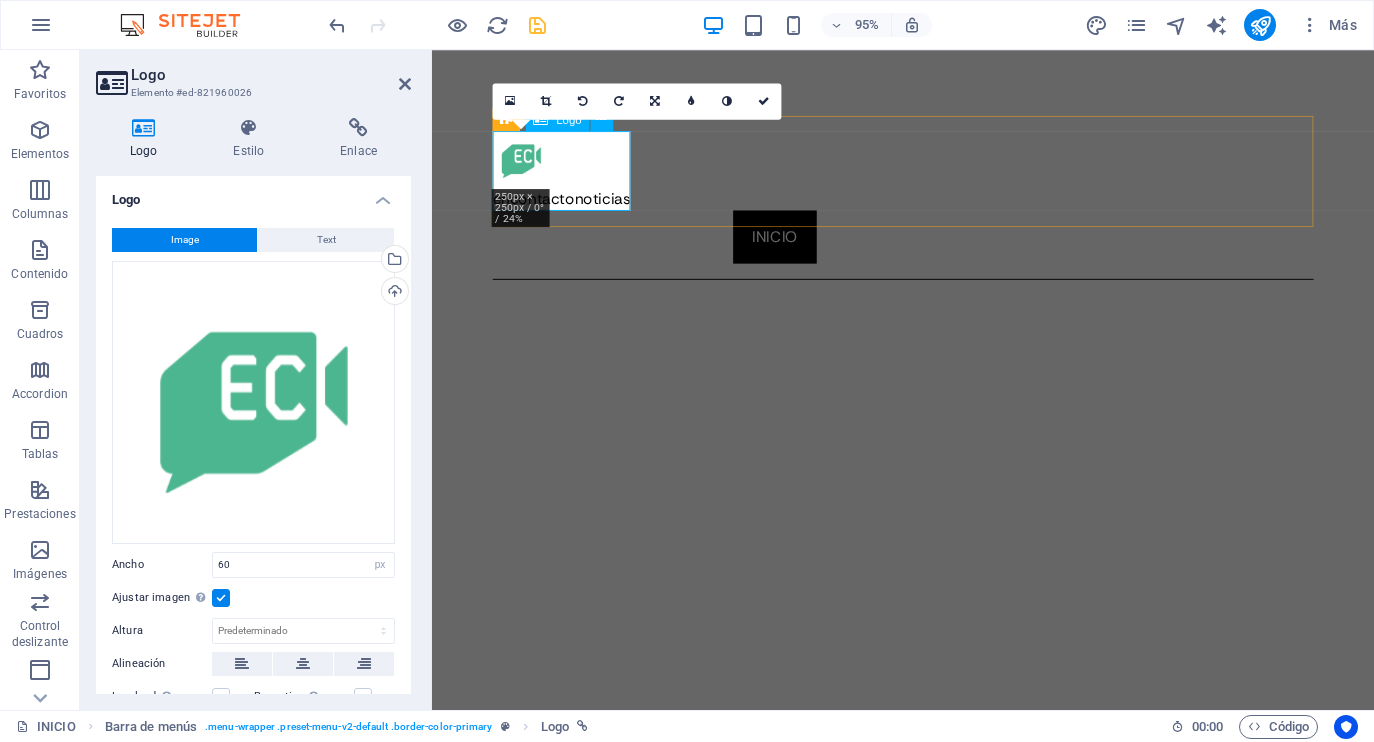 click on "encontactonoticias" at bounding box center (928, 177) 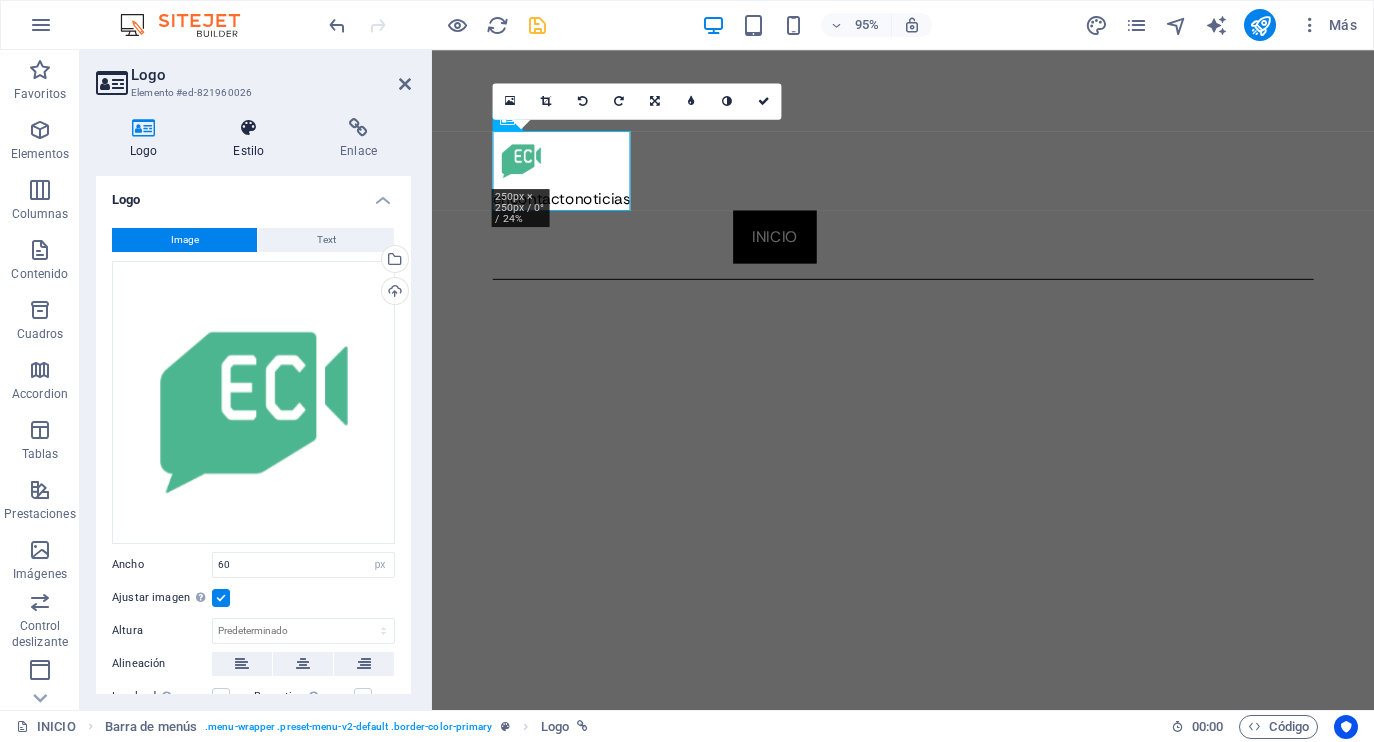 click at bounding box center [248, 128] 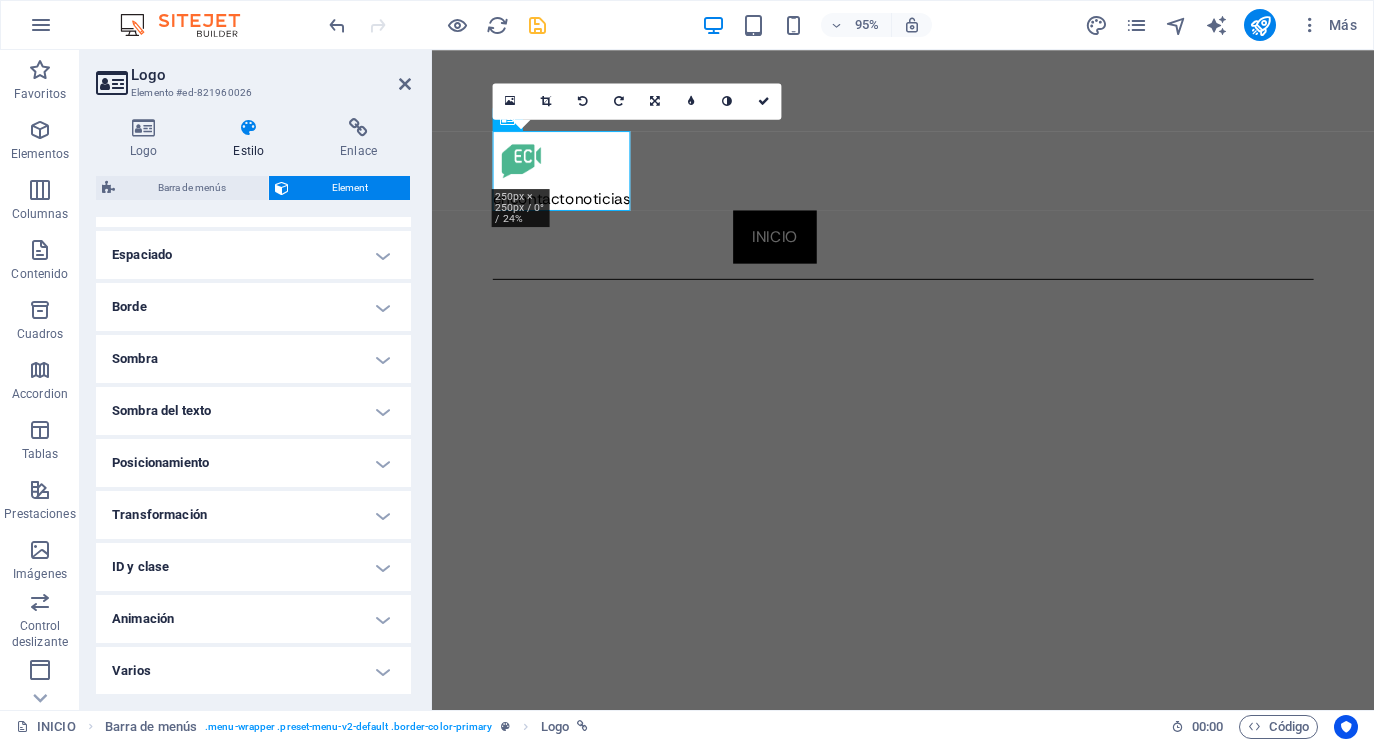 scroll, scrollTop: 383, scrollLeft: 0, axis: vertical 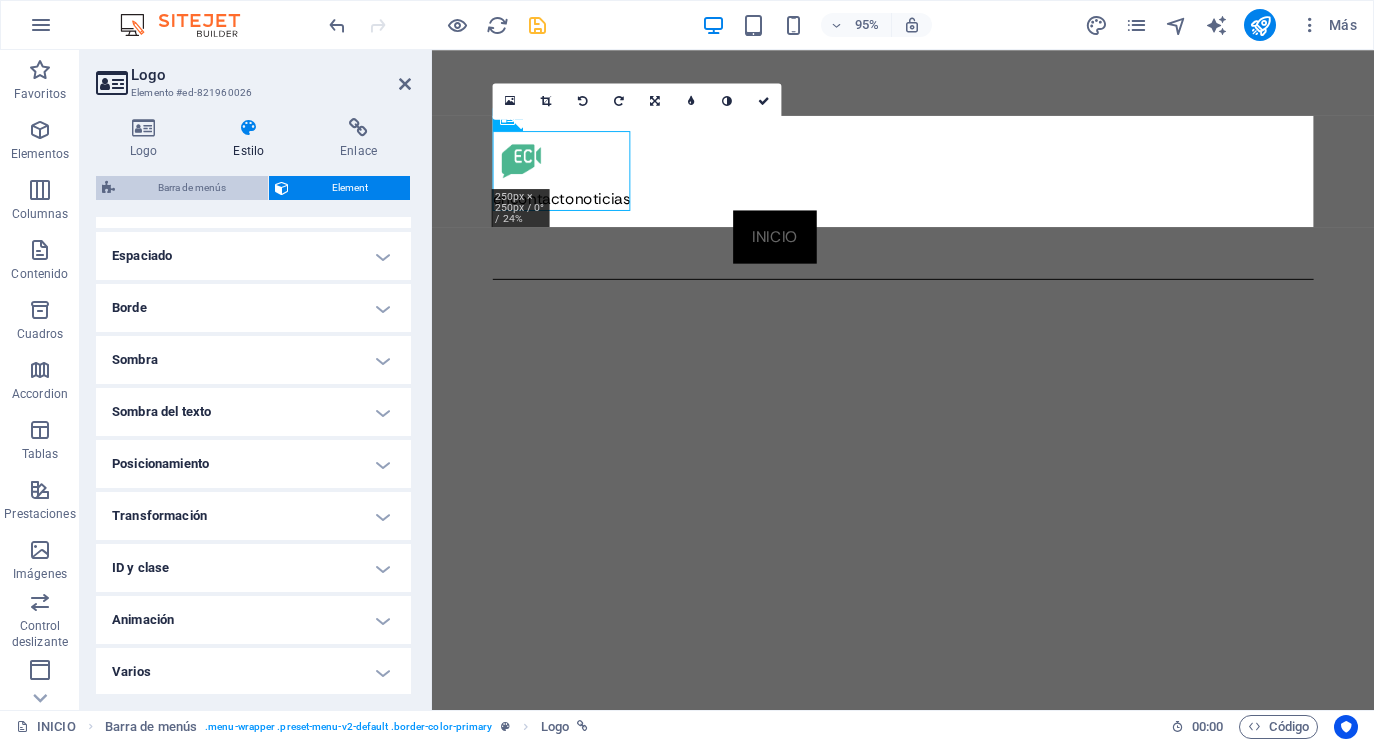 click on "Barra de menús" at bounding box center [191, 188] 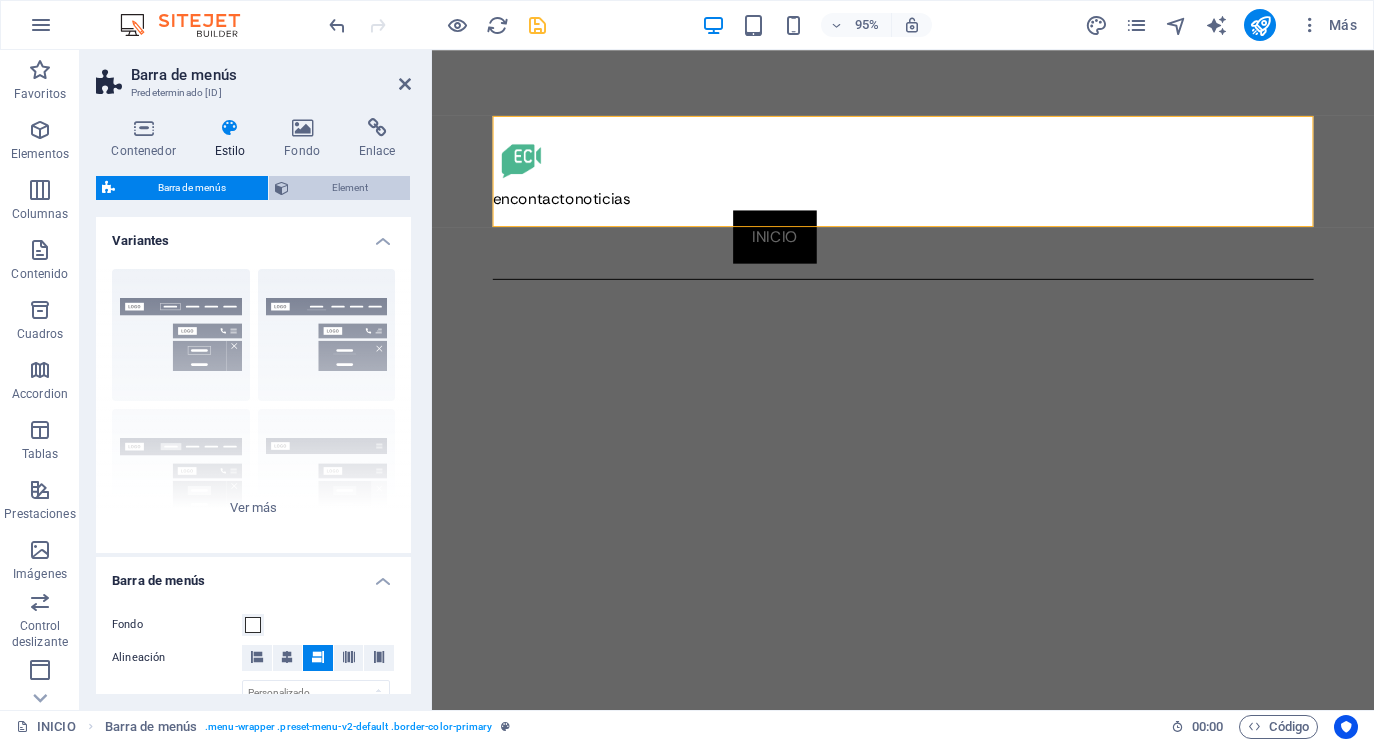 click on "Element" at bounding box center [349, 188] 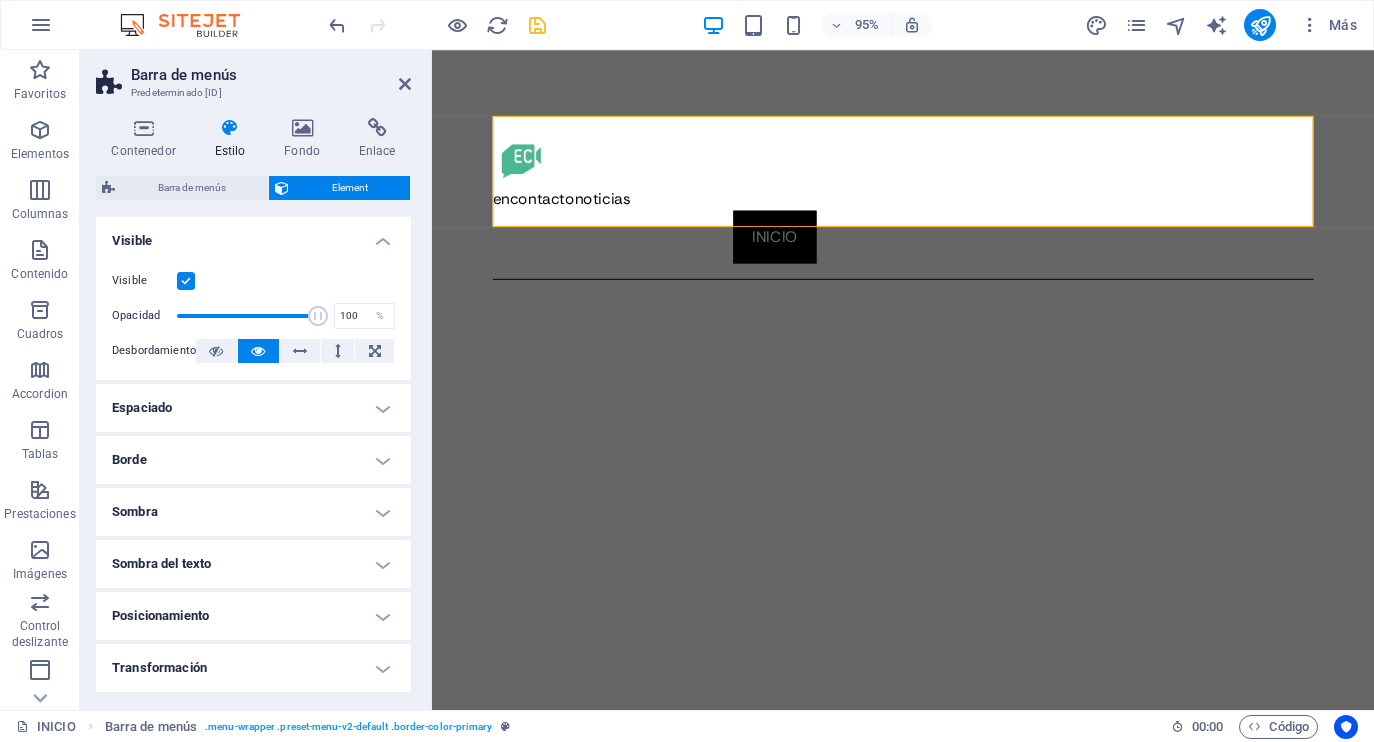 scroll, scrollTop: 0, scrollLeft: 0, axis: both 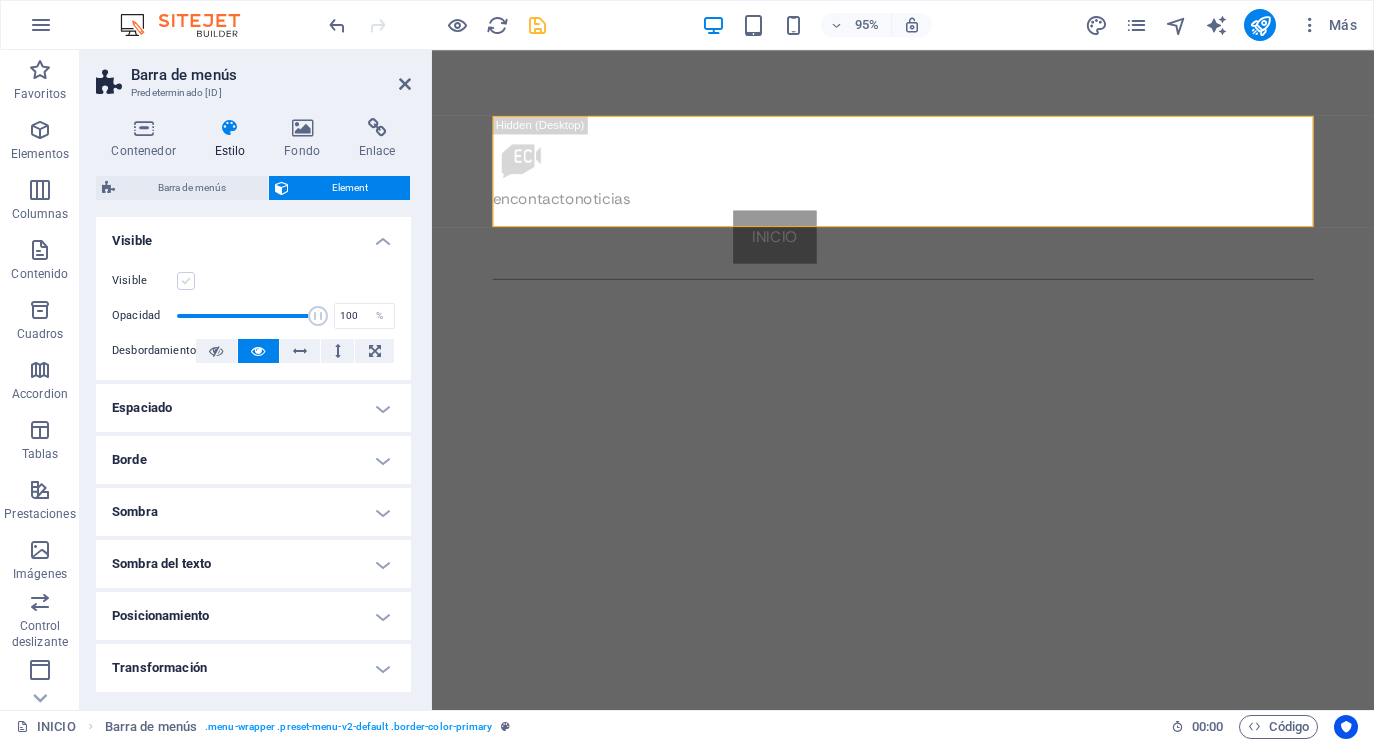 click at bounding box center (186, 281) 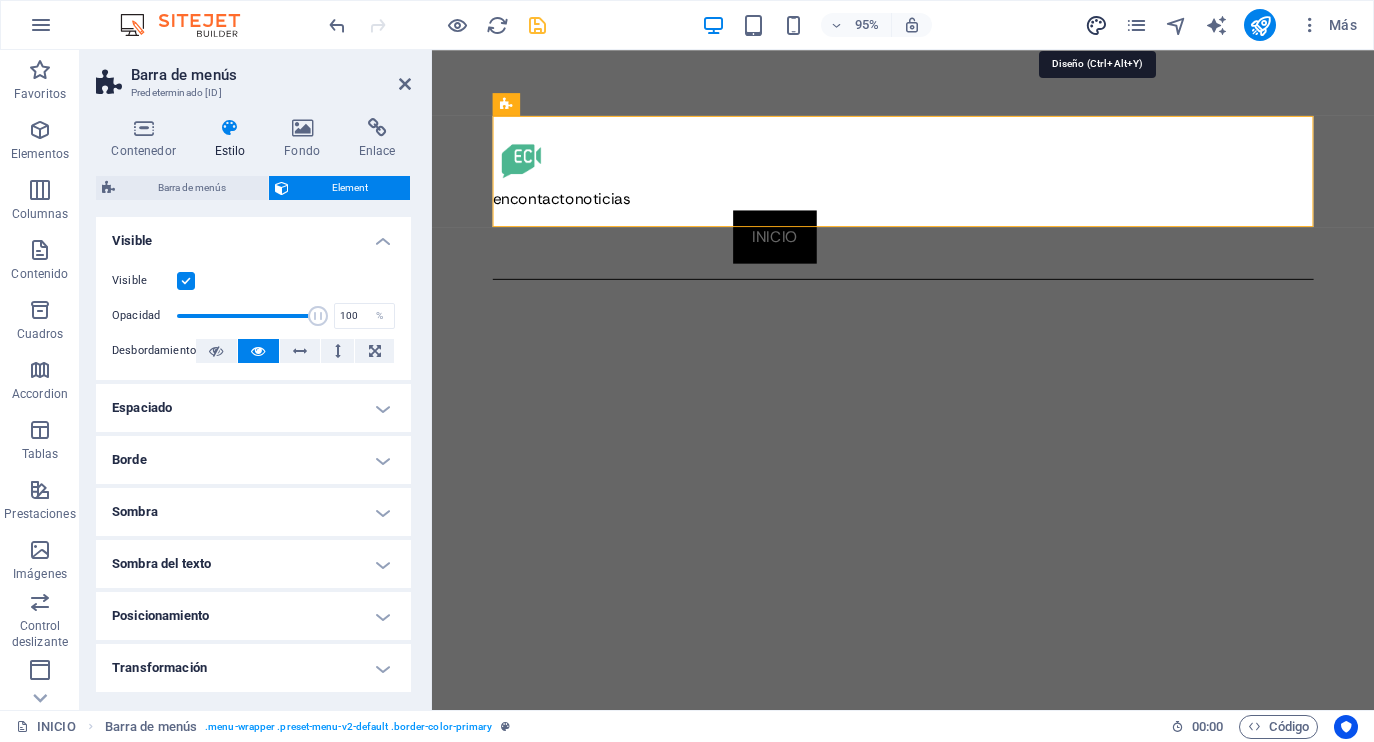 click at bounding box center (1096, 25) 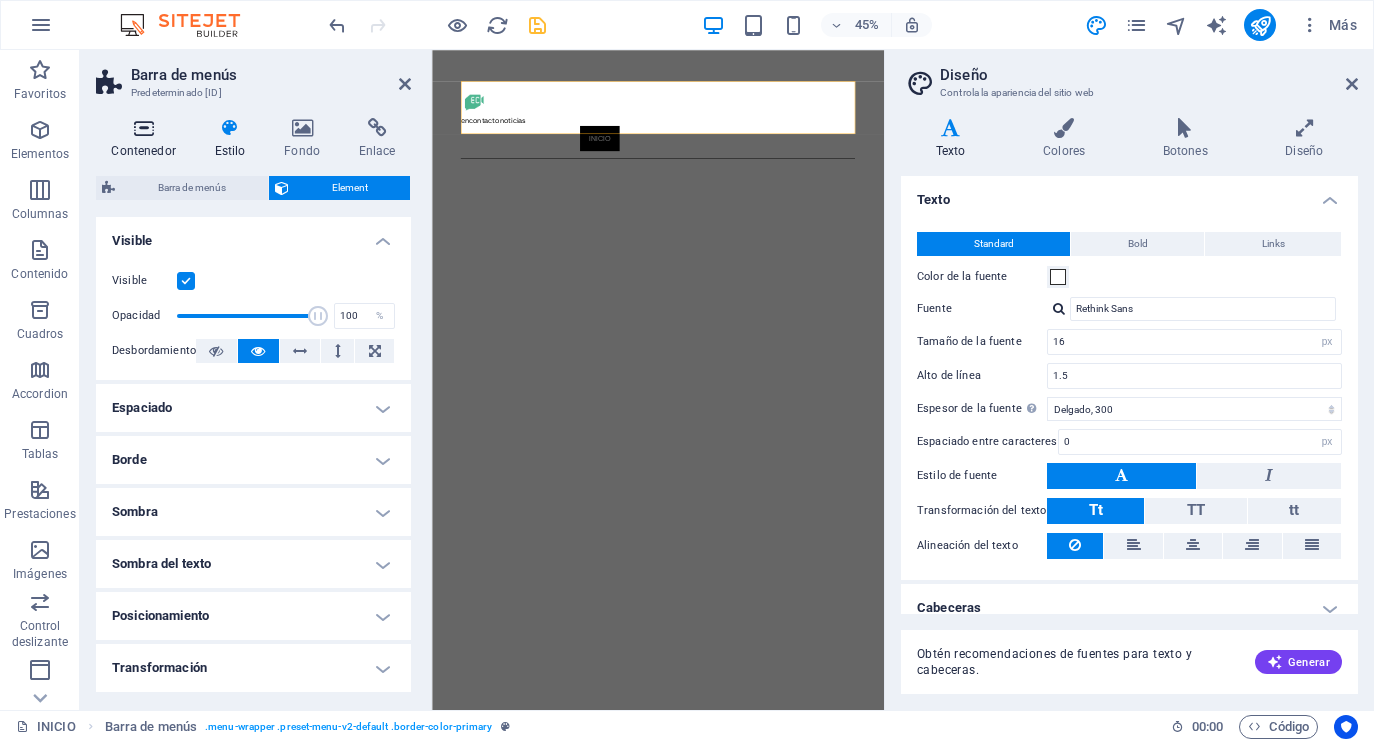 click at bounding box center (143, 128) 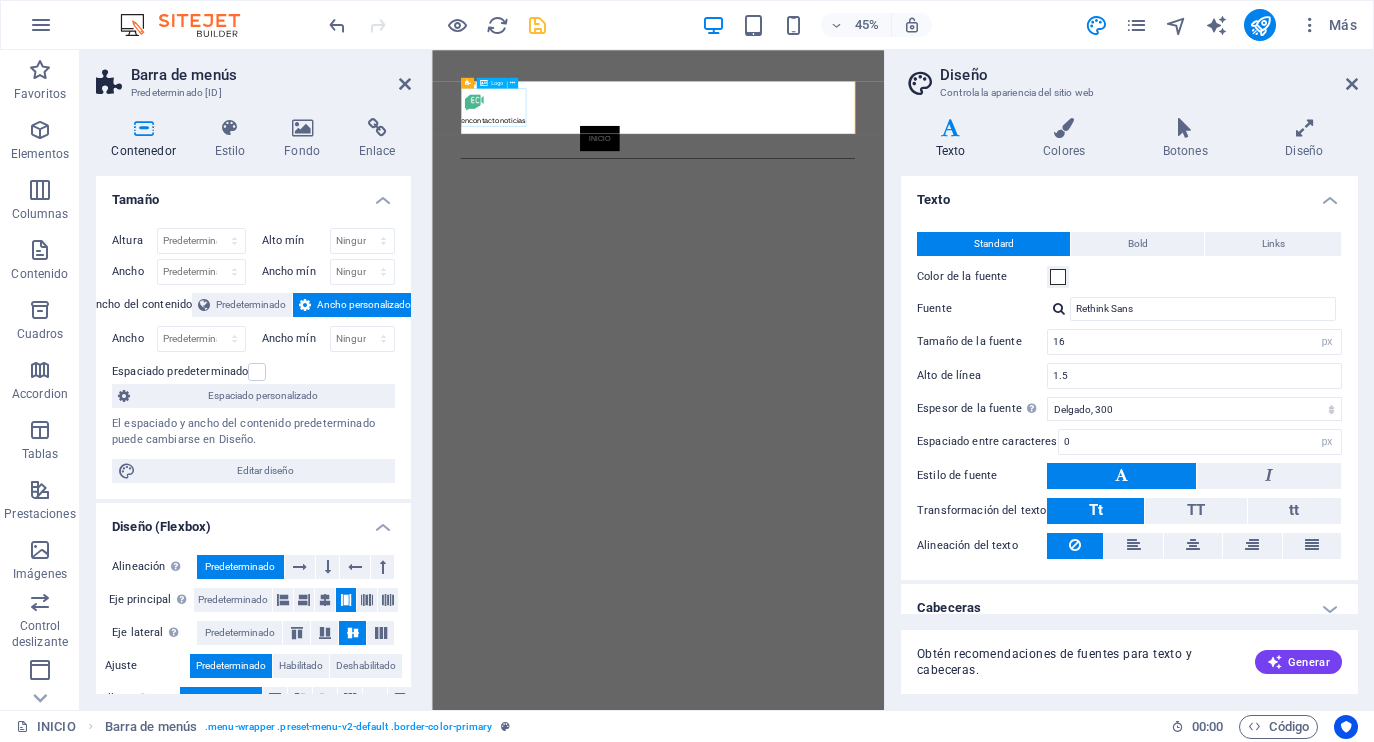click on "encontactonoticias" at bounding box center [934, 177] 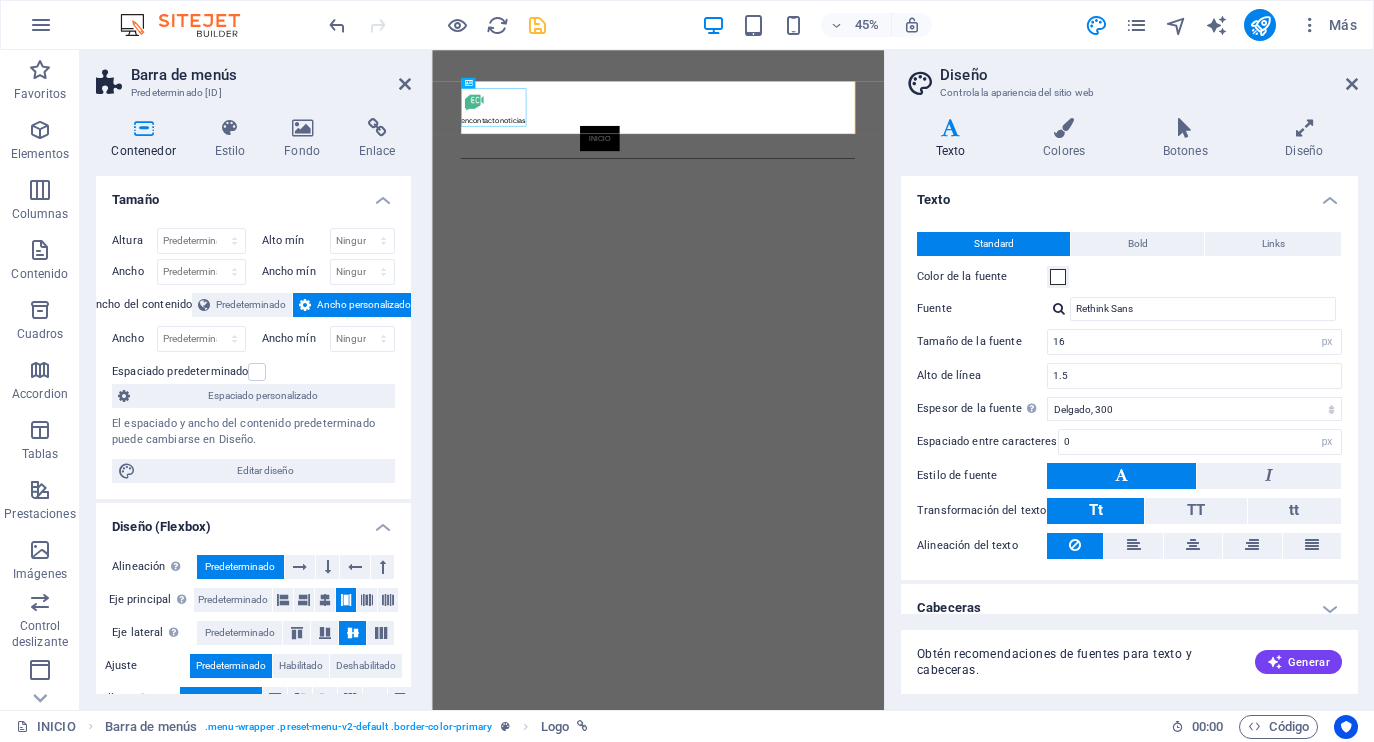 scroll, scrollTop: 0, scrollLeft: 0, axis: both 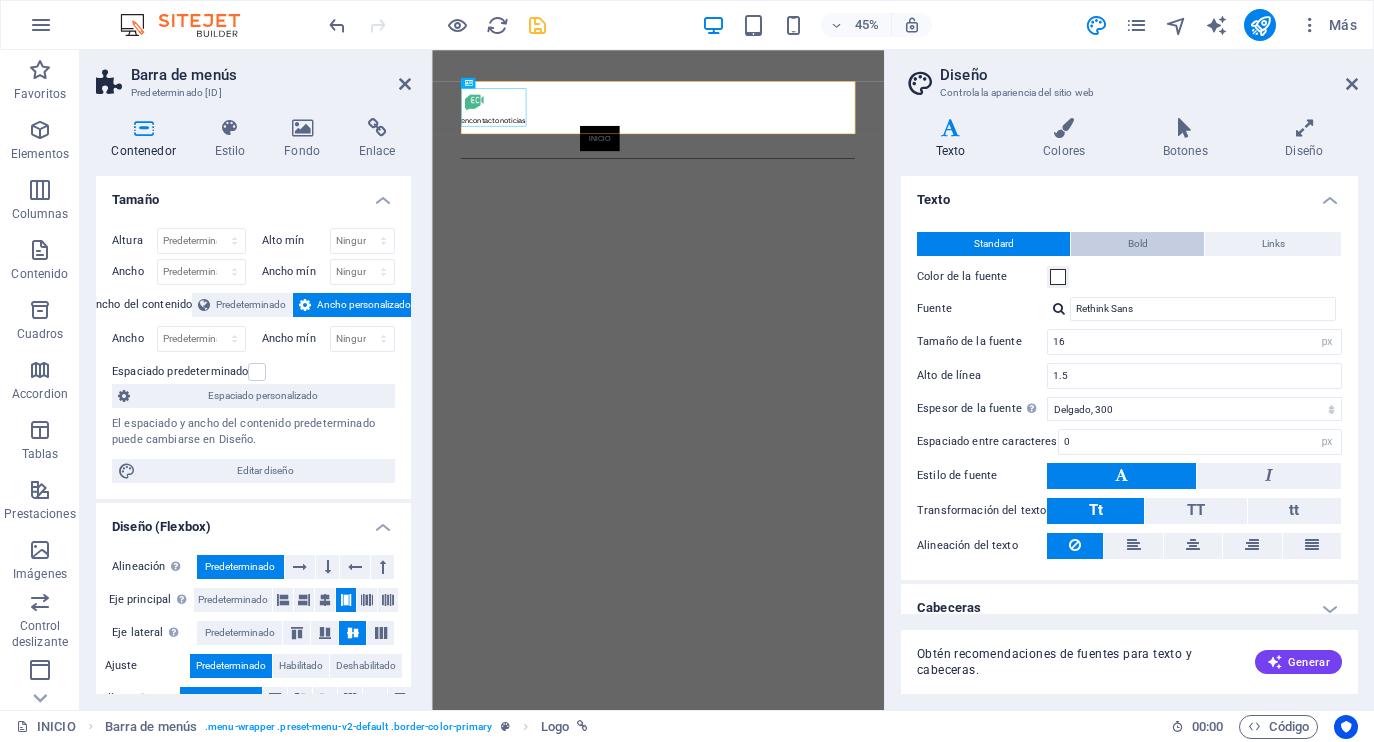 click on "Bold" at bounding box center (1138, 244) 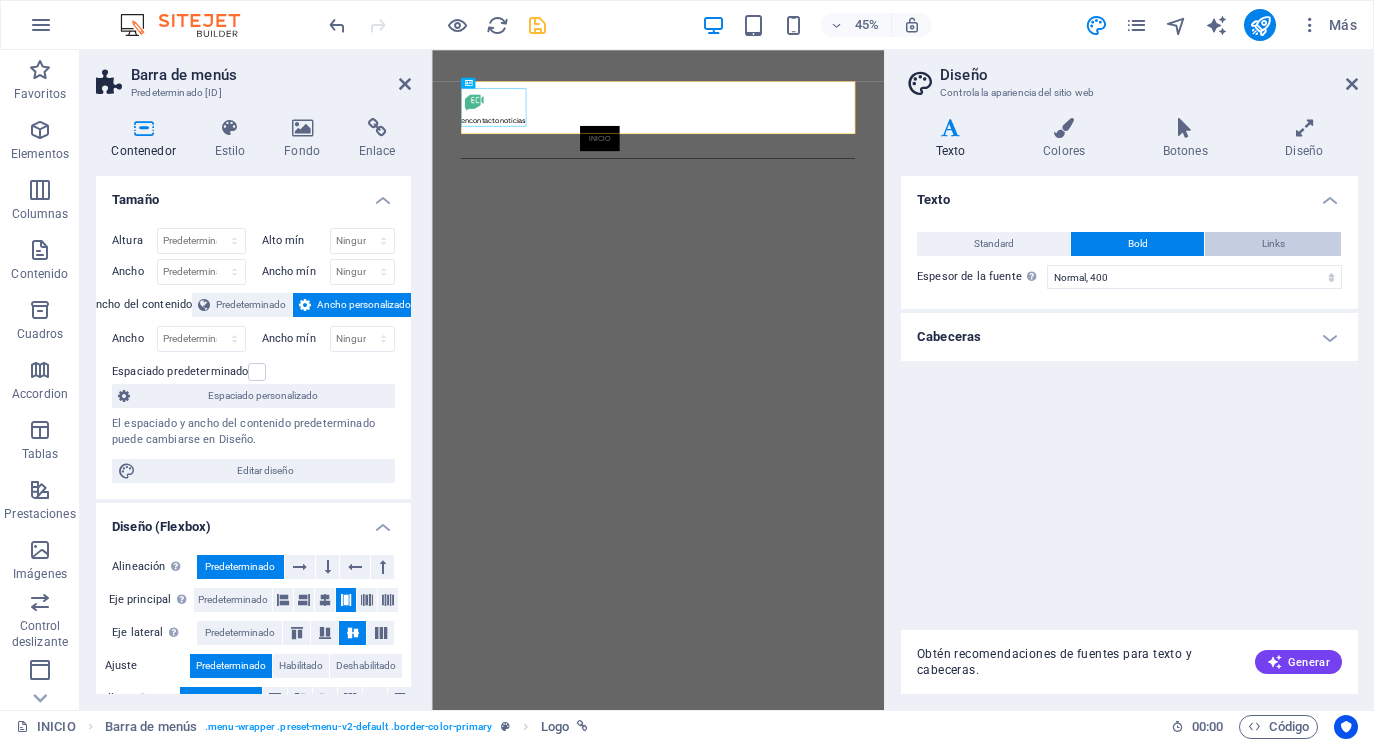 click on "Links" at bounding box center (1273, 244) 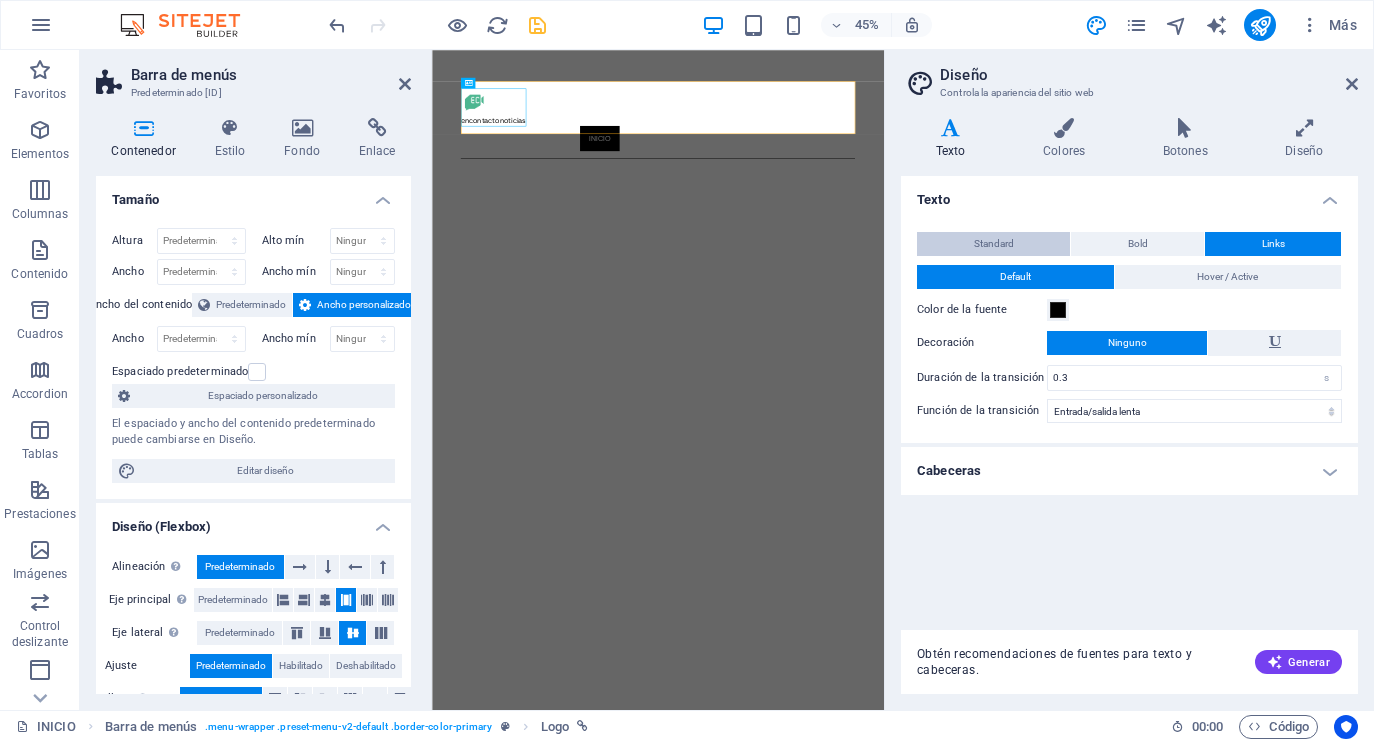 click on "Standard" at bounding box center (994, 244) 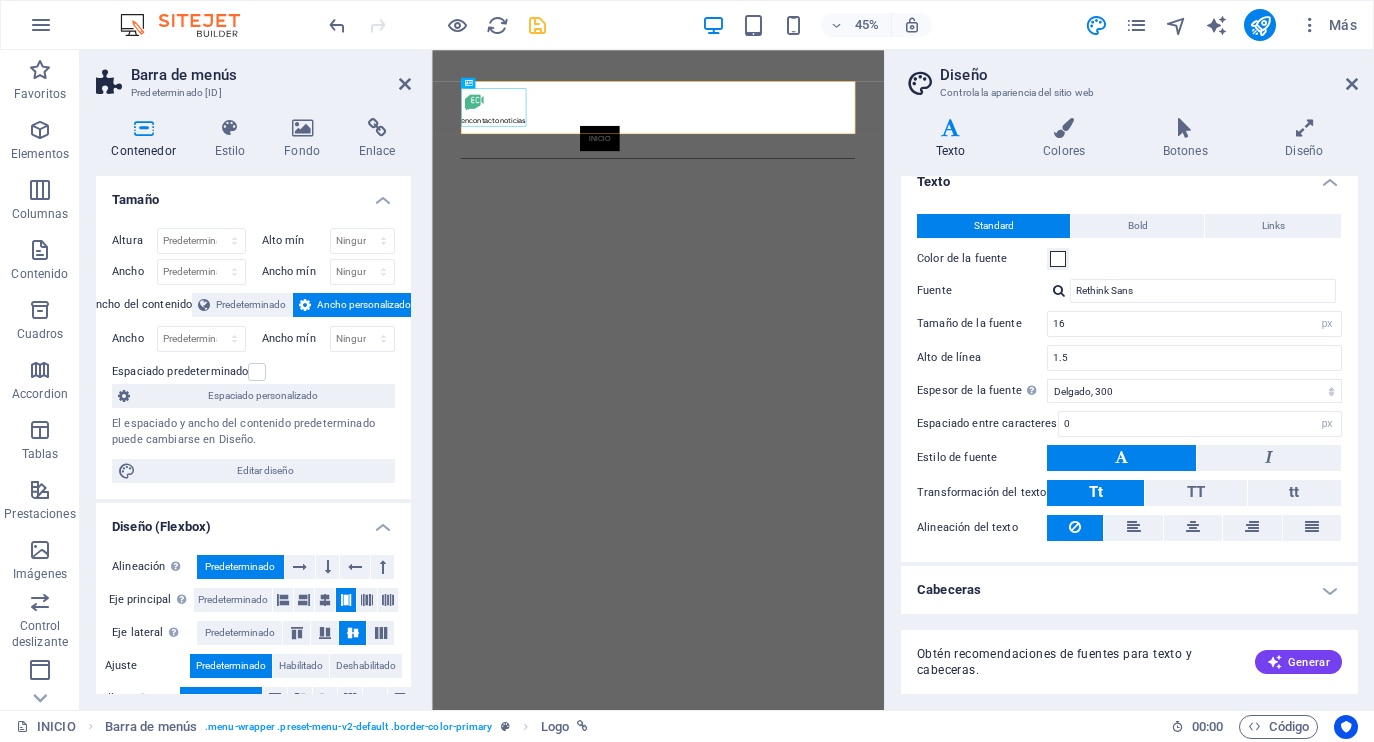 scroll, scrollTop: 17, scrollLeft: 0, axis: vertical 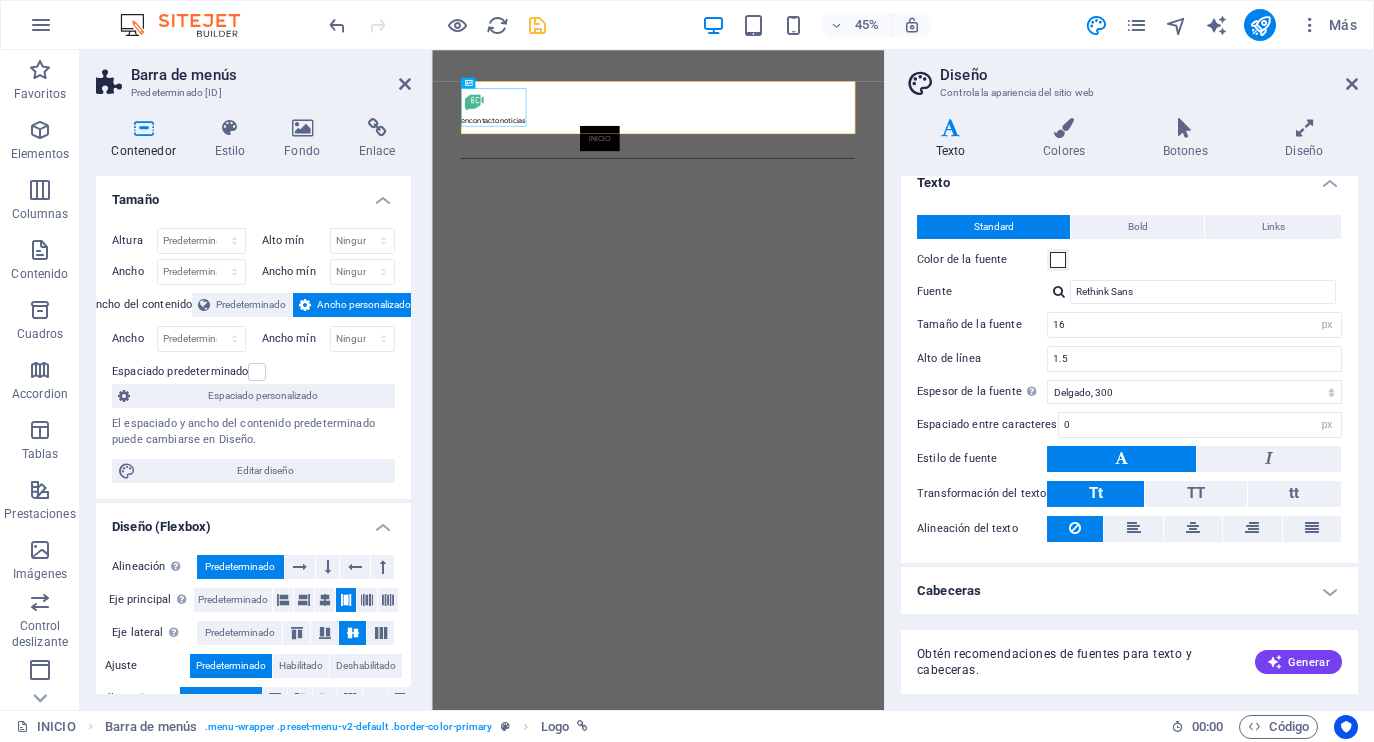 click on "Cabeceras" at bounding box center (1129, 591) 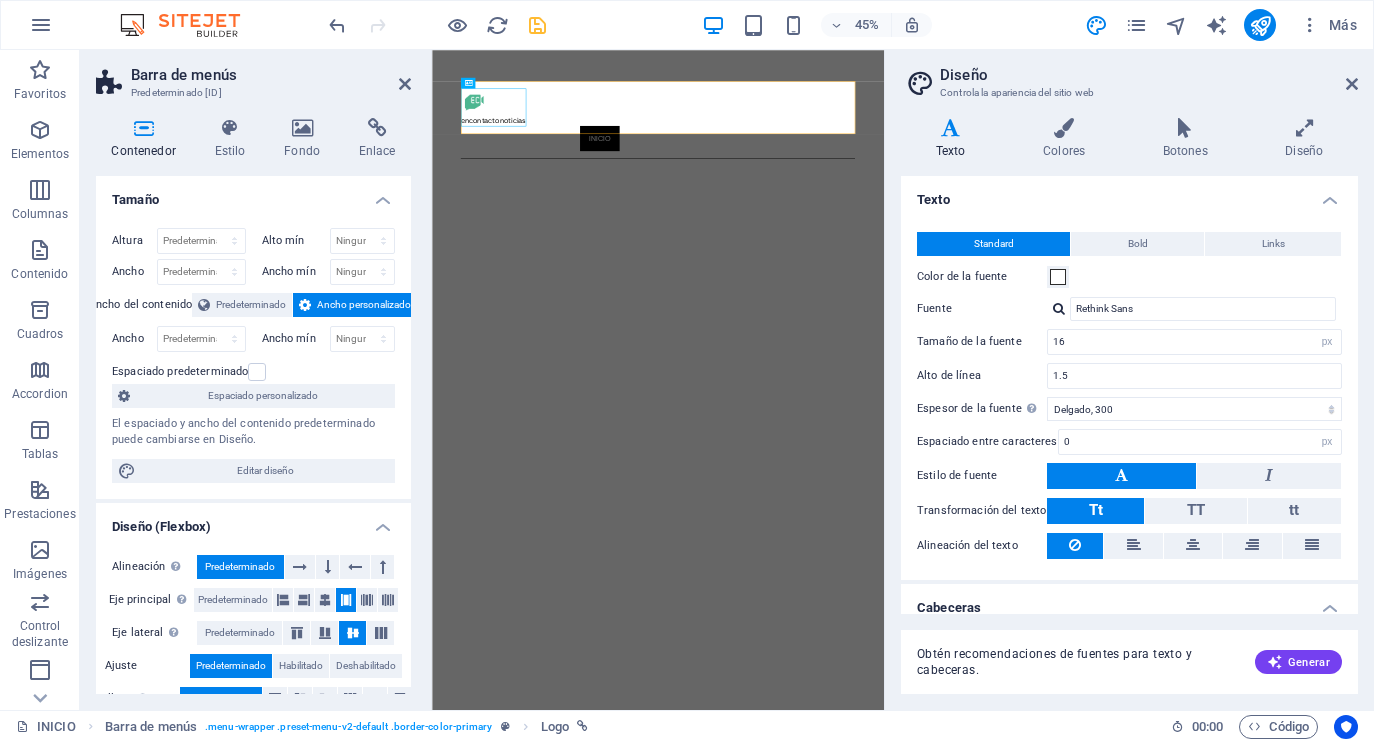 scroll, scrollTop: 0, scrollLeft: 0, axis: both 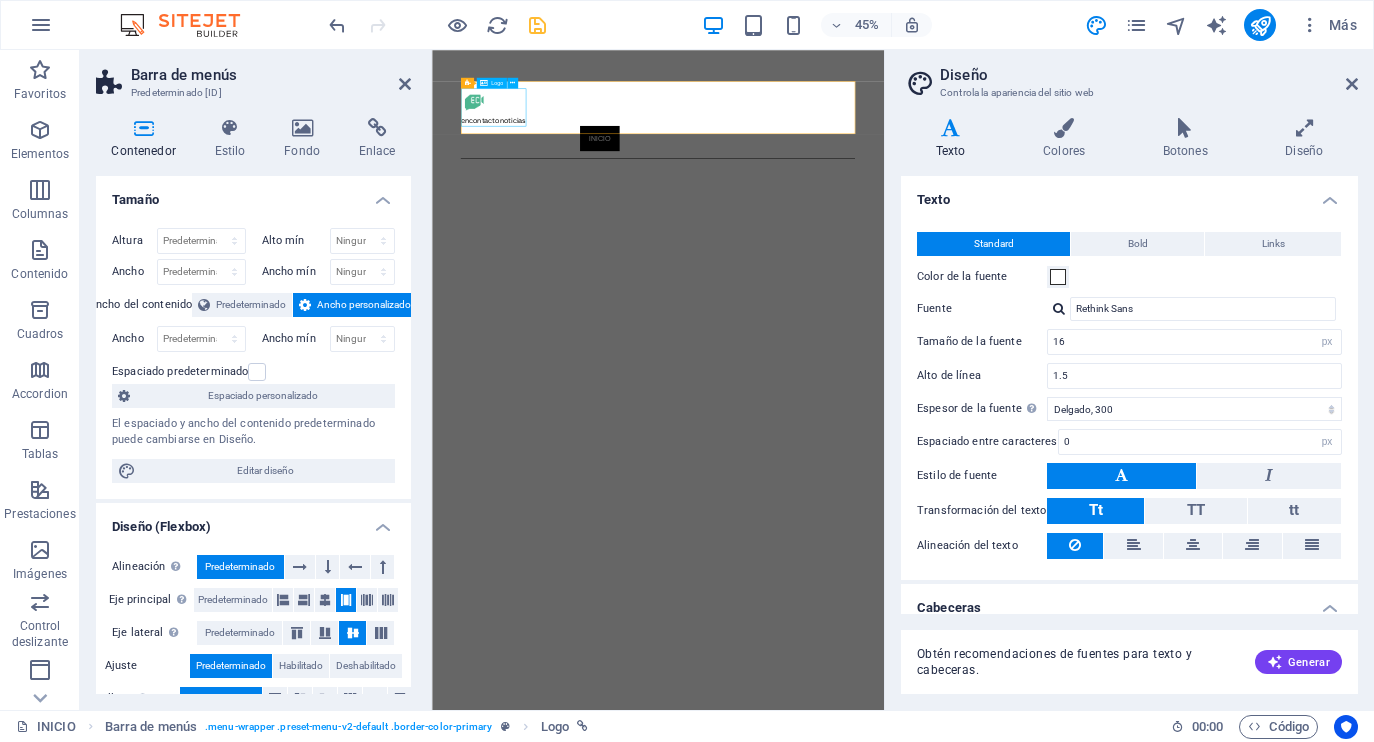 click on "encontactonoticias" at bounding box center (934, 177) 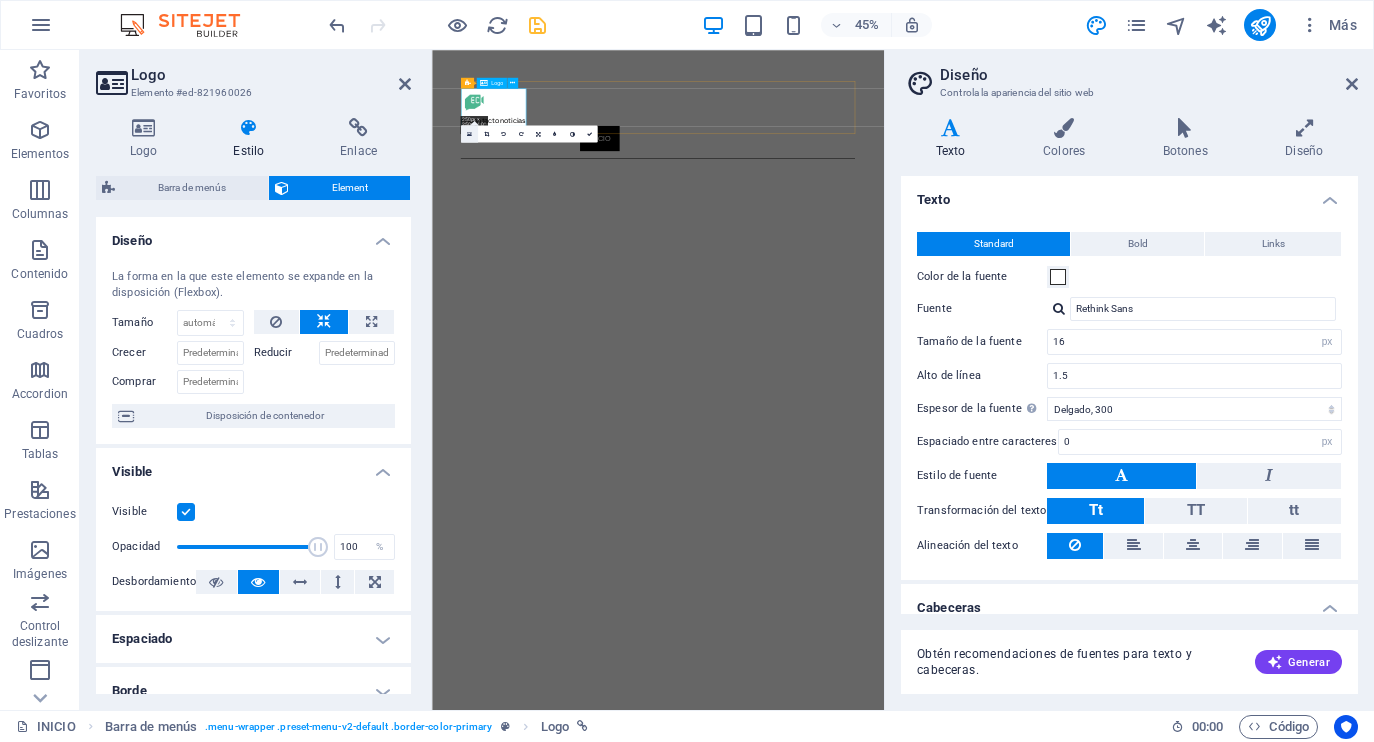 scroll, scrollTop: 0, scrollLeft: 0, axis: both 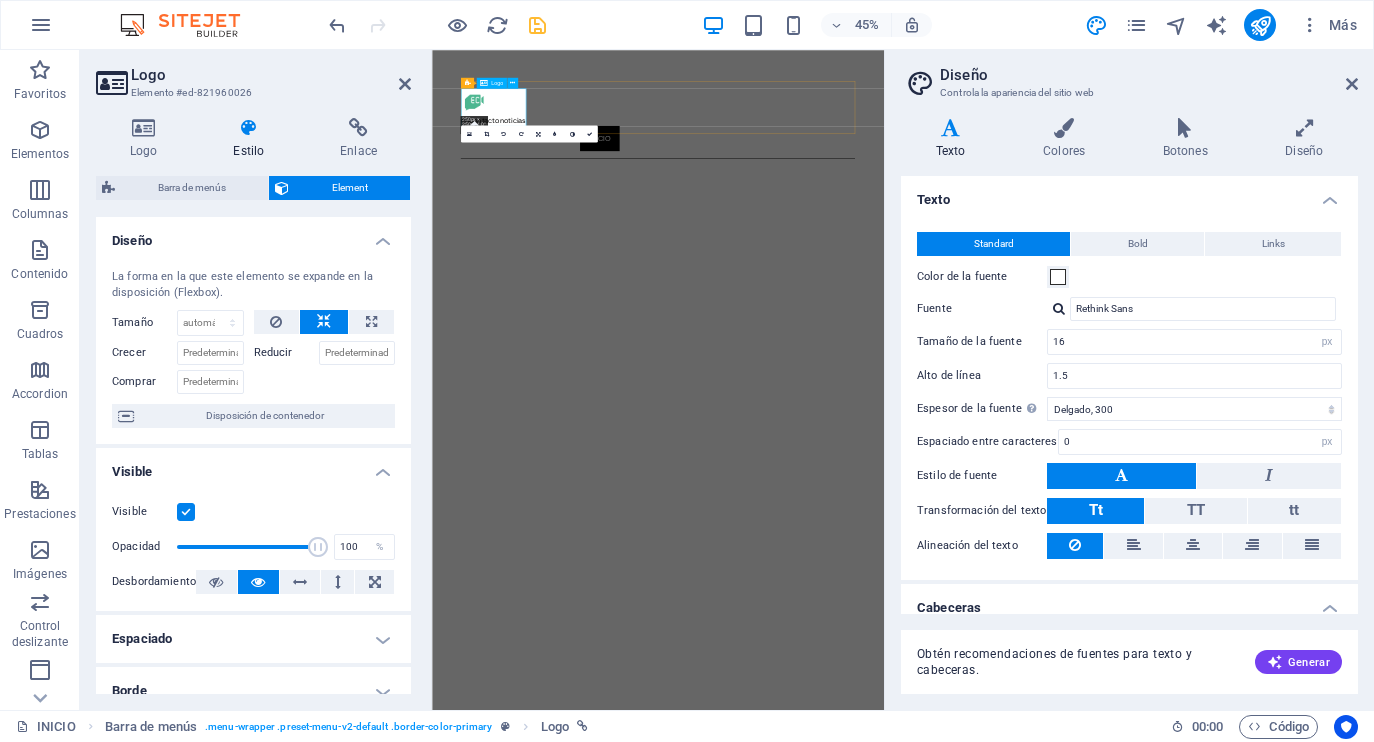 click on "encontactonoticias" at bounding box center [934, 176] 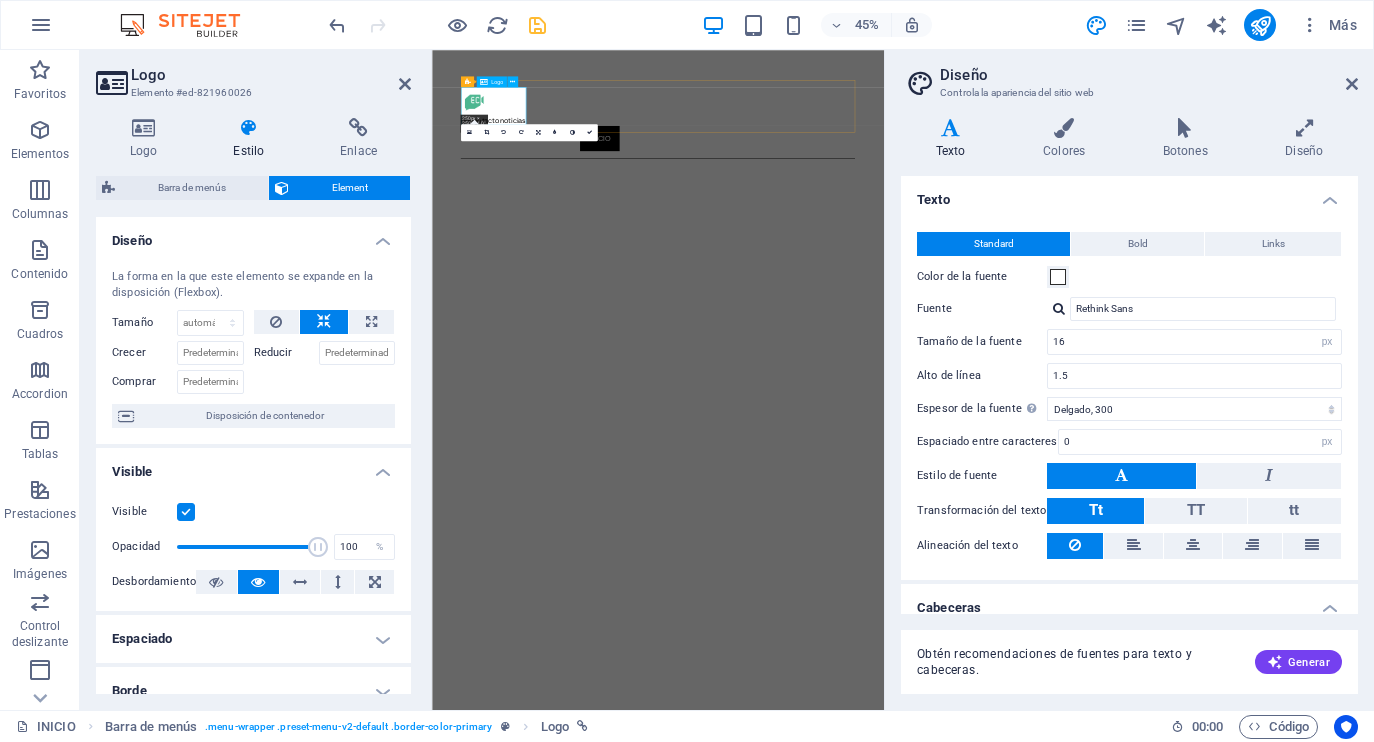 click on "encontactonoticias" at bounding box center (934, 176) 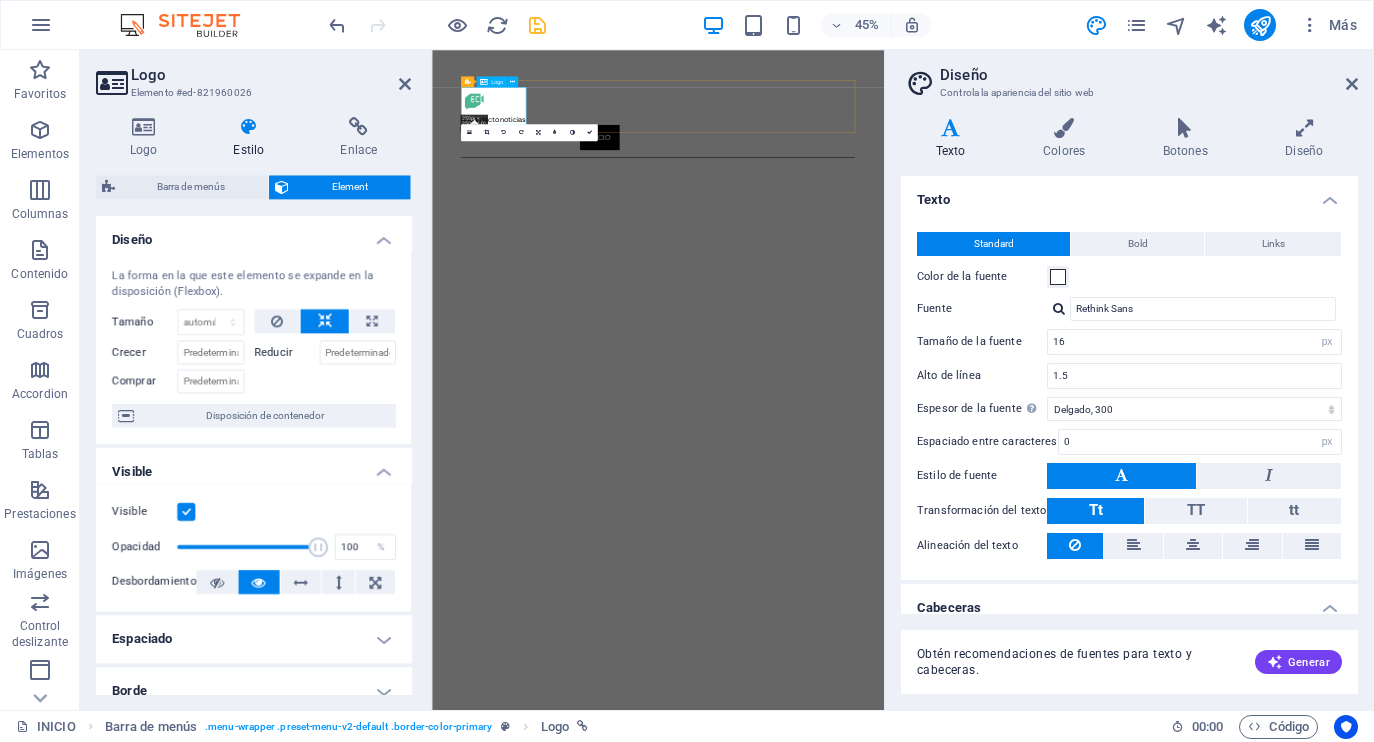 click on "encontactonoticias" at bounding box center (934, 174) 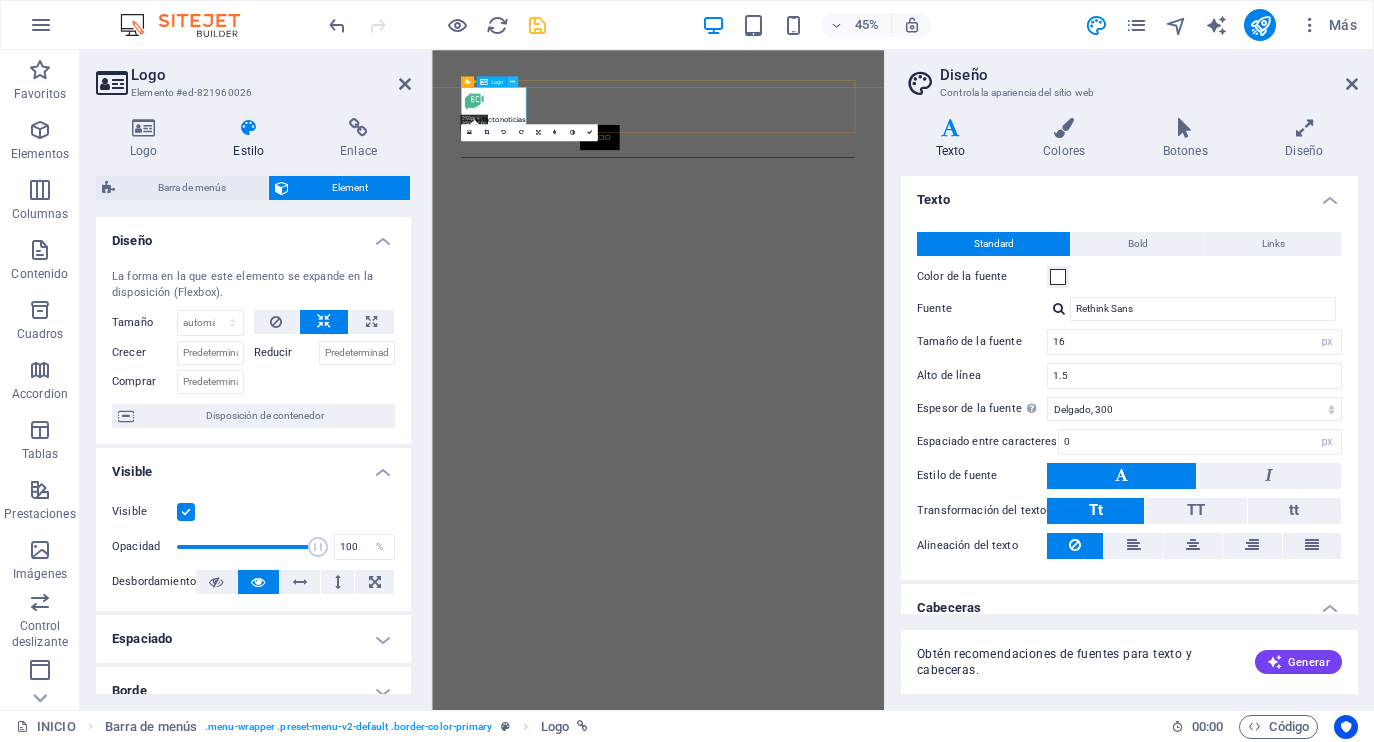 click at bounding box center [512, 81] 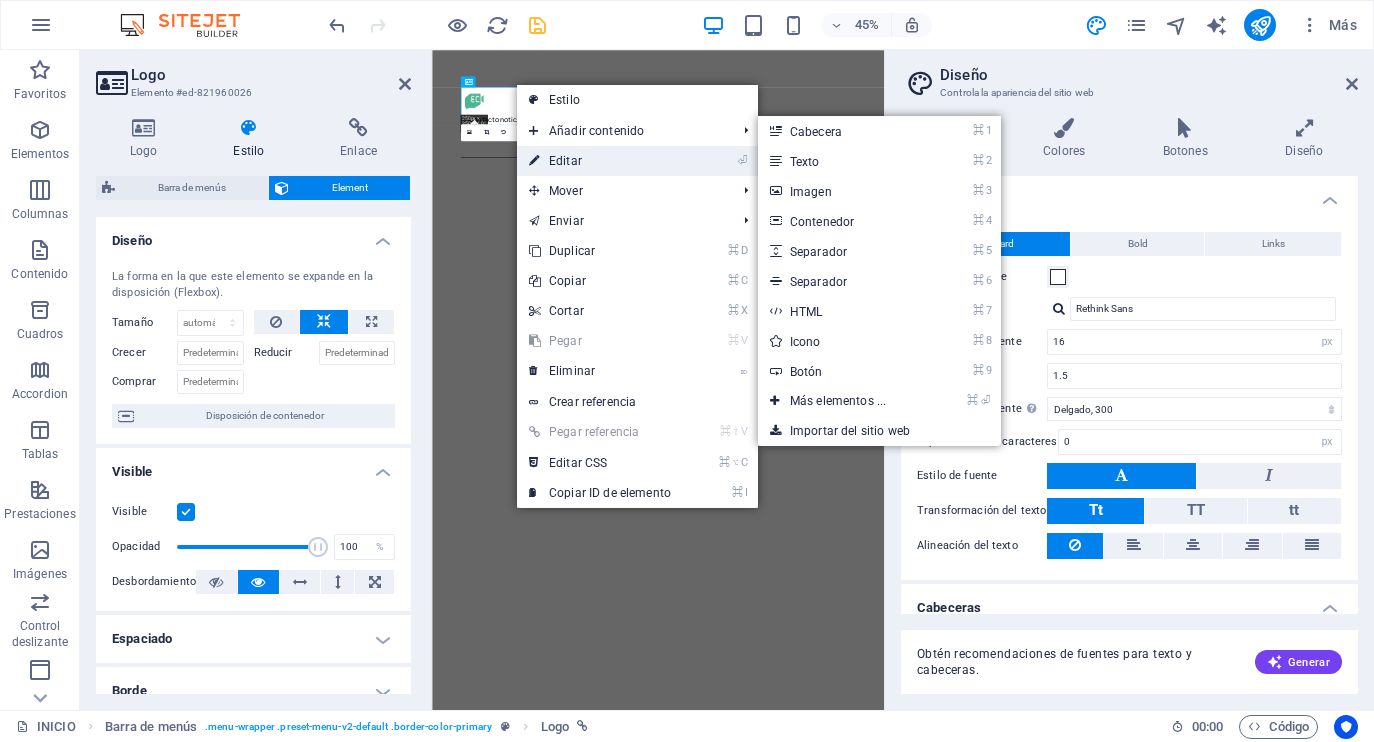 click on "⏎  Editar" at bounding box center (600, 161) 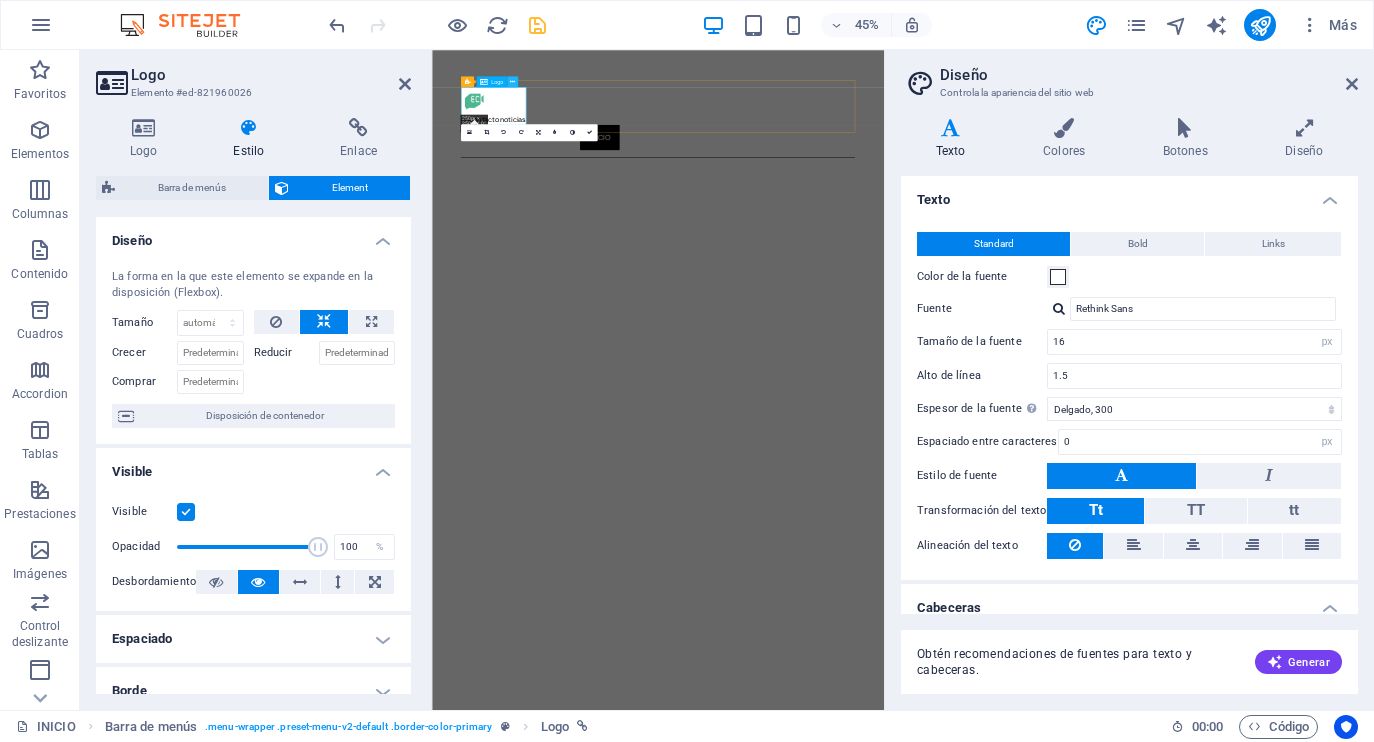 click at bounding box center [512, 81] 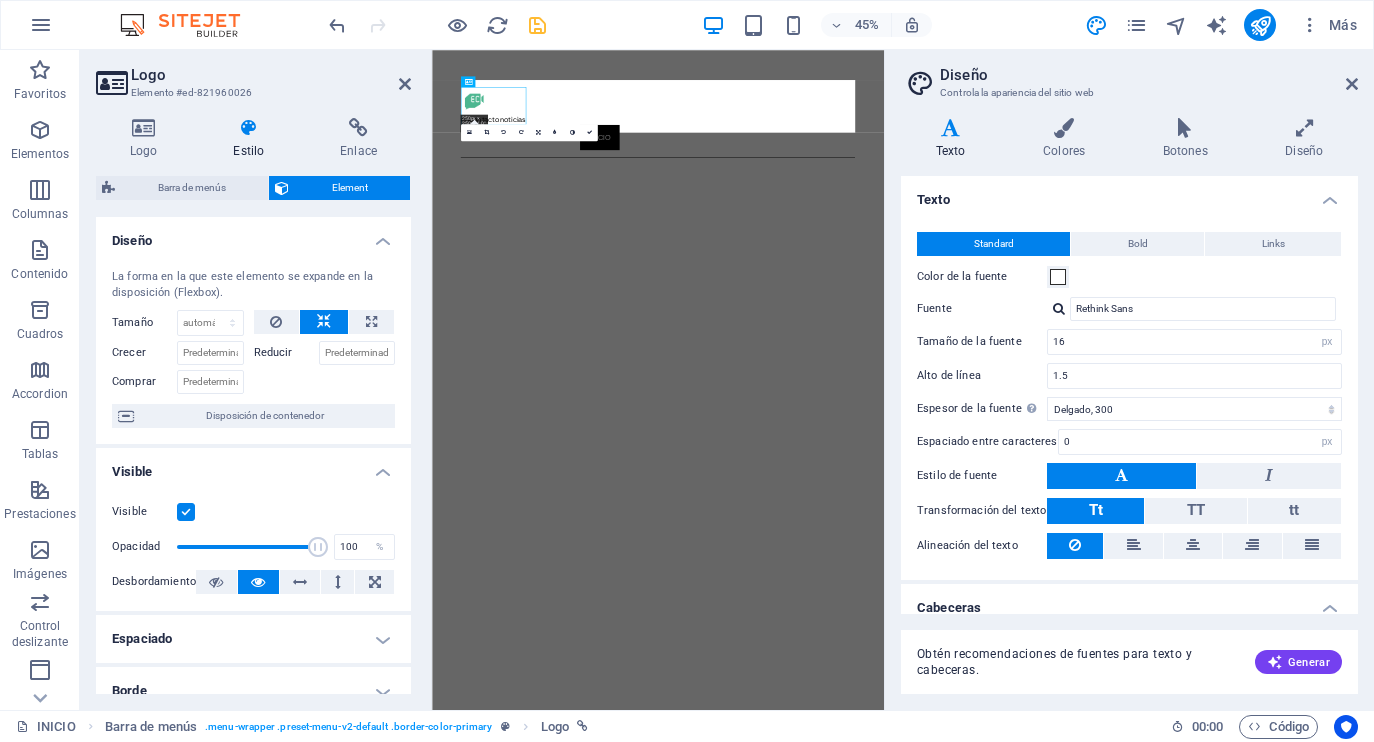 scroll, scrollTop: 0, scrollLeft: 0, axis: both 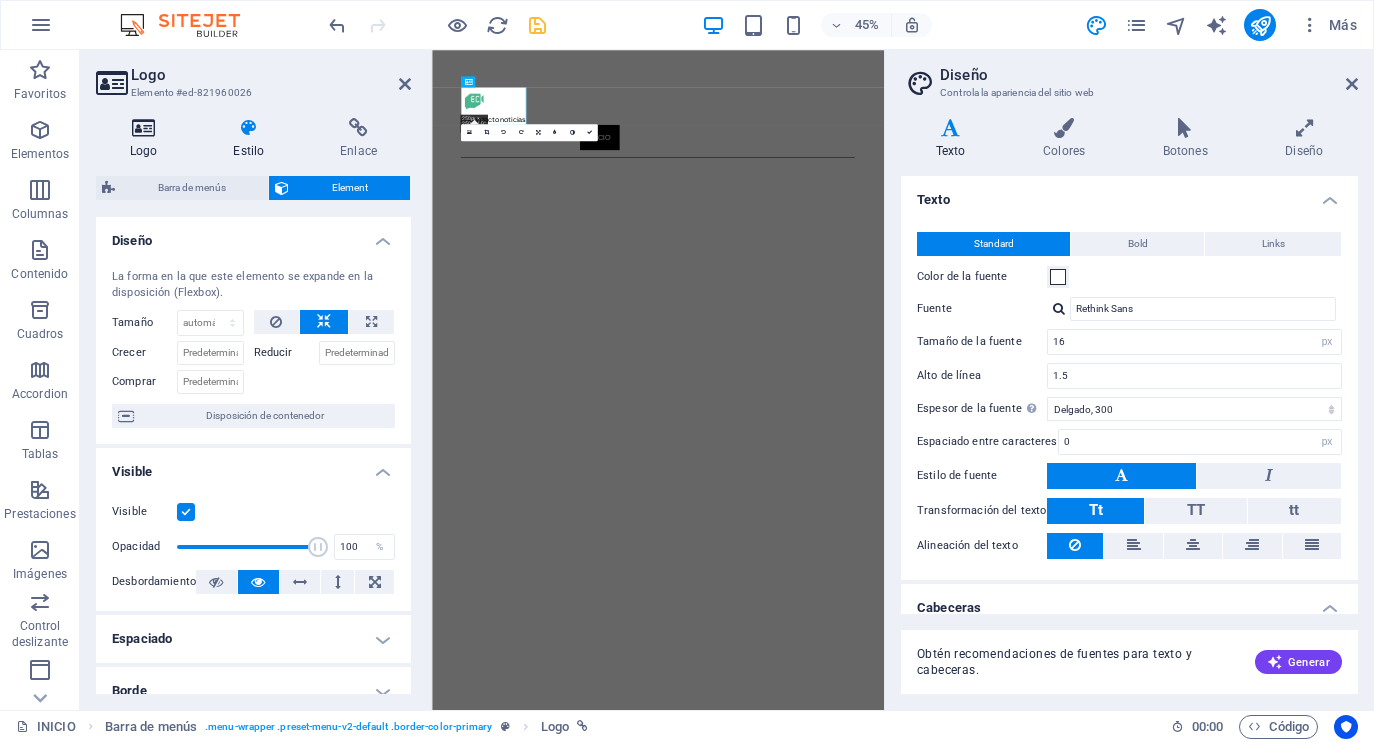 click at bounding box center (143, 128) 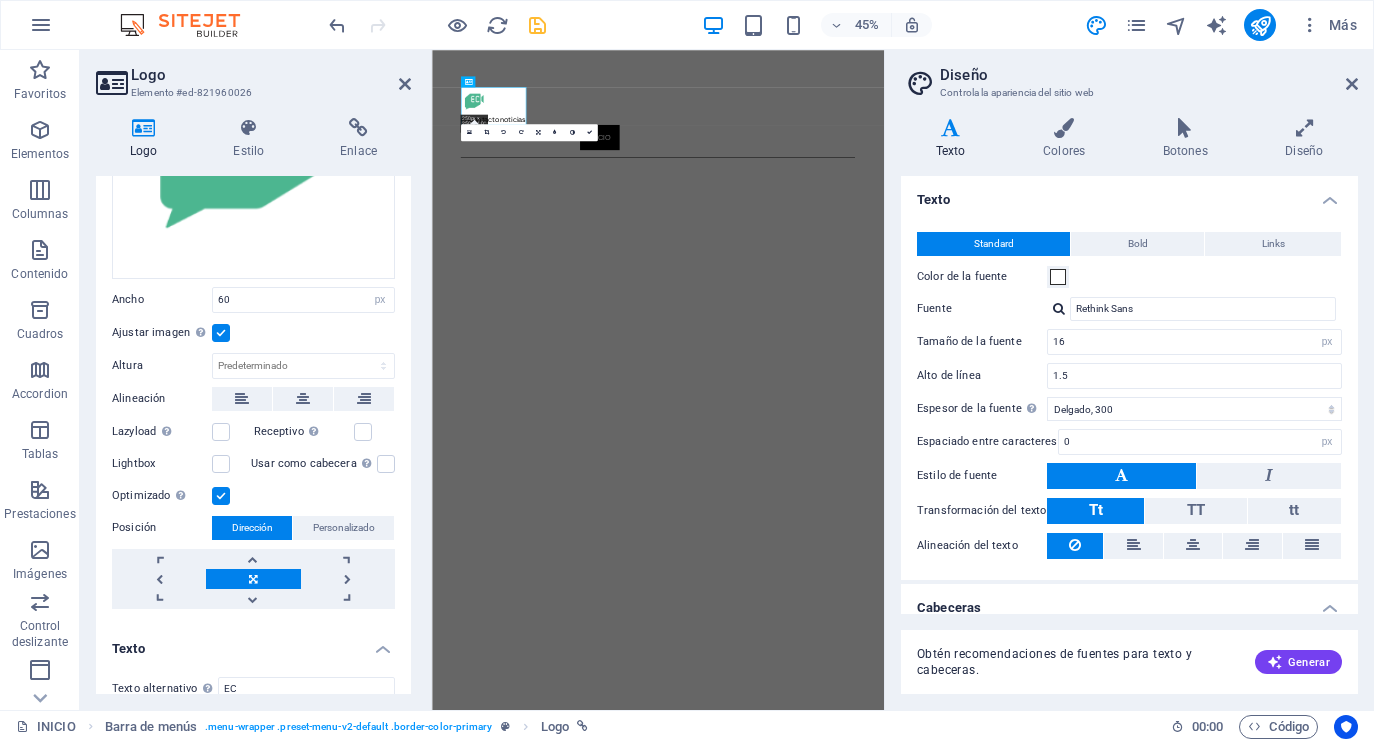 scroll, scrollTop: 282, scrollLeft: 0, axis: vertical 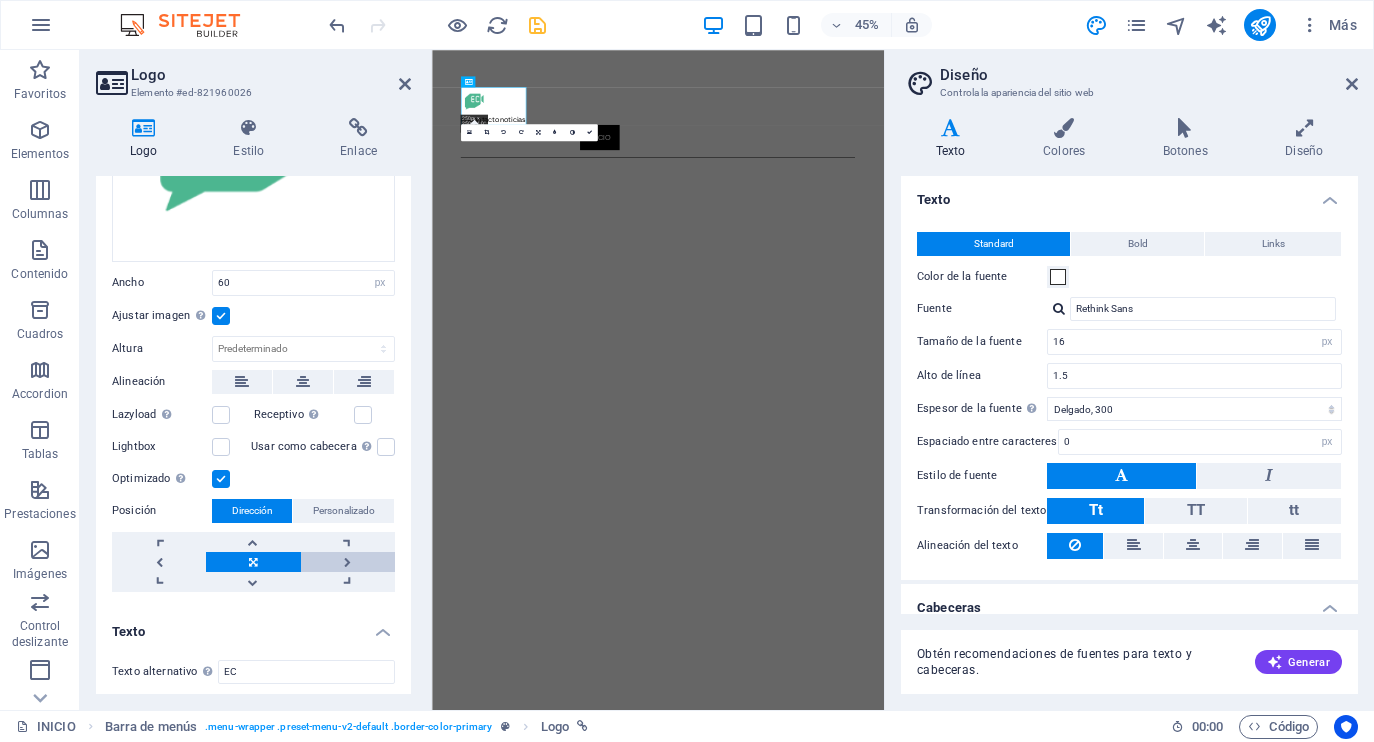 click at bounding box center (348, 562) 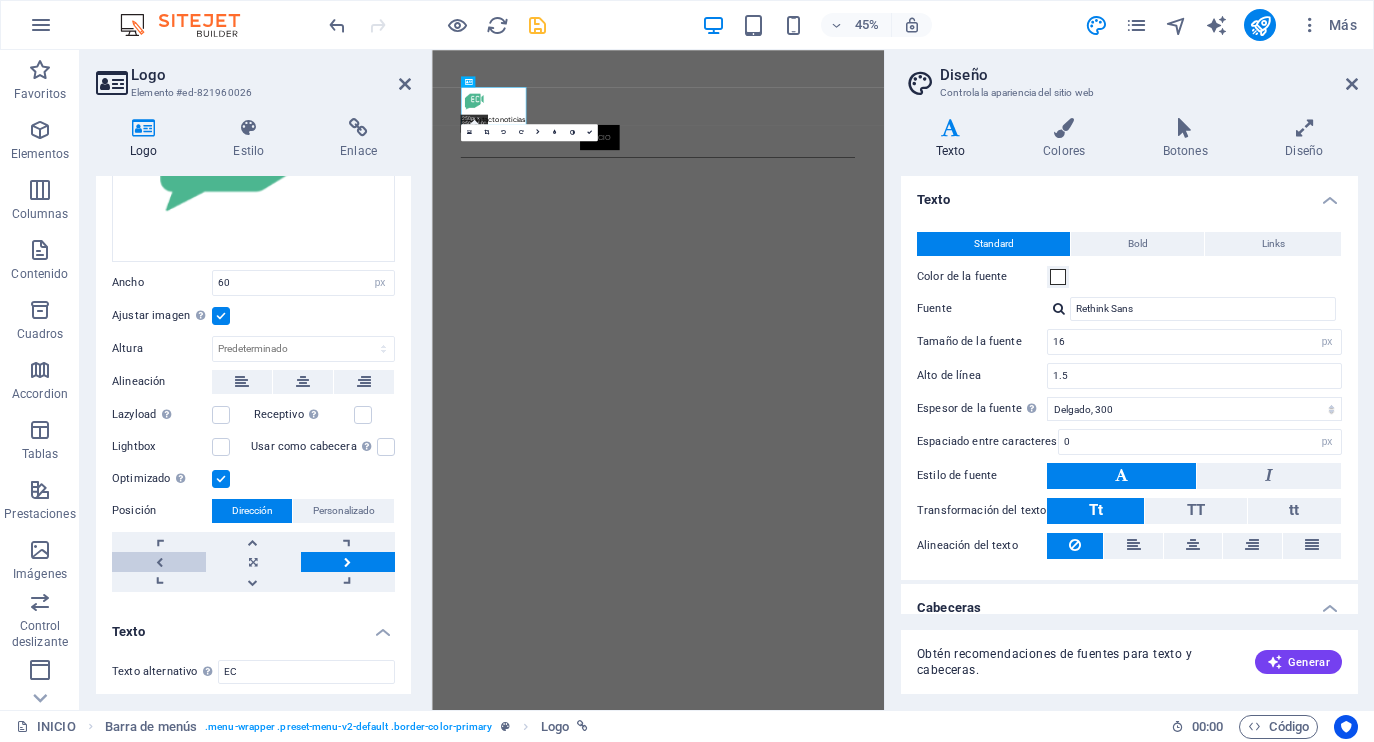click at bounding box center [159, 562] 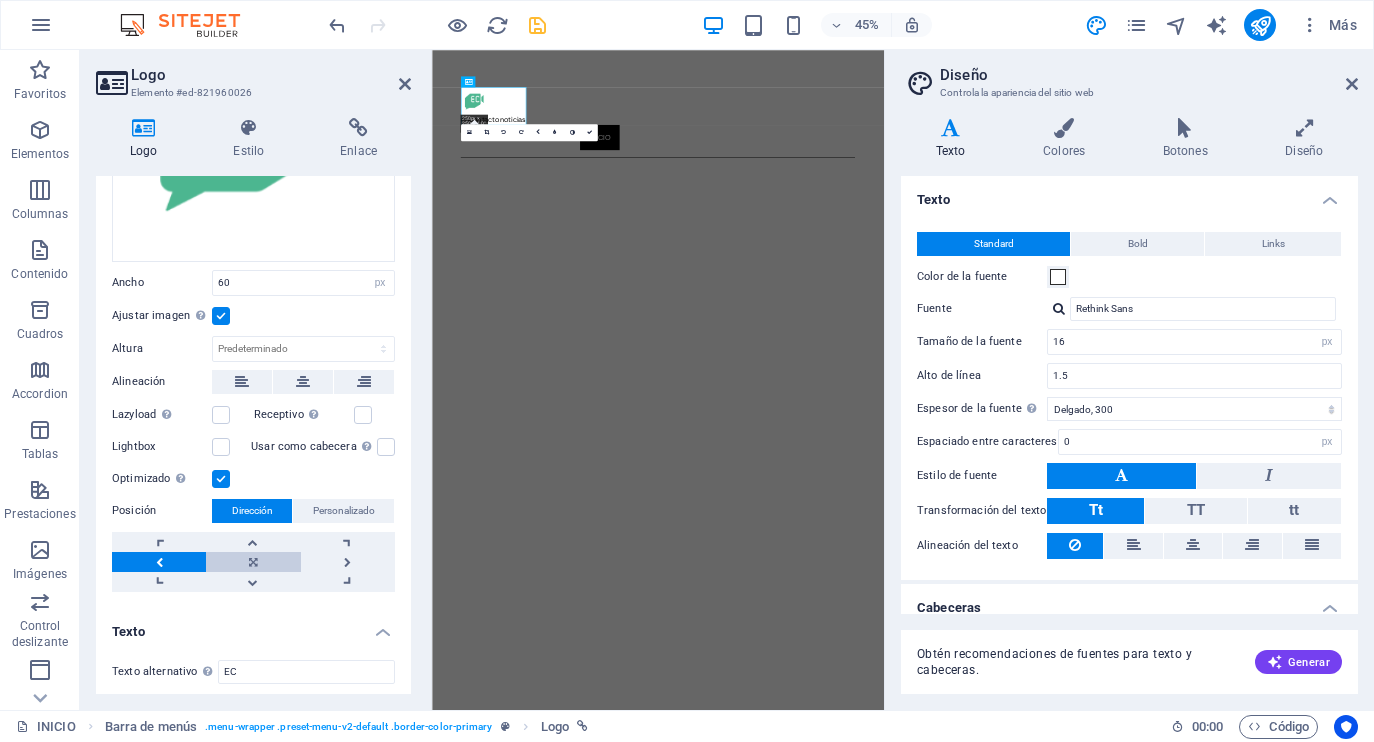 click at bounding box center (253, 562) 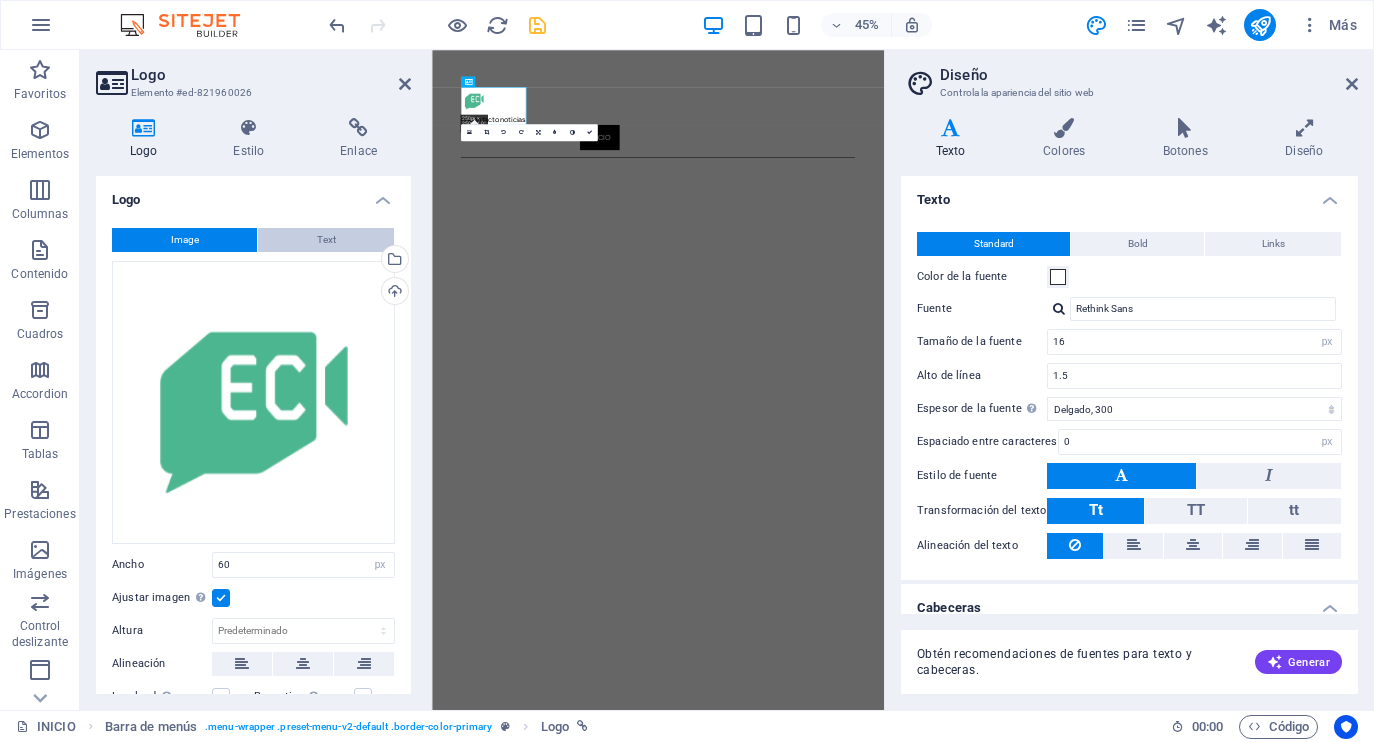 scroll, scrollTop: 0, scrollLeft: 0, axis: both 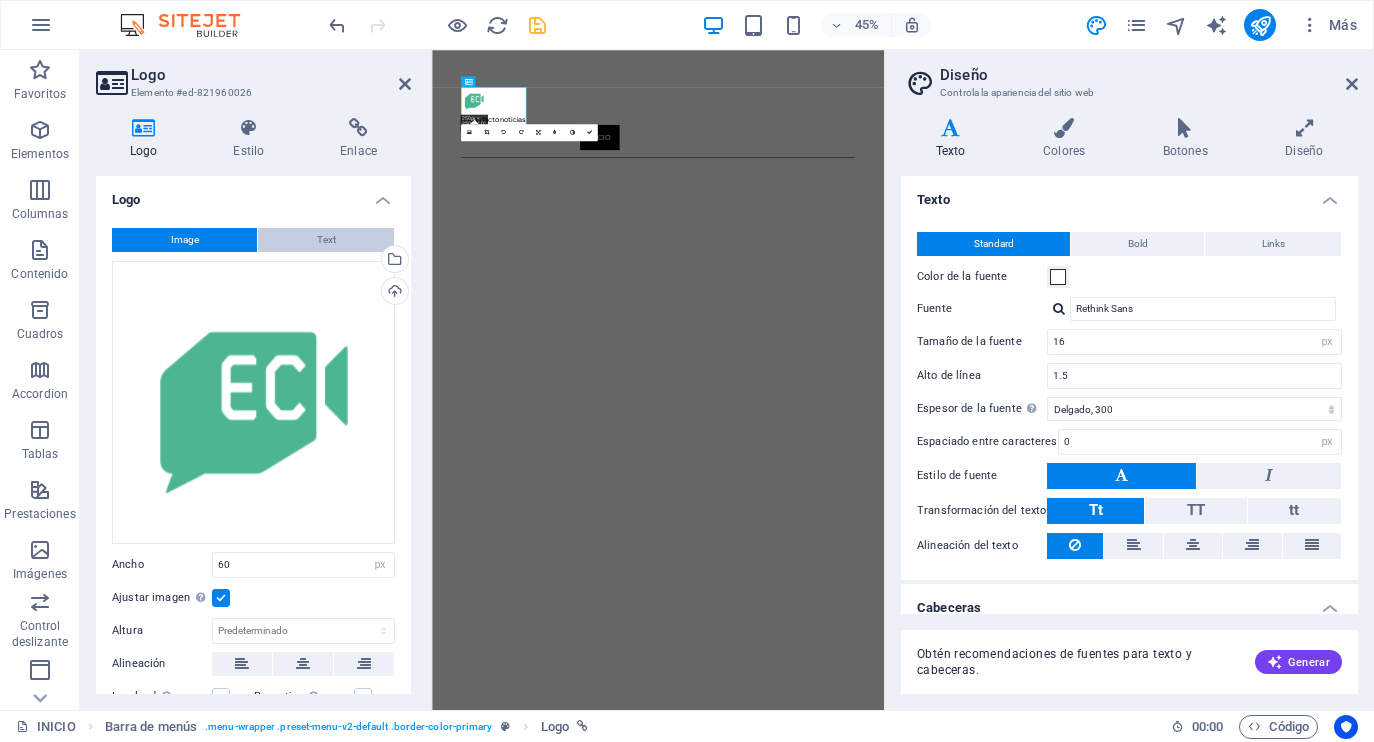 click on "Text" at bounding box center (326, 240) 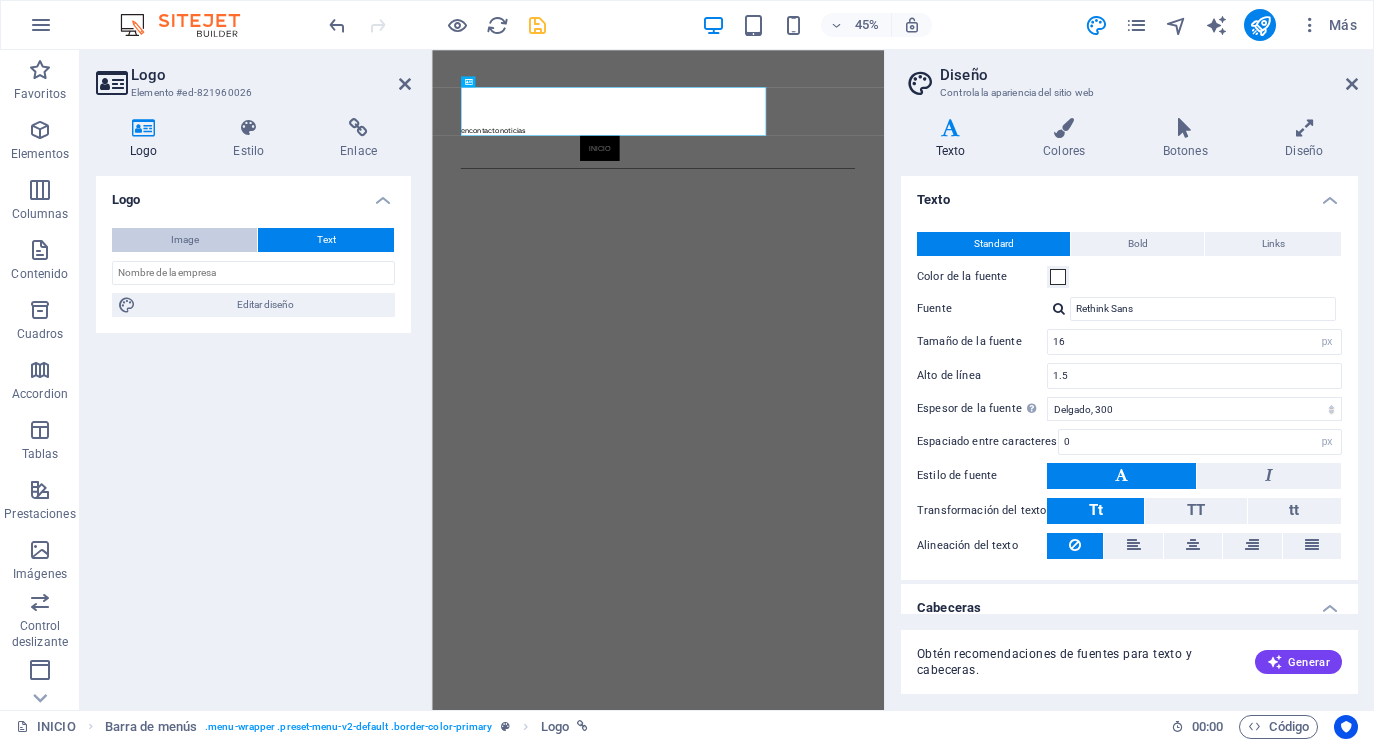 click on "Image" at bounding box center [185, 240] 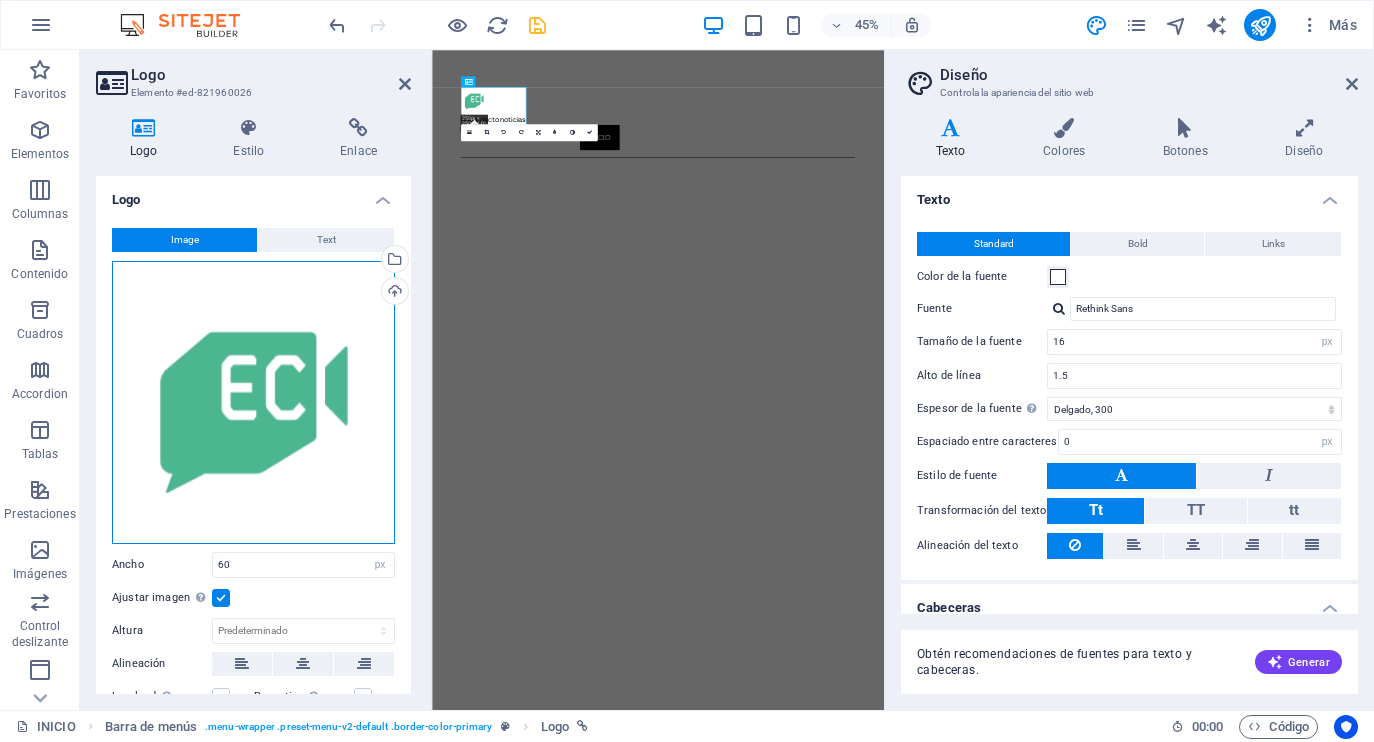 click on "Arrastra archivos aquí, haz clic para escoger archivos o  selecciona archivos de Archivos o de nuestra galería gratuita de fotos y vídeos" at bounding box center [253, 402] 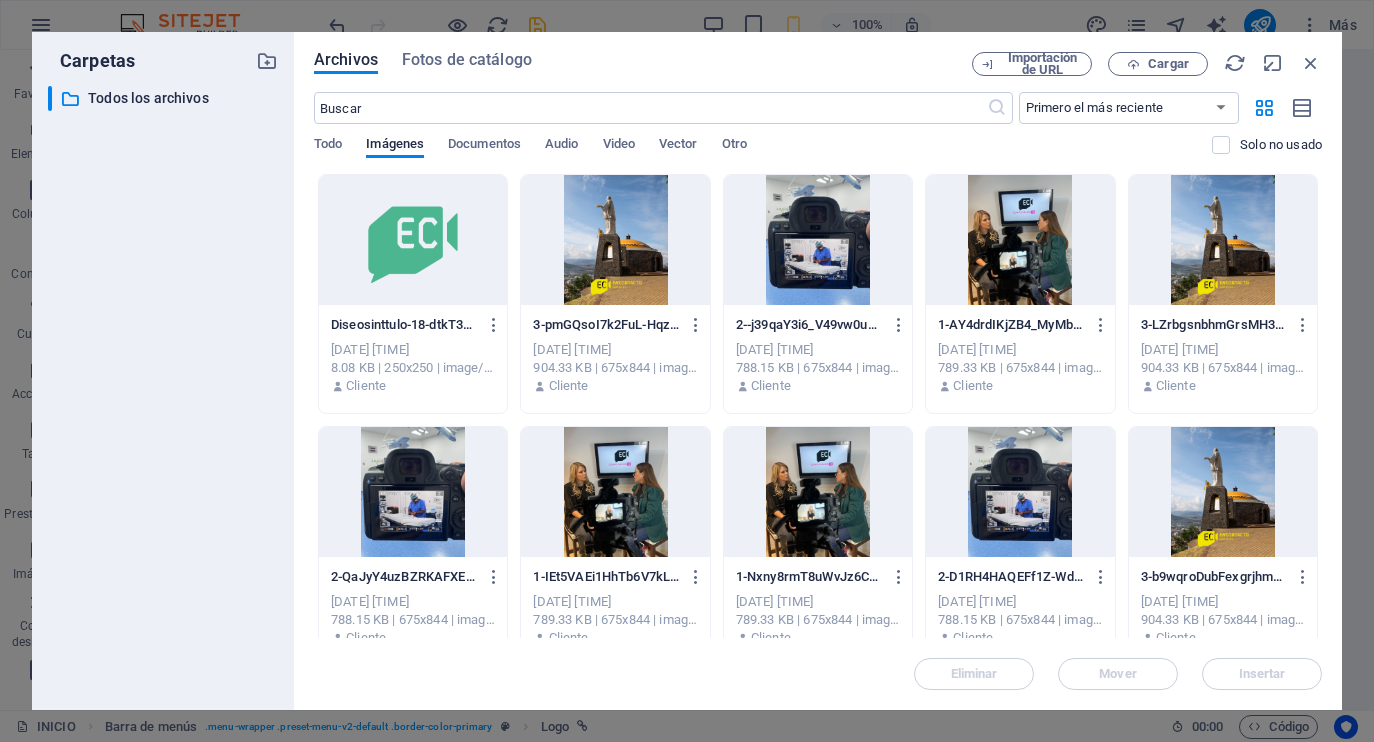 click at bounding box center [413, 240] 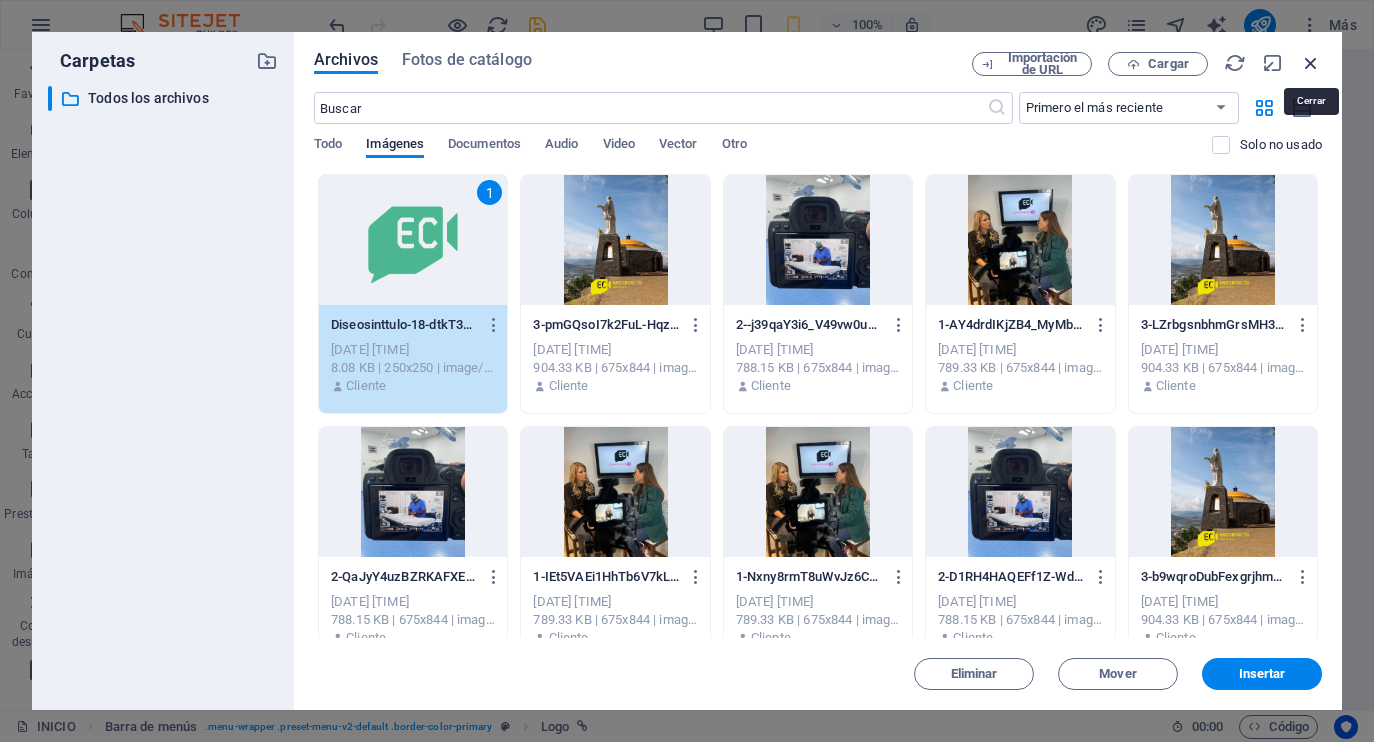 click at bounding box center [1311, 63] 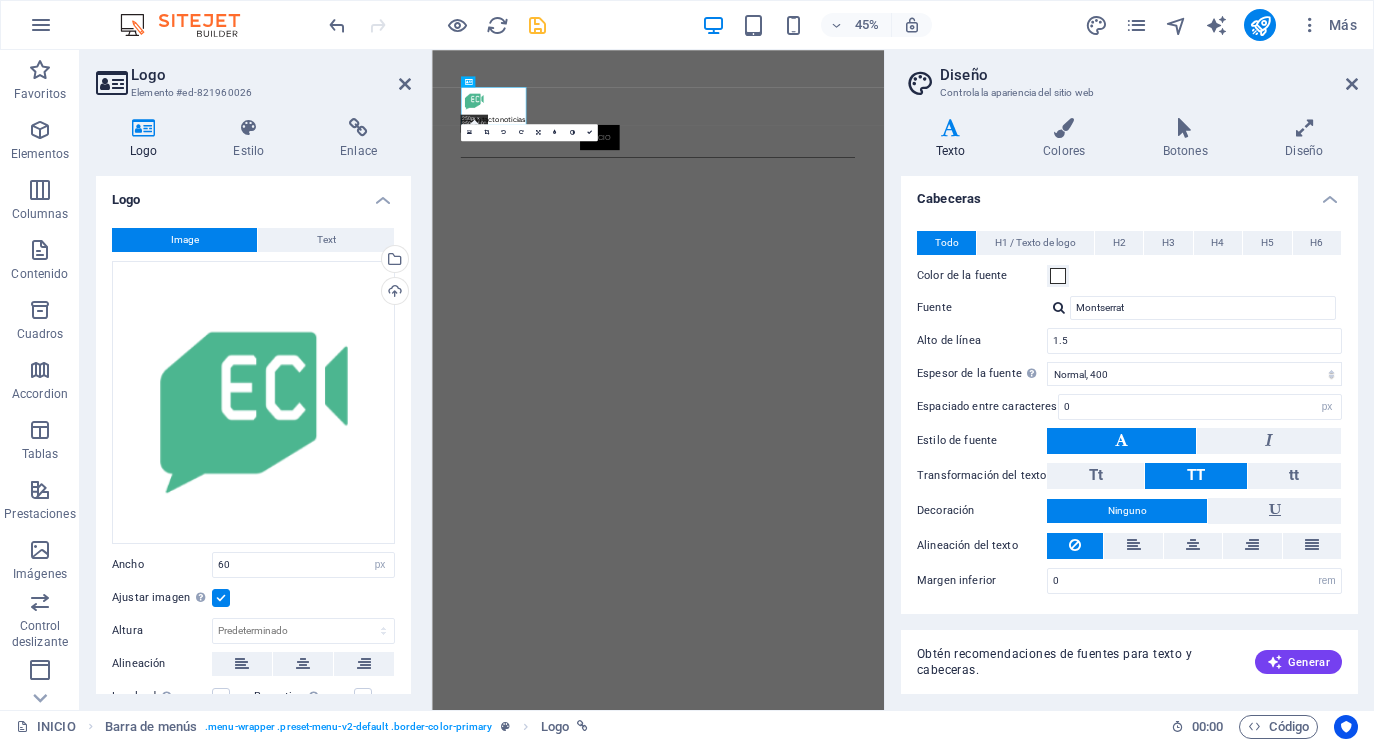 scroll, scrollTop: 408, scrollLeft: 0, axis: vertical 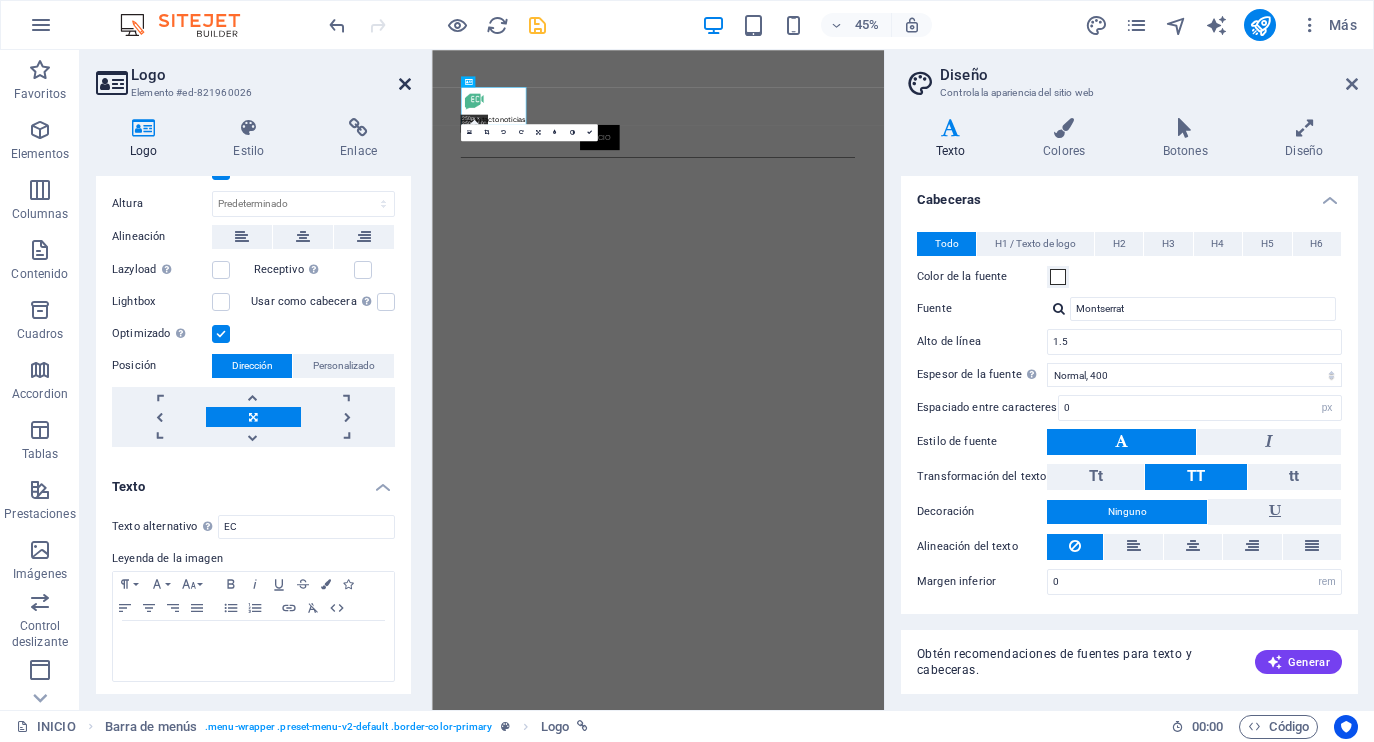 click at bounding box center [405, 84] 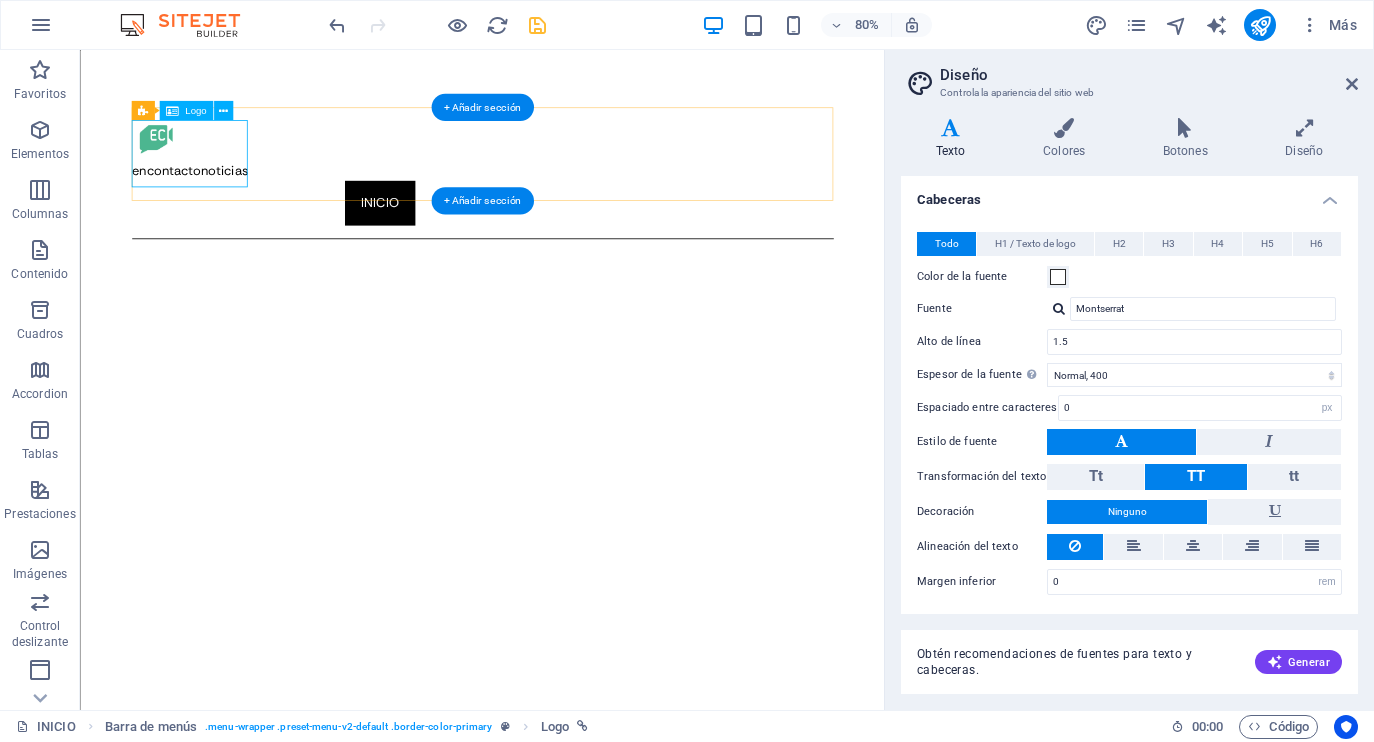 click on "encontactonoticias" at bounding box center [582, 171] 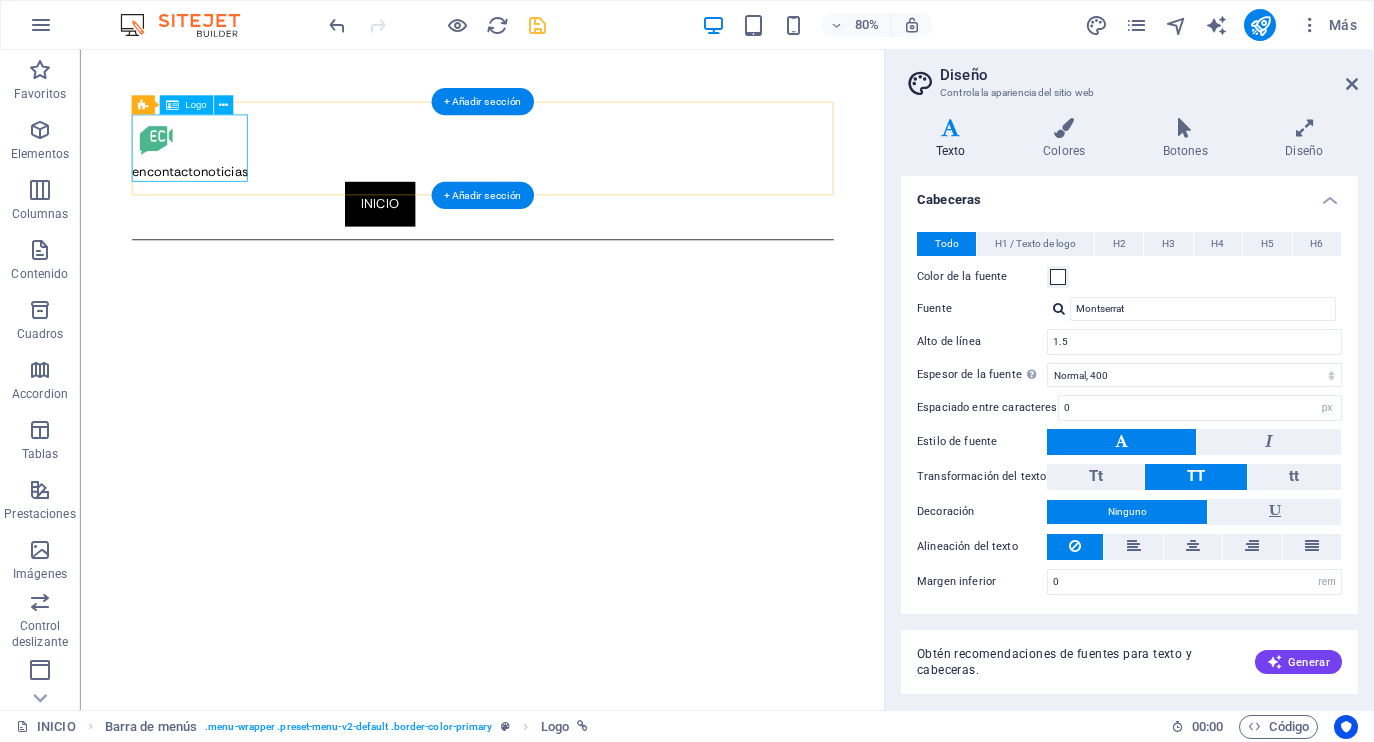click on "encontactonoticias" at bounding box center [582, 172] 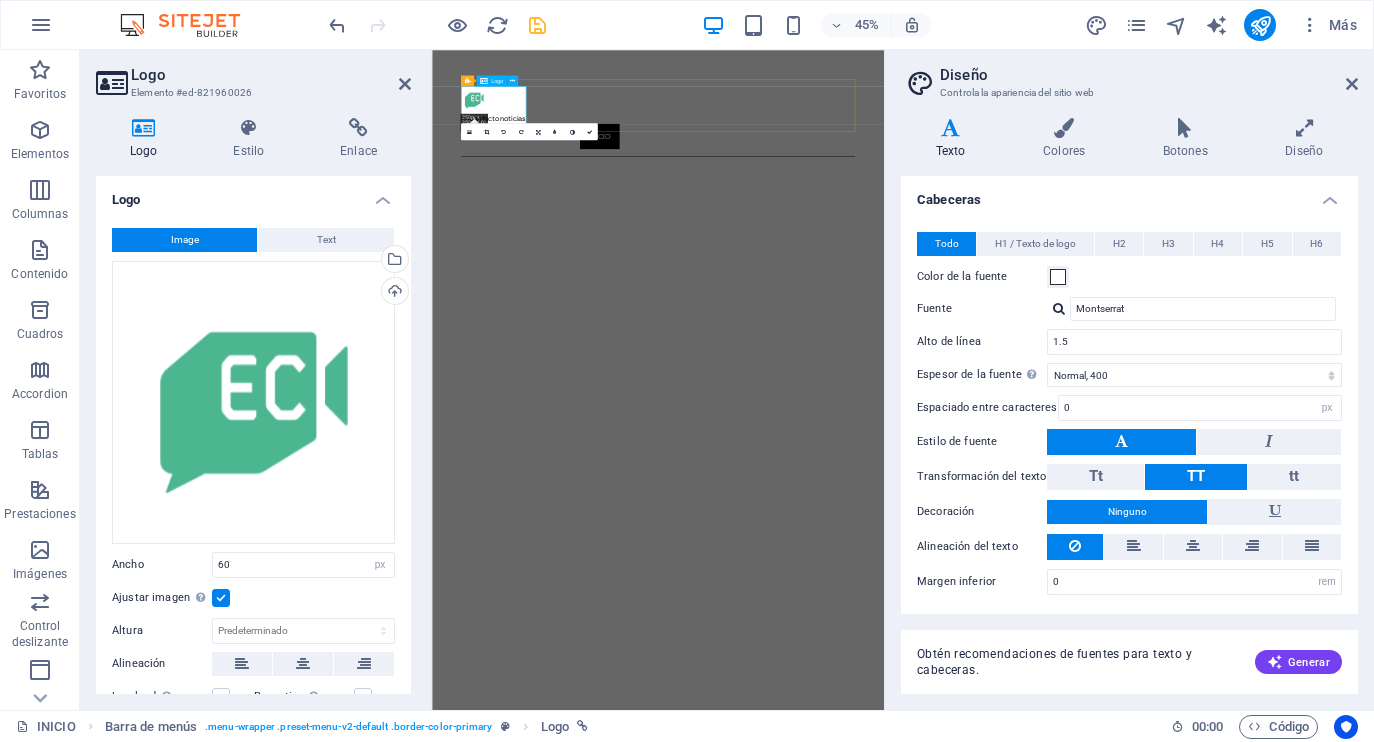 click on "encontactonoticias" at bounding box center (934, 172) 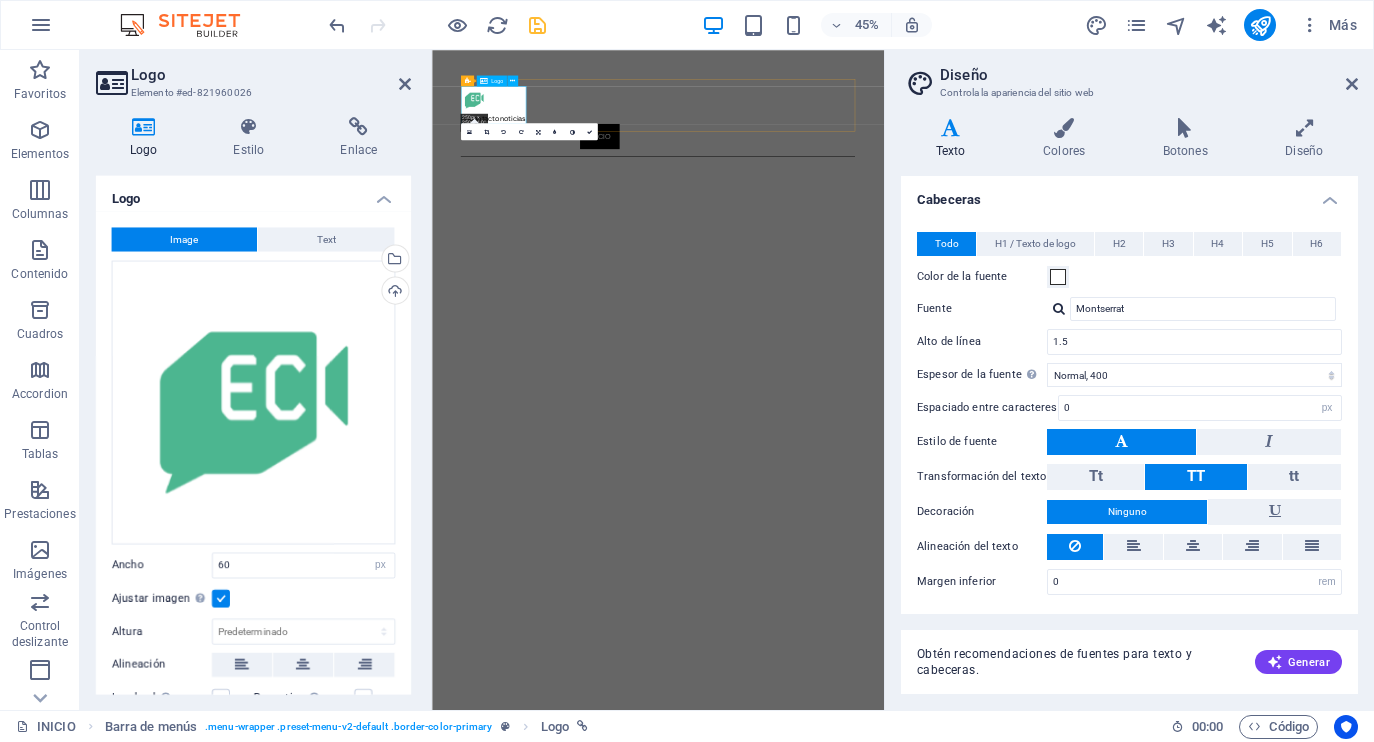 click on "encontactonoticias" at bounding box center [934, 172] 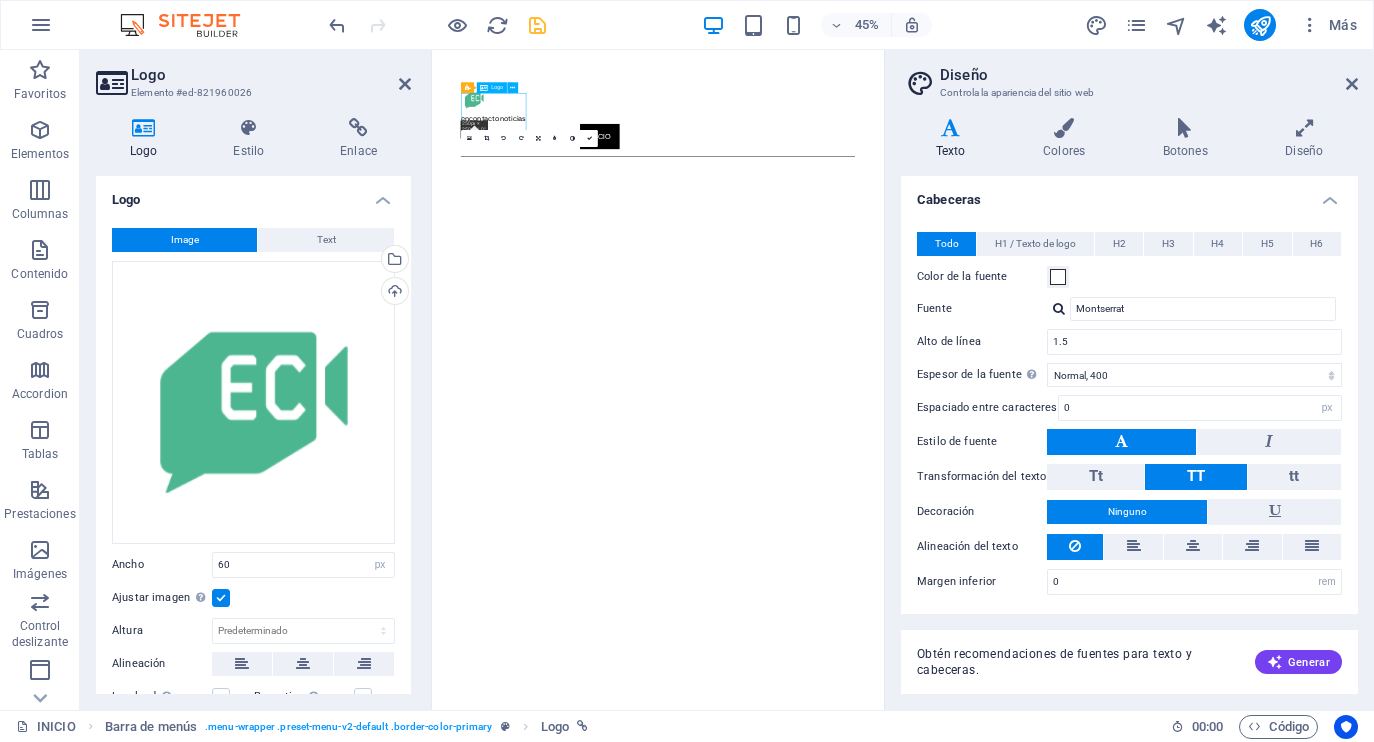 click on "encontactonoticias" at bounding box center (934, 172) 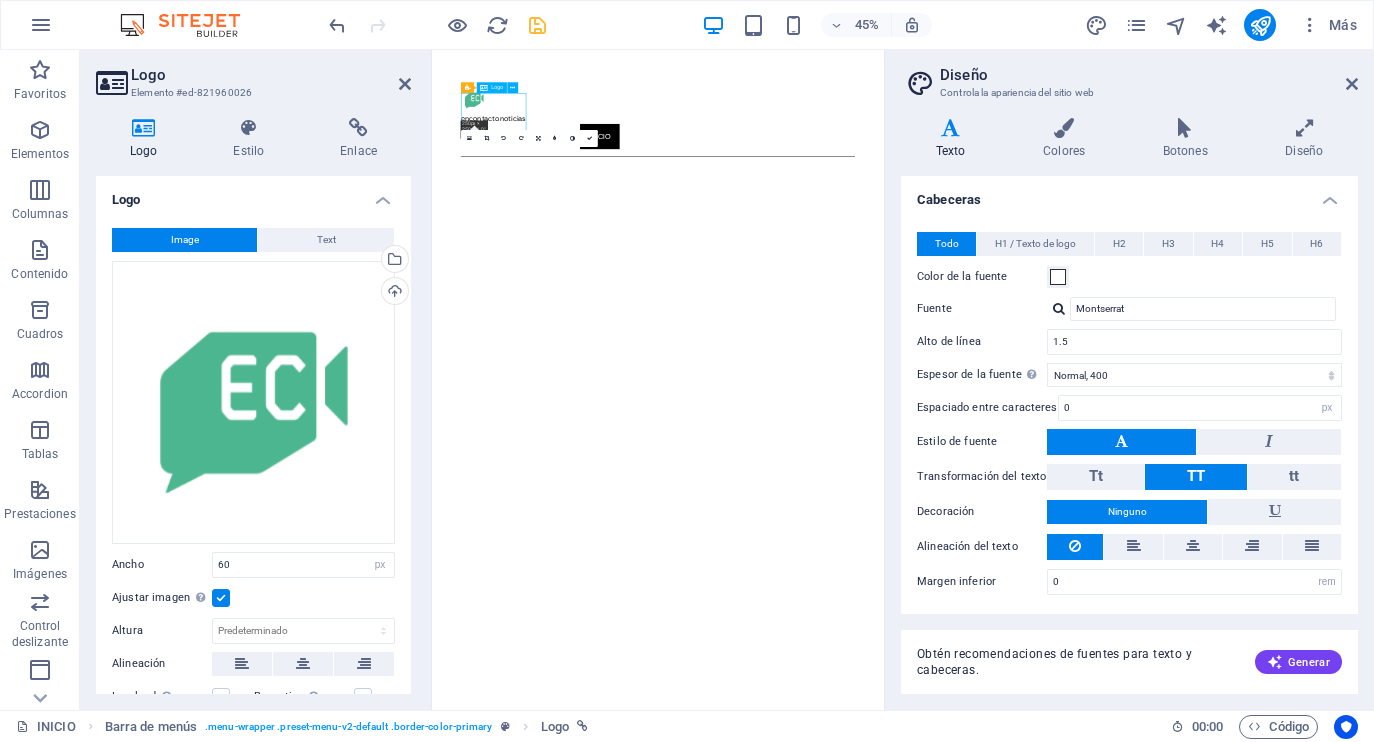 scroll, scrollTop: 0, scrollLeft: 0, axis: both 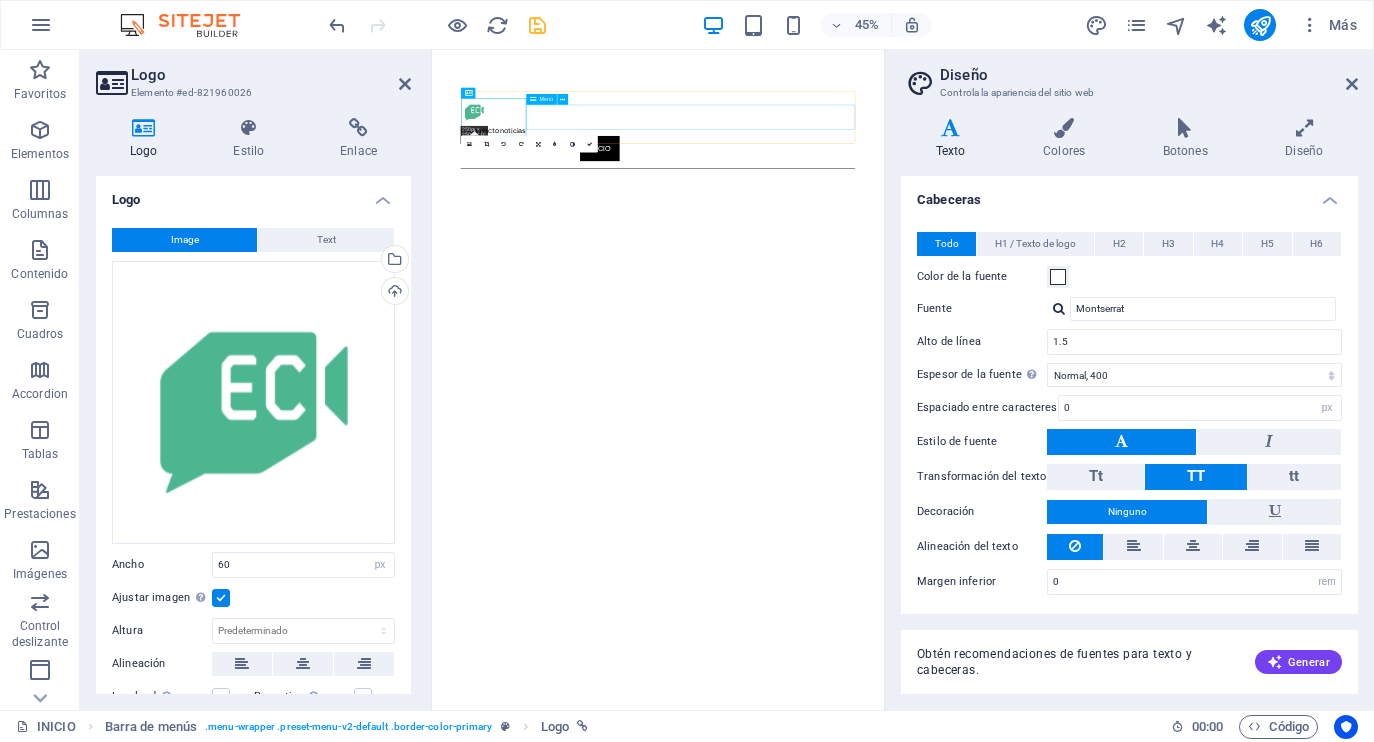 click on "INICIO About Work News Partners Contact" at bounding box center [934, 269] 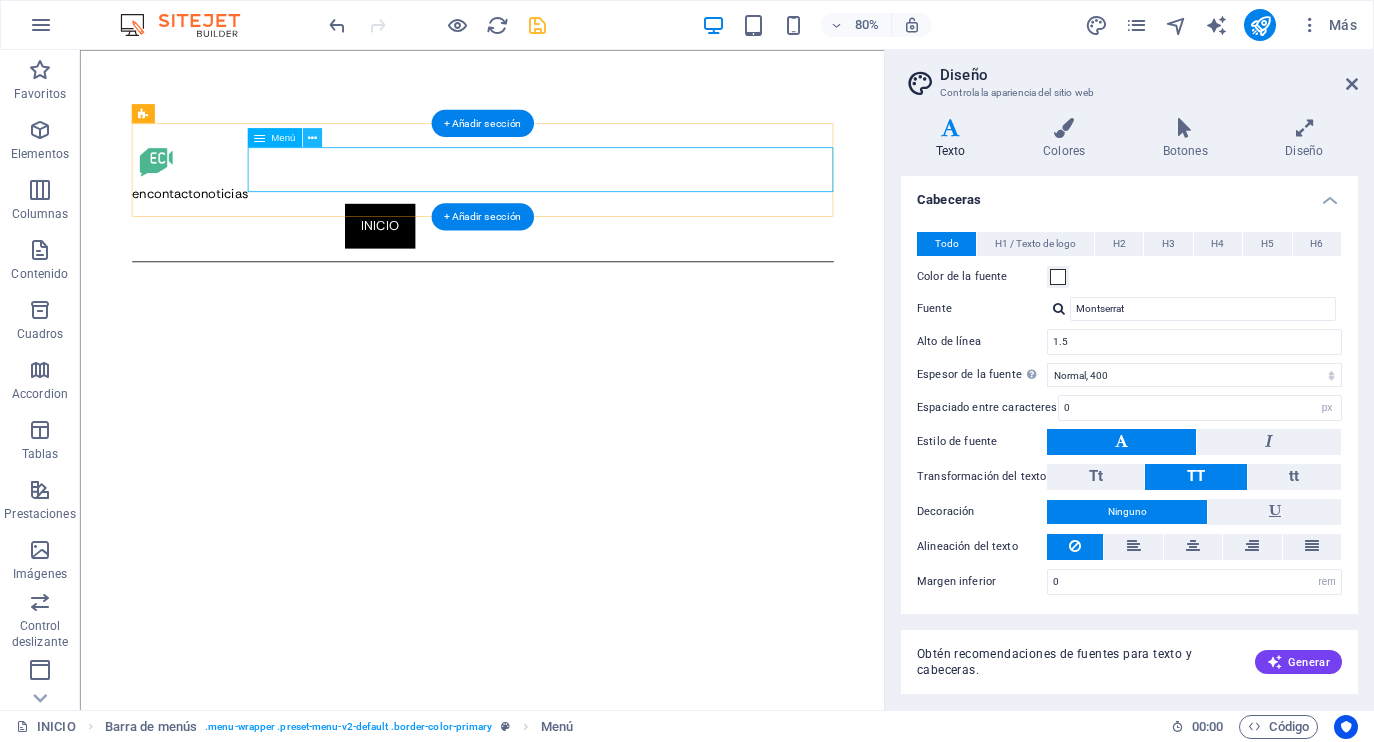 click at bounding box center (311, 137) 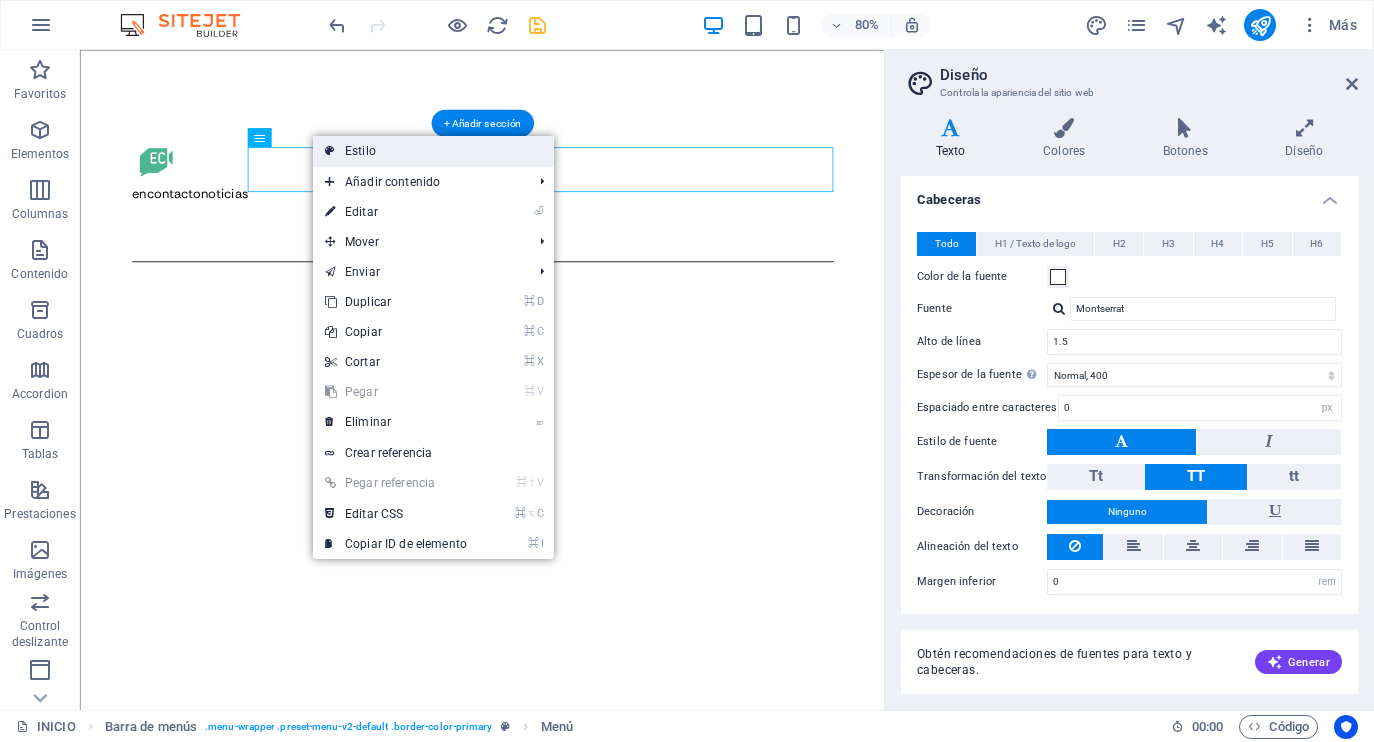 click on "Estilo" at bounding box center [433, 151] 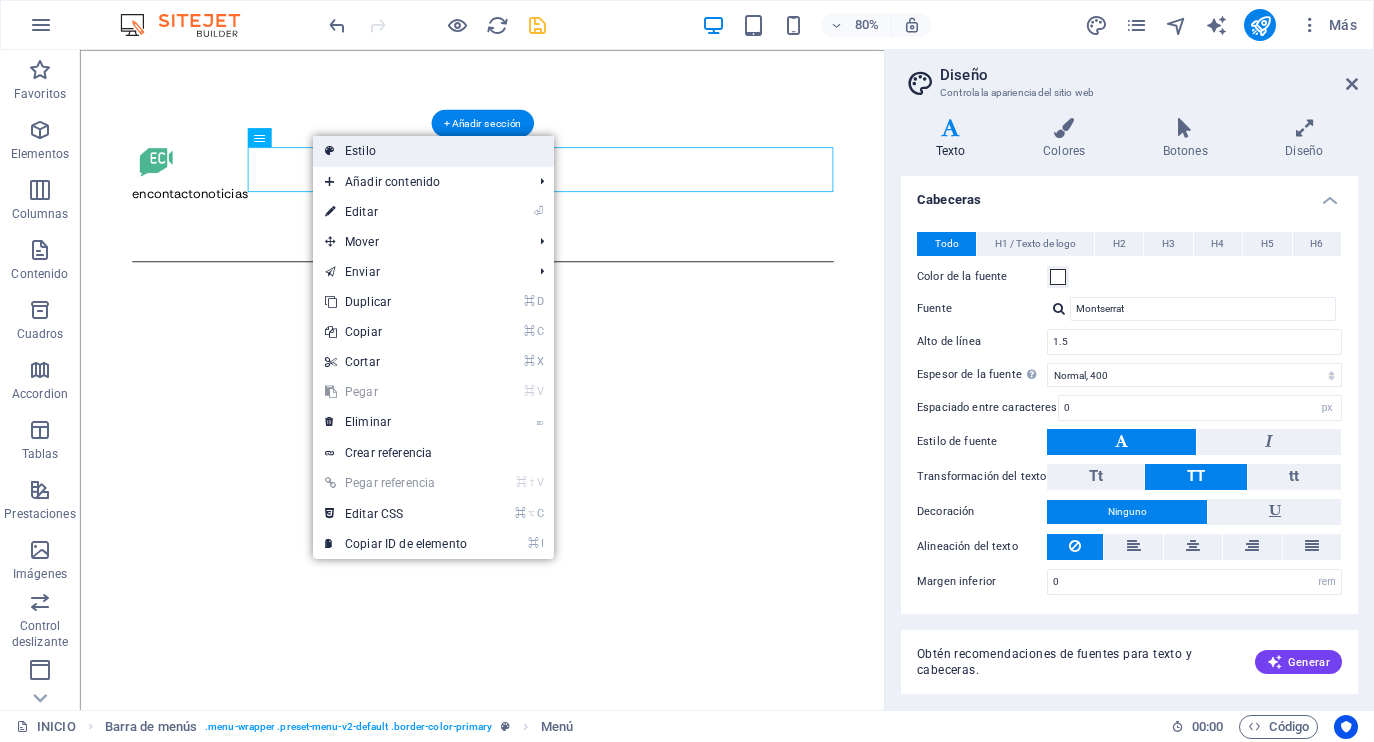 select on "rem" 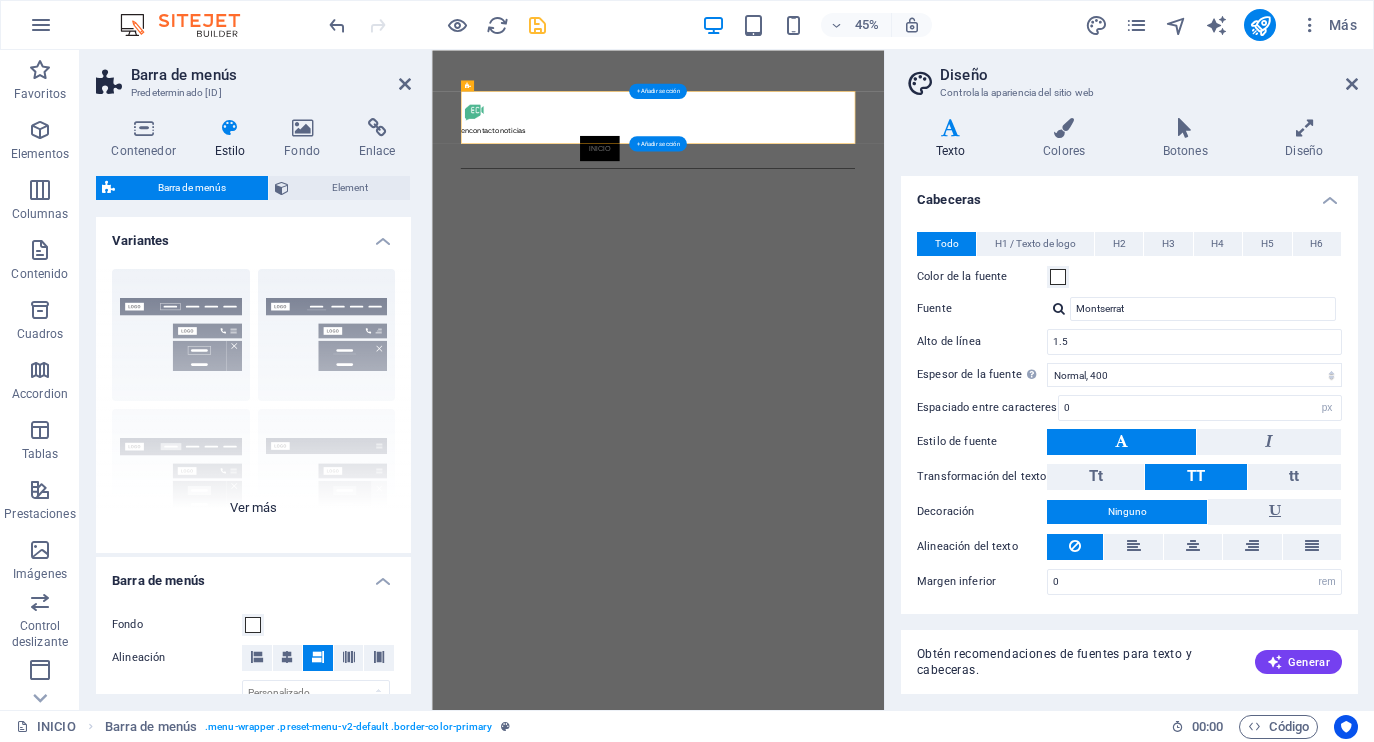 click on "Borde Centrado Predeterminado Fijo Loki Desencadenador Ancho XXL" at bounding box center [253, 403] 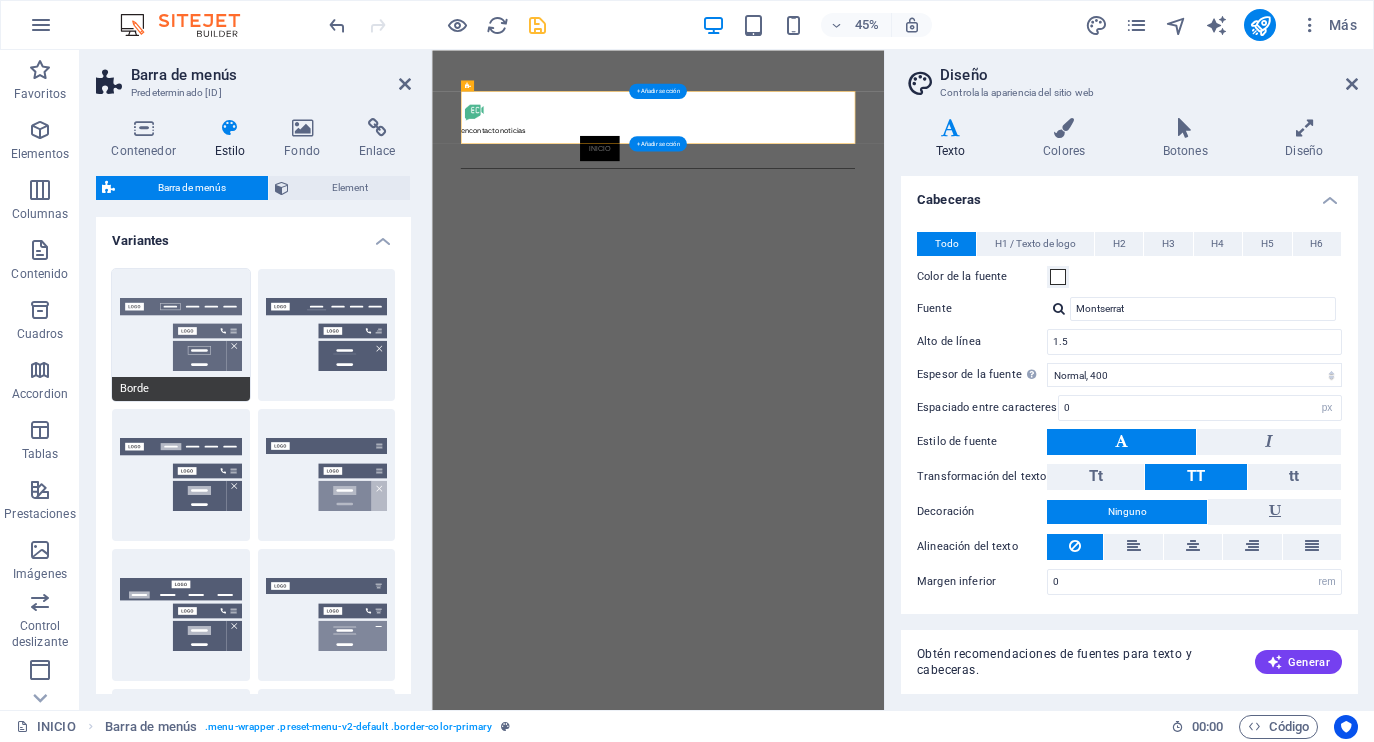 click on "Borde" at bounding box center [181, 335] 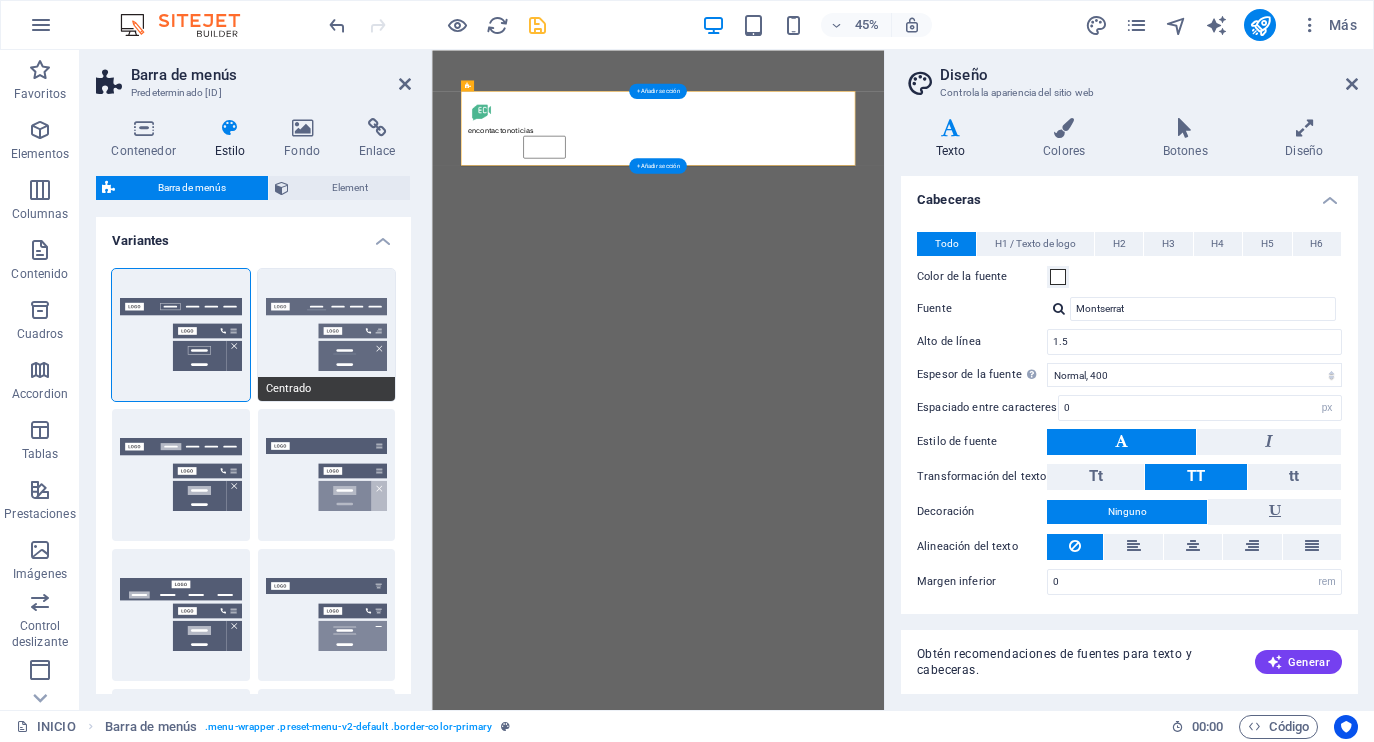 click on "Centrado" at bounding box center (327, 335) 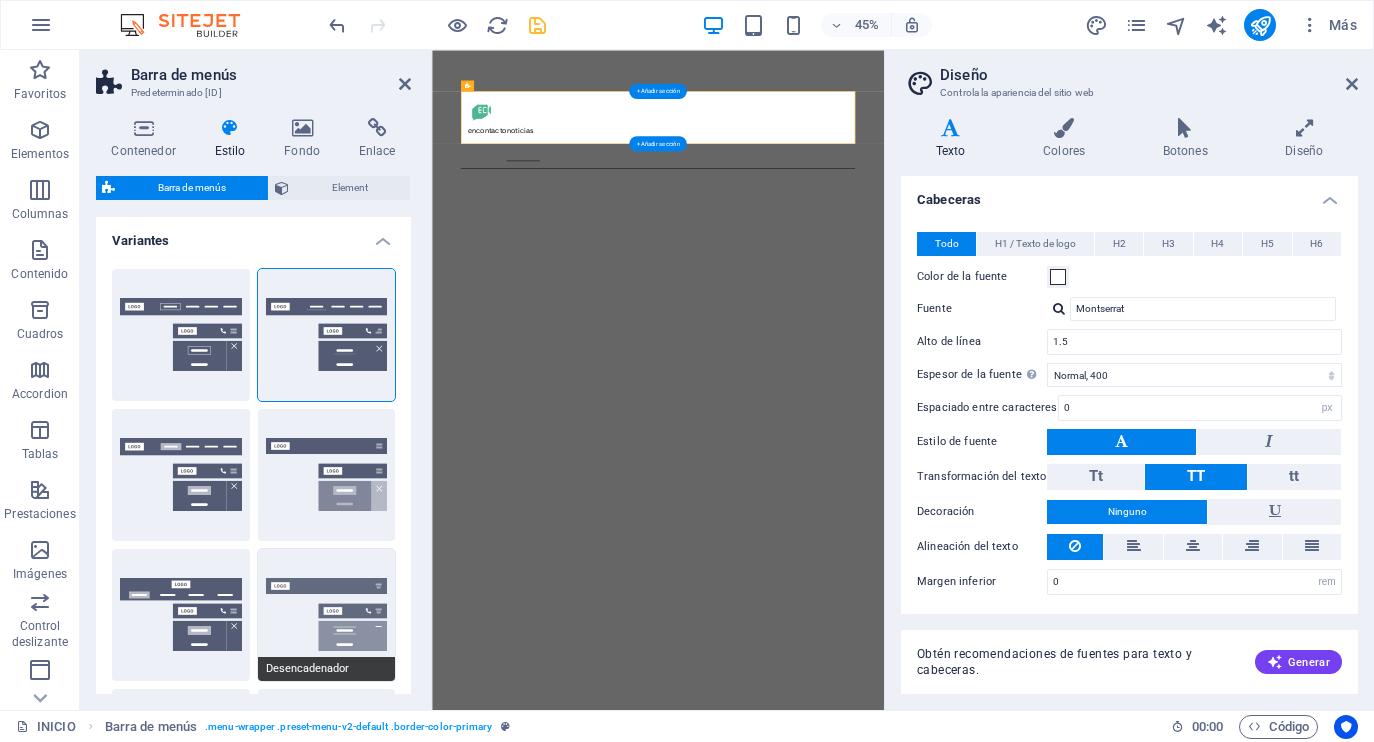 click on "Desencadenador" at bounding box center [327, 615] 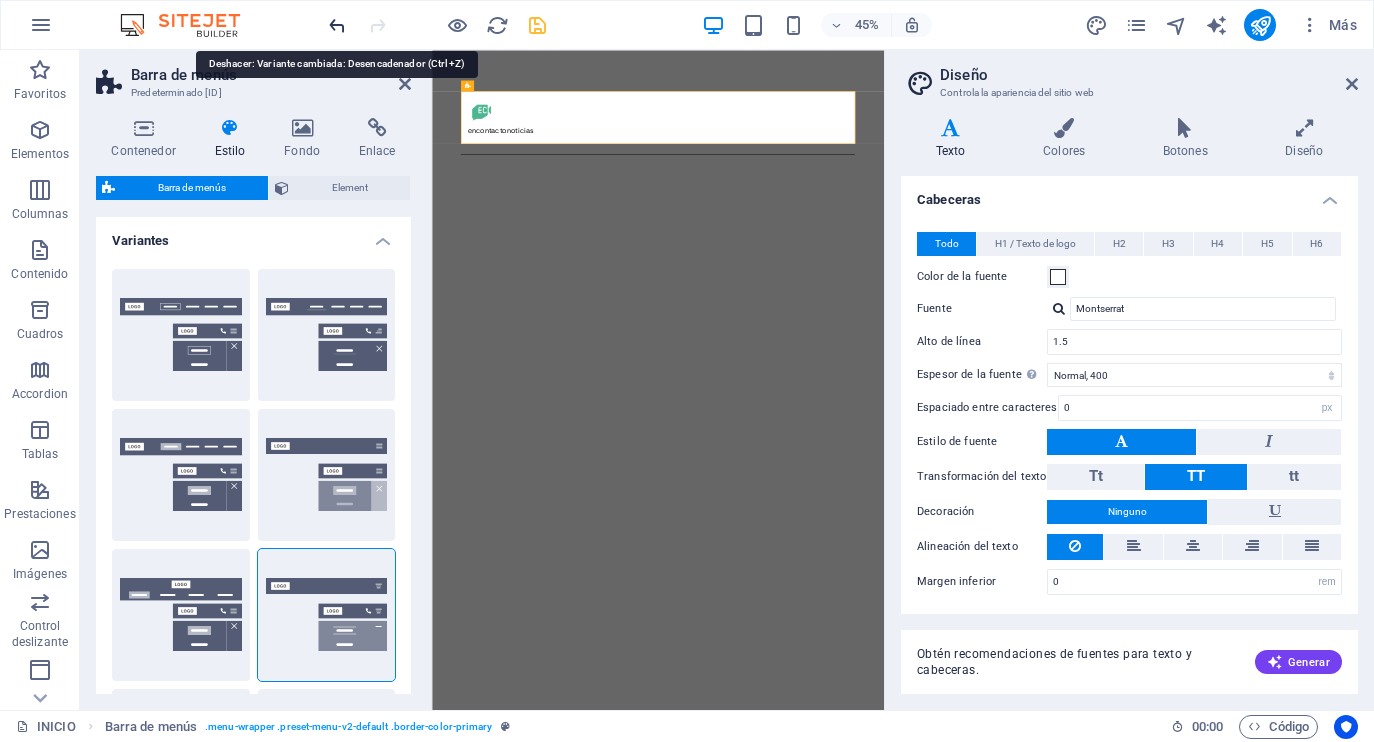 click at bounding box center (337, 25) 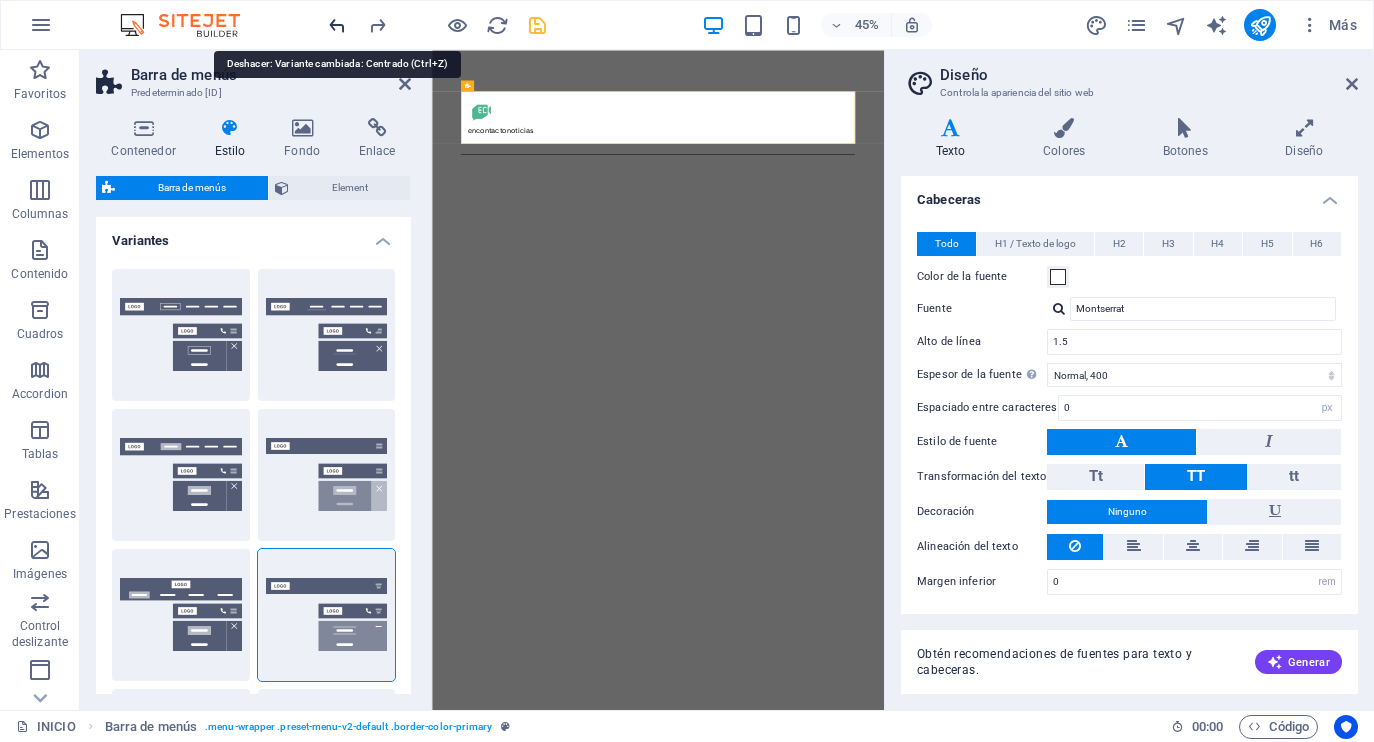 click at bounding box center (337, 25) 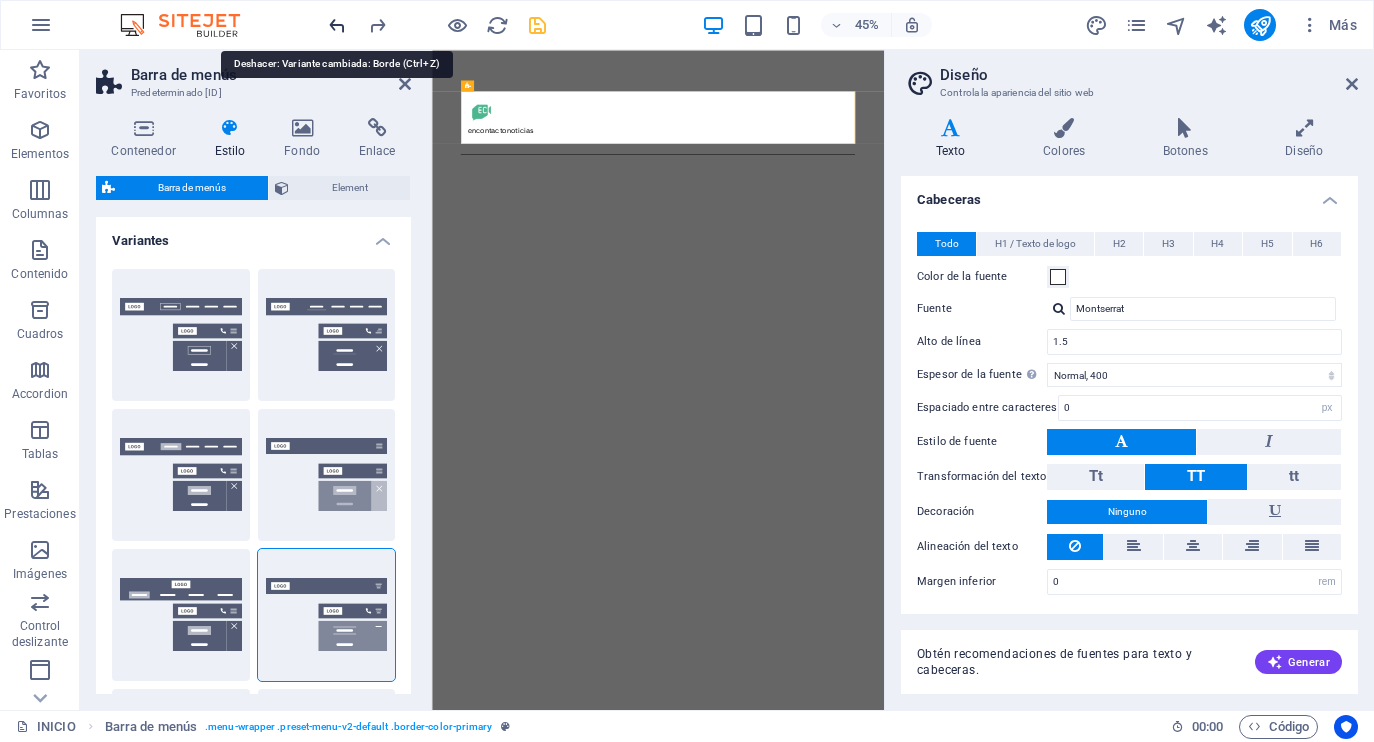 click at bounding box center (337, 25) 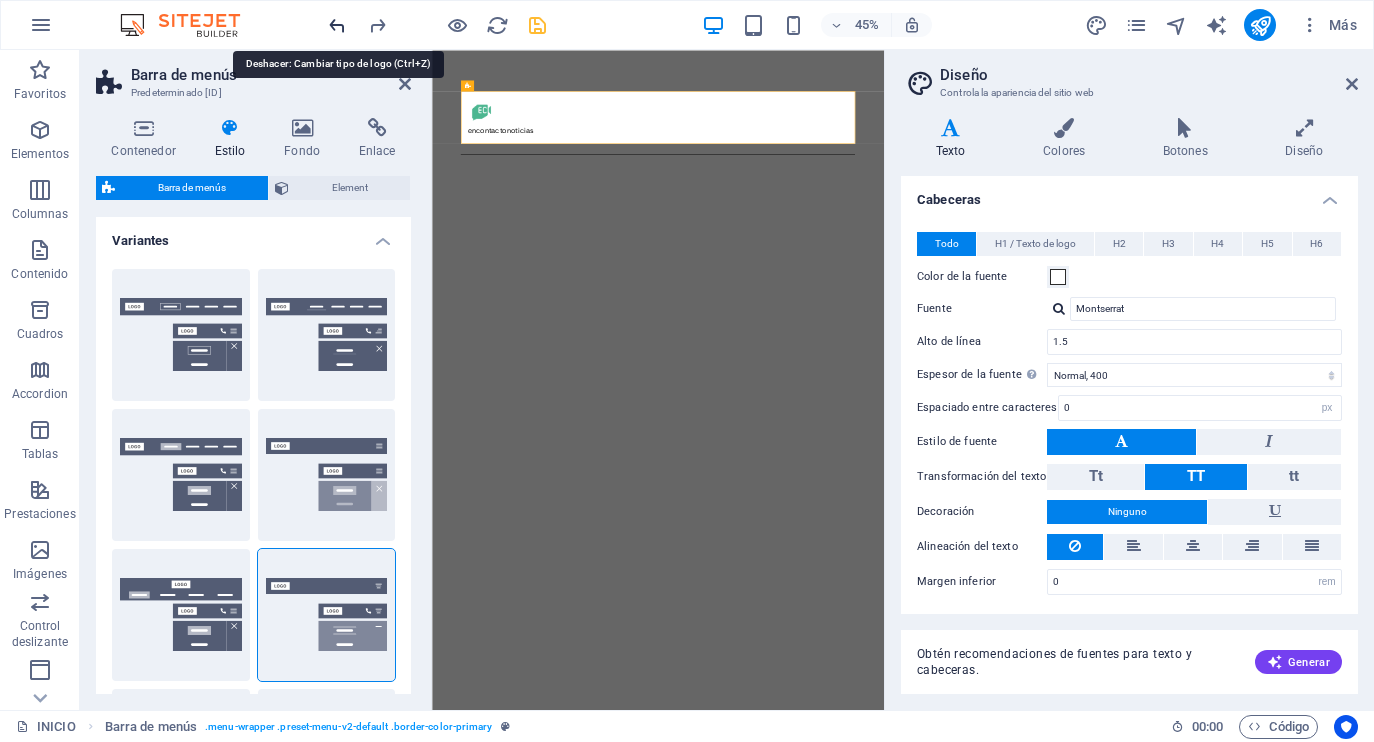 click at bounding box center (337, 25) 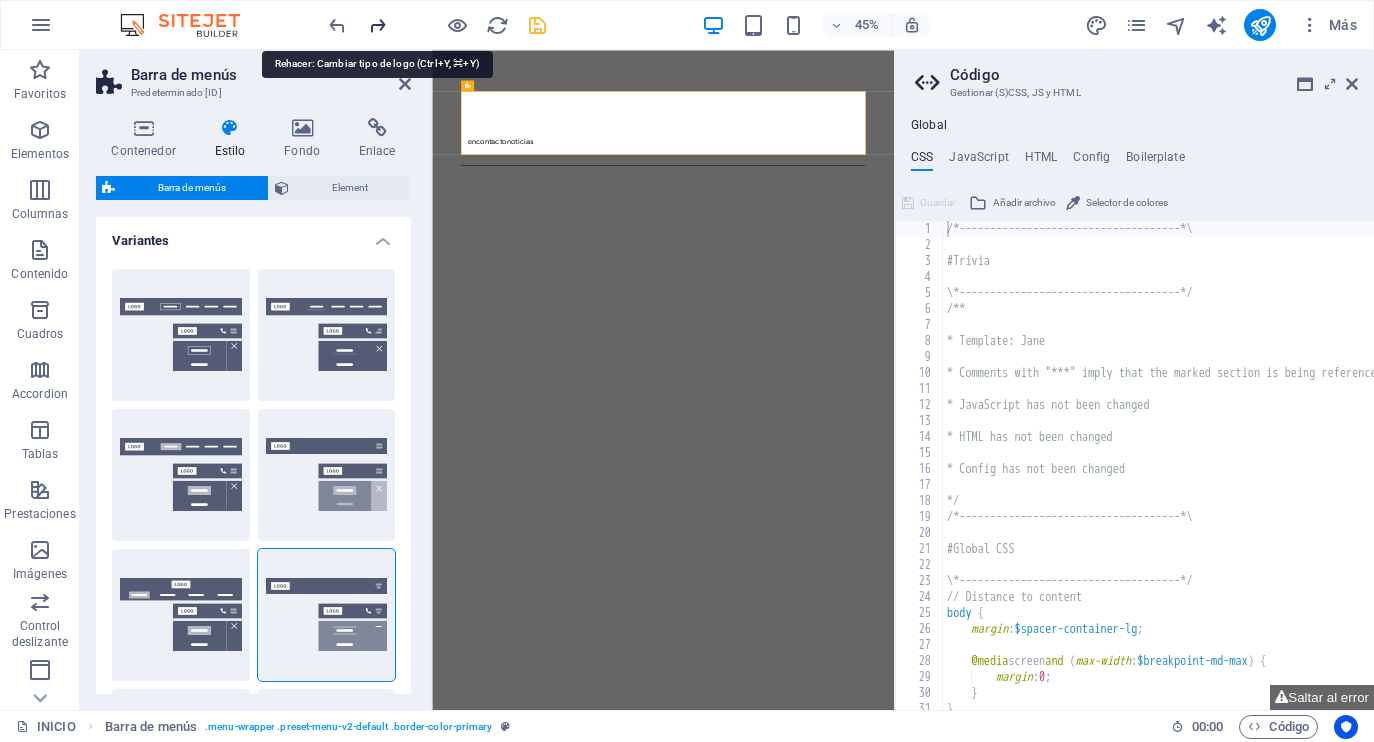 click at bounding box center [377, 25] 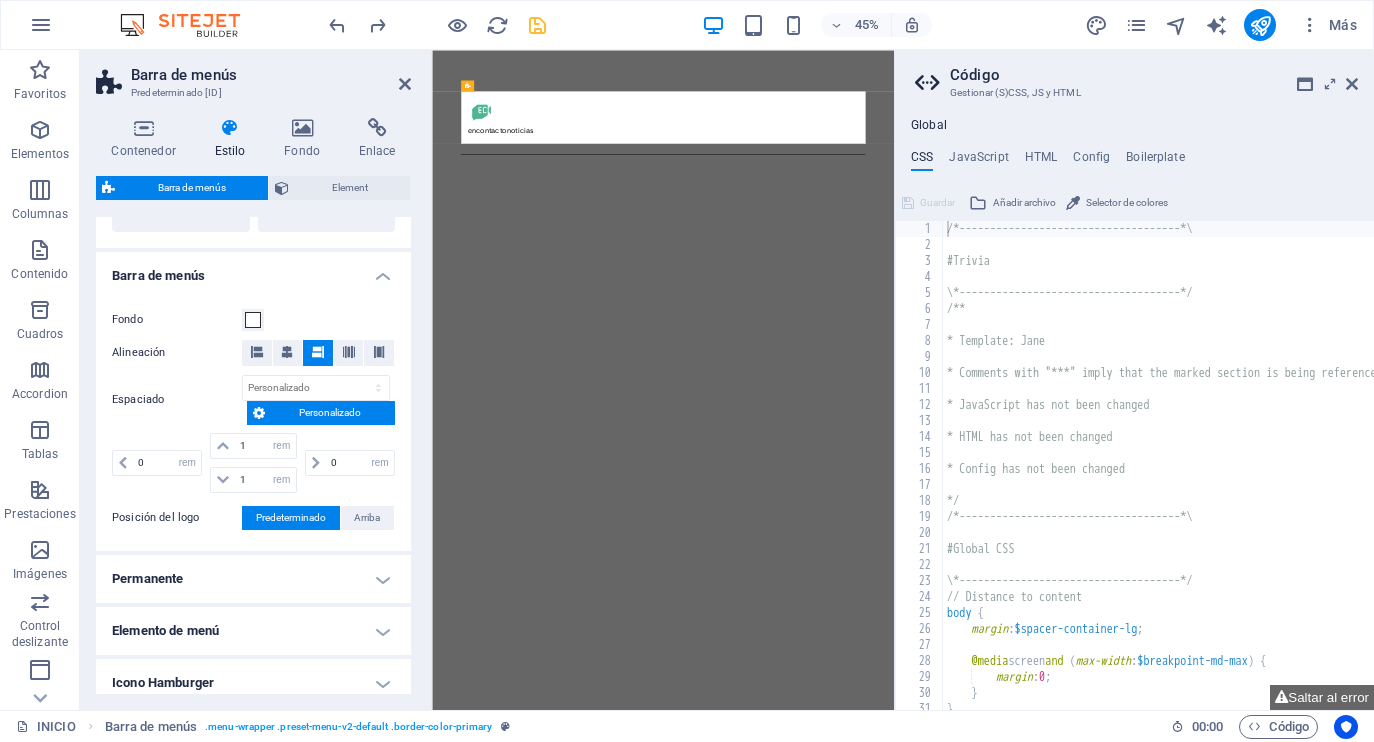 scroll, scrollTop: 602, scrollLeft: 0, axis: vertical 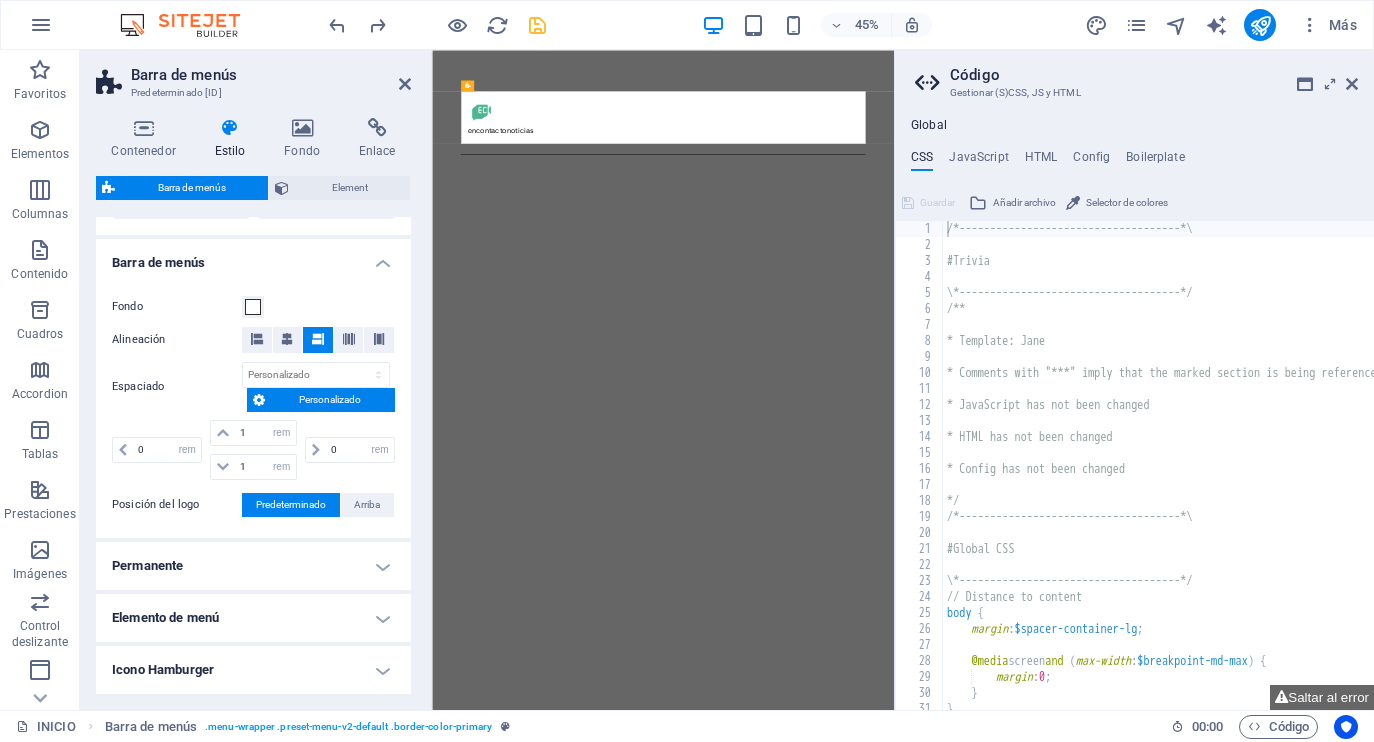 click on "Permanente" at bounding box center (253, 566) 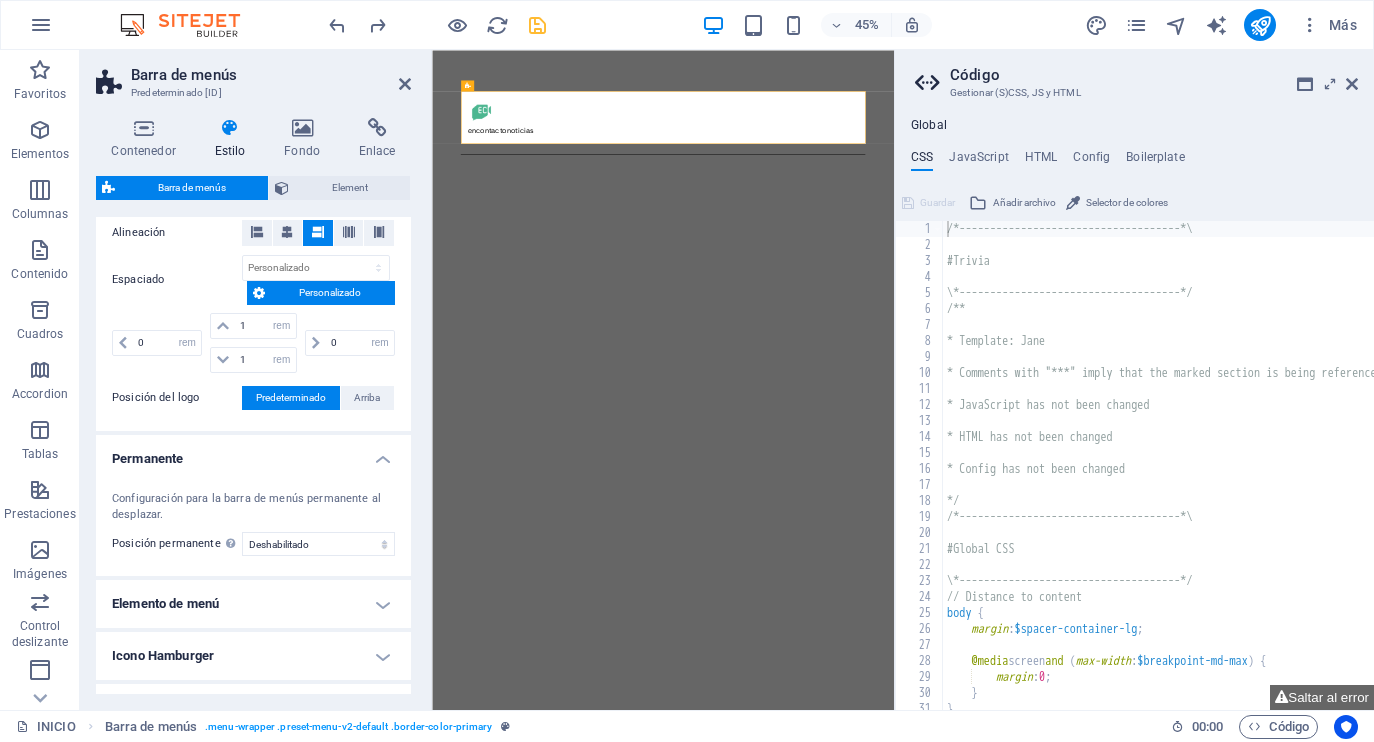 scroll, scrollTop: 714, scrollLeft: 0, axis: vertical 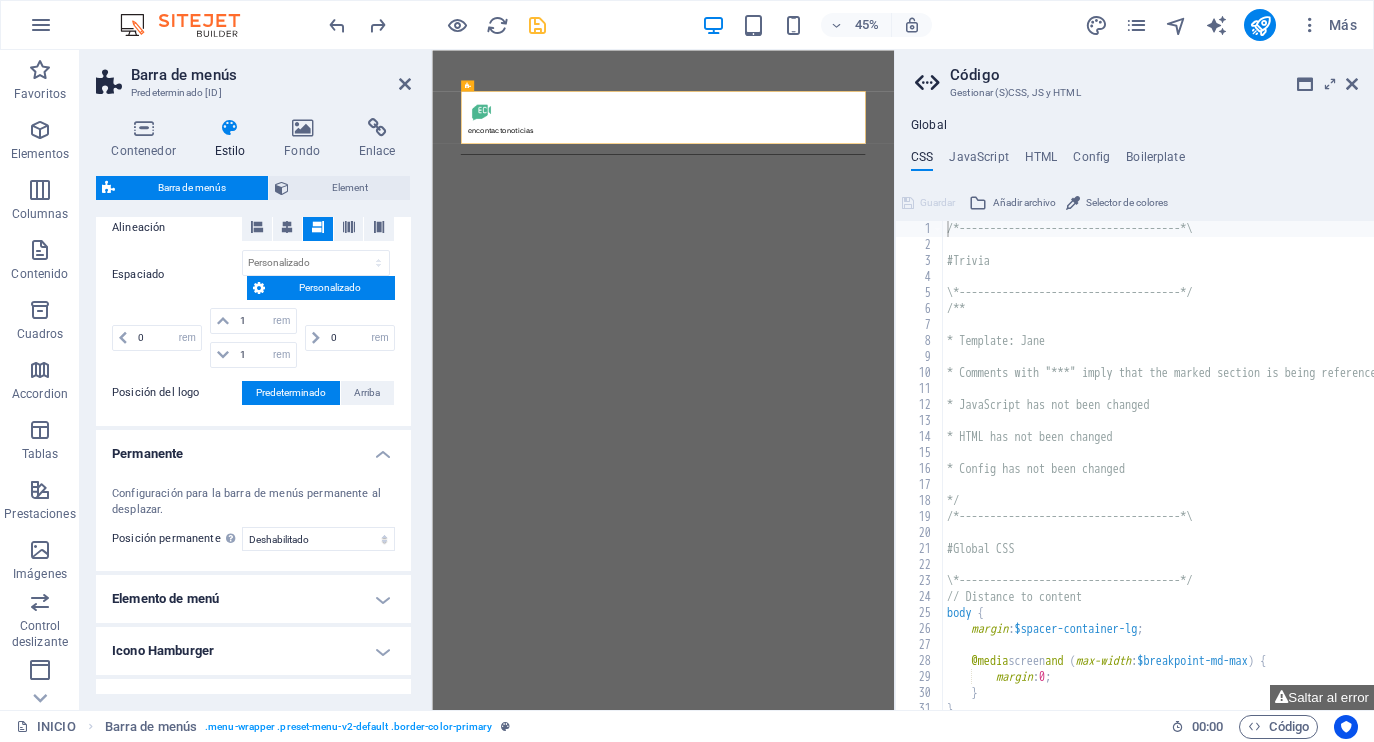 click on "Elemento de menú" at bounding box center [253, 599] 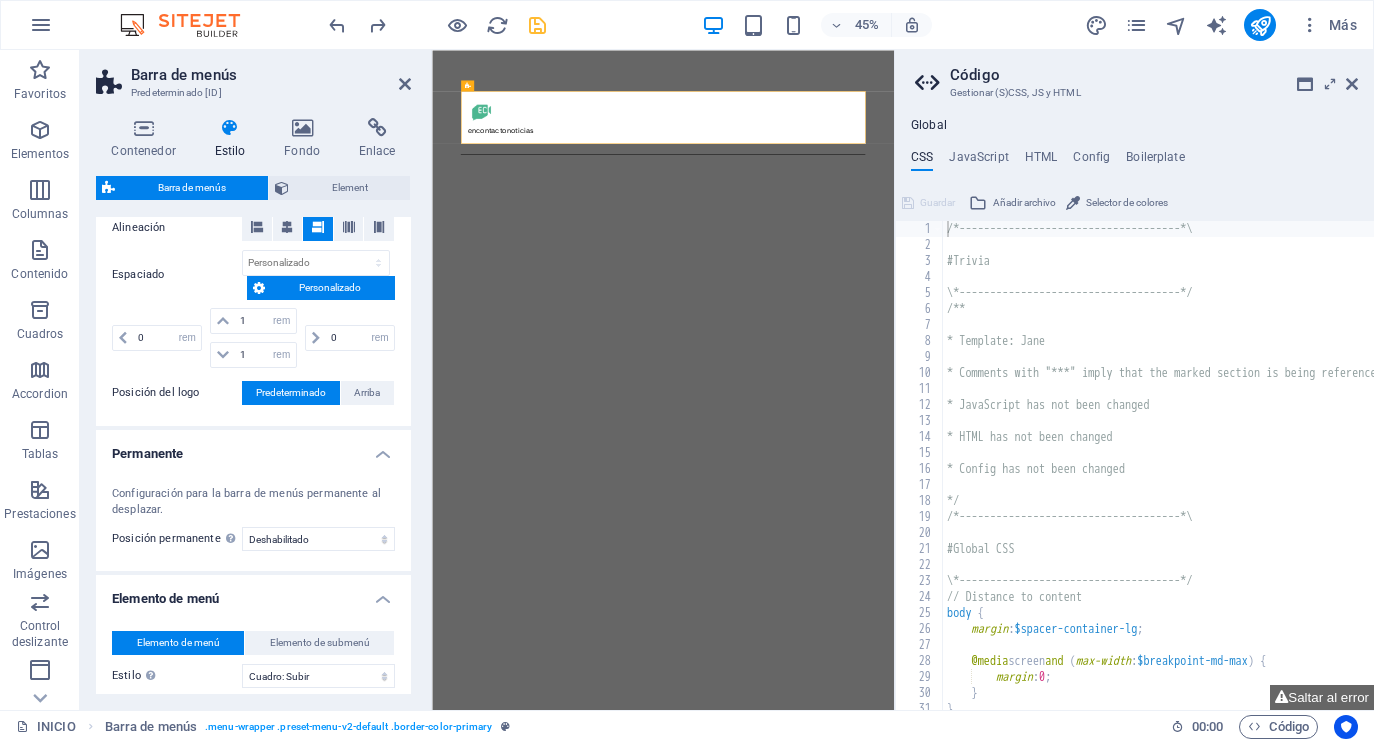 click on "Elemento de menú" at bounding box center (253, 593) 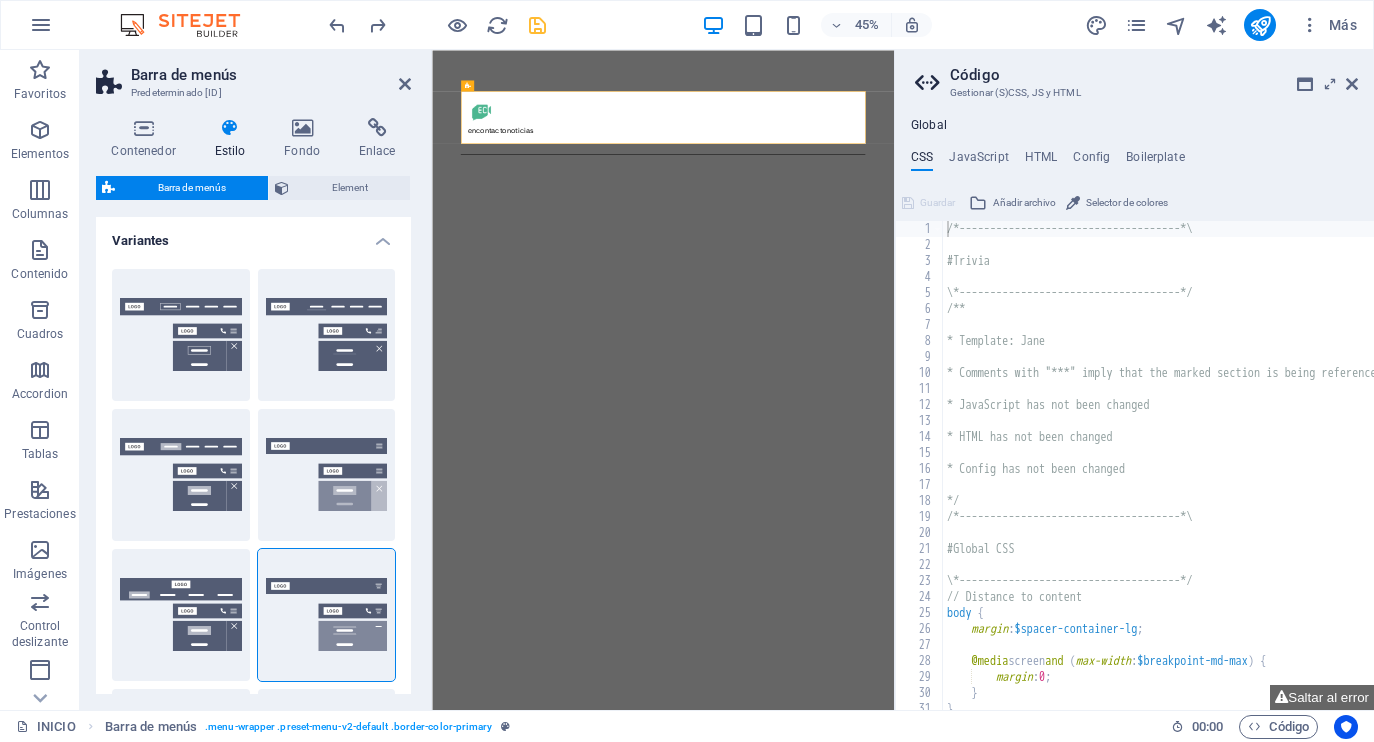 scroll, scrollTop: 0, scrollLeft: 0, axis: both 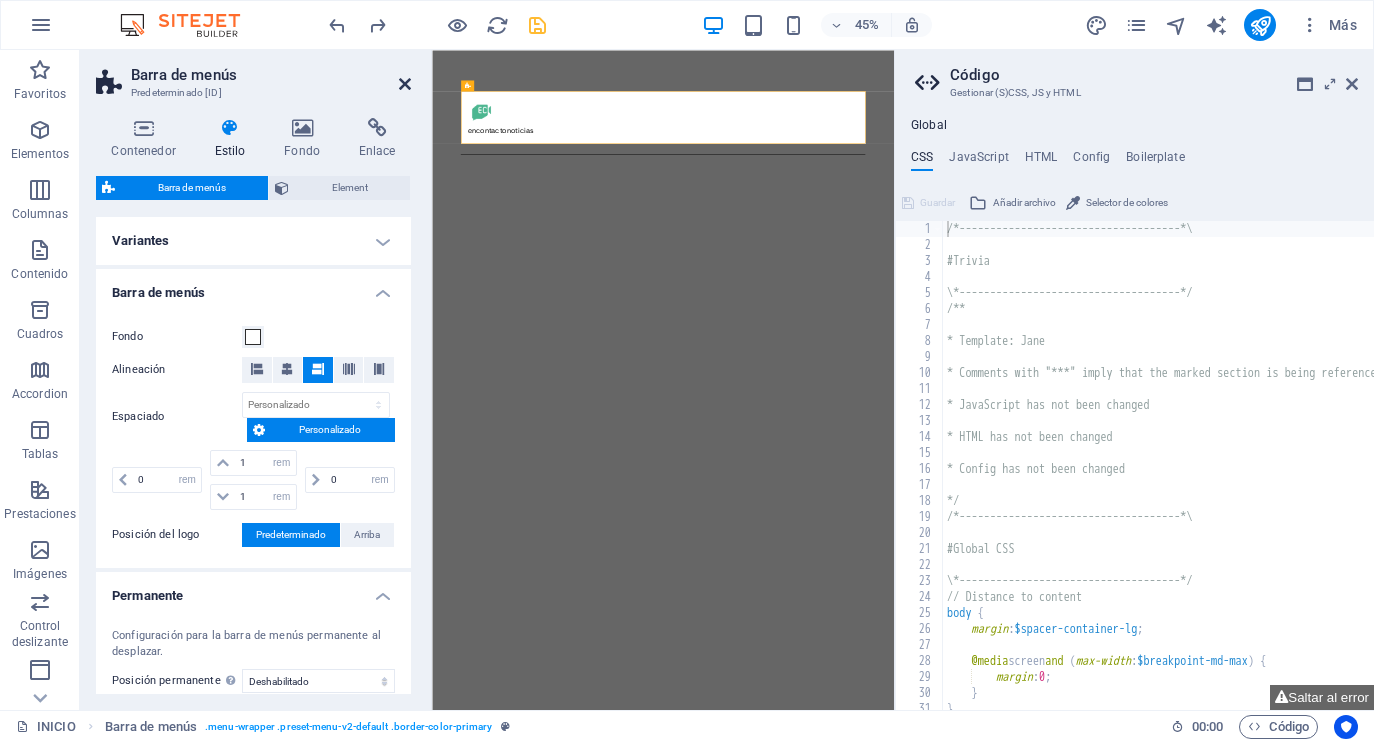 click at bounding box center (405, 84) 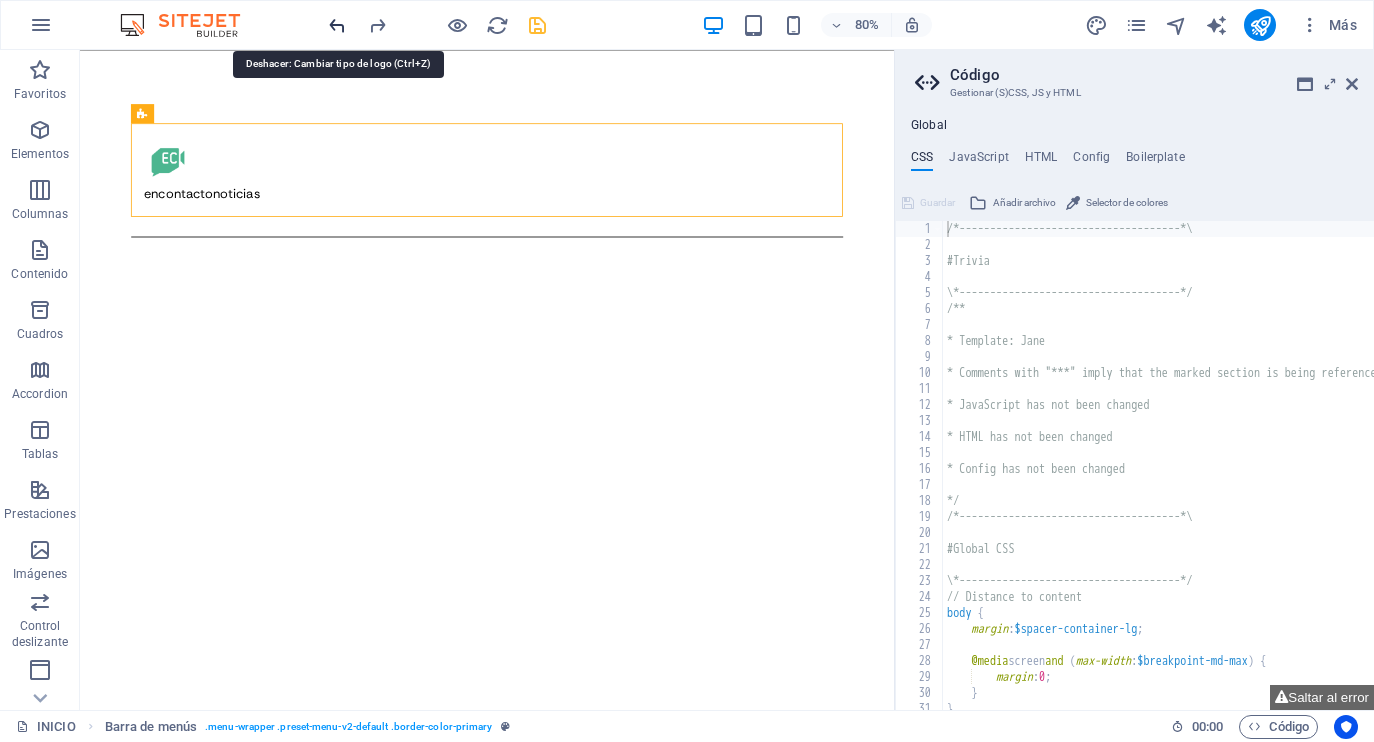 click at bounding box center [337, 25] 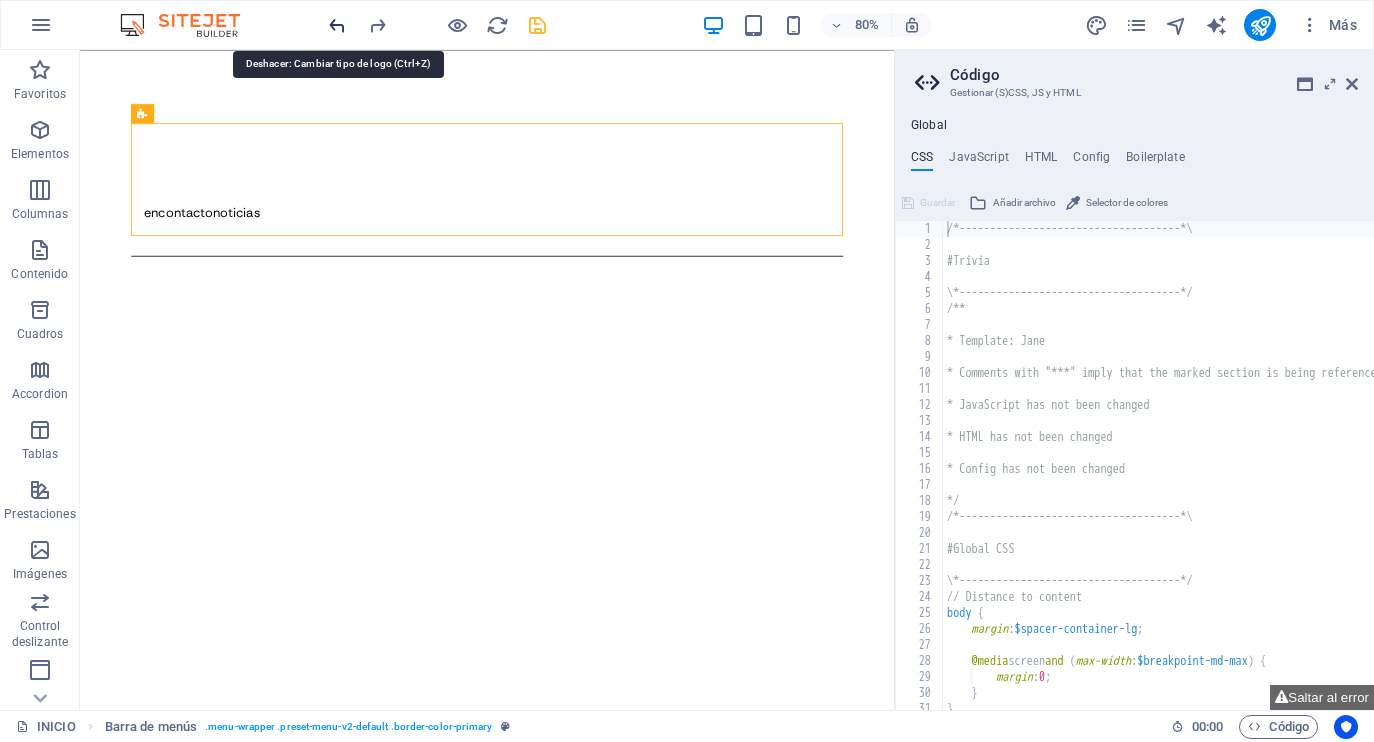 click at bounding box center (337, 25) 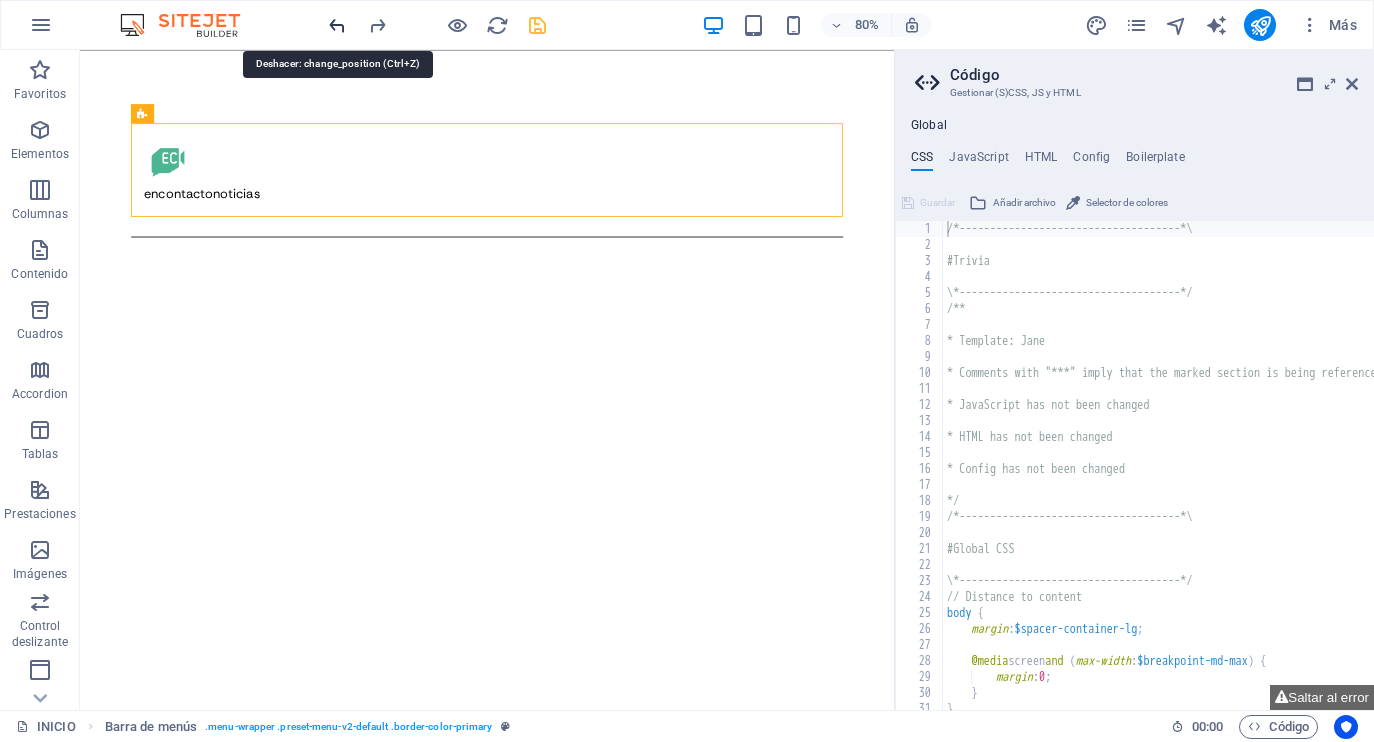 click at bounding box center [337, 25] 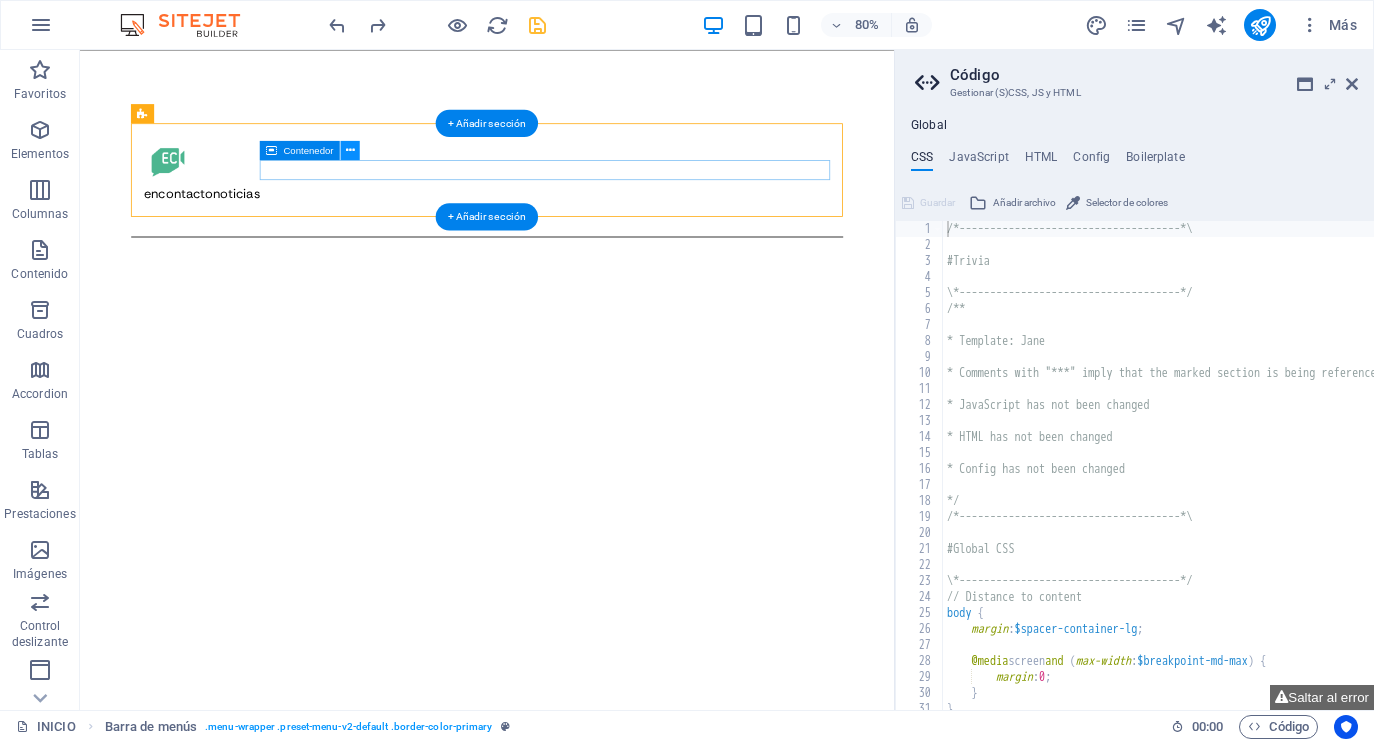 click at bounding box center (350, 149) 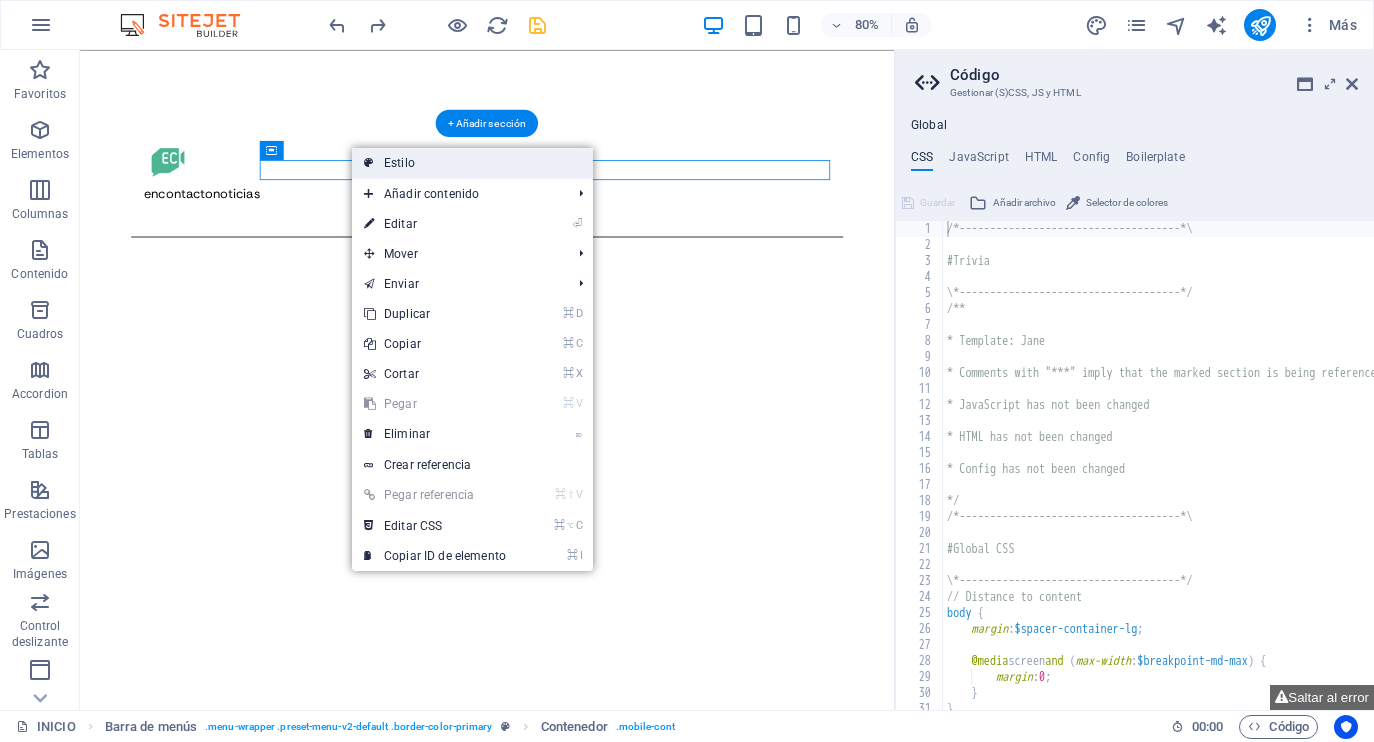 click on "Estilo" at bounding box center (472, 163) 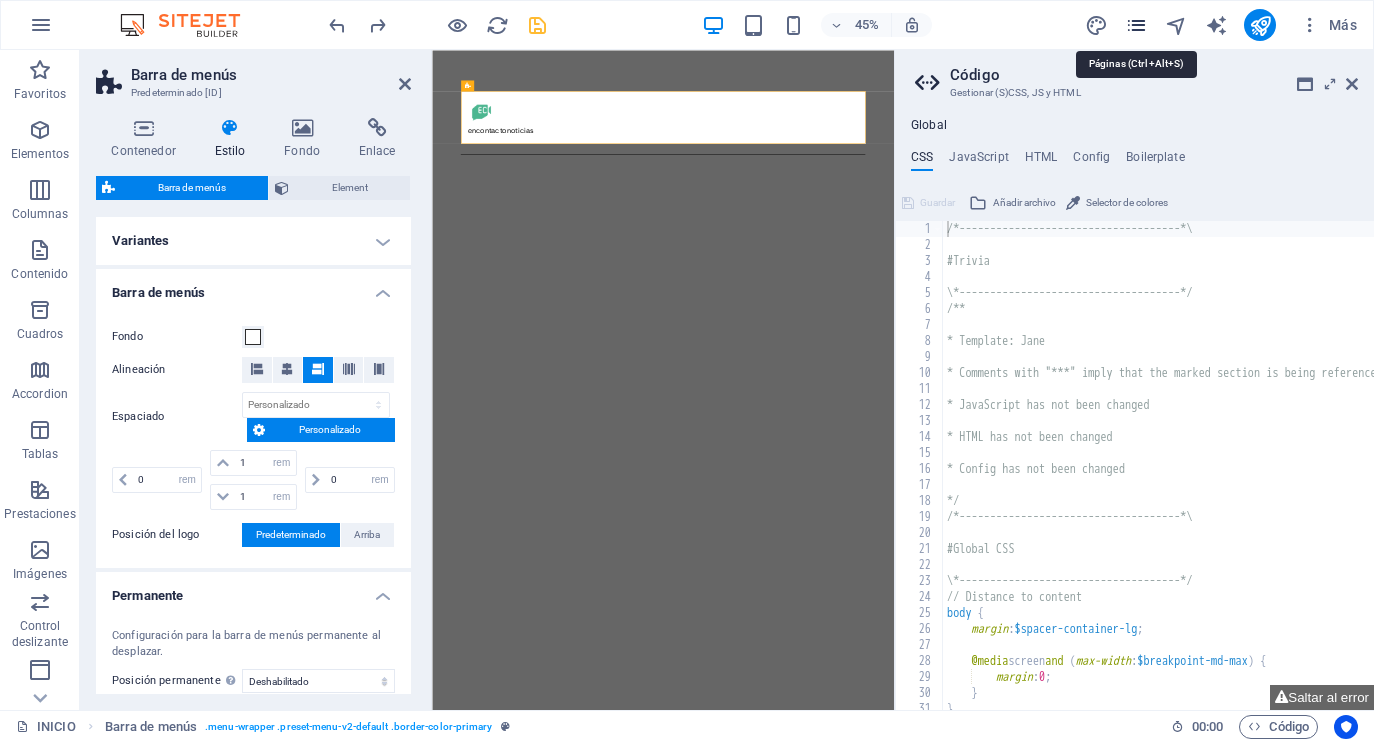 click at bounding box center [1136, 25] 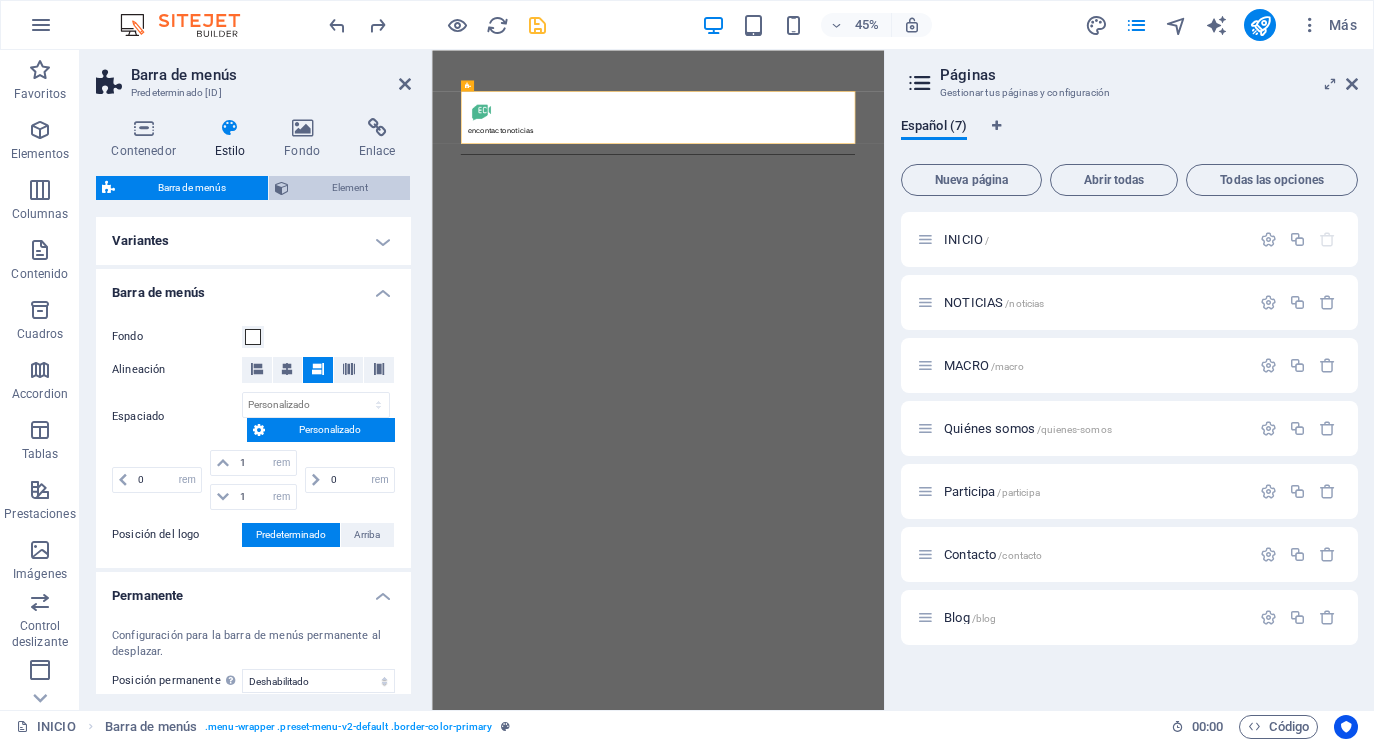 click at bounding box center (282, 188) 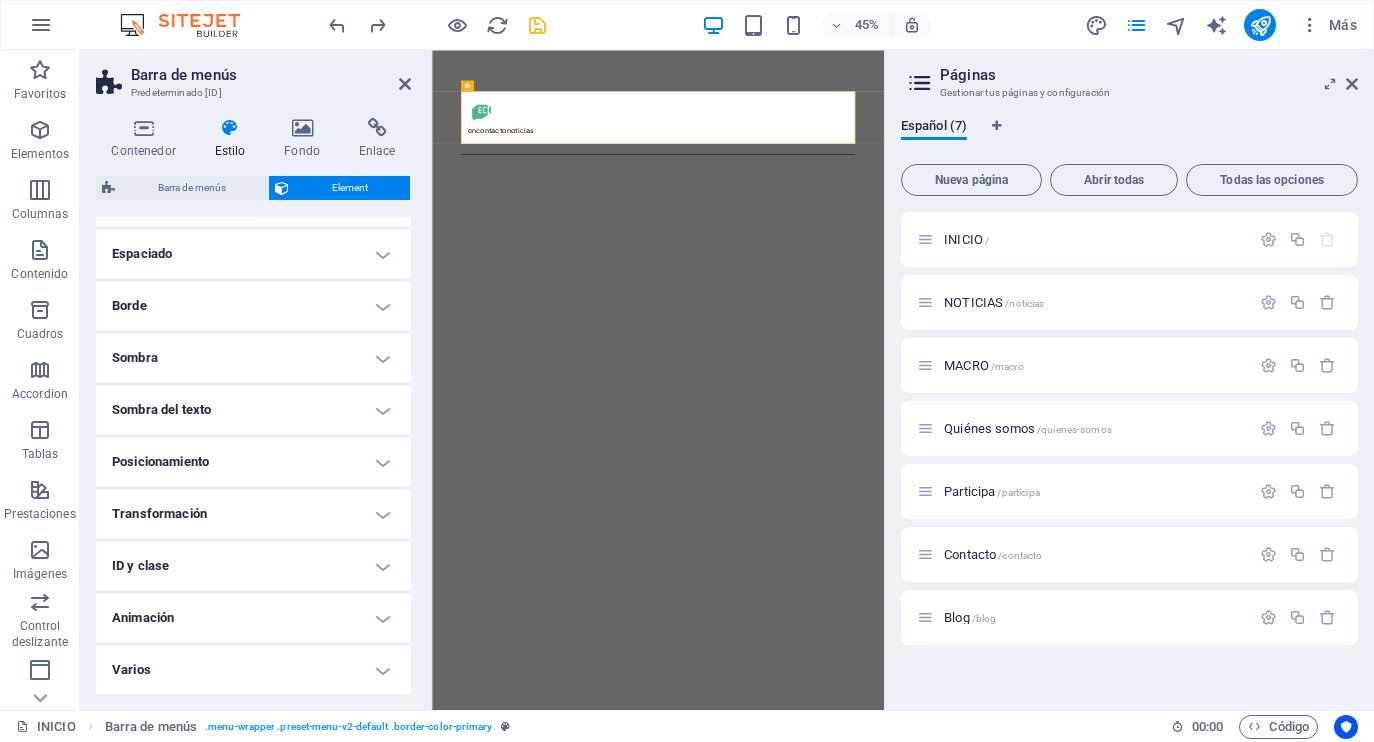 scroll, scrollTop: 153, scrollLeft: 0, axis: vertical 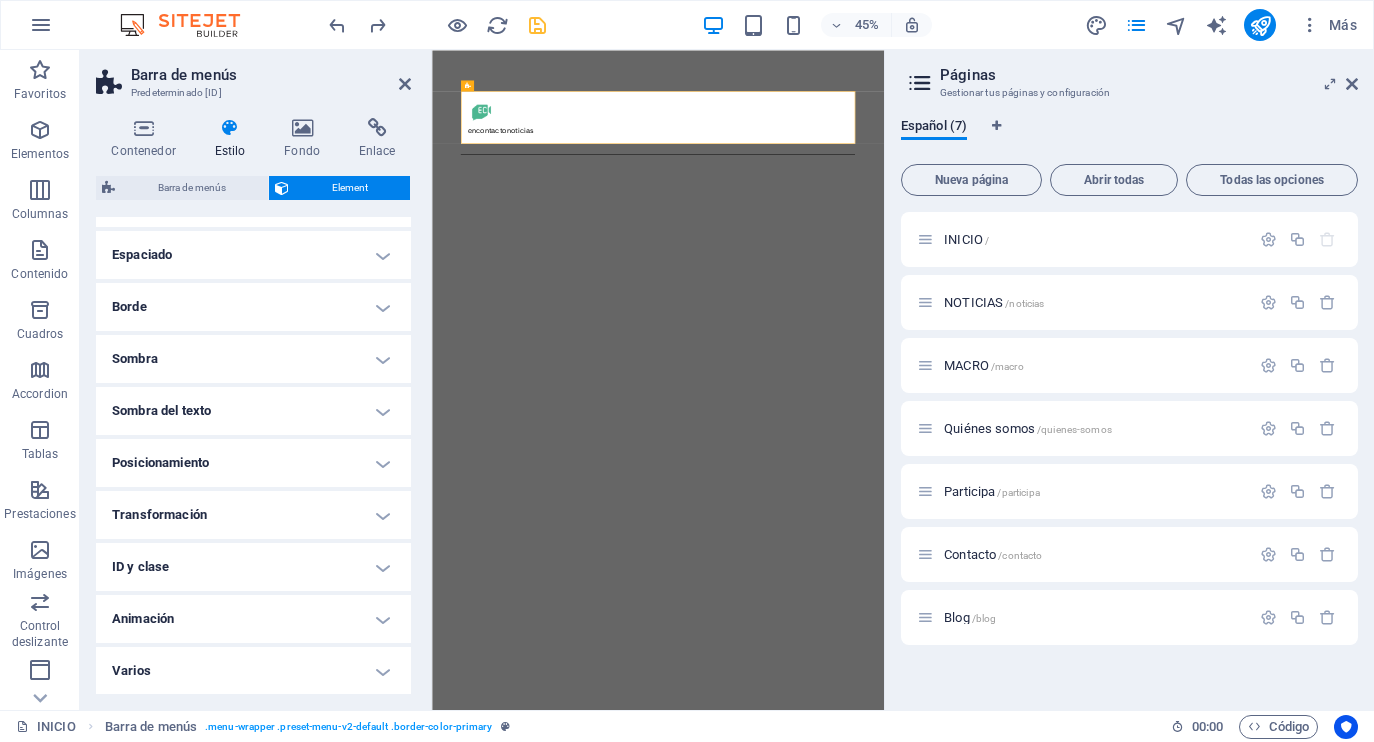 click on "ID y clase" at bounding box center (253, 567) 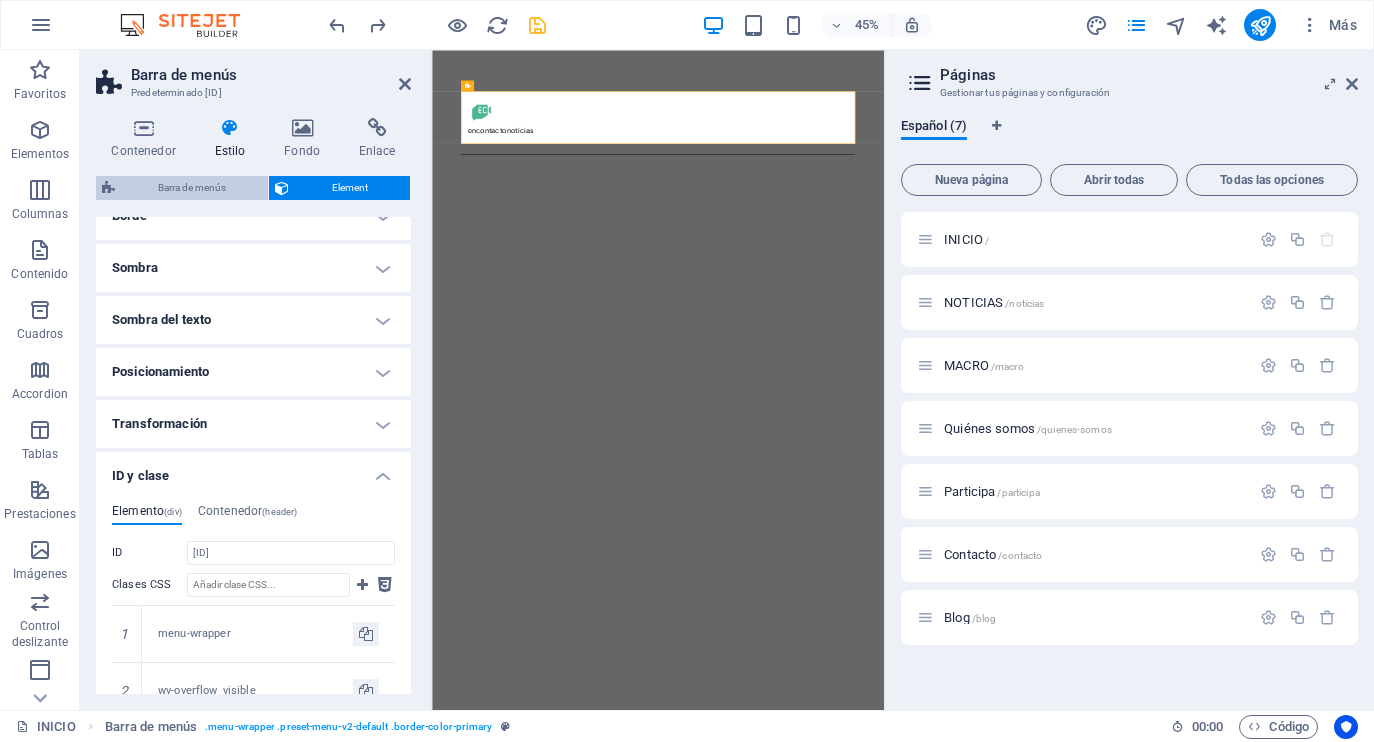 scroll, scrollTop: 237, scrollLeft: 0, axis: vertical 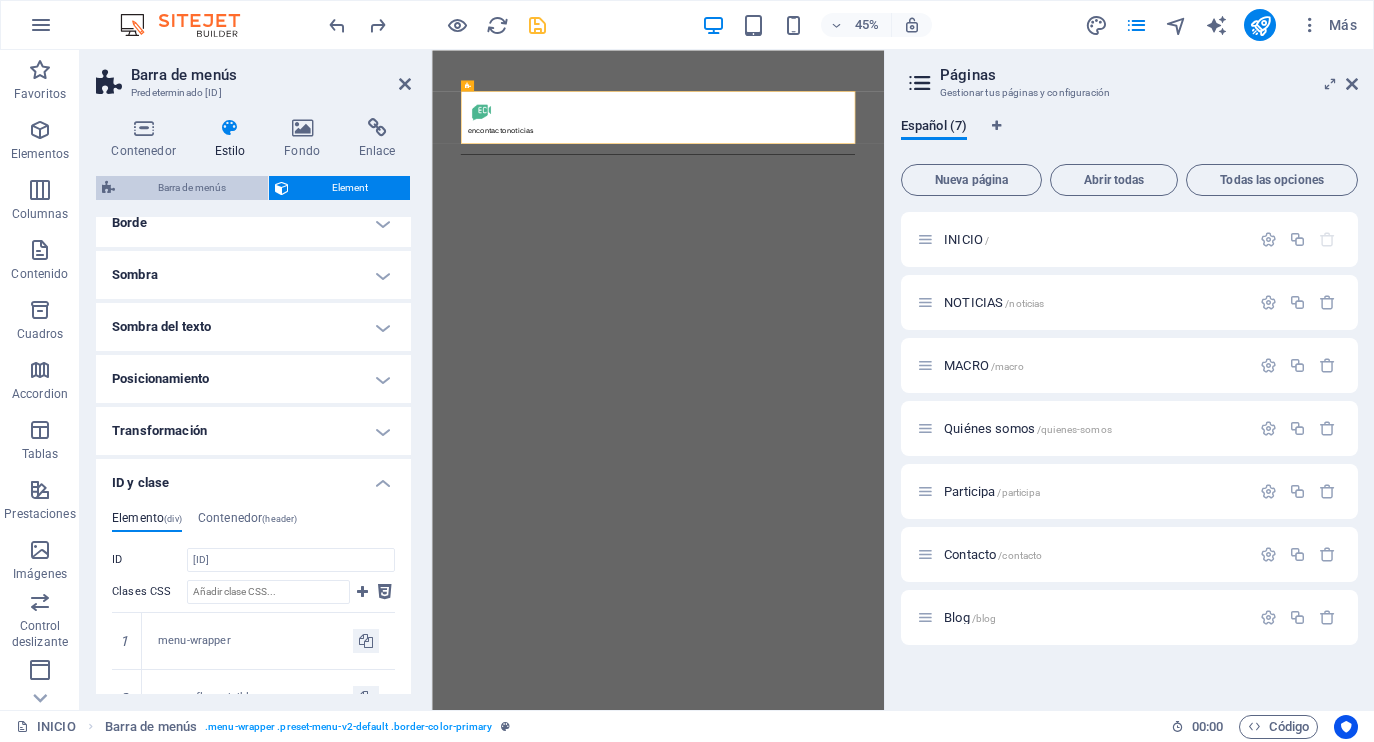 click on "Barra de menús" at bounding box center [191, 188] 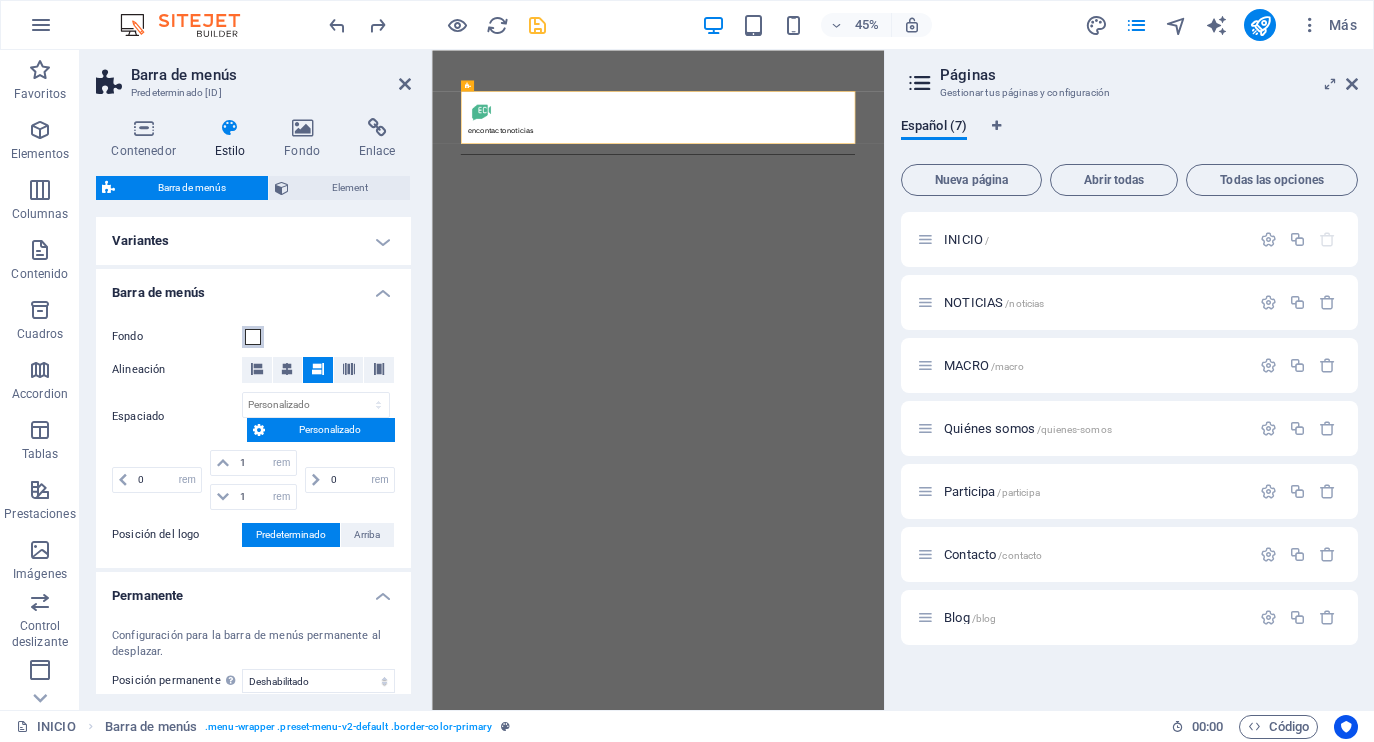 click at bounding box center (253, 337) 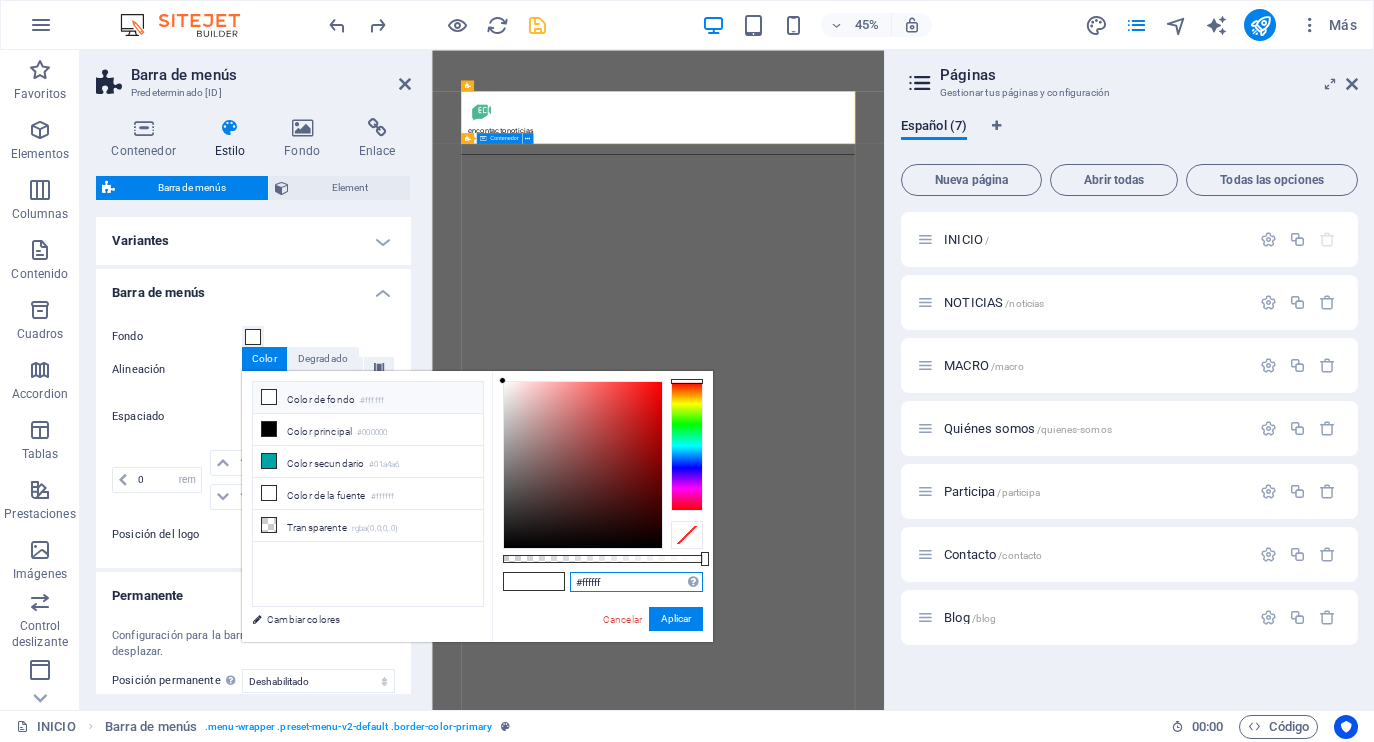 drag, startPoint x: 621, startPoint y: 578, endPoint x: 562, endPoint y: 578, distance: 59 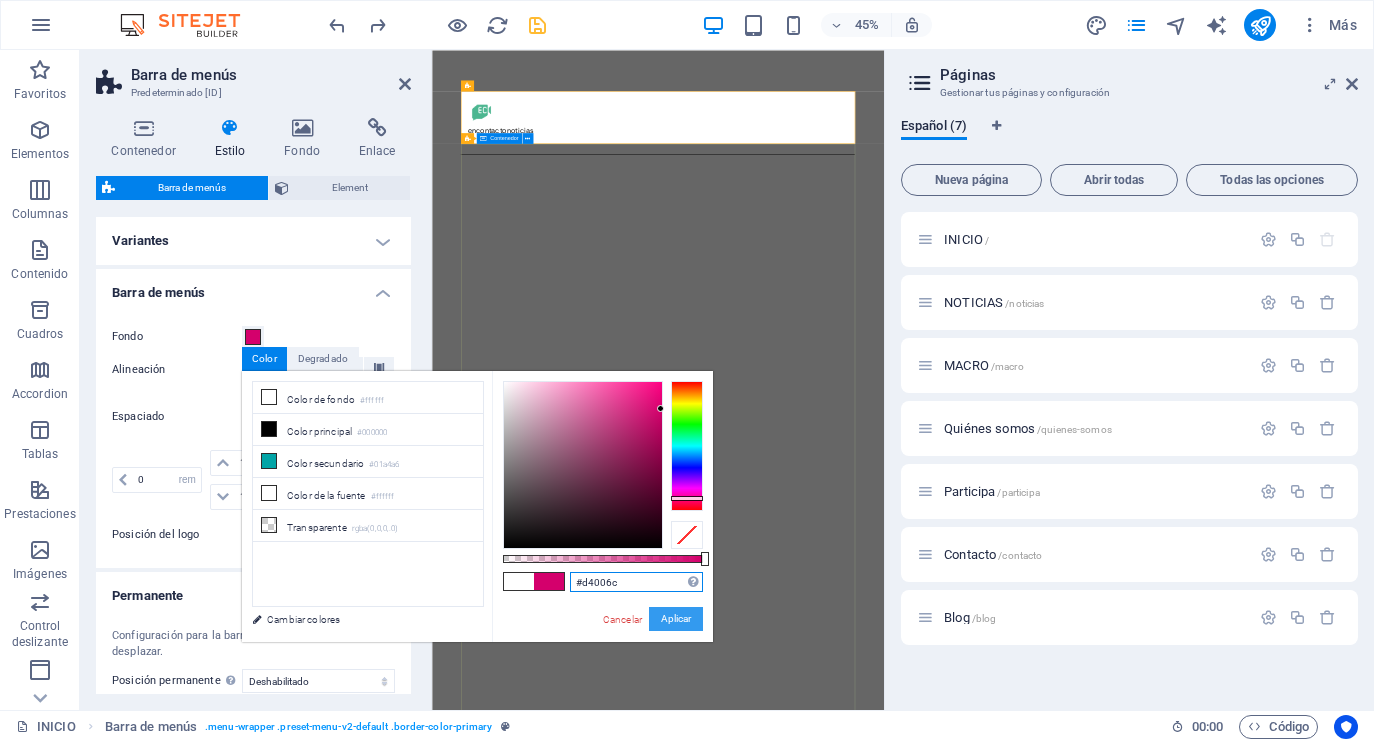 type on "#d4006c" 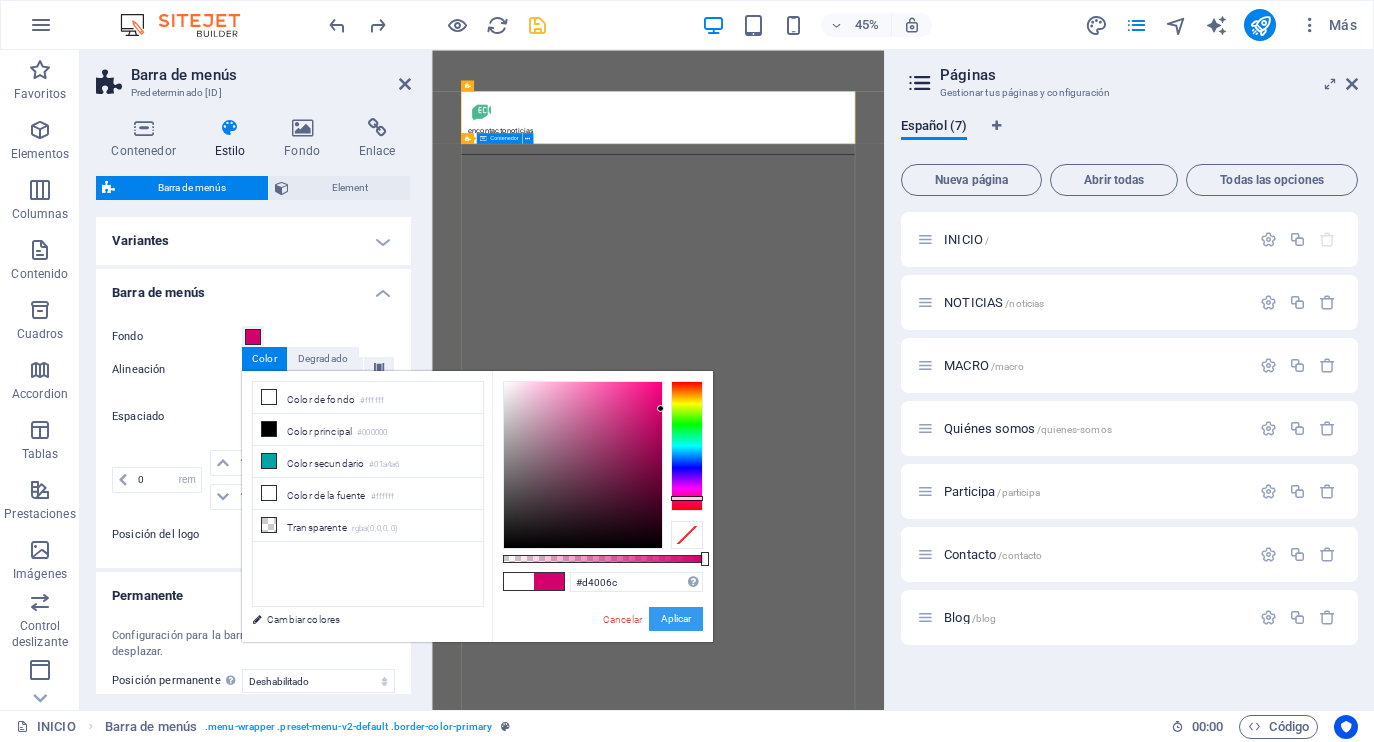 click on "Aplicar" at bounding box center (676, 619) 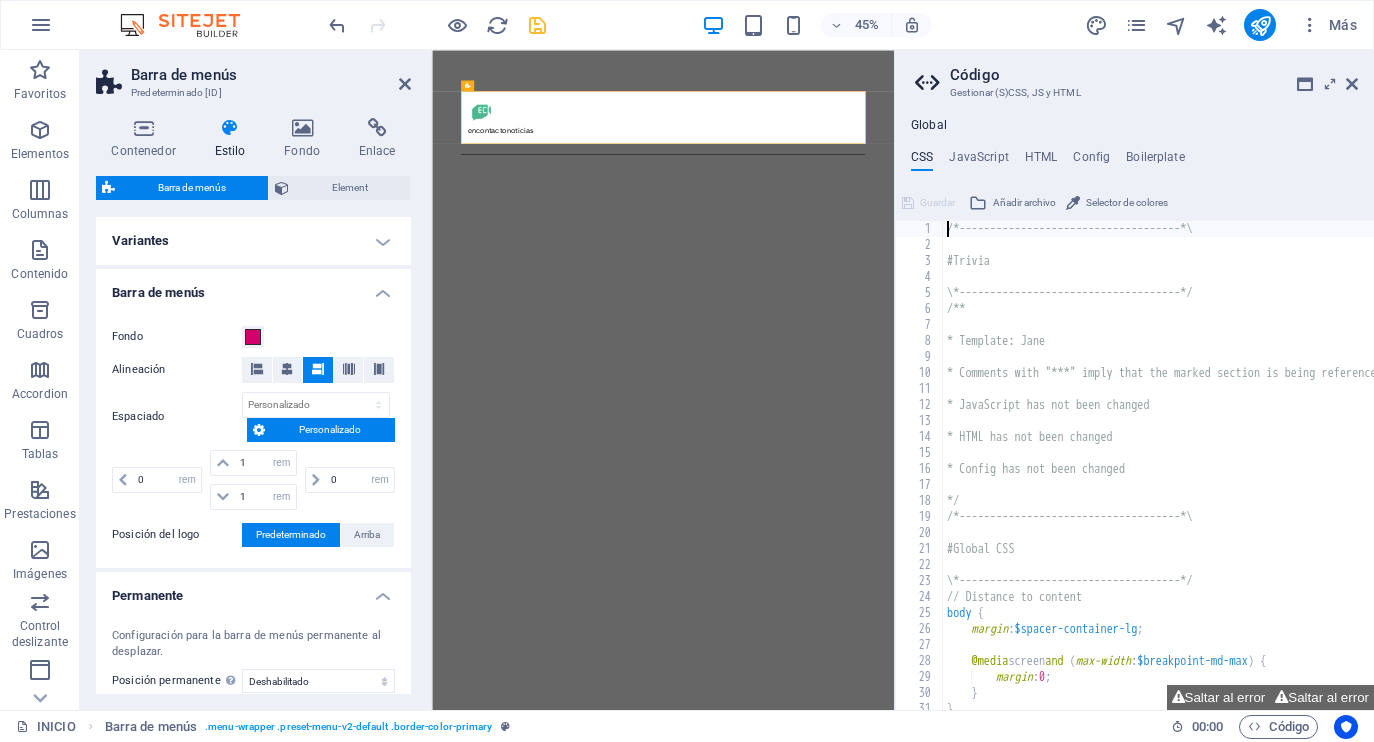 scroll, scrollTop: 4, scrollLeft: 0, axis: vertical 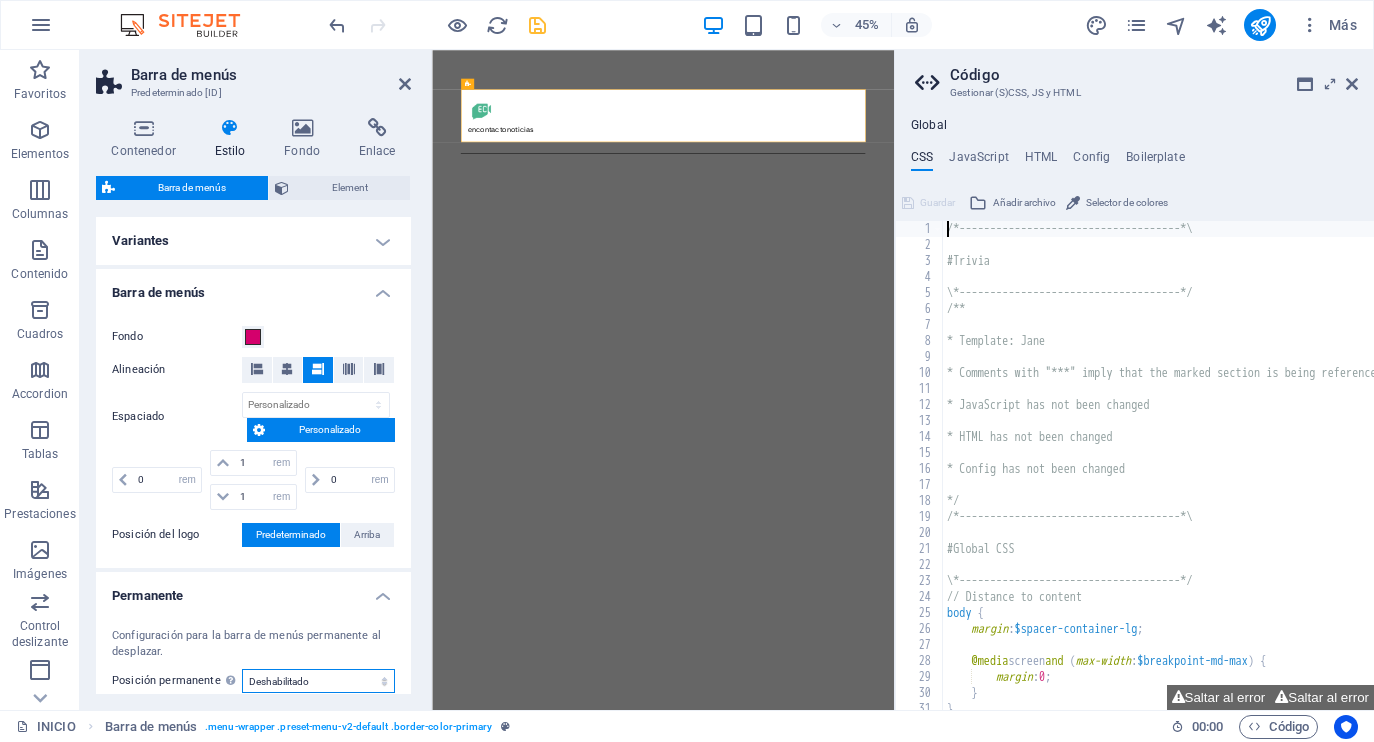 click on "Deshabilitado Instantáneo Tras el menú Tras el banner Al desplazarse hacia arriba" at bounding box center [318, 681] 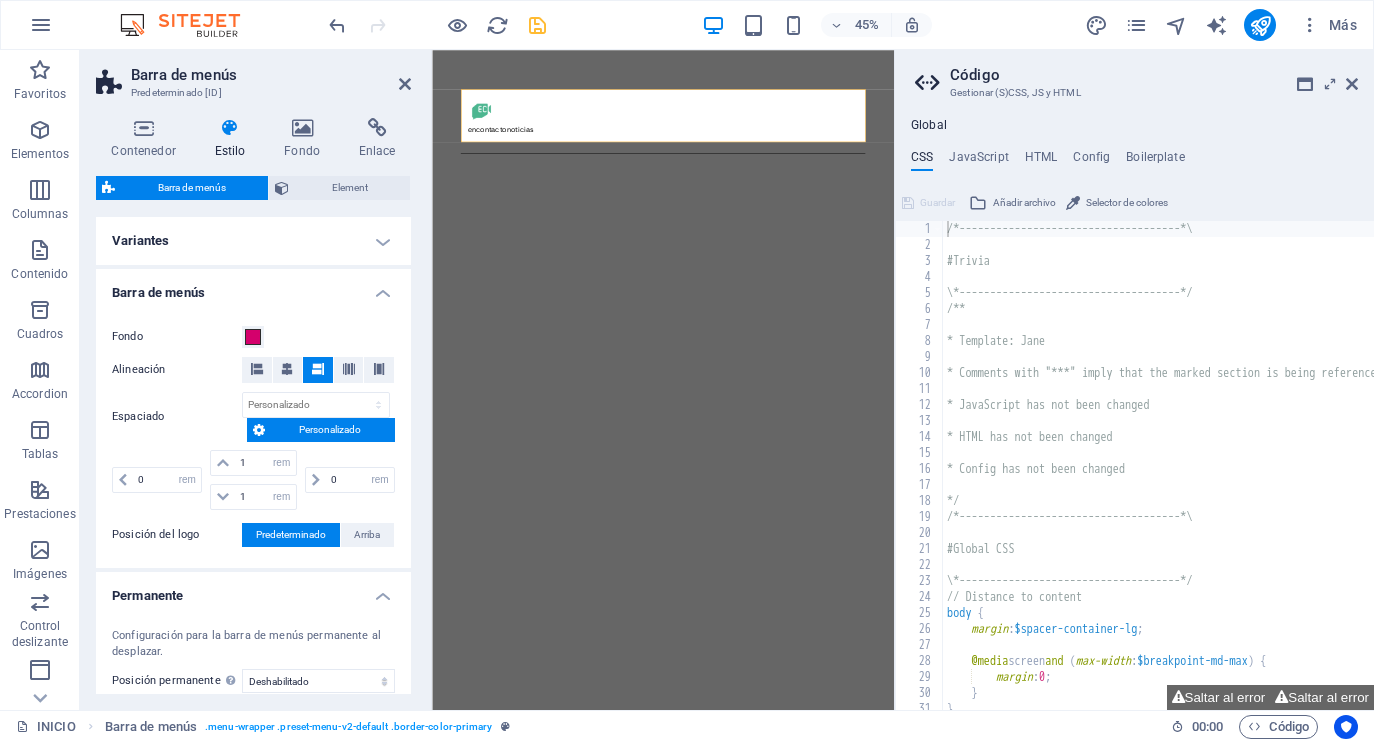 scroll, scrollTop: 0, scrollLeft: 0, axis: both 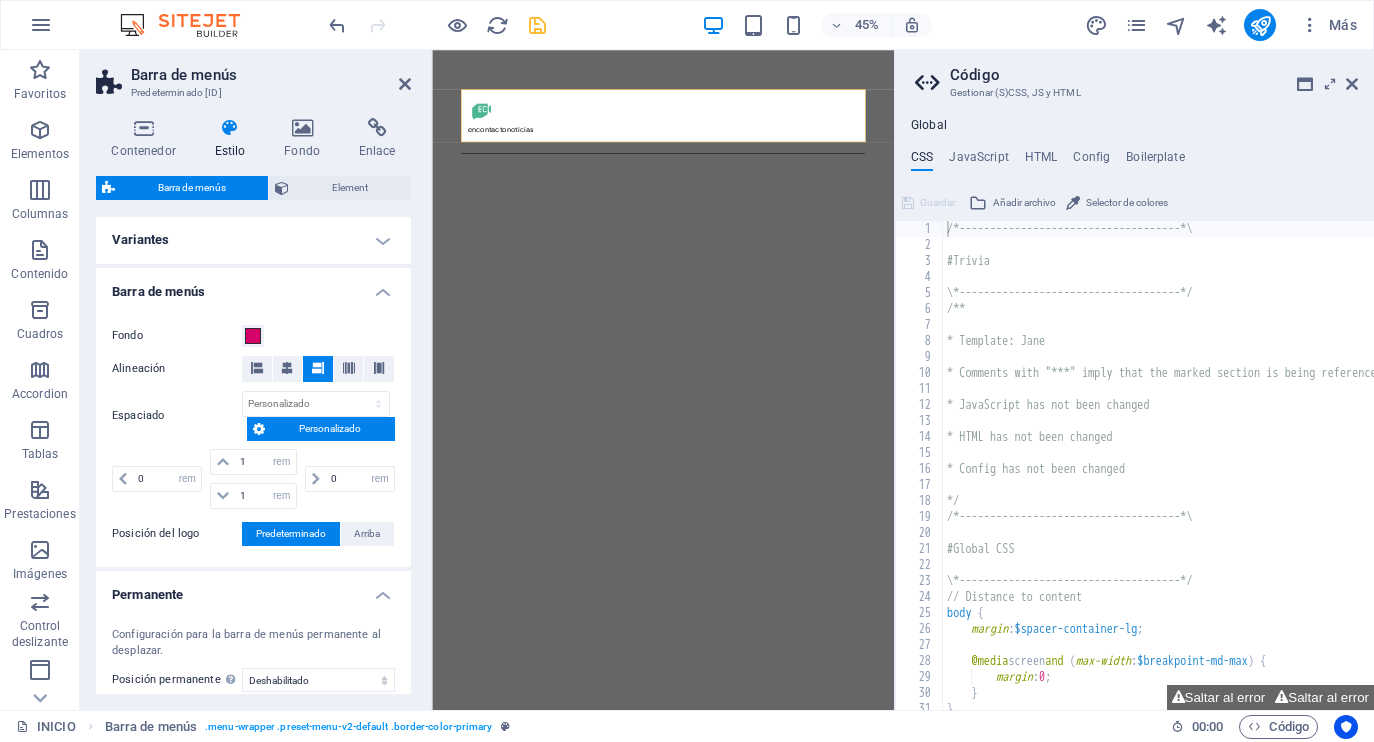 click on "Barra de menús" at bounding box center (253, 286) 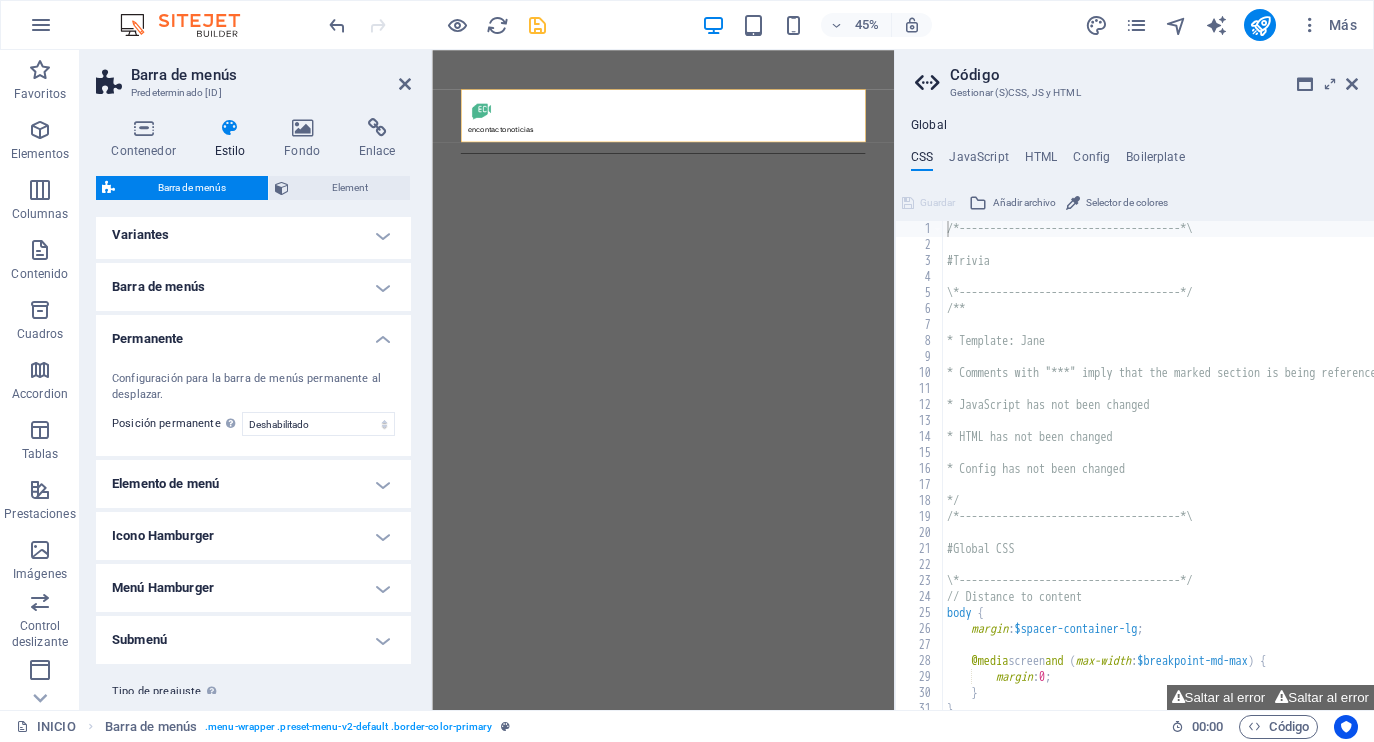 scroll, scrollTop: 1, scrollLeft: 0, axis: vertical 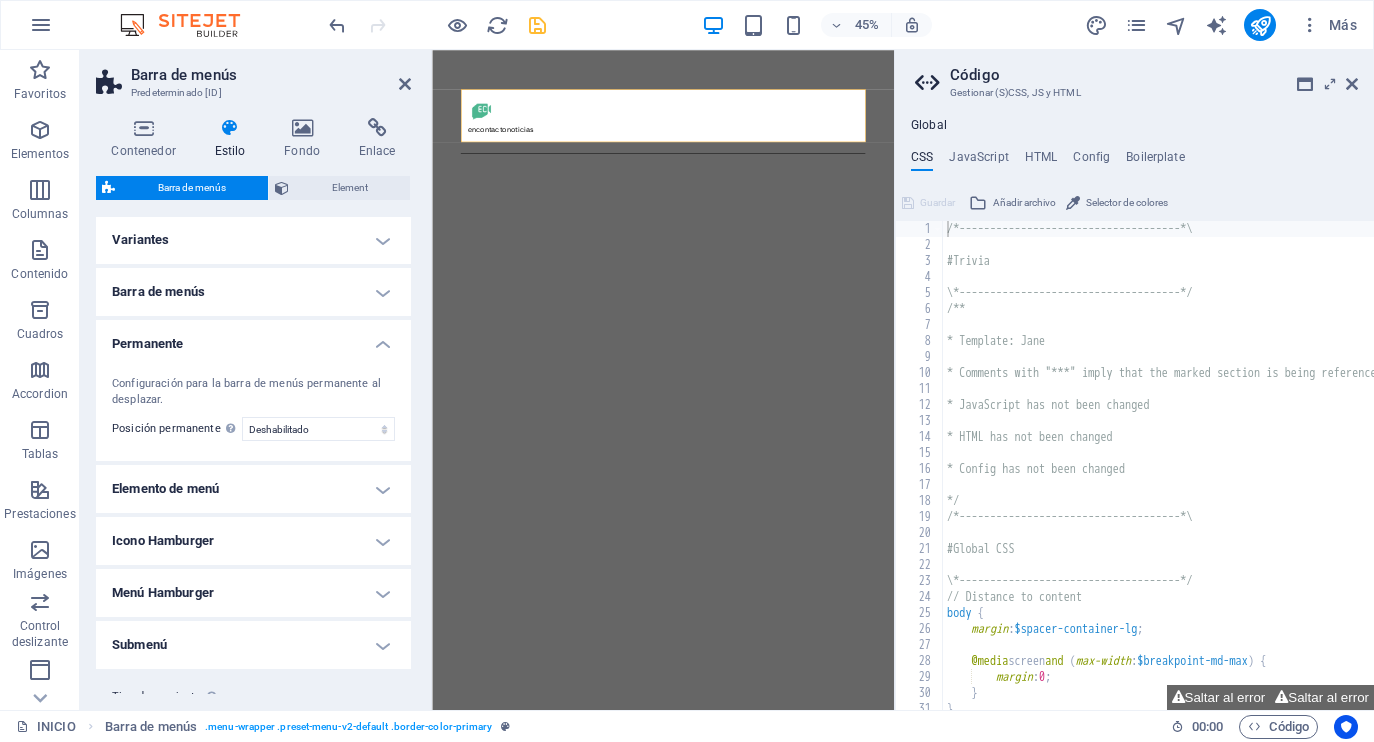 click on "Elemento de menú" at bounding box center (253, 489) 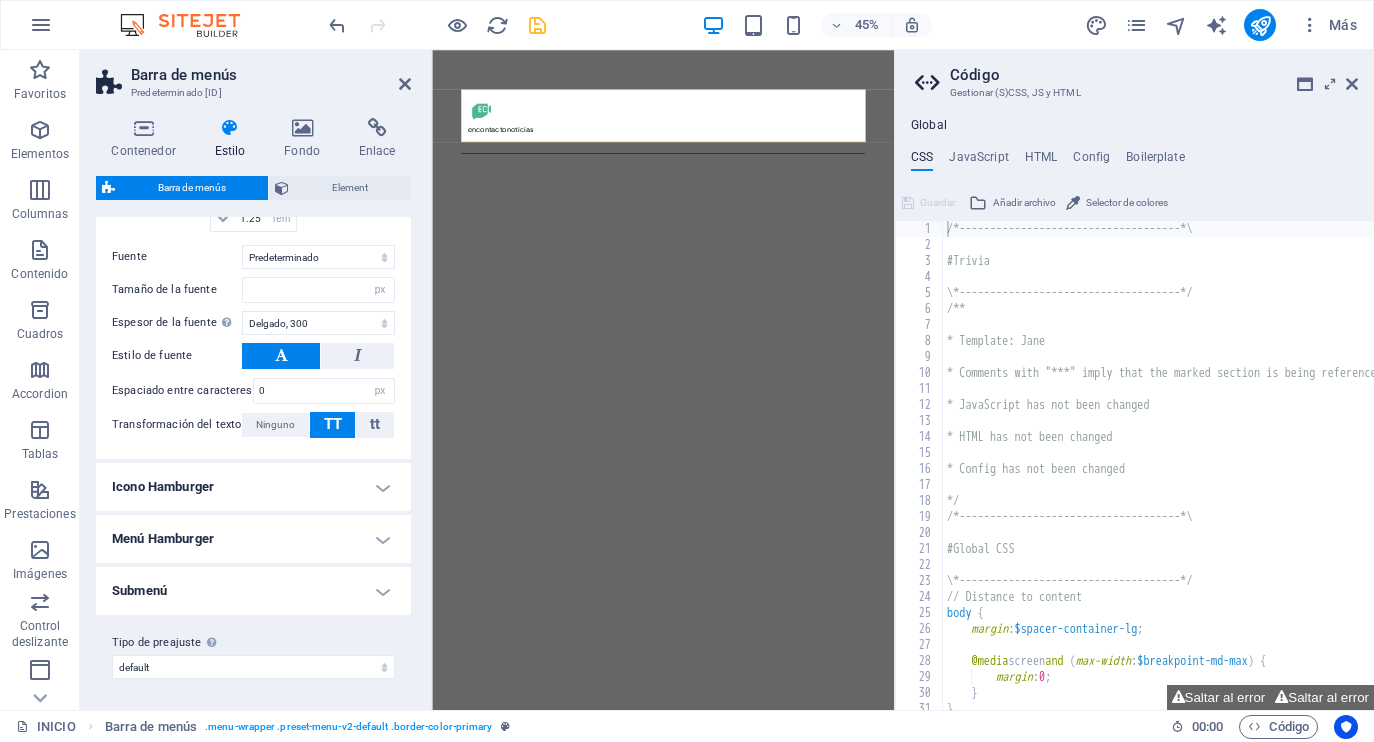 scroll, scrollTop: 692, scrollLeft: 0, axis: vertical 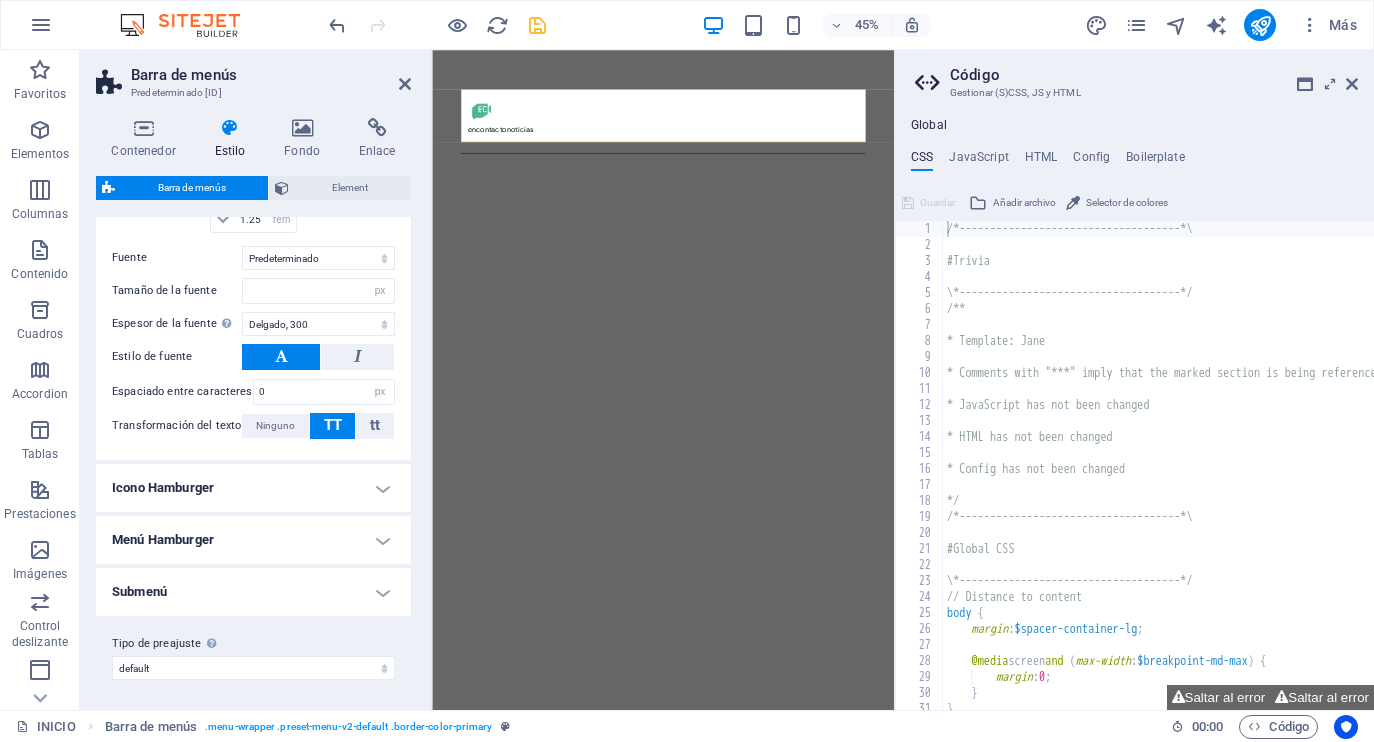 click on "Icono Hamburger" at bounding box center [253, 488] 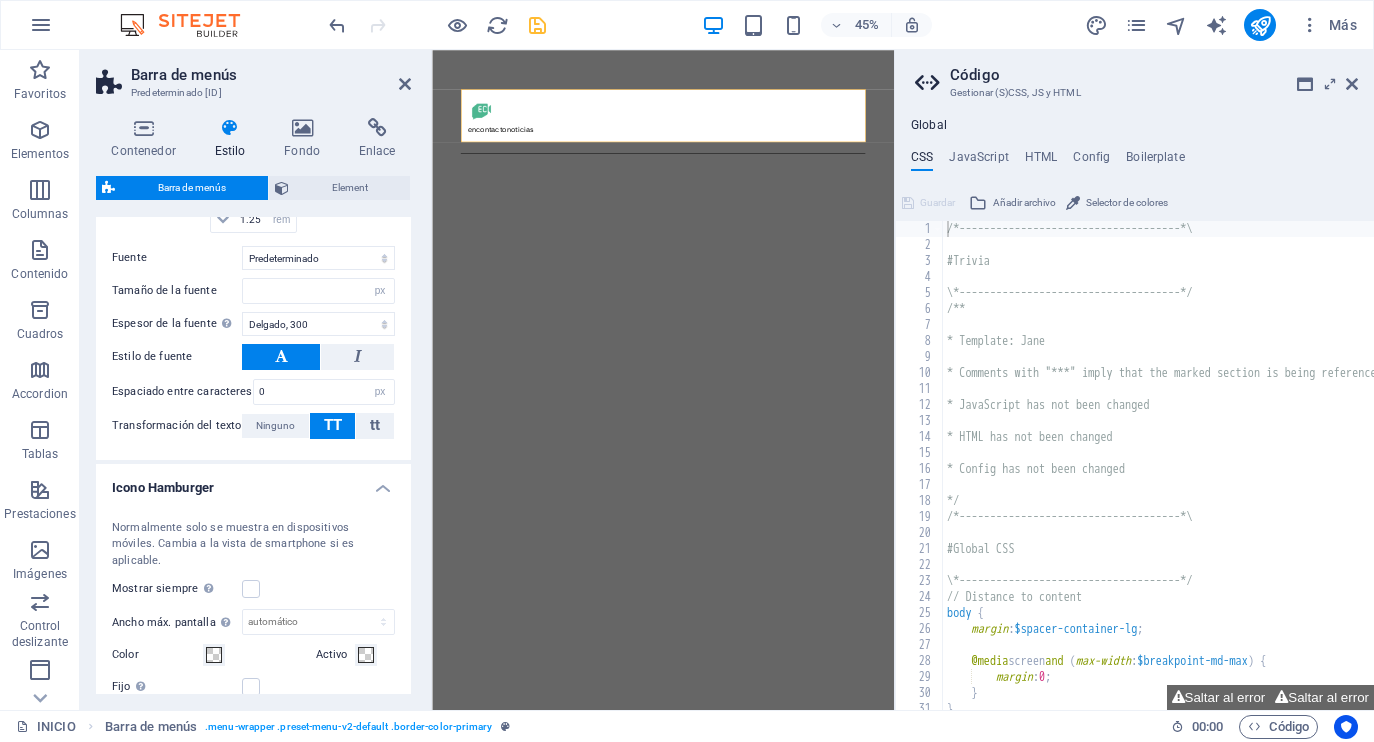 click on "Icono Hamburger" at bounding box center (253, 482) 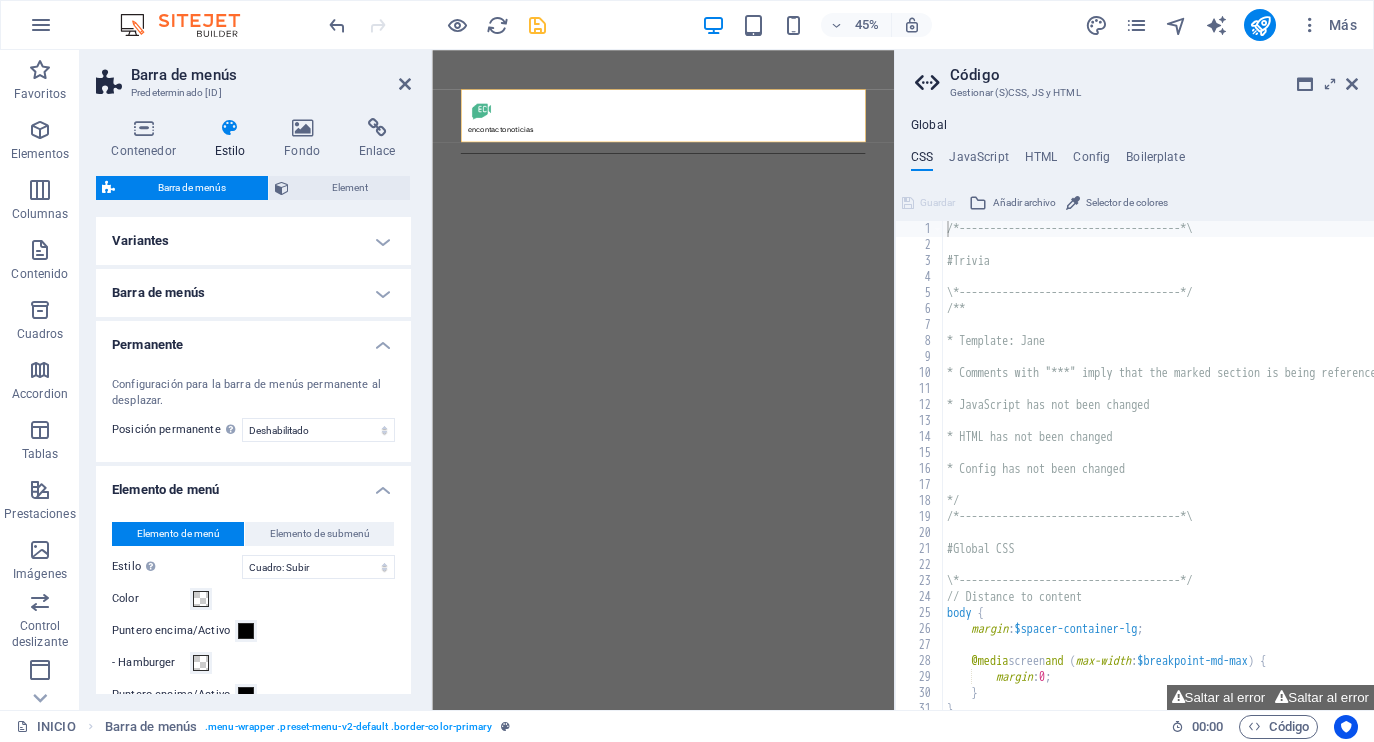scroll, scrollTop: 0, scrollLeft: 0, axis: both 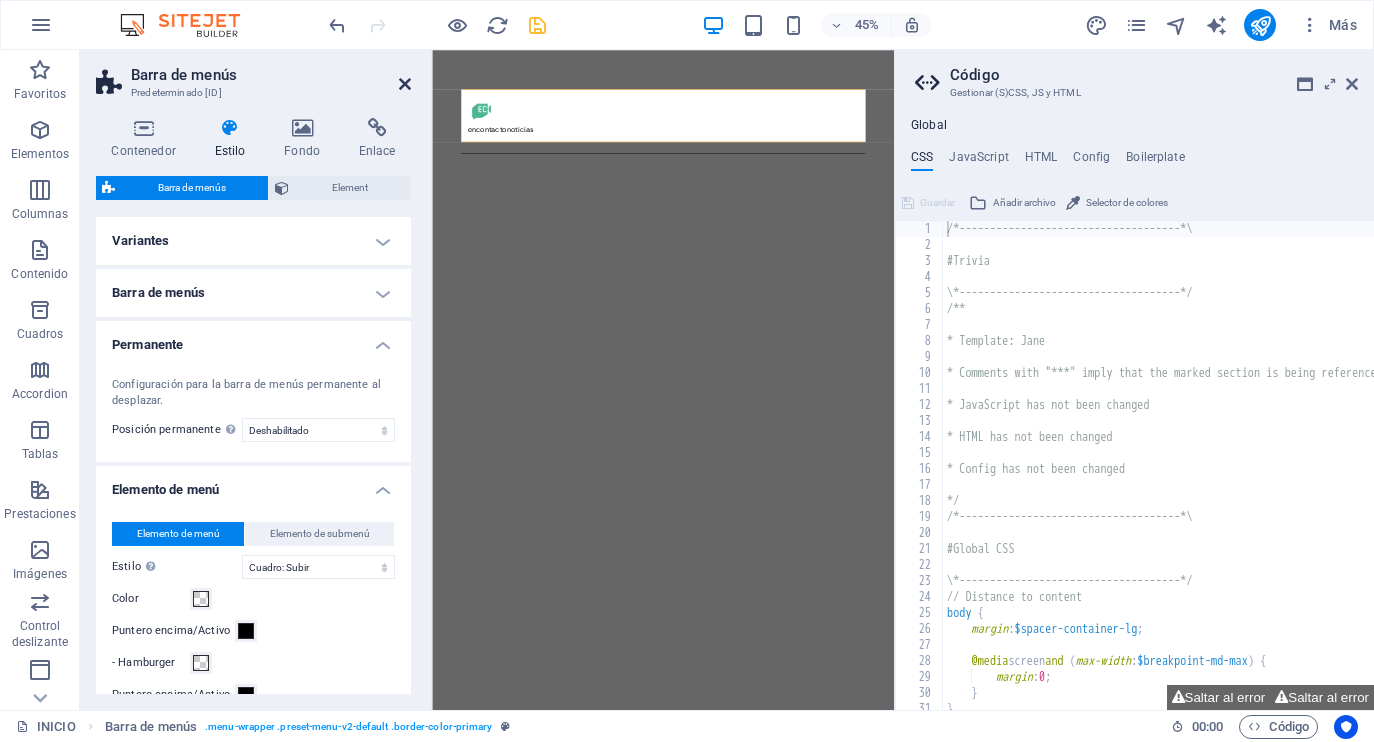 click at bounding box center (405, 84) 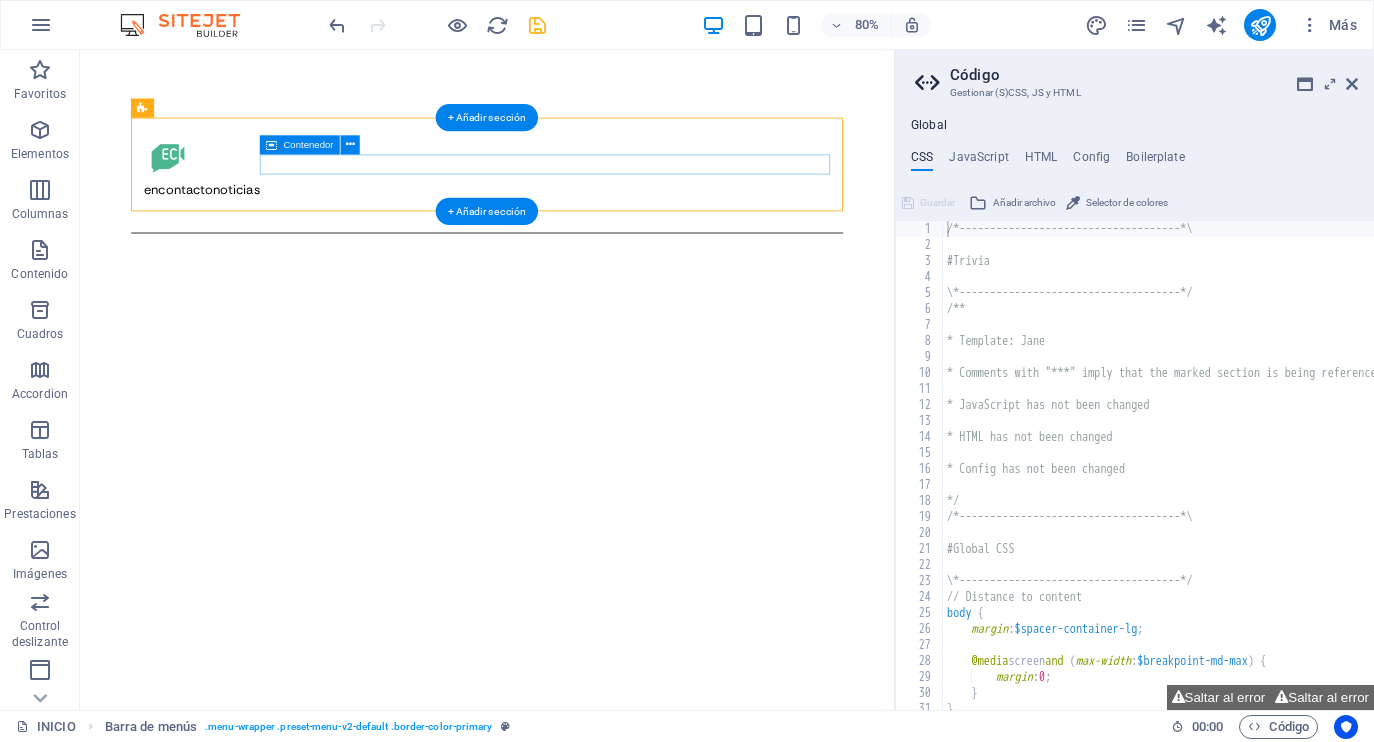 scroll, scrollTop: 10, scrollLeft: 0, axis: vertical 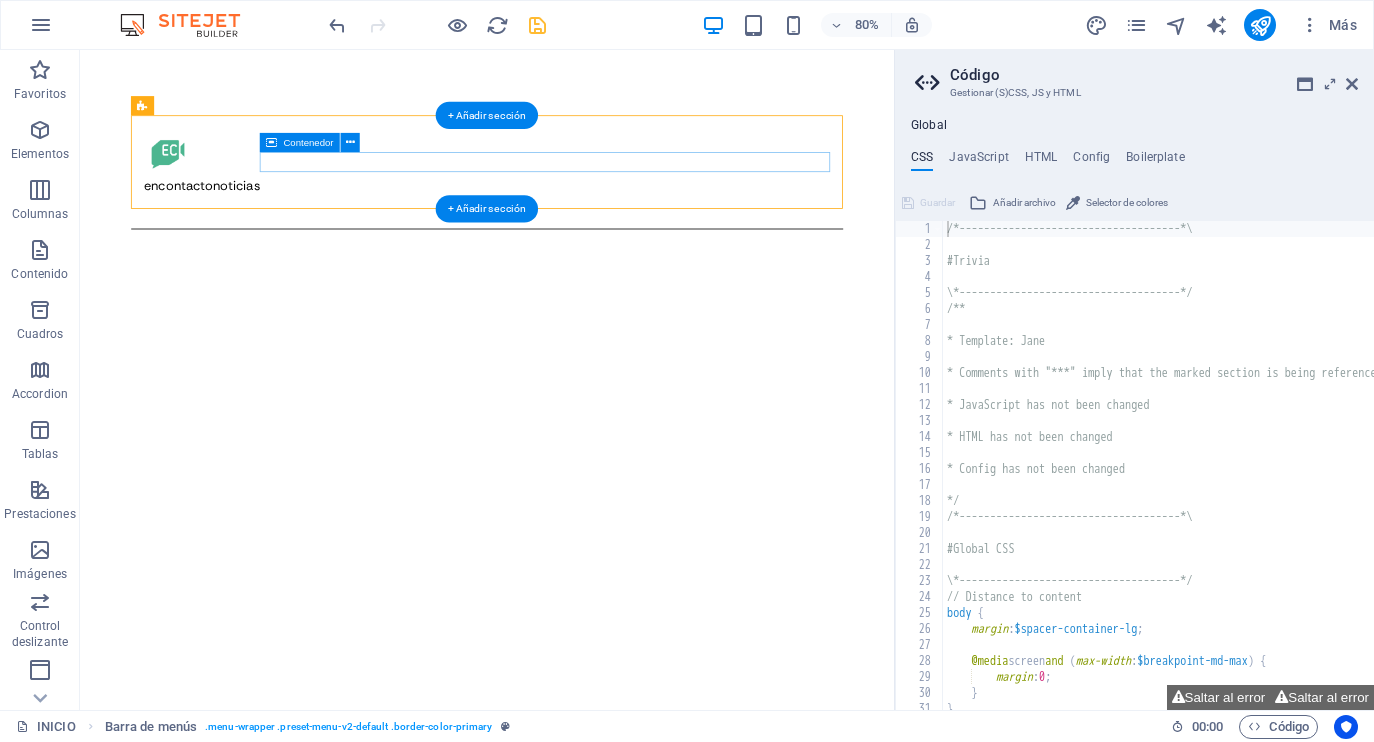 click at bounding box center (589, 243) 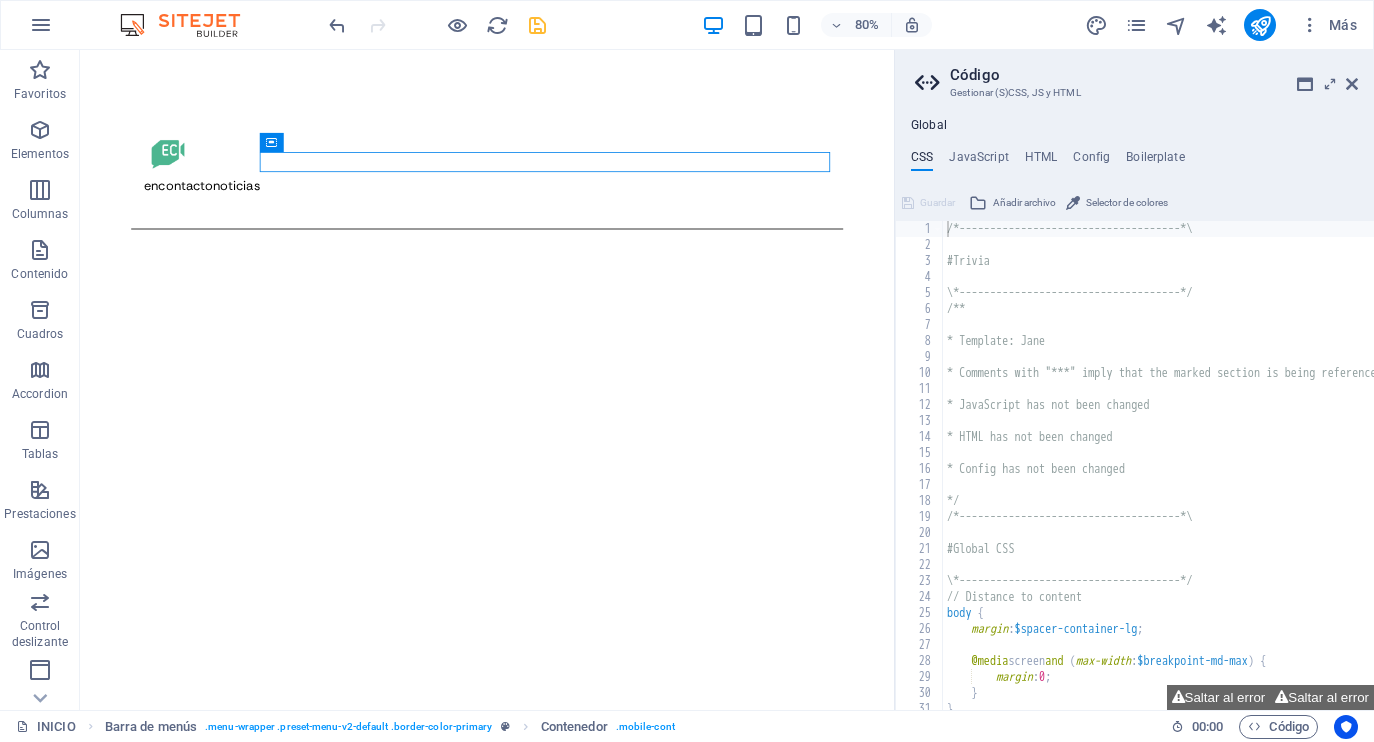 click on "Código Gestionar (S)CSS, JS y HTML Global CSS JavaScript HTML Config Boilerplate /*------------------------------------*\ 1 2 3 4 5 6 7 8 9 10 11 12 13 14 15 16 17 18 19 20 21 22 23 24 25 26 27 28 29 30 31 32 /*------------------------------------*\     #Trivia \*------------------------------------*/ /**   * Template: Jane   * Comments with "***" imply that the marked section is being referenced somewhere else   * JavaScript has not been changed   * HTML has not been changed   * Config has not been changed   */ /*------------------------------------*\     #Global CSS \*------------------------------------*/ // Distance to content body   {      margin :  $spacer-container-lg ;      @media  screen  and   ( max-width :  $breakpoint-md-max )   {           margin :  0 ;      } }      Saltar al error  Saltar al error Guardar Añadir archivo Selector de colores     Guardar Añadir archivo     Guardar Añadir archivo" at bounding box center [1134, 380] 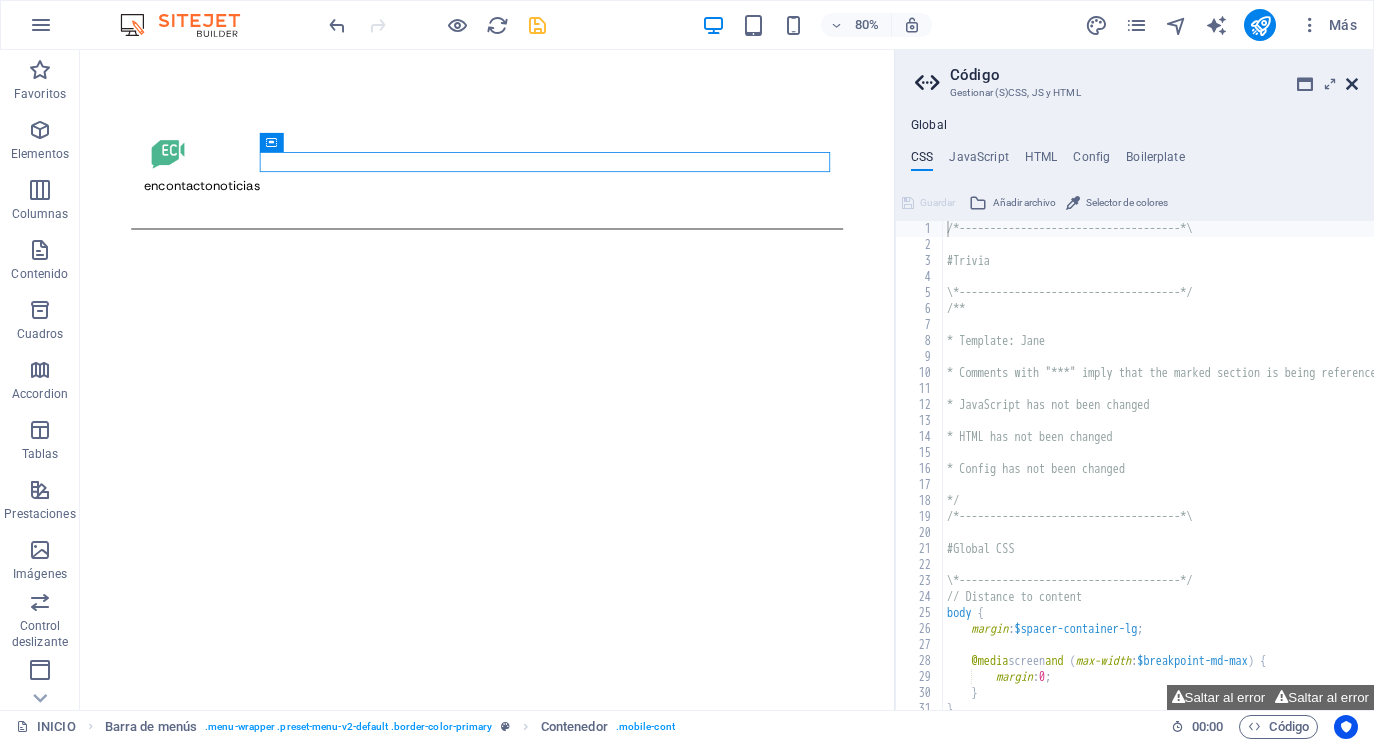 click at bounding box center (1352, 84) 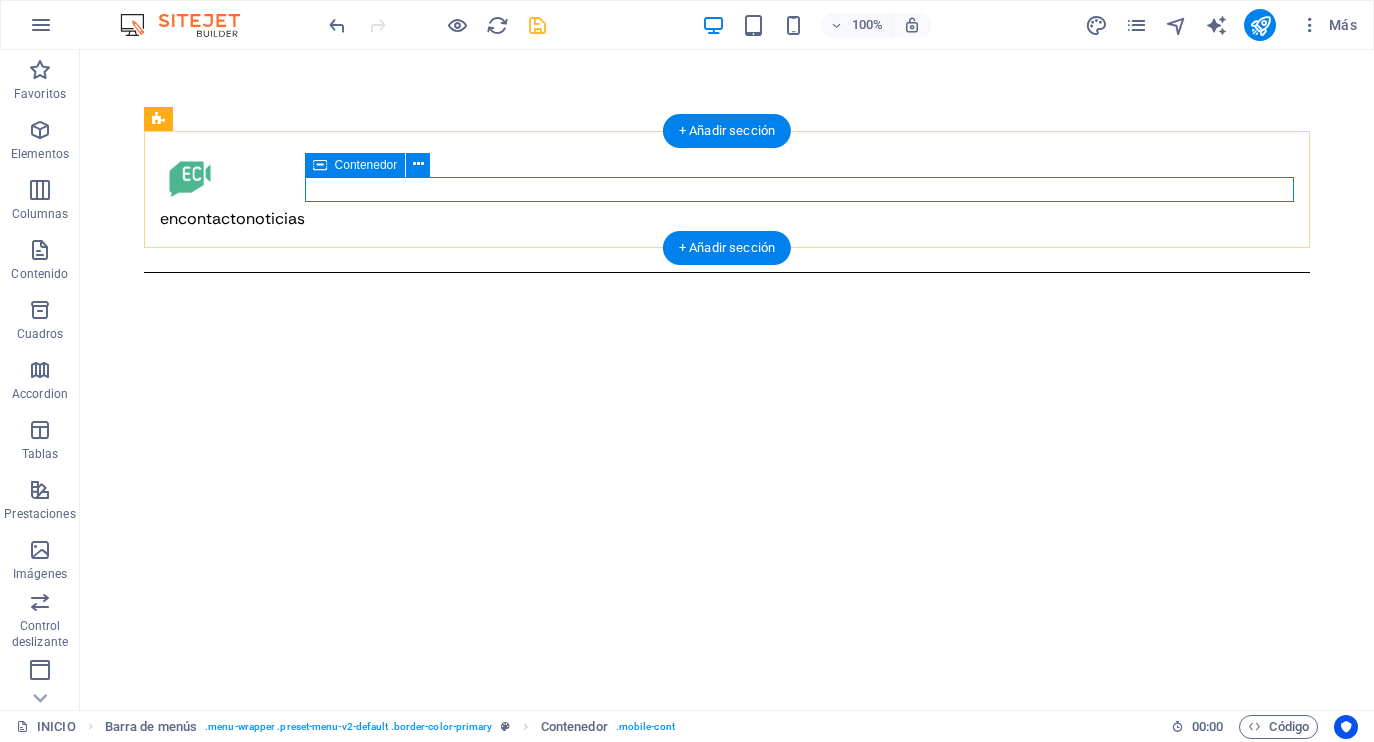 click at bounding box center (727, 243) 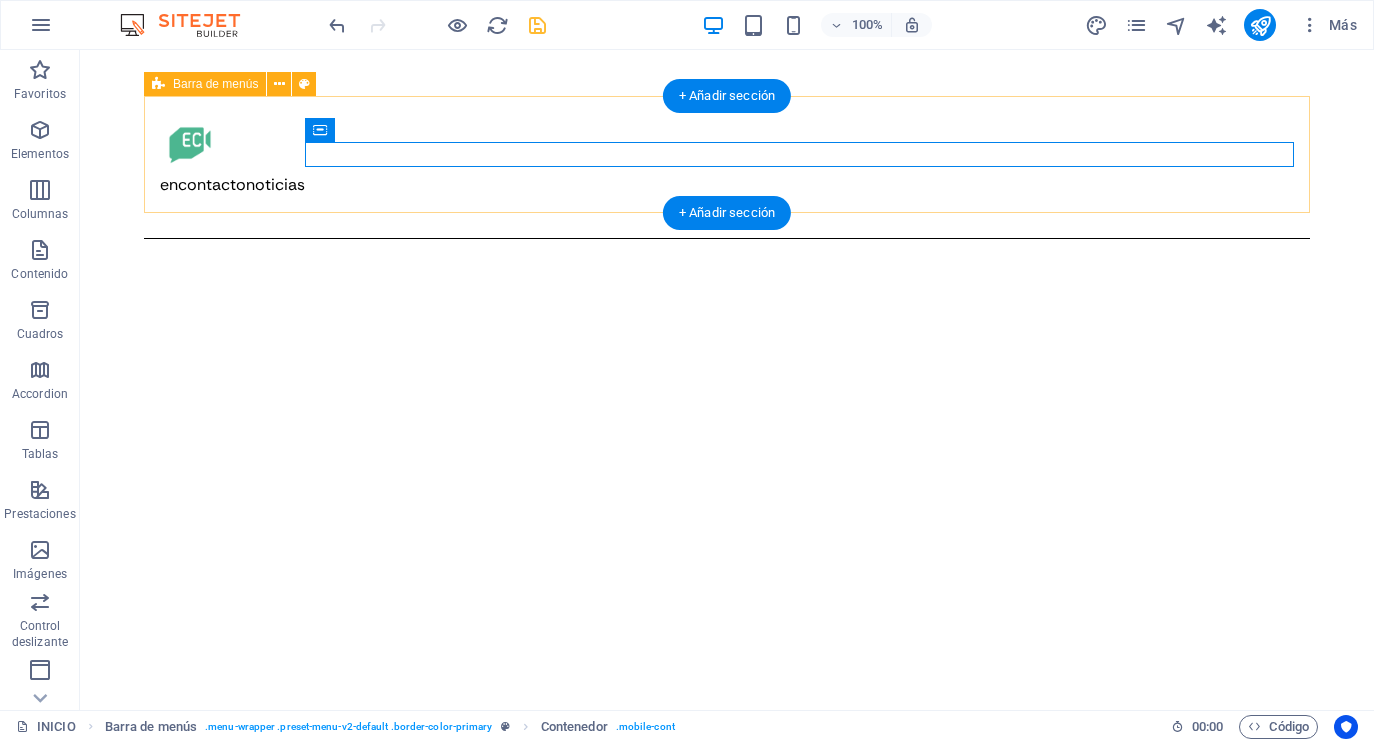 scroll, scrollTop: 51, scrollLeft: 0, axis: vertical 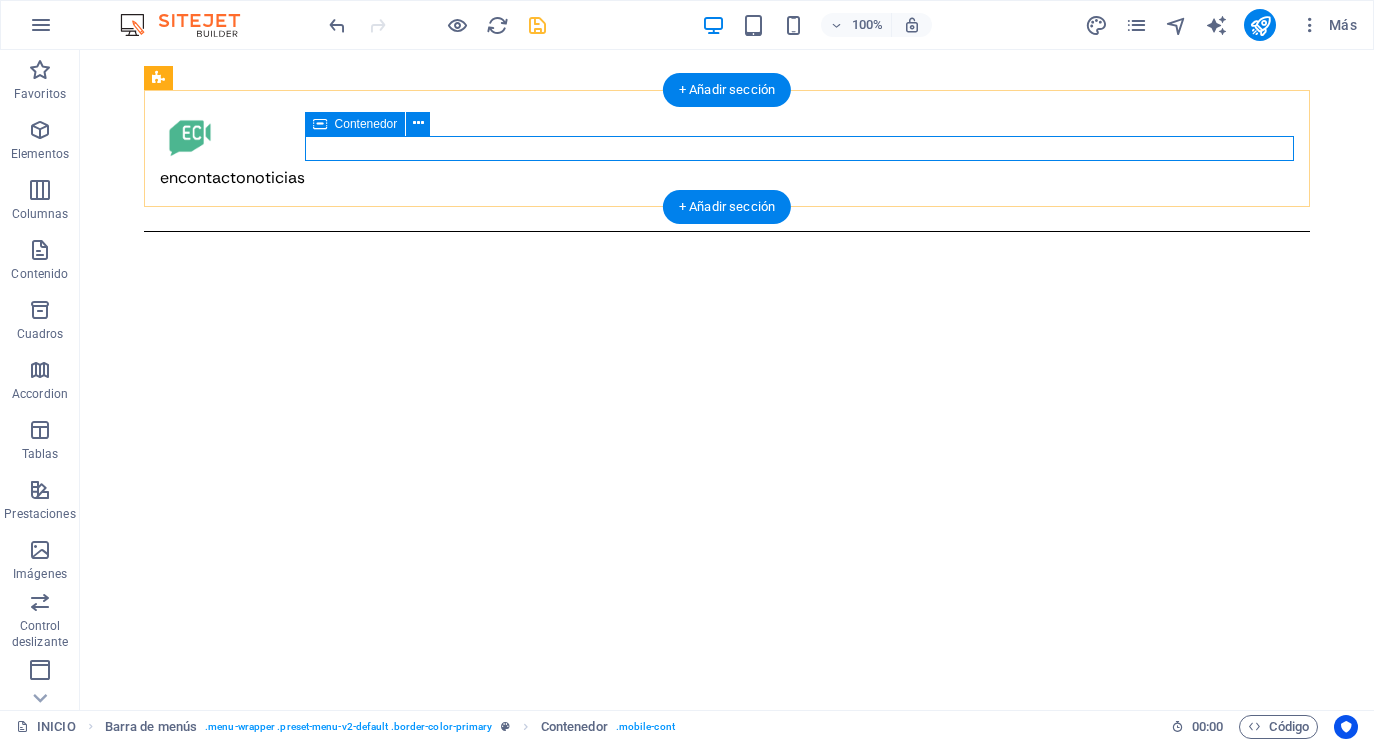 click at bounding box center [727, 202] 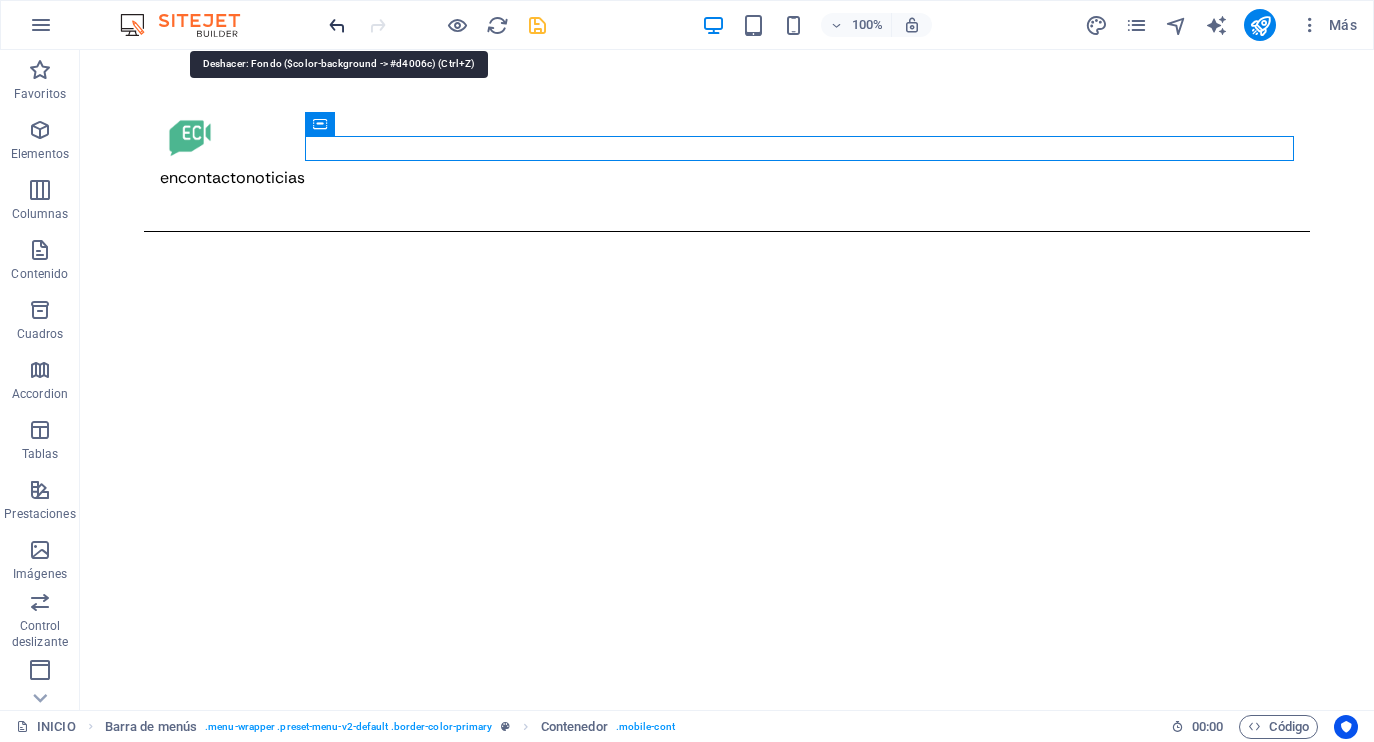 click at bounding box center (337, 25) 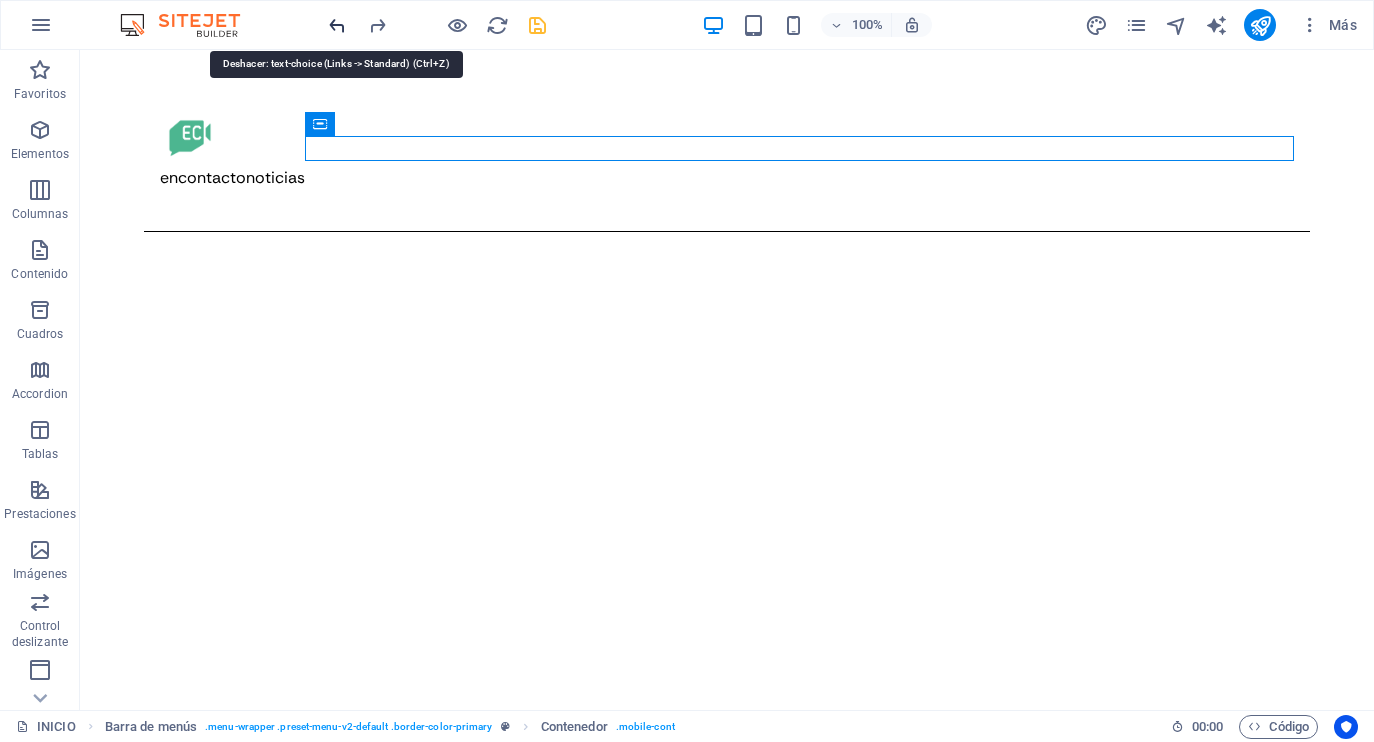 click at bounding box center (337, 25) 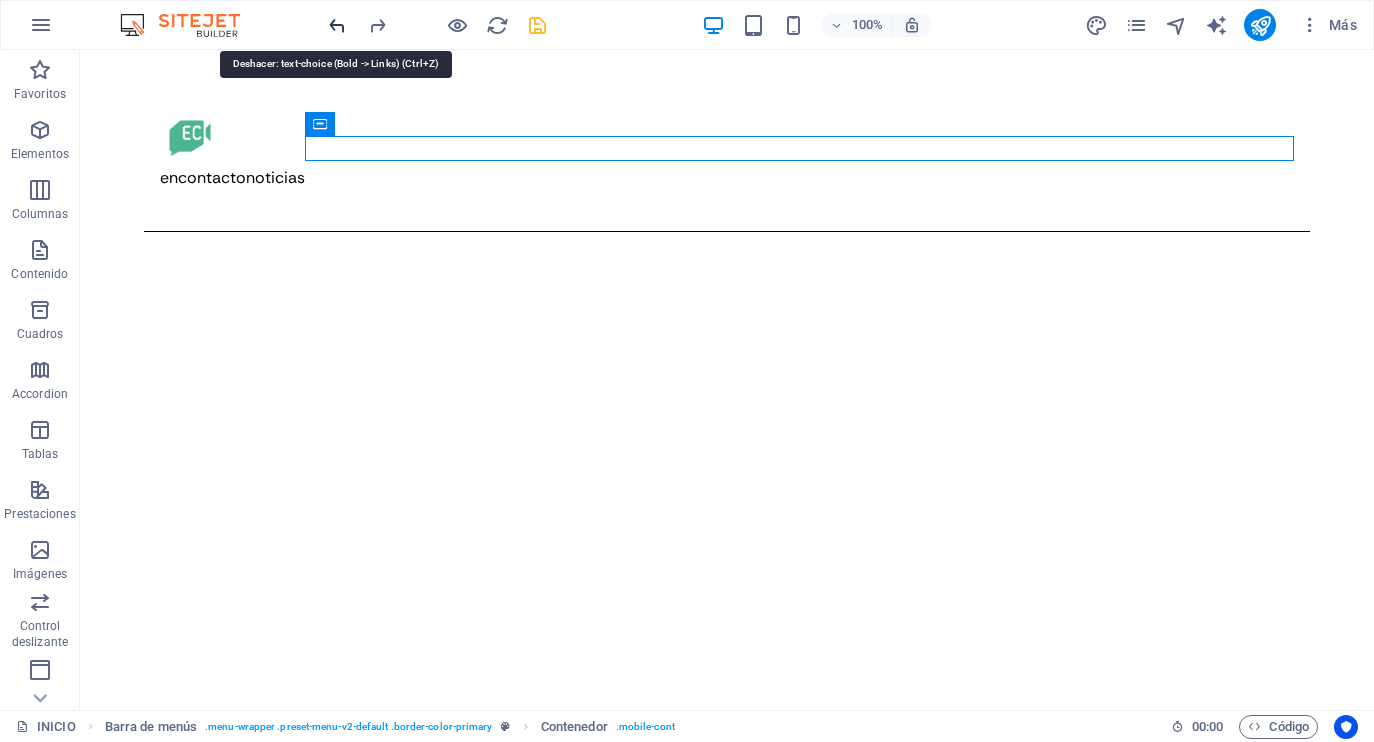 click at bounding box center (337, 25) 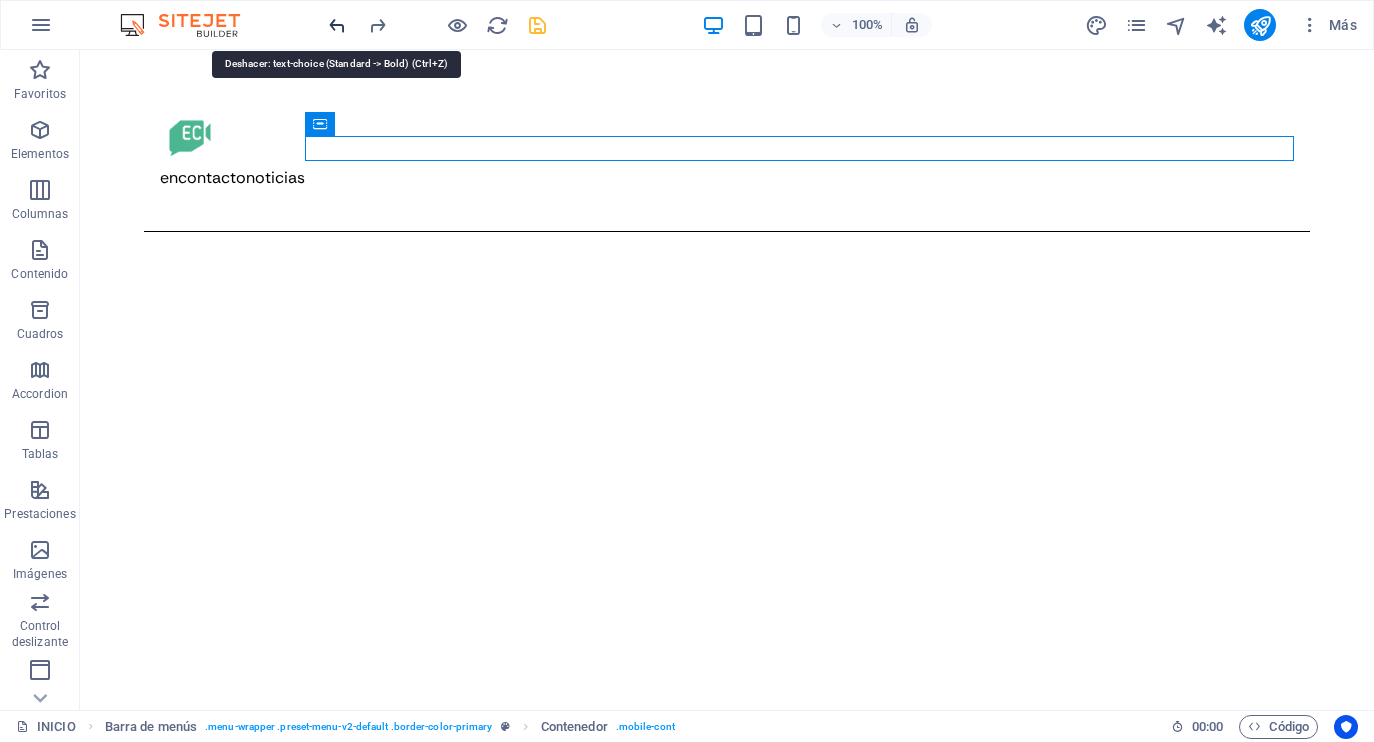 click at bounding box center [337, 25] 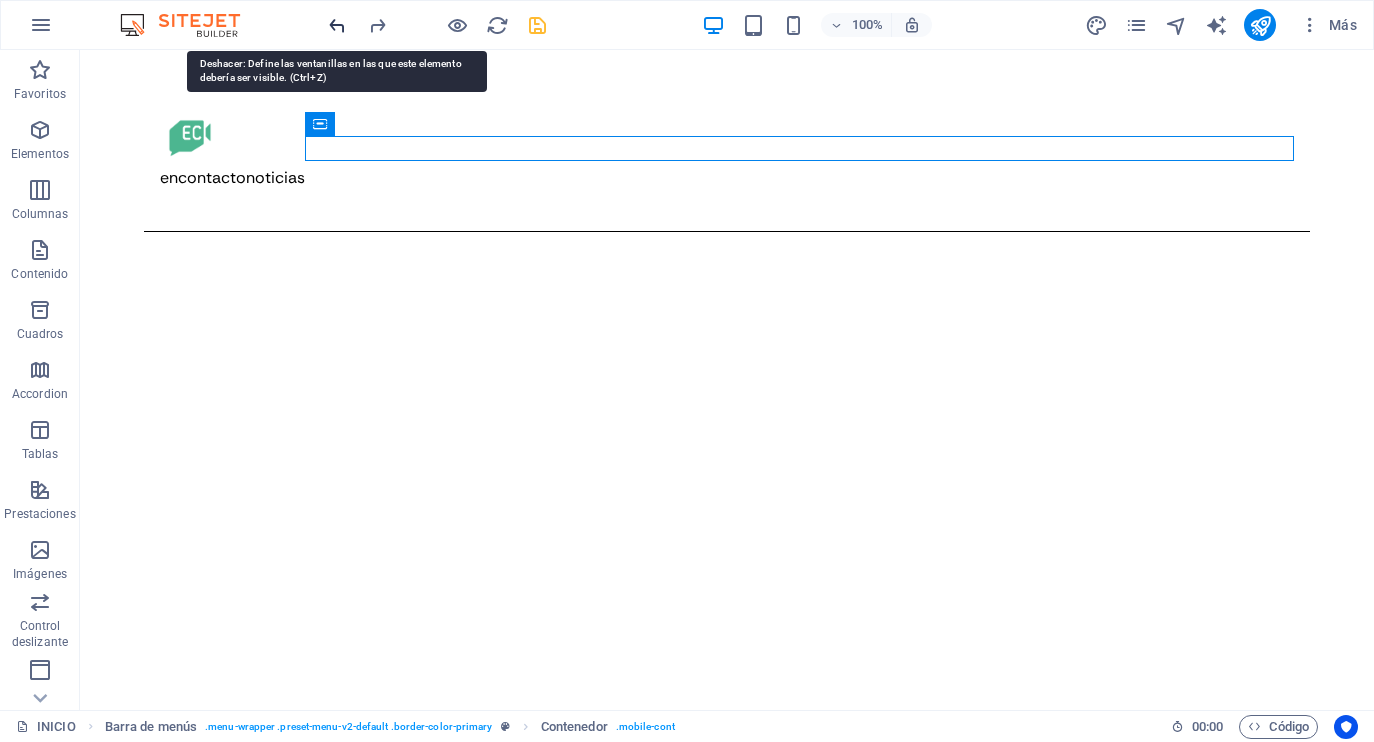 click at bounding box center (337, 25) 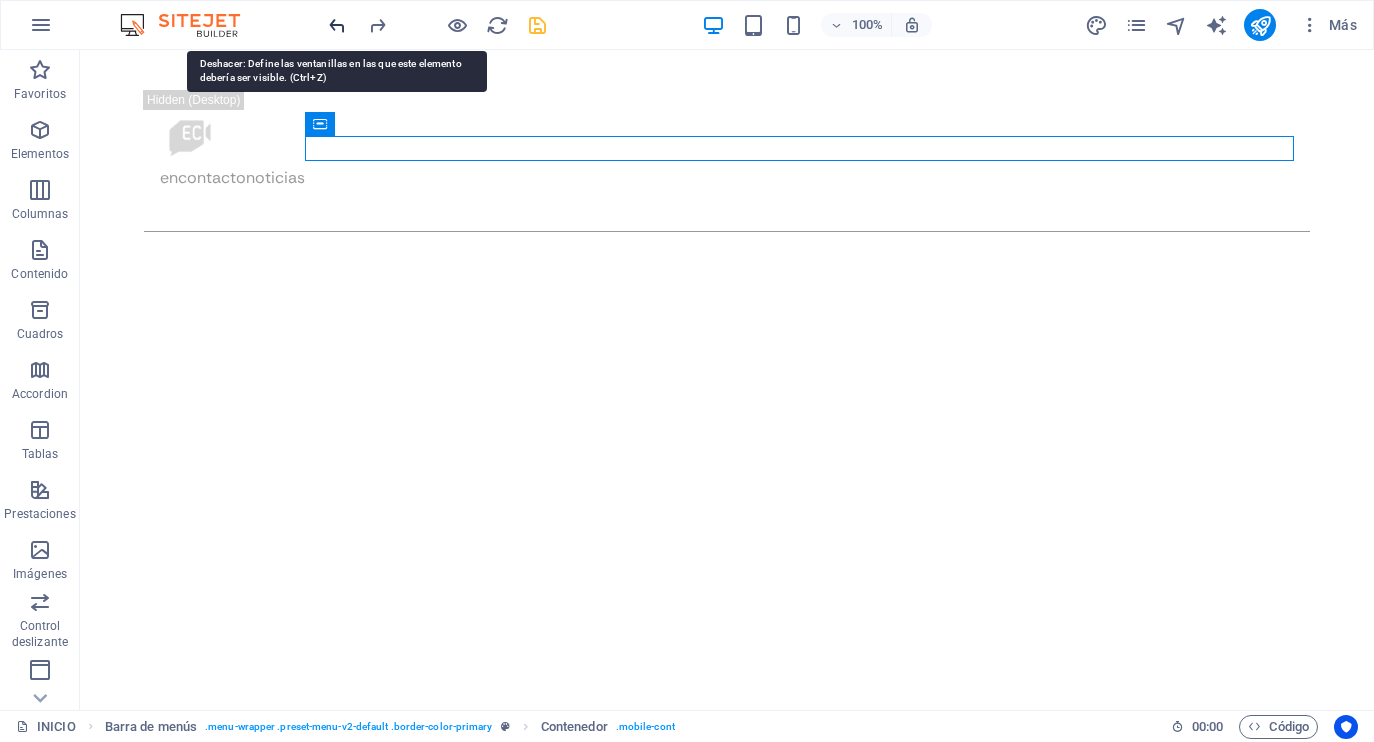 click at bounding box center (337, 25) 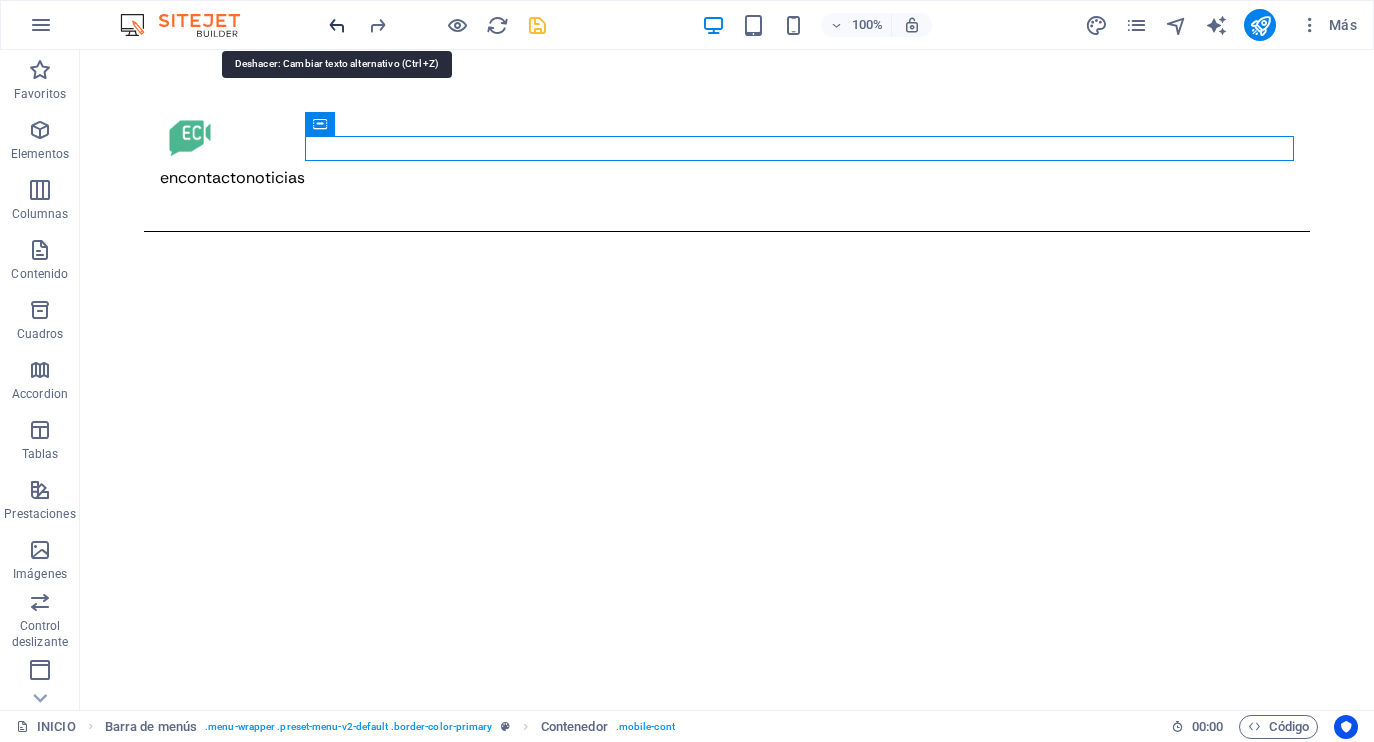 click at bounding box center (337, 25) 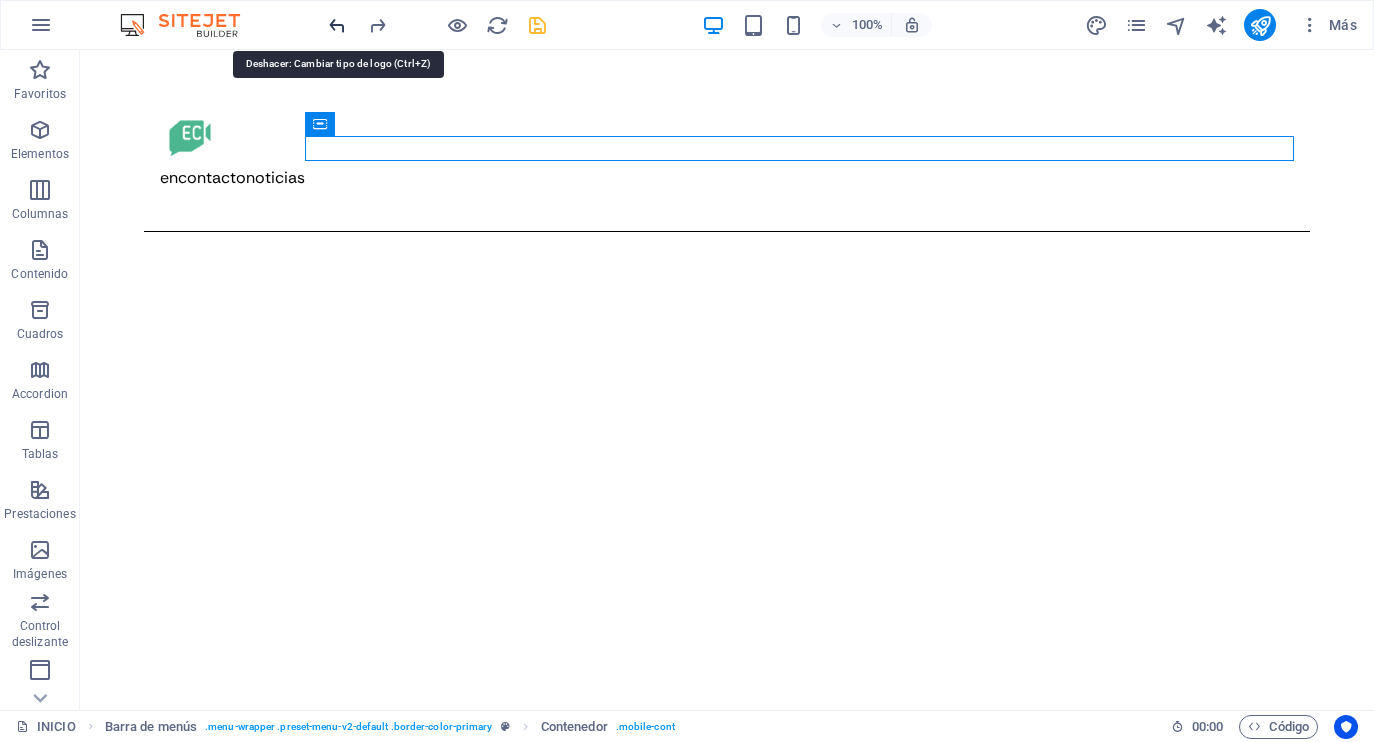 click at bounding box center [337, 25] 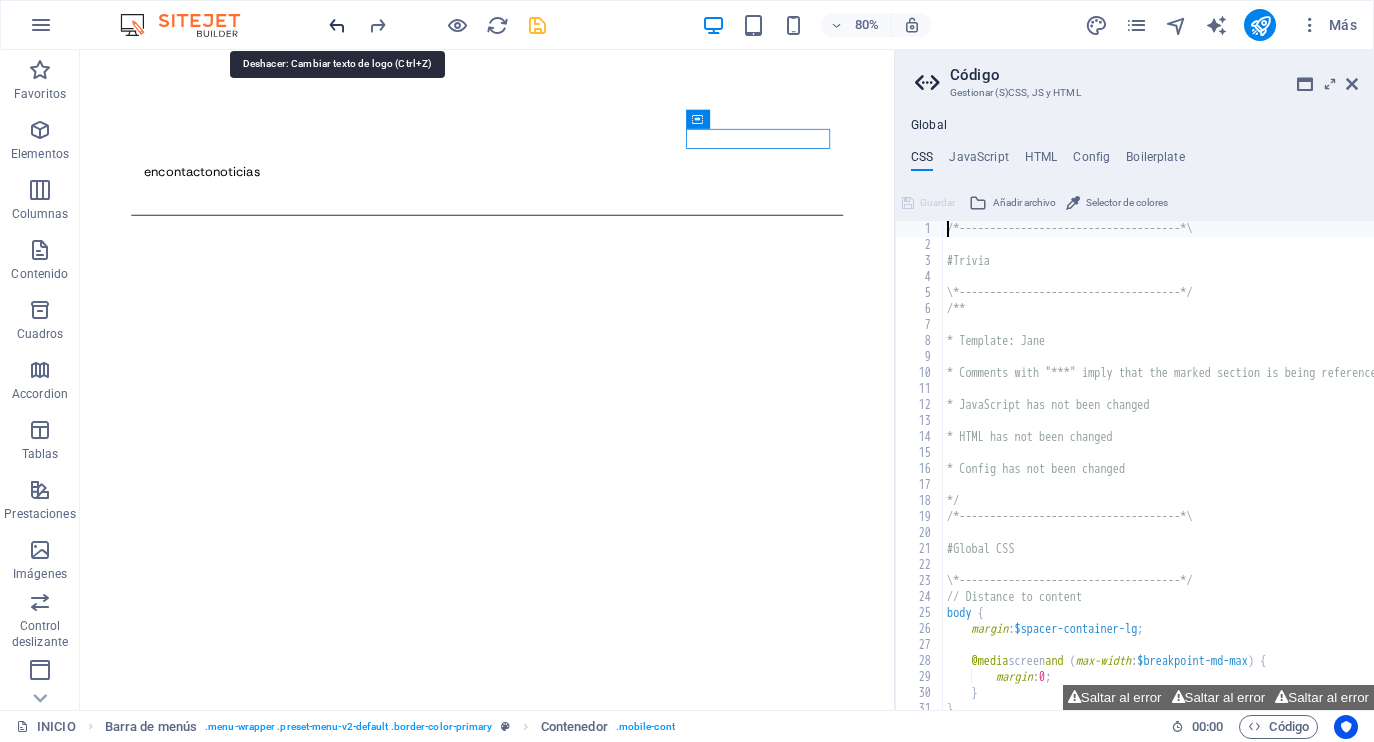 click at bounding box center [337, 25] 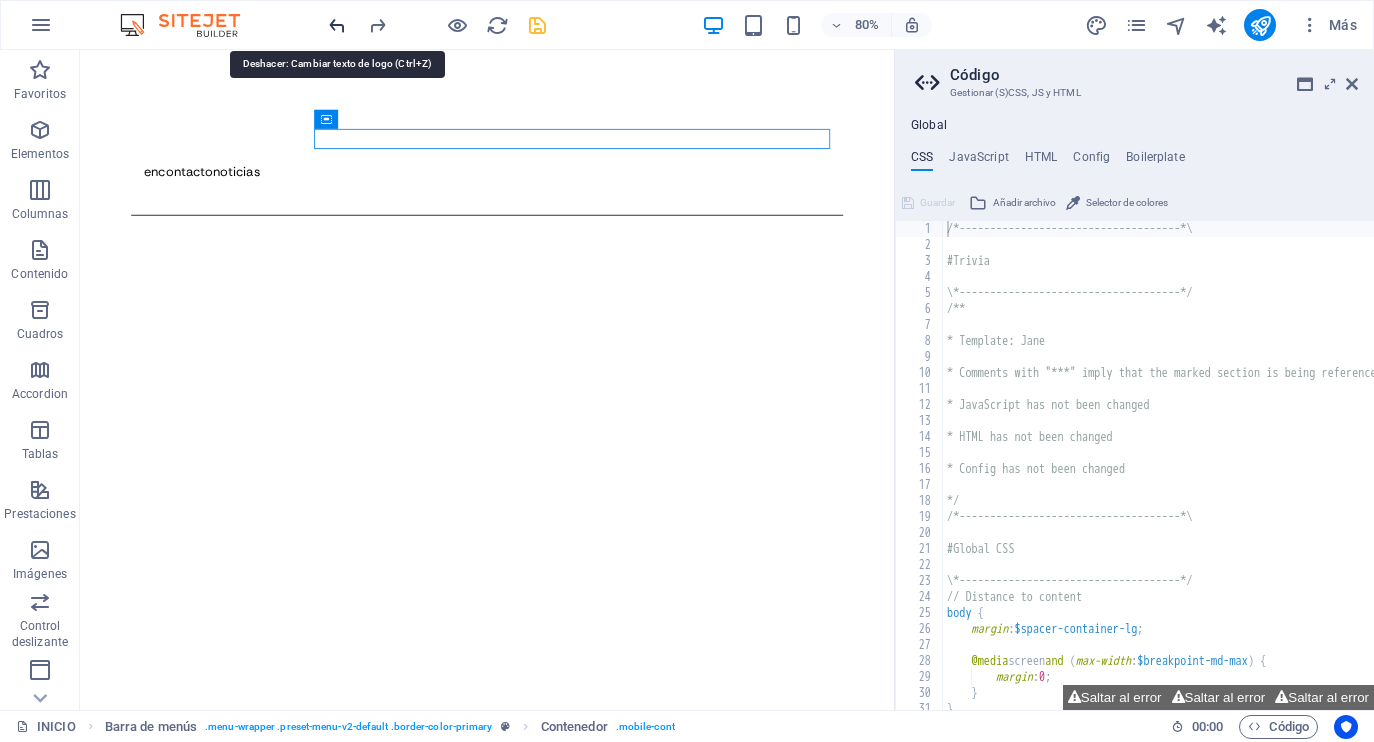 click at bounding box center [337, 25] 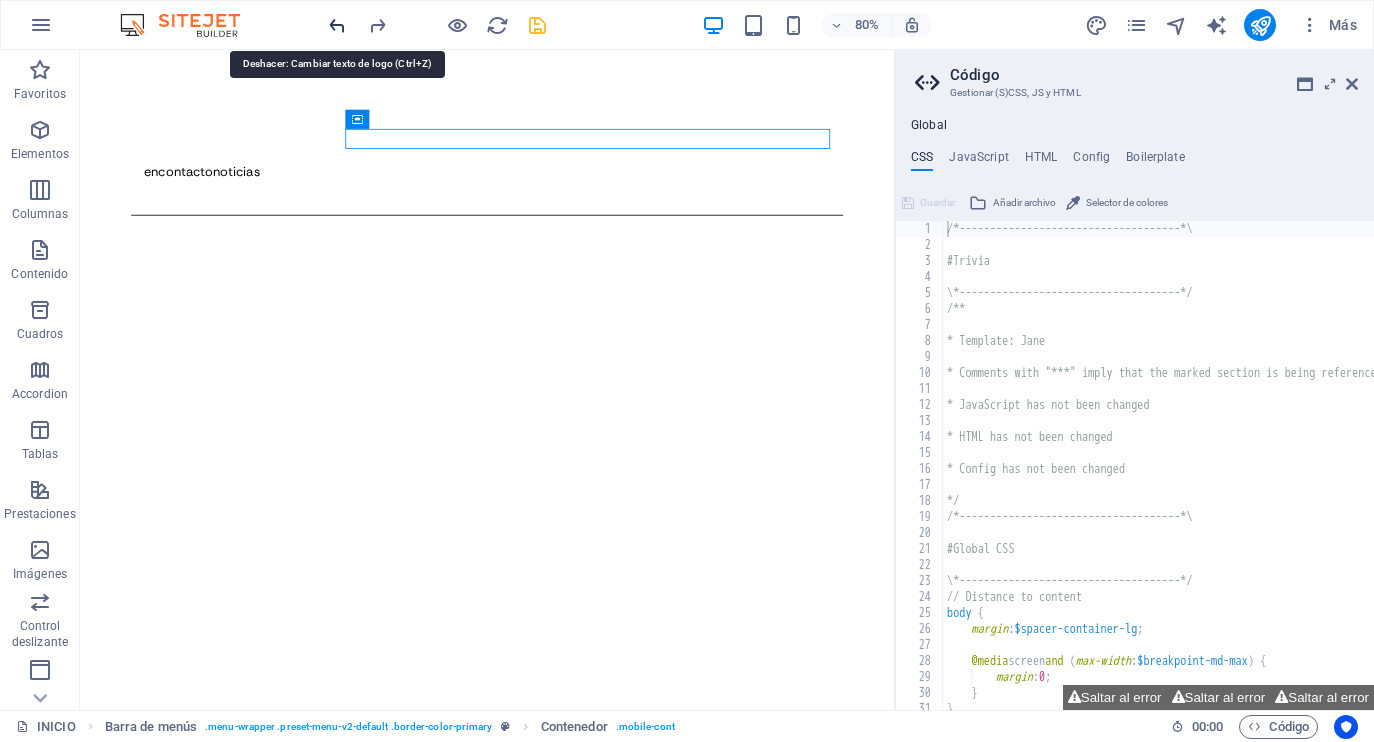 click at bounding box center [337, 25] 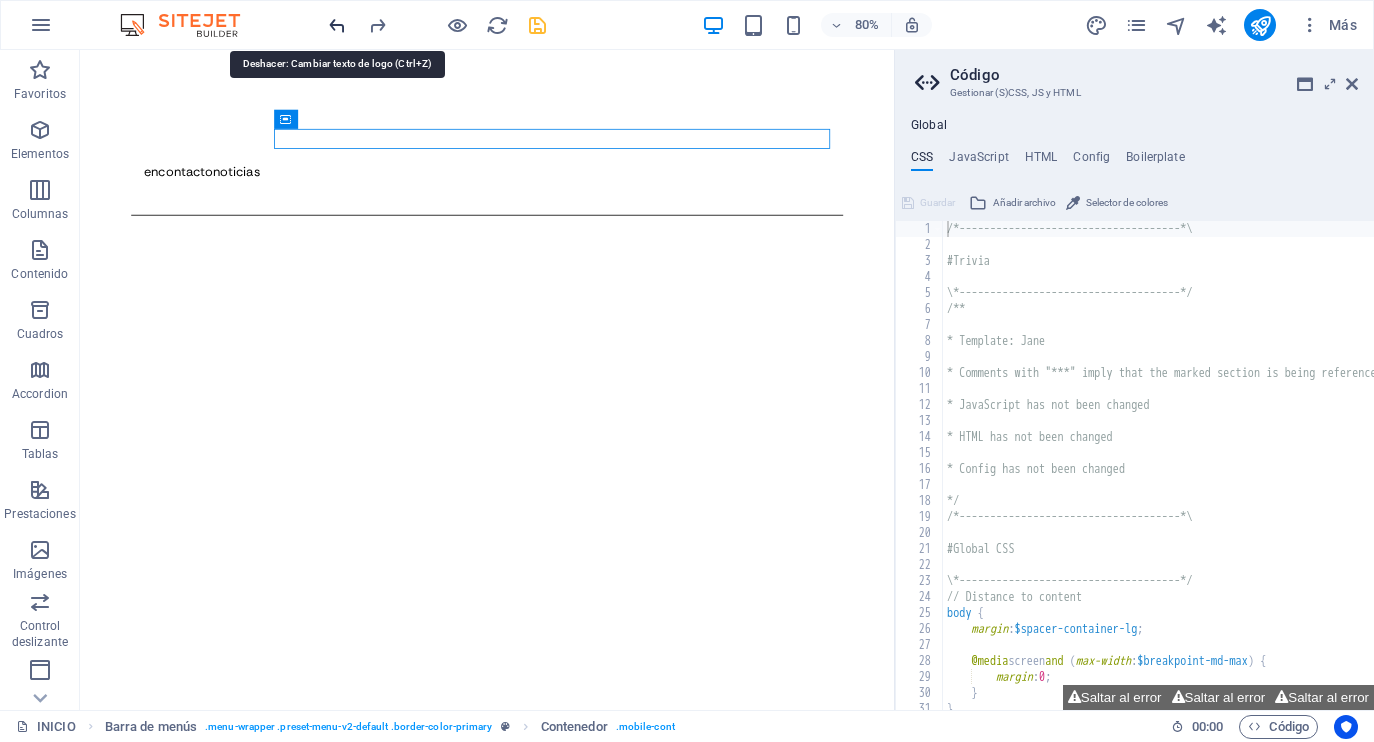 click at bounding box center (337, 25) 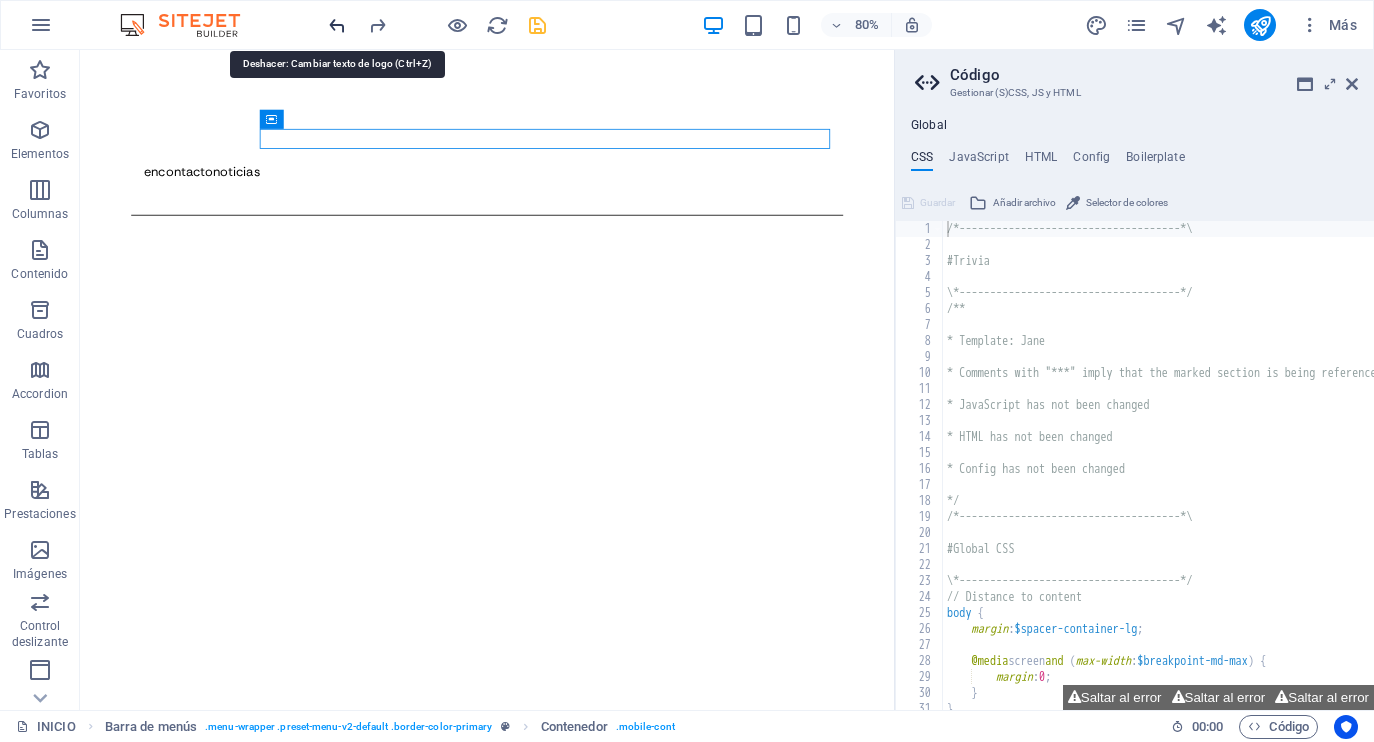 click at bounding box center (337, 25) 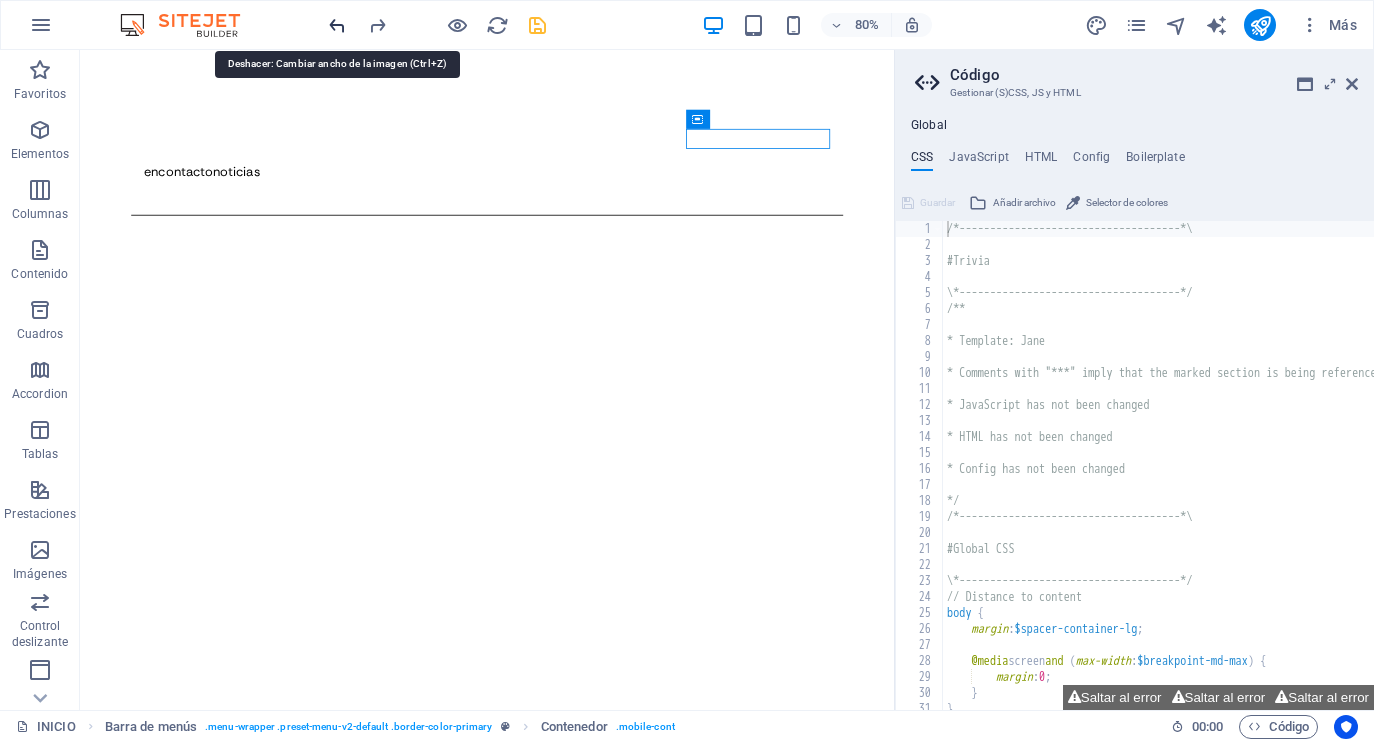 click at bounding box center (337, 25) 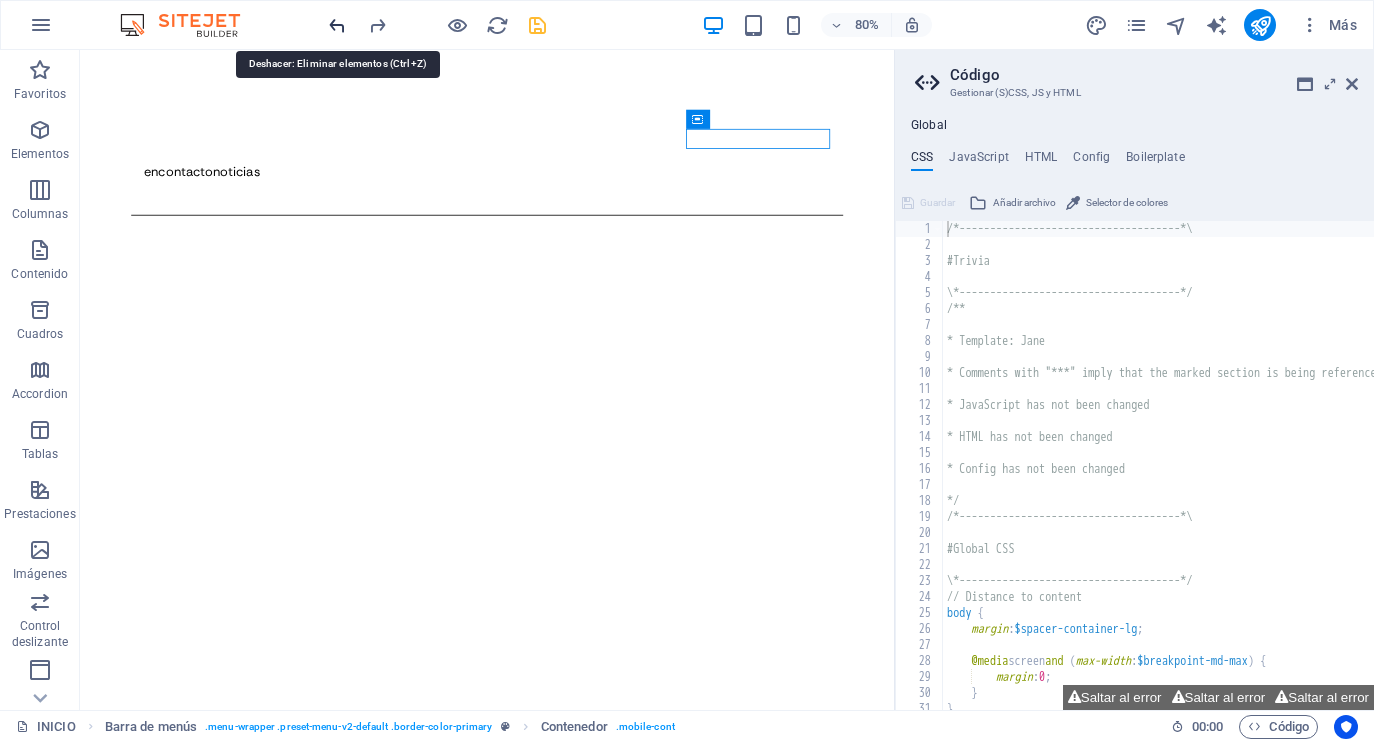click at bounding box center (337, 25) 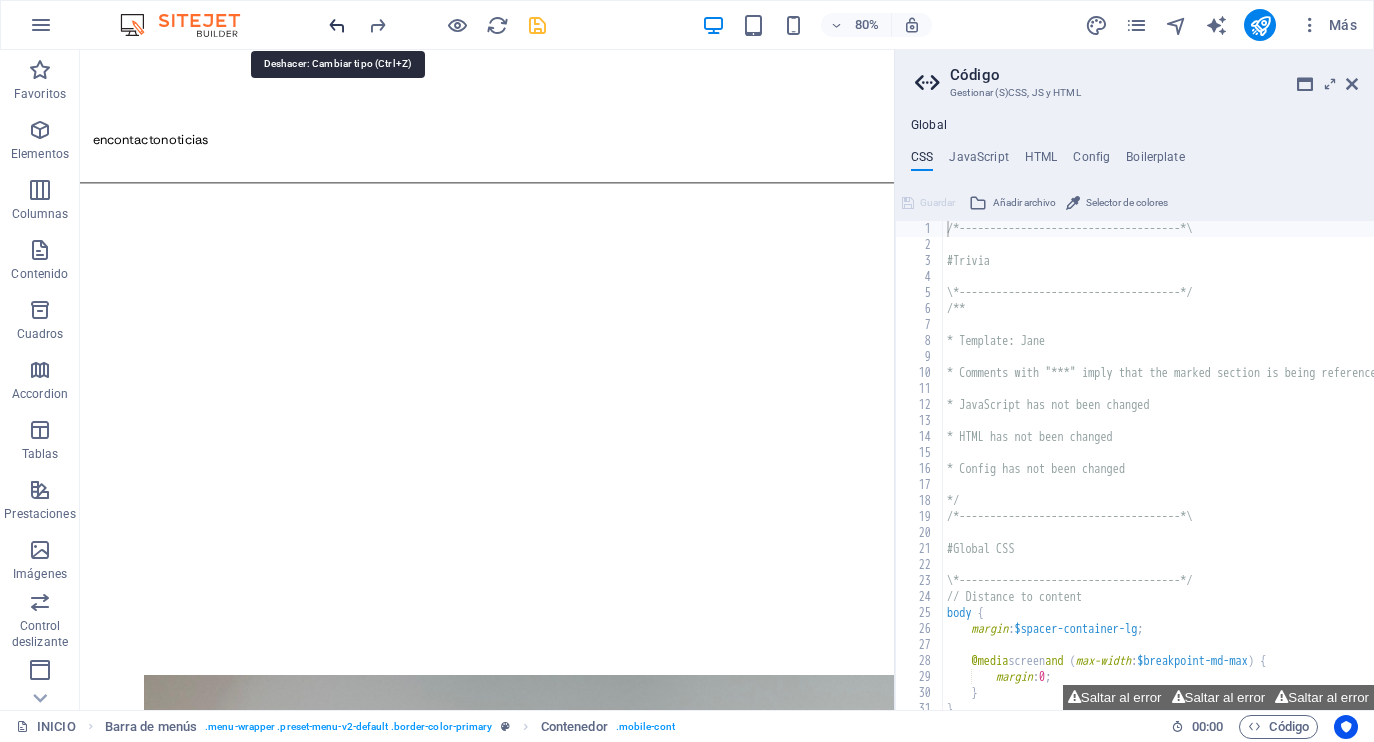 scroll, scrollTop: 1499, scrollLeft: 0, axis: vertical 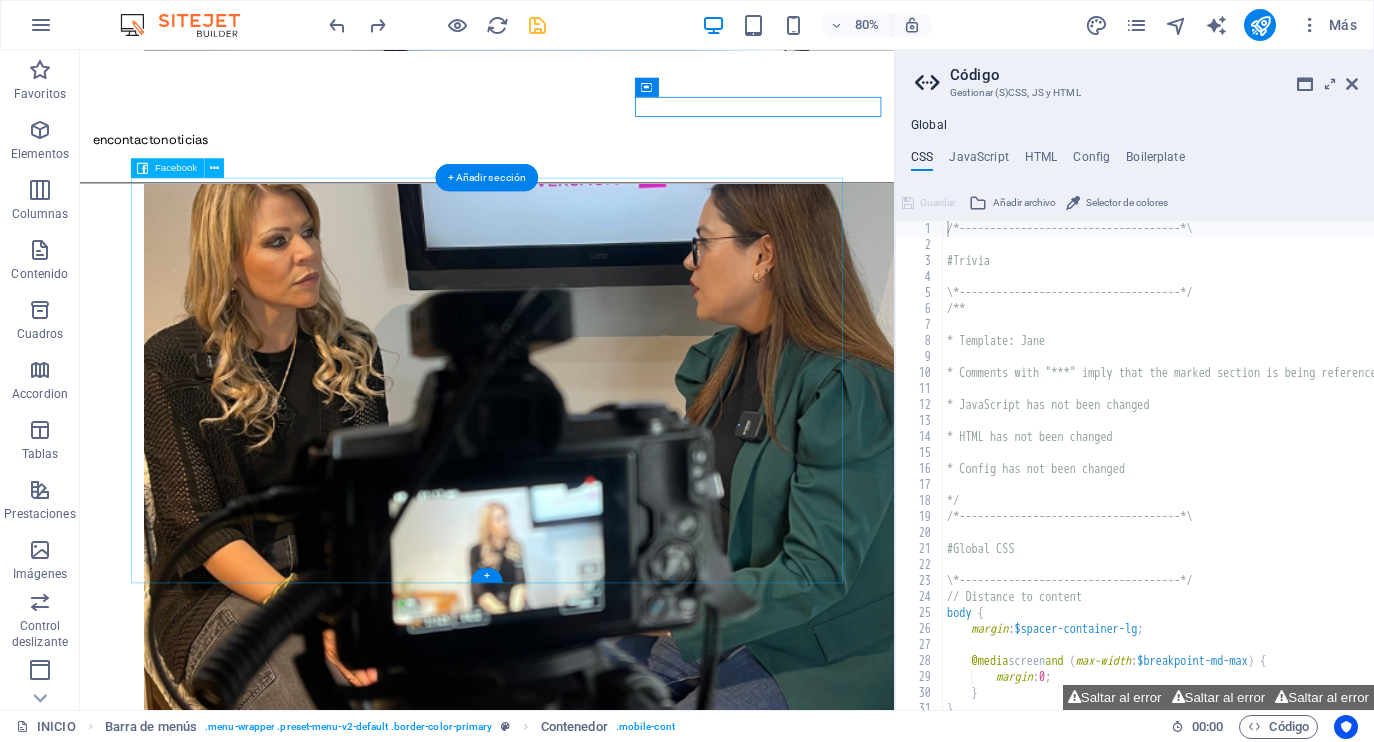 click at bounding box center [589, 4173] 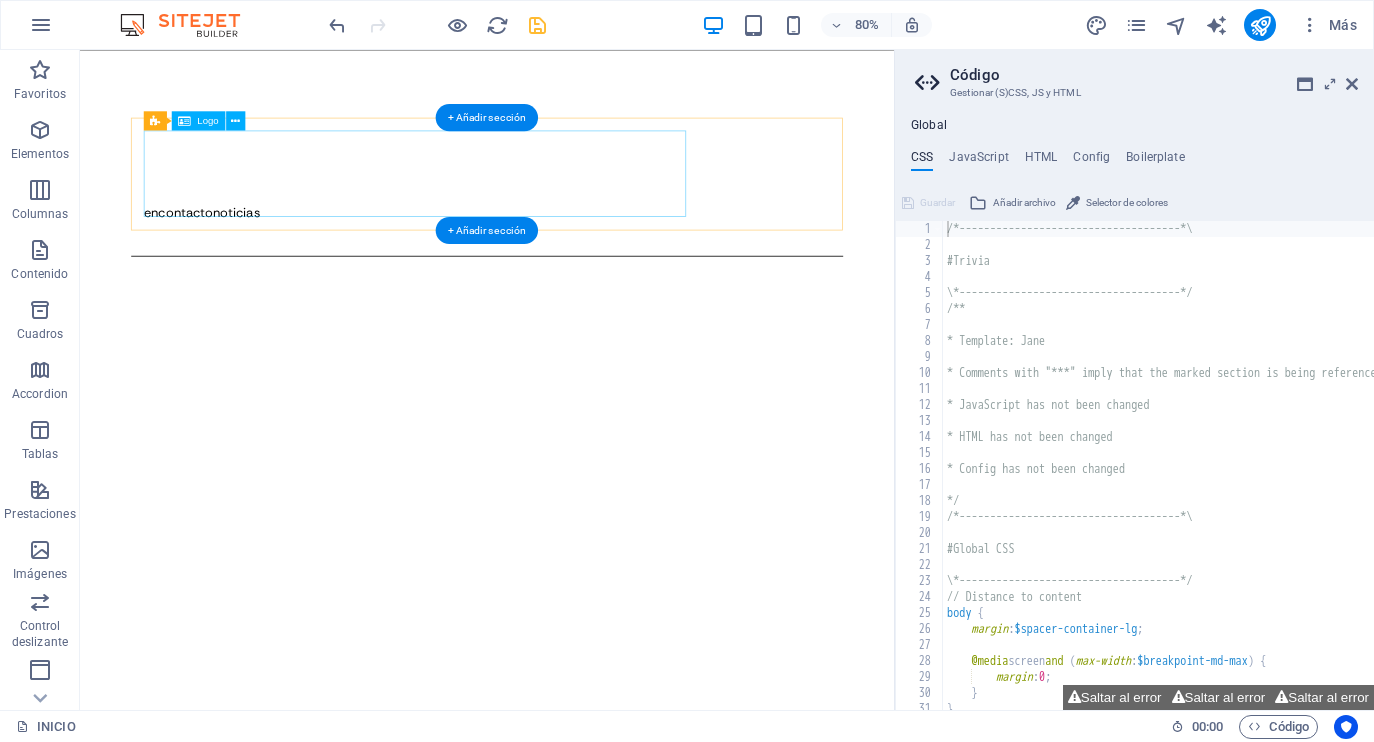 scroll, scrollTop: 12, scrollLeft: 0, axis: vertical 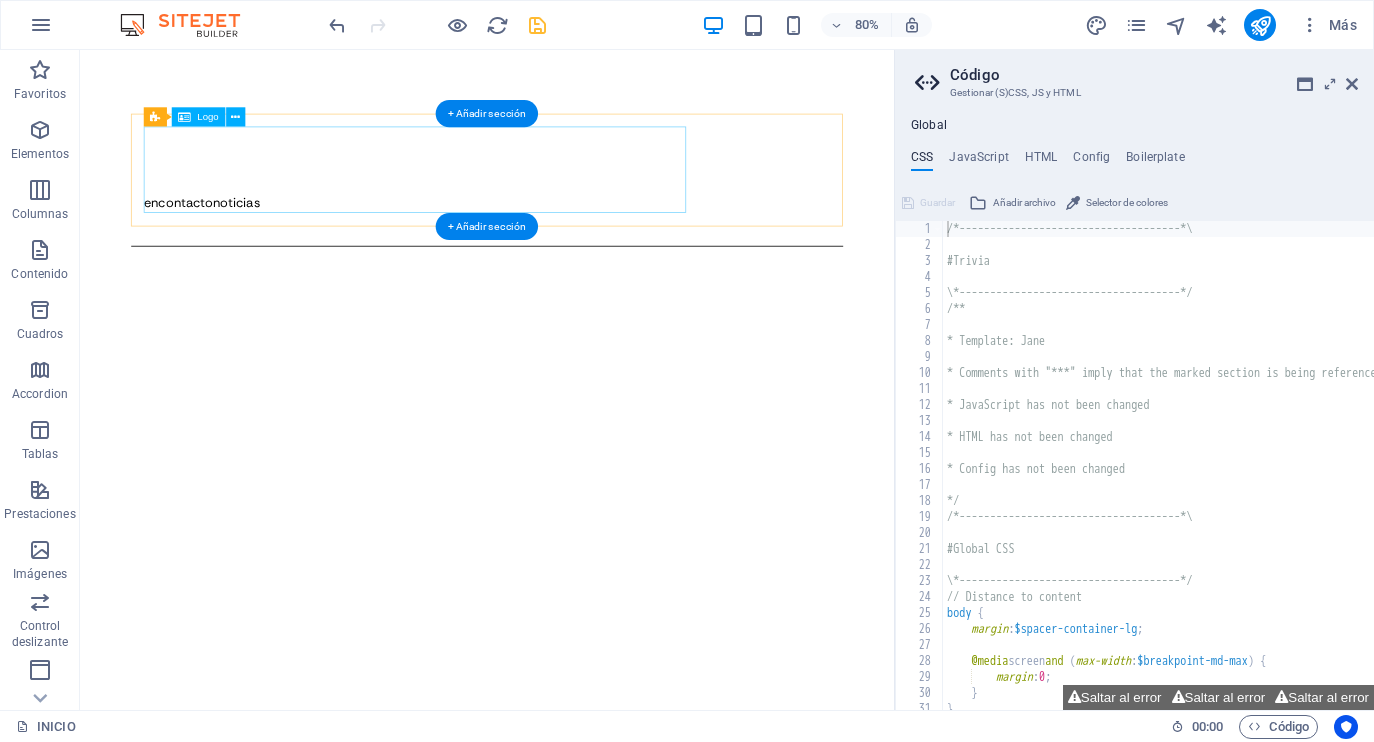 click on "MACRO COMUNICACIÓN DIGITAL encontactonoticias" at bounding box center [589, 199] 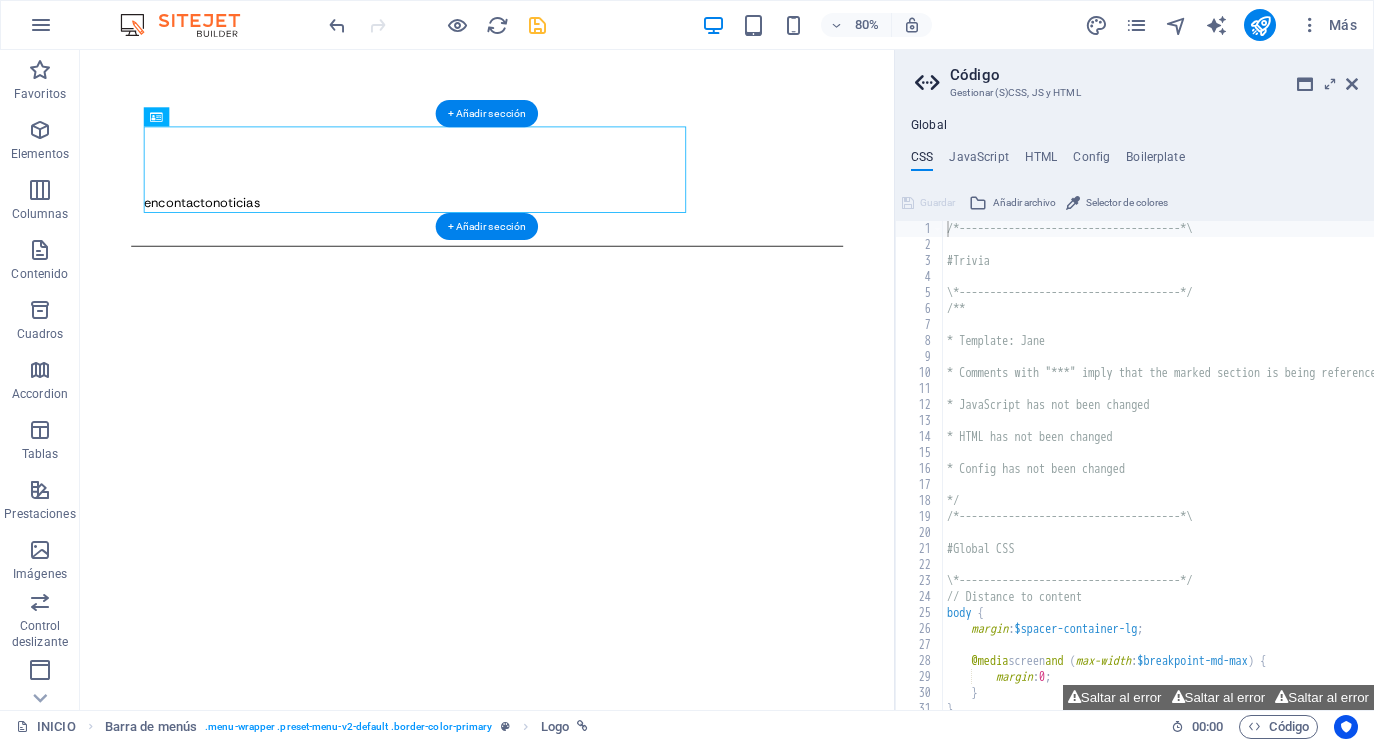 click on "MACRO COMUNICACIÓN DIGITAL encontactonoticias INICIO About Work News Partners Contact" at bounding box center (589, 212) 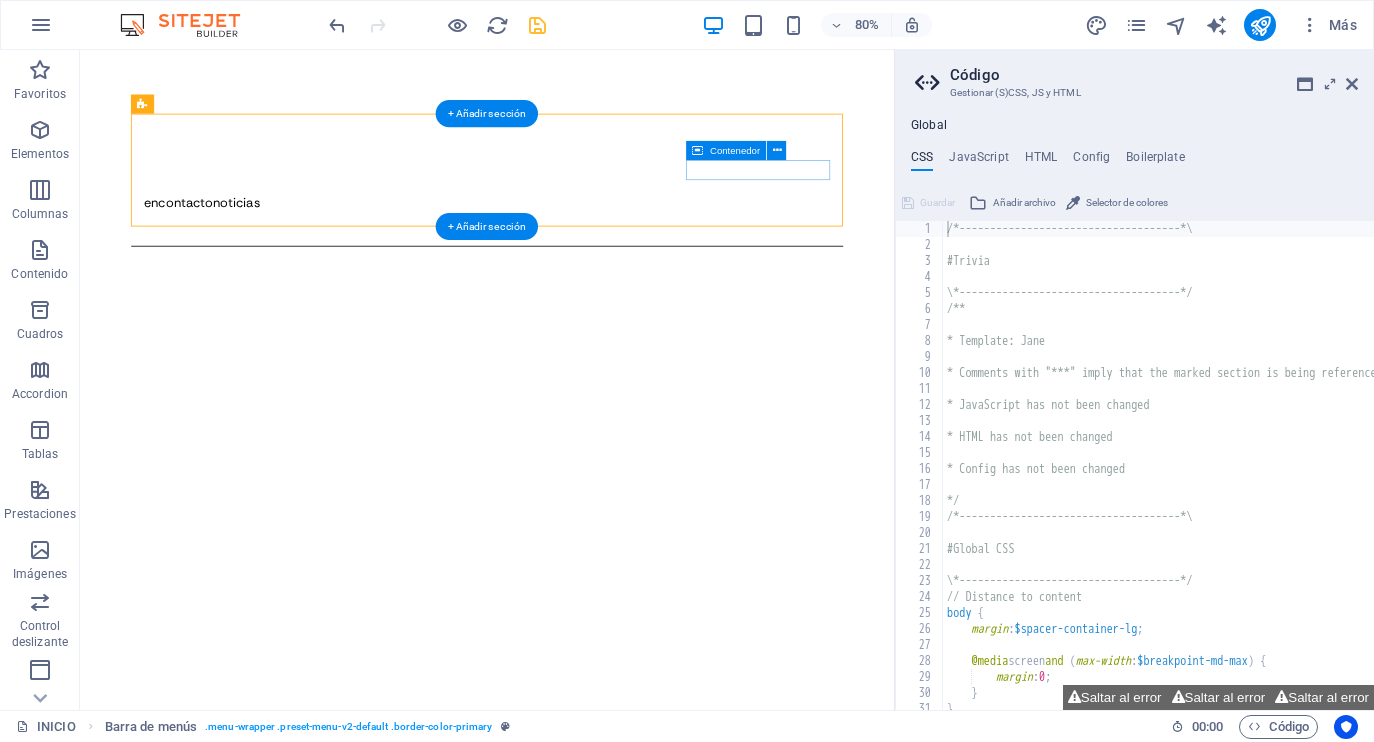 click at bounding box center (589, 265) 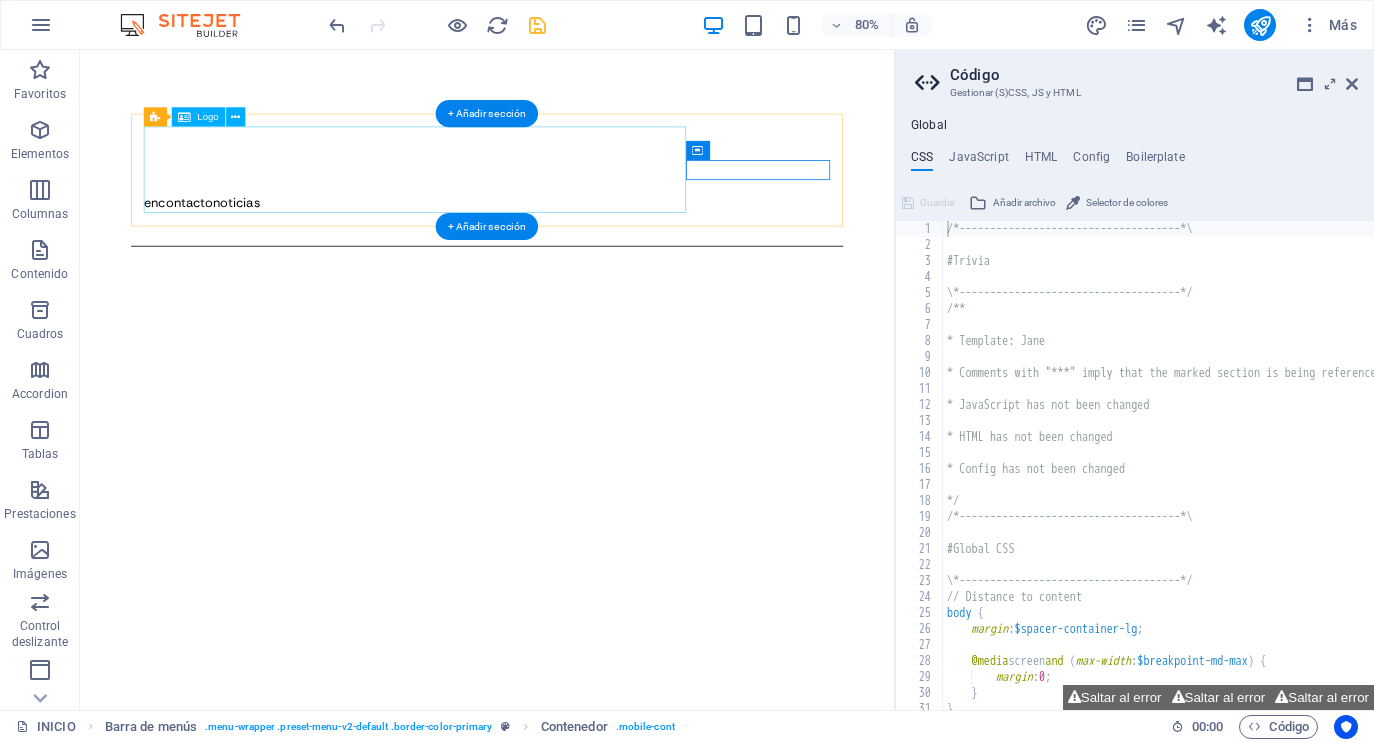 click on "MACRO COMUNICACIÓN DIGITAL encontactonoticias" at bounding box center [589, 199] 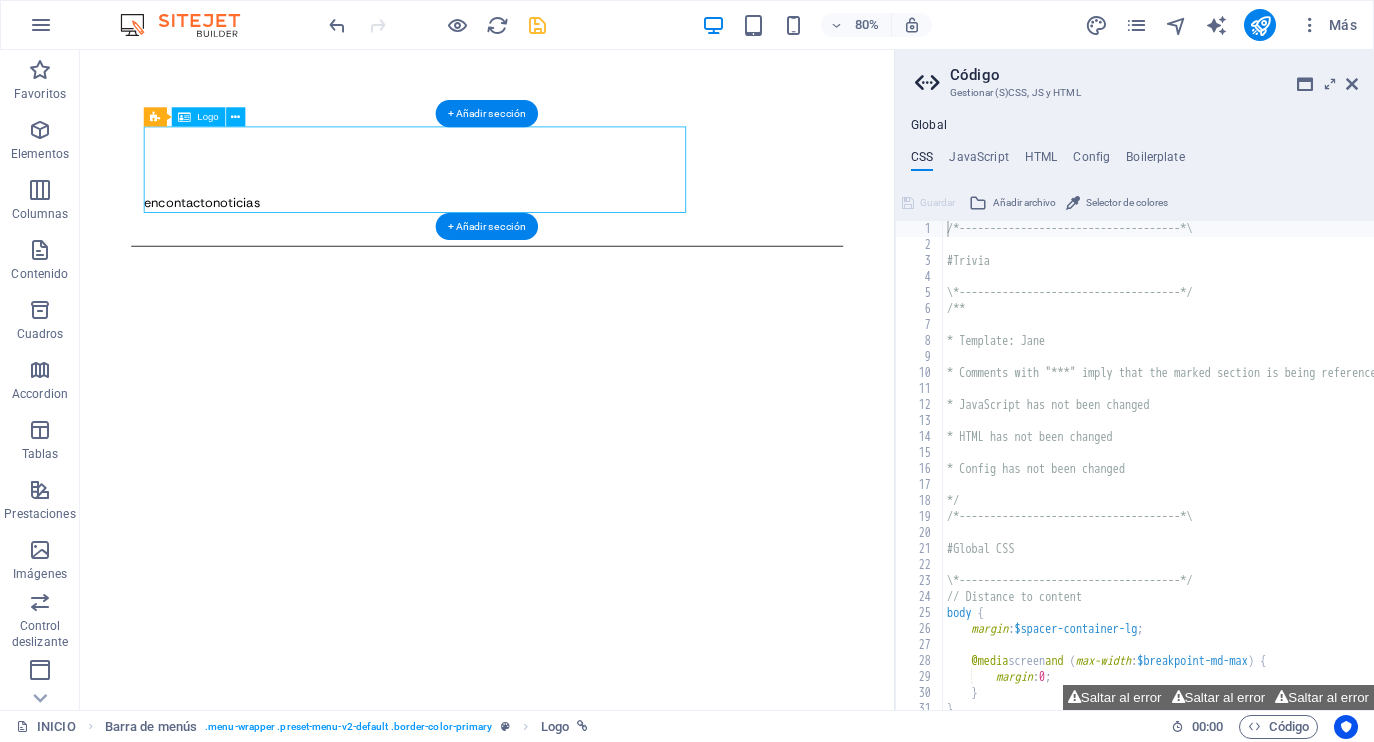 click on "MACRO COMUNICACIÓN DIGITAL encontactonoticias" at bounding box center [589, 199] 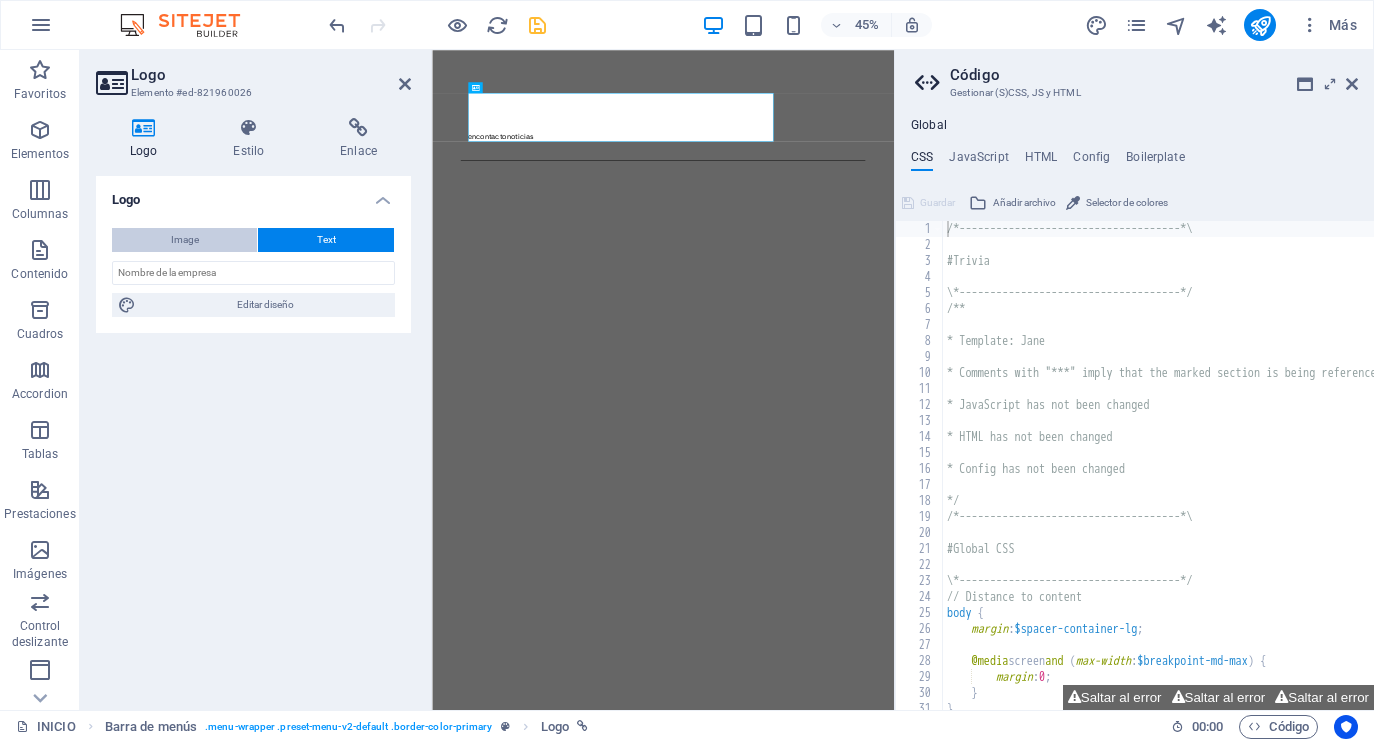 click on "Image" at bounding box center (185, 240) 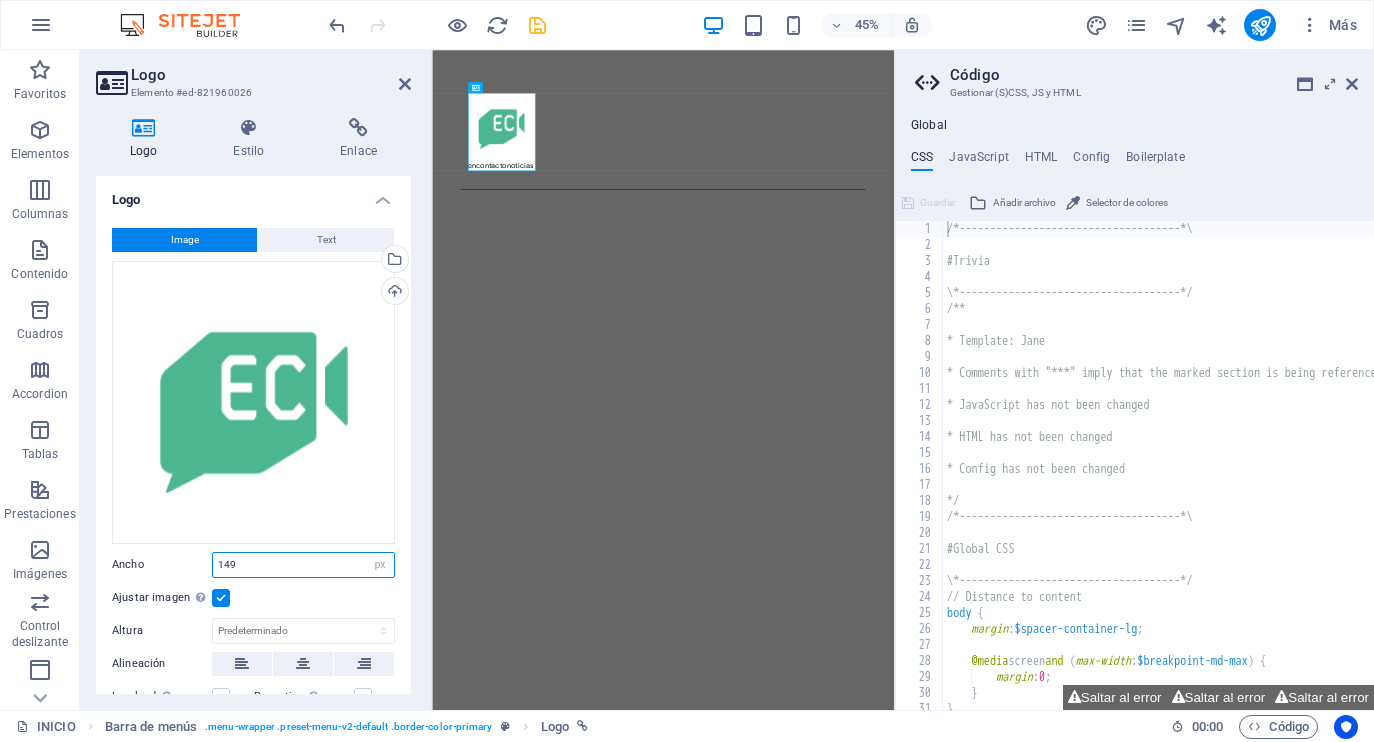 drag, startPoint x: 250, startPoint y: 560, endPoint x: 200, endPoint y: 558, distance: 50.039986 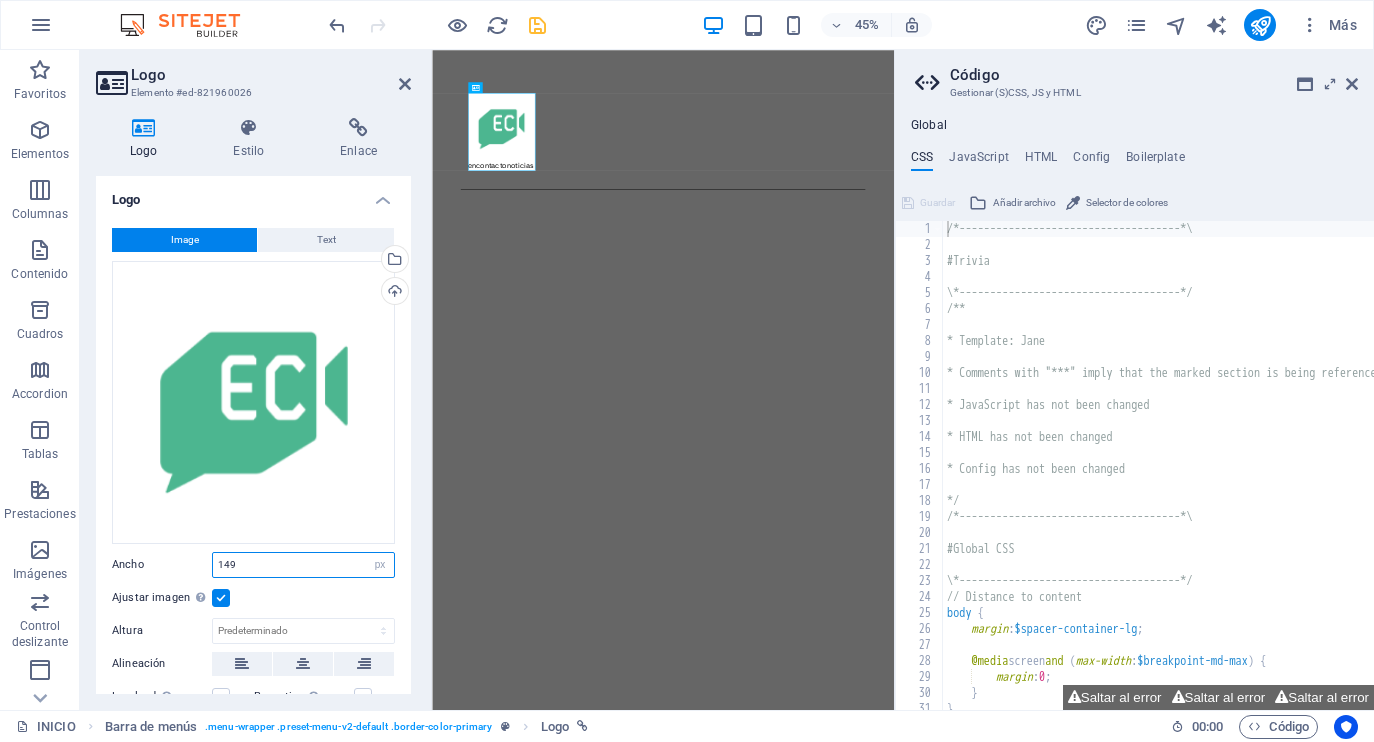 click on "Ancho 149 Predeterminado automático px rem % em vh vw" at bounding box center (253, 565) 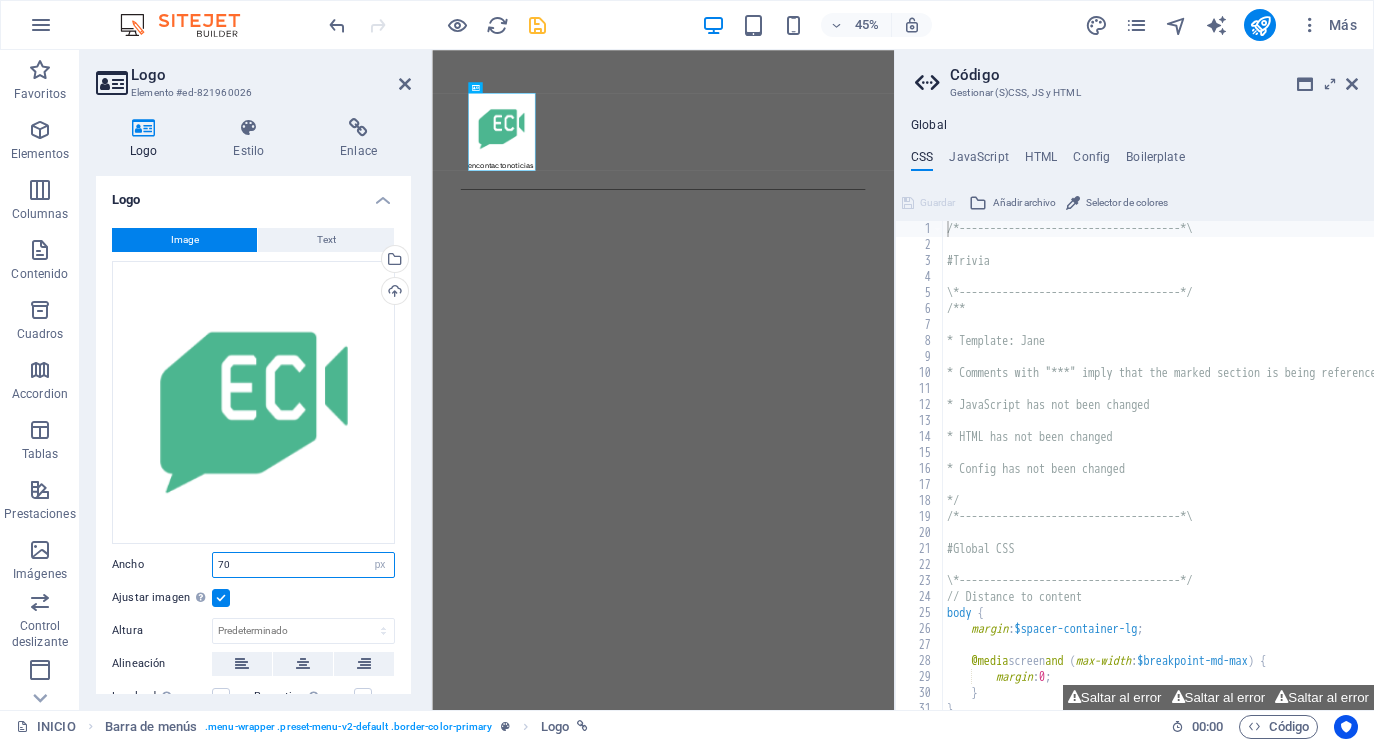 type on "70" 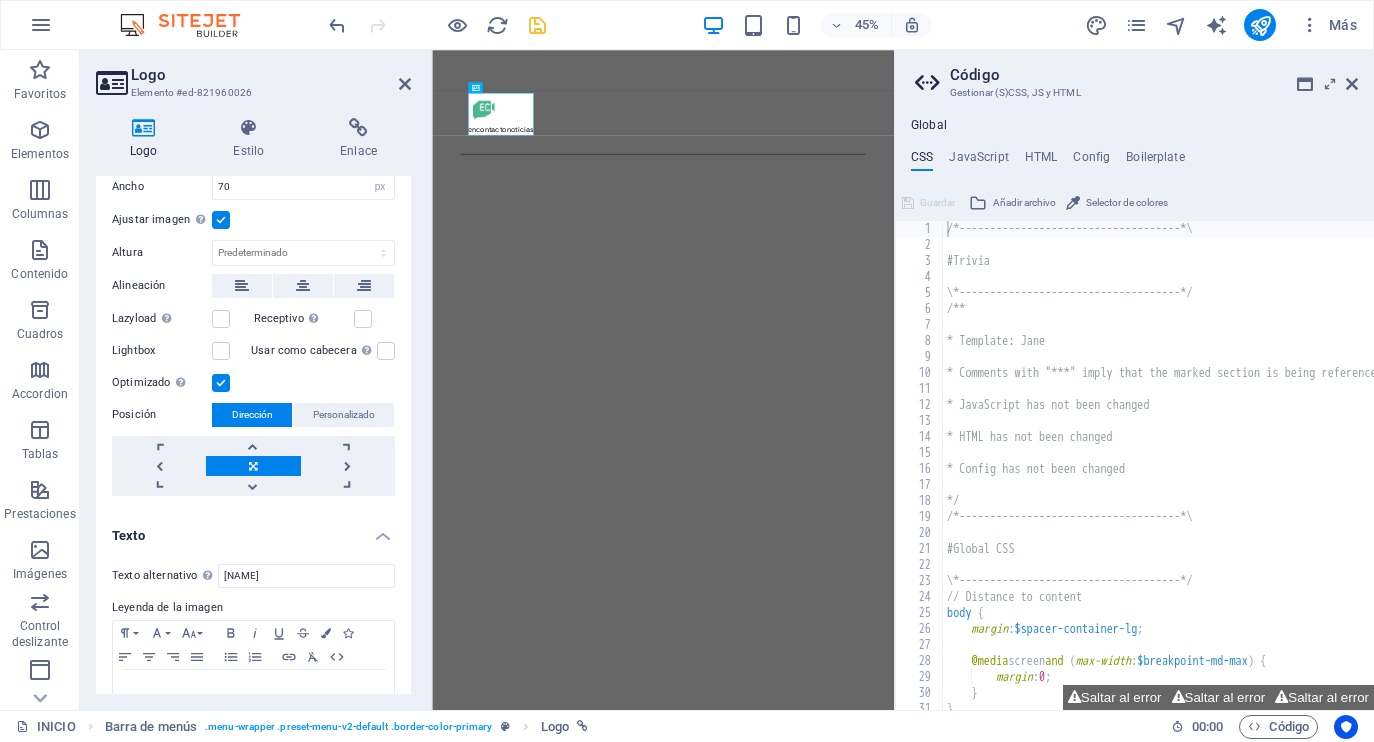 scroll, scrollTop: 382, scrollLeft: 0, axis: vertical 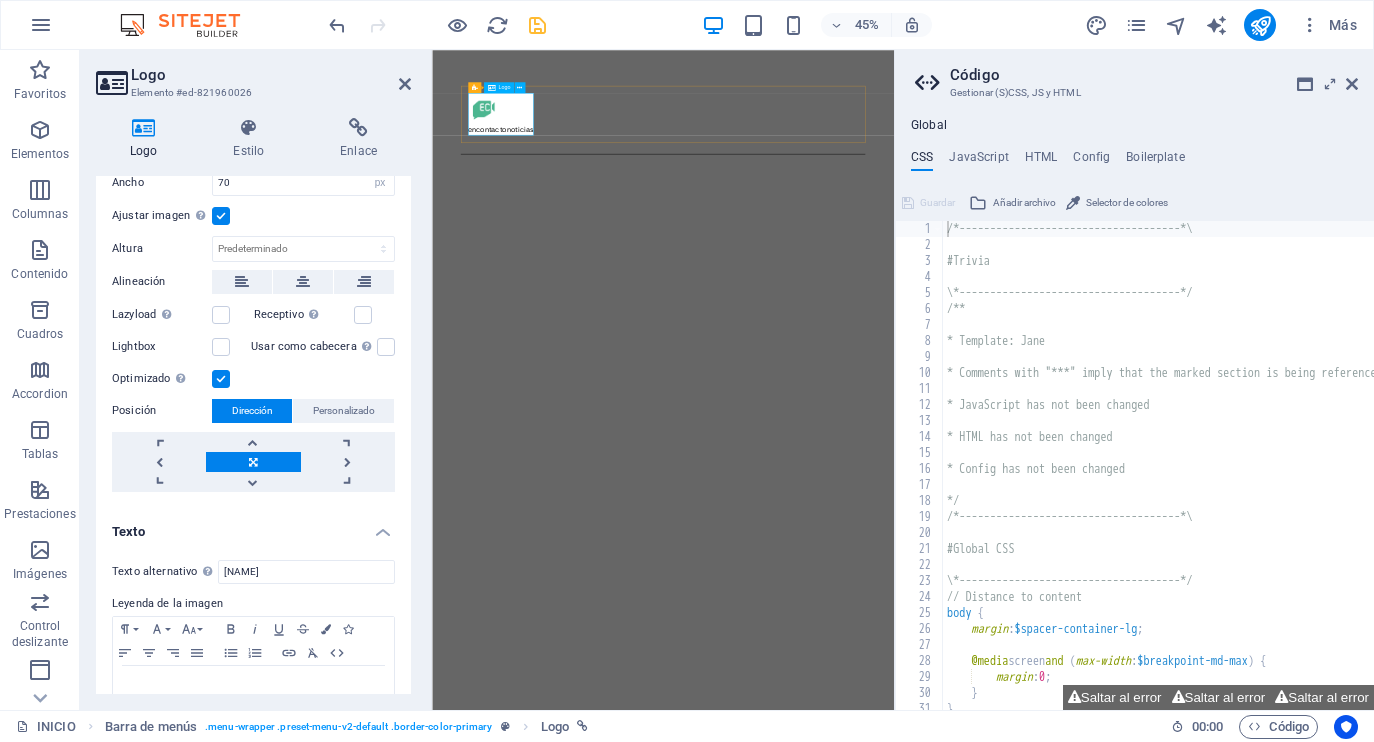 click on "encontactonoticias" at bounding box center [945, 192] 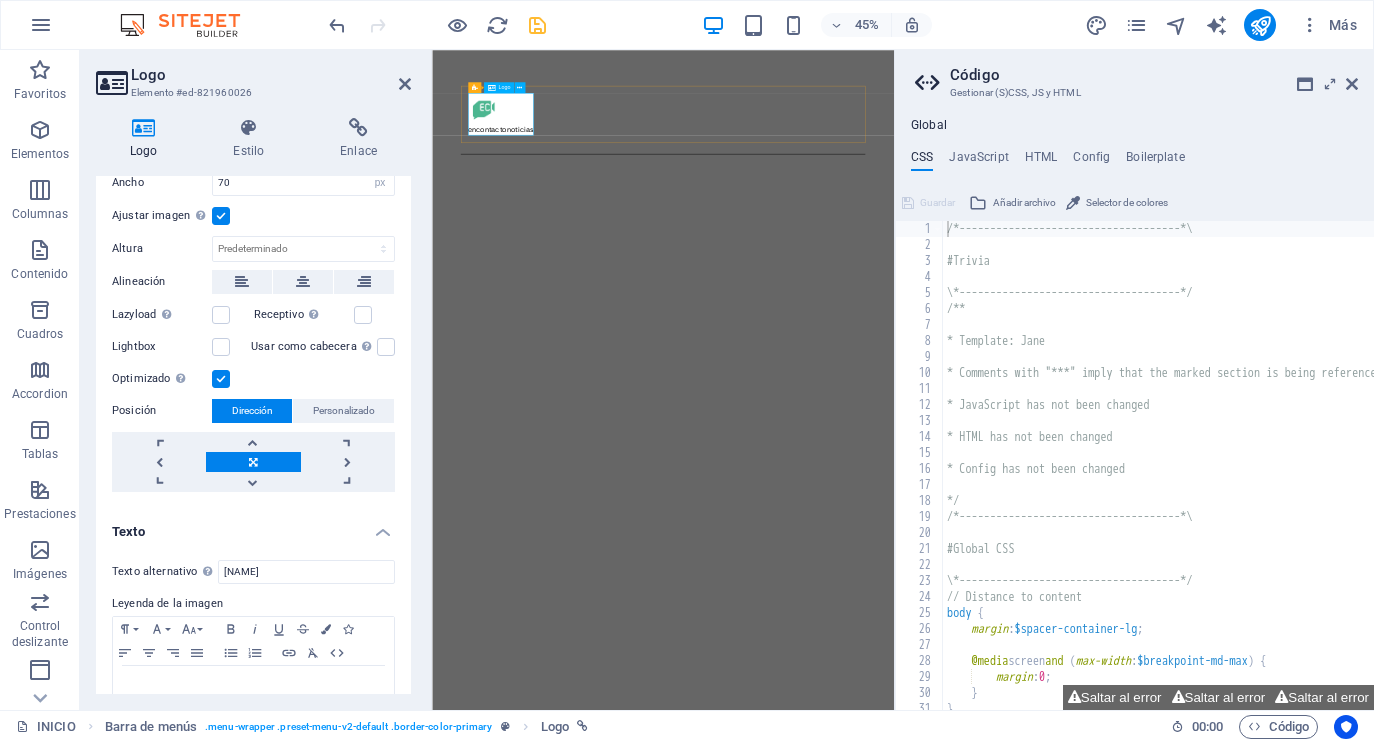 click on "encontactonoticias" at bounding box center (945, 192) 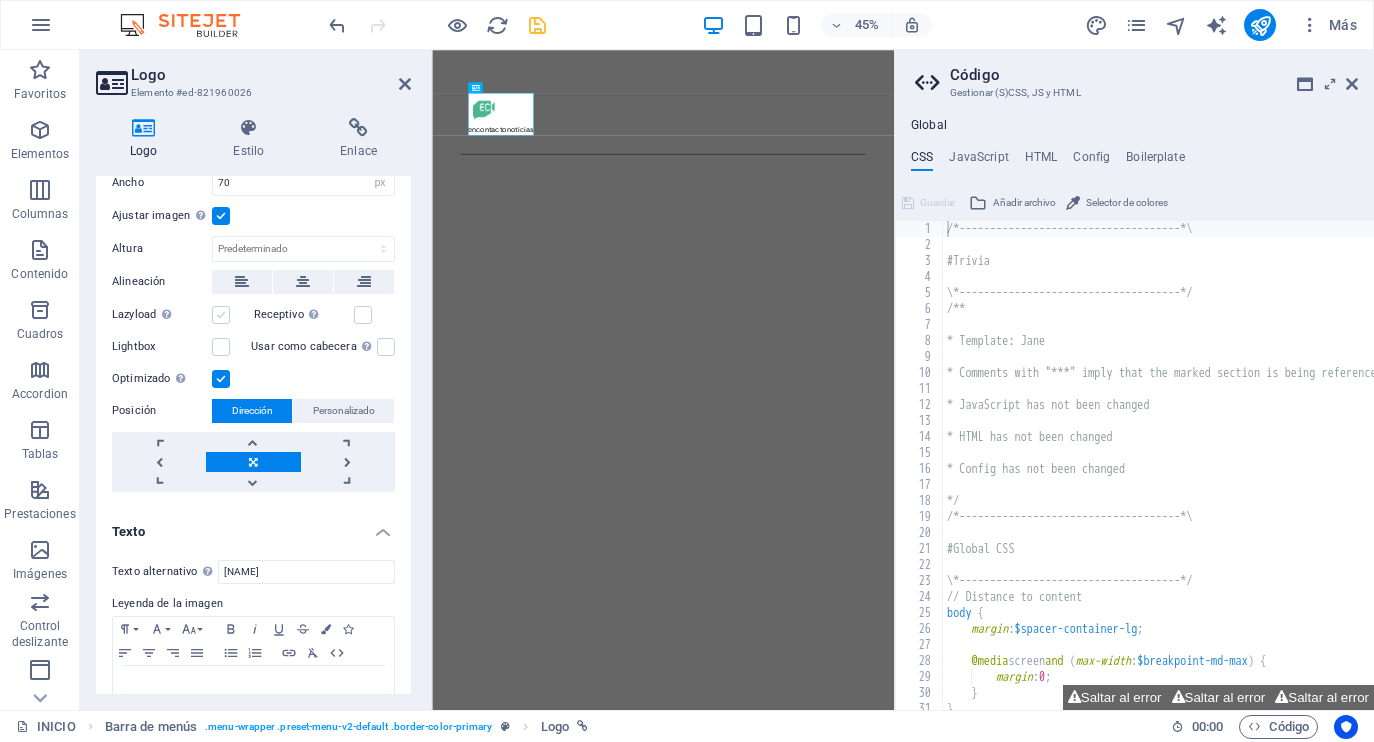 click at bounding box center (221, 315) 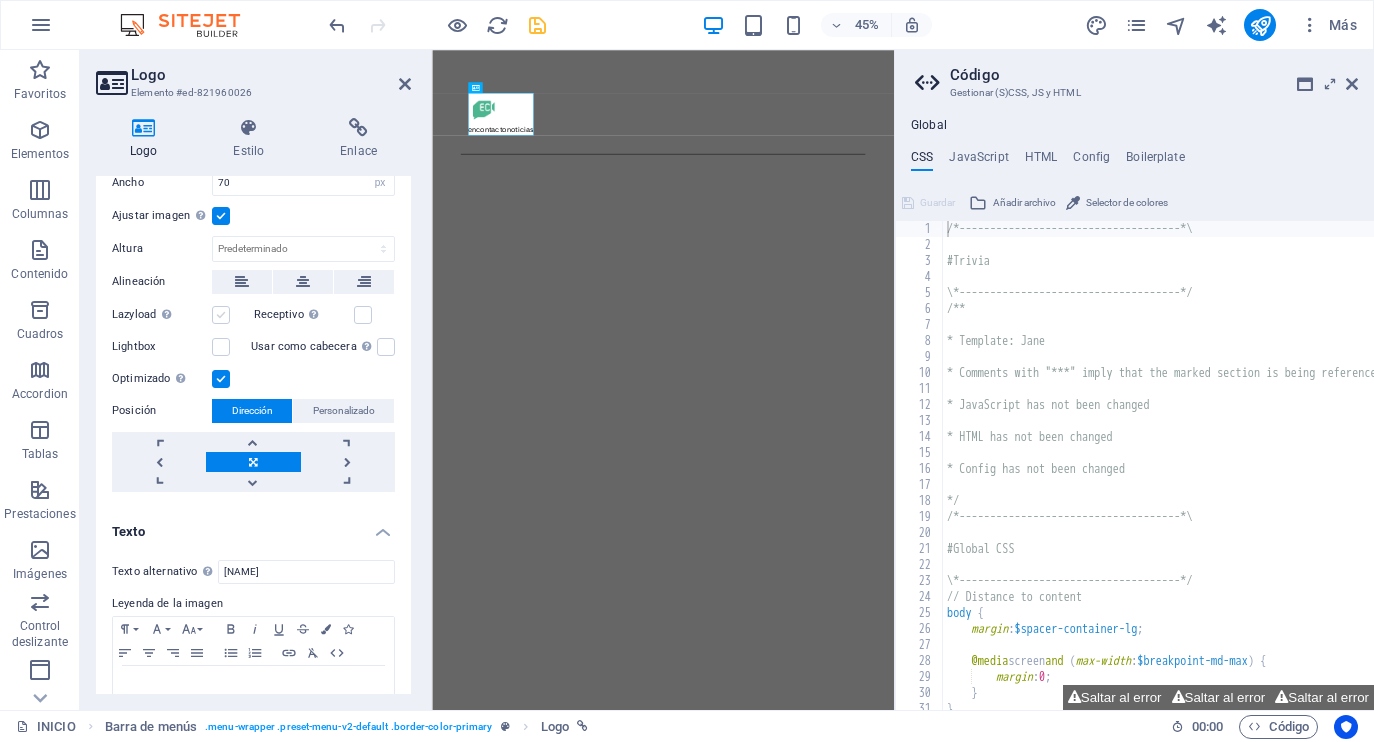 click on "Lazyload La carga de imágenes tras la carga de la página mejora la velocidad de la página." at bounding box center (0, 0) 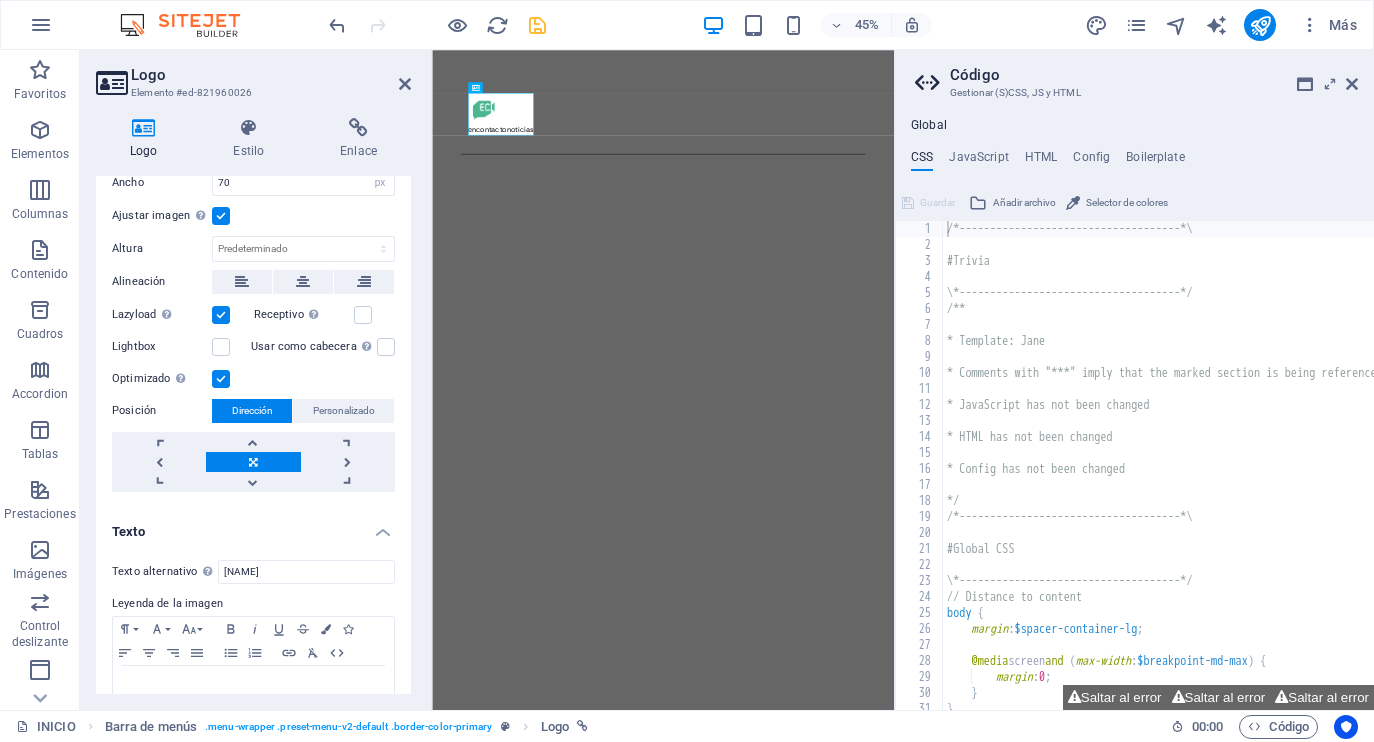 click at bounding box center [221, 315] 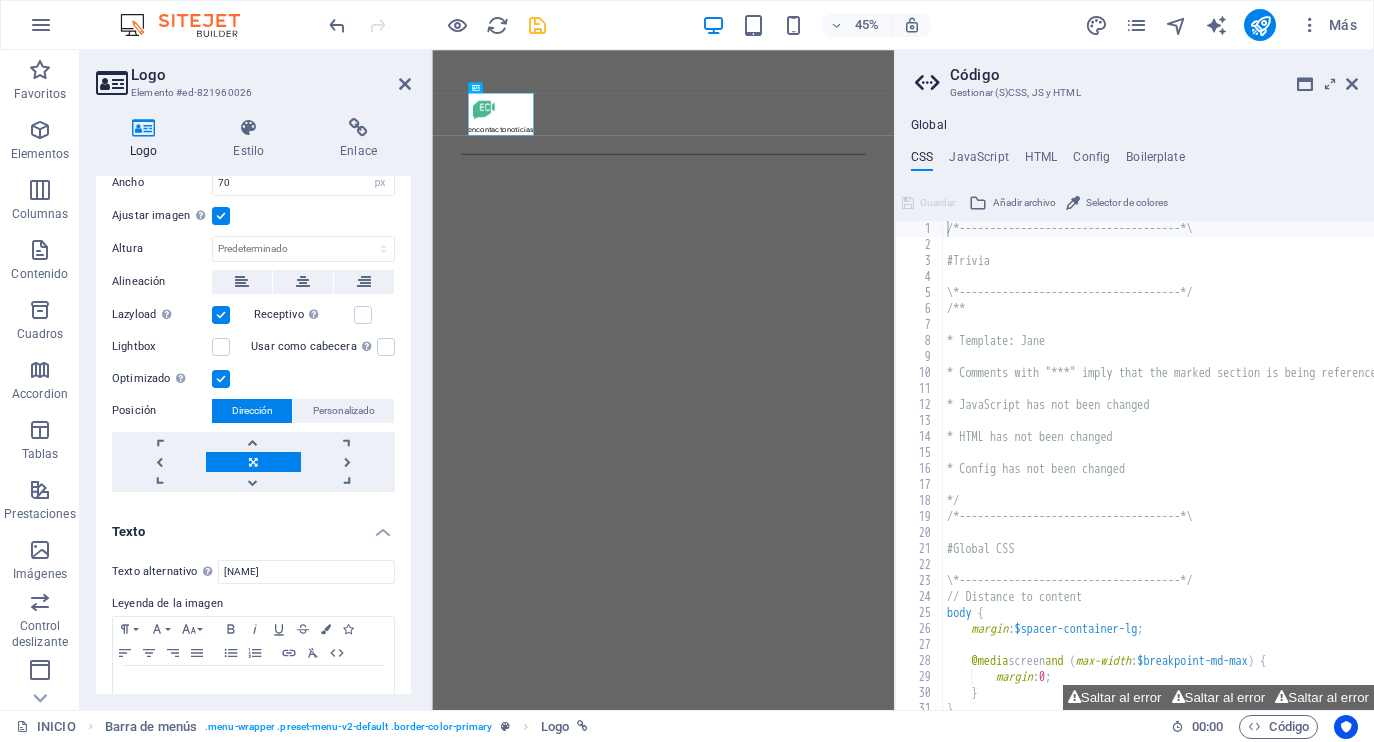 click on "Lazyload La carga de imágenes tras la carga de la página mejora la velocidad de la página." at bounding box center (0, 0) 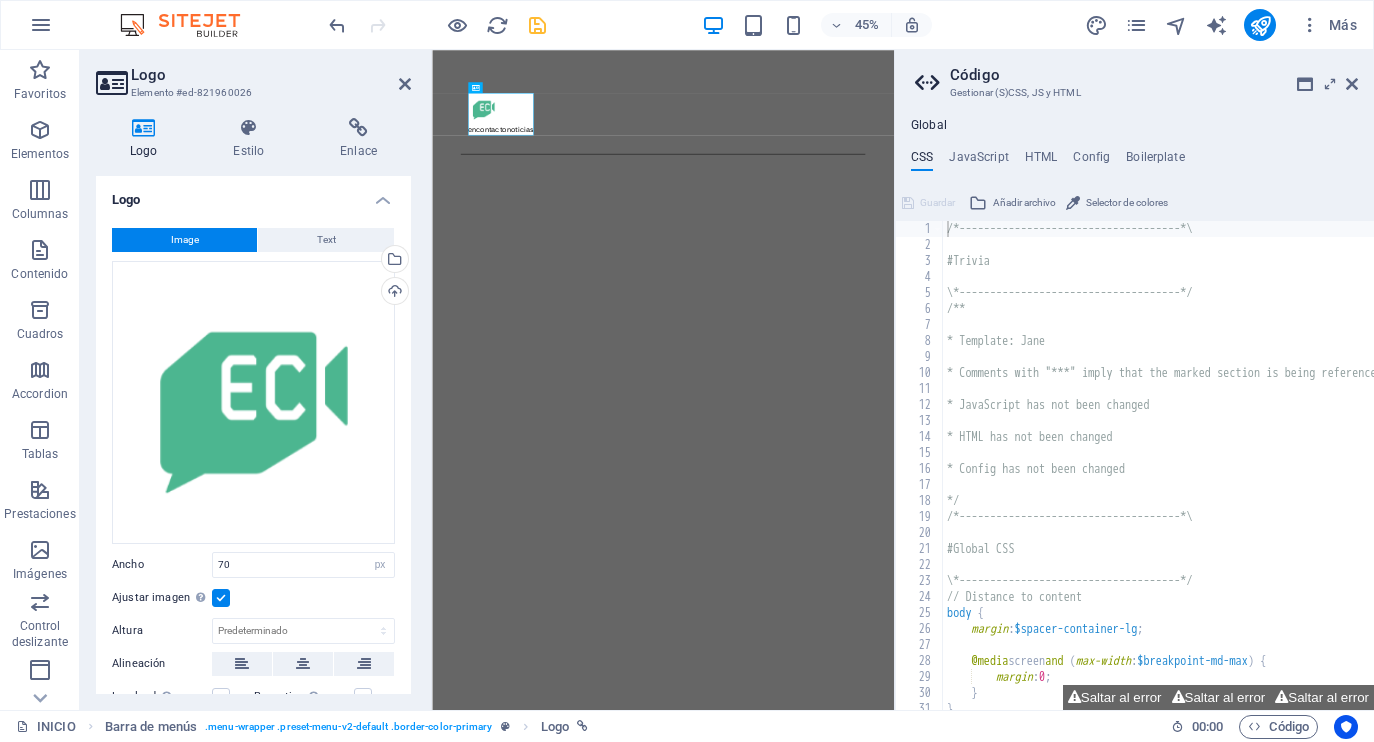 scroll, scrollTop: 0, scrollLeft: 0, axis: both 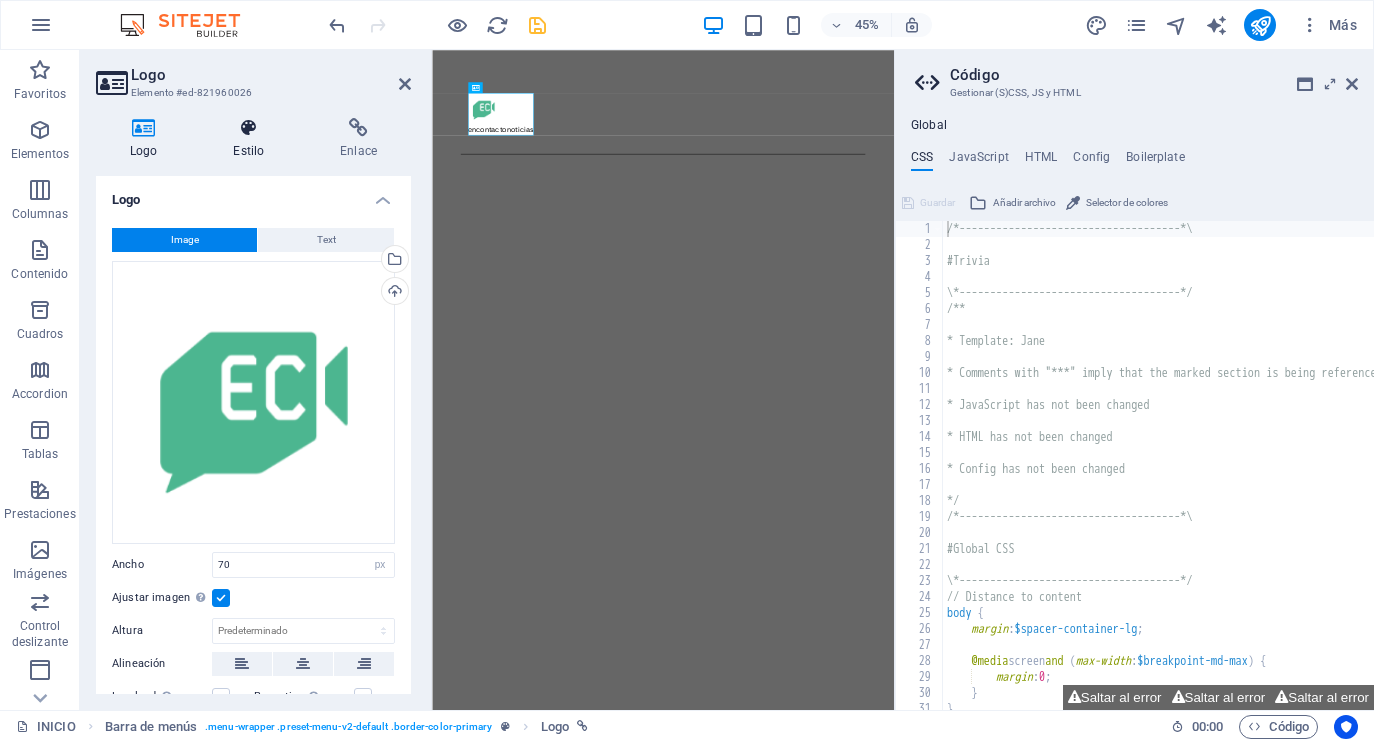 click at bounding box center (248, 128) 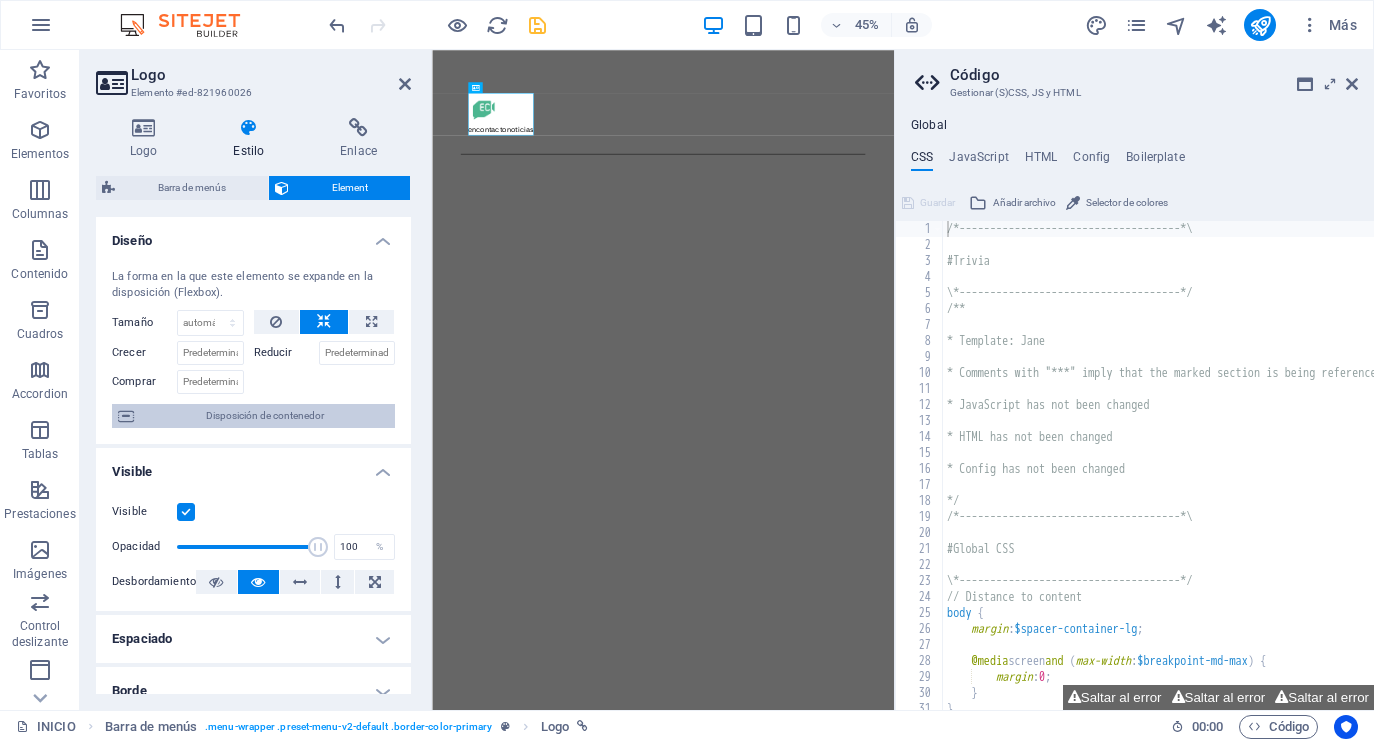 click on "Disposición de contenedor" at bounding box center [264, 416] 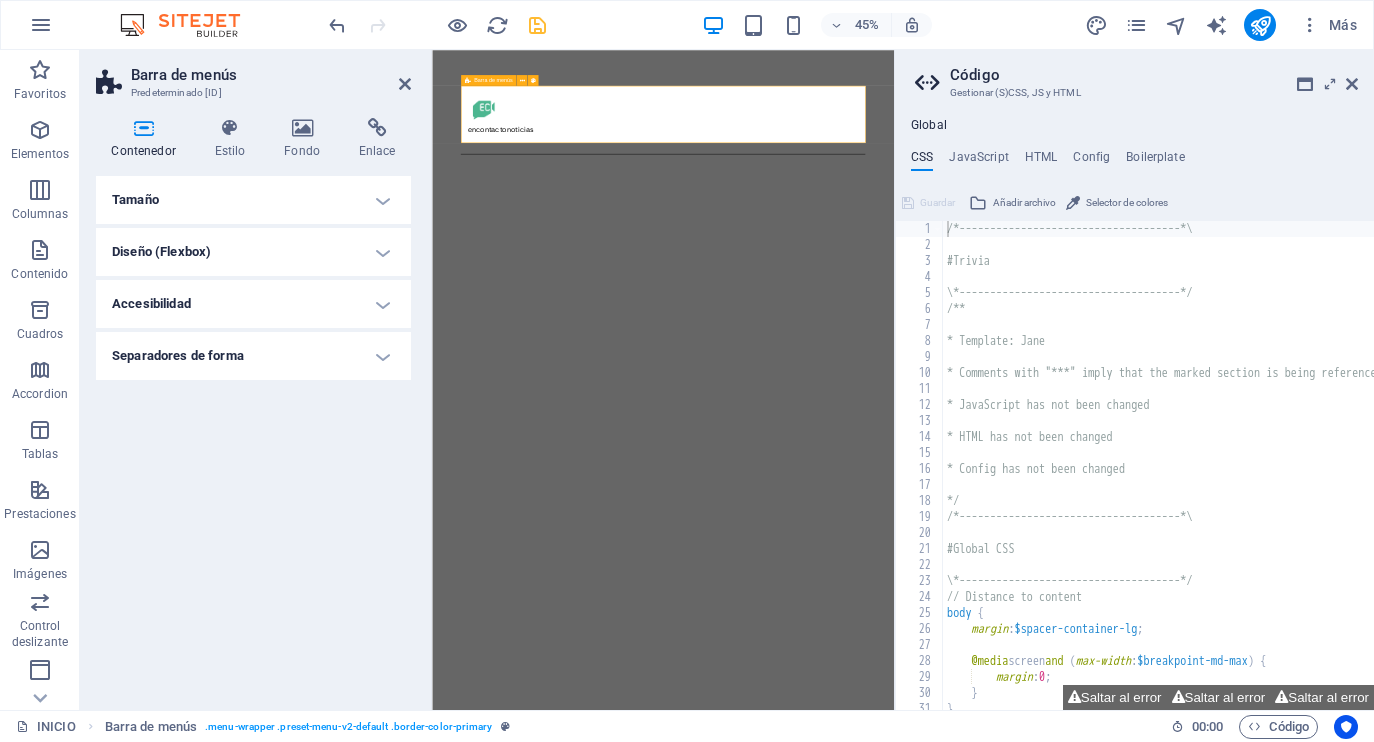 click on "encontactonoticias INICIO About Work News Partners Contact" at bounding box center (945, 205) 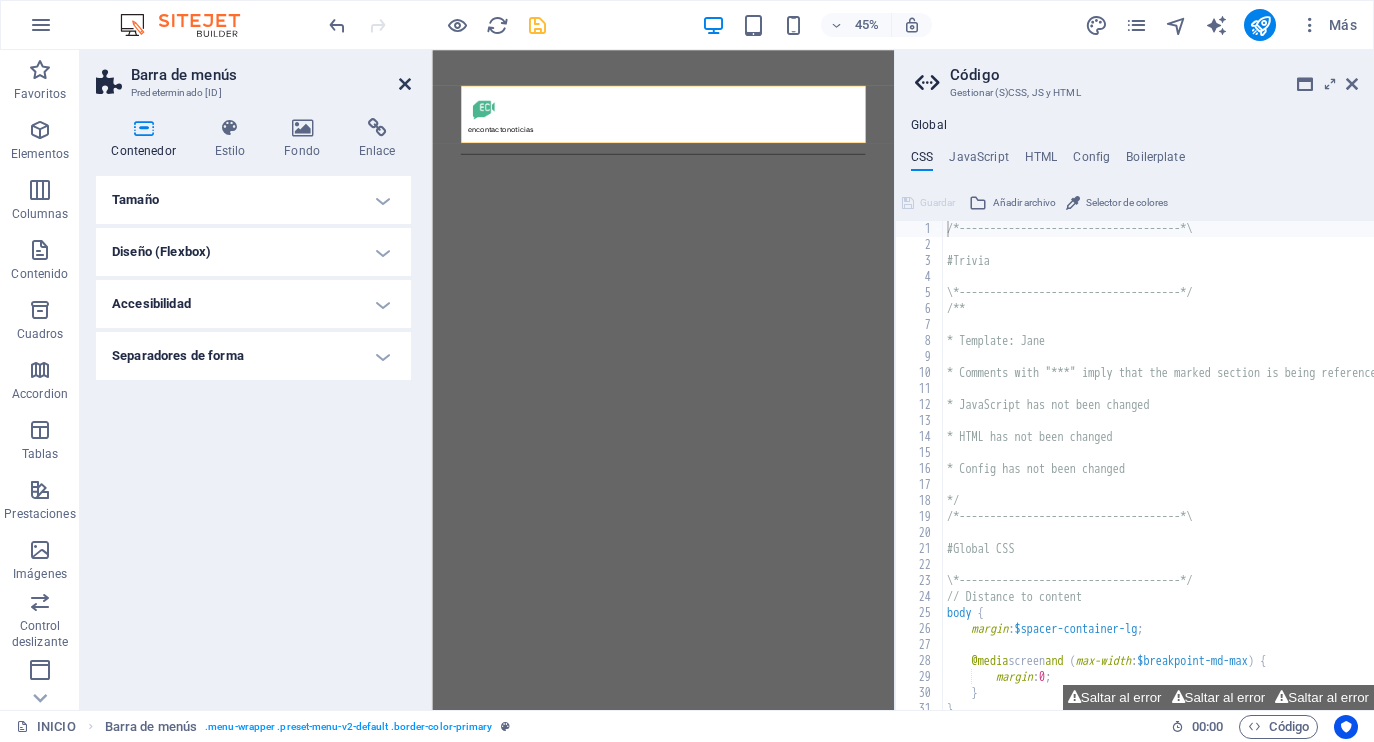 drag, startPoint x: 399, startPoint y: 83, endPoint x: 409, endPoint y: 40, distance: 44.14748 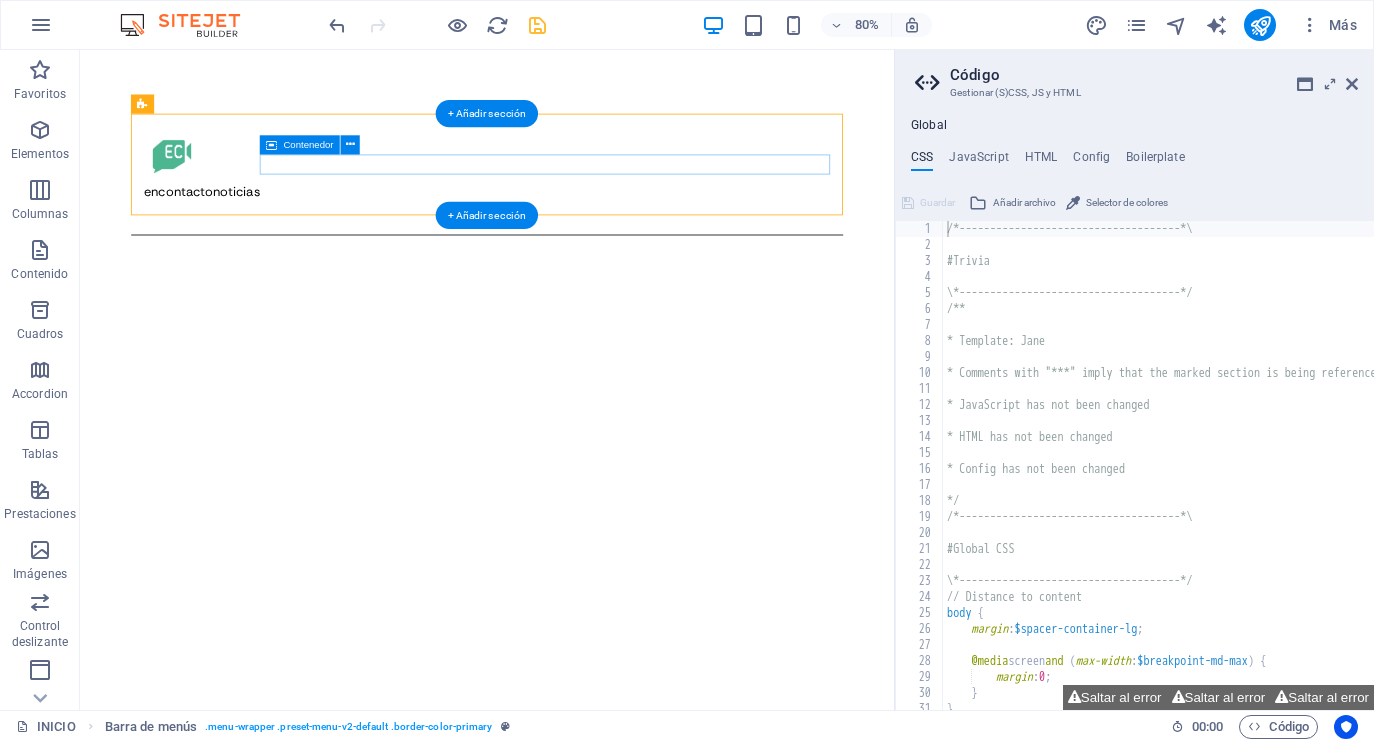 click at bounding box center [589, 251] 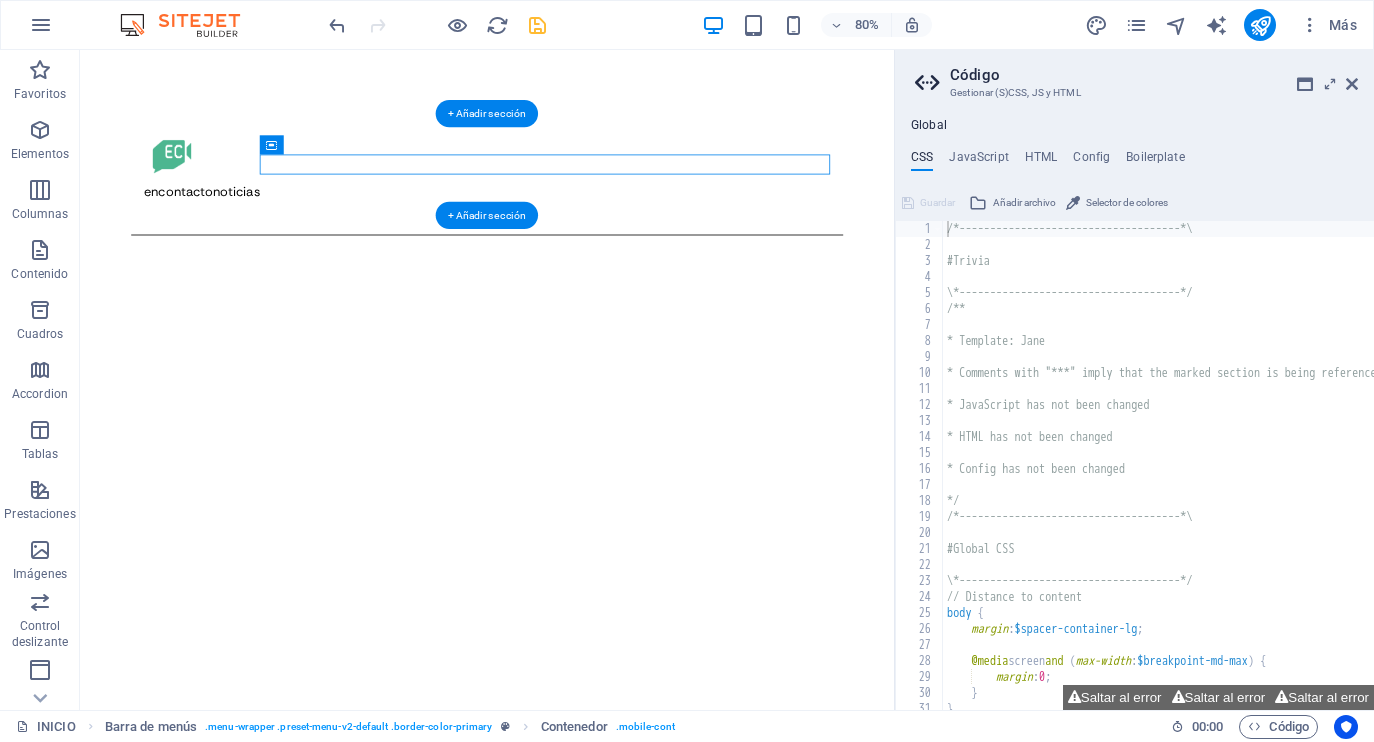 click at bounding box center (589, 251) 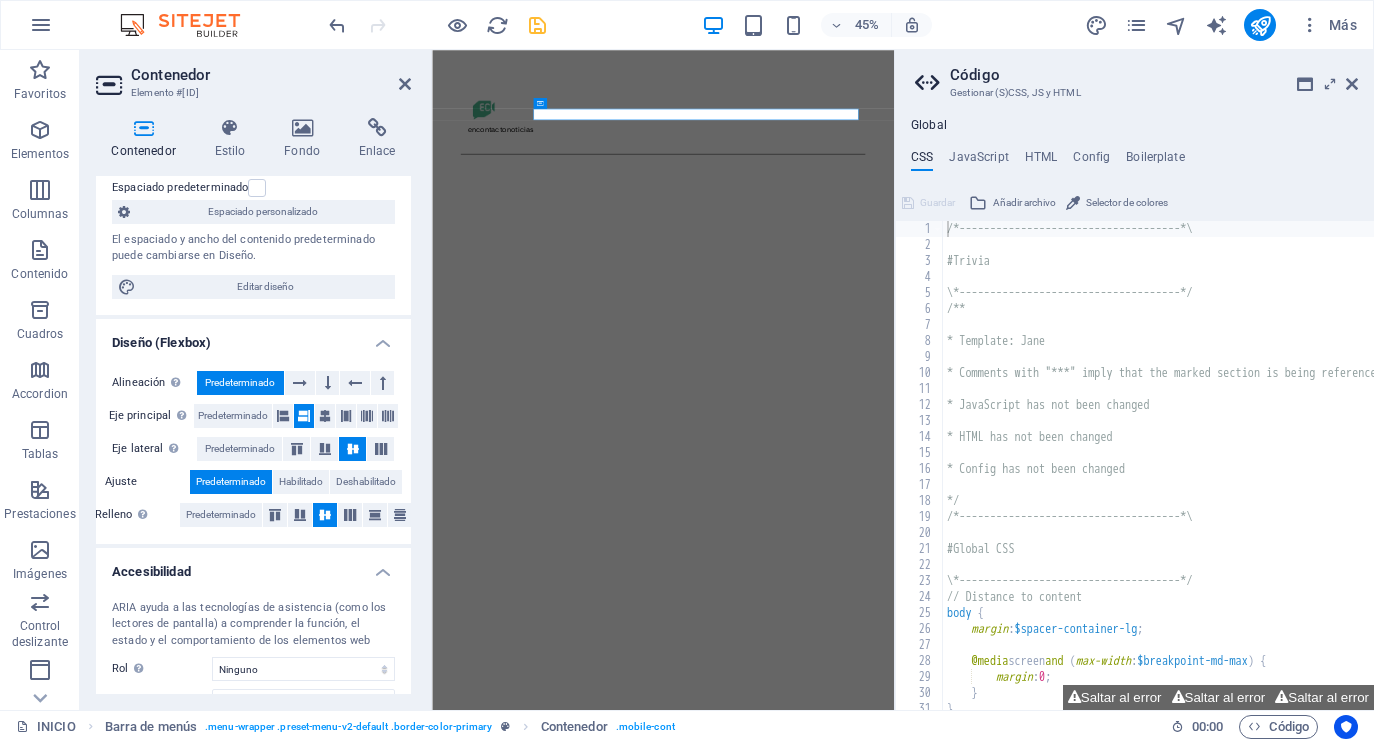 scroll, scrollTop: 185, scrollLeft: 0, axis: vertical 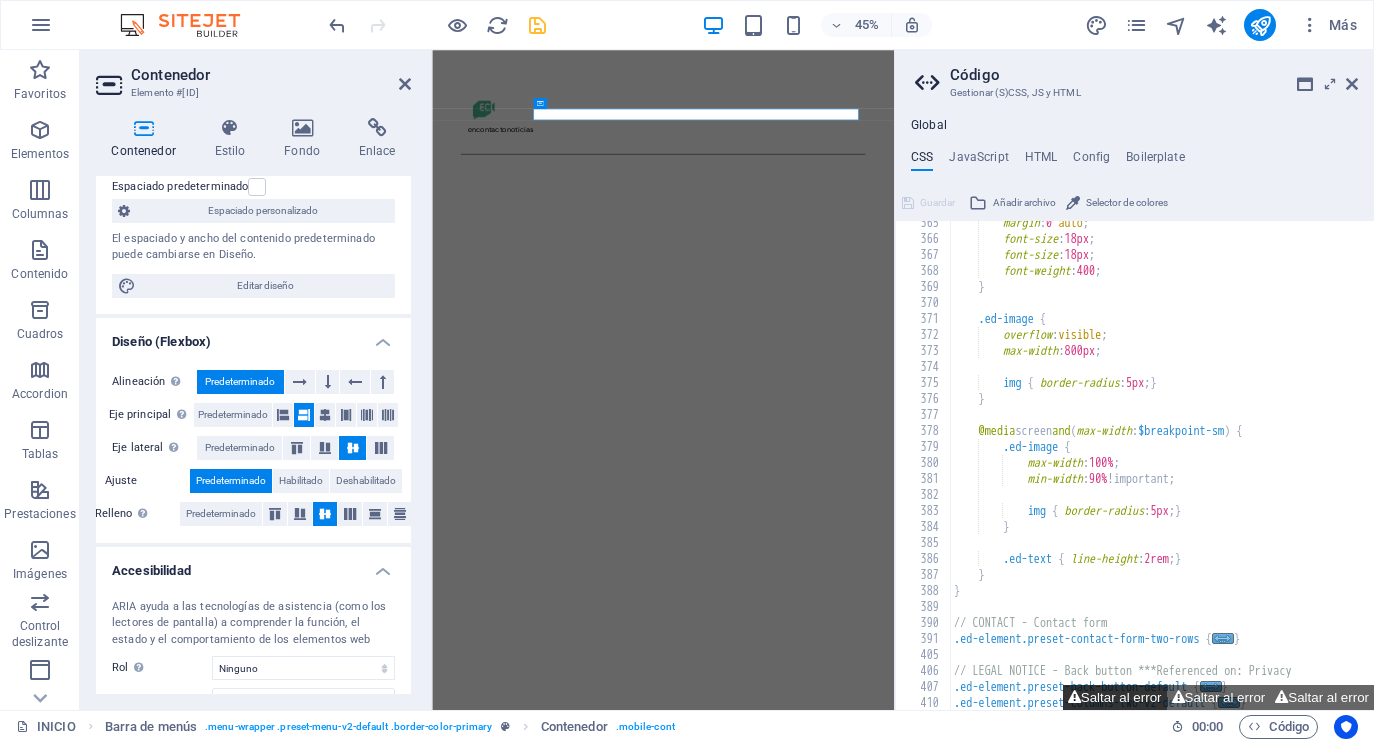 click on "Saltar al error" at bounding box center [1115, 697] 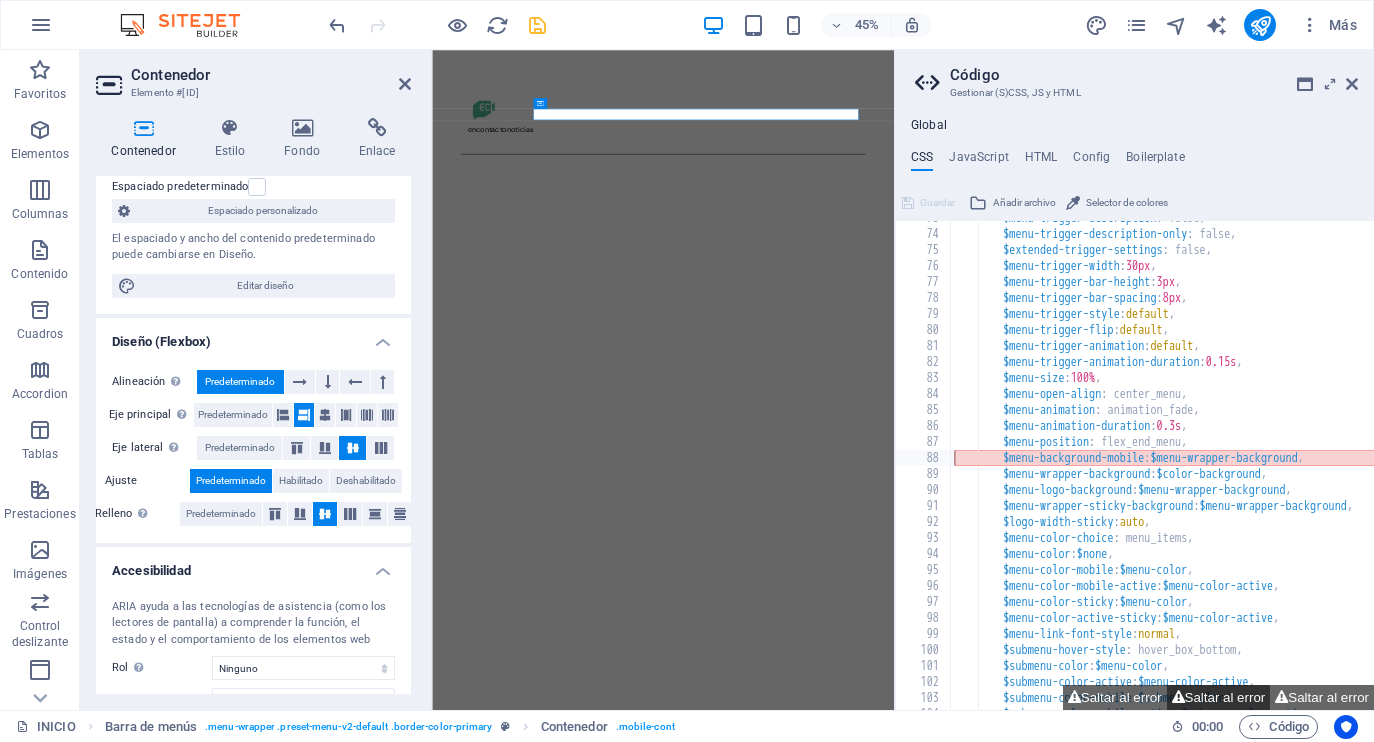 click on "Saltar al error" at bounding box center (1219, 697) 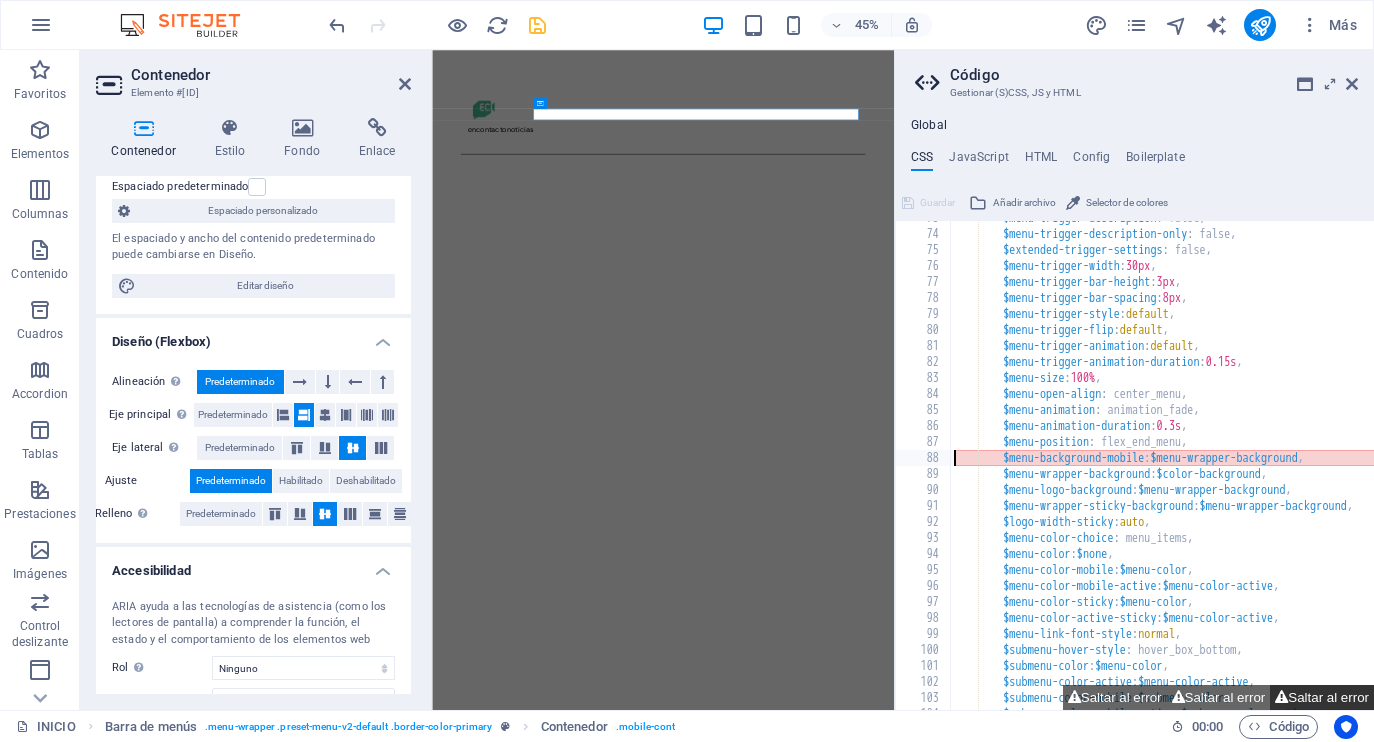 click on "Saltar al error" at bounding box center (1322, 697) 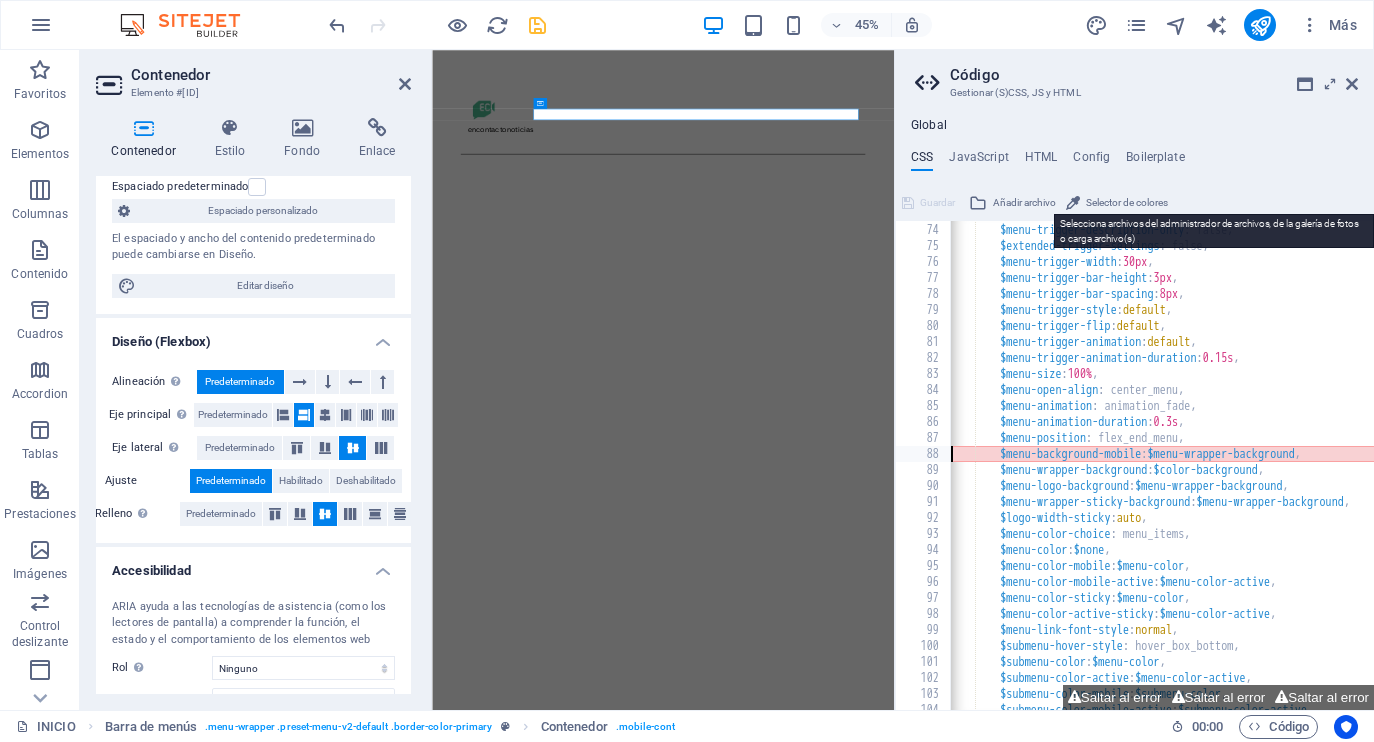 scroll, scrollTop: 1170, scrollLeft: 0, axis: vertical 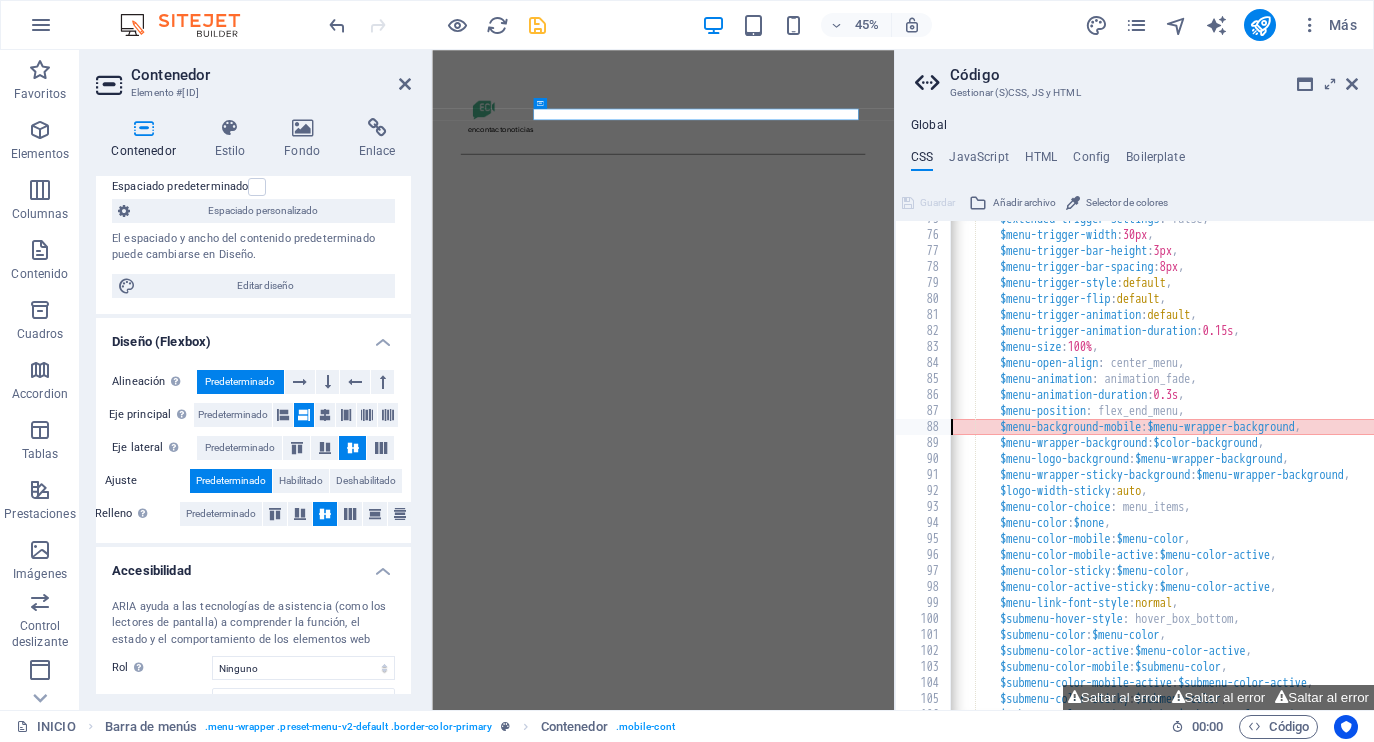 click on "Selector de colores" at bounding box center (1127, 203) 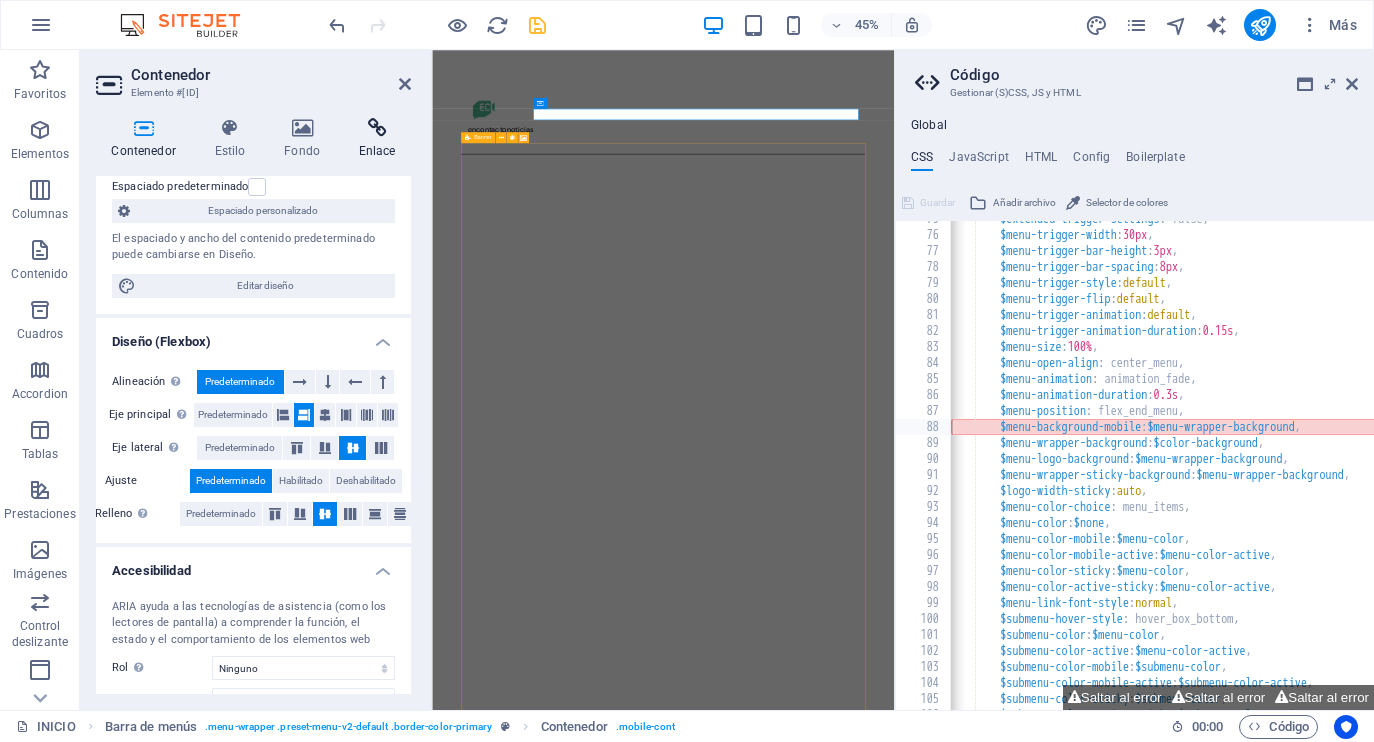 type on "#ff40ff" 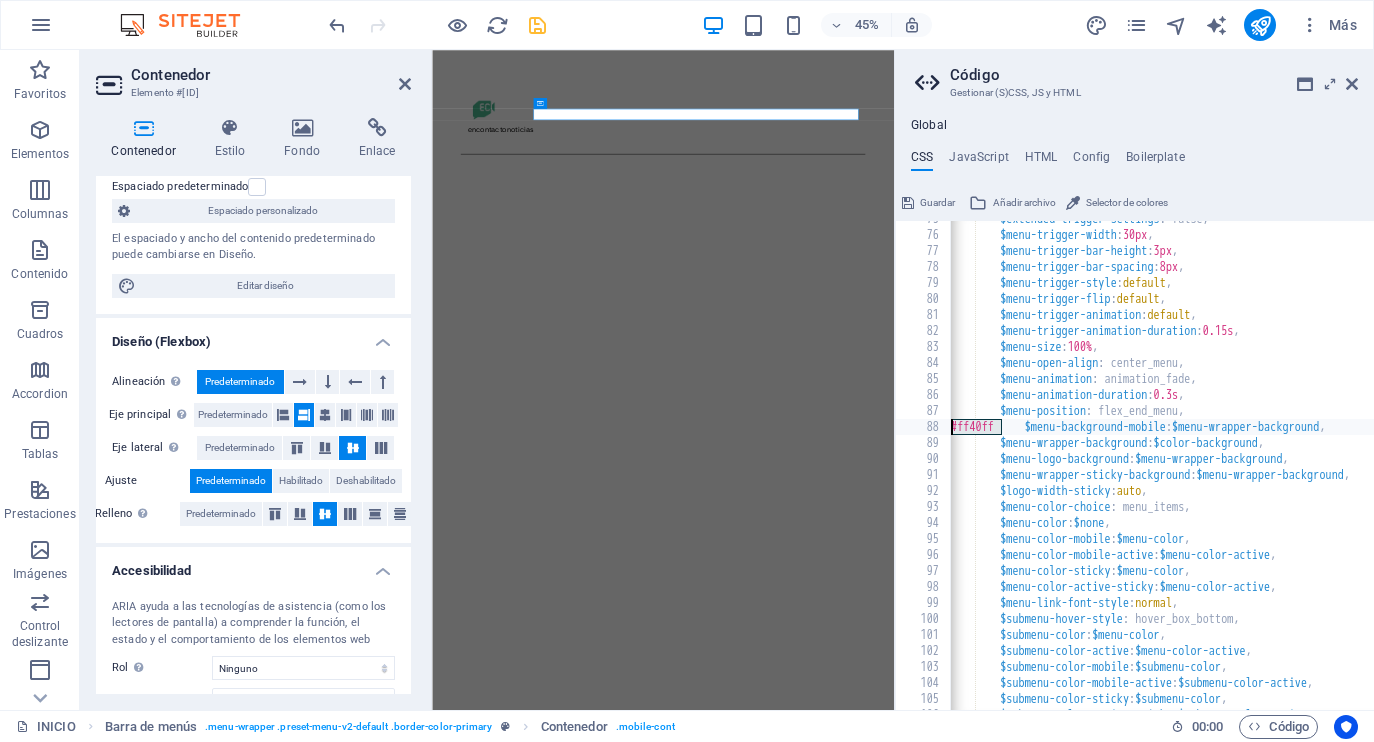 click on "$extended-trigger-settings : false,            $menu-trigger-width :  30px ,            $menu-trigger-bar-height :  3px ,            $menu-trigger-bar-spacing :  8px ,            $menu-trigger-style :  default ,            $menu-trigger-flip :  default ,            $menu-trigger-animation :  default ,            $menu-trigger-animation-duration :  0.15s ,            $menu-size :  100% ,            $menu-open-align : center_menu,            $menu-animation : animation_fade,            $menu-animation-duration :  0.3s ,            $menu-position : flex_end_menu,  #ff40ff        $menu-background-mobile :  $menu-wrapper-background ,            $menu-wrapper-background :  $color-background ,            $menu-logo-background :  $menu-wrapper-background ,            $menu-wrapper-sticky-background :  $menu-wrapper-background ,            $logo-width-sticky :  auto ,            $menu-color-choice : menu_items,            $menu-color :  $none ,            $menu-color-mobile :  $menu-color ,            :  ," at bounding box center [1274, 472] 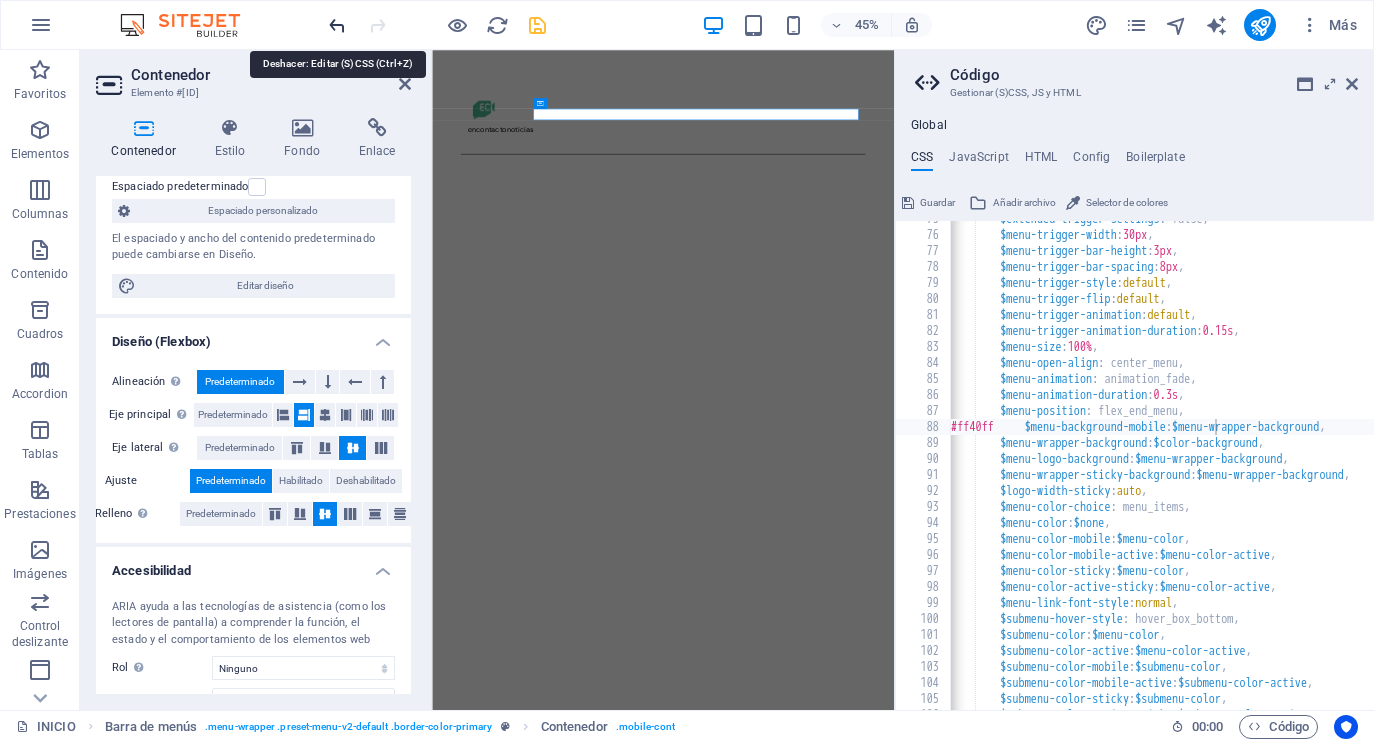 click at bounding box center (337, 25) 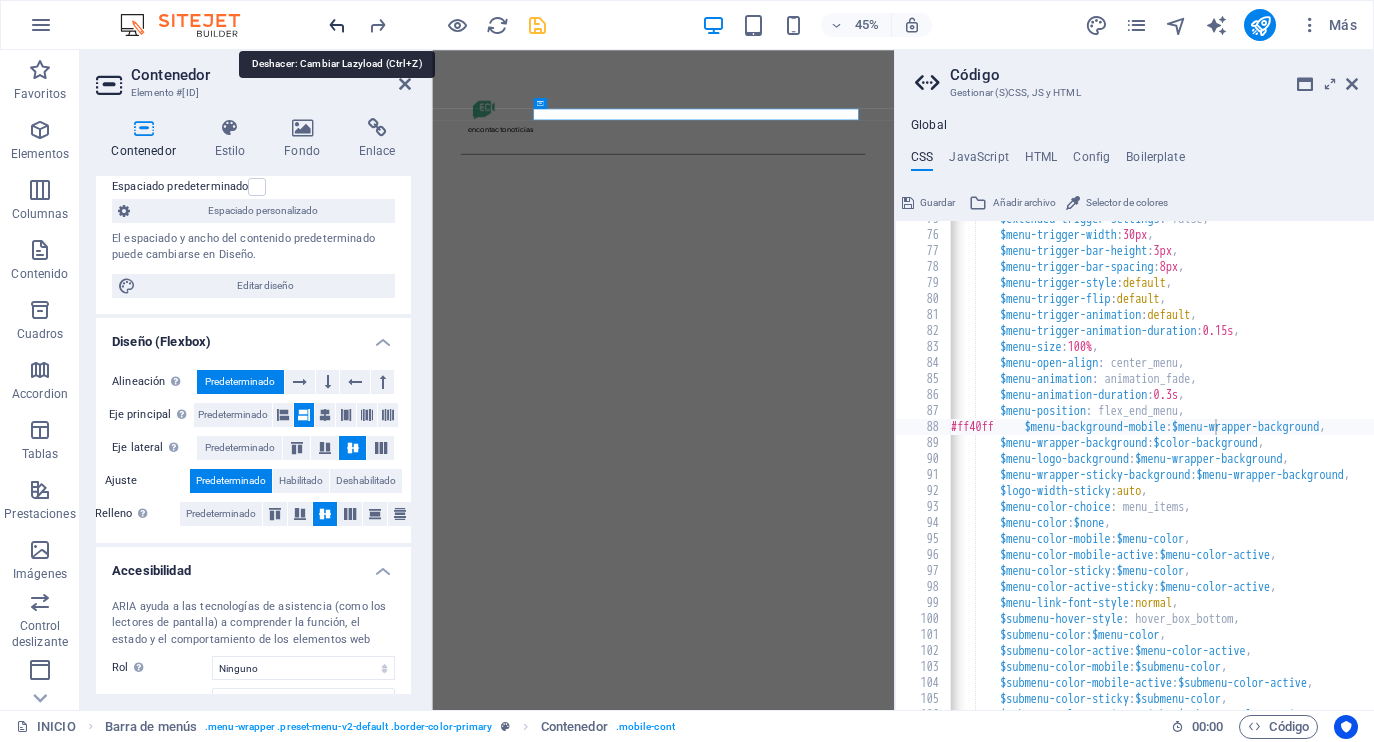 click at bounding box center [337, 25] 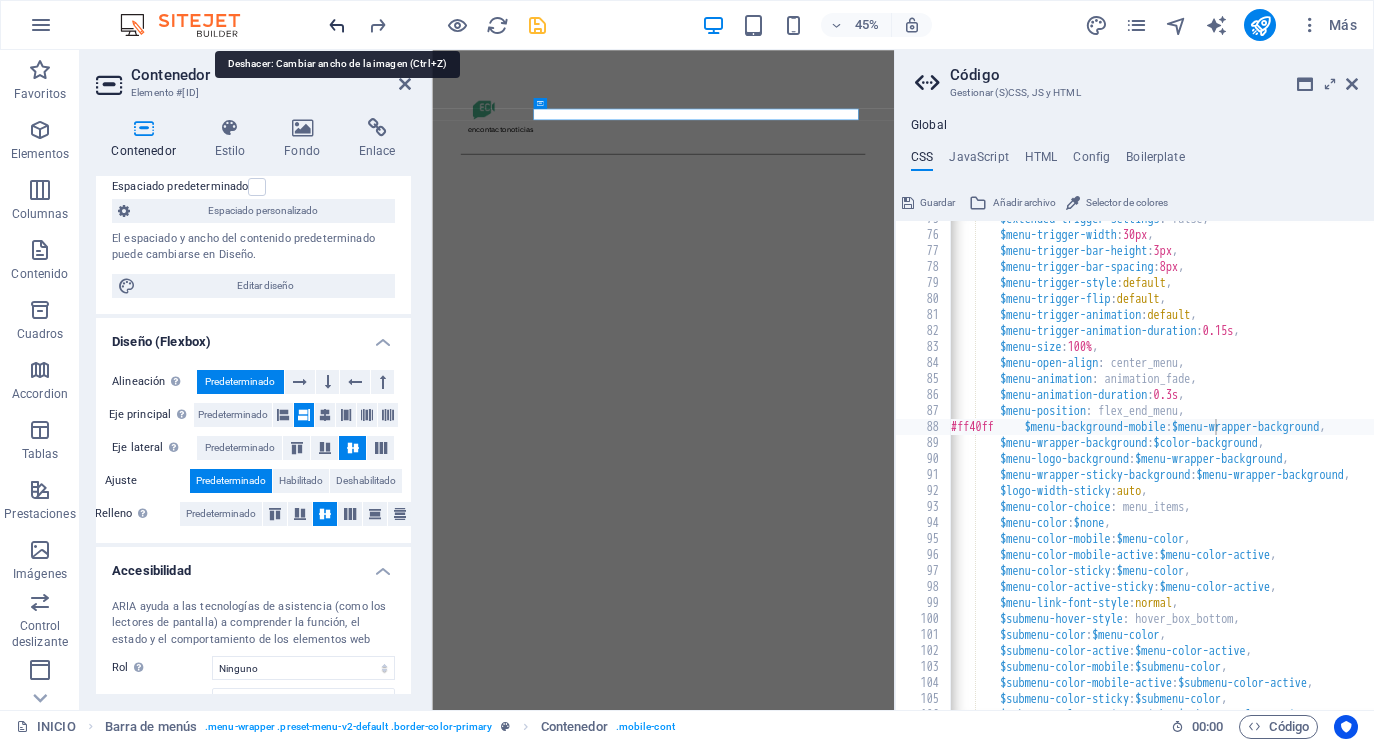 click at bounding box center [337, 25] 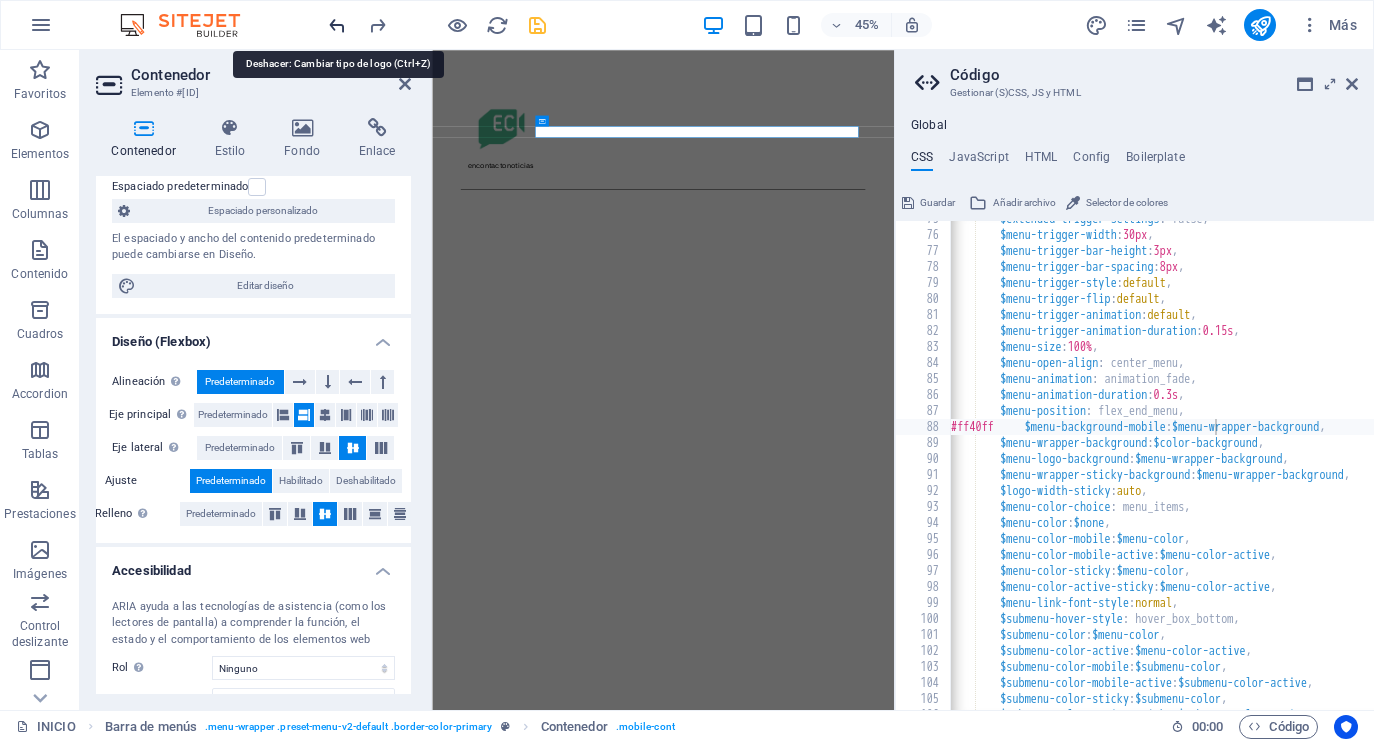 click at bounding box center [337, 25] 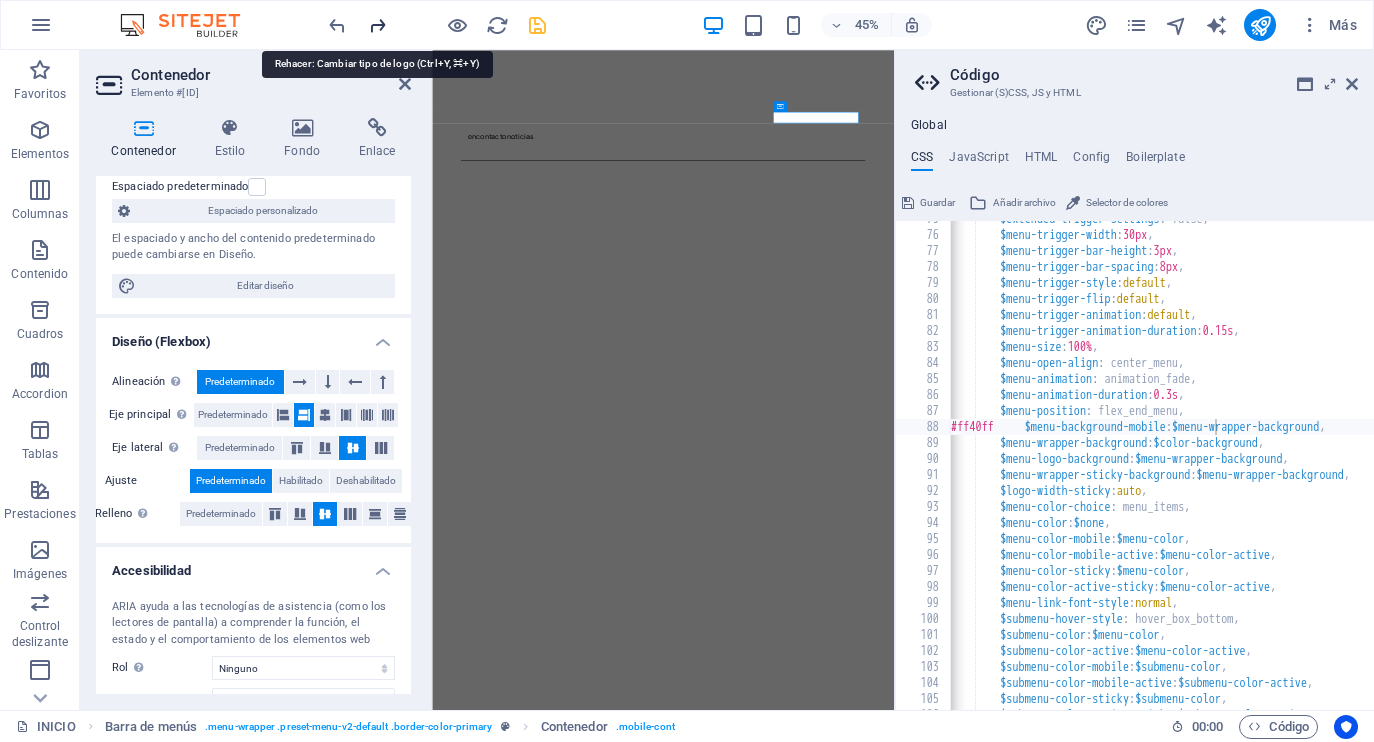click at bounding box center [377, 25] 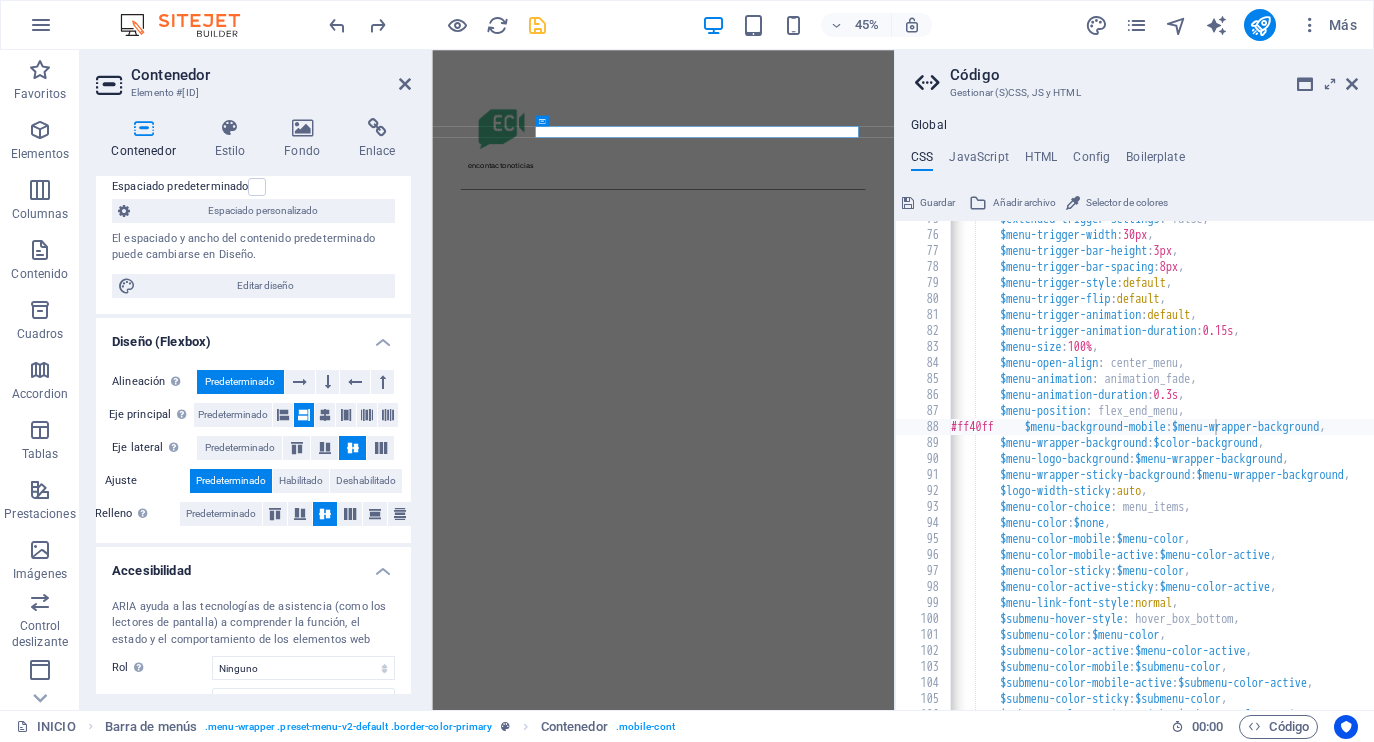 click on "$extended-trigger-settings : false,            $menu-trigger-width :  30px ,            $menu-trigger-bar-height :  3px ,            $menu-trigger-bar-spacing :  8px ,            $menu-trigger-style :  default ,            $menu-trigger-flip :  default ,            $menu-trigger-animation :  default ,            $menu-trigger-animation-duration :  0.15s ,            $menu-size :  100% ,            $menu-open-align : center_menu,            $menu-animation : animation_fade,            $menu-animation-duration :  0.3s ,            $menu-position : flex_end_menu,  #ff40ff        $menu-background-mobile :  $menu-wrapper-background ,            $menu-wrapper-background :  $color-background ,            $menu-logo-background :  $menu-wrapper-background ,            $menu-wrapper-sticky-background :  $menu-wrapper-background ,            $logo-width-sticky :  auto ,            $menu-color-choice : menu_items,            $menu-color :  $none ,            $menu-color-mobile :  $menu-color ,            :  ," at bounding box center [1274, 472] 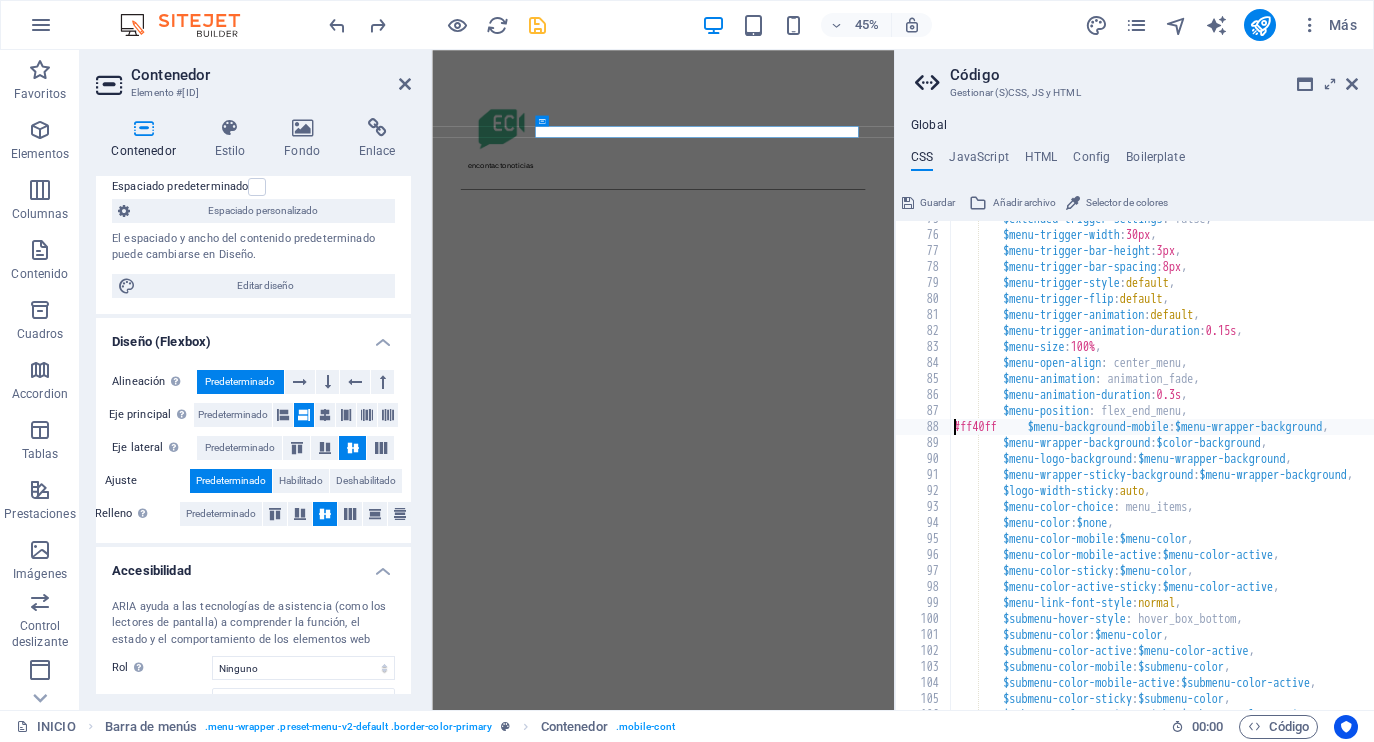 click on "$extended-trigger-settings : false,            $menu-trigger-width :  30px ,            $menu-trigger-bar-height :  3px ,            $menu-trigger-bar-spacing :  8px ,            $menu-trigger-style :  default ,            $menu-trigger-flip :  default ,            $menu-trigger-animation :  default ,            $menu-trigger-animation-duration :  0.15s ,            $menu-size :  100% ,            $menu-open-align : center_menu,            $menu-animation : animation_fade,            $menu-animation-duration :  0.3s ,            $menu-position : flex_end_menu,  #ff40ff        $menu-background-mobile :  $menu-wrapper-background ,            $menu-wrapper-background :  $color-background ,            $menu-logo-background :  $menu-wrapper-background ,            $menu-wrapper-sticky-background :  $menu-wrapper-background ,            $logo-width-sticky :  auto ,            $menu-color-choice : menu_items,            $menu-color :  $none ,            $menu-color-mobile :  $menu-color ,            :  ," at bounding box center [1277, 472] 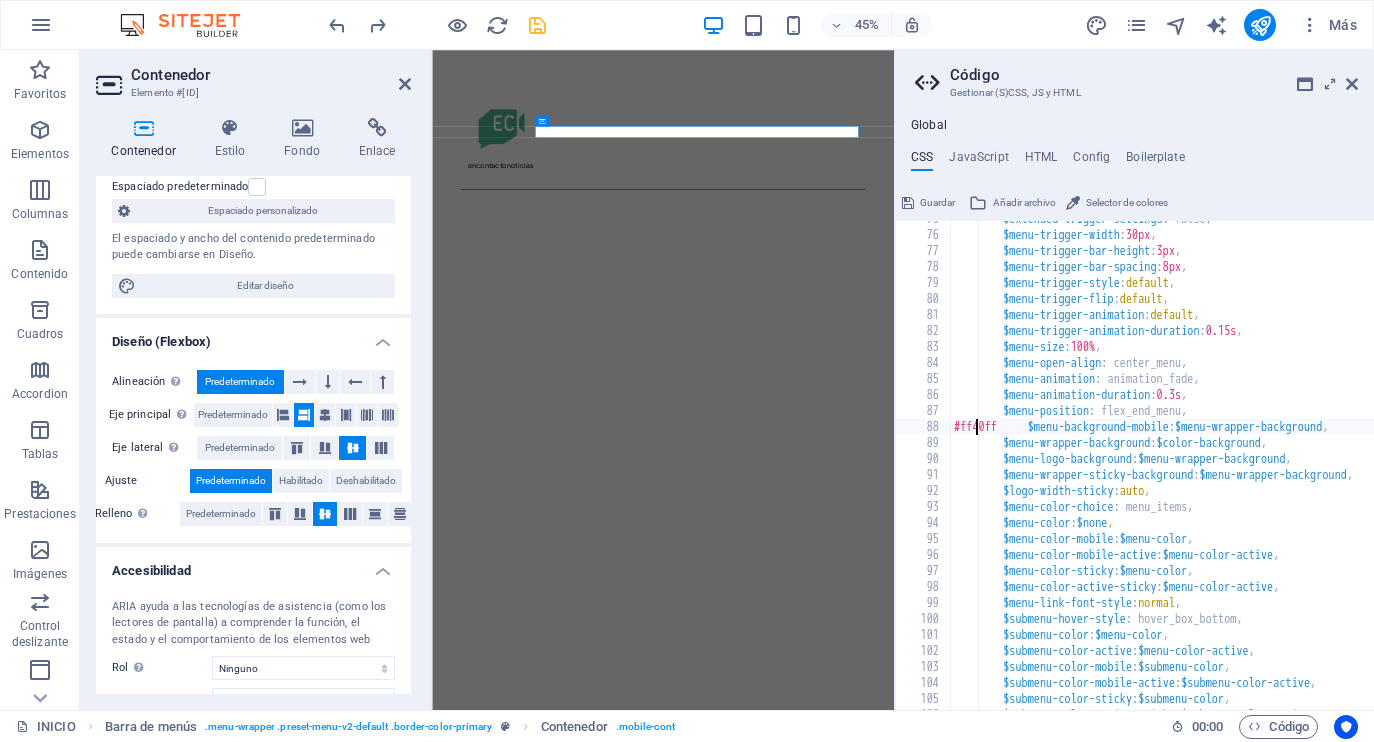 click on "$extended-trigger-settings : false,            $menu-trigger-width :  30px ,            $menu-trigger-bar-height :  3px ,            $menu-trigger-bar-spacing :  8px ,            $menu-trigger-style :  default ,            $menu-trigger-flip :  default ,            $menu-trigger-animation :  default ,            $menu-trigger-animation-duration :  0.15s ,            $menu-size :  100% ,            $menu-open-align : center_menu,            $menu-animation : animation_fade,            $menu-animation-duration :  0.3s ,            $menu-position : flex_end_menu,  #ff40ff        $menu-background-mobile :  $menu-wrapper-background ,            $menu-wrapper-background :  $color-background ,            $menu-logo-background :  $menu-wrapper-background ,            $menu-wrapper-sticky-background :  $menu-wrapper-background ,            $logo-width-sticky :  auto ,            $menu-color-choice : menu_items,            $menu-color :  $none ,            $menu-color-mobile :  $menu-color ,            :  ," at bounding box center (1277, 472) 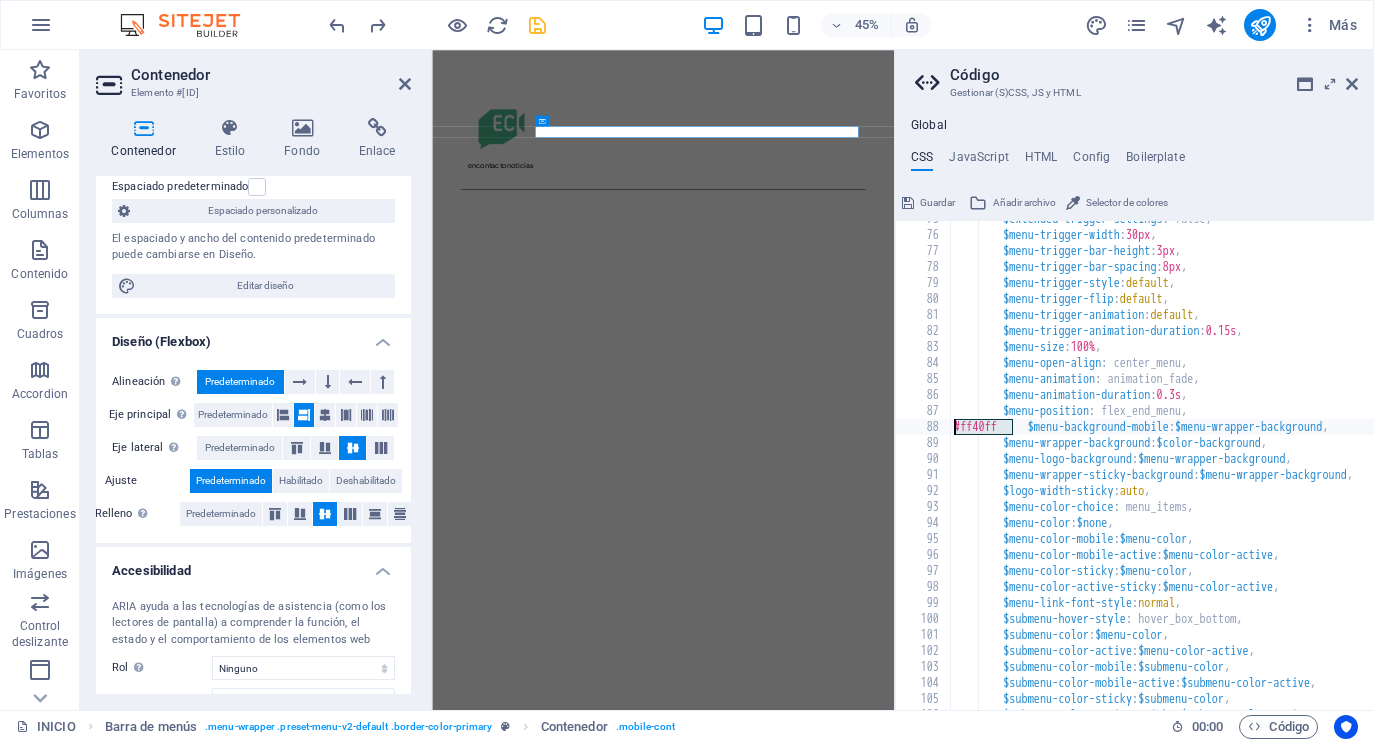 drag, startPoint x: 1444, startPoint y: 474, endPoint x: 1327, endPoint y: 476, distance: 117.01709 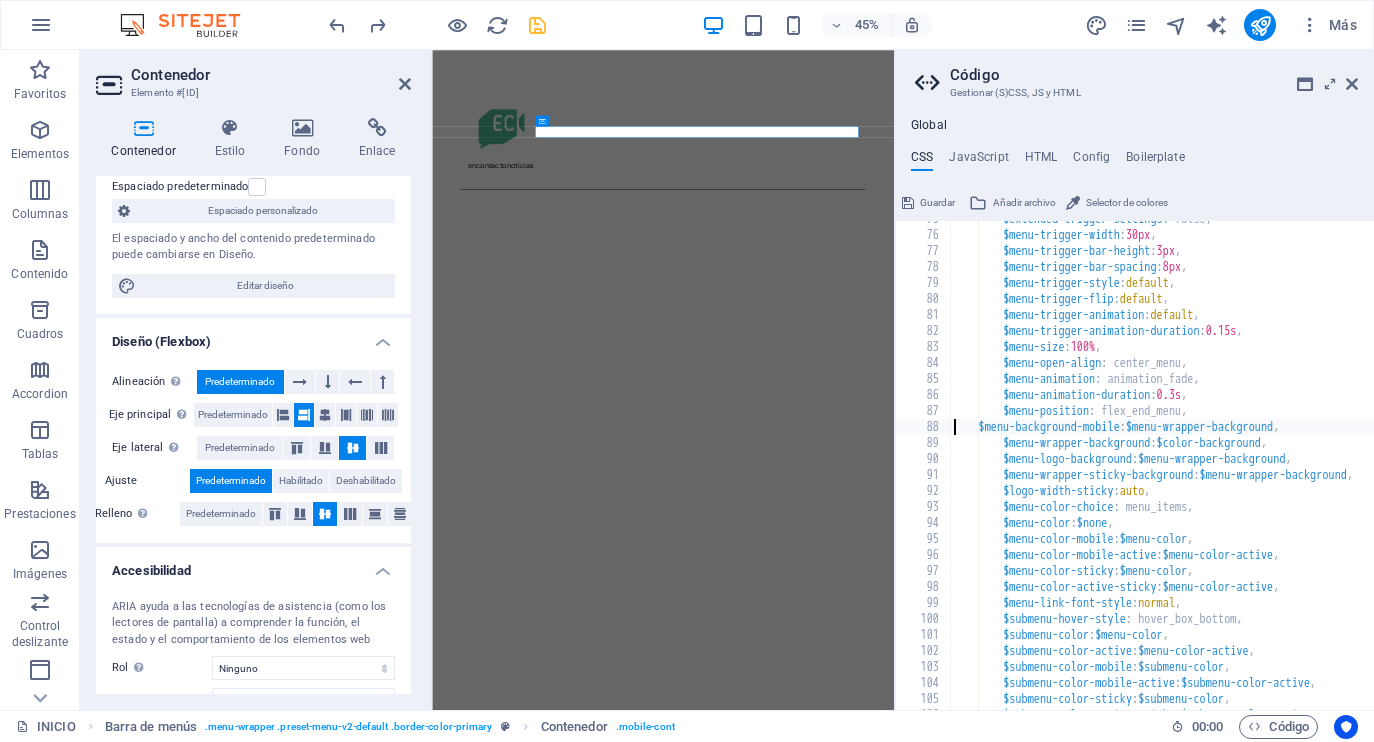 click on "$extended-trigger-settings : false,            $menu-trigger-width :  30px ,            $menu-trigger-bar-height :  3px ,            $menu-trigger-bar-spacing :  8px ,            $menu-trigger-style :  default ,            $menu-trigger-flip :  default ,            $menu-trigger-animation :  default ,            $menu-trigger-animation-duration :  0.15s ,            $menu-size :  100% ,            $menu-open-align : center_menu,            $menu-animation : animation_fade,            $menu-animation-duration :  0.3s ,            $menu-position : flex_end_menu,       $menu-background-mobile :  $menu-wrapper-background ,            $menu-wrapper-background :  $color-background ,            $menu-logo-background :  $menu-wrapper-background ,            $menu-wrapper-sticky-background :  $menu-wrapper-background ,            $logo-width-sticky :  auto ,            $menu-color-choice : menu_items,            $menu-color :  $none ,            $menu-color-mobile :  $menu-color ,            :  ," at bounding box center (1277, 472) 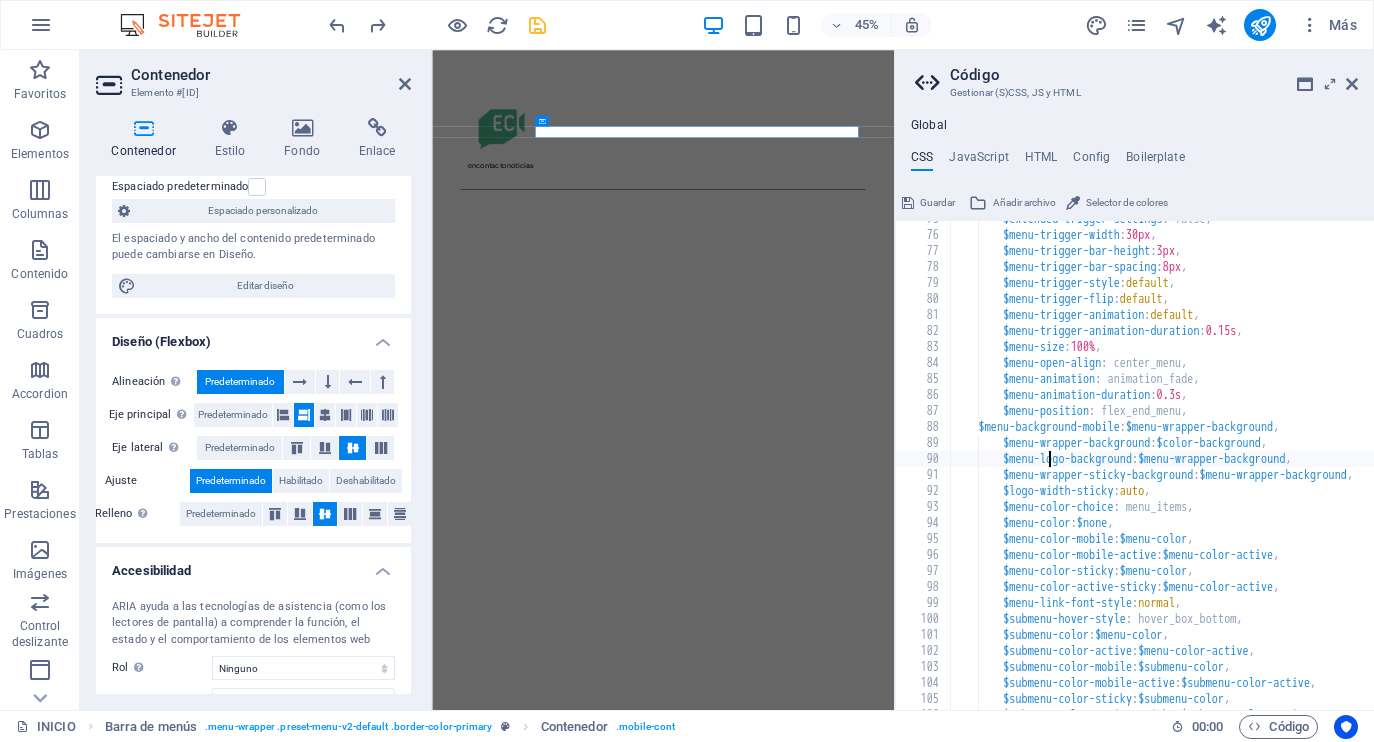 click on "$extended-trigger-settings : false,            $menu-trigger-width :  30px ,            $menu-trigger-bar-height :  3px ,            $menu-trigger-bar-spacing :  8px ,            $menu-trigger-style :  default ,            $menu-trigger-flip :  default ,            $menu-trigger-animation :  default ,            $menu-trigger-animation-duration :  0.15s ,            $menu-size :  100% ,            $menu-open-align : center_menu,            $menu-animation : animation_fade,            $menu-animation-duration :  0.3s ,            $menu-position : flex_end_menu,       $menu-background-mobile :  $menu-wrapper-background ,            $menu-wrapper-background :  $color-background ,            $menu-logo-background :  $menu-wrapper-background ,            $menu-wrapper-sticky-background :  $menu-wrapper-background ,            $logo-width-sticky :  auto ,            $menu-color-choice : menu_items,            $menu-color :  $none ,            $menu-color-mobile :  $menu-color ,            :  ," at bounding box center (1277, 472) 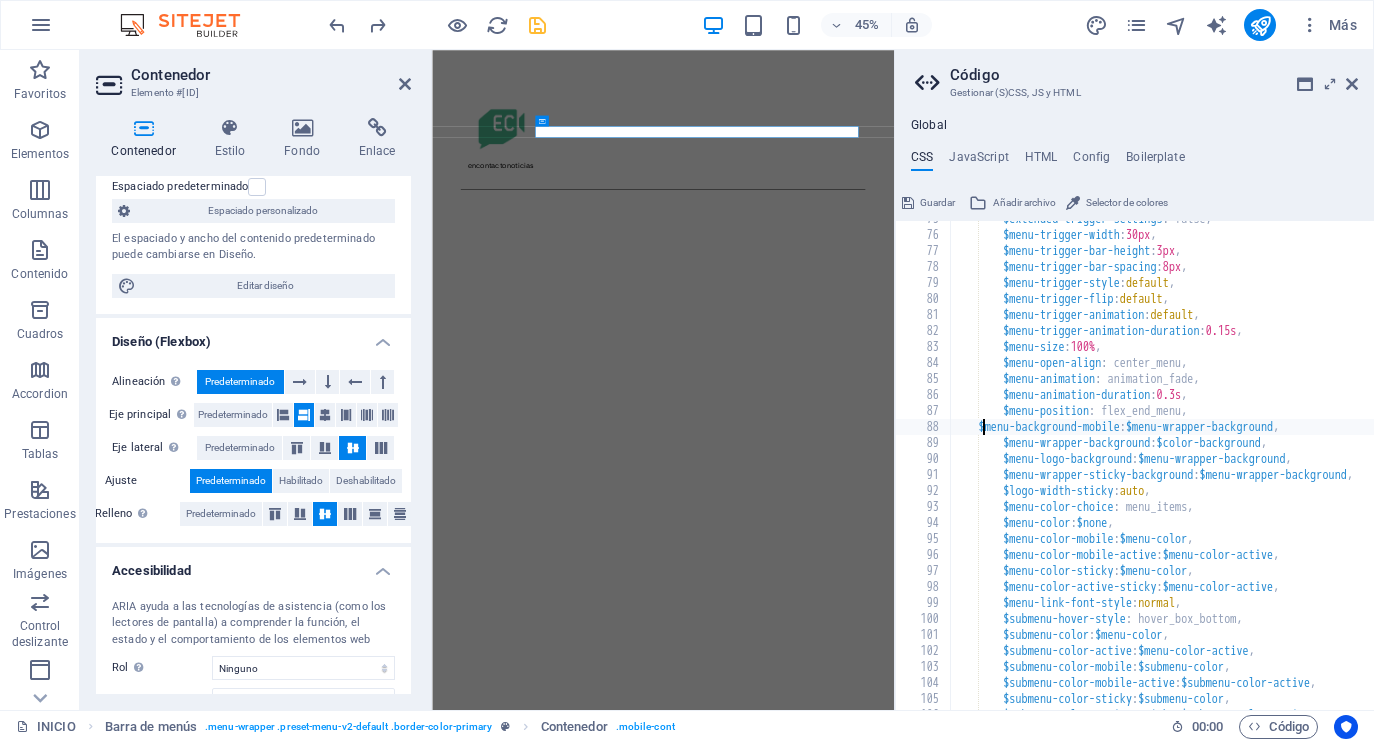 click on "$extended-trigger-settings : false,            $menu-trigger-width :  30px ,            $menu-trigger-bar-height :  3px ,            $menu-trigger-bar-spacing :  8px ,            $menu-trigger-style :  default ,            $menu-trigger-flip :  default ,            $menu-trigger-animation :  default ,            $menu-trigger-animation-duration :  0.15s ,            $menu-size :  100% ,            $menu-open-align : center_menu,            $menu-animation : animation_fade,            $menu-animation-duration :  0.3s ,            $menu-position : flex_end_menu,       $menu-background-mobile :  $menu-wrapper-background ,            $menu-wrapper-background :  $color-background ,            $menu-logo-background :  $menu-wrapper-background ,            $menu-wrapper-sticky-background :  $menu-wrapper-background ,            $logo-width-sticky :  auto ,            $menu-color-choice : menu_items,            $menu-color :  $none ,            $menu-color-mobile :  $menu-color ,            :  ," at bounding box center [1277, 472] 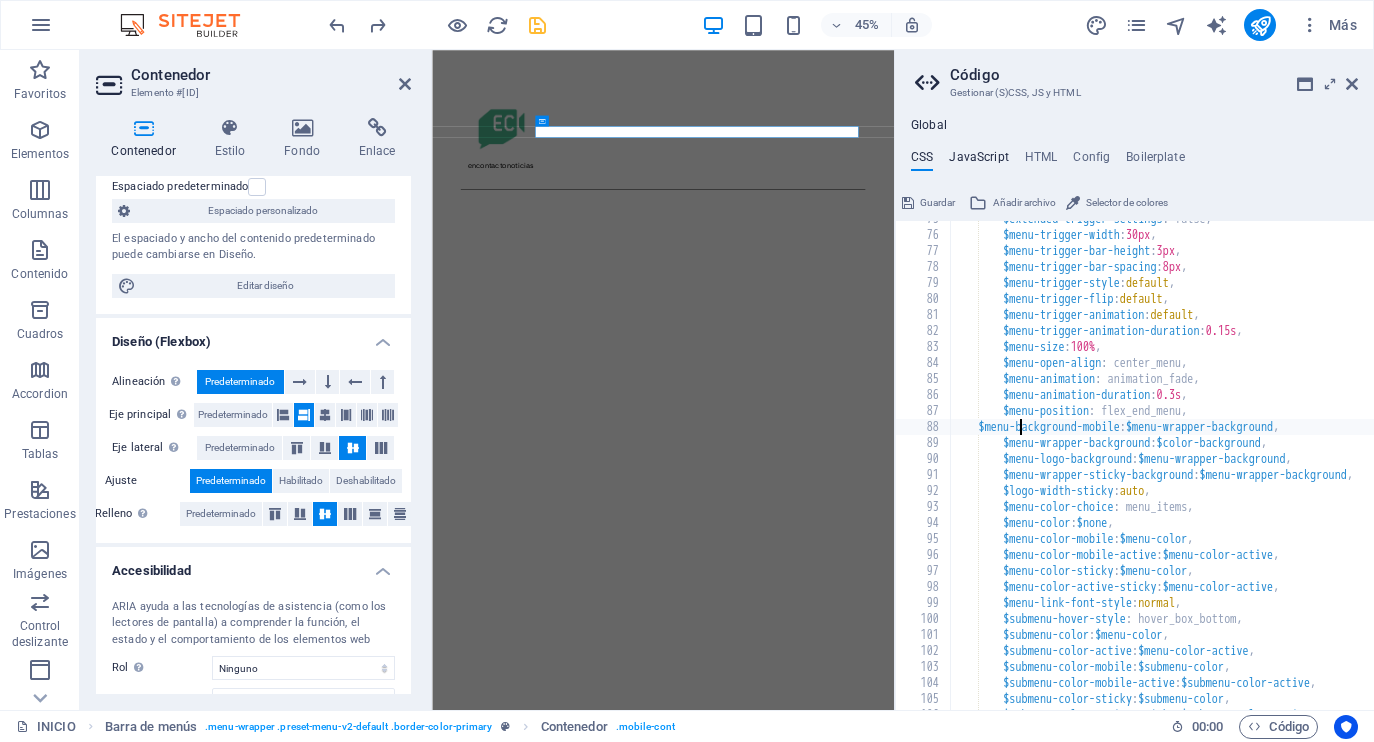 click on "JavaScript" at bounding box center [978, 161] 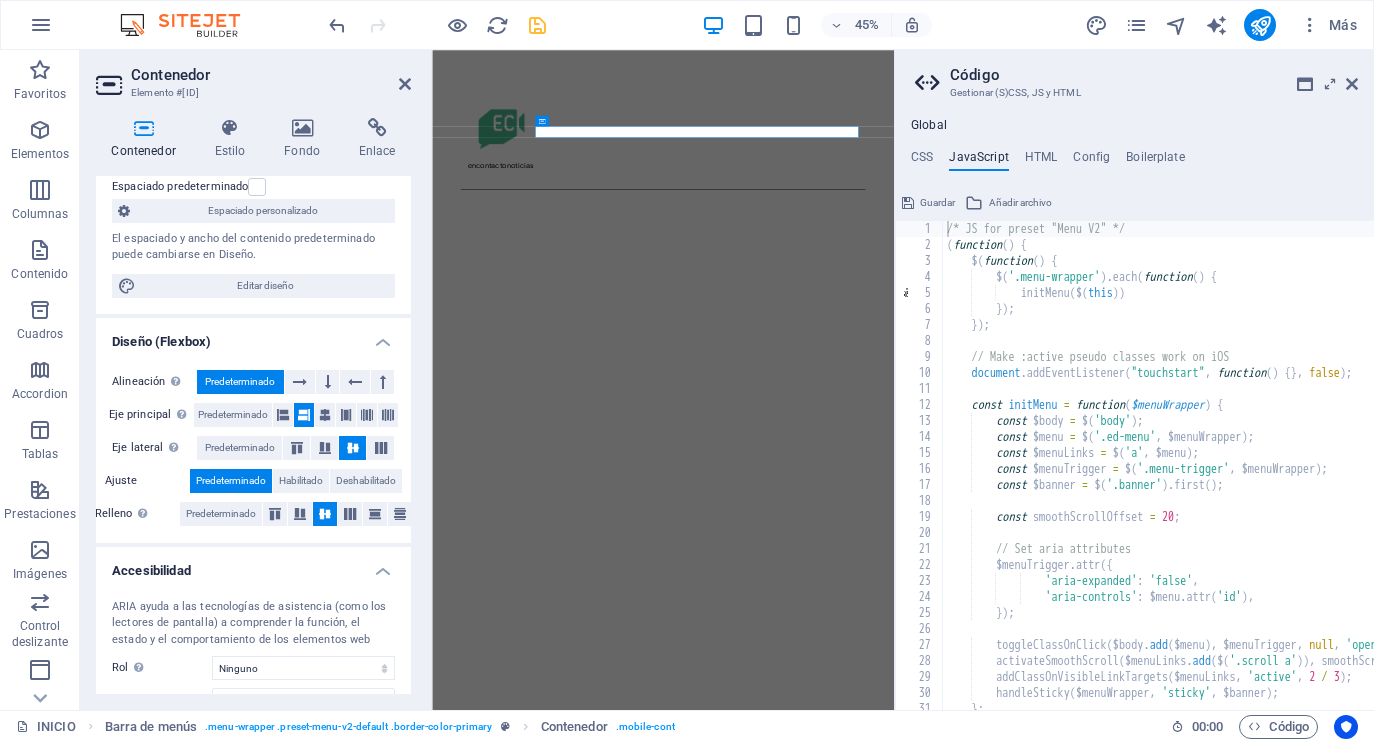 click on "CSS JavaScript HTML Config Boilerplate" at bounding box center [1134, 161] 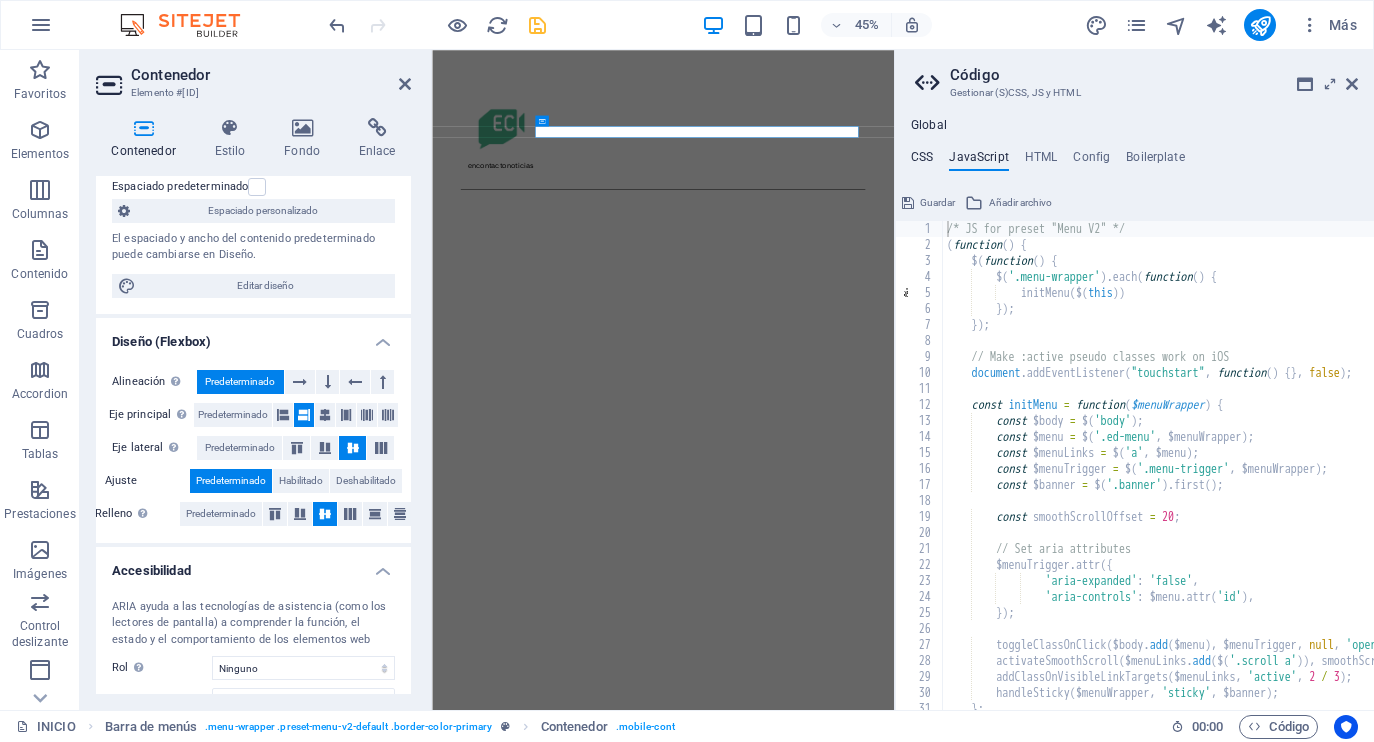 click on "CSS" at bounding box center [922, 161] 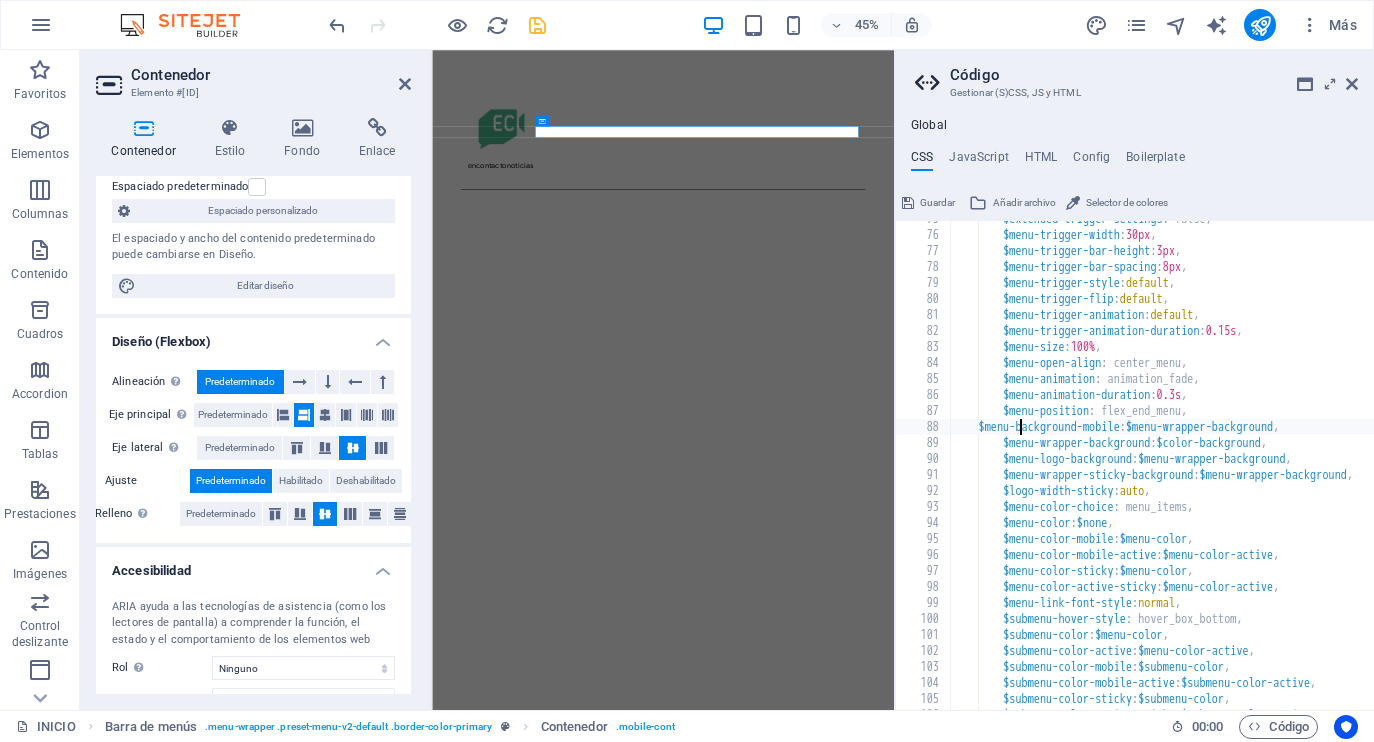 scroll, scrollTop: 0, scrollLeft: 4, axis: horizontal 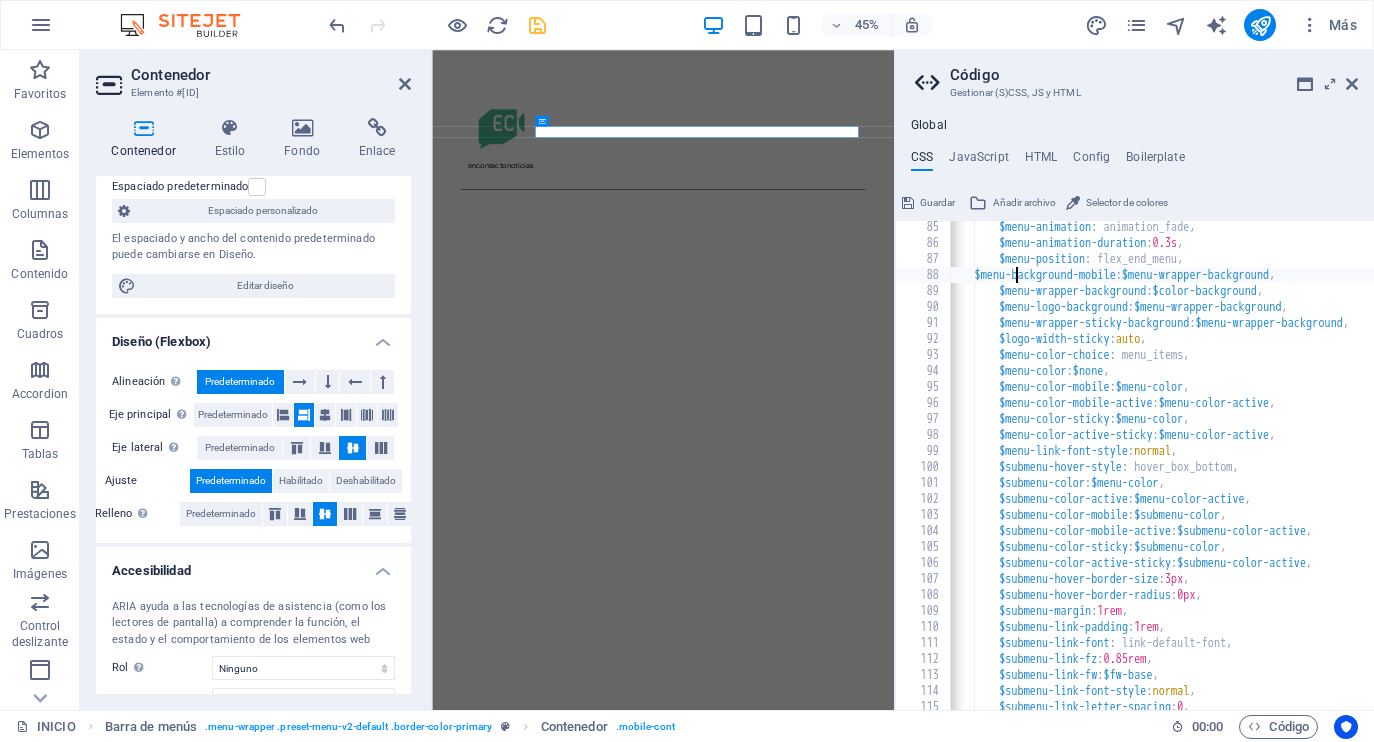 click on "$menu-animation : animation_fade,            $menu-animation-duration :  0.3s ,            $menu-position : flex_end_menu,       $menu-background-mobile :  $menu-wrapper-background ,            $menu-wrapper-background :  $color-background ,            $menu-logo-background :  $menu-wrapper-background ,            $menu-wrapper-sticky-background :  $menu-wrapper-background ,            $logo-width-sticky :  auto ,            $menu-color-choice : menu_items,            $menu-color :  $none ,            $menu-color-mobile :  $menu-color ,            $menu-color-mobile-active :  $menu-color-active ,            $menu-color-sticky :  $menu-color ,            $menu-color-active-sticky :  $menu-color-active ,            $menu-link-font-style :  normal ,            $submenu-hover-style : hover_box_bottom,            $submenu-color :  $menu-color ,            $submenu-color-active :  $menu-color-active ,            $submenu-color-mobile :  $submenu-color ,            $submenu-color-mobile-active :  ,       0" at bounding box center (1273, 480) 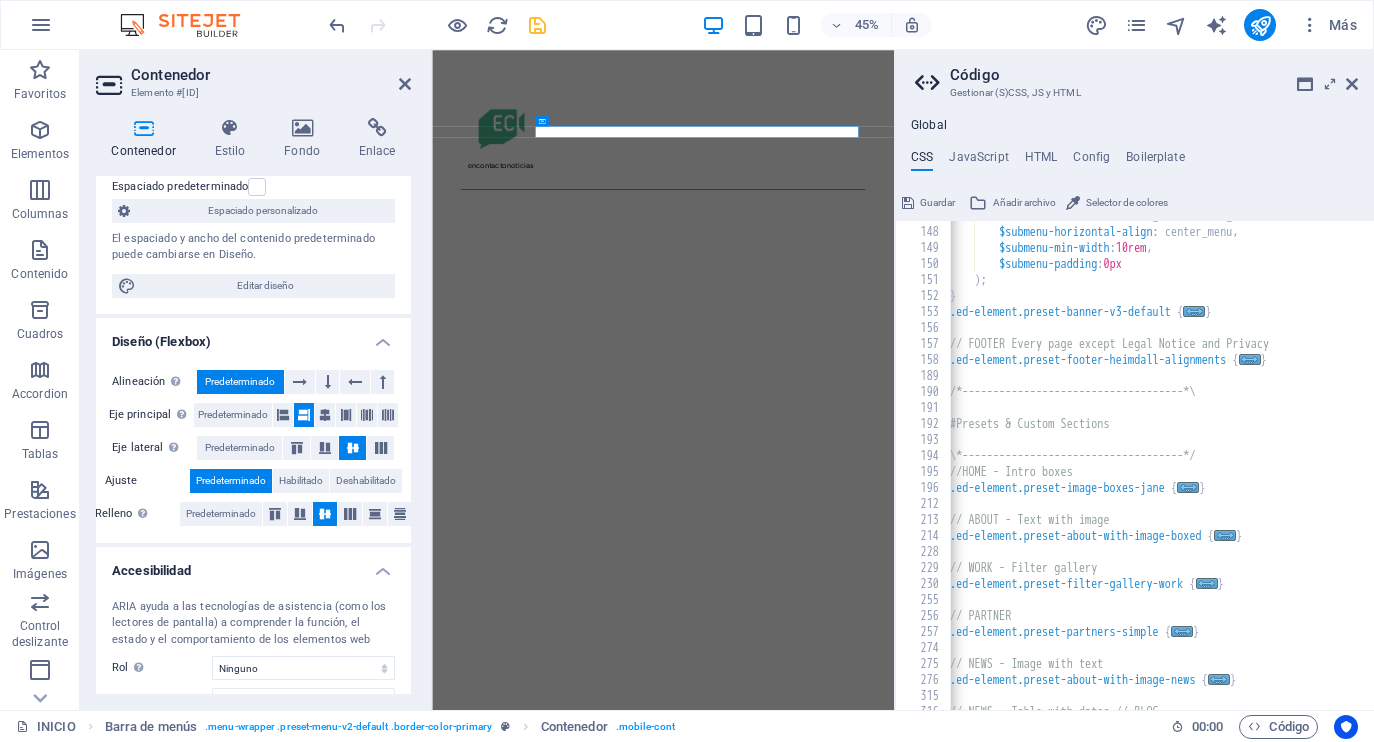scroll, scrollTop: 2349, scrollLeft: 0, axis: vertical 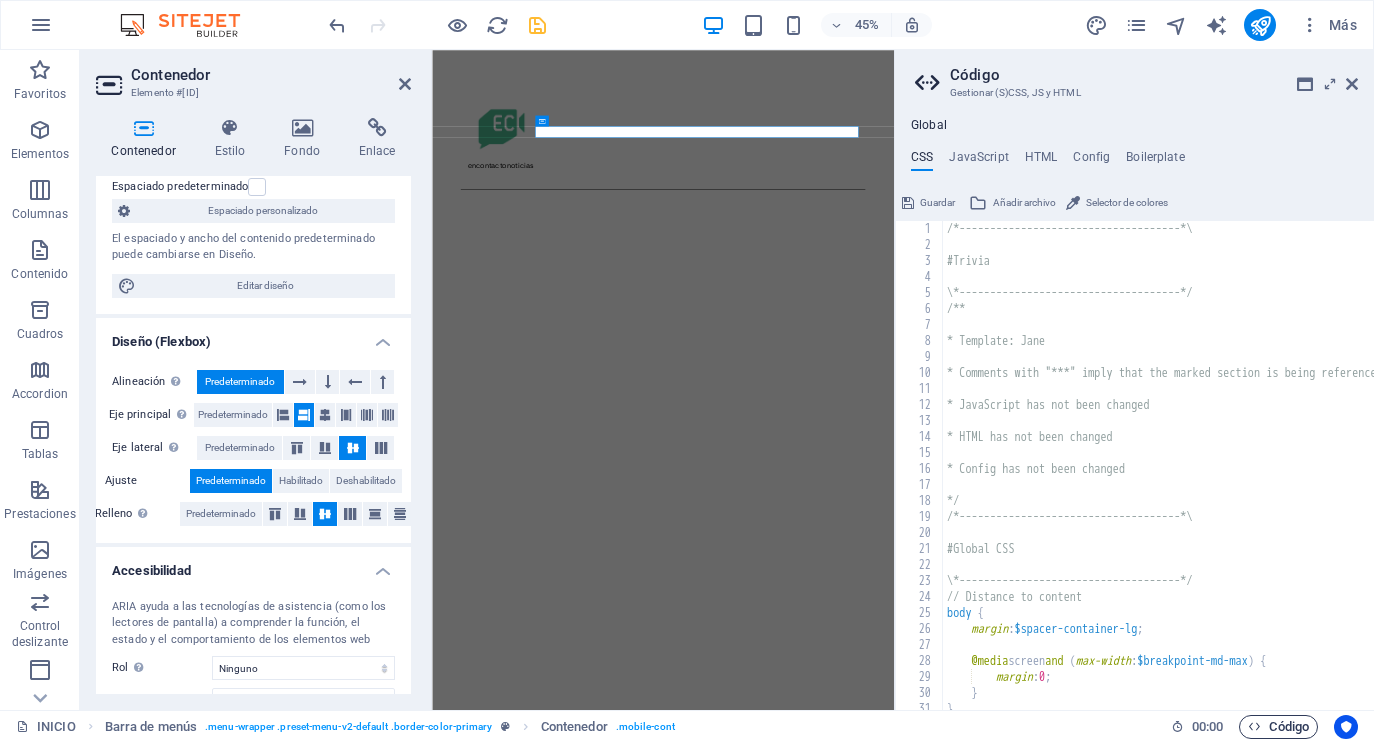 click on "Código" at bounding box center (1278, 727) 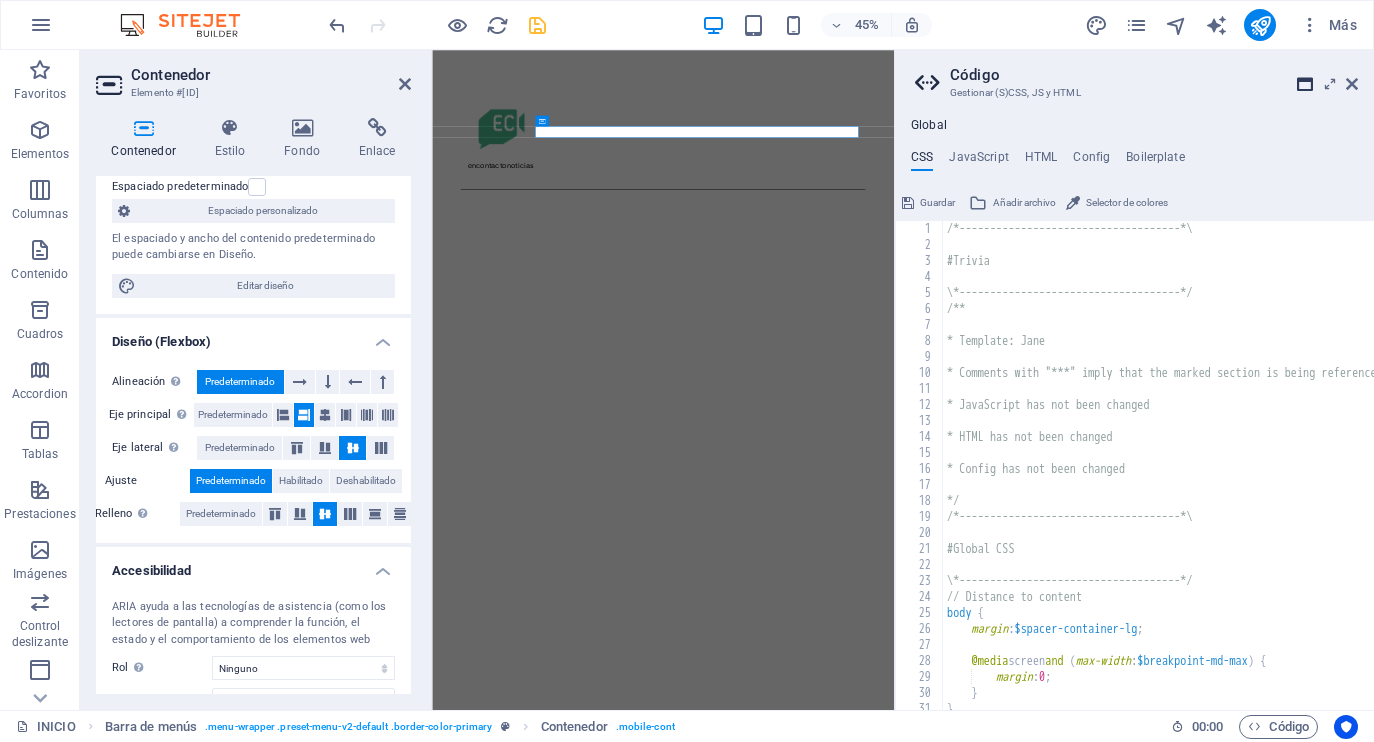 click at bounding box center [1305, 84] 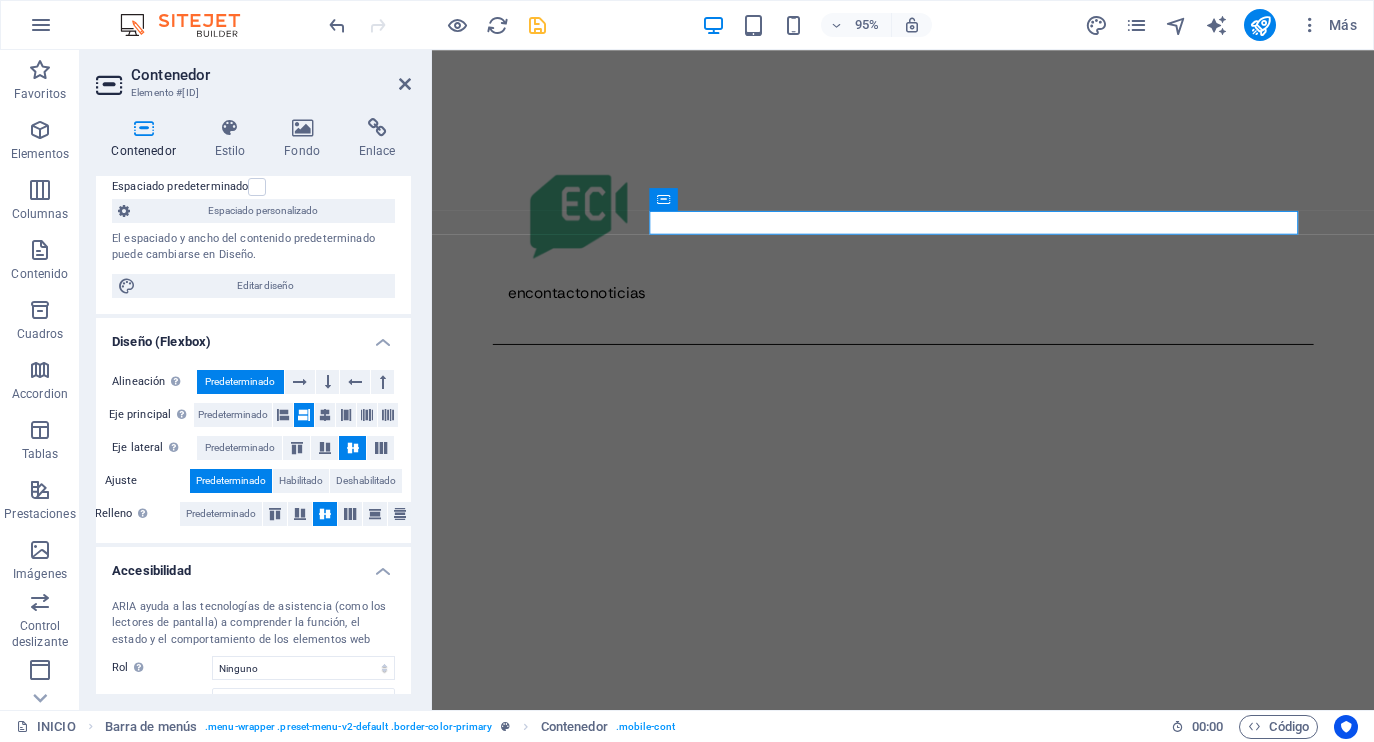 scroll, scrollTop: 8, scrollLeft: 0, axis: vertical 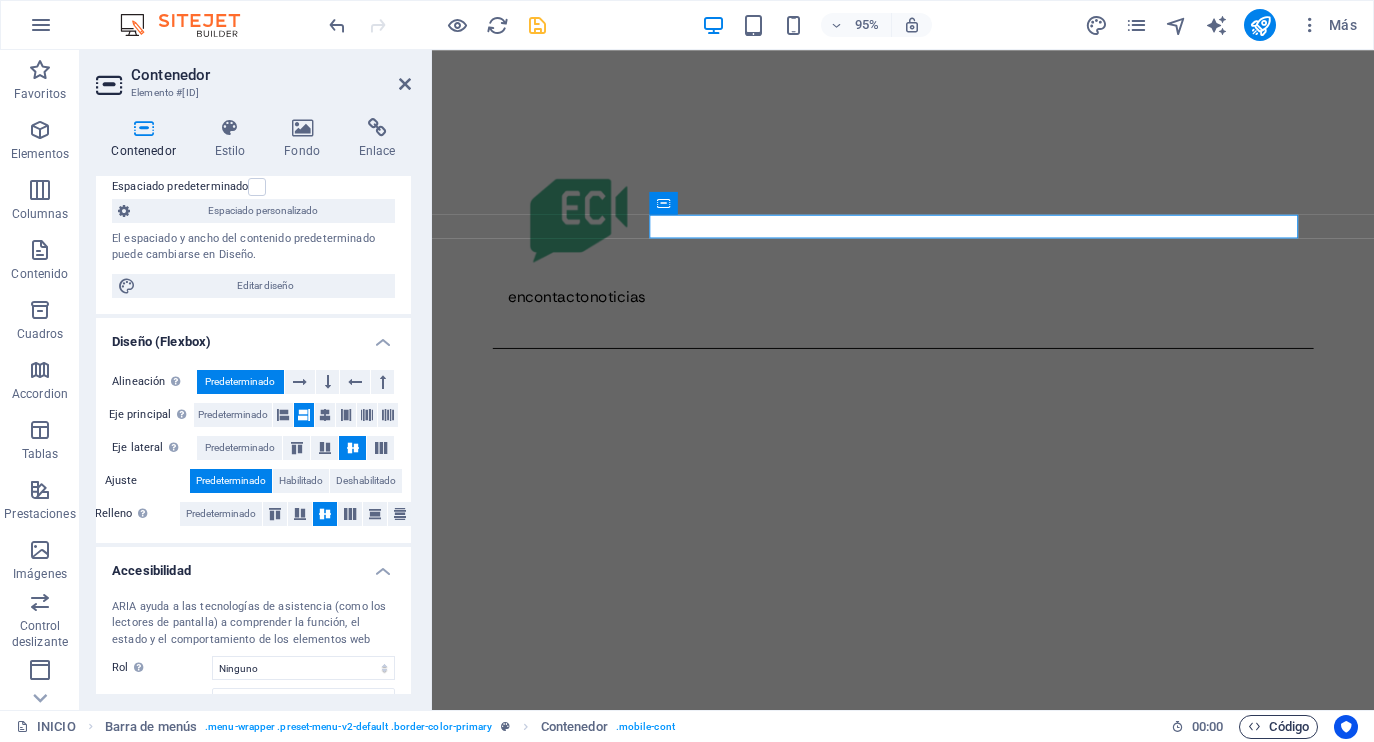 click on "Código" at bounding box center [1278, 727] 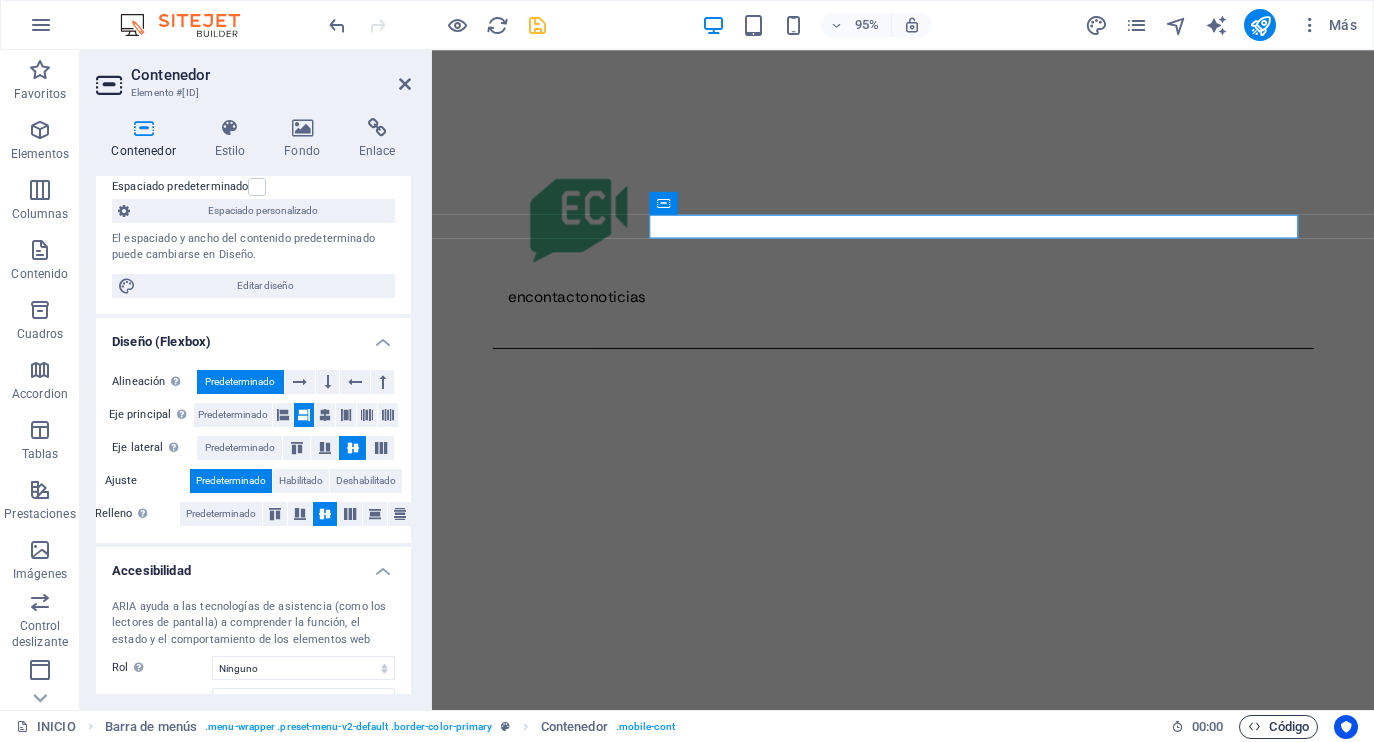 click on "Código" at bounding box center (1278, 727) 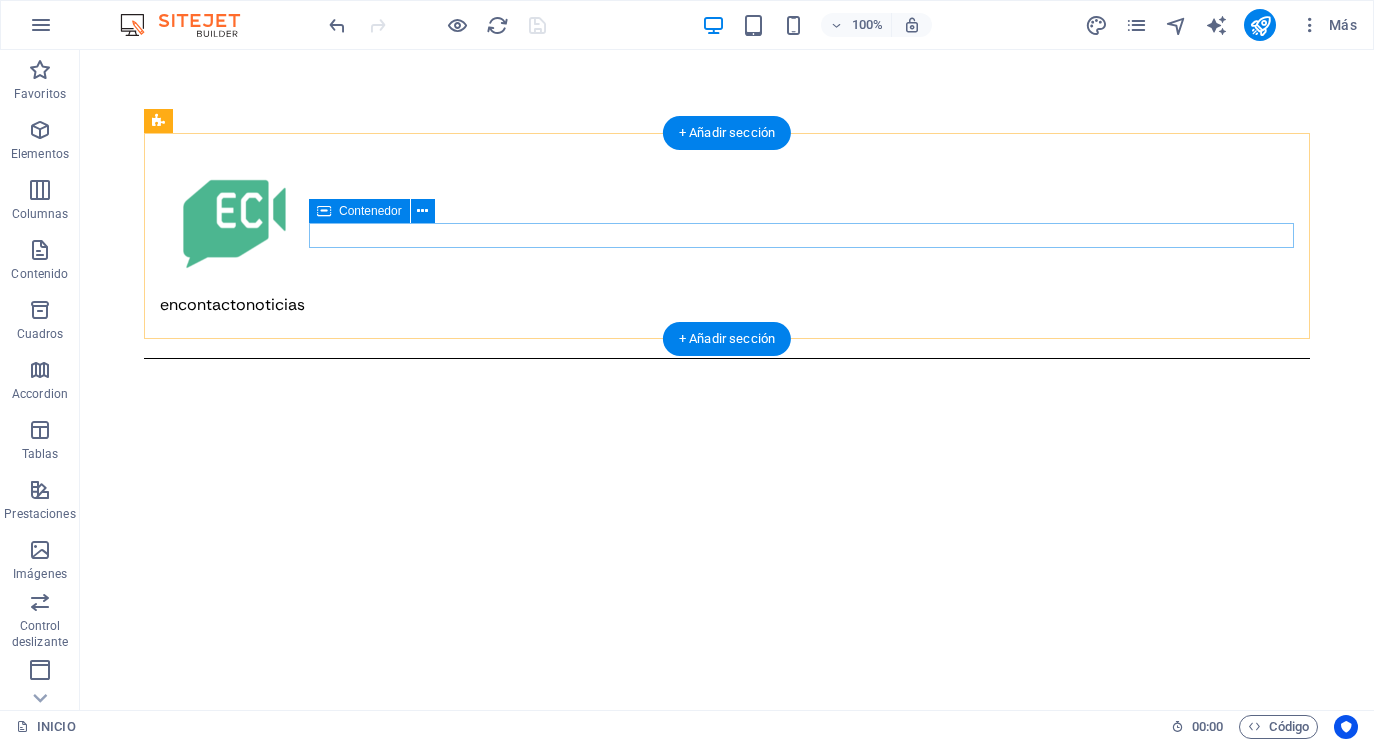 scroll, scrollTop: 4, scrollLeft: 0, axis: vertical 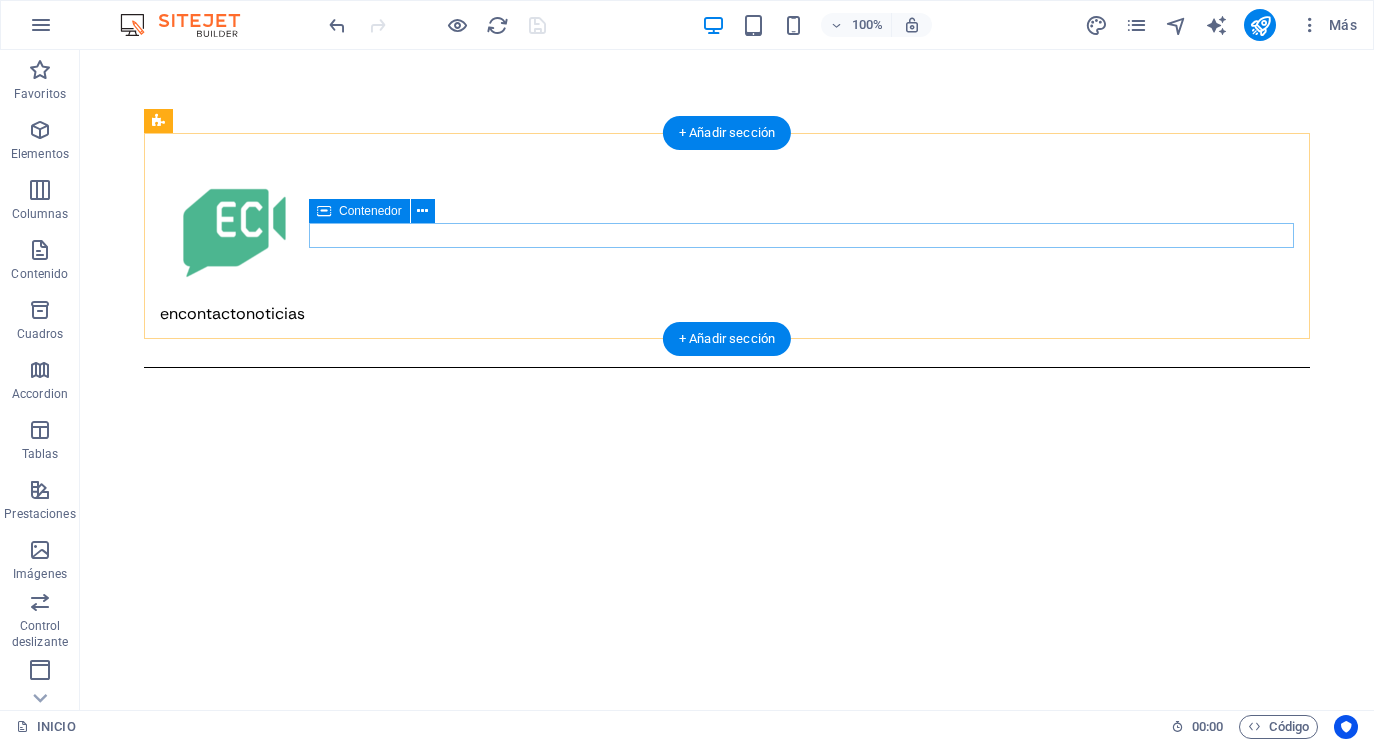 click at bounding box center (727, 338) 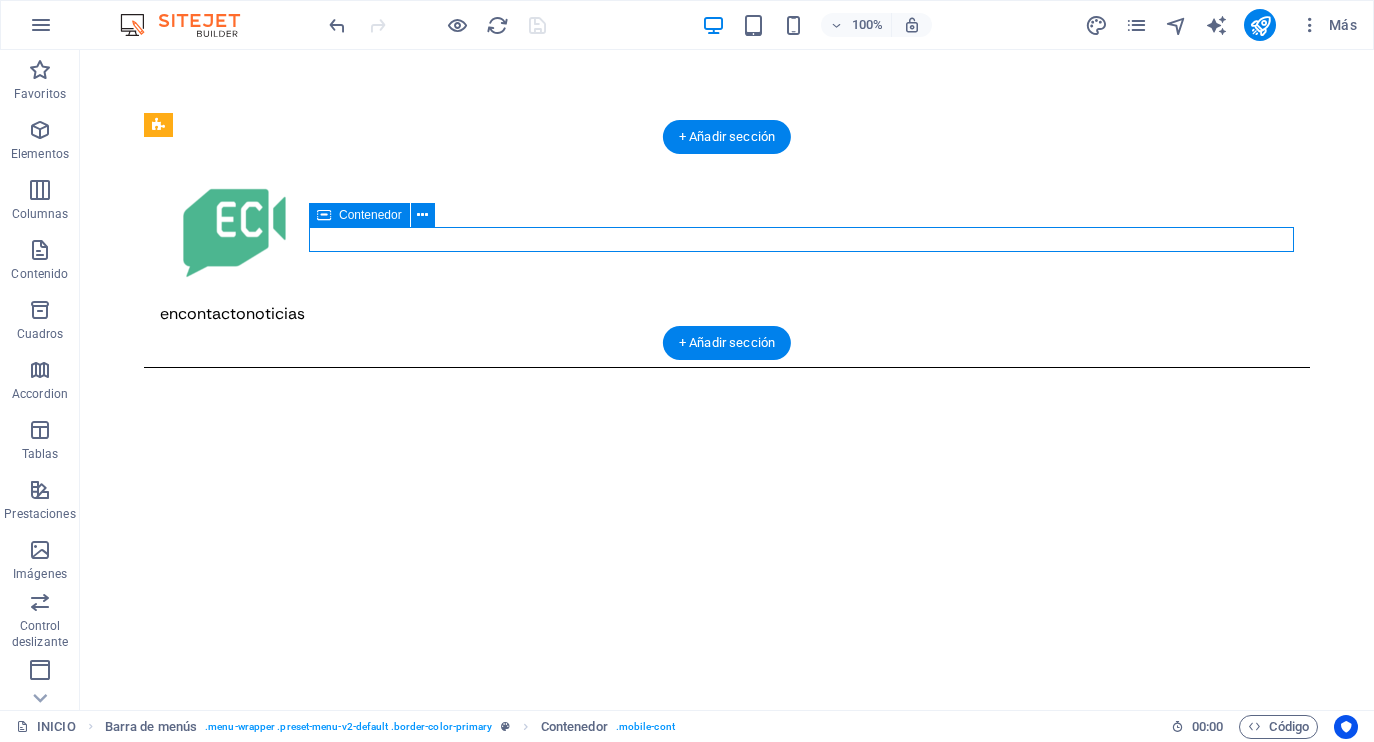 click at bounding box center (727, 338) 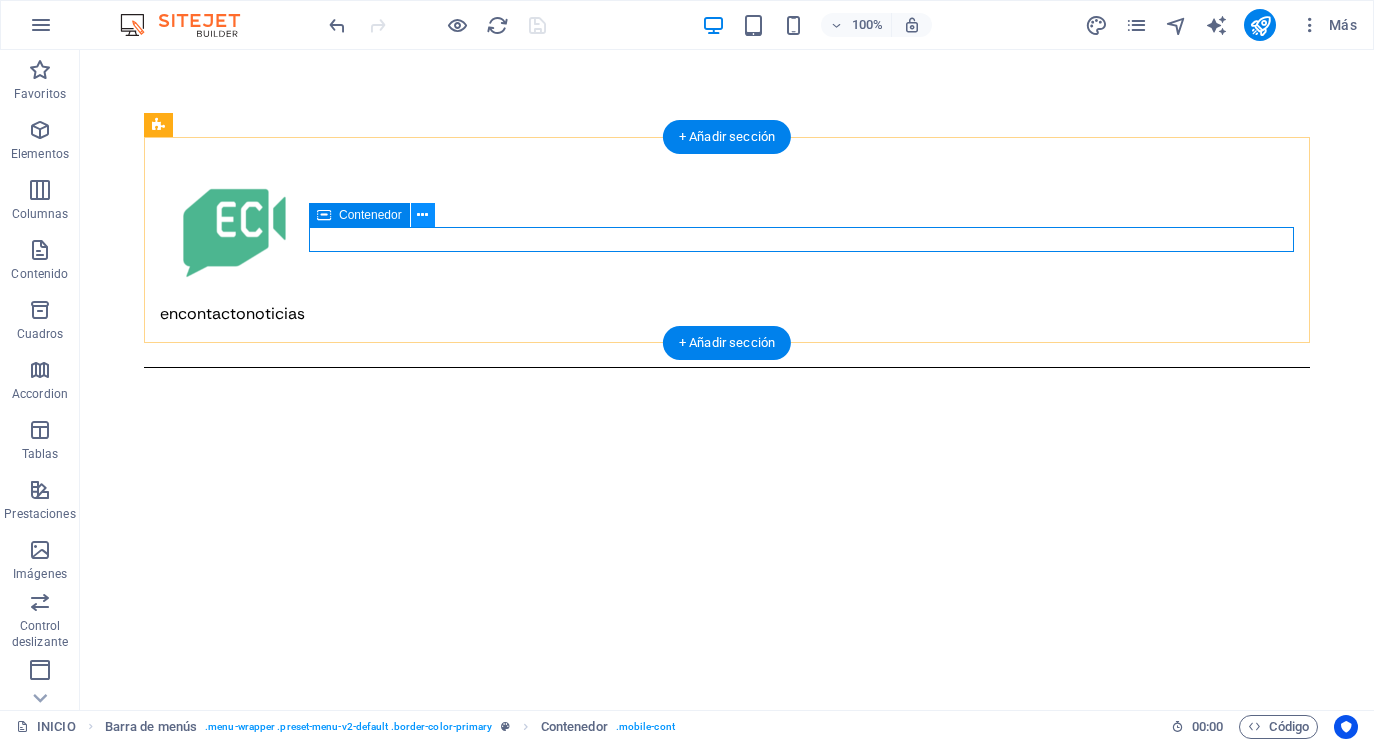 click at bounding box center (423, 215) 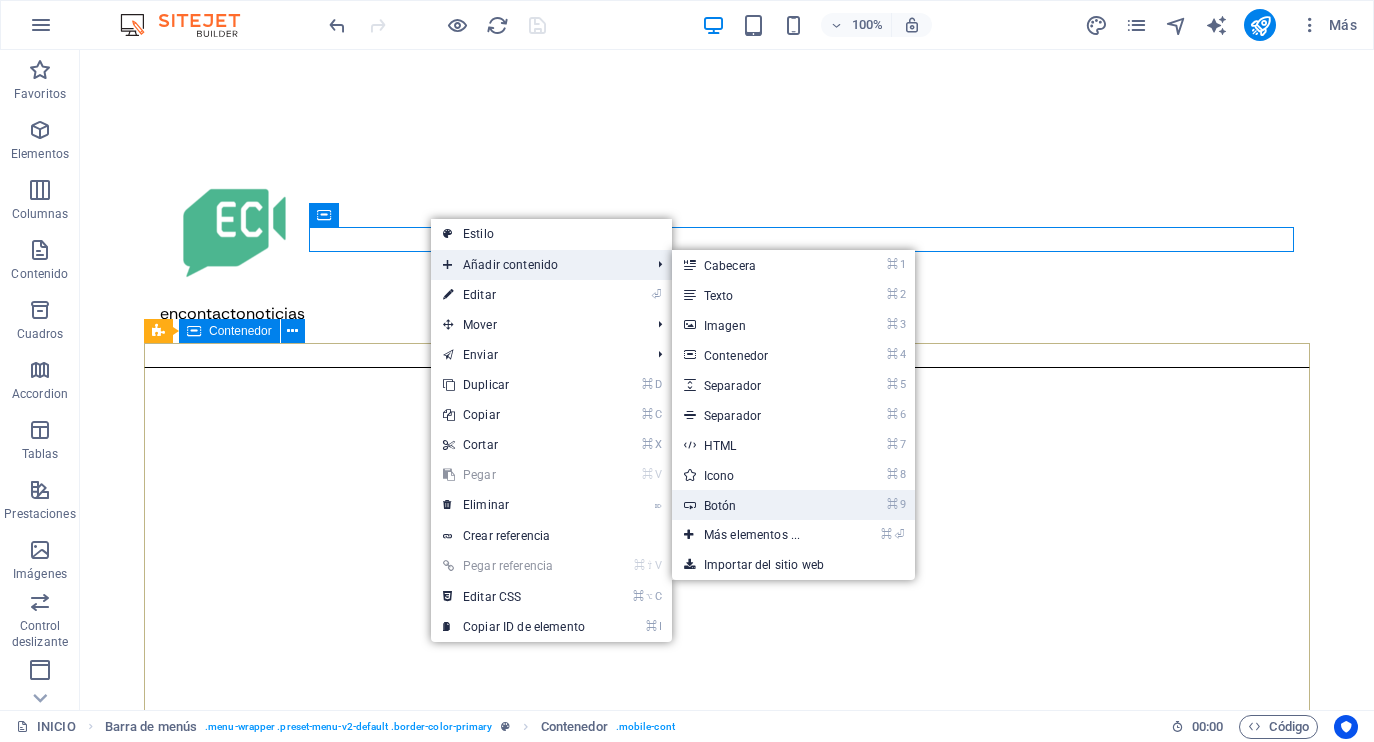 click on "⌘ 9  Botón" at bounding box center [756, 505] 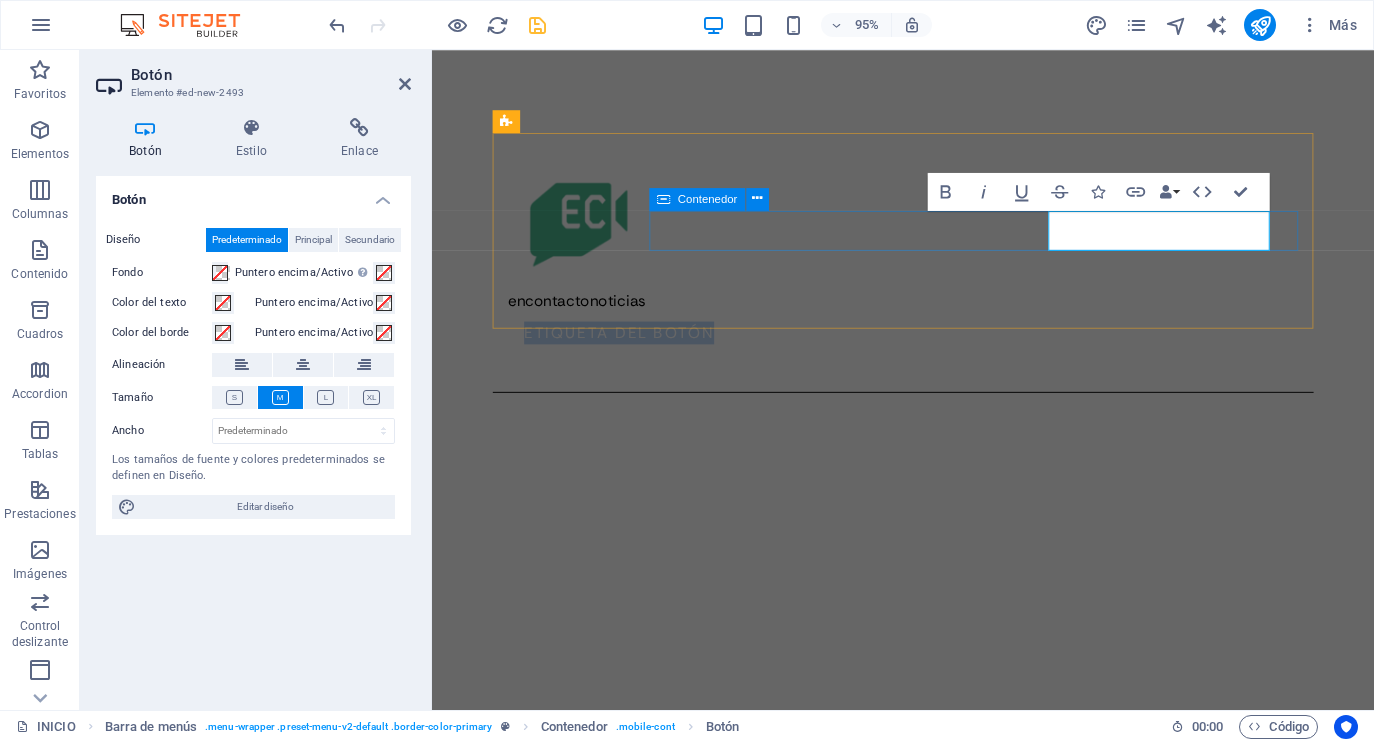 click on "Etiqueta del botón" at bounding box center [928, 359] 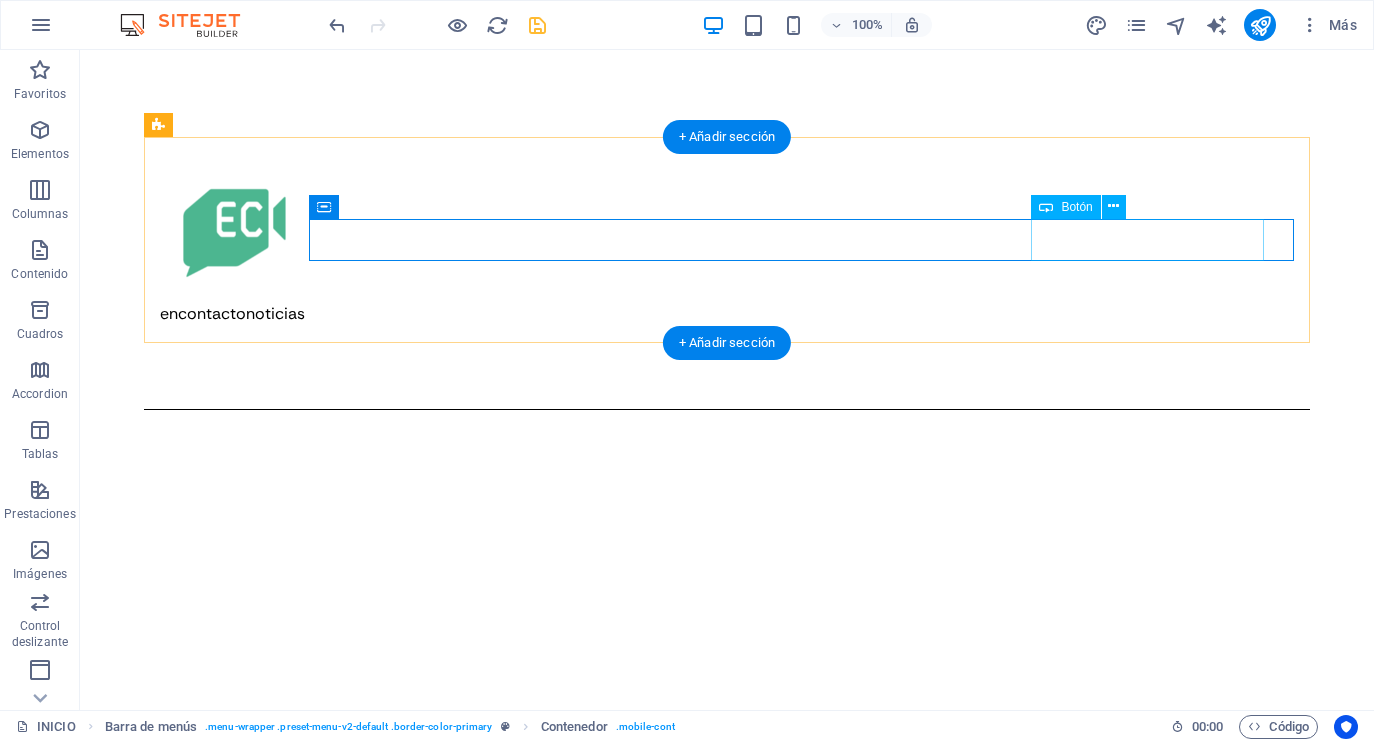click on "Etiqueta del botón" at bounding box center (727, 347) 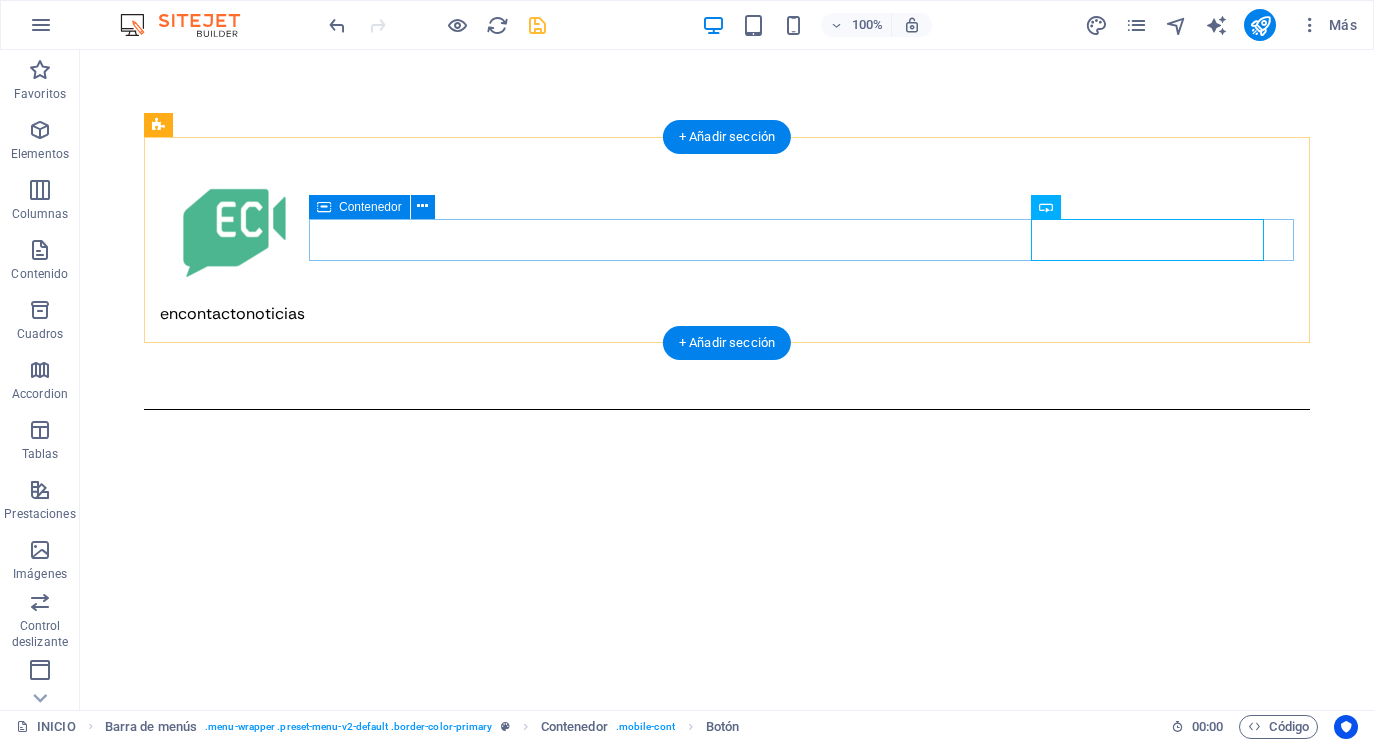 click on "Etiqueta del botón" at bounding box center (727, 359) 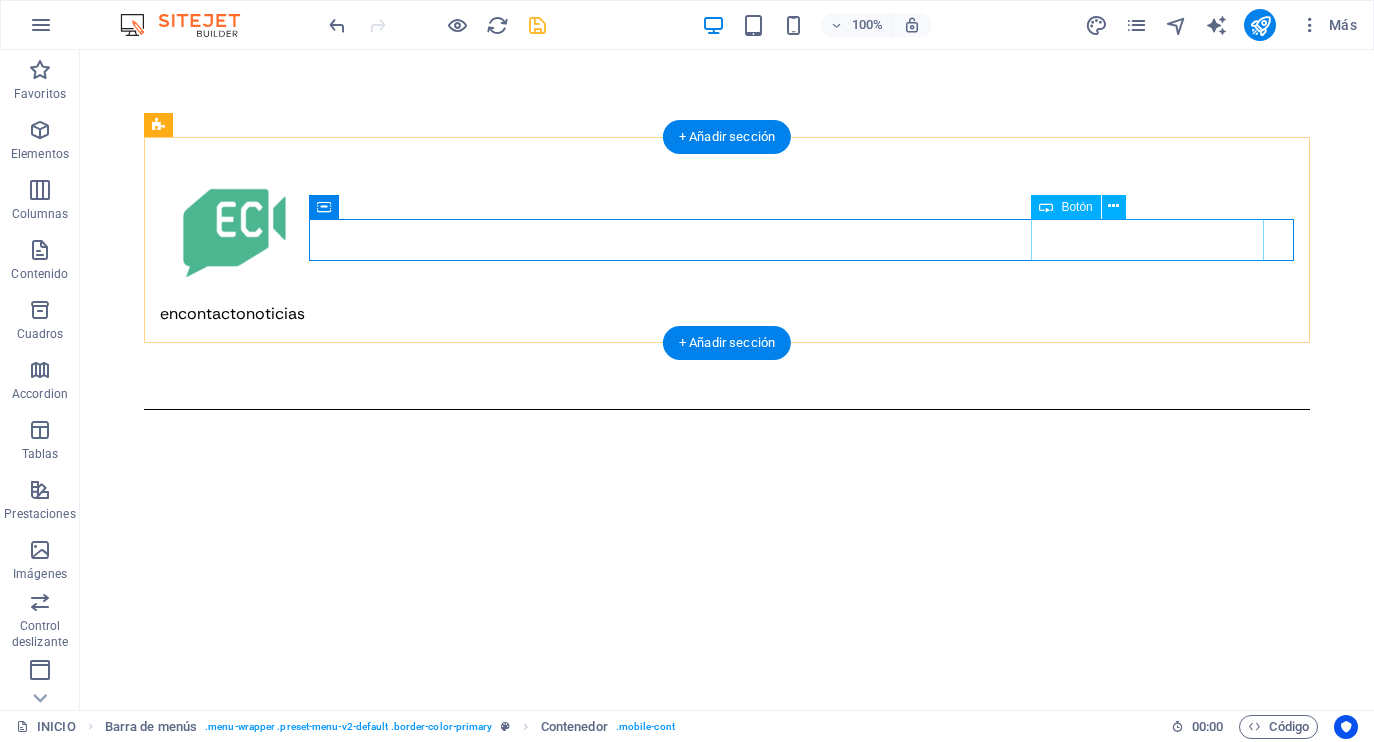 click on "Etiqueta del botón" at bounding box center (727, 347) 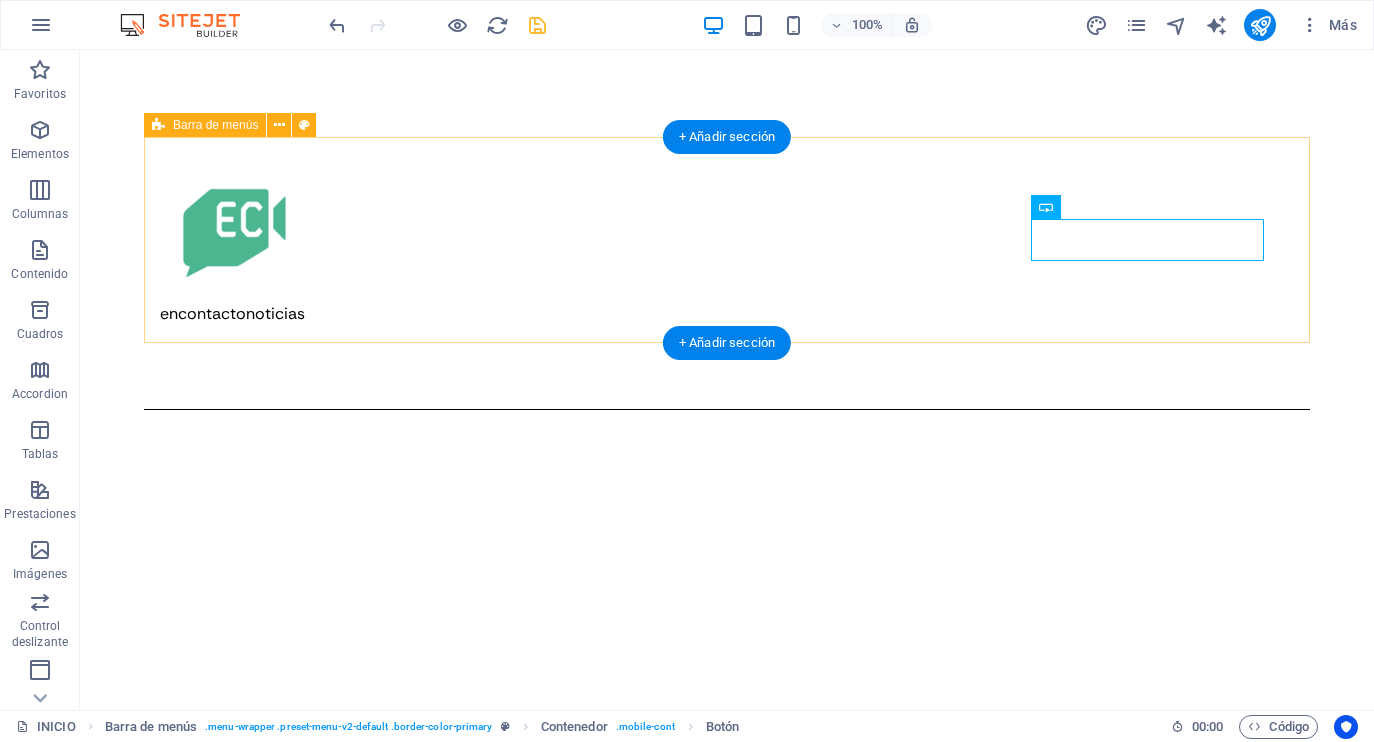 click on "encontactonoticias INICIO About Work News Partners Contact Etiqueta del botón" at bounding box center (727, 273) 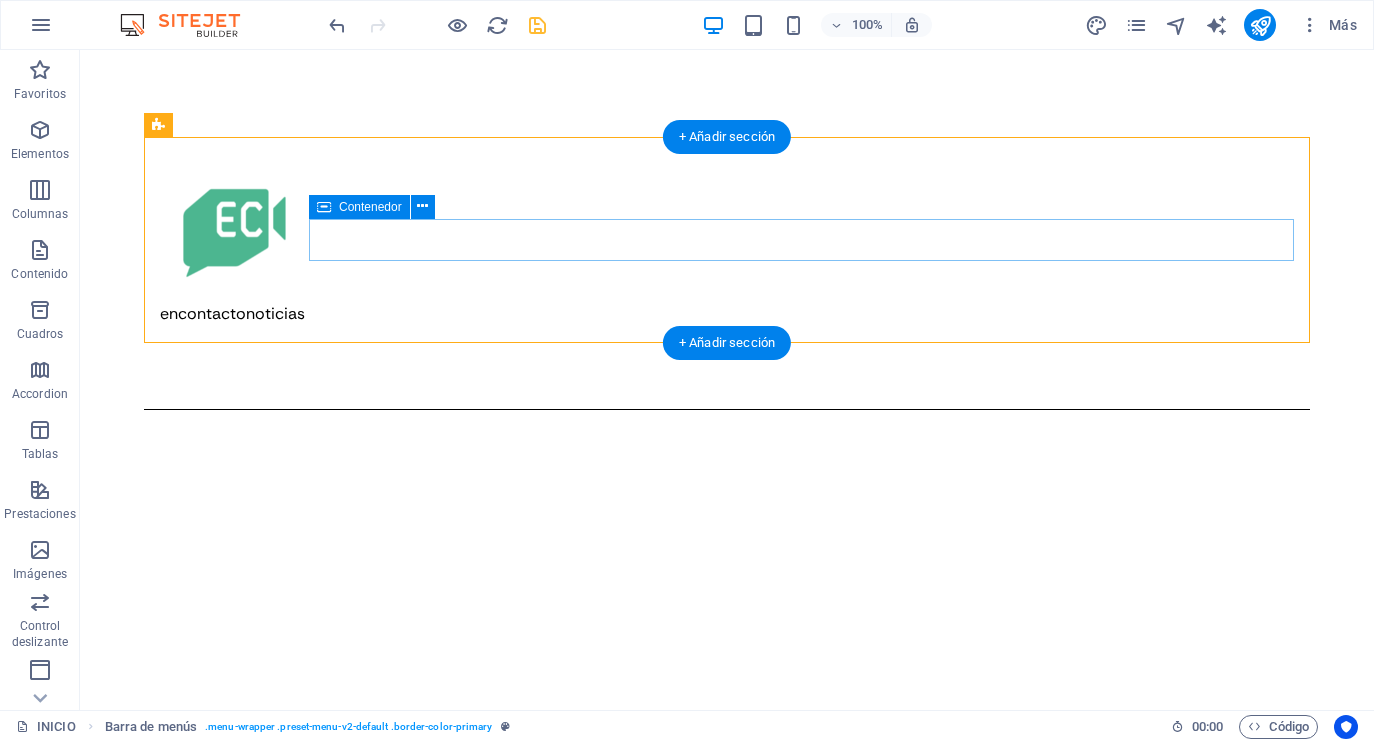 click on "Etiqueta del botón" at bounding box center [727, 359] 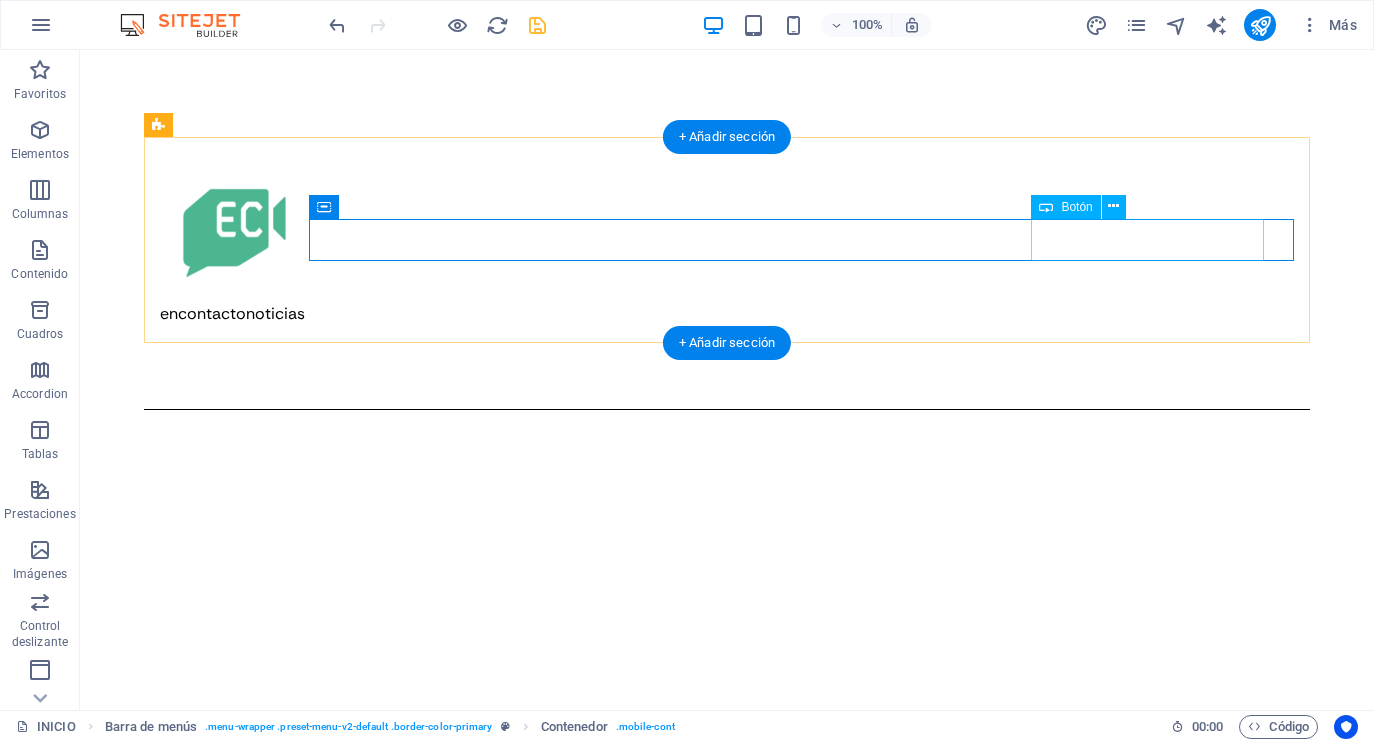 click on "Etiqueta del botón" at bounding box center (727, 347) 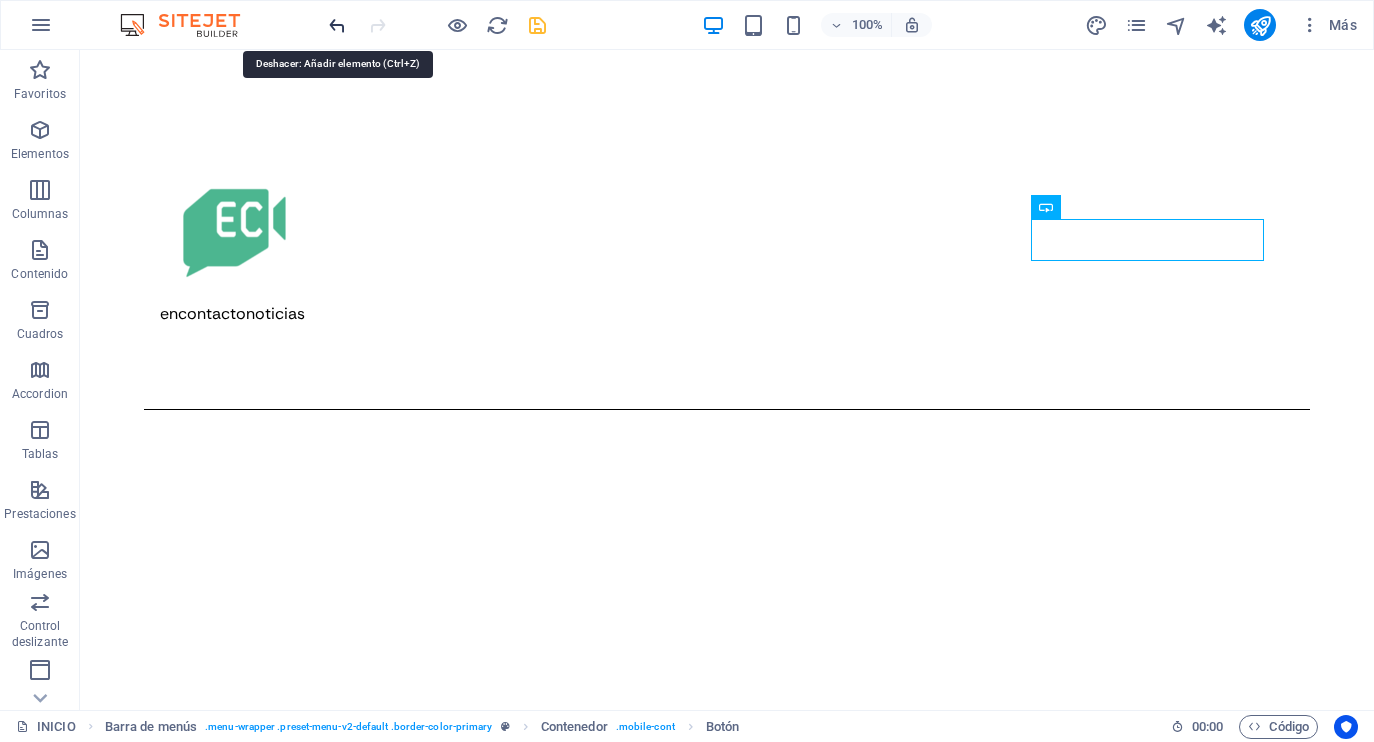 click at bounding box center (337, 25) 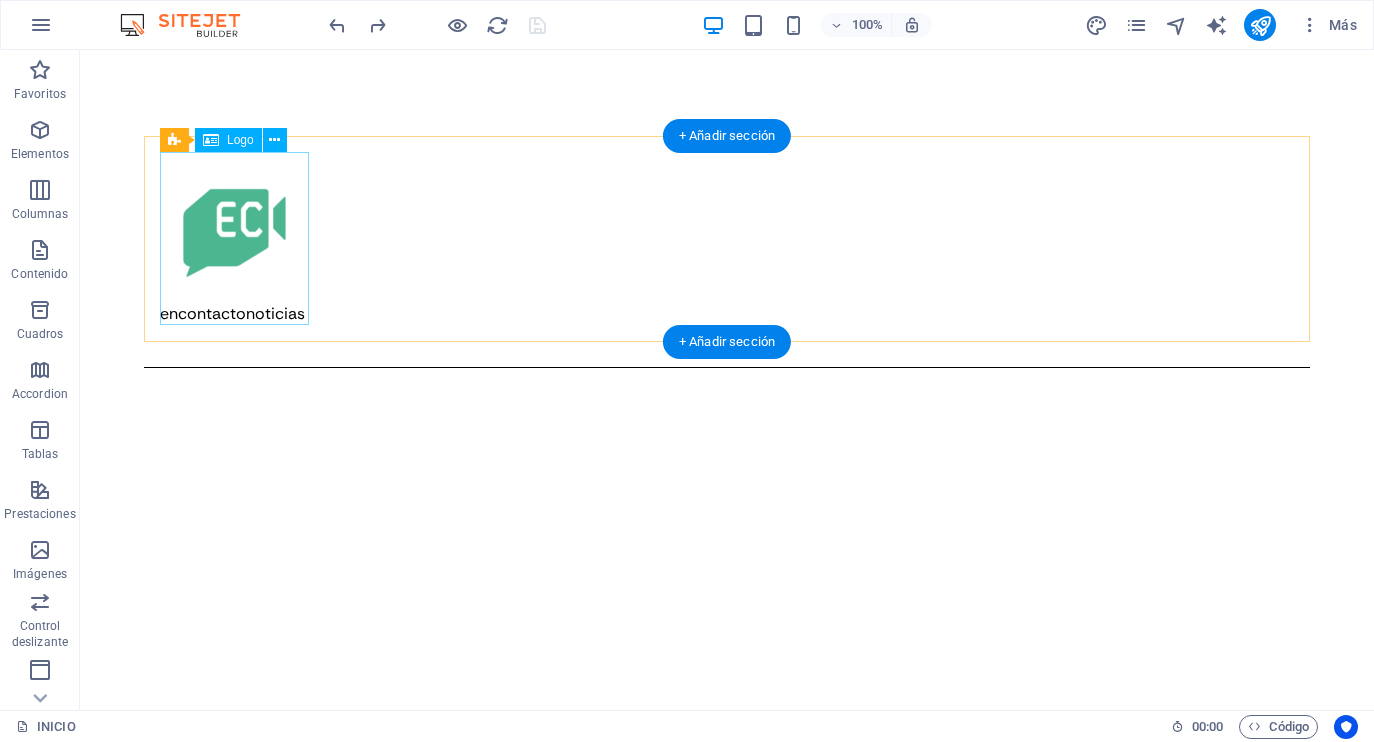 scroll, scrollTop: 5, scrollLeft: 0, axis: vertical 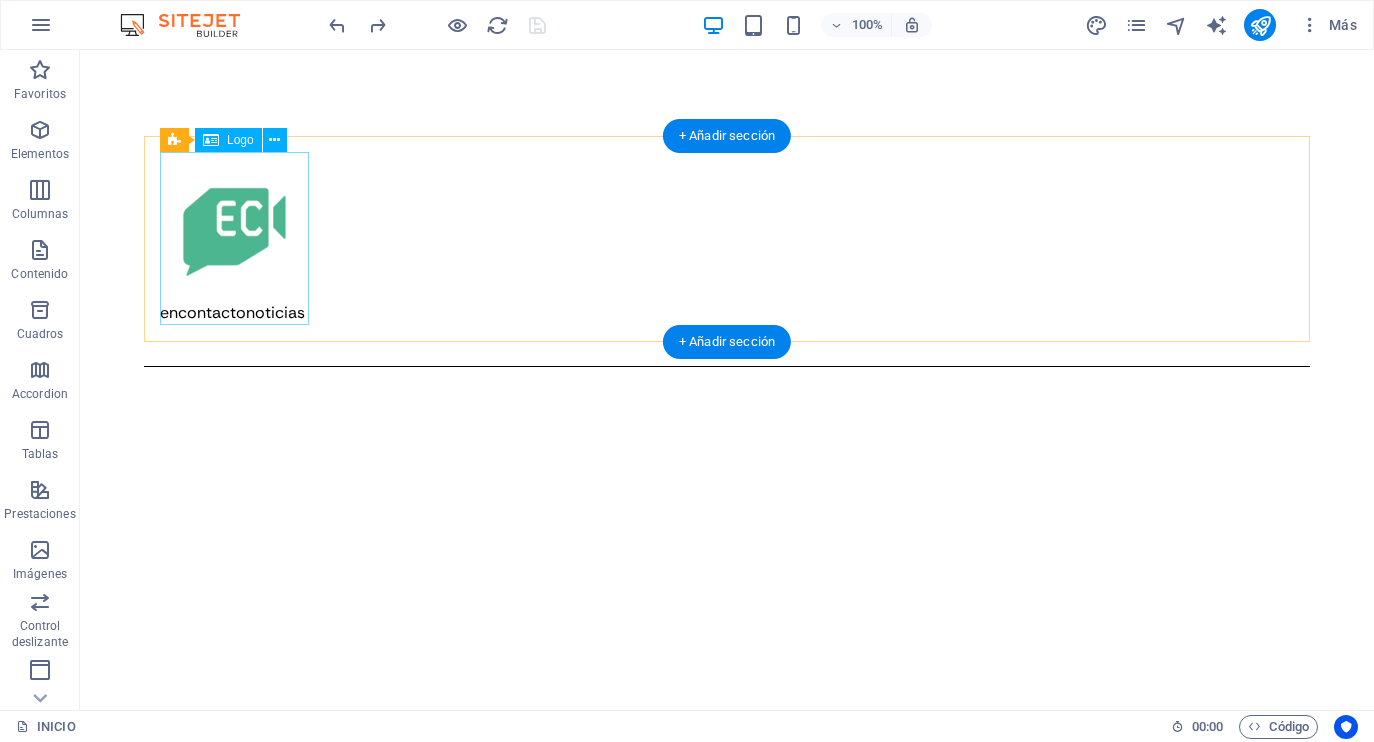 click on "encontactonoticias" at bounding box center (727, 238) 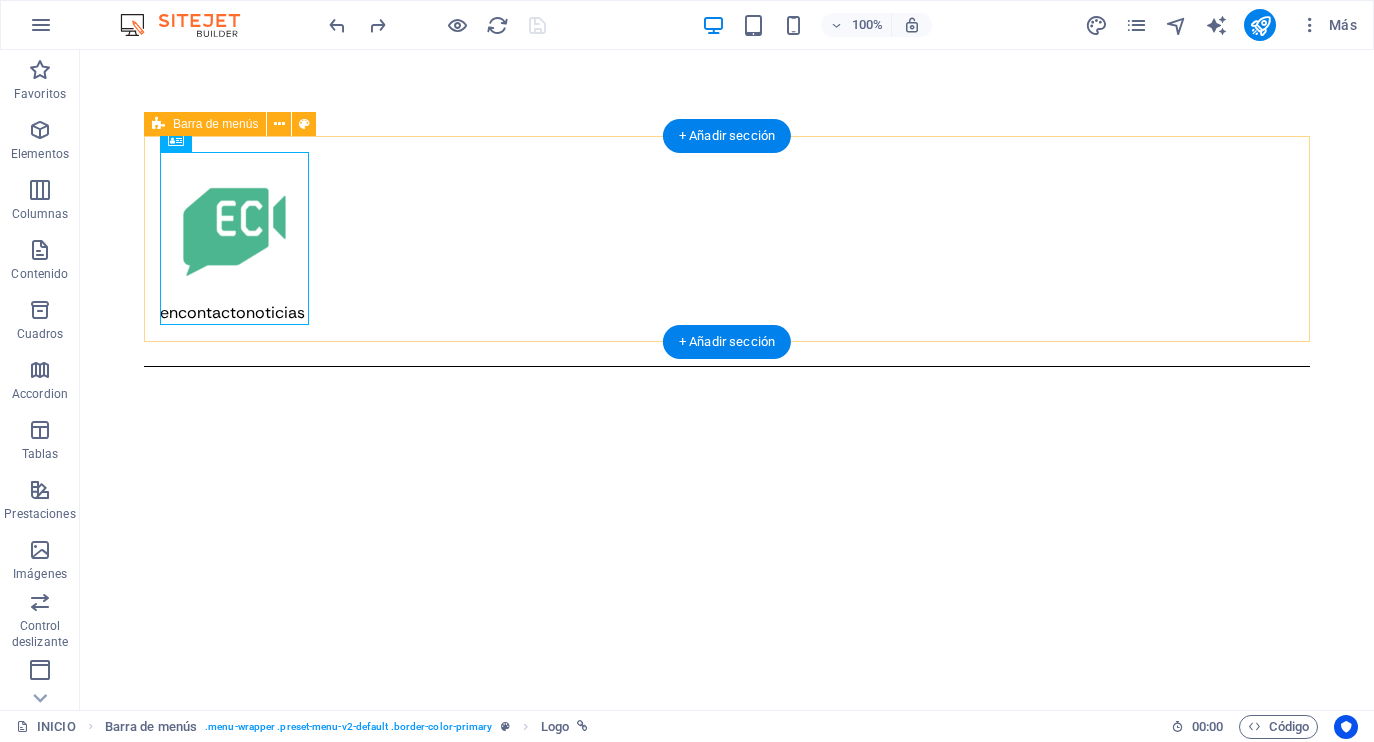 click on "Barra de menús" at bounding box center [215, 124] 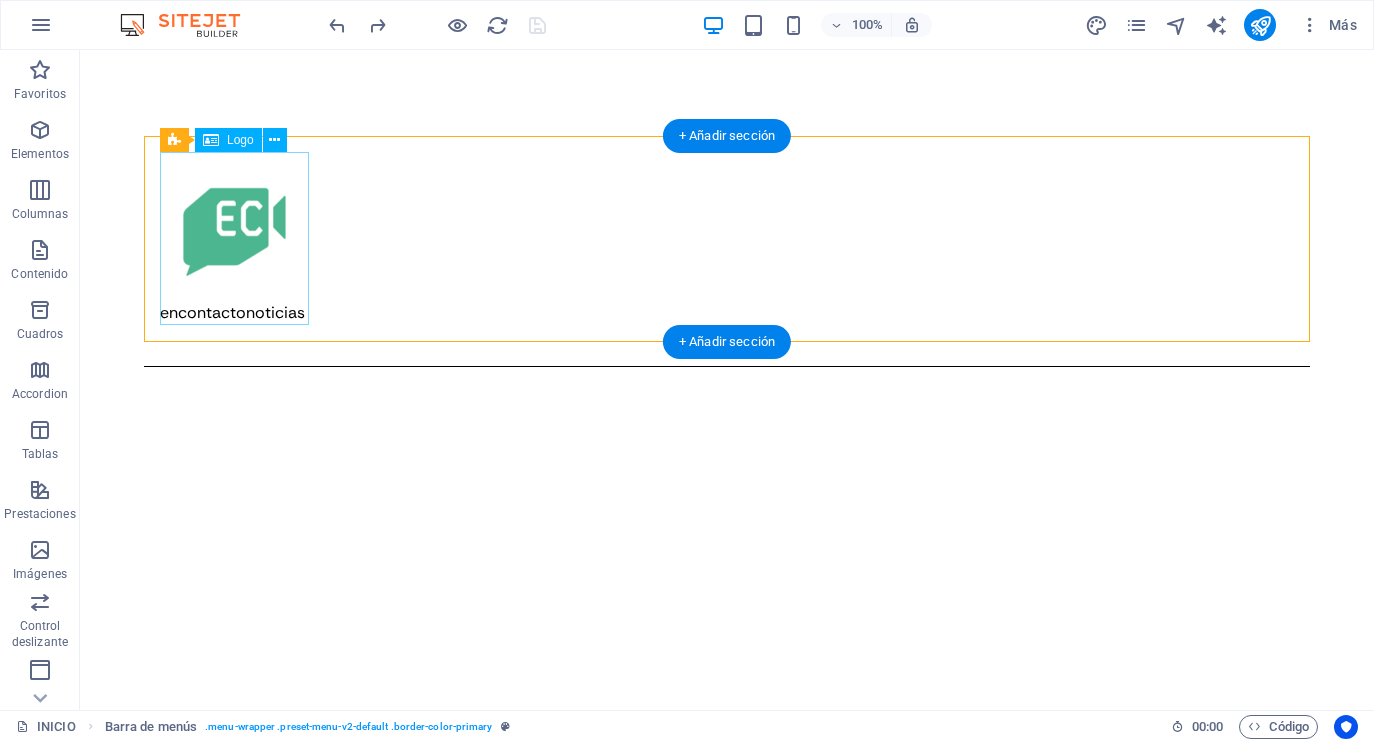 click on "encontactonoticias" at bounding box center (727, 238) 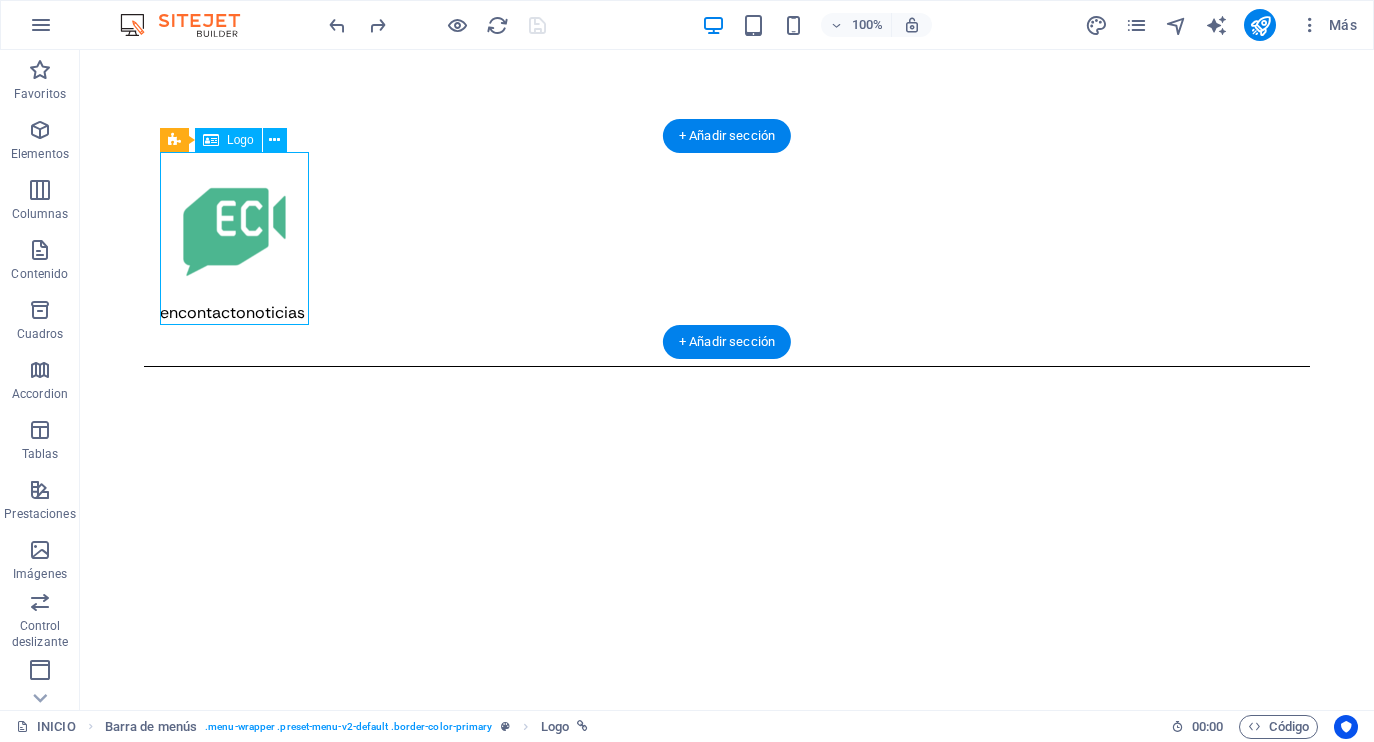 click on "encontactonoticias" at bounding box center (727, 238) 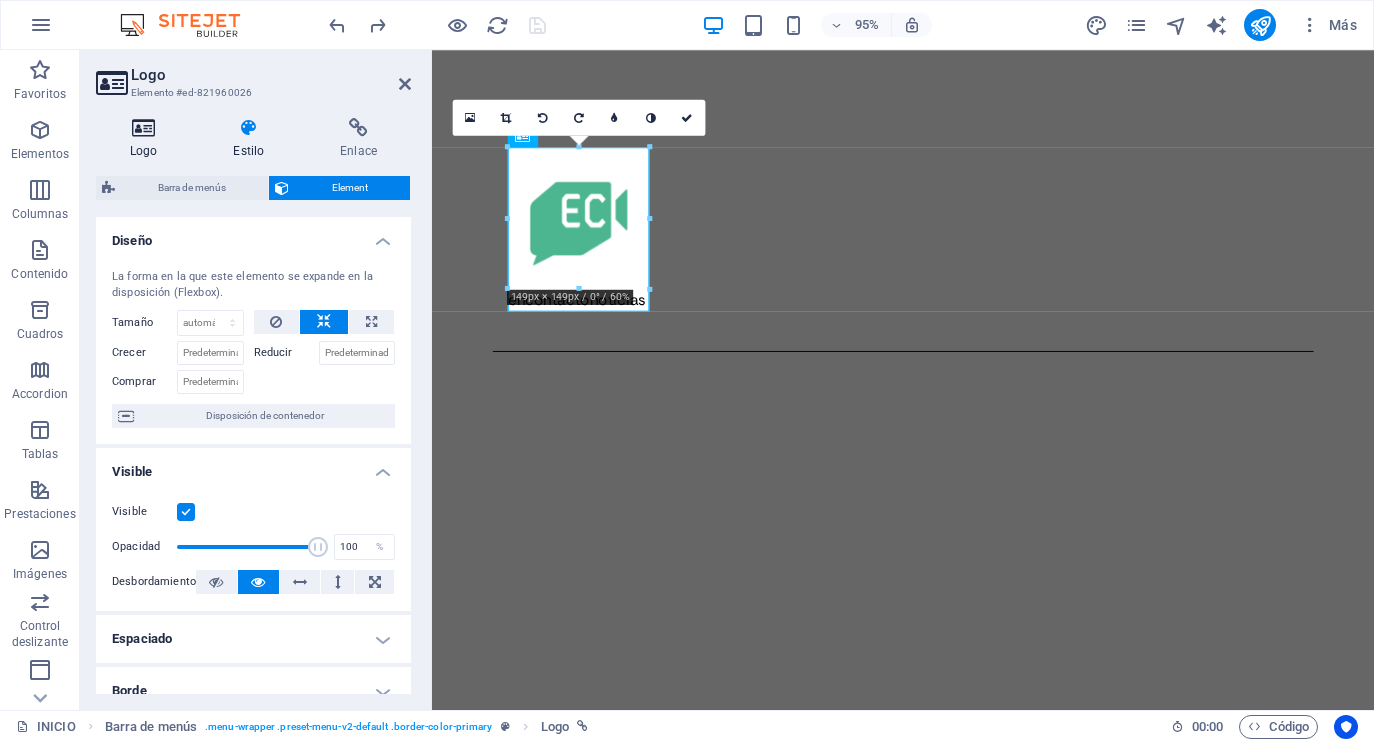 click at bounding box center (143, 128) 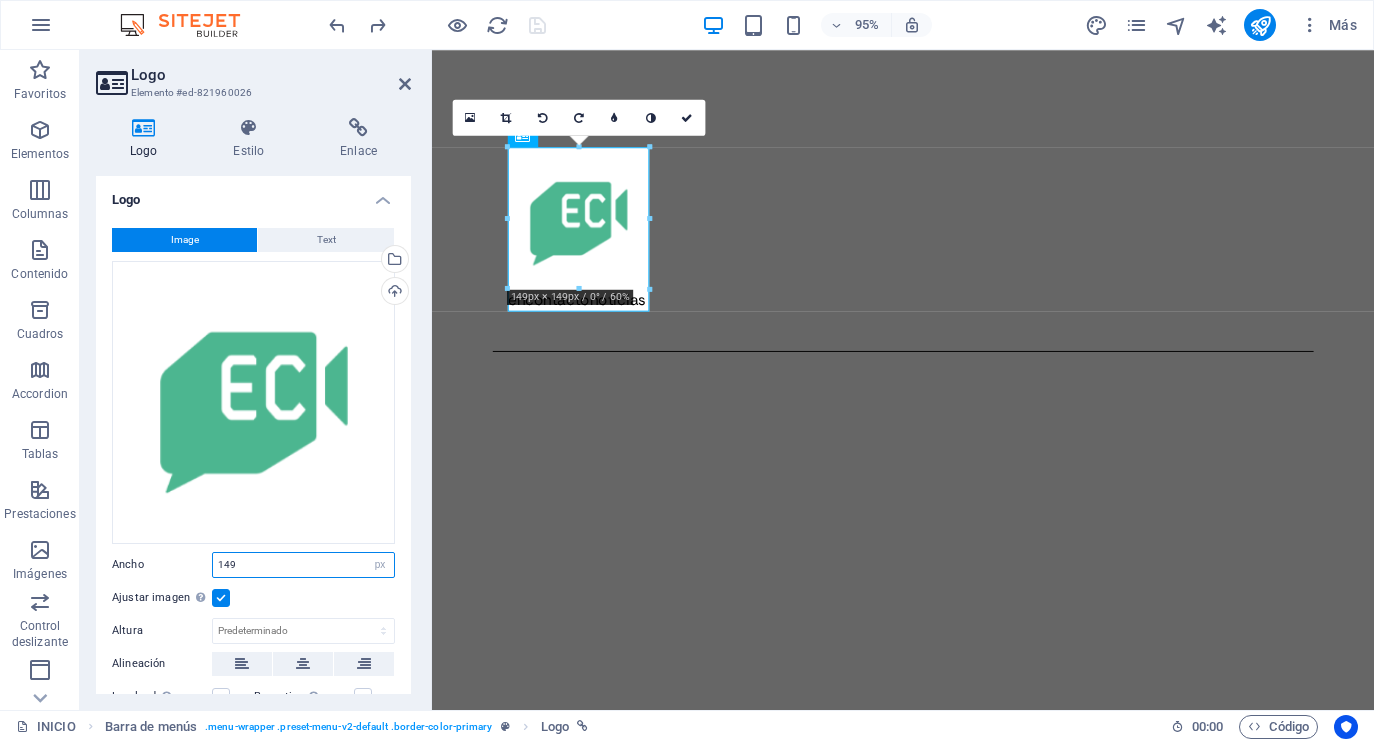 drag, startPoint x: 291, startPoint y: 565, endPoint x: 152, endPoint y: 567, distance: 139.01439 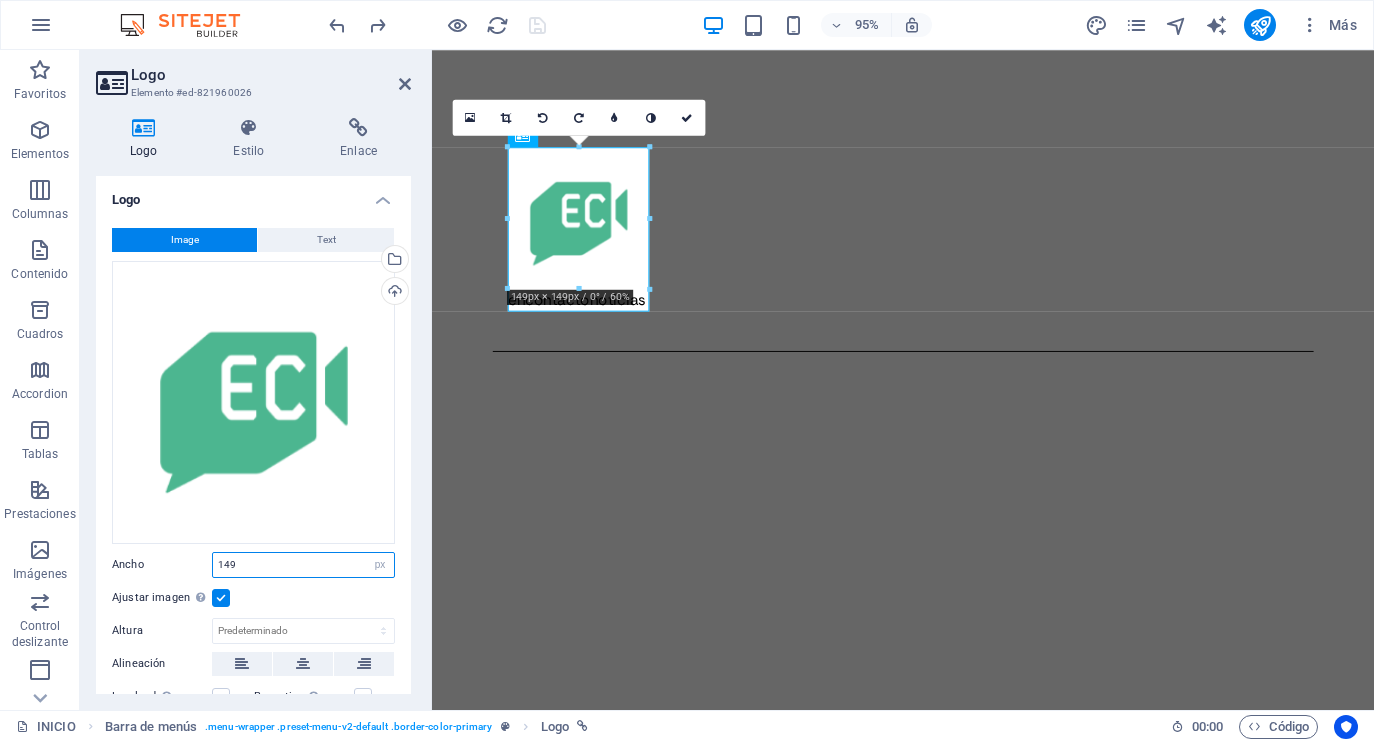 click on "Ancho 149 Predeterminado automático px rem % em vh vw" at bounding box center [253, 565] 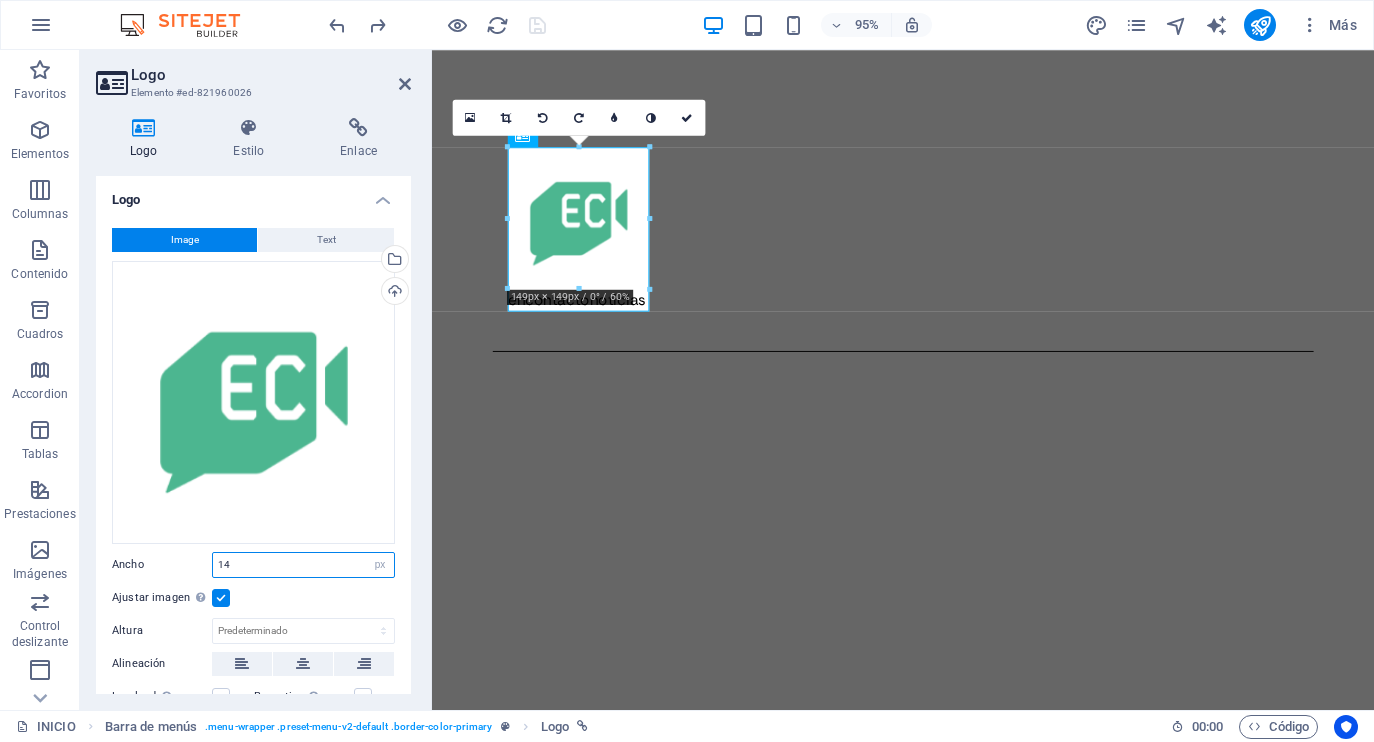 type on "1" 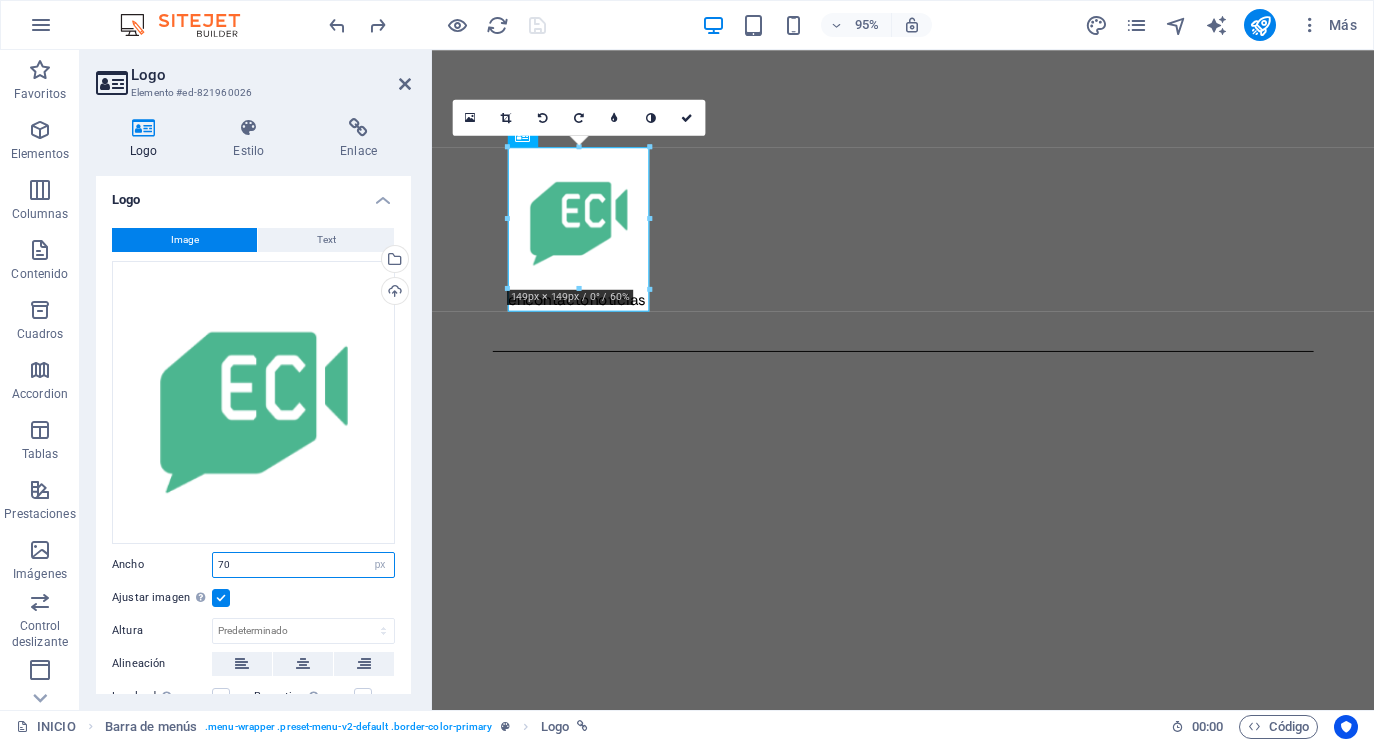 type on "70" 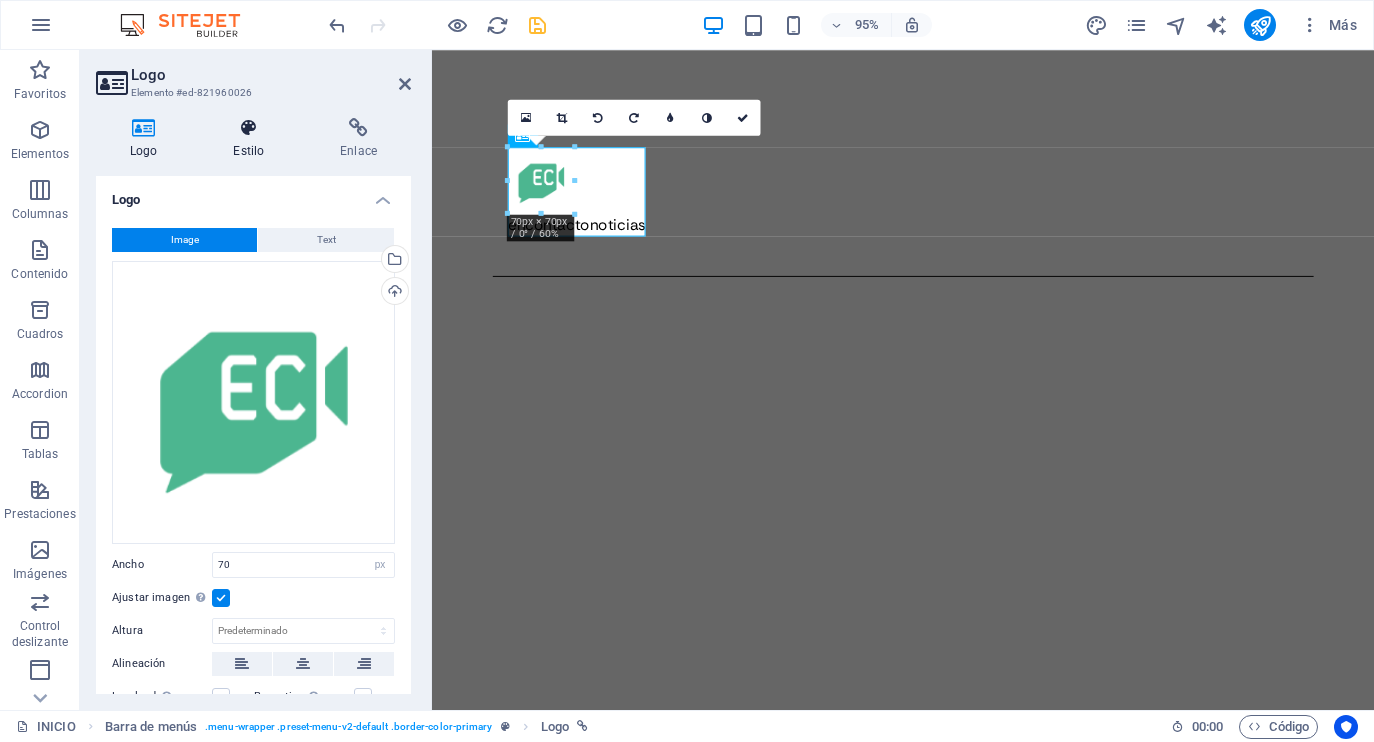 click at bounding box center [248, 128] 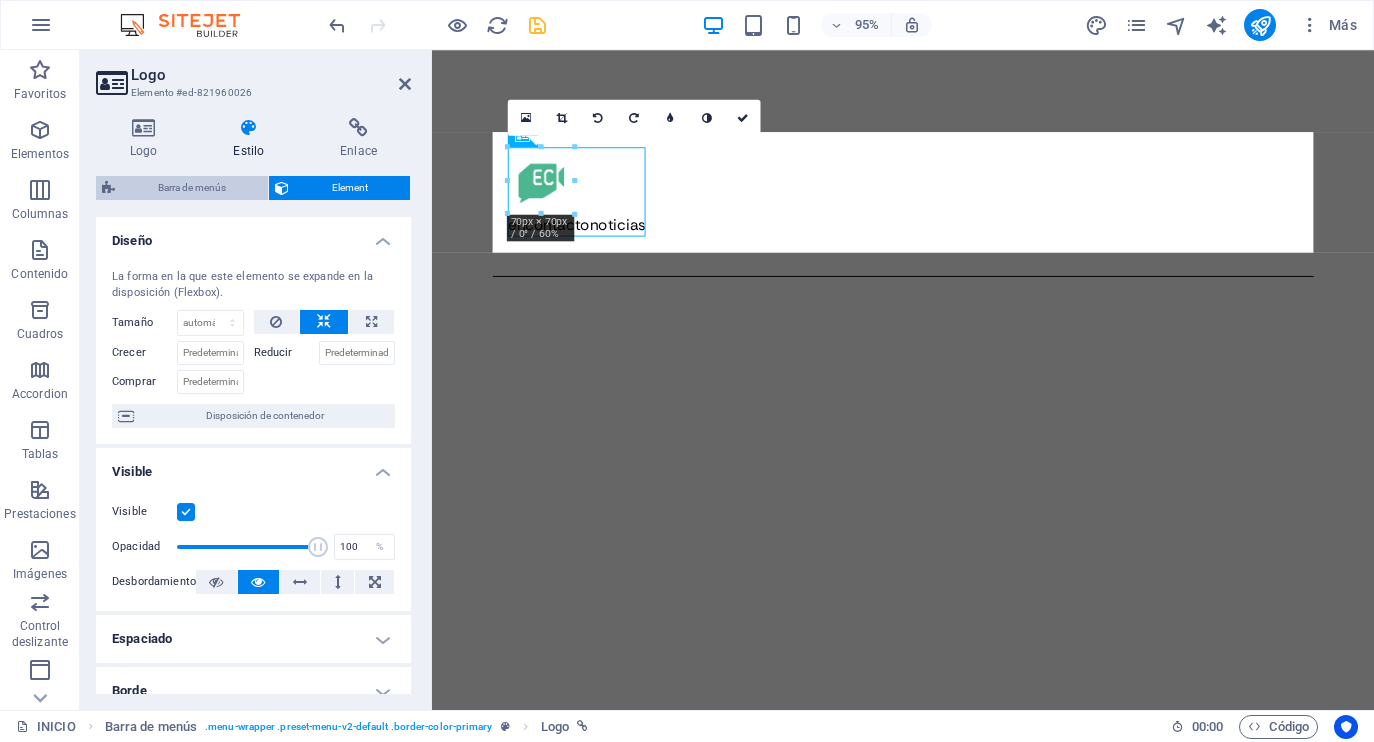 click on "Barra de menús" at bounding box center [191, 188] 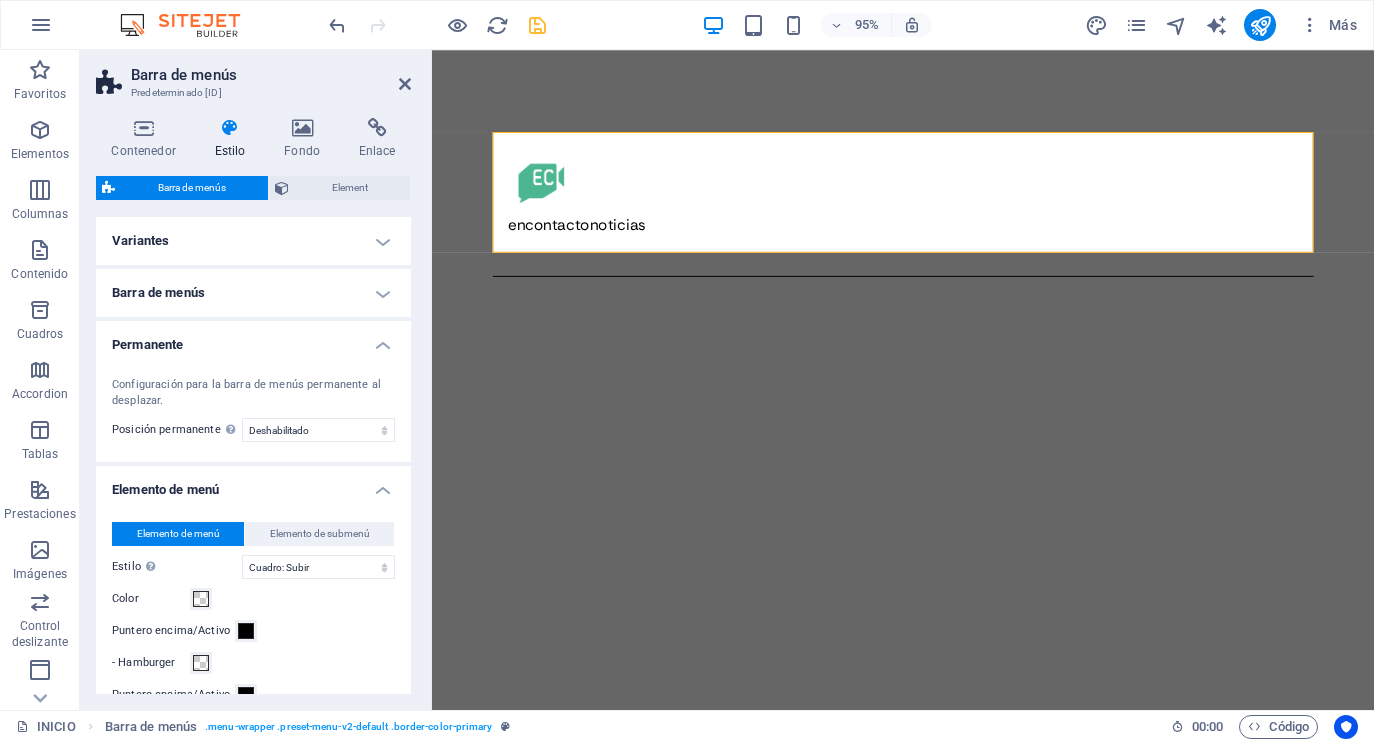 type 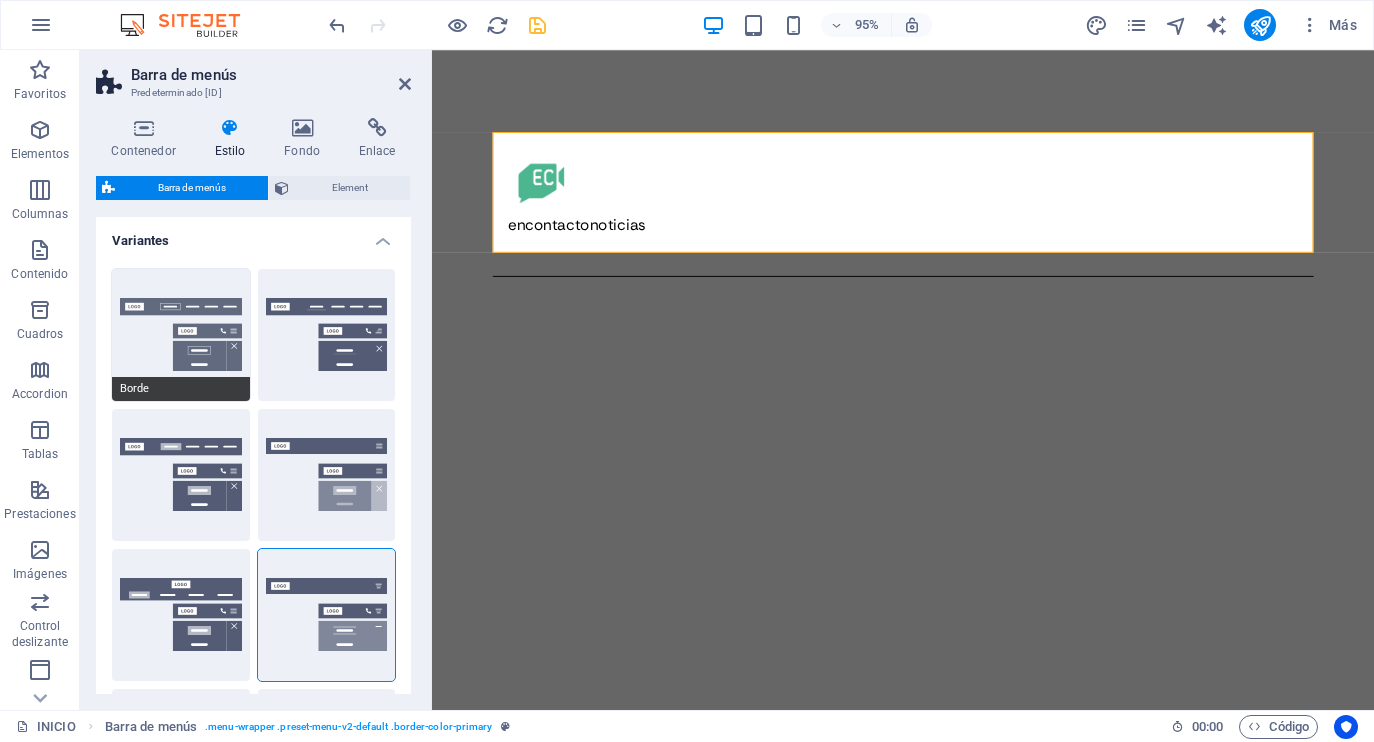 click on "Borde" at bounding box center (181, 335) 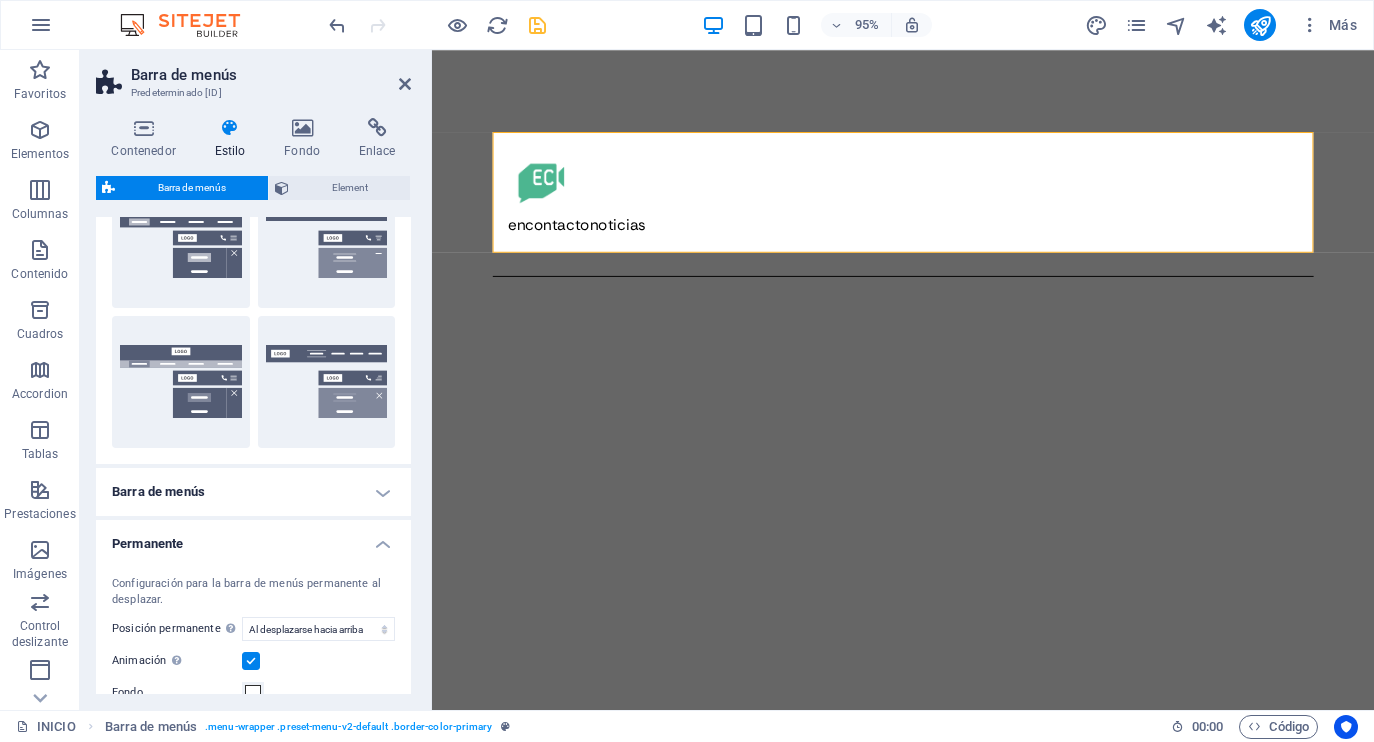scroll, scrollTop: 386, scrollLeft: 0, axis: vertical 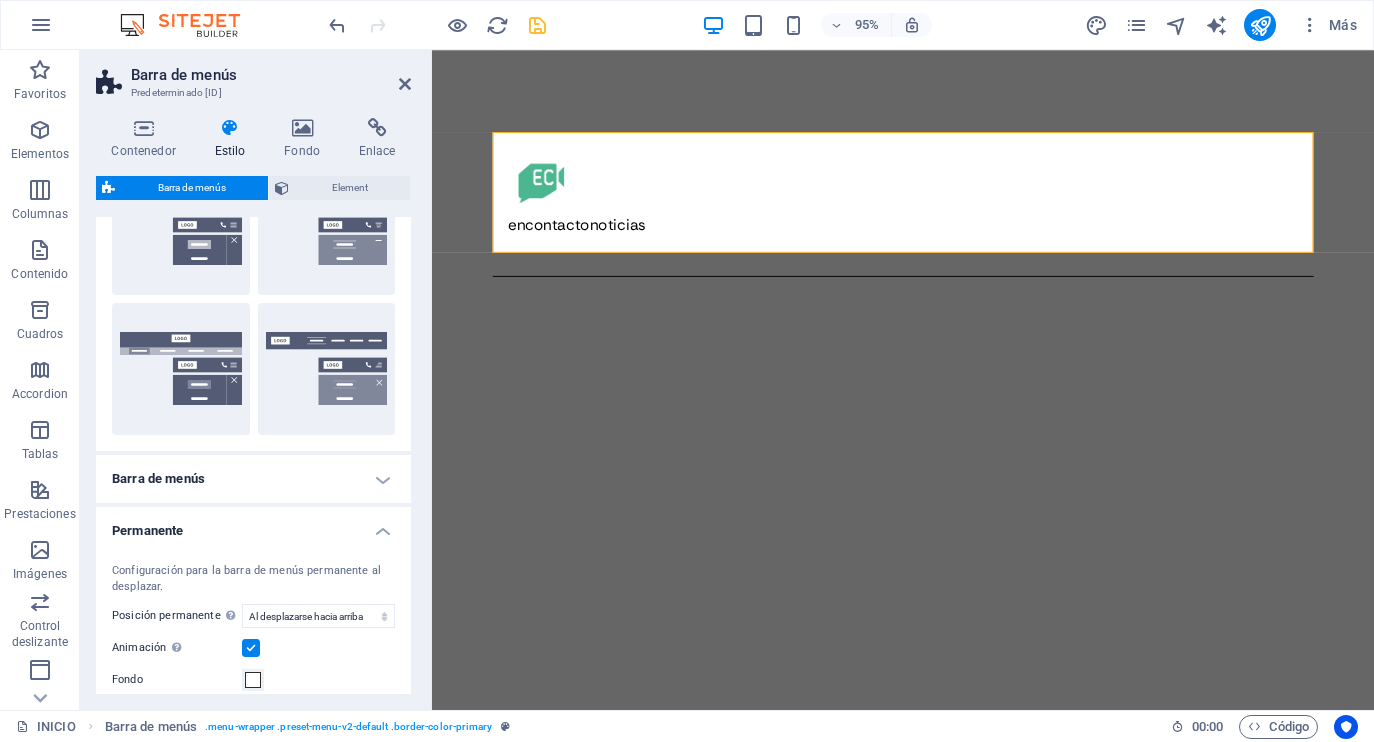 click on "Barra de menús" at bounding box center (253, 479) 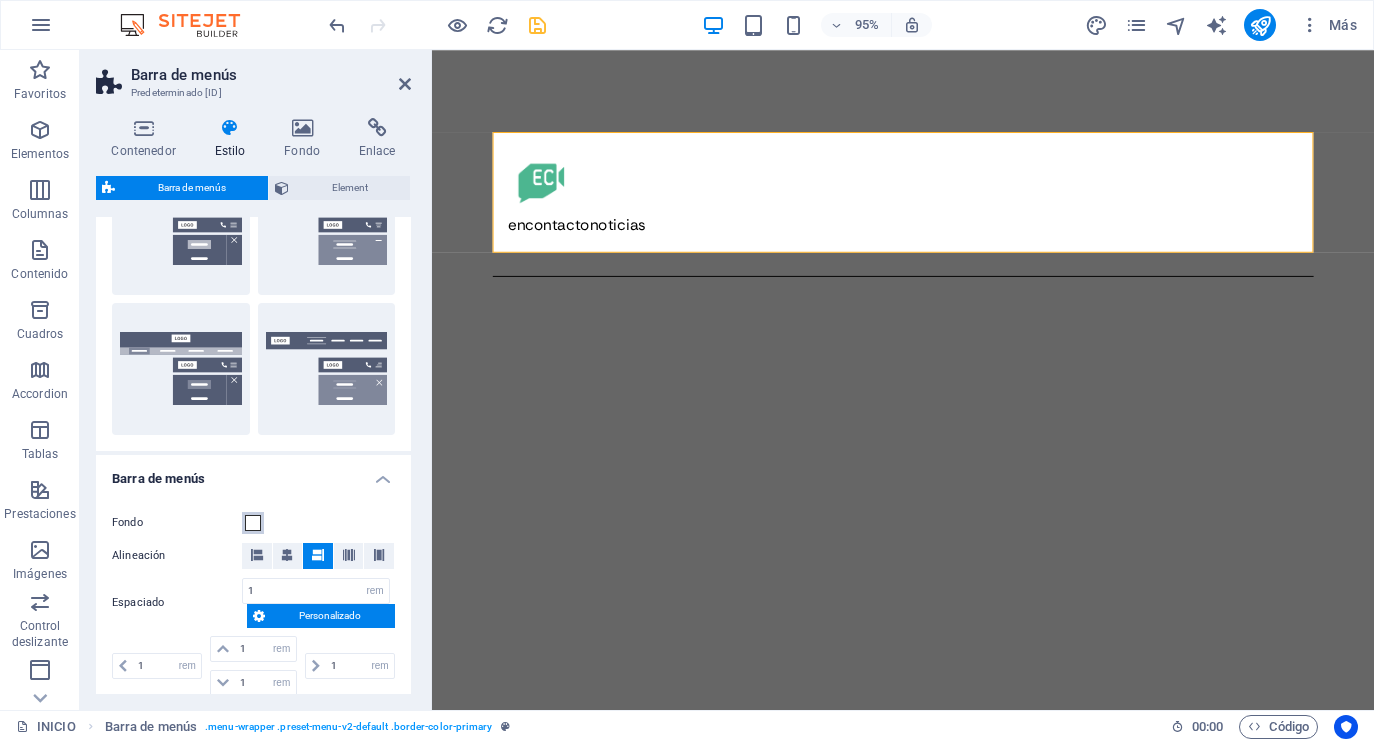 click at bounding box center (253, 523) 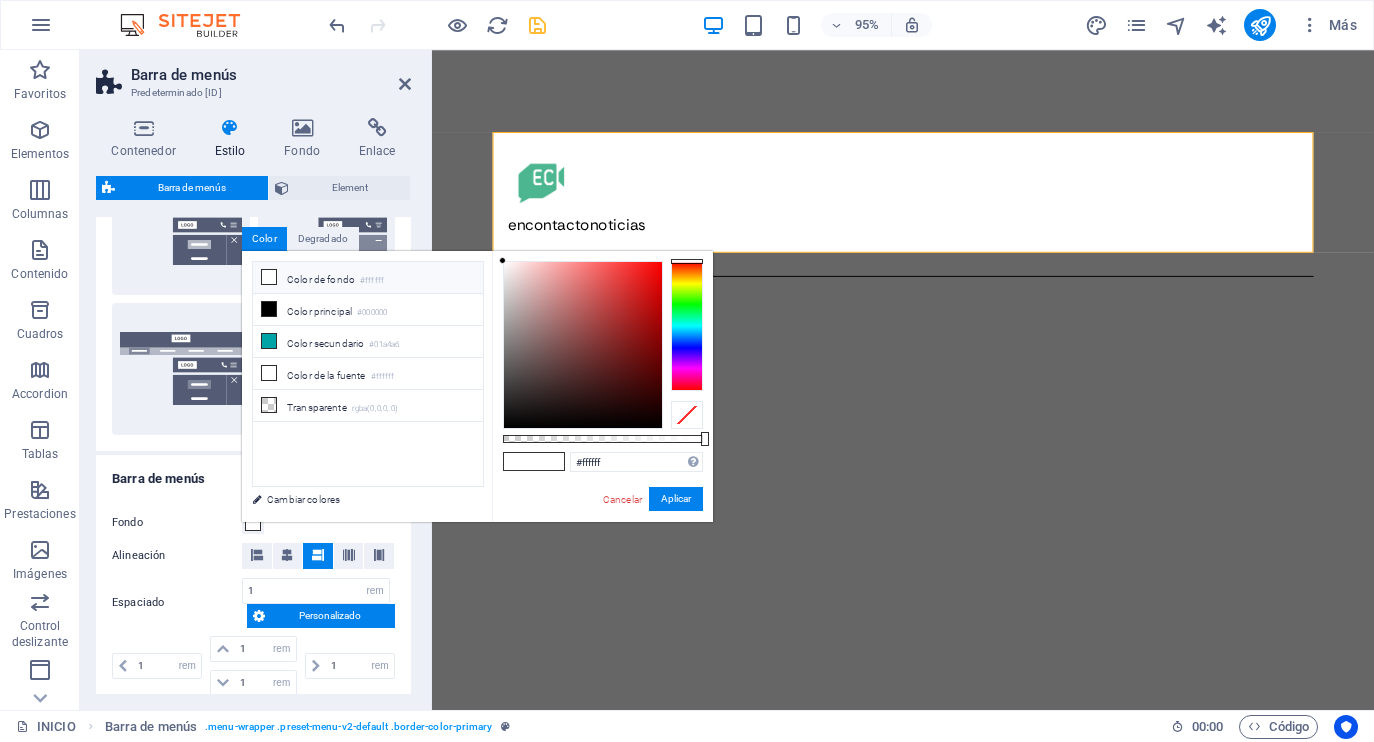 click at bounding box center (519, 461) 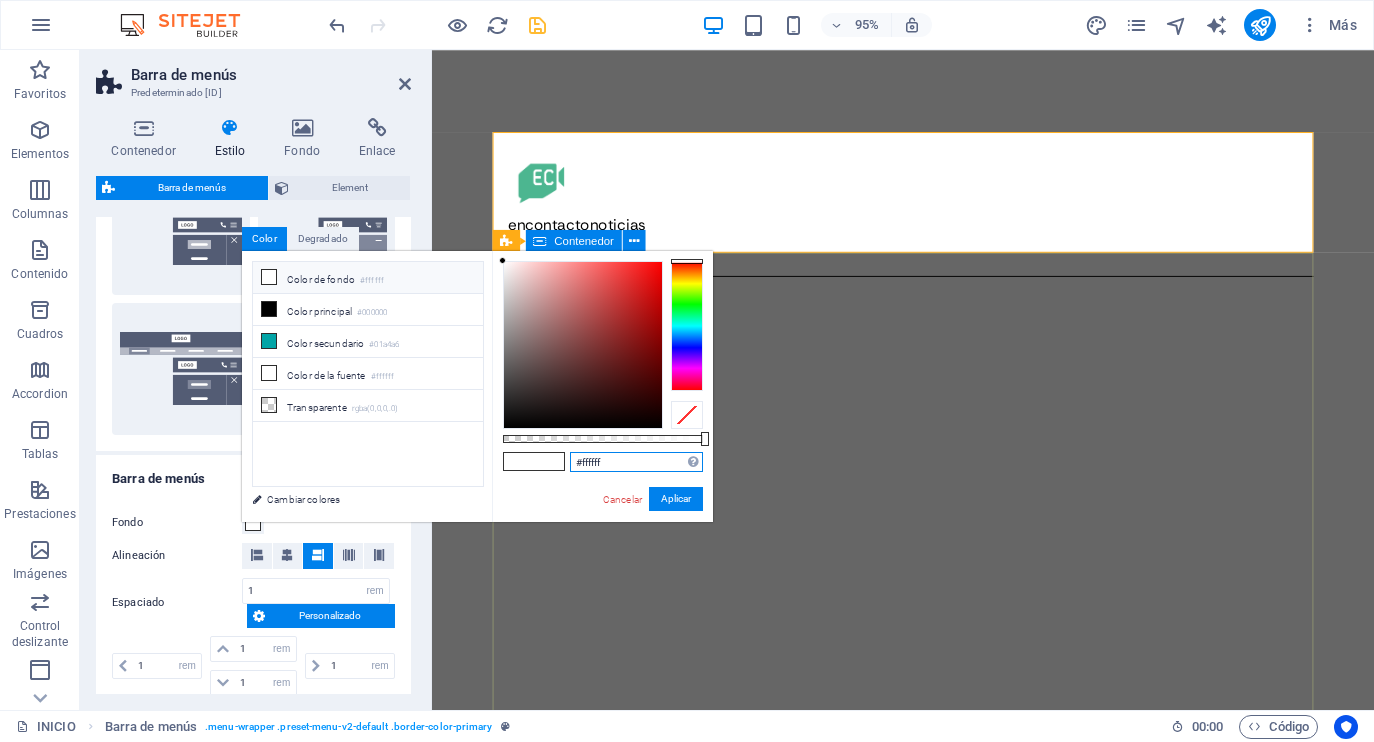 click on "#ffffff" at bounding box center (636, 462) 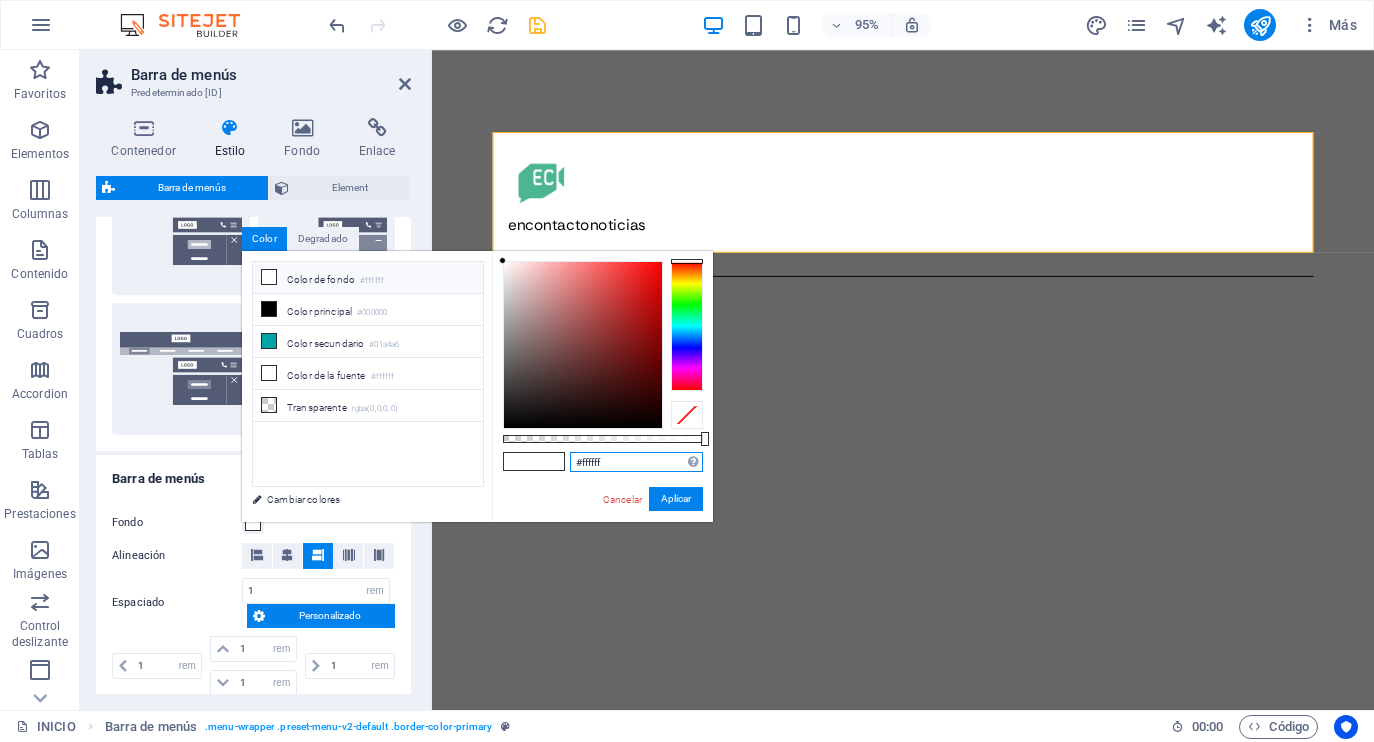 drag, startPoint x: 658, startPoint y: 461, endPoint x: 564, endPoint y: 455, distance: 94.19129 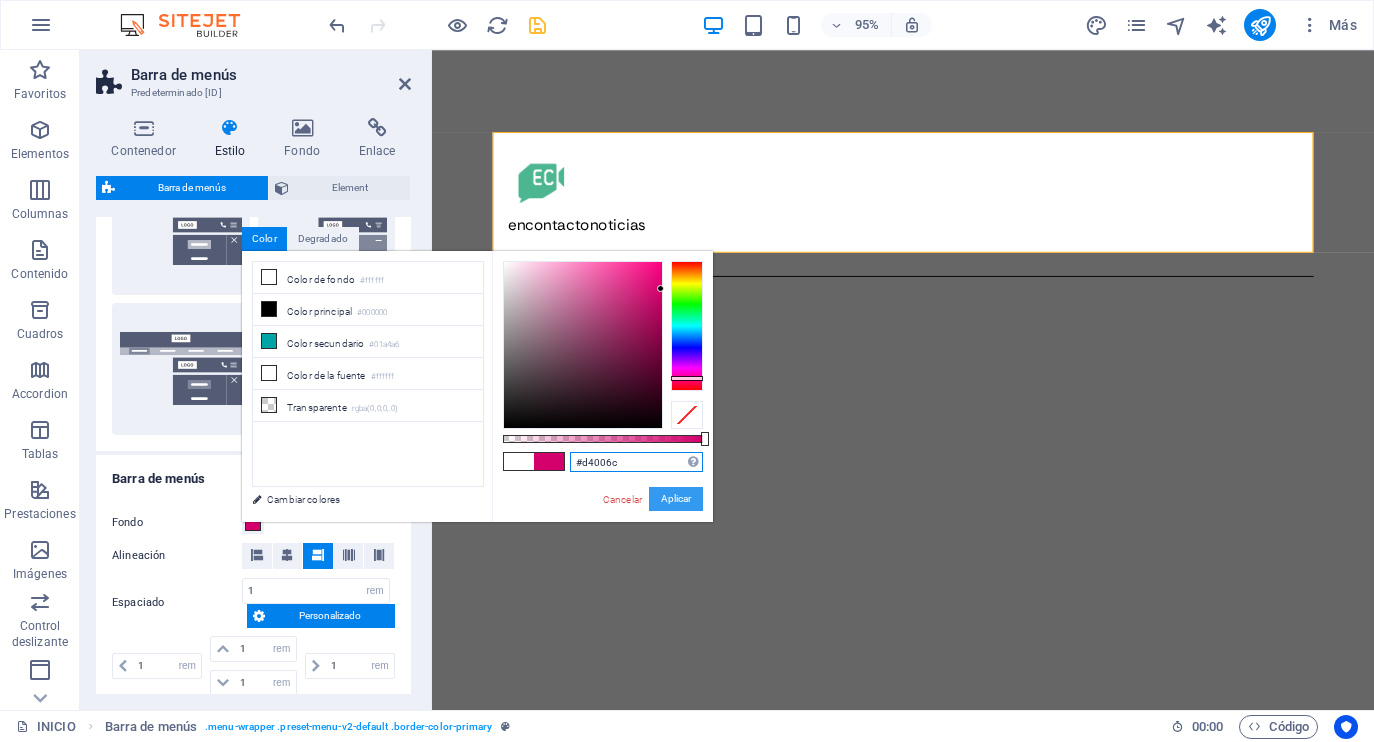 type on "#d4006c" 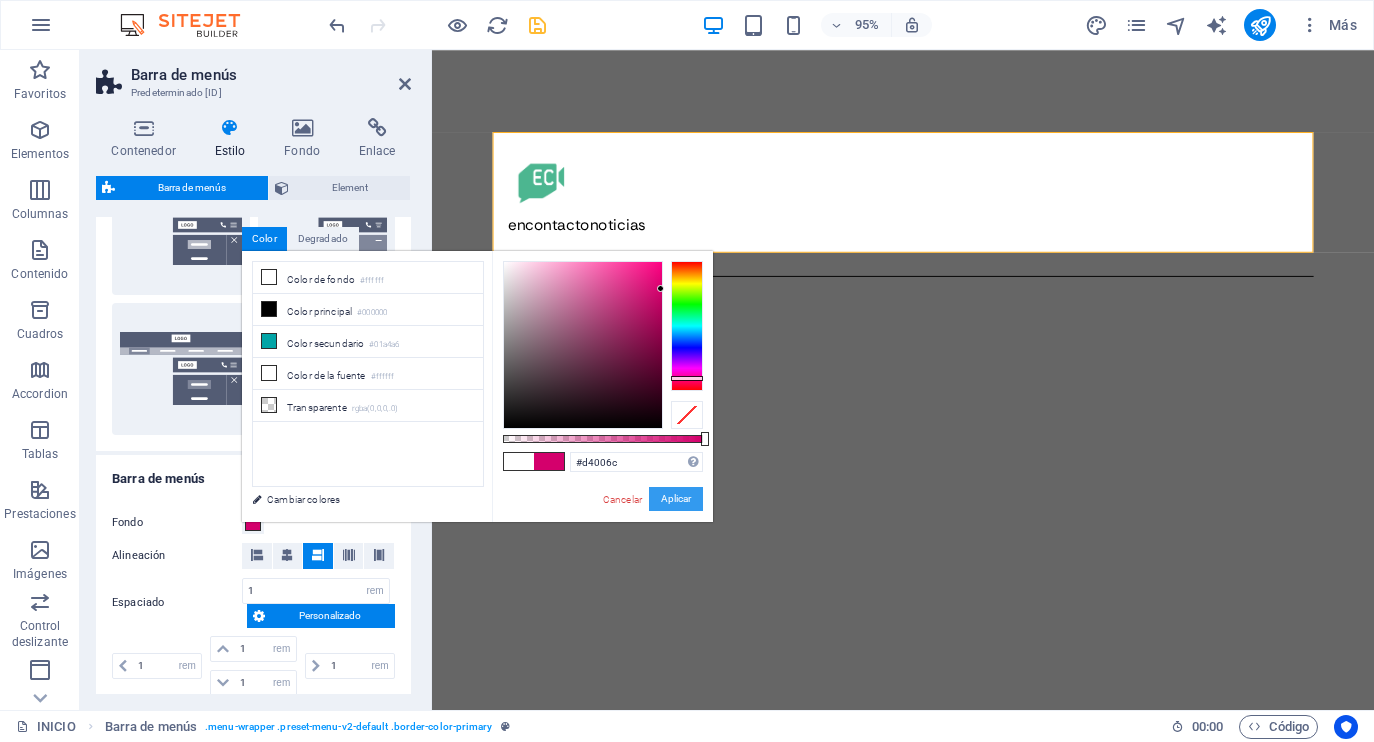 click on "Aplicar" at bounding box center (676, 499) 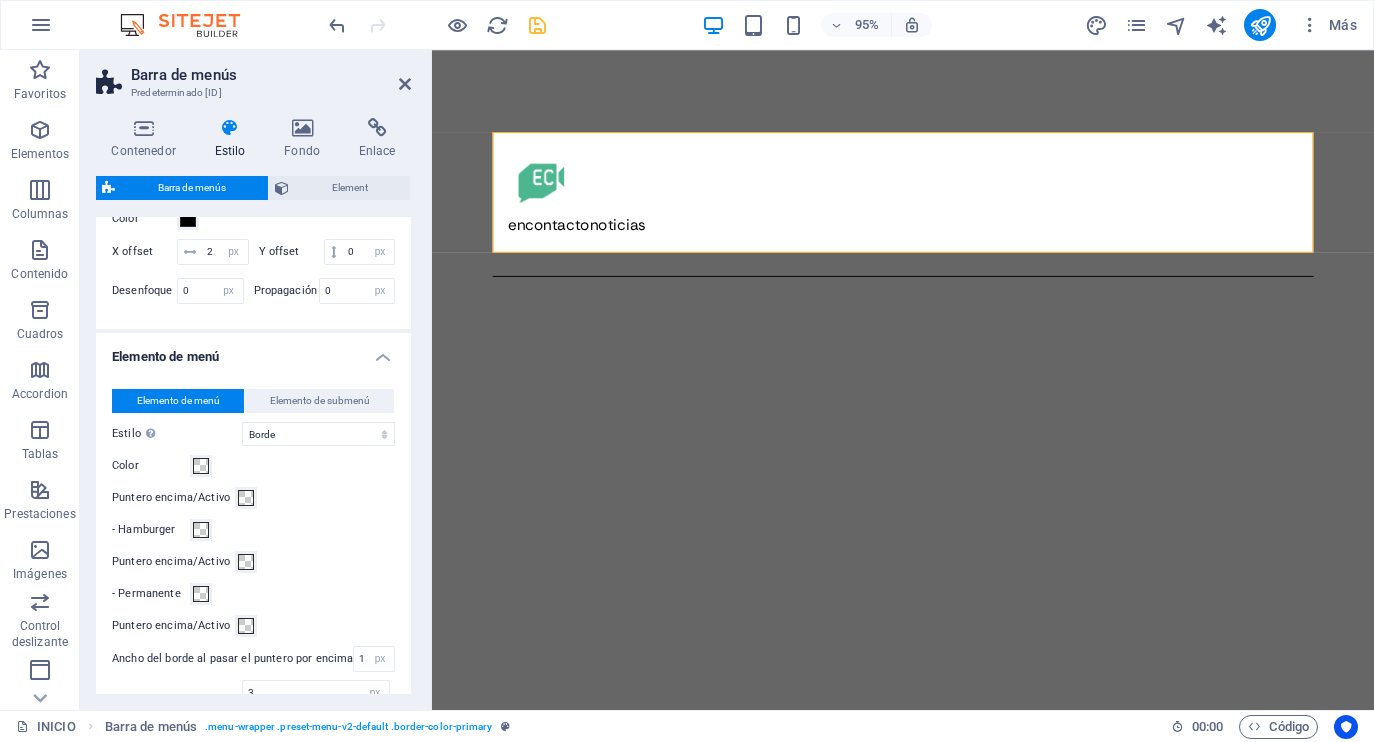 scroll, scrollTop: 1202, scrollLeft: 0, axis: vertical 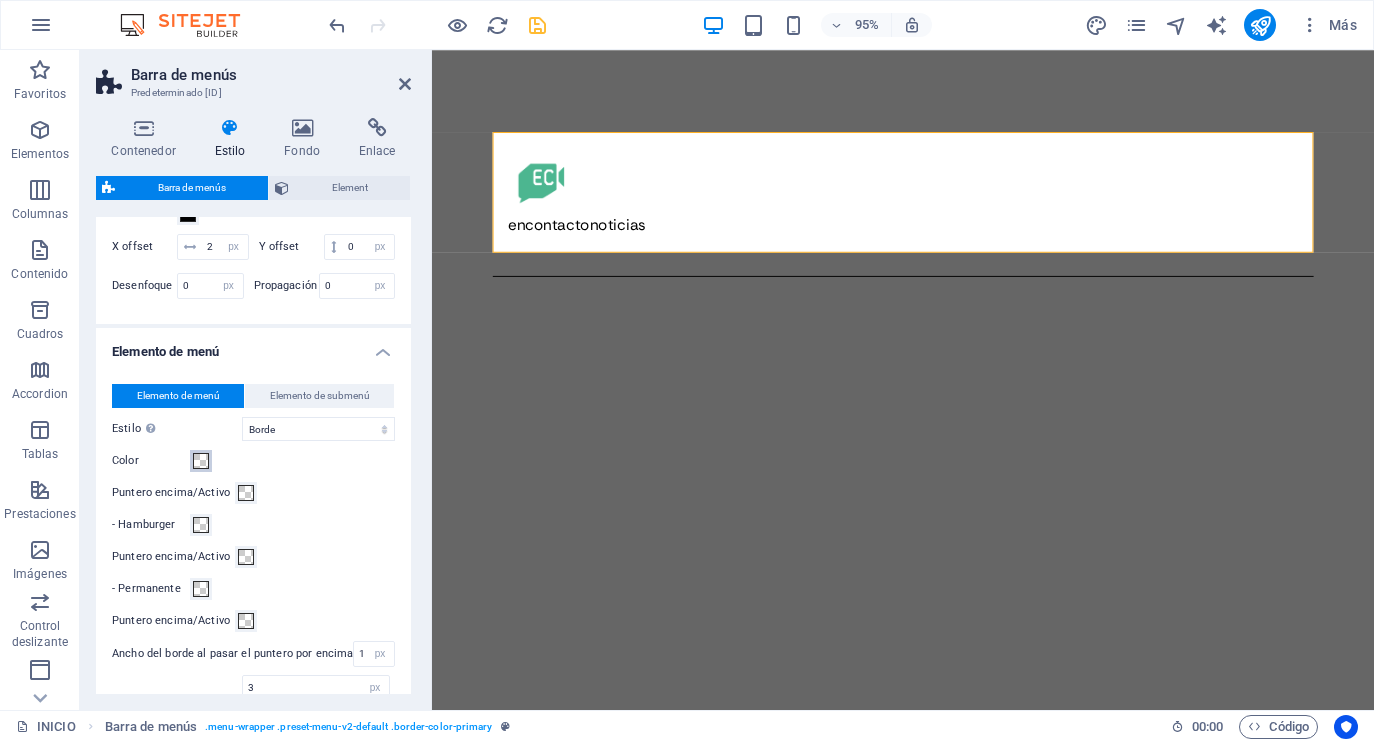click at bounding box center (201, 461) 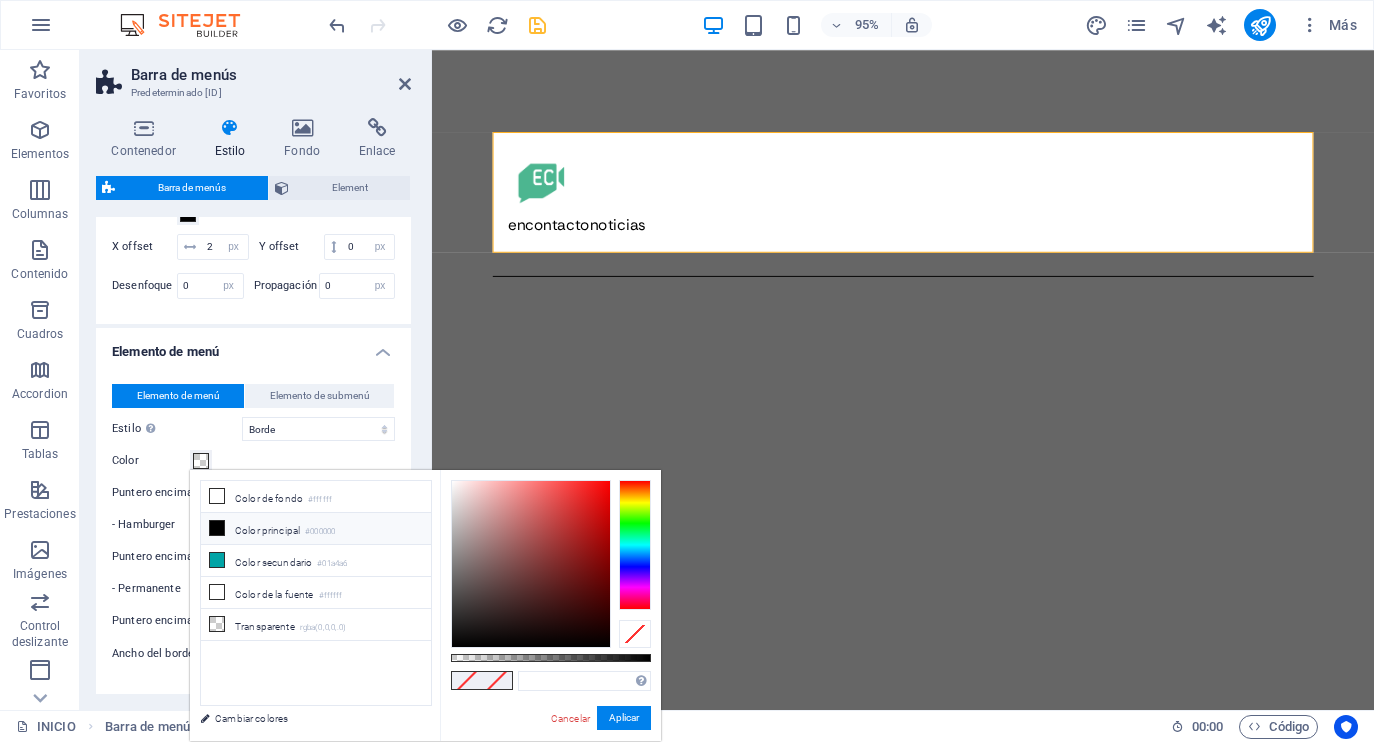 click at bounding box center (217, 528) 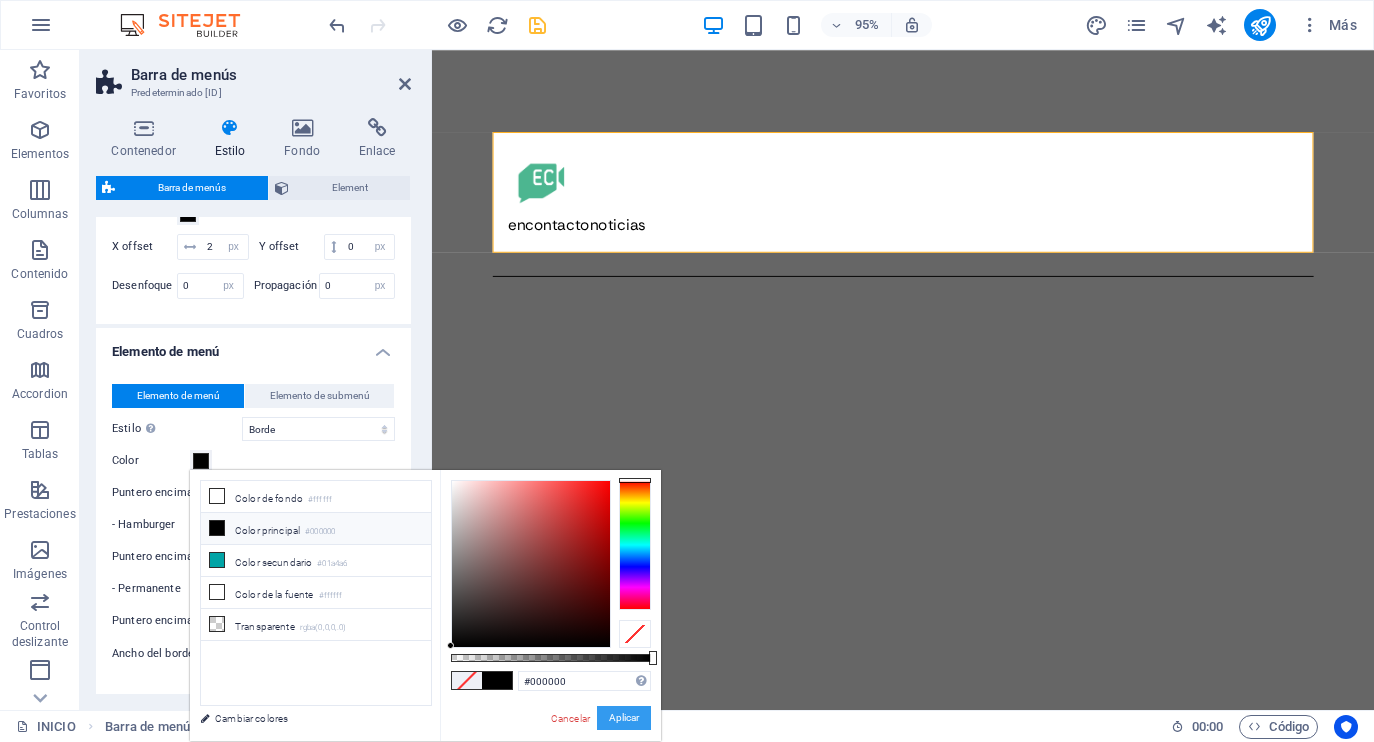 click on "Aplicar" at bounding box center (624, 718) 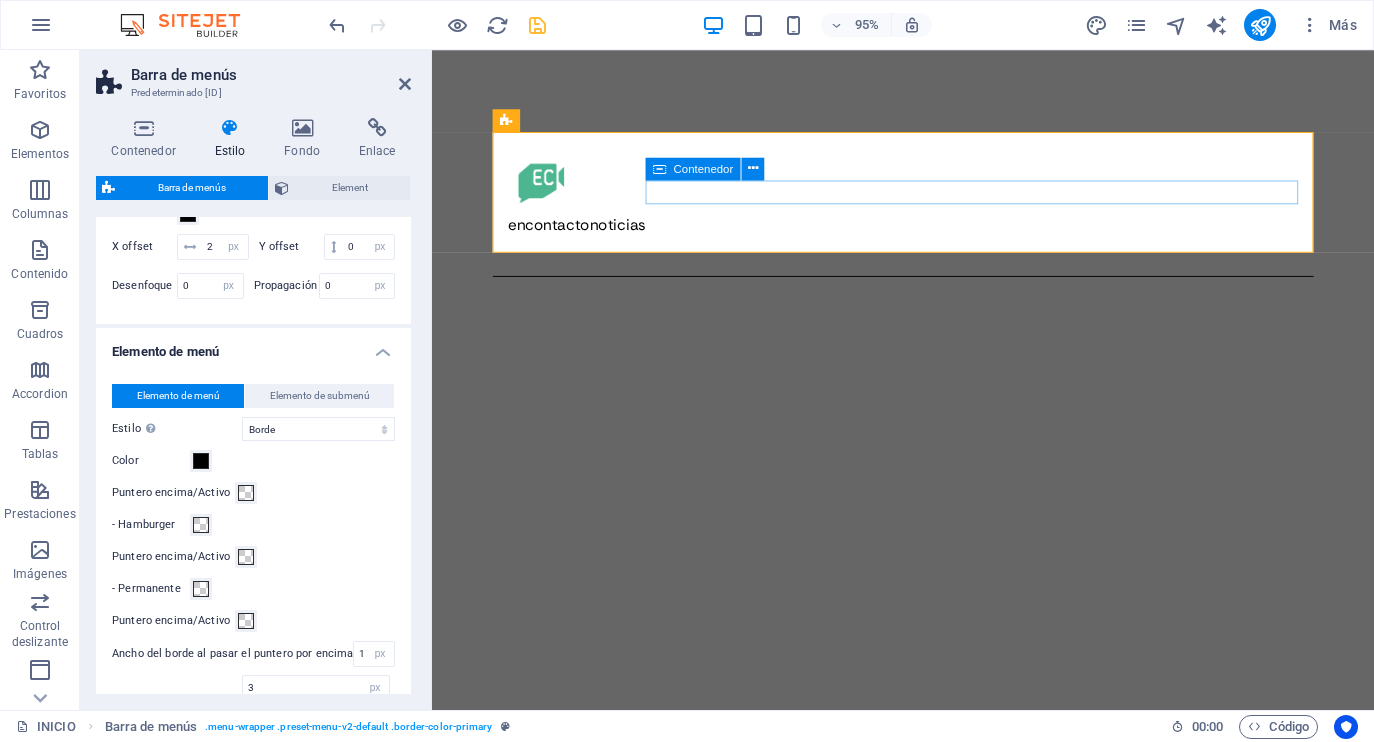 scroll, scrollTop: 6, scrollLeft: 0, axis: vertical 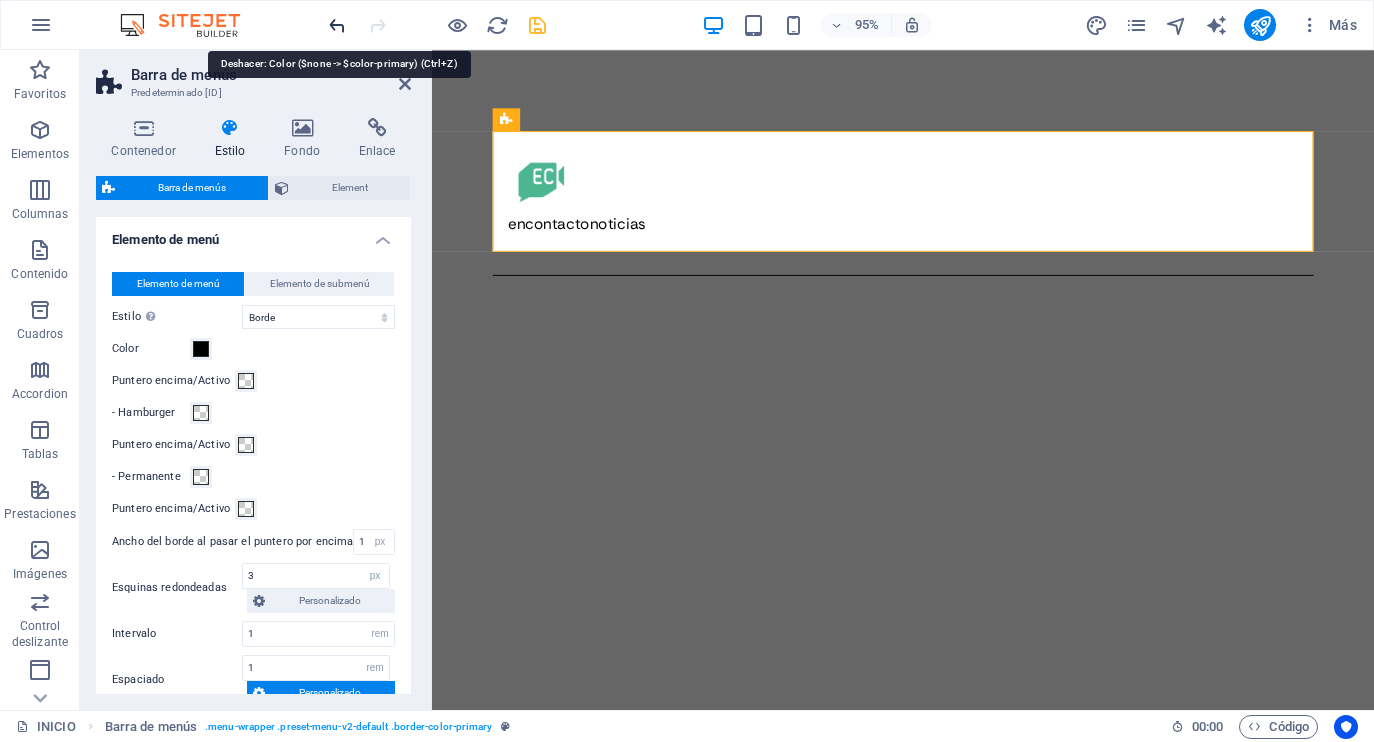 click at bounding box center (337, 25) 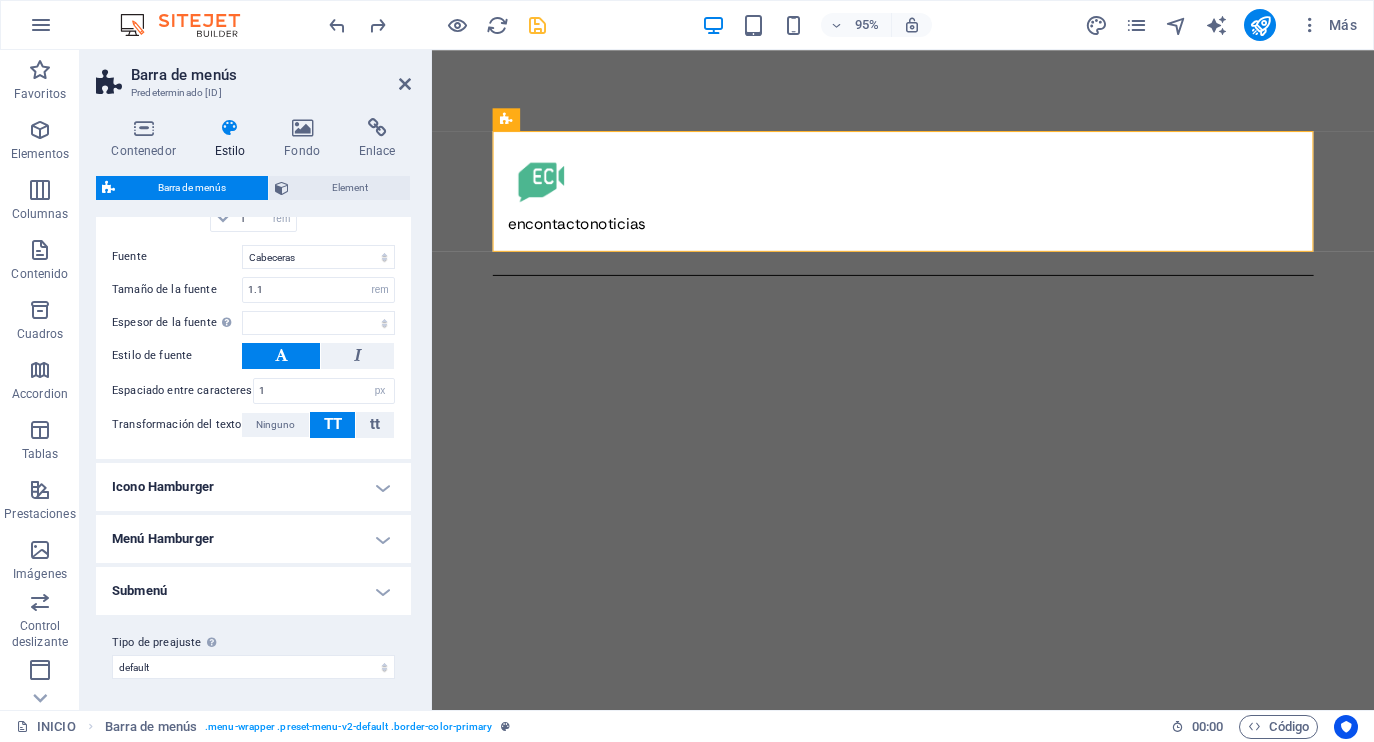 scroll, scrollTop: 1854, scrollLeft: 0, axis: vertical 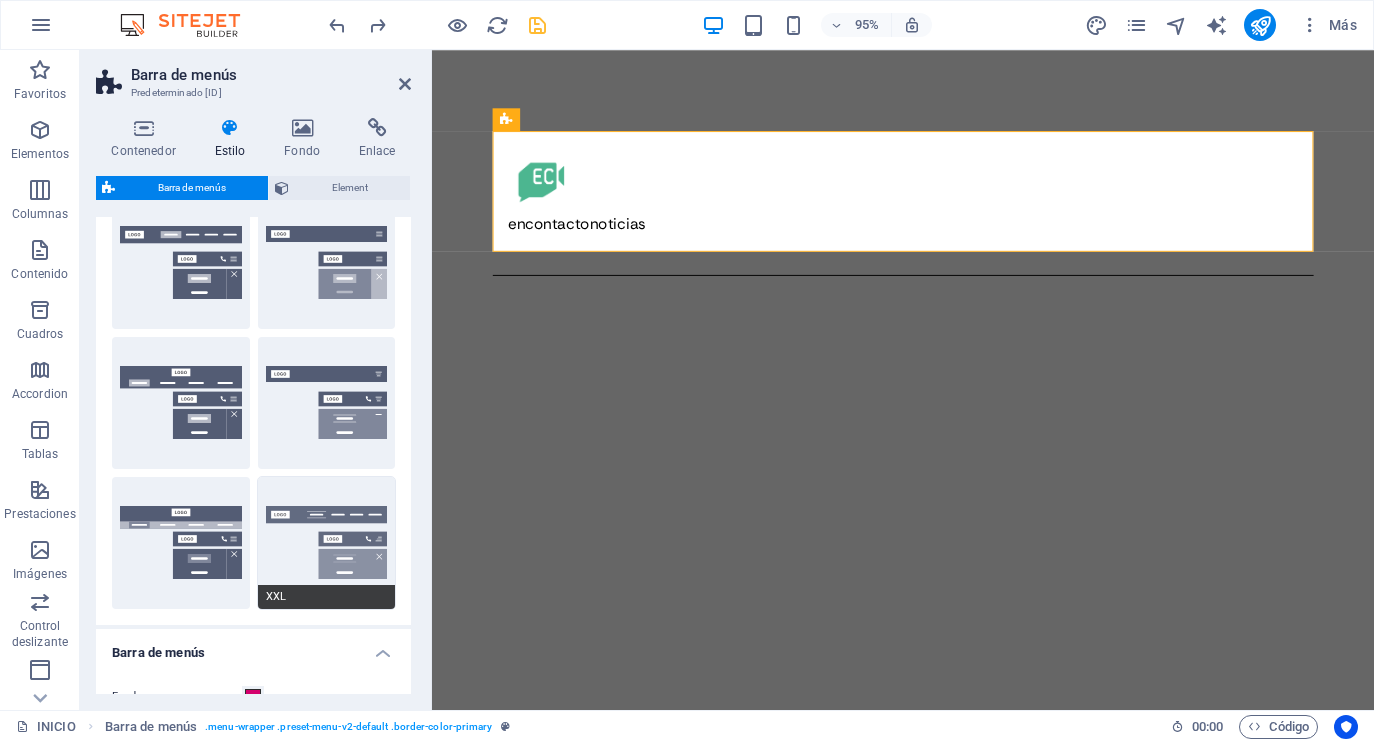 click on "XXL" at bounding box center (327, 543) 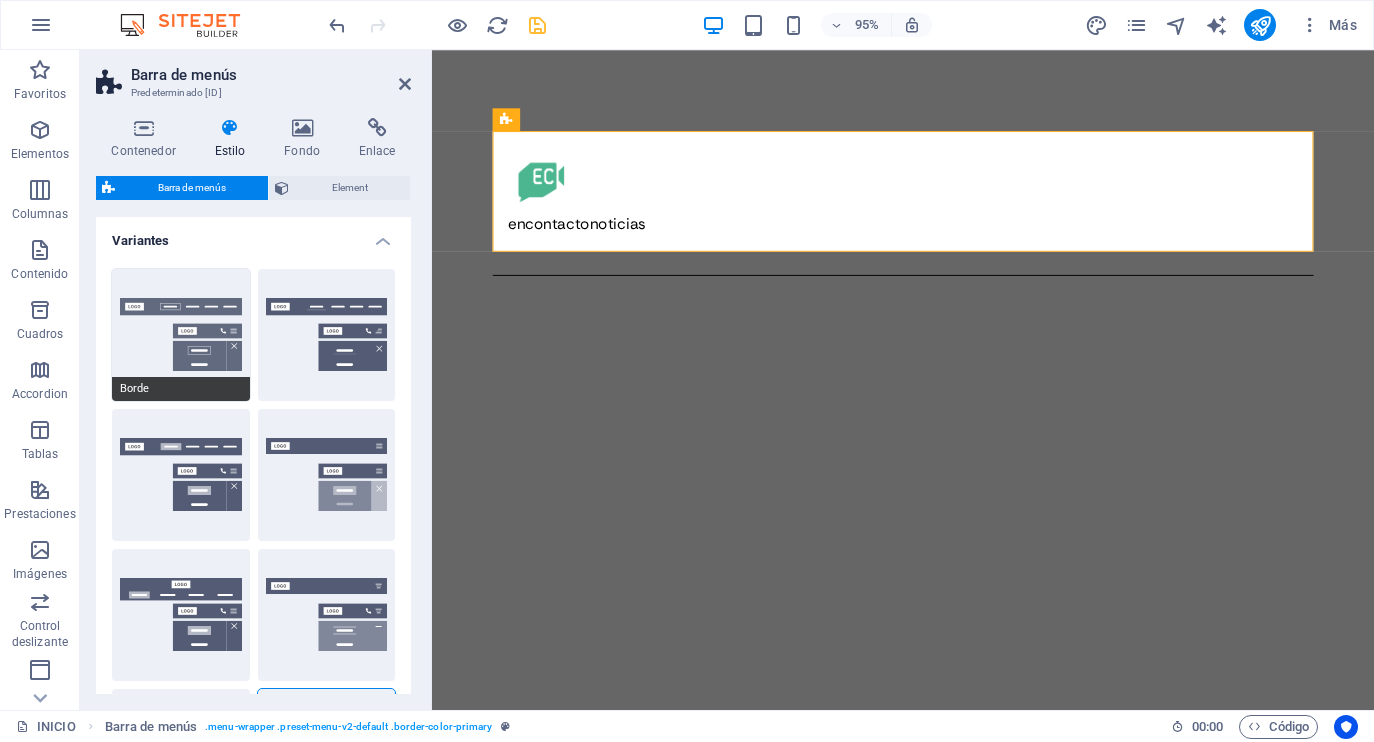 scroll, scrollTop: 0, scrollLeft: 0, axis: both 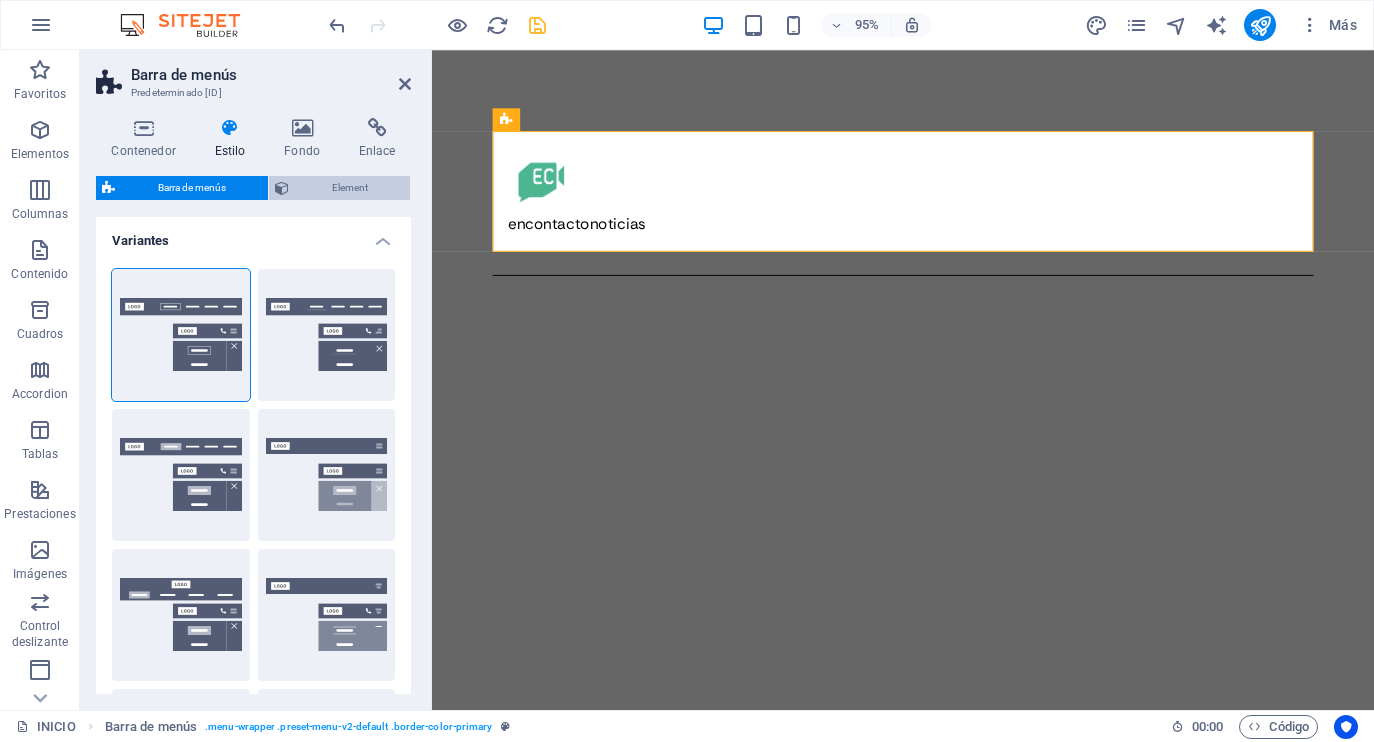 click on "Element" at bounding box center [349, 188] 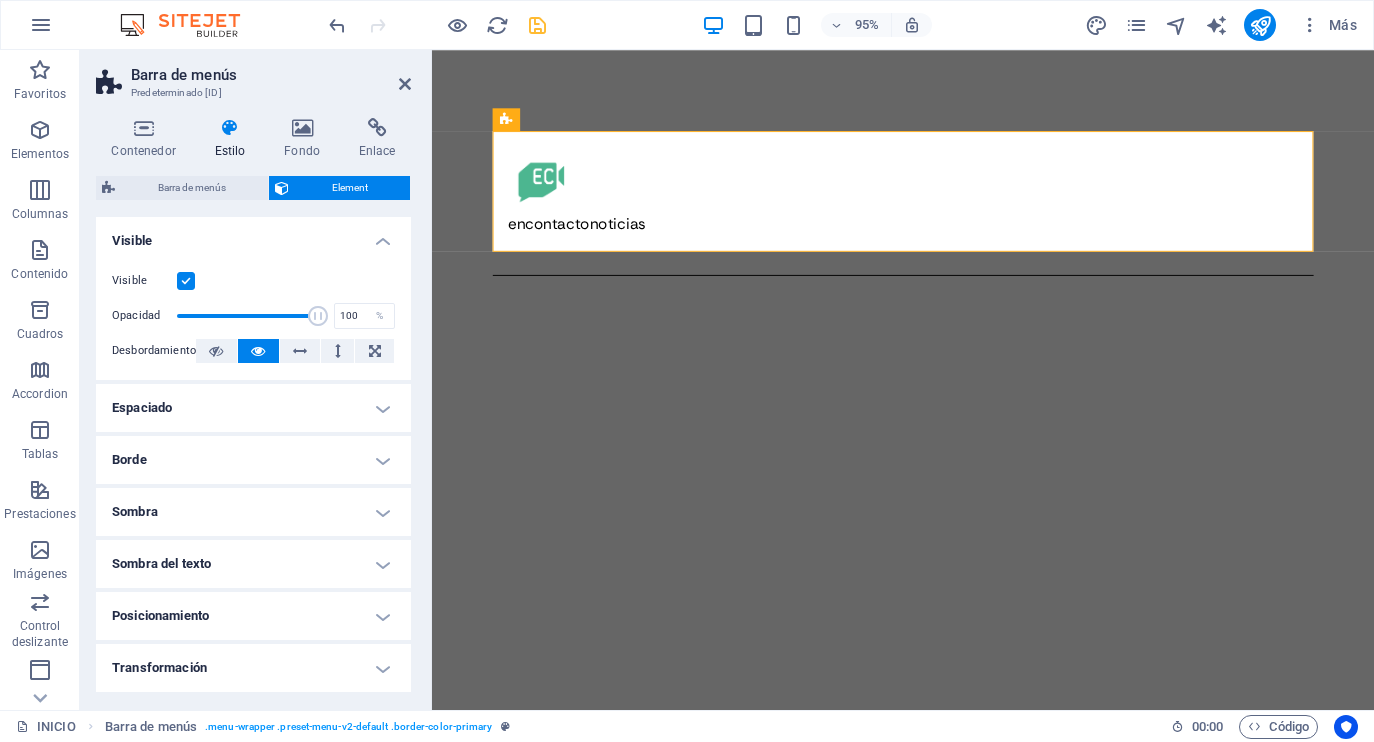 click on "Espaciado" at bounding box center [253, 408] 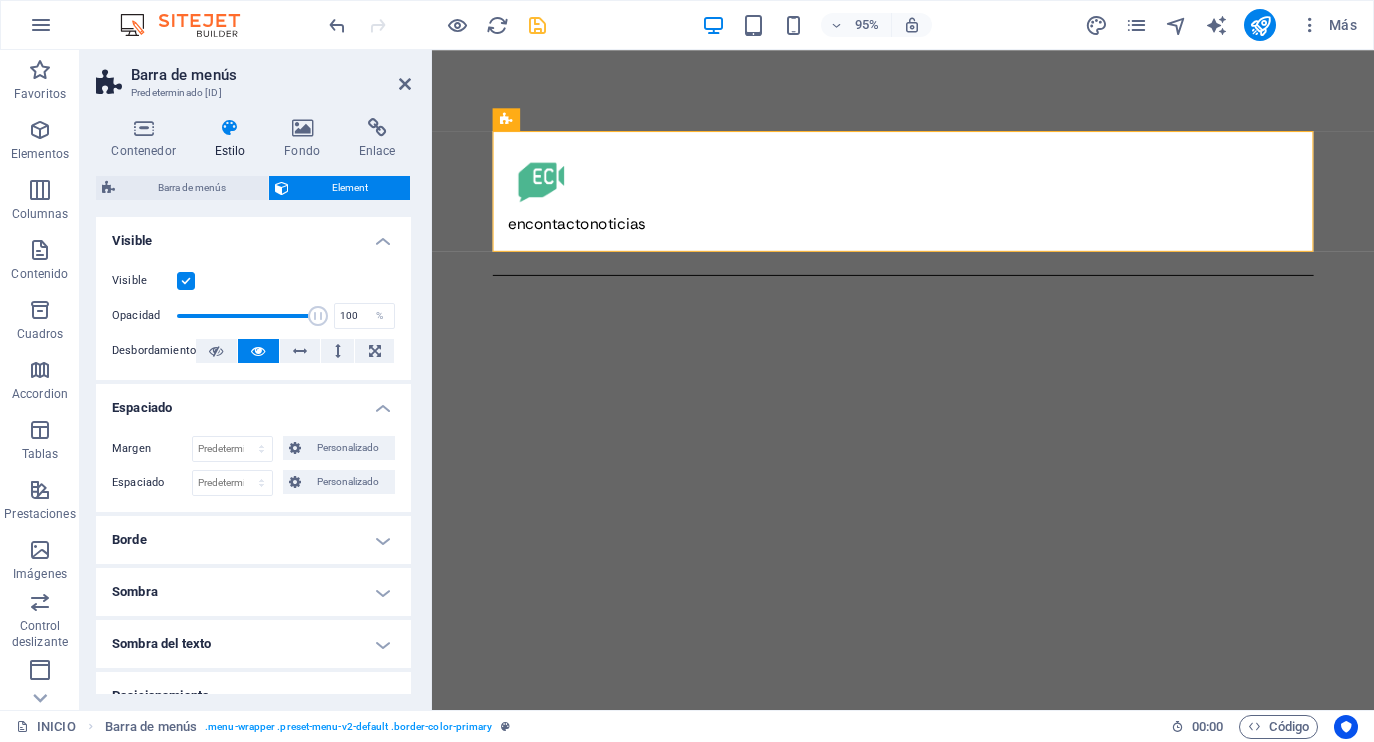 click on "Espaciado" at bounding box center (253, 402) 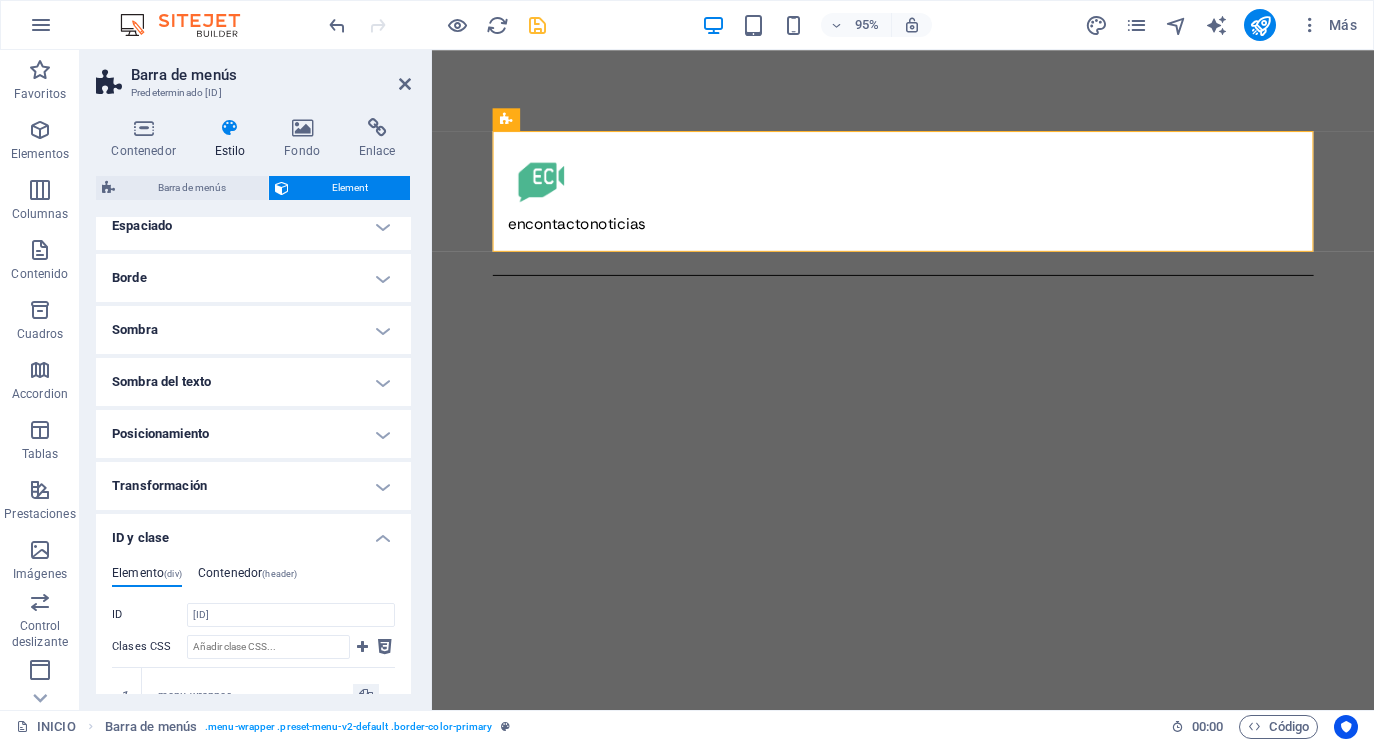 scroll, scrollTop: 180, scrollLeft: 0, axis: vertical 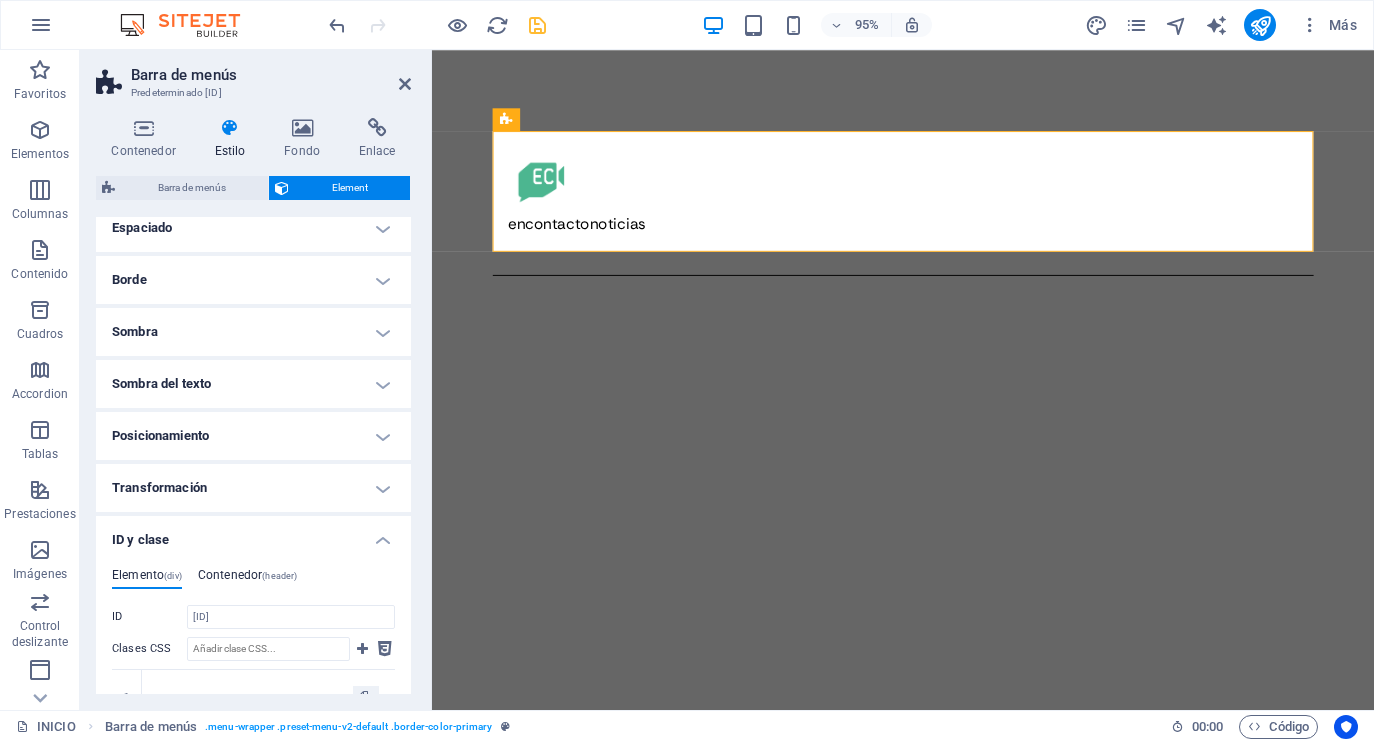 click on "Contenedor  (header)" at bounding box center [248, 579] 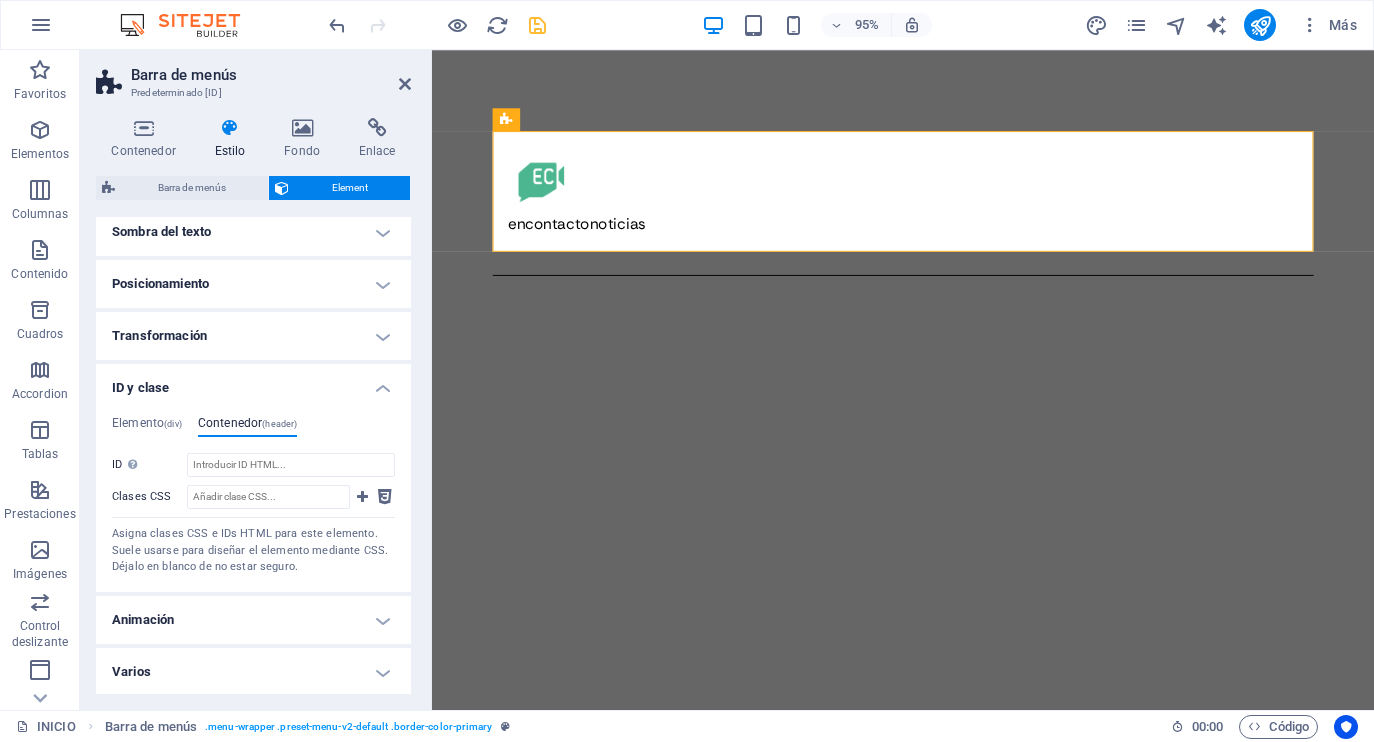 scroll, scrollTop: 331, scrollLeft: 0, axis: vertical 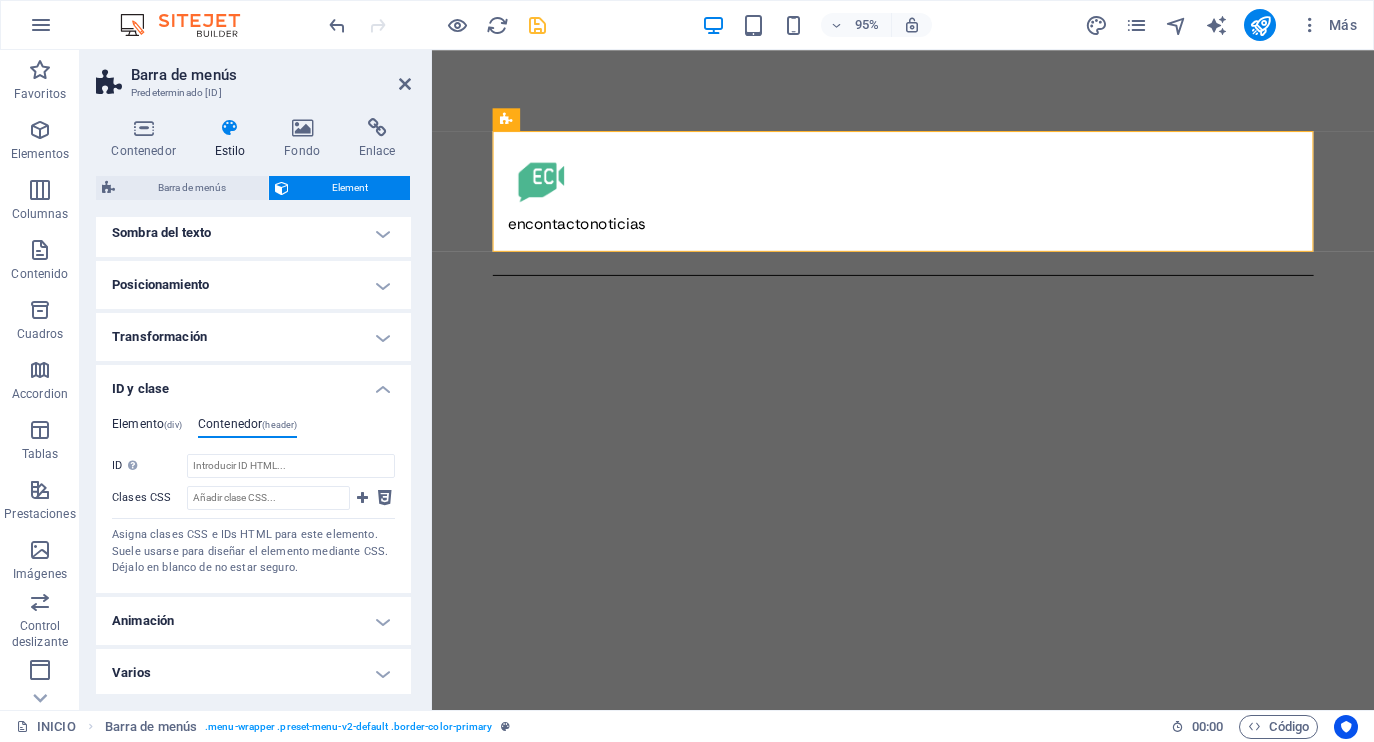 click on "Elemento  (div)" at bounding box center [147, 428] 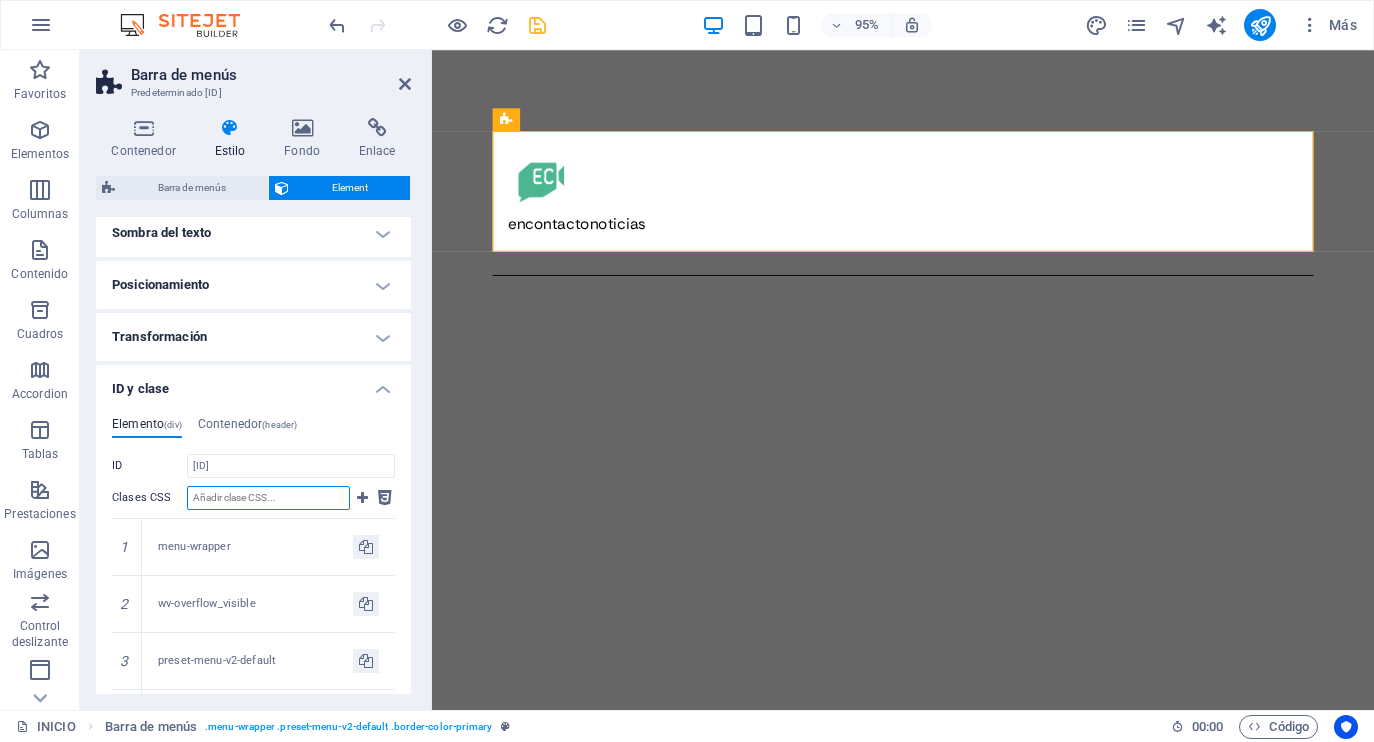 click on "Clases CSS" at bounding box center (268, 498) 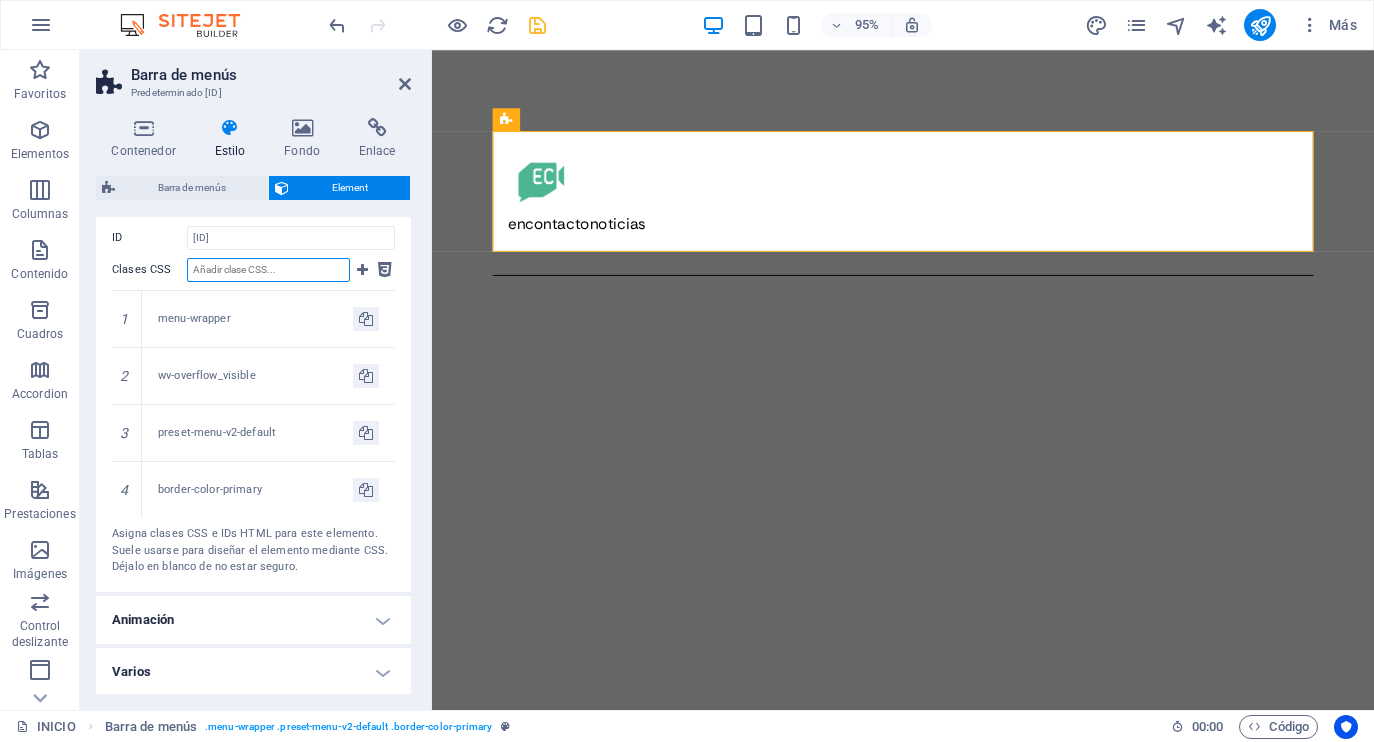 scroll, scrollTop: 558, scrollLeft: 0, axis: vertical 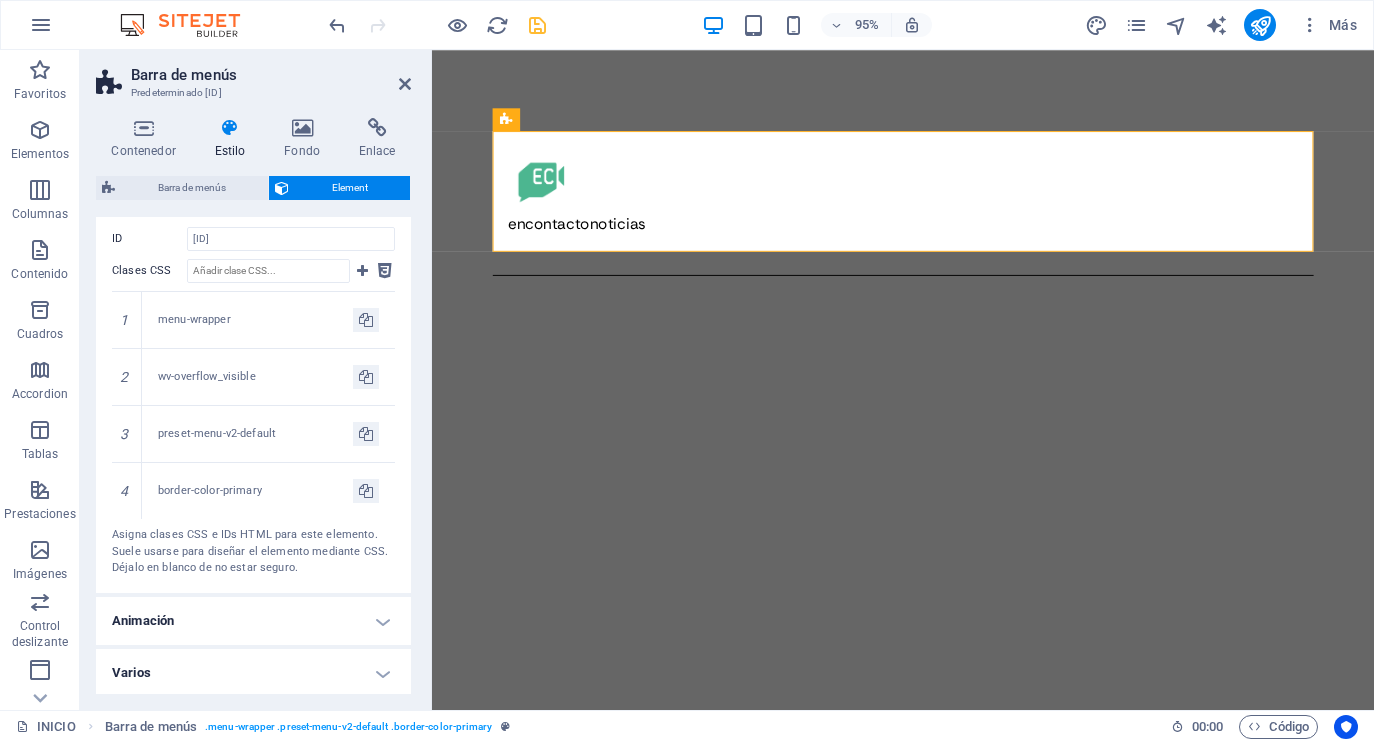 click on "Animación" at bounding box center (253, 621) 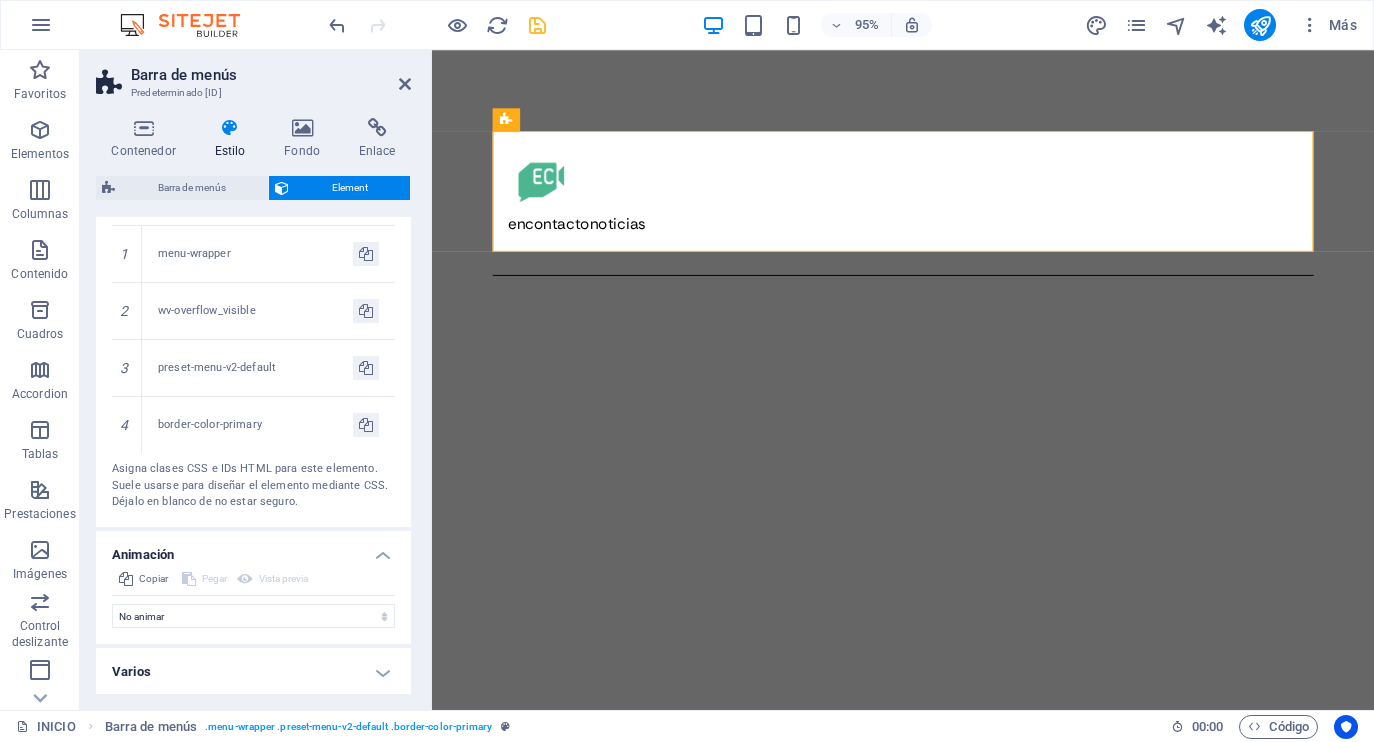 scroll, scrollTop: 623, scrollLeft: 0, axis: vertical 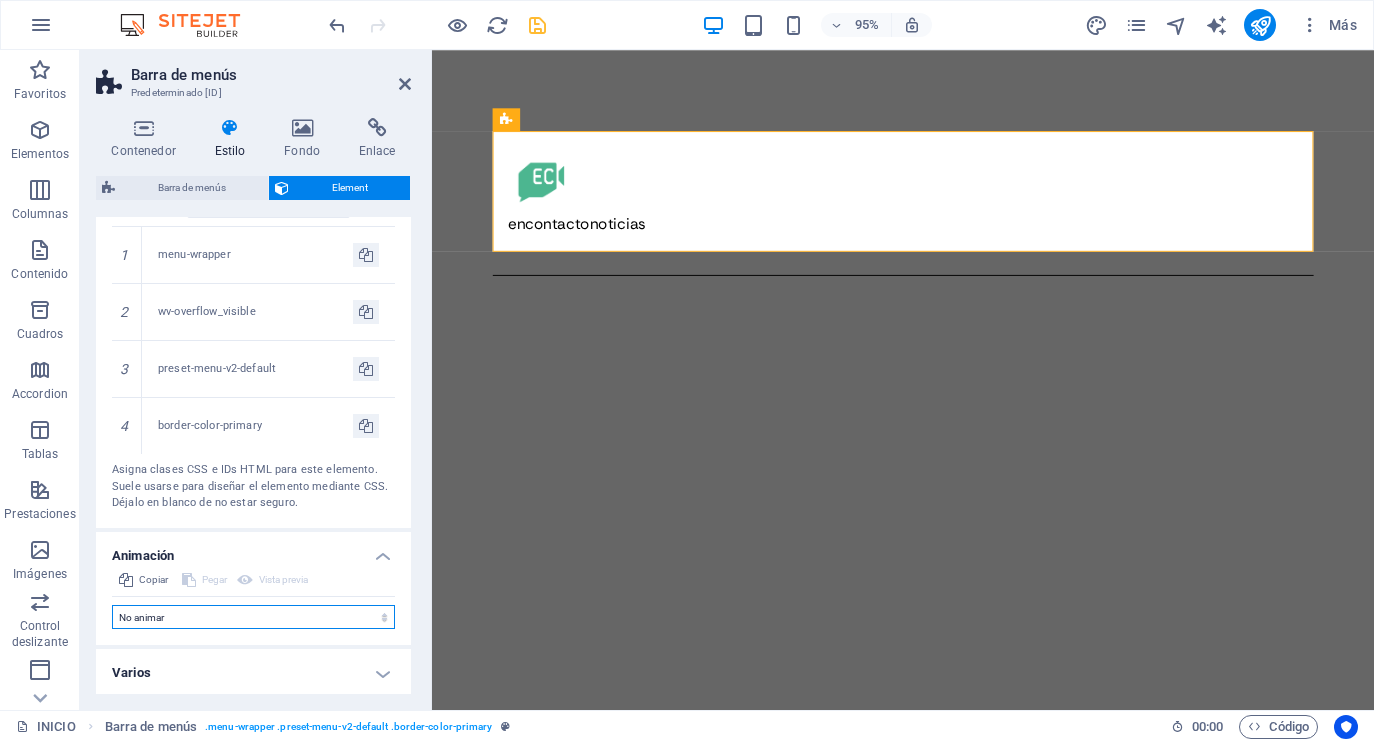 select on "fade" 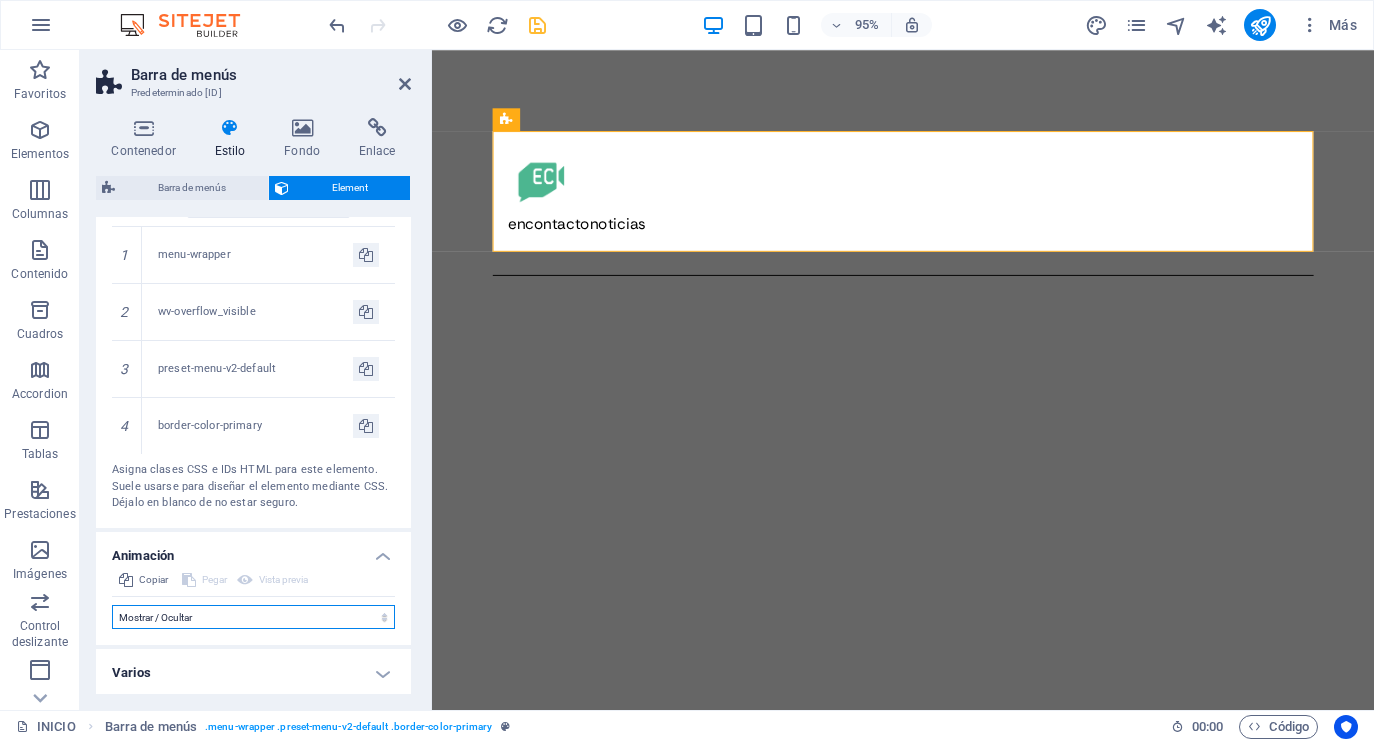 select on "scroll" 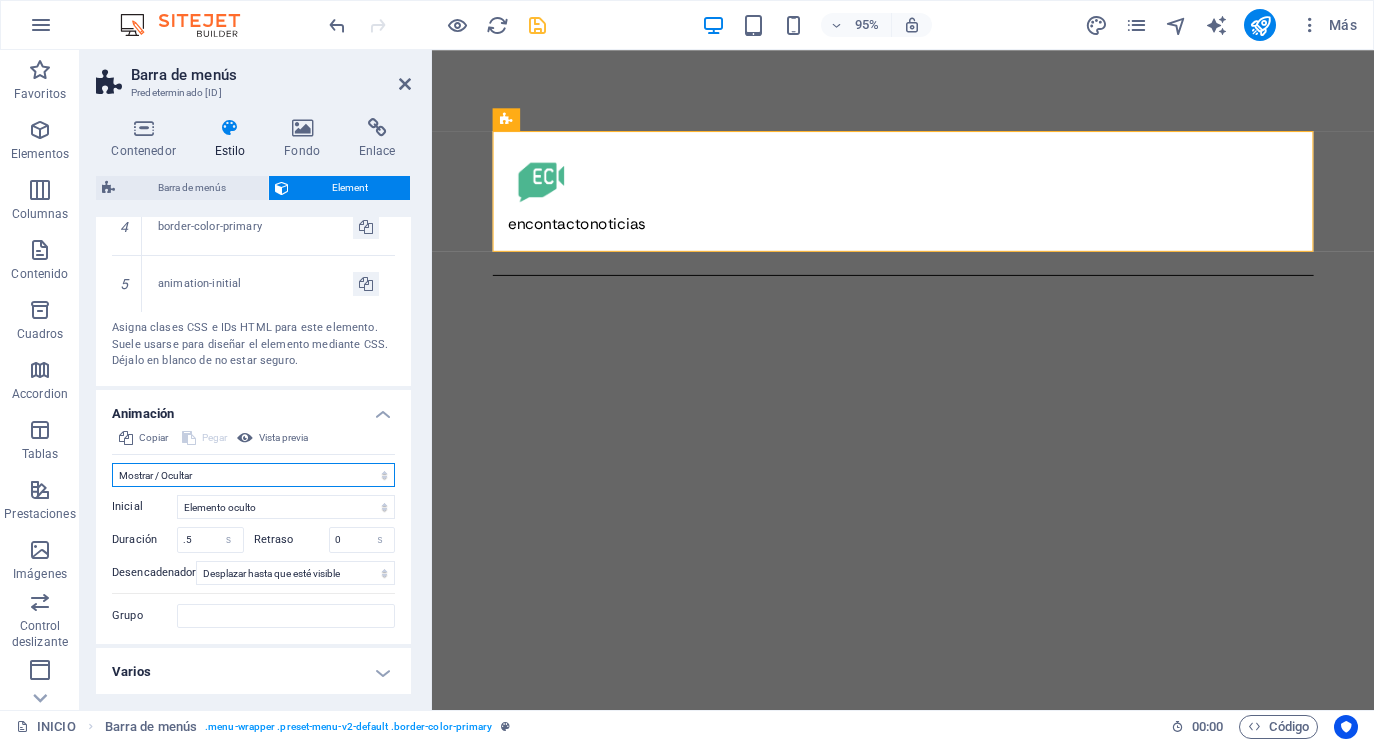 scroll, scrollTop: 821, scrollLeft: 0, axis: vertical 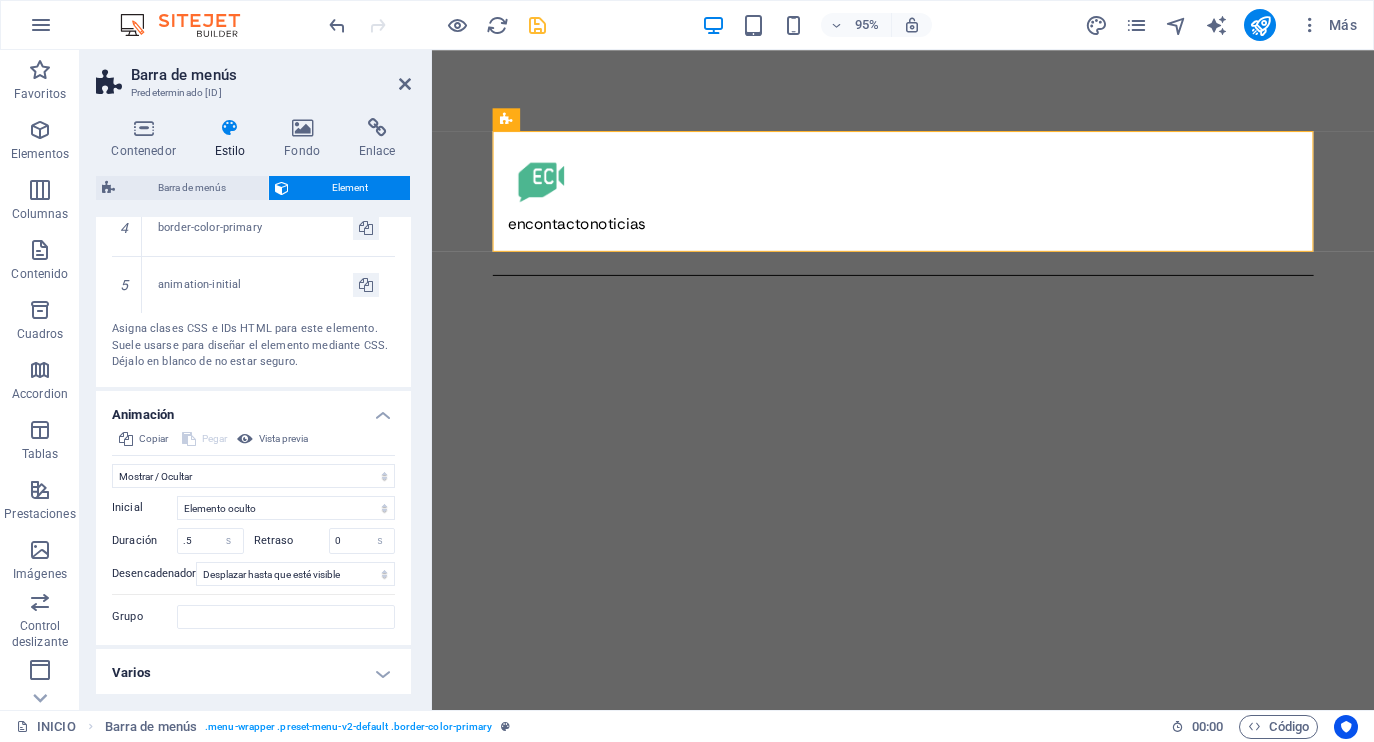 click on "Varios" at bounding box center (253, 673) 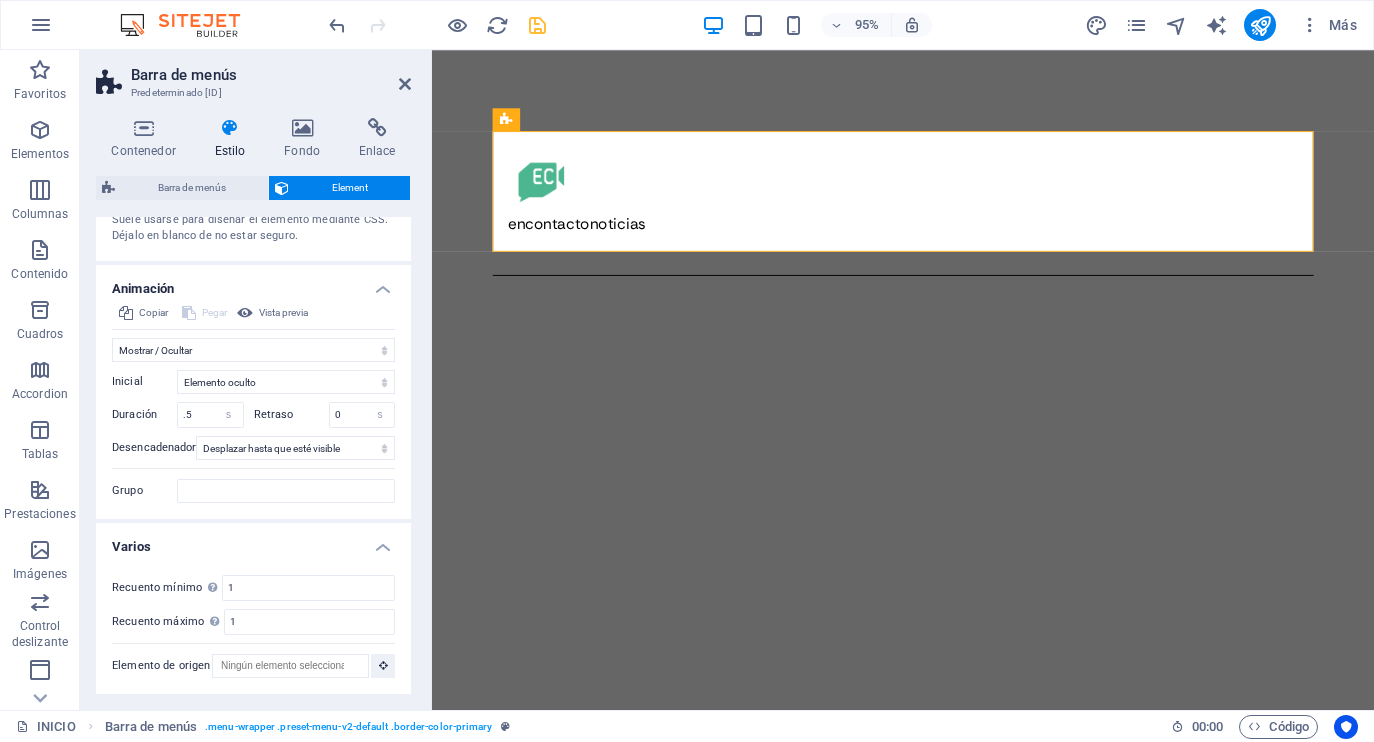 scroll, scrollTop: 945, scrollLeft: 0, axis: vertical 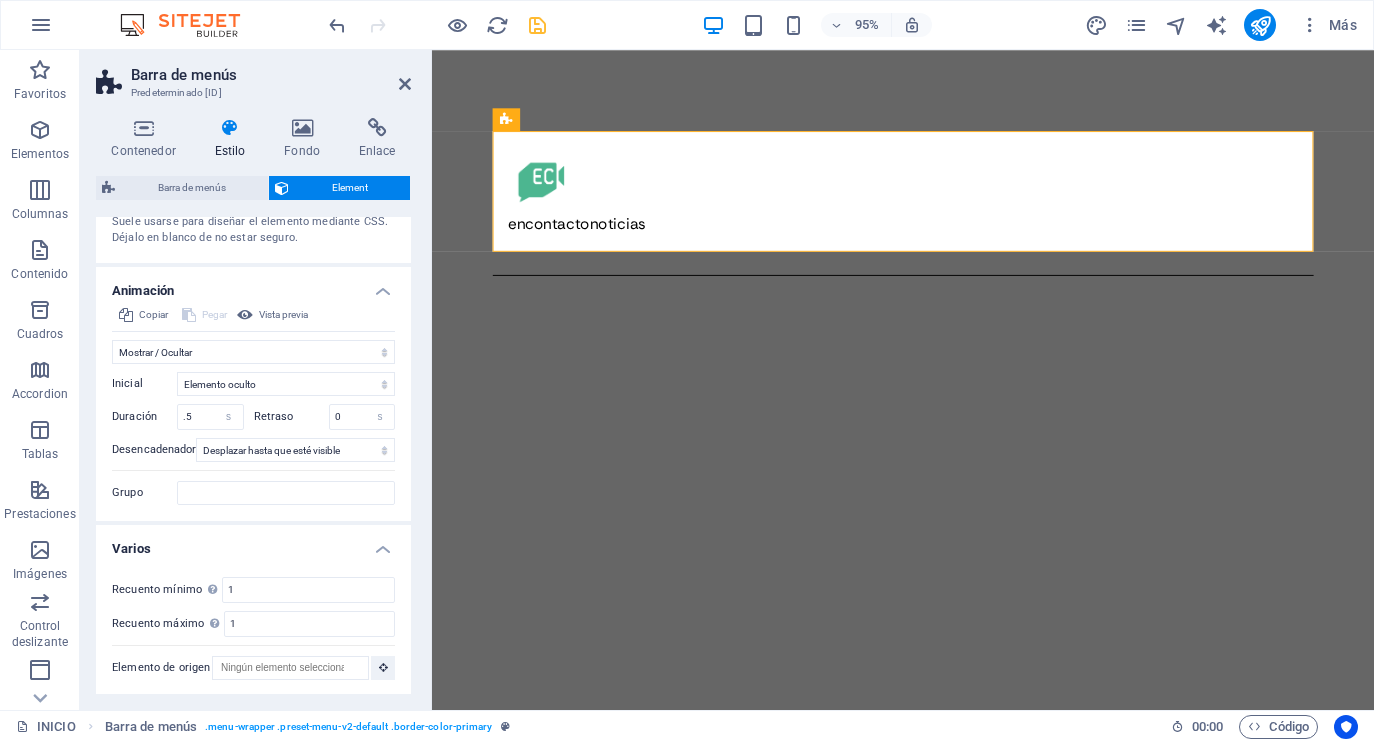 click on "Varios" at bounding box center (253, 543) 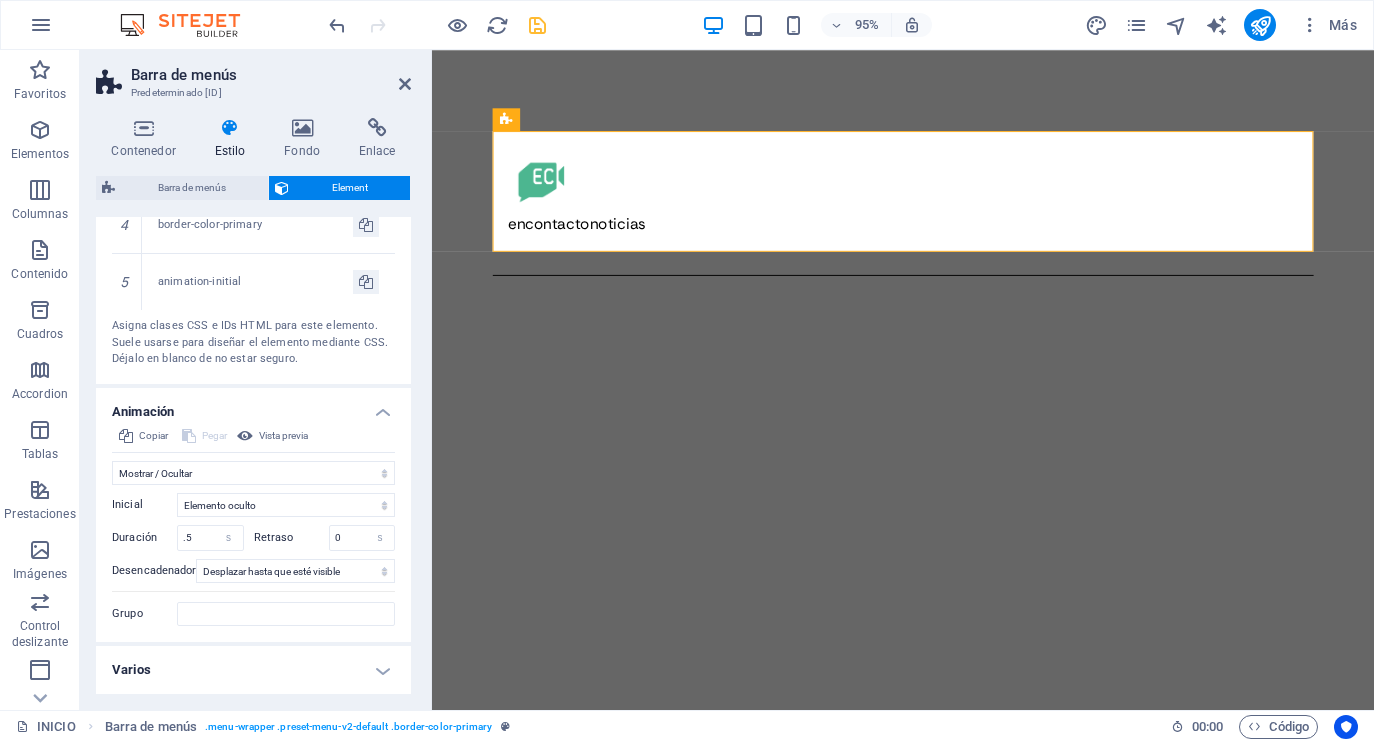scroll, scrollTop: 821, scrollLeft: 0, axis: vertical 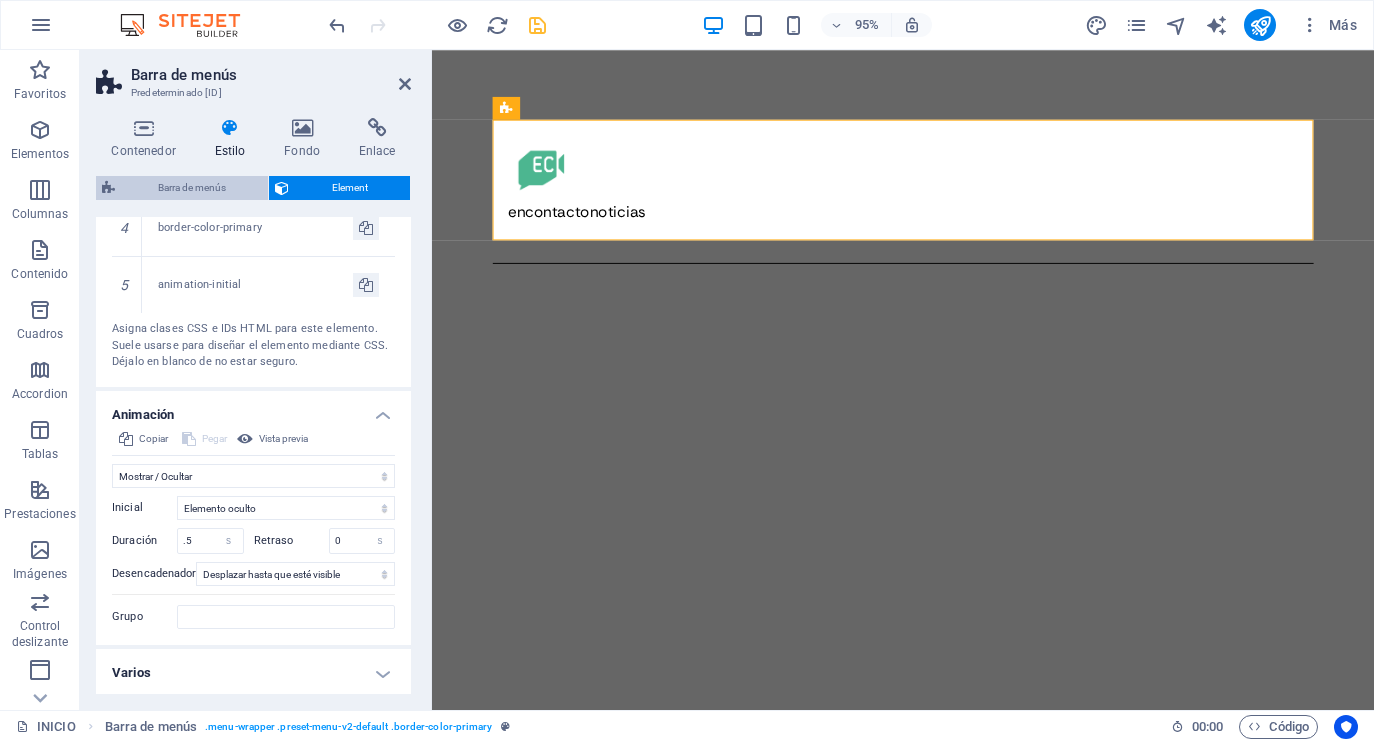 click on "Barra de menús" at bounding box center (191, 188) 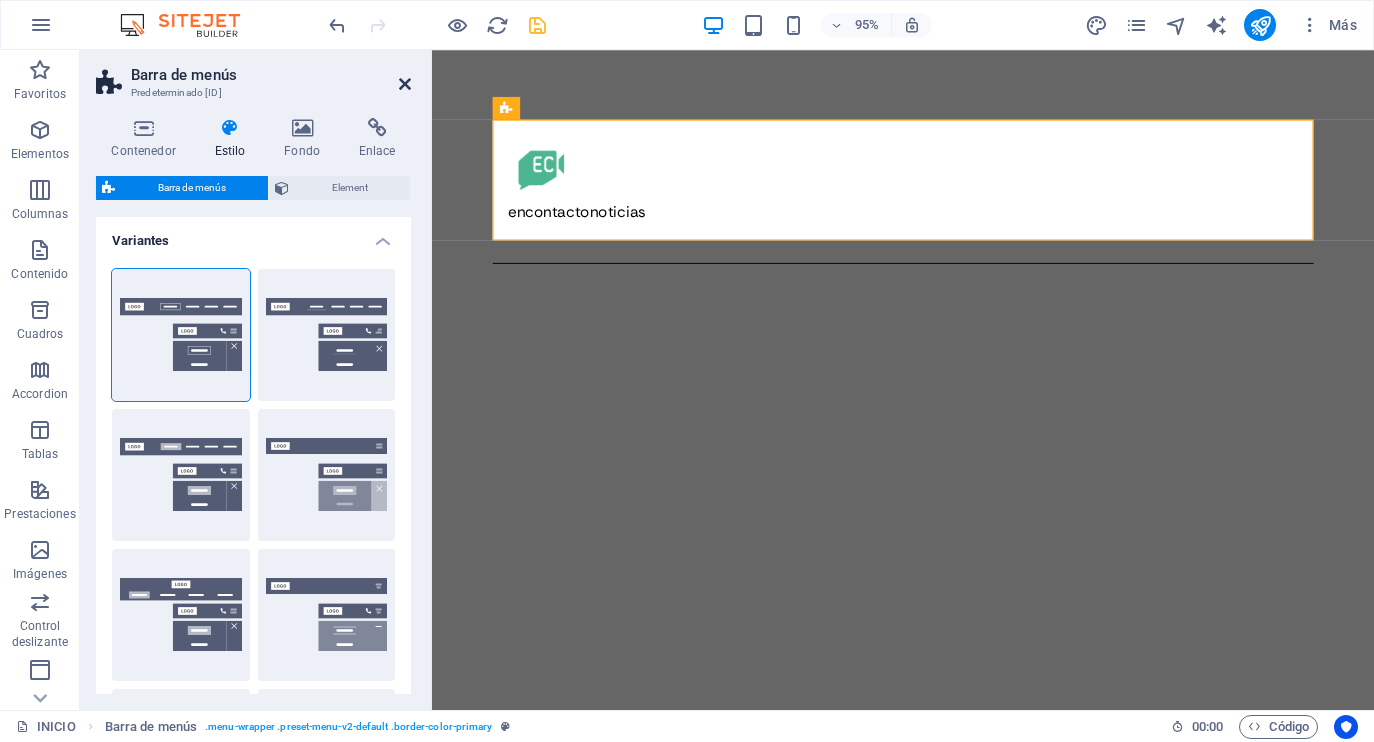 click at bounding box center (405, 84) 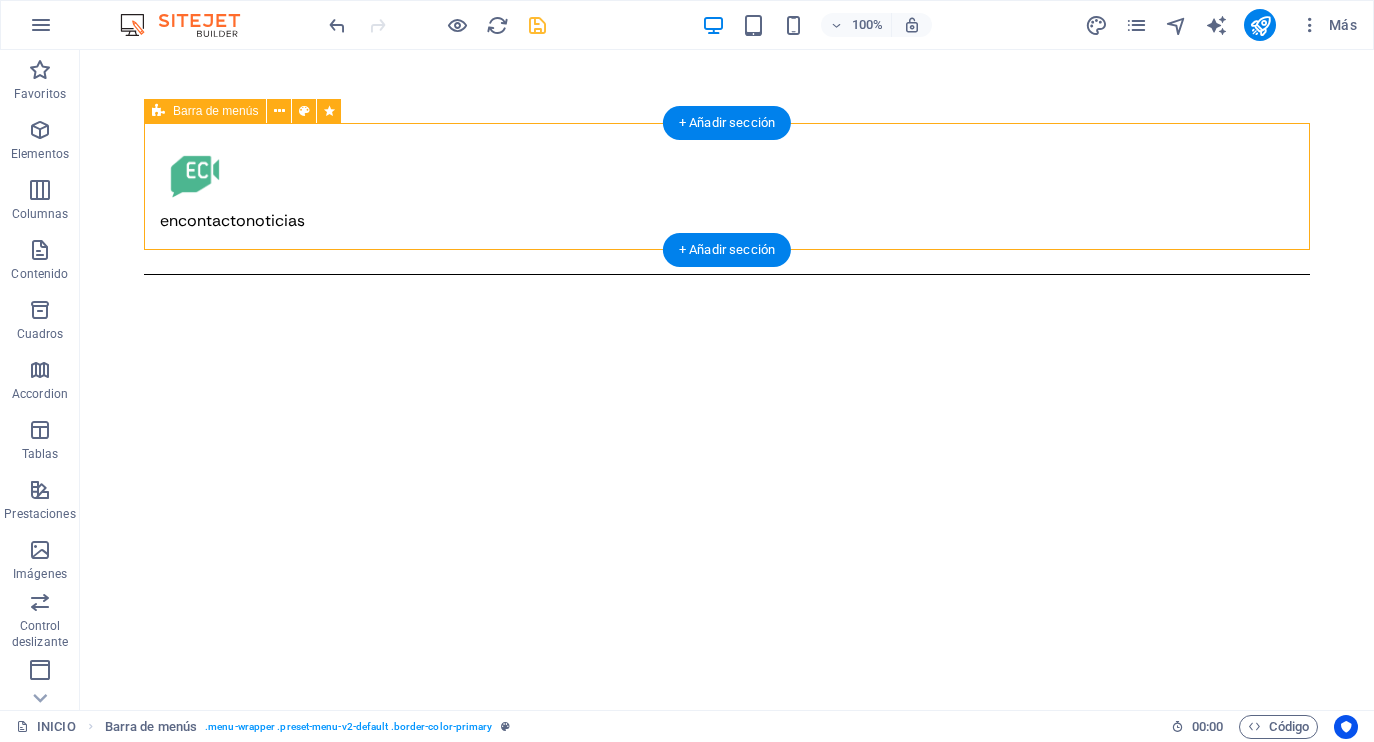 scroll, scrollTop: 20, scrollLeft: 0, axis: vertical 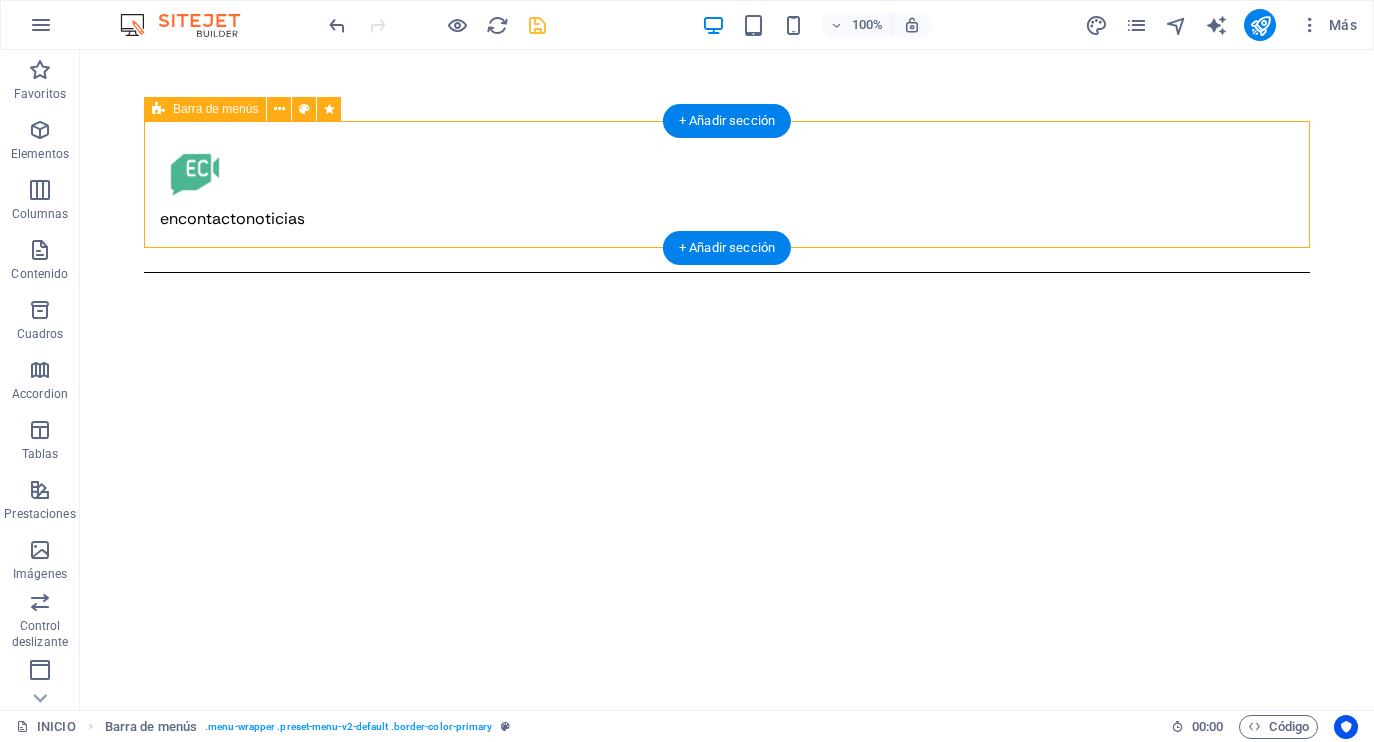 click on "encontactonoticias INICIO About Work News Partners Contact" at bounding box center [727, 197] 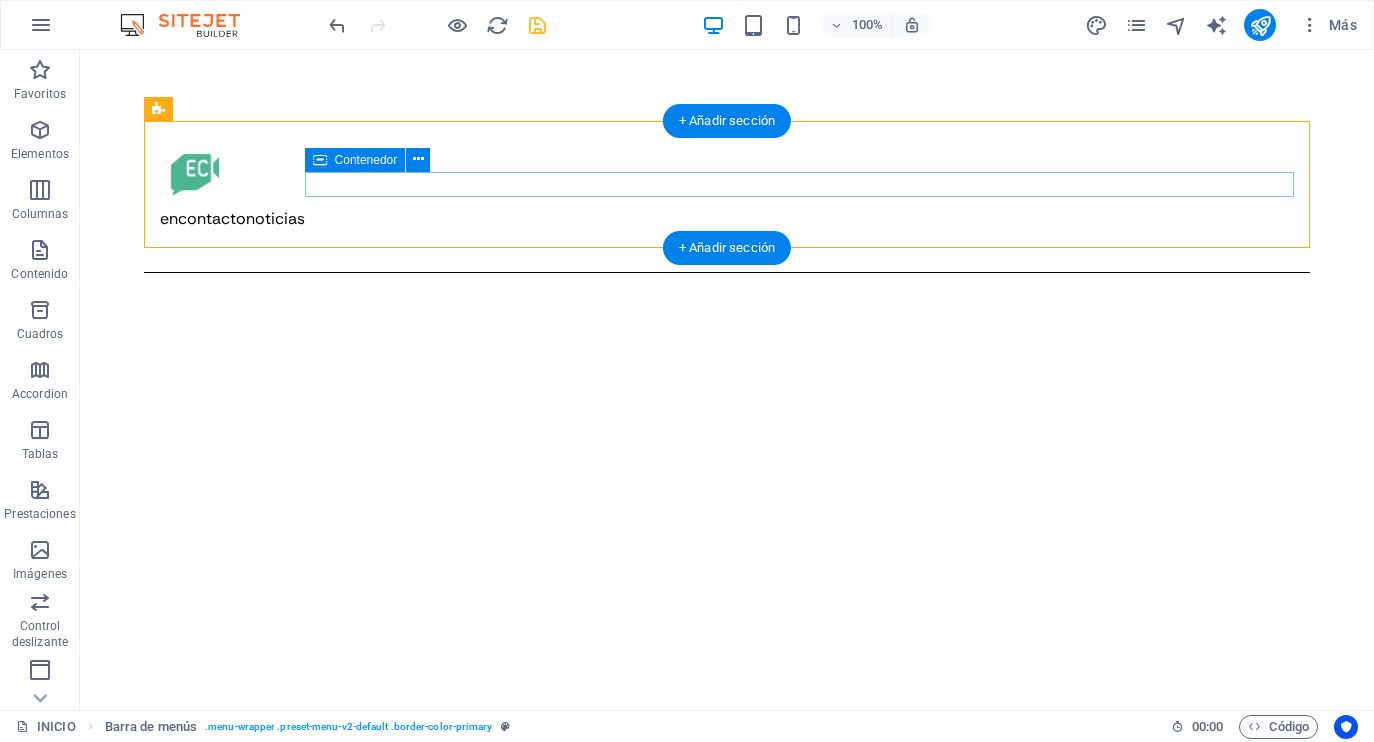 click at bounding box center [727, 243] 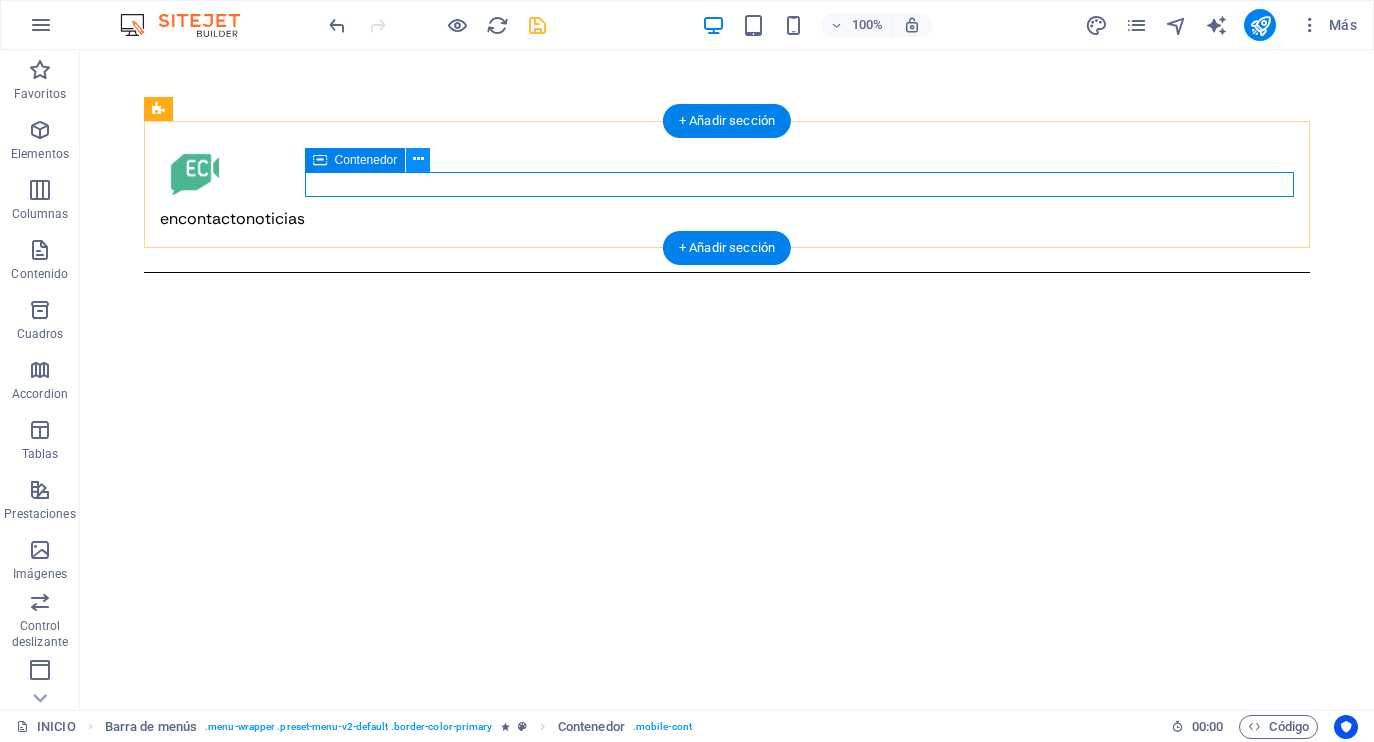 click at bounding box center (418, 159) 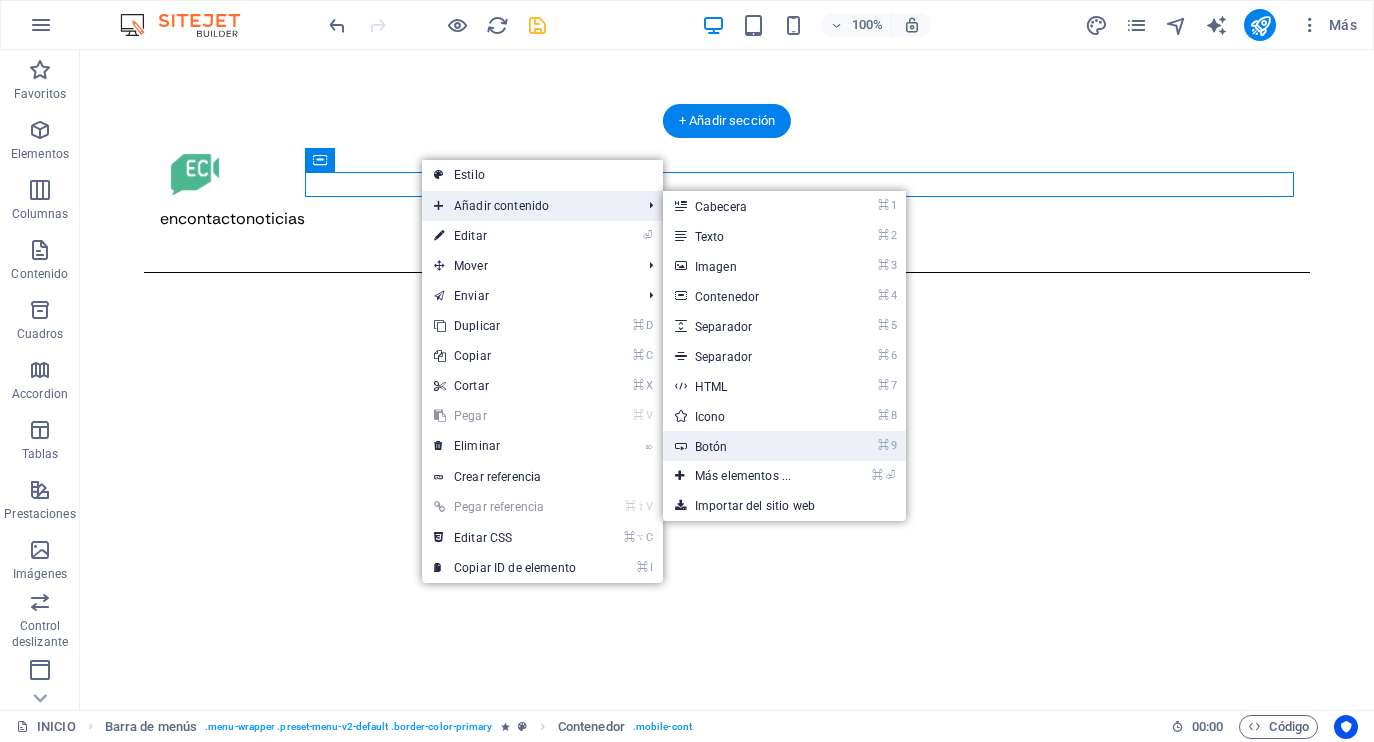 click on "⌘ 9  Botón" at bounding box center (747, 446) 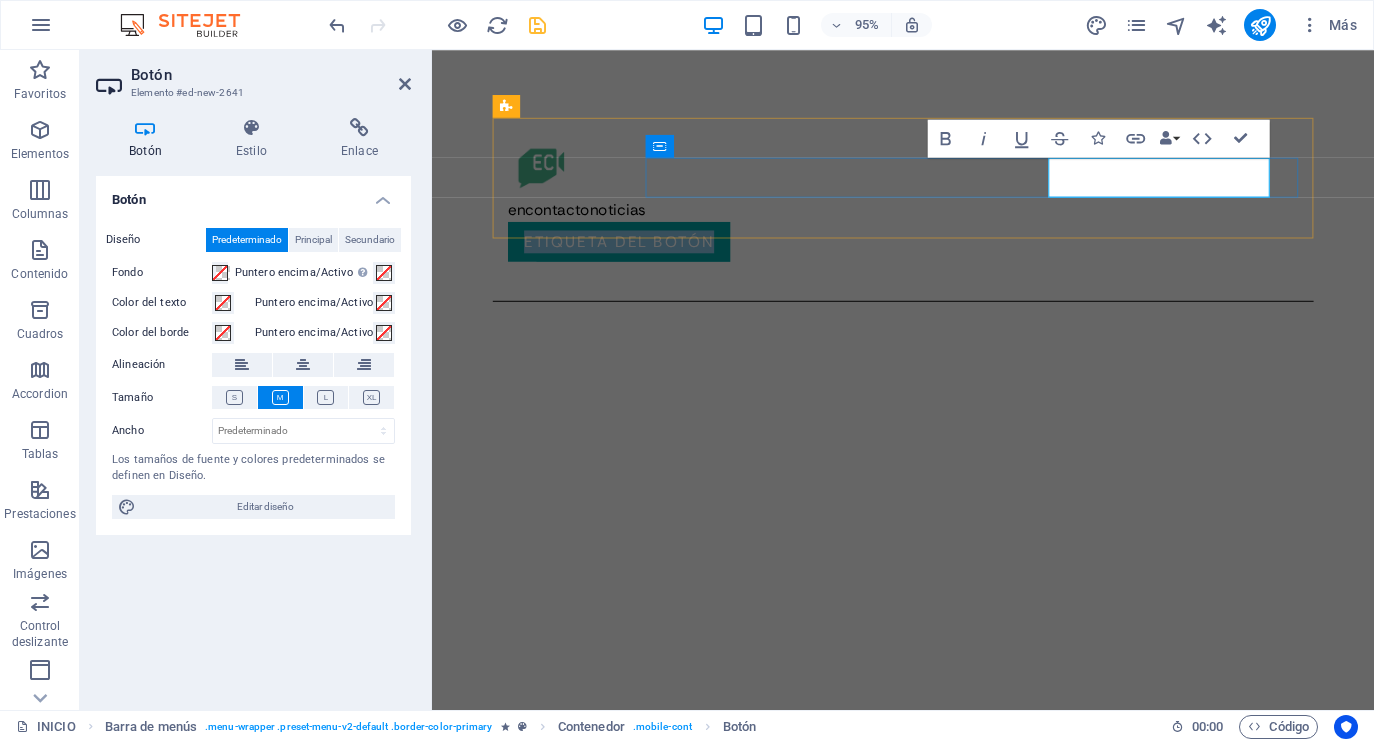 click on "Etiqueta del botón" at bounding box center (629, 252) 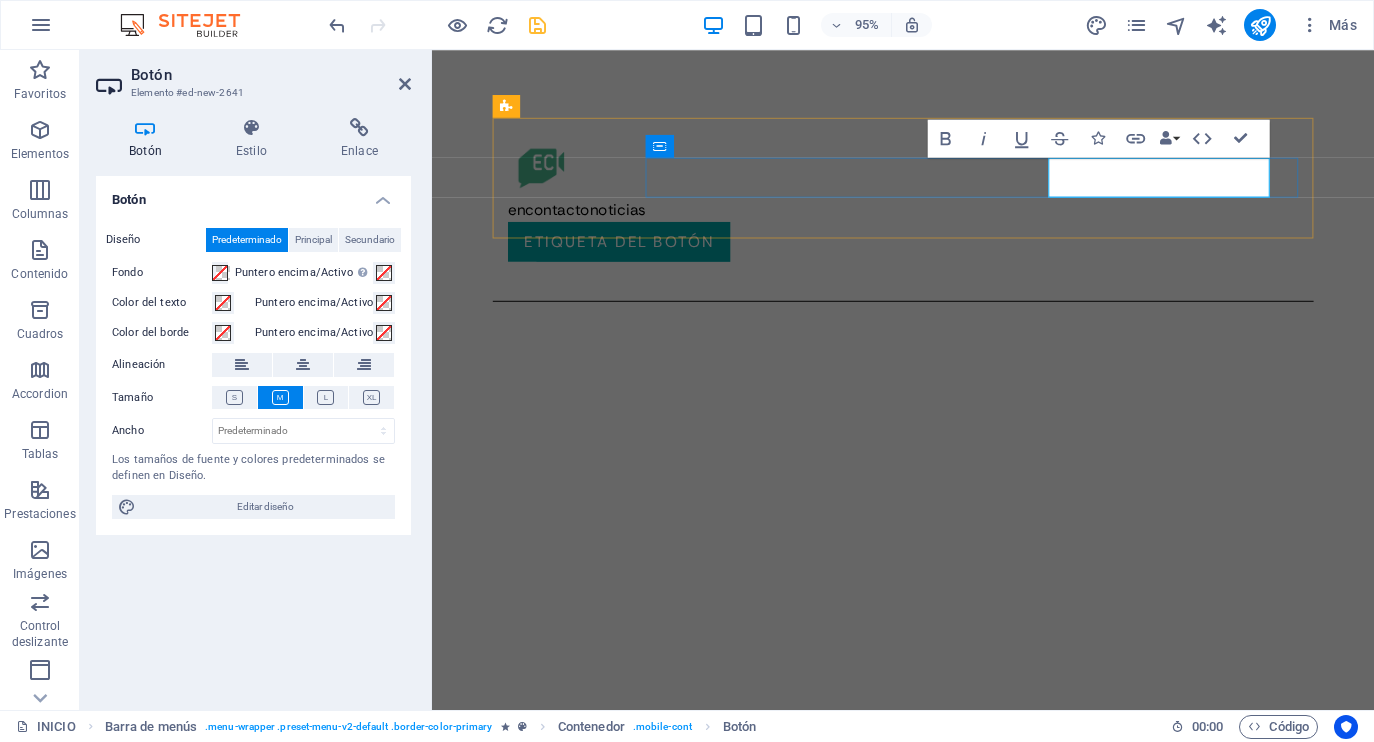 click on "Etiqueta del botón" at bounding box center [629, 252] 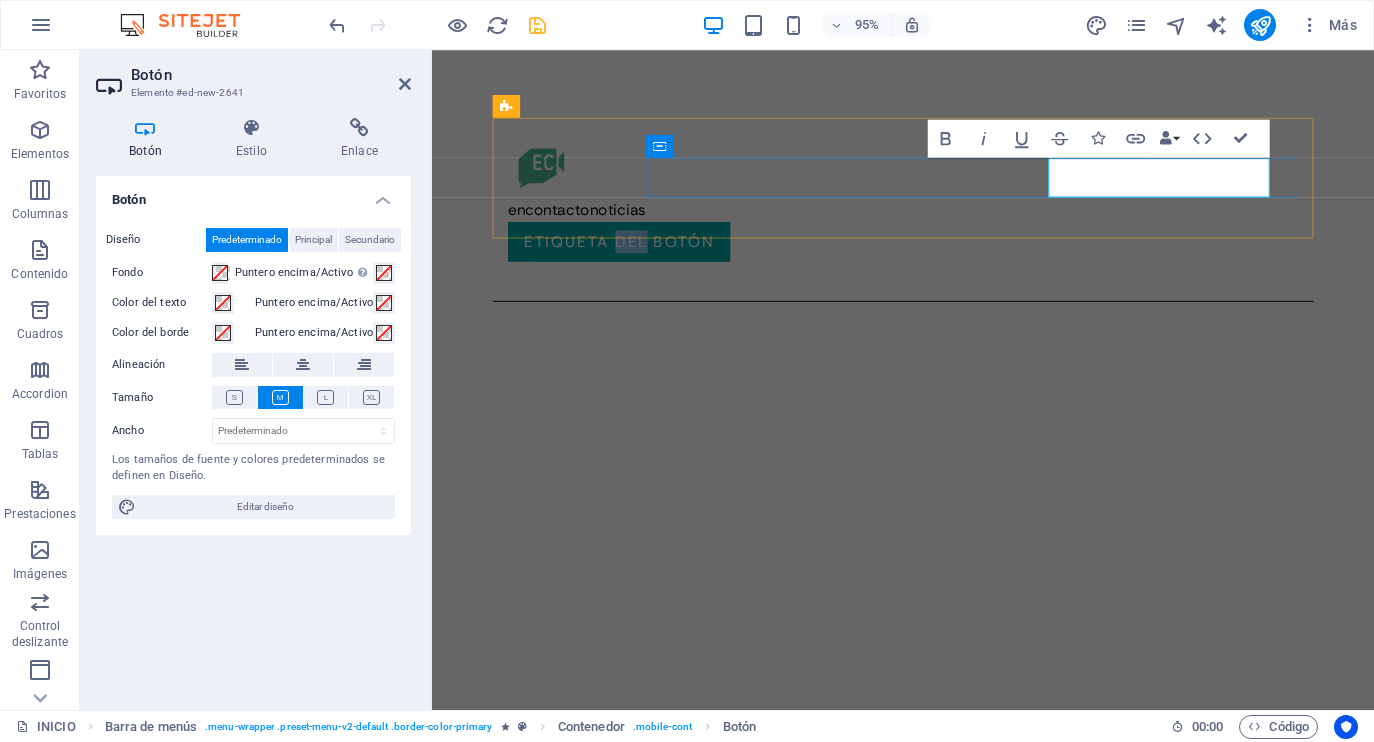 click on "Etiqueta del botón" at bounding box center (629, 252) 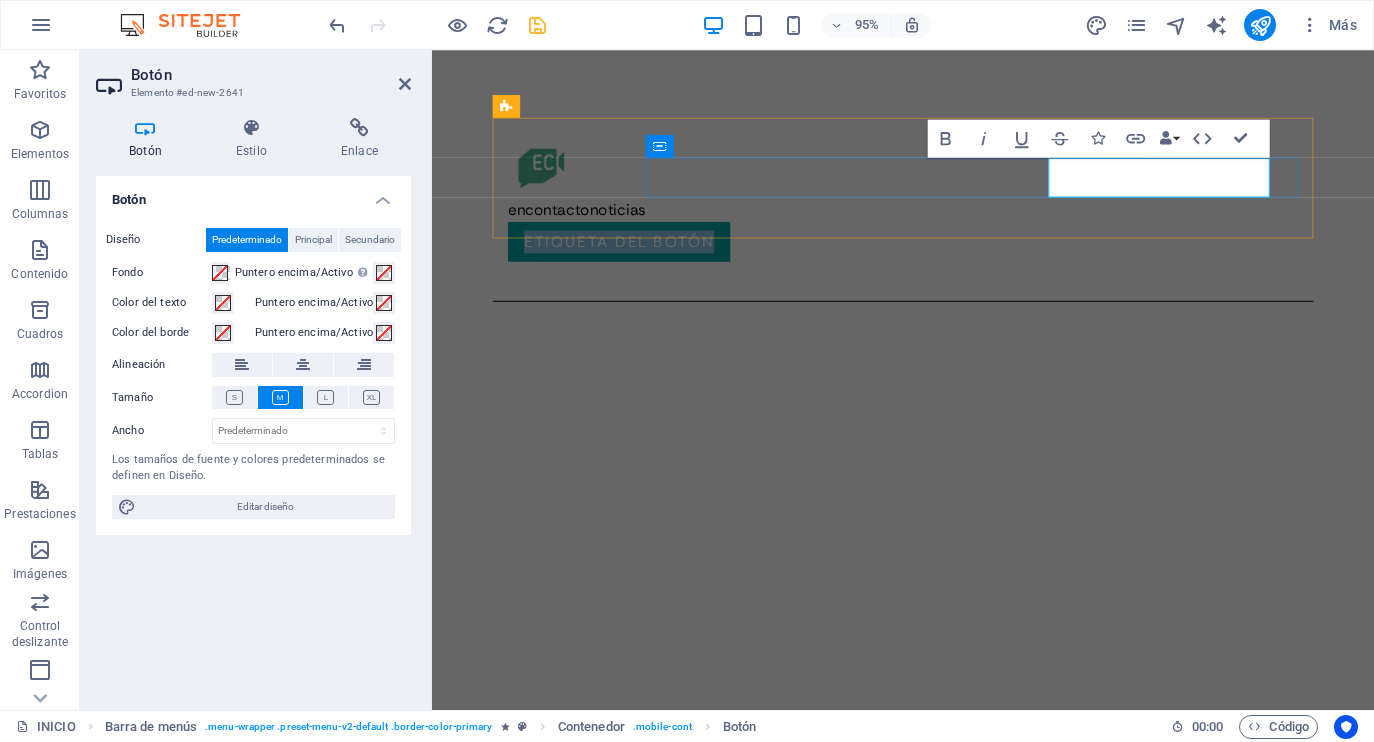 click on "Etiqueta del botón" at bounding box center [629, 252] 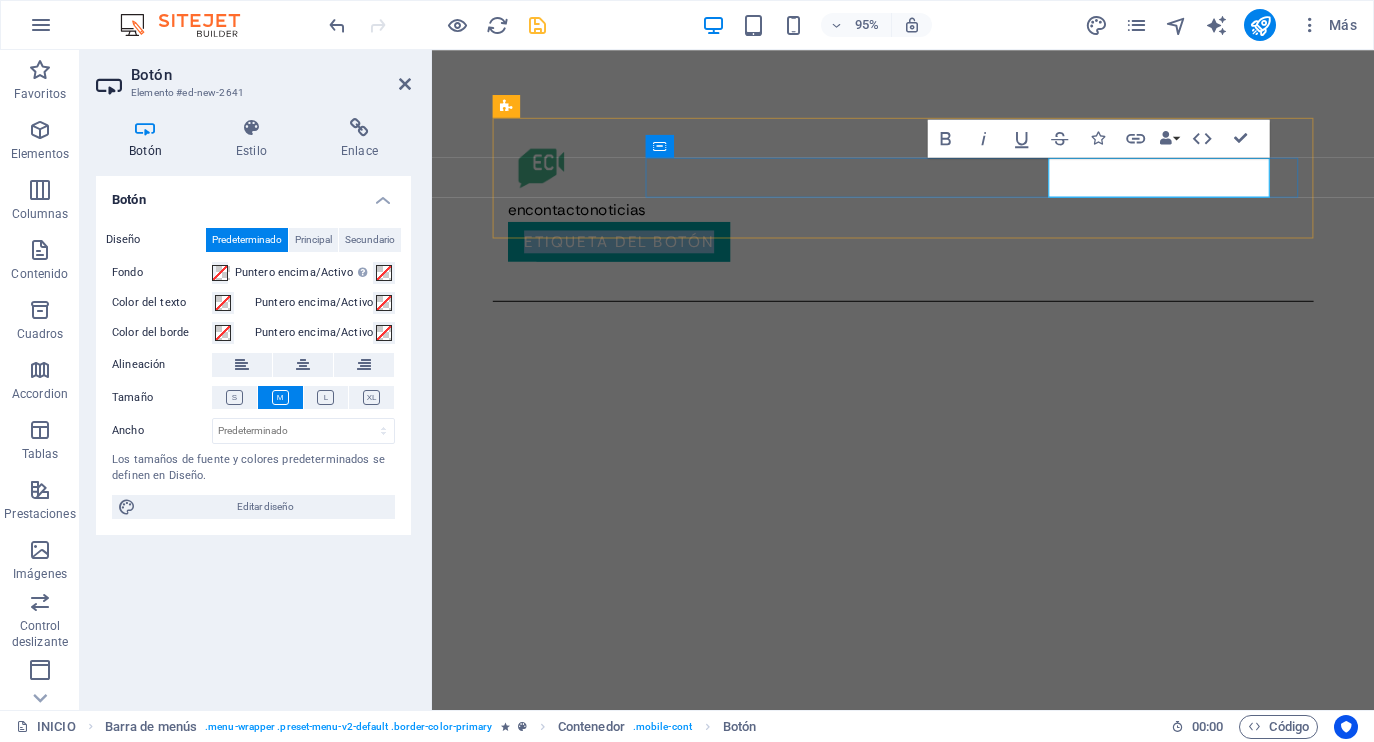 type 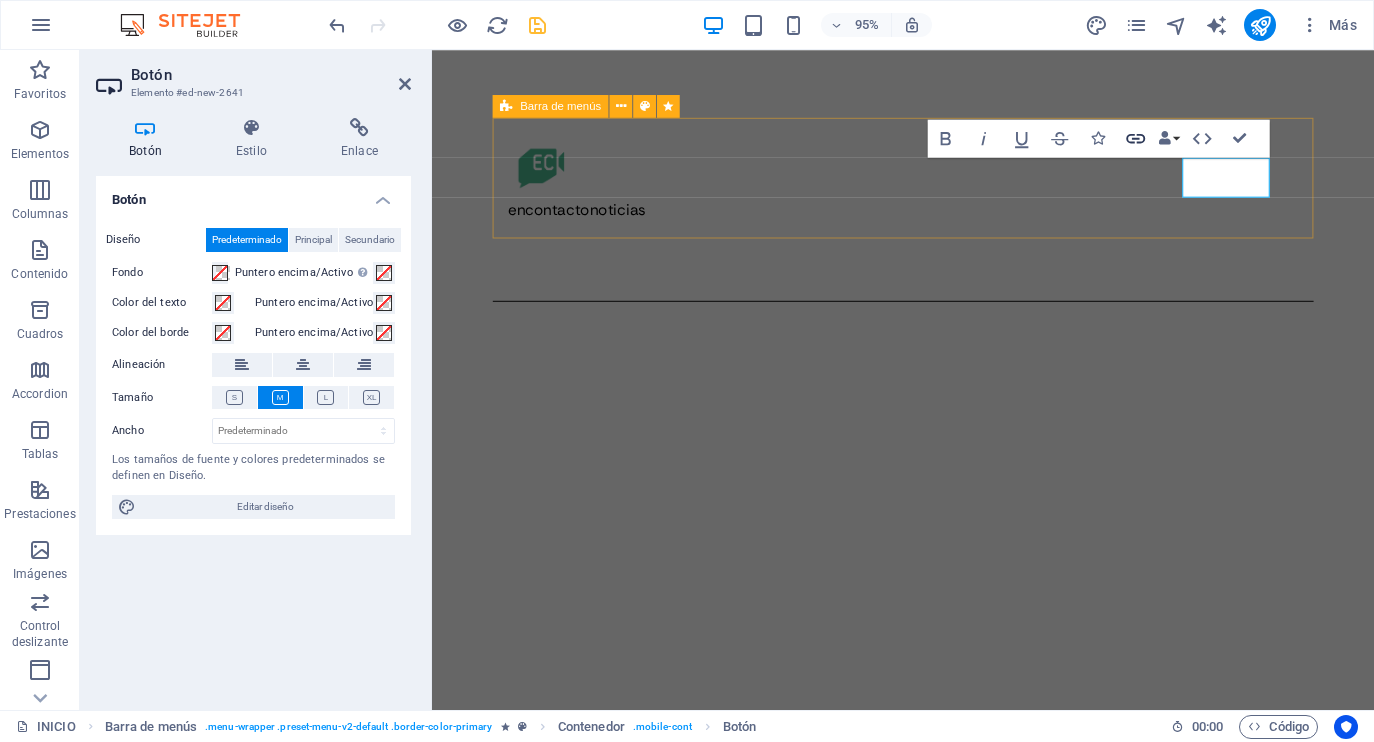 click 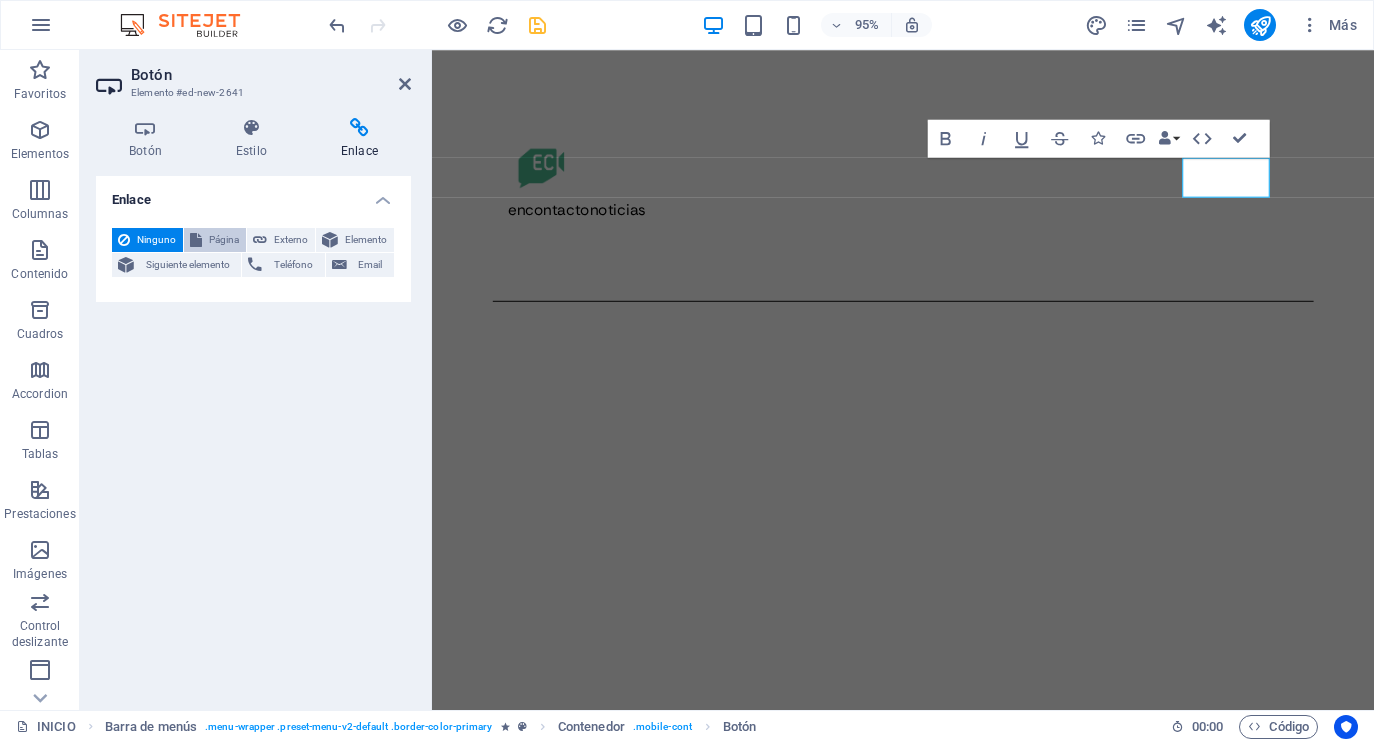 click on "Página" at bounding box center [215, 240] 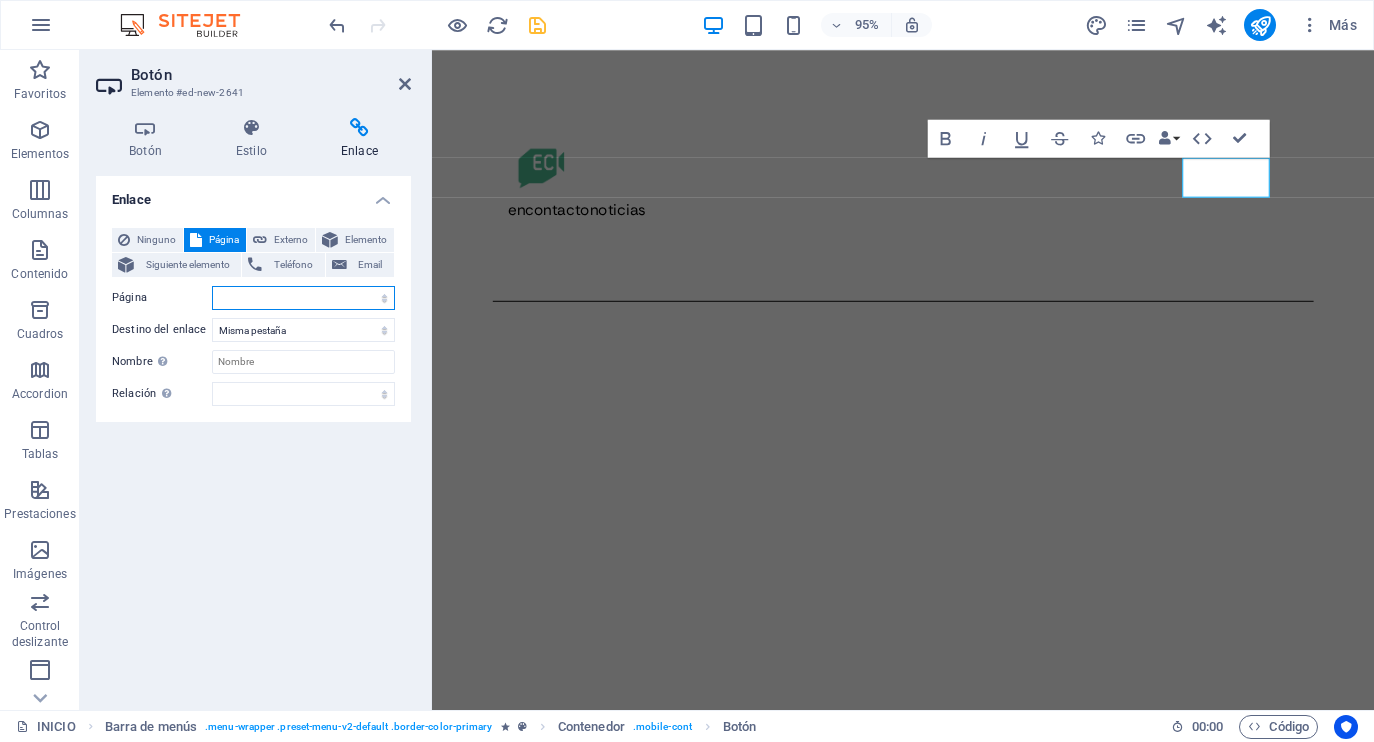 select on "0" 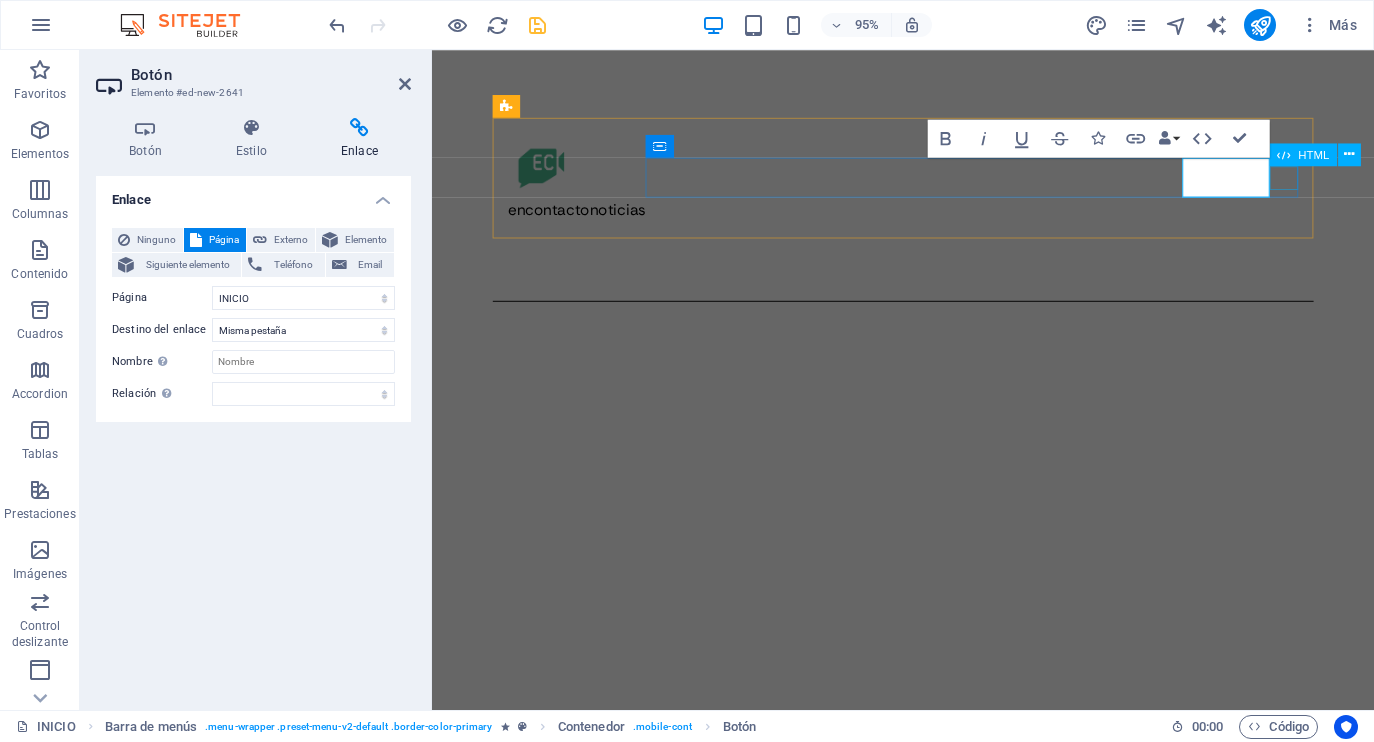 click at bounding box center (928, 285) 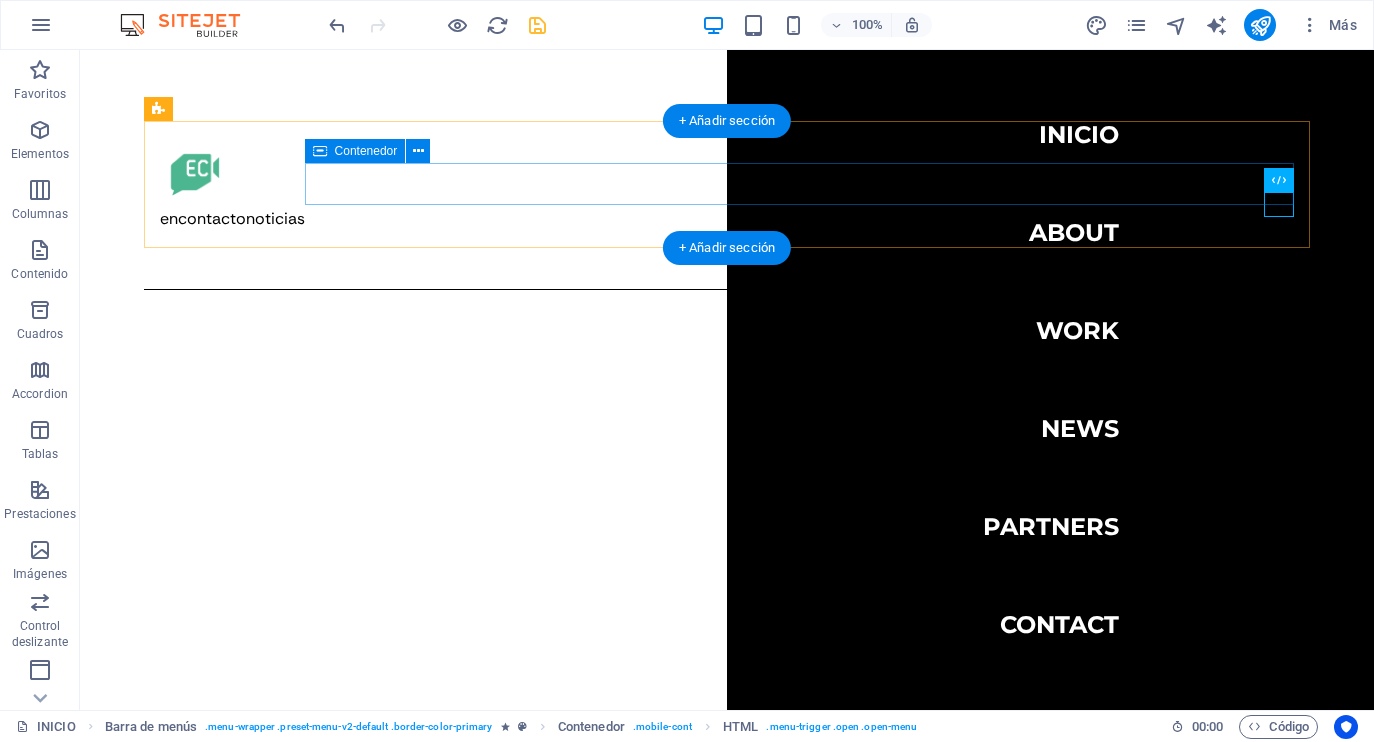 click on "inicio" at bounding box center (727, 252) 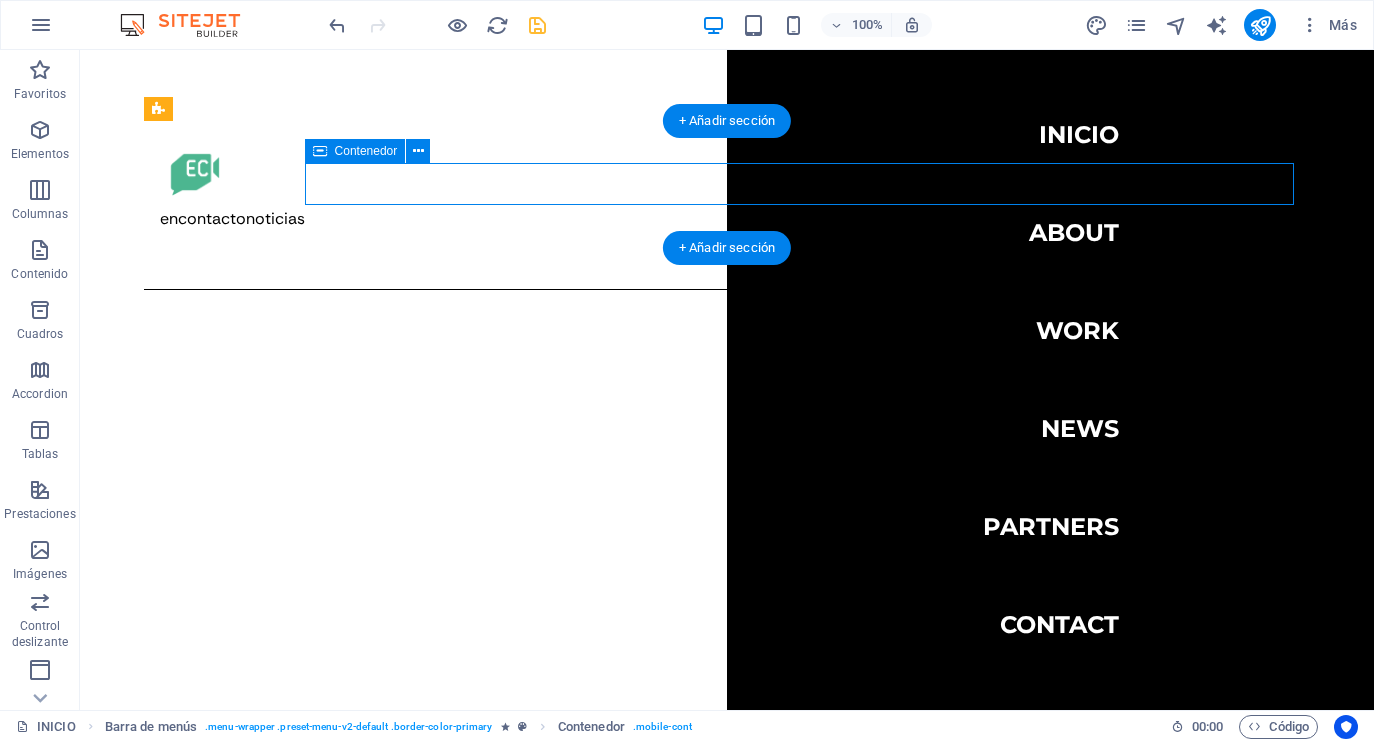 click on "inicio" at bounding box center (727, 252) 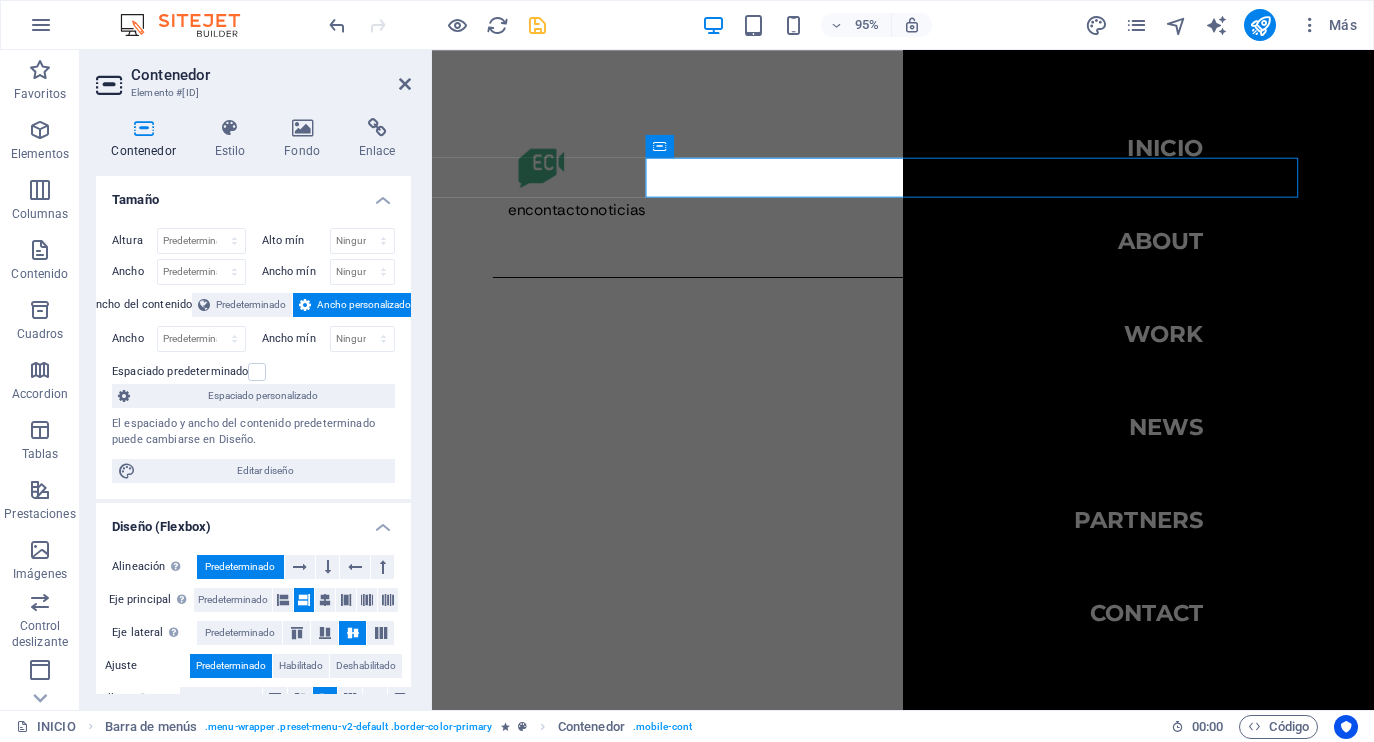 click on "Skip to main content
encontactonoticias INICIO About Work News Partners Contact inicio EnContacto Noticias en Atotonilco el Alto Comunicacion digital noticias atoto Edición y producción EnContacto Noticias en Atotonilco el Alto Periodismo local que informa, conecta y transforma Quiénes somos En Contacto   es un medio digital independiente que narra lo que sucede en los Altos de Jalisco desde una mirada cercana, crítica y humana. Damos voz a lo cotidiano, lo urgente y lo invisible.  see more MACRO Agencia creativa especializada en redes sociales, producción audiovisual y estrategias de contenido que conectan marcas con personas. Más de 10 años creando contenido para marcas de diversas partes de la república.  see more noticias Las historias que importan, contadas desde lo local. Explora las noticias más recientes de Atotonilco el Alto y los Altos de Jalisco: reportajes, entrevistas y voces que merecen ser escuchadas. see more telefono Mensajes 3330321057 Social Facebook Instagram TikTok Contact" at bounding box center (928, 2903) 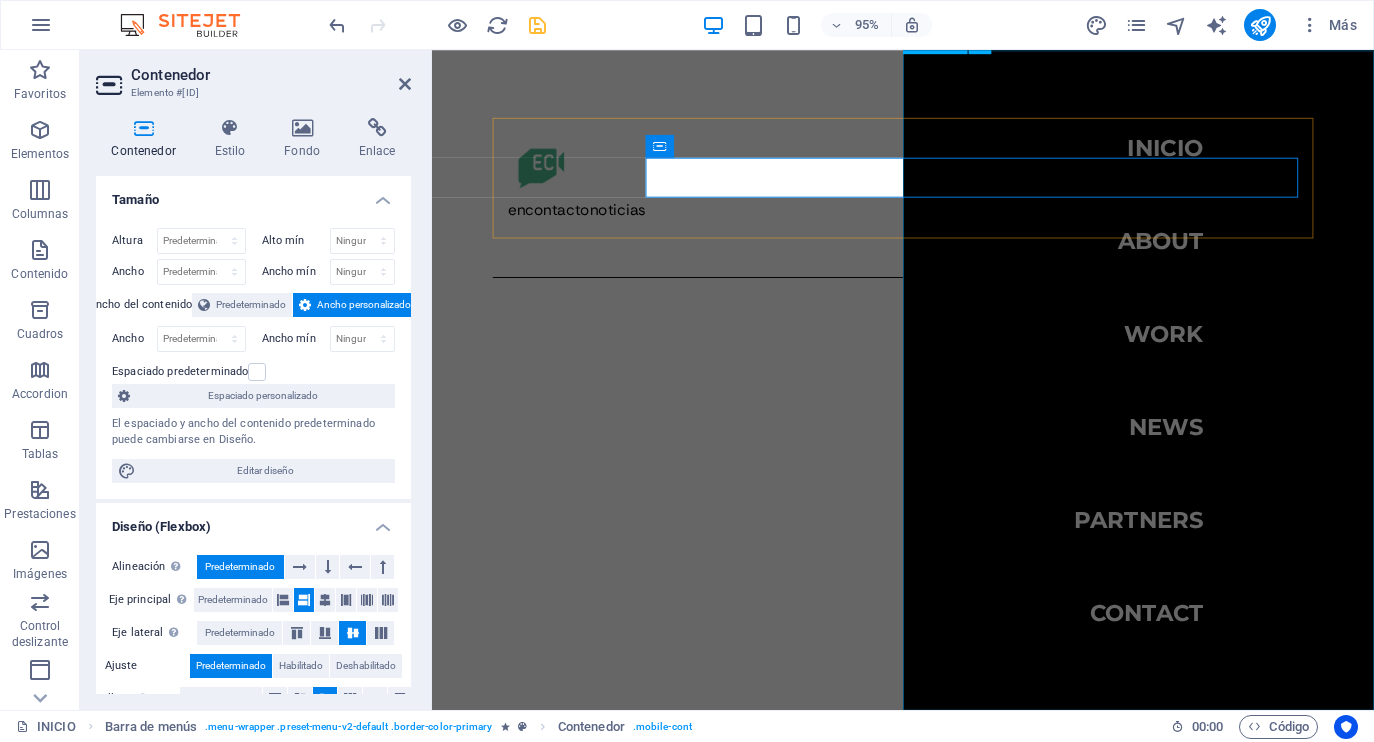 click on "INICIO About Work News Partners Contact" at bounding box center (1176, 397) 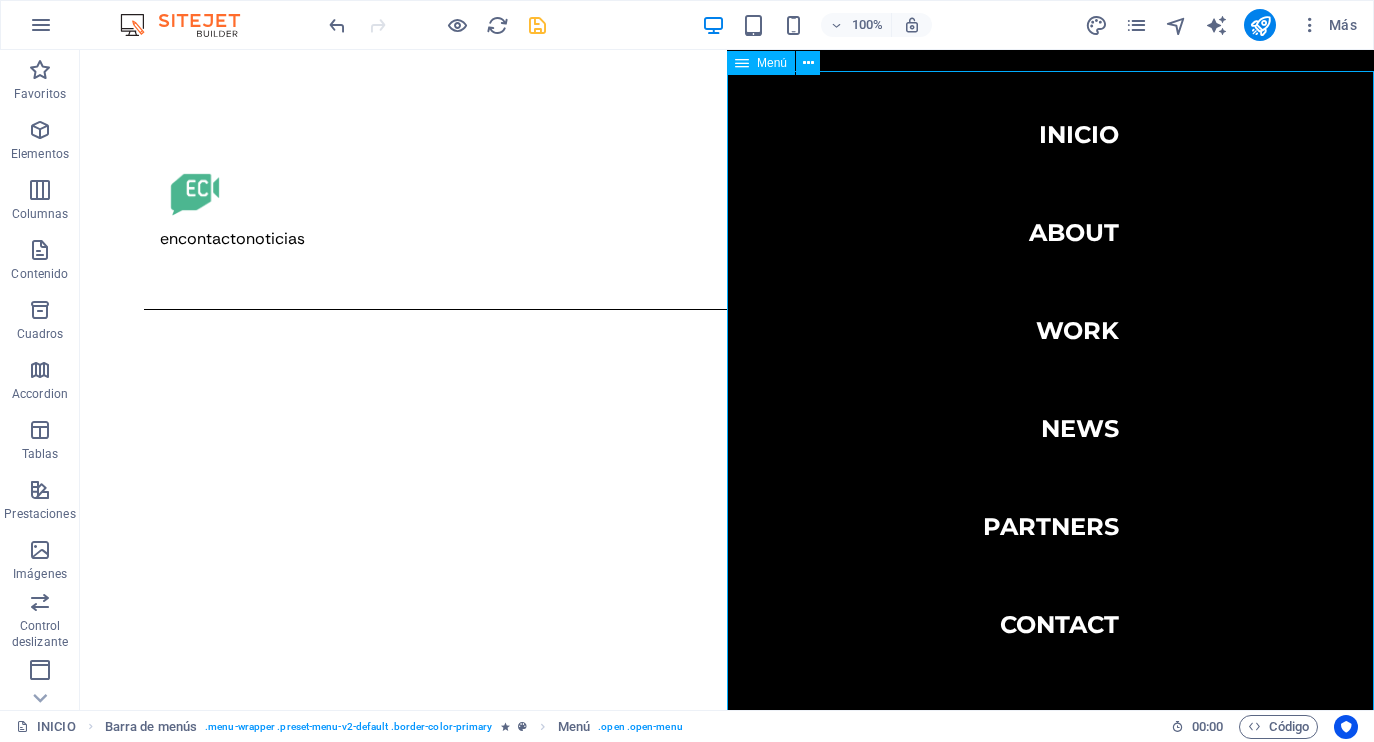scroll, scrollTop: 0, scrollLeft: 0, axis: both 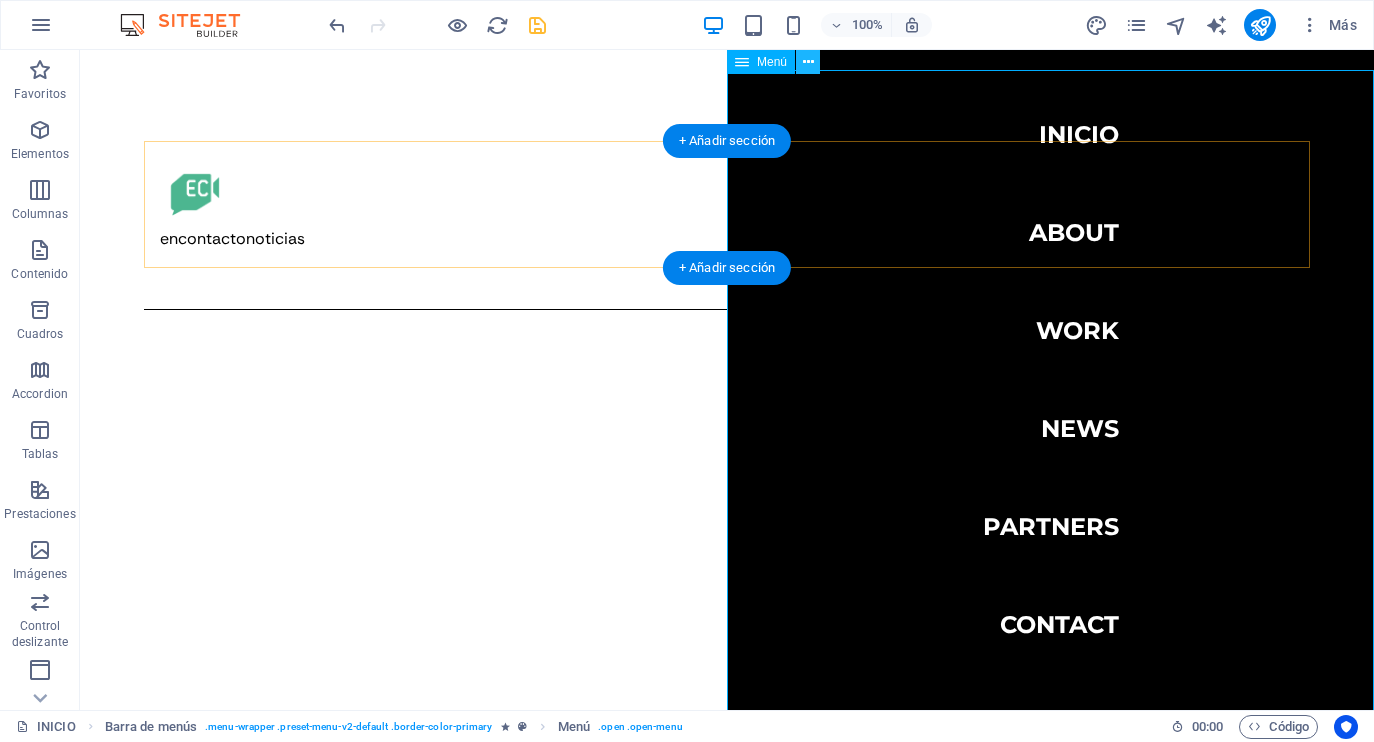 click at bounding box center [808, 62] 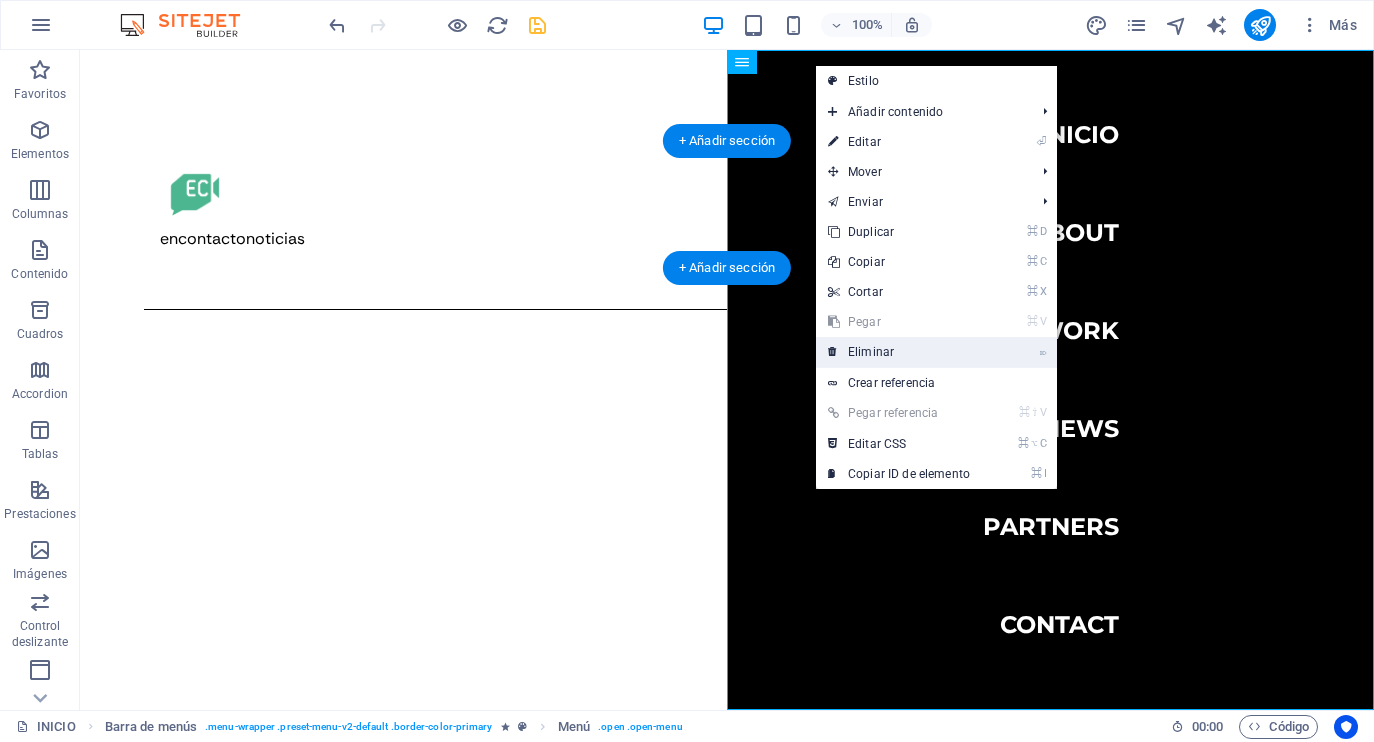 click on "⌦  Eliminar" at bounding box center [899, 352] 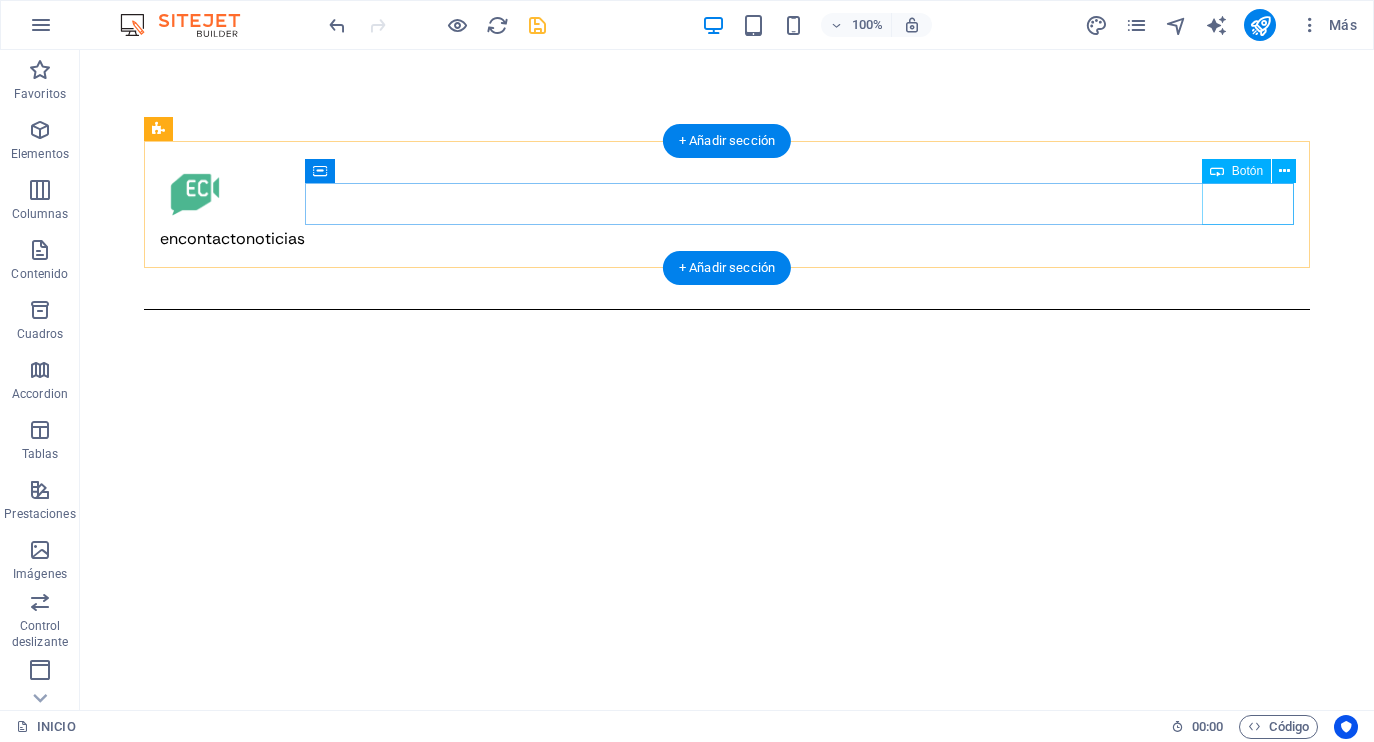 click on "inicio" at bounding box center (727, 272) 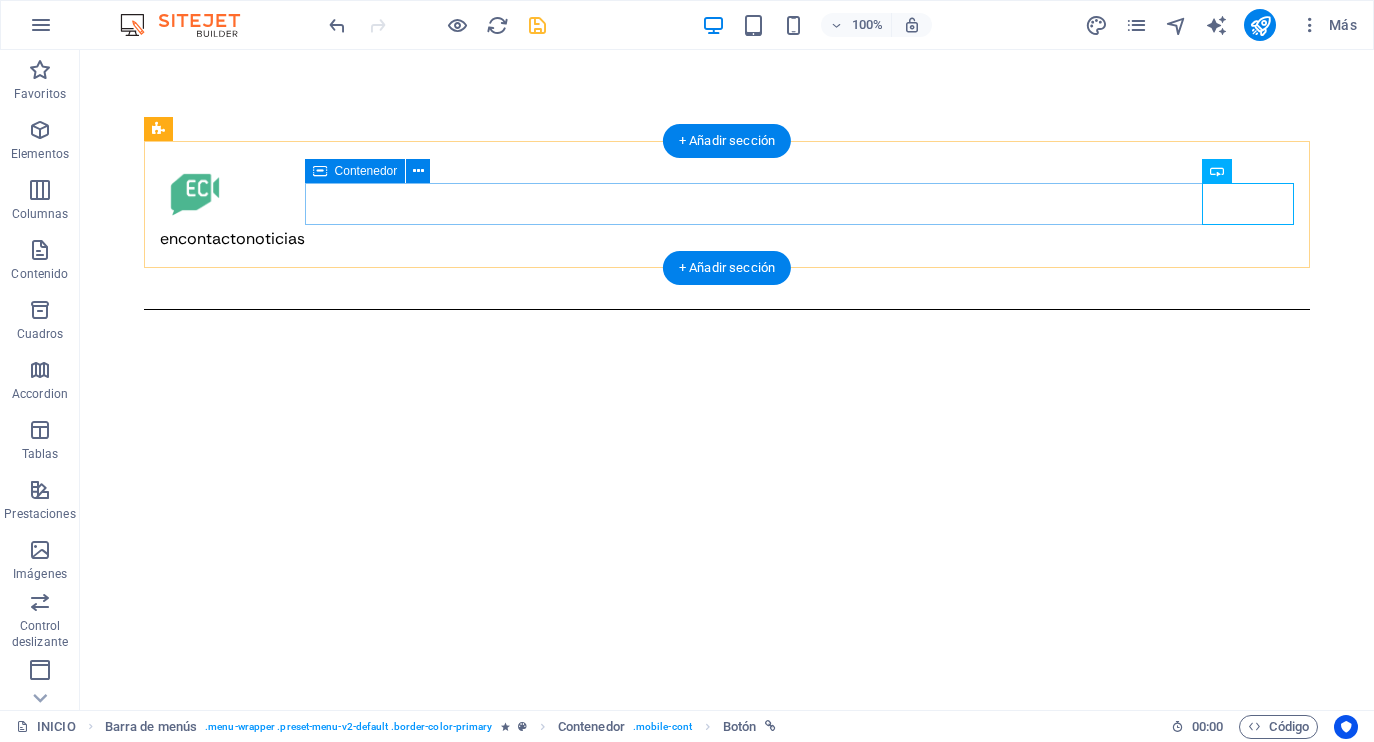 click on "inicio" at bounding box center (727, 272) 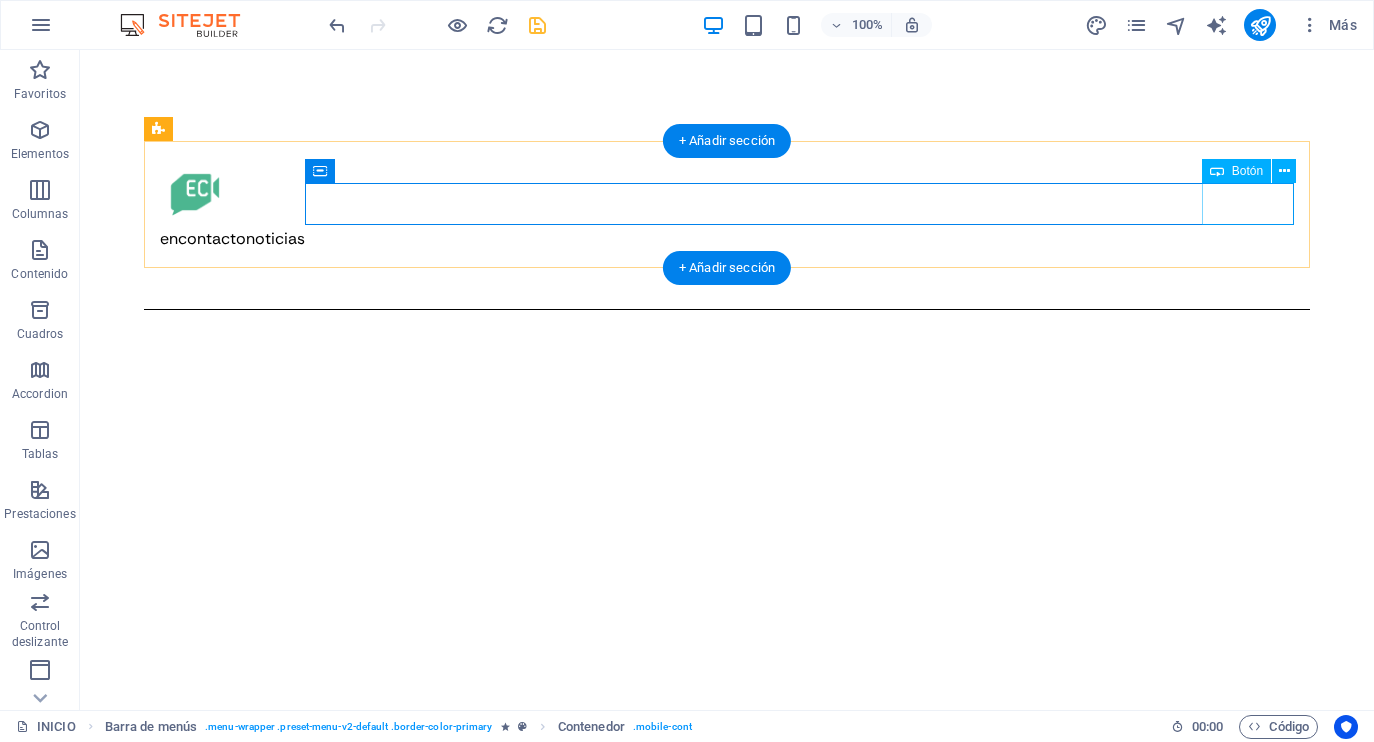 click on "inicio" at bounding box center [727, 272] 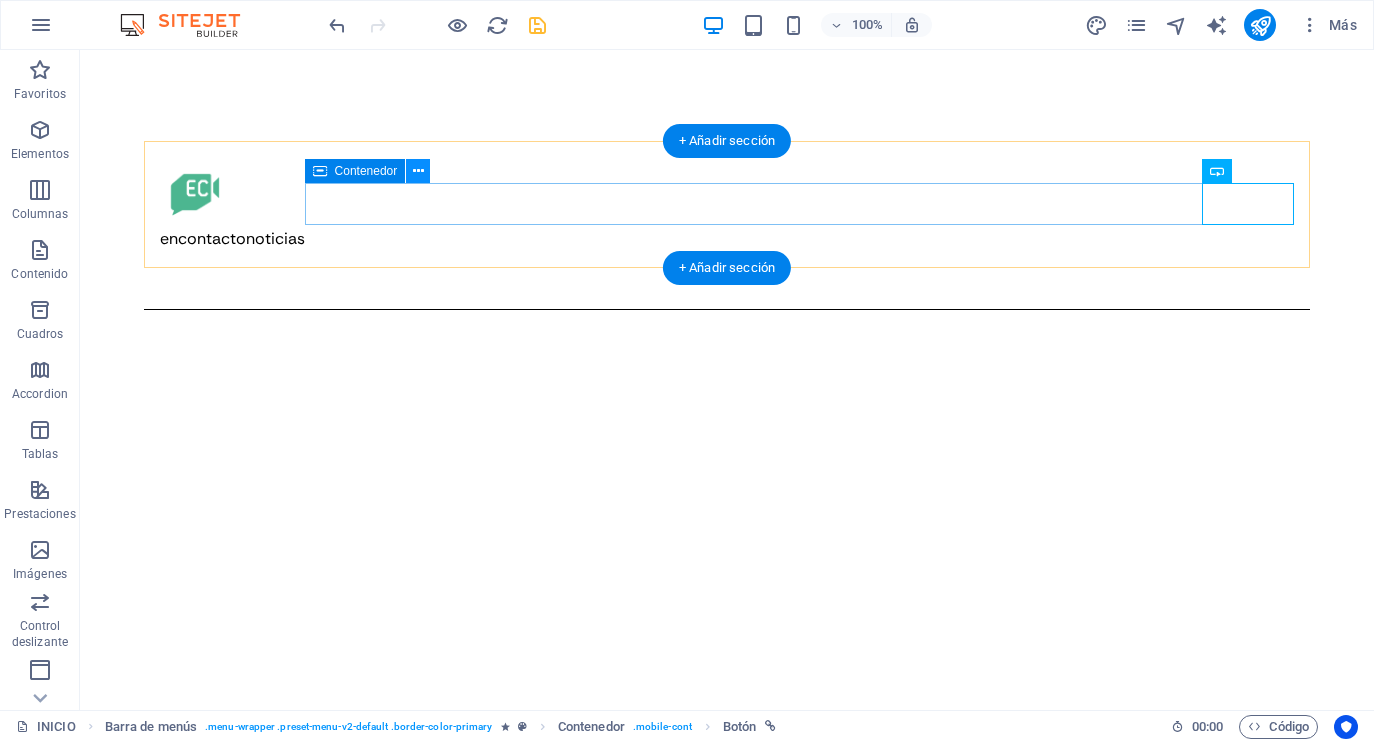 click at bounding box center [418, 171] 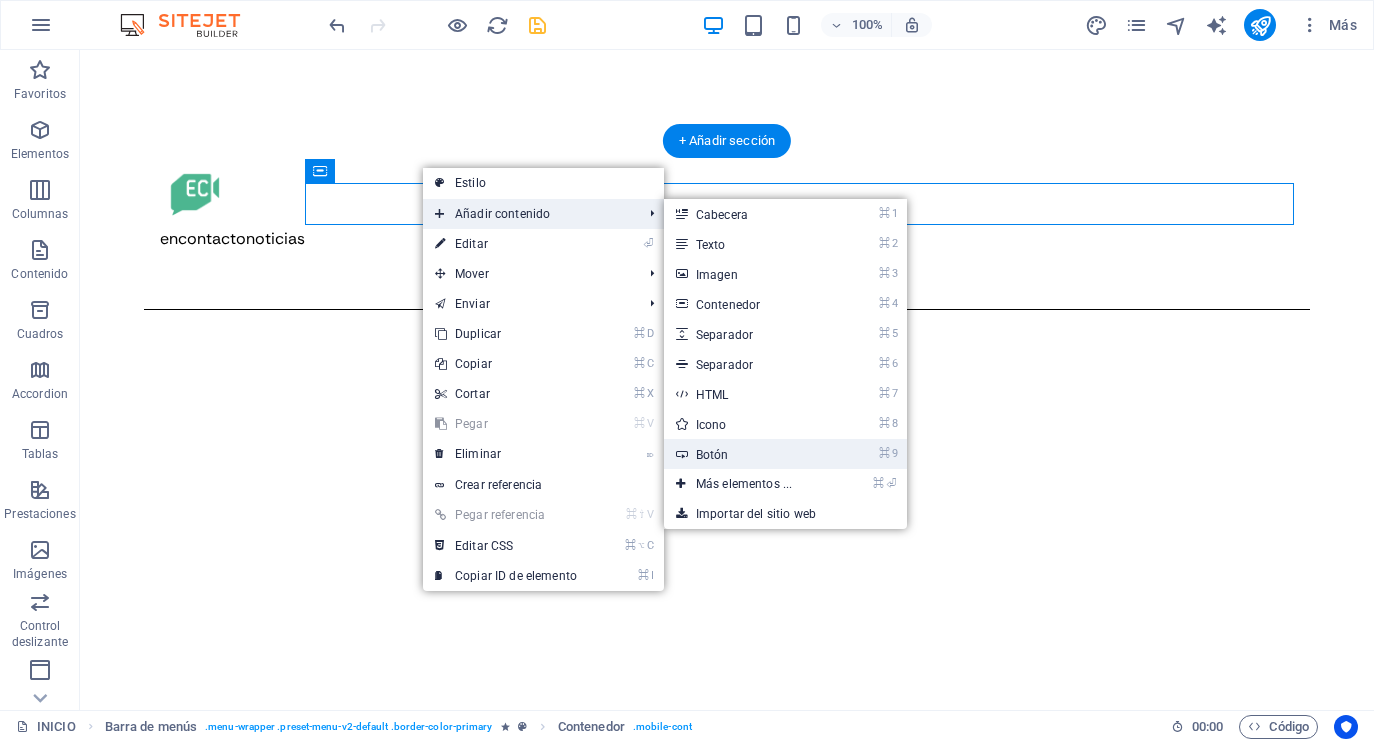 click on "⌘ 9  Botón" at bounding box center [748, 454] 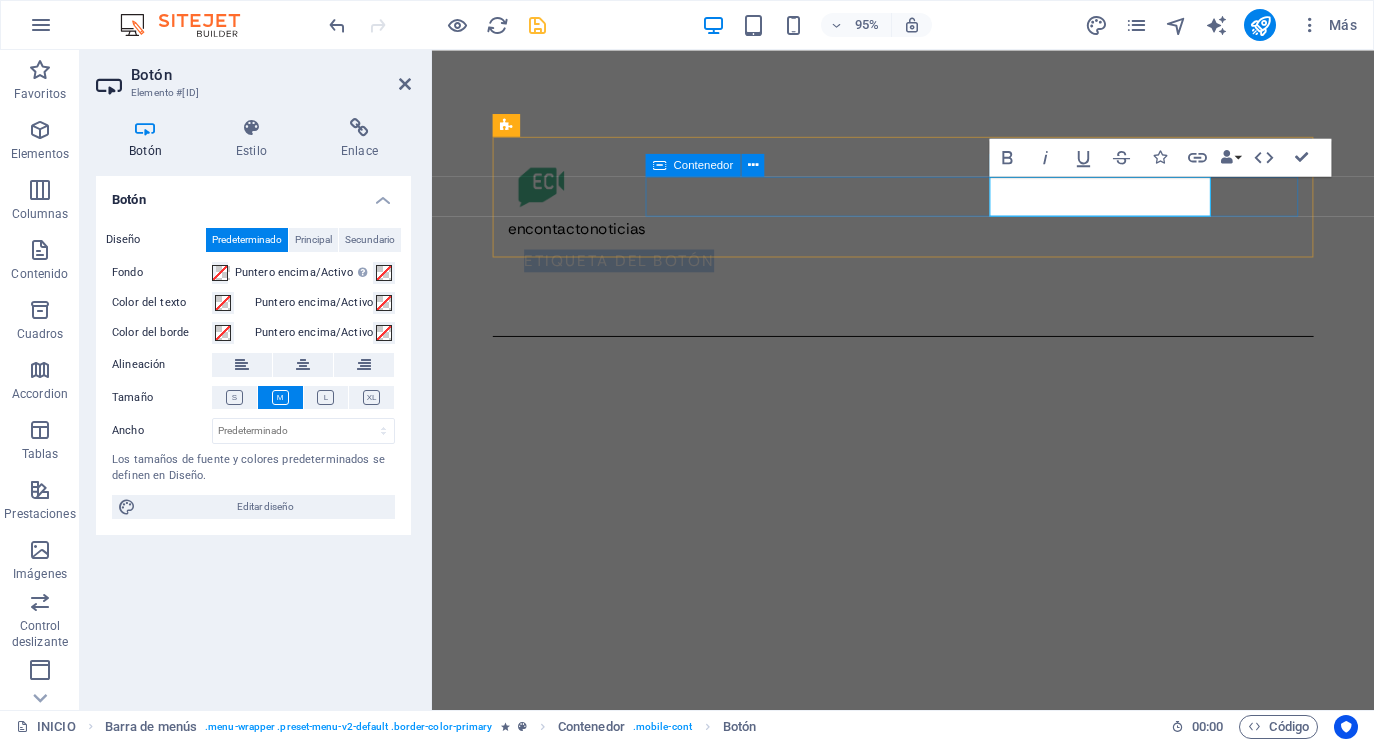 click on "Etiqueta del botón inicio" at bounding box center [928, 293] 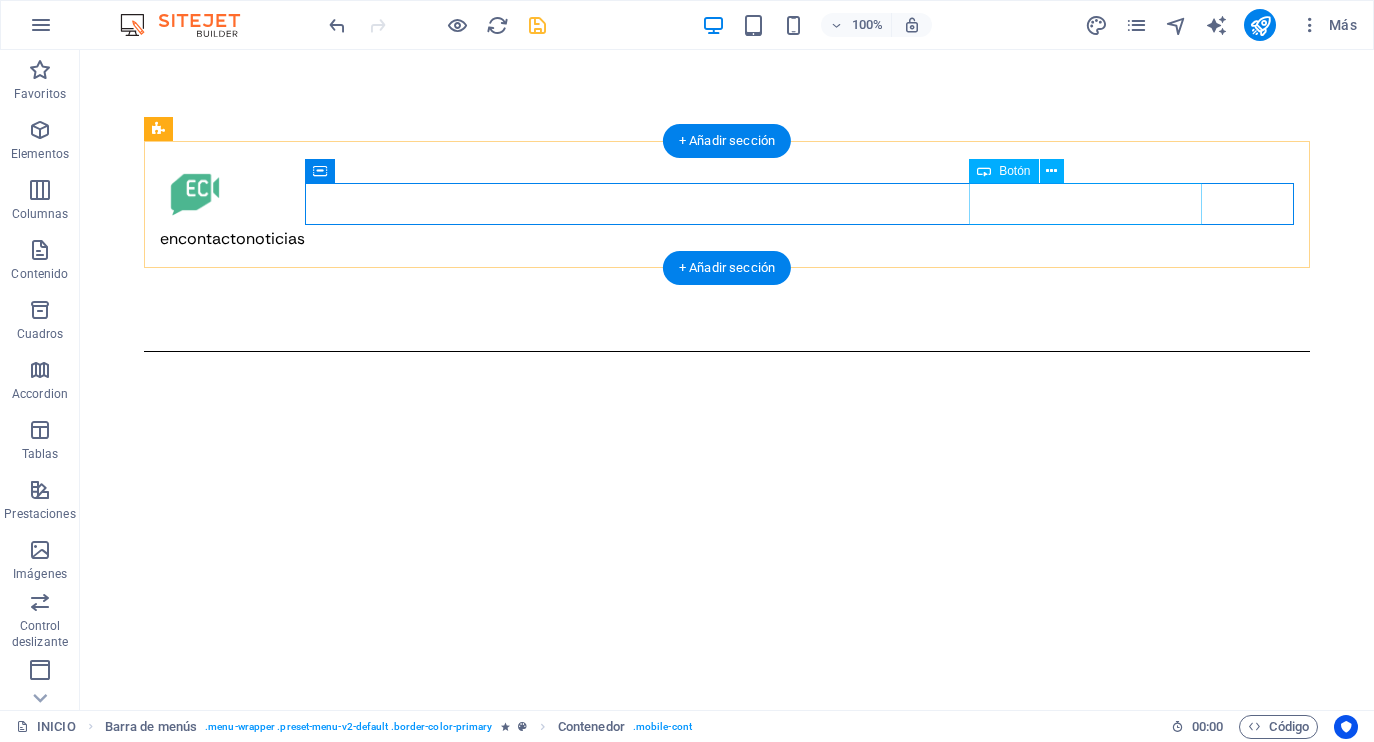 click on "Etiqueta del botón" at bounding box center (727, 272) 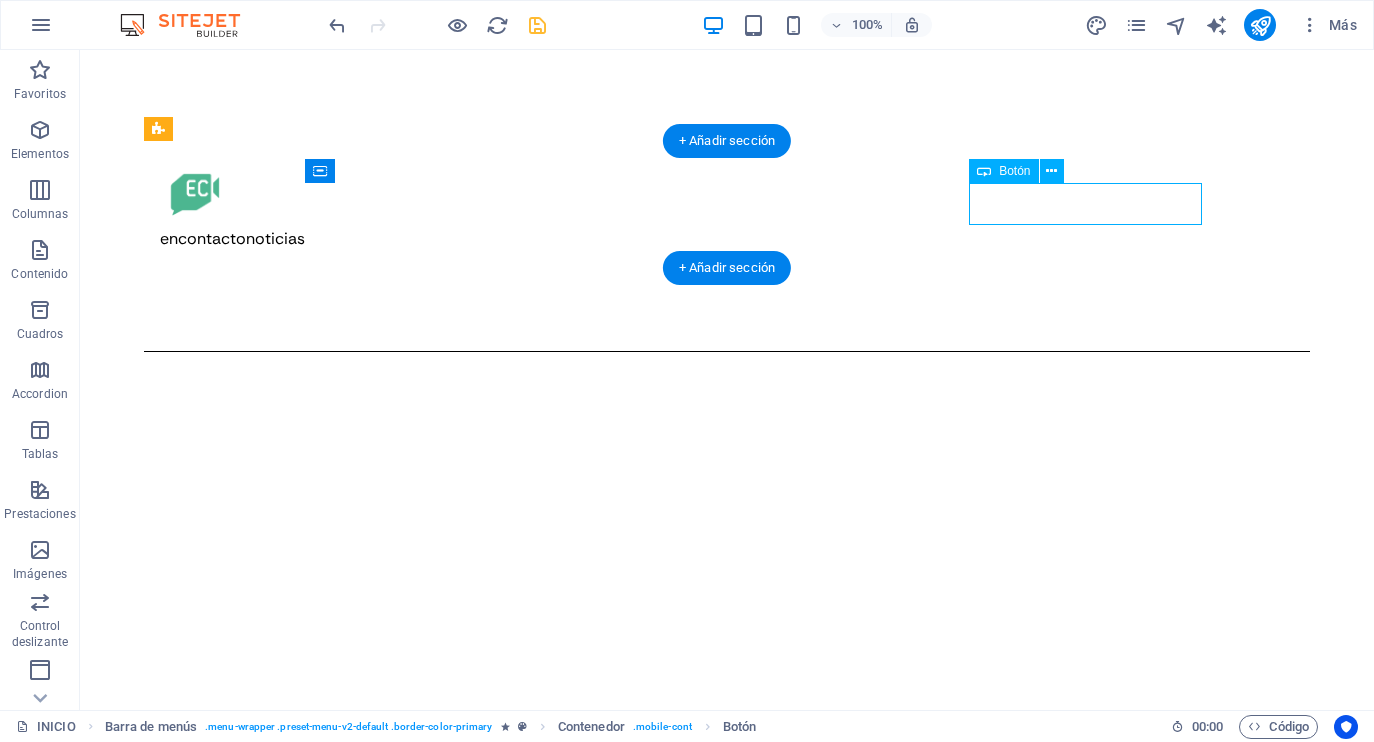 click on "Etiqueta del botón" at bounding box center (727, 272) 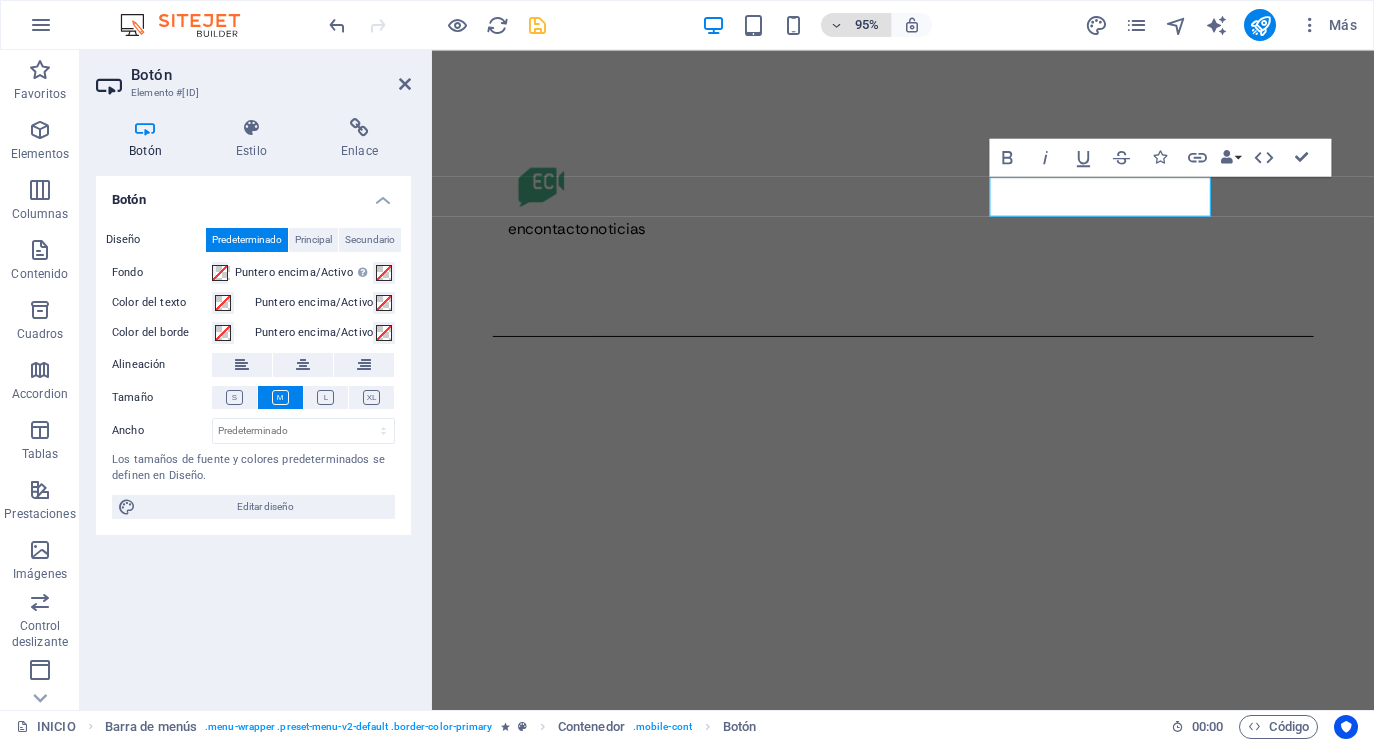type 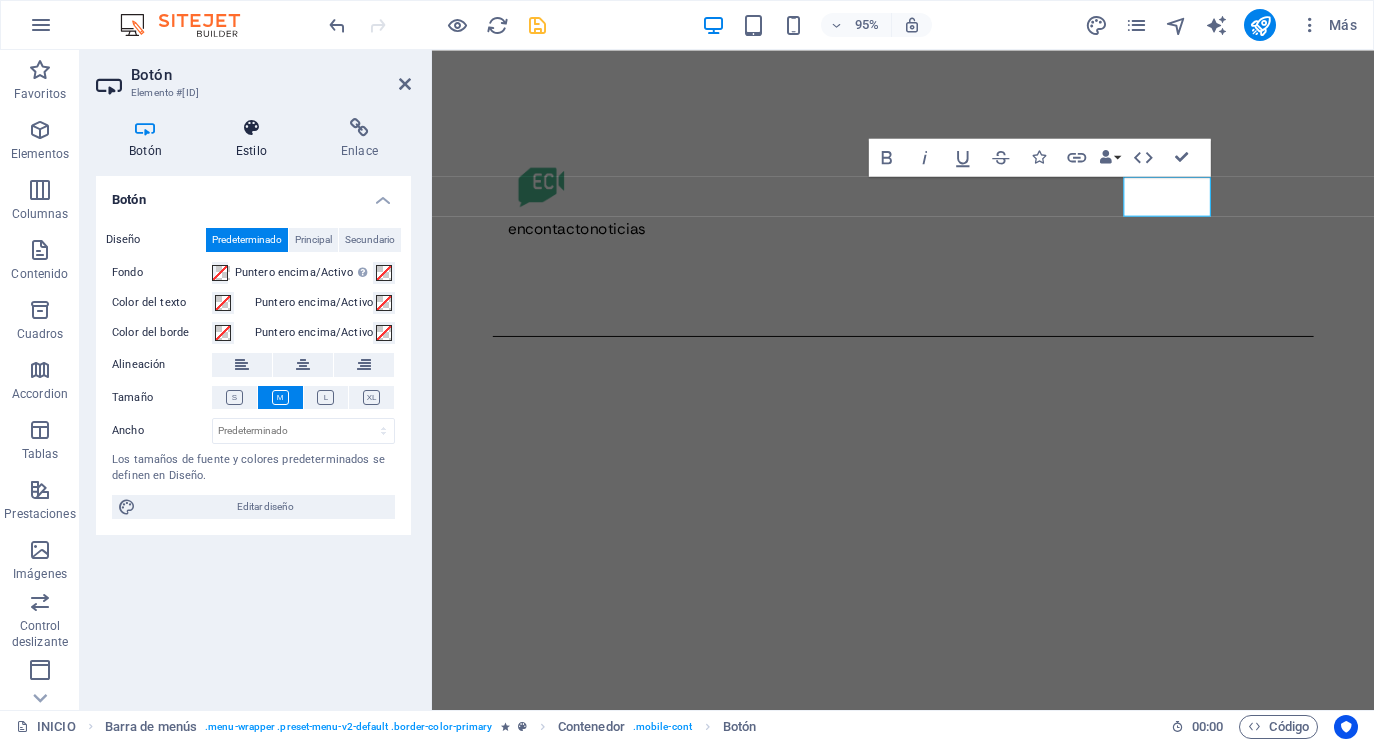 click at bounding box center [251, 128] 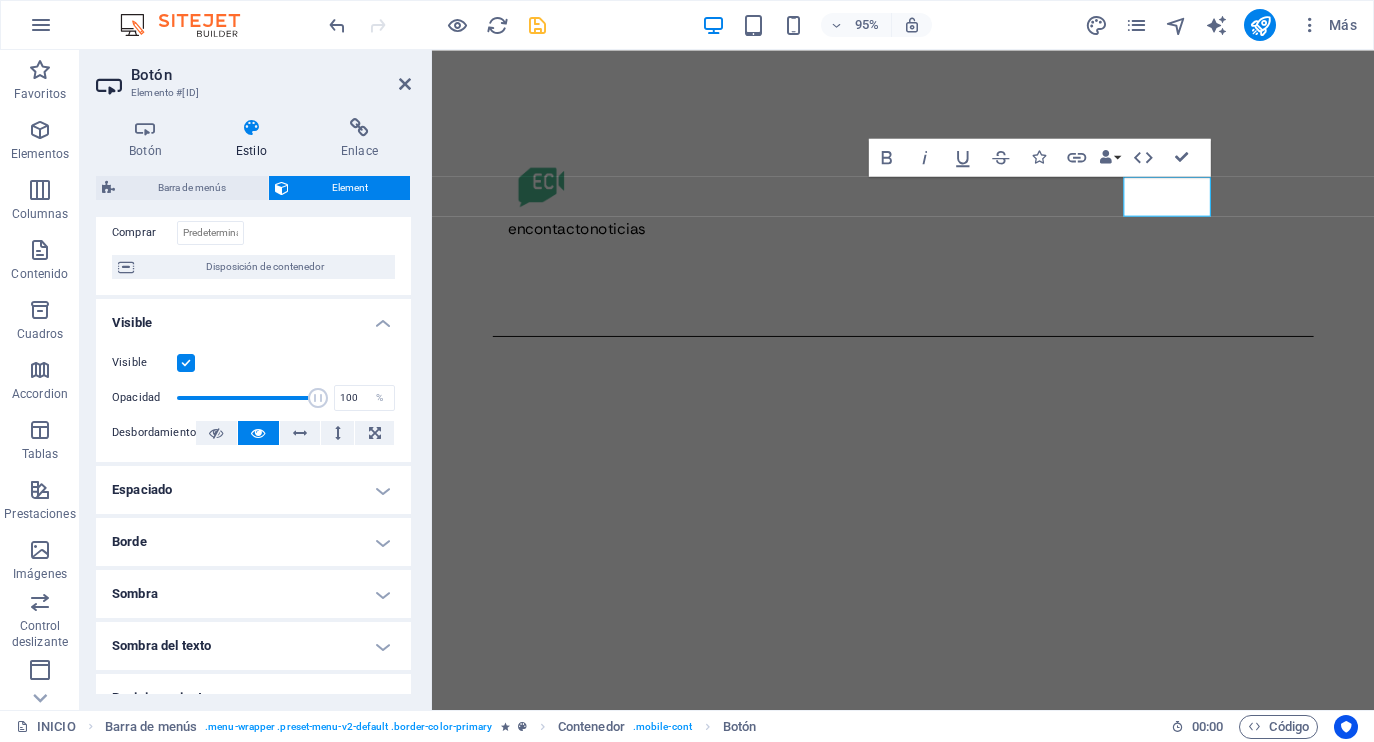 scroll, scrollTop: 150, scrollLeft: 0, axis: vertical 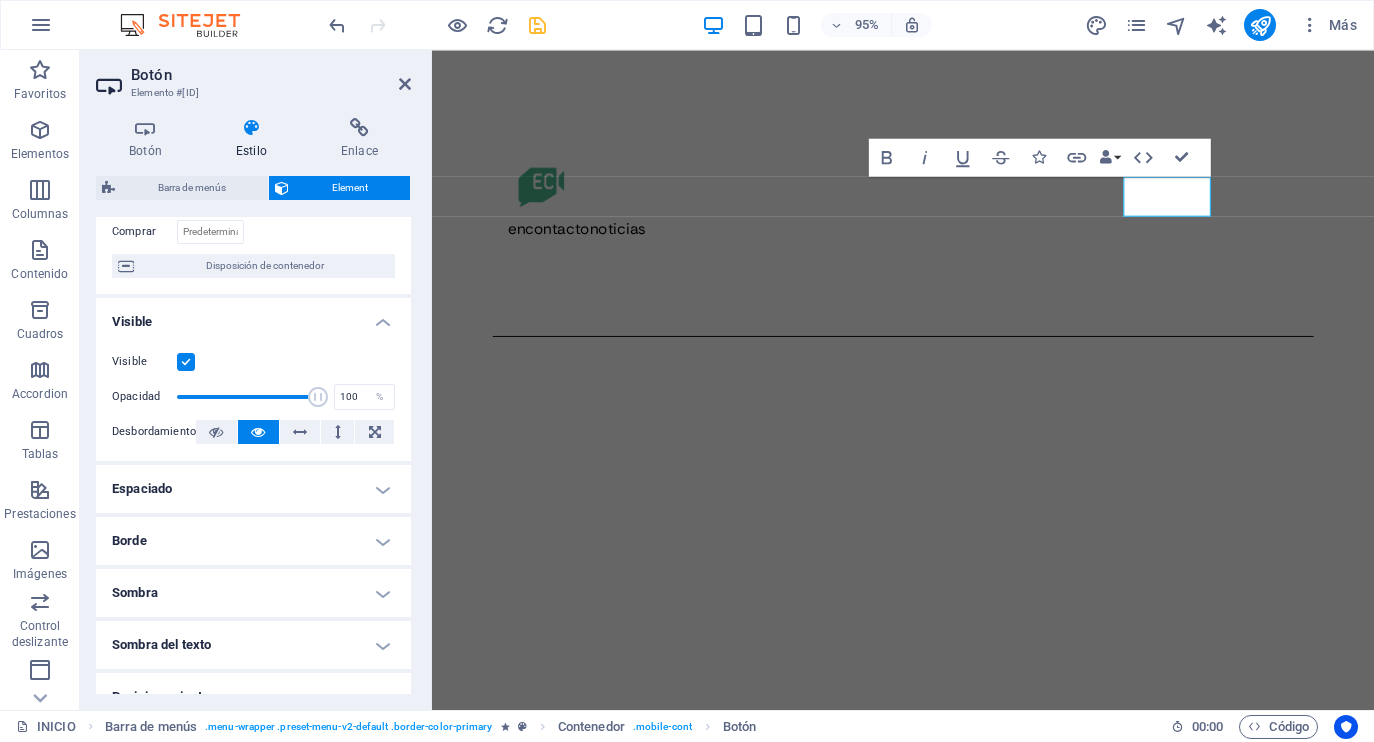click at bounding box center [251, 128] 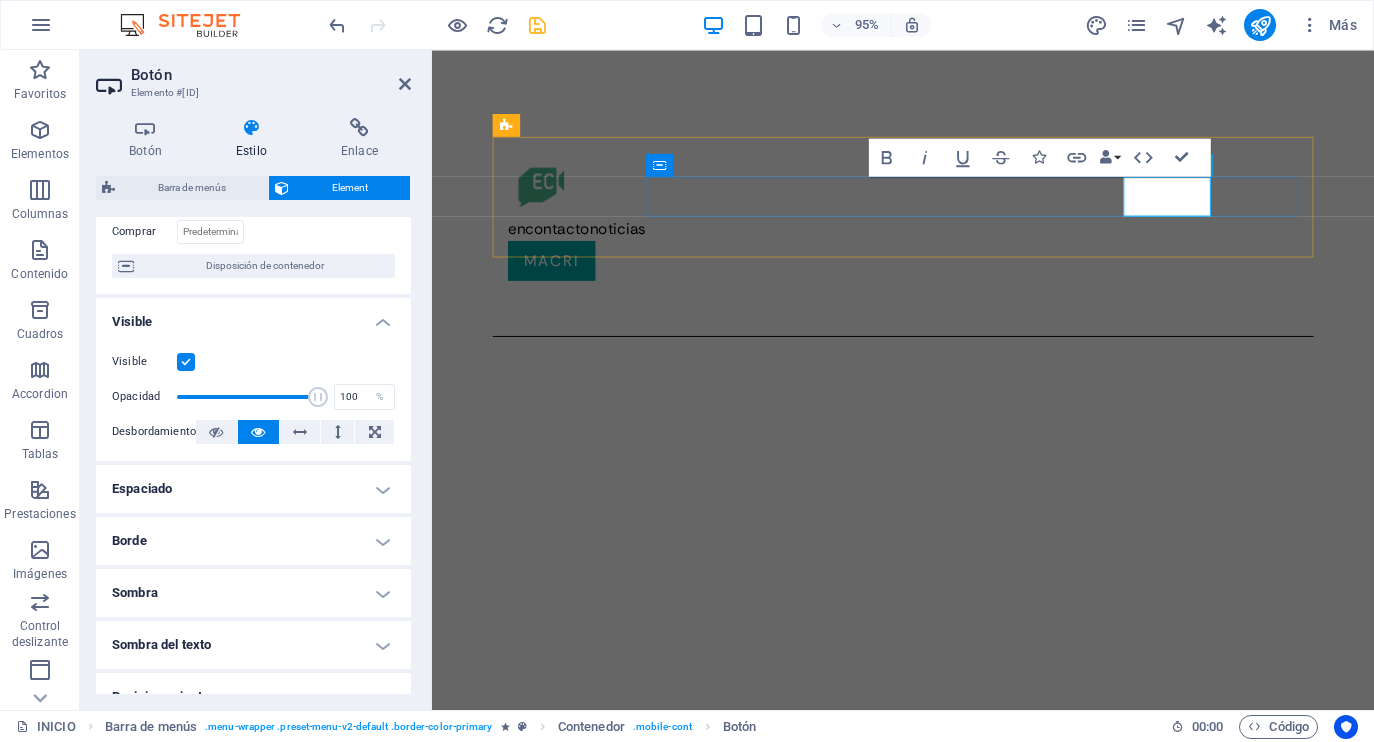 click on "MACRI" at bounding box center [558, 272] 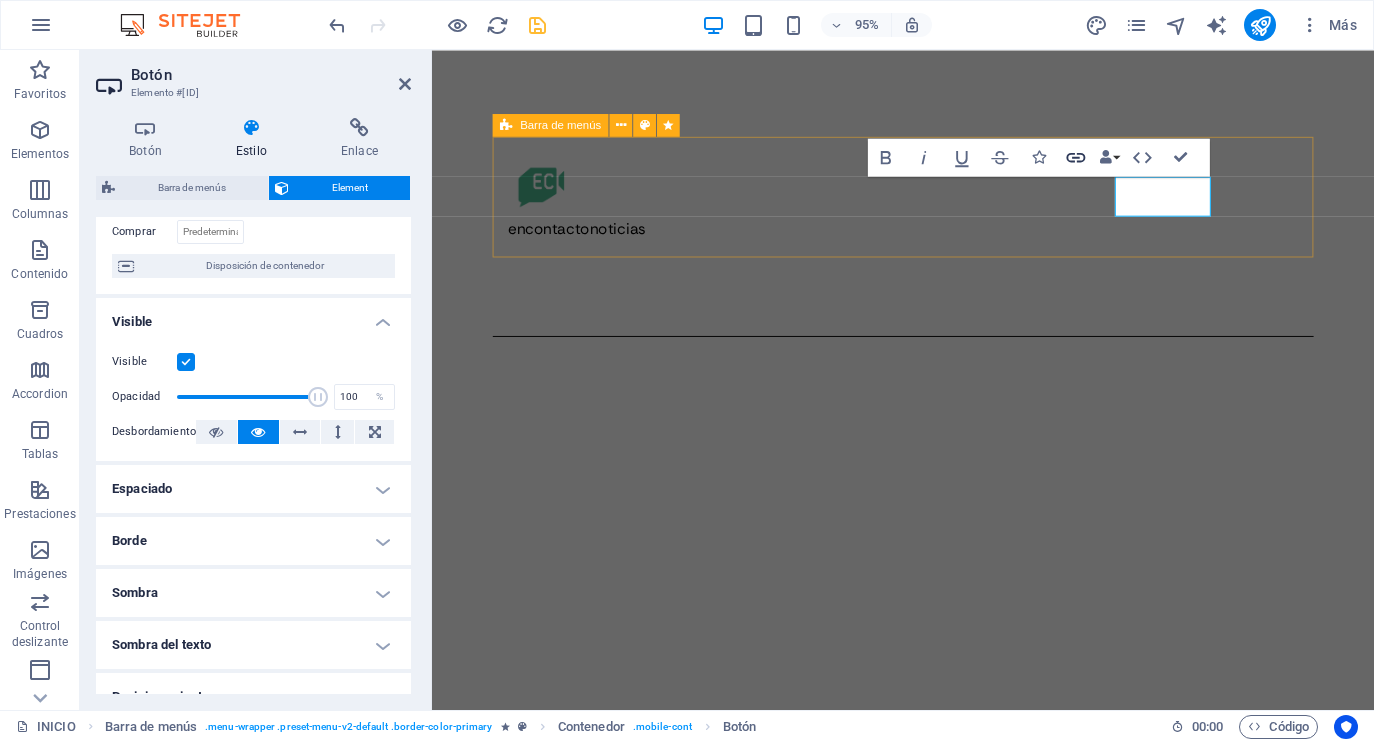 click 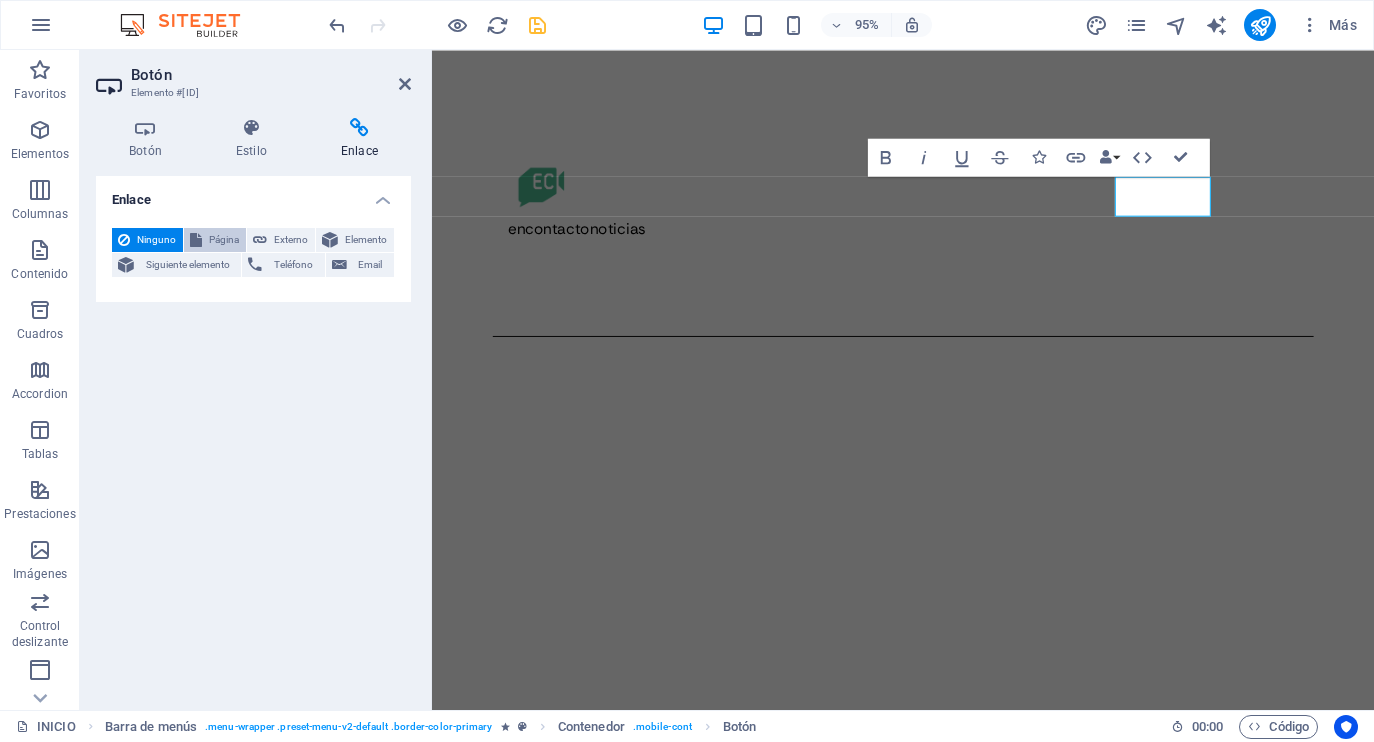 click on "Página" at bounding box center (224, 240) 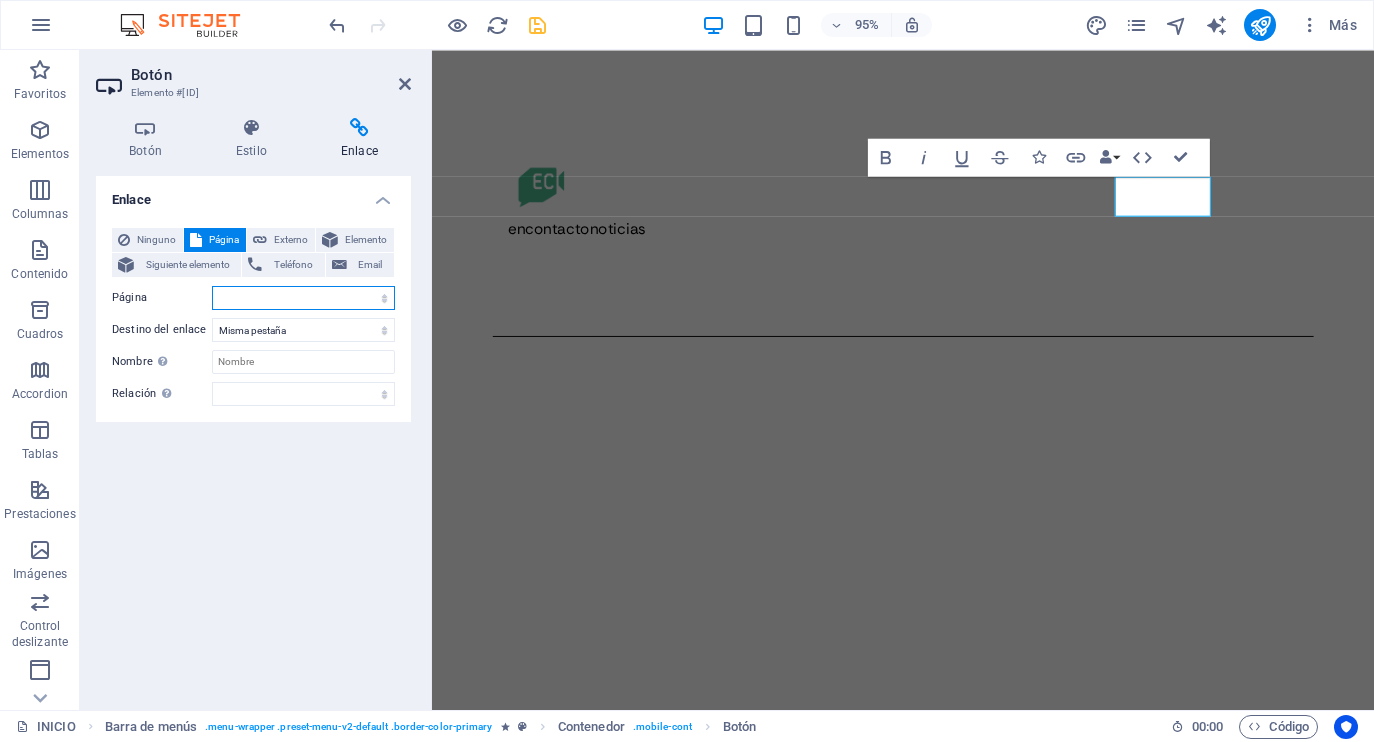select on "2" 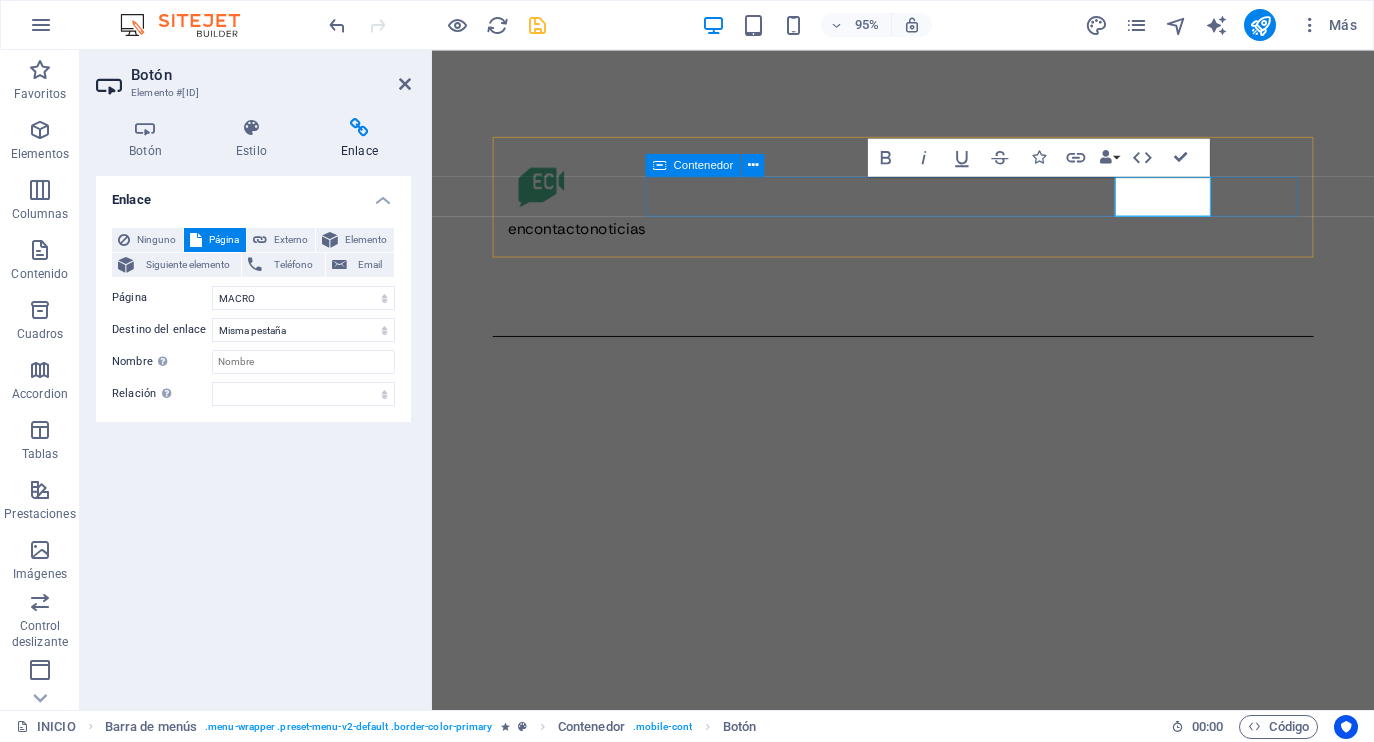 click on "MACRo inicio" at bounding box center [928, 293] 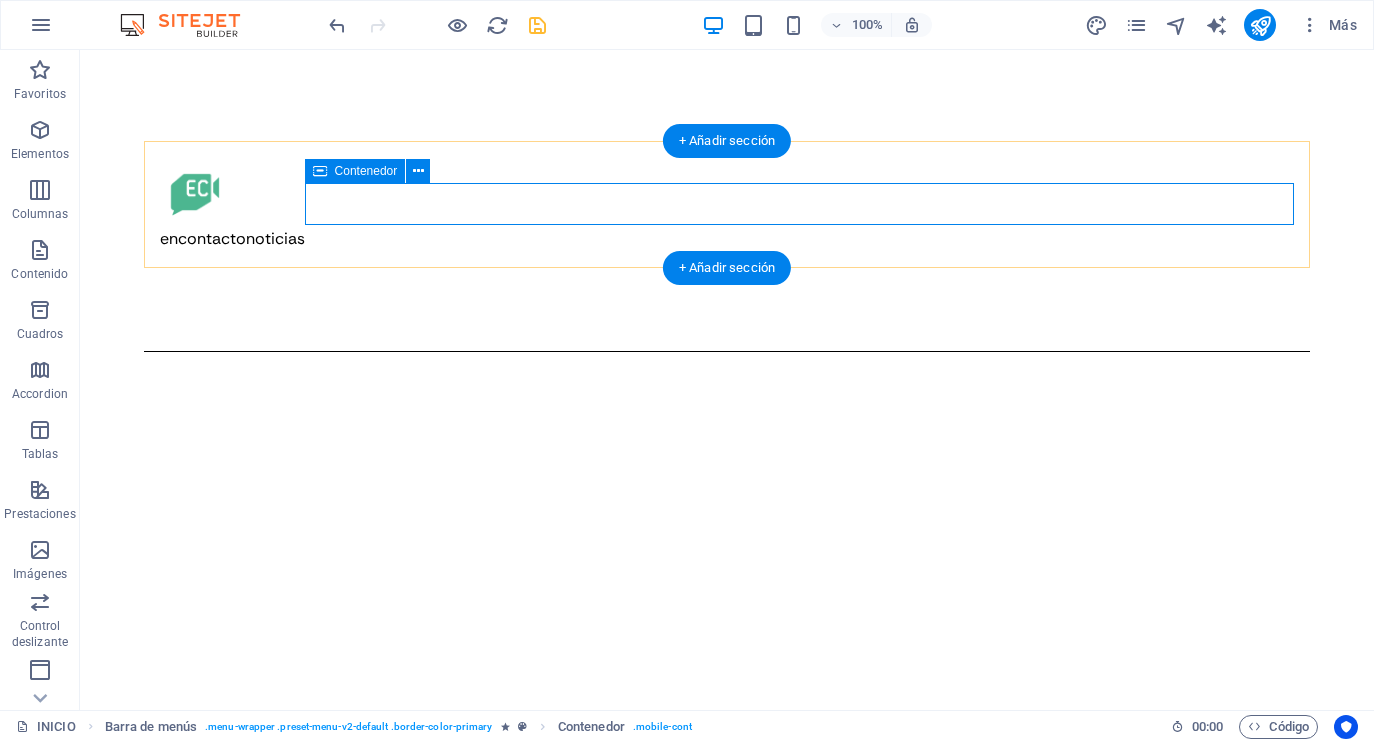 click on "MACRo inicio" at bounding box center (727, 293) 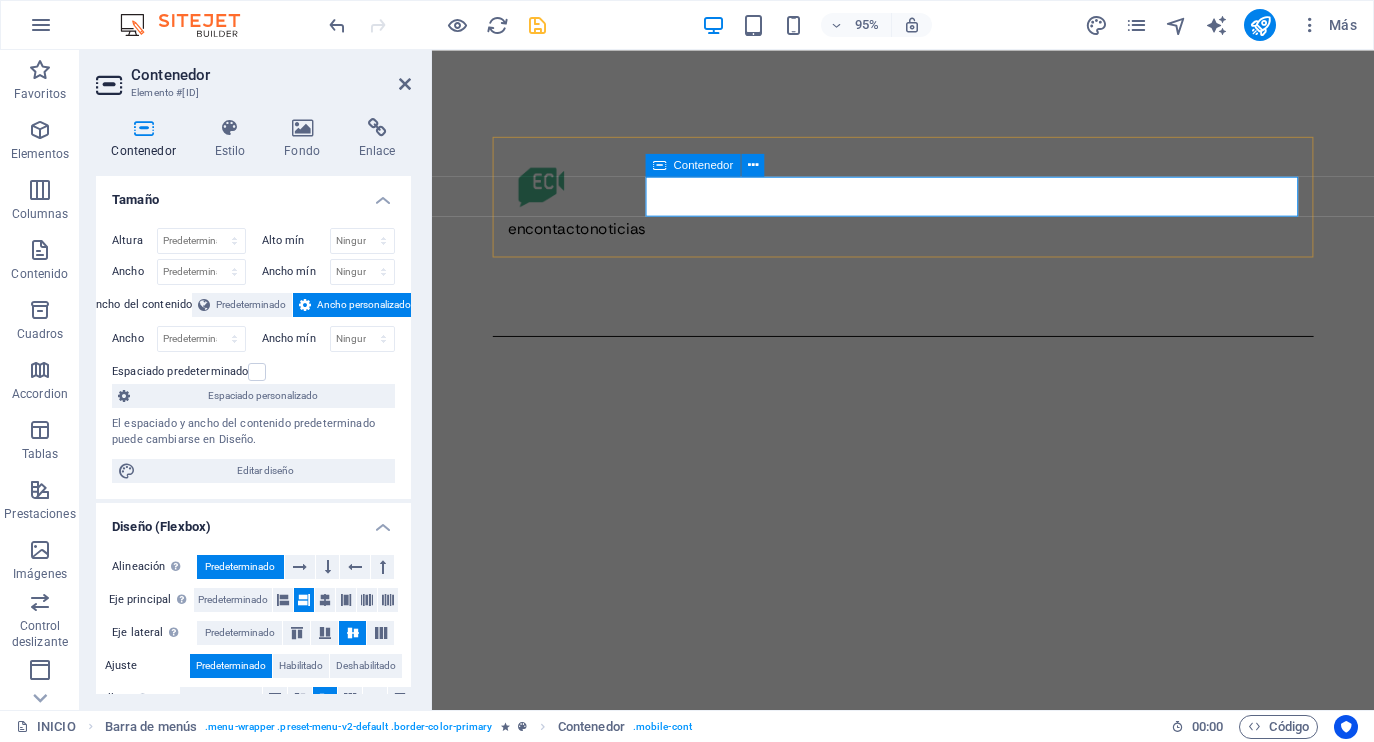 click on "MACRo inicio" at bounding box center (928, 293) 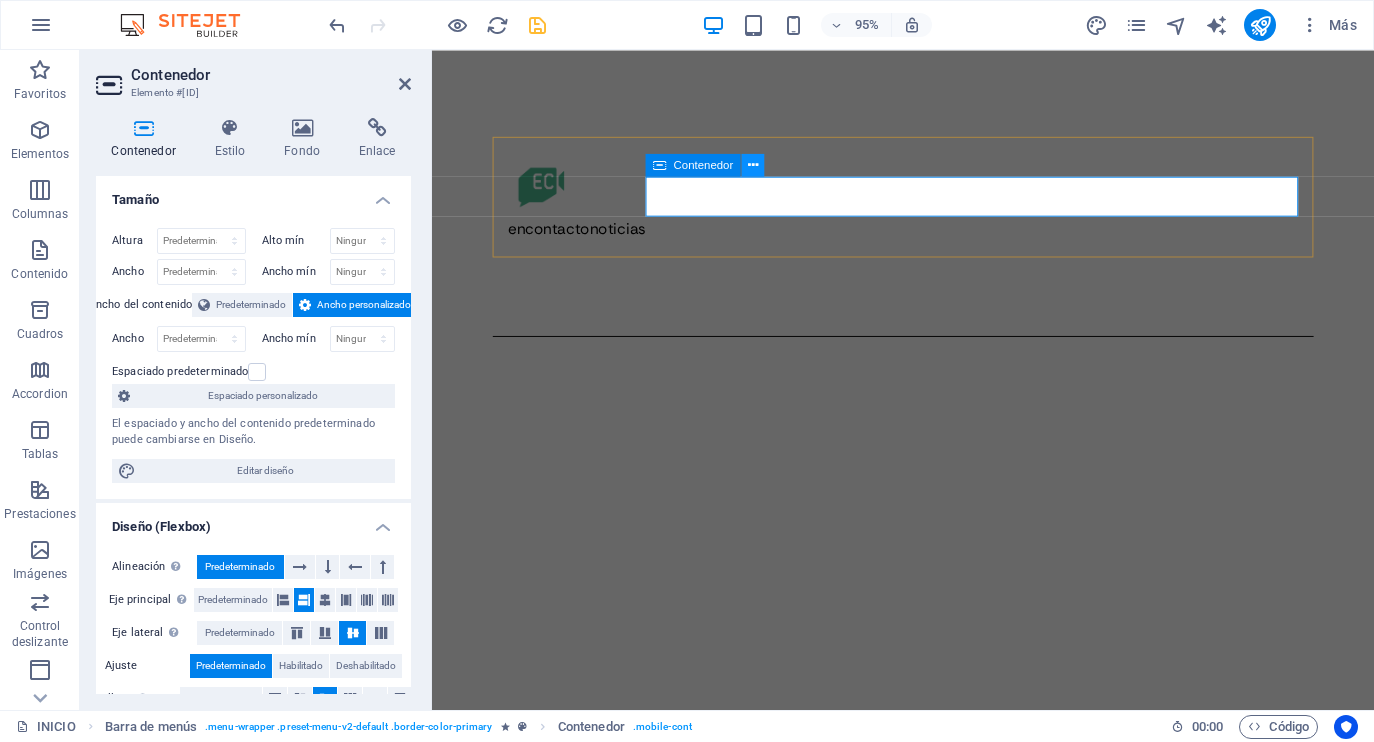 click at bounding box center (753, 165) 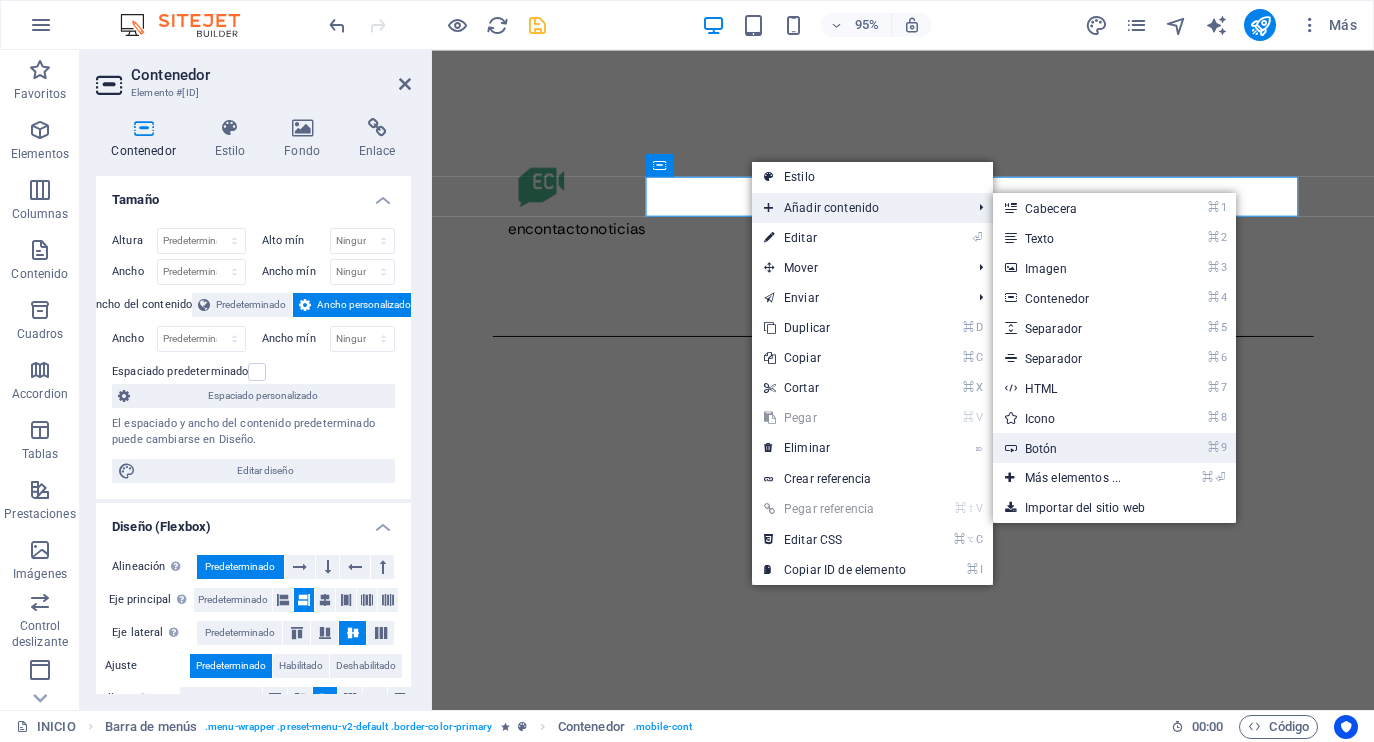 click on "⌘ 9  Botón" at bounding box center (1077, 448) 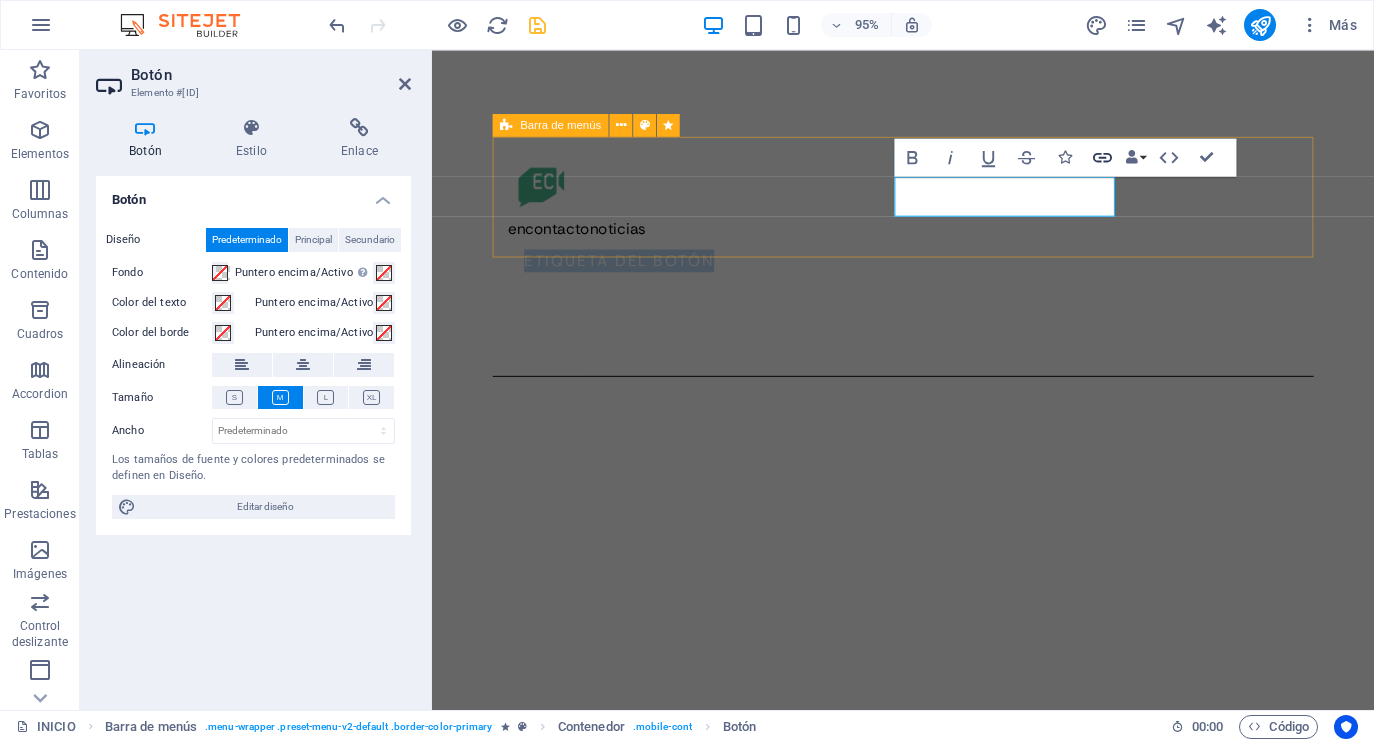 click 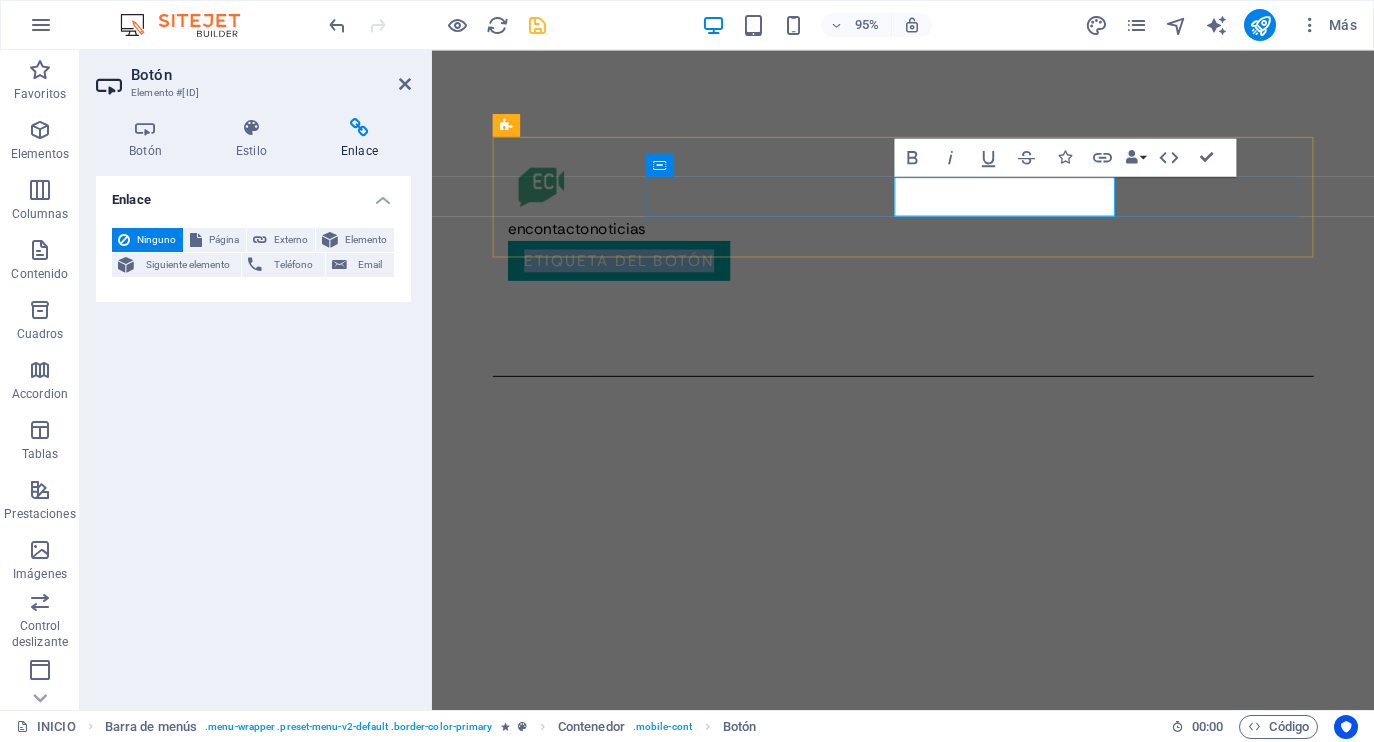 click on "Etiqueta del botón" at bounding box center [629, 272] 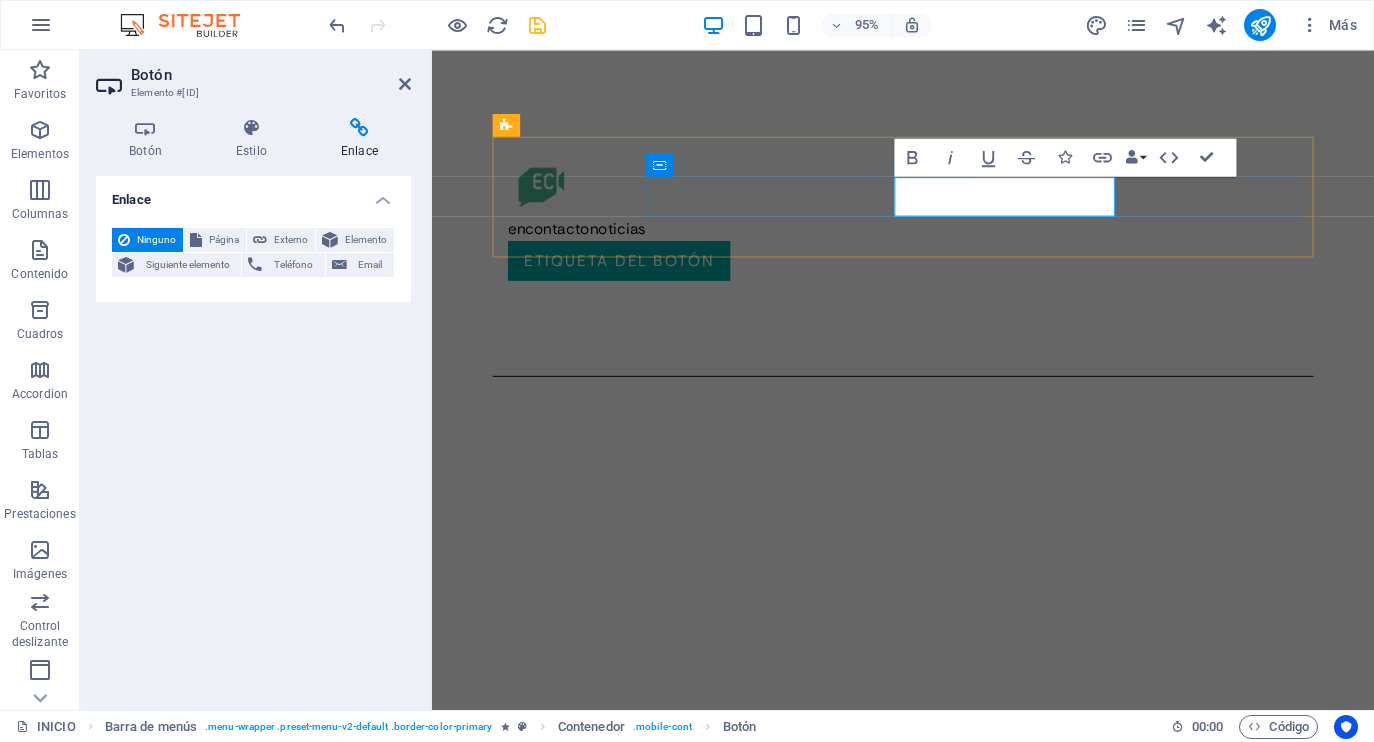click on "Etiqueta del botón" at bounding box center [629, 272] 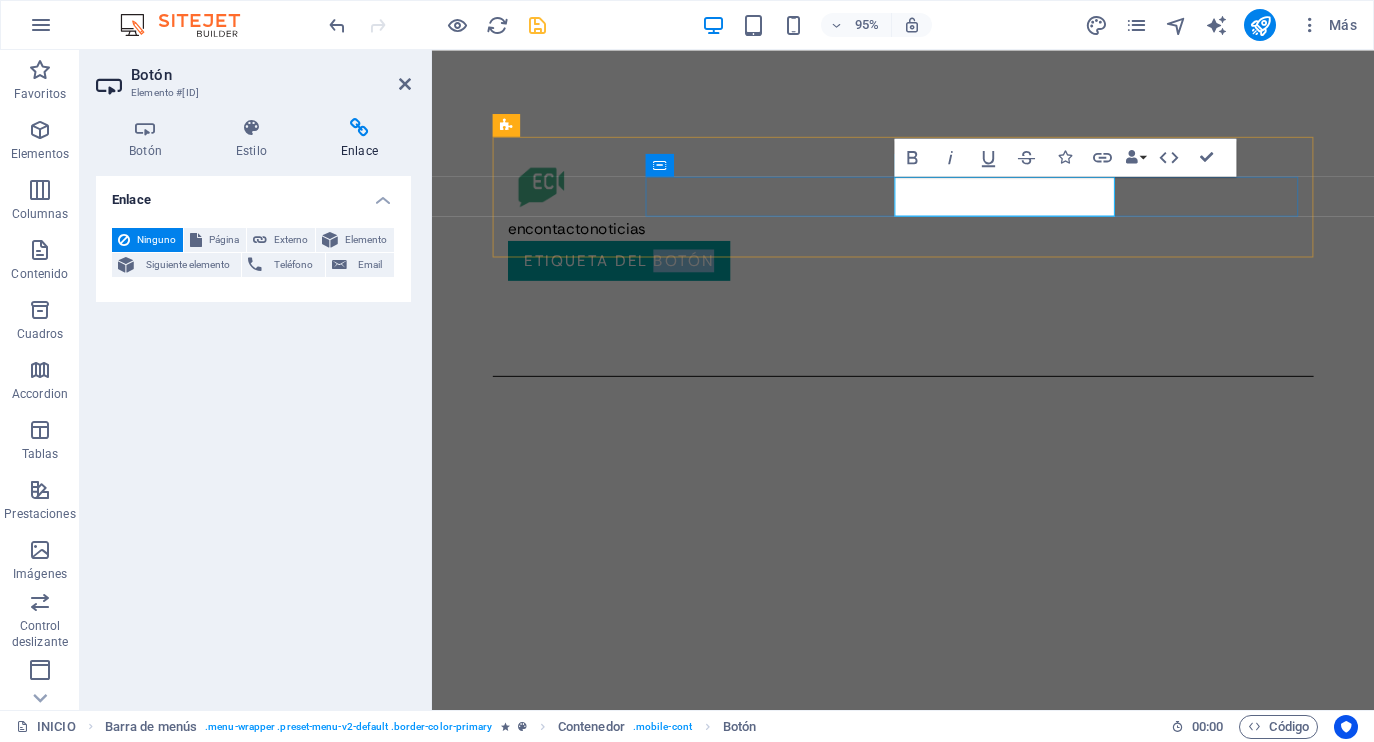click on "Etiqueta del botón" at bounding box center (629, 272) 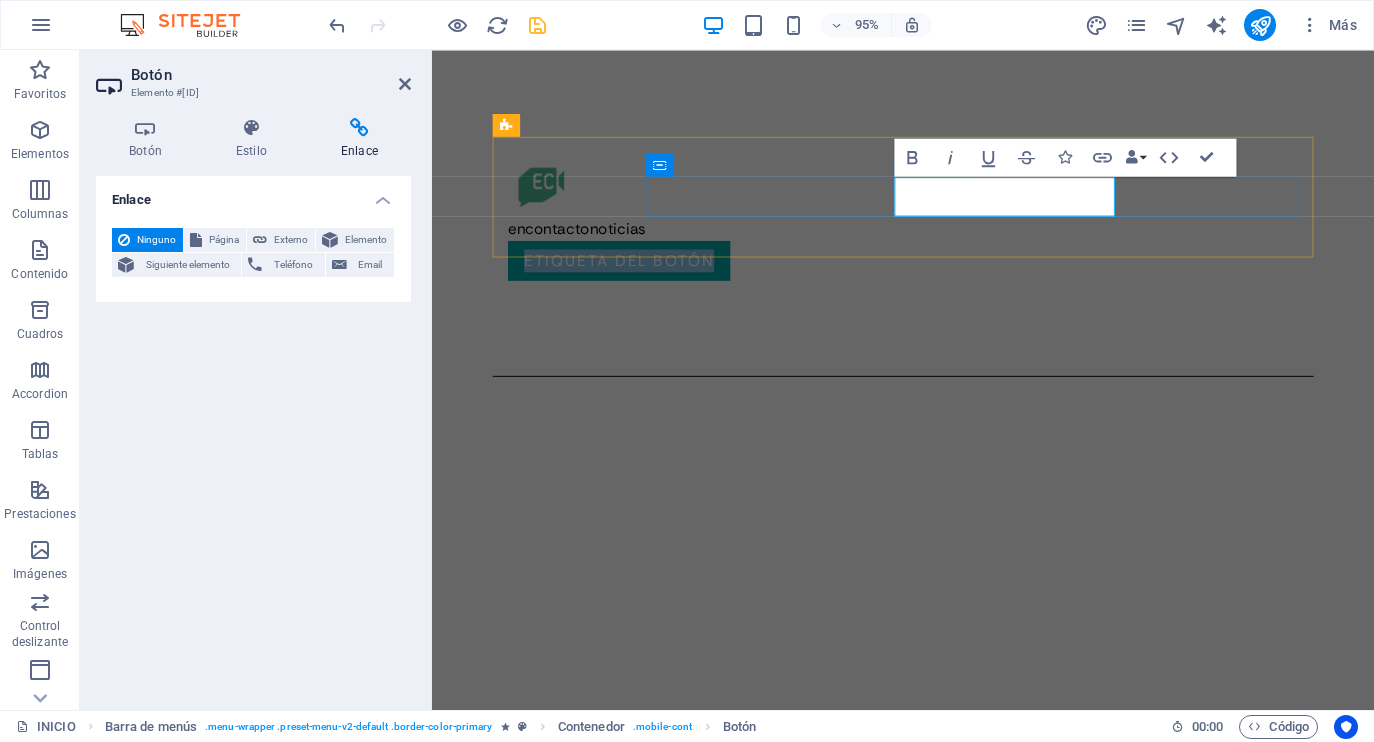 click on "Etiqueta del botón" at bounding box center [629, 272] 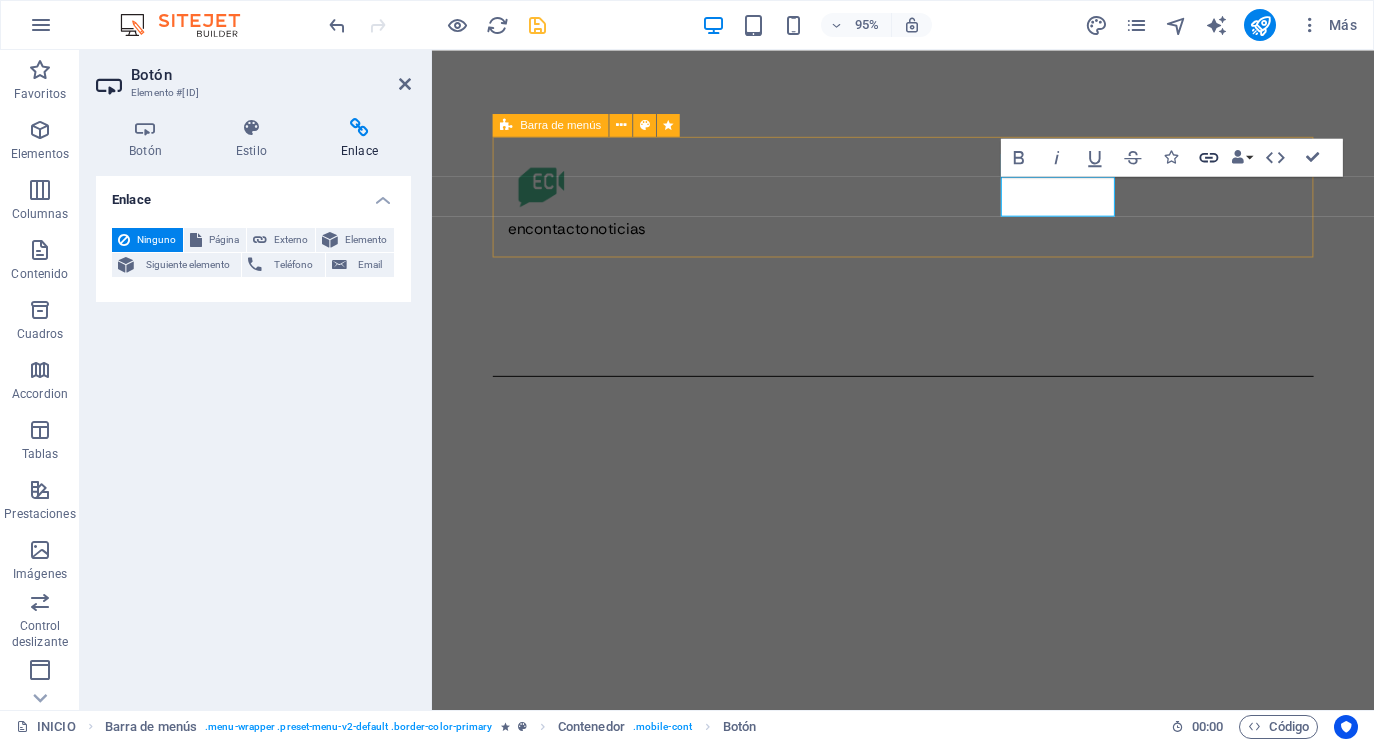 click 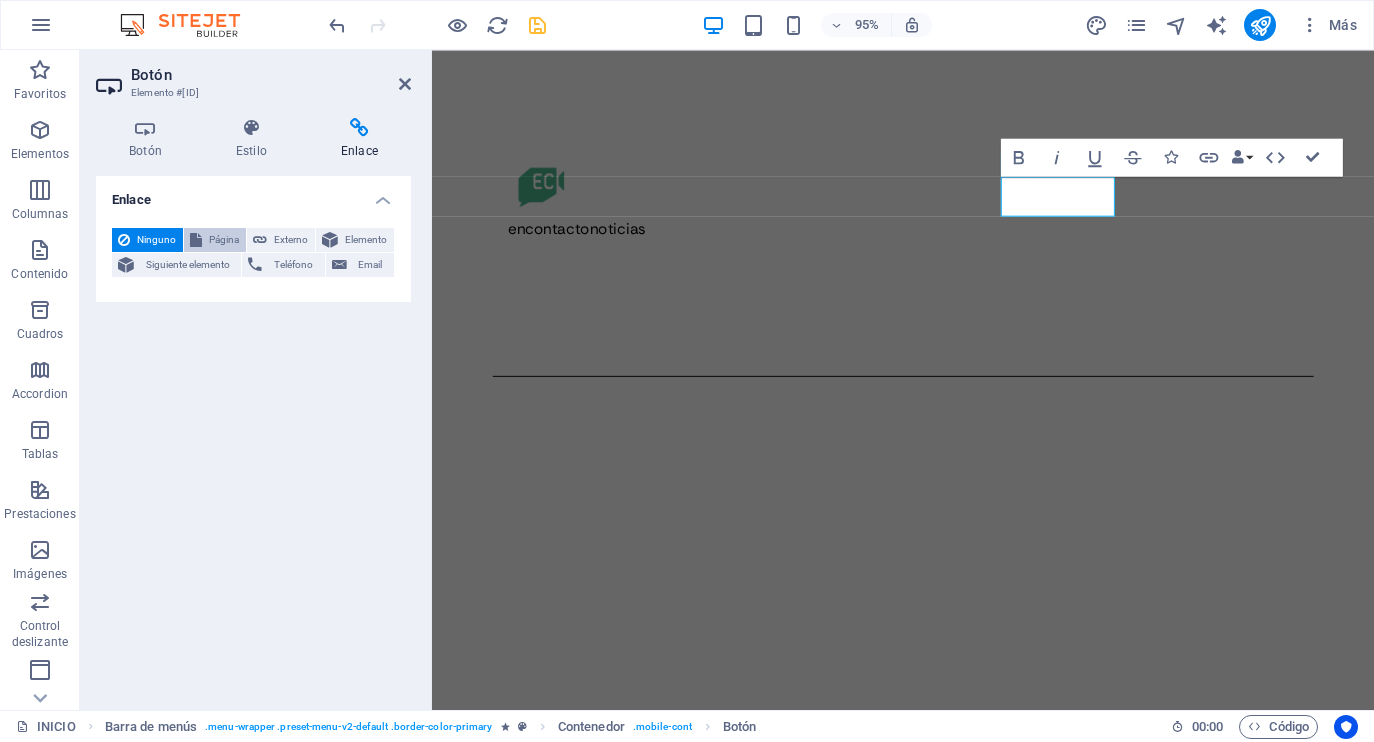 click at bounding box center (196, 240) 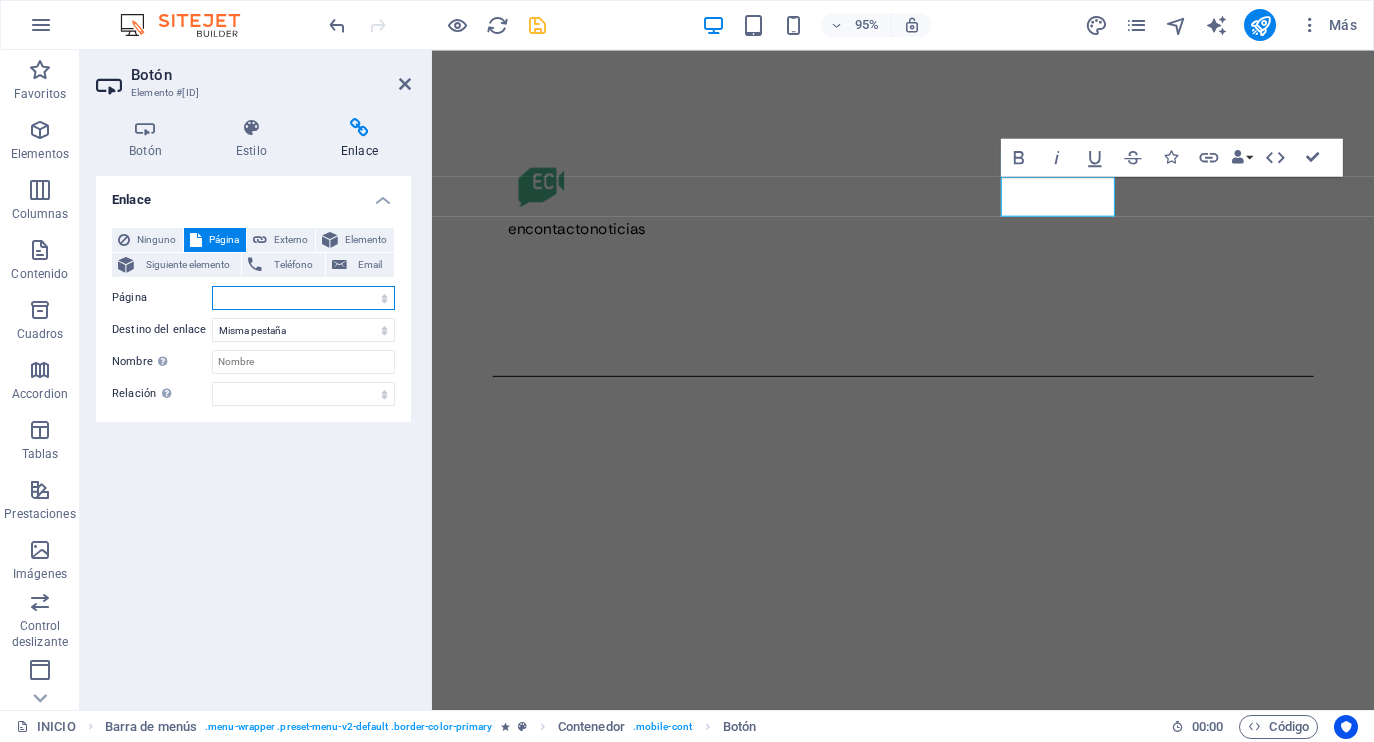select on "1" 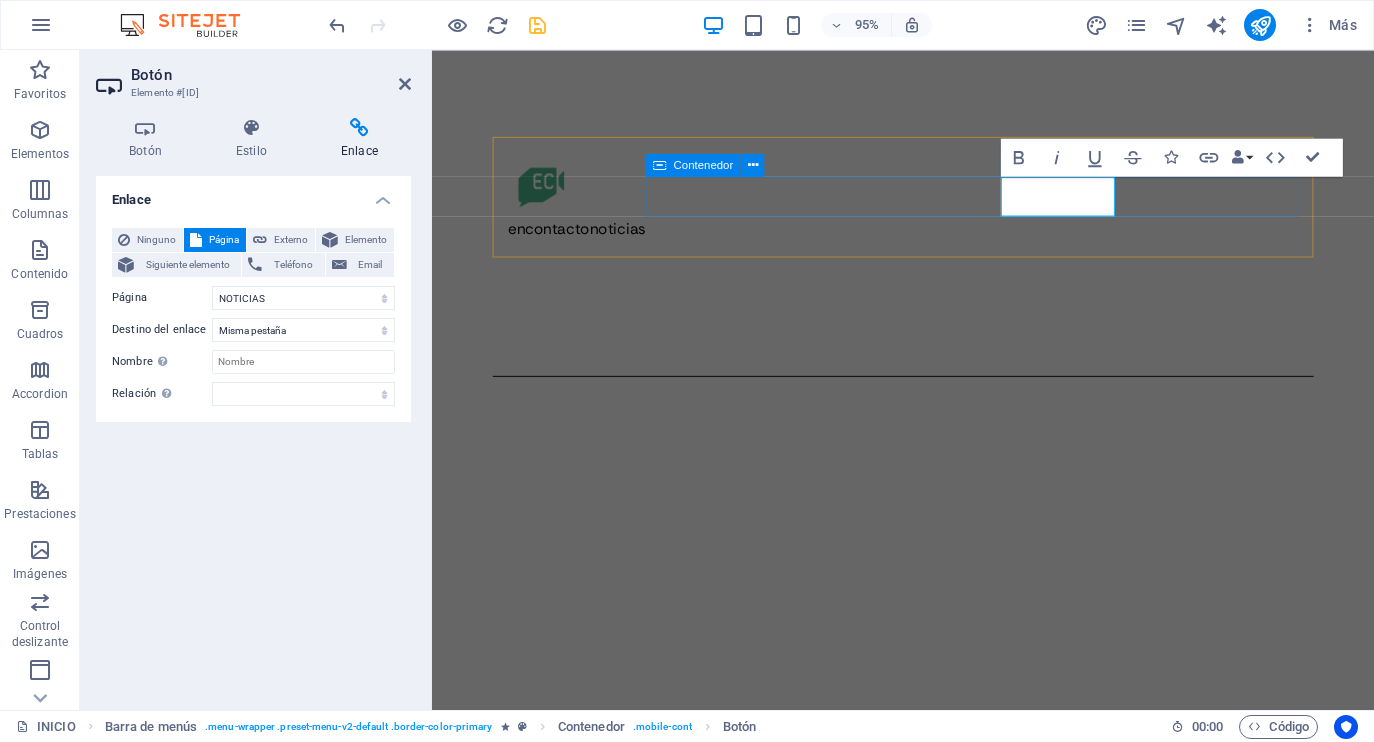 click on "noticias MACRo inicio" at bounding box center (928, 314) 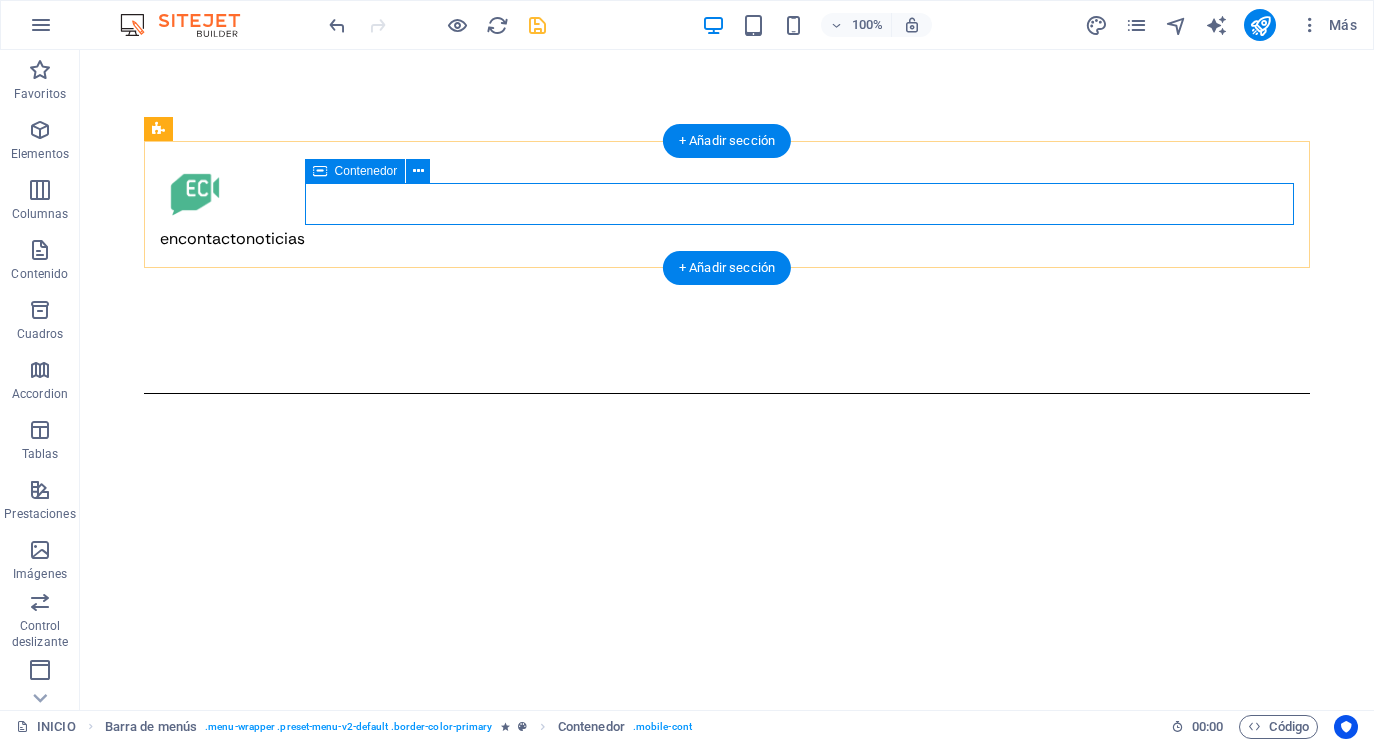 click on "noticias MACRo inicio" at bounding box center (727, 314) 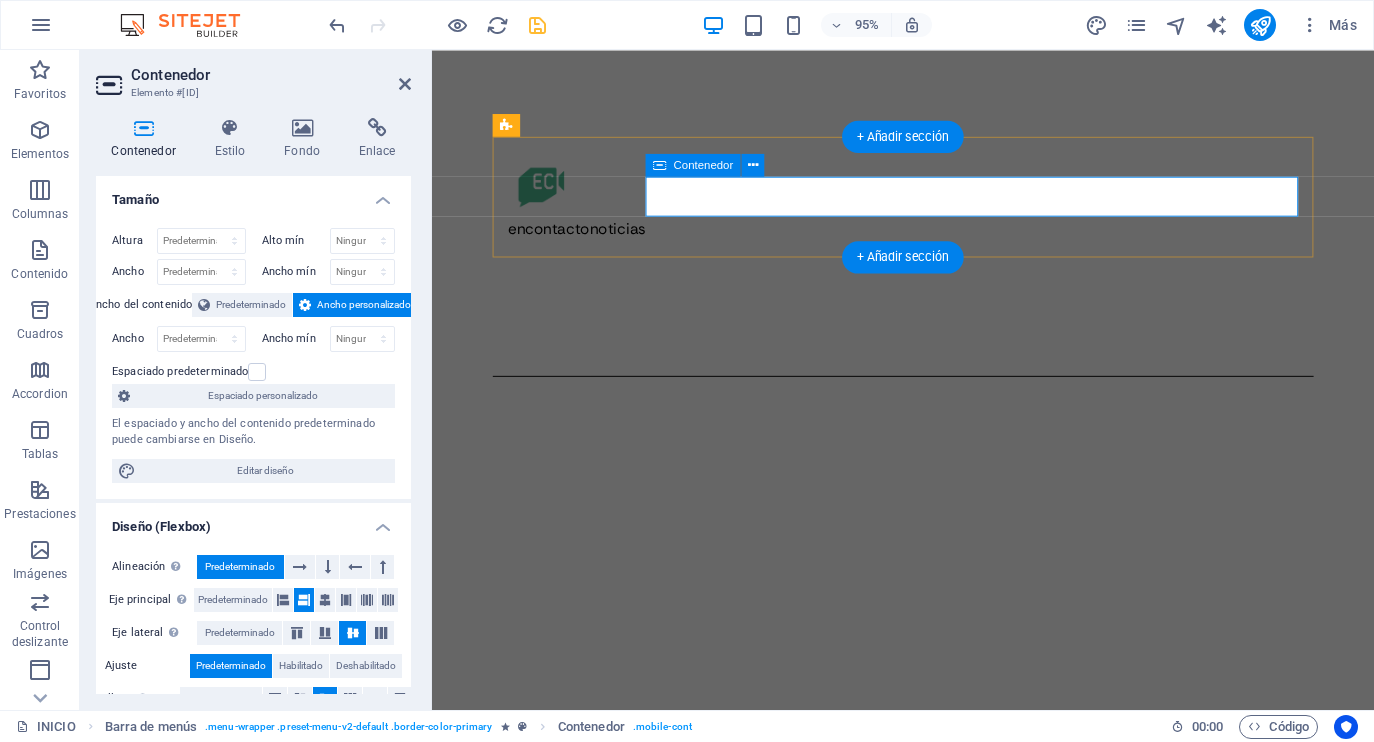 click on "Contenedor Estilo Fondo Enlace Tamaño Altura Predeterminado px rem % vh vw Alto mín Ninguno px rem % vh vw Ancho Predeterminado px rem % em vh vw Ancho mín Ninguno px rem % vh vw Ancho del contenido Predeterminado Ancho personalizado Ancho Predeterminado px rem % em vh vw Ancho mín Ninguno px rem % vh vw Espaciado predeterminado Espaciado personalizado El espaciado y ancho del contenido predeterminado puede cambiarse en Diseño. Editar diseño Diseño (Flexbox) Alineación Determina flex-direction. Predeterminado Eje principal Determina la forma en la que los elementos deberían comportarse por el eje principal en este contenedor (contenido justificado). Predeterminado Eje lateral Controla la dirección vertical del elemento en el contenedor (alinear elementos). Predeterminado Ajuste Predeterminado Habilitado Deshabilitado Relleno Controla las distancias y la dirección de los elementos en el eje Y en varias líneas (alinear contenido). Predeterminado Accesibilidad Rol Ninguno Alert Timer" at bounding box center [253, 406] 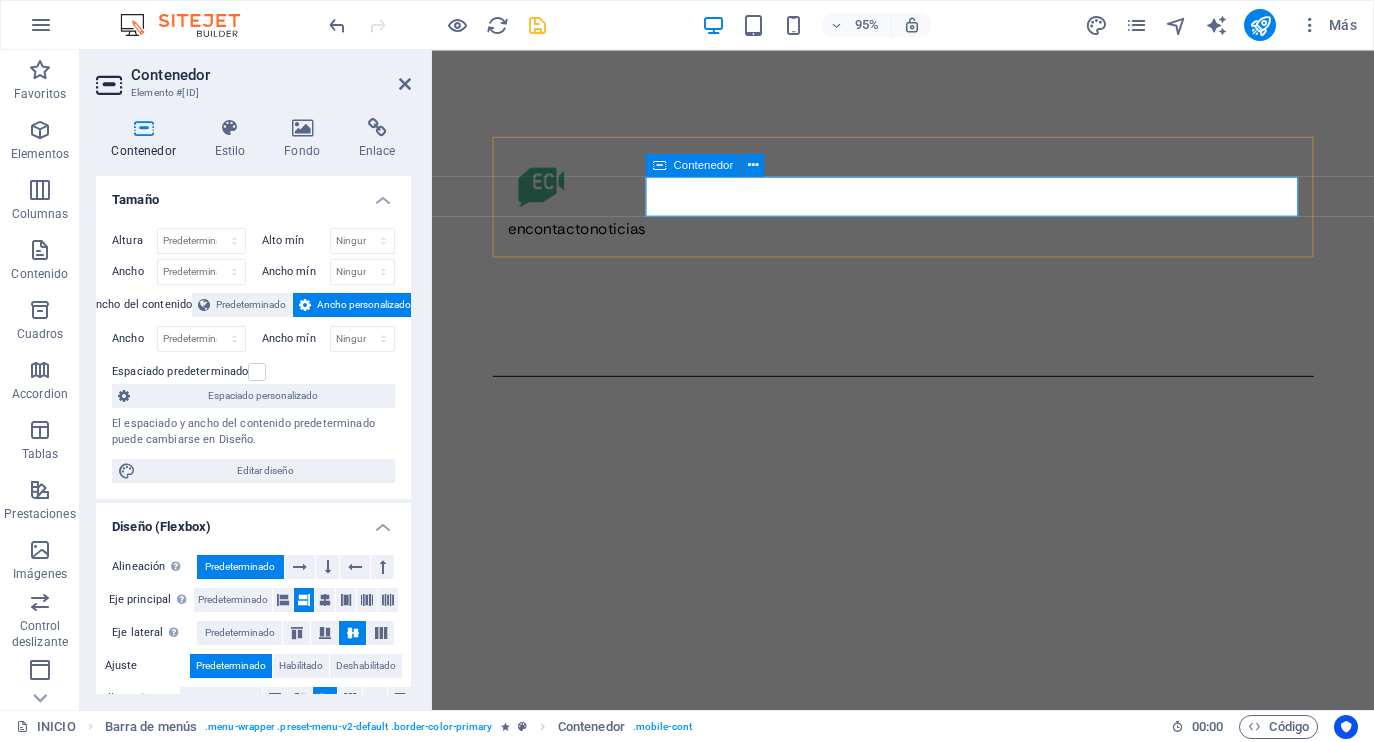 click on "noticias MACRo inicio" at bounding box center (928, 314) 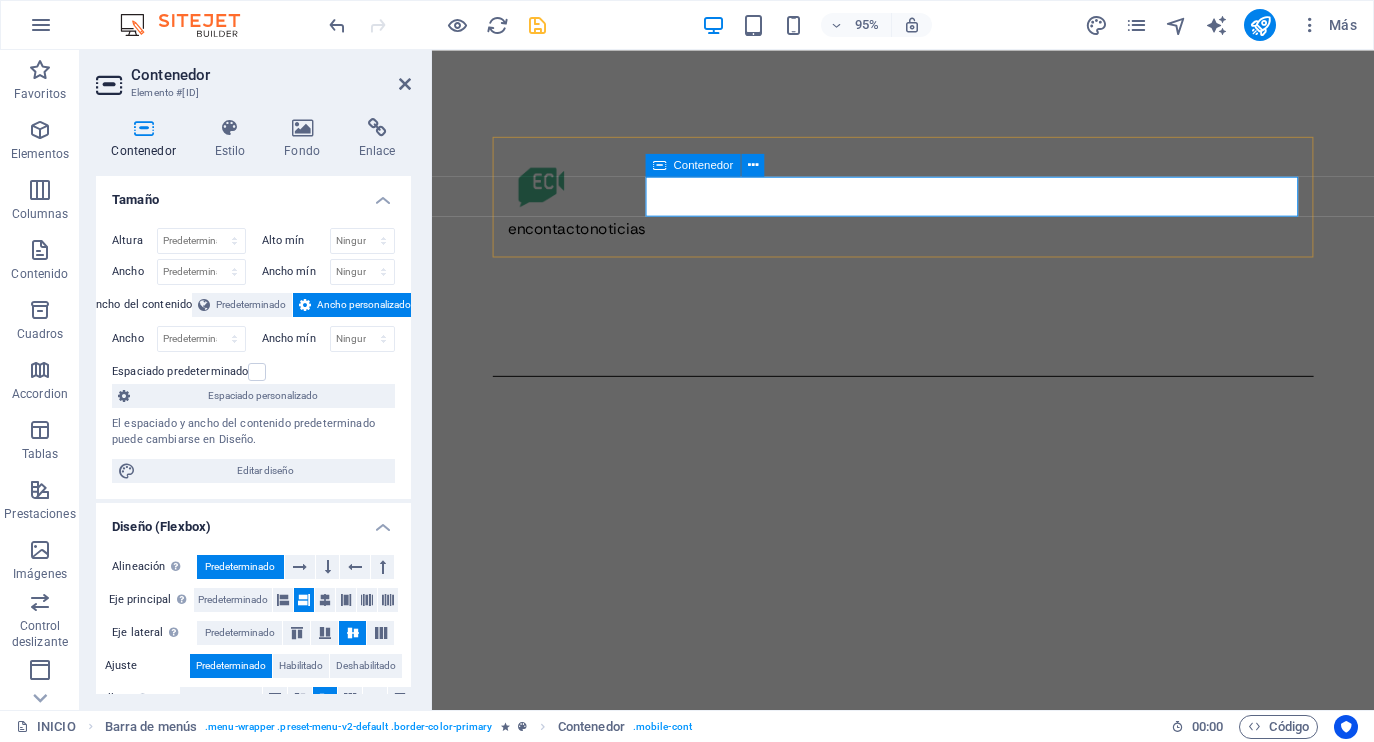 click on "noticias MACRo inicio" at bounding box center (928, 314) 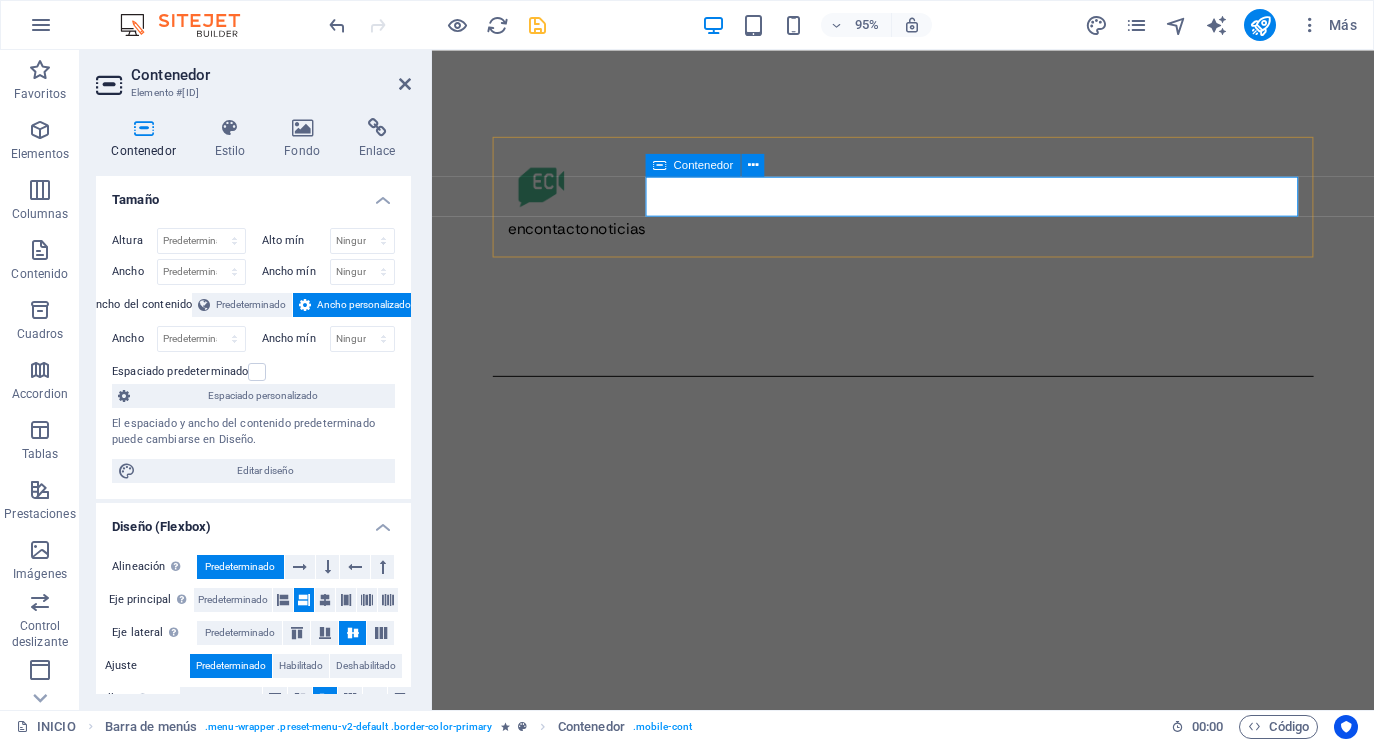 click on "noticias MACRo inicio" at bounding box center [928, 314] 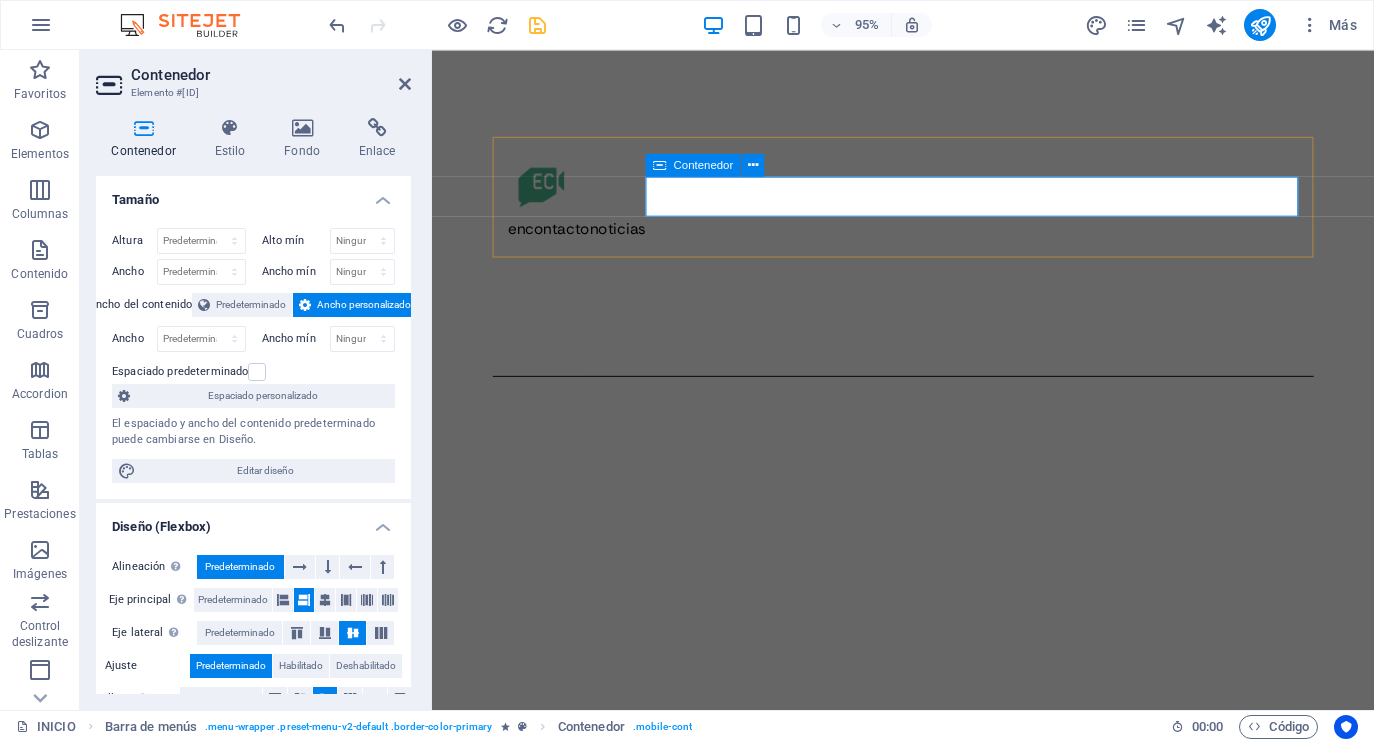 click on "noticias MACRo inicio" at bounding box center (928, 314) 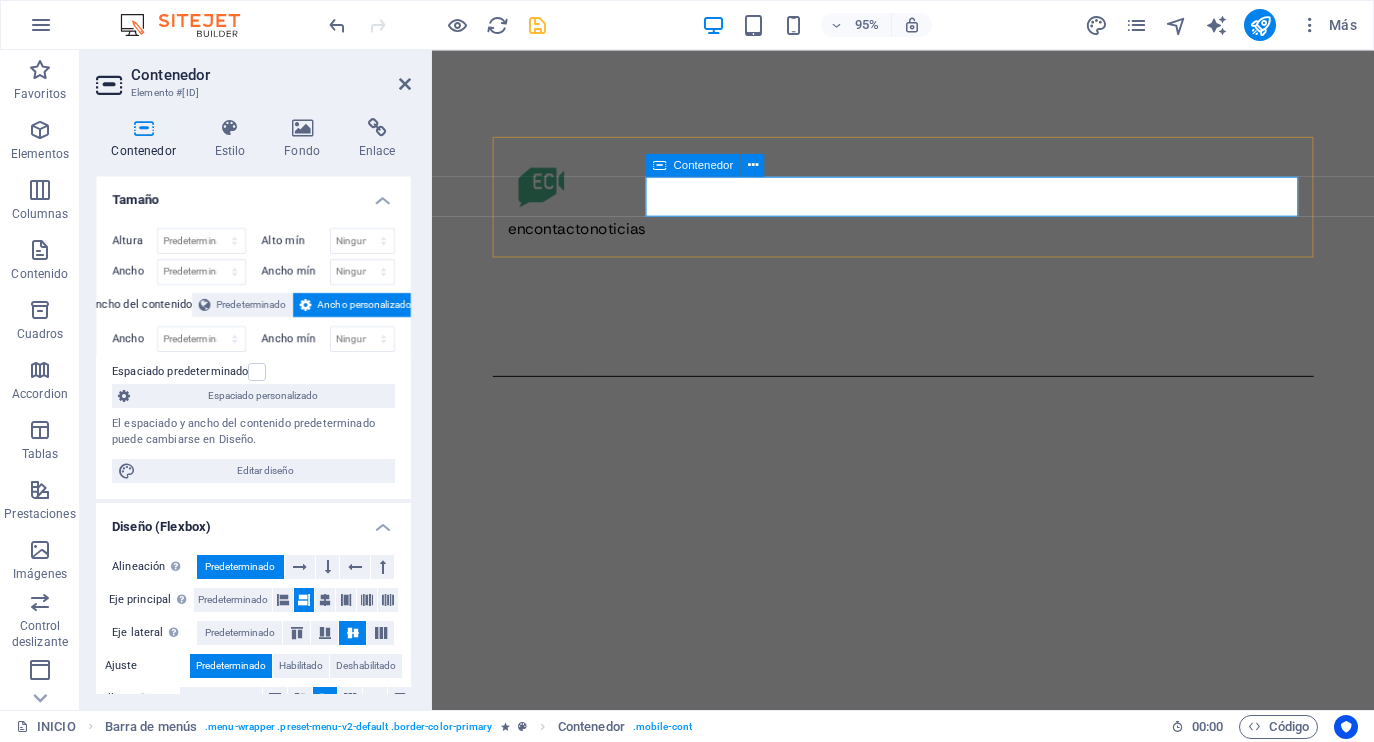 click on "noticias MACRo inicio" at bounding box center [928, 314] 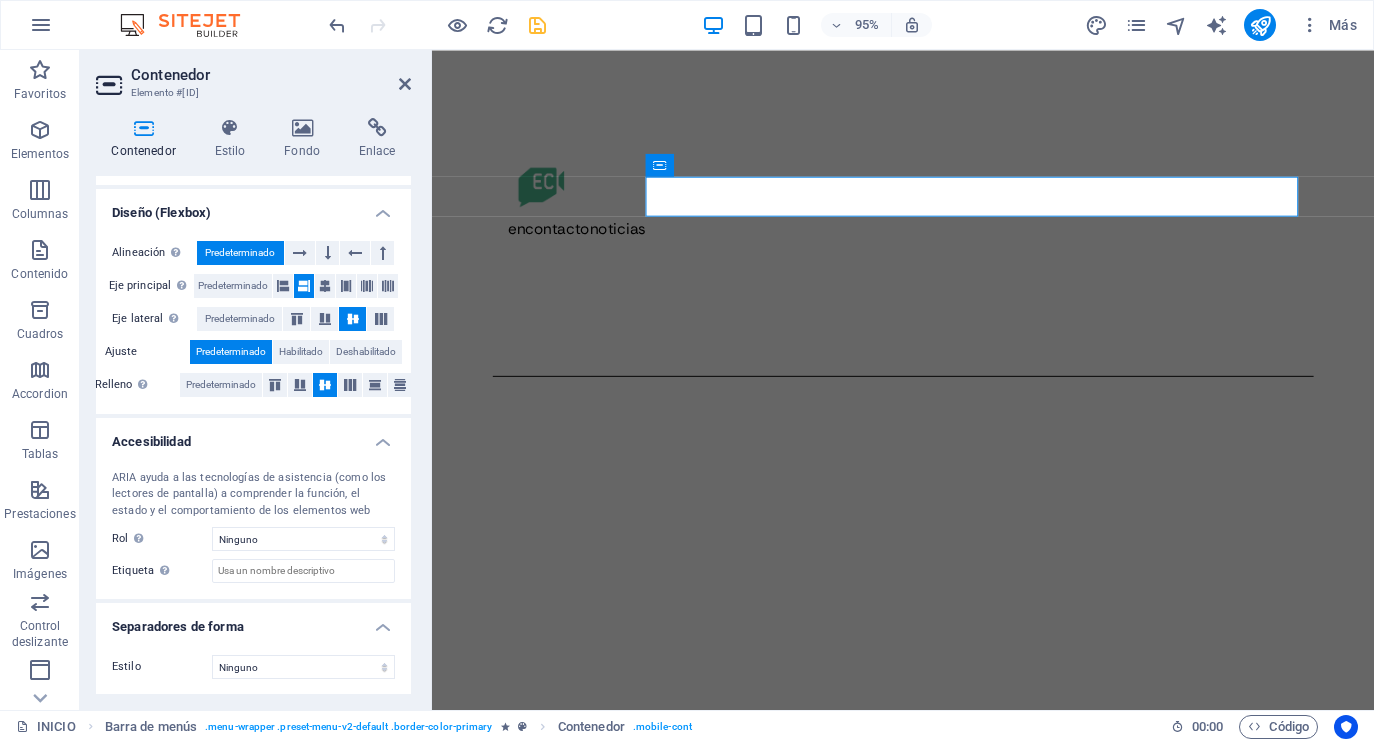 scroll, scrollTop: 312, scrollLeft: 0, axis: vertical 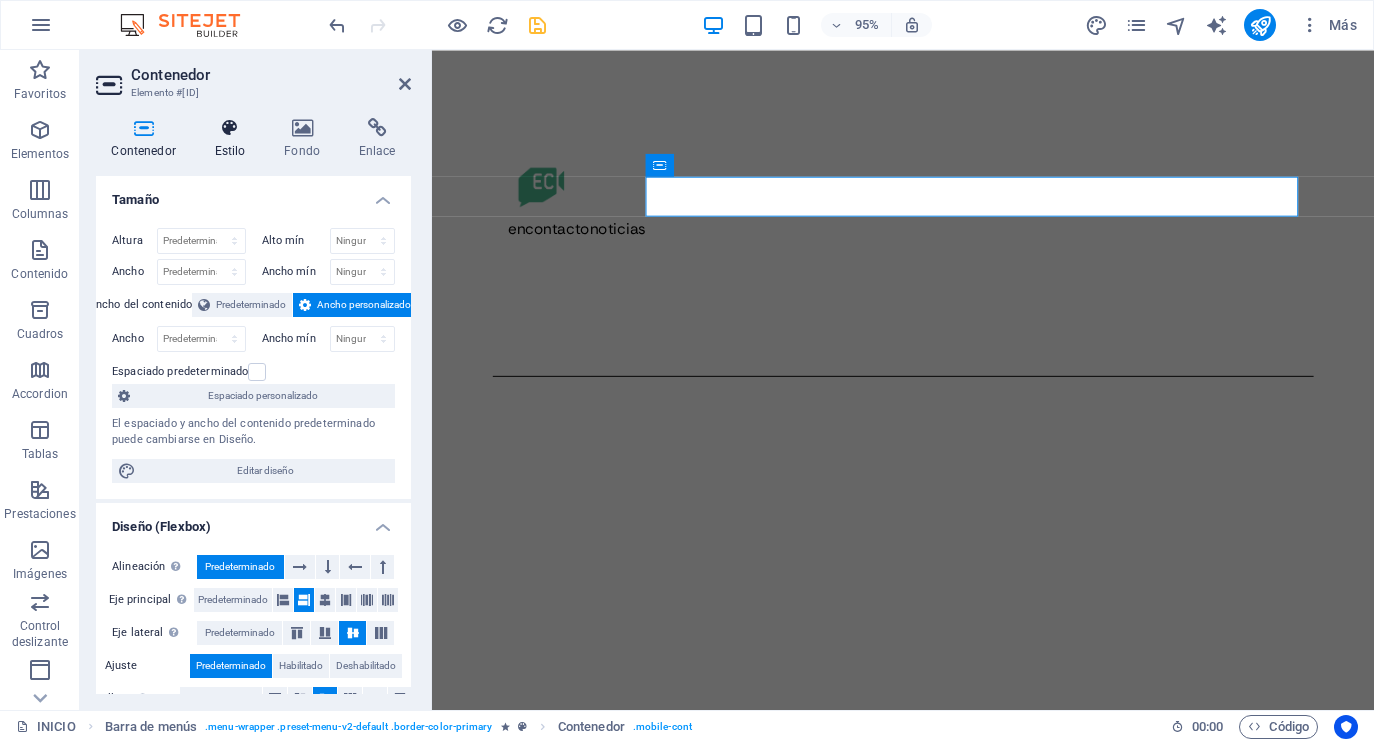 click on "Estilo" at bounding box center (234, 139) 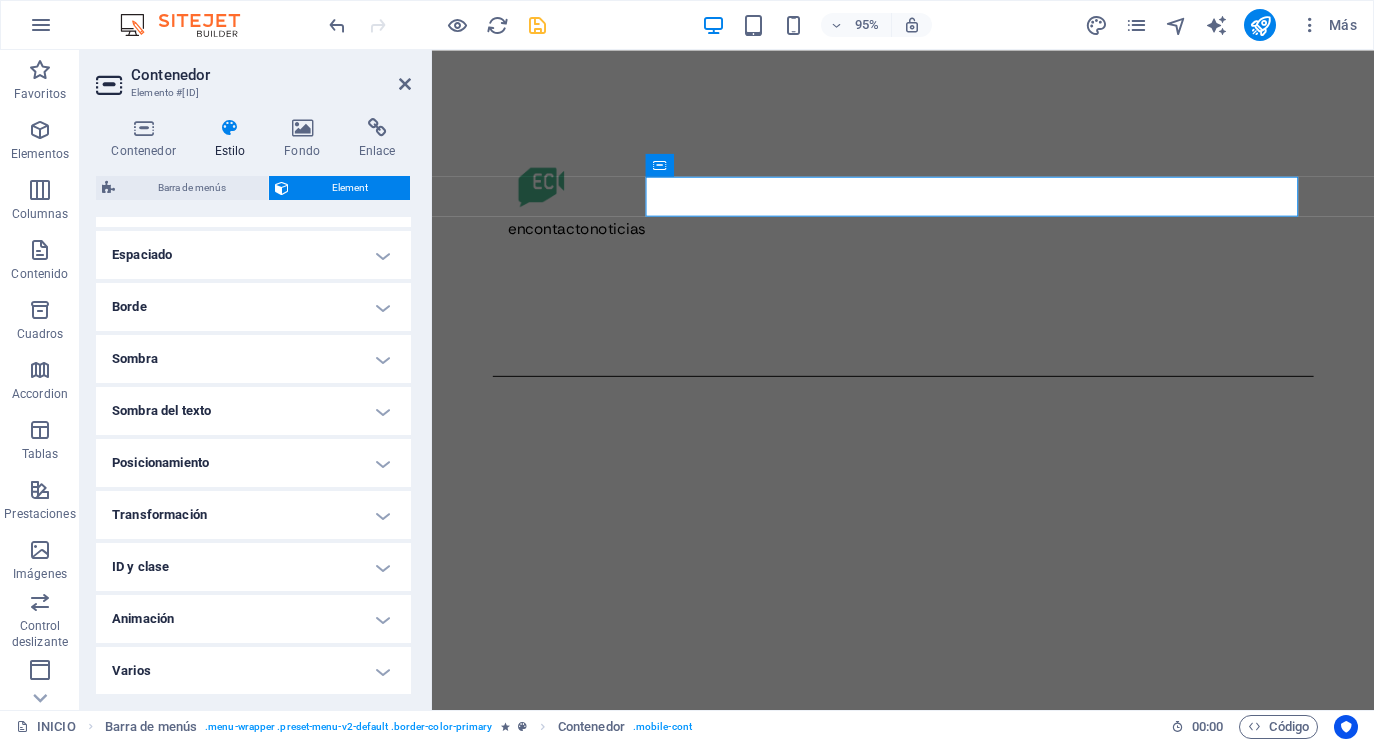 scroll, scrollTop: 383, scrollLeft: 0, axis: vertical 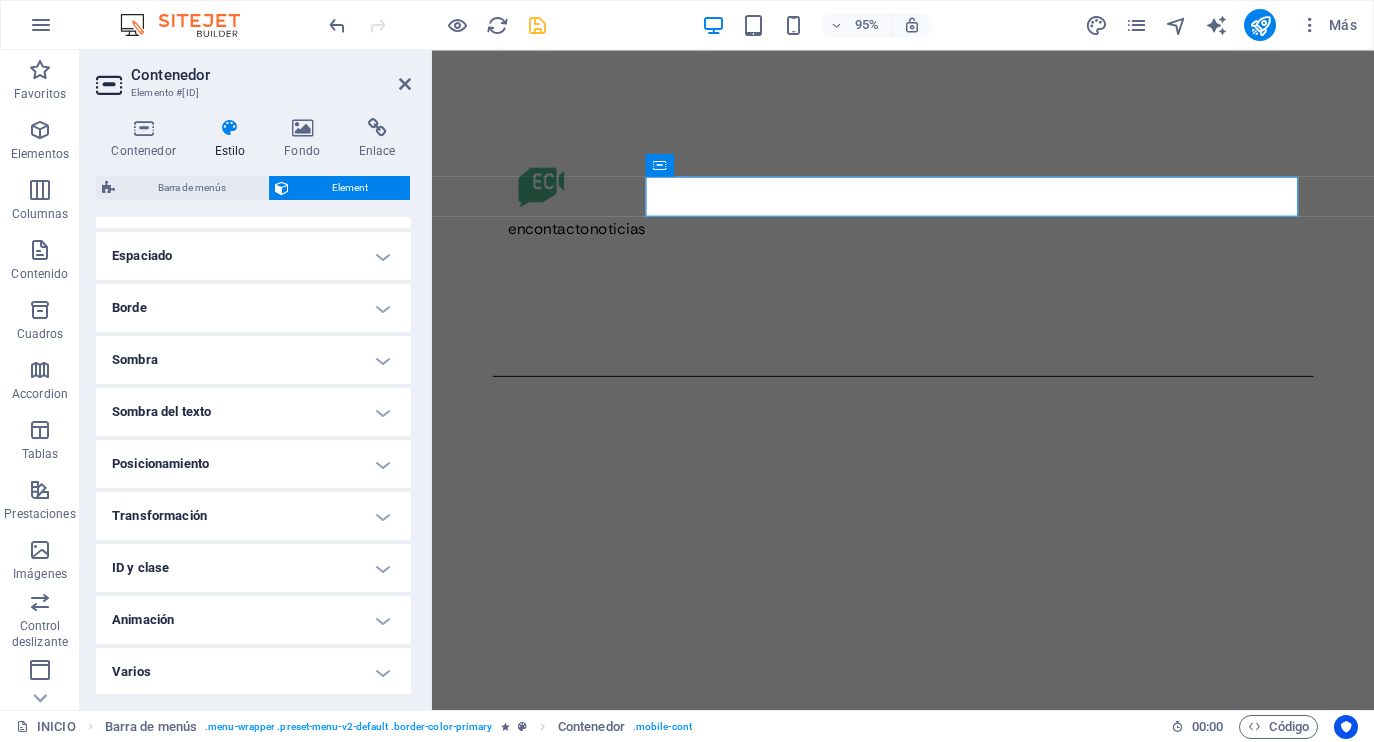 click on "Varios" at bounding box center (253, 672) 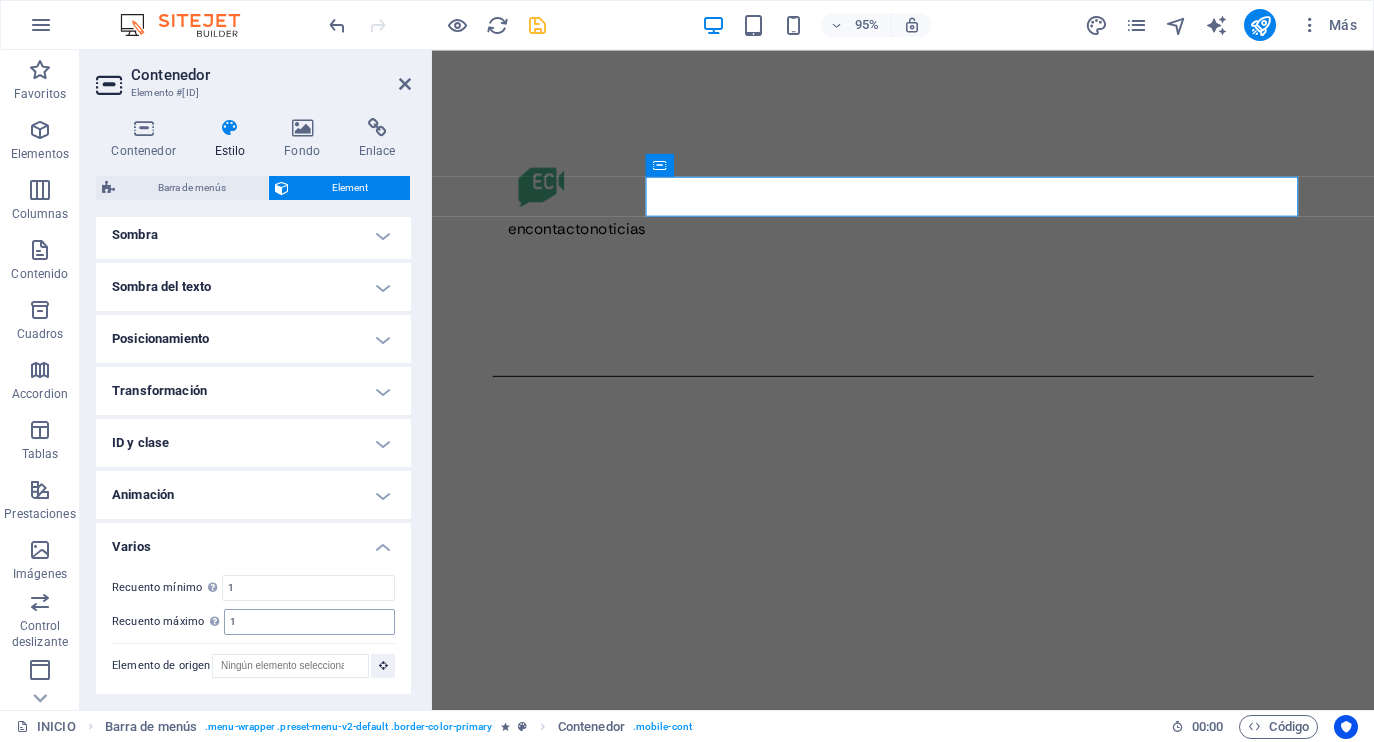 scroll, scrollTop: 507, scrollLeft: 0, axis: vertical 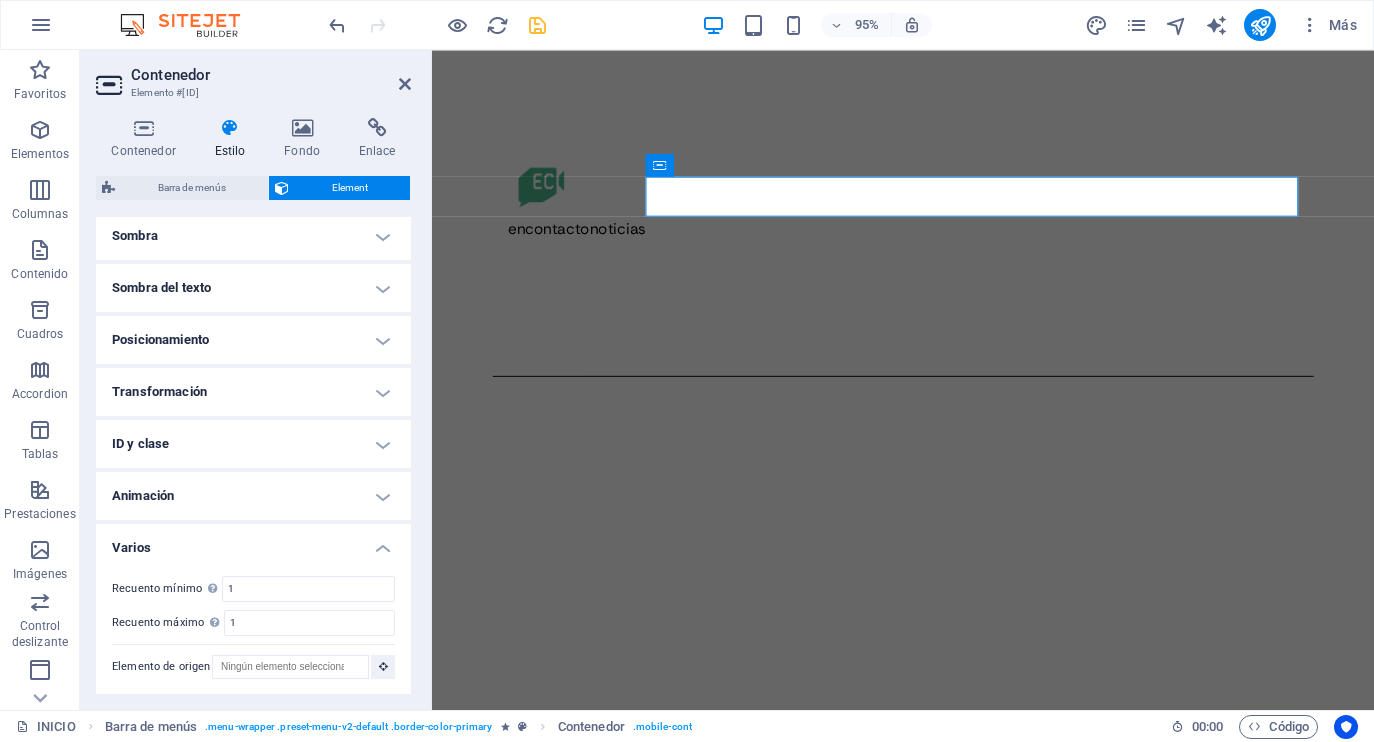 click on "Varios" at bounding box center [253, 542] 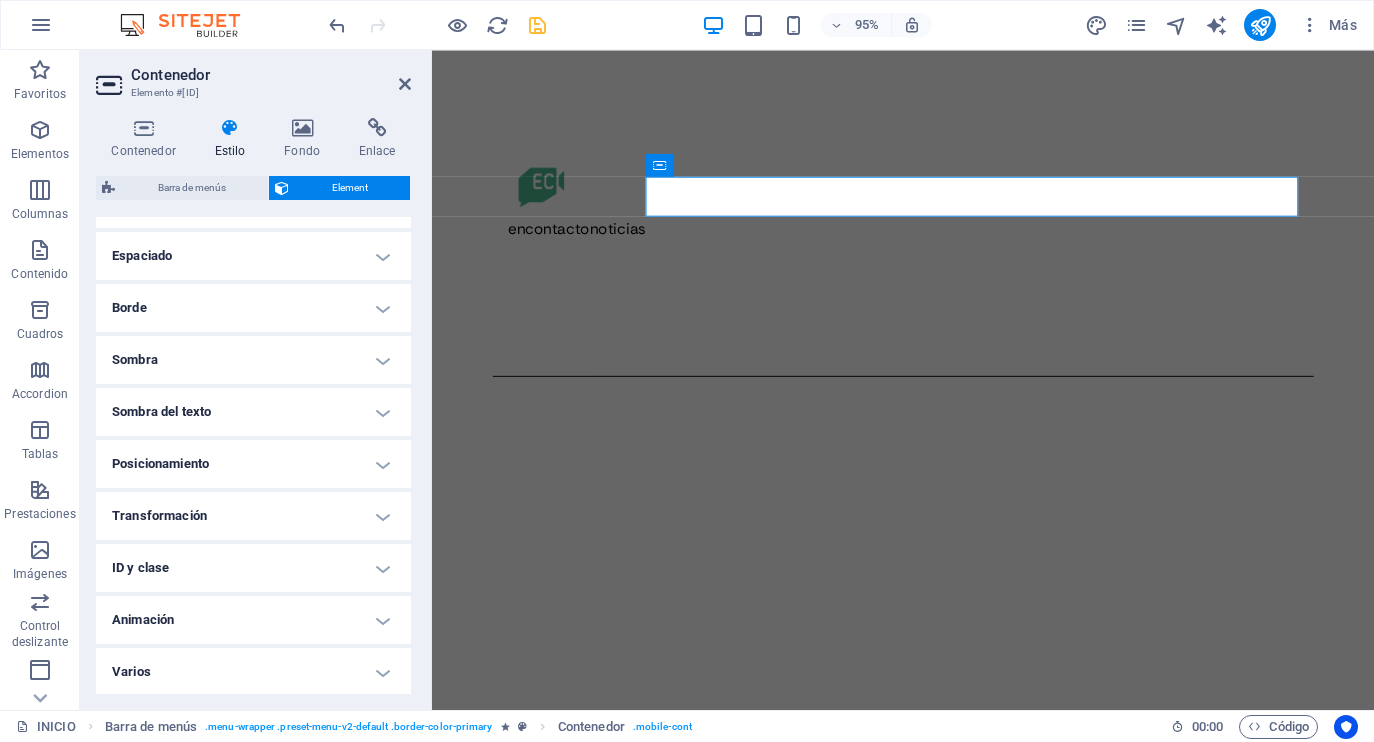 click on "Animación" at bounding box center (253, 620) 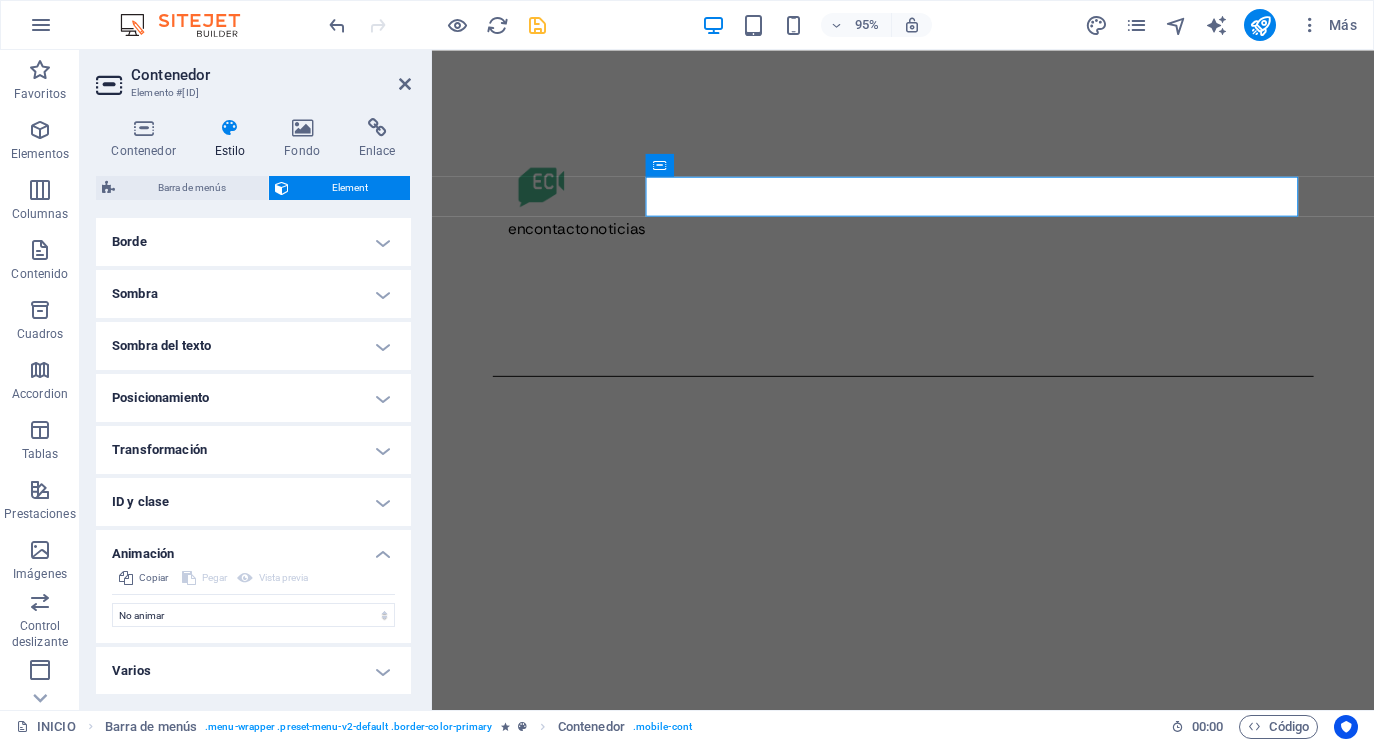 scroll, scrollTop: 448, scrollLeft: 0, axis: vertical 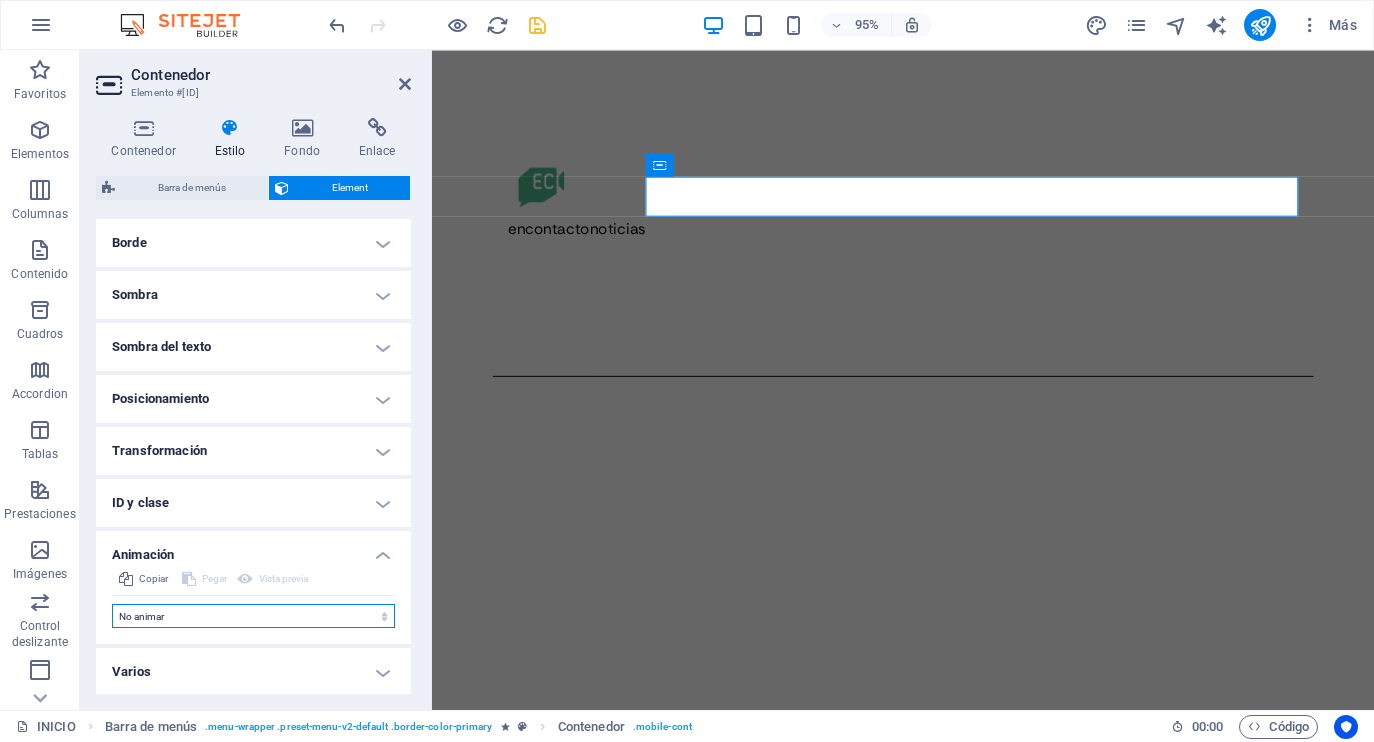 select on "fade" 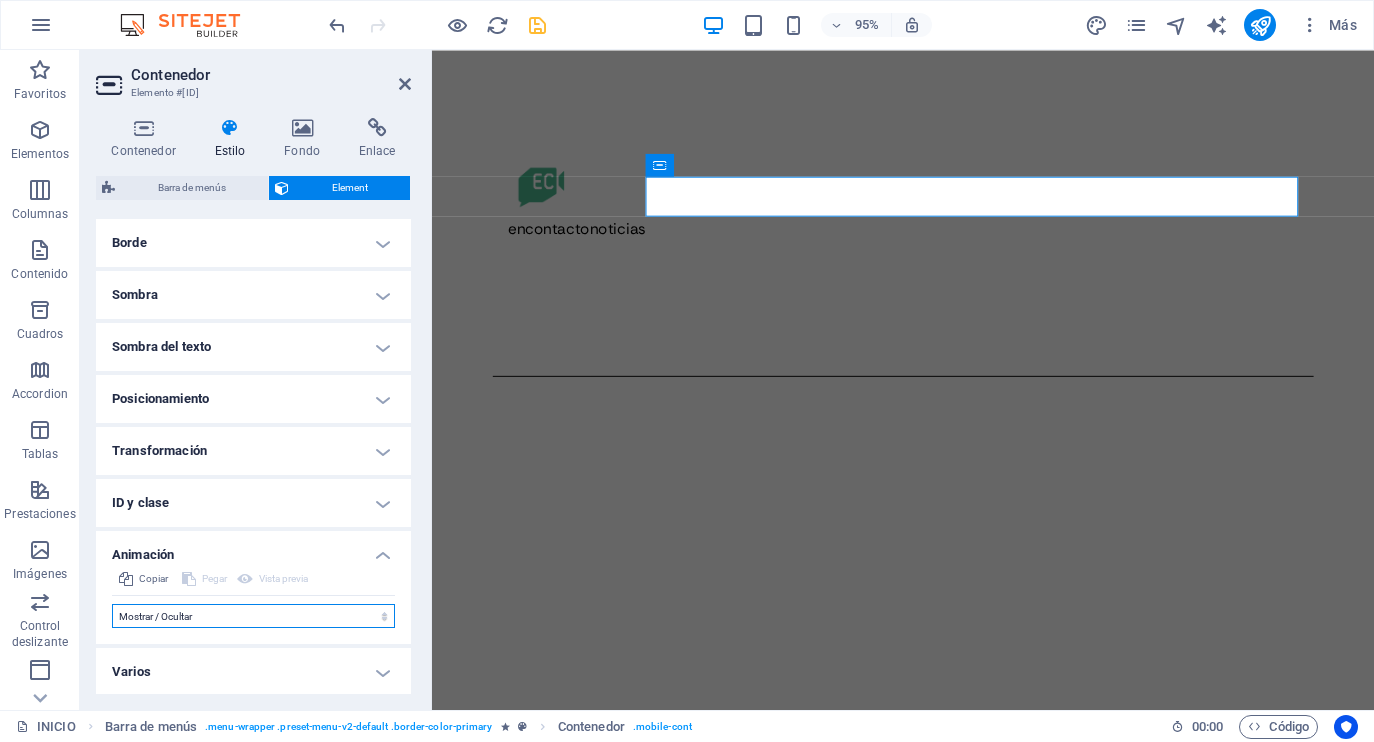select on "scroll" 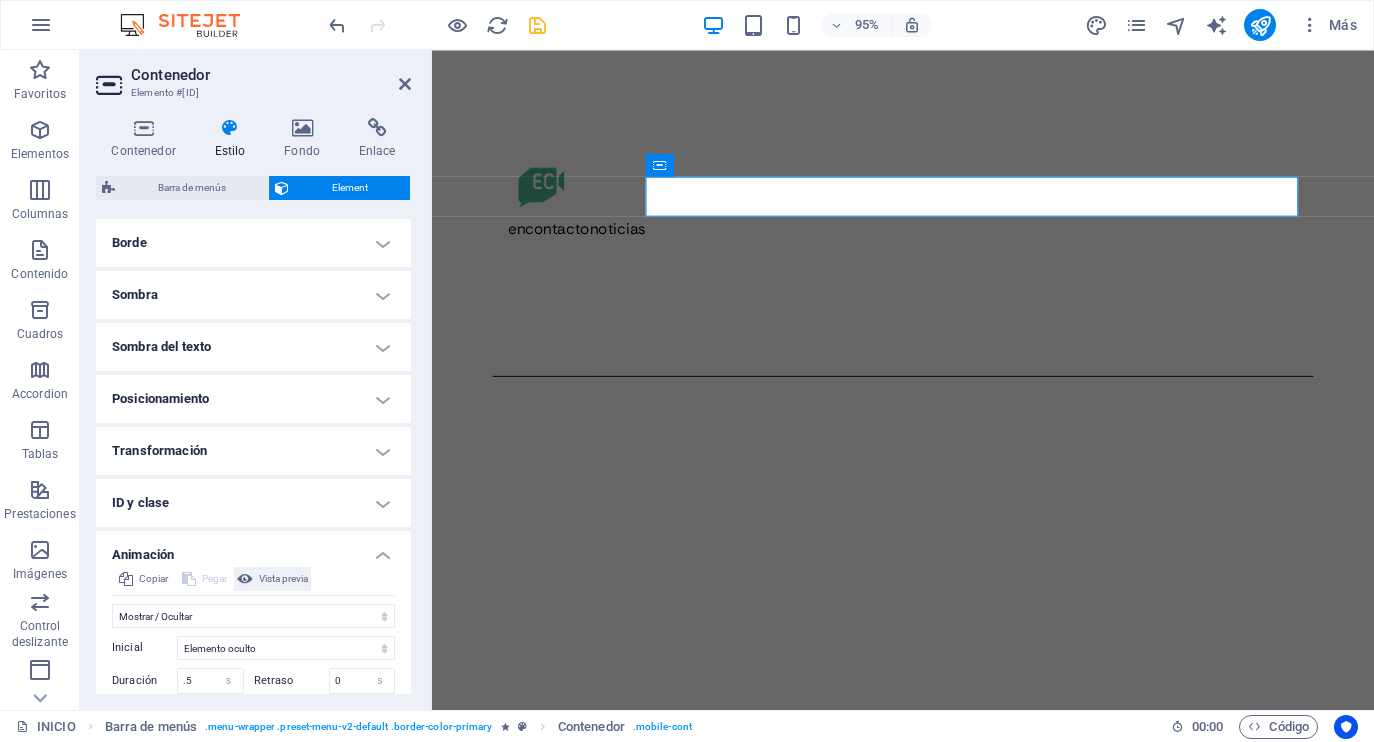 click on "Vista previa" at bounding box center [283, 579] 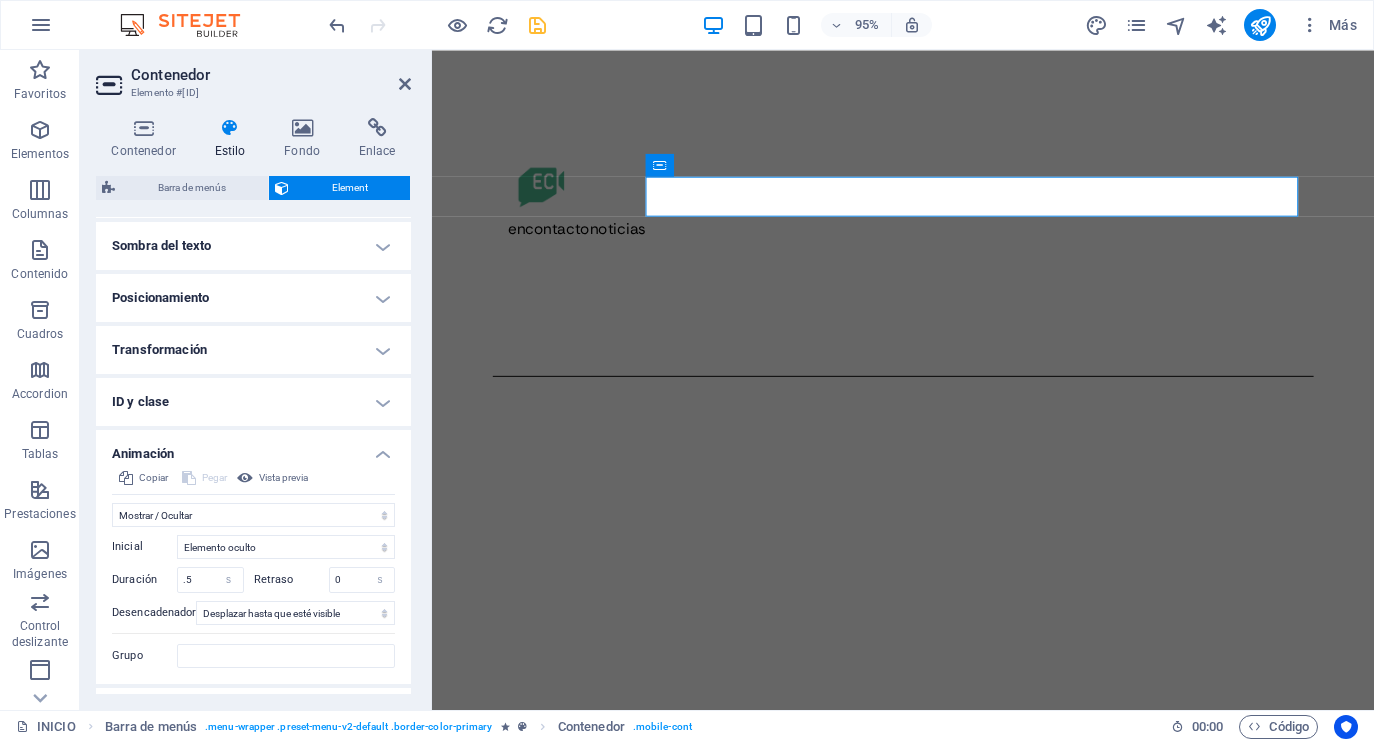 click on "ID y clase" at bounding box center (253, 402) 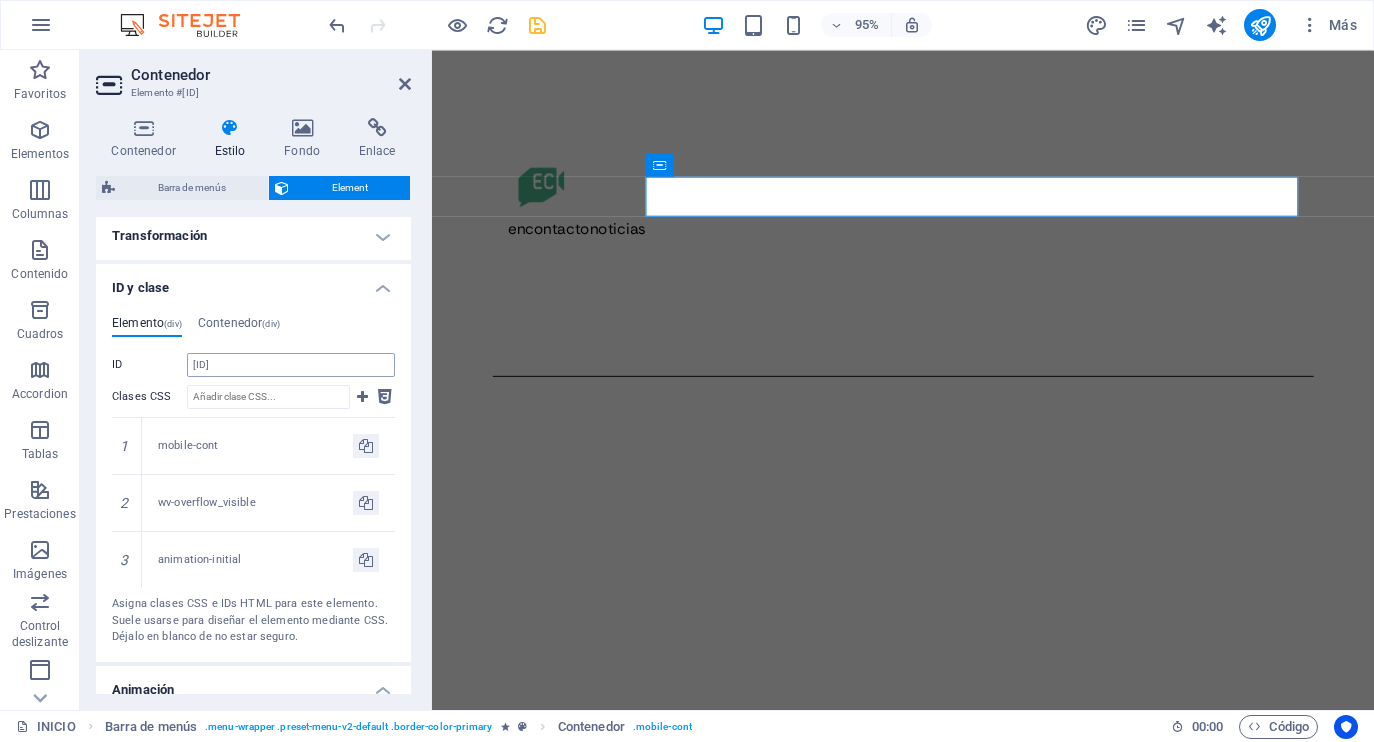 scroll, scrollTop: 647, scrollLeft: 0, axis: vertical 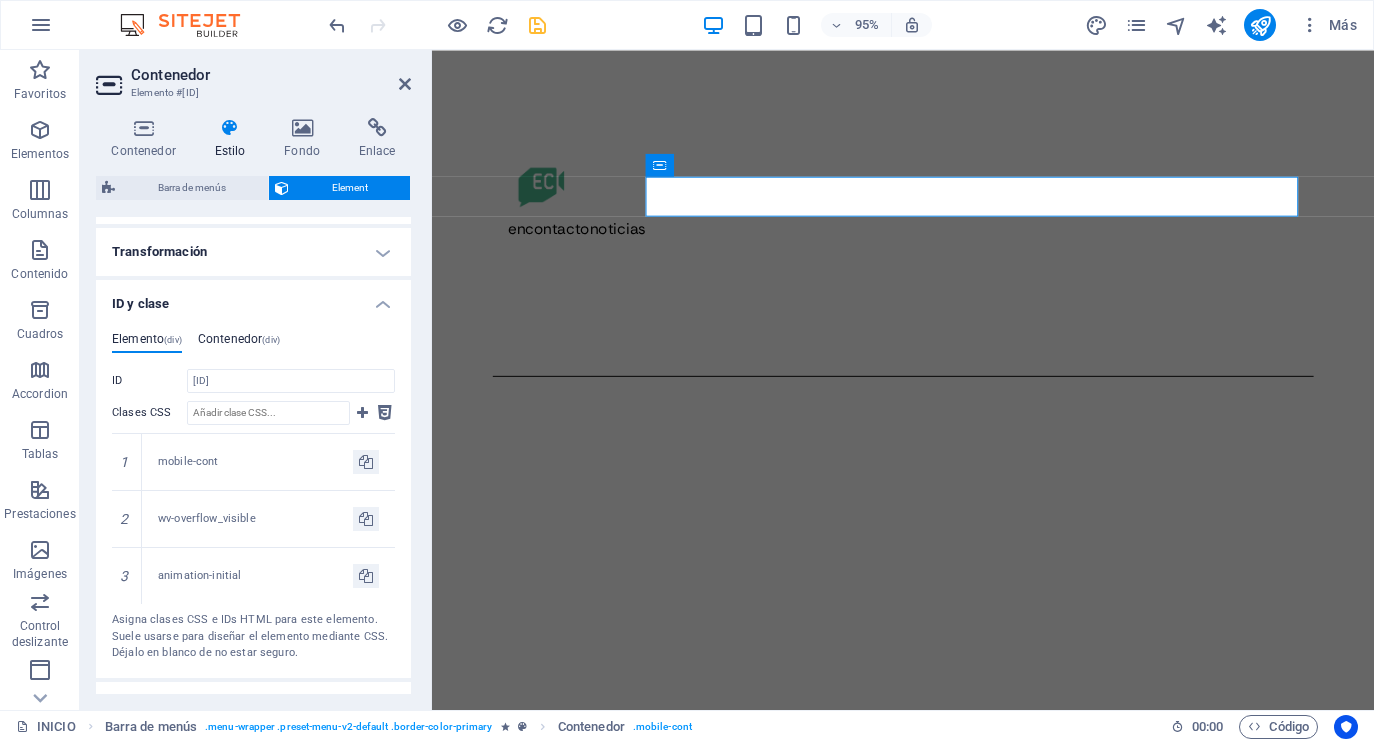 click on "Contenedor  (div)" at bounding box center [239, 343] 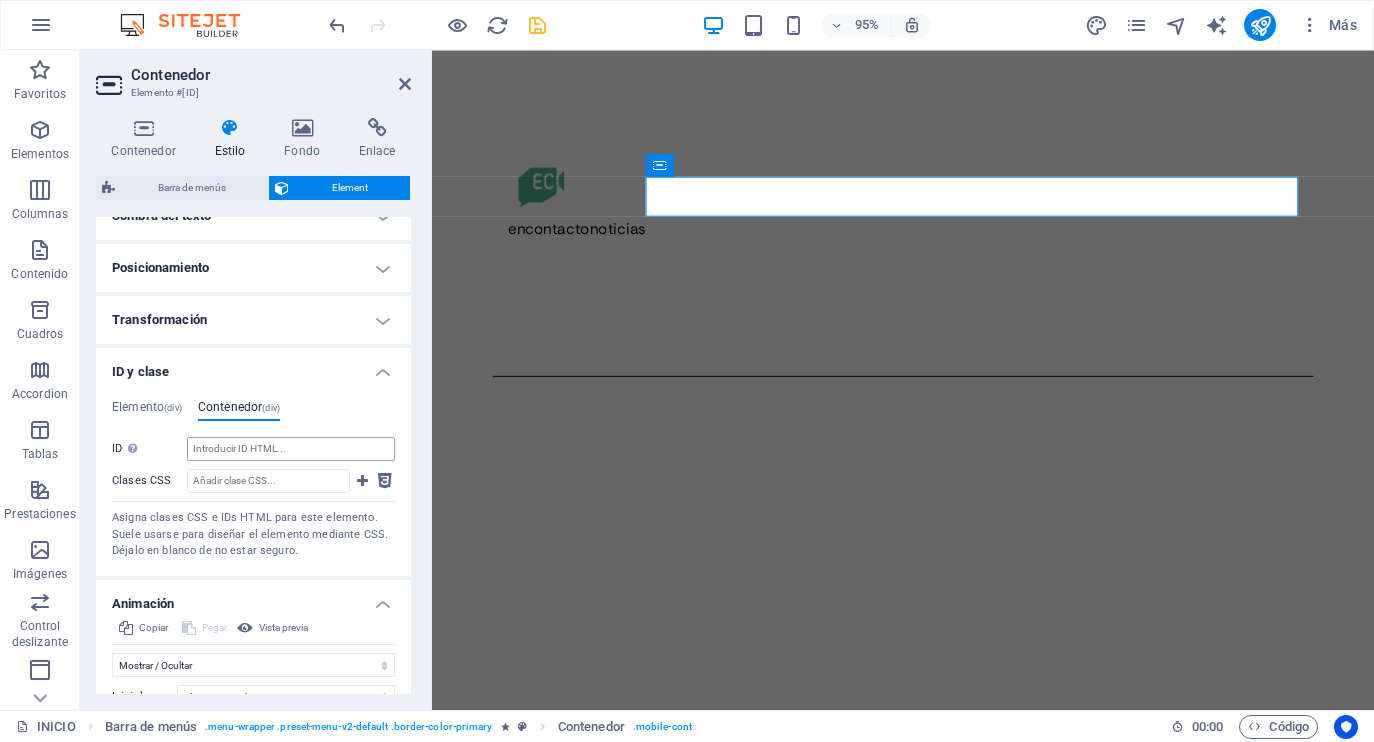 scroll, scrollTop: 583, scrollLeft: 0, axis: vertical 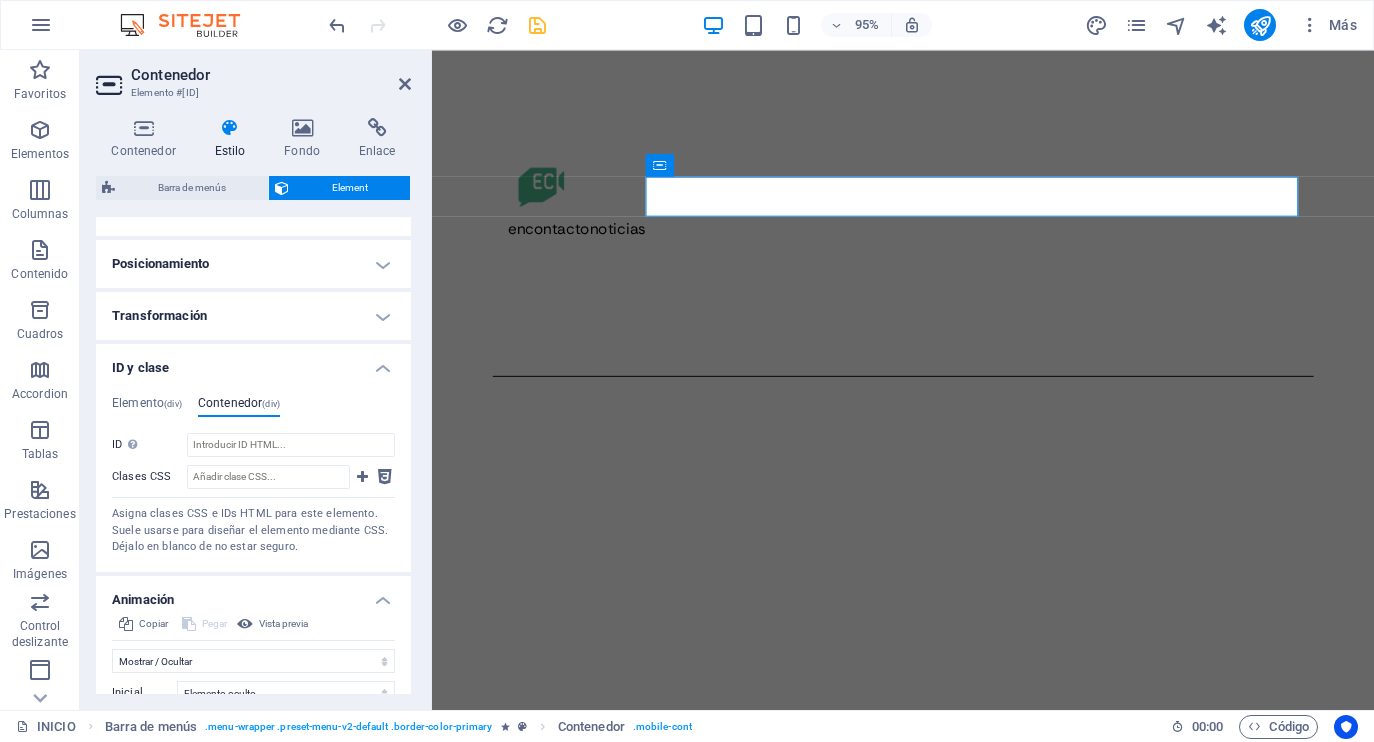 click on "Transformación" at bounding box center (253, 316) 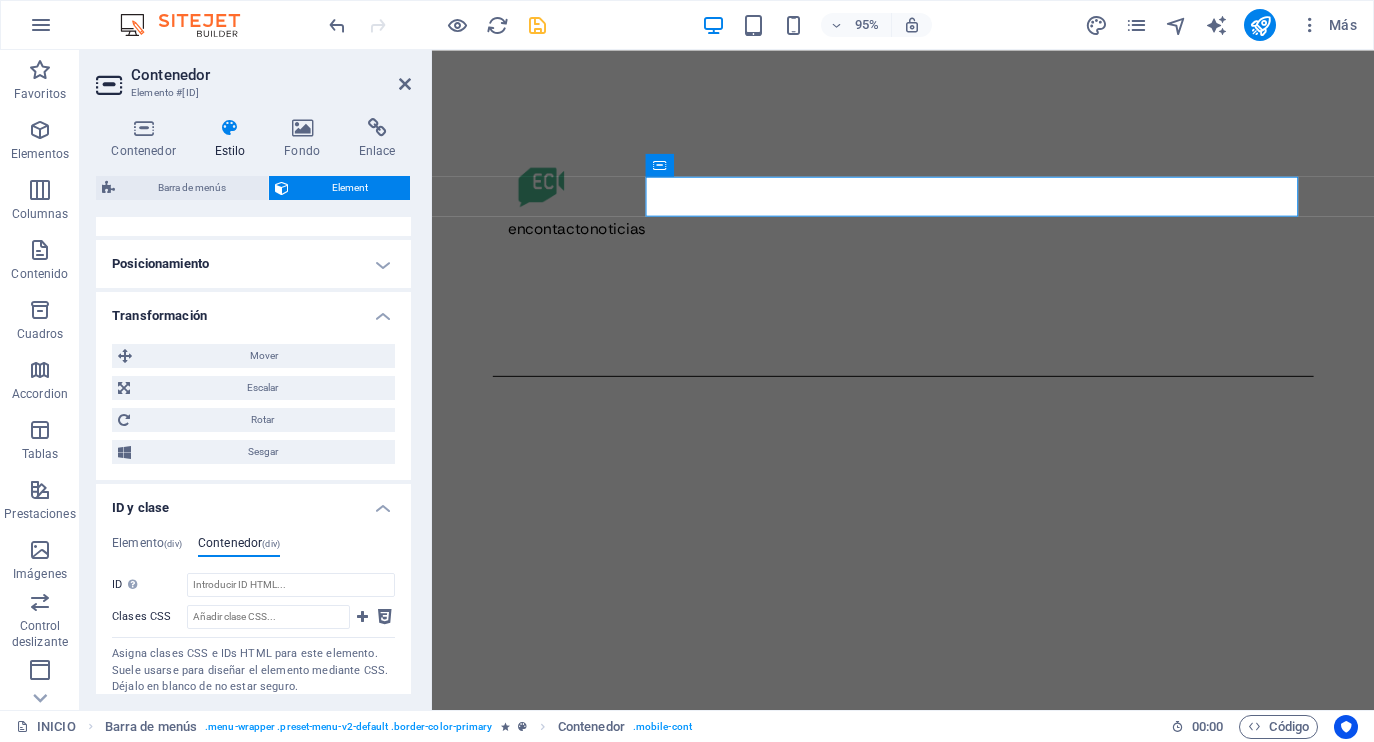 click on "Posicionamiento" at bounding box center [253, 264] 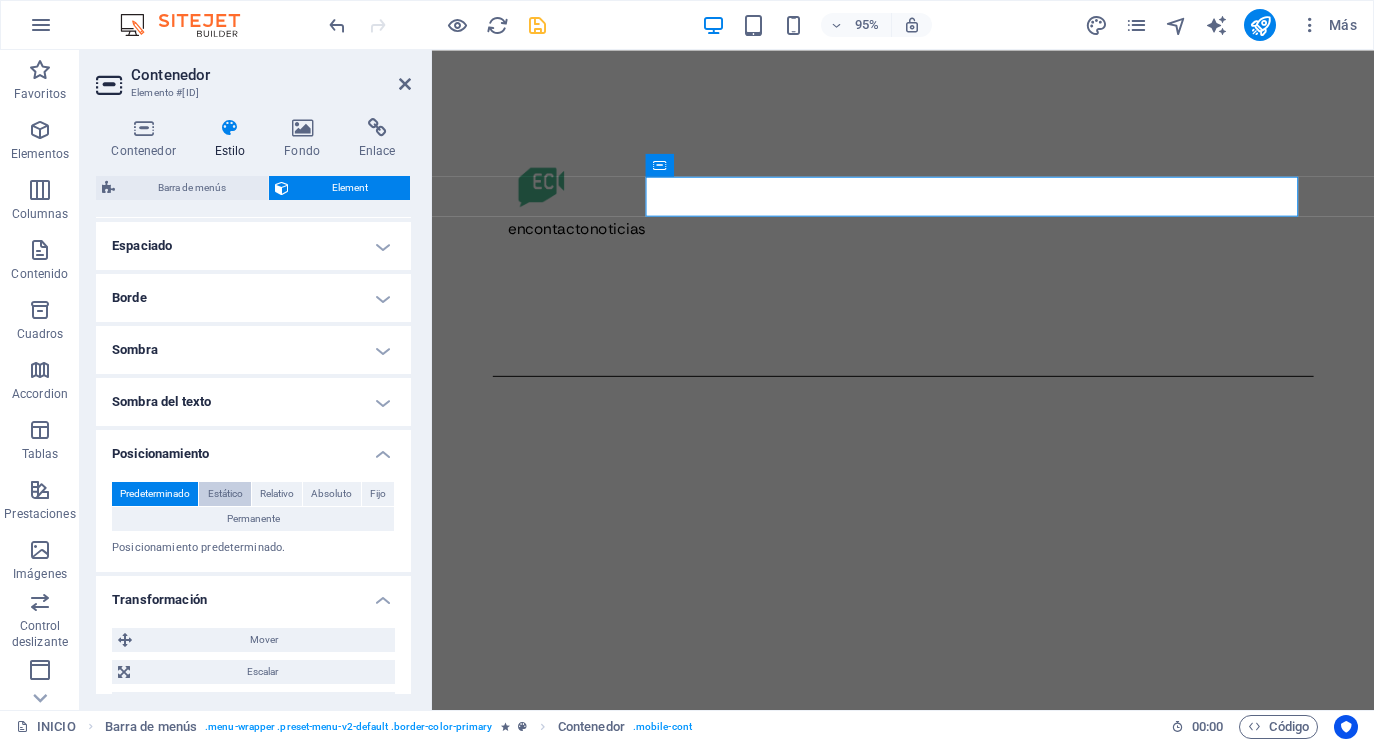 scroll, scrollTop: 366, scrollLeft: 0, axis: vertical 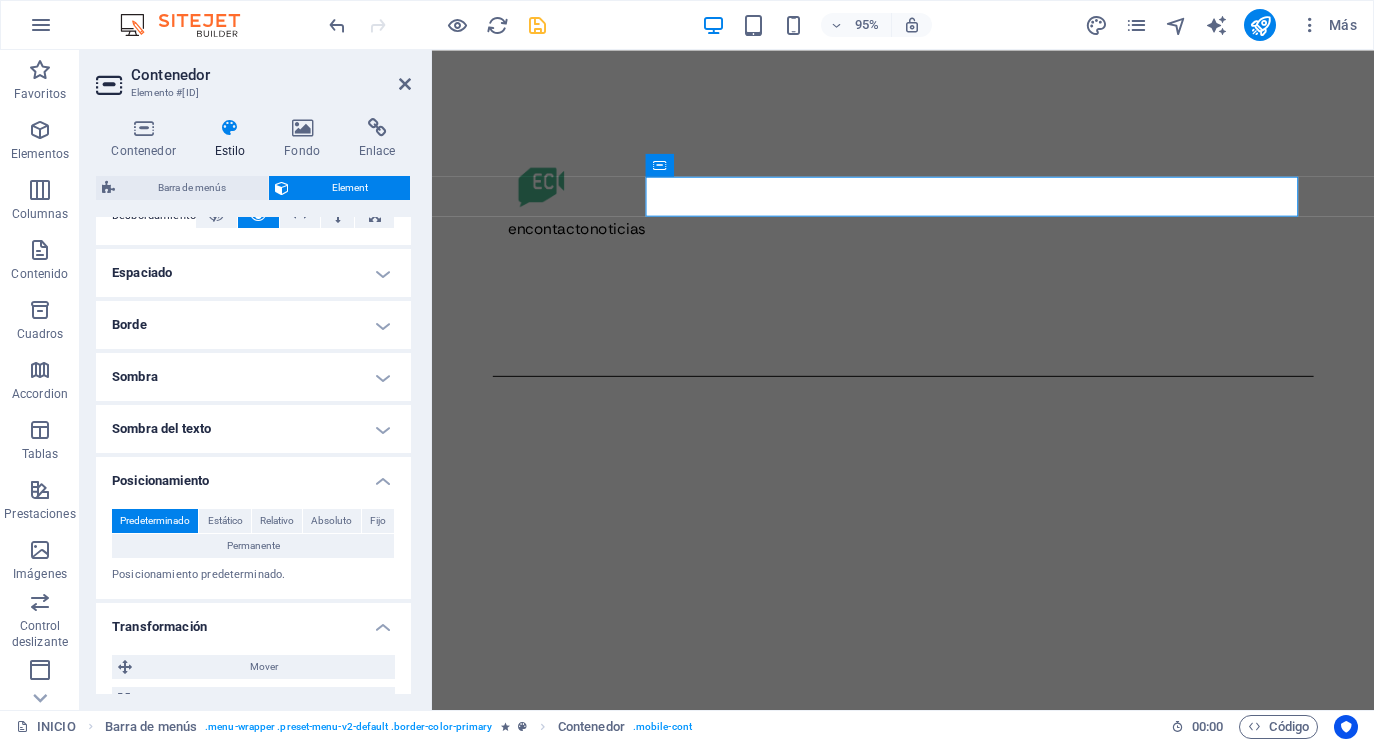 click on "Sombra del texto" at bounding box center (253, 429) 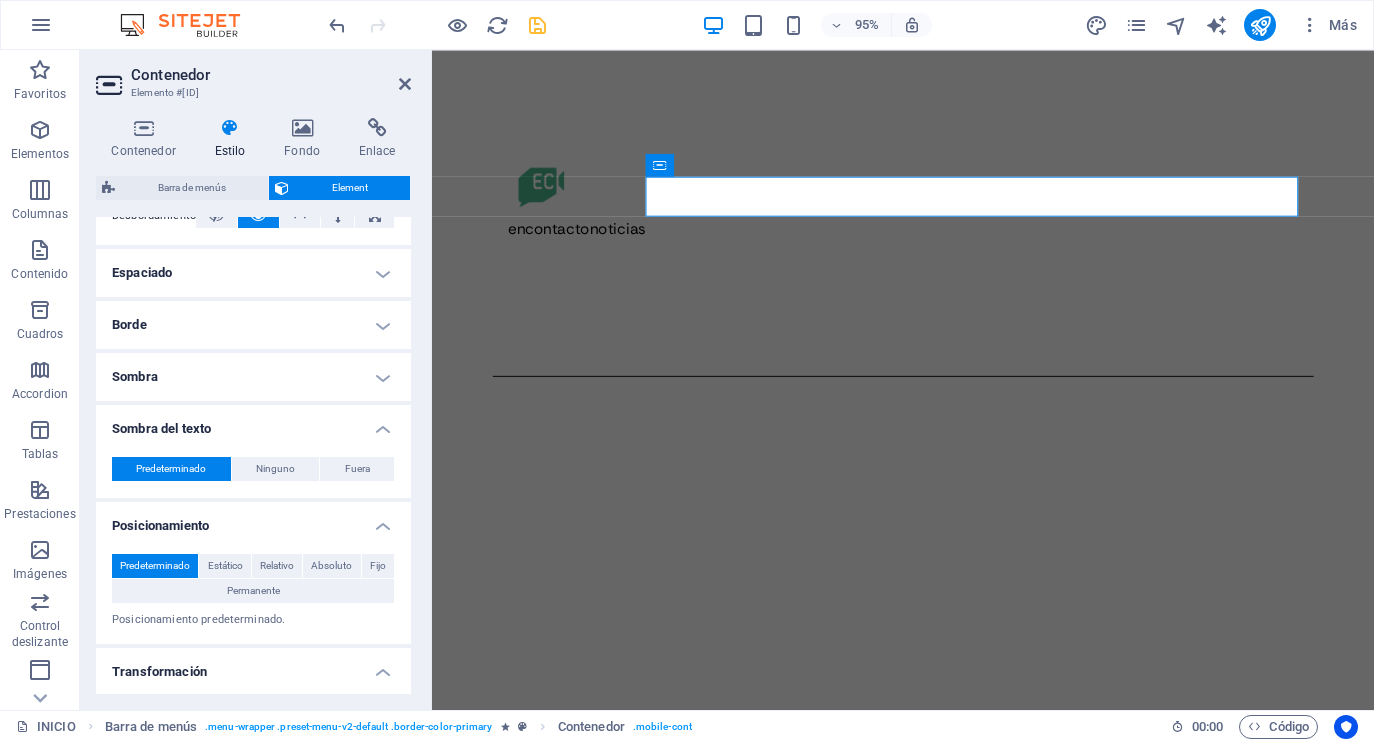 click on "Sombra del texto" at bounding box center [253, 423] 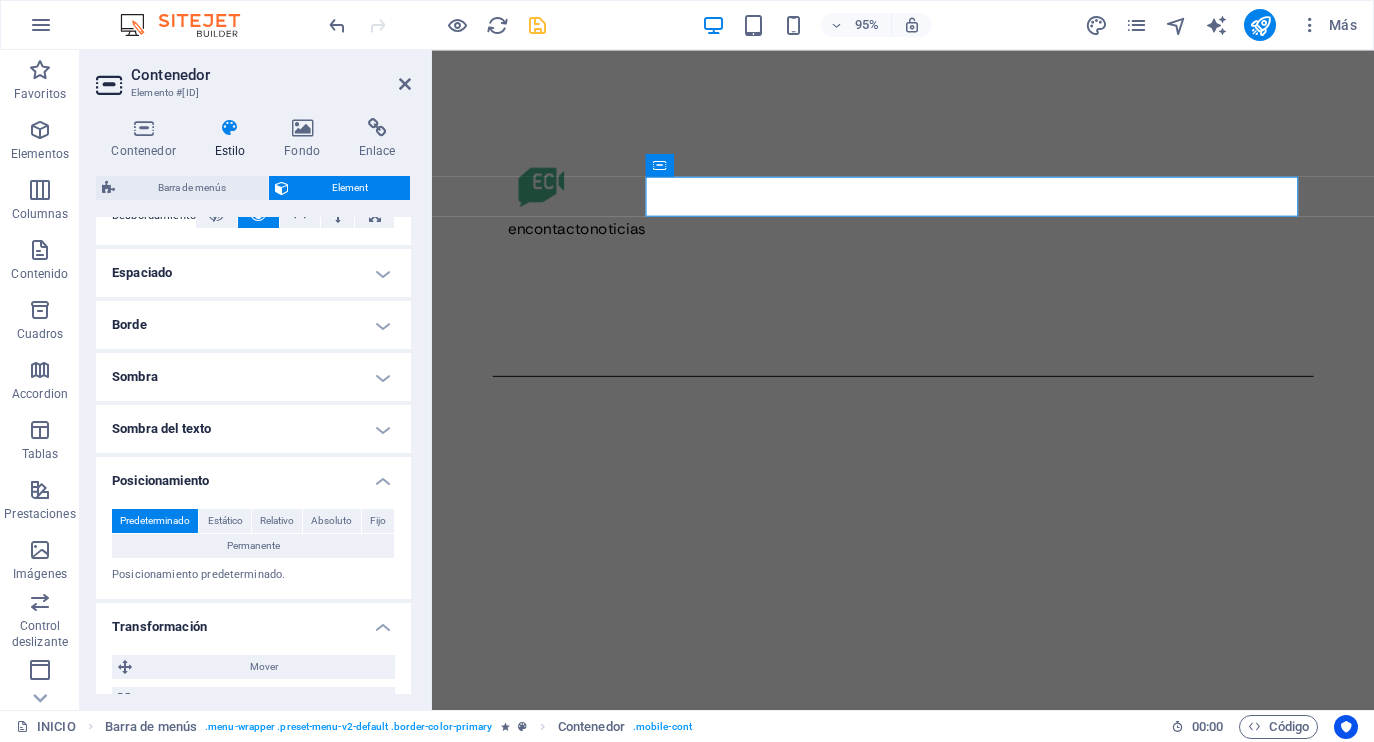 click on "Sombra" at bounding box center [253, 377] 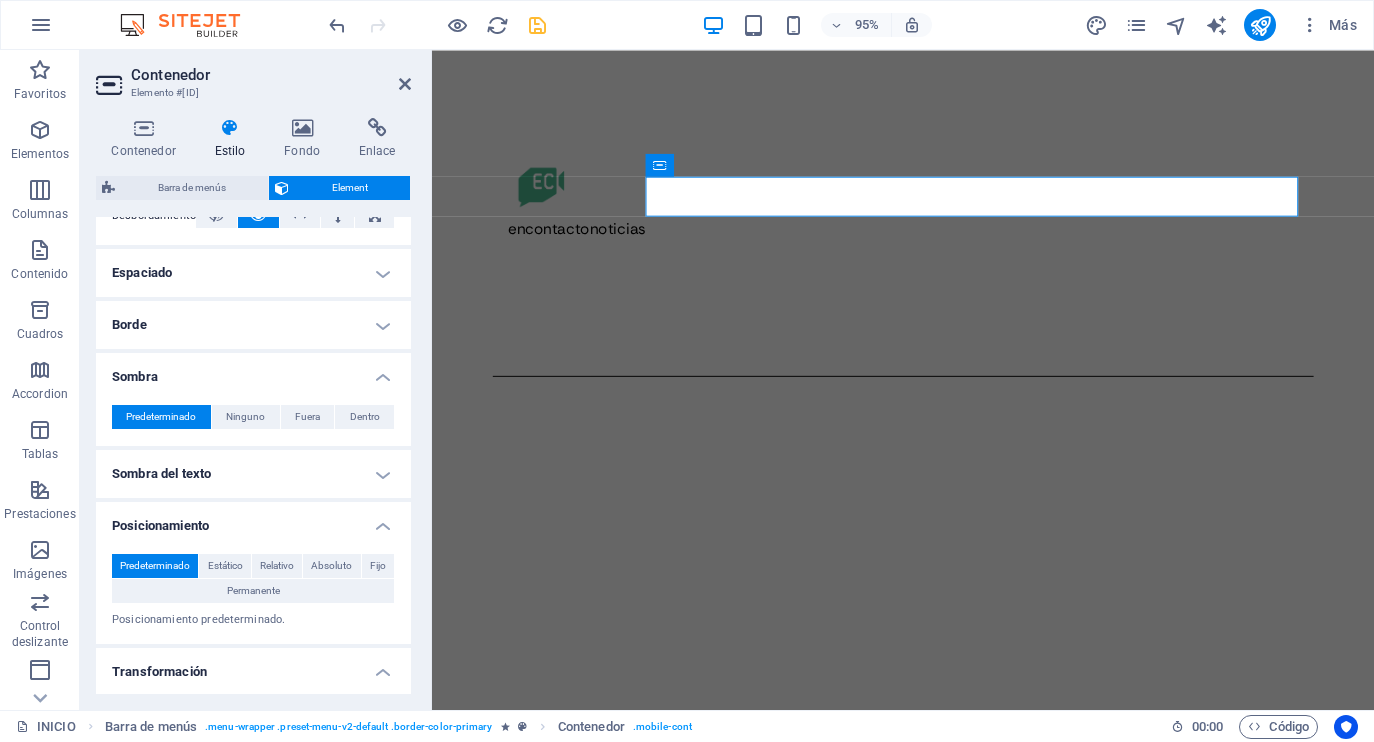 click on "Sombra" at bounding box center [253, 371] 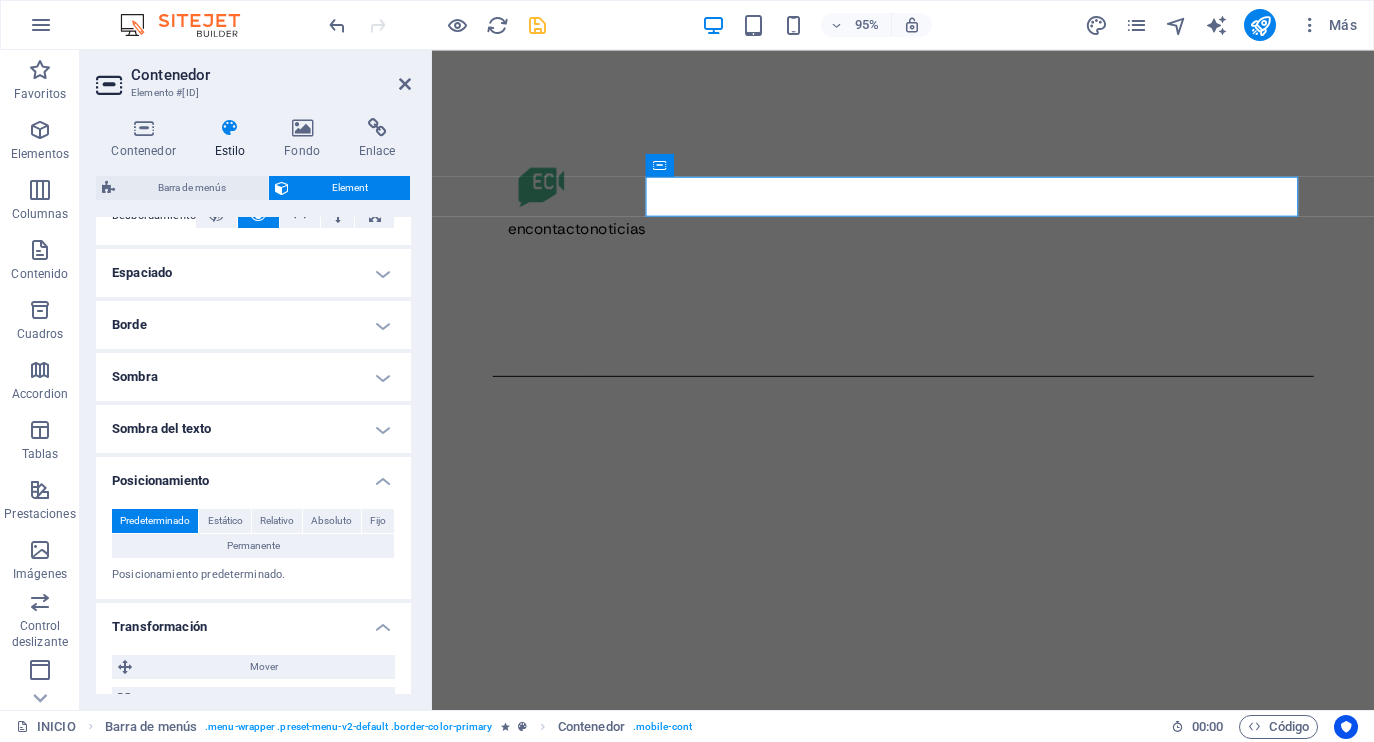 click on "Borde" at bounding box center [253, 325] 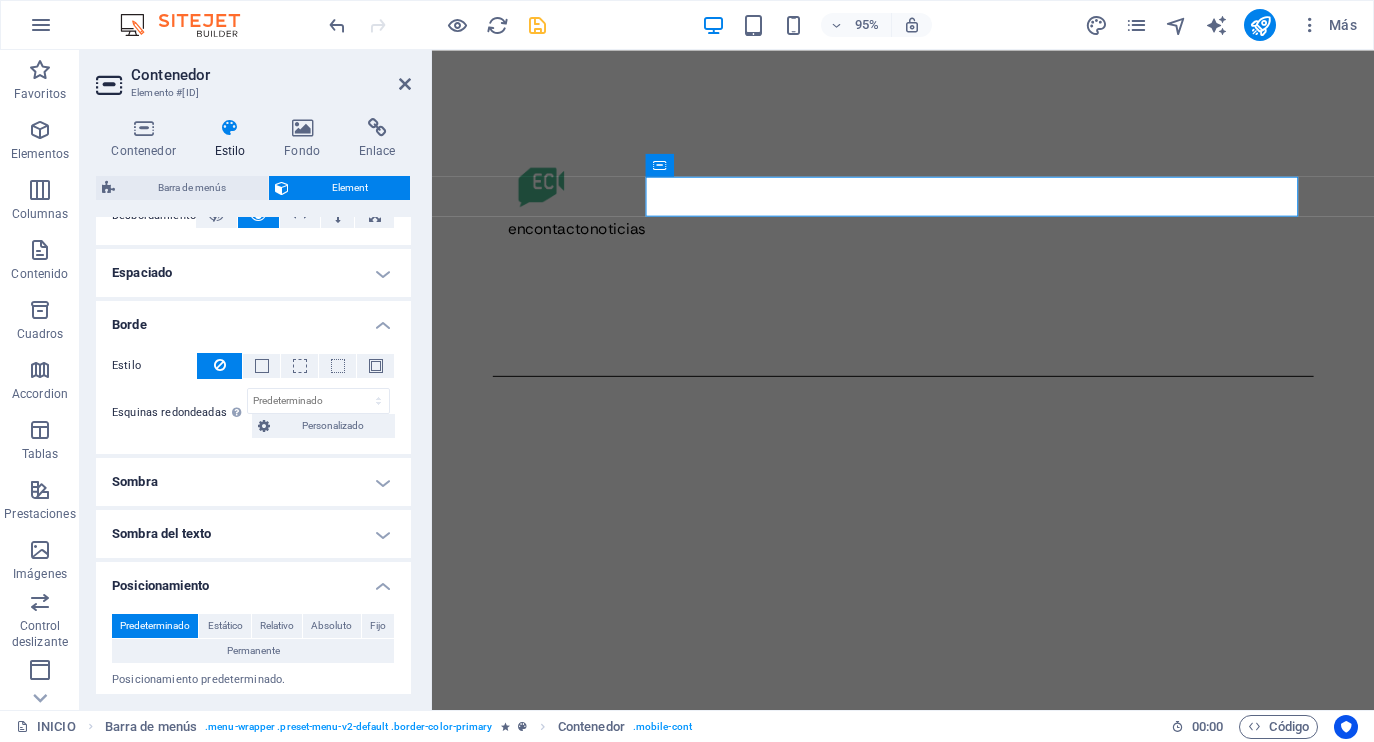 click on "Borde" at bounding box center (253, 319) 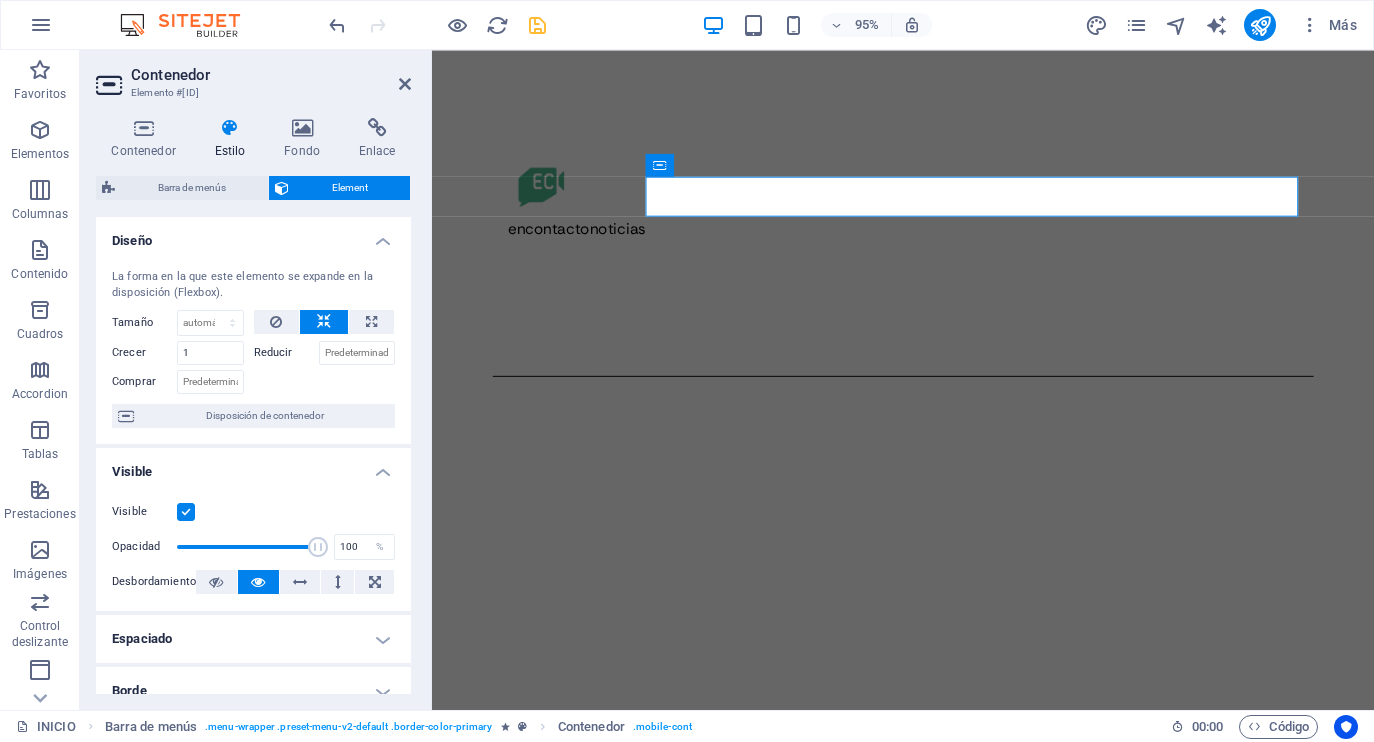 scroll, scrollTop: 0, scrollLeft: 0, axis: both 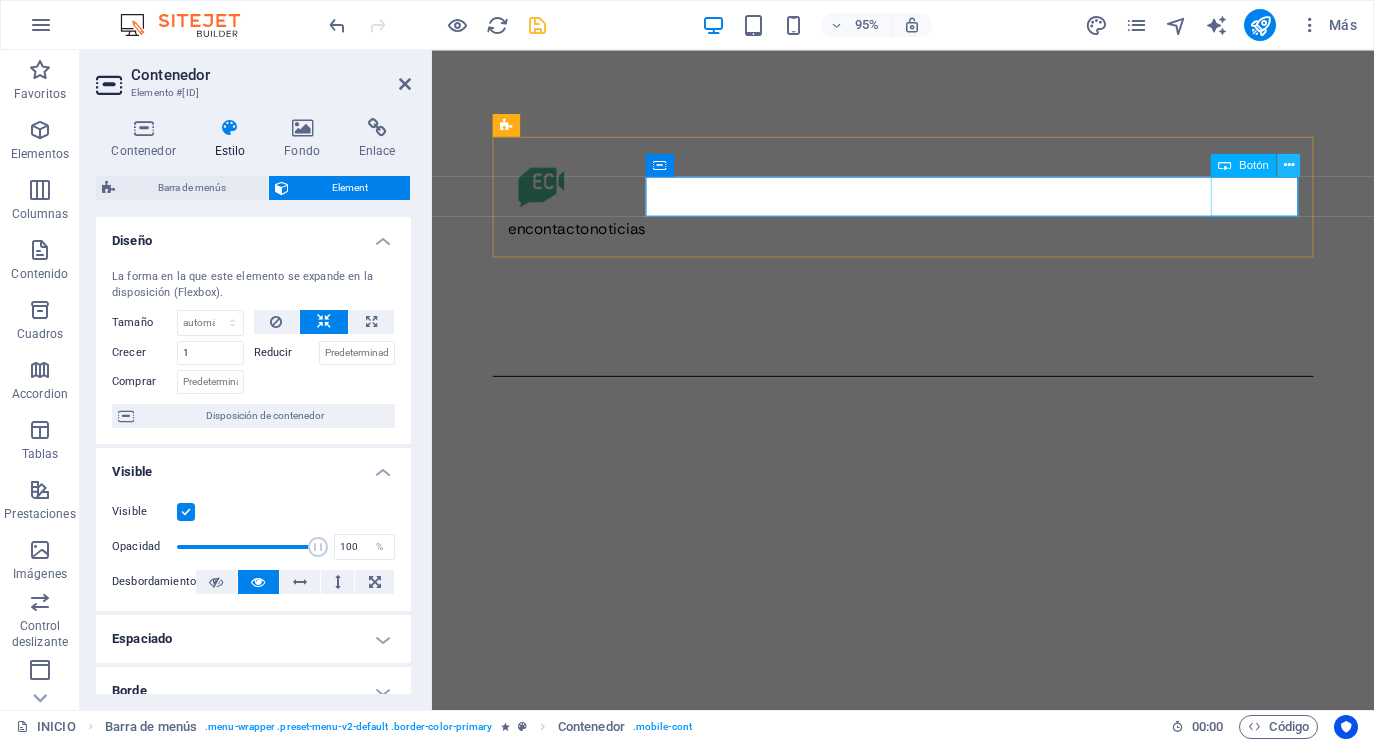 click at bounding box center (1289, 165) 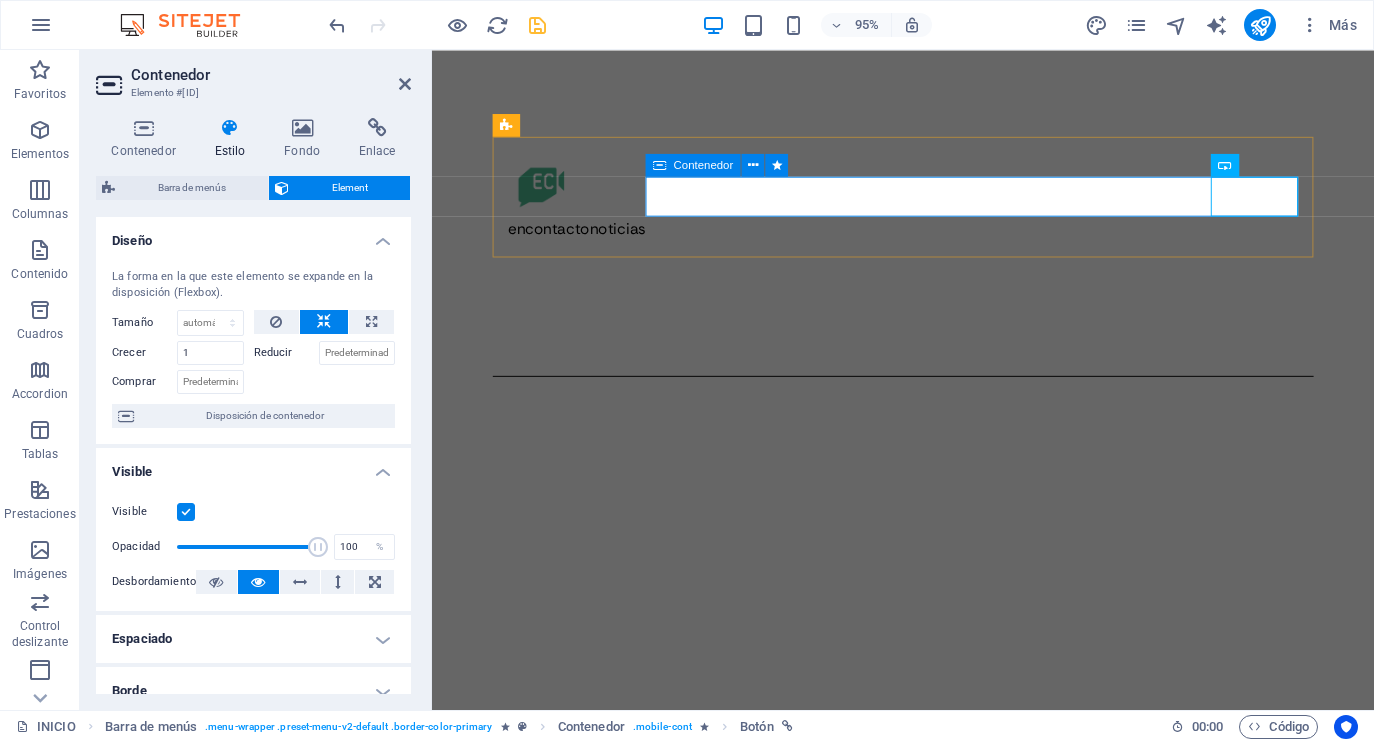 click on "noticias MACRo inicio" at bounding box center (928, 314) 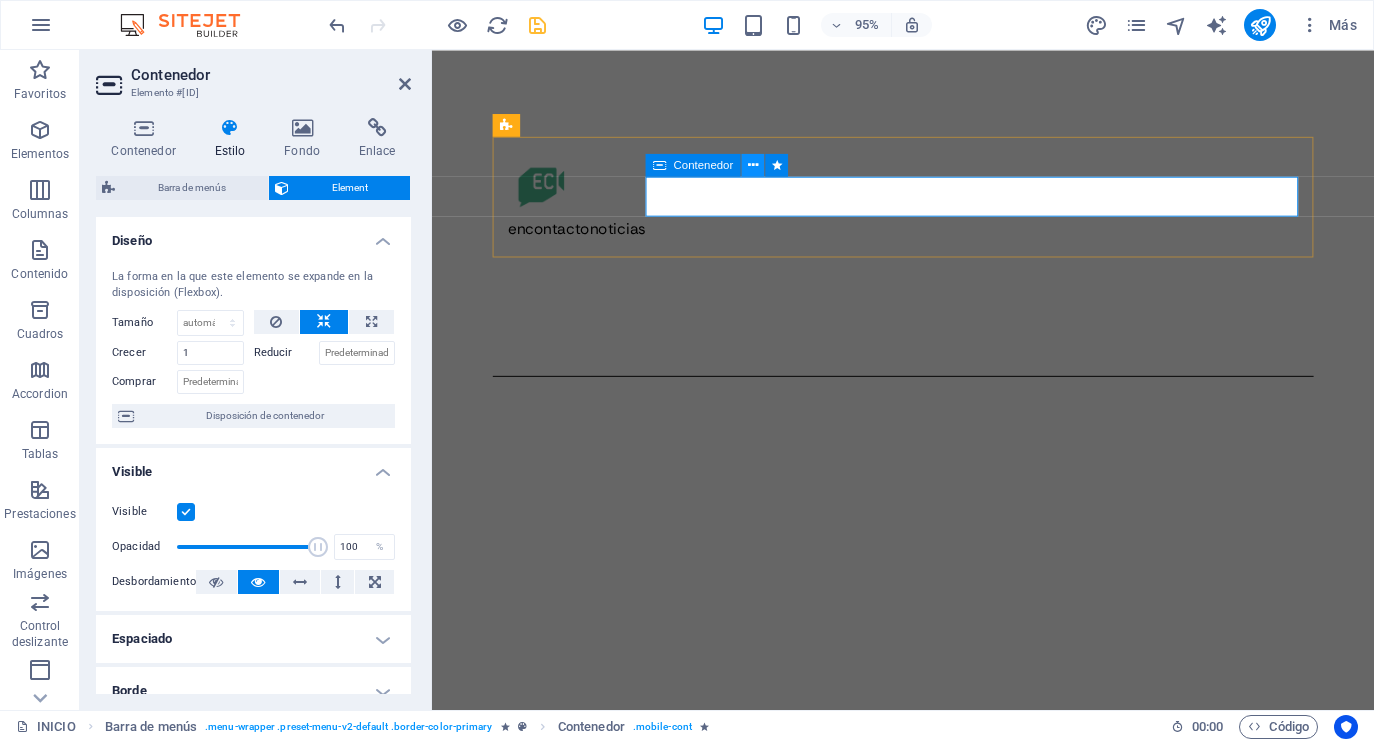 click at bounding box center [753, 165] 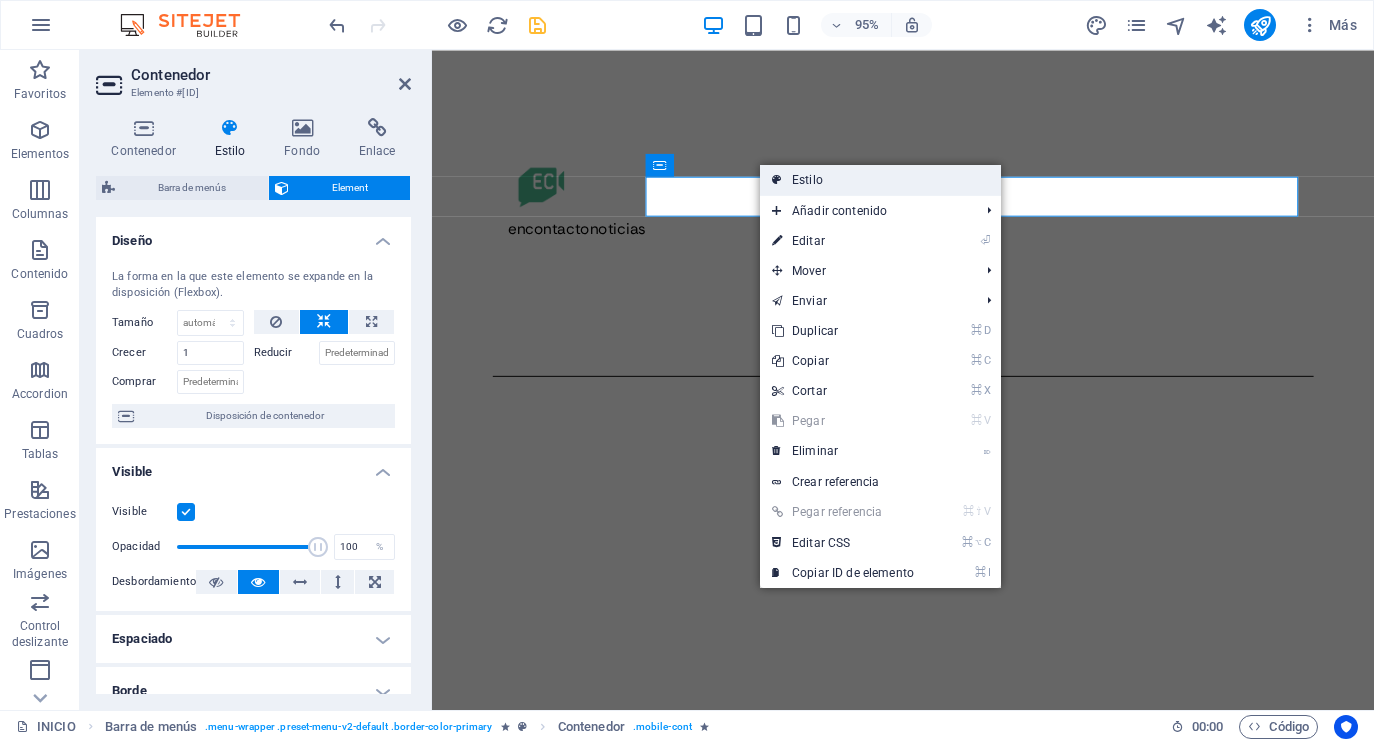 click on "Estilo" at bounding box center (880, 180) 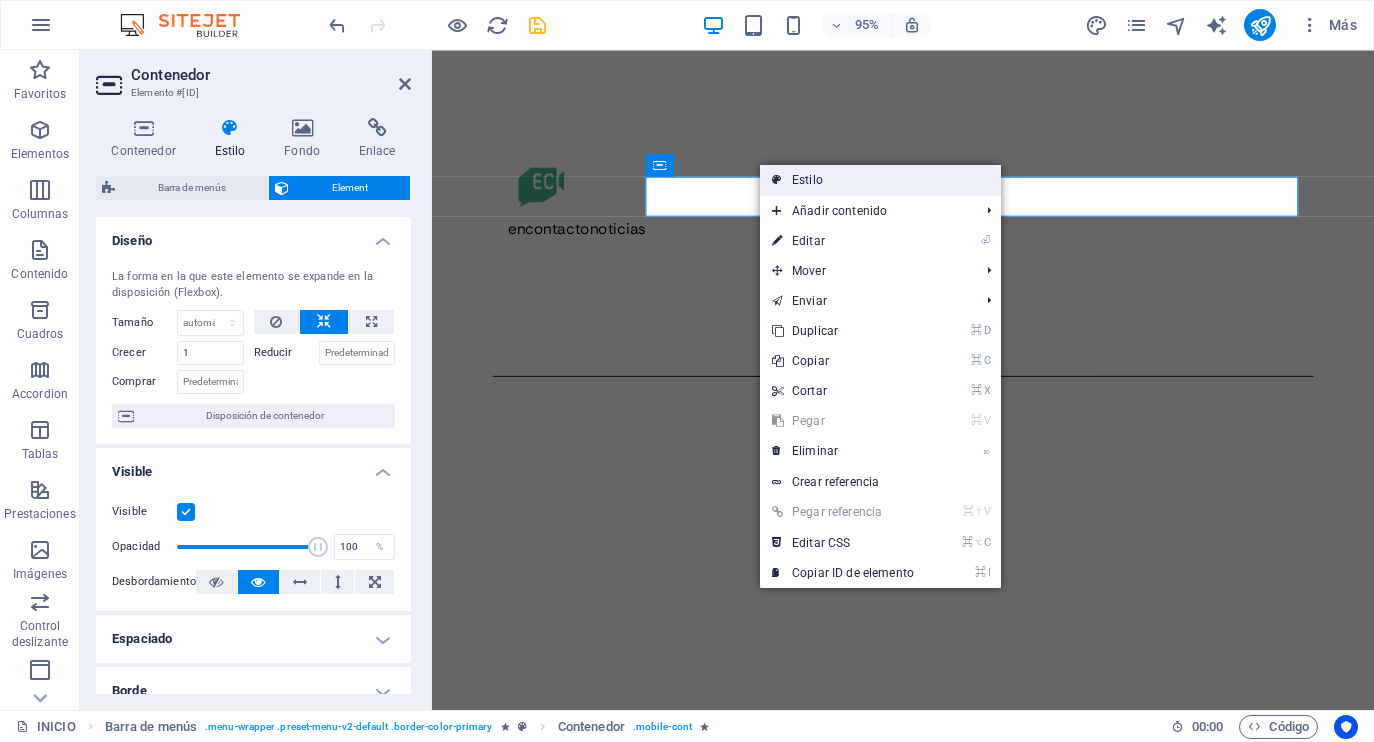 select on "rem" 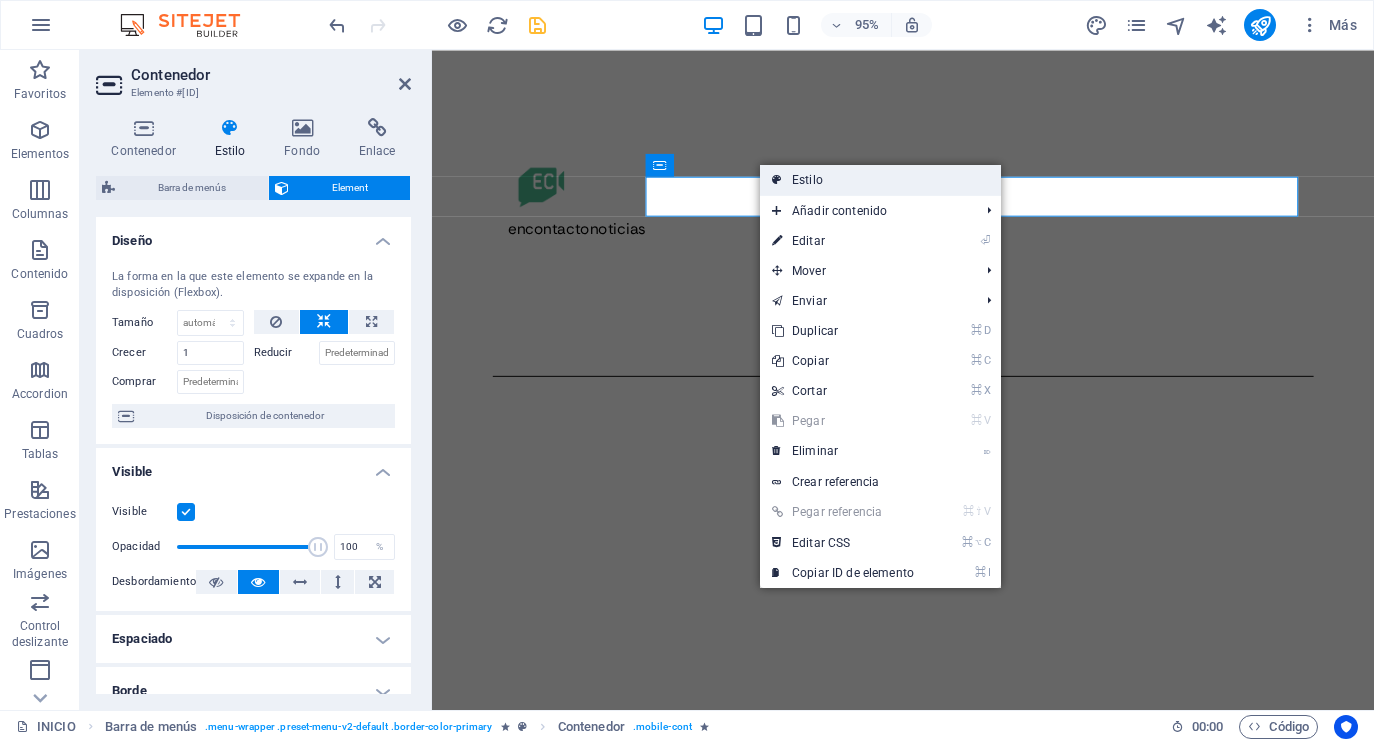 select on "rem" 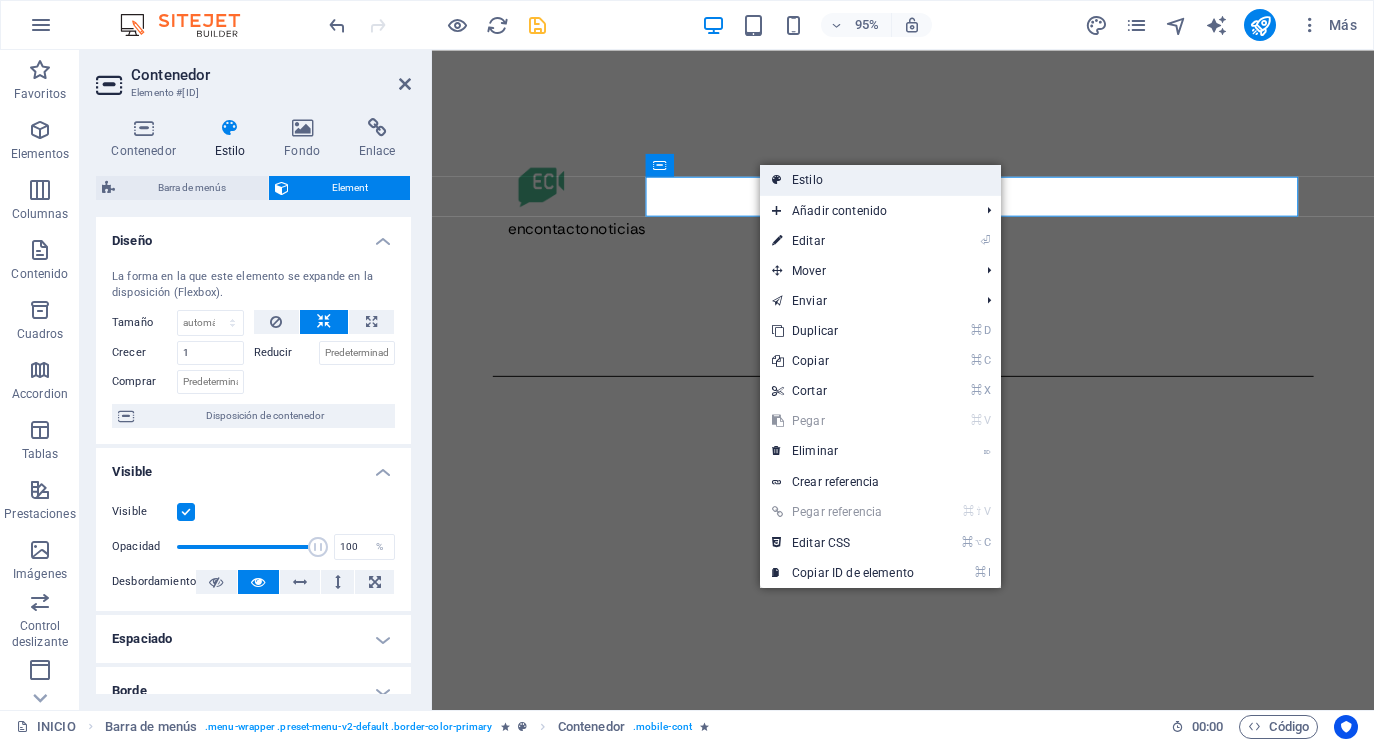select on "px" 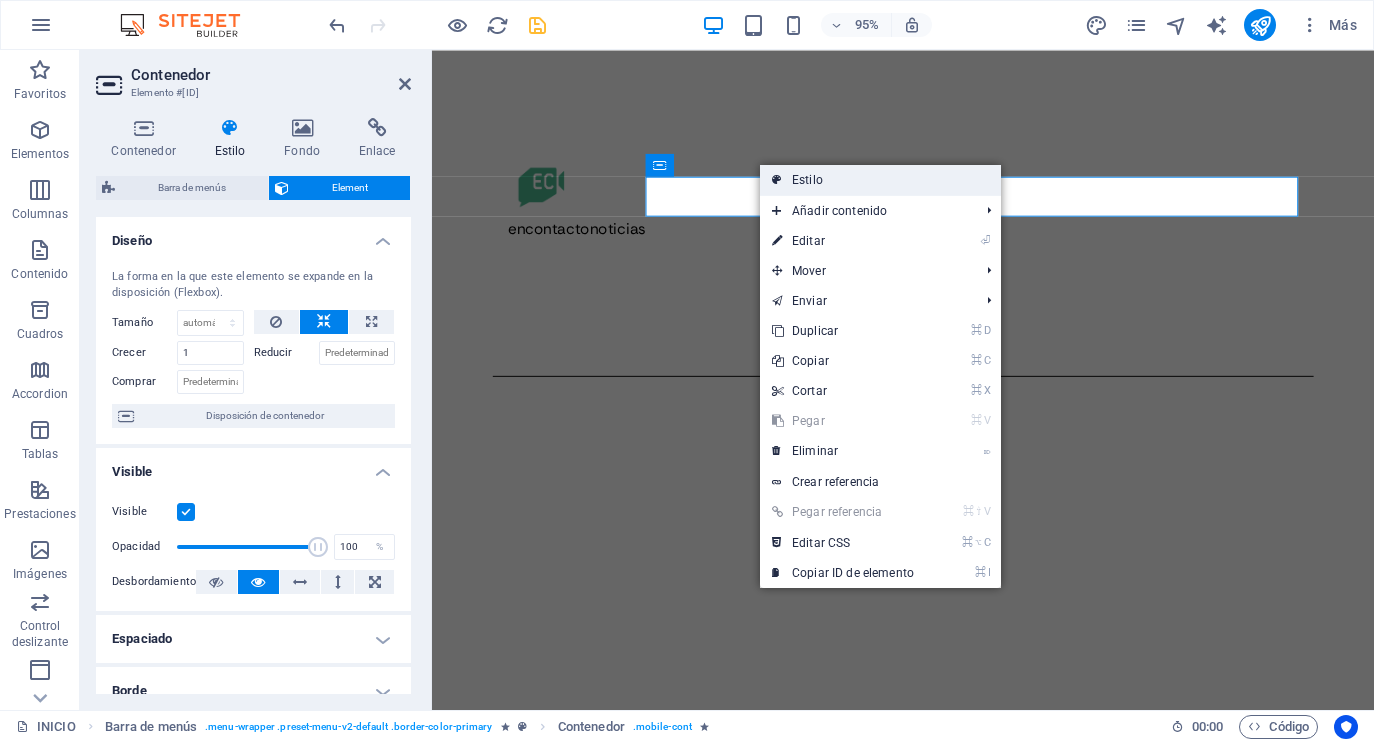 select on "rem" 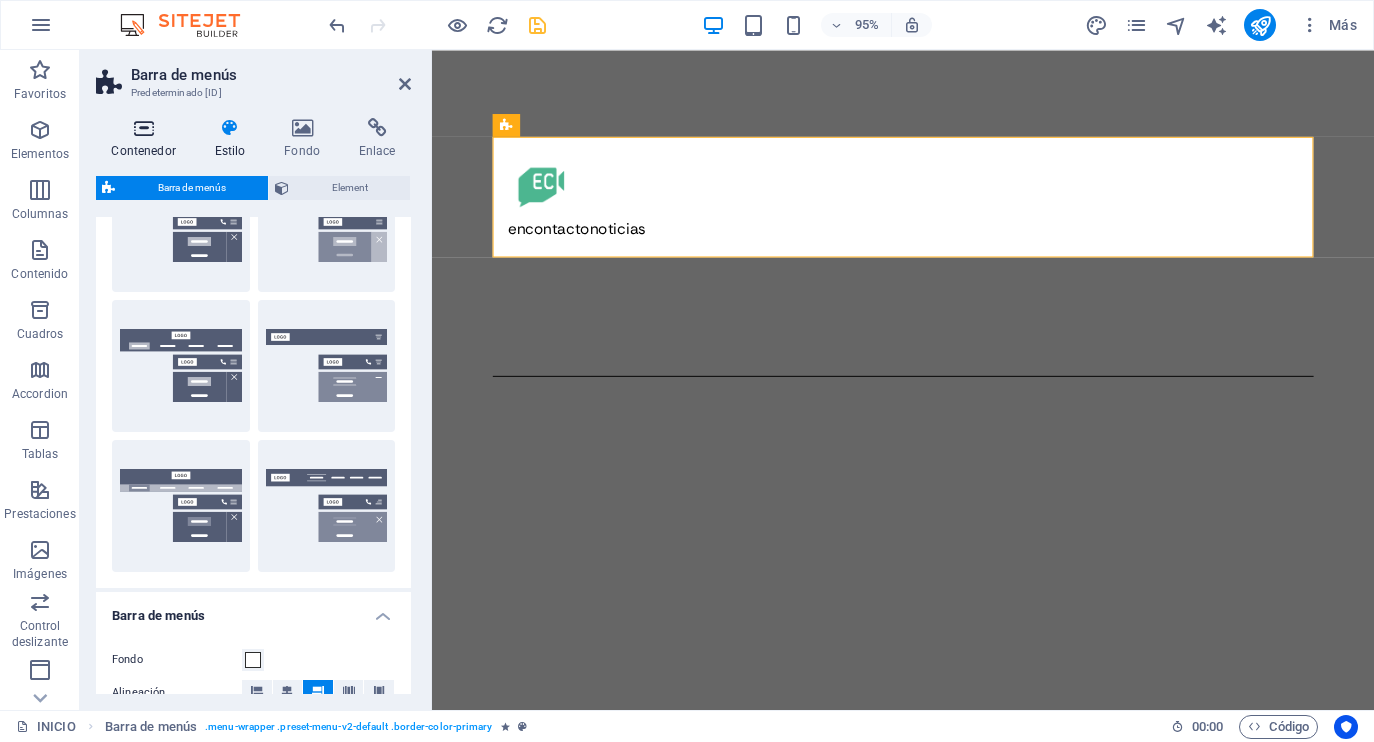 scroll, scrollTop: 254, scrollLeft: 0, axis: vertical 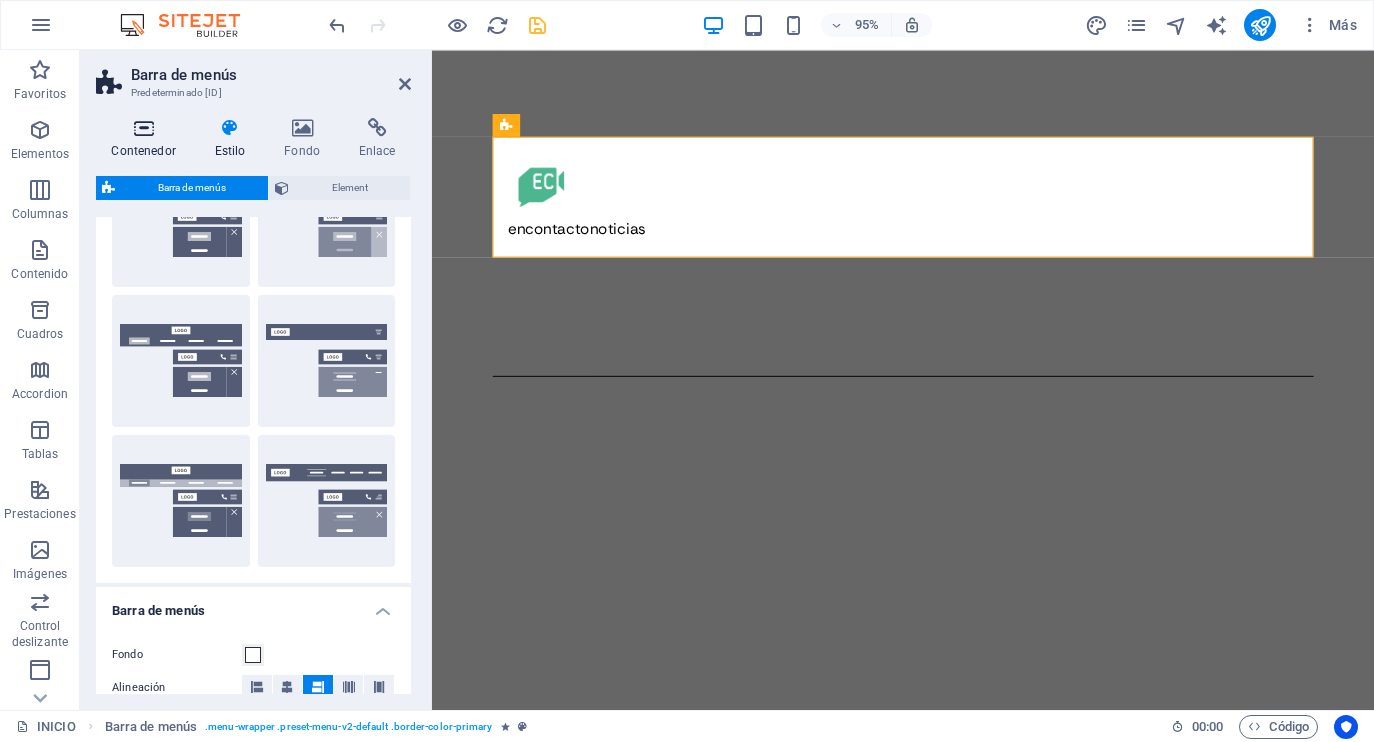 click on "Contenedor" at bounding box center [147, 139] 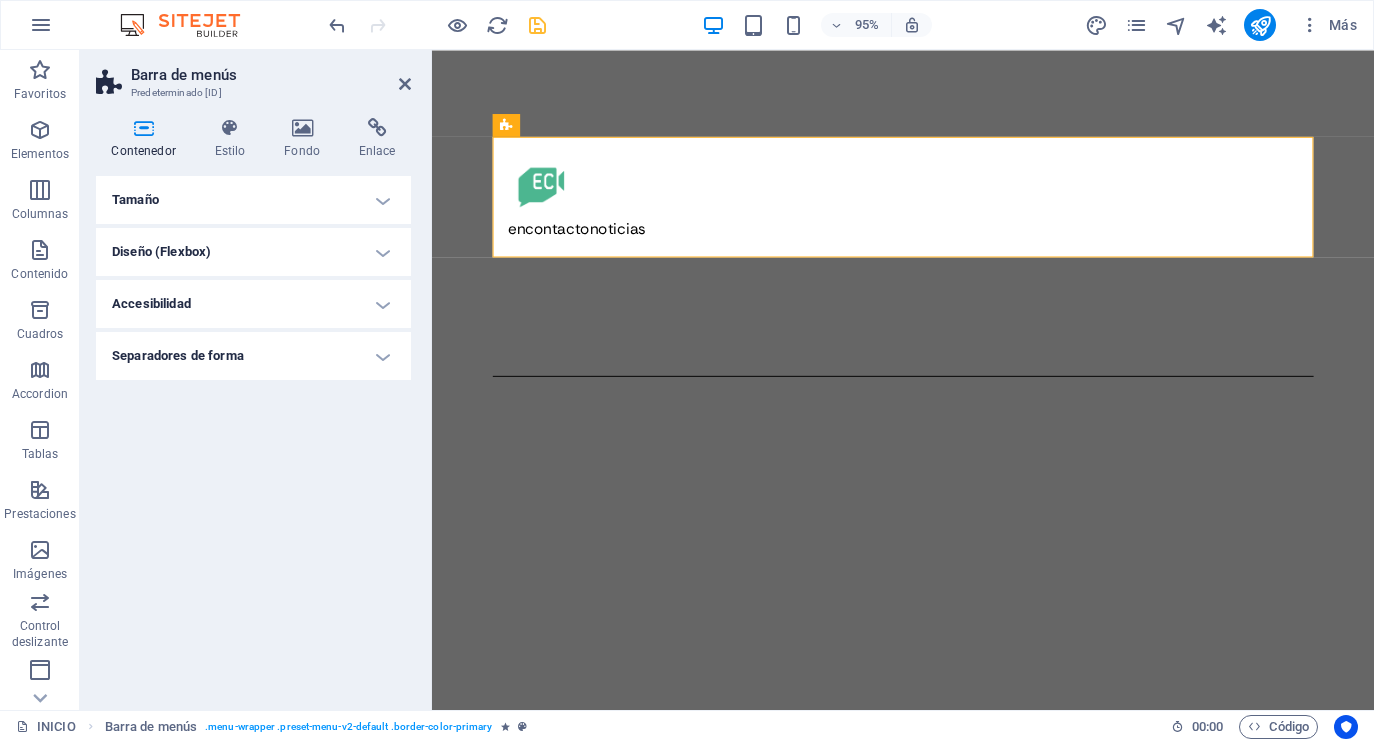 click on "Tamaño" at bounding box center (253, 200) 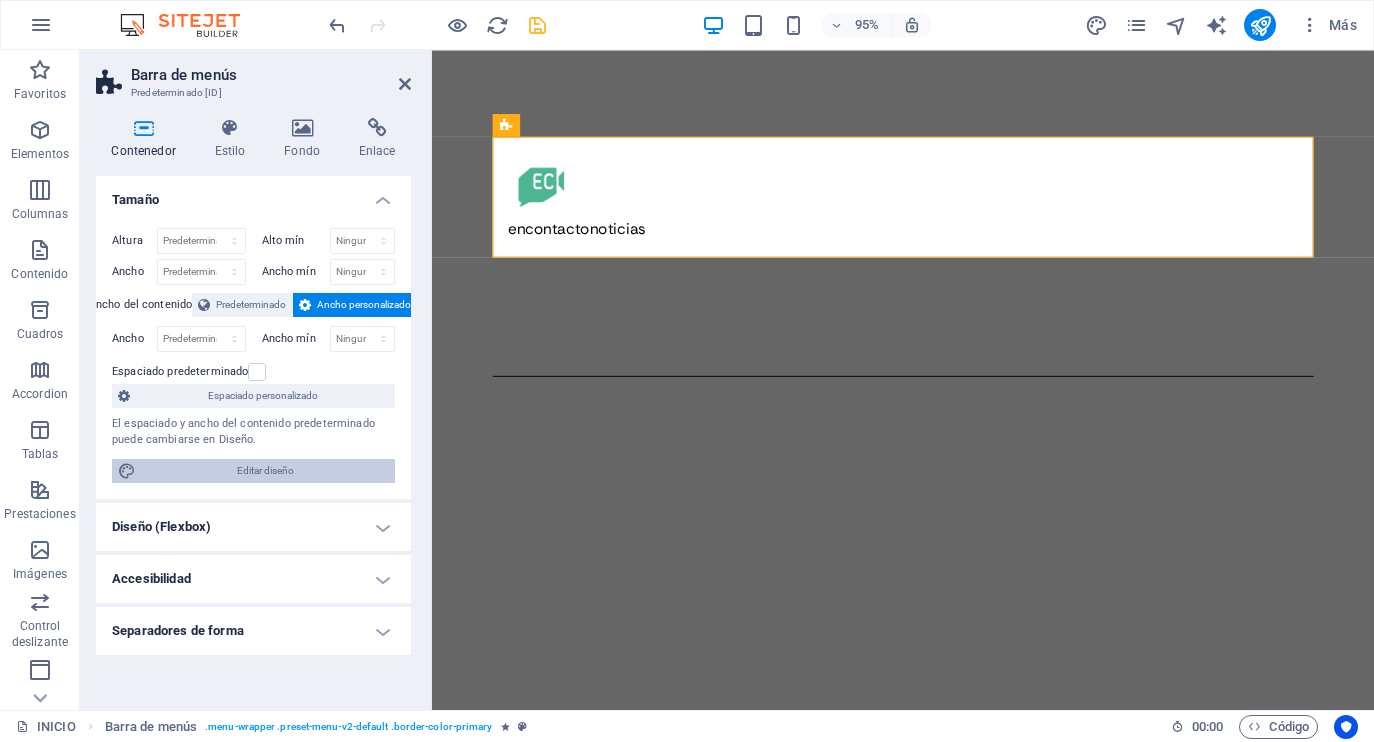 click on "Editar diseño" at bounding box center [265, 471] 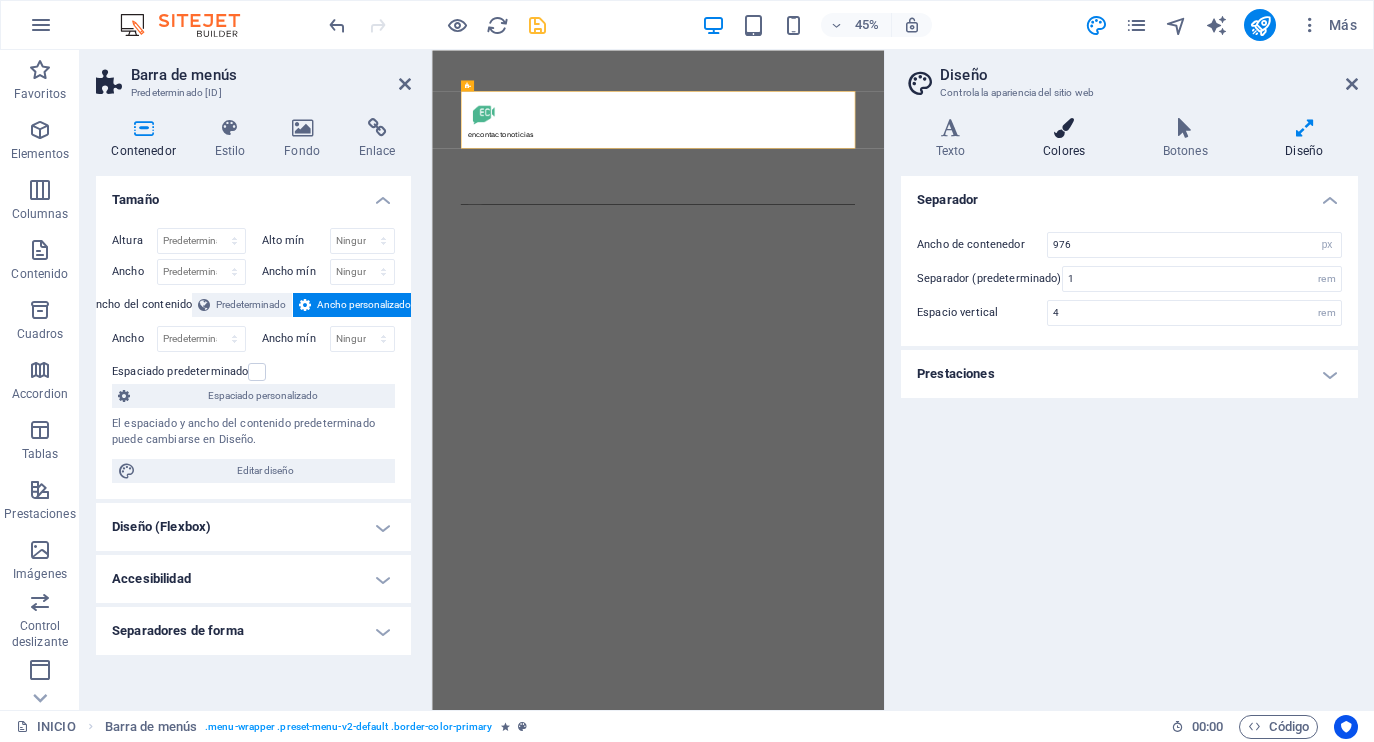 click at bounding box center [1064, 128] 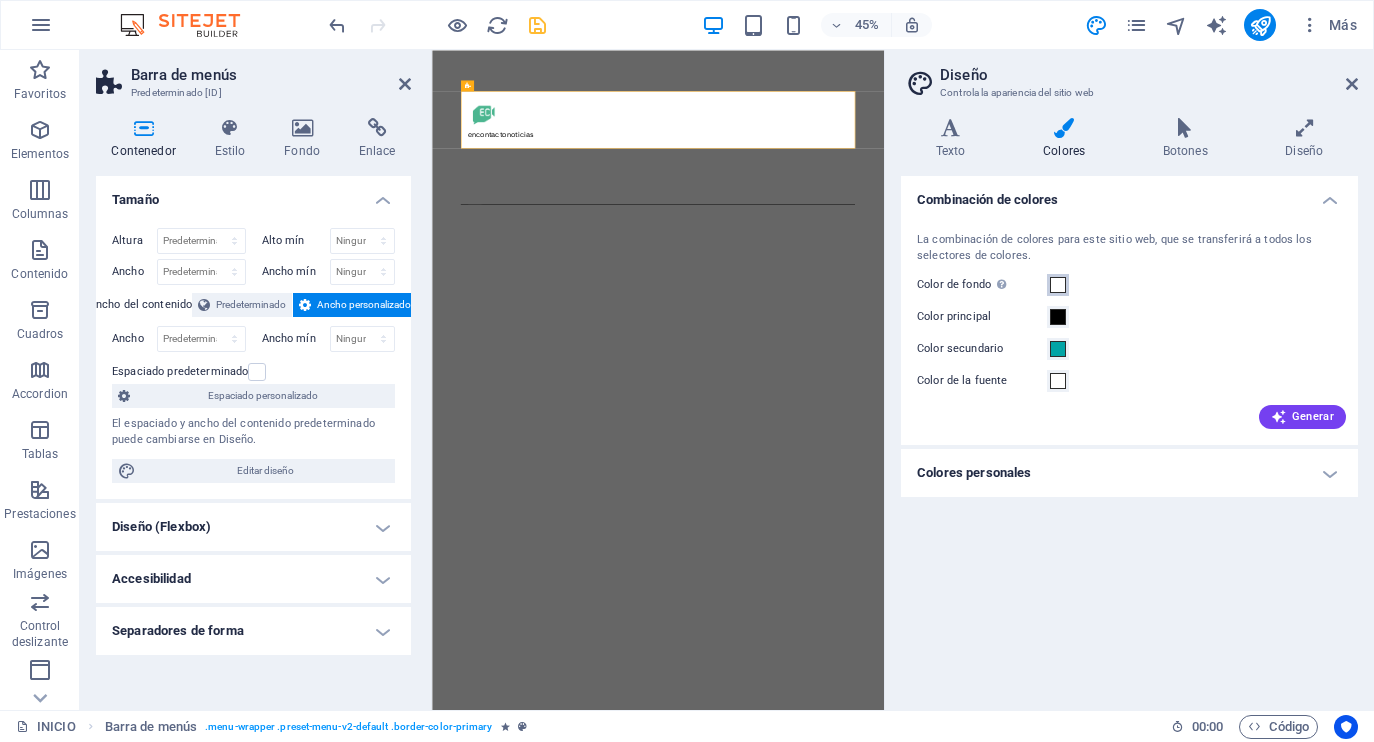 click at bounding box center (1058, 285) 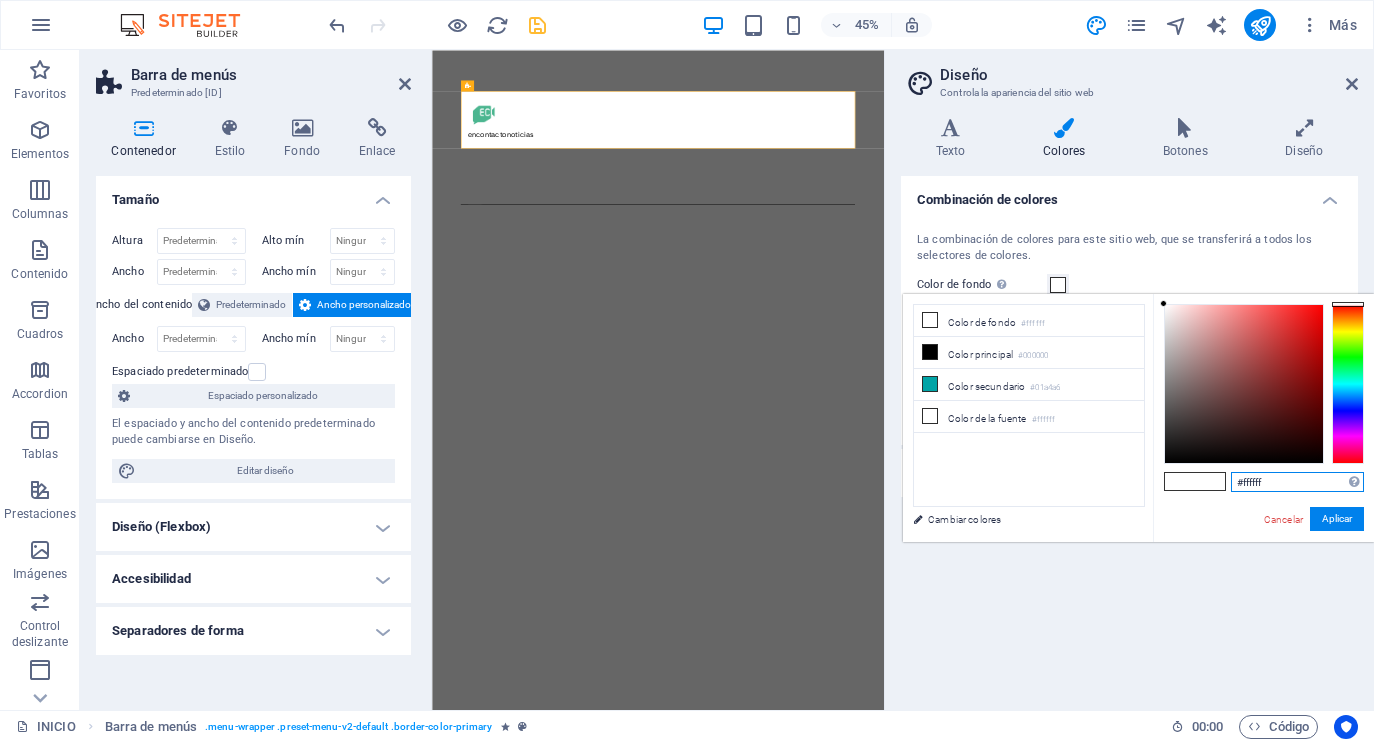 click on "#ffffff" at bounding box center [1297, 482] 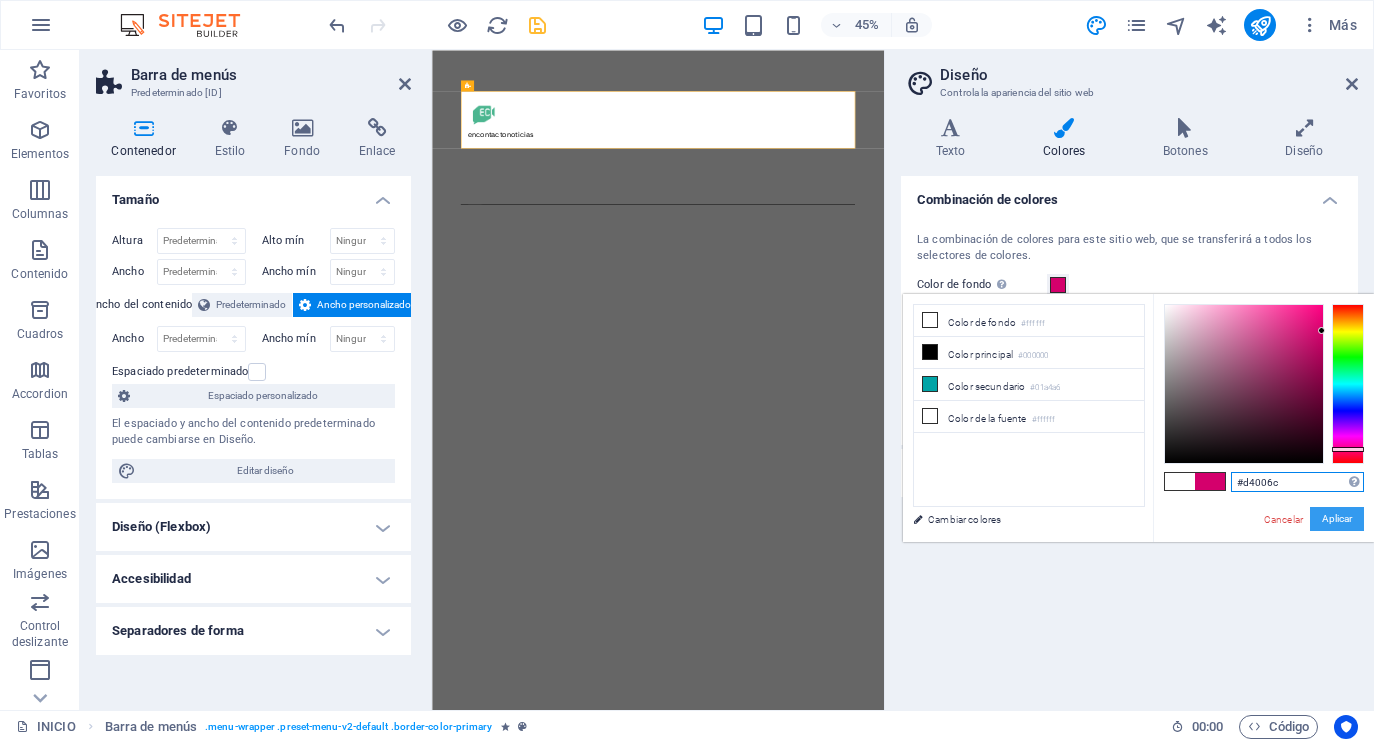 type on "#d4006c" 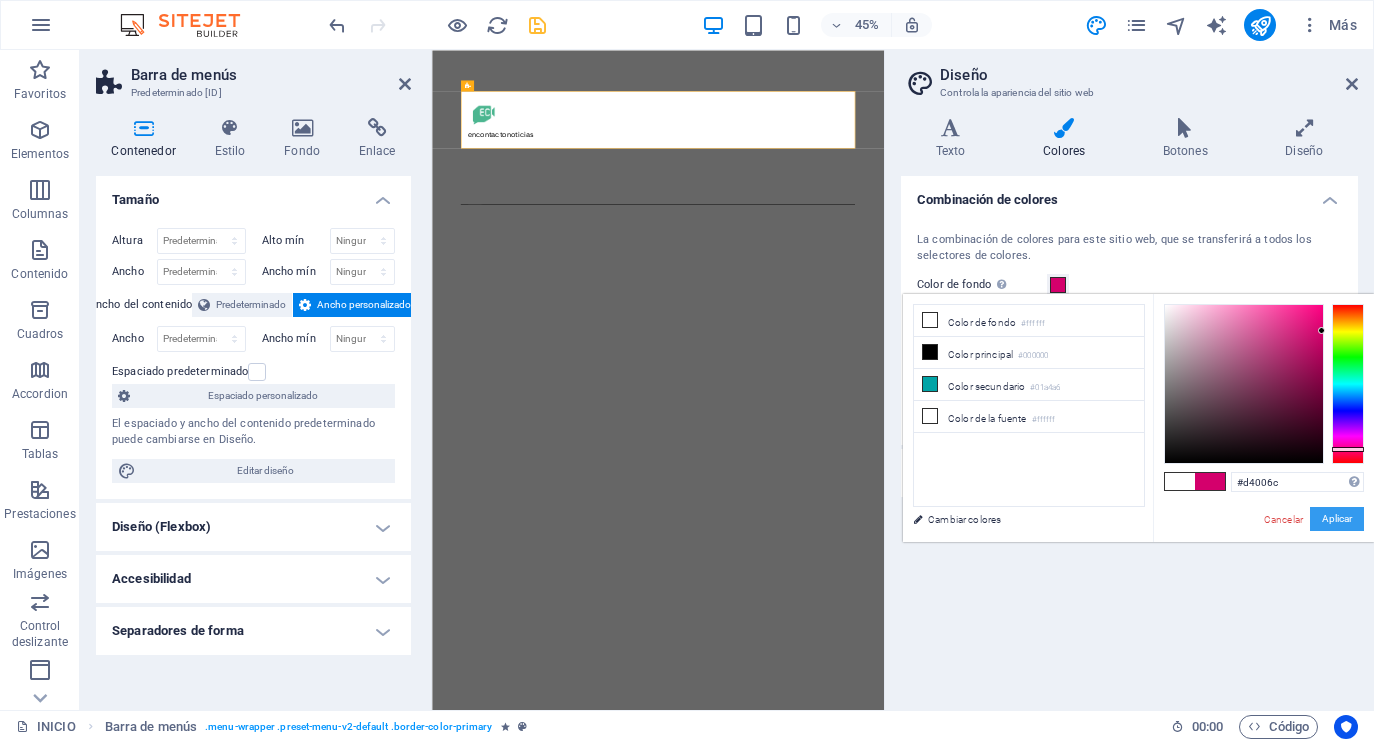 click on "Aplicar" at bounding box center [1337, 519] 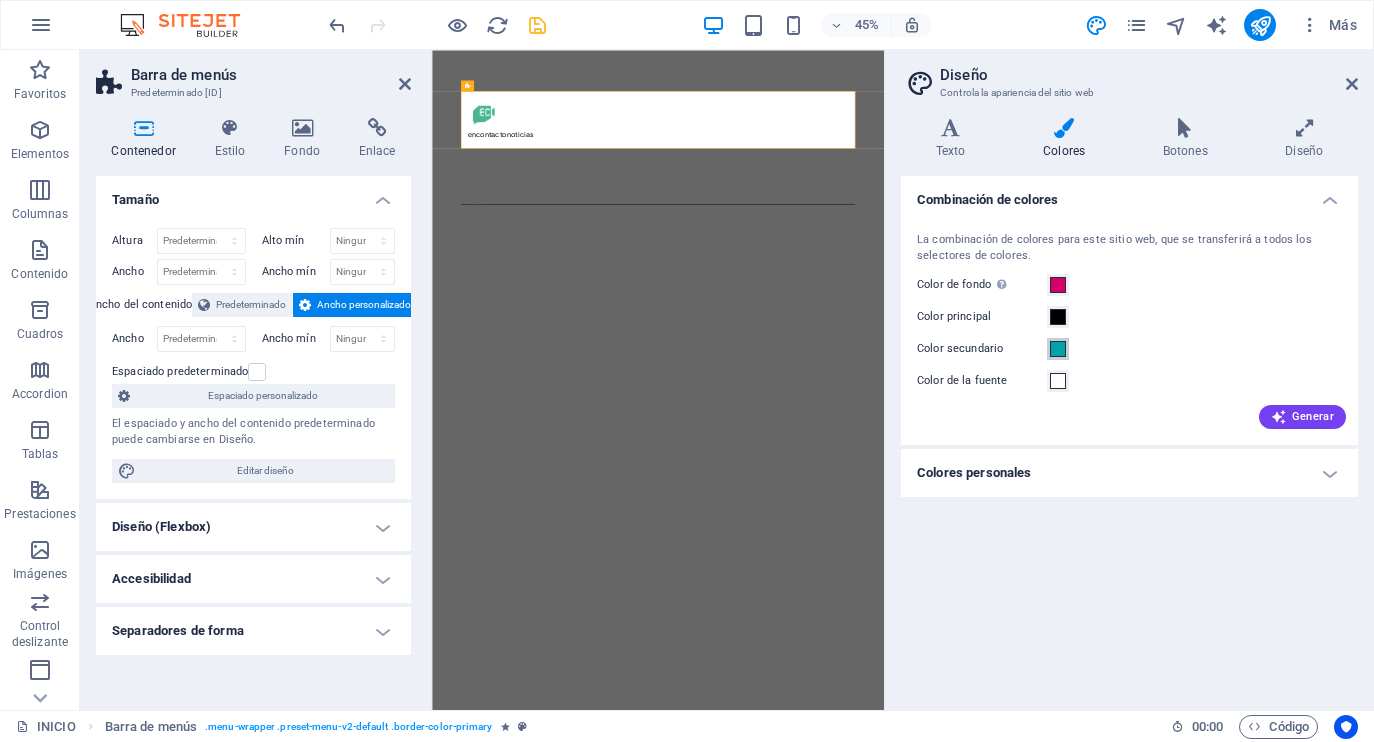 click at bounding box center [1058, 349] 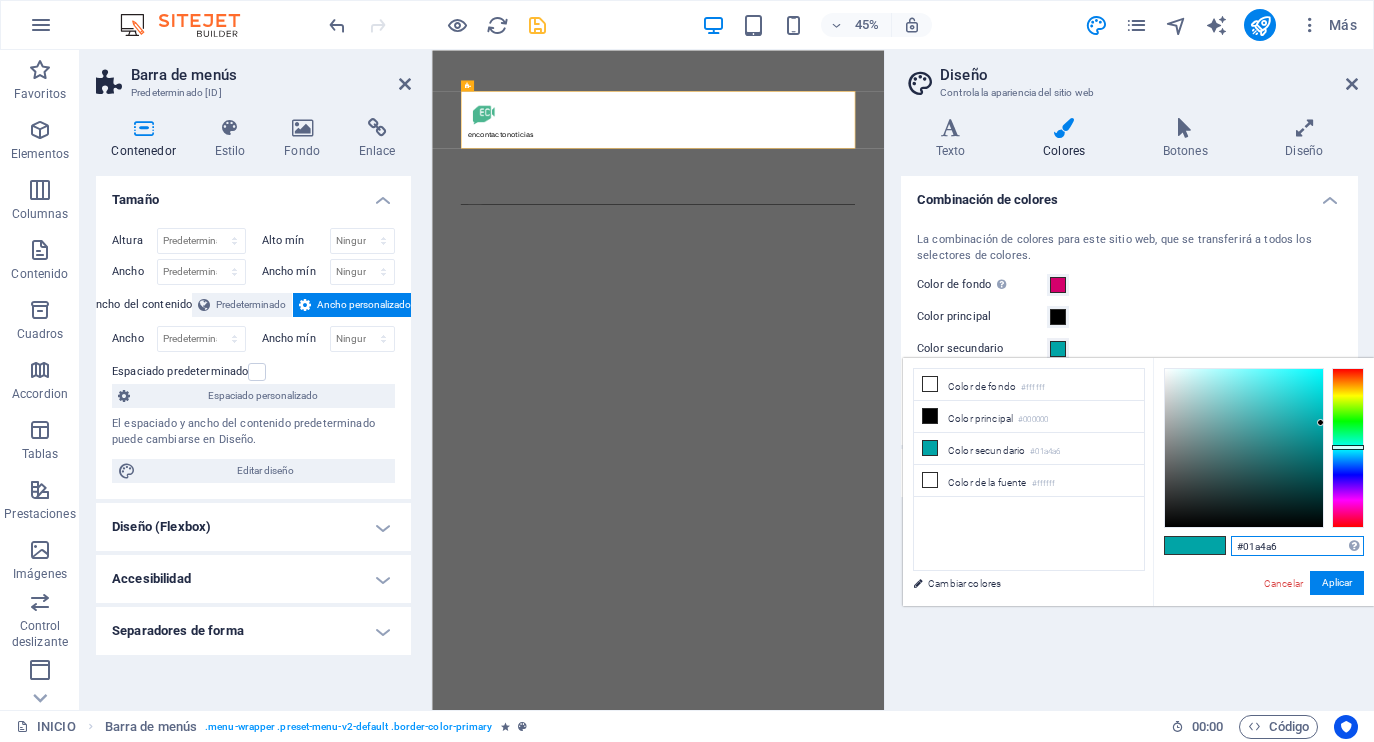 drag, startPoint x: 1292, startPoint y: 538, endPoint x: 1242, endPoint y: 589, distance: 71.42129 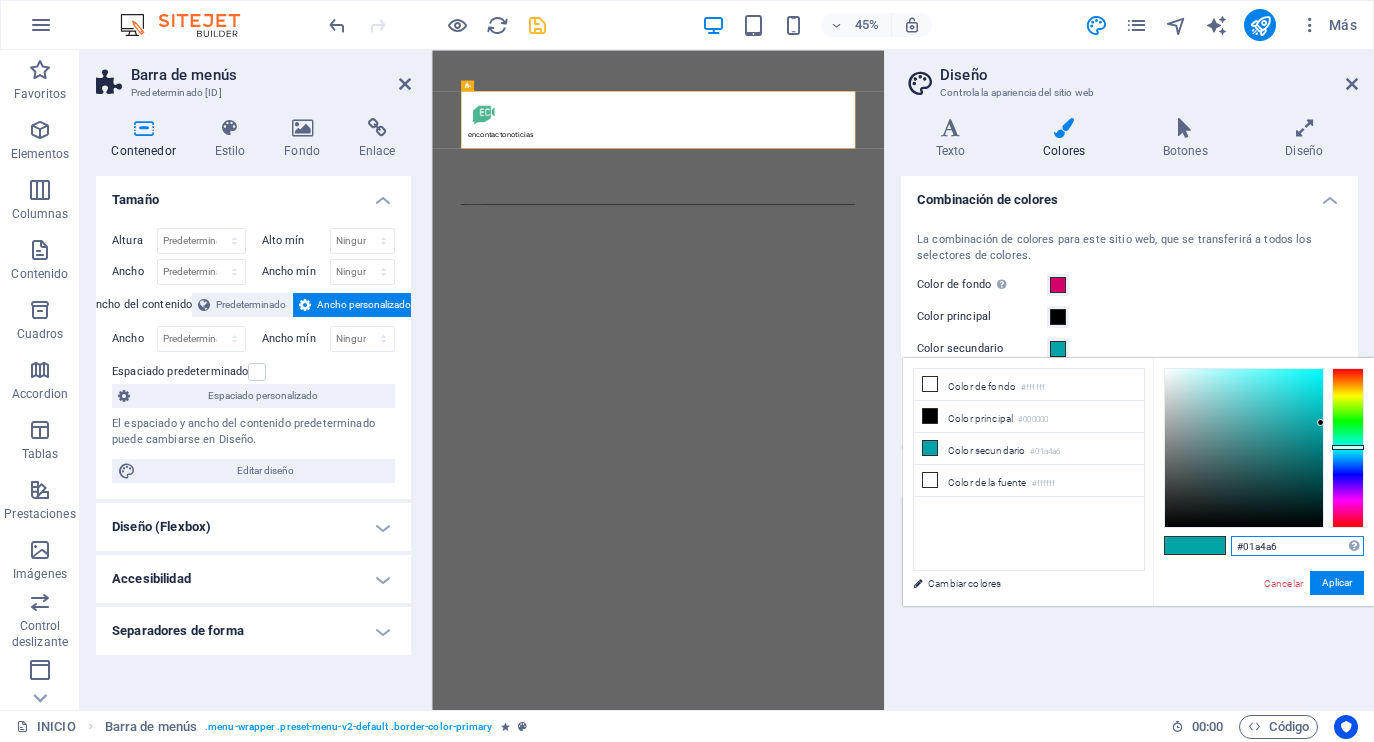 click on "#01a4a6" at bounding box center [1297, 546] 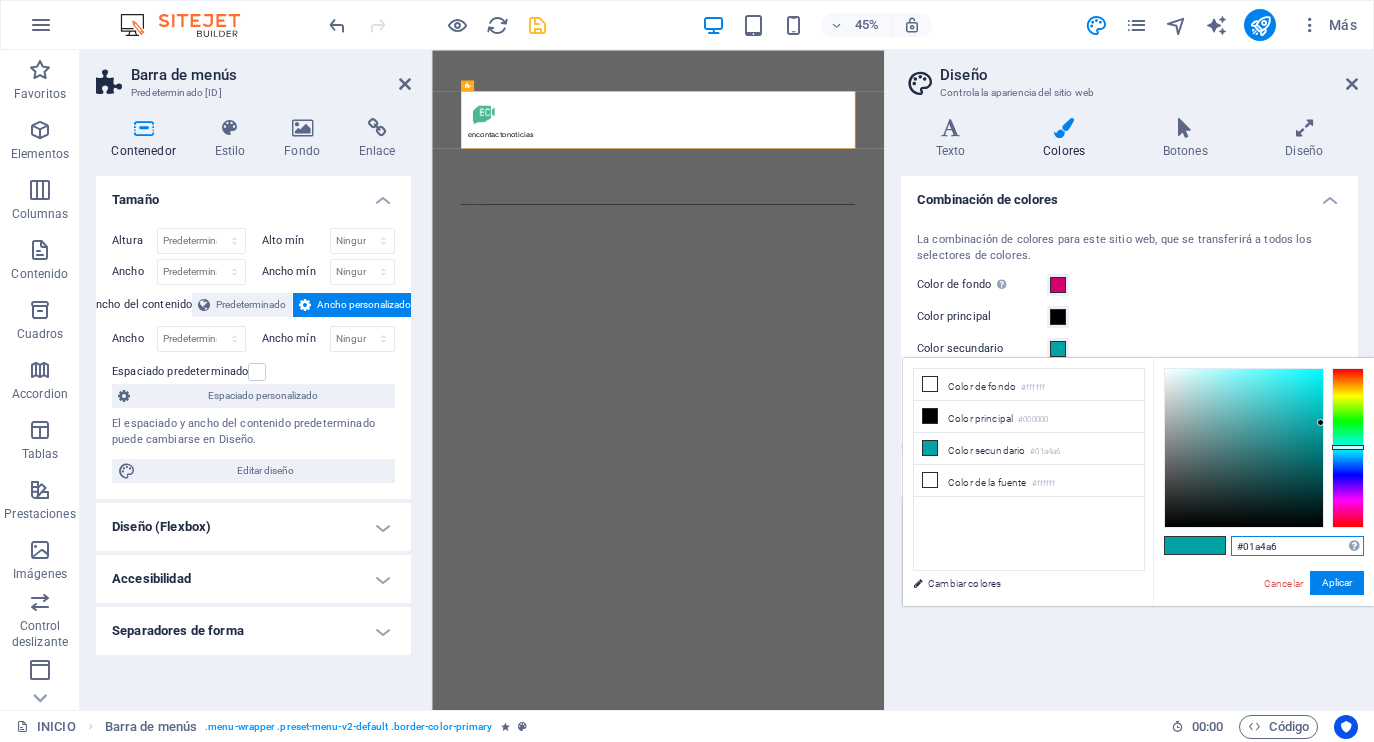 drag, startPoint x: 1287, startPoint y: 543, endPoint x: 1214, endPoint y: 548, distance: 73.171036 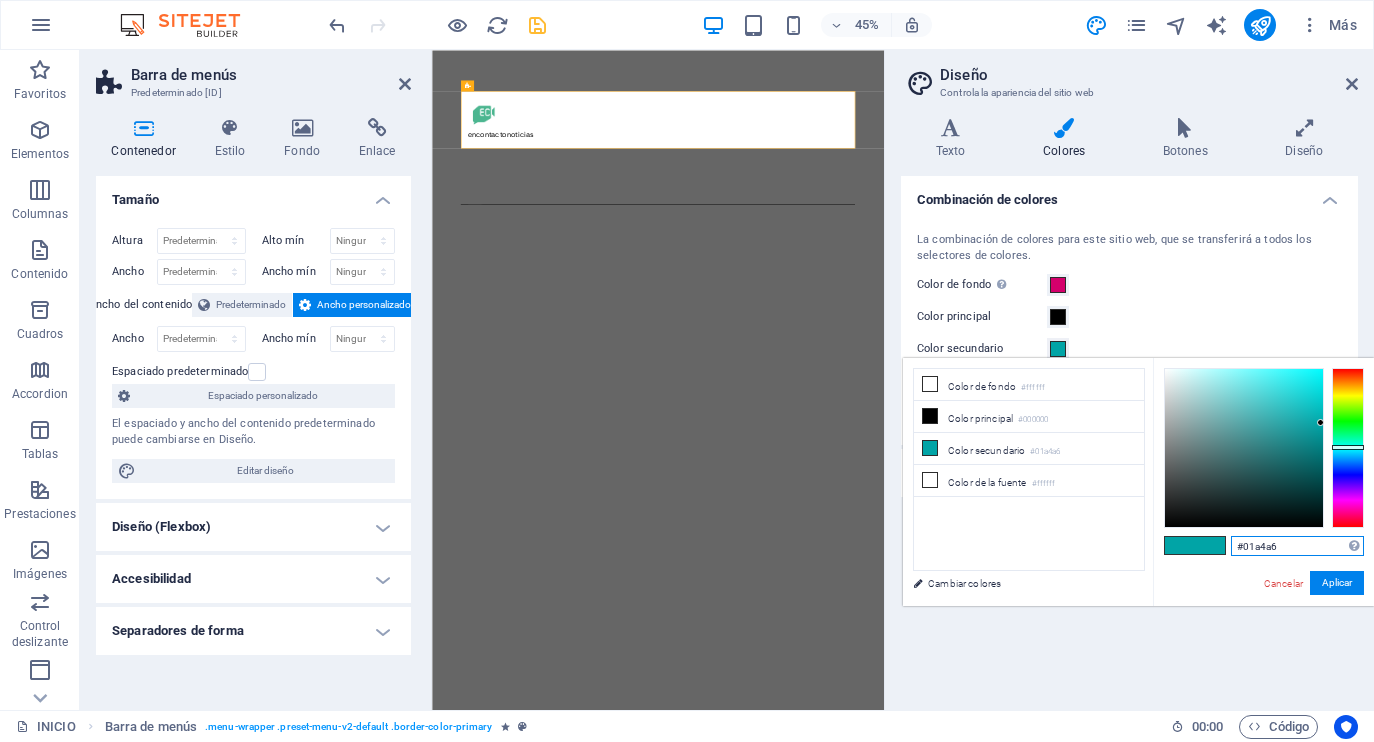 paste on "4cb690" 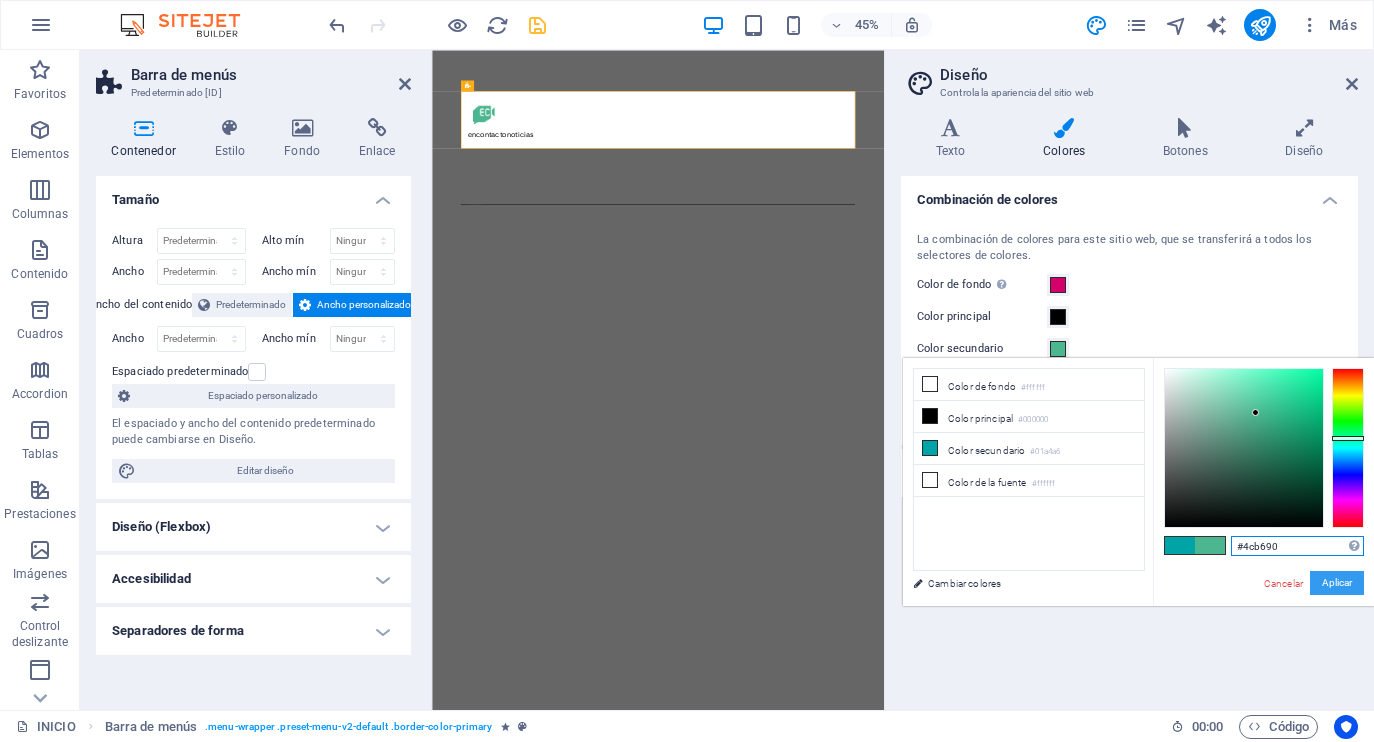 type on "#4cb690" 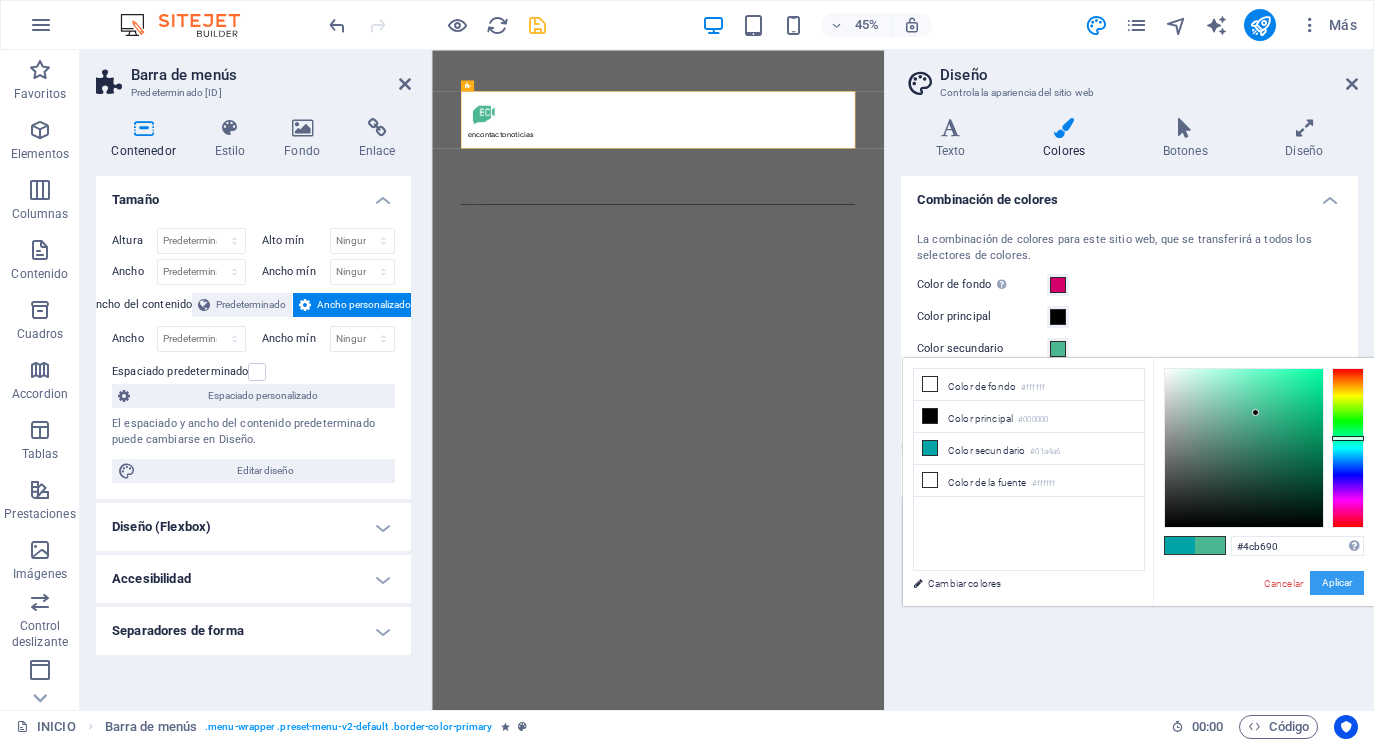 click on "Aplicar" at bounding box center (1337, 583) 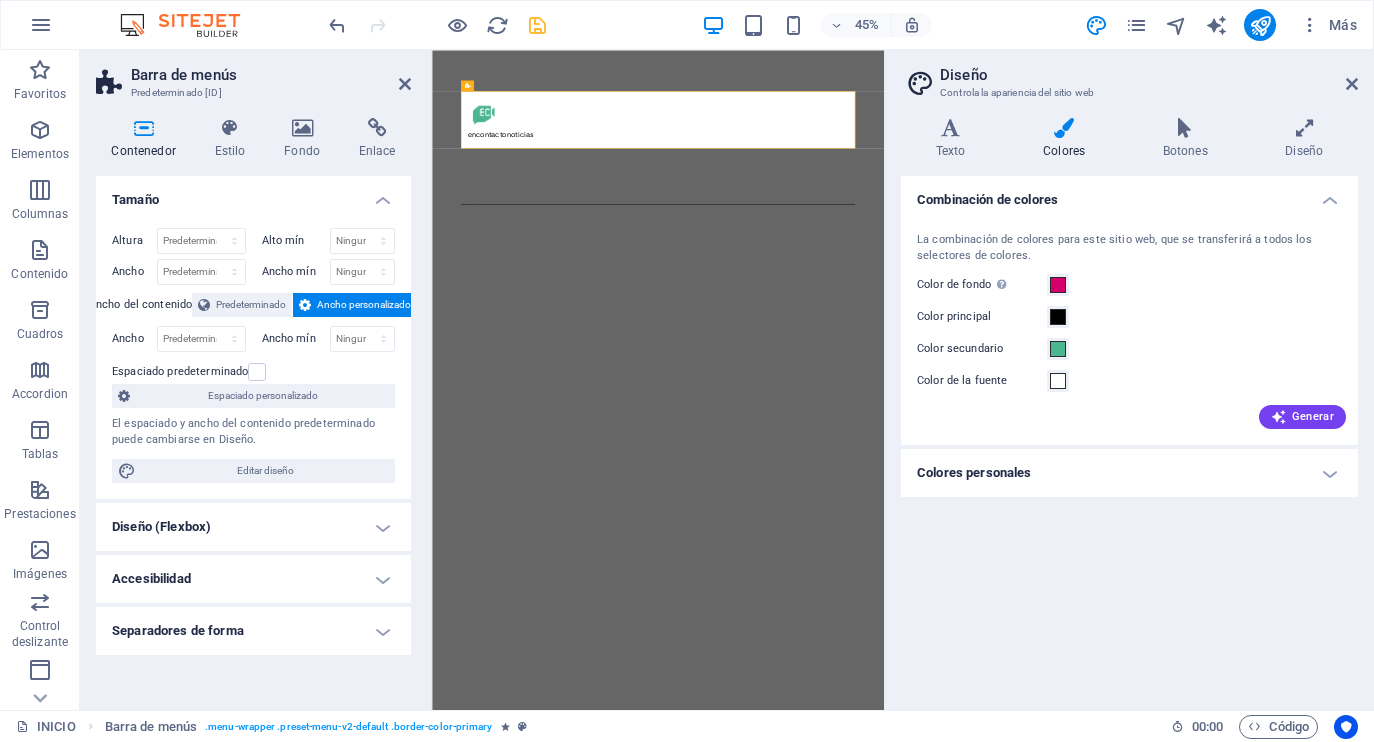 click on "Colores personales" at bounding box center (1129, 473) 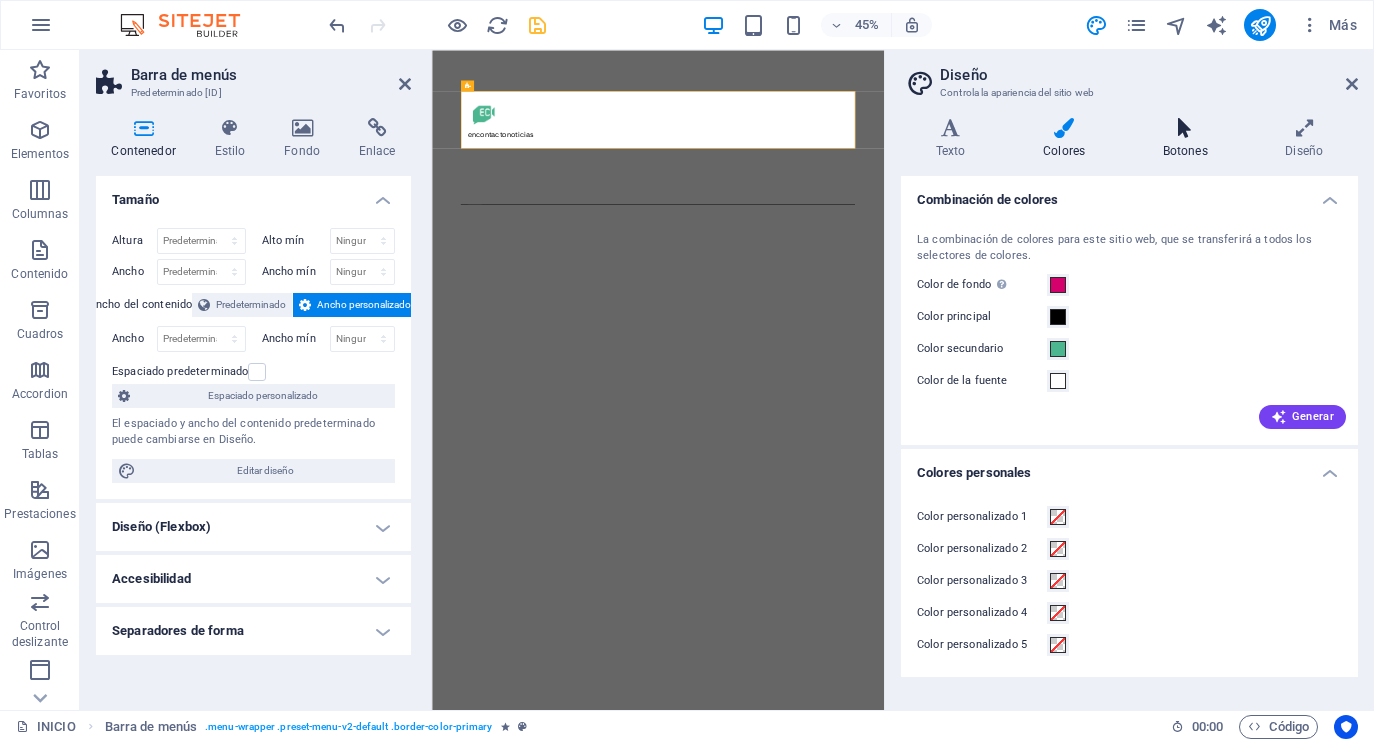 click at bounding box center [1185, 128] 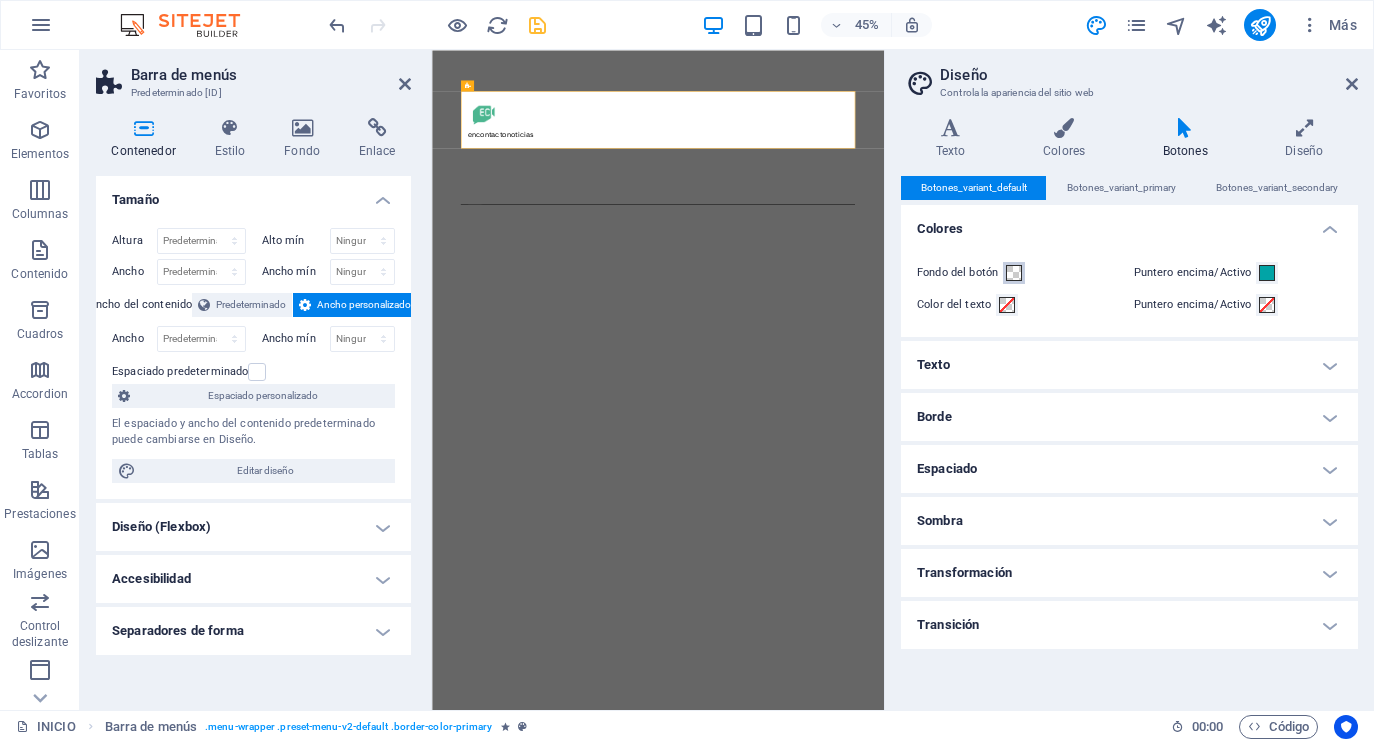 click at bounding box center [1014, 273] 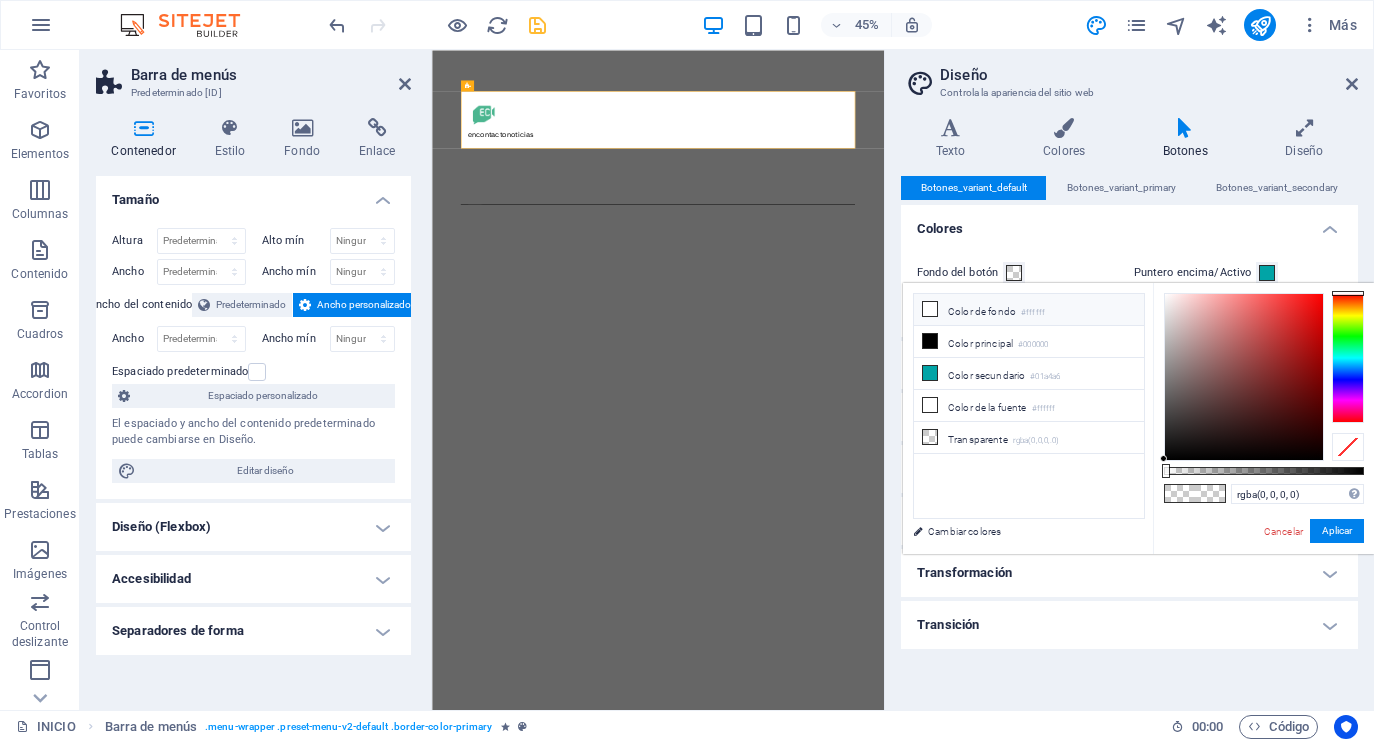 click on "Color de fondo
#ffffff" at bounding box center [1029, 310] 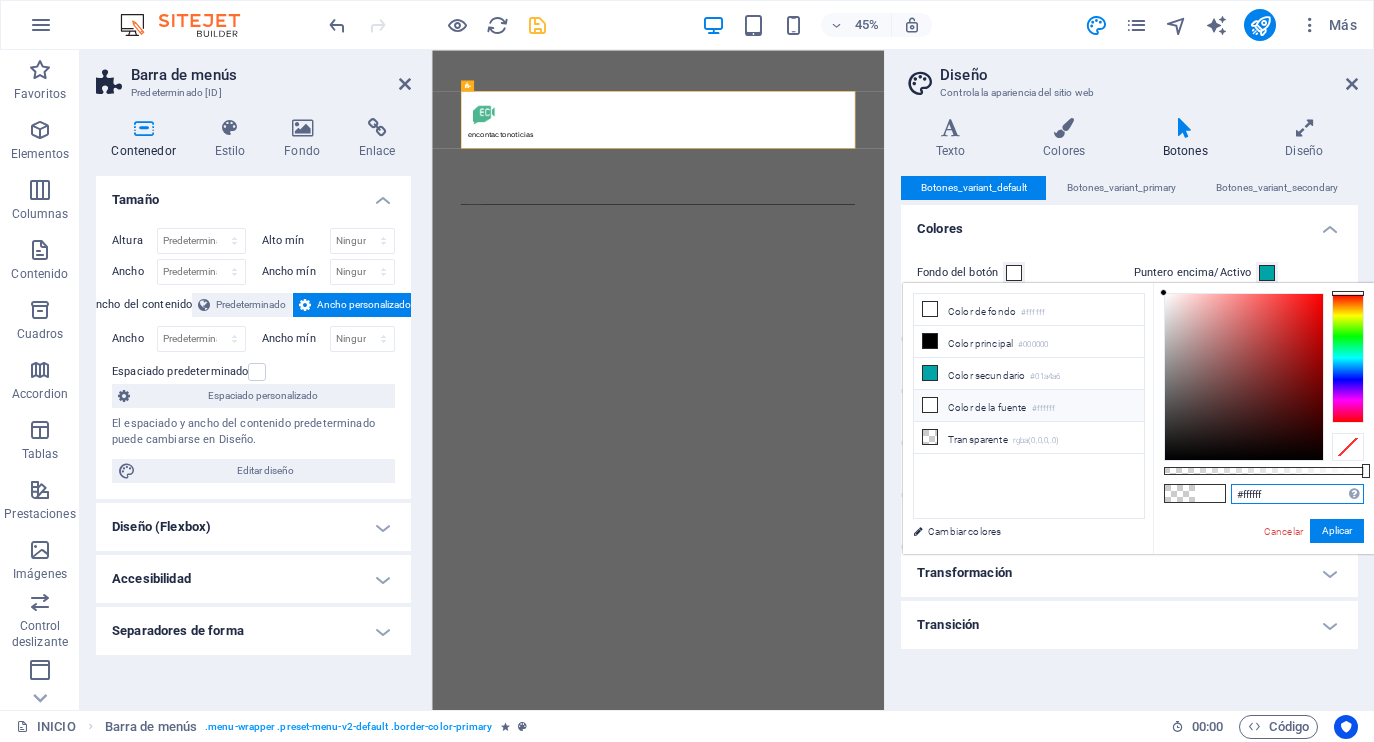 drag, startPoint x: 1291, startPoint y: 488, endPoint x: 1329, endPoint y: 494, distance: 38.470768 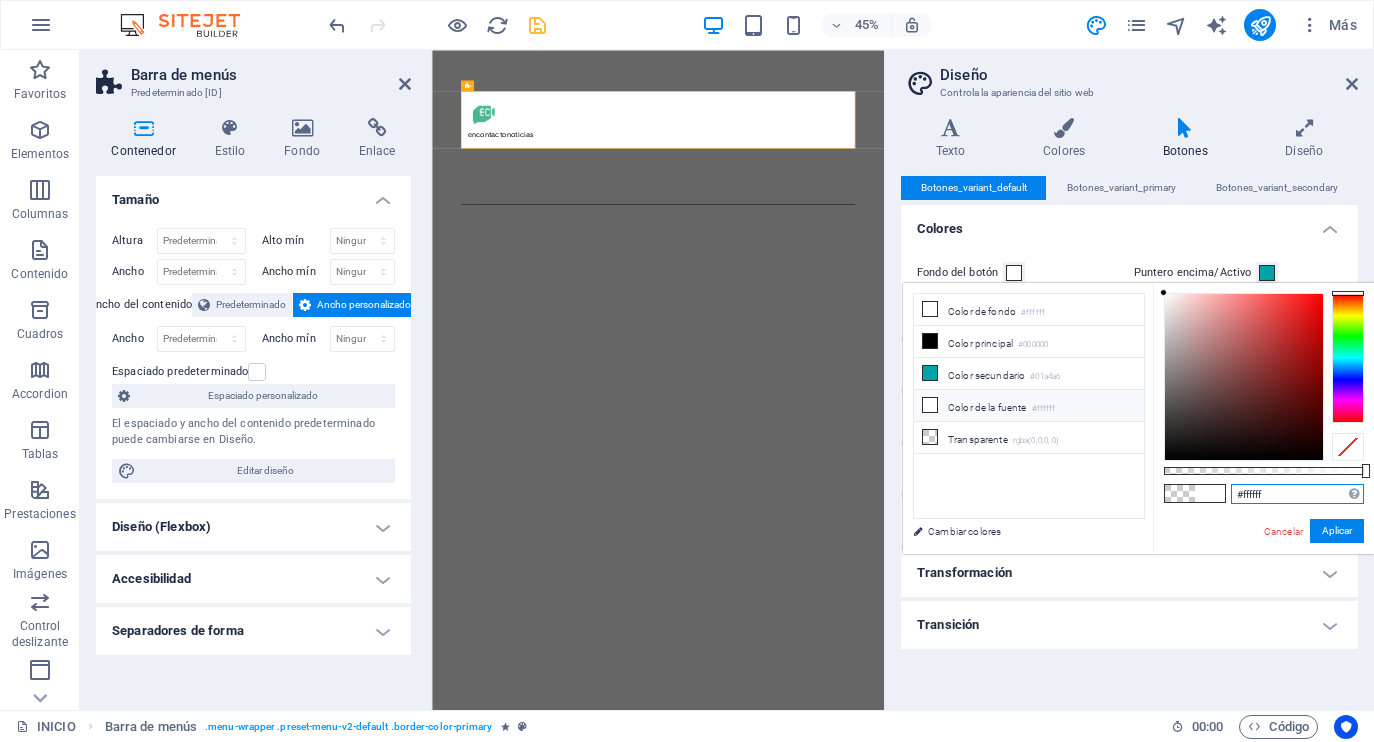 click on "#ffffff" at bounding box center (1297, 494) 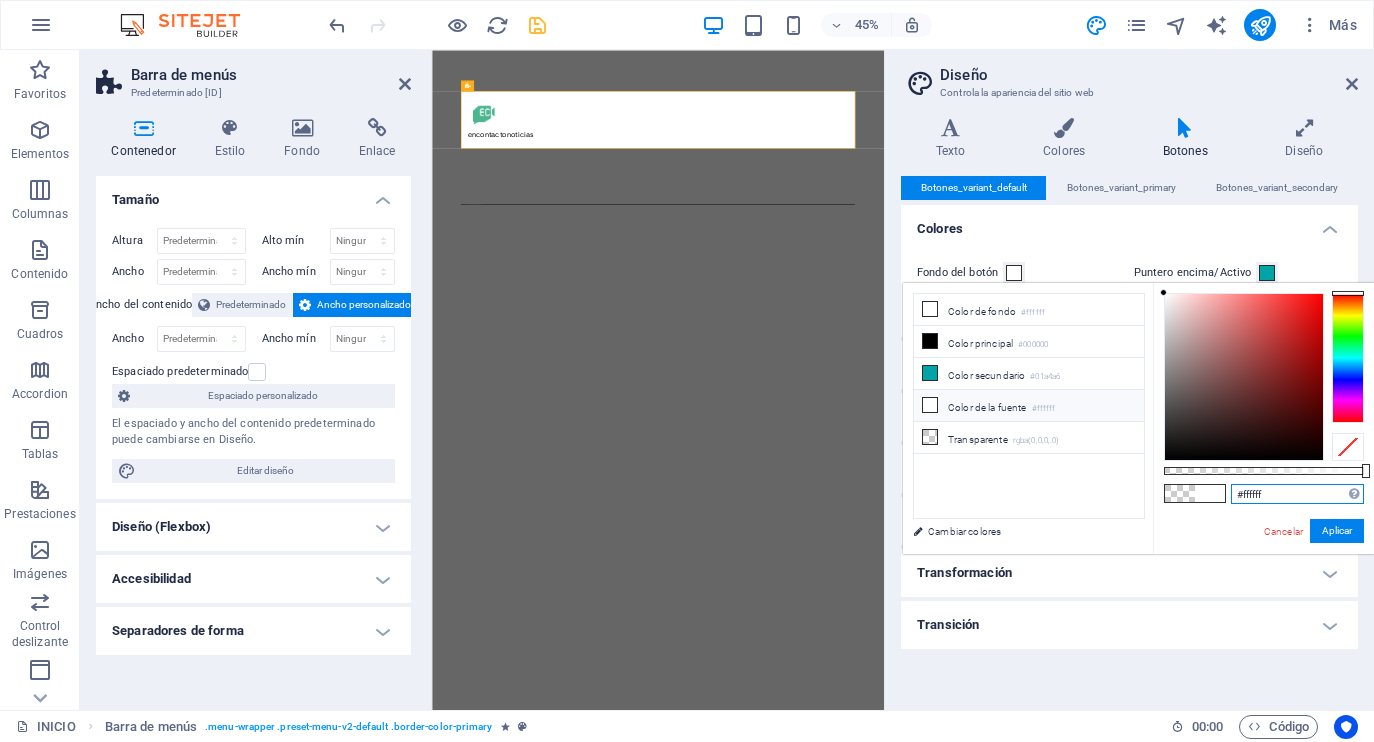 click on "#ffffff" at bounding box center [1297, 494] 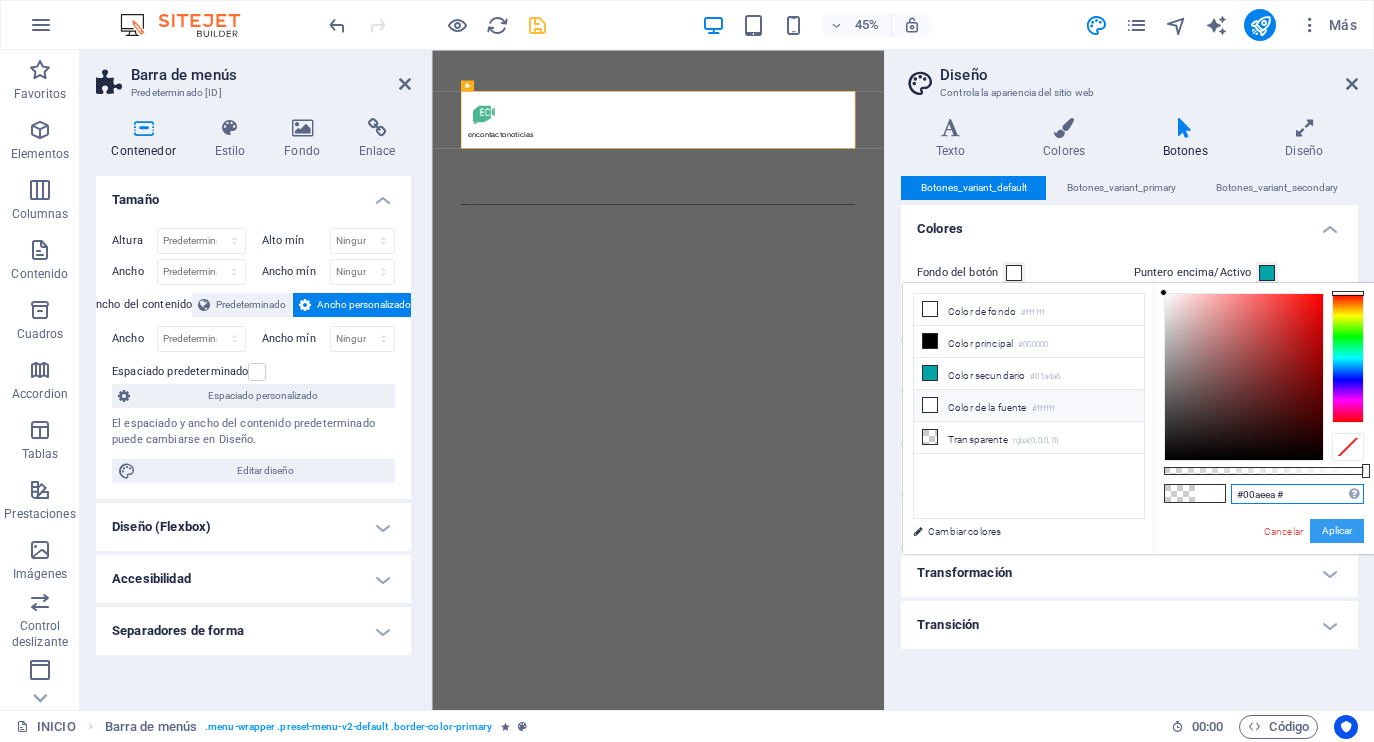 type on "#00aeea #" 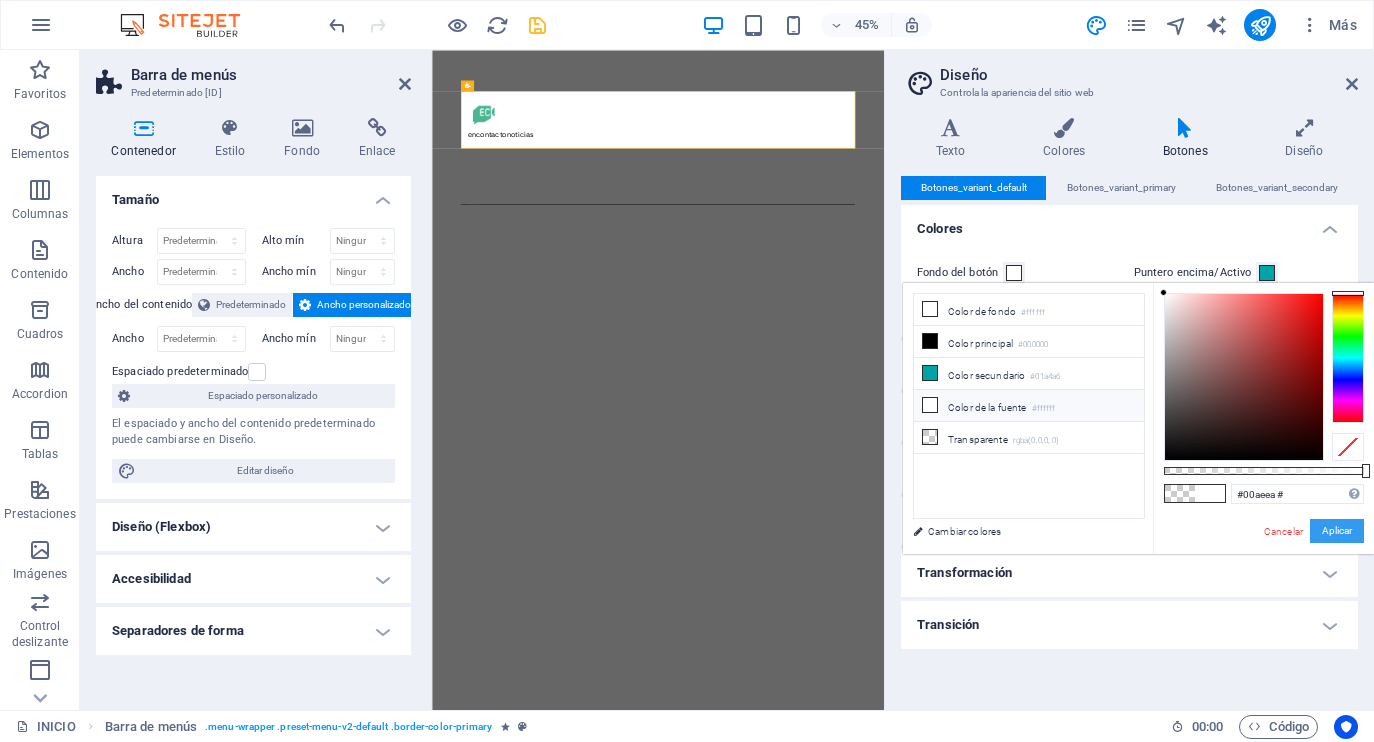 click on "Aplicar" at bounding box center [1337, 531] 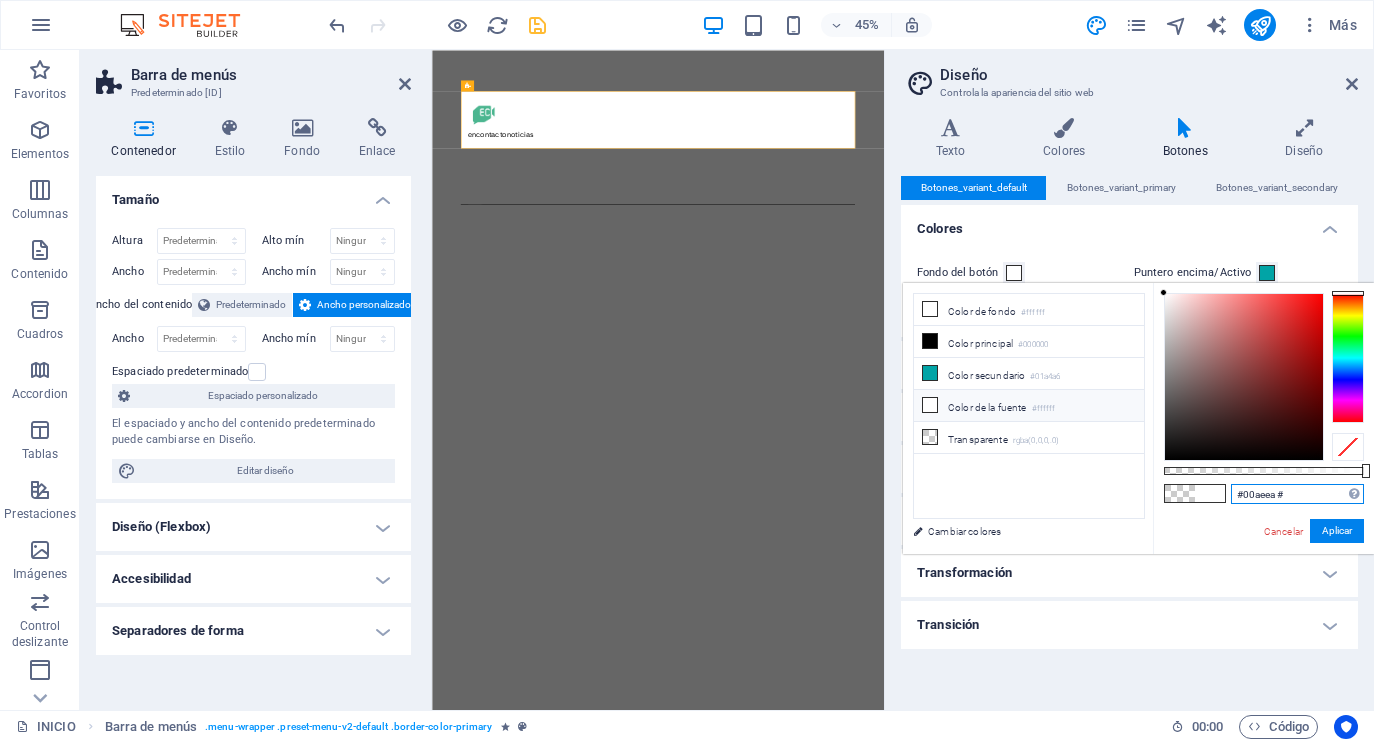drag, startPoint x: 1288, startPoint y: 495, endPoint x: 1213, endPoint y: 499, distance: 75.10659 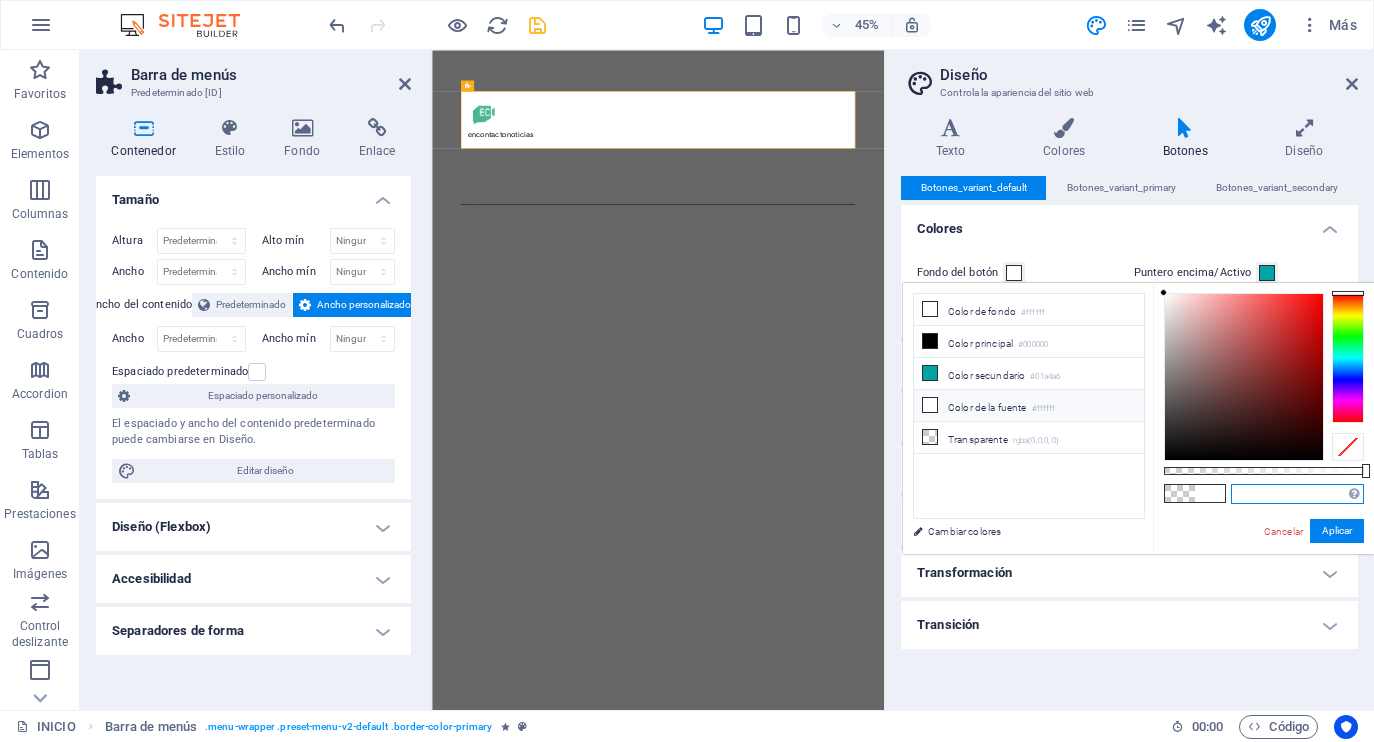 click at bounding box center [1297, 494] 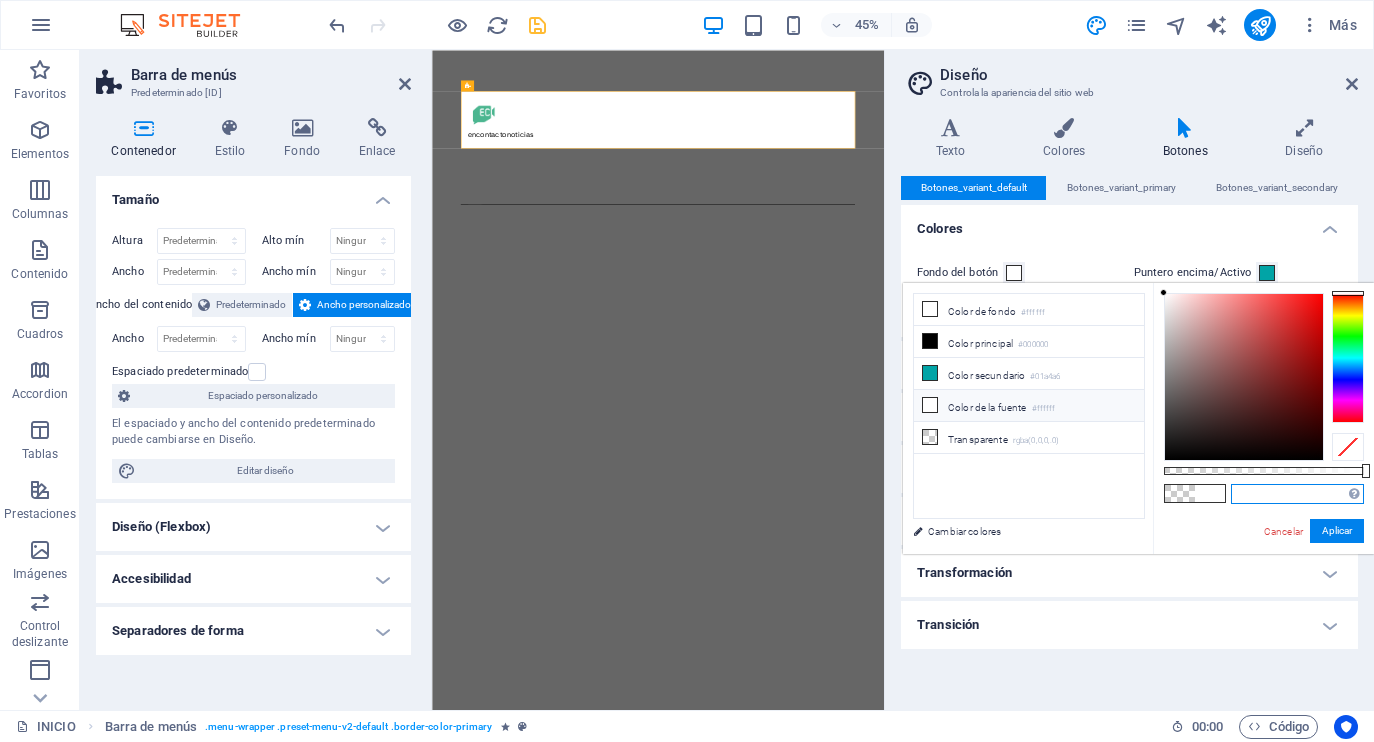 paste on "#00aeea #" 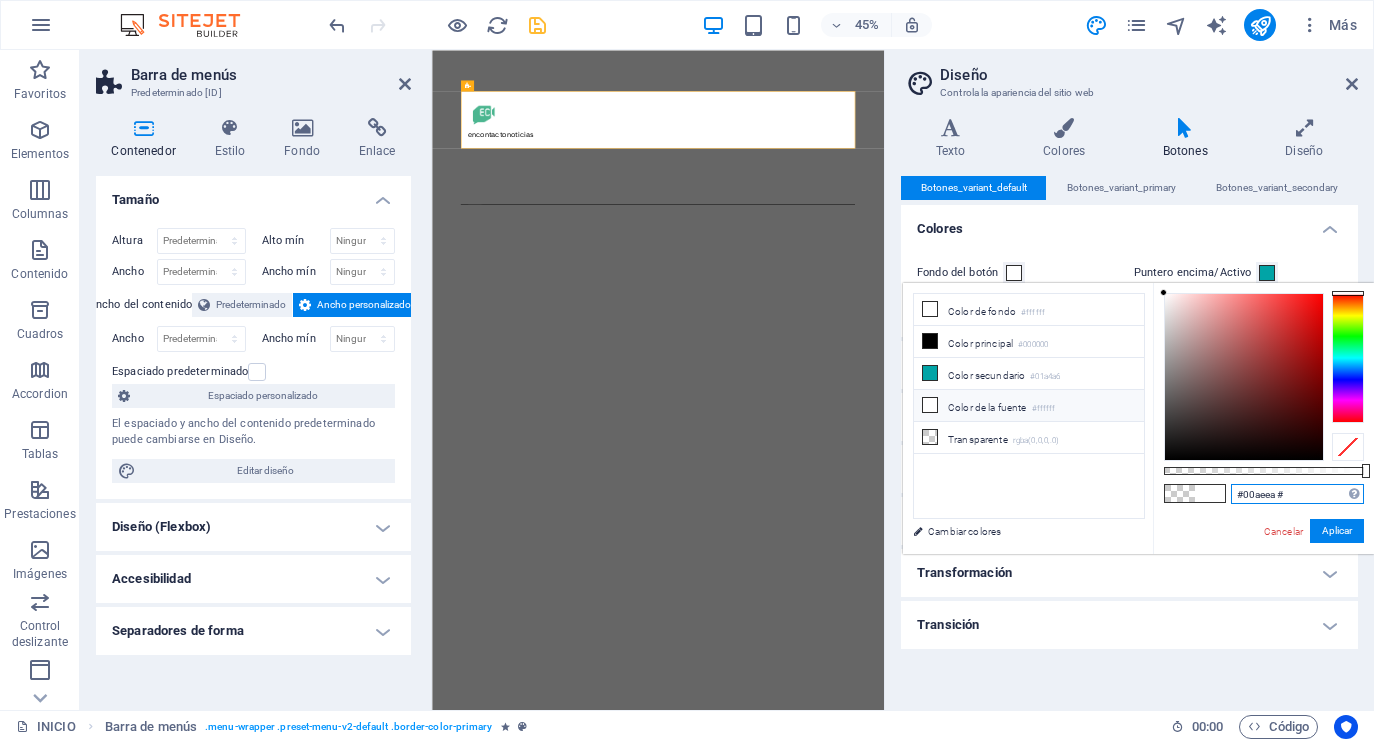 click on "#00aeea #" at bounding box center (1297, 494) 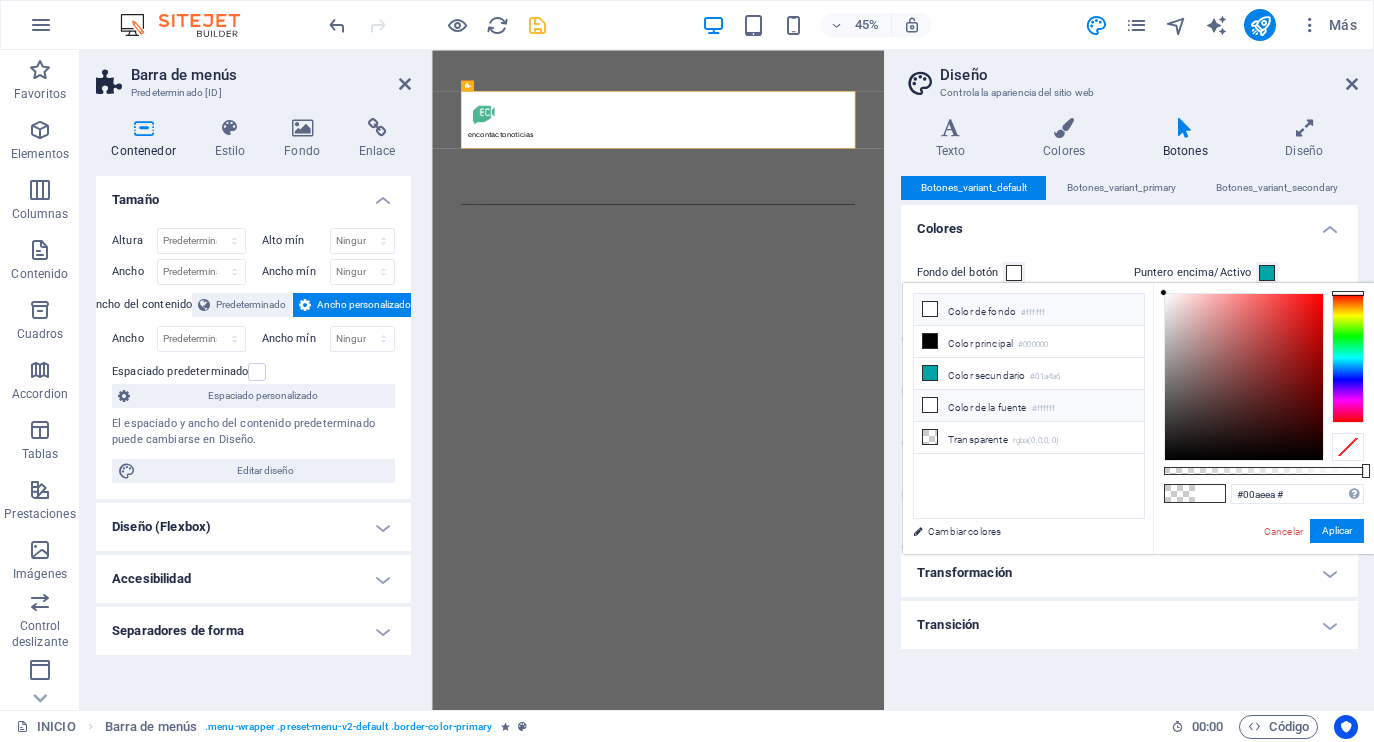 click on "Color de fondo
#ffffff" at bounding box center [1029, 310] 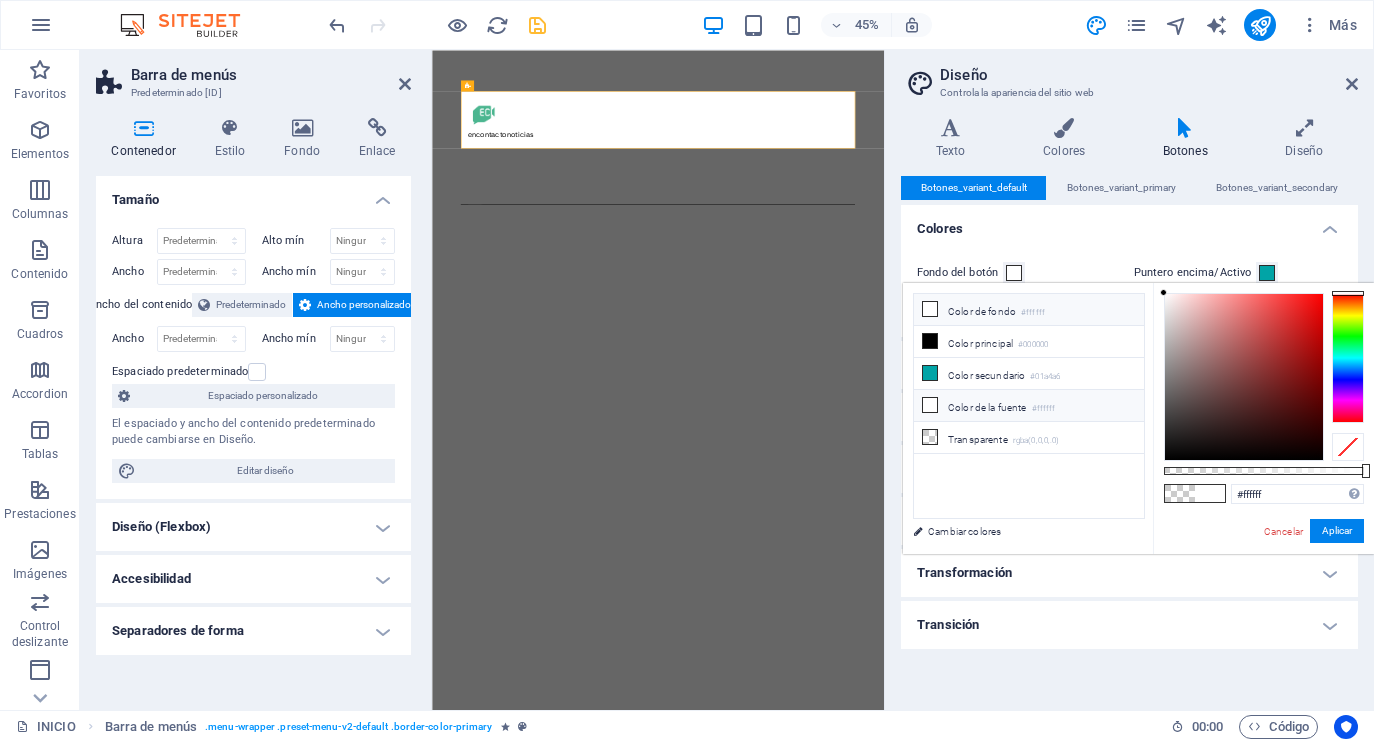 click at bounding box center [930, 309] 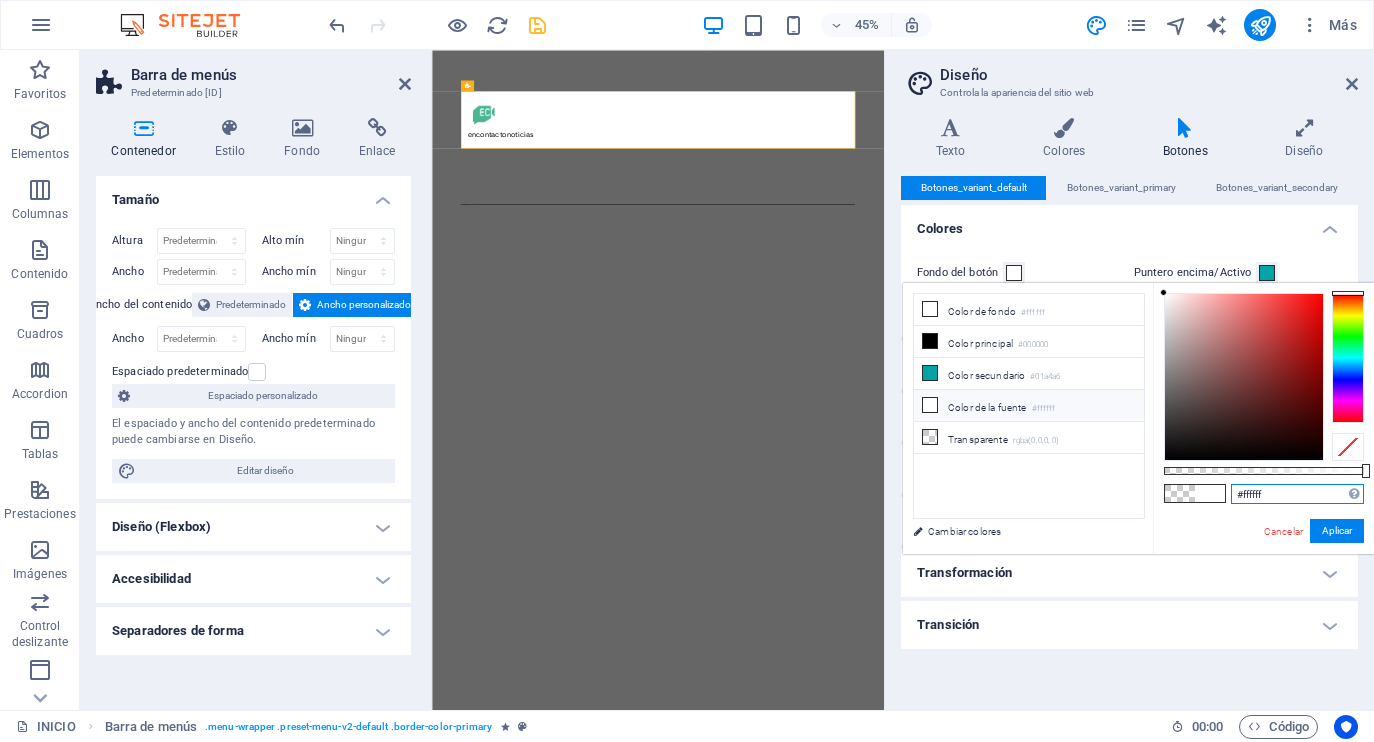 drag, startPoint x: 1273, startPoint y: 491, endPoint x: 1230, endPoint y: 491, distance: 43 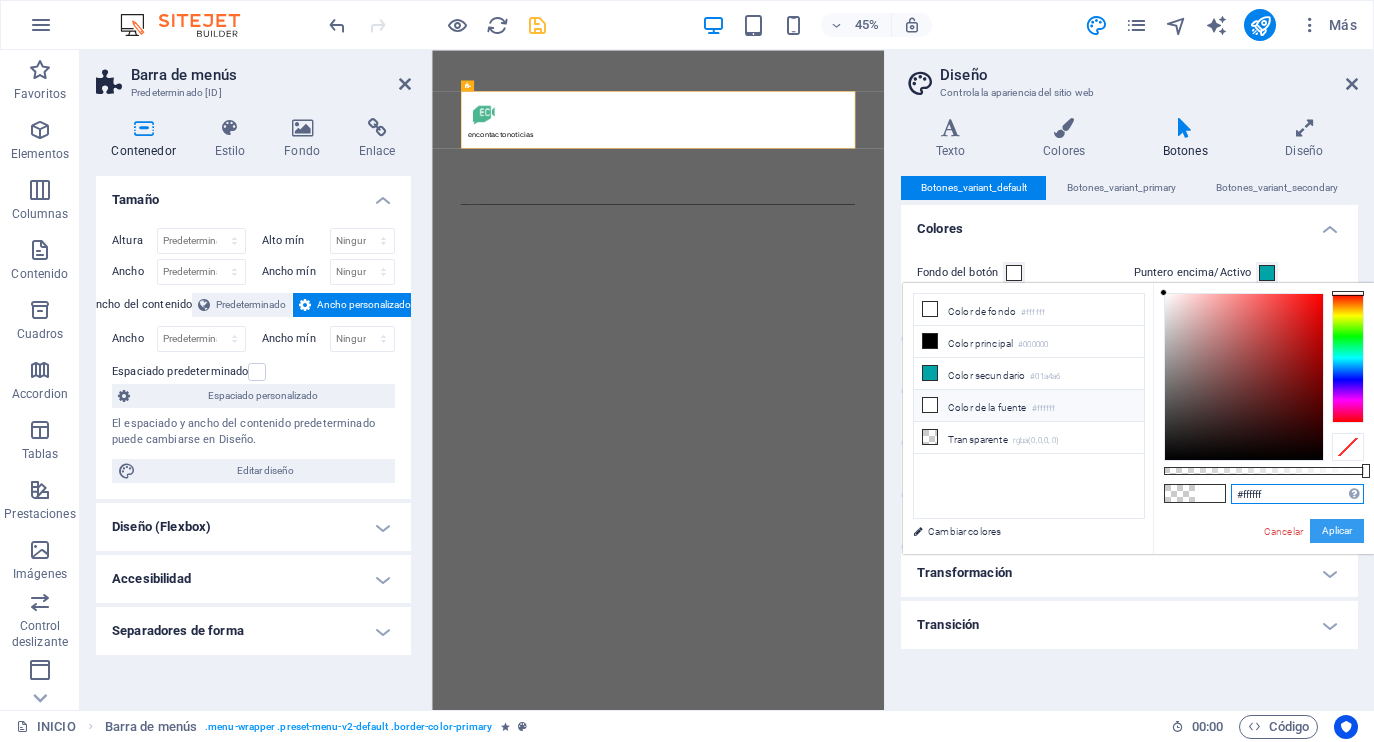paste on "4cb690" 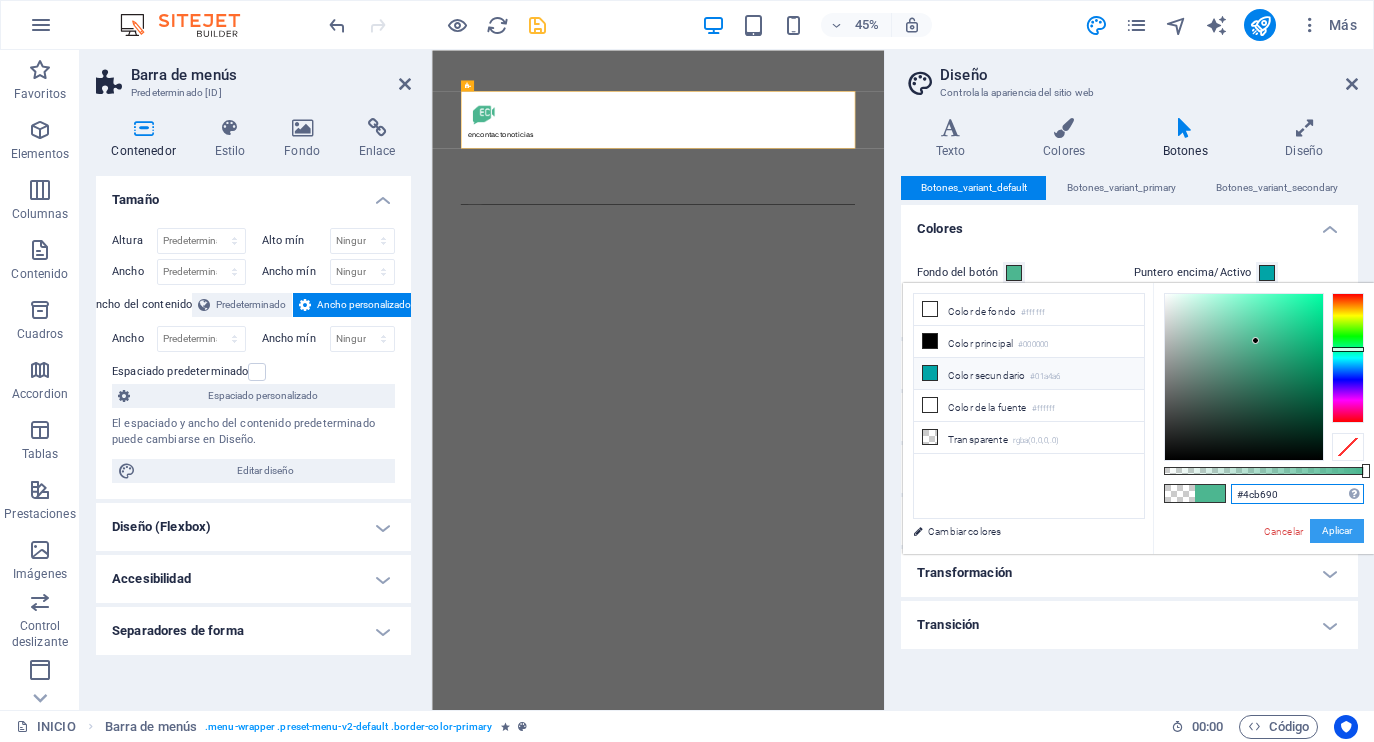 type on "#4cb690" 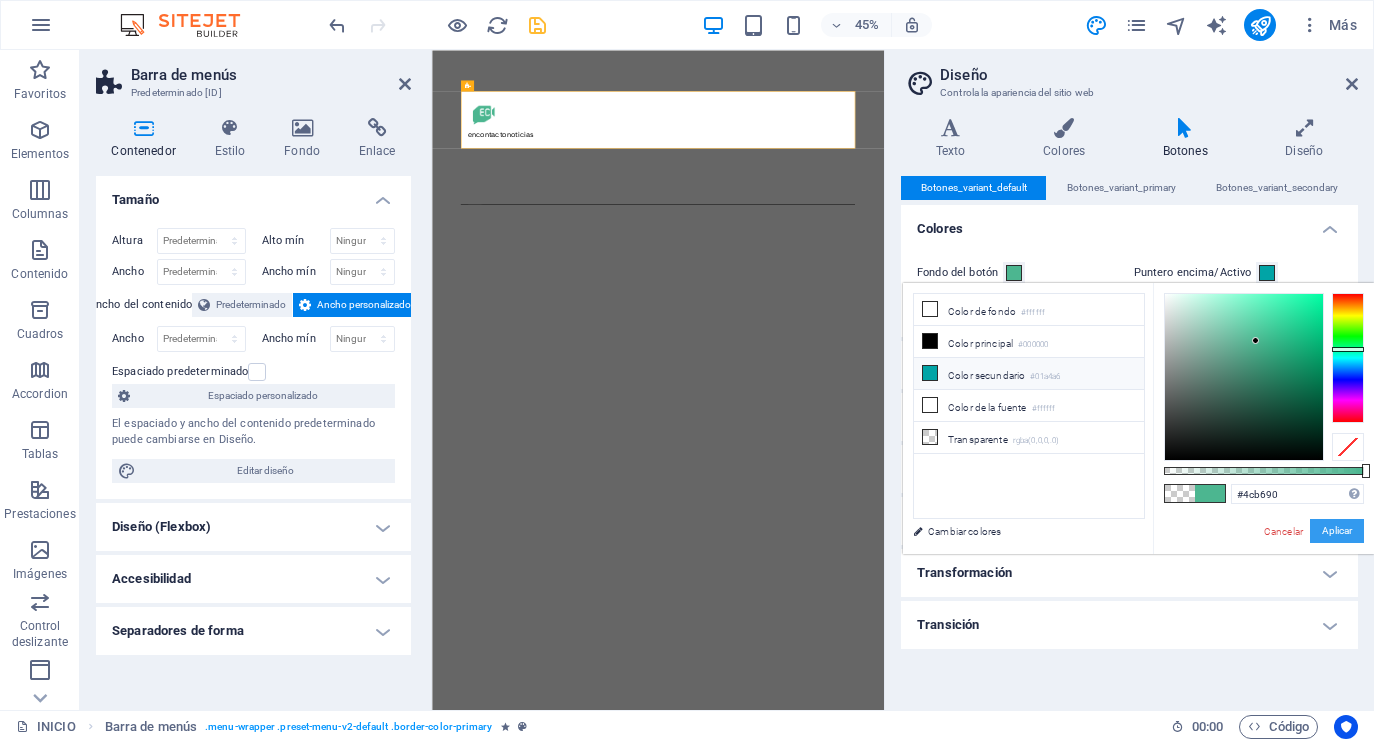 click on "Aplicar" at bounding box center (1337, 531) 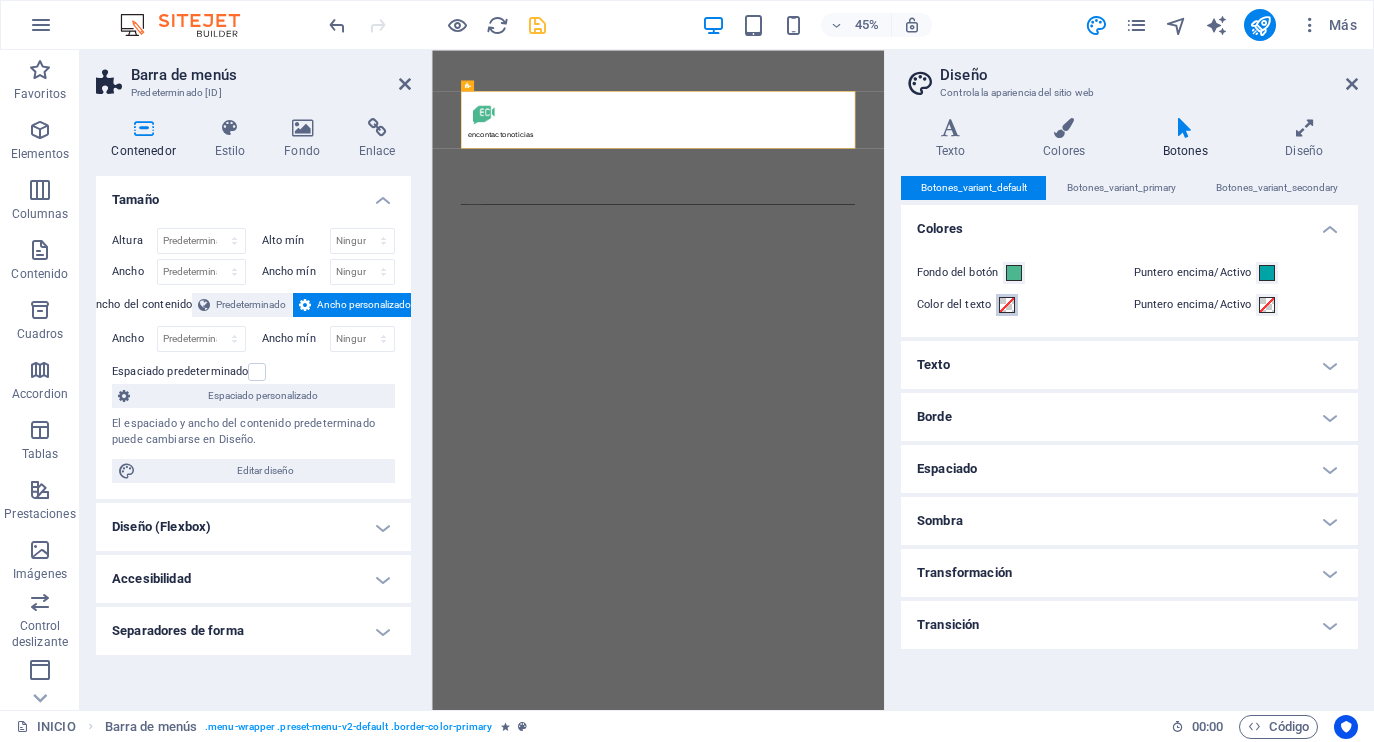 click at bounding box center (1007, 305) 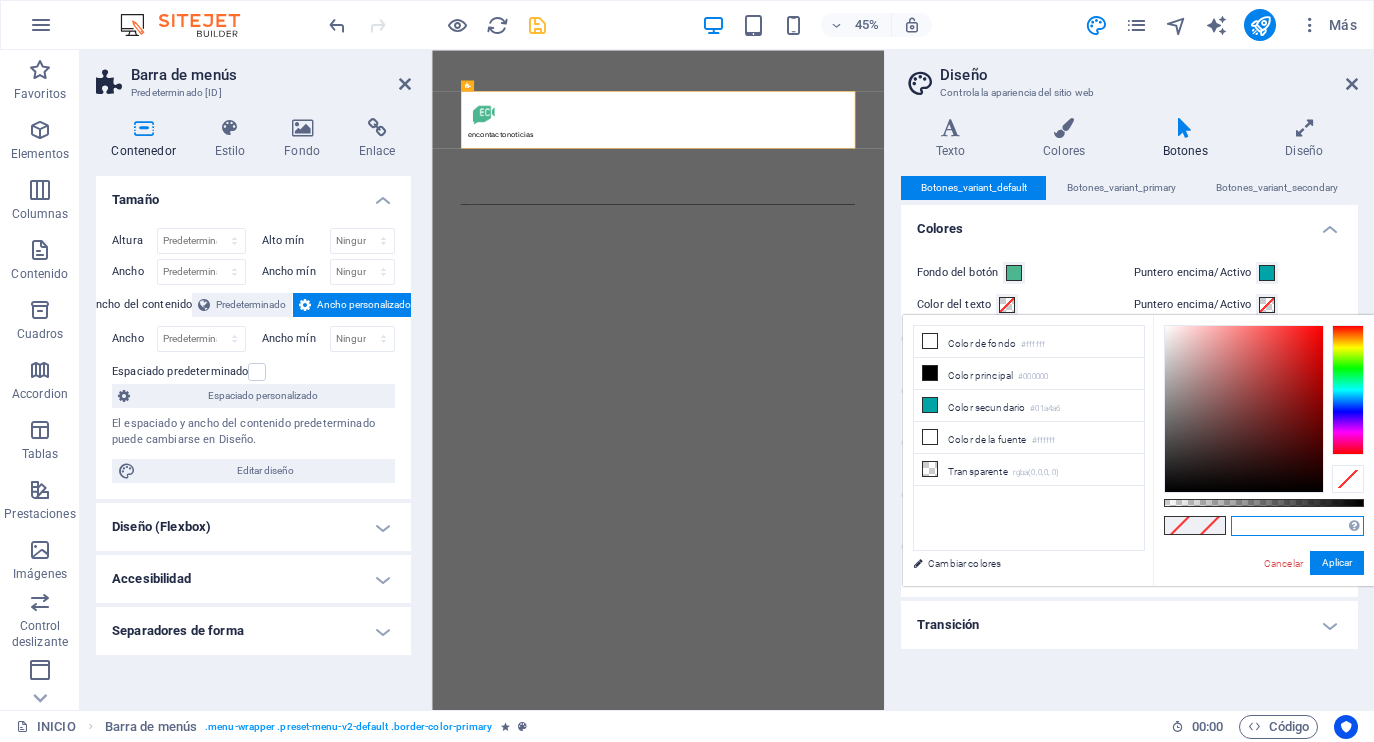 click at bounding box center (1297, 526) 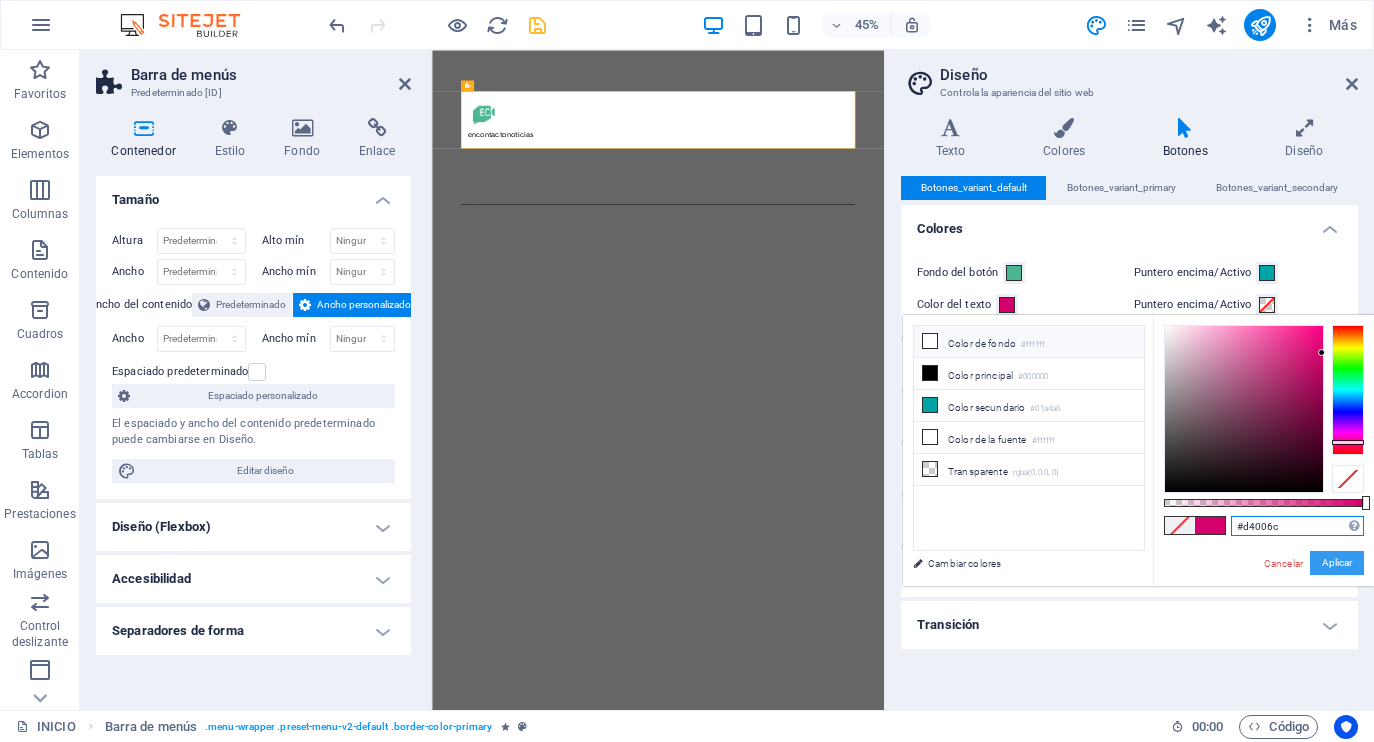 type on "#d4006c" 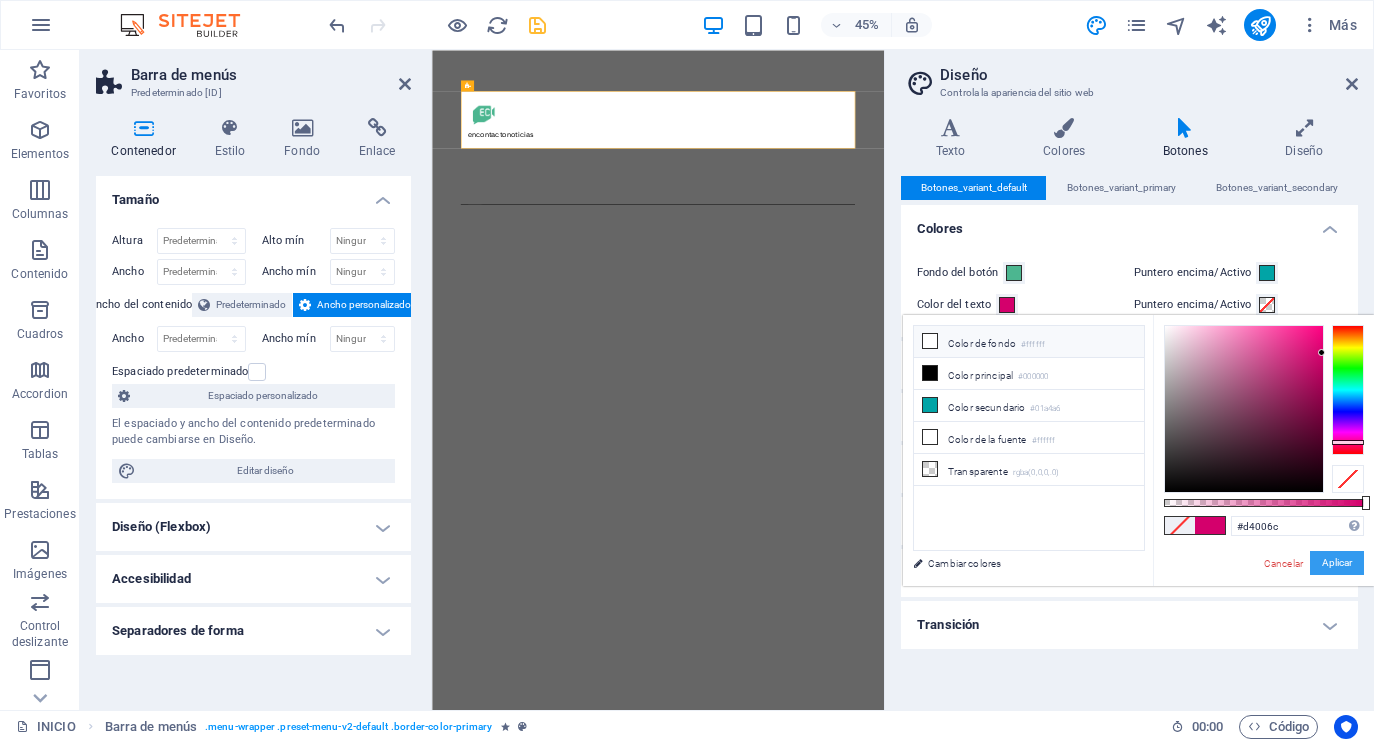 click on "Aplicar" at bounding box center (1337, 563) 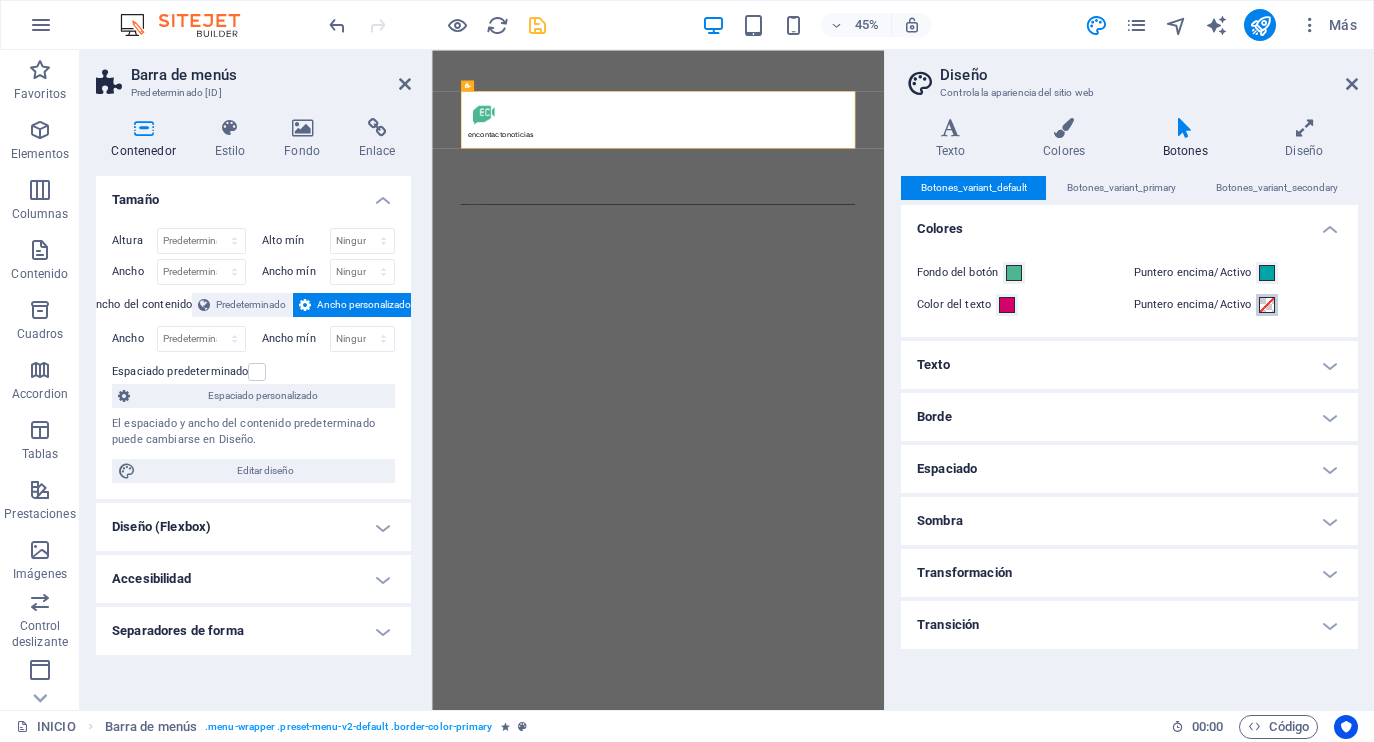 click at bounding box center (1267, 305) 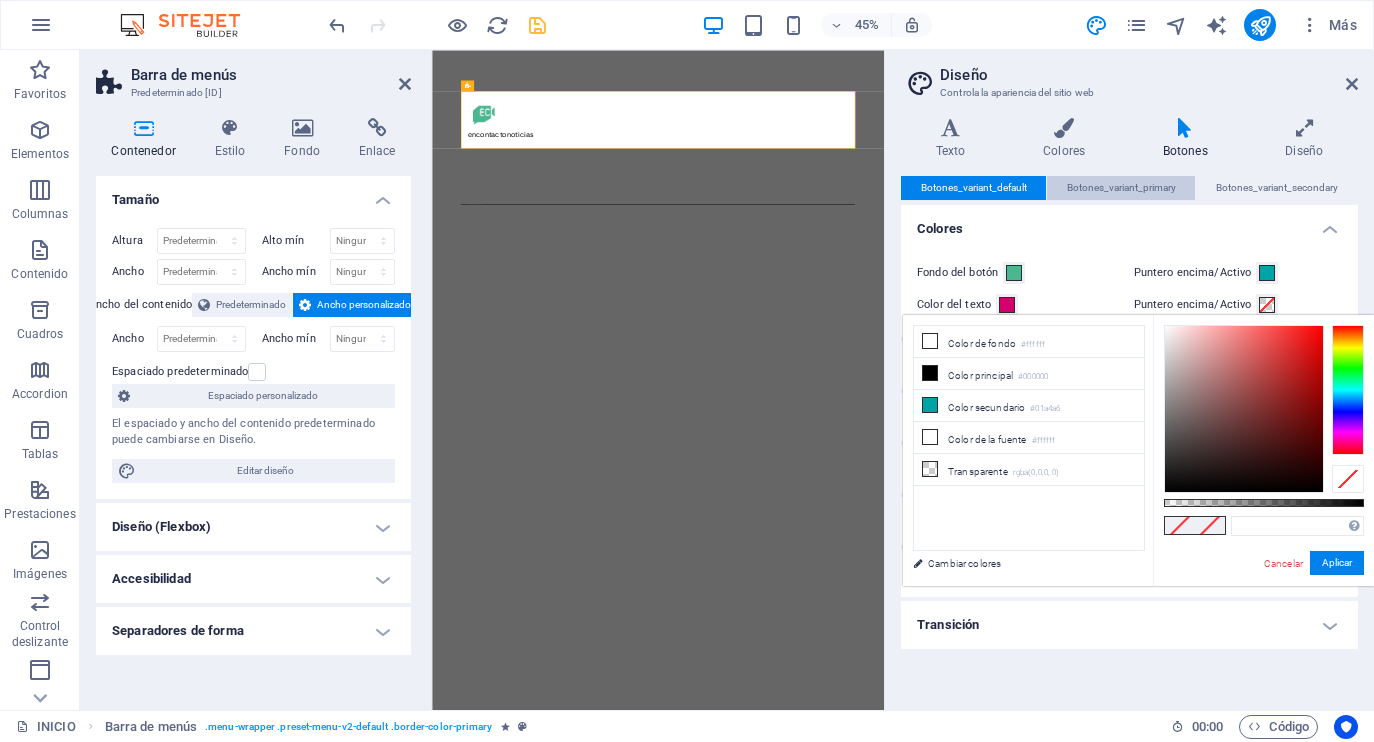 click on "Botones_variant_primary" at bounding box center [1121, 188] 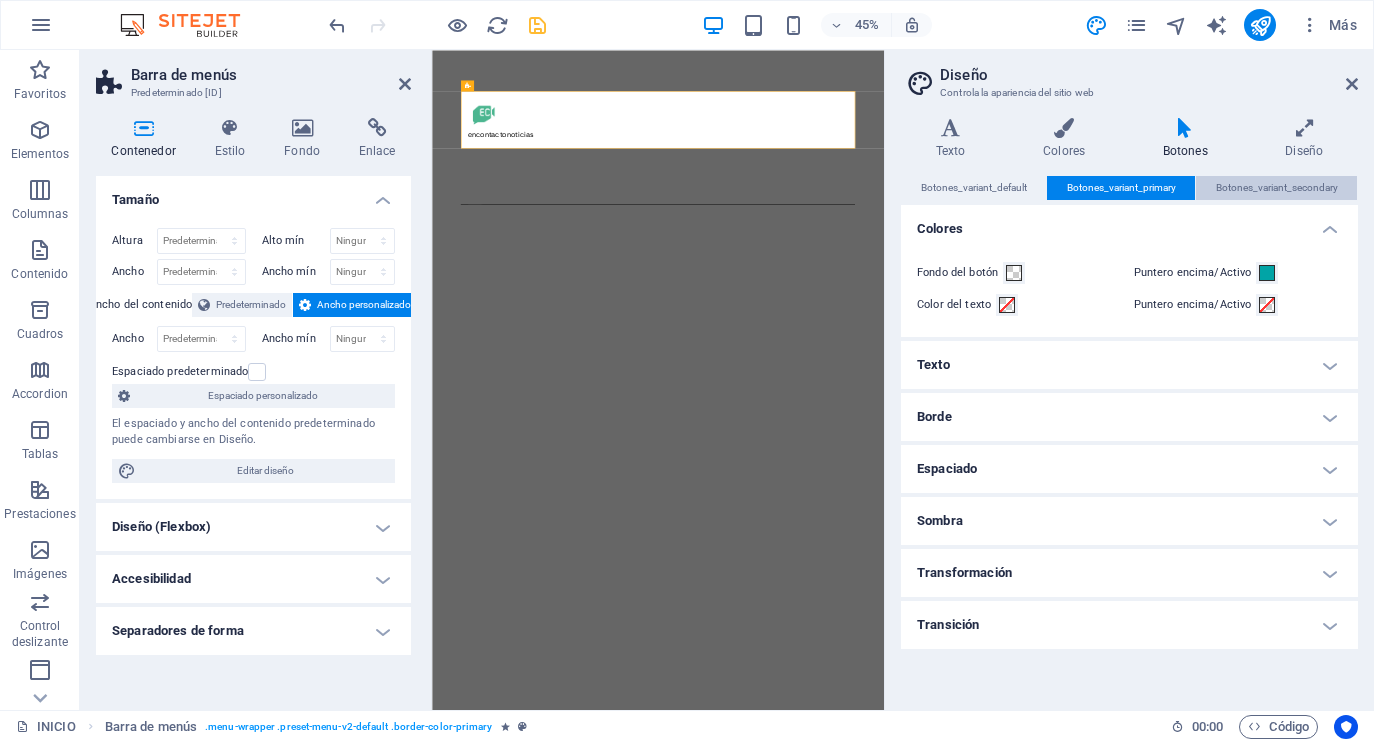click on "Botones_variant_secondary" at bounding box center (1277, 188) 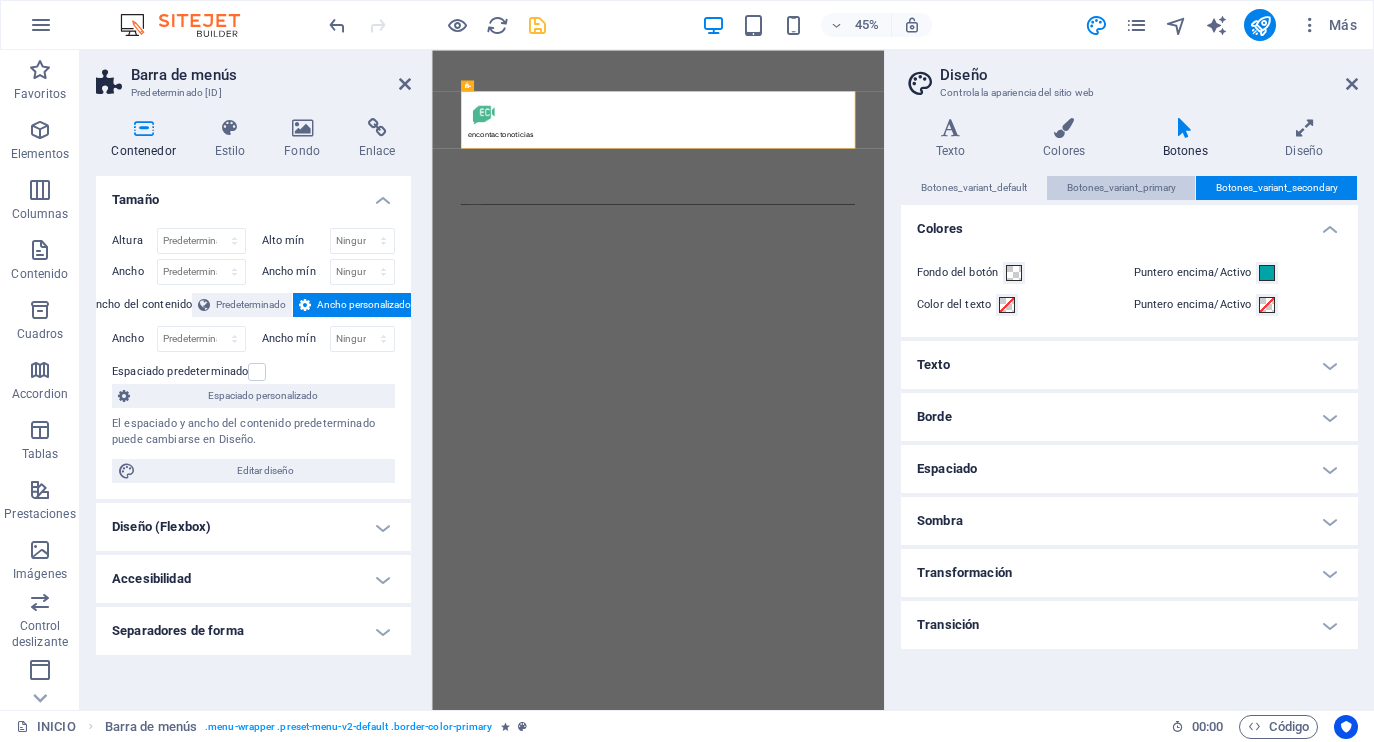 click on "Botones_variant_primary" at bounding box center [1121, 188] 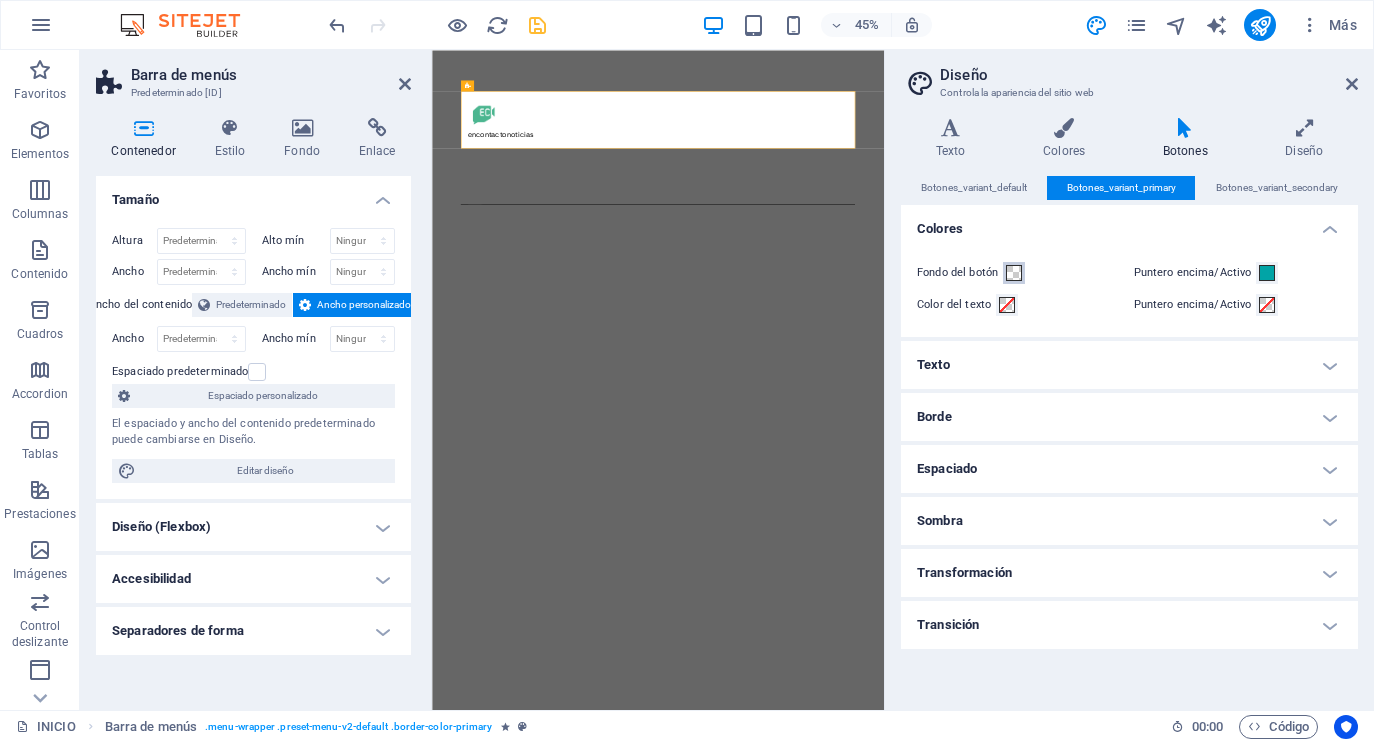 click at bounding box center (1014, 273) 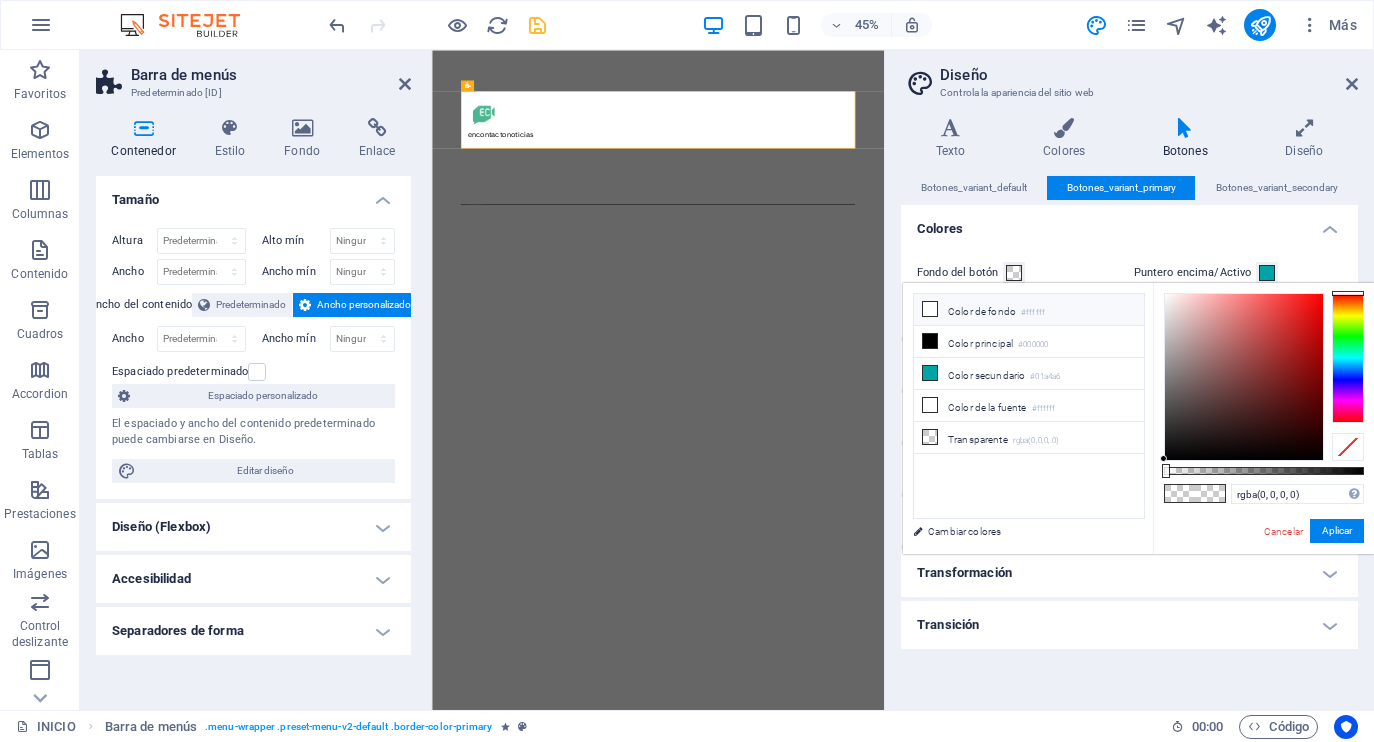 click at bounding box center (930, 309) 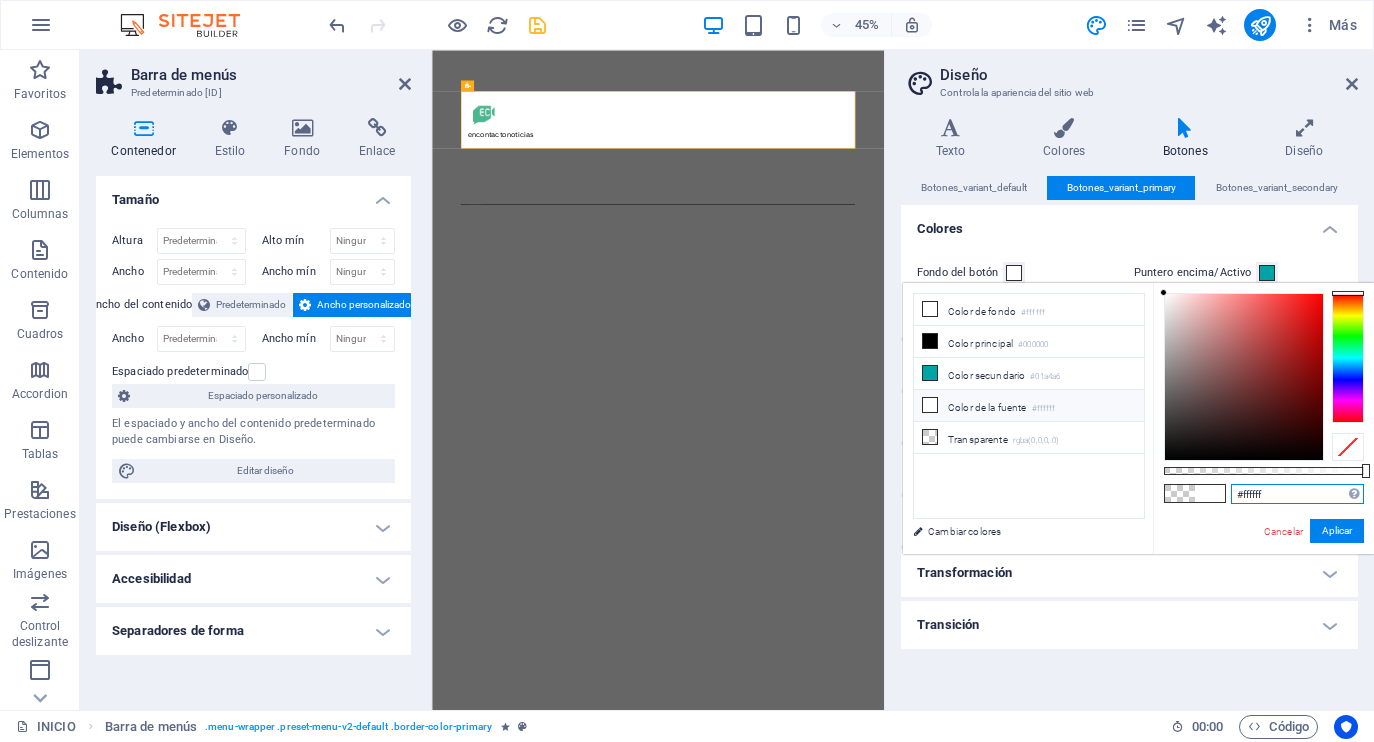 drag, startPoint x: 1280, startPoint y: 495, endPoint x: 1212, endPoint y: 495, distance: 68 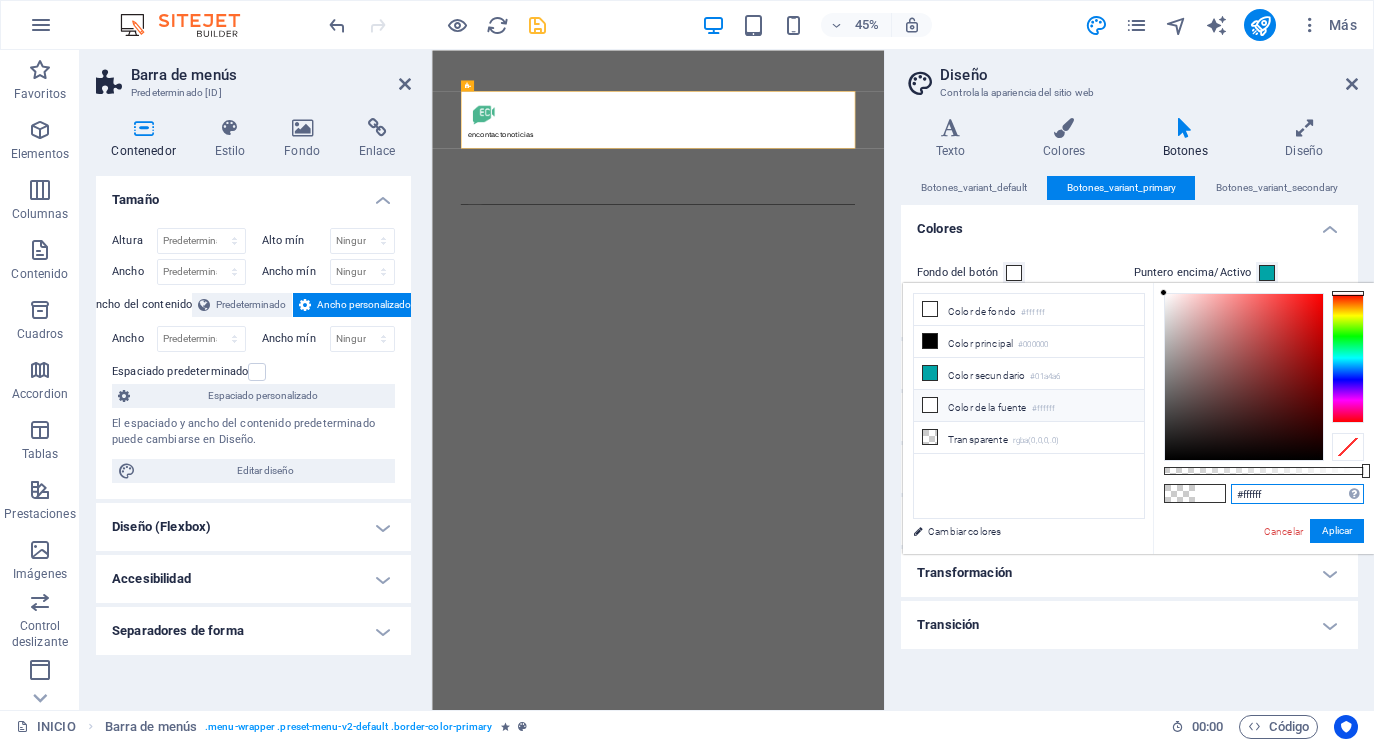 click on "#ffffff Formatos soportados #0852ed rgb(8, 82, 237) rgba(8, 82, 237, 90%) hsv(221,97,93) hsl(221, 93%, 48%) Cancelar Aplicar" at bounding box center [1263, 563] 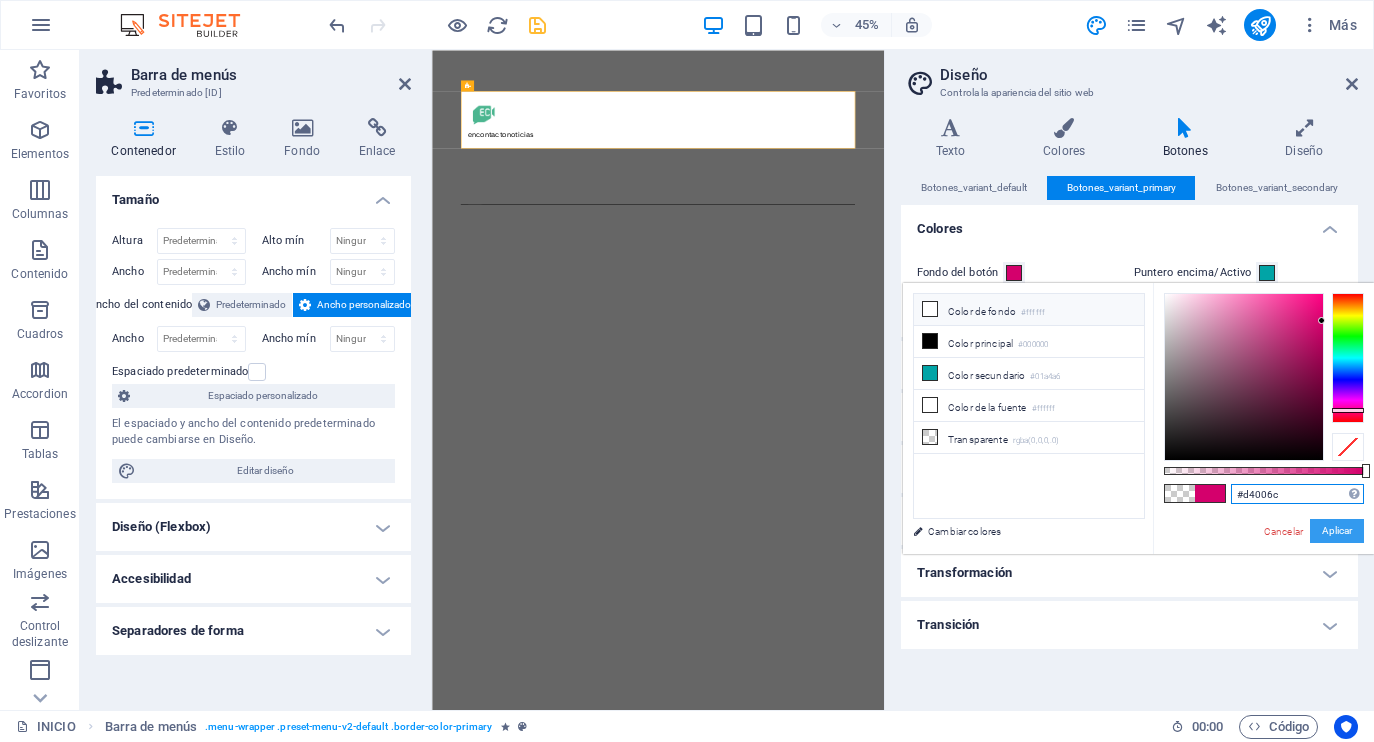 type on "#d4006c" 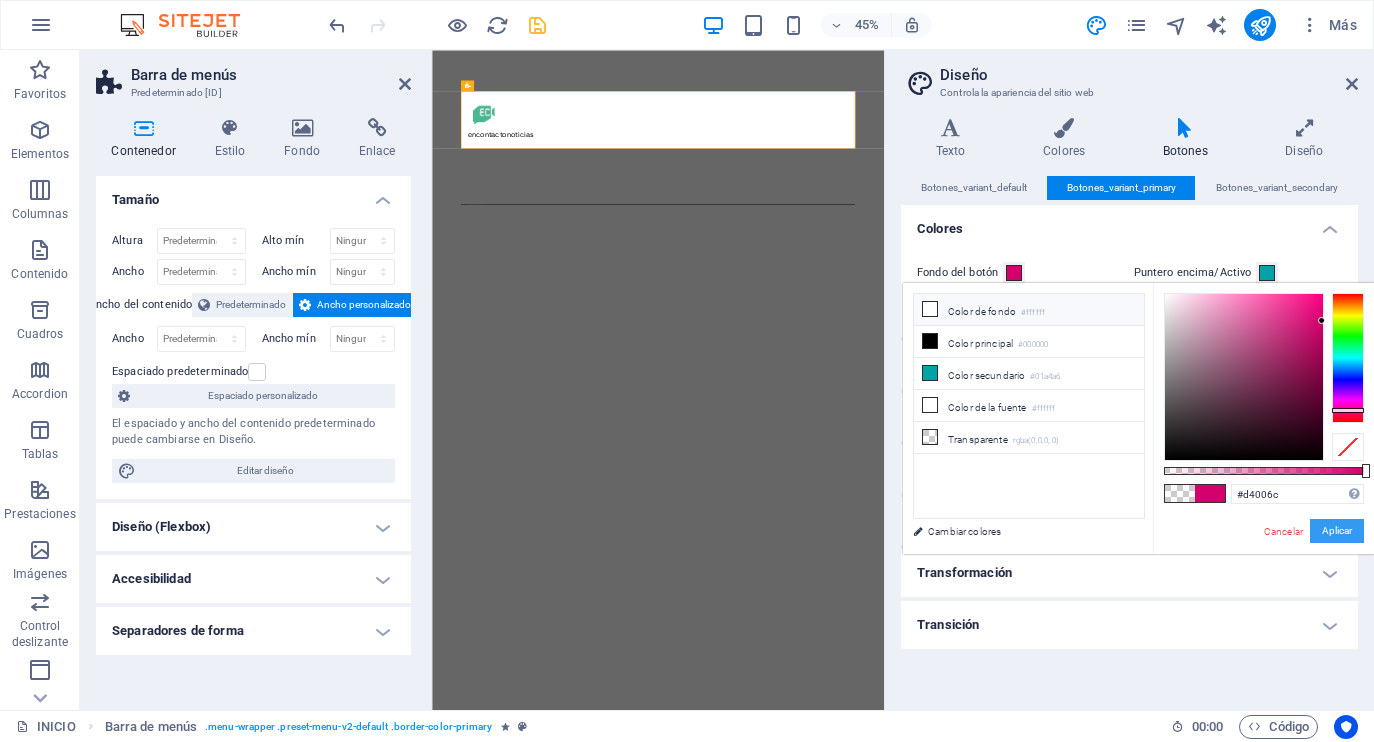 click on "Aplicar" at bounding box center (1337, 531) 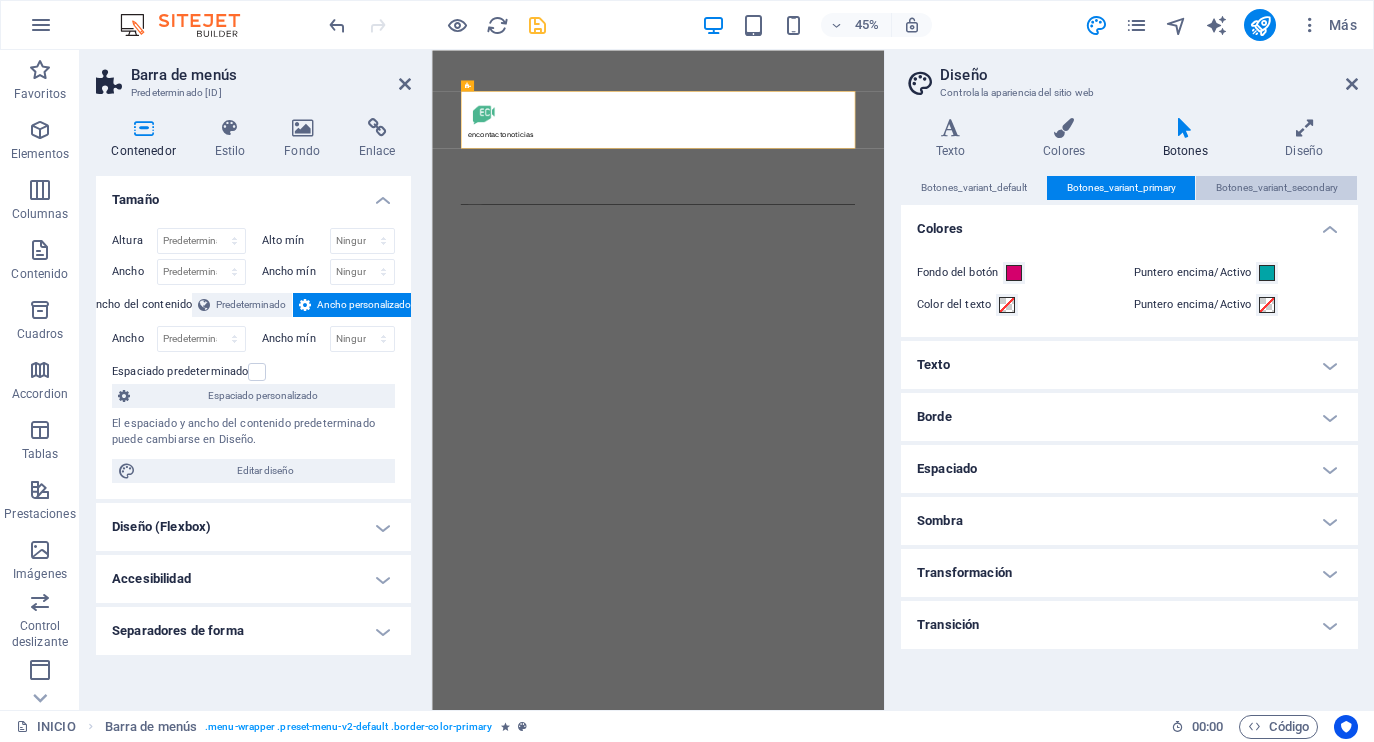 click on "Botones_variant_secondary" at bounding box center (1277, 188) 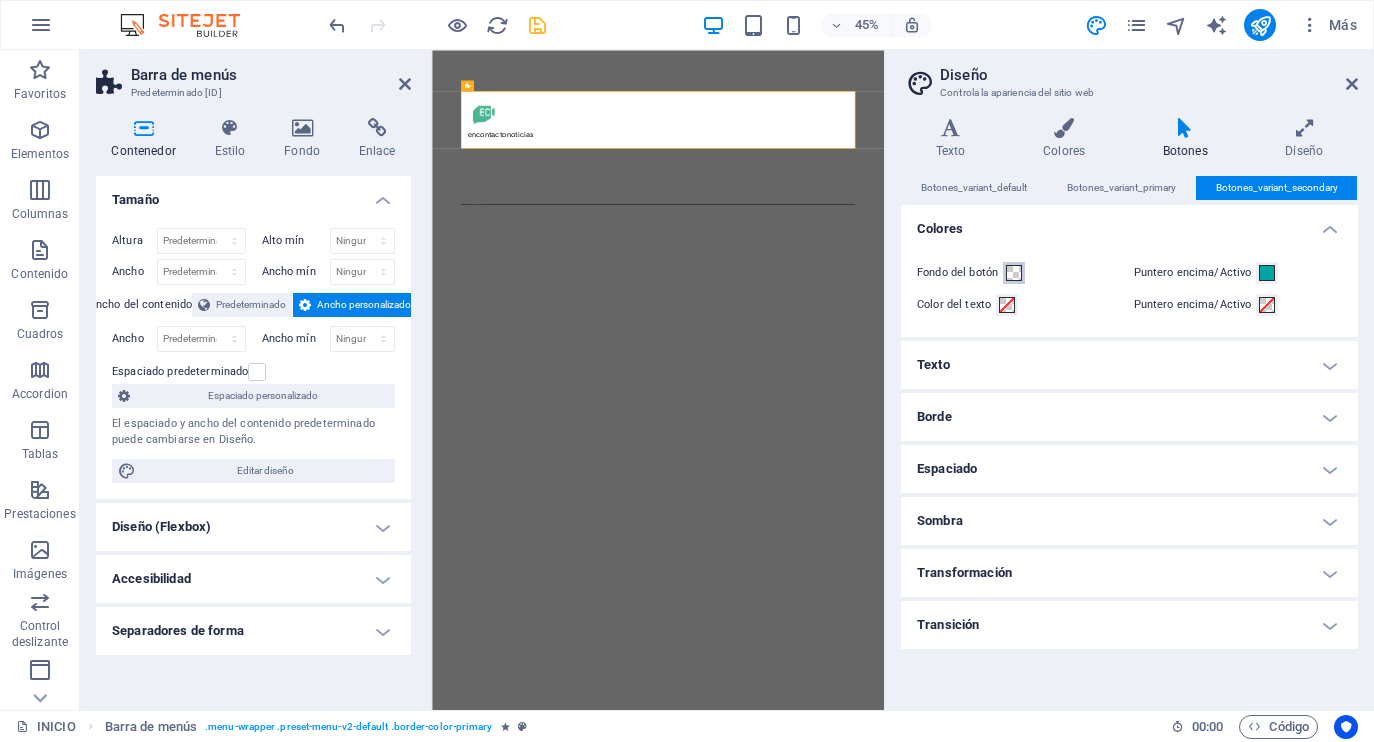 click at bounding box center (1014, 273) 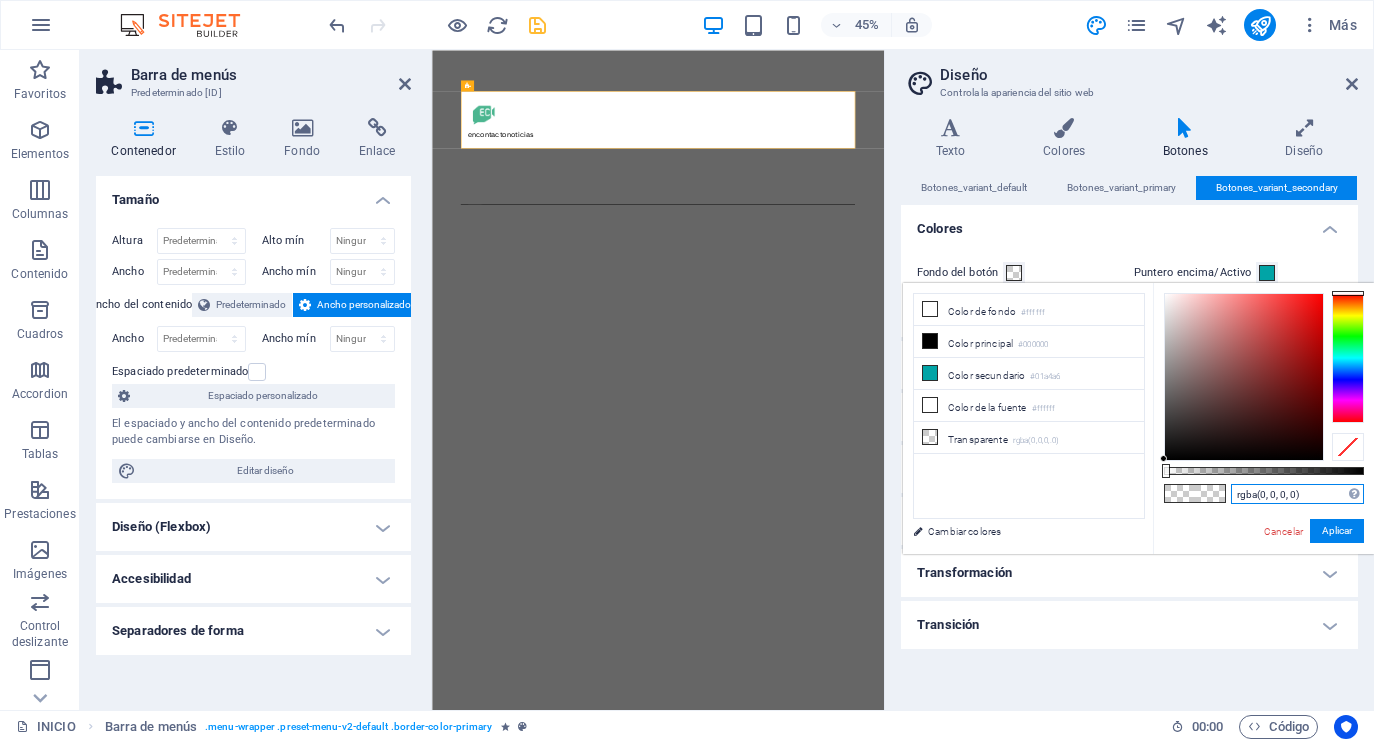 drag, startPoint x: 1319, startPoint y: 492, endPoint x: 1182, endPoint y: 496, distance: 137.05838 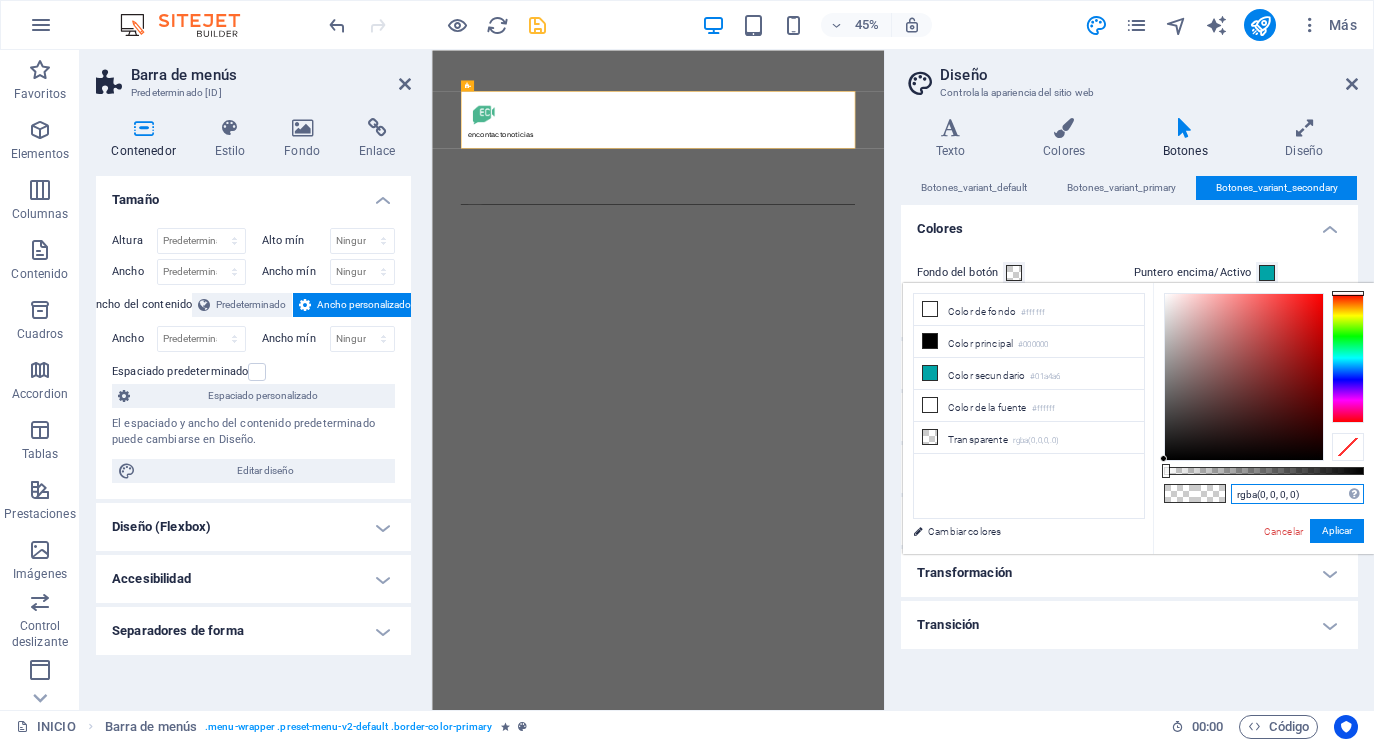 paste on "#d4006c" 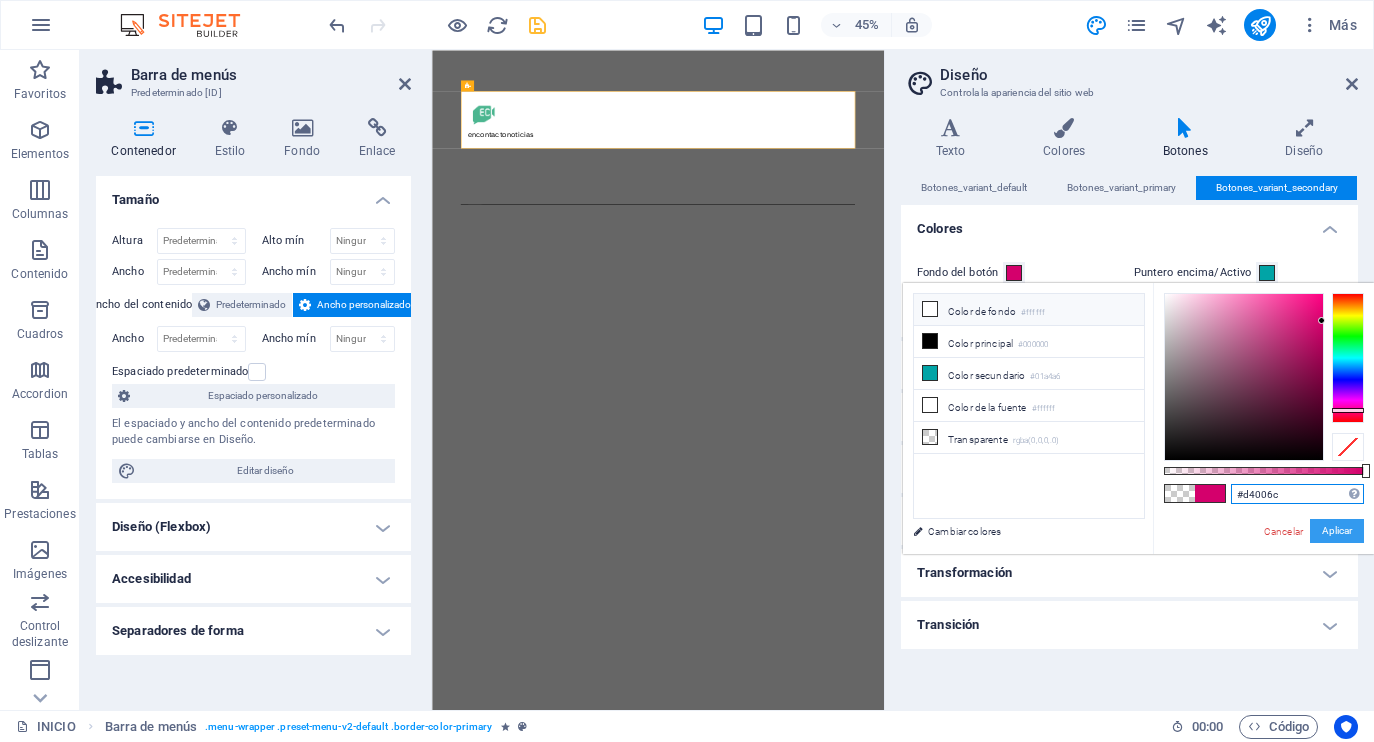 type on "#d4006c" 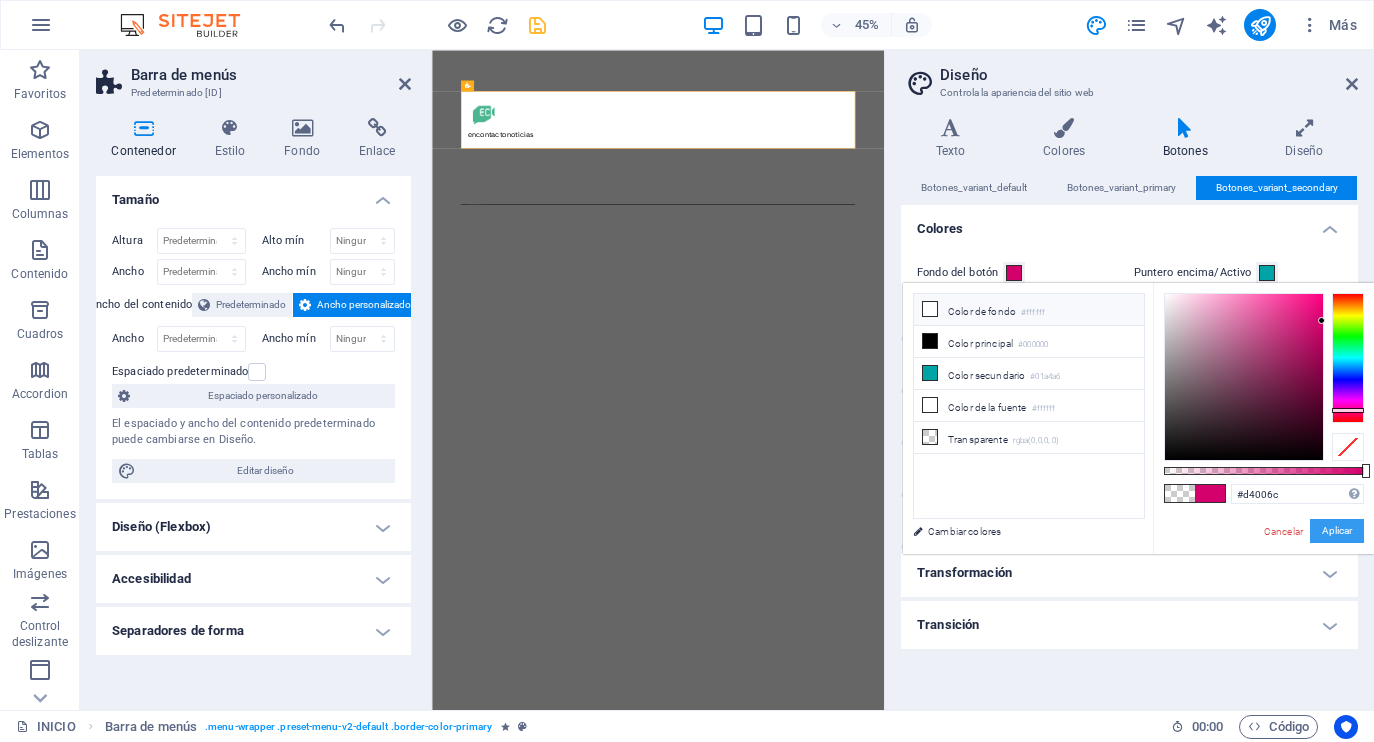 click on "Aplicar" at bounding box center [1337, 531] 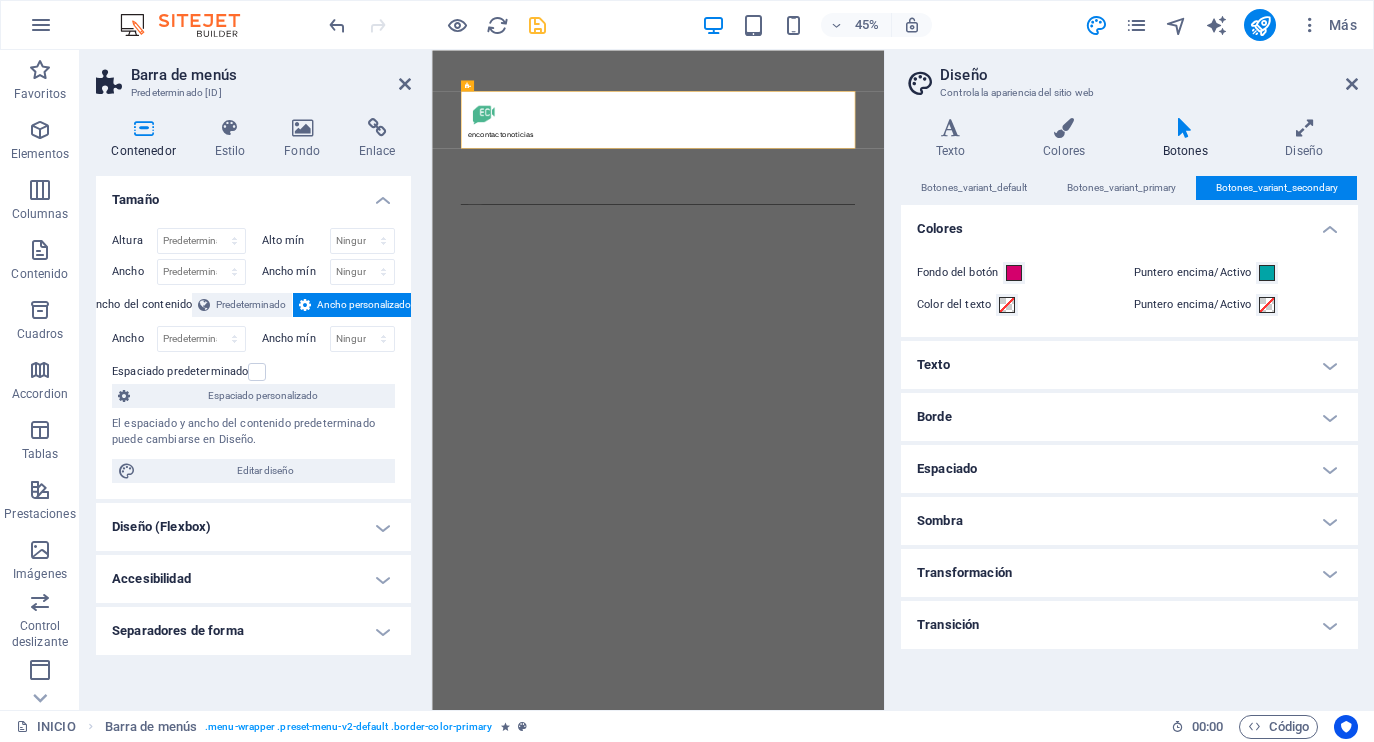 click on "Texto" at bounding box center (1129, 365) 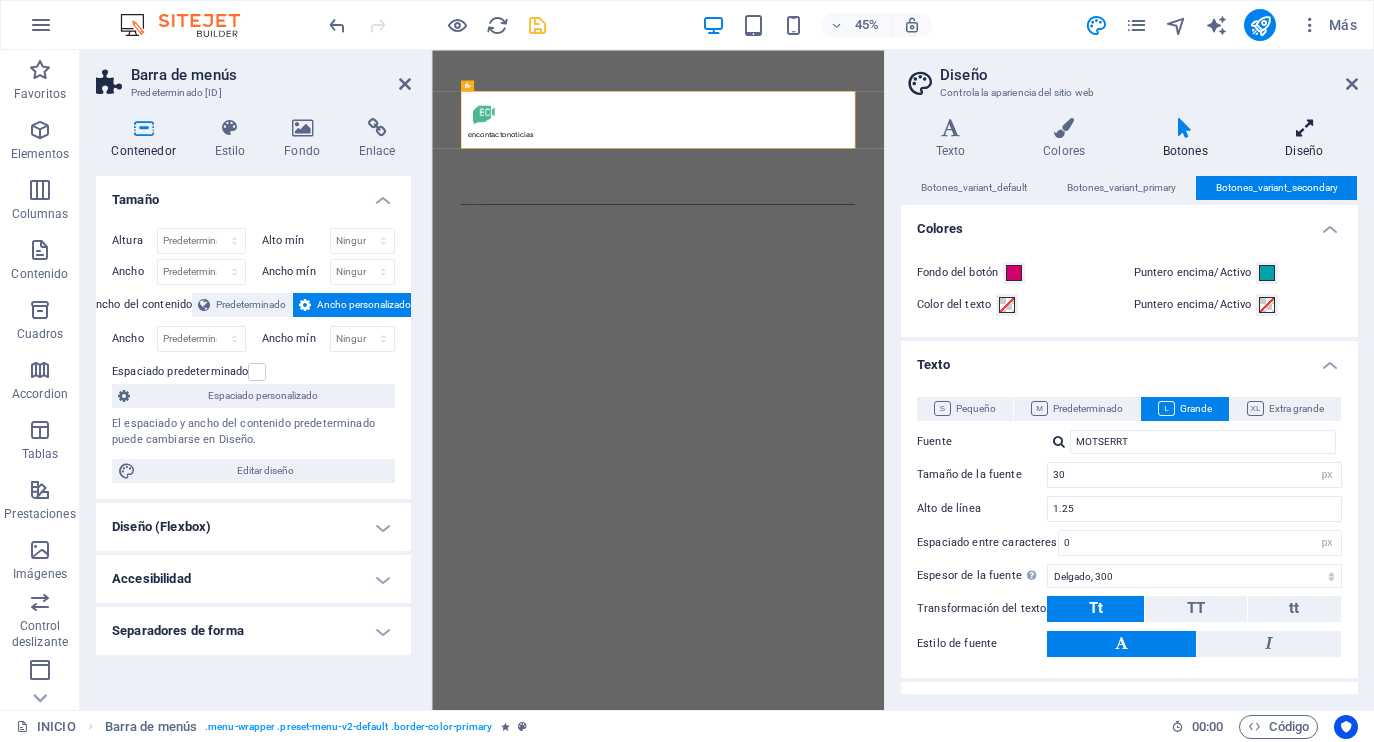 scroll, scrollTop: 0, scrollLeft: 0, axis: both 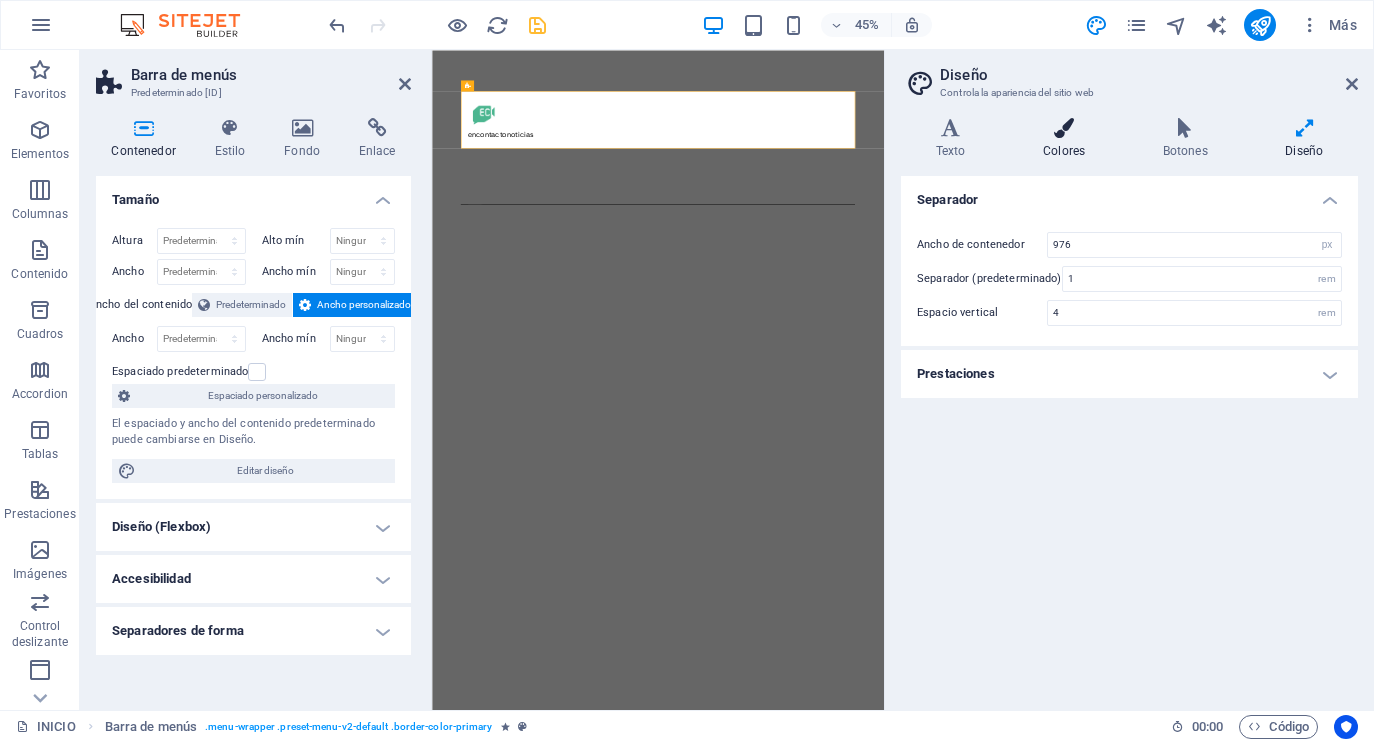 click on "Colores" at bounding box center (1068, 139) 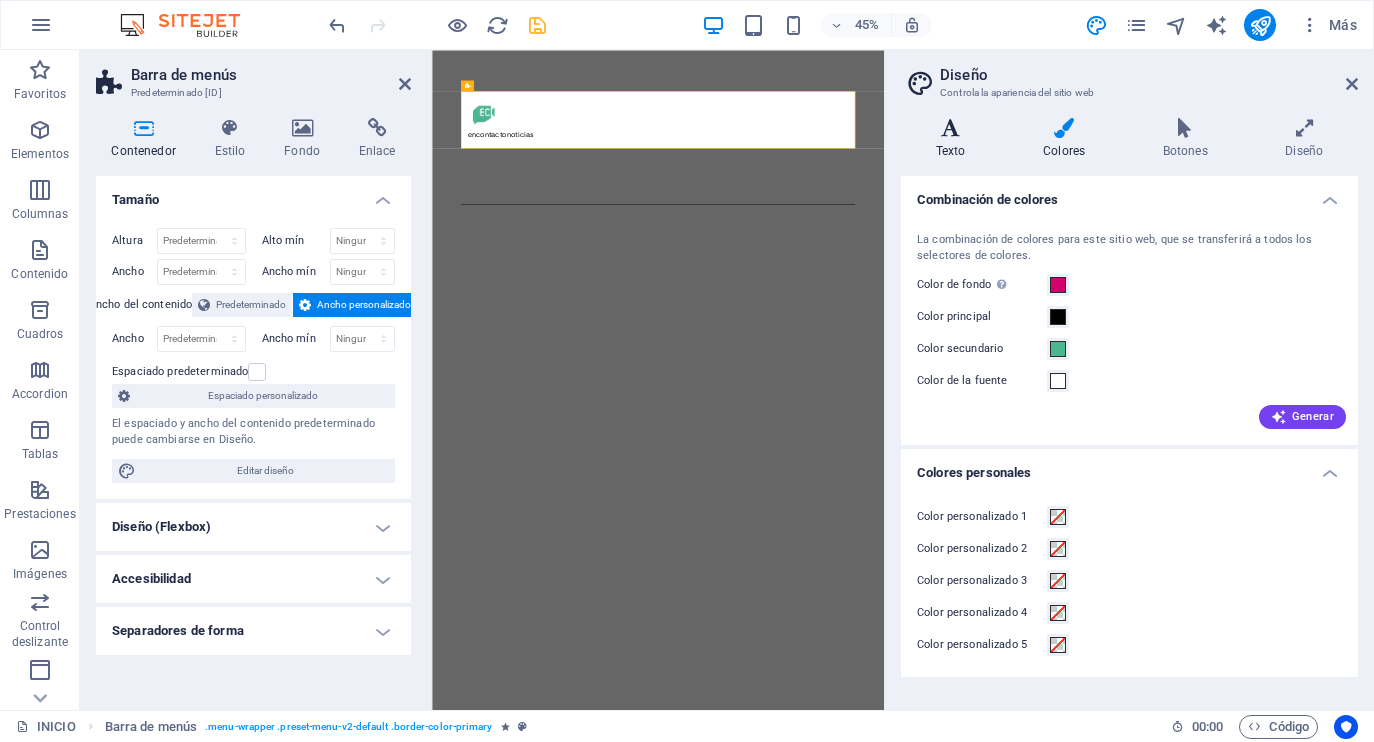 click at bounding box center [950, 128] 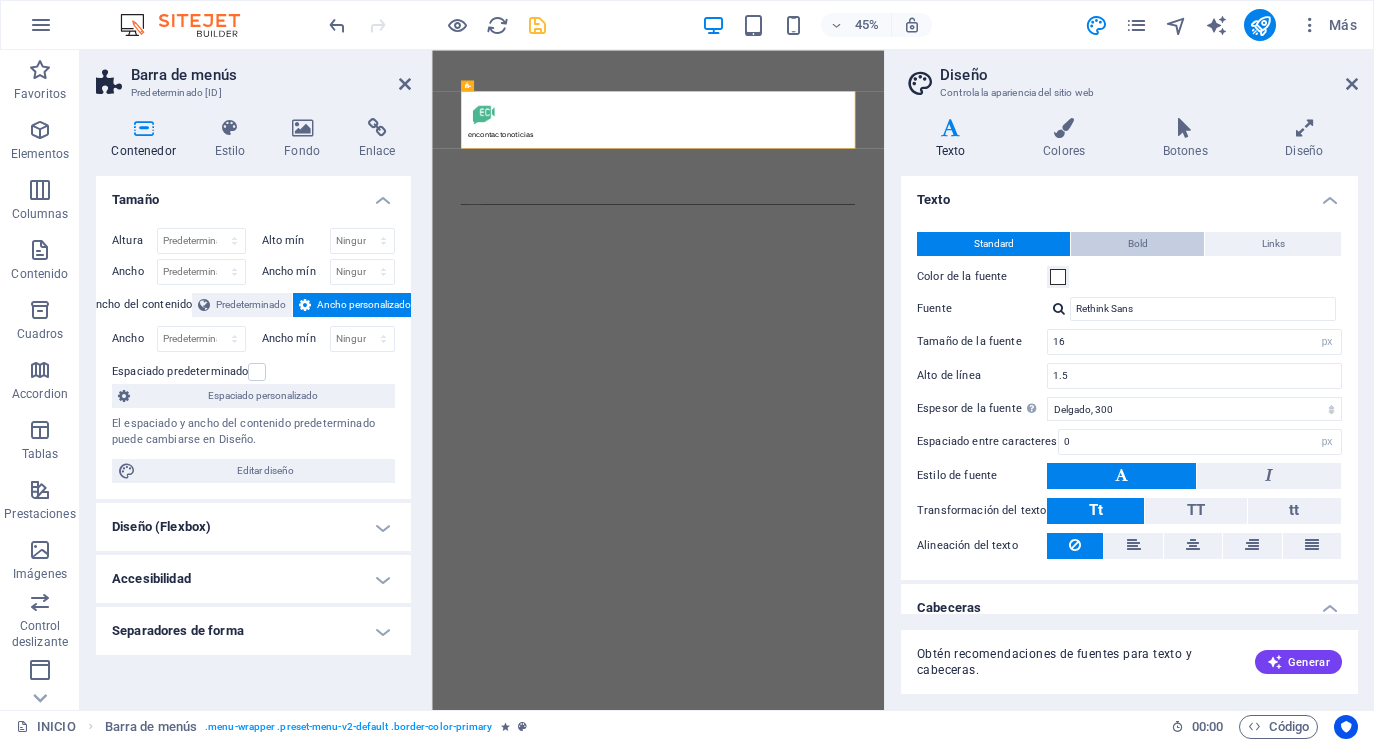click on "Bold" at bounding box center (1138, 244) 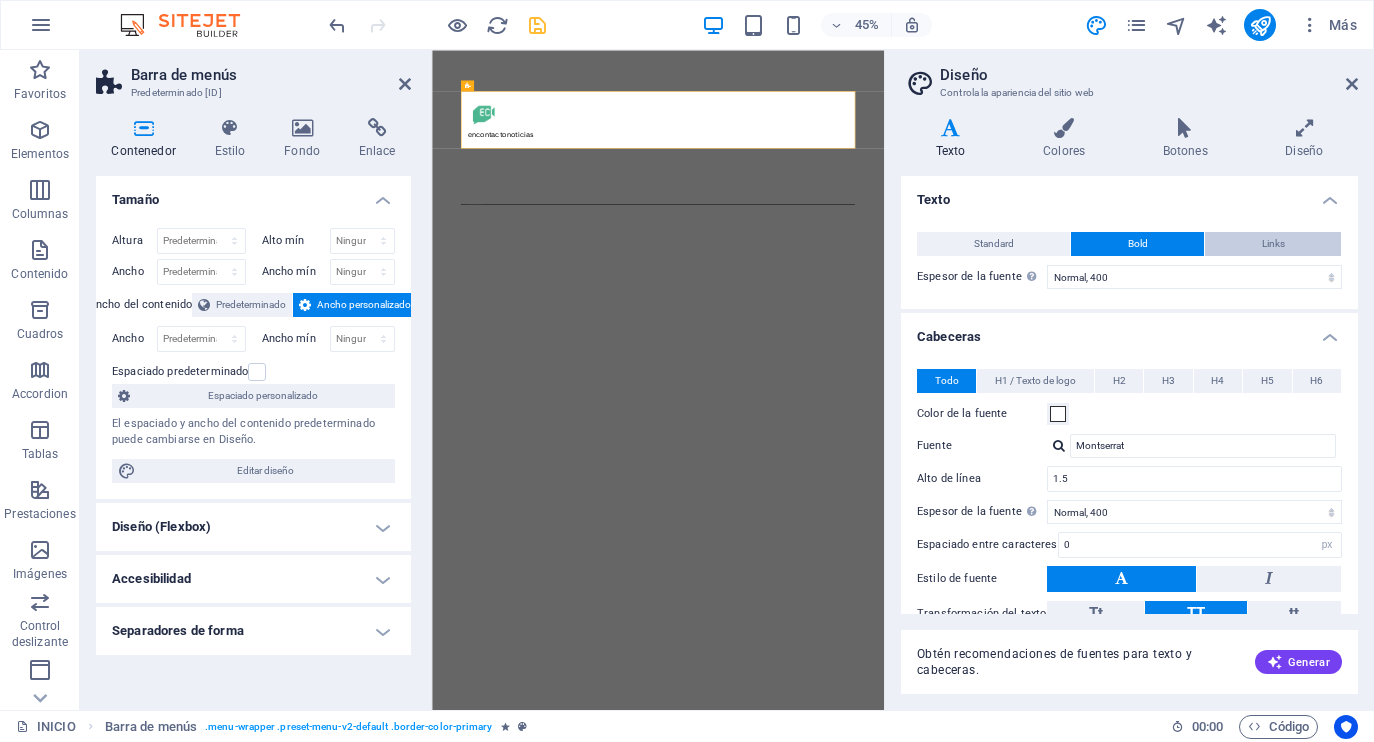 scroll, scrollTop: 0, scrollLeft: 0, axis: both 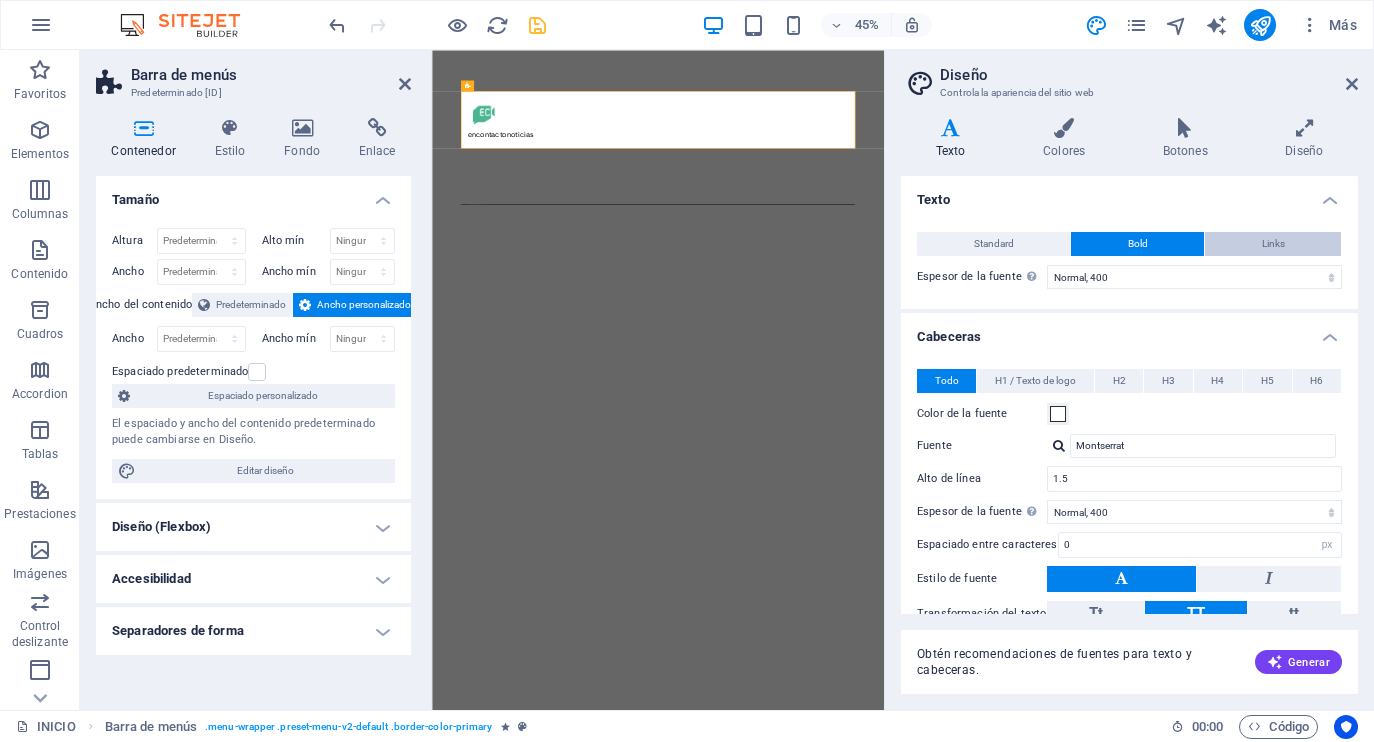 click on "Links" at bounding box center (1273, 244) 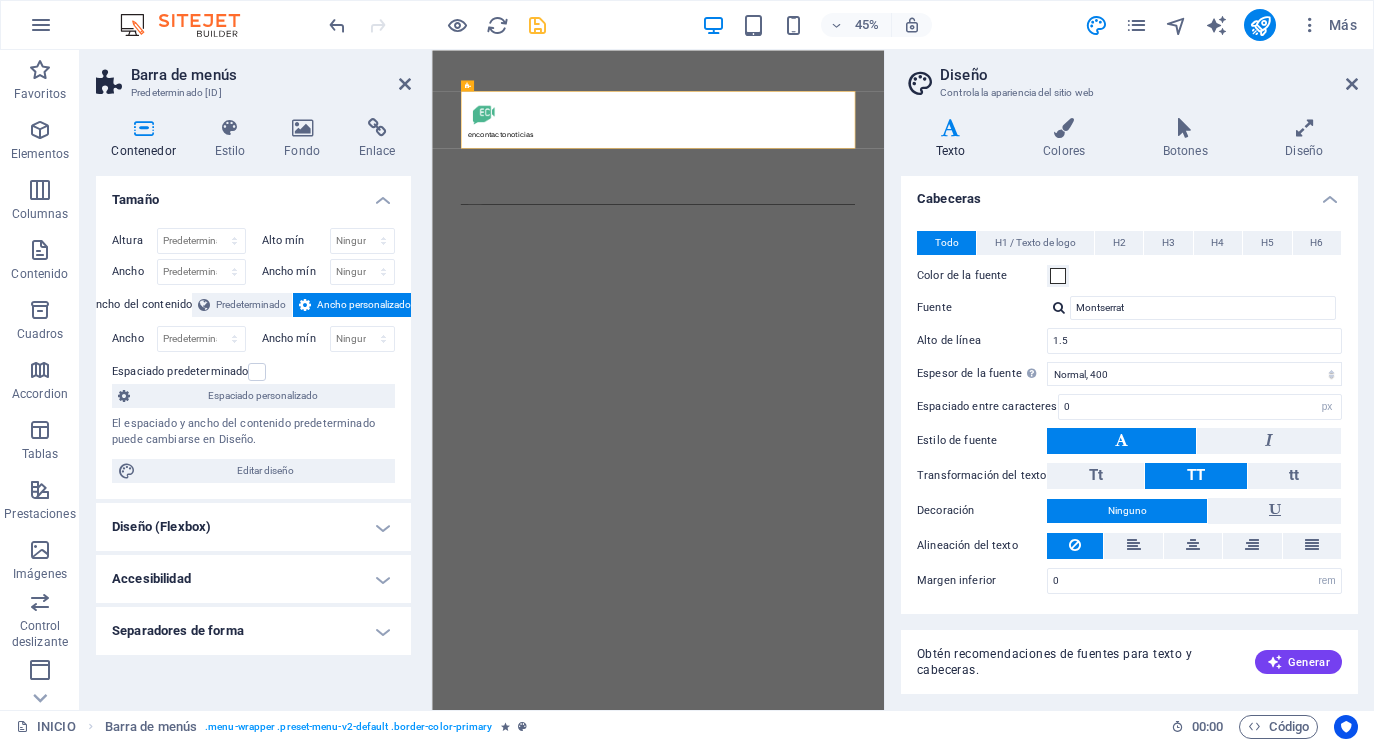 scroll, scrollTop: 271, scrollLeft: 0, axis: vertical 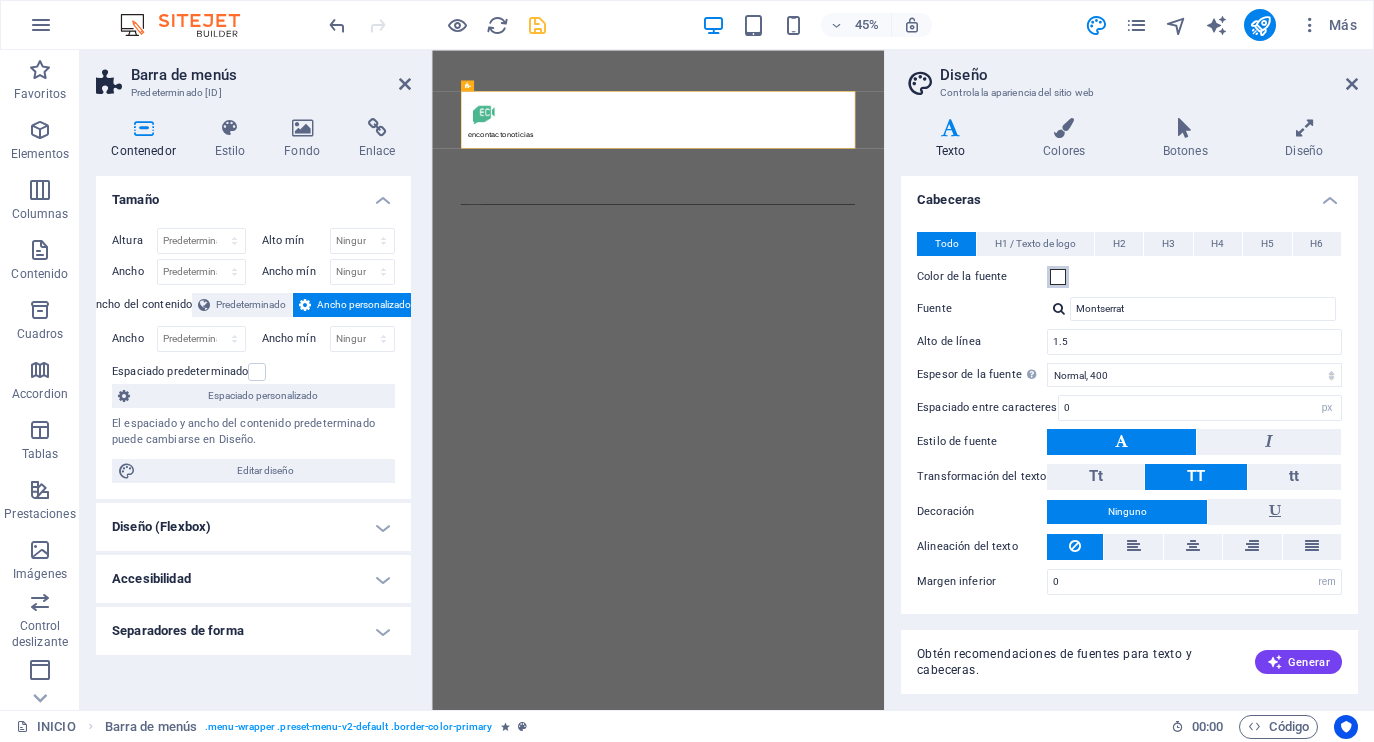 click at bounding box center [1058, 277] 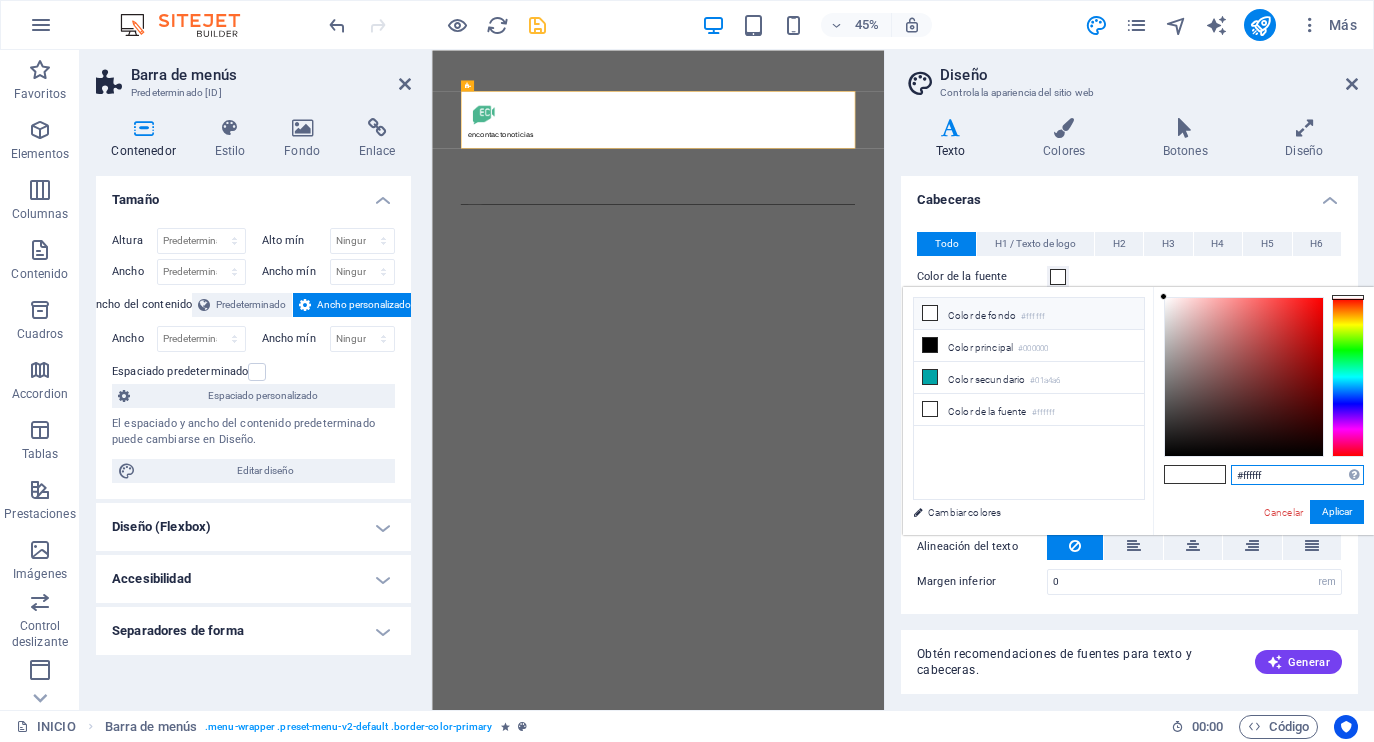 drag, startPoint x: 1283, startPoint y: 471, endPoint x: 1208, endPoint y: 474, distance: 75.059975 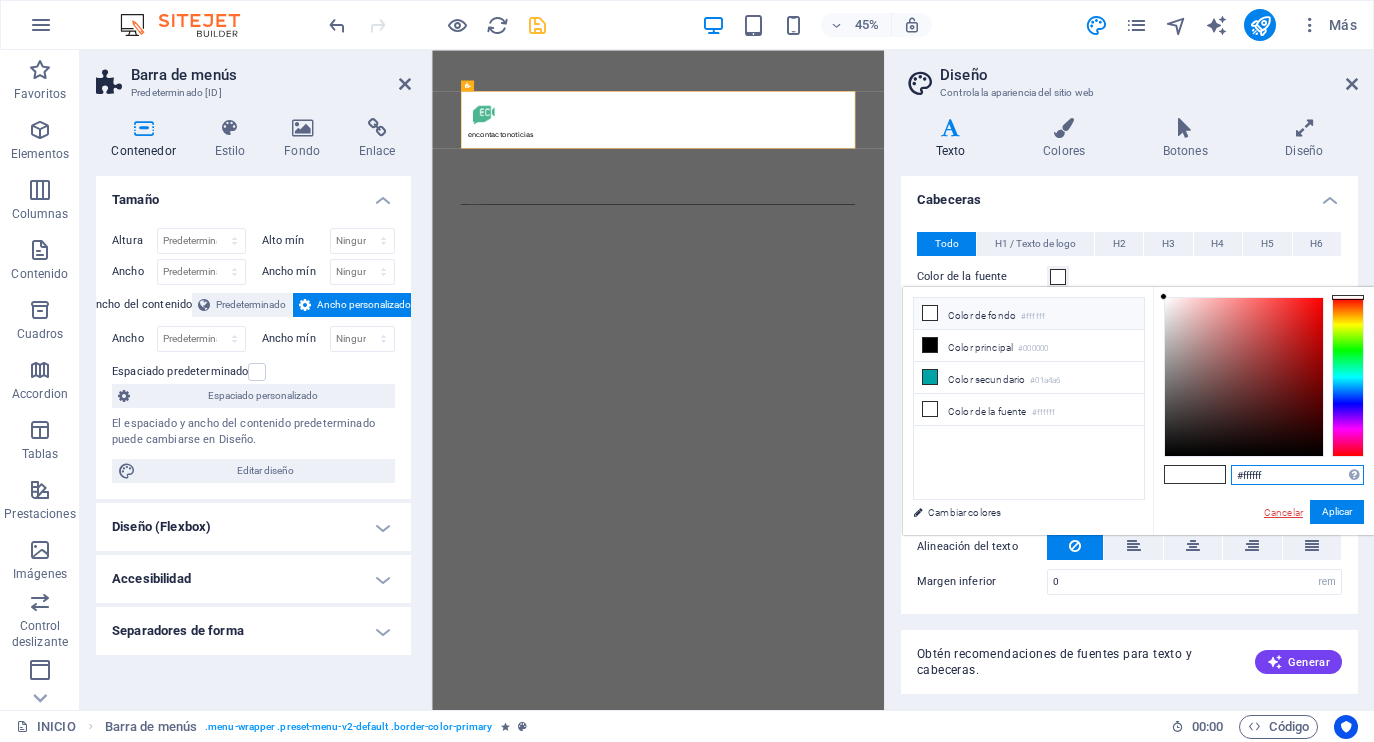 paste on "d4006c" 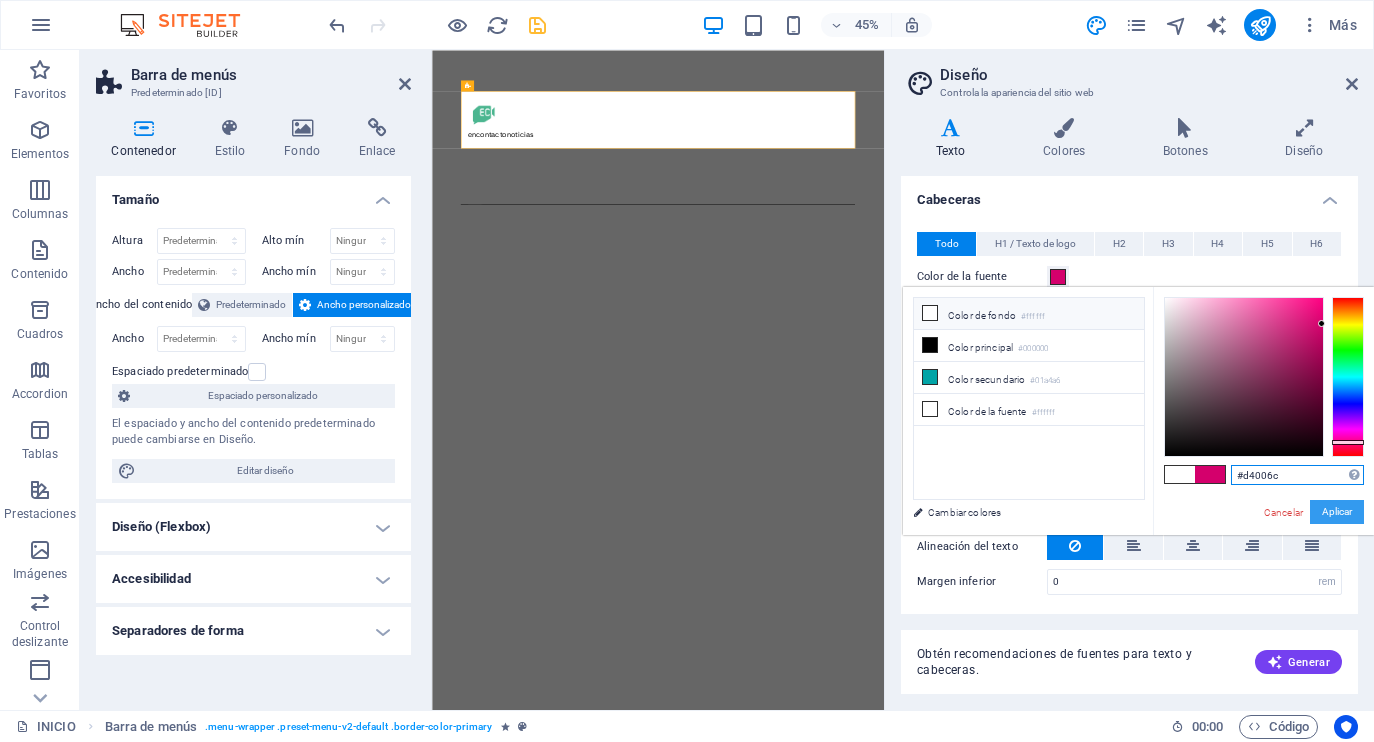 type on "#d4006c" 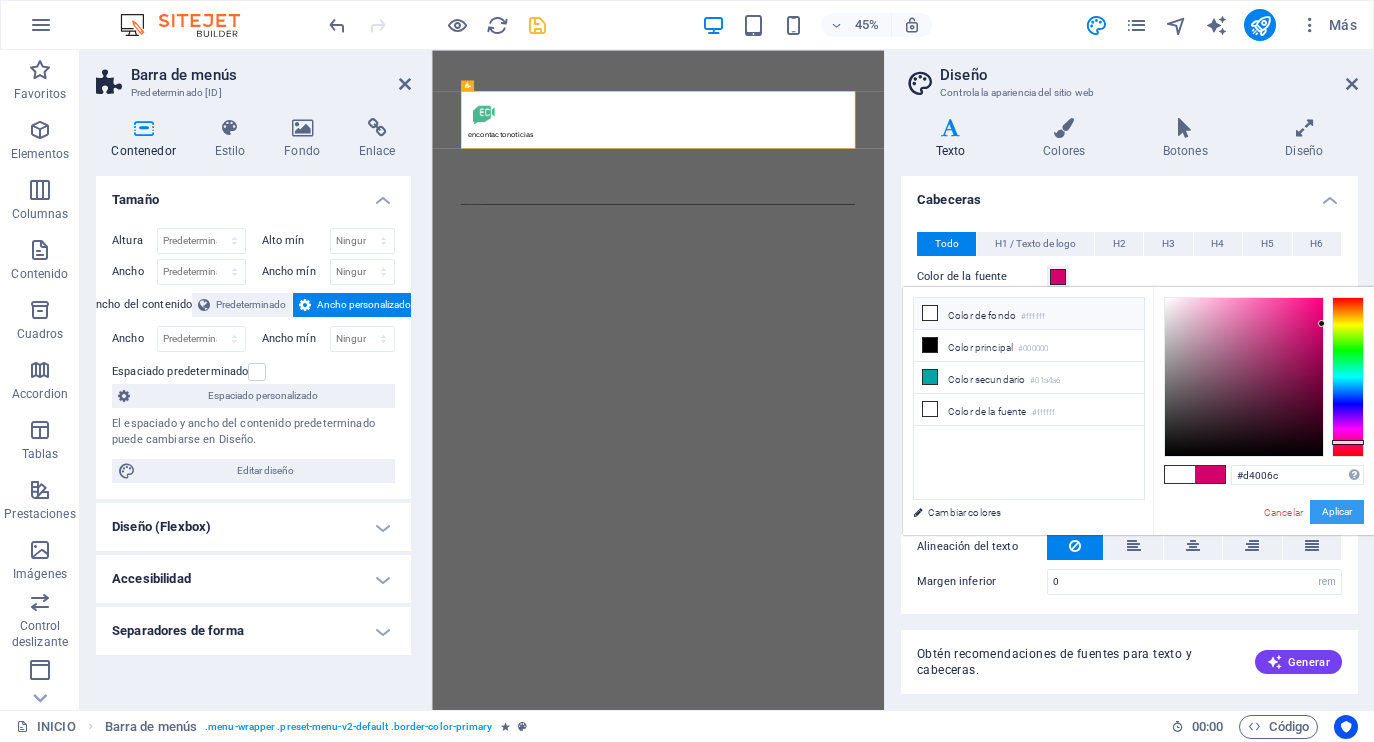 click on "Aplicar" at bounding box center (1337, 512) 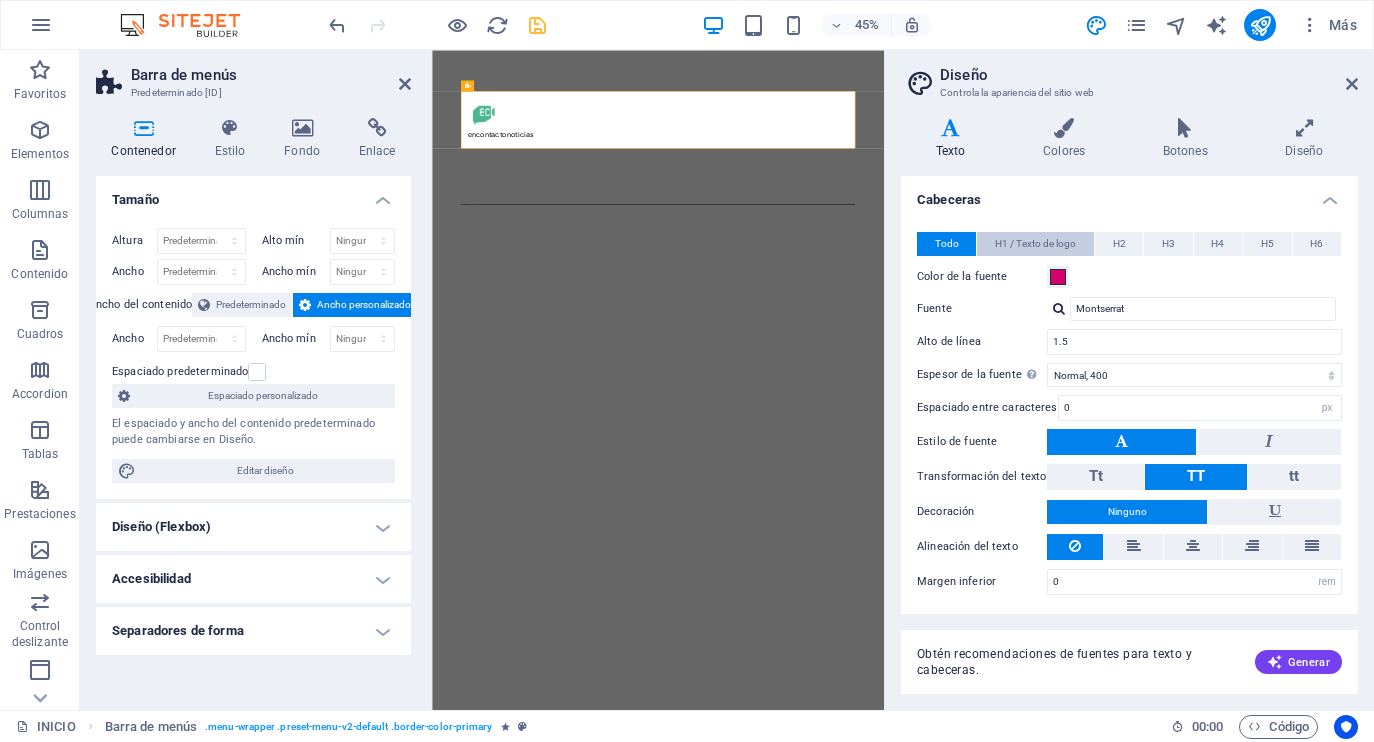 click on "H1 / Texto de logo" at bounding box center [1035, 244] 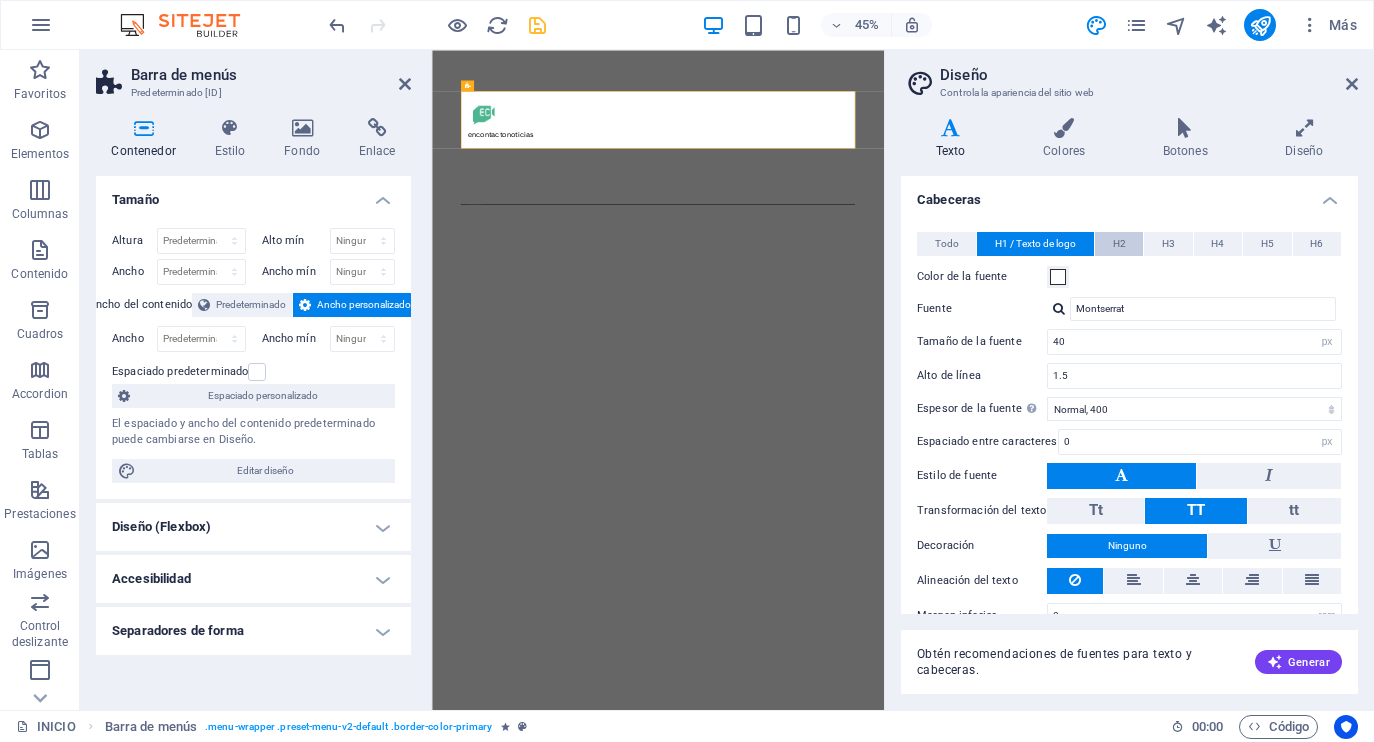 click on "H2" at bounding box center [1119, 244] 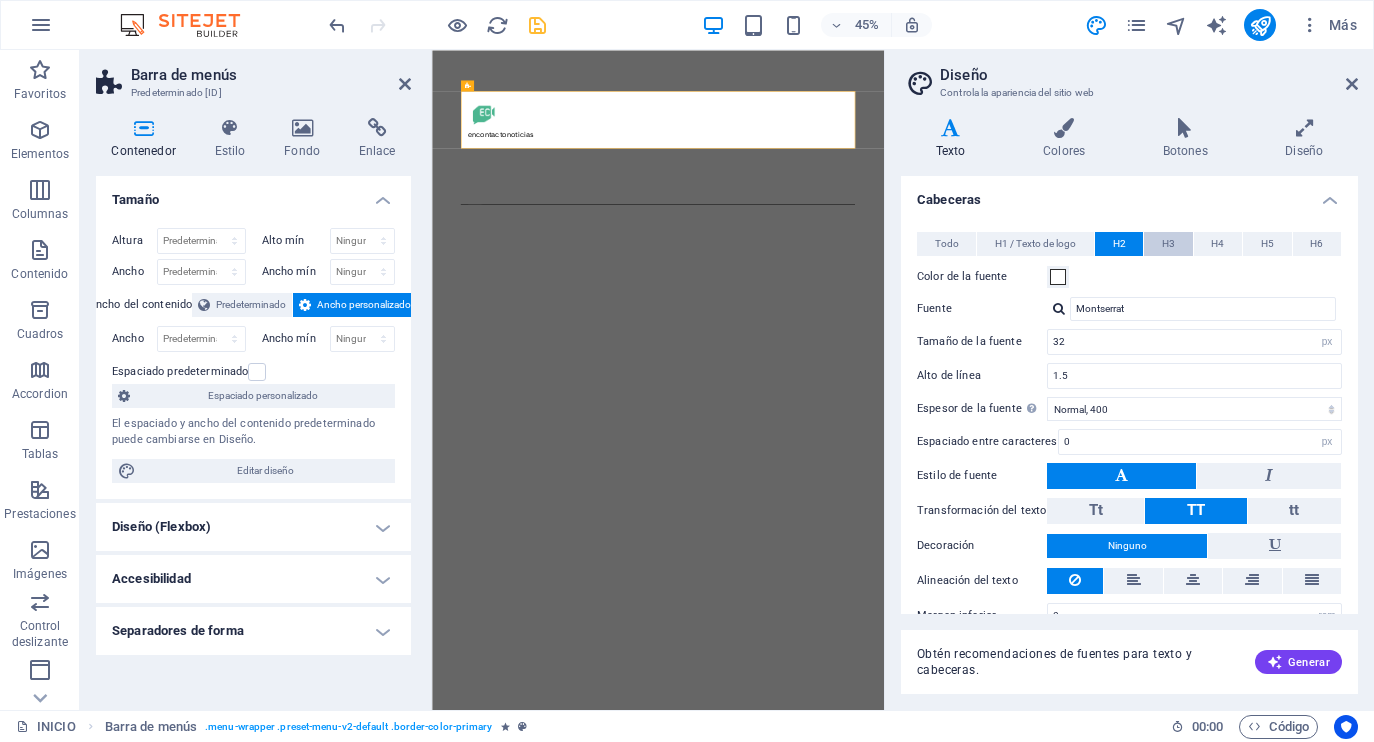 click on "H3" at bounding box center [1168, 244] 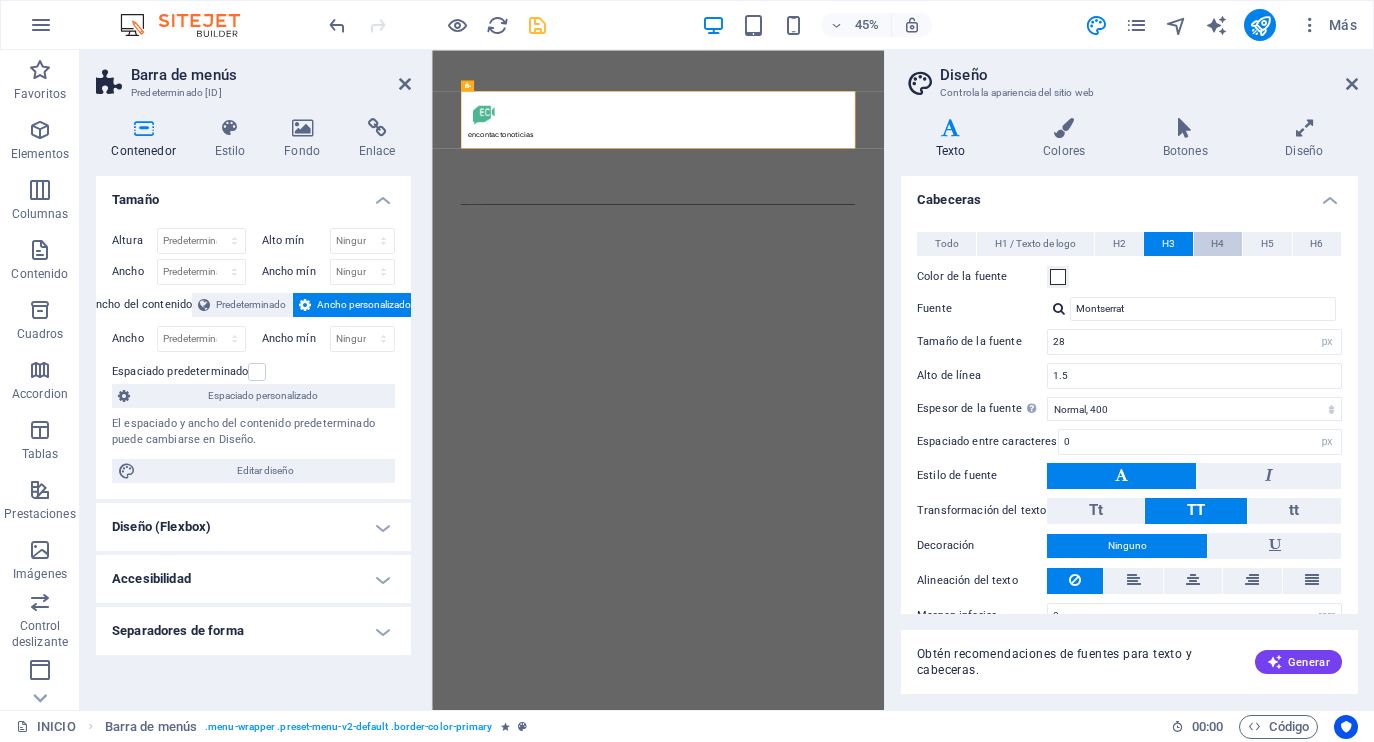 click on "H4" at bounding box center [1218, 244] 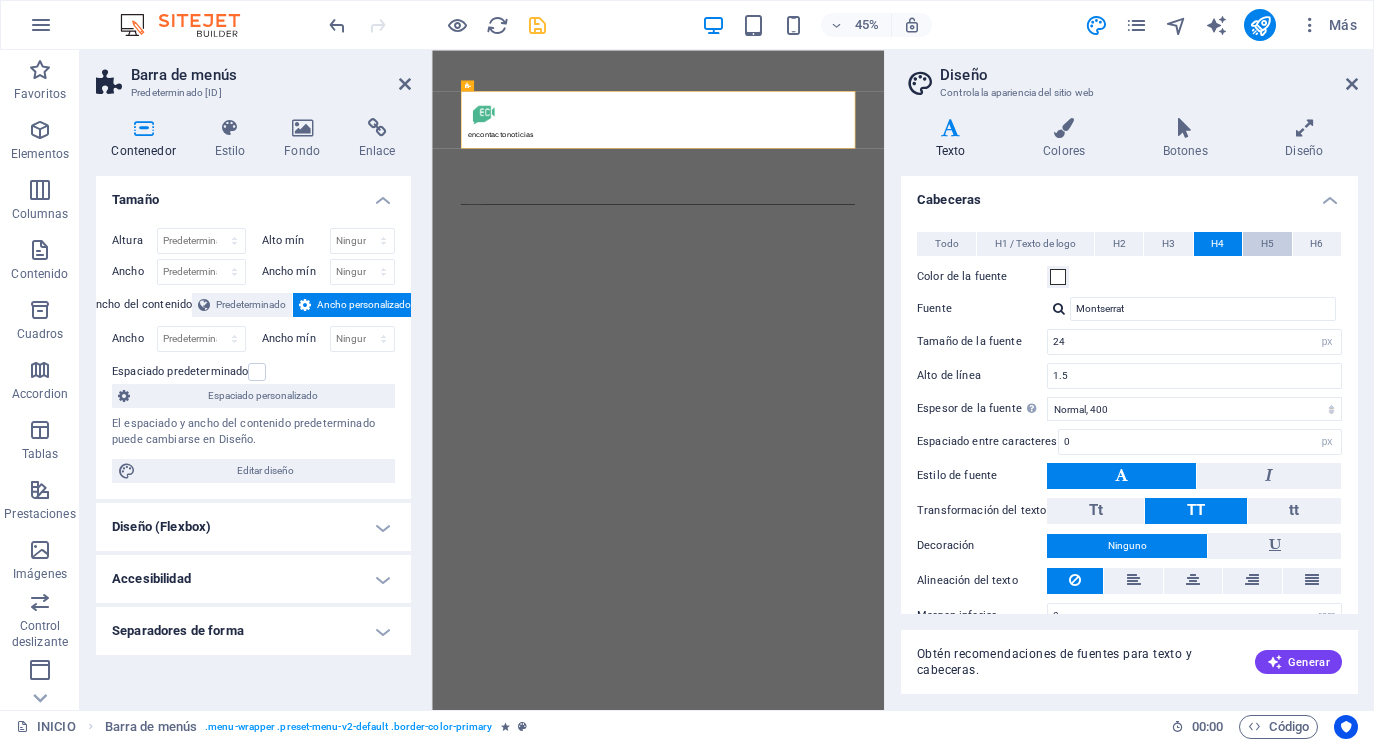 click on "H5" at bounding box center [1267, 244] 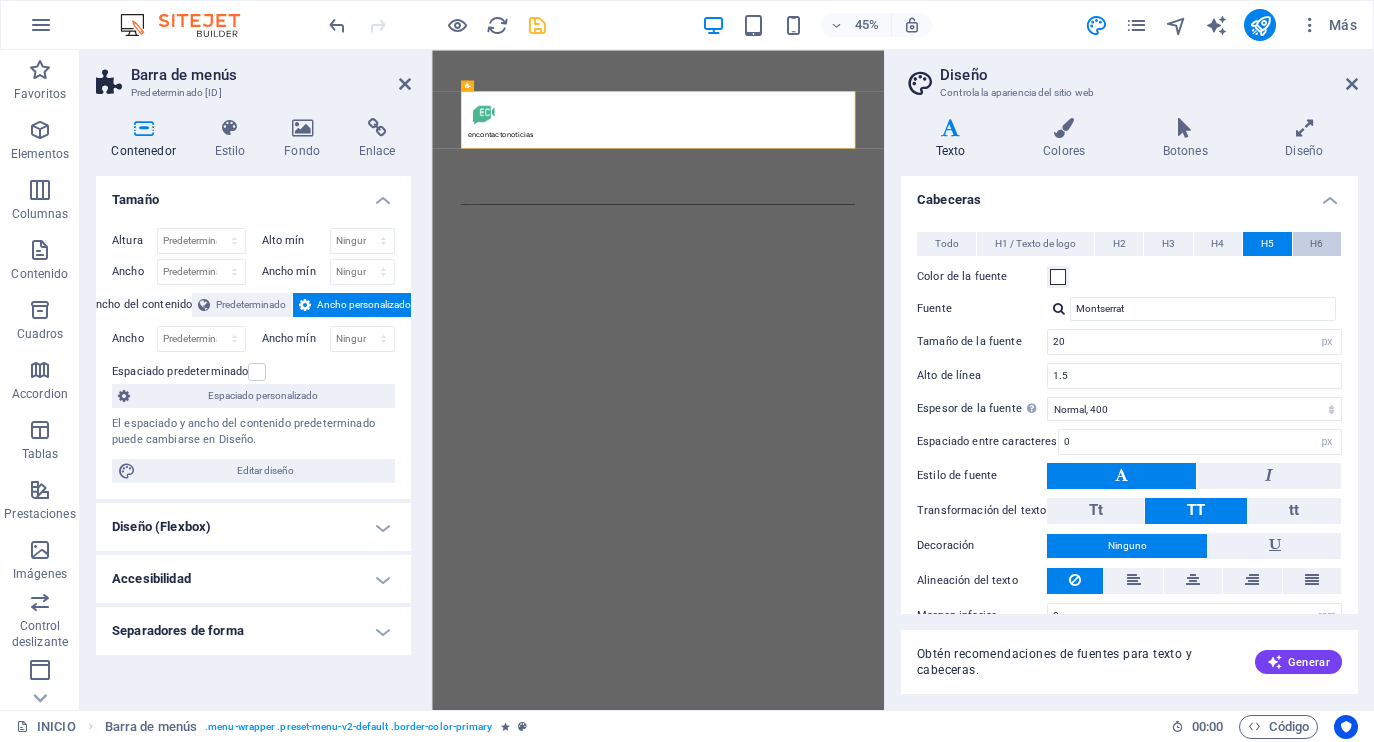 click on "H6" at bounding box center [1316, 244] 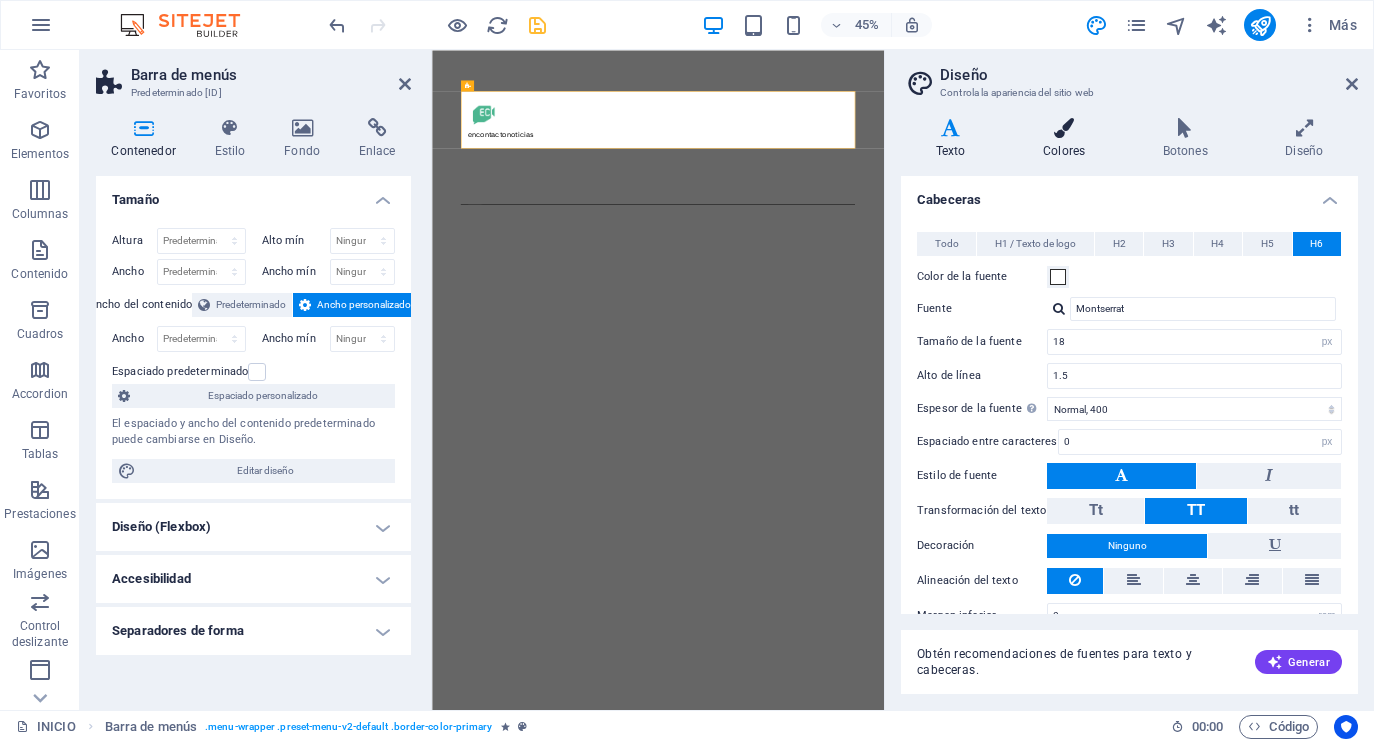 click at bounding box center (1064, 128) 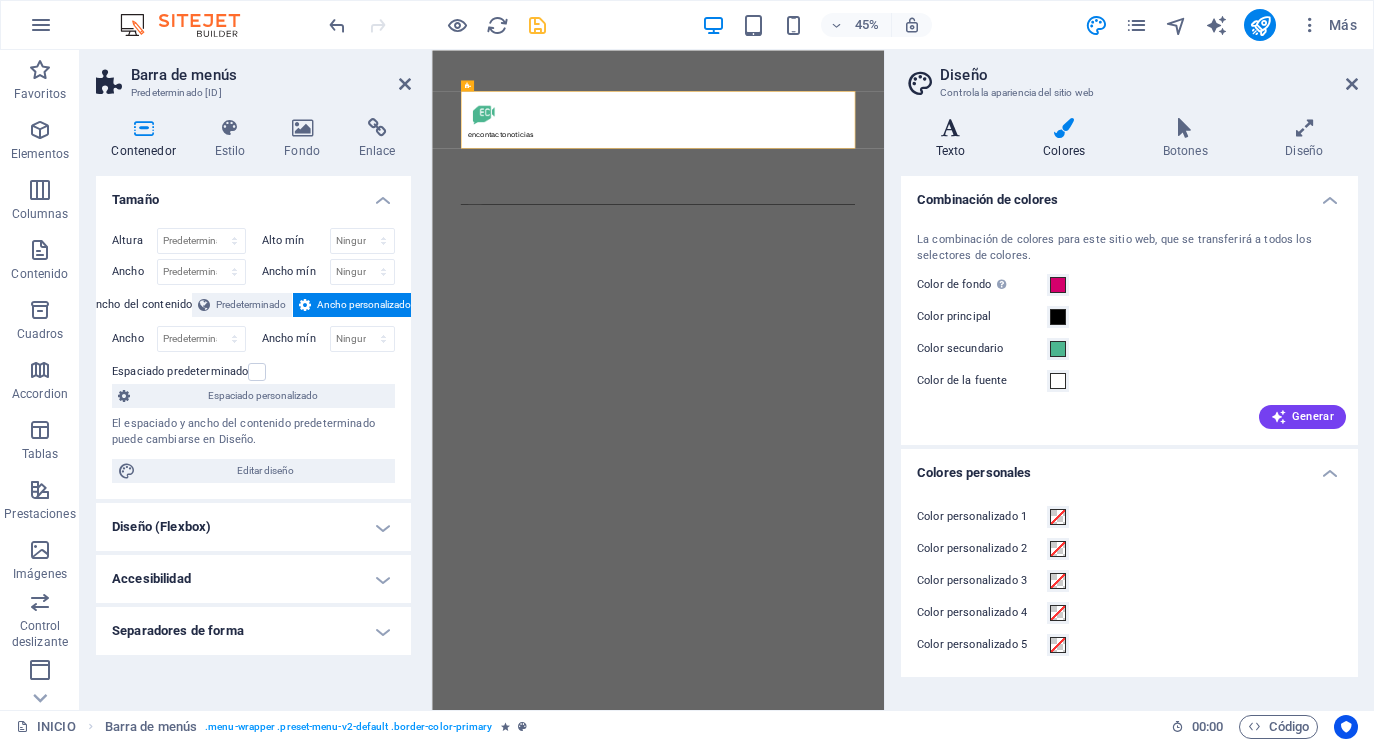 click at bounding box center (950, 128) 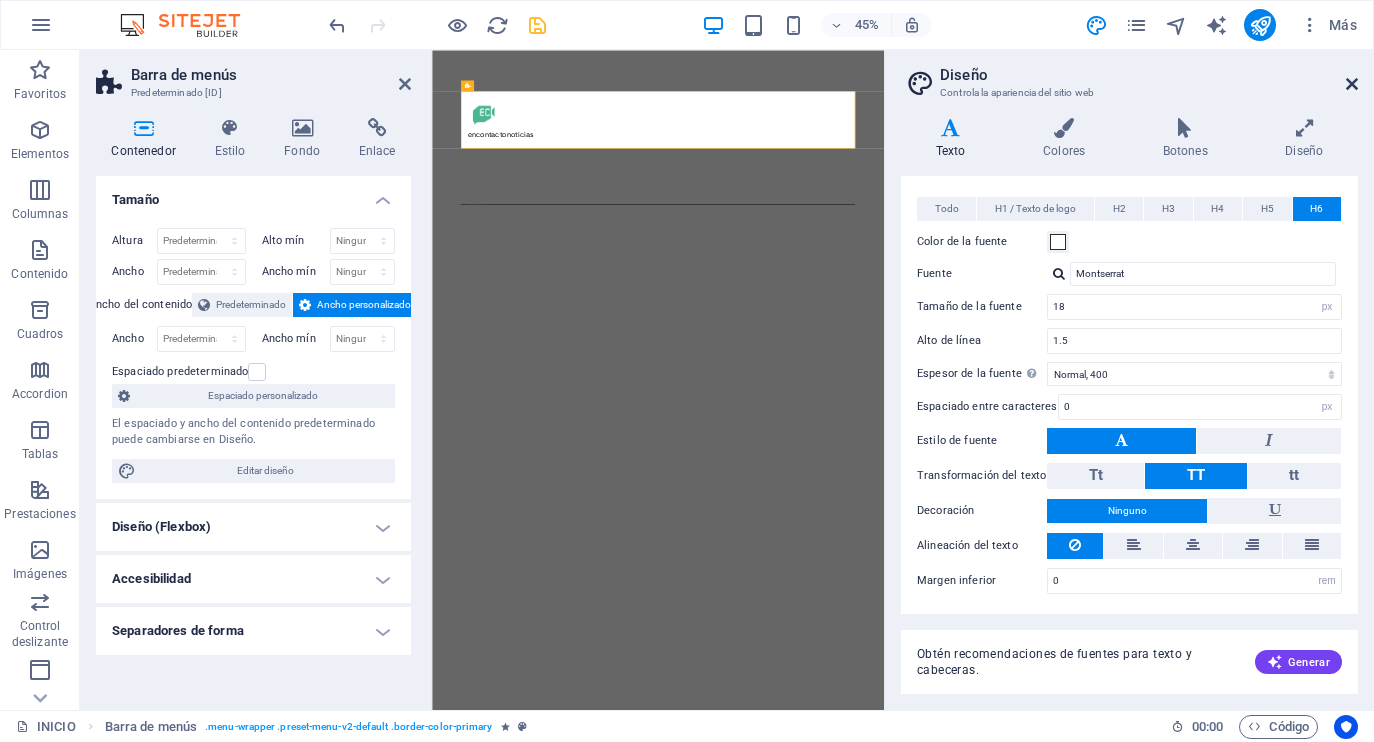 scroll, scrollTop: 305, scrollLeft: 0, axis: vertical 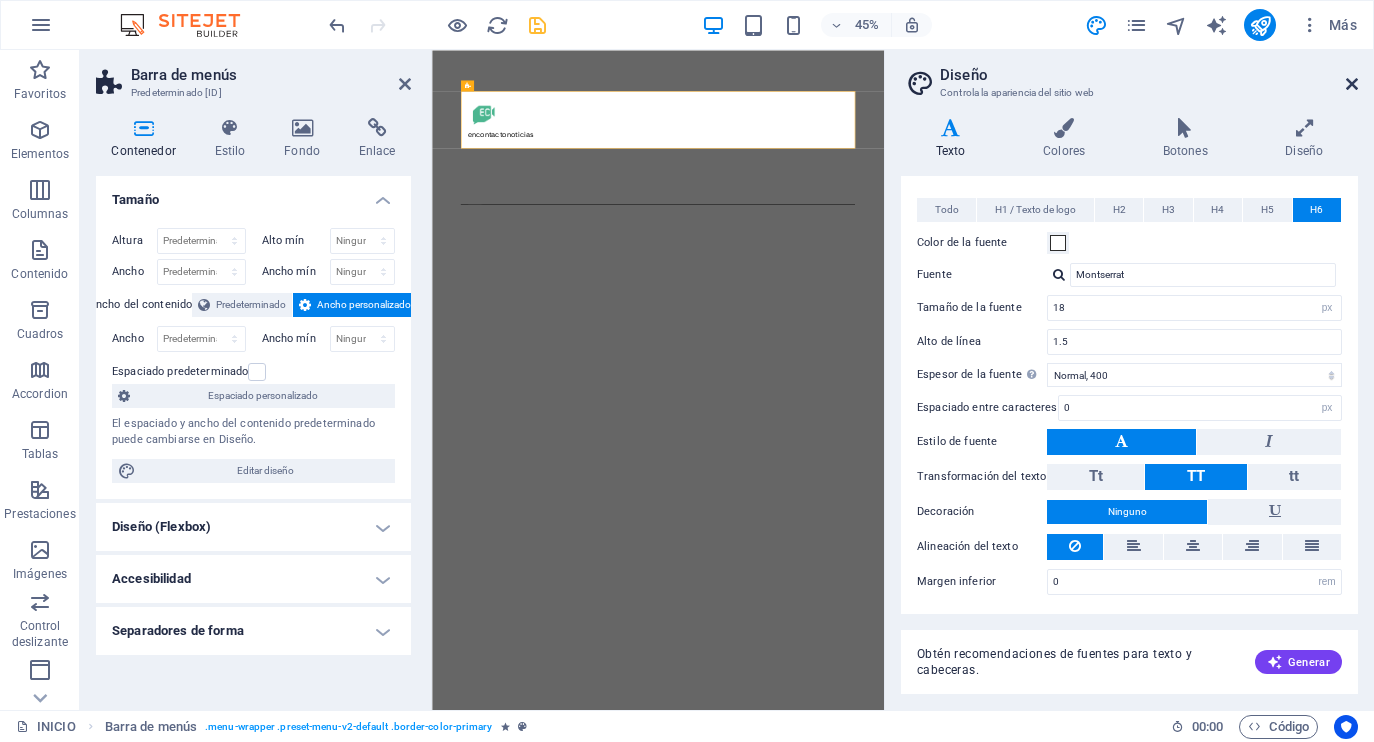 drag, startPoint x: 1357, startPoint y: 86, endPoint x: 974, endPoint y: 38, distance: 385.99612 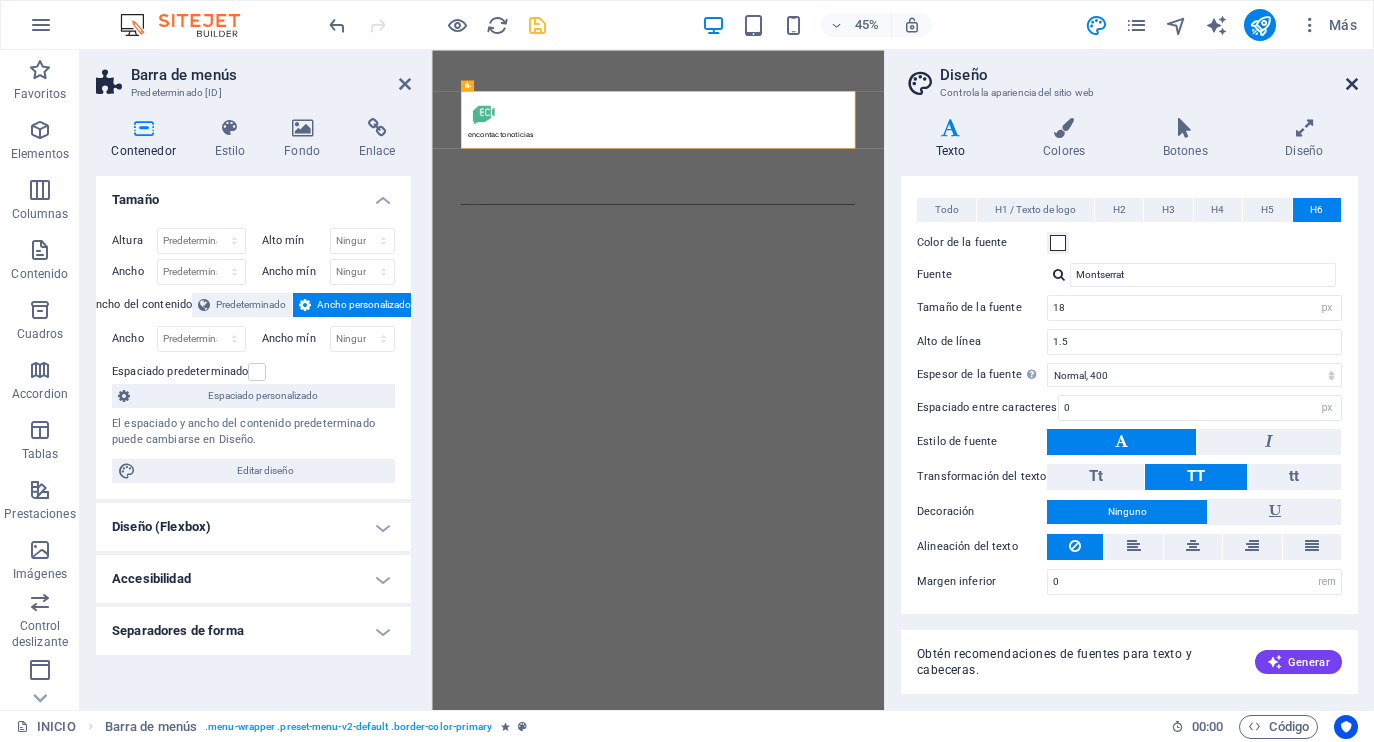 click at bounding box center (1352, 84) 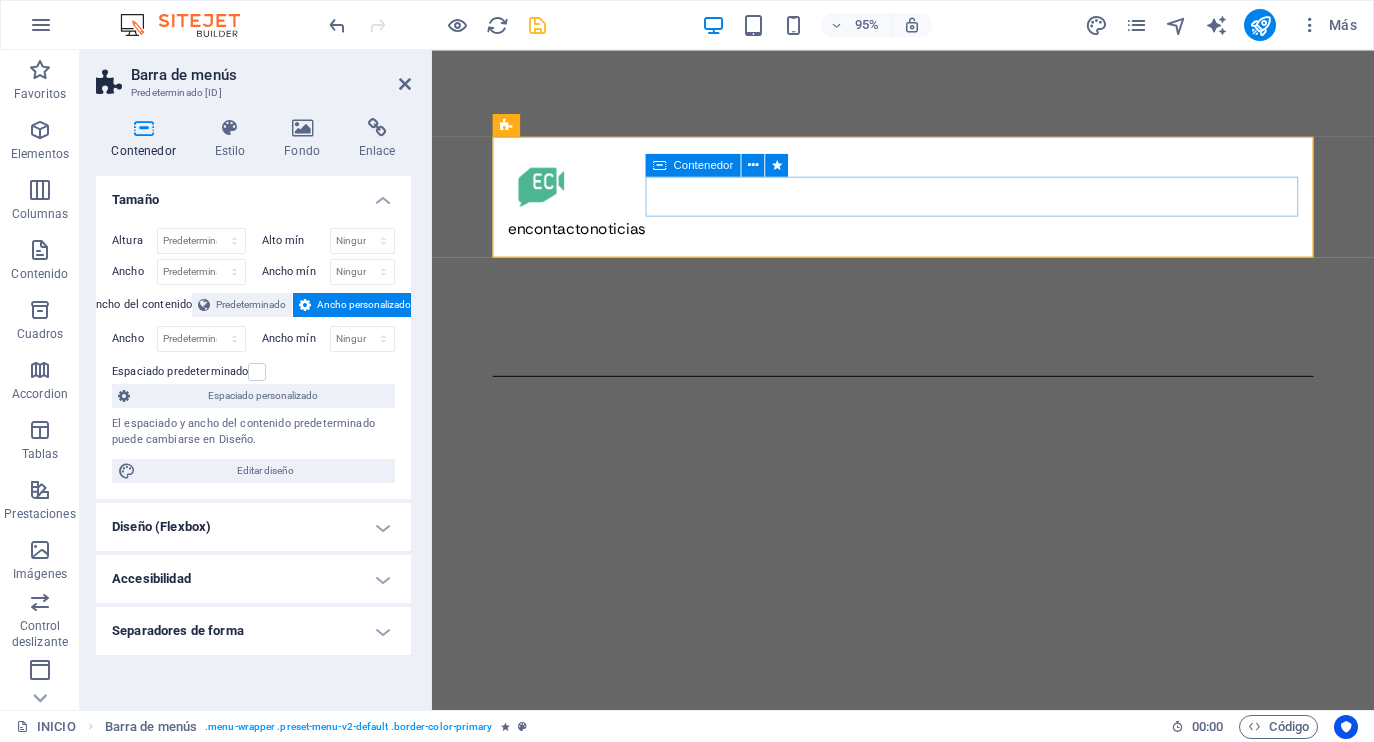 click on "noticias MACRo inicio" at bounding box center (928, 314) 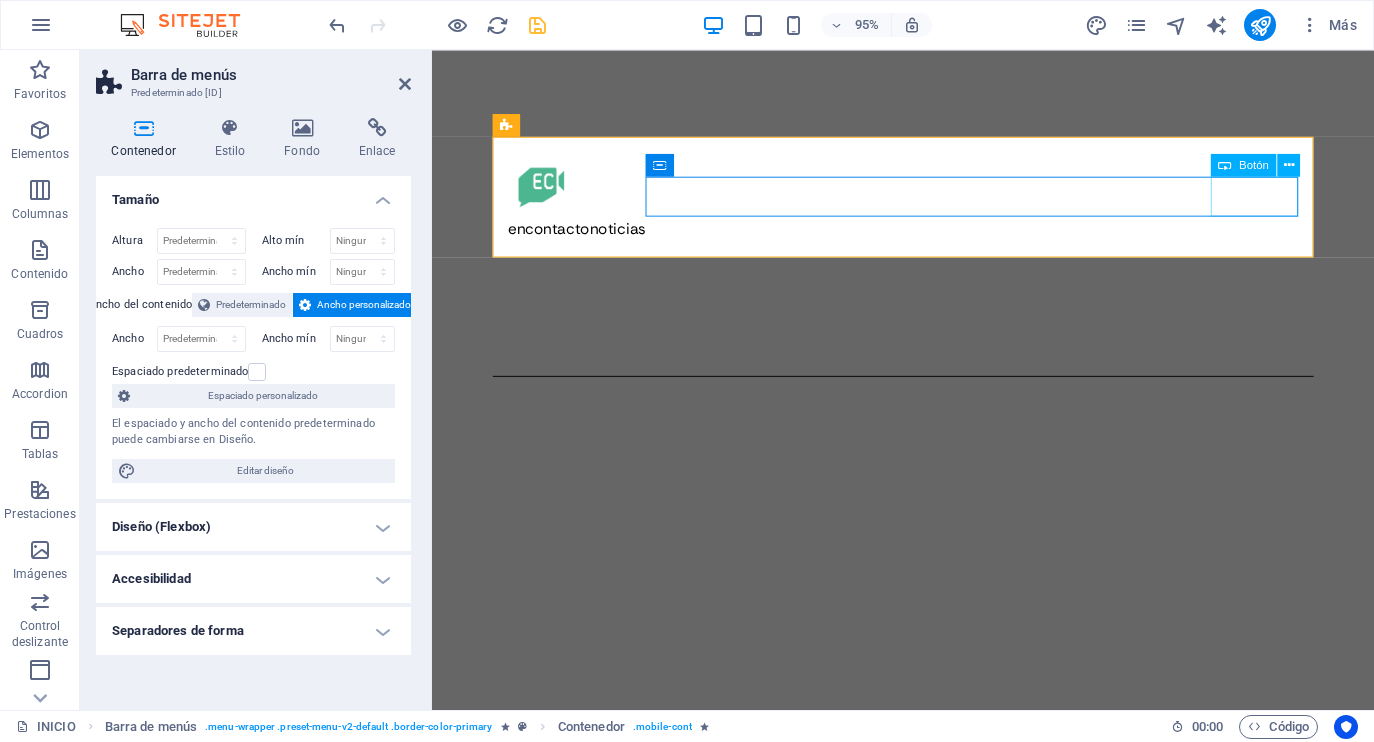 click on "inicio" at bounding box center (928, 356) 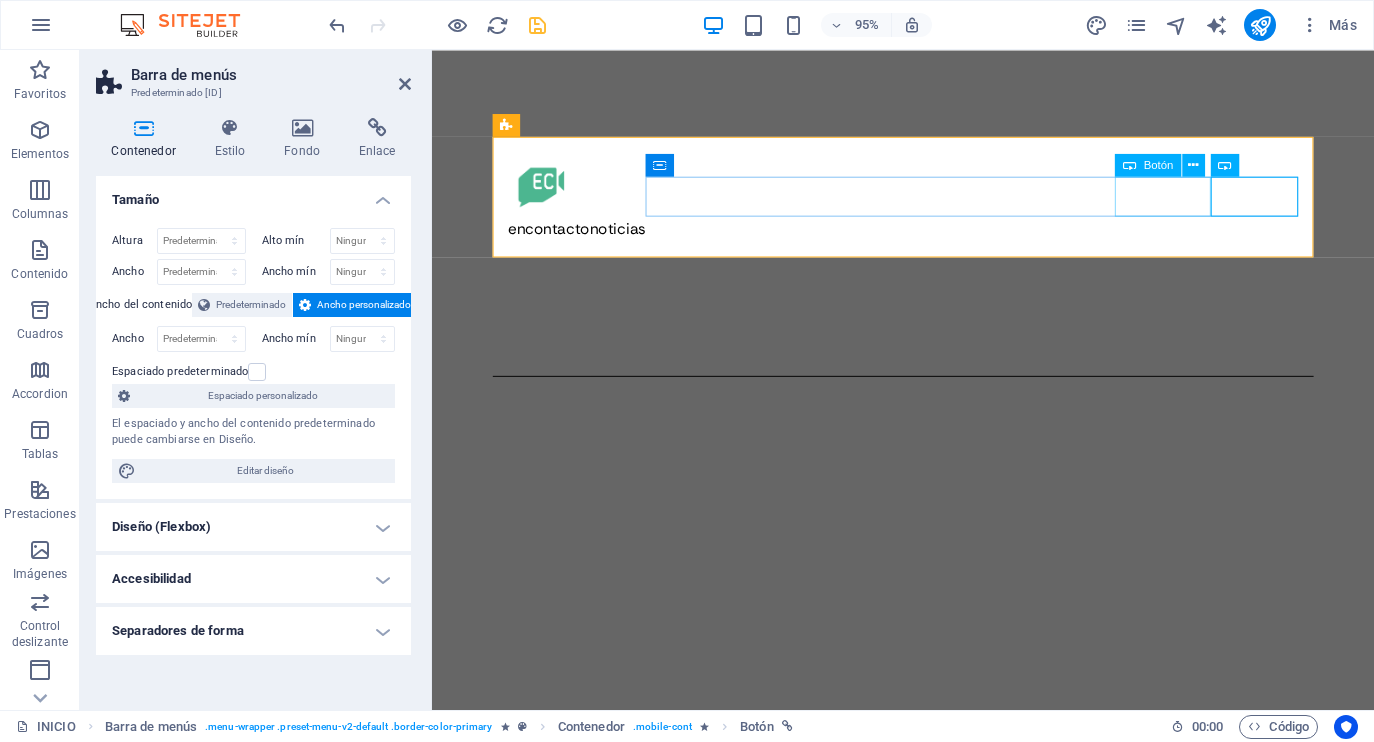 click on "MACRo" at bounding box center [928, 314] 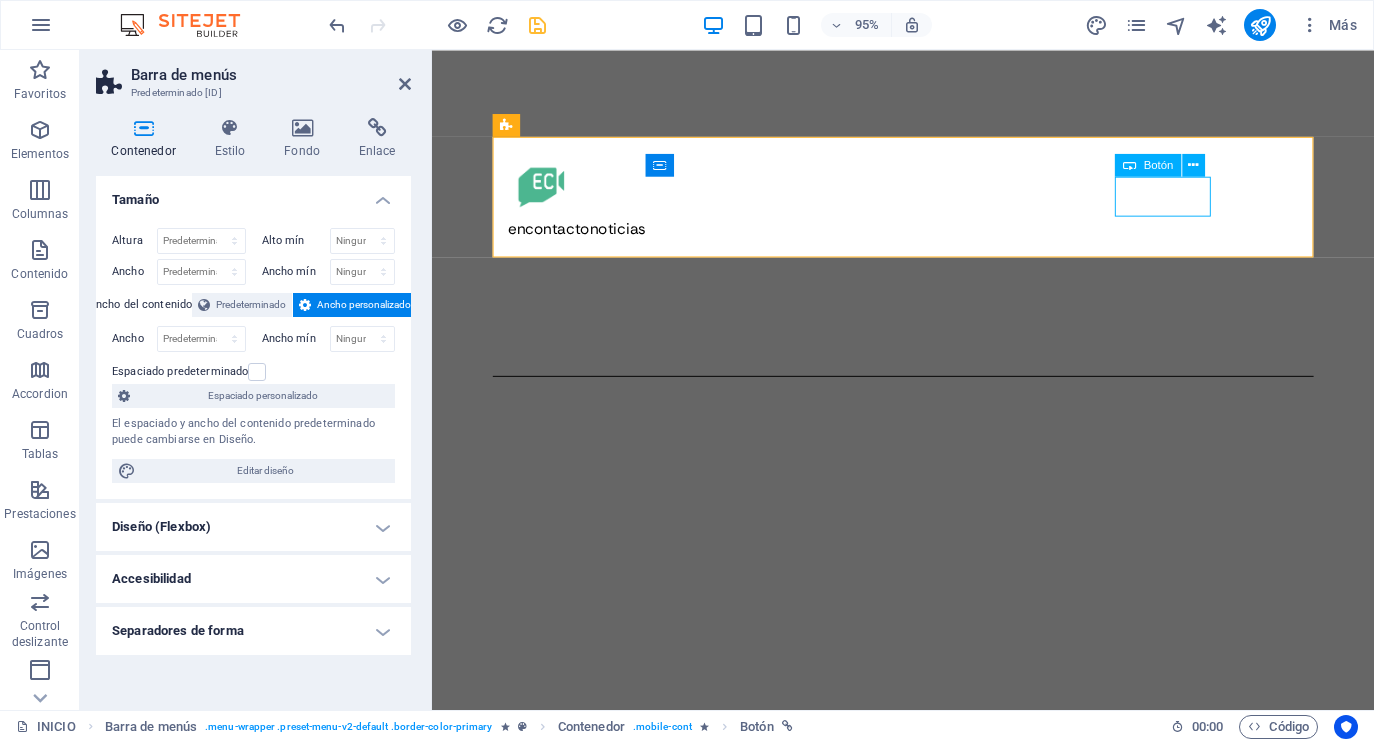 click on "MACRo" at bounding box center [928, 314] 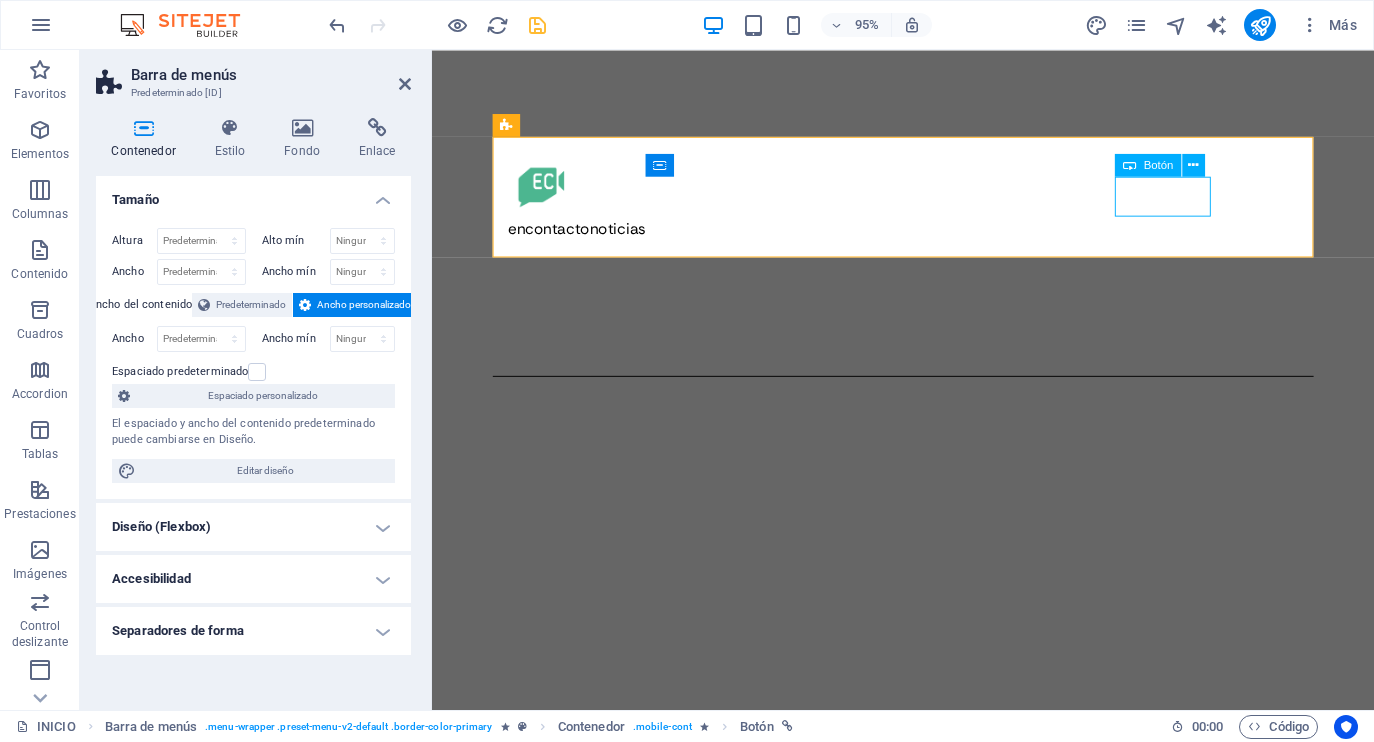 select on "2" 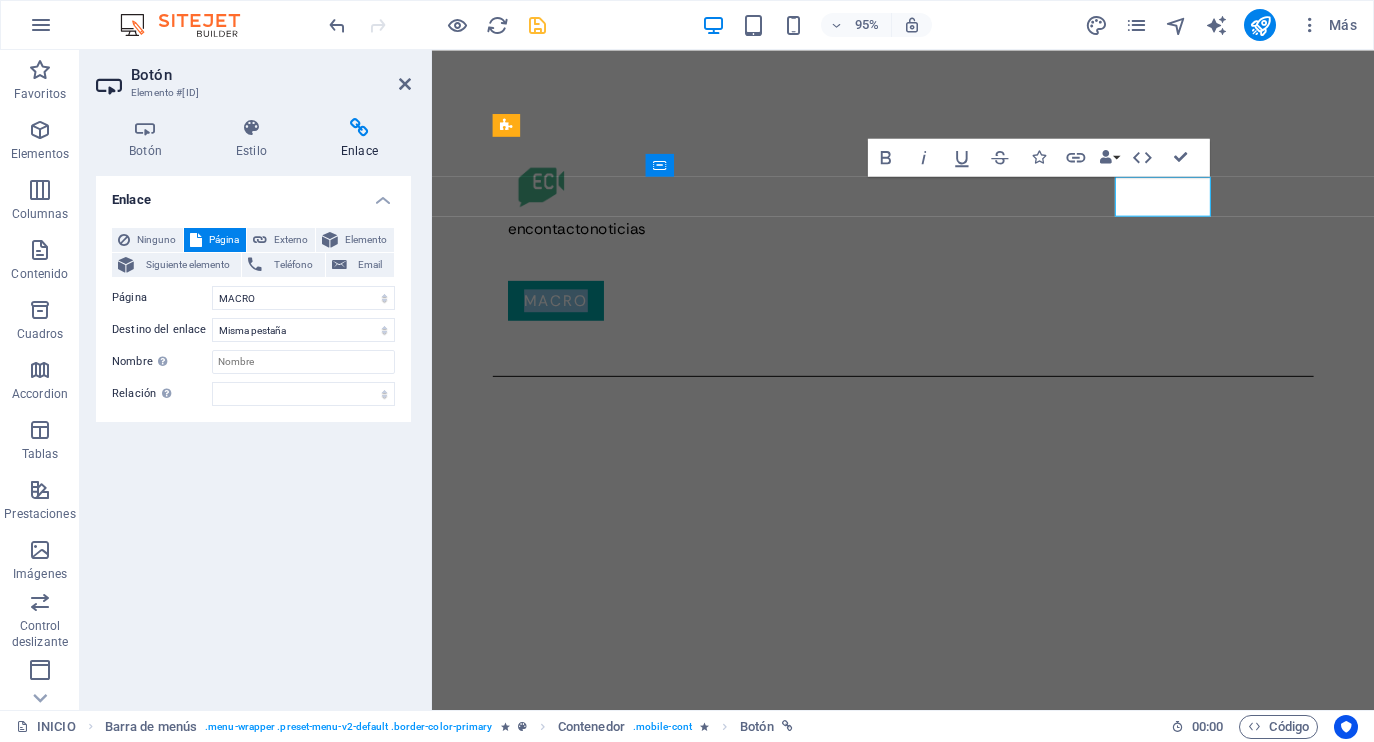 click on "MACRo" at bounding box center (562, 314) 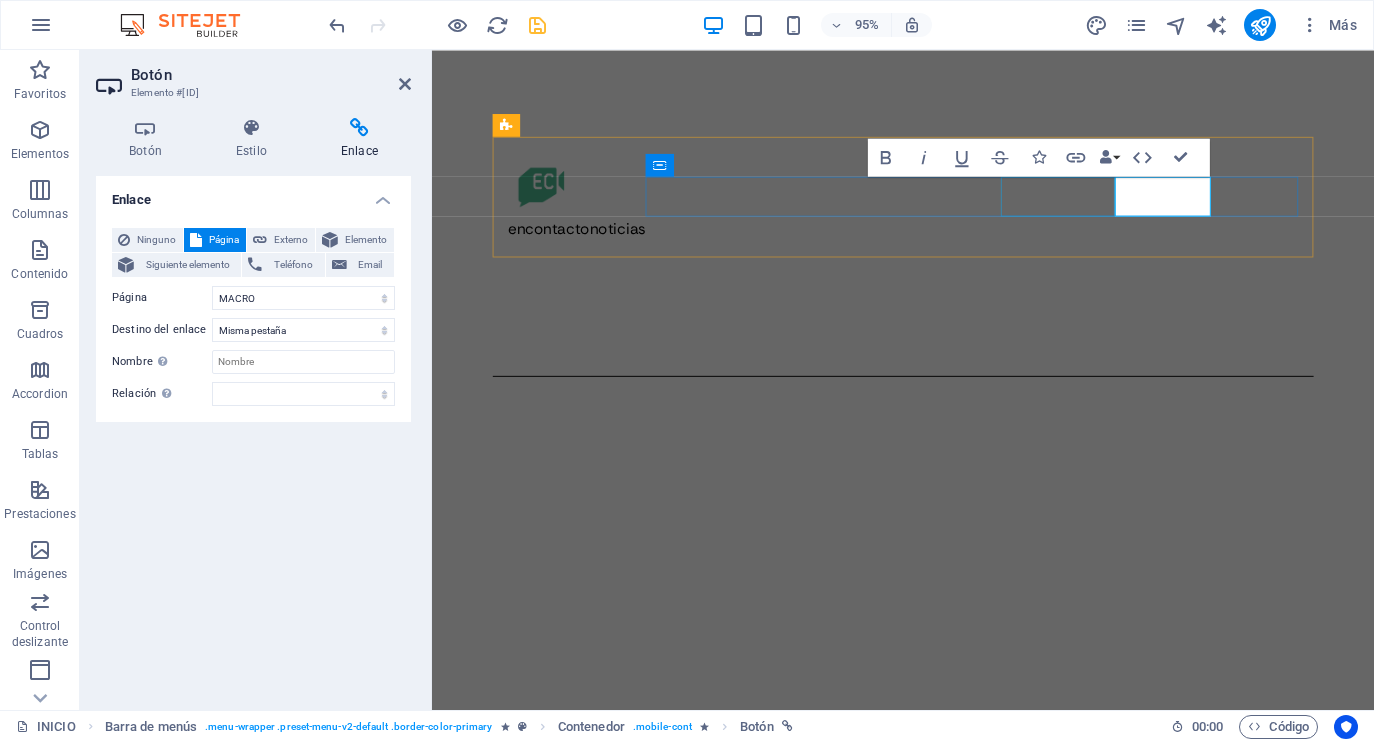 click on "noticias" at bounding box center (928, 272) 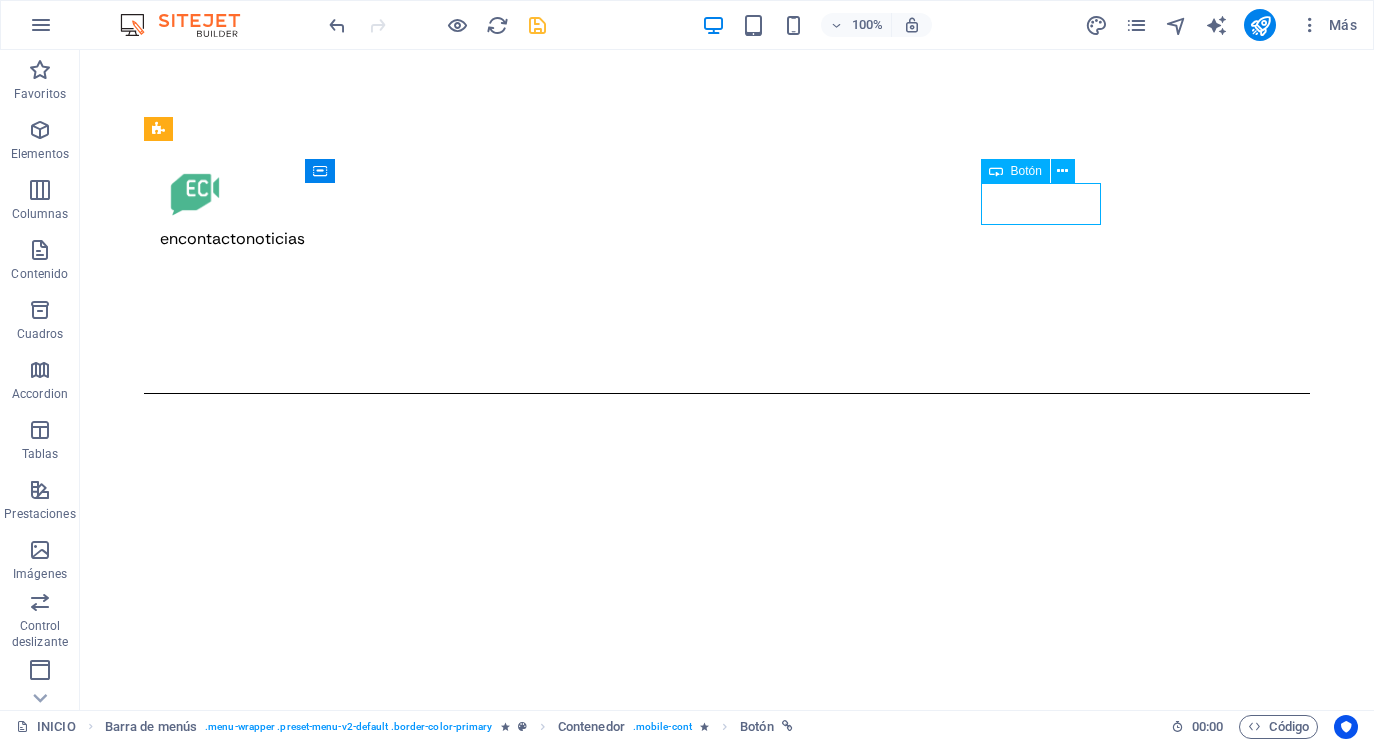 click on "noticias" at bounding box center [727, 272] 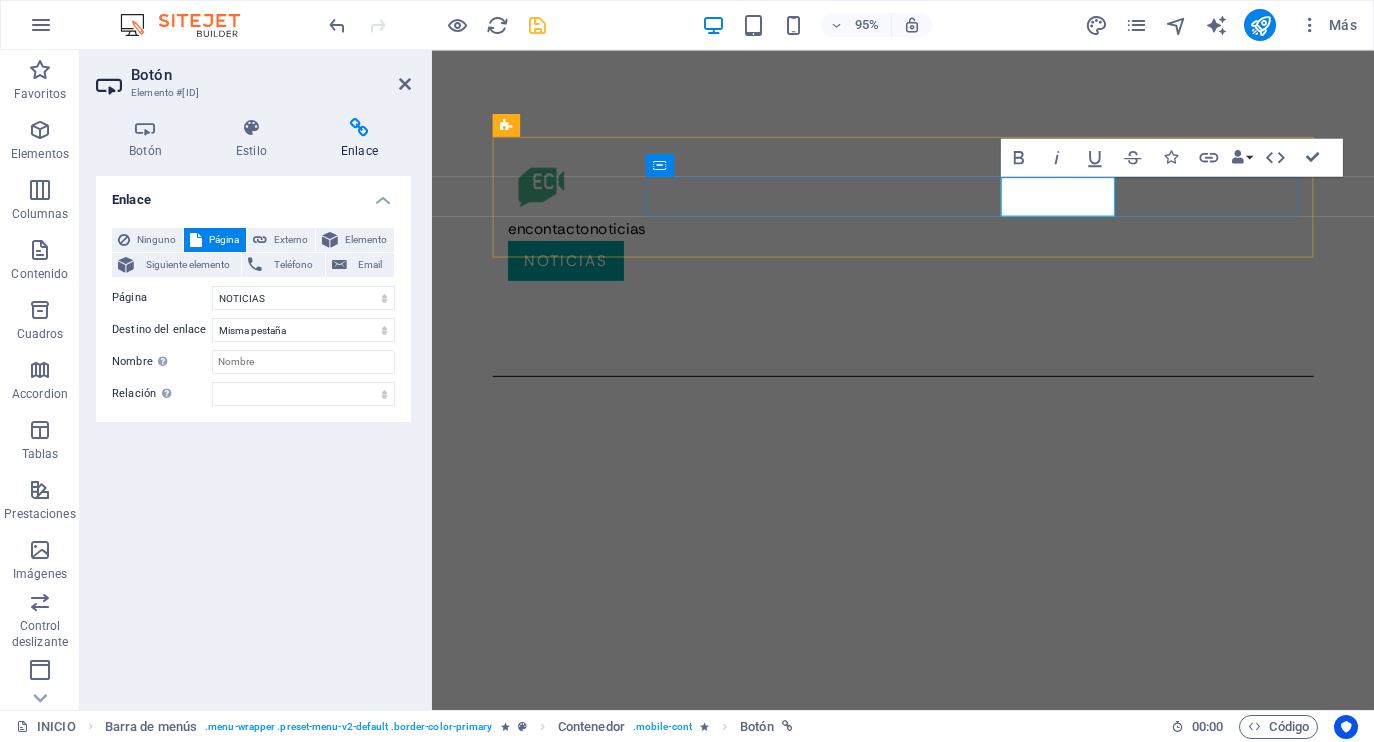 click on "noticias" at bounding box center [573, 272] 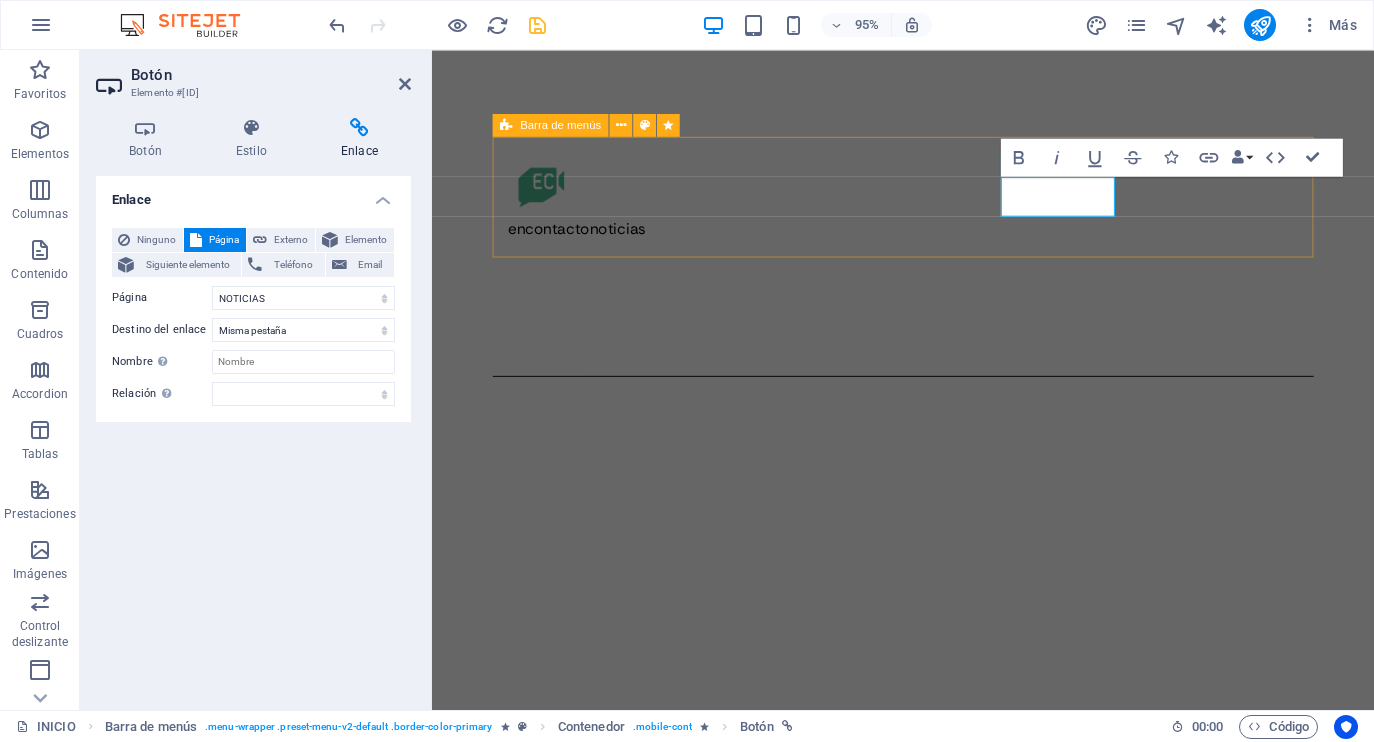 click on "encontactonoticias noticias MACRo inicio" at bounding box center (928, 267) 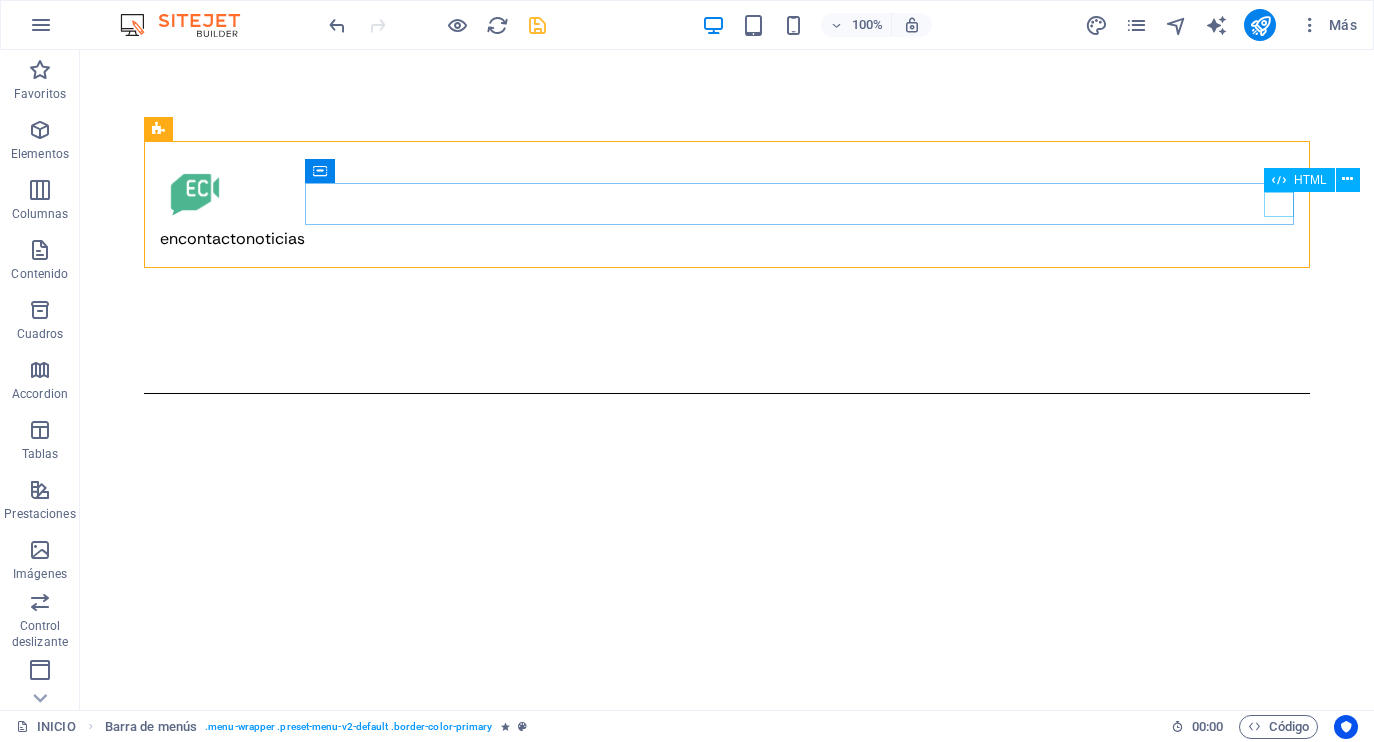 drag, startPoint x: 896, startPoint y: 148, endPoint x: 1194, endPoint y: 146, distance: 298.0067 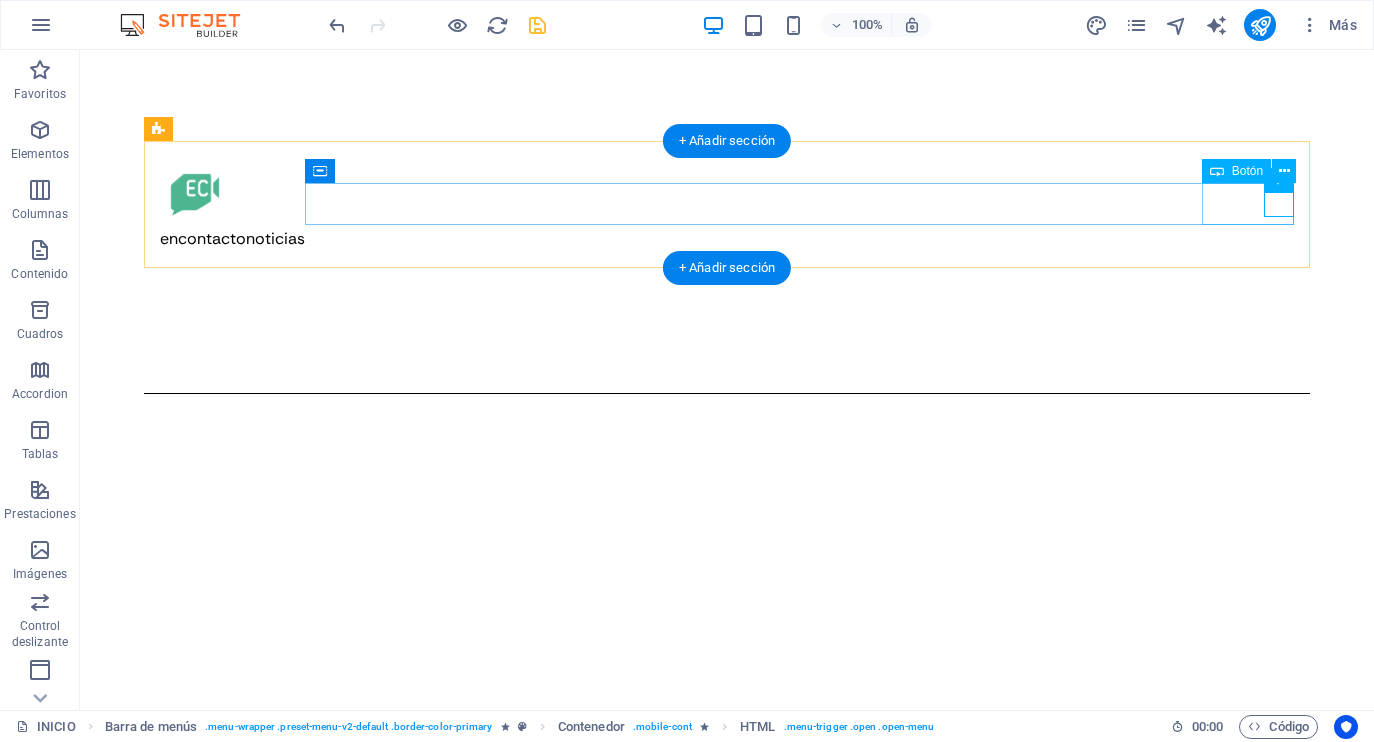 click on "inicio" at bounding box center (727, 356) 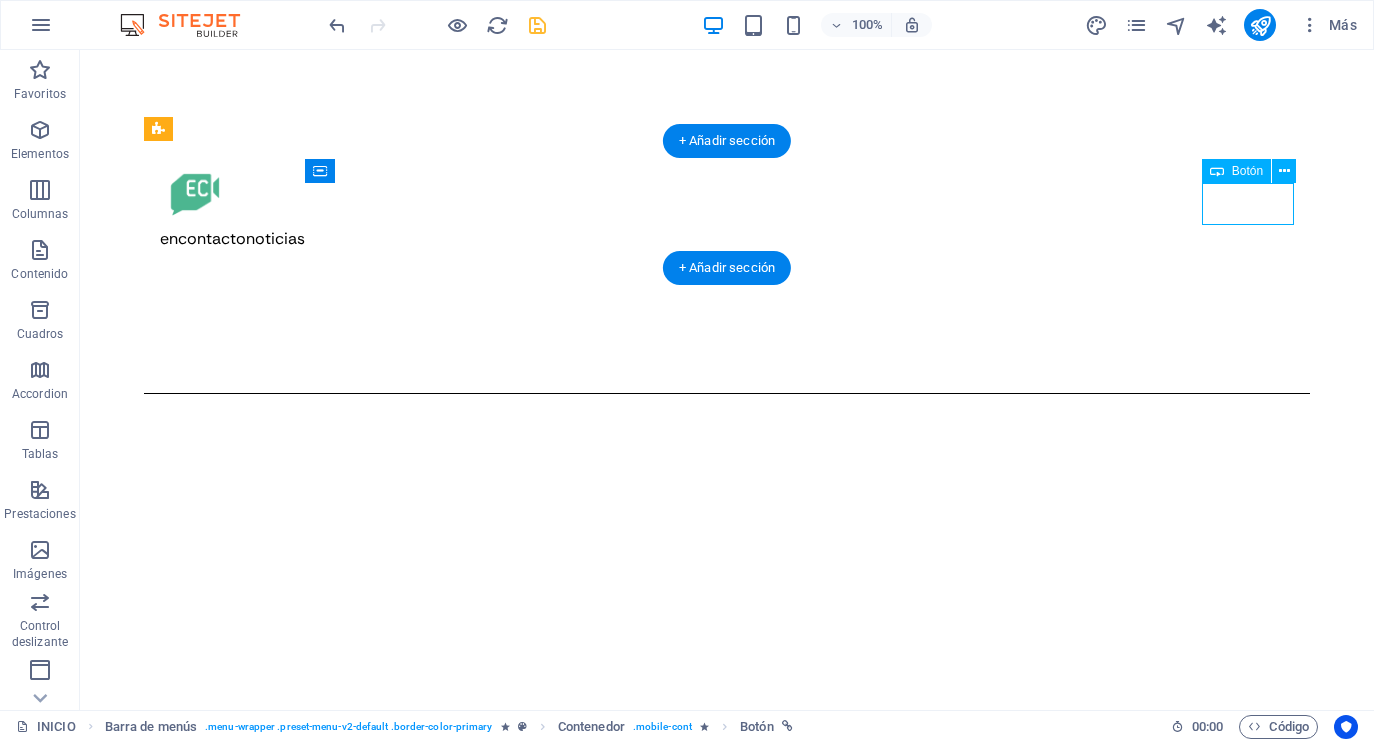 click on "inicio" at bounding box center [727, 356] 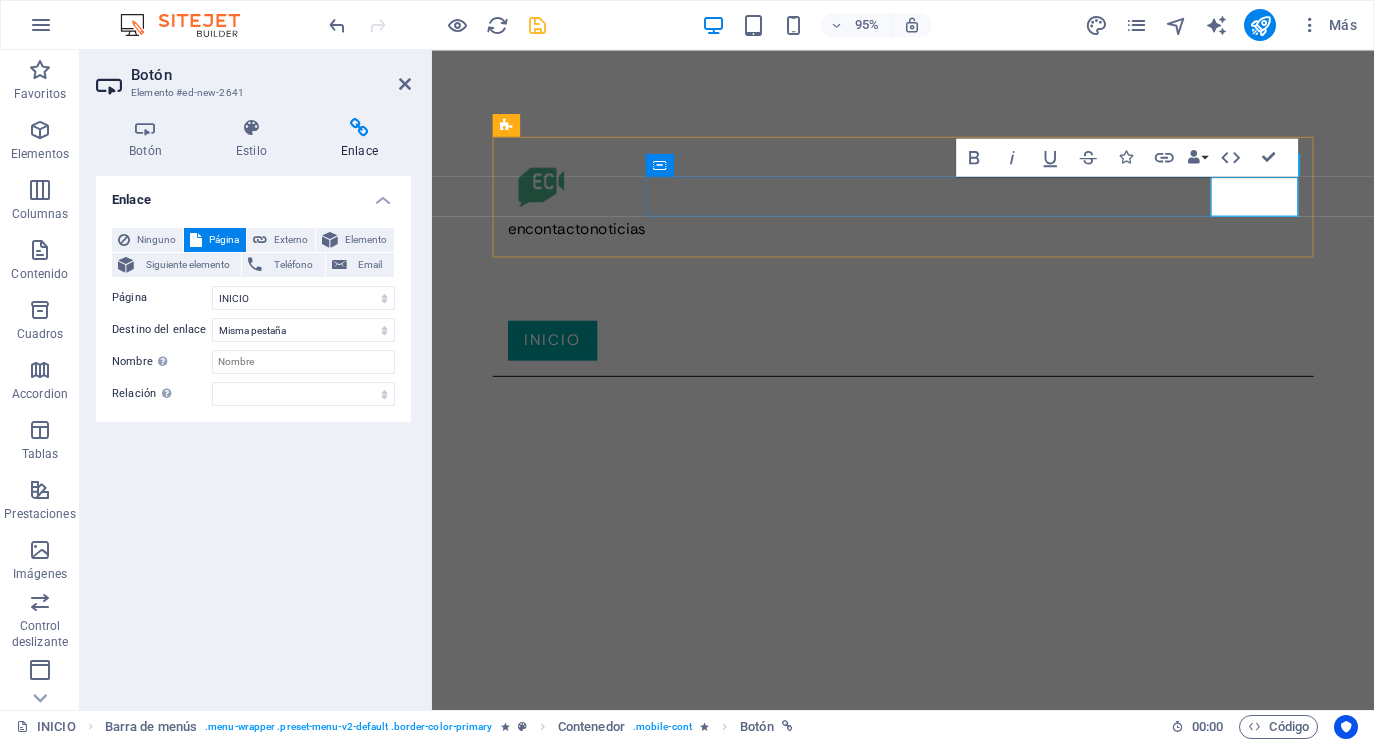 click on "inicio" at bounding box center (559, 356) 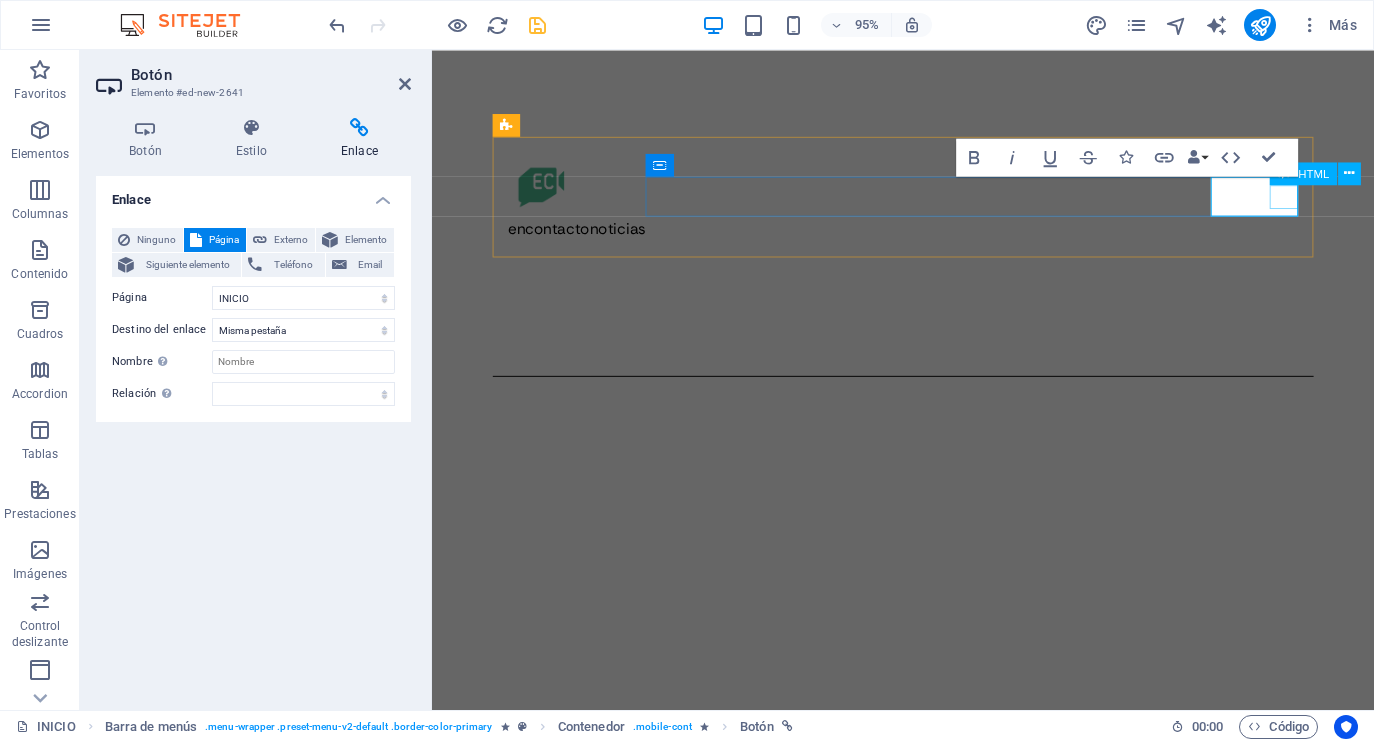 click at bounding box center (527, 389) 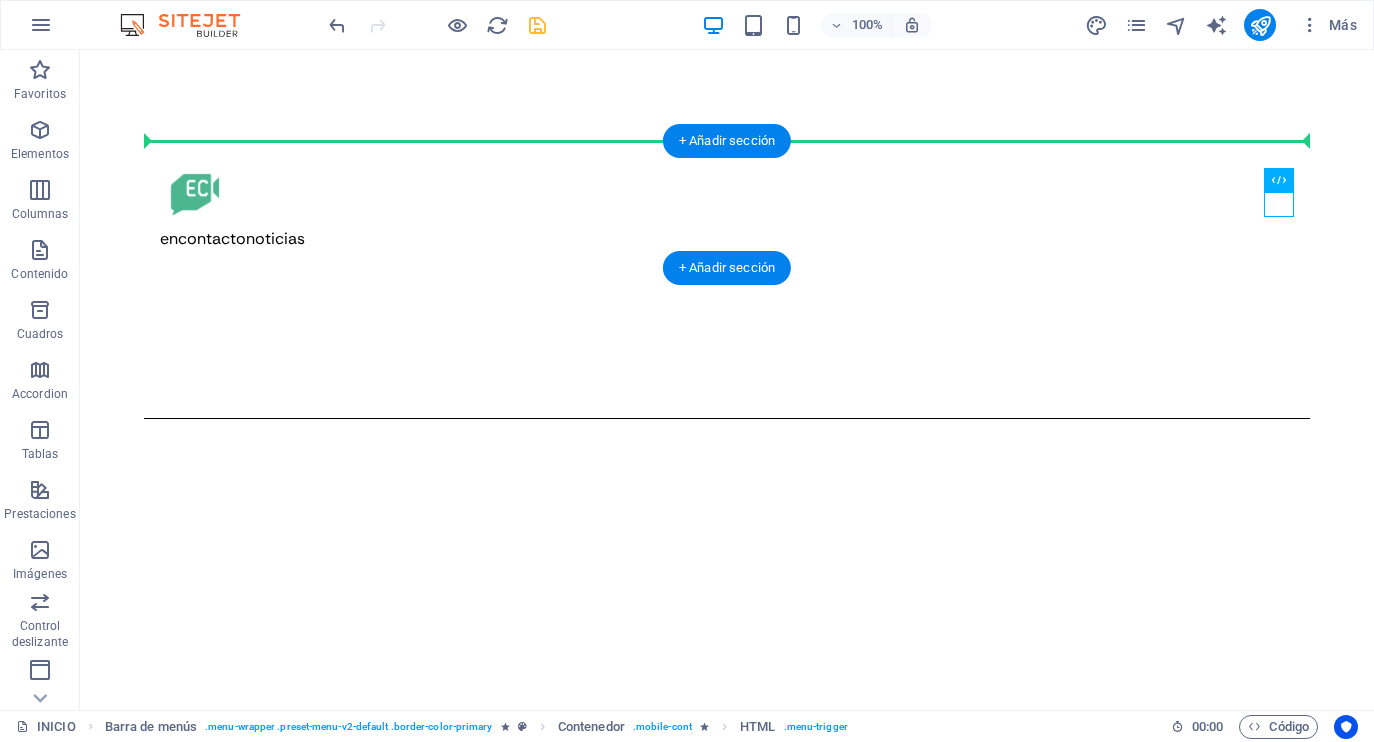 drag, startPoint x: 1287, startPoint y: 204, endPoint x: 1306, endPoint y: 204, distance: 19 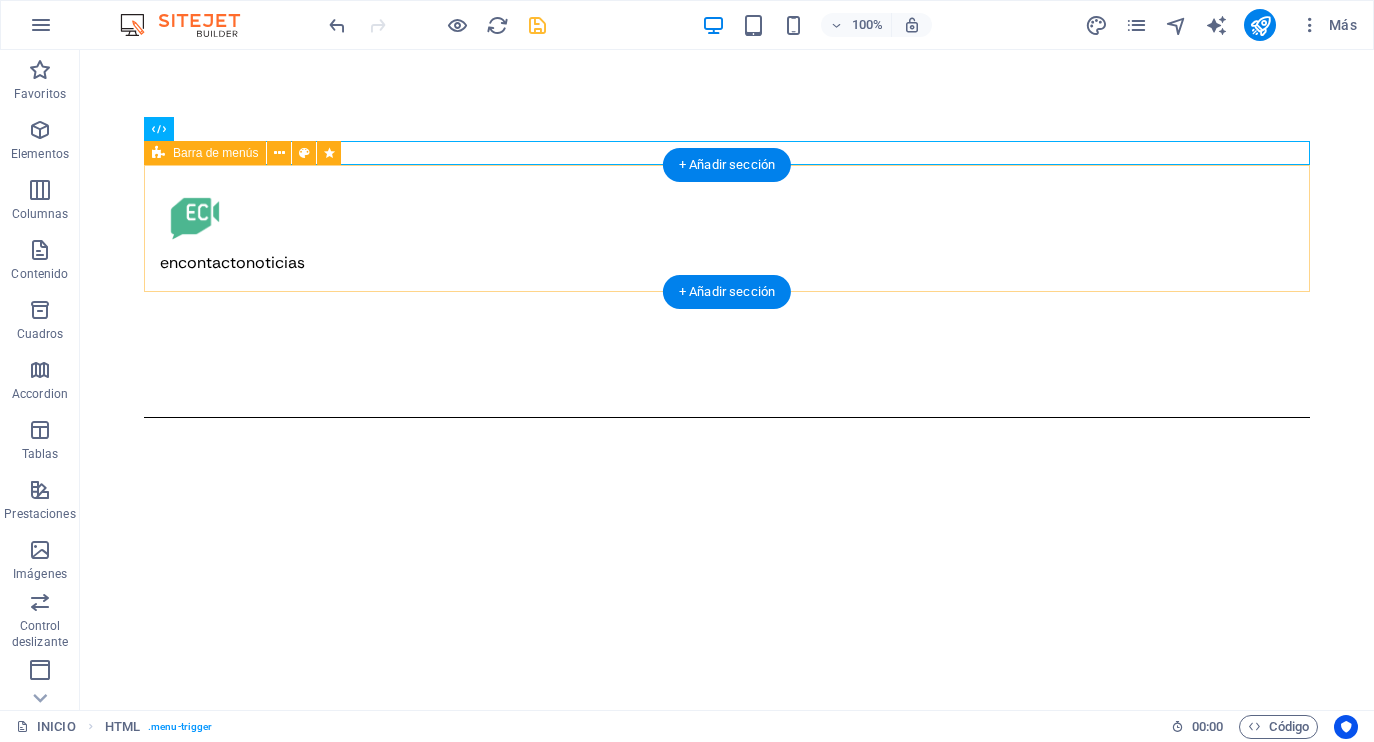 click on "encontactonoticias noticias MACRo inicio" at bounding box center [727, 291] 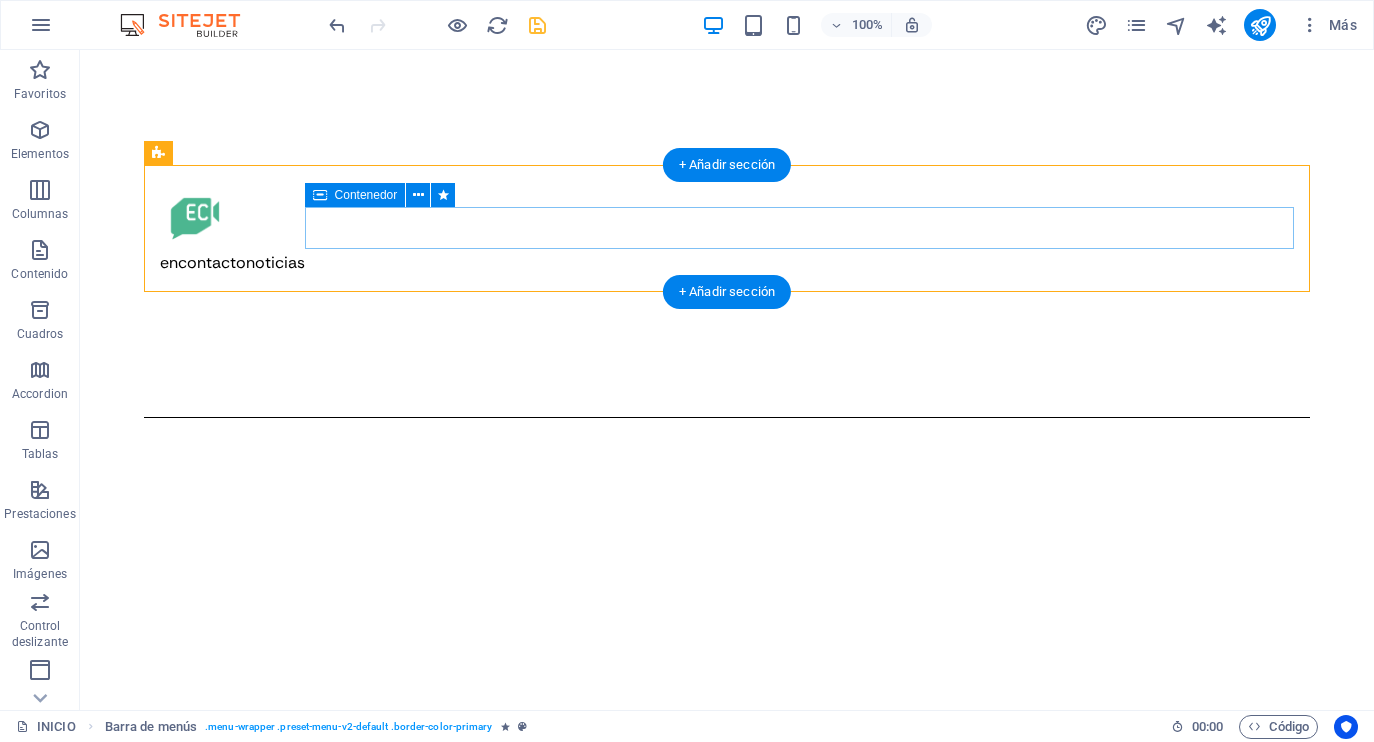 click on "noticias MACRo inicio" at bounding box center [727, 338] 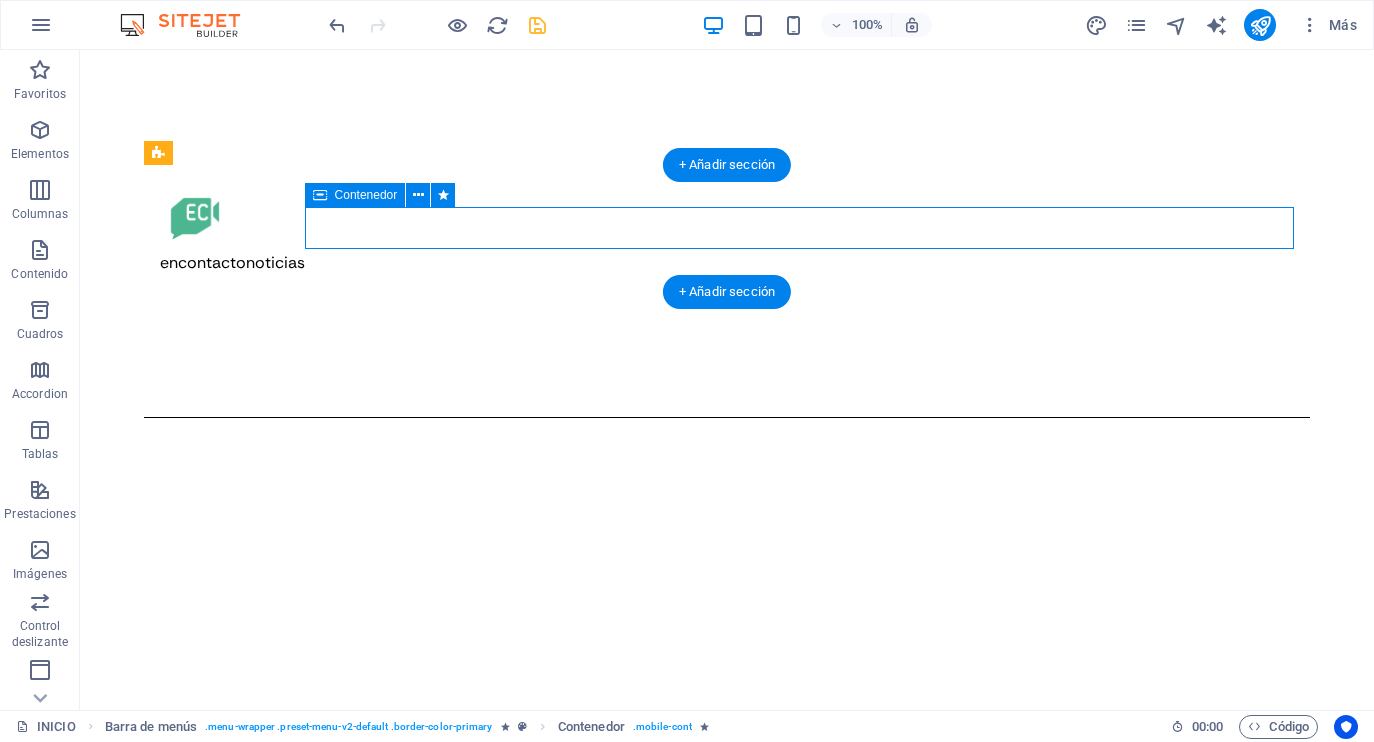 click on "noticias MACRo inicio" at bounding box center [727, 338] 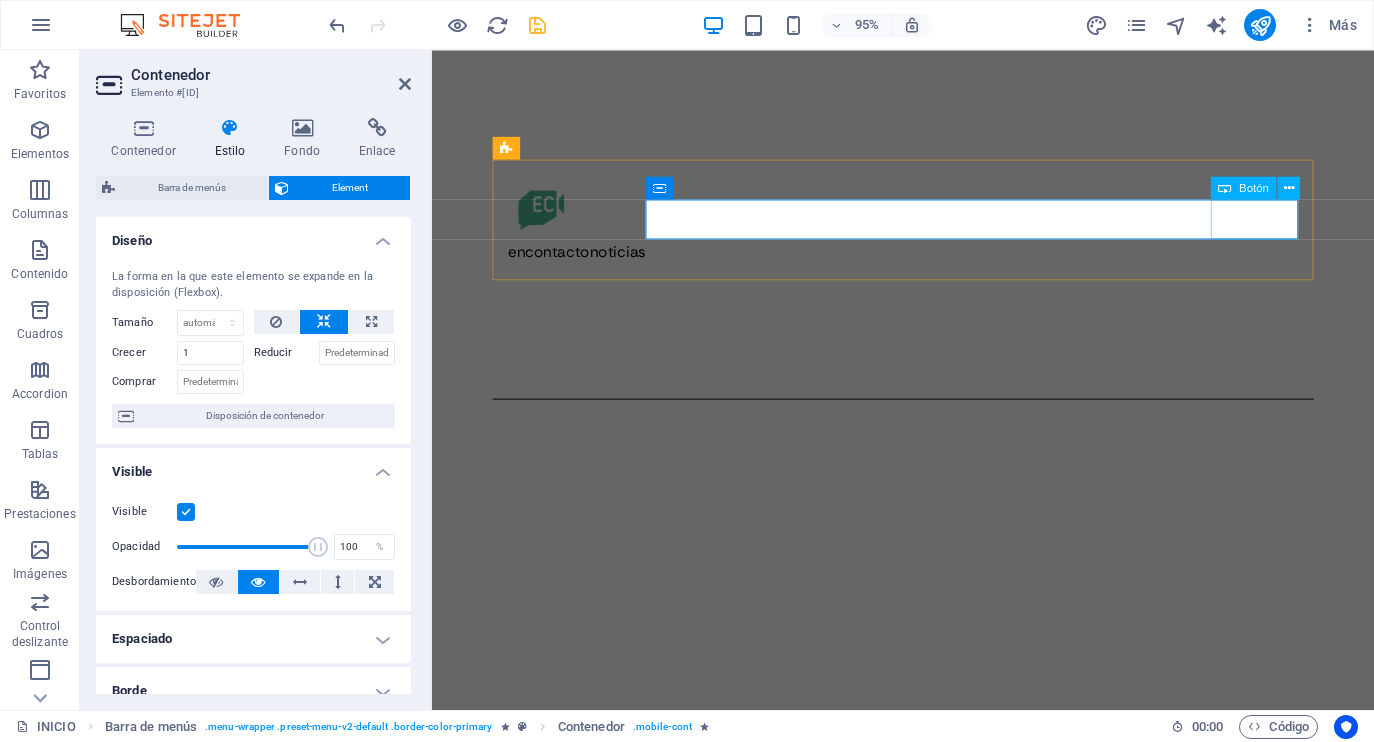 click on "inicio" at bounding box center [928, 380] 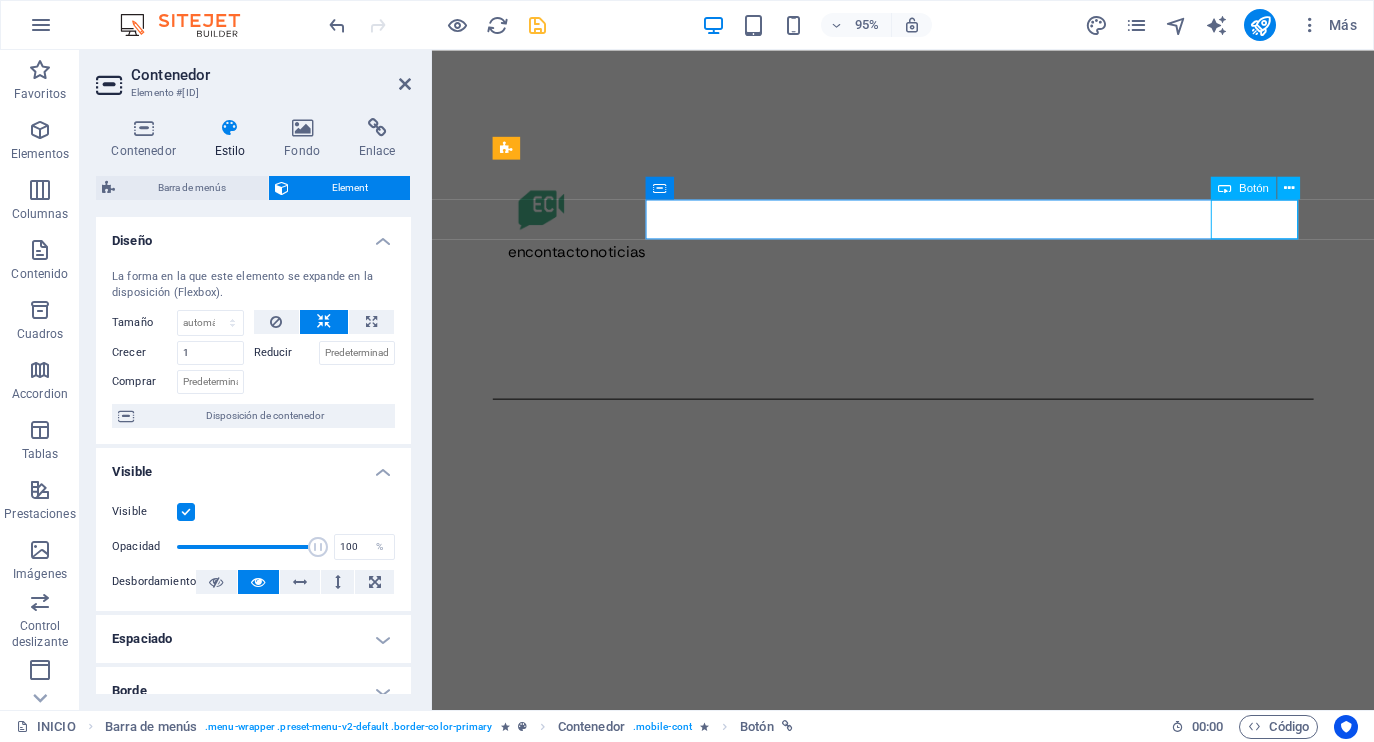 click on "inicio" at bounding box center [928, 380] 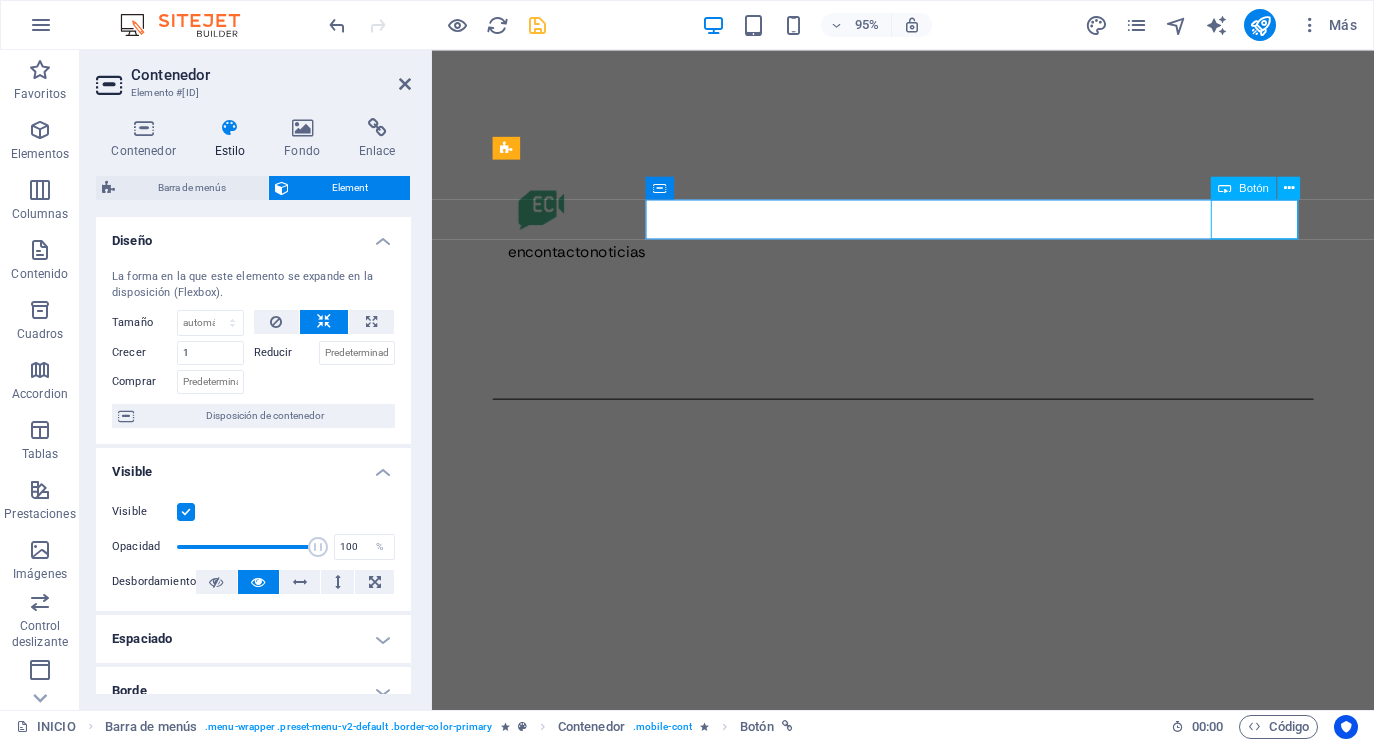 click on "inicio" at bounding box center [928, 380] 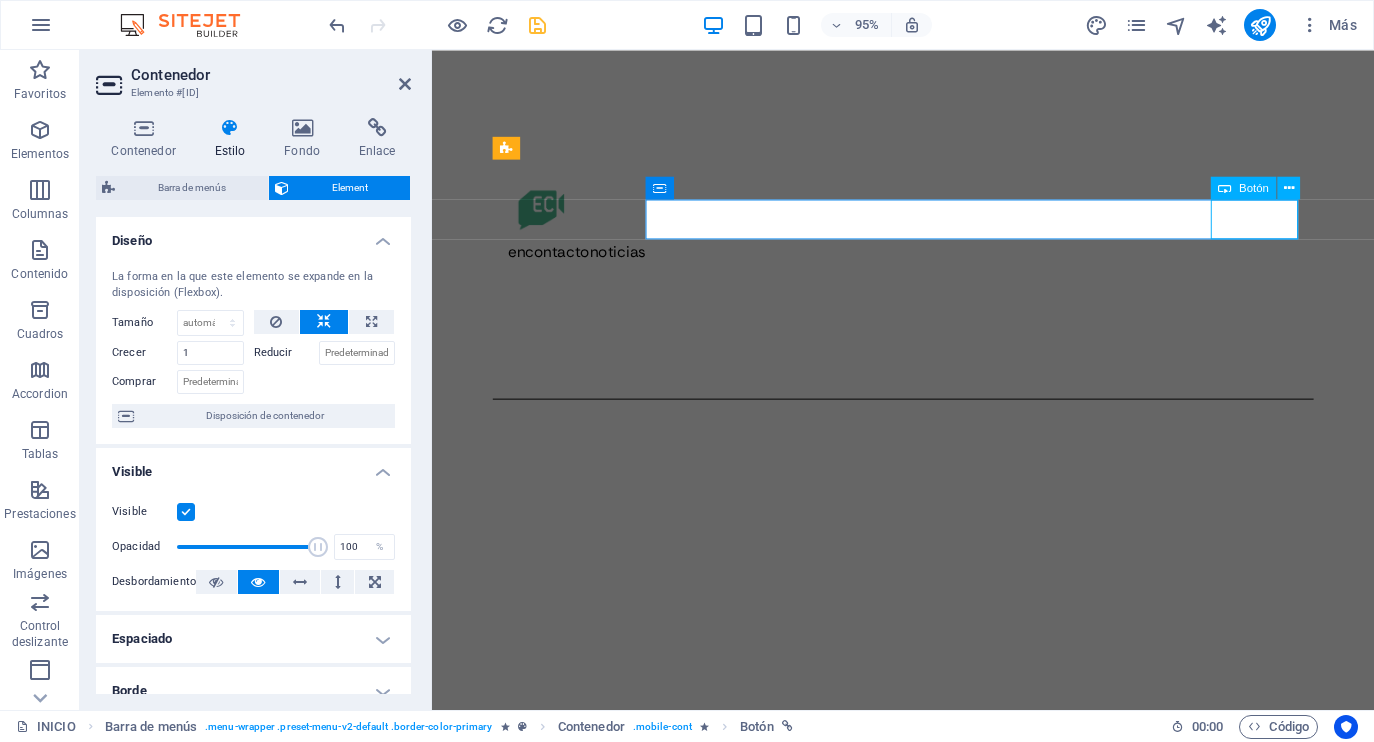 select 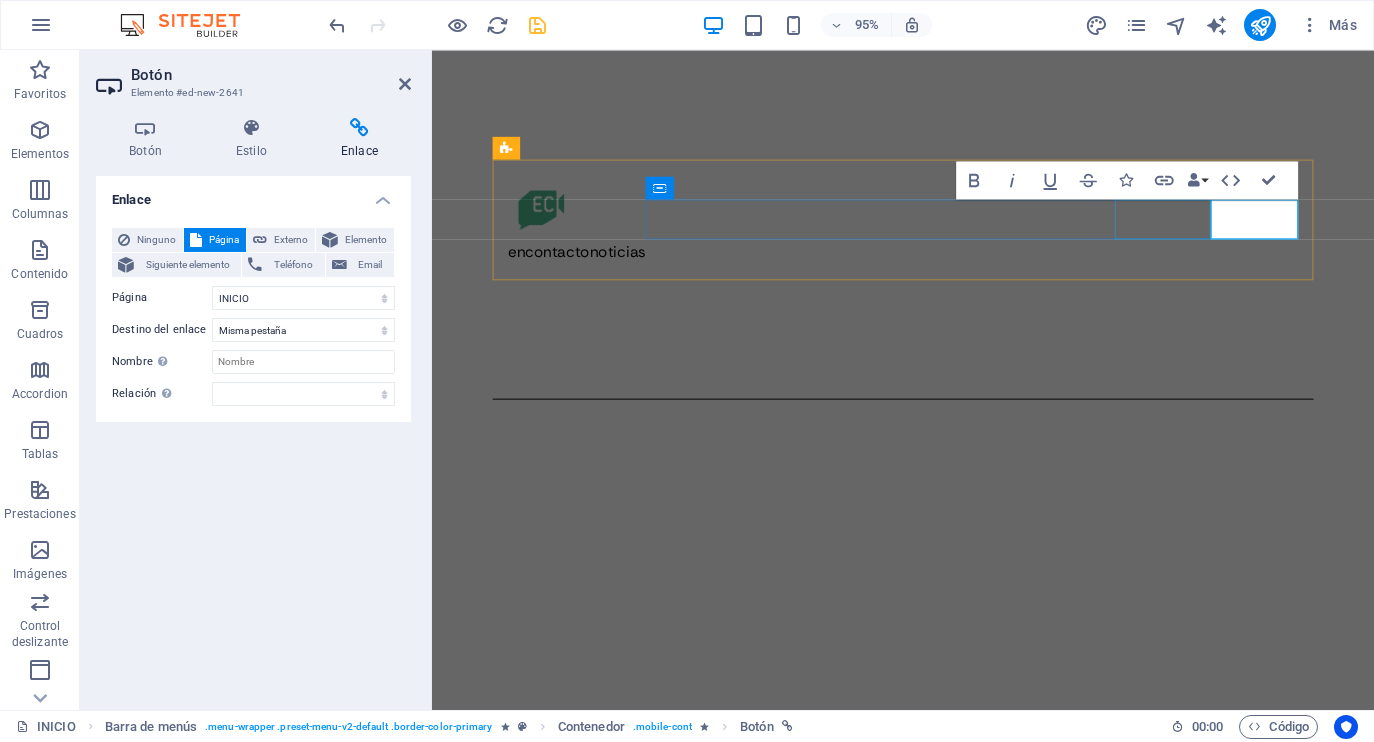 click on "MACRo" at bounding box center [928, 338] 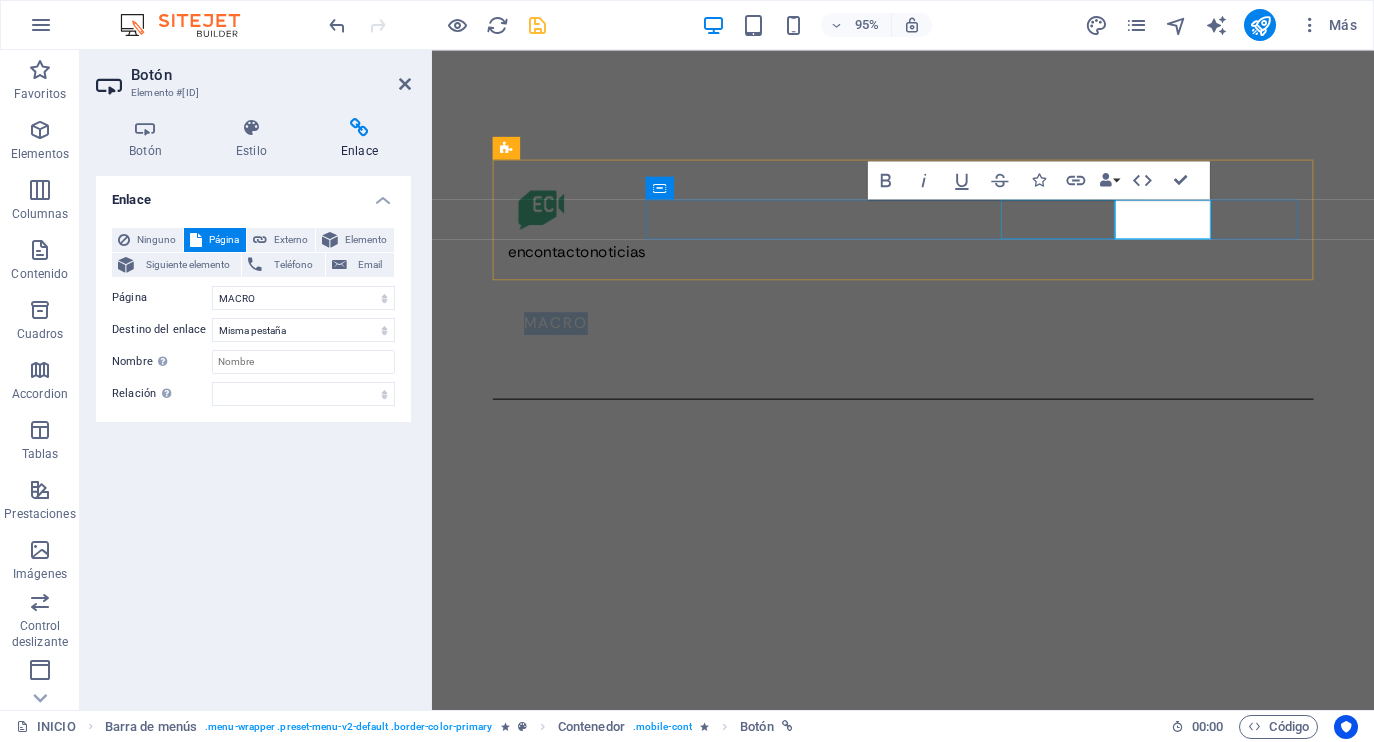 click on "noticias" at bounding box center (928, 296) 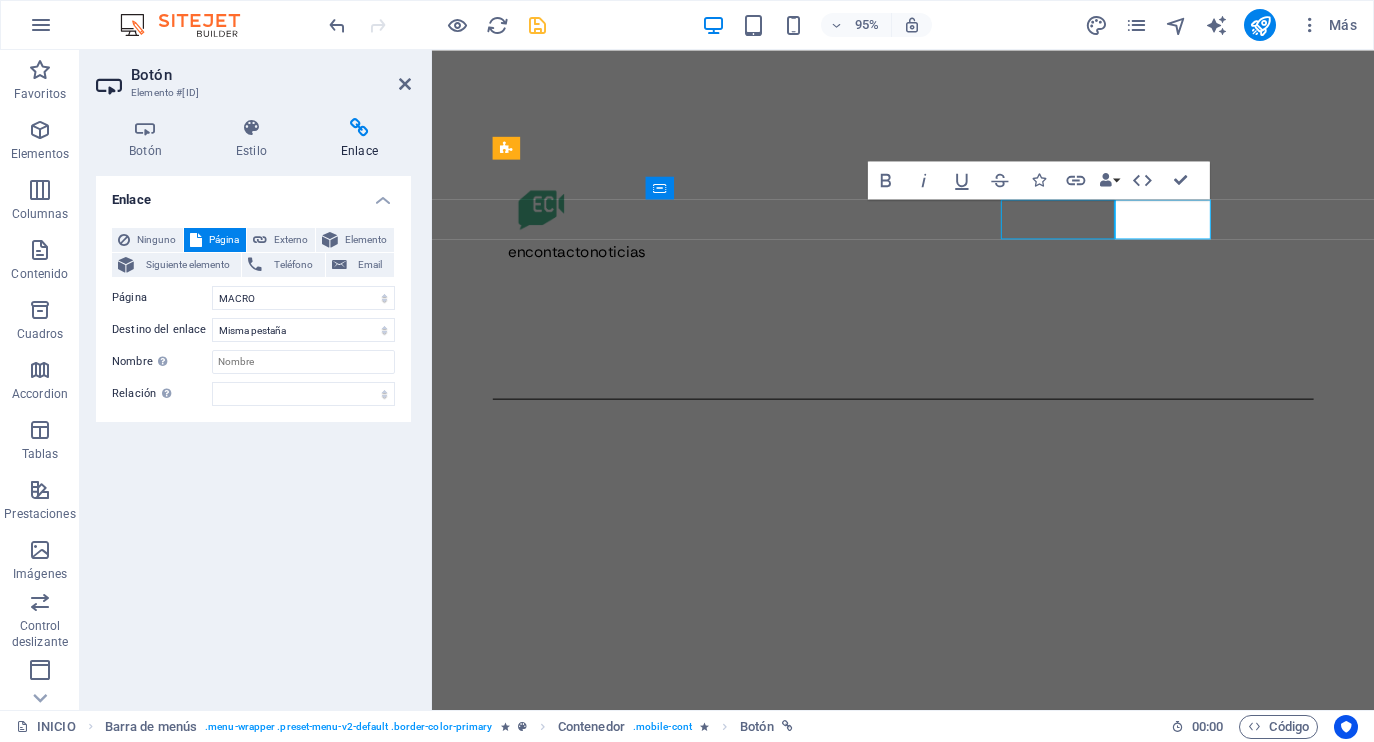 click on "noticias" at bounding box center (928, 296) 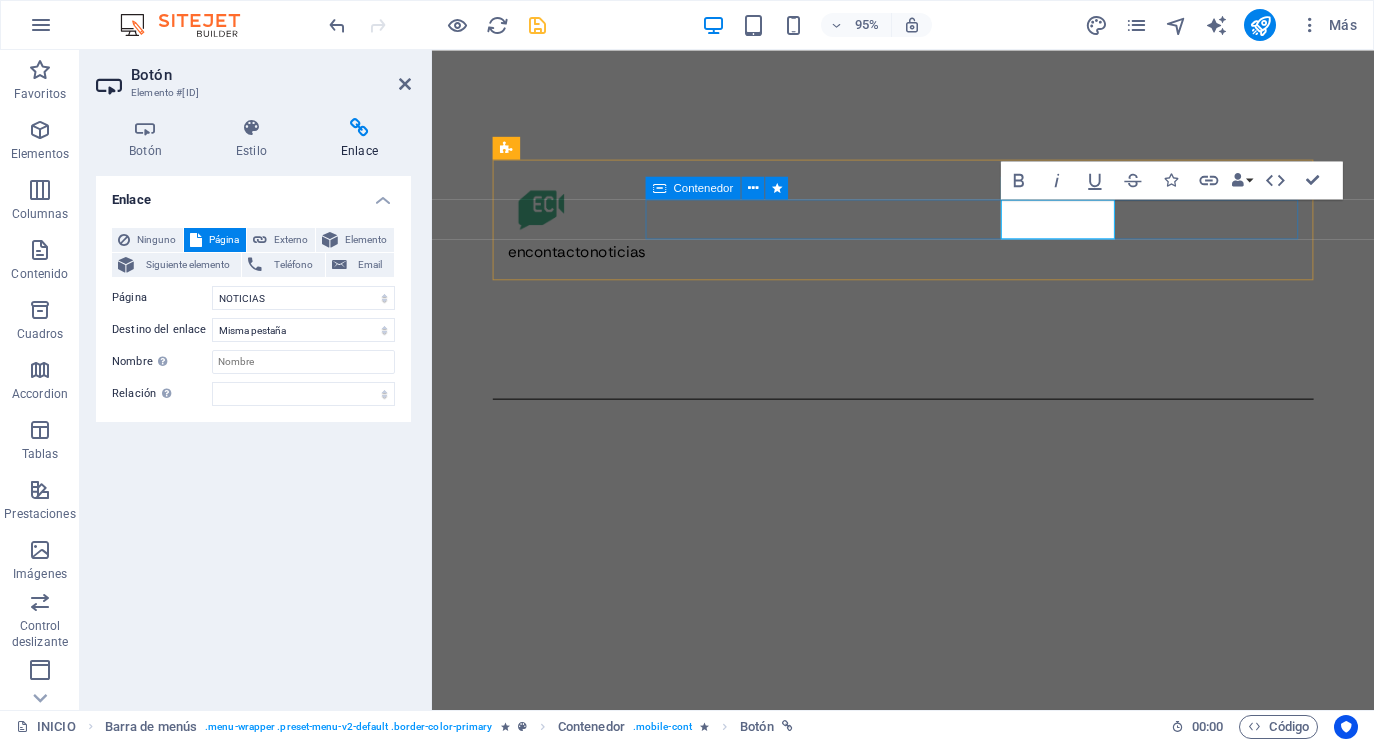 click on "noticias MACRo inicio" at bounding box center [928, 338] 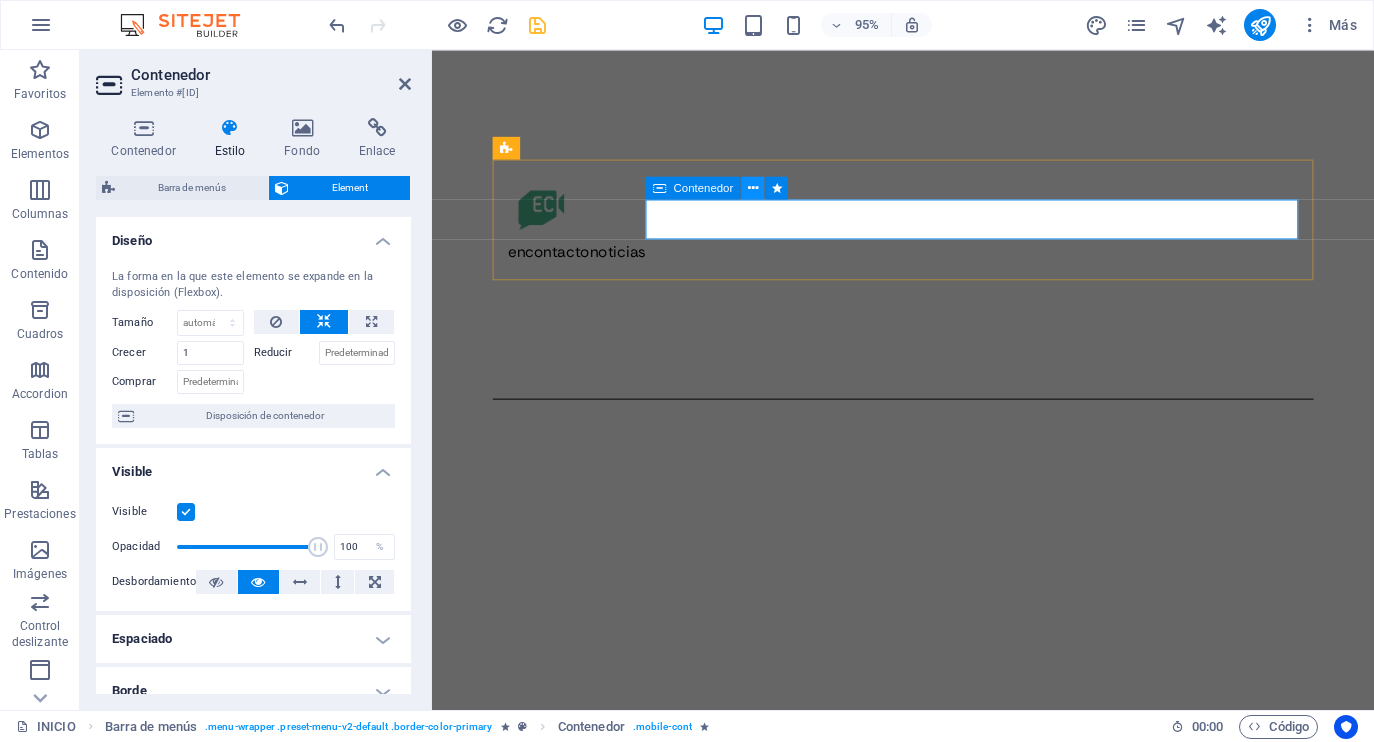 click at bounding box center [753, 188] 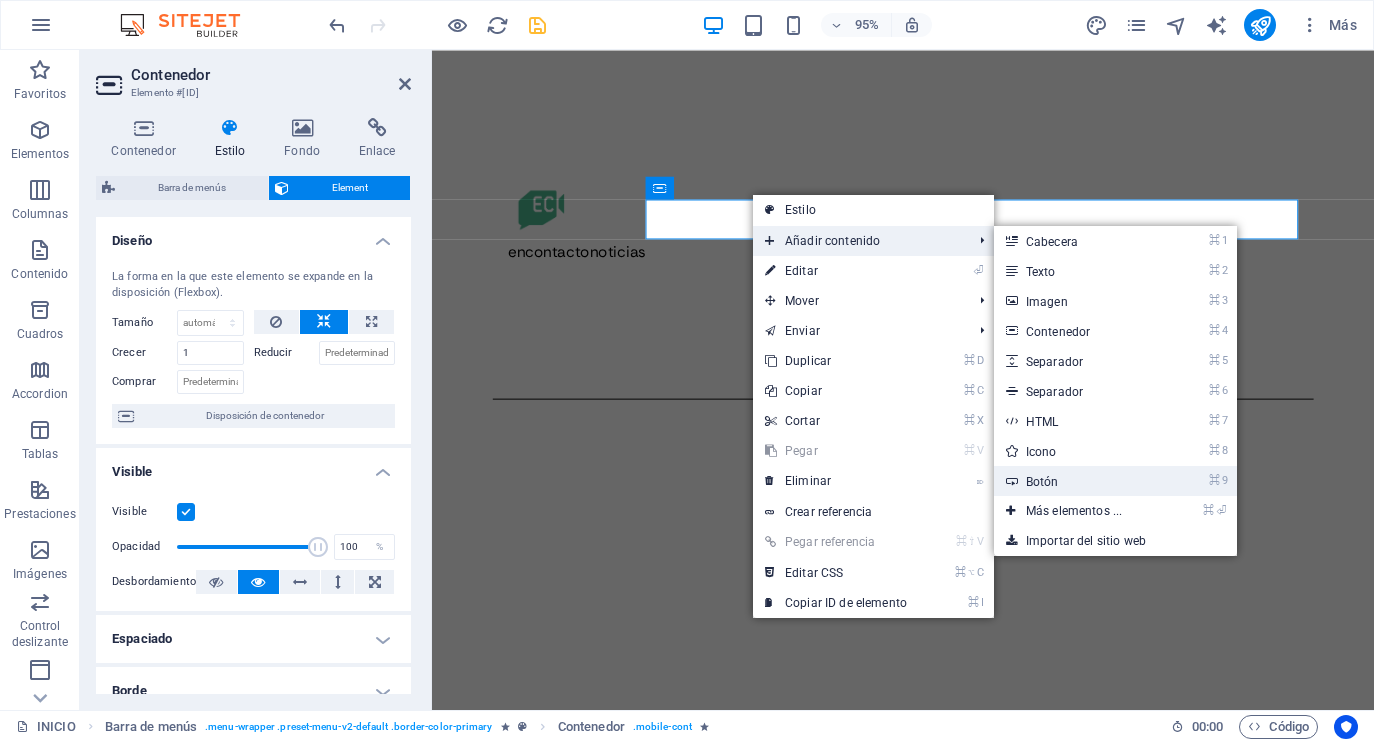 click on "⌘ 9  Botón" at bounding box center [1078, 481] 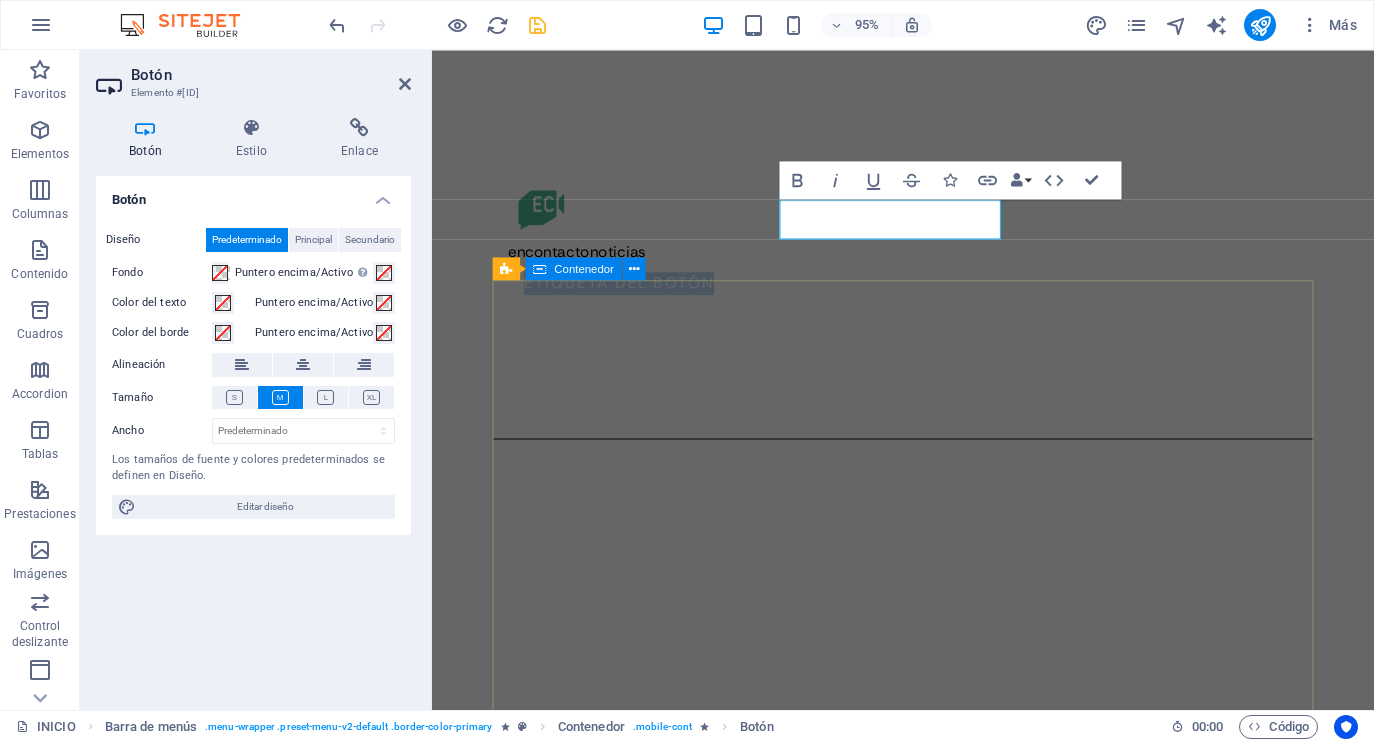 type 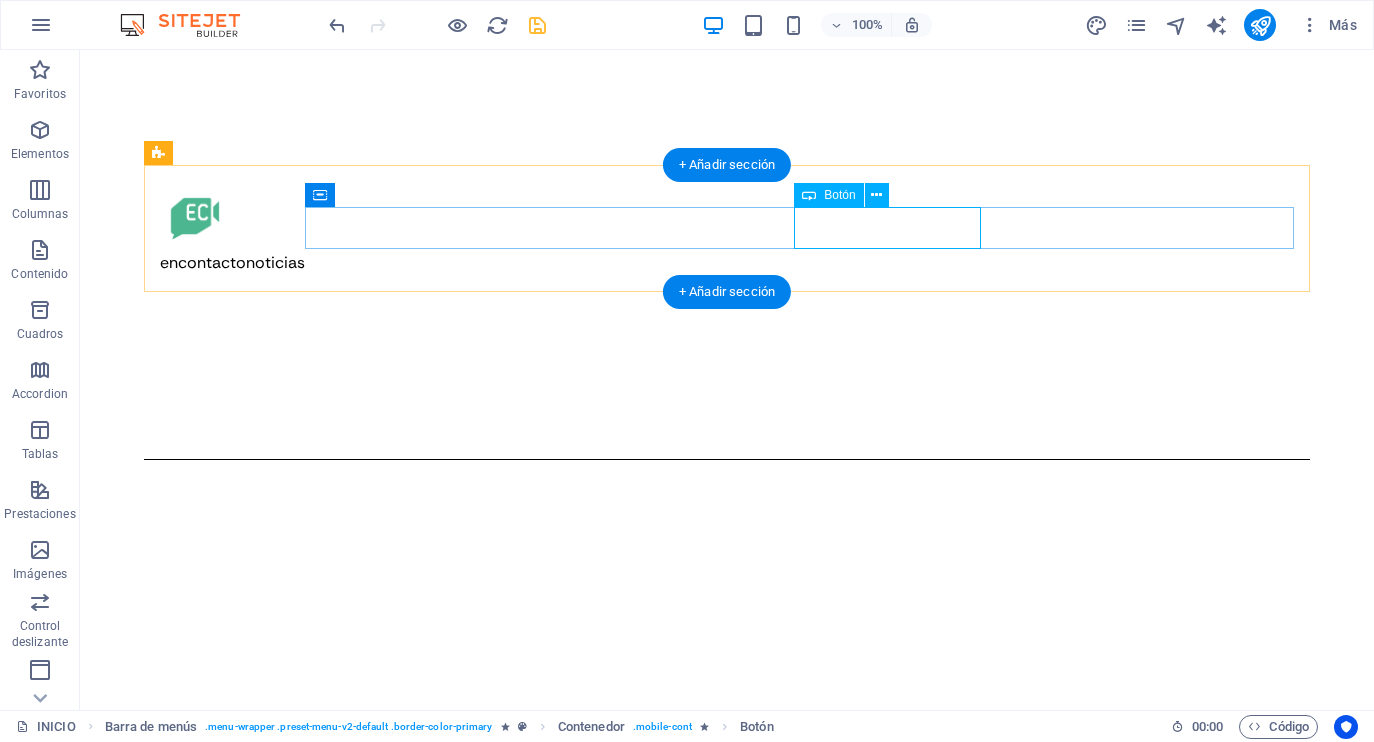 click on "quiénes somos" at bounding box center [727, 296] 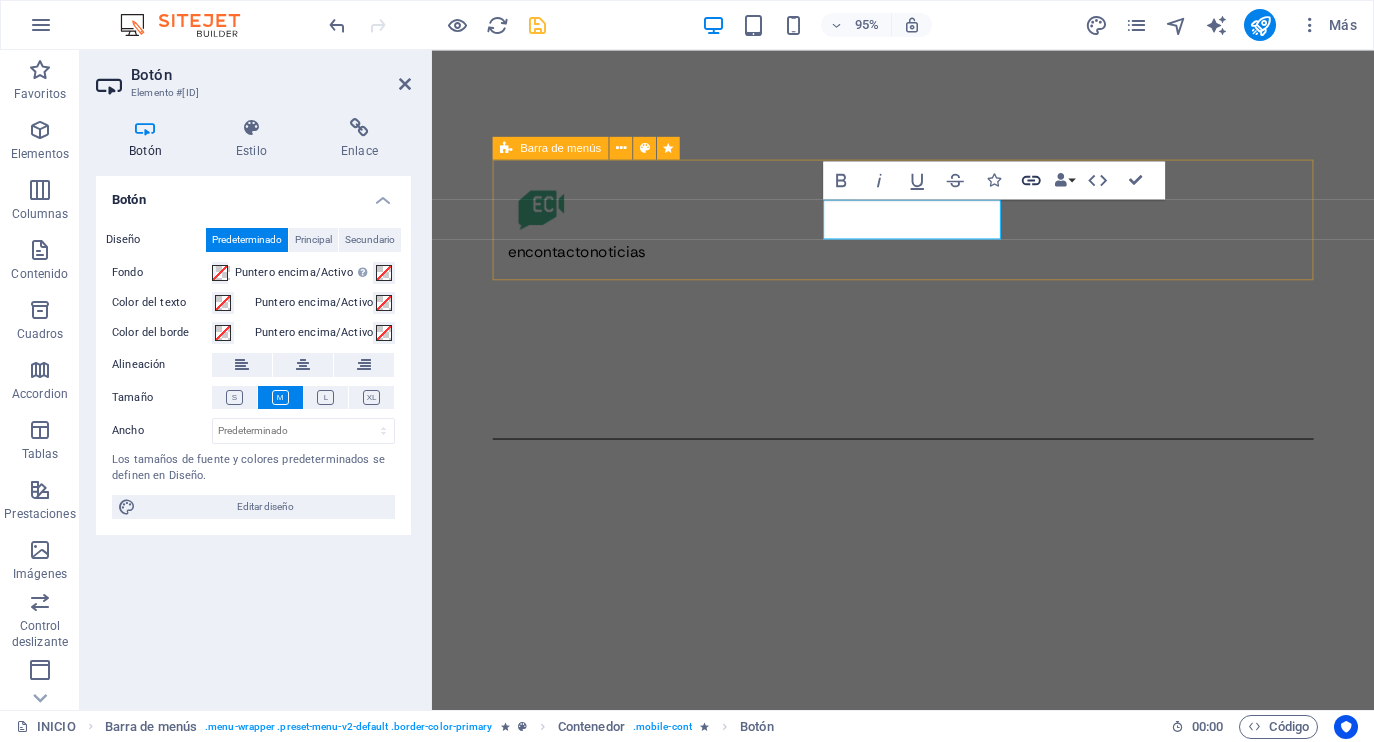 click 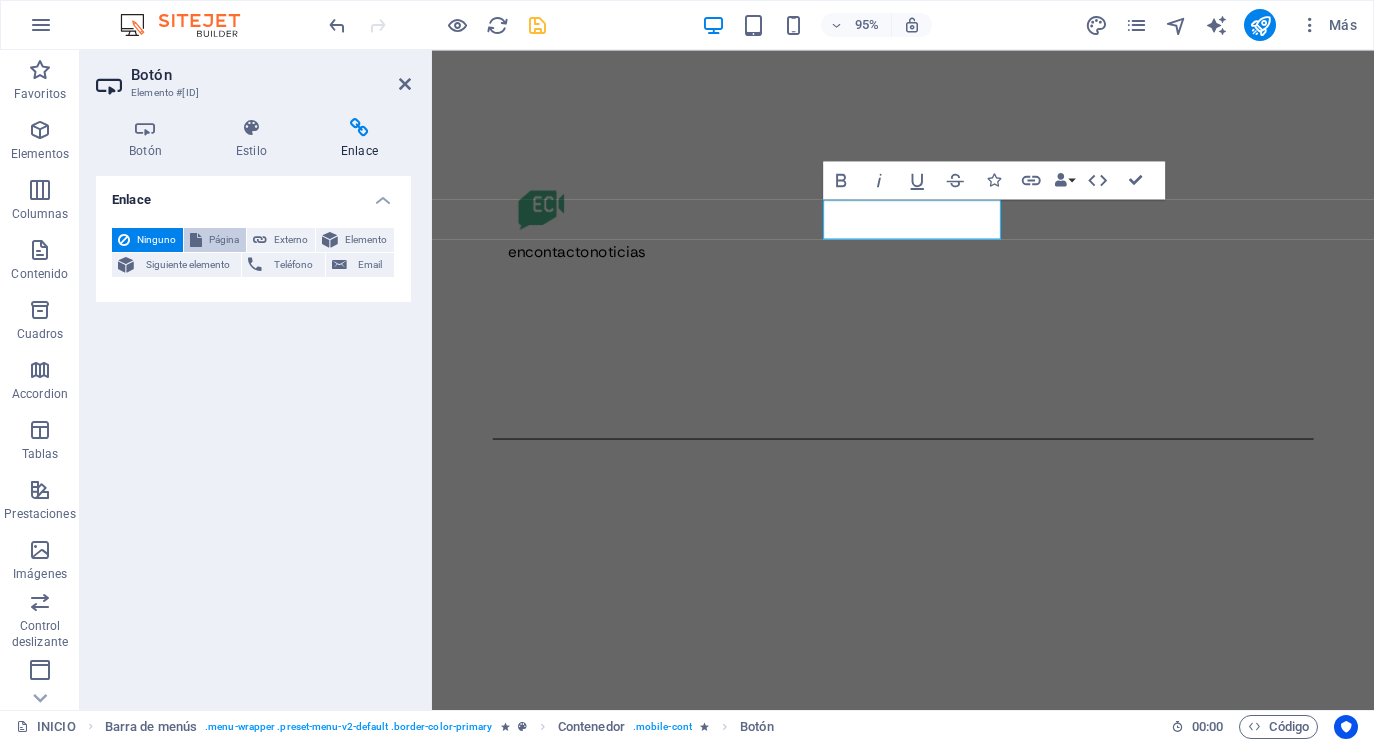 click on "Página" at bounding box center (224, 240) 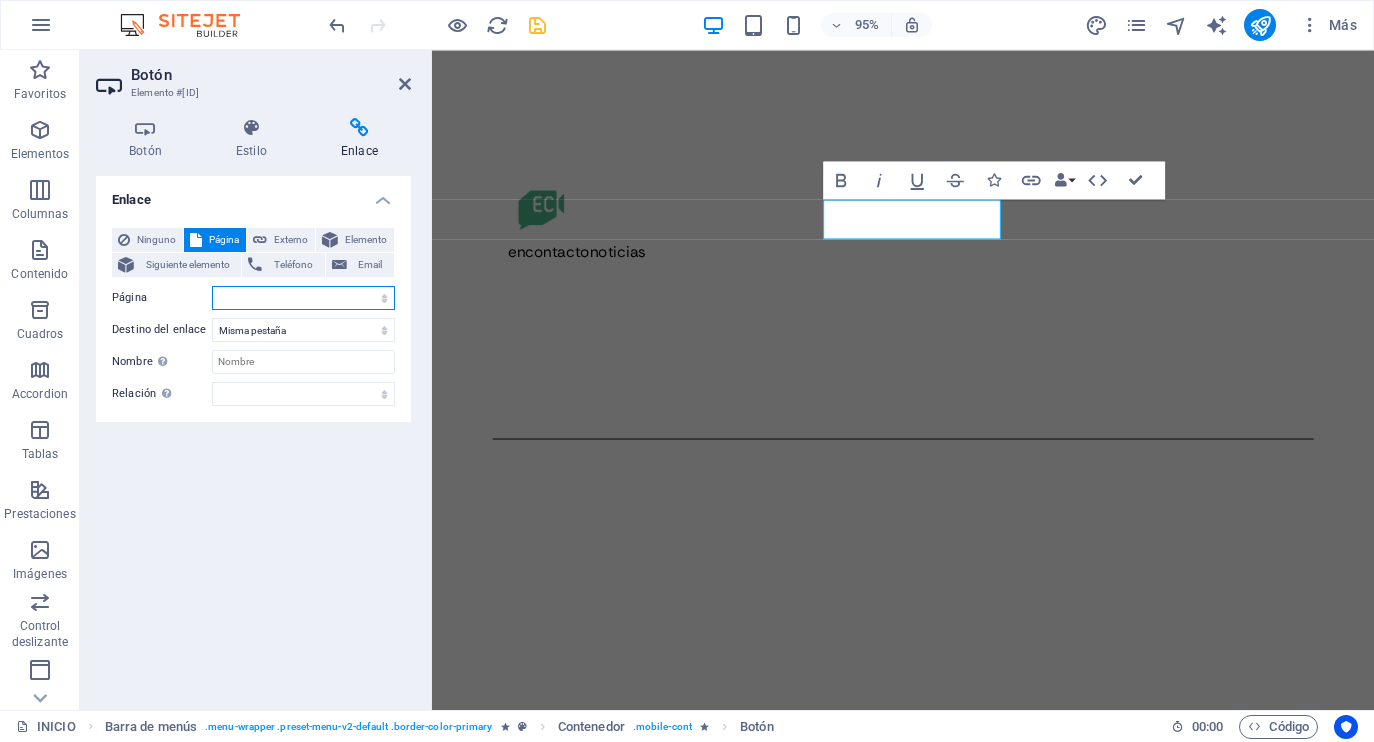 select on "3" 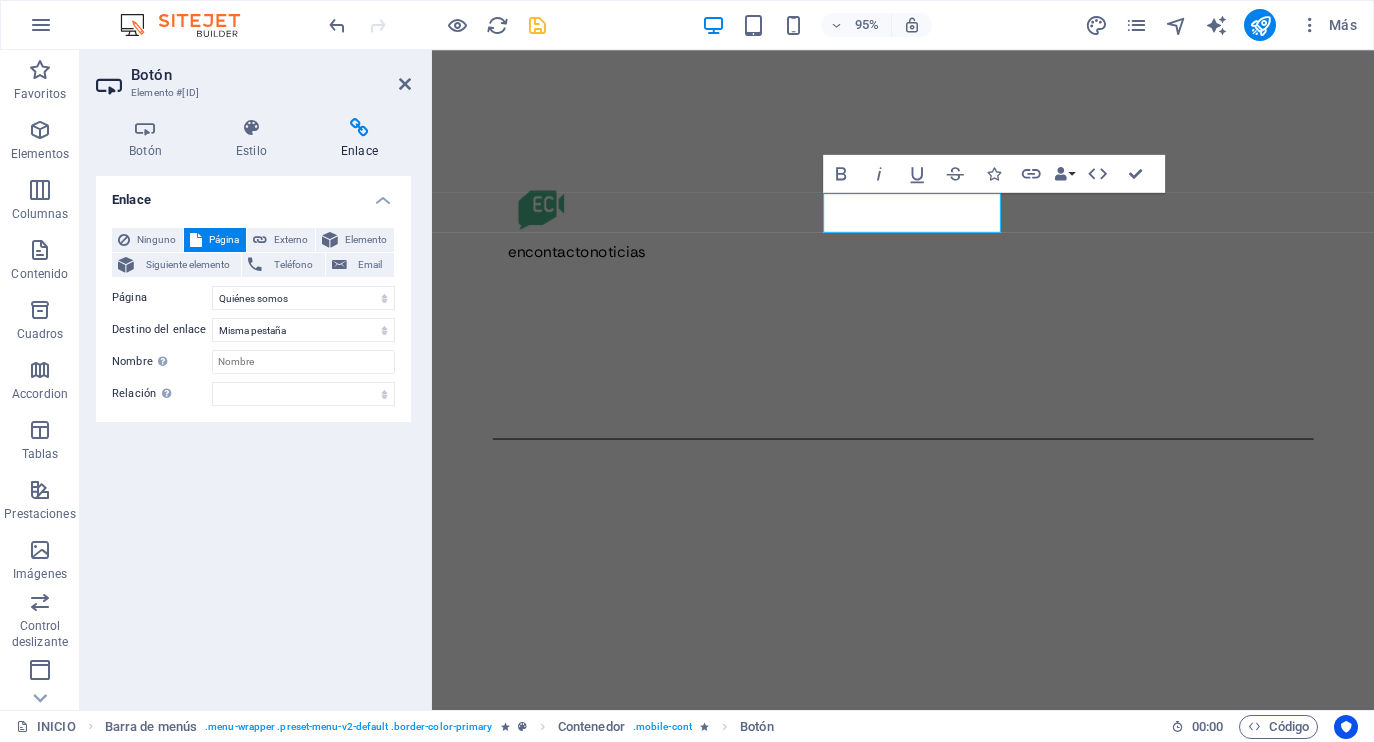 scroll, scrollTop: 13, scrollLeft: 0, axis: vertical 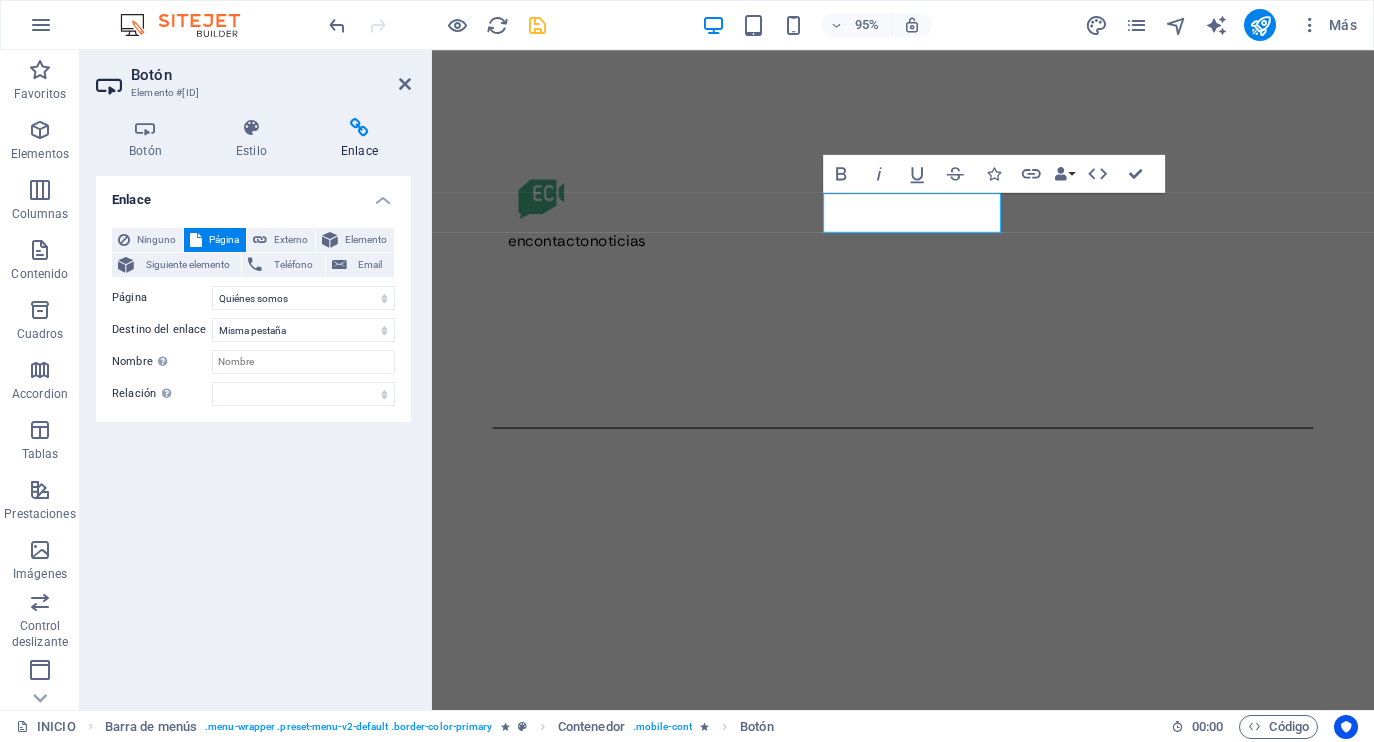 click on "Skip to main content
encontactonoticias quiénes somos noticias MACRo inicio EnContacto Noticias en Atotonilco el Alto Comunicacion digital noticias atoto Edición y producción EnContacto Noticias en Atotonilco el Alto Periodismo local que informa, conecta y transforma Quiénes somos En Contacto   es un medio digital independiente que narra lo que sucede en los Altos de Jalisco desde una mirada cercana, crítica y humana. Damos voz a lo cotidiano, lo urgente y lo invisible.  see more MACRO Agencia creativa especializada en redes sociales, producción audiovisual y estrategias de contenido que conectan marcas con personas. Más de 10 años creando contenido para marcas de diversas partes de la república.  see more noticias Las historias que importan, contadas desde lo local. Explora las noticias más recientes de Atotonilco el Alto y los Altos de Jalisco: reportajes, entrevistas y voces que merecen ser escuchadas. see more telefono Mensajes 3330321057 Social Facebook Instagram TikTok Contact Legal Notice" at bounding box center (928, 2986) 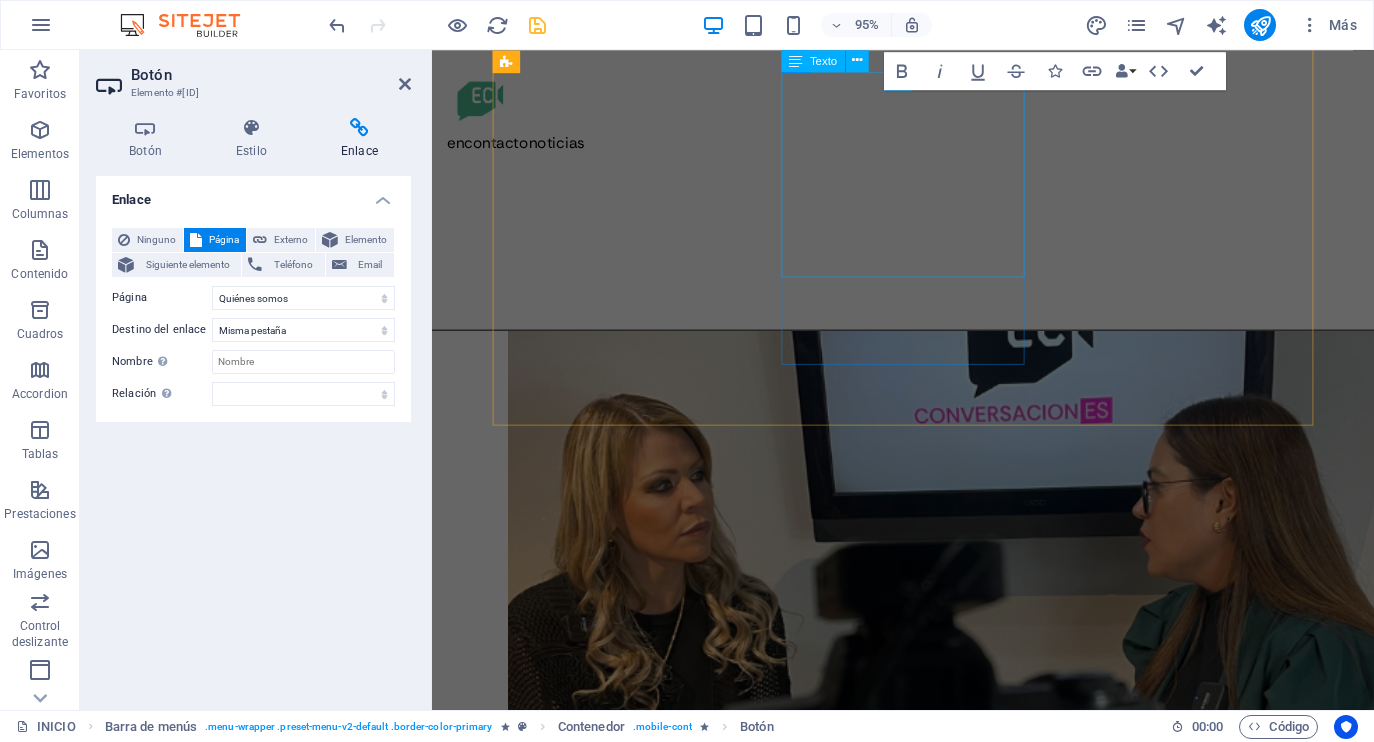 scroll, scrollTop: 1160, scrollLeft: 0, axis: vertical 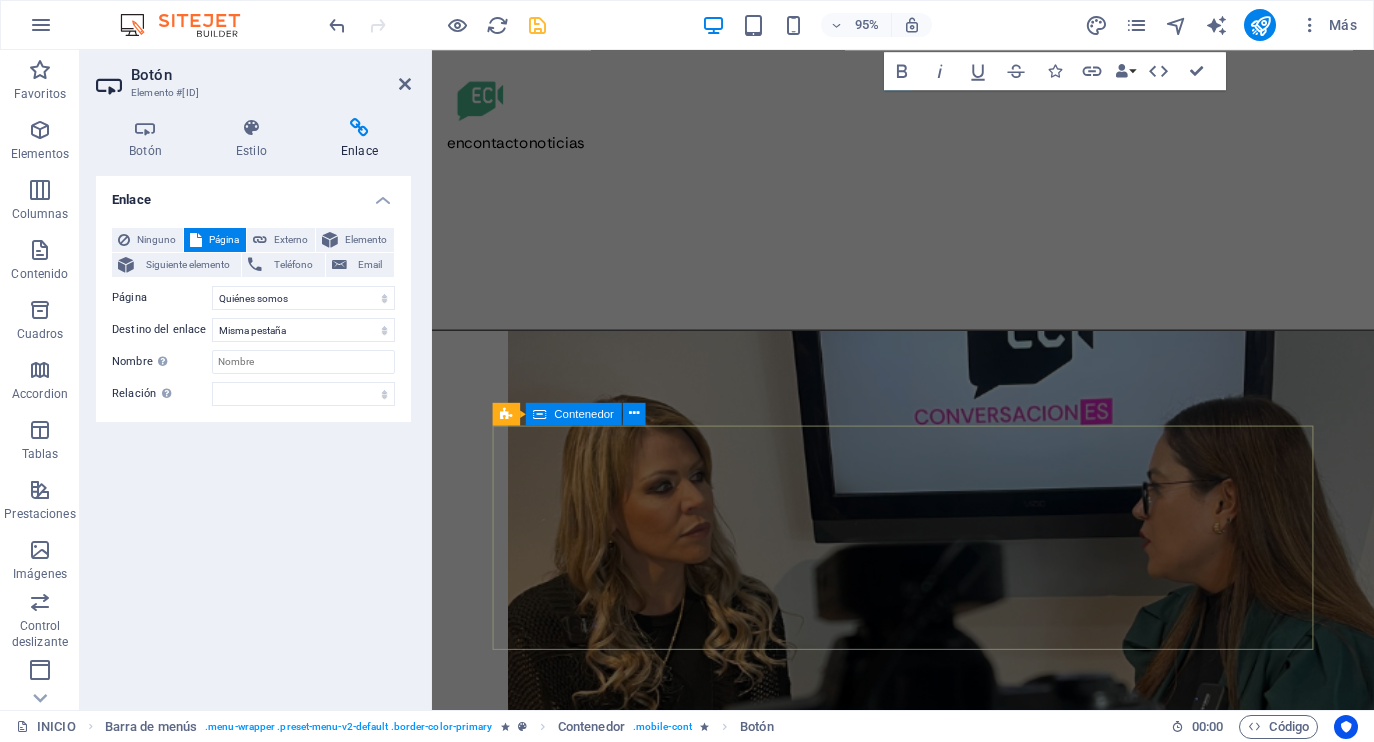 click on "telefono Mensajes 3330321057 Social Facebook Instagram TikTok Contact contacto@encontaco.press Legal Notice Privacy" at bounding box center (928, 4321) 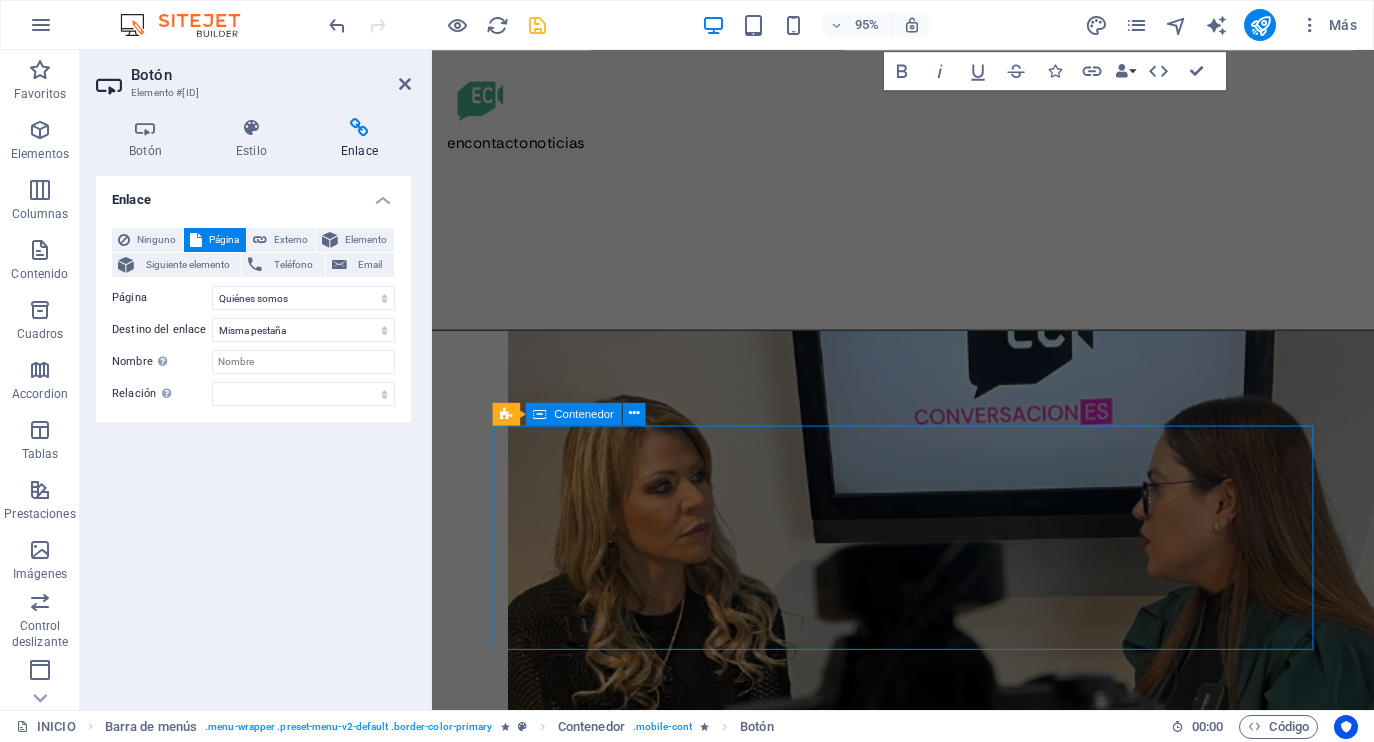 click on "telefono Mensajes 3330321057 Social Facebook Instagram TikTok Contact contacto@encontaco.press Legal Notice Privacy" at bounding box center [928, 4321] 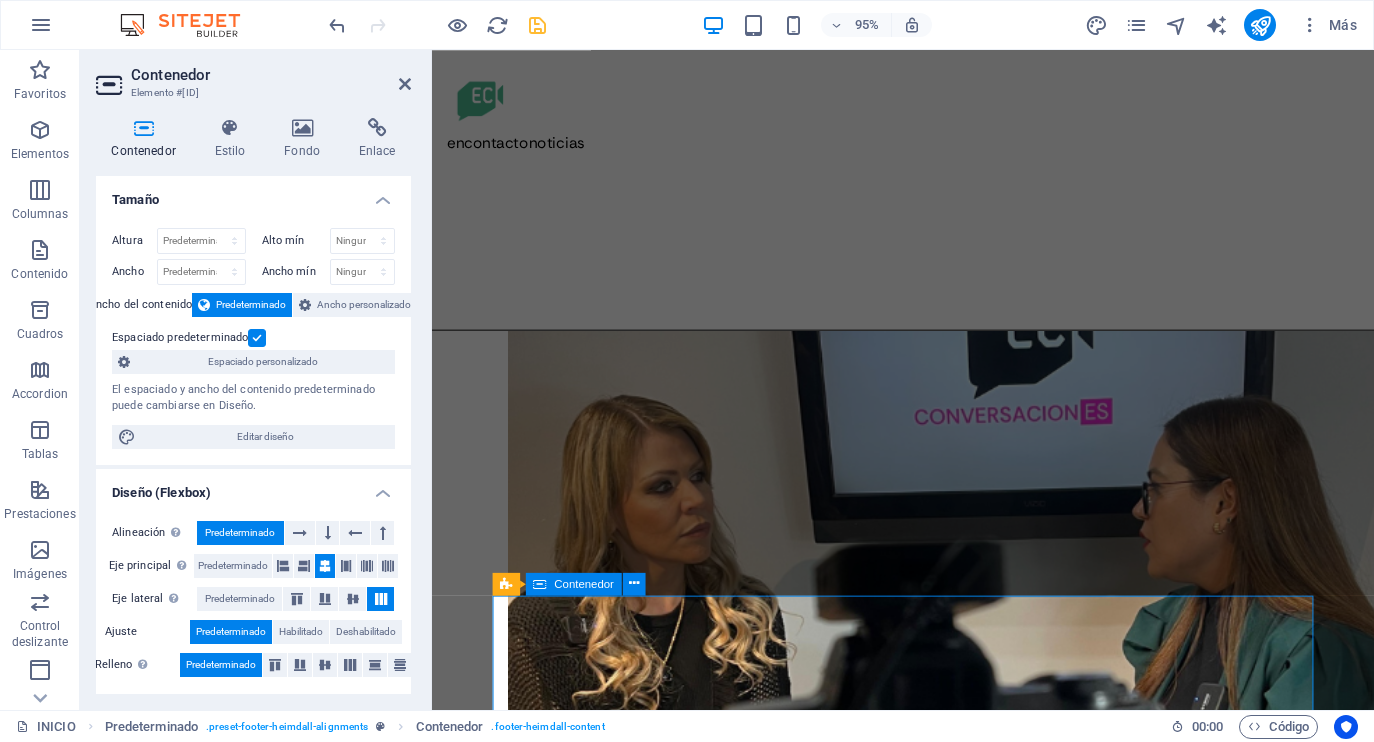 scroll, scrollTop: 981, scrollLeft: 0, axis: vertical 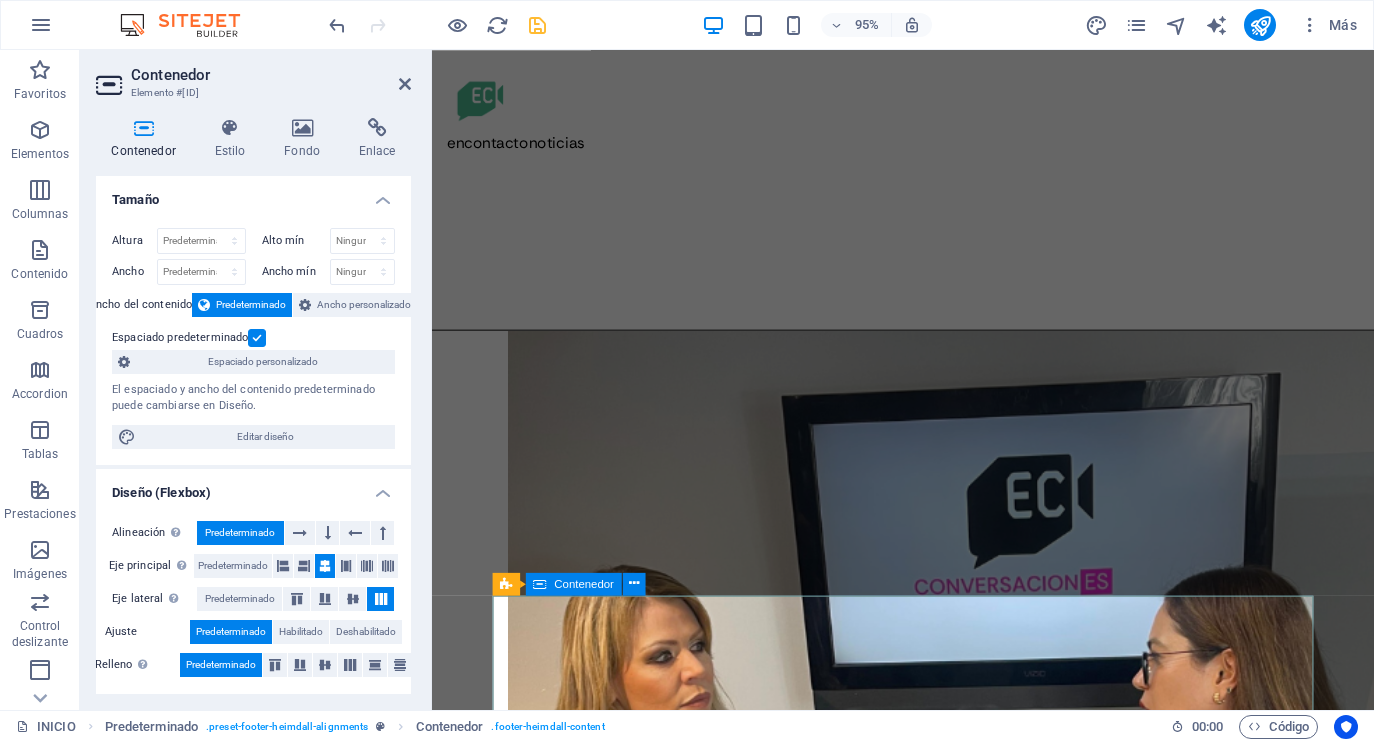 click on "telefono Mensajes 3330321057 Social Facebook Instagram TikTok Contact contacto@encontaco.press Legal Notice Privacy" at bounding box center [928, 4500] 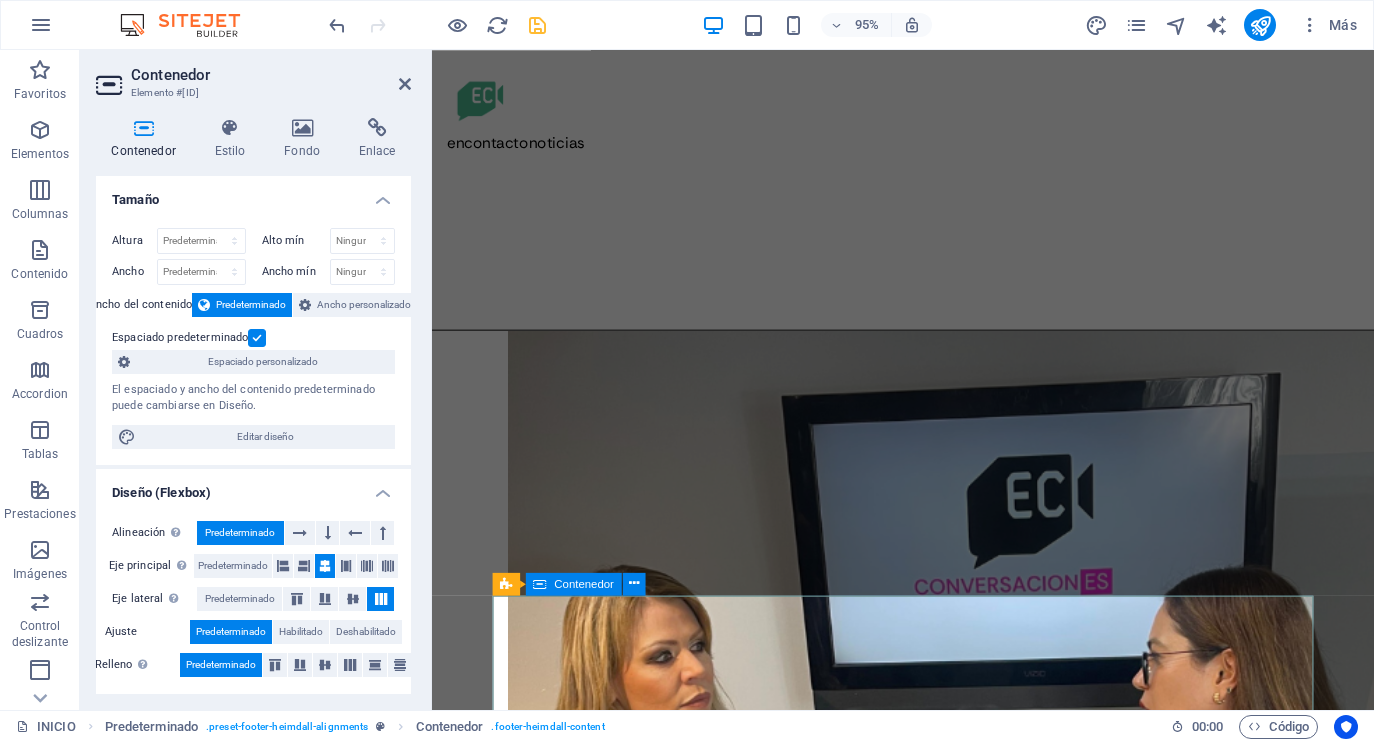 click on "telefono Mensajes 3330321057 Social Facebook Instagram TikTok Contact contacto@encontaco.press Legal Notice Privacy" at bounding box center (928, 4500) 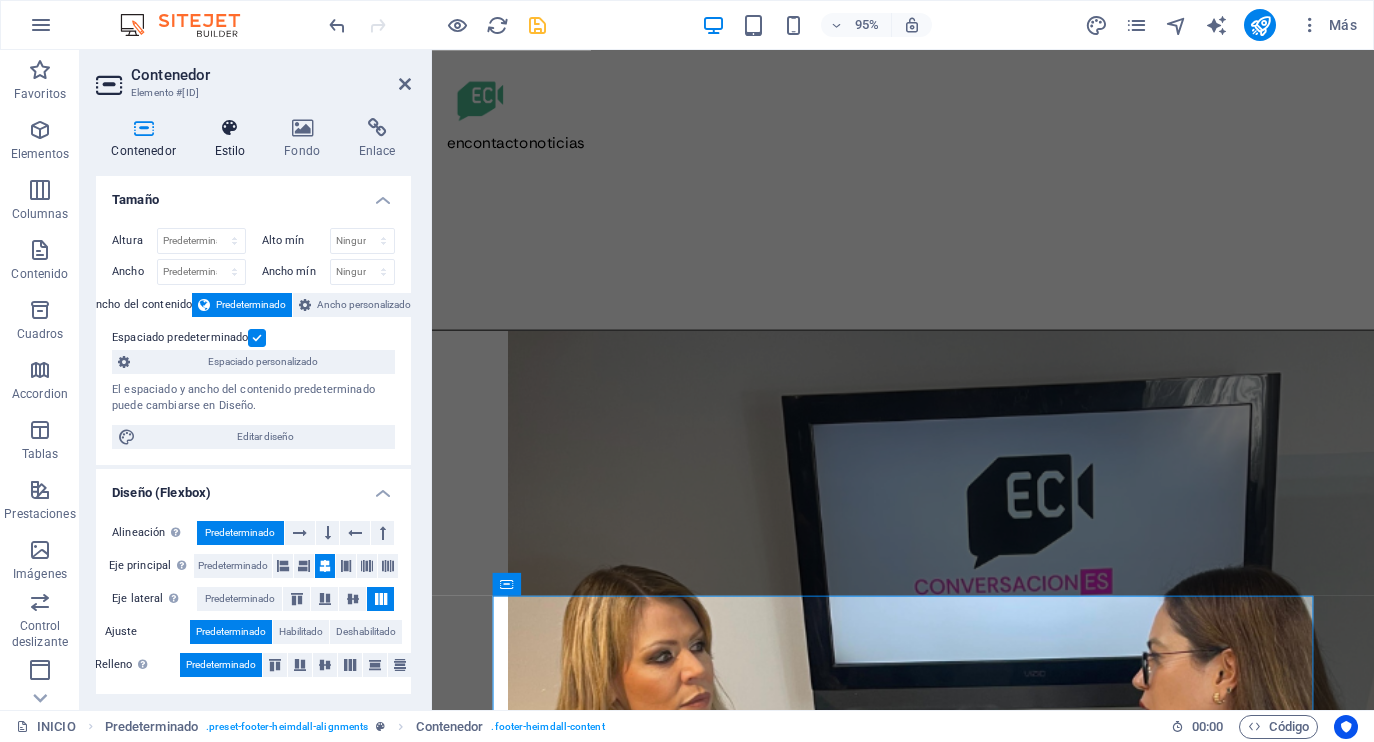 scroll, scrollTop: 0, scrollLeft: 0, axis: both 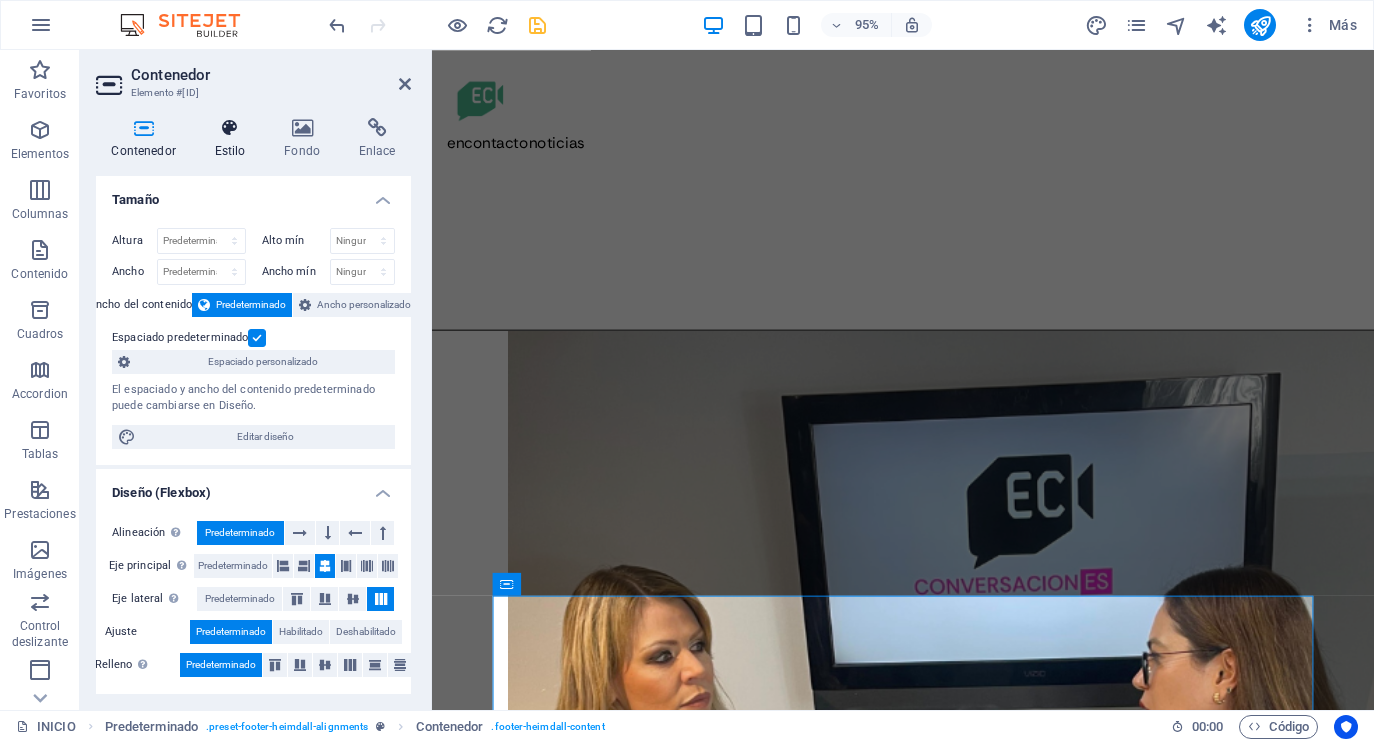 click at bounding box center [230, 128] 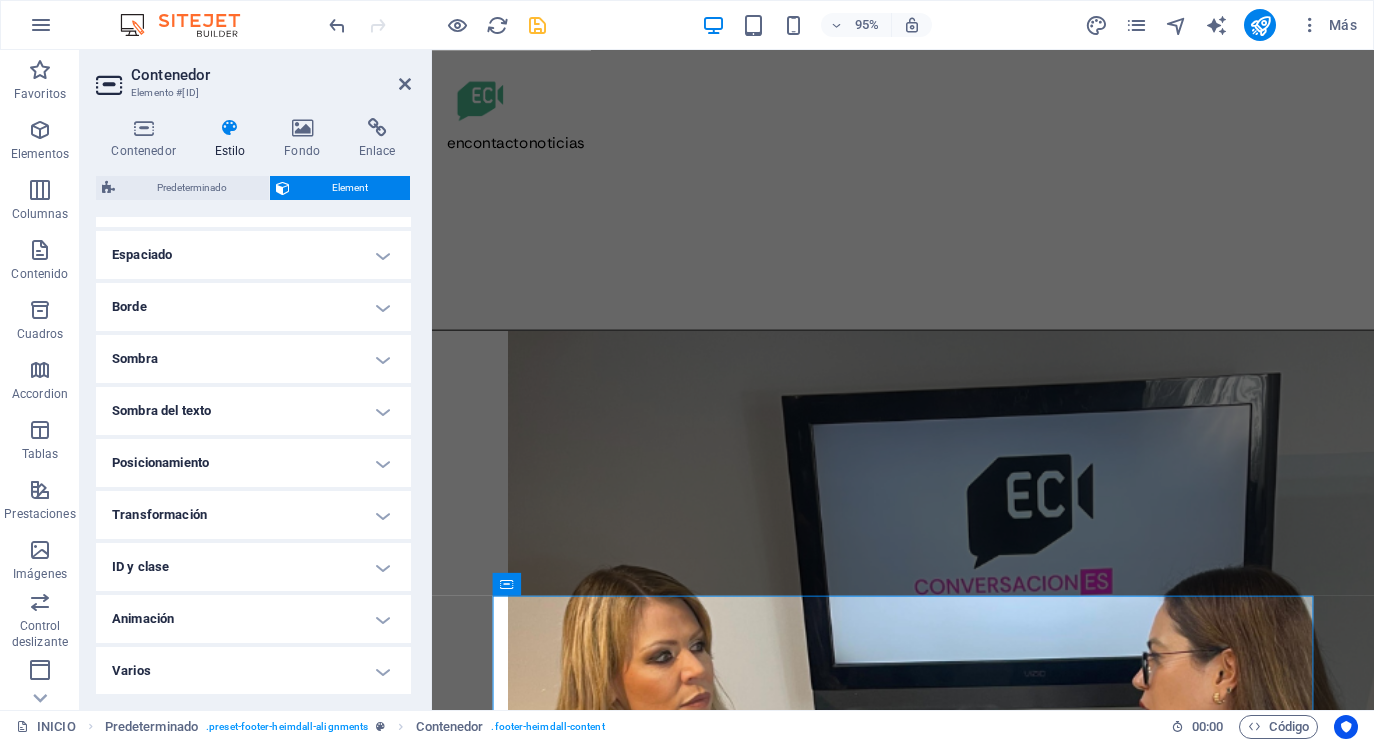 scroll, scrollTop: 383, scrollLeft: 0, axis: vertical 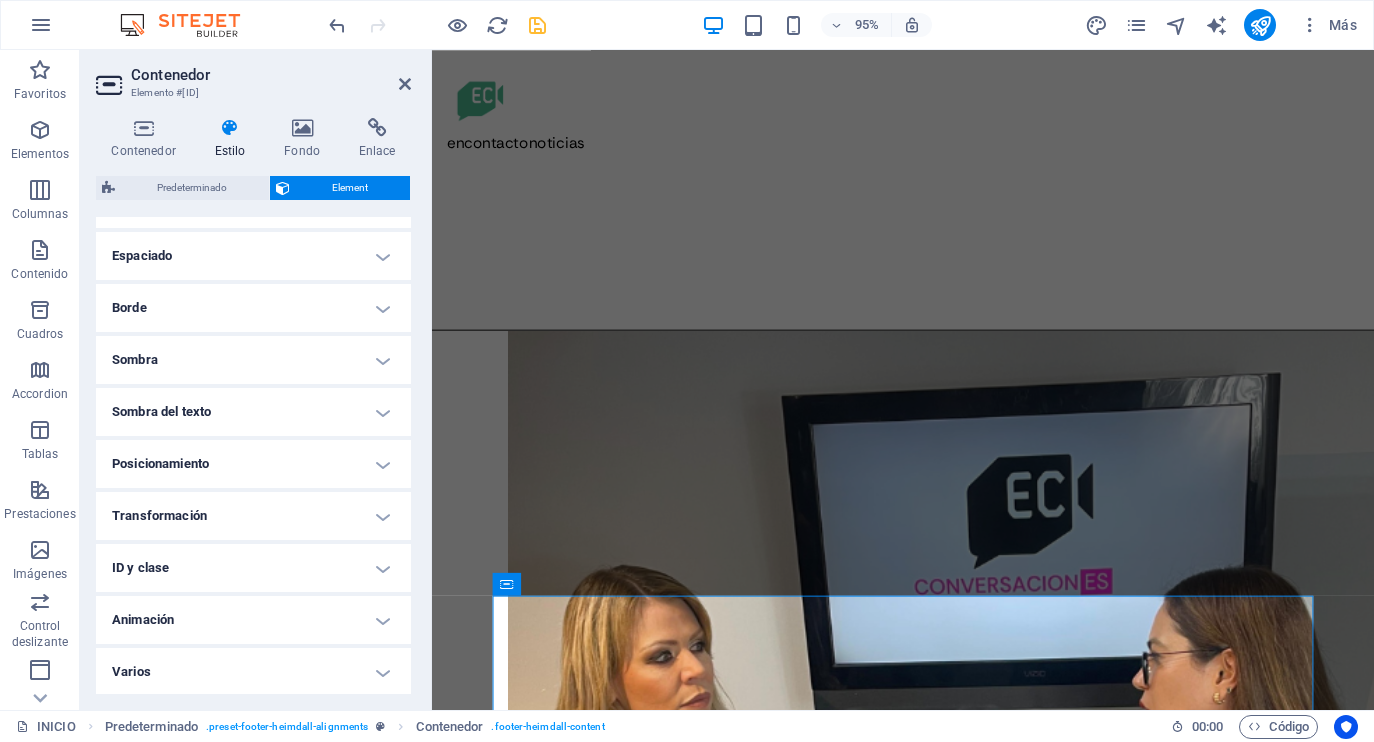 click on "telefono Mensajes 3330321057 Social Facebook Instagram TikTok Contact contacto@encontaco.press Legal Notice Privacy" at bounding box center (928, 4500) 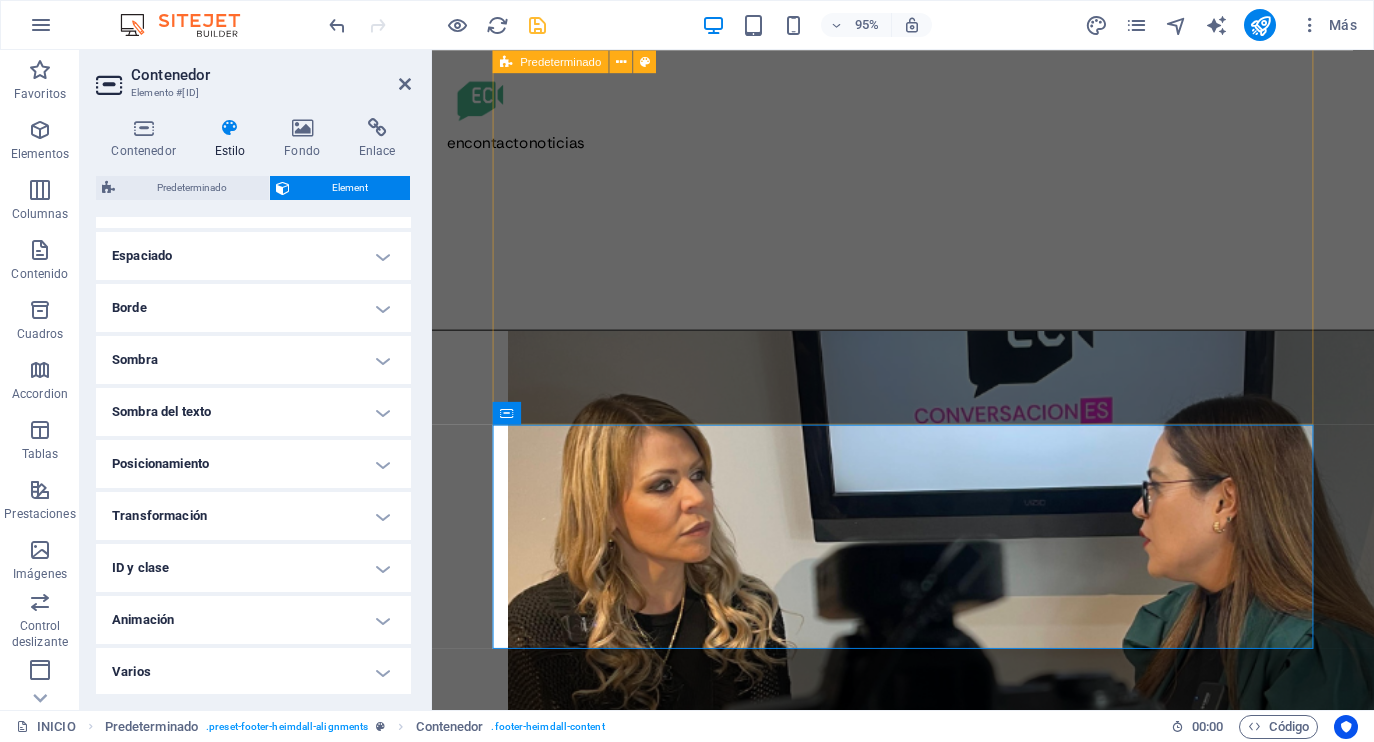 scroll, scrollTop: 1160, scrollLeft: 0, axis: vertical 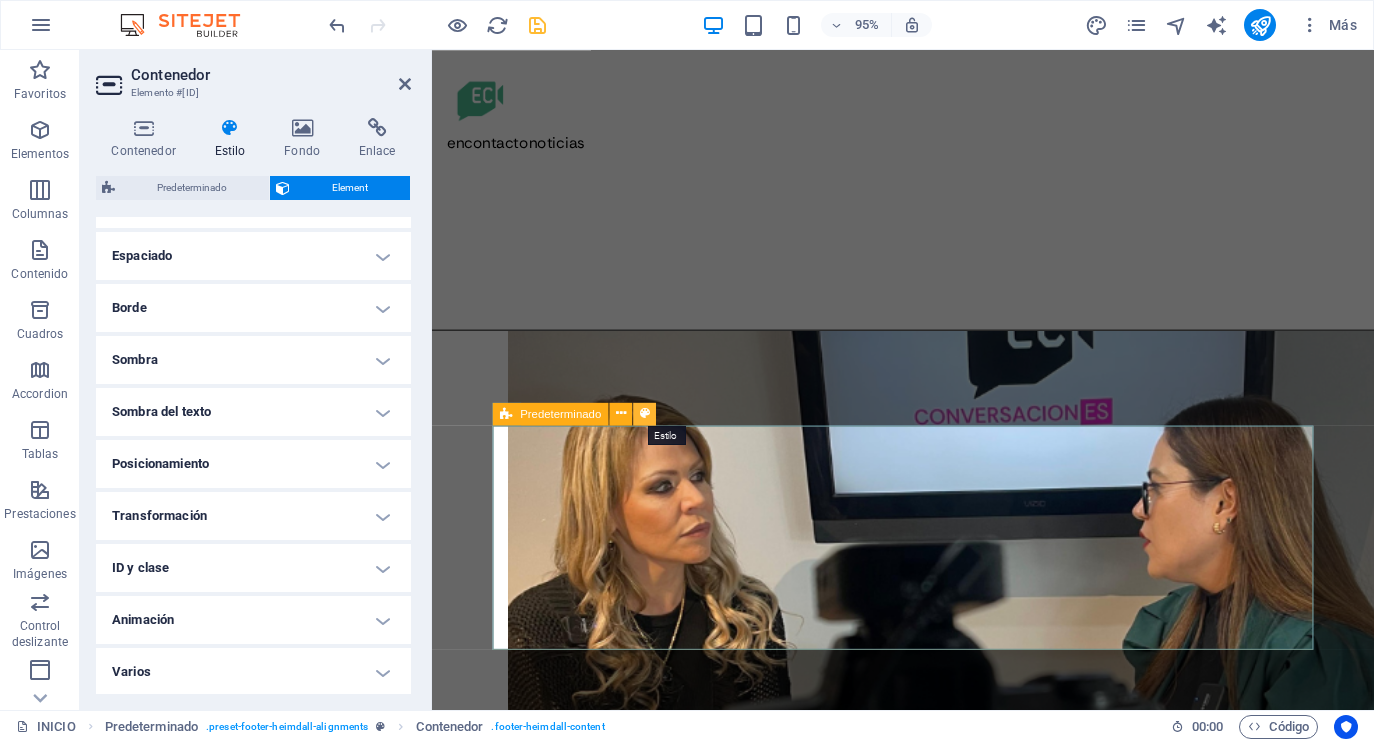 click at bounding box center [645, 413] 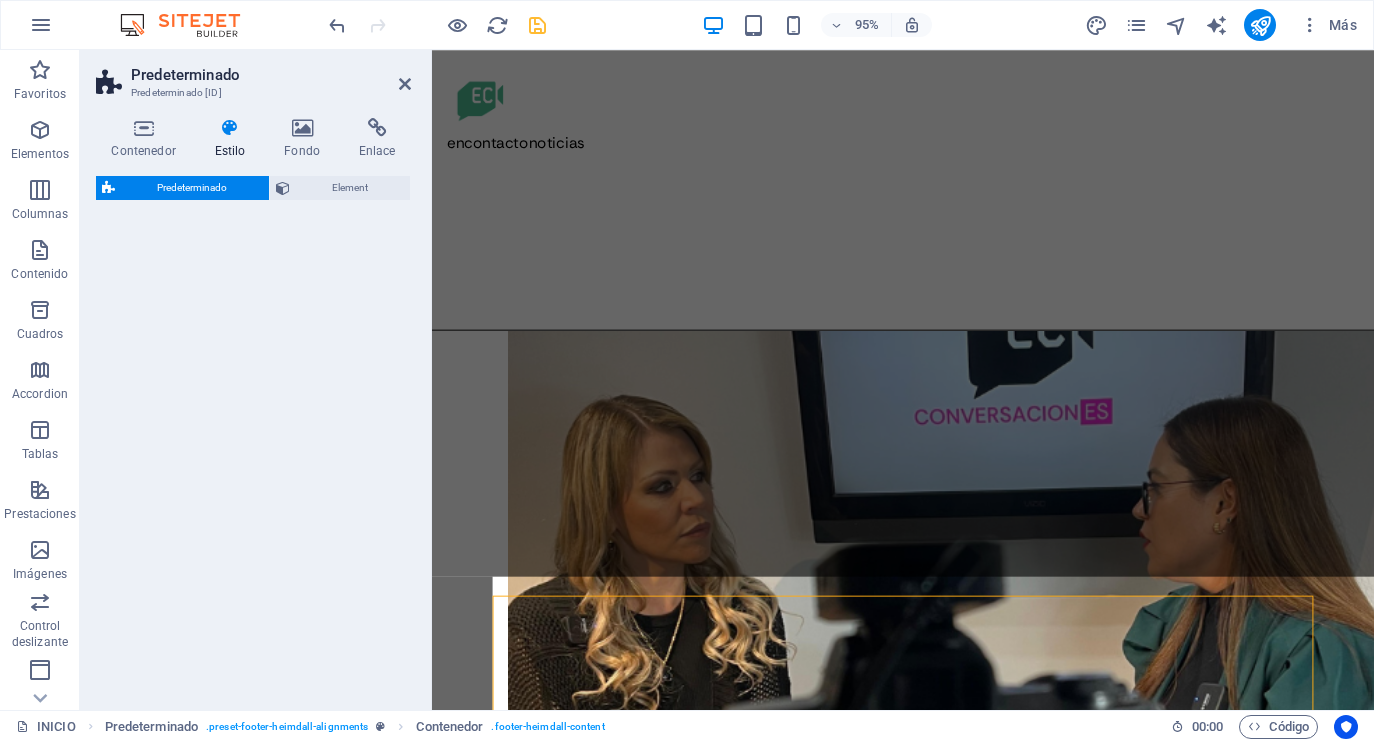 scroll, scrollTop: 981, scrollLeft: 0, axis: vertical 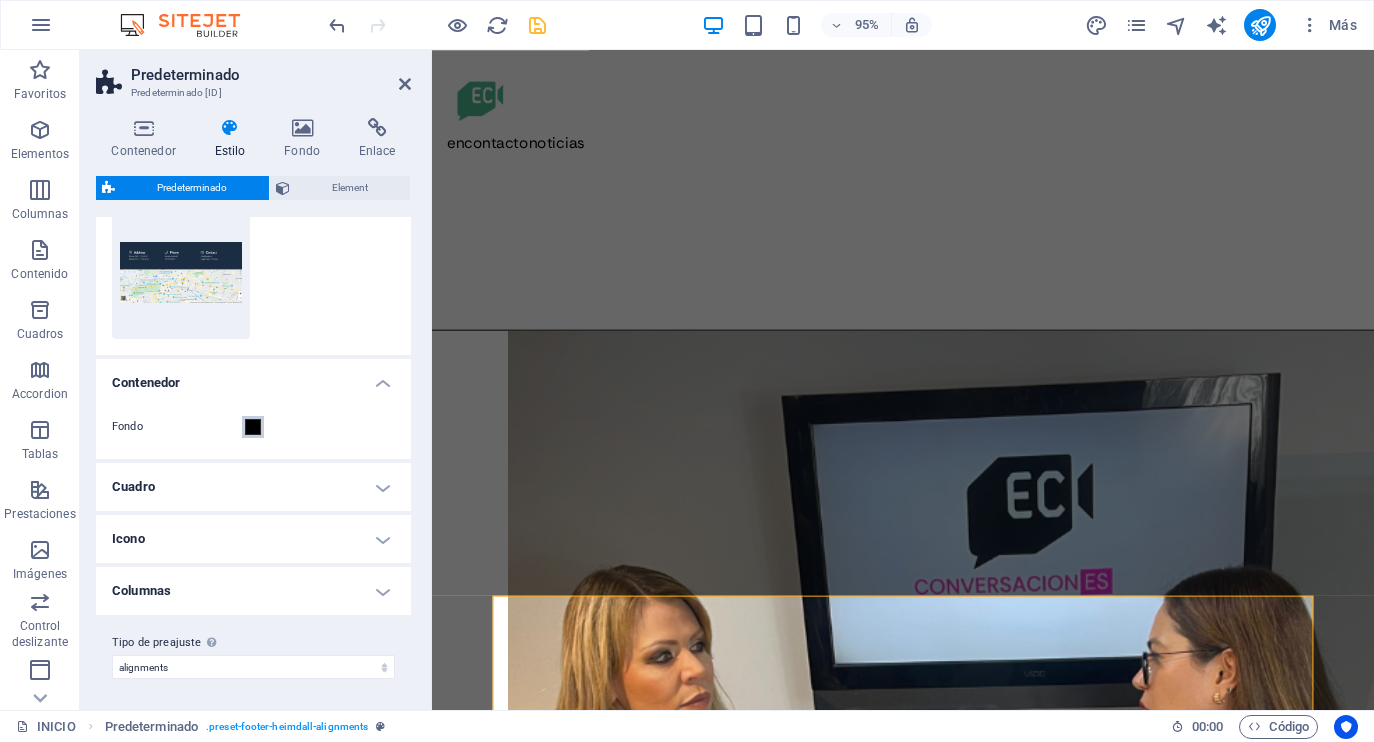click at bounding box center (253, 427) 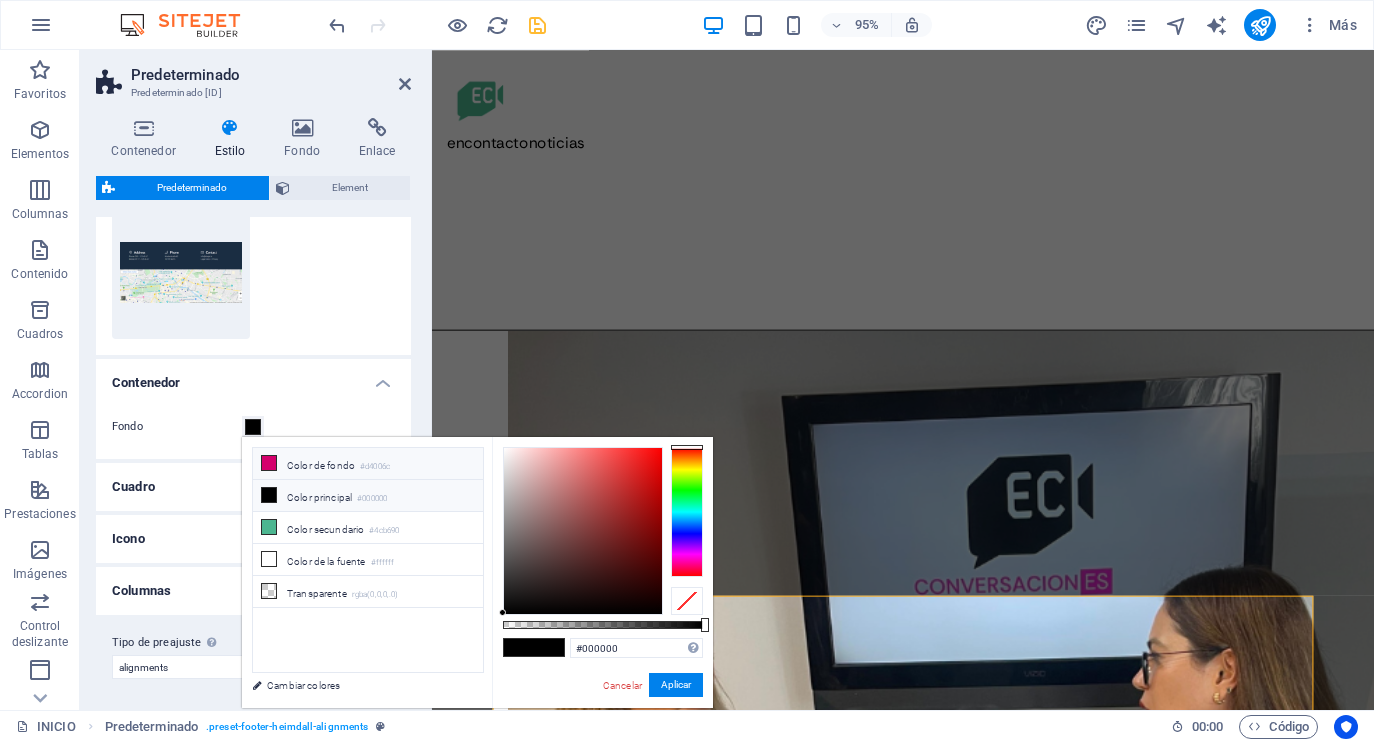click at bounding box center (269, 463) 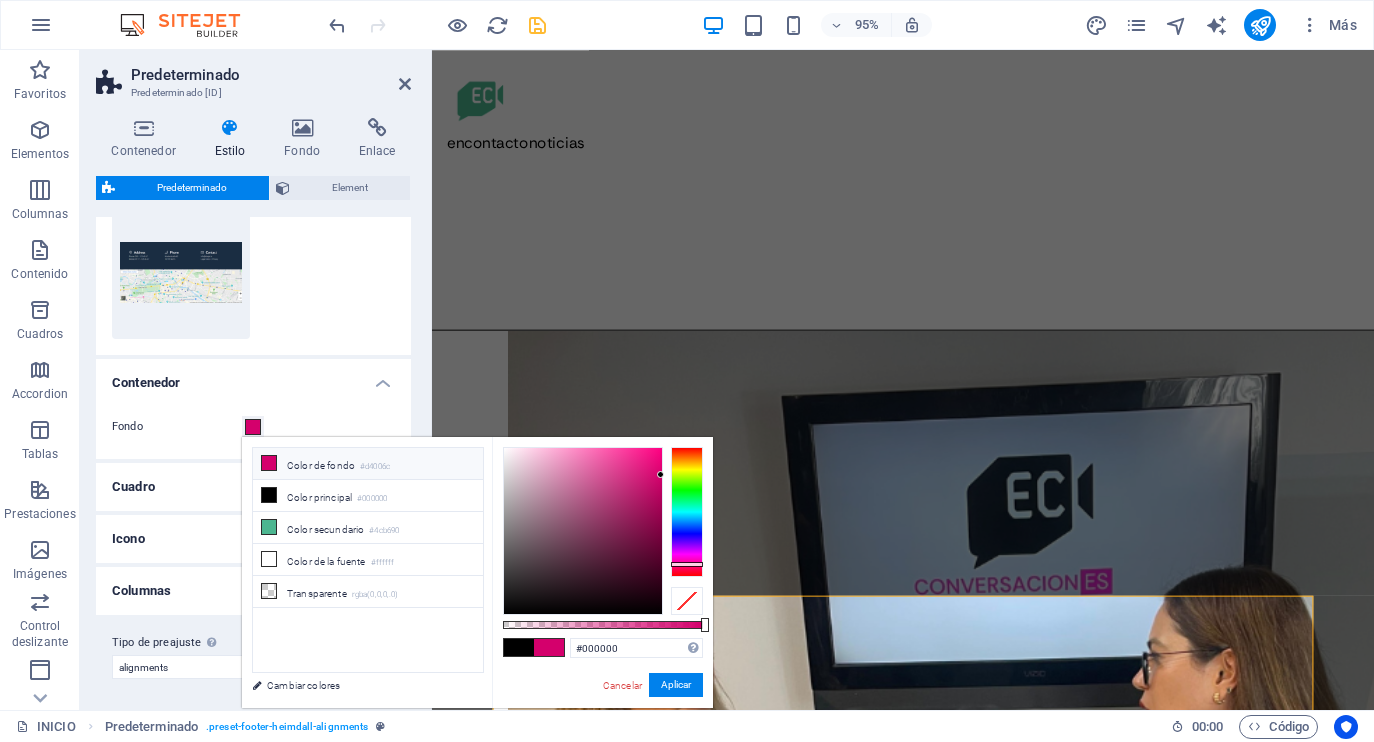 type on "#d4006c" 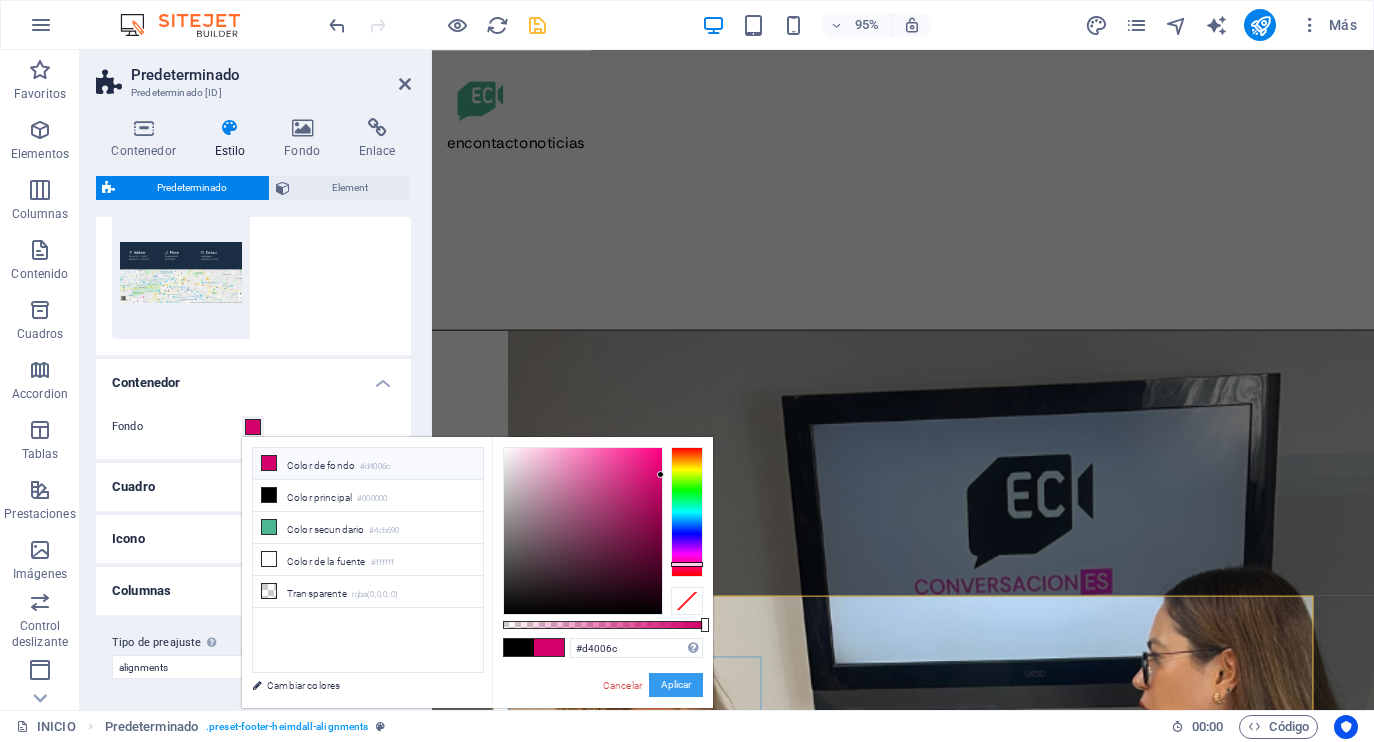 click on "Aplicar" at bounding box center [676, 685] 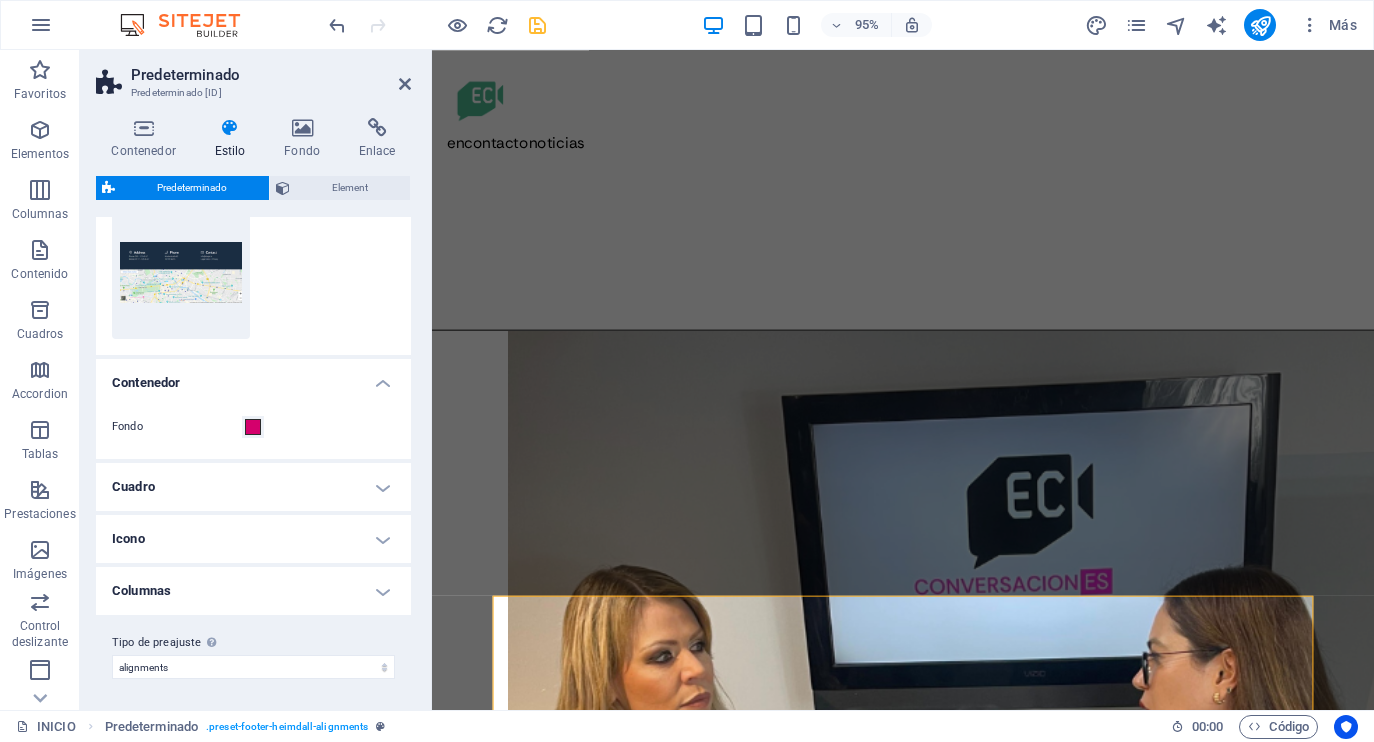 click on "Cuadro" at bounding box center [253, 487] 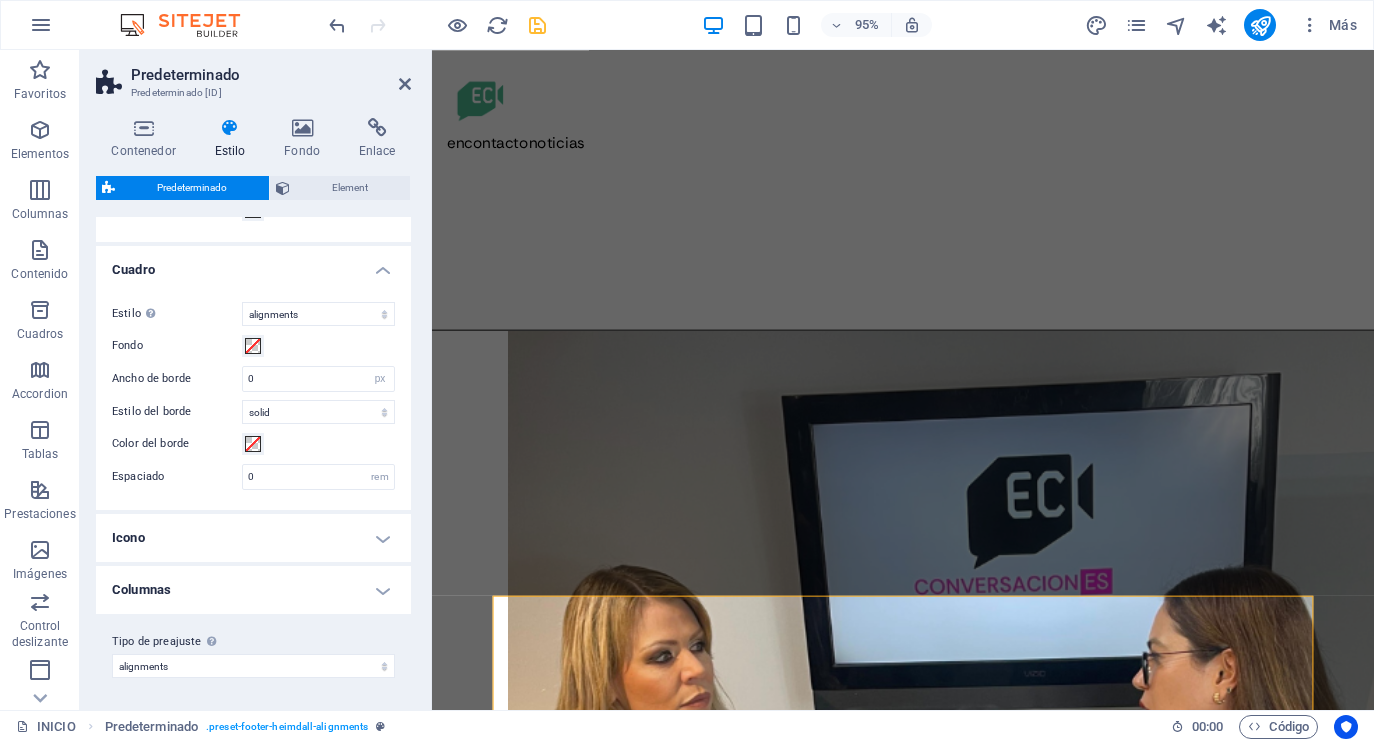 scroll, scrollTop: 418, scrollLeft: 0, axis: vertical 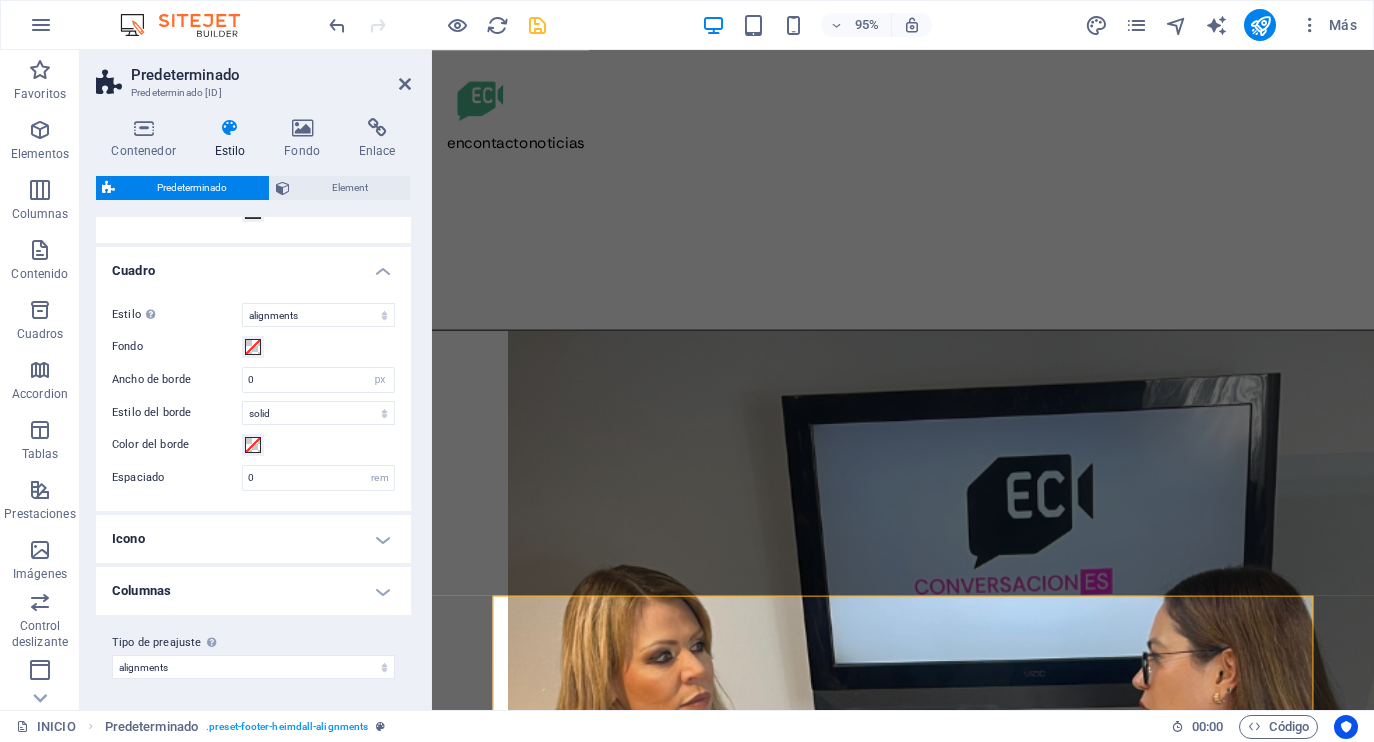 click on "Icono" at bounding box center [253, 539] 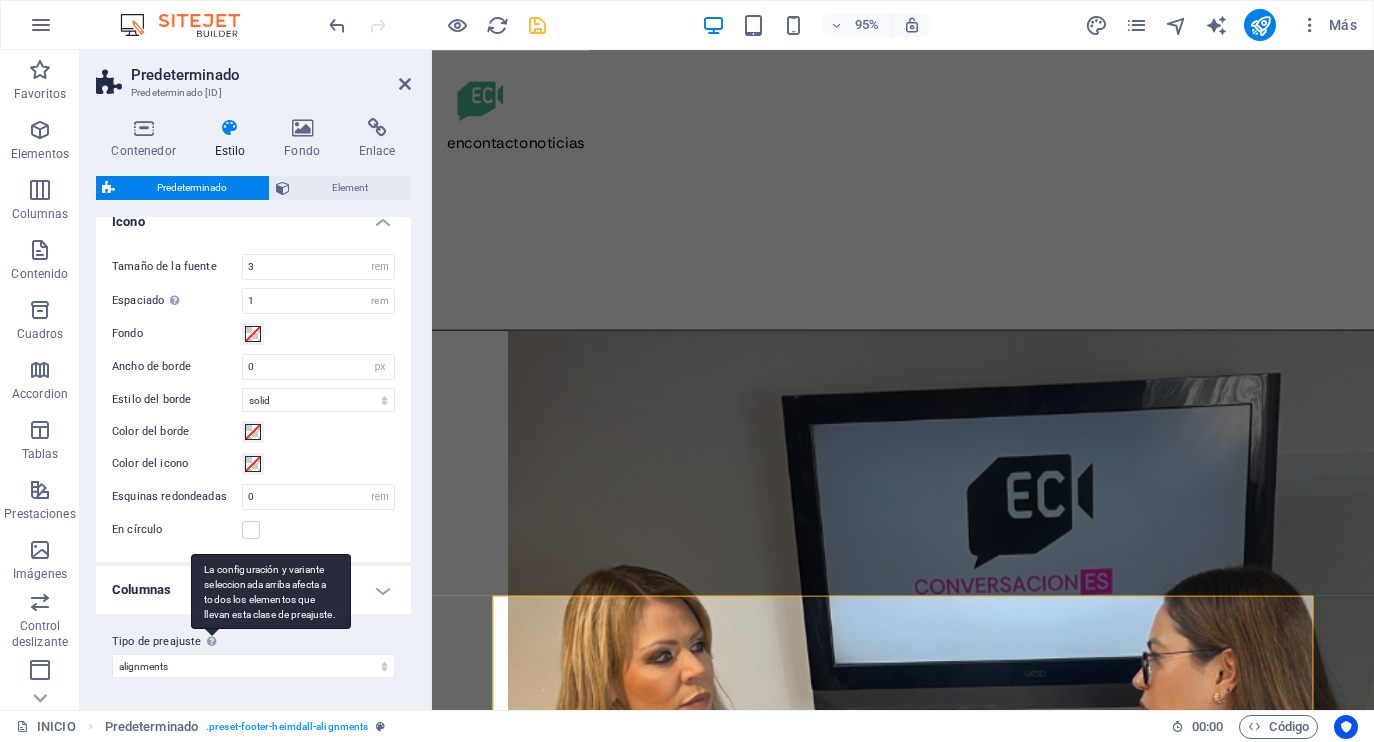scroll, scrollTop: 734, scrollLeft: 0, axis: vertical 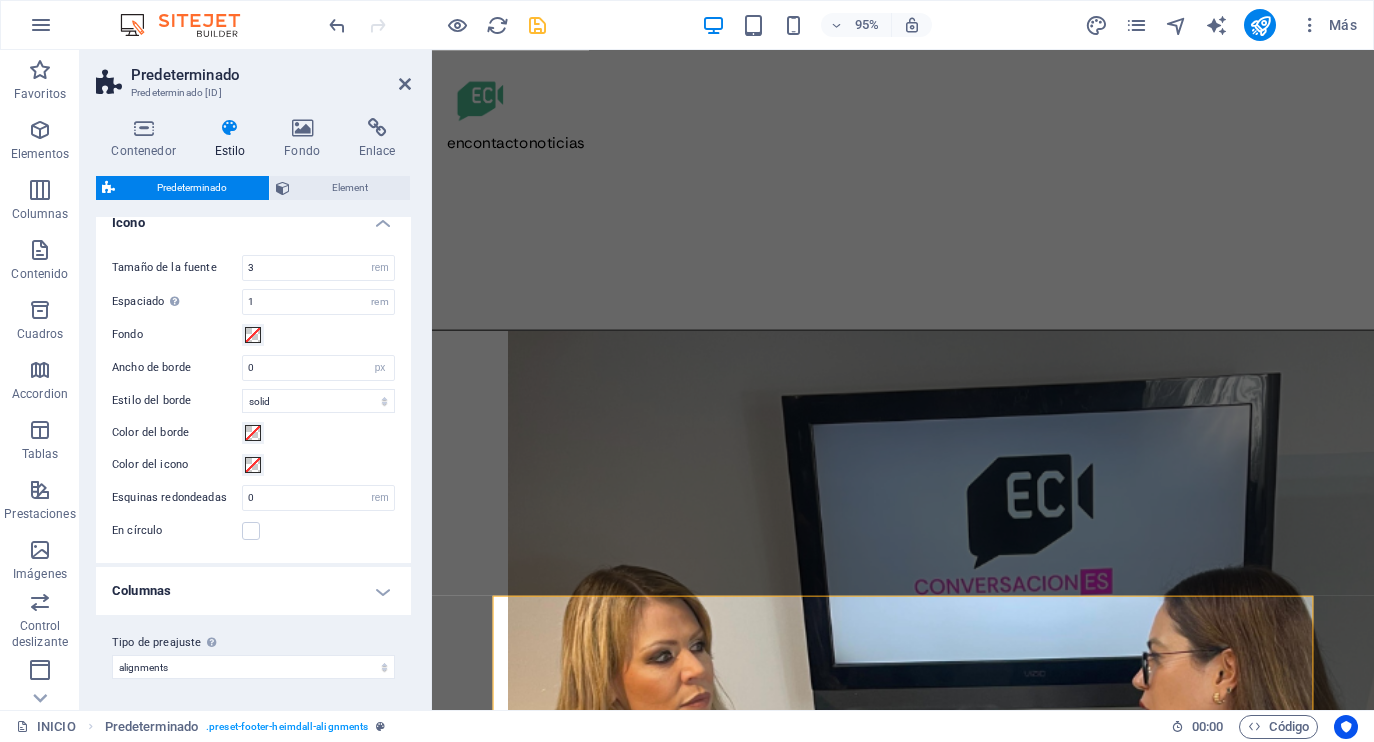 click on "Columnas" at bounding box center [253, 591] 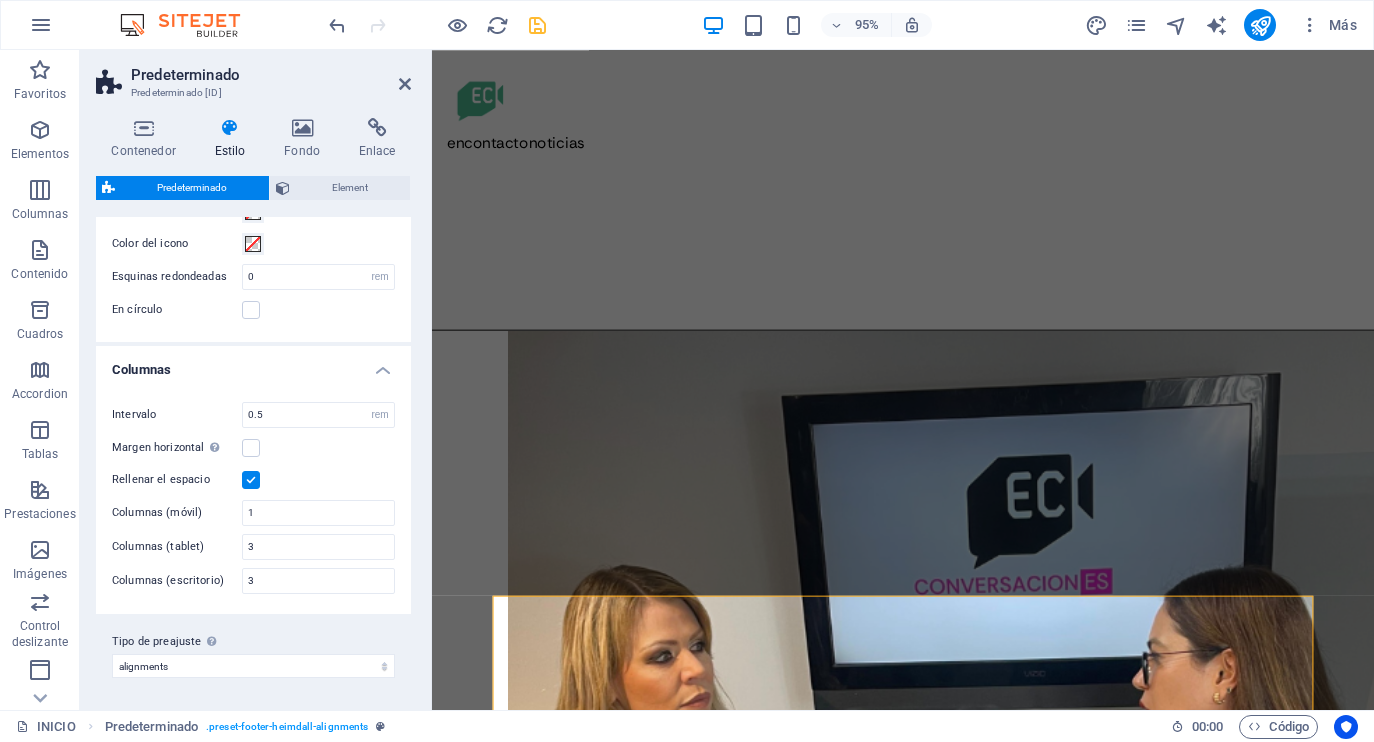 scroll, scrollTop: 954, scrollLeft: 0, axis: vertical 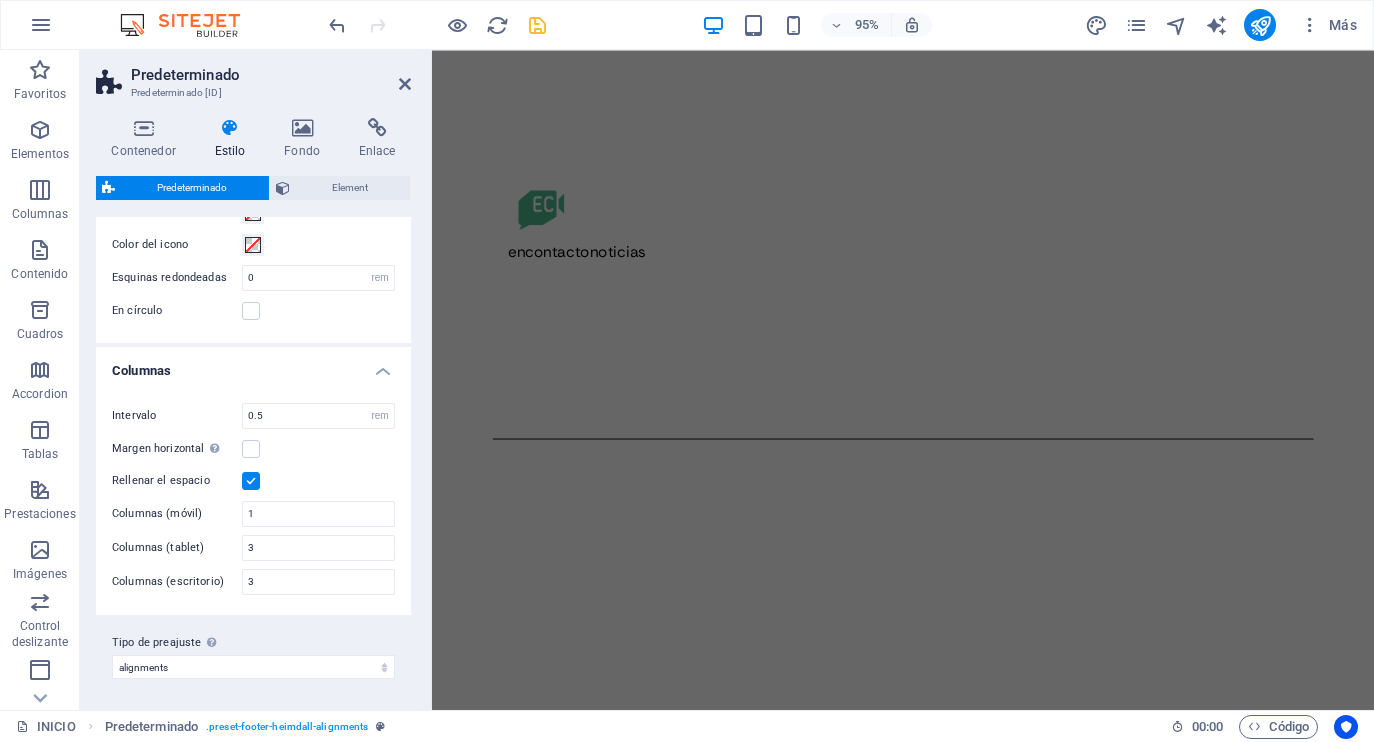 click on "Skip to main content
encontactonoticias quiénes somos noticias MACRo inicio EnContacto Noticias en Atotonilco el Alto Comunicacion digital noticias atoto Edición y producción EnContacto Noticias en Atotonilco el Alto Periodismo local que informa, conecta y transforma Quiénes somos En Contacto   es un medio digital independiente que narra lo que sucede en los Altos de Jalisco desde una mirada cercana, crítica y humana. Damos voz a lo cotidiano, lo urgente y lo invisible.  see more MACRO Agencia creativa especializada en redes sociales, producción audiovisual y estrategias de contenido que conectan marcas con personas. Más de 10 años creando contenido para marcas de diversas partes de la república.  see more noticias Las historias que importan, contadas desde lo local. Explora las noticias más recientes de Atotonilco el Alto y los Altos de Jalisco: reportajes, entrevistas y voces que merecen ser escuchadas. see more telefono Mensajes 3330321057 Social Facebook Instagram TikTok Contact Legal Notice" at bounding box center (928, 2998) 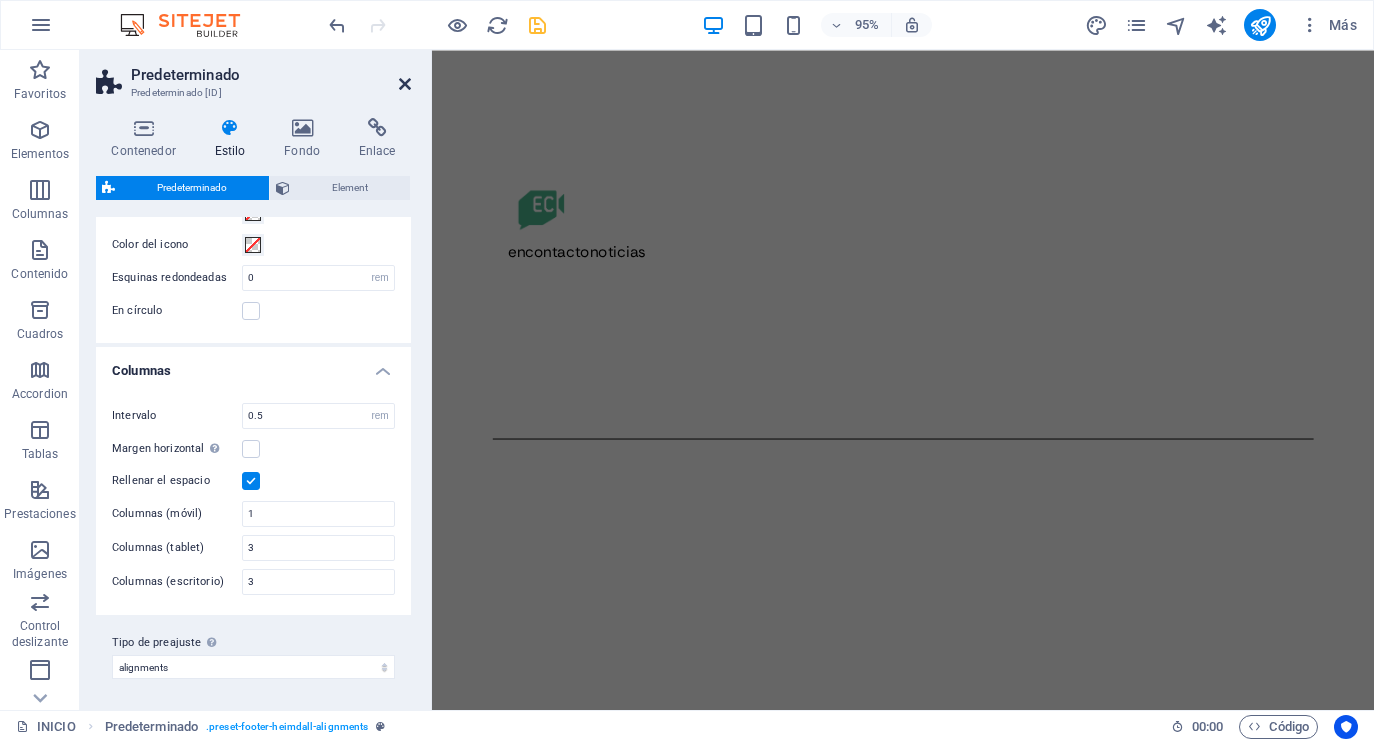 click at bounding box center (405, 84) 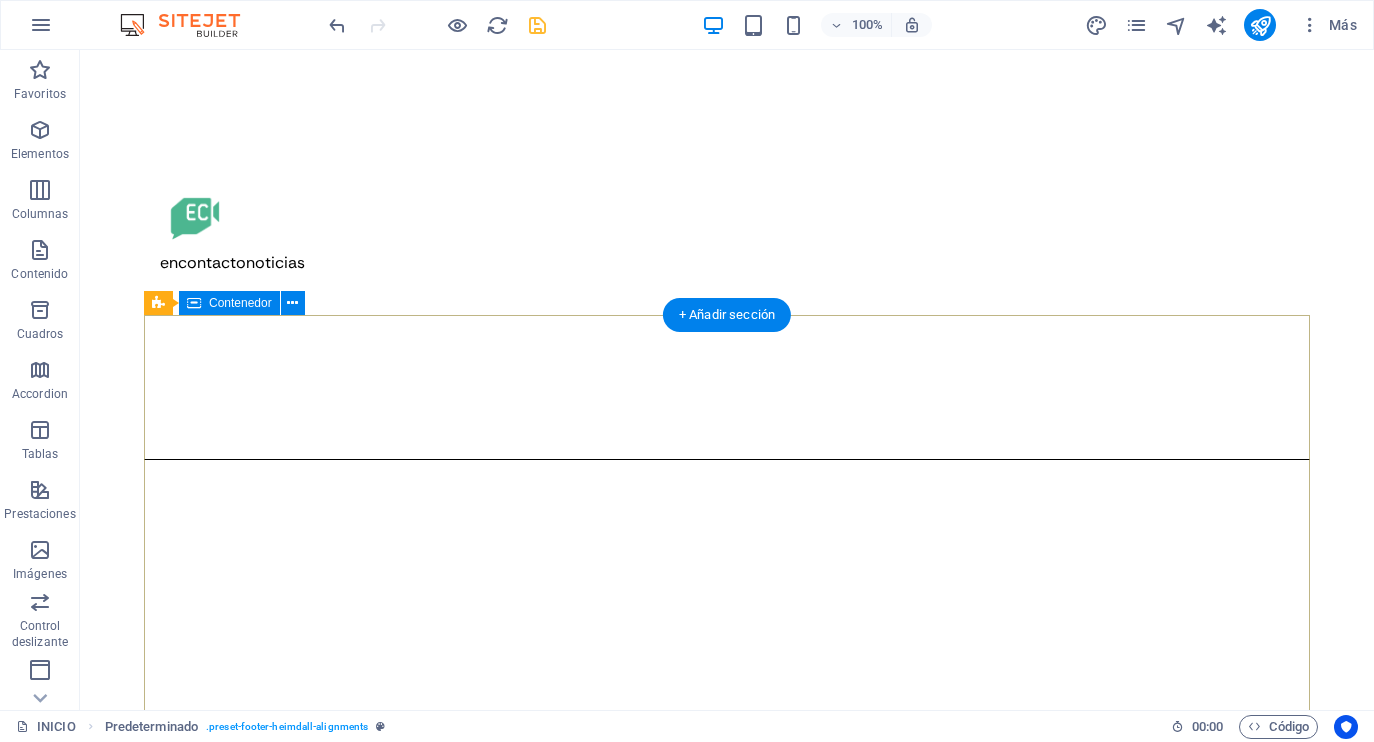 scroll, scrollTop: 0, scrollLeft: 0, axis: both 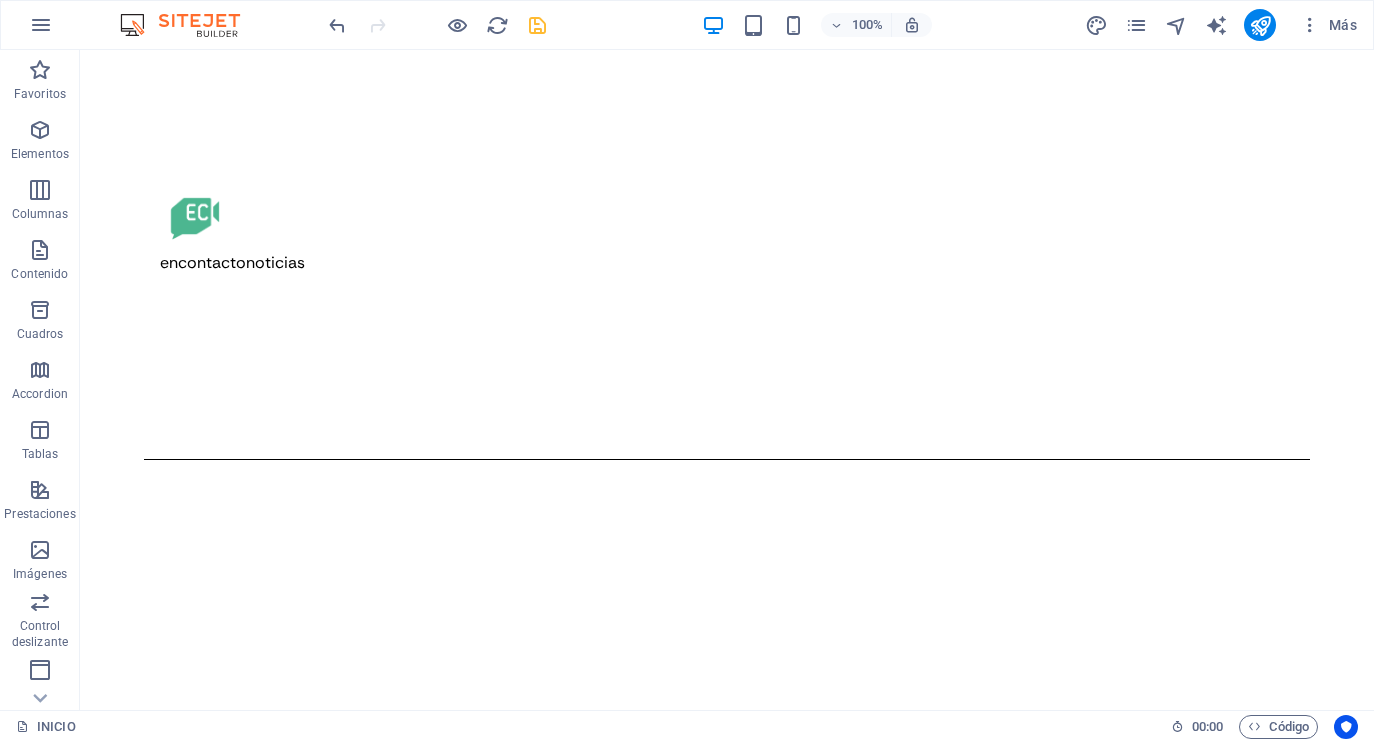 click at bounding box center (537, 25) 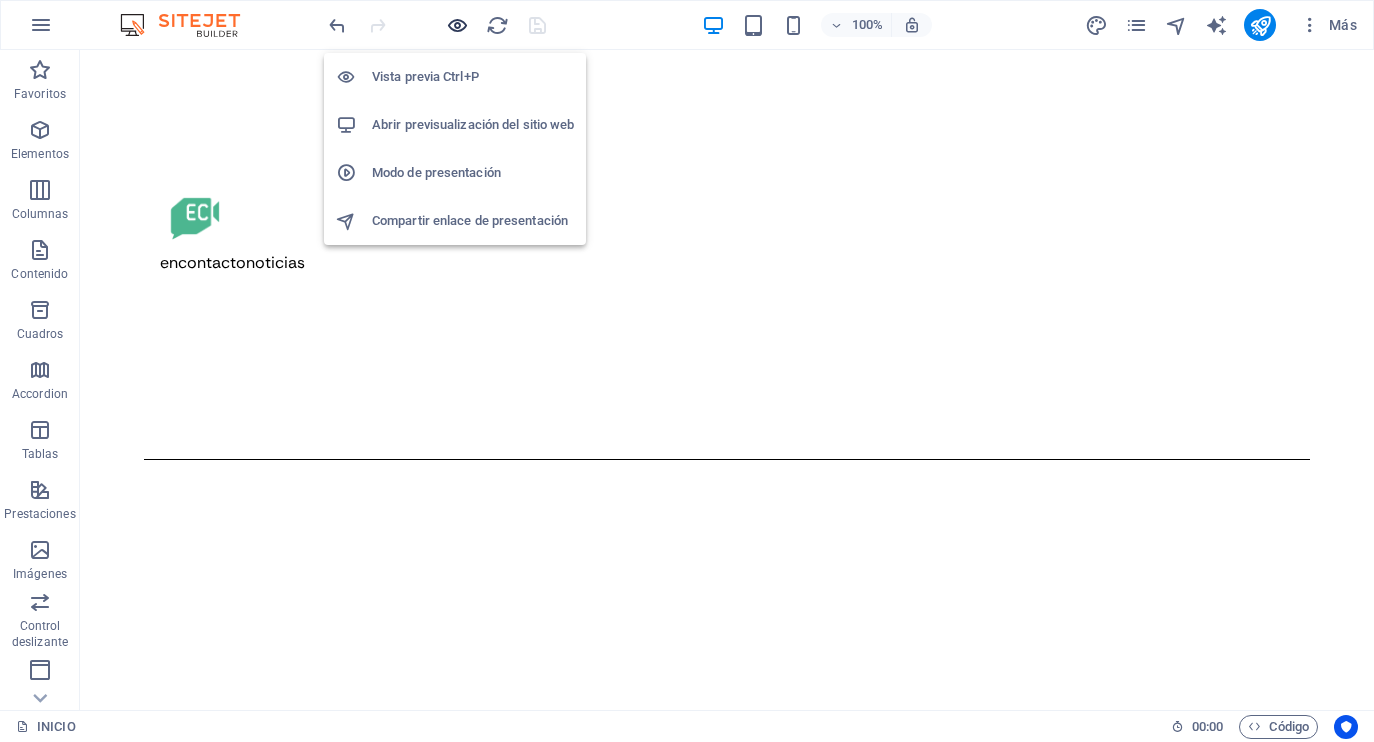 click at bounding box center (457, 25) 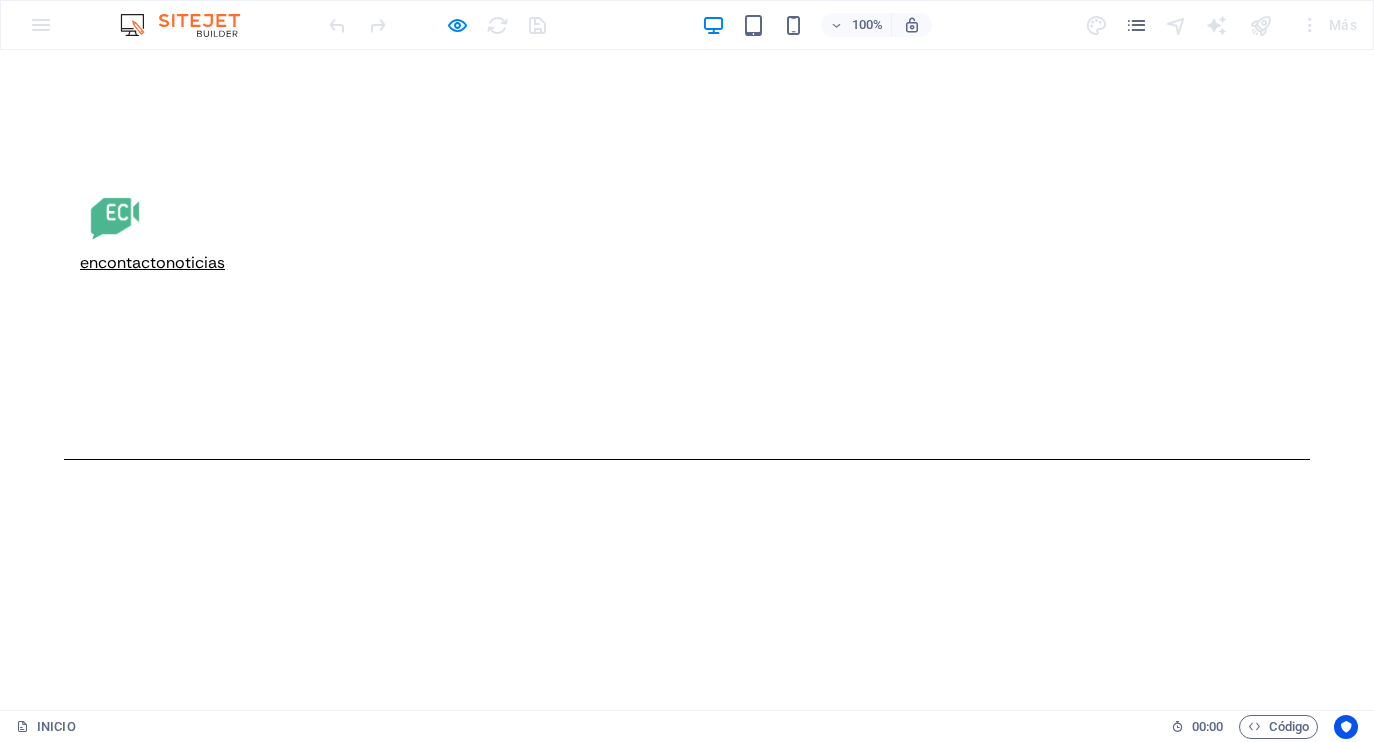 click on "encontactonoticias" at bounding box center [687, 263] 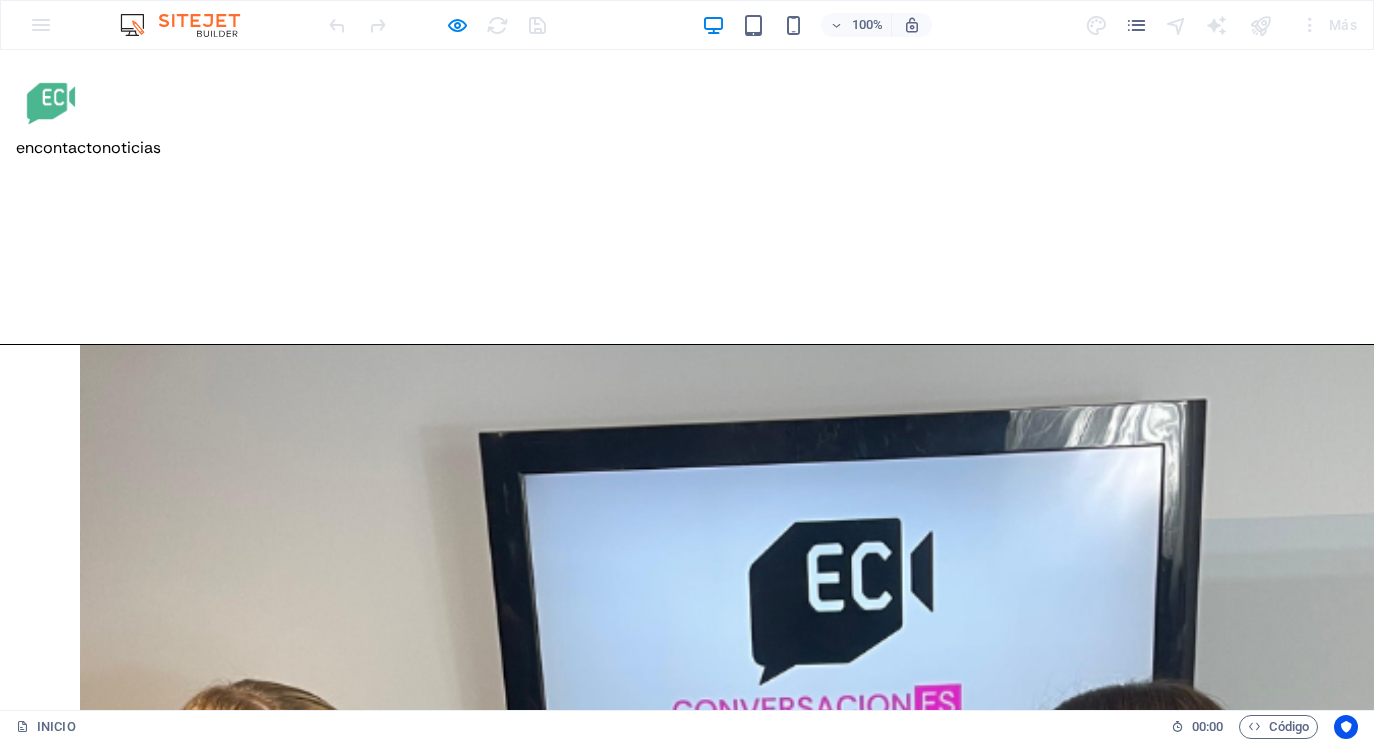 scroll, scrollTop: 889, scrollLeft: 0, axis: vertical 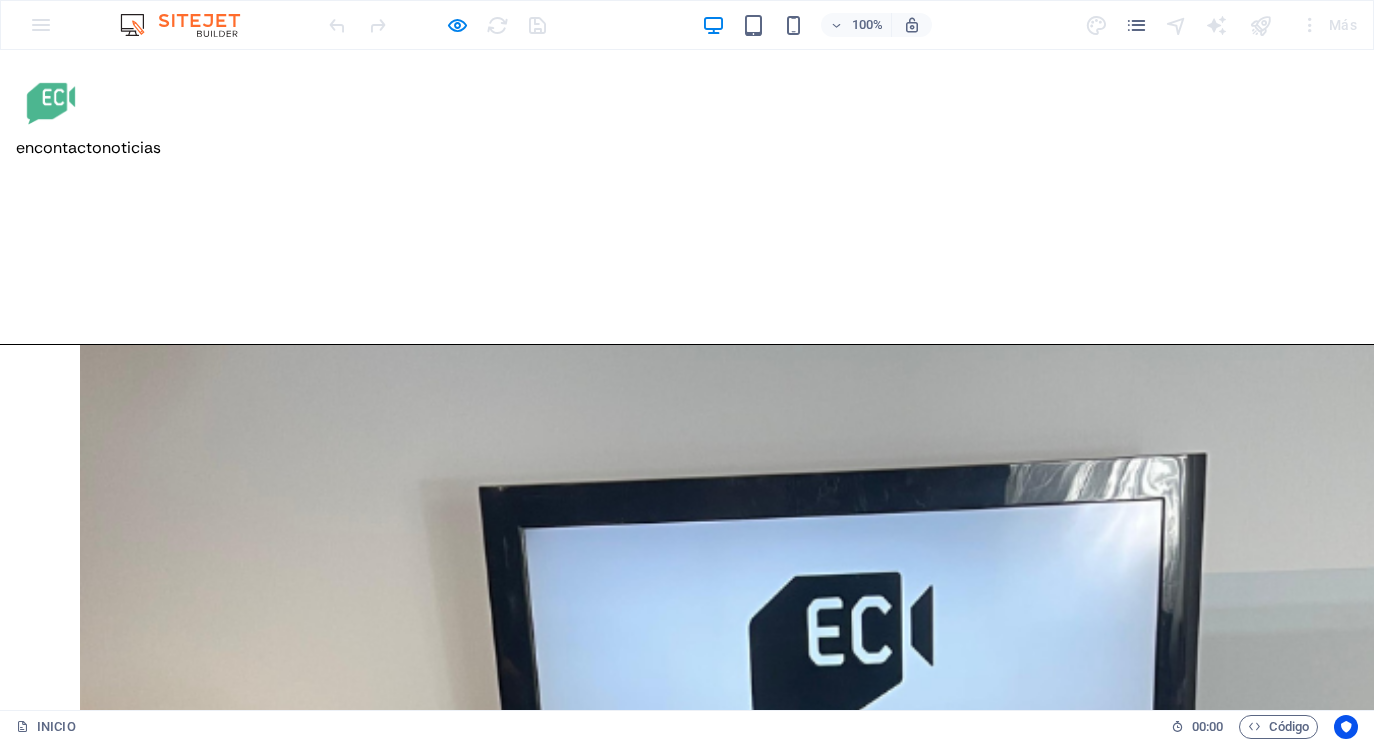 drag, startPoint x: 369, startPoint y: 541, endPoint x: 370, endPoint y: 671, distance: 130.00385 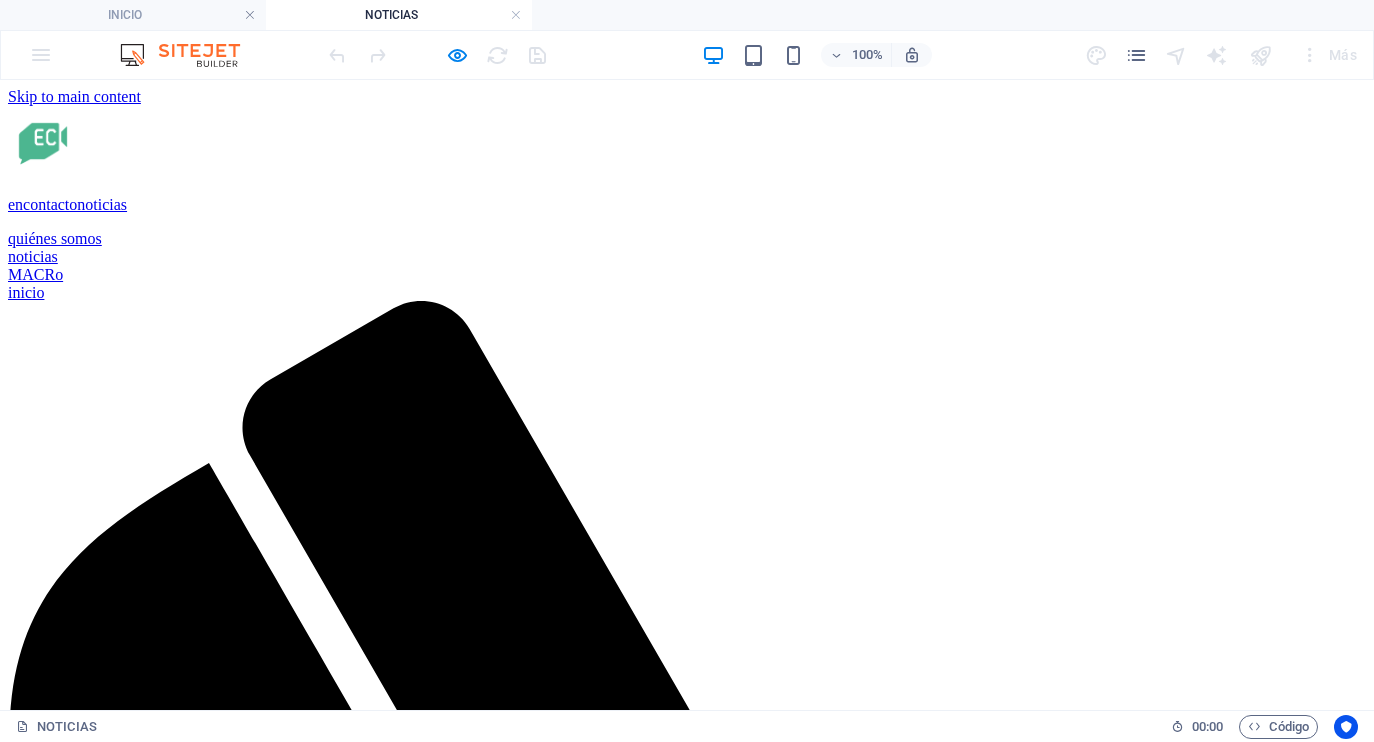 scroll, scrollTop: 0, scrollLeft: 0, axis: both 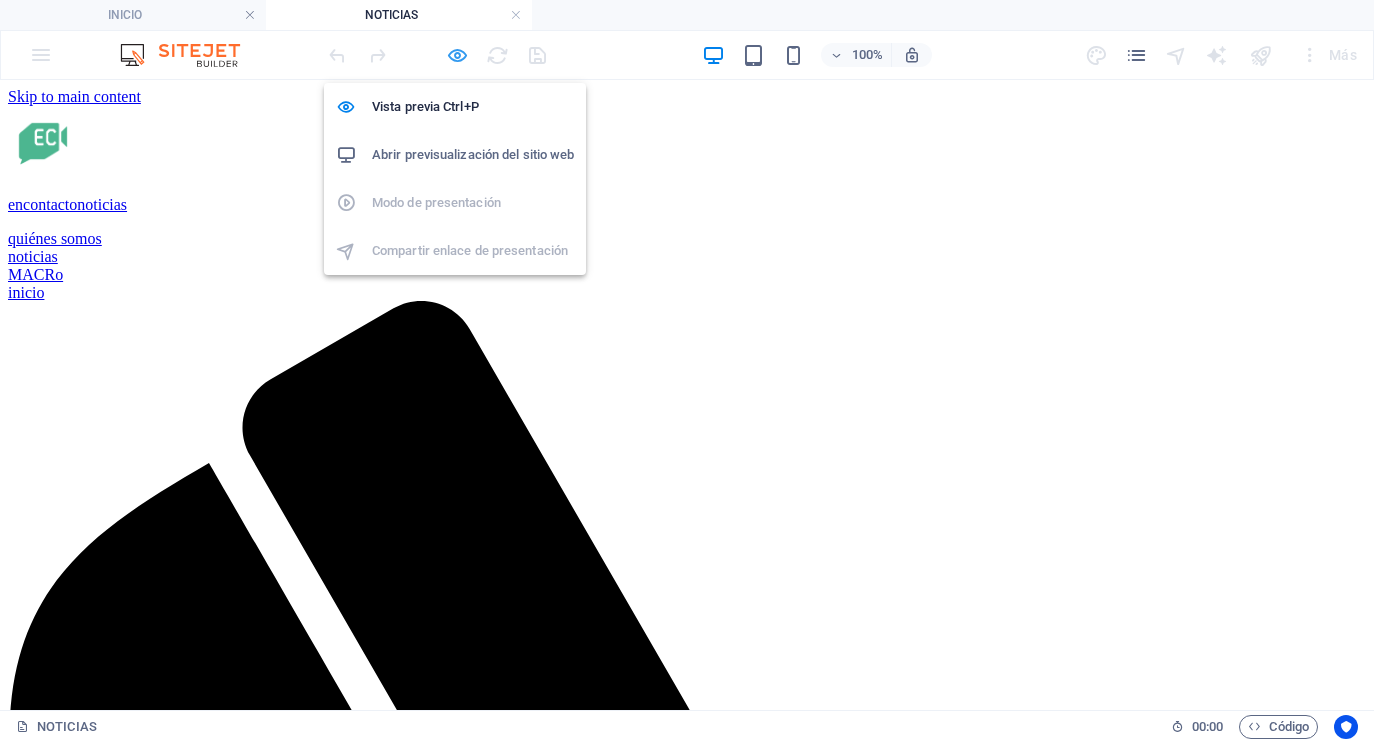 click at bounding box center [457, 55] 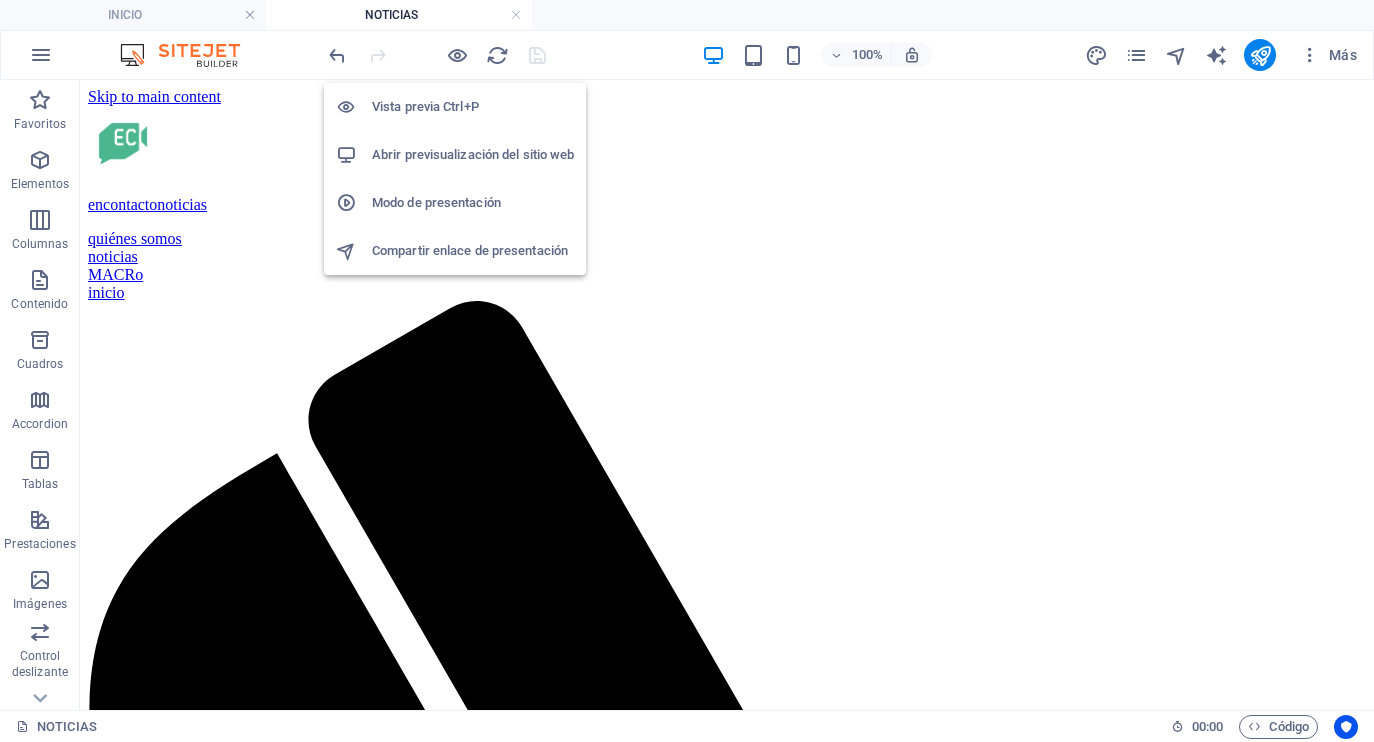 click on "Abrir previsualización del sitio web" at bounding box center [473, 155] 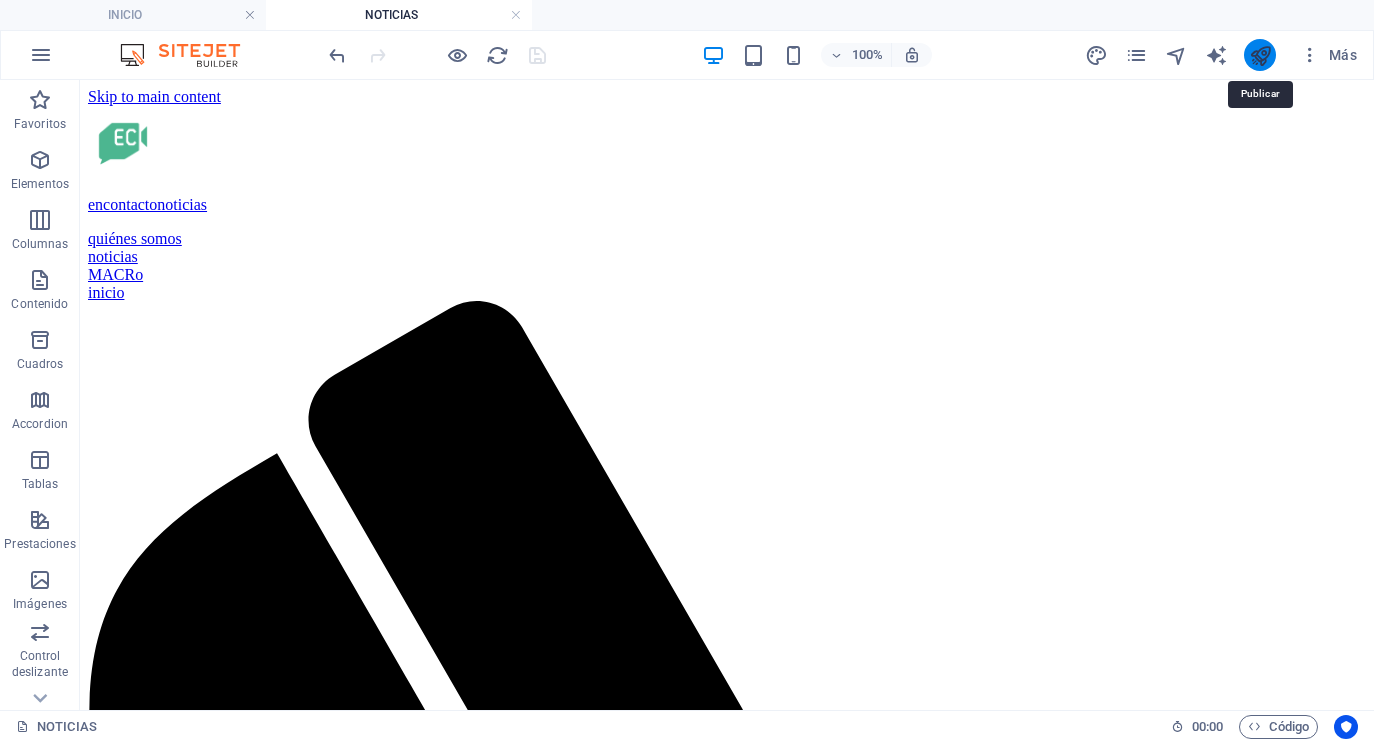 click at bounding box center [1260, 55] 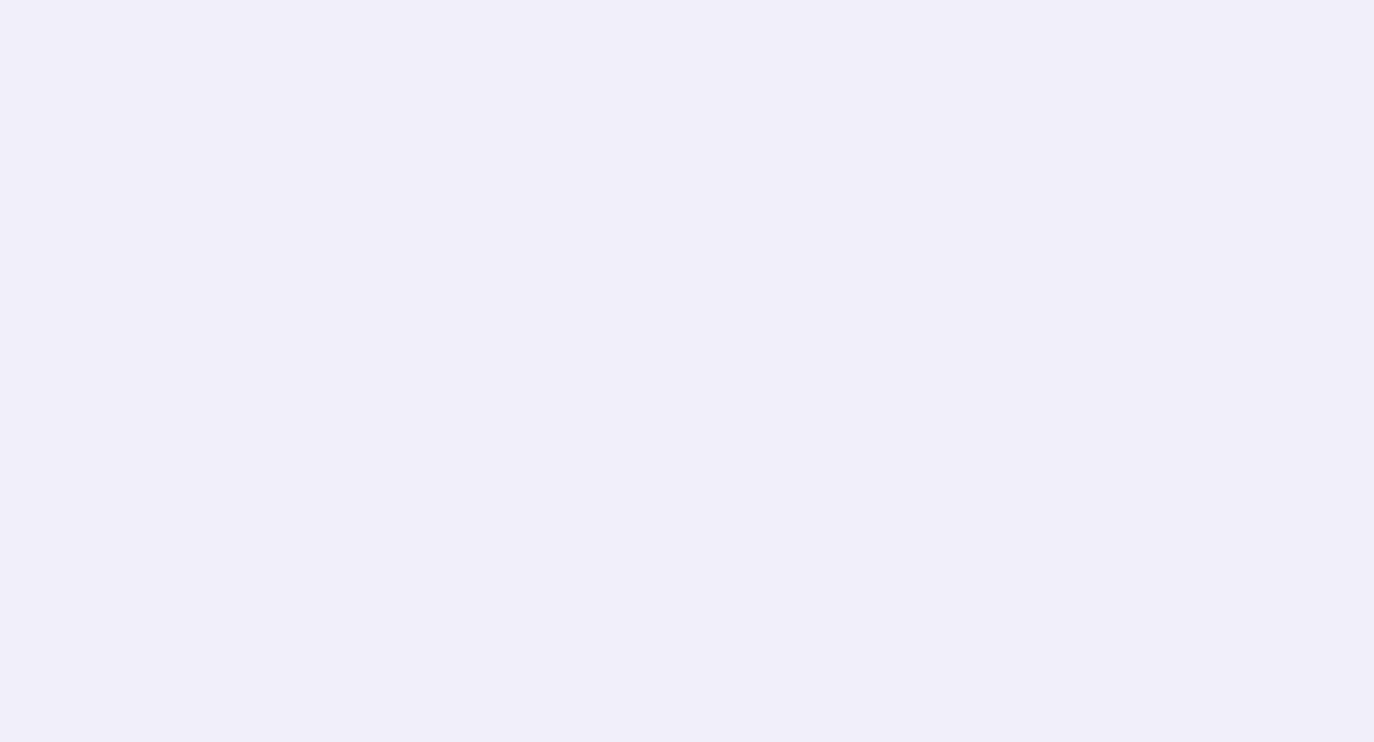 scroll, scrollTop: 0, scrollLeft: 0, axis: both 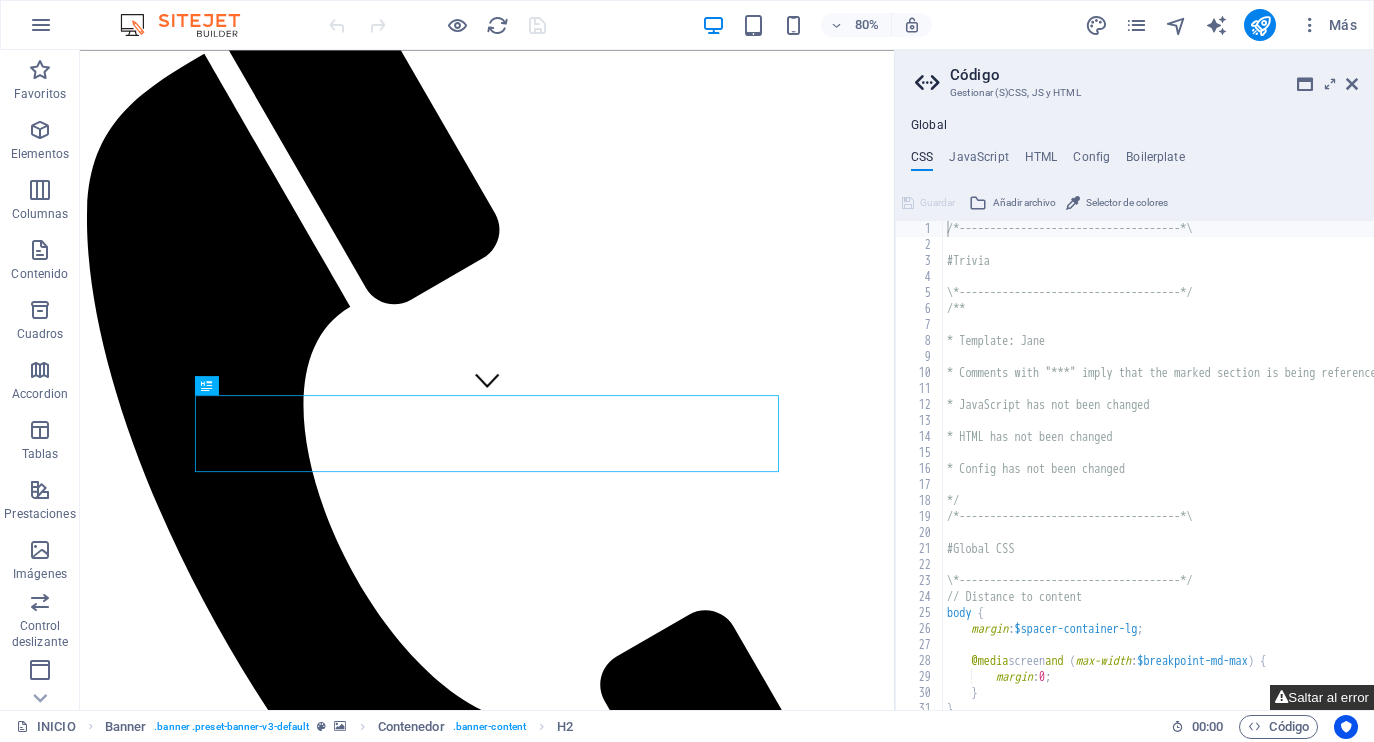 click on "Saltar al error" at bounding box center [1322, 697] 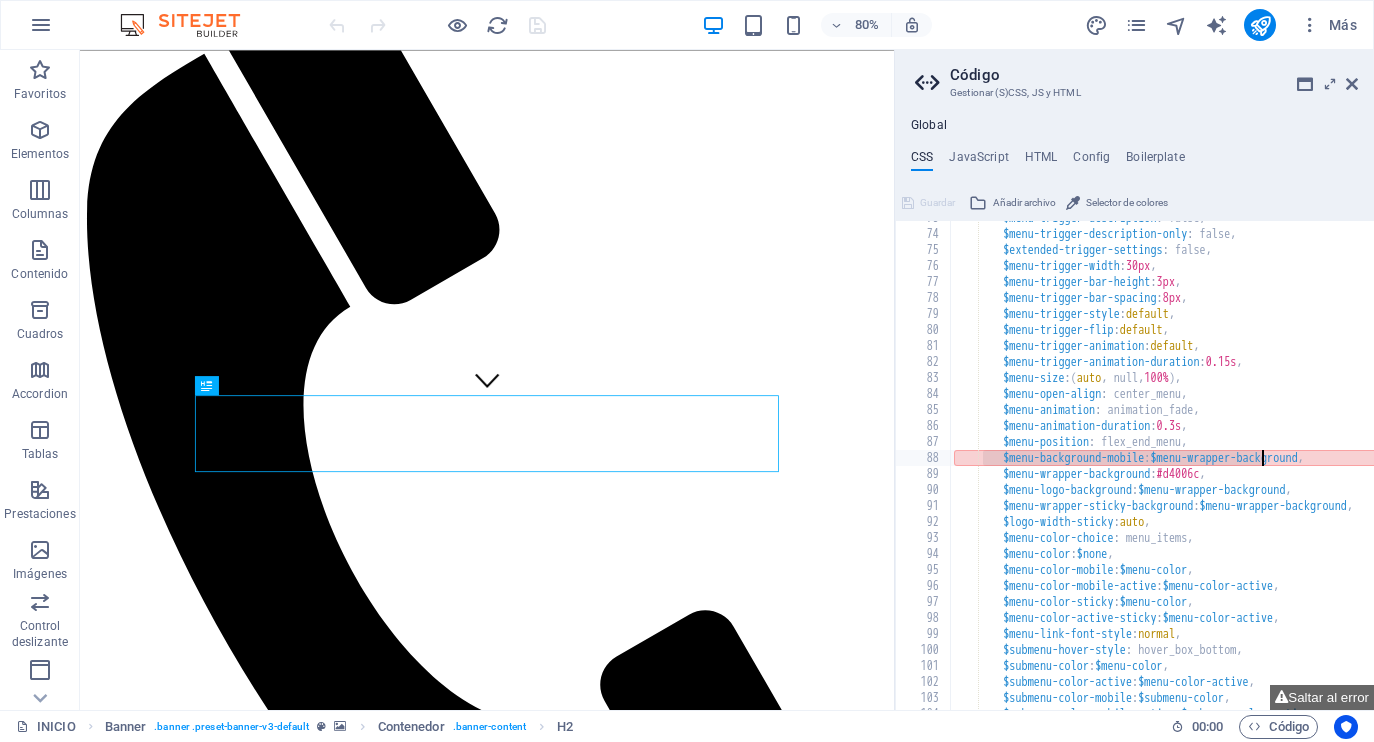scroll, scrollTop: 0, scrollLeft: 20, axis: horizontal 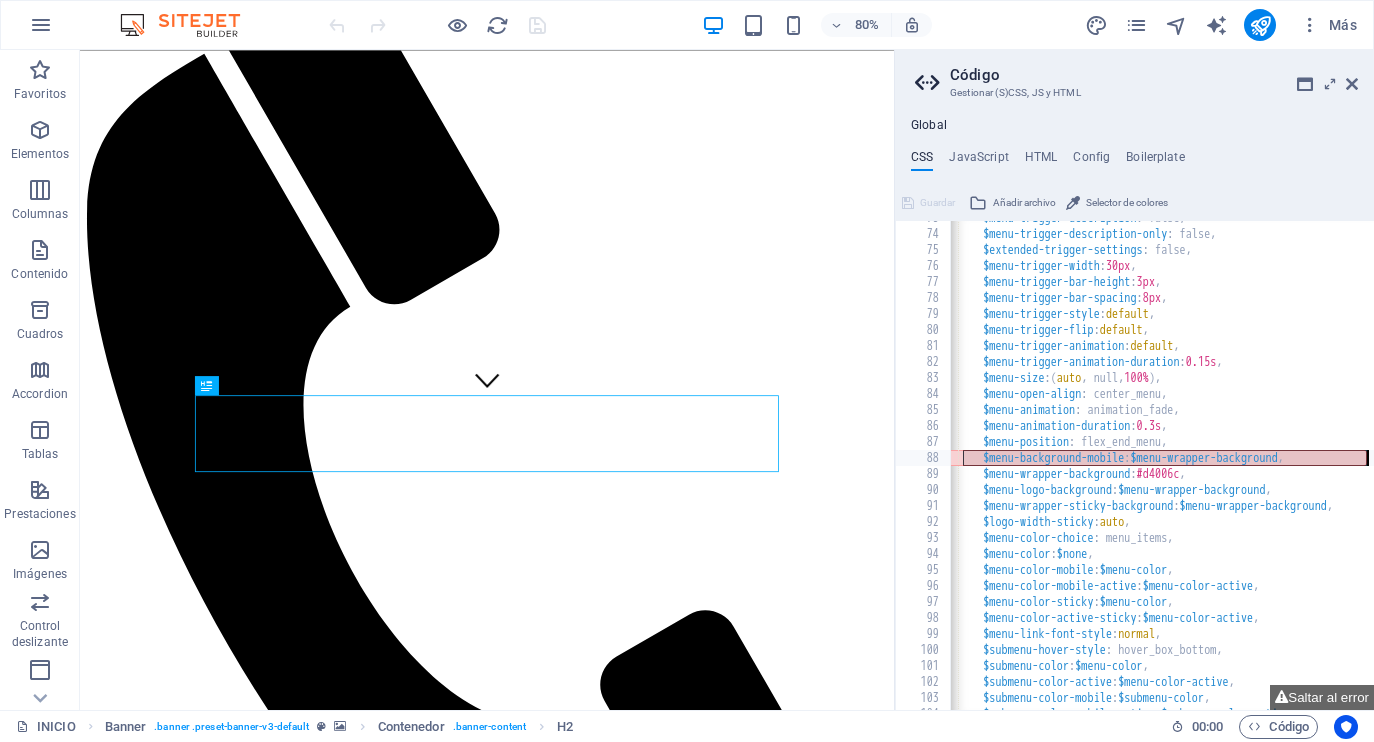 drag, startPoint x: 1007, startPoint y: 459, endPoint x: 1428, endPoint y: 458, distance: 421.0012 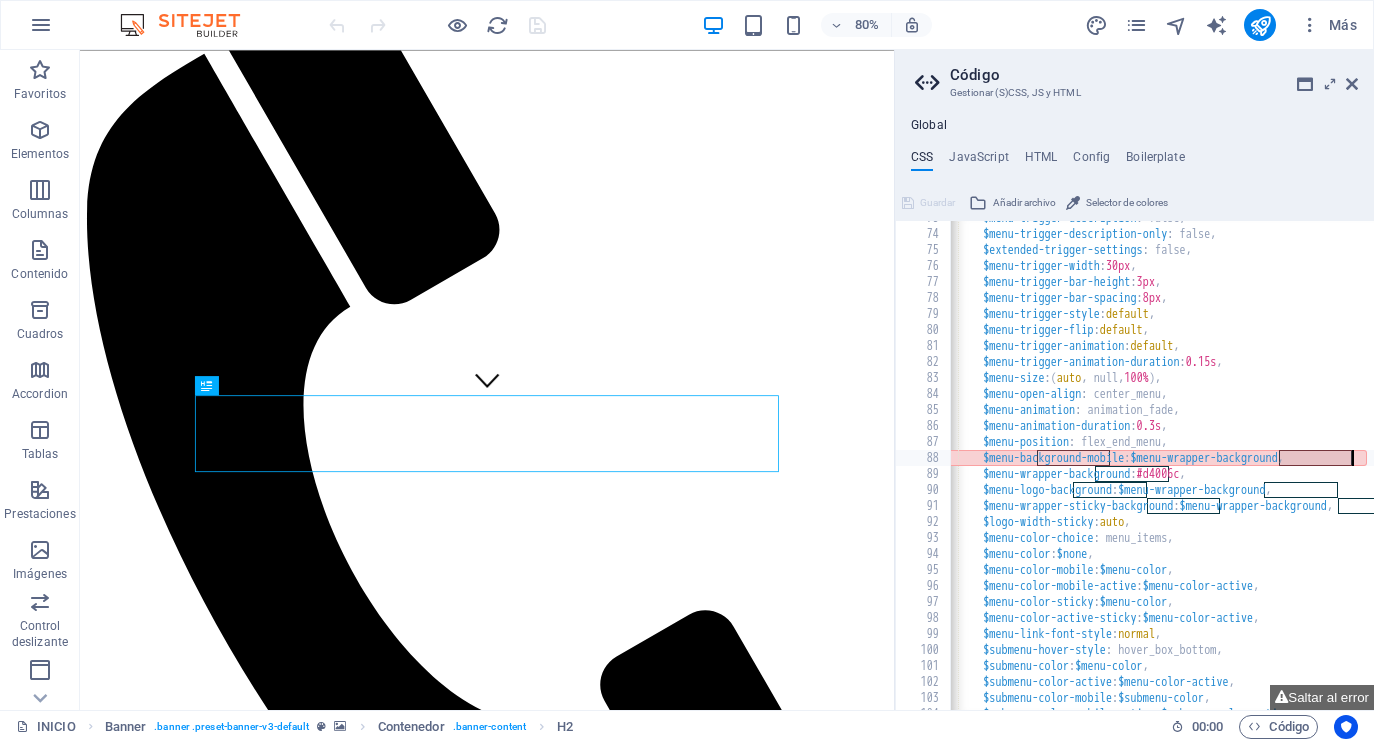click on "$menu-trigger-description : false,            $menu-trigger-description-only : false,            $extended-trigger-settings : false,            $menu-trigger-width :  30px ,            $menu-trigger-bar-height :  3px ,            $menu-trigger-bar-spacing :  8px ,            $menu-trigger-style :  default ,            $menu-trigger-flip :  default ,            $menu-trigger-animation :  default ,            $menu-trigger-animation-duration :  0.15s ,            $menu-size :  ( auto , null,  100% ) ,            $menu-open-align : center_menu,            $menu-animation : animation_fade,            $menu-animation-duration :  0.3s ,            $menu-position : flex_end_menu,            $menu-background-mobile :  $menu-wrapper-background ,            $menu-wrapper-background :  #d4006c ,            $menu-logo-background :  $menu-wrapper-background ,            $menu-wrapper-sticky-background :  $menu-wrapper-background ,            $logo-width-sticky :  auto ,            $menu-color-choice           :" at bounding box center [1257, 471] 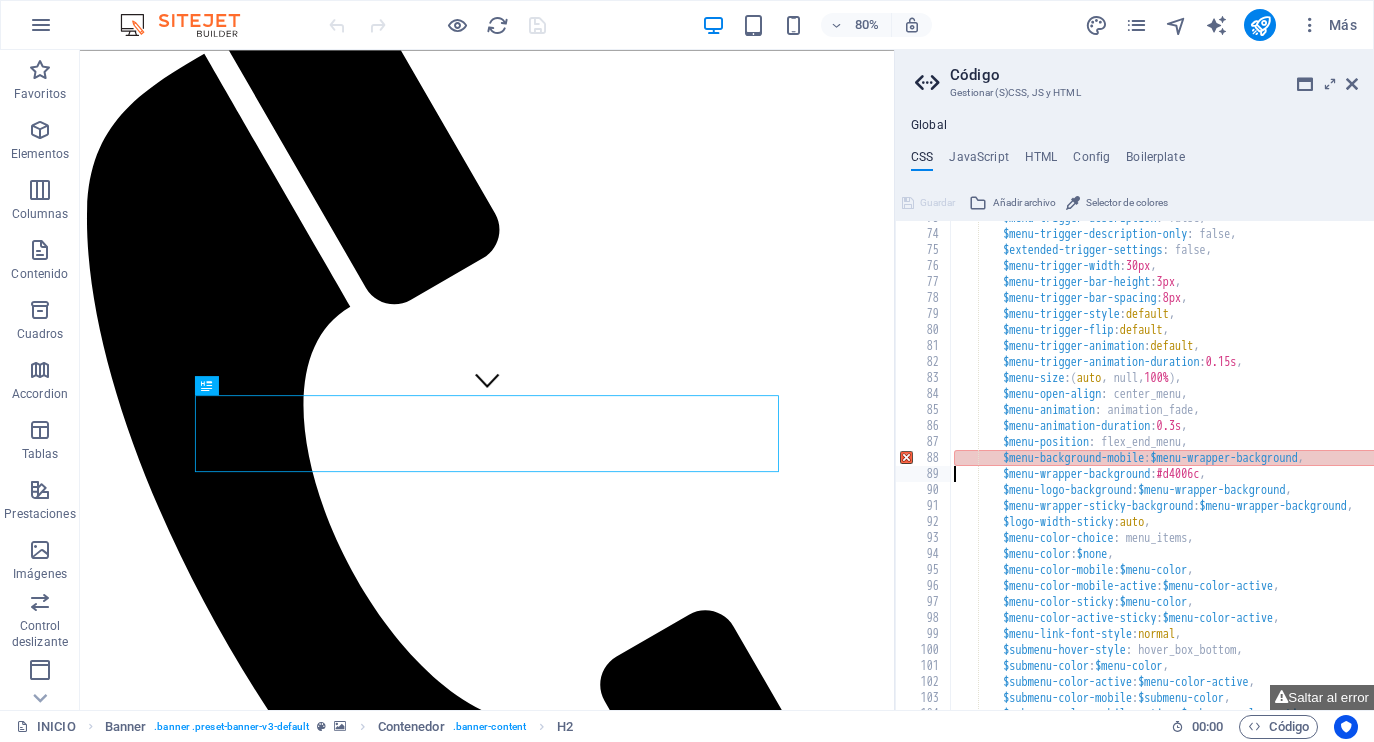 click on "$menu-trigger-description : false,            $menu-trigger-description-only : false,            $extended-trigger-settings : false,            $menu-trigger-width :  30px ,            $menu-trigger-bar-height :  3px ,            $menu-trigger-bar-spacing :  8px ,            $menu-trigger-style :  default ,            $menu-trigger-flip :  default ,            $menu-trigger-animation :  default ,            $menu-trigger-animation-duration :  0.15s ,            $menu-size :  ( auto , null,  100% ) ,            $menu-open-align : center_menu,            $menu-animation : animation_fade,            $menu-animation-duration :  0.3s ,            $menu-position : flex_end_menu,            $menu-background-mobile :  $menu-wrapper-background ,            $menu-wrapper-background :  #d4006c ,            $menu-logo-background :  $menu-wrapper-background ,            $menu-wrapper-sticky-background :  $menu-wrapper-background ,            $logo-width-sticky :  auto ,            $menu-color-choice           :" at bounding box center [1277, 471] 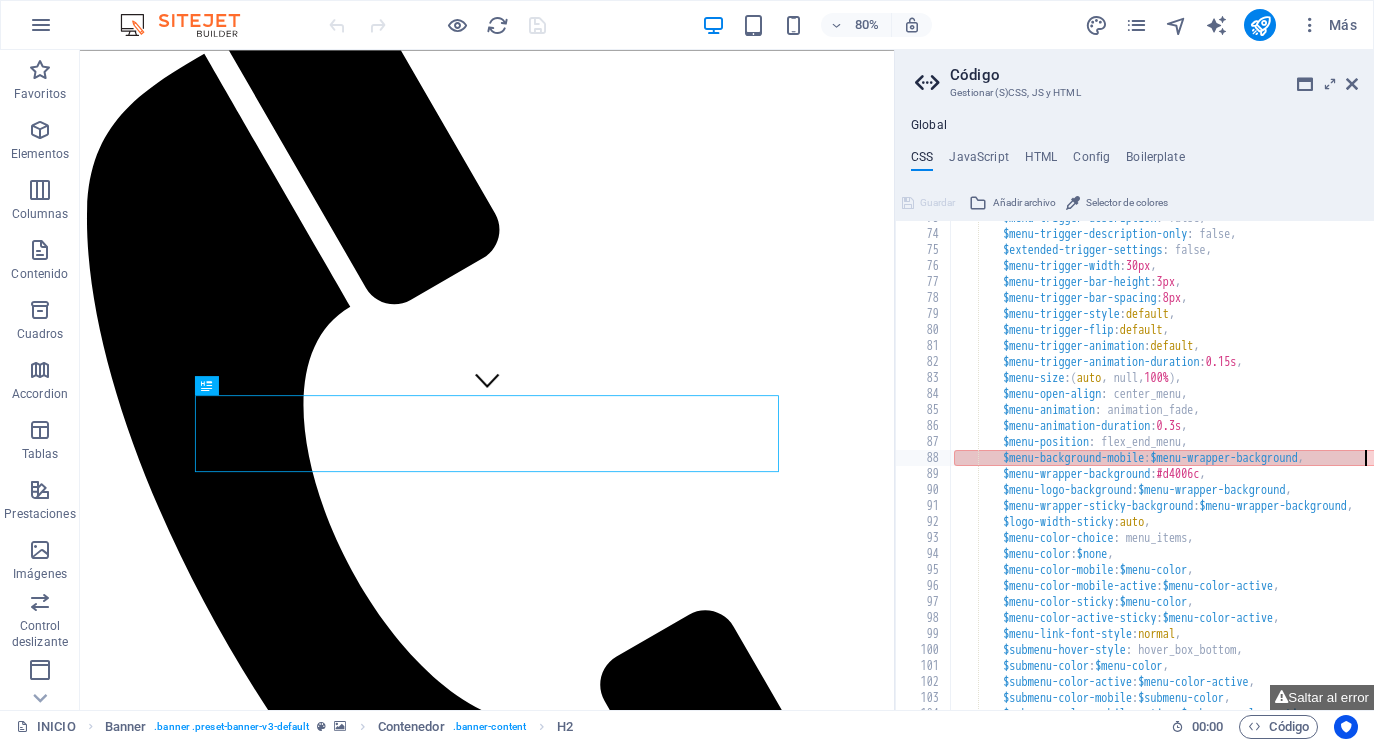 scroll, scrollTop: 0, scrollLeft: 20, axis: horizontal 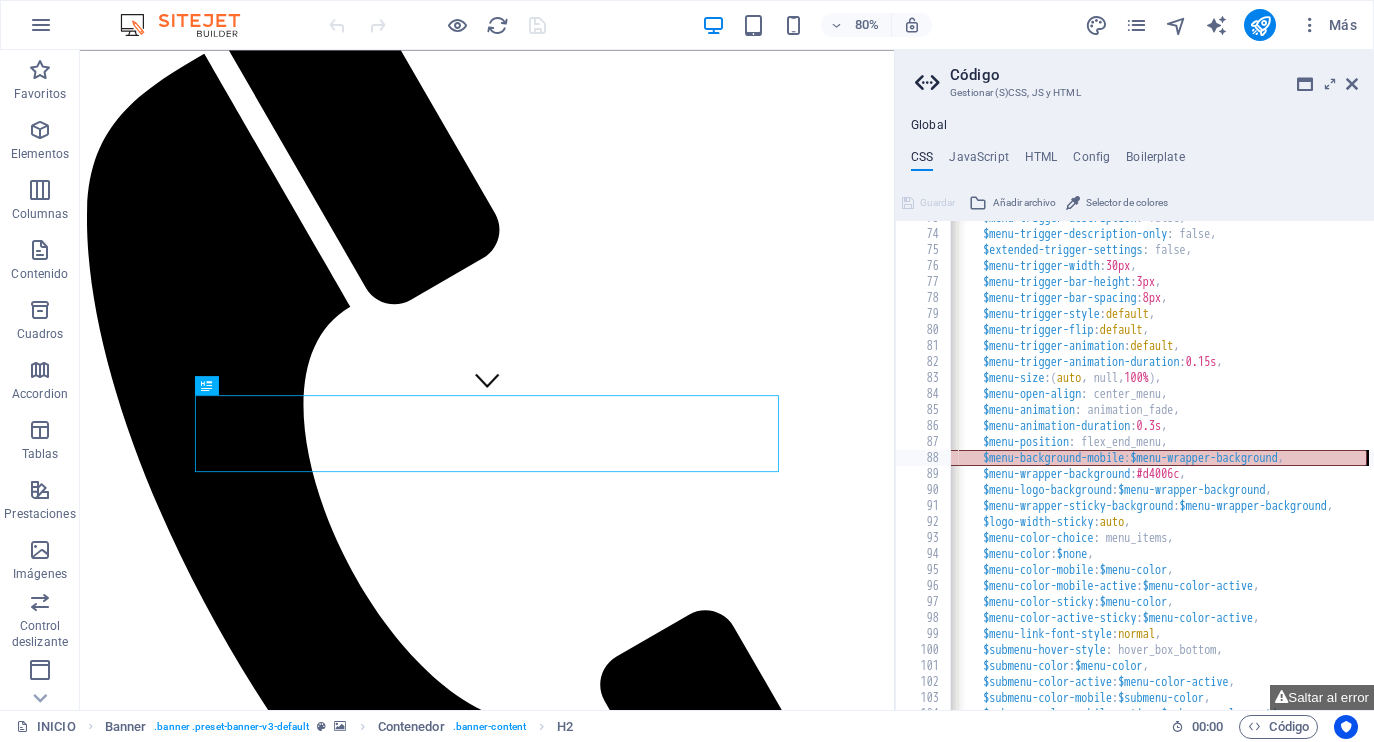 drag, startPoint x: 972, startPoint y: 455, endPoint x: 1372, endPoint y: 451, distance: 400.02 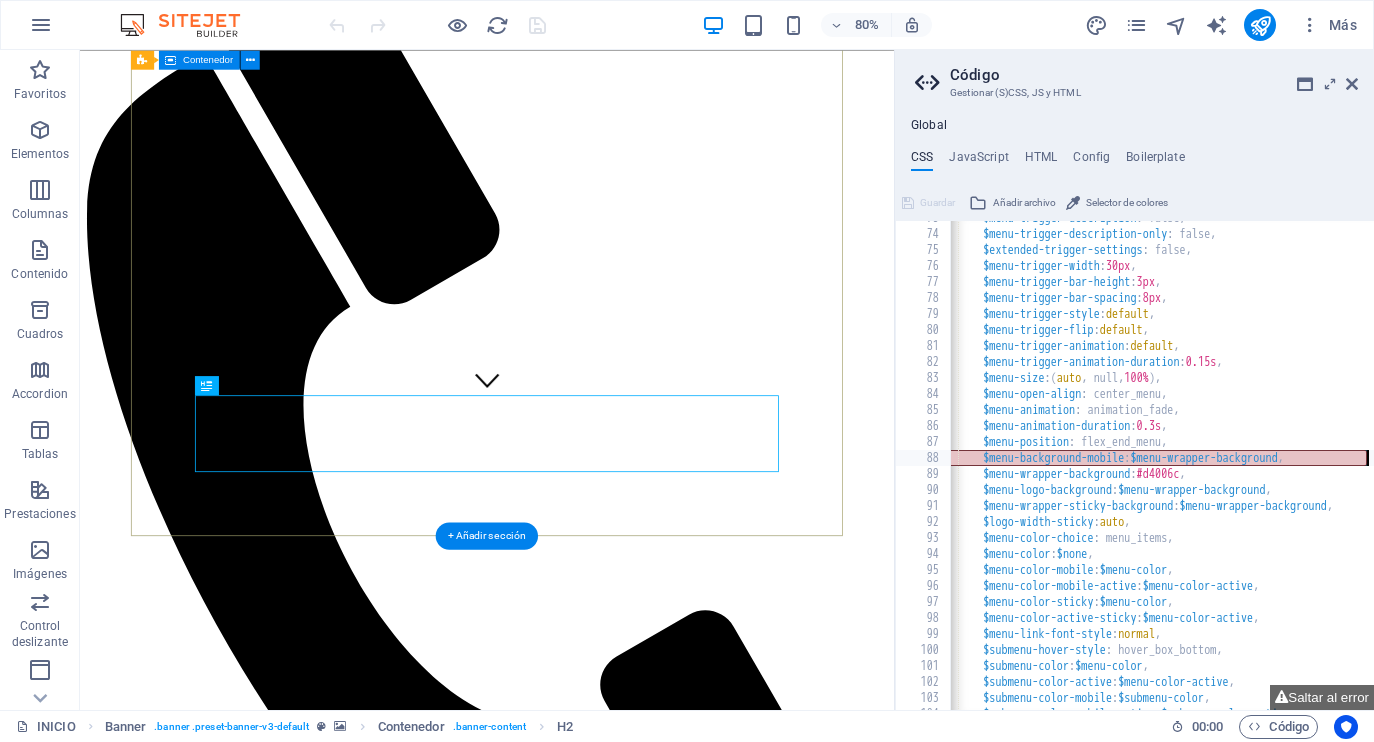 click on "Periodismo local que informa, conecta y transforma" at bounding box center (589, 1957) 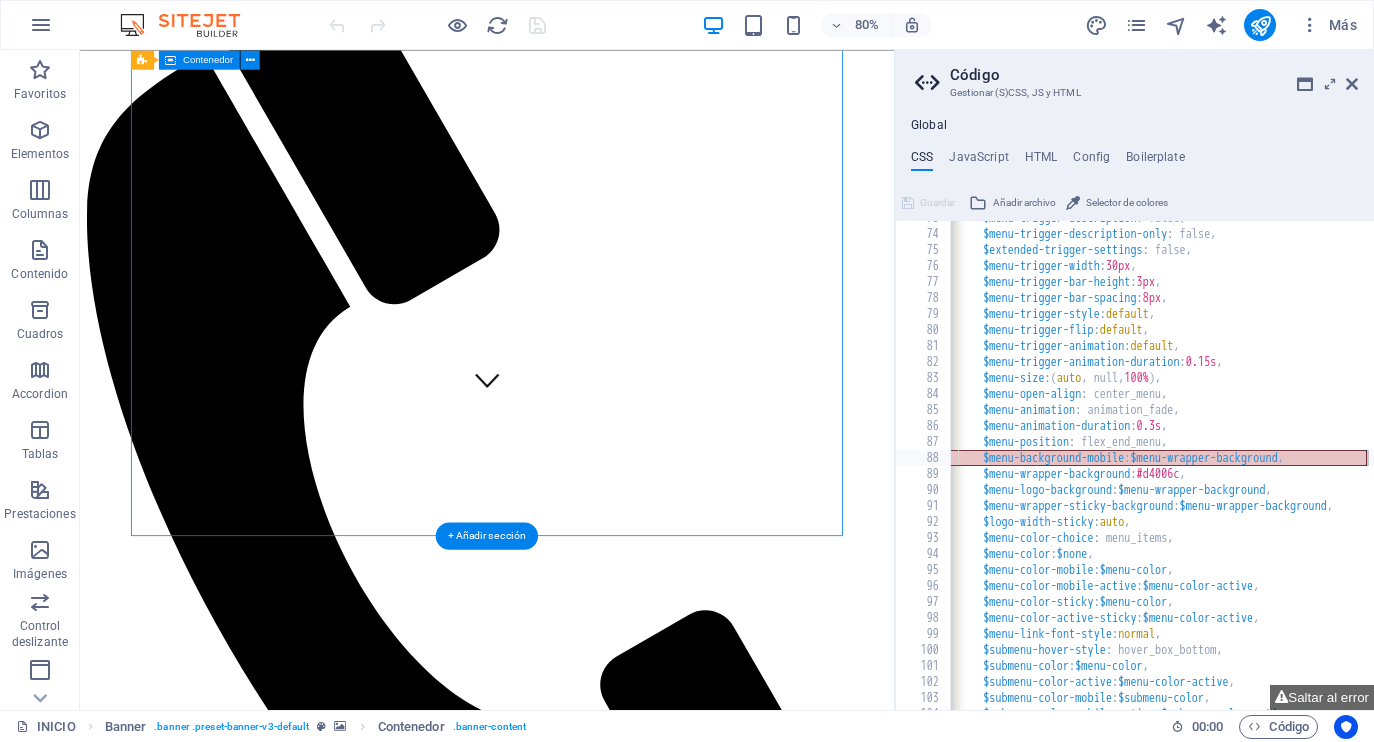 click on "Periodismo local que informa, conecta y transforma" at bounding box center (589, 1957) 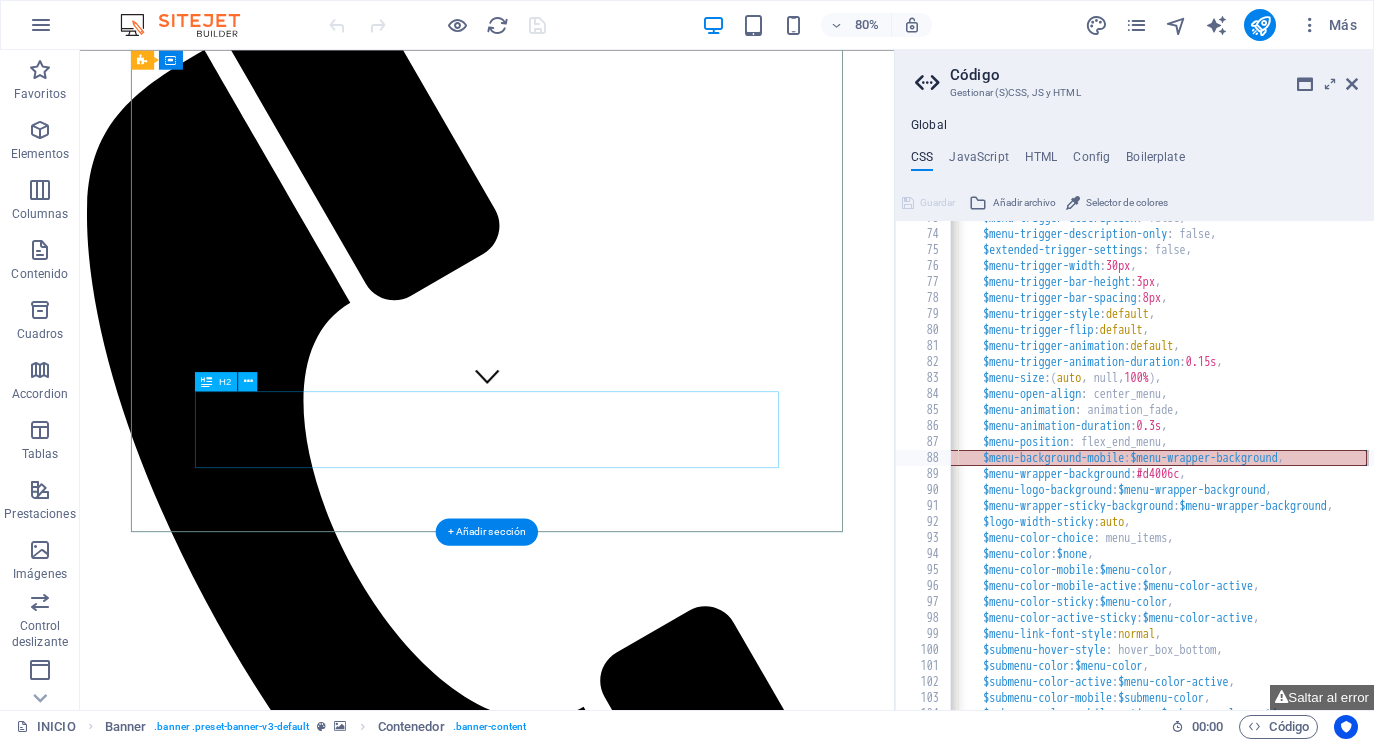 click on "Periodismo local que informa, conecta y transforma" at bounding box center (589, 1952) 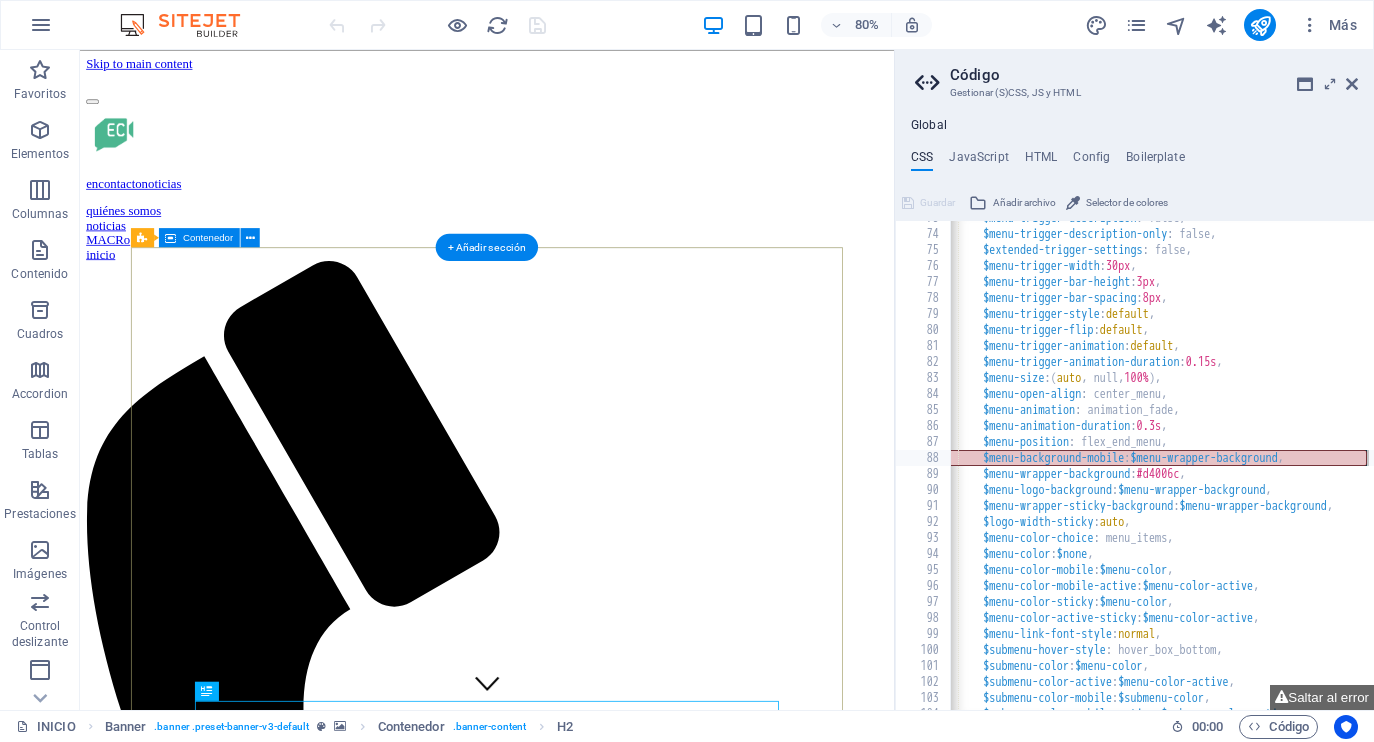 scroll, scrollTop: 0, scrollLeft: 0, axis: both 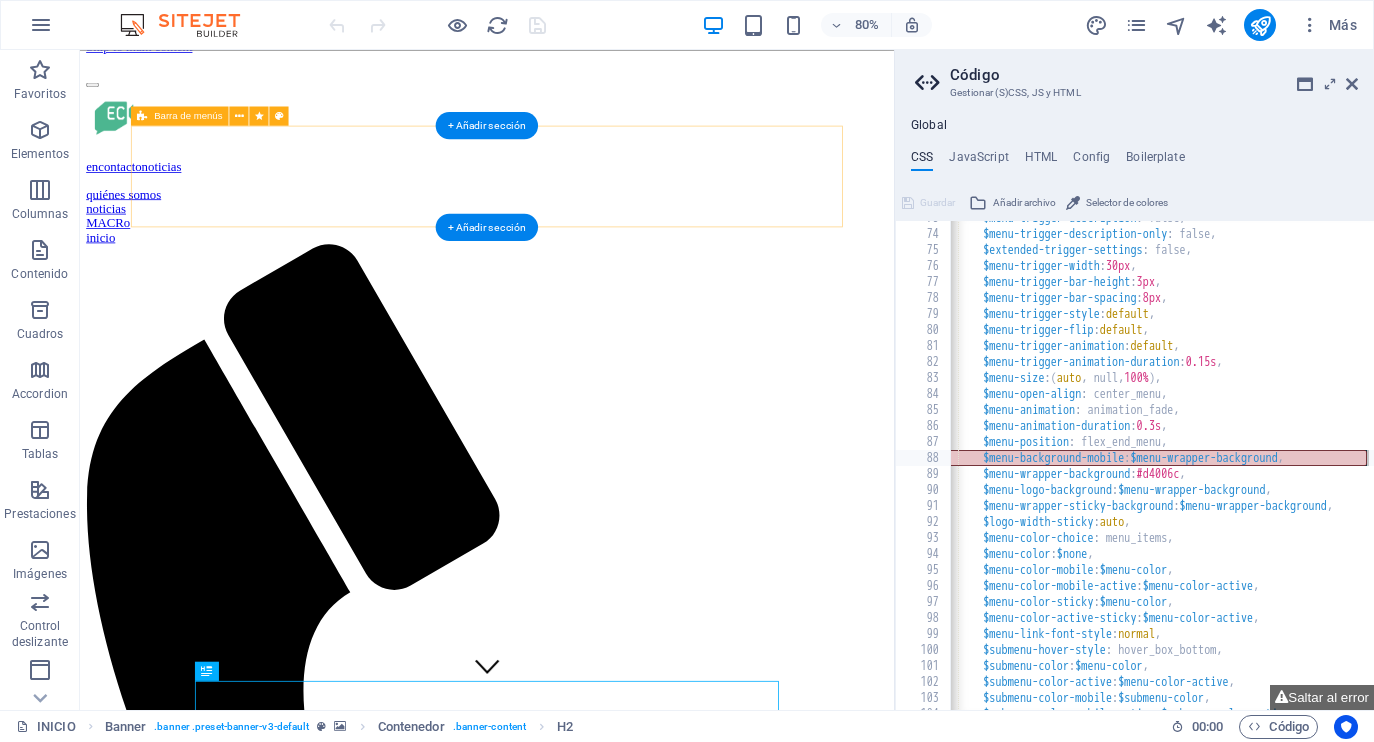 click on "encontactonoticias quiénes somos noticias MACRo inicio" at bounding box center (589, 852) 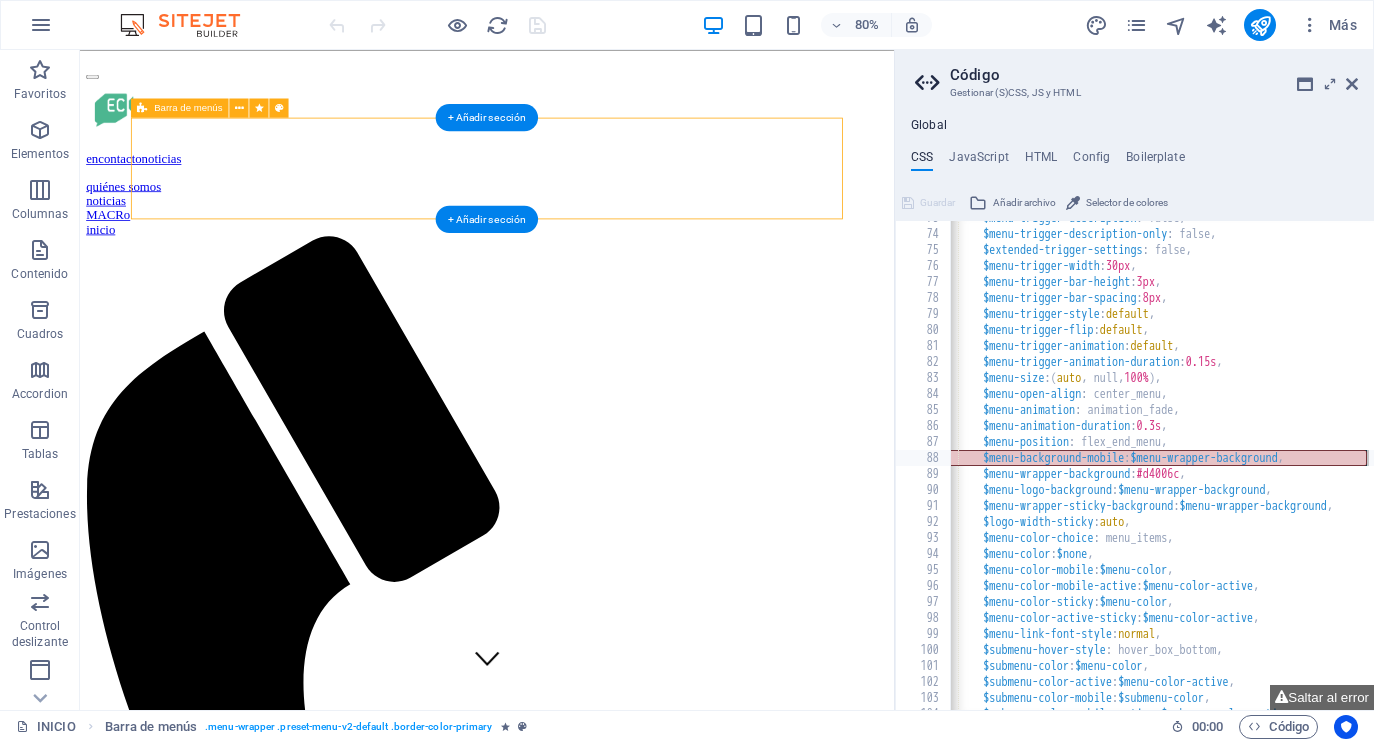scroll, scrollTop: 26, scrollLeft: 0, axis: vertical 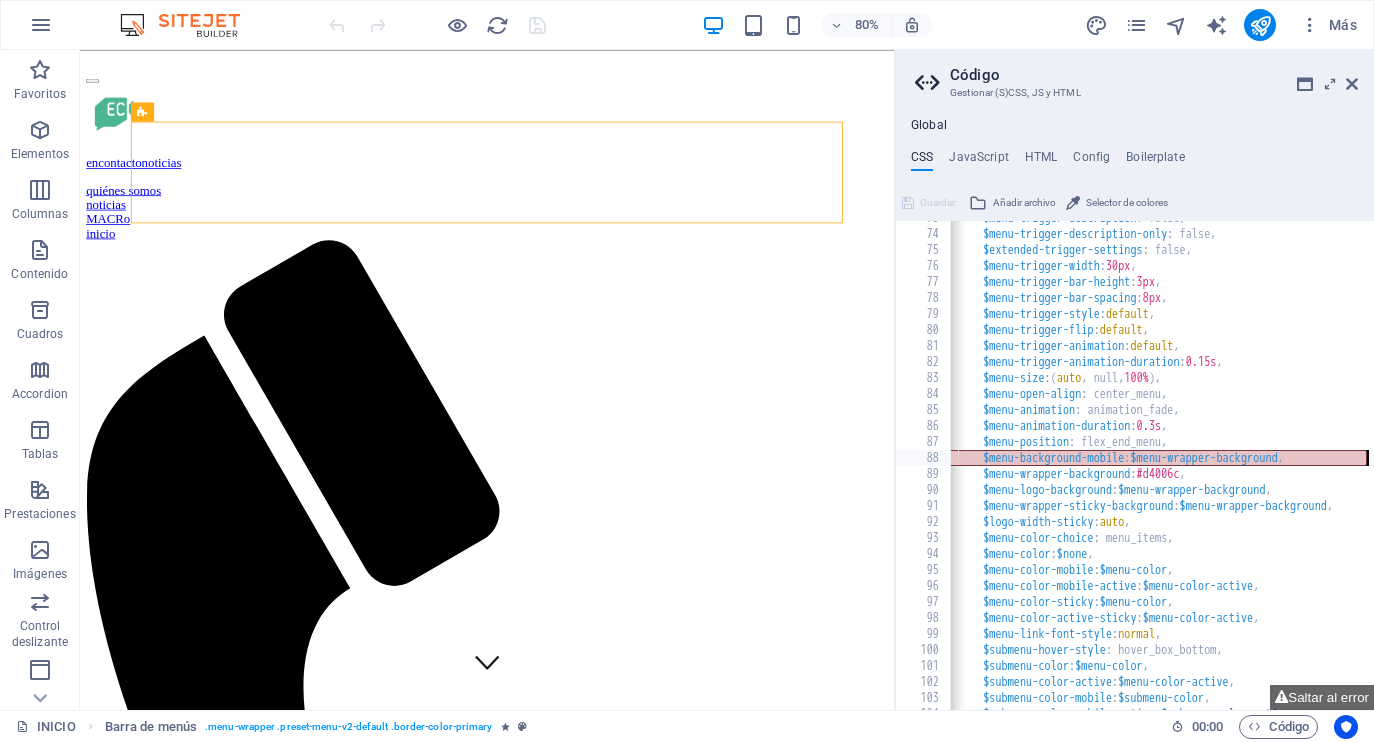 click at bounding box center (1364, 834) 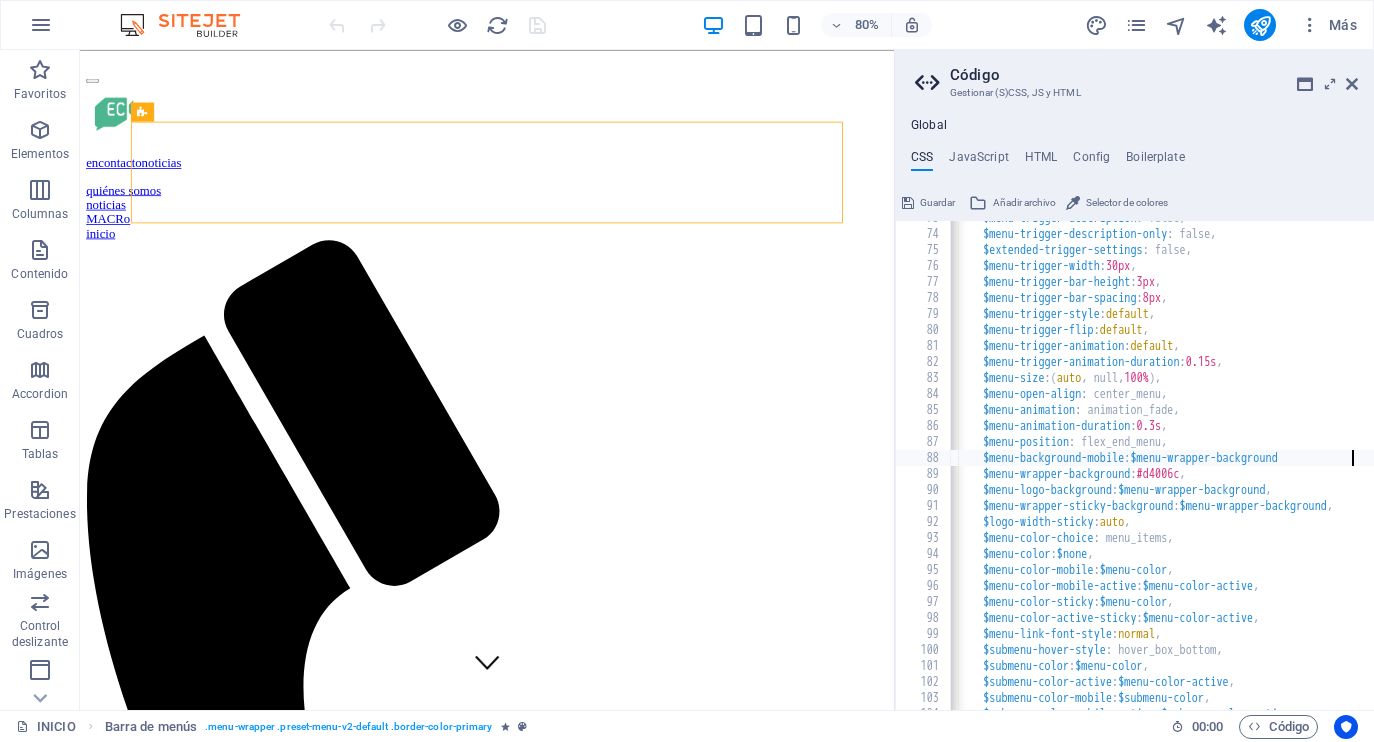 scroll, scrollTop: 0, scrollLeft: 24, axis: horizontal 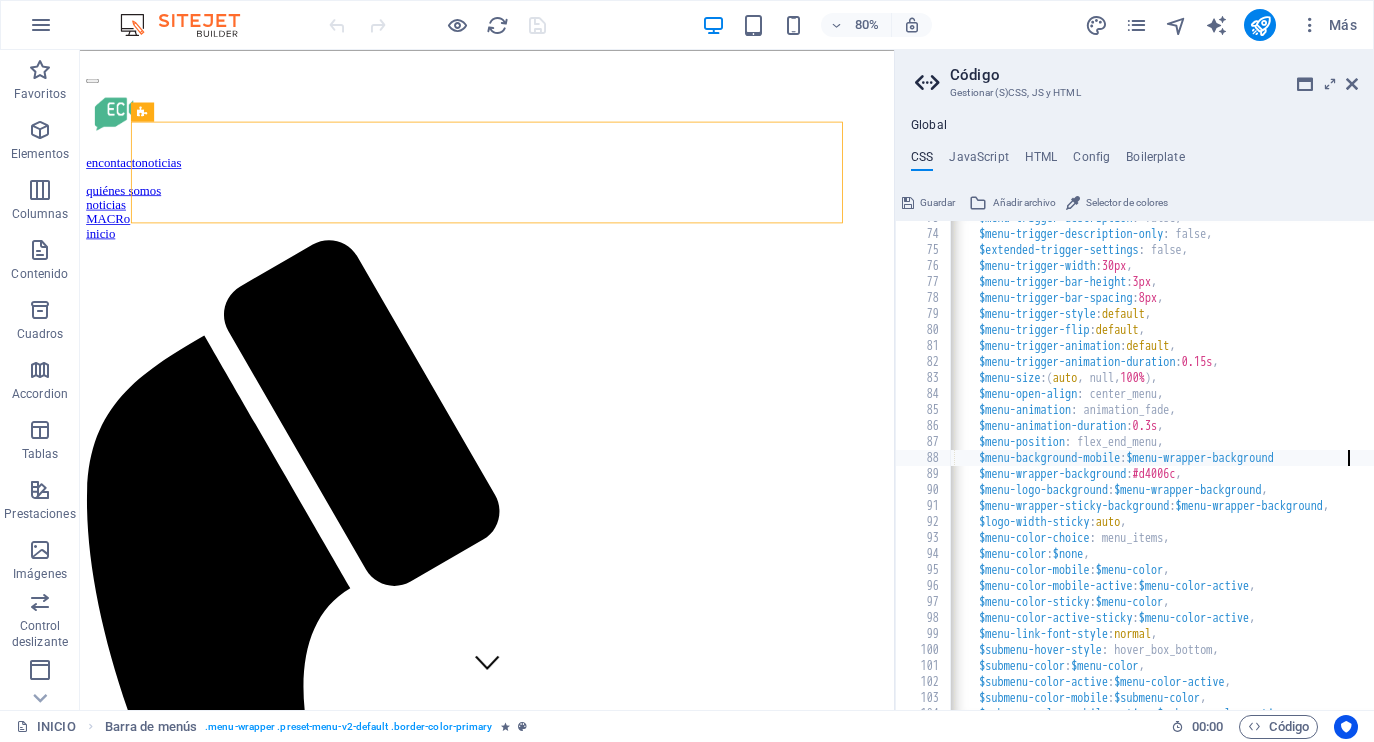 click on "$menu-trigger-description : false,            $menu-trigger-description-only : false,            $extended-trigger-settings : false,            $menu-trigger-width :  30px ,            $menu-trigger-bar-height :  3px ,            $menu-trigger-bar-spacing :  8px ,            $menu-trigger-style :  default ,            $menu-trigger-flip :  default ,            $menu-trigger-animation :  default ,            $menu-trigger-animation-duration :  0.15s ,            $menu-size :  ( auto , null,  100% ) ,            $menu-open-align : center_menu,            $menu-animation : animation_fade,            $menu-animation-duration :  0.3s ,            $menu-position : flex_end_menu,            $menu-background-mobile :  $menu-wrapper-background             $menu-wrapper-background :  #d4006c ,            $menu-logo-background :  $menu-wrapper-background ,            $menu-wrapper-sticky-background :  $menu-wrapper-background ,            $logo-width-sticky :  auto ,            $menu-color-choice           :" at bounding box center (1253, 471) 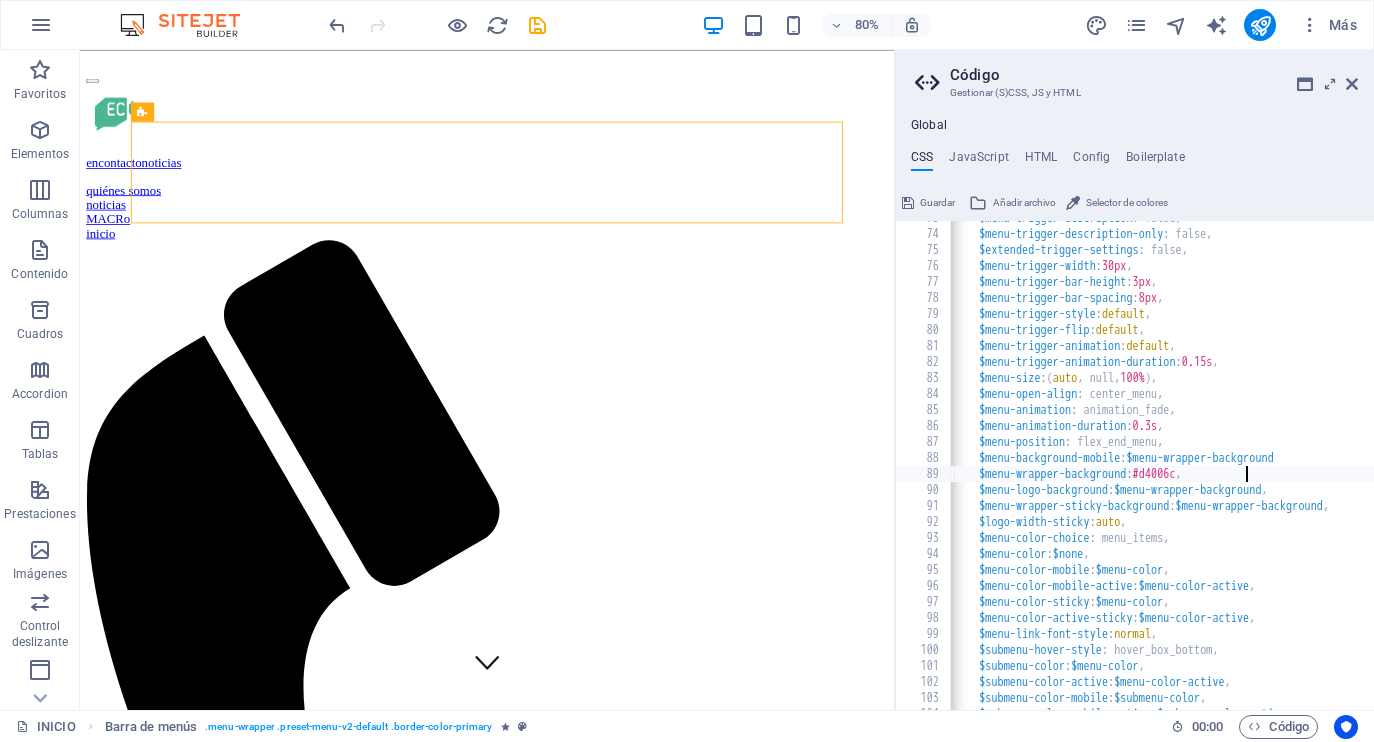 click on "$menu-trigger-description : false,            $menu-trigger-description-only : false,            $extended-trigger-settings : false,            $menu-trigger-width :  30px ,            $menu-trigger-bar-height :  3px ,            $menu-trigger-bar-spacing :  8px ,            $menu-trigger-style :  default ,            $menu-trigger-flip :  default ,            $menu-trigger-animation :  default ,            $menu-trigger-animation-duration :  0.15s ,            $menu-size :  ( auto , null,  100% ) ,            $menu-open-align : center_menu,            $menu-animation : animation_fade,            $menu-animation-duration :  0.3s ,            $menu-position : flex_end_menu,            $menu-background-mobile :  $menu-wrapper-background             $menu-wrapper-background :  #d4006c ,            $menu-logo-background :  $menu-wrapper-background ,            $menu-wrapper-sticky-background :  $menu-wrapper-background ,            $logo-width-sticky :  auto ,            $menu-color-choice           :" at bounding box center (1253, 471) 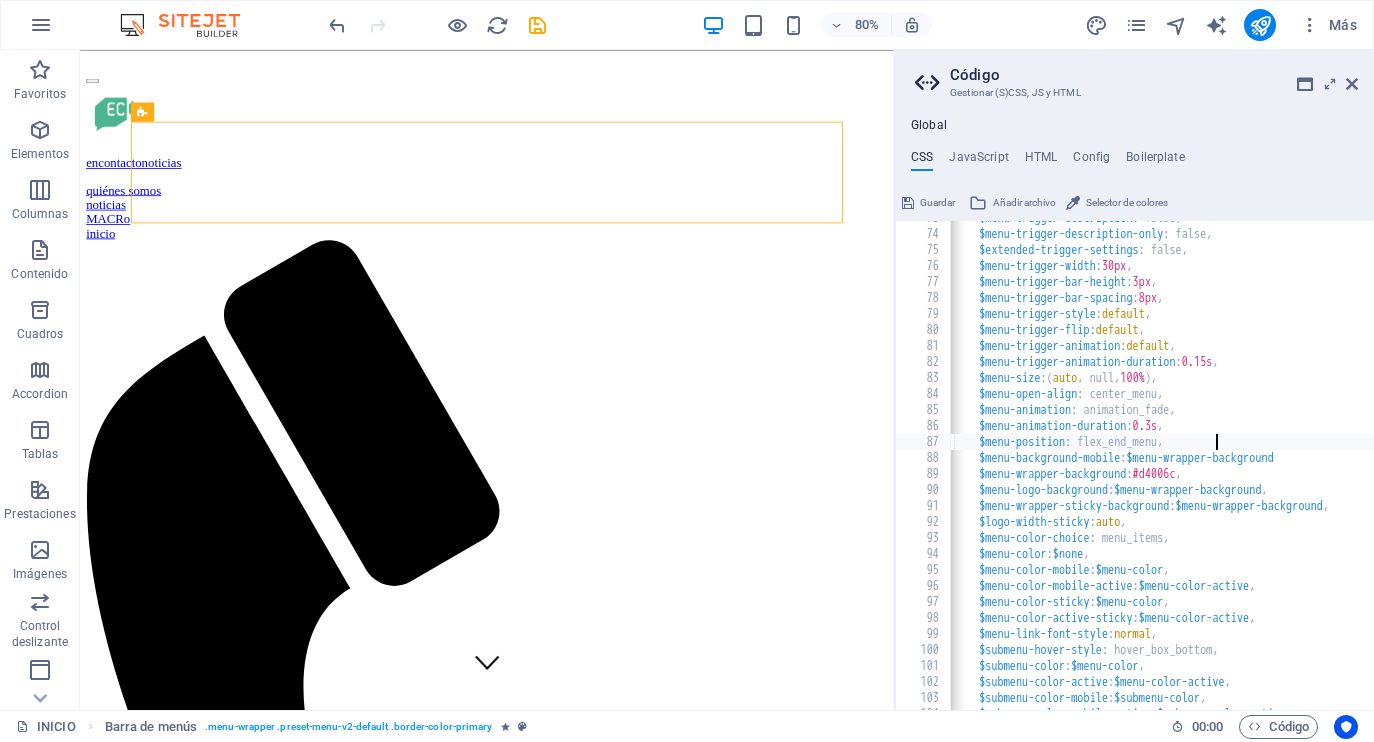 paste 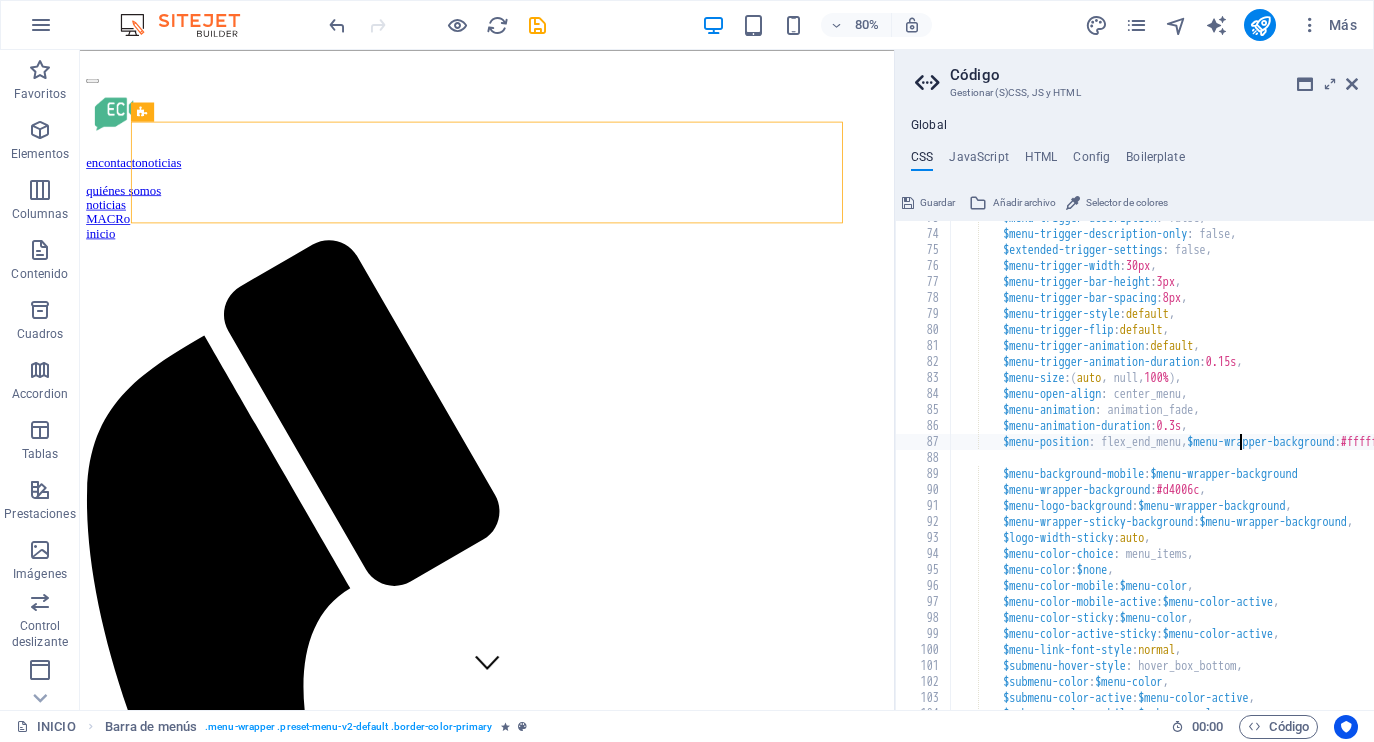 drag, startPoint x: 1237, startPoint y: 441, endPoint x: 1267, endPoint y: 441, distance: 30 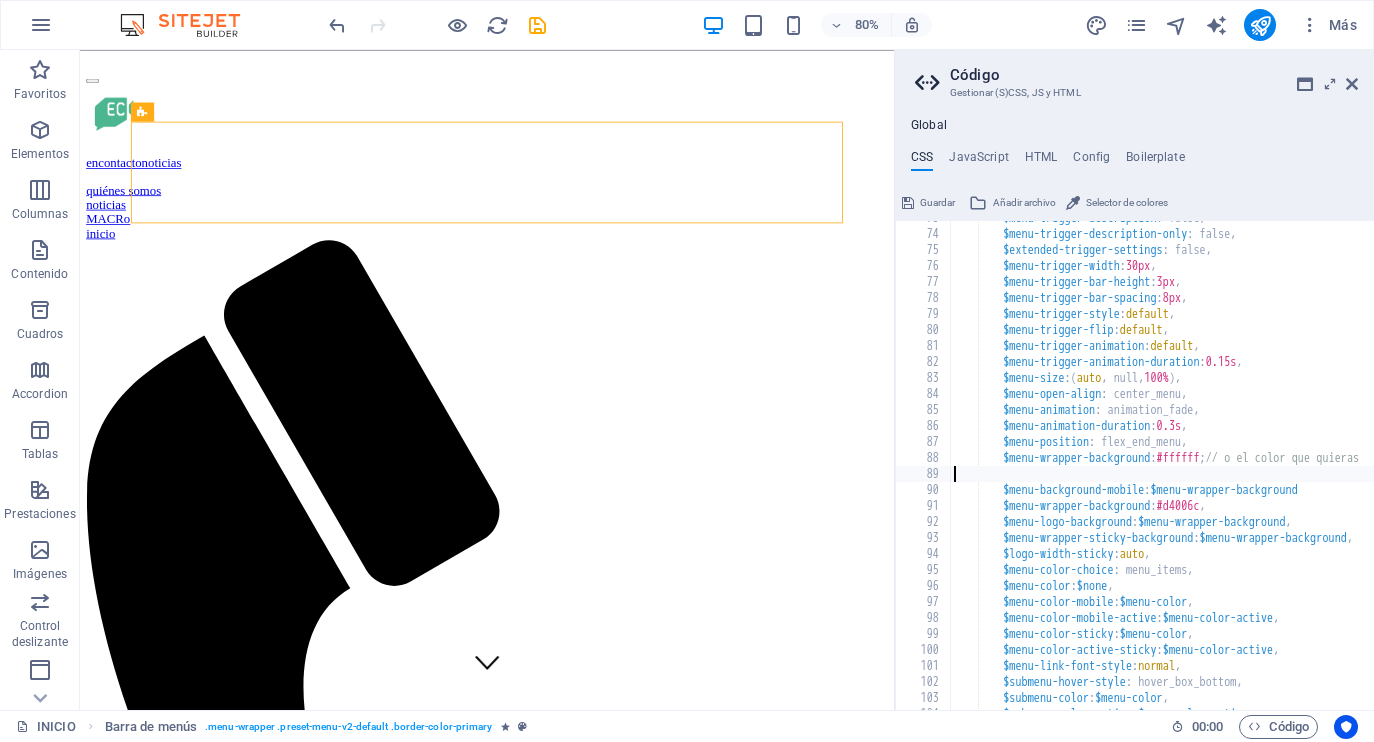 scroll, scrollTop: 0, scrollLeft: 0, axis: both 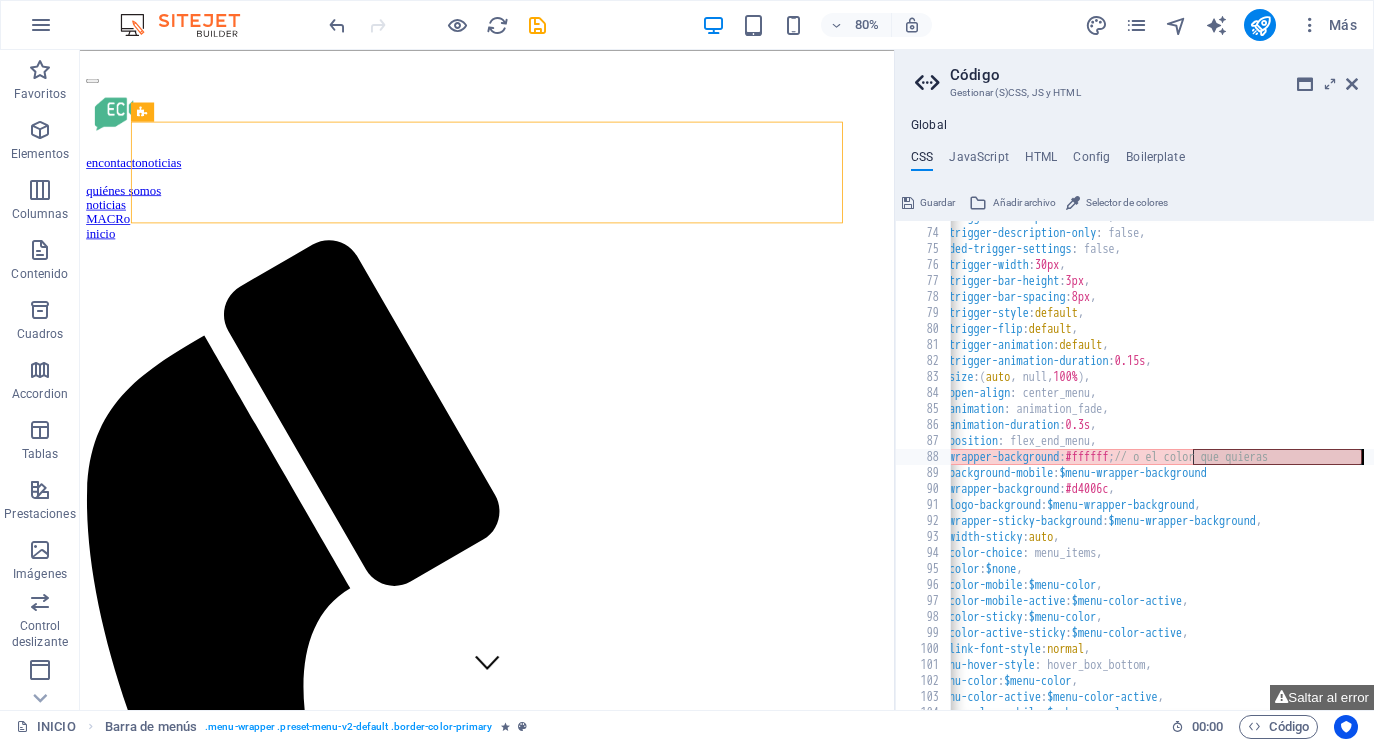drag, startPoint x: 1197, startPoint y: 457, endPoint x: 1398, endPoint y: 457, distance: 201 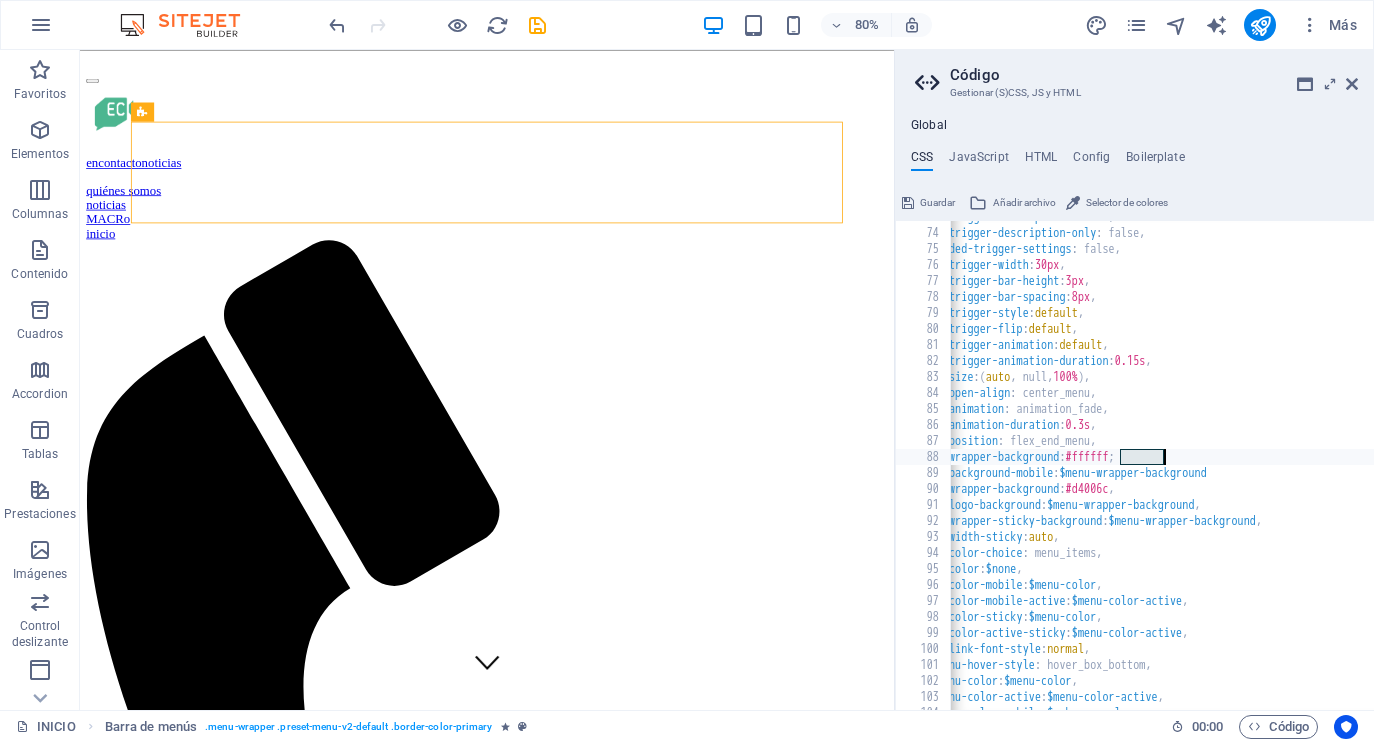drag, startPoint x: 1119, startPoint y: 452, endPoint x: 1164, endPoint y: 452, distance: 45 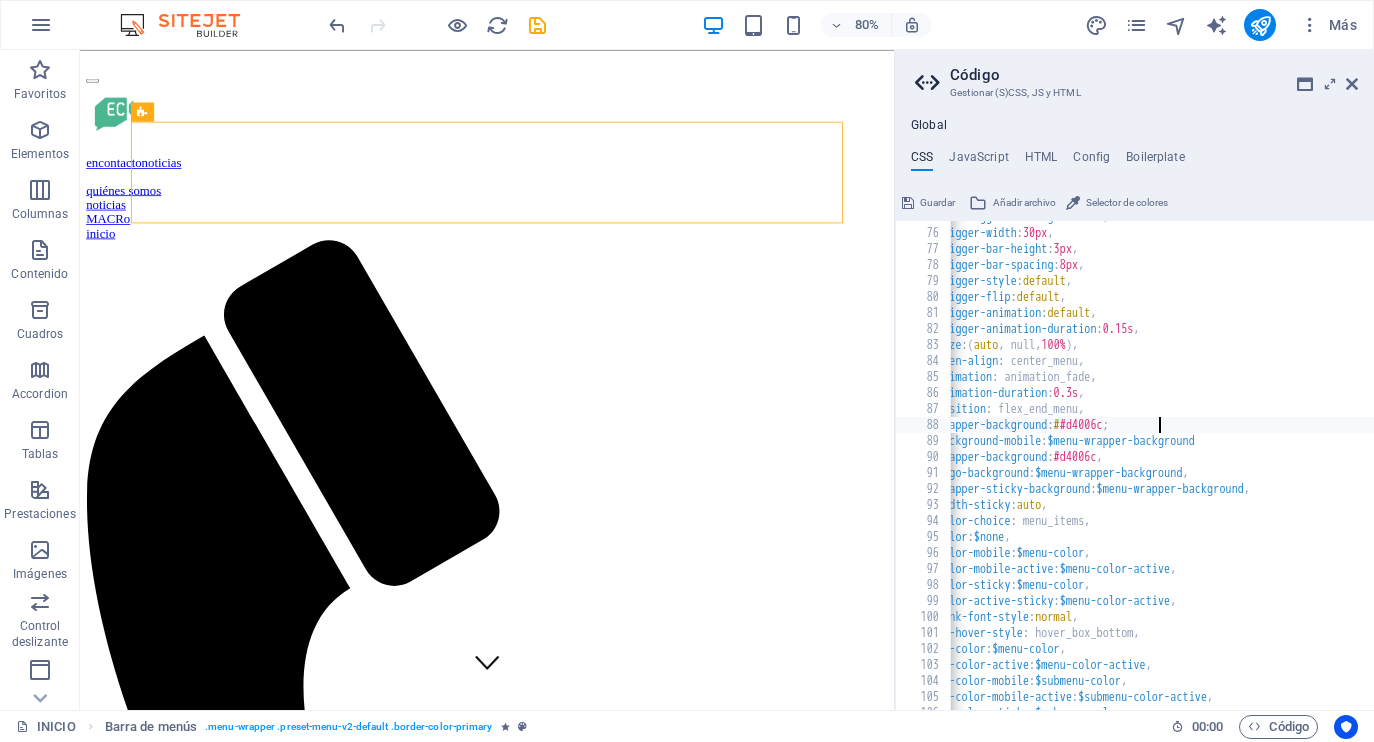 scroll, scrollTop: 1196, scrollLeft: 0, axis: vertical 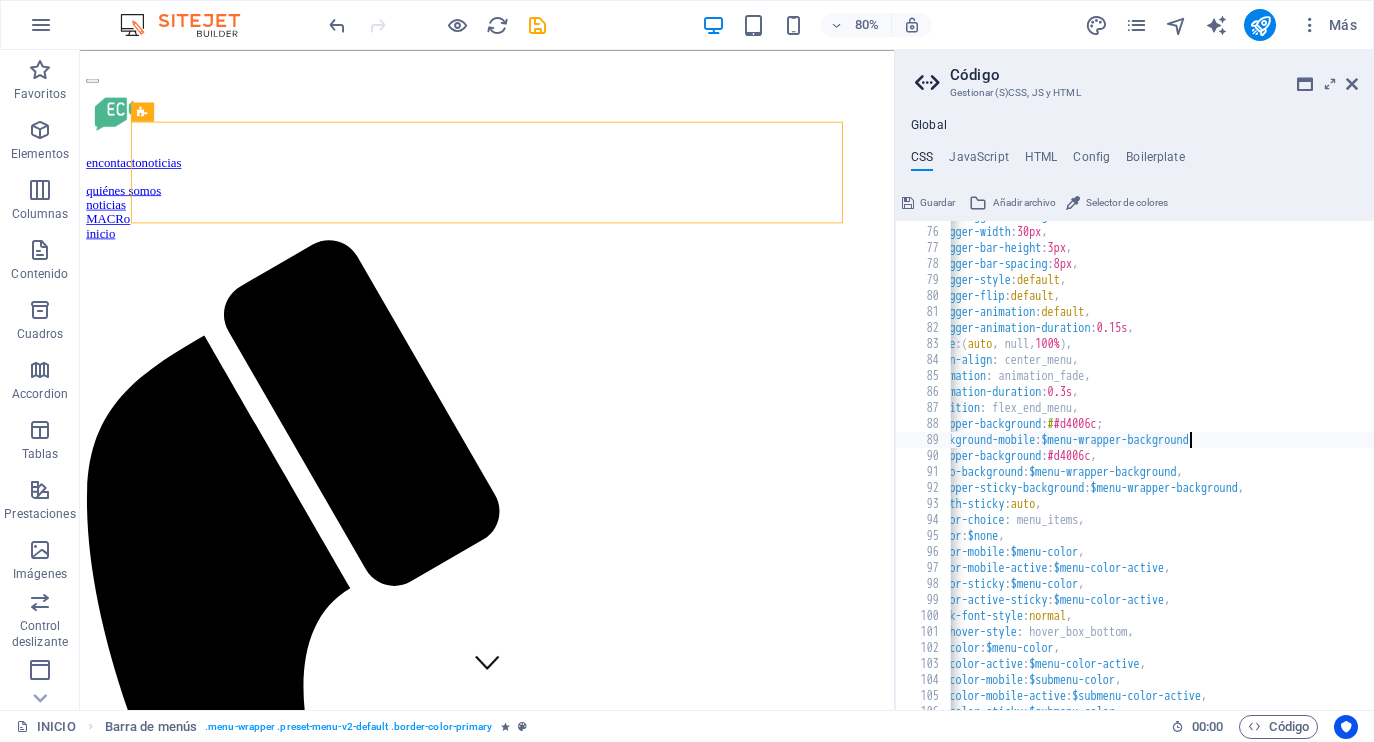 click on "$extended-trigger-settings : false,            $menu-trigger-width :  30px ,            $menu-trigger-bar-height :  3px ,            $menu-trigger-bar-spacing :  8px ,            $menu-trigger-style :  default ,            $menu-trigger-flip :  default ,            $menu-trigger-animation :  default ,            $menu-trigger-animation-duration :  0.15s ,            $menu-size :  ( auto , null,  100% ) ,            $menu-open-align : center_menu,            $menu-animation : animation_fade,            $menu-animation-duration :  0.3s ,            $menu-position : flex_end_menu,            $menu-wrapper-background :  # #d4006c ;           $menu-background-mobile :  $menu-wrapper-background             $menu-wrapper-background :  #d4006c ,            $menu-logo-background :  $menu-wrapper-background ,            $menu-wrapper-sticky-background :  $menu-wrapper-background ,            $logo-width-sticky :  auto ,            $menu-color-choice : menu_items,            $menu-color :  $none ," at bounding box center (1168, 469) 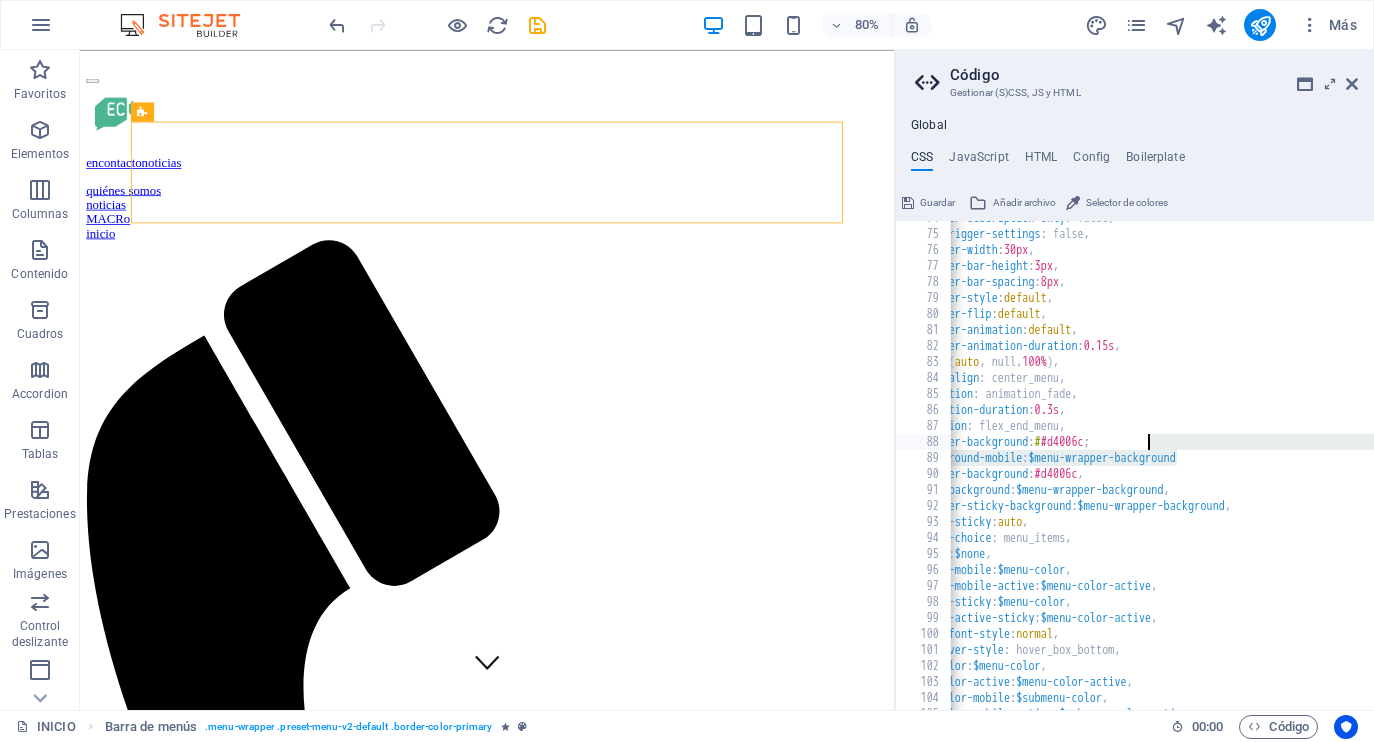 scroll, scrollTop: 1179, scrollLeft: 0, axis: vertical 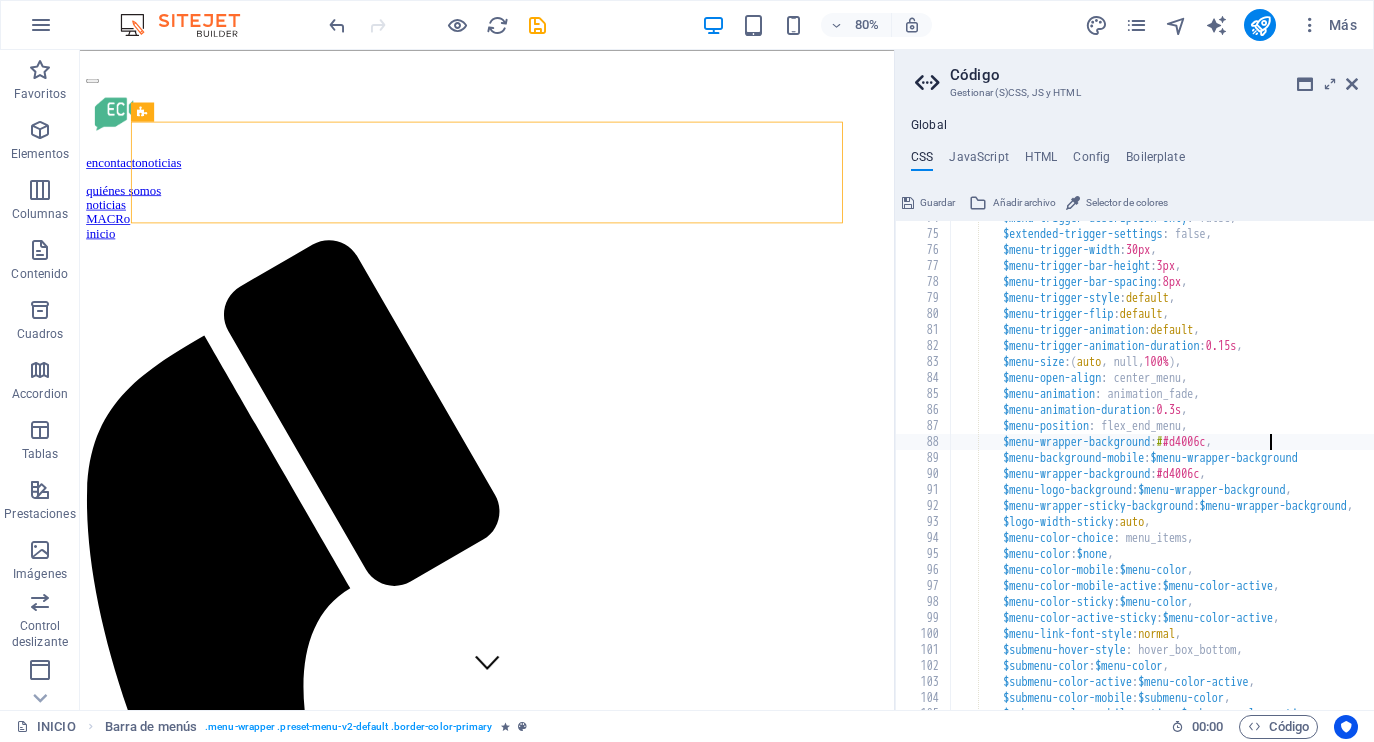 click on "$menu-trigger-description-only : false,            $extended-trigger-settings : false,            $menu-trigger-width :  30px ,            $menu-trigger-bar-height :  3px ,            $menu-trigger-bar-spacing :  8px ,            $menu-trigger-style :  default ,            $menu-trigger-flip :  default ,            $menu-trigger-animation :  default ,            $menu-trigger-animation-duration :  0.15s ,            $menu-size :  ( auto , null,  100% ) ,            $menu-open-align : center_menu,            $menu-animation : animation_fade,            $menu-animation-duration :  0.3s ,            $menu-position : flex_end_menu,            $menu-wrapper-background :  # #d4006c ,           $menu-background-mobile :  $menu-wrapper-background             $menu-wrapper-background :  #d4006c ,            $menu-logo-background :  $menu-wrapper-background ,            $menu-wrapper-sticky-background :  $menu-wrapper-background ,            $logo-width-sticky :  auto ,            $menu-color-choice" at bounding box center [1277, 471] 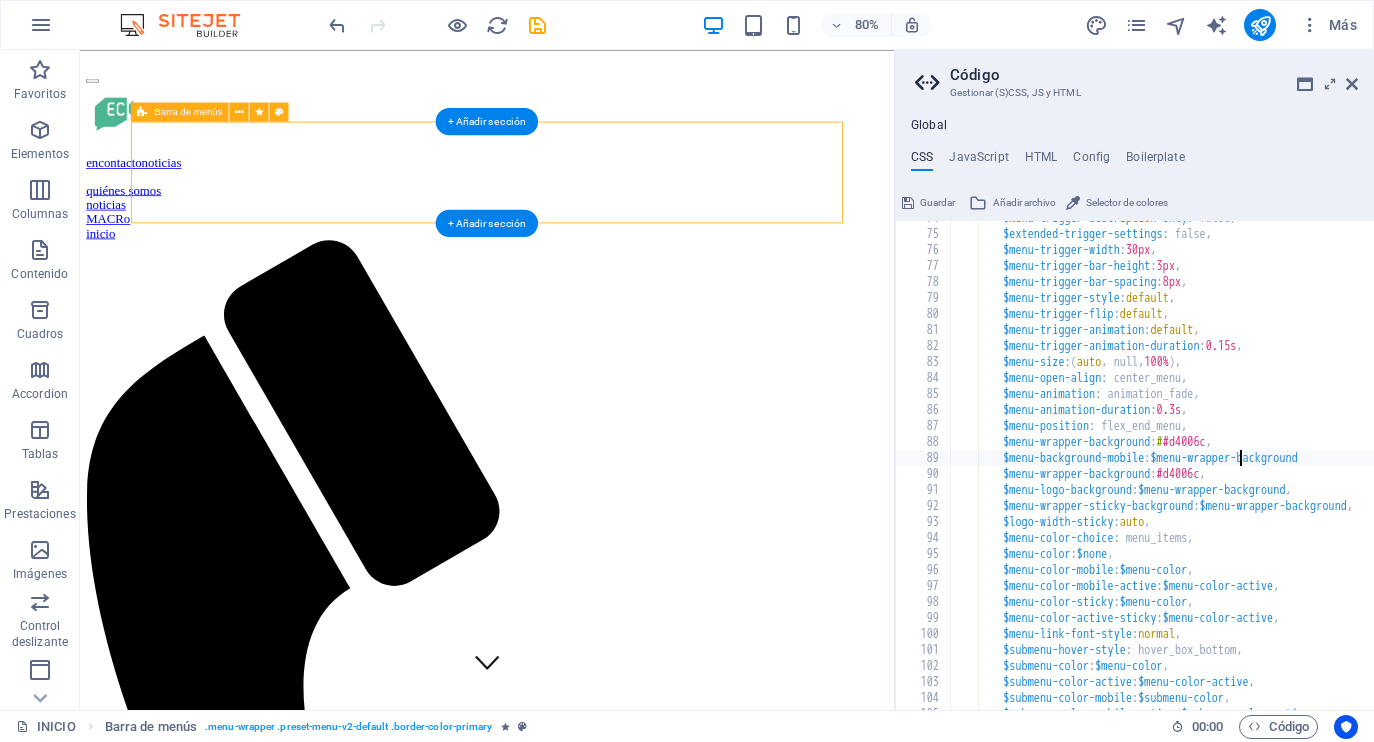 click on "encontactonoticias quiénes somos noticias MACRo inicio" at bounding box center (589, 847) 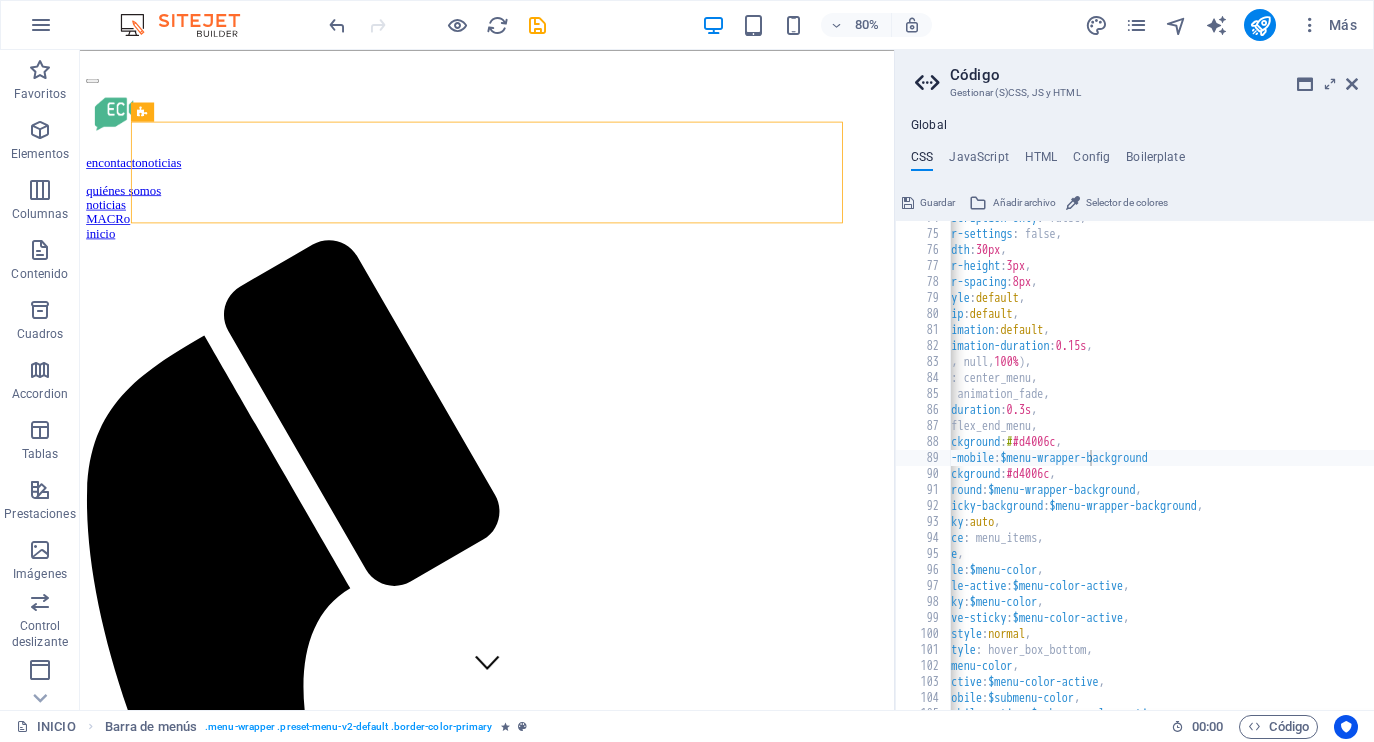 scroll, scrollTop: 0, scrollLeft: 150, axis: horizontal 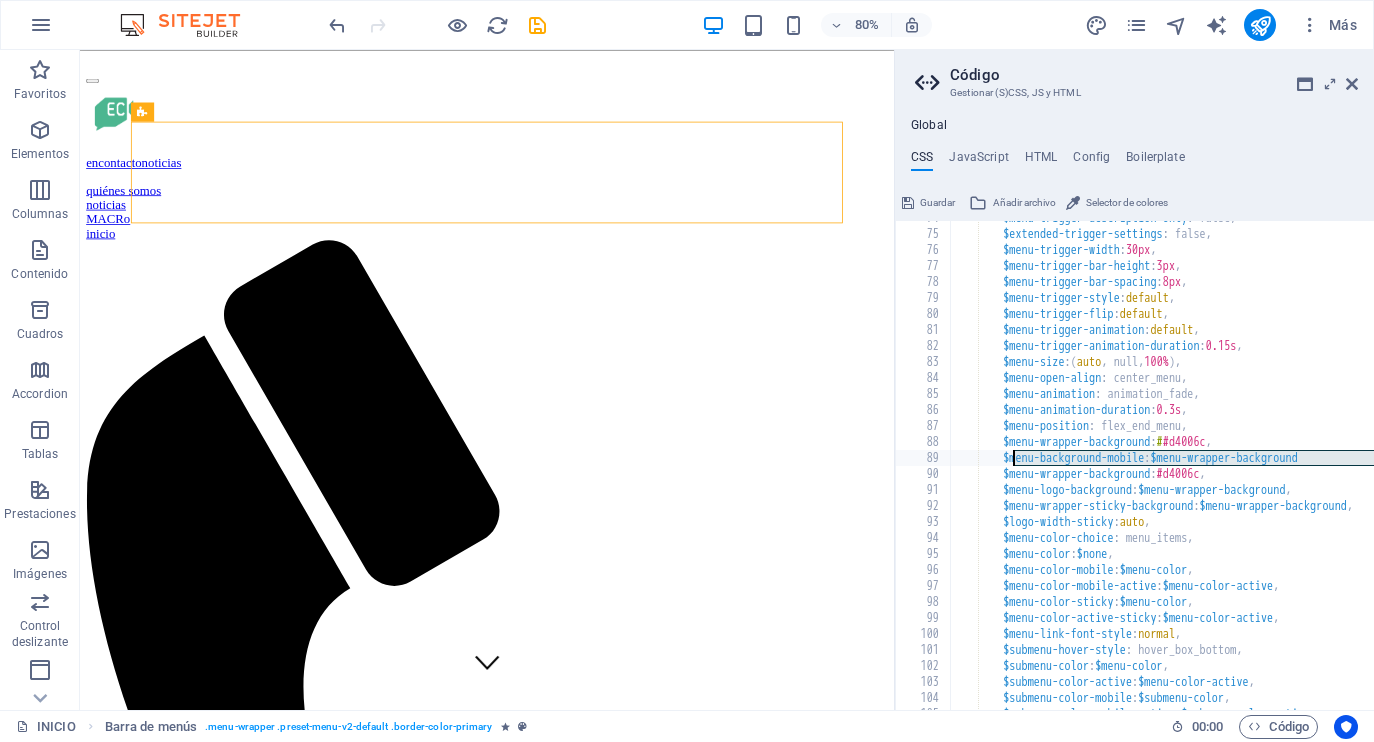 drag, startPoint x: 1241, startPoint y: 453, endPoint x: 1015, endPoint y: 453, distance: 226 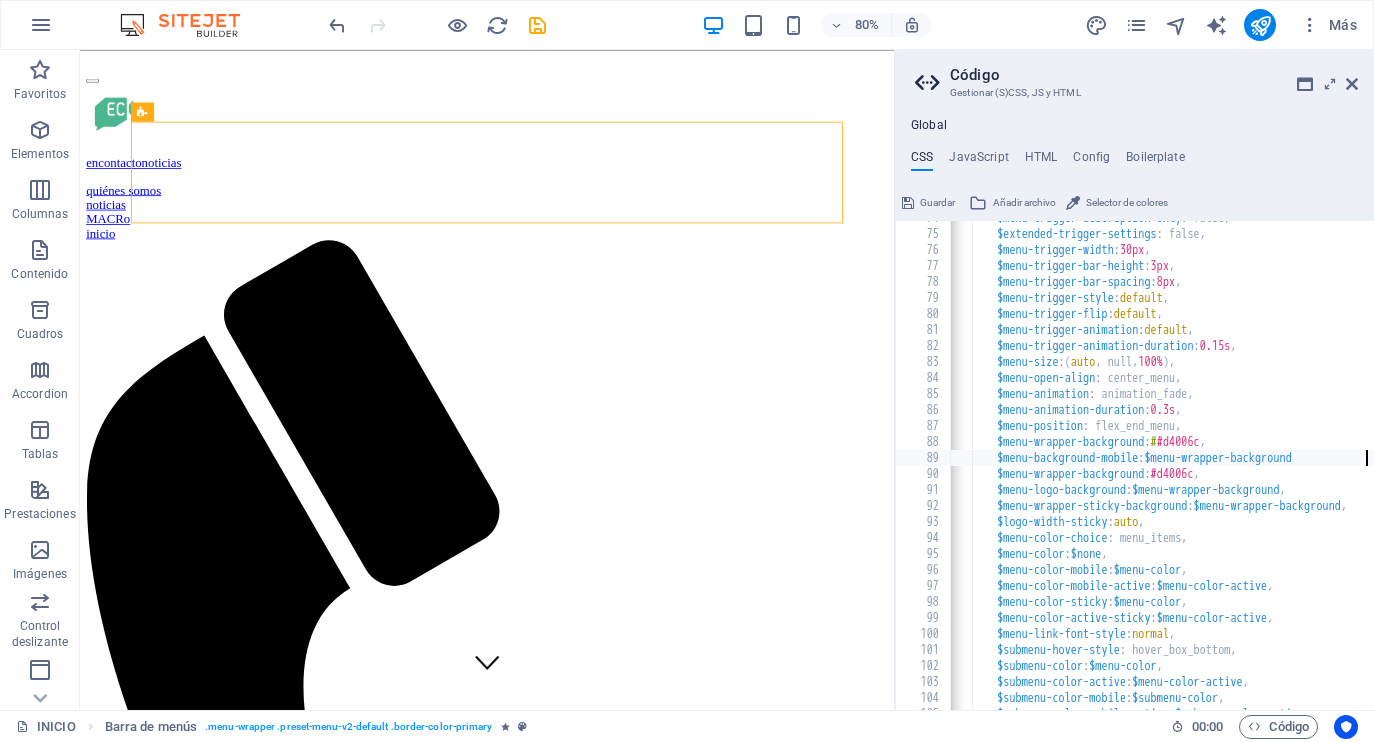 scroll, scrollTop: 0, scrollLeft: 6, axis: horizontal 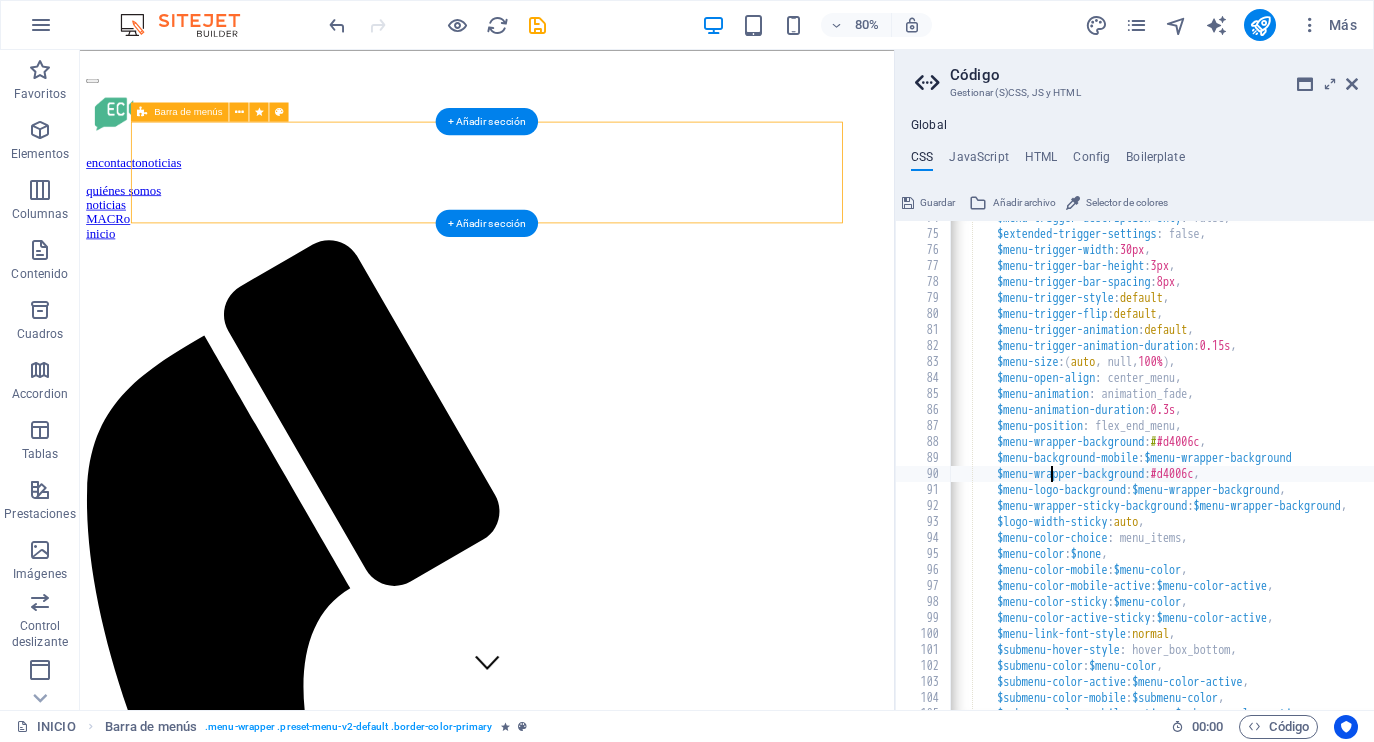 click on "encontactonoticias quiénes somos noticias MACRo inicio" at bounding box center (589, 847) 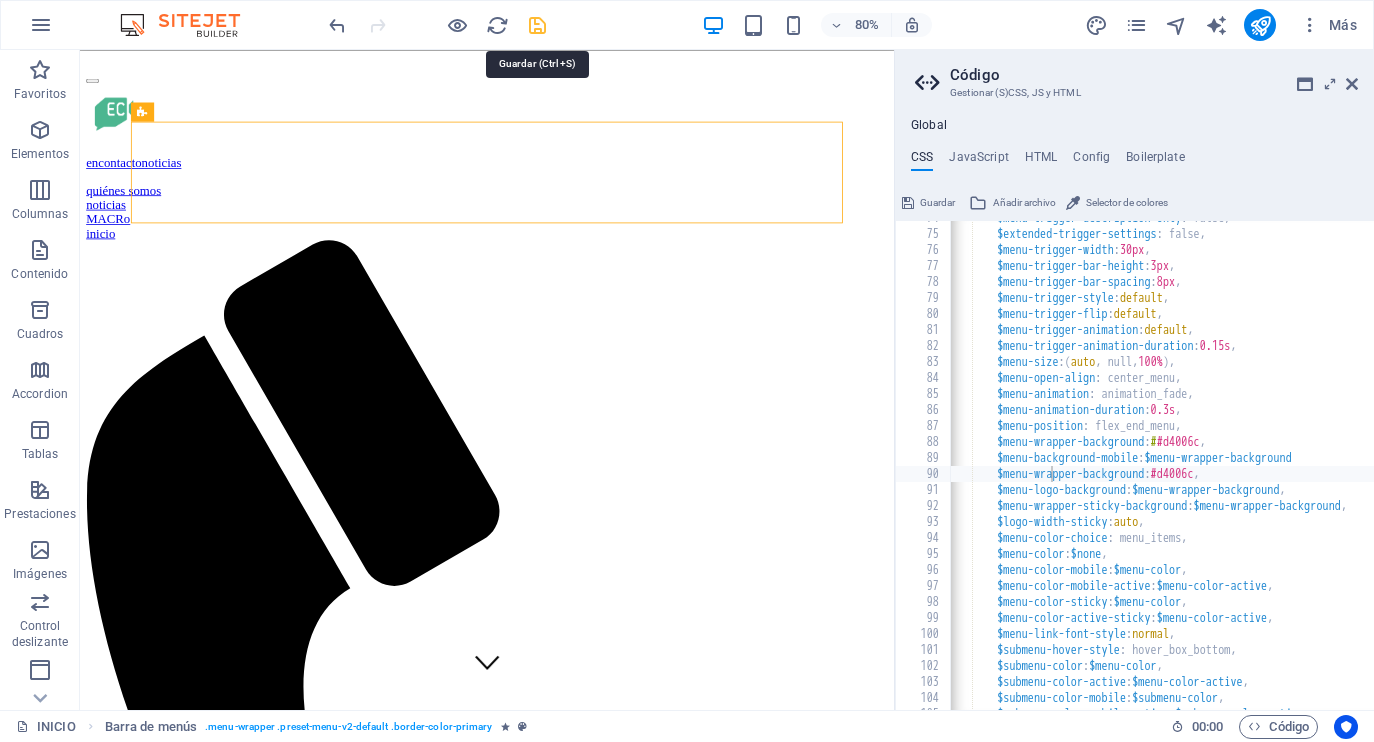 click at bounding box center [537, 25] 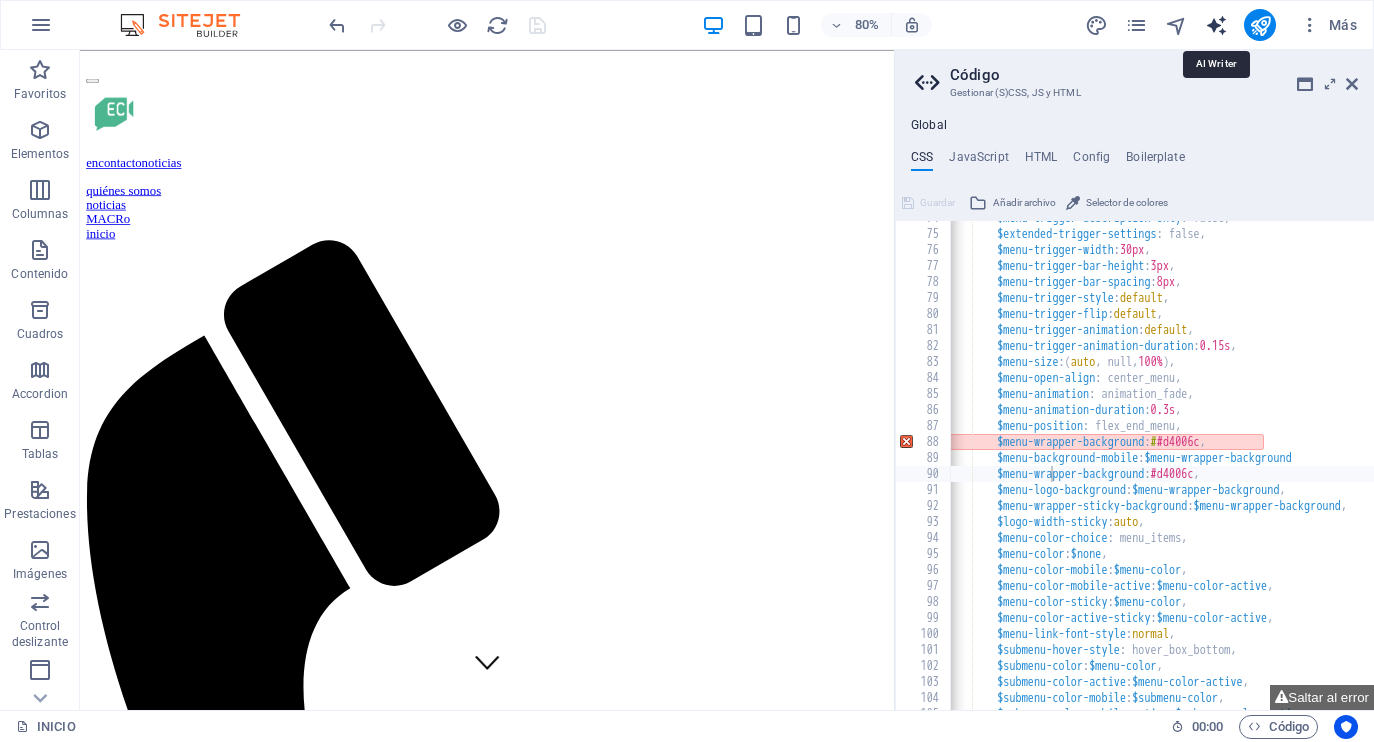 click at bounding box center (1216, 25) 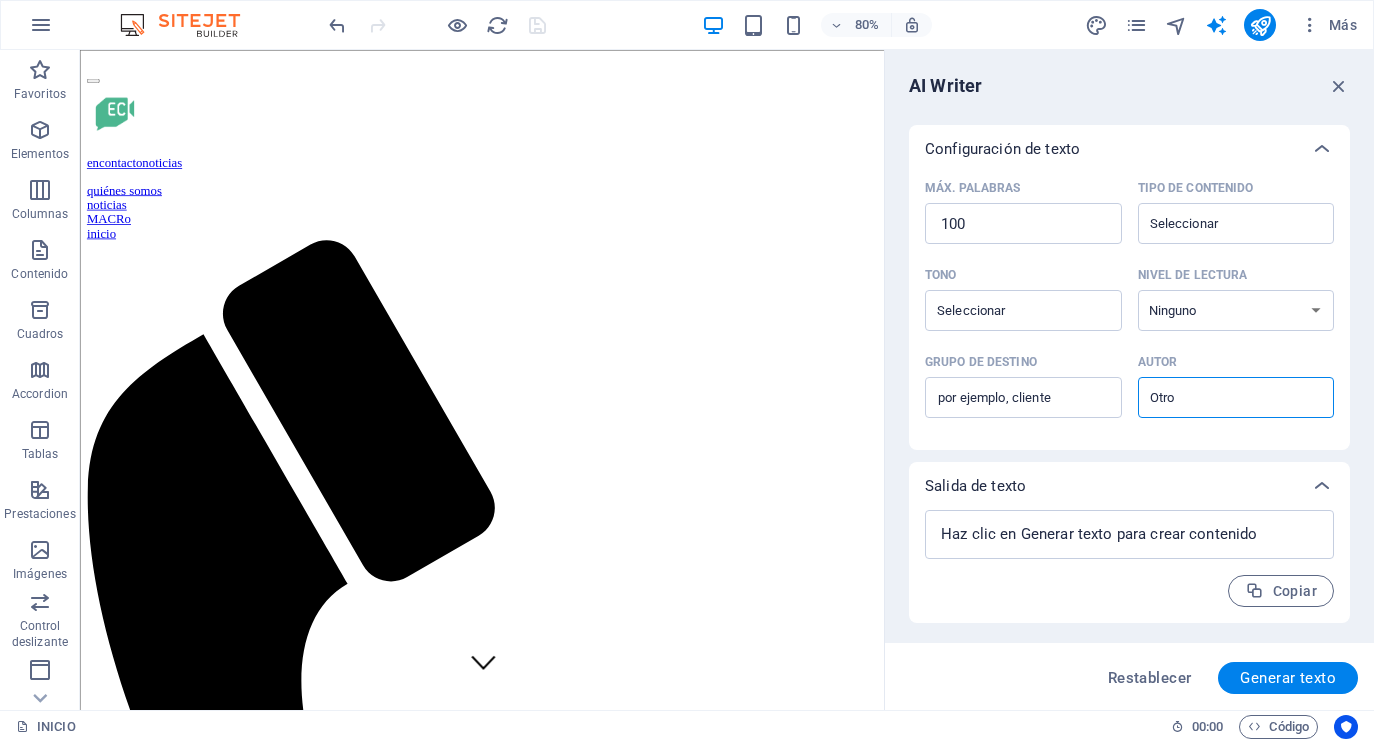 scroll, scrollTop: 413, scrollLeft: 0, axis: vertical 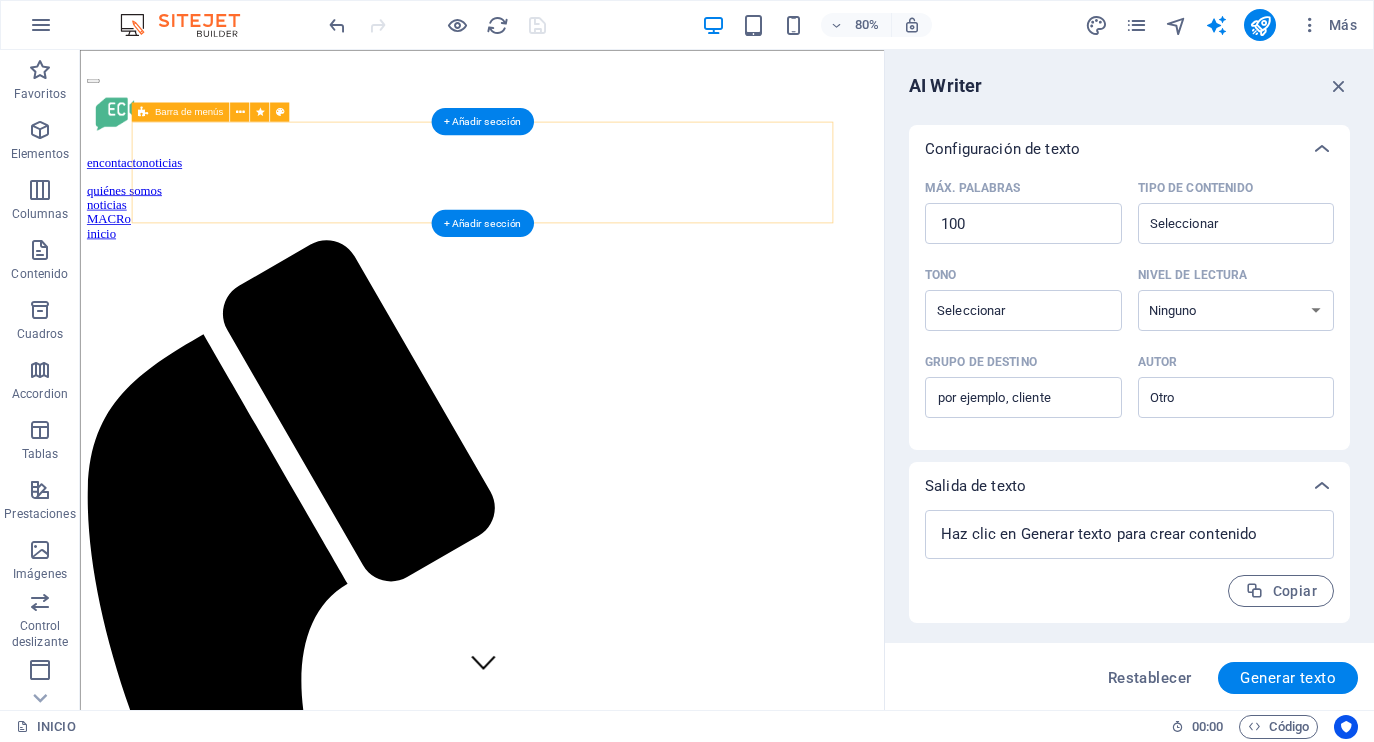 click on "encontactonoticias quiénes somos noticias MACRo inicio" at bounding box center (582, 838) 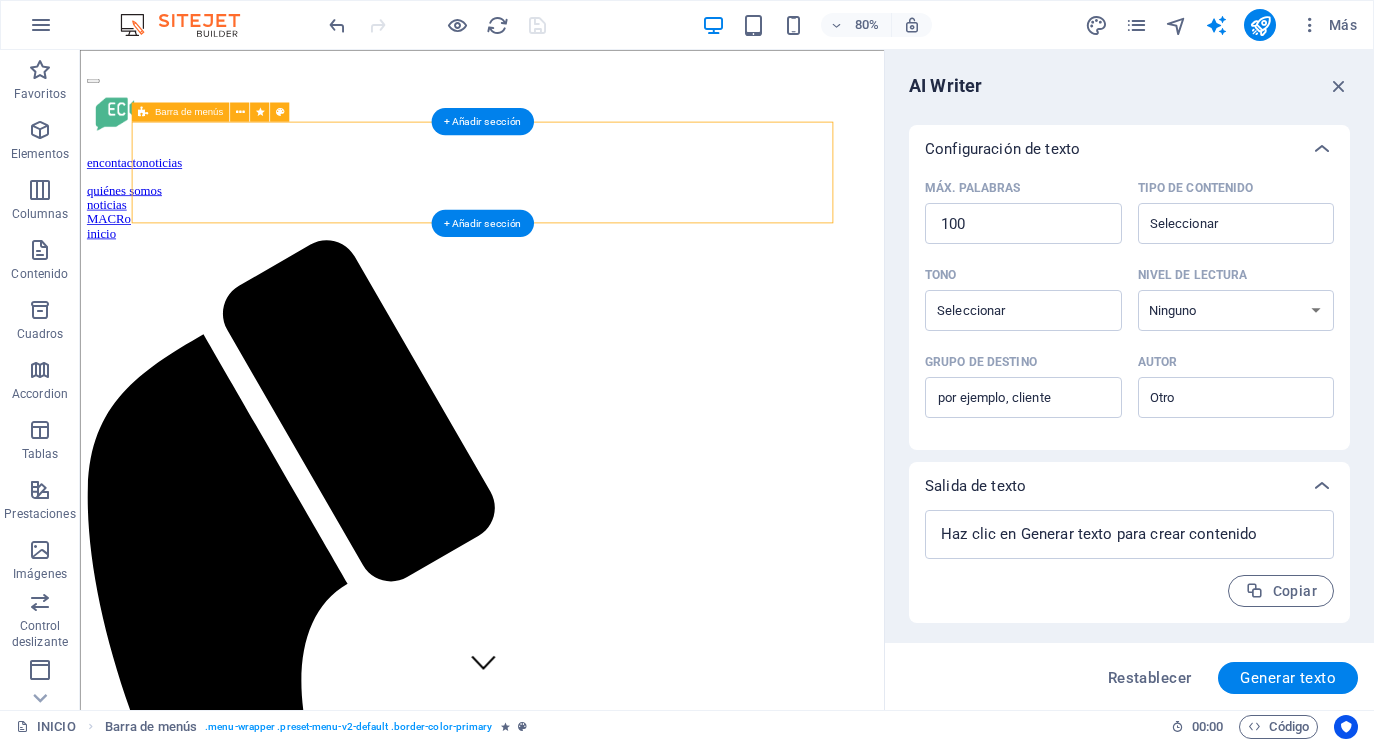 click on "encontactonoticias quiénes somos noticias MACRo inicio" at bounding box center [582, 838] 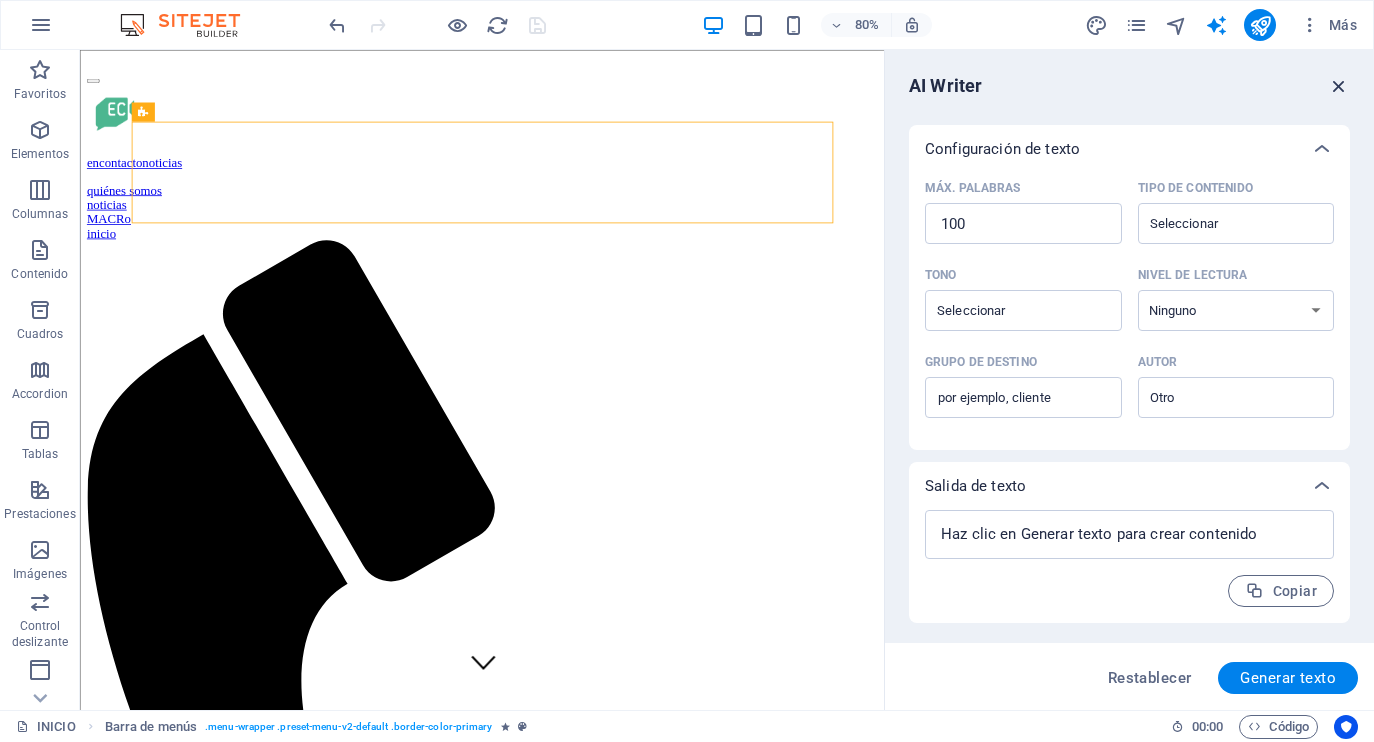 click at bounding box center (1339, 86) 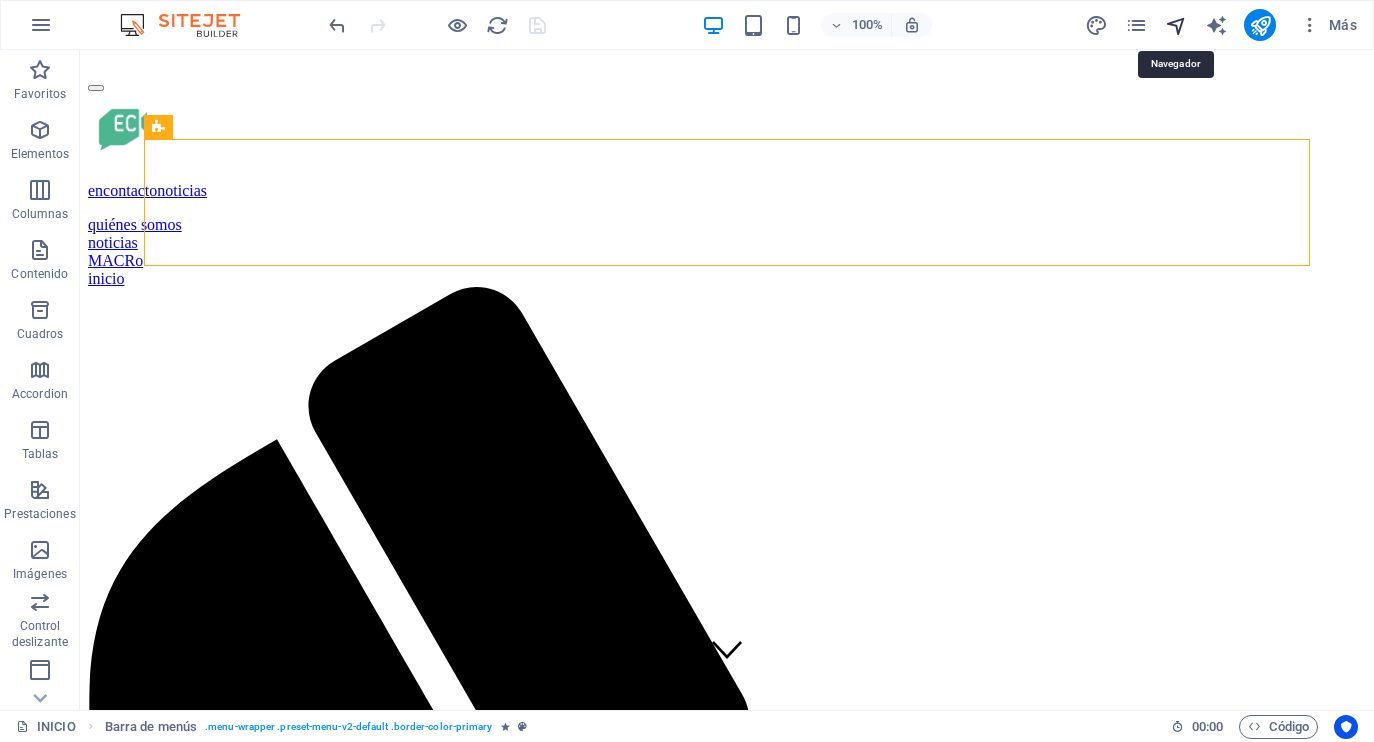 click at bounding box center (1176, 25) 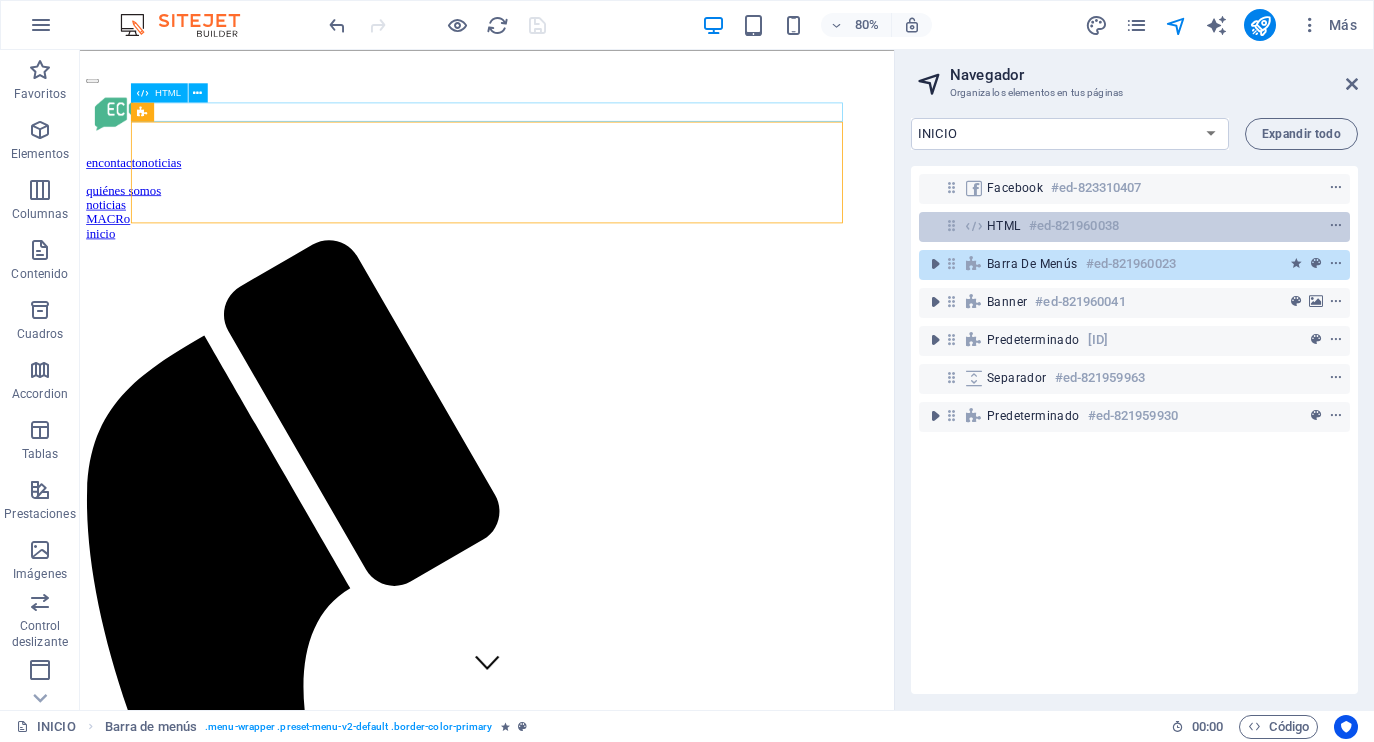 click on "HTML #ed-821960038" at bounding box center (1118, 226) 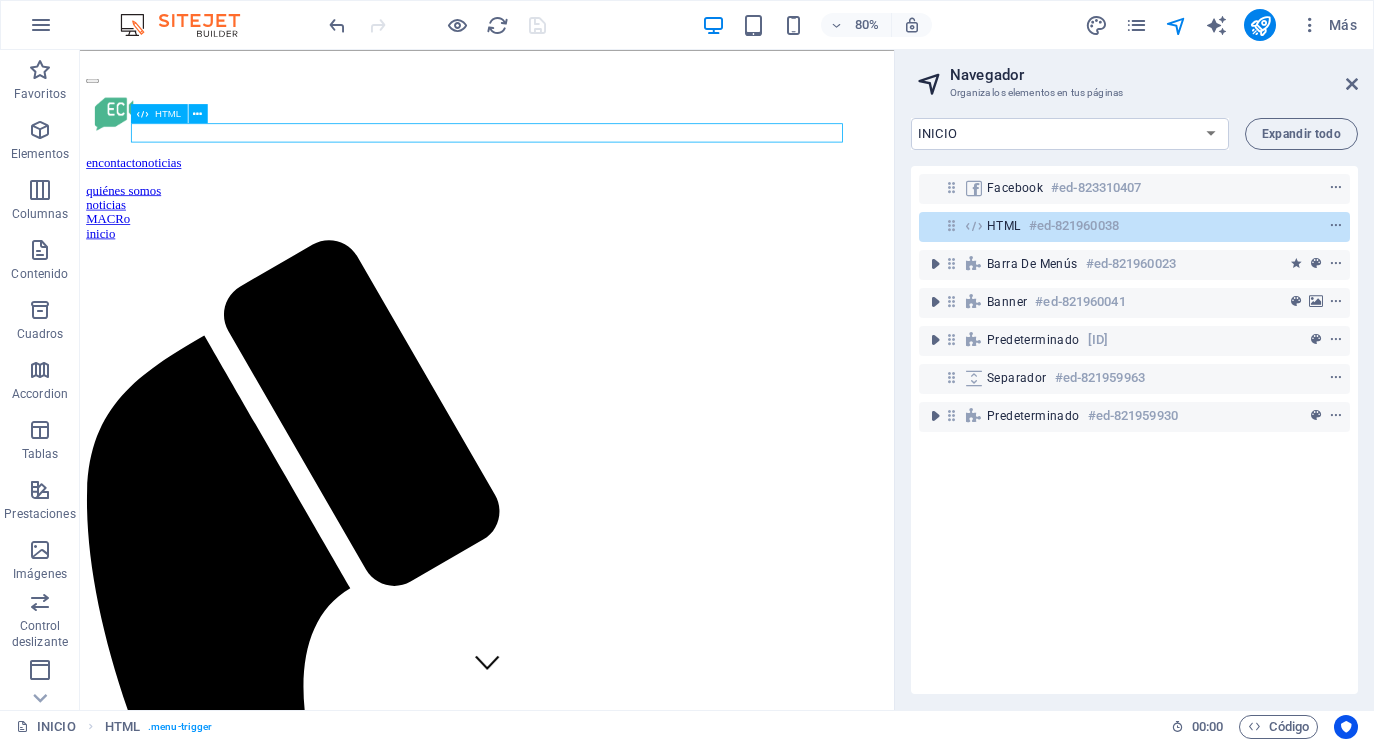scroll, scrollTop: 0, scrollLeft: 0, axis: both 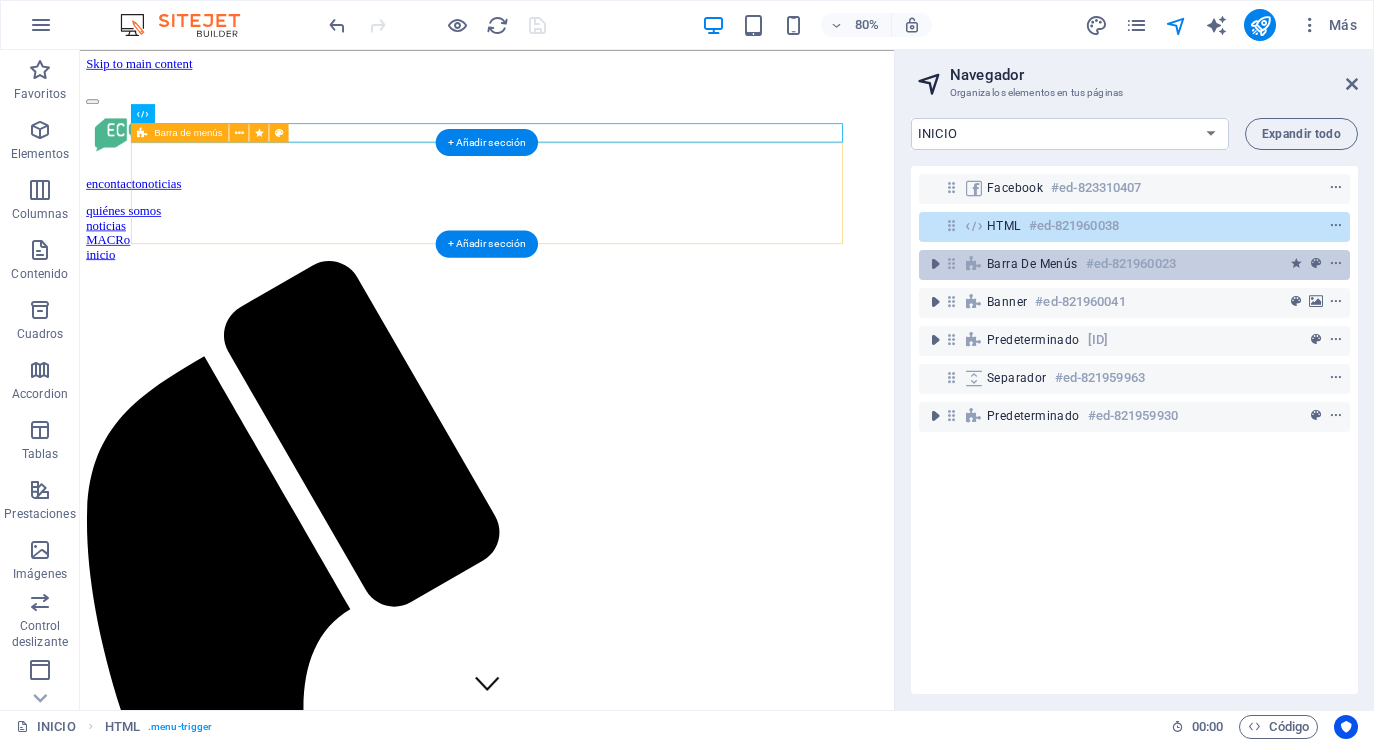click on "Barra de menús #ed-821960023" at bounding box center (1118, 264) 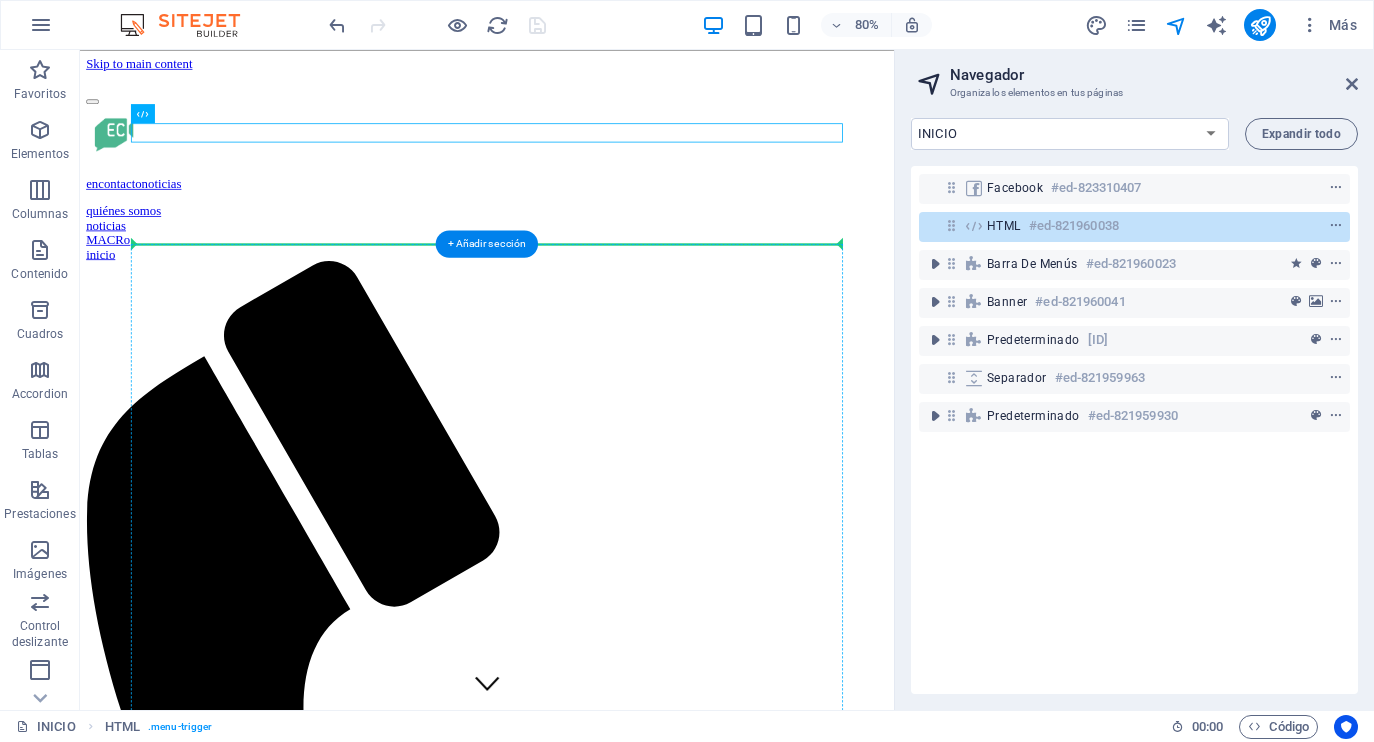 drag, startPoint x: 268, startPoint y: 148, endPoint x: 354, endPoint y: 301, distance: 175.51353 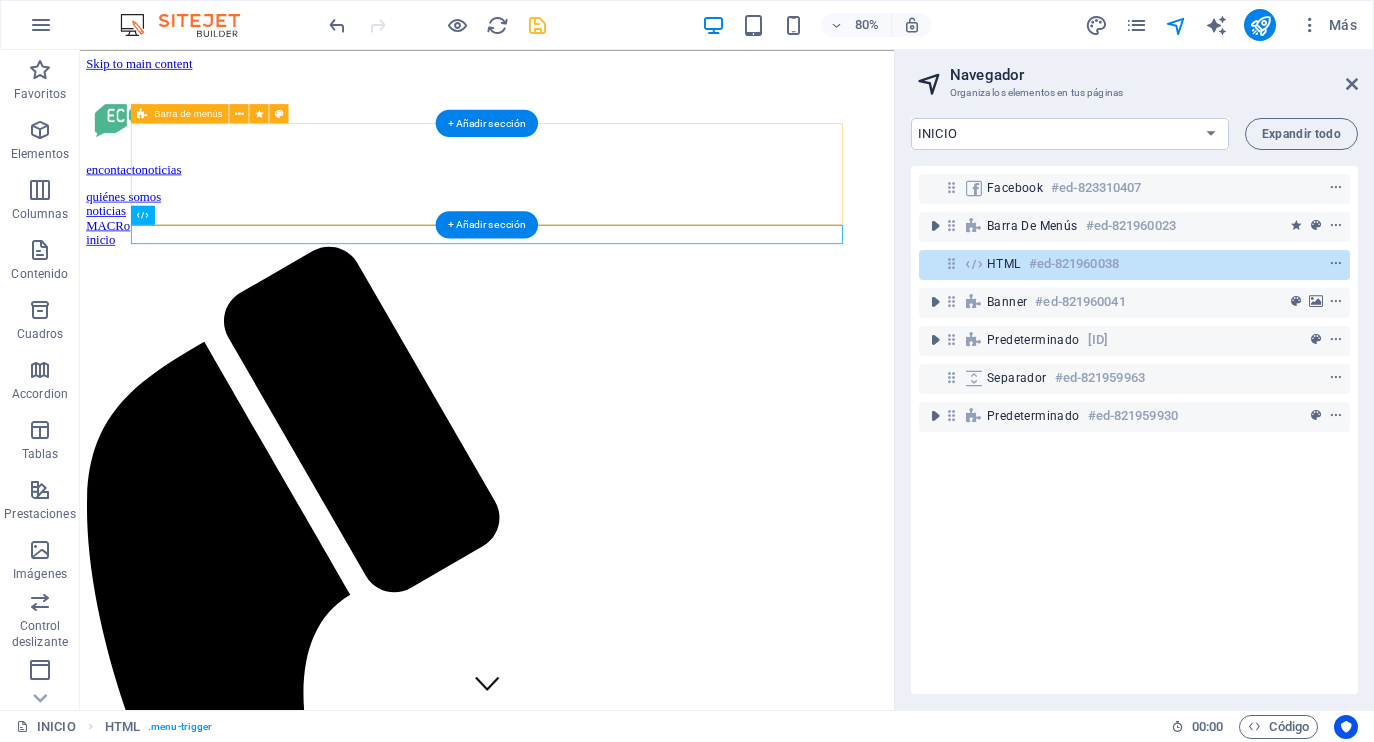 click on "encontactonoticias quiénes somos noticias MACRo inicio" at bounding box center [589, 855] 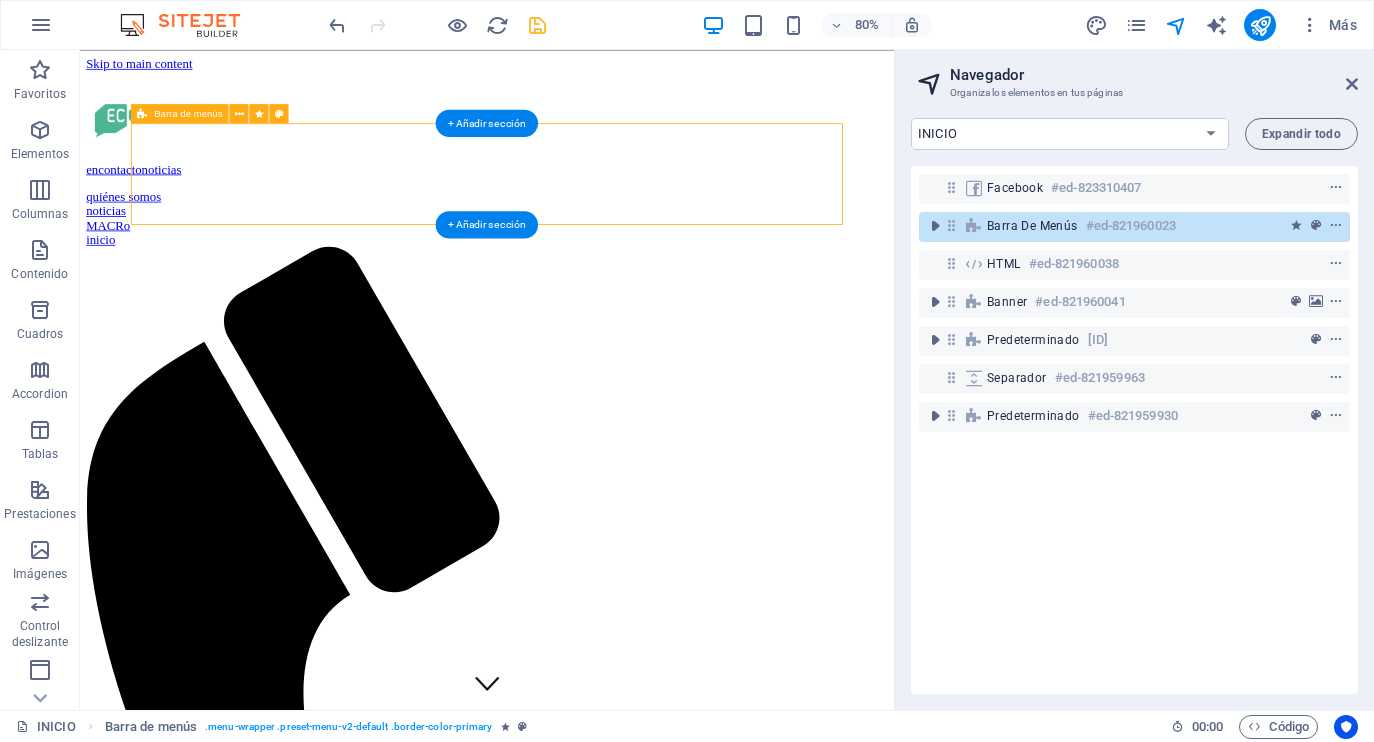 click on "Barra de menús" at bounding box center [1032, 226] 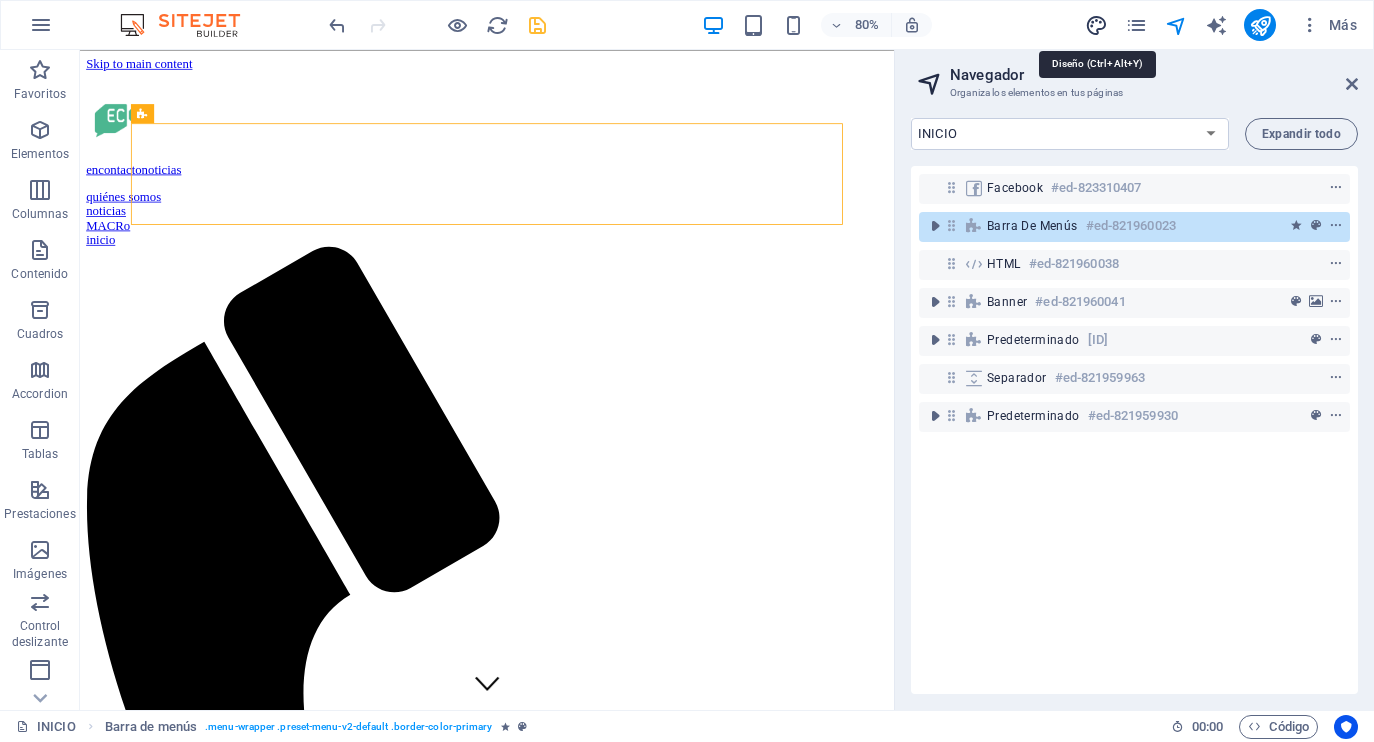 click at bounding box center (1096, 25) 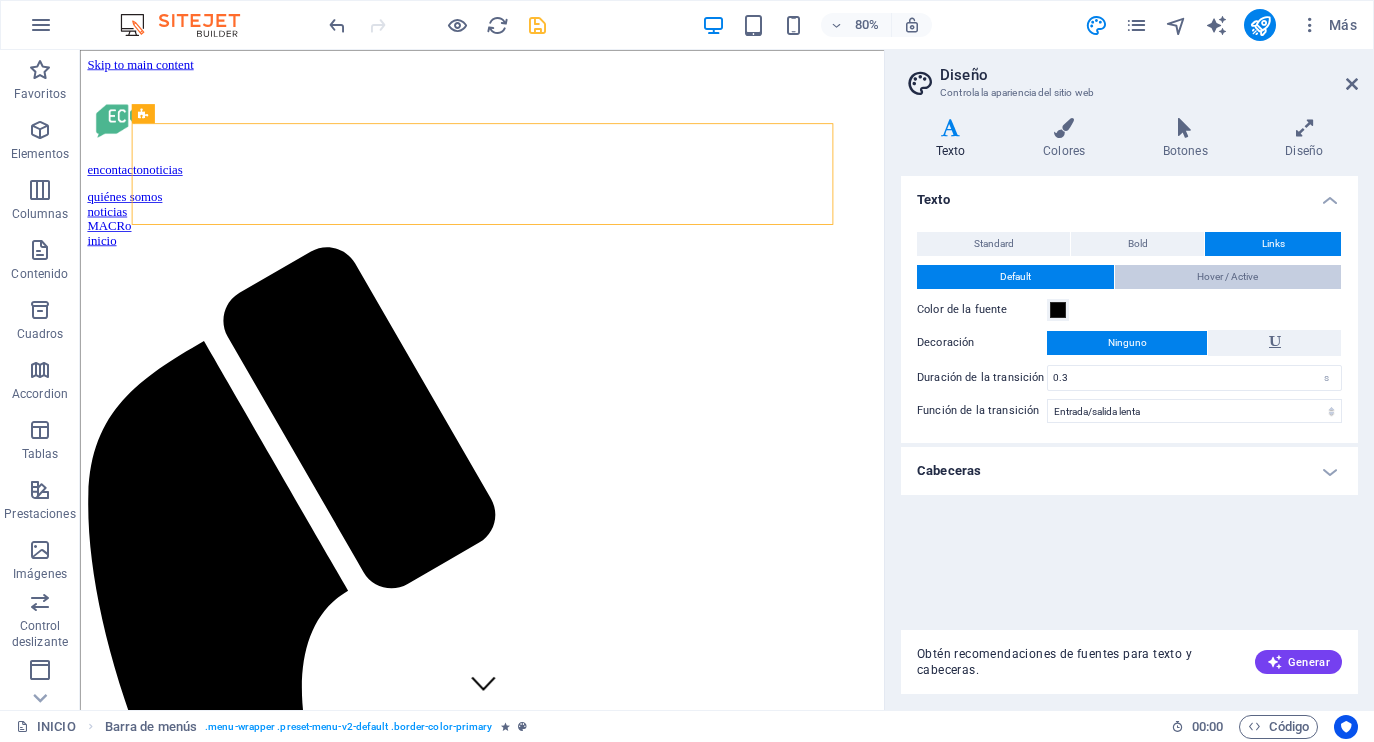 click on "Hover / Active" at bounding box center [1227, 277] 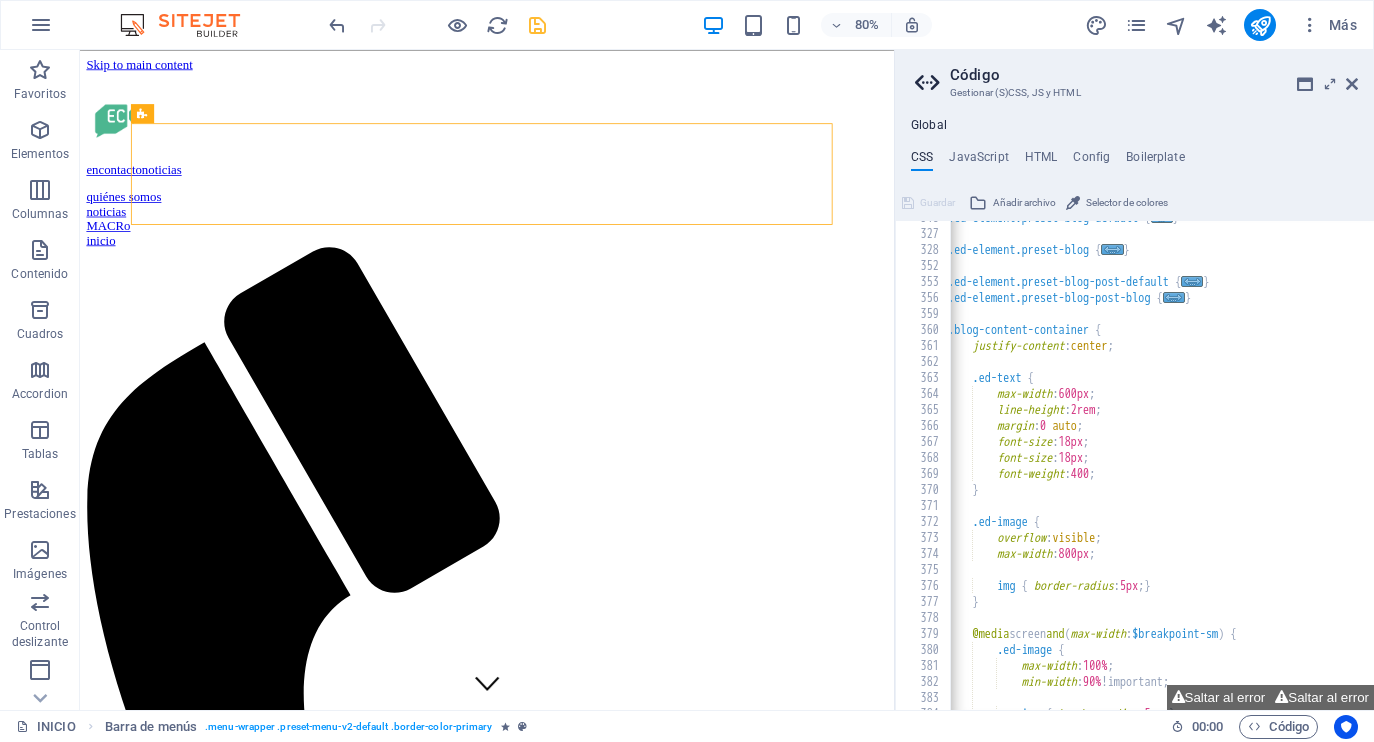 scroll, scrollTop: 1179, scrollLeft: 0, axis: vertical 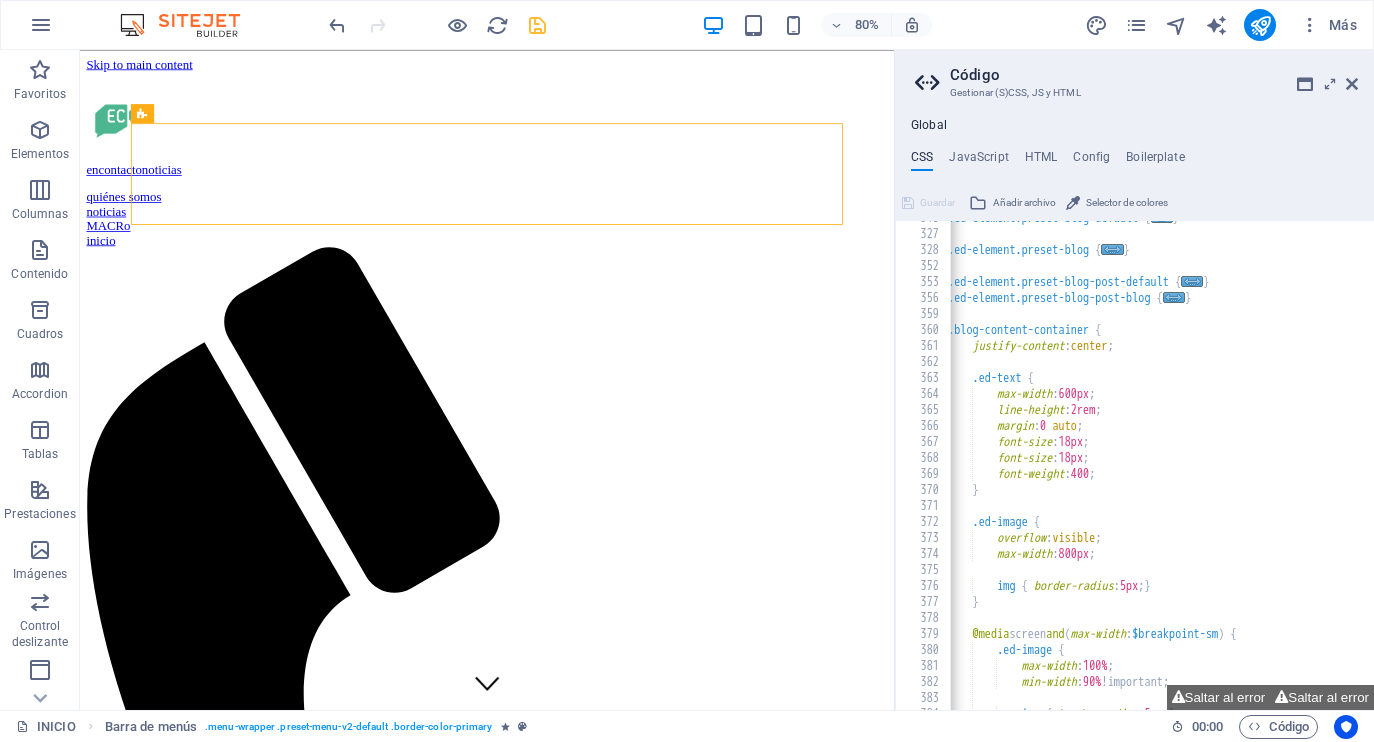 click on "Selector de colores" at bounding box center (1127, 203) 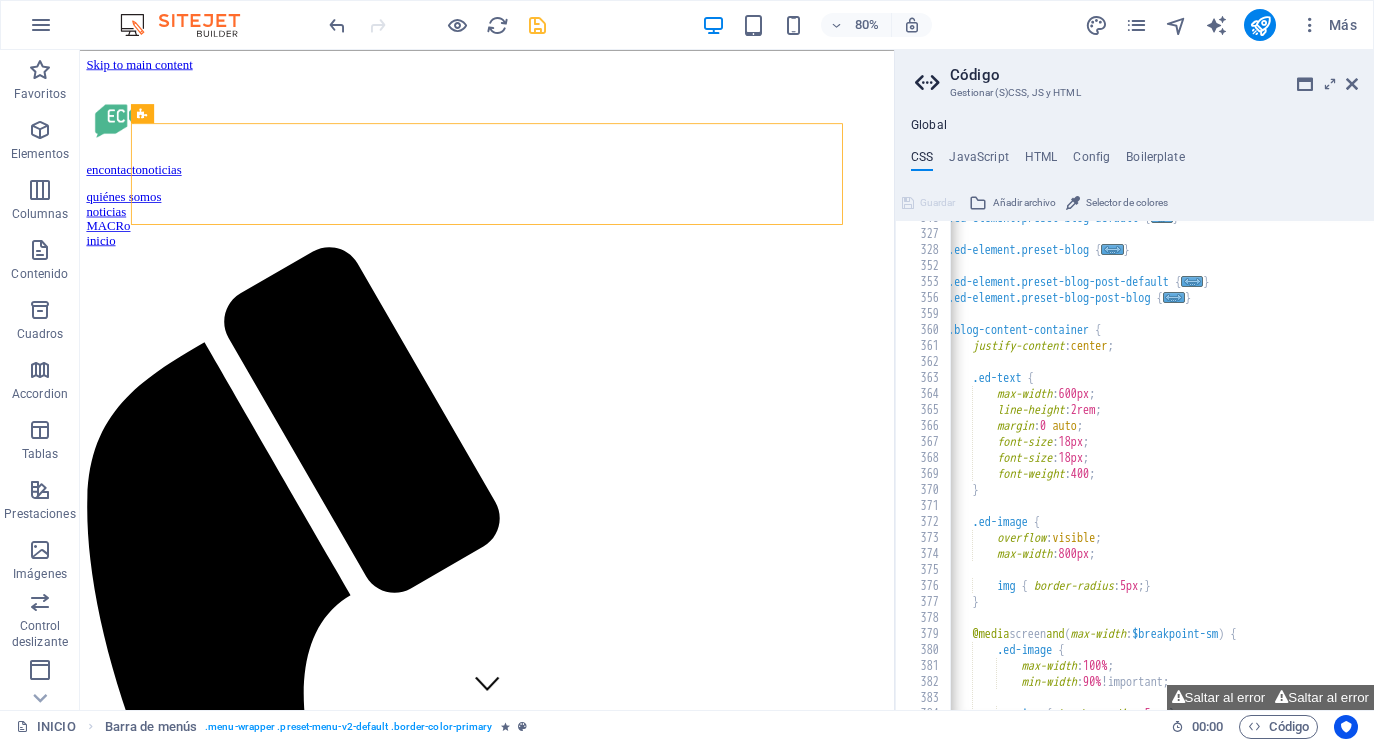 click on "Añadir archivo" at bounding box center (1024, 203) 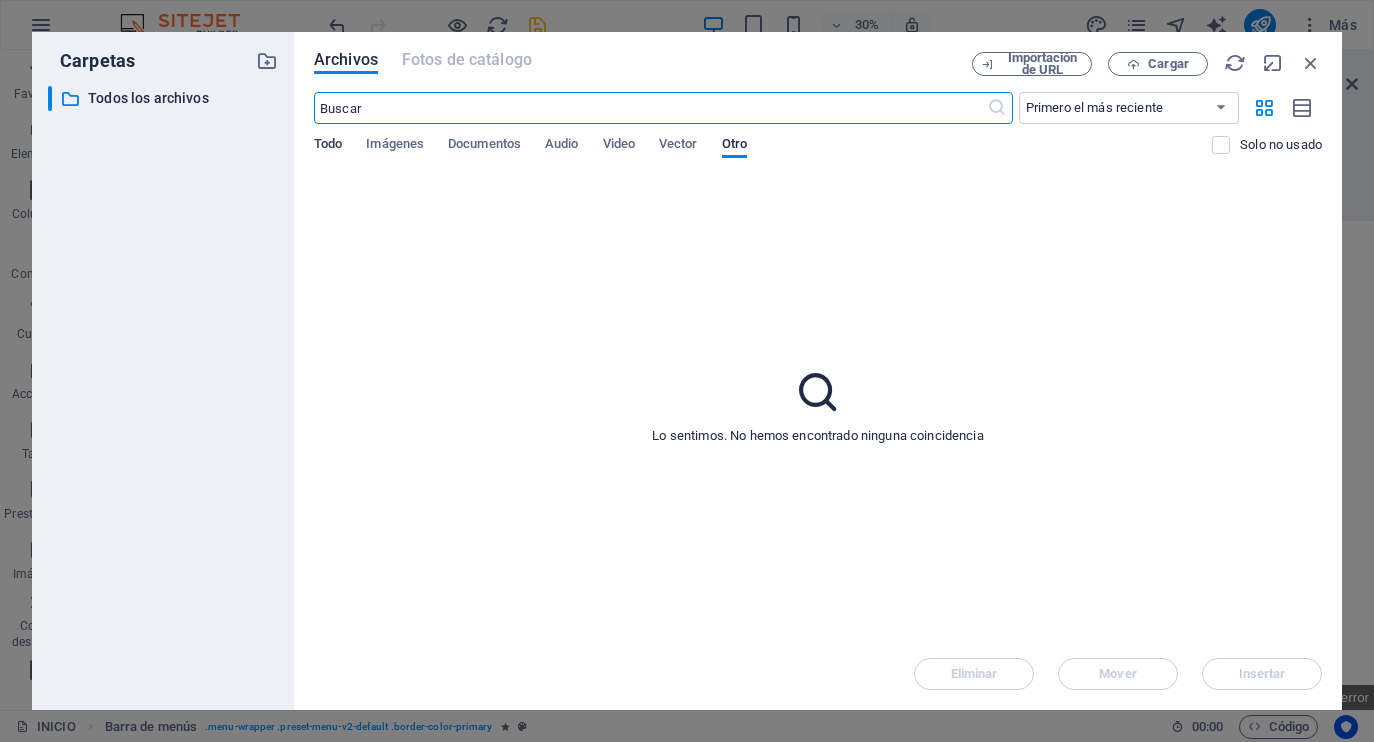 click on "Todo" at bounding box center [328, 146] 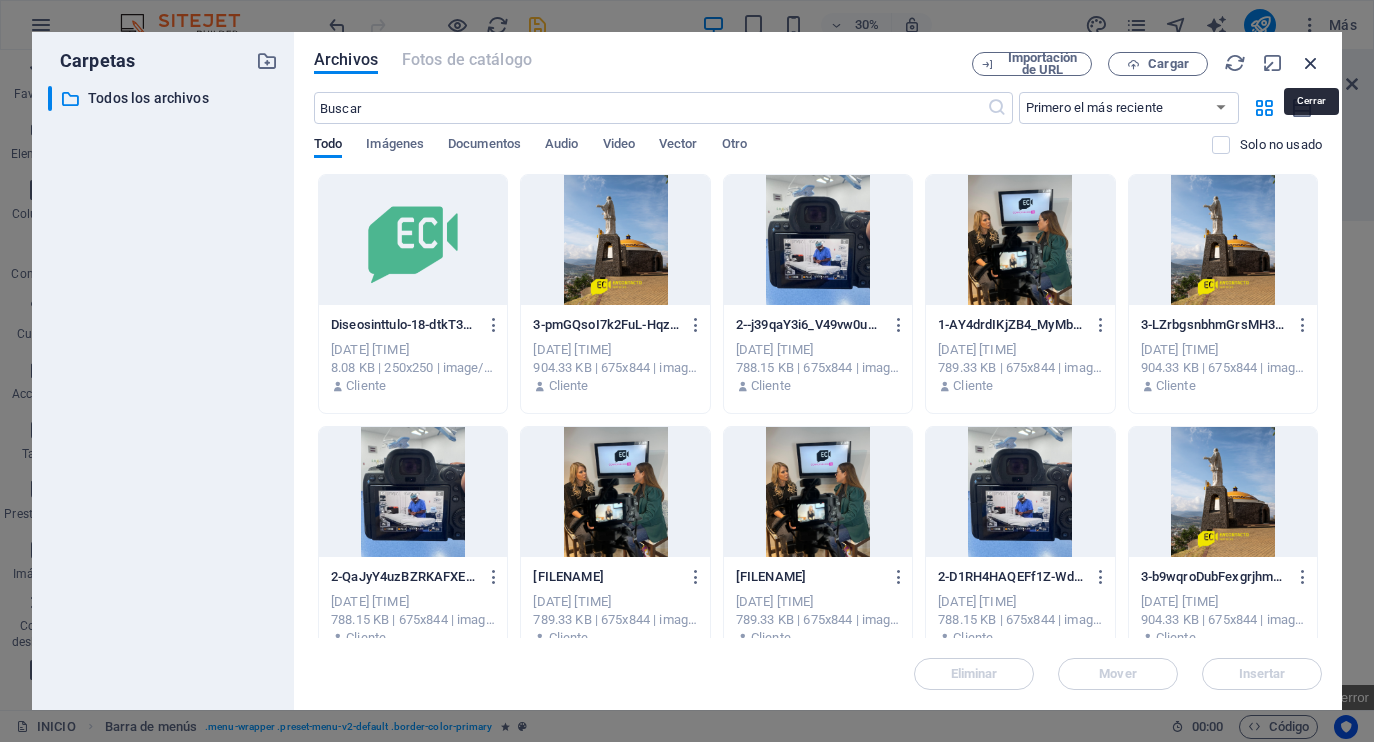 click at bounding box center (1311, 63) 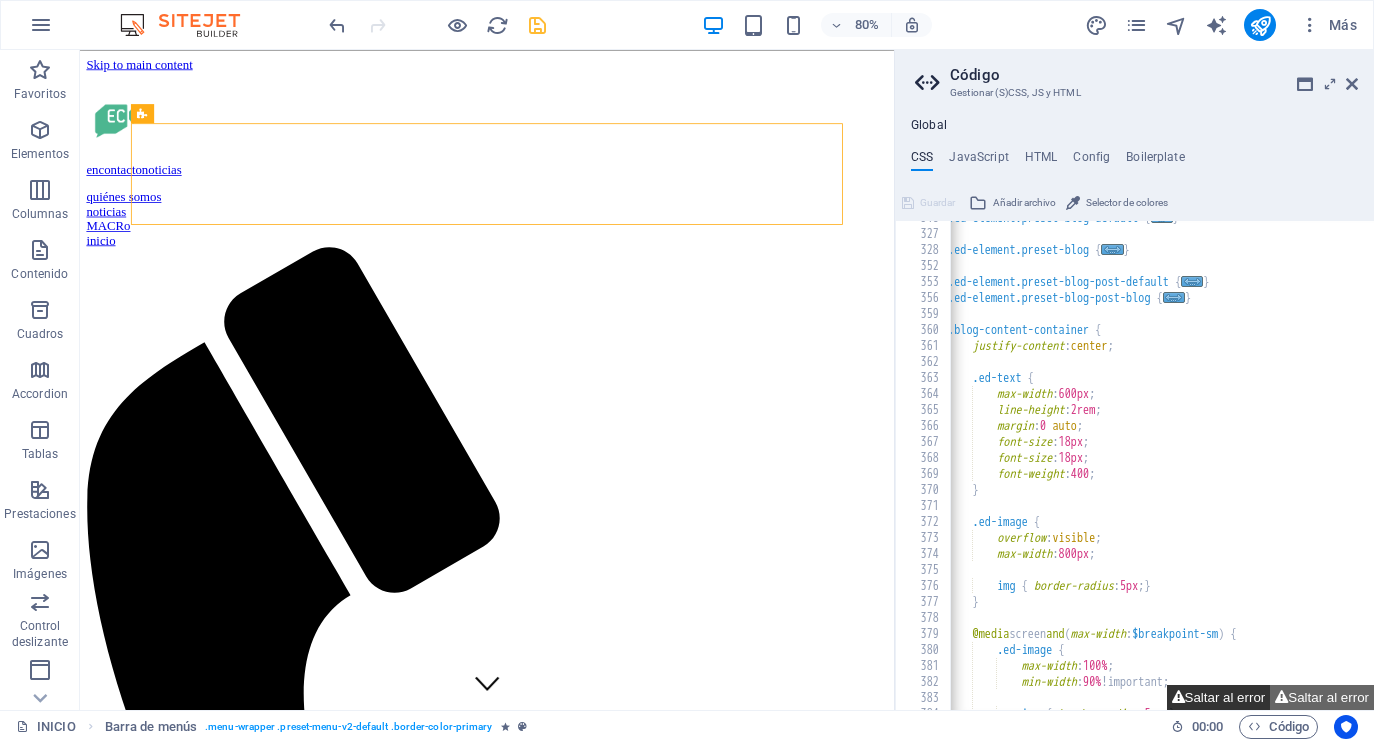 click on "Saltar al error" at bounding box center [1219, 697] 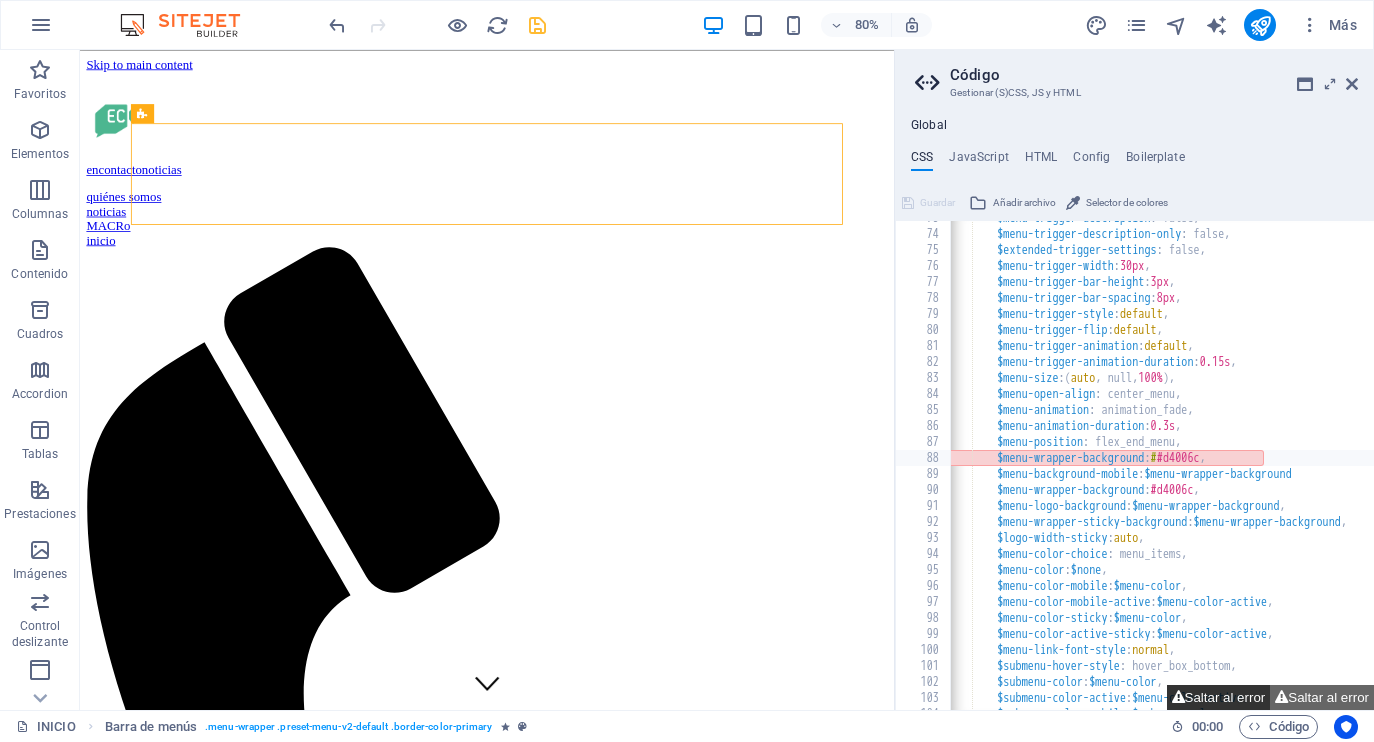 scroll, scrollTop: 1163, scrollLeft: 0, axis: vertical 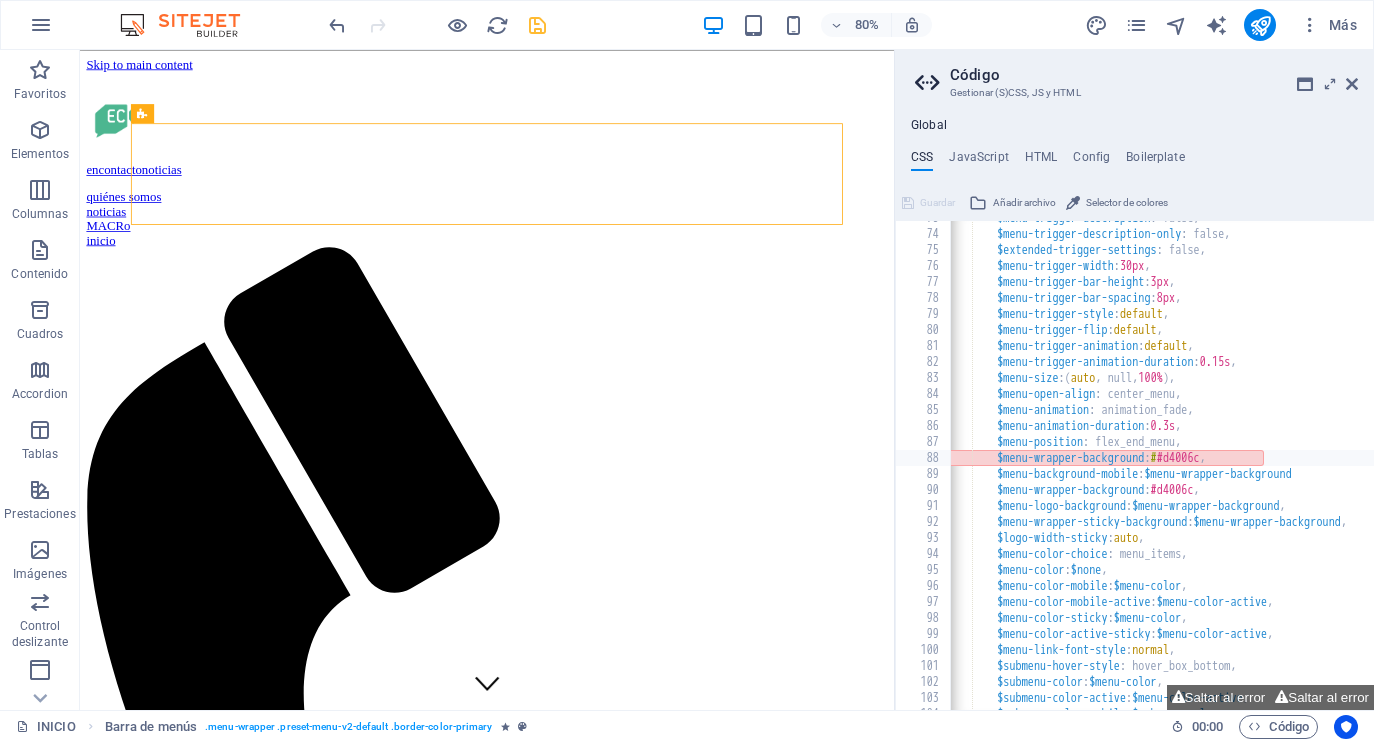 click on "$menu-trigger-description : false,            $menu-trigger-description-only : false,            $extended-trigger-settings : false,            $menu-trigger-width :  30px ,            $menu-trigger-bar-height :  3px ,            $menu-trigger-bar-spacing :  8px ,            $menu-trigger-style :  default ,            $menu-trigger-flip :  default ,            $menu-trigger-animation :  default ,            $menu-trigger-animation-duration :  0.15s ,            $menu-size :  ( auto , null,  100% ) ,            $menu-open-align : center_menu,            $menu-animation : animation_fade,            $menu-animation-duration :  0.3s ,            $menu-position : flex_end_menu,            $menu-wrapper-background :  # #d4006c ,           $menu-background-mobile :  $menu-wrapper-background           $menu-wrapper-background :  #d4006c ,            $menu-logo-background :  $menu-wrapper-background ,            $menu-wrapper-sticky-background :  $menu-wrapper-background ,            $logo-width-sticky :  ," at bounding box center (1271, 471) 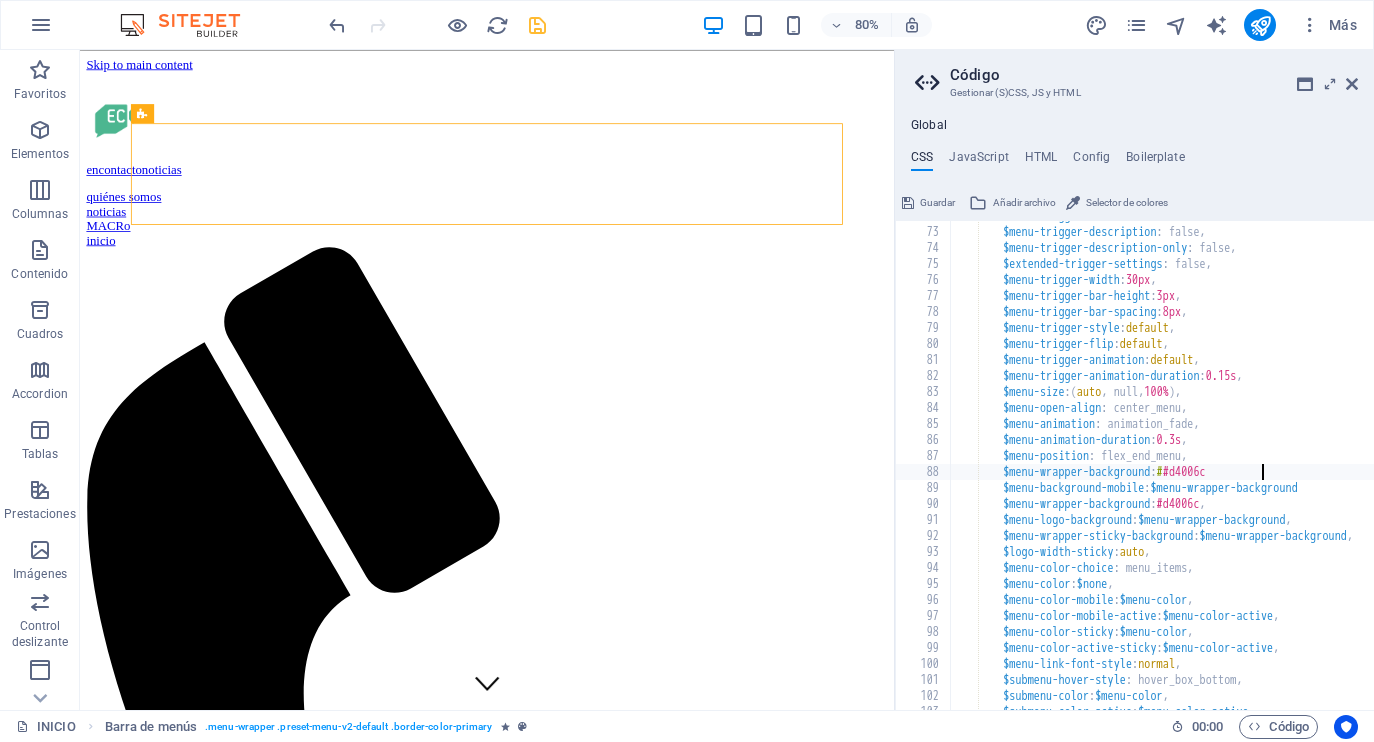 scroll, scrollTop: 1160, scrollLeft: 0, axis: vertical 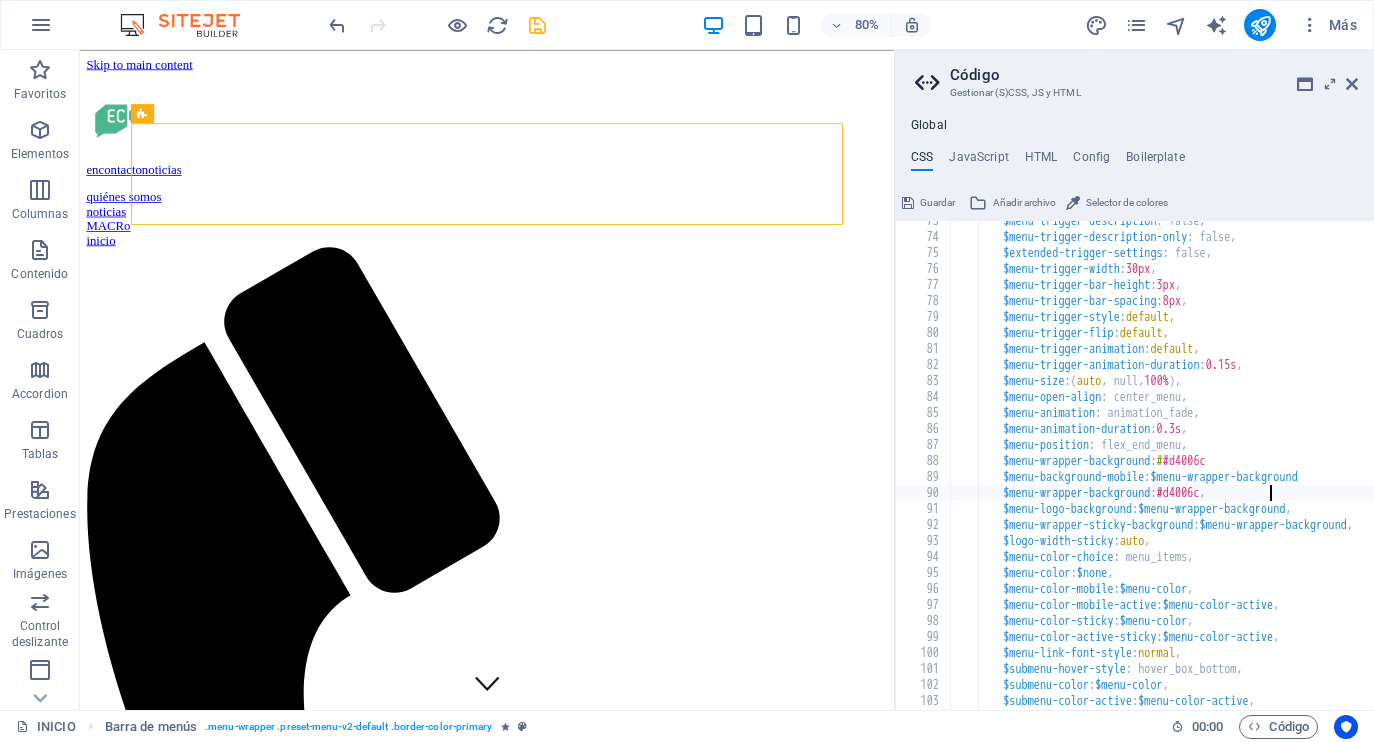 click on "$menu-trigger-description : false,            $menu-trigger-description-only : false,            $extended-trigger-settings : false,            $menu-trigger-width :  30px ,            $menu-trigger-bar-height :  3px ,            $menu-trigger-bar-spacing :  8px ,            $menu-trigger-style :  default ,            $menu-trigger-flip :  default ,            $menu-trigger-animation :  default ,            $menu-trigger-animation-duration :  0.15s ,            $menu-size :  ( auto , null,  100% ) ,            $menu-open-align : center_menu,            $menu-animation : animation_fade,            $menu-animation-duration :  0.3s ,            $menu-position : flex_end_menu,            $menu-wrapper-background :  # #d4006c           $menu-background-mobile :  $menu-wrapper-background           $menu-wrapper-background :  #d4006c ,            $menu-logo-background :  $menu-wrapper-background ,            $menu-wrapper-sticky-background :  $menu-wrapper-background ,            $logo-width-sticky :  auto" at bounding box center [1277, 474] 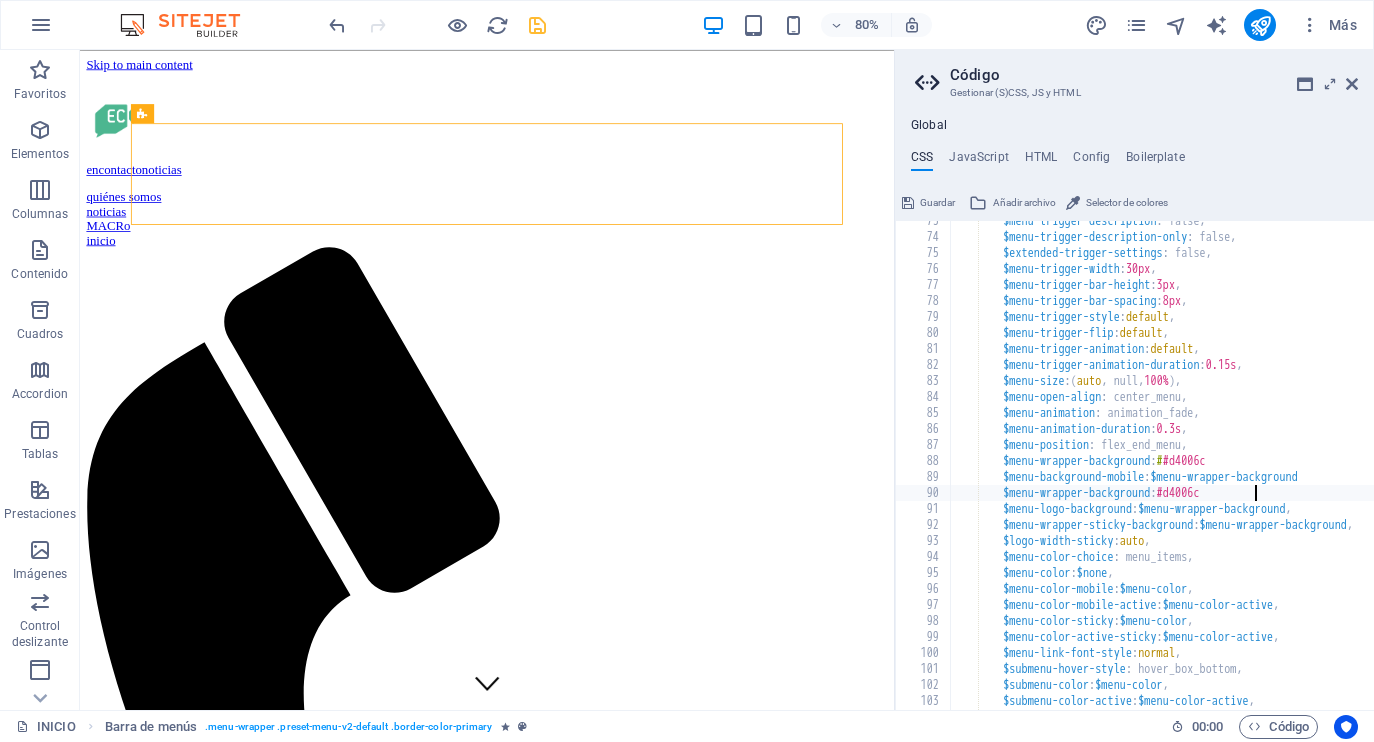 click on "$menu-trigger-description : false,            $menu-trigger-description-only : false,            $extended-trigger-settings : false,            $menu-trigger-width :  30px ,            $menu-trigger-bar-height :  3px ,            $menu-trigger-bar-spacing :  8px ,            $menu-trigger-style :  default ,            $menu-trigger-flip :  default ,            $menu-trigger-animation :  default ,            $menu-trigger-animation-duration :  0.15s ,            $menu-size :  ( auto , null,  100% ) ,            $menu-open-align : center_menu,            $menu-animation : animation_fade,            $menu-animation-duration :  0.3s ,            $menu-position : flex_end_menu,            $menu-wrapper-background :  # #d4006c           $menu-background-mobile :  $menu-wrapper-background           $menu-wrapper-background :  #d4006c             $menu-logo-background :  $menu-wrapper-background ,            $menu-wrapper-sticky-background :  $menu-wrapper-background ,            $logo-width-sticky :  auto" at bounding box center (1277, 474) 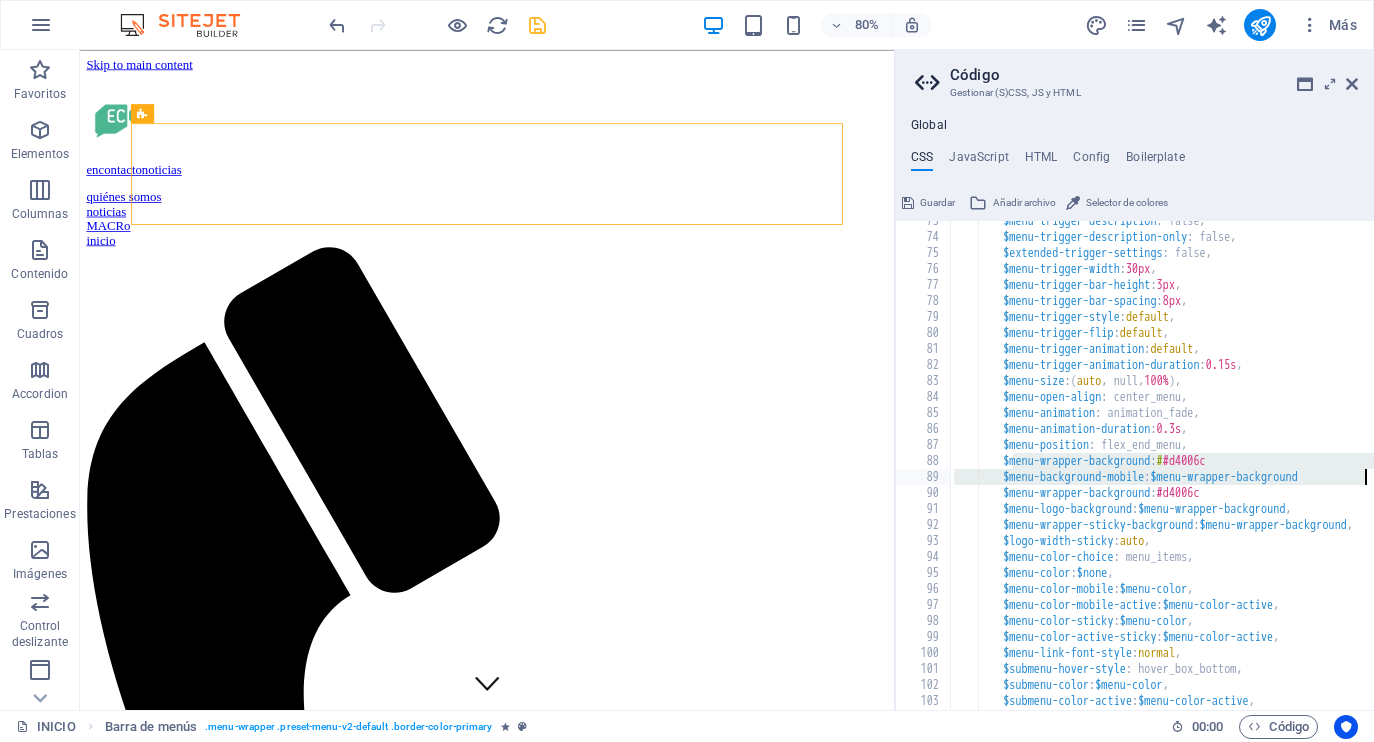 scroll, scrollTop: 0, scrollLeft: 6, axis: horizontal 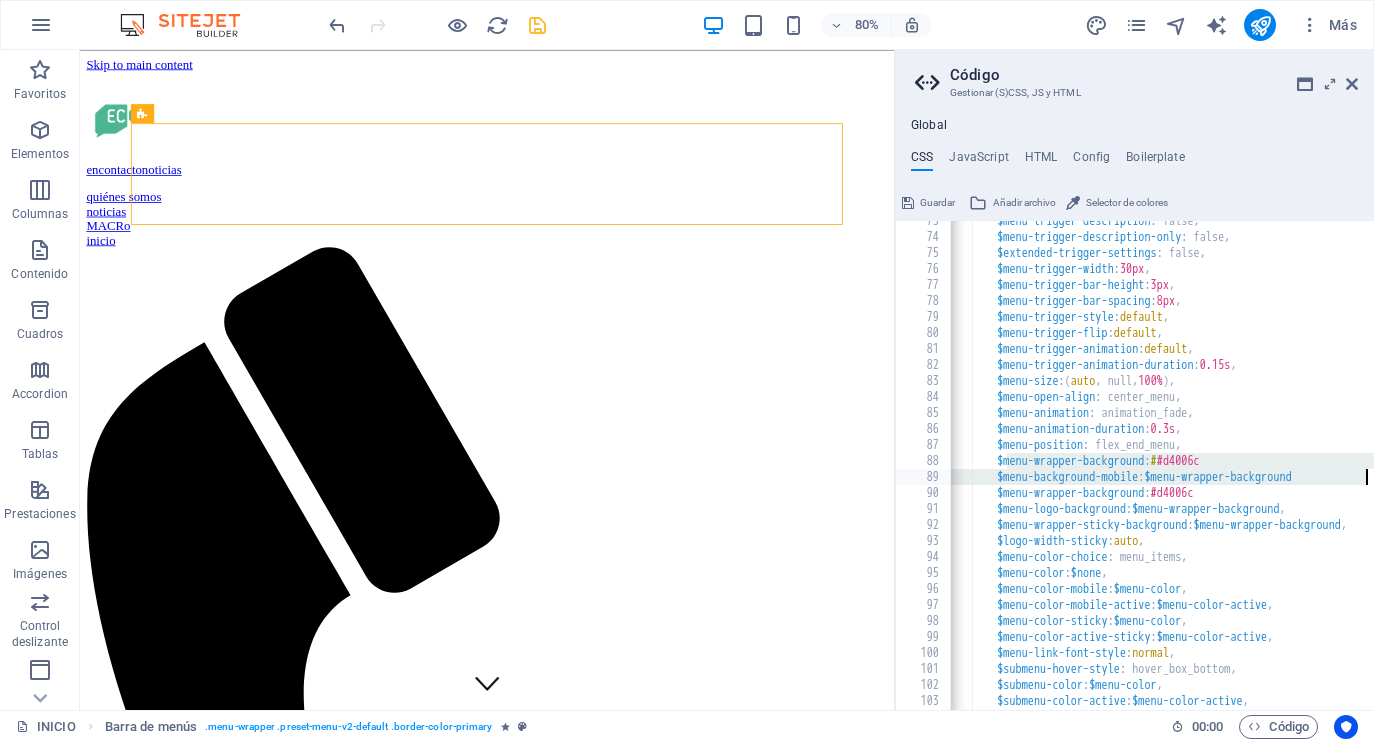 drag, startPoint x: 1016, startPoint y: 460, endPoint x: 1382, endPoint y: 471, distance: 366.16525 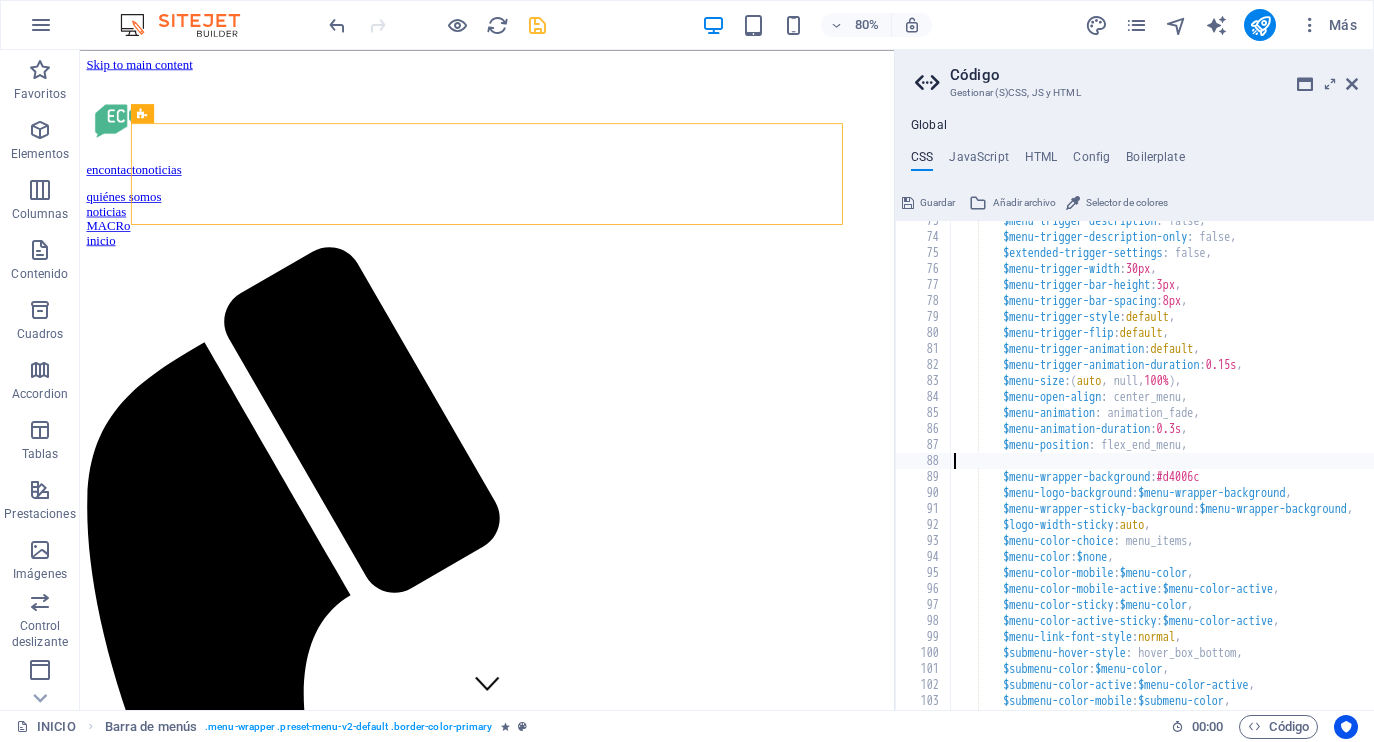 scroll, scrollTop: 0, scrollLeft: 0, axis: both 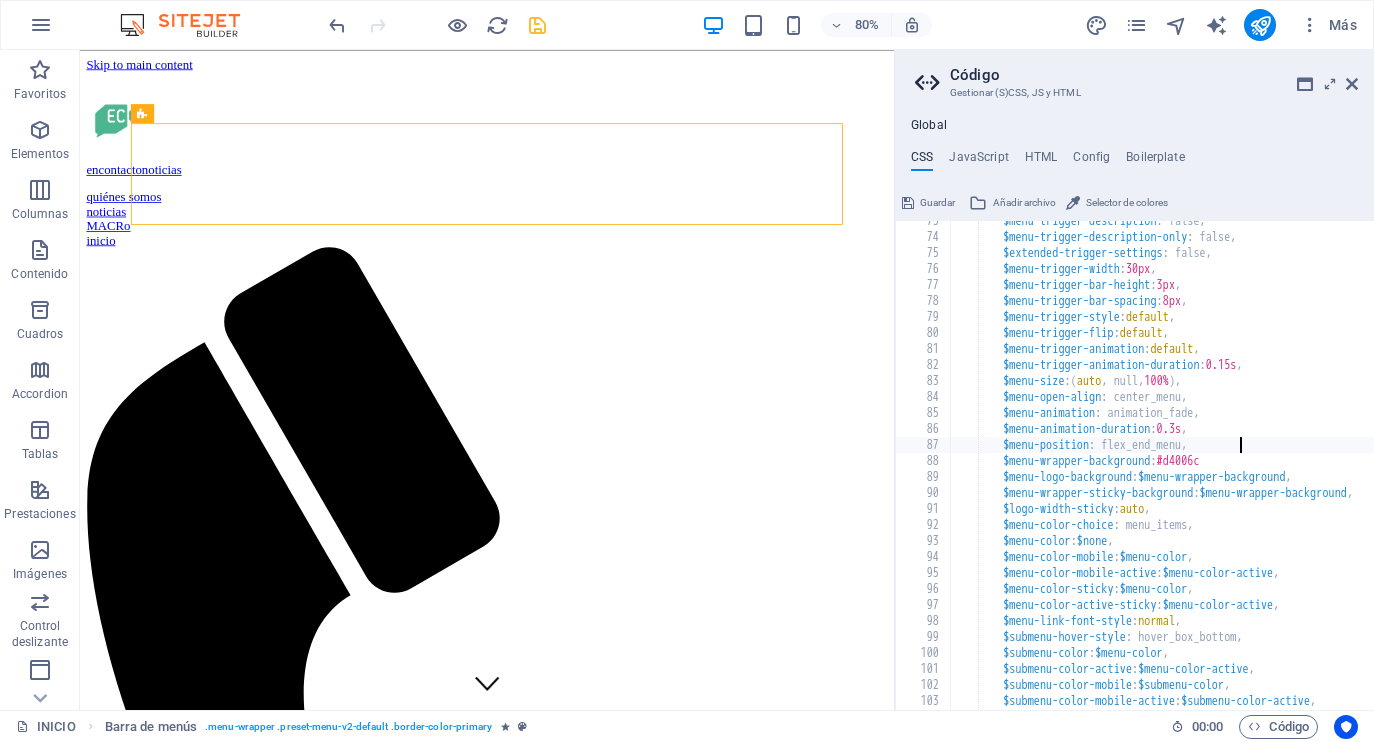 click on "$menu-trigger-description : false,            $menu-trigger-description-only : false,            $extended-trigger-settings : false,            $menu-trigger-width :  30px ,            $menu-trigger-bar-height :  3px ,            $menu-trigger-bar-spacing :  8px ,            $menu-trigger-style :  default ,            $menu-trigger-flip :  default ,            $menu-trigger-animation :  default ,            $menu-trigger-animation-duration :  0.15s ,            $menu-size :  ( auto , null,  100% ) ,            $menu-open-align : center_menu,            $menu-animation : animation_fade,            $menu-animation-duration :  0.3s ,            $menu-position : flex_end_menu,            $menu-wrapper-background :  #d4006c             $menu-logo-background :  $menu-wrapper-background ,            $menu-wrapper-sticky-background :  $menu-wrapper-background ,            $logo-width-sticky :  auto ,            $menu-color-choice : menu_items,            $menu-color :  $none ,            $menu-color-mobile" at bounding box center (1277, 474) 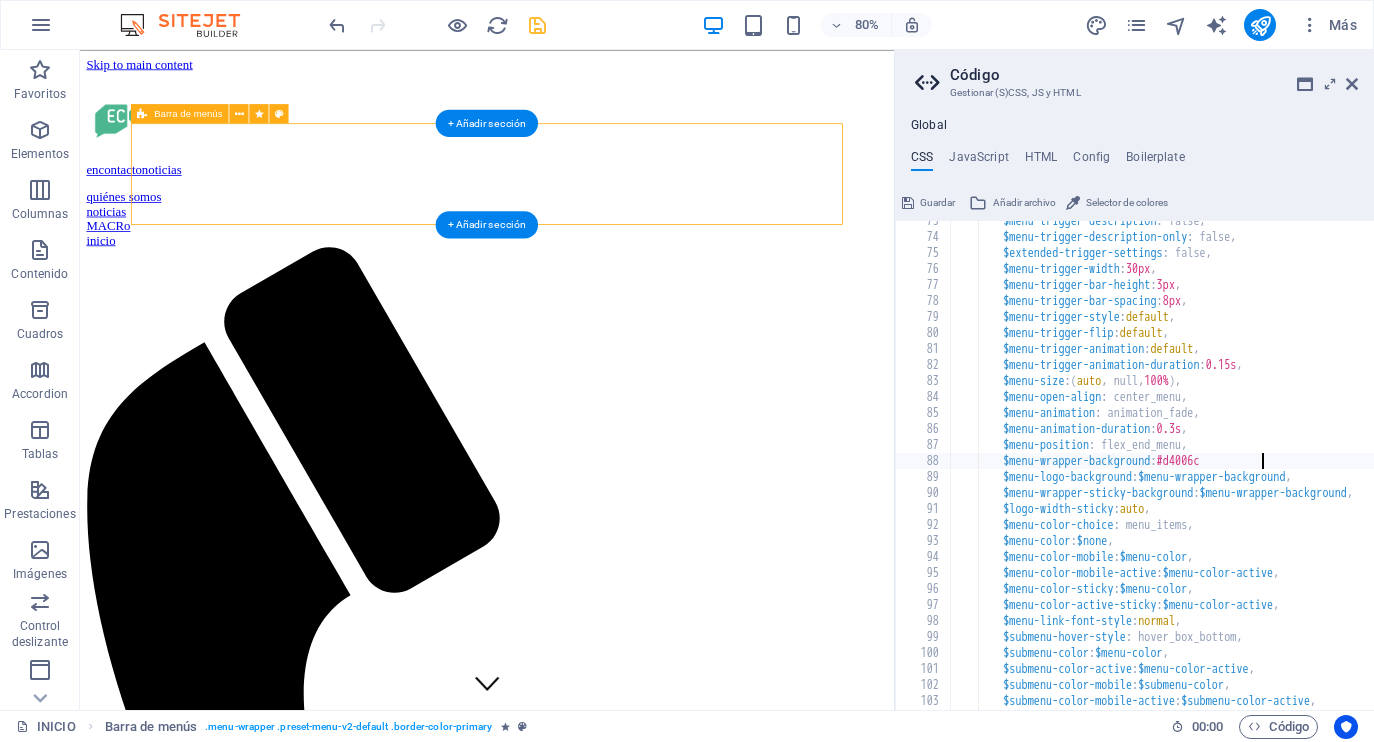 click on "encontactonoticias quiénes somos noticias MACRo inicio" at bounding box center (589, 855) 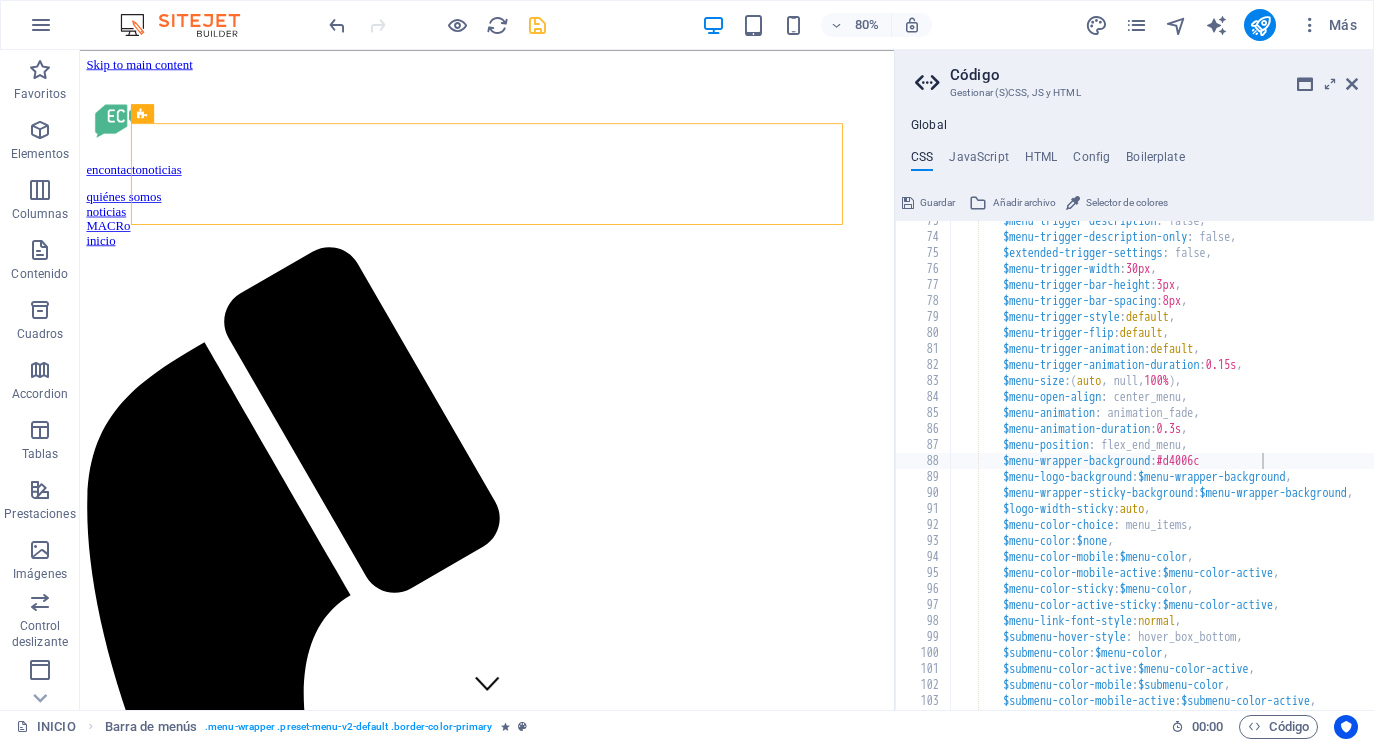 click on "Skip to main content
encontactonoticias quiénes somos noticias MACRo inicio EnContacto Noticias en Atotonilco el Alto Comunicacion digital noticias atoto Edición y producción EnContacto Noticias en Atotonilco el Alto Periodismo local que informa, conecta y transforma Quiénes somos En Contacto   es un medio digital independiente que narra lo que sucede en los Altos de Jalisco desde una mirada cercana, crítica y humana. Damos voz a lo cotidiano, lo urgente y lo invisible.  see more MACRO Agencia creativa especializada en redes sociales, producción audiovisual y estrategias de contenido que conectan marcas con personas. Más de 10 años creando contenido para marcas de diversas partes de la república.  see more noticias Las historias que importan, contadas desde lo local. Explora las noticias más recientes de Atotonilco el Alto y los Altos de Jalisco: reportajes, entrevistas y voces que merecen ser escuchadas. see more telefono Mensajes 3330321057 Social Facebook Instagram TikTok Contact Legal Notice" at bounding box center [589, 3469] 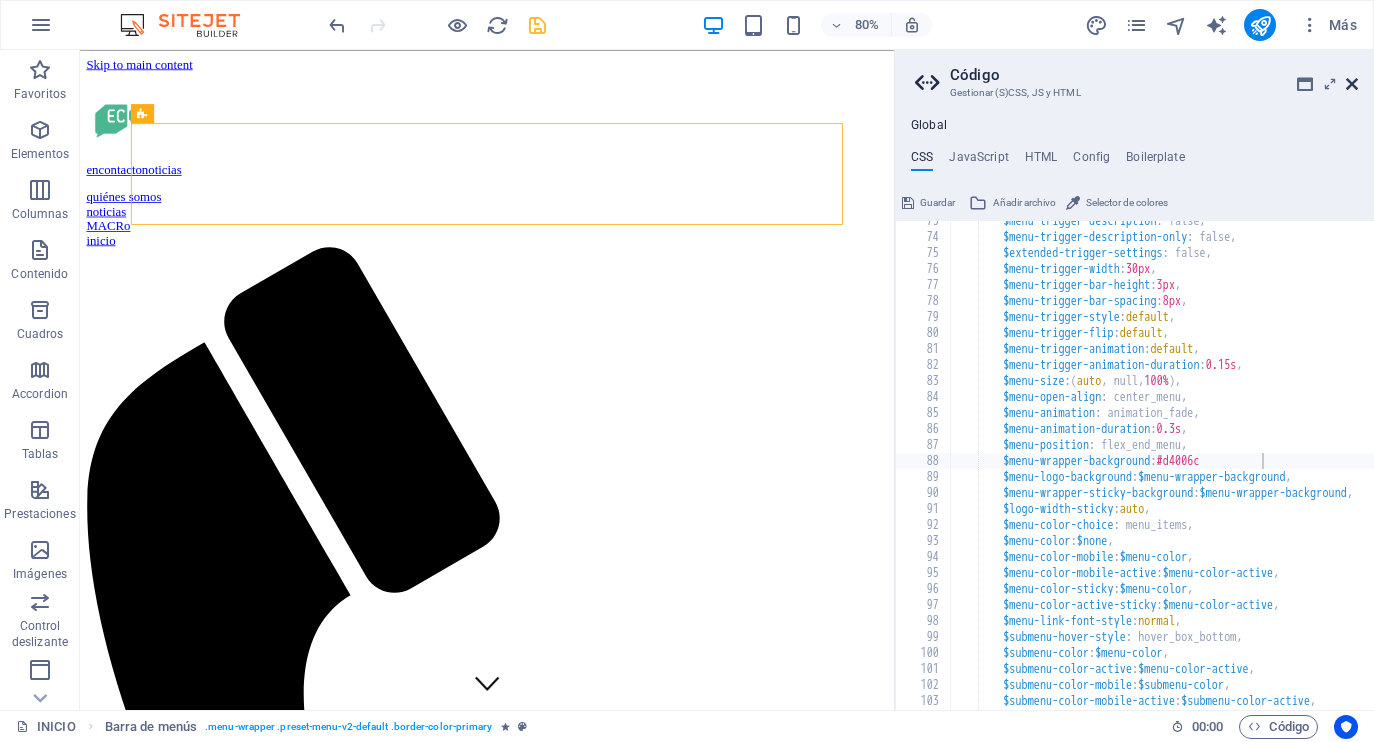 click at bounding box center [1352, 84] 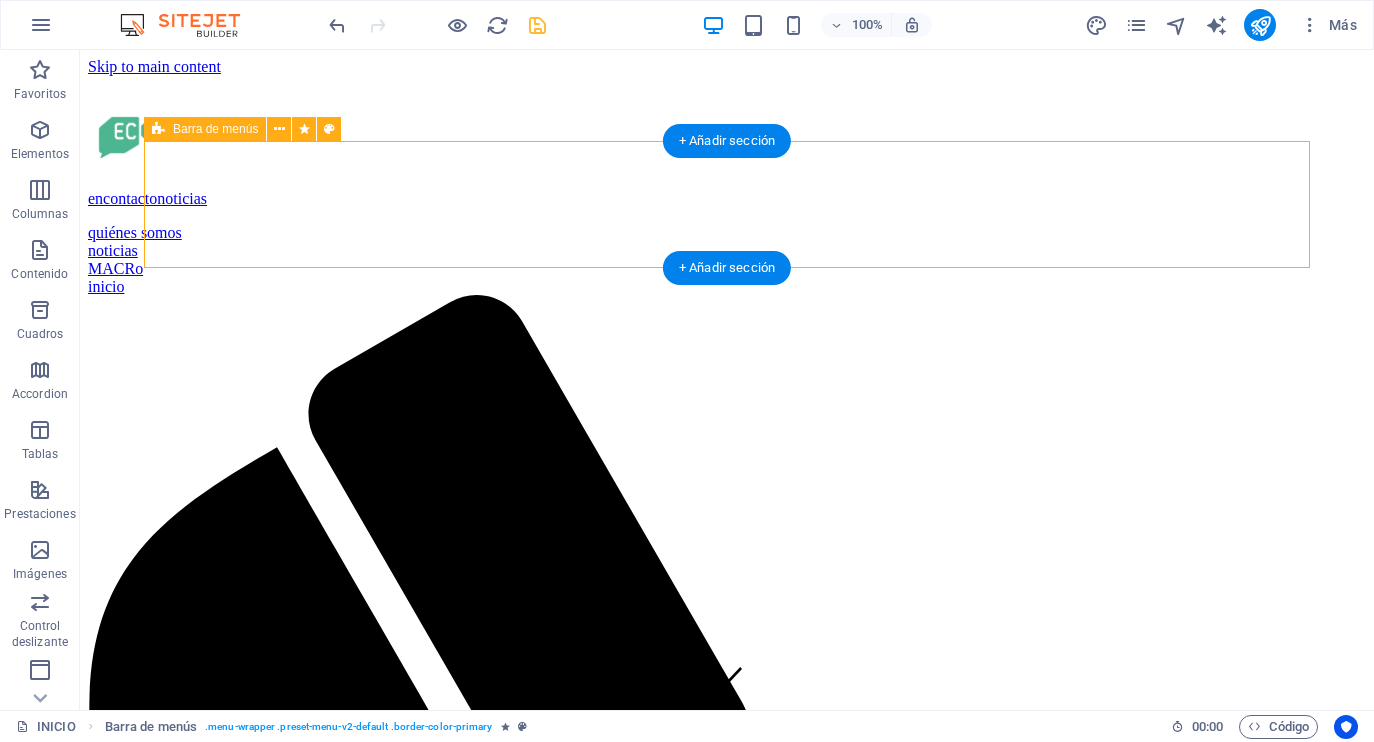 click on "encontactonoticias quiénes somos noticias MACRo inicio" at bounding box center (727, 1038) 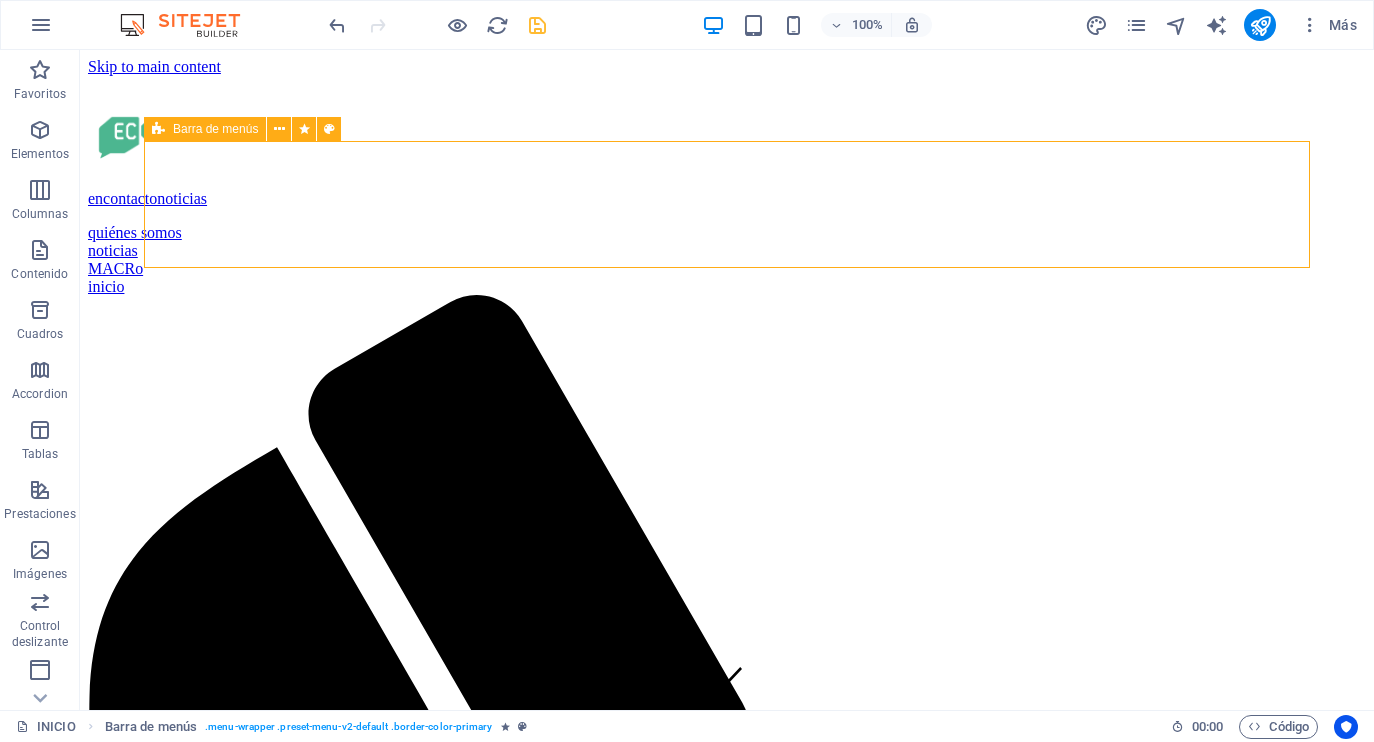 click on "encontactonoticias quiénes somos noticias MACRo inicio" at bounding box center [727, 1038] 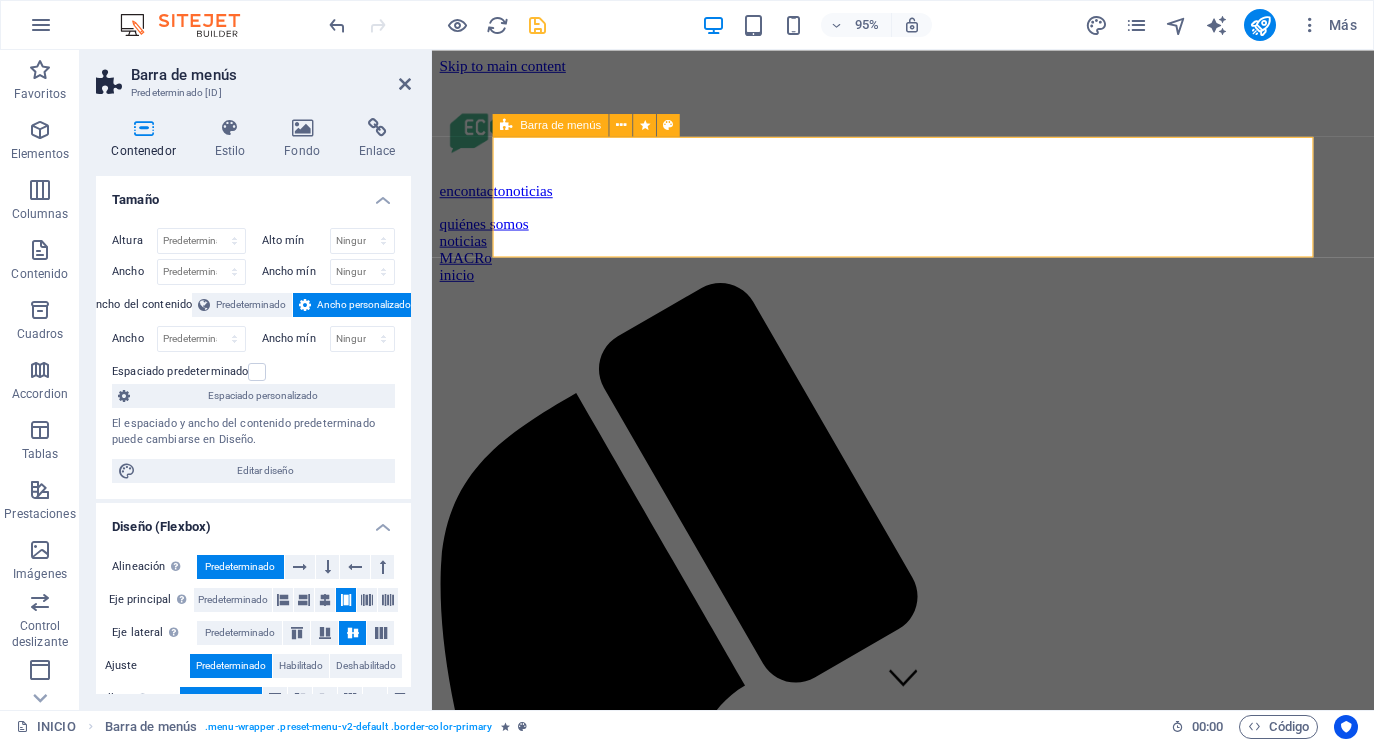 click on "encontactonoticias quiénes somos noticias MACRo inicio" at bounding box center [928, 838] 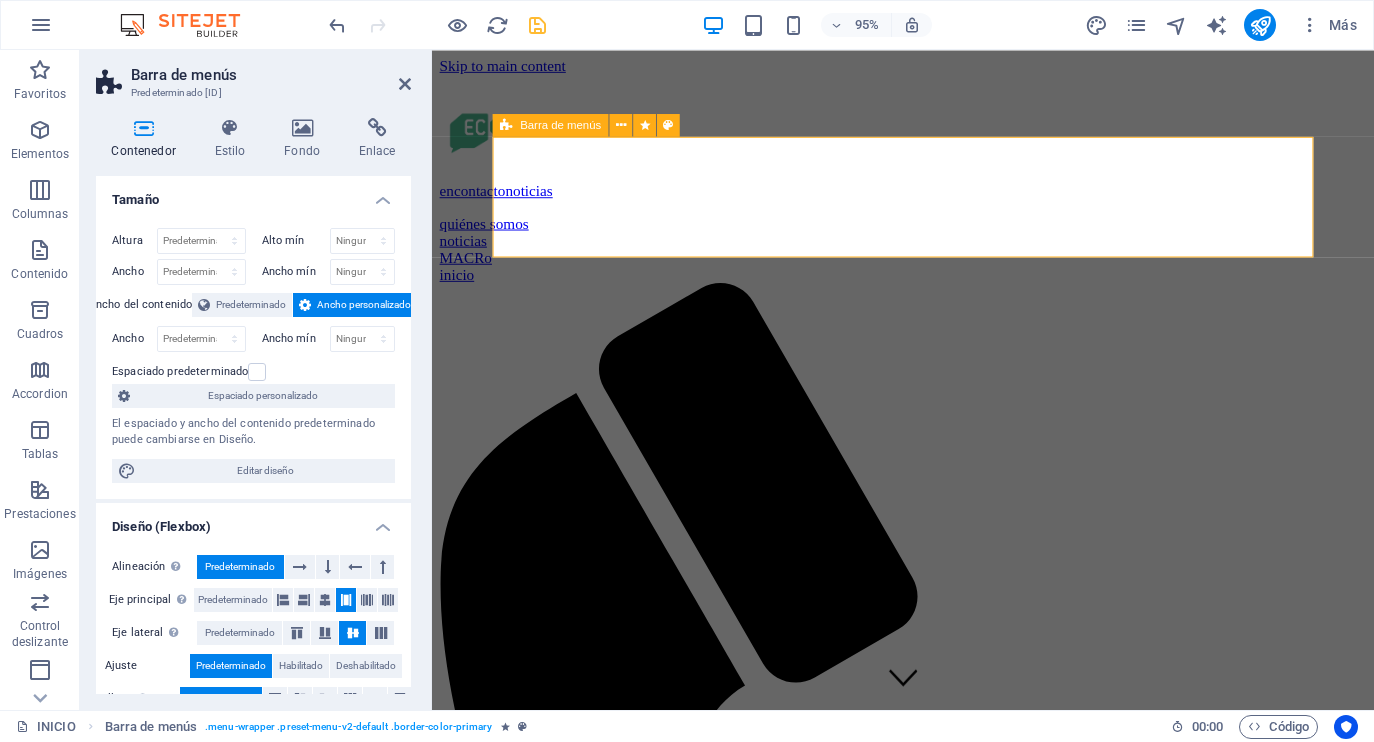 click on "encontactonoticias quiénes somos noticias MACRo inicio" at bounding box center (928, 838) 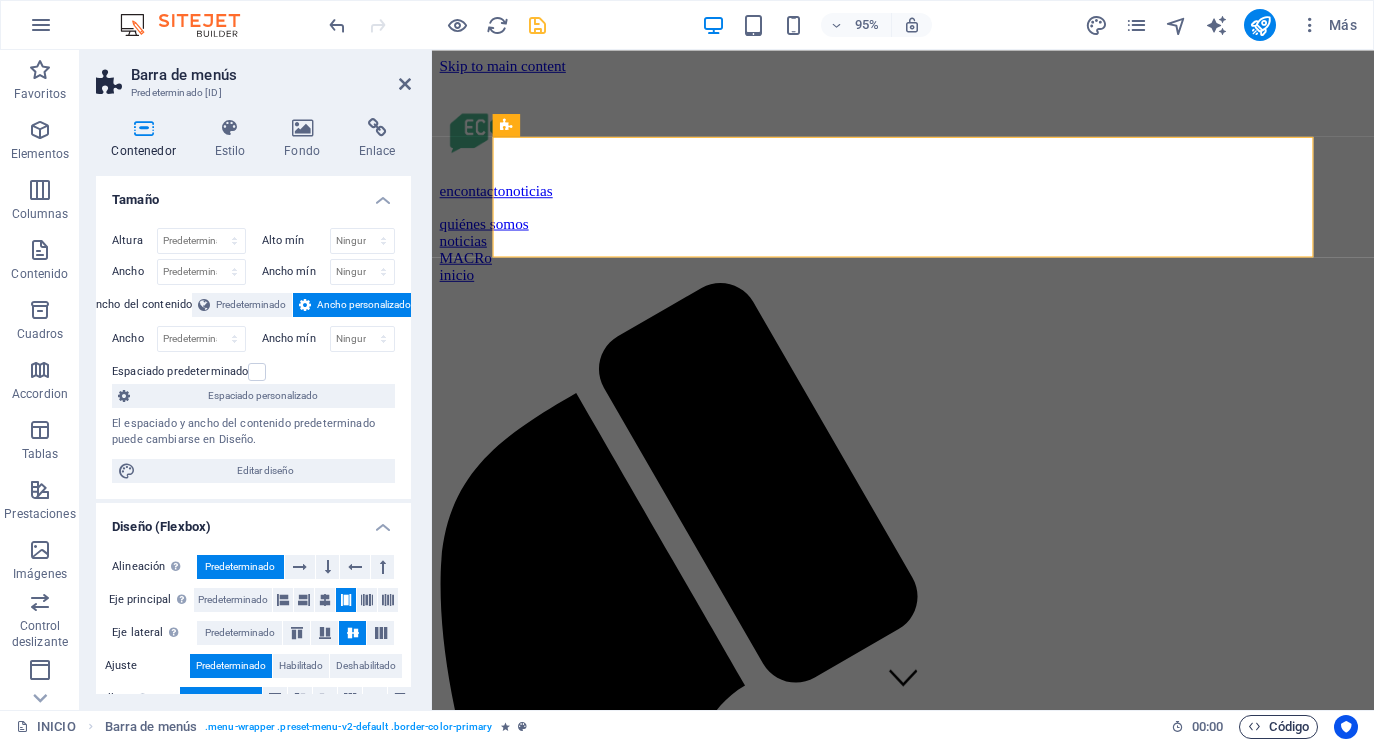 click on "Código" at bounding box center [1278, 727] 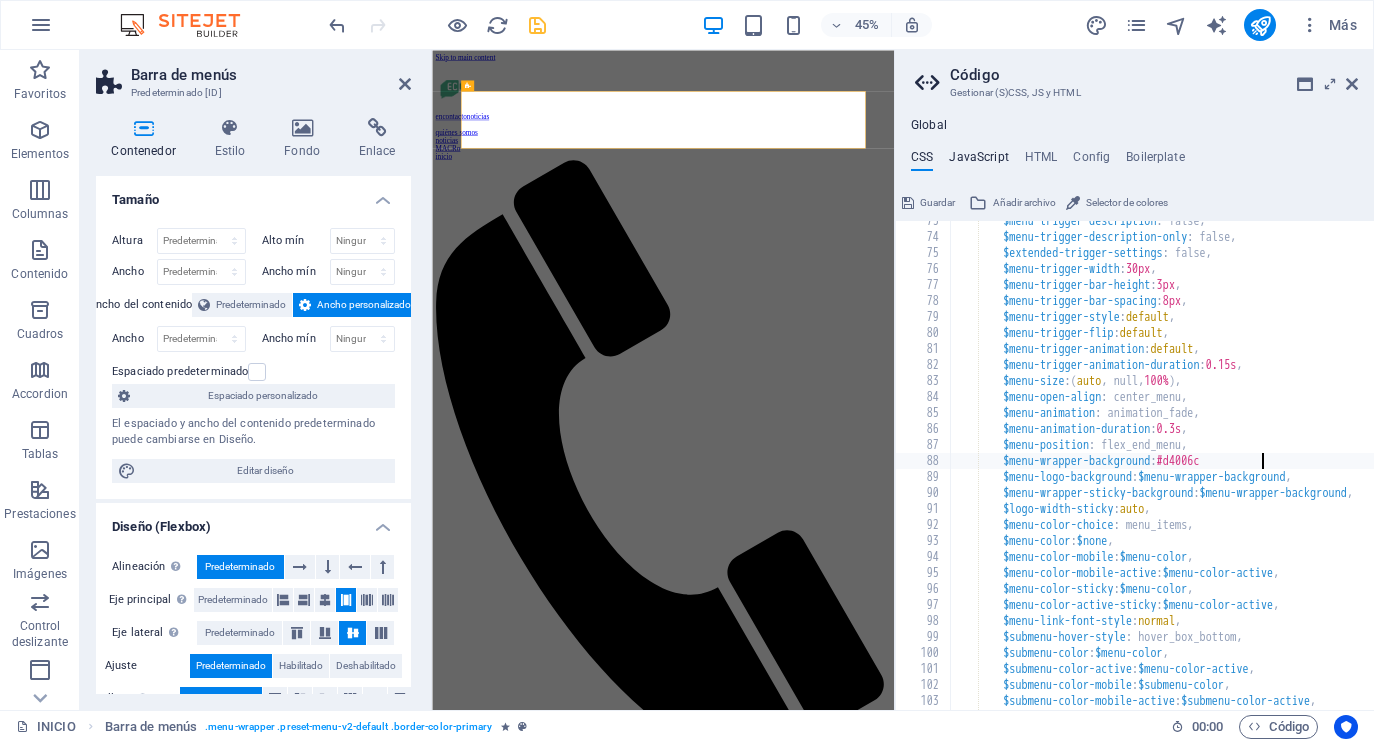 click on "JavaScript" at bounding box center [978, 161] 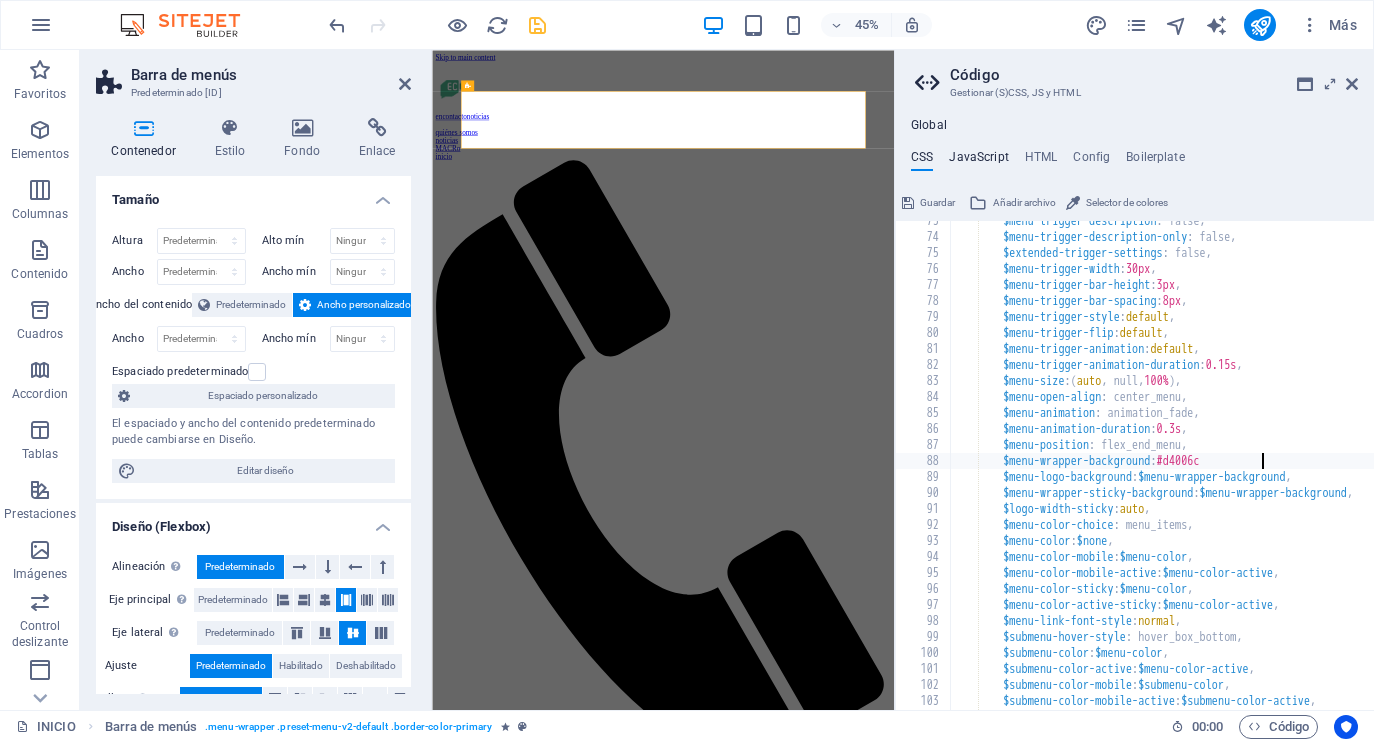 type on "/* JS for preset "Menu V2" */" 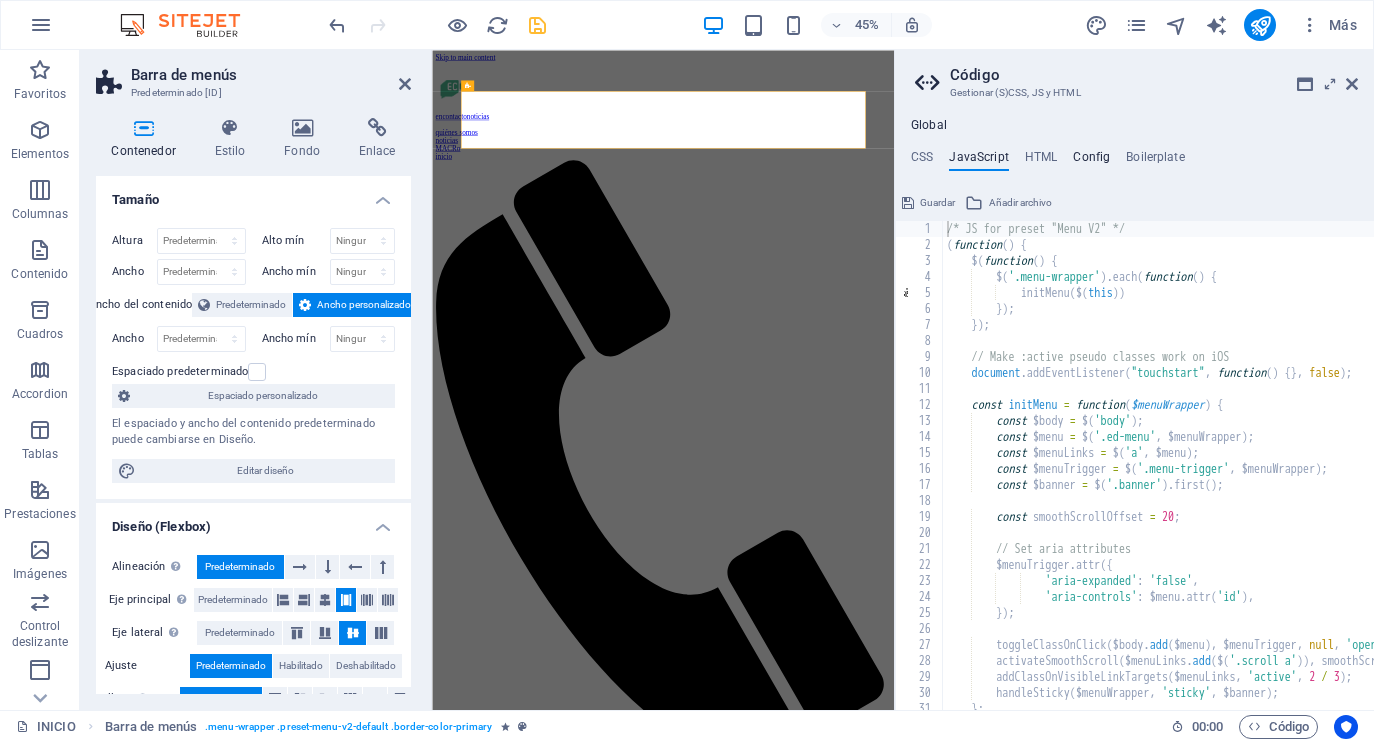 click on "Config" at bounding box center [1091, 161] 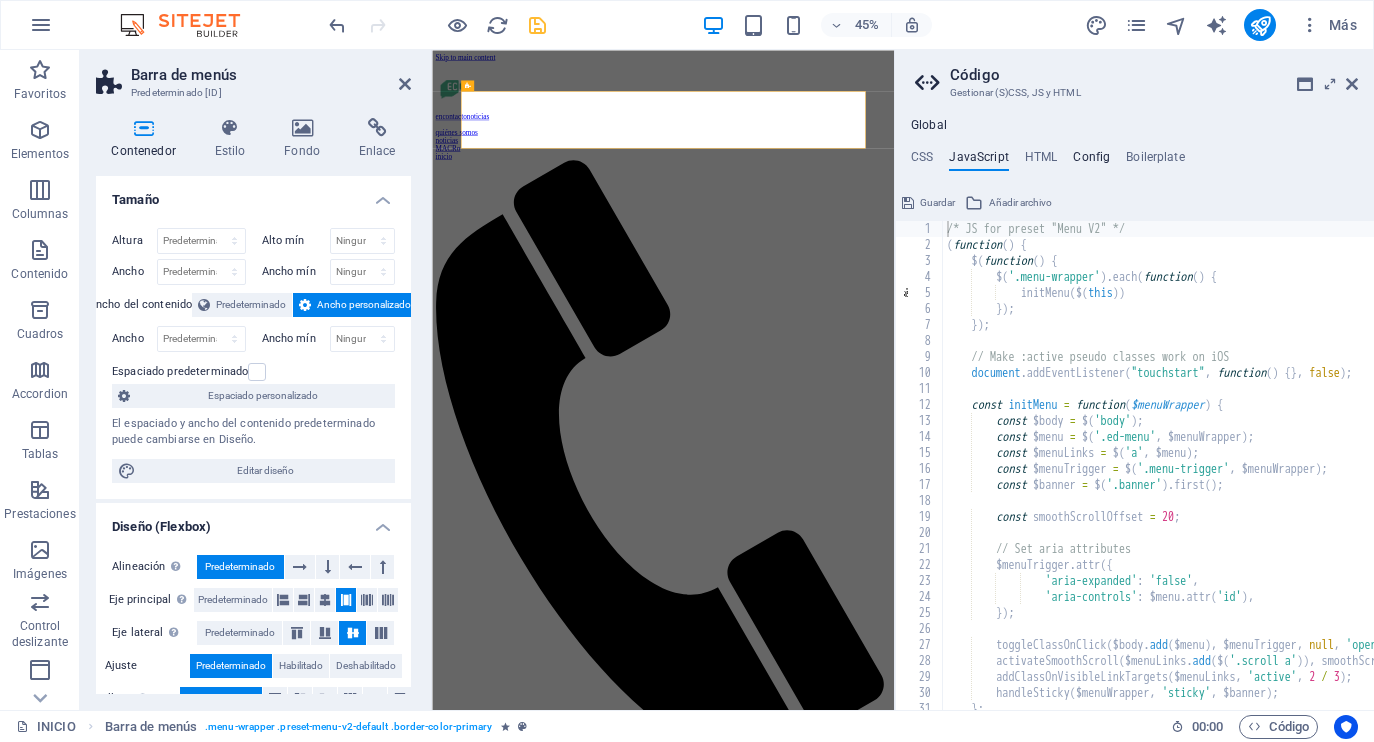 type on "$color-background: #d4006c;" 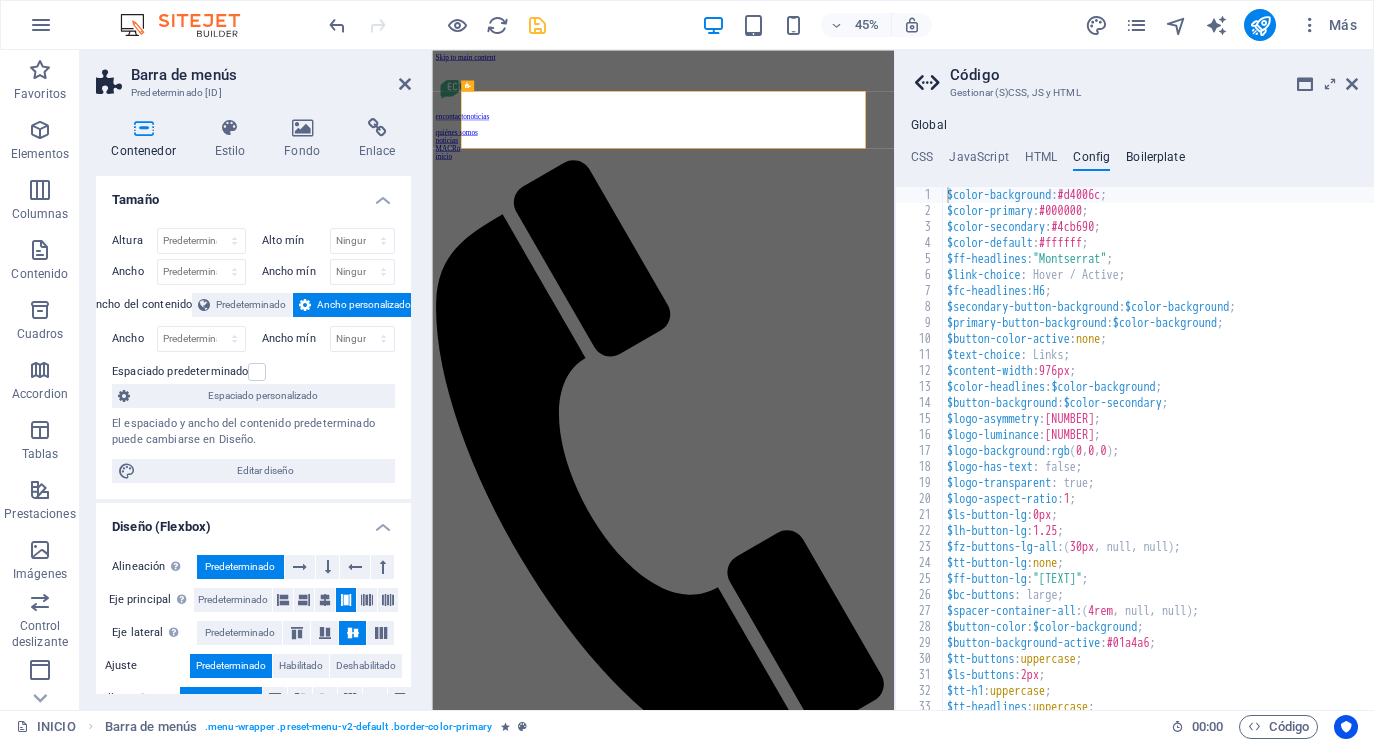 click on "Boilerplate" at bounding box center (1155, 161) 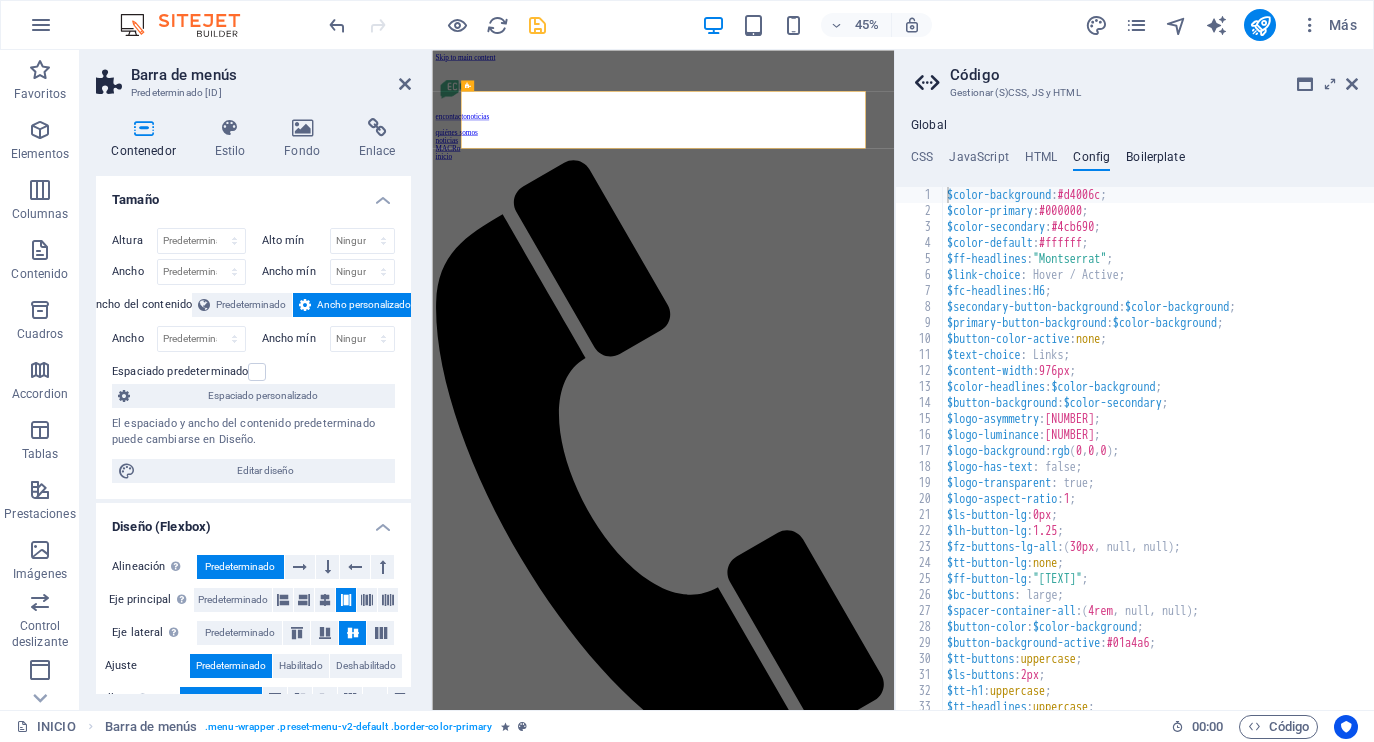 type 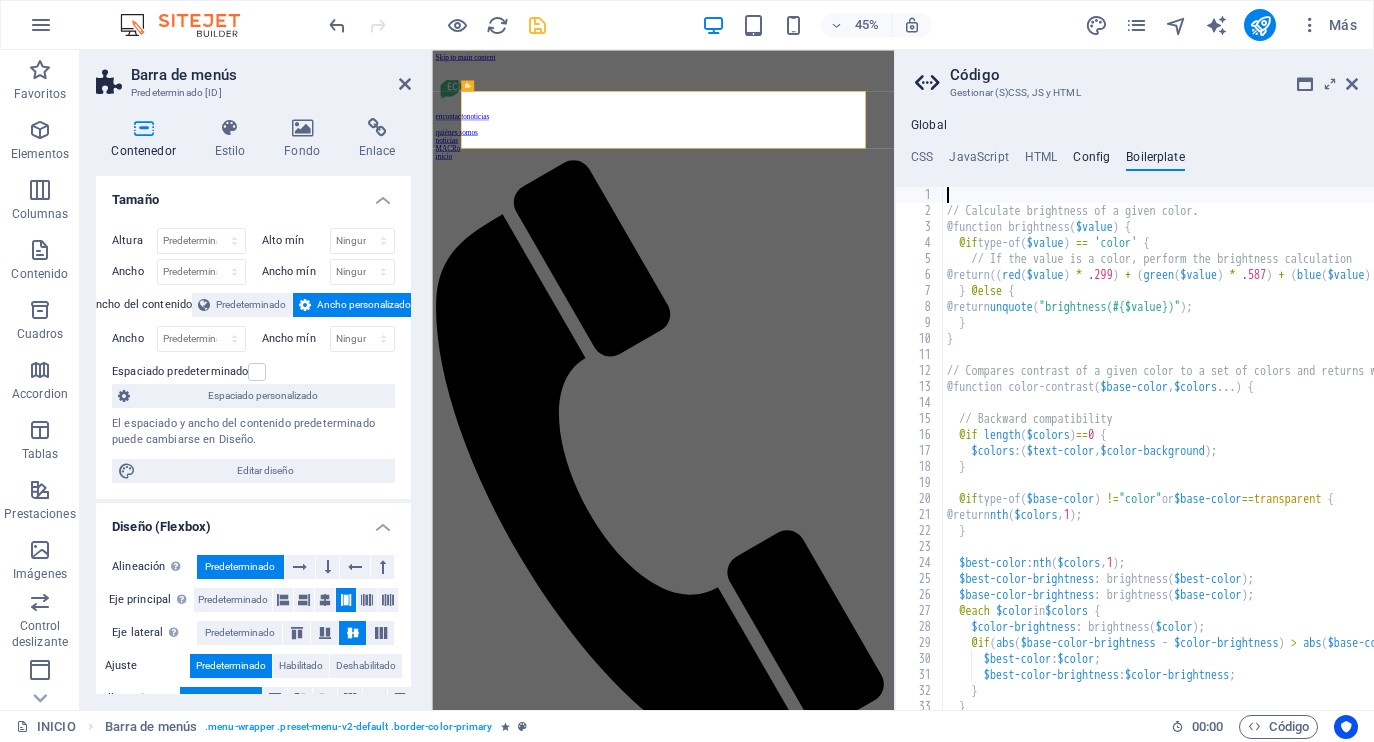 click on "Config" at bounding box center (1091, 161) 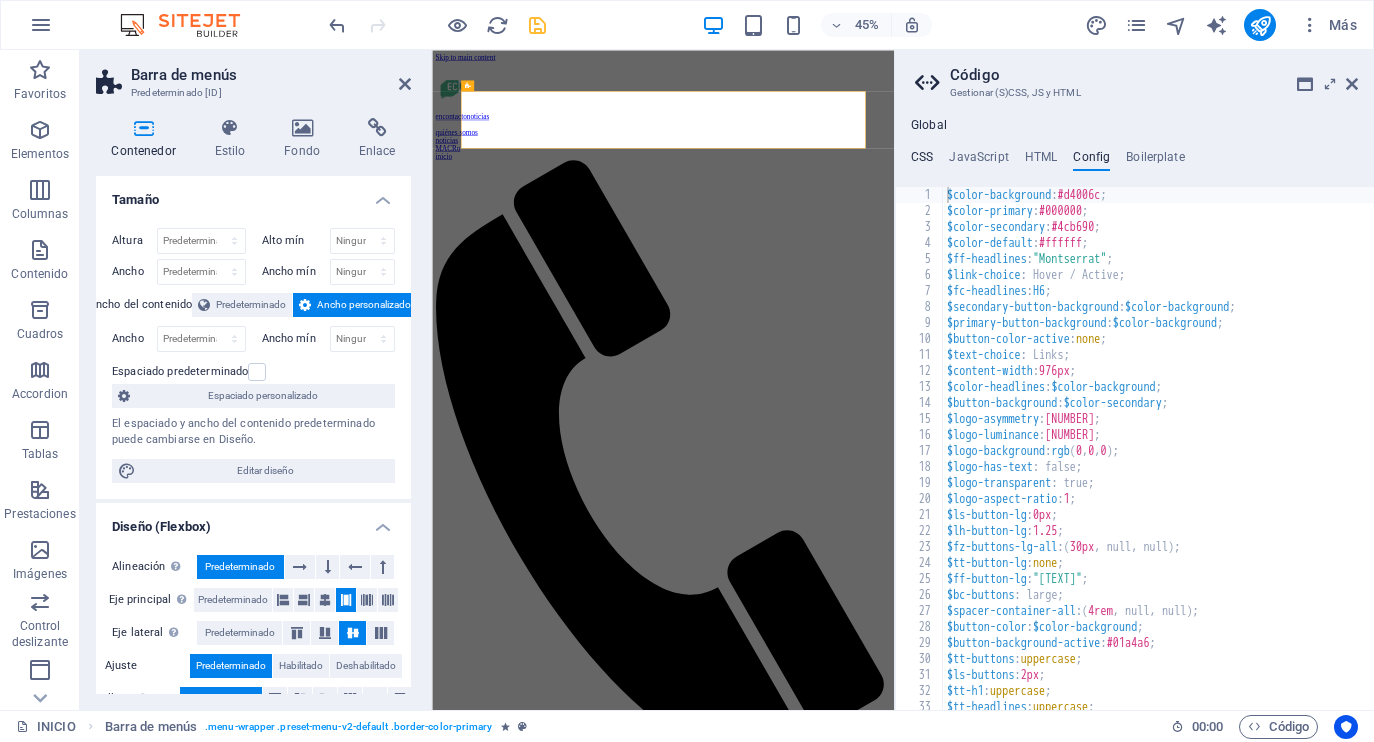 click on "CSS" at bounding box center (922, 161) 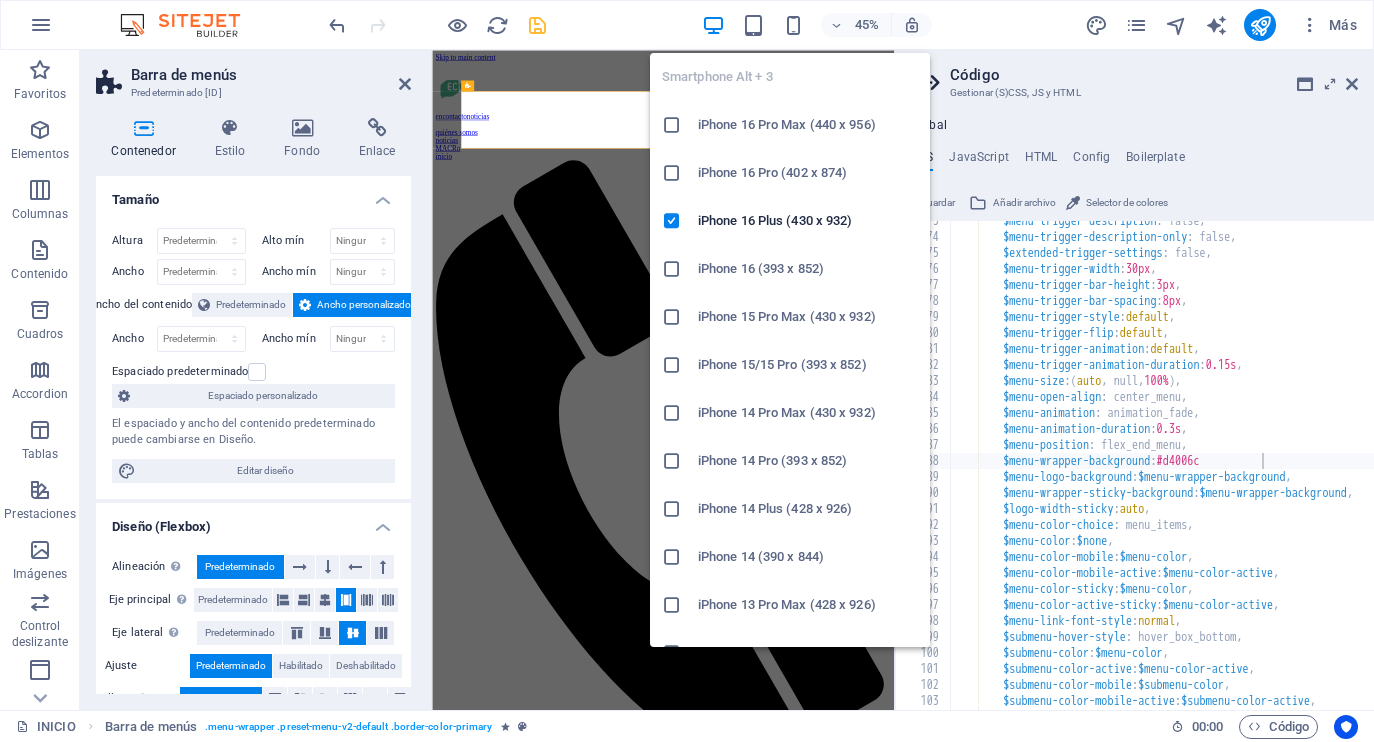 click on "iPhone 16 Pro Max (440 x 956)" at bounding box center (808, 125) 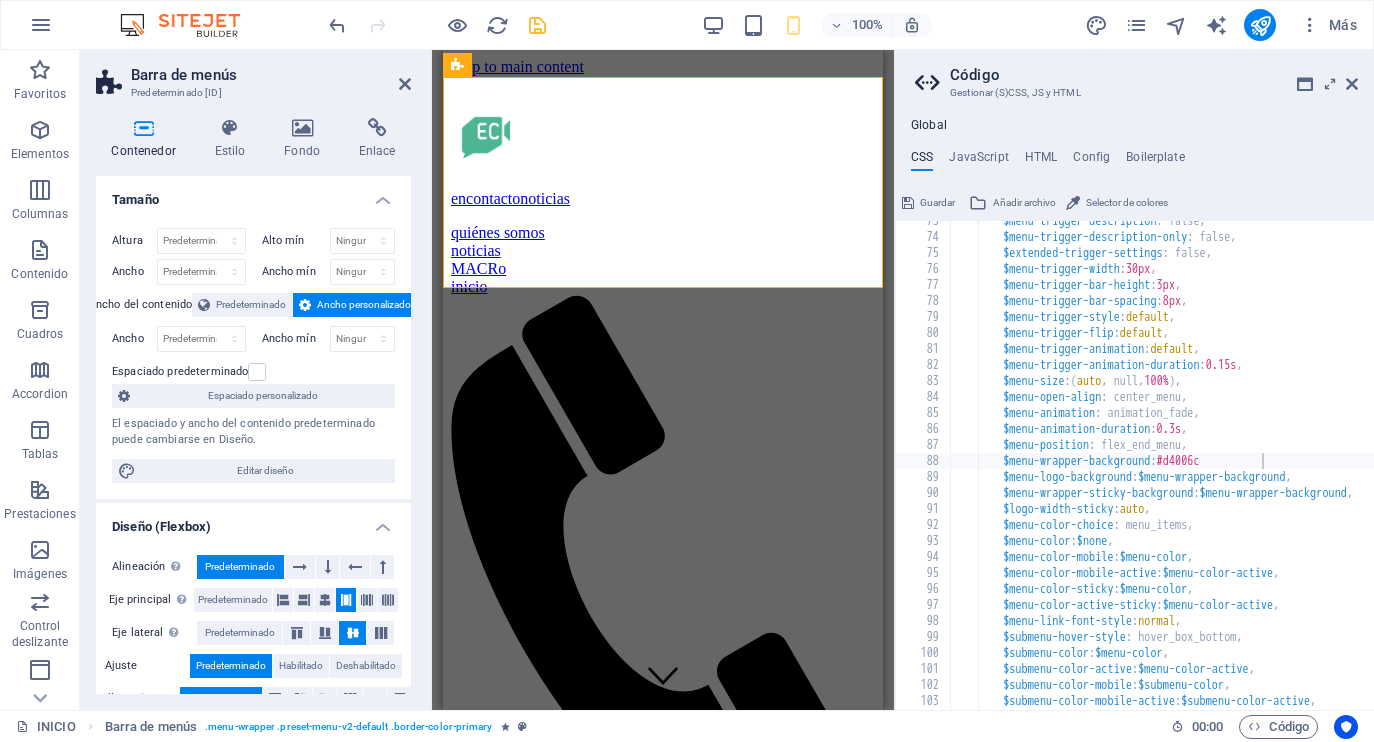 scroll, scrollTop: 0, scrollLeft: 0, axis: both 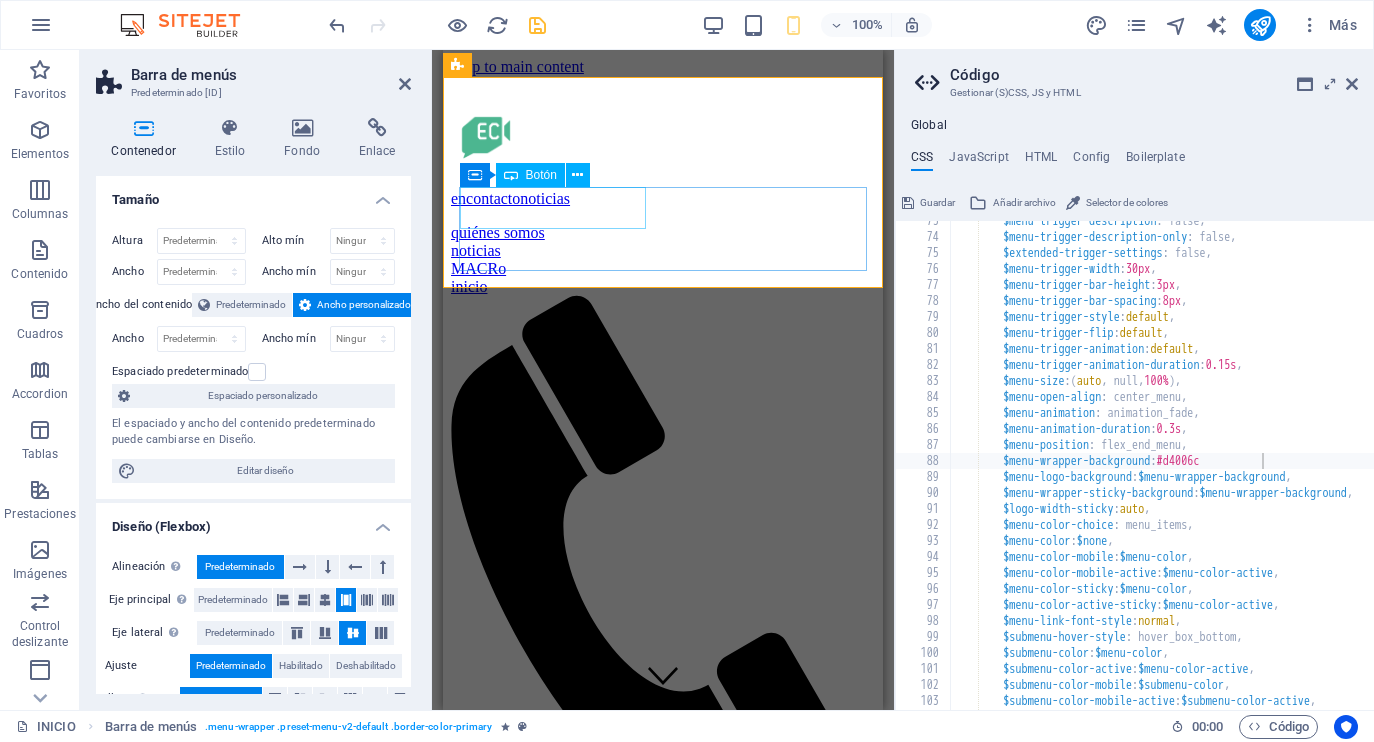 click on "quiénes somos" at bounding box center (663, 233) 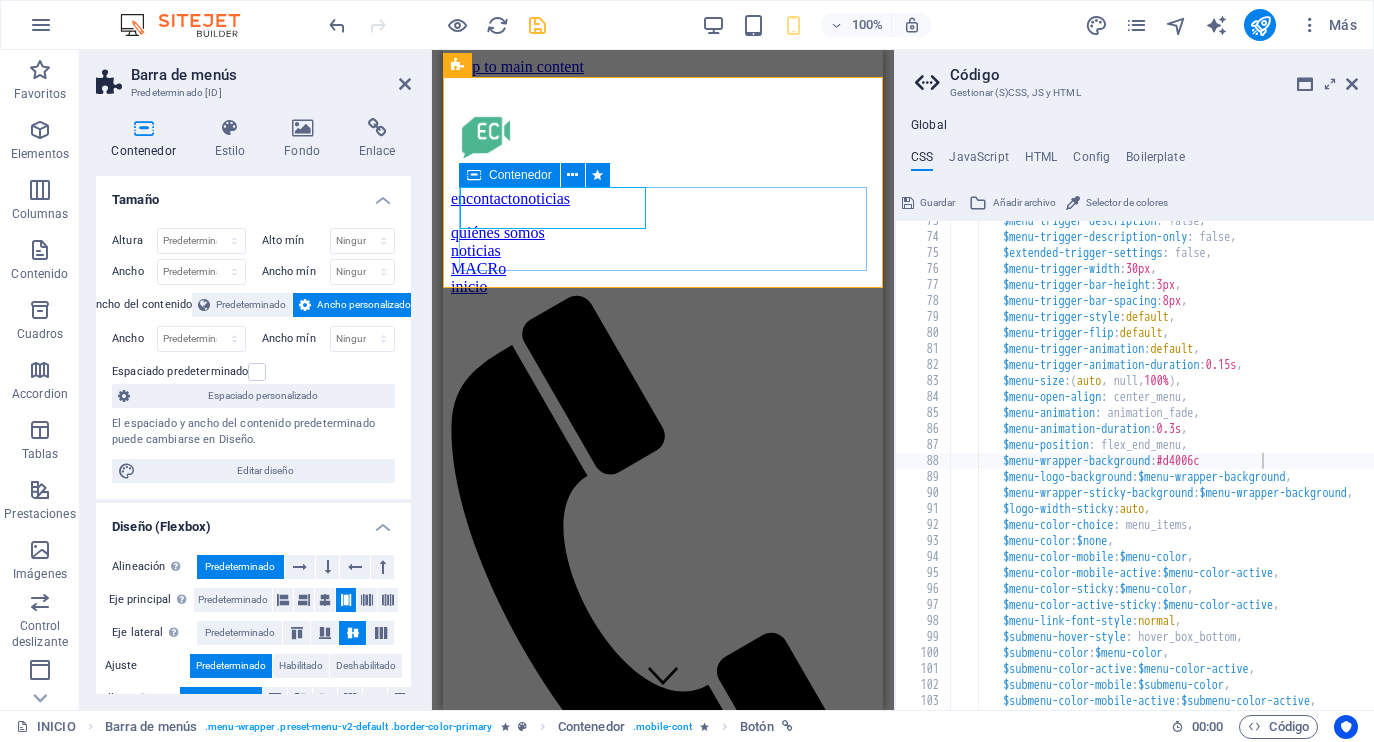 click on "quiénes somos noticias MACRo inicio" at bounding box center [663, 533] 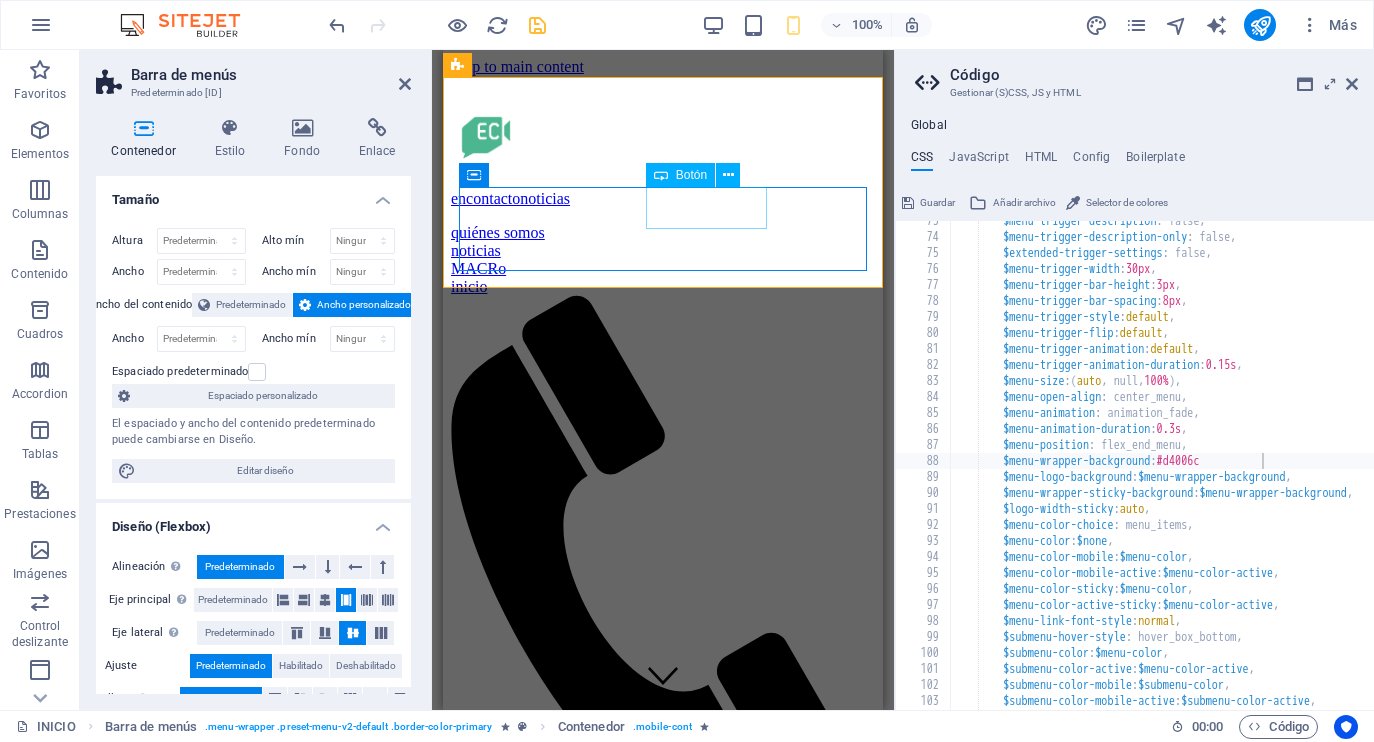click on "noticias" at bounding box center [663, 251] 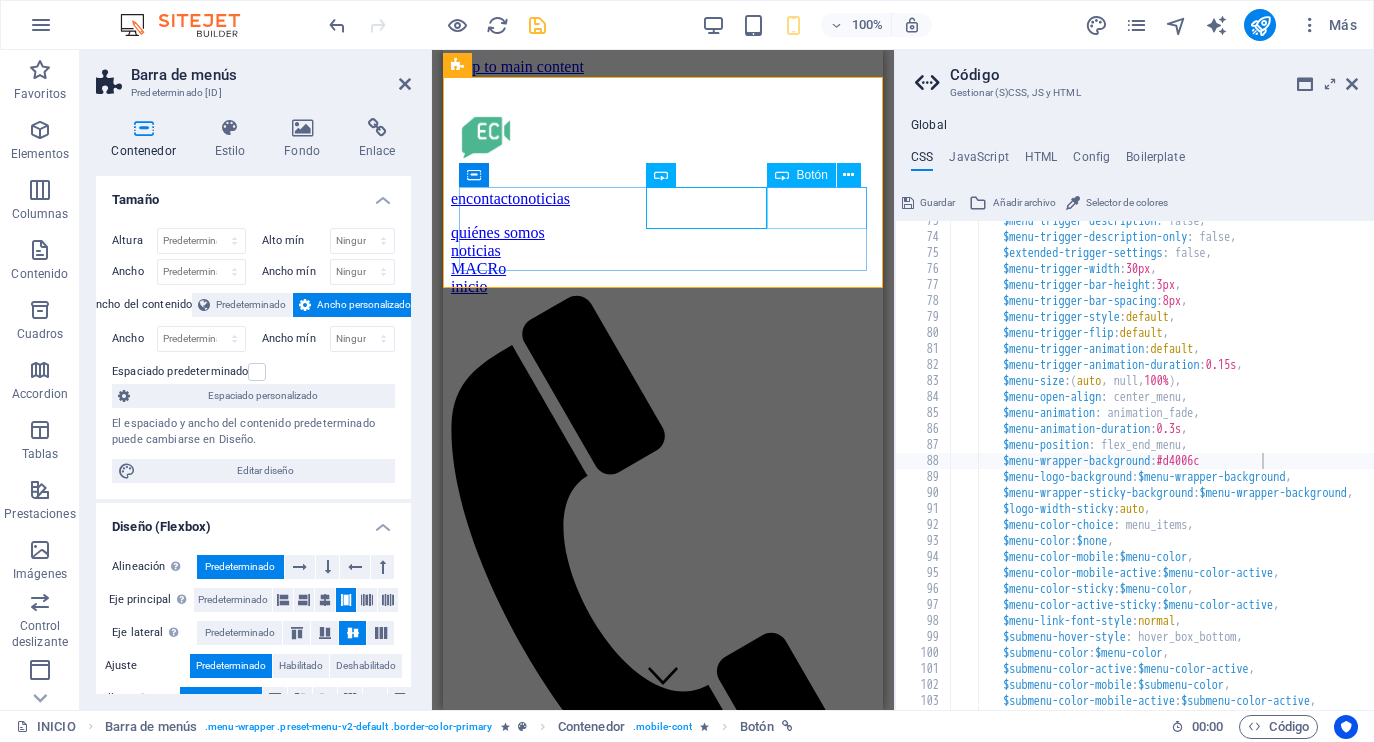 click on "MACRo" at bounding box center [663, 269] 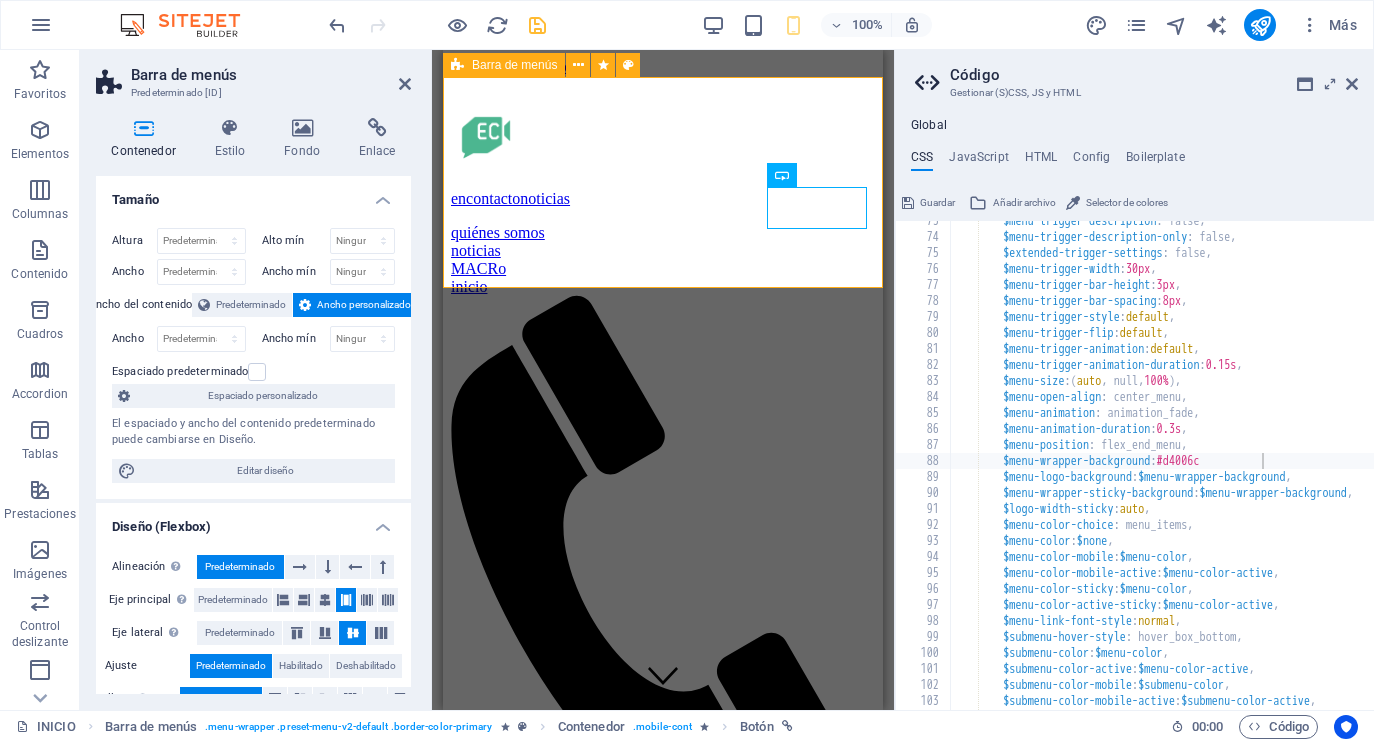 drag, startPoint x: 620, startPoint y: 138, endPoint x: 948, endPoint y: 93, distance: 331.0725 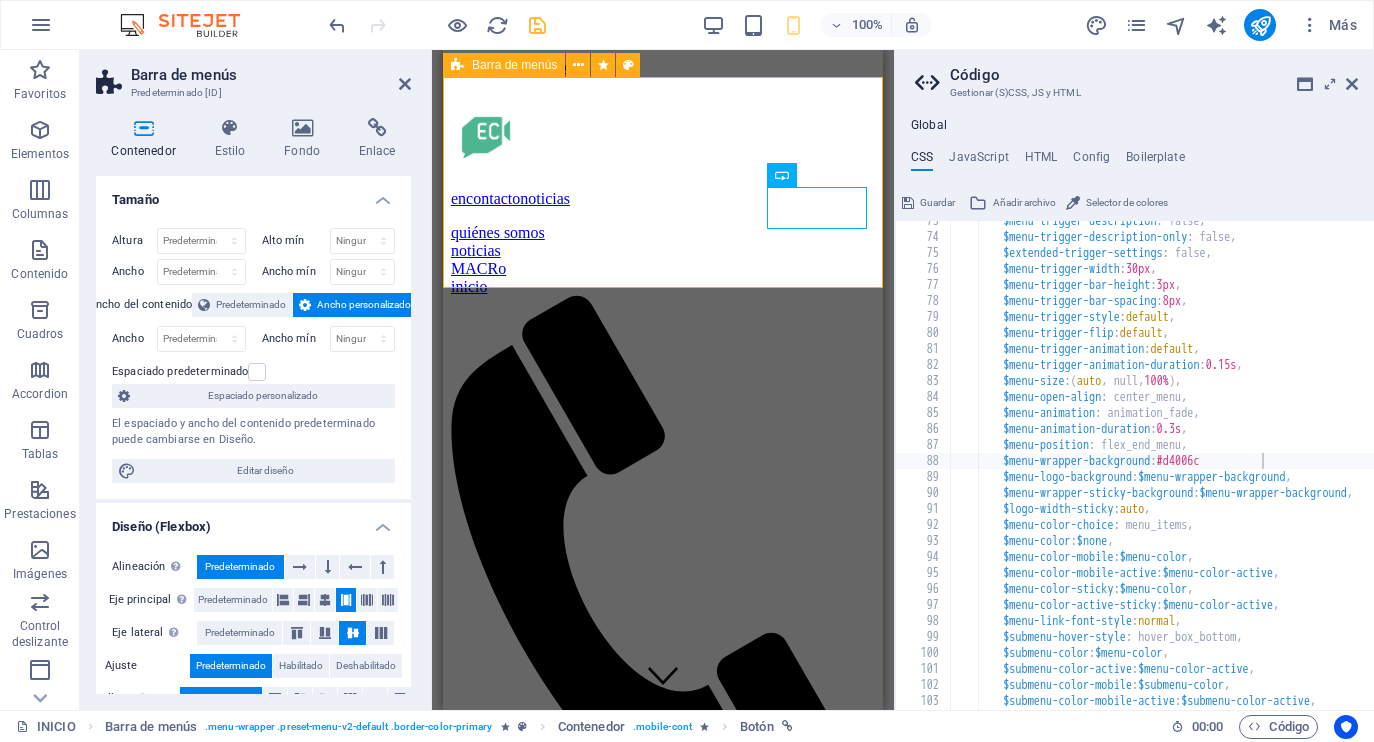 click on "encontactonoticias quiénes somos noticias MACRo inicio" at bounding box center (663, 471) 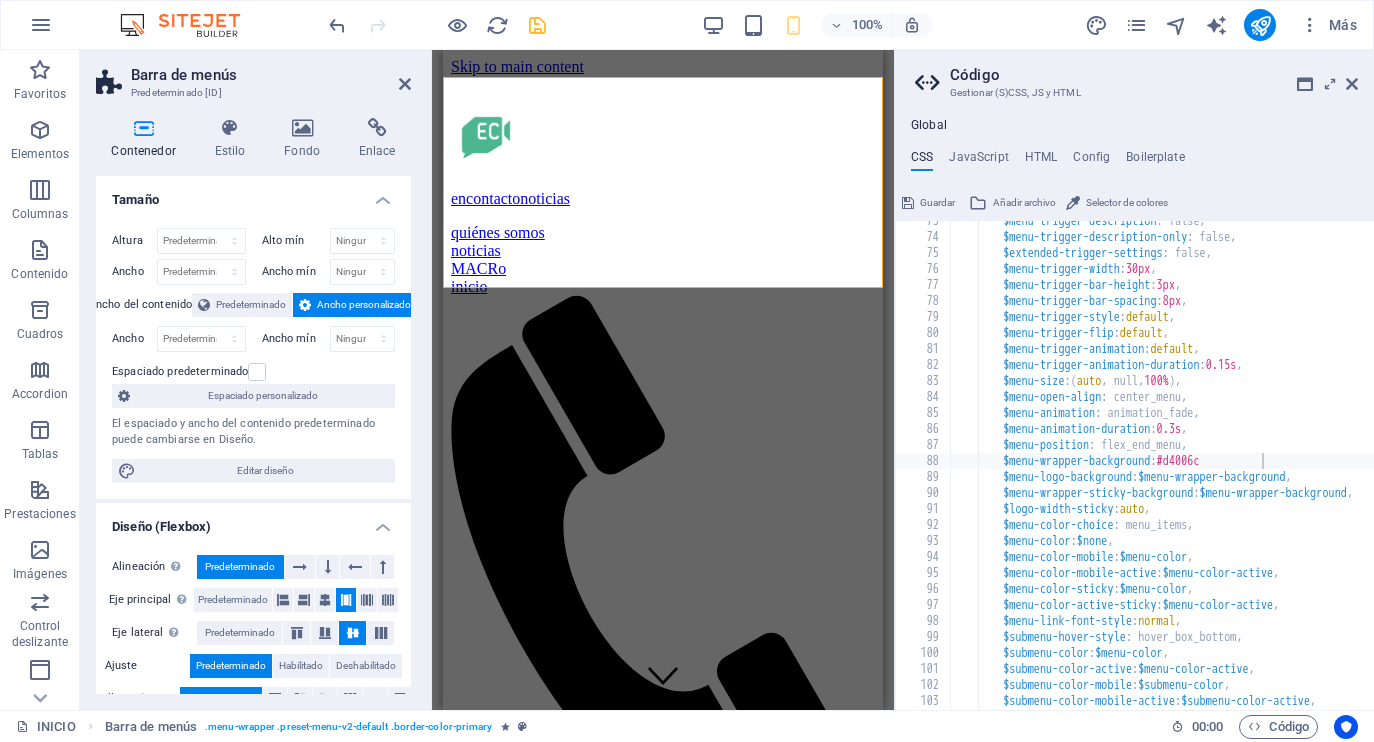 click at bounding box center [663, 88] 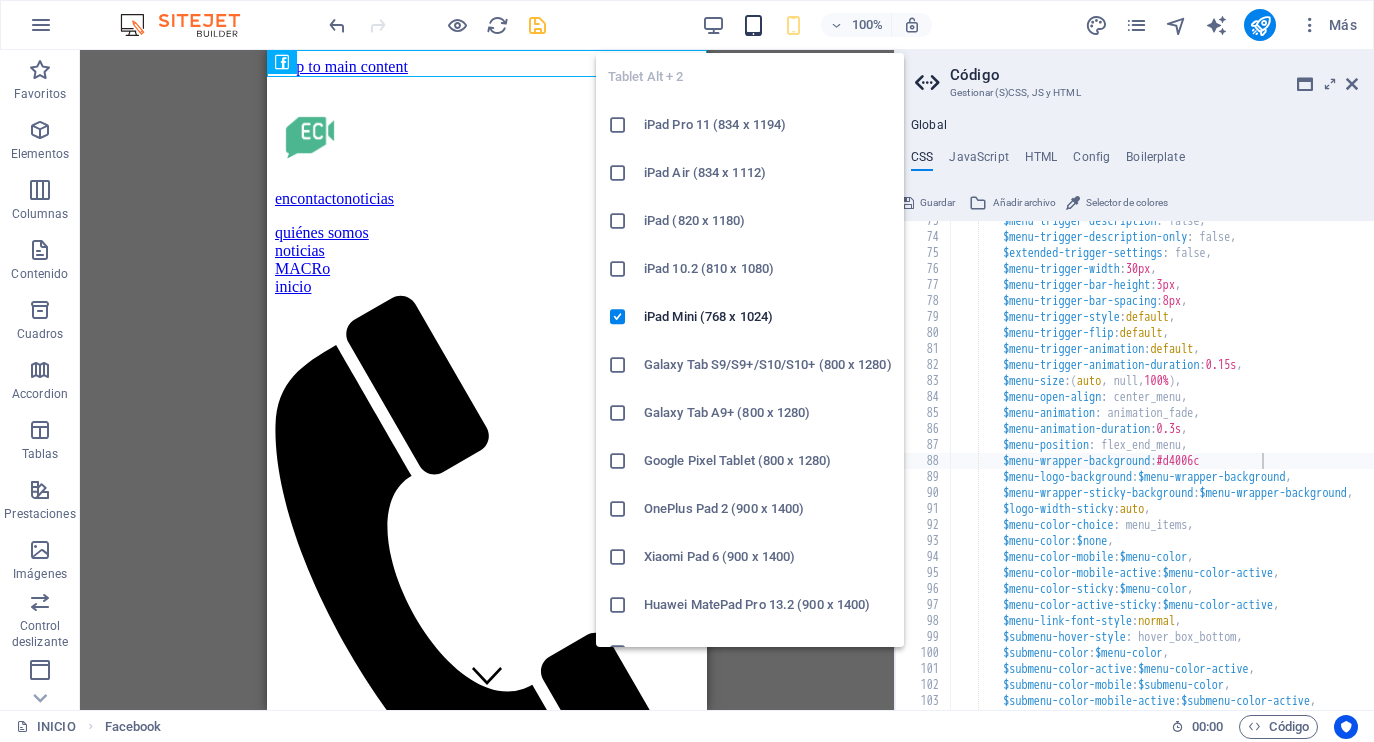 click at bounding box center [753, 25] 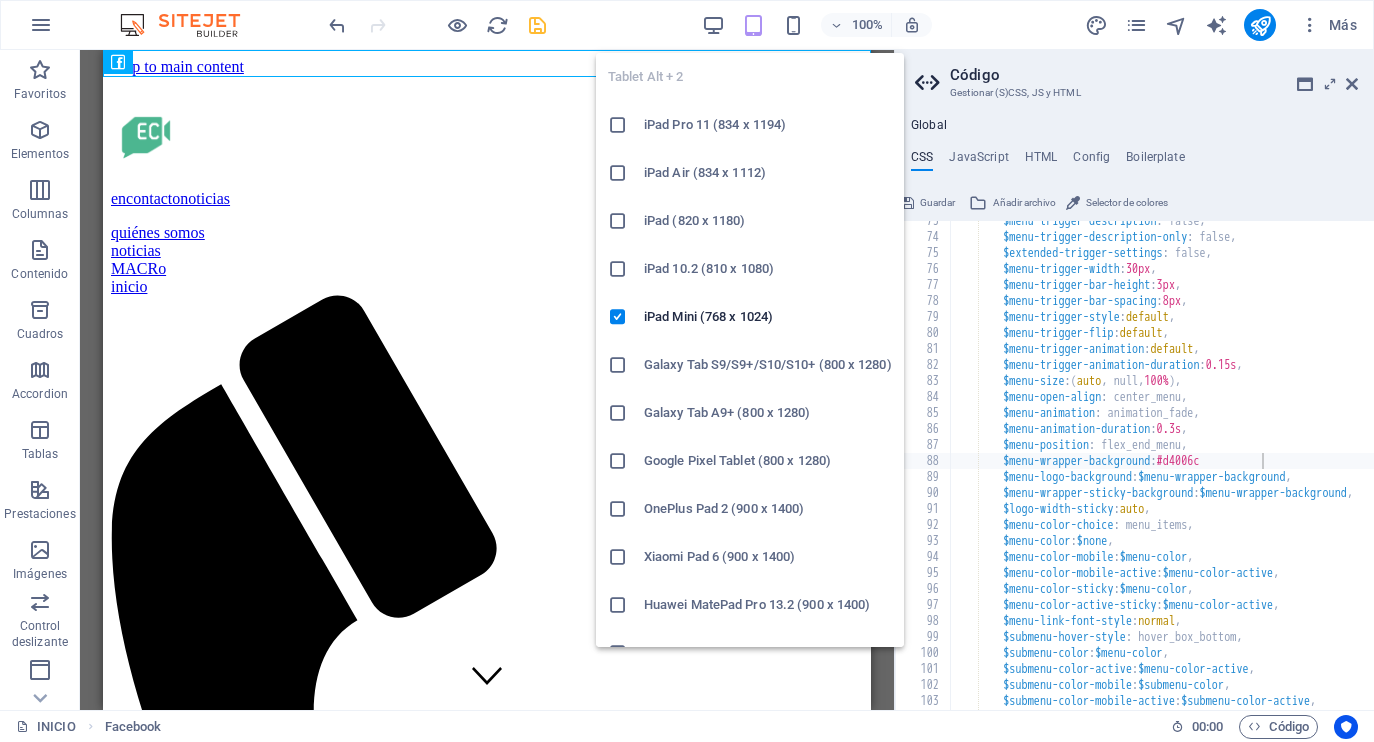 click at bounding box center (618, 125) 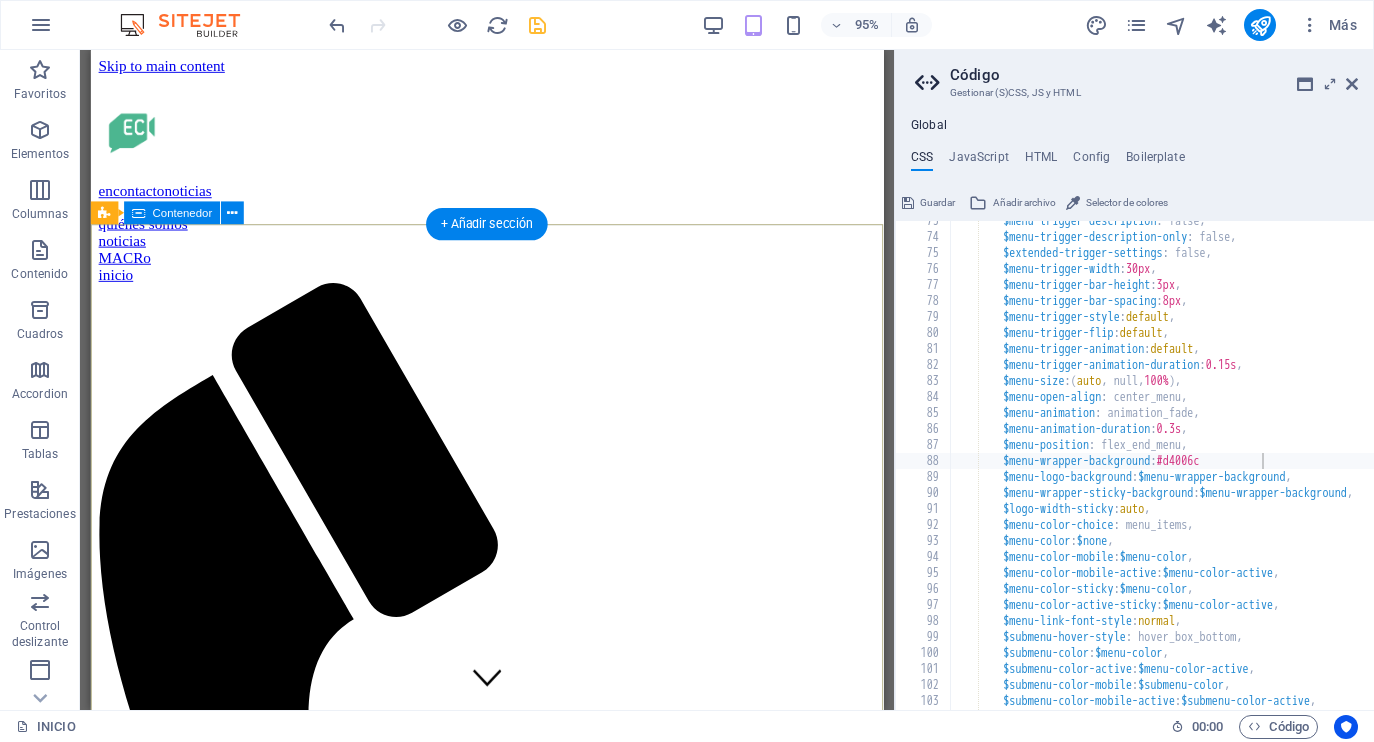 scroll, scrollTop: 0, scrollLeft: 0, axis: both 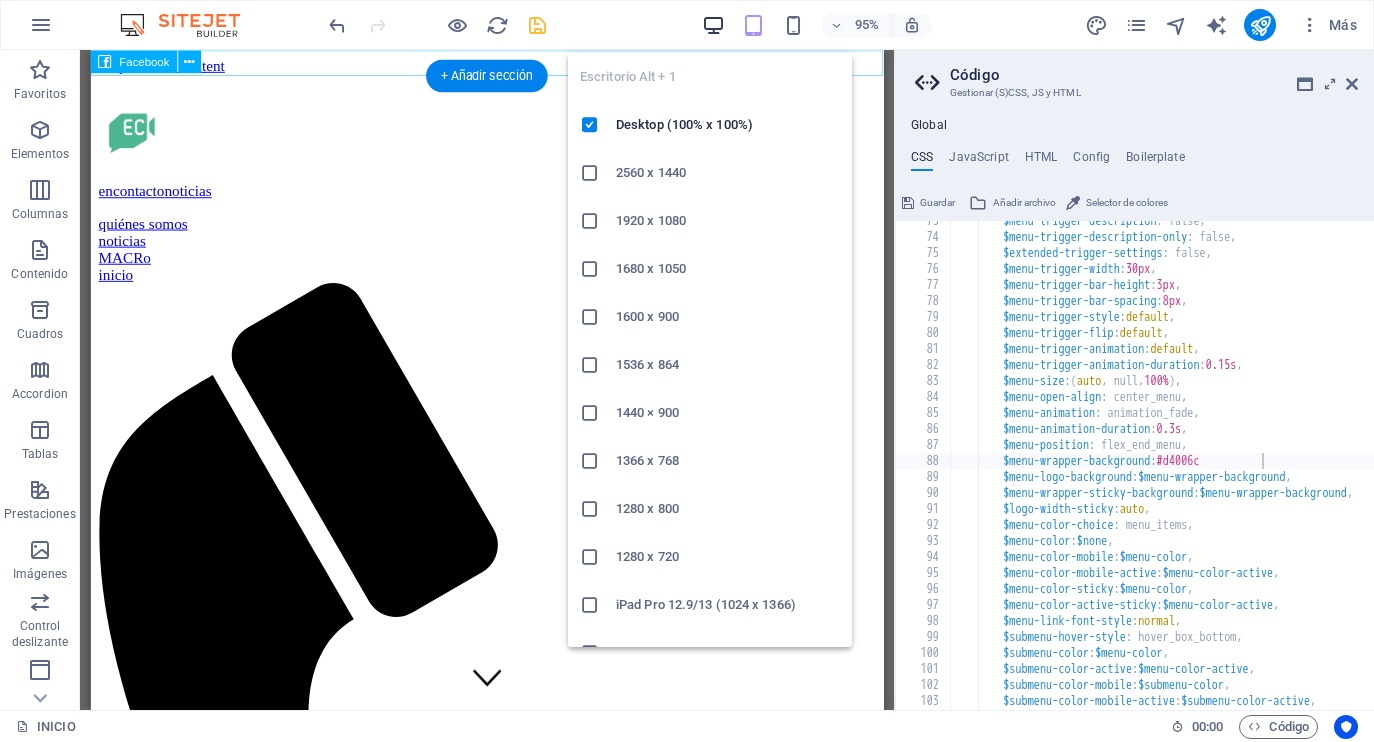 click at bounding box center (713, 25) 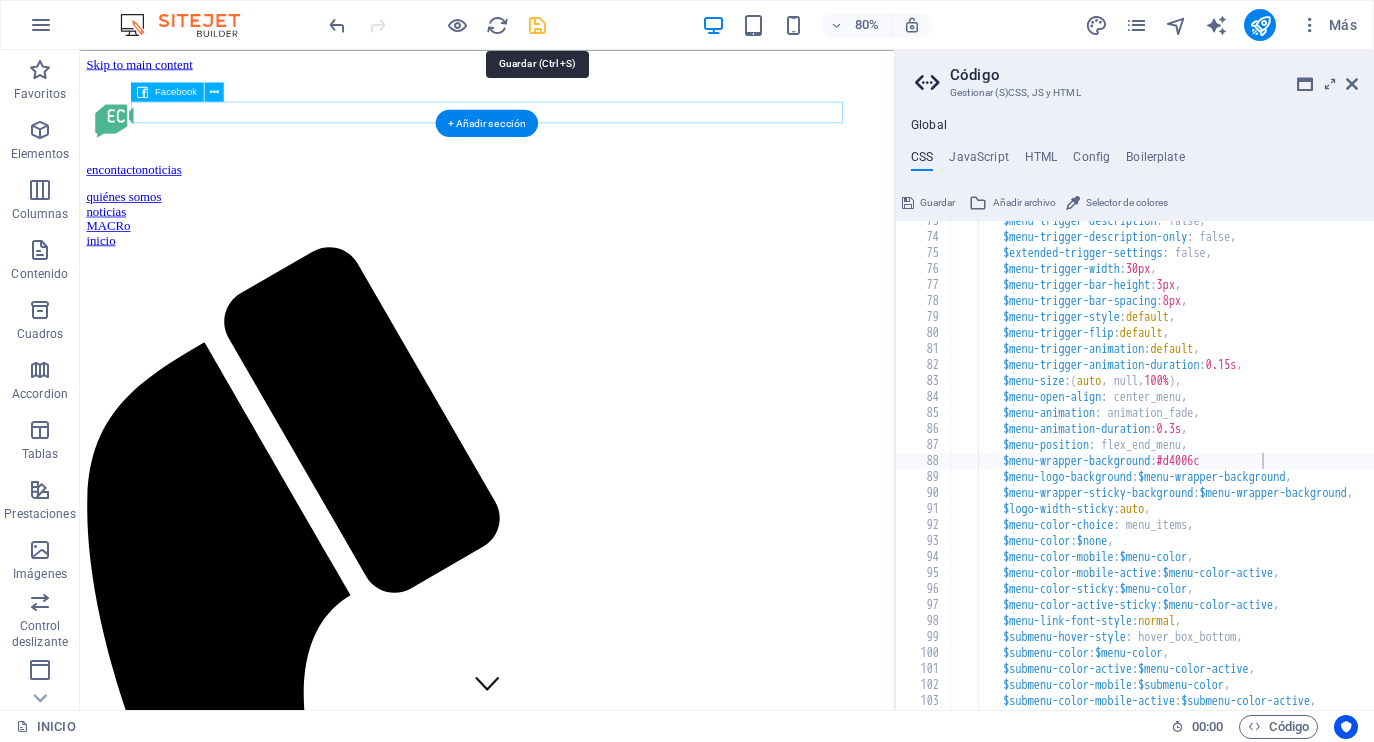 click at bounding box center (537, 25) 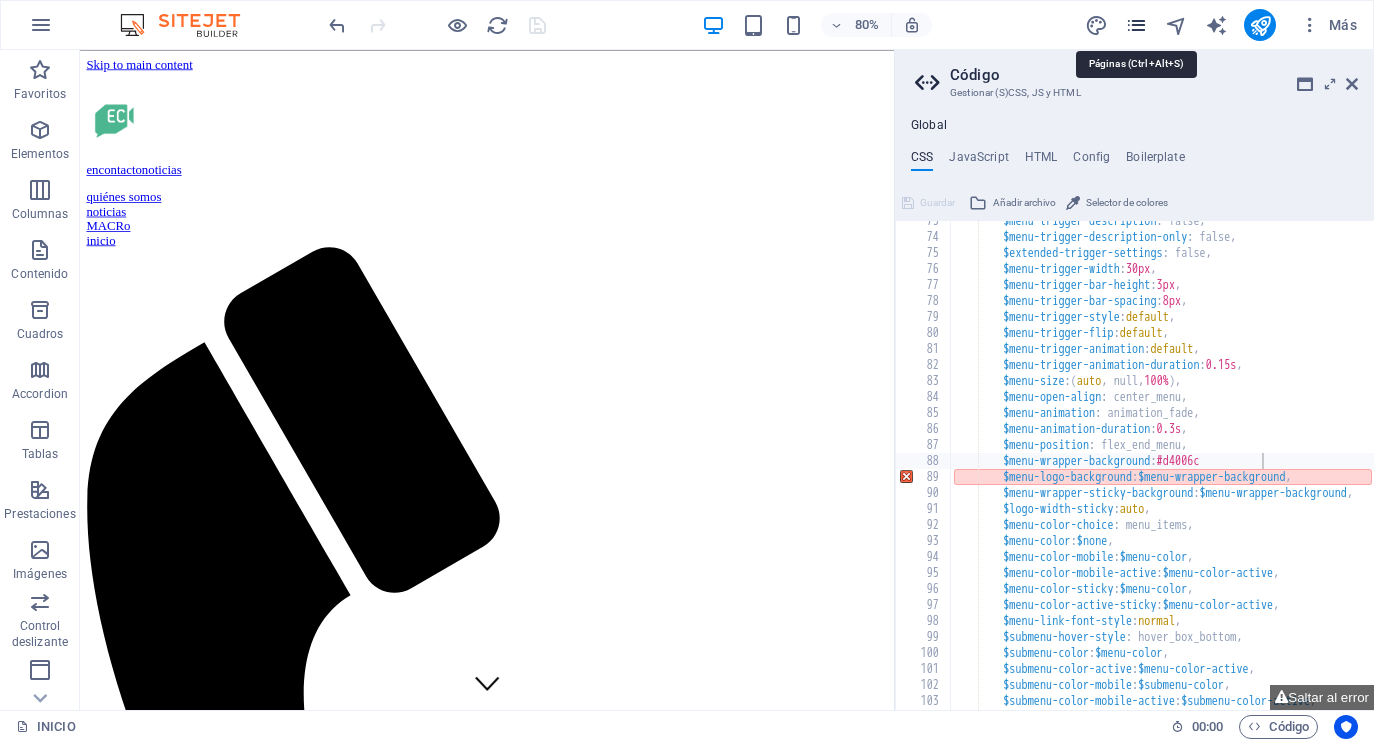 click at bounding box center [1136, 25] 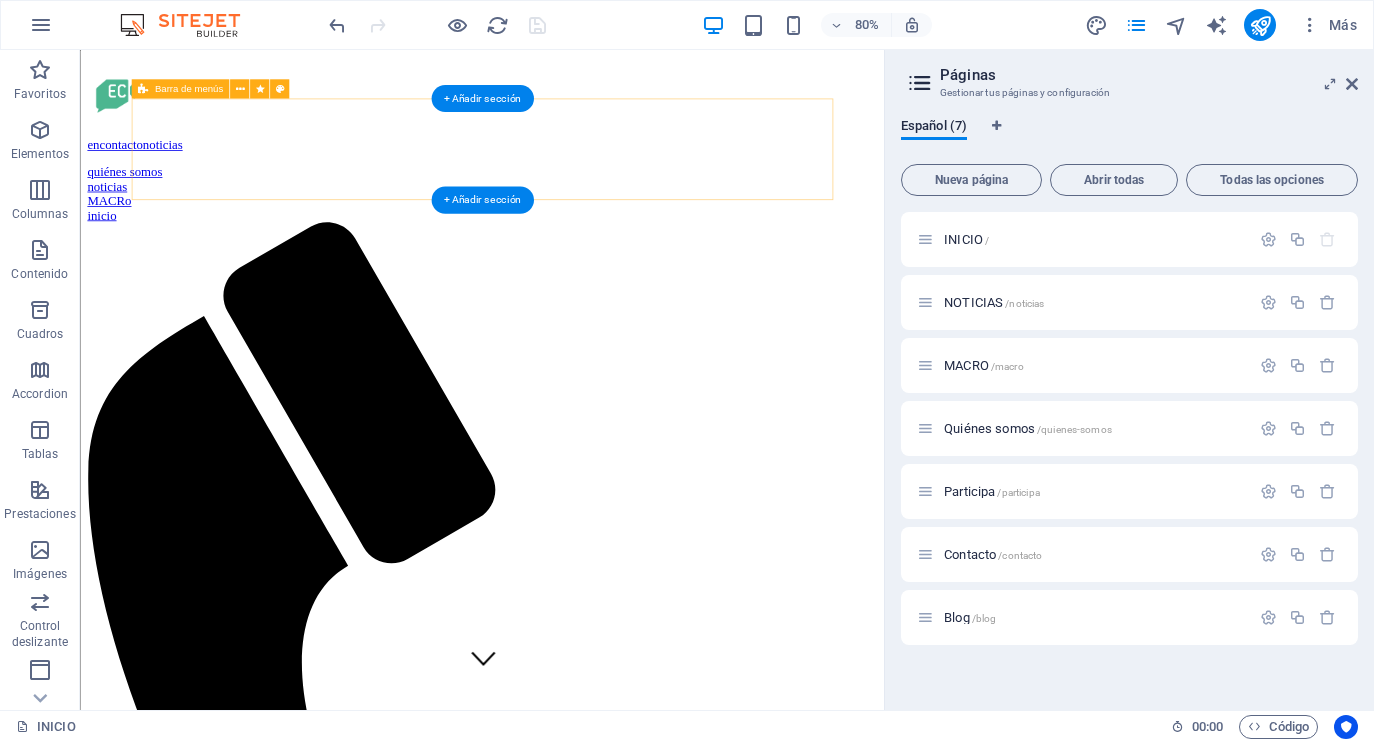 scroll, scrollTop: 32, scrollLeft: 0, axis: vertical 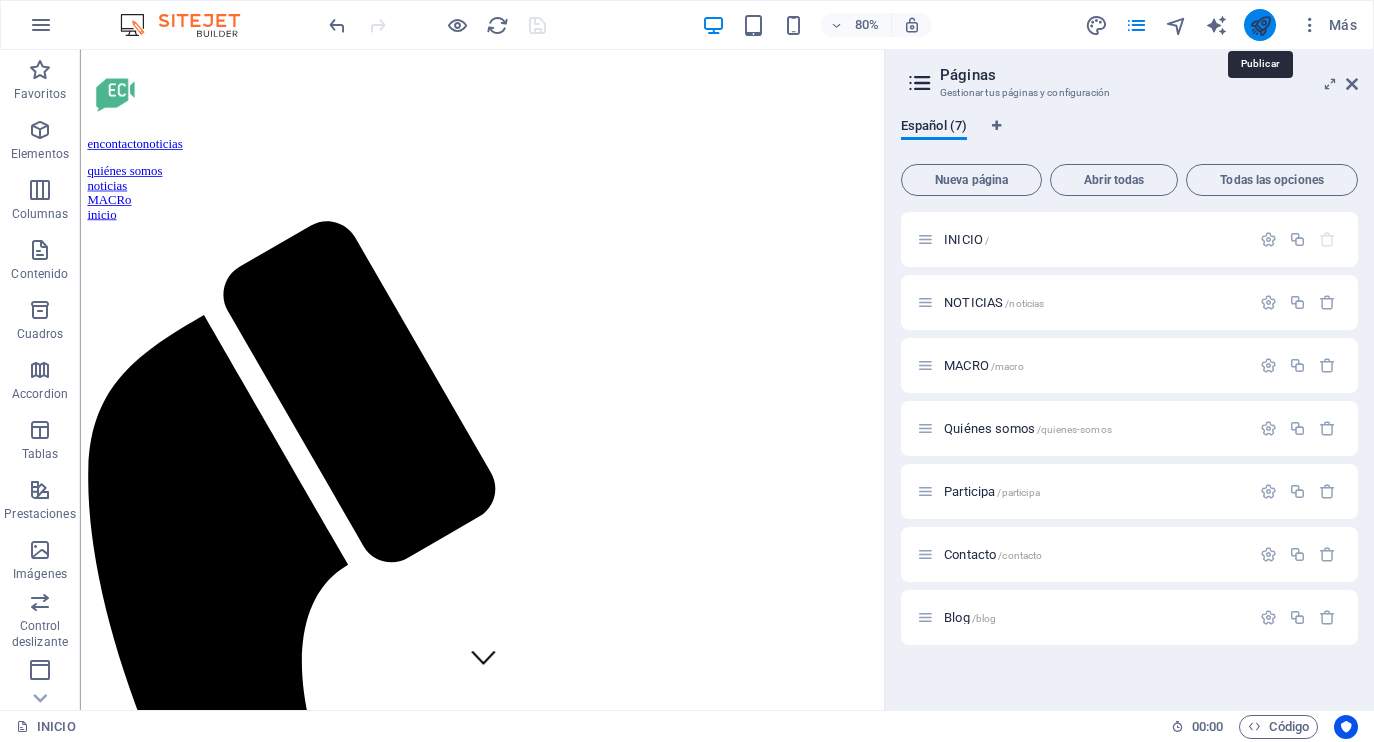 click at bounding box center [1260, 25] 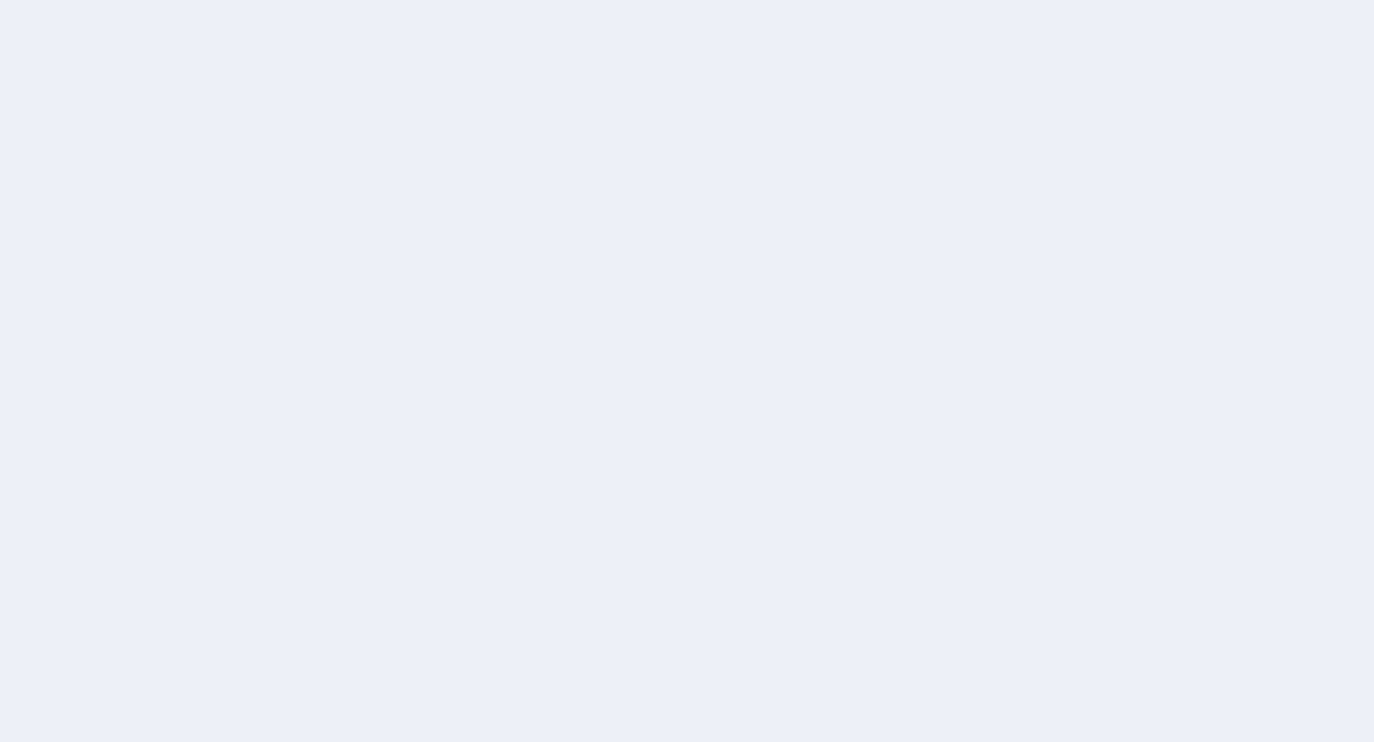 scroll, scrollTop: 0, scrollLeft: 0, axis: both 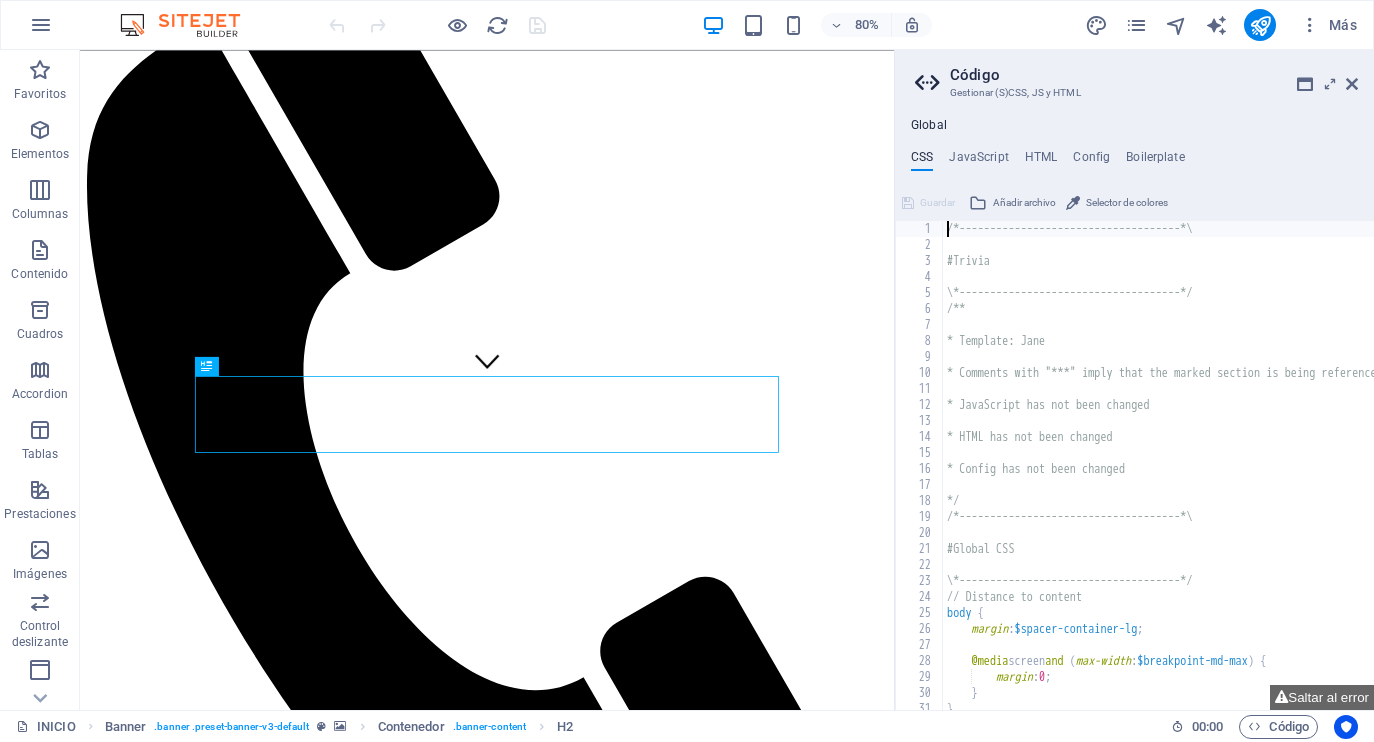 click on "Selector de colores" at bounding box center [1127, 203] 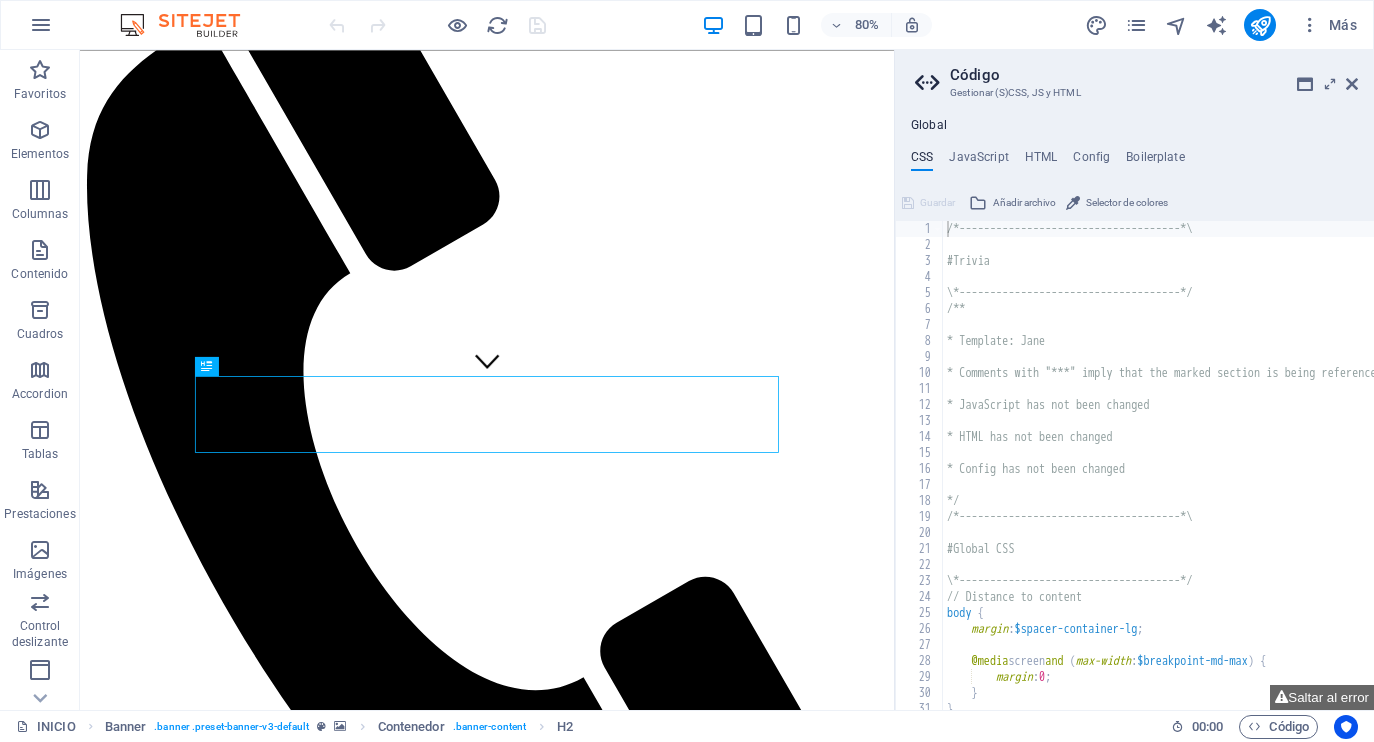 click on "Guardar" at bounding box center [928, 203] 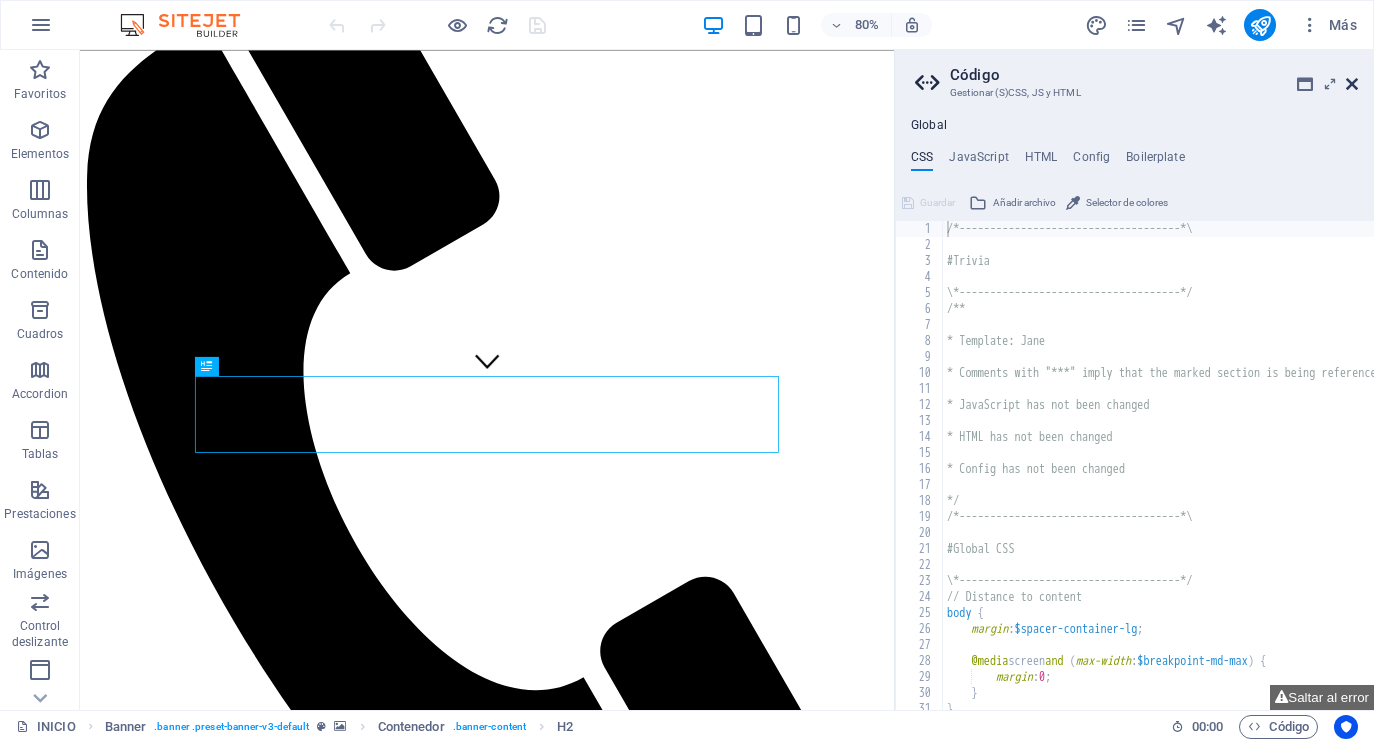 click at bounding box center [1352, 84] 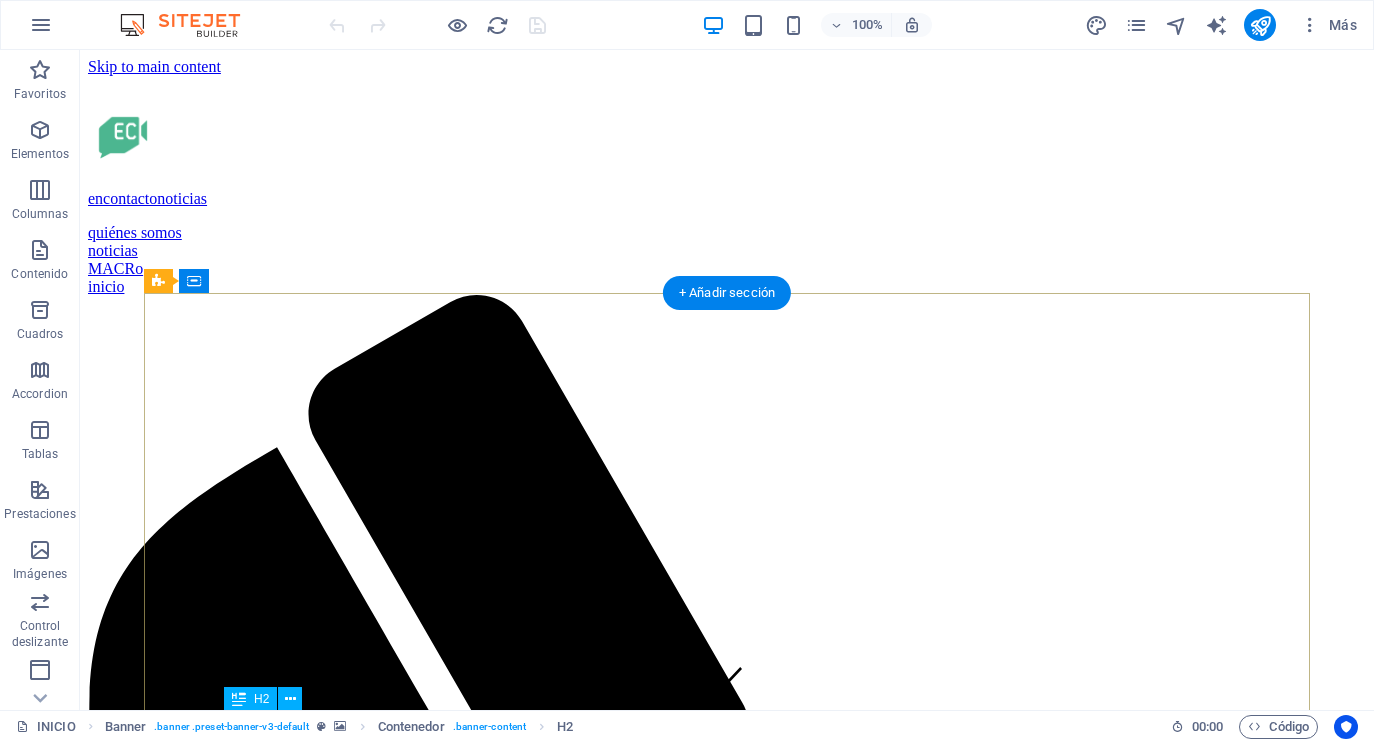 scroll, scrollTop: 0, scrollLeft: 0, axis: both 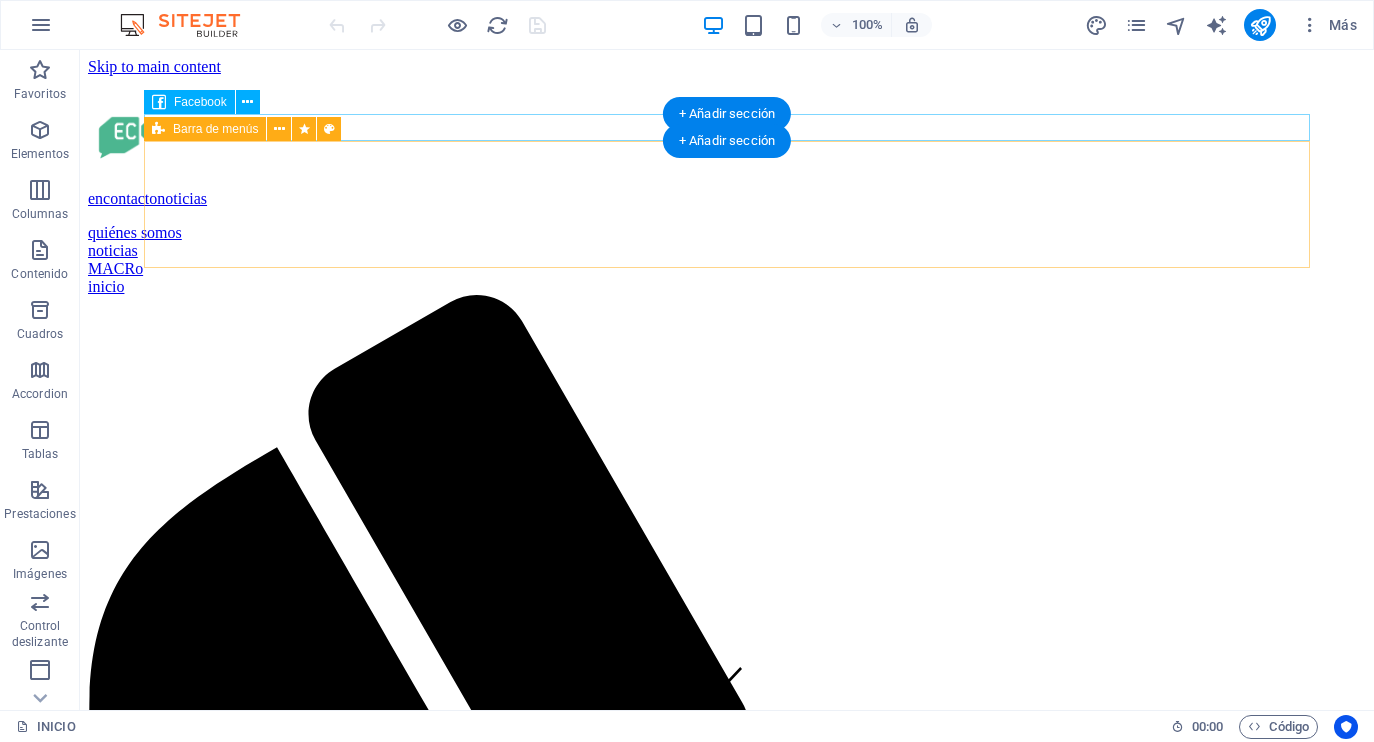 click on "Barra de menús" at bounding box center (215, 129) 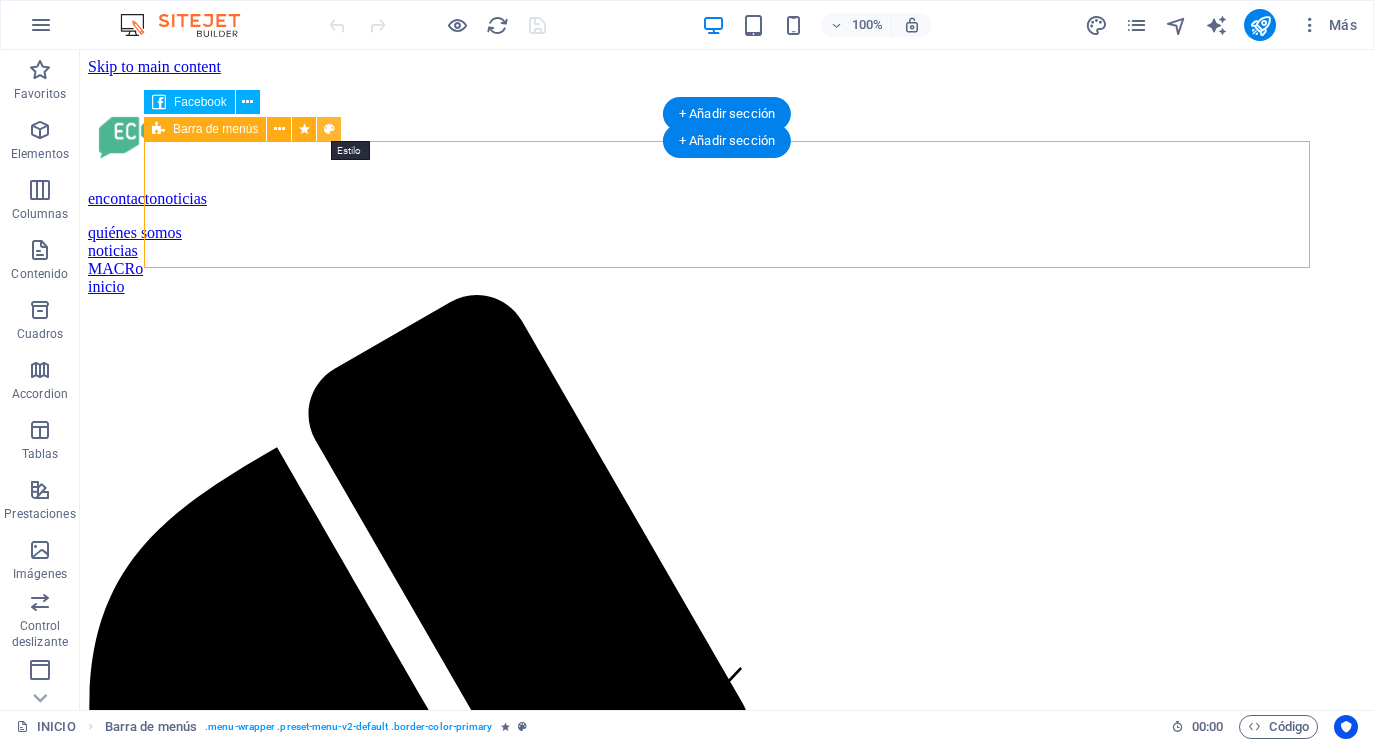 click at bounding box center (329, 129) 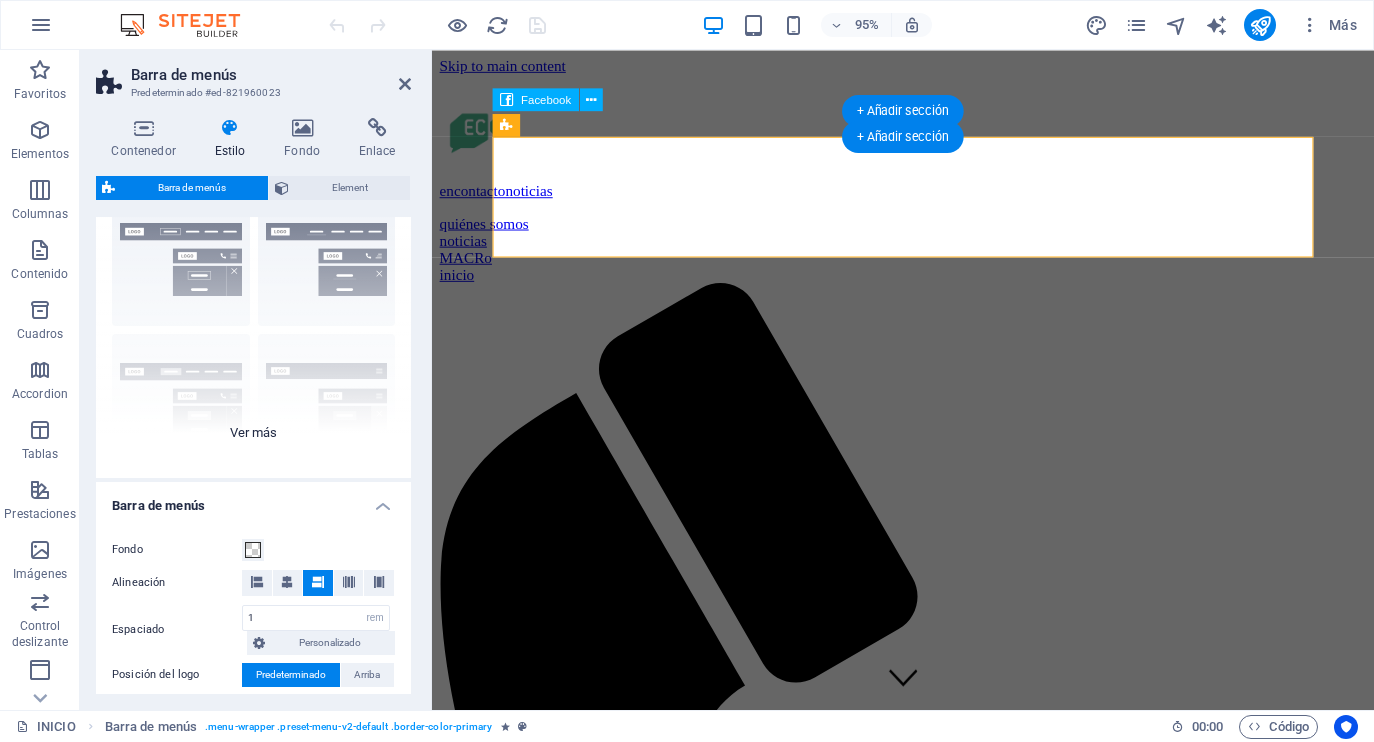 scroll, scrollTop: 98, scrollLeft: 0, axis: vertical 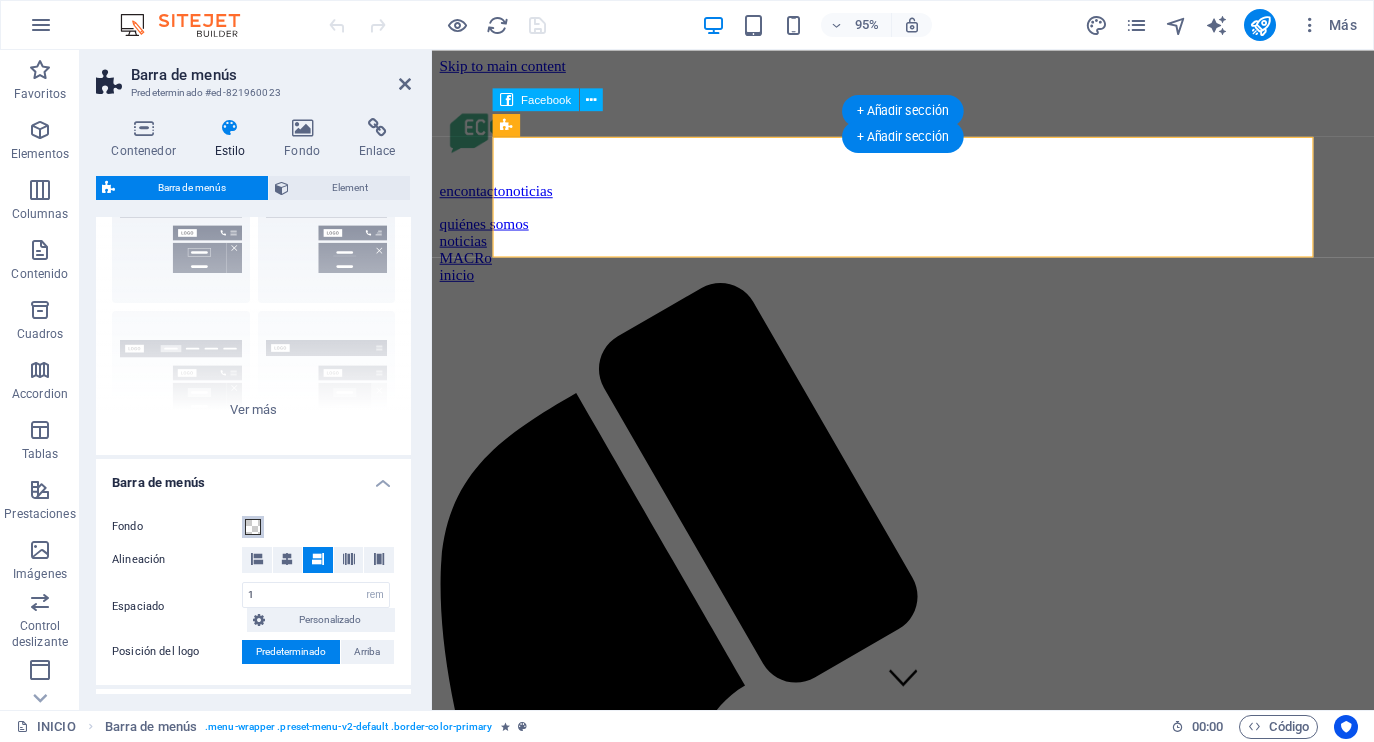 click at bounding box center [253, 527] 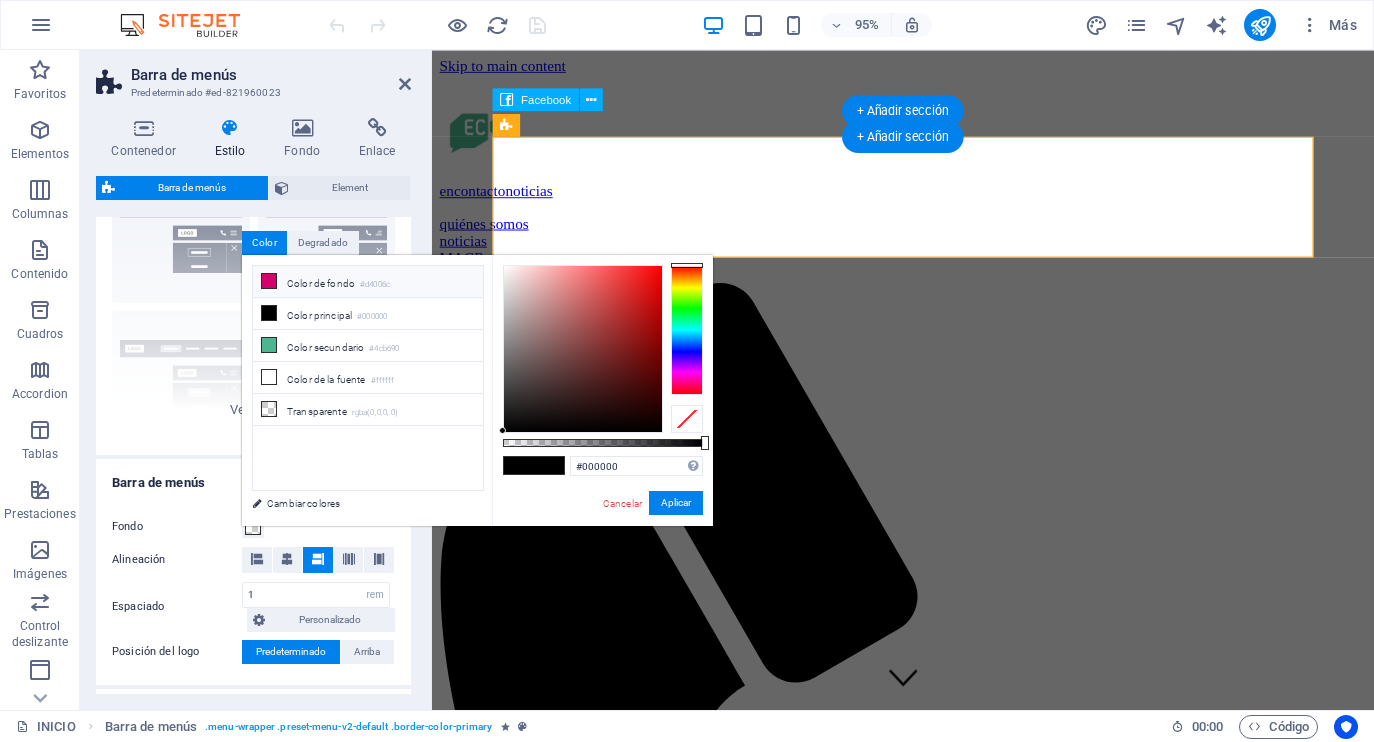 click at bounding box center [269, 281] 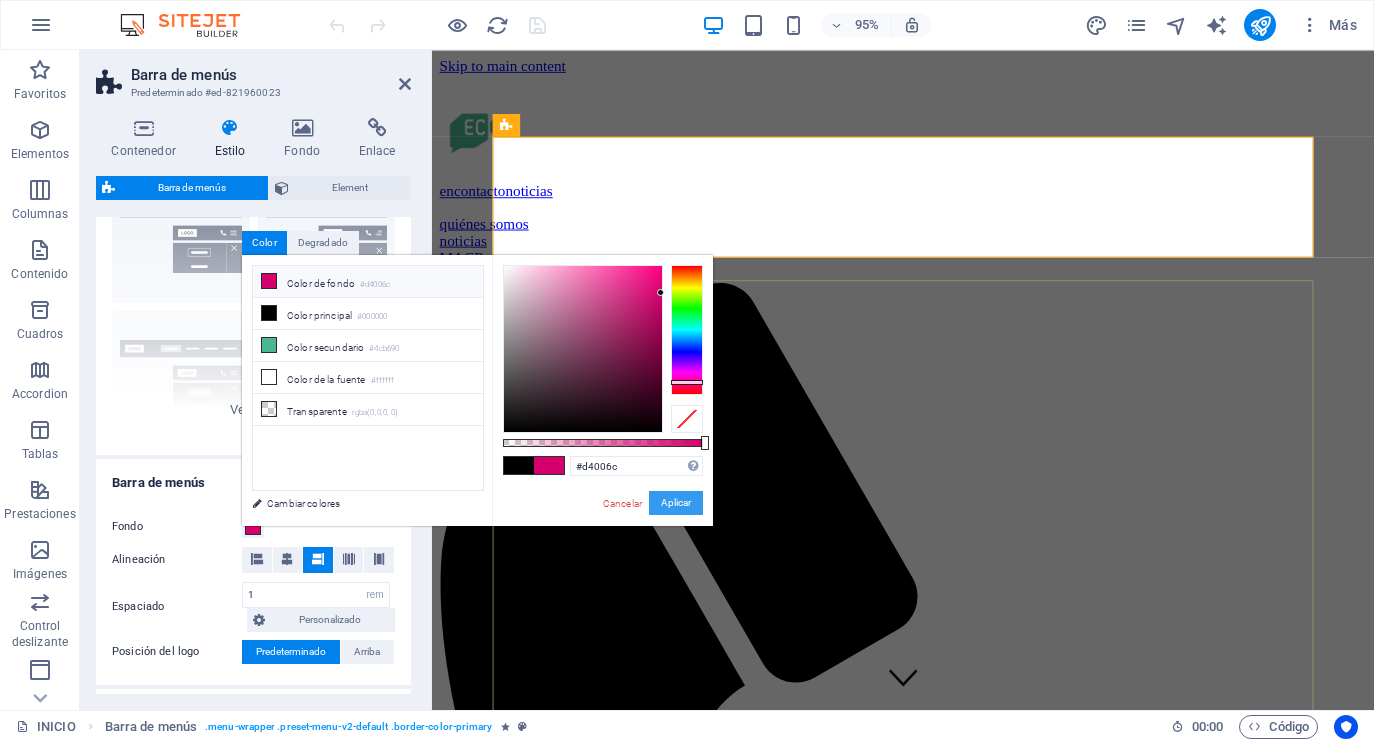 click on "Aplicar" at bounding box center [676, 503] 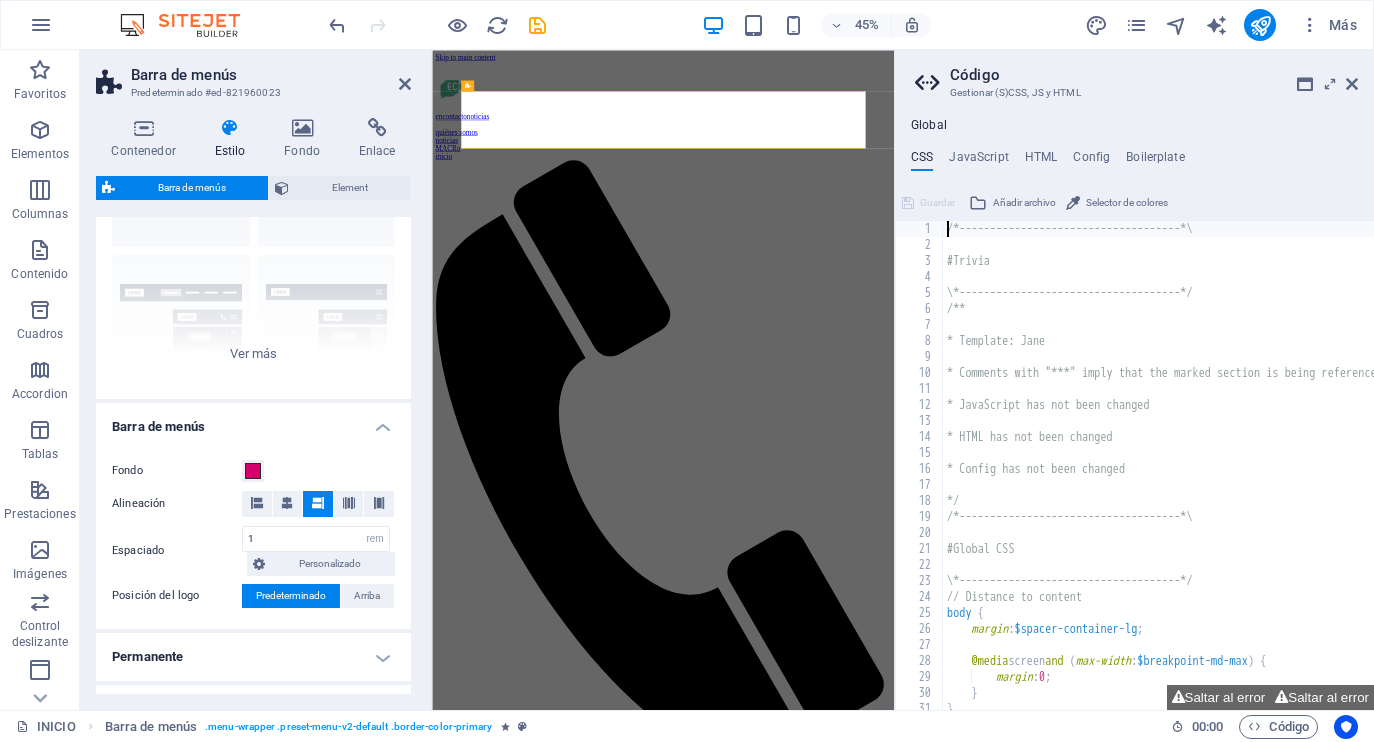 scroll, scrollTop: 156, scrollLeft: 0, axis: vertical 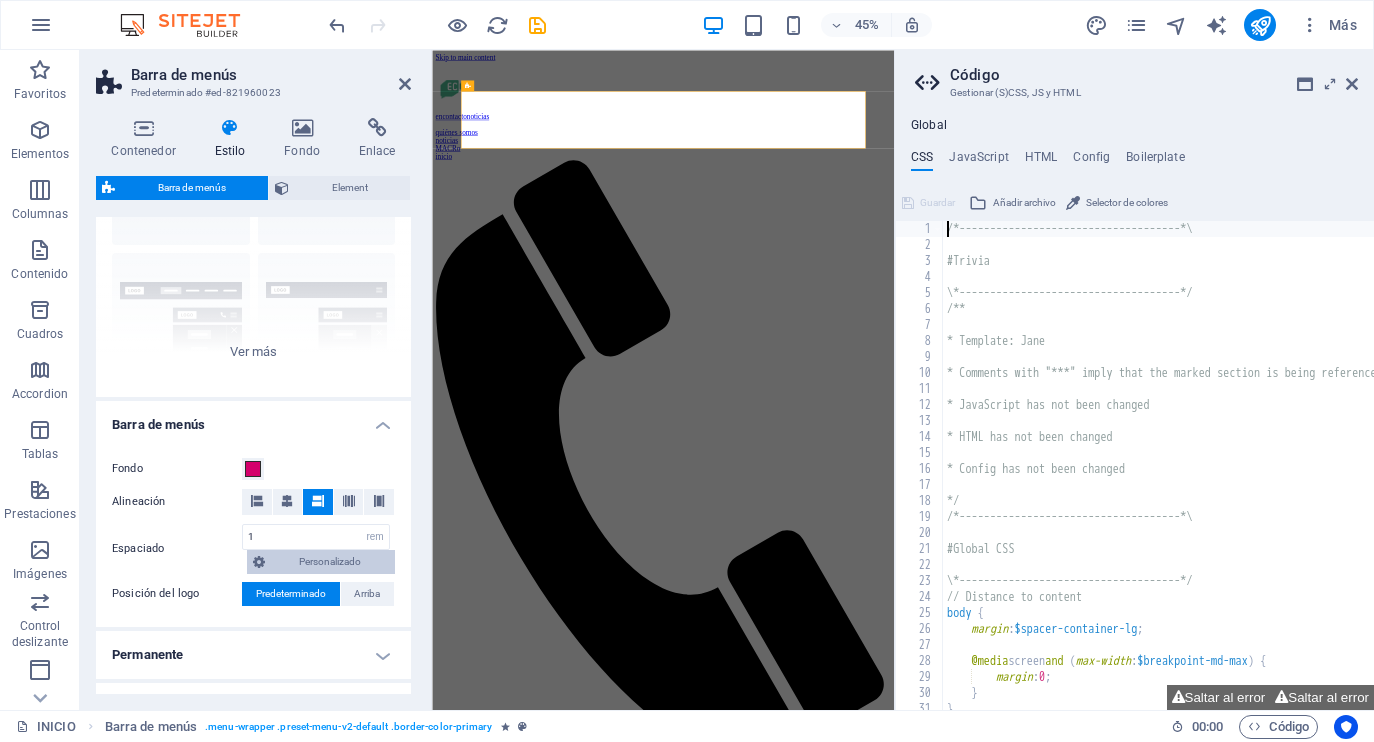click on "Personalizado" at bounding box center [330, 562] 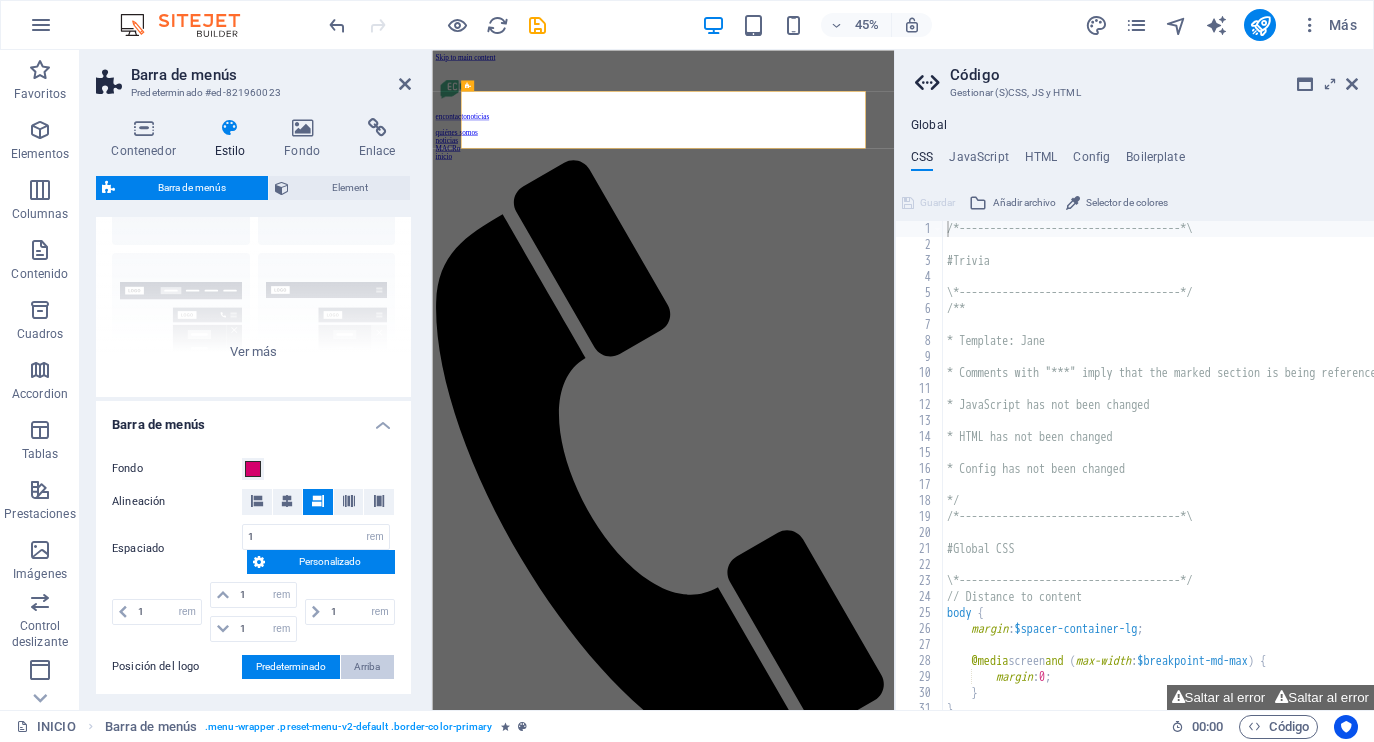 click on "Arriba" at bounding box center (367, 667) 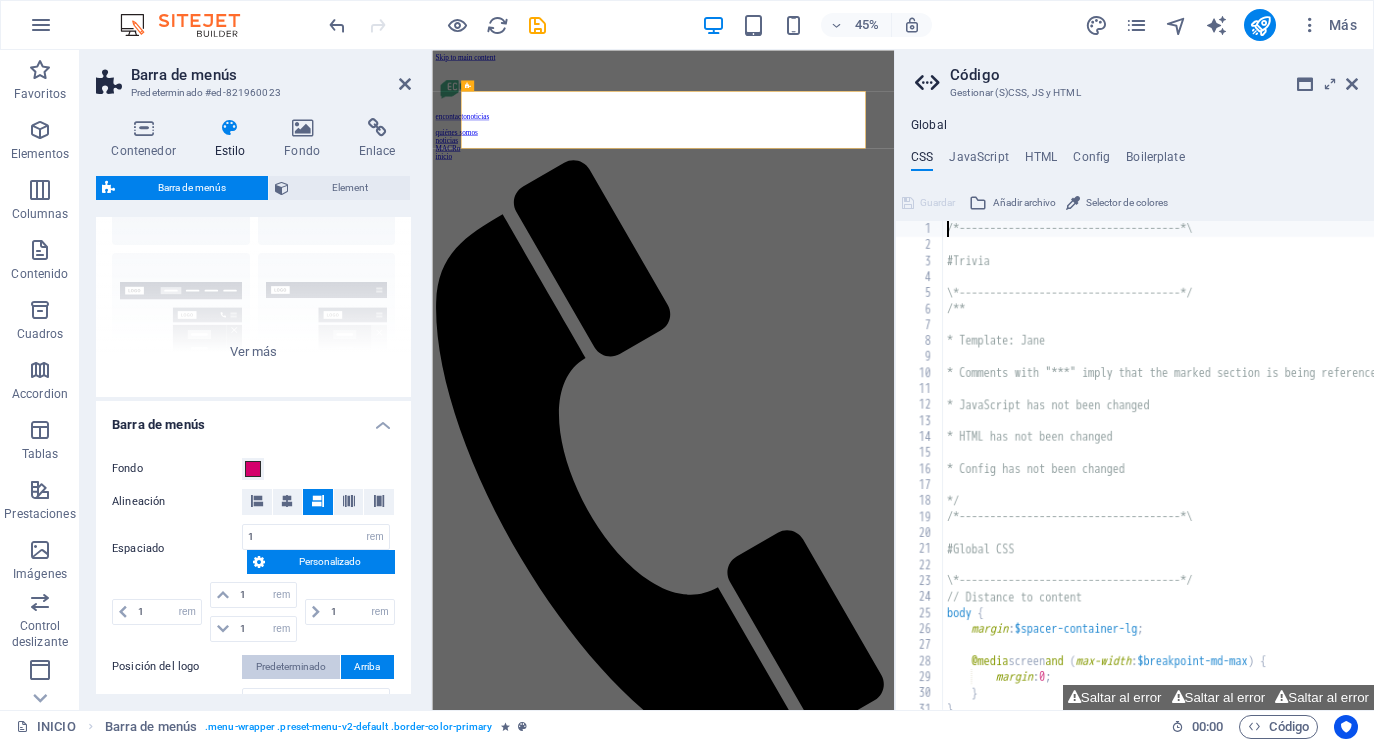 click on "Predeterminado" at bounding box center [291, 667] 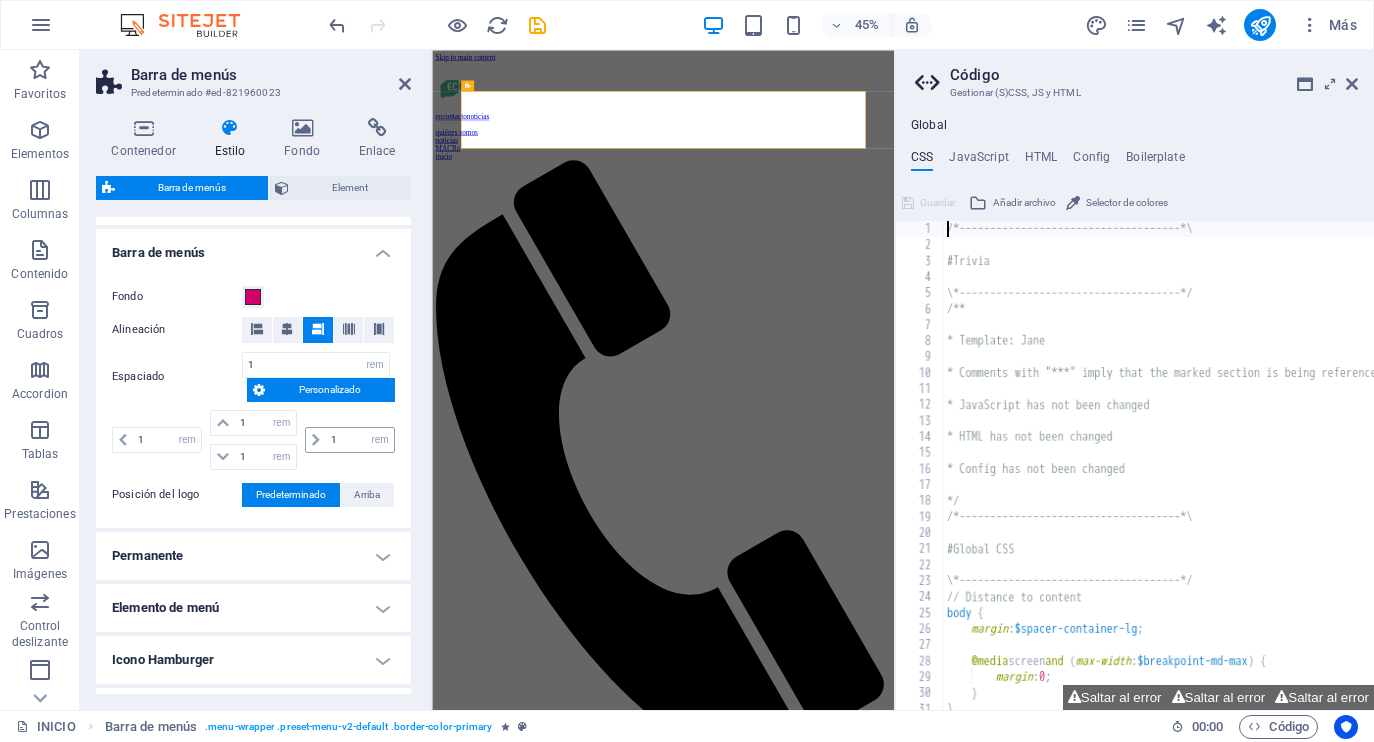 scroll, scrollTop: 390, scrollLeft: 0, axis: vertical 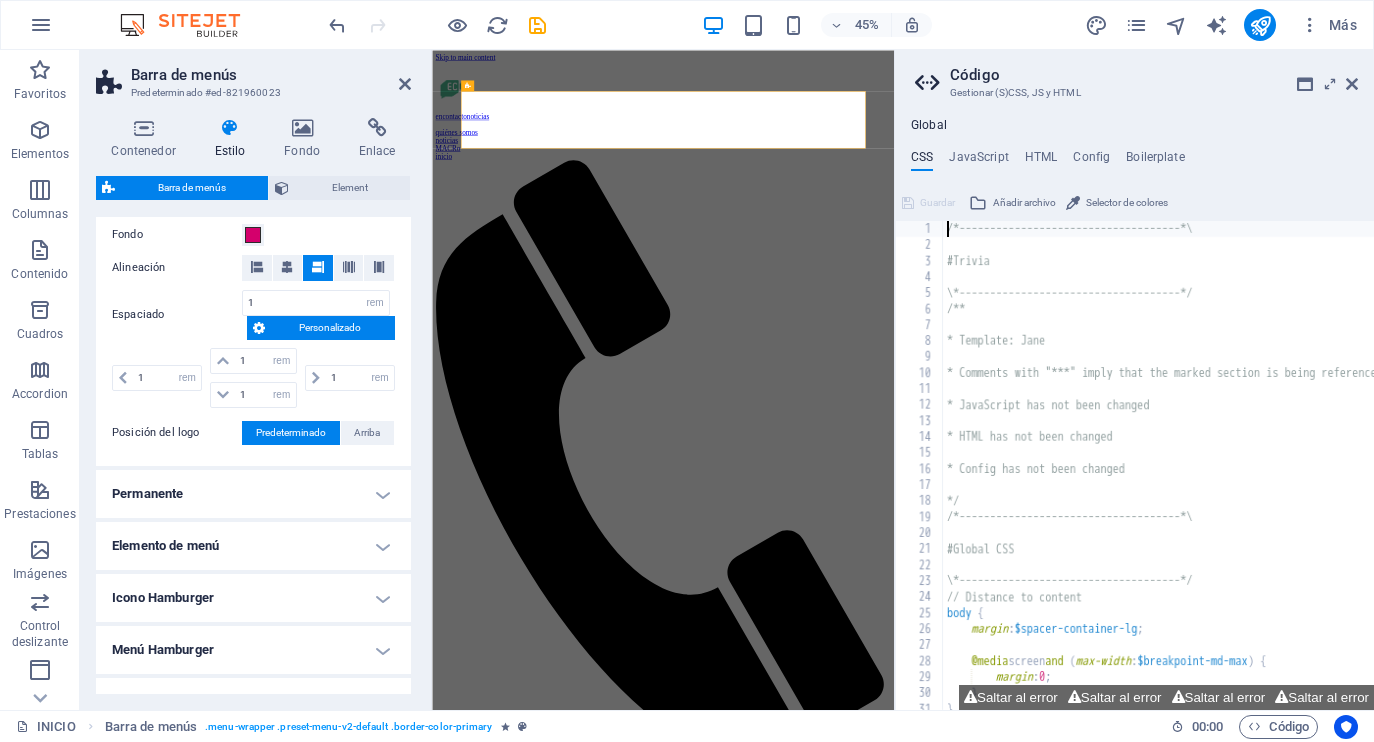 click on "Permanente" at bounding box center [253, 494] 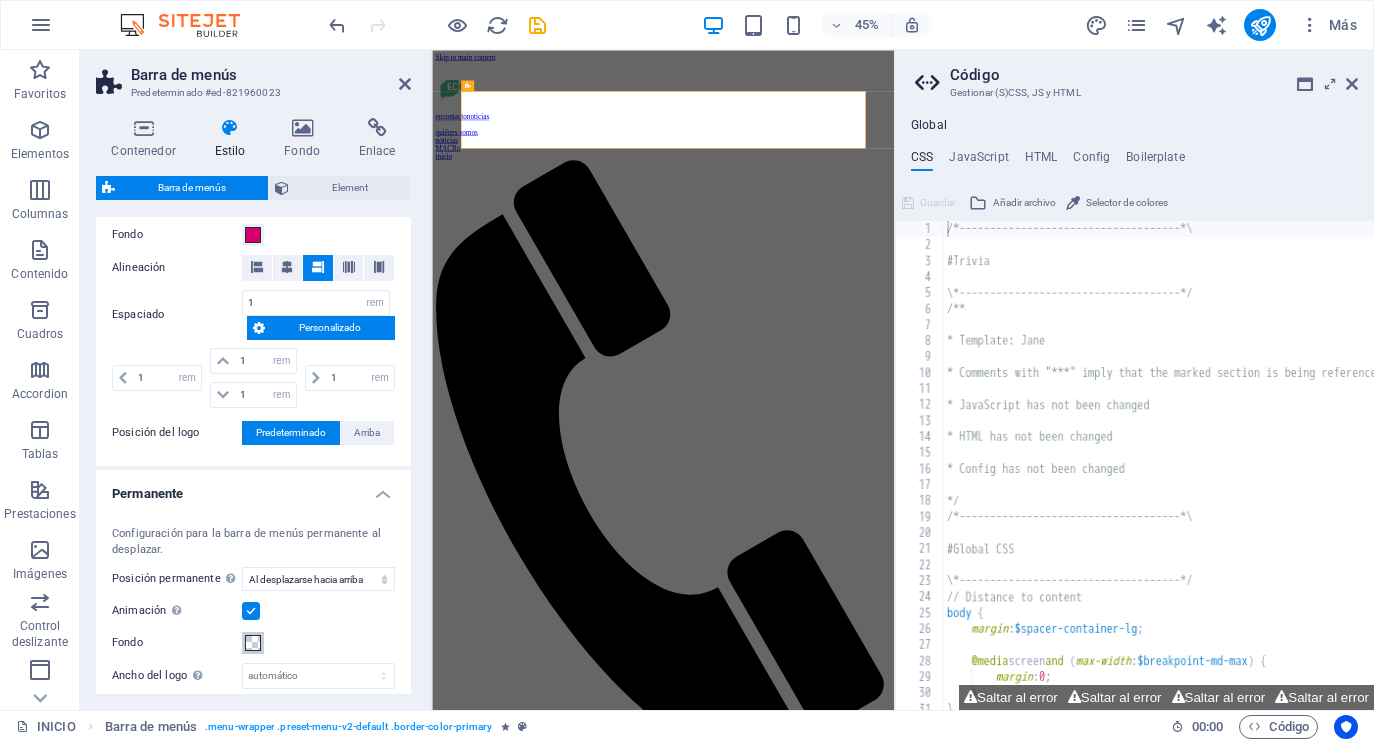 click at bounding box center (253, 643) 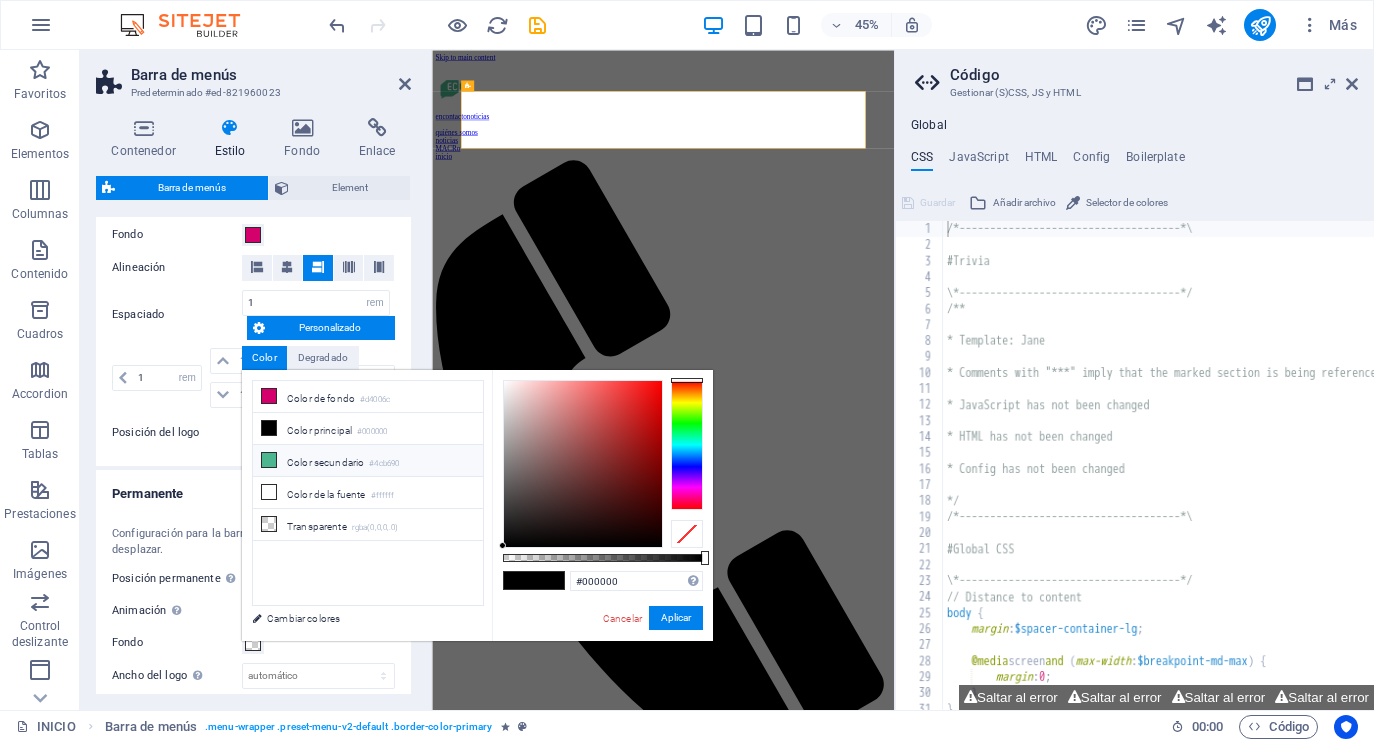 click at bounding box center (269, 460) 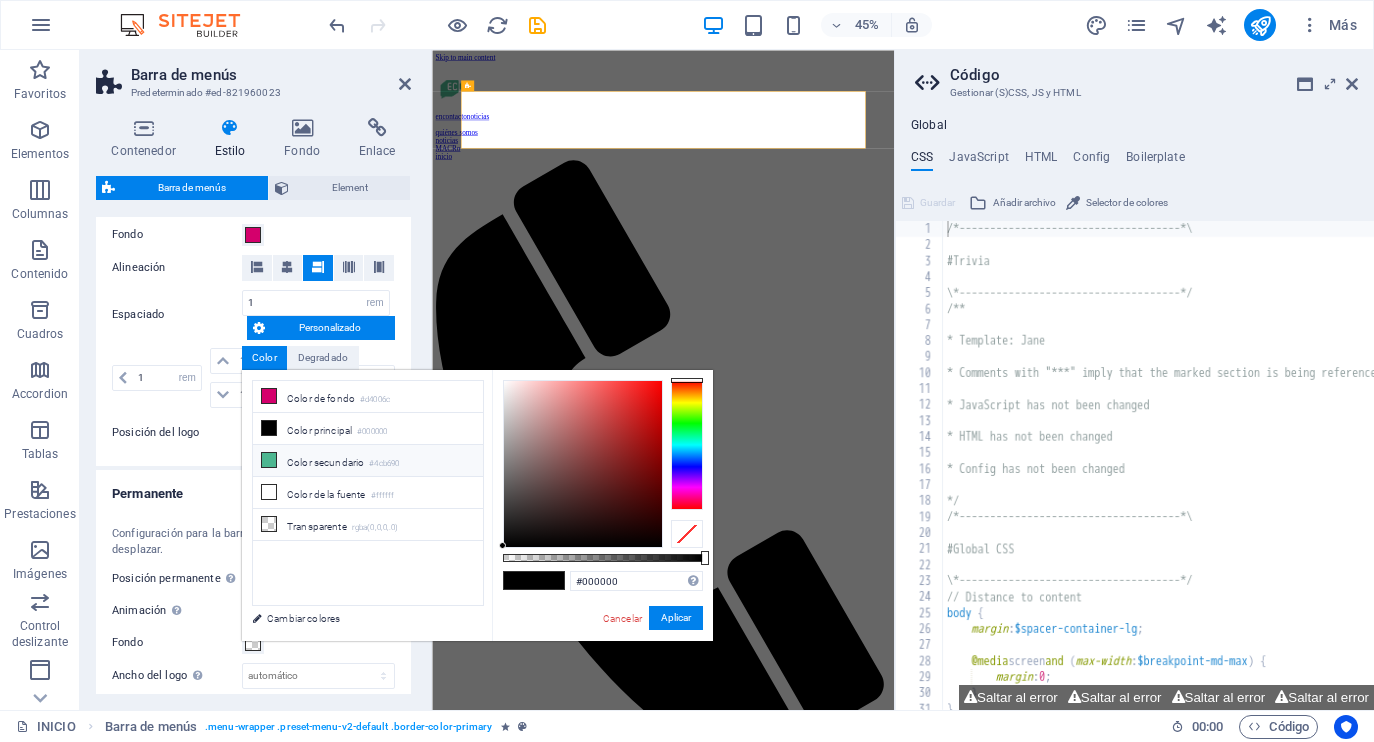 type on "#4cb690" 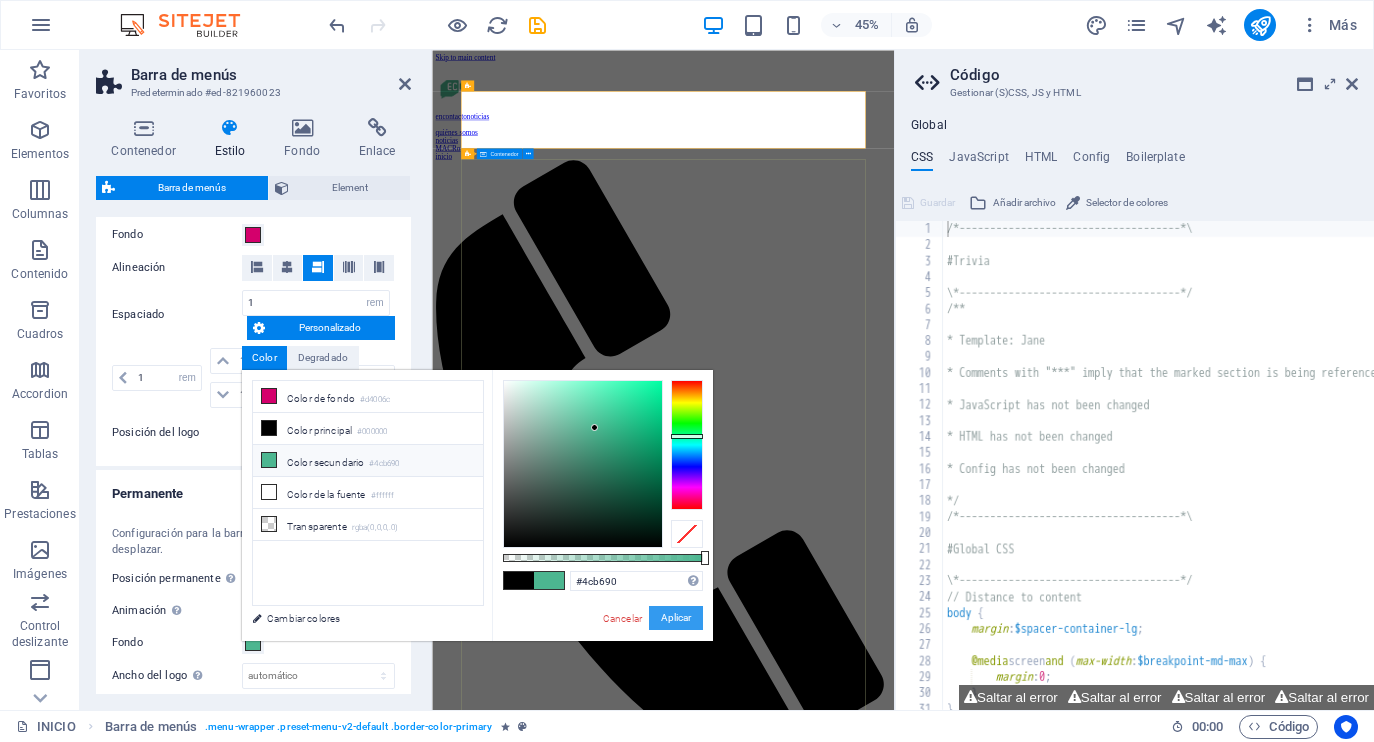 drag, startPoint x: 669, startPoint y: 608, endPoint x: 527, endPoint y: 1240, distance: 647.7561 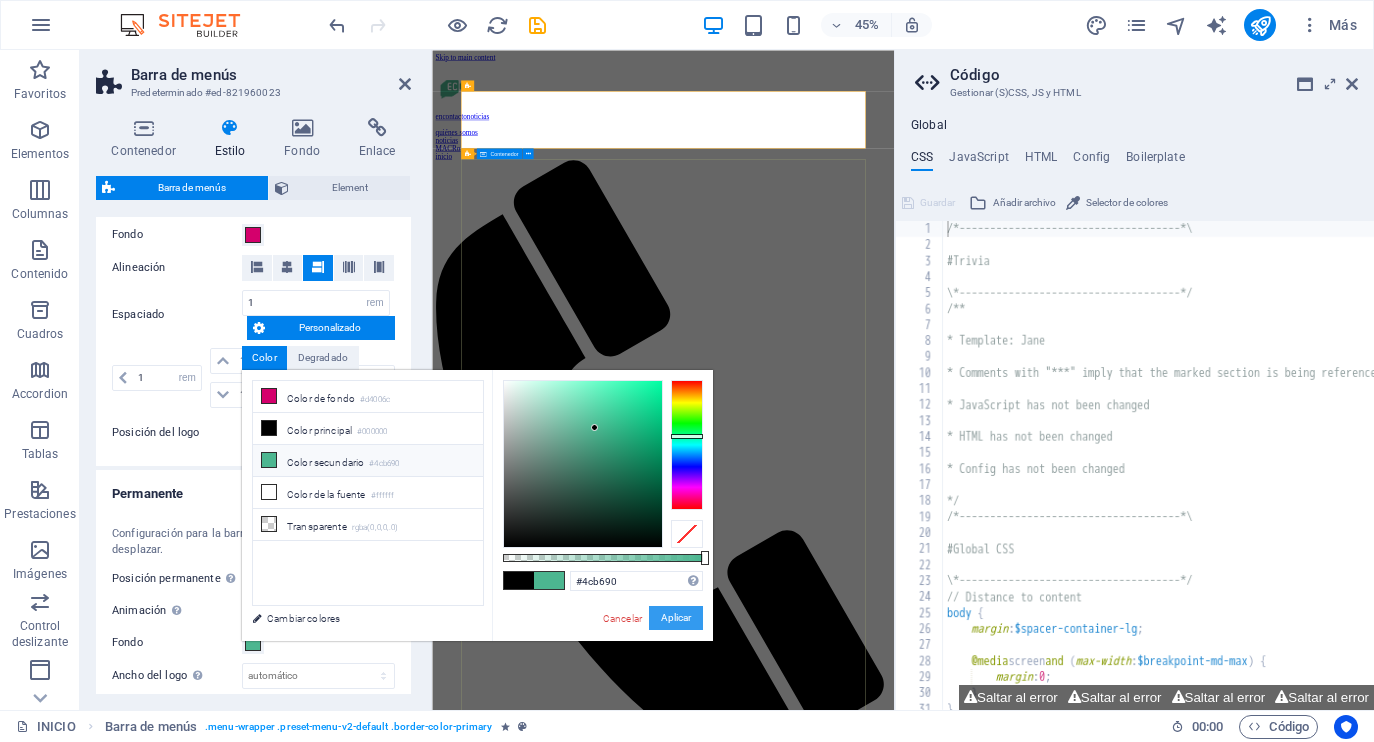 click on "Aplicar" at bounding box center (676, 618) 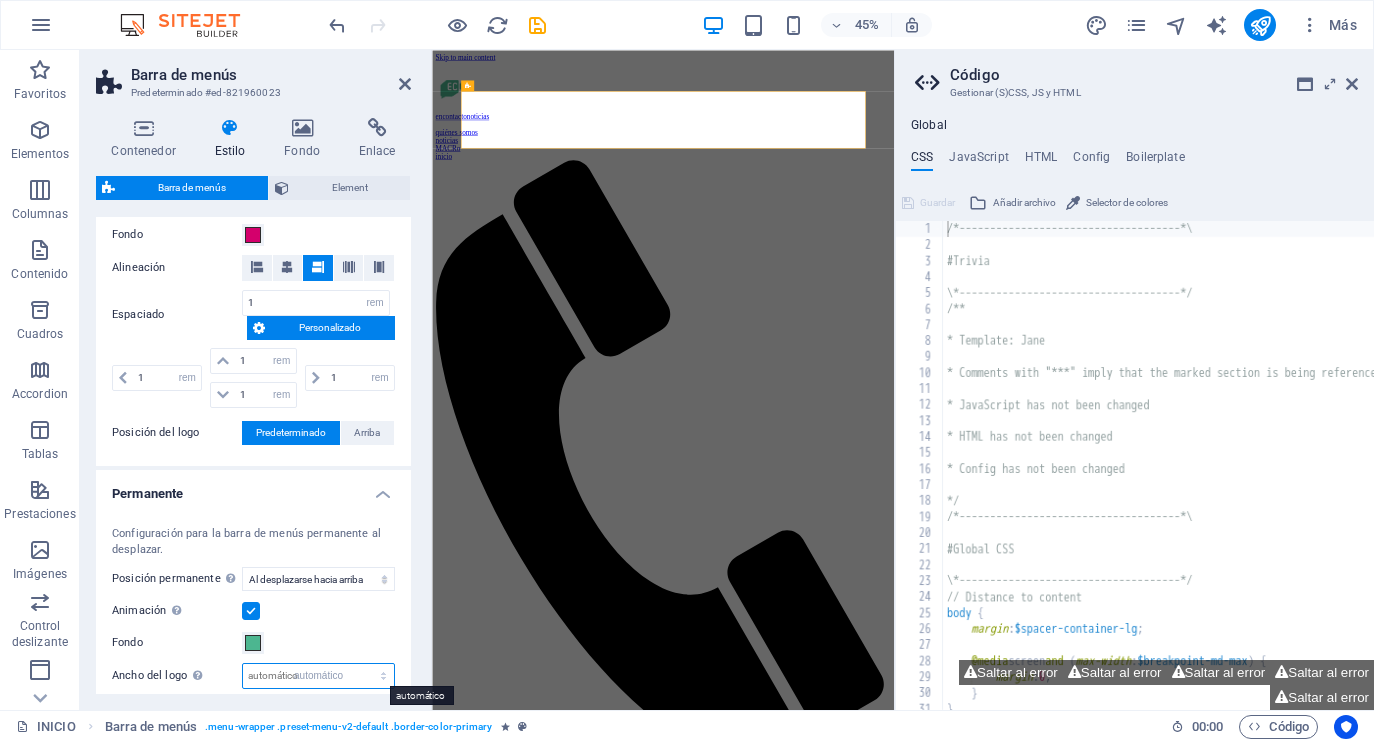 select on "DISABLED_OPTION_VALUE" 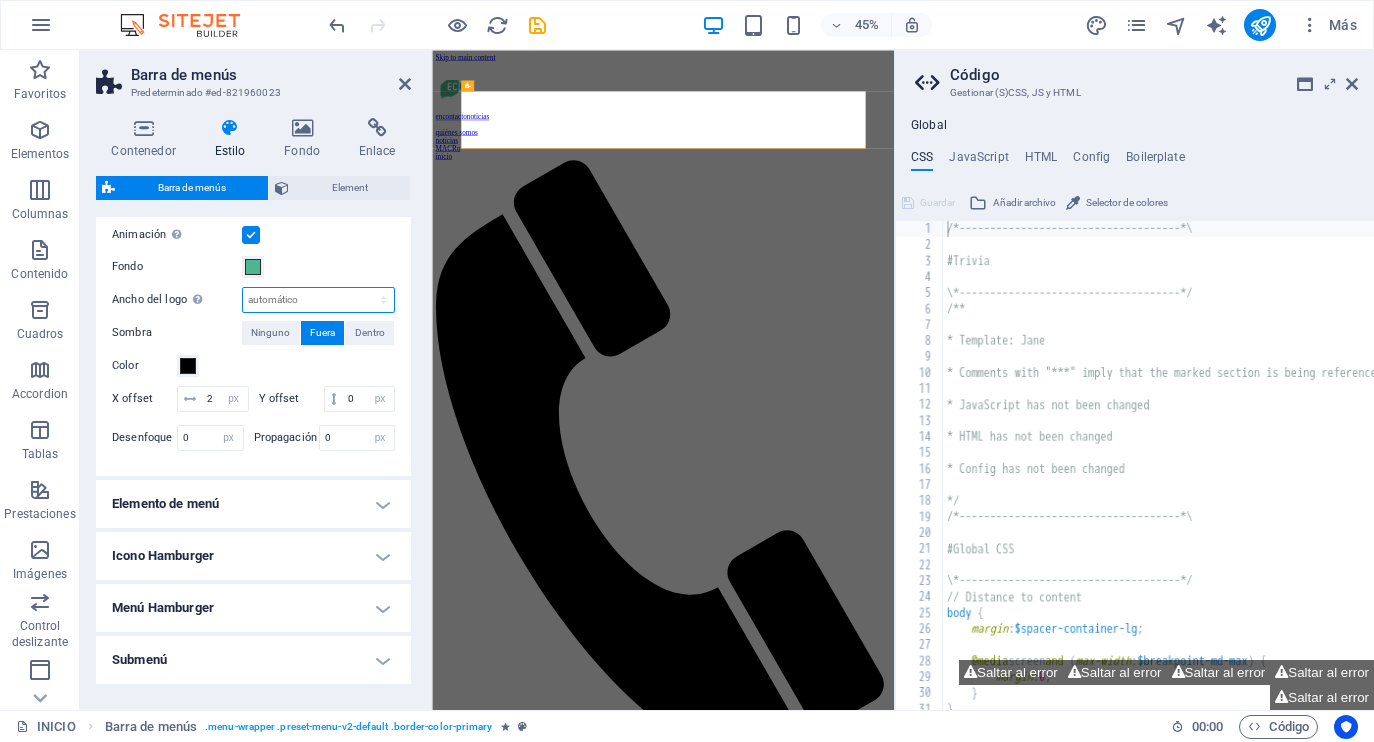 scroll, scrollTop: 767, scrollLeft: 0, axis: vertical 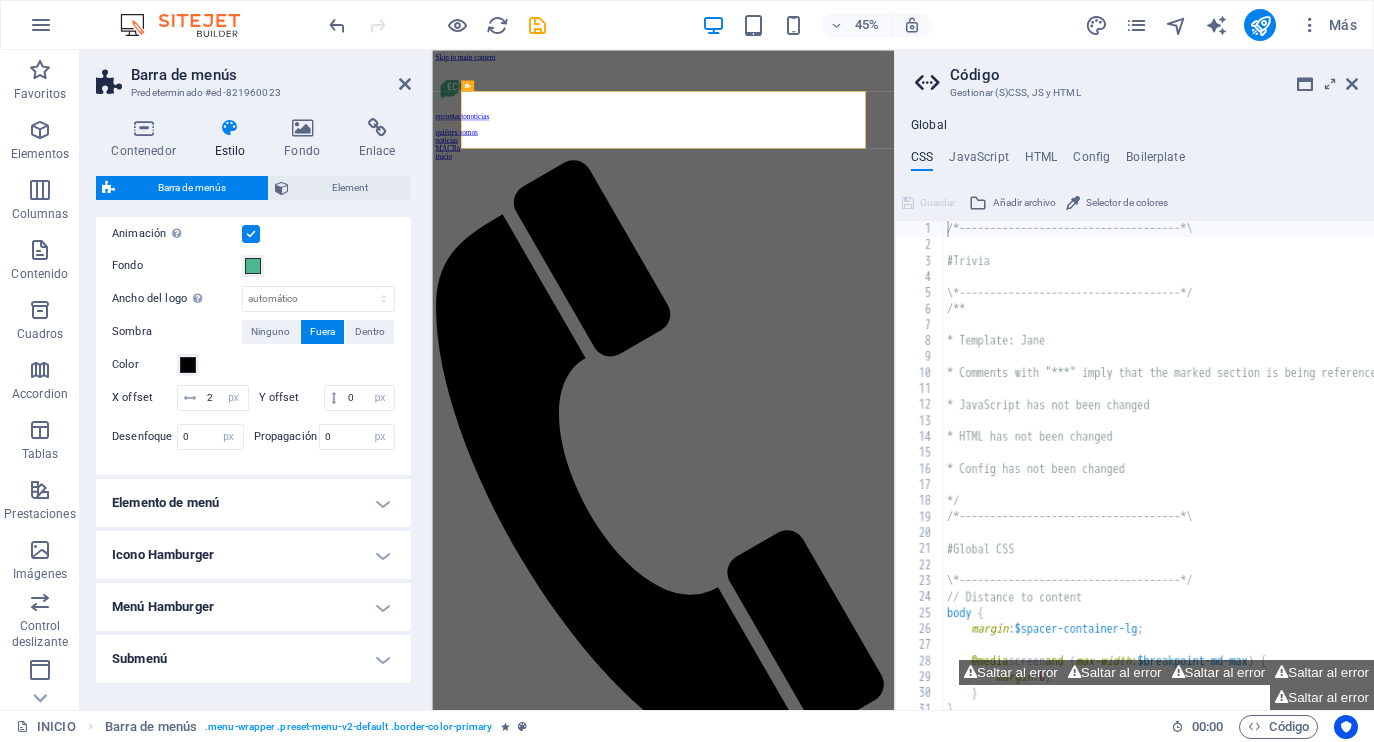 click on "Icono Hamburger" at bounding box center (253, 555) 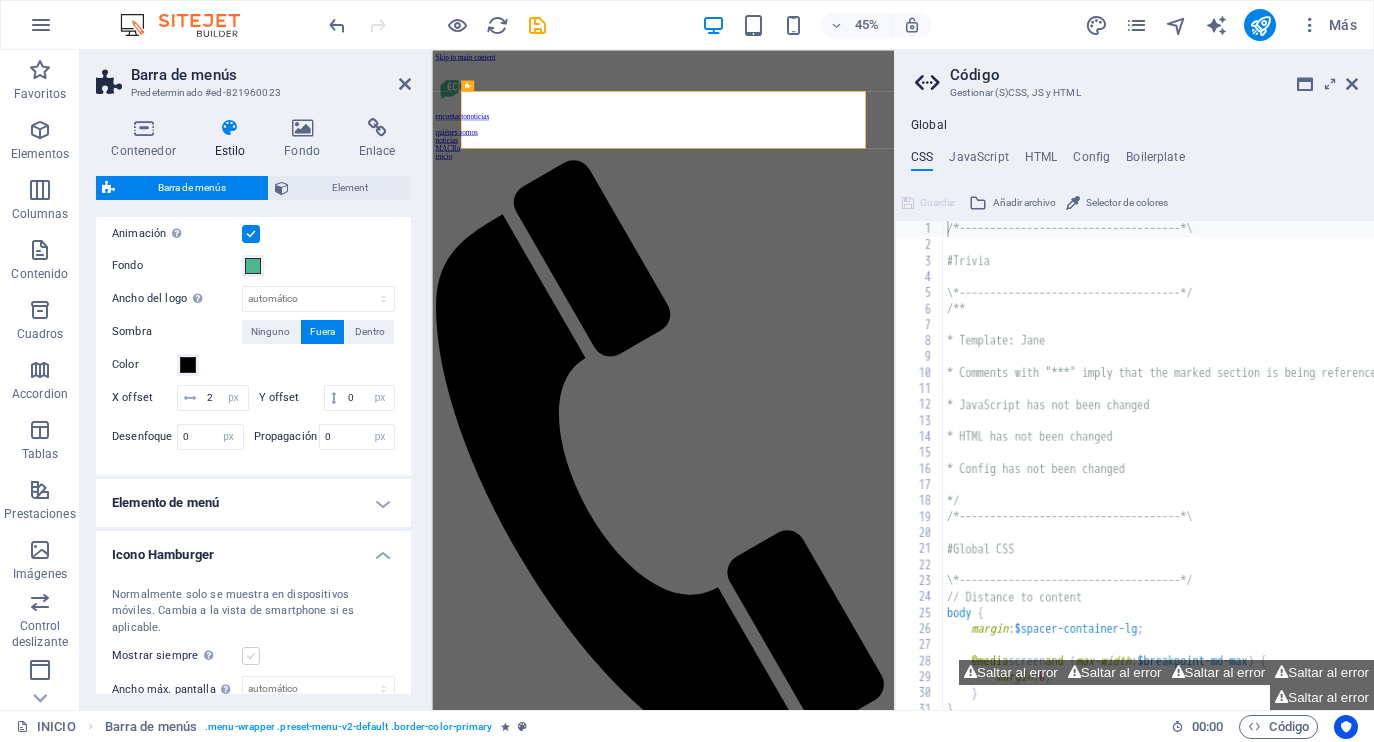 click at bounding box center [251, 656] 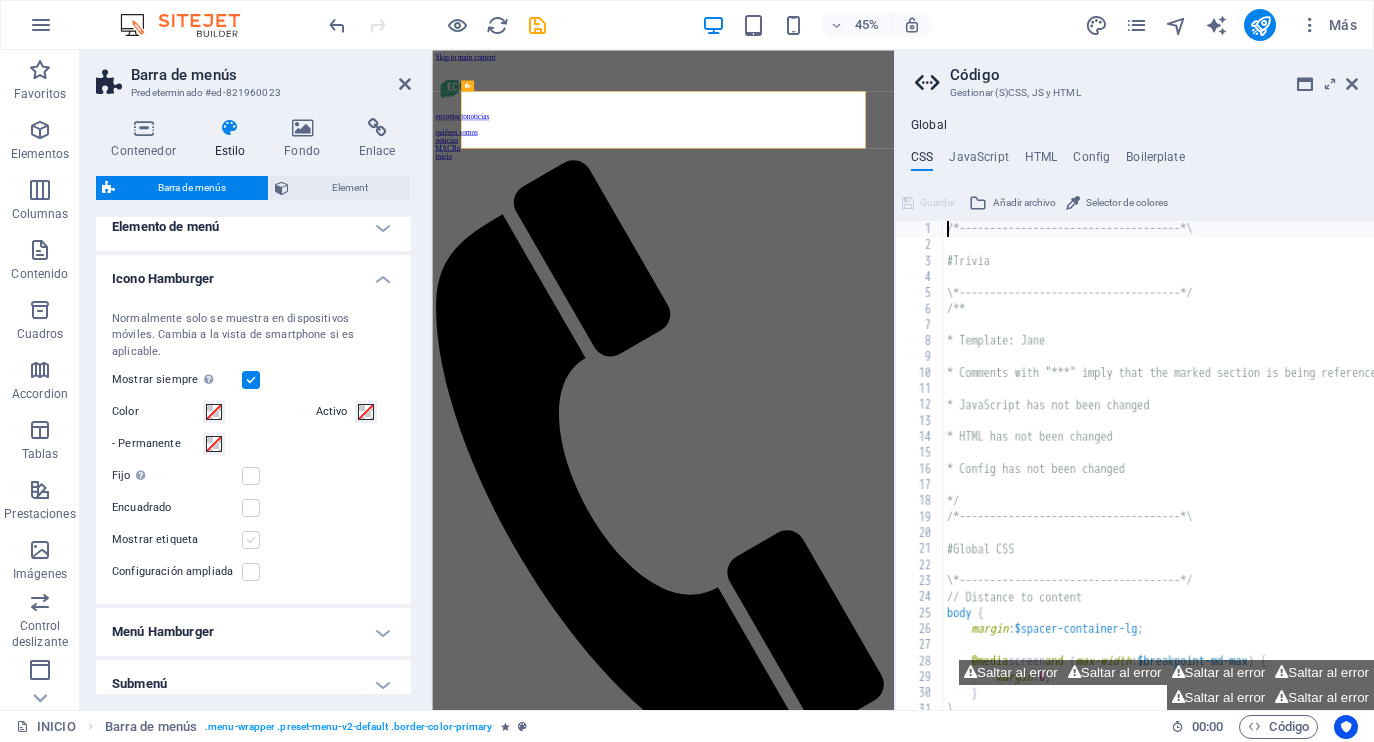 scroll, scrollTop: 1045, scrollLeft: 0, axis: vertical 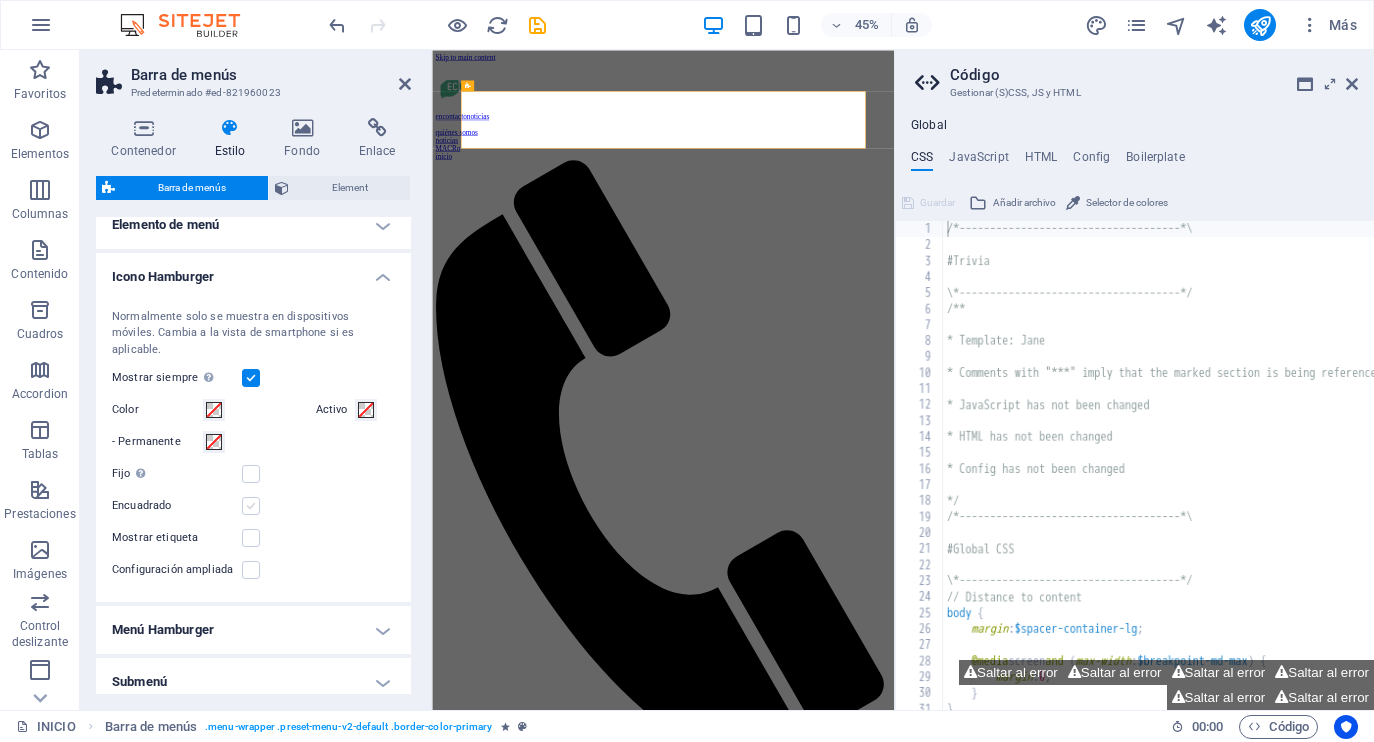 click at bounding box center (251, 506) 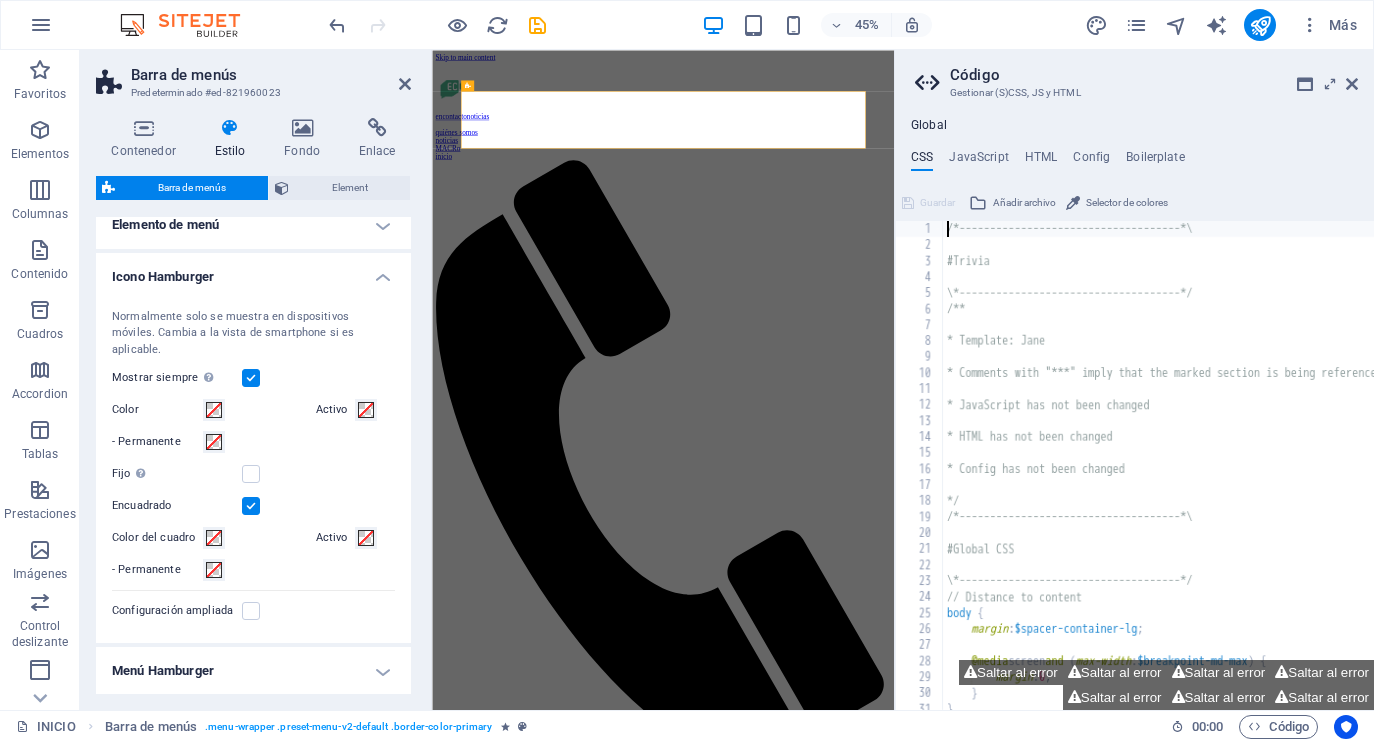 click at bounding box center (251, 506) 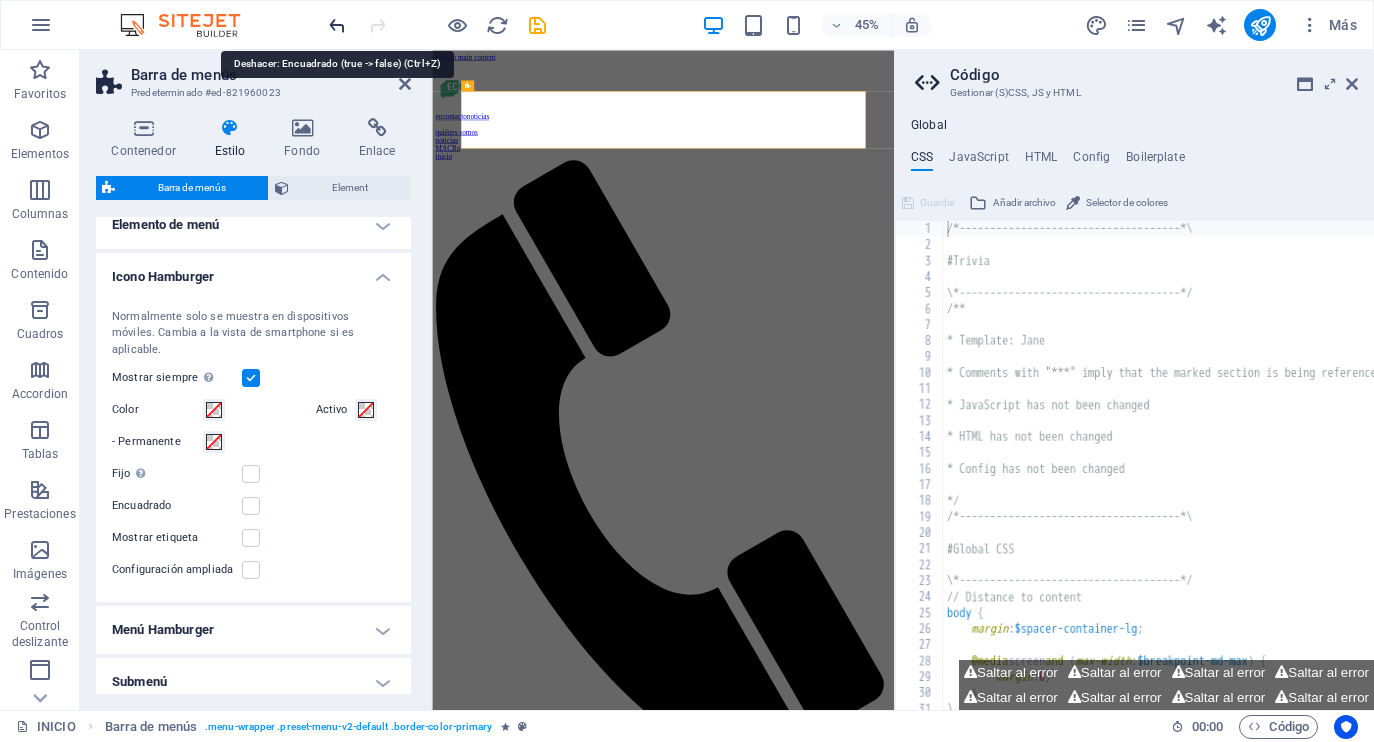 click at bounding box center (337, 25) 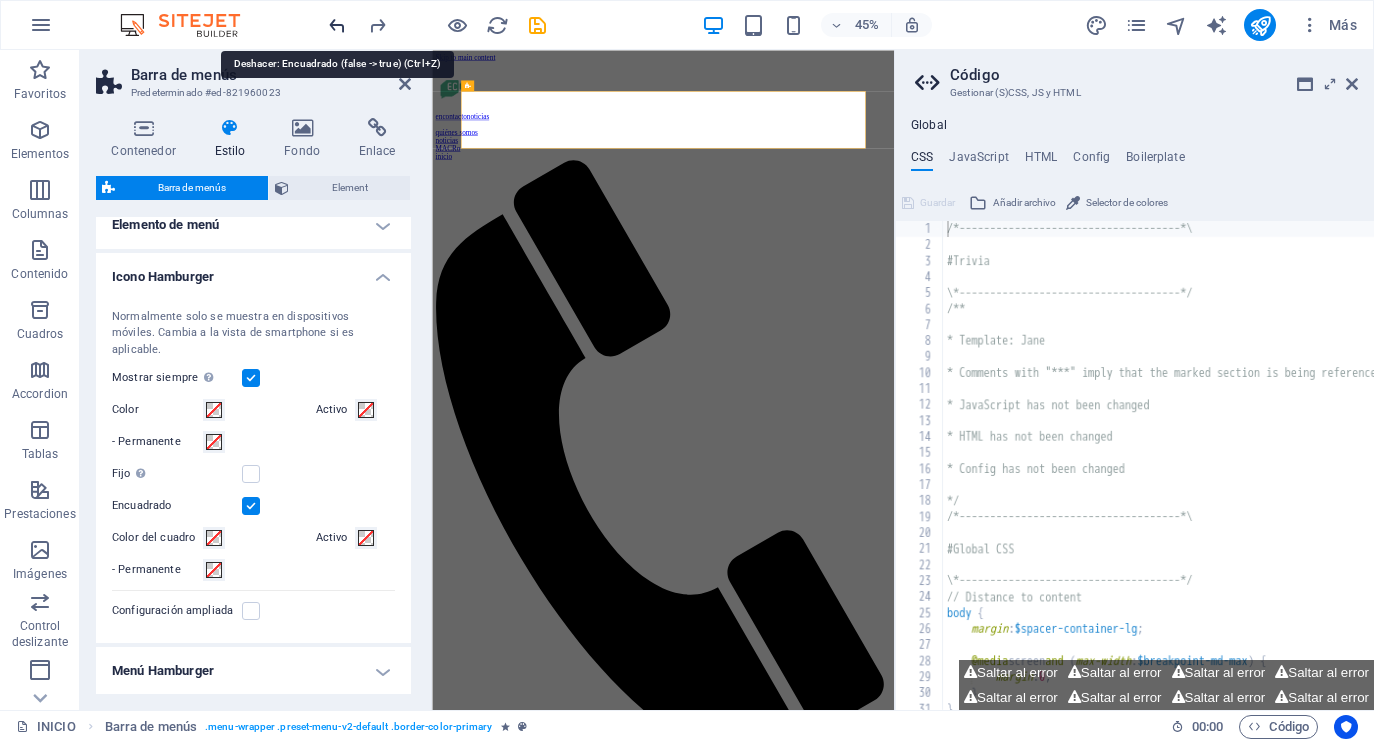 click at bounding box center [337, 25] 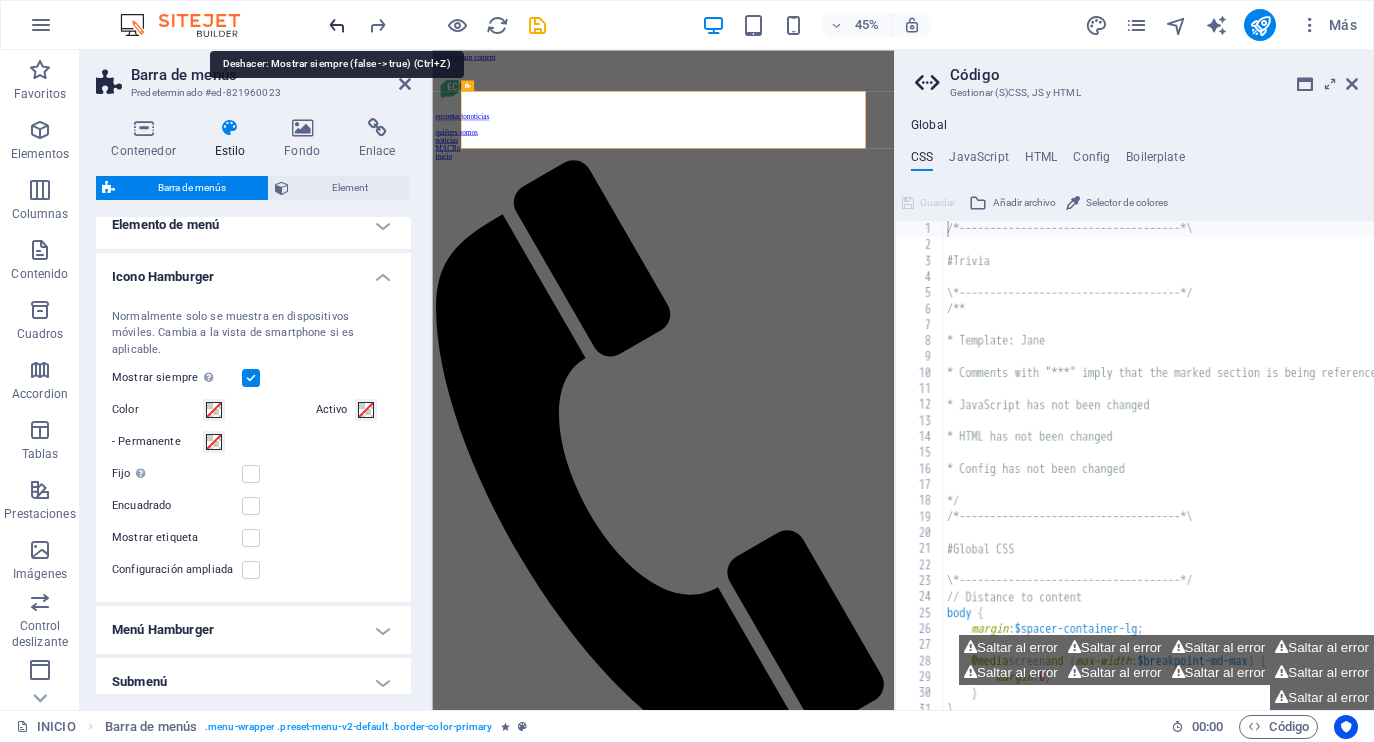 click at bounding box center [337, 25] 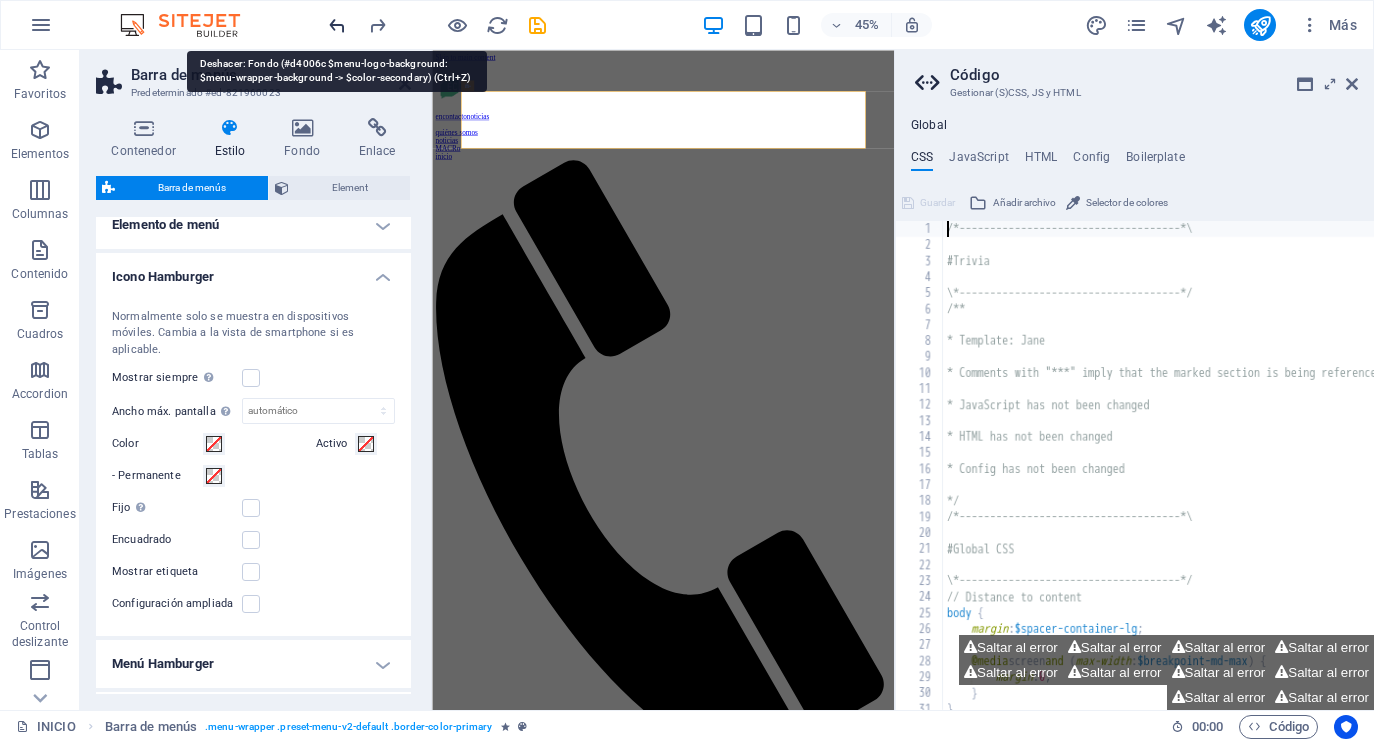 click at bounding box center (337, 25) 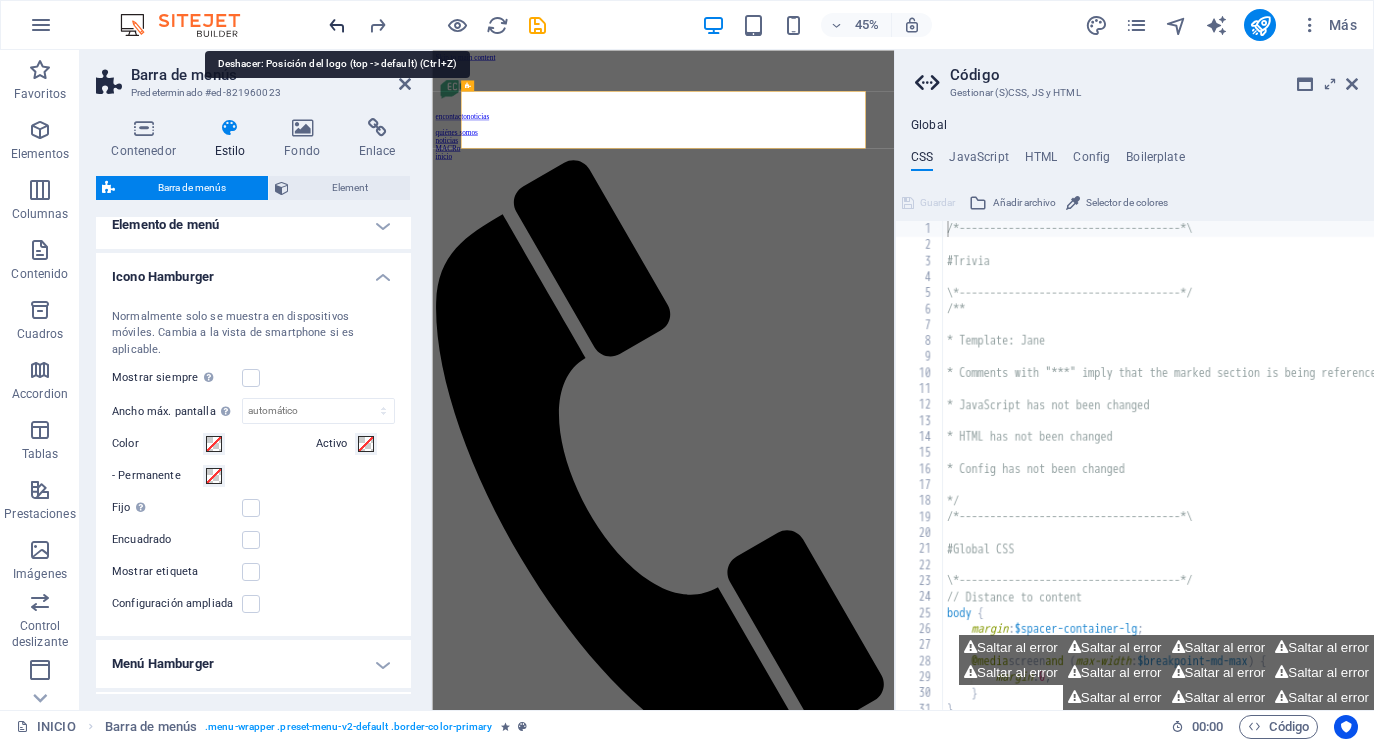 click at bounding box center [337, 25] 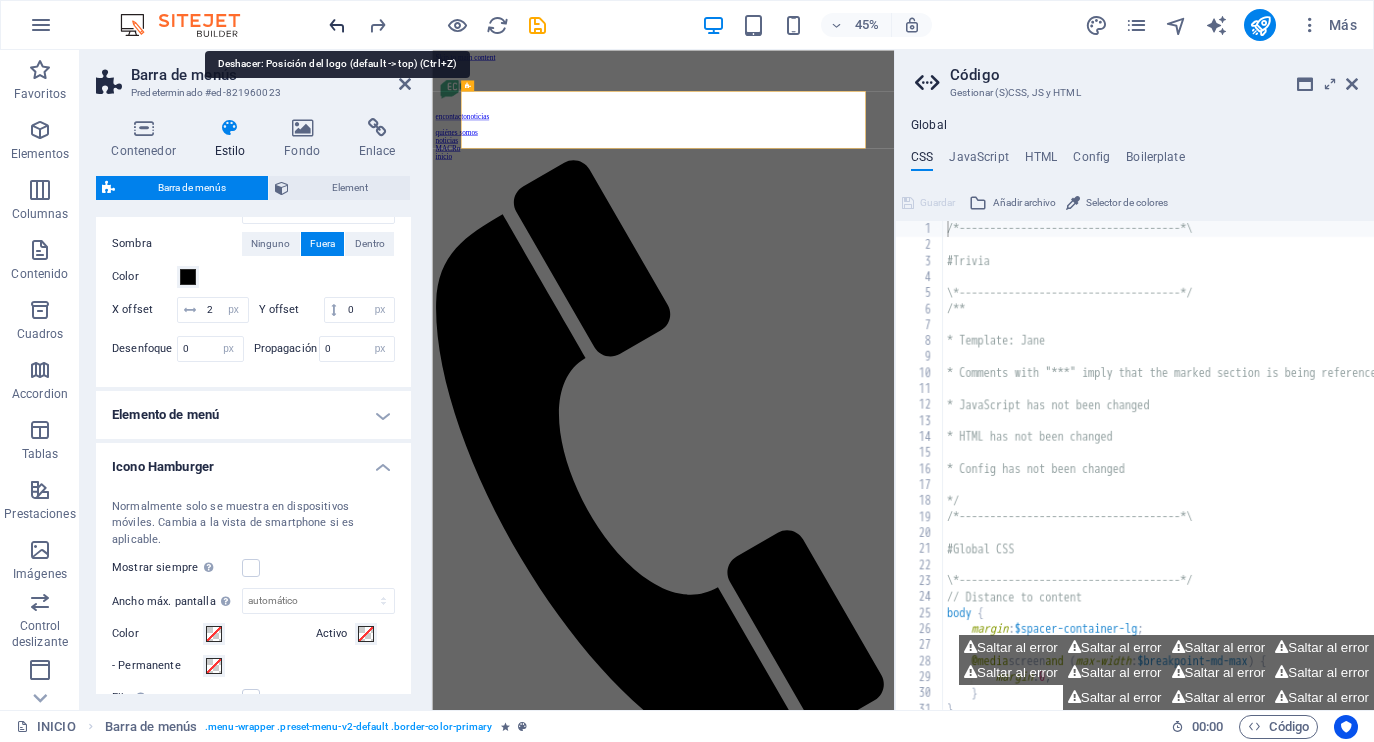 click at bounding box center [337, 25] 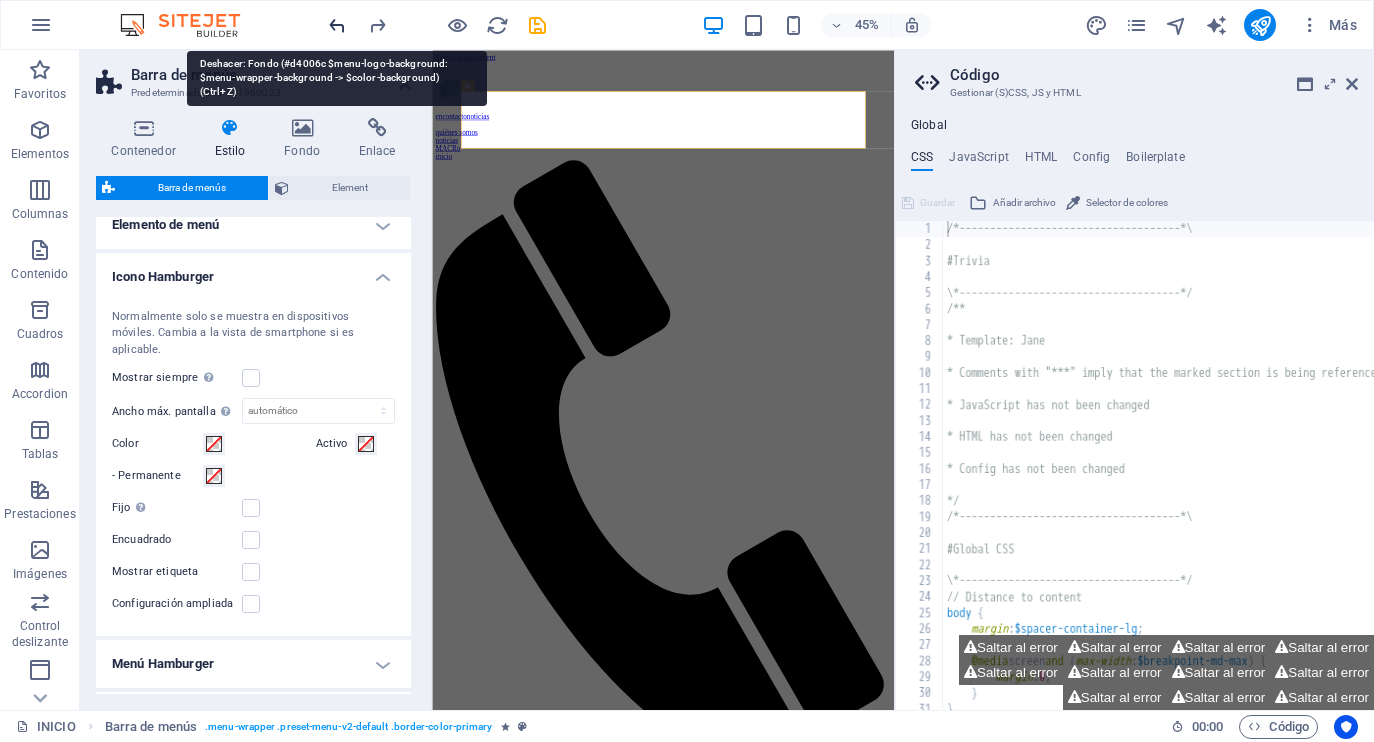 click at bounding box center [337, 25] 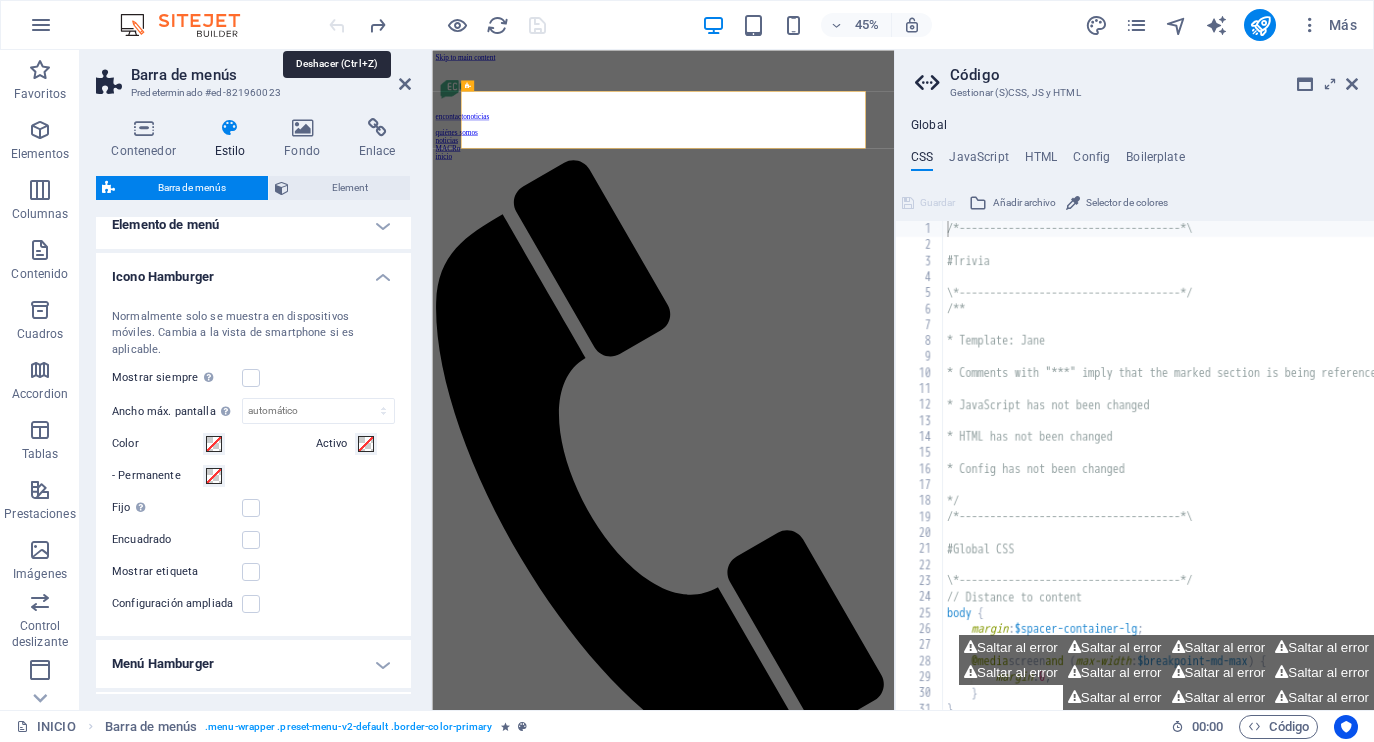 click at bounding box center [437, 25] 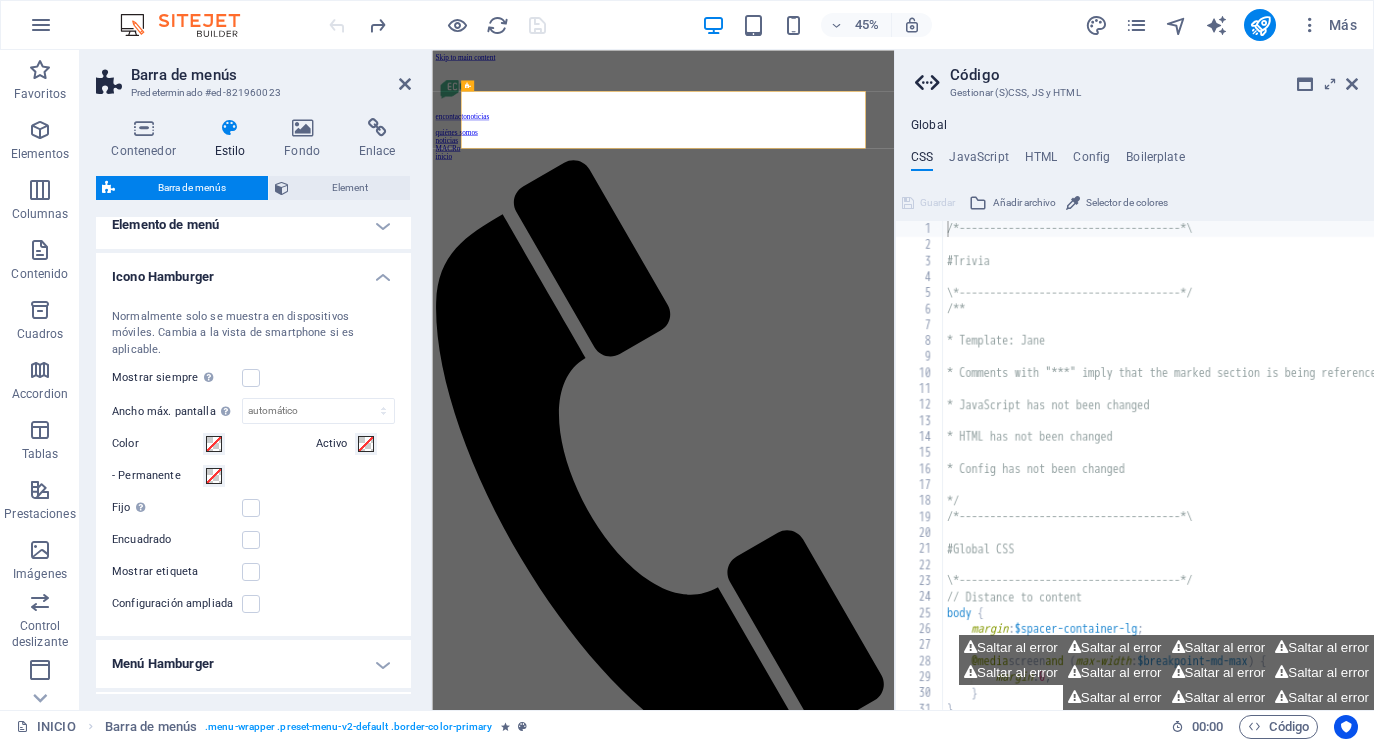 click at bounding box center (437, 25) 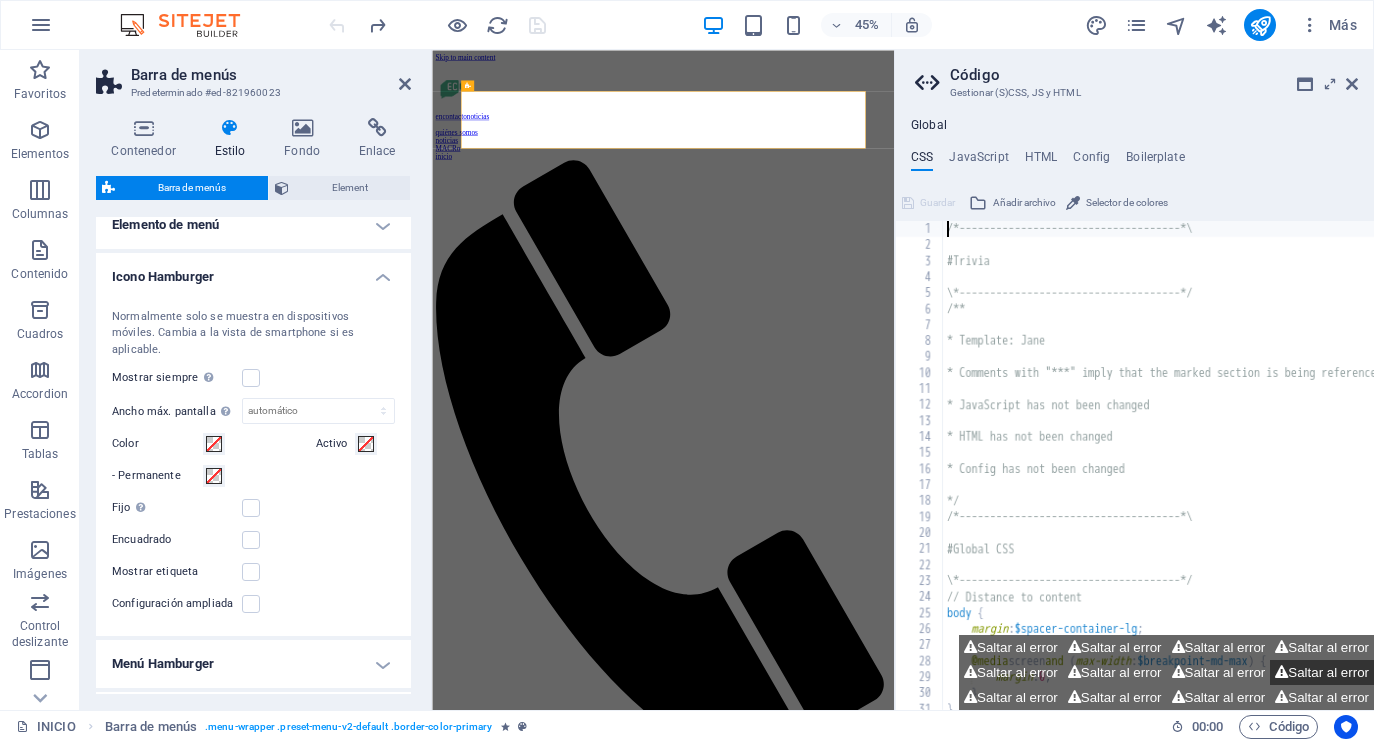 click on "Saltar al error" at bounding box center (1322, 672) 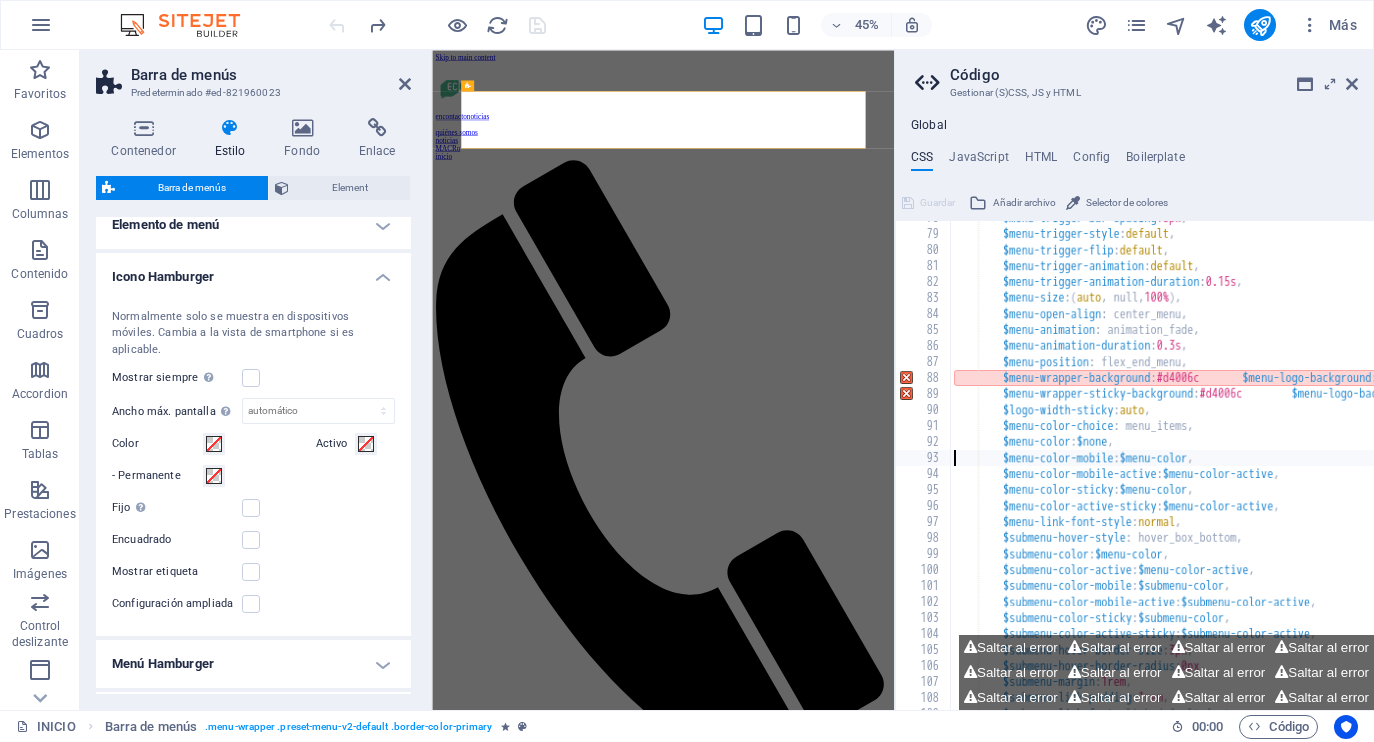click on "$menu-trigger-bar-spacing :  8px ,            $menu-trigger-style :  default ,            $menu-trigger-flip :  default ,            $menu-trigger-animation :  default ,            $menu-trigger-animation-duration :  0.15s ,            $menu-size :  ( auto , null,  100% ) ,            $menu-open-align : center_menu,            $menu-animation : animation_fade,            $menu-animation-duration :  0.3s ,            $menu-position : flex_end_menu,            $menu-wrapper-background :  #d4006c           $menu-logo-background :  $menu-wrapper-background ,            $menu-wrapper-sticky-background :  #d4006c            $menu-logo-background :  $menu-wrapper-background ,            $logo-width-sticky :  auto ,            $menu-color-choice : menu_items,            $menu-color :  $none ,            $menu-color-mobile :  $menu-color ,            $menu-color-mobile-active :  $menu-color-active ,            $menu-color-sticky :  $menu-color ,            $menu-color-active-sticky :  ," at bounding box center (1339, 471) 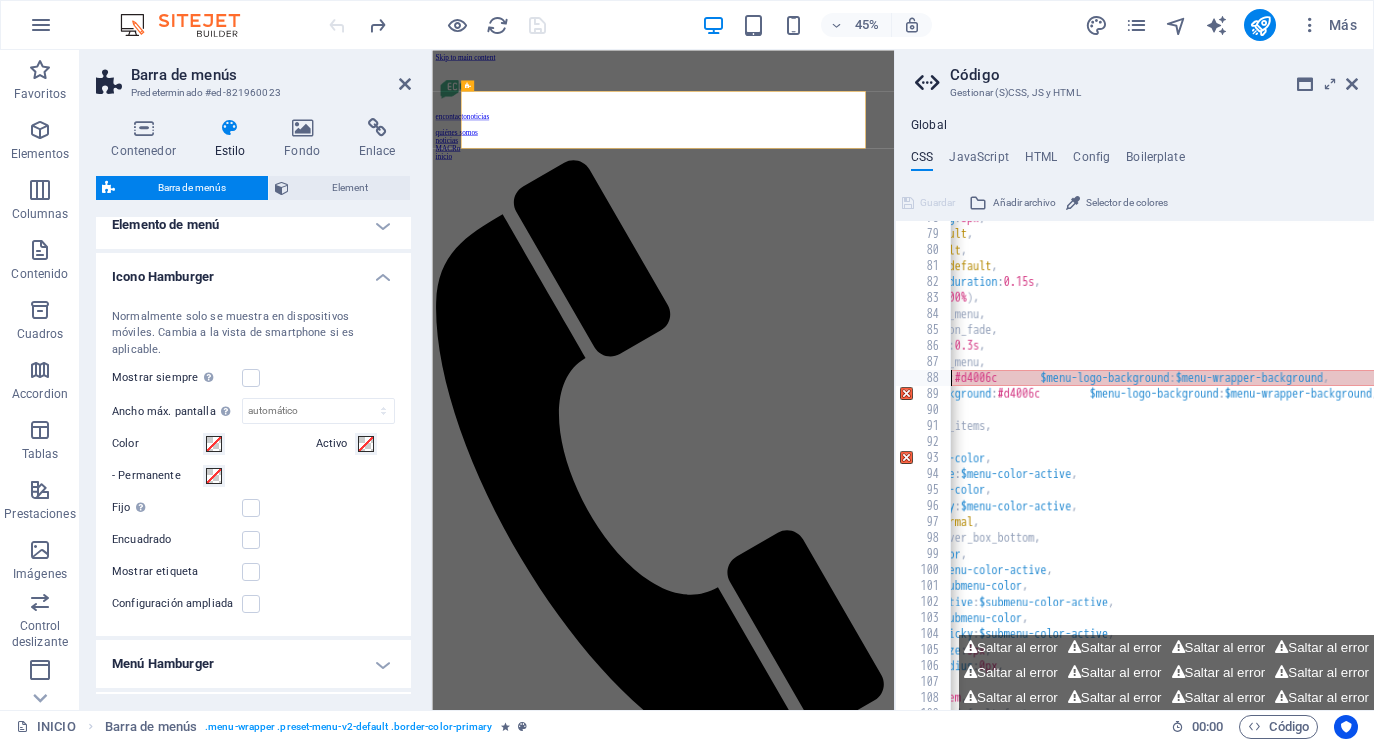 scroll, scrollTop: 0, scrollLeft: 165, axis: horizontal 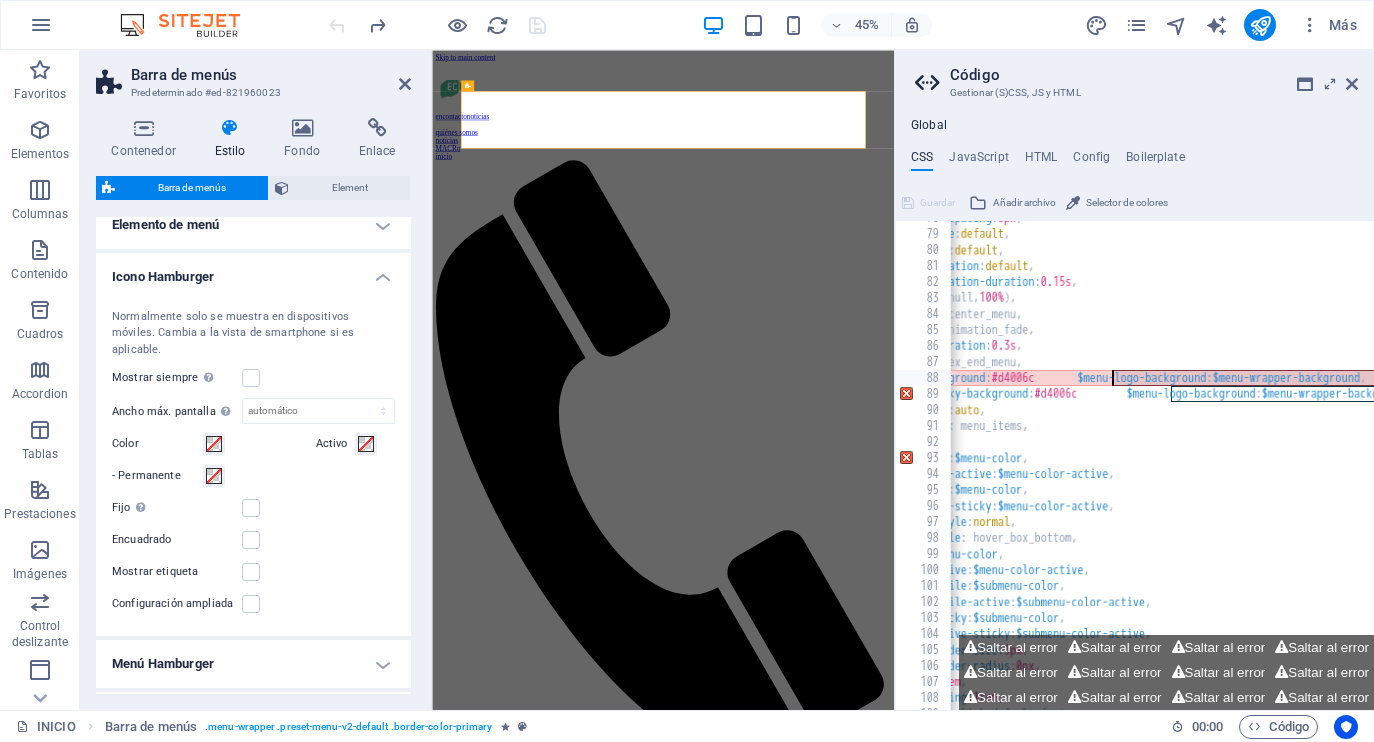drag, startPoint x: 1316, startPoint y: 373, endPoint x: 1137, endPoint y: 375, distance: 179.01117 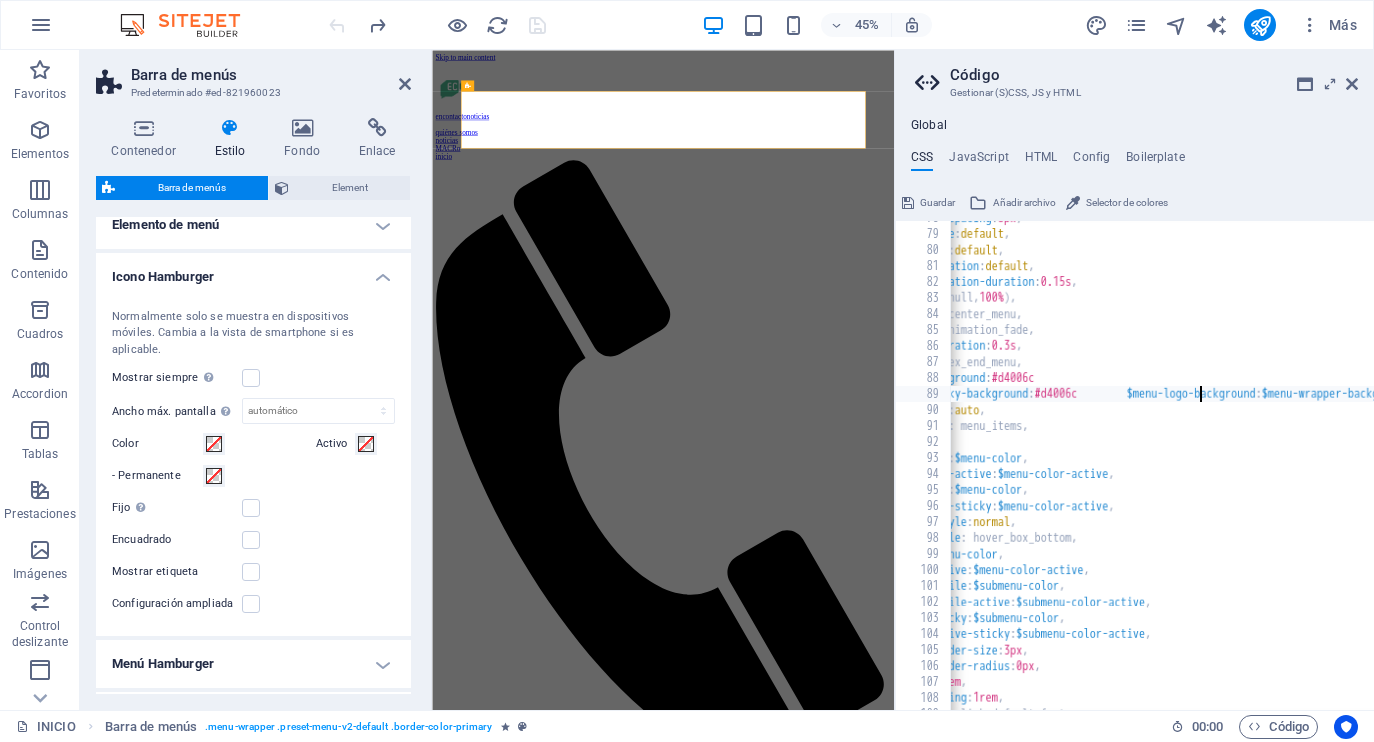 scroll, scrollTop: 1246, scrollLeft: 0, axis: vertical 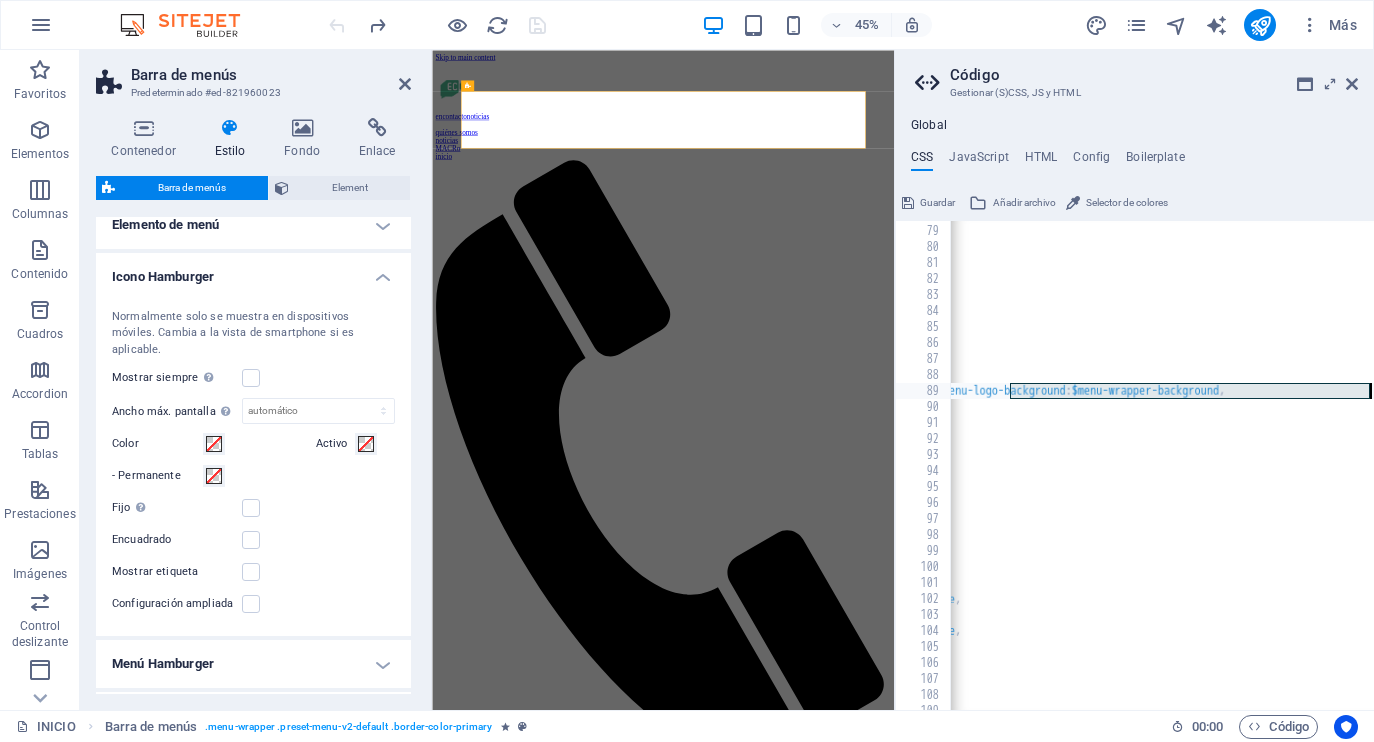 drag, startPoint x: 1199, startPoint y: 391, endPoint x: 1423, endPoint y: 385, distance: 224.08034 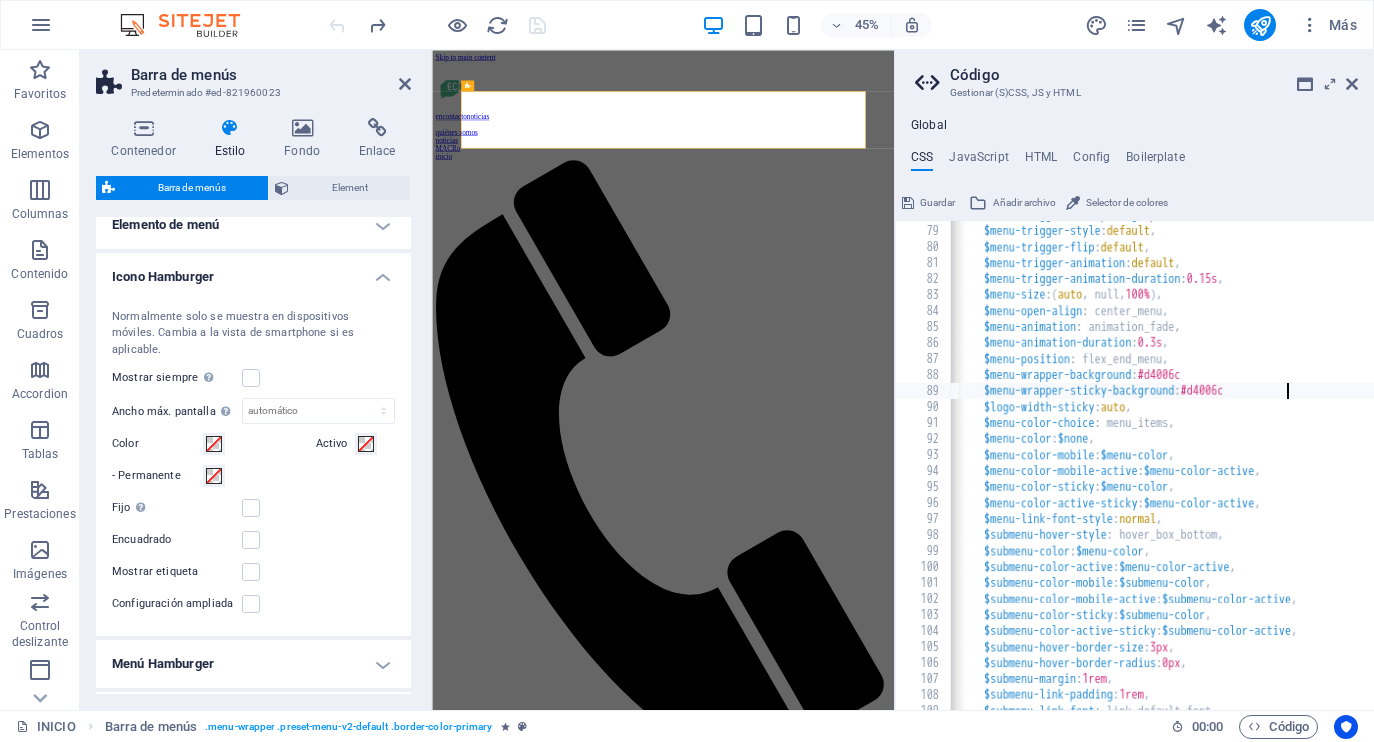 scroll, scrollTop: 0, scrollLeft: 0, axis: both 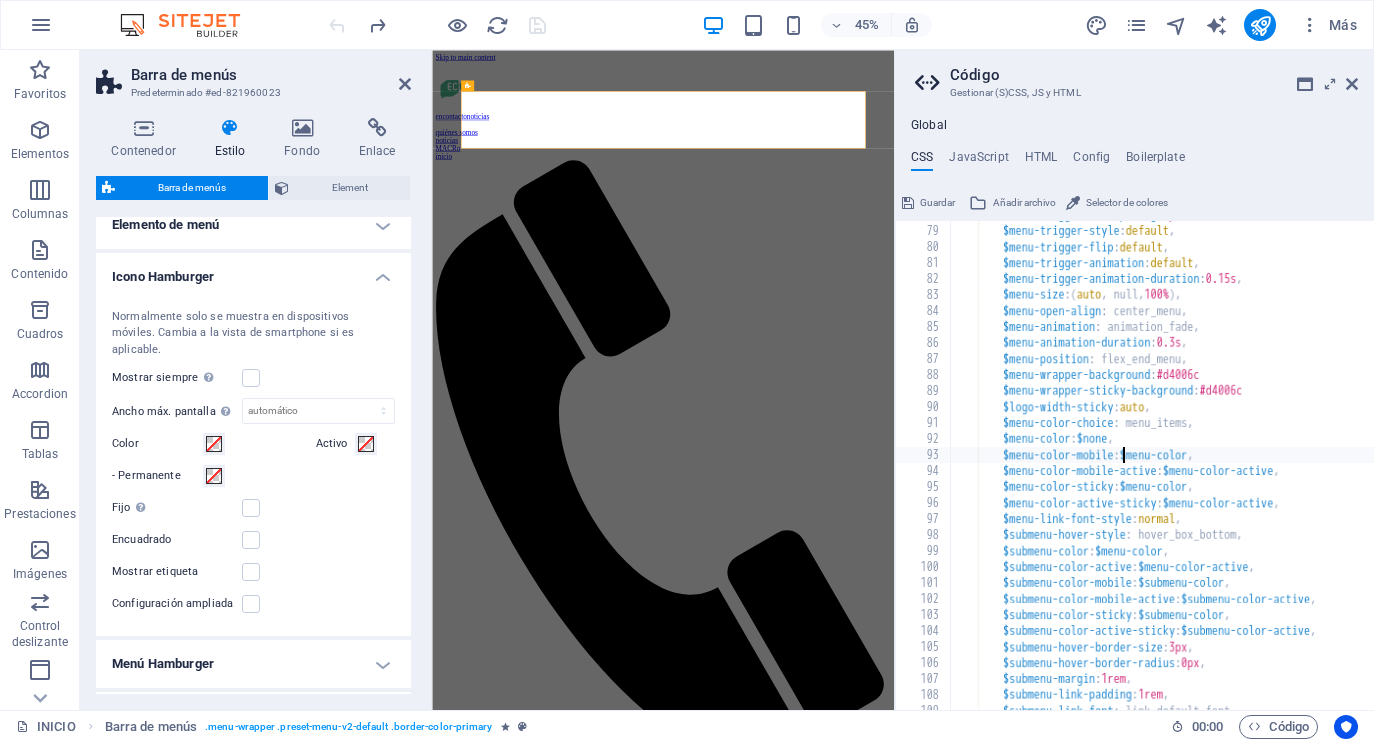 click on "$menu-trigger-bar-spacing :  8px ,            $menu-trigger-style :  default ,            $menu-trigger-flip :  default ,            $menu-trigger-animation :  default ,            $menu-trigger-animation-duration :  0.15s ,            $menu-size :  ( auto , null,  100% ) ,            $menu-open-align : center_menu,            $menu-animation : animation_fade,            $menu-animation-duration :  0.3s ,            $menu-position : flex_end_menu,            $menu-wrapper-background :  #d4006c             $menu-wrapper-sticky-background :  #d4006c           $logo-width-sticky :  auto ,            $menu-color-choice : menu_items,            $menu-color :  $none ,            $menu-color-mobile :  $menu-color ,            $menu-color-mobile-active :  $menu-color-active ,            $menu-color-sticky :  $menu-color ,            $menu-color-active-sticky :  $menu-color-active ,            $menu-link-font-style :  normal ,            $submenu-hover-style : hover_box_bottom,            $submenu-color :" at bounding box center [1277, 468] 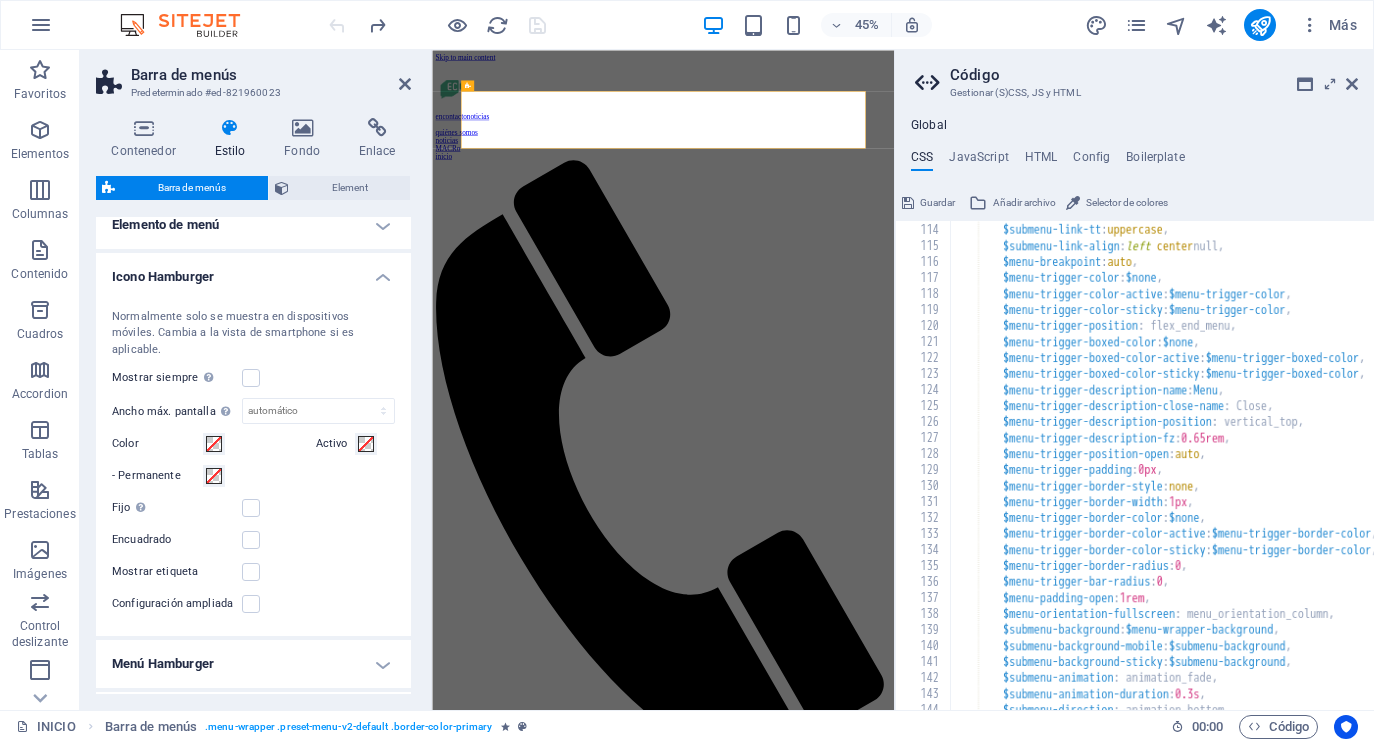 scroll, scrollTop: 1853, scrollLeft: 0, axis: vertical 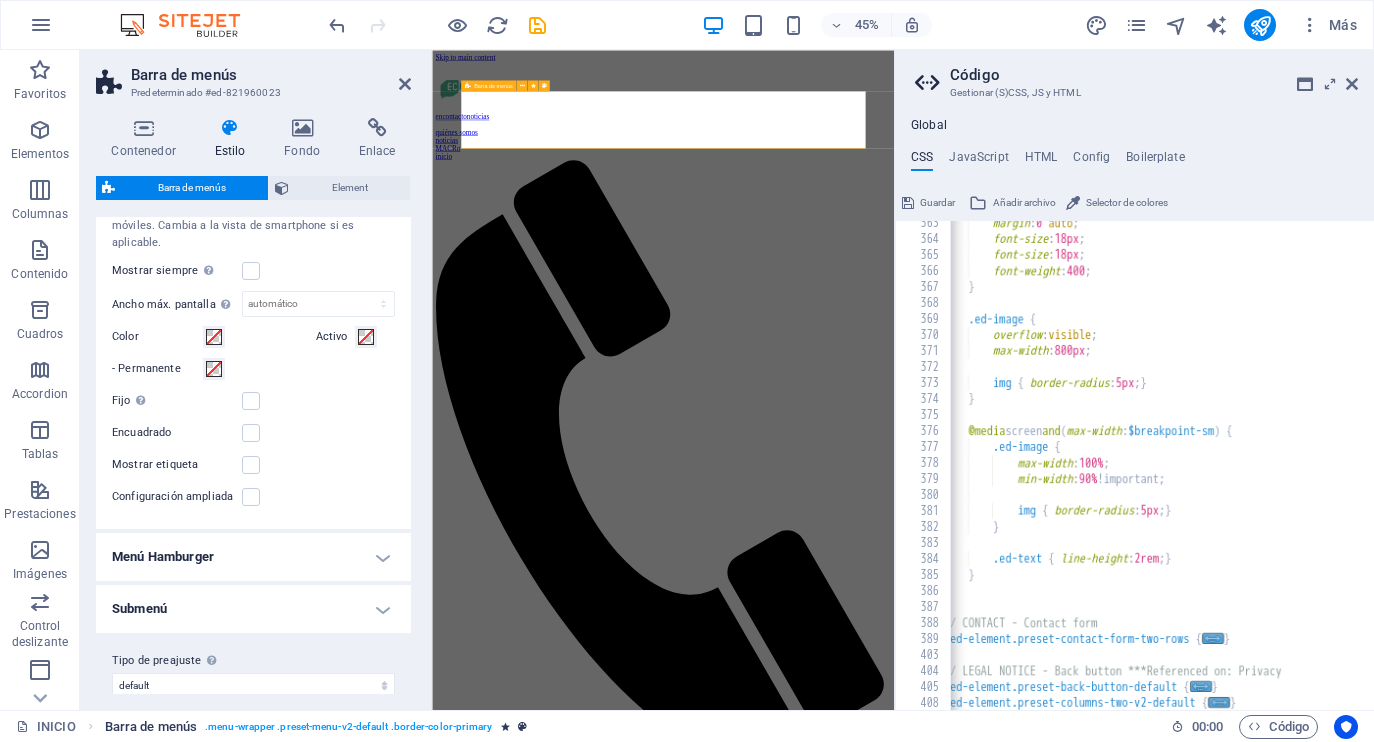 click on ". menu-wrapper .preset-menu-v2-default .border-color-primary" at bounding box center (348, 727) 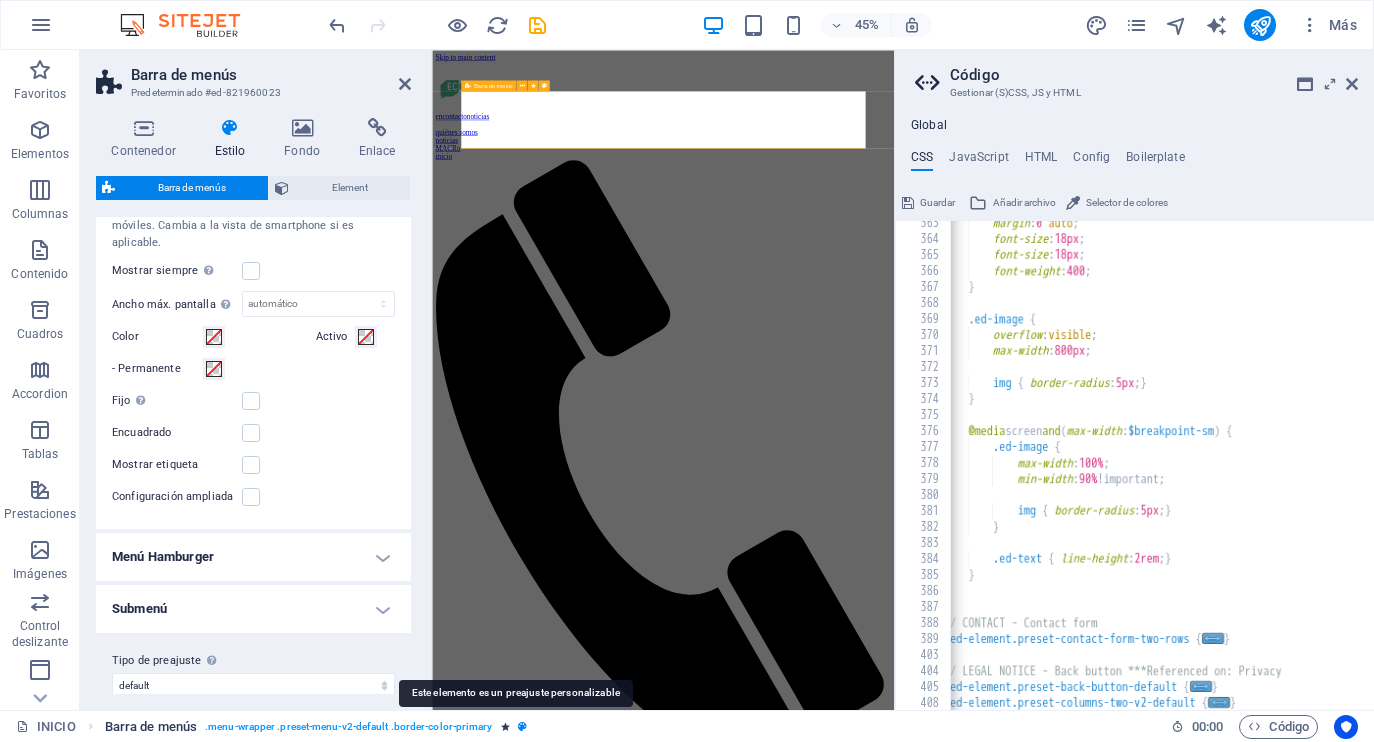 click at bounding box center (522, 726) 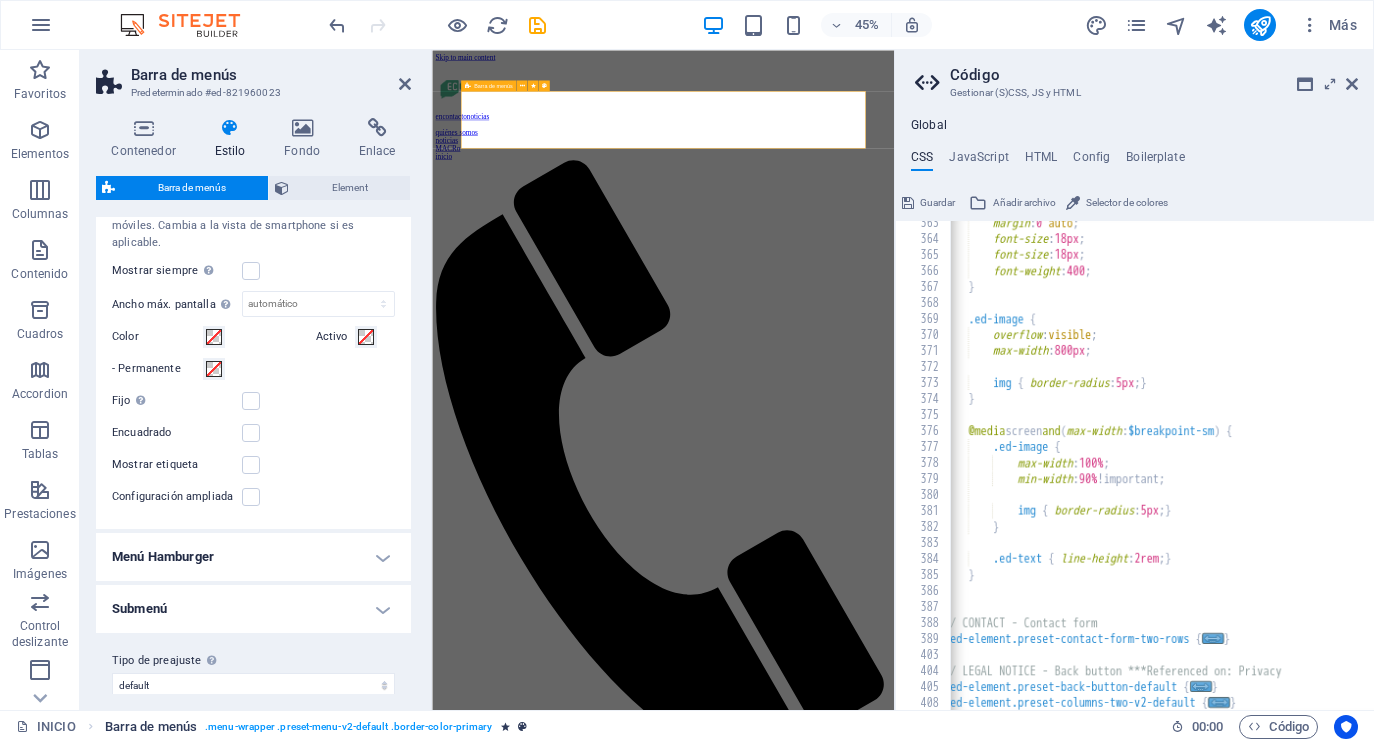 click on "Barra de menús . menu-wrapper .preset-menu-v2-default .border-color-primary" at bounding box center [316, 727] 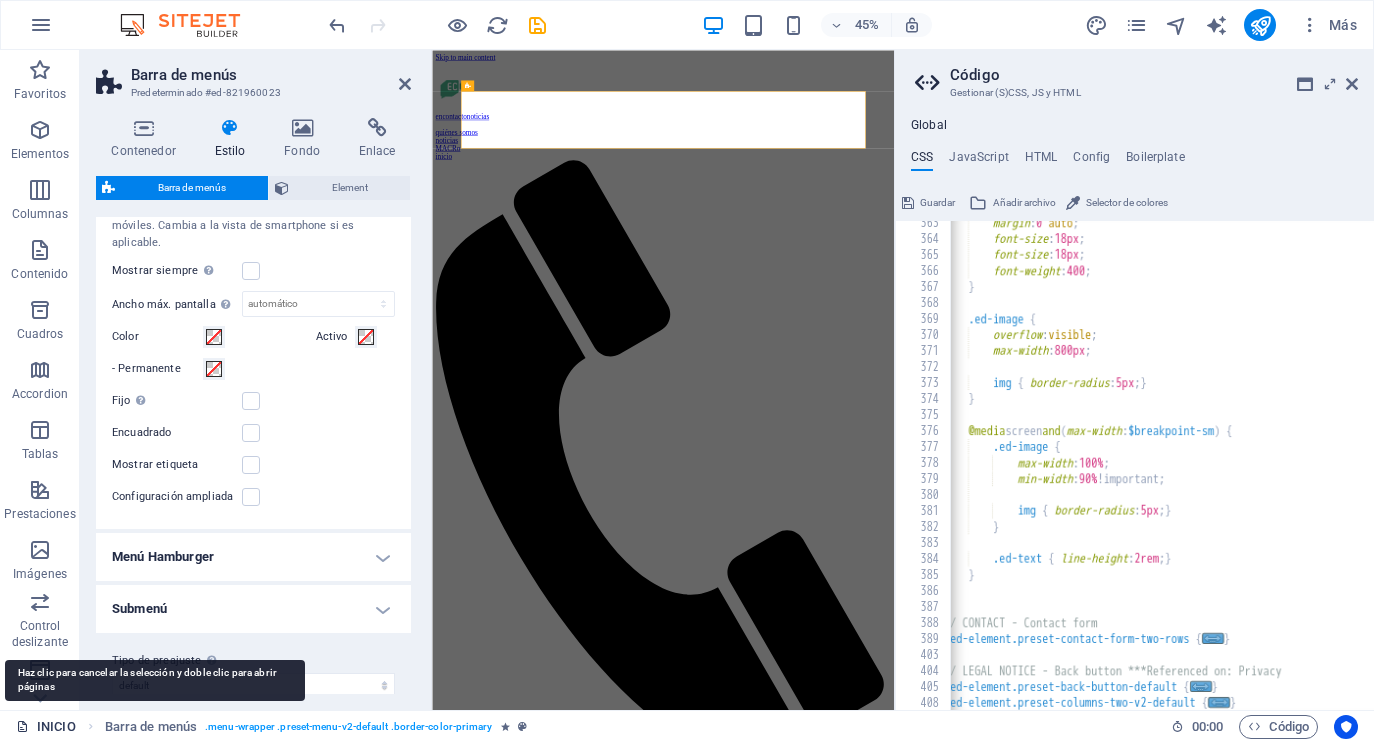 click on "INICIO" at bounding box center (46, 727) 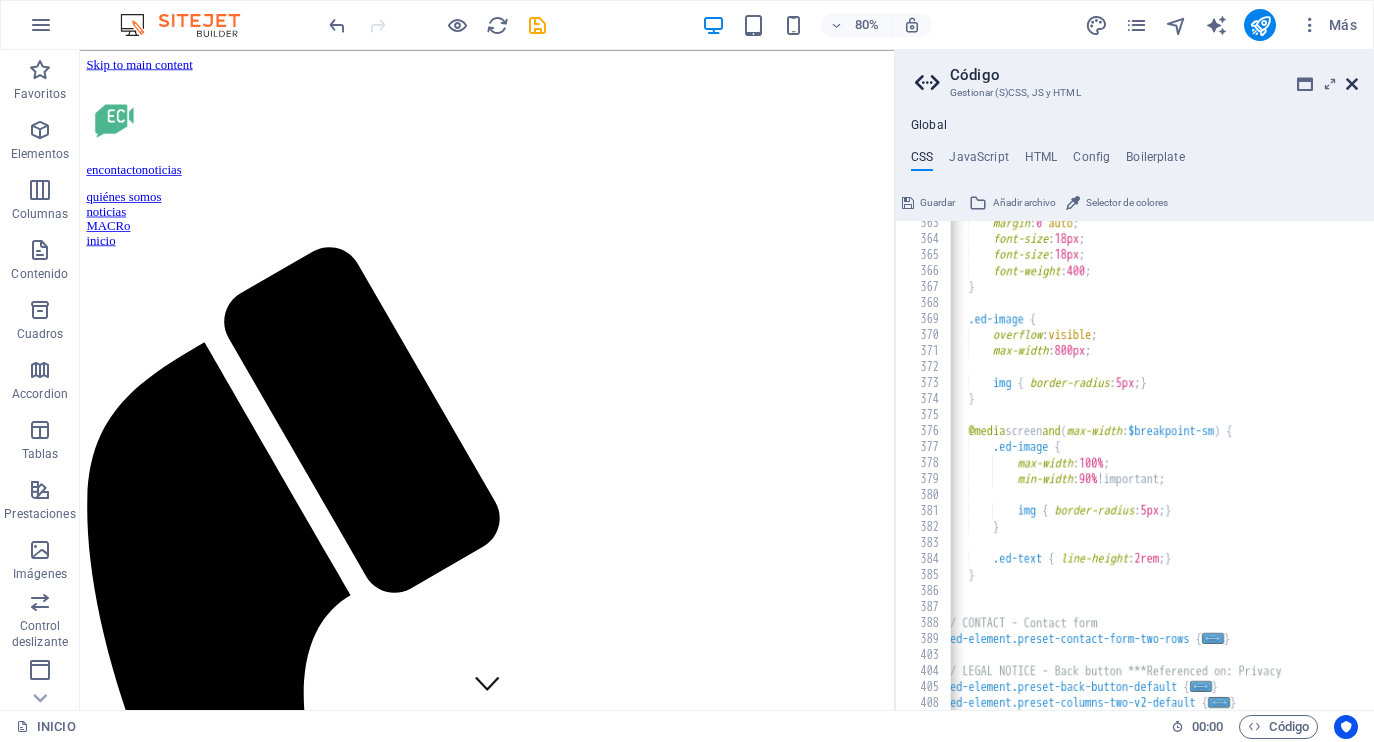 click at bounding box center (1352, 84) 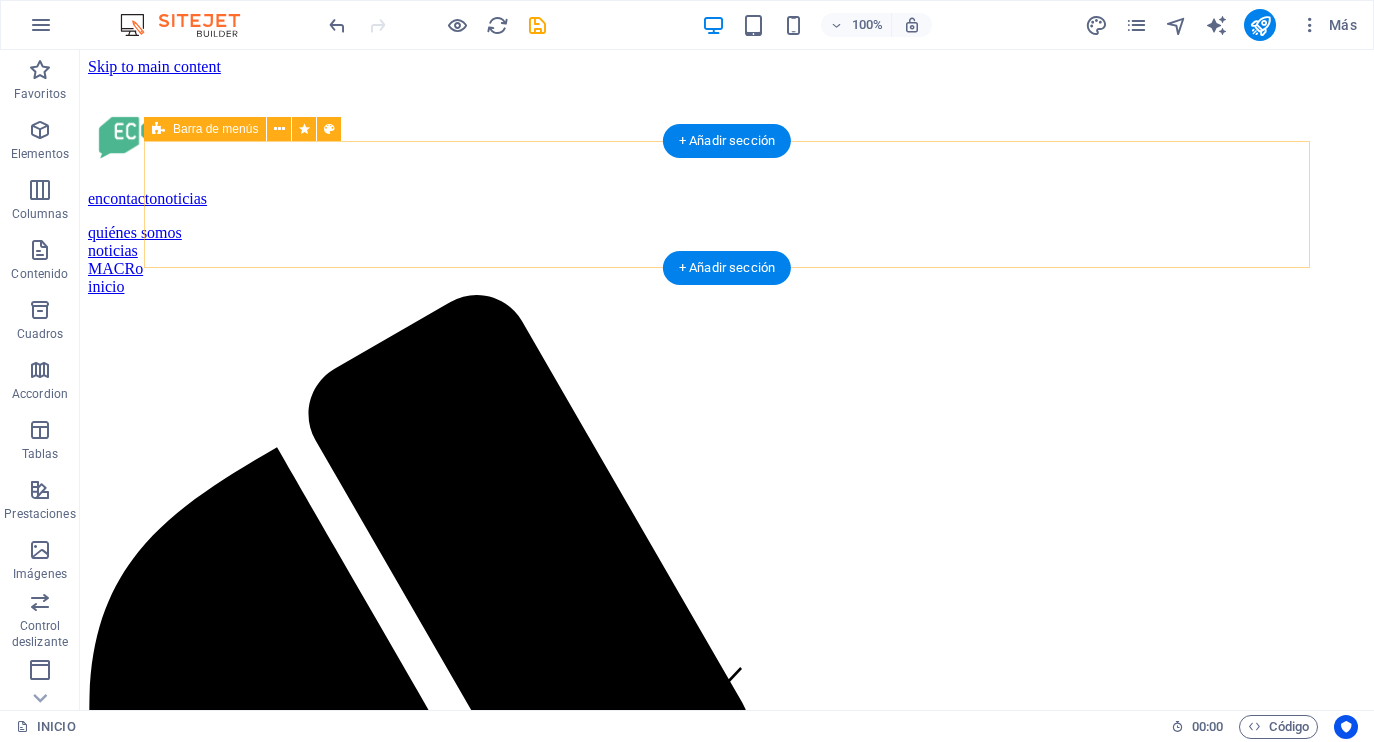 click on "encontactonoticias quiénes somos noticias MACRo inicio" at bounding box center (727, 1038) 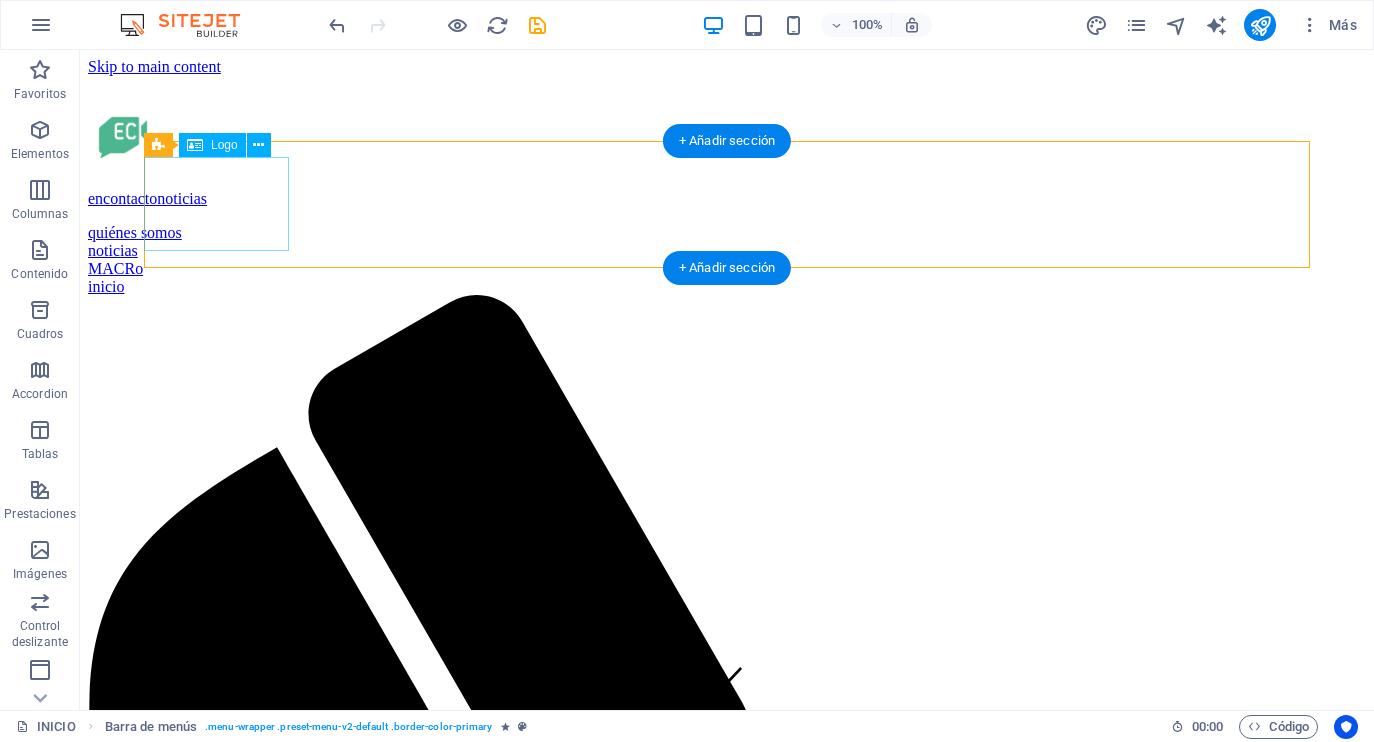 click on "encontactonoticias" at bounding box center (727, 154) 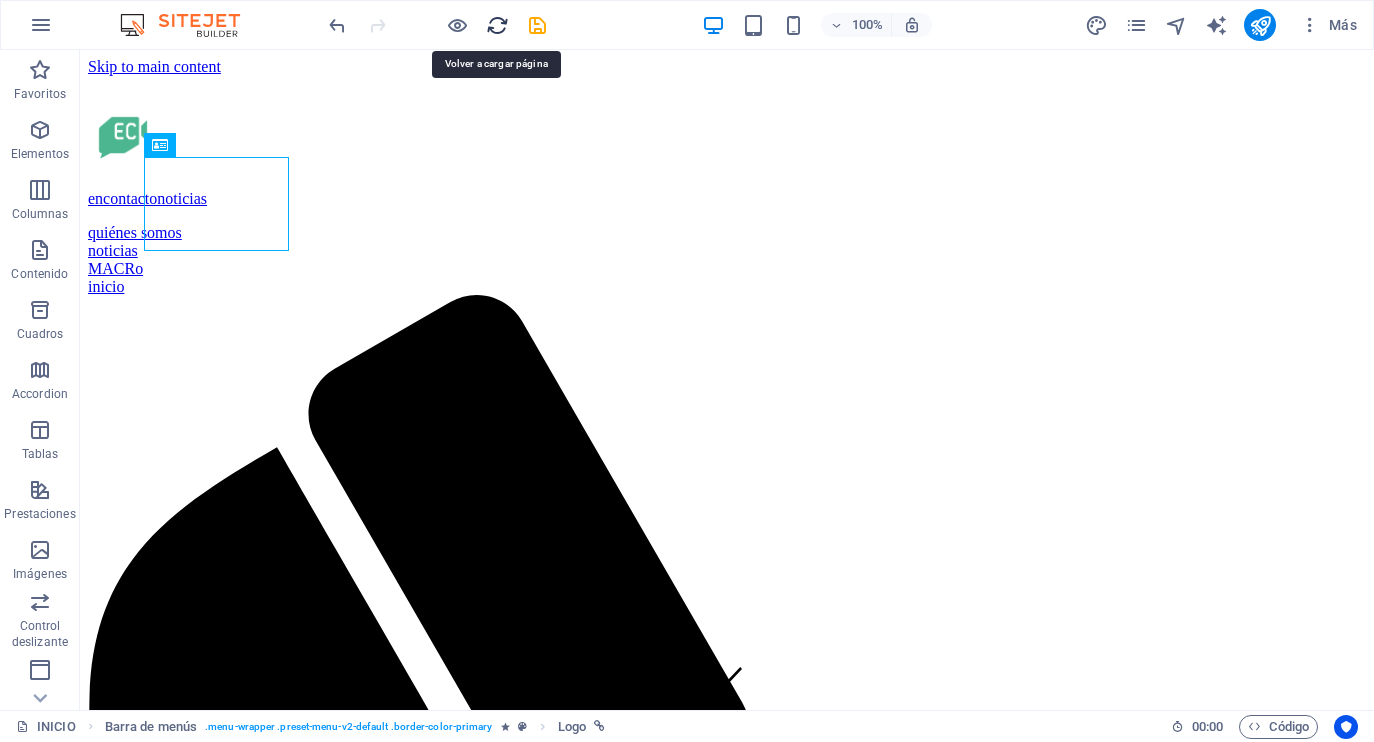 click at bounding box center (497, 25) 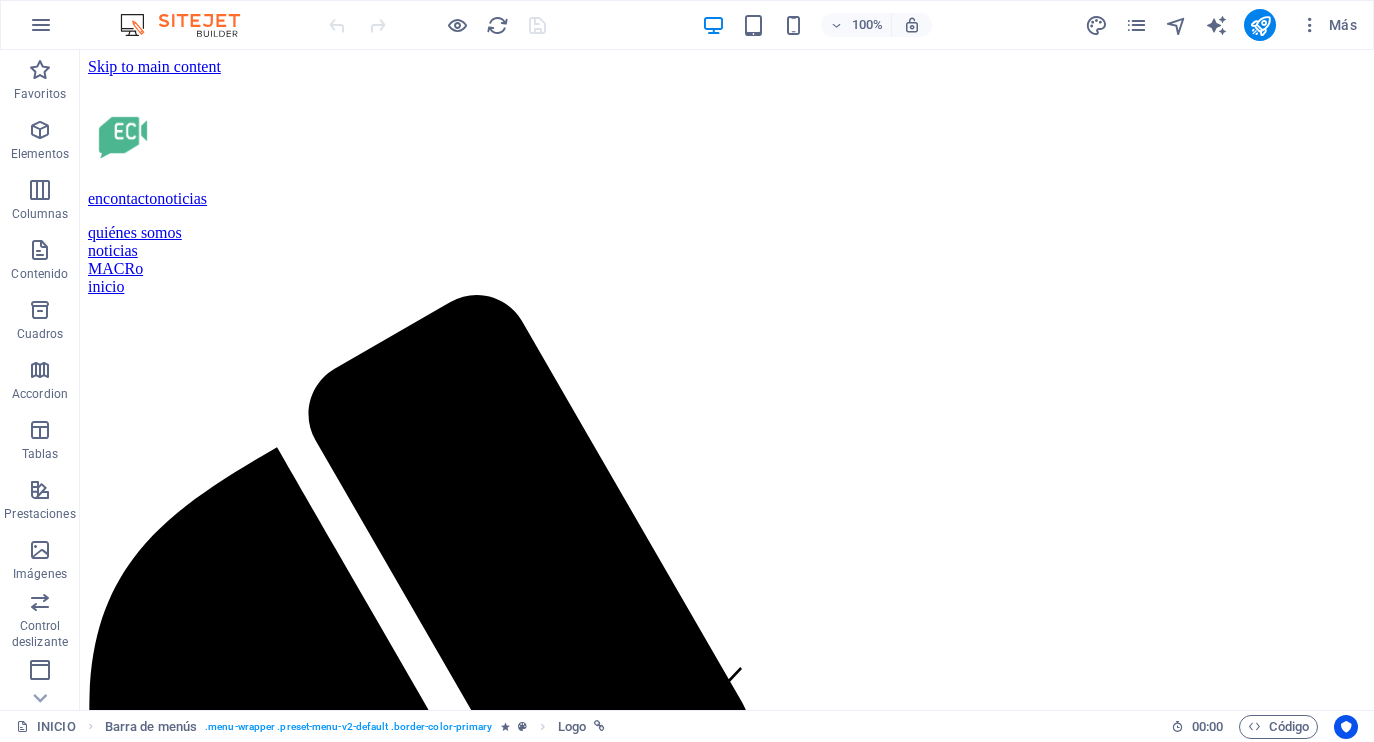 scroll, scrollTop: 0, scrollLeft: 0, axis: both 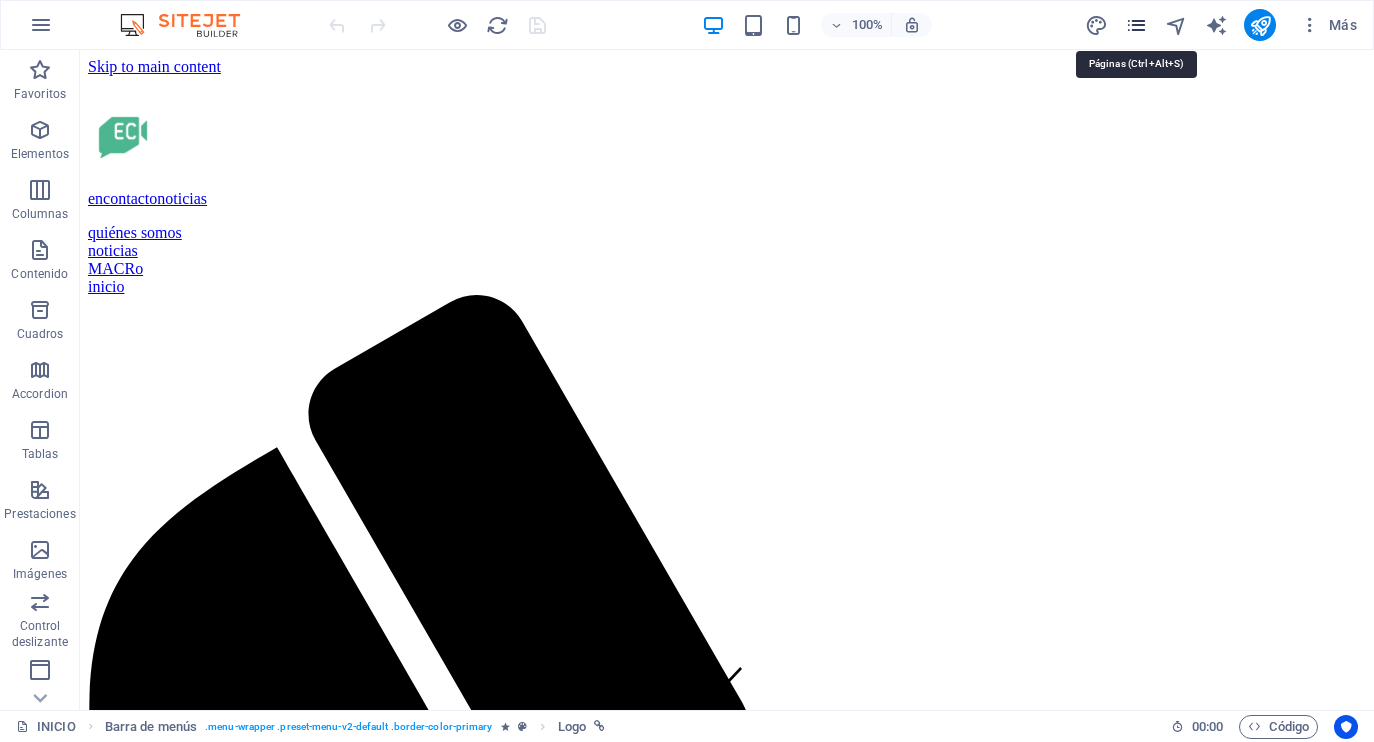 click at bounding box center [1136, 25] 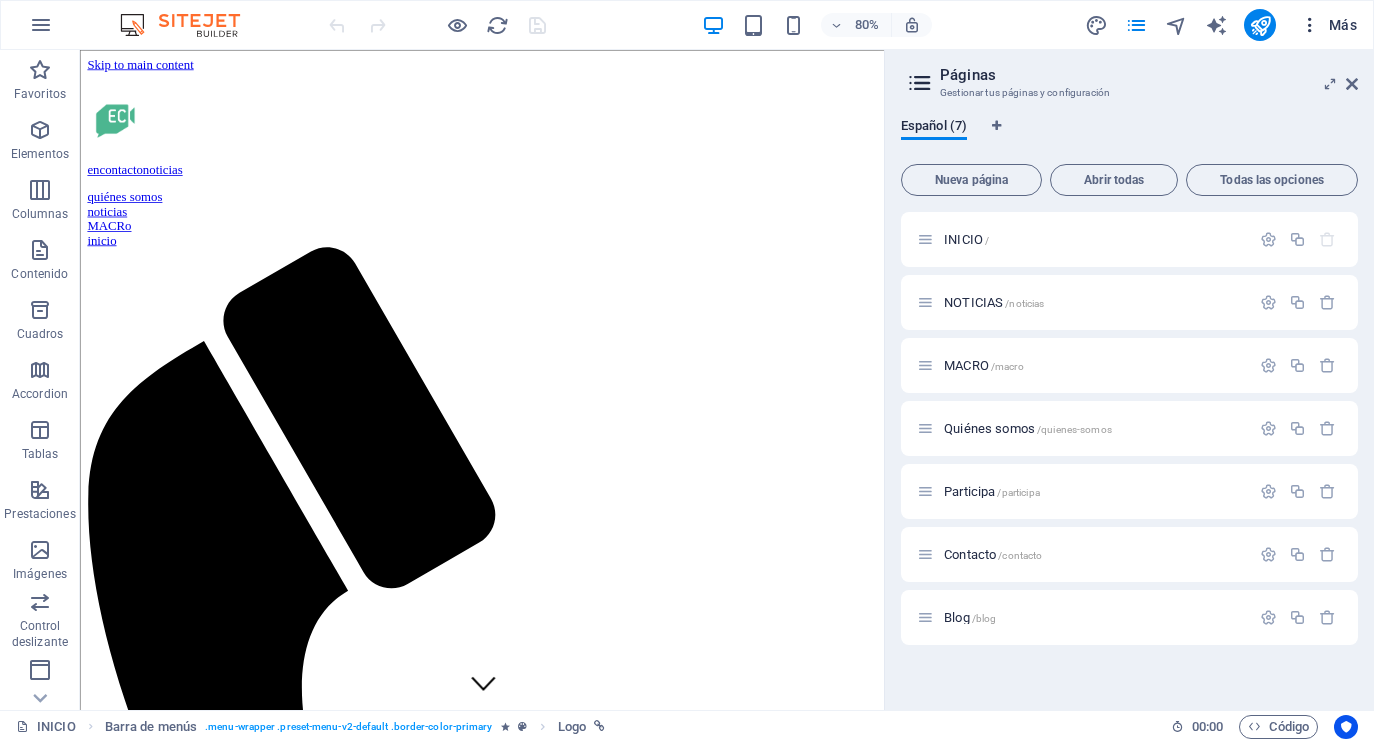 click at bounding box center (1310, 25) 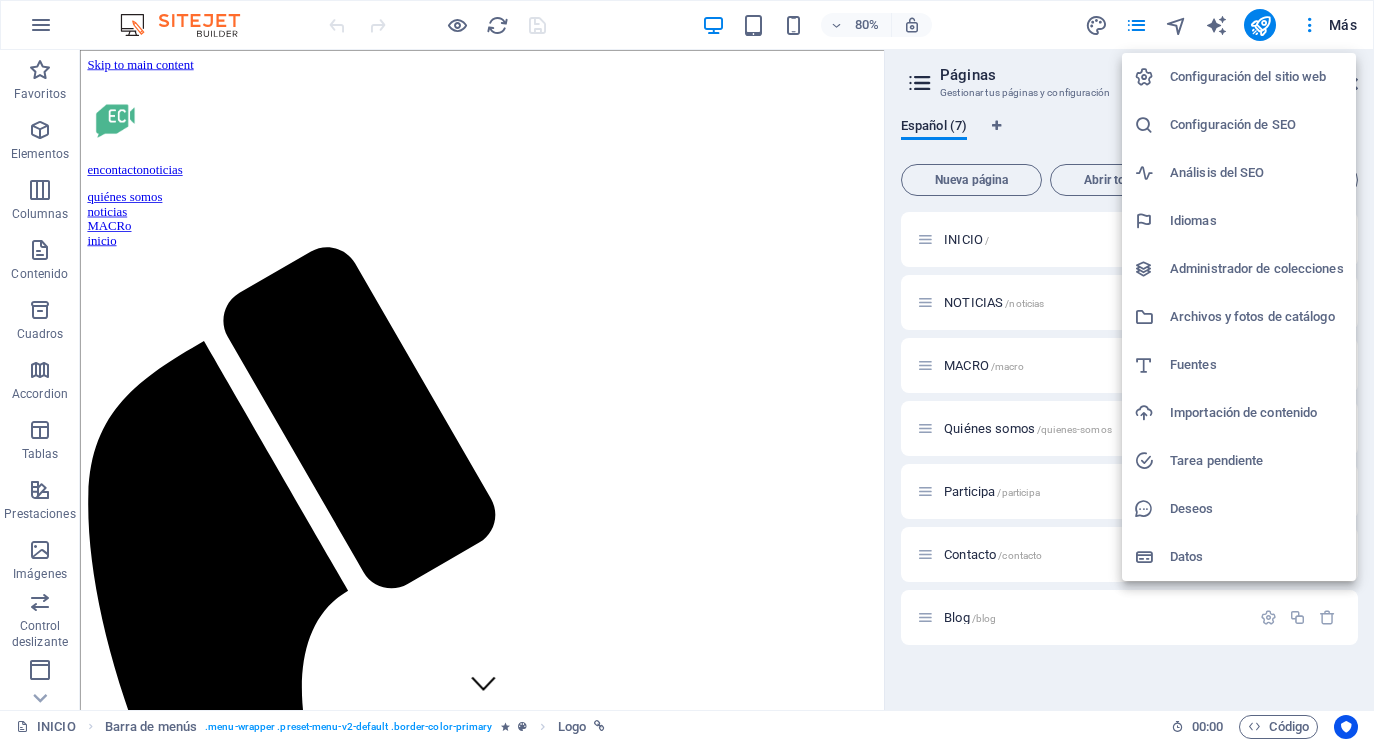 click on "Idiomas" at bounding box center (1257, 221) 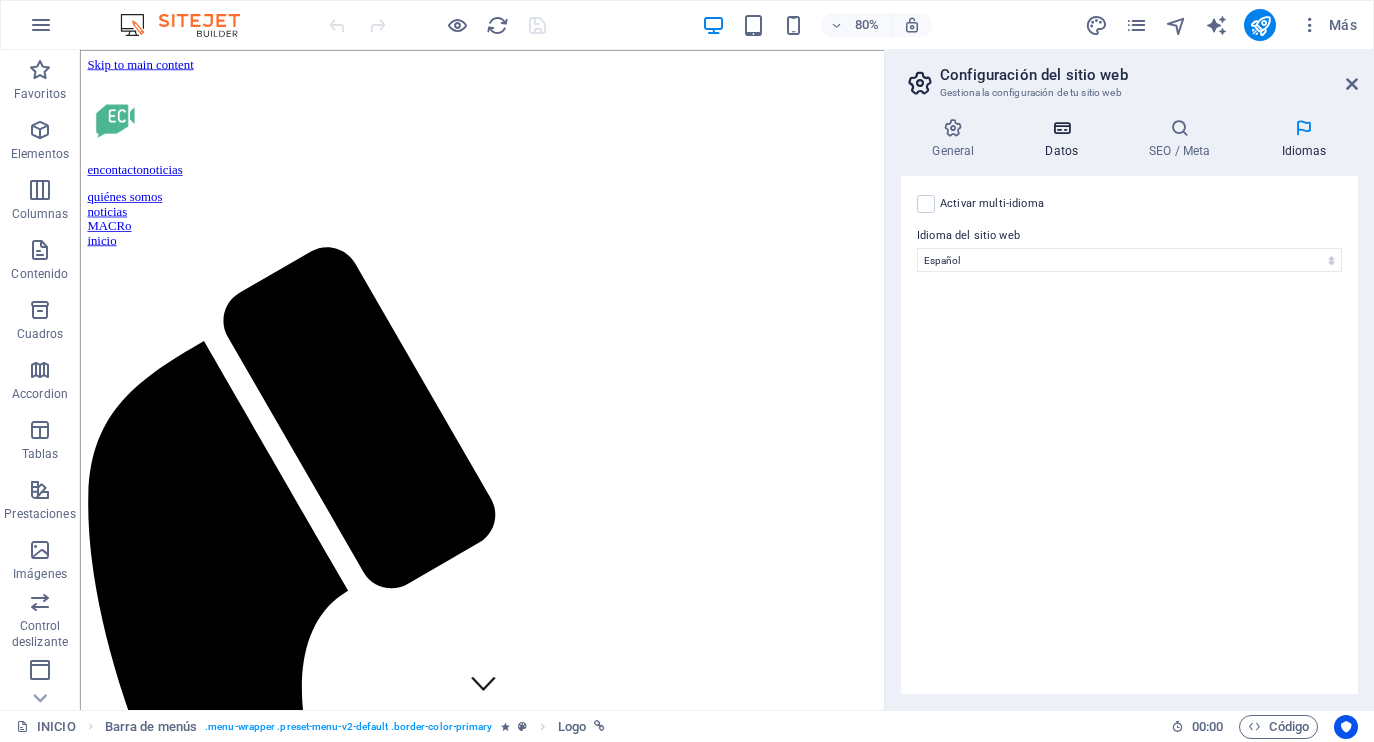 click at bounding box center [1062, 128] 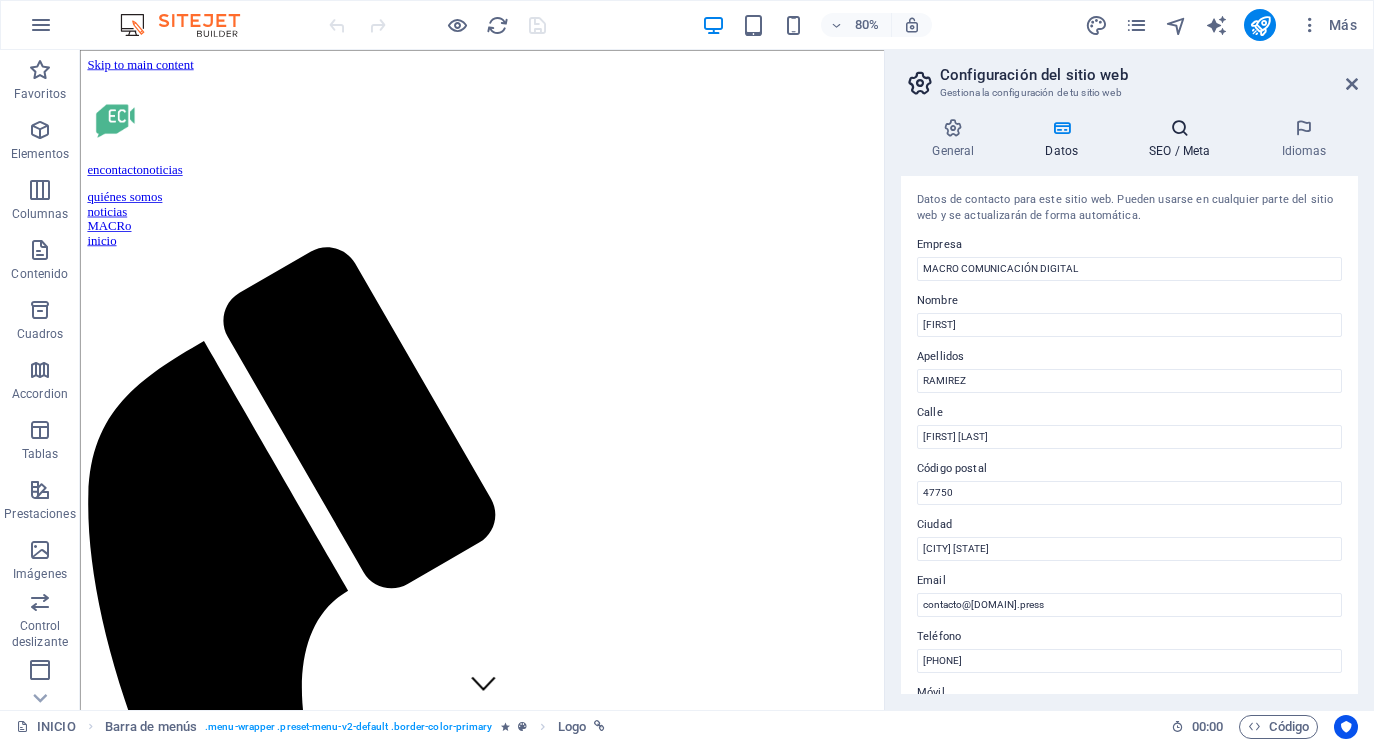 click at bounding box center [1180, 128] 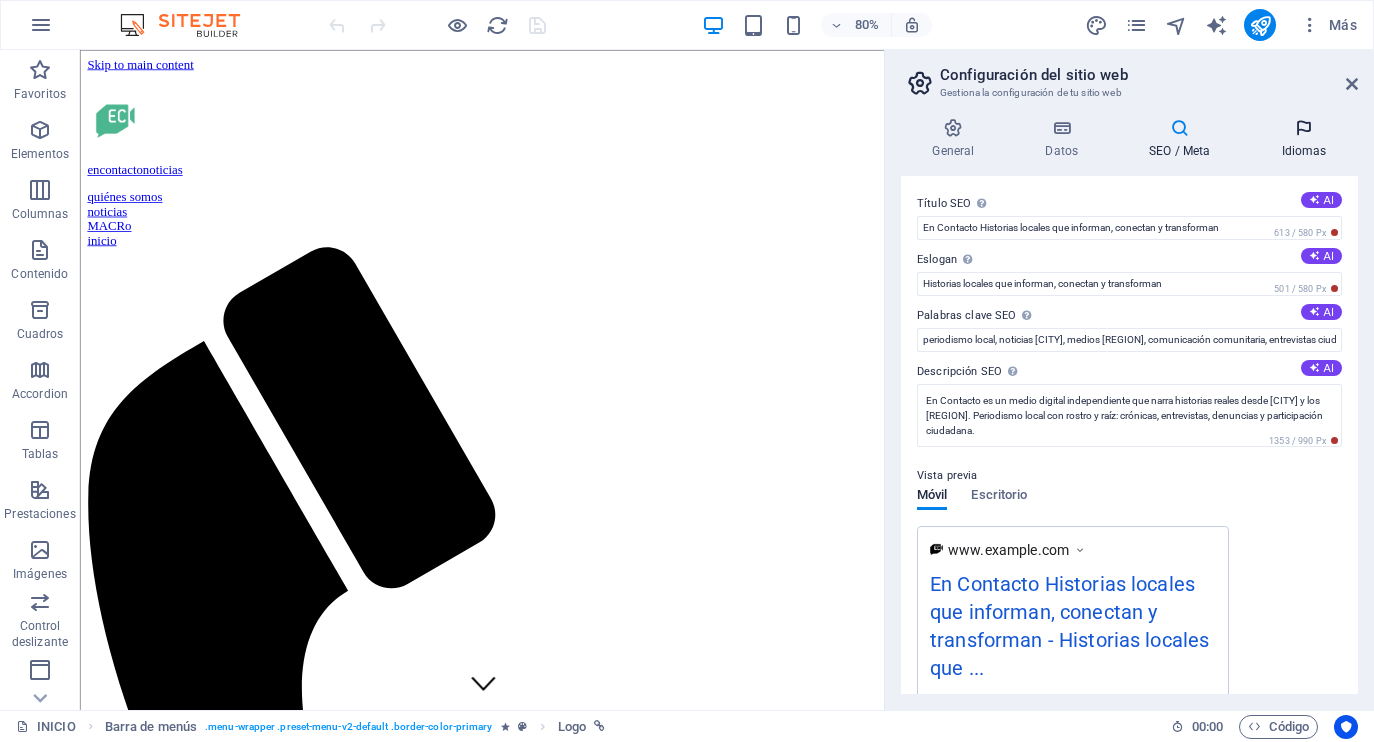 click at bounding box center (1304, 128) 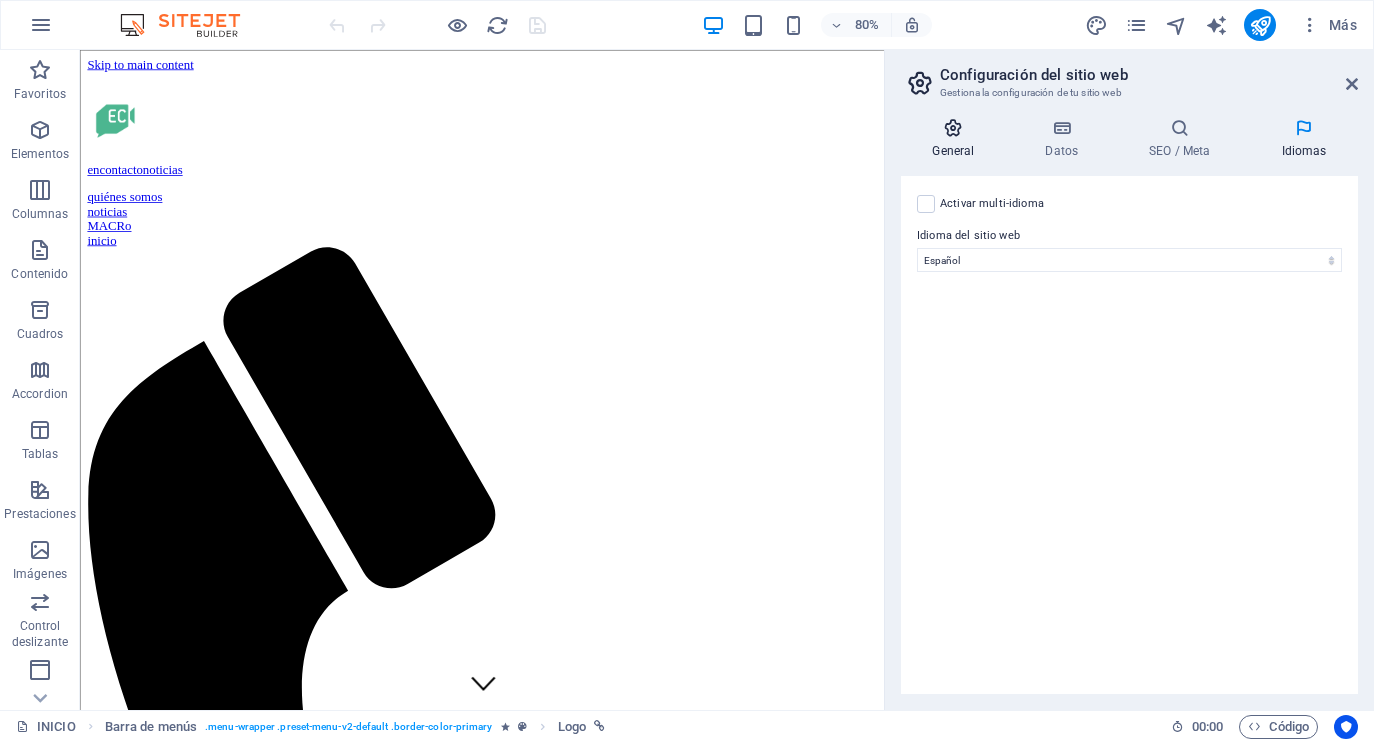 click on "General" at bounding box center (957, 139) 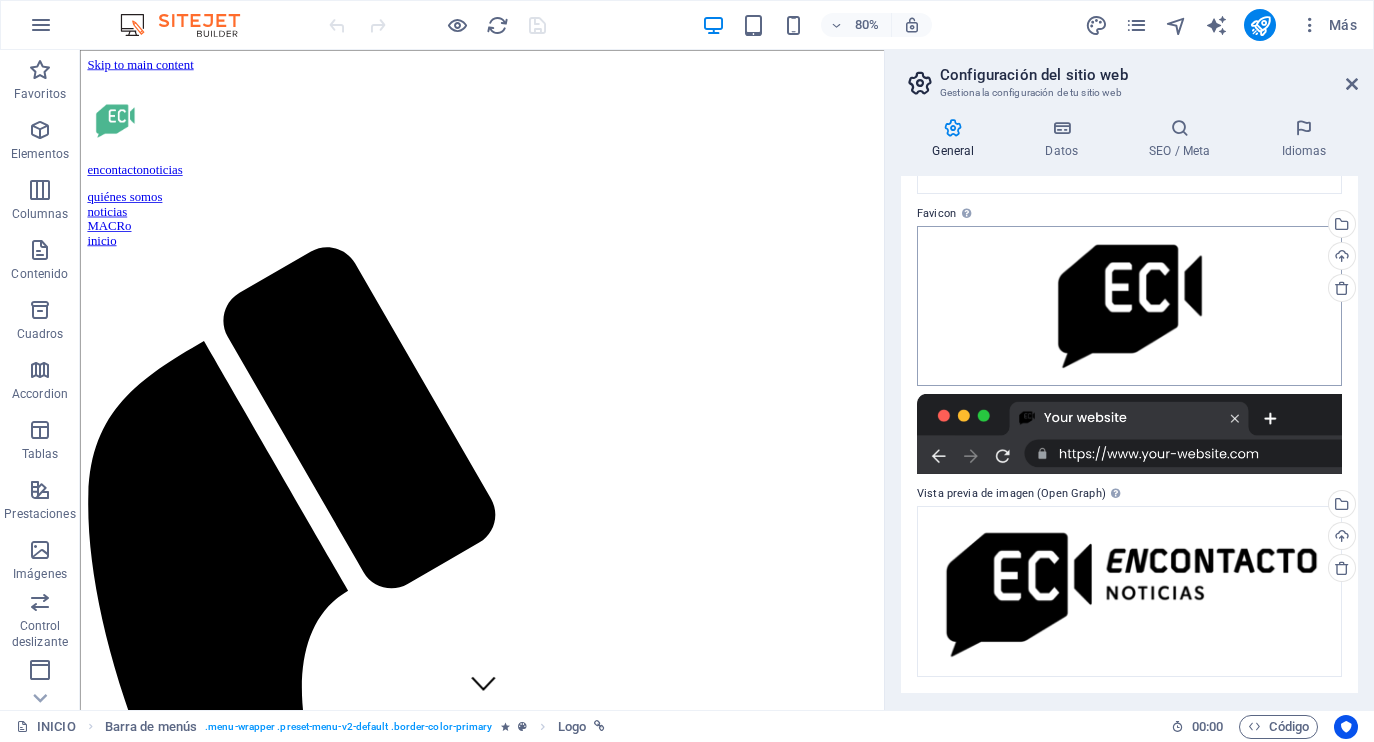scroll, scrollTop: 237, scrollLeft: 0, axis: vertical 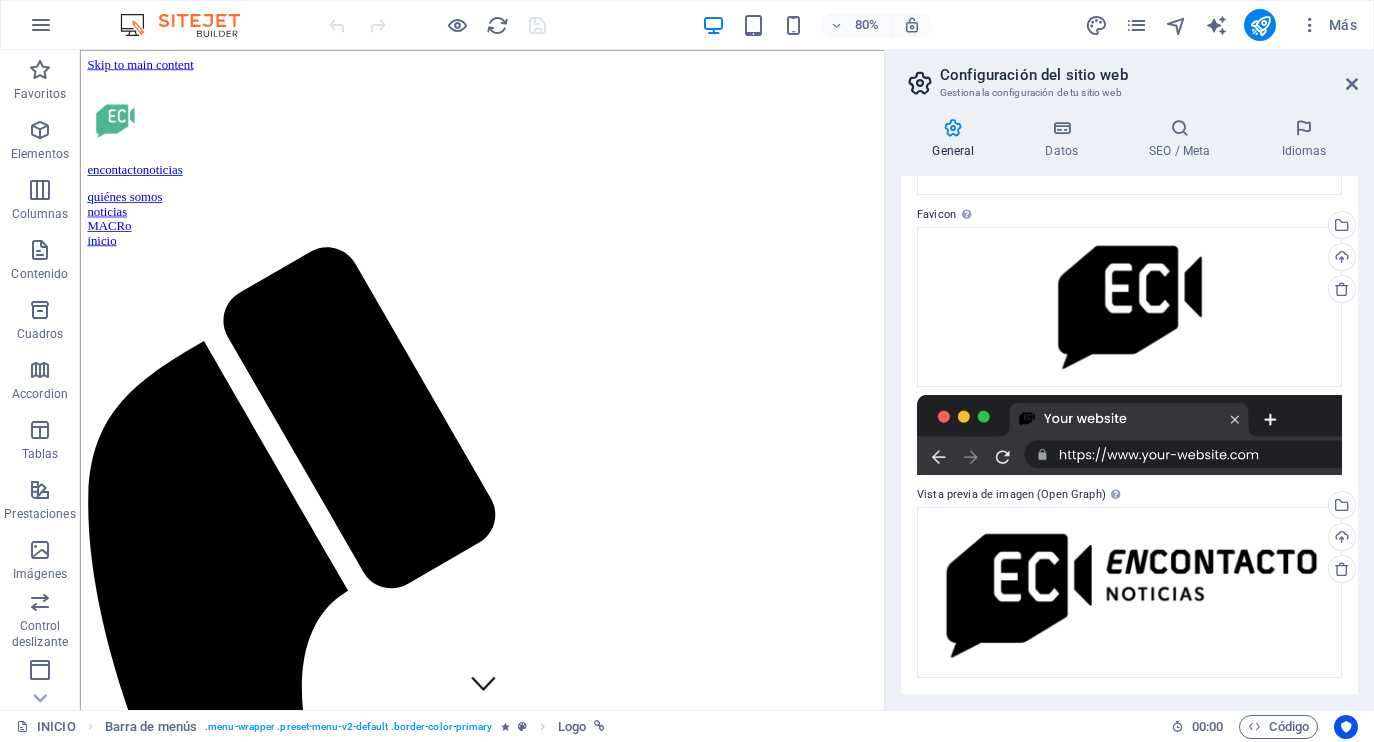 click at bounding box center [1129, 435] 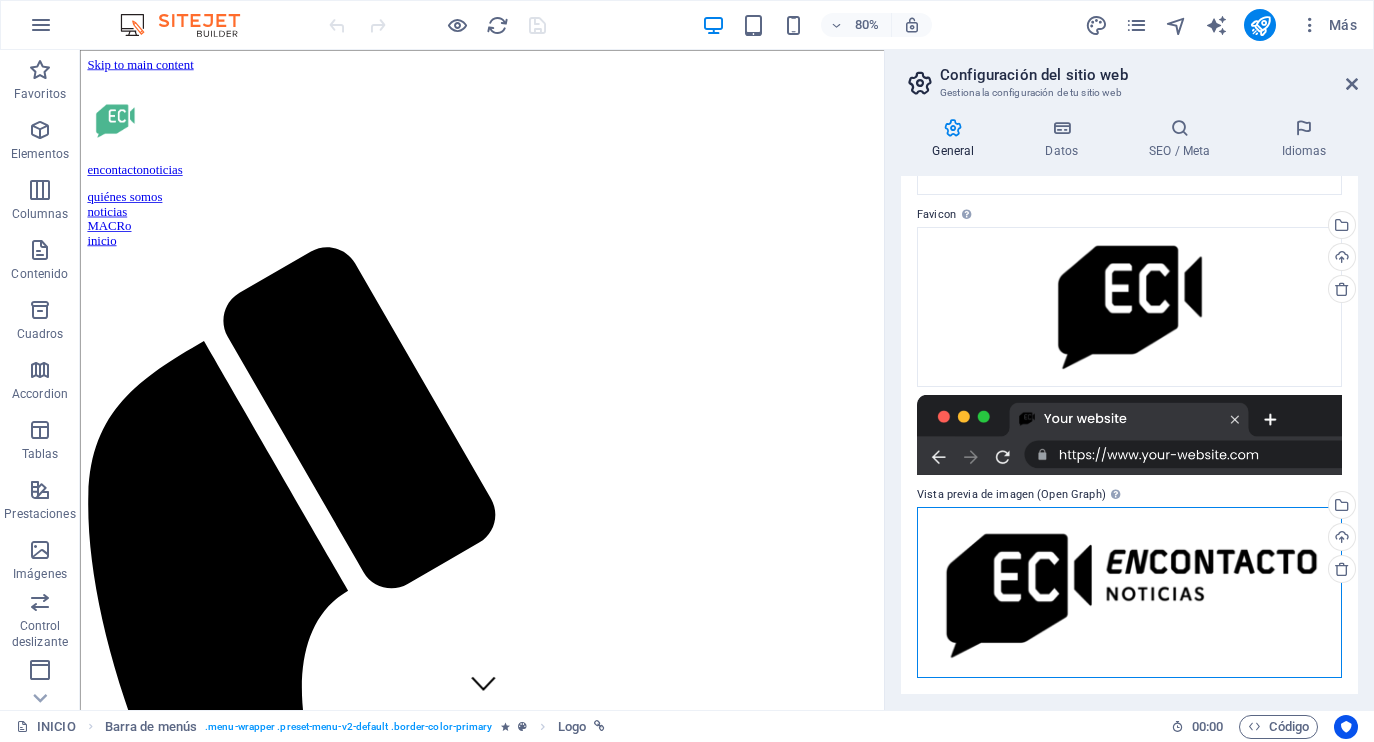 click on "Arrastra archivos aquí, haz clic para escoger archivos o  selecciona archivos de Archivos o de nuestra galería gratuita de fotos y vídeos" at bounding box center [1129, 593] 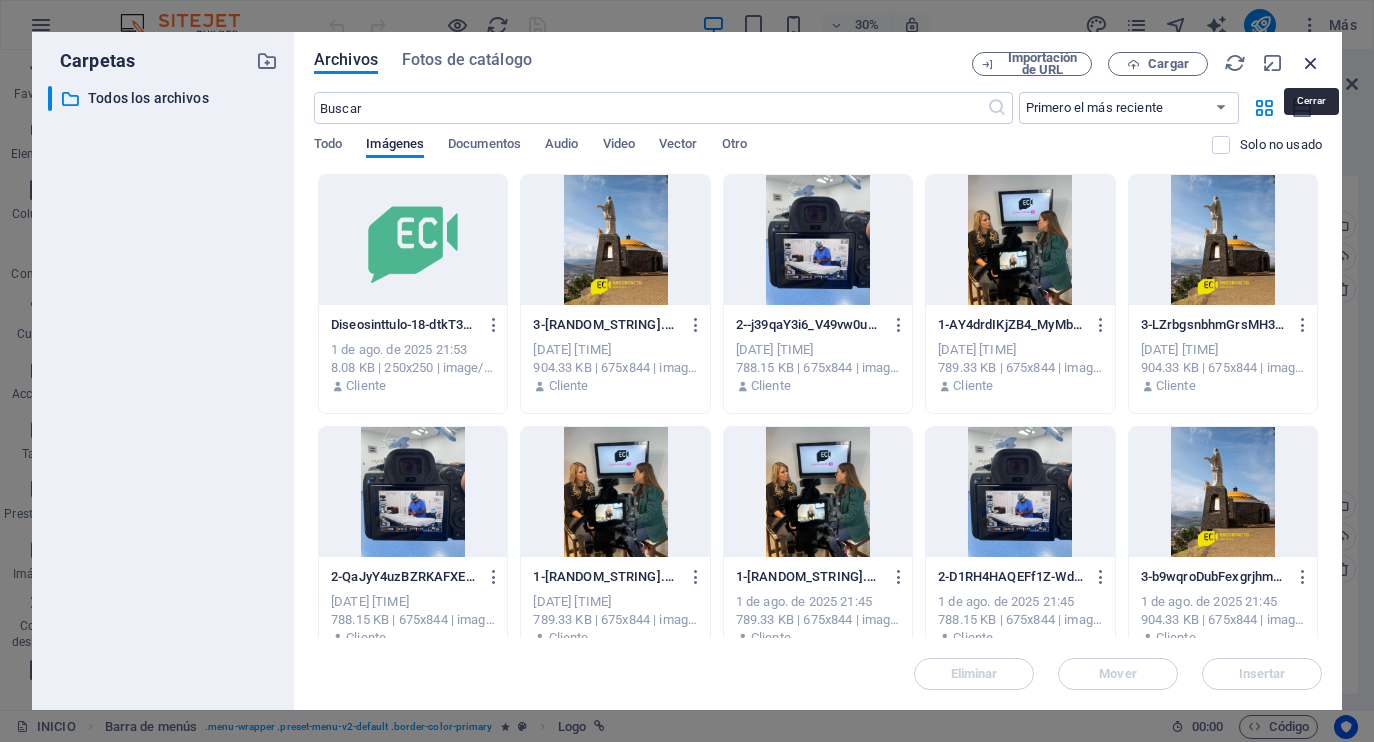 click at bounding box center (1311, 63) 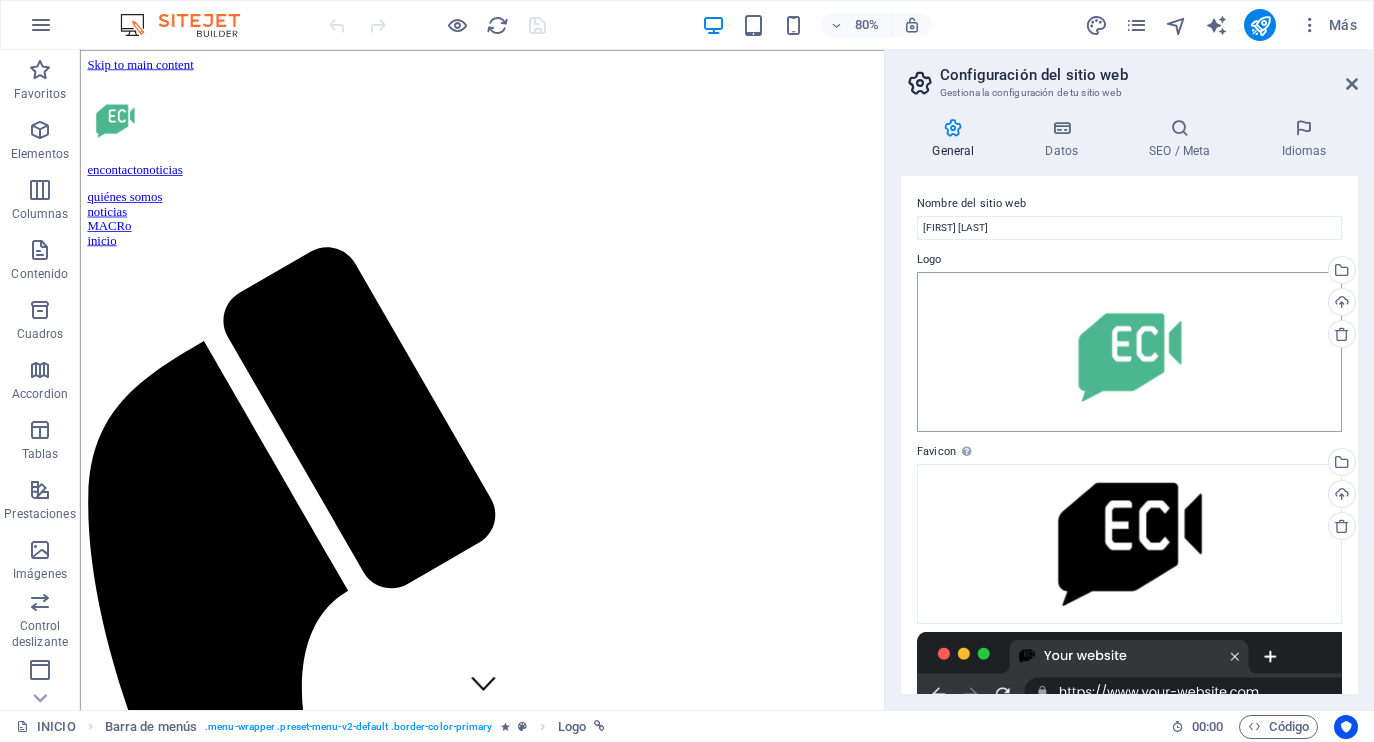 scroll, scrollTop: 0, scrollLeft: 0, axis: both 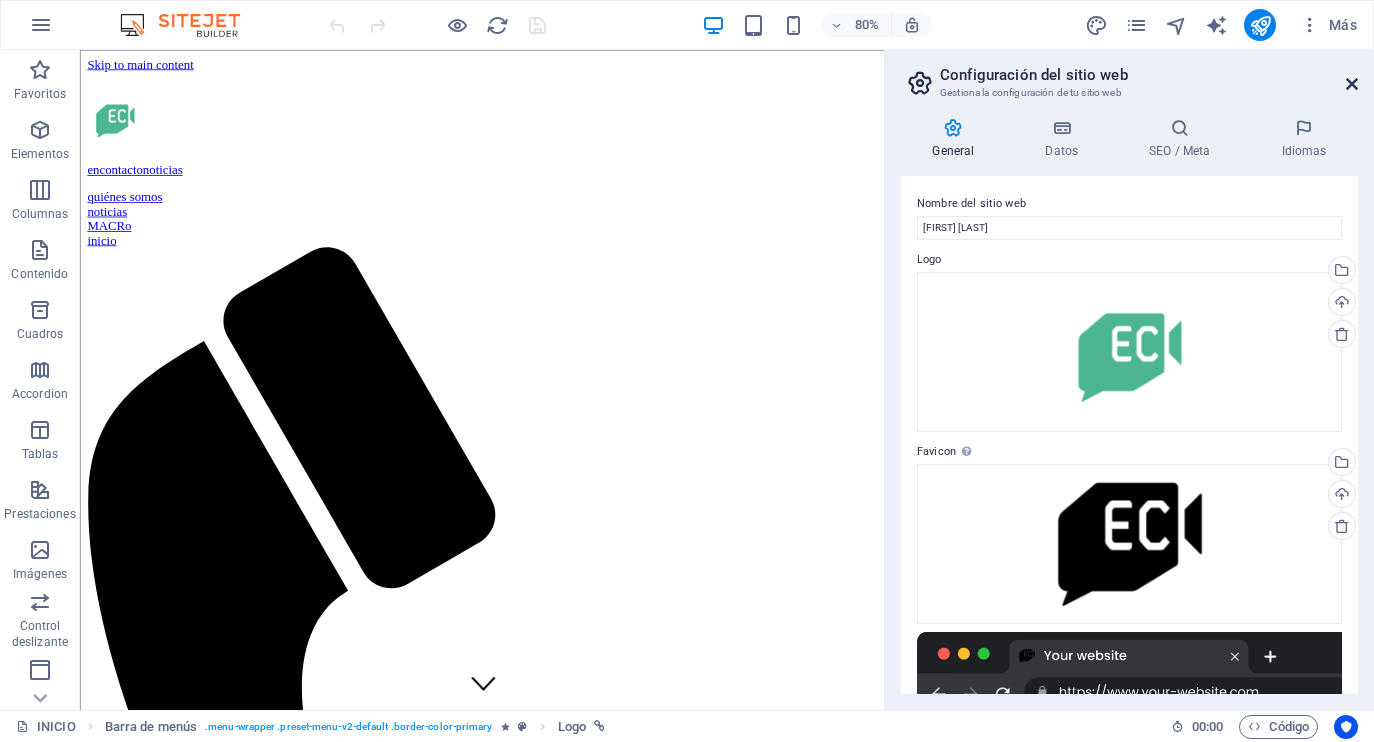 drag, startPoint x: 1347, startPoint y: 85, endPoint x: 1249, endPoint y: 33, distance: 110.94143 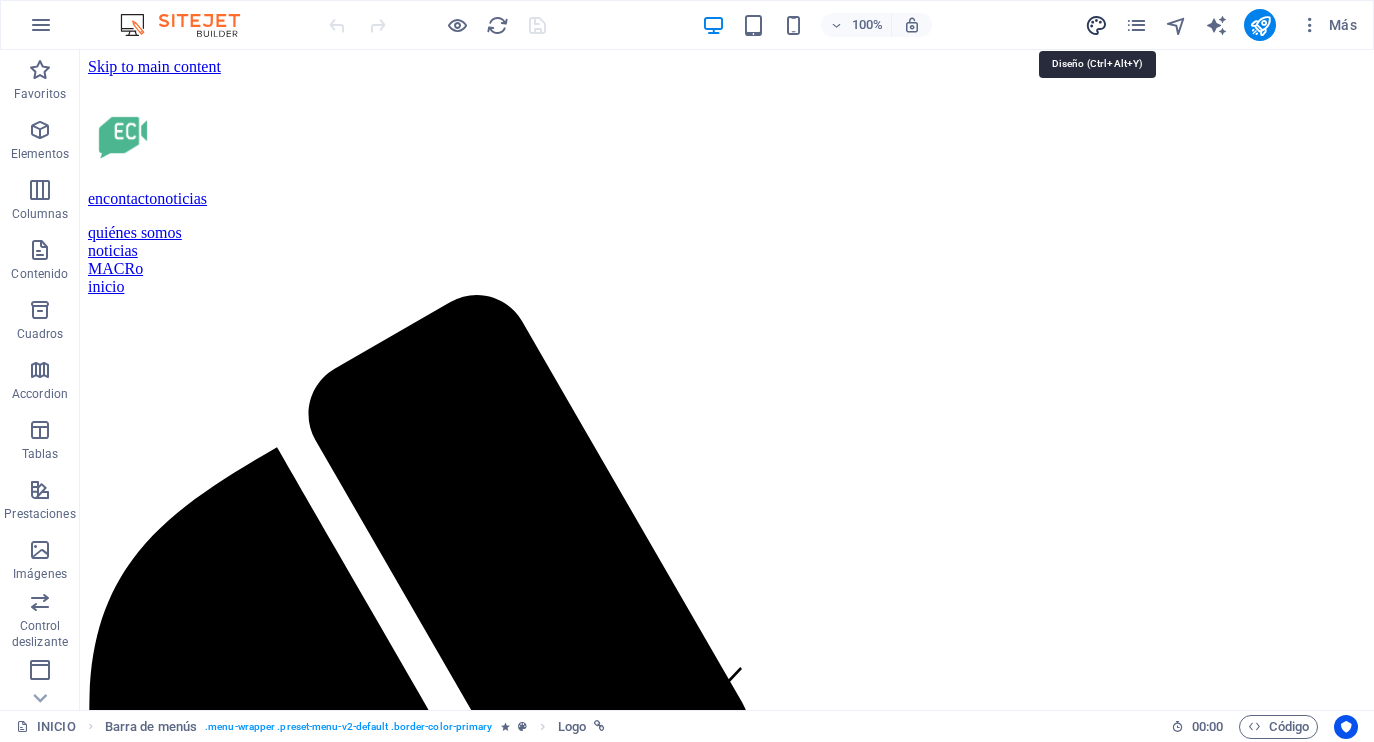 click at bounding box center [1096, 25] 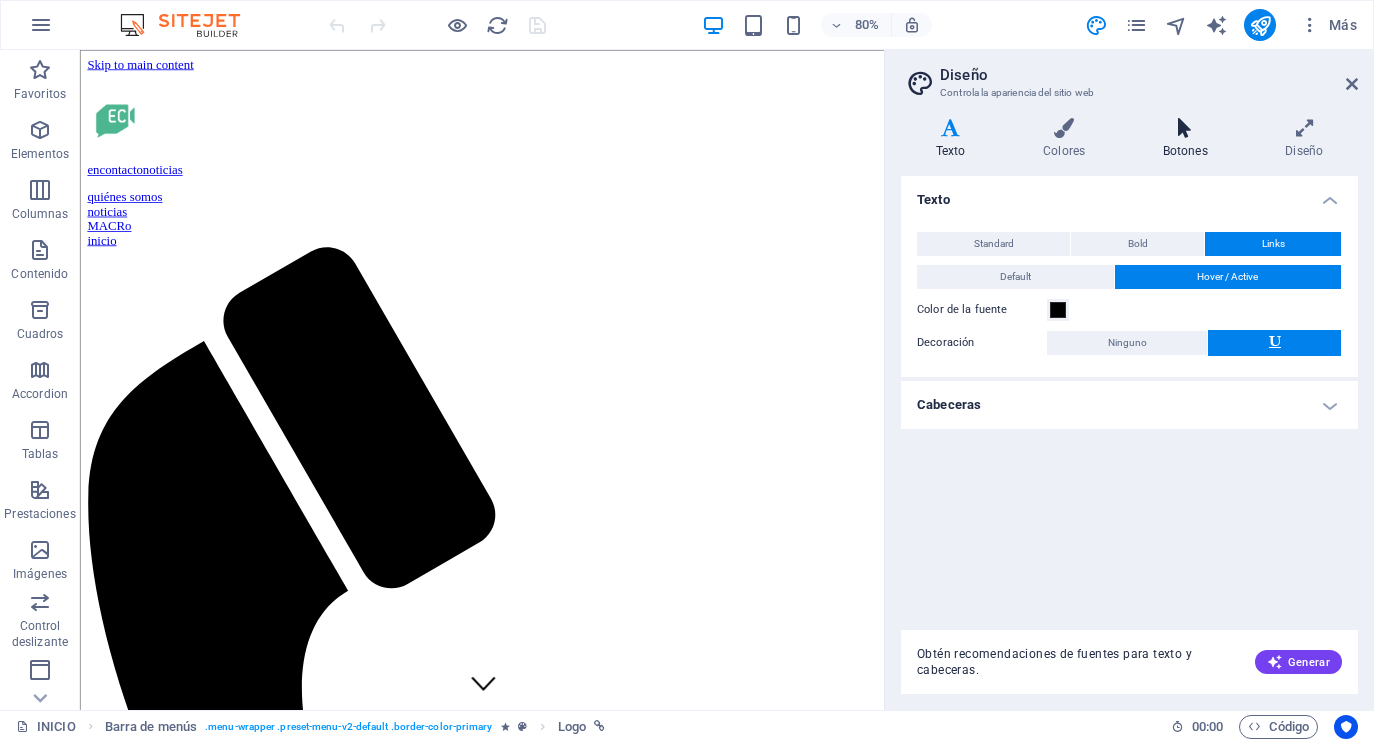 click at bounding box center (1185, 128) 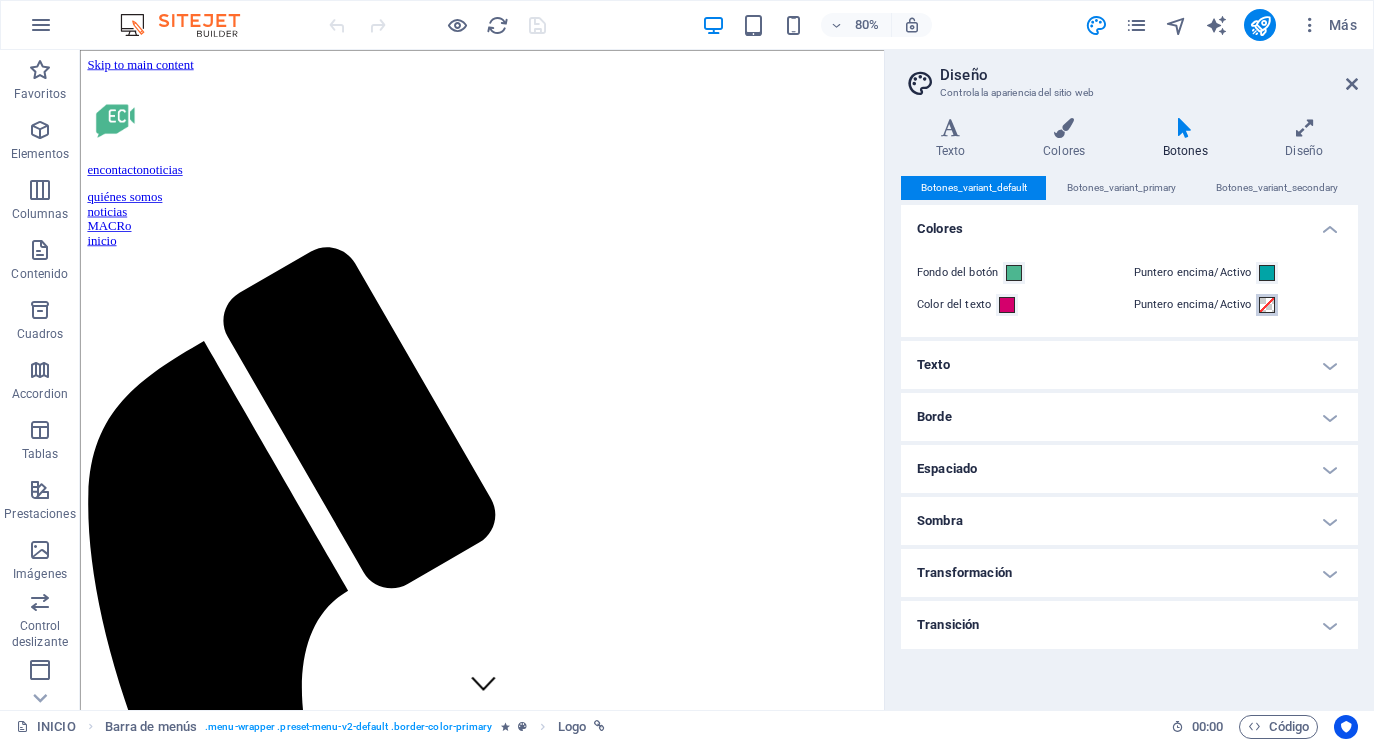 click at bounding box center (1267, 305) 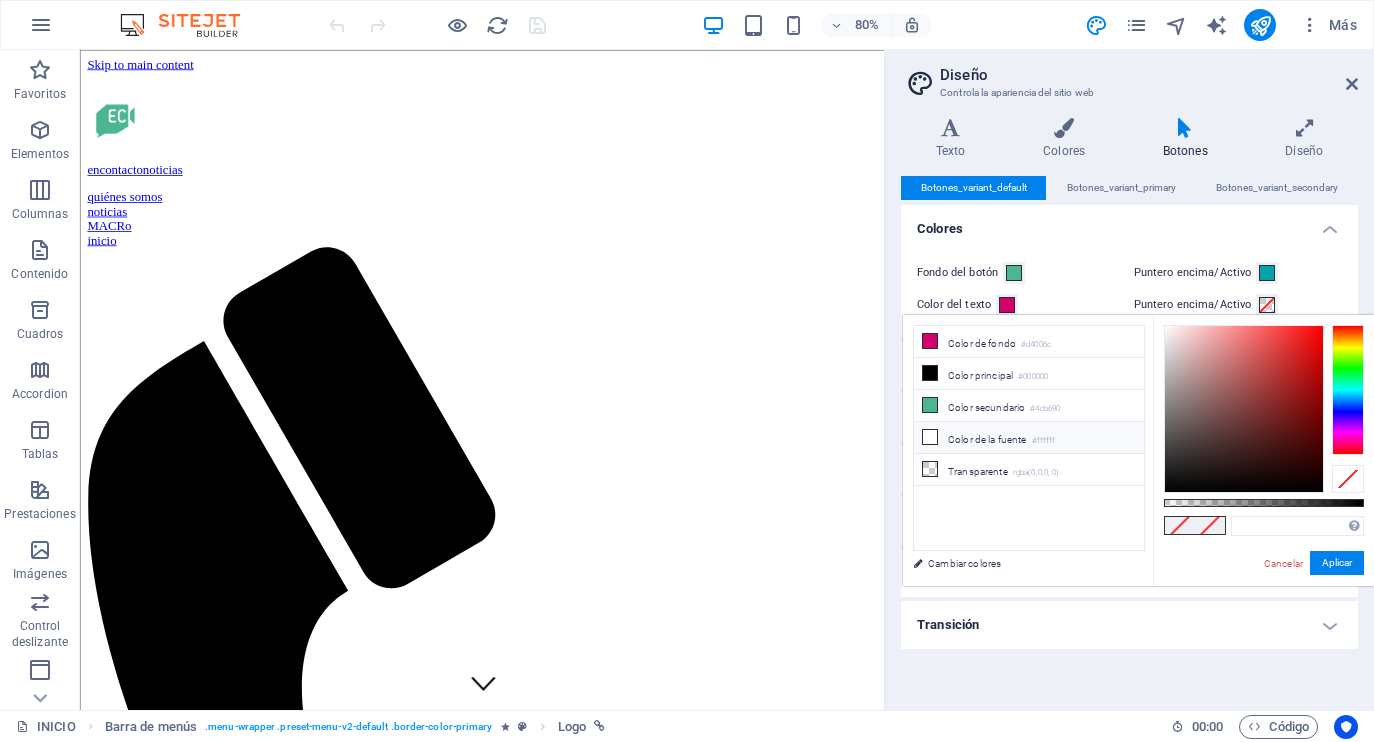 click on "Color de la fuente
#ffffff" at bounding box center (1029, 438) 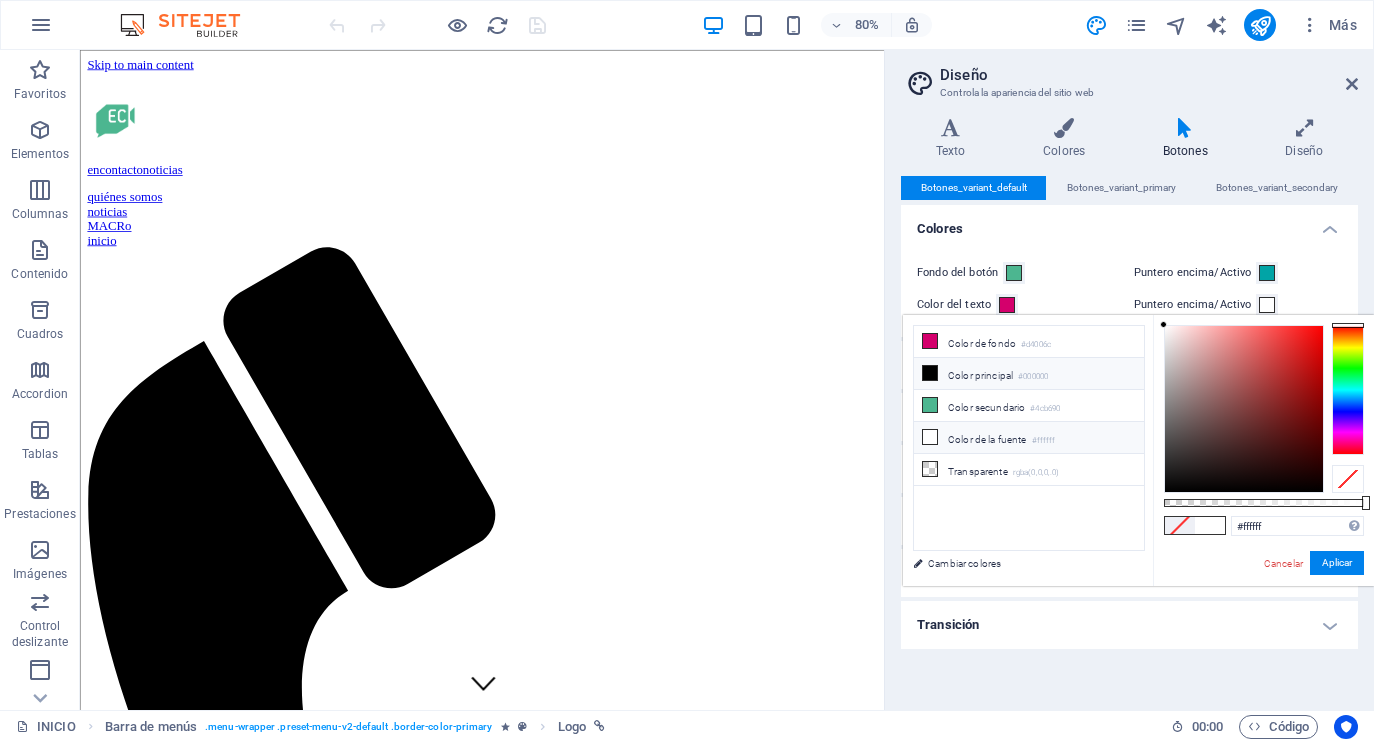 click on "Color principal
#000000" at bounding box center (1029, 374) 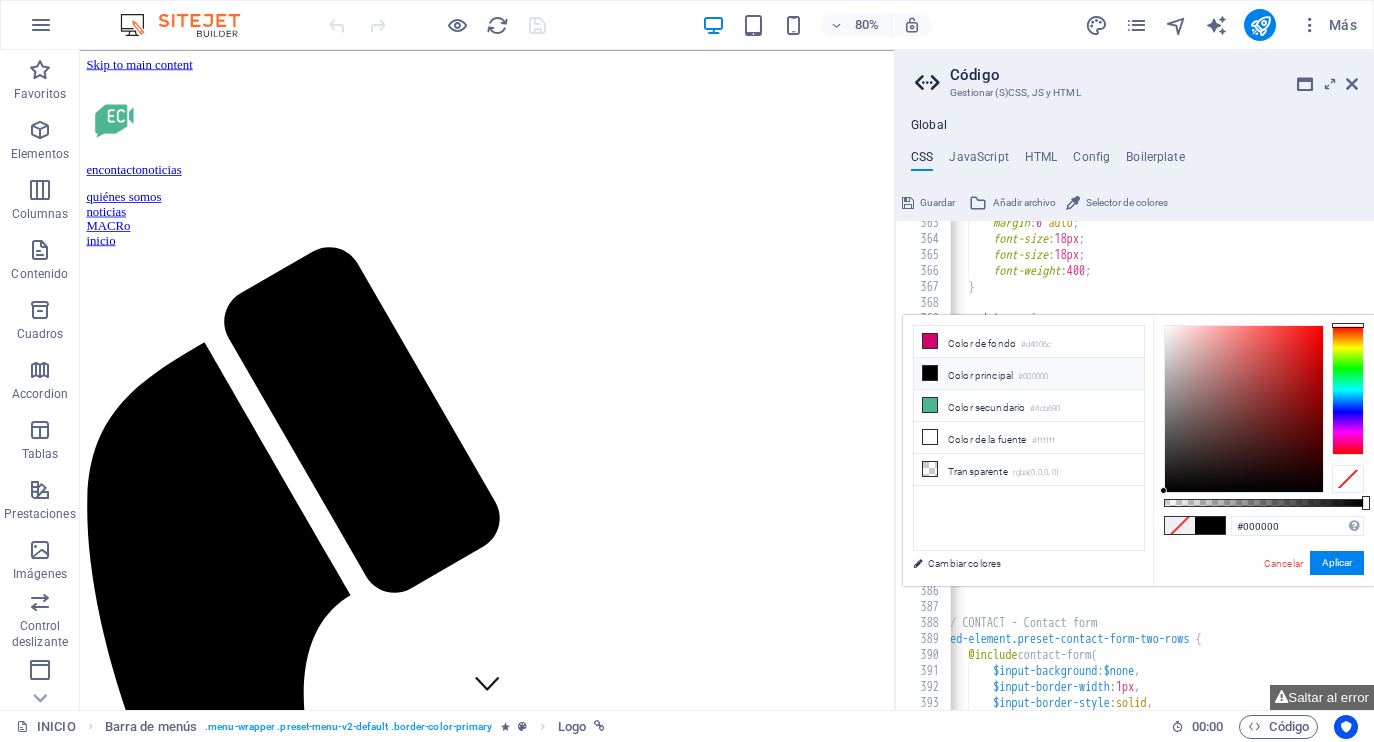 scroll, scrollTop: 1382, scrollLeft: 0, axis: vertical 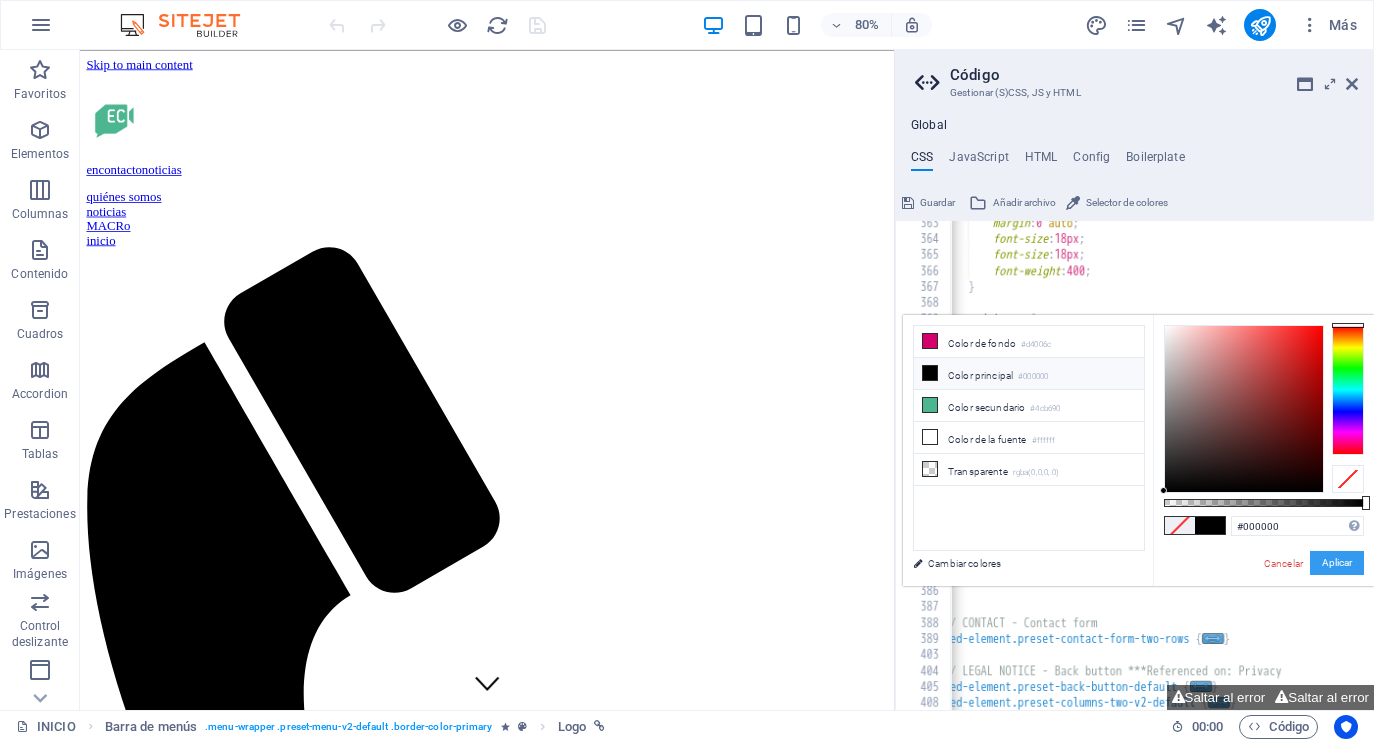 click on "Aplicar" at bounding box center (1337, 563) 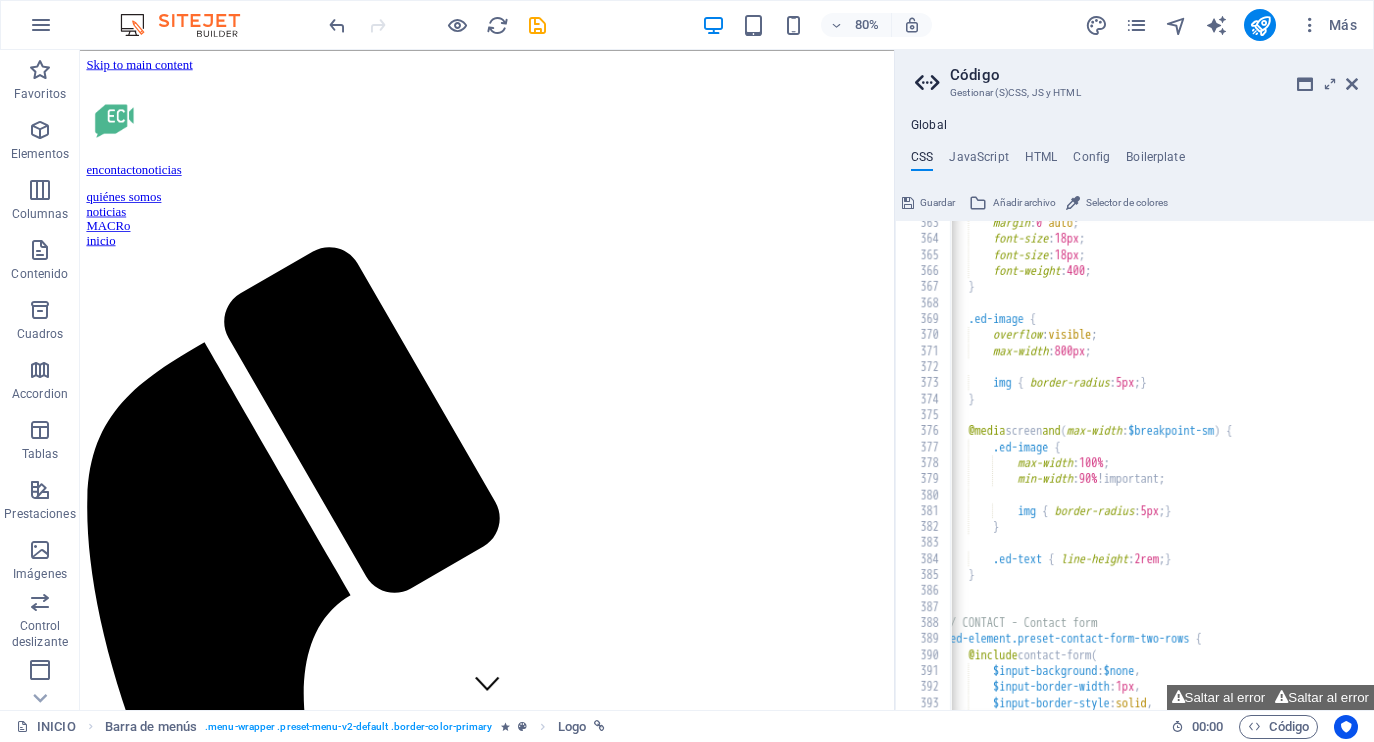 scroll, scrollTop: 1382, scrollLeft: 0, axis: vertical 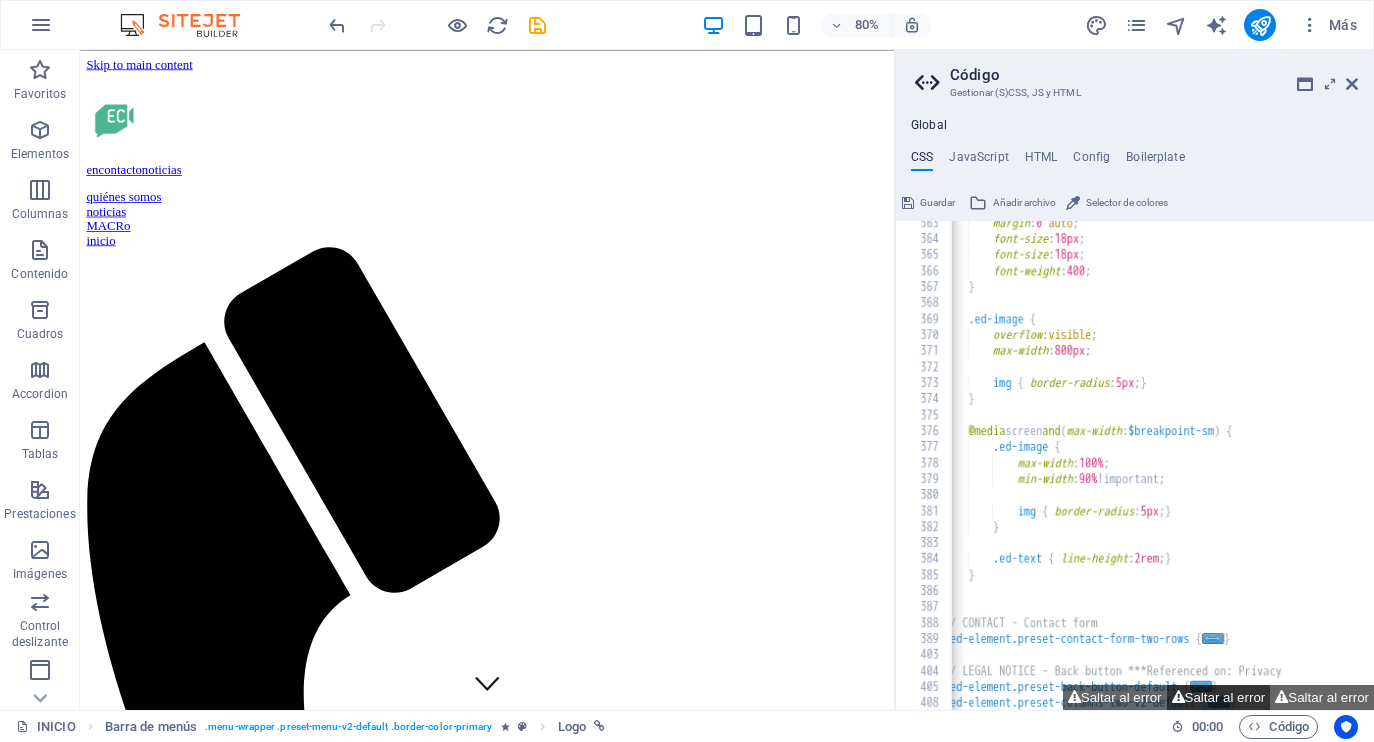 click on "Saltar al error" at bounding box center (1219, 697) 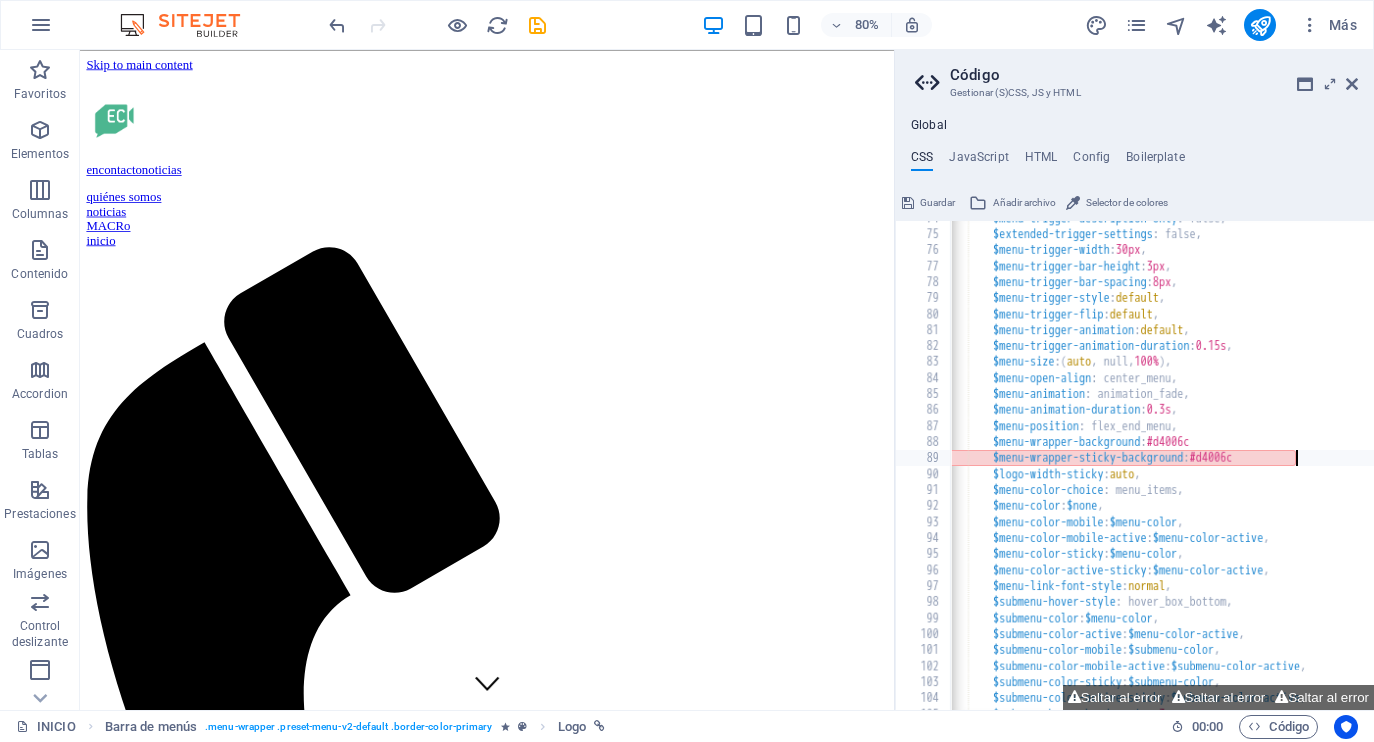 click on "$menu-trigger-description-only : false,            $extended-trigger-settings : false,            $menu-trigger-width :  30px ,            $menu-trigger-bar-height :  3px ,            $menu-trigger-bar-spacing :  8px ,            $menu-trigger-style :  default ,            $menu-trigger-flip :  default ,            $menu-trigger-animation :  default ,            $menu-trigger-animation-duration :  0.15s ,            $menu-size :  ( auto , null,  100% ) ,            $menu-open-align : center_menu,            $menu-animation : animation_fade,            $menu-animation-duration :  0.3s ,            $menu-position : flex_end_menu,            $menu-wrapper-background :  #d4006c             $menu-wrapper-sticky-background :  #d4006c           $logo-width-sticky :  auto ,            $menu-color-choice : menu_items,            $menu-color :  $none ,            $menu-color-mobile :  $menu-color ,            $menu-color-mobile-active :  $menu-color-active ,            $menu-color-sticky :  $menu-color ,  :" at bounding box center (1267, 471) 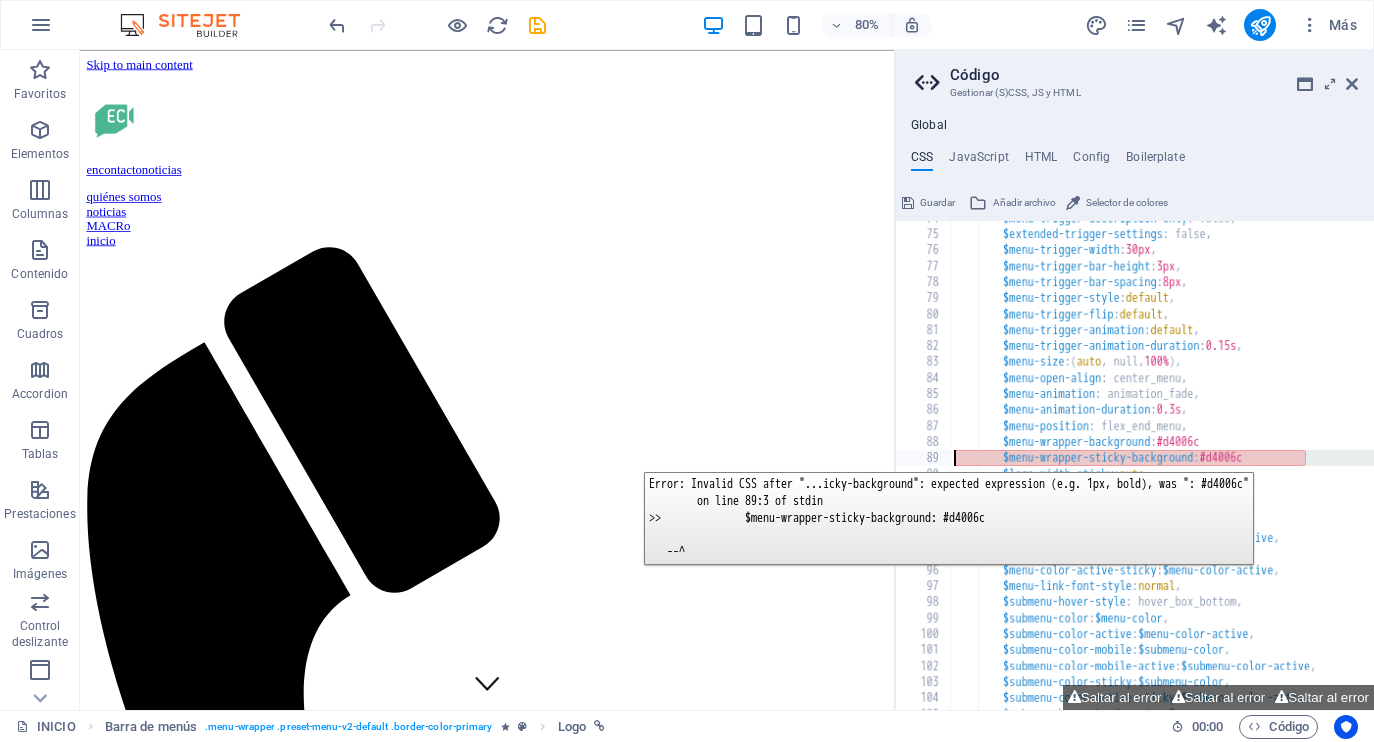 click on "89" at bounding box center [924, 458] 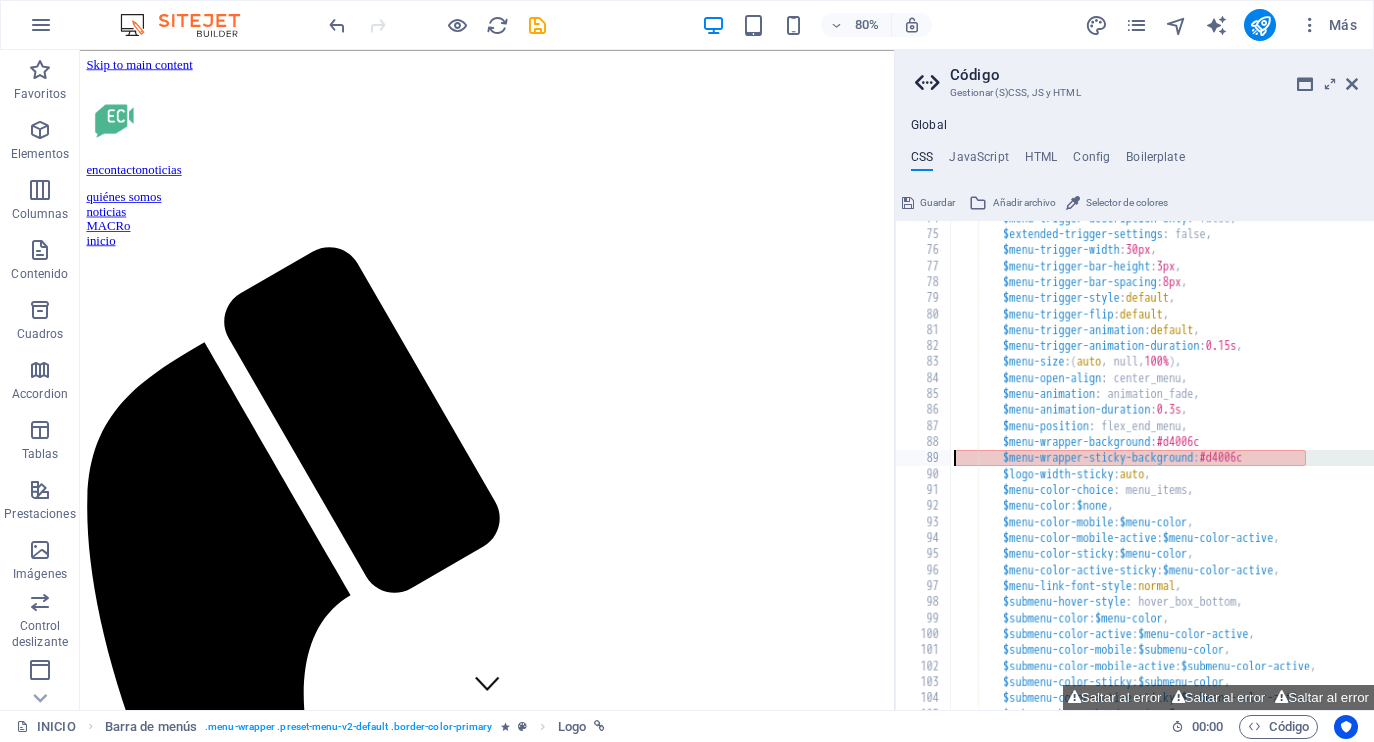 click on "$menu-trigger-description-only : false,            $extended-trigger-settings : false,            $menu-trigger-width :  30px ,            $menu-trigger-bar-height :  3px ,            $menu-trigger-bar-spacing :  8px ,            $menu-trigger-style :  default ,            $menu-trigger-flip :  default ,            $menu-trigger-animation :  default ,            $menu-trigger-animation-duration :  0.15s ,            $menu-size :  ( auto , null,  100% ) ,            $menu-open-align : center_menu,            $menu-animation : animation_fade,            $menu-animation-duration :  0.3s ,            $menu-position : flex_end_menu,            $menu-wrapper-background :  #d4006c             $menu-wrapper-sticky-background :  #d4006c           $logo-width-sticky :  auto ,            $menu-color-choice : menu_items,            $menu-color :  $none ,            $menu-color-mobile :  $menu-color ,            $menu-color-mobile-active :  $menu-color-active ,            $menu-color-sticky :  $menu-color ,  :" at bounding box center (1277, 471) 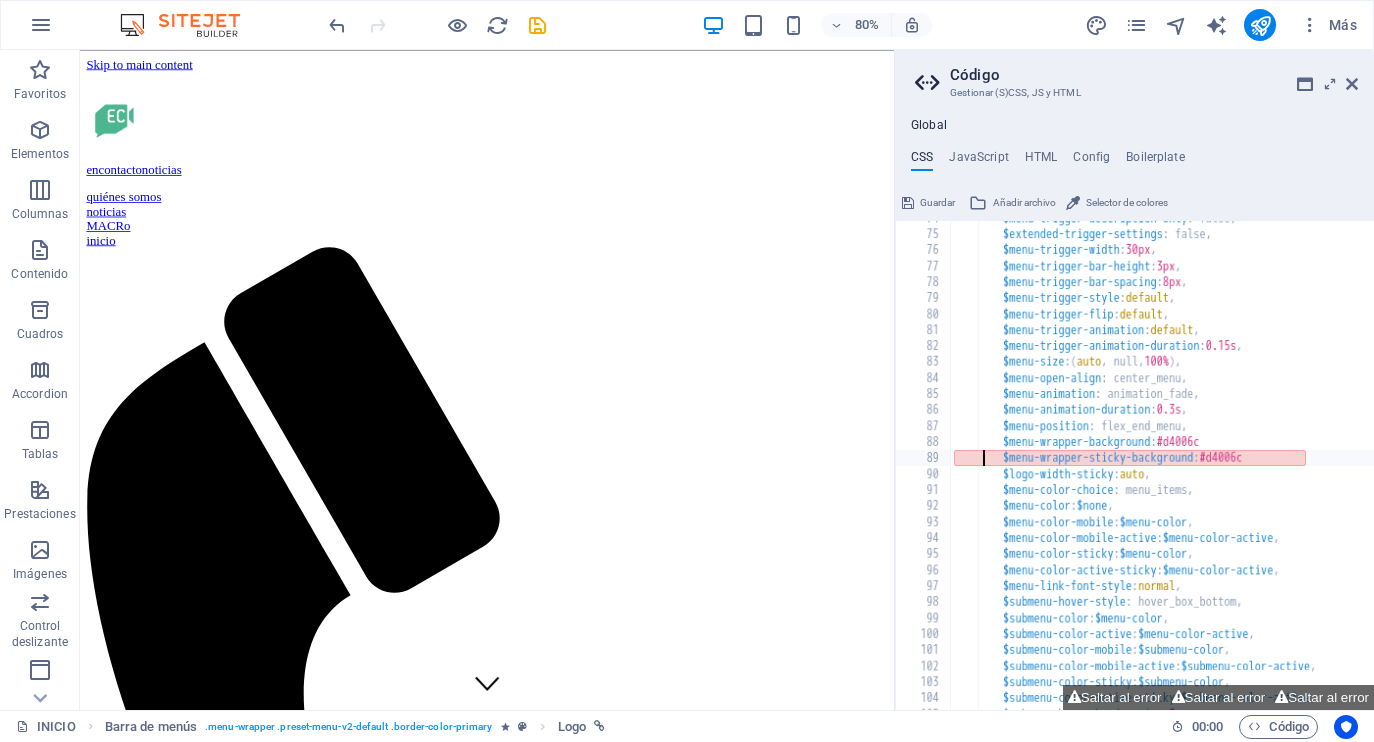click on "$menu-trigger-description-only : false,            $extended-trigger-settings : false,            $menu-trigger-width :  30px ,            $menu-trigger-bar-height :  3px ,            $menu-trigger-bar-spacing :  8px ,            $menu-trigger-style :  default ,            $menu-trigger-flip :  default ,            $menu-trigger-animation :  default ,            $menu-trigger-animation-duration :  0.15s ,            $menu-size :  ( auto , null,  100% ) ,            $menu-open-align : center_menu,            $menu-animation : animation_fade,            $menu-animation-duration :  0.3s ,            $menu-position : flex_end_menu,            $menu-wrapper-background :  #d4006c             $menu-wrapper-sticky-background :  #d4006c           $logo-width-sticky :  auto ,            $menu-color-choice : menu_items,            $menu-color :  $none ,            $menu-color-mobile :  $menu-color ,            $menu-color-mobile-active :  $menu-color-active ,            $menu-color-sticky :  $menu-color ,  :" at bounding box center (1277, 471) 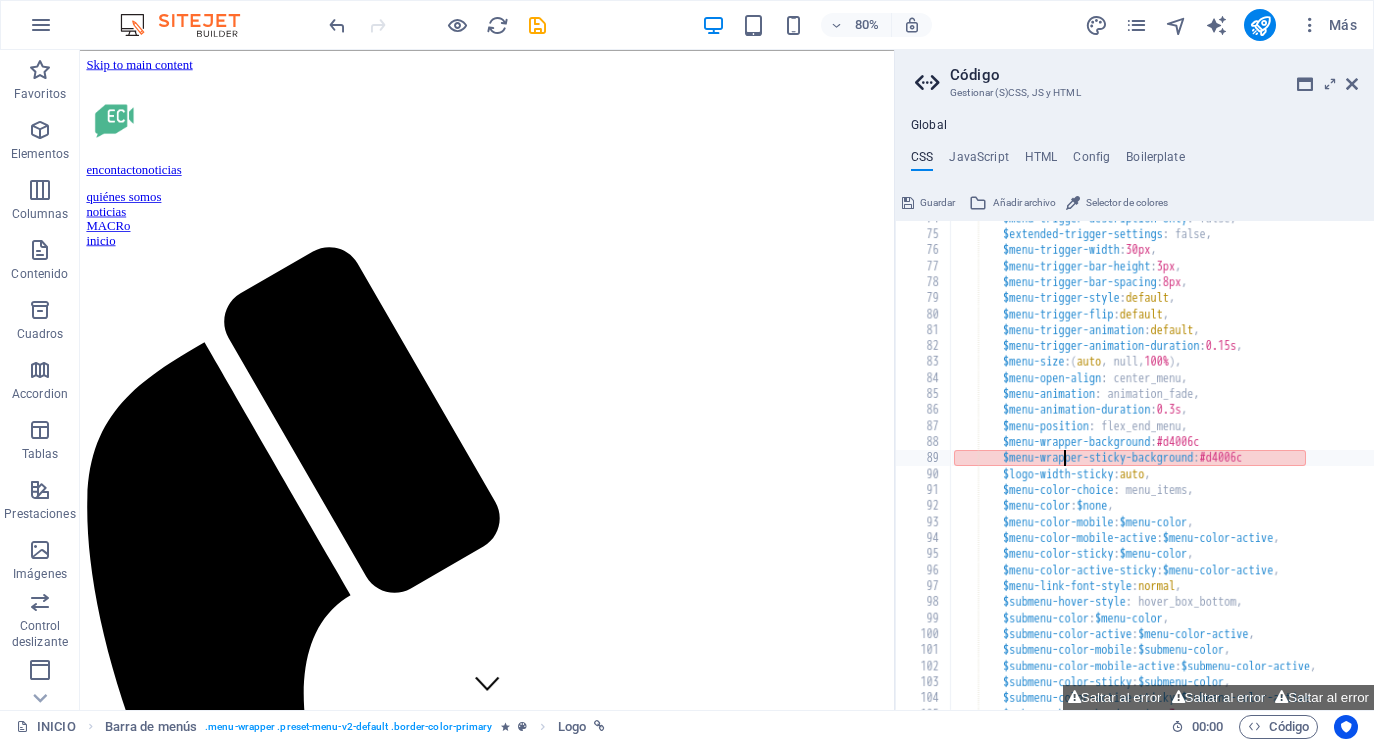 click on "$menu-trigger-description-only : false,            $extended-trigger-settings : false,            $menu-trigger-width :  30px ,            $menu-trigger-bar-height :  3px ,            $menu-trigger-bar-spacing :  8px ,            $menu-trigger-style :  default ,            $menu-trigger-flip :  default ,            $menu-trigger-animation :  default ,            $menu-trigger-animation-duration :  0.15s ,            $menu-size :  ( auto , null,  100% ) ,            $menu-open-align : center_menu,            $menu-animation : animation_fade,            $menu-animation-duration :  0.3s ,            $menu-position : flex_end_menu,            $menu-wrapper-background :  #d4006c             $menu-wrapper-sticky-background :  #d4006c           $logo-width-sticky :  auto ,            $menu-color-choice : menu_items,            $menu-color :  $none ,            $menu-color-mobile :  $menu-color ,            $menu-color-mobile-active :  $menu-color-active ,            $menu-color-sticky :  $menu-color ,  :" at bounding box center [1277, 471] 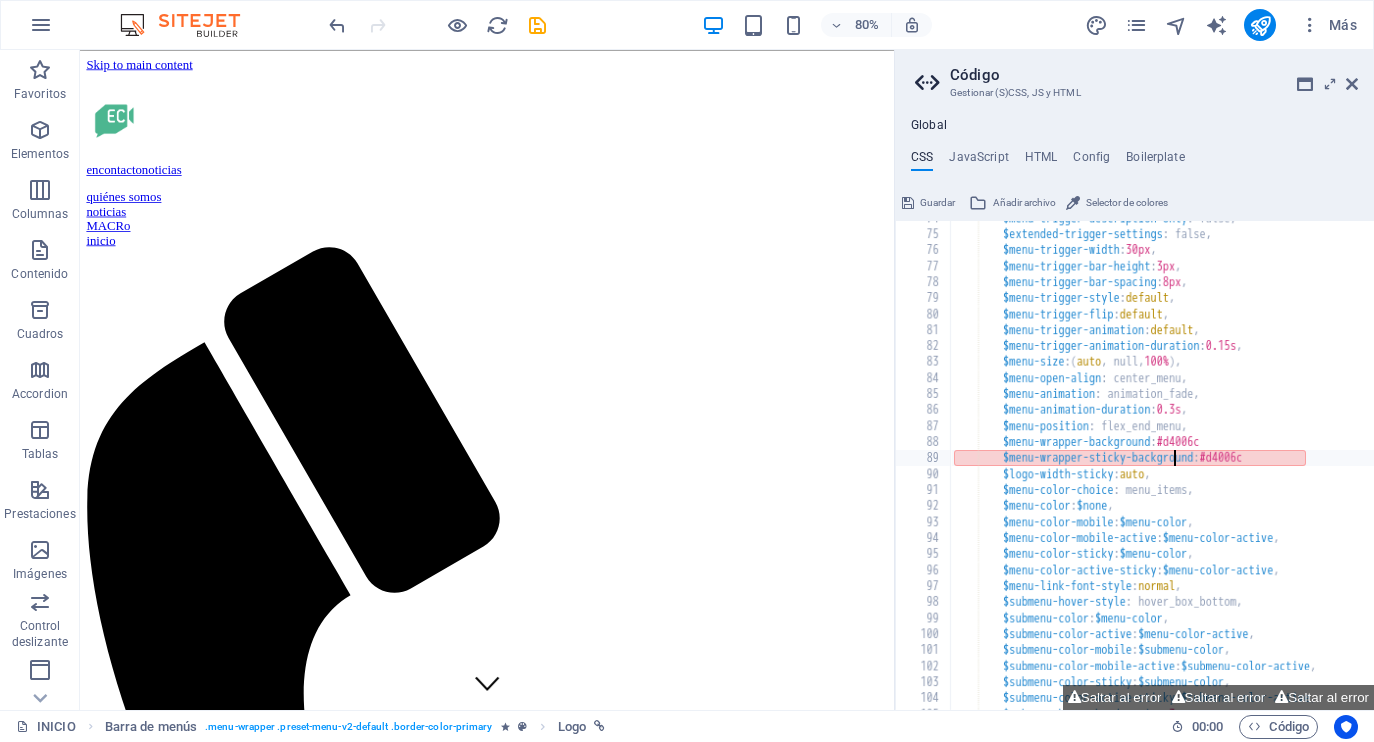 click on "$menu-trigger-description-only : false,            $extended-trigger-settings : false,            $menu-trigger-width :  30px ,            $menu-trigger-bar-height :  3px ,            $menu-trigger-bar-spacing :  8px ,            $menu-trigger-style :  default ,            $menu-trigger-flip :  default ,            $menu-trigger-animation :  default ,            $menu-trigger-animation-duration :  0.15s ,            $menu-size :  ( auto , null,  100% ) ,            $menu-open-align : center_menu,            $menu-animation : animation_fade,            $menu-animation-duration :  0.3s ,            $menu-position : flex_end_menu,            $menu-wrapper-background :  #d4006c             $menu-wrapper-sticky-background :  #d4006c           $logo-width-sticky :  auto ,            $menu-color-choice : menu_items,            $menu-color :  $none ,            $menu-color-mobile :  $menu-color ,            $menu-color-mobile-active :  $menu-color-active ,            $menu-color-sticky :  $menu-color ,  :" at bounding box center (1277, 471) 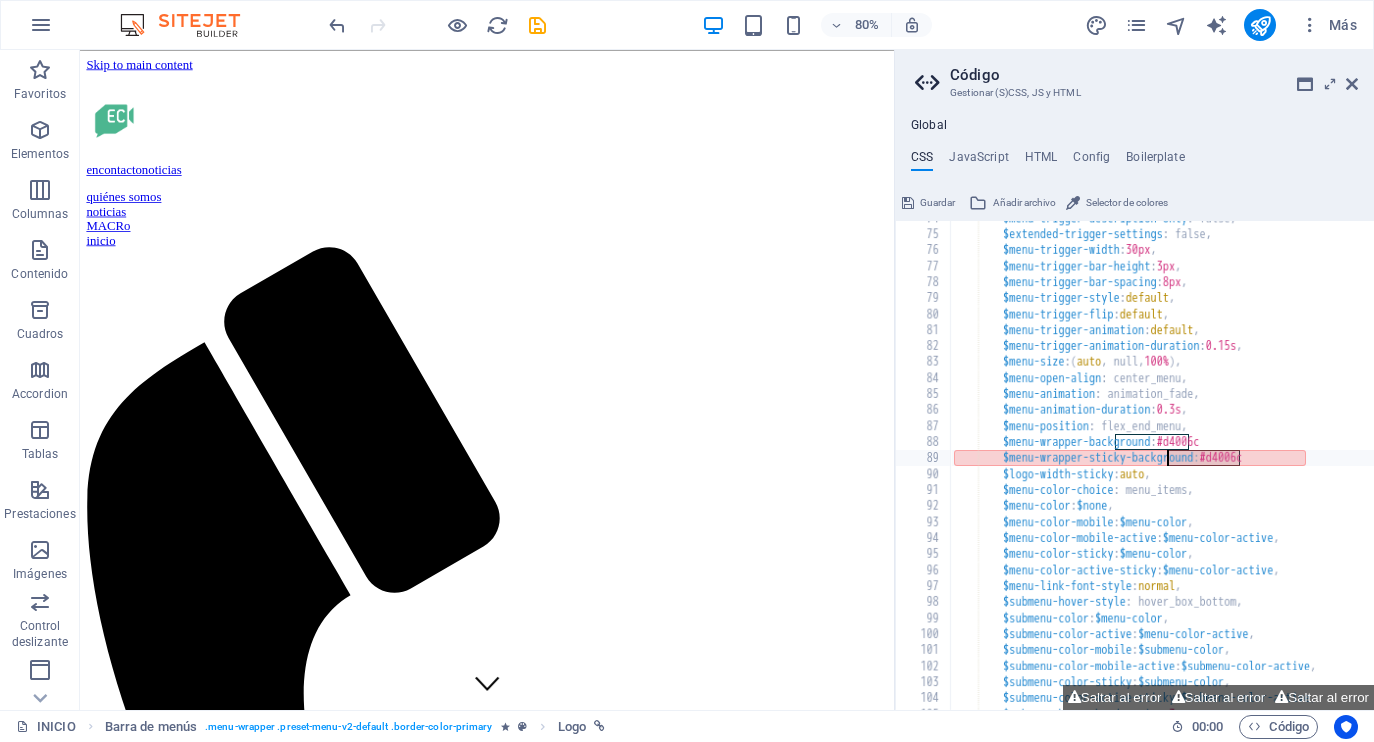 click on "$menu-trigger-description-only : false,            $extended-trigger-settings : false,            $menu-trigger-width :  30px ,            $menu-trigger-bar-height :  3px ,            $menu-trigger-bar-spacing :  8px ,            $menu-trigger-style :  default ,            $menu-trigger-flip :  default ,            $menu-trigger-animation :  default ,            $menu-trigger-animation-duration :  0.15s ,            $menu-size :  ( auto , null,  100% ) ,            $menu-open-align : center_menu,            $menu-animation : animation_fade,            $menu-animation-duration :  0.3s ,            $menu-position : flex_end_menu,            $menu-wrapper-background :  #d4006c             $menu-wrapper-sticky-background :  #d4006c           $logo-width-sticky :  auto ,            $menu-color-choice : menu_items,            $menu-color :  $none ,            $menu-color-mobile :  $menu-color ,            $menu-color-mobile-active :  $menu-color-active ,            $menu-color-sticky :  $menu-color ,  :" at bounding box center [1277, 471] 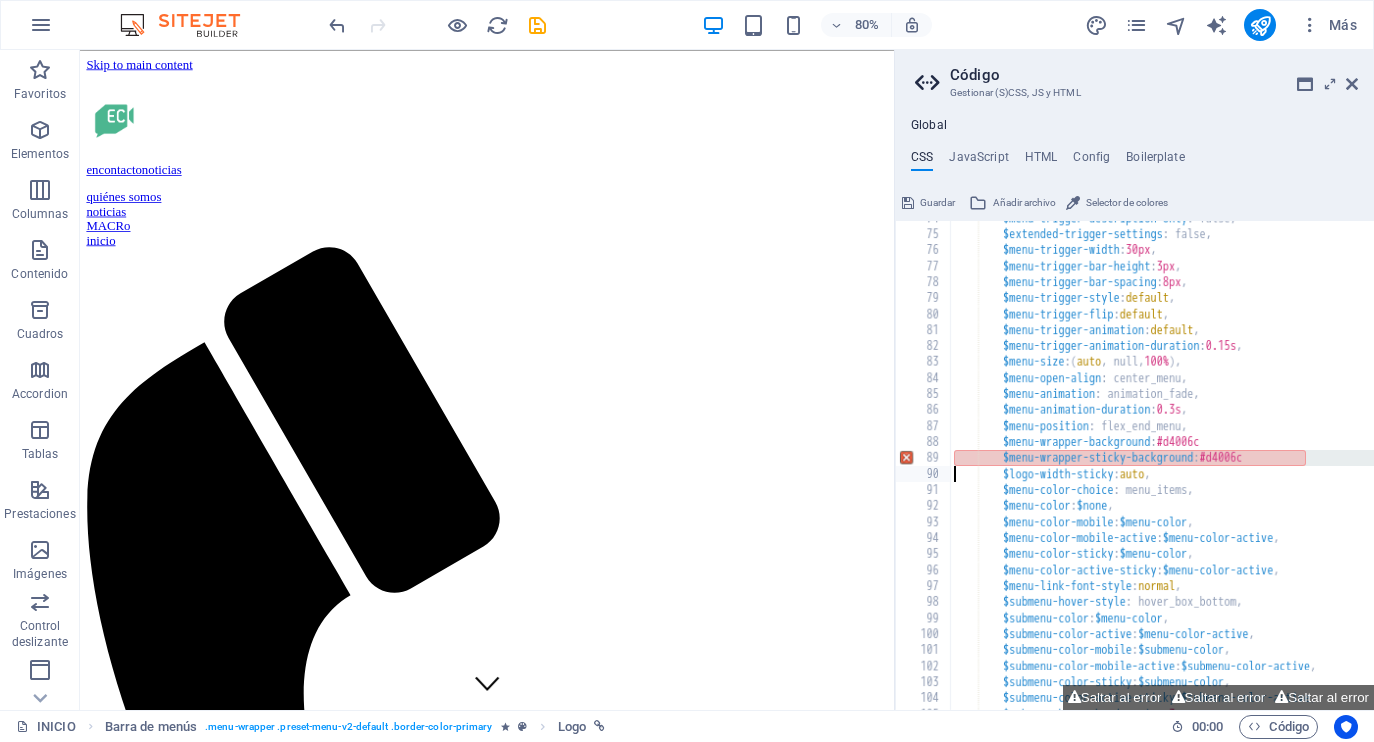click on "$menu-trigger-description-only : false,            $extended-trigger-settings : false,            $menu-trigger-width :  30px ,            $menu-trigger-bar-height :  3px ,            $menu-trigger-bar-spacing :  8px ,            $menu-trigger-style :  default ,            $menu-trigger-flip :  default ,            $menu-trigger-animation :  default ,            $menu-trigger-animation-duration :  0.15s ,            $menu-size :  ( auto , null,  100% ) ,            $menu-open-align : center_menu,            $menu-animation : animation_fade,            $menu-animation-duration :  0.3s ,            $menu-position : flex_end_menu,            $menu-wrapper-background :  #d4006c             $menu-wrapper-sticky-background :  #d4006c           $logo-width-sticky :  auto ,            $menu-color-choice : menu_items,            $menu-color :  $none ,            $menu-color-mobile :  $menu-color ,            $menu-color-mobile-active :  $menu-color-active ,            $menu-color-sticky :  $menu-color ,  :" at bounding box center [1277, 471] 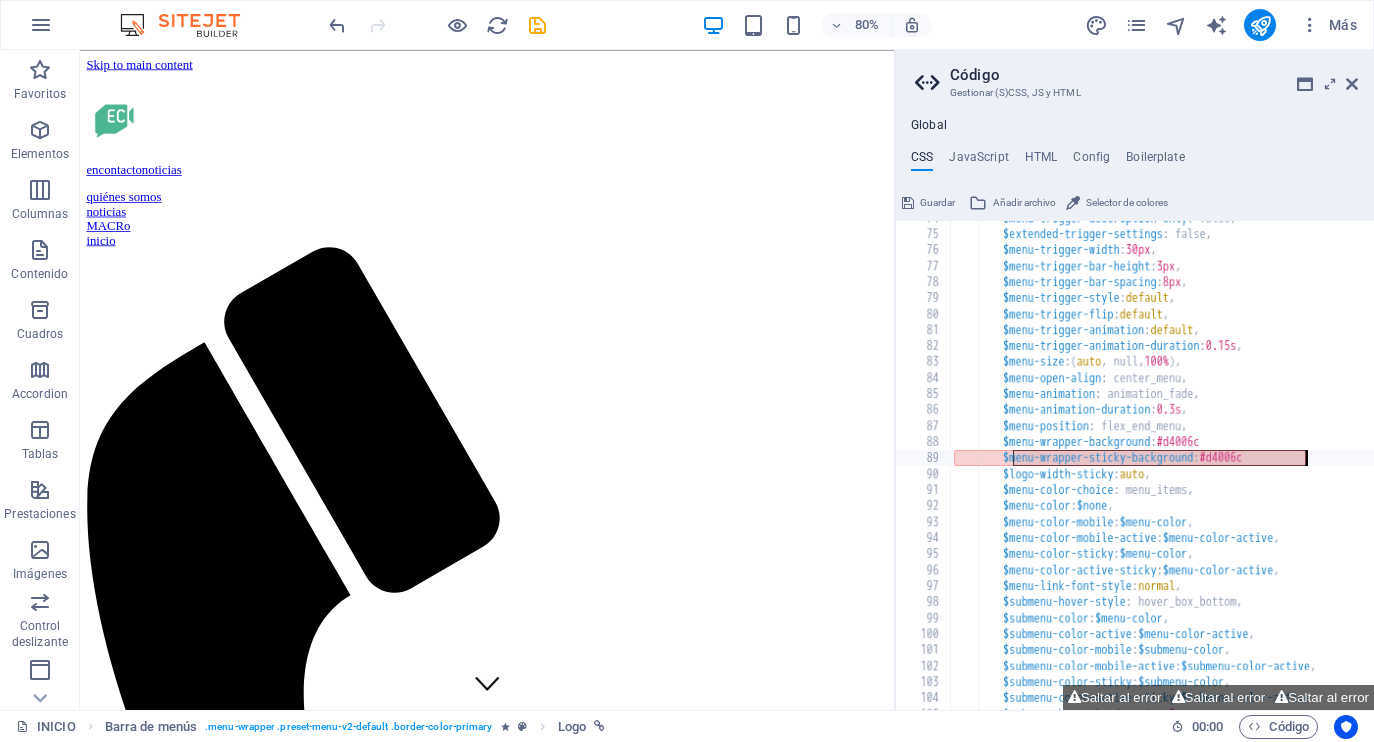 drag, startPoint x: 1012, startPoint y: 457, endPoint x: 1308, endPoint y: 454, distance: 296.0152 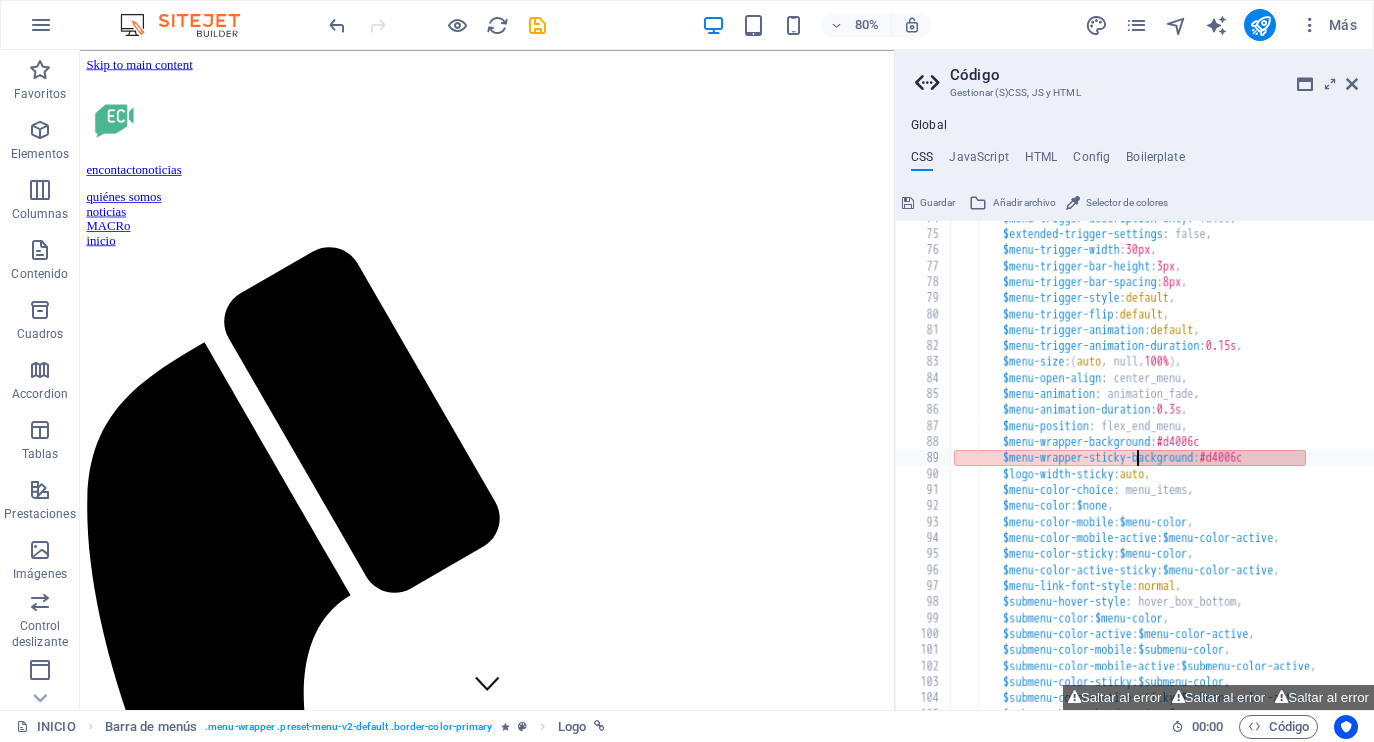 drag, startPoint x: 1306, startPoint y: 457, endPoint x: 1071, endPoint y: 465, distance: 235.13612 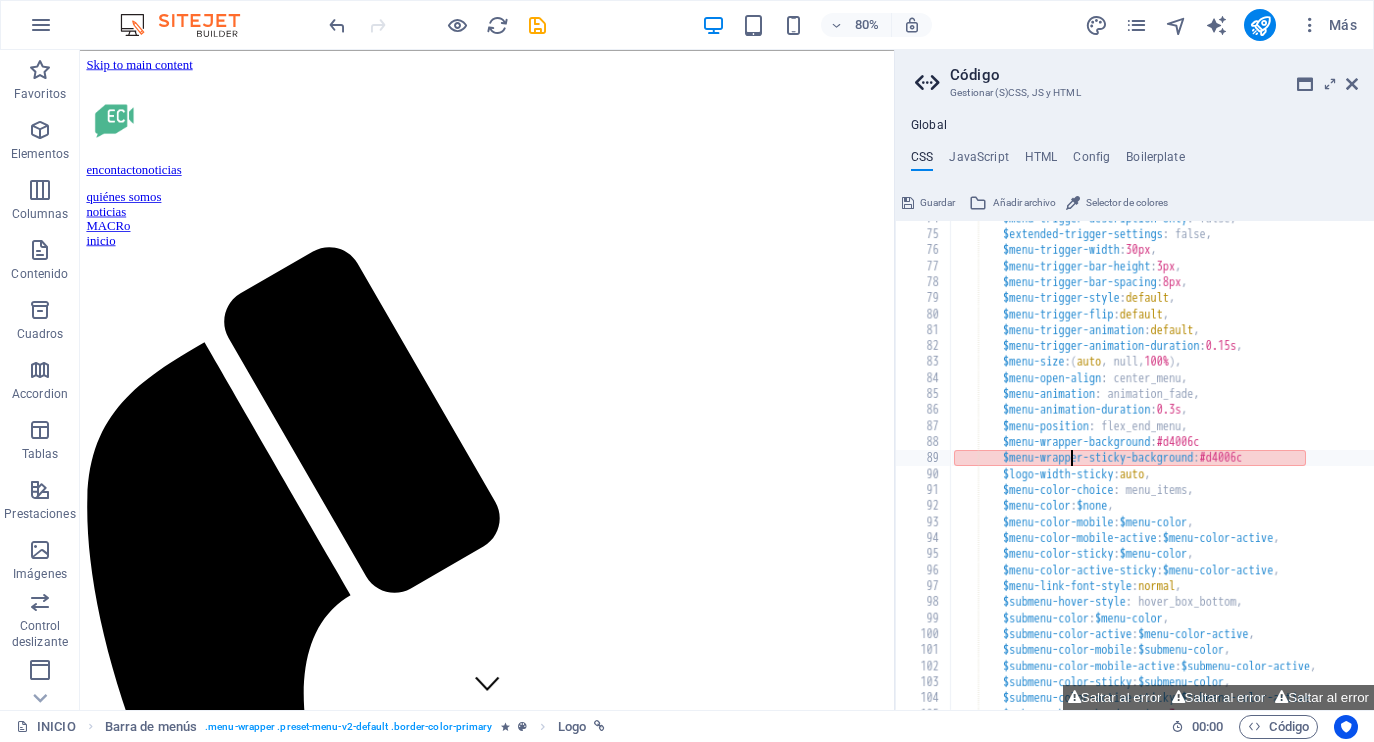 click on "$menu-trigger-description-only : false,            $extended-trigger-settings : false,            $menu-trigger-width :  30px ,            $menu-trigger-bar-height :  3px ,            $menu-trigger-bar-spacing :  8px ,            $menu-trigger-style :  default ,            $menu-trigger-flip :  default ,            $menu-trigger-animation :  default ,            $menu-trigger-animation-duration :  0.15s ,            $menu-size :  ( auto , null,  100% ) ,            $menu-open-align : center_menu,            $menu-animation : animation_fade,            $menu-animation-duration :  0.3s ,            $menu-position : flex_end_menu,            $menu-wrapper-background :  #d4006c             $menu-wrapper-sticky-background :  #d4006c           $logo-width-sticky :  auto ,            $menu-color-choice : menu_items,            $menu-color :  $none ,            $menu-color-mobile :  $menu-color ,            $menu-color-mobile-active :  $menu-color-active ,            $menu-color-sticky :  $menu-color ,  :" at bounding box center [1277, 471] 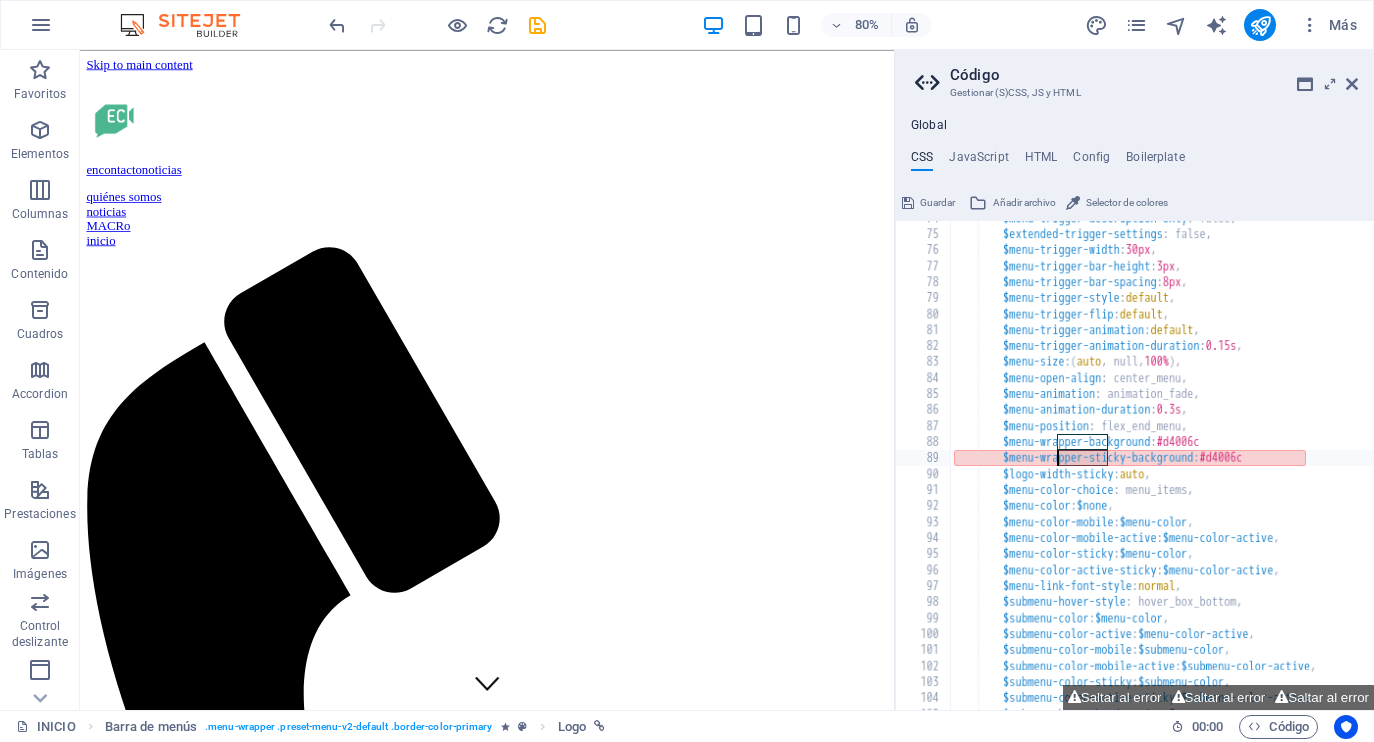 click on "$menu-trigger-description-only : false,            $extended-trigger-settings : false,            $menu-trigger-width :  30px ,            $menu-trigger-bar-height :  3px ,            $menu-trigger-bar-spacing :  8px ,            $menu-trigger-style :  default ,            $menu-trigger-flip :  default ,            $menu-trigger-animation :  default ,            $menu-trigger-animation-duration :  0.15s ,            $menu-size :  ( auto , null,  100% ) ,            $menu-open-align : center_menu,            $menu-animation : animation_fade,            $menu-animation-duration :  0.3s ,            $menu-position : flex_end_menu,            $menu-wrapper-background :  #d4006c             $menu-wrapper-sticky-background :  #d4006c           $logo-width-sticky :  auto ,            $menu-color-choice : menu_items,            $menu-color :  $none ,            $menu-color-mobile :  $menu-color ,            $menu-color-mobile-active :  $menu-color-active ,            $menu-color-sticky :  $menu-color ,  :" at bounding box center [1277, 471] 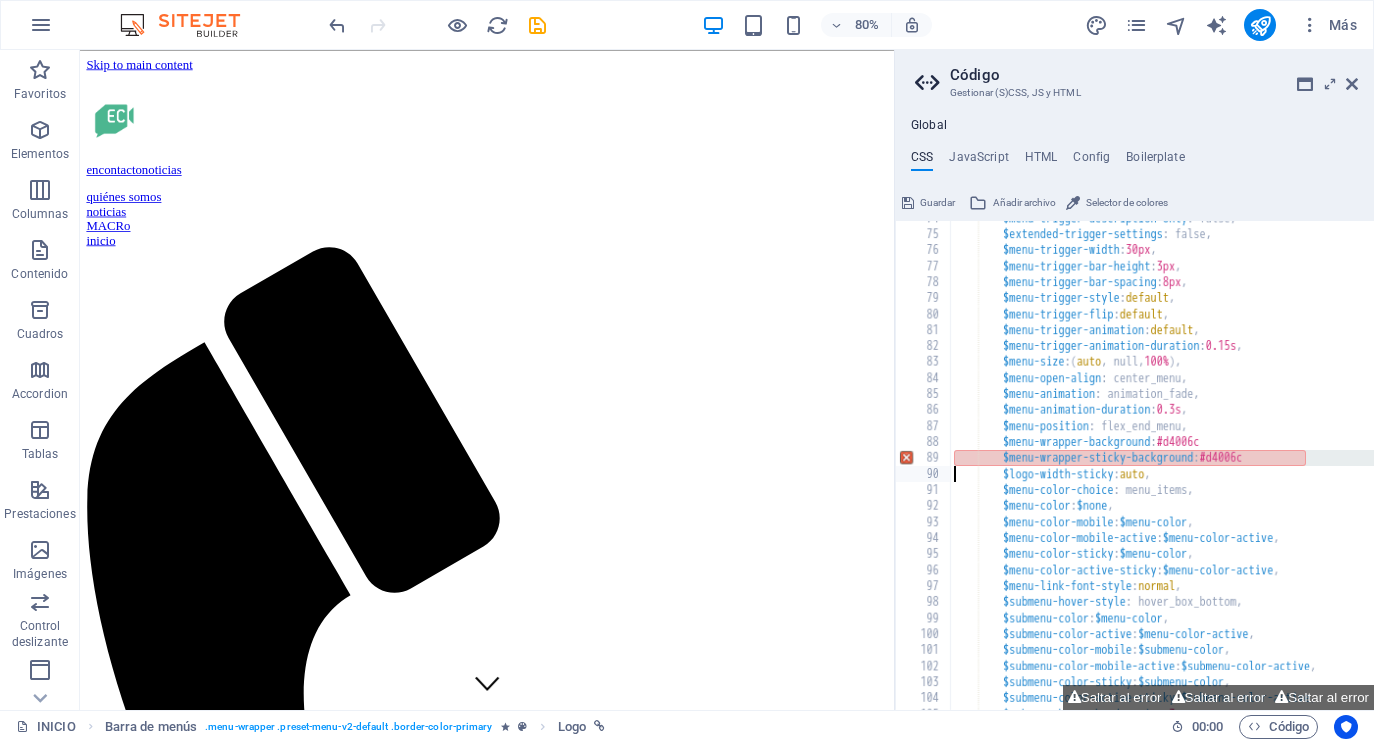 paste on "$menu-wrapper-sticky-background: #d4006c" 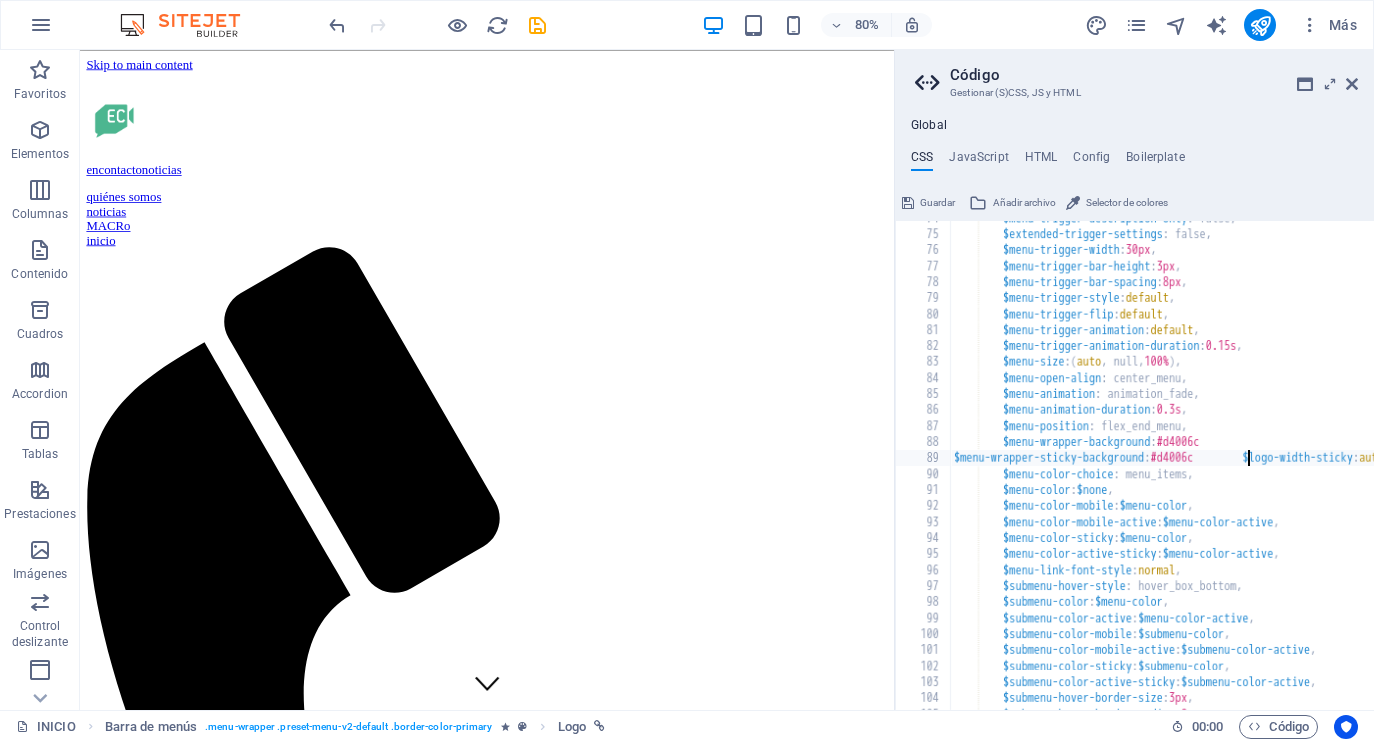 scroll, scrollTop: 0, scrollLeft: 1, axis: horizontal 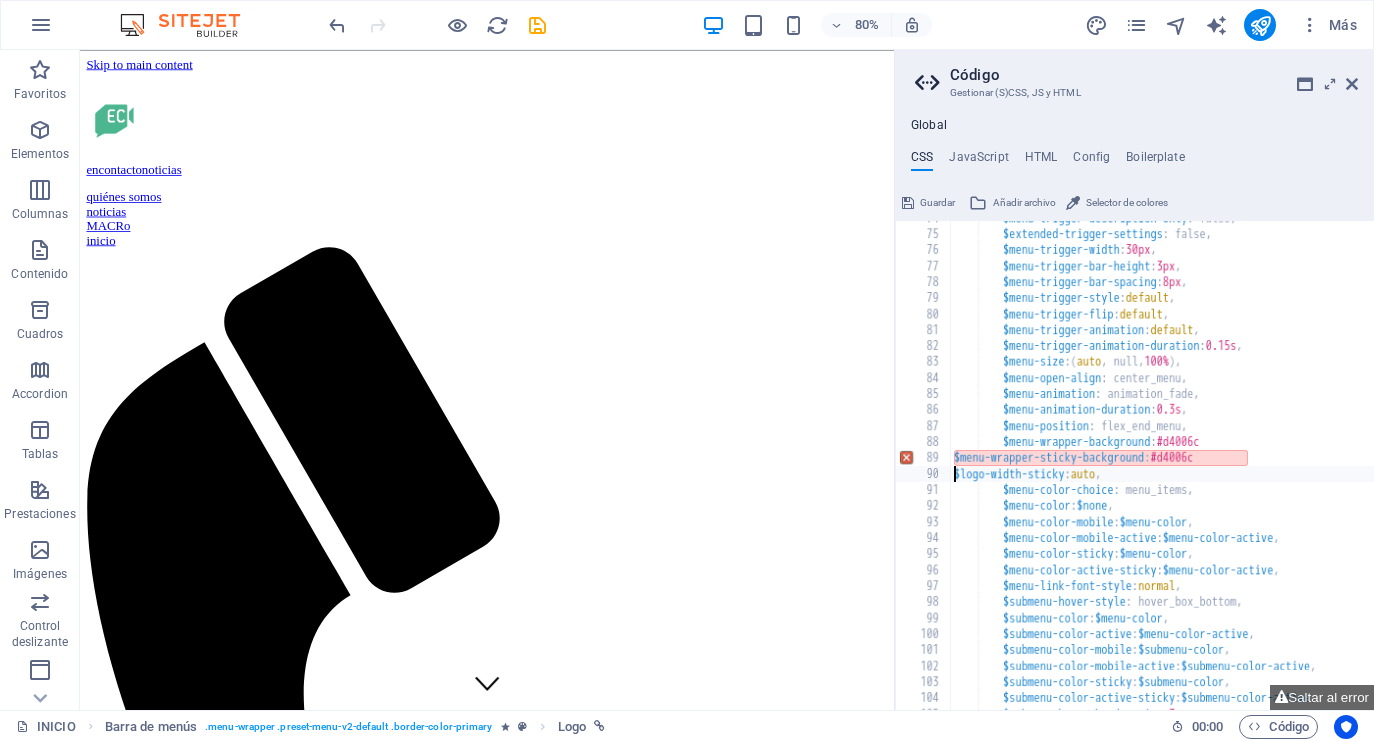 click on "$menu-trigger-description-only : false,            $extended-trigger-settings : false,            $menu-trigger-width :  30px ,            $menu-trigger-bar-height :  3px ,            $menu-trigger-bar-spacing :  8px ,            $menu-trigger-style :  default ,            $menu-trigger-flip :  default ,            $menu-trigger-animation :  default ,            $menu-trigger-animation-duration :  0.15s ,            $menu-size :  ( auto , null,  100% ) ,            $menu-open-align : center_menu,            $menu-animation : animation_fade,            $menu-animation-duration :  0.3s ,            $menu-position : flex_end_menu,            $menu-wrapper-background :  #d4006c   $menu-wrapper-sticky-background :  #d4006c $logo-width-sticky :  auto ,            $menu-color-choice : menu_items,            $menu-color :  $none ,            $menu-color-mobile :  $menu-color ,            $menu-color-mobile-active :  $menu-color-active ,            $menu-color-sticky :  $menu-color ,            :  ,       :" at bounding box center (1277, 471) 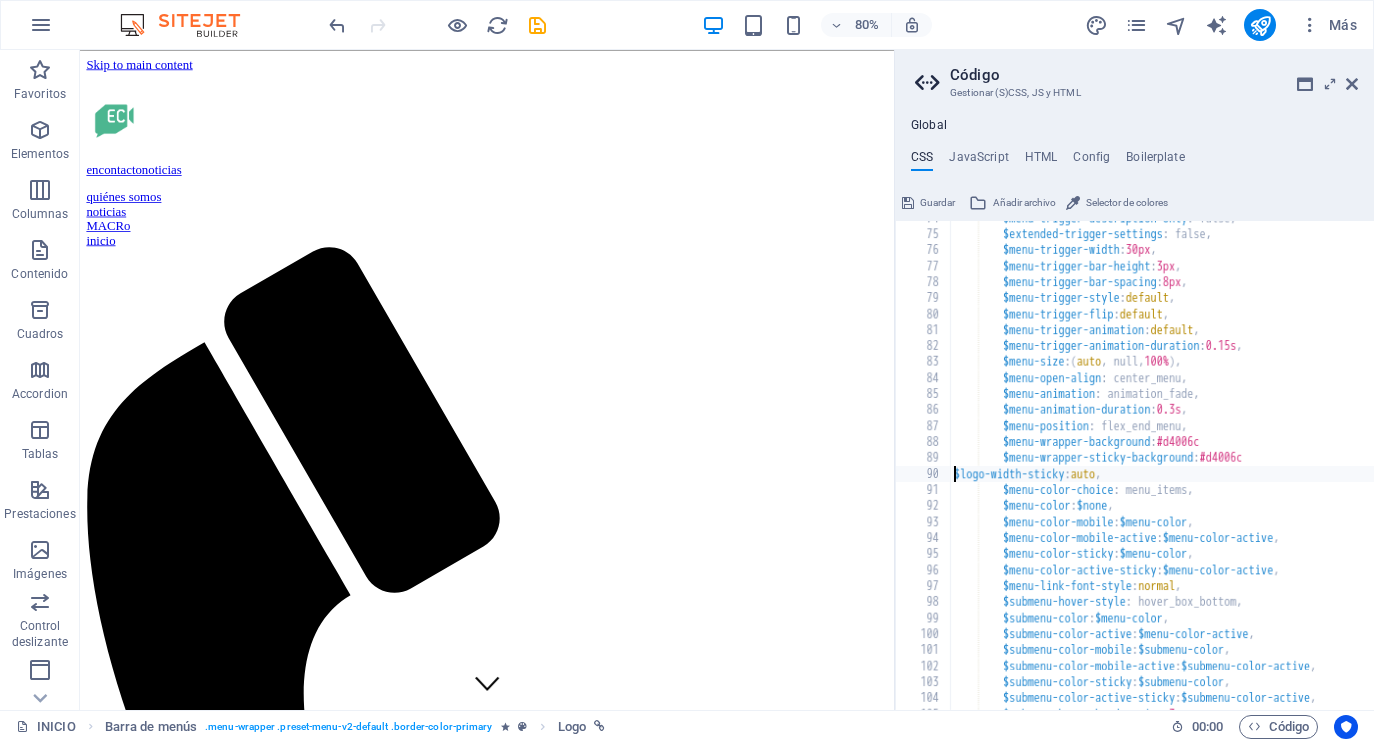 click on "$menu-trigger-description-only : false,            $extended-trigger-settings : false,            $menu-trigger-width :  30px ,            $menu-trigger-bar-height :  3px ,            $menu-trigger-bar-spacing :  8px ,            $menu-trigger-style :  default ,            $menu-trigger-flip :  default ,            $menu-trigger-animation :  default ,            $menu-trigger-animation-duration :  0.15s ,            $menu-size :  ( auto , null,  100% ) ,            $menu-open-align : center_menu,            $menu-animation : animation_fade,            $menu-animation-duration :  0.3s ,            $menu-position : flex_end_menu,            $menu-wrapper-background :  #d4006c             $menu-wrapper-sticky-background :  #d4006c $logo-width-sticky :  auto ,            $menu-color-choice : menu_items,            $menu-color :  $none ,            $menu-color-mobile :  $menu-color ,            $menu-color-mobile-active :  $menu-color-active ,            $menu-color-sticky :  $menu-color ,            :" at bounding box center (1277, 471) 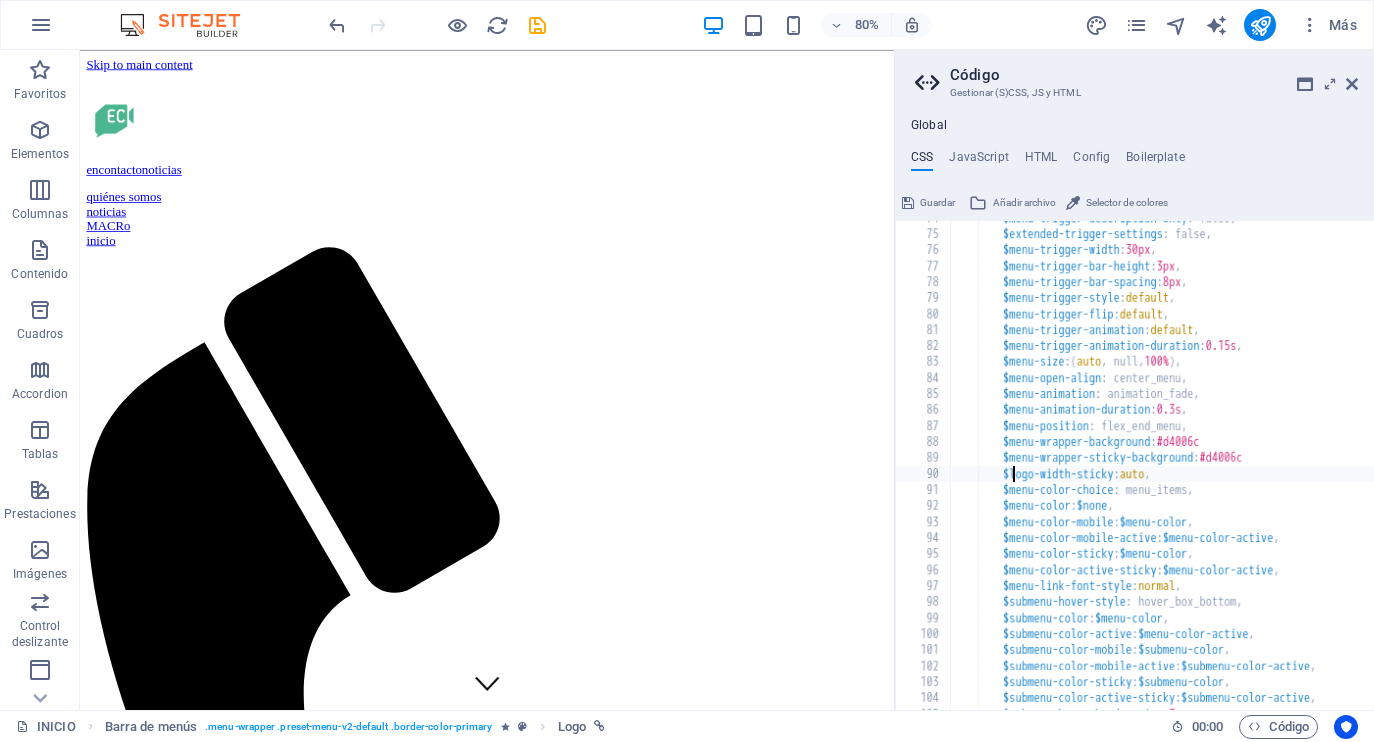 click on "$menu-trigger-description-only : false,            $extended-trigger-settings : false,            $menu-trigger-width :  30px ,            $menu-trigger-bar-height :  3px ,            $menu-trigger-bar-spacing :  8px ,            $menu-trigger-style :  default ,            $menu-trigger-flip :  default ,            $menu-trigger-animation :  default ,            $menu-trigger-animation-duration :  0.15s ,            $menu-size :  ( auto , null,  100% ) ,            $menu-open-align : center_menu,            $menu-animation : animation_fade,            $menu-animation-duration :  0.3s ,            $menu-position : flex_end_menu,            $menu-wrapper-background :  #d4006c             $menu-wrapper-sticky-background :  #d4006c           $logo-width-sticky :  auto ,            $menu-color-choice : menu_items,            $menu-color :  $none ,            $menu-color-mobile :  $menu-color ,            $menu-color-mobile-active :  $menu-color-active ,            $menu-color-sticky :  $menu-color ,  :" at bounding box center (1277, 471) 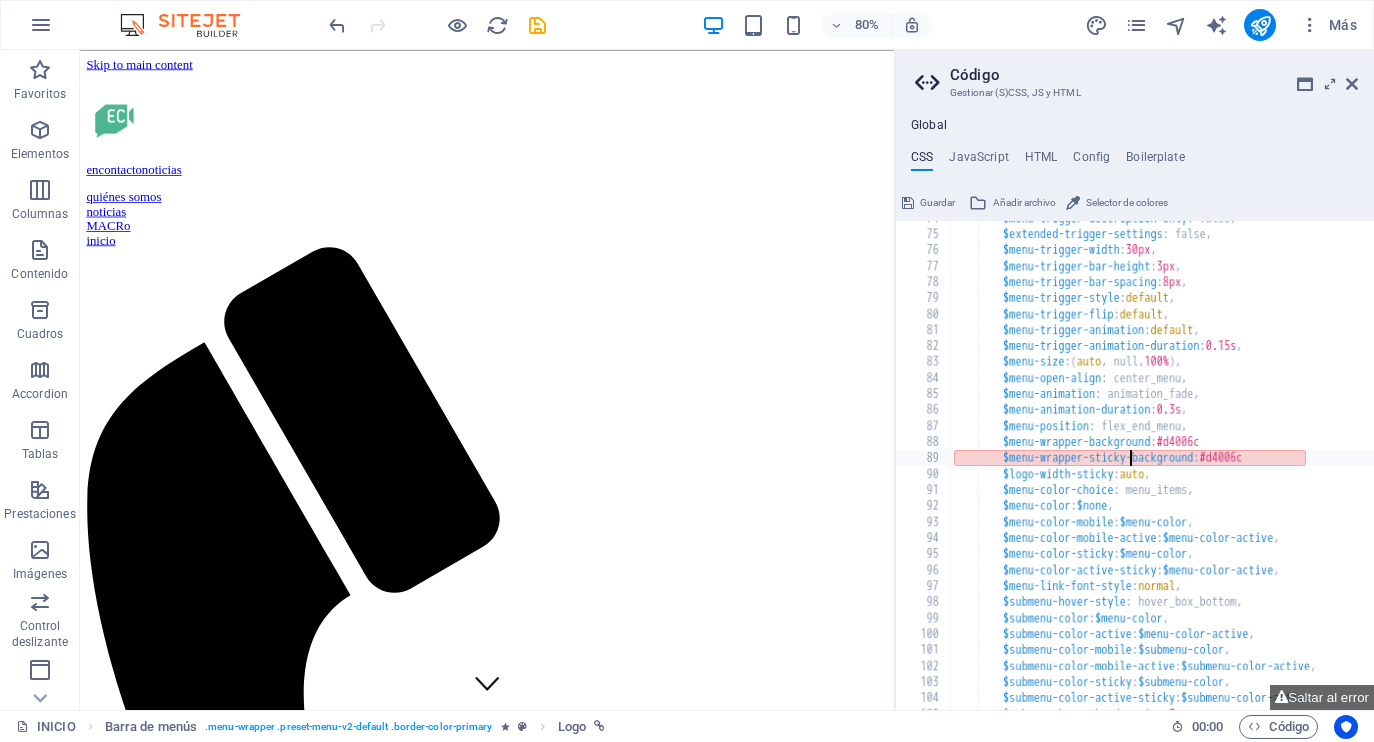 click on "$menu-trigger-description-only : false,            $extended-trigger-settings : false,            $menu-trigger-width :  30px ,            $menu-trigger-bar-height :  3px ,            $menu-trigger-bar-spacing :  8px ,            $menu-trigger-style :  default ,            $menu-trigger-flip :  default ,            $menu-trigger-animation :  default ,            $menu-trigger-animation-duration :  0.15s ,            $menu-size :  ( auto , null,  100% ) ,            $menu-open-align : center_menu,            $menu-animation : animation_fade,            $menu-animation-duration :  0.3s ,            $menu-position : flex_end_menu,            $menu-wrapper-background :  #d4006c             $menu-wrapper-sticky-background :  #d4006c           $logo-width-sticky :  auto ,            $menu-color-choice : menu_items,            $menu-color :  $none ,            $menu-color-mobile :  $menu-color ,            $menu-color-mobile-active :  $menu-color-active ,            $menu-color-sticky :  $menu-color ,  :" at bounding box center (1277, 471) 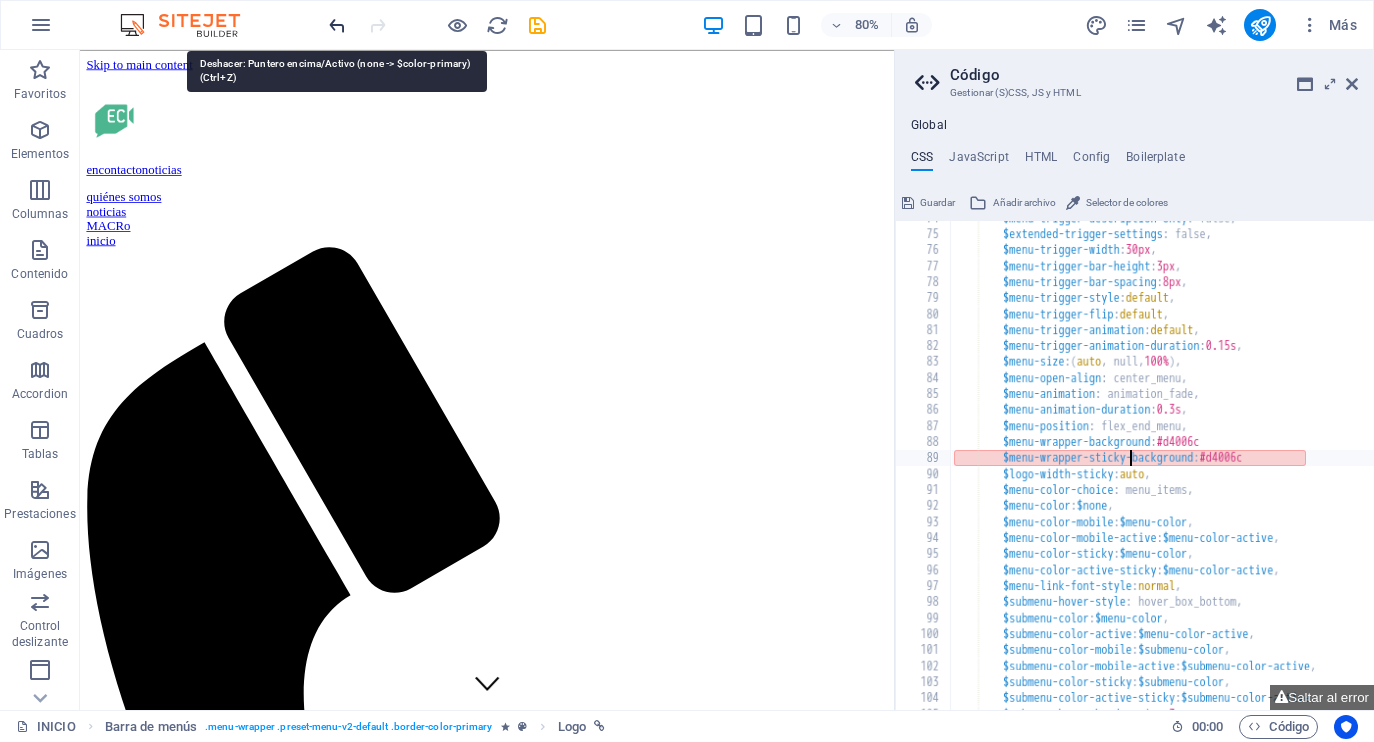 click at bounding box center (337, 25) 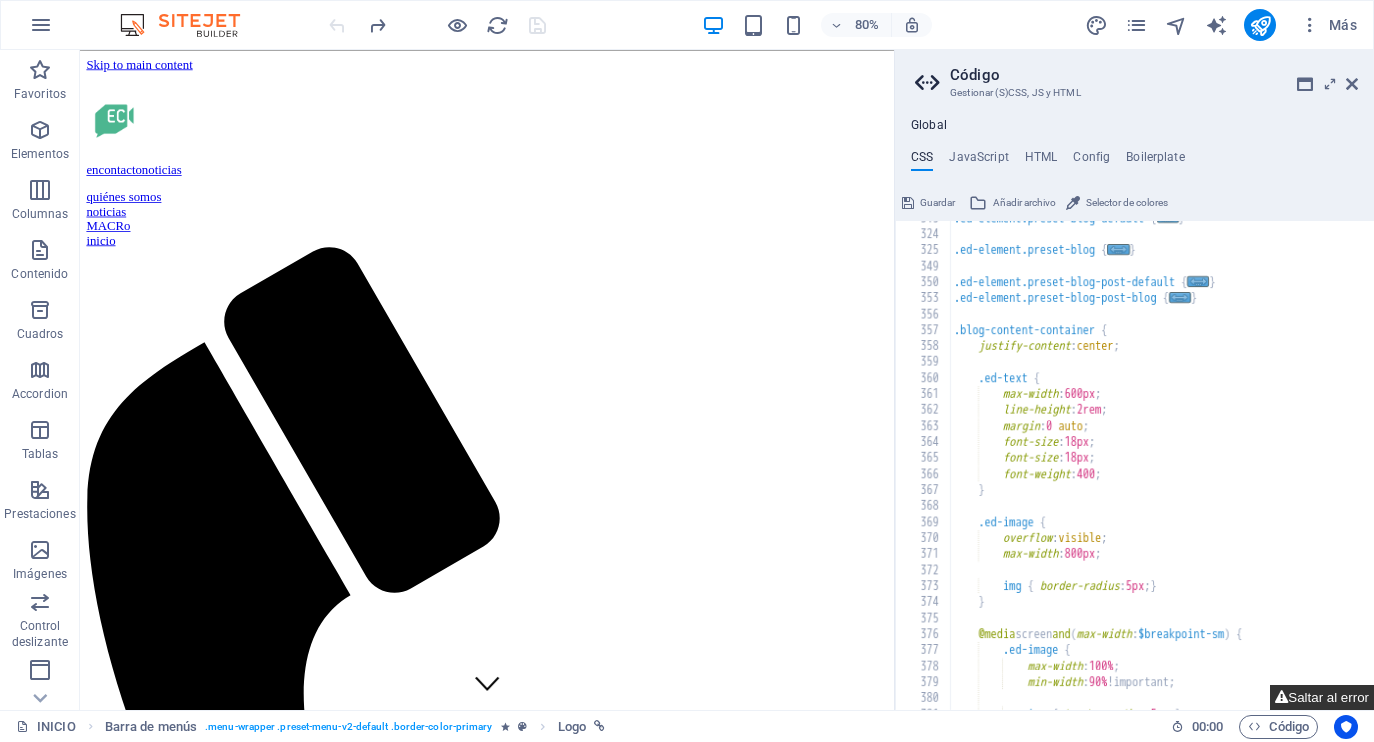 click on "Saltar al error" at bounding box center (1322, 697) 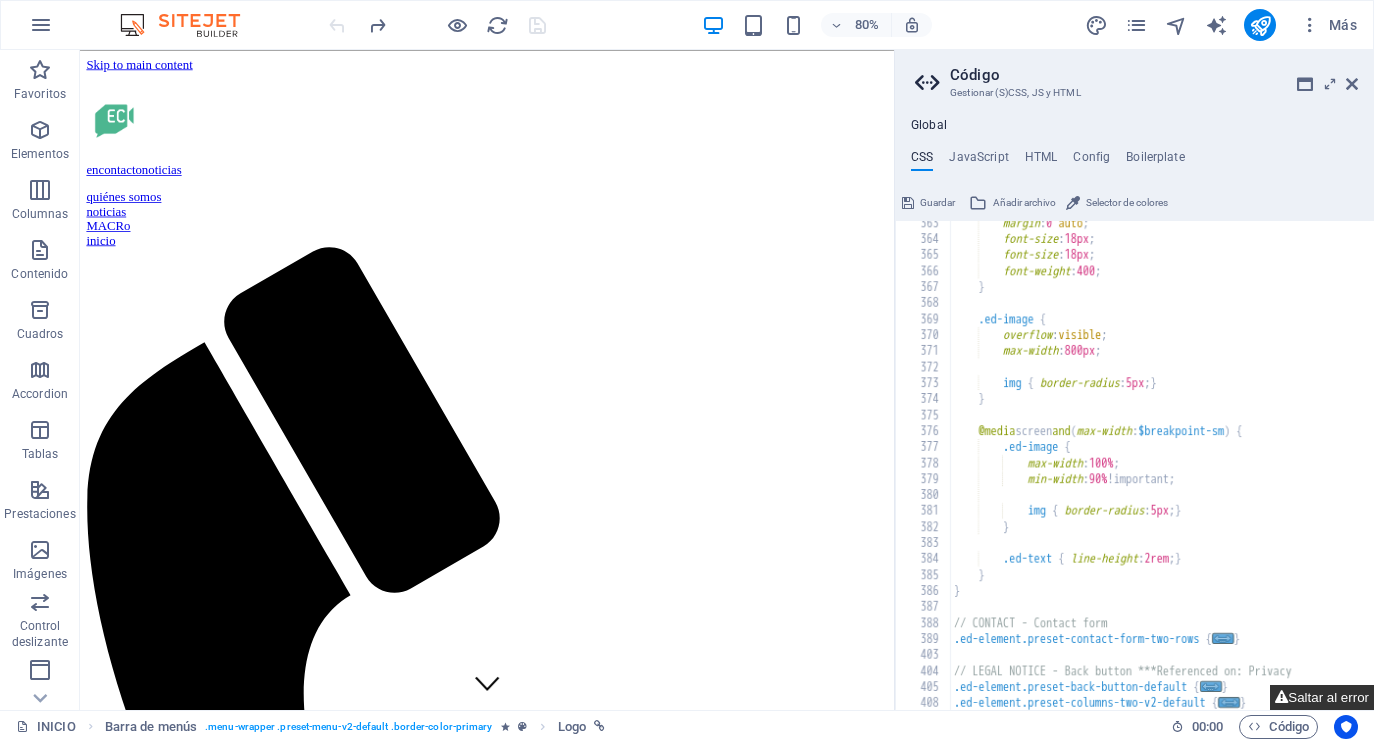 scroll, scrollTop: 3030, scrollLeft: 0, axis: vertical 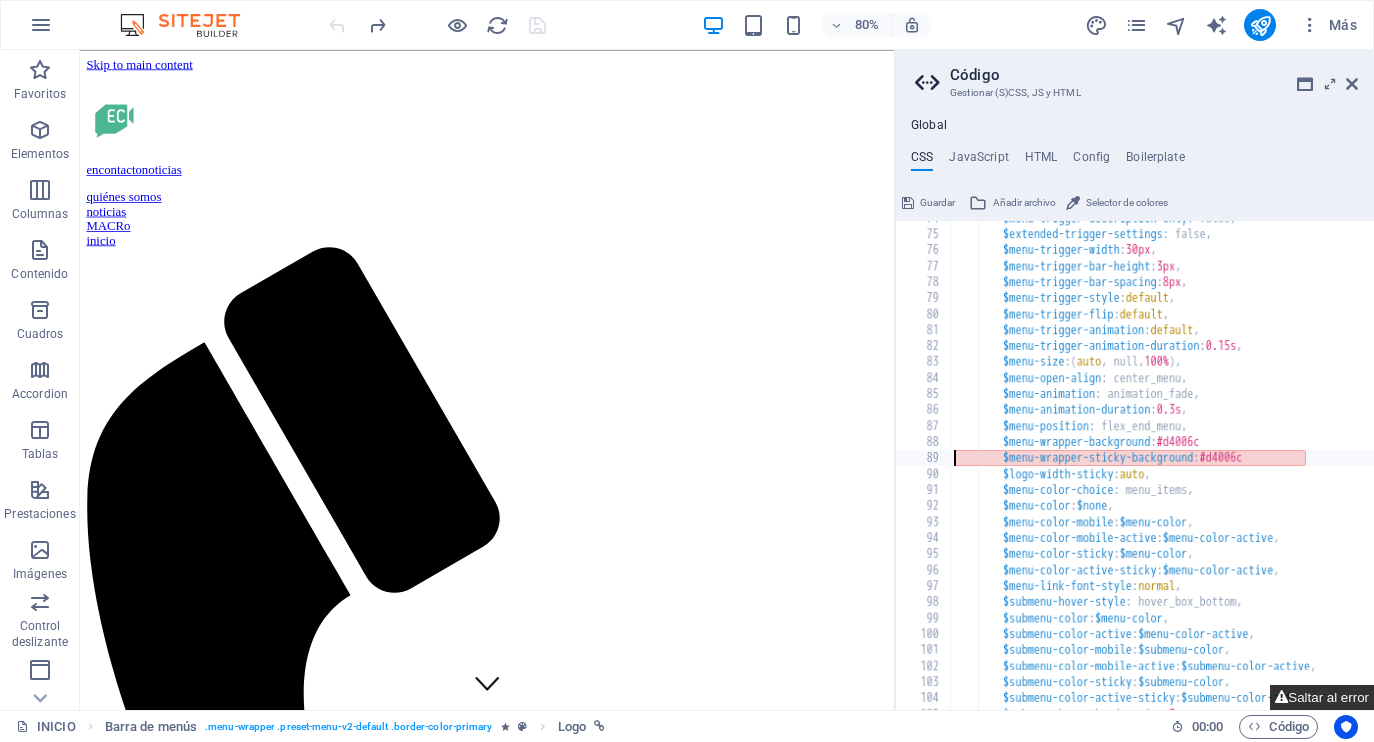click on "Saltar al error" at bounding box center (1322, 697) 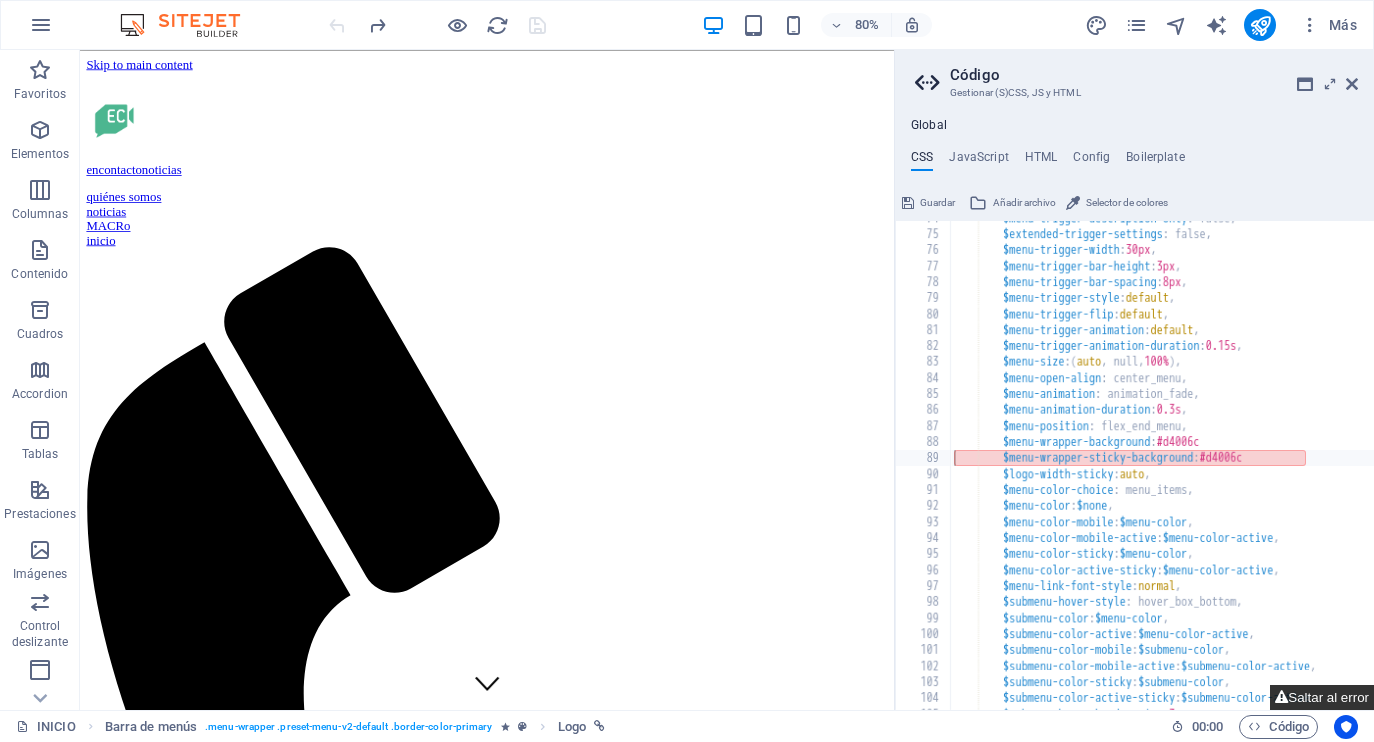 click on "Saltar al error" at bounding box center (1322, 697) 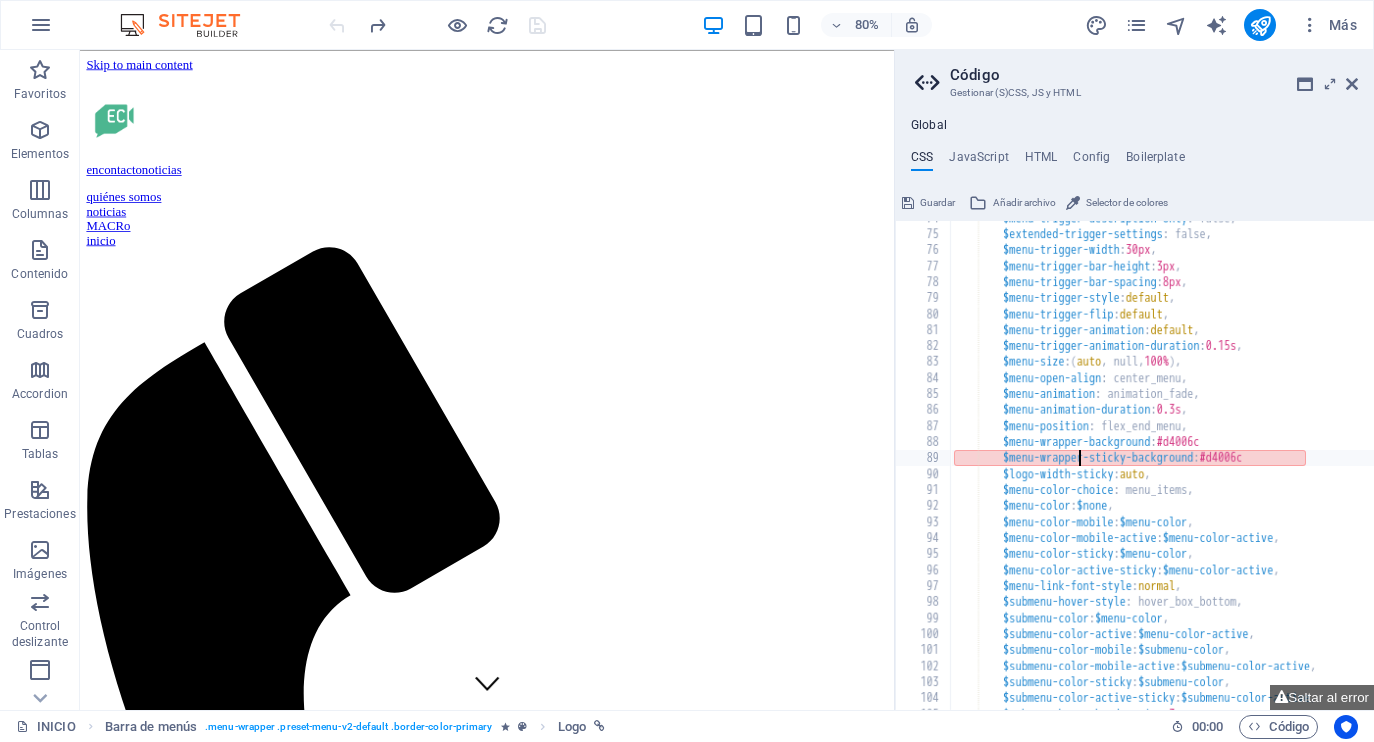 click on "$menu-trigger-description-only : false,            $extended-trigger-settings : false,            $menu-trigger-width :  30px ,            $menu-trigger-bar-height :  3px ,            $menu-trigger-bar-spacing :  8px ,            $menu-trigger-style :  default ,            $menu-trigger-flip :  default ,            $menu-trigger-animation :  default ,            $menu-trigger-animation-duration :  0.15s ,            $menu-size :  ( auto , null,  100% ) ,            $menu-open-align : center_menu,            $menu-animation : animation_fade,            $menu-animation-duration :  0.3s ,            $menu-position : flex_end_menu,            $menu-wrapper-background :  #d4006c             $menu-wrapper-sticky-background :  #d4006c           $logo-width-sticky :  auto ,            $menu-color-choice : menu_items,            $menu-color :  $none ,            $menu-color-mobile :  $menu-color ,            $menu-color-mobile-active :  $menu-color-active ,            $menu-color-sticky :  $menu-color ,  :" at bounding box center [1277, 471] 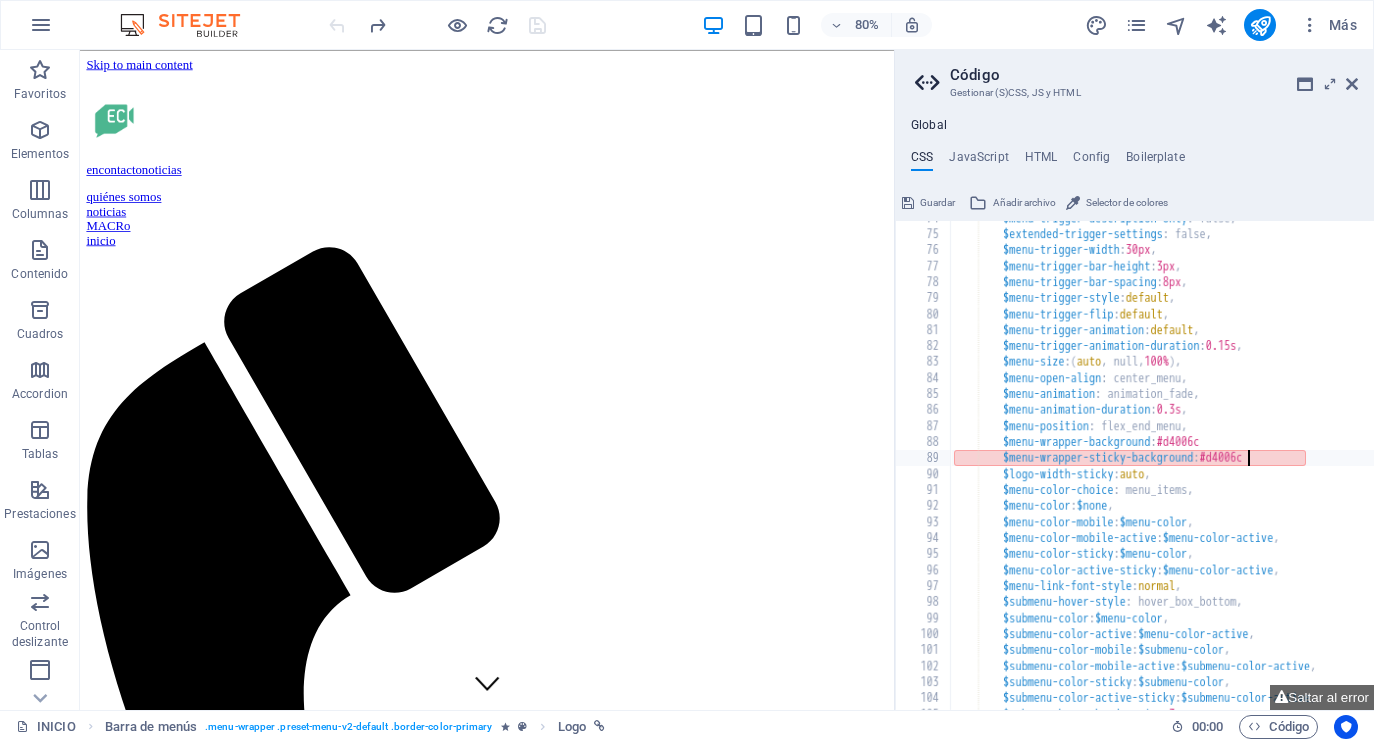 click on "$menu-trigger-description-only : false,            $extended-trigger-settings : false,            $menu-trigger-width :  30px ,            $menu-trigger-bar-height :  3px ,            $menu-trigger-bar-spacing :  8px ,            $menu-trigger-style :  default ,            $menu-trigger-flip :  default ,            $menu-trigger-animation :  default ,            $menu-trigger-animation-duration :  0.15s ,            $menu-size :  ( auto , null,  100% ) ,            $menu-open-align : center_menu,            $menu-animation : animation_fade,            $menu-animation-duration :  0.3s ,            $menu-position : flex_end_menu,            $menu-wrapper-background :  #d4006c             $menu-wrapper-sticky-background :  #d4006c           $logo-width-sticky :  auto ,            $menu-color-choice : menu_items,            $menu-color :  $none ,            $menu-color-mobile :  $menu-color ,            $menu-color-mobile-active :  $menu-color-active ,            $menu-color-sticky :  $menu-color ,  :" at bounding box center [1277, 471] 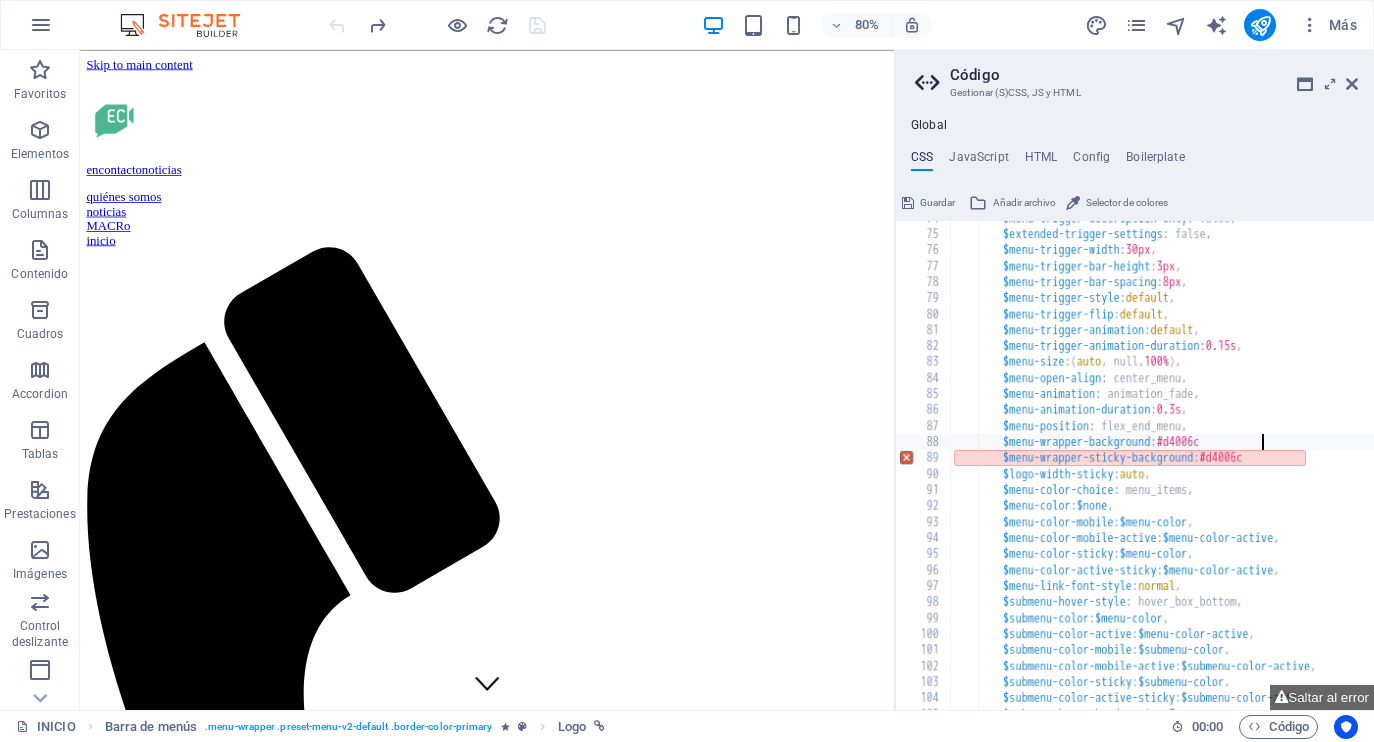 click on "$menu-trigger-description-only : false,            $extended-trigger-settings : false,            $menu-trigger-width :  30px ,            $menu-trigger-bar-height :  3px ,            $menu-trigger-bar-spacing :  8px ,            $menu-trigger-style :  default ,            $menu-trigger-flip :  default ,            $menu-trigger-animation :  default ,            $menu-trigger-animation-duration :  0.15s ,            $menu-size :  ( auto , null,  100% ) ,            $menu-open-align : center_menu,            $menu-animation : animation_fade,            $menu-animation-duration :  0.3s ,            $menu-position : flex_end_menu,            $menu-wrapper-background :  #d4006c             $menu-wrapper-sticky-background :  #d4006c           $logo-width-sticky :  auto ,            $menu-color-choice : menu_items,            $menu-color :  $none ,            $menu-color-mobile :  $menu-color ,            $menu-color-mobile-active :  $menu-color-active ,            $menu-color-sticky :  $menu-color ,  :" at bounding box center [1277, 471] 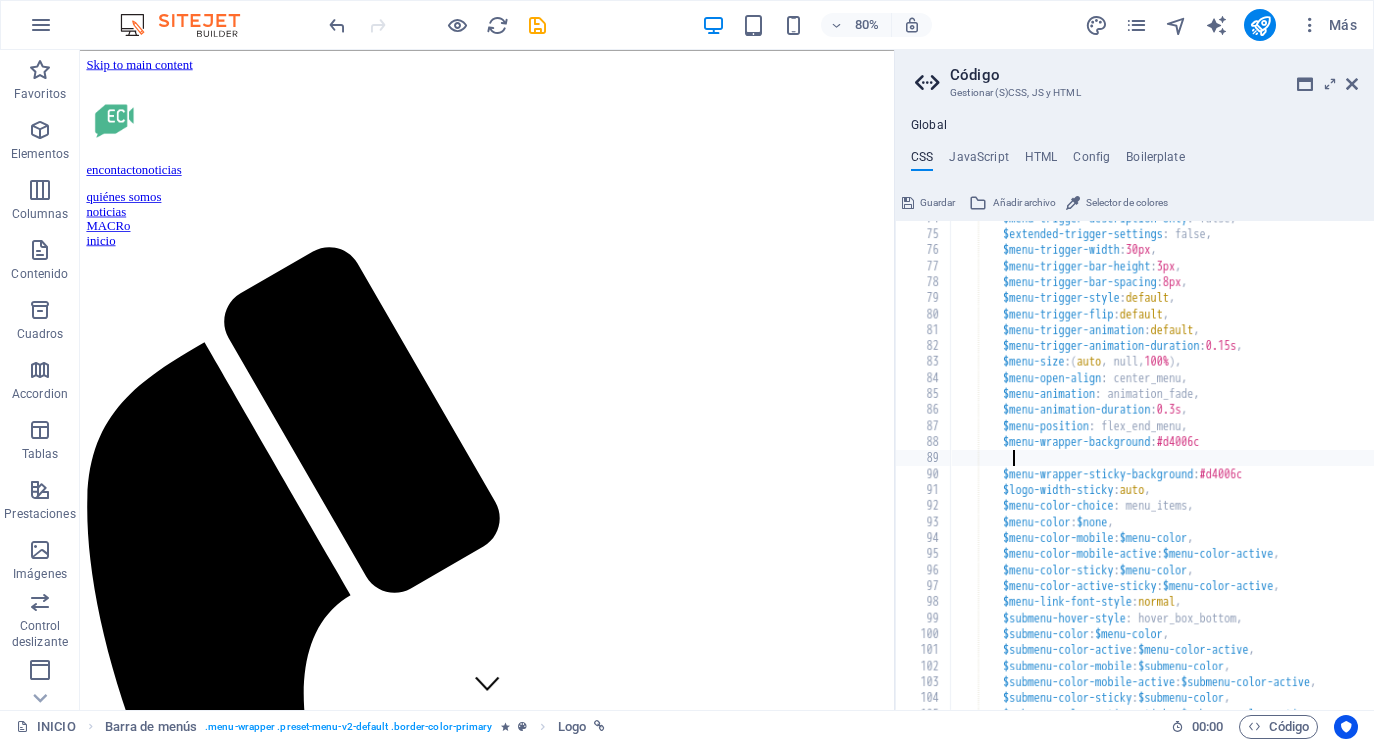 type on "--" 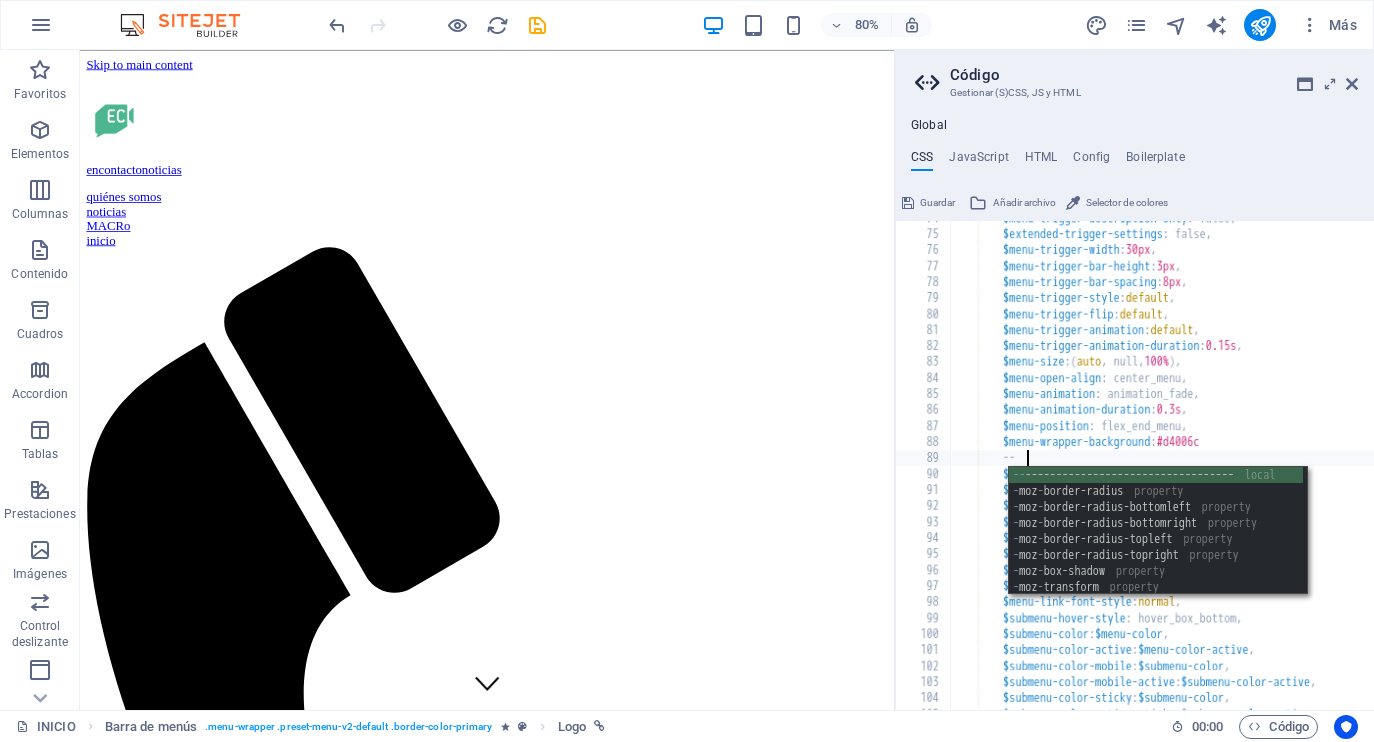scroll, scrollTop: 0, scrollLeft: 10, axis: horizontal 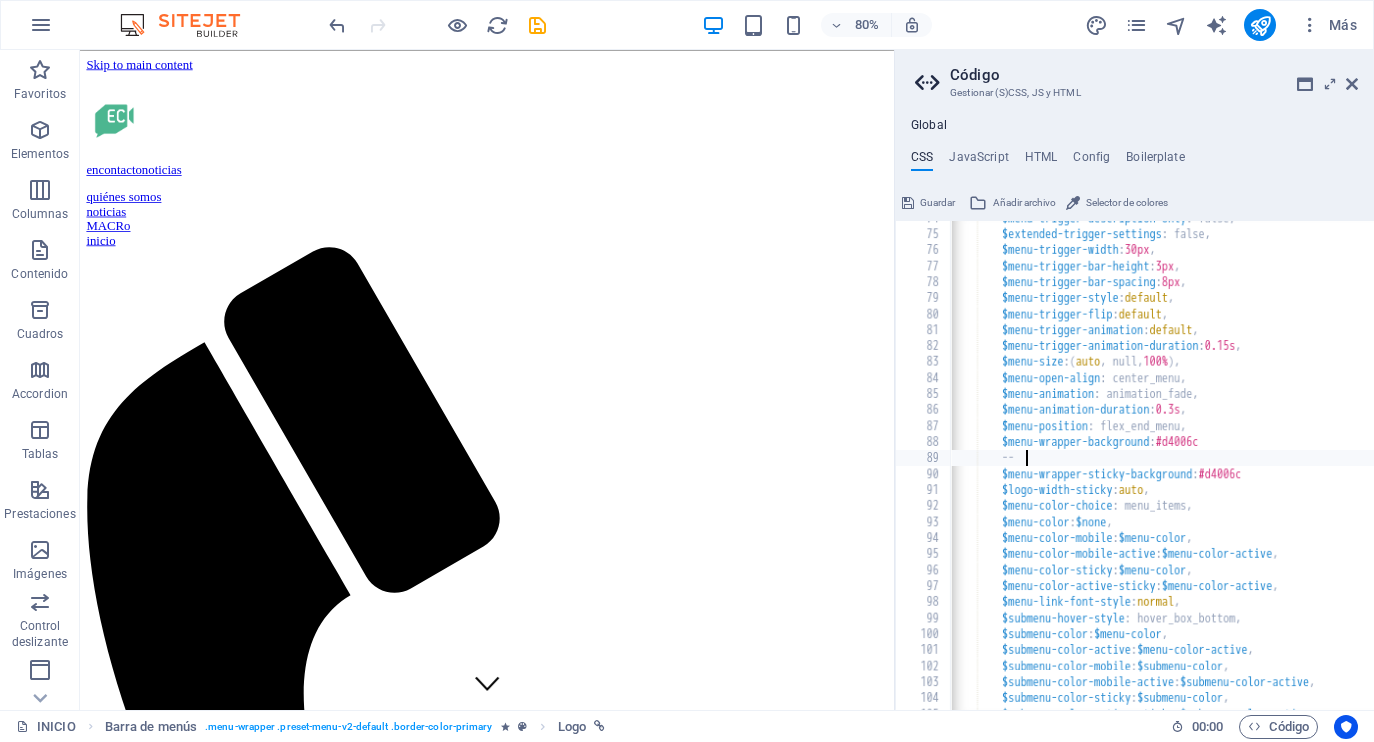 click on "$menu-trigger-description-only : false,            $extended-trigger-settings : false,            $menu-trigger-width :  30px ,            $menu-trigger-bar-height :  3px ,            $menu-trigger-bar-spacing :  8px ,            $menu-trigger-style :  default ,            $menu-trigger-flip :  default ,            $menu-trigger-animation :  default ,            $menu-trigger-animation-duration :  0.15s ,            $menu-size :  ( auto , null,  100% ) ,            $menu-open-align : center_menu,            $menu-animation : animation_fade,            $menu-animation-duration :  0.3s ,            $menu-position : flex_end_menu,            $menu-wrapper-background :  #d4006c             --           $menu-wrapper-sticky-background :  #d4006c           $logo-width-sticky :  auto ,            $menu-color-choice : menu_items,            $menu-color :  $none ,            $menu-color-mobile :  $menu-color ,            $menu-color-mobile-active :  $menu-color-active ,            $menu-color-sticky :  ,  :" at bounding box center (1276, 471) 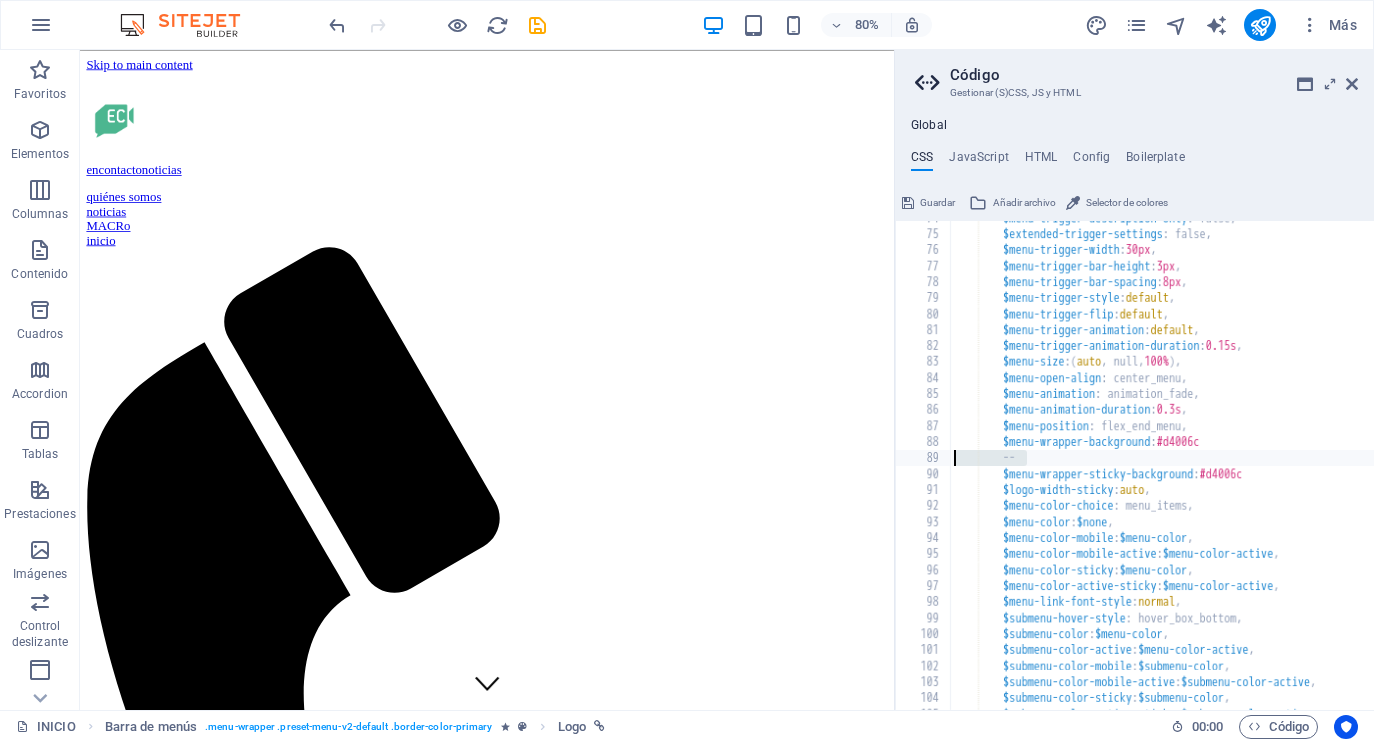 scroll, scrollTop: 0, scrollLeft: 0, axis: both 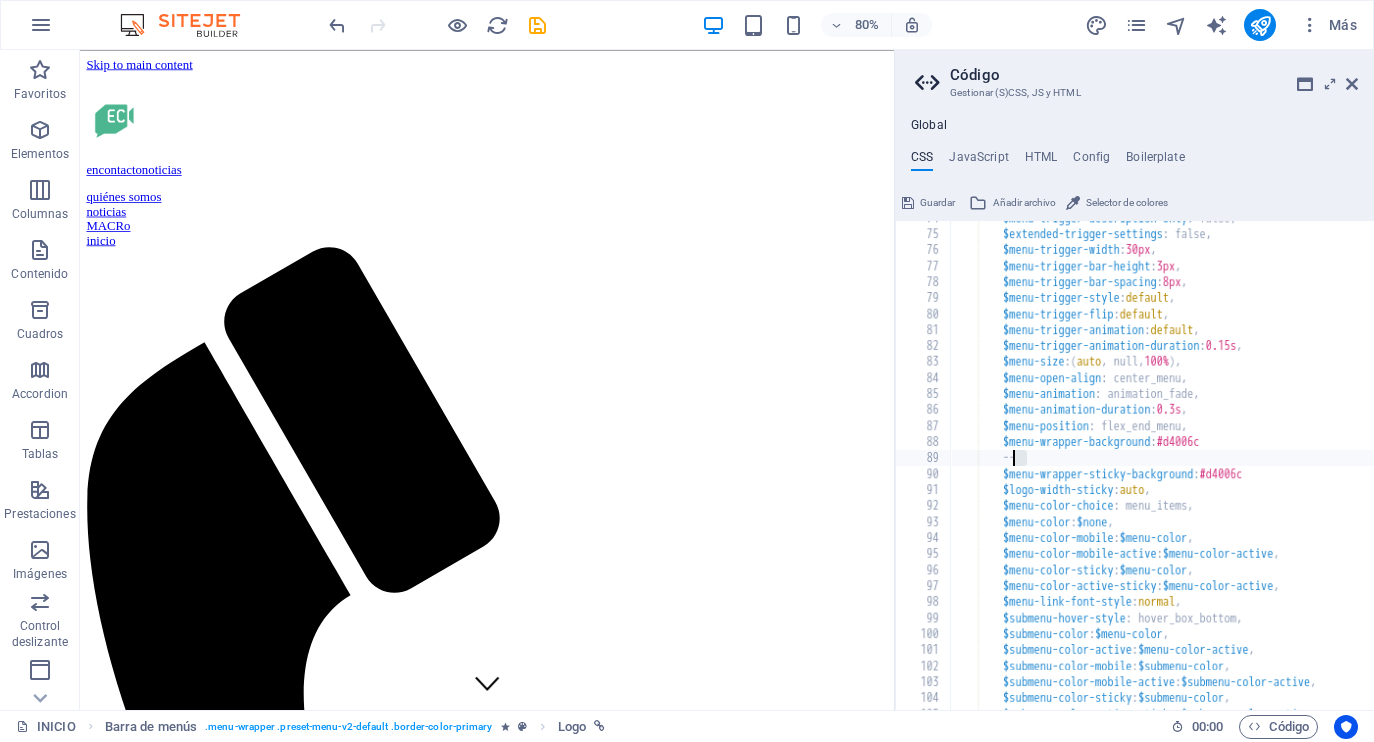 drag, startPoint x: 1045, startPoint y: 463, endPoint x: 1011, endPoint y: 462, distance: 34.0147 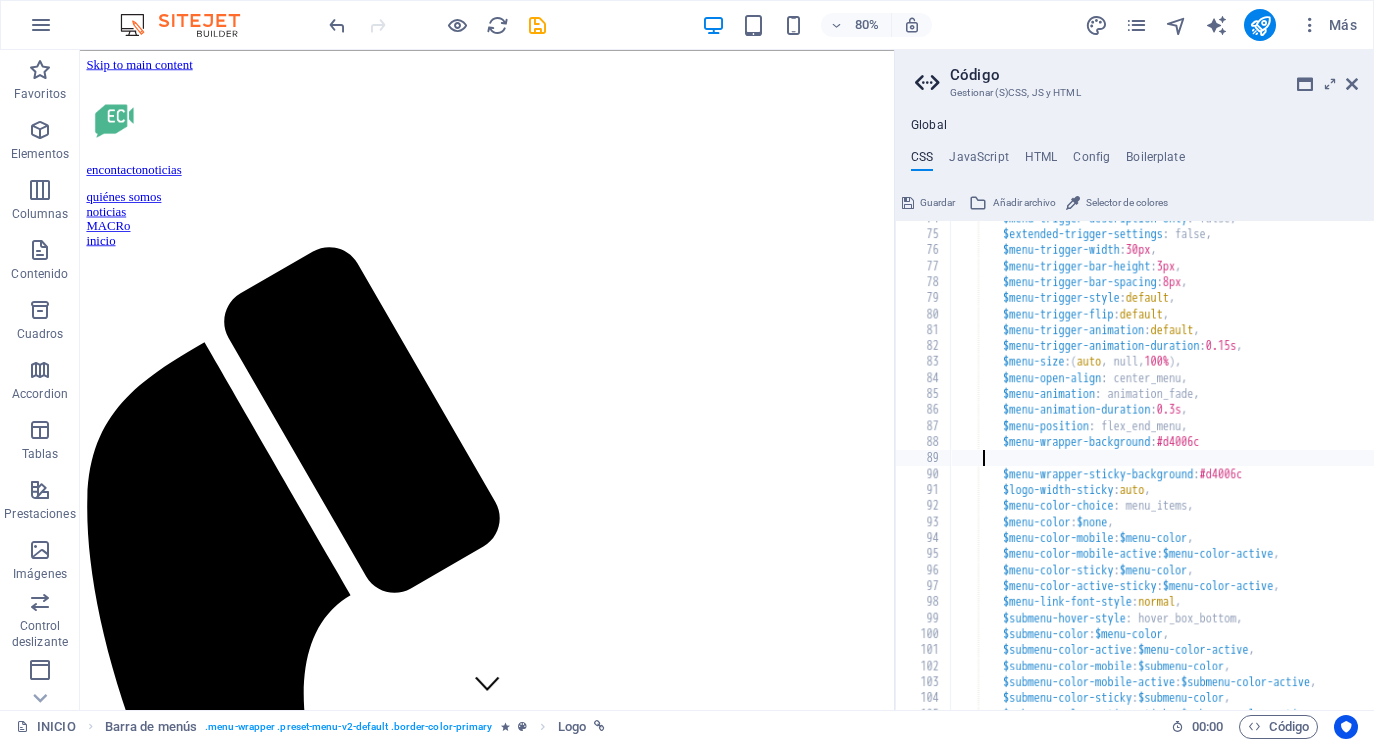scroll, scrollTop: 0, scrollLeft: 0, axis: both 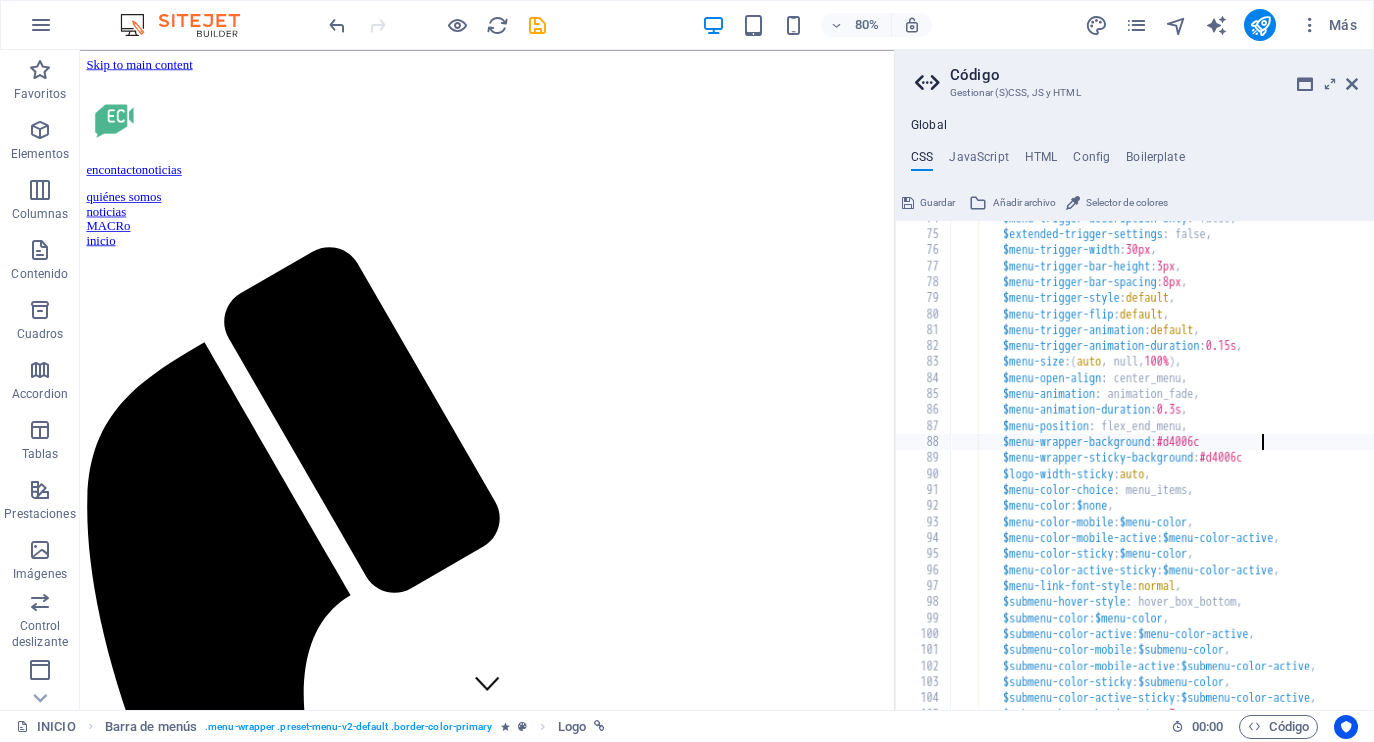 click on "$menu-trigger-description-only : false,            $extended-trigger-settings : false,            $menu-trigger-width :  30px ,            $menu-trigger-bar-height :  3px ,            $menu-trigger-bar-spacing :  8px ,            $menu-trigger-style :  default ,            $menu-trigger-flip :  default ,            $menu-trigger-animation :  default ,            $menu-trigger-animation-duration :  0.15s ,            $menu-size :  ( auto , null,  100% ) ,            $menu-open-align : center_menu,            $menu-animation : animation_fade,            $menu-animation-duration :  0.3s ,            $menu-position : flex_end_menu,            $menu-wrapper-background :  #d4006c             $menu-wrapper-sticky-background :  #d4006c           $logo-width-sticky :  auto ,            $menu-color-choice : menu_items,            $menu-color :  $none ,            $menu-color-mobile :  $menu-color ,            $menu-color-mobile-active :  $menu-color-active ,            $menu-color-sticky :  $menu-color ,  :" at bounding box center [1277, 471] 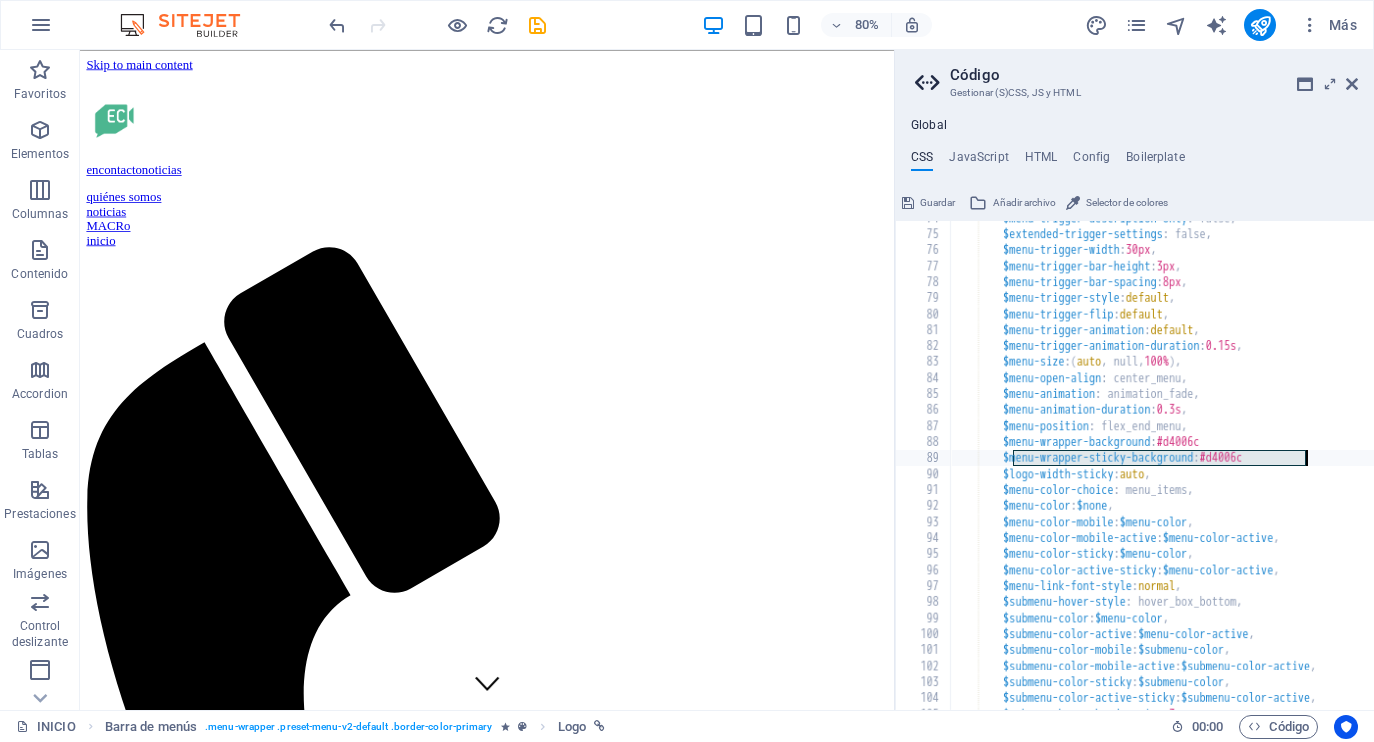 drag, startPoint x: 1012, startPoint y: 460, endPoint x: 1362, endPoint y: 452, distance: 350.09143 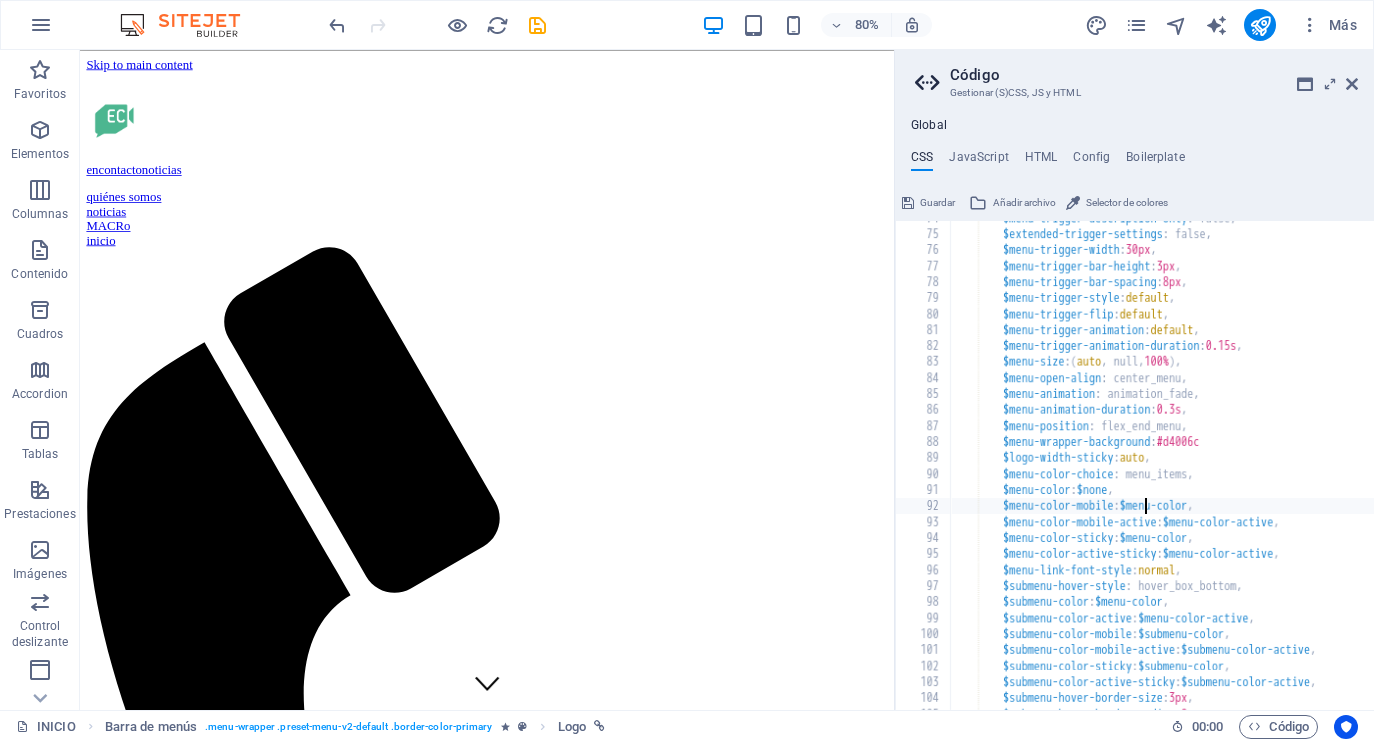 click on "$menu-trigger-description-only : false,            $extended-trigger-settings : false,            $menu-trigger-width :  30px ,            $menu-trigger-bar-height :  3px ,            $menu-trigger-bar-spacing :  8px ,            $menu-trigger-style :  default ,            $menu-trigger-flip :  default ,            $menu-trigger-animation :  default ,            $menu-trigger-animation-duration :  0.15s ,            $menu-size :  ( auto , null,  100% ) ,            $menu-open-align : center_menu,            $menu-animation : animation_fade,            $menu-animation-duration :  0.3s ,            $menu-position : flex_end_menu,            $menu-wrapper-background :  #d4006c             $logo-width-sticky :  auto ,            $menu-color-choice : menu_items,            $menu-color :  $none ,            $menu-color-mobile :  $menu-color ,            $menu-color-mobile-active :  $menu-color-active ,            $menu-color-sticky :  $menu-color ,            $menu-color-active-sticky :  ,            :" at bounding box center (1277, 471) 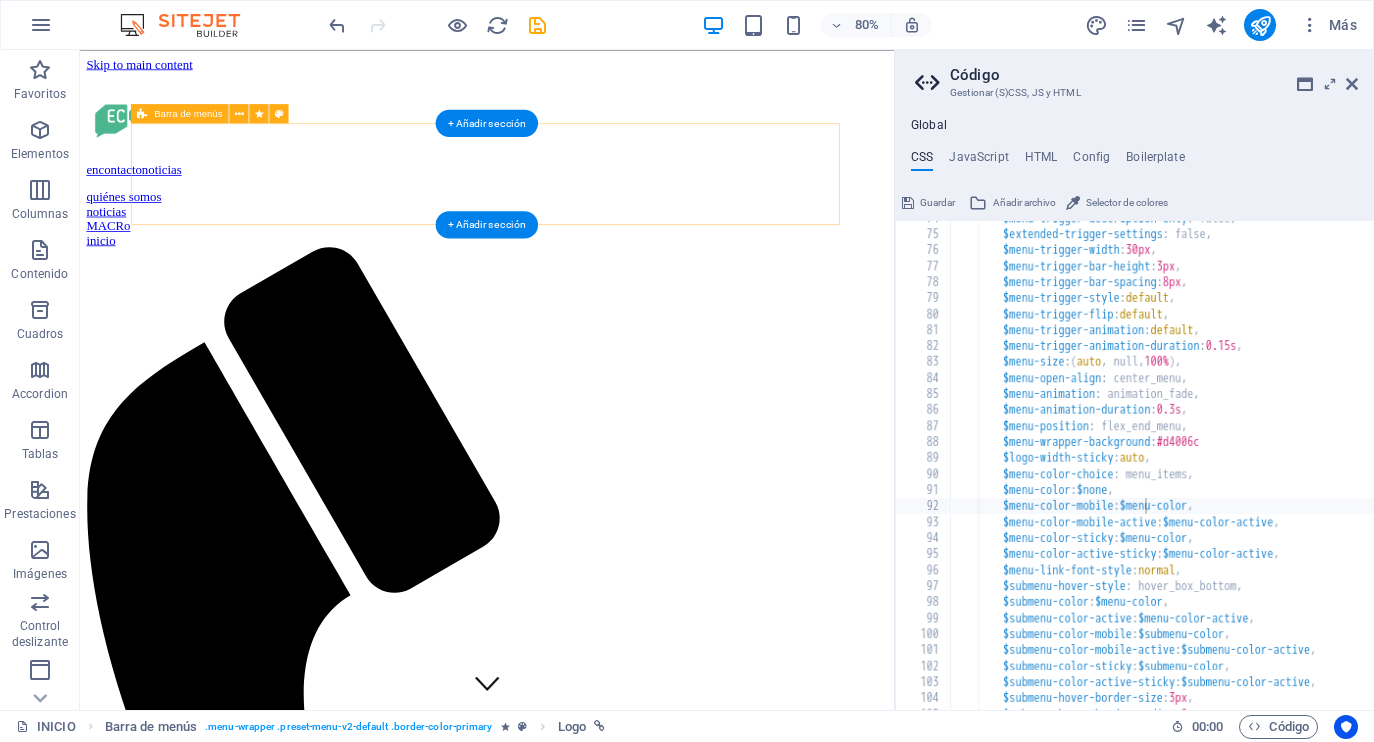 click on "encontactonoticias quiénes somos noticias MACRo inicio" at bounding box center [589, 855] 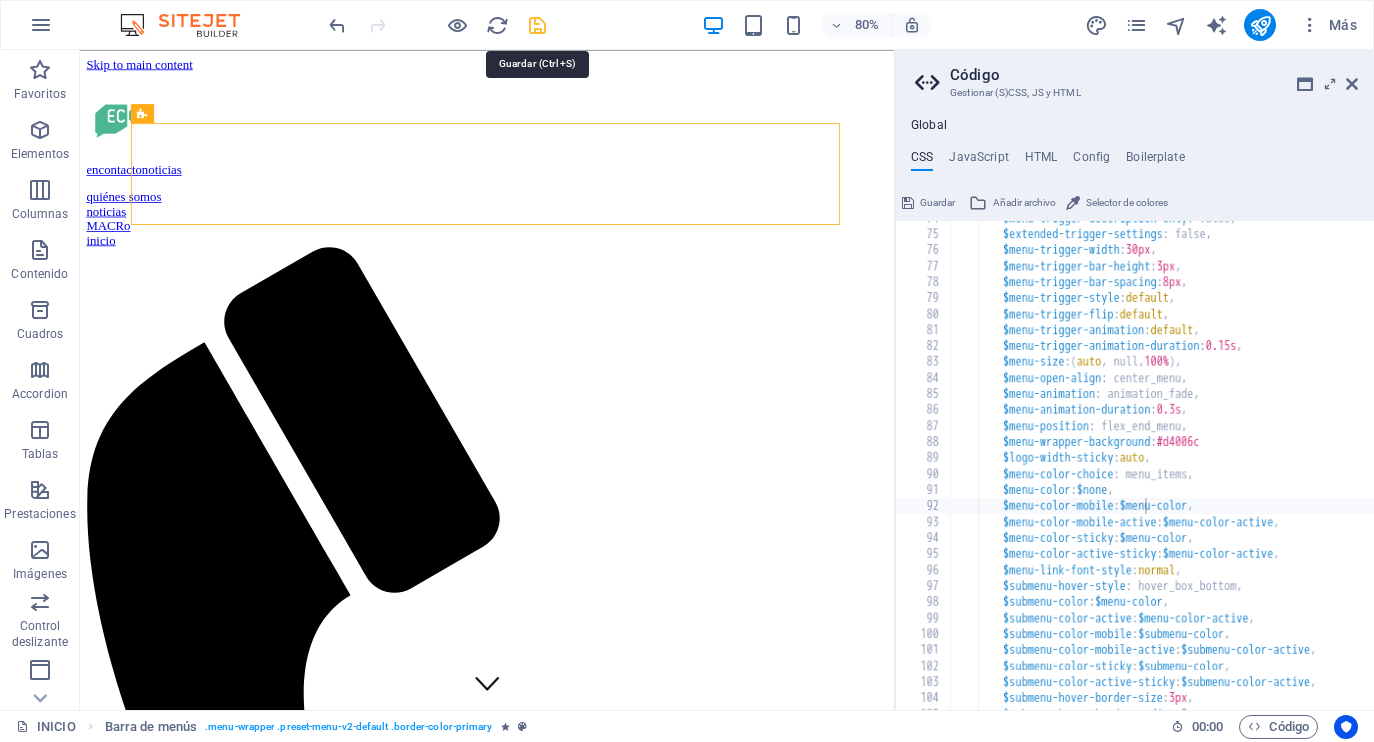 click at bounding box center (537, 25) 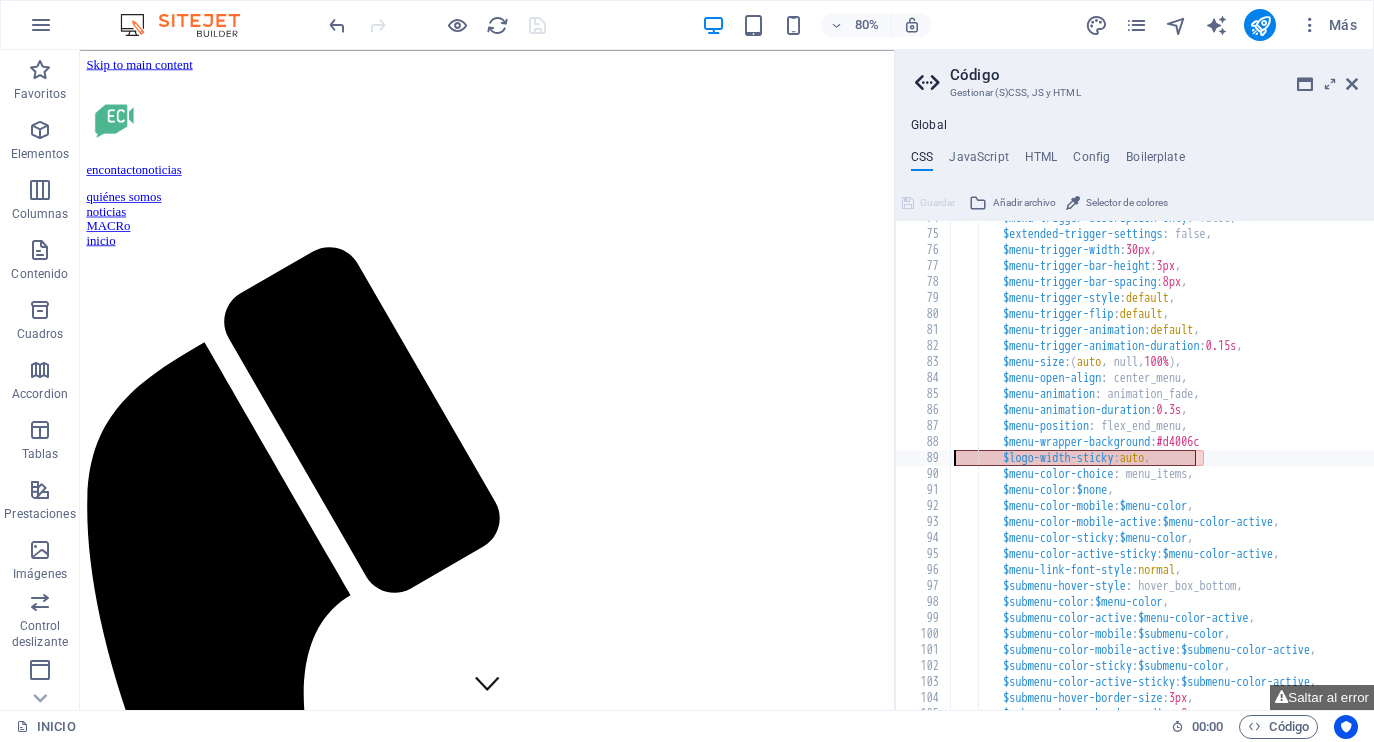 drag, startPoint x: 1198, startPoint y: 460, endPoint x: 921, endPoint y: 453, distance: 277.08844 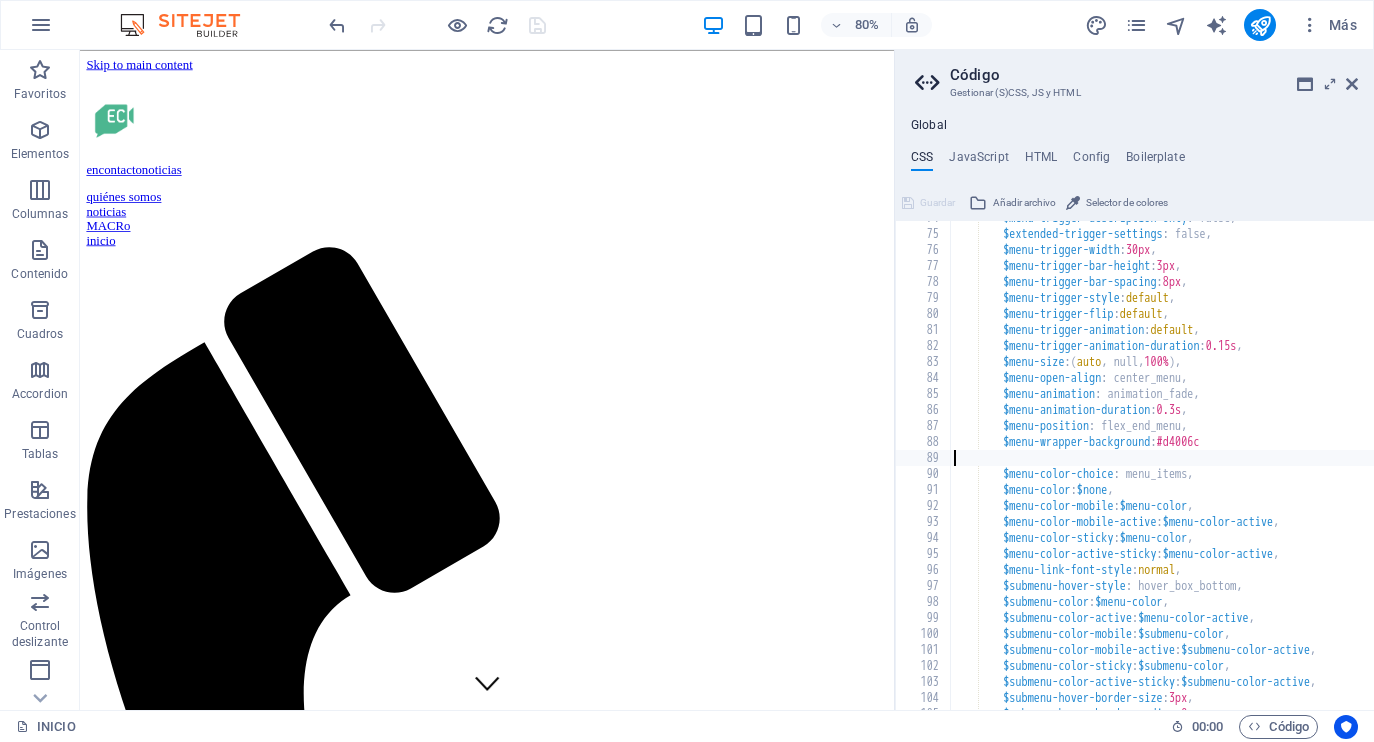 type on "$menu-wrapper-background: #d4006c" 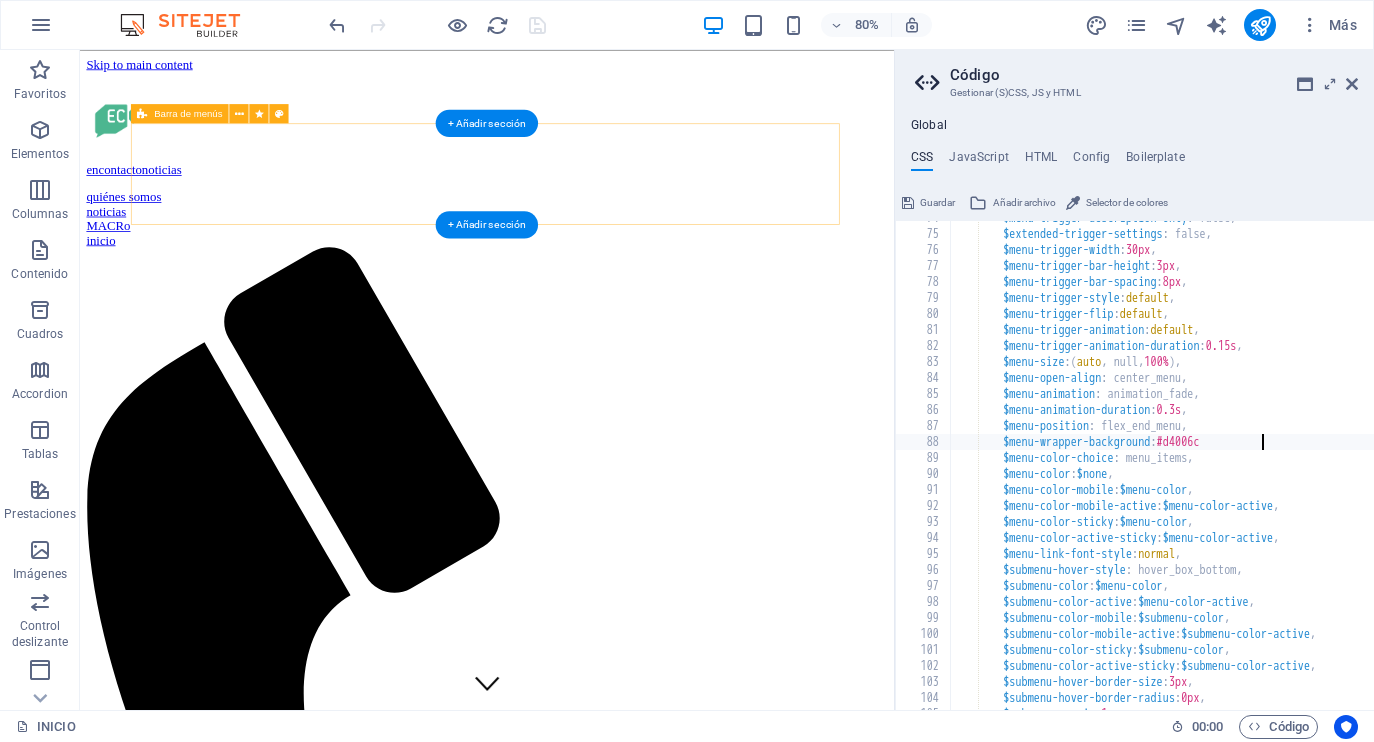 click on "encontactonoticias quiénes somos noticias MACRo inicio" at bounding box center (589, 855) 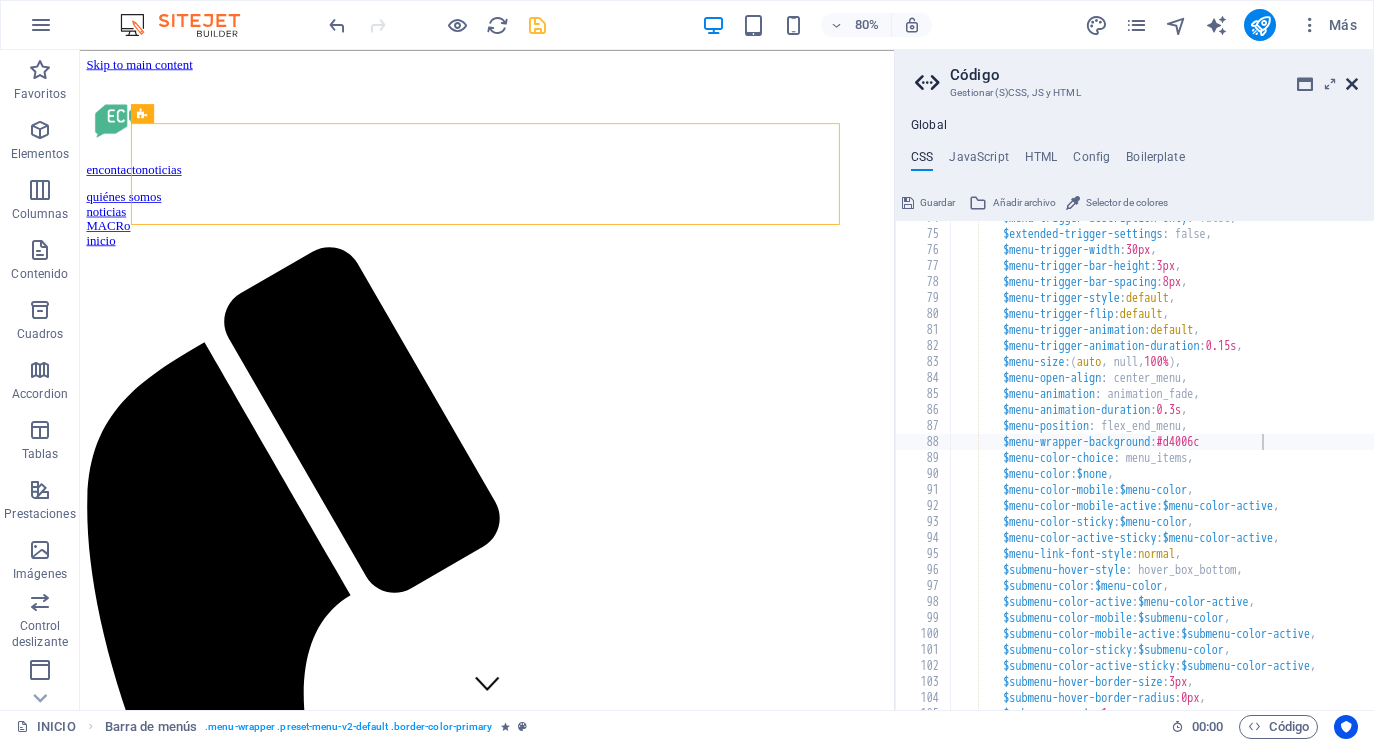 click at bounding box center [1352, 84] 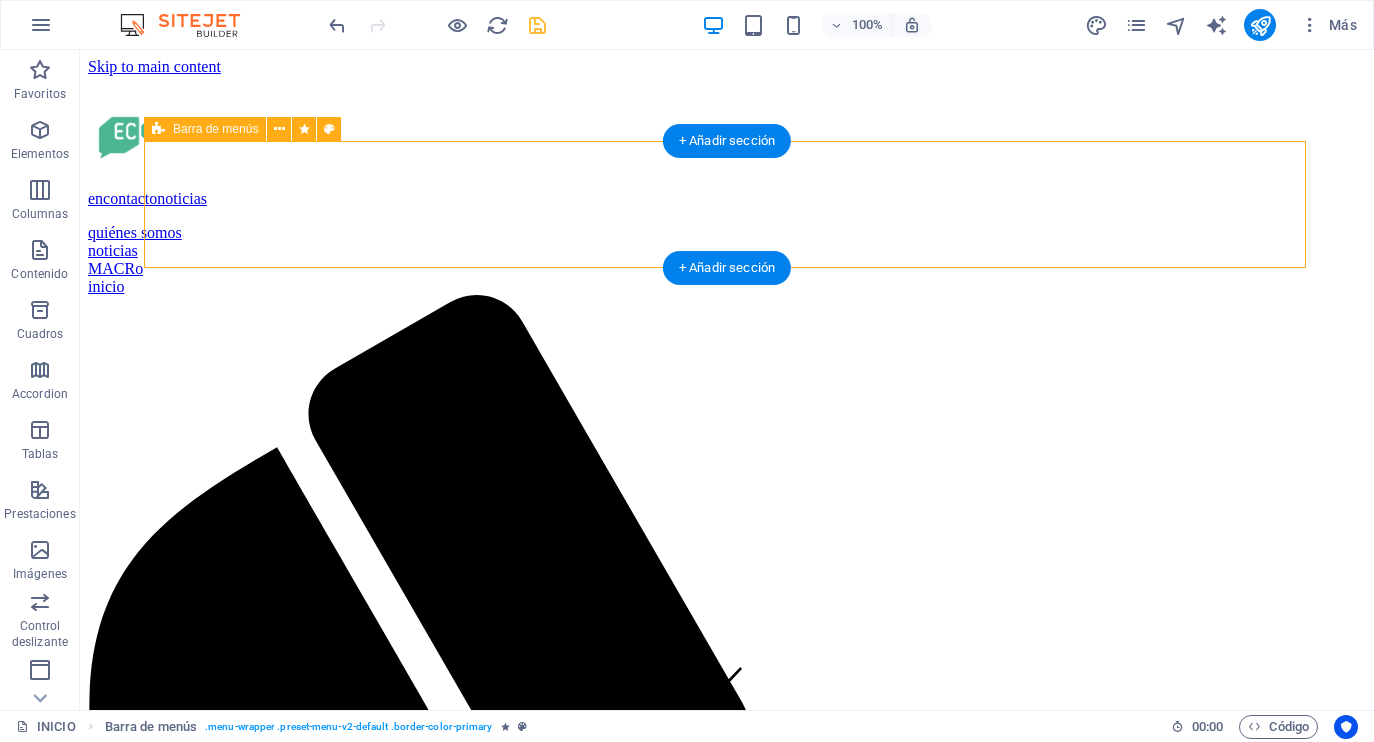 click on "encontactonoticias quiénes somos noticias MACRo inicio" at bounding box center (727, 1038) 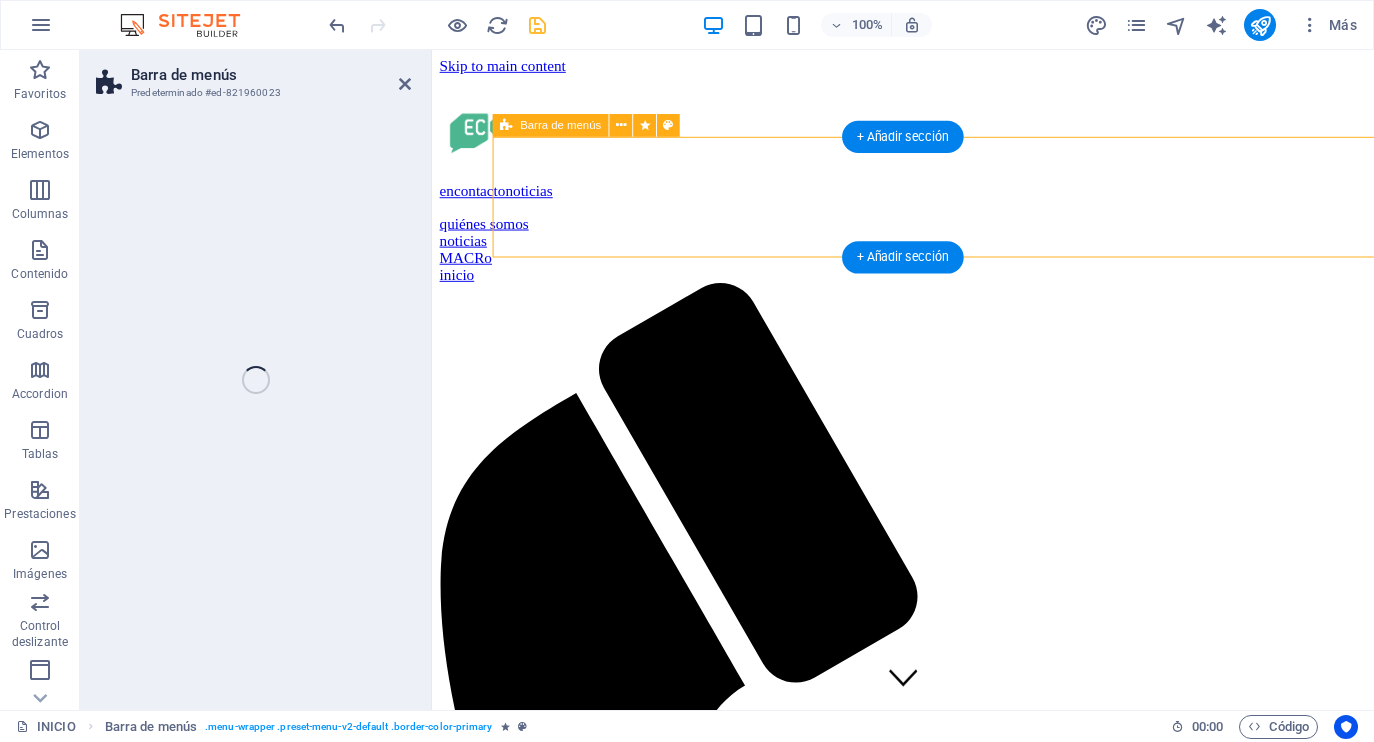 select on "header" 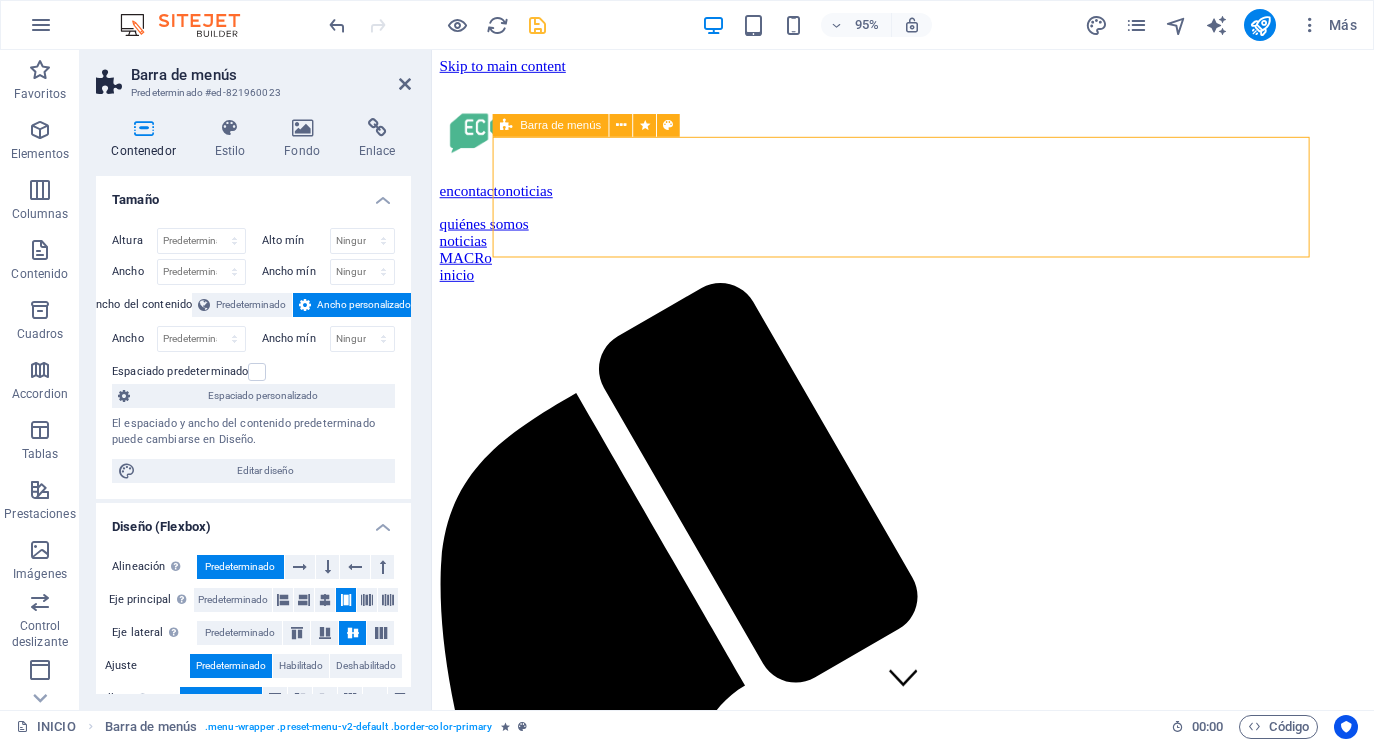 click at bounding box center [506, 125] 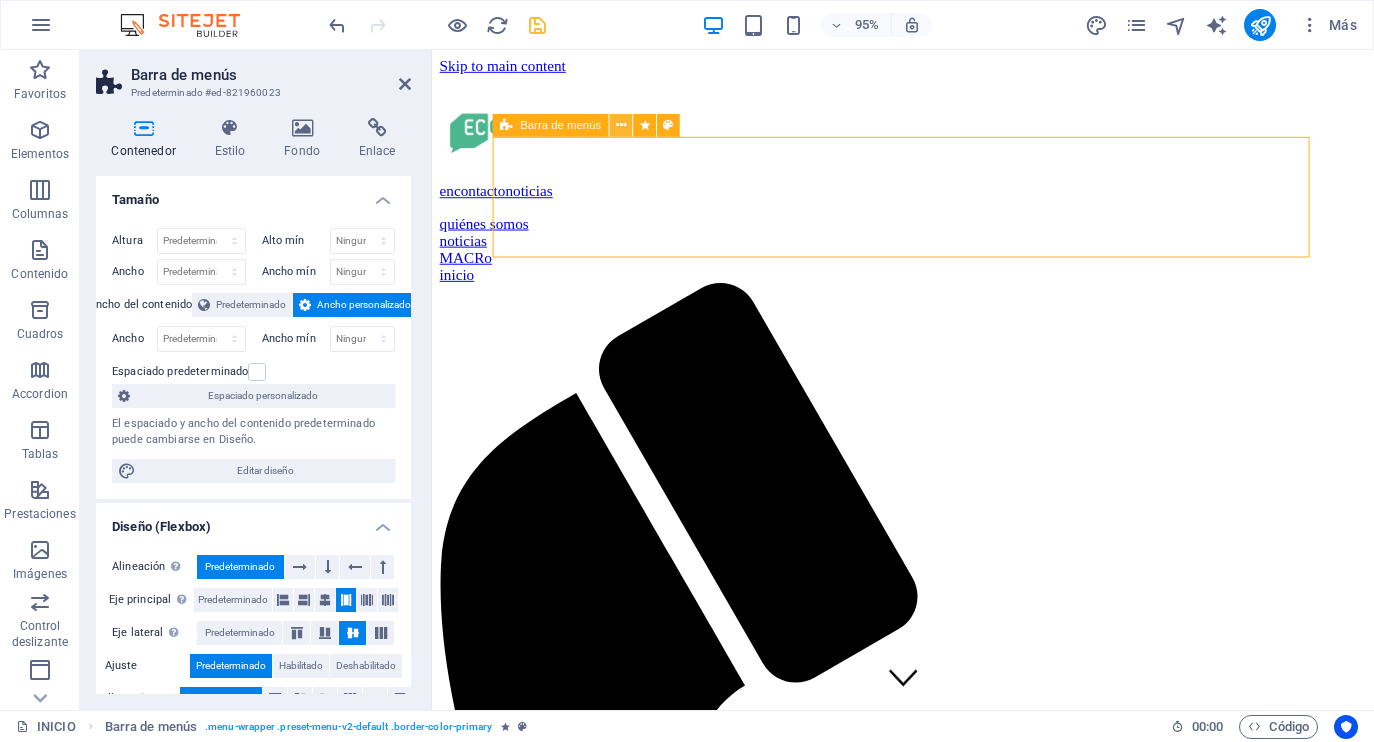 click at bounding box center [621, 125] 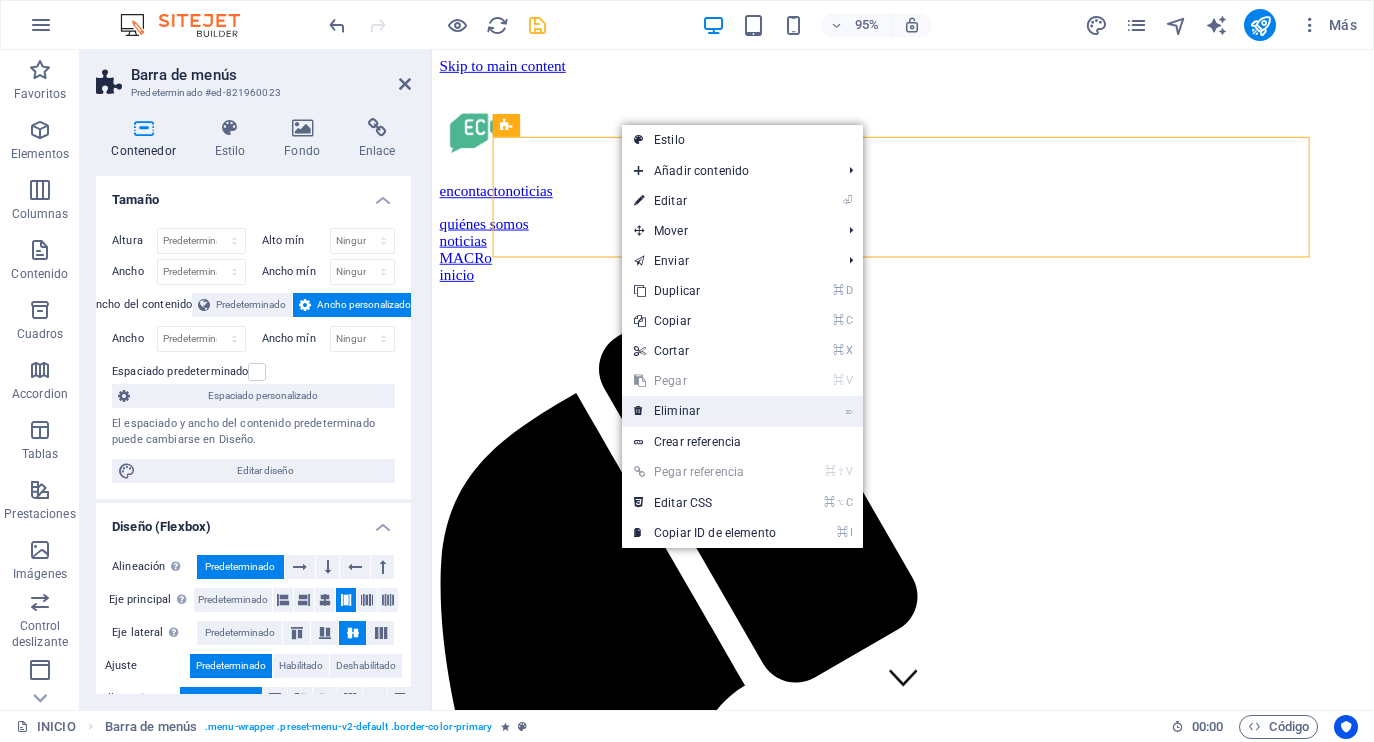 click on "⌦  Eliminar" at bounding box center [705, 411] 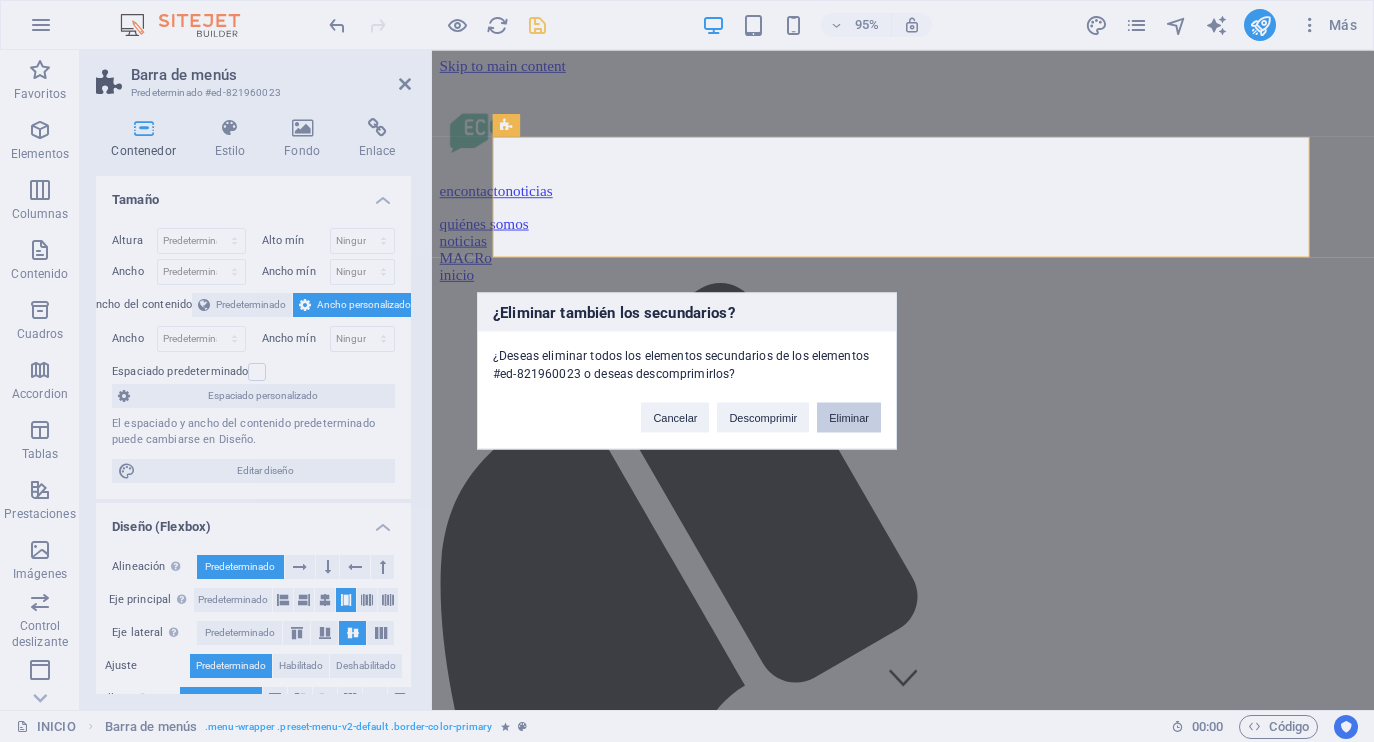 click on "Eliminar" at bounding box center [849, 418] 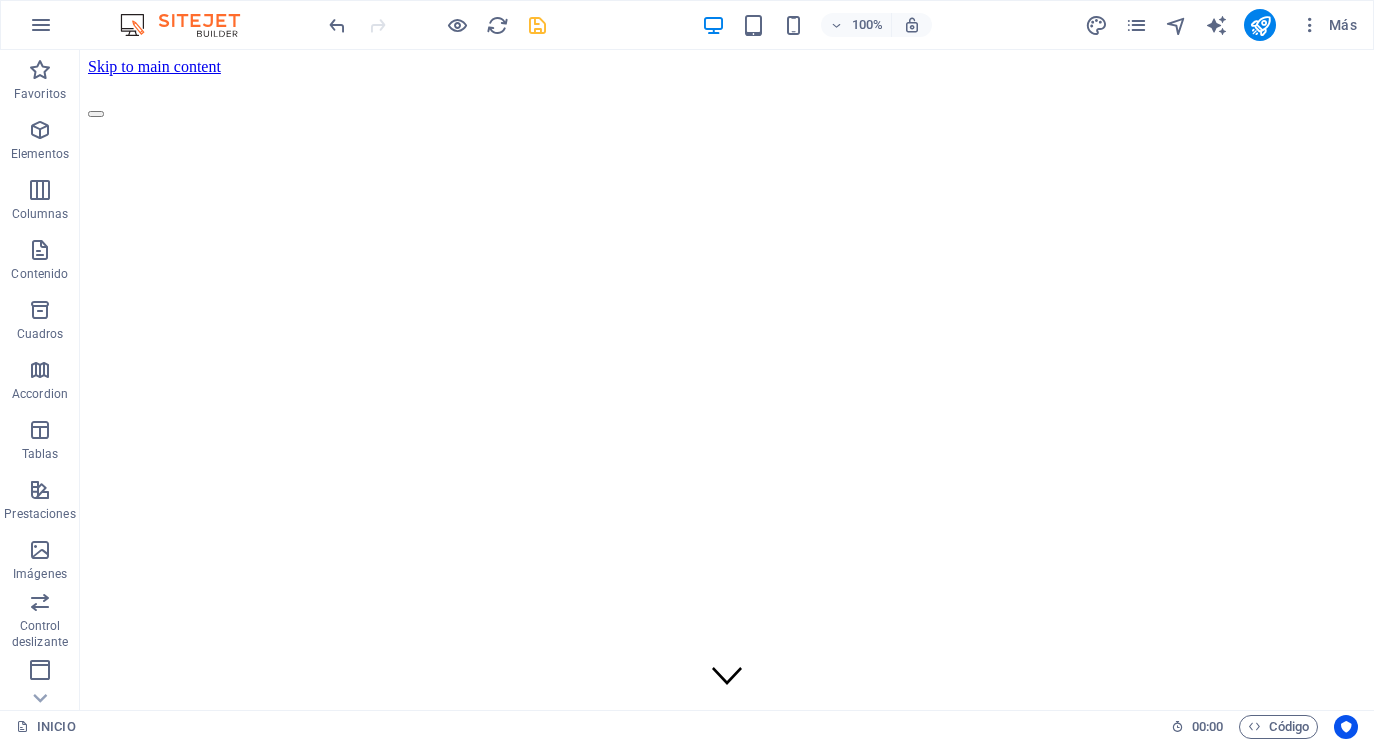 scroll, scrollTop: 0, scrollLeft: 0, axis: both 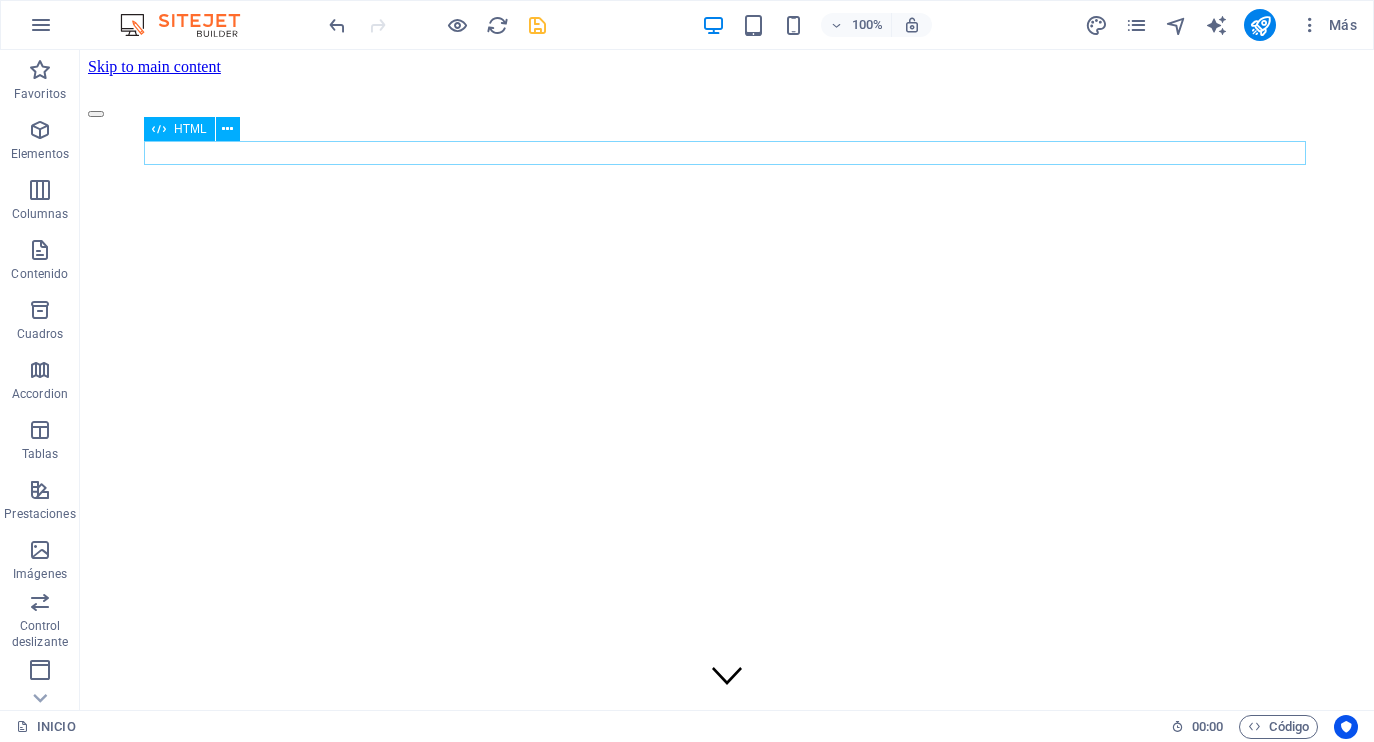 click at bounding box center [727, 109] 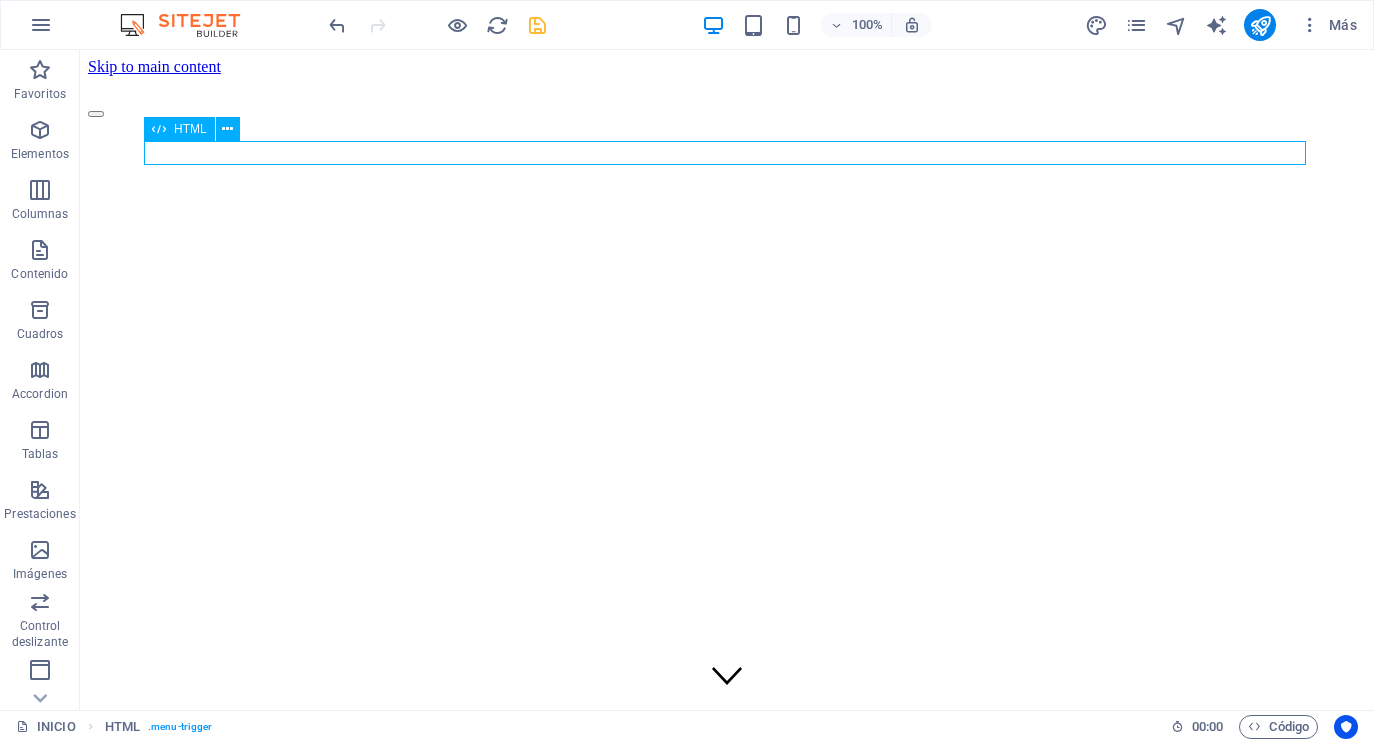 click on "HTML" at bounding box center (190, 129) 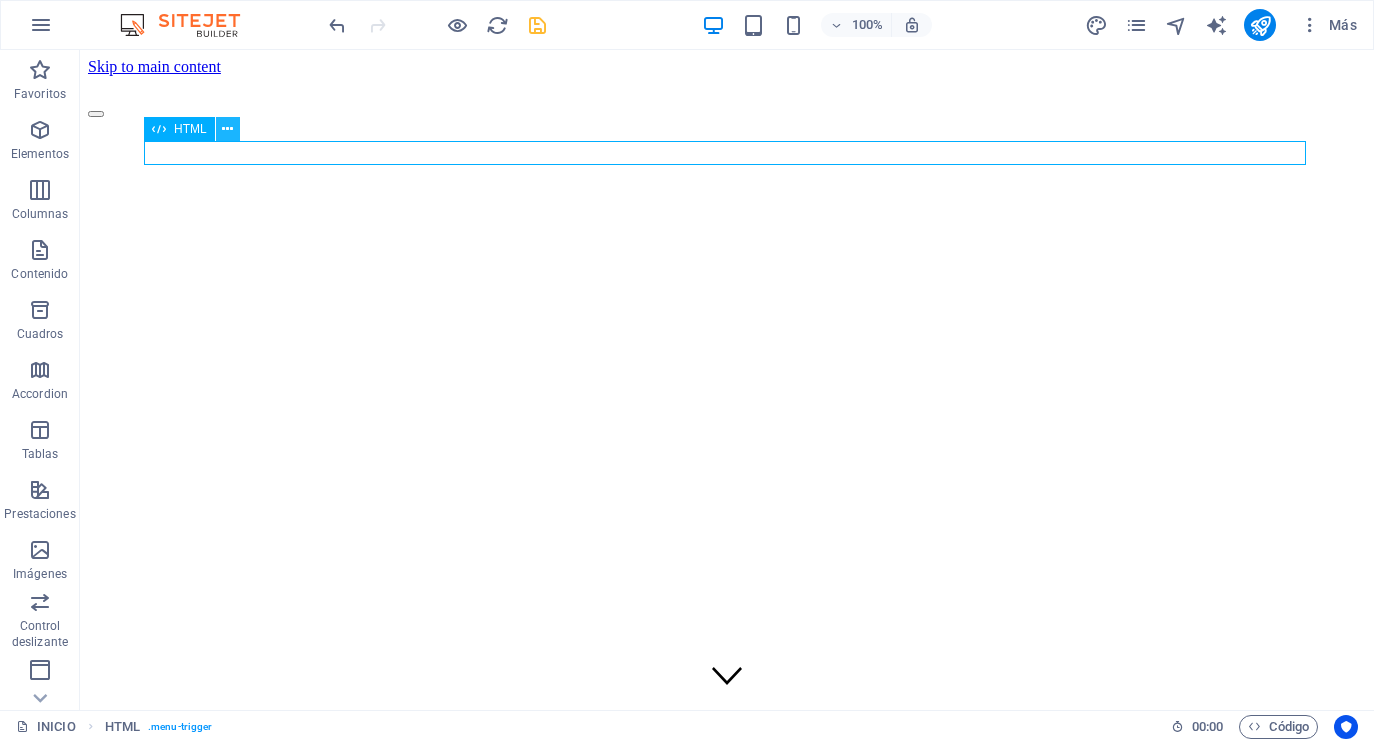 click at bounding box center [227, 129] 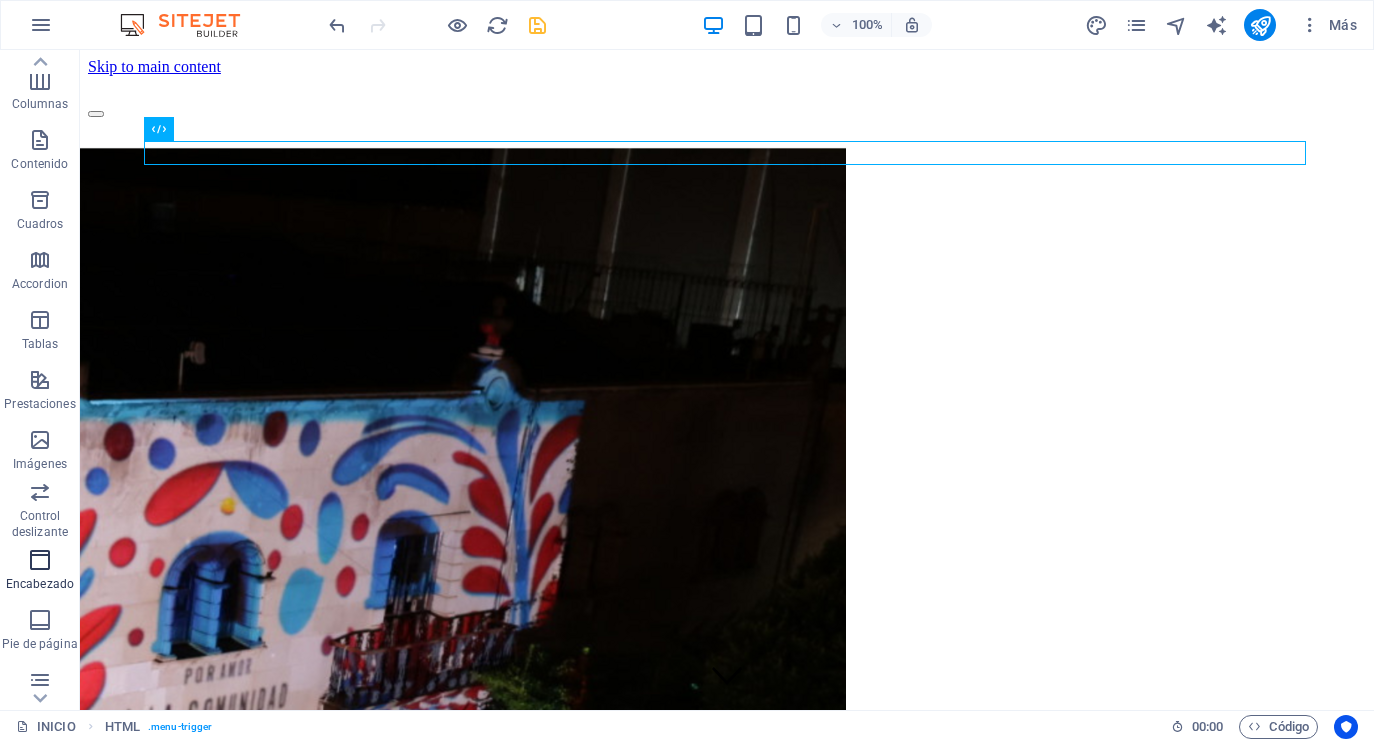scroll, scrollTop: 114, scrollLeft: 0, axis: vertical 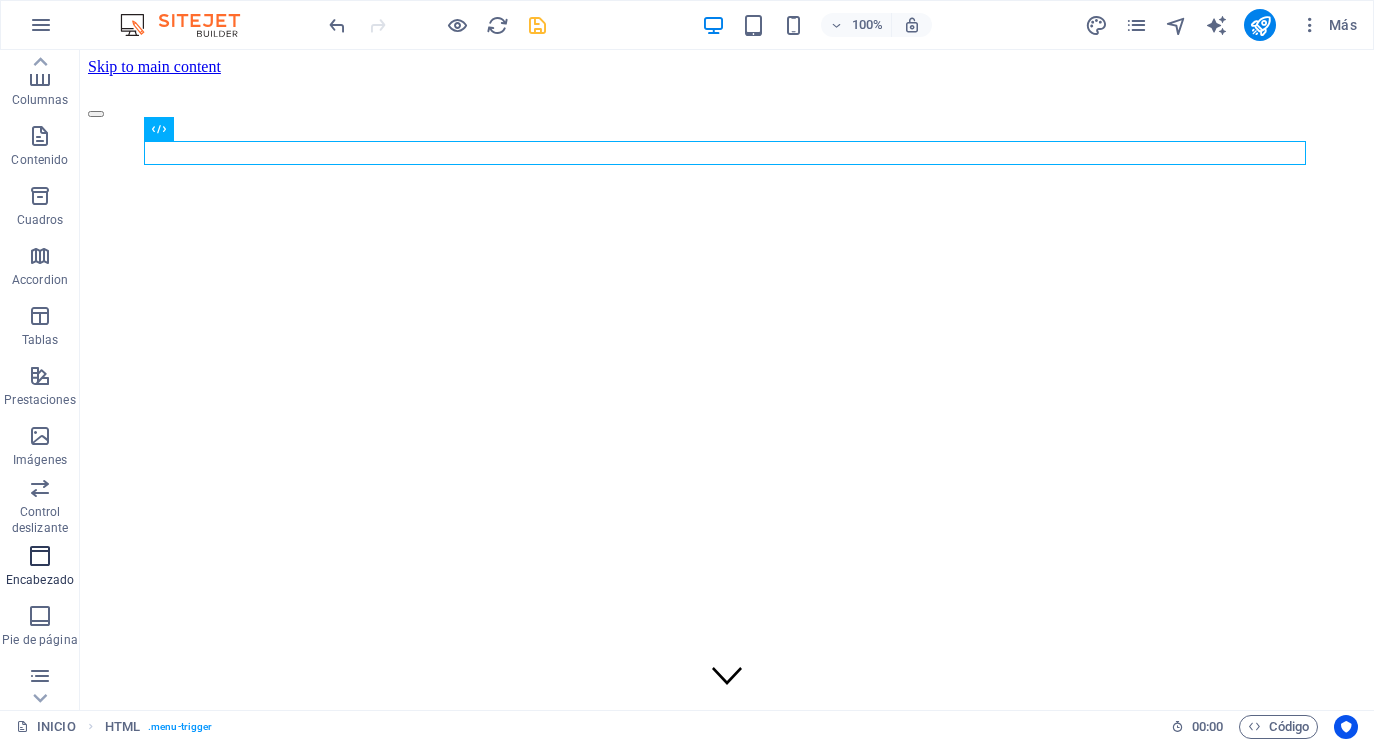click at bounding box center (40, 556) 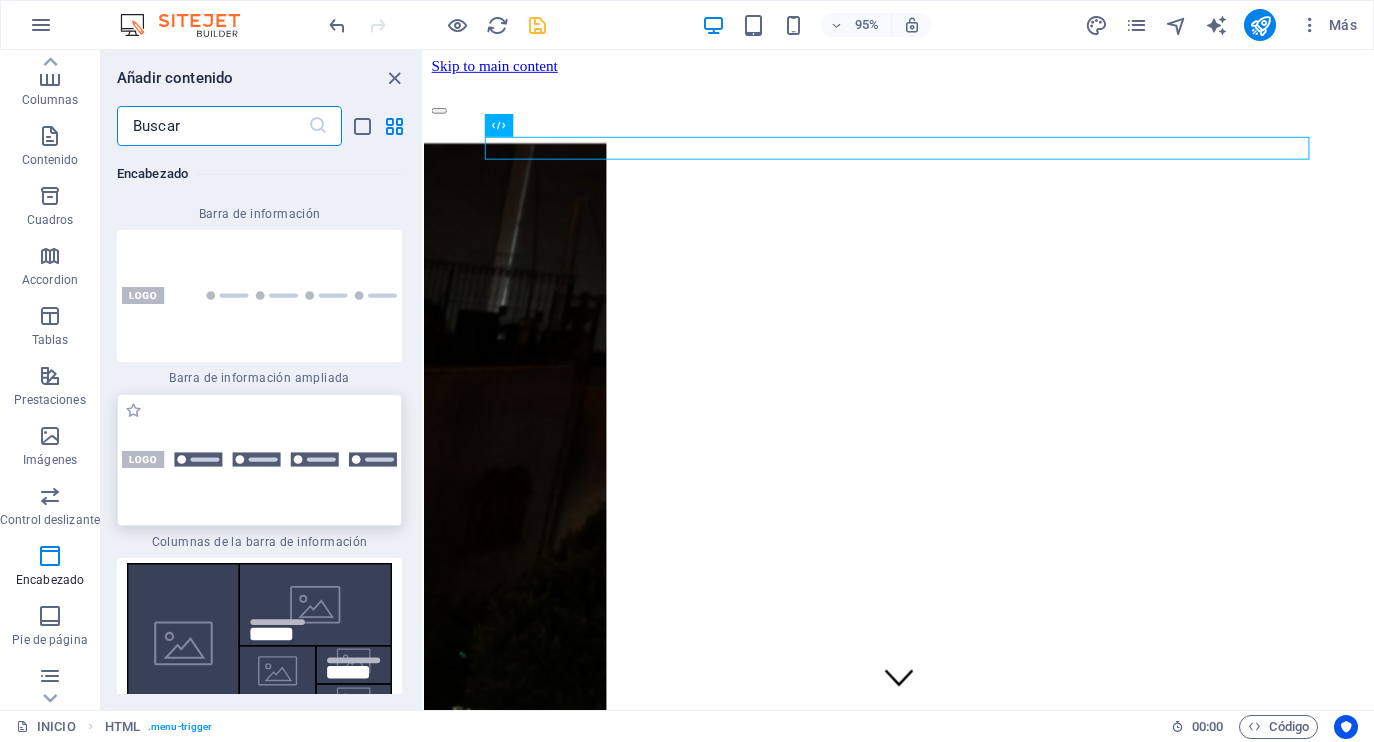 scroll, scrollTop: 26143, scrollLeft: 0, axis: vertical 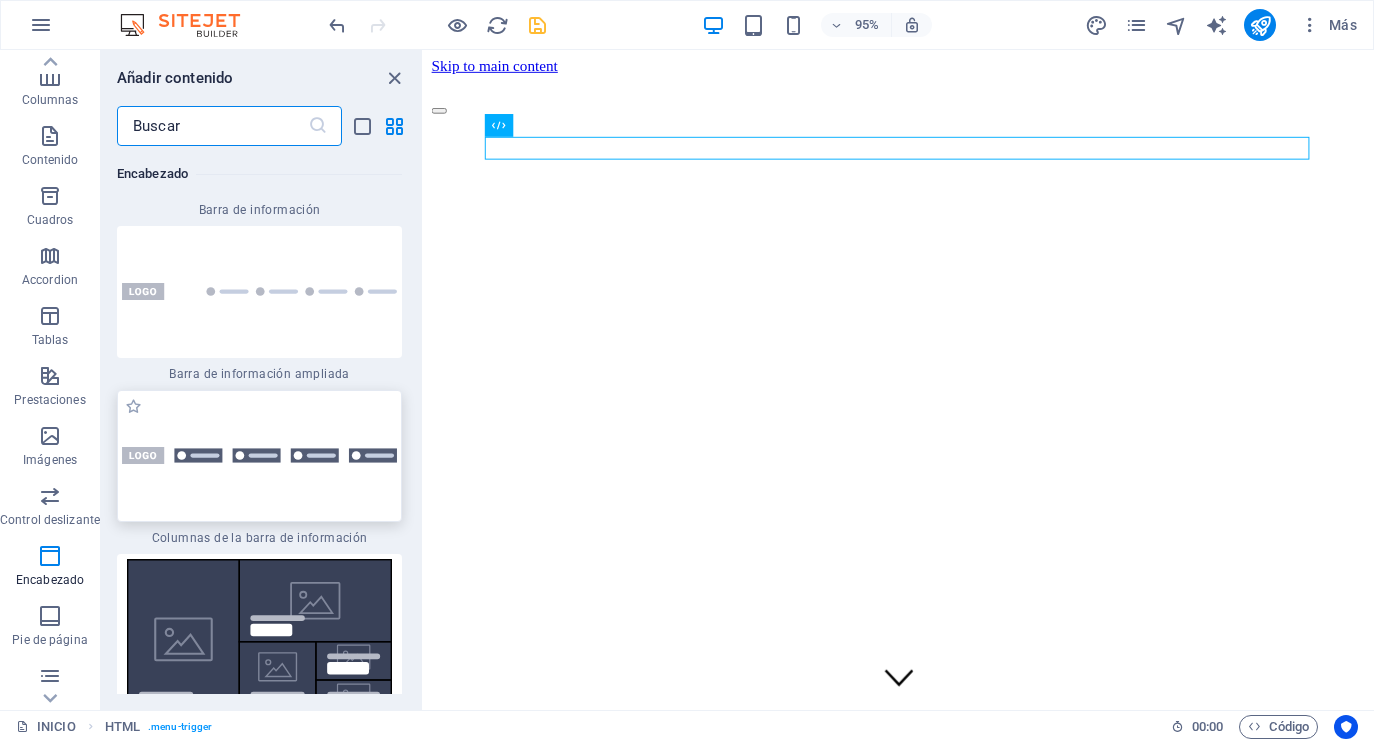 click at bounding box center (259, 456) 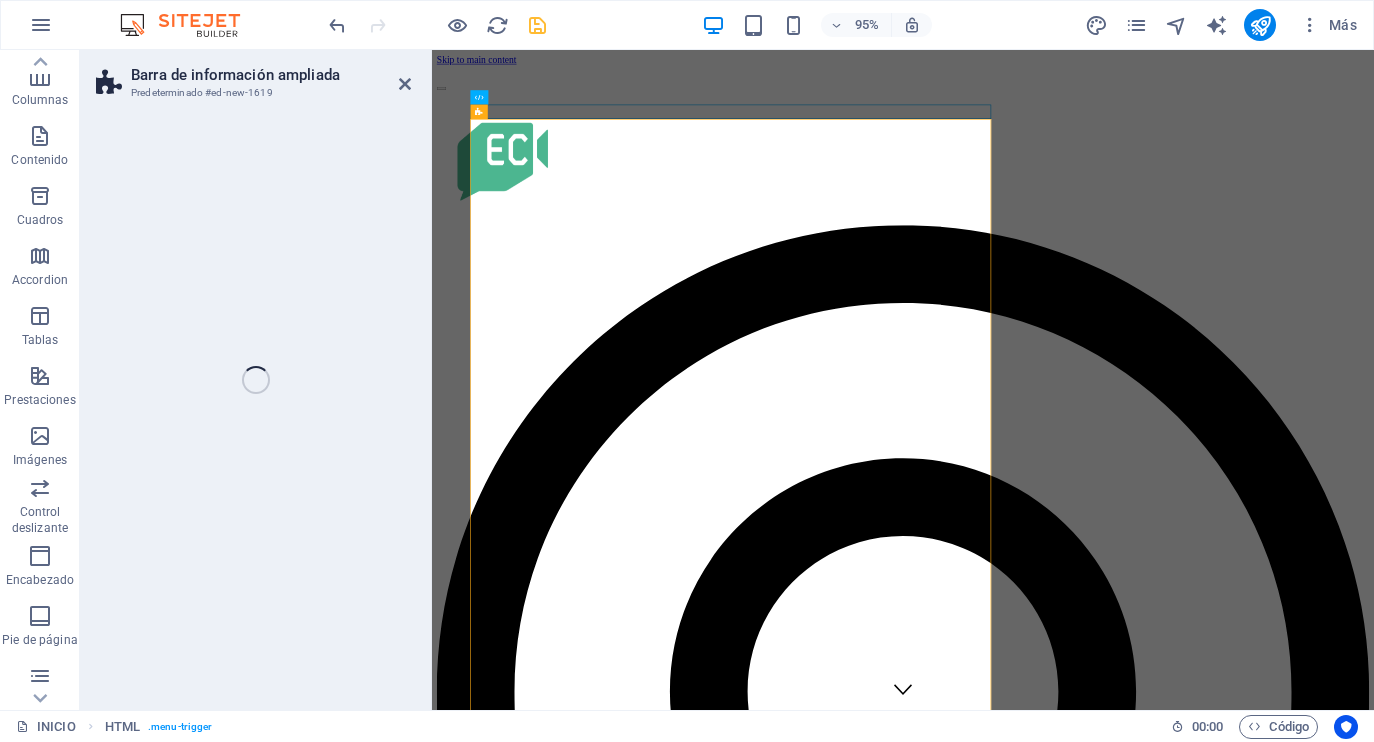 select on "rem" 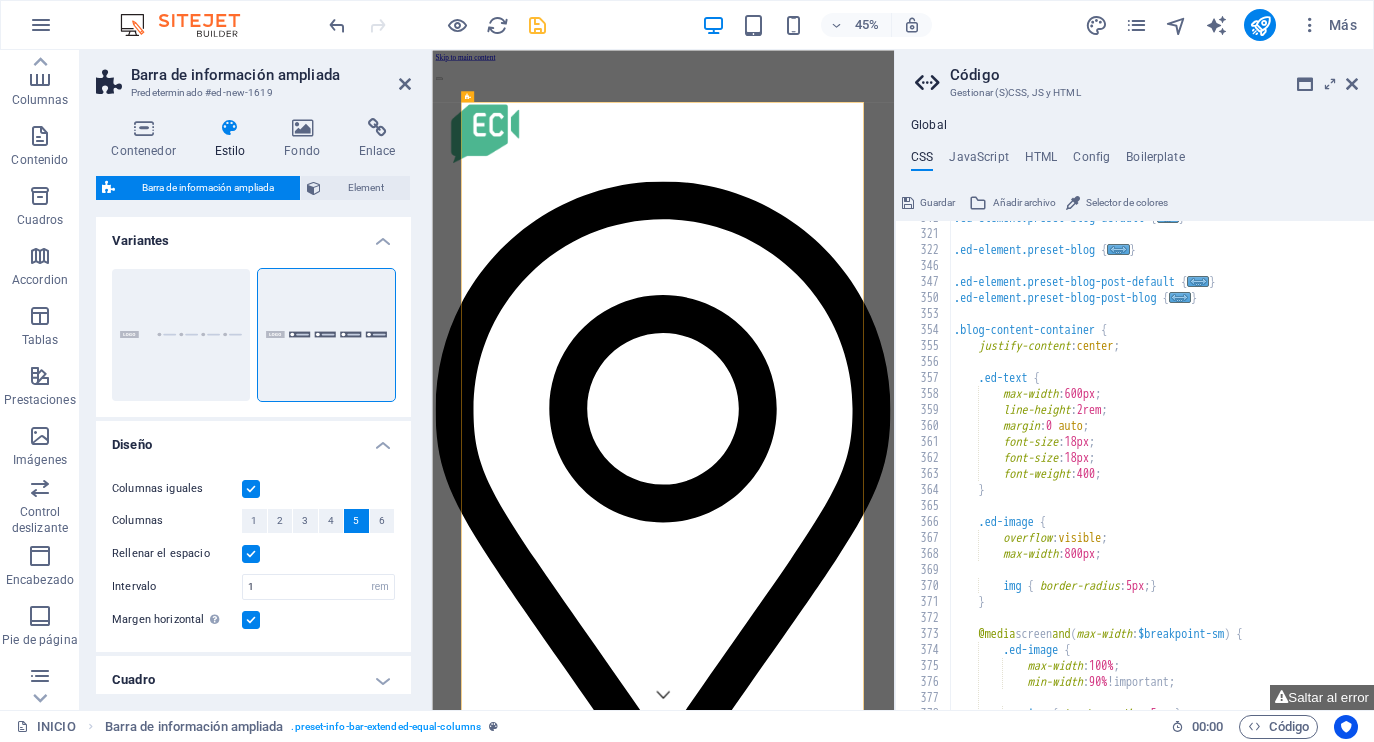 scroll, scrollTop: 1179, scrollLeft: 0, axis: vertical 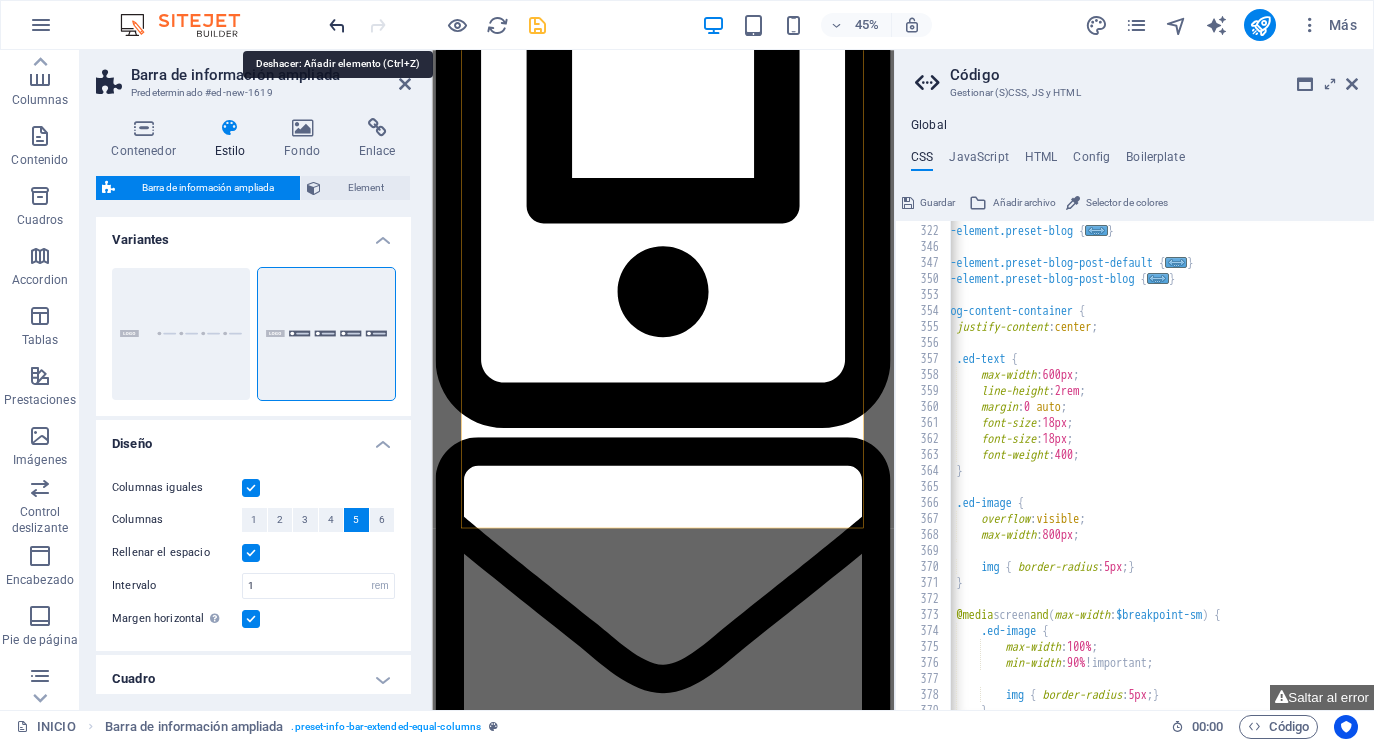click at bounding box center (337, 25) 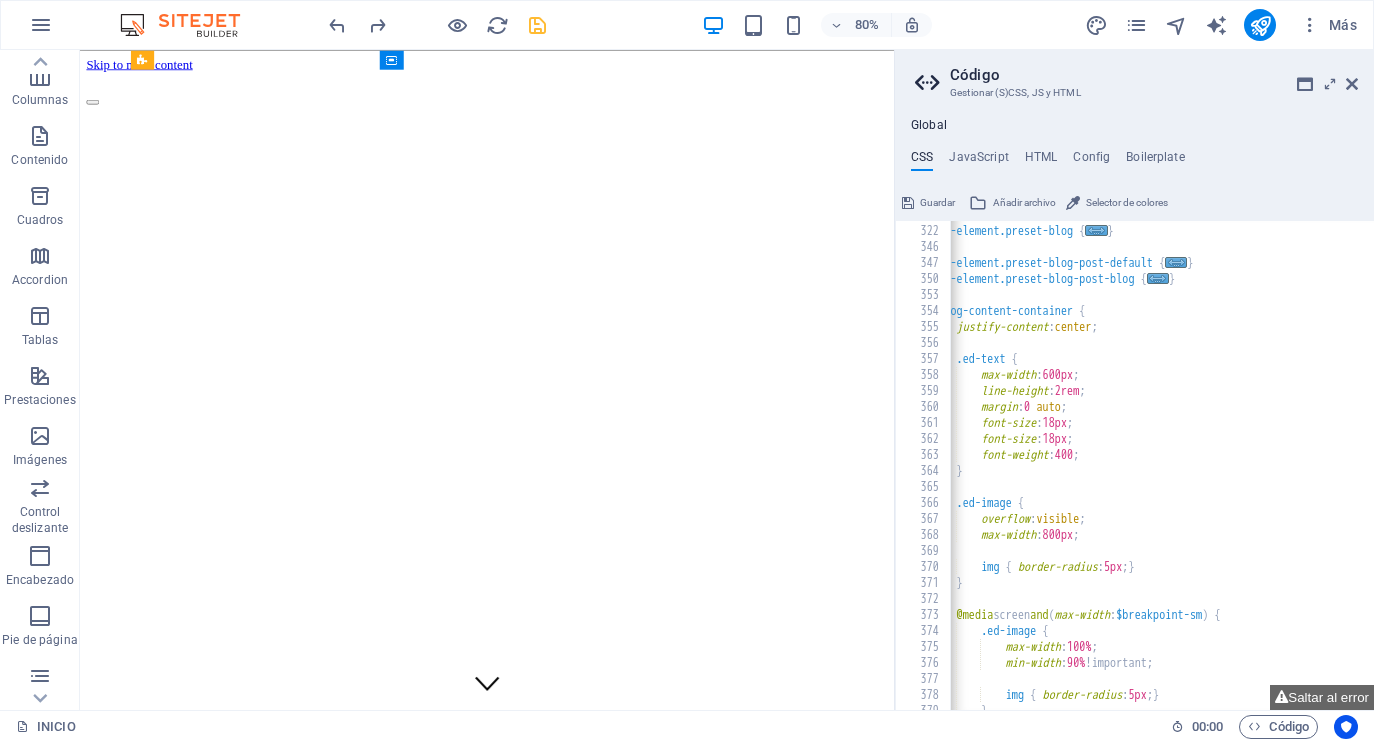 scroll, scrollTop: 0, scrollLeft: 0, axis: both 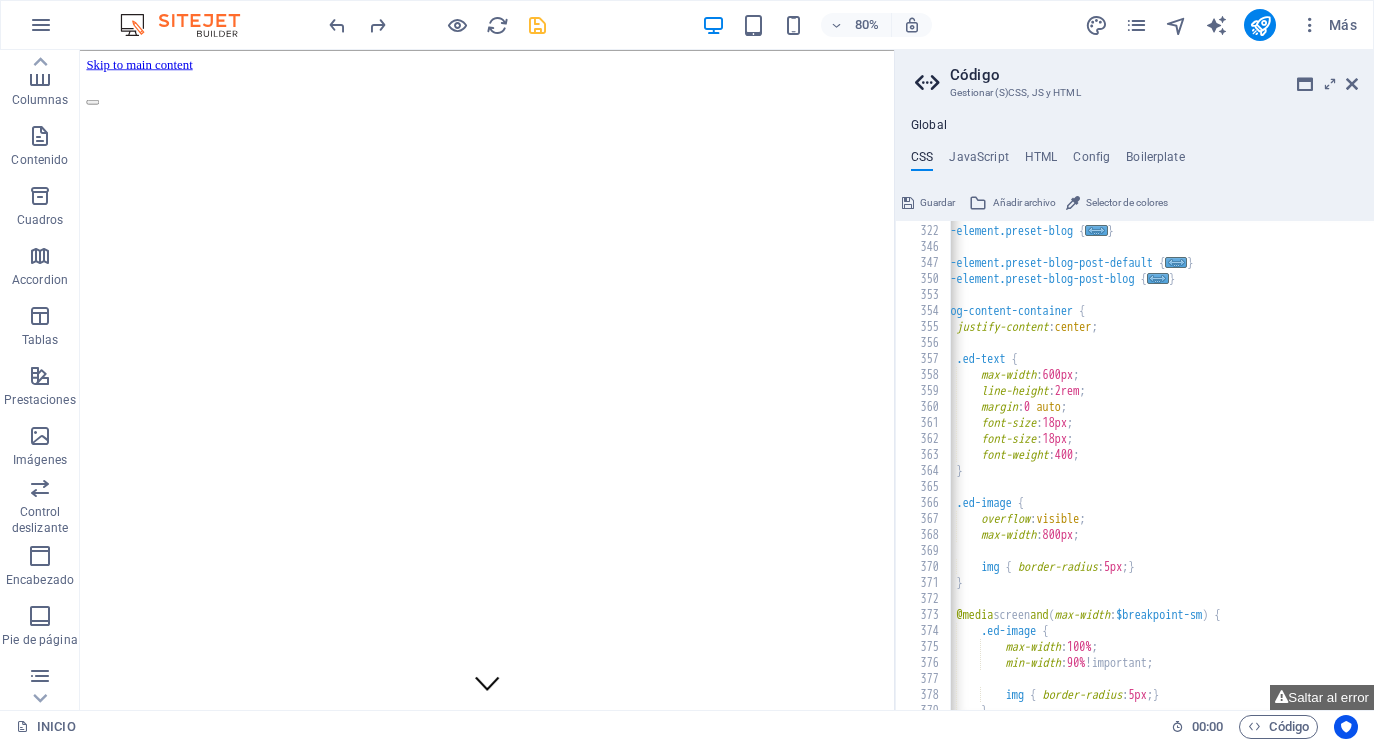 click at bounding box center [589, 109] 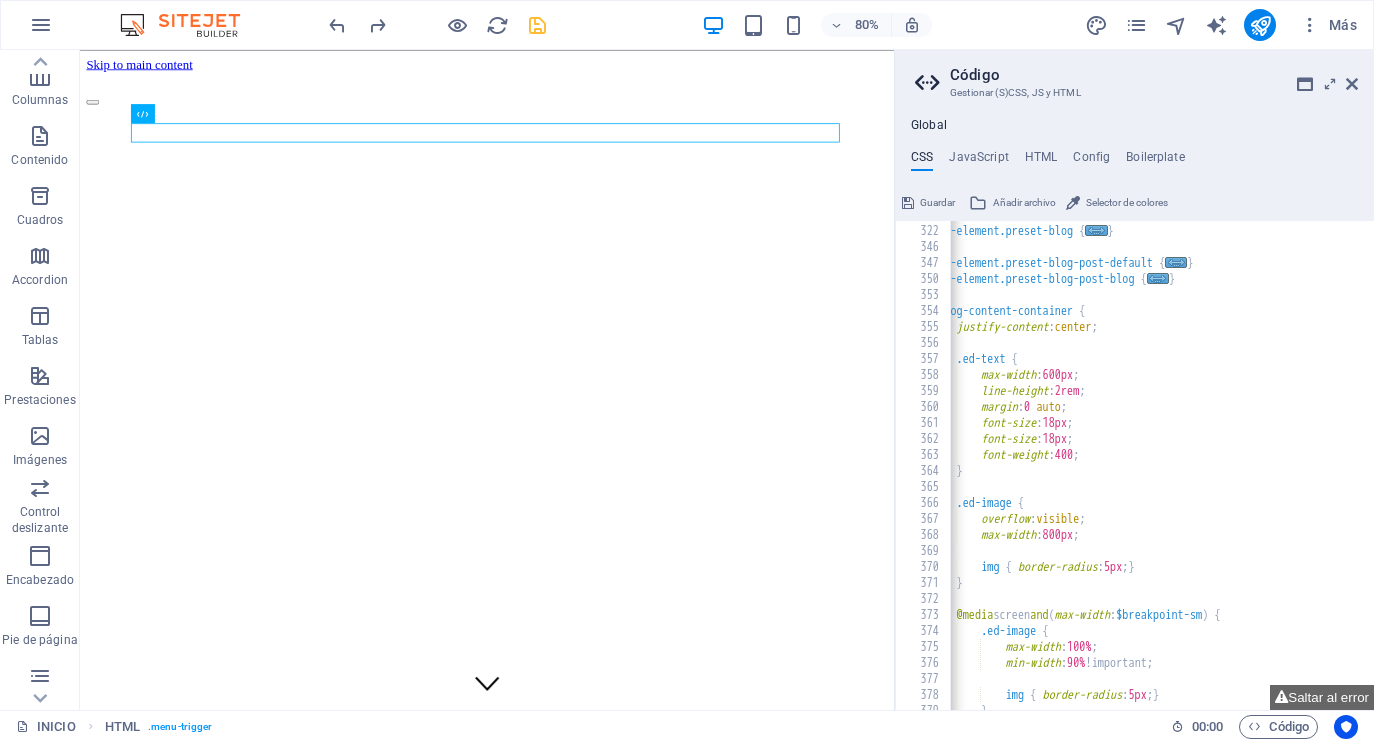 click at bounding box center [589, 109] 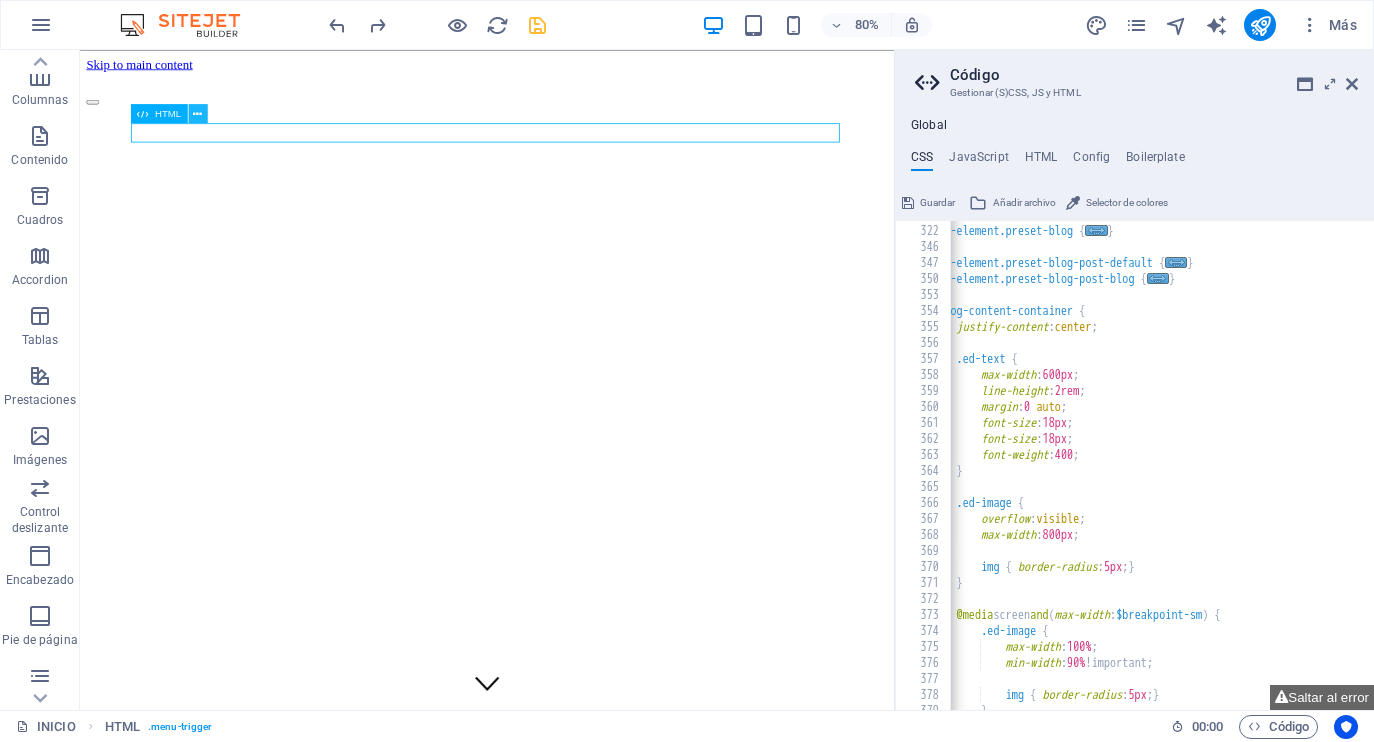 click at bounding box center (198, 113) 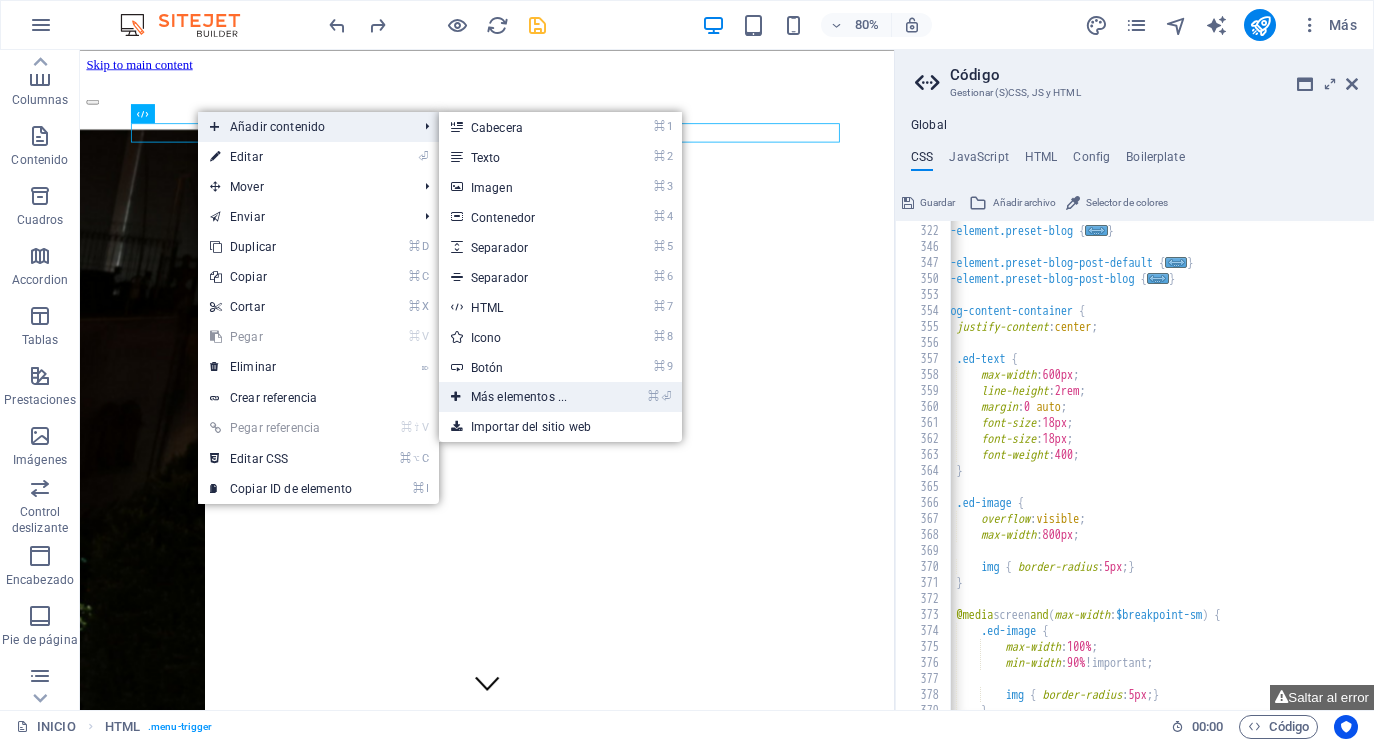 click on "⌘ ⏎  Más elementos ..." at bounding box center (523, 397) 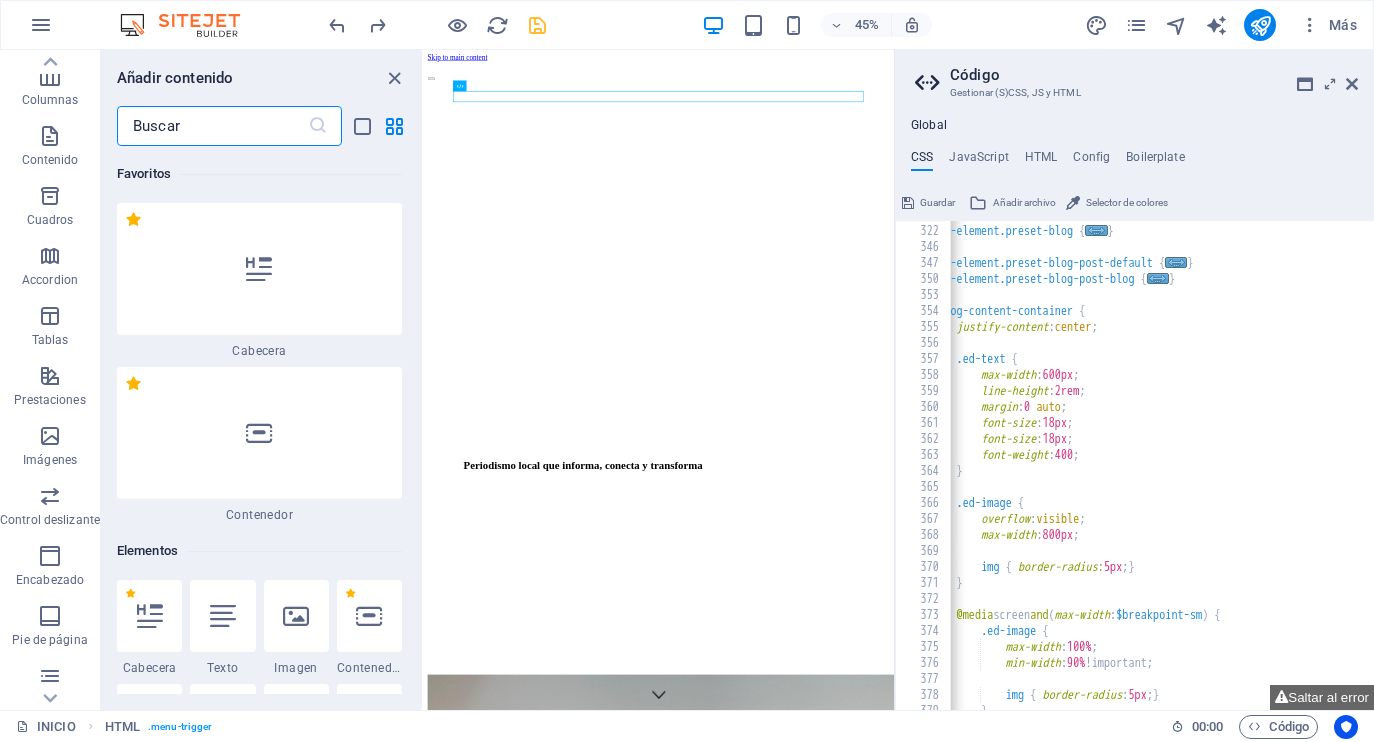 scroll, scrollTop: 0, scrollLeft: 0, axis: both 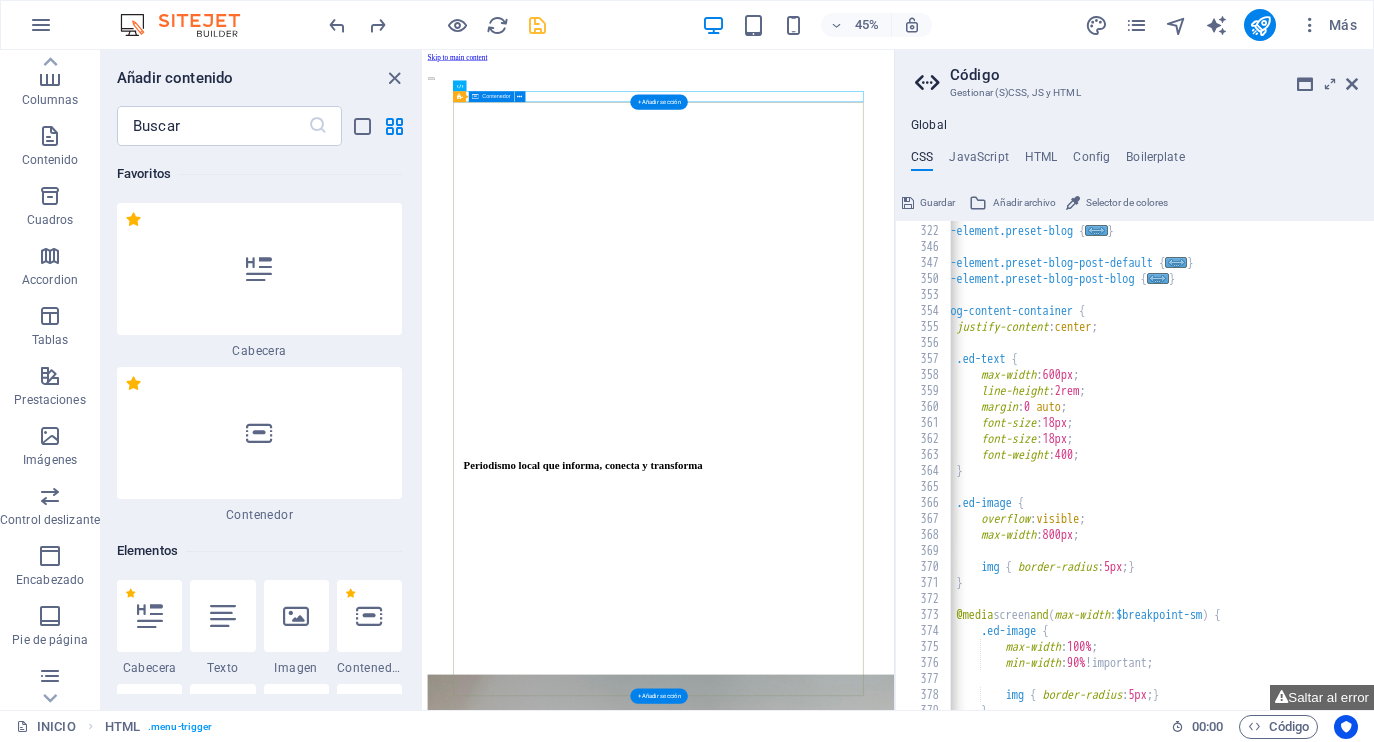 click on "Periodismo local que informa, conecta y transforma" at bounding box center [946, 974] 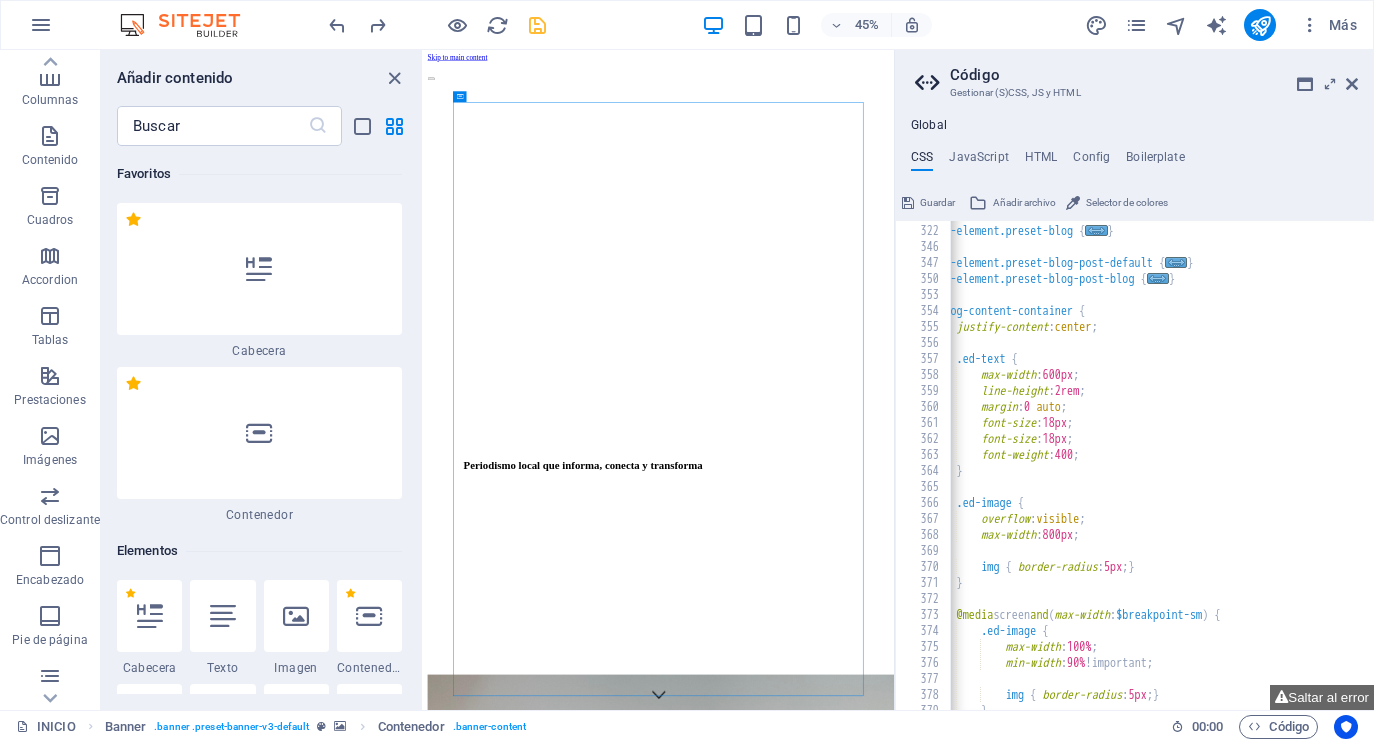 click on "Skip to main content
EnContacto Noticias en [CITY] [STATE] Comunicacion digital noticias atoto Edición y producción EnContacto Noticias en [CITY] [STATE] Periodismo local que informa, conecta y transforma Quiénes somos En Contacto   es un medio digital independiente que narra lo que sucede en los Altos de Jalisco desde una mirada cercana, crítica y humana. Damos voz a lo cotidiano, lo urgente y lo invisible.  see more MACRO Agencia creativa especializada en redes sociales, producción audiovisual y estrategias de contenido que conectan marcas con personas. Más de 10 años creando contenido para marcas de diversas partes de la república.  see more noticias Las historias que importan, contadas desde lo local. Explora las noticias más recientes de [CITY] [STATE] y los Altos de Jalisco: reportajes, entrevistas y voces que merecen ser escuchadas. see more telefono Mensajes [PHONE] Social Facebook Instagram TikTok Contact contacto@[EXAMPLE.COM] Legal Notice Privacy" at bounding box center [946, 2922] 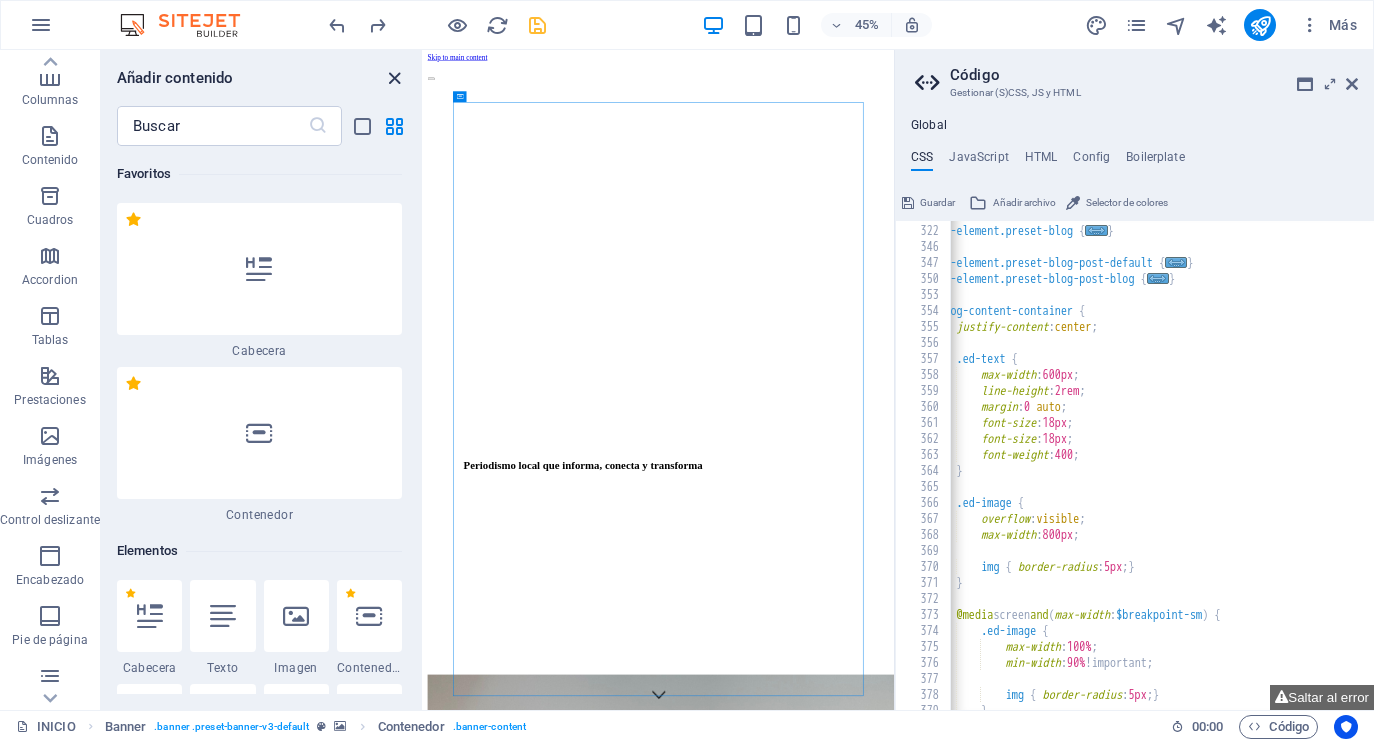 click at bounding box center (394, 78) 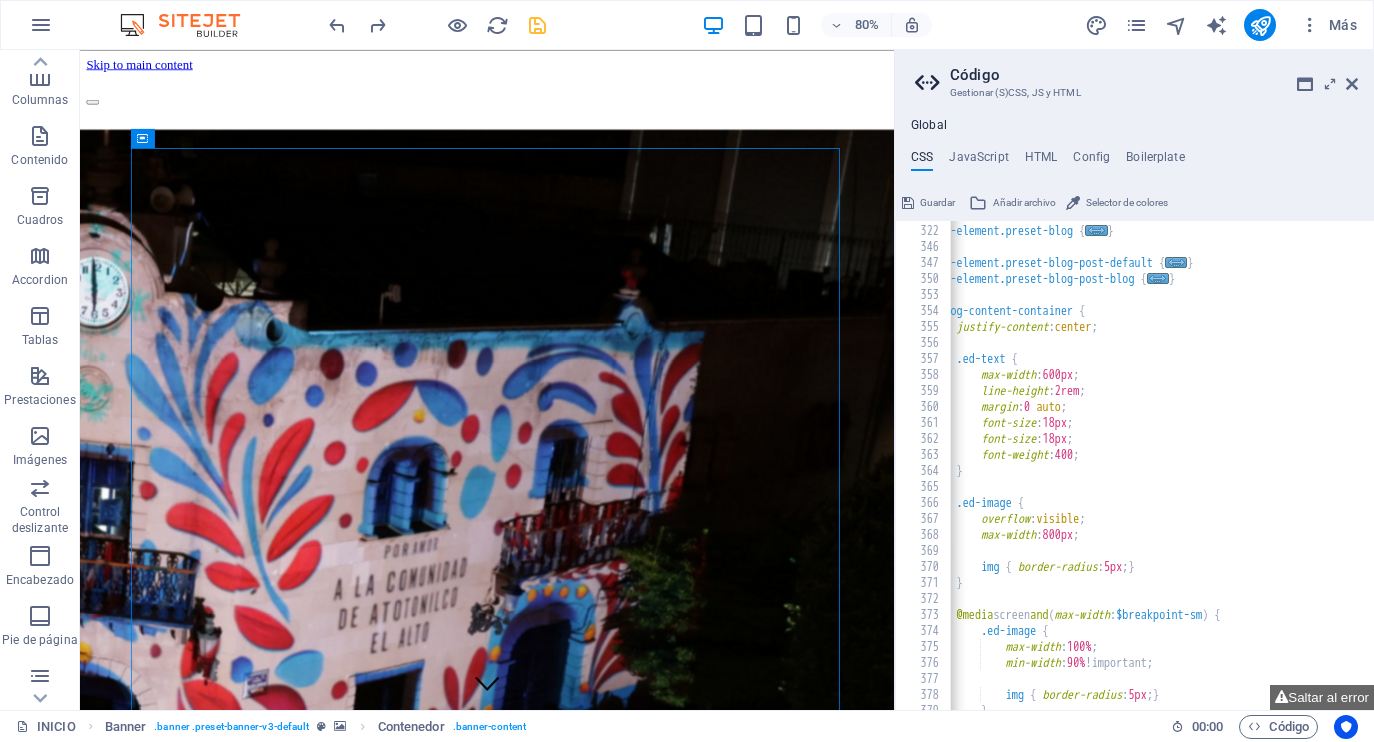 scroll, scrollTop: -2, scrollLeft: 0, axis: vertical 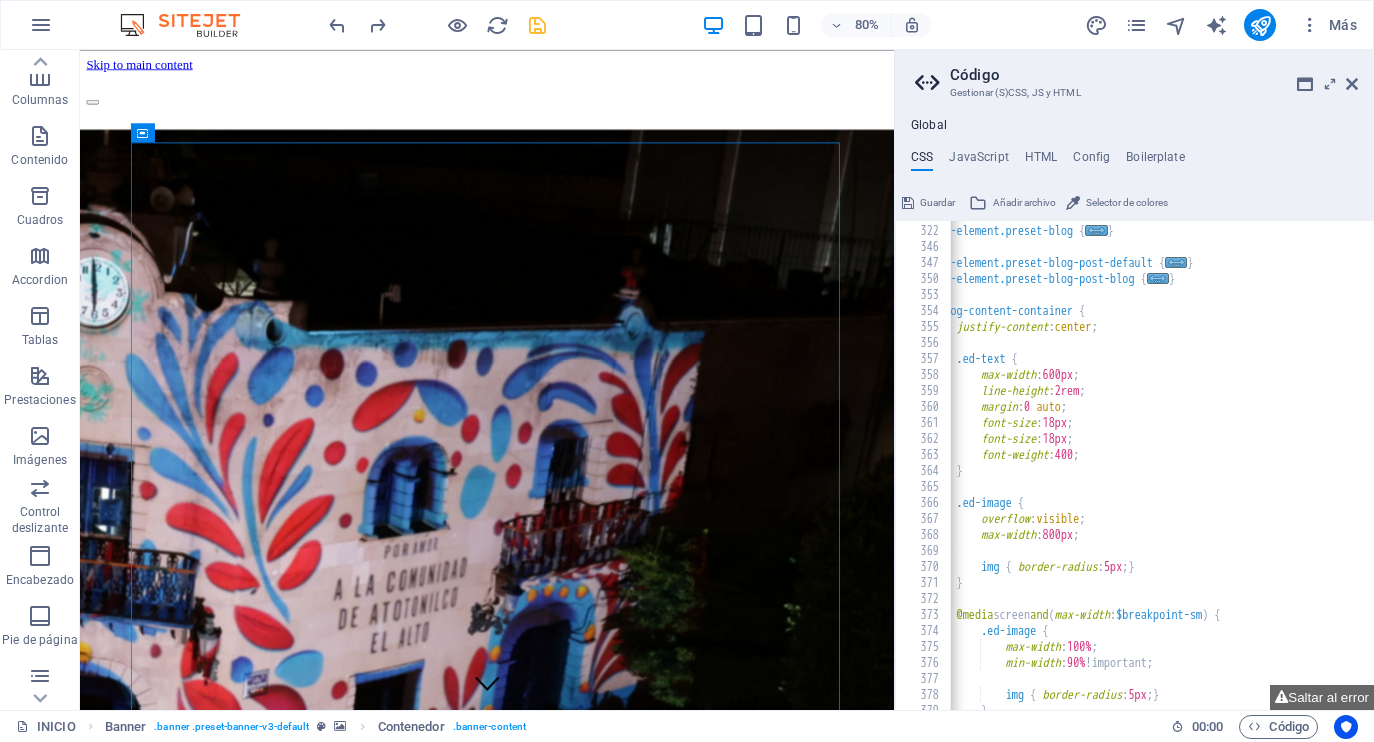 click on "Skip to main content
EnContacto Noticias en [CITY] [STATE] Comunicacion digital noticias atoto Edición y producción EnContacto Noticias en [CITY] [STATE] Periodismo local que informa, conecta y transforma Quiénes somos En Contacto   es un medio digital independiente que narra lo que sucede en los Altos de Jalisco desde una mirada cercana, crítica y humana. Damos voz a lo cotidiano, lo urgente y lo invisible.  see more MACRO Agencia creativa especializada en redes sociales, producción audiovisual y estrategias de contenido que conectan marcas con personas. Más de 10 años creando contenido para marcas de diversas partes de la república.  see more noticias Las historias que importan, contadas desde lo local. Explora las noticias más recientes de [CITY] [STATE] y los Altos de Jalisco: reportajes, entrevistas y voces que merecen ser escuchadas. see more telefono Mensajes [PHONE] Social Facebook Instagram TikTok Contact contacto@[EXAMPLE.COM] Legal Notice Privacy" at bounding box center [589, 2714] 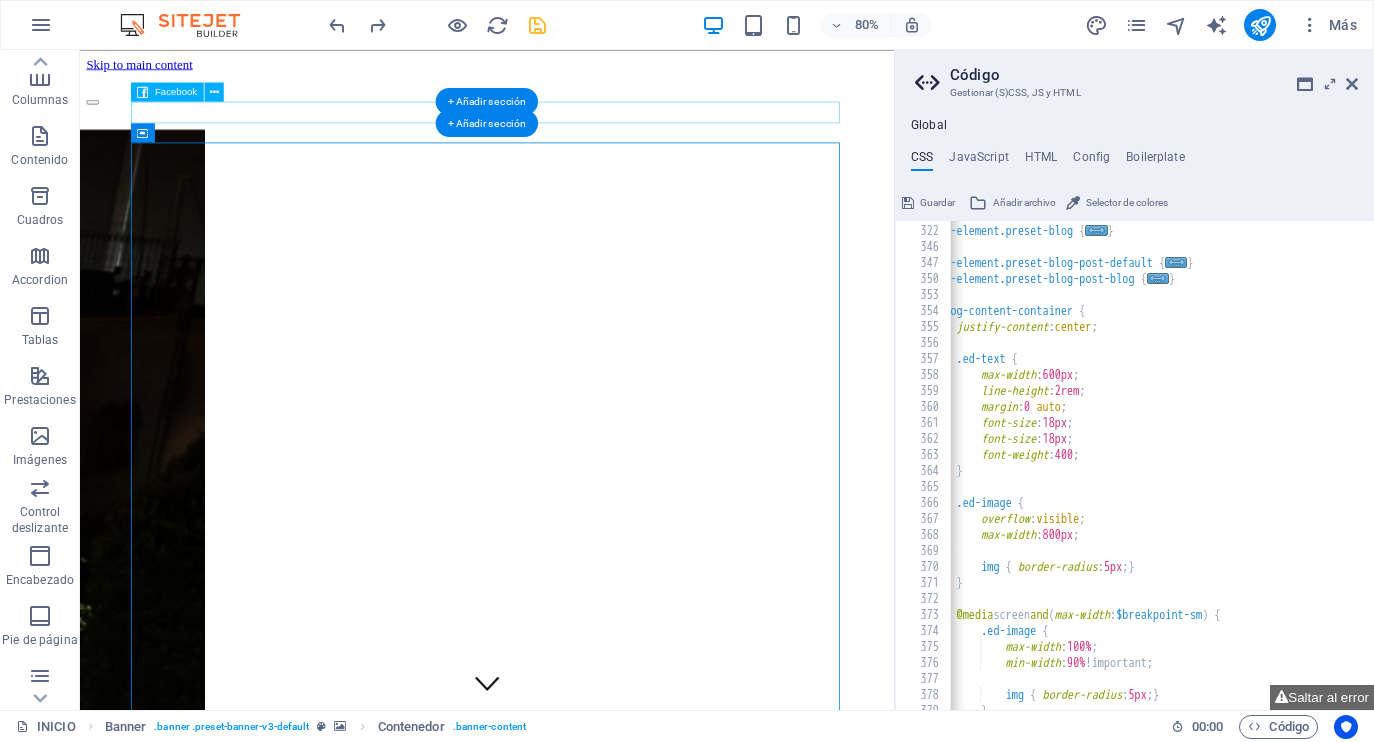click at bounding box center (589, 88) 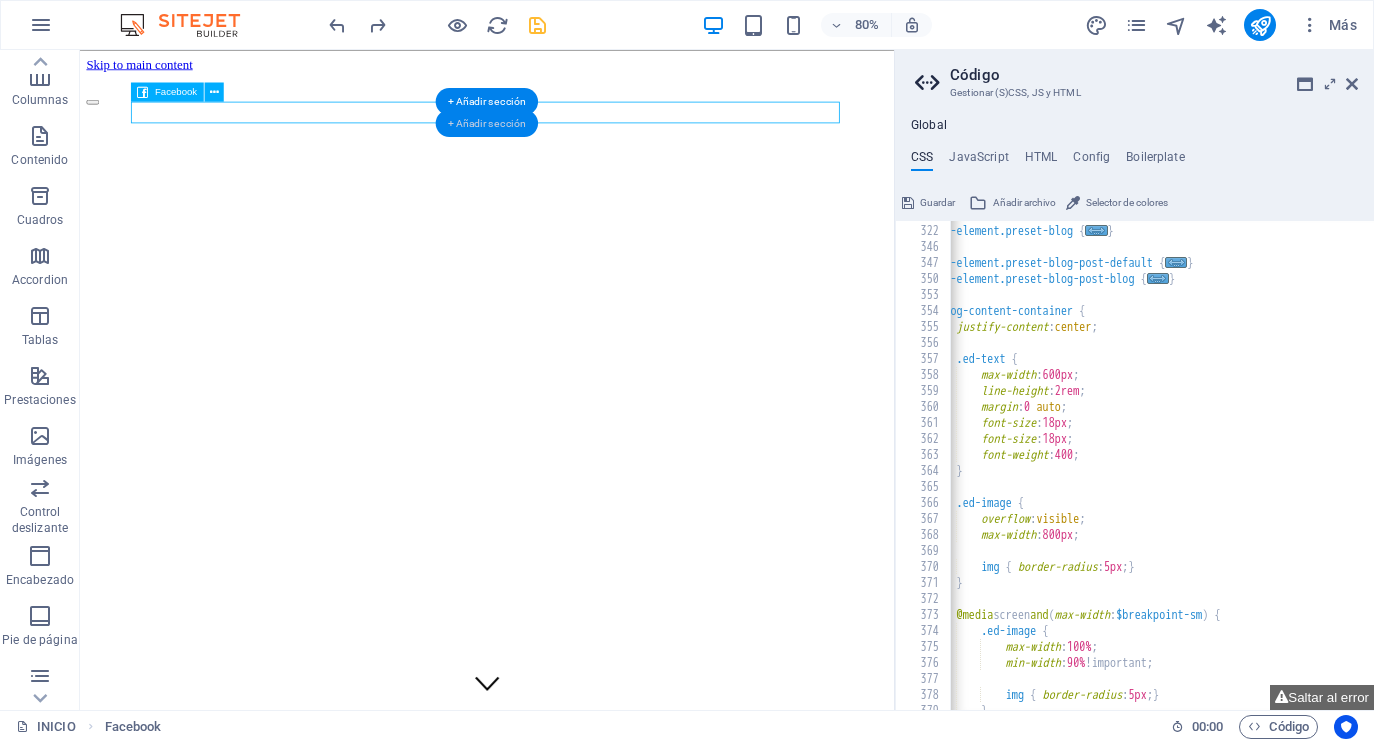 click on "+ Añadir sección" at bounding box center (487, 122) 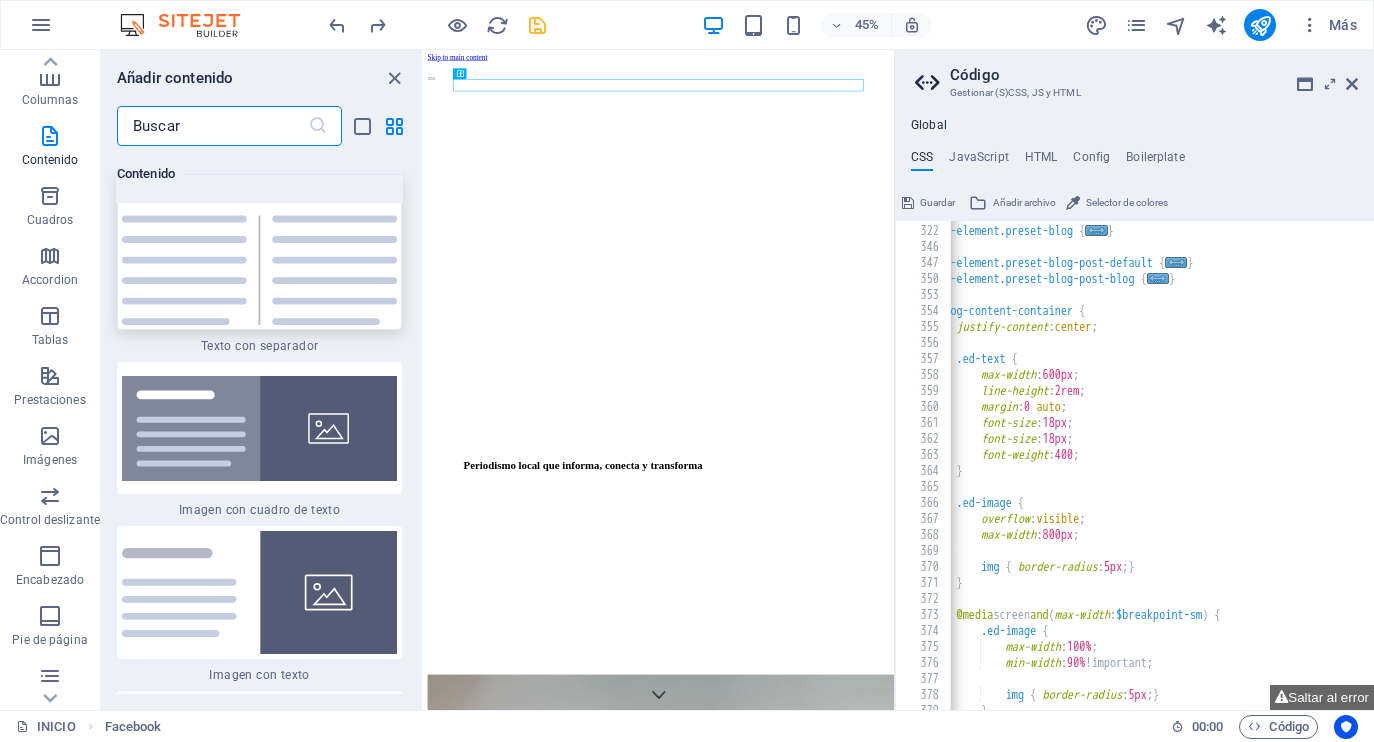 scroll, scrollTop: 7193, scrollLeft: 0, axis: vertical 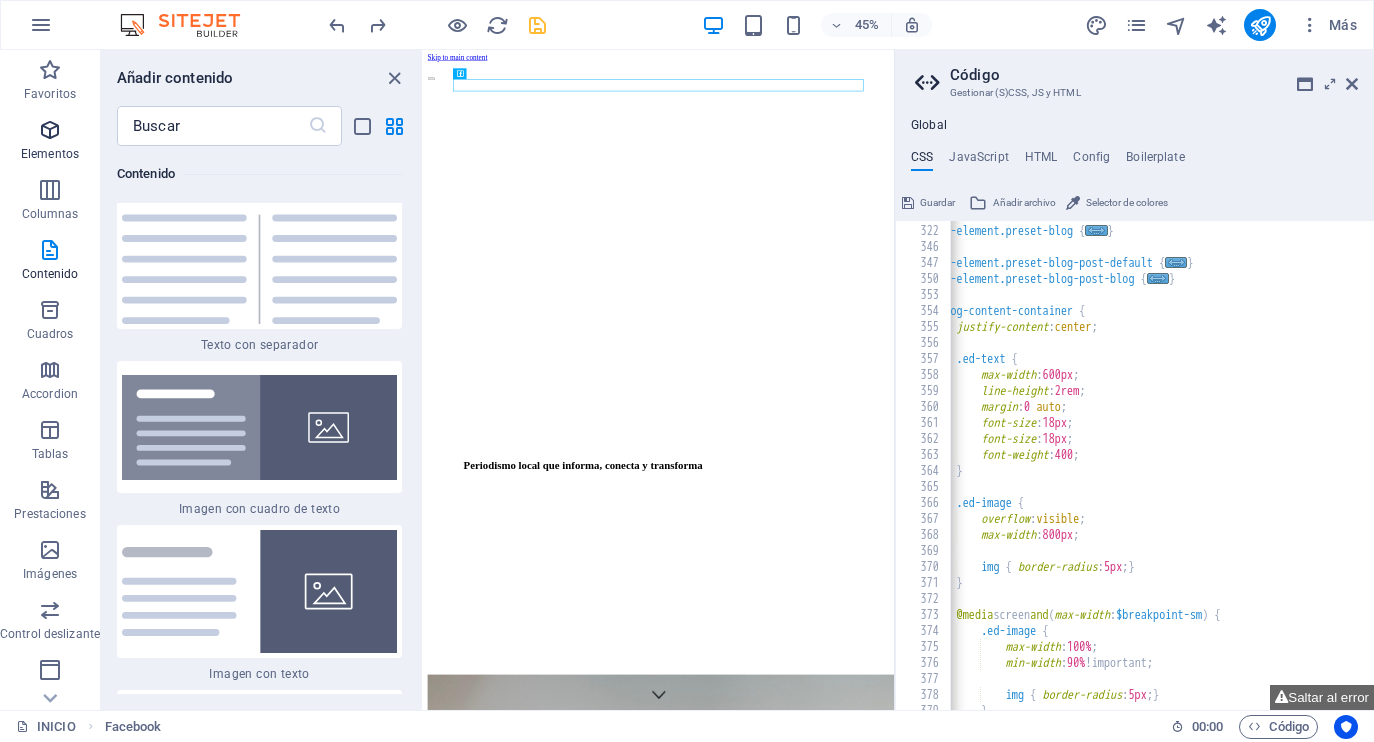 click at bounding box center (50, 130) 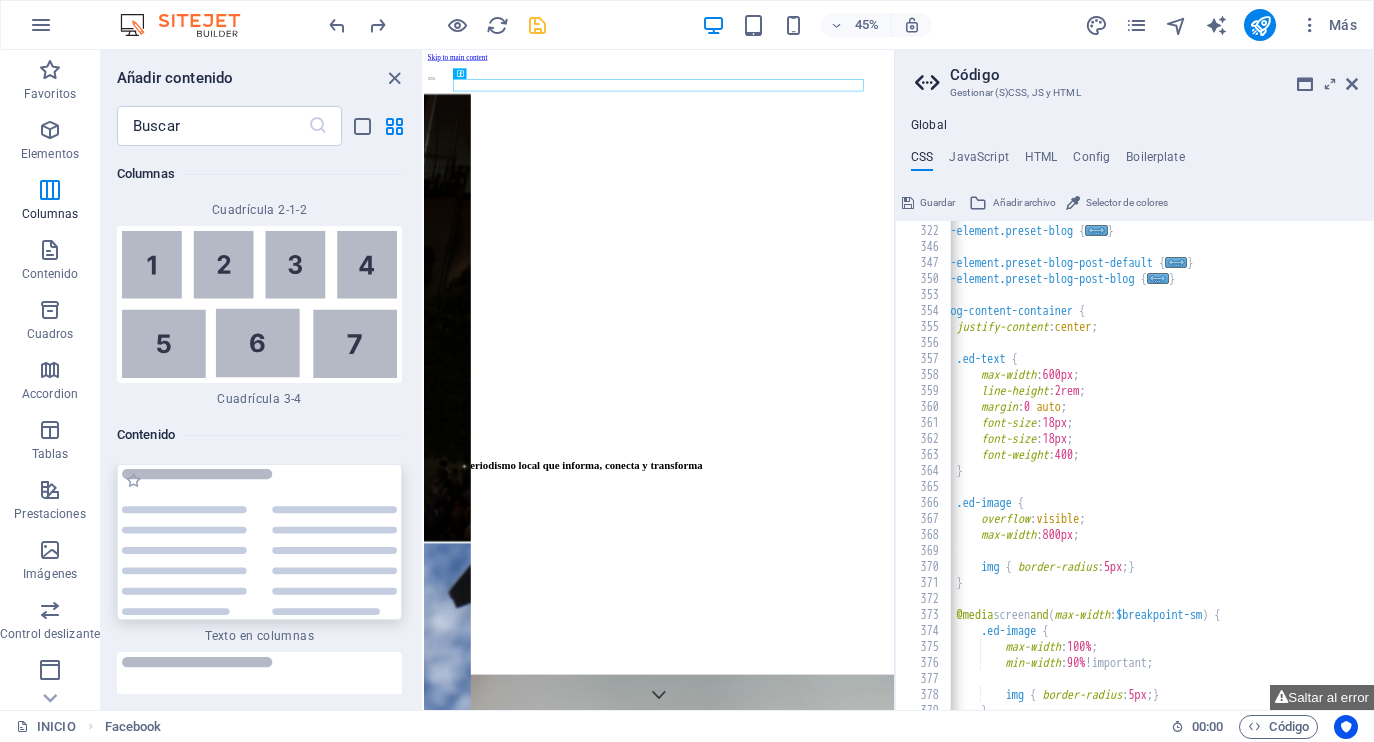 scroll, scrollTop: 6526, scrollLeft: 0, axis: vertical 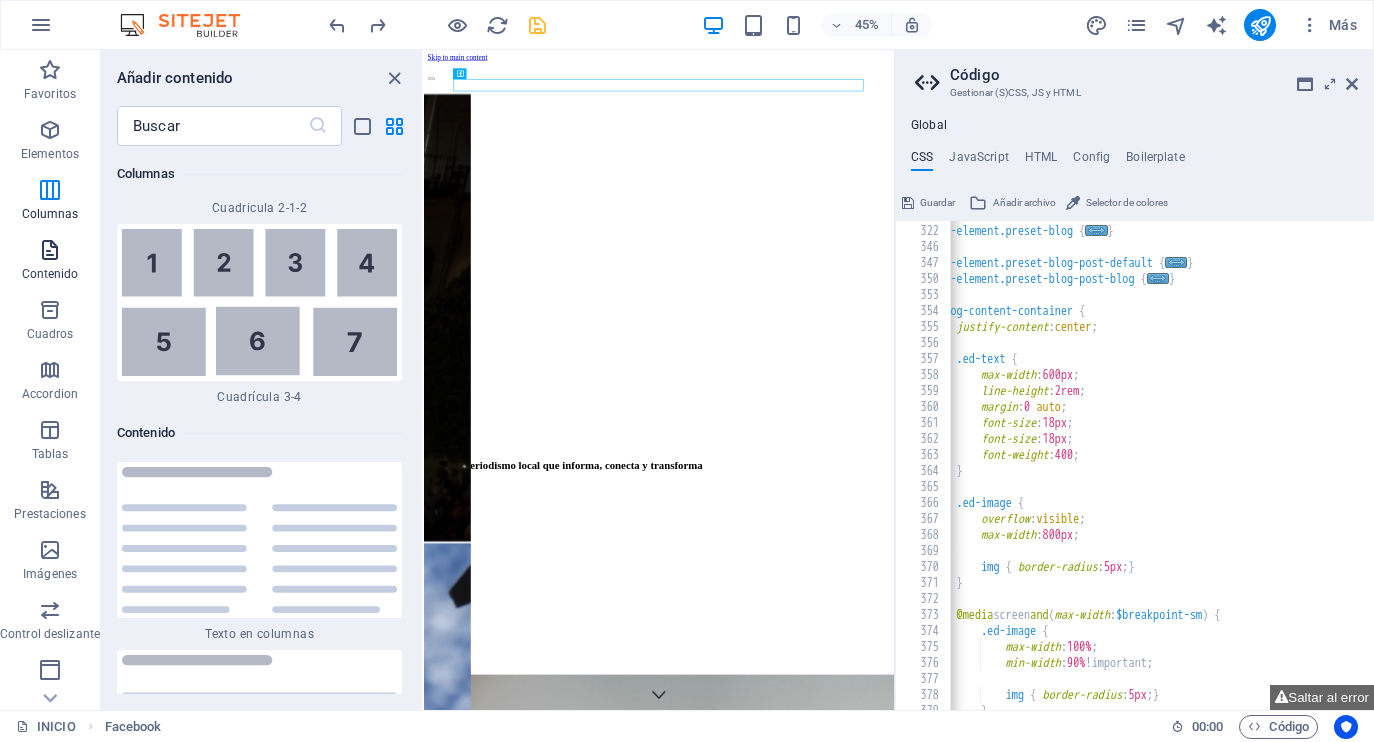click at bounding box center [50, 250] 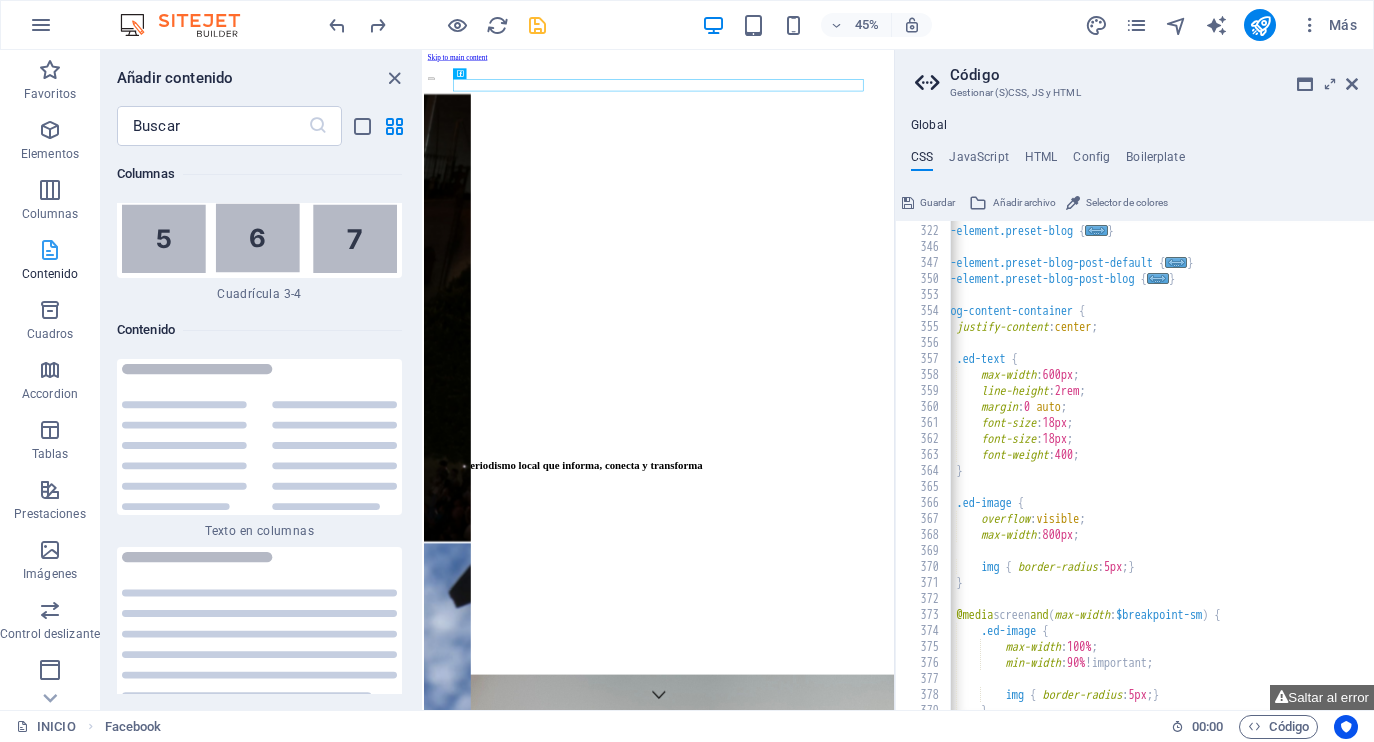 scroll, scrollTop: 6808, scrollLeft: 0, axis: vertical 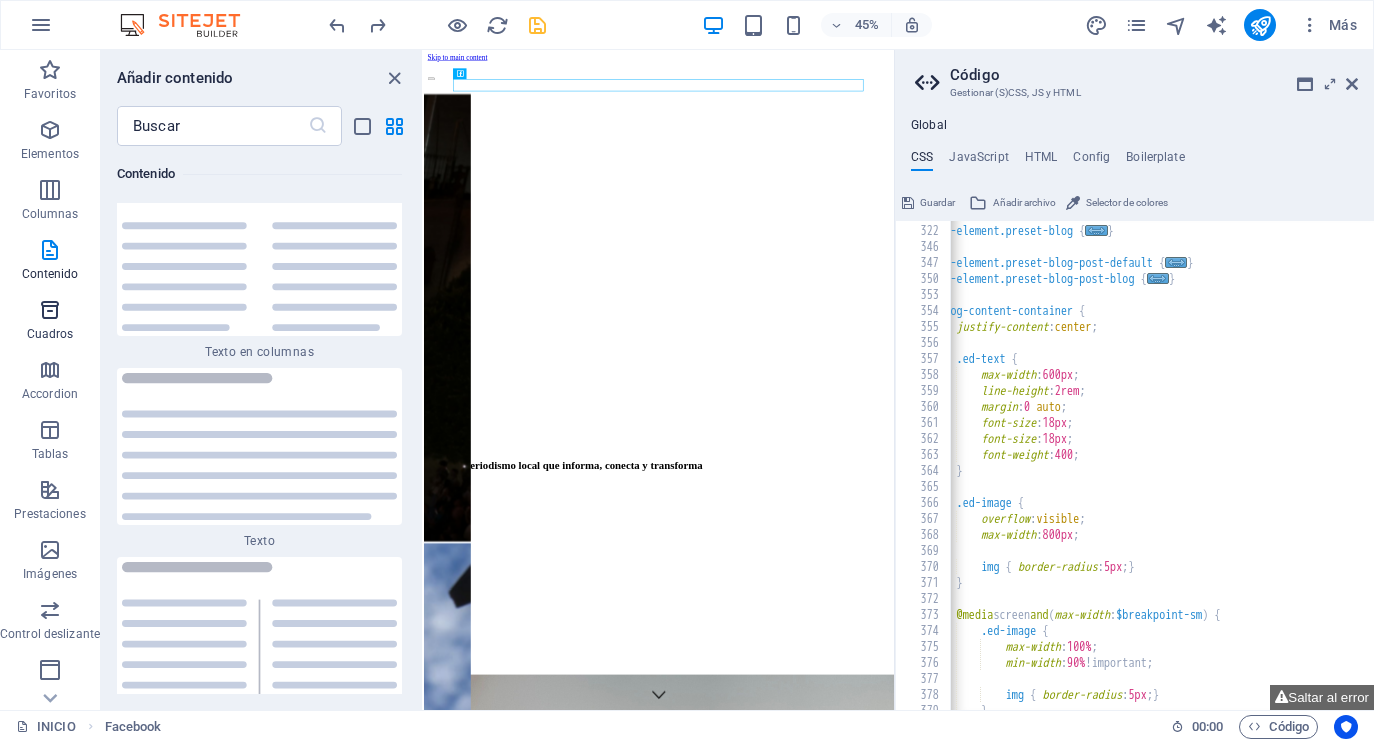 click on "Cuadros" at bounding box center (50, 334) 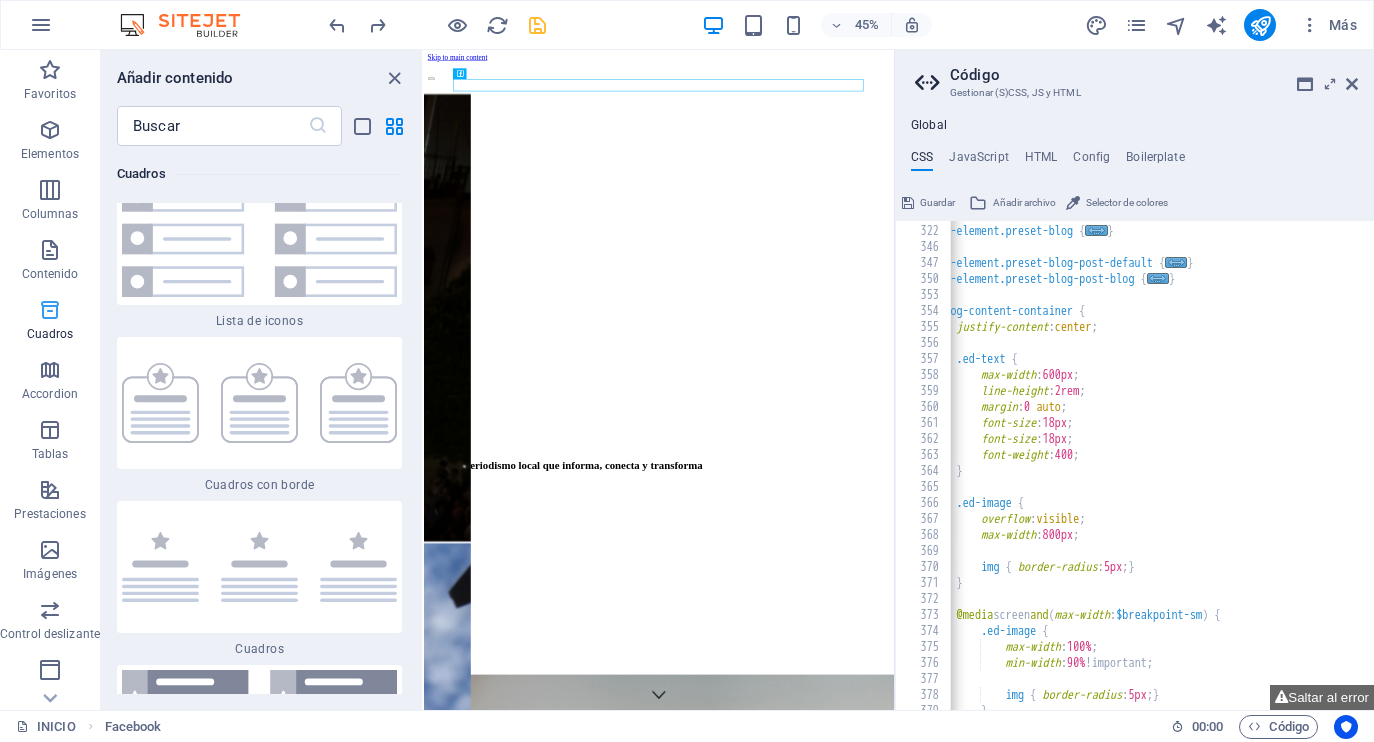 scroll, scrollTop: 10850, scrollLeft: 0, axis: vertical 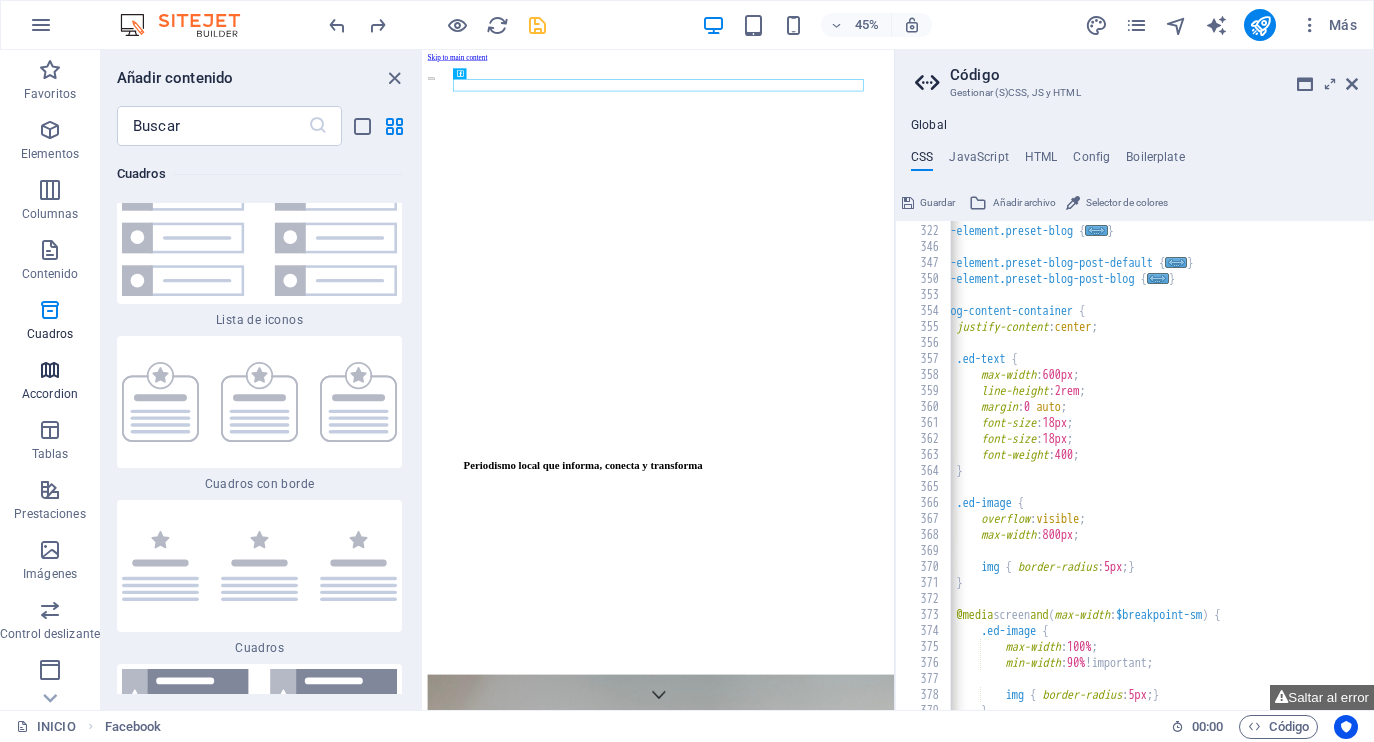 click at bounding box center (50, 370) 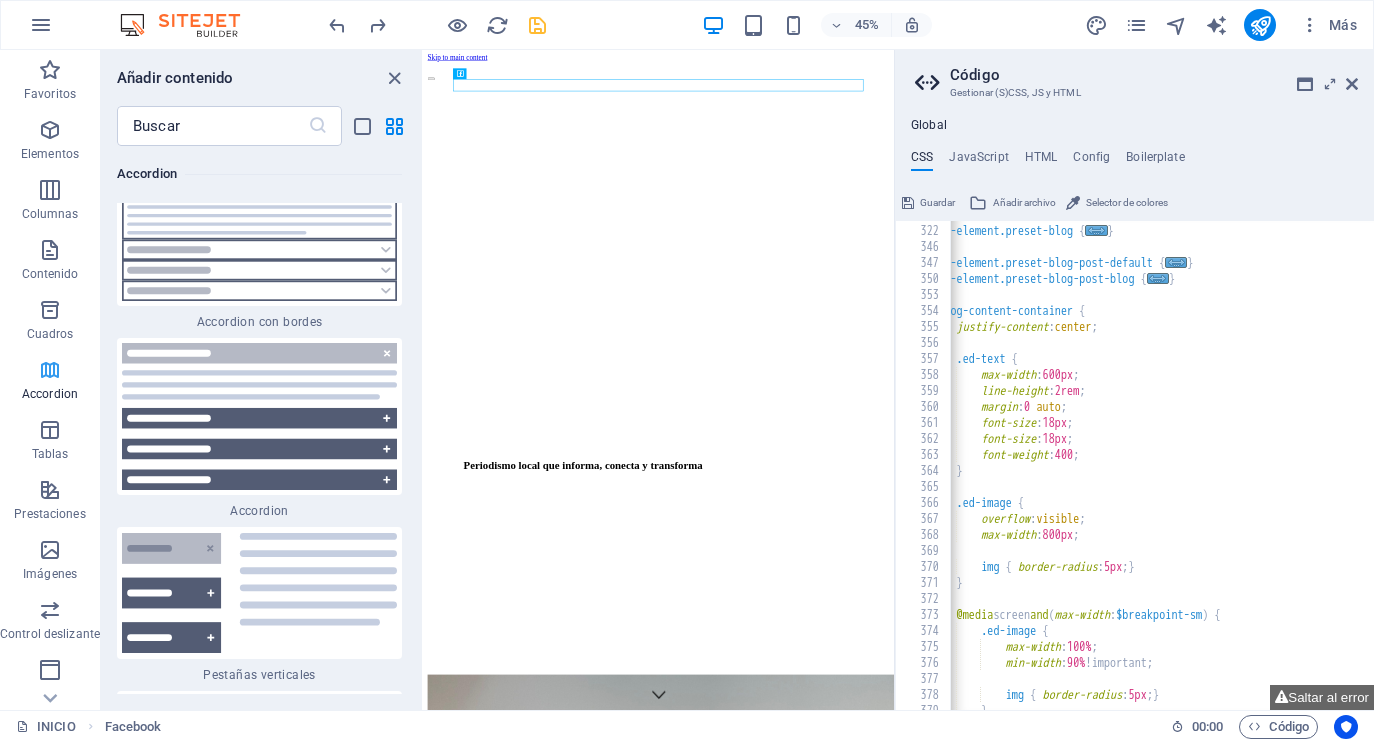 scroll, scrollTop: 12464, scrollLeft: 0, axis: vertical 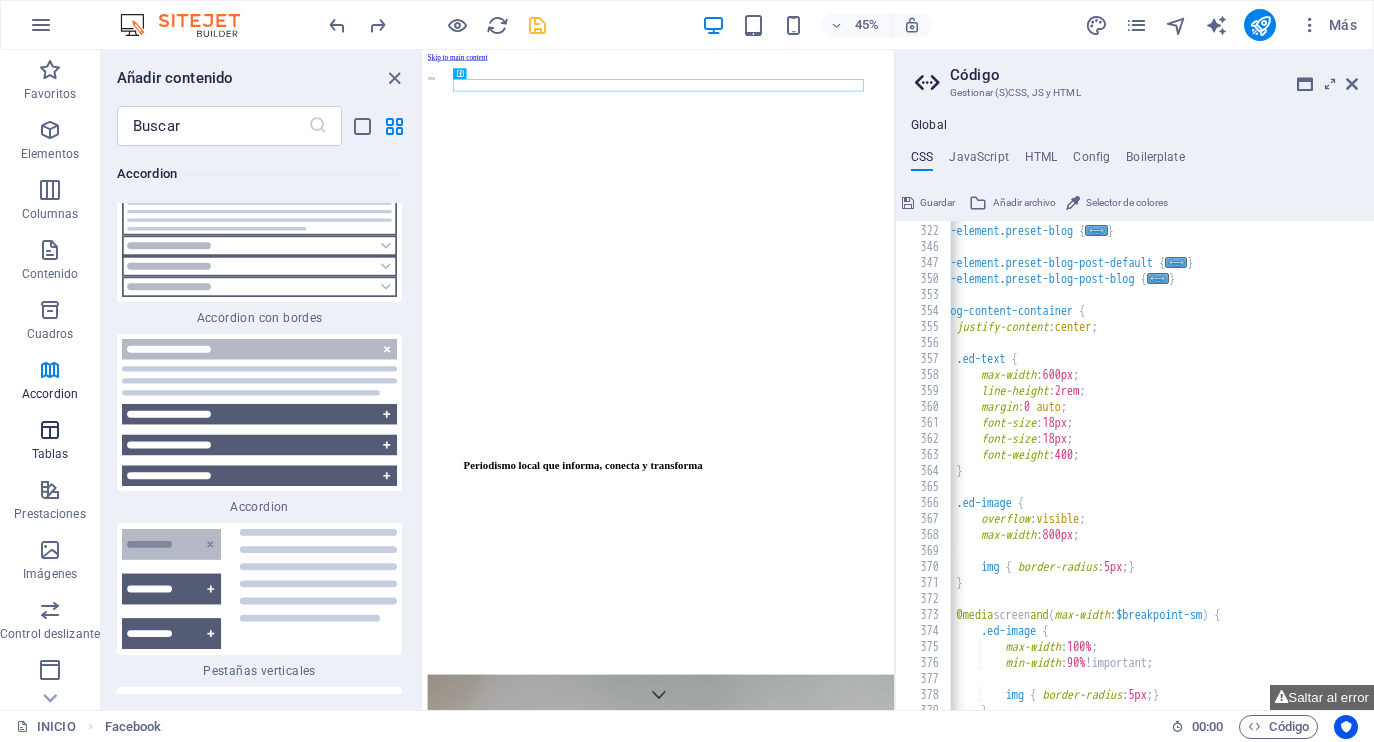 click on "Tablas" at bounding box center (50, 454) 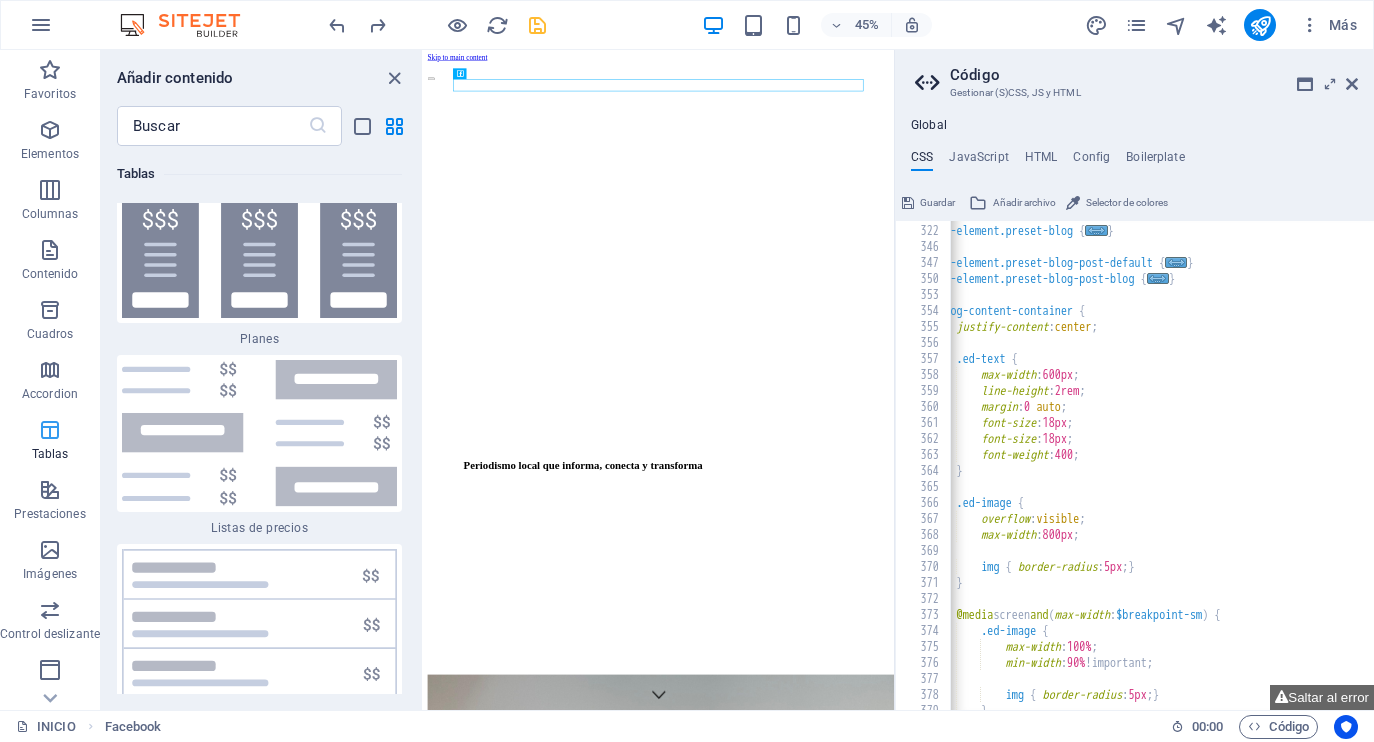 scroll, scrollTop: 13576, scrollLeft: 0, axis: vertical 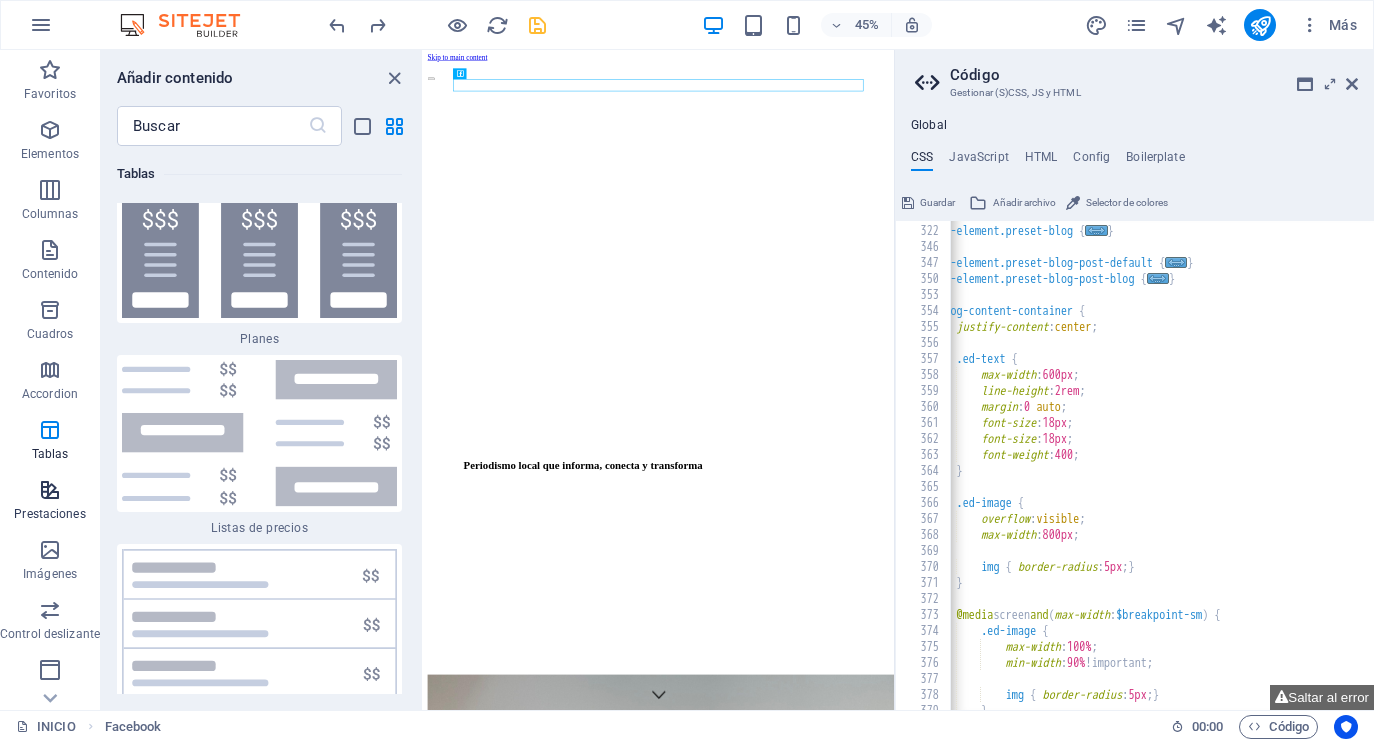 click at bounding box center [50, 490] 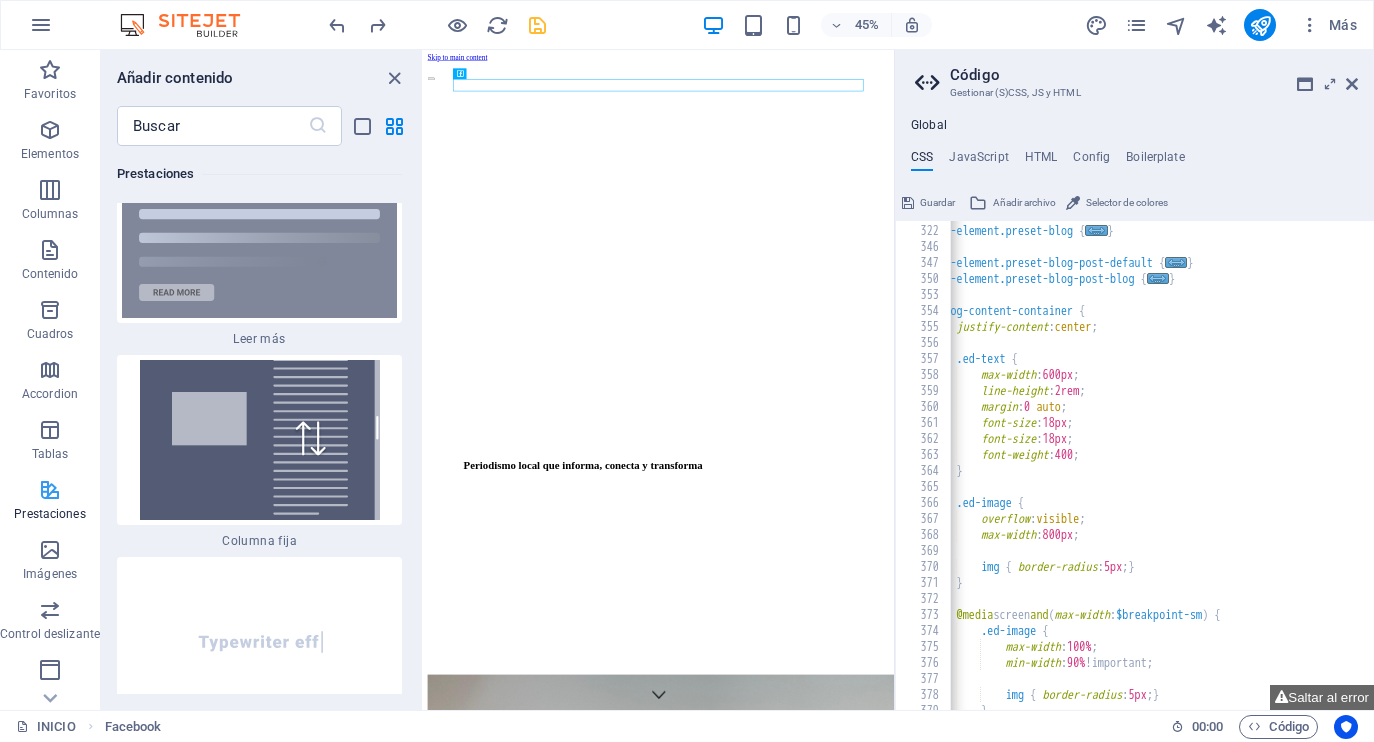 scroll, scrollTop: 15285, scrollLeft: 0, axis: vertical 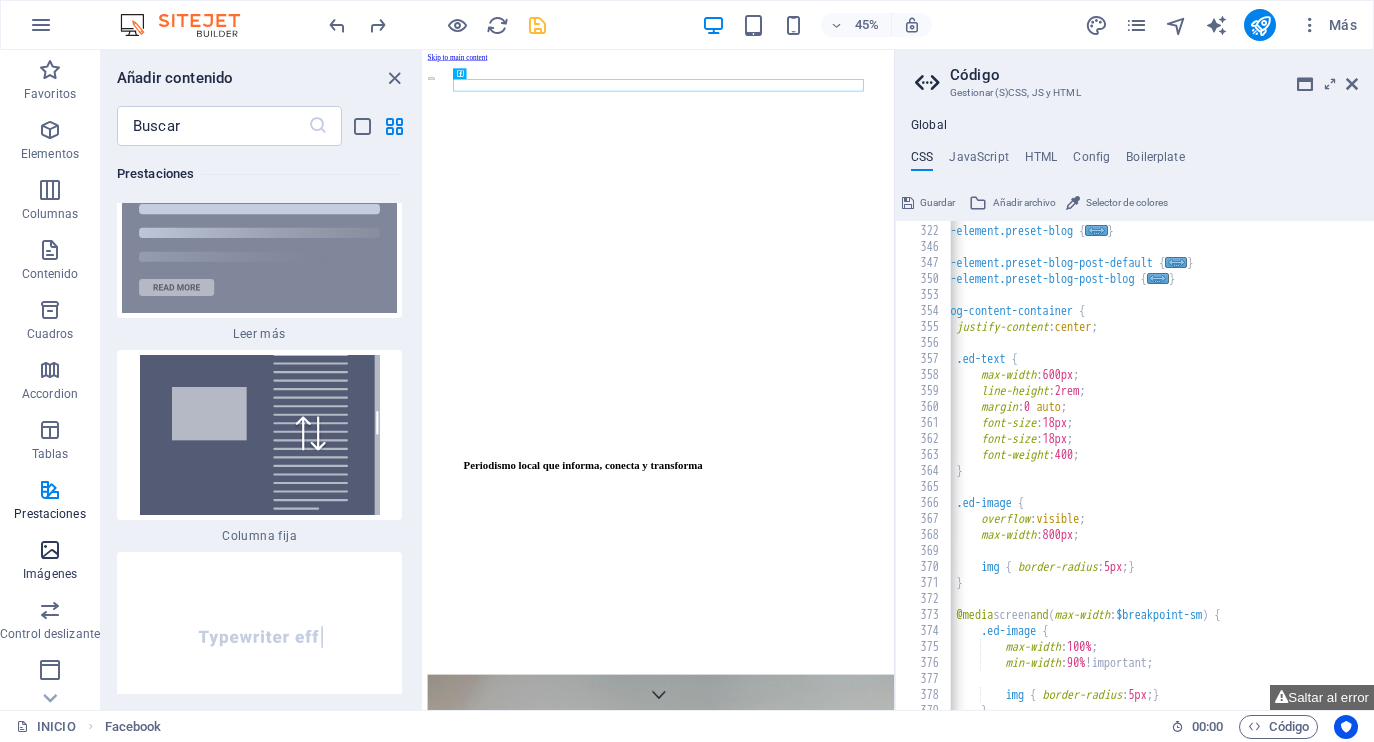 click at bounding box center (50, 550) 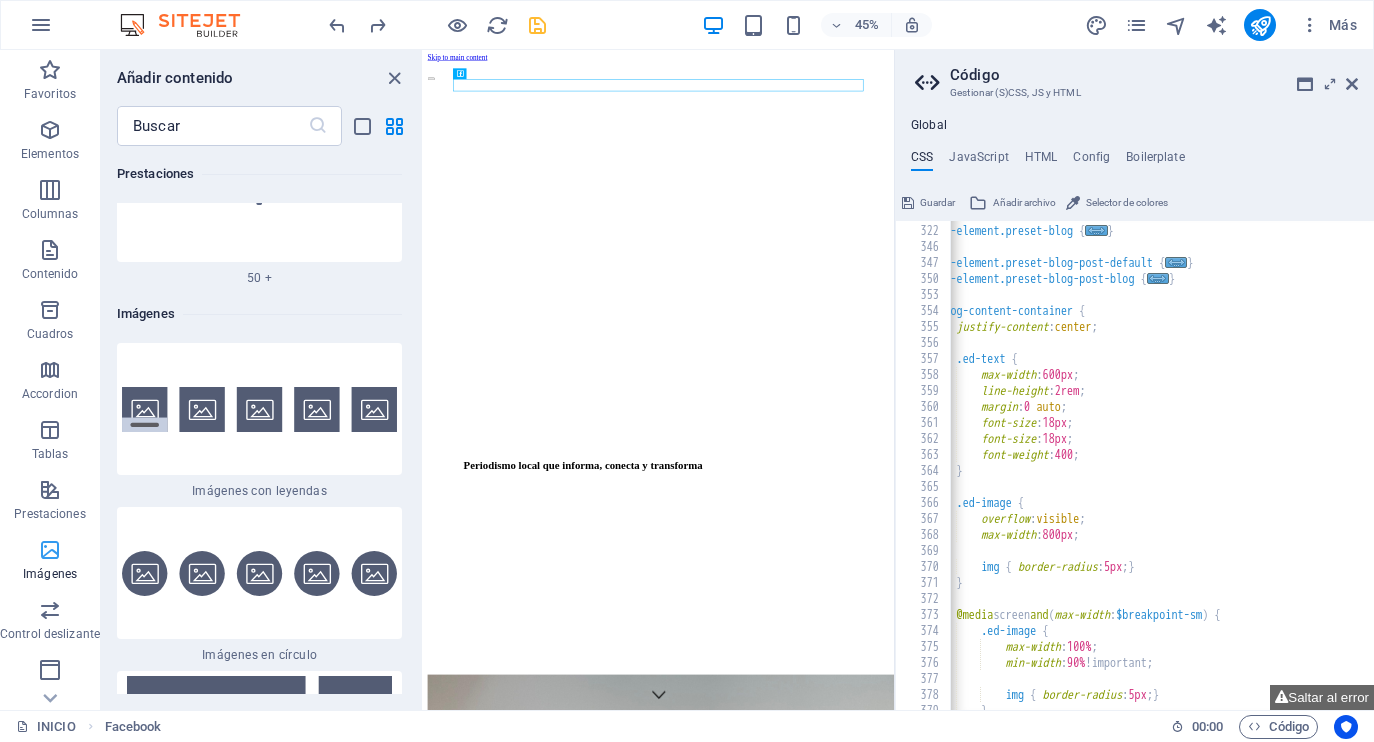 scroll, scrollTop: 20137, scrollLeft: 0, axis: vertical 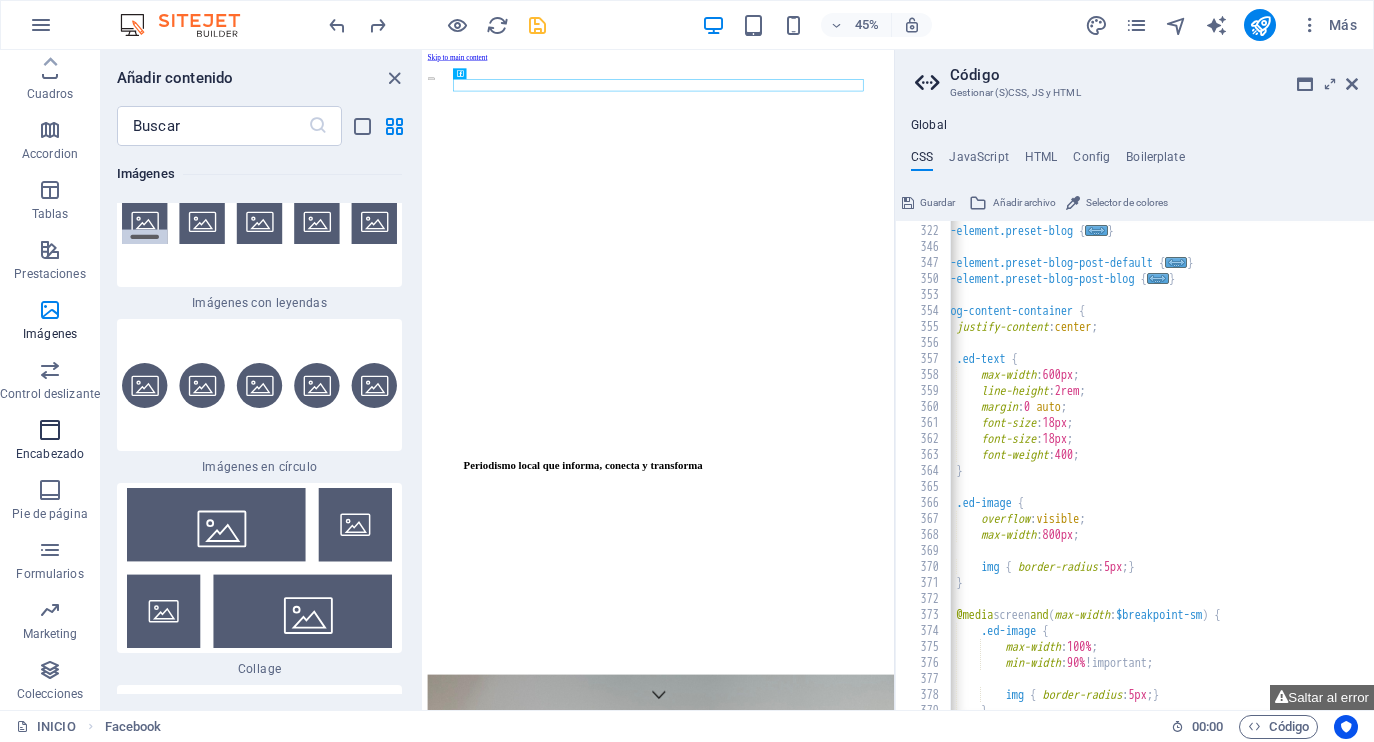 click at bounding box center (50, 430) 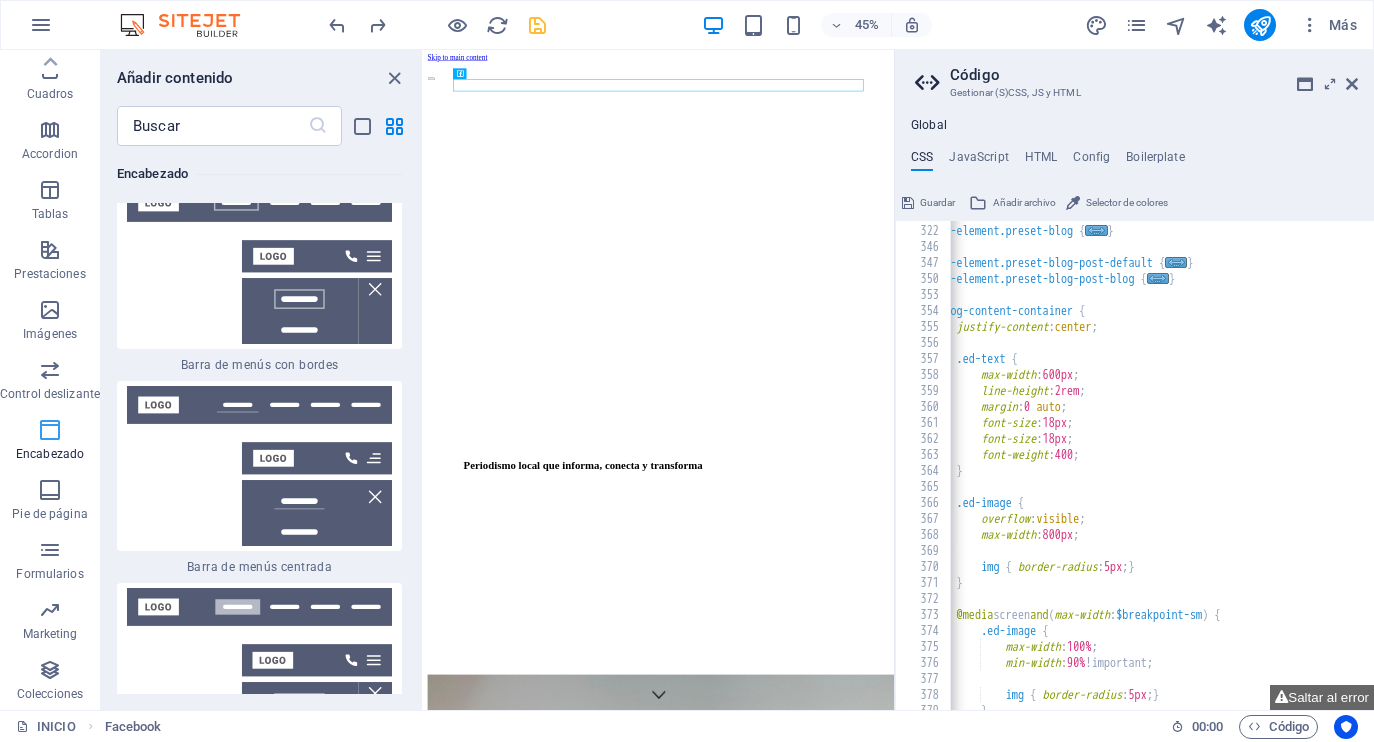 scroll, scrollTop: 24033, scrollLeft: 0, axis: vertical 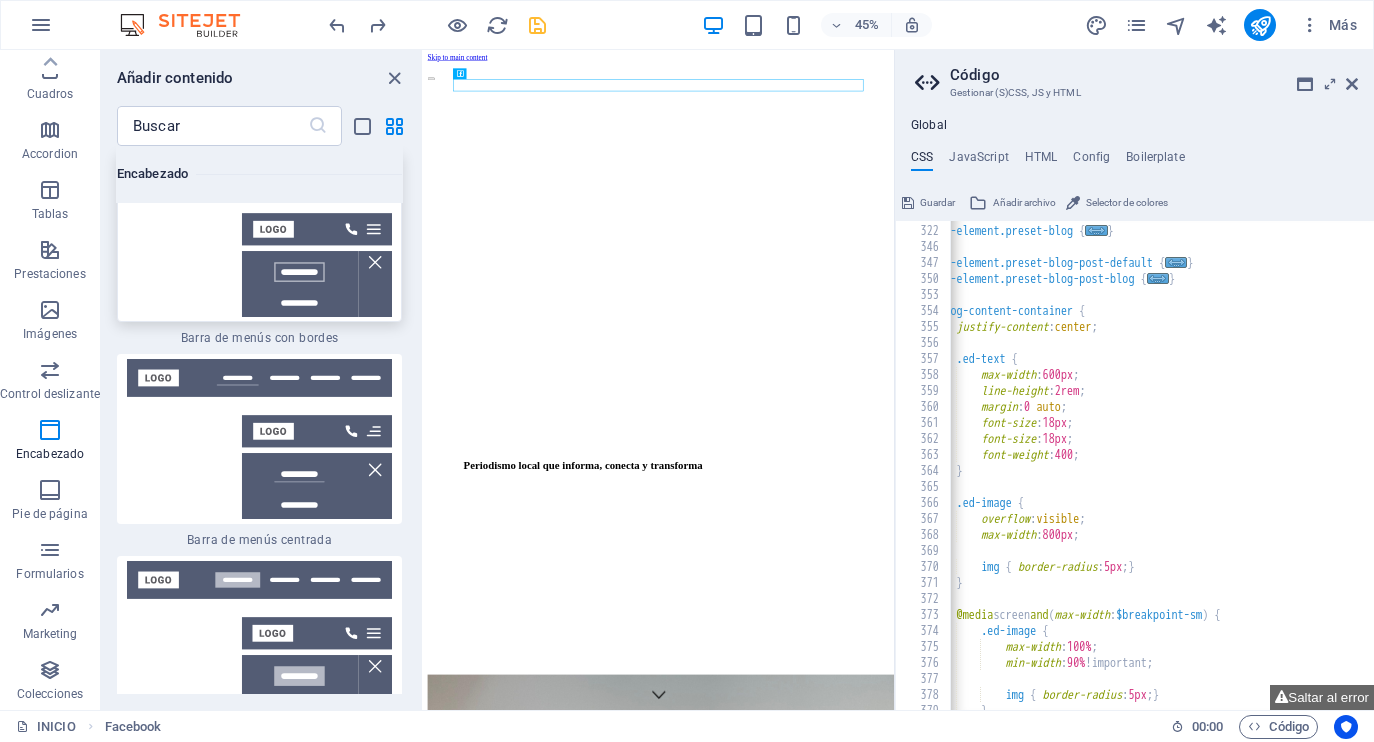 click at bounding box center [259, 237] 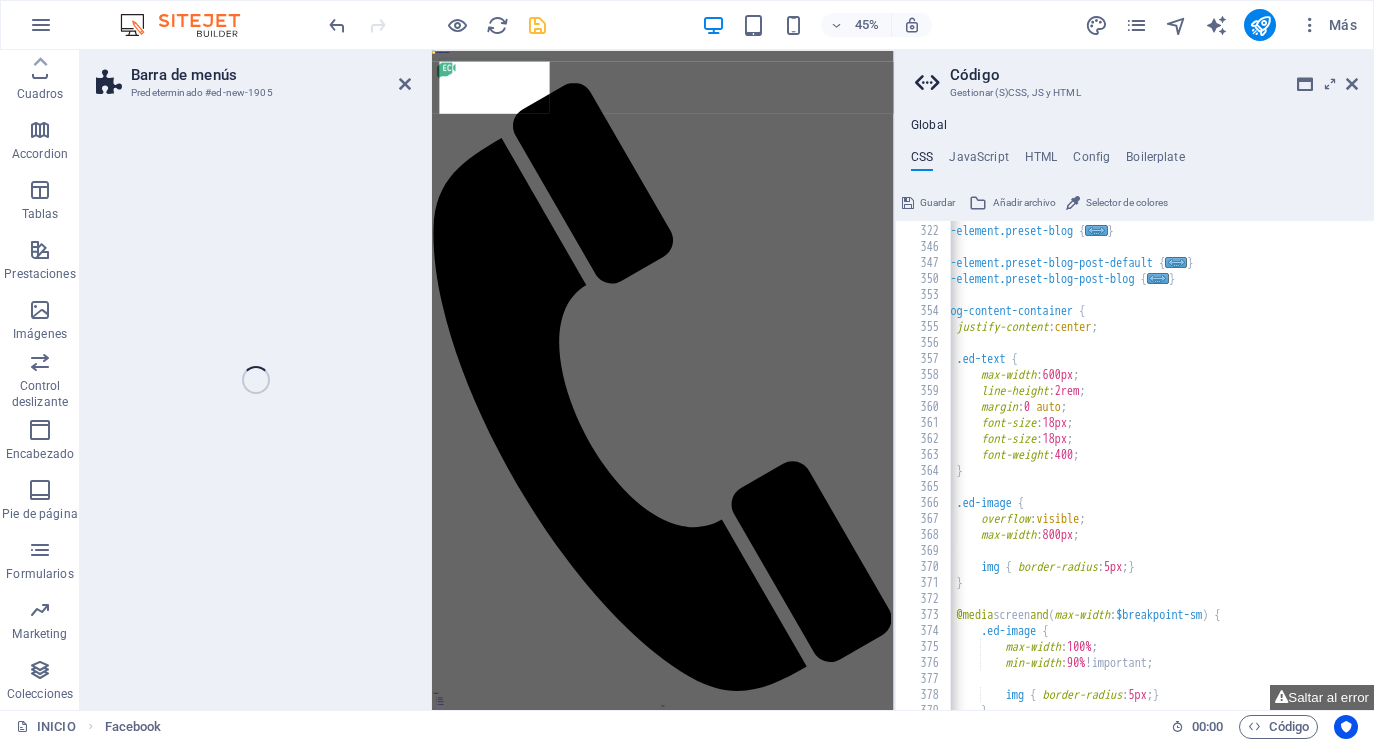 select on "rem" 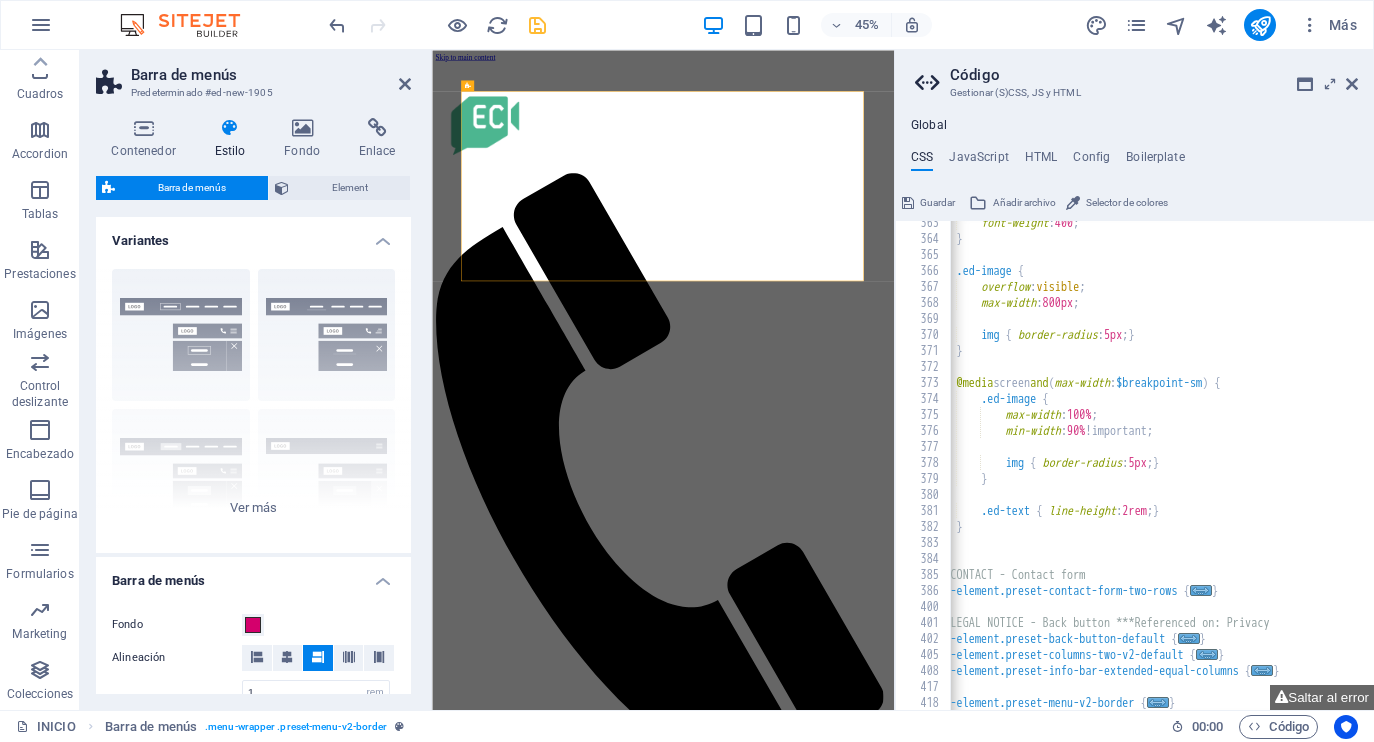 scroll, scrollTop: 1430, scrollLeft: 0, axis: vertical 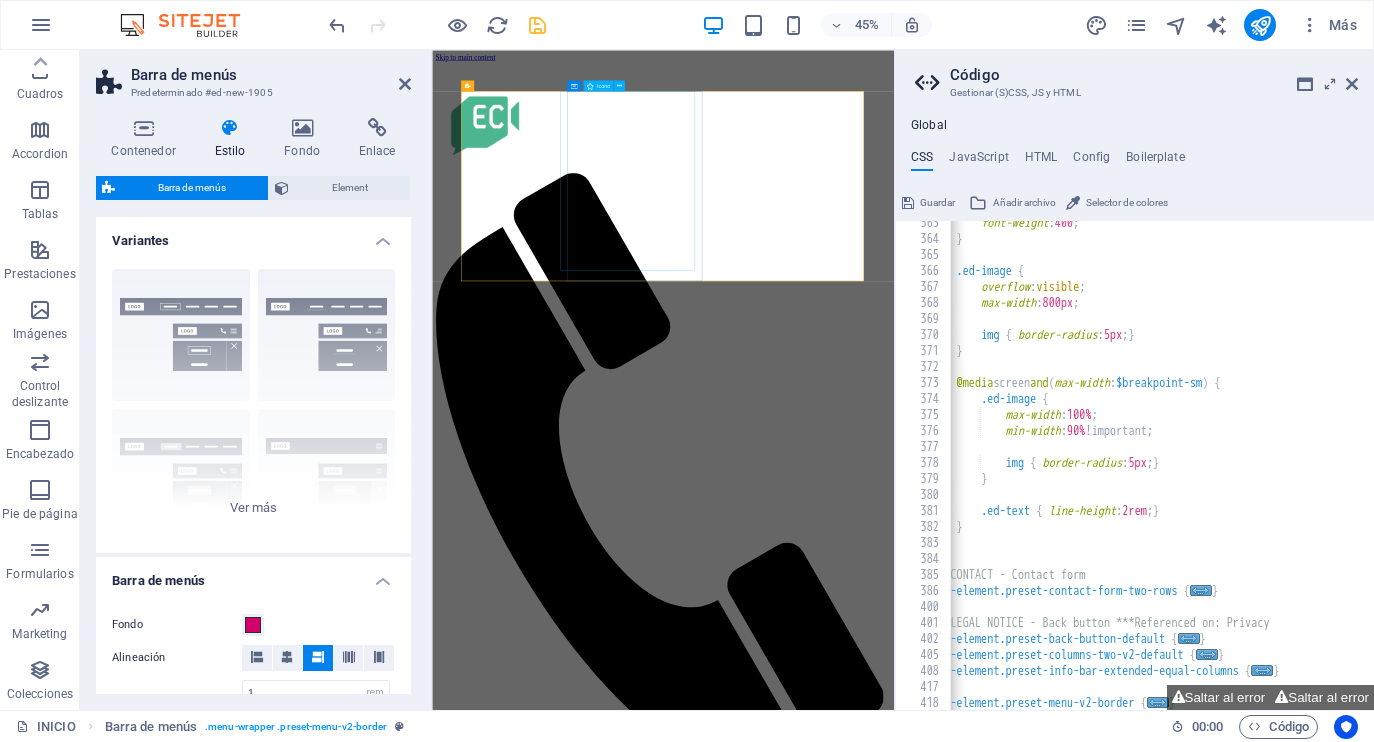click at bounding box center (937, 986) 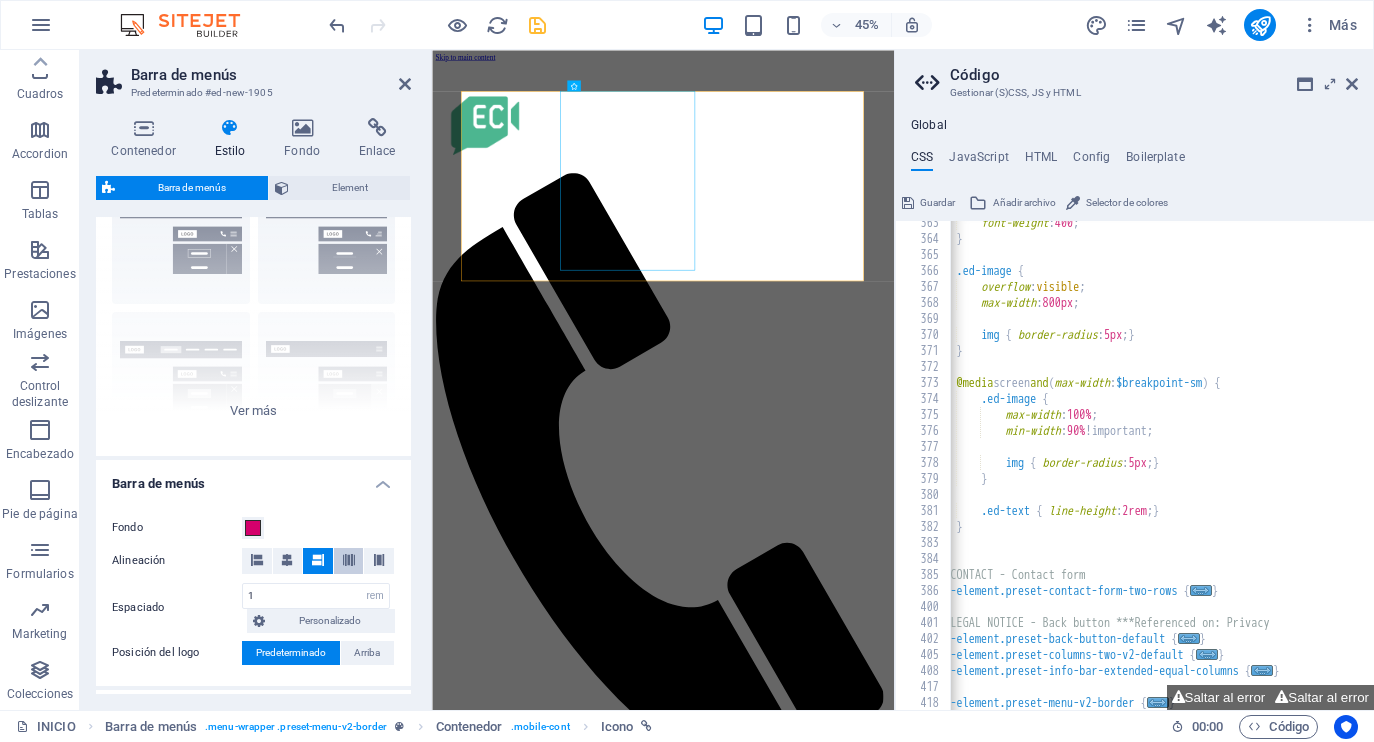 scroll, scrollTop: 99, scrollLeft: 0, axis: vertical 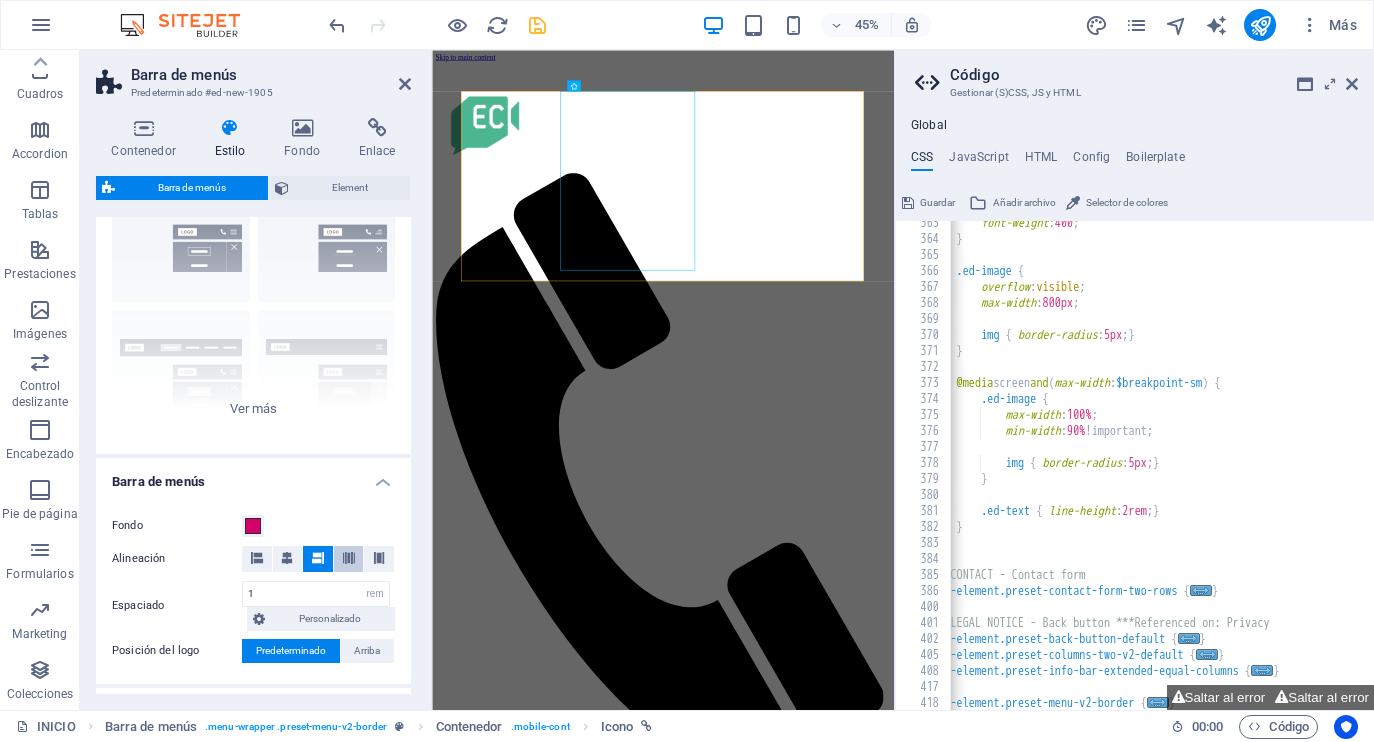 click at bounding box center (349, 558) 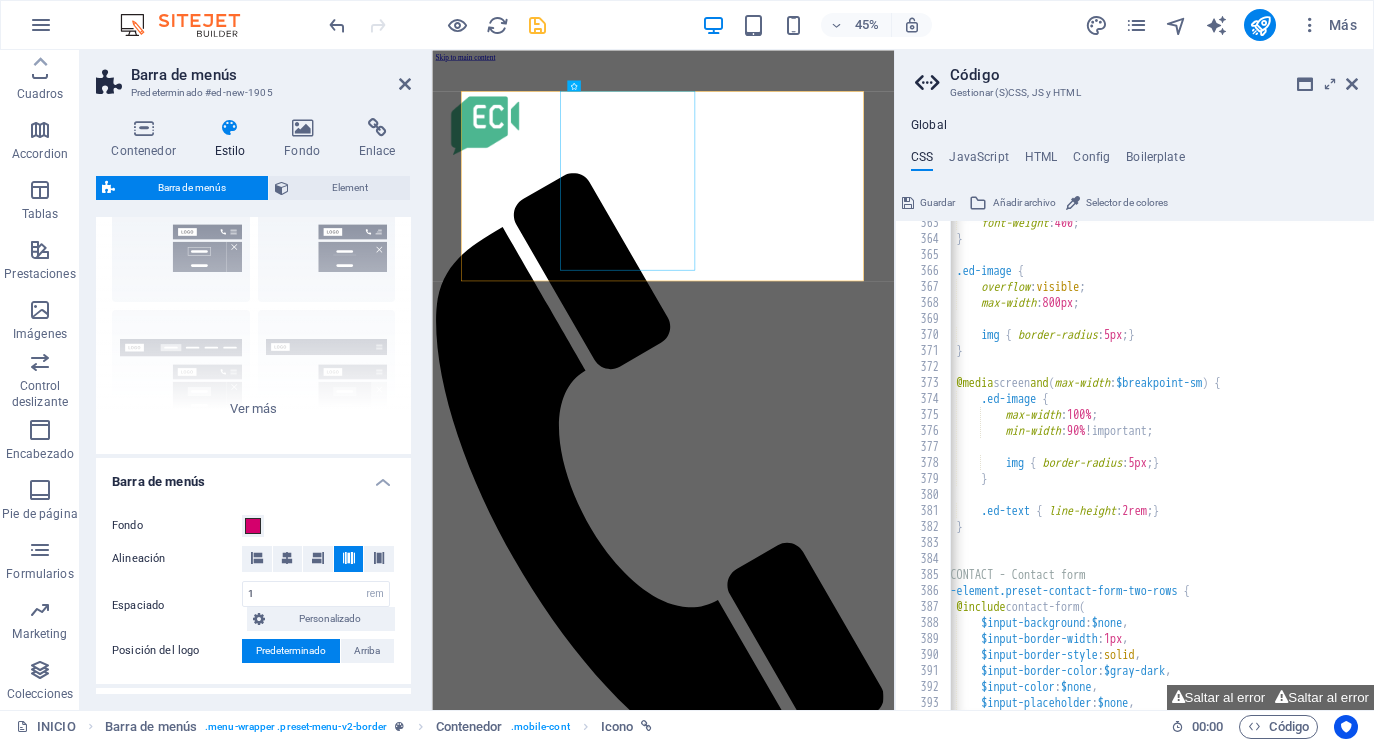 scroll, scrollTop: 1414, scrollLeft: 0, axis: vertical 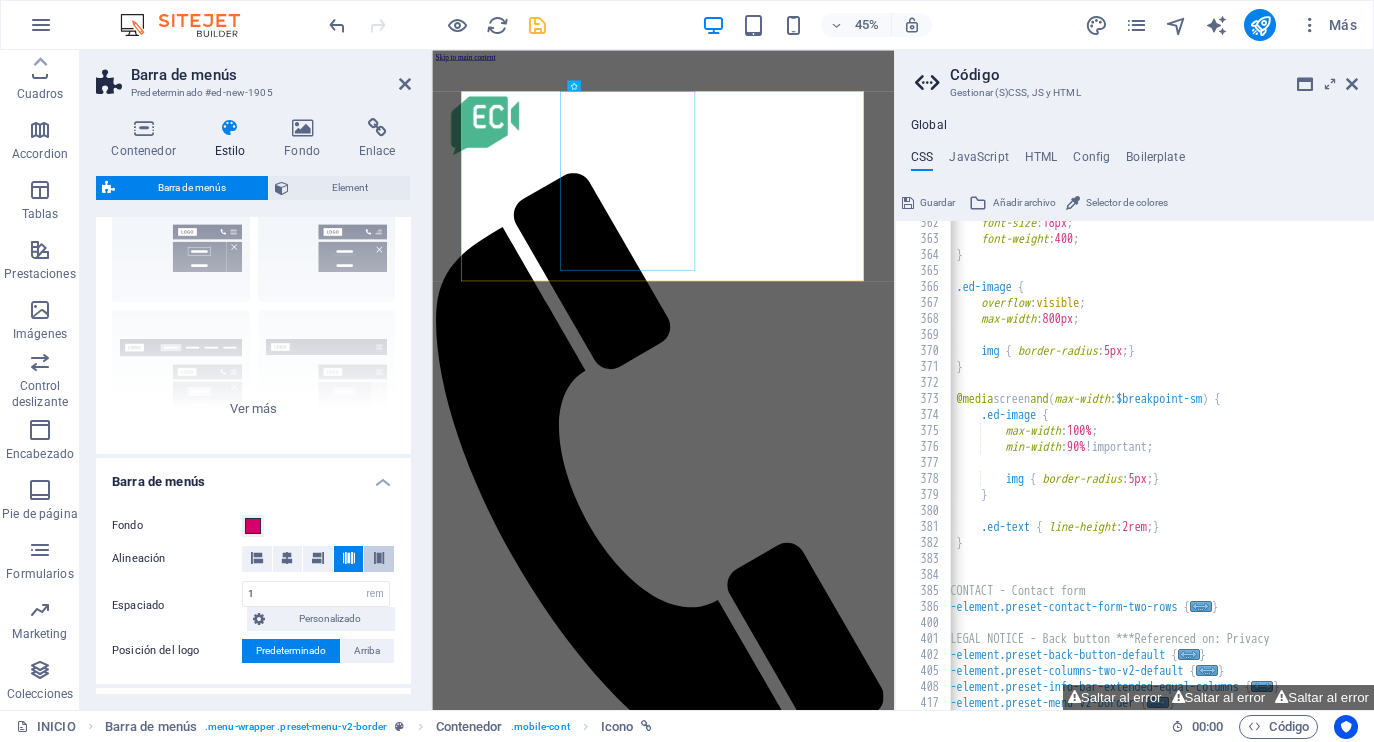 click at bounding box center (379, 558) 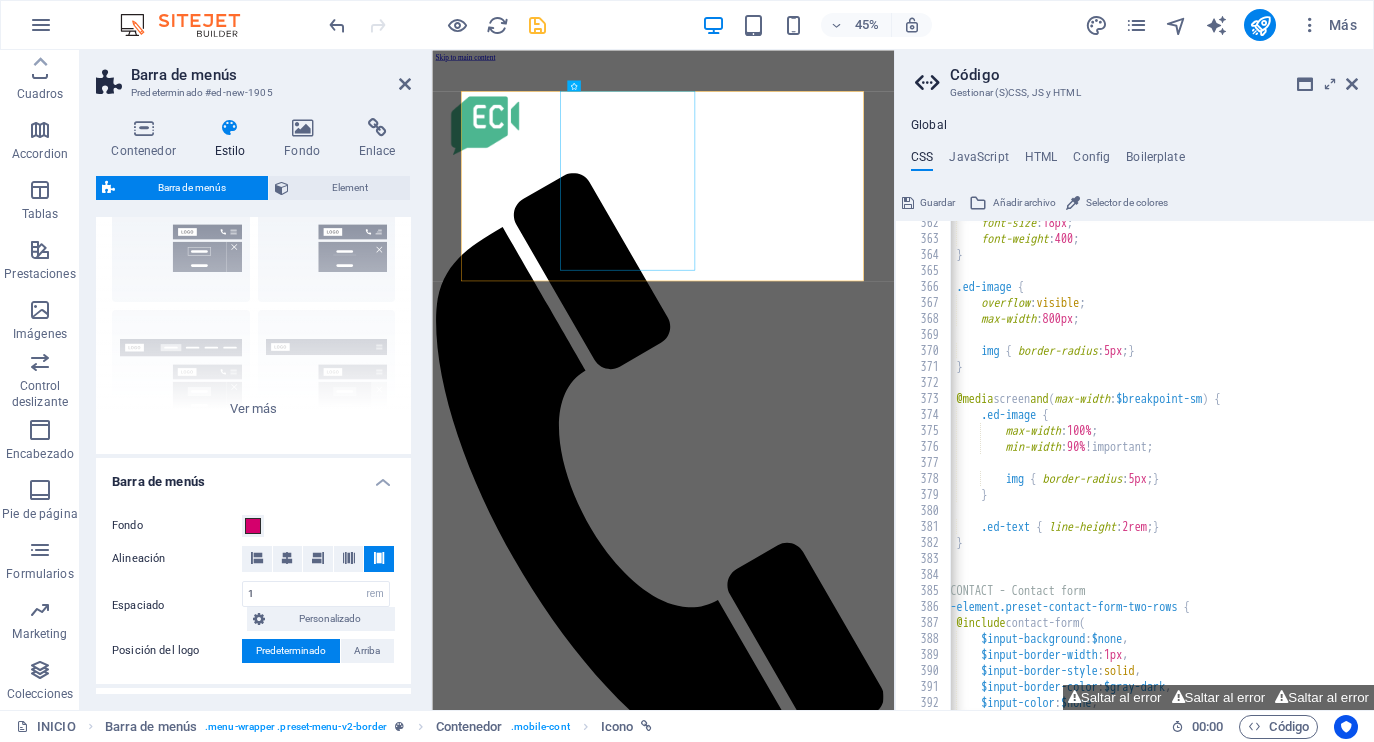 scroll, scrollTop: 1414, scrollLeft: 0, axis: vertical 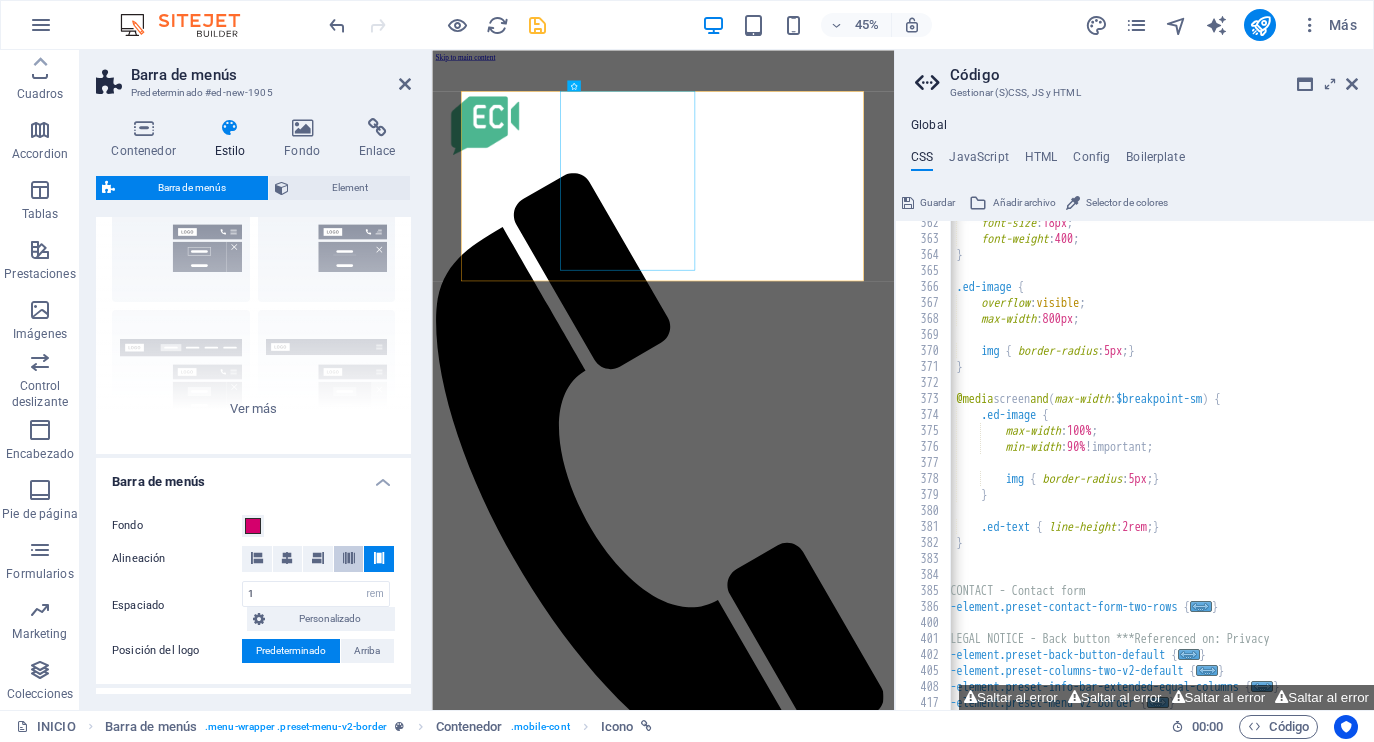 click at bounding box center (349, 558) 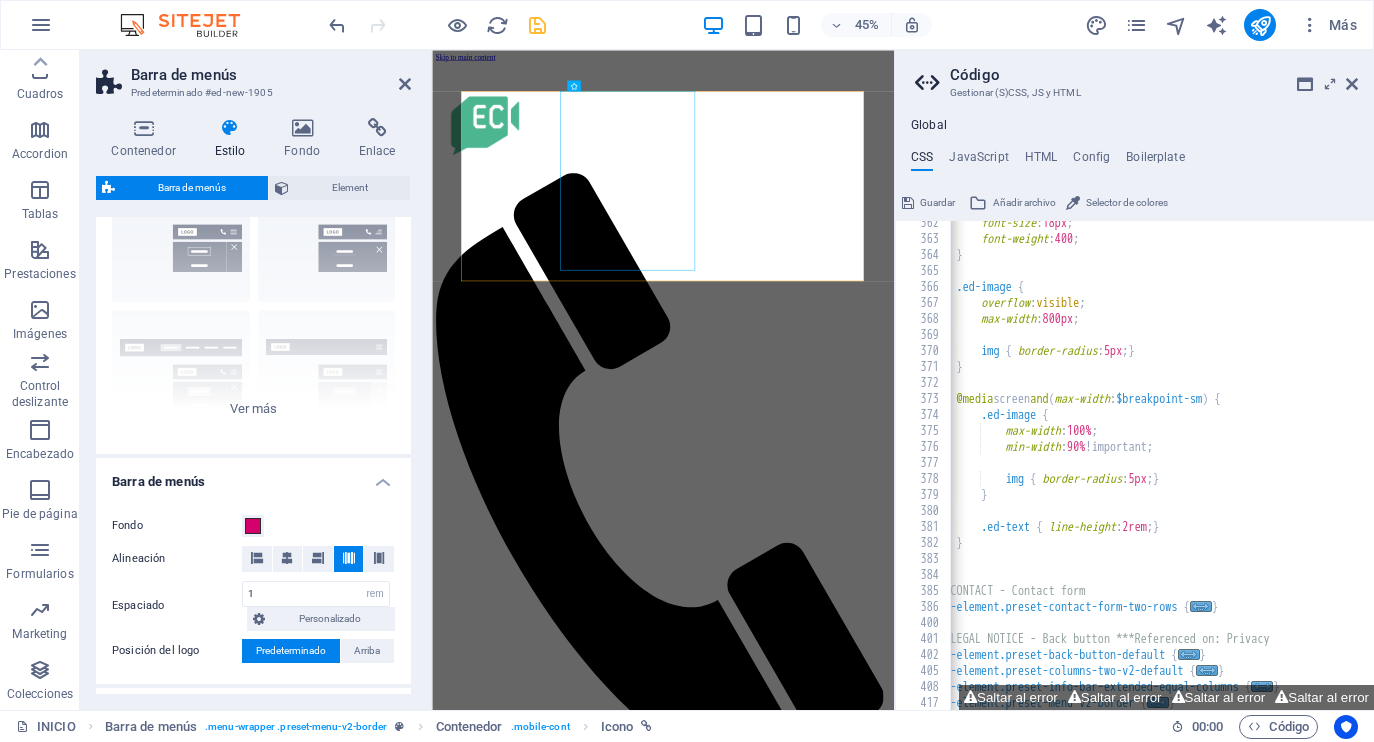 scroll, scrollTop: 1414, scrollLeft: 0, axis: vertical 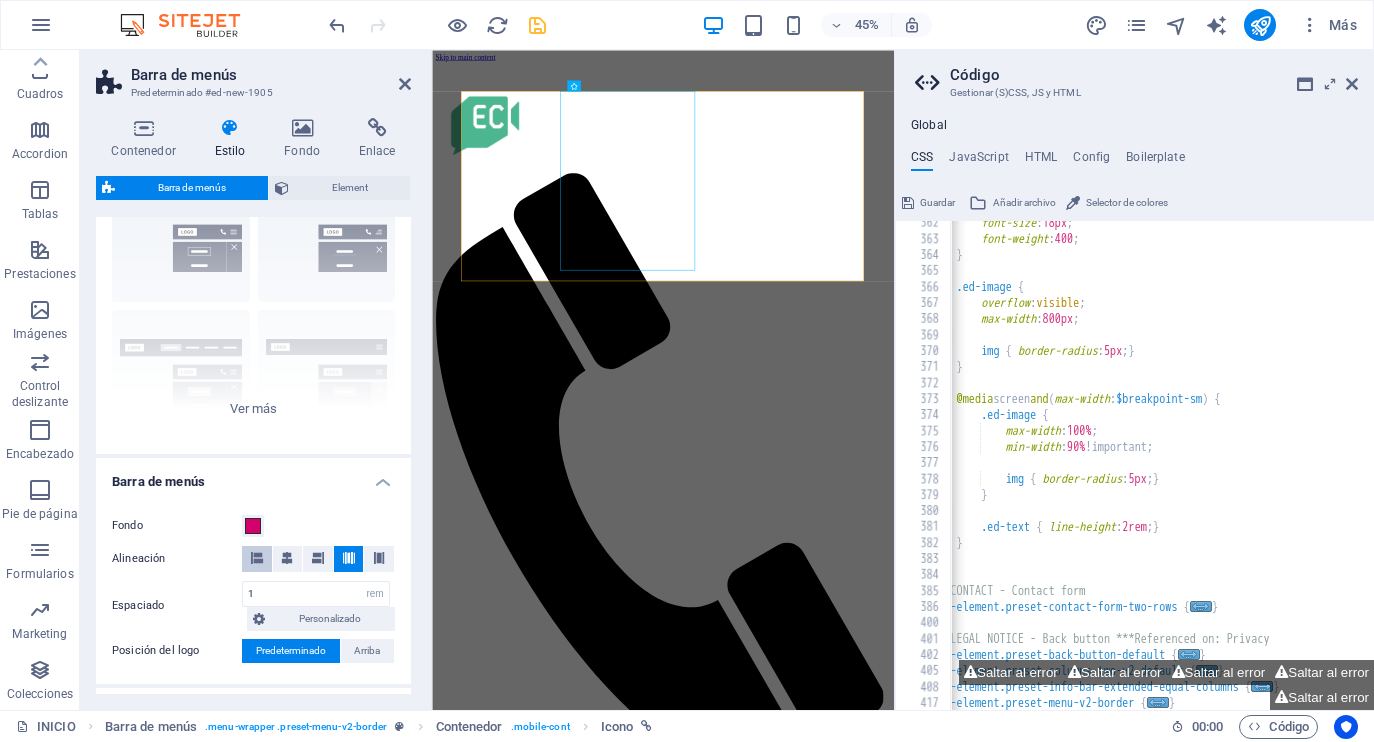 click at bounding box center [257, 559] 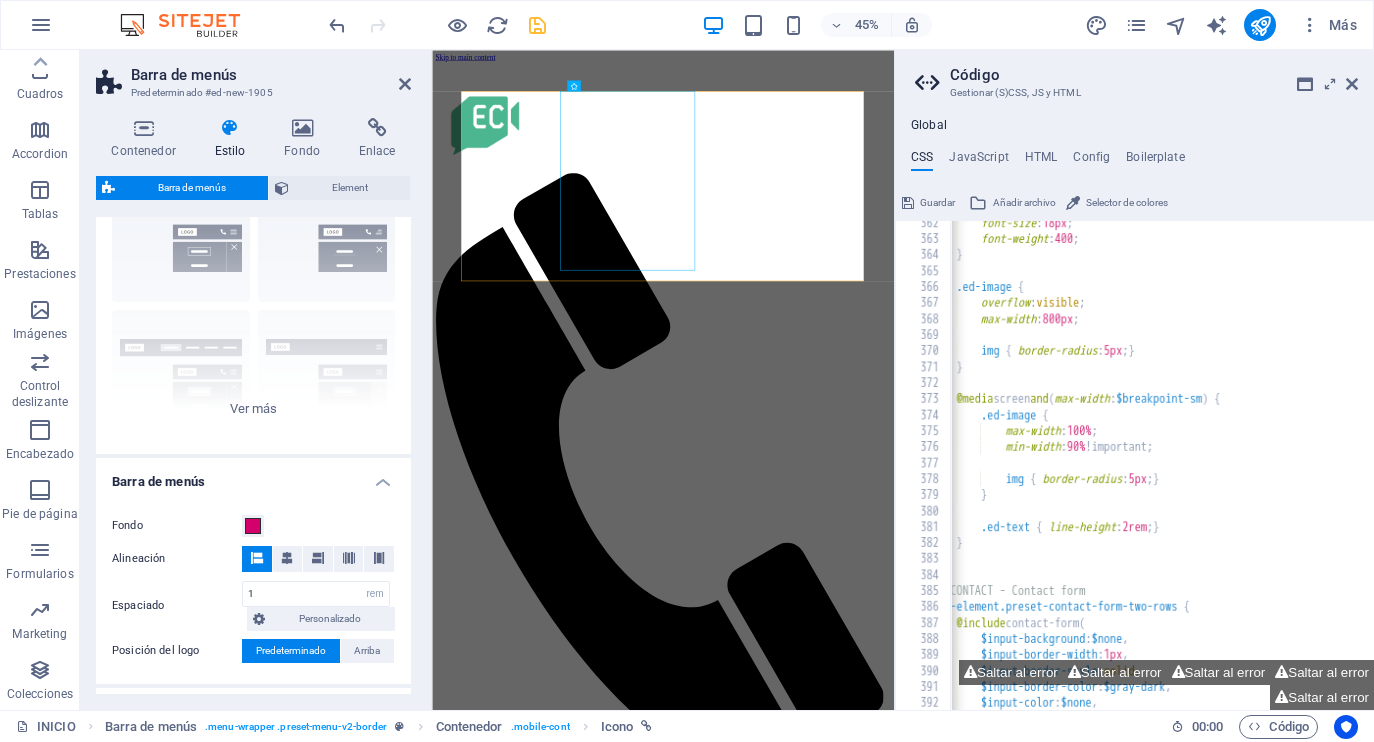 scroll, scrollTop: 1414, scrollLeft: 0, axis: vertical 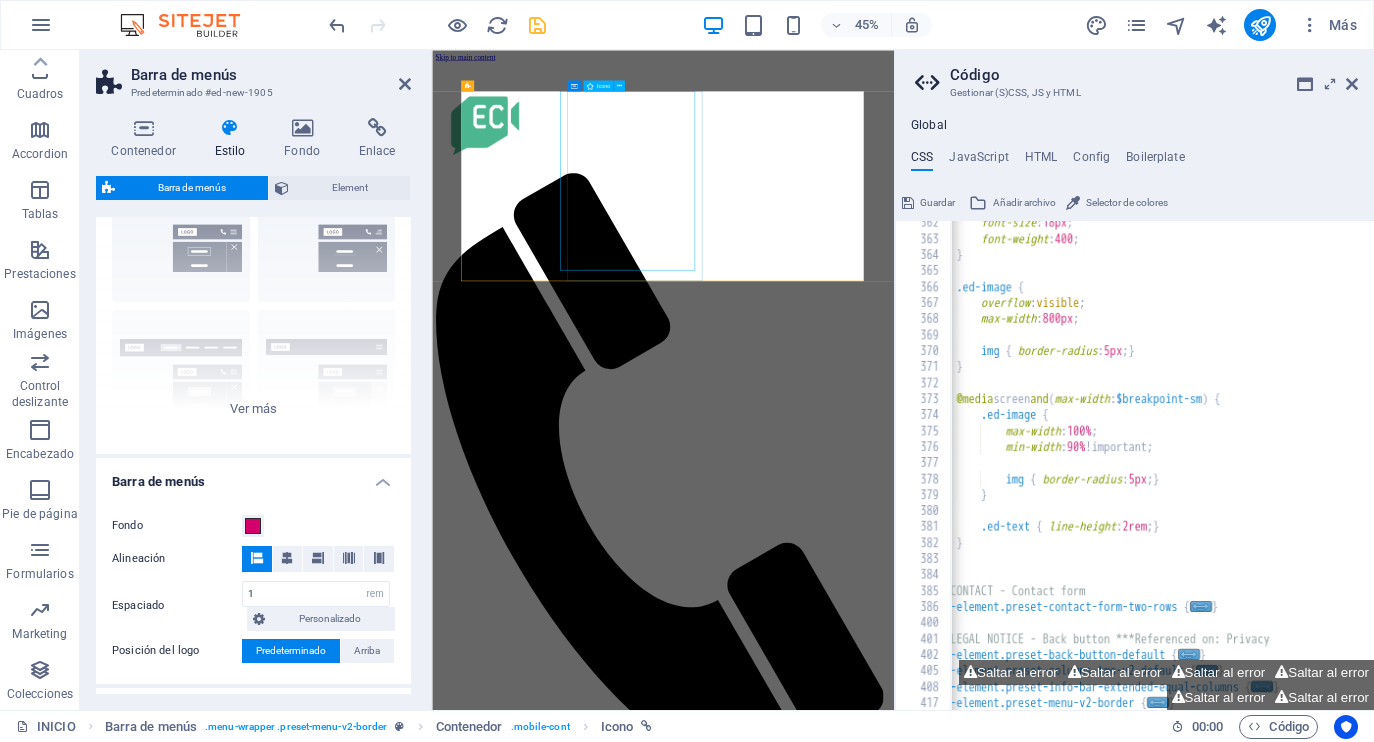 click at bounding box center [937, 986] 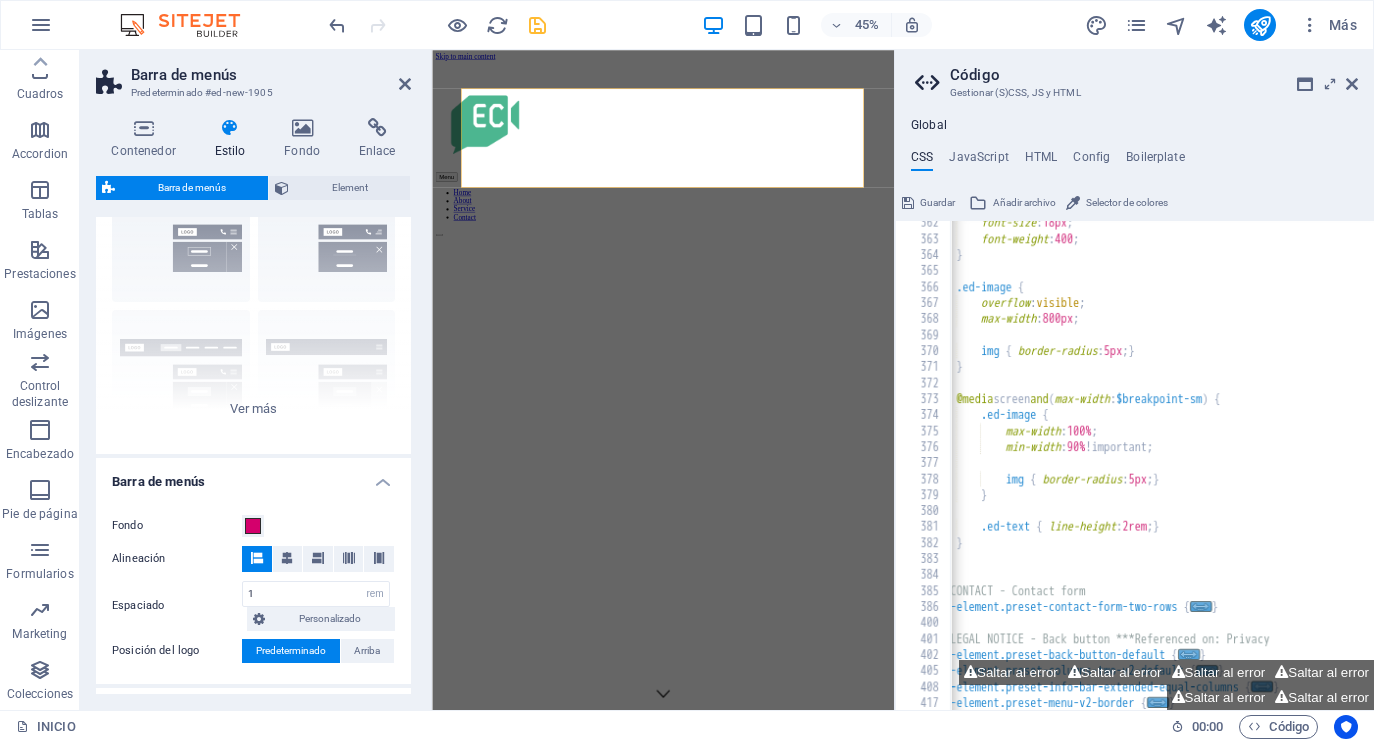 click on "Menu" at bounding box center (945, 330) 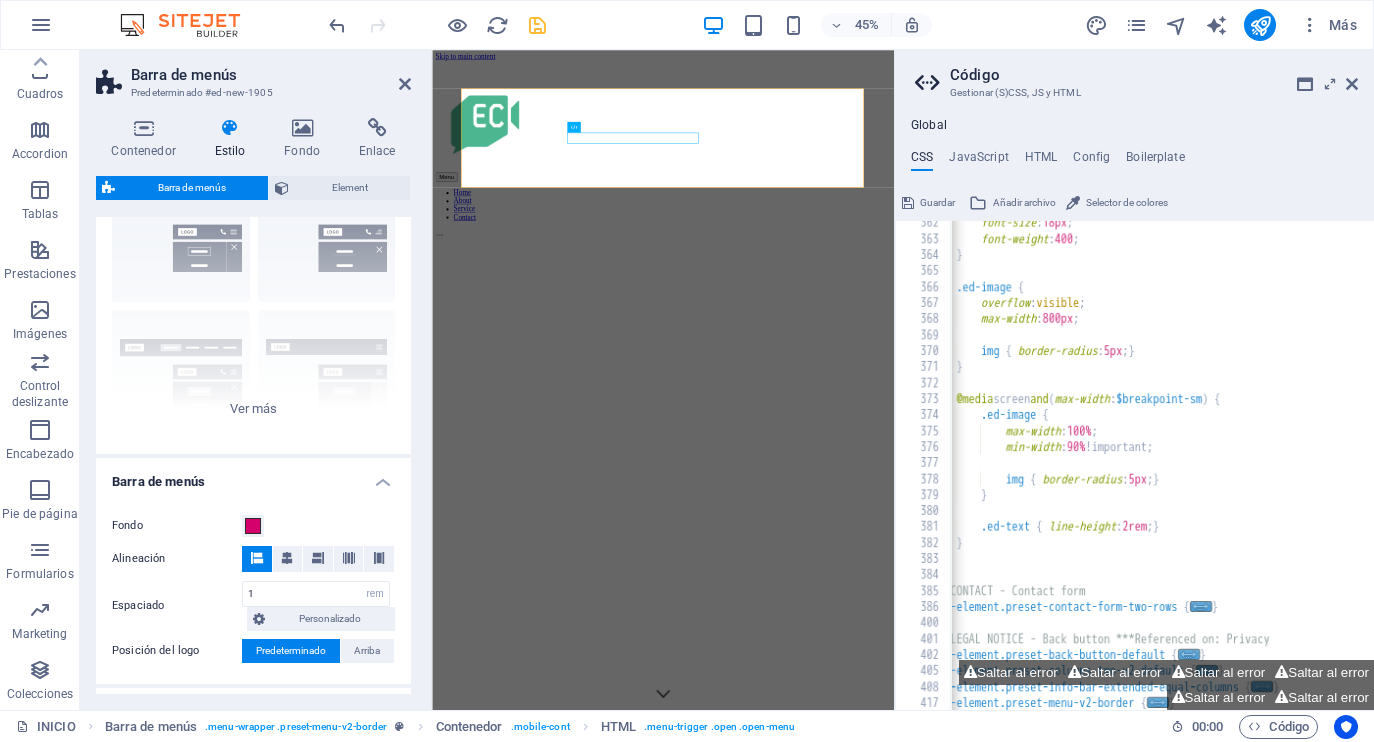 scroll, scrollTop: 12, scrollLeft: 0, axis: vertical 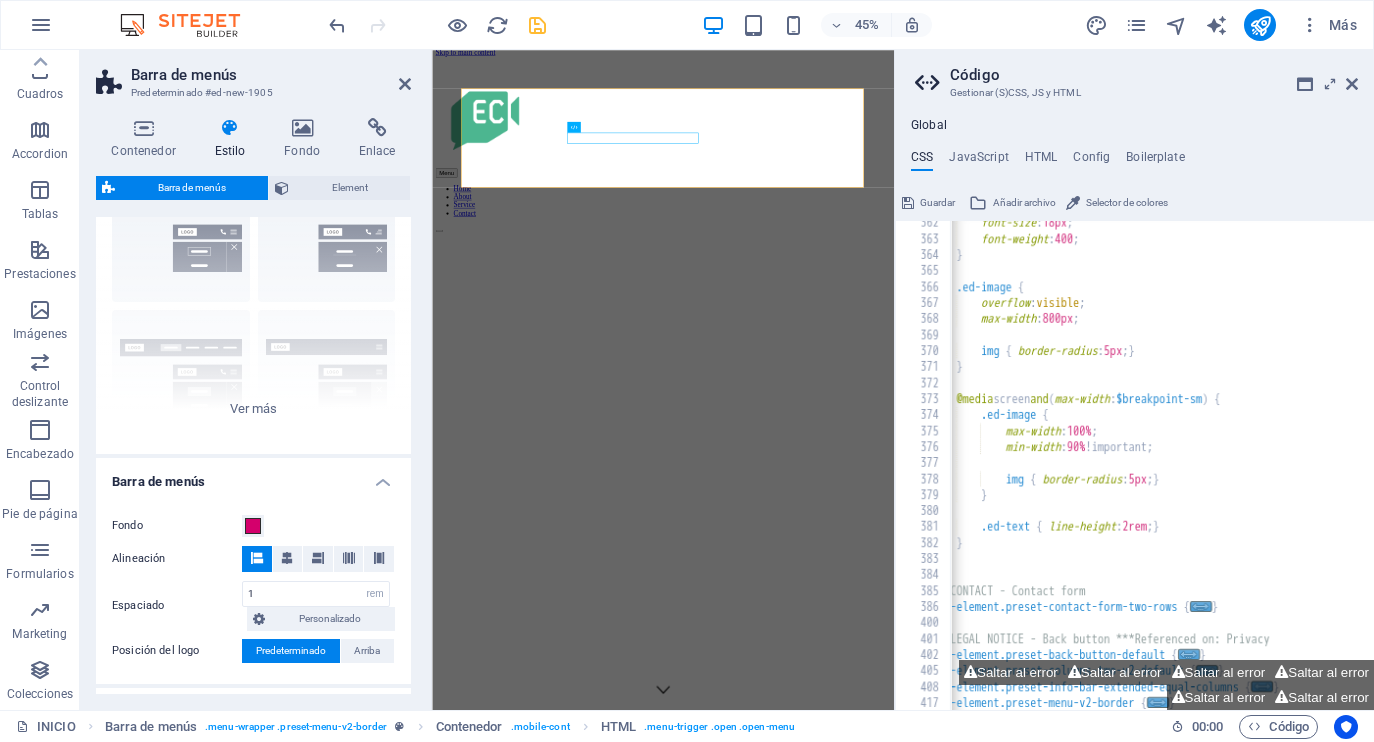 click on "Menu" at bounding box center [945, 322] 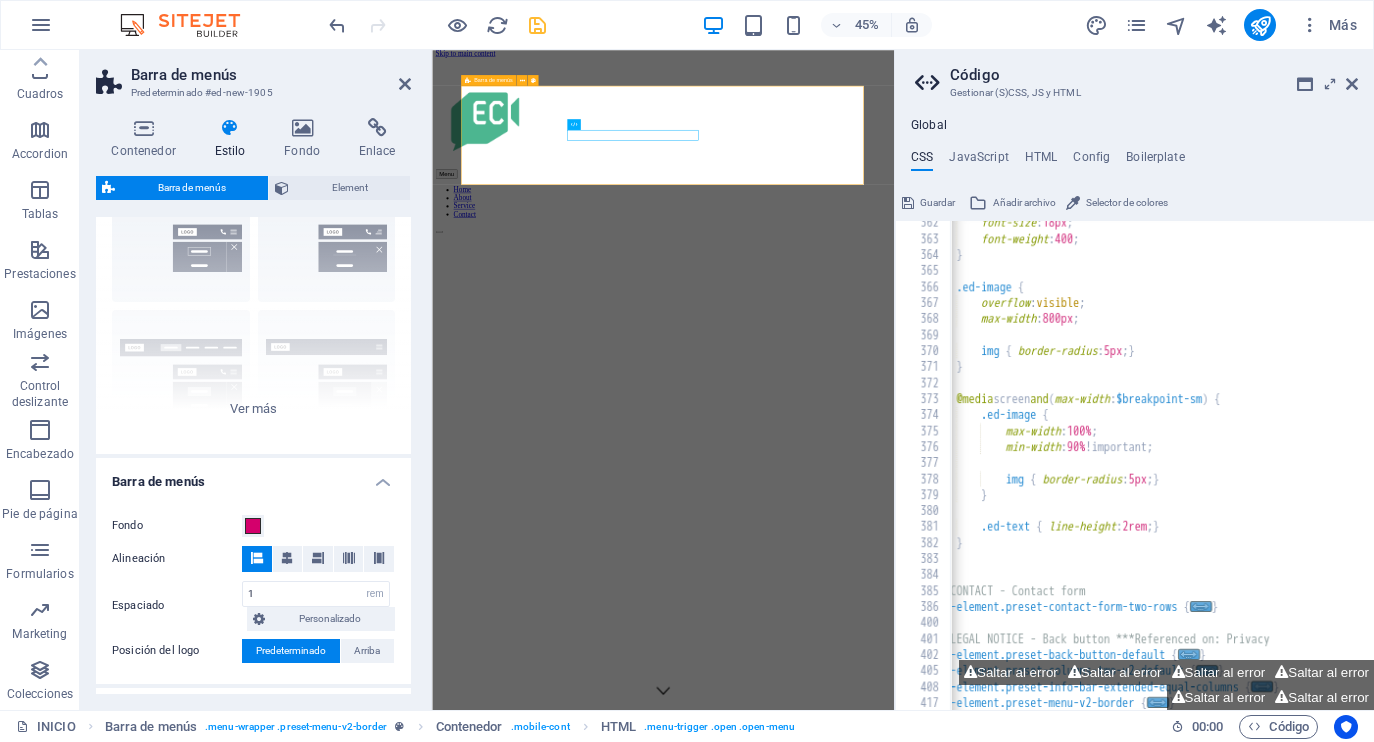 click on "Menu Home About Service Contact" at bounding box center (945, 257) 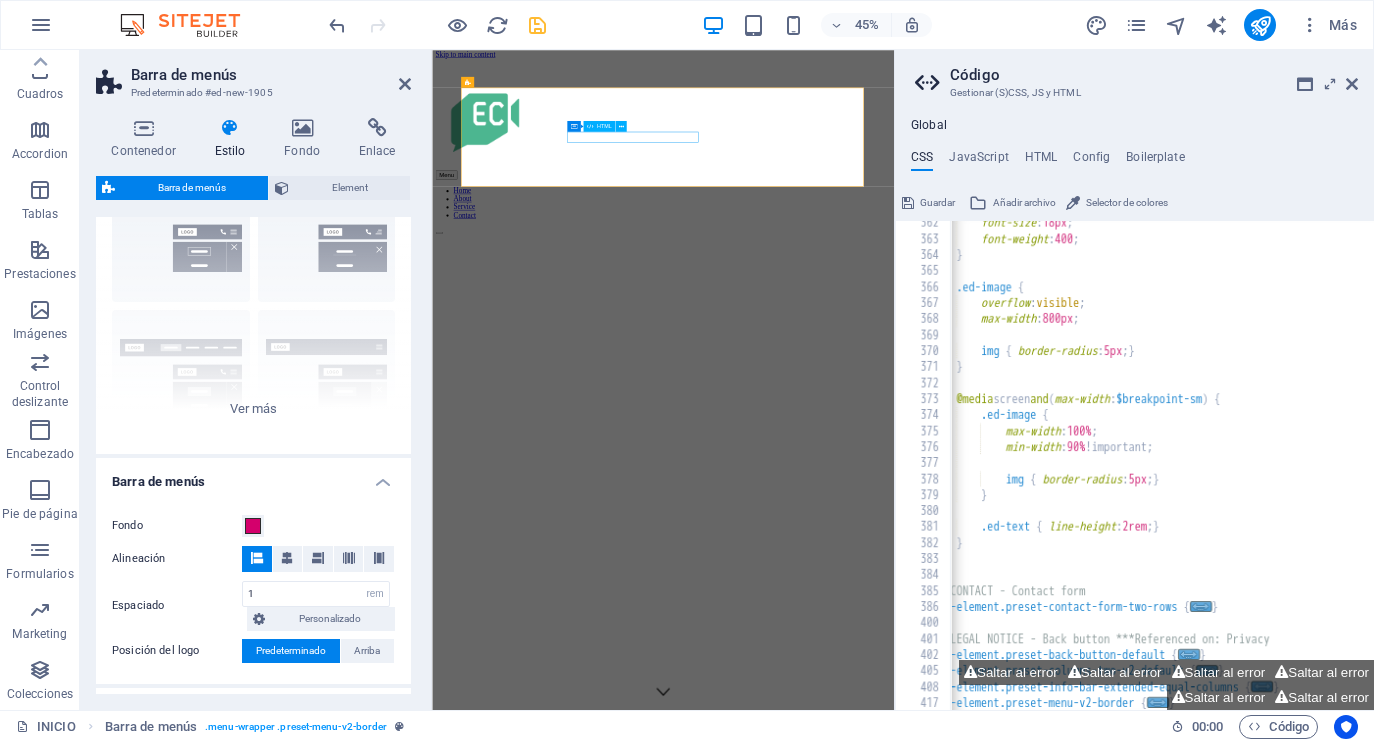 scroll, scrollTop: 0, scrollLeft: 0, axis: both 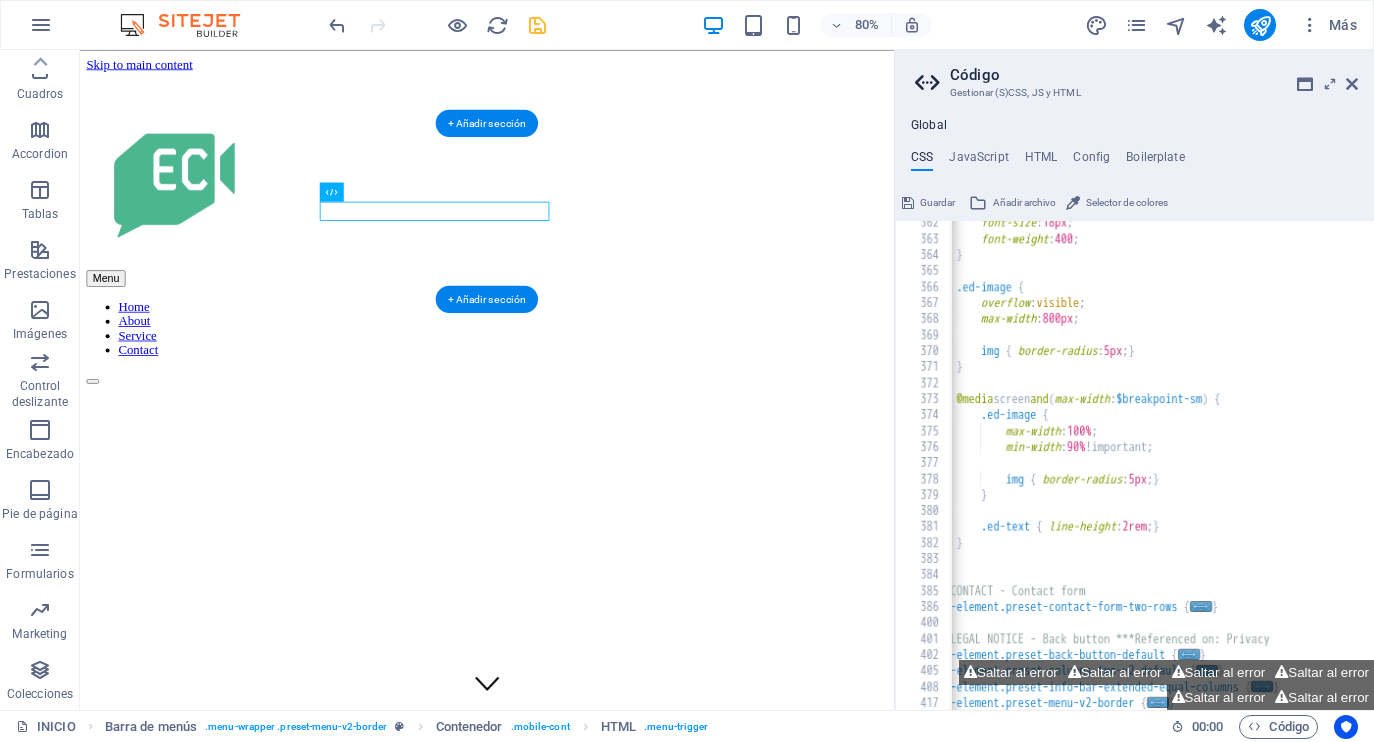 drag, startPoint x: 396, startPoint y: 246, endPoint x: 508, endPoint y: 251, distance: 112.11155 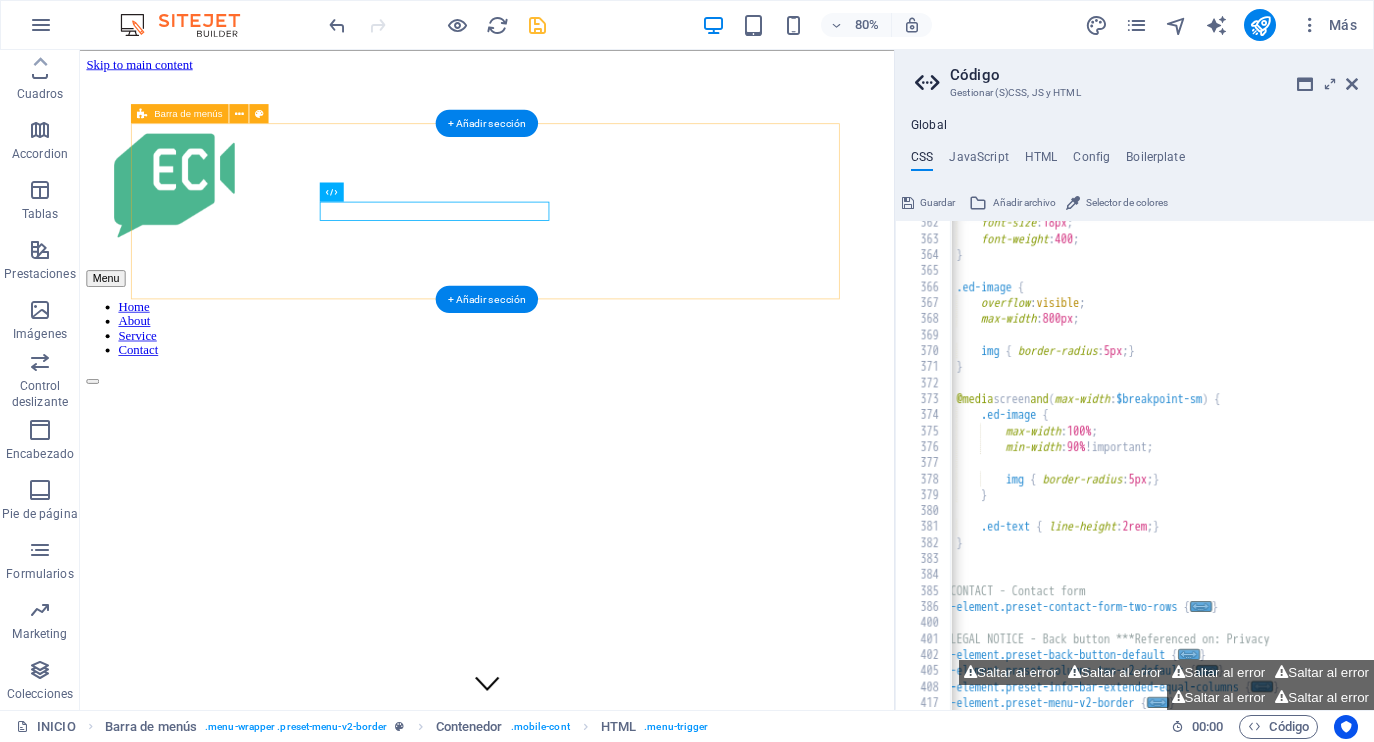 click on "Menu Home About Service Contact" at bounding box center [589, 266] 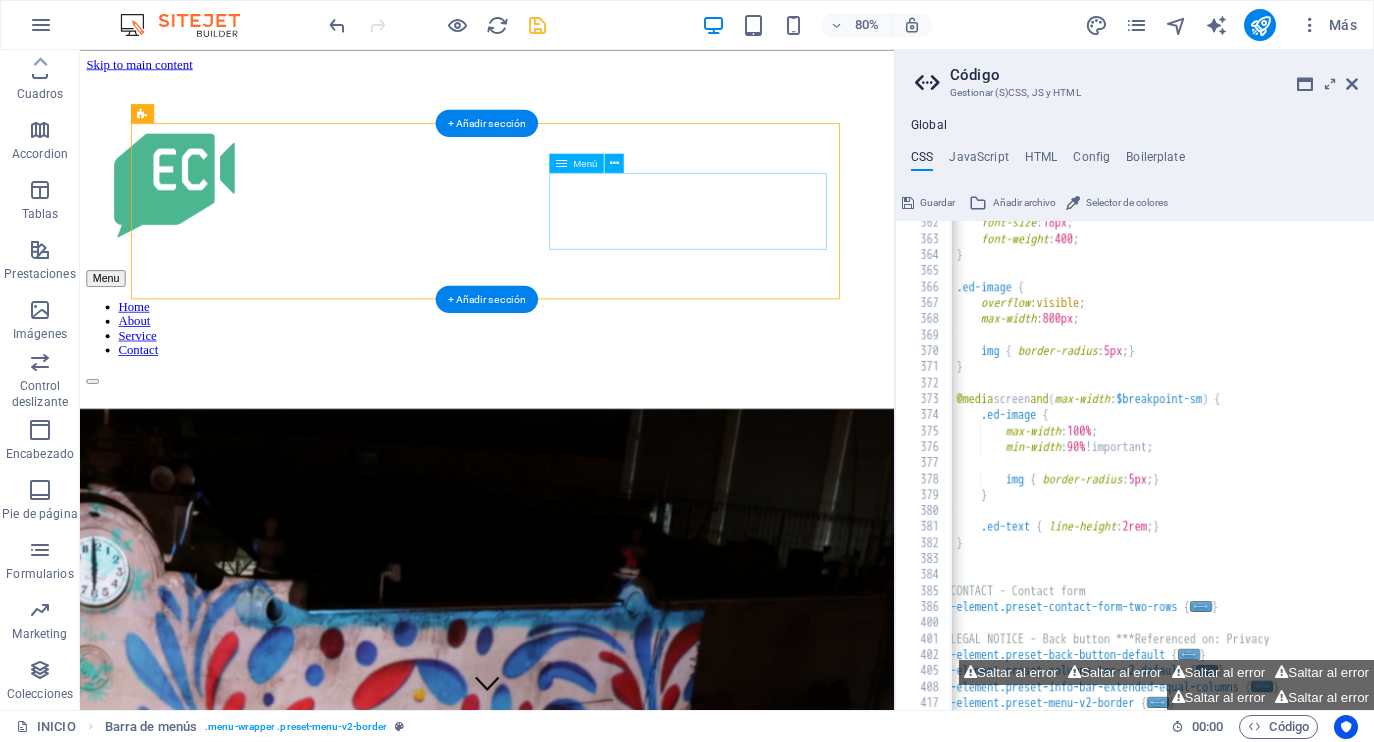 click on "Home About Service Contact" at bounding box center (589, 397) 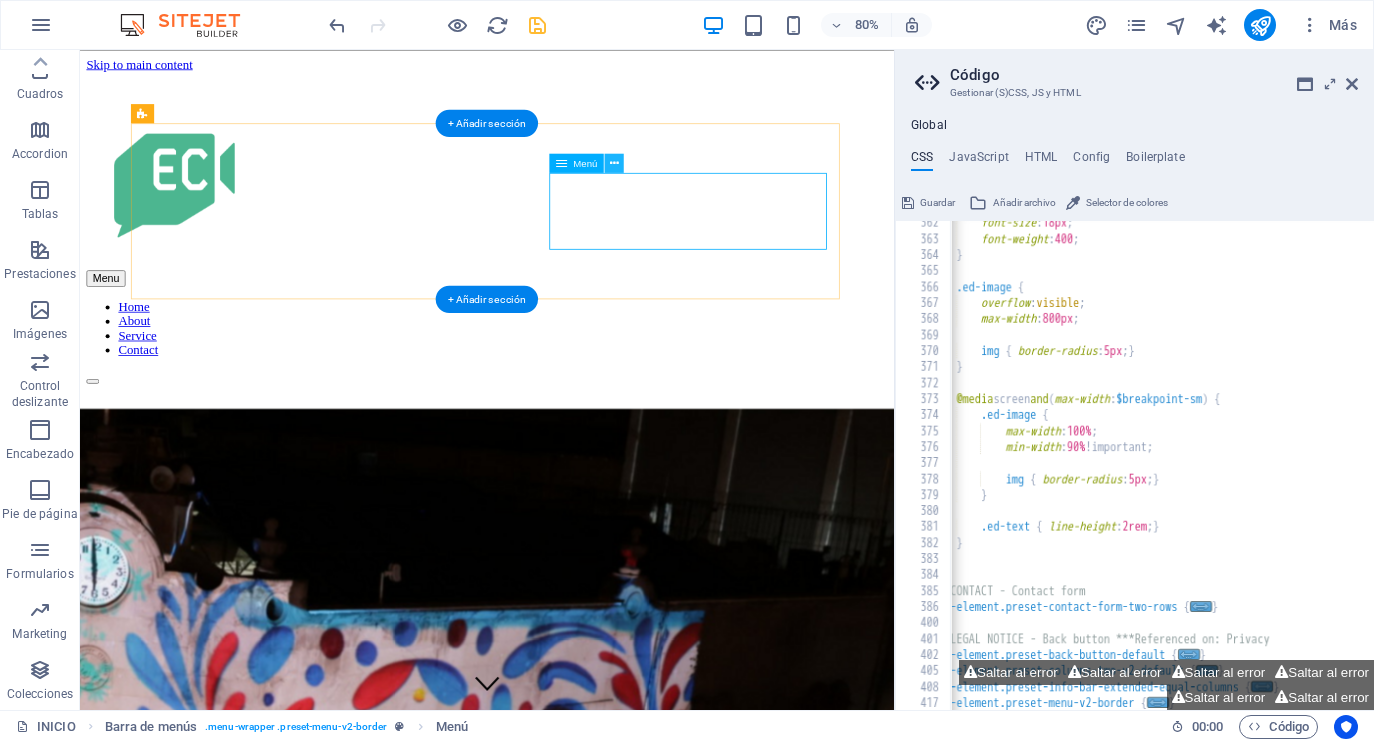 click at bounding box center (614, 162) 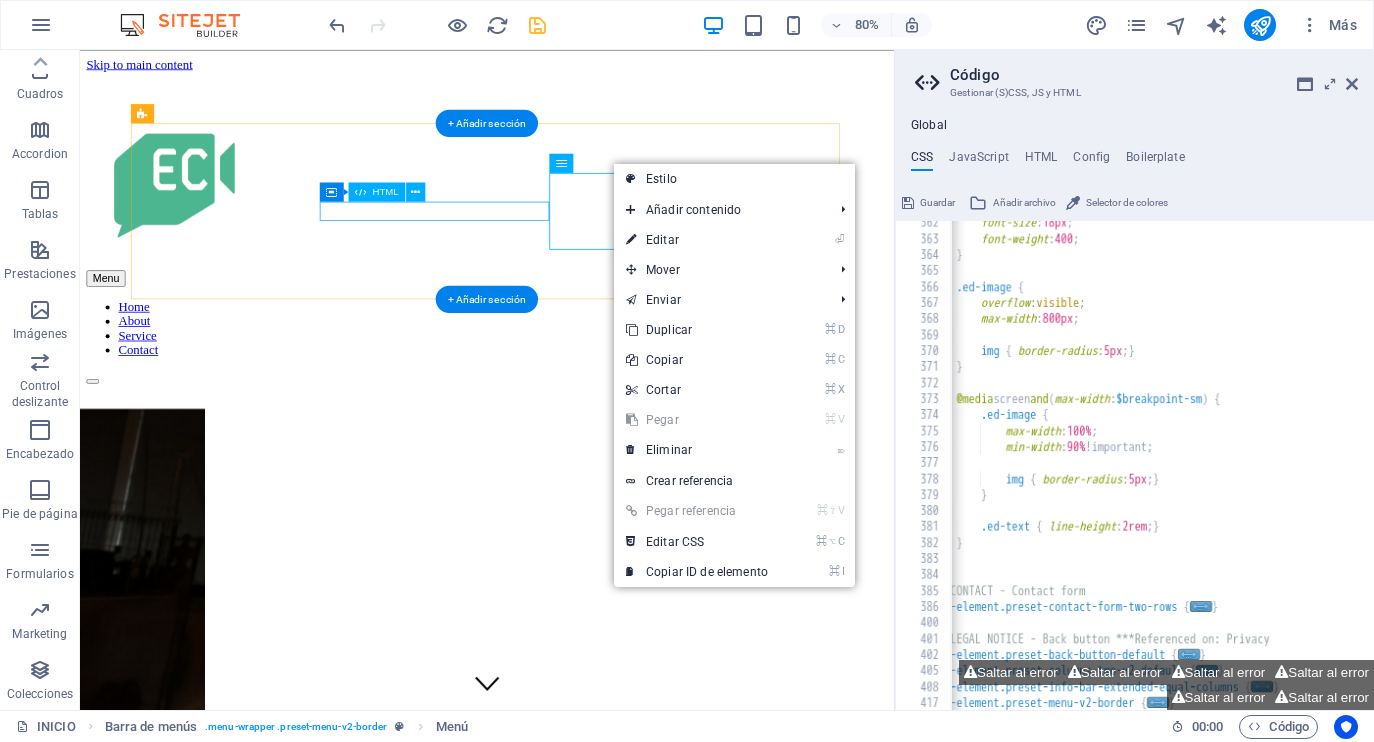 click on "Menu" at bounding box center [589, 334] 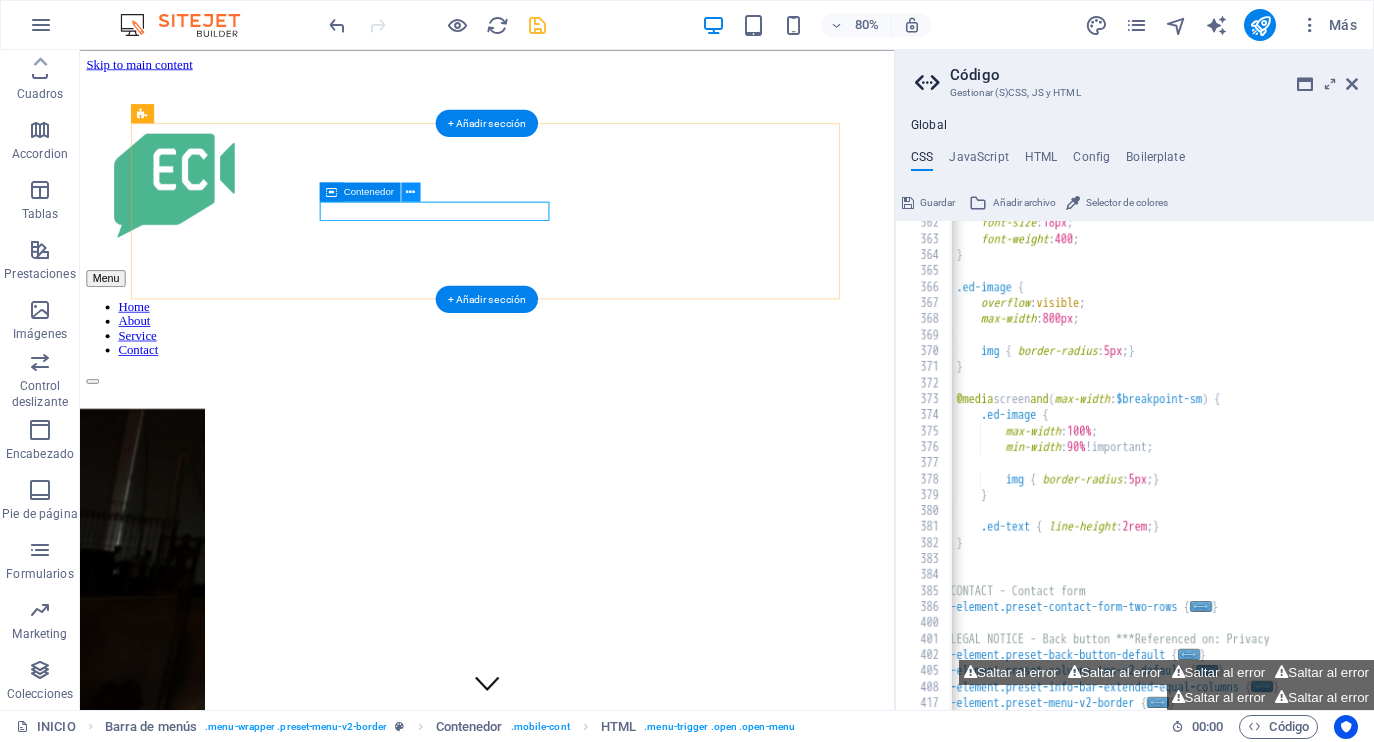 click at bounding box center [411, 191] 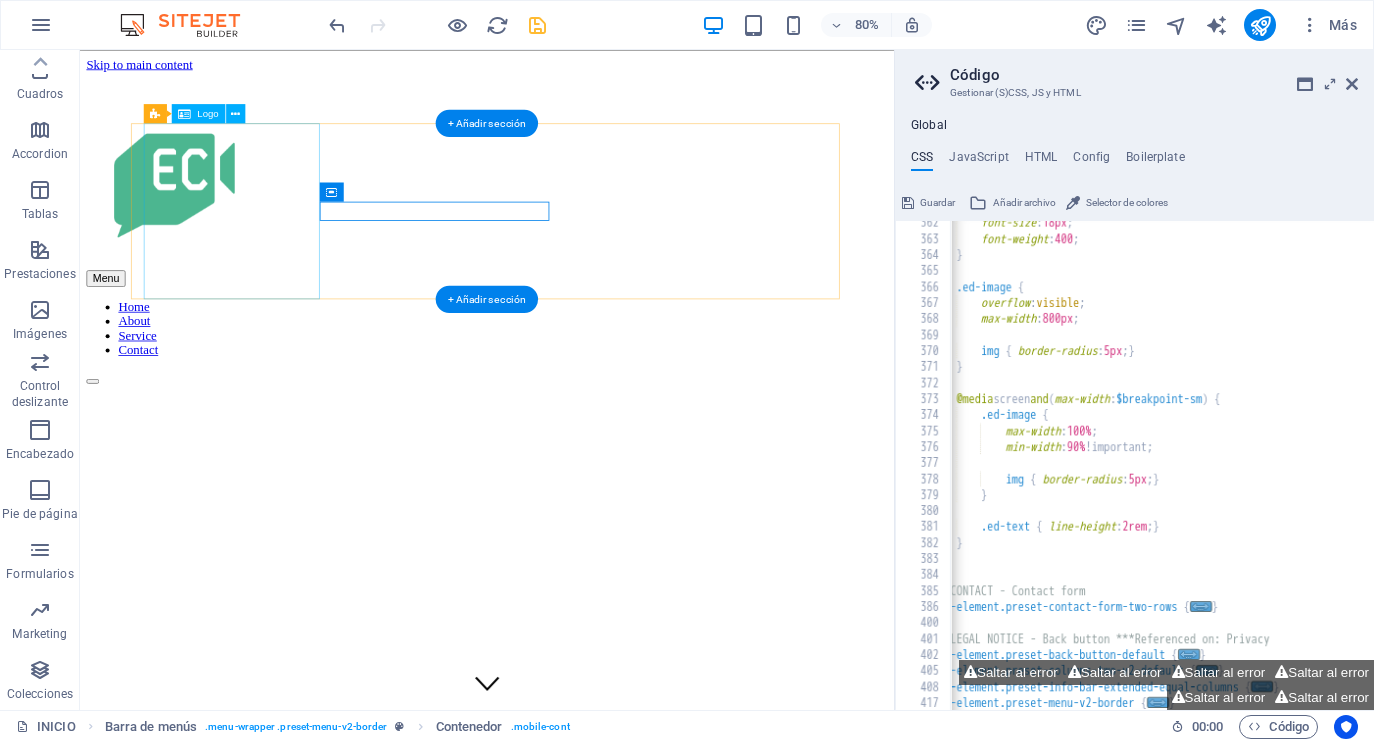 click at bounding box center (589, 212) 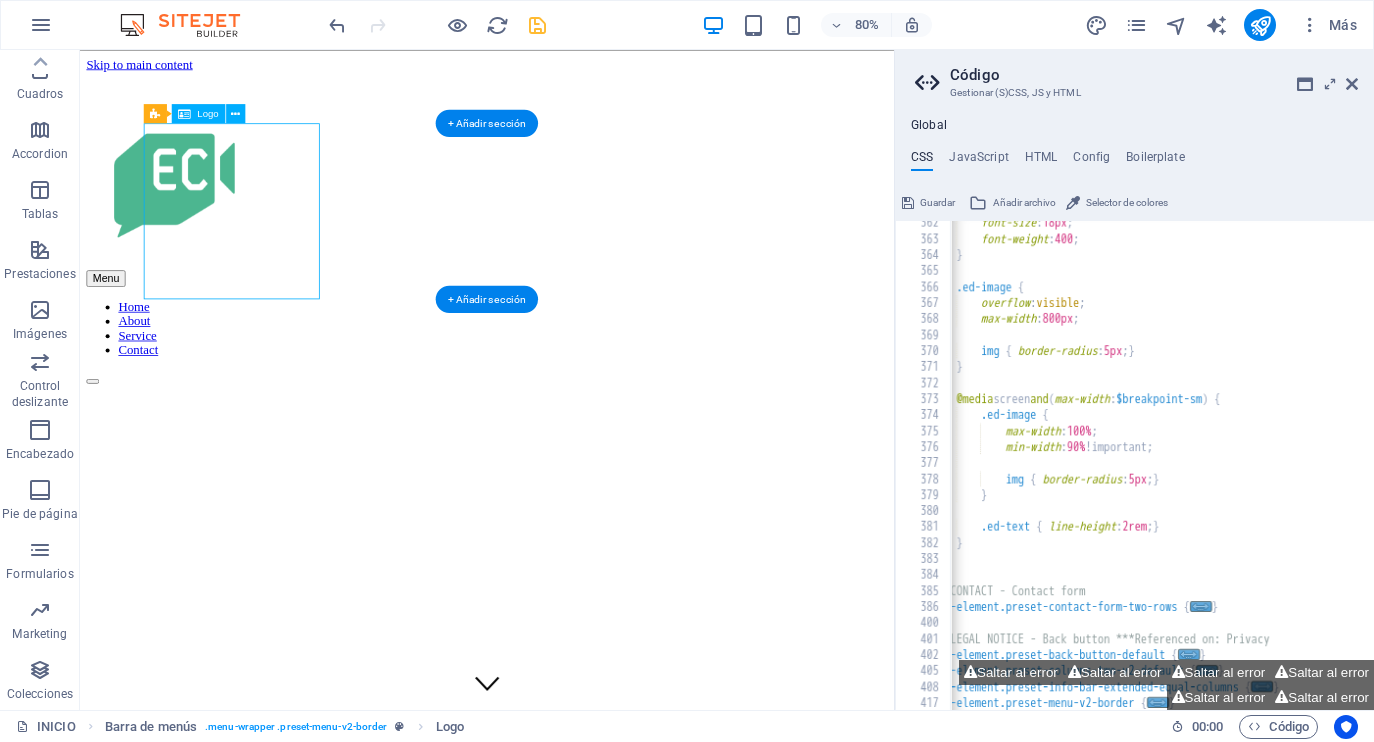 click at bounding box center [589, 212] 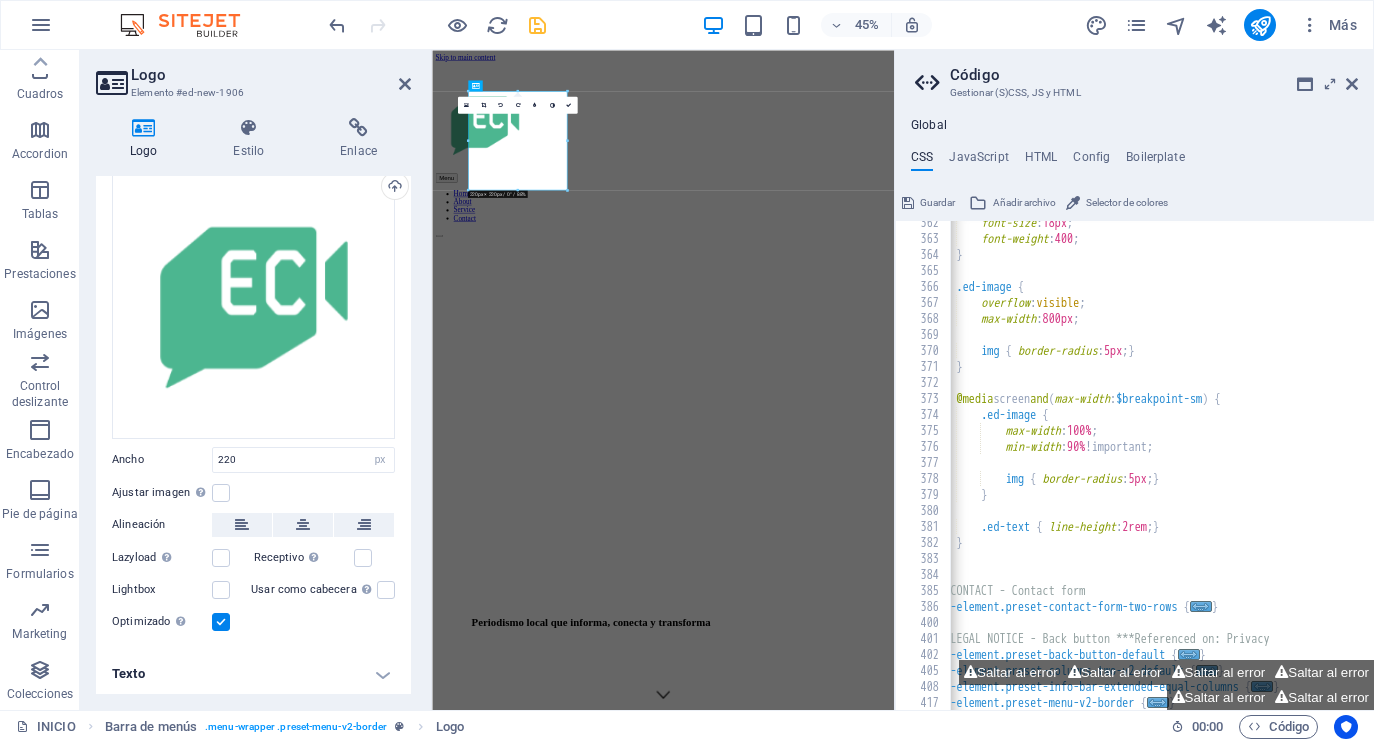 scroll, scrollTop: 104, scrollLeft: 0, axis: vertical 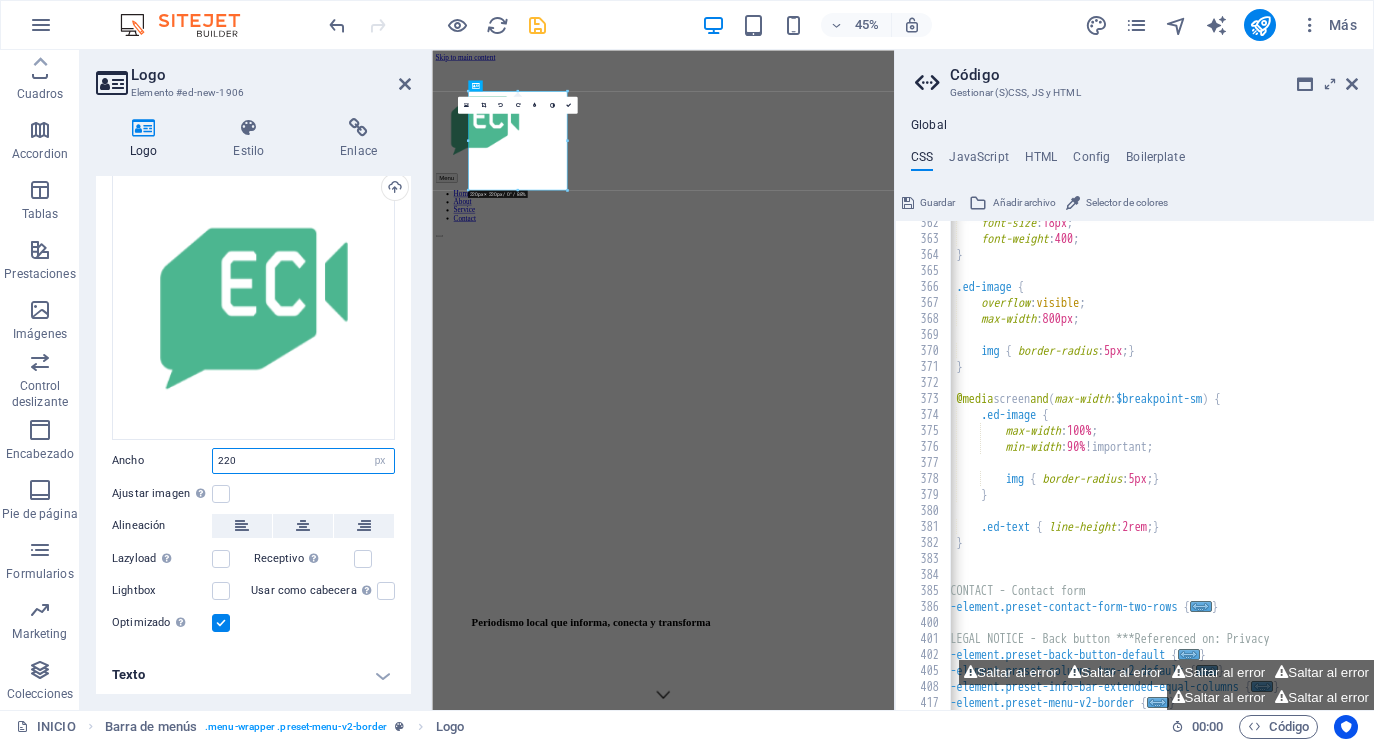 drag, startPoint x: 248, startPoint y: 444, endPoint x: 181, endPoint y: 445, distance: 67.00746 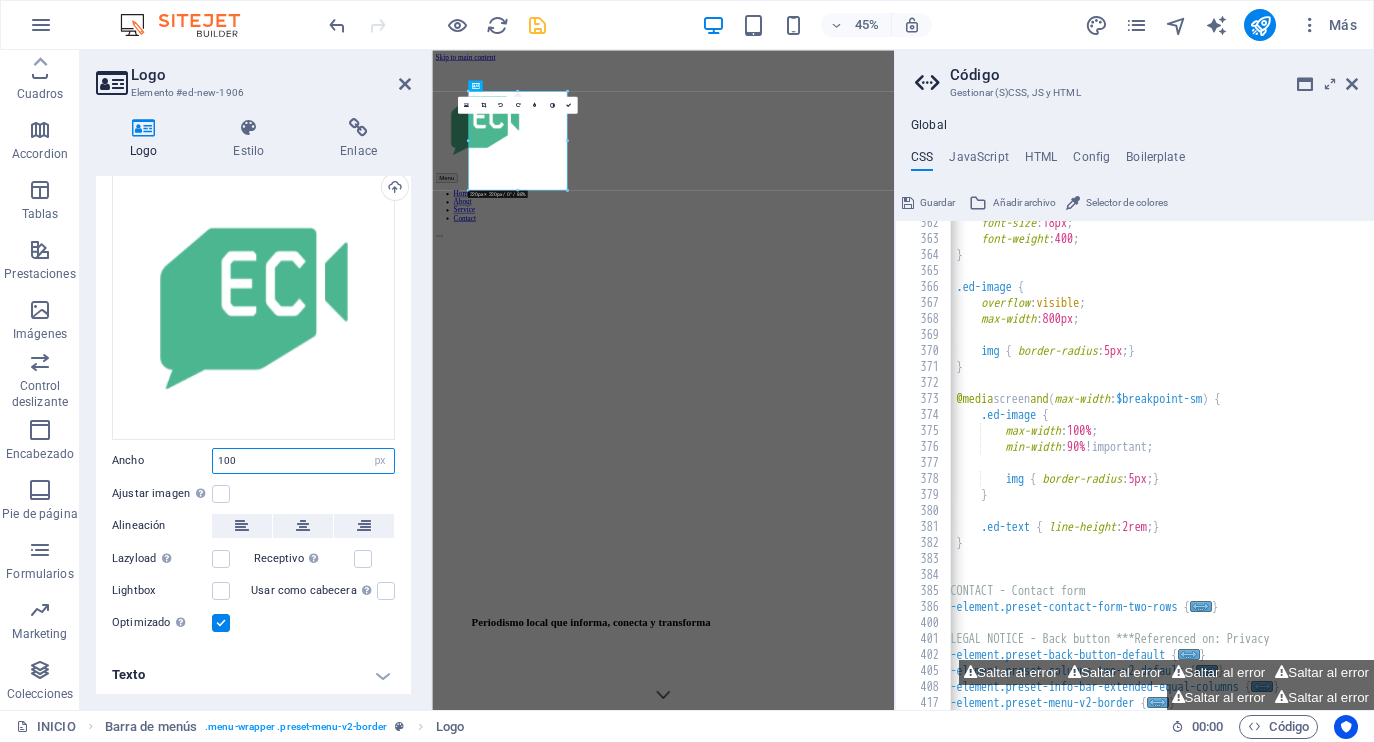 type on "100" 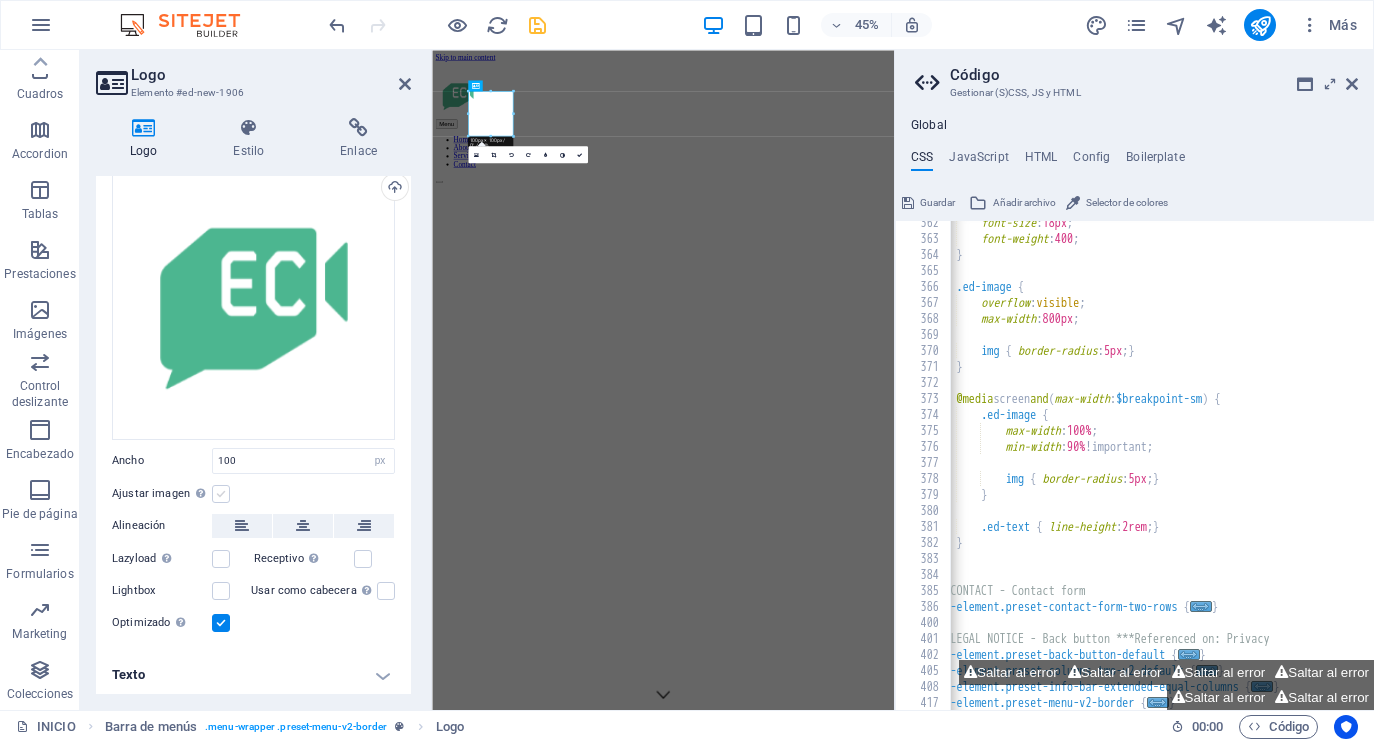 click at bounding box center (221, 494) 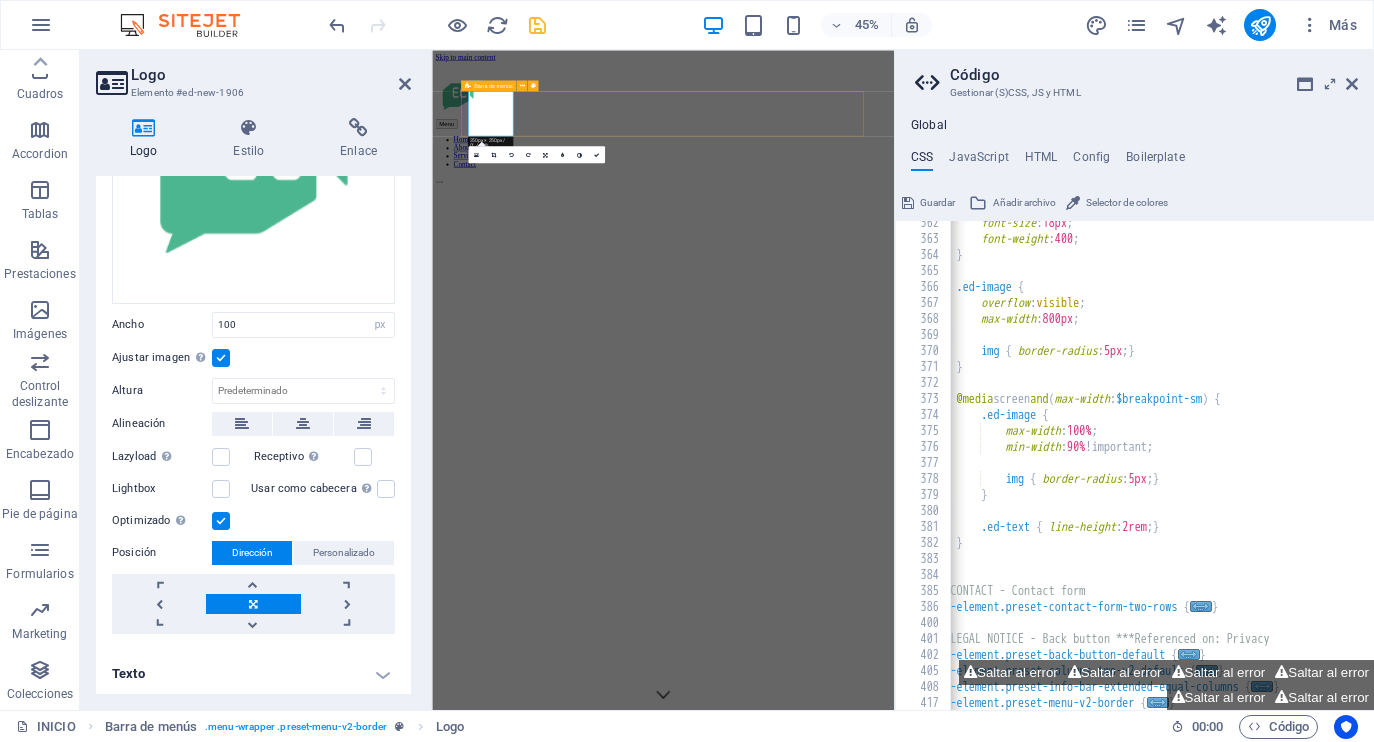 scroll, scrollTop: 239, scrollLeft: 0, axis: vertical 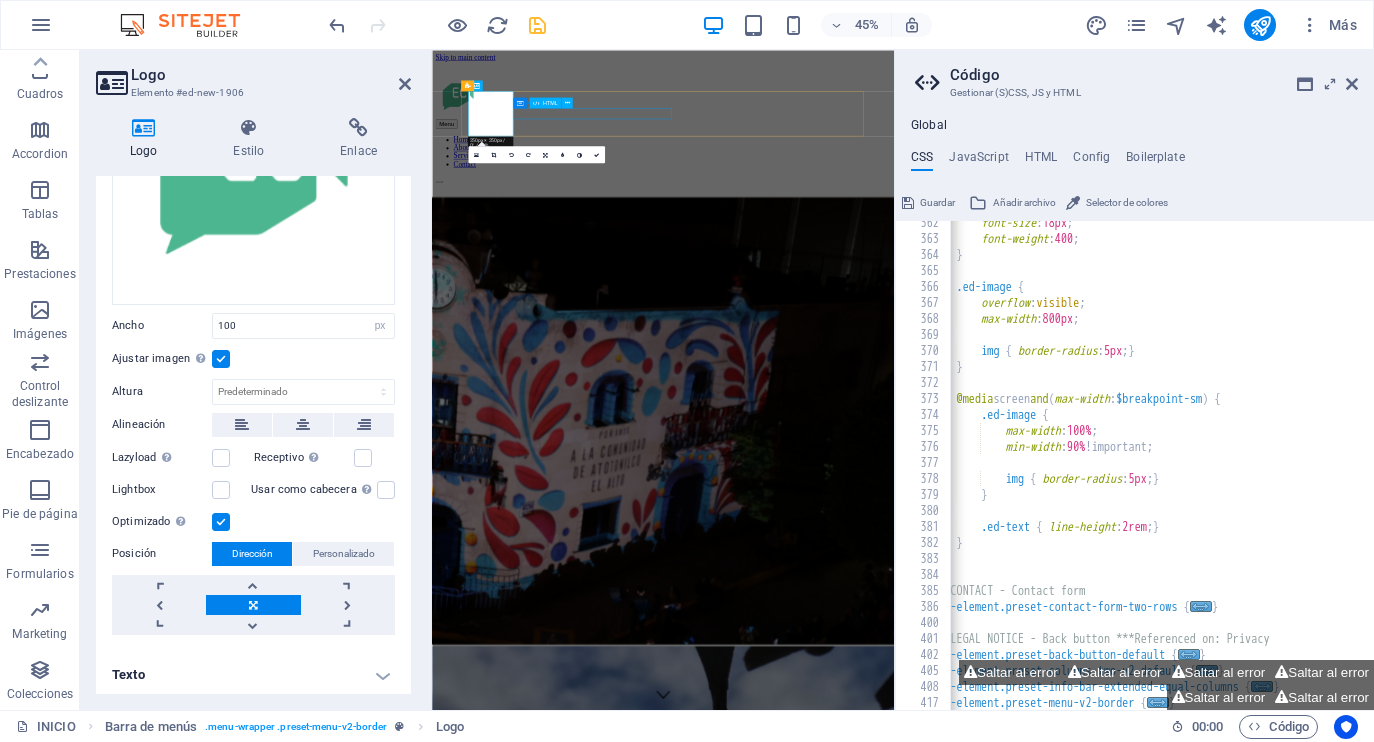click on "Menu" at bounding box center [945, 214] 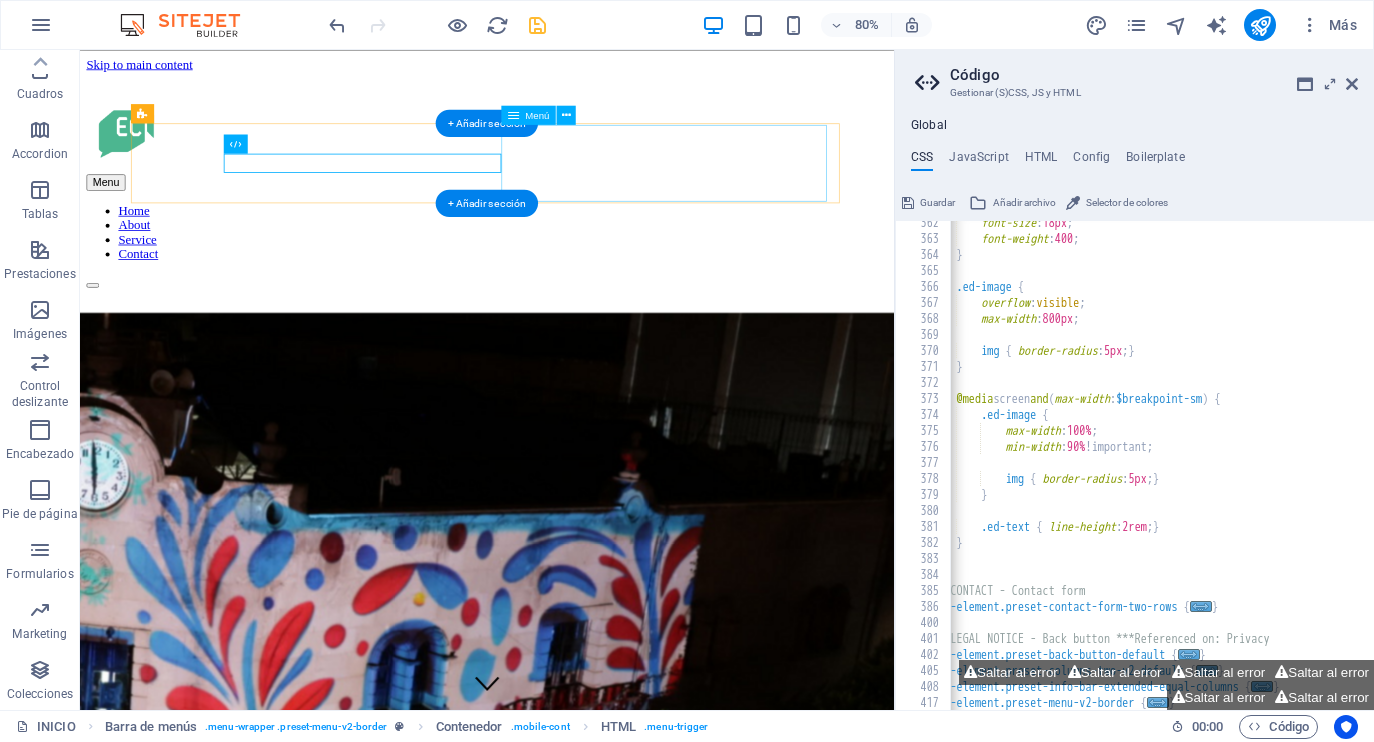click on "Home About Service Contact" at bounding box center (589, 277) 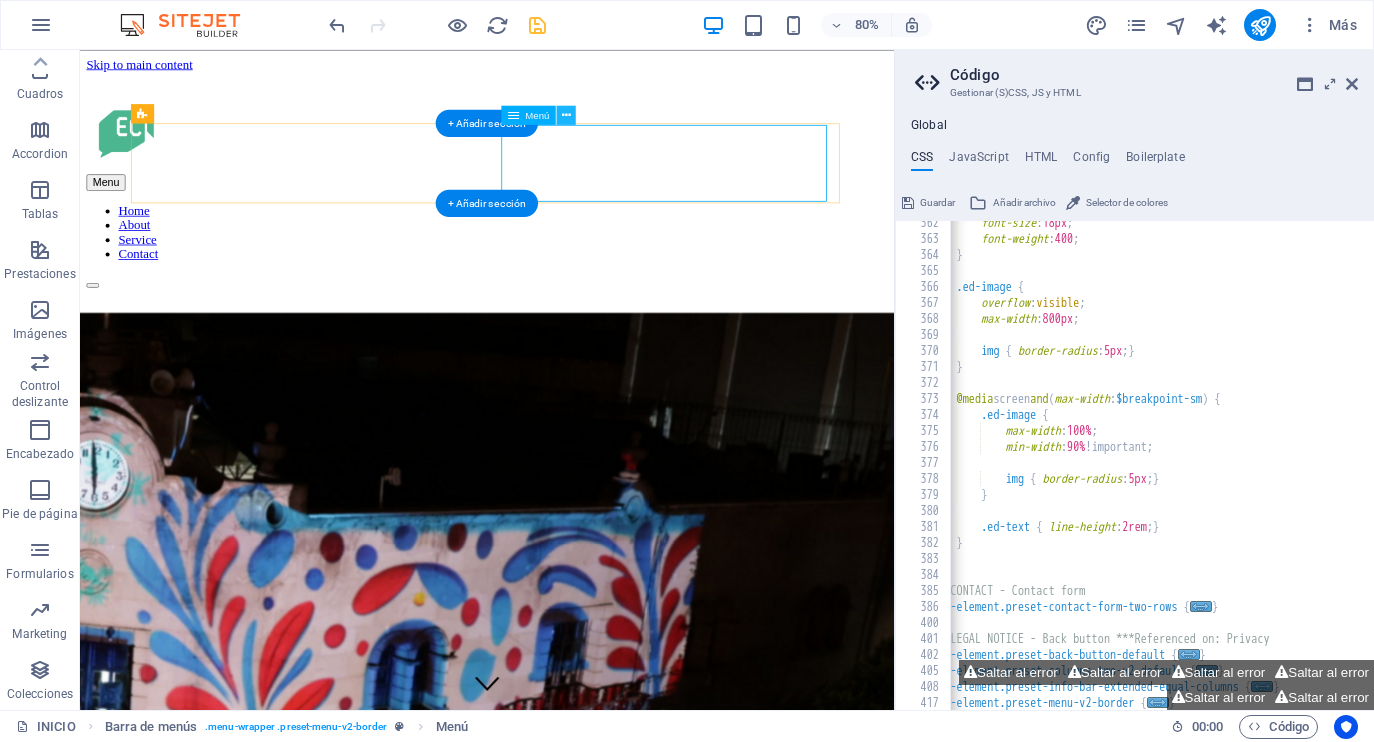 click at bounding box center (566, 114) 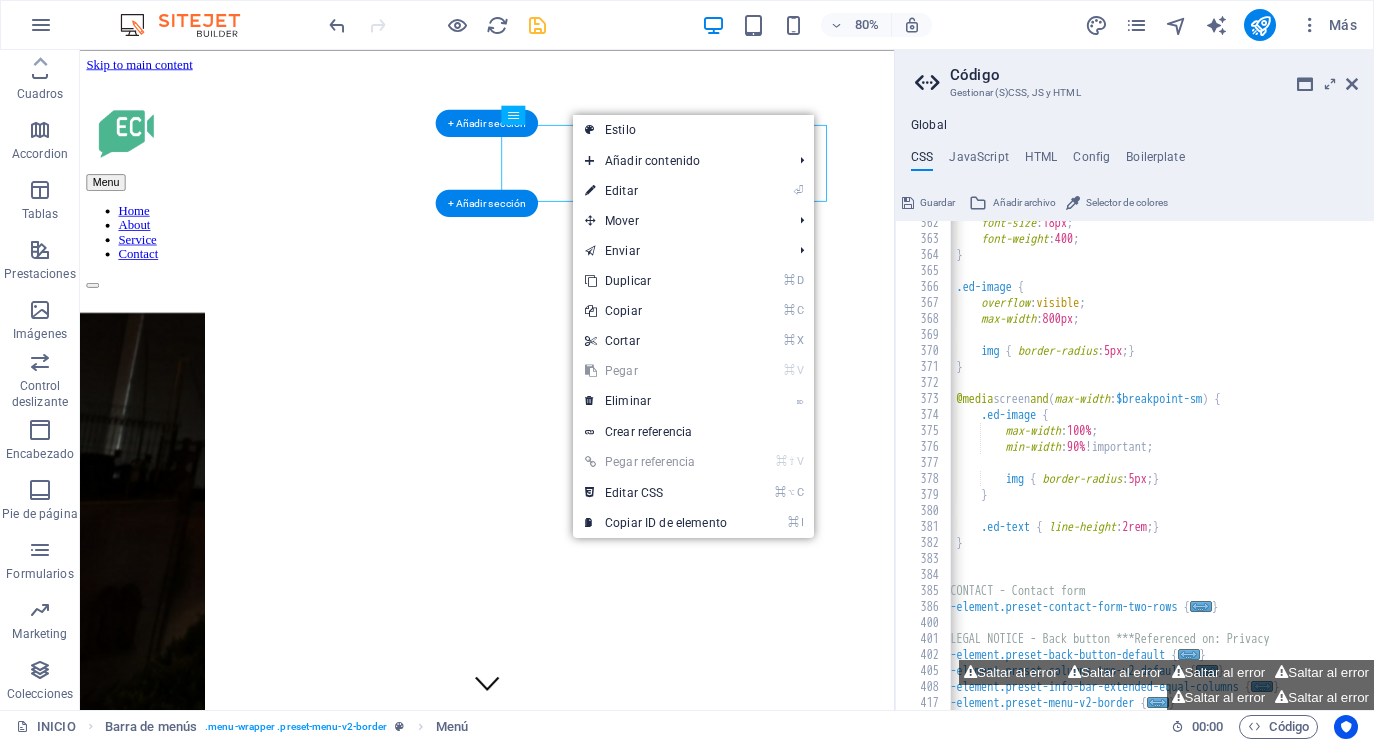 click on "Home About Service Contact" at bounding box center [589, 277] 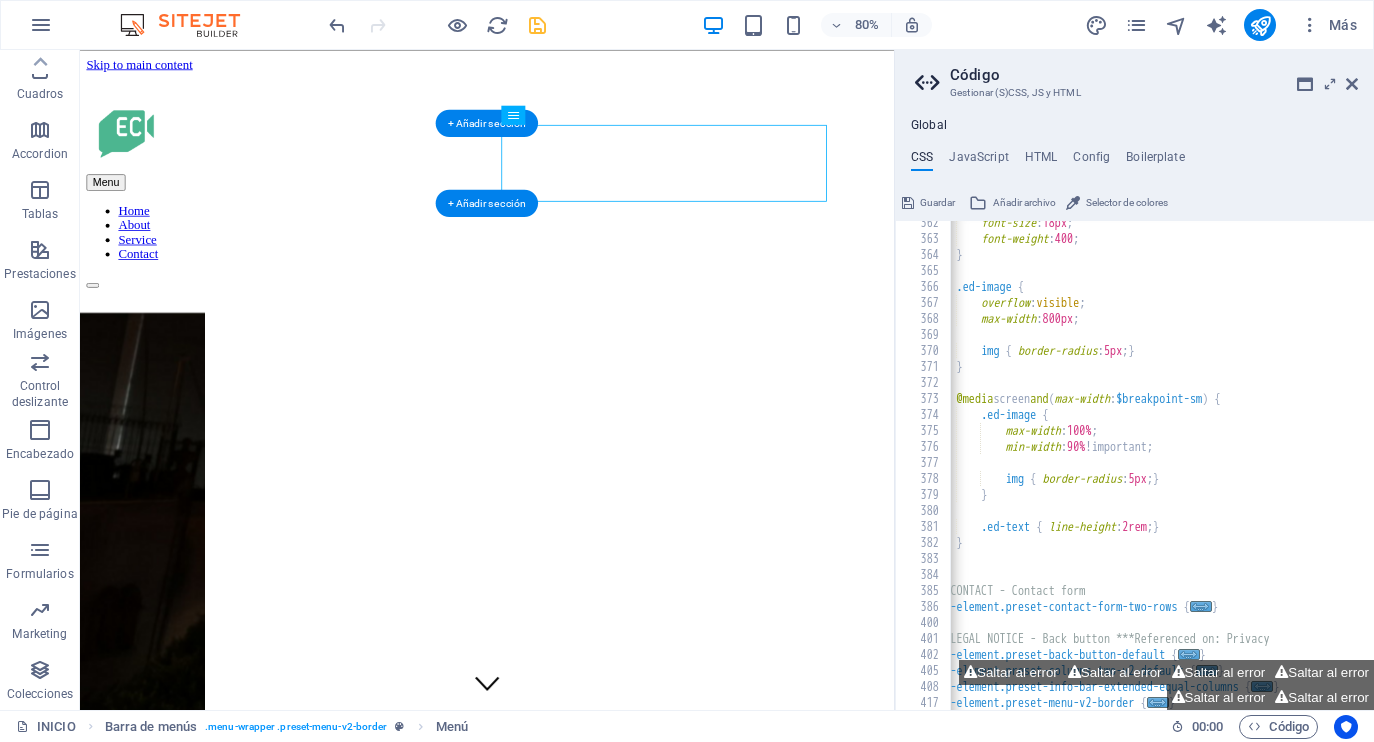 click on "Home About Service Contact" at bounding box center [589, 277] 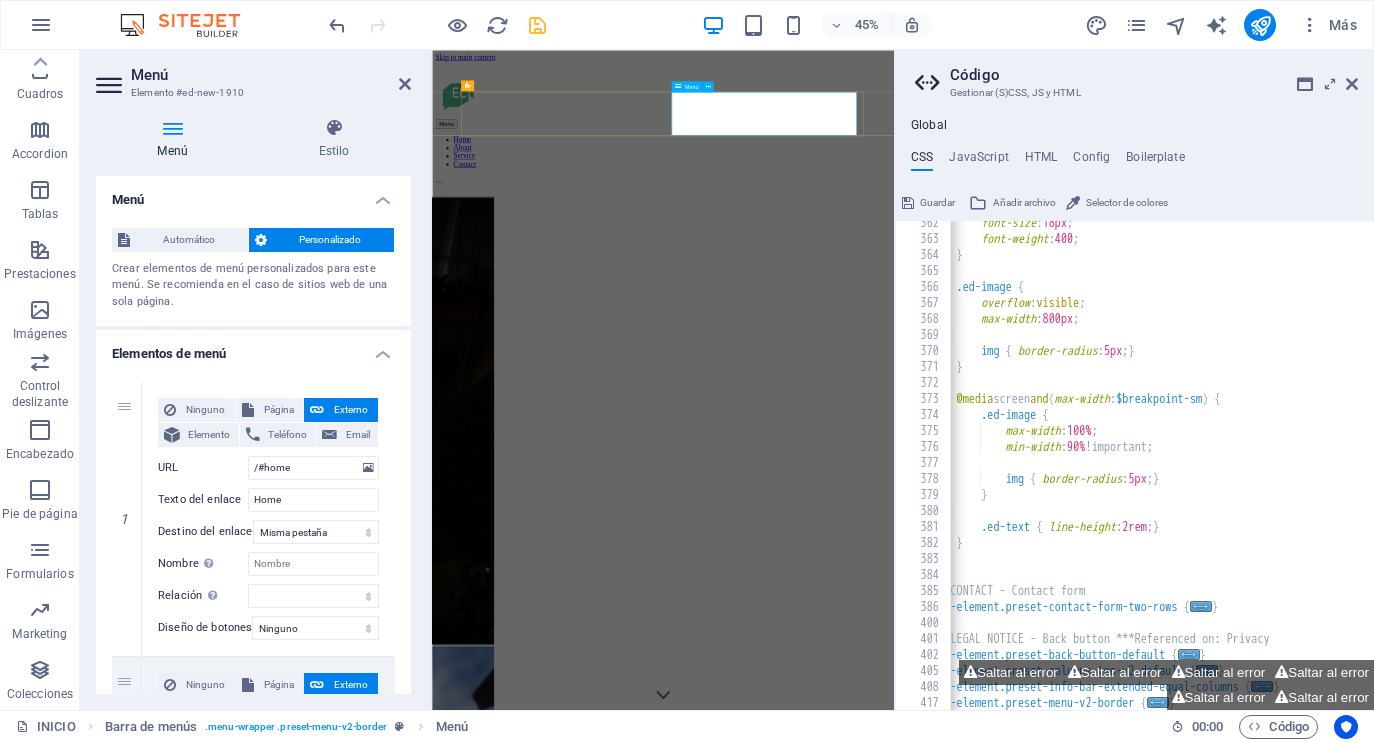 click on "Home About Service Contact" at bounding box center [945, 277] 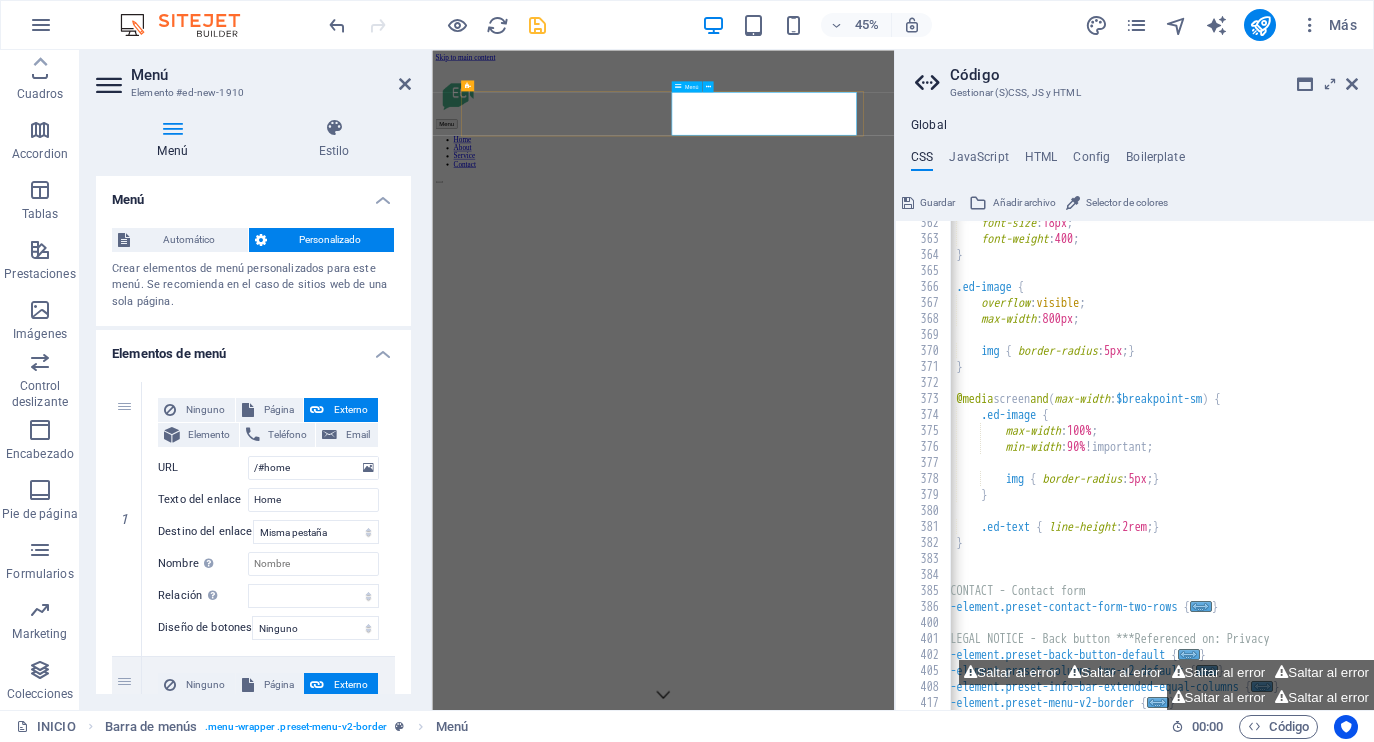 click on "Home About Service Contact" at bounding box center (945, 277) 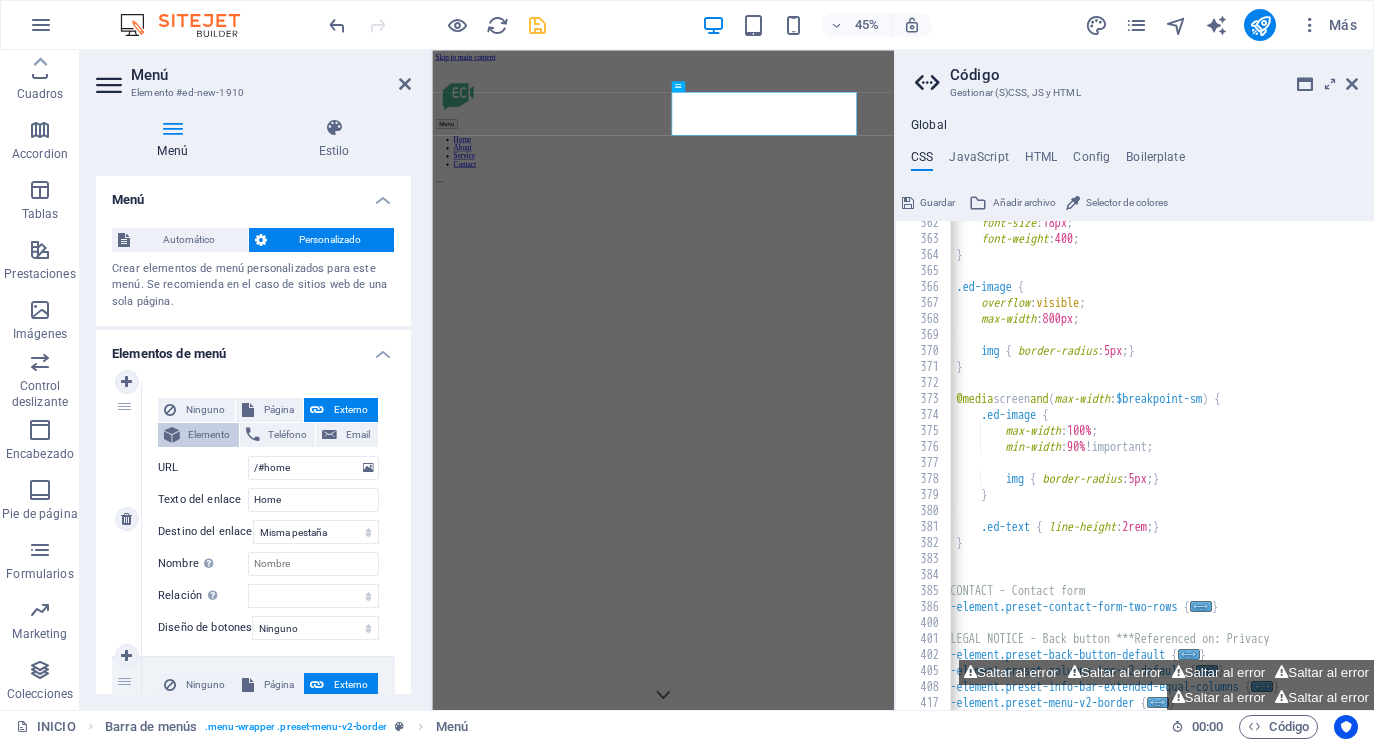 click on "Elemento" at bounding box center (209, 435) 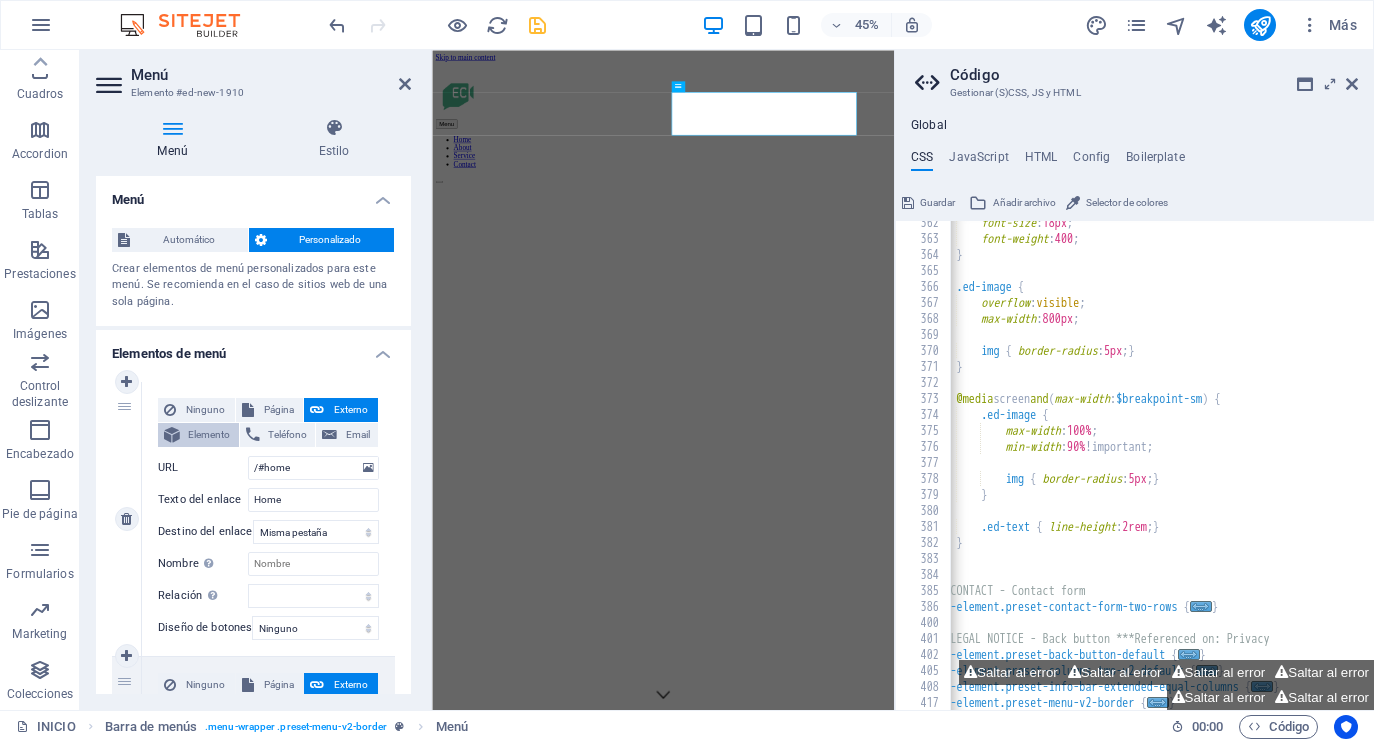 select 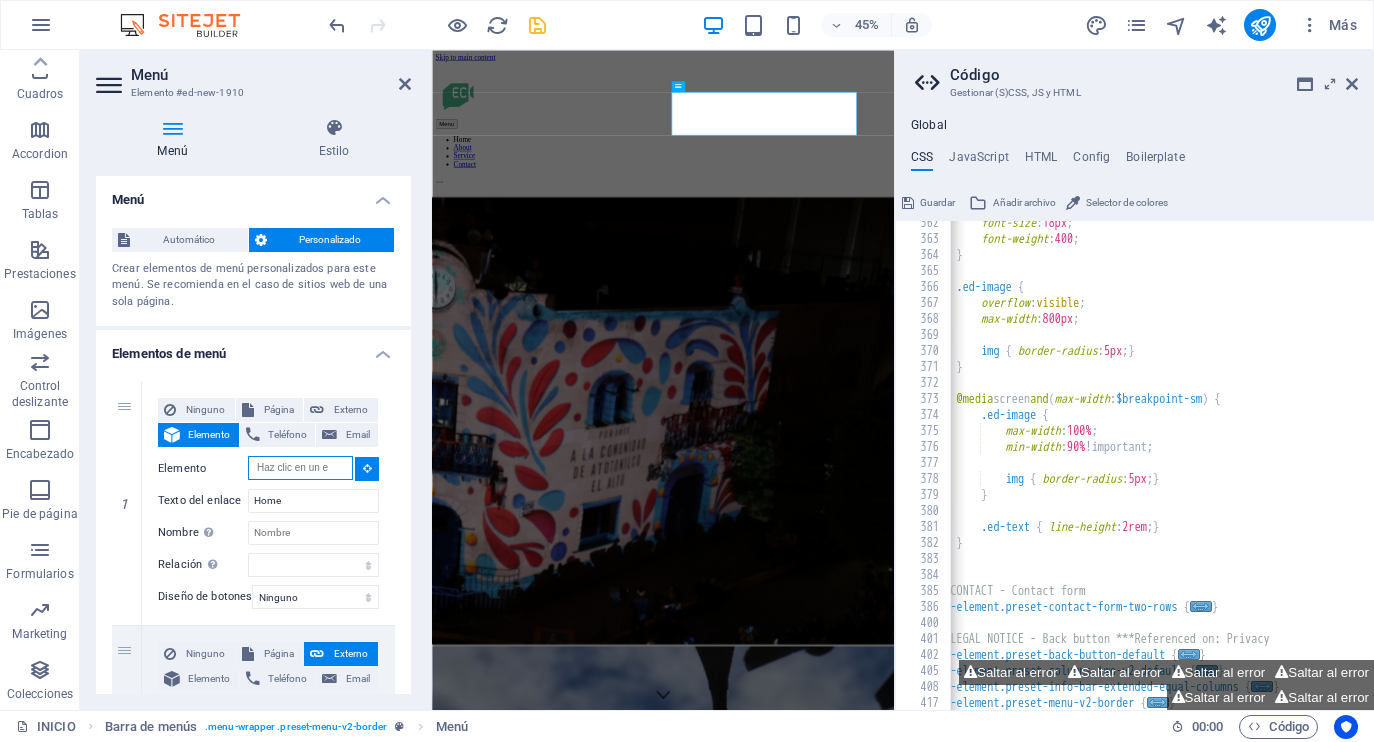 scroll, scrollTop: 0, scrollLeft: 0, axis: both 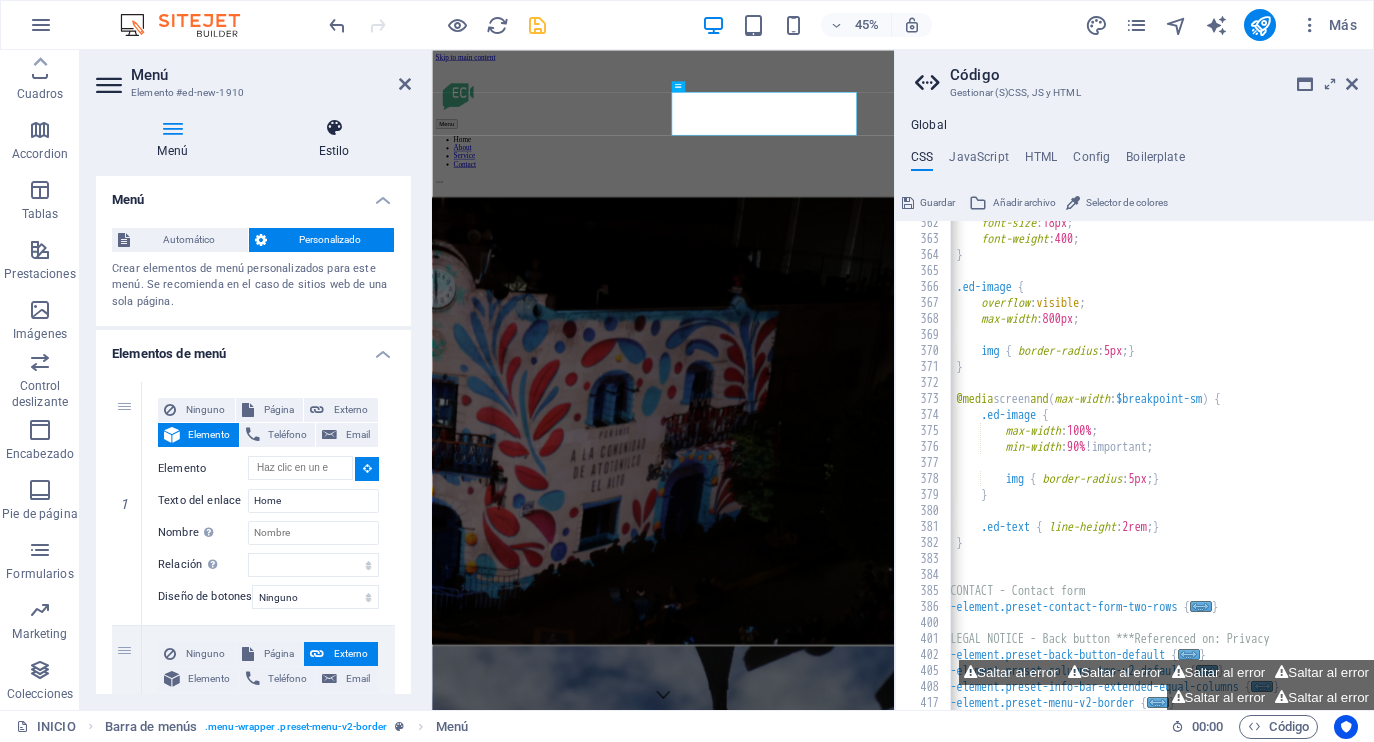 click on "Estilo" at bounding box center (334, 139) 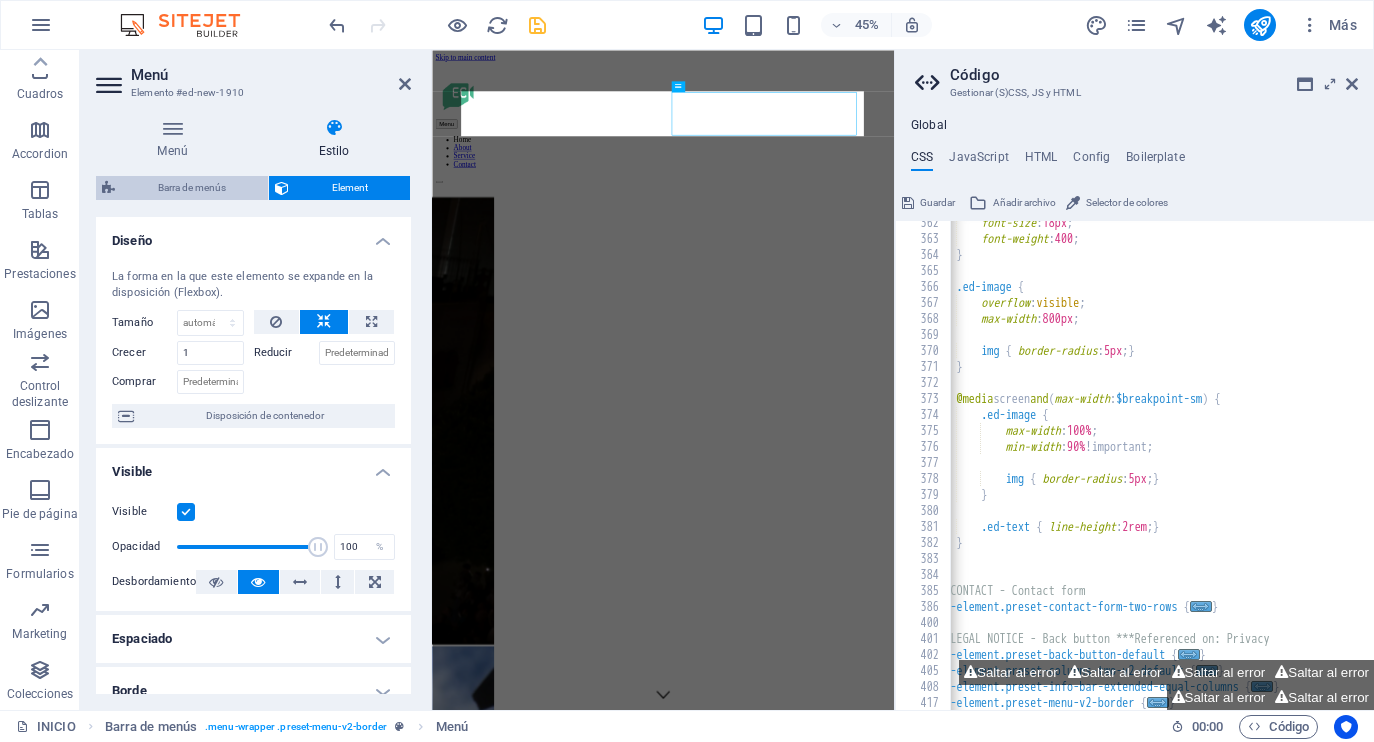 click on "Barra de menús" at bounding box center (191, 188) 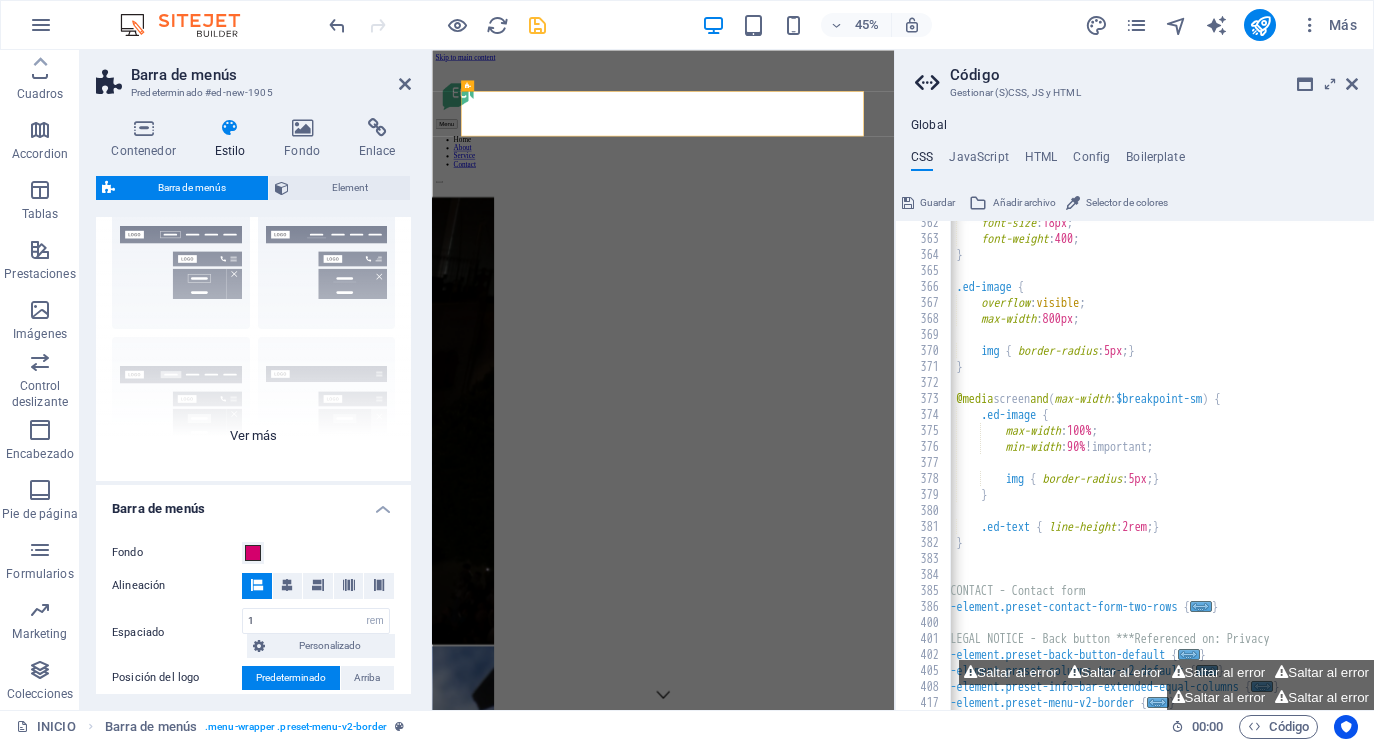 scroll, scrollTop: 94, scrollLeft: 0, axis: vertical 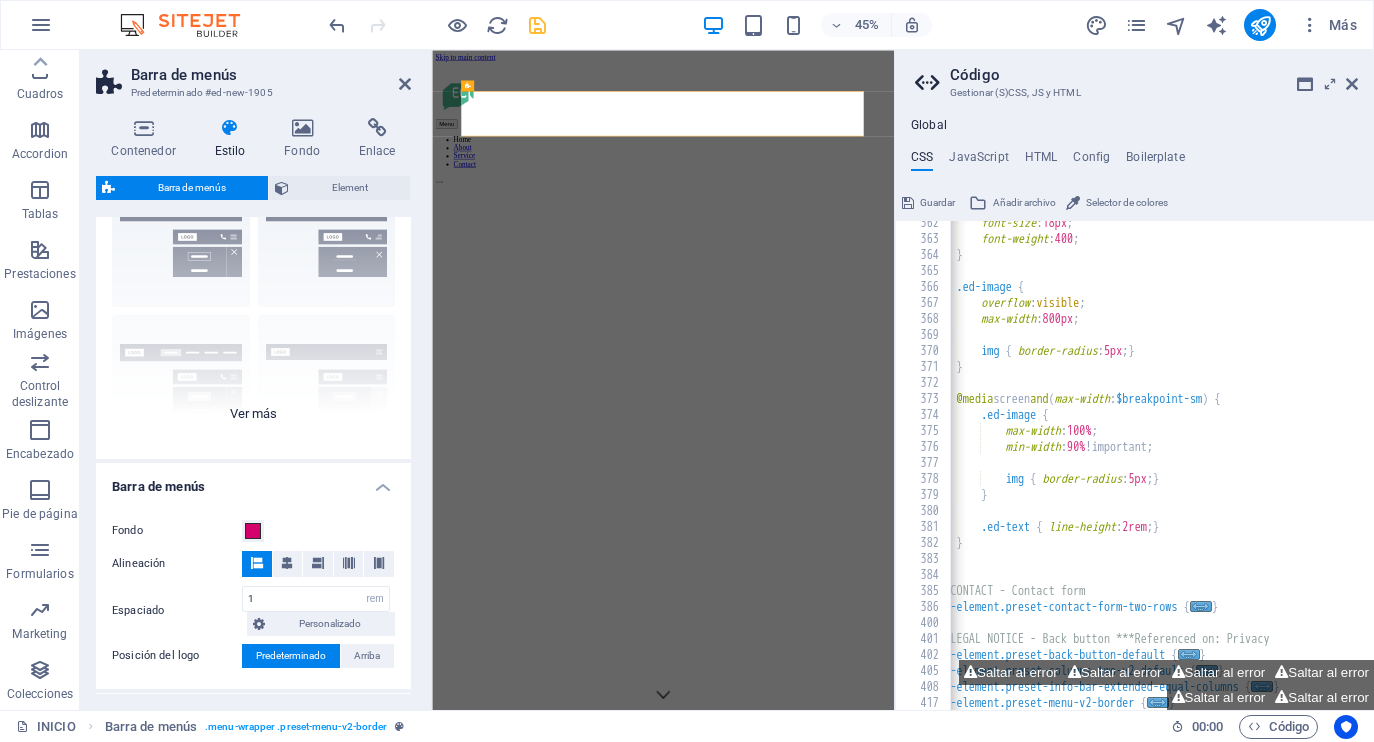 click on "Borde Centrado Predeterminado Fijo Loki Desencadenador Ancho XXL" at bounding box center (253, 309) 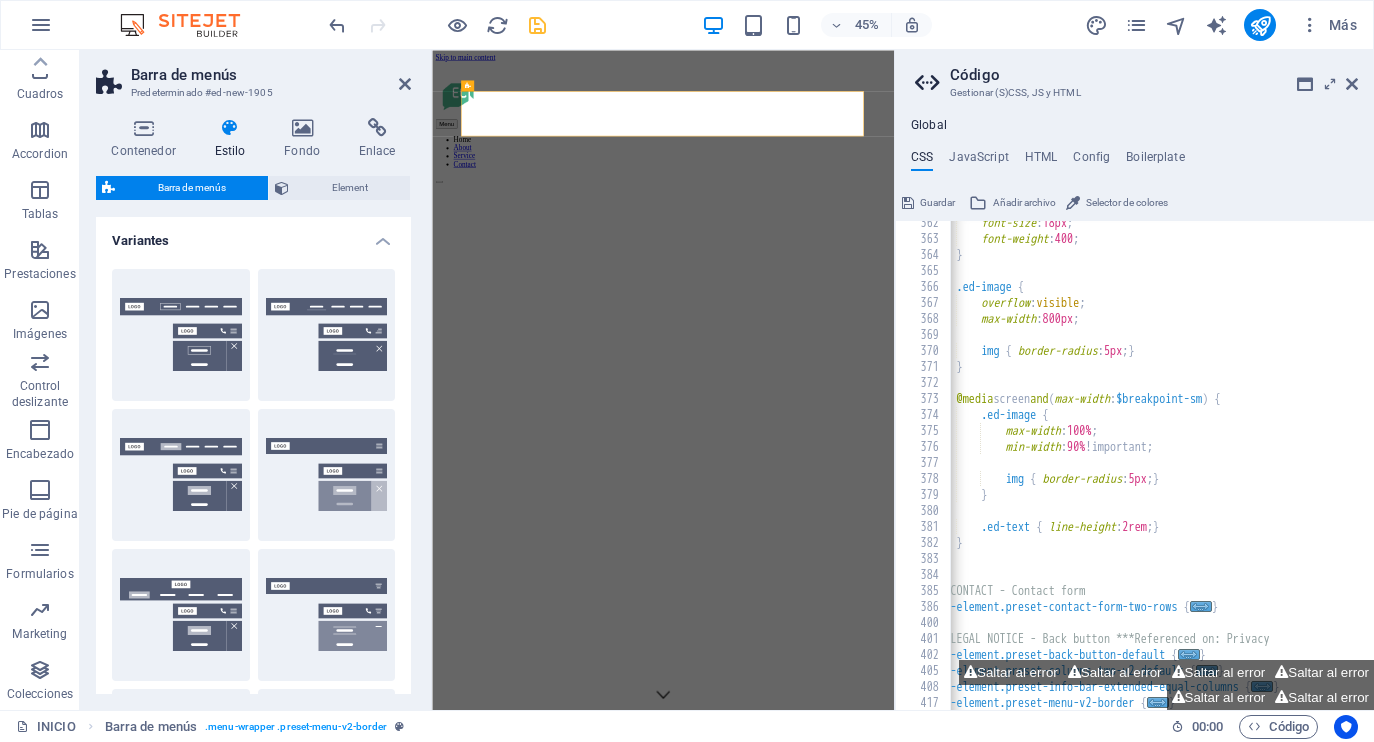 scroll, scrollTop: 0, scrollLeft: 0, axis: both 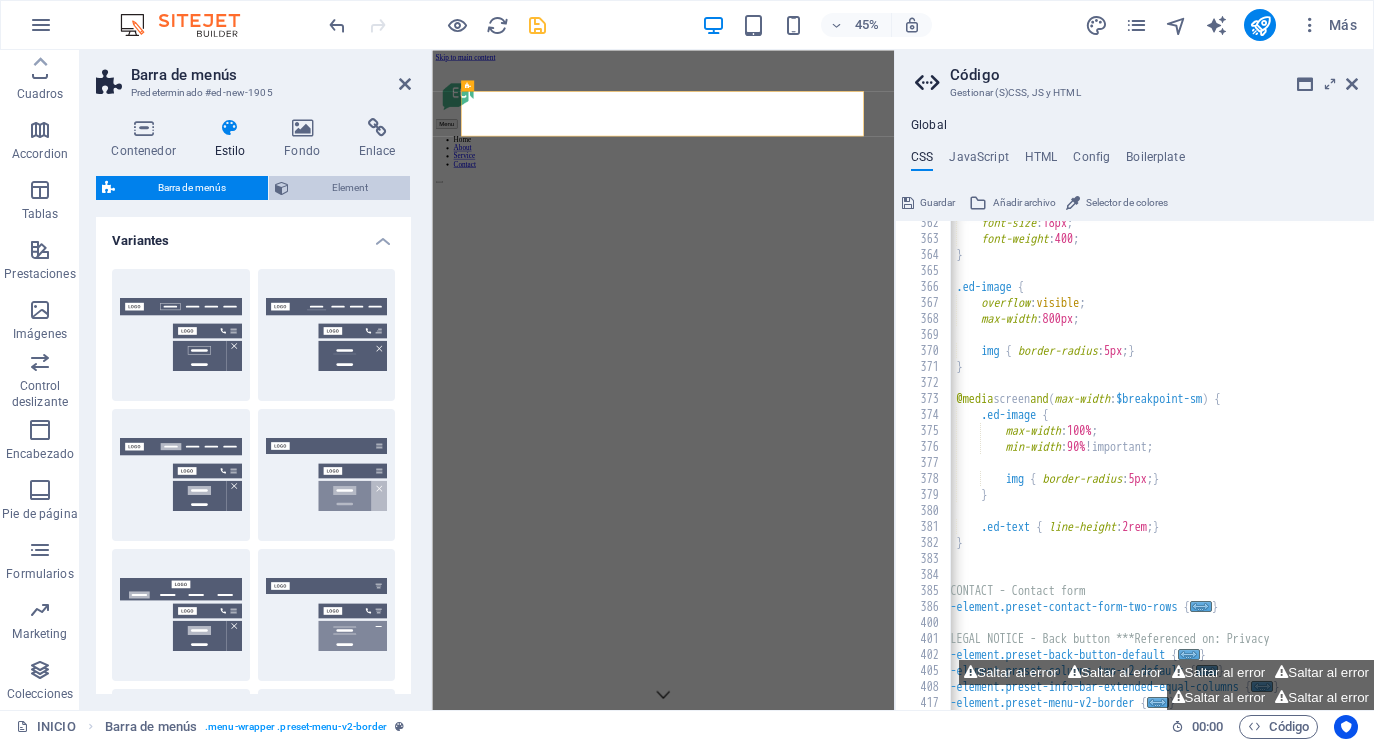 click on "Element" at bounding box center [349, 188] 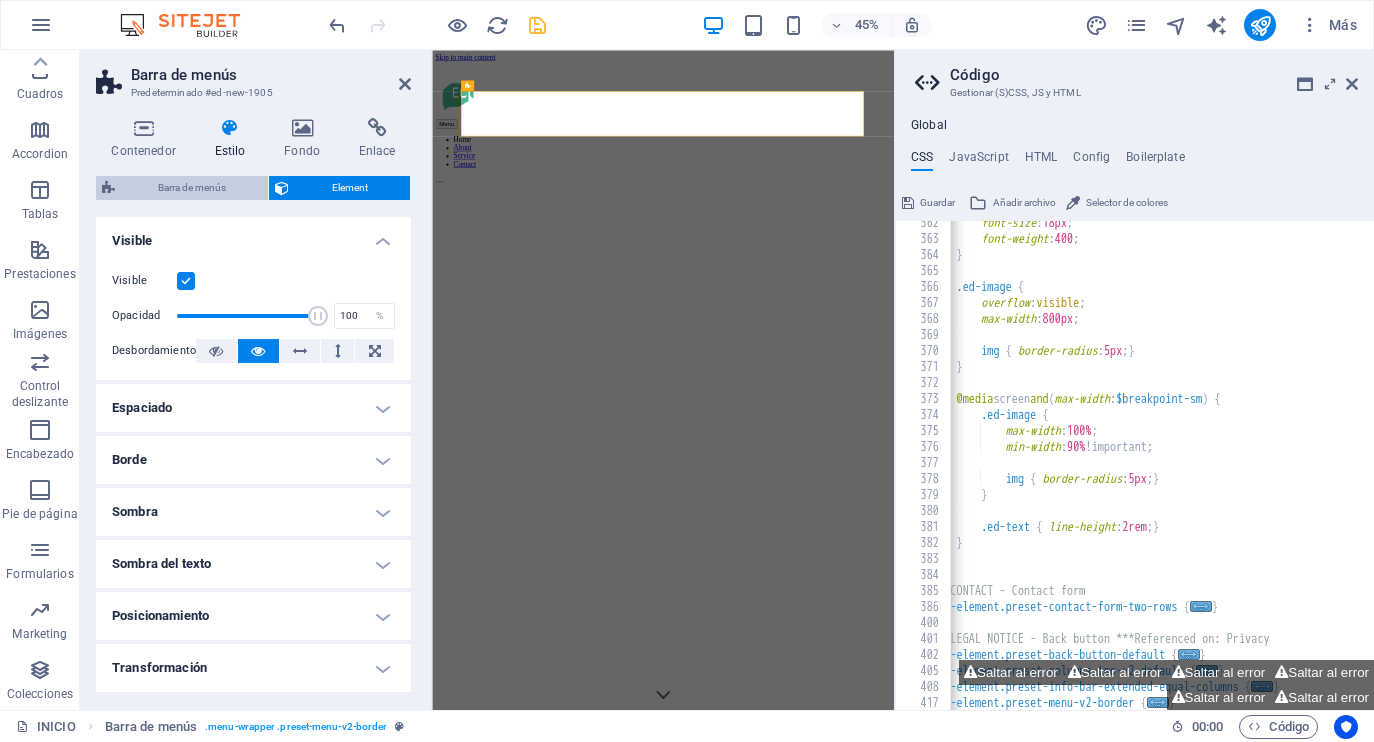 click on "Barra de menús" at bounding box center [191, 188] 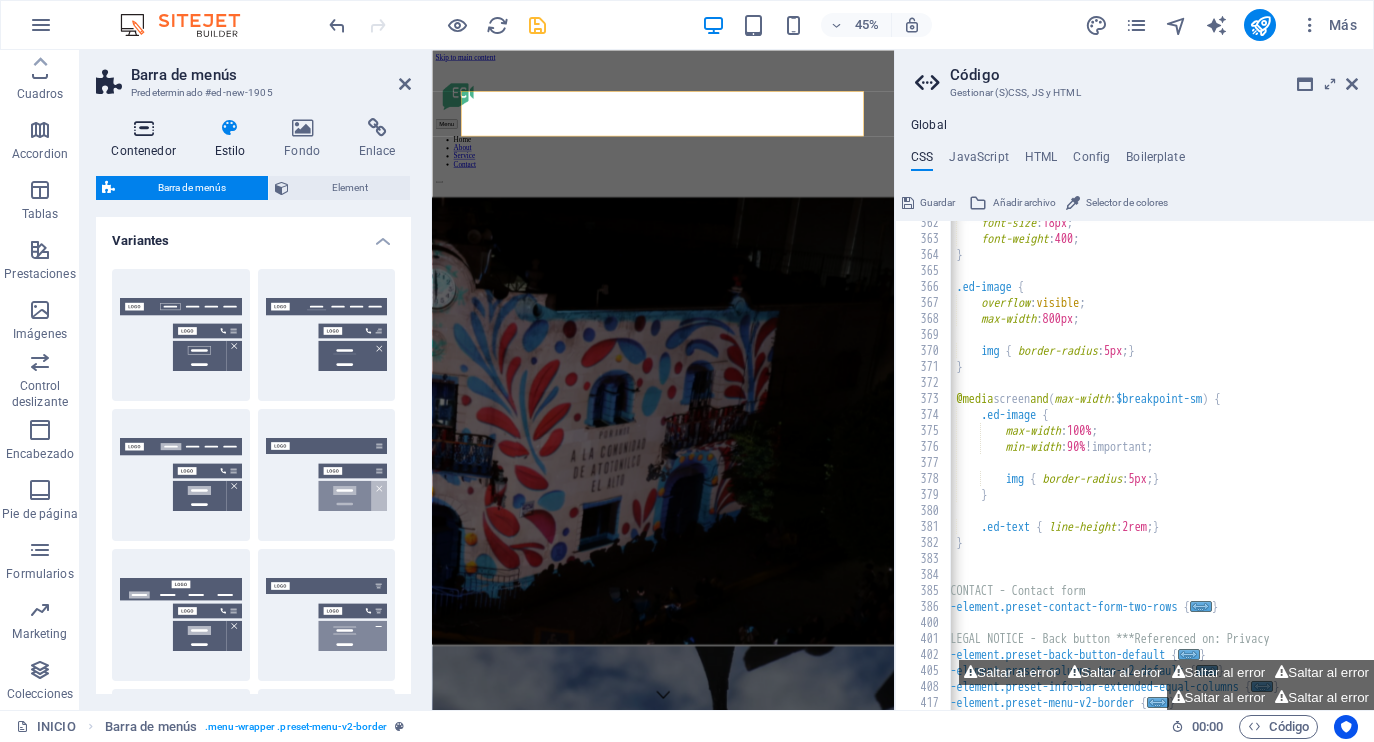 click at bounding box center (143, 128) 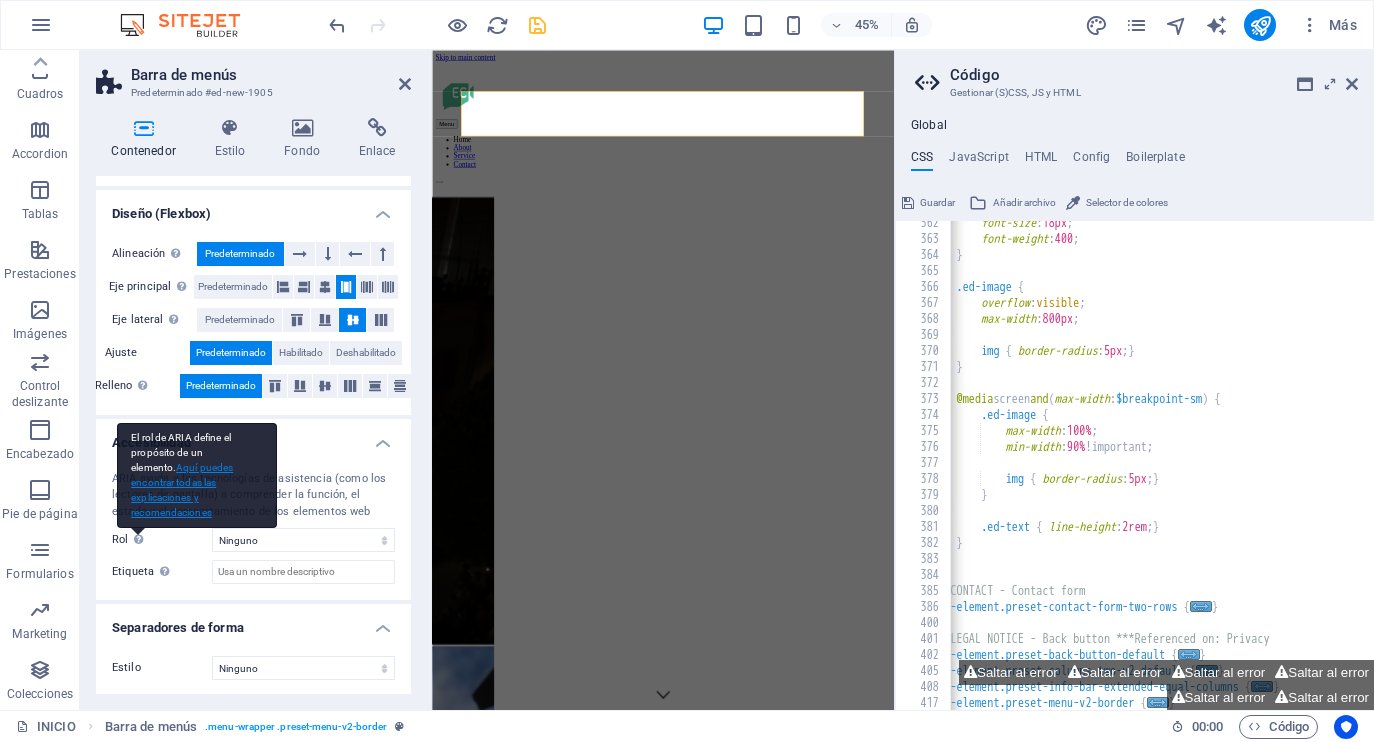 scroll, scrollTop: 278, scrollLeft: 0, axis: vertical 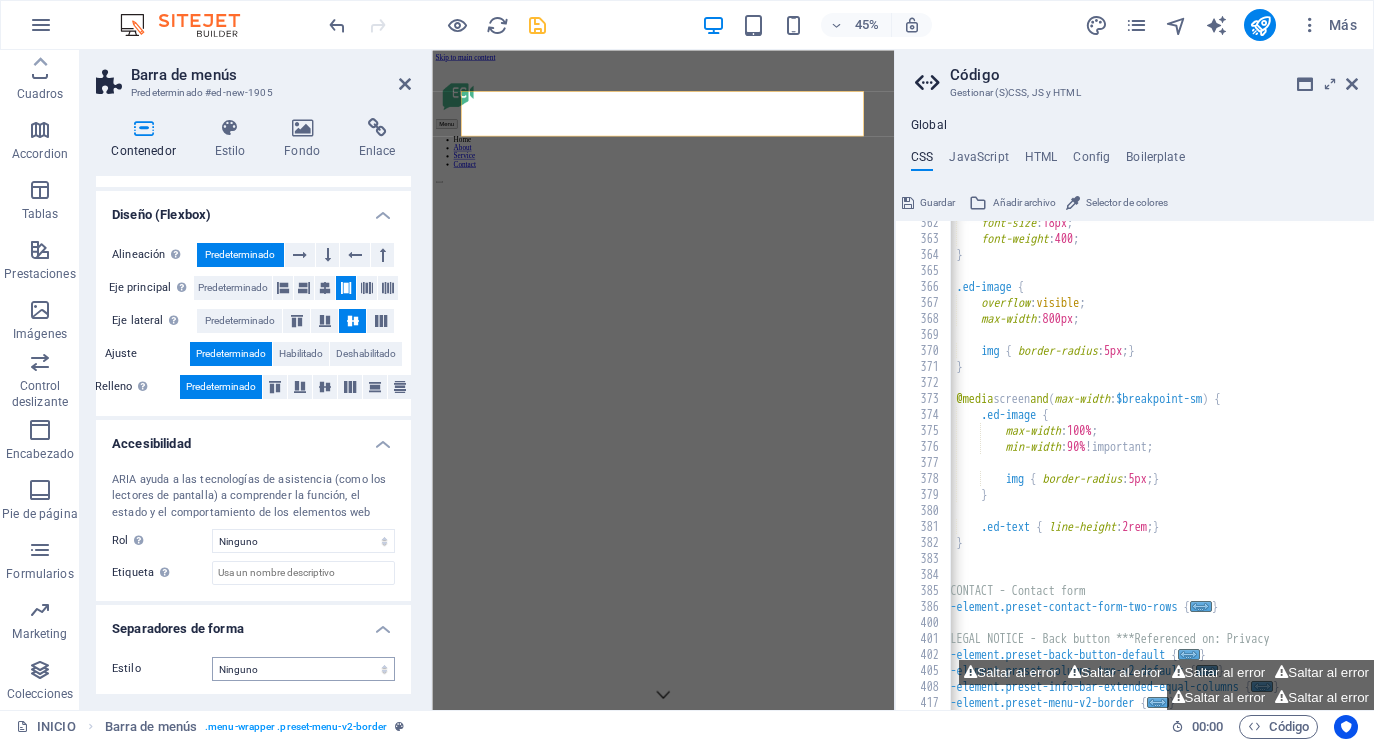 drag, startPoint x: 279, startPoint y: 684, endPoint x: 281, endPoint y: 674, distance: 10.198039 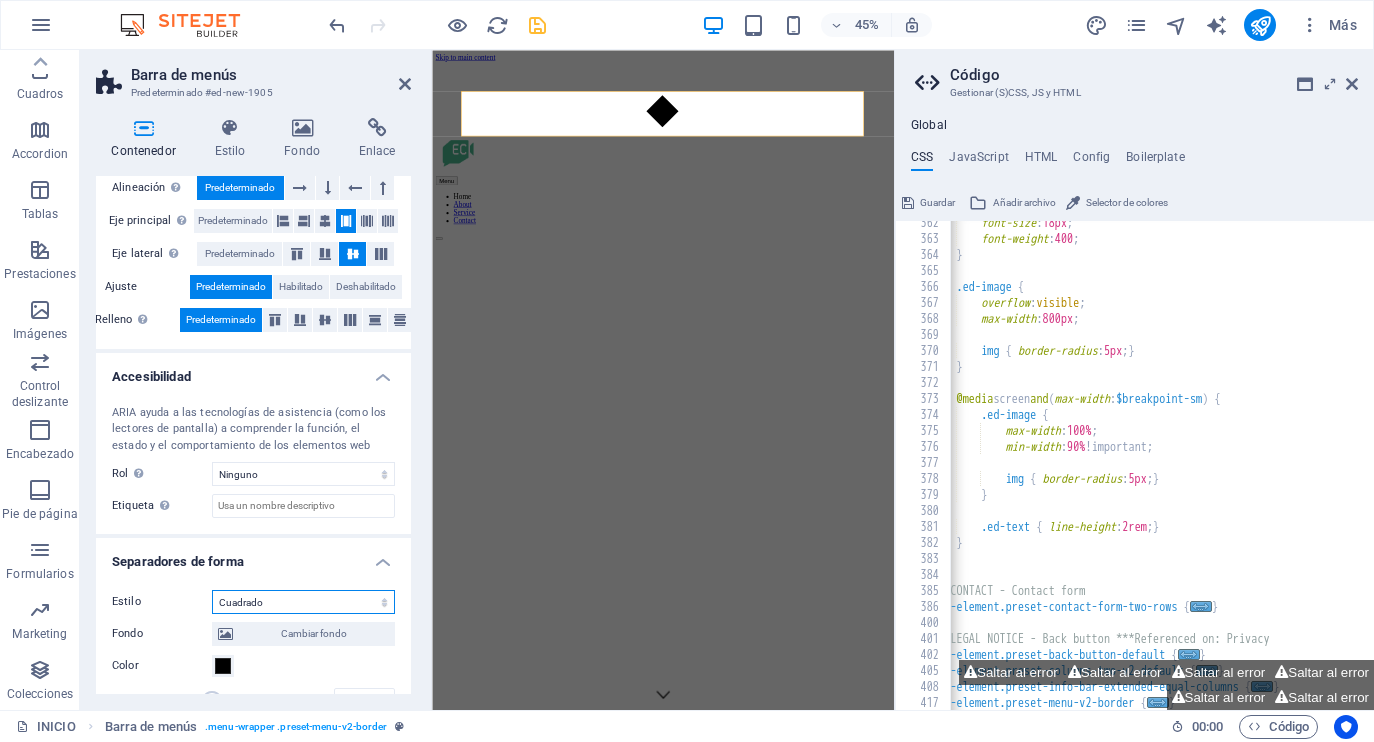 scroll, scrollTop: 349, scrollLeft: 0, axis: vertical 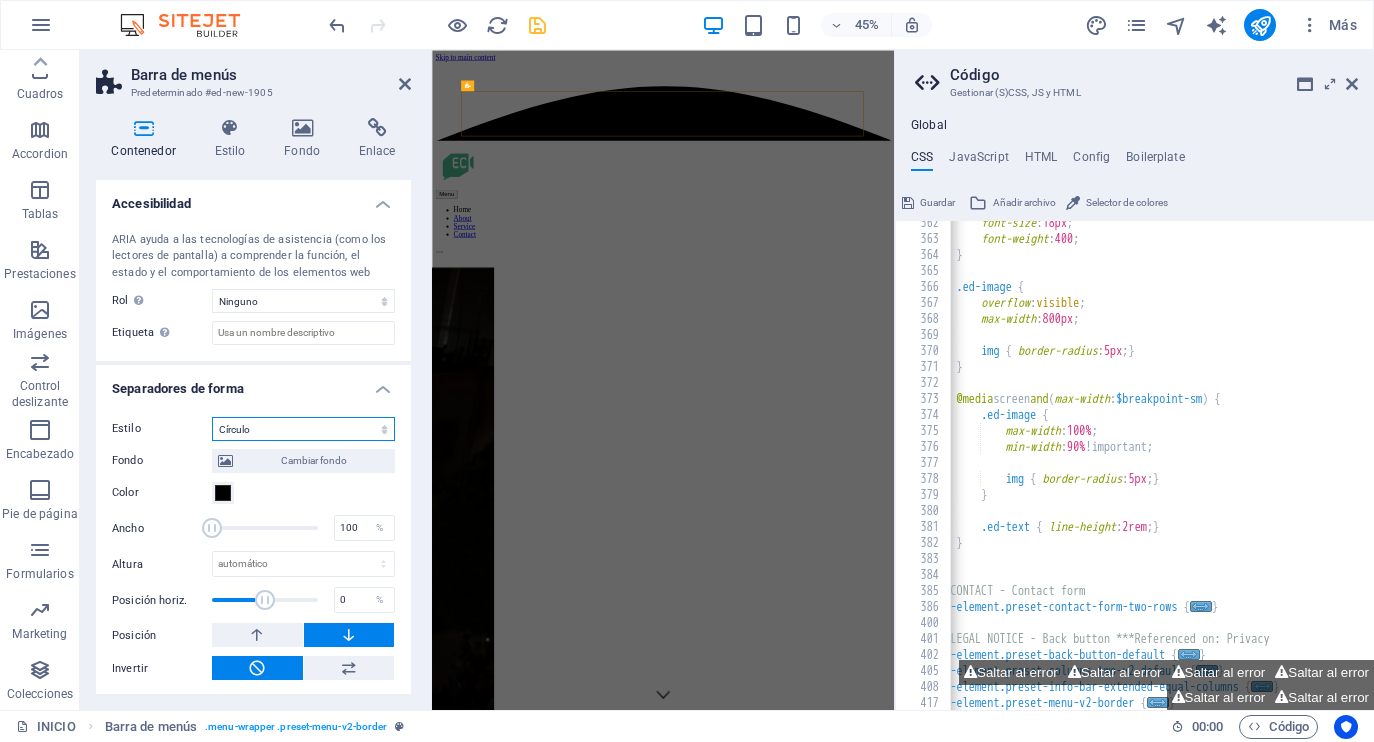 select on "none" 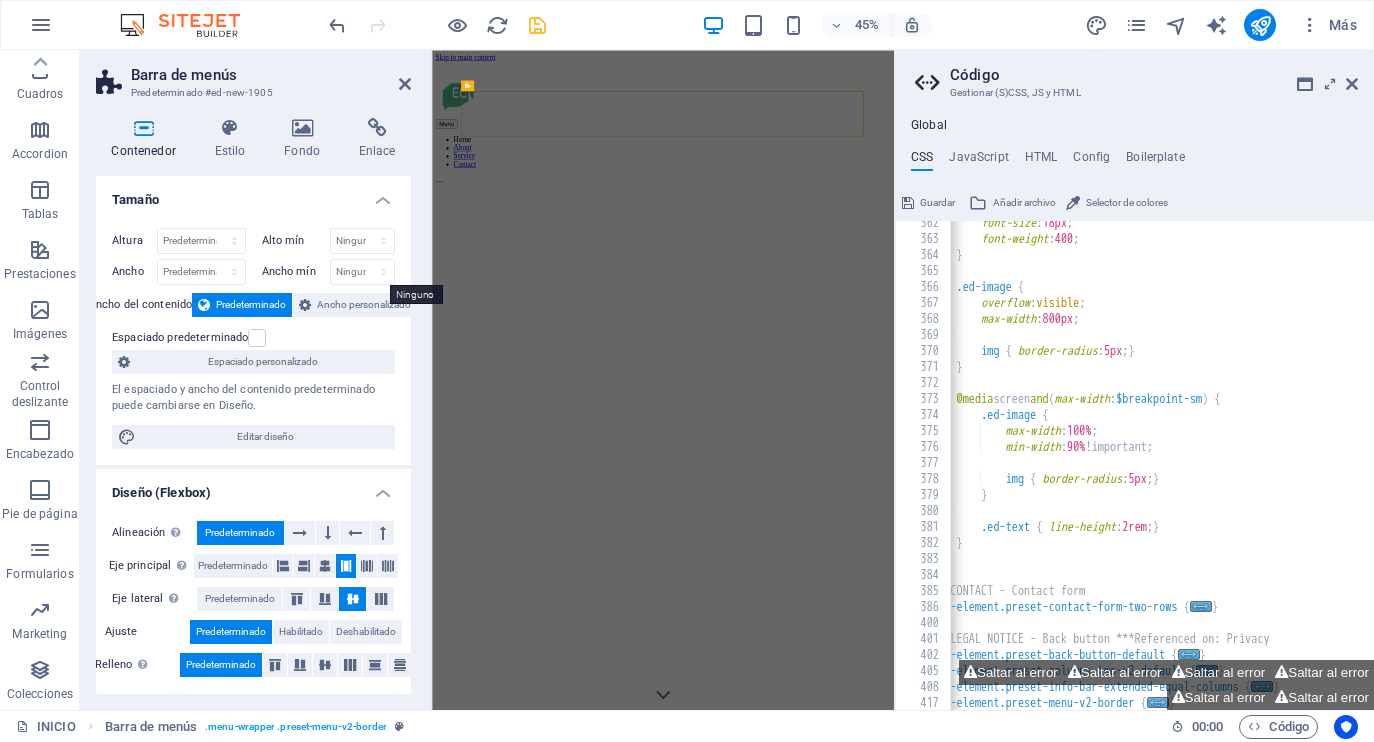 scroll, scrollTop: 0, scrollLeft: 0, axis: both 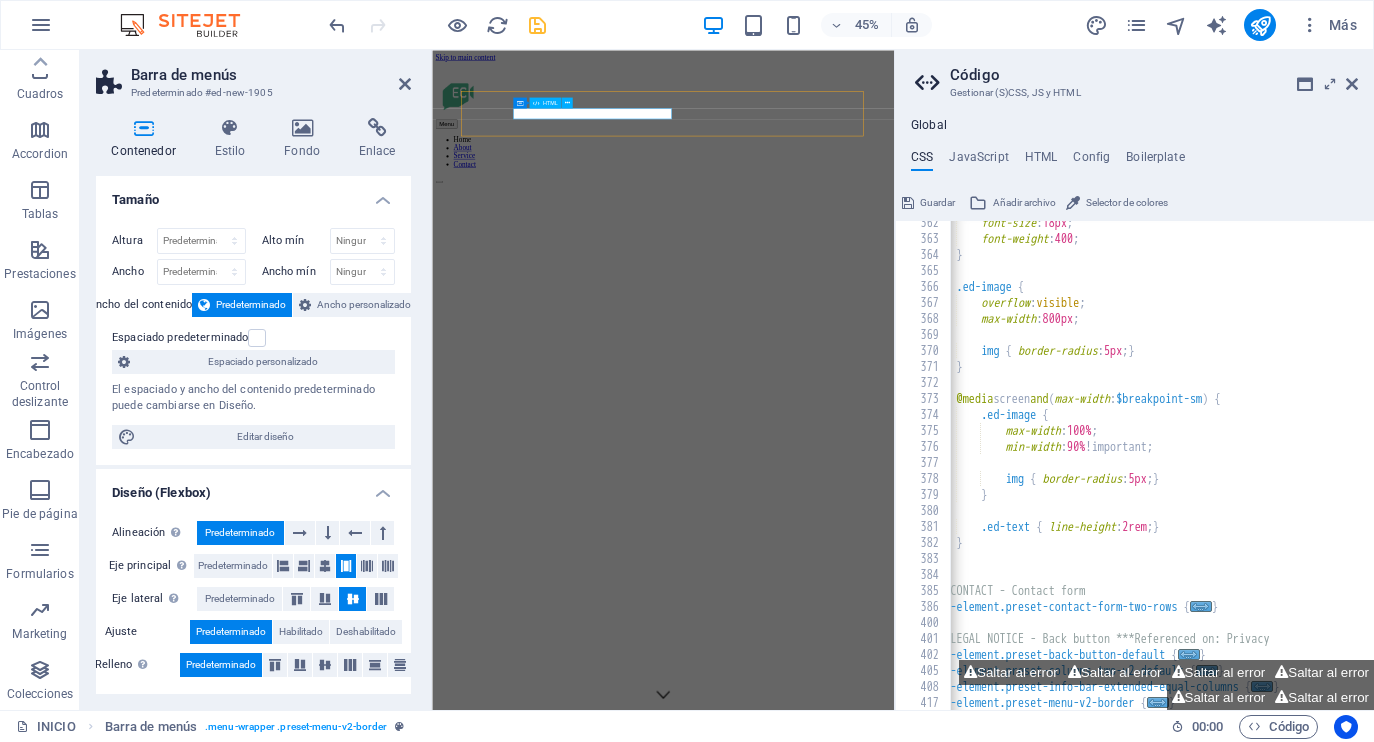click on "Menu" at bounding box center (945, 214) 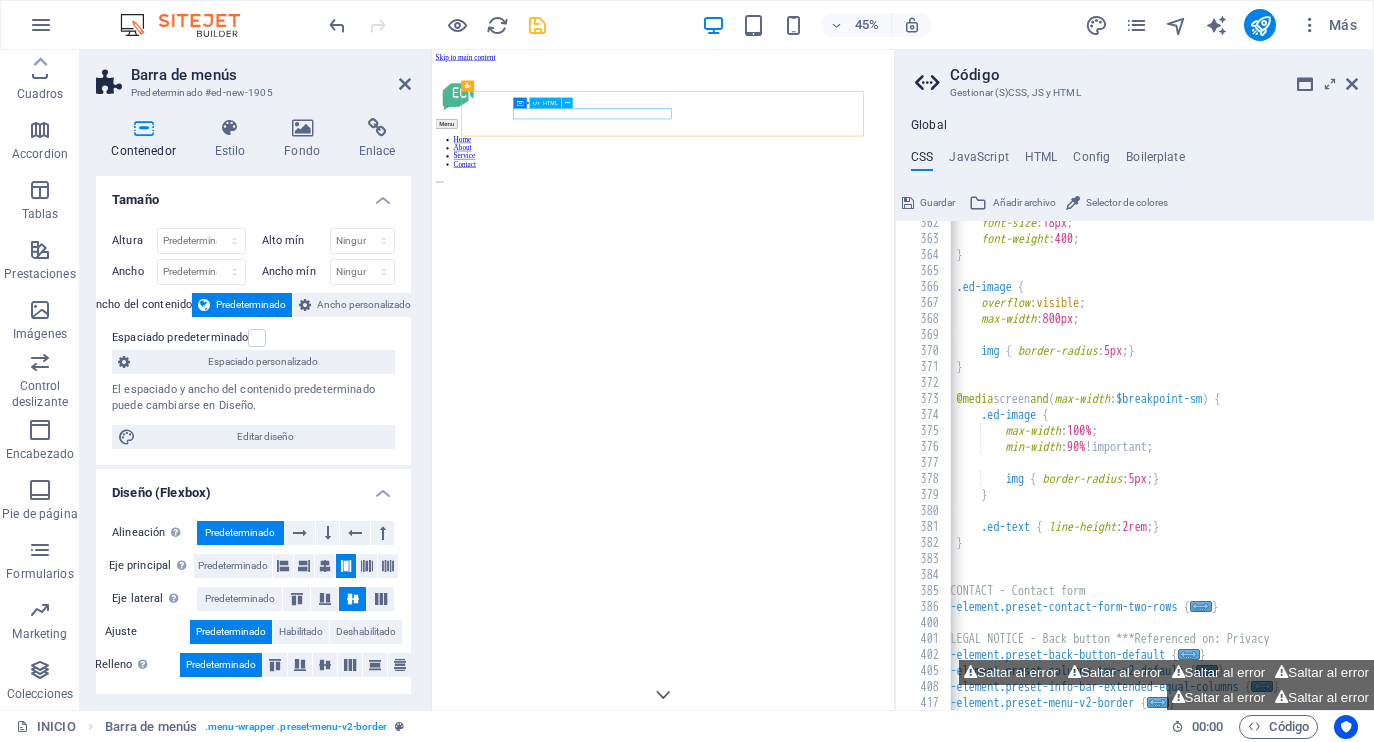 click on "Menu" at bounding box center [945, 214] 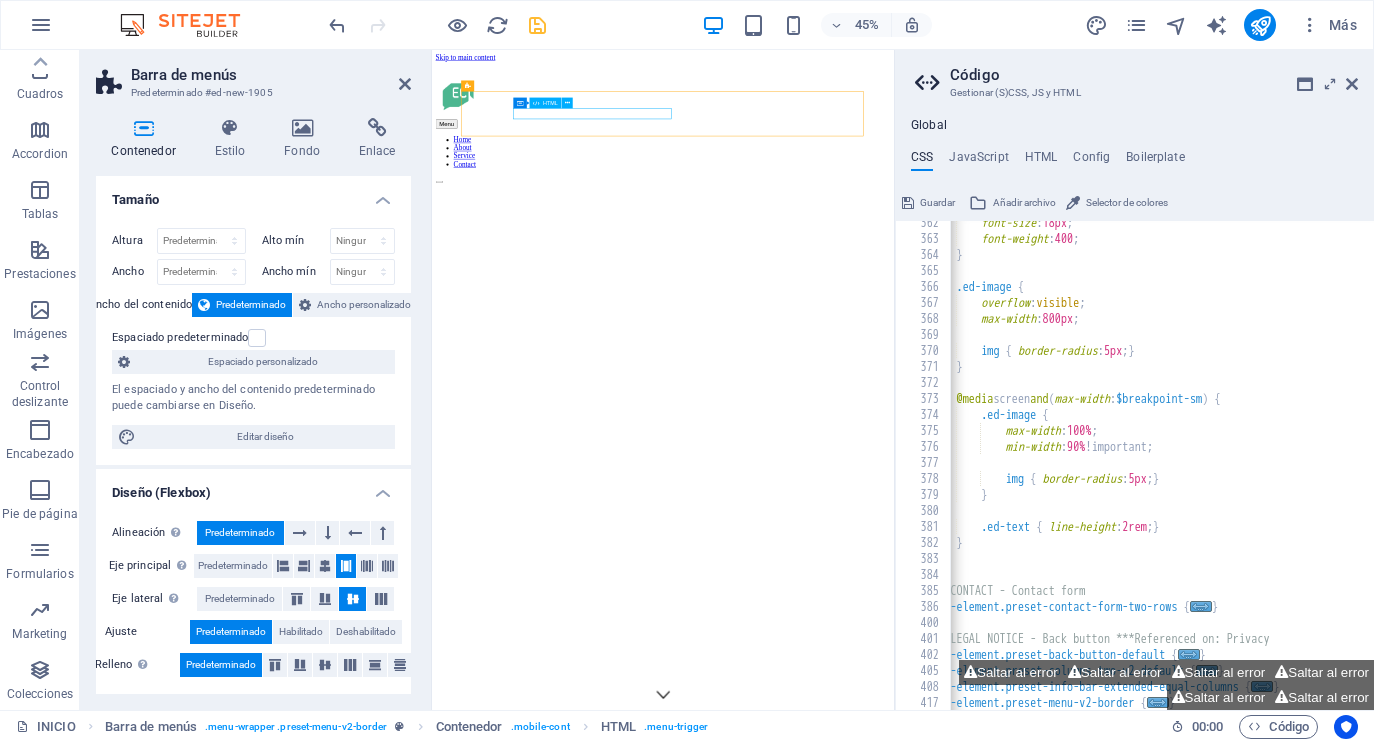 click on "Menu" at bounding box center (945, 214) 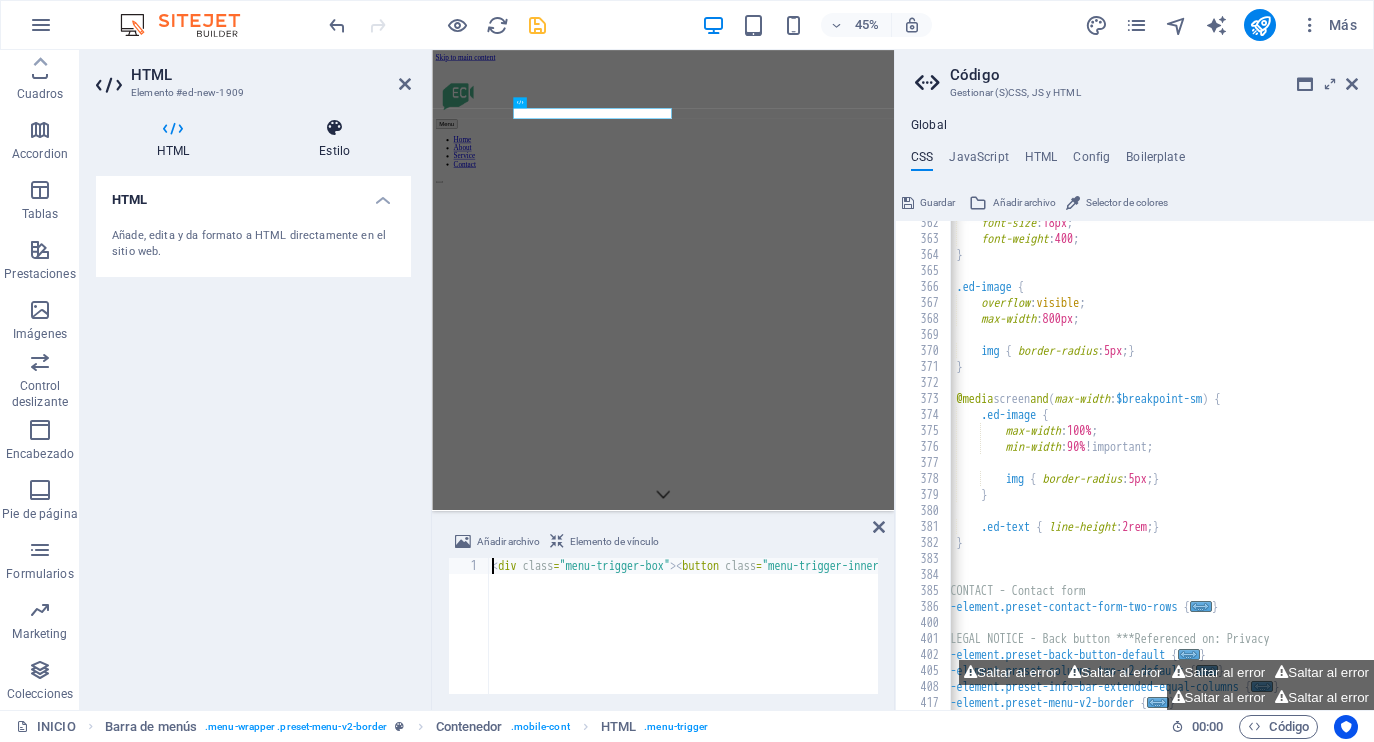 click at bounding box center (334, 128) 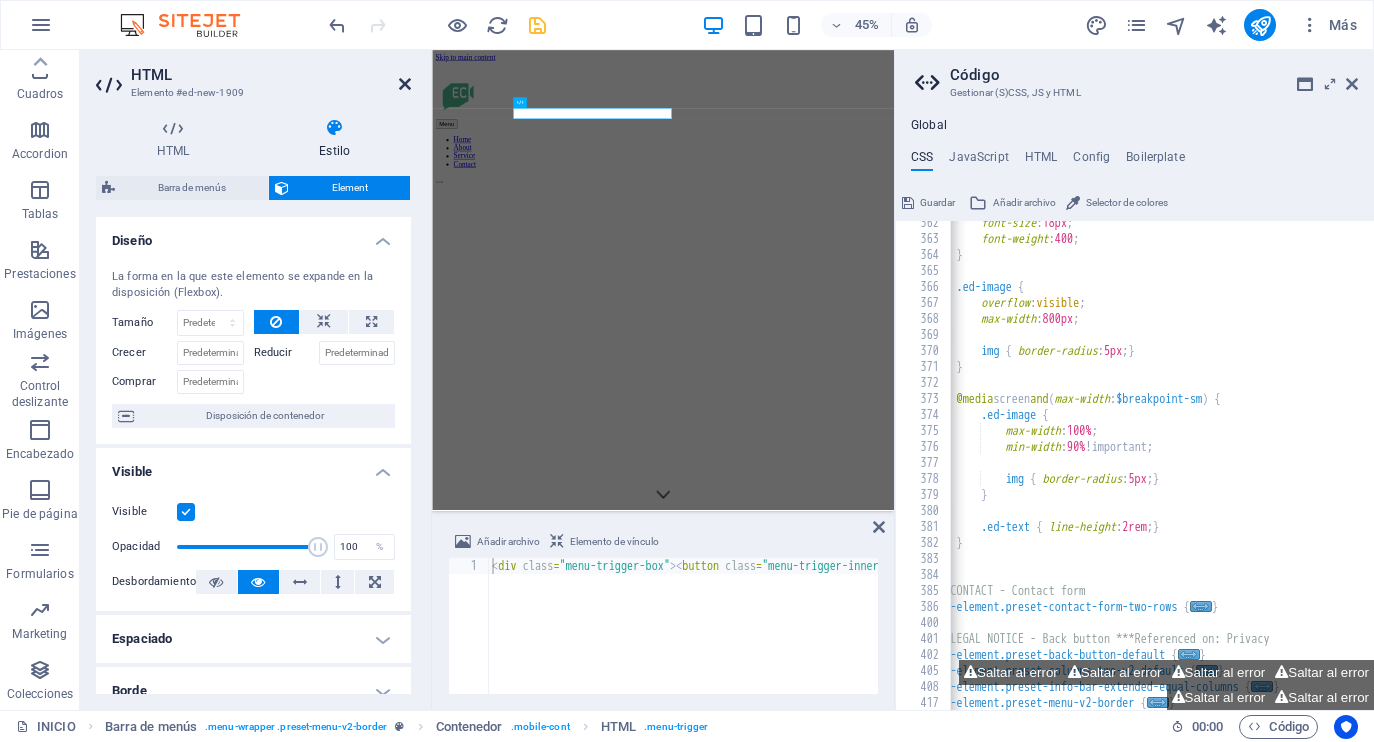 click at bounding box center (405, 84) 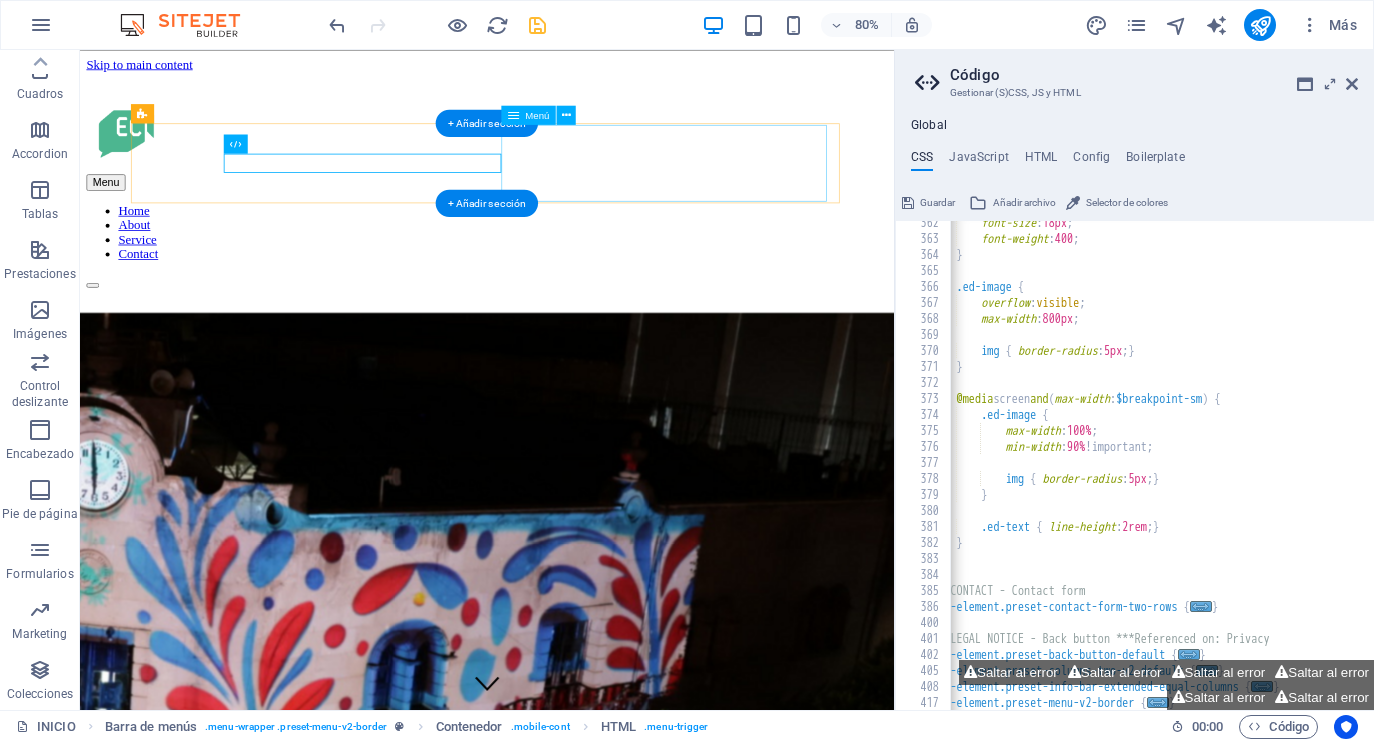 click on "Home About Service Contact" at bounding box center (589, 277) 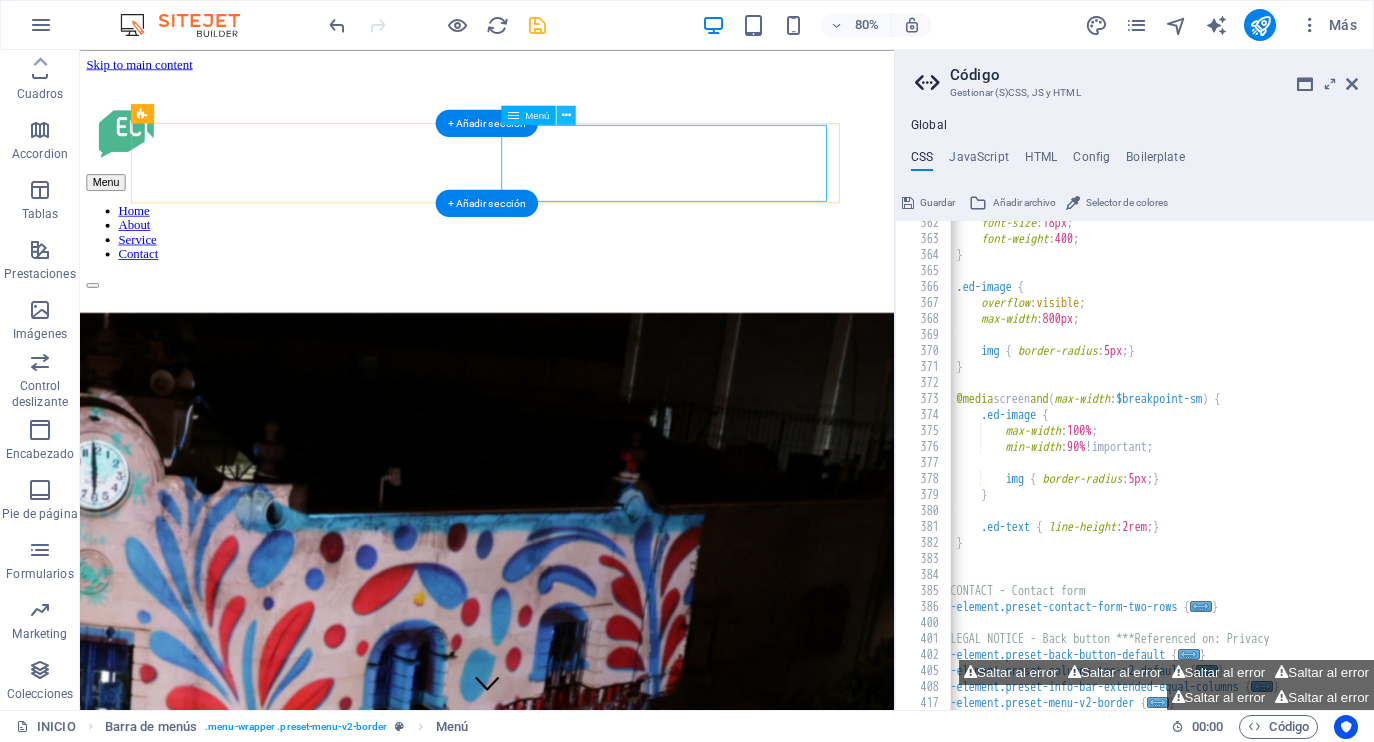 click at bounding box center [566, 114] 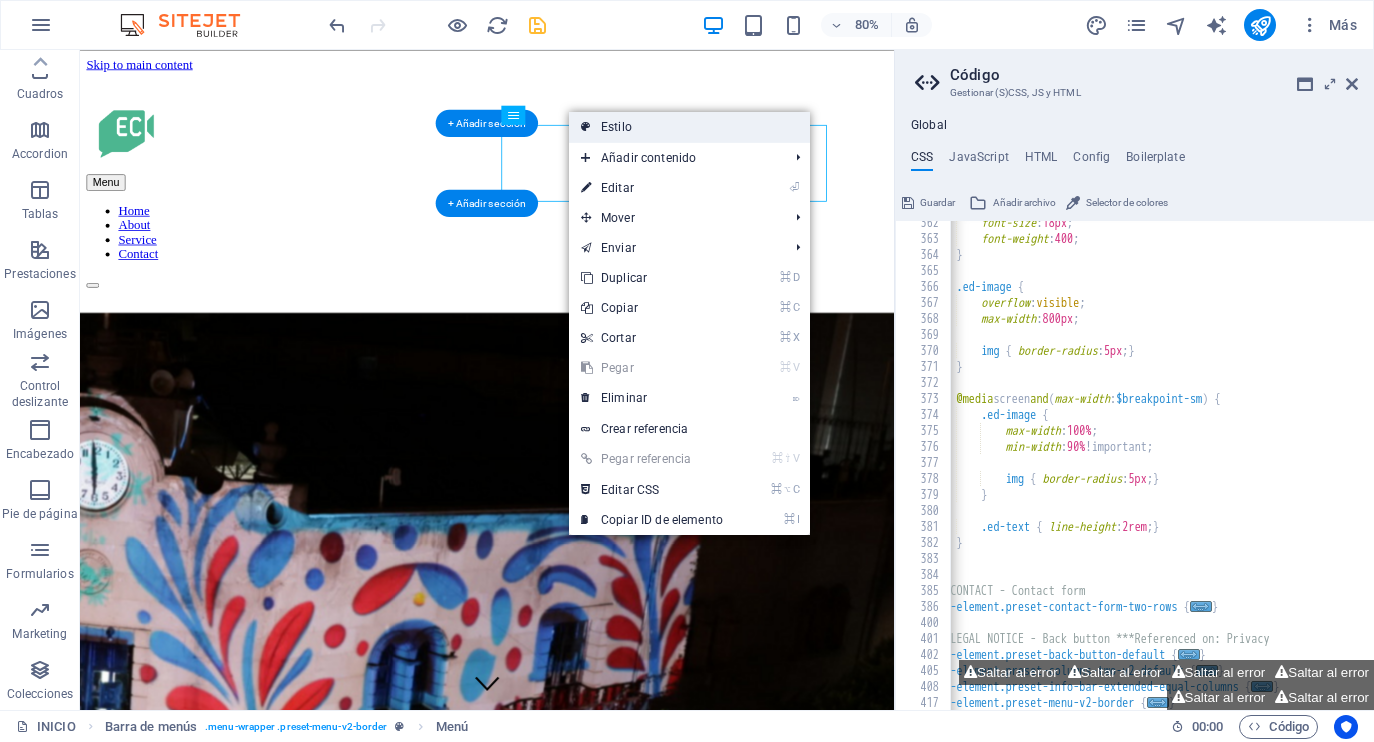 click on "Estilo" at bounding box center [689, 127] 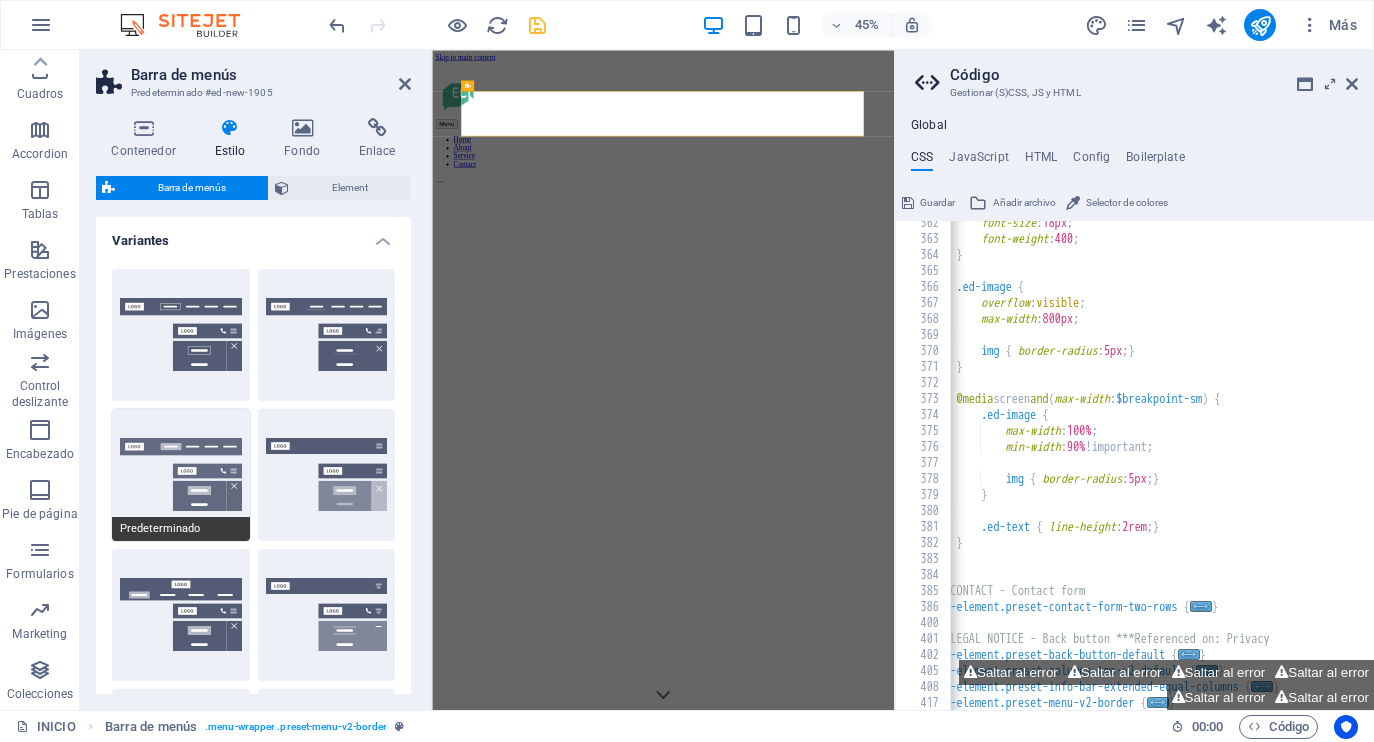 click on "Predeterminado" at bounding box center [181, 475] 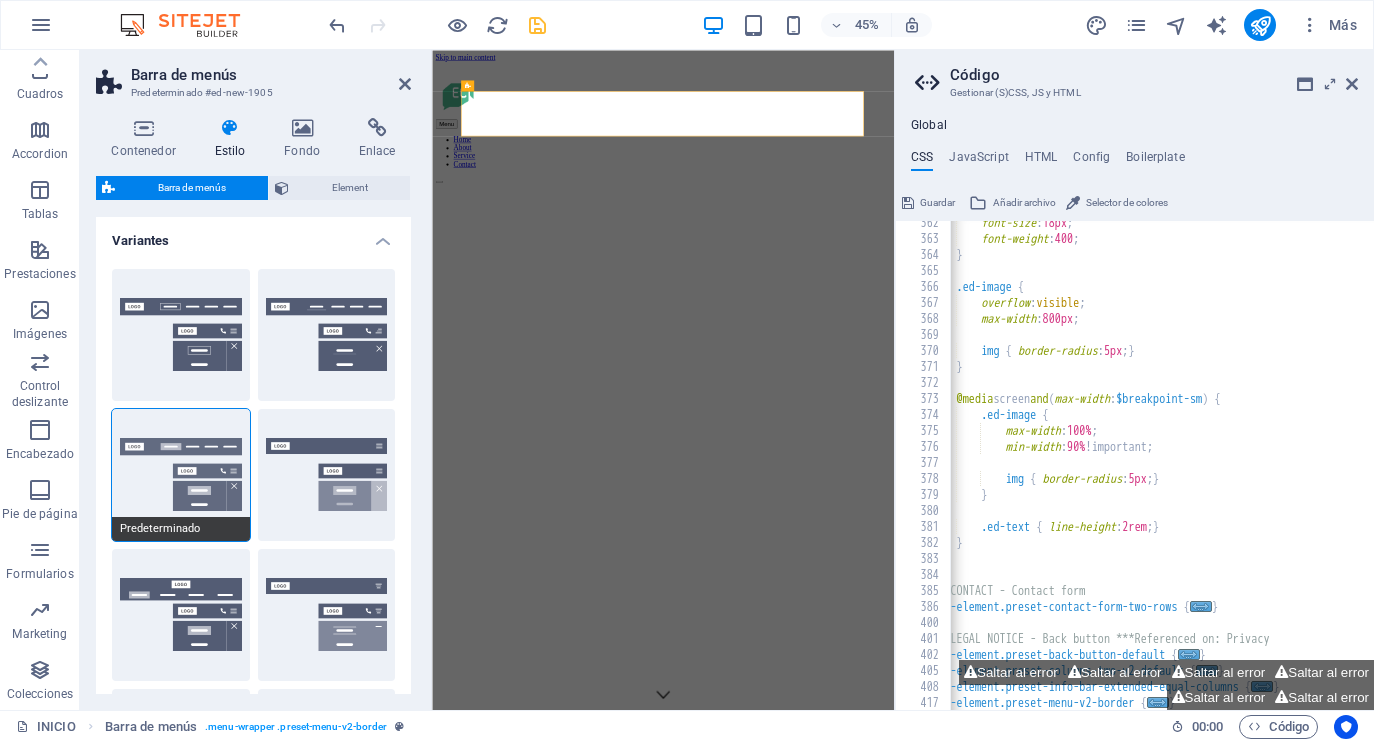scroll, scrollTop: 1414, scrollLeft: 0, axis: vertical 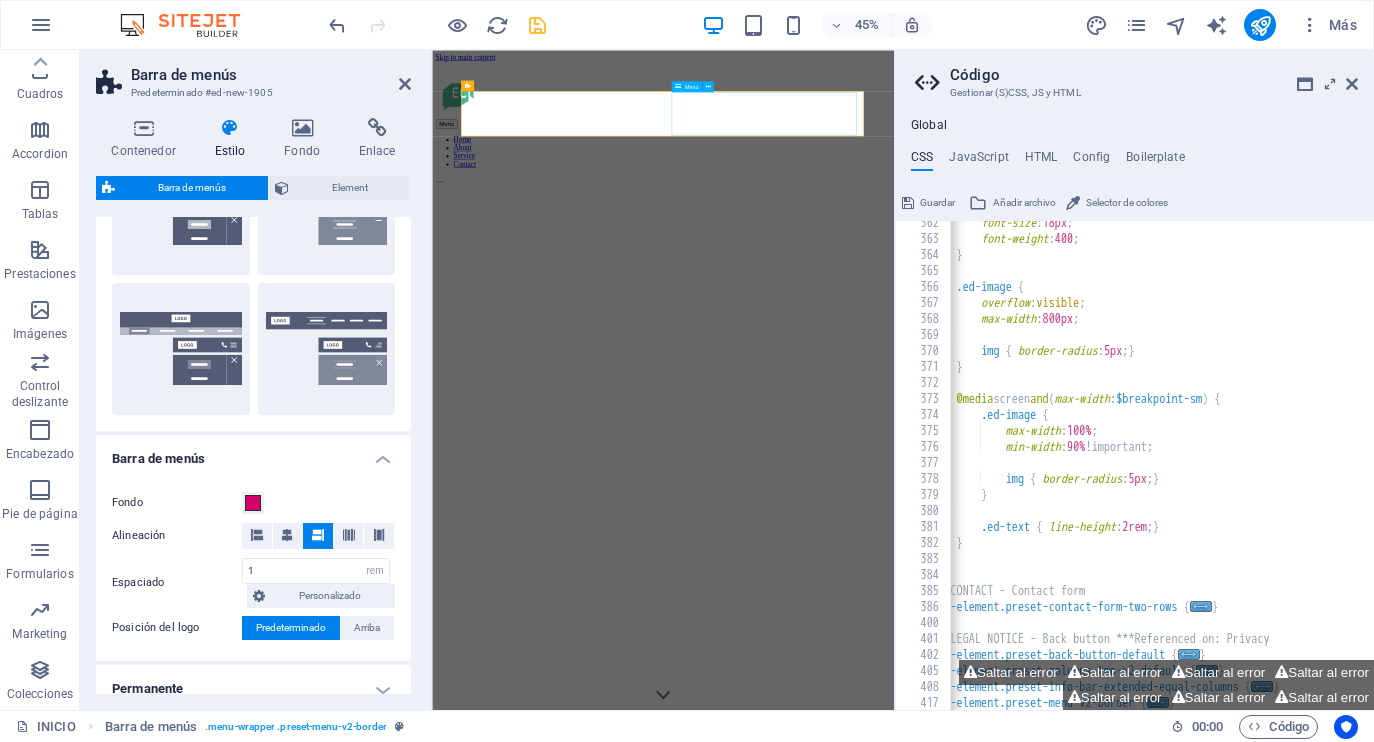 click on "Home About Service Contact" at bounding box center [945, 277] 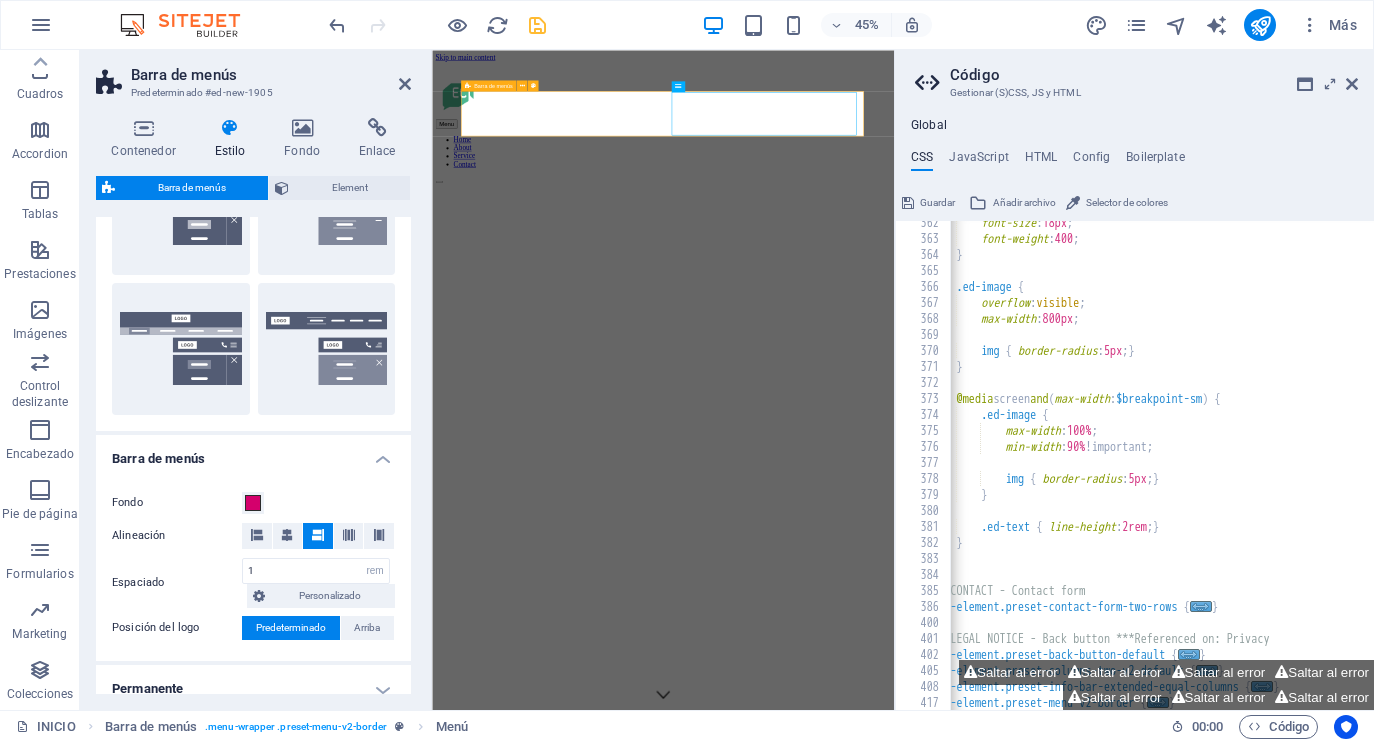 click on "Menu Home About Service Contact" at bounding box center [945, 206] 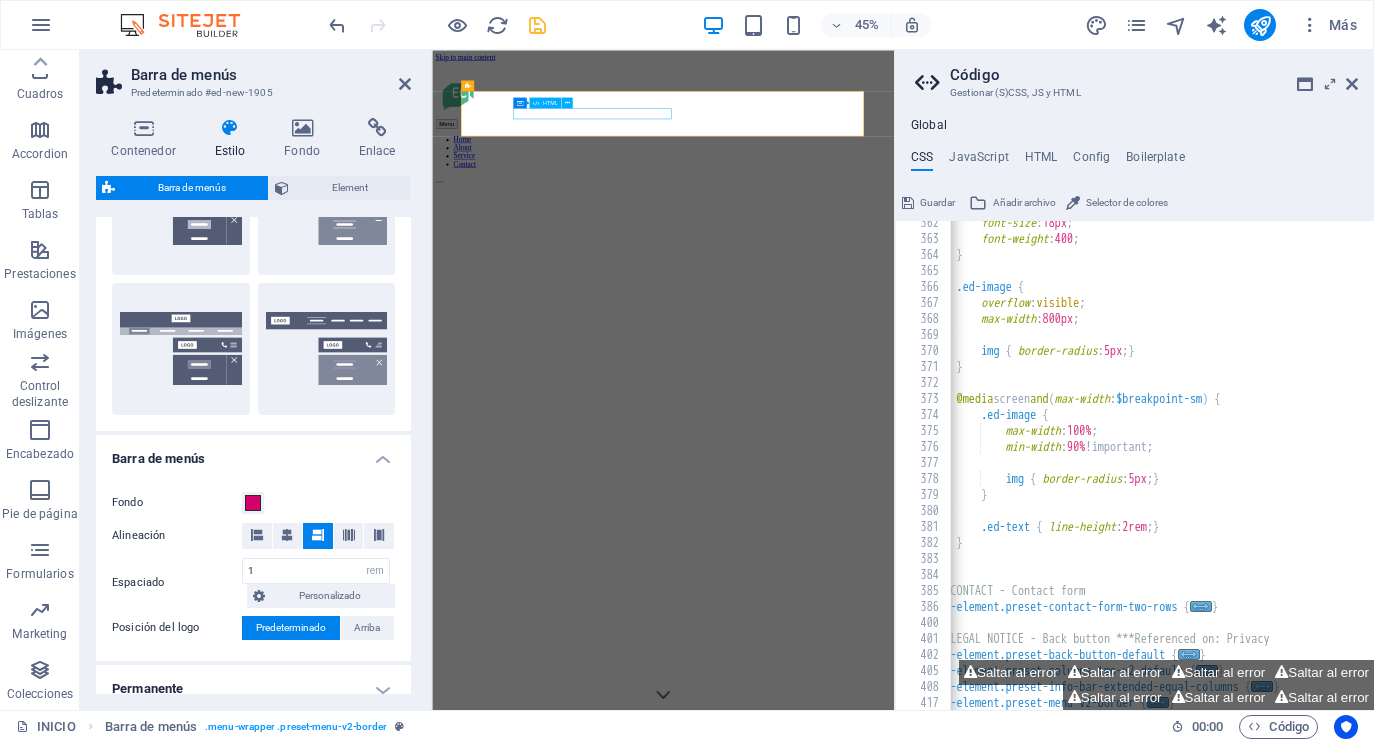 click on "Menu" at bounding box center (945, 214) 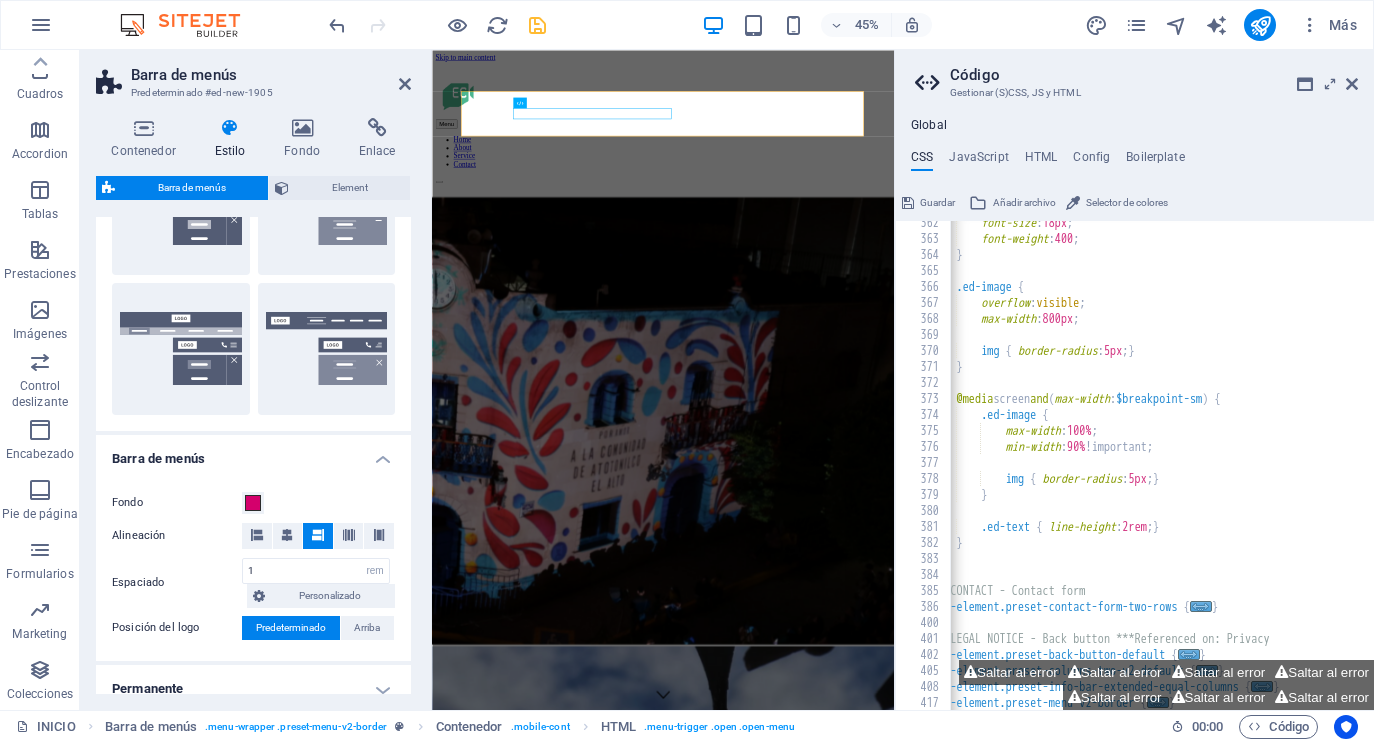 click on "Skip to main content
Menu Home About Service Contact EnContacto Noticias en [CITY] [STATE] Comunicacion digital noticias atoto Edición y producción EnContacto Noticias en [CITY] [STATE] Periodismo local que informa, conecta y transforma Quiénes somos En Contacto   es un medio digital independiente que narra lo que sucede en los Altos de Jalisco desde una mirada cercana, crítica y humana. Damos voz a lo cotidiano, lo urgente y lo invisible.  see more MACRO Agencia creativa especializada en redes sociales, producción audiovisual y estrategias de contenido que conectan marcas con personas. Más de 10 años creando contenido para marcas de diversas partes de la república.  see more noticias Las historias que importan, contadas desde lo local. Explora las noticias más recientes de [CITY] [STATE] y los Altos de Jalisco: reportajes, entrevistas y voces que merecen ser escuchadas. see more telefono Mensajes [PHONE] Social Facebook Instagram TikTok Contact contacto@[EXAMPLE.COM] Privacy" at bounding box center (945, 3129) 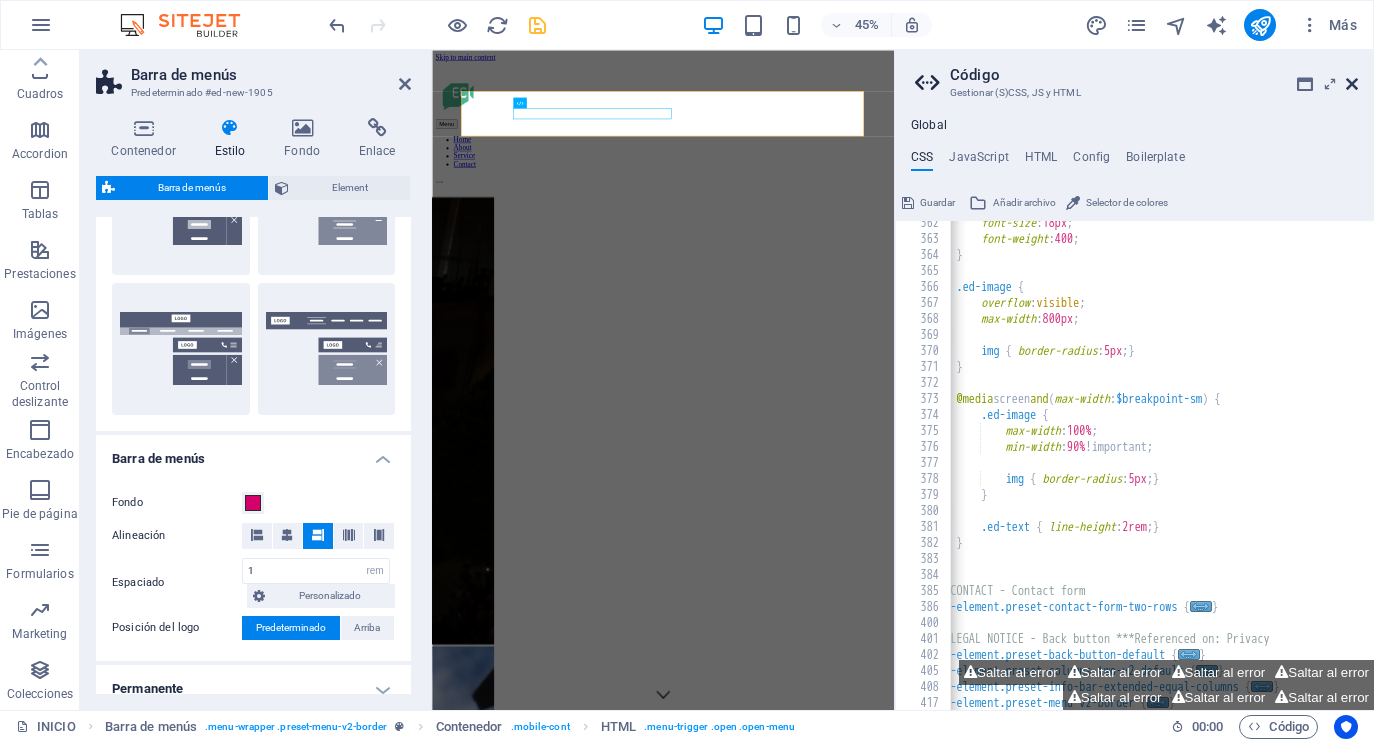 click at bounding box center [1352, 84] 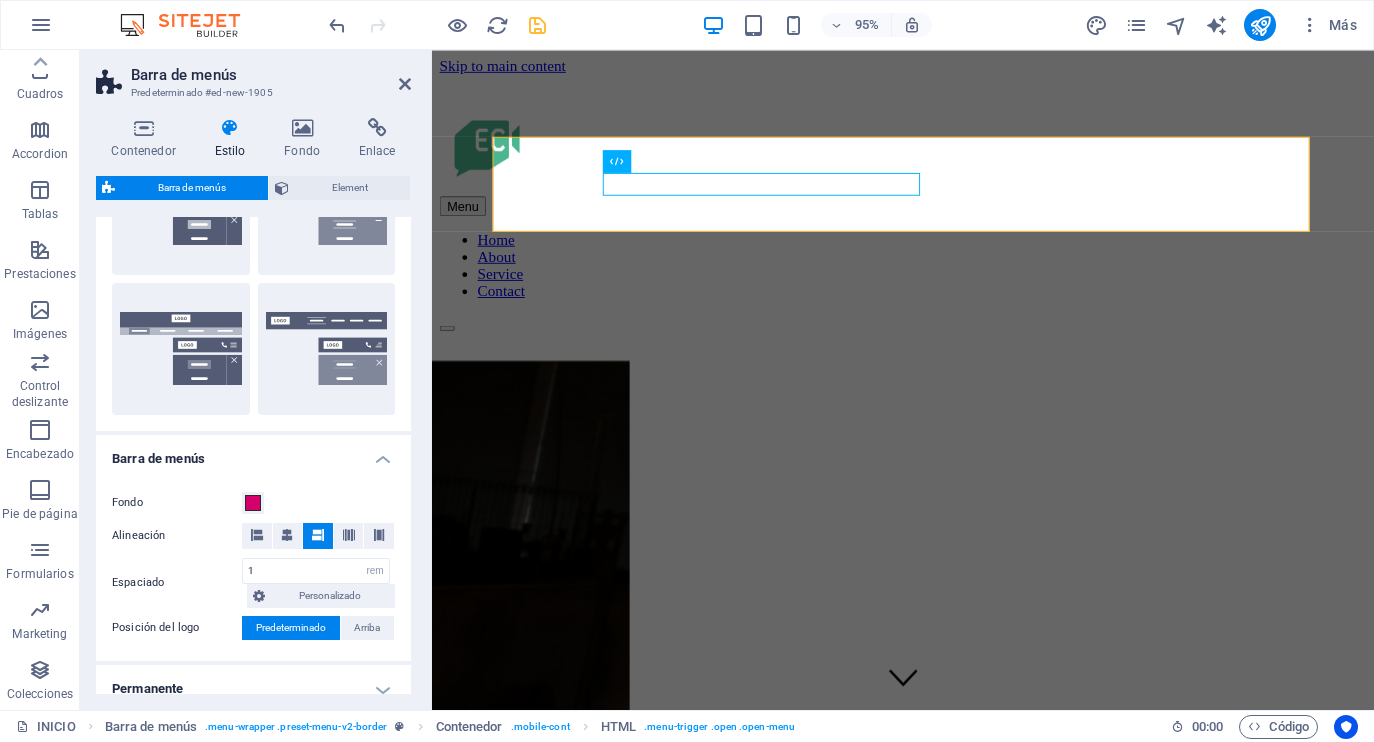 click on "Skip to main content
Menu Home About Service Contact EnContacto Noticias en [CITY] [STATE] Comunicacion digital noticias atoto Edición y producción EnContacto Noticias en [CITY] [STATE] Periodismo local que informa, conecta y transforma Quiénes somos En Contacto   es un medio digital independiente que narra lo que sucede en los Altos de Jalisco desde una mirada cercana, crítica y humana. Damos voz a lo cotidiano, lo urgente y lo invisible.  see more MACRO Agencia creativa especializada en redes sociales, producción audiovisual y estrategias de contenido que conectan marcas con personas. Más de 10 años creando contenido para marcas de diversas partes de la república.  see more noticias Las historias que importan, contadas desde lo local. Explora las noticias más recientes de [CITY] [STATE] y los Altos de Jalisco: reportajes, entrevistas y voces que merecen ser escuchadas. see more telefono Mensajes [PHONE] Social Facebook Instagram TikTok Contact contacto@[EXAMPLE.COM] Privacy" at bounding box center [928, 3085] 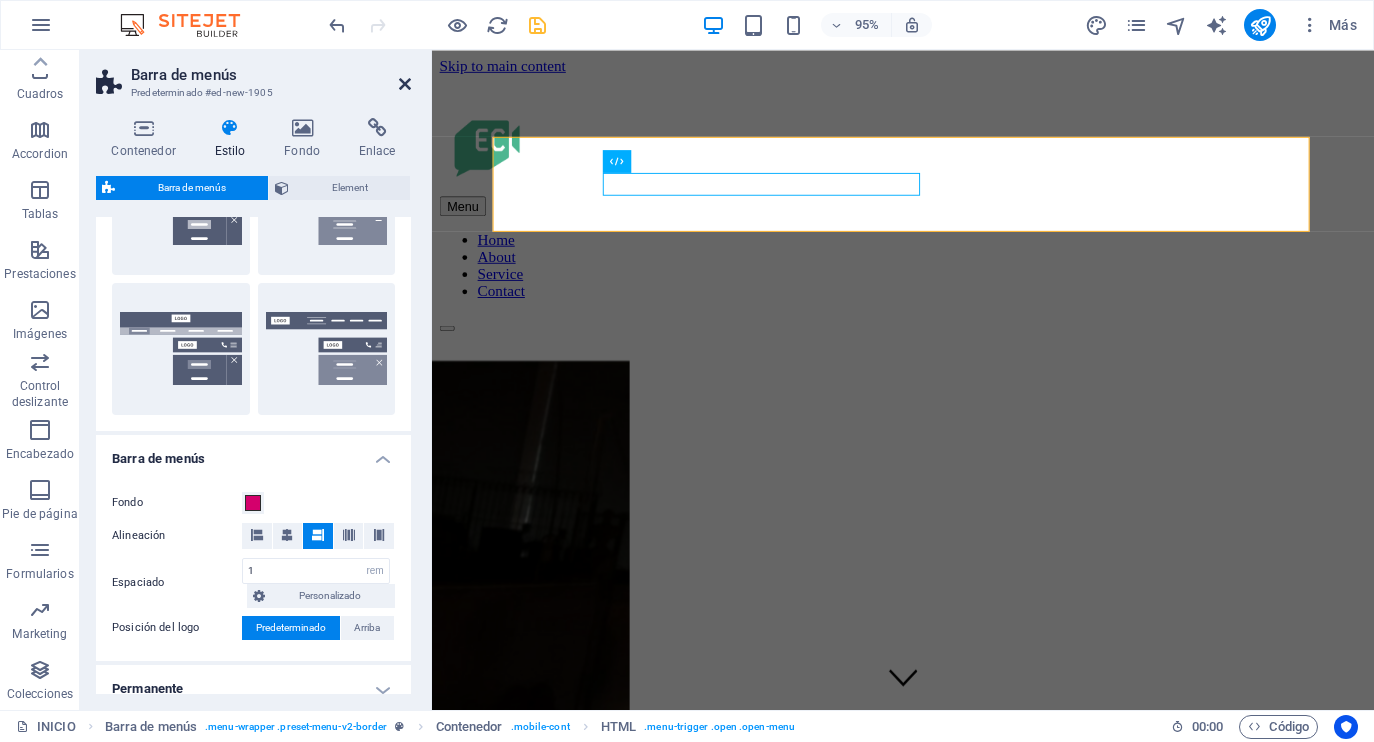 click on "Barra de menús Predeterminado #ed-new-1905
Contenedor Estilo Fondo Enlace Tamaño Altura Predeterminado px rem % vh vw Alto mín Ninguno px rem % vh vw Ancho Predeterminado px rem % em vh vw Ancho mín Ninguno px rem % vh vw Ancho del contenido Predeterminado Ancho personalizado Ancho Predeterminado px rem % em vh vw Ancho mín Ninguno px rem % vh vw Espaciado predeterminado Espaciado personalizado El espaciado y ancho del contenido predeterminado puede cambiarse en Diseño. Editar diseño Diseño (Flexbox) Alineación Determina flex-direction. Predeterminado Eje principal Determina la forma en la que los elementos deberían comportarse por el eje principal en este contenedor (contenido justificado). Predeterminado Eje lateral Controla la dirección vertical del elemento en el contenedor (alinear elementos). Predeterminado Ajuste Predeterminado Habilitado Deshabilitado Relleno Controla las distancias y la dirección de los elementos en el eje Y en varias líneas (alinear contenido). Rol Olas" at bounding box center (256, 380) 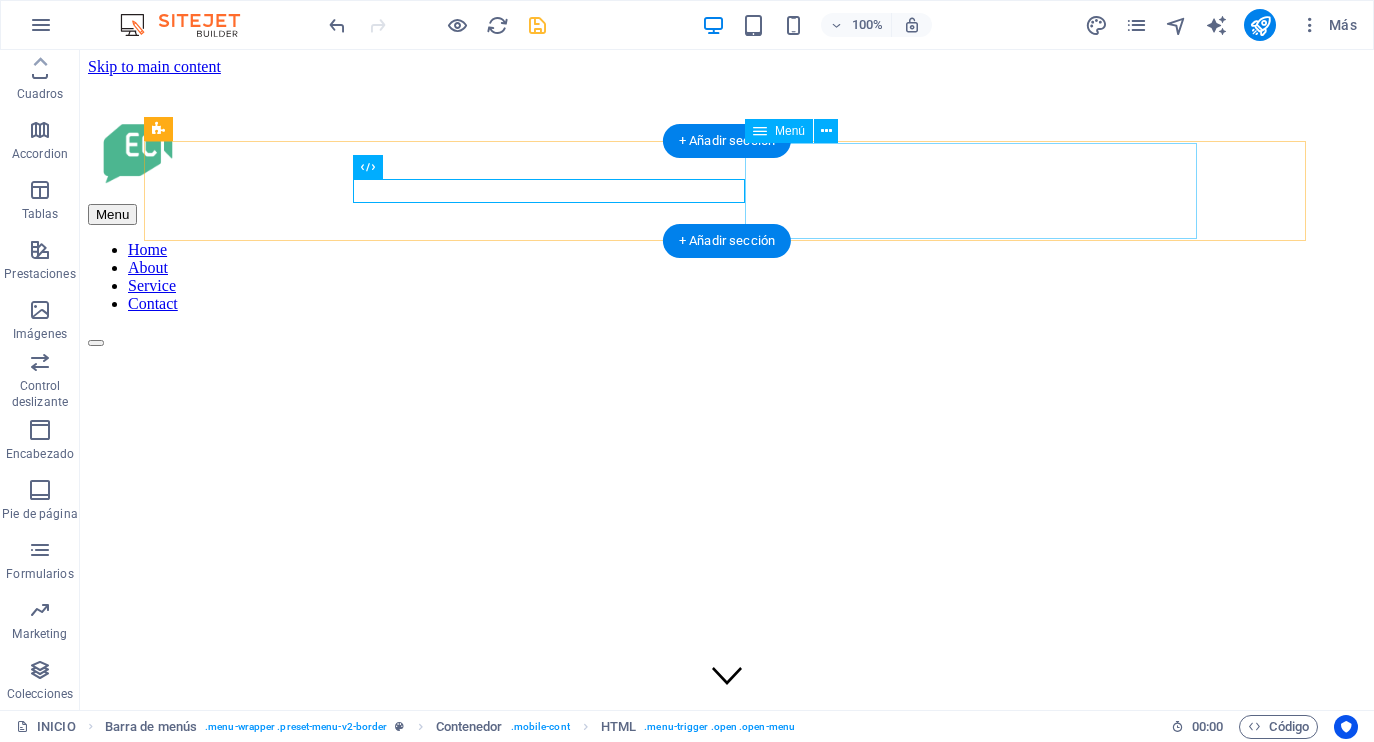 click on "Home About Service Contact" at bounding box center [727, 277] 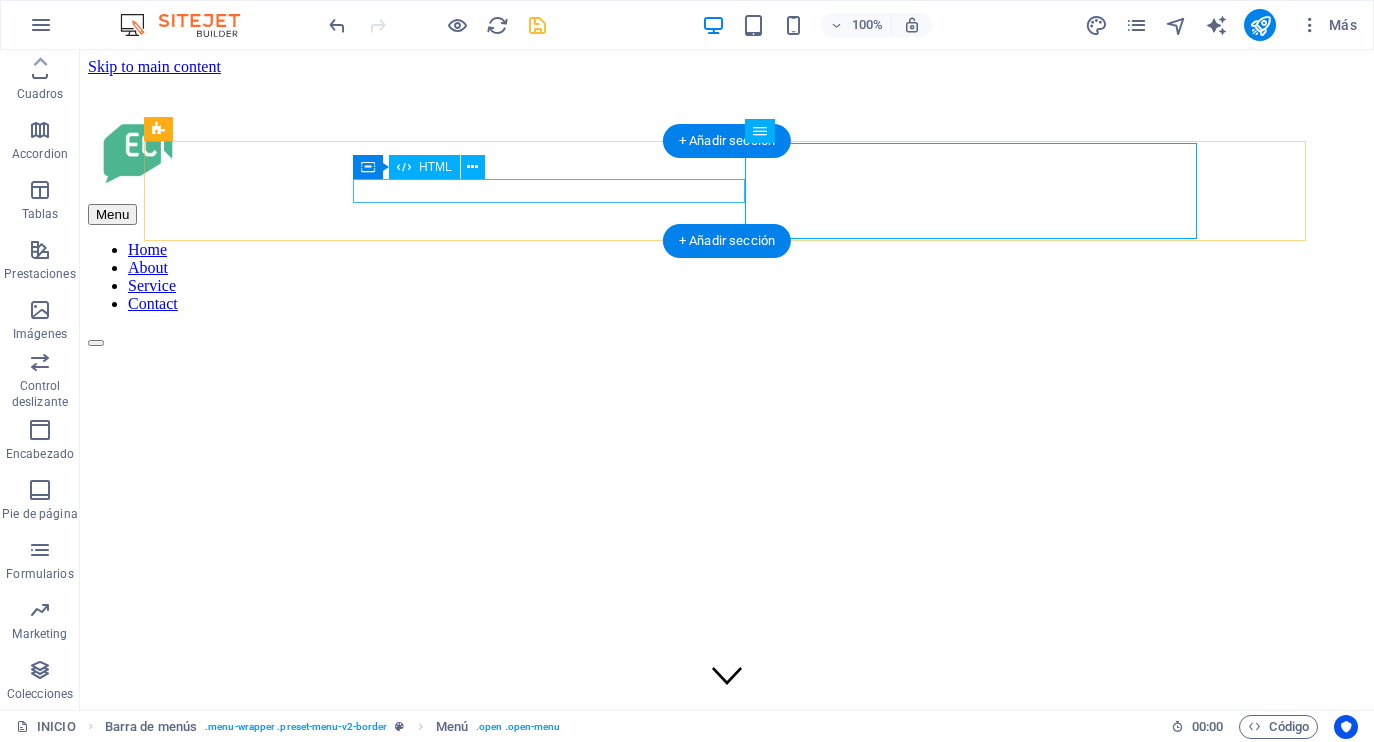 click on "Menu" at bounding box center (727, 214) 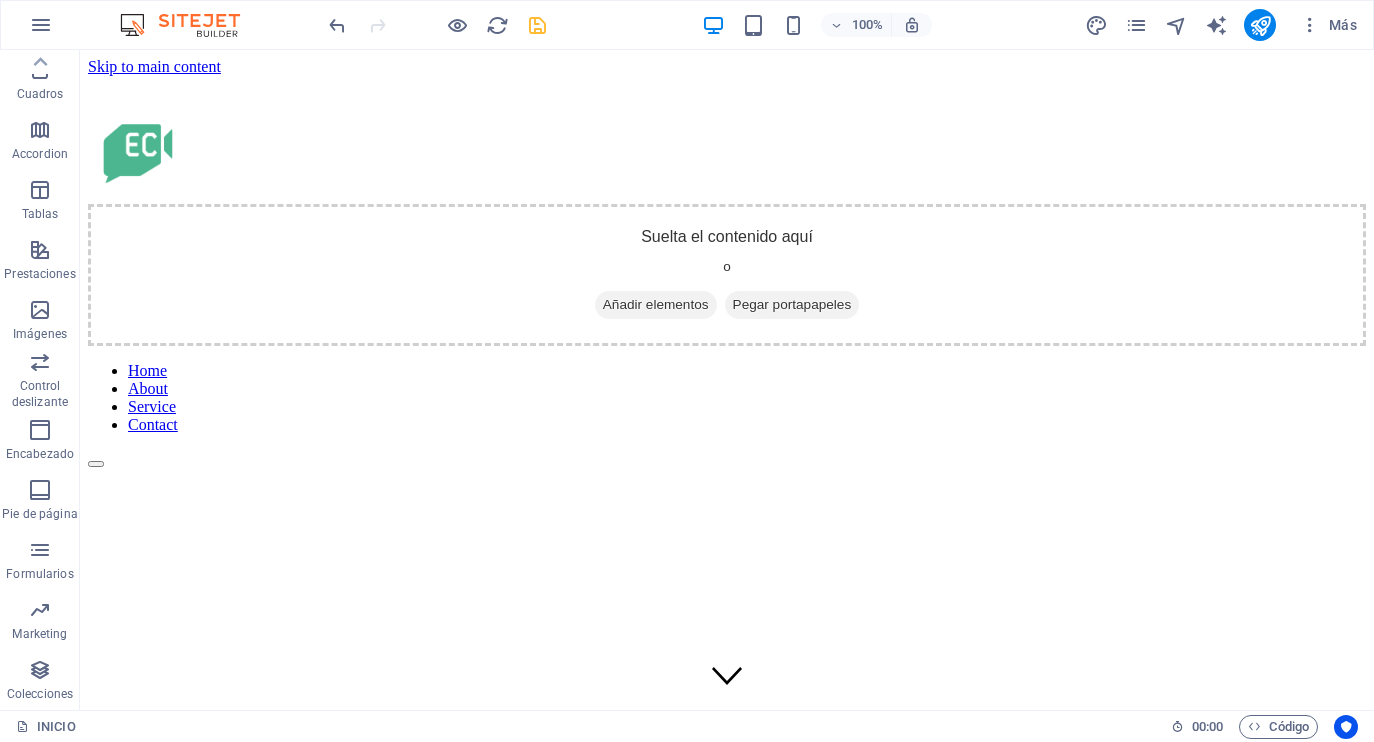 click on "Skip to main content
Suelta el contenido aquí o  Añadir elementos  Pegar portapapeles Home About Service Contact EnContacto Noticias en [CITY] [STATE] Comunicacion digital noticias atoto Edición y producción EnContacto Noticias en [CITY] [STATE] Periodismo local que informa, conecta y transforma Quiénes somos En Contacto   es un medio digital independiente que narra lo que sucede en los Altos de [STATE] desde una mirada cercana, crítica y humana. Damos voz a lo cotidiano, lo urgente y lo invisible.  see more MACRO Agencia creativa especializada en redes sociales, producción audiovisual y estrategias de contenido que conectan marcas con personas. Más de 10 años creando contenido para marcas de diversas partes de la república.  see more noticias Las historias que importan, contadas desde lo local. Explora las noticias más recientes de [CITY] [STATE] y los Altos de [STATE]: reportajes, entrevistas y voces que merecen ser escuchadas. see more telefono Mensajes [PHONE] Social TikTok" at bounding box center [727, 3150] 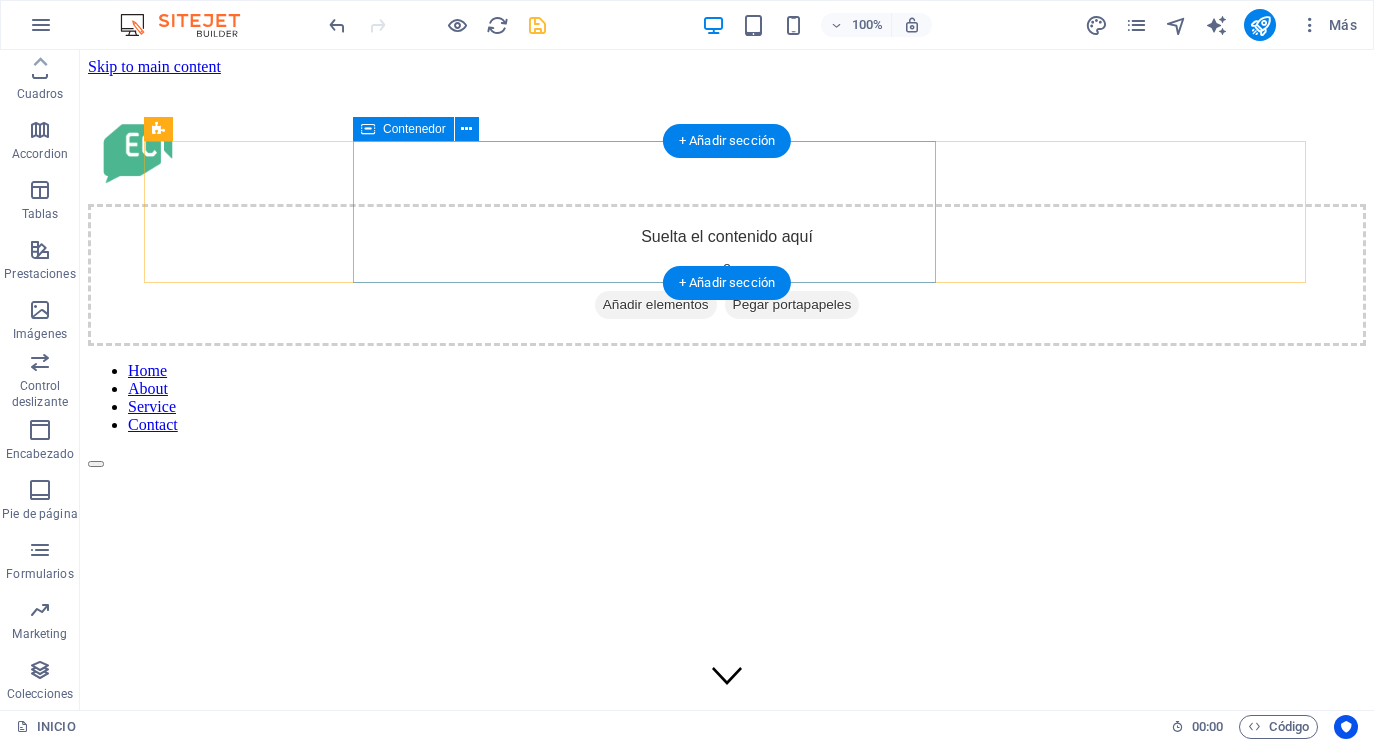 click on "Suelta el contenido aquí o  Añadir elementos  Pegar portapapeles" at bounding box center (727, 275) 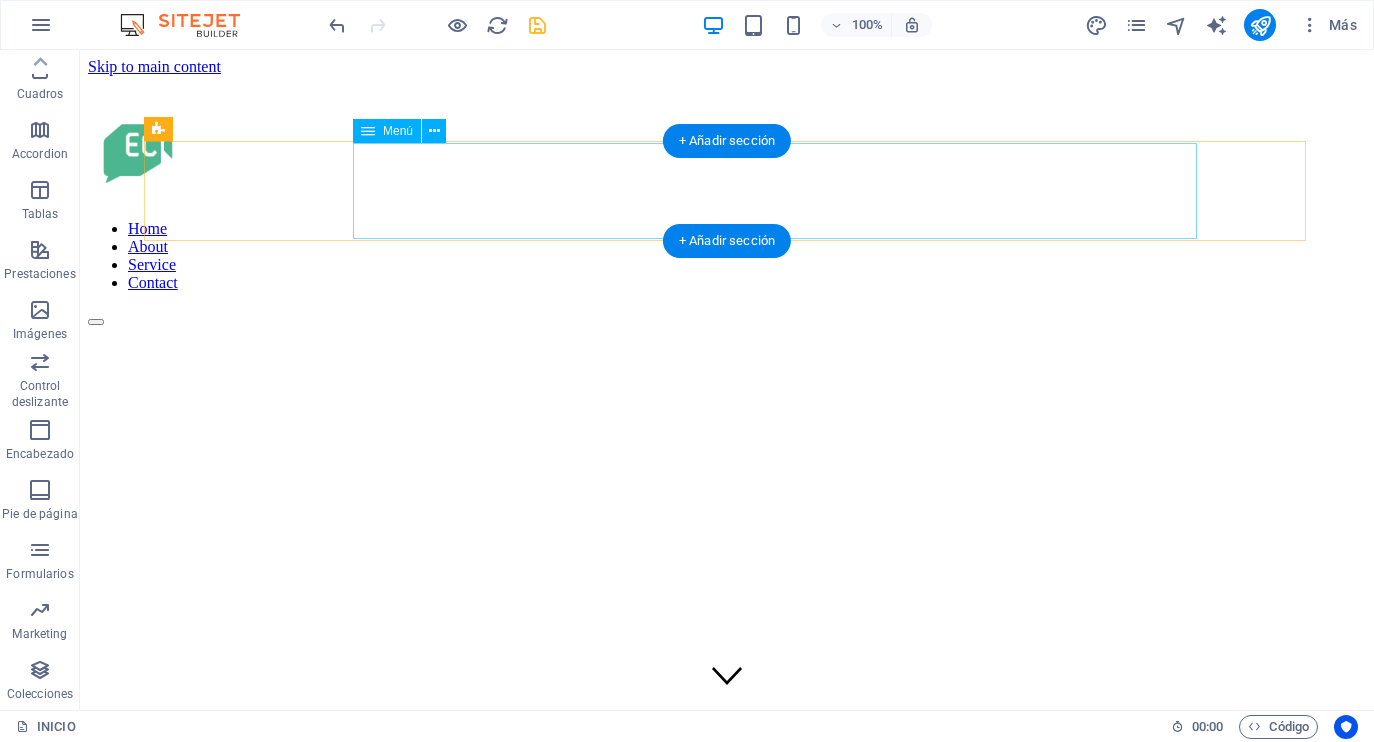 click on "Home About Service Contact" at bounding box center [727, 256] 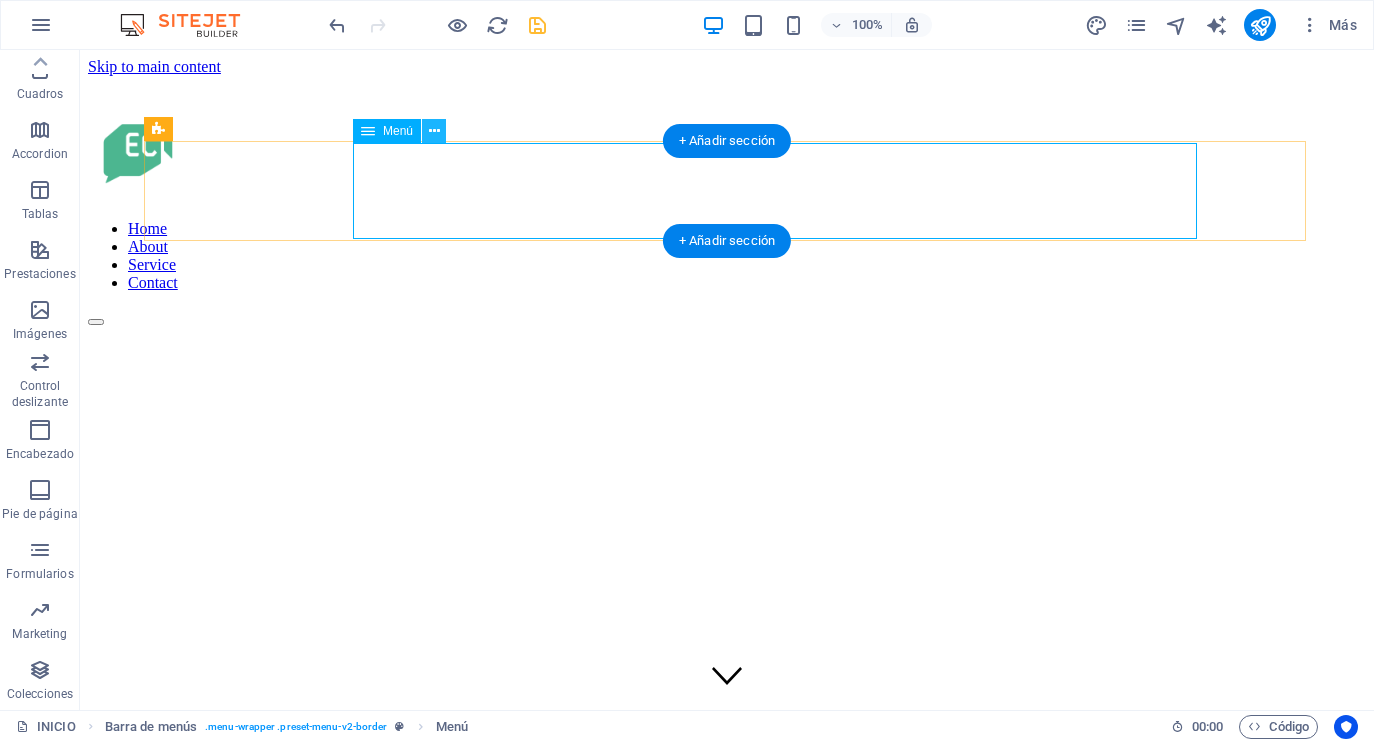 click at bounding box center (434, 131) 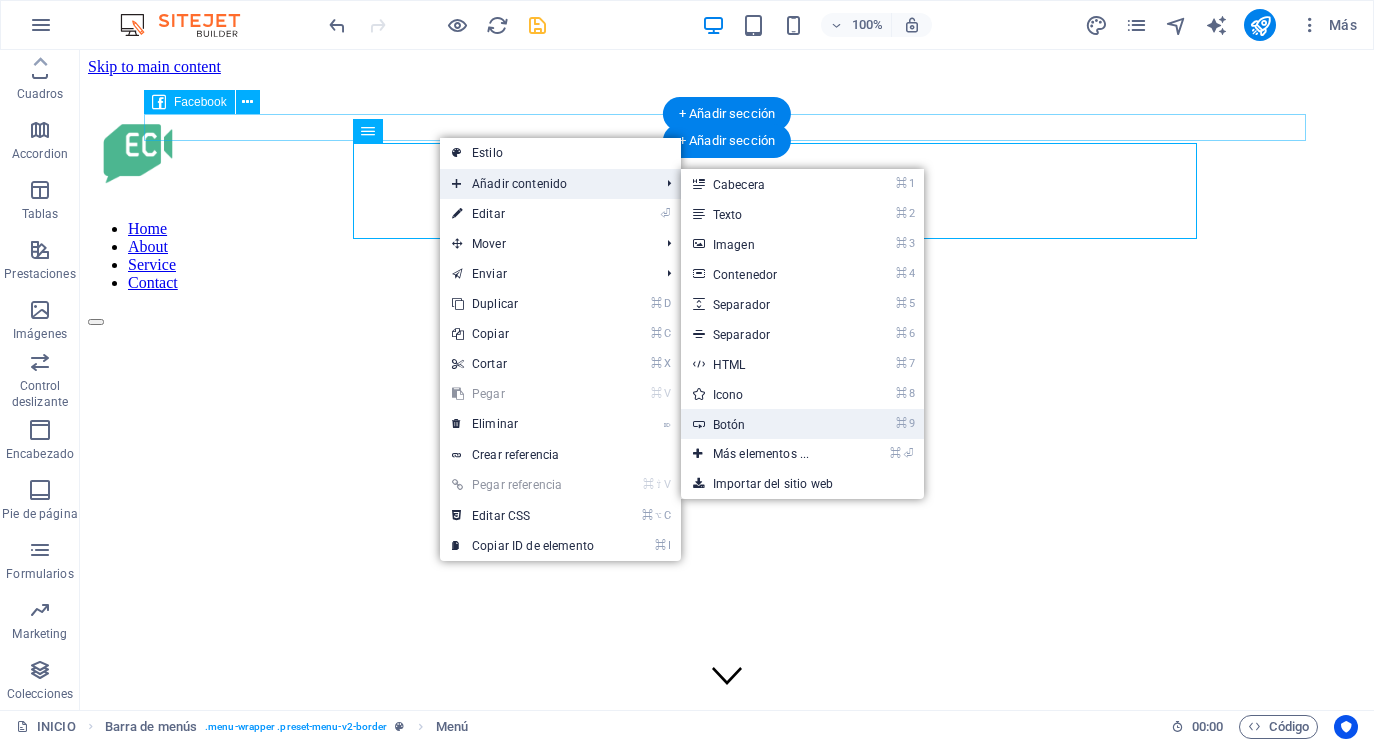 click on "⌘ 9  Botón" at bounding box center [765, 424] 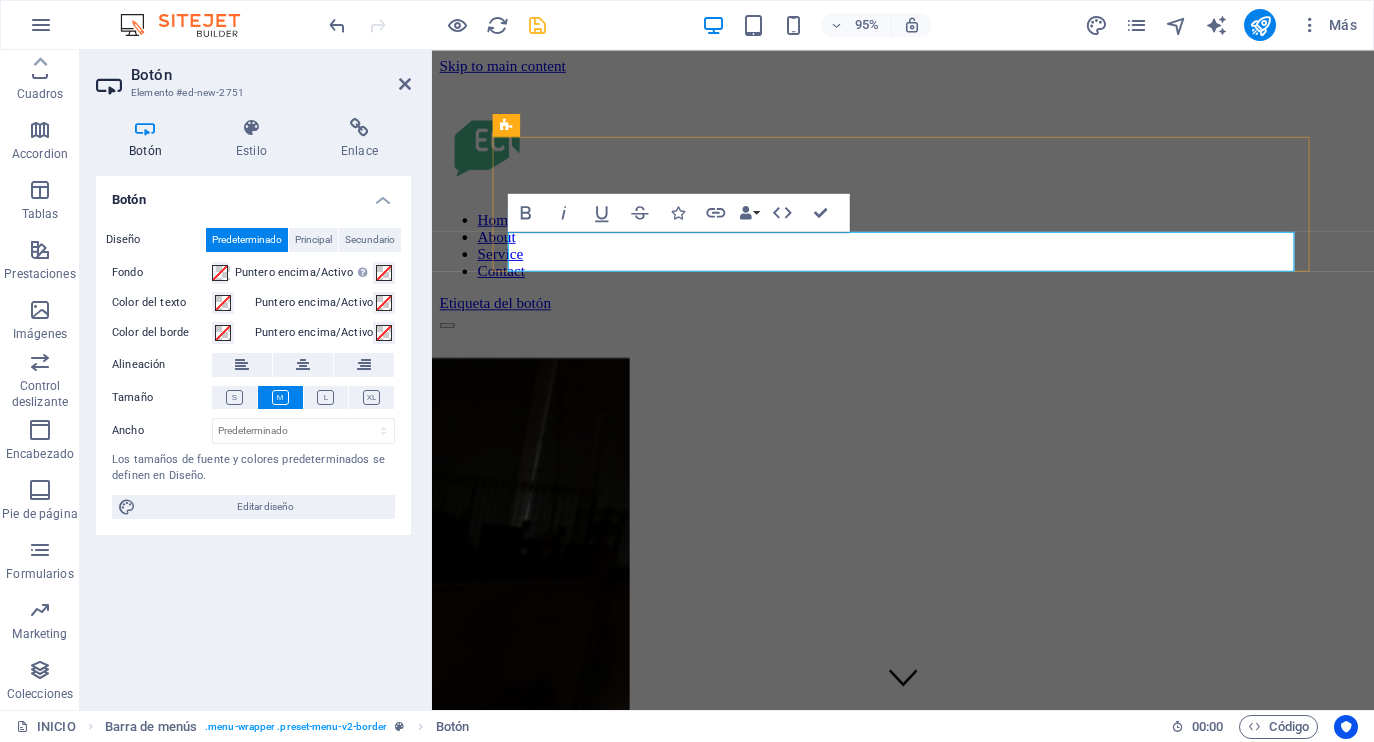 click on "Etiqueta del botón" at bounding box center [928, 317] 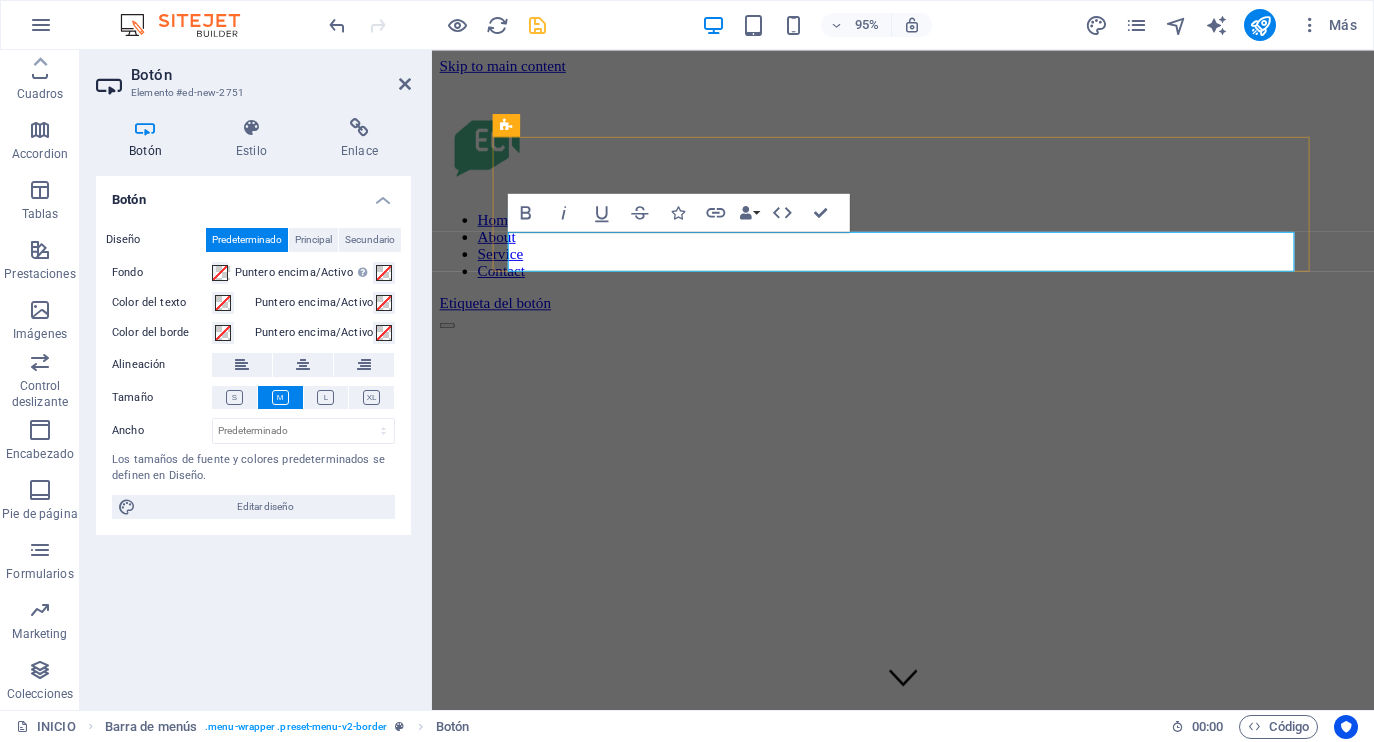 click on "Etiqueta del botón" at bounding box center (928, 317) 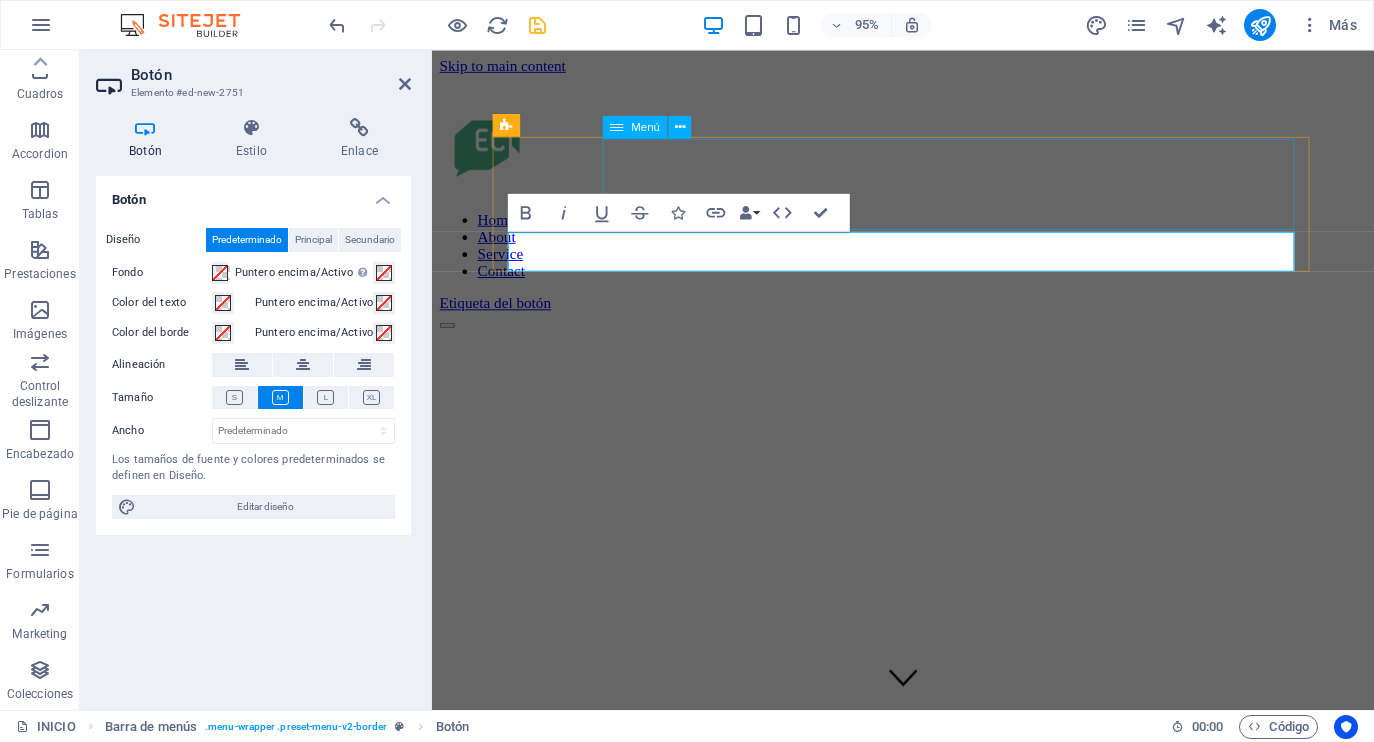 click on "Home About Service Contact" at bounding box center (928, 256) 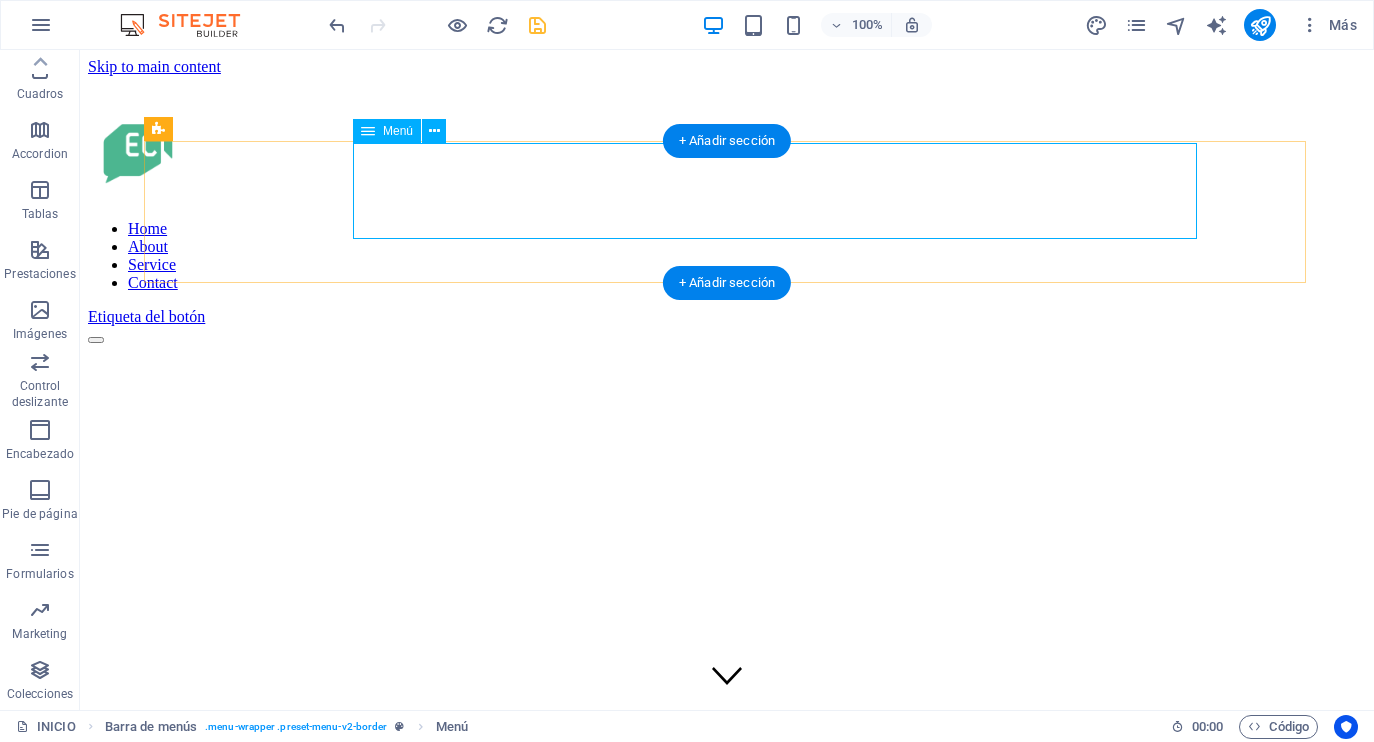 click on "Home About Service Contact" at bounding box center (727, 256) 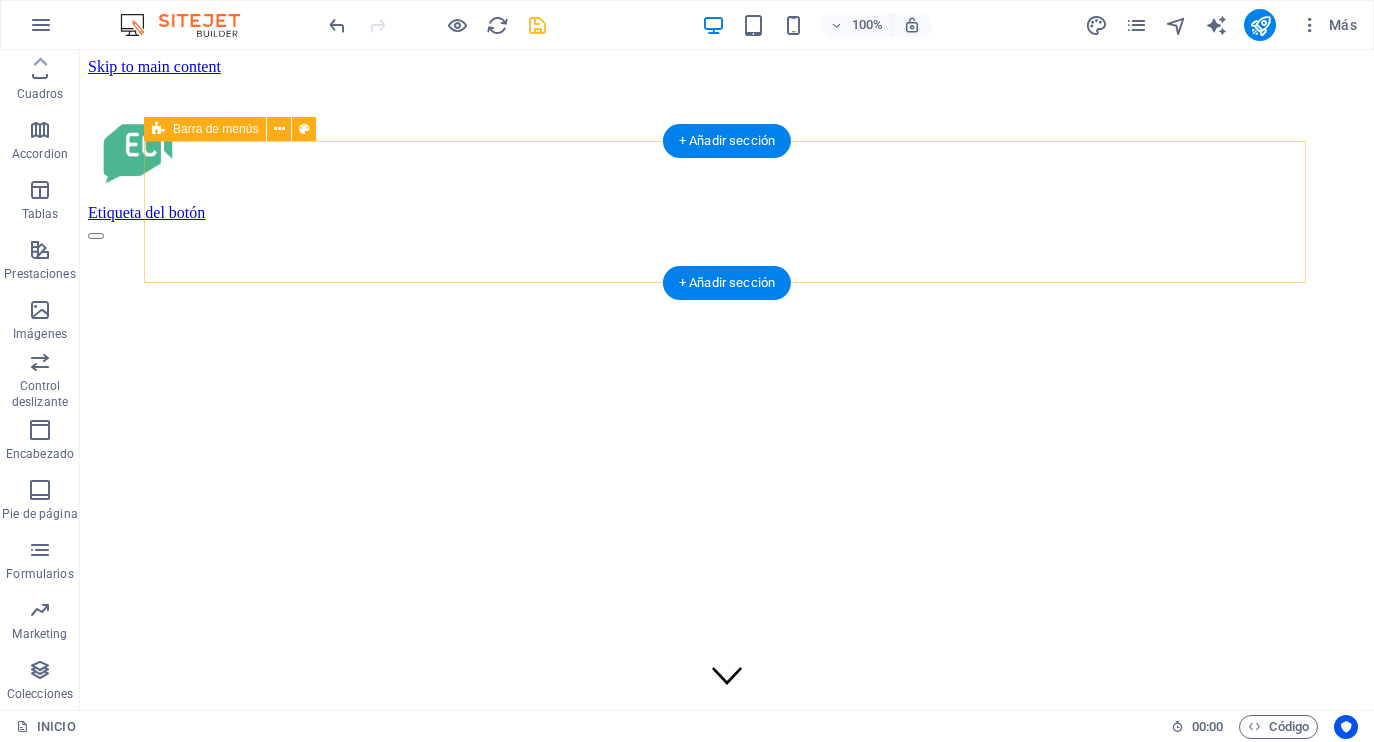 click on "Etiqueta del botón" at bounding box center (727, 161) 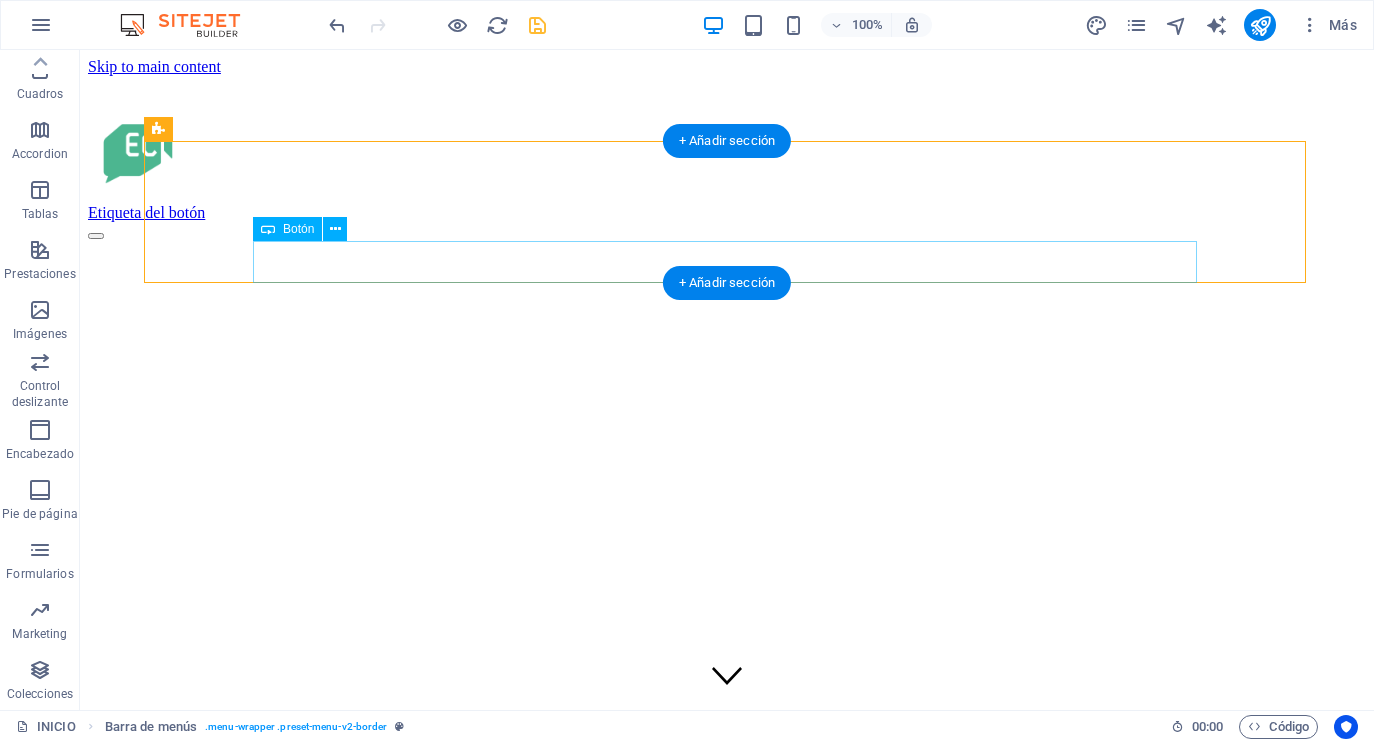 click on "Etiqueta del botón" at bounding box center (727, 213) 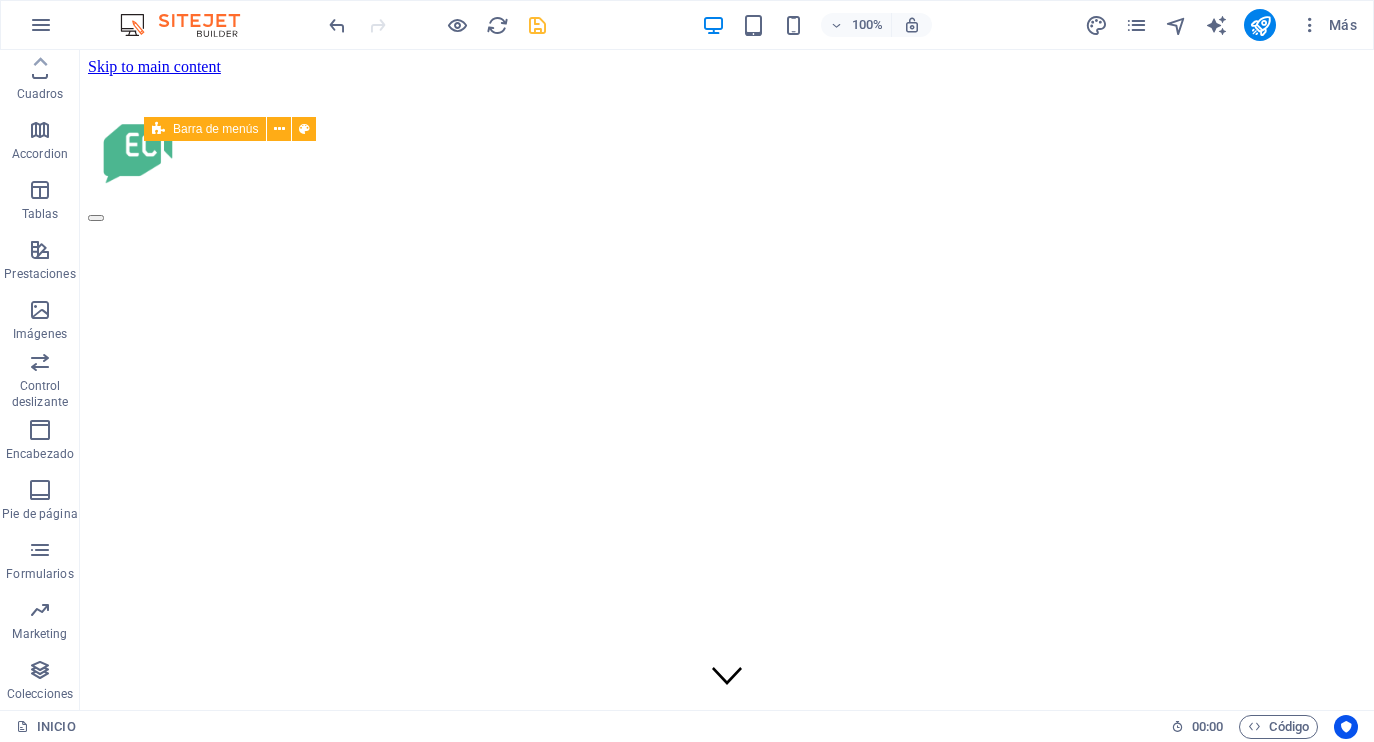 click at bounding box center (727, 152) 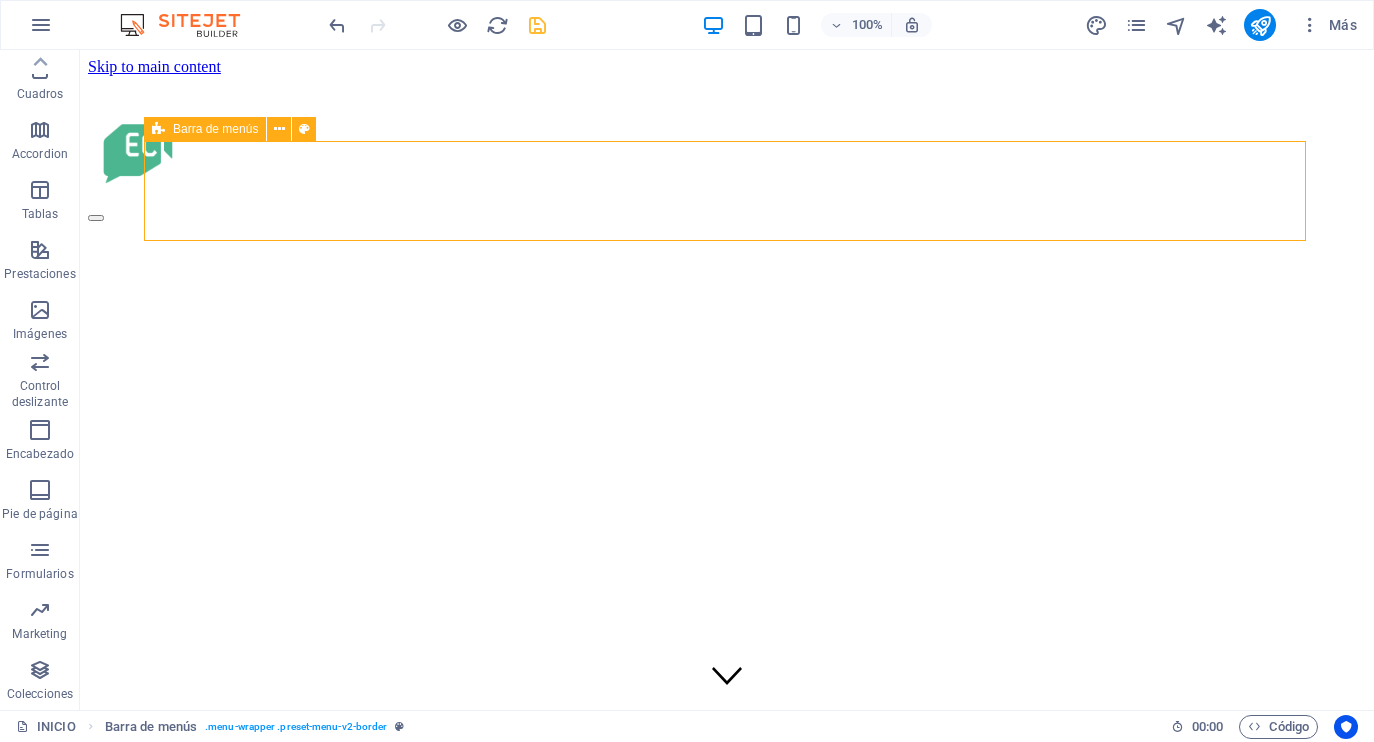 click at bounding box center [727, 152] 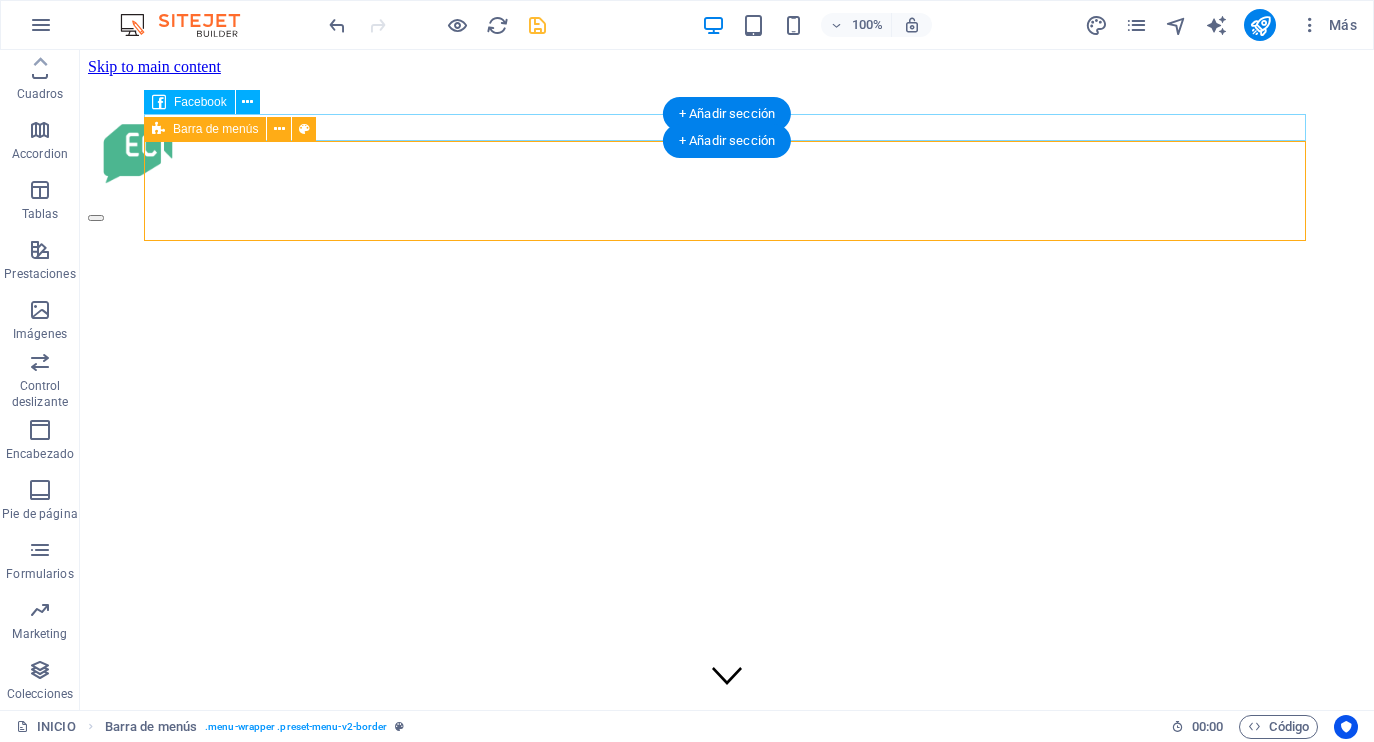 click on "Barra de menús" at bounding box center [215, 129] 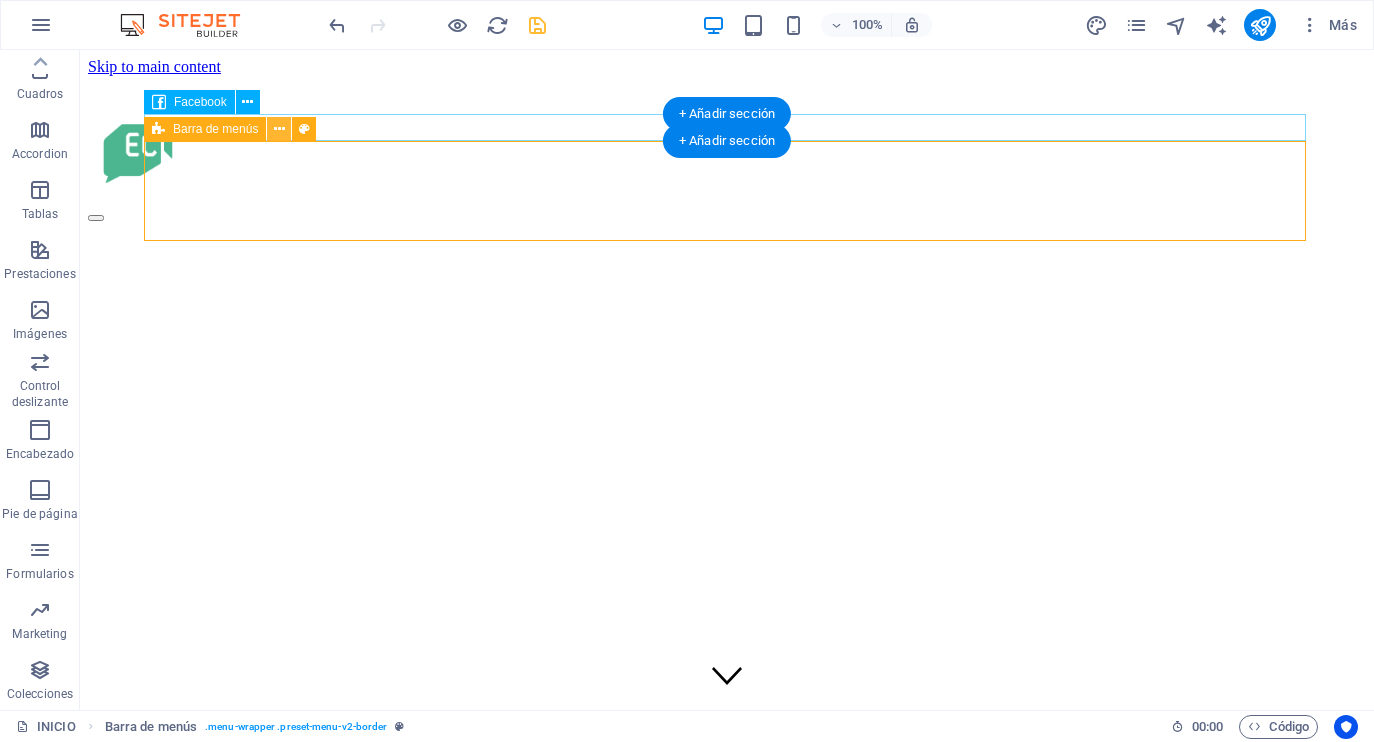 click at bounding box center [279, 129] 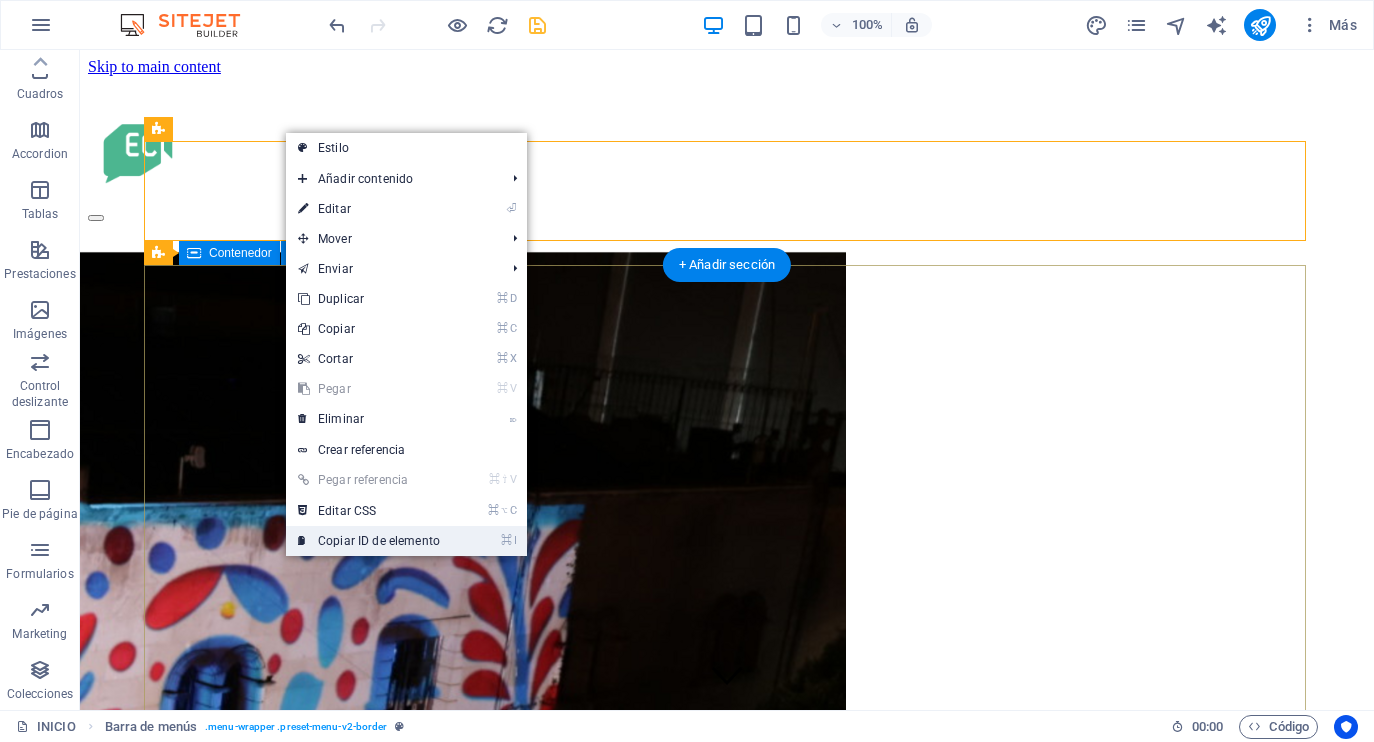 click on "⌘ I  Copiar ID de elemento" at bounding box center [369, 541] 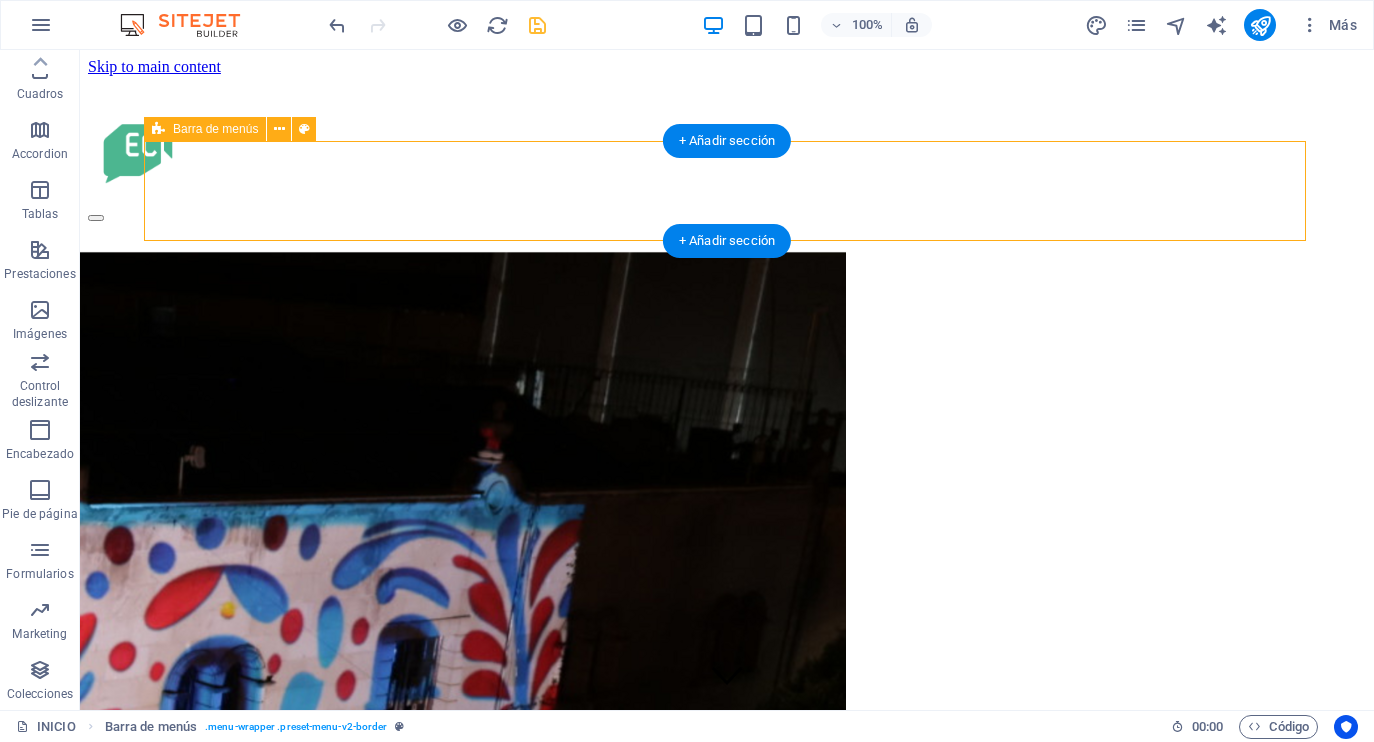 click at bounding box center [727, 152] 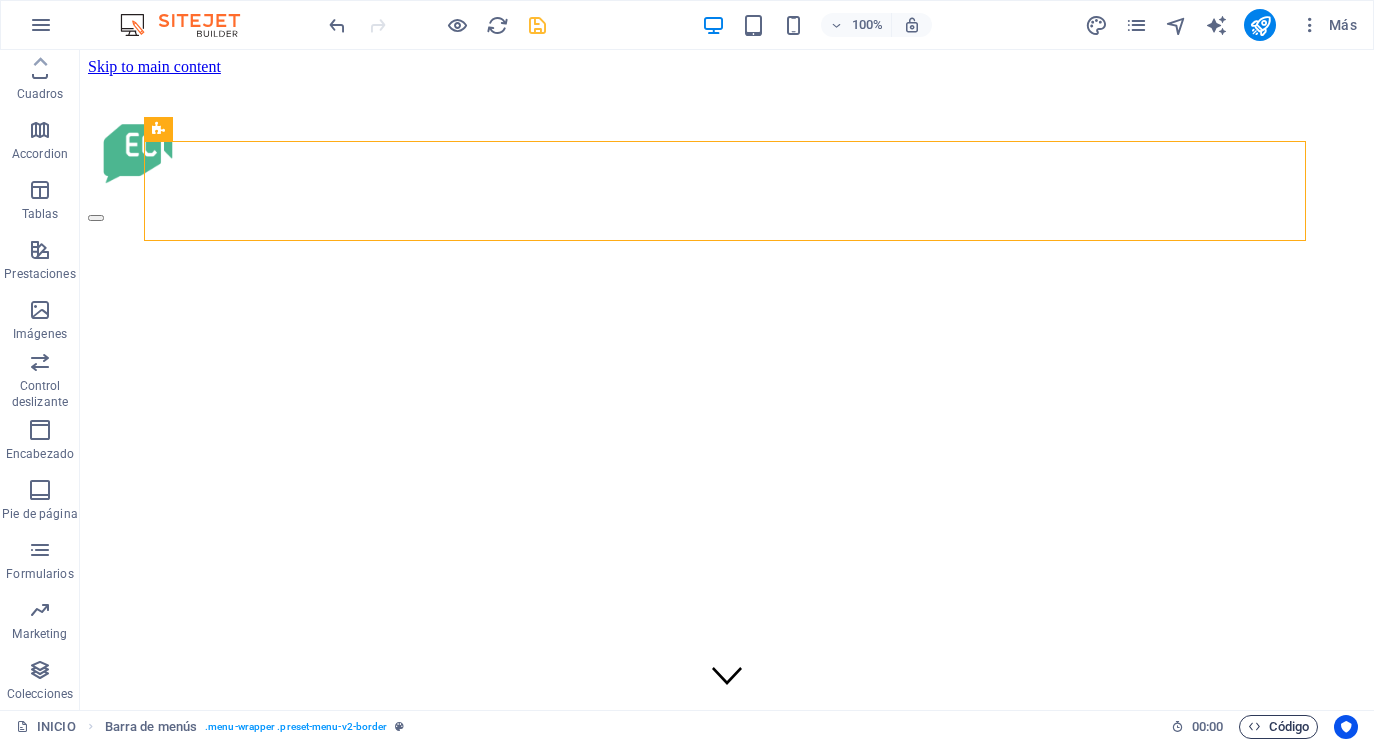 click at bounding box center [1254, 726] 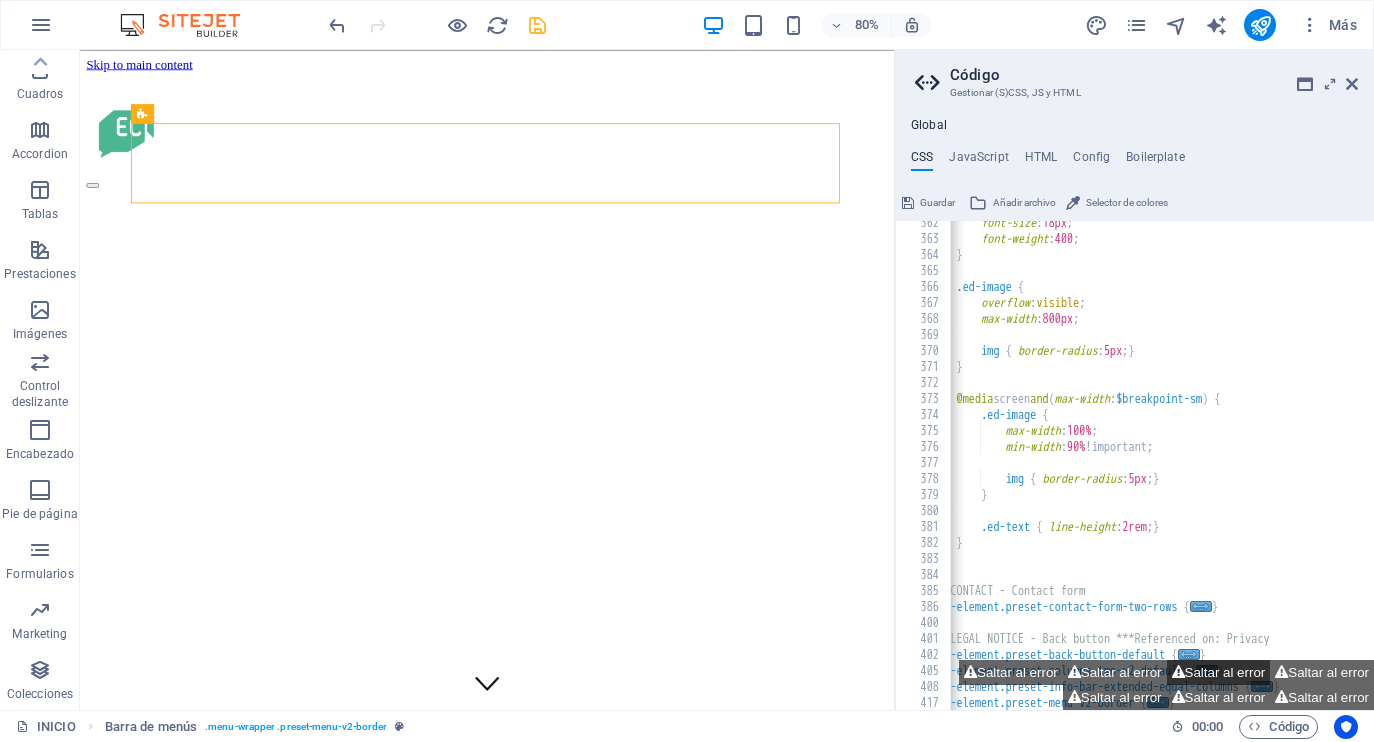 click on "Saltar al error" at bounding box center (1219, 672) 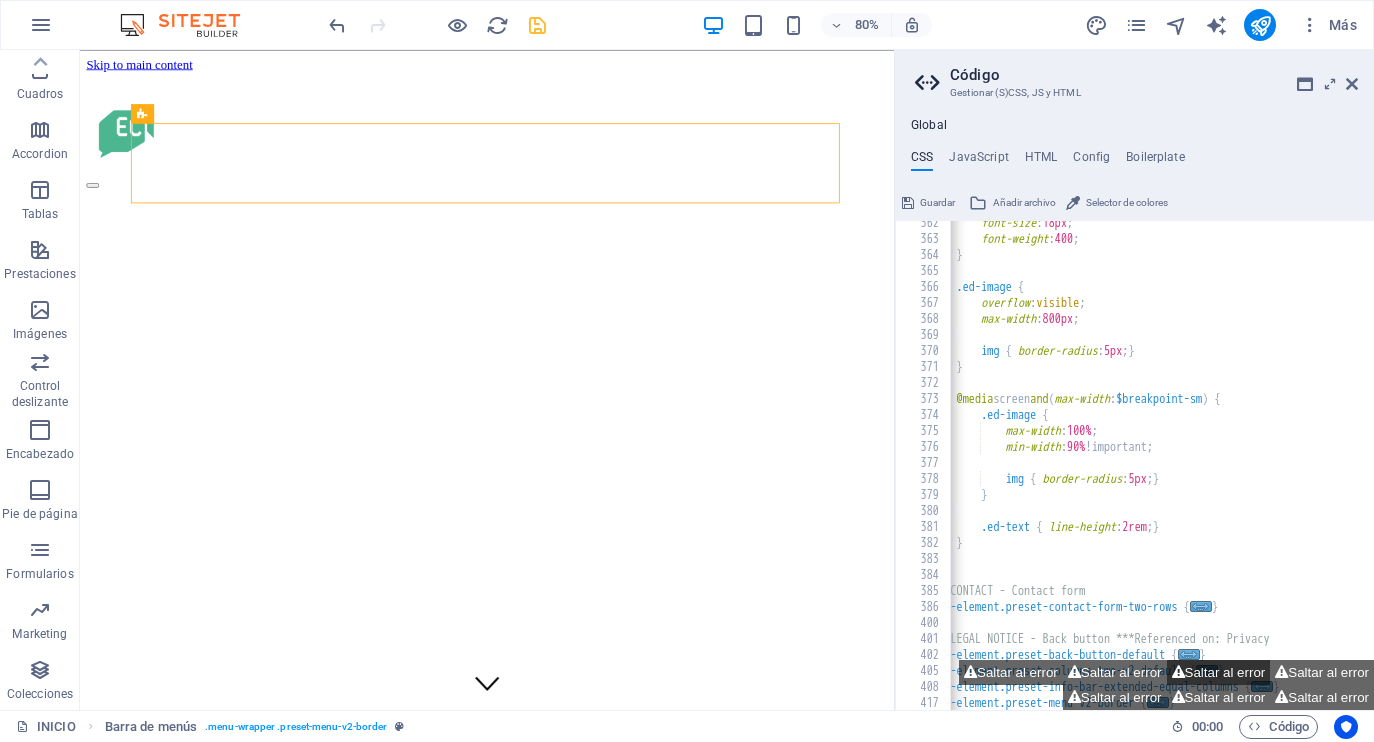 scroll, scrollTop: 1163, scrollLeft: 0, axis: vertical 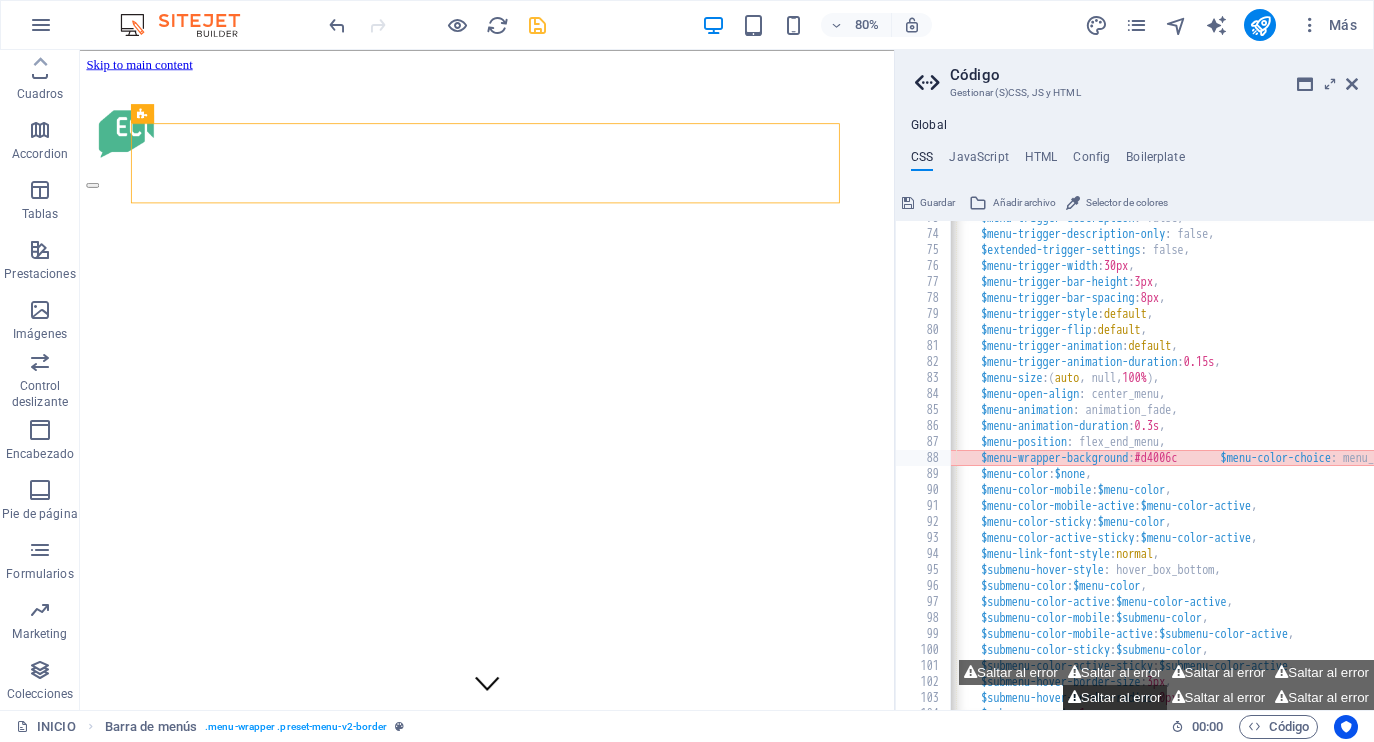 click on "Saltar al error" at bounding box center (1115, 697) 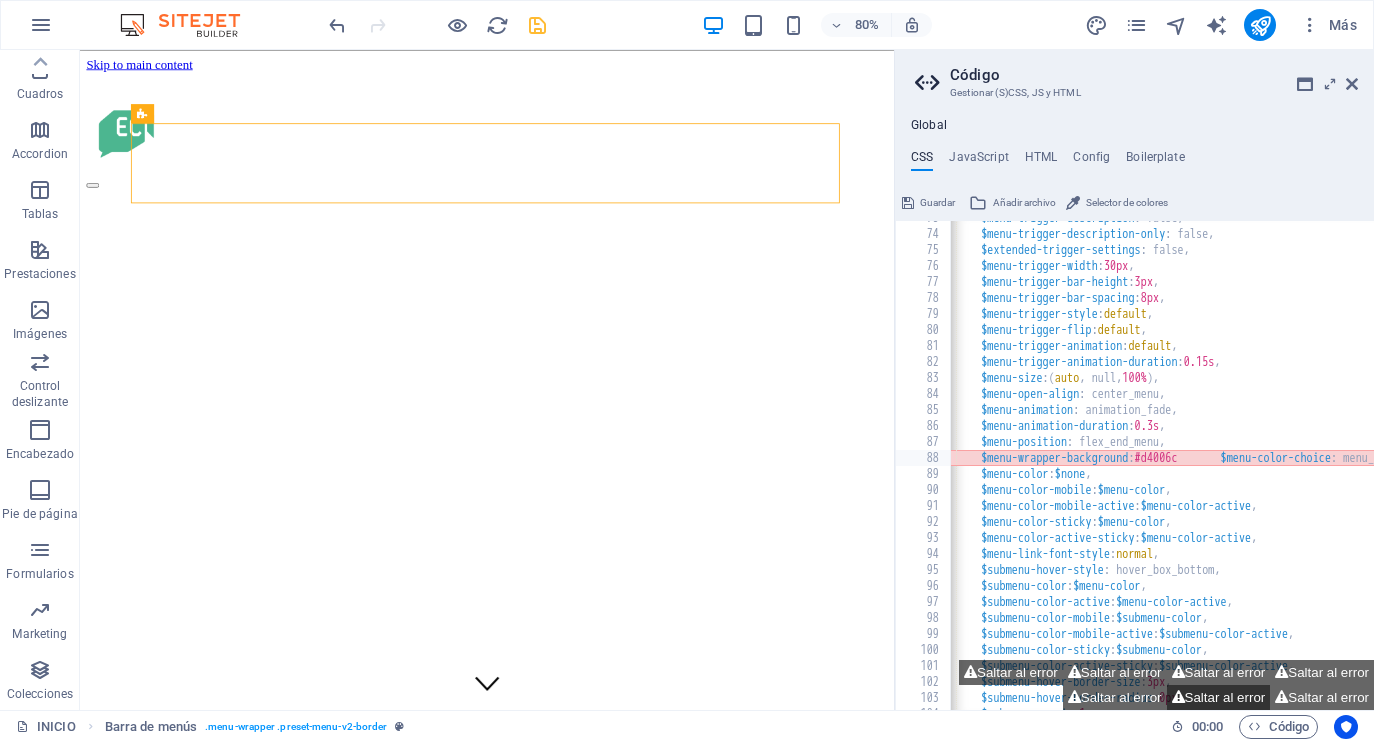 click on "Saltar al error" at bounding box center (1219, 697) 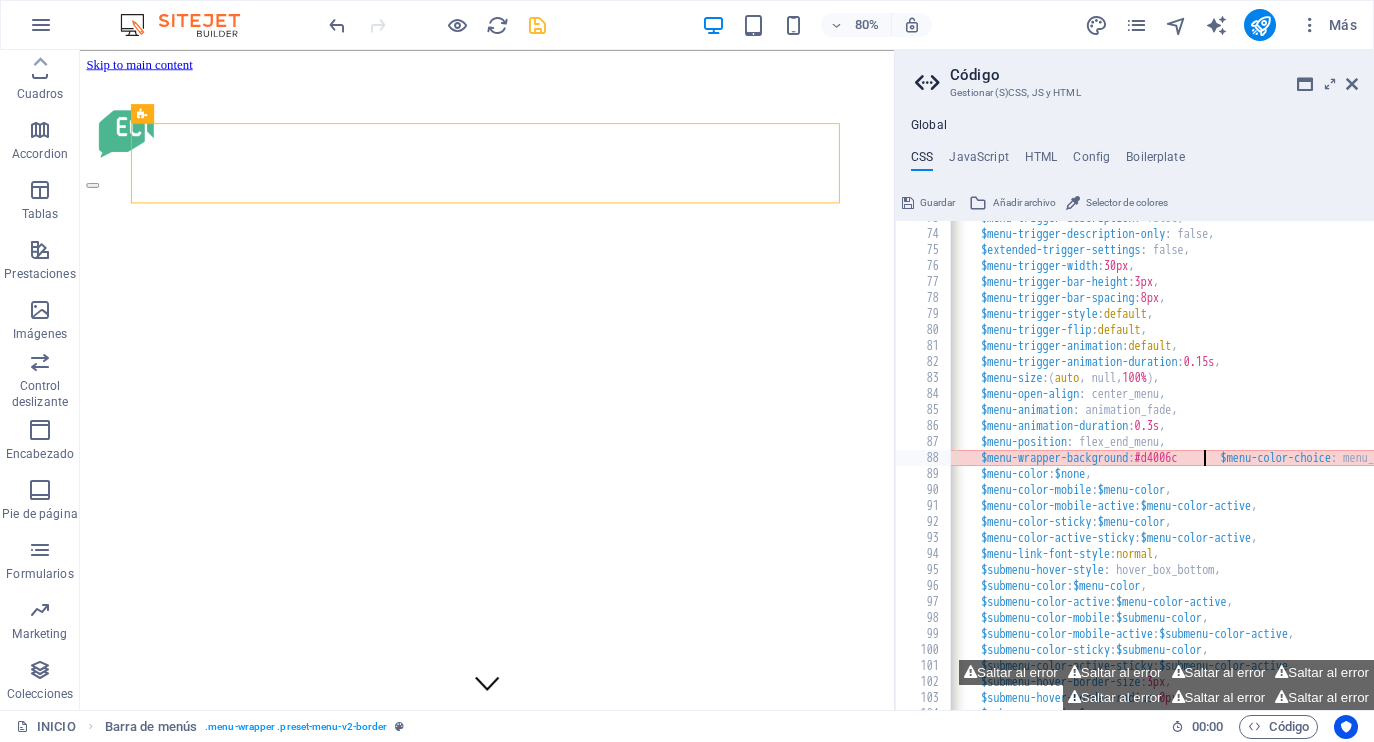 click on "$menu-trigger-description : false,            $menu-trigger-description-only : false,            $extended-trigger-settings : false,            $menu-trigger-width :  30px ,            $menu-trigger-bar-height :  3px ,            $menu-trigger-bar-spacing :  8px ,            $menu-trigger-style :  default ,            $menu-trigger-flip :  default ,            $menu-trigger-animation :  default ,            $menu-trigger-animation-duration :  0.15s ,            $menu-size :  ( auto , null,  100% ) ,            $menu-open-align : center_menu,            $menu-animation : animation_fade,            $menu-animation-duration :  0.3s ,            $menu-position : flex_end_menu,            $menu-wrapper-background :  #d4006c           $menu-color-choice : menu_items,            $menu-color :  $none ,            $menu-color-mobile :  $menu-color ,            $menu-color-mobile-active :  $menu-color-active ,            $menu-color-sticky :  $menu-color ,            $menu-color-active-sticky :  ," at bounding box center [1255, 471] 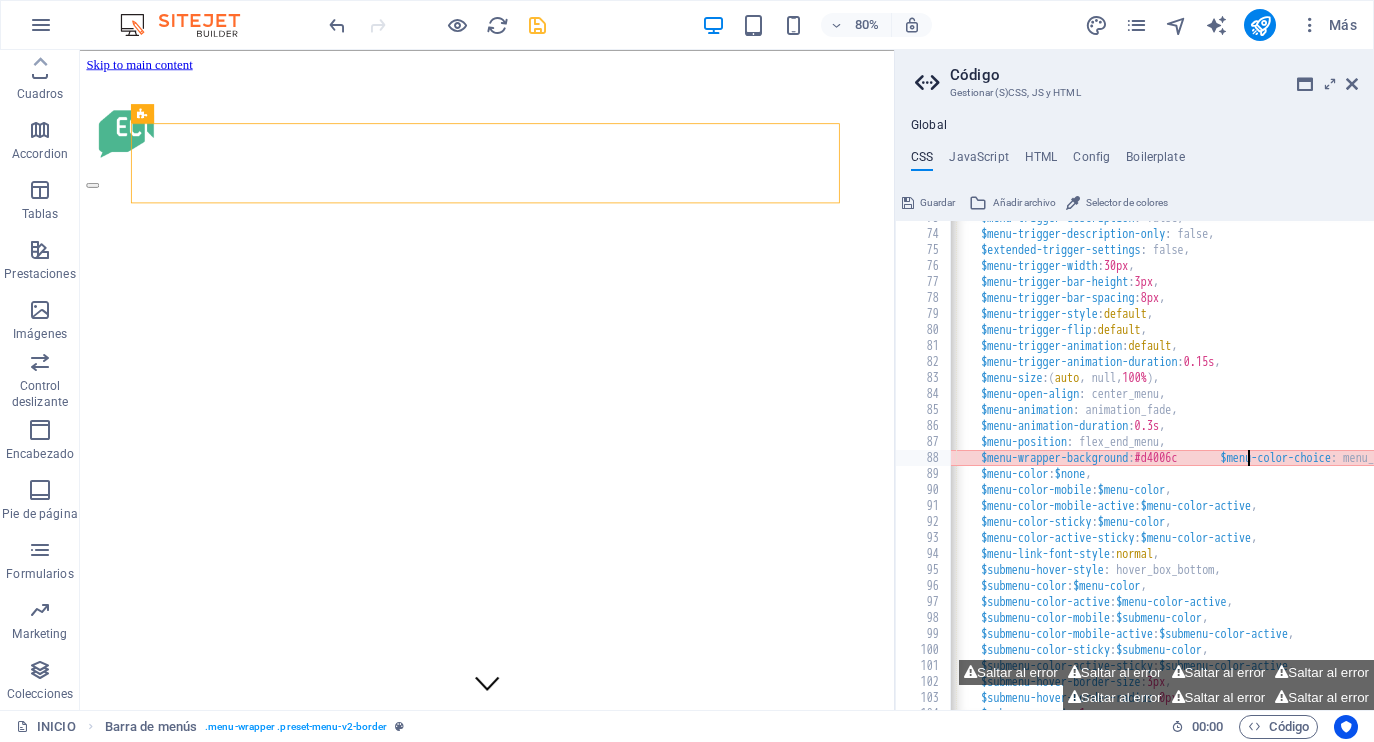 click on "$menu-trigger-description : false,            $menu-trigger-description-only : false,            $extended-trigger-settings : false,            $menu-trigger-width :  30px ,            $menu-trigger-bar-height :  3px ,            $menu-trigger-bar-spacing :  8px ,            $menu-trigger-style :  default ,            $menu-trigger-flip :  default ,            $menu-trigger-animation :  default ,            $menu-trigger-animation-duration :  0.15s ,            $menu-size :  ( auto , null,  100% ) ,            $menu-open-align : center_menu,            $menu-animation : animation_fade,            $menu-animation-duration :  0.3s ,            $menu-position : flex_end_menu,            $menu-wrapper-background :  #d4006c           $menu-color-choice : menu_items,            $menu-color :  $none ,            $menu-color-mobile :  $menu-color ,            $menu-color-mobile-active :  $menu-color-active ,            $menu-color-sticky :  $menu-color ,            $menu-color-active-sticky :  ," at bounding box center (1255, 471) 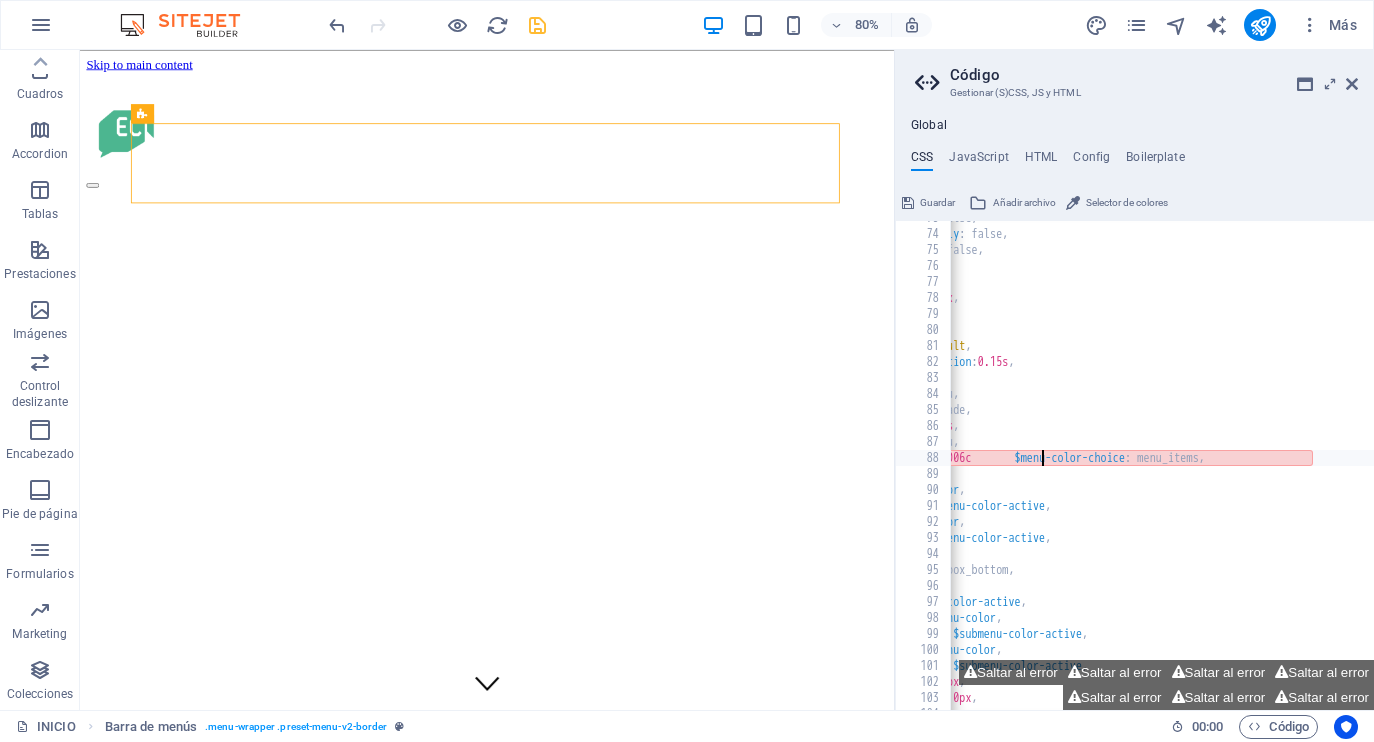 scroll, scrollTop: 0, scrollLeft: 225, axis: horizontal 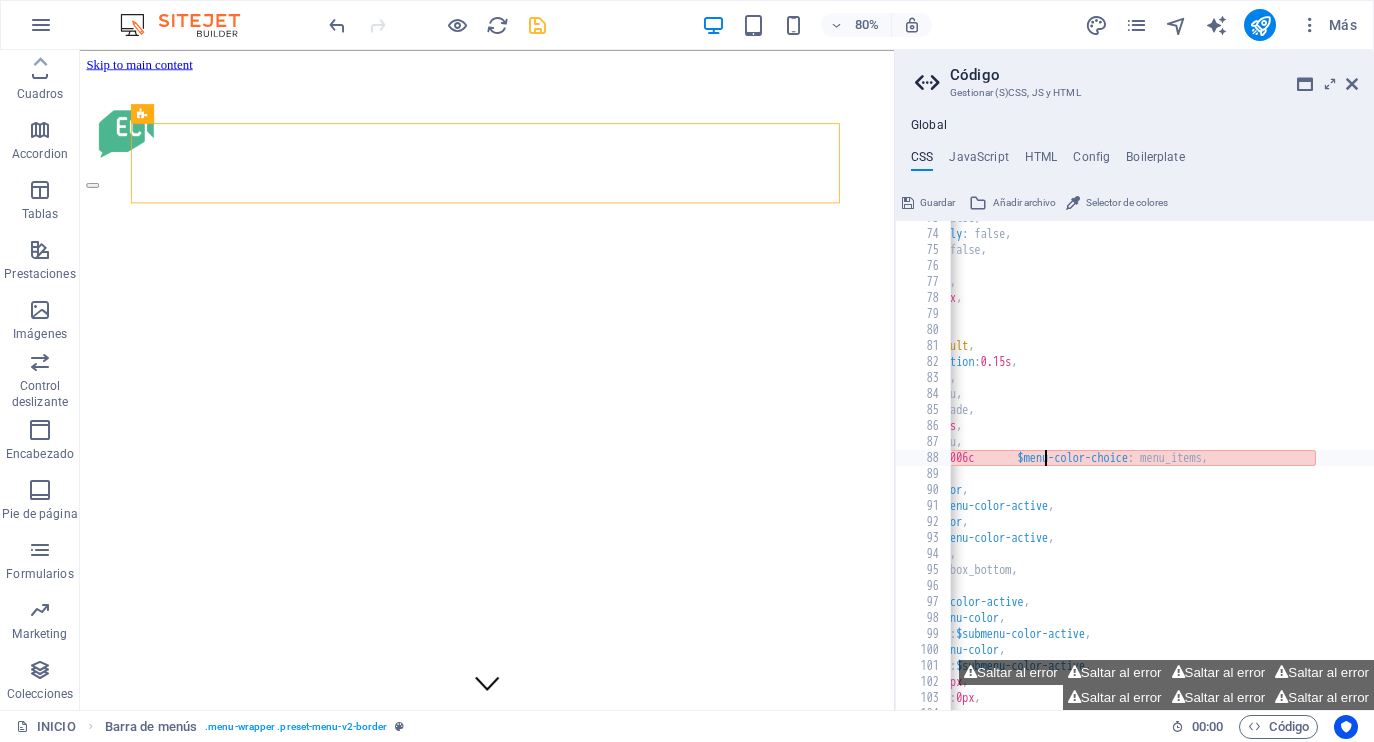 click on "$menu-trigger-description : false,            $menu-trigger-description-only : false,            $extended-trigger-settings : false,            $menu-trigger-width :  30px ,            $menu-trigger-bar-height :  3px ,            $menu-trigger-bar-spacing :  8px ,            $menu-trigger-style :  default ,            $menu-trigger-flip :  default ,            $menu-trigger-animation :  default ,            $menu-trigger-animation-duration :  0.15s ,            $menu-size :  ( auto , null,  100% ) ,            $menu-open-align : center_menu,            $menu-animation : animation_fade,            $menu-animation-duration :  0.3s ,            $menu-position : flex_end_menu,            $menu-wrapper-background :  #d4006c           $menu-color-choice : menu_items,            $menu-color :  $none ,            $menu-color-mobile :  $menu-color ,            $menu-color-mobile-active :  $menu-color-active ,            $menu-color-sticky :  $menu-color ,            $menu-color-active-sticky :  ," at bounding box center (1052, 471) 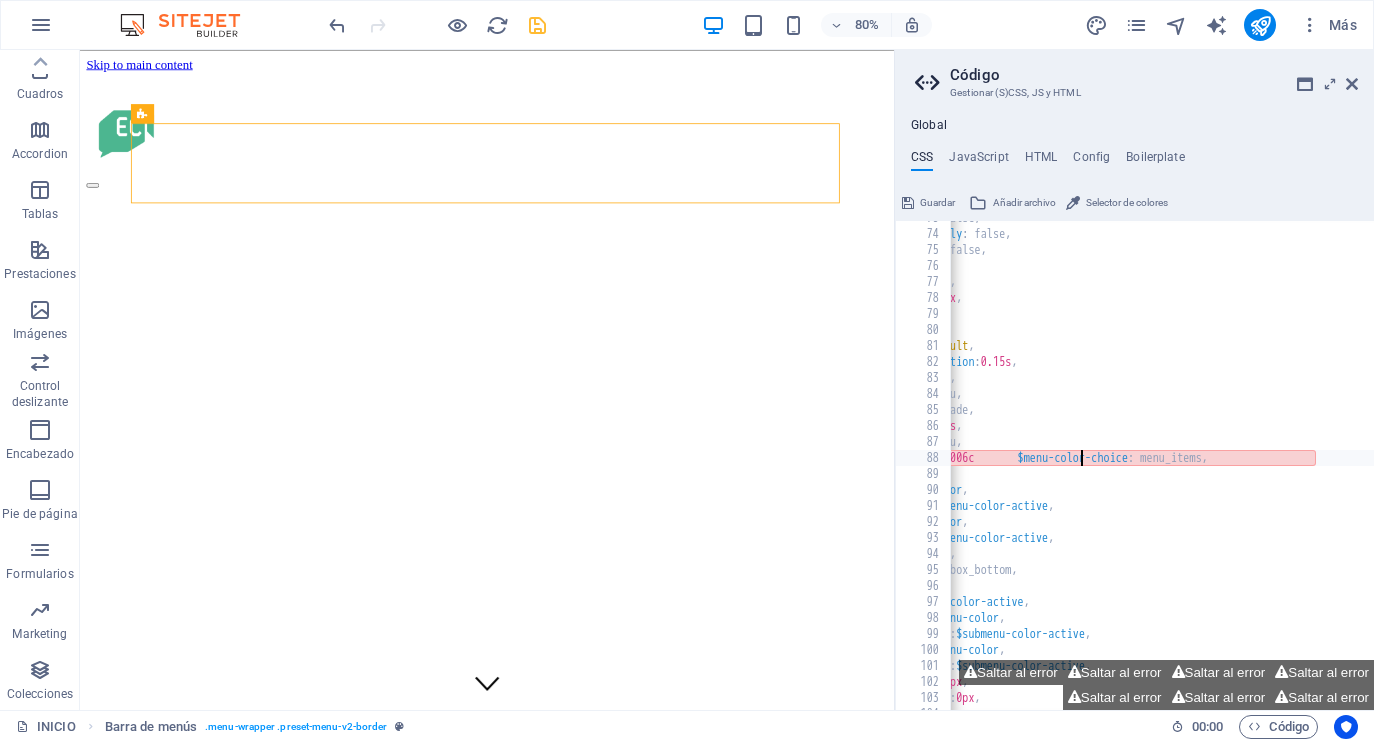 scroll, scrollTop: 0, scrollLeft: 10, axis: horizontal 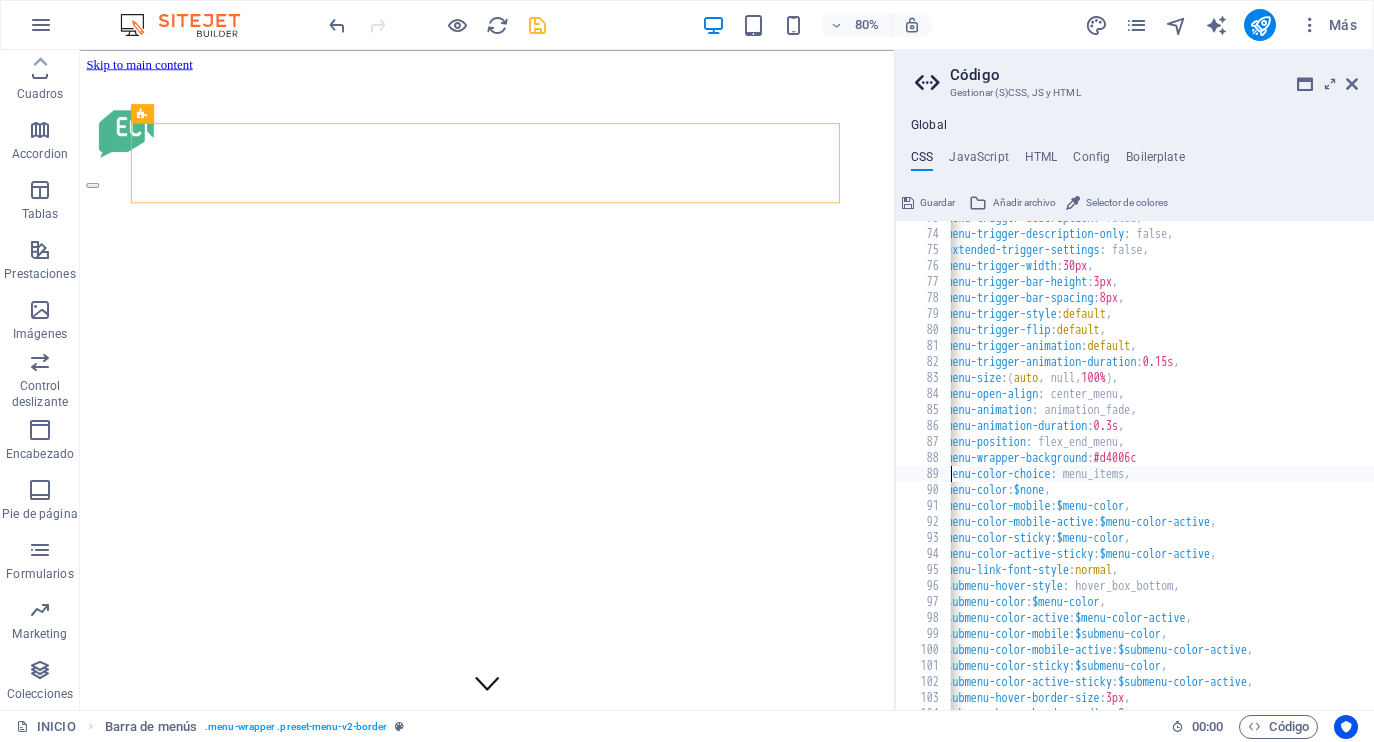 click on "$menu-trigger-description : false,            $menu-trigger-description-only : false,            $extended-trigger-settings : false,            $menu-trigger-width :  30px ,            $menu-trigger-bar-height :  3px ,            $menu-trigger-bar-spacing :  8px ,            $menu-trigger-style :  default ,            $menu-trigger-flip :  default ,            $menu-trigger-animation :  default ,            $menu-trigger-animation-duration :  0.15s ,            $menu-size :  ( auto , null,  100% ) ,            $menu-open-align : center_menu,            $menu-animation : animation_fade,            $menu-animation-duration :  0.3s ,            $menu-position : flex_end_menu,            $menu-wrapper-background :  #d4006c                     $menu-color-choice : menu_items,            $menu-color :  $none ,            $menu-color-mobile :  $menu-color ,            $menu-color-mobile-active :  $menu-color-active ,            $menu-color-sticky :  $menu-color ,            $menu-color-active-sticky :  ," at bounding box center [1214, 471] 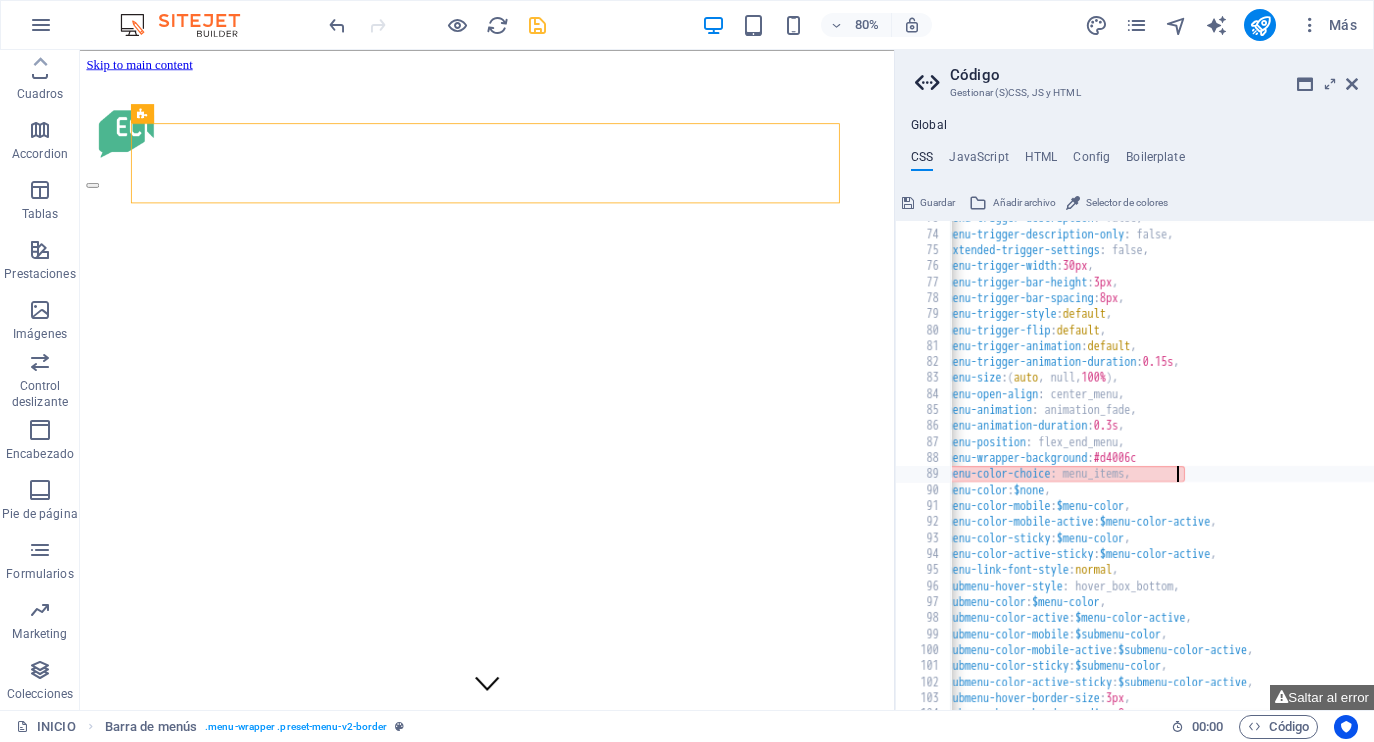 click on "$menu-trigger-description : false,            $menu-trigger-description-only : false,            $extended-trigger-settings : false,            $menu-trigger-width :  30px ,            $menu-trigger-bar-height :  3px ,            $menu-trigger-bar-spacing :  8px ,            $menu-trigger-style :  default ,            $menu-trigger-flip :  default ,            $menu-trigger-animation :  default ,            $menu-trigger-animation-duration :  0.15s ,            $menu-size :  ( auto , null,  100% ) ,            $menu-open-align : center_menu,            $menu-animation : animation_fade,            $menu-animation-duration :  0.3s ,            $menu-position : flex_end_menu,            $menu-wrapper-background :  #d4006c                     $menu-color-choice : menu_items,            $menu-color :  $none ,            $menu-color-mobile :  $menu-color ,            $menu-color-mobile-active :  $menu-color-active ,            $menu-color-sticky :  $menu-color ,            $menu-color-active-sticky :  ," at bounding box center [1214, 471] 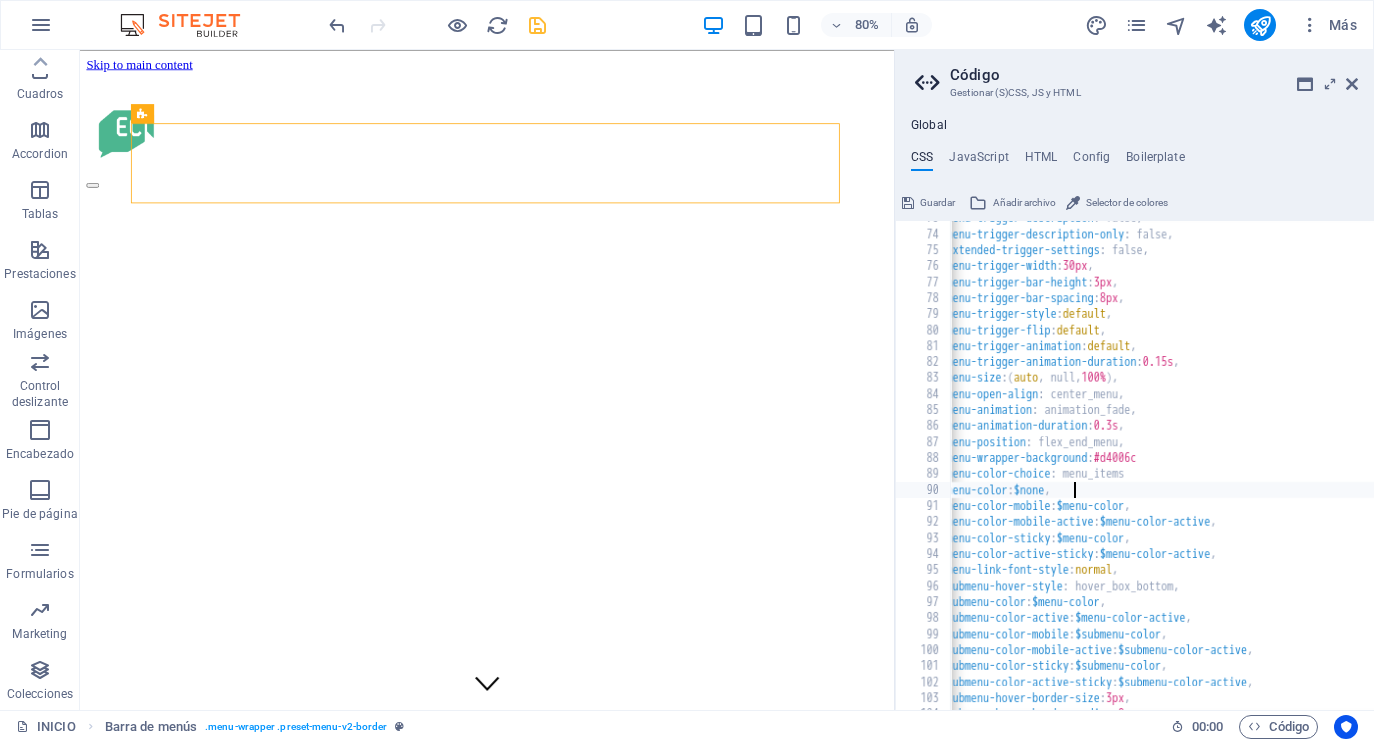 click on "$menu-trigger-description : false,            $menu-trigger-description-only : false,            $extended-trigger-settings : false,            $menu-trigger-width :  30px ,            $menu-trigger-bar-height :  3px ,            $menu-trigger-bar-spacing :  8px ,            $menu-trigger-style :  default ,            $menu-trigger-flip :  default ,            $menu-trigger-animation :  default ,            $menu-trigger-animation-duration :  0.15s ,            $menu-size :  ( auto , null,  100% ) ,            $menu-open-align : center_menu,            $menu-animation : animation_fade,            $menu-animation-duration :  0.3s ,            $menu-position : flex_end_menu,            $menu-wrapper-background :  #d4006c                     $menu-color-choice : menu_items            $menu-color :  $none ,            $menu-color-mobile :  $menu-color ,            $menu-color-mobile-active :  $menu-color-active ,            $menu-color-sticky :  $menu-color ,            $menu-color-active-sticky :" at bounding box center [1214, 471] 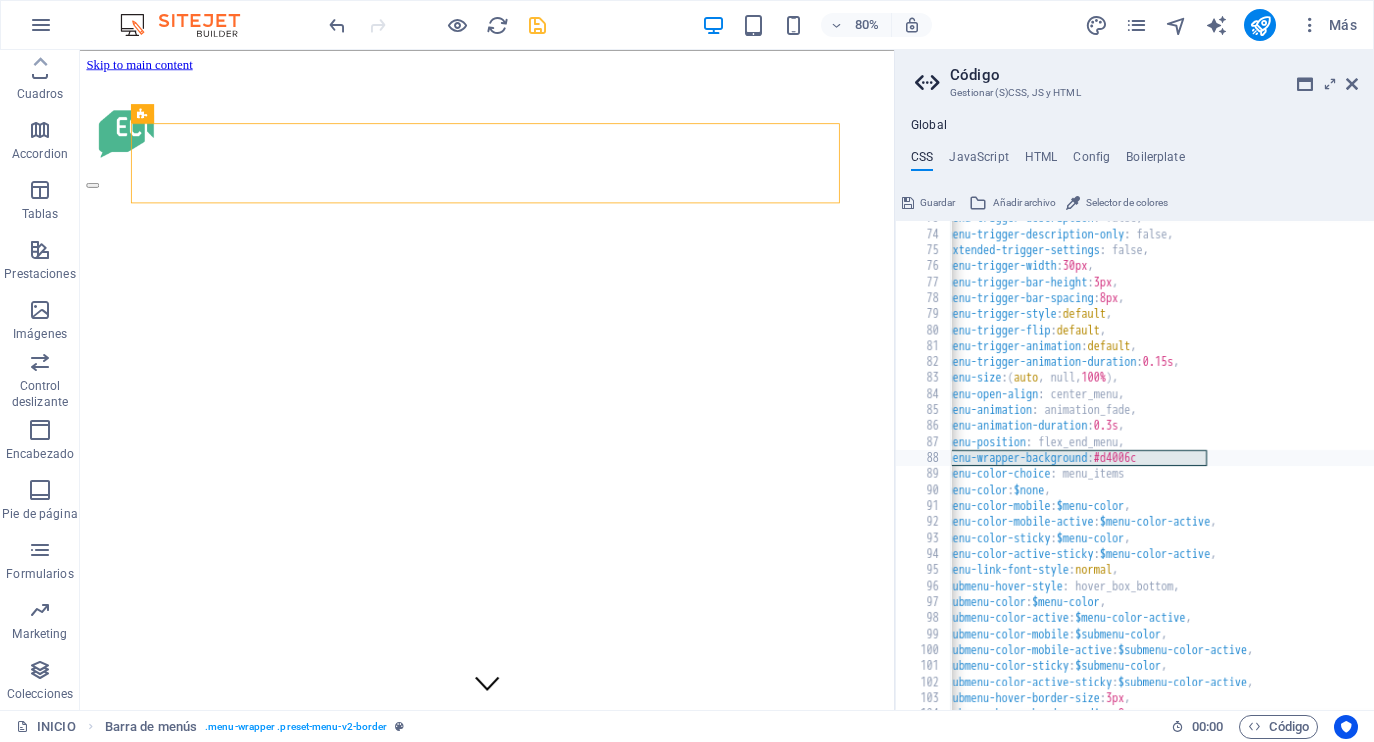 scroll, scrollTop: 0, scrollLeft: 0, axis: both 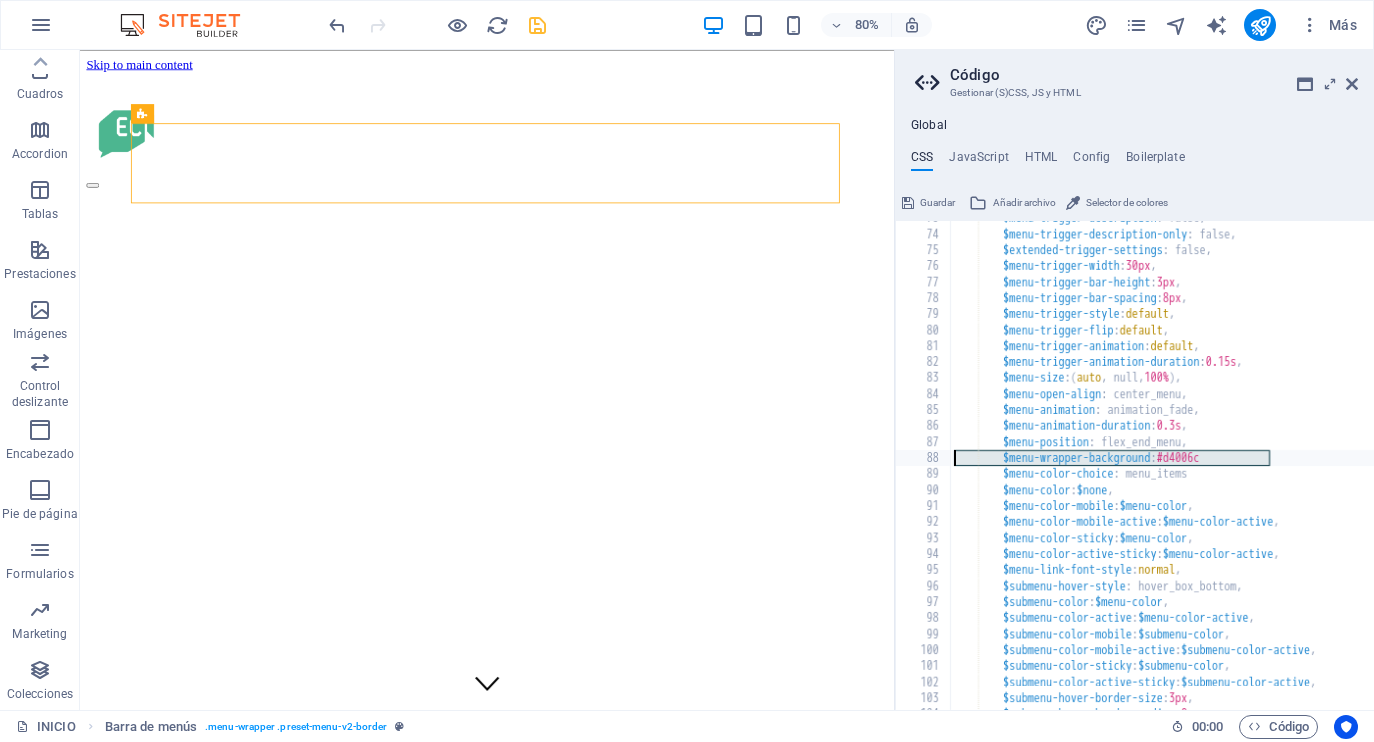drag, startPoint x: 1204, startPoint y: 457, endPoint x: 911, endPoint y: 460, distance: 293.01535 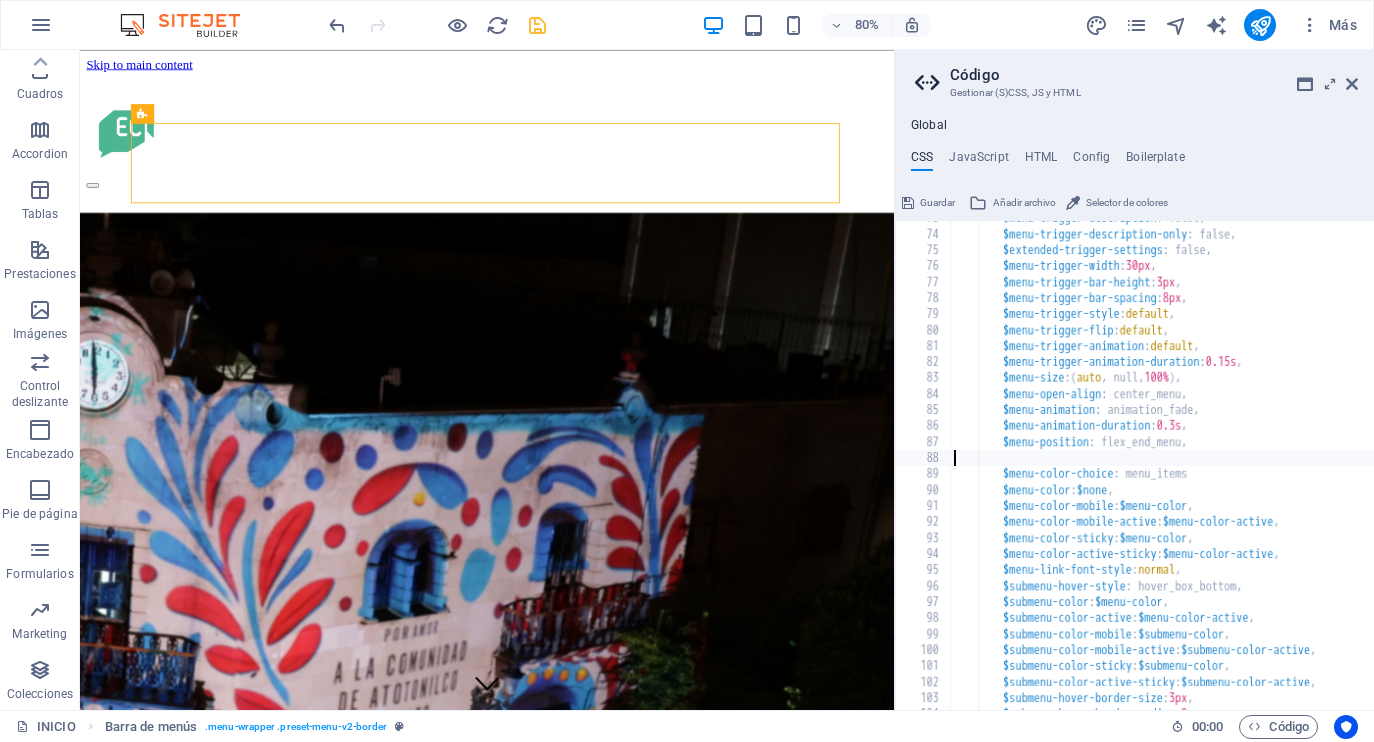 scroll, scrollTop: 0, scrollLeft: 9, axis: horizontal 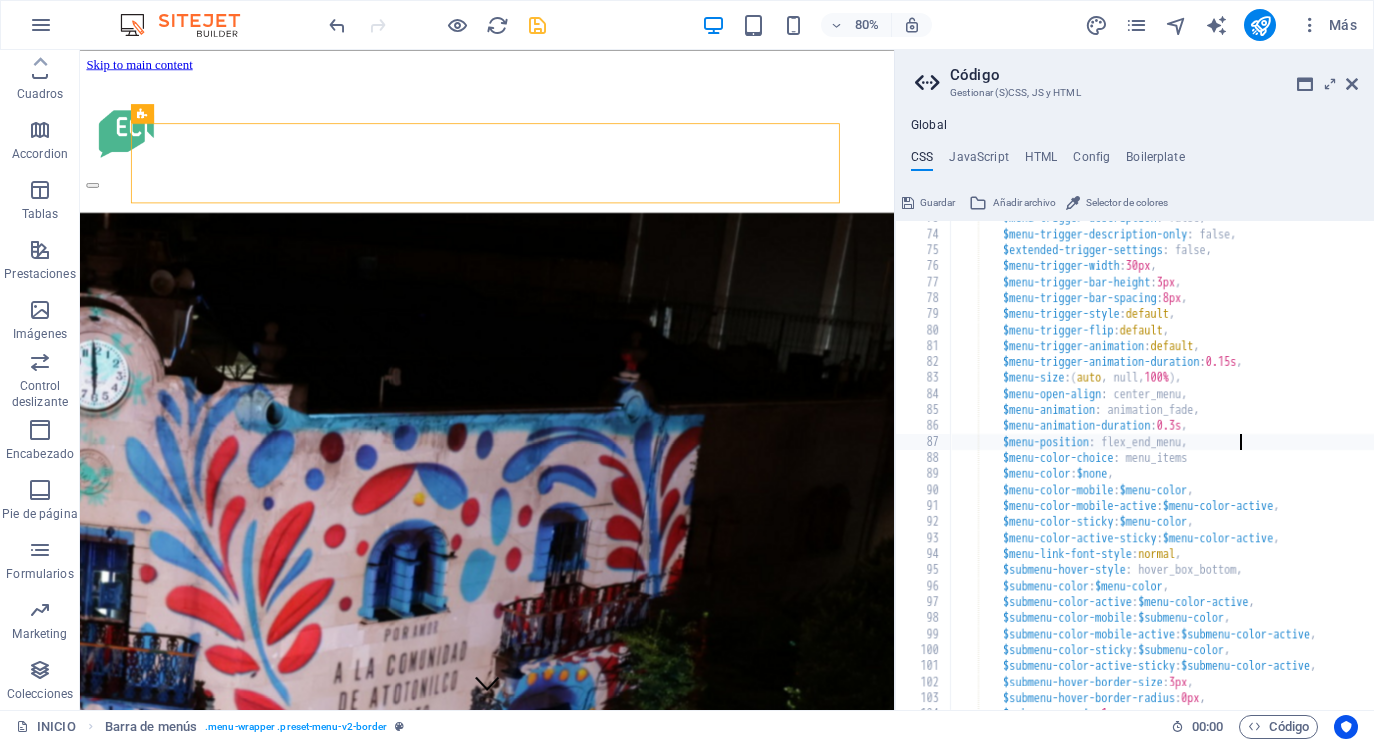 click on "$menu-trigger-description : false,            $menu-trigger-description-only : false,            $extended-trigger-settings : false,            $menu-trigger-width :  30px ,            $menu-trigger-bar-height :  3px ,            $menu-trigger-bar-spacing :  8px ,            $menu-trigger-style :  default ,            $menu-trigger-flip :  default ,            $menu-trigger-animation :  default ,            $menu-trigger-animation-duration :  0.15s ,            $menu-size :  ( auto , null,  100% ) ,            $menu-open-align : center_menu,            $menu-animation : animation_fade,            $menu-animation-duration :  0.3s ,            $menu-position : flex_end_menu,            $menu-color-choice : menu_items            $menu-color :  $none ,            $menu-color-mobile :  $menu-color ,            $menu-color-mobile-active :  $menu-color-active ,            $menu-color-sticky :  $menu-color ,            $menu-color-active-sticky :  $menu-color-active ,            $menu-link-font-style :  ," at bounding box center (1277, 471) 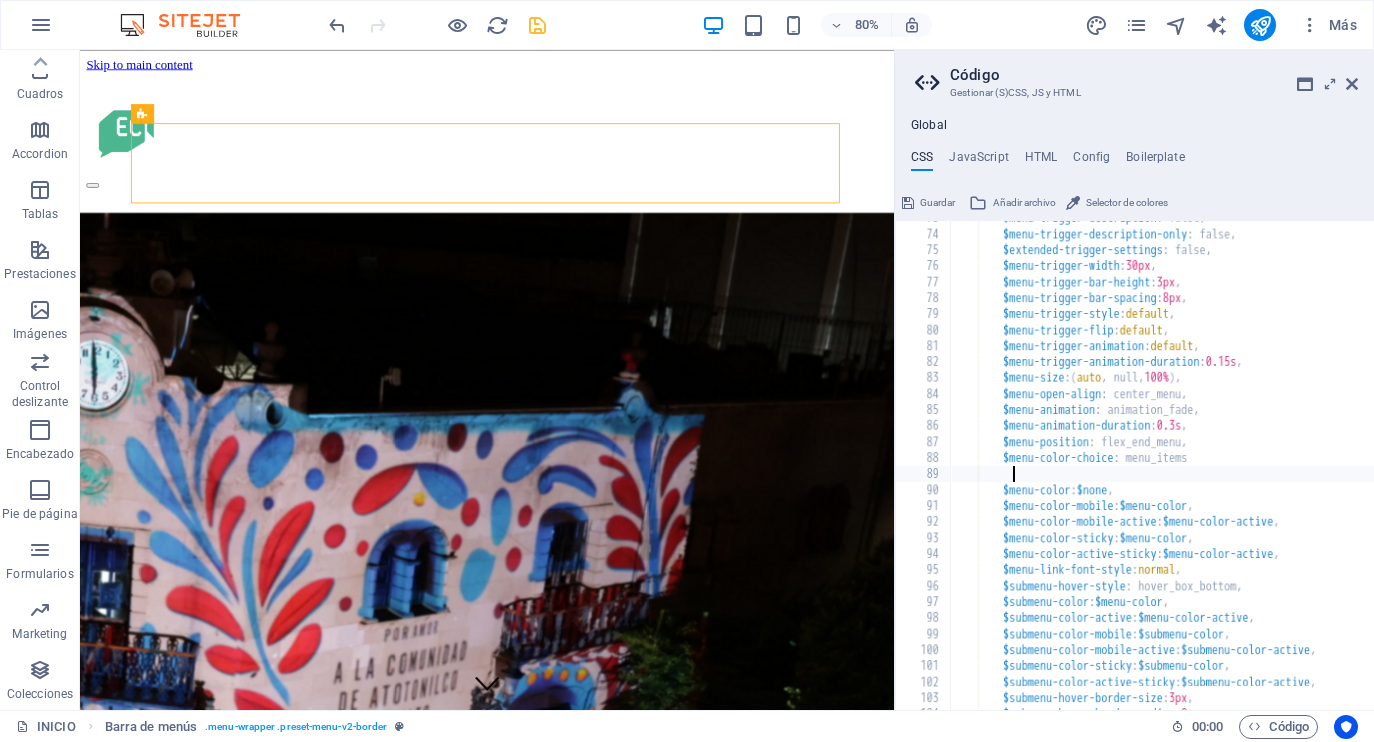 paste on "$menu-wrapper-background: #d4006c" 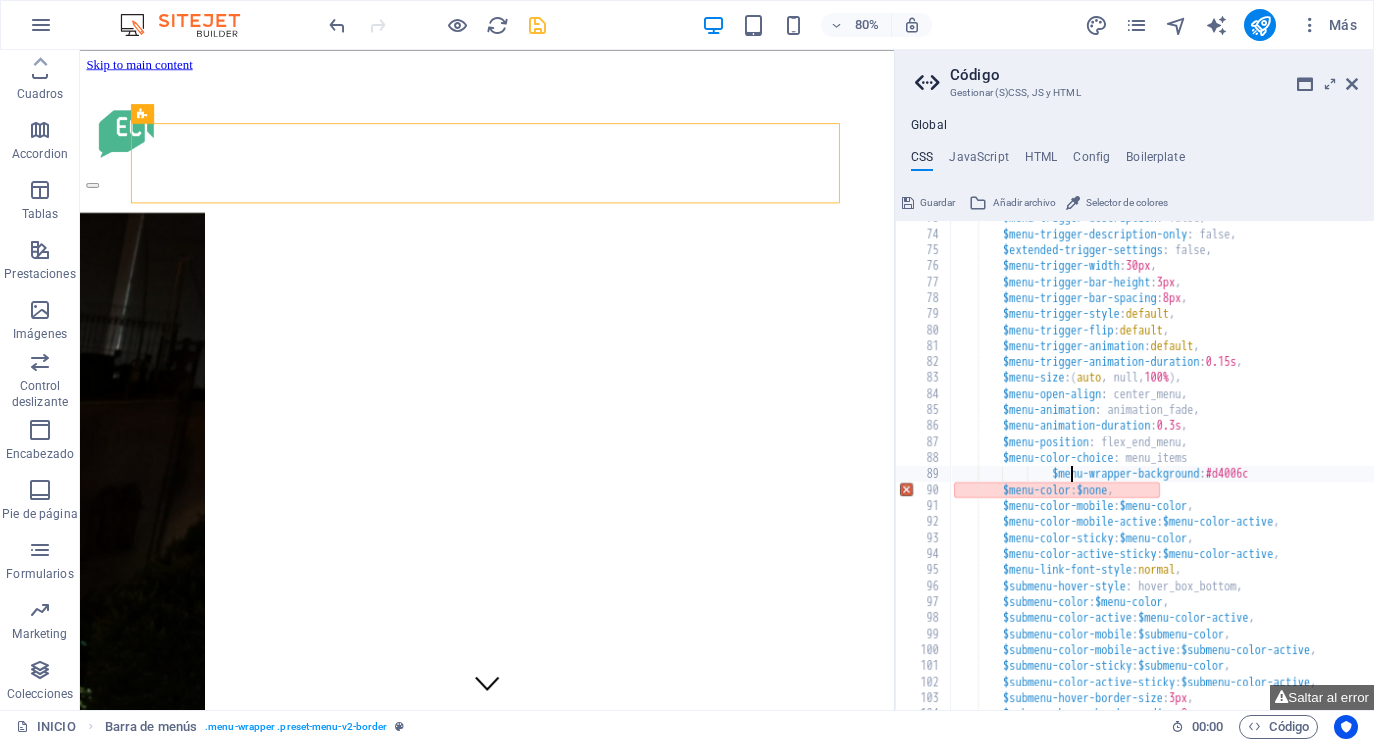 click on "$menu-trigger-description : false,            $menu-trigger-description-only : false,            $extended-trigger-settings : false,            $menu-trigger-width :  30px ,            $menu-trigger-bar-height :  3px ,            $menu-trigger-bar-spacing :  8px ,            $menu-trigger-style :  default ,            $menu-trigger-flip :  default ,            $menu-trigger-animation :  default ,            $menu-trigger-animation-duration :  0.15s ,            $menu-size :  ( auto , null,  100% ) ,            $menu-open-align : center_menu,            $menu-animation : animation_fade,            $menu-animation-duration :  0.3s ,            $menu-position : flex_end_menu,            $menu-color-choice : menu_items                      $menu-wrapper-background :  #d4006c              $menu-color :  $none ,            $menu-color-mobile :  $menu-color ,            $menu-color-mobile-active :  $menu-color-active ,            $menu-color-sticky :  $menu-color ,            $menu-color-active-sticky :" at bounding box center [1277, 471] 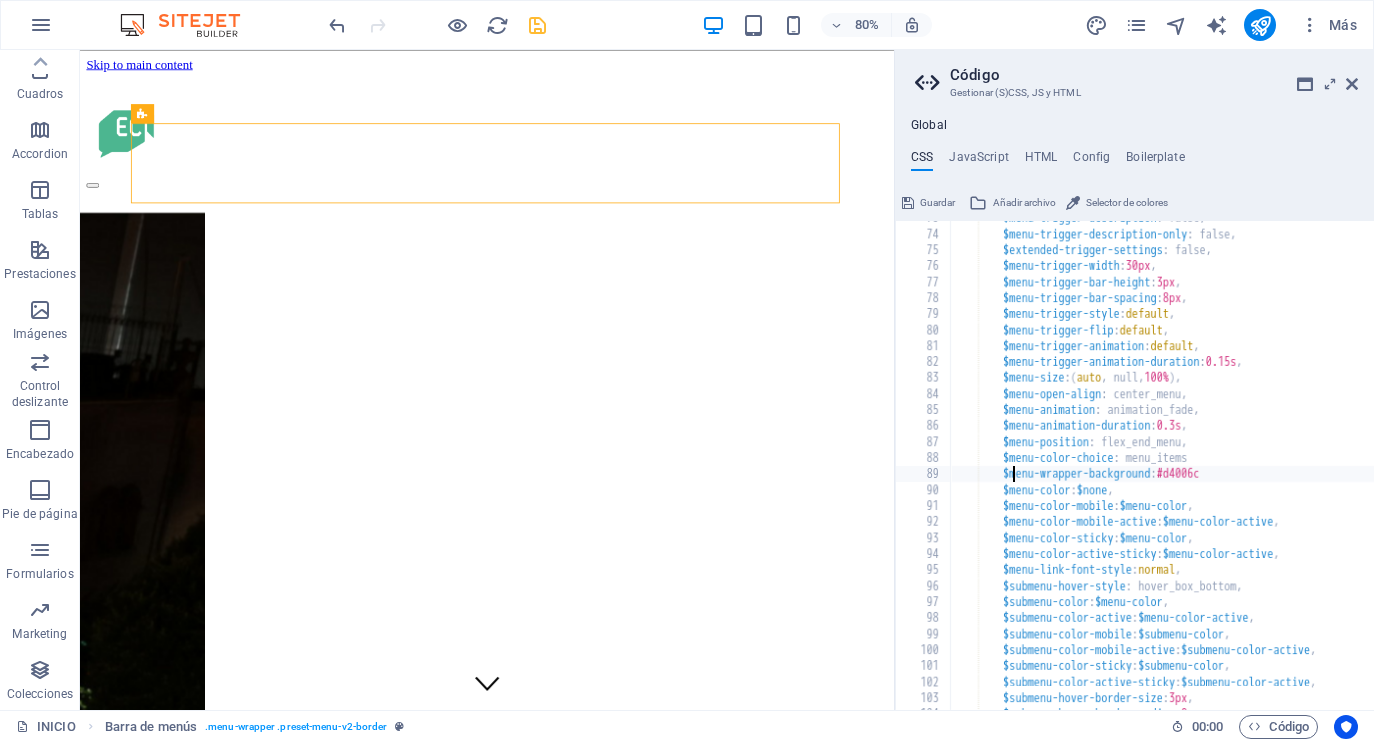 click on "$menu-trigger-description : false,            $menu-trigger-description-only : false,            $extended-trigger-settings : false,            $menu-trigger-width :  30px ,            $menu-trigger-bar-height :  3px ,            $menu-trigger-bar-spacing :  8px ,            $menu-trigger-style :  default ,            $menu-trigger-flip :  default ,            $menu-trigger-animation :  default ,            $menu-trigger-animation-duration :  0.15s ,            $menu-size :  ( auto , null,  100% ) ,            $menu-open-align : center_menu,            $menu-animation : animation_fade,            $menu-animation-duration :  0.3s ,            $menu-position : flex_end_menu,            $menu-color-choice : menu_items            $menu-wrapper-background :  #d4006c              $menu-color :  $none ,            $menu-color-mobile :  $menu-color ,            $menu-color-mobile-active :  $menu-color-active ,            $menu-color-sticky :  $menu-color ,            $menu-color-active-sticky :  ,       :" at bounding box center [1277, 471] 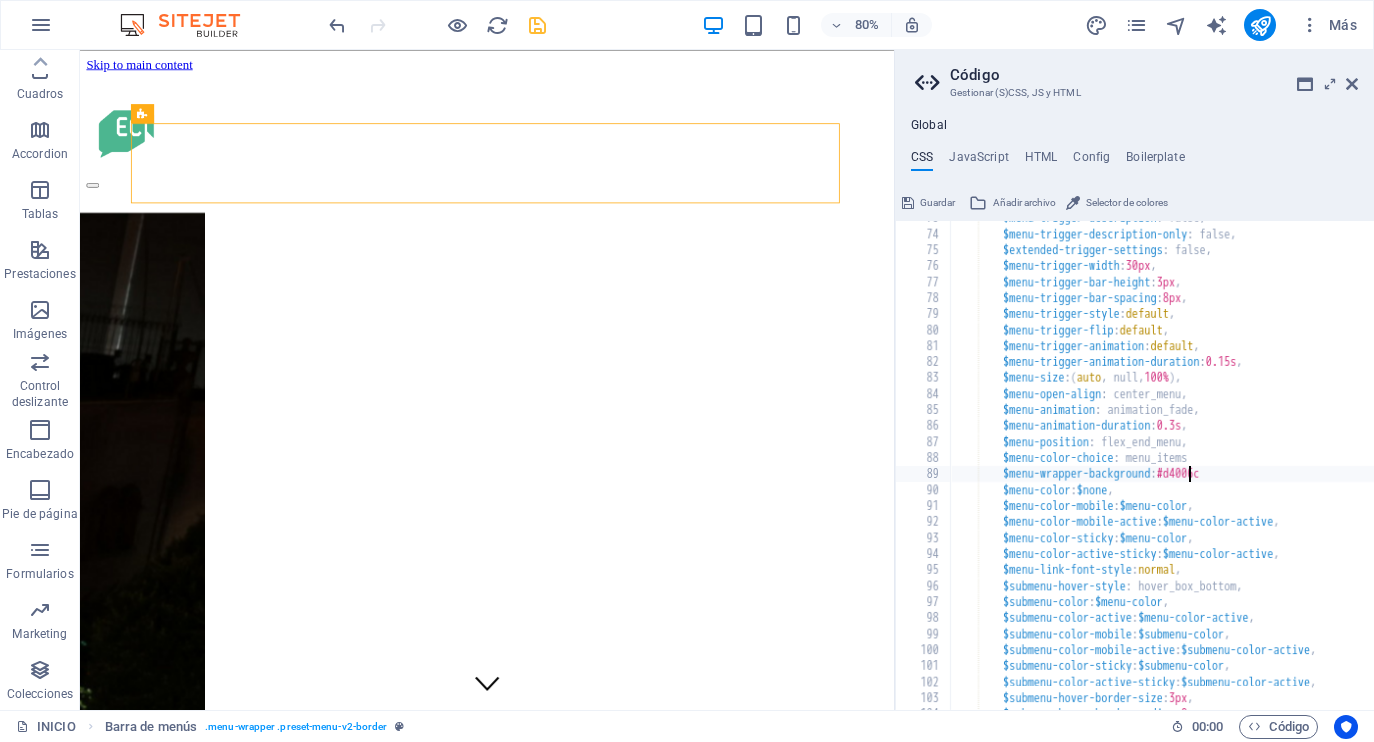 click on "$menu-trigger-description : false,            $menu-trigger-description-only : false,            $extended-trigger-settings : false,            $menu-trigger-width :  30px ,            $menu-trigger-bar-height :  3px ,            $menu-trigger-bar-spacing :  8px ,            $menu-trigger-style :  default ,            $menu-trigger-flip :  default ,            $menu-trigger-animation :  default ,            $menu-trigger-animation-duration :  0.15s ,            $menu-size :  ( auto , null,  100% ) ,            $menu-open-align : center_menu,            $menu-animation : animation_fade,            $menu-animation-duration :  0.3s ,            $menu-position : flex_end_menu,            $menu-color-choice : menu_items            $menu-wrapper-background :  #d4006c              $menu-color :  $none ,            $menu-color-mobile :  $menu-color ,            $menu-color-mobile-active :  $menu-color-active ,            $menu-color-sticky :  $menu-color ,            $menu-color-active-sticky :  ,       :" at bounding box center (1277, 471) 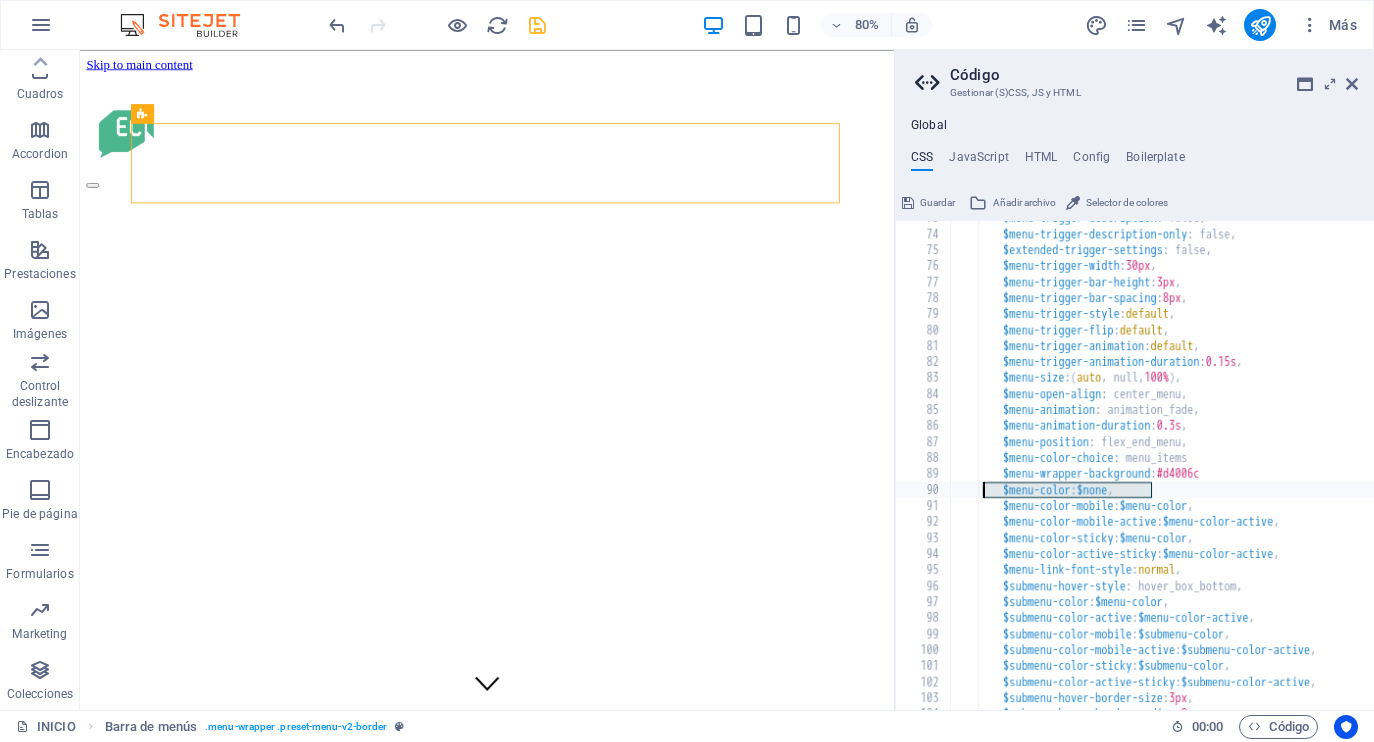 drag, startPoint x: 1154, startPoint y: 491, endPoint x: 991, endPoint y: 490, distance: 163.00307 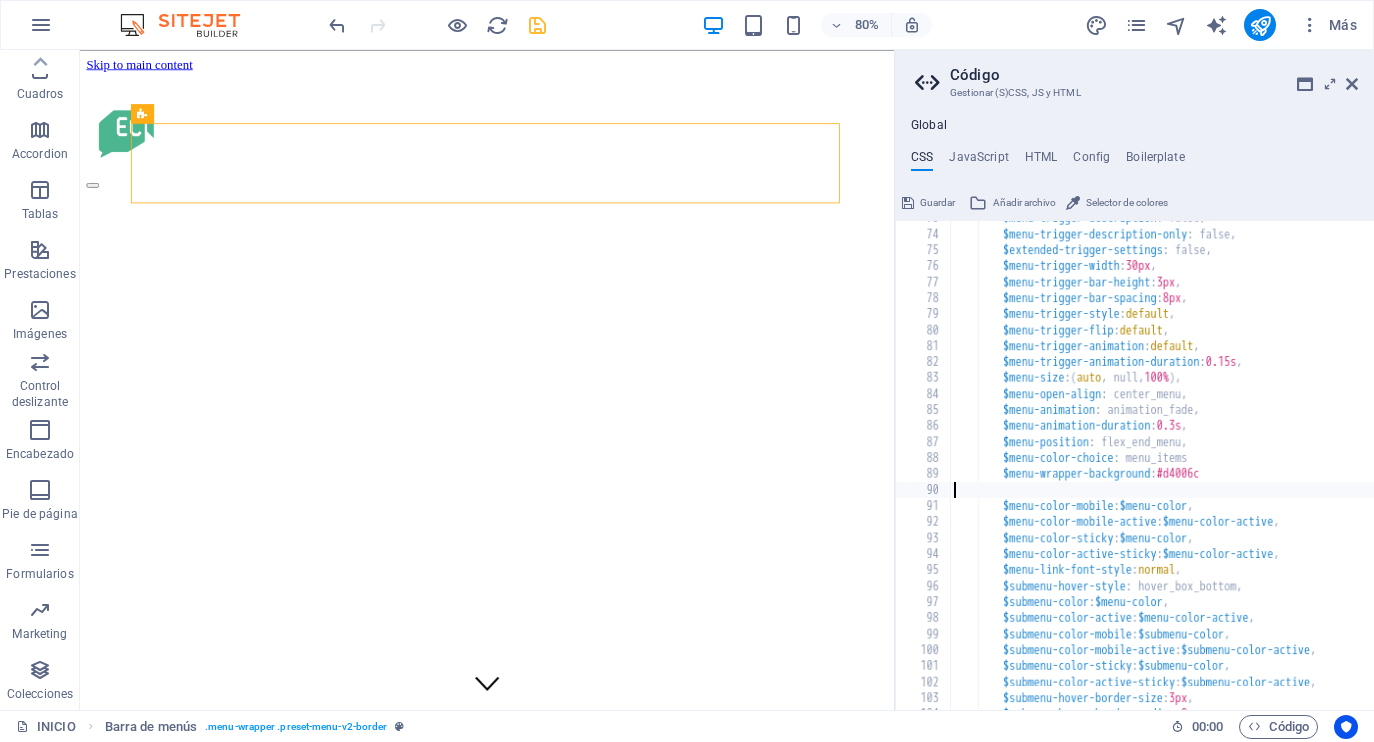 scroll, scrollTop: 0, scrollLeft: 0, axis: both 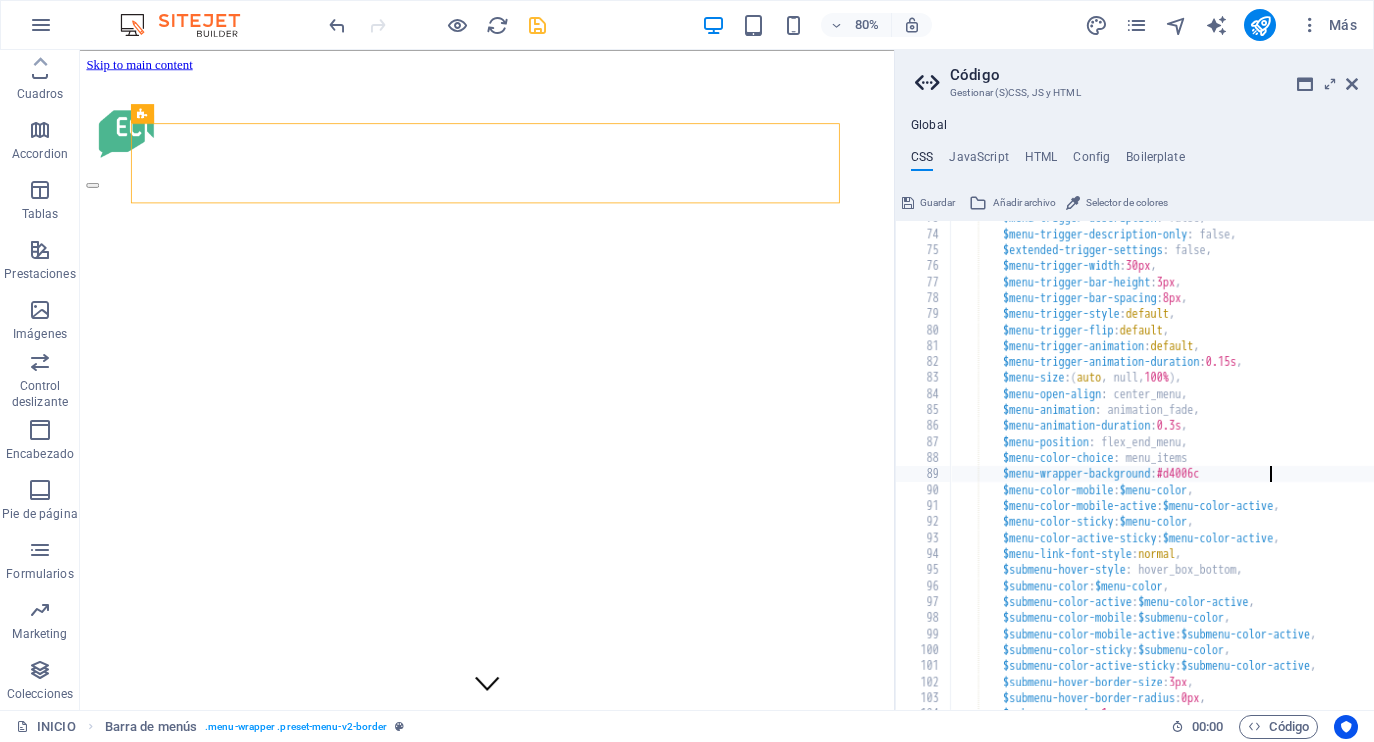 click on "$menu-trigger-description : false,            $menu-trigger-description-only : false,            $extended-trigger-settings : false,            $menu-trigger-width :  30px ,            $menu-trigger-bar-height :  3px ,            $menu-trigger-bar-spacing :  8px ,            $menu-trigger-style :  default ,            $menu-trigger-flip :  default ,            $menu-trigger-animation :  default ,            $menu-trigger-animation-duration :  0.15s ,            $menu-size :  ( auto , null,  100% ) ,            $menu-open-align : center_menu,            $menu-animation : animation_fade,            $menu-animation-duration :  0.3s ,            $menu-position : flex_end_menu,            $menu-color-choice : menu_items            $menu-wrapper-background :  #d4006c              $menu-color-mobile :  $menu-color ,            $menu-color-mobile-active :  $menu-color-active ,            $menu-color-sticky :  $menu-color ,            $menu-color-active-sticky :  $menu-color-active ,            :  normal ," at bounding box center [1277, 471] 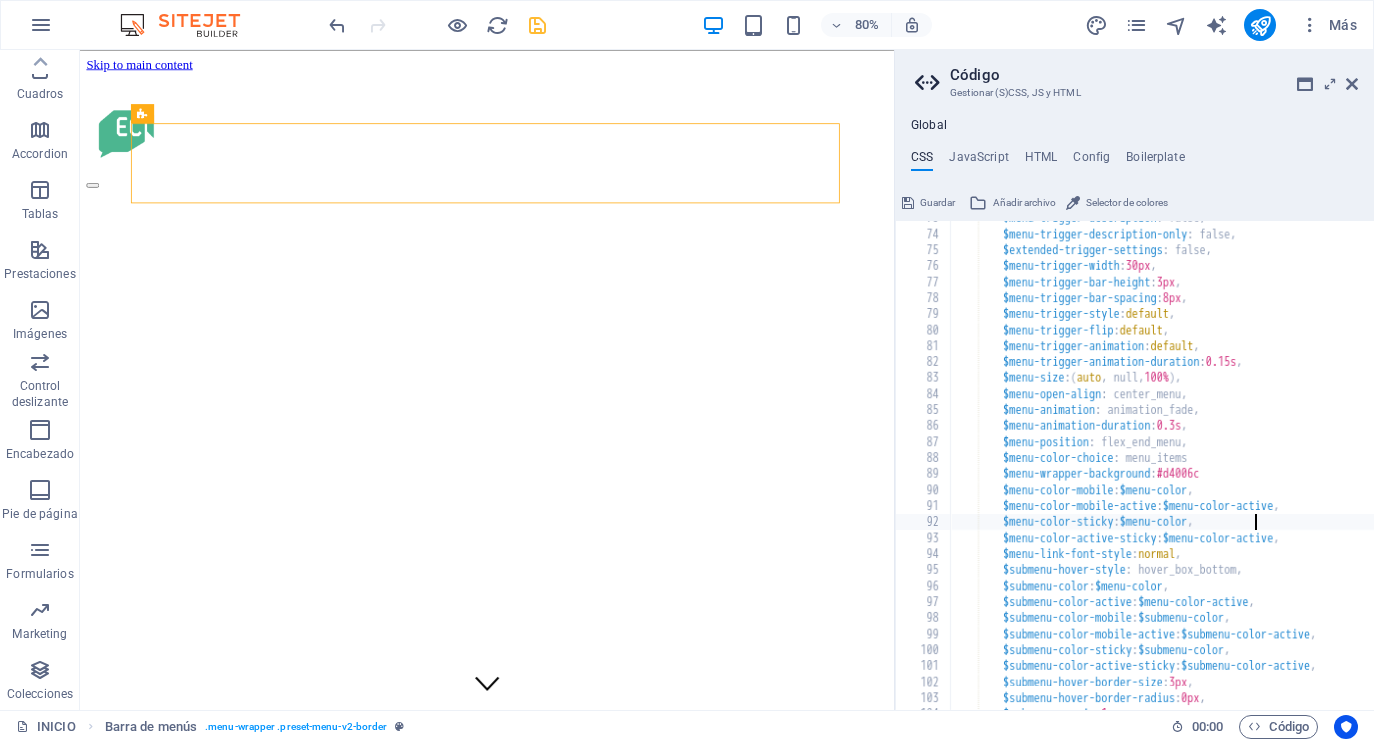 click on "Skip to main content
EnContacto Noticias en [CITY] [STATE] Comunicacion digital noticias atoto Edición y producción EnContacto Noticias en [CITY] [STATE] Periodismo local que informa, conecta y transforma Quiénes somos En Contacto   es un medio digital independiente que narra lo que sucede en los Altos de Jalisco desde una mirada cercana, crítica y humana. Damos voz a lo cotidiano, lo urgente y lo invisible.  see more MACRO Agencia creativa especializada en redes sociales, producción audiovisual y estrategias de contenido que conectan marcas con personas. Más de 10 años creando contenido para marcas de diversas partes de la república.  see more noticias Las historias que importan, contadas desde lo local. Explora las noticias más recientes de [CITY] [STATE] y los Altos de Jalisco: reportajes, entrevistas y voces que merecen ser escuchadas. see more telefono Mensajes [PHONE] Social Facebook Instagram TikTok Contact contacto@[EXAMPLE.COM] Legal Notice Privacy" at bounding box center [589, 2691] 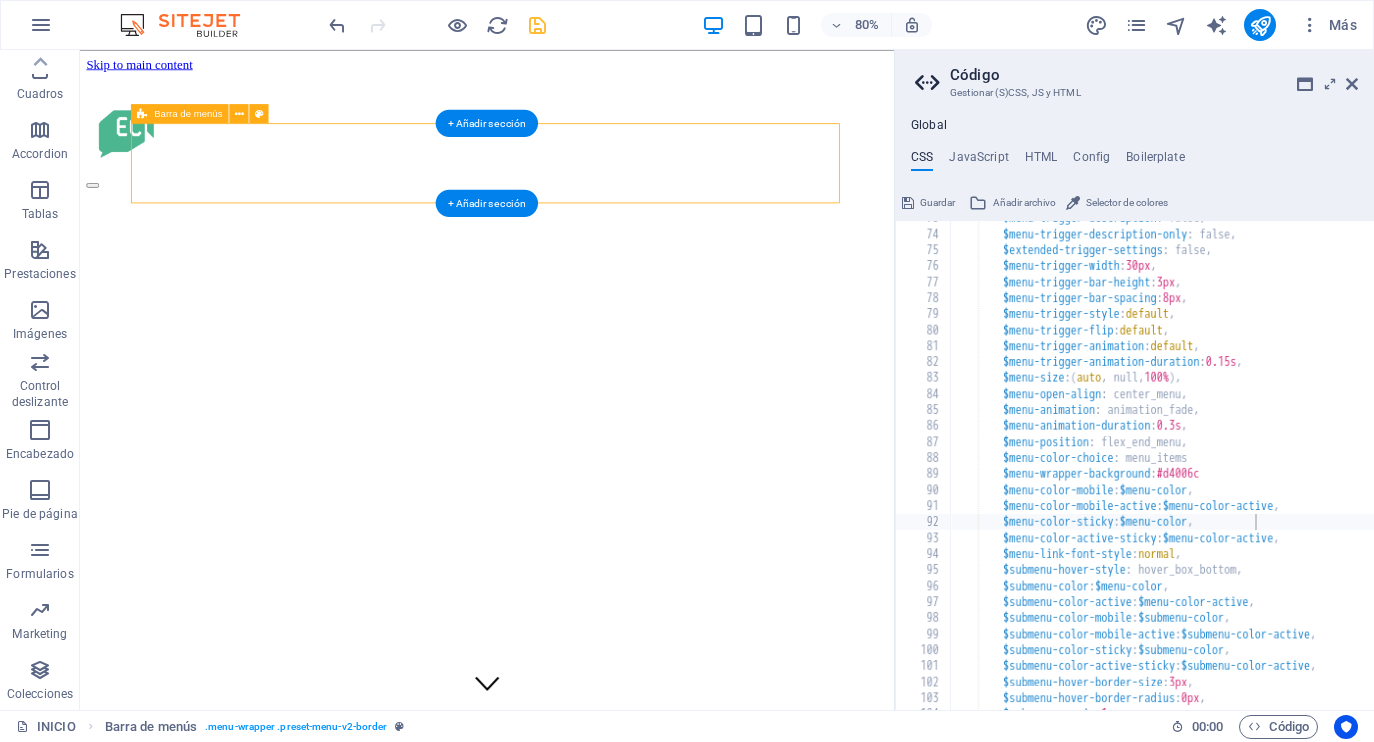 click at bounding box center (589, 152) 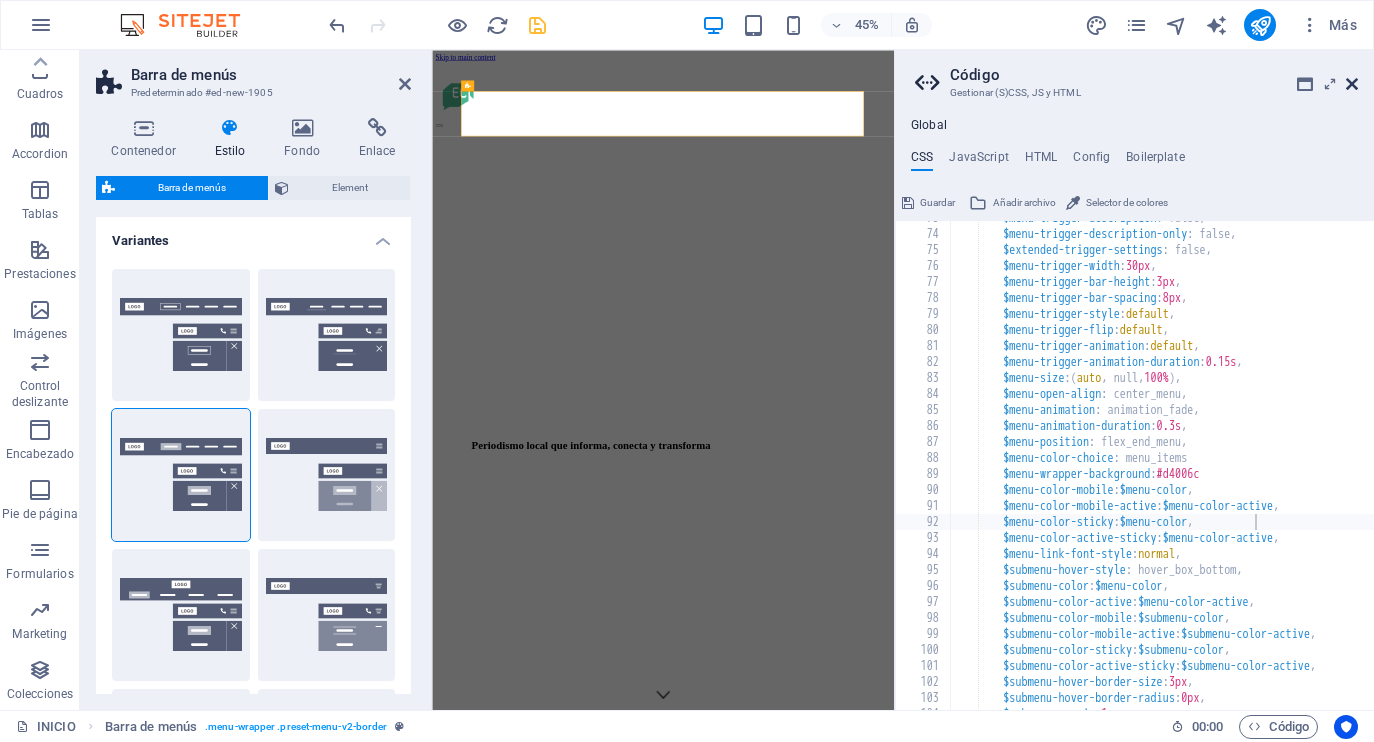 click at bounding box center (1352, 84) 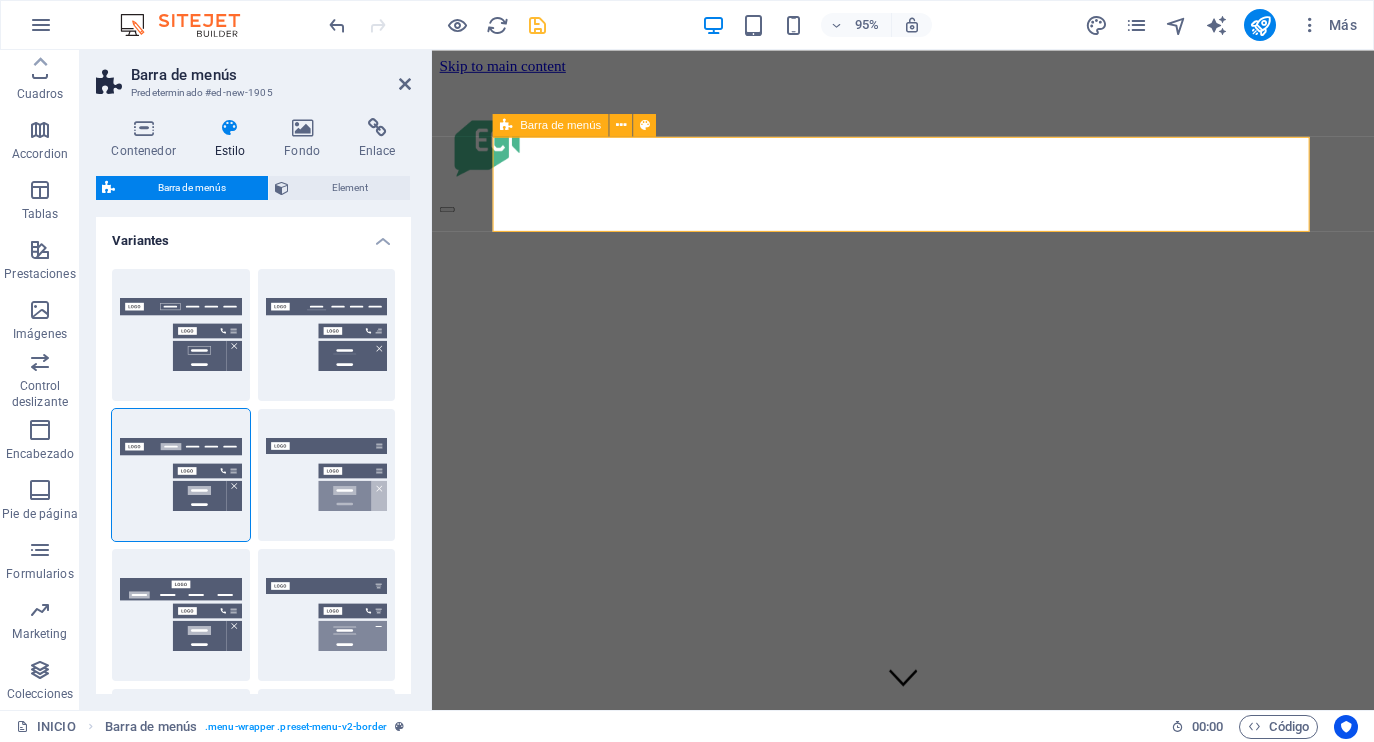 drag, startPoint x: 716, startPoint y: 192, endPoint x: 1056, endPoint y: 176, distance: 340.37625 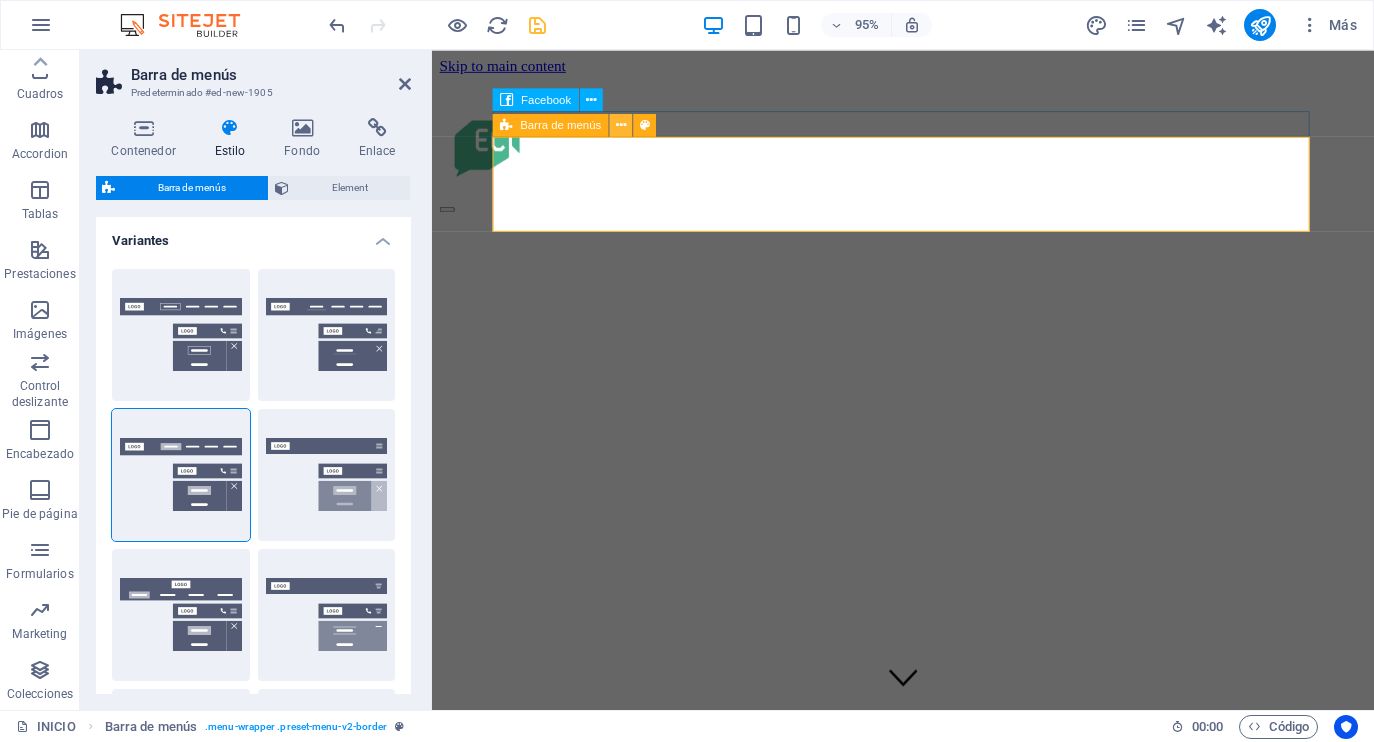 click at bounding box center [621, 125] 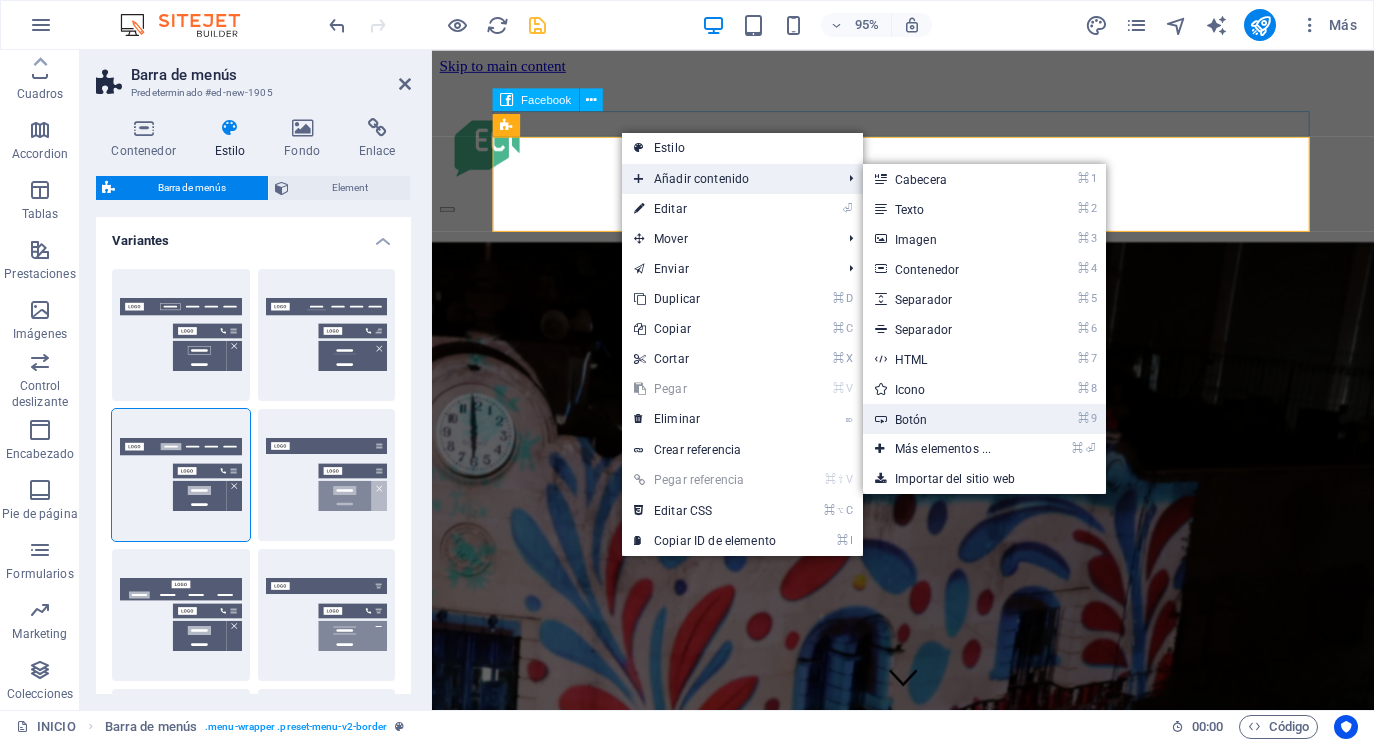 click on "⌘ 9  Botón" at bounding box center [947, 419] 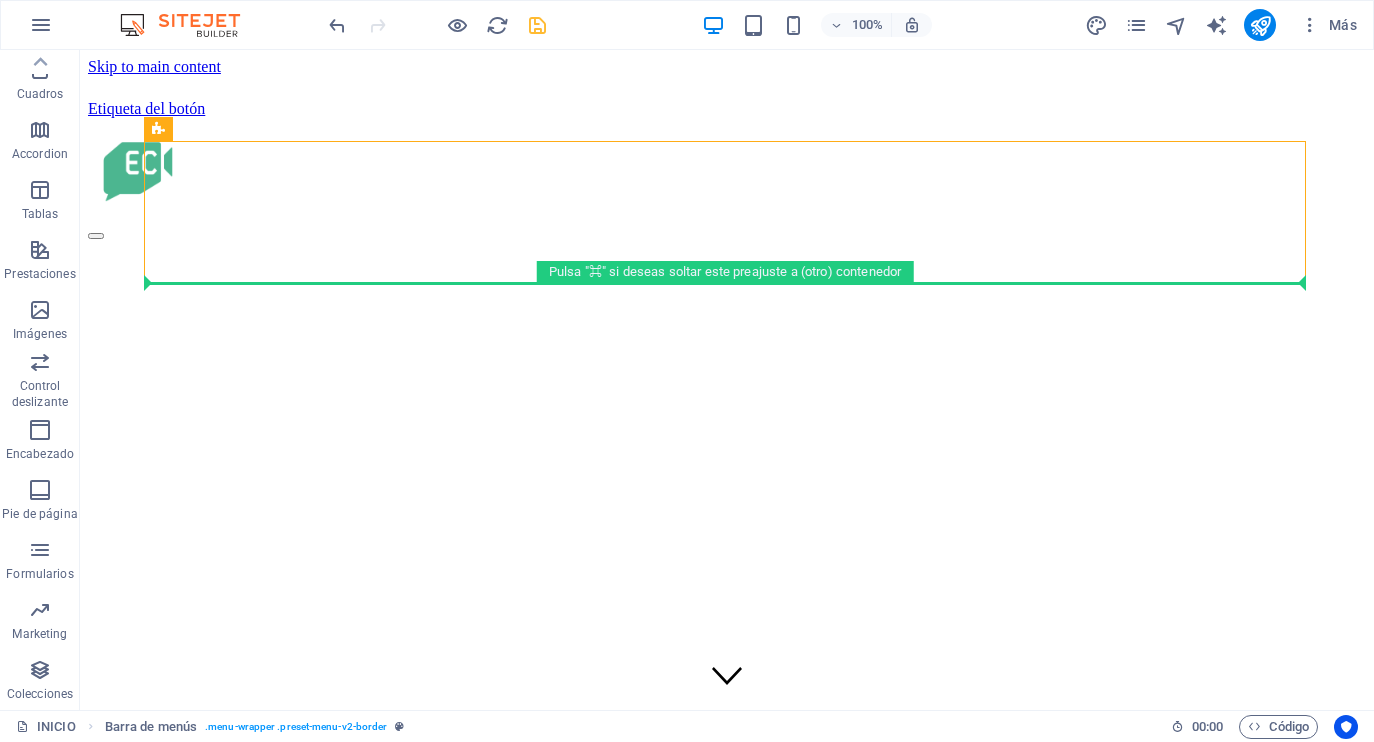 drag, startPoint x: 466, startPoint y: 186, endPoint x: 821, endPoint y: 292, distance: 370.48752 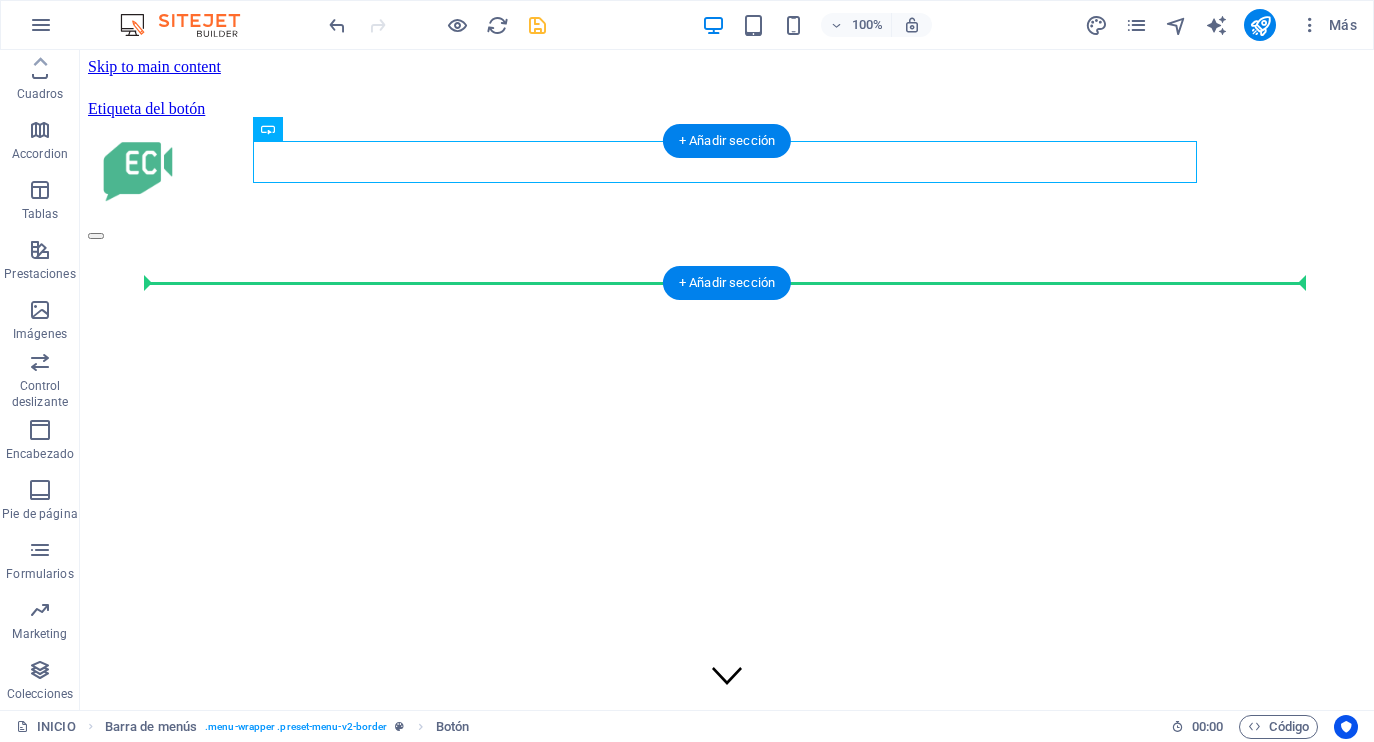 drag, startPoint x: 388, startPoint y: 157, endPoint x: 306, endPoint y: 175, distance: 83.95237 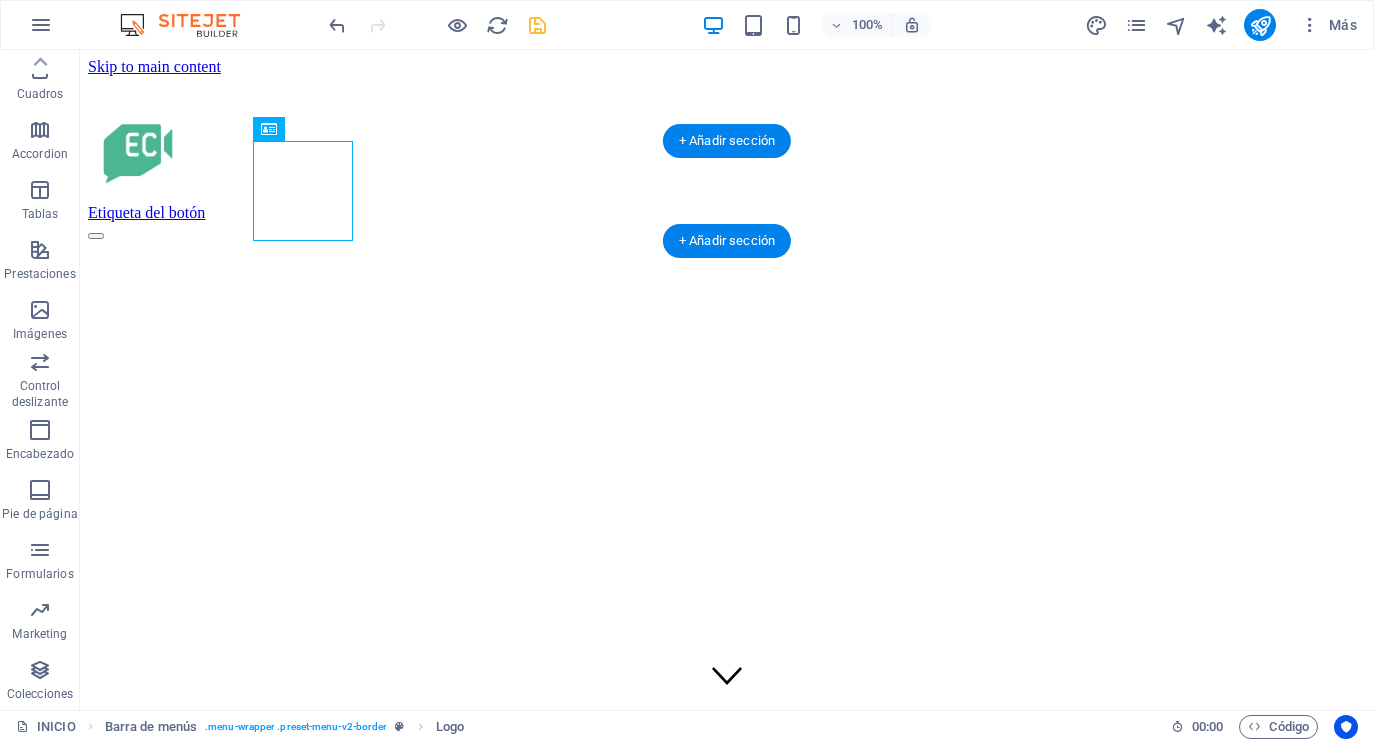 drag, startPoint x: 302, startPoint y: 181, endPoint x: 276, endPoint y: 182, distance: 26.019224 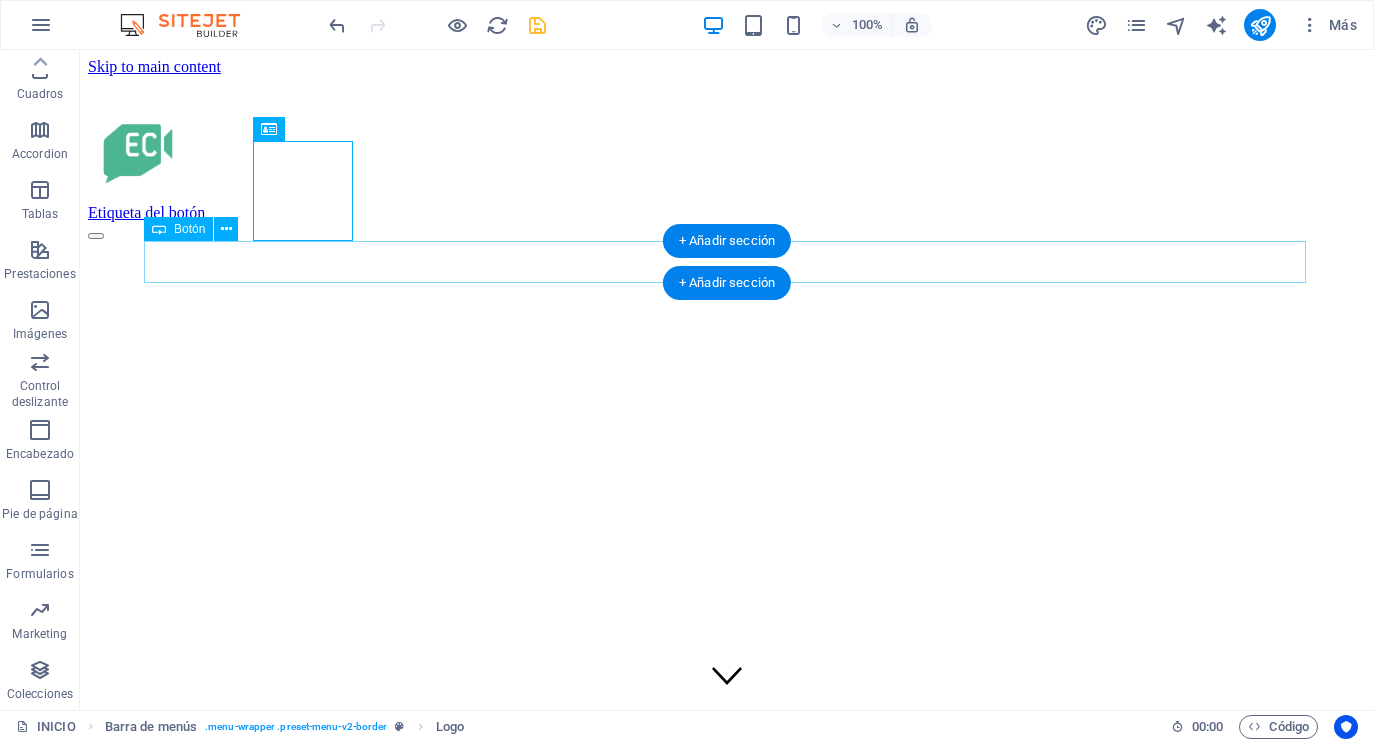 click on "Etiqueta del botón" at bounding box center (727, 213) 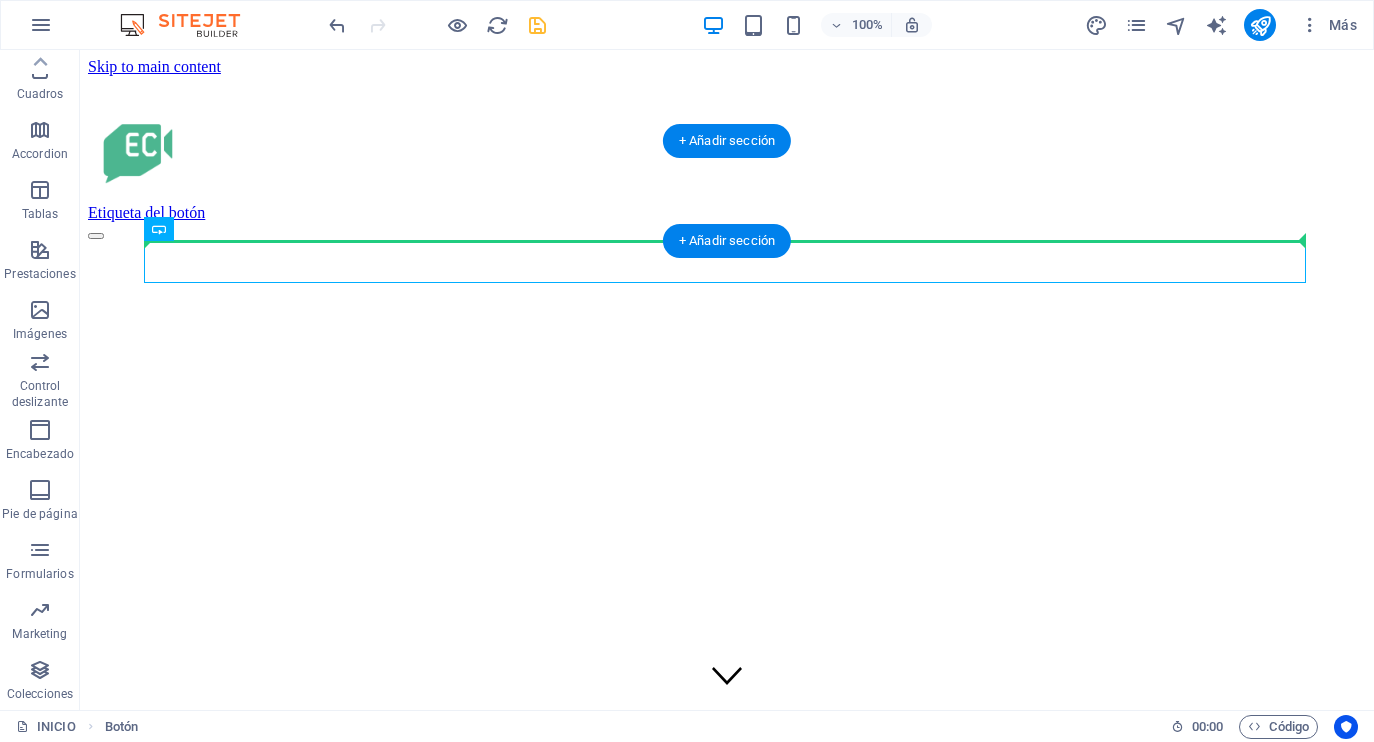 drag, startPoint x: 225, startPoint y: 266, endPoint x: 423, endPoint y: 194, distance: 210.6846 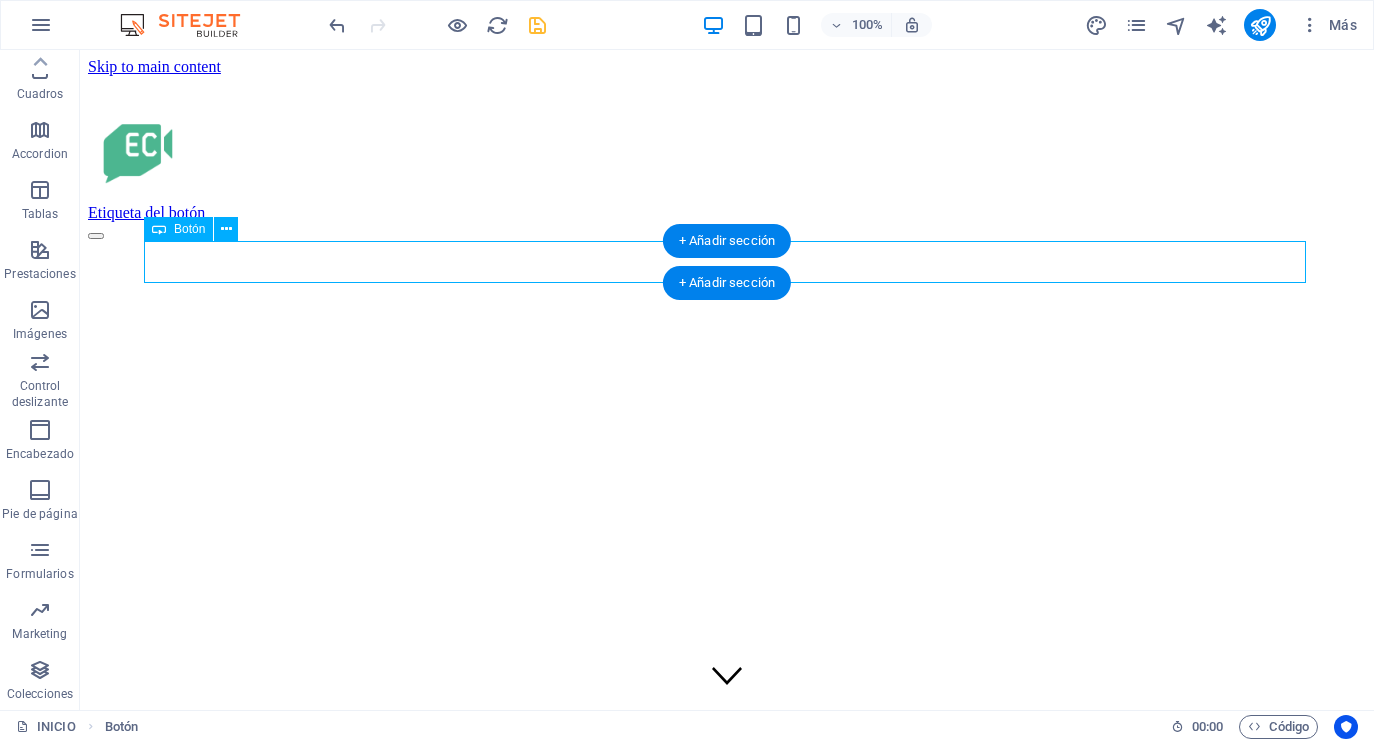 click on "Etiqueta del botón" at bounding box center [727, 213] 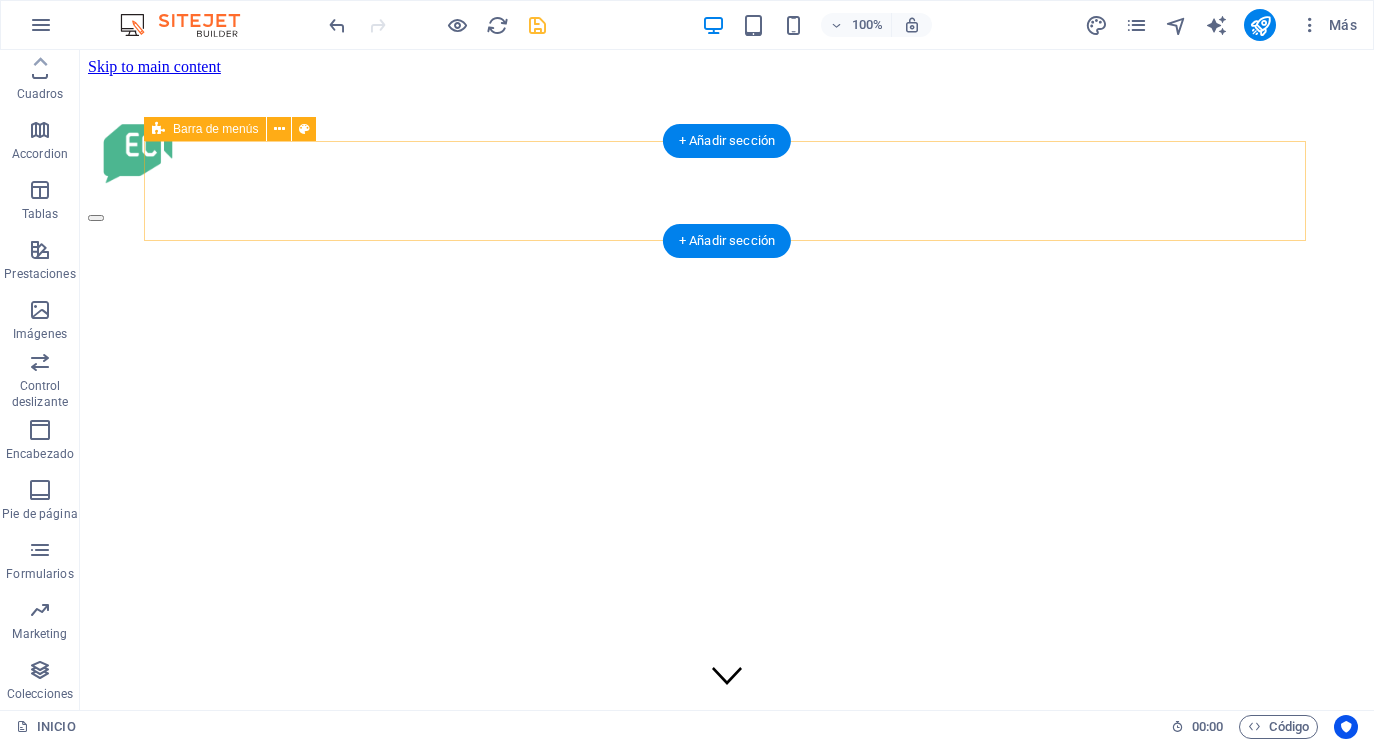 click at bounding box center [727, 152] 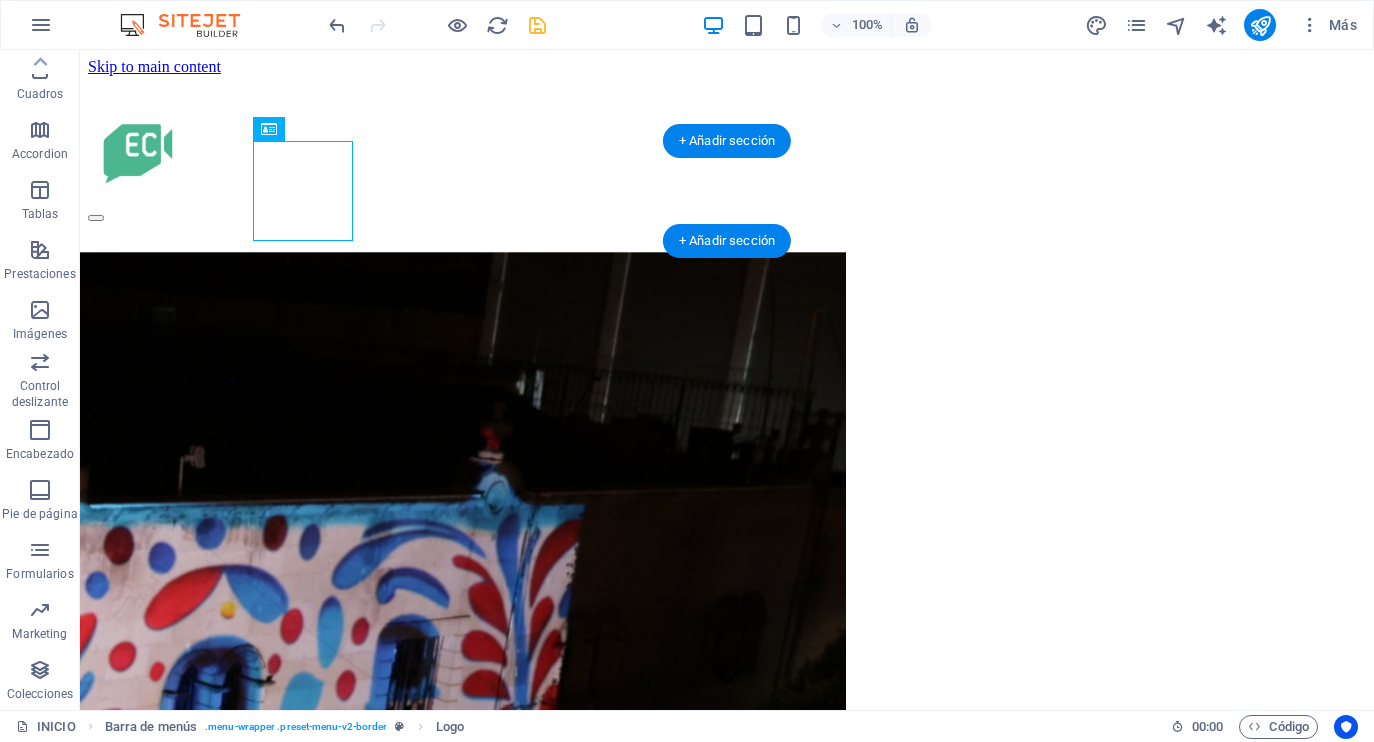 drag, startPoint x: 299, startPoint y: 175, endPoint x: 190, endPoint y: 180, distance: 109.11462 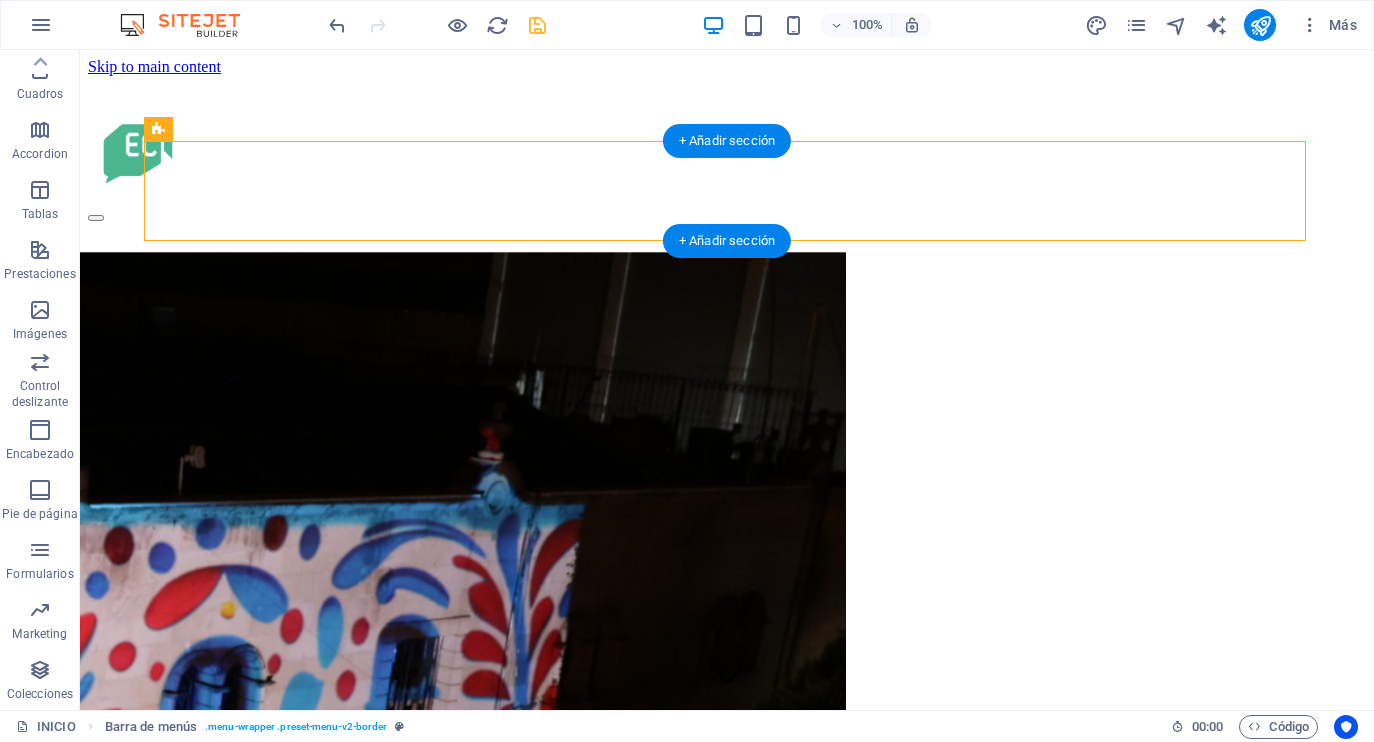 click at bounding box center (727, 152) 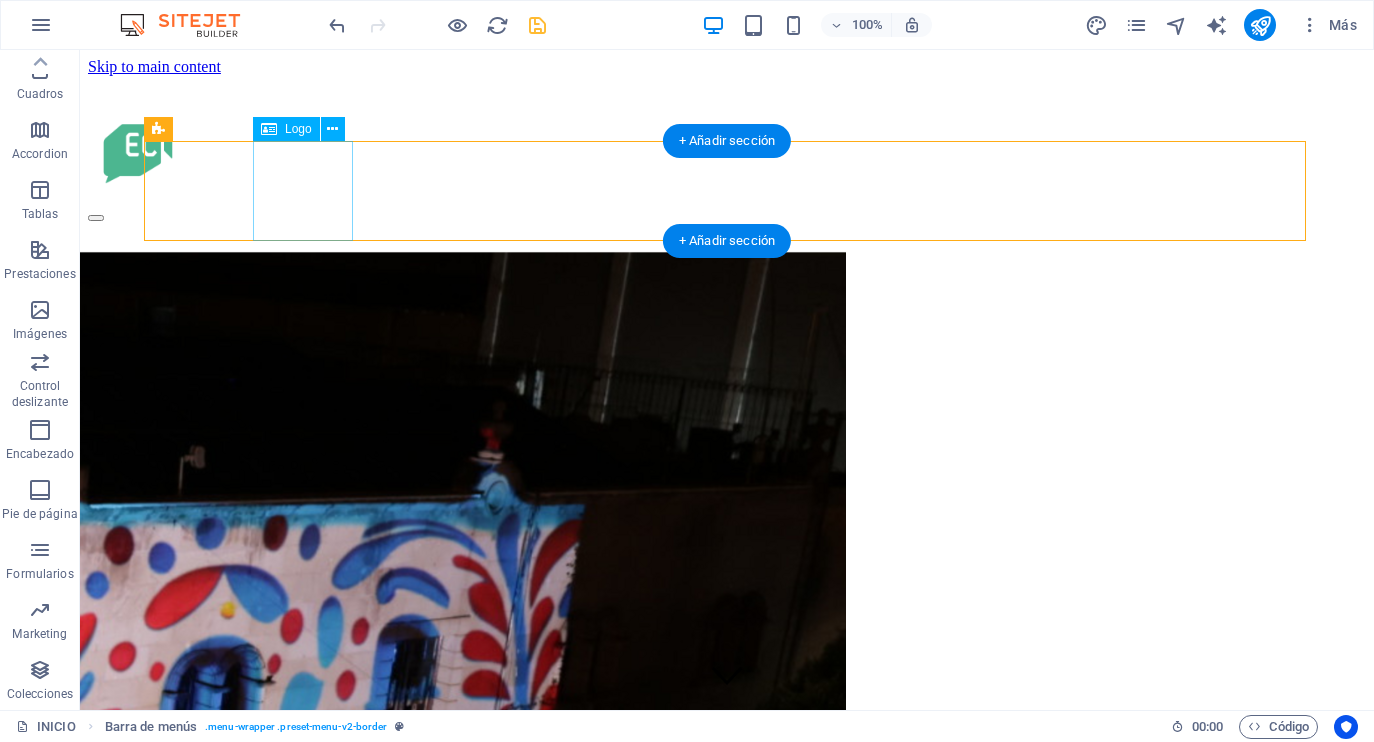 click at bounding box center [727, 152] 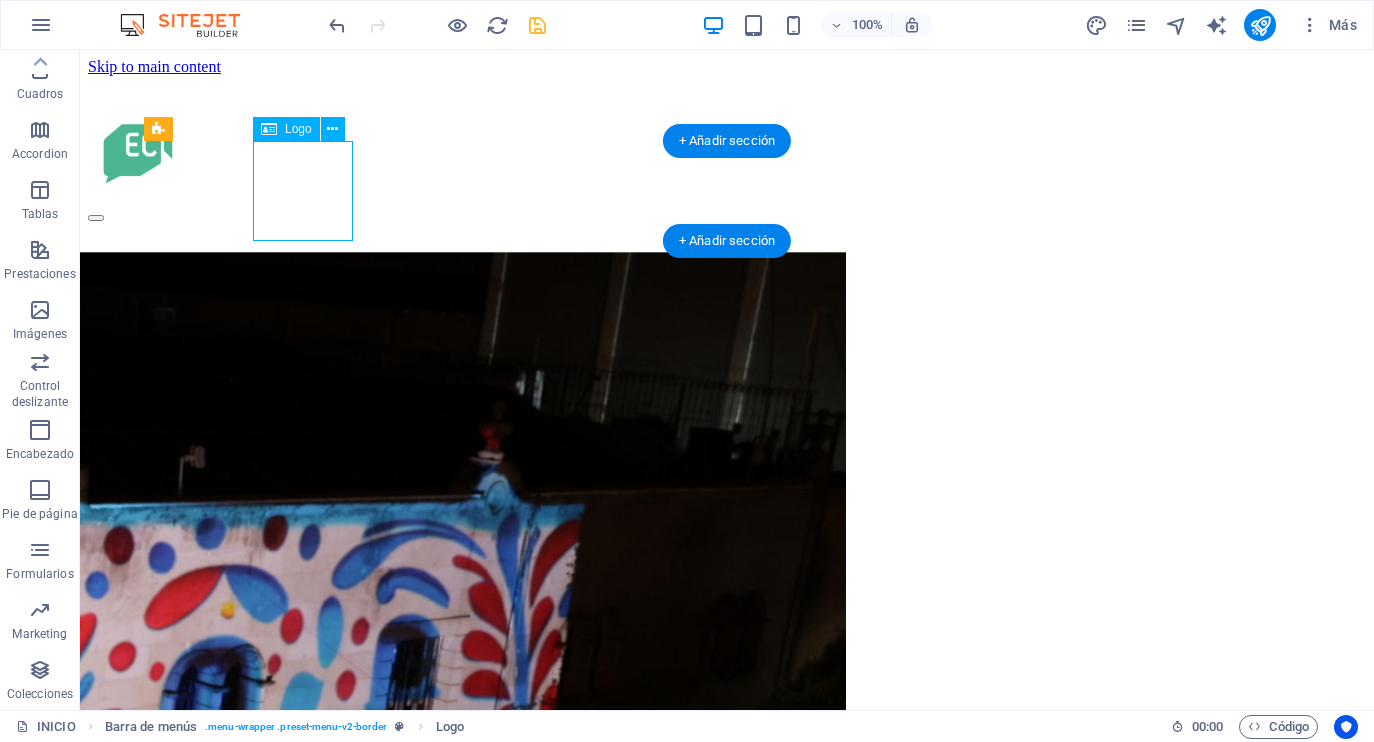 click at bounding box center (727, 152) 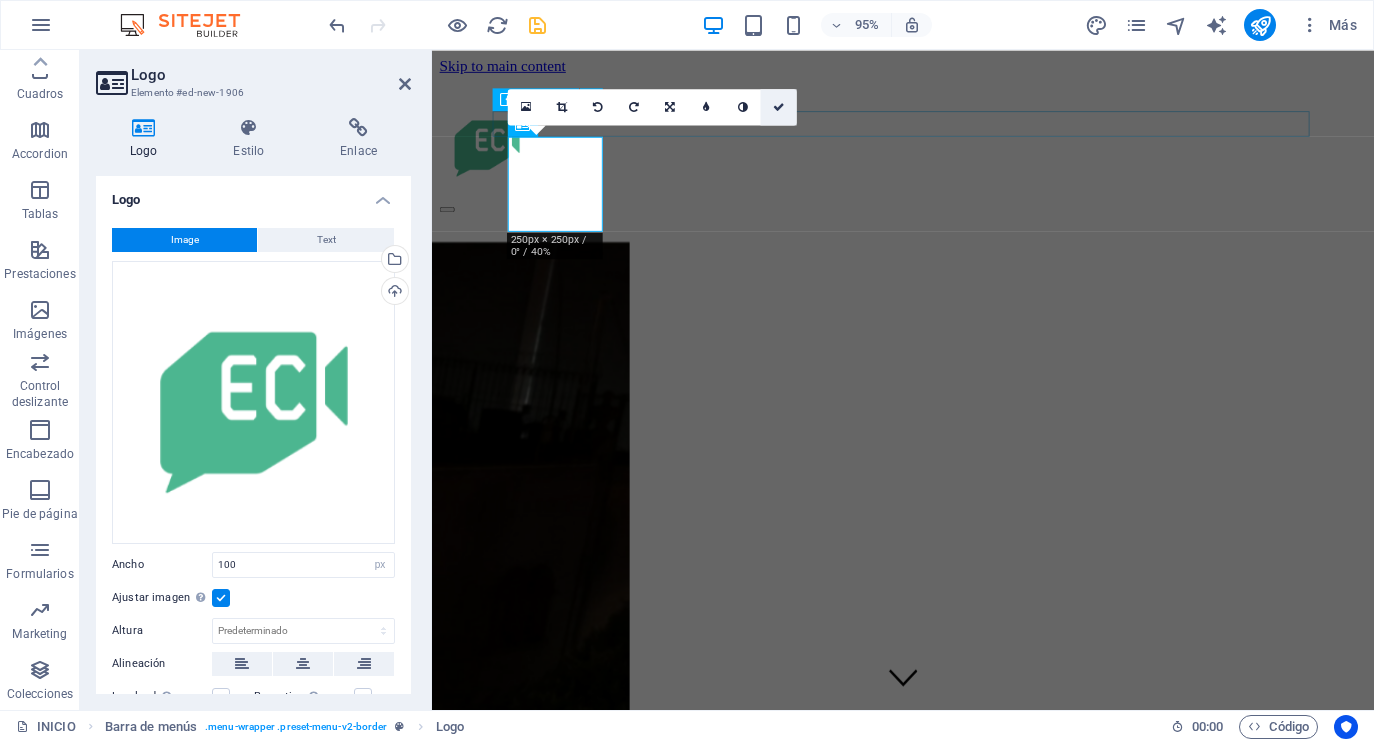 drag, startPoint x: 780, startPoint y: 113, endPoint x: 700, endPoint y: 63, distance: 94.33981 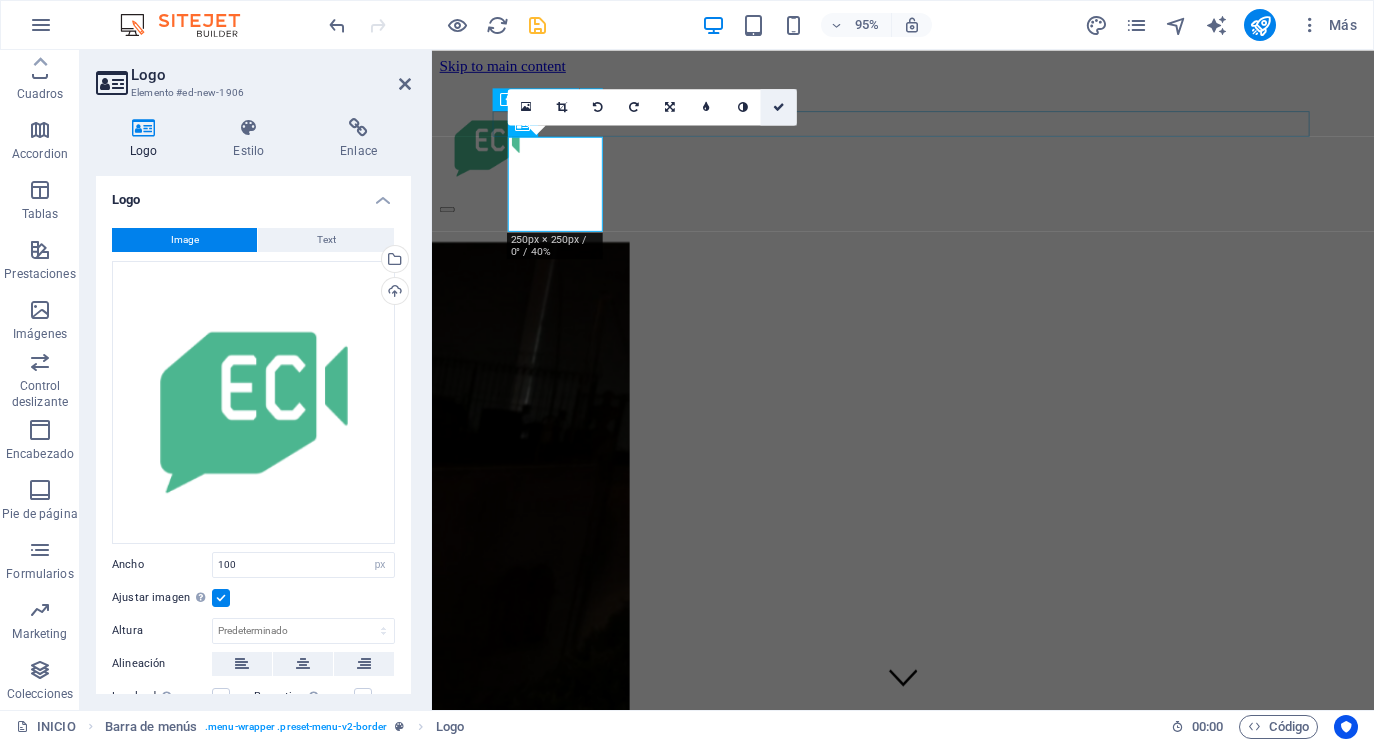 click at bounding box center (779, 107) 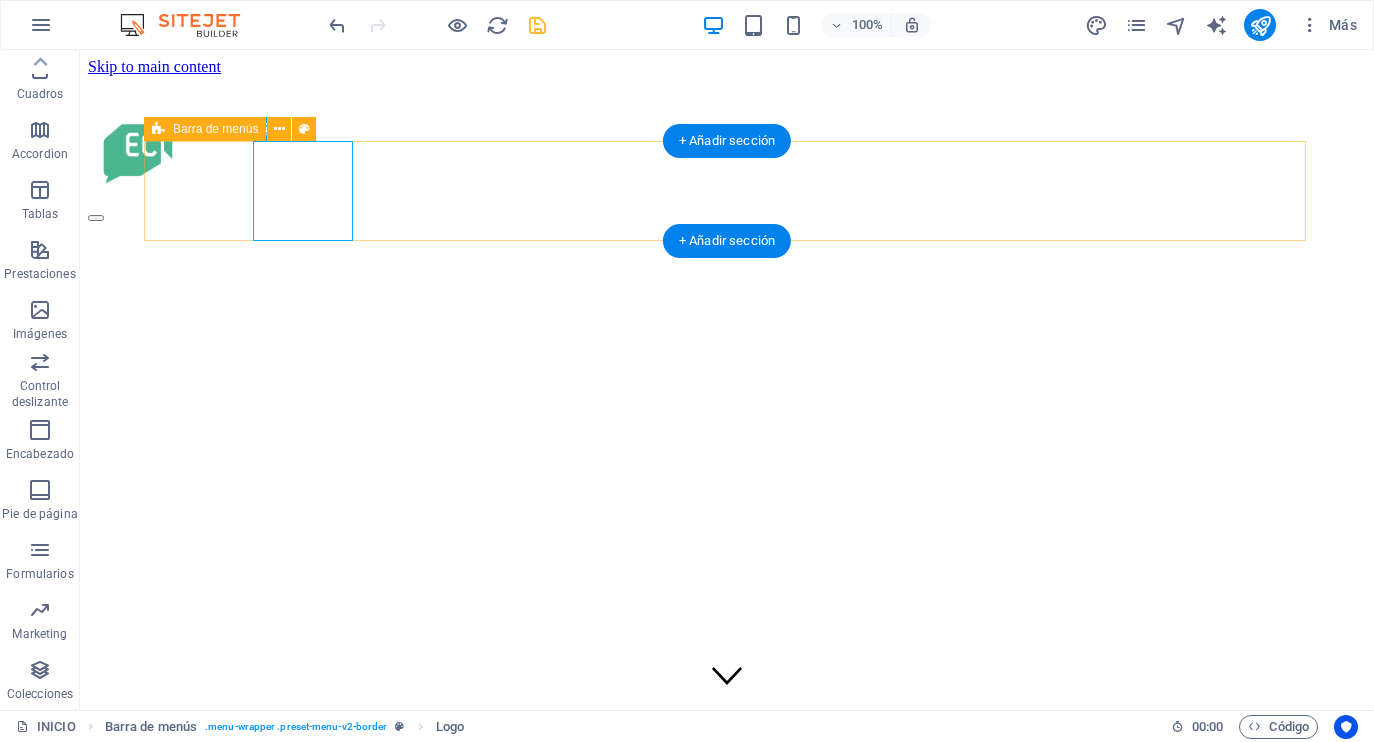 click at bounding box center [727, 152] 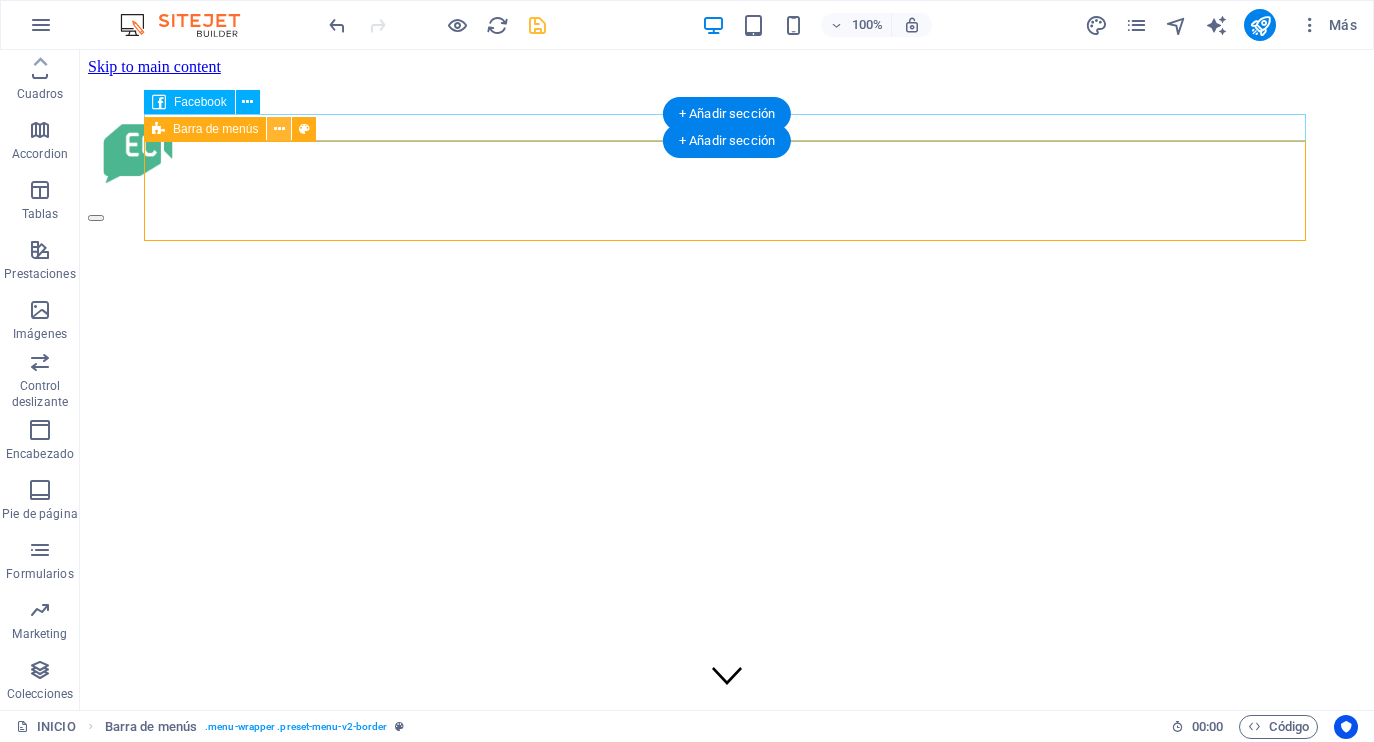 click at bounding box center (279, 129) 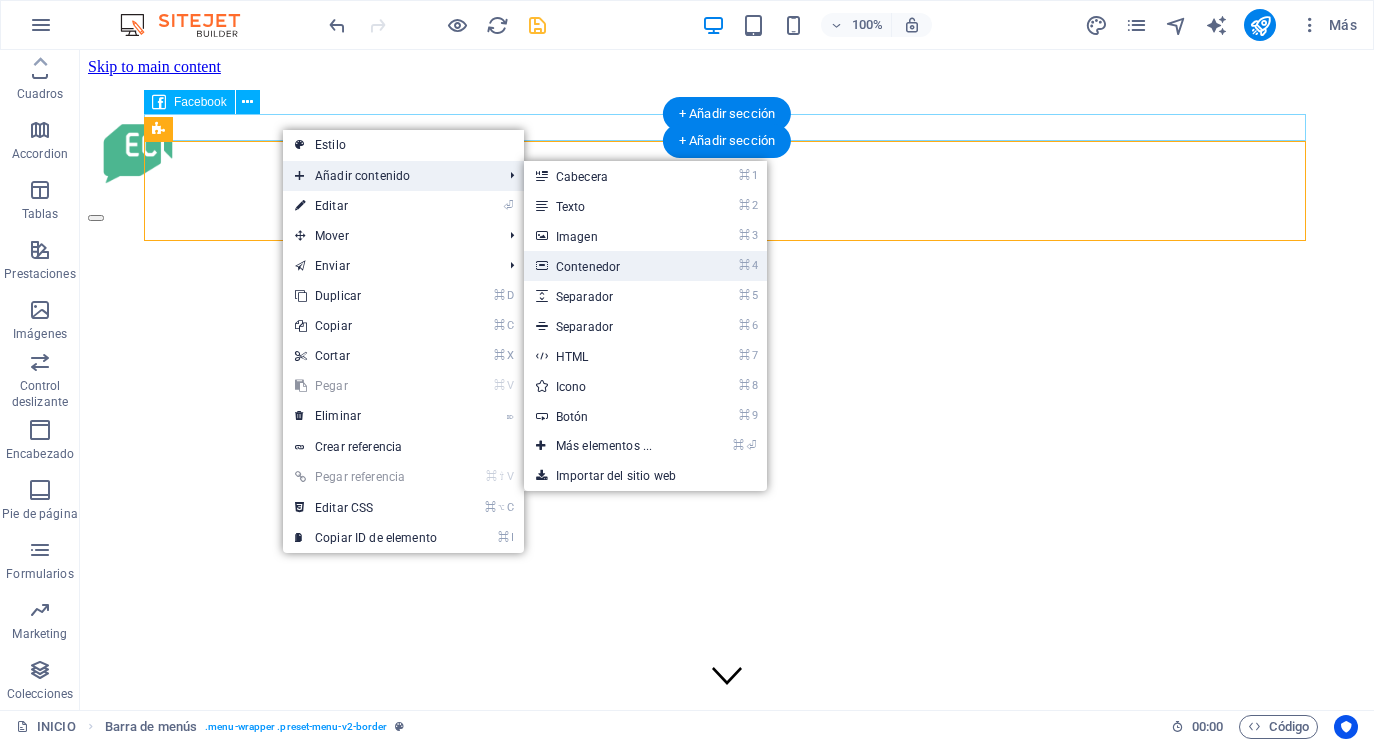 click on "⌘ 4  Contenedor" at bounding box center (608, 266) 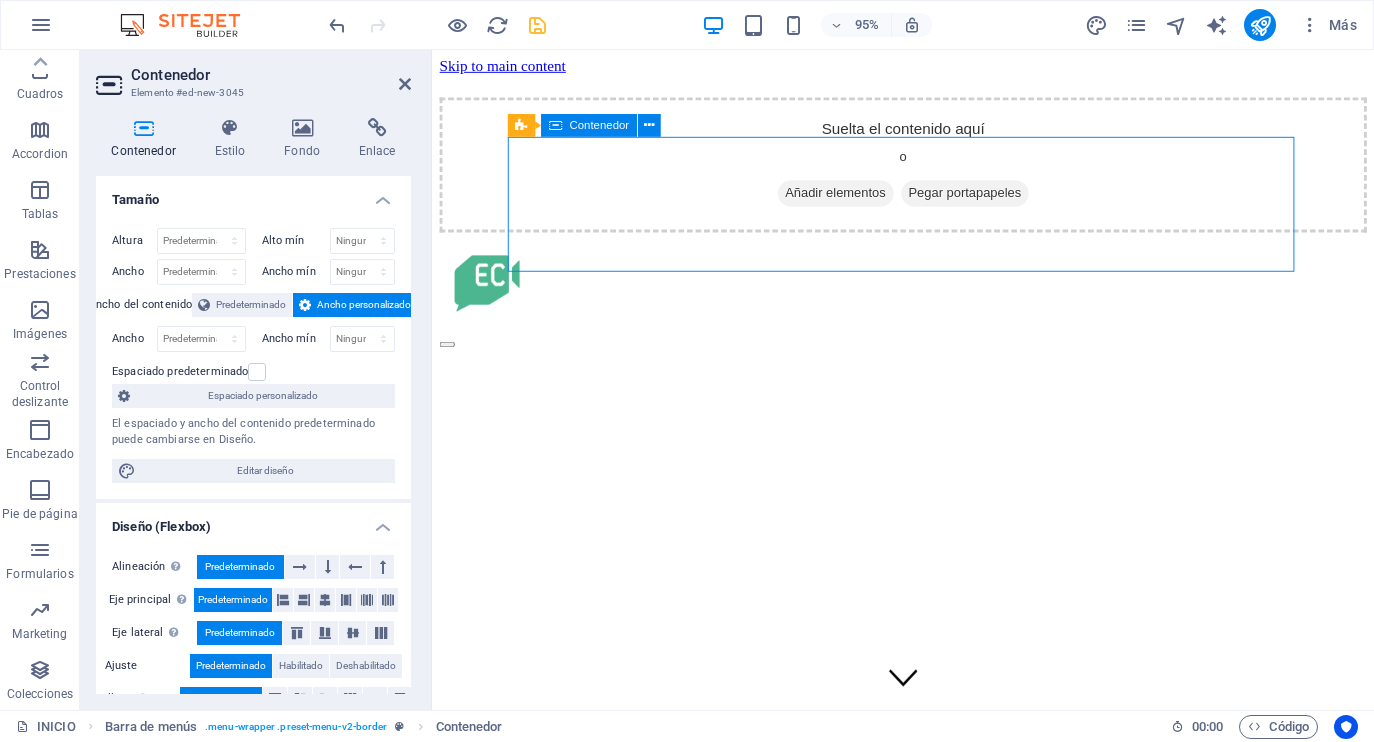 drag, startPoint x: 513, startPoint y: 212, endPoint x: 632, endPoint y: 214, distance: 119.01681 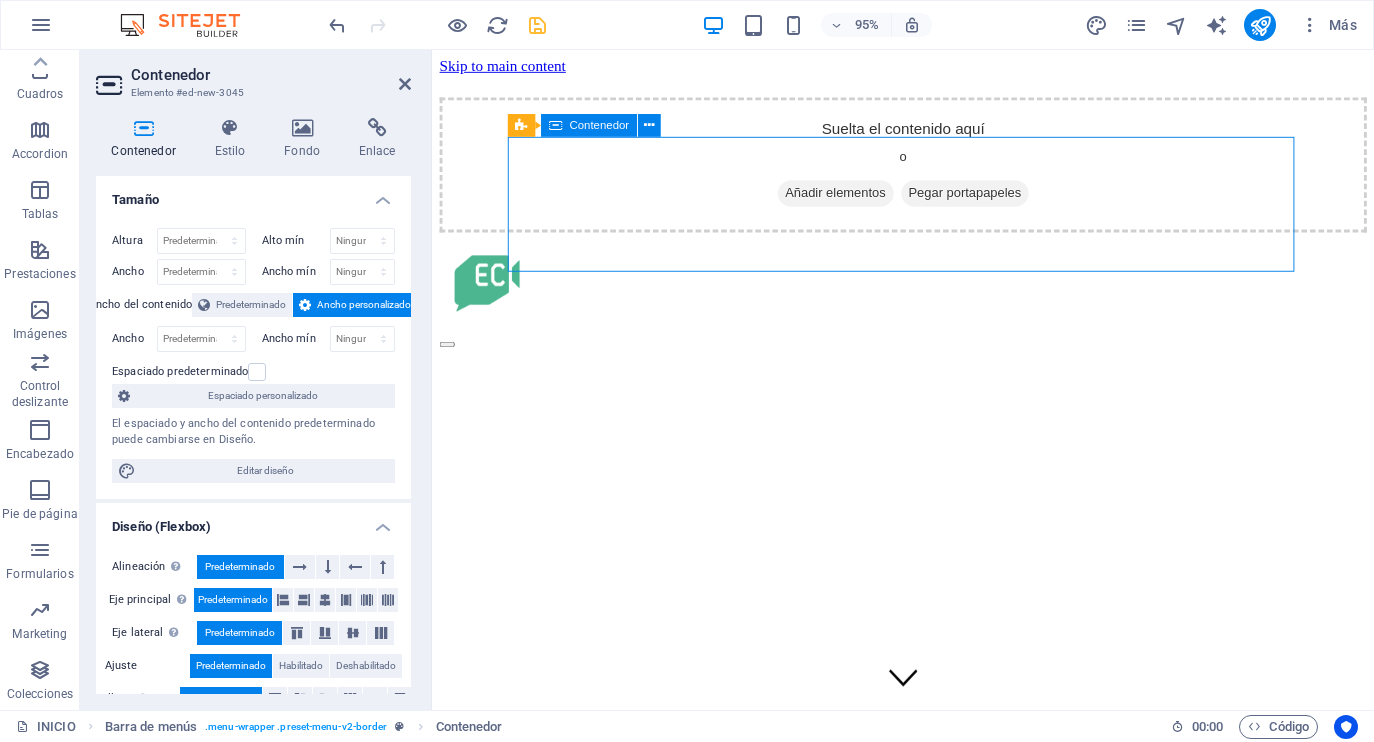 click on "Suelta el contenido aquí o  Añadir elementos  Pegar portapapeles" at bounding box center (928, 171) 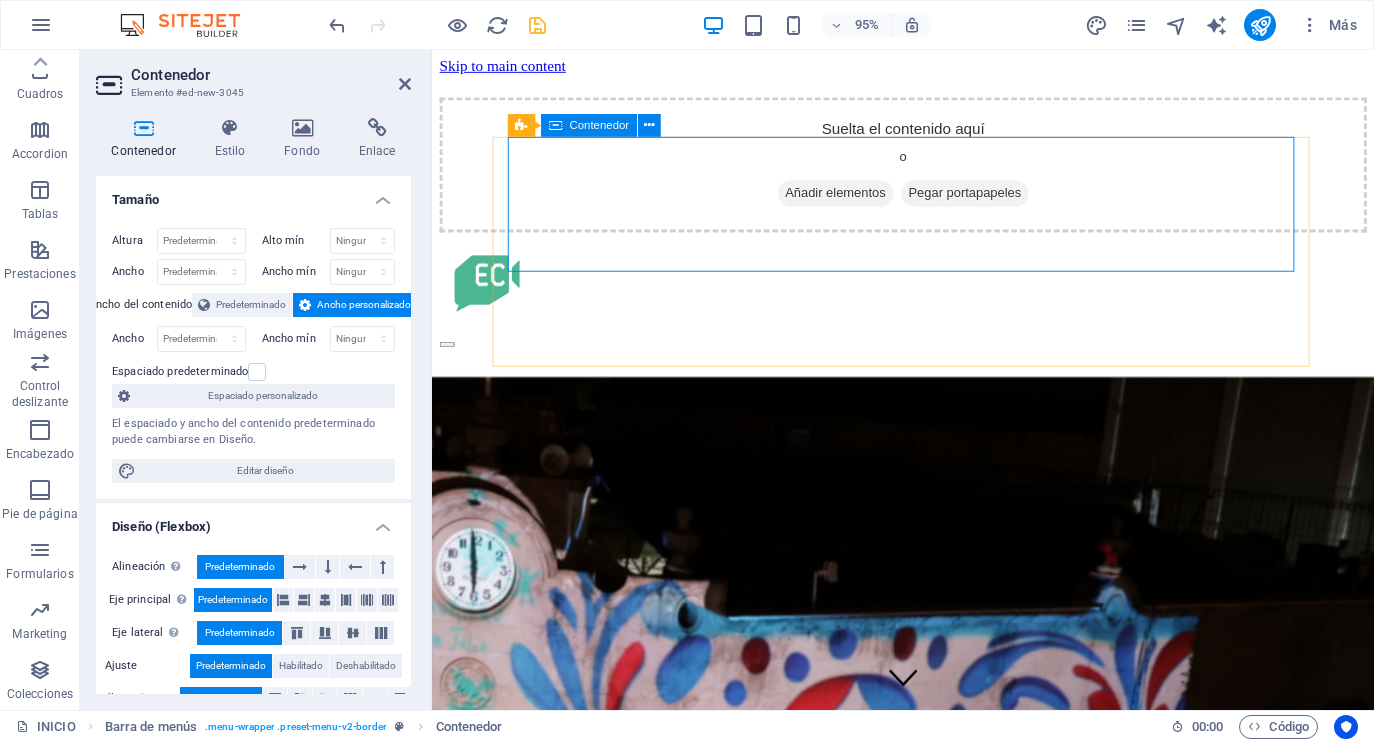 click on "Suelta el contenido aquí o  Añadir elementos  Pegar portapapeles" at bounding box center [928, 171] 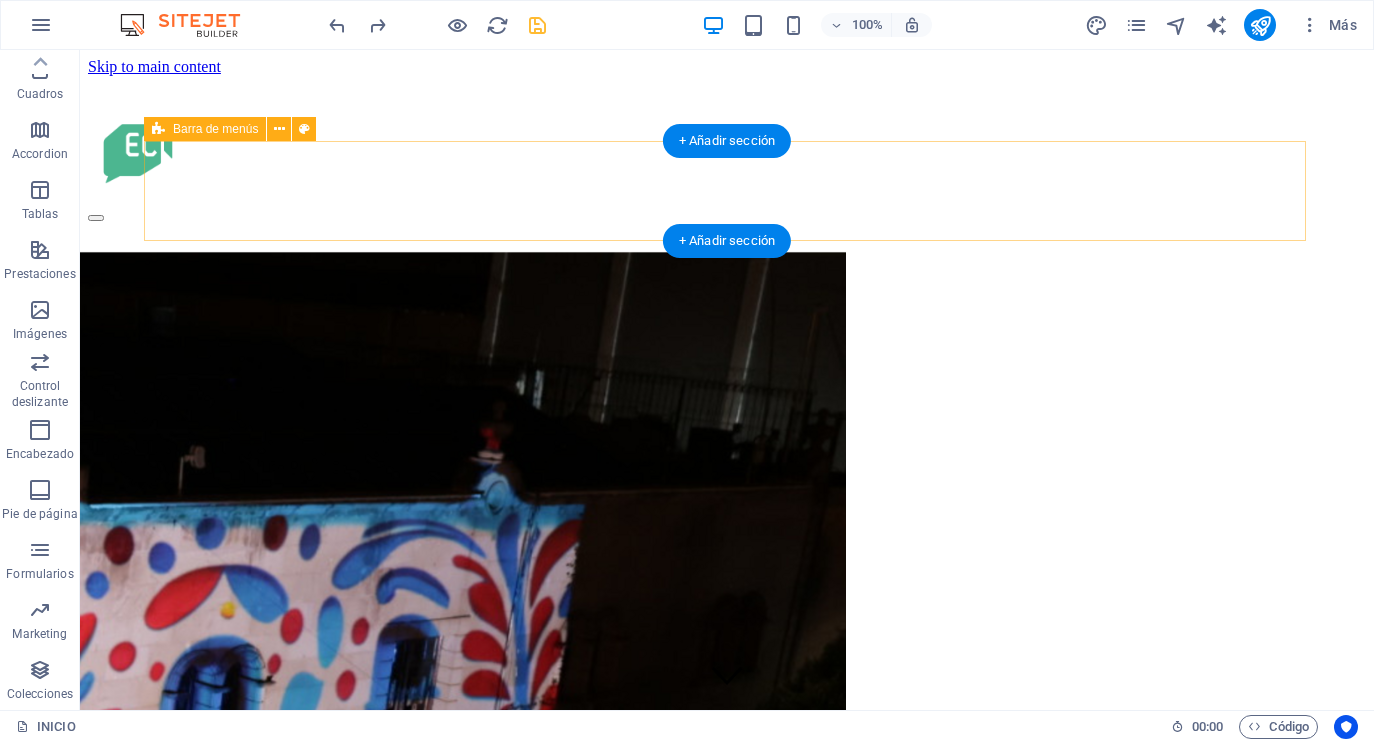 click at bounding box center (727, 152) 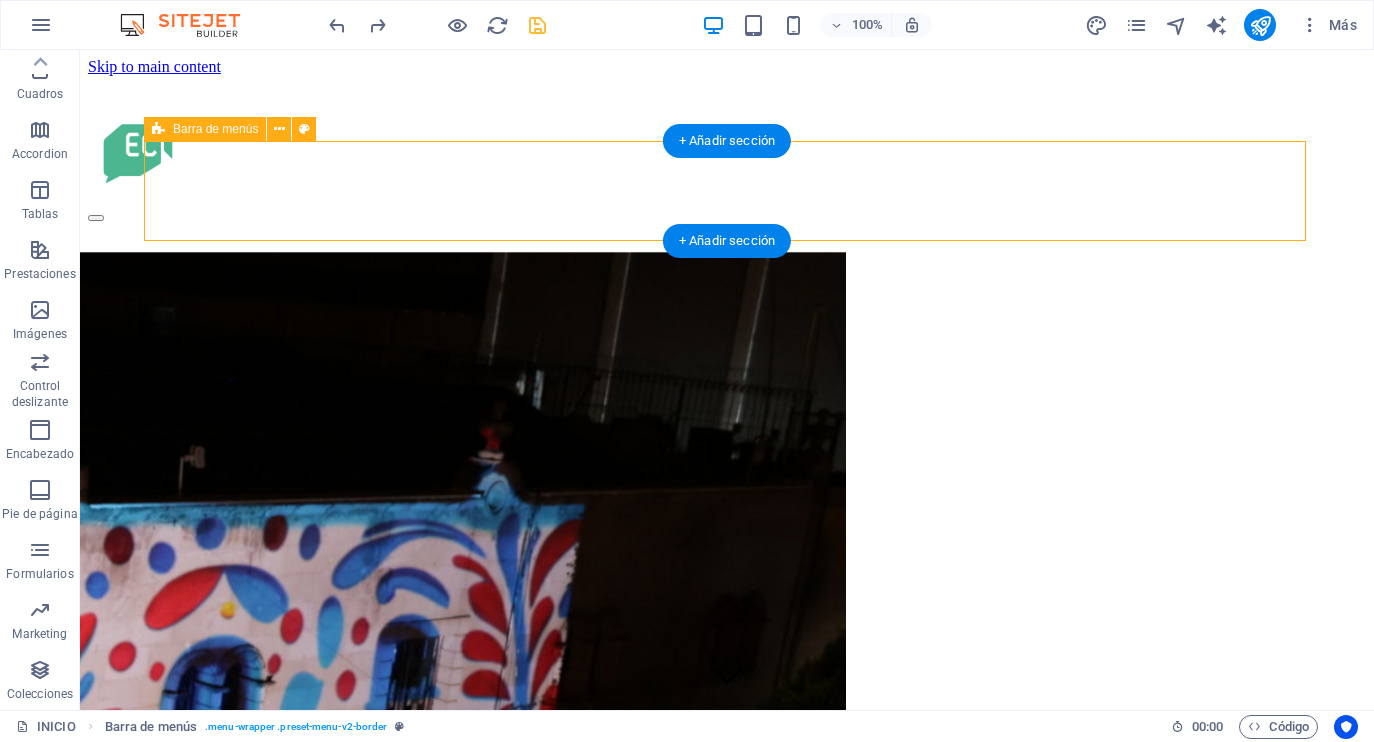 click at bounding box center [727, 152] 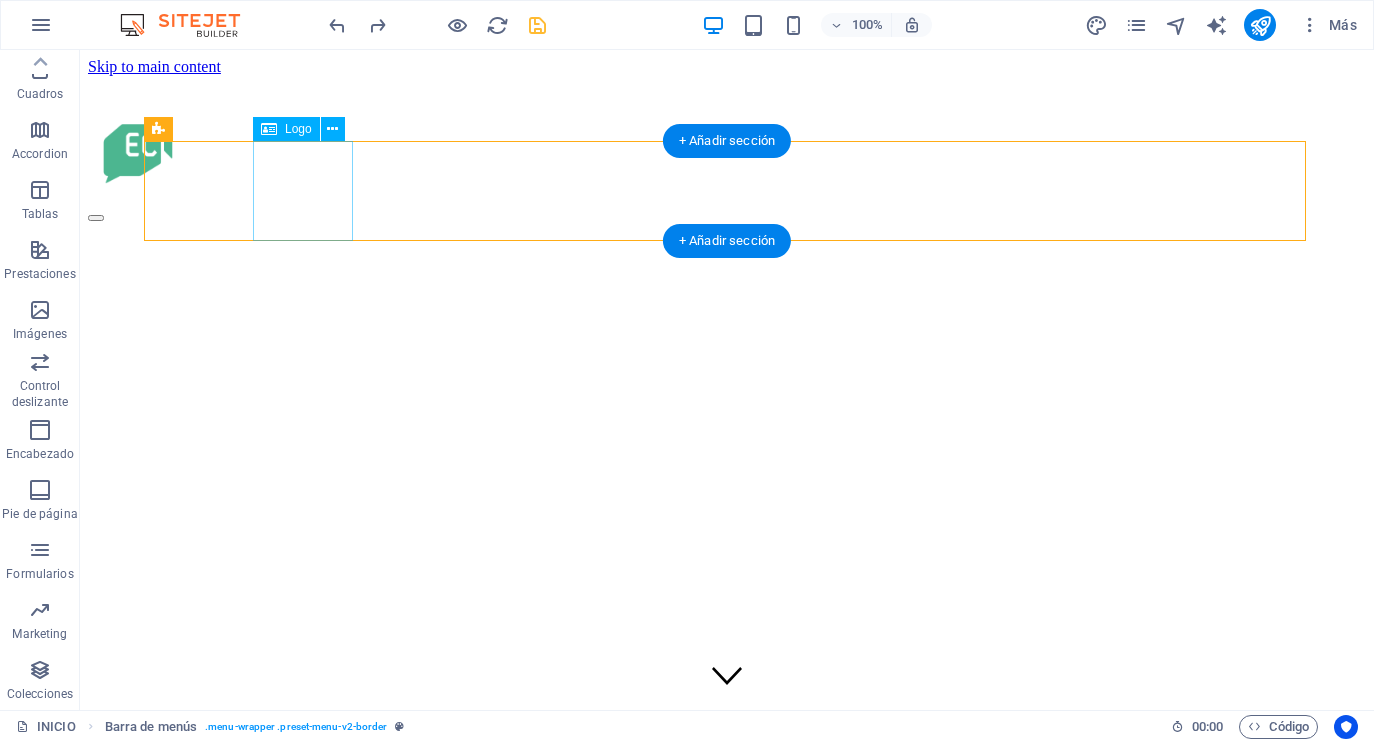 click at bounding box center [727, 152] 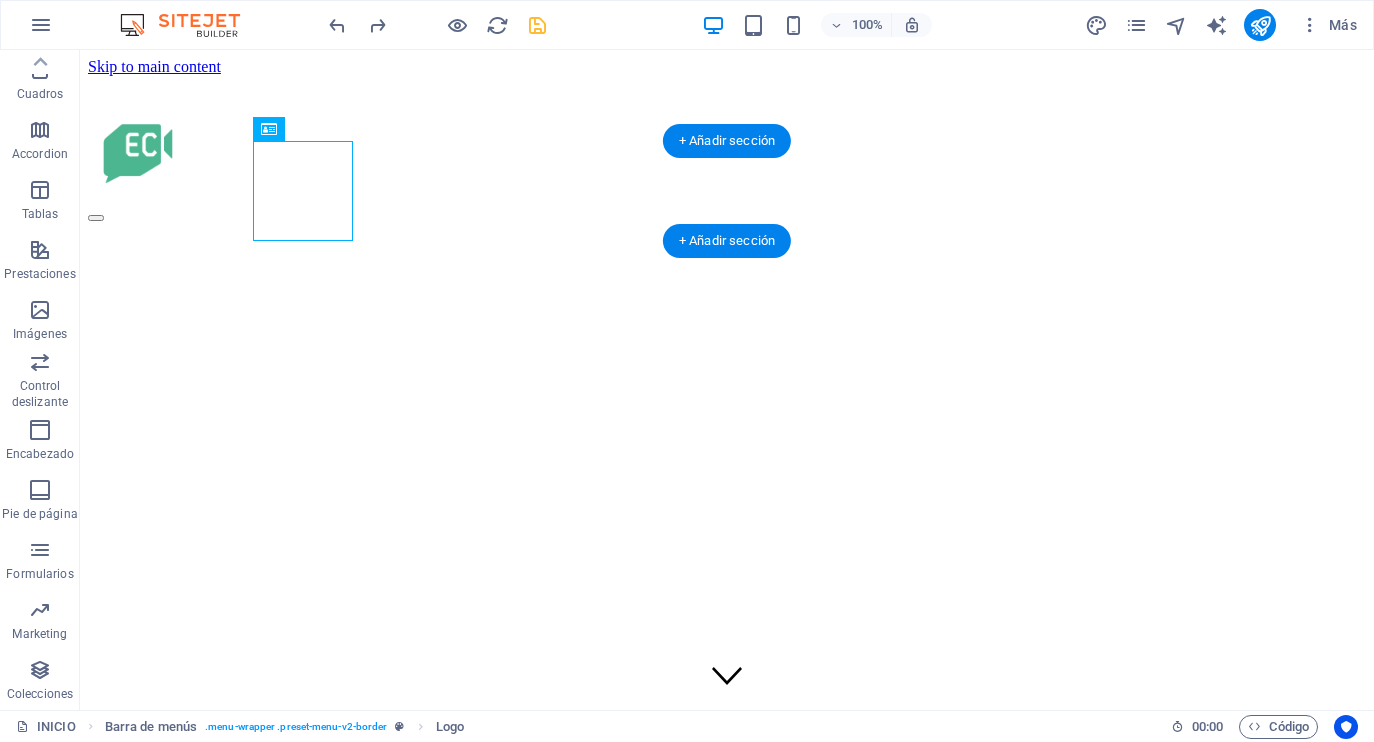 drag, startPoint x: 305, startPoint y: 189, endPoint x: 196, endPoint y: 198, distance: 109.370926 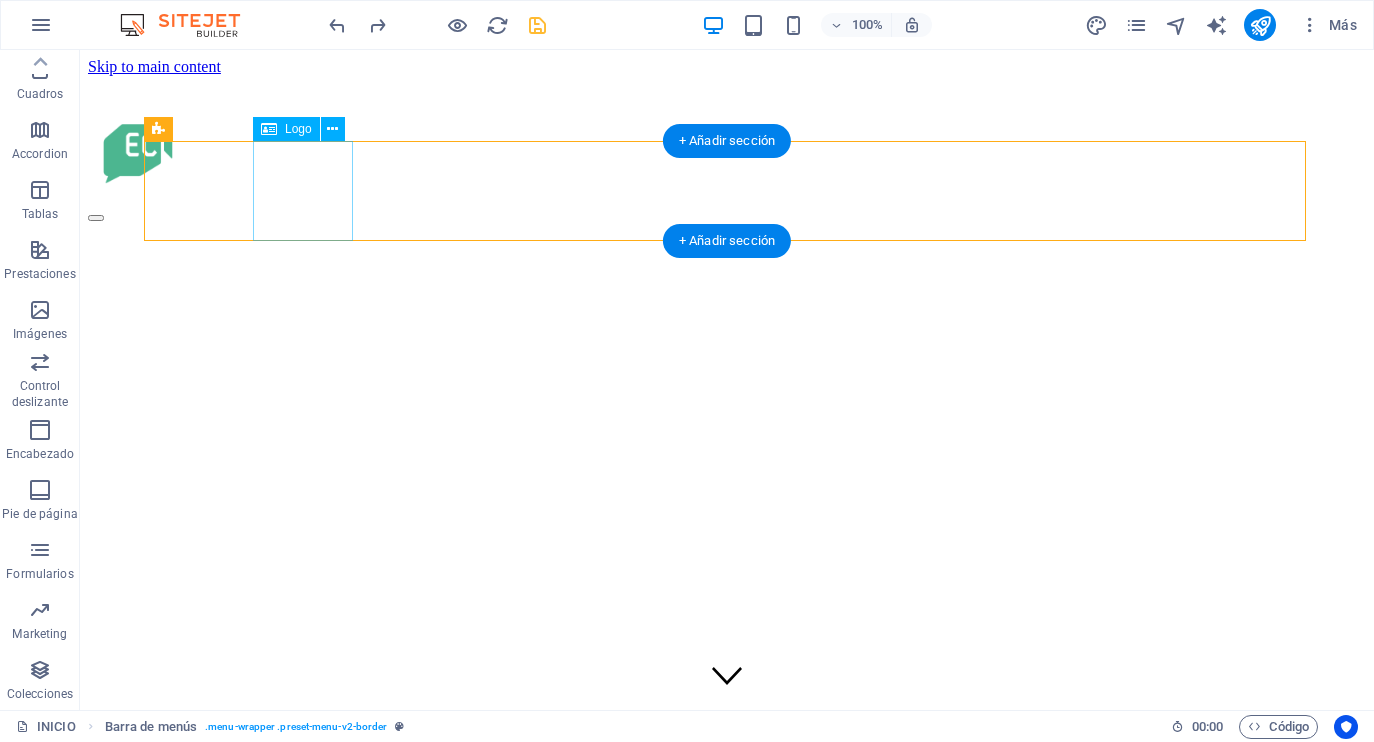 click at bounding box center [727, 152] 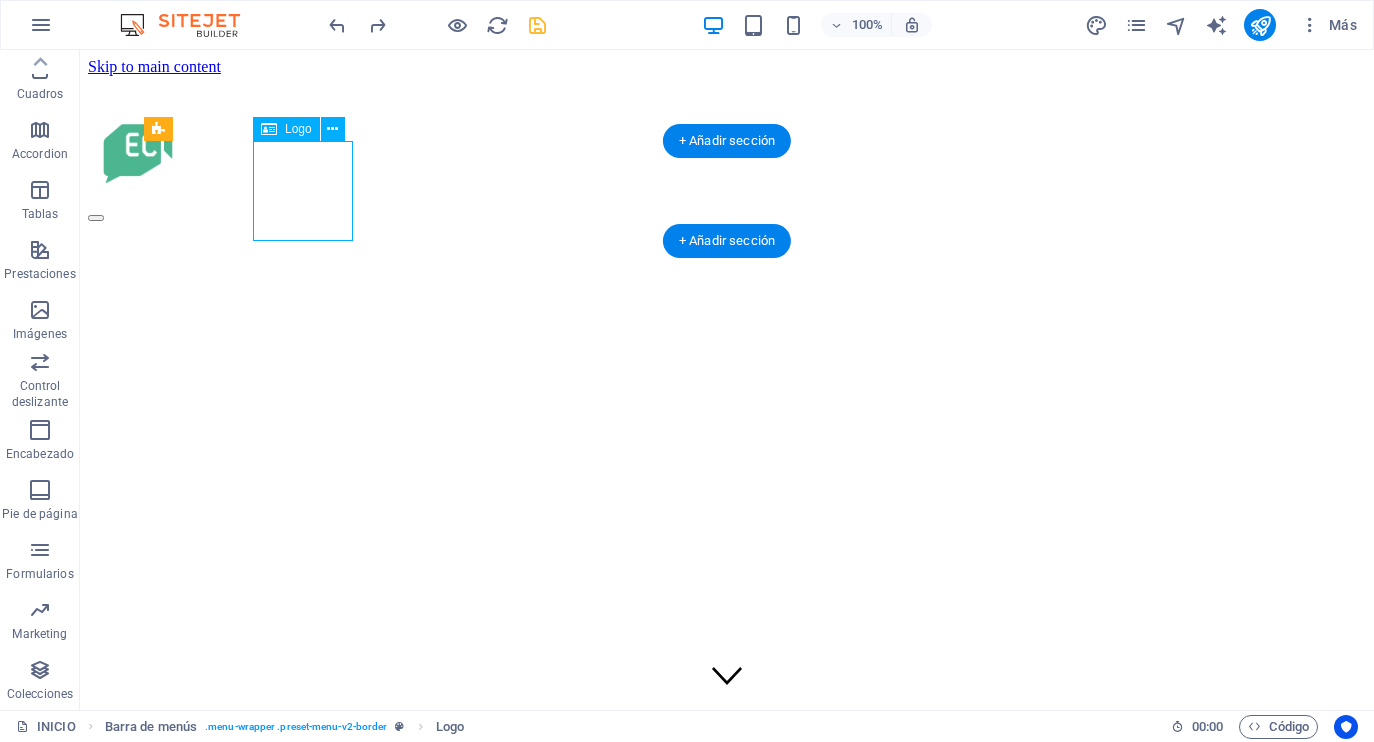 click at bounding box center (727, 152) 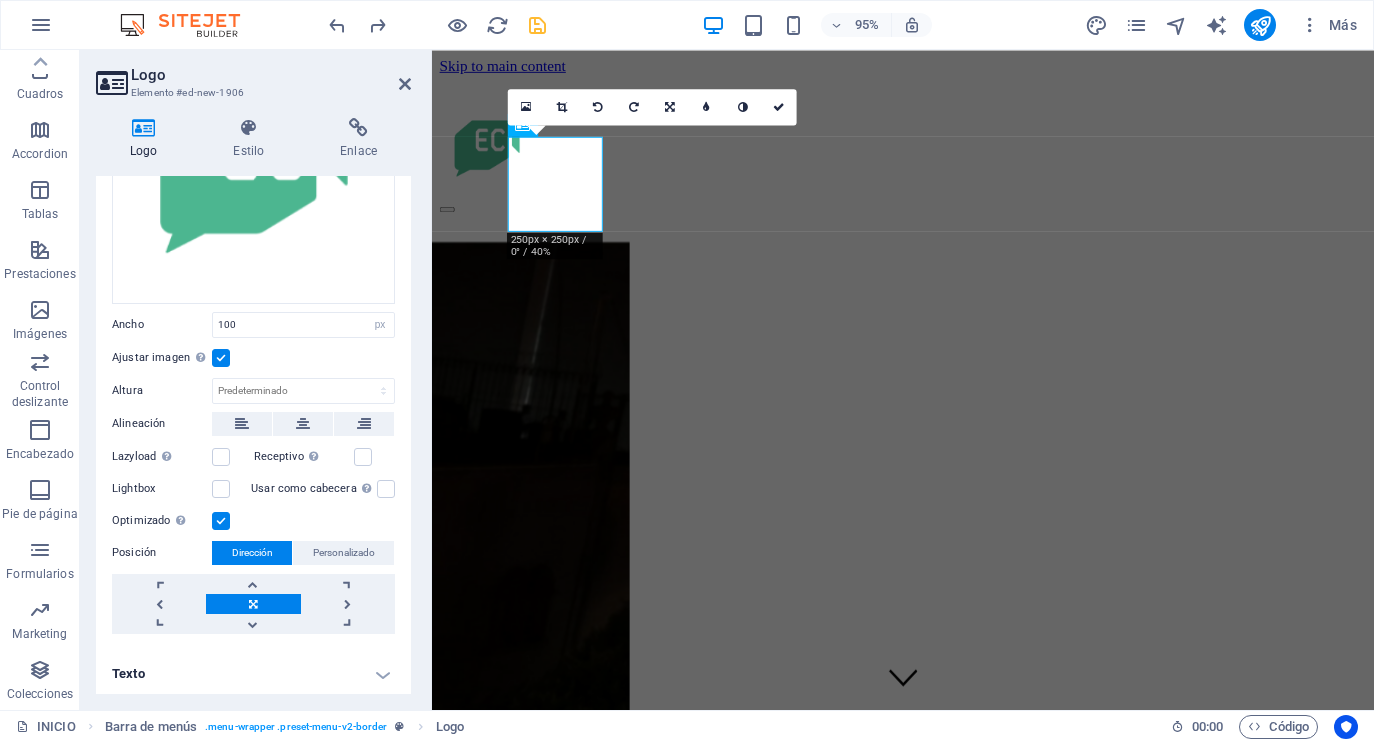 scroll, scrollTop: 239, scrollLeft: 0, axis: vertical 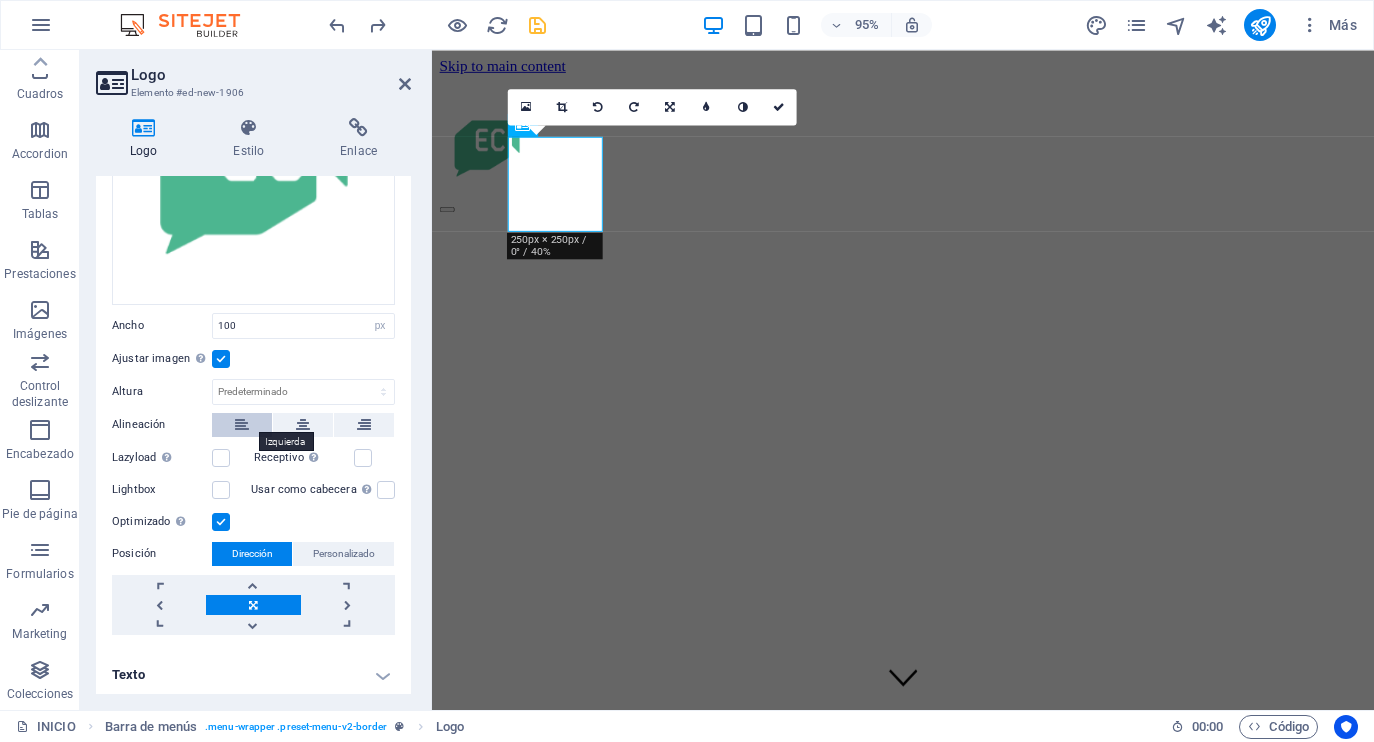 click at bounding box center (242, 425) 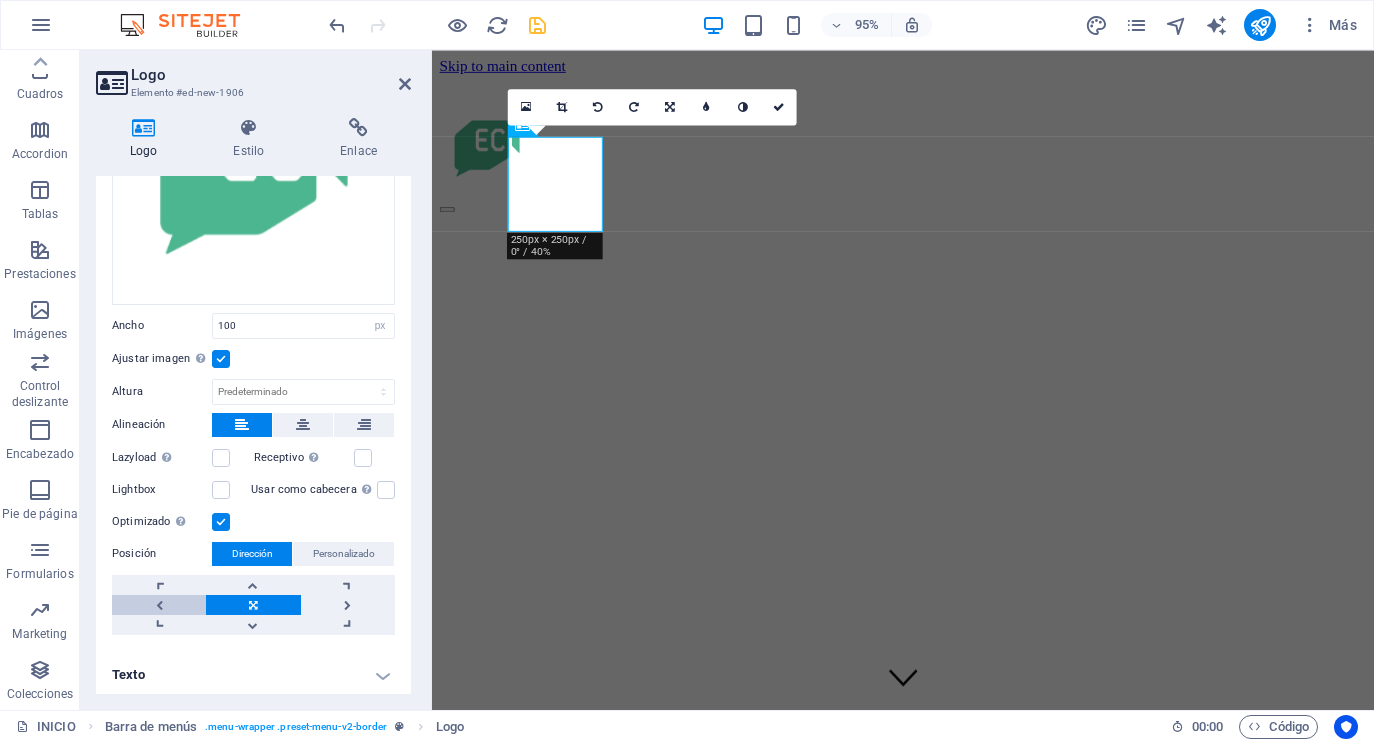 click at bounding box center (159, 605) 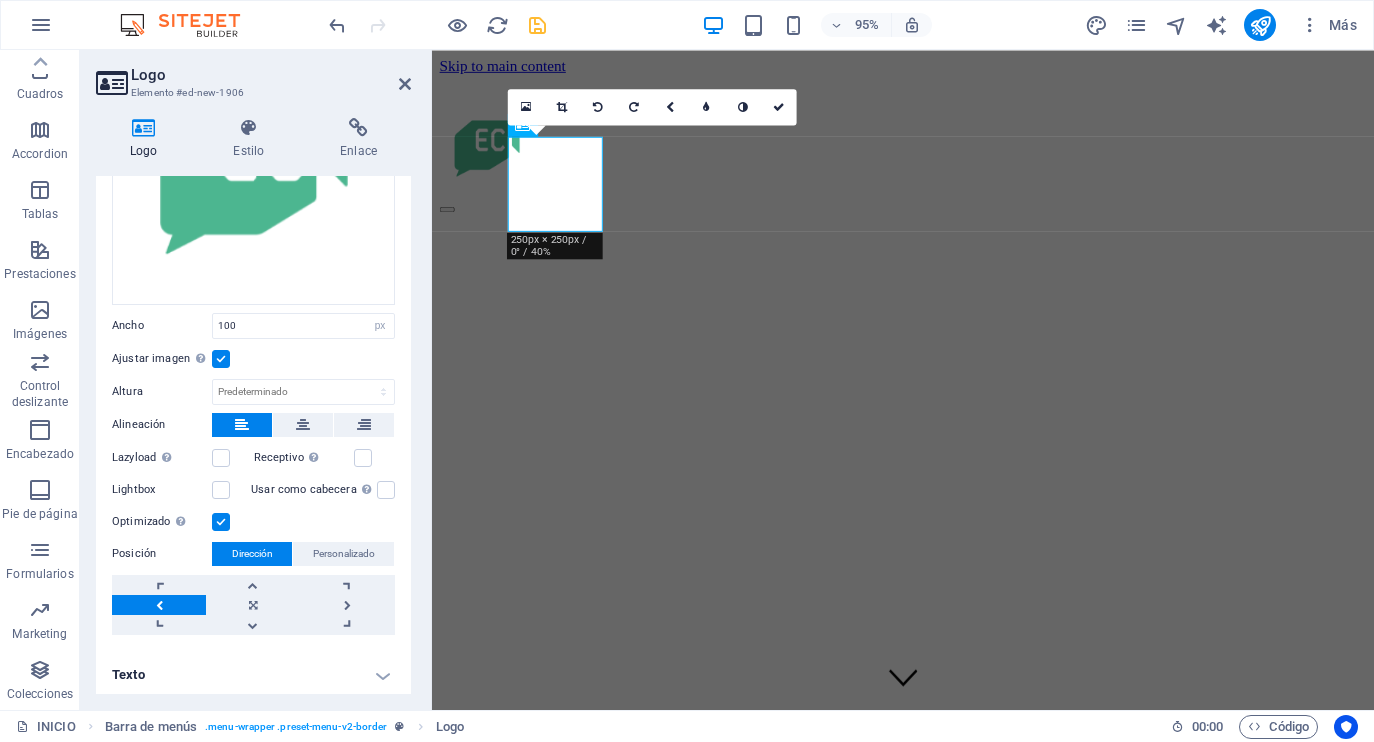 click at bounding box center (159, 605) 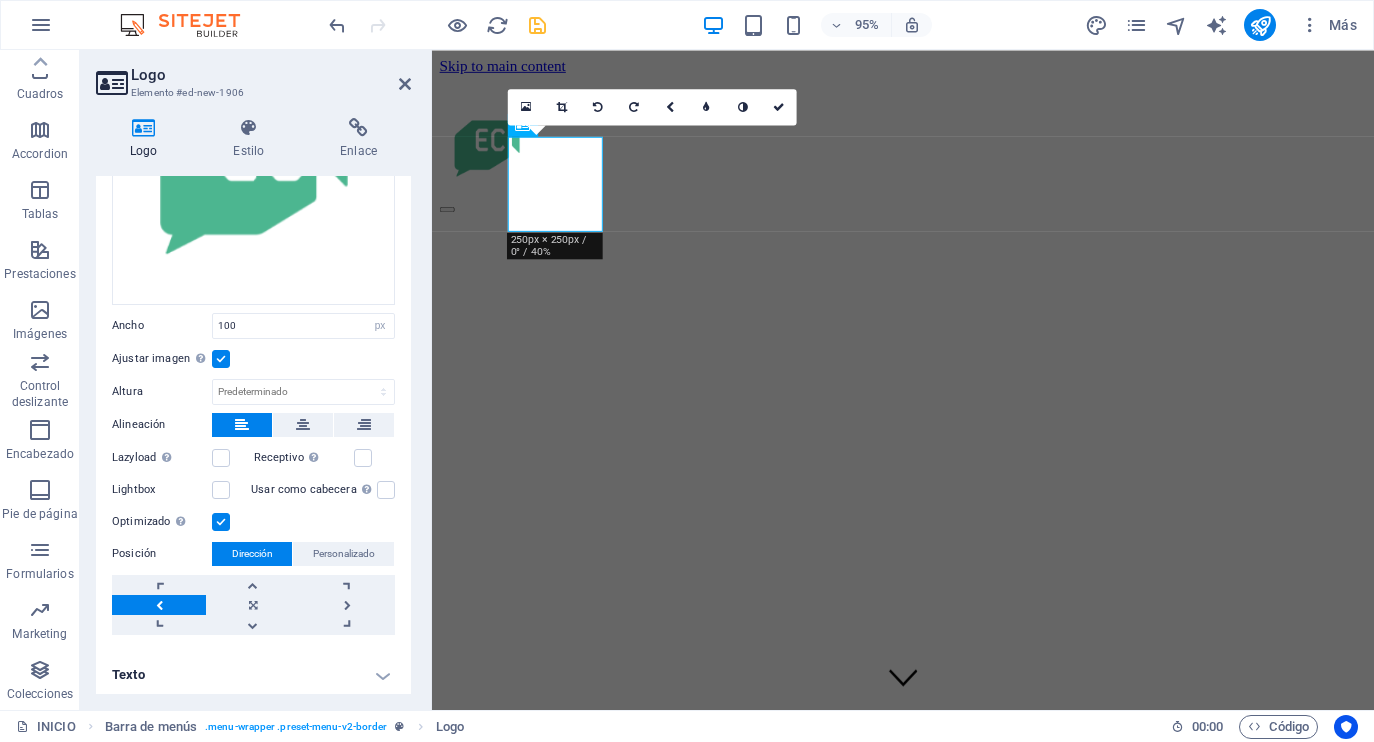 click at bounding box center [159, 605] 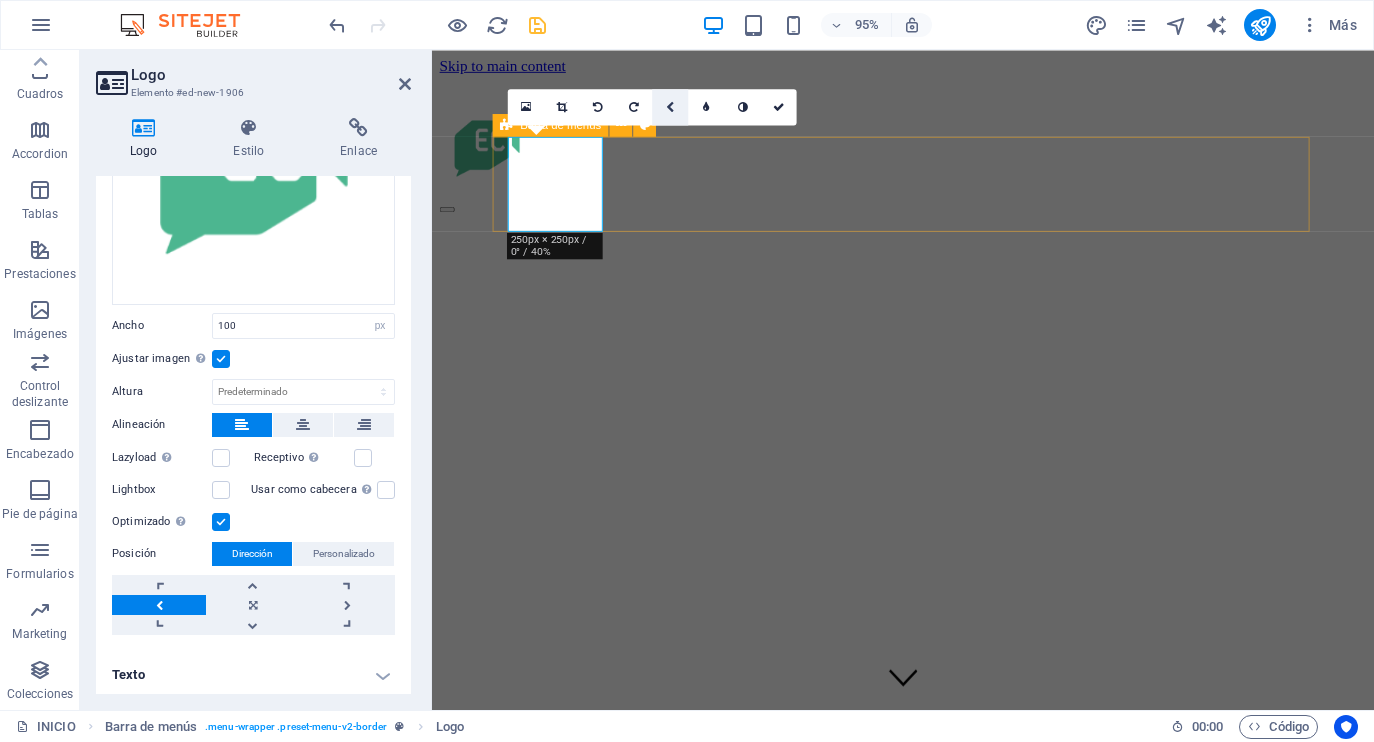 click at bounding box center [670, 106] 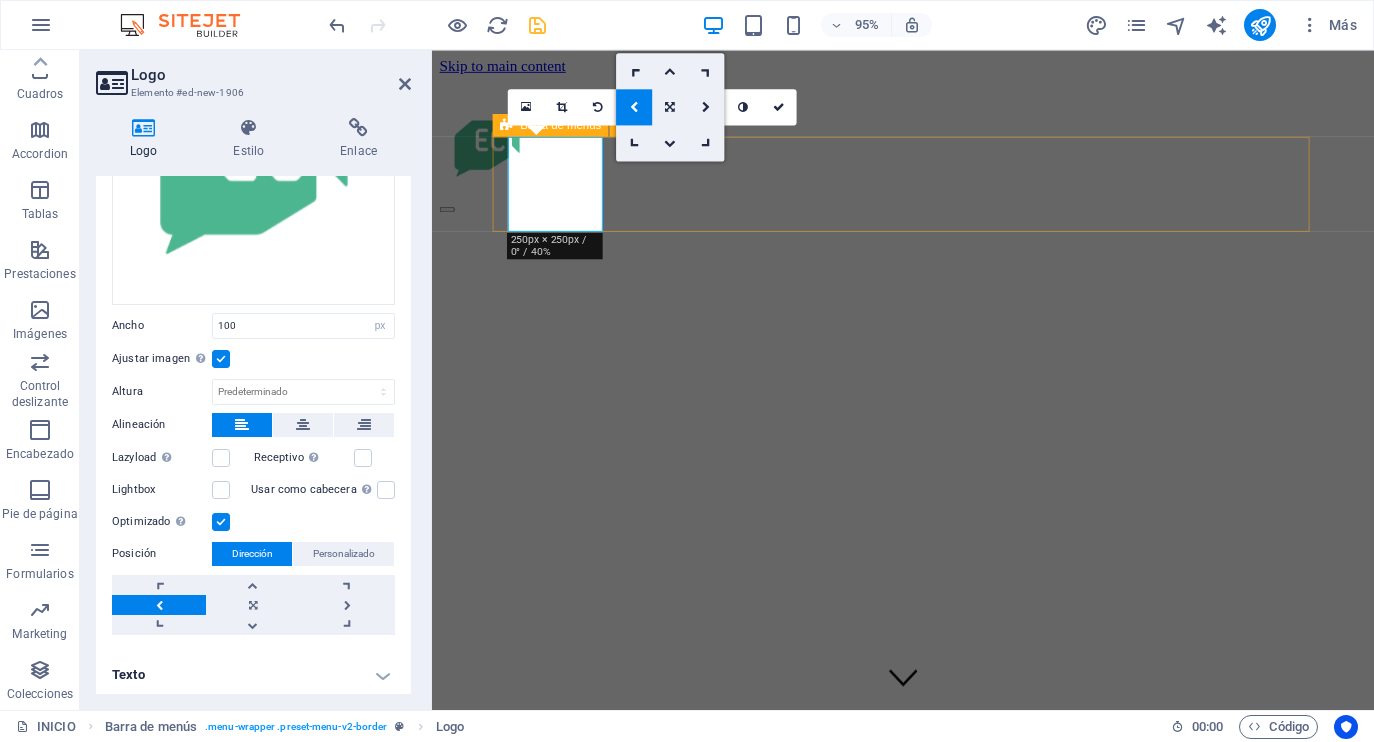 click at bounding box center [671, 106] 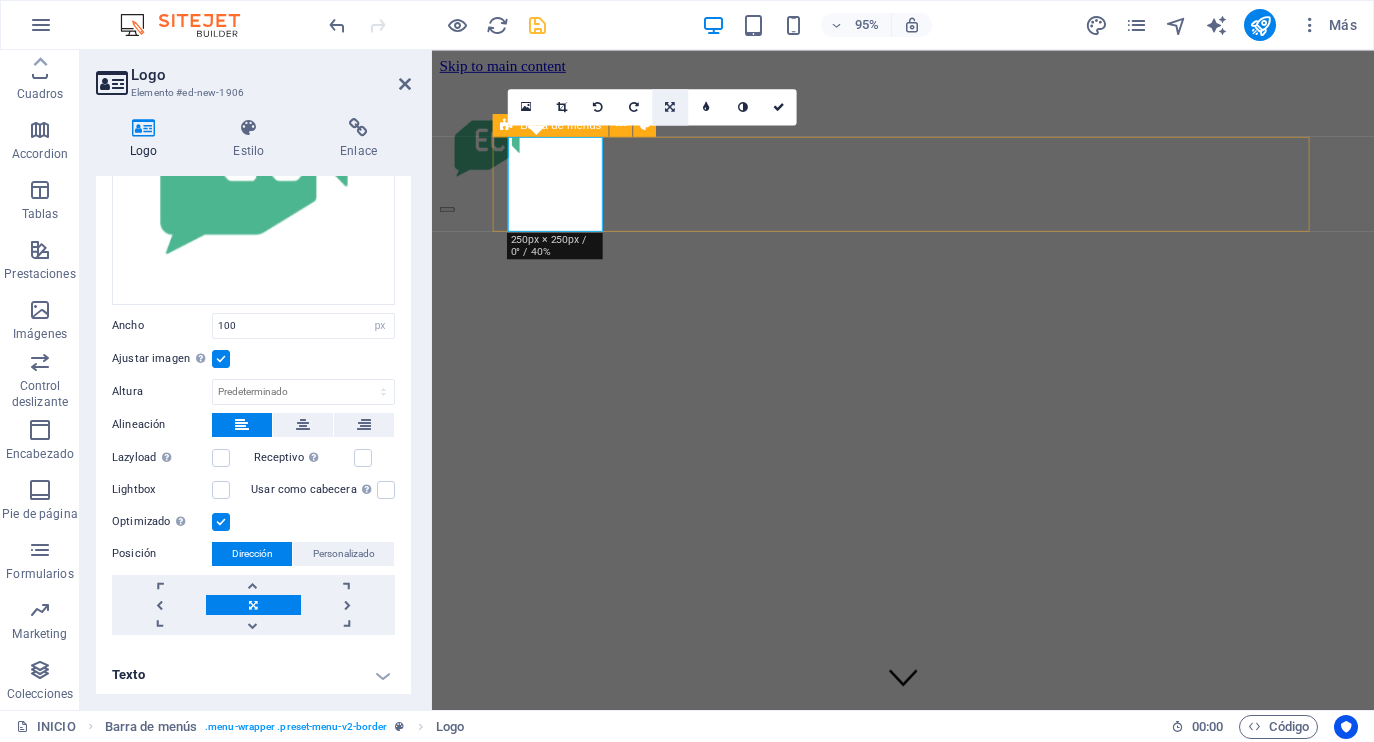 click at bounding box center [671, 106] 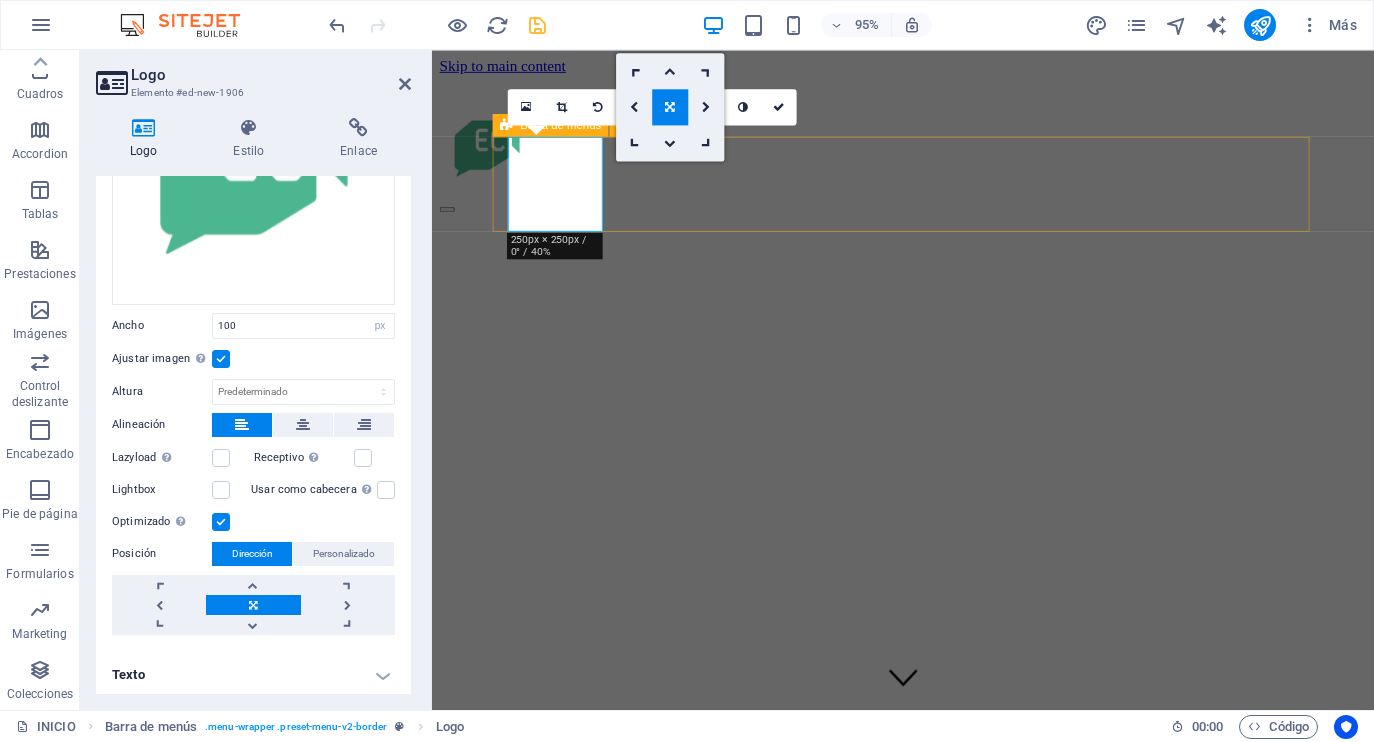 click at bounding box center (671, 106) 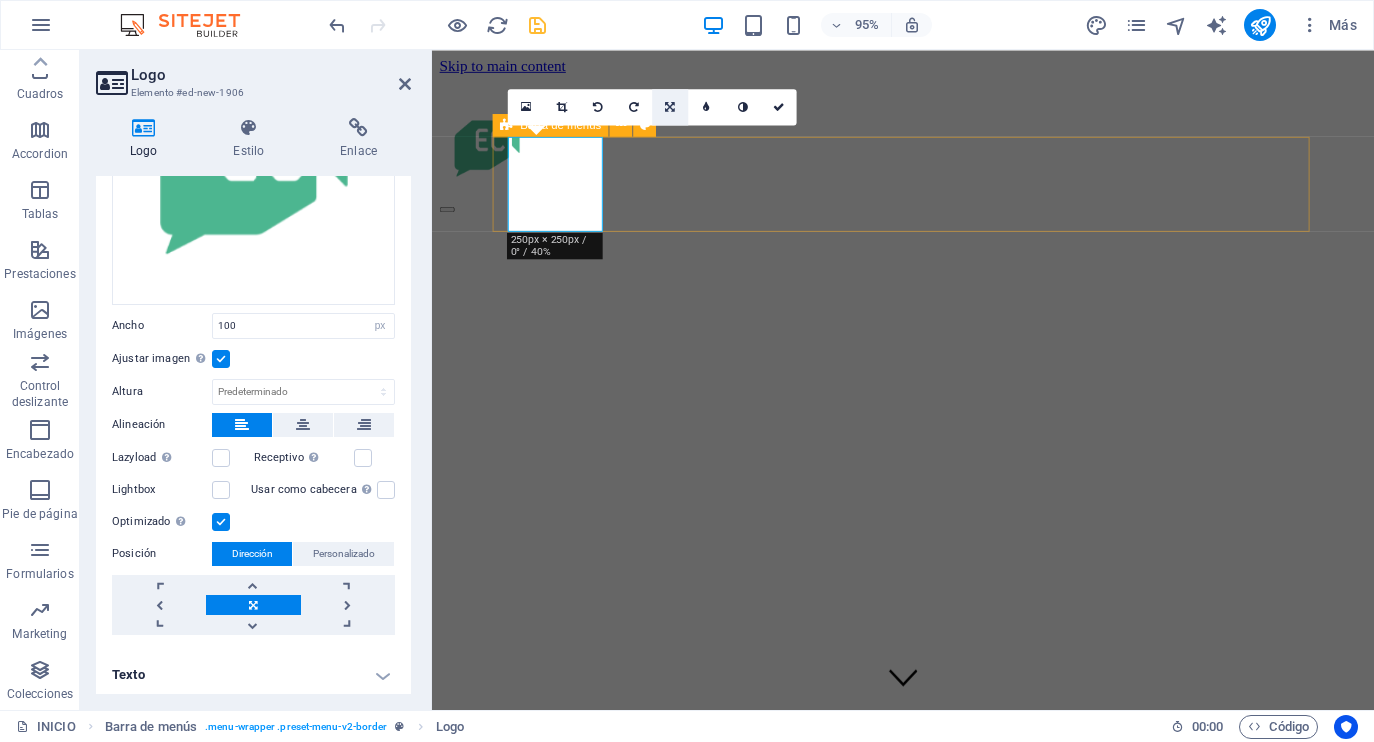click at bounding box center (671, 106) 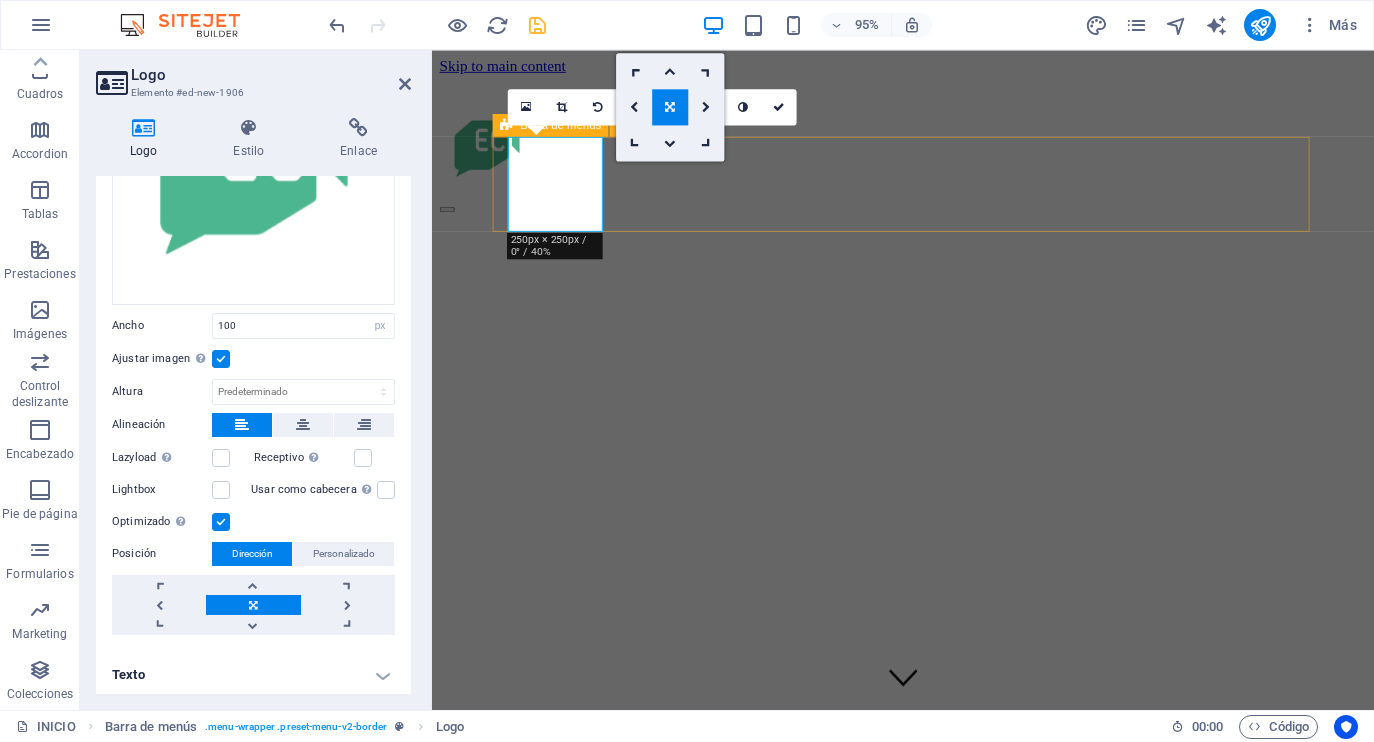 click at bounding box center (928, 152) 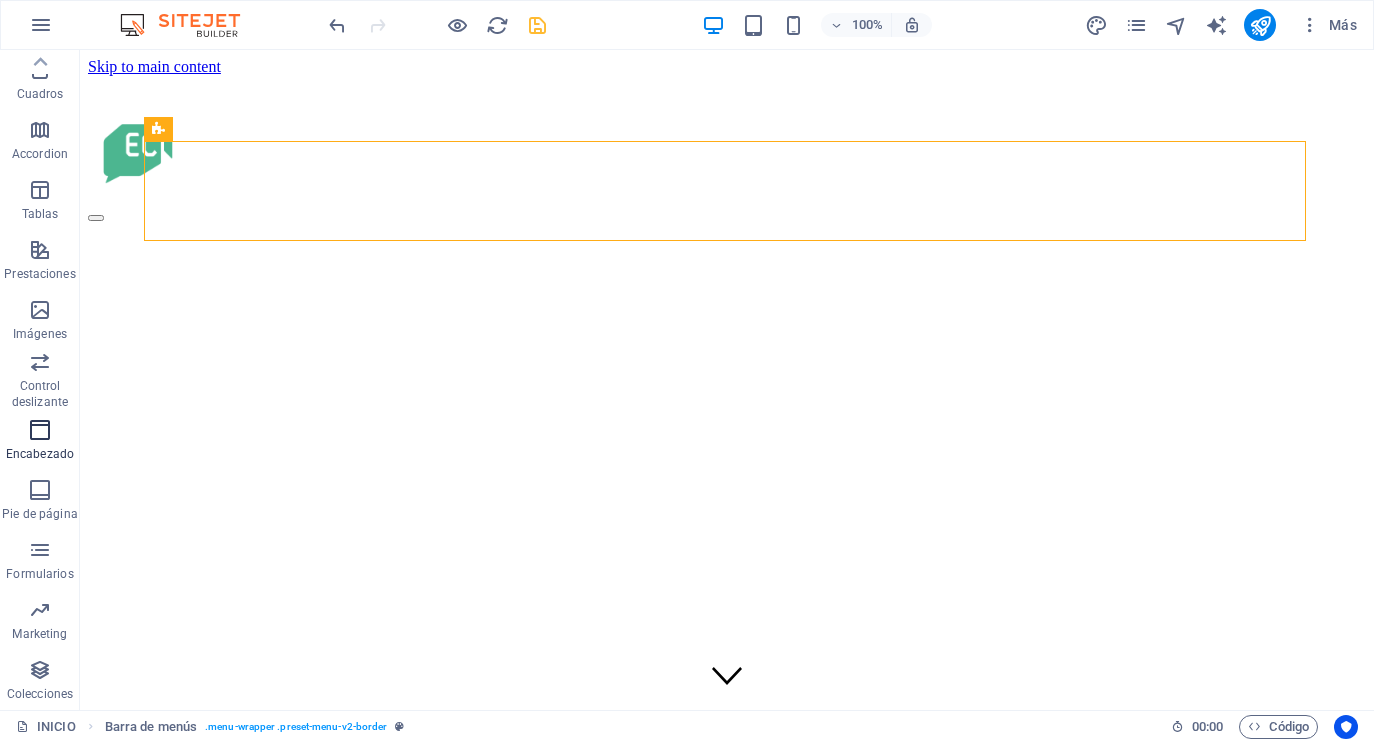 click at bounding box center [40, 430] 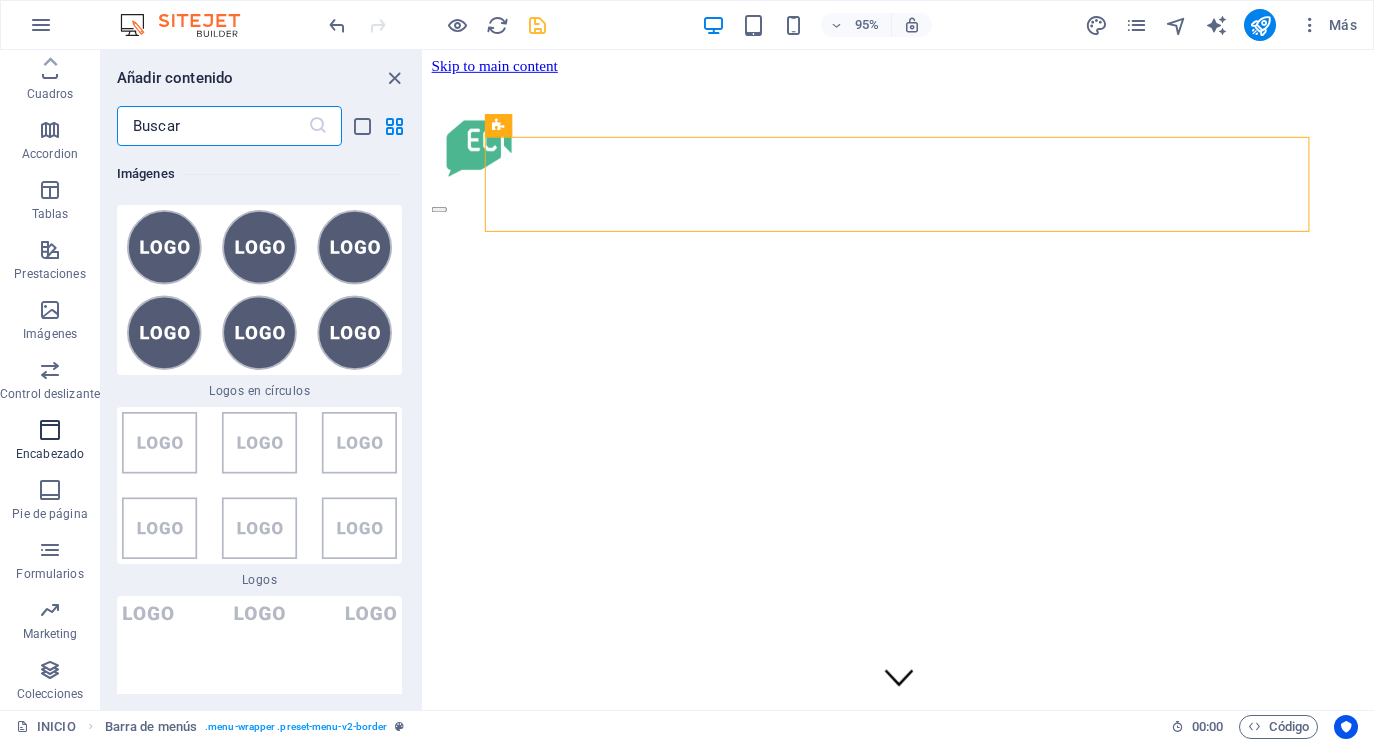 scroll, scrollTop: 24033, scrollLeft: 0, axis: vertical 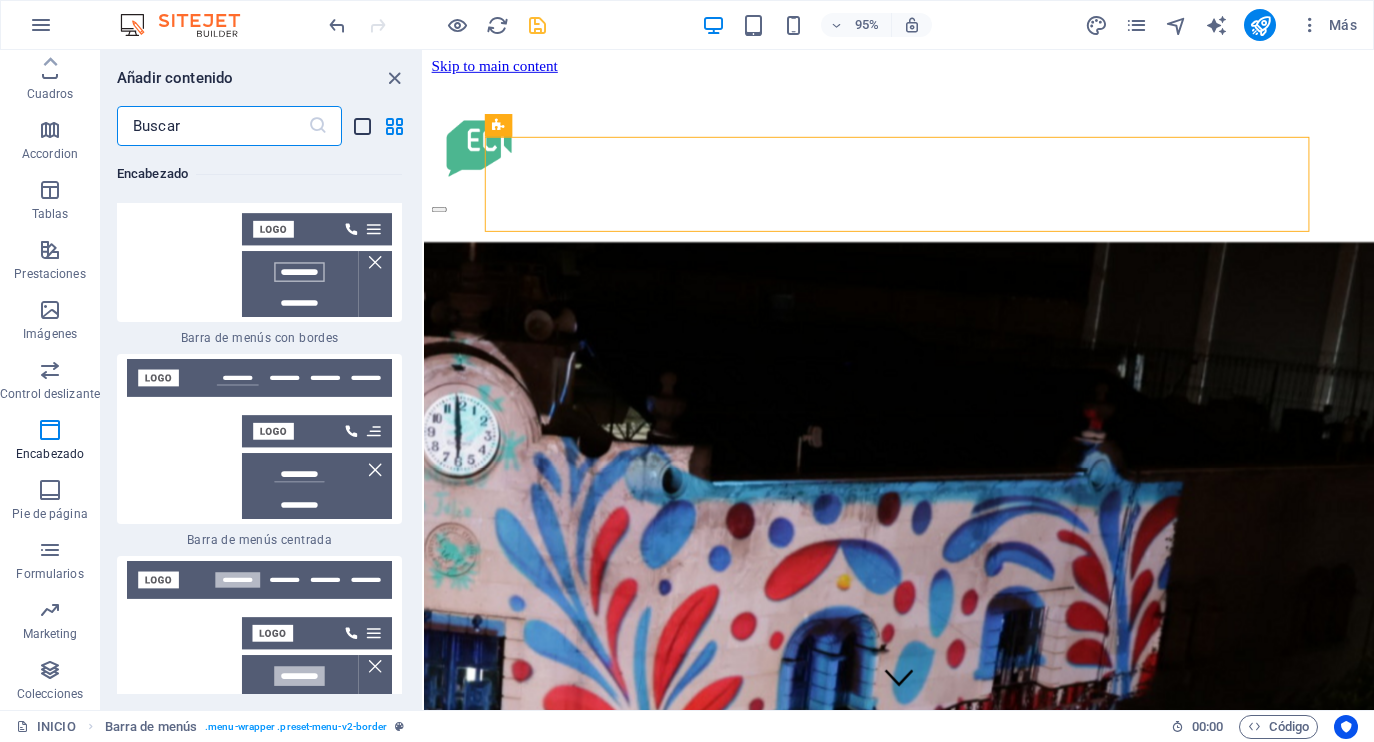 click at bounding box center [362, 126] 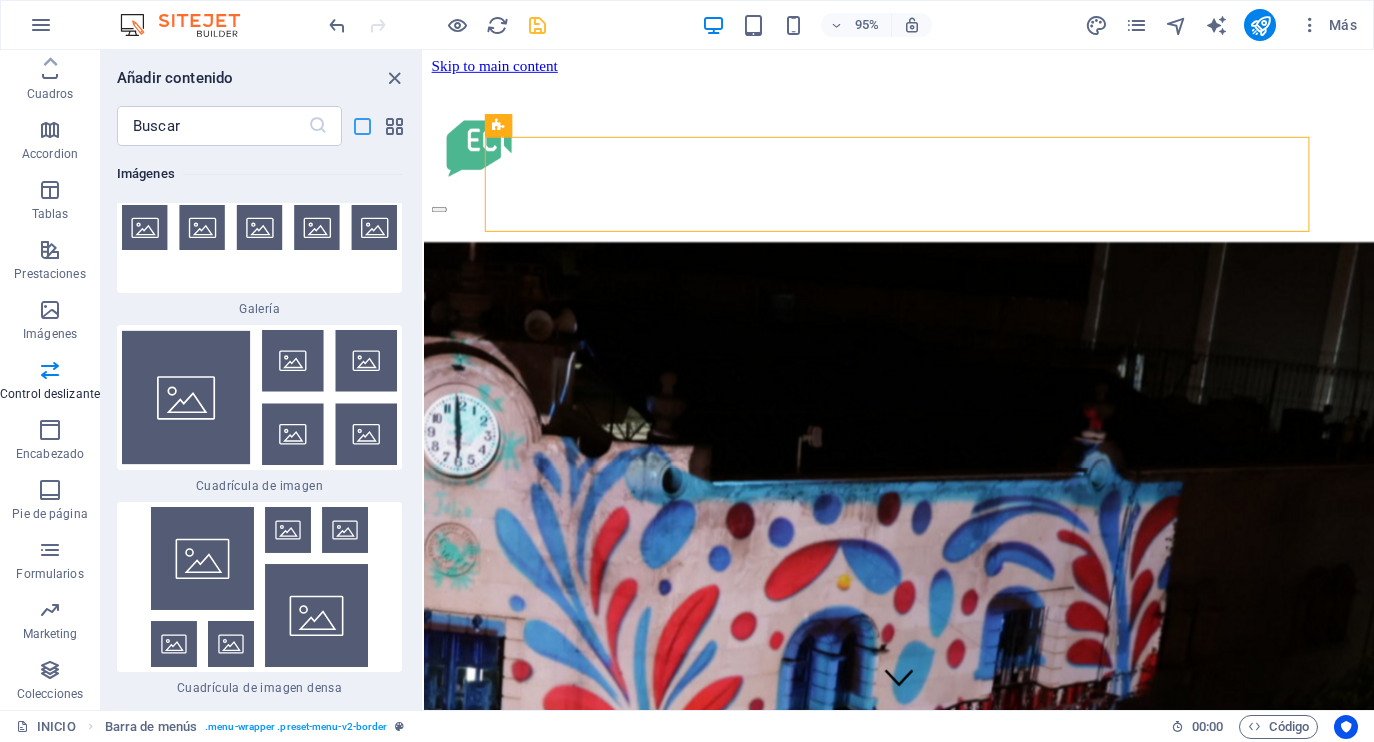 click at bounding box center (362, 126) 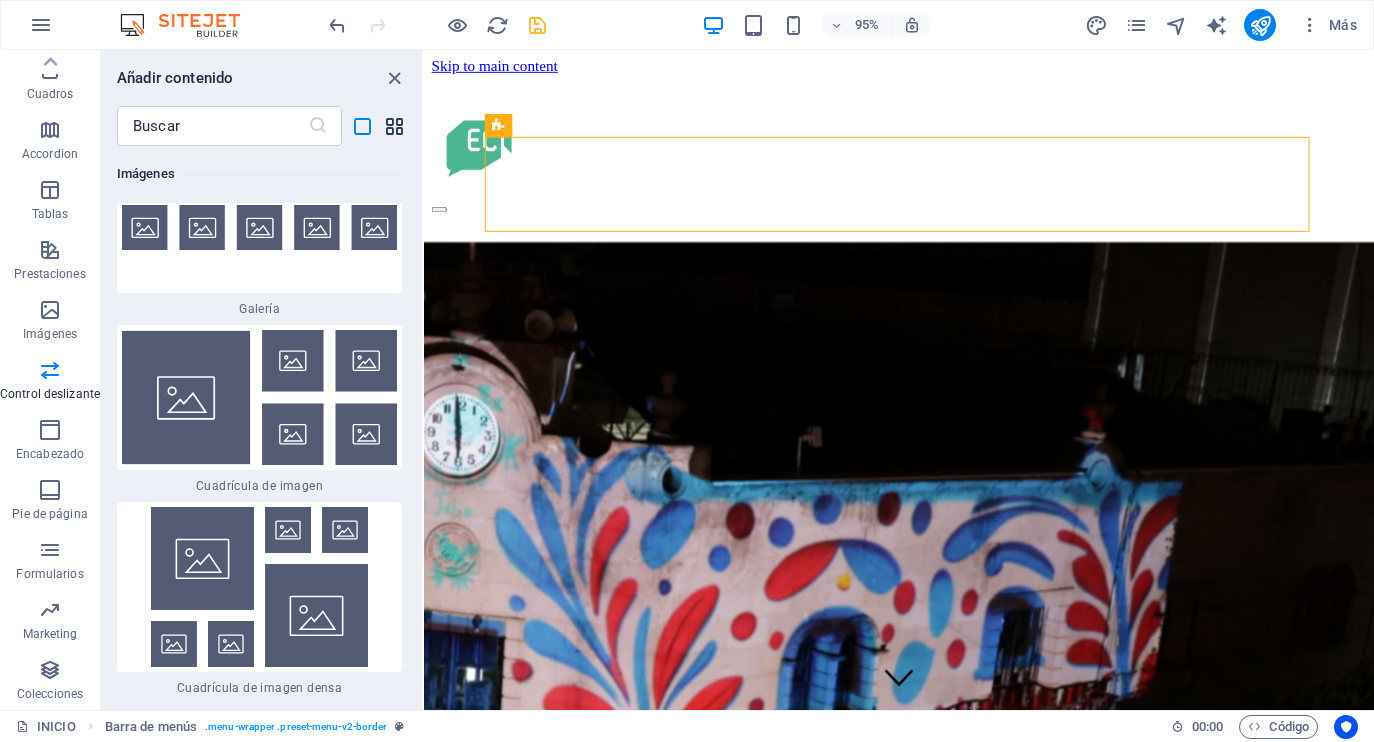 click at bounding box center [394, 126] 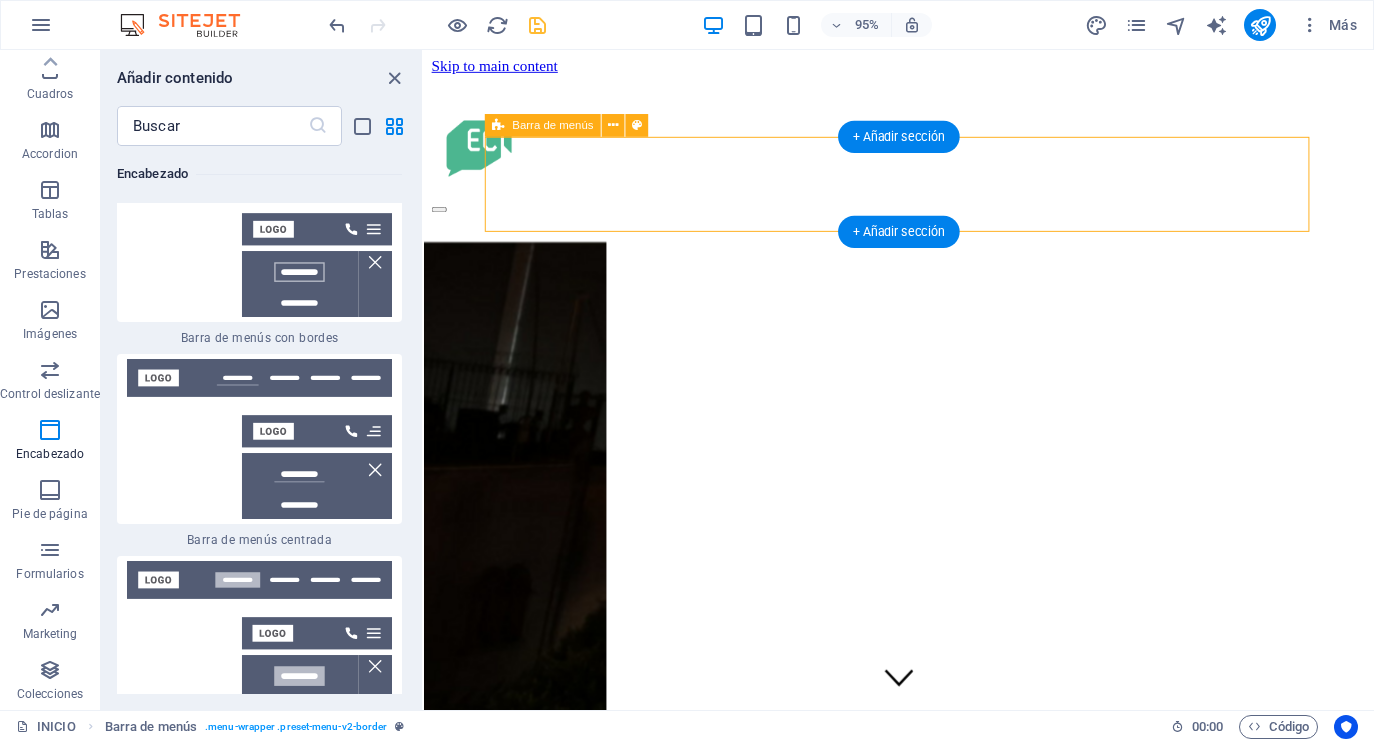click at bounding box center [924, 152] 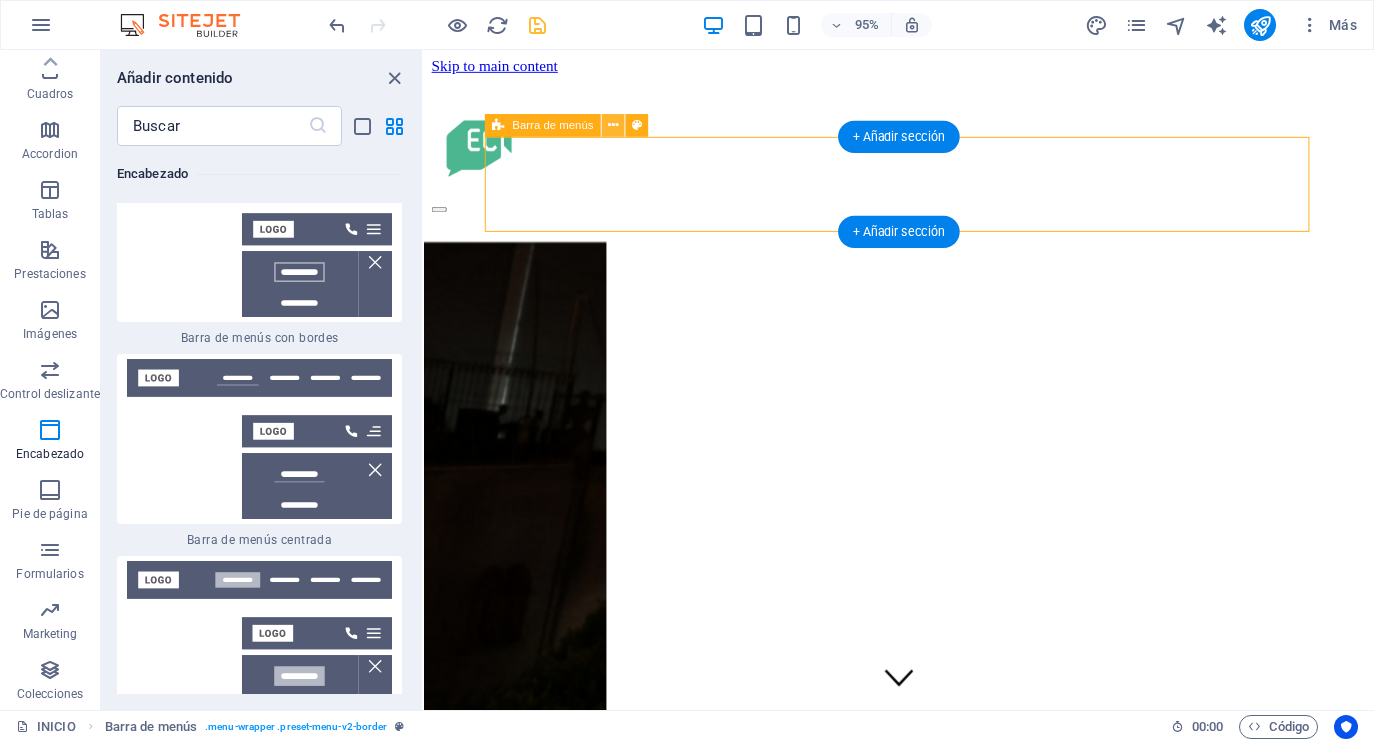 click at bounding box center (613, 125) 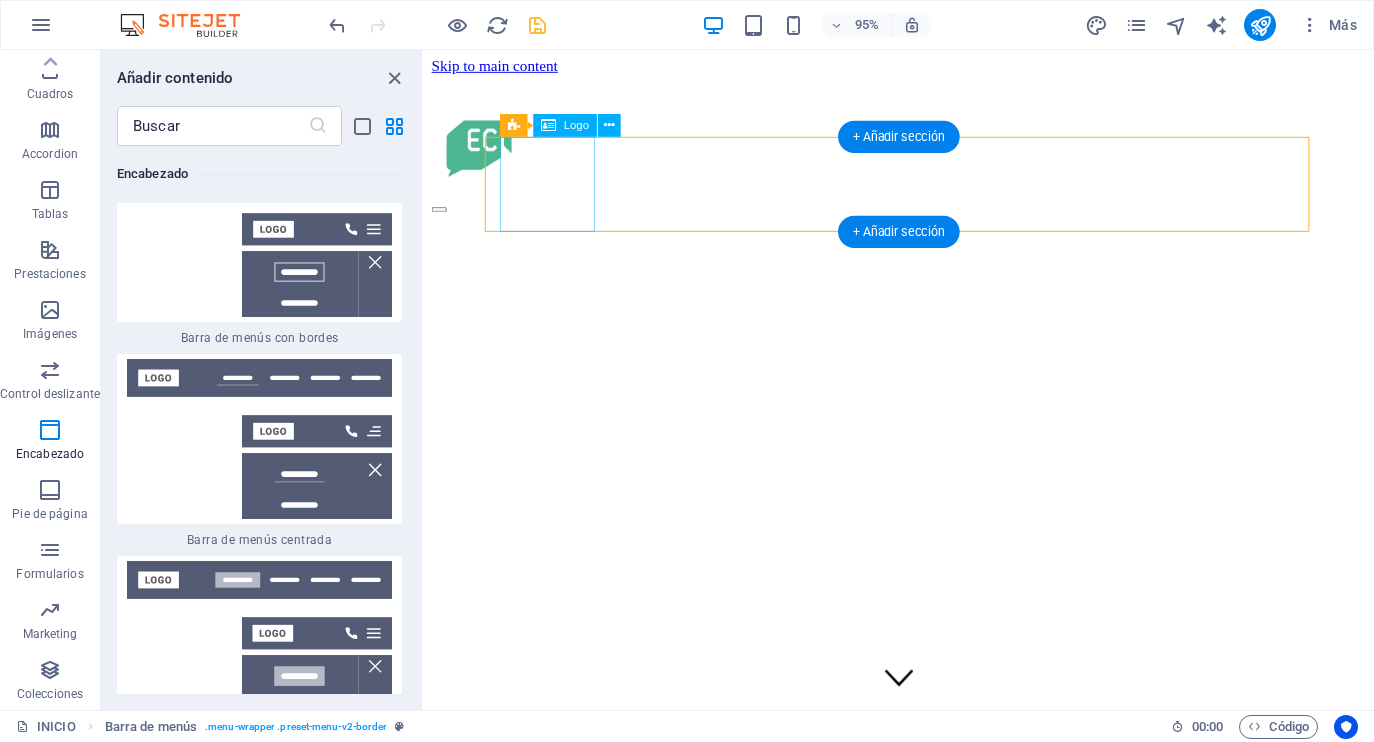 click at bounding box center [924, 152] 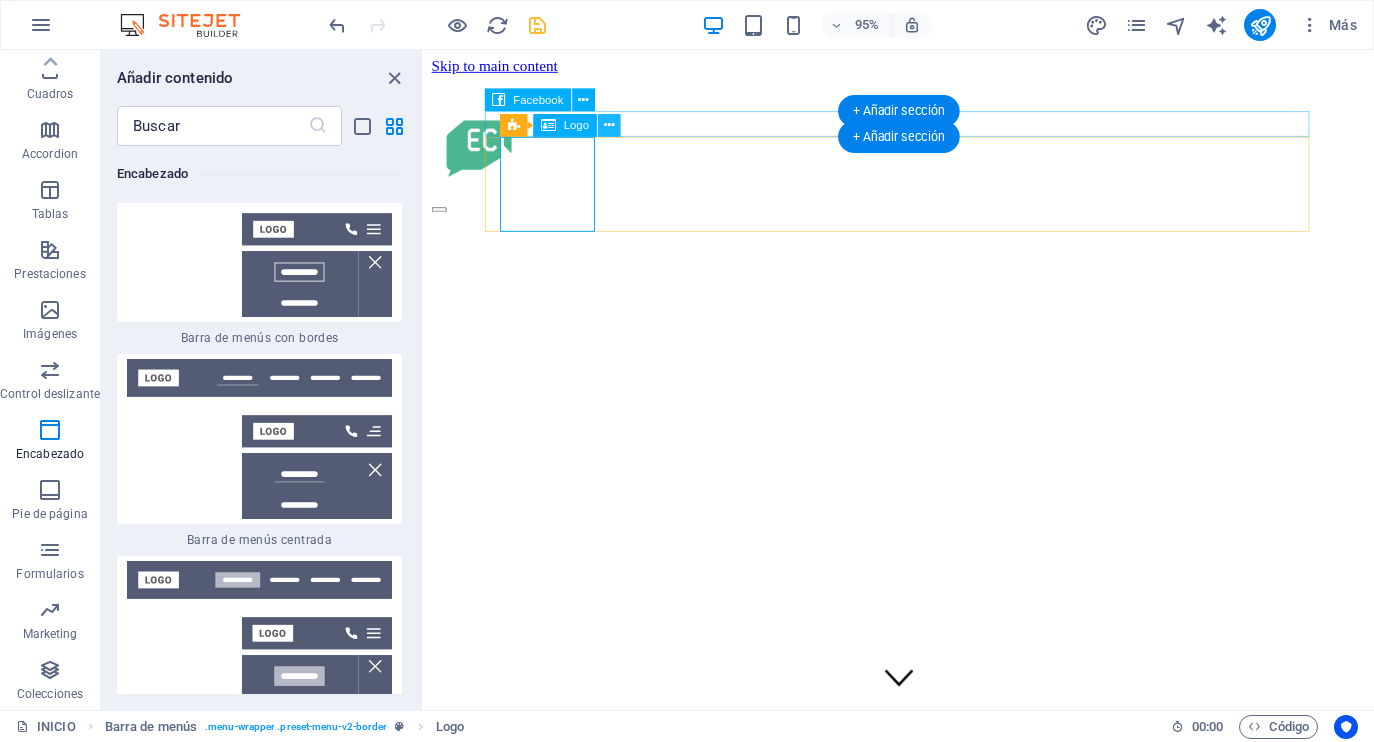 click at bounding box center [609, 125] 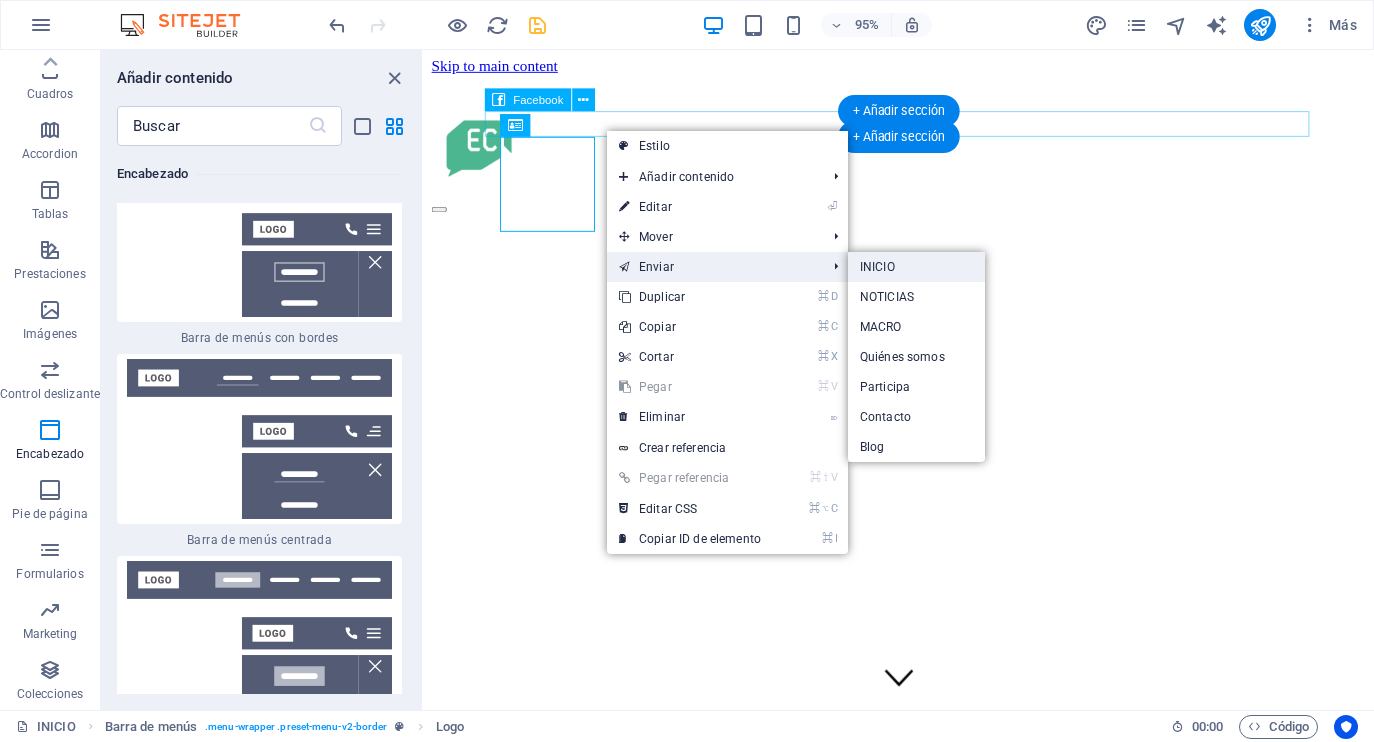 click on "INICIO" at bounding box center [916, 267] 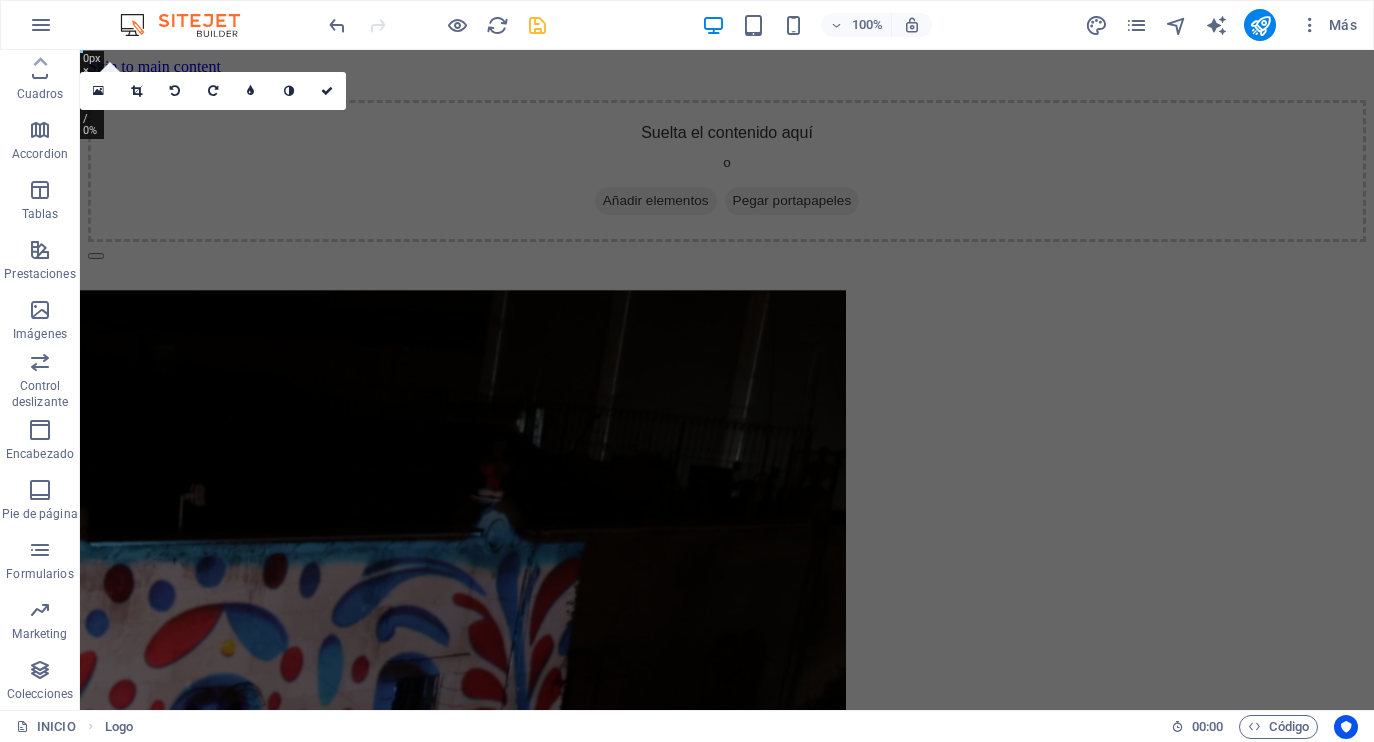 click on "Skip to main content
Suelta el contenido aquí o  Añadir elementos  Pegar portapapeles EnContacto Noticias en [CITY] [STATE] Comunicacion digital noticias atoto Edición y producción EnContacto Noticias en [CITY] [STATE] Periodismo local que informa, conecta y transforma Quiénes somos En Contacto   es un medio digital independiente que narra lo que sucede en los Altos de [STATE] desde una mirada cercana, crítica y humana. Damos voz a lo cotidiano, lo urgente y lo invisible.  see more MACRO Agencia creativa especializada en redes sociales, producción audiovisual y estrategias de contenido que conectan marcas con personas. Más de 10 años creando contenido para marcas de diversas partes de la república.  see more noticias Las historias que importan, contadas desde lo local. Explora las noticias más recientes de [CITY] [STATE] y los Altos de [STATE]: reportajes, entrevistas y voces que merecen ser escuchadas. see more telefono Mensajes [PHONE] Social Facebook Instagram TikTok Contact" at bounding box center [727, 3062] 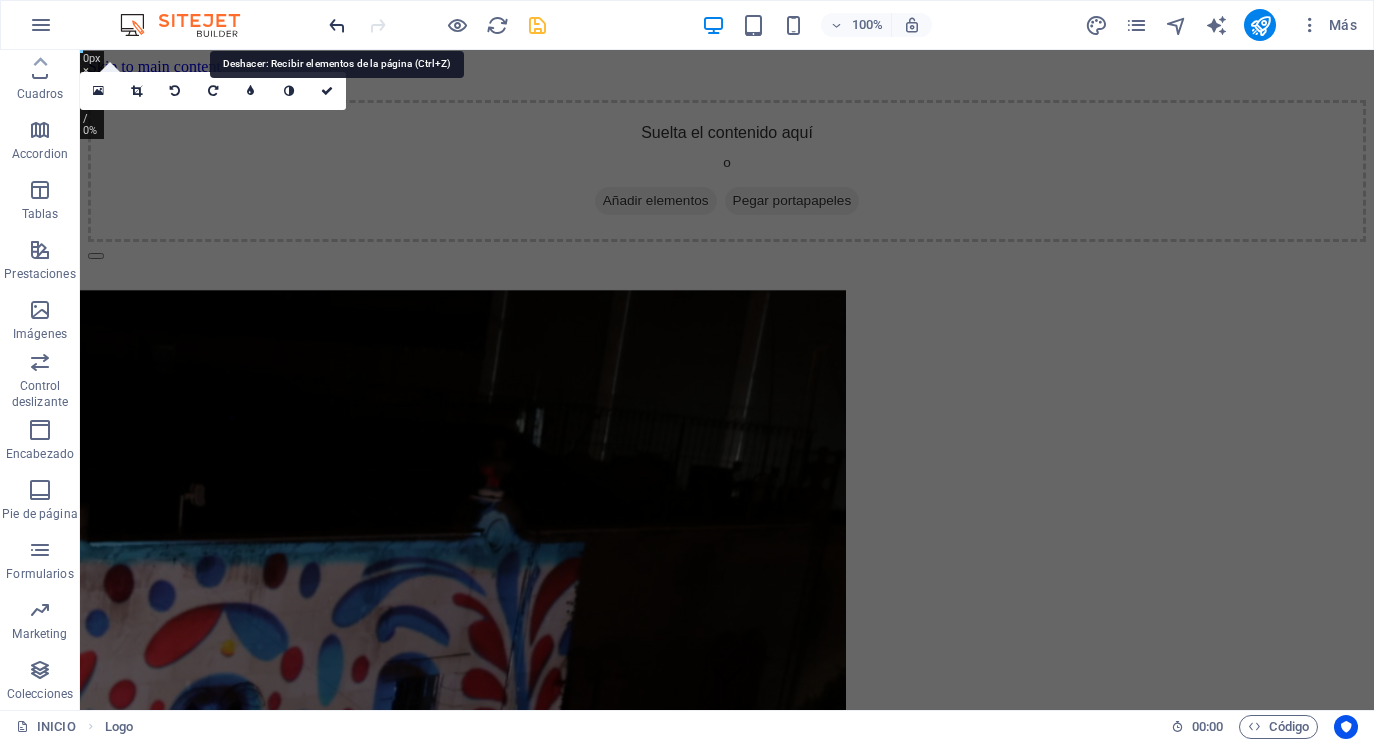click at bounding box center [337, 25] 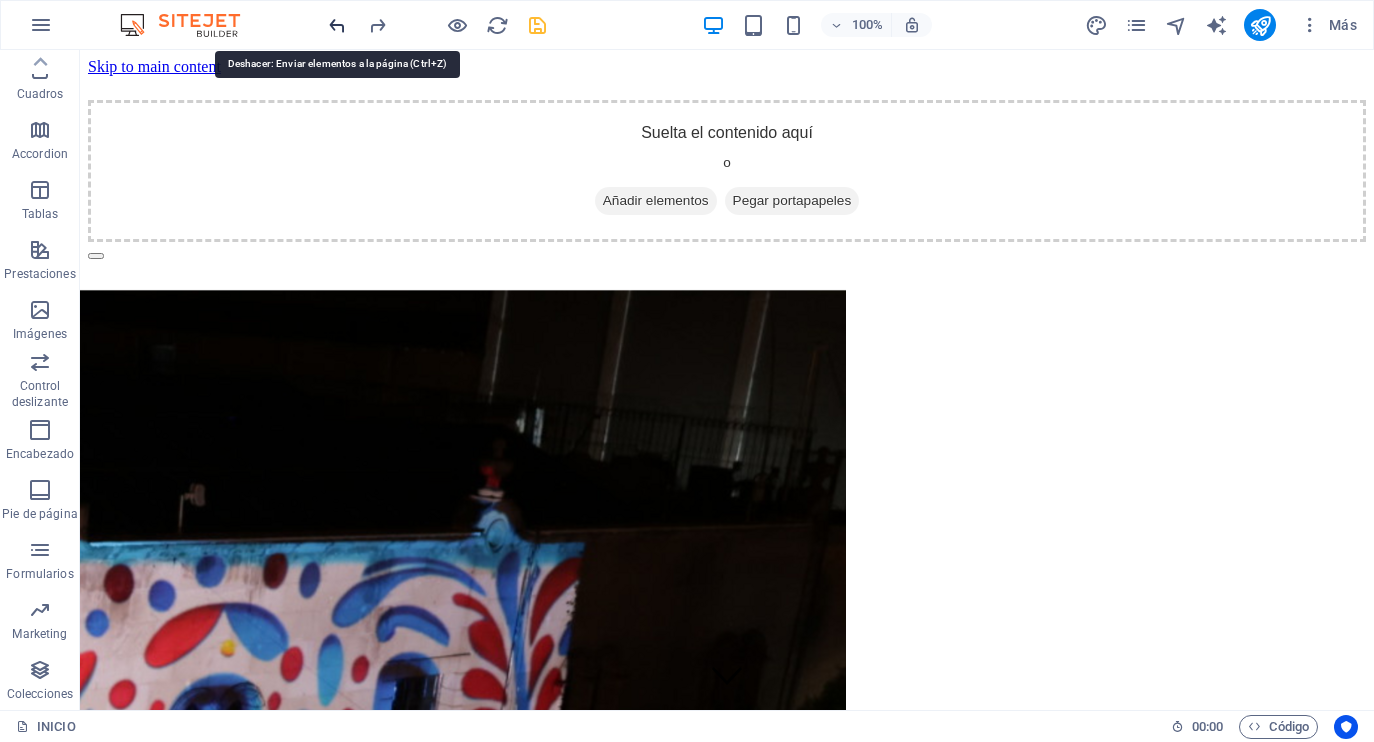 click at bounding box center (337, 25) 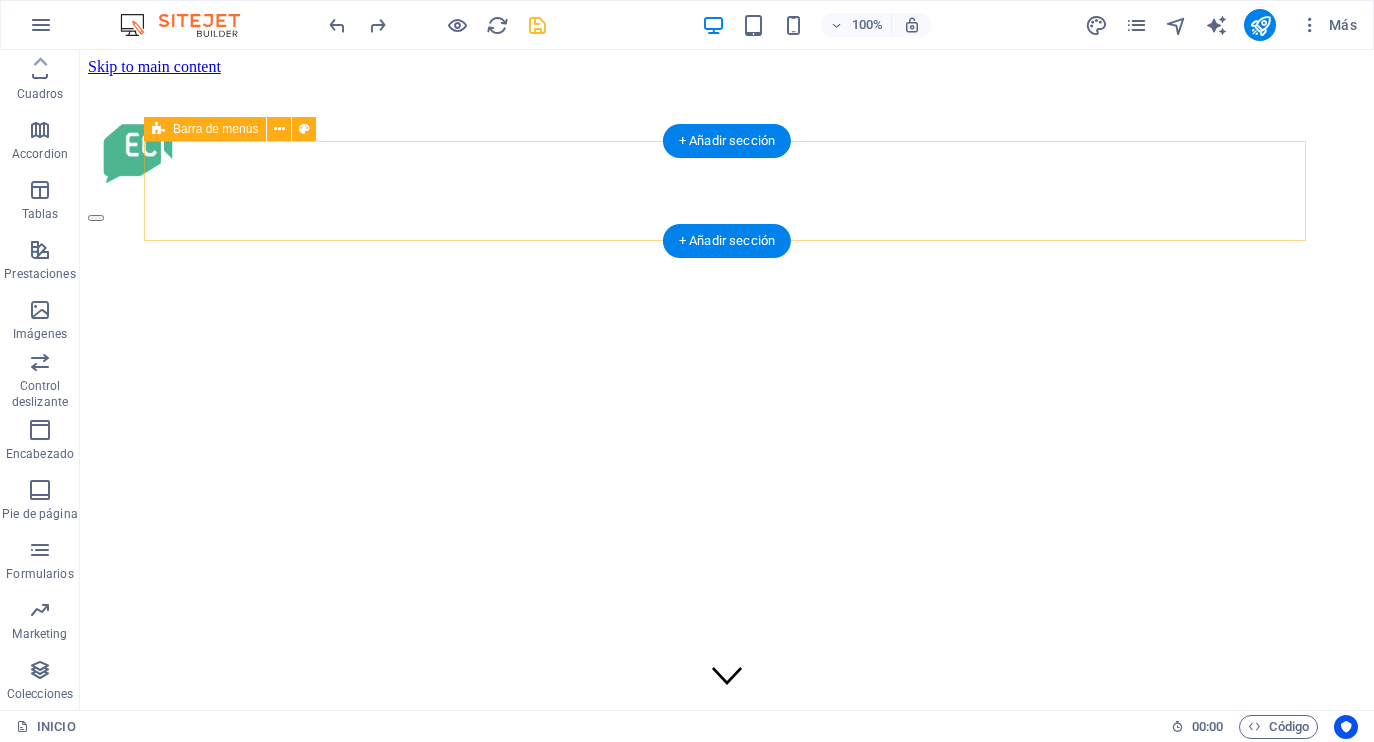 click at bounding box center (727, 152) 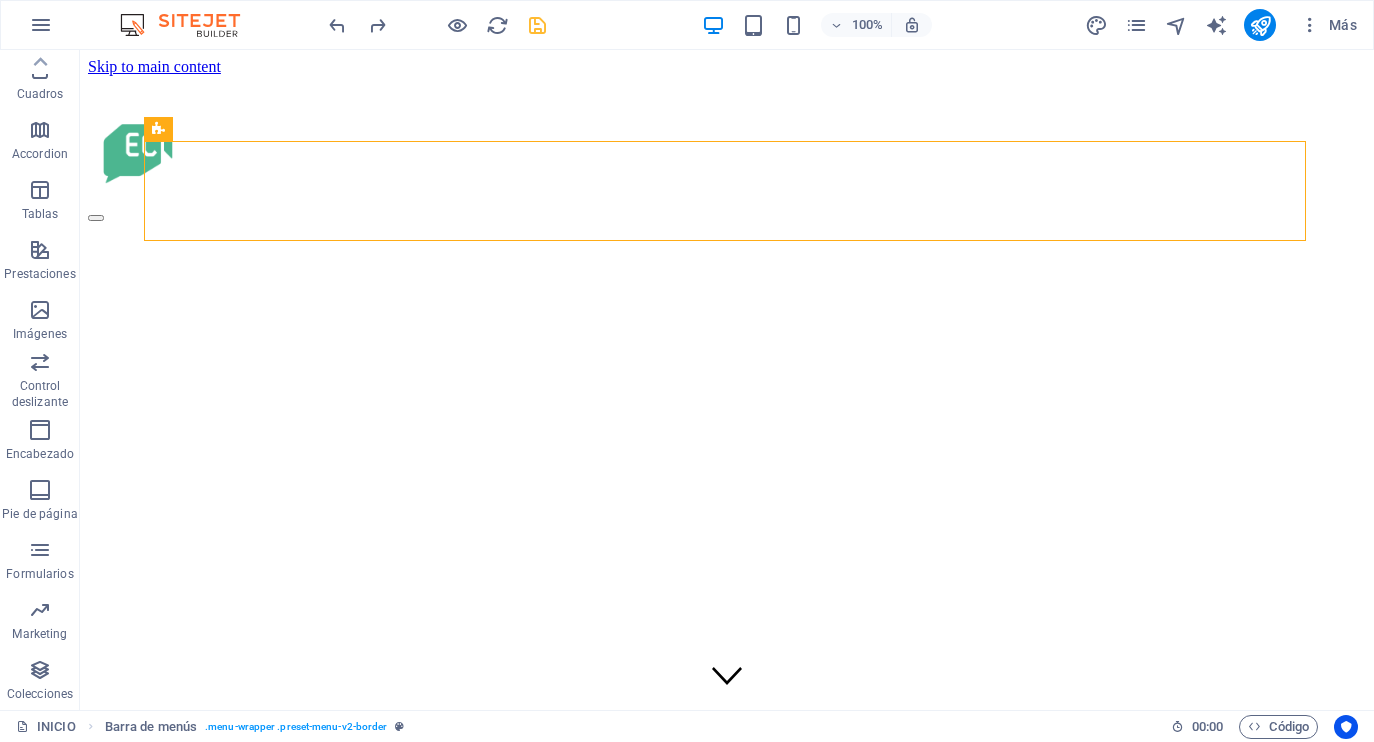 click on "Skip to main content
EnContacto Noticias en [CITY] [STATE] Comunicacion digital noticias atoto Edición y producción EnContacto Noticias en [CITY] [STATE] Periodismo local que informa, conecta y transforma Quiénes somos En Contacto   es un medio digital independiente que narra lo que sucede en los Altos de Jalisco desde una mirada cercana, crítica y humana. Damos voz a lo cotidiano, lo urgente y lo invisible.  see more MACRO Agencia creativa especializada en redes sociales, producción audiovisual y estrategias de contenido que conectan marcas con personas. Más de 10 años creando contenido para marcas de diversas partes de la república.  see more noticias Las historias que importan, contadas desde lo local. Explora las noticias más recientes de [CITY] [STATE] y los Altos de Jalisco: reportajes, entrevistas y voces que merecen ser escuchadas. see more telefono Mensajes [PHONE] Social Facebook Instagram TikTok Contact contacto@[EXAMPLE.COM] Legal Notice Privacy" at bounding box center (727, 3027) 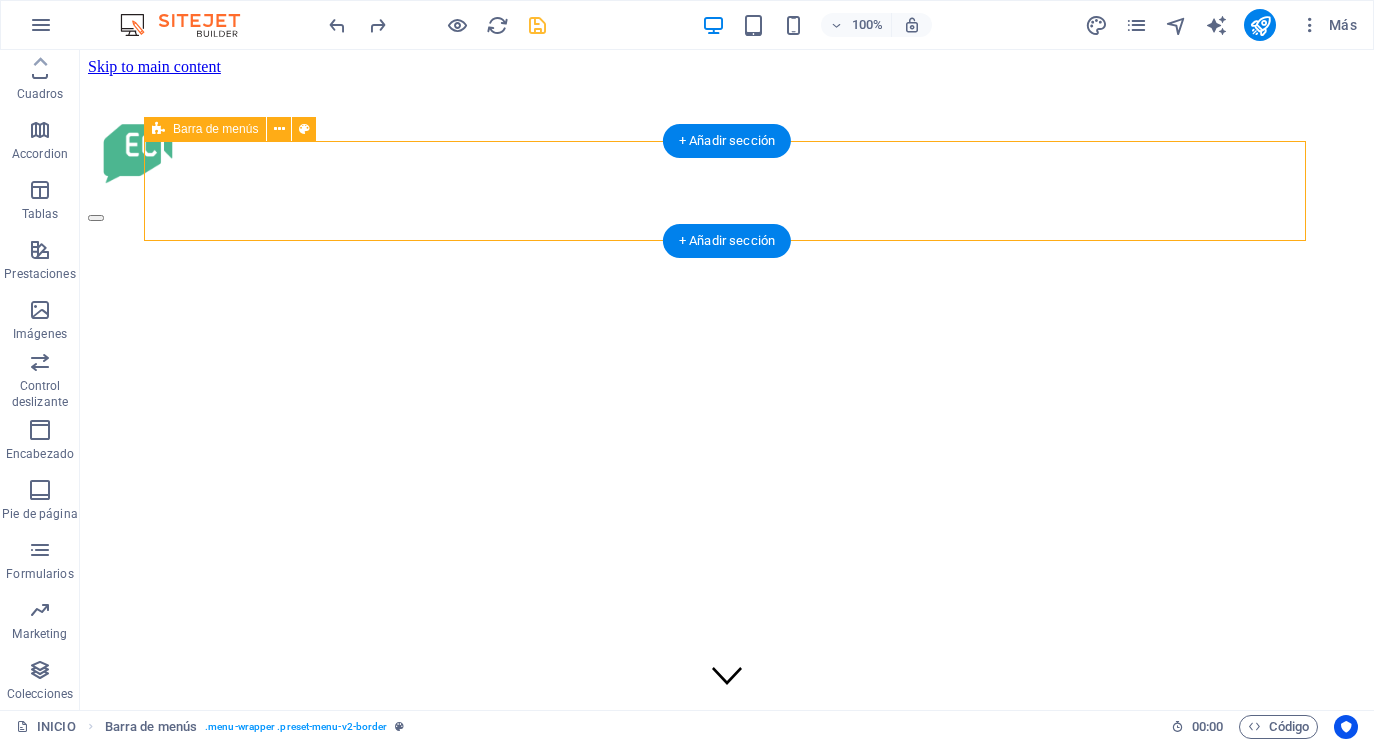 click at bounding box center (727, 152) 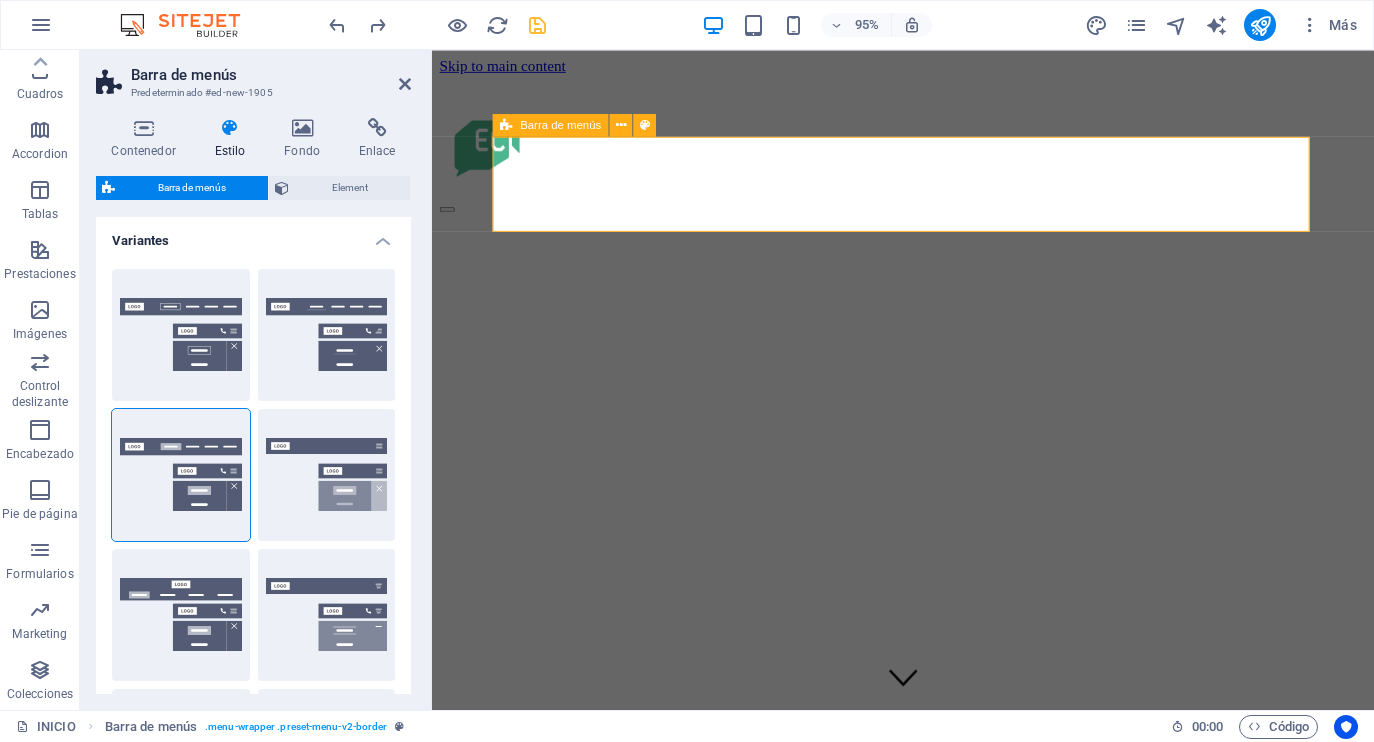 click at bounding box center [928, 152] 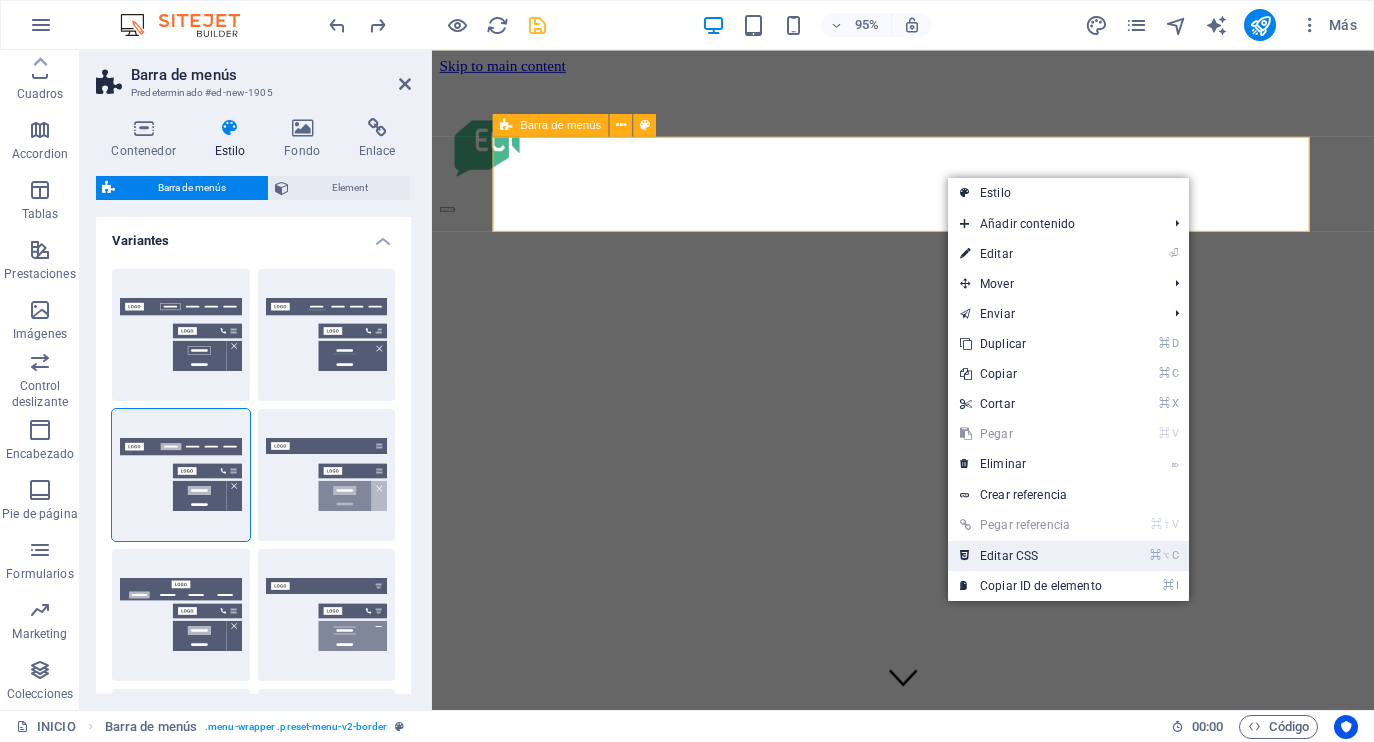 click on "⌘ ⌥ C  Editar CSS" at bounding box center [1031, 556] 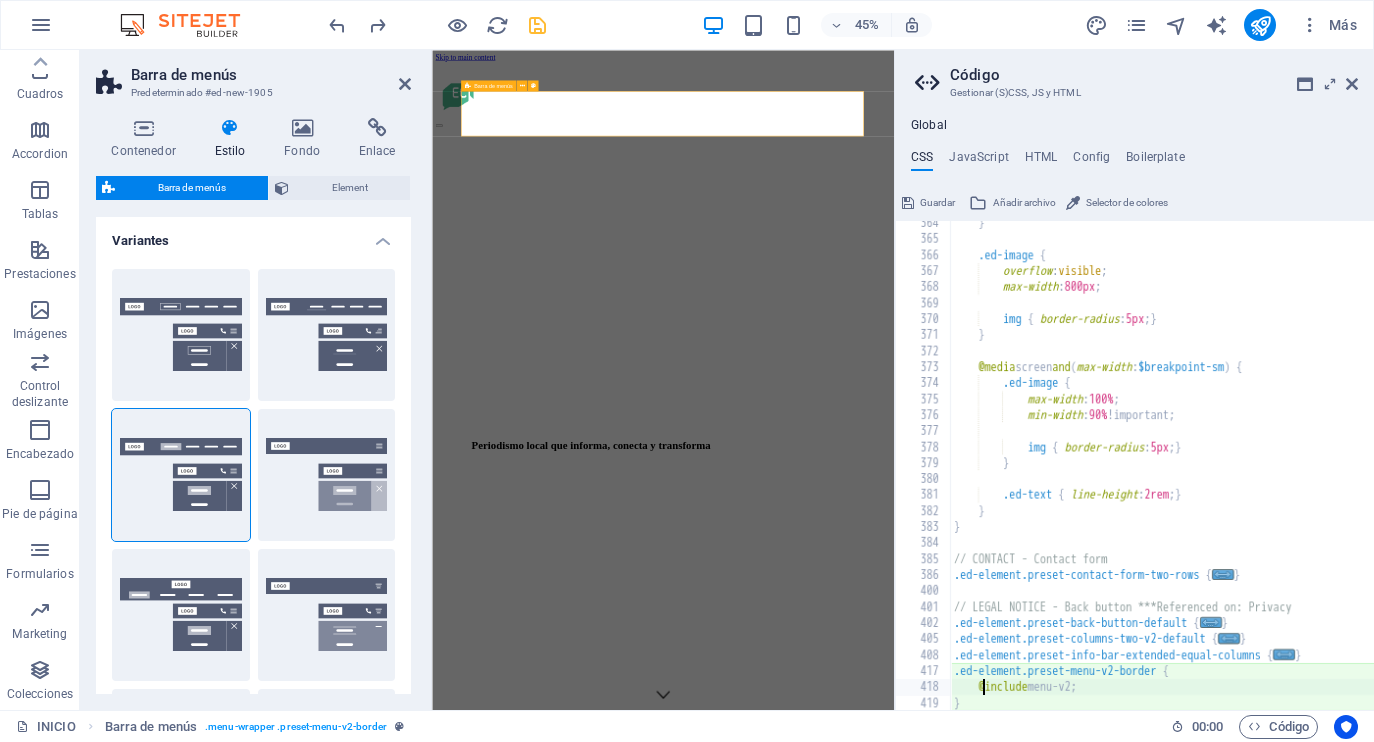 scroll, scrollTop: 3046, scrollLeft: 0, axis: vertical 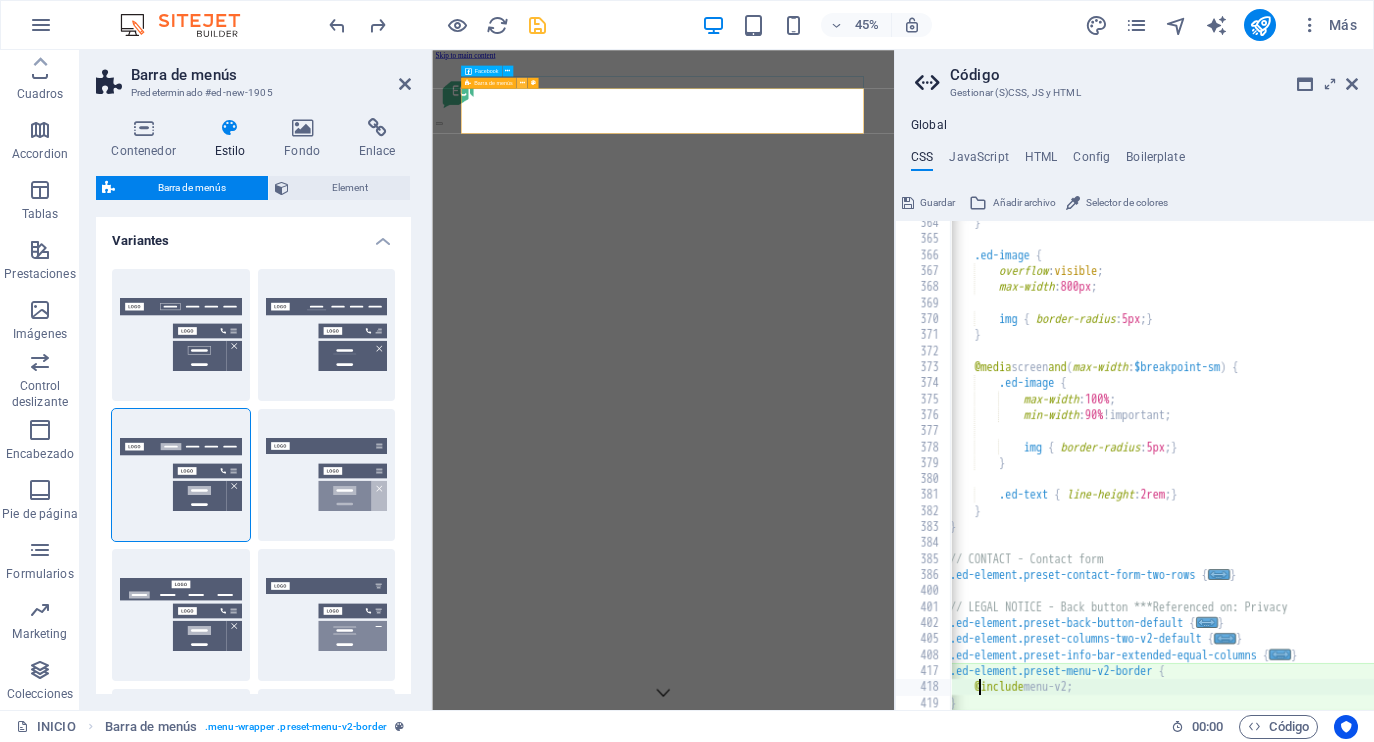 click at bounding box center [521, 82] 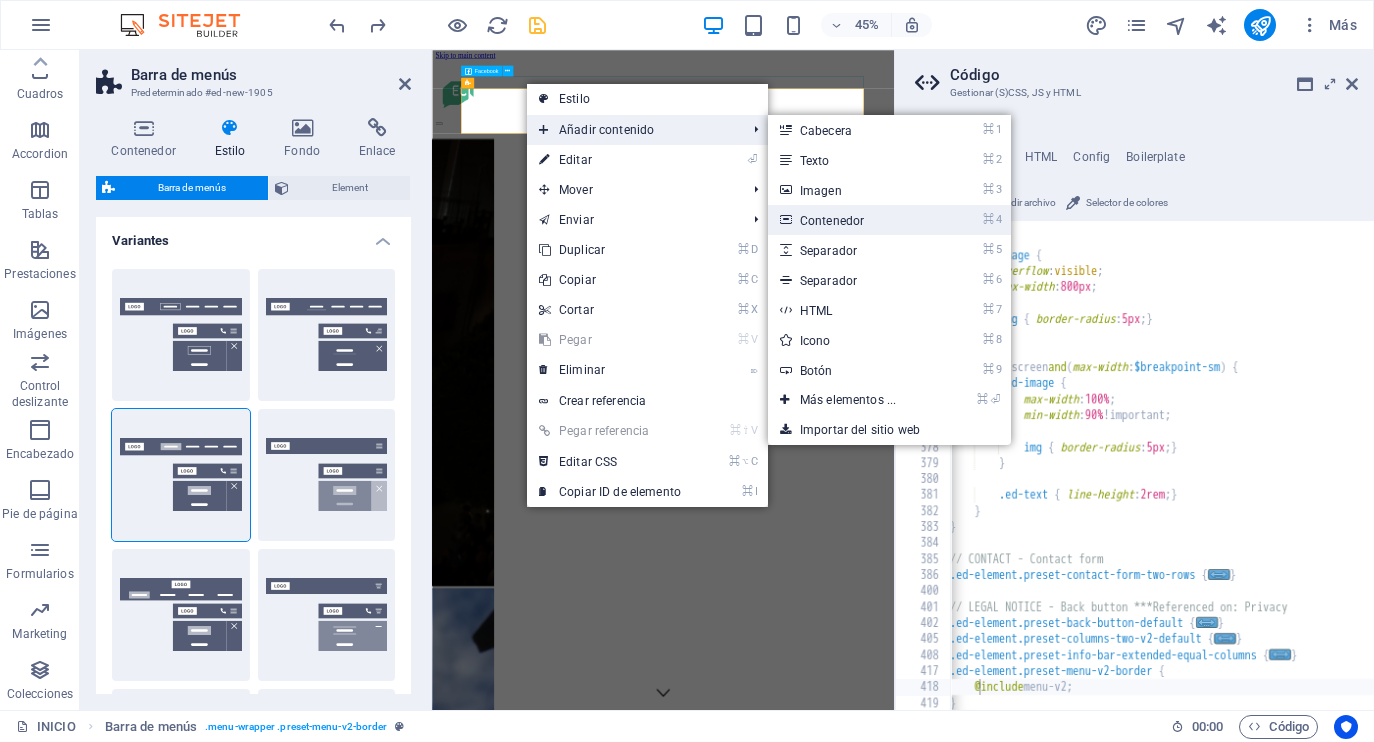 click on "⌘ 4  Contenedor" at bounding box center (852, 220) 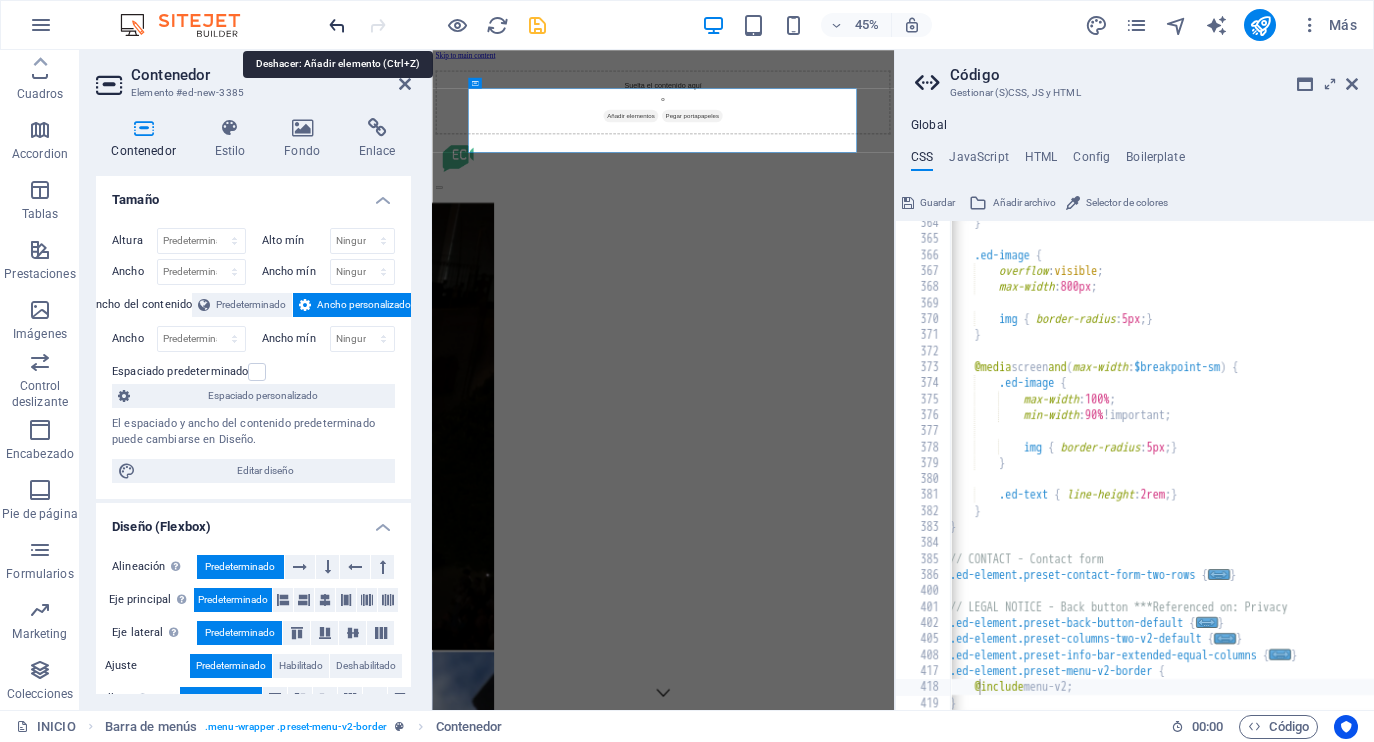 click at bounding box center [337, 25] 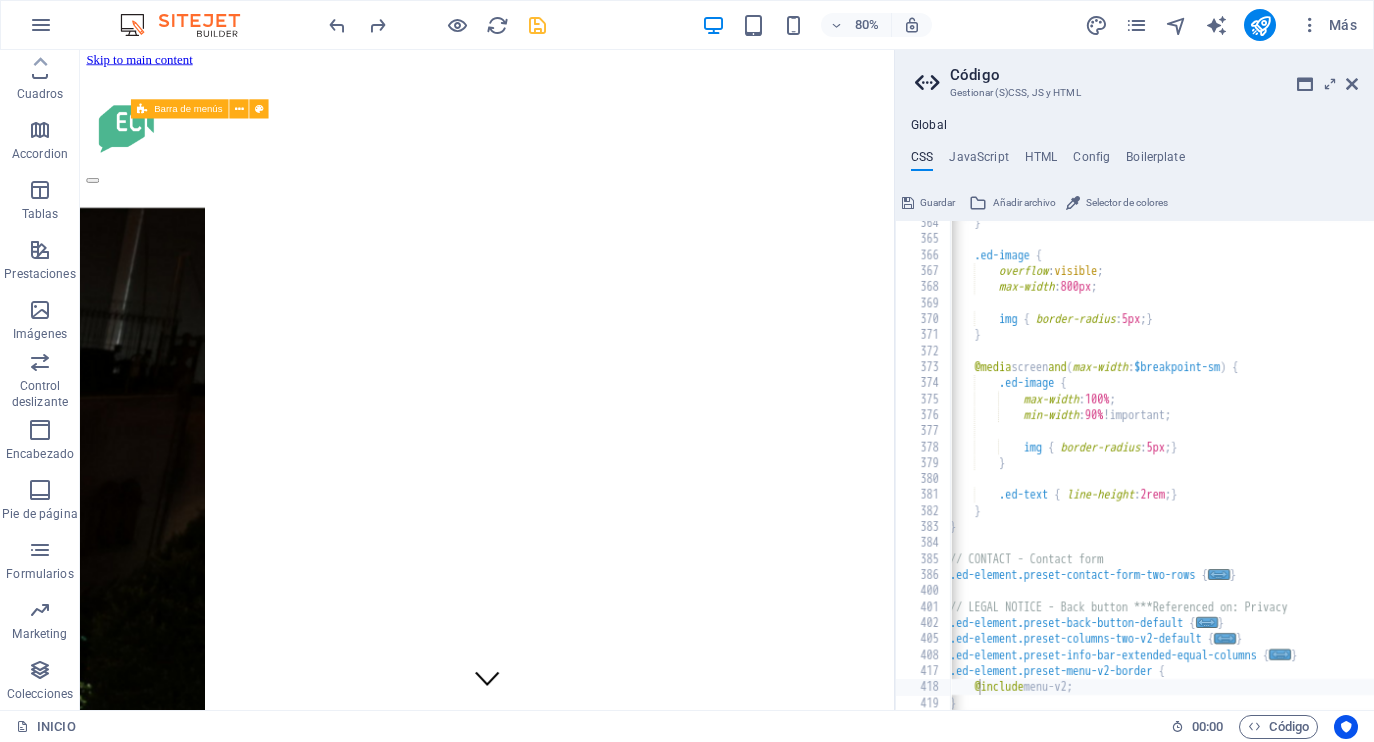 click at bounding box center [589, 146] 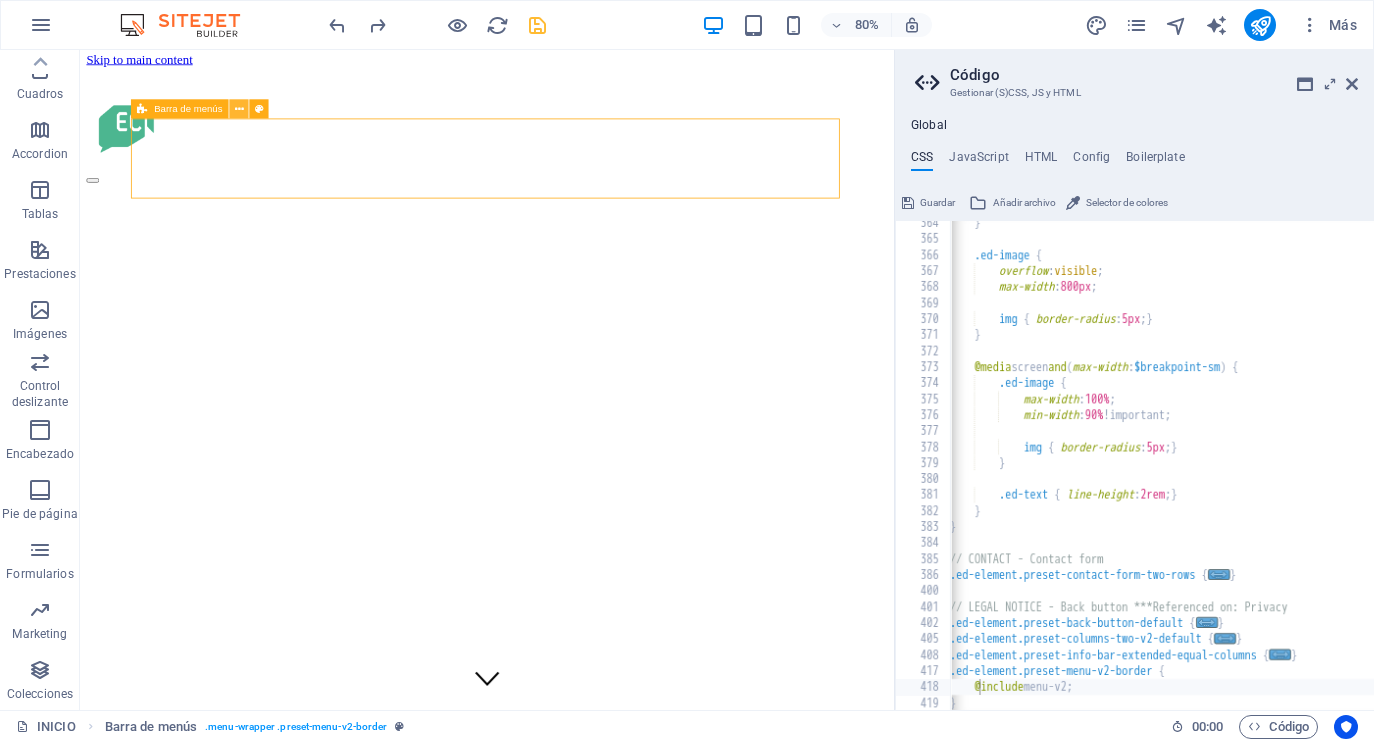 click at bounding box center [239, 108] 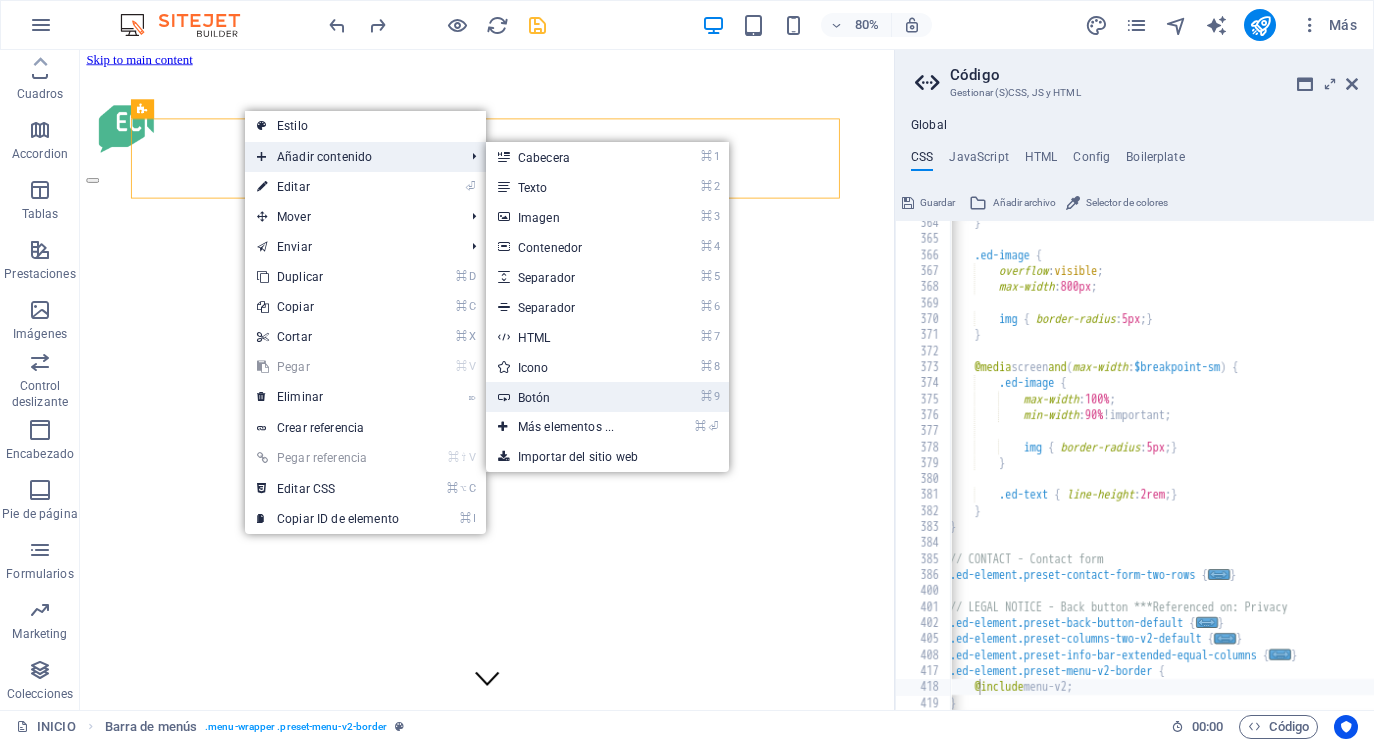drag, startPoint x: 601, startPoint y: 391, endPoint x: 376, endPoint y: 758, distance: 430.48114 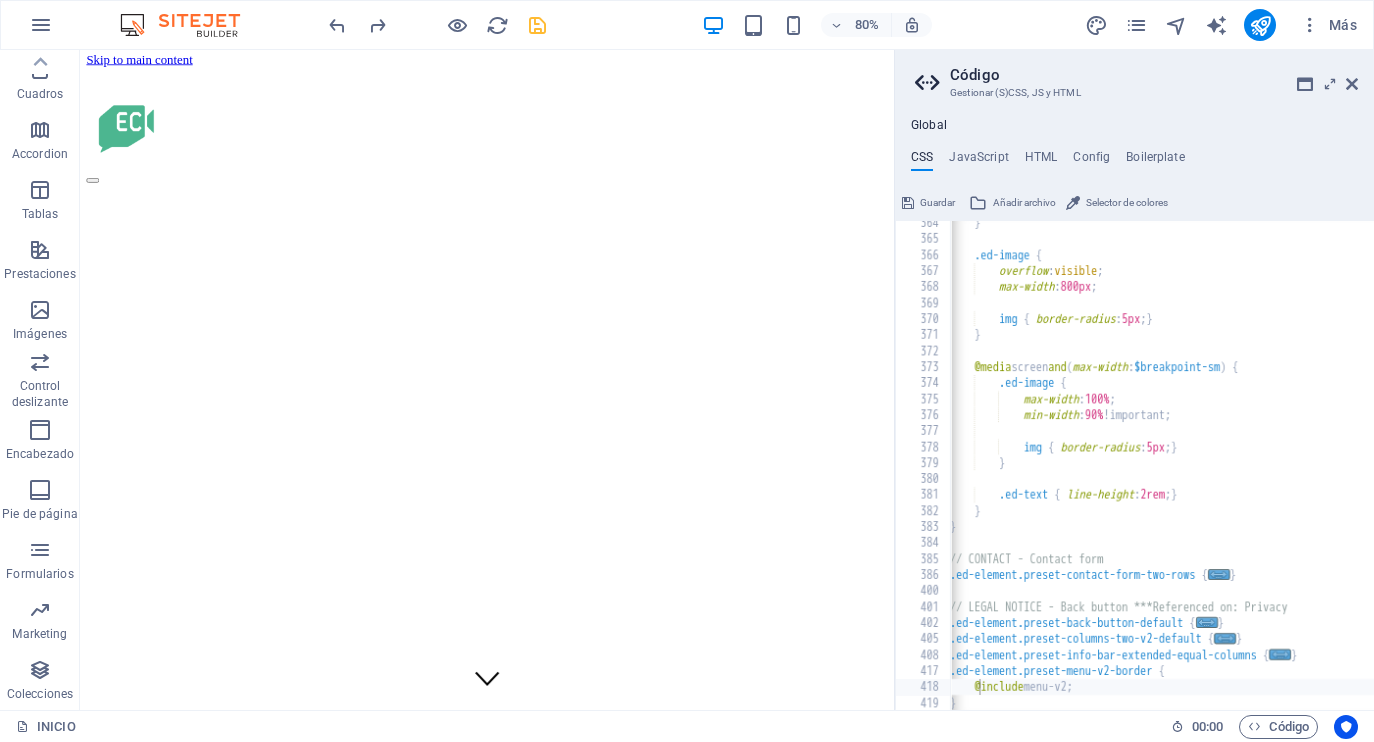drag, startPoint x: 576, startPoint y: 180, endPoint x: 524, endPoint y: 205, distance: 57.697487 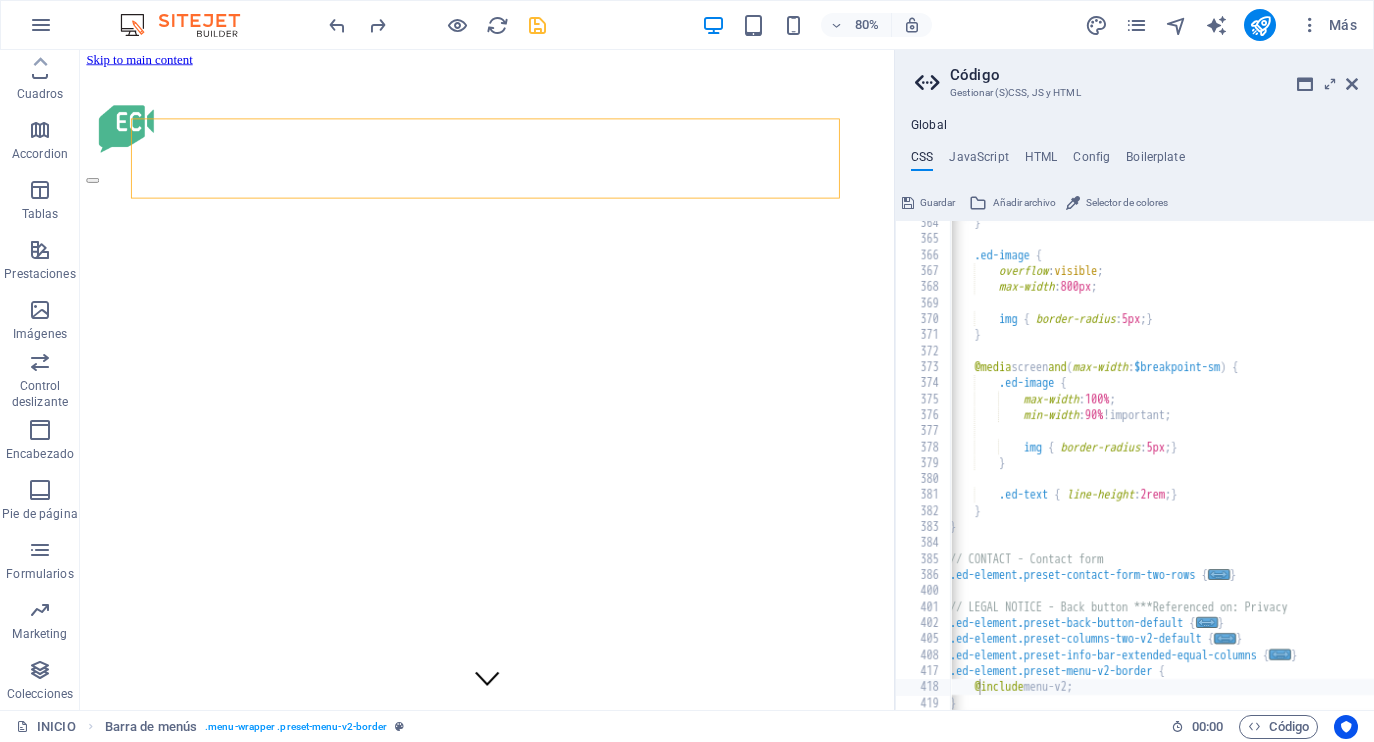 click at bounding box center (589, 146) 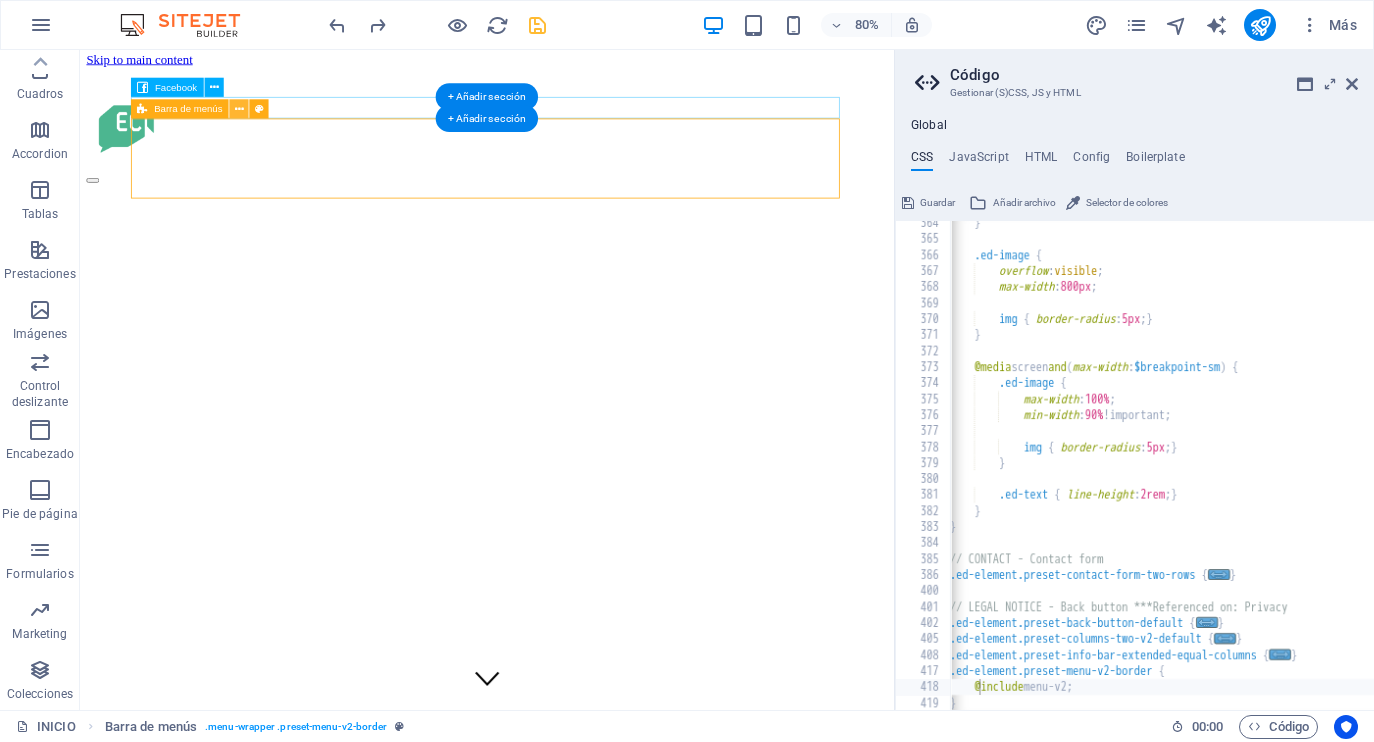click at bounding box center [239, 108] 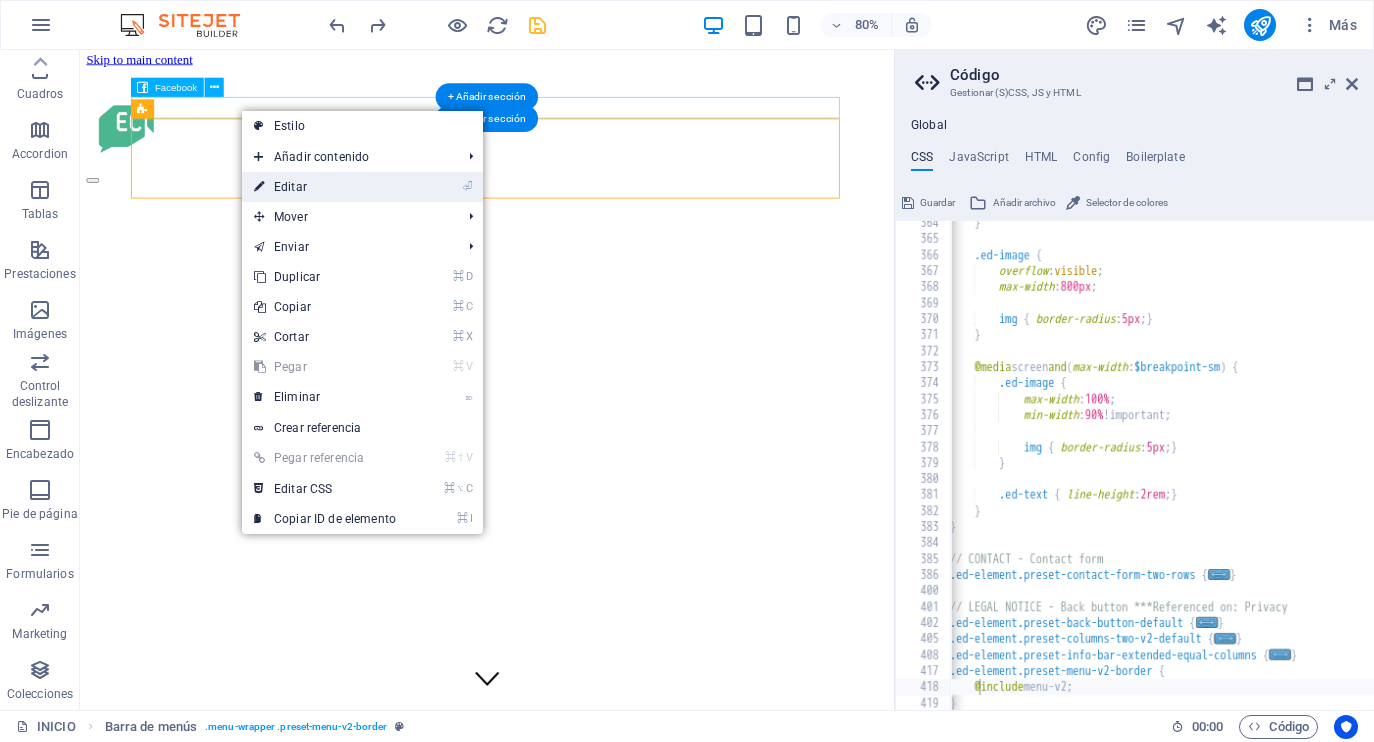 click on "⏎  Editar" at bounding box center [325, 187] 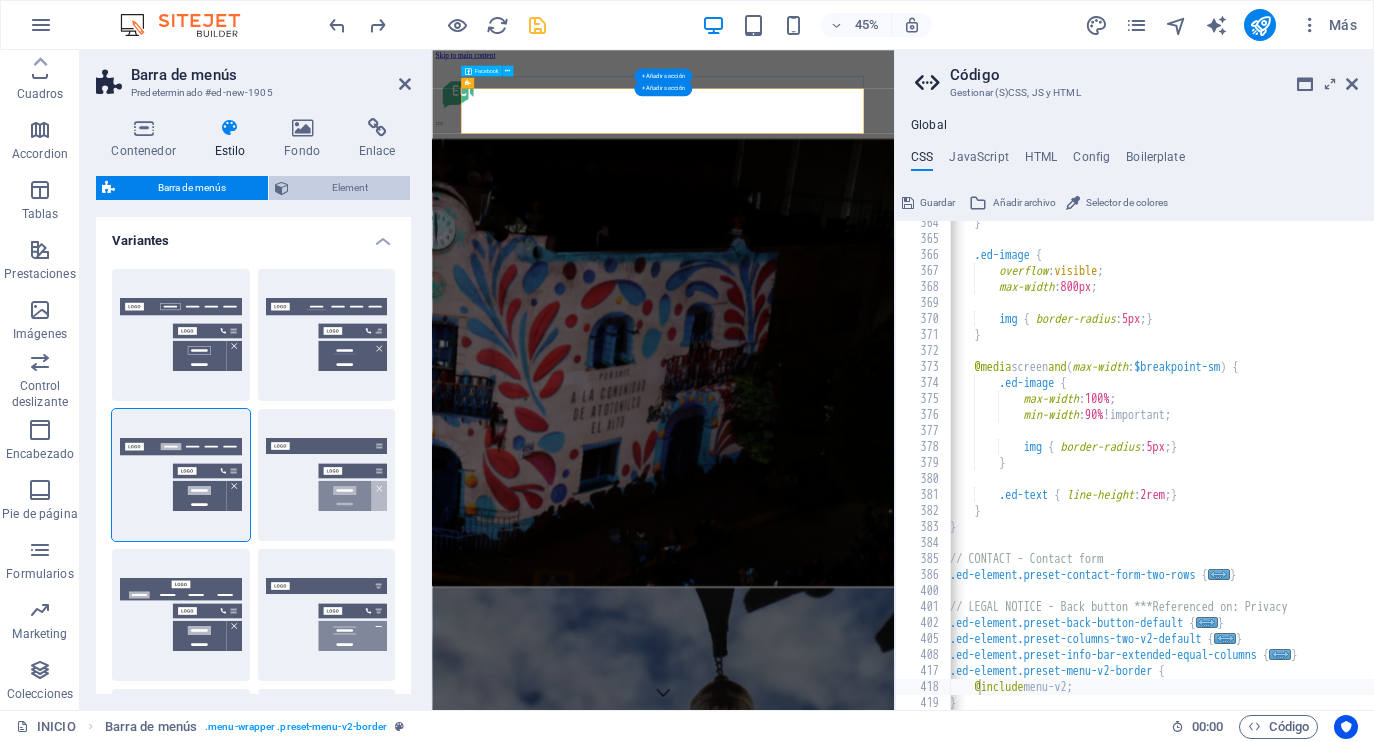 click on "Element" at bounding box center (349, 188) 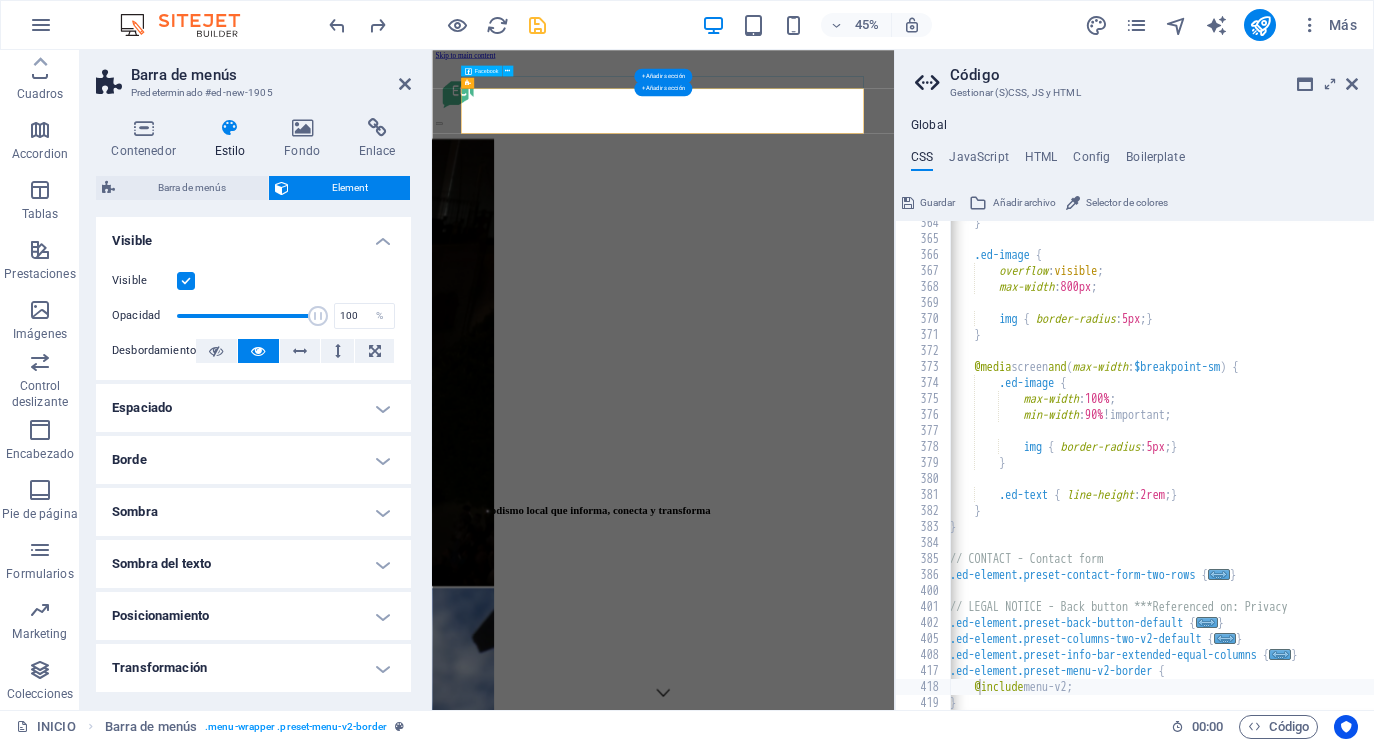 click on "Transformación" at bounding box center [253, 668] 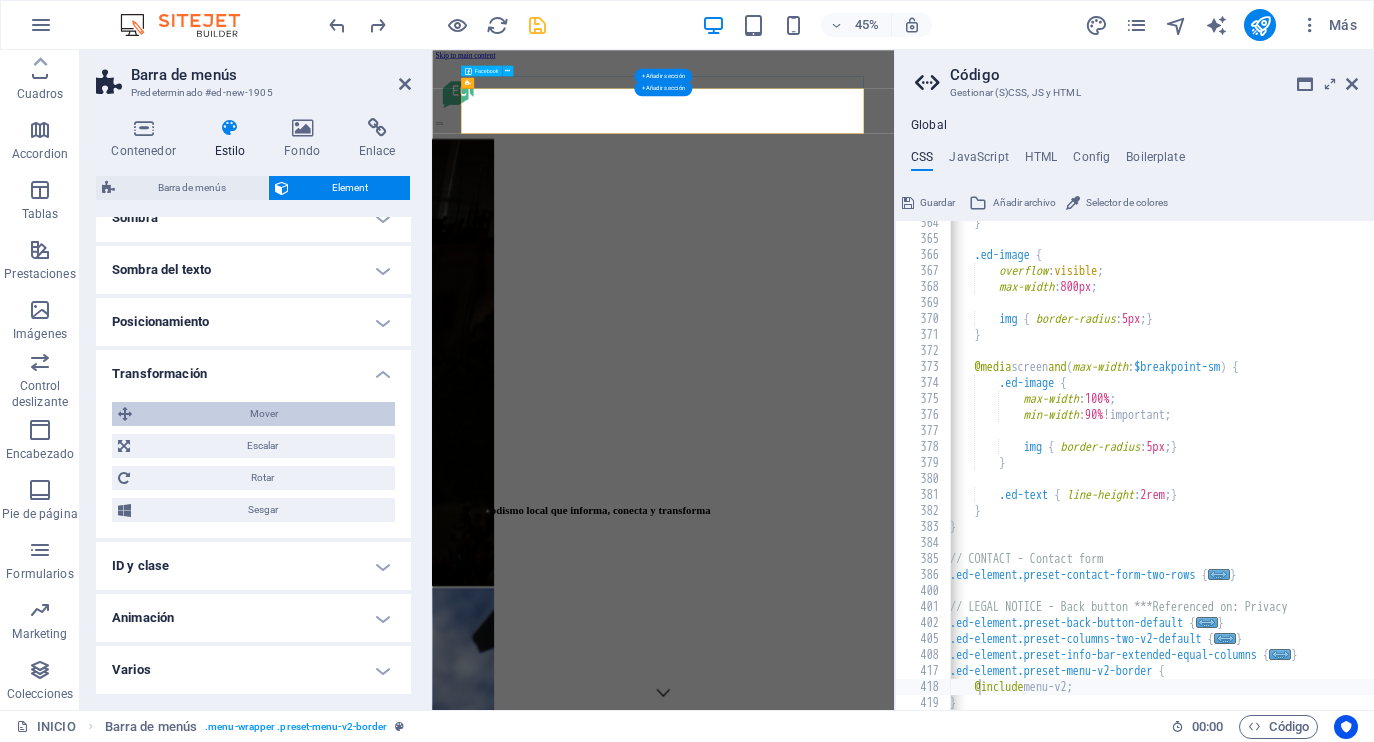 scroll, scrollTop: 293, scrollLeft: 0, axis: vertical 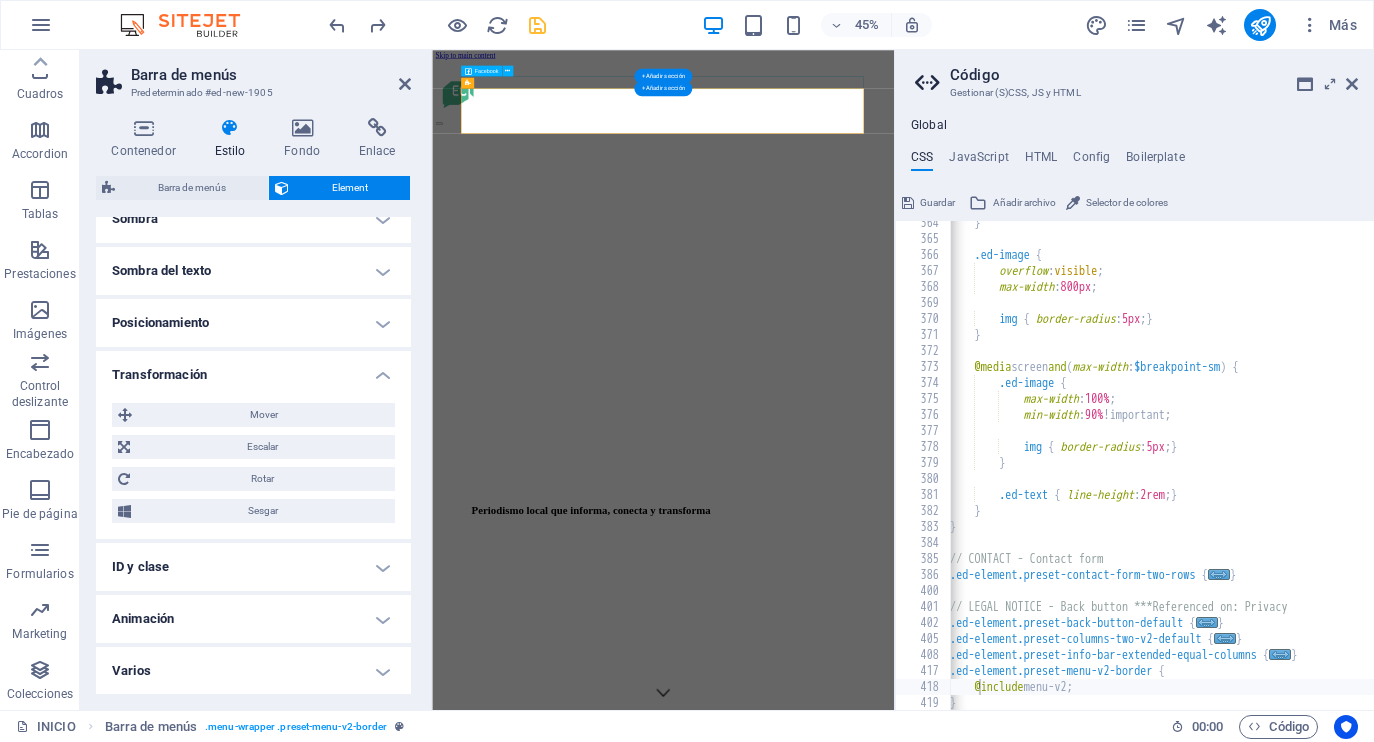 click on "Varios" at bounding box center [253, 671] 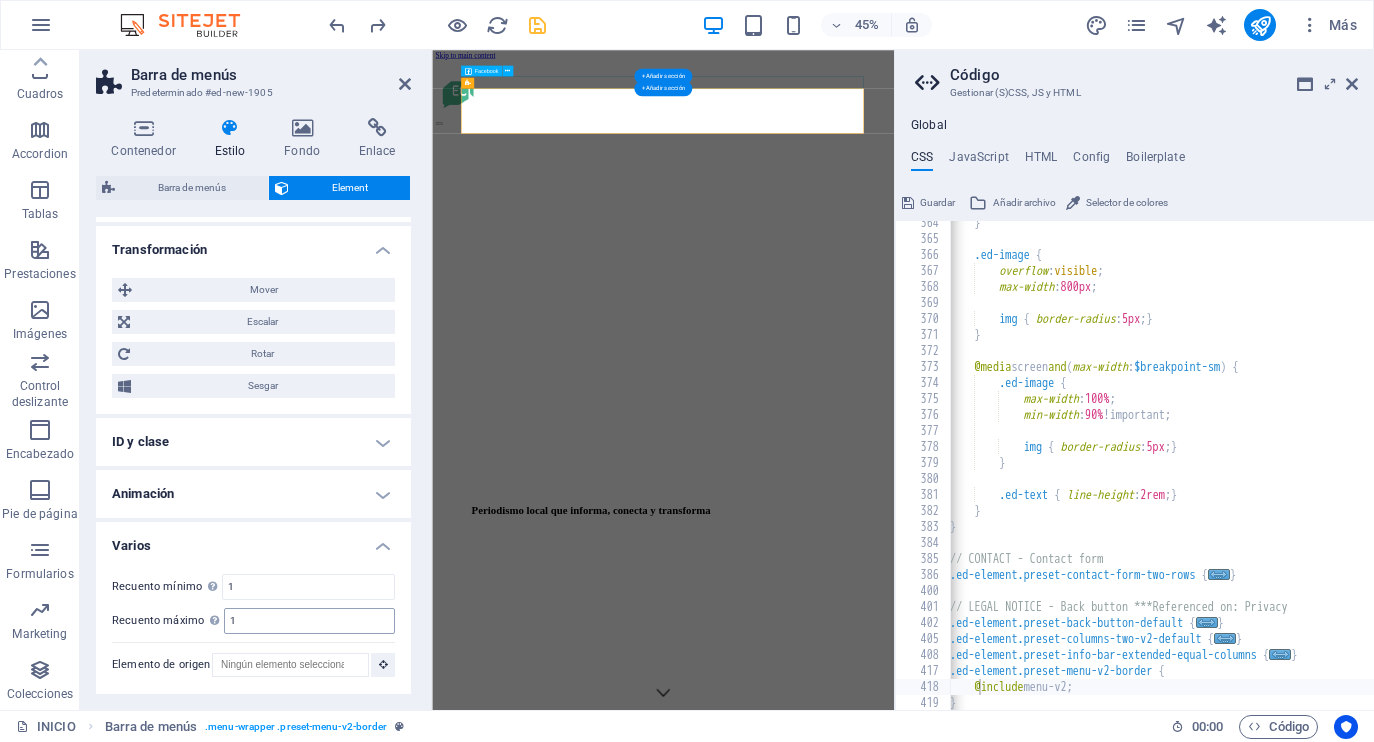 scroll, scrollTop: 417, scrollLeft: 0, axis: vertical 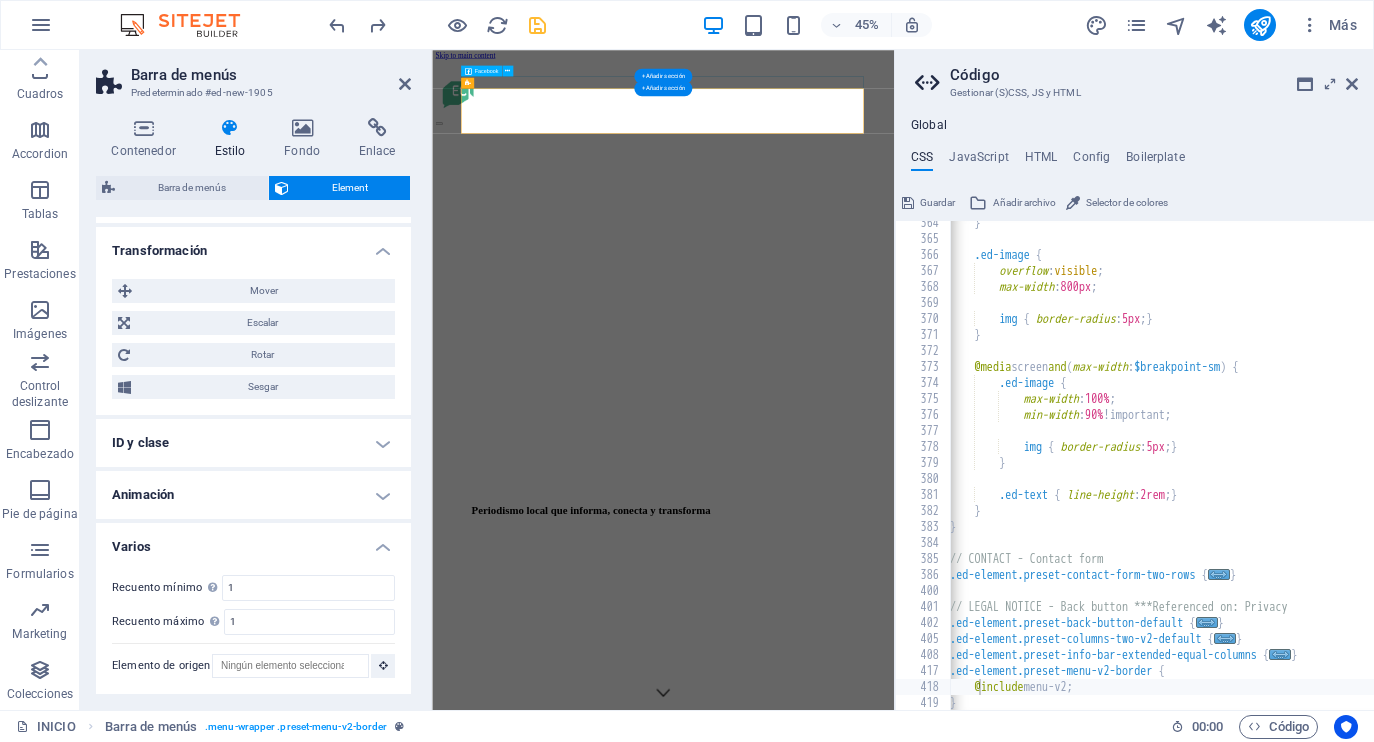 click on "Varios" at bounding box center [253, 541] 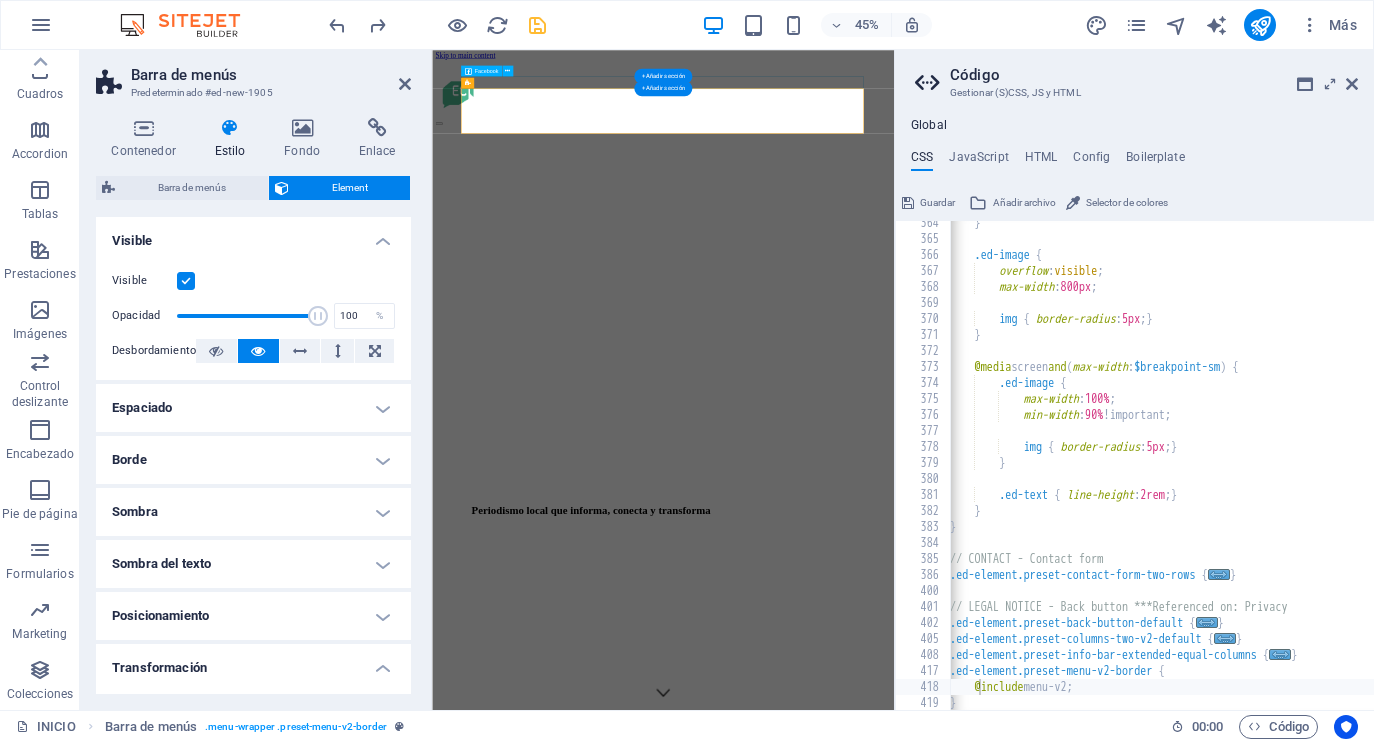 scroll, scrollTop: 0, scrollLeft: 0, axis: both 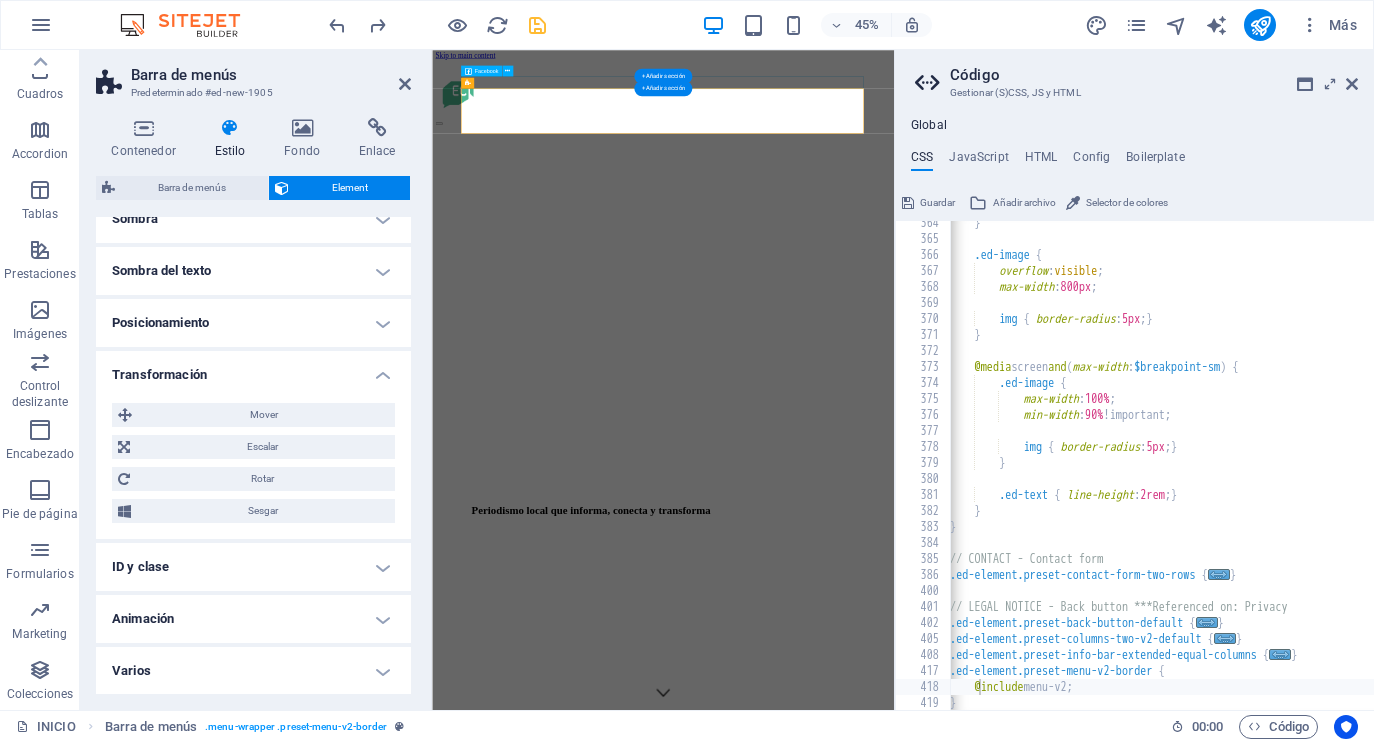 click on "Animación" at bounding box center (253, 619) 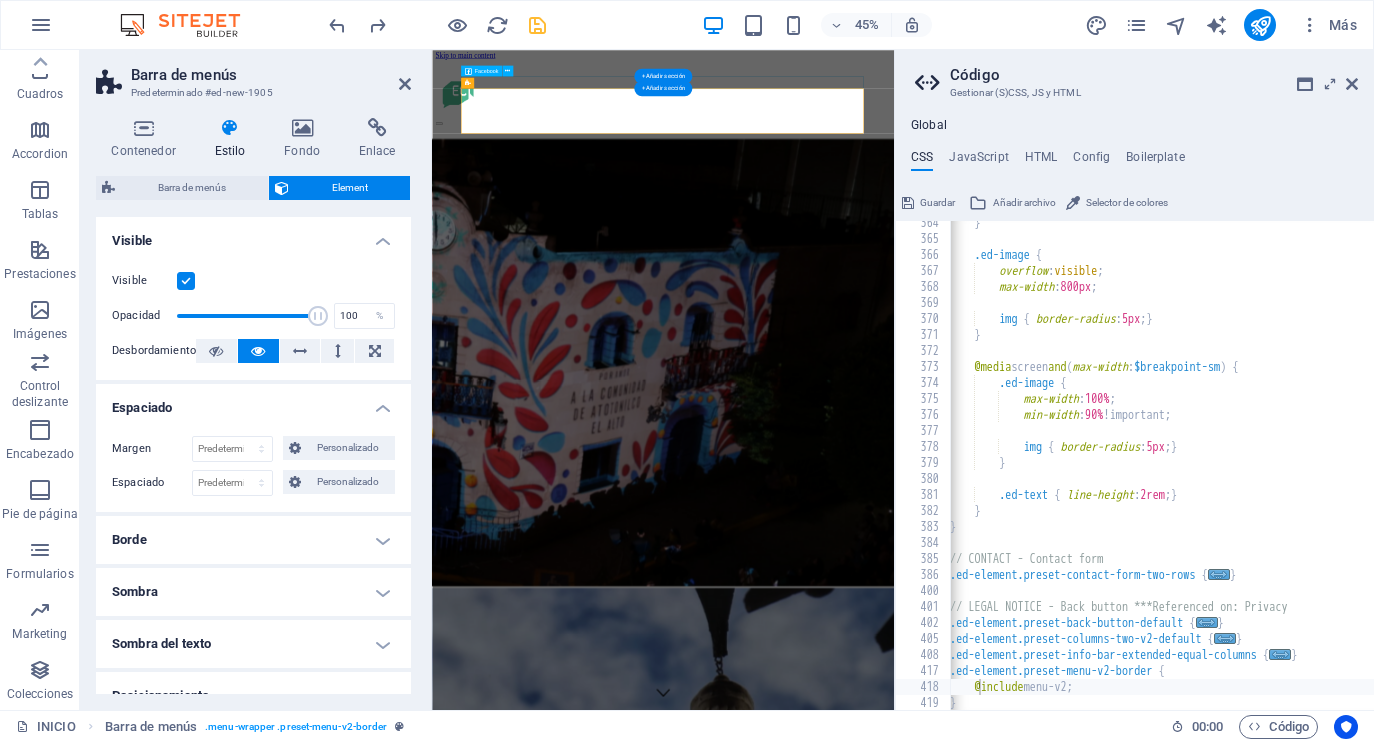 scroll, scrollTop: 0, scrollLeft: 0, axis: both 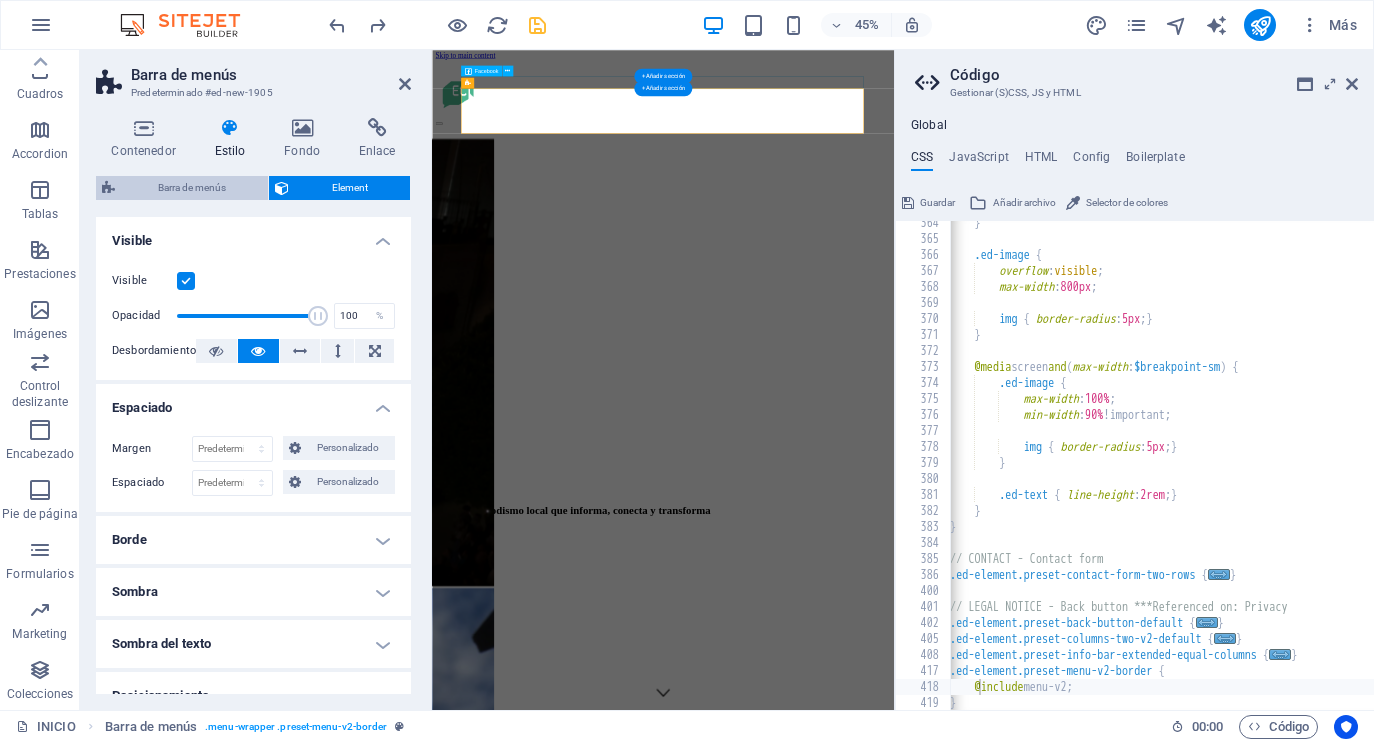 click on "Barra de menús" at bounding box center [191, 188] 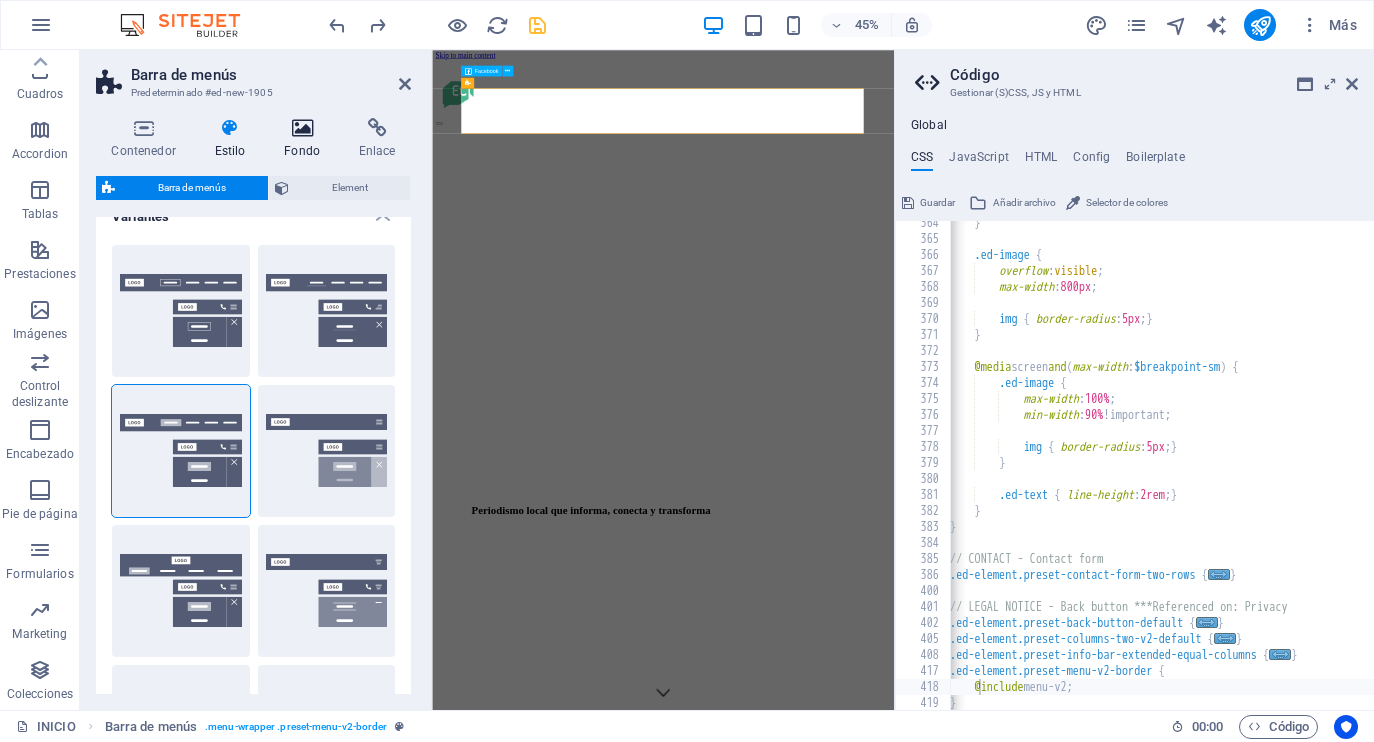 scroll, scrollTop: 23, scrollLeft: 0, axis: vertical 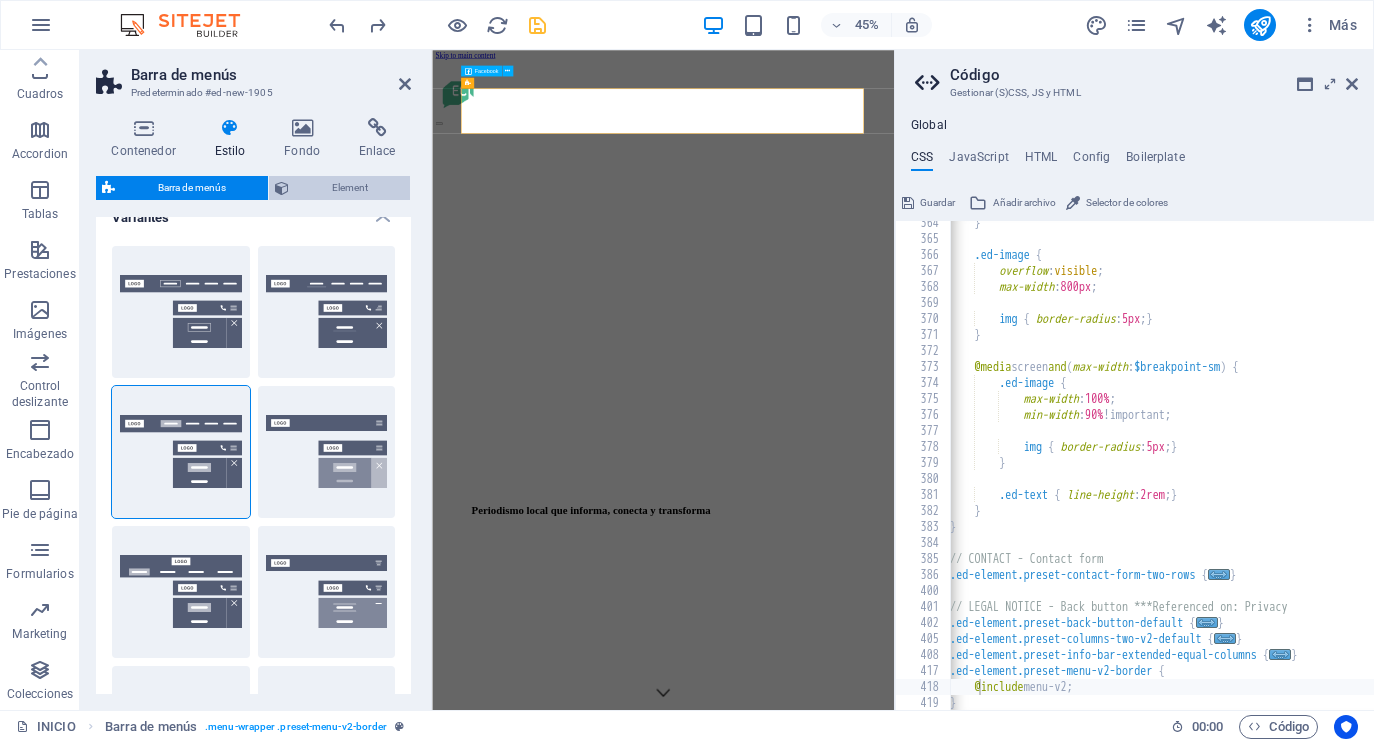 click at bounding box center (282, 188) 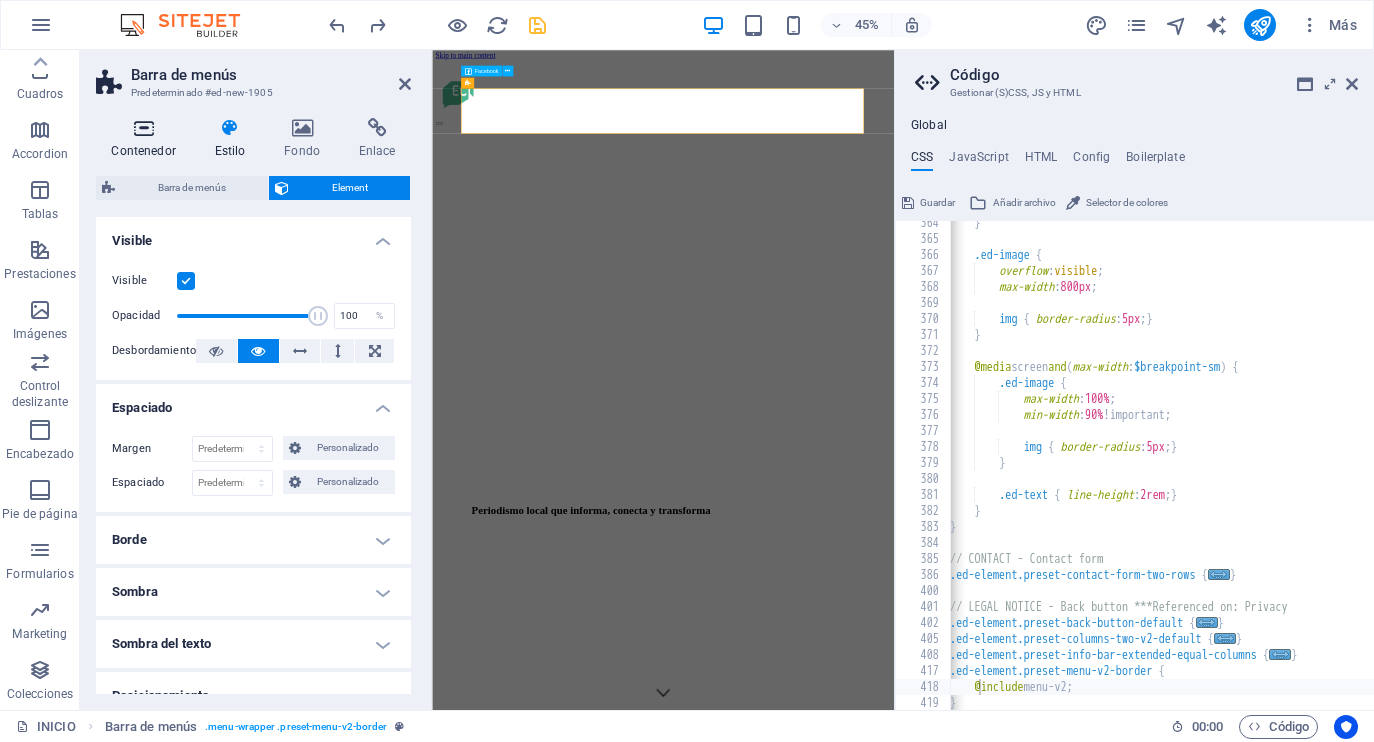 click at bounding box center (143, 128) 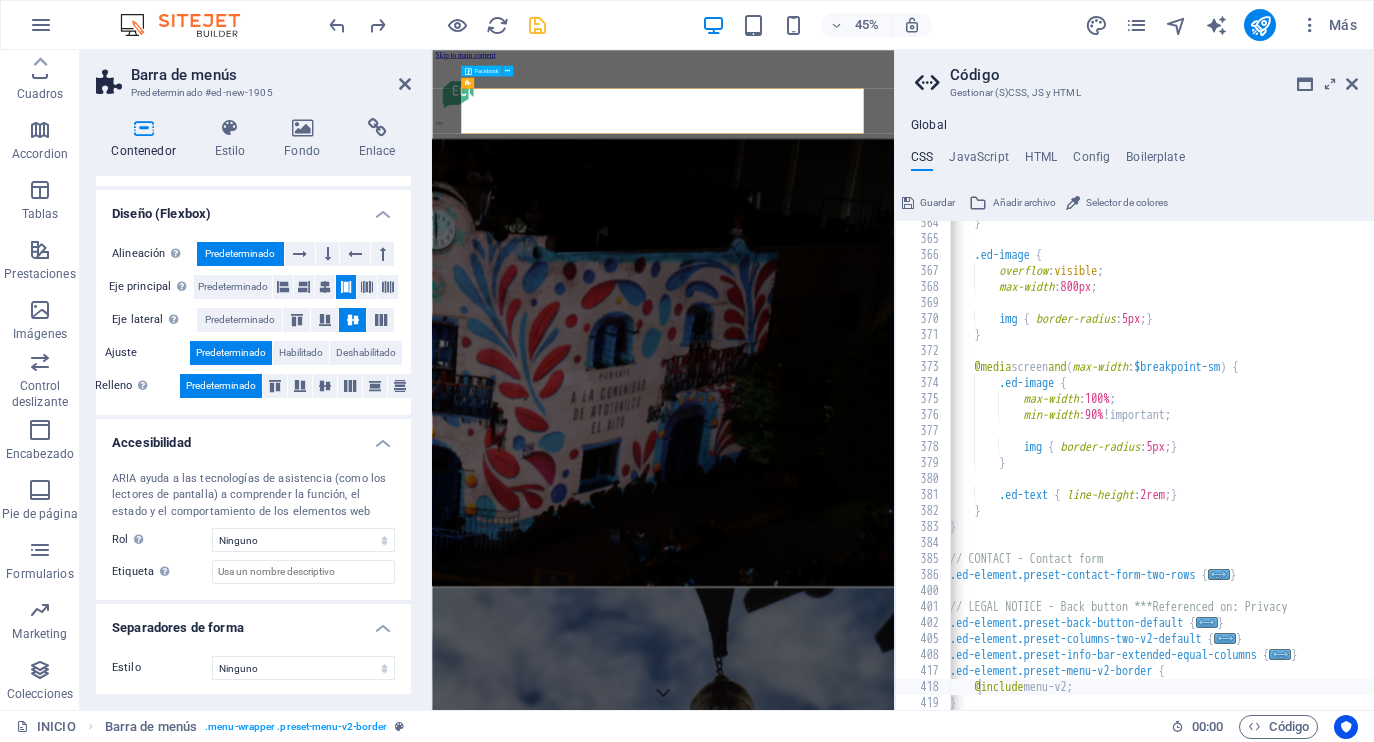 scroll, scrollTop: 278, scrollLeft: 0, axis: vertical 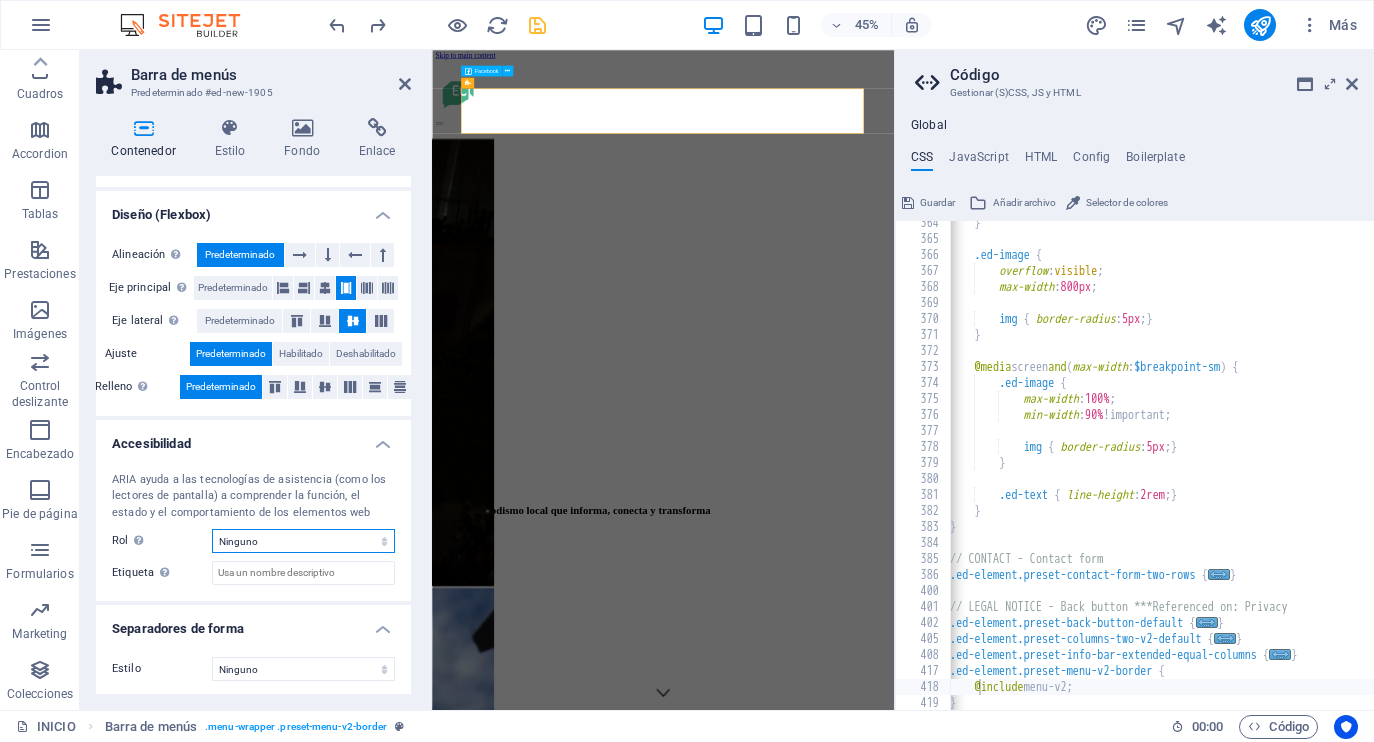 select on "header" 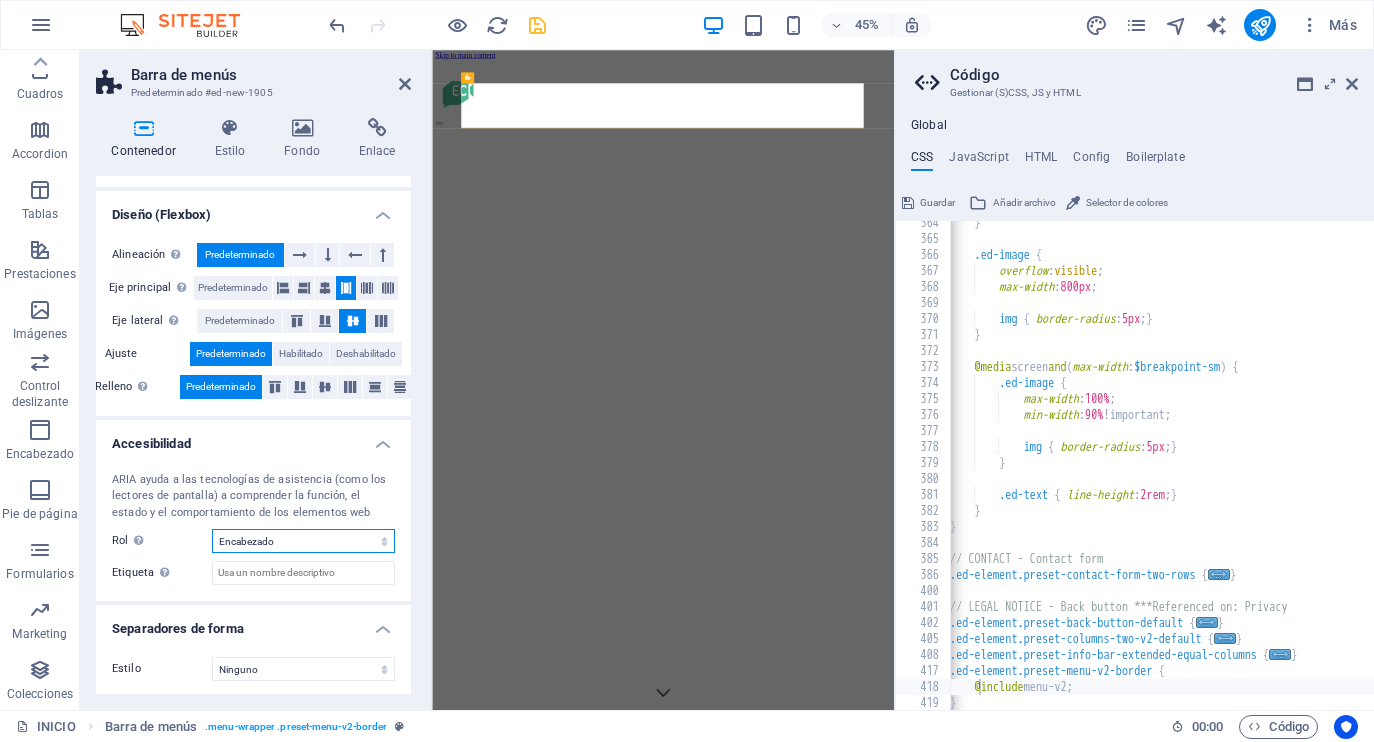 scroll, scrollTop: 18, scrollLeft: 0, axis: vertical 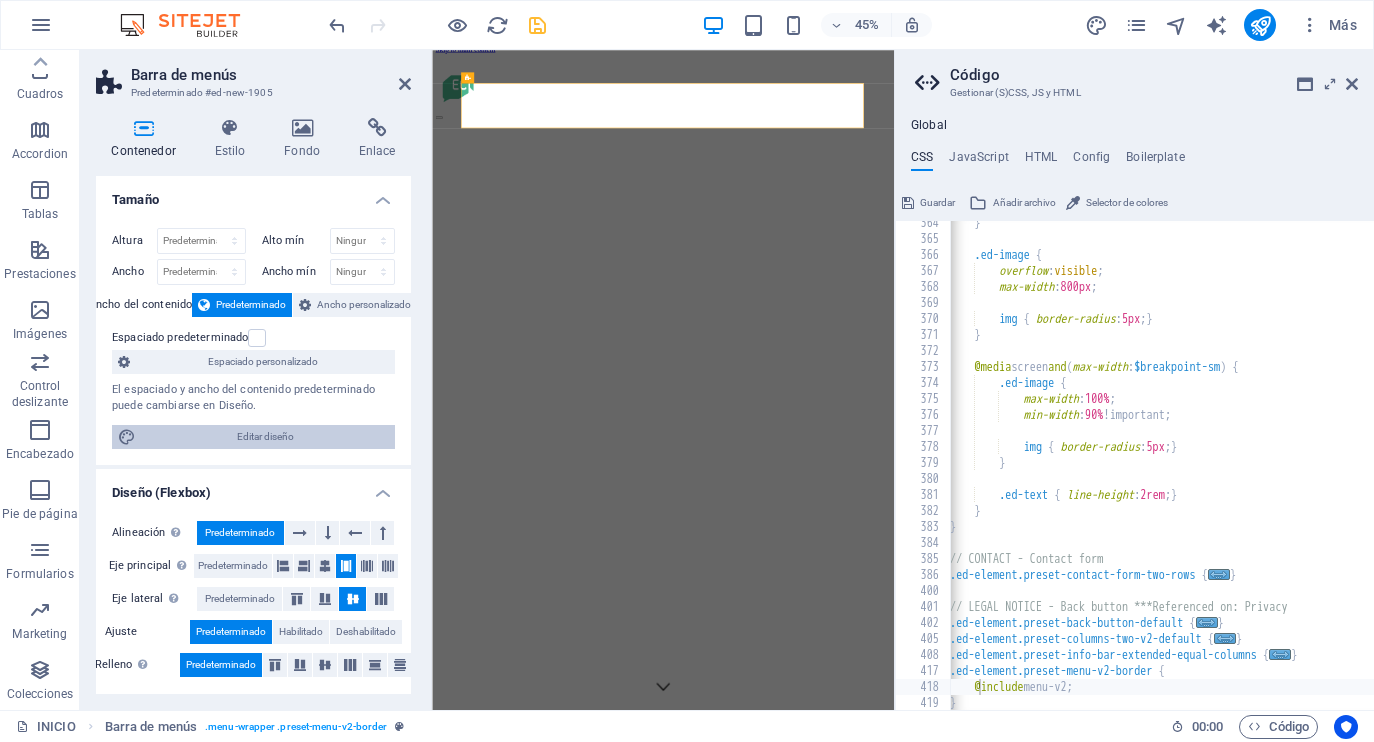 click on "Editar diseño" at bounding box center [265, 437] 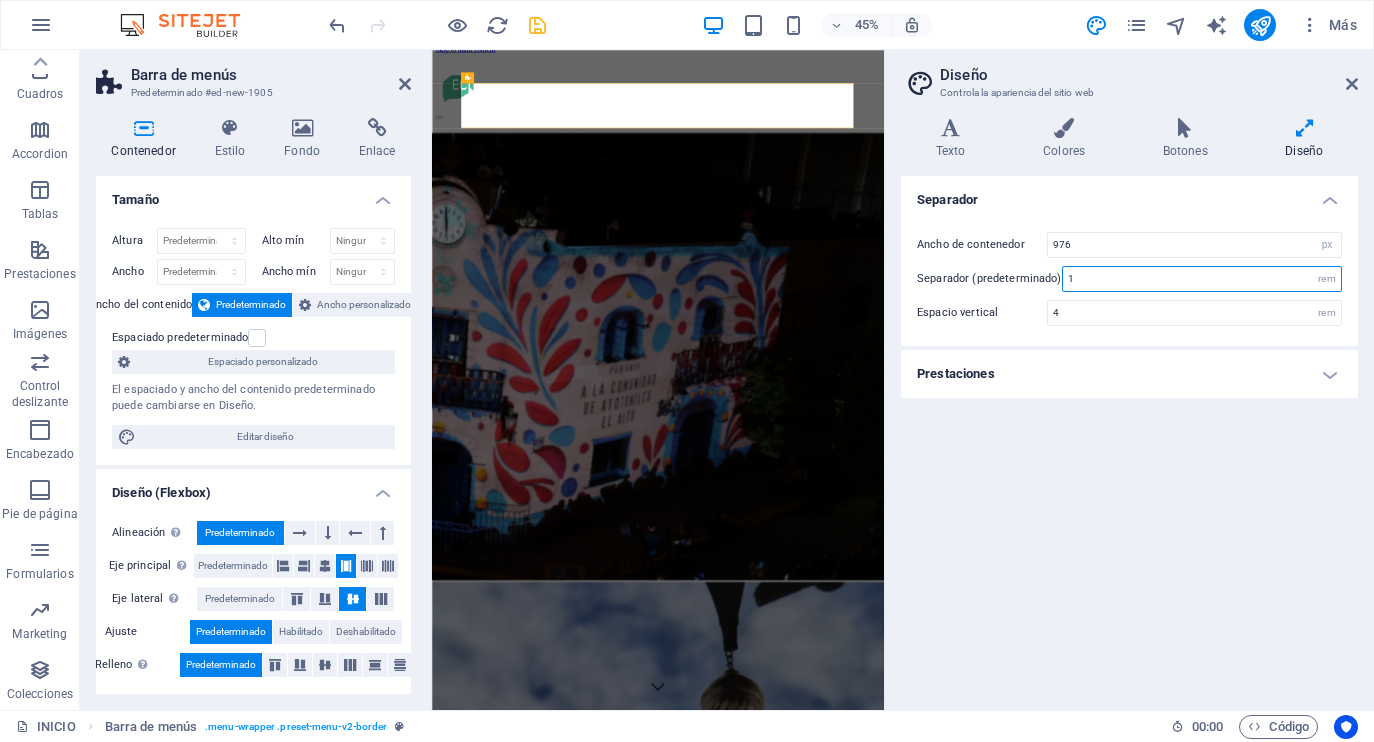 drag, startPoint x: 1075, startPoint y: 278, endPoint x: 1057, endPoint y: 278, distance: 18 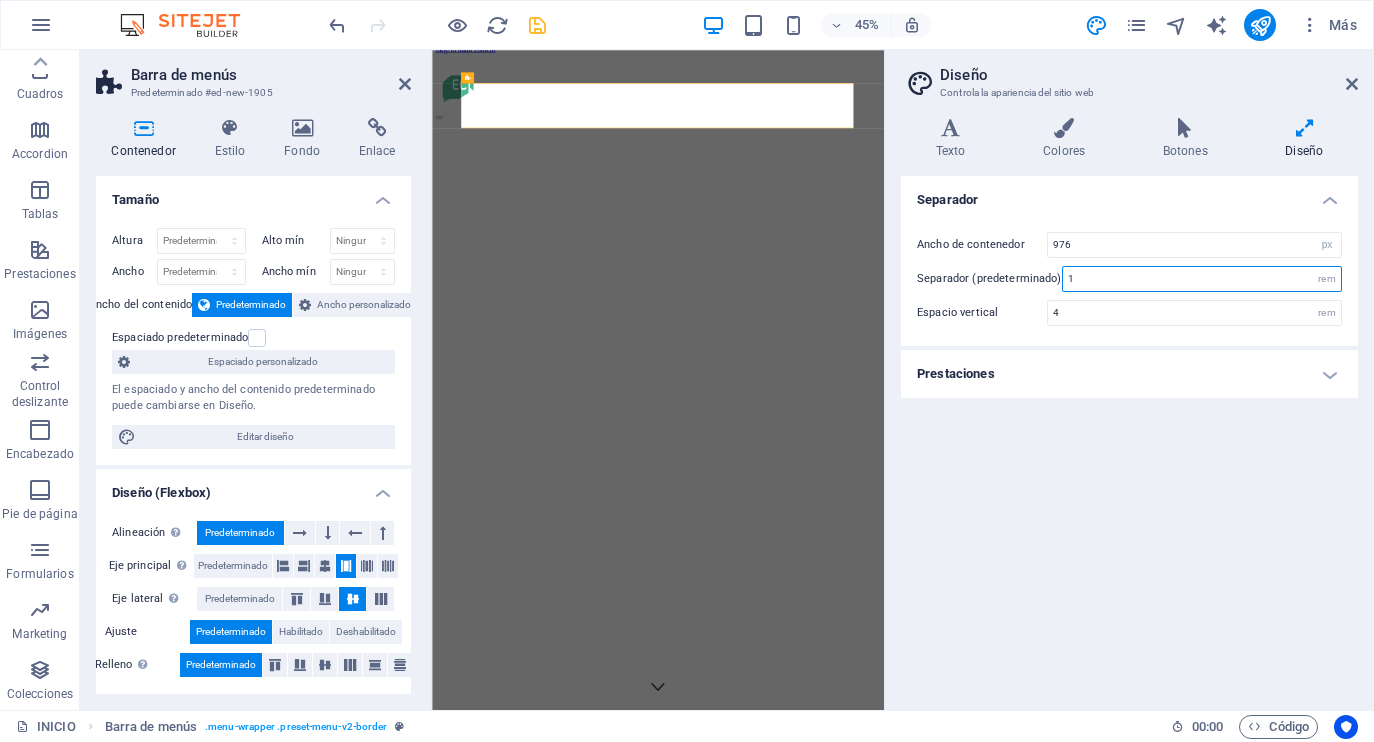 type on "4" 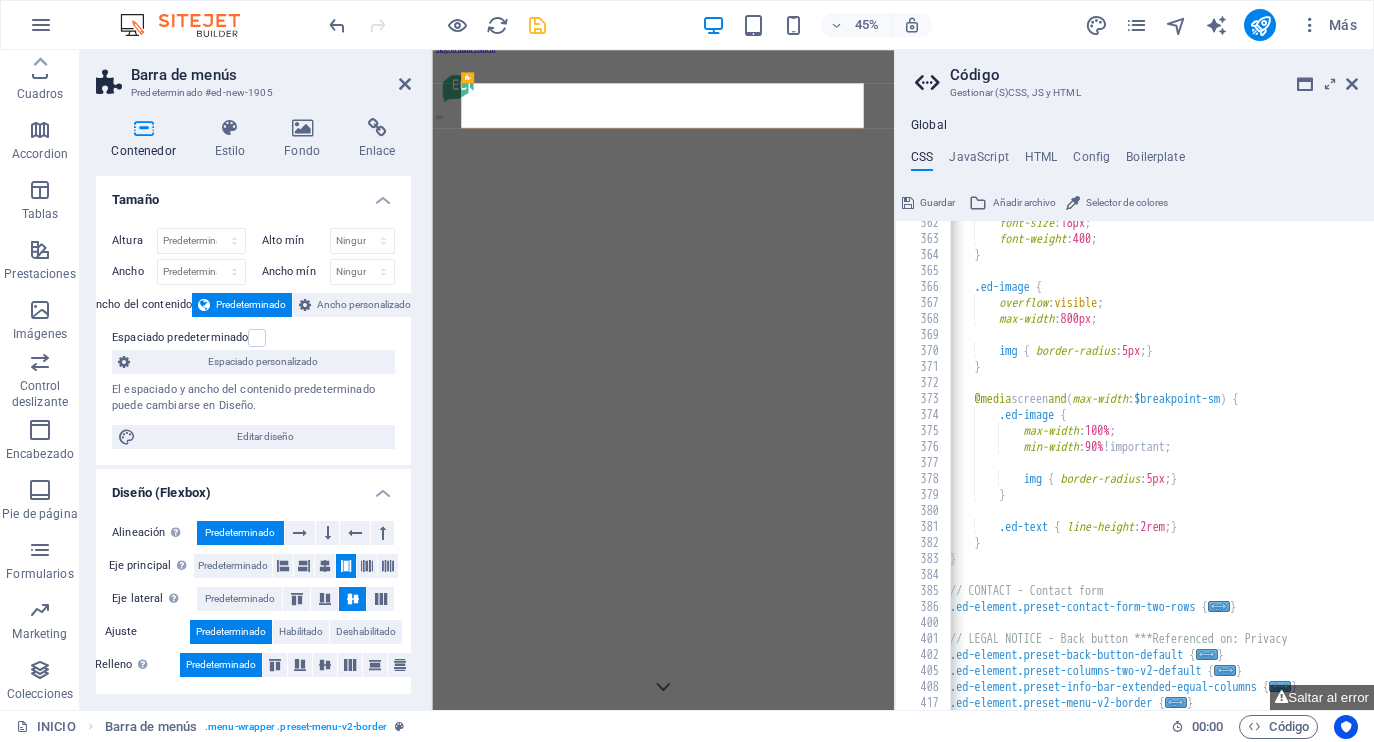 scroll, scrollTop: 1414, scrollLeft: 0, axis: vertical 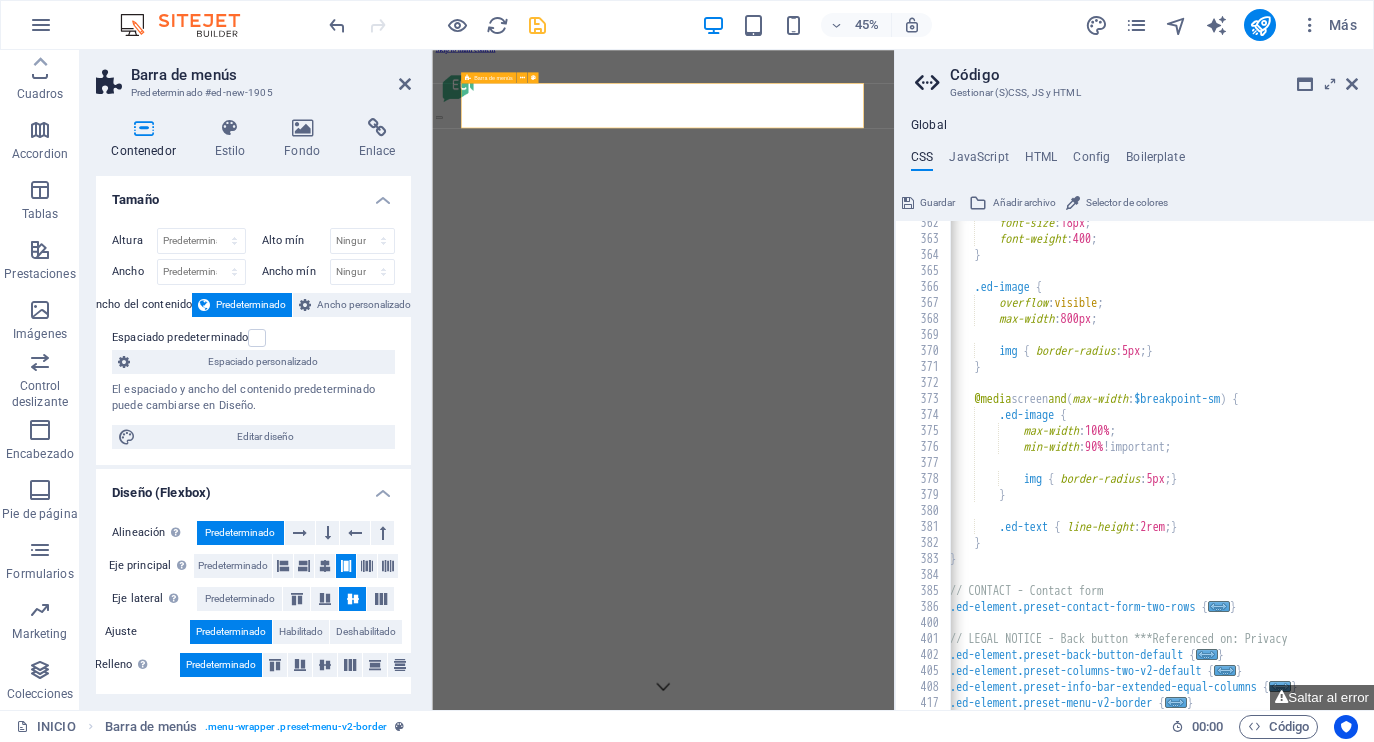 click at bounding box center [945, 134] 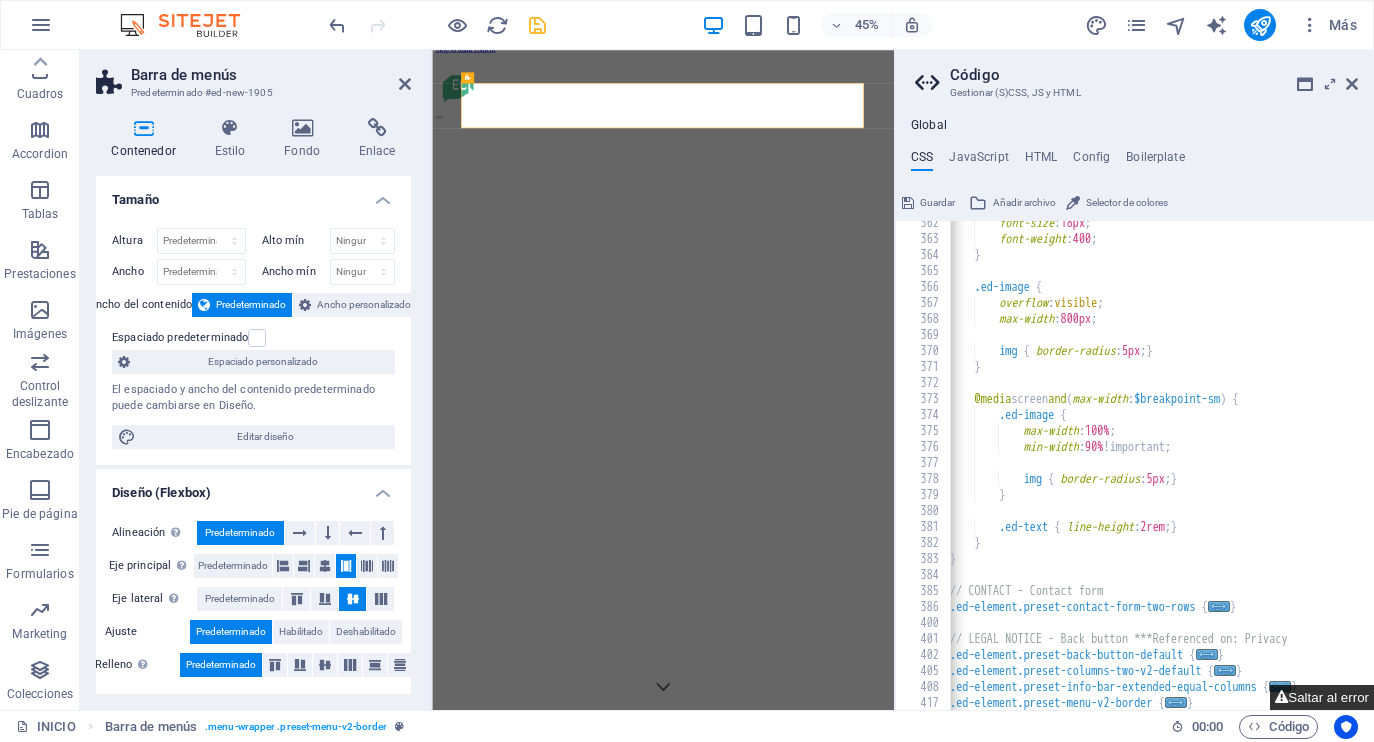 click on "Saltar al error" at bounding box center (1322, 697) 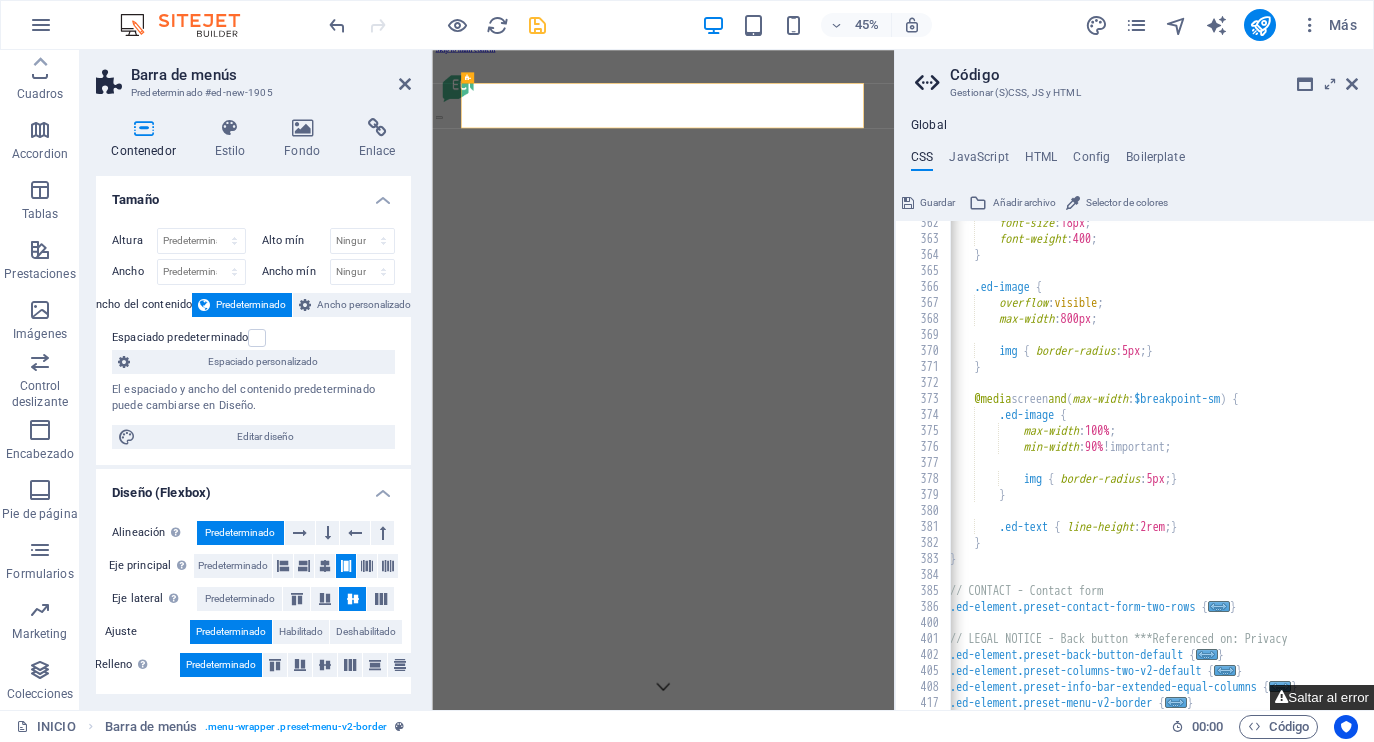 type on "$menu-wrapper-background: #d4006c" 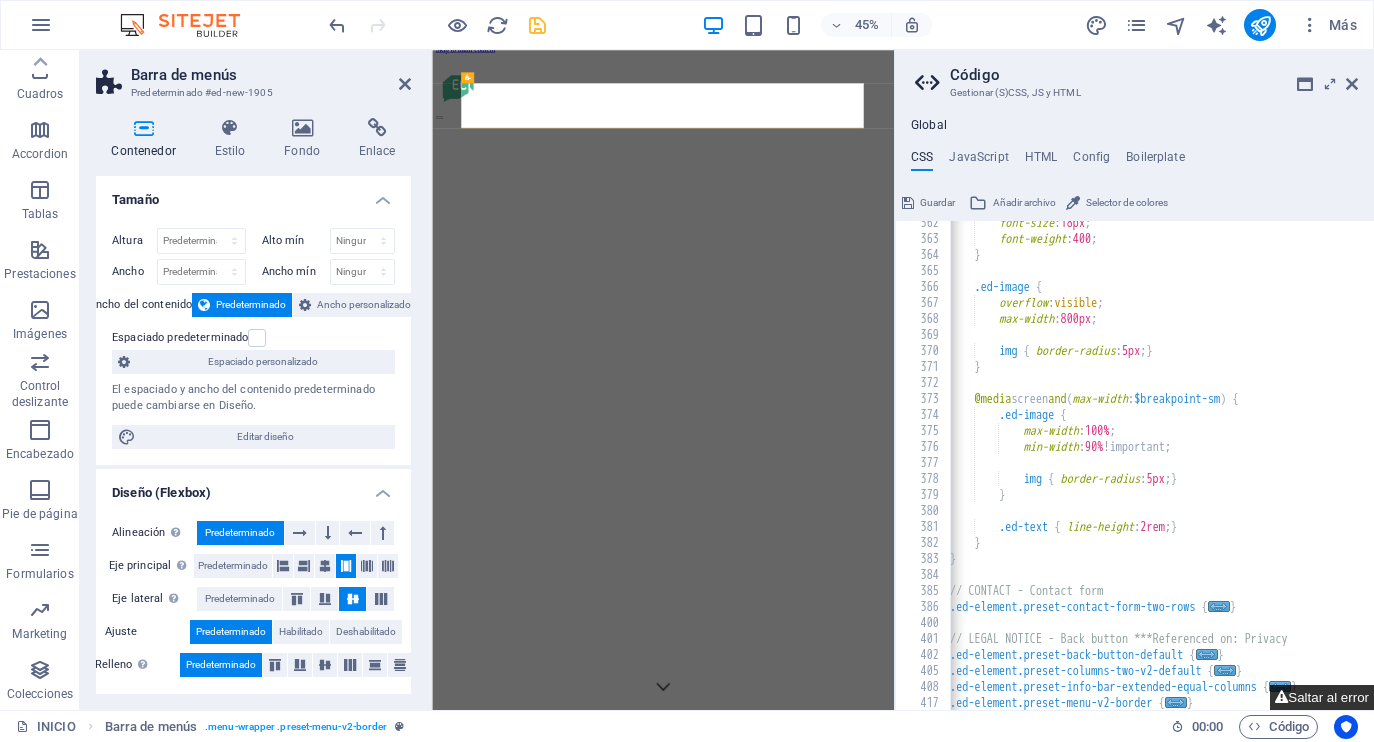 scroll, scrollTop: 1179, scrollLeft: 0, axis: vertical 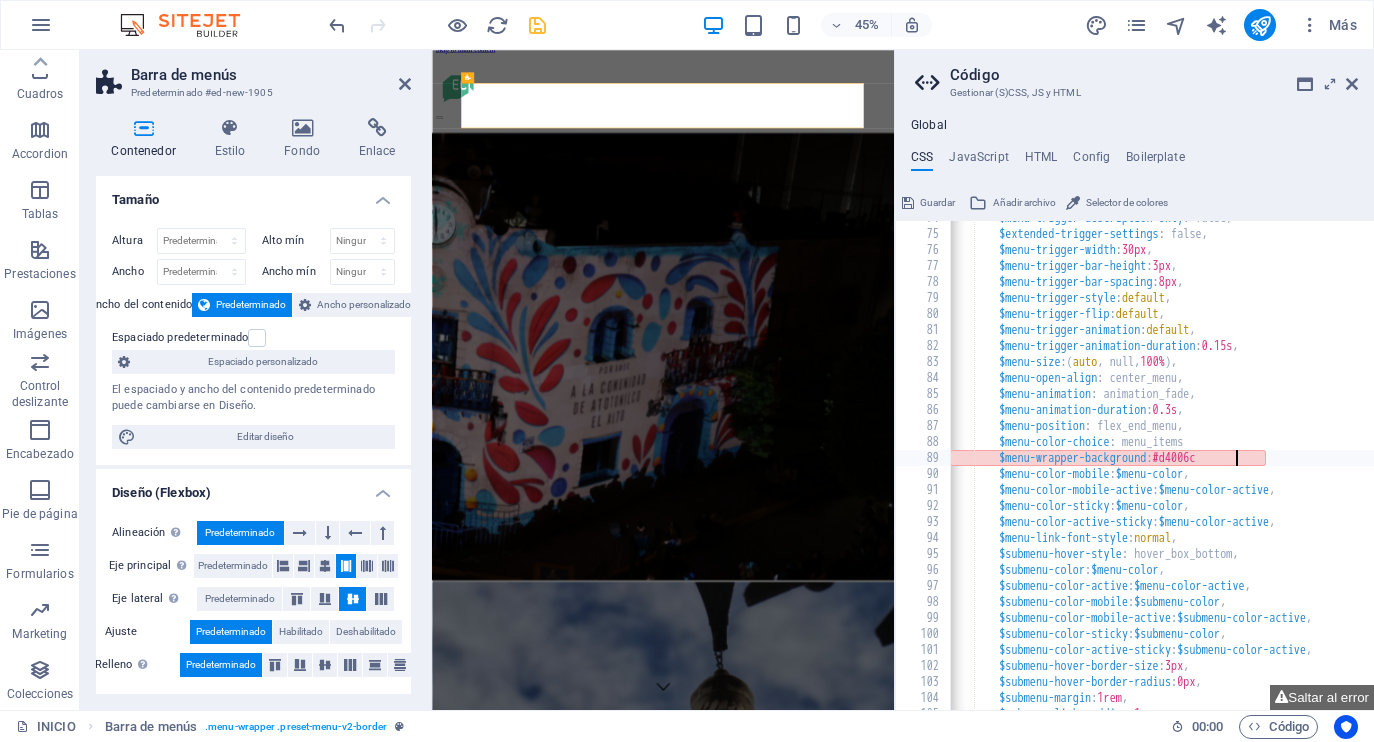 click on "$menu-trigger-description-only : false,            $extended-trigger-settings : false,            $menu-trigger-width :  30px ,            $menu-trigger-bar-height :  3px ,            $menu-trigger-bar-spacing :  8px ,            $menu-trigger-style :  default ,            $menu-trigger-flip :  default ,            $menu-trigger-animation :  default ,            $menu-trigger-animation-duration :  0.15s ,            $menu-size :  ( auto , null,  100% ) ,            $menu-open-align : center_menu,            $menu-animation : animation_fade,            $menu-animation-duration :  0.3s ,            $menu-position : flex_end_menu,            $menu-color-choice : menu_items            $menu-wrapper-background :  #d4006c              $menu-color-mobile :  $menu-color ,            $menu-color-mobile-active :  $menu-color-active ,            $menu-color-sticky :  $menu-color ,            $menu-color-active-sticky :  $menu-color-active ,            $menu-link-font-style :  normal ,                      :" at bounding box center (1273, 471) 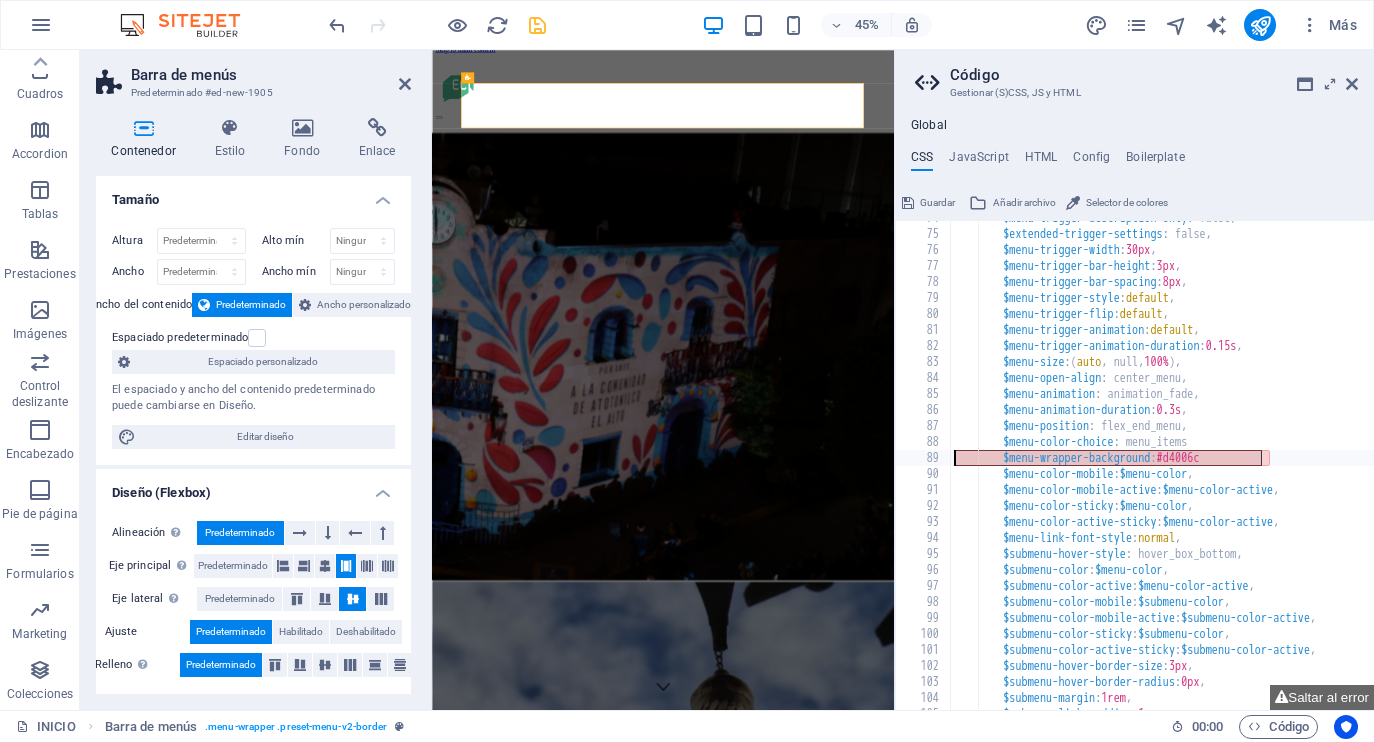 drag, startPoint x: 1261, startPoint y: 457, endPoint x: 954, endPoint y: 462, distance: 307.0407 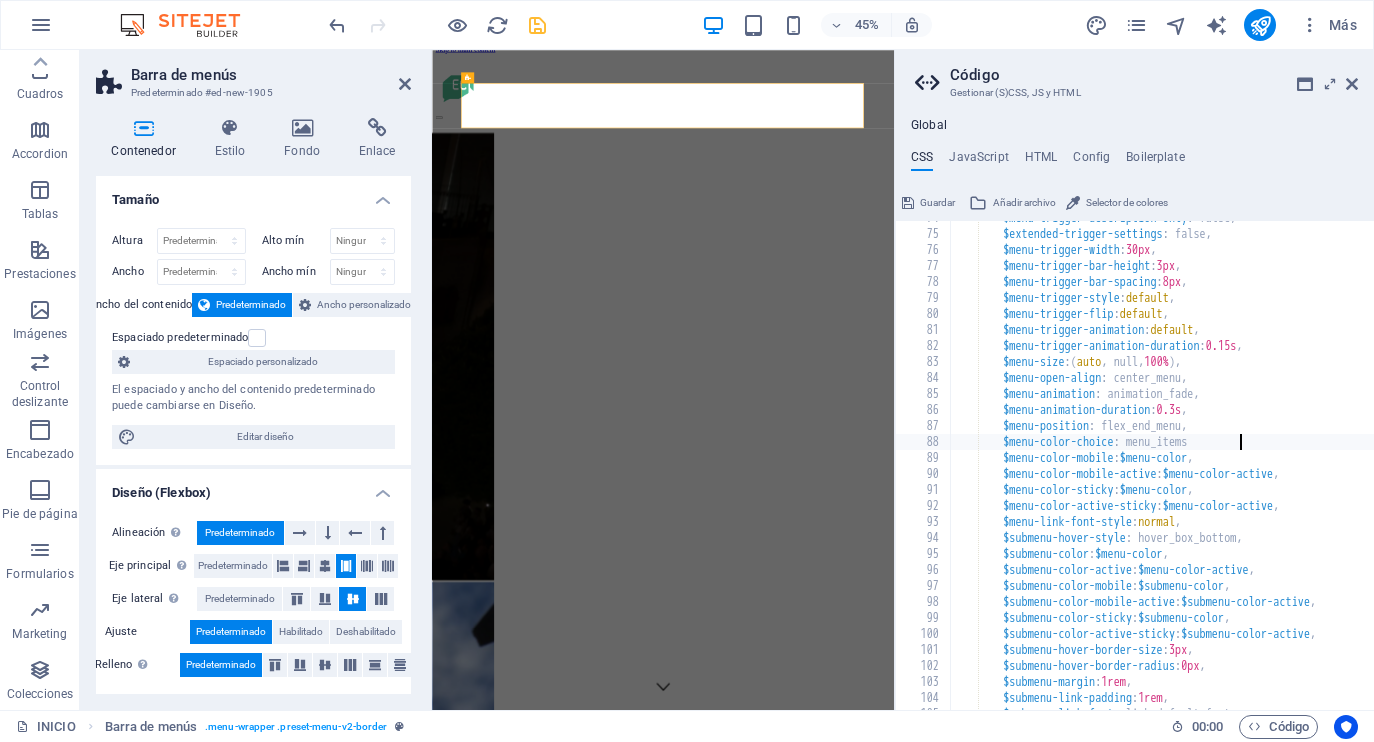 click on "$menu-trigger-description-only : false,            $extended-trigger-settings : false,            $menu-trigger-width :  30px ,            $menu-trigger-bar-height :  3px ,            $menu-trigger-bar-spacing :  8px ,            $menu-trigger-style :  default ,            $menu-trigger-flip :  default ,            $menu-trigger-animation :  default ,            $menu-trigger-animation-duration :  0.15s ,            $menu-size :  ( auto , null,  100% ) ,            $menu-open-align : center_menu,            $menu-animation : animation_fade,            $menu-animation-duration :  0.3s ,            $menu-position : flex_end_menu,            $menu-color-choice : menu_items            $menu-color-mobile :  $menu-color ,            $menu-color-mobile-active :  $menu-color-active ,            $menu-color-sticky :  $menu-color ,            $menu-color-active-sticky :  $menu-color-active ,            $menu-link-font-style :  normal ,            $submenu-hover-style : hover_box_bottom,            :  ," at bounding box center [1277, 471] 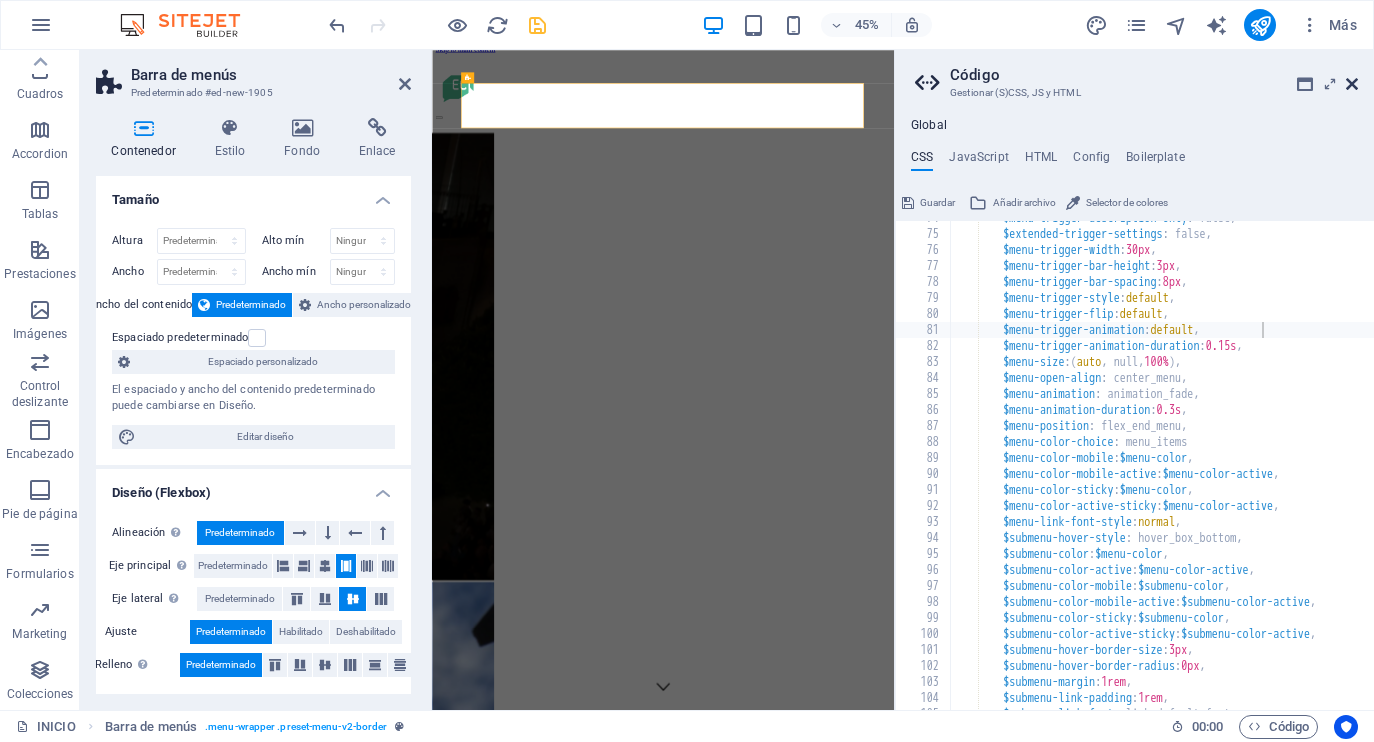 click at bounding box center [1352, 84] 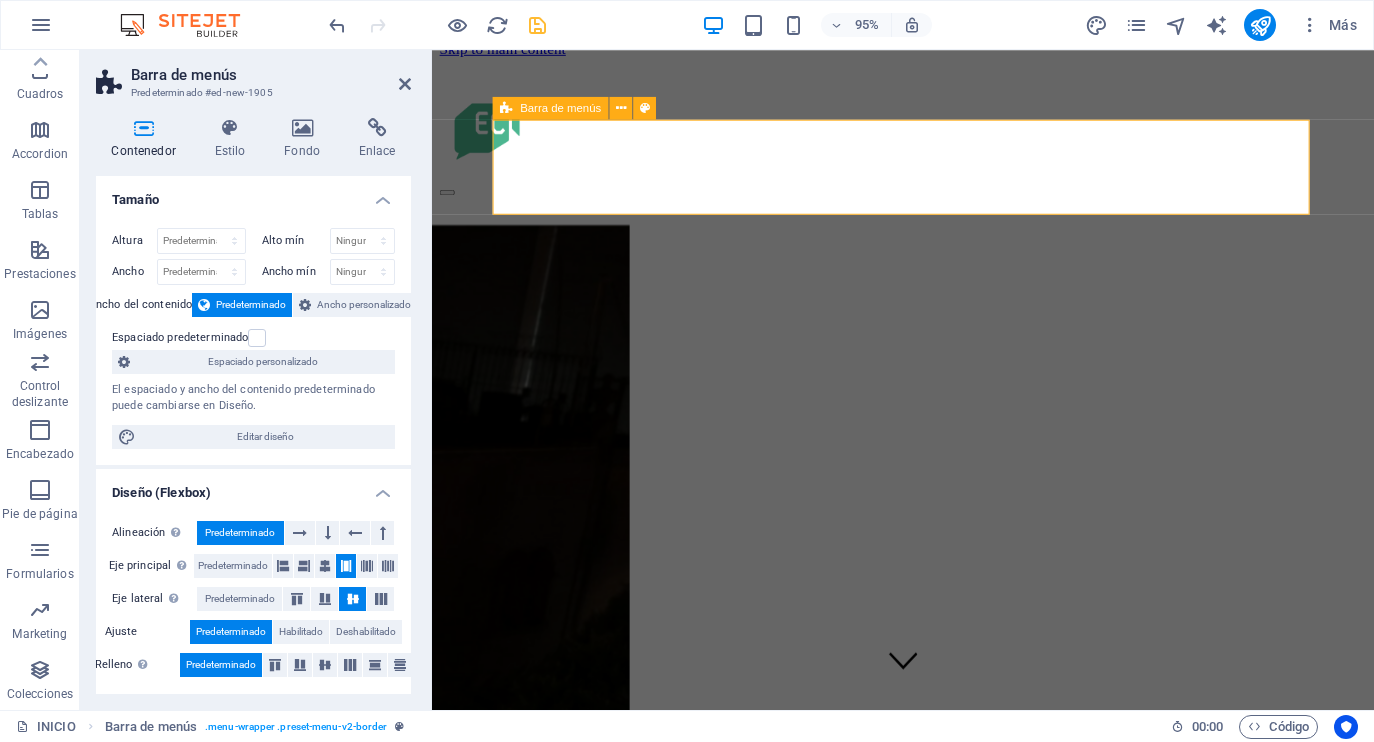 click at bounding box center [928, 134] 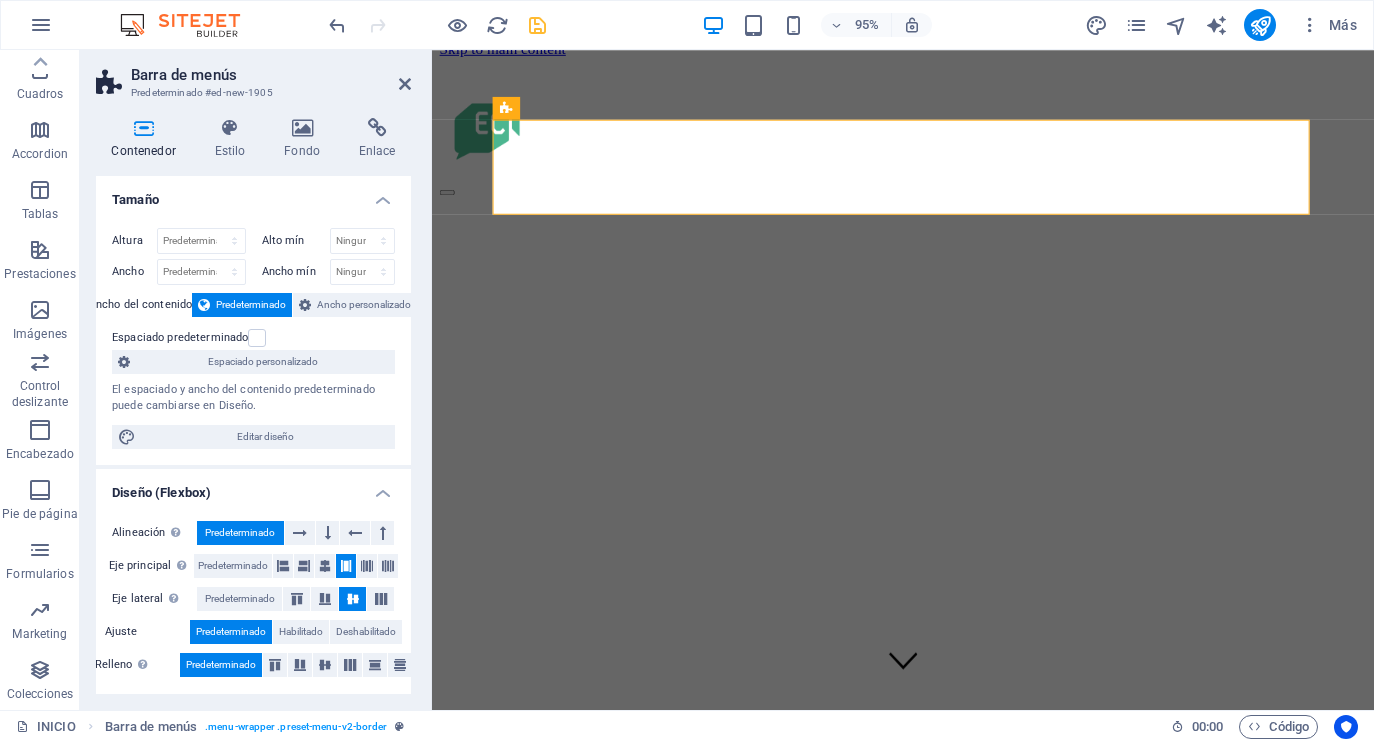 click at bounding box center (928, 134) 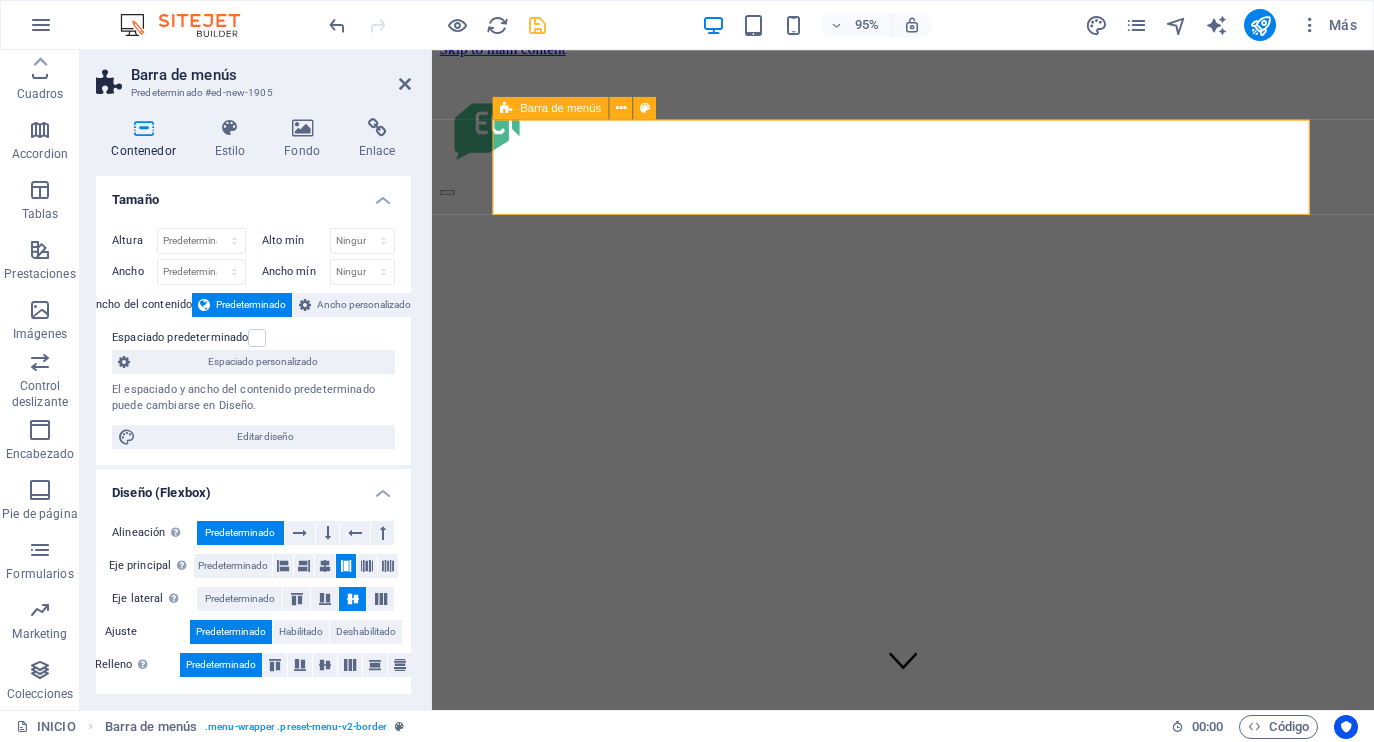 click at bounding box center (928, 134) 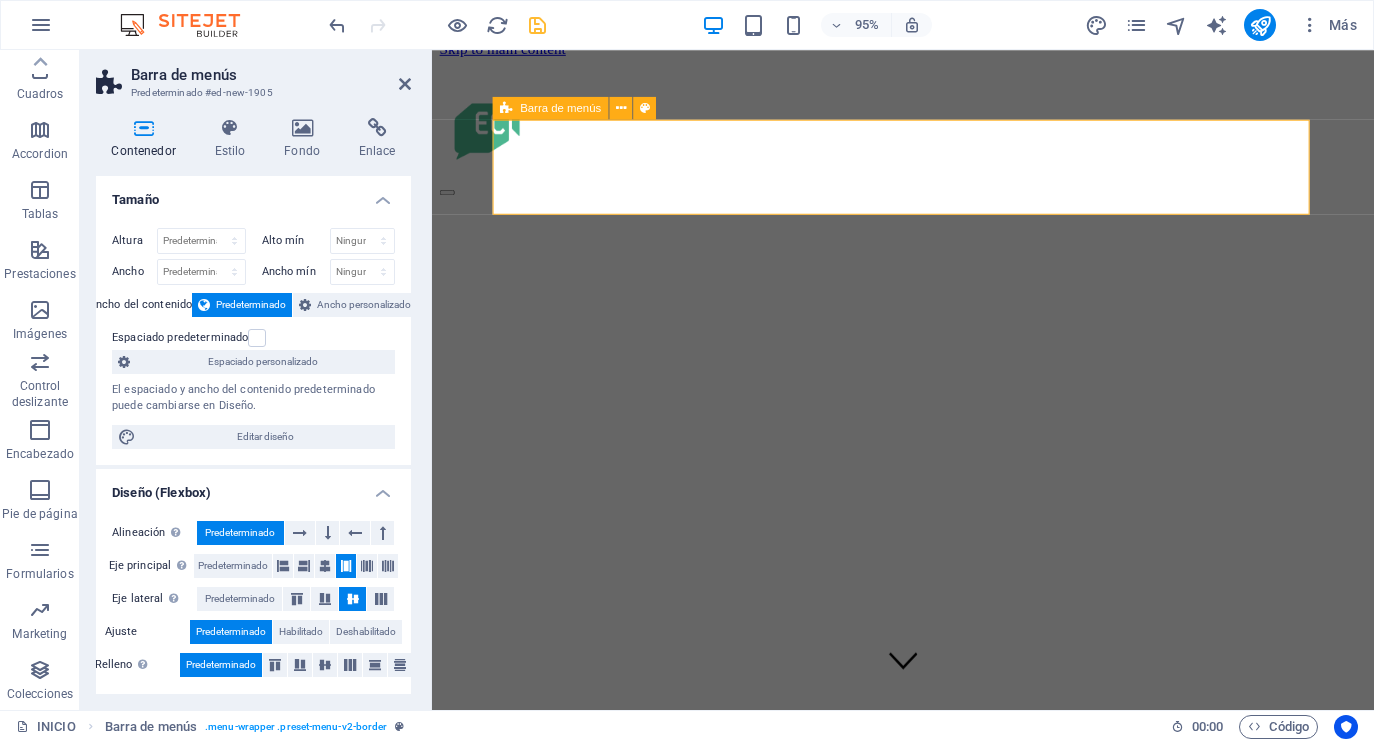 click at bounding box center (928, 134) 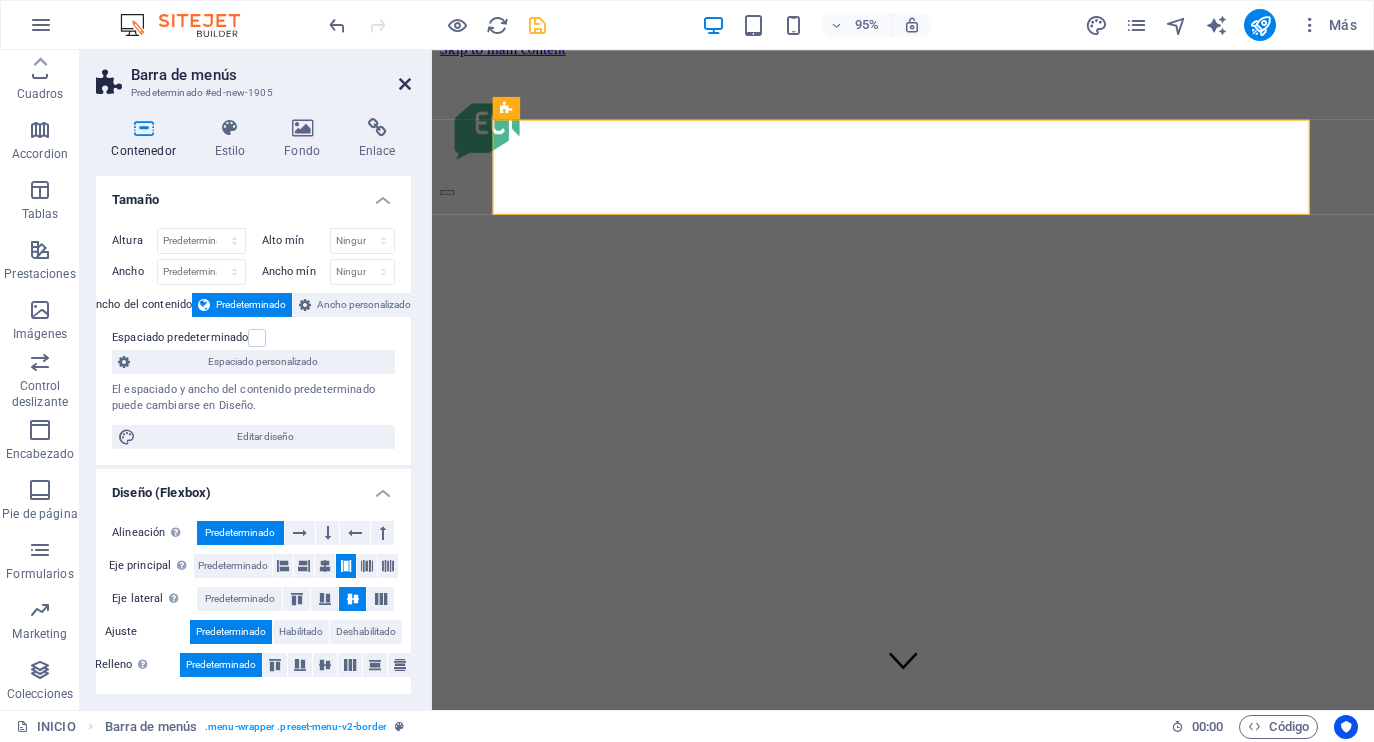 click at bounding box center [405, 84] 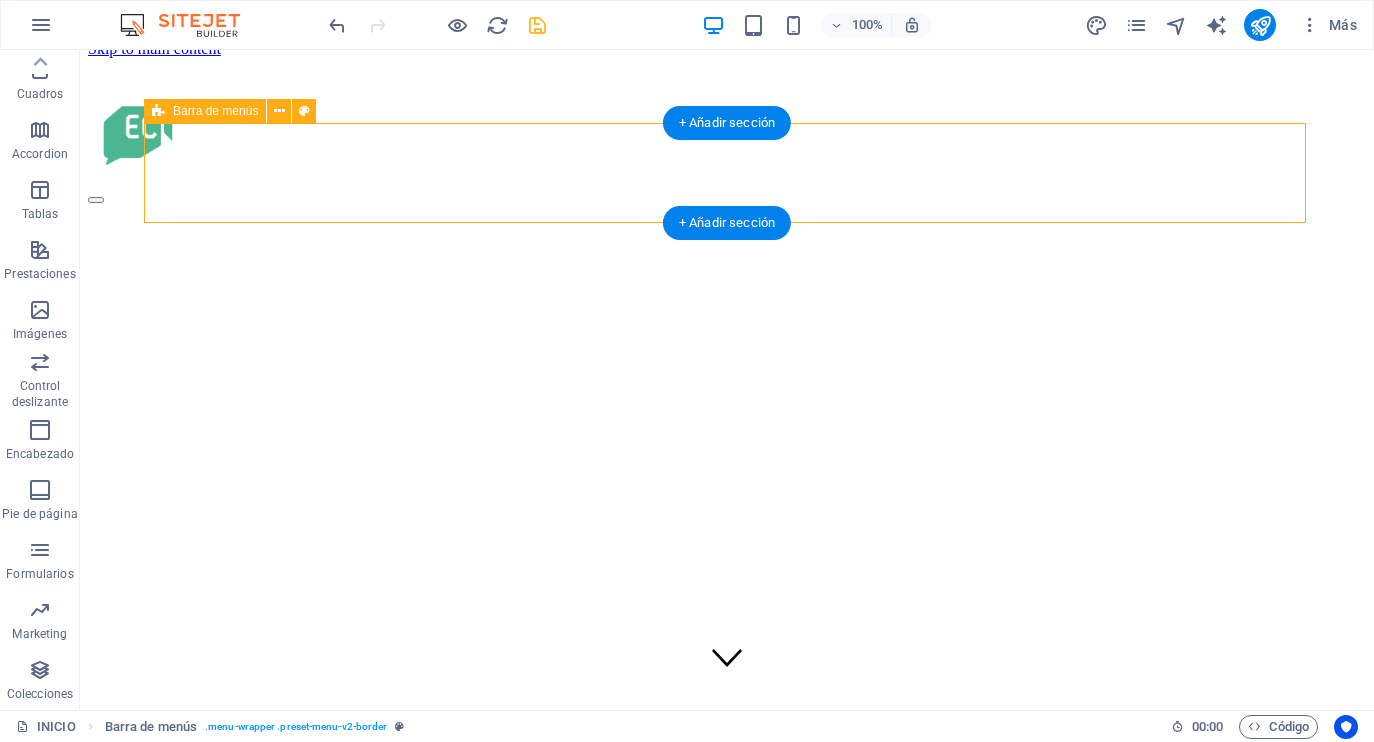 click at bounding box center (727, 134) 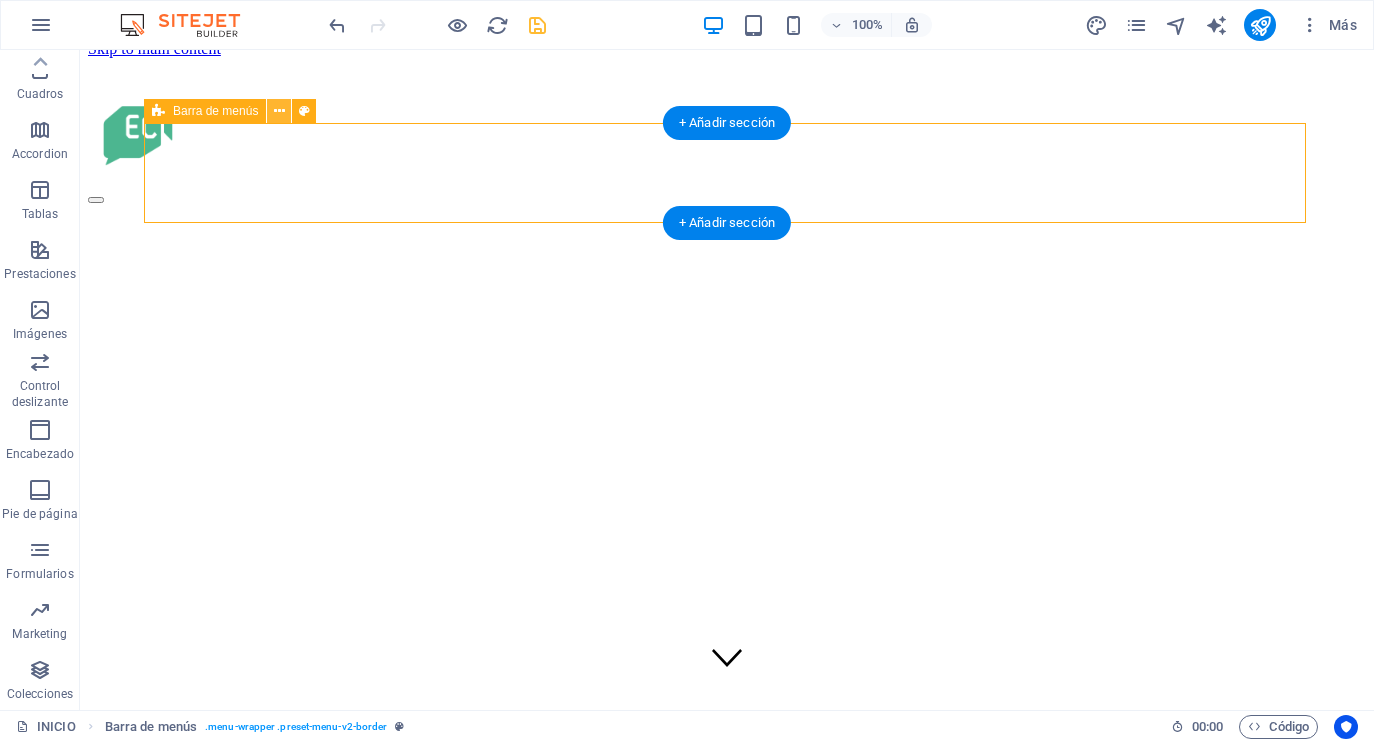 click at bounding box center (279, 111) 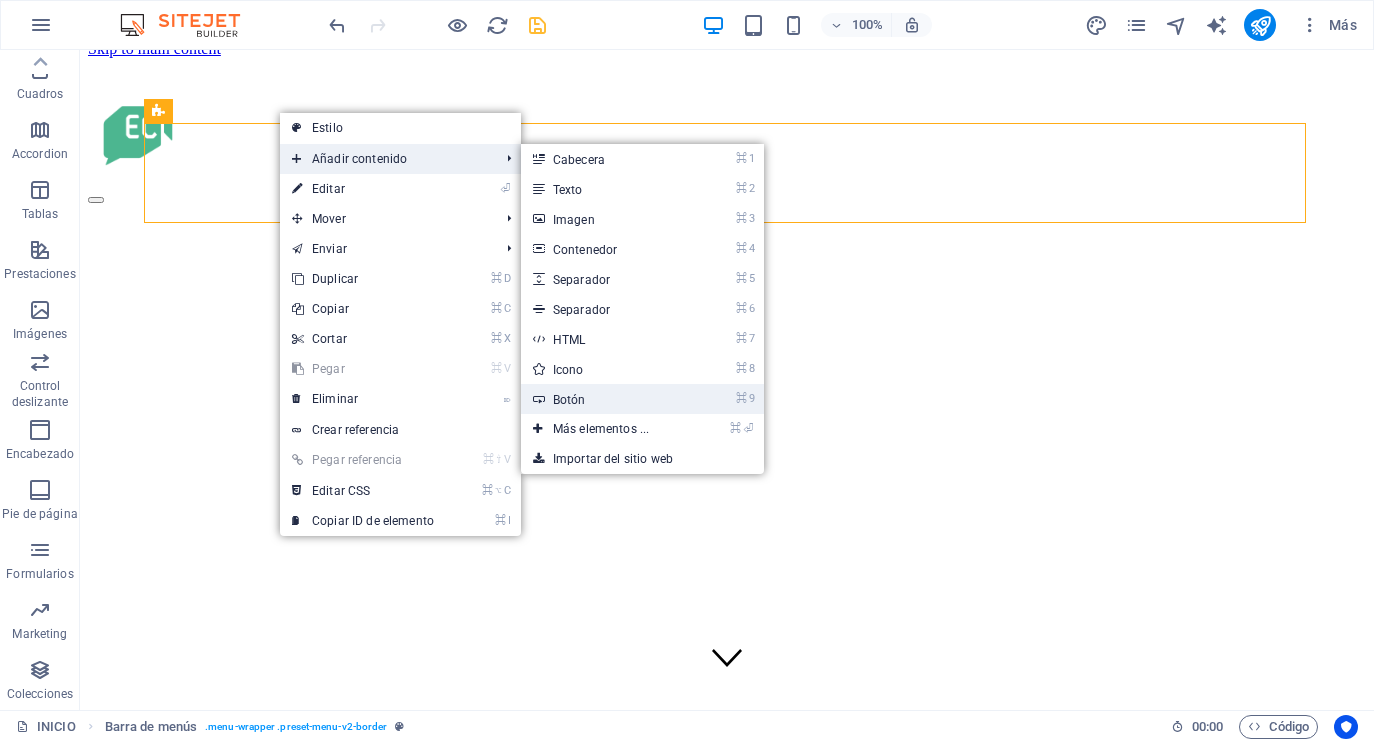 click on "⌘ 9  Botón" at bounding box center (605, 399) 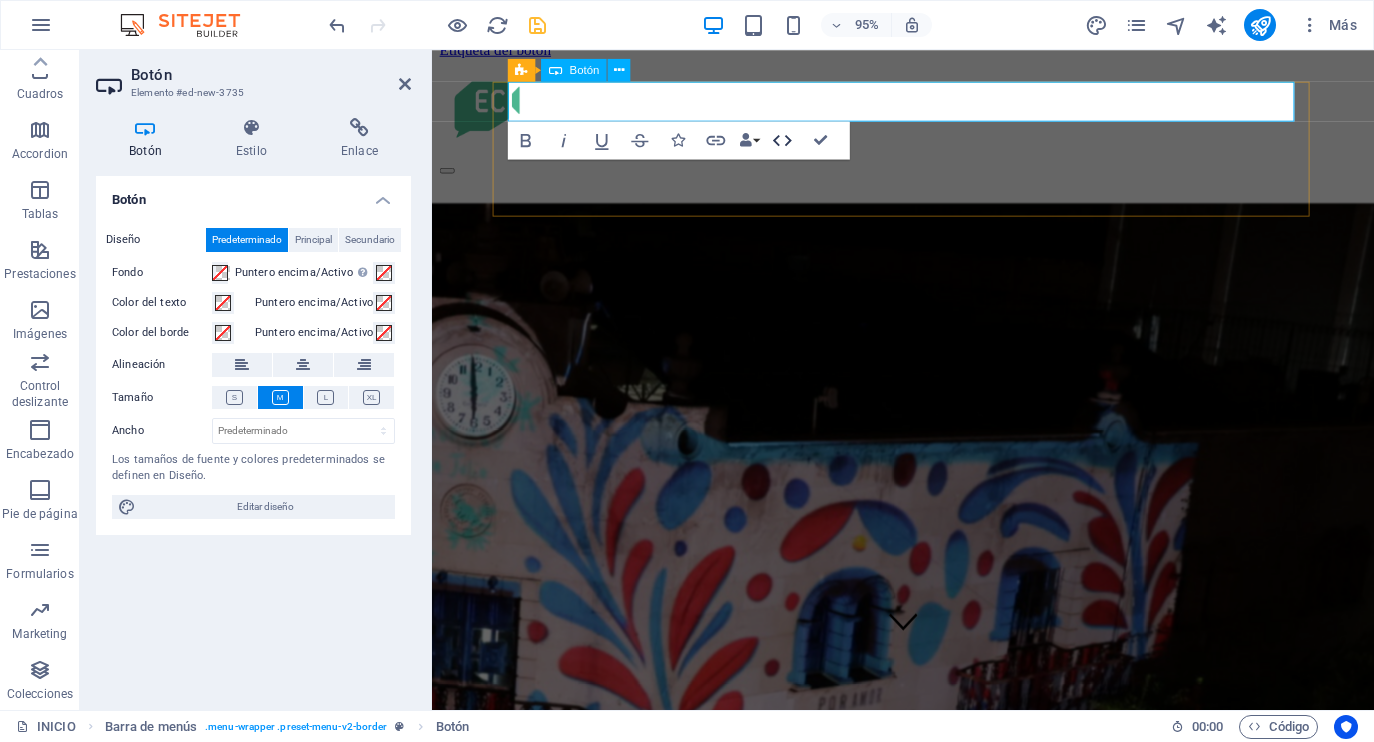 scroll, scrollTop: 58, scrollLeft: 0, axis: vertical 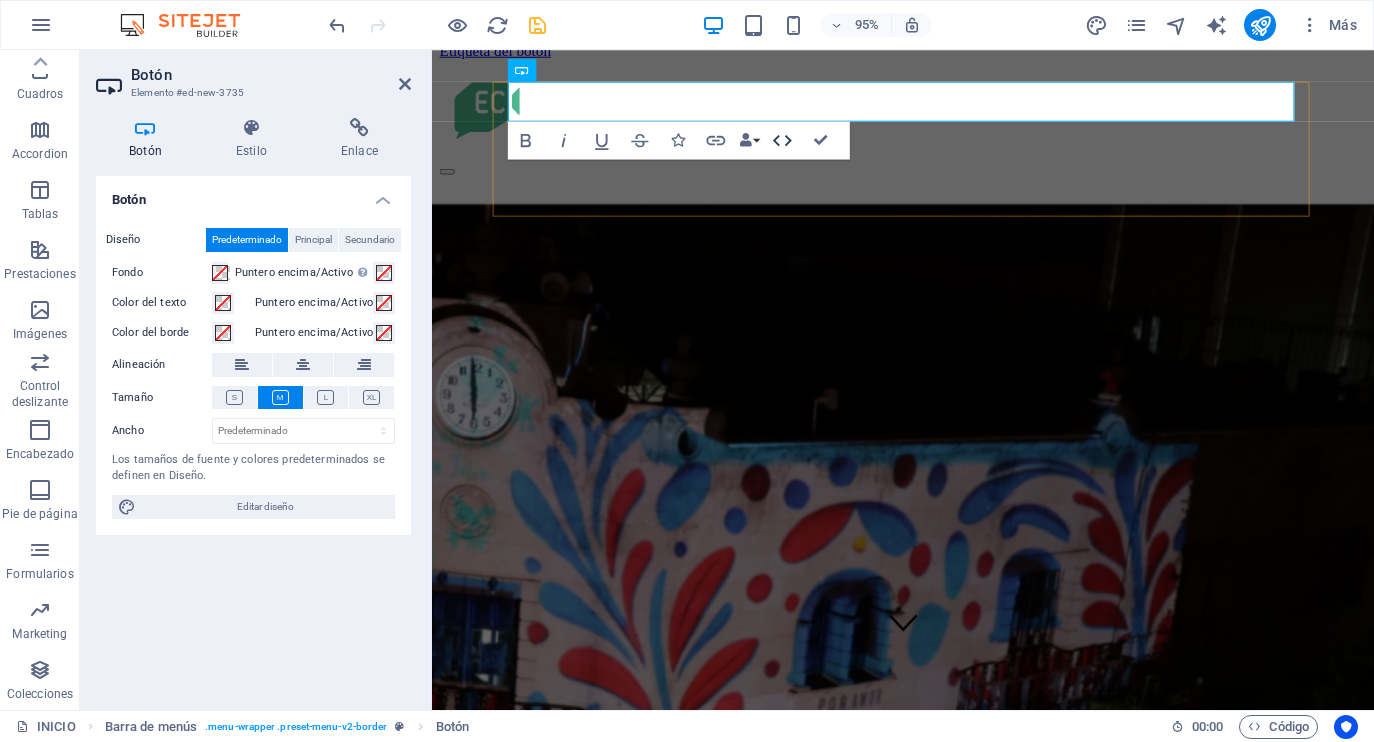 click on "HTML" at bounding box center (783, 140) 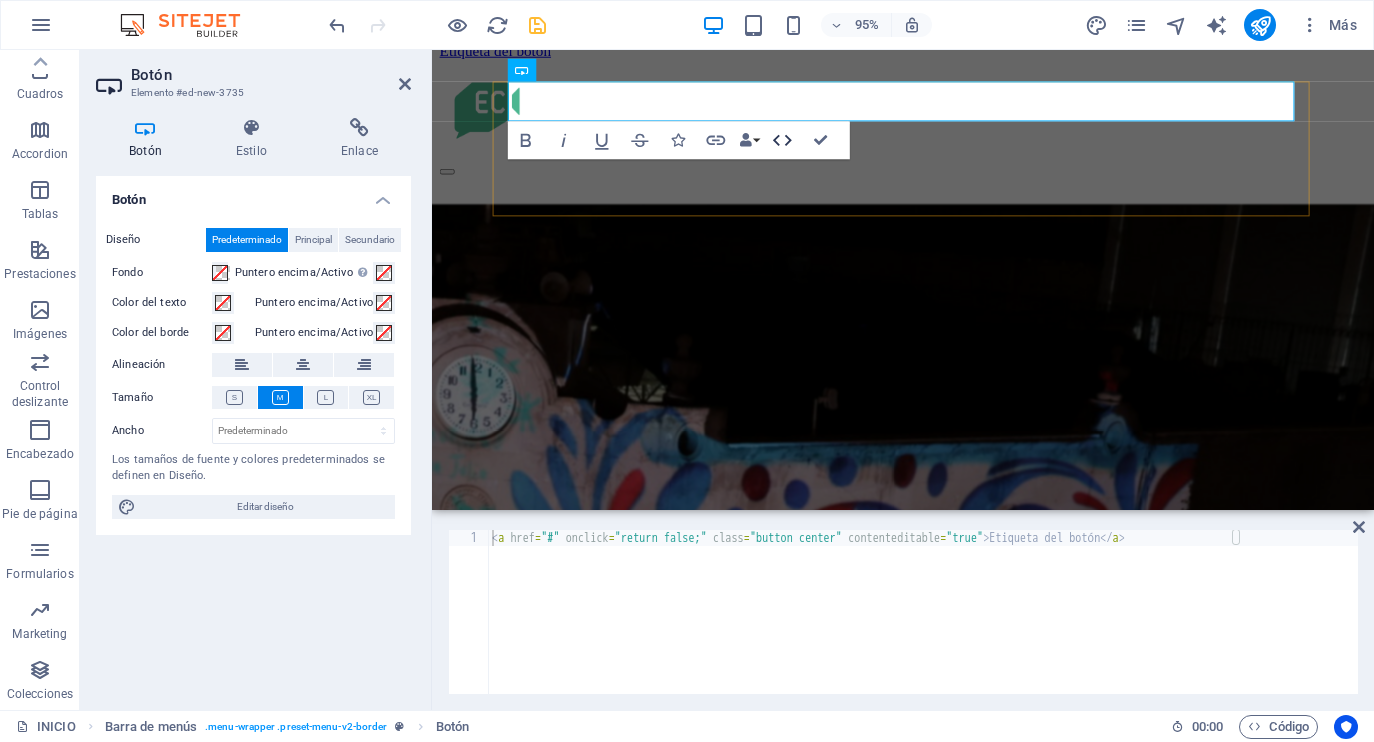 click 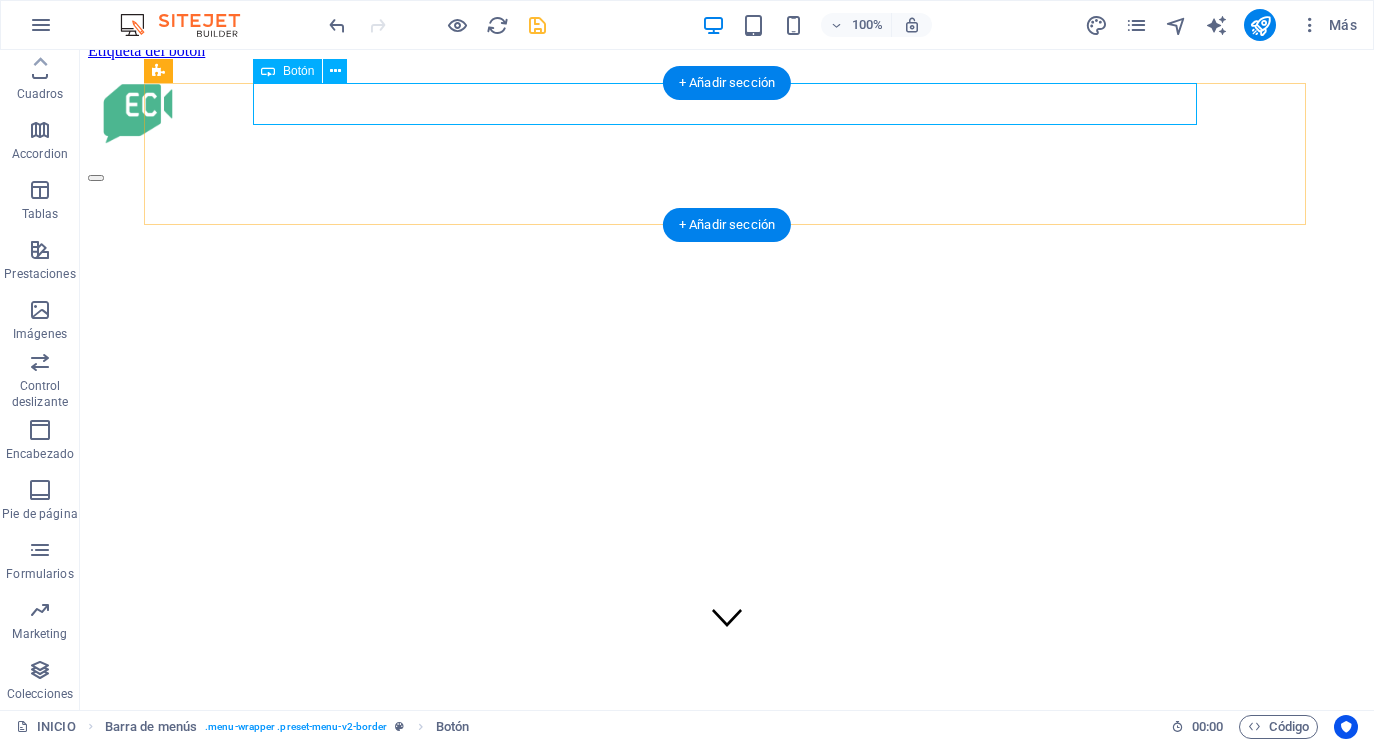 click on "Etiqueta del botón" at bounding box center [727, 51] 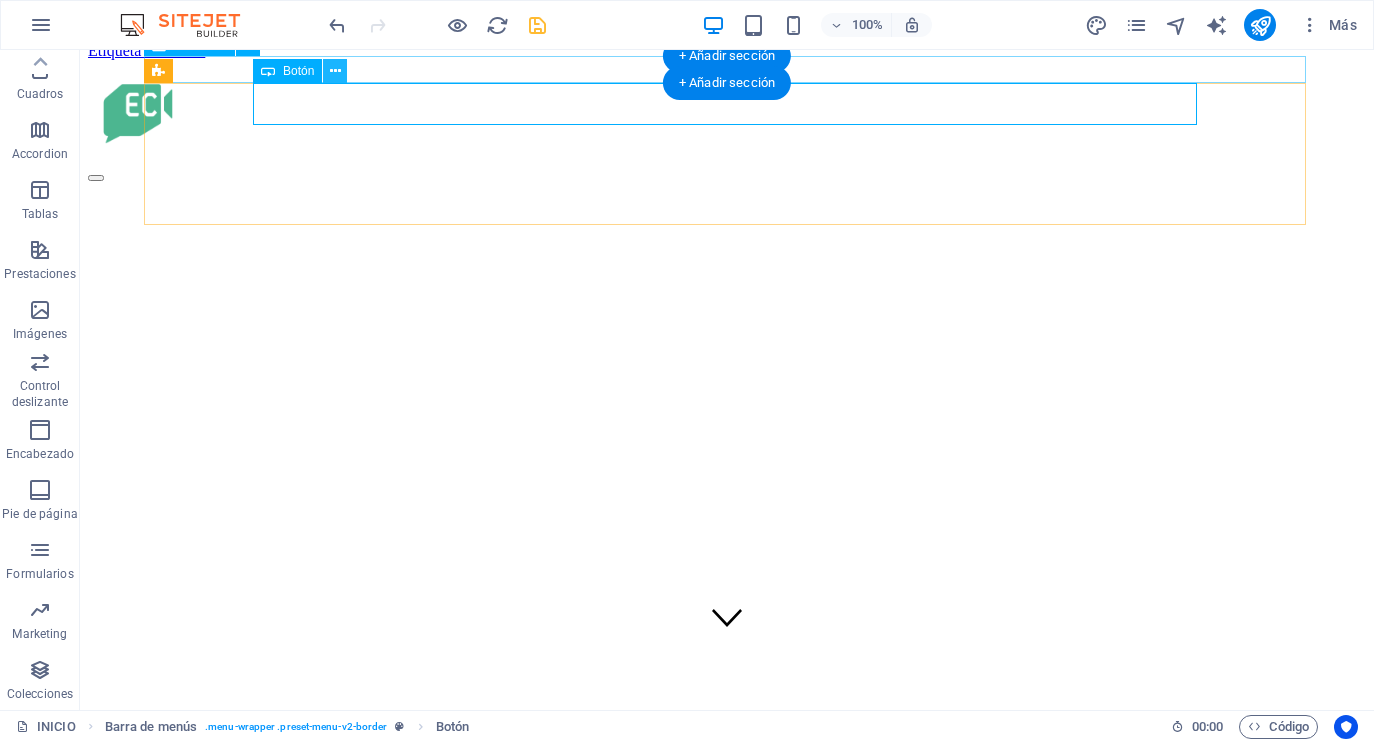 click at bounding box center (335, 71) 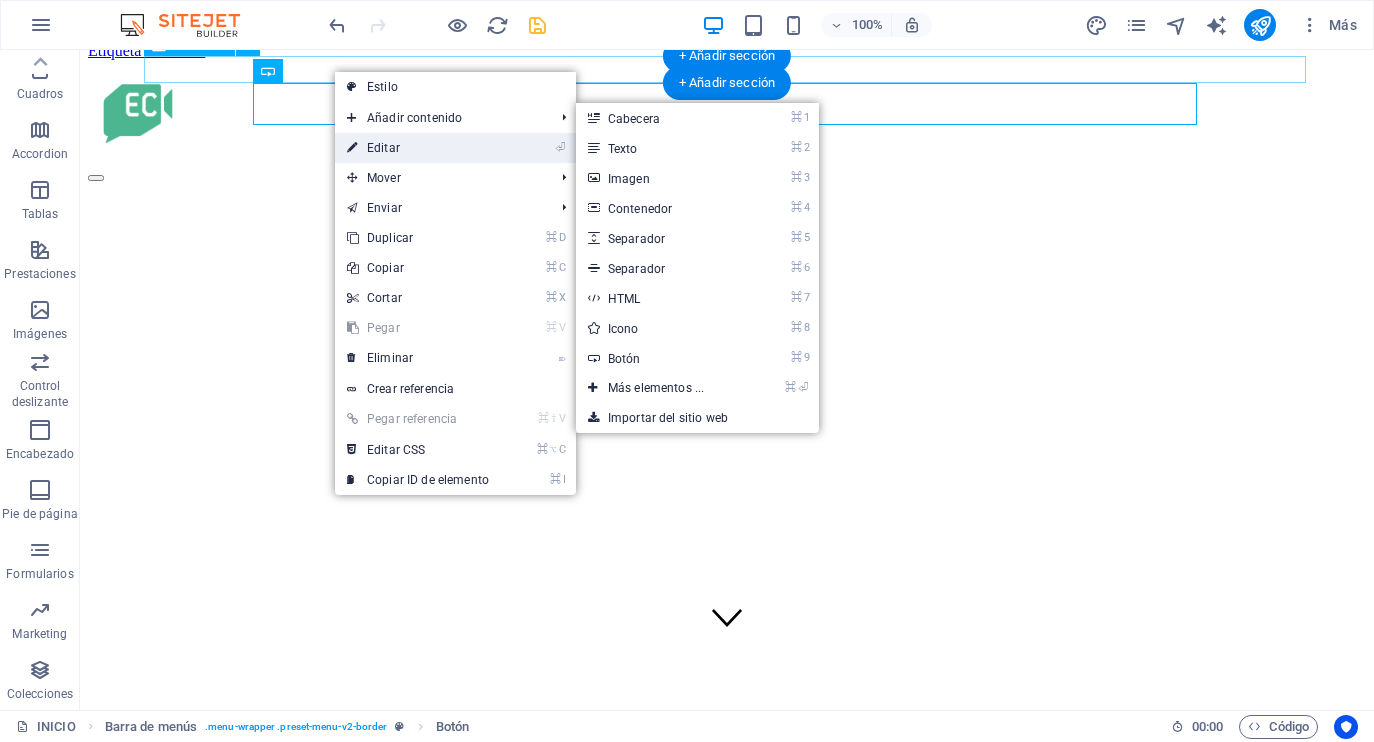 click on "⏎  Editar" at bounding box center (418, 148) 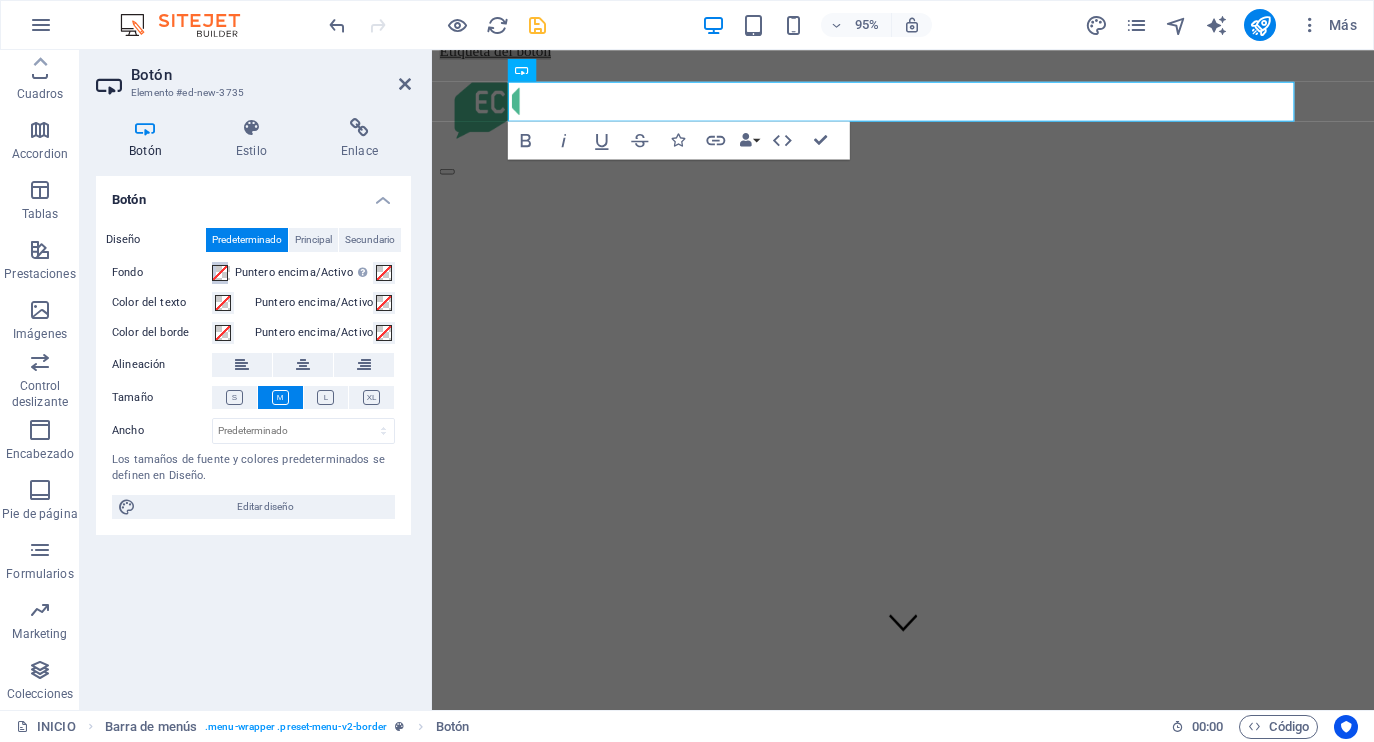 click at bounding box center [220, 273] 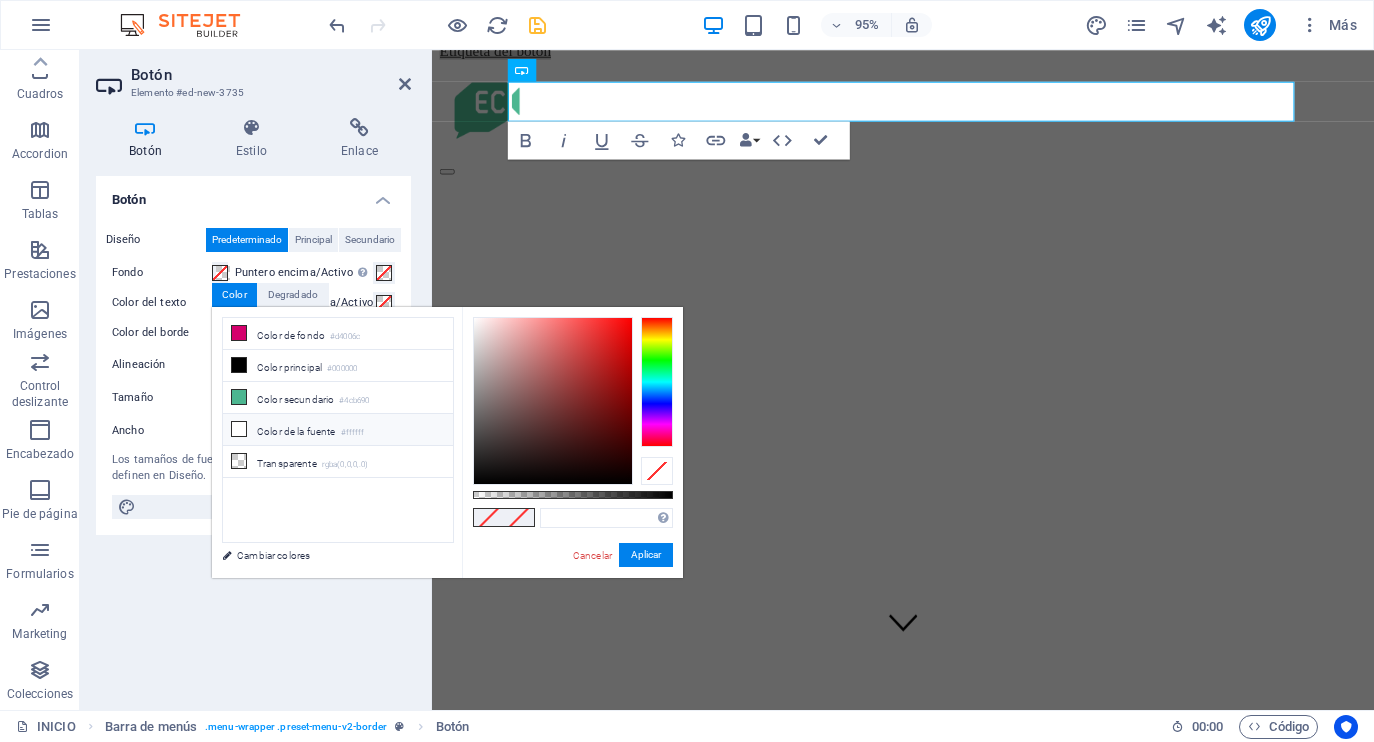 click on "Color de la fuente
#ffffff" at bounding box center (338, 430) 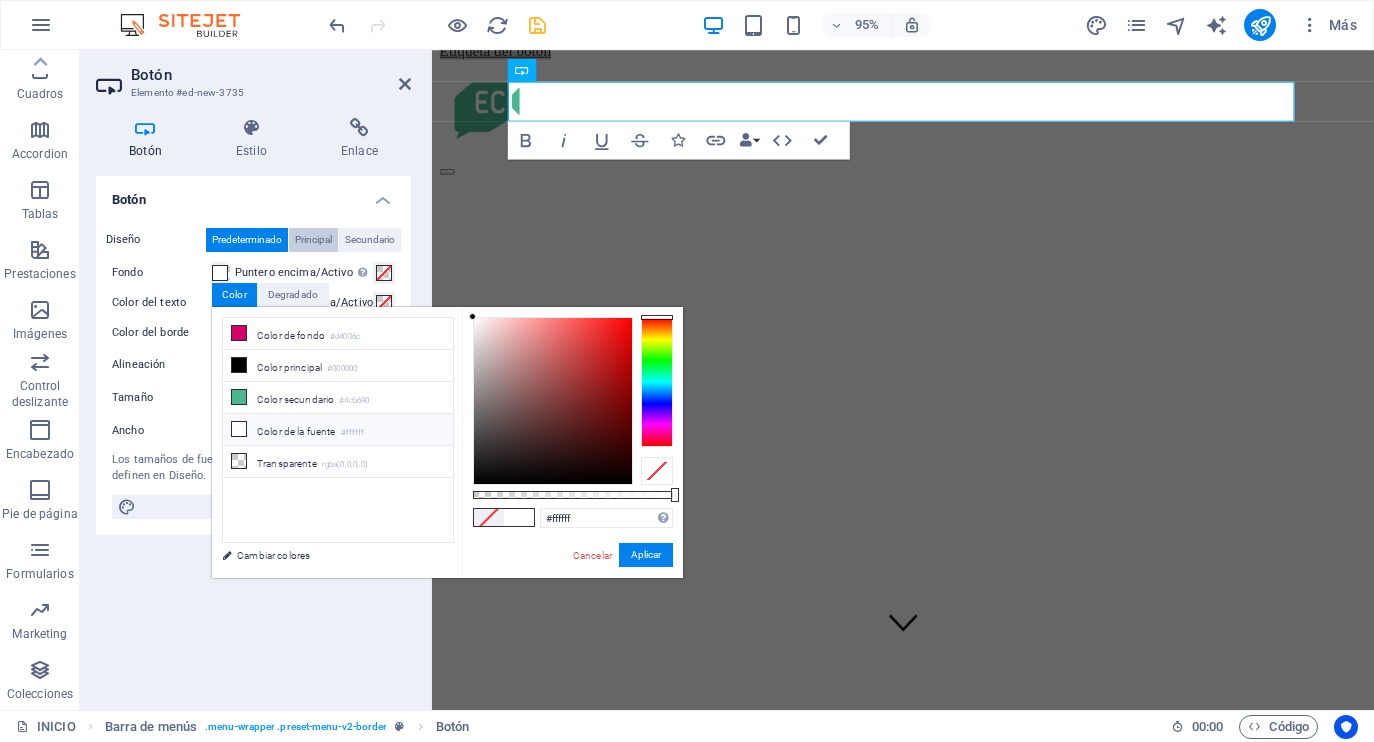 click on "Principal" at bounding box center (313, 240) 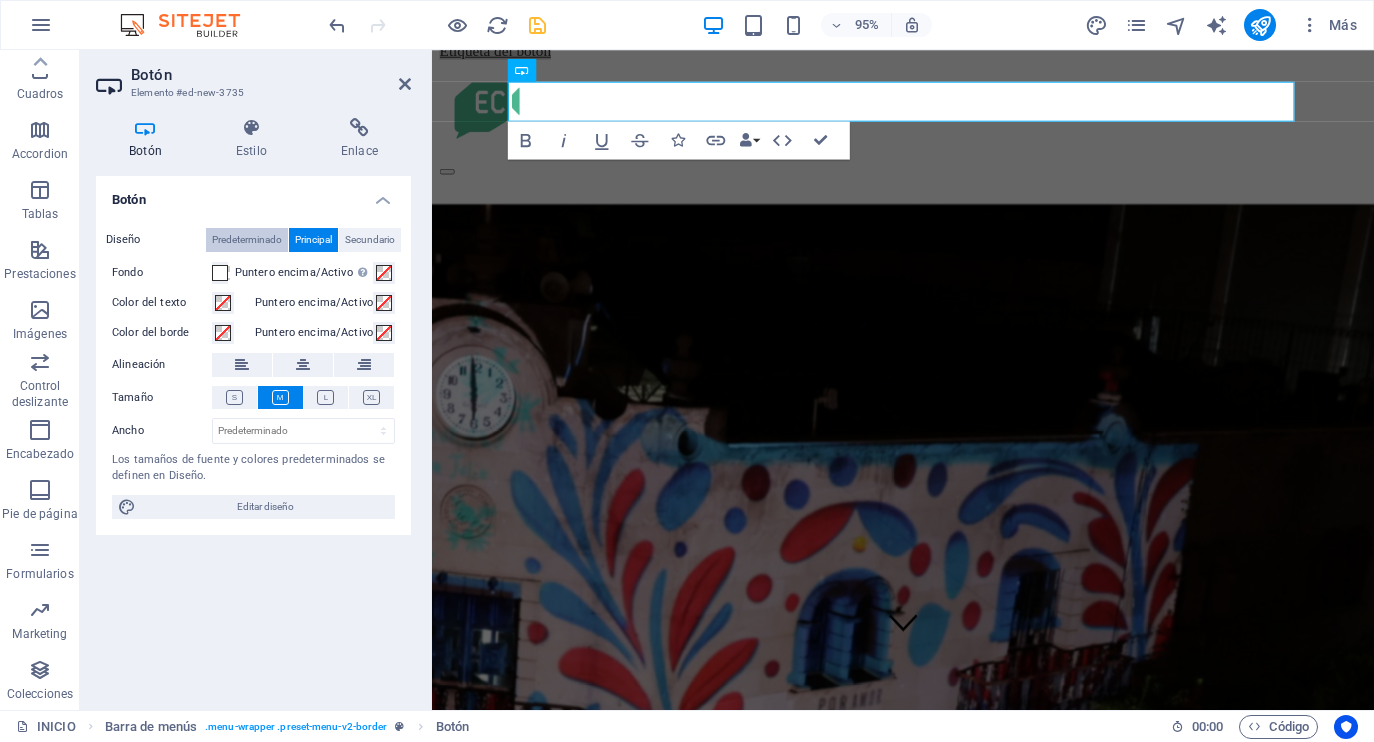 click on "Predeterminado" at bounding box center [247, 240] 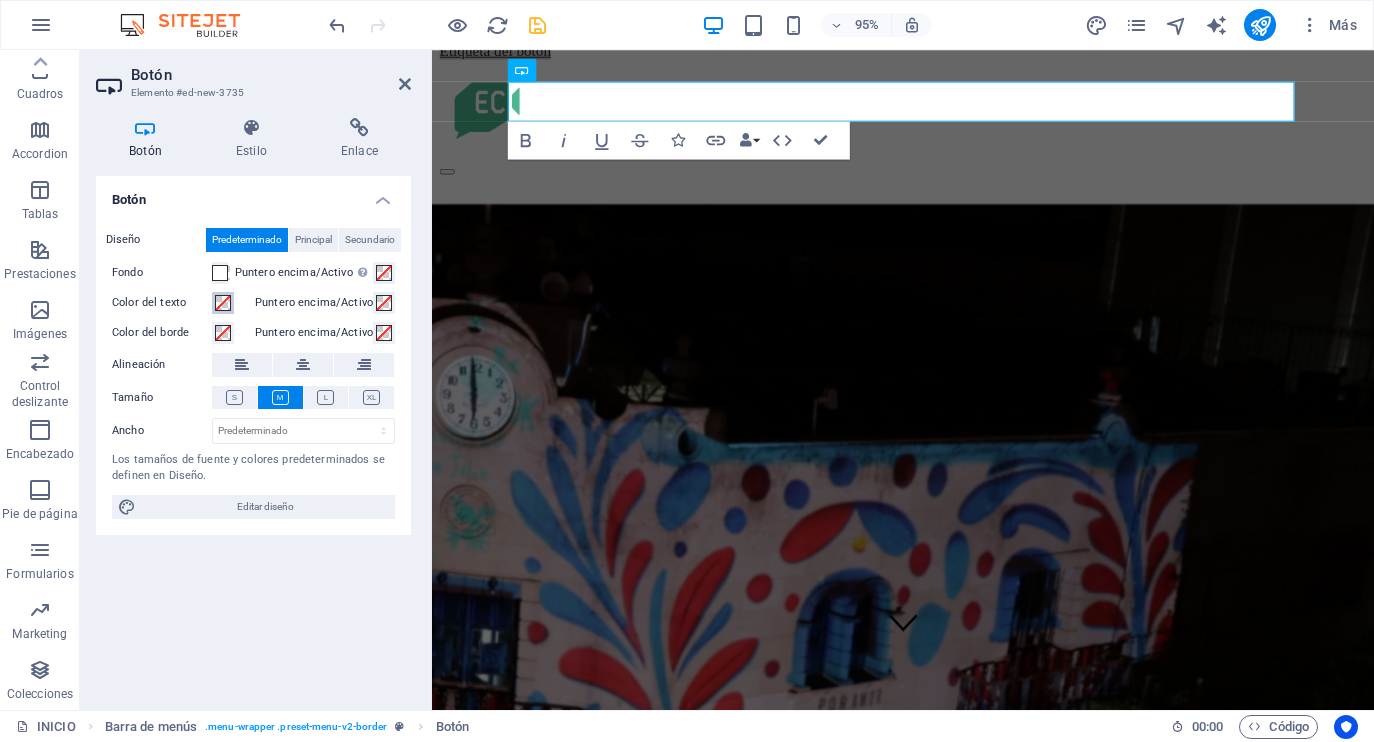 click at bounding box center [223, 303] 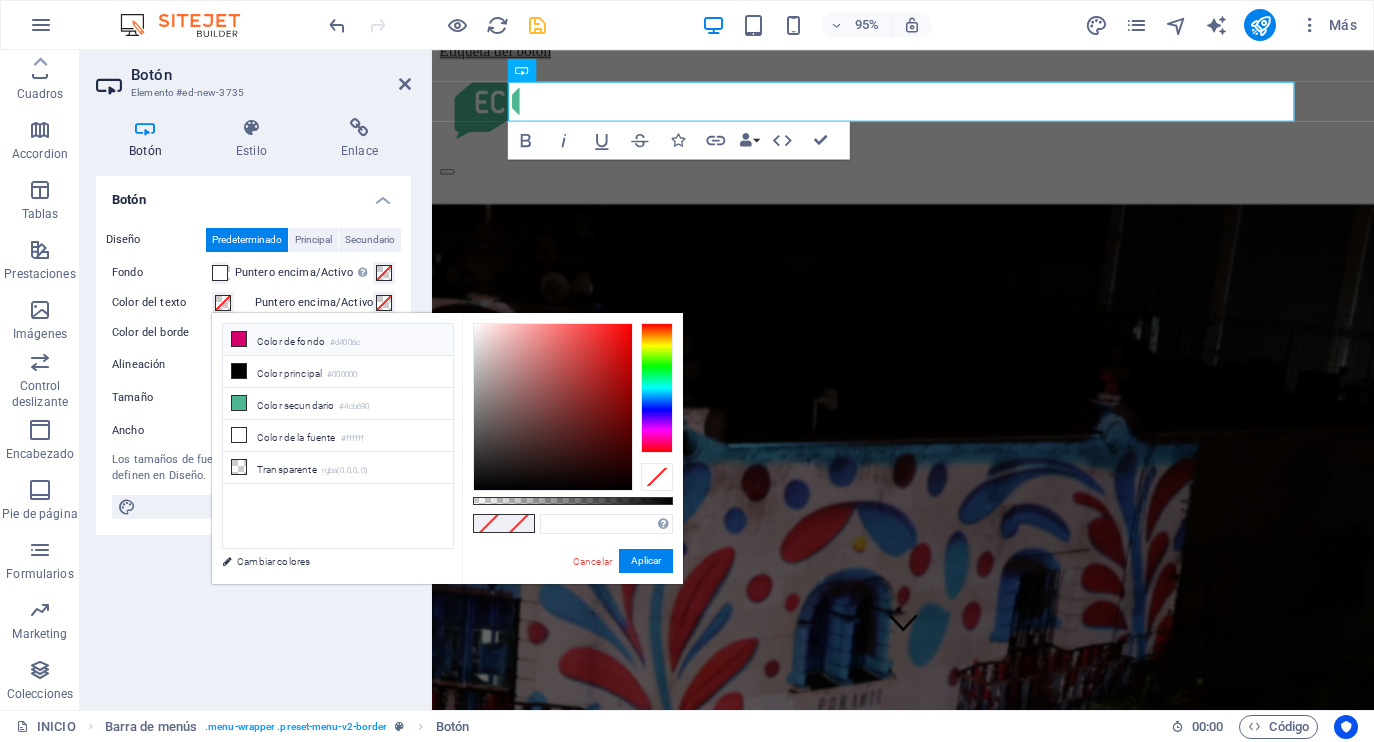 click on "Color de fondo
#d4006c" at bounding box center [338, 340] 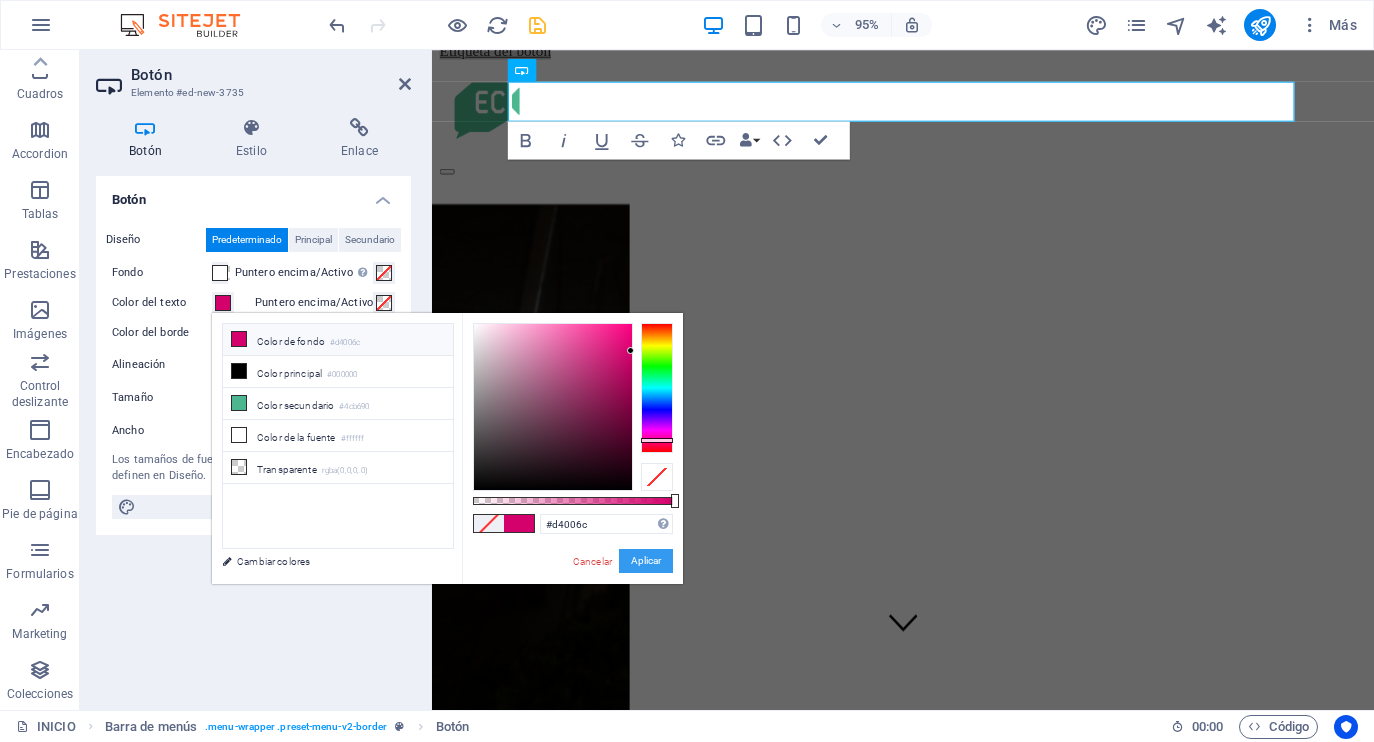 click on "Aplicar" at bounding box center (646, 561) 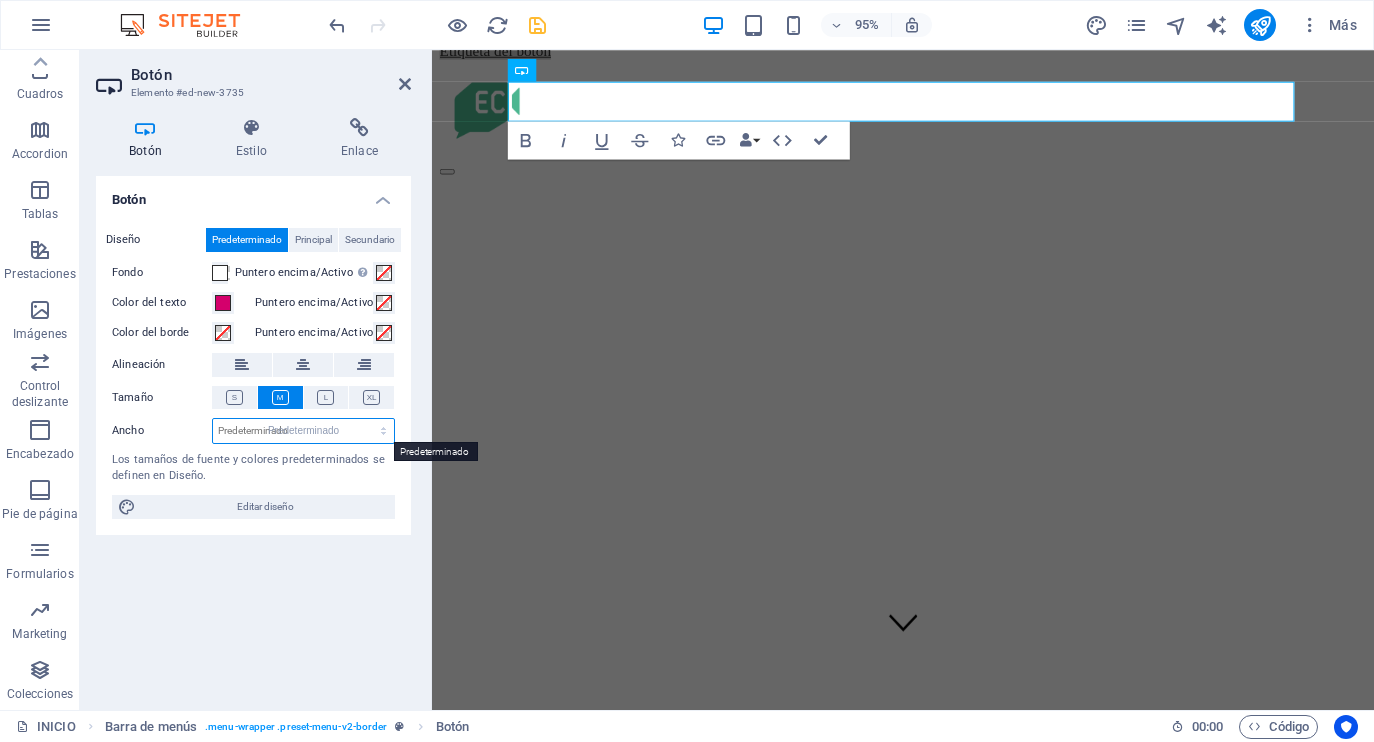 select on "DISABLED_OPTION_VALUE" 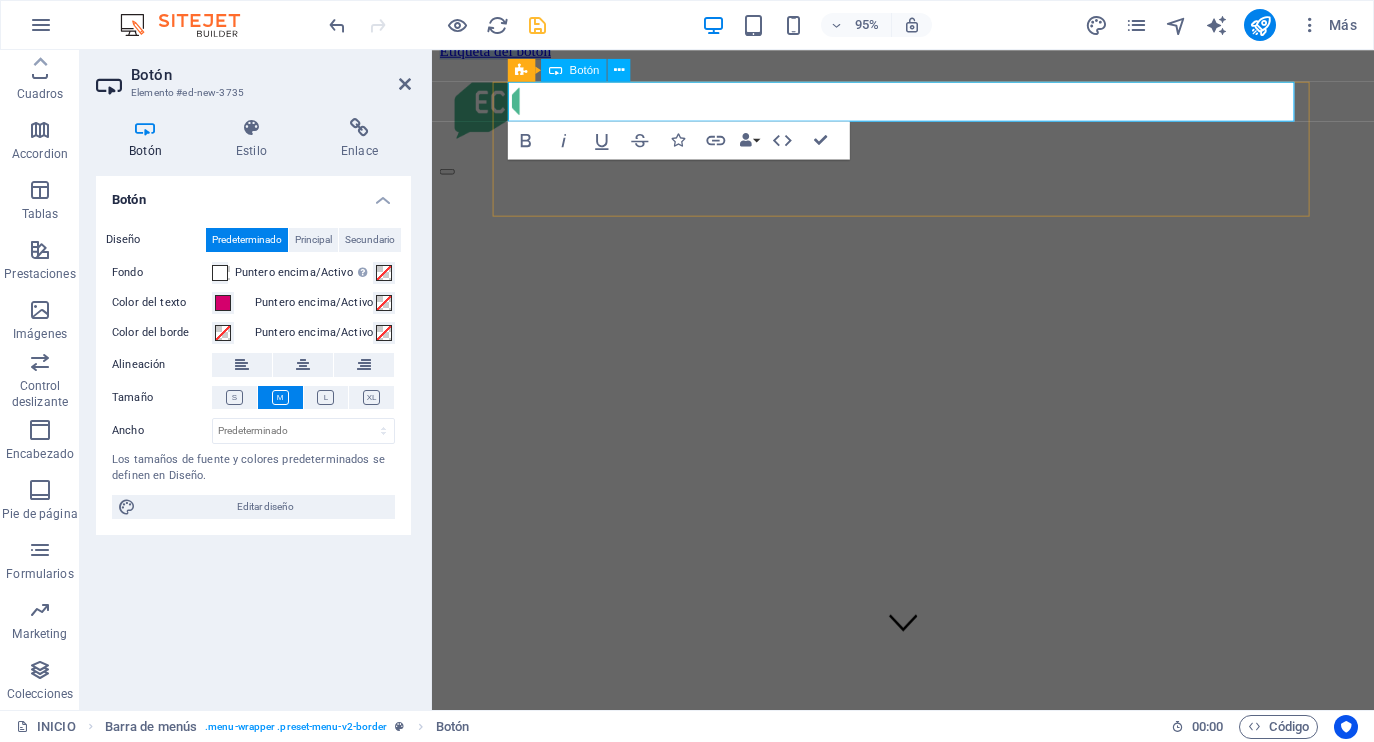 click on "Etiqueta del botón" at bounding box center (928, 51) 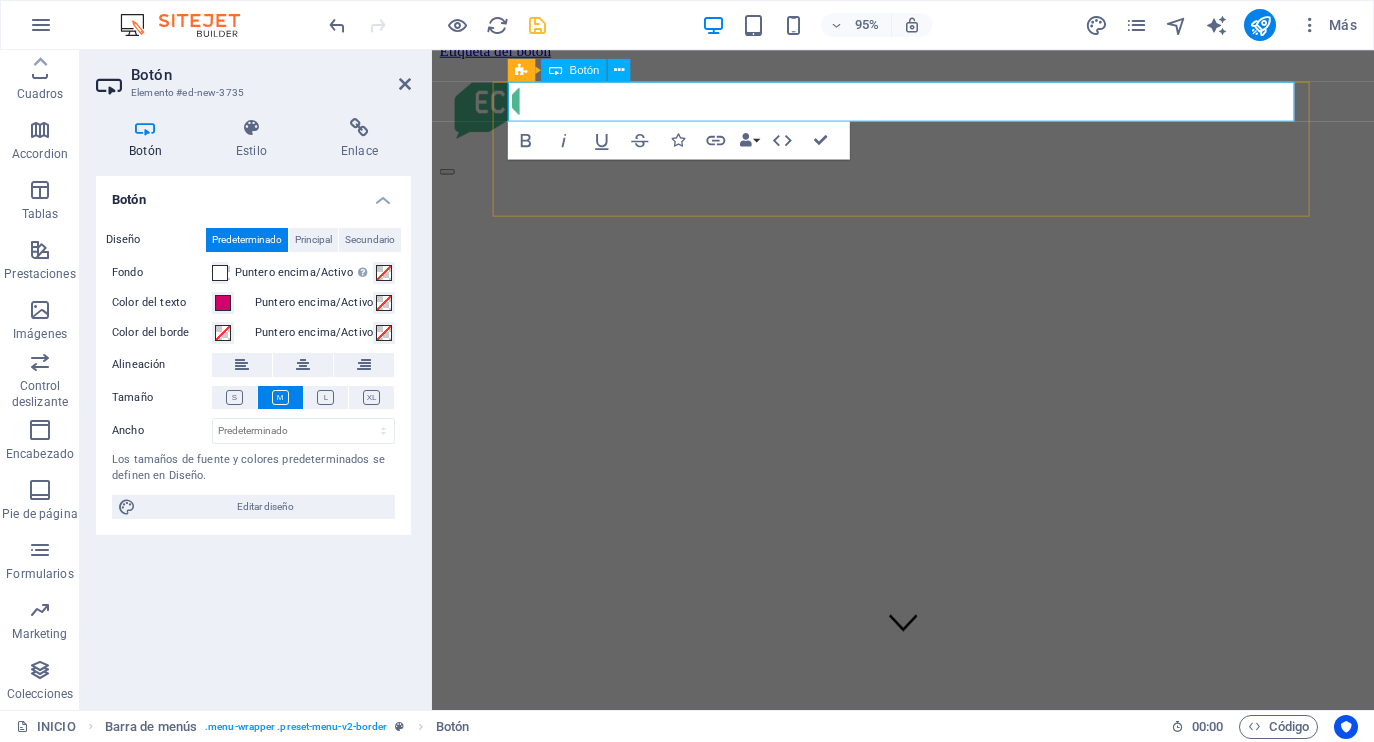 click on "Etiqueta del botón" at bounding box center (498, 50) 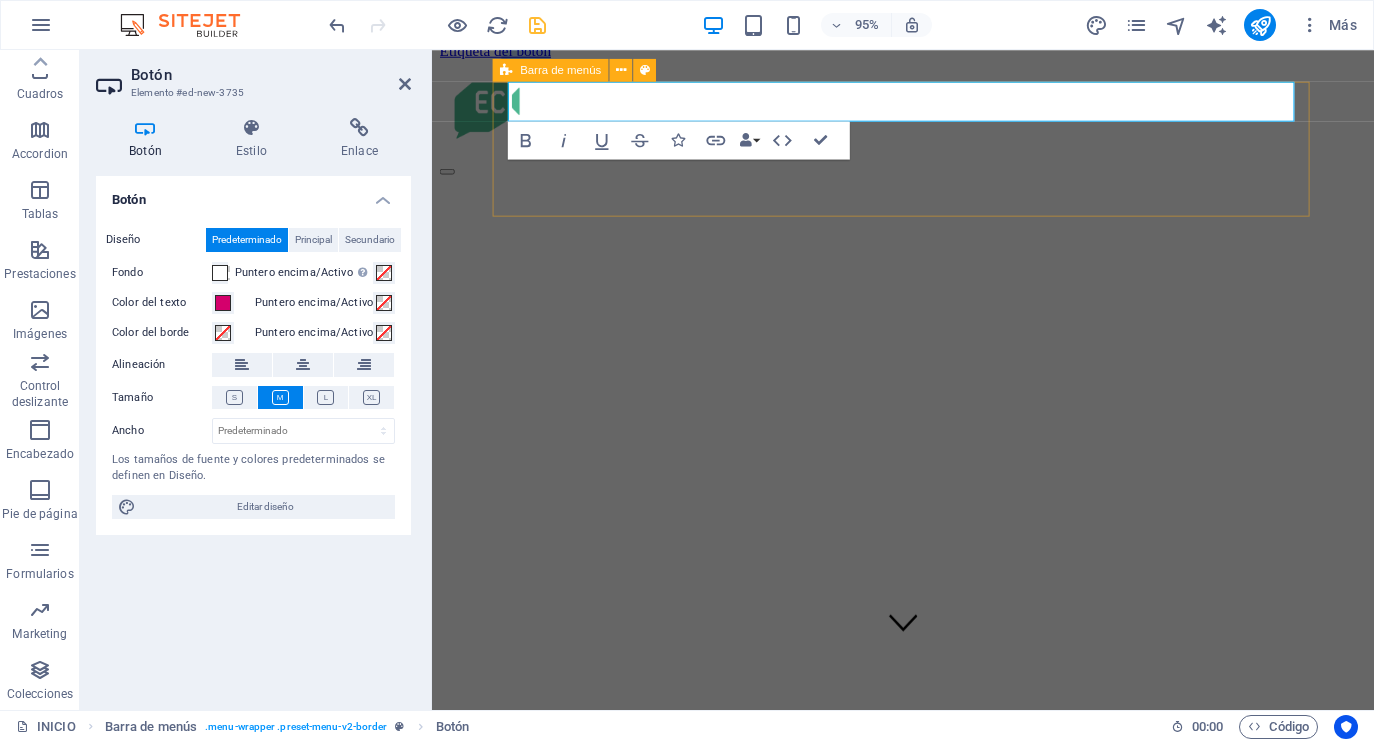drag, startPoint x: 640, startPoint y: 108, endPoint x: 891, endPoint y: 139, distance: 252.9071 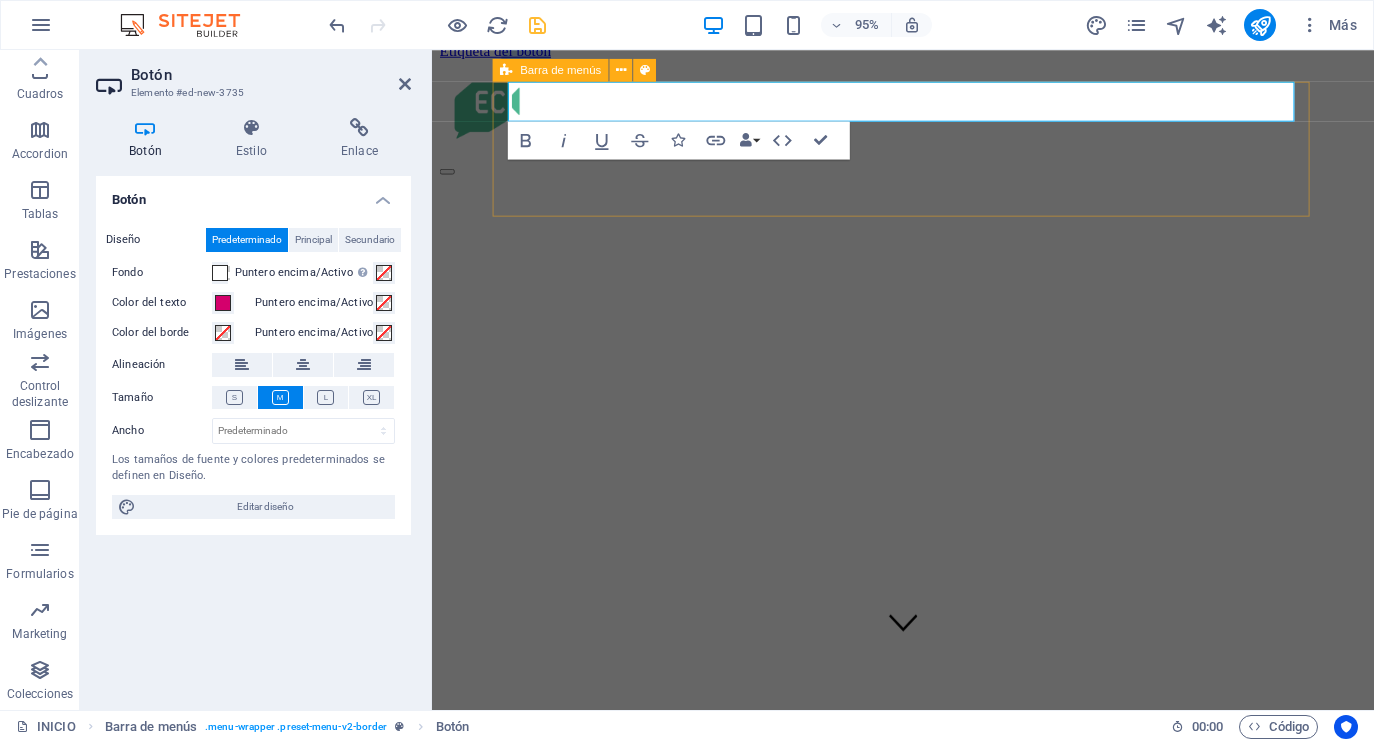 click on "Etiqueta del botón" at bounding box center [928, 103] 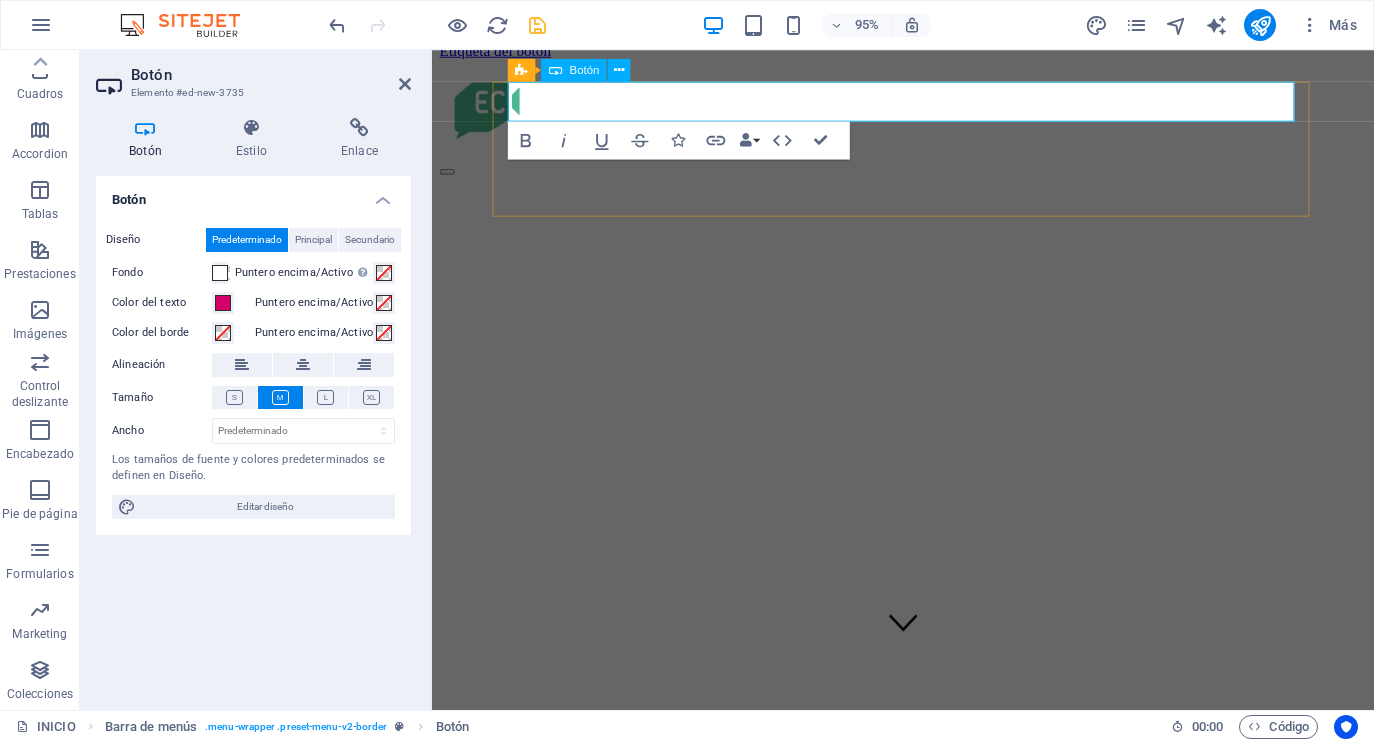 click on "Etiqueta del botón" at bounding box center (928, 51) 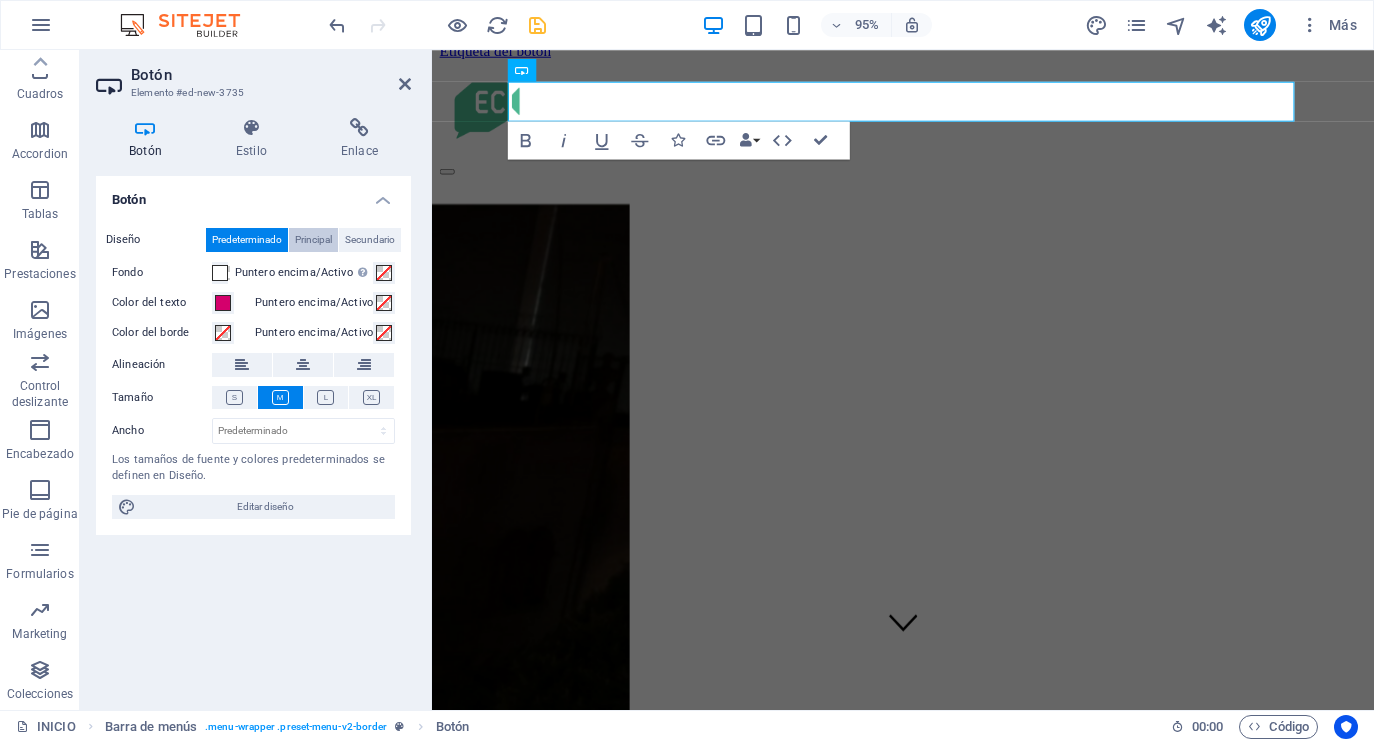 click on "Principal" at bounding box center [313, 240] 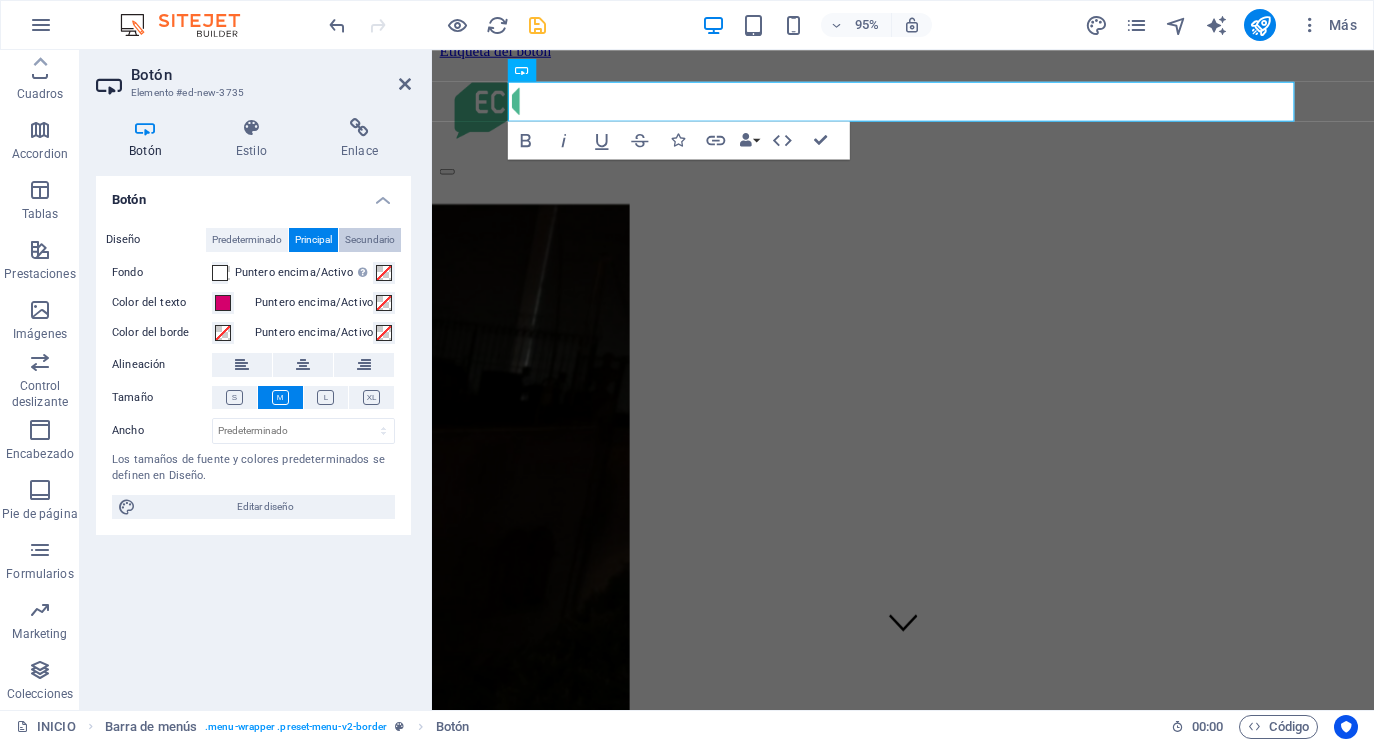 click on "Secundario" at bounding box center [370, 240] 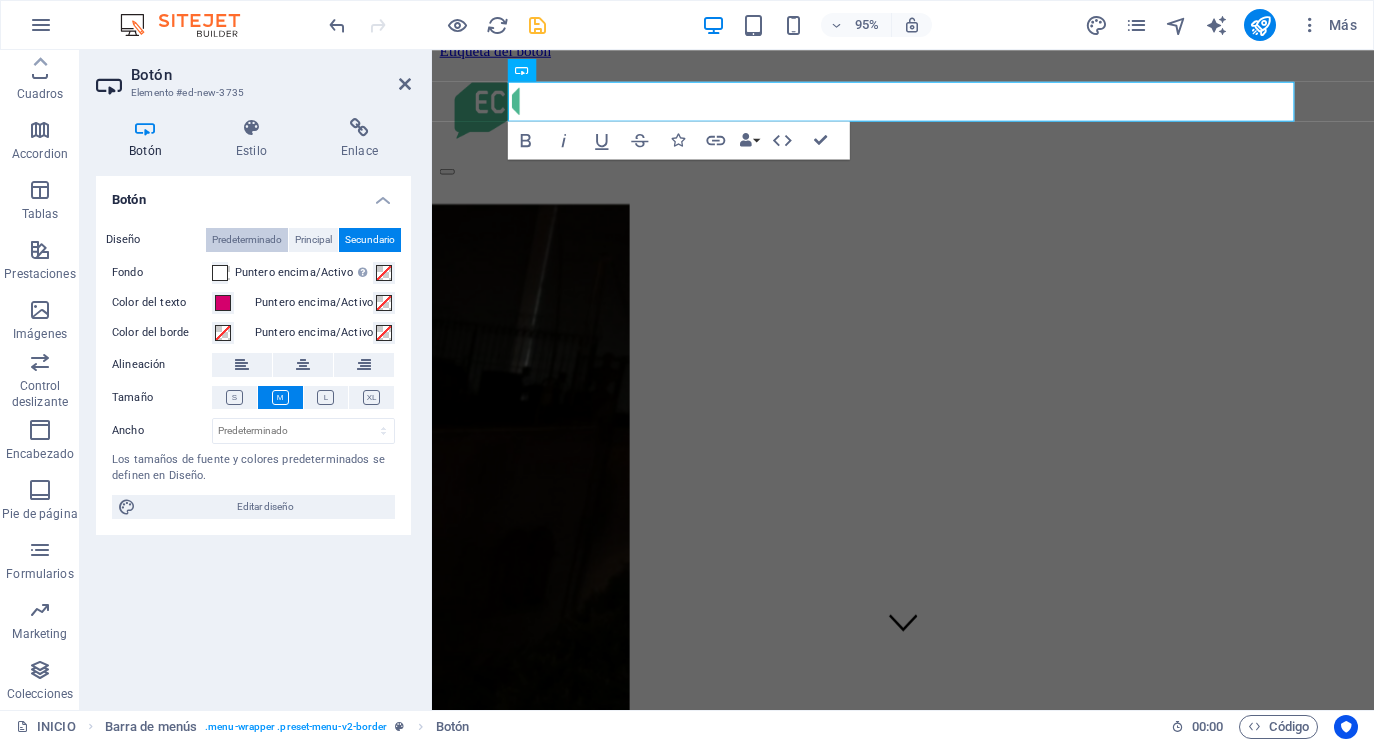 click on "Predeterminado" at bounding box center (247, 240) 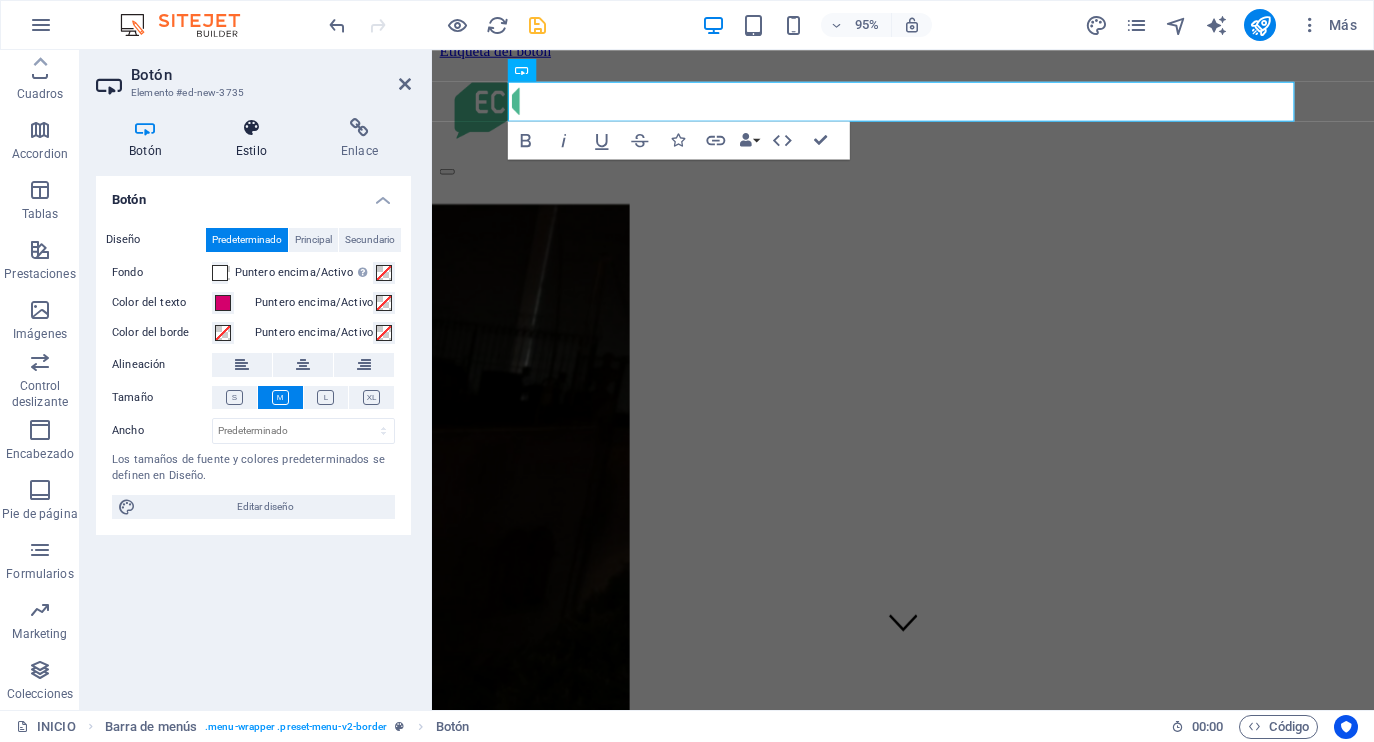 click at bounding box center [251, 128] 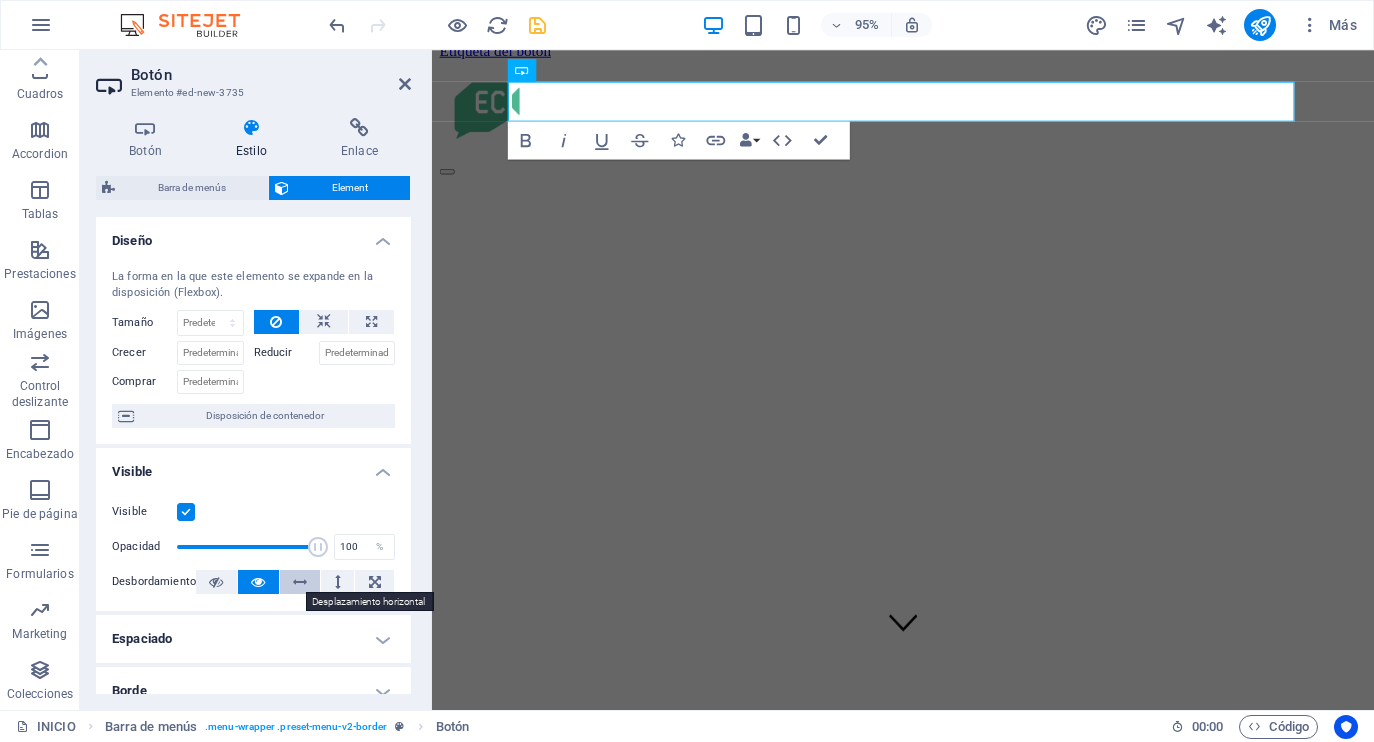 click at bounding box center (300, 582) 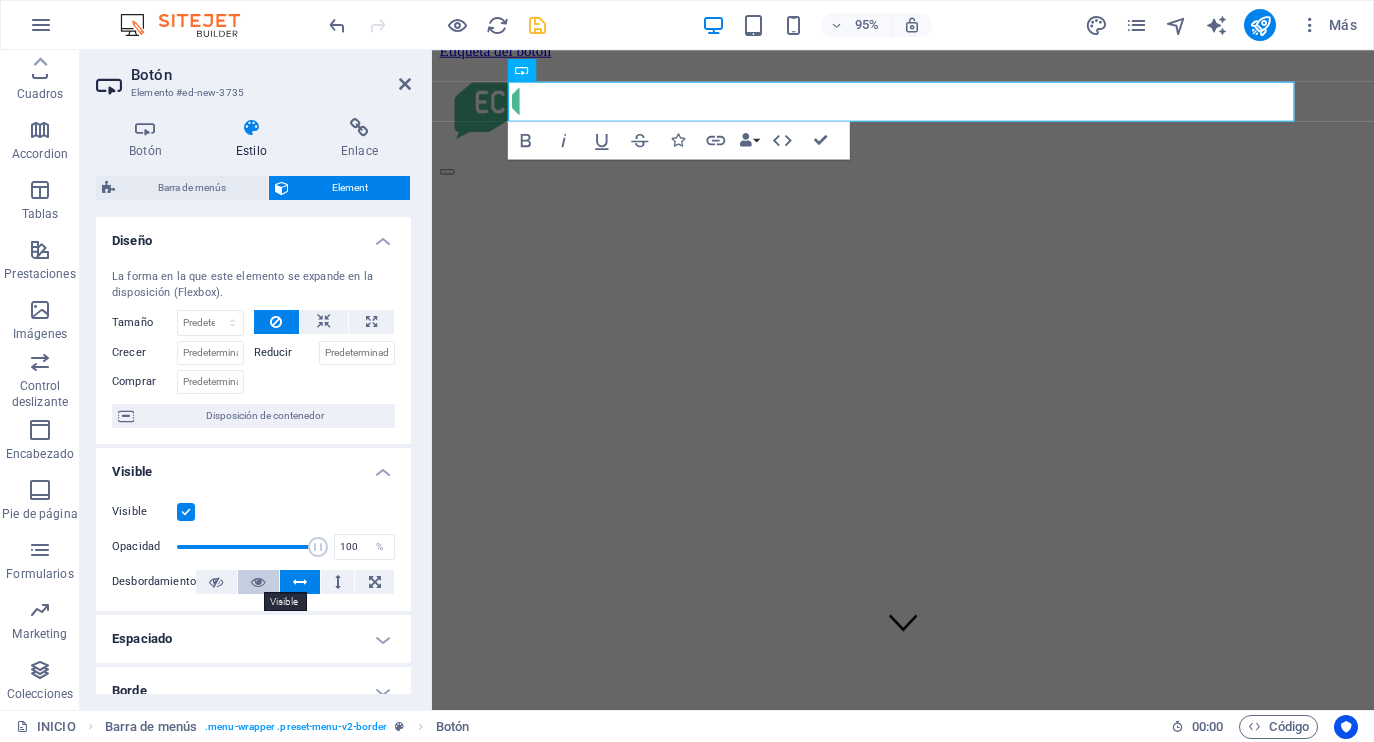 click at bounding box center [258, 582] 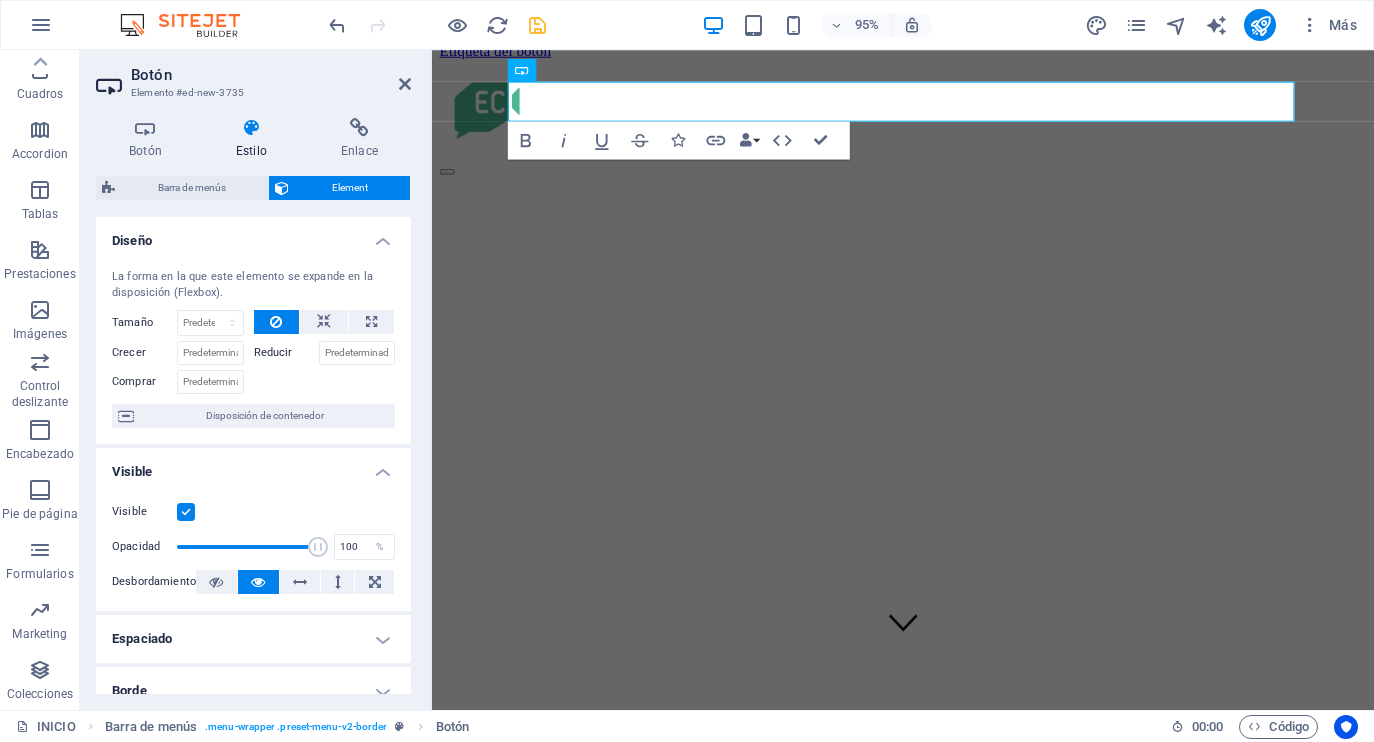 scroll, scrollTop: 0, scrollLeft: 0, axis: both 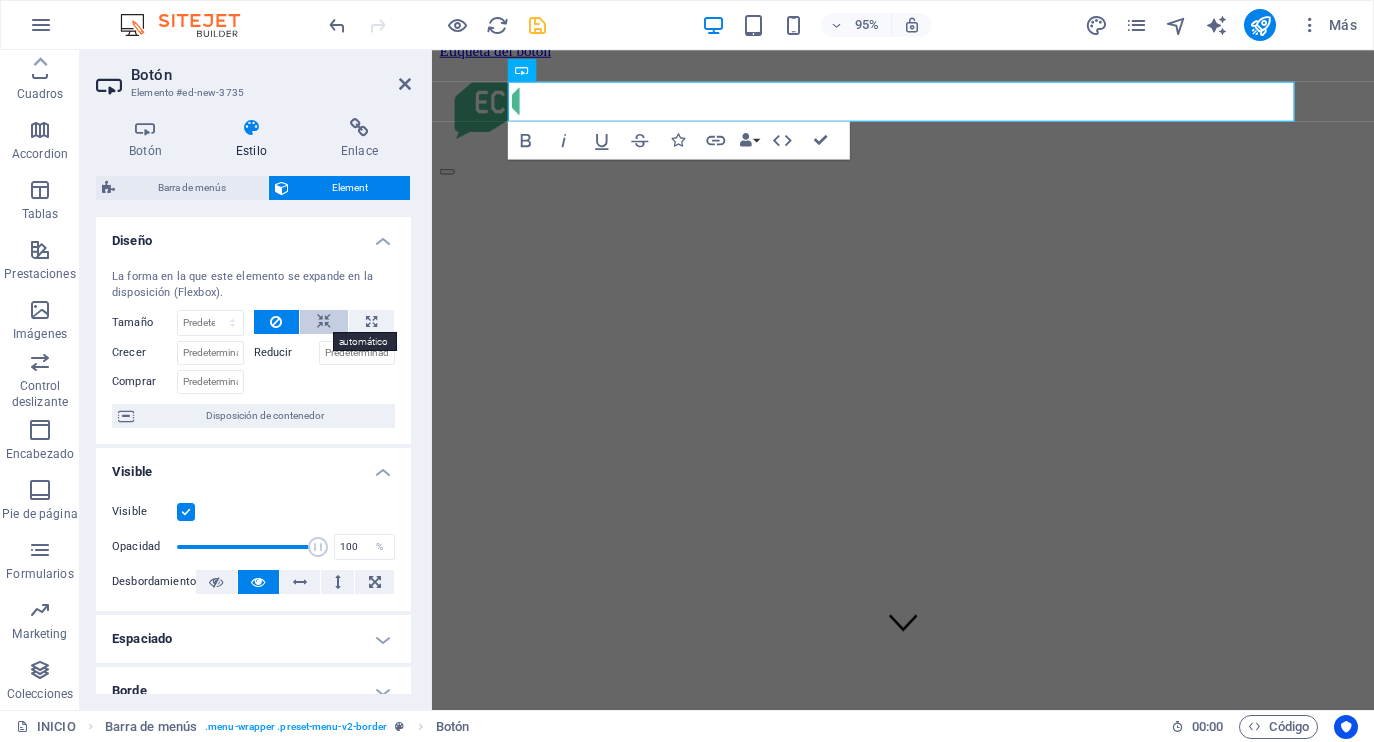 click at bounding box center (324, 322) 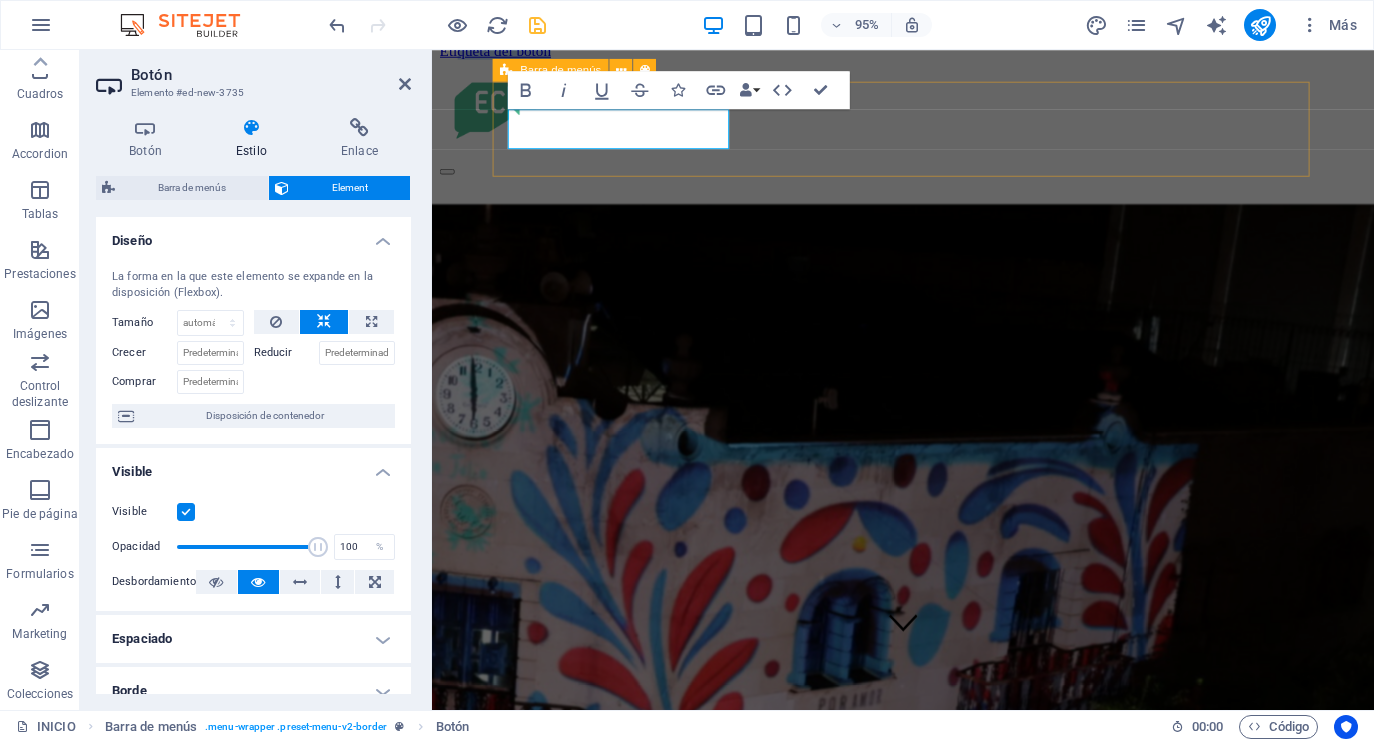 drag, startPoint x: 561, startPoint y: 134, endPoint x: 859, endPoint y: 166, distance: 299.7132 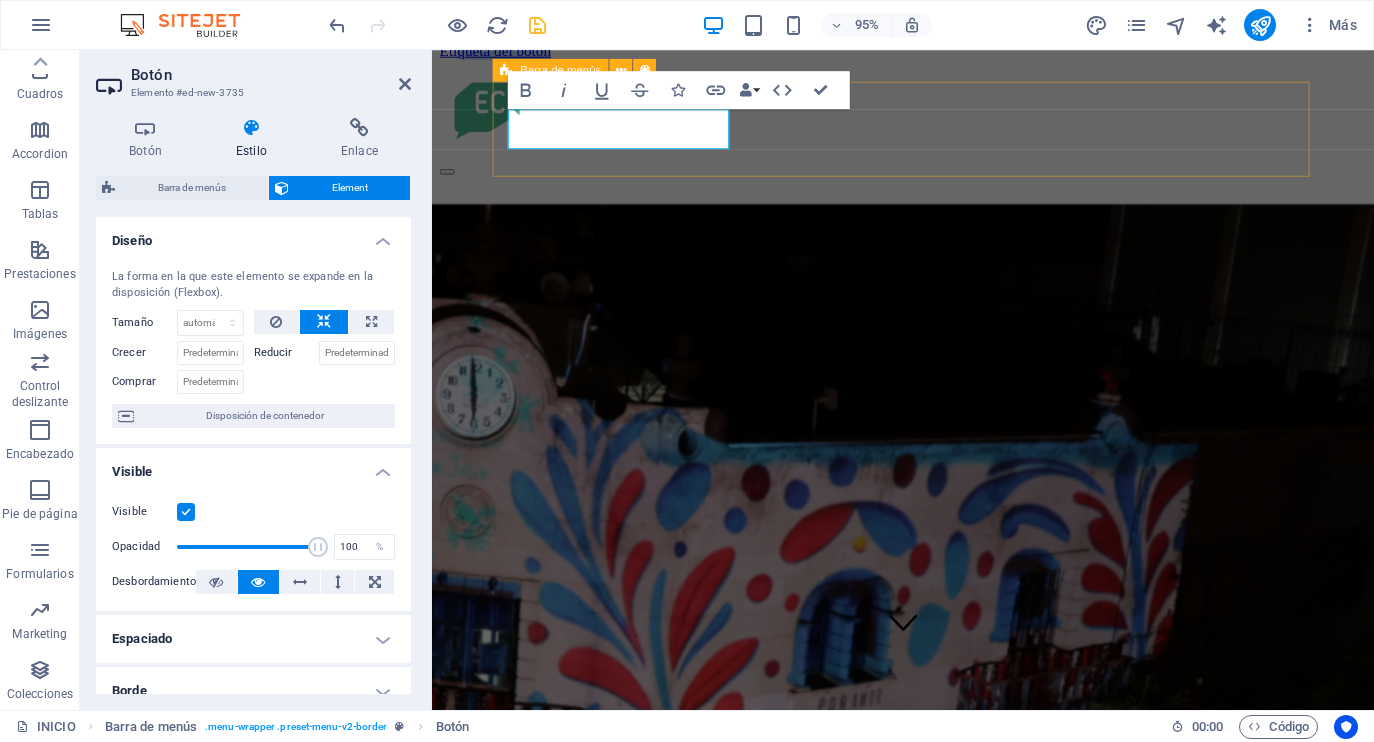 click on "Etiqueta del botón" at bounding box center (928, 103) 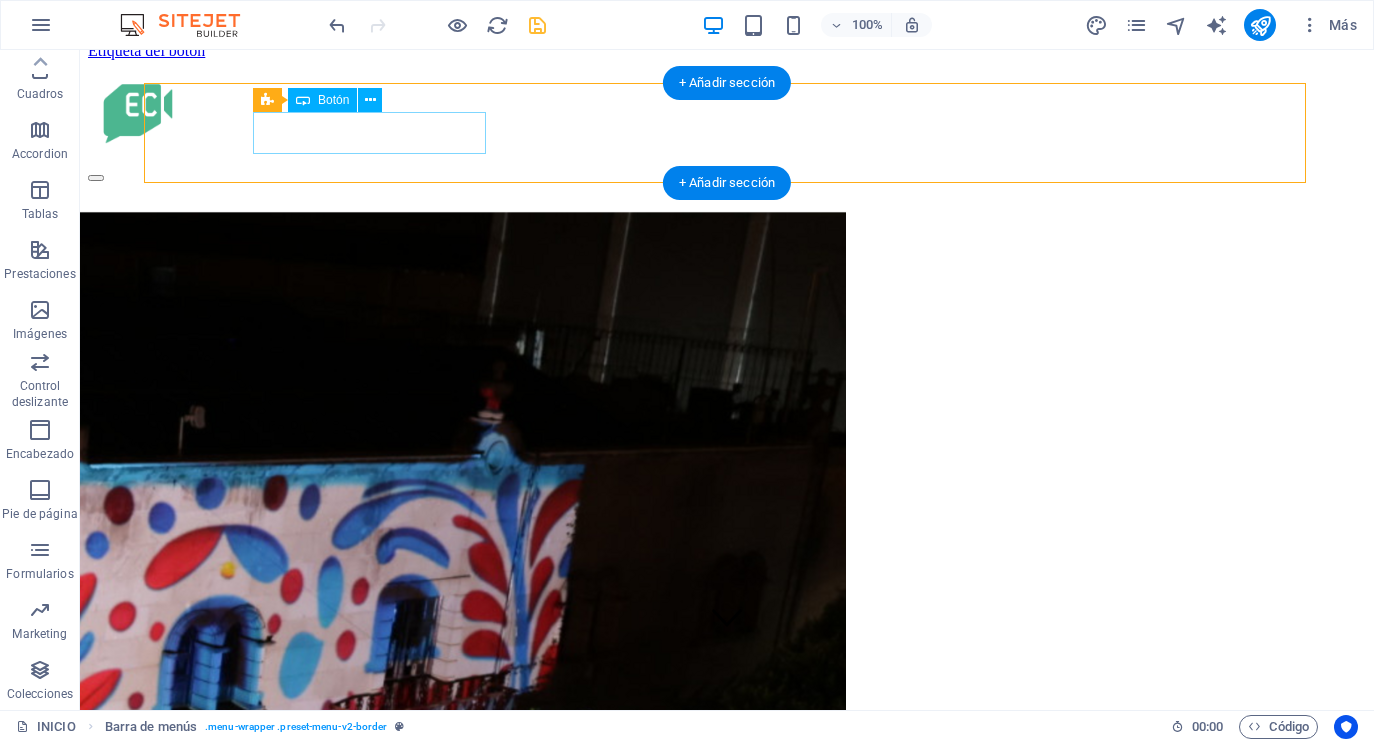 click on "Etiqueta del botón" at bounding box center [727, 103] 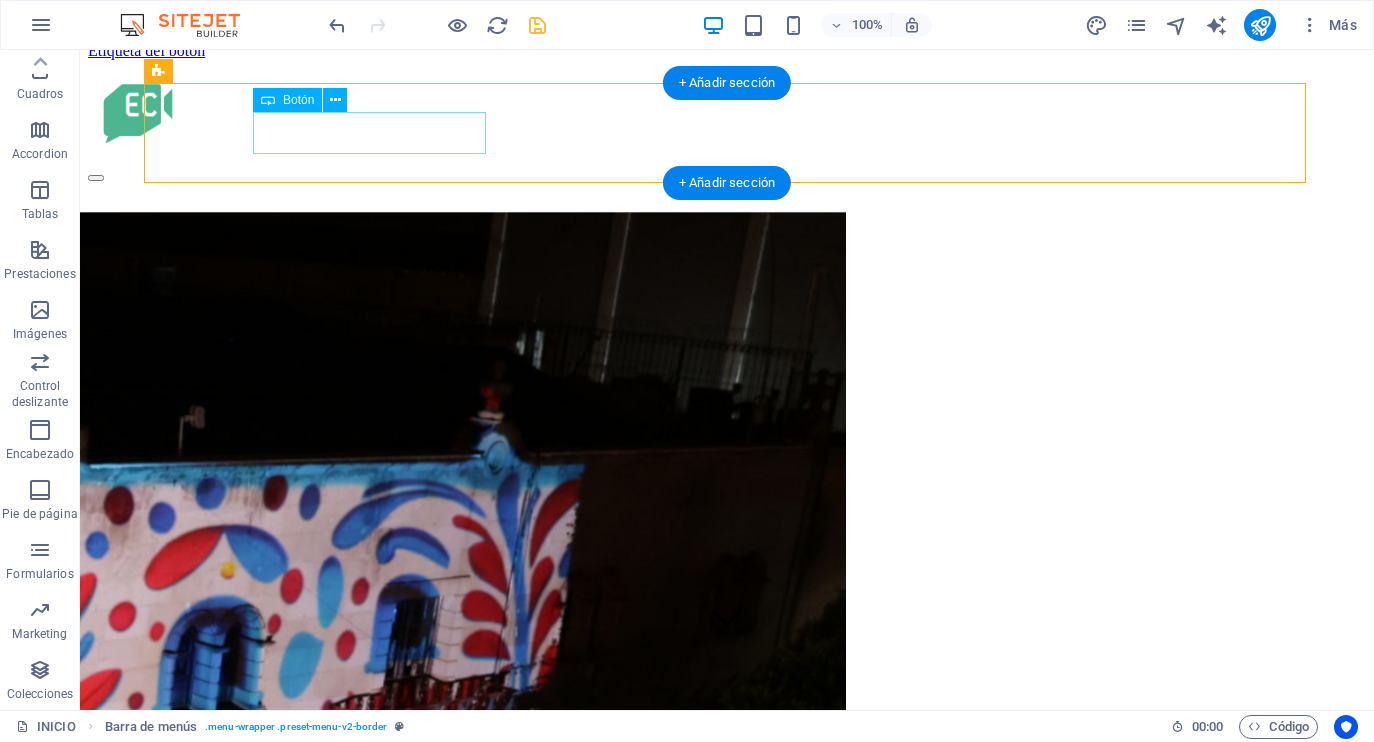 click on "Etiqueta del botón" at bounding box center [727, 51] 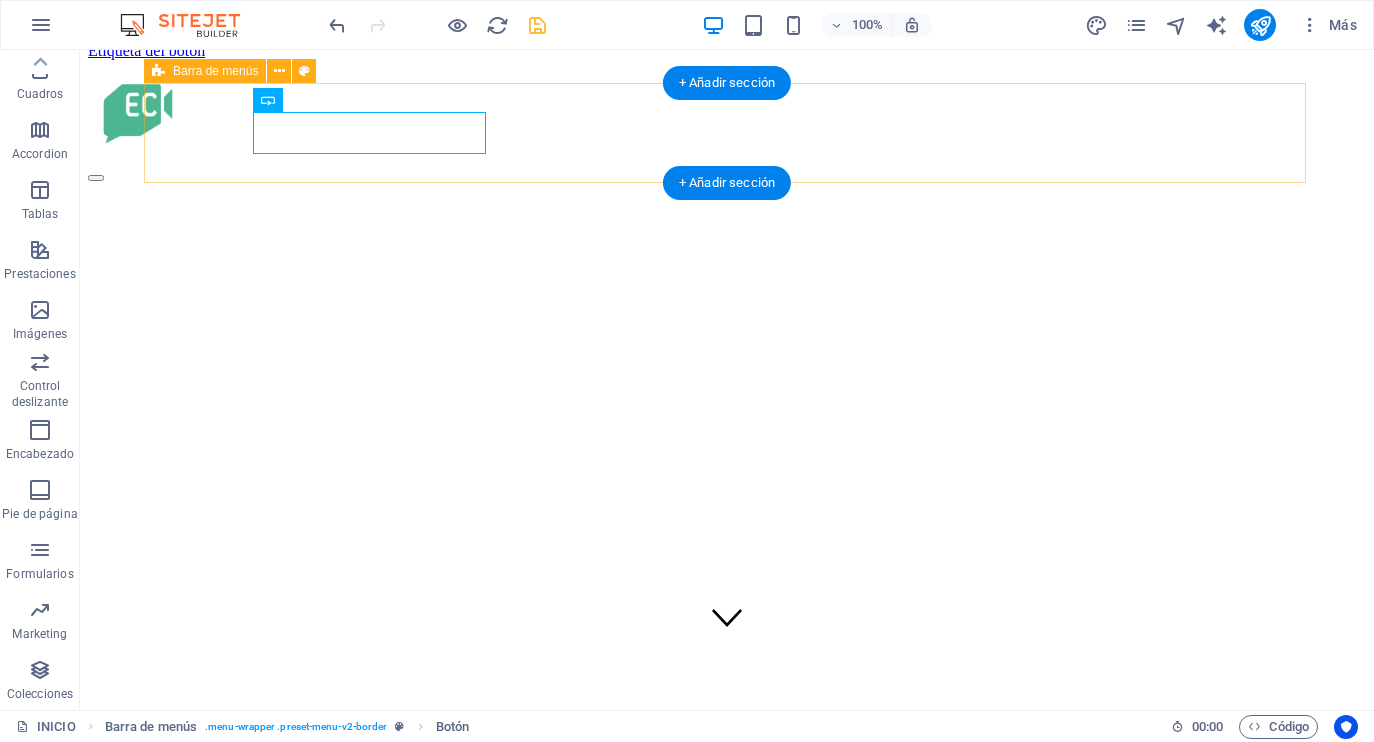 drag, startPoint x: 418, startPoint y: 150, endPoint x: 578, endPoint y: 146, distance: 160.04999 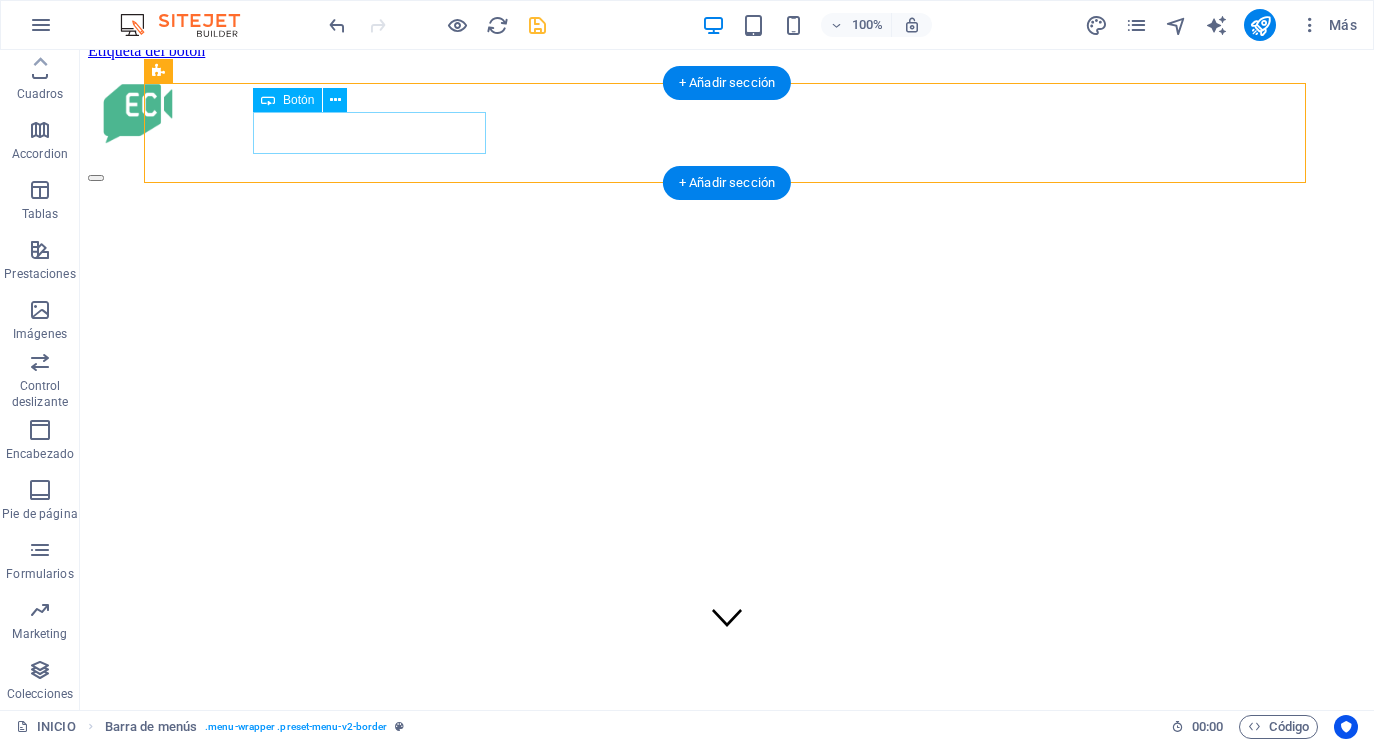 click on "Etiqueta del botón" at bounding box center (727, 51) 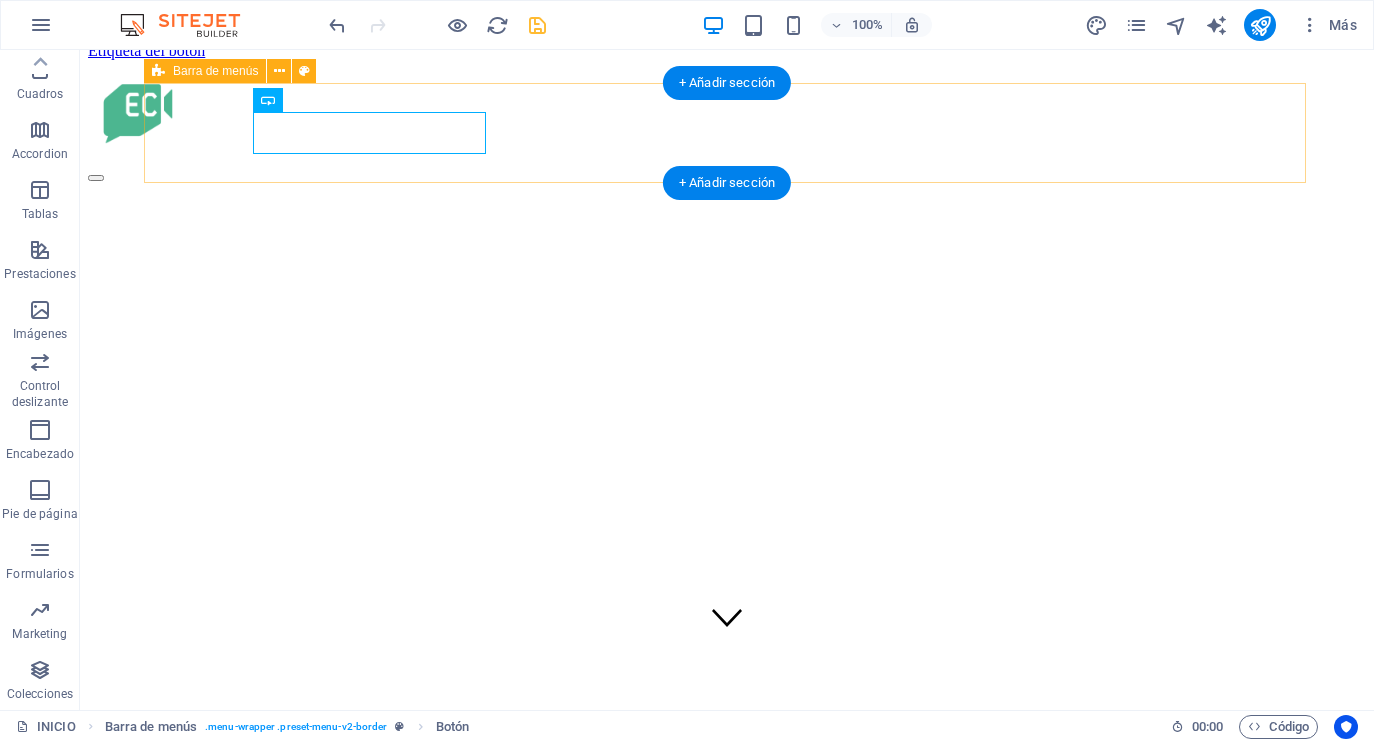 click on "Etiqueta del botón" at bounding box center [727, 103] 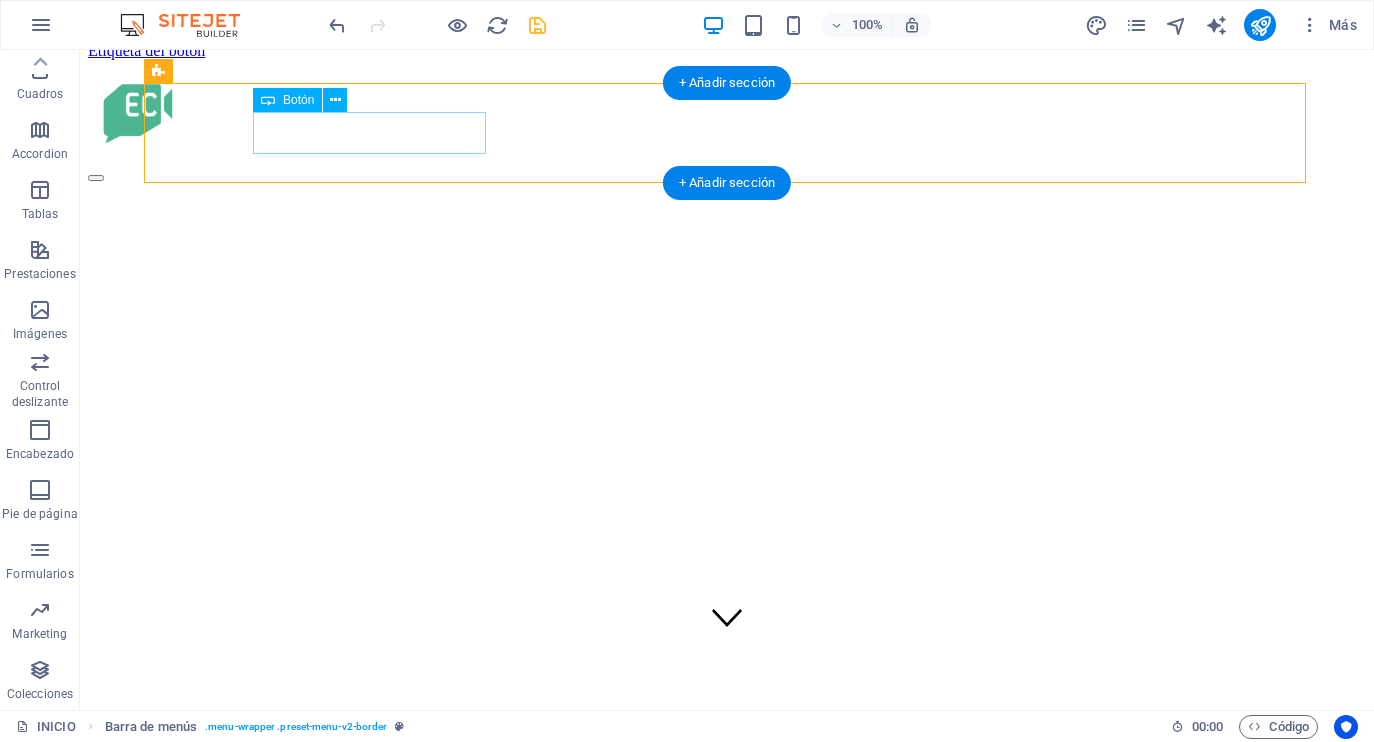 click on "Etiqueta del botón" at bounding box center [727, 51] 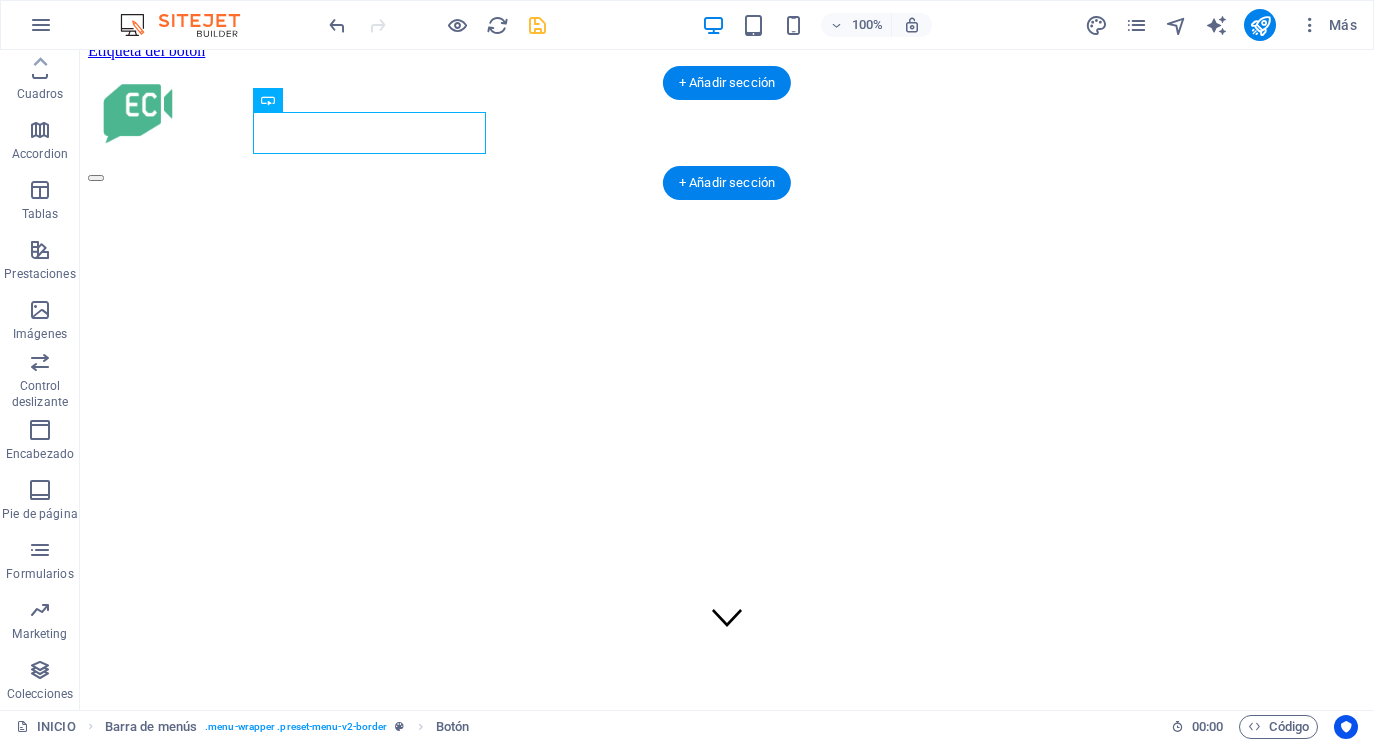 click on "Etiqueta del botón" at bounding box center (727, 103) 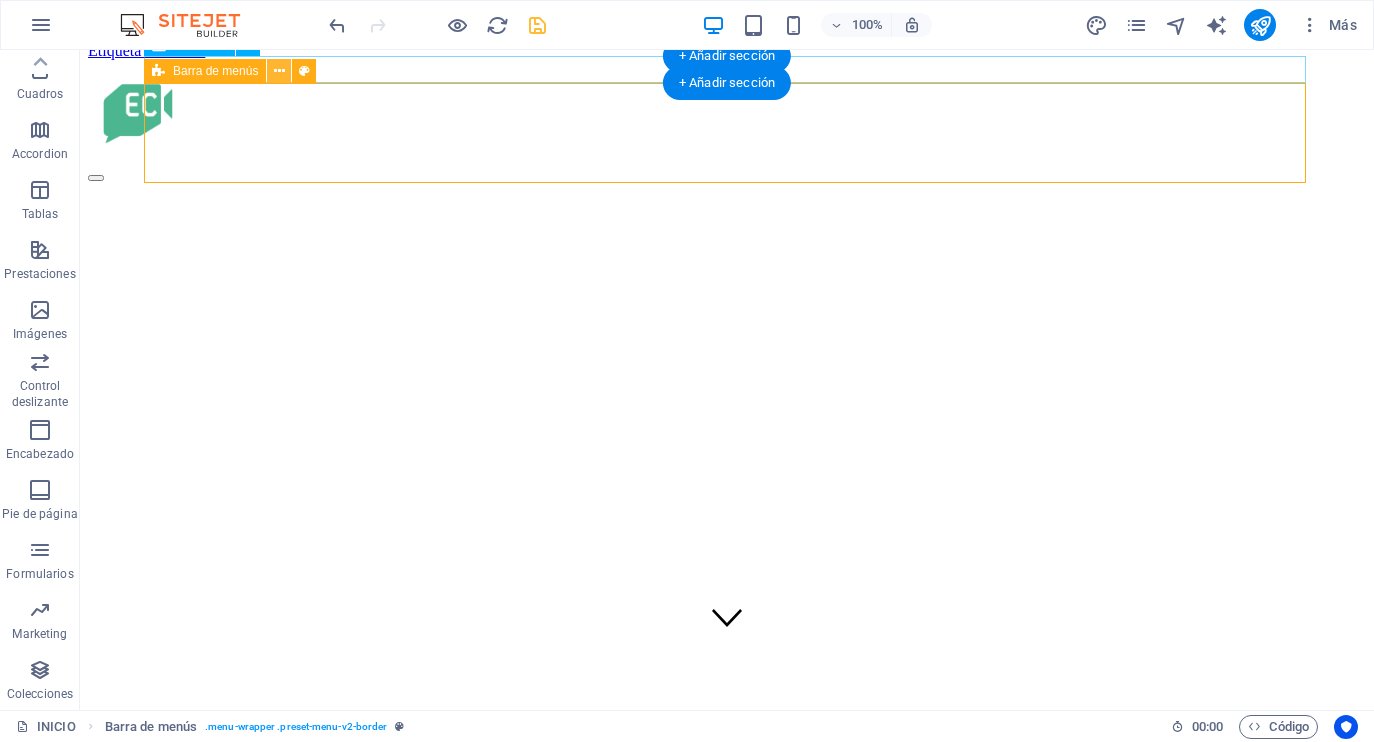 click at bounding box center (279, 71) 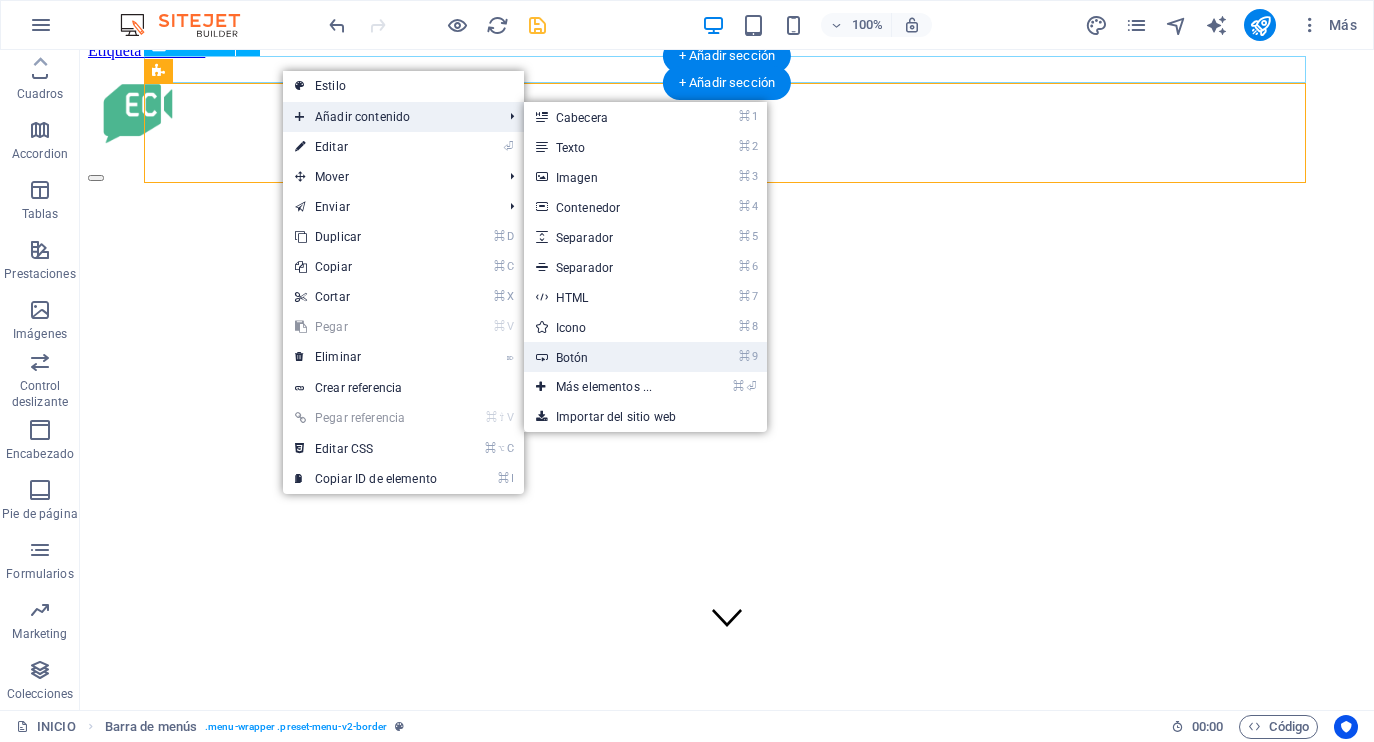 click on "⌘ 9  Botón" at bounding box center (608, 357) 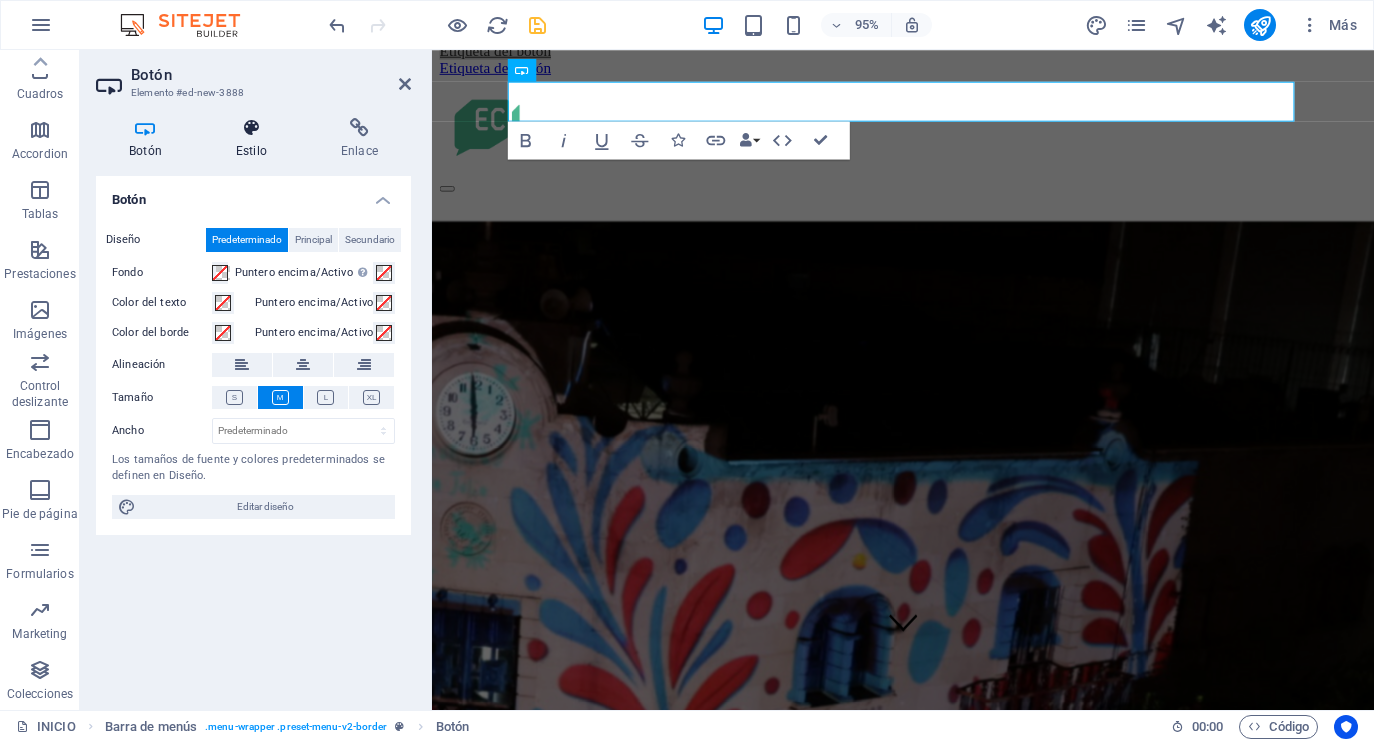 click at bounding box center [251, 128] 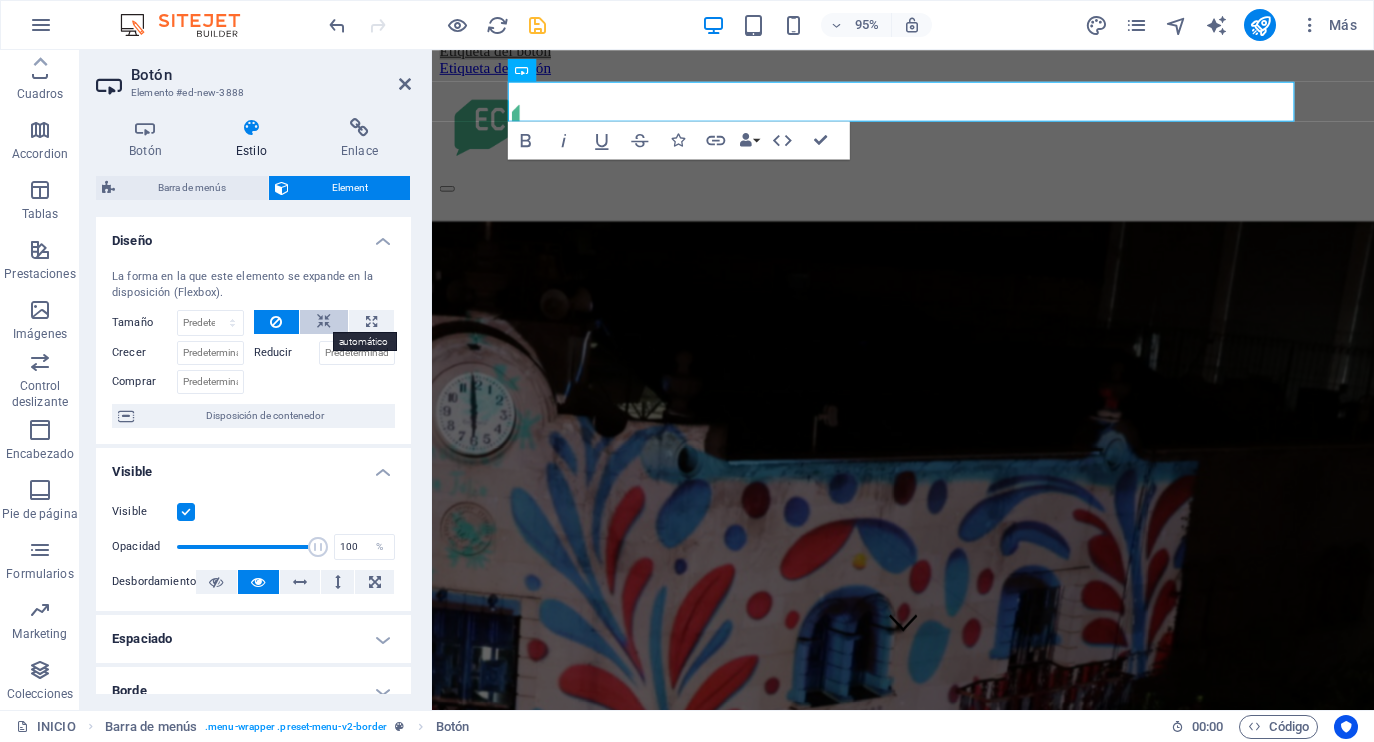 click at bounding box center [324, 322] 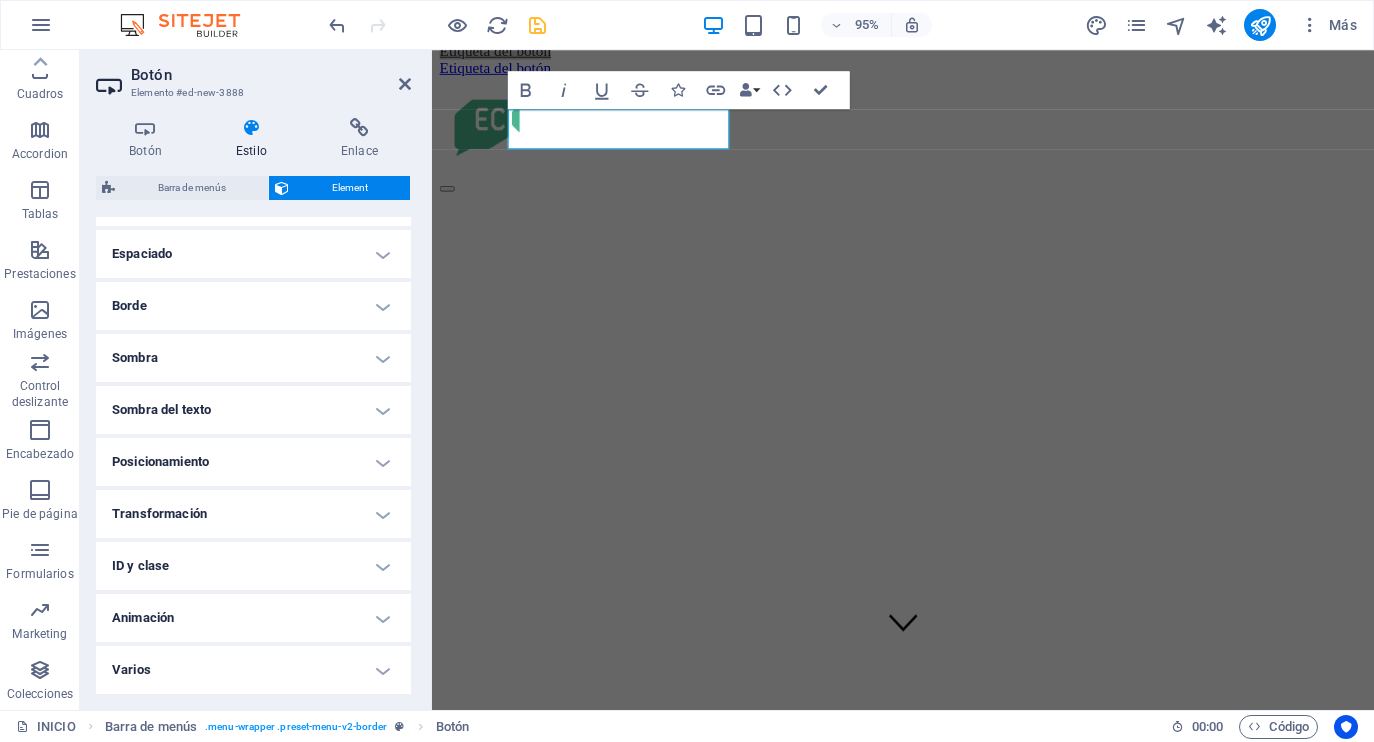 scroll, scrollTop: 383, scrollLeft: 0, axis: vertical 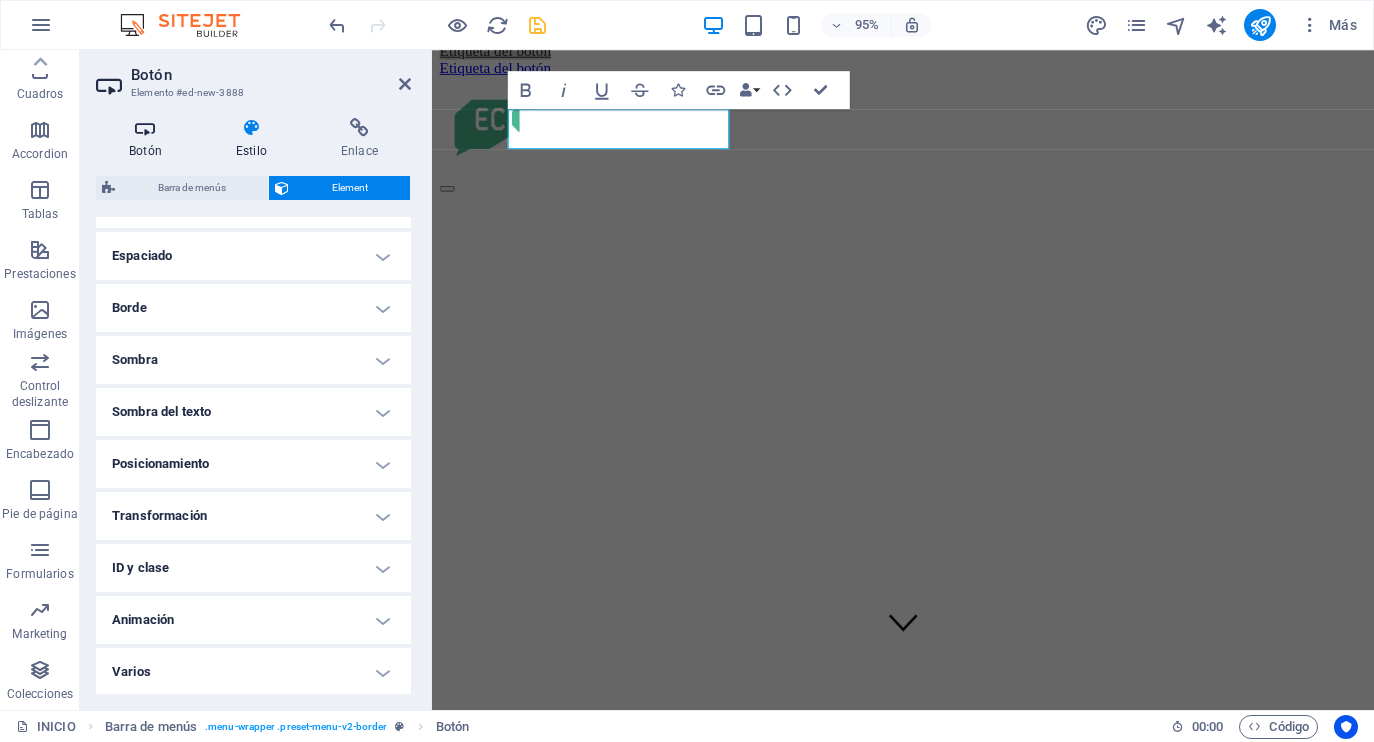 click at bounding box center [145, 128] 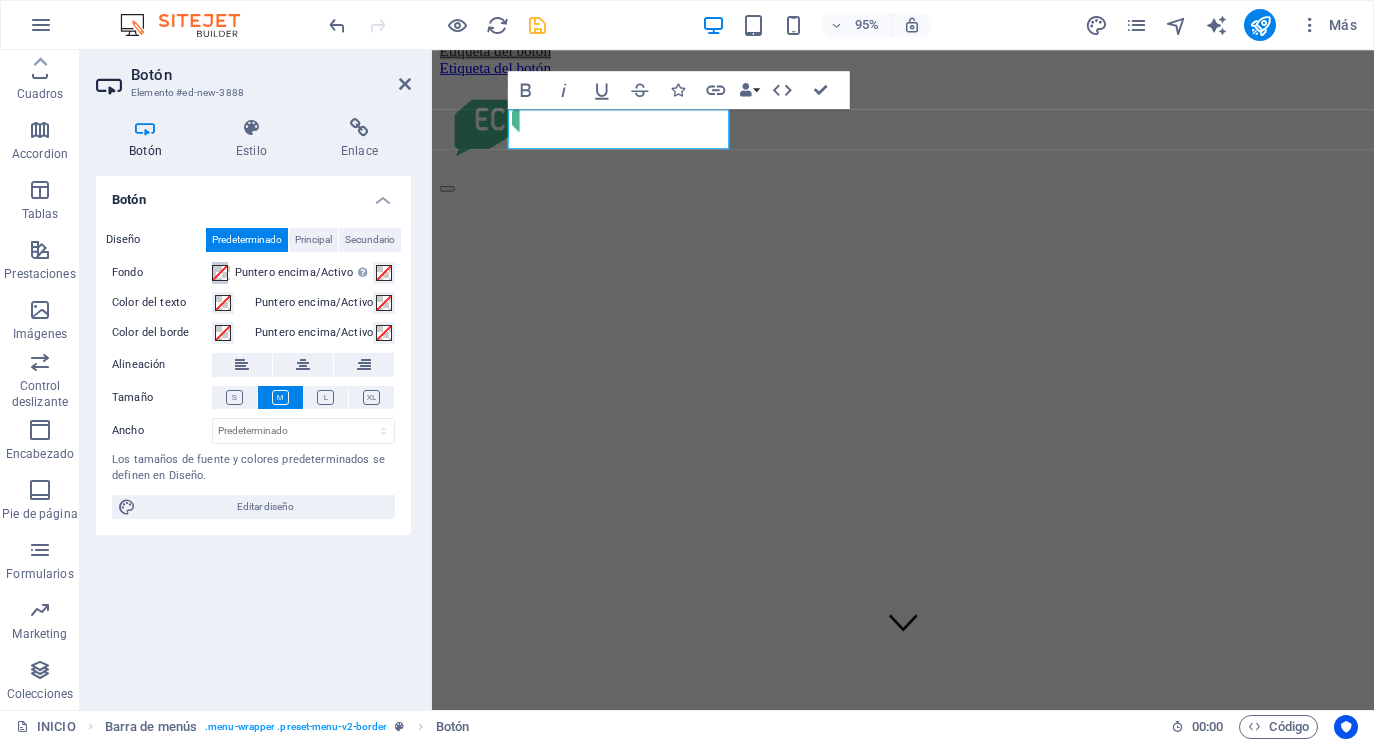 click at bounding box center [220, 273] 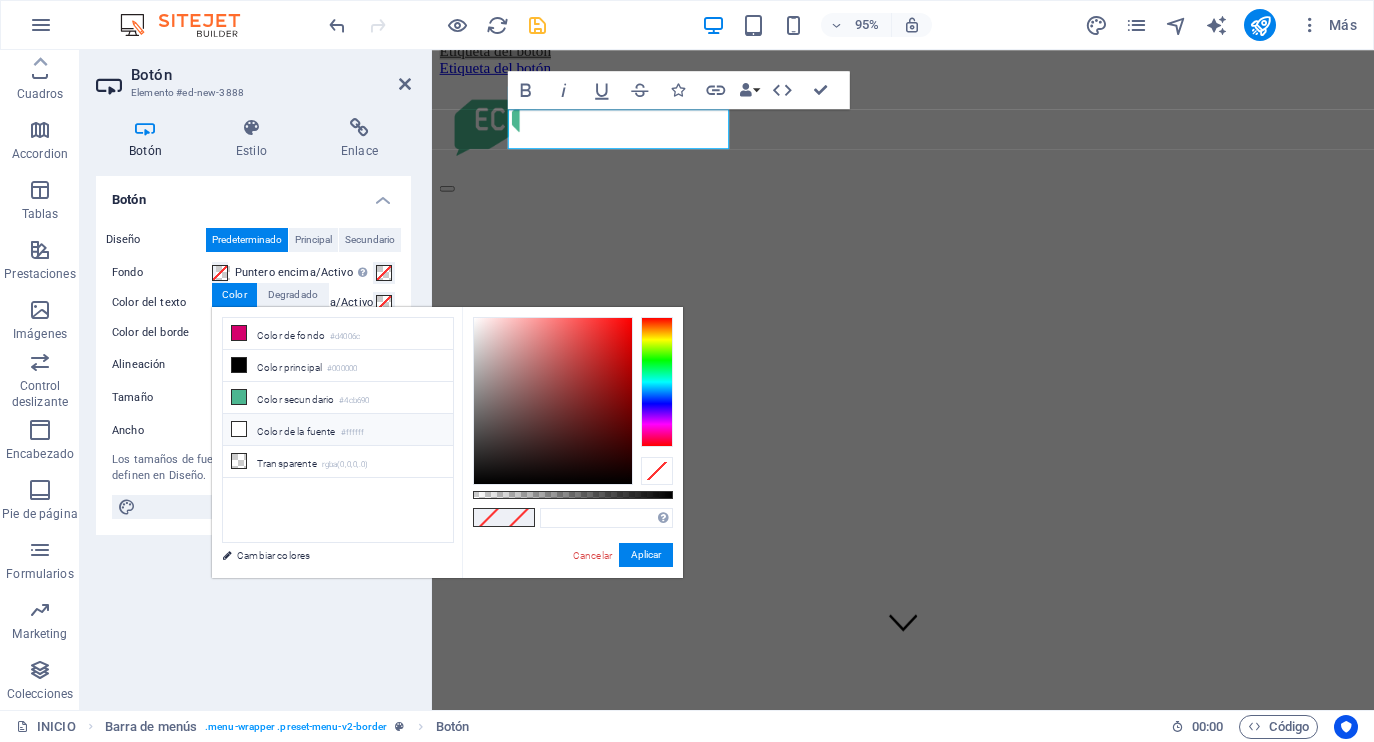 click on "Color de la fuente
#ffffff" at bounding box center (338, 430) 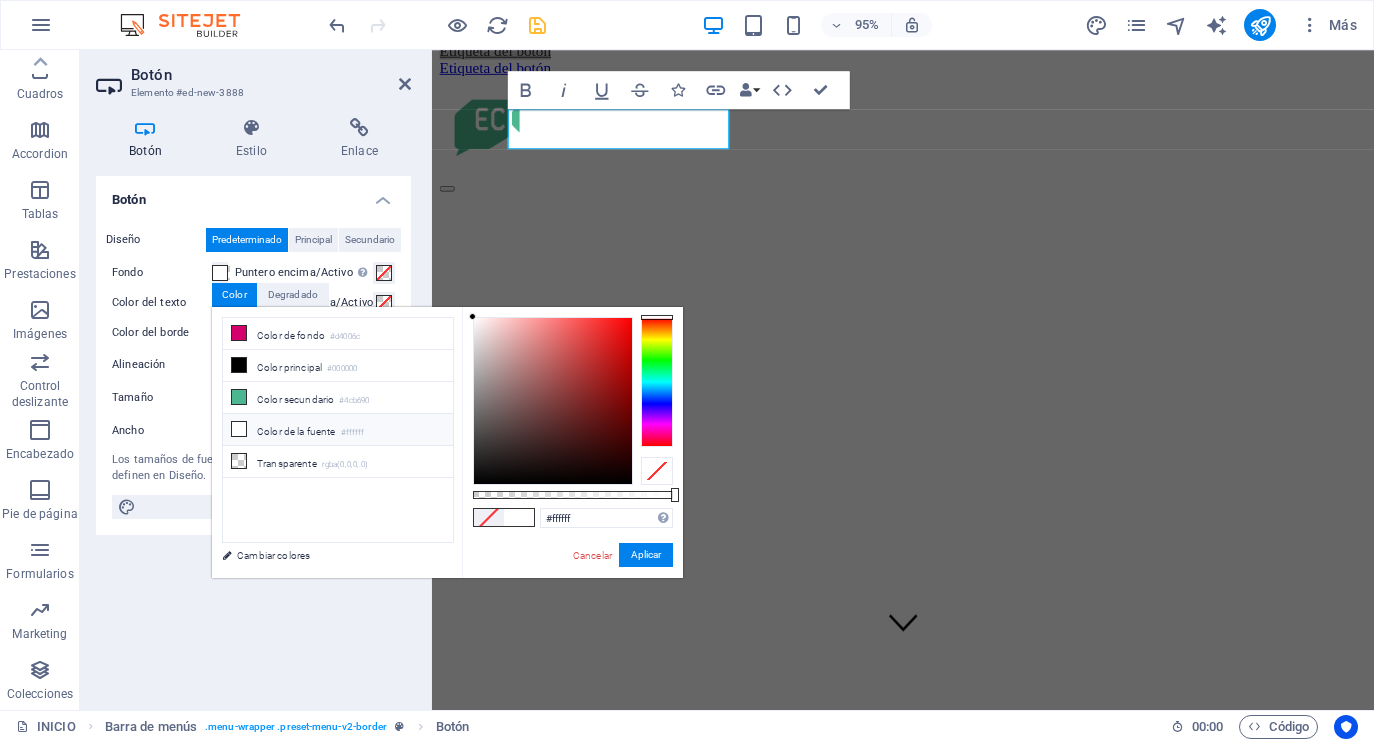 click at bounding box center (239, 429) 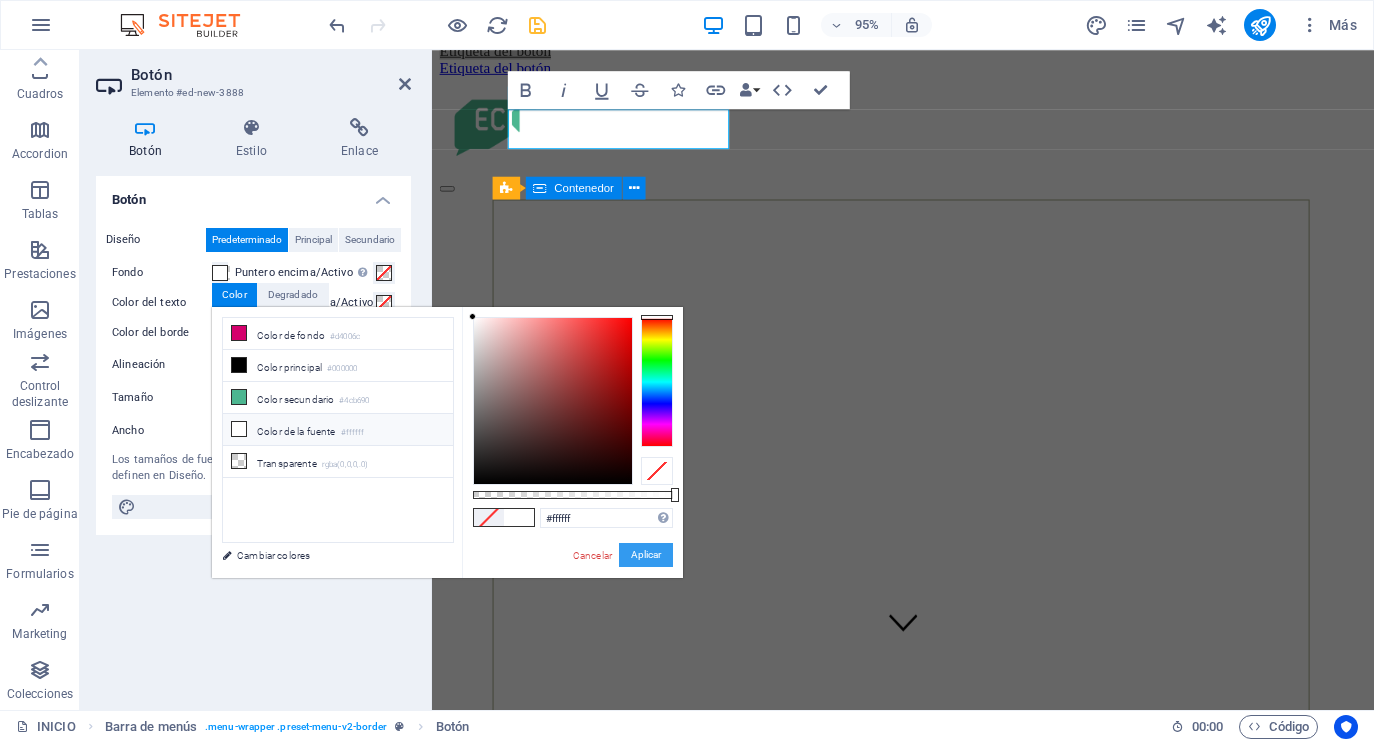 click on "Aplicar" at bounding box center [646, 555] 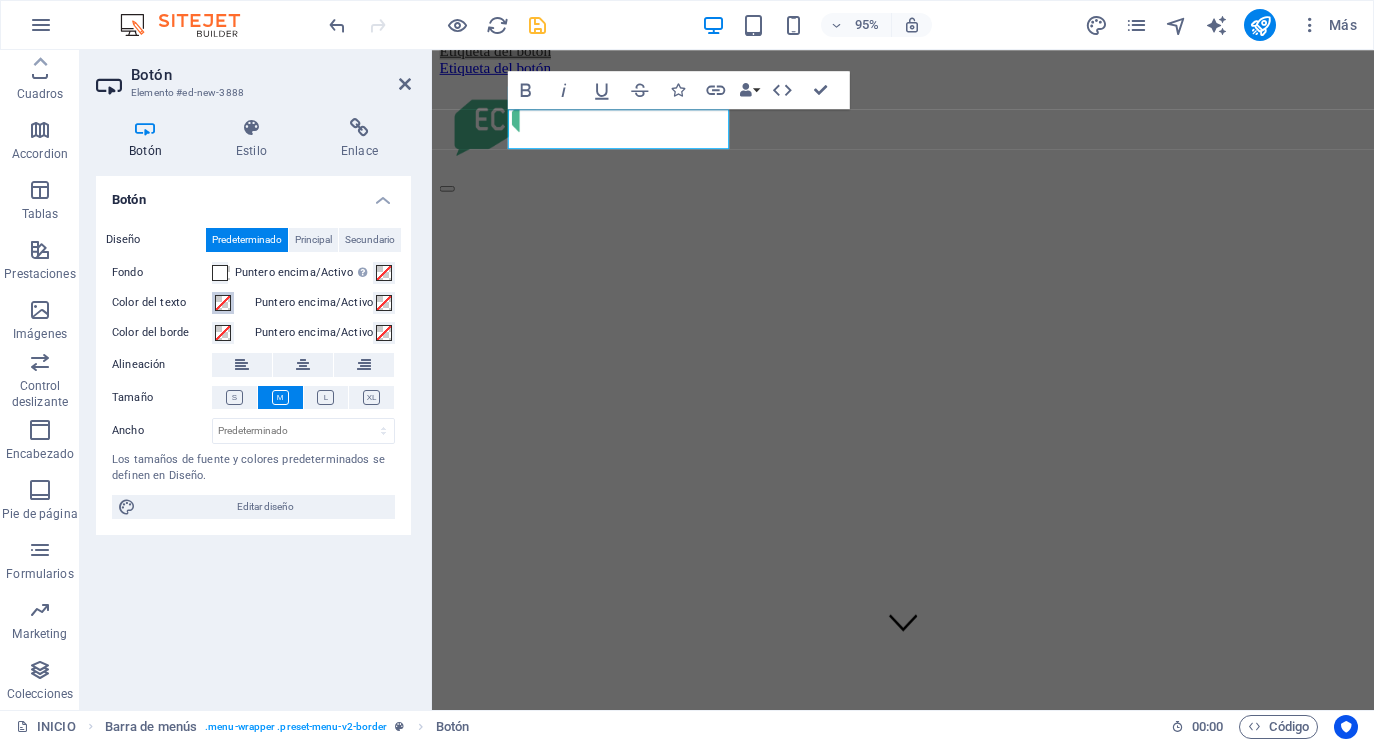 click at bounding box center (223, 303) 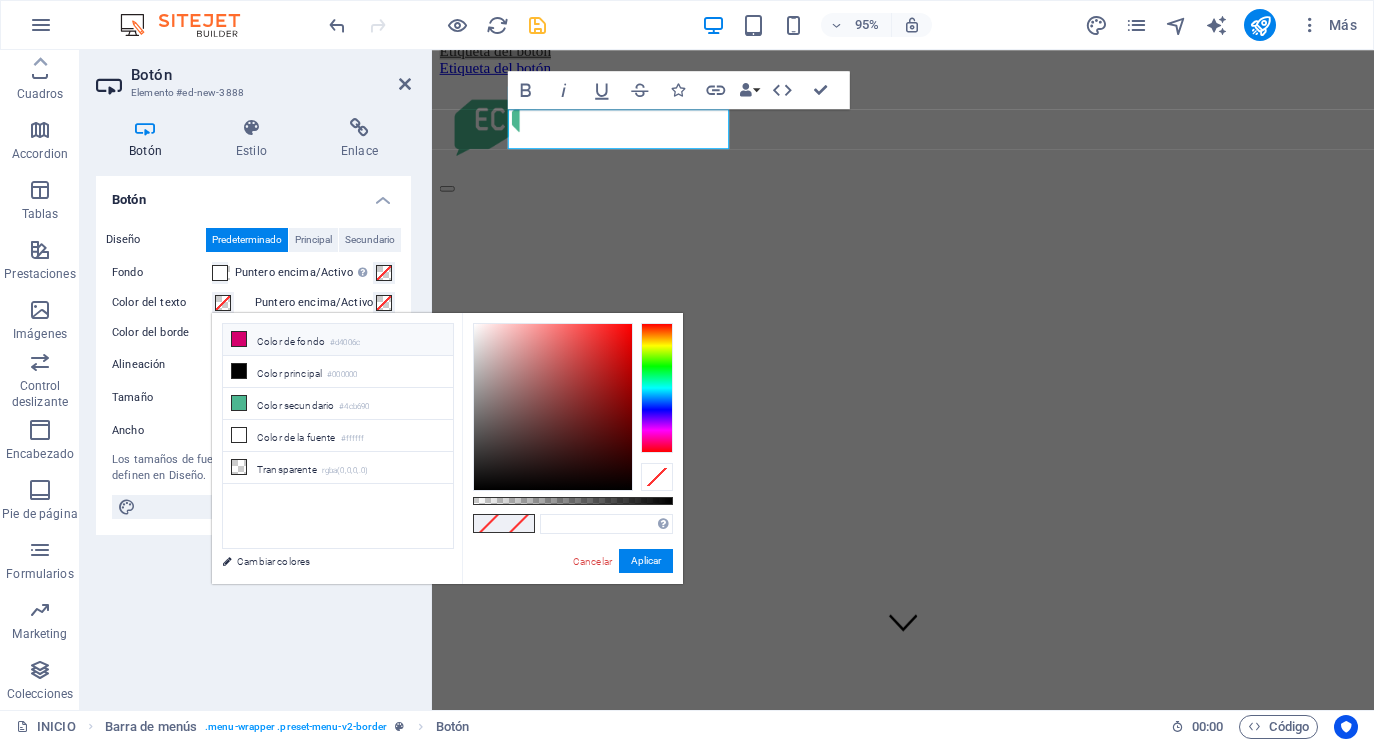 click on "Color de fondo
#d4006c" at bounding box center [338, 340] 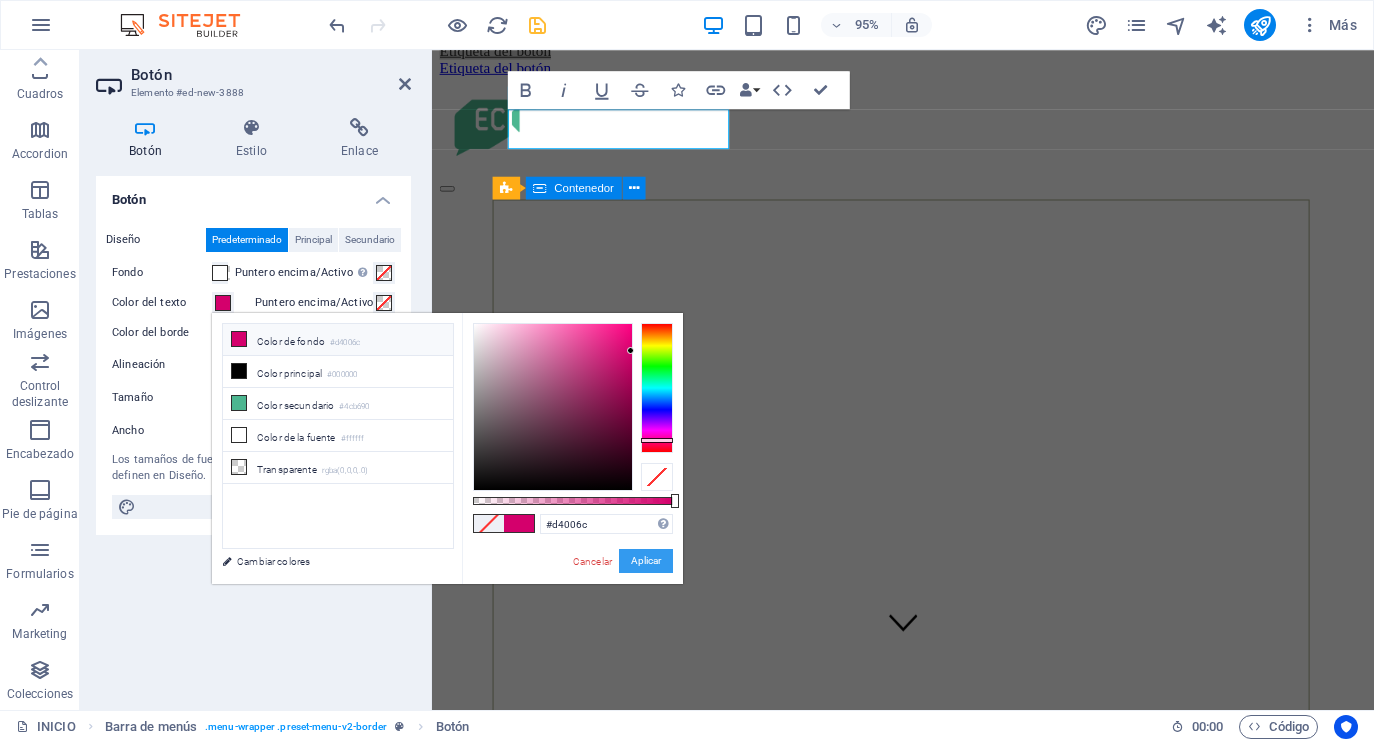 drag, startPoint x: 662, startPoint y: 559, endPoint x: 28, endPoint y: 404, distance: 652.6722 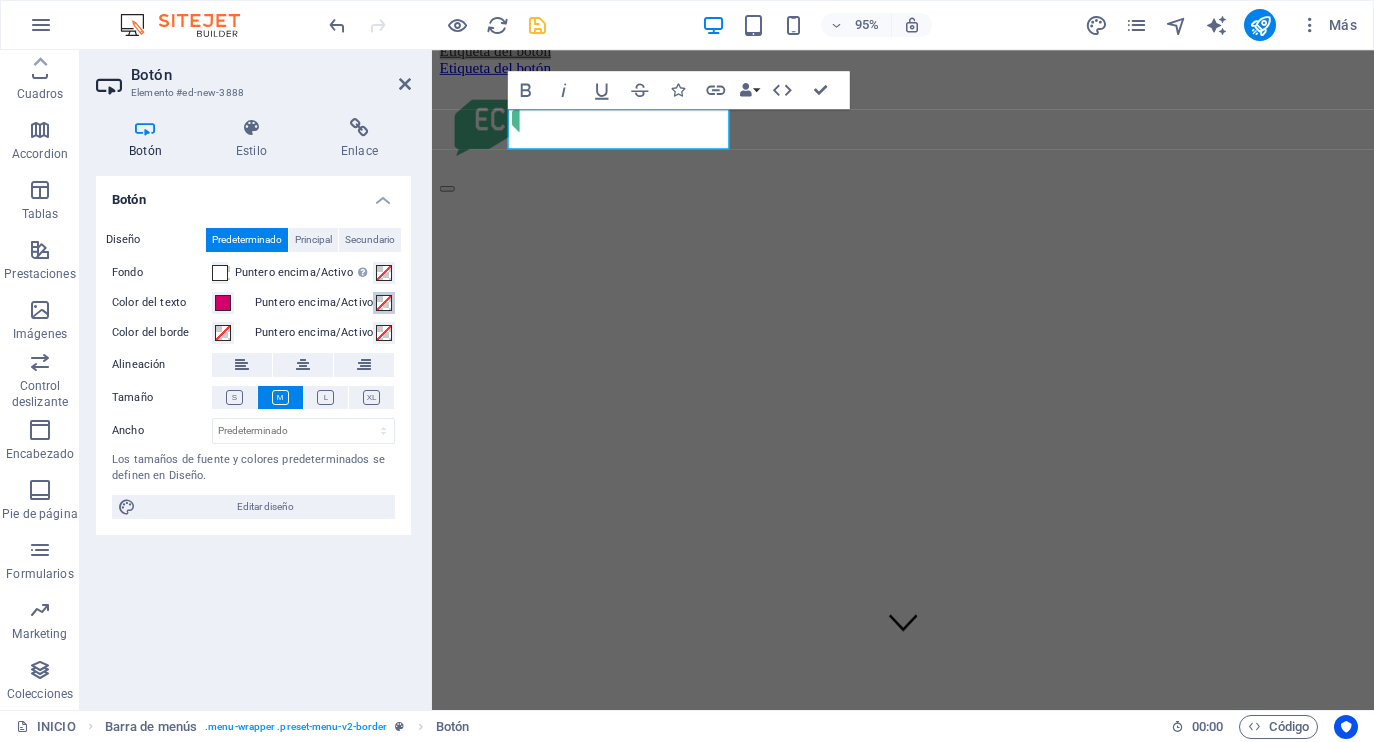 click at bounding box center [384, 303] 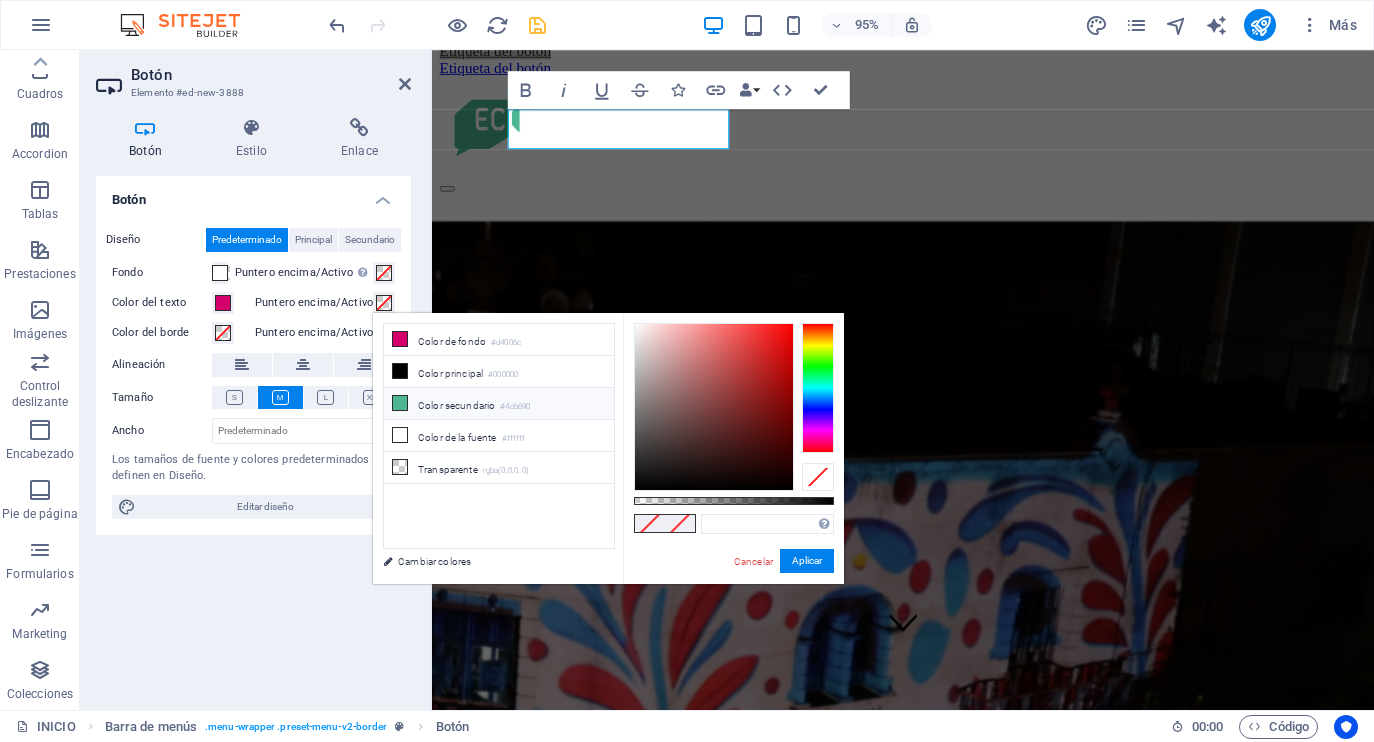 click at bounding box center [400, 403] 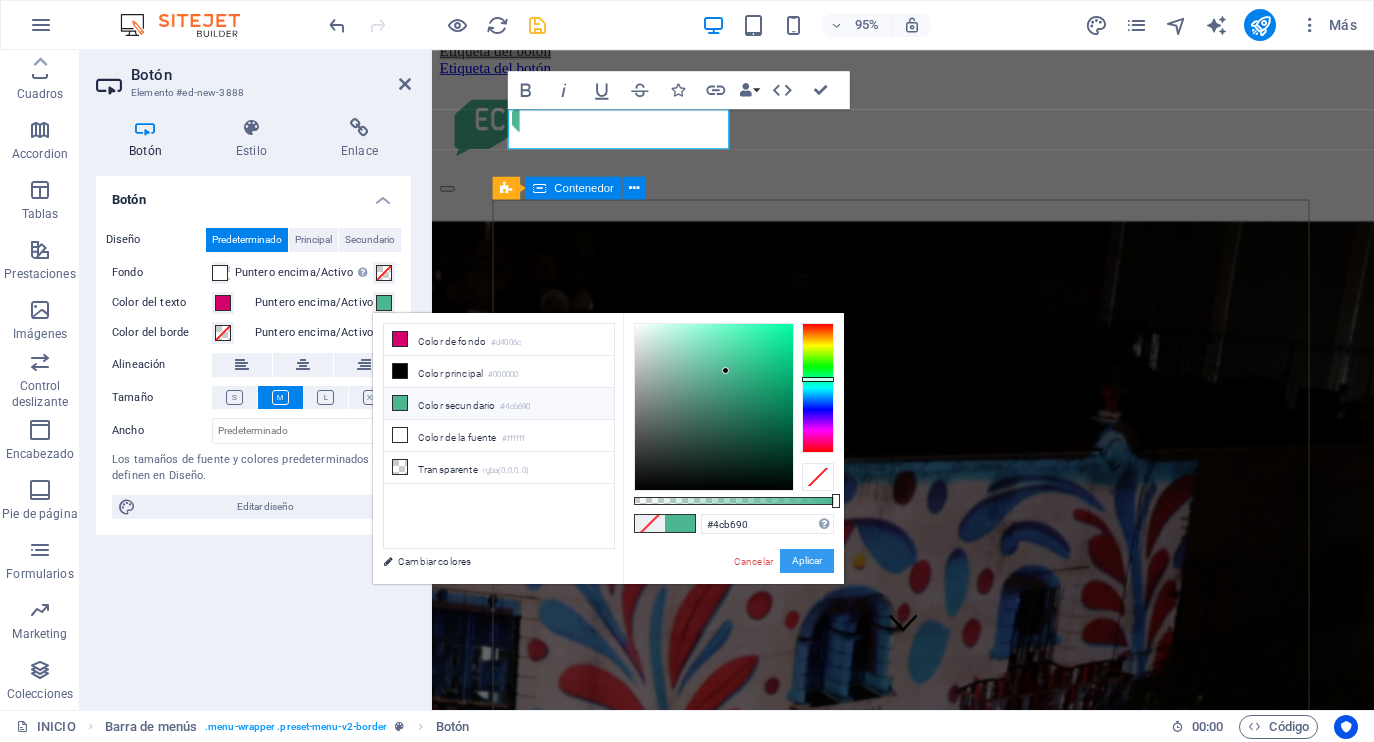 click on "Aplicar" at bounding box center (807, 561) 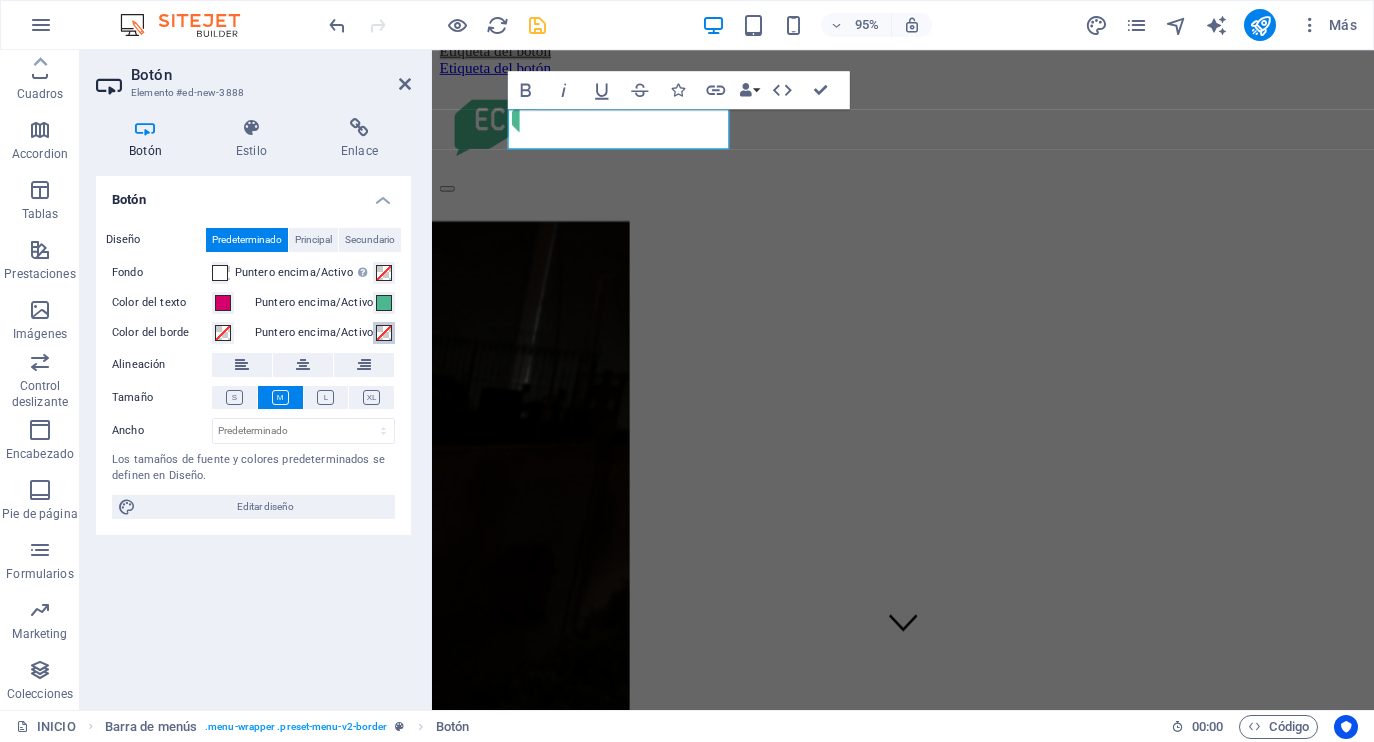 click at bounding box center [384, 333] 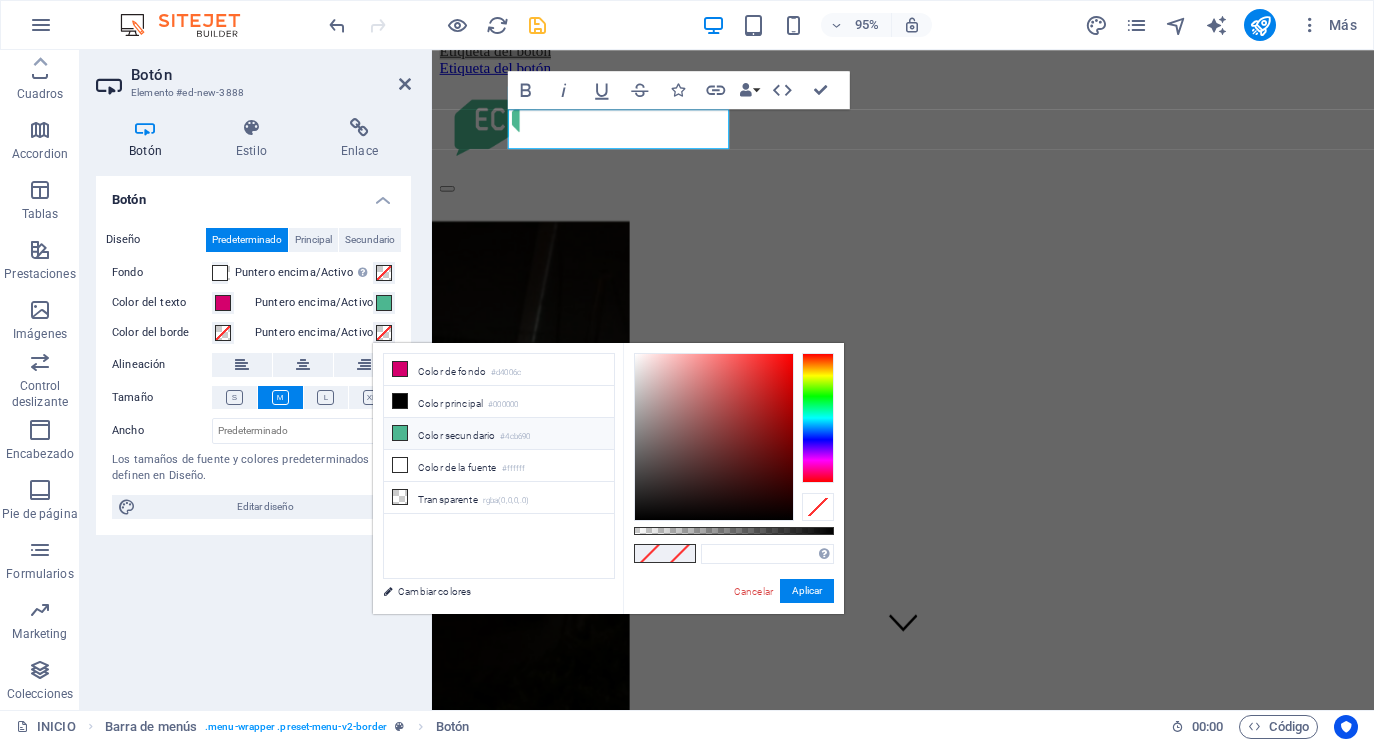 click at bounding box center [400, 433] 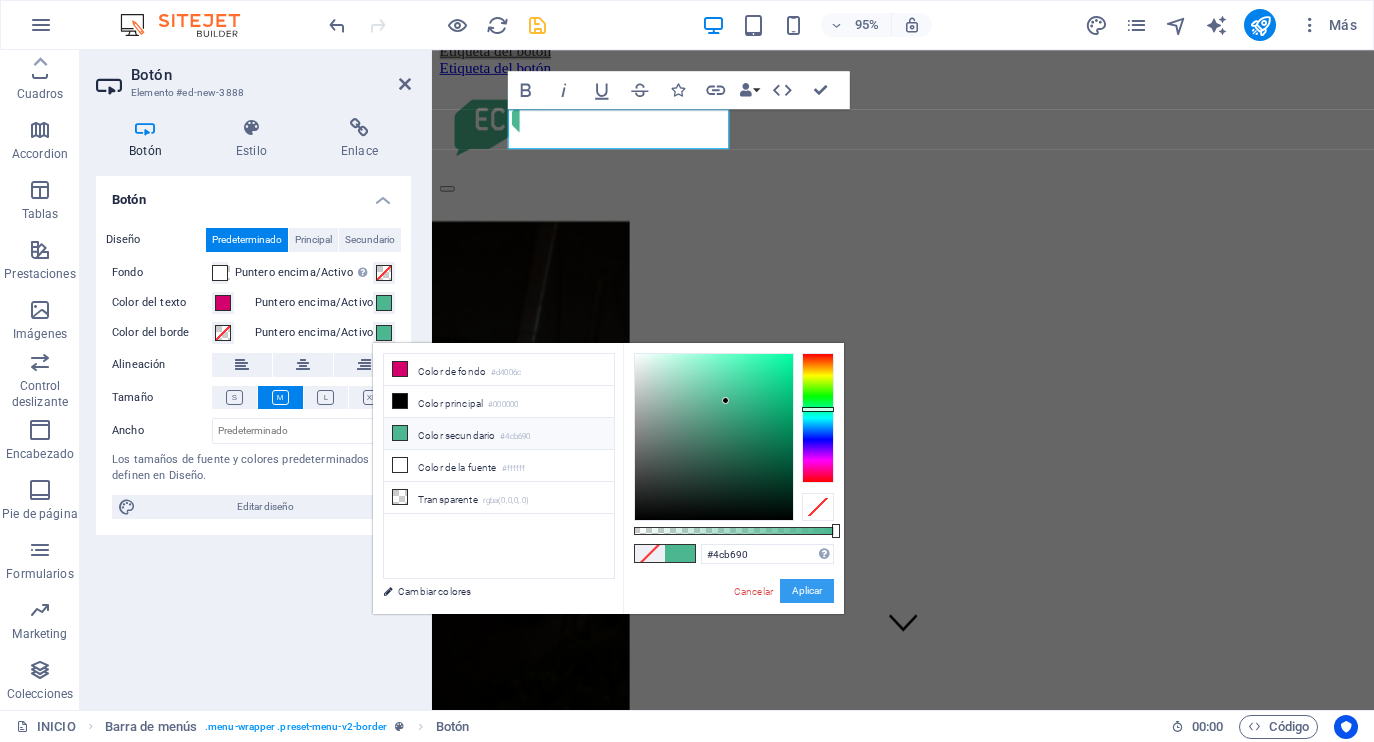 click on "Aplicar" at bounding box center (807, 591) 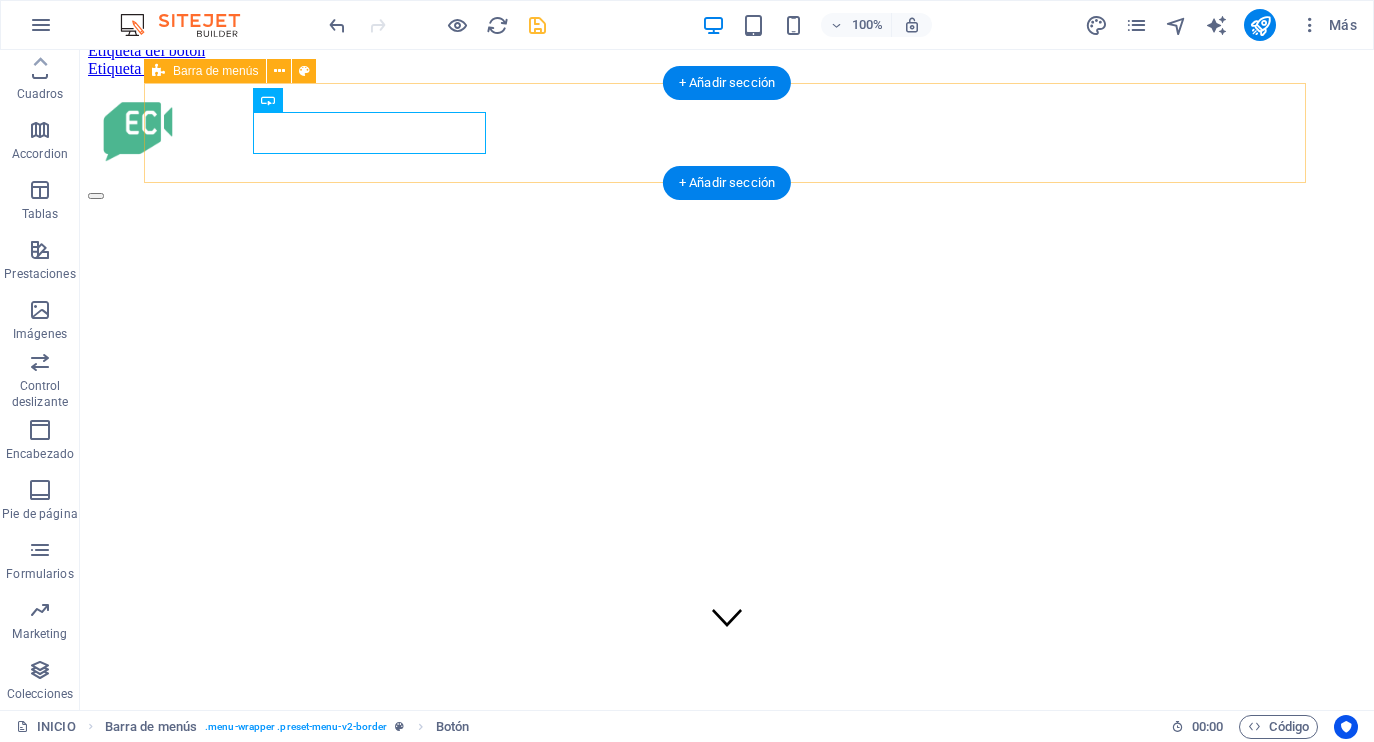 click on "Etiqueta del botón Etiqueta del botón" at bounding box center [727, 112] 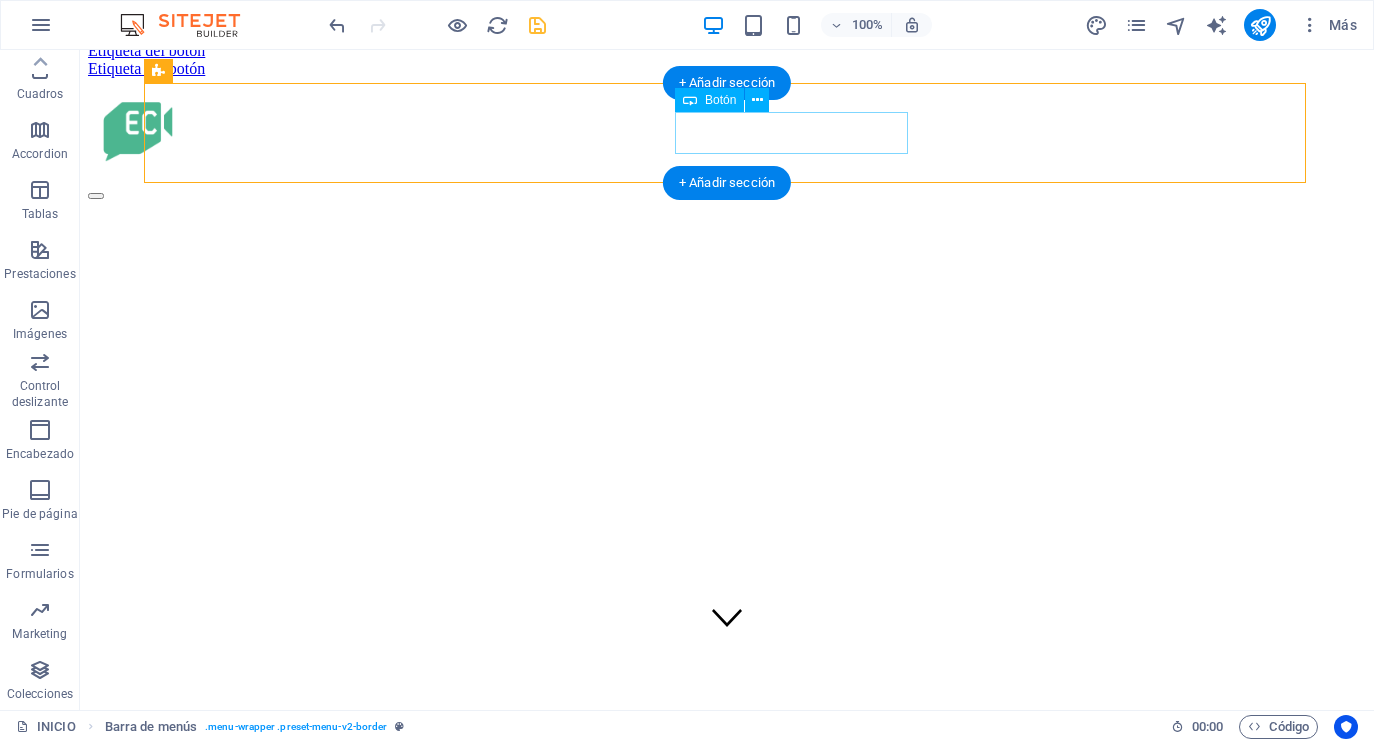 click on "Etiqueta del botón" at bounding box center (727, 69) 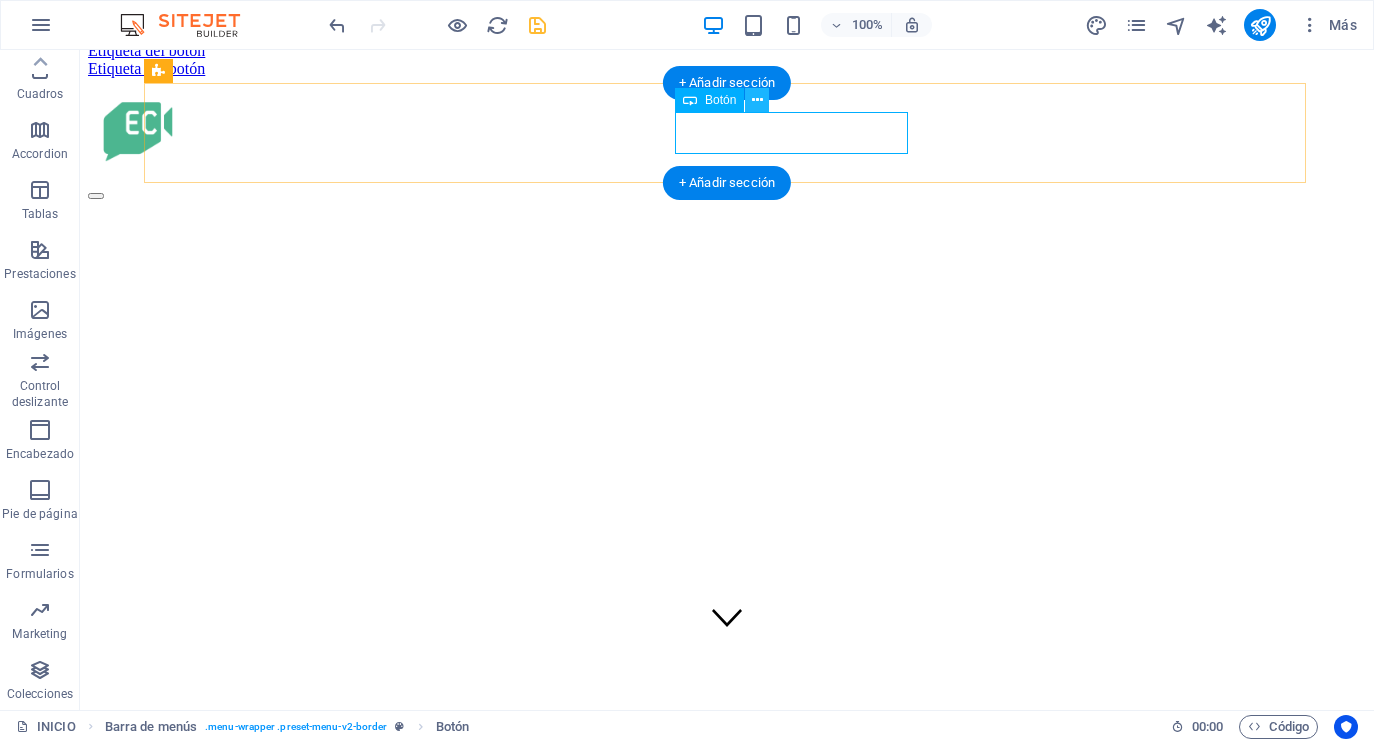 click at bounding box center (757, 100) 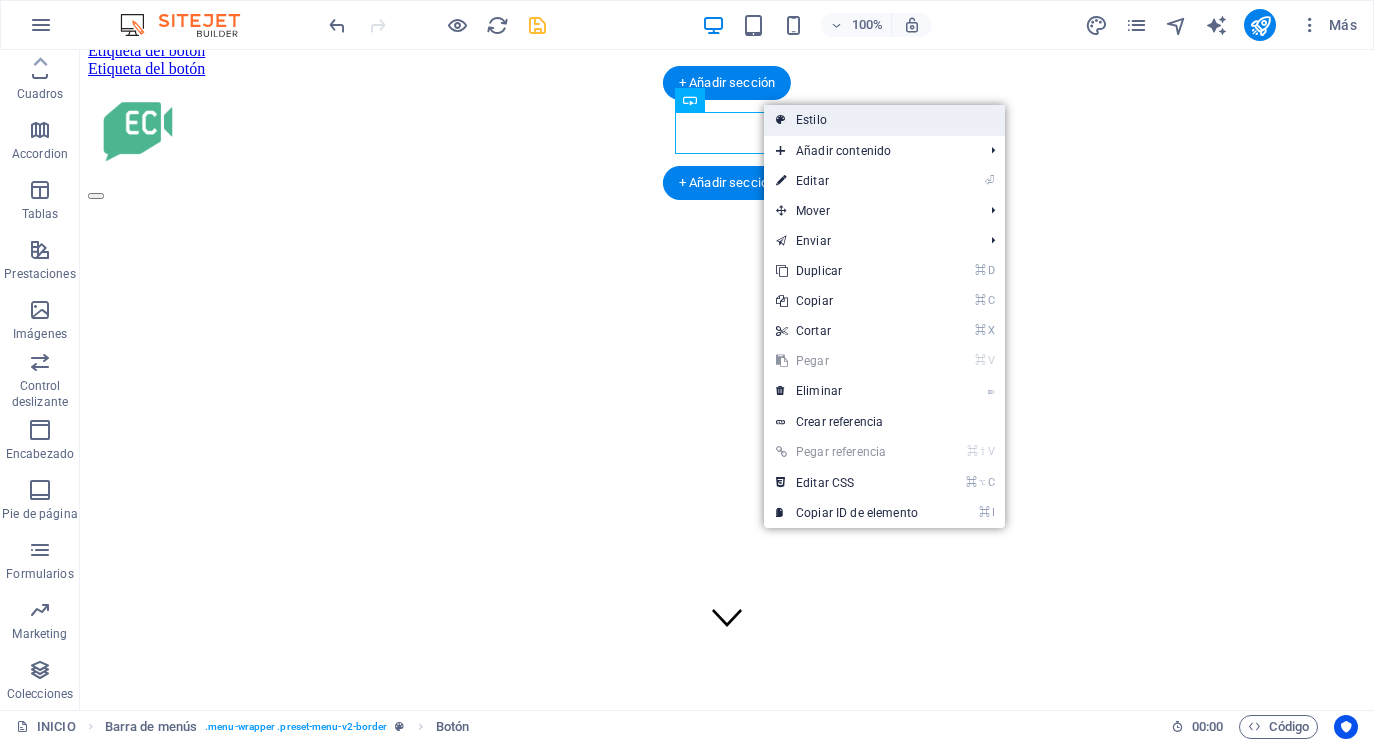 click on "Estilo" at bounding box center [884, 120] 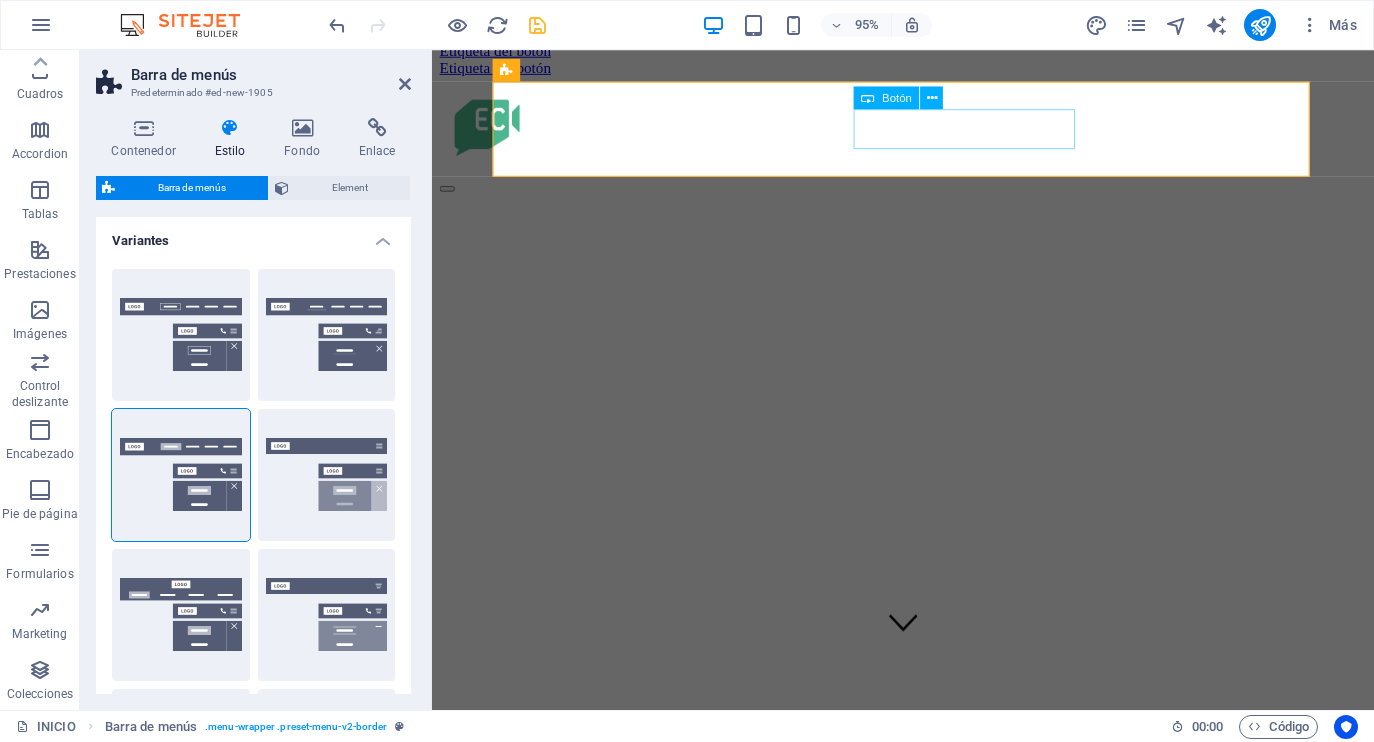 click on "Etiqueta del botón" at bounding box center [928, 69] 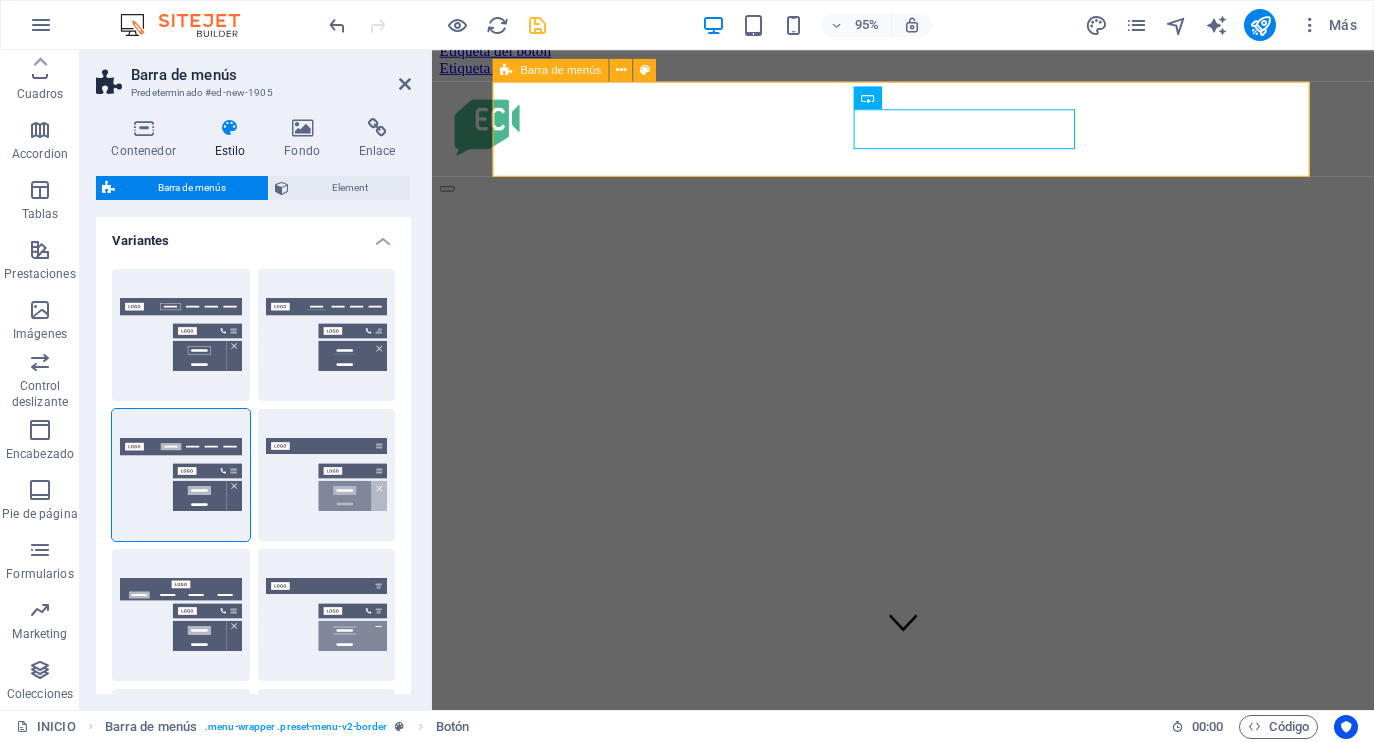 click on "Etiqueta del botón Etiqueta del botón" at bounding box center (928, 112) 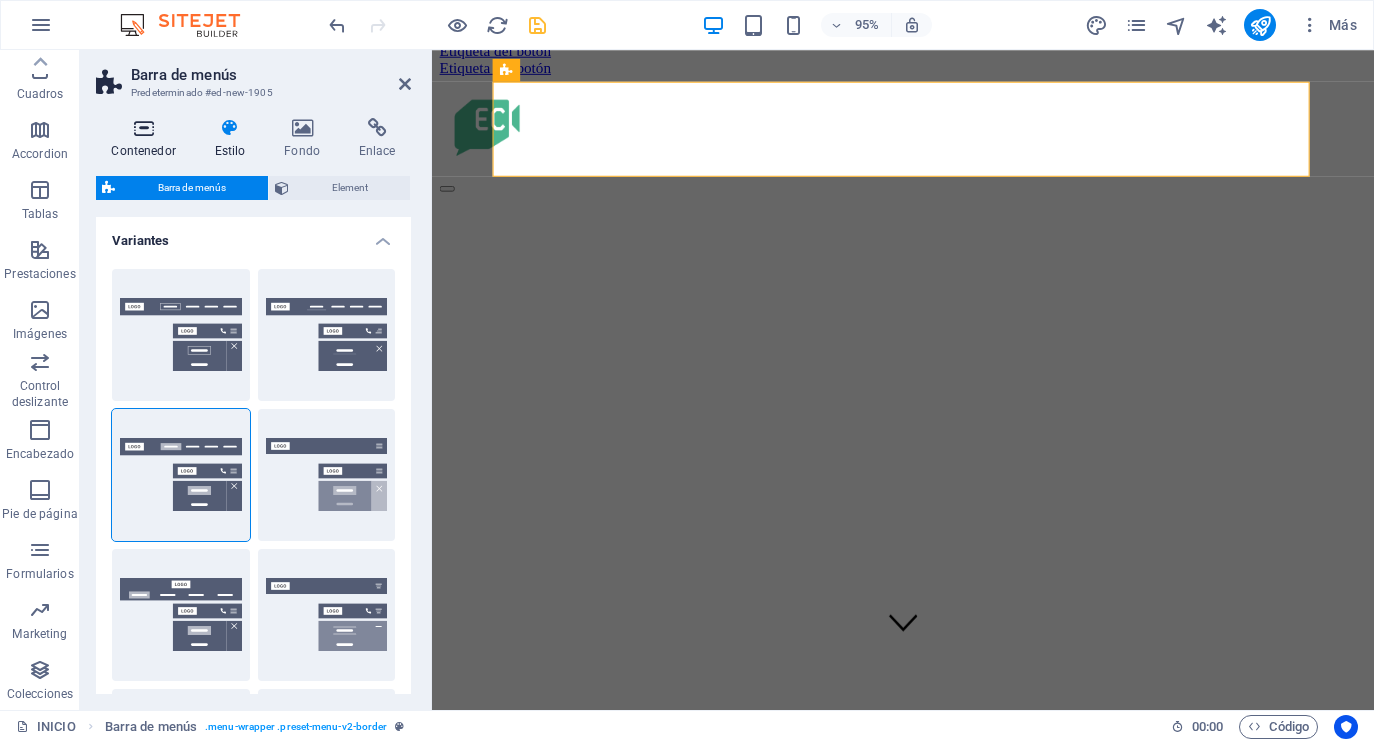 click at bounding box center (143, 128) 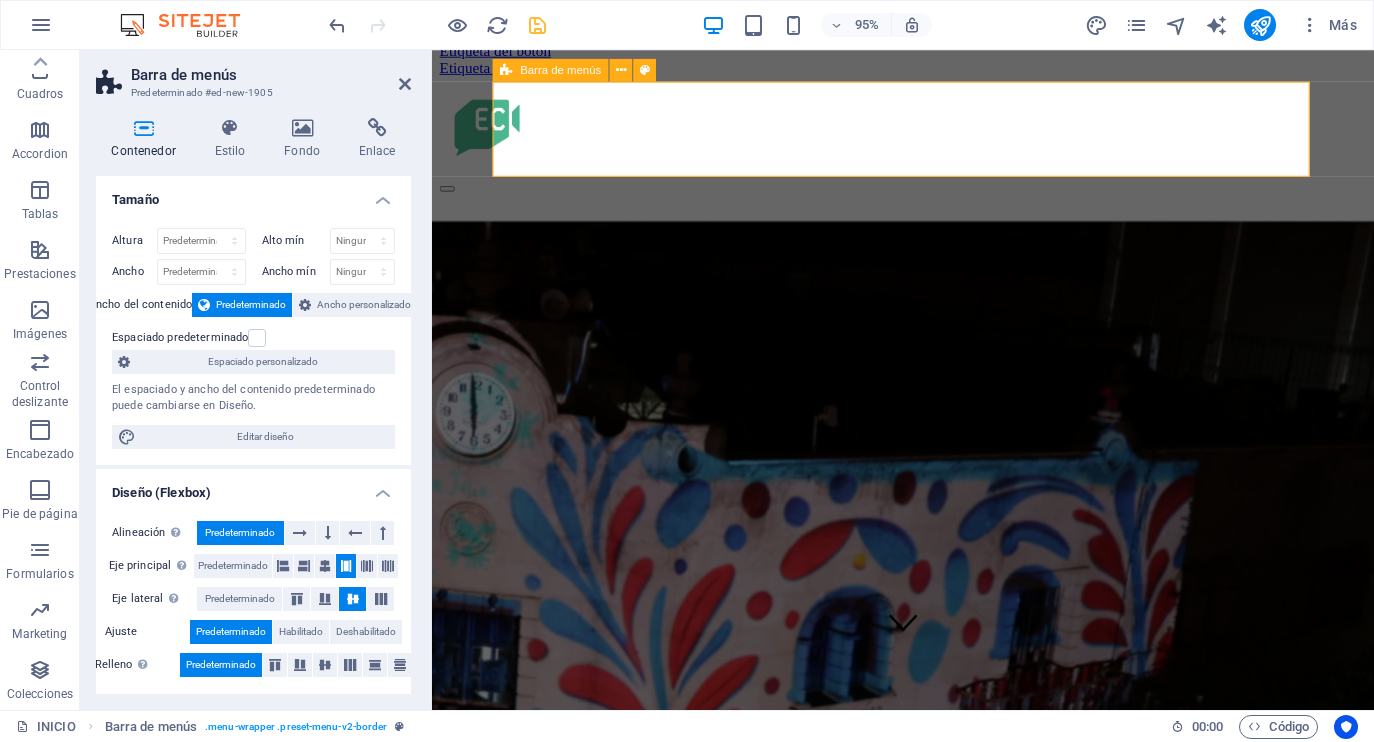 click on "Etiqueta del botón Etiqueta del botón" at bounding box center (928, 112) 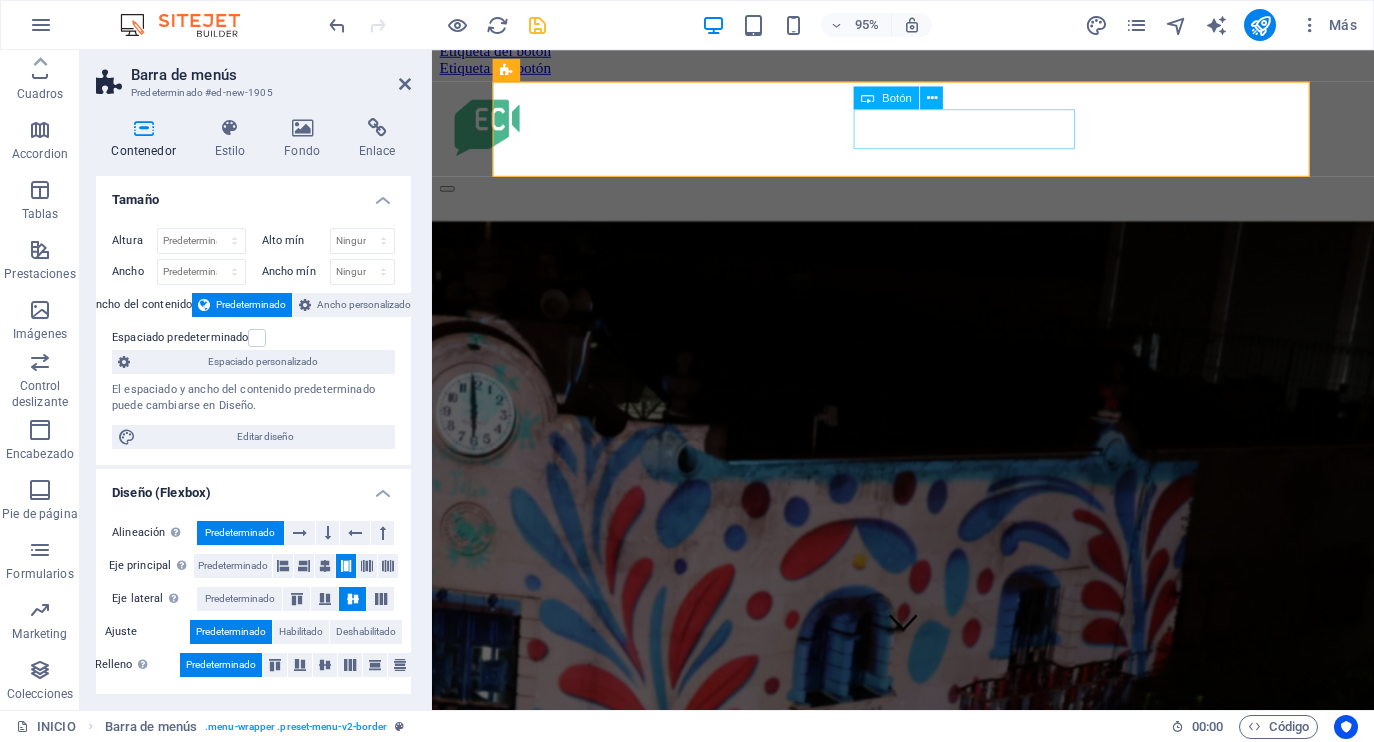 click on "Etiqueta del botón" at bounding box center (928, 69) 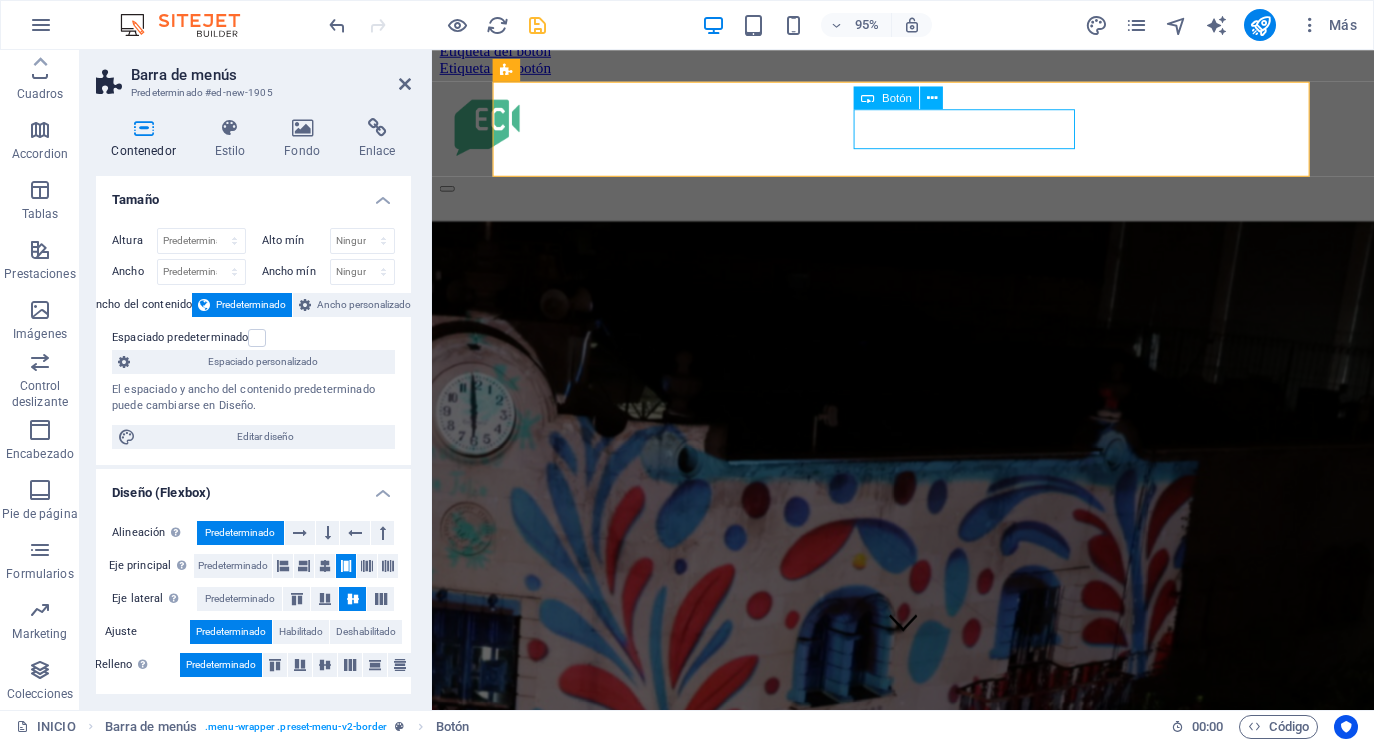 click on "Etiqueta del botón" at bounding box center [928, 69] 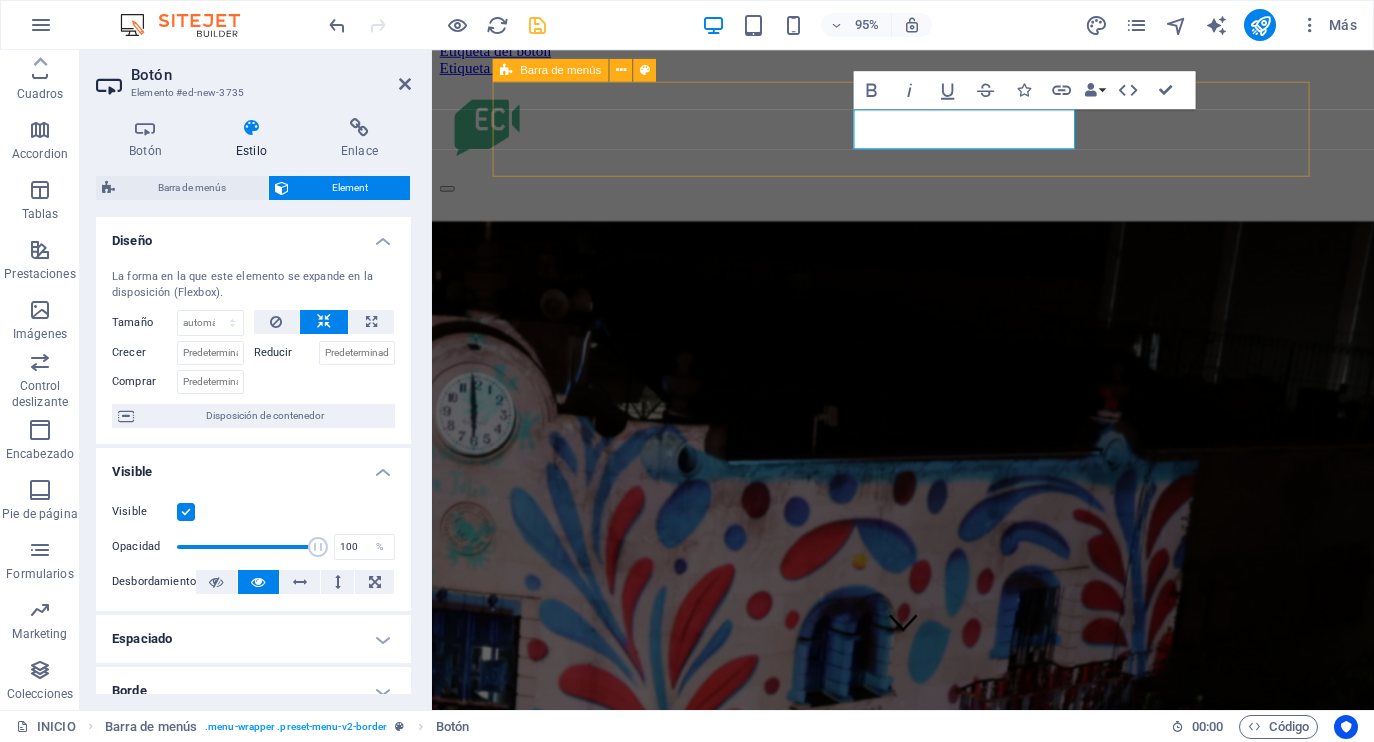 click on "Etiqueta del botón Etiqueta del botón" at bounding box center [928, 112] 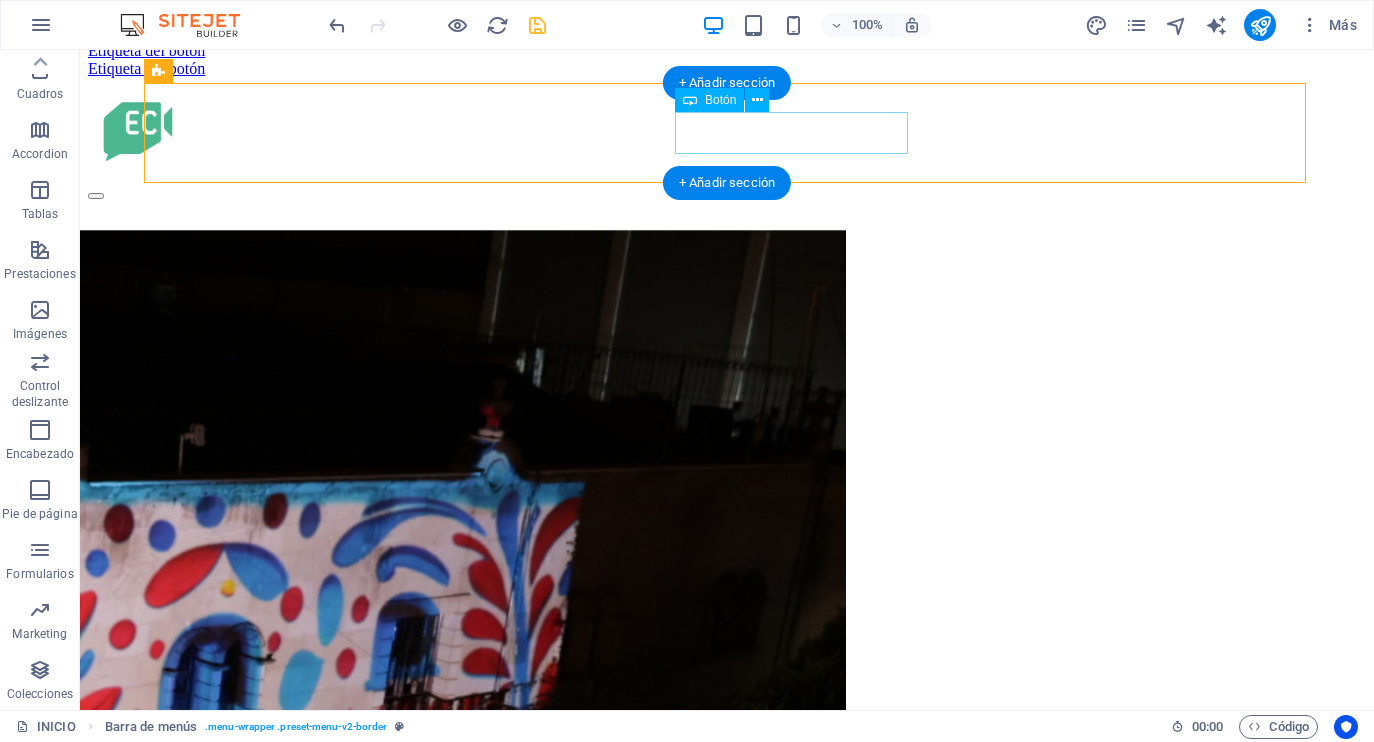 click on "Etiqueta del botón" at bounding box center (727, 69) 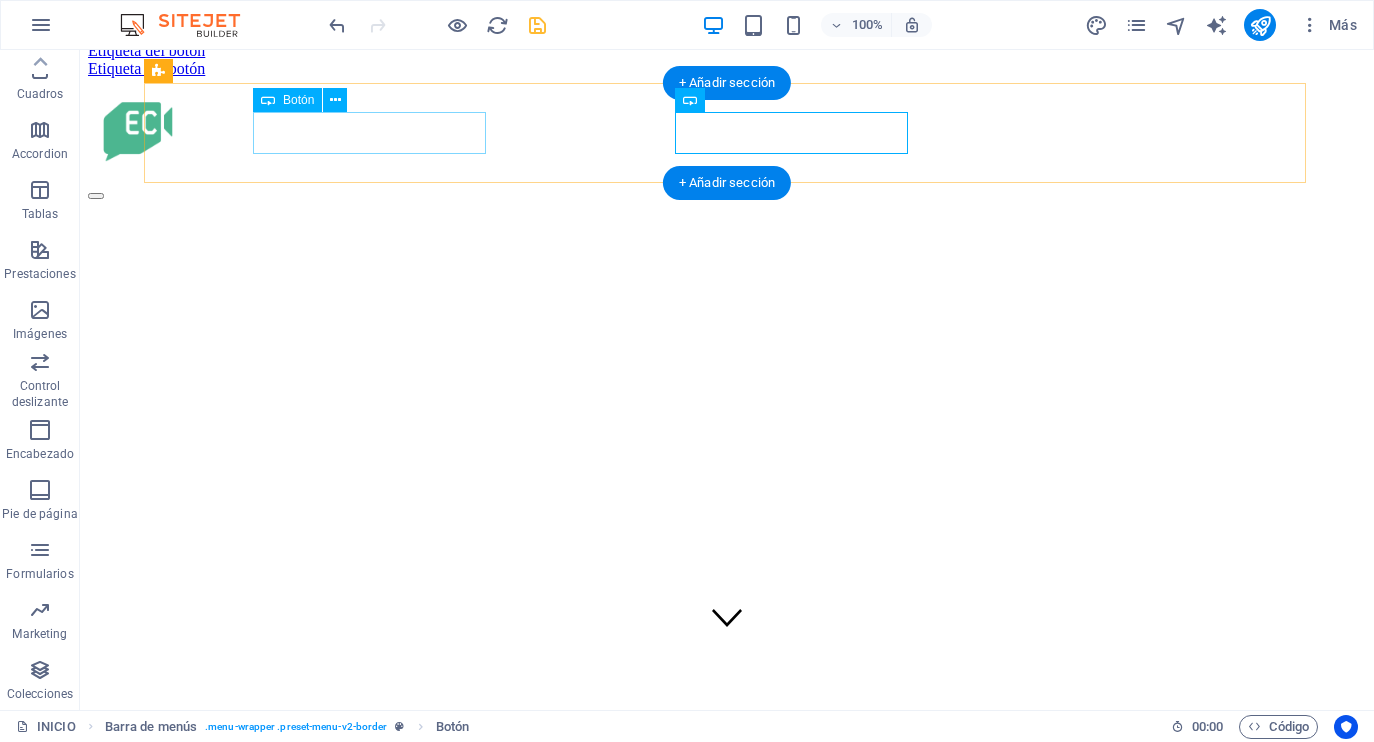click on "Etiqueta del botón" at bounding box center (727, 51) 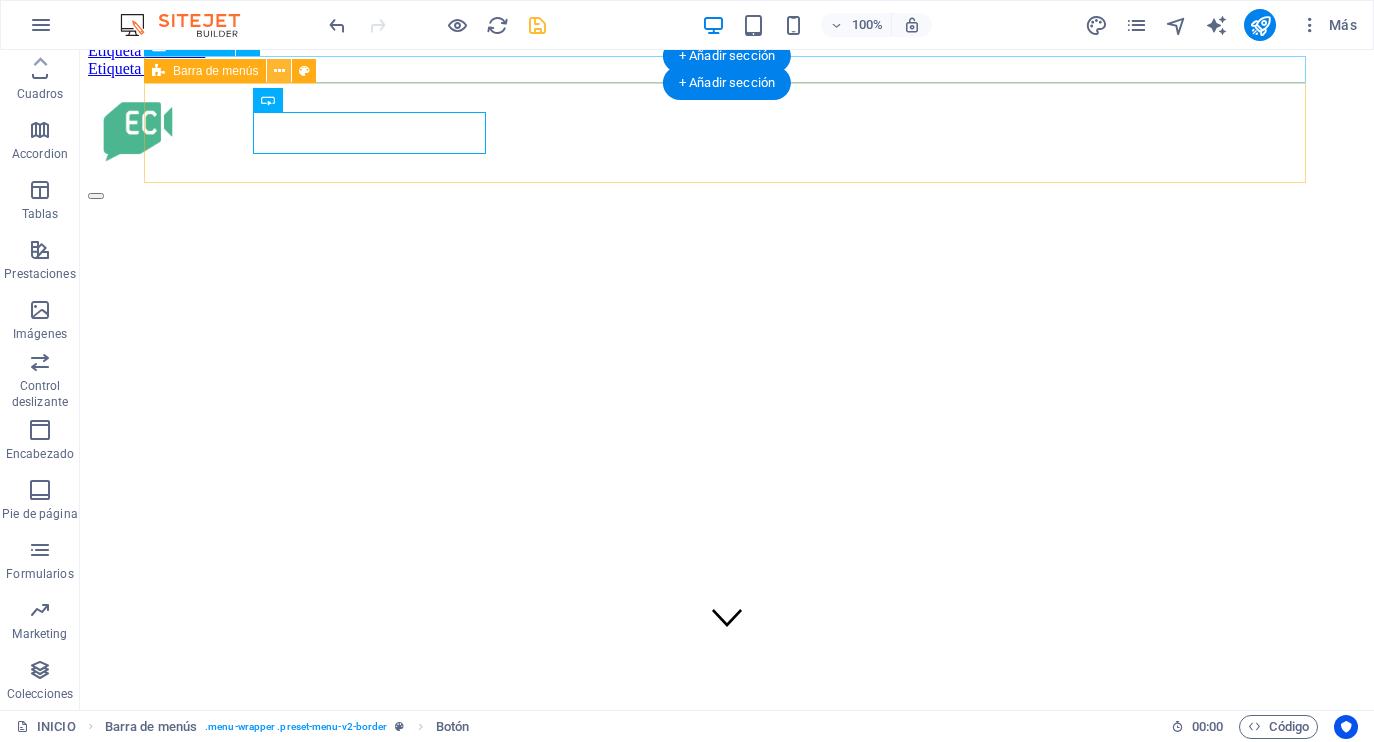 click at bounding box center (279, 71) 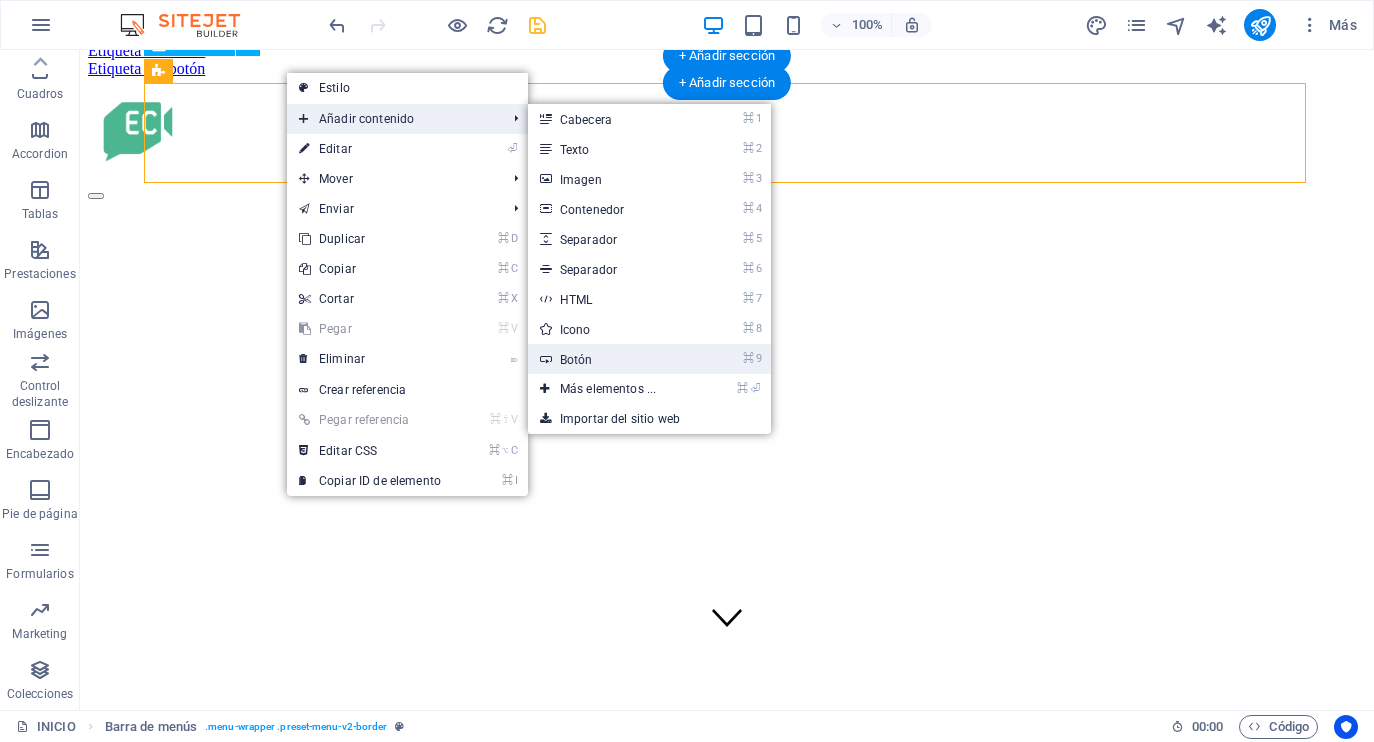 click on "⌘ 9  Botón" at bounding box center [612, 359] 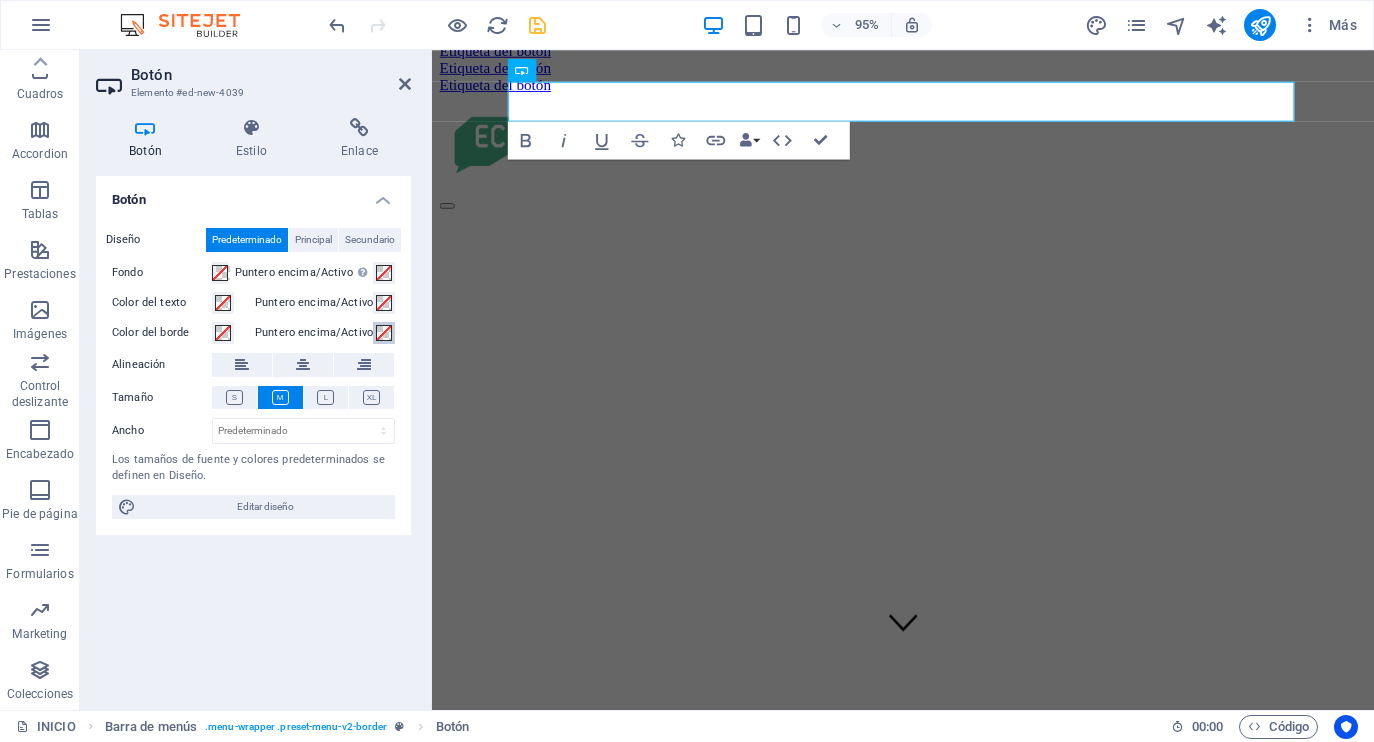 click at bounding box center [384, 333] 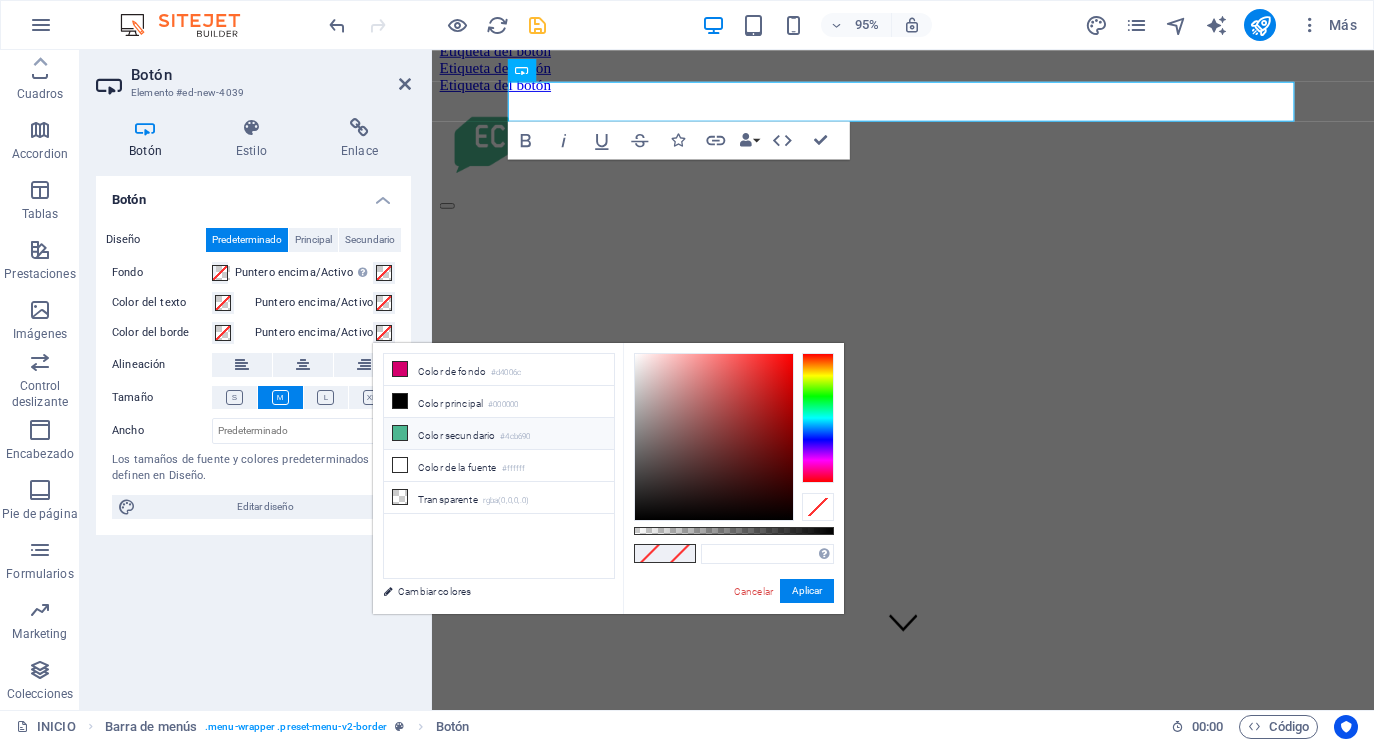 click on "Color secundario
#4cb690" at bounding box center [499, 434] 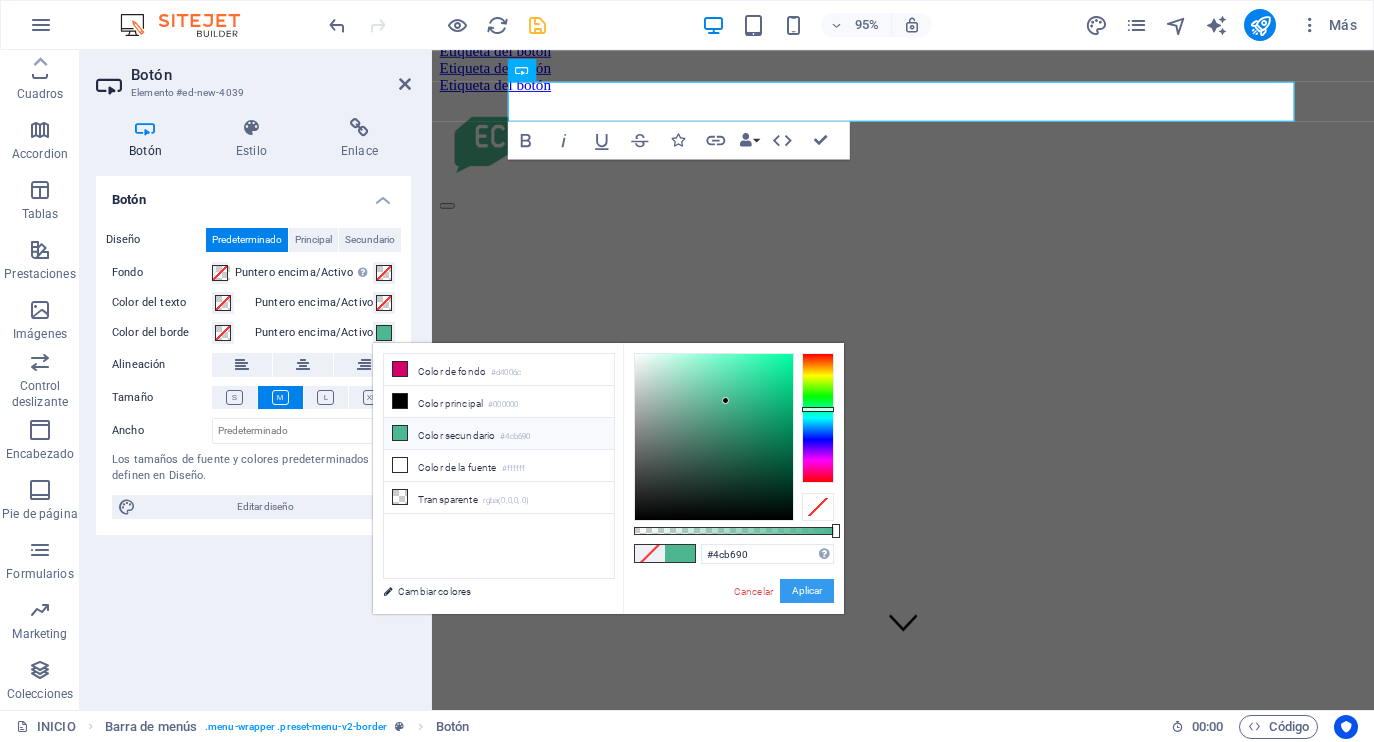 click on "Aplicar" at bounding box center [807, 591] 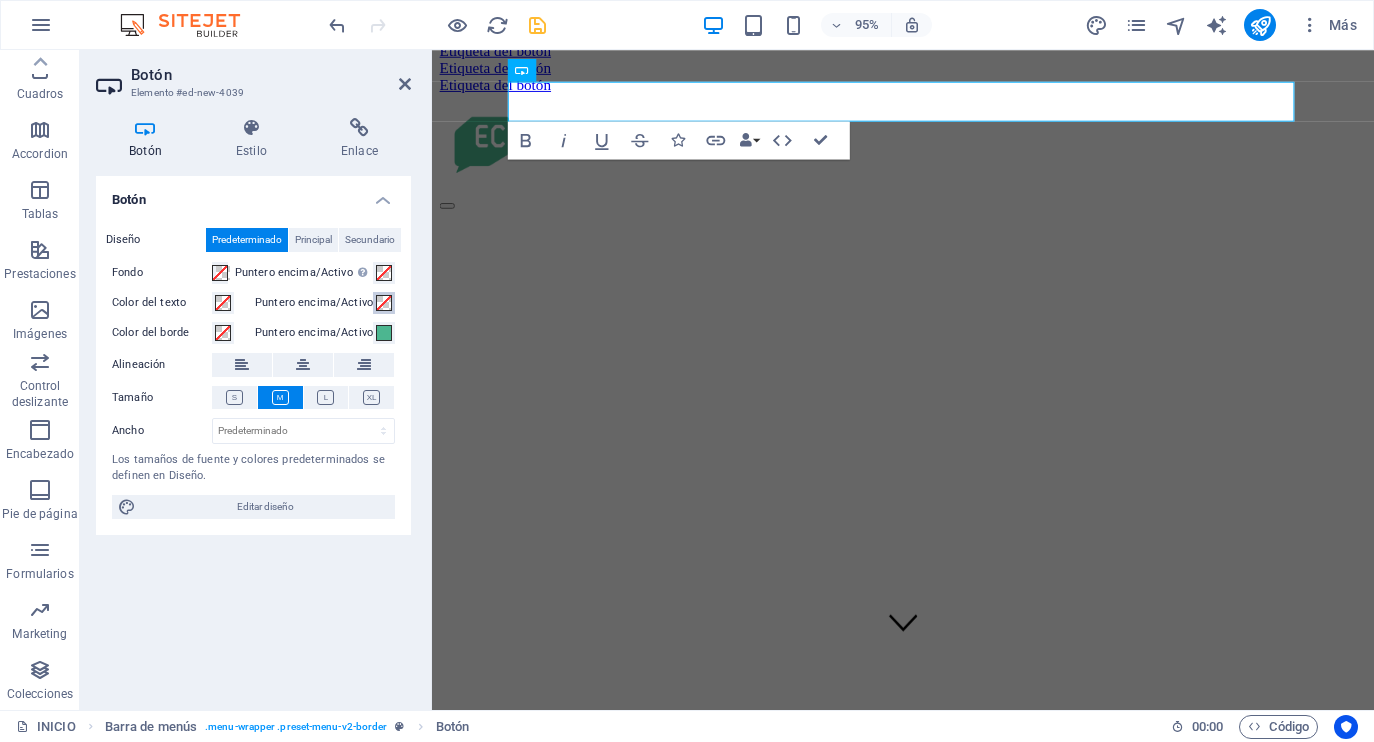 click on "Puntero encima/Activo" at bounding box center [384, 303] 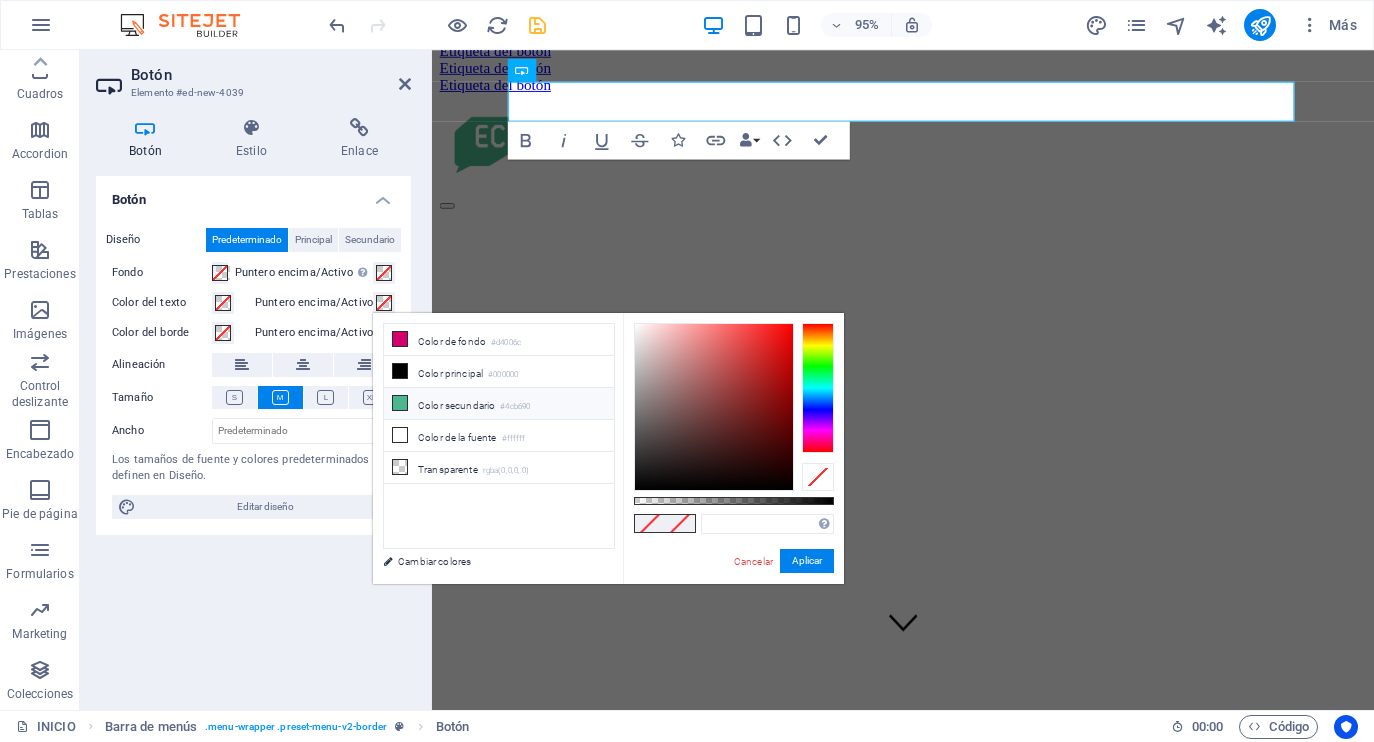 click at bounding box center [400, 403] 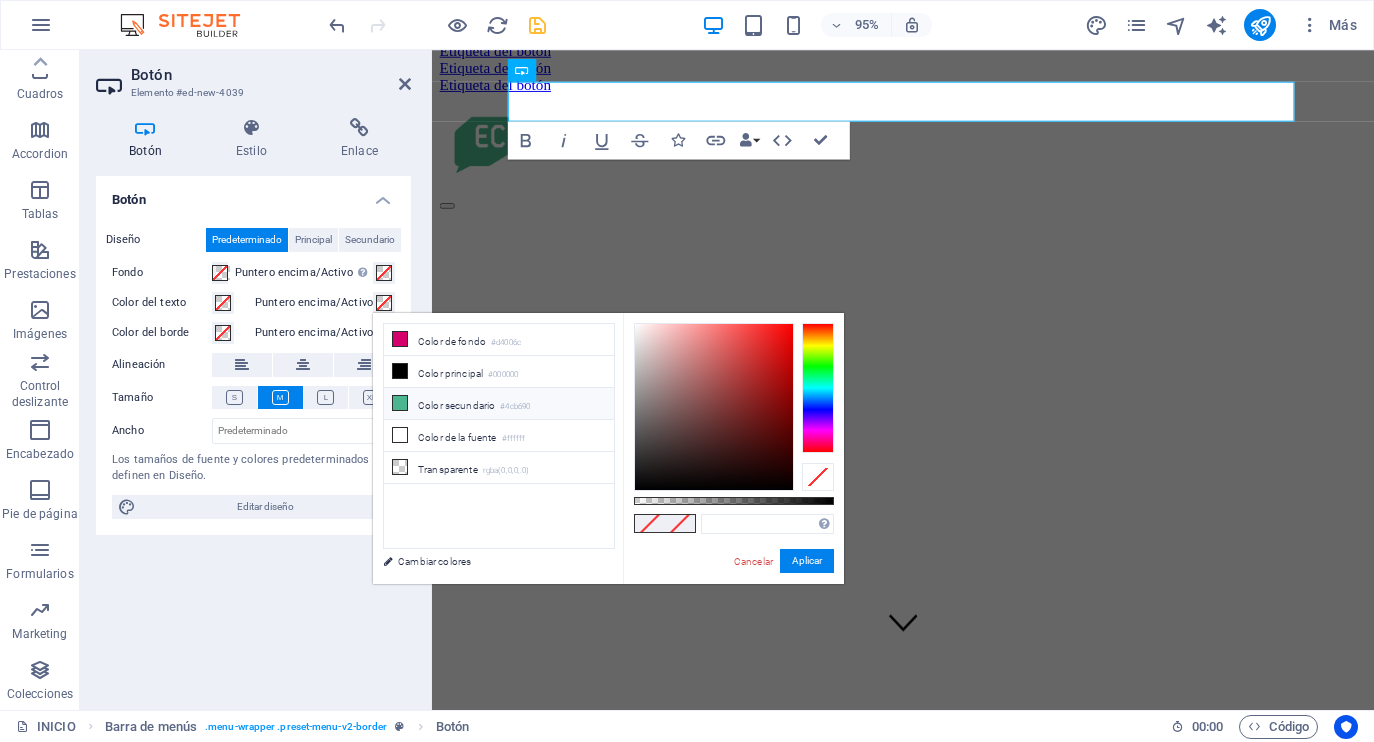 type on "#4cb690" 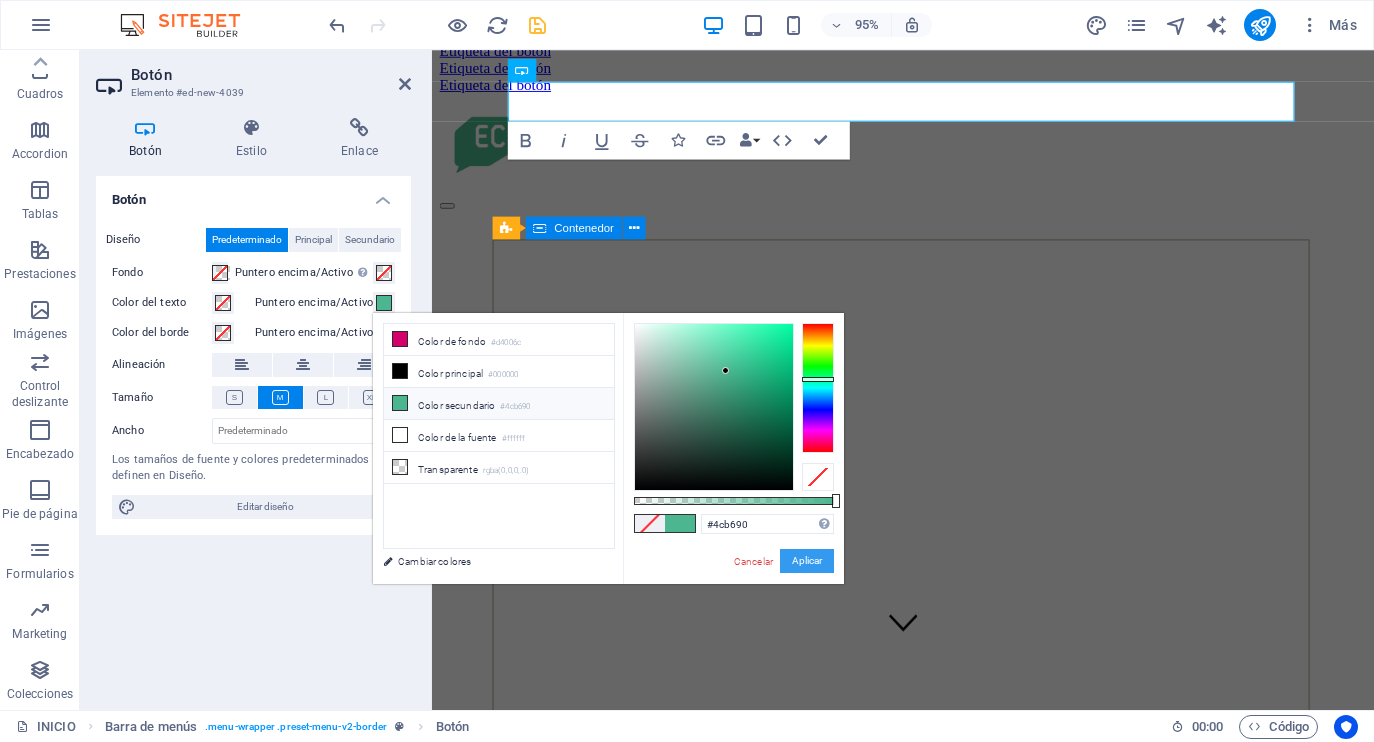 click on "Aplicar" at bounding box center [807, 561] 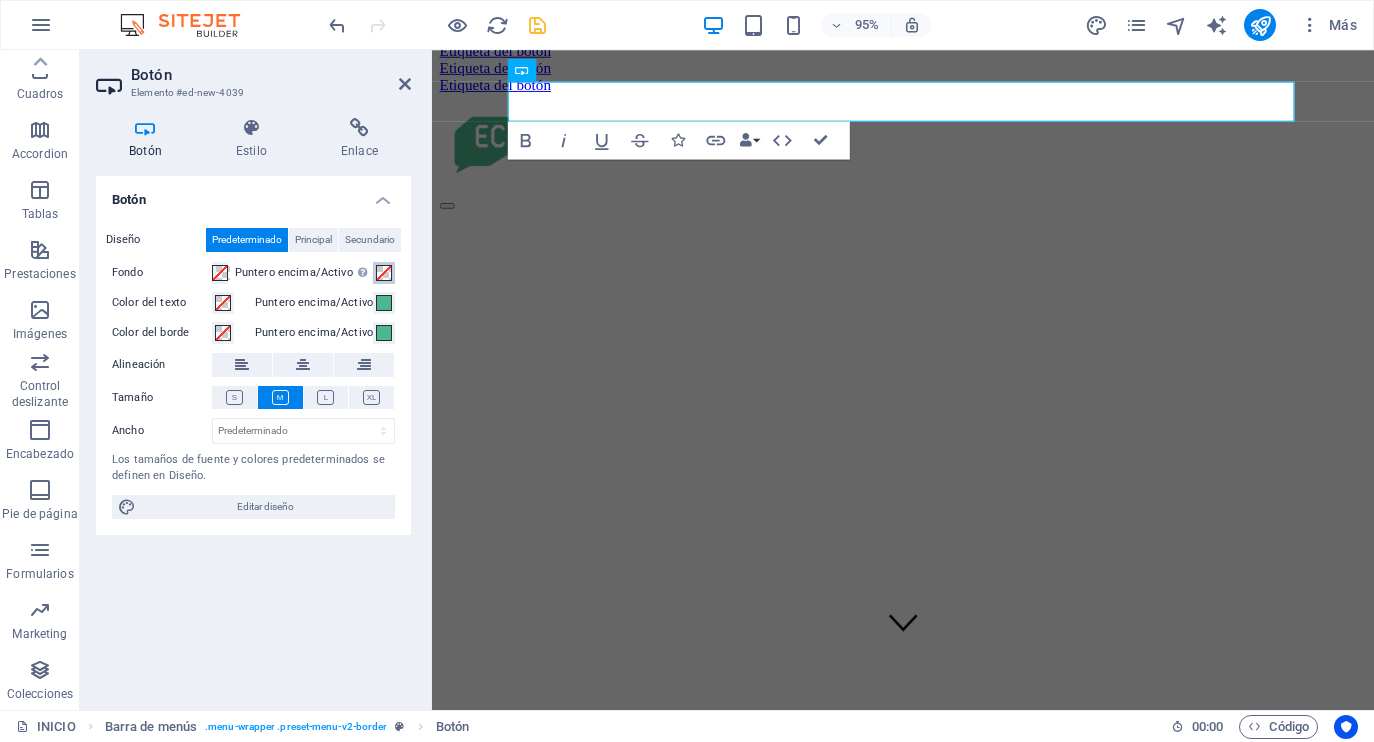 click at bounding box center [384, 273] 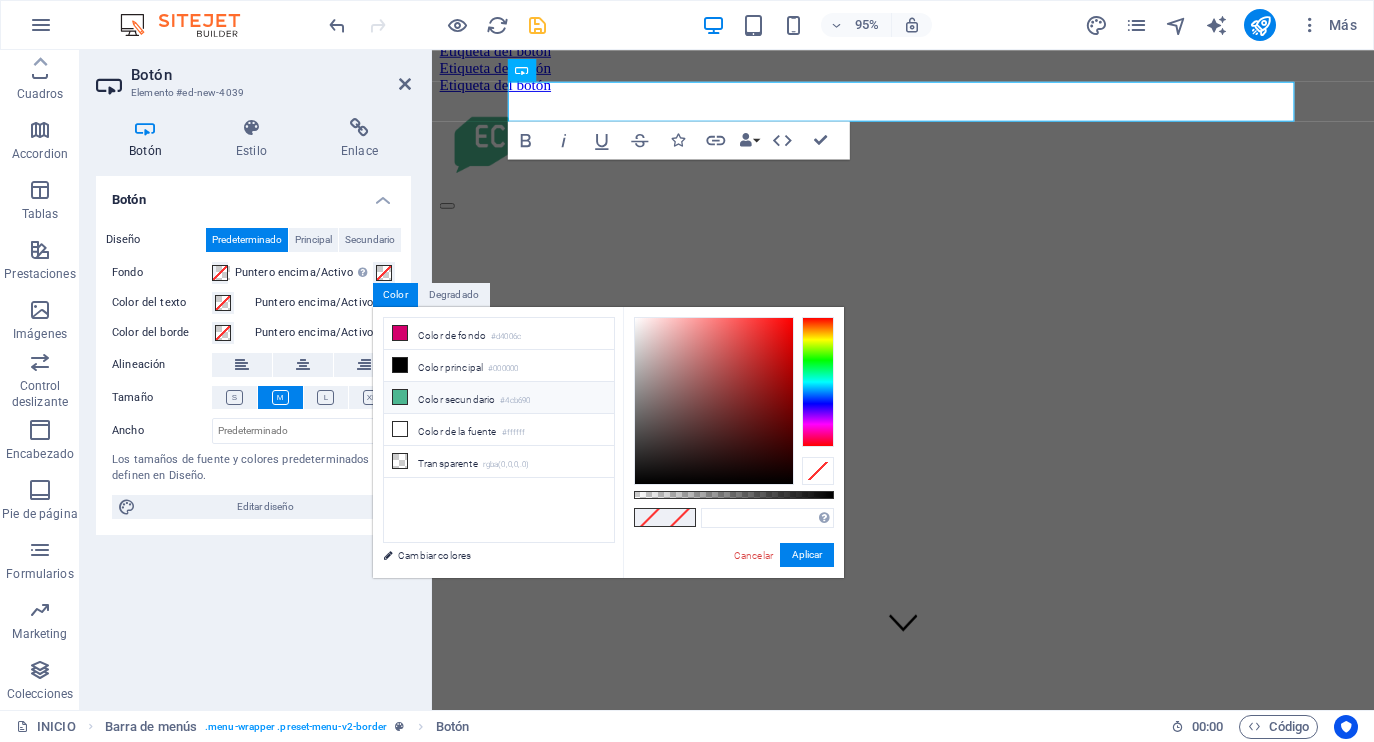 click on "Color secundario
#4cb690" at bounding box center [499, 398] 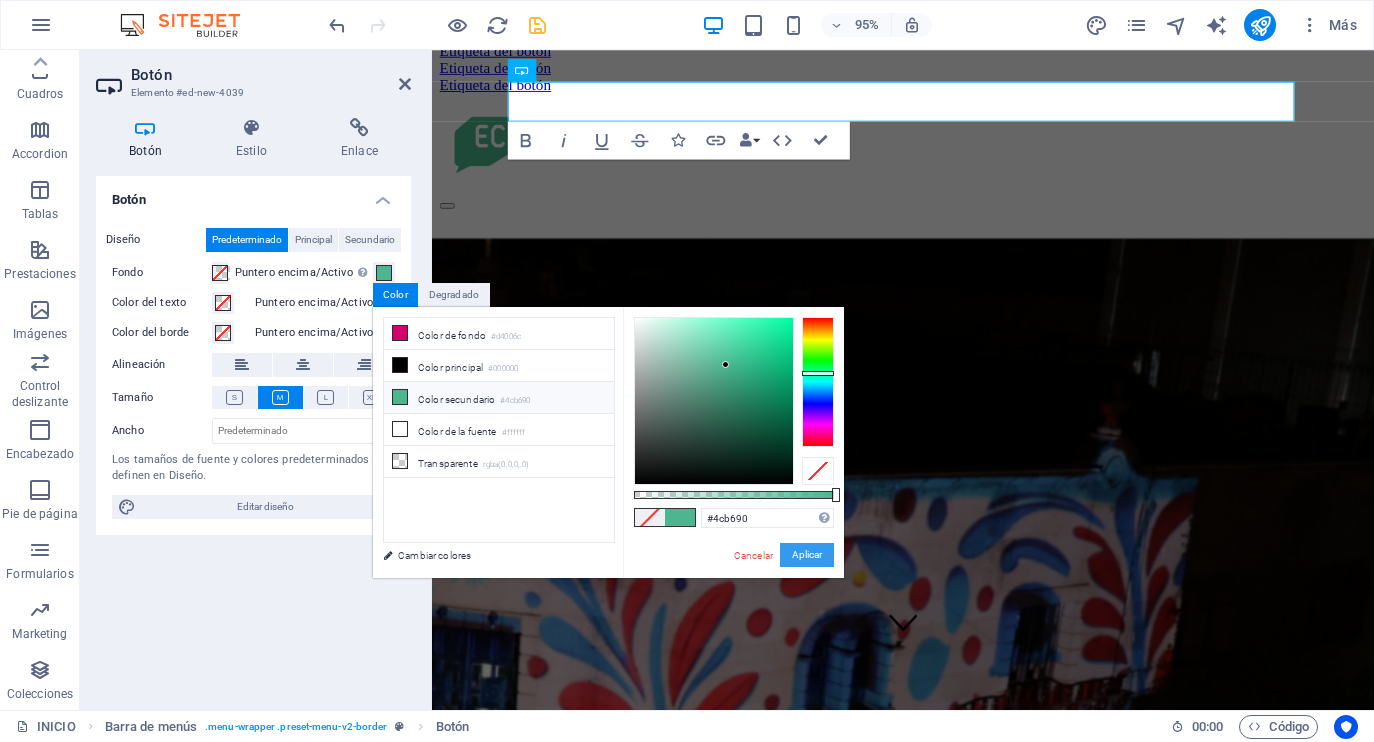 click on "Aplicar" at bounding box center (807, 555) 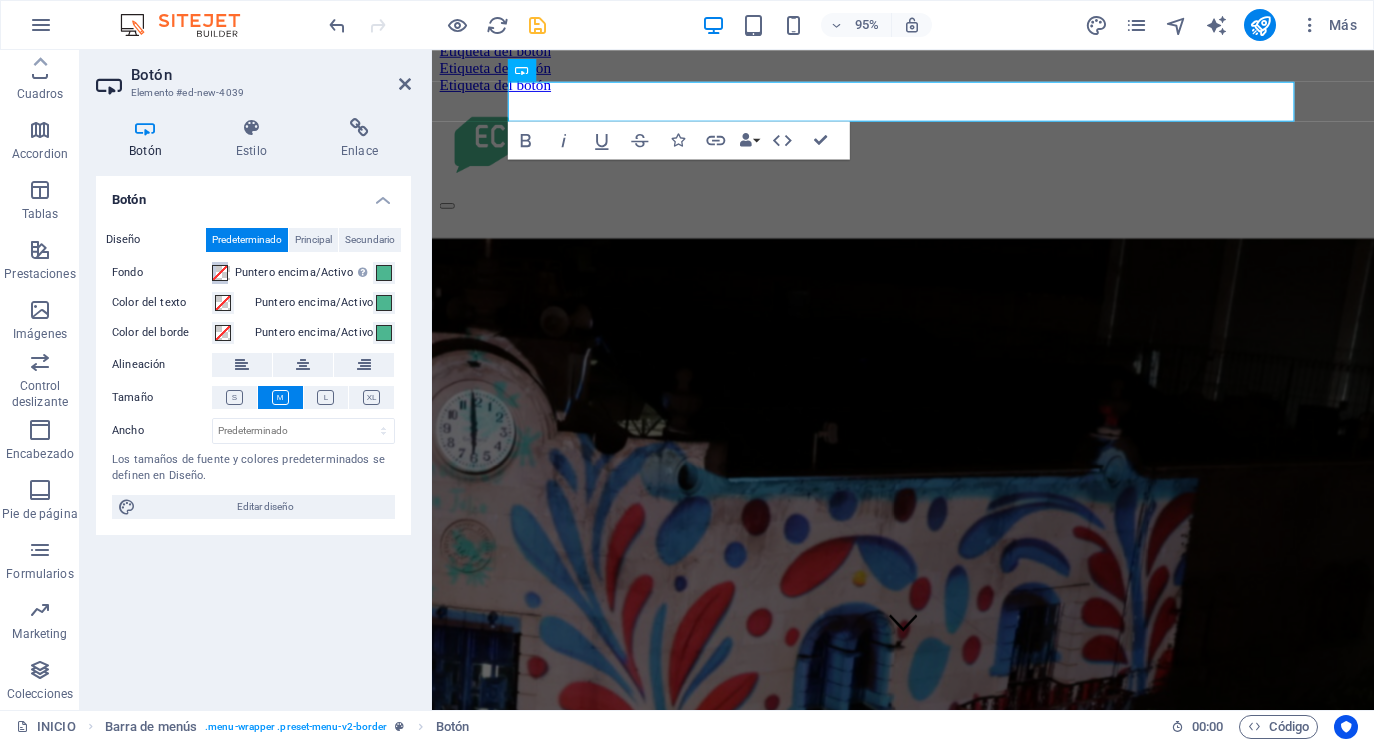 click at bounding box center (220, 273) 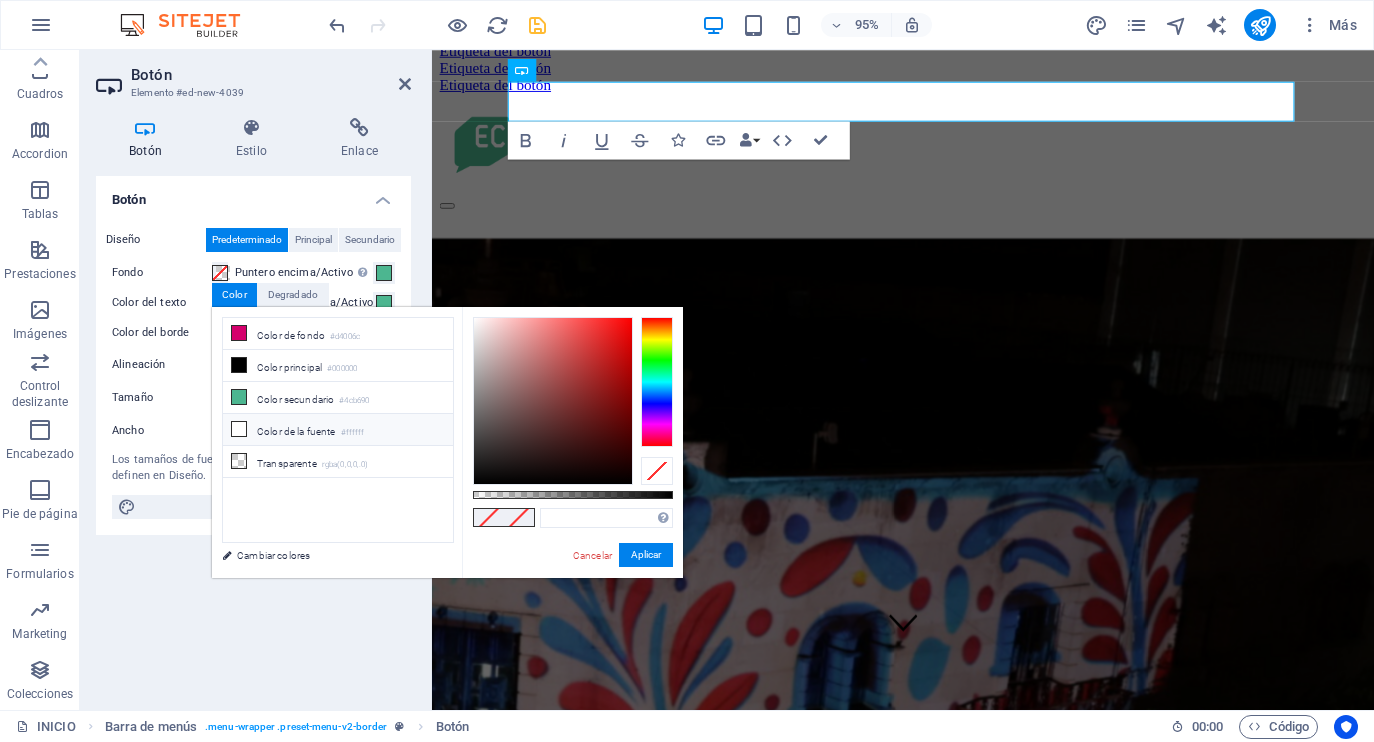 click on "Color de la fuente
#ffffff" at bounding box center (338, 430) 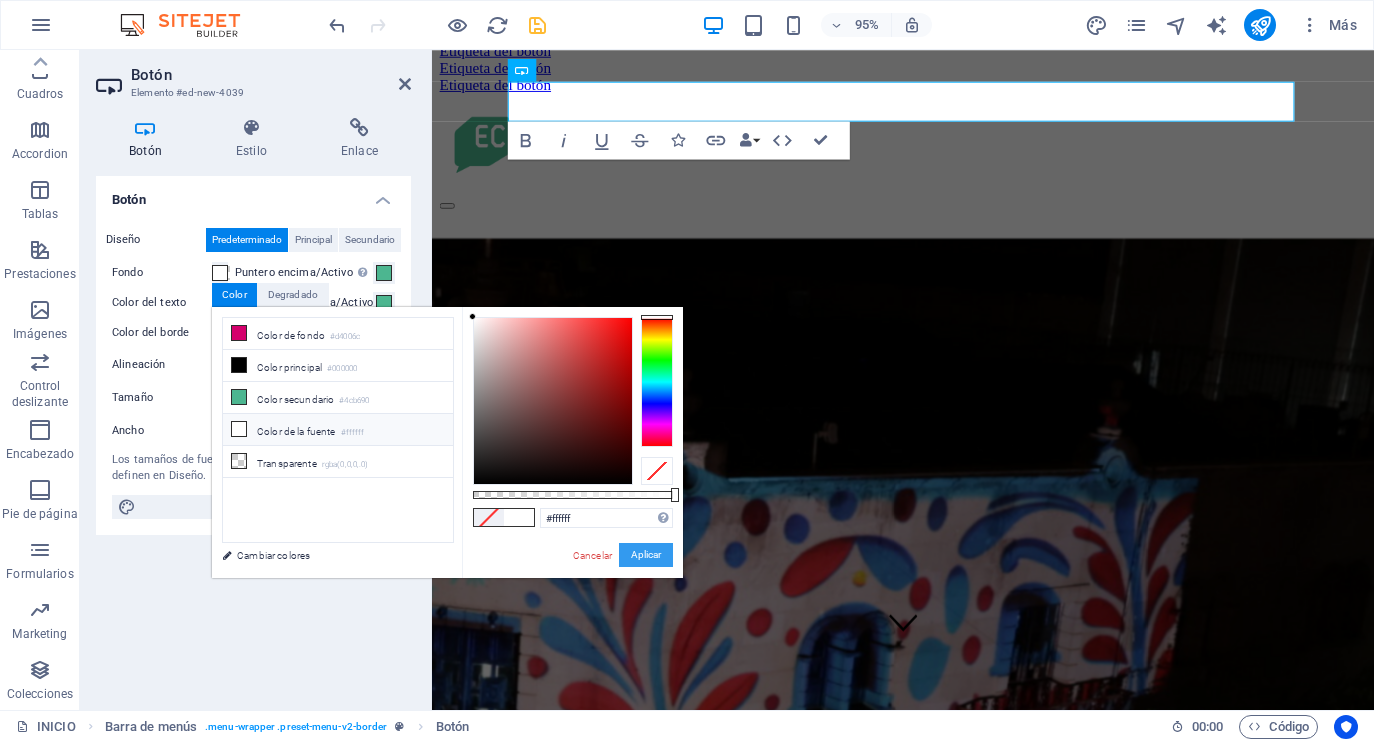 click on "Aplicar" at bounding box center (646, 555) 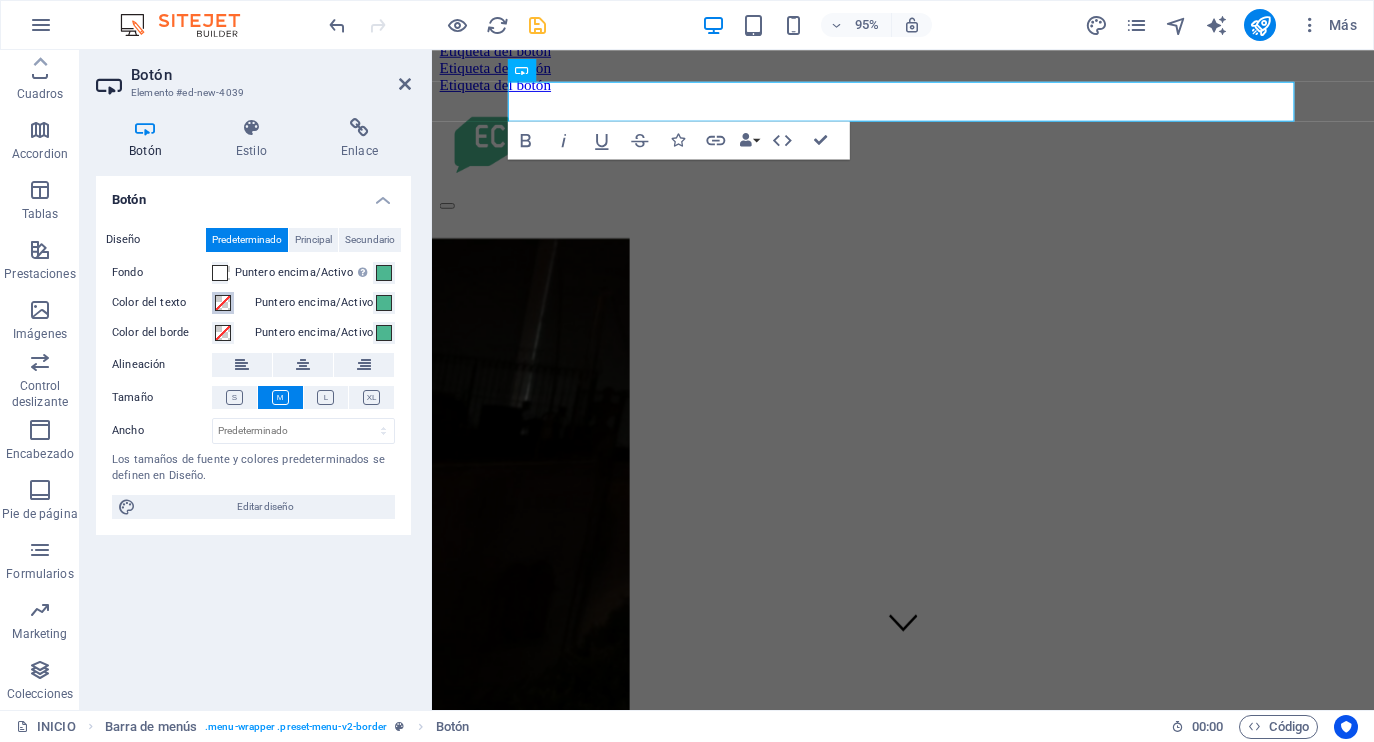 click at bounding box center (223, 303) 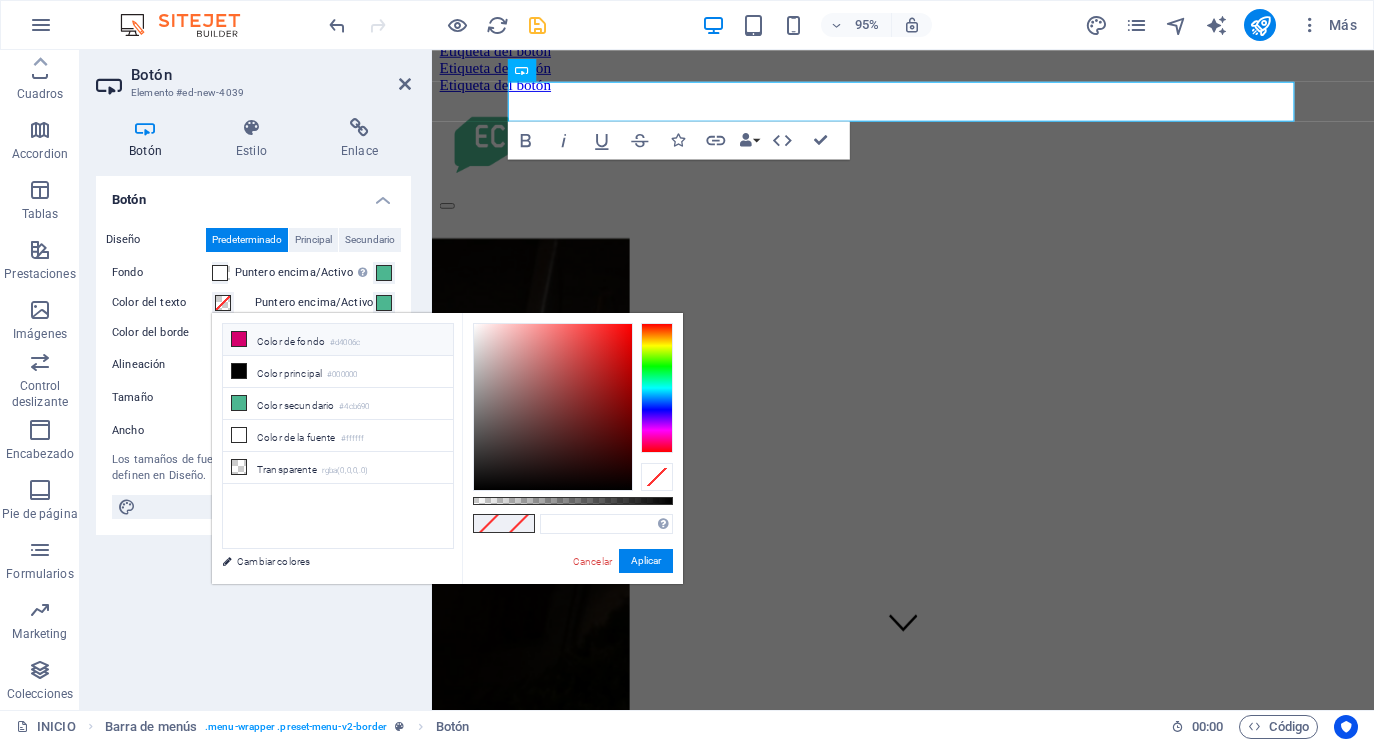 click on "Color de fondo
#d4006c" at bounding box center (338, 340) 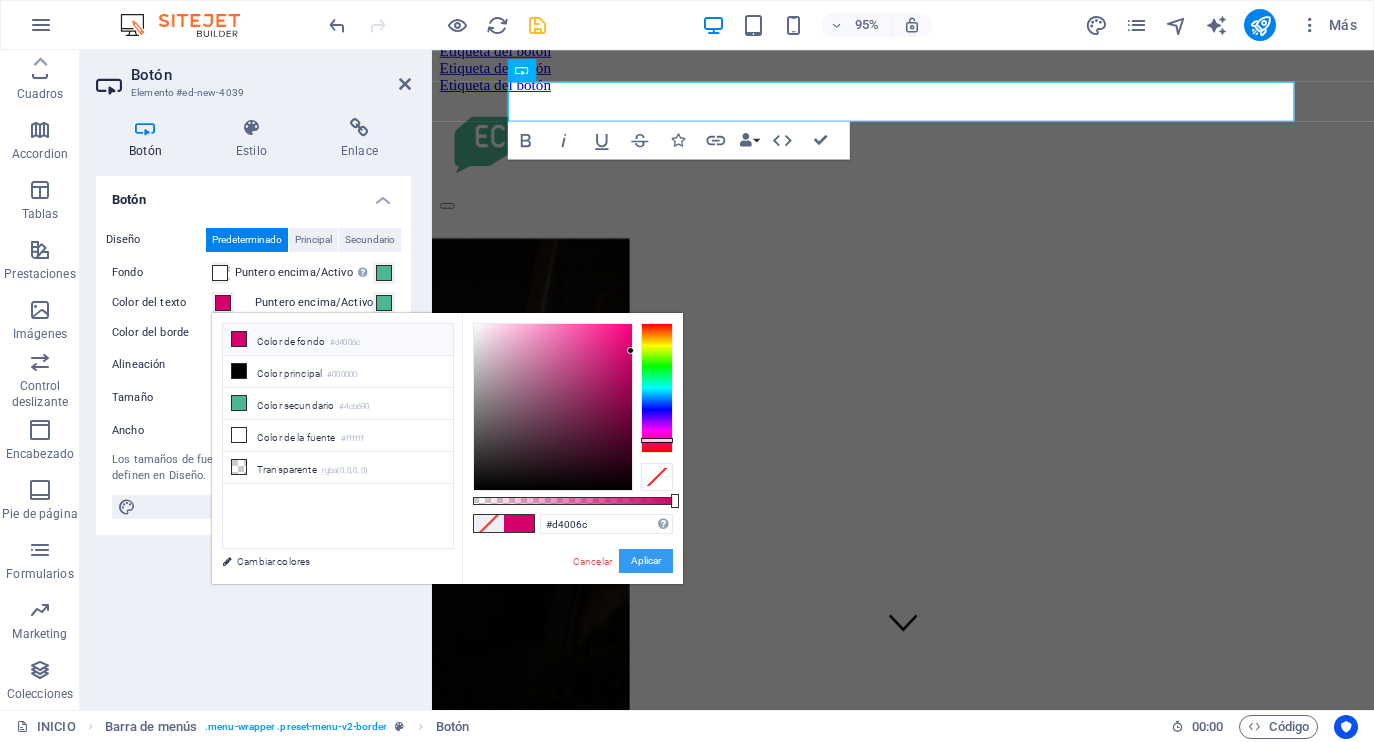 click on "Aplicar" at bounding box center (646, 561) 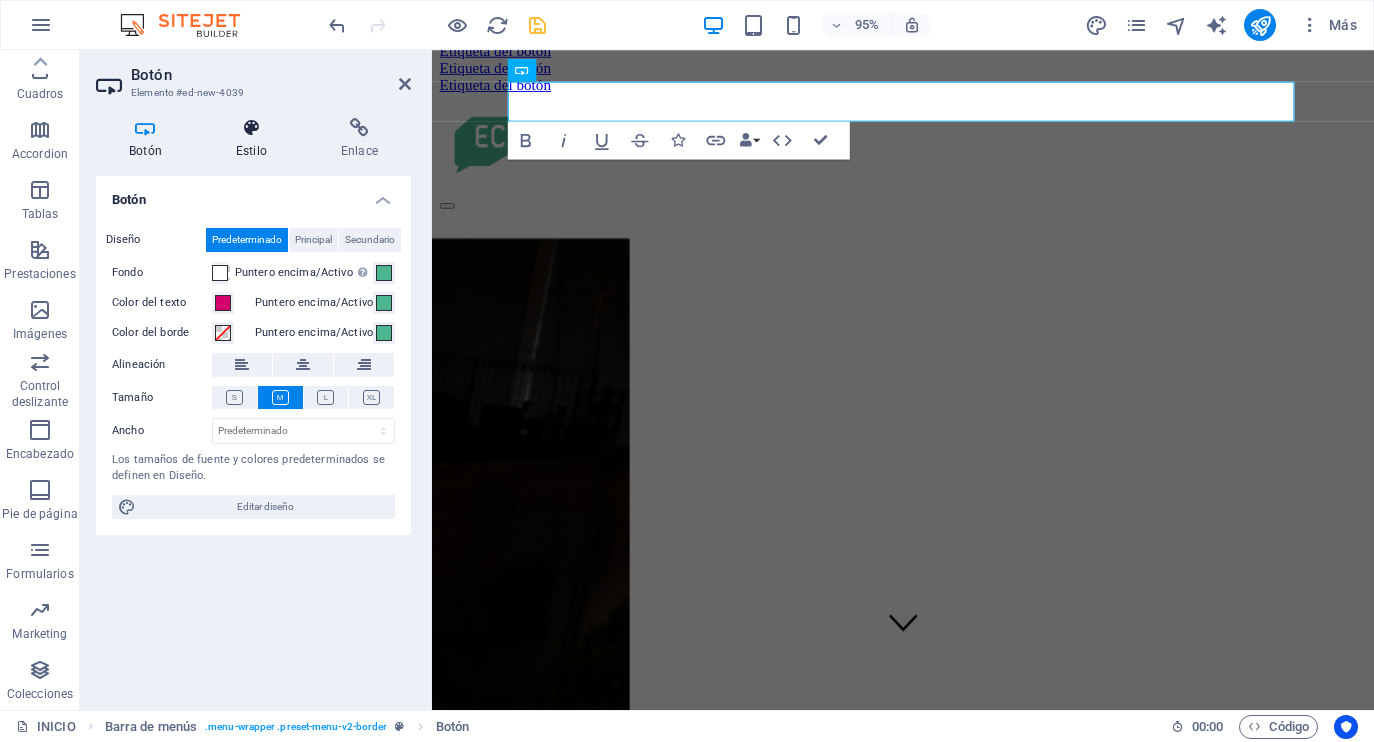 click at bounding box center [251, 128] 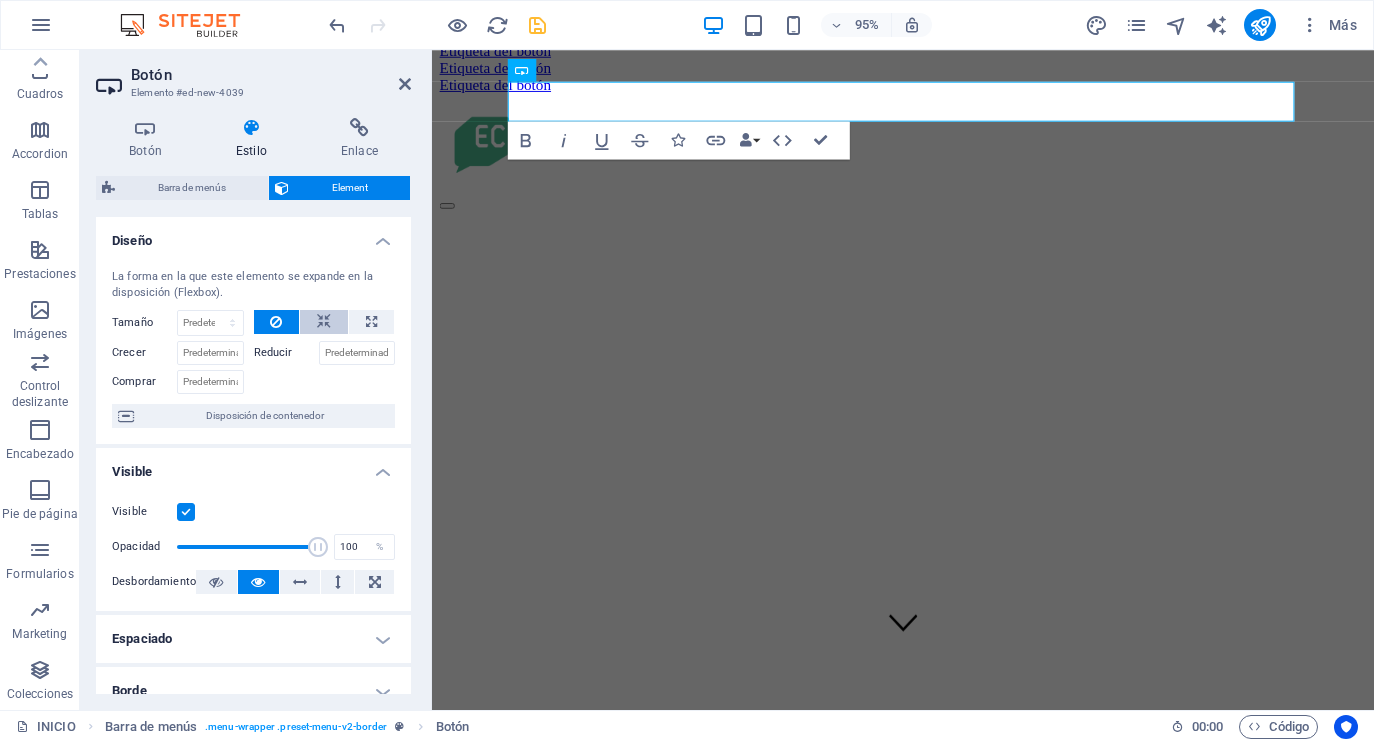 click at bounding box center [324, 322] 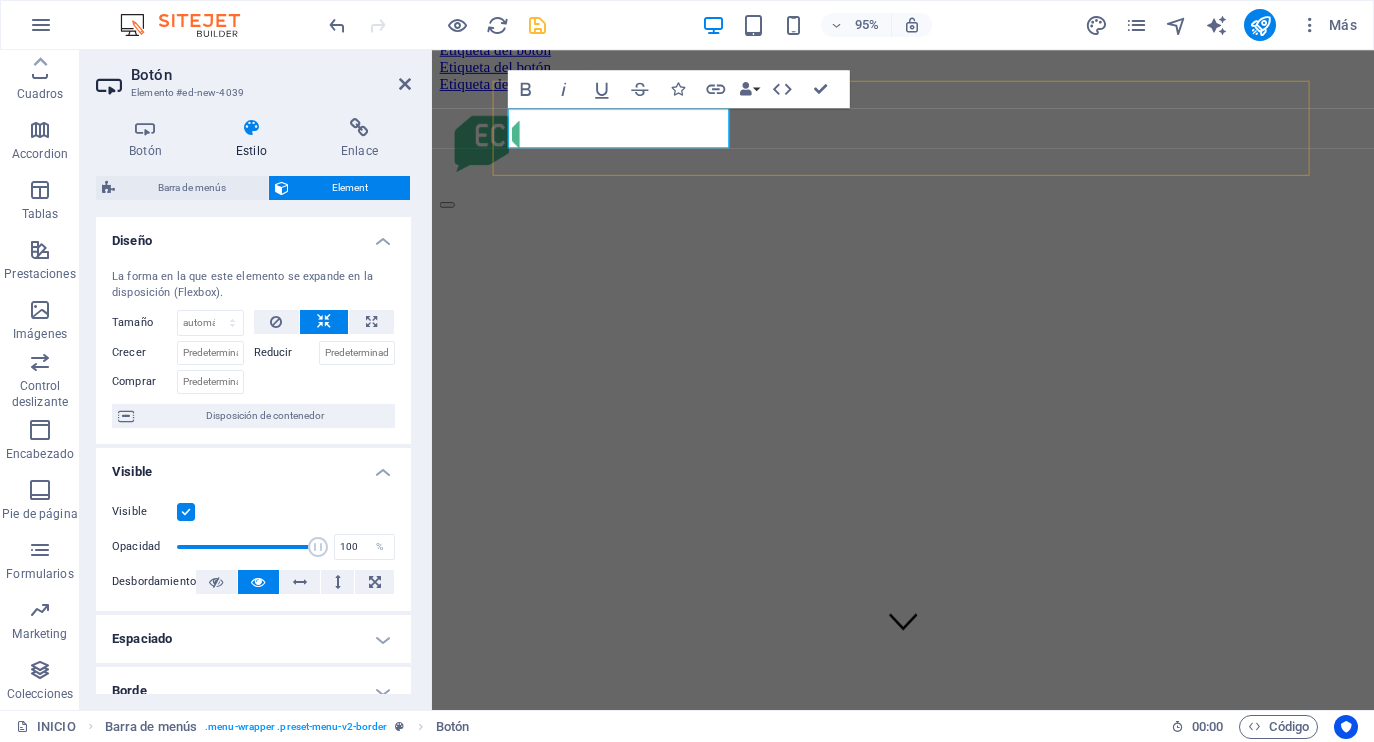 click on "Etiqueta del botón Etiqueta del botón Etiqueta del botón" at bounding box center (928, 120) 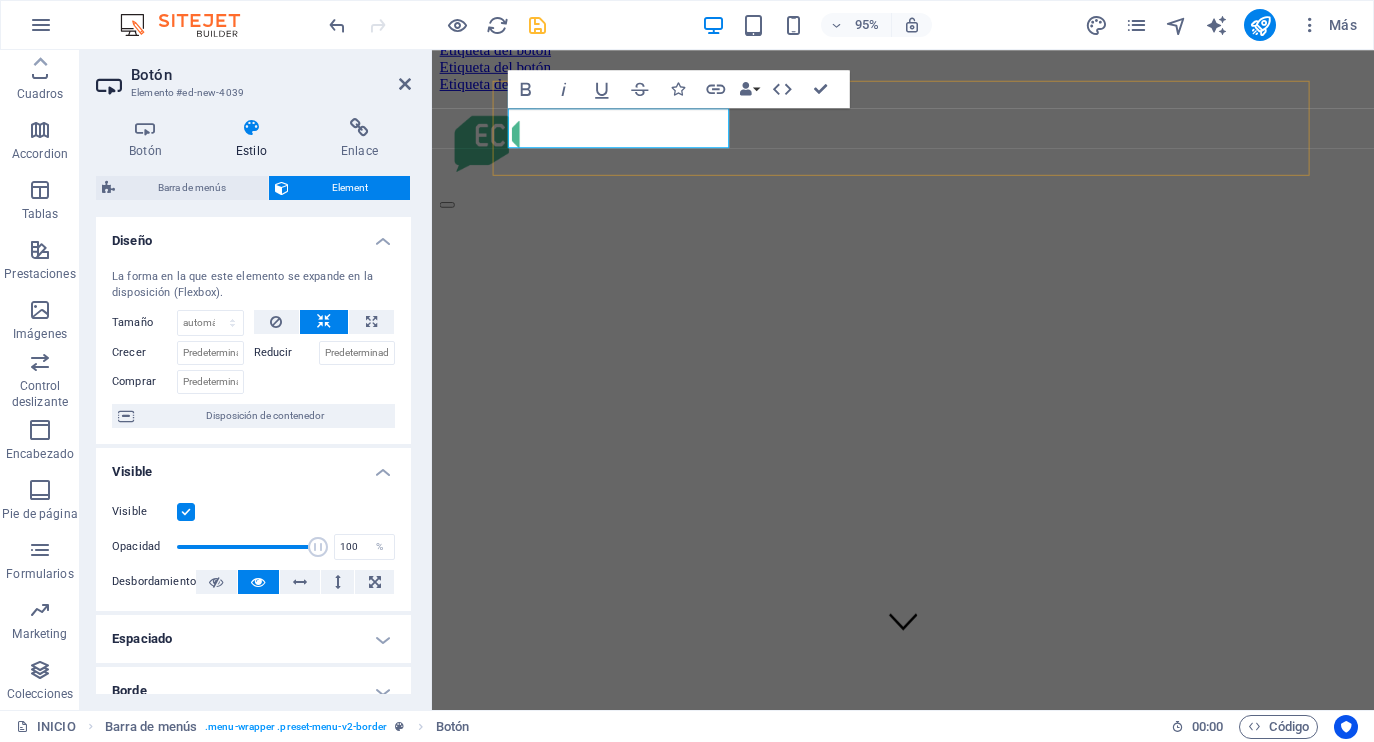 scroll, scrollTop: 53, scrollLeft: 0, axis: vertical 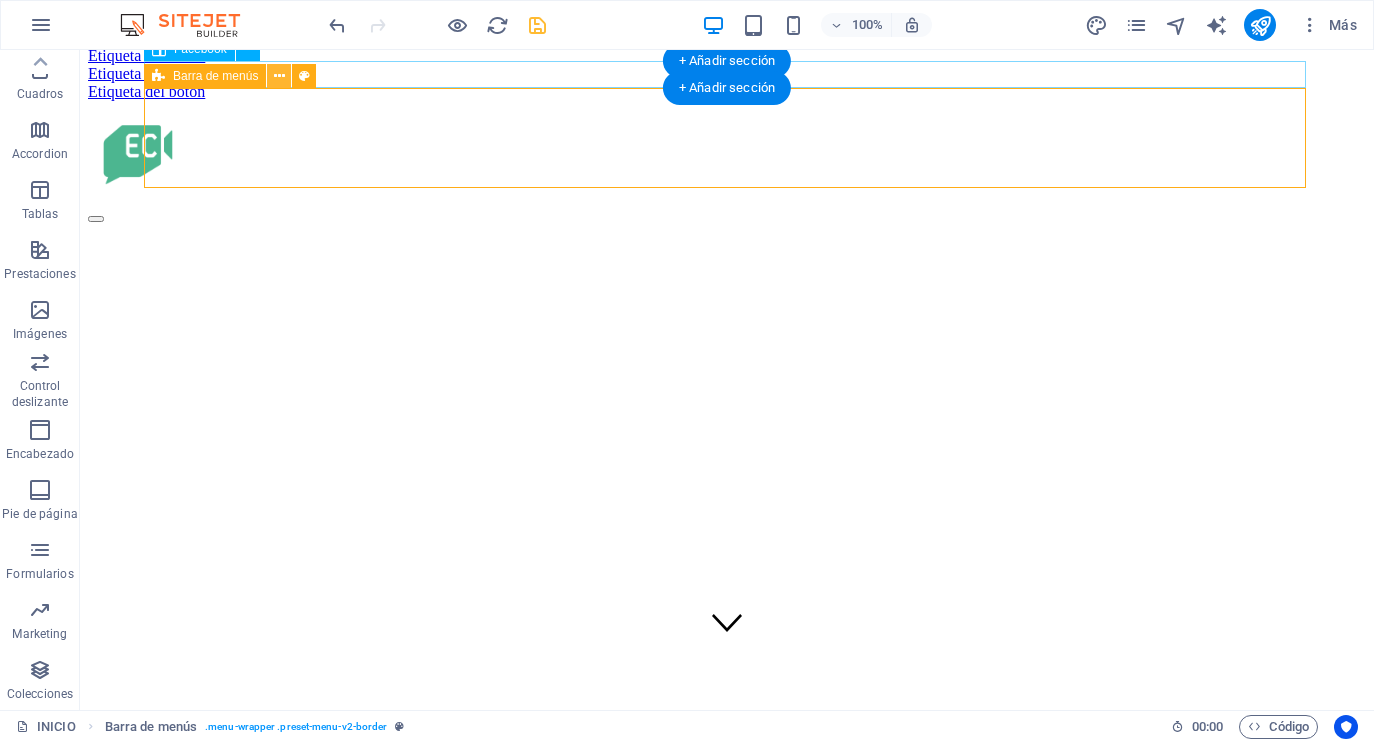 click at bounding box center [279, 76] 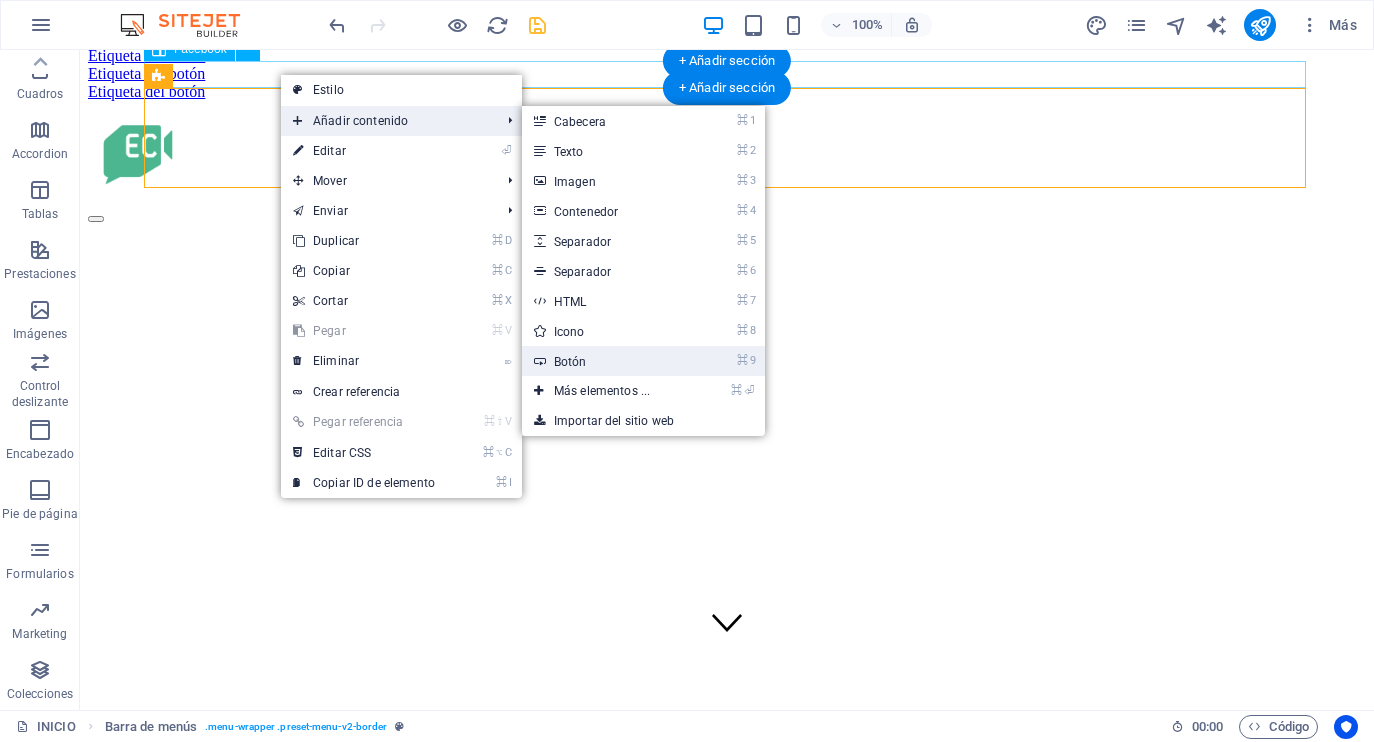 click on "⌘ 9  Botón" at bounding box center (606, 361) 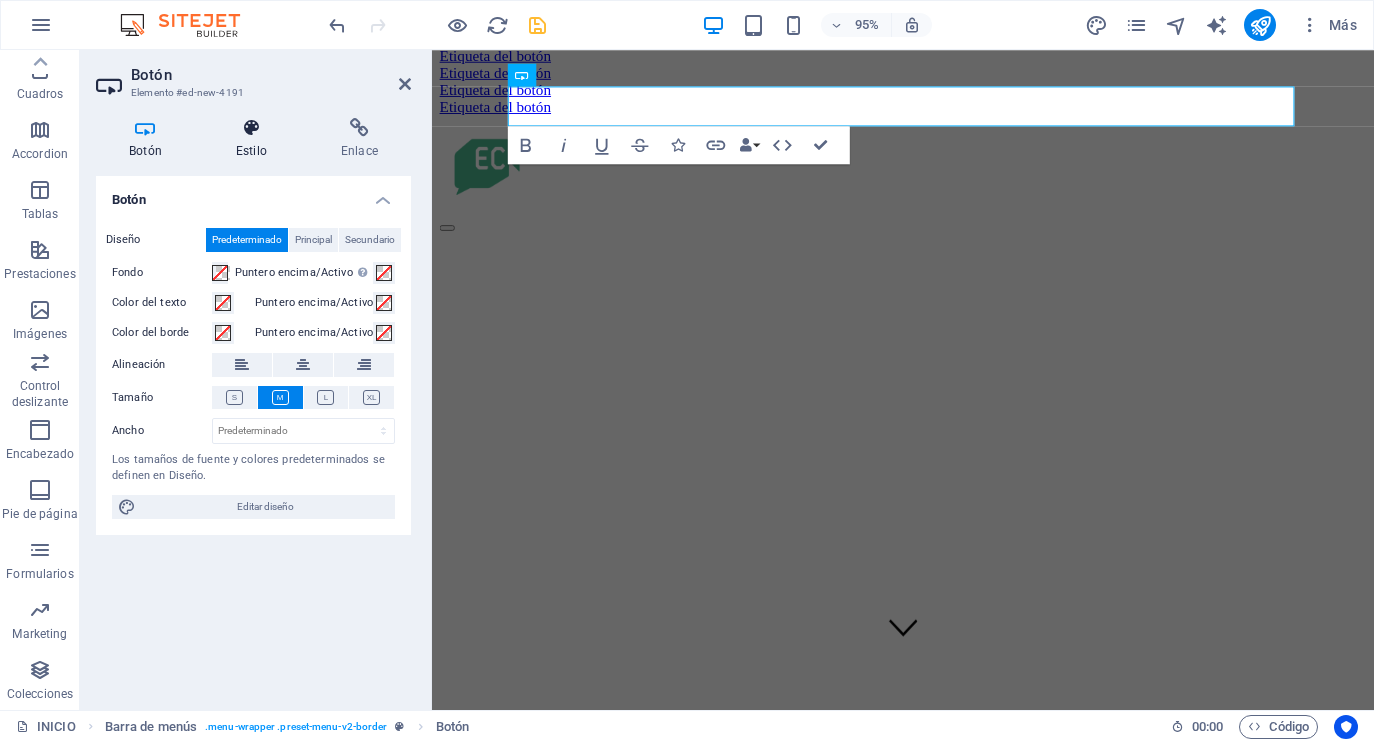 click at bounding box center [251, 128] 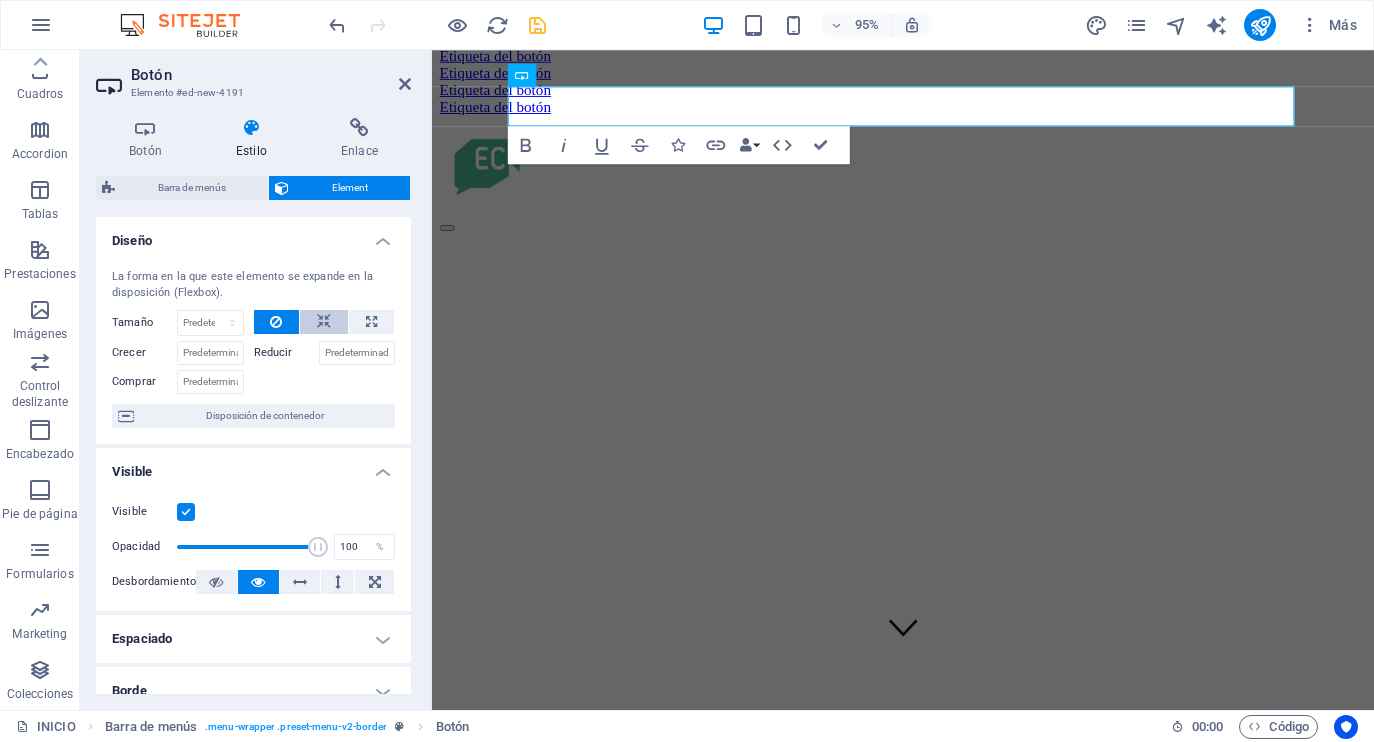click at bounding box center (324, 322) 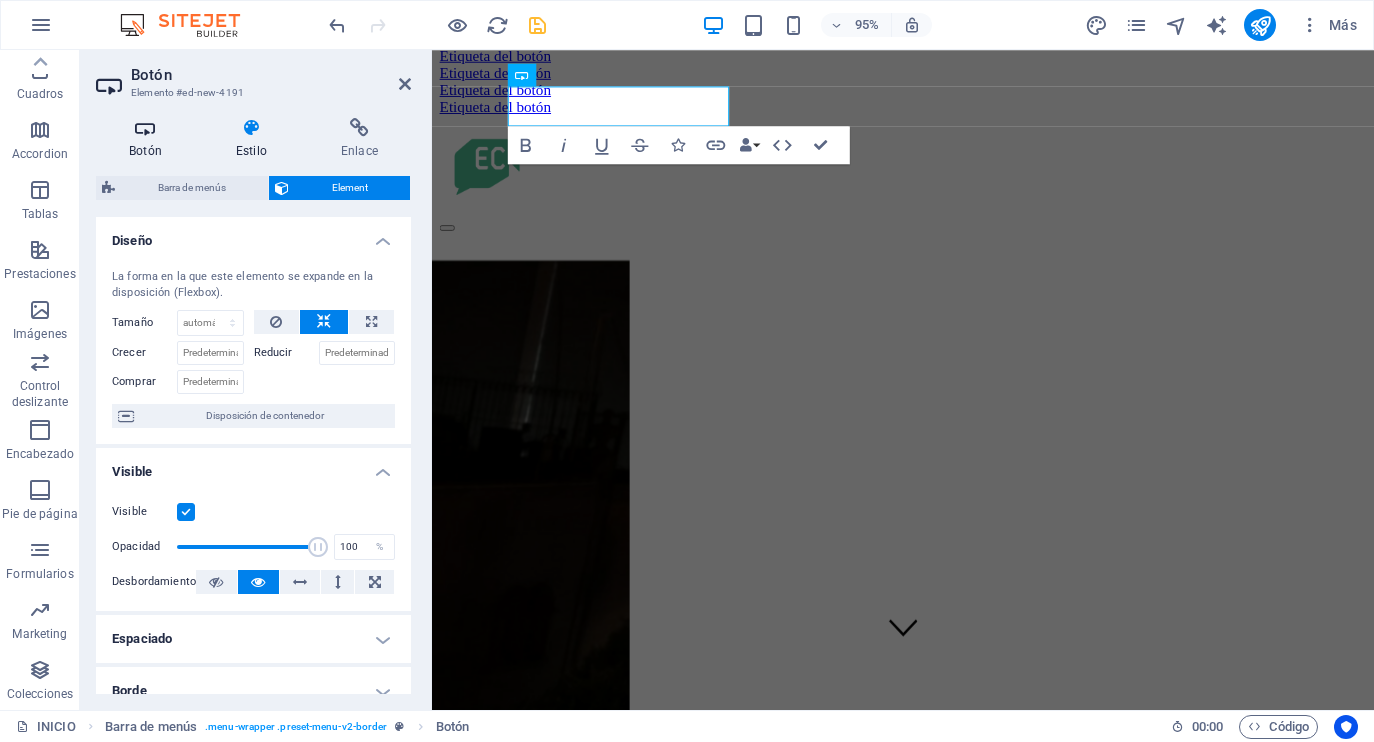 click at bounding box center (145, 128) 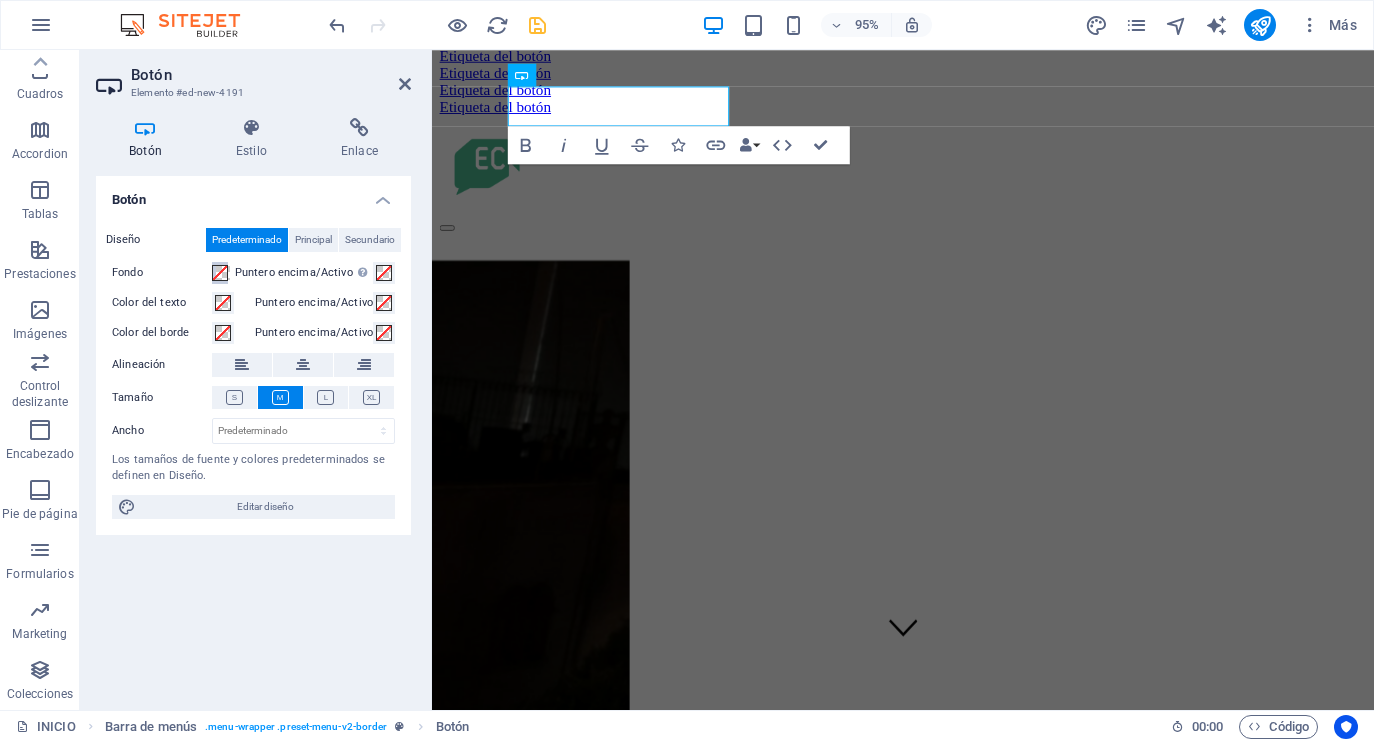 click at bounding box center (220, 273) 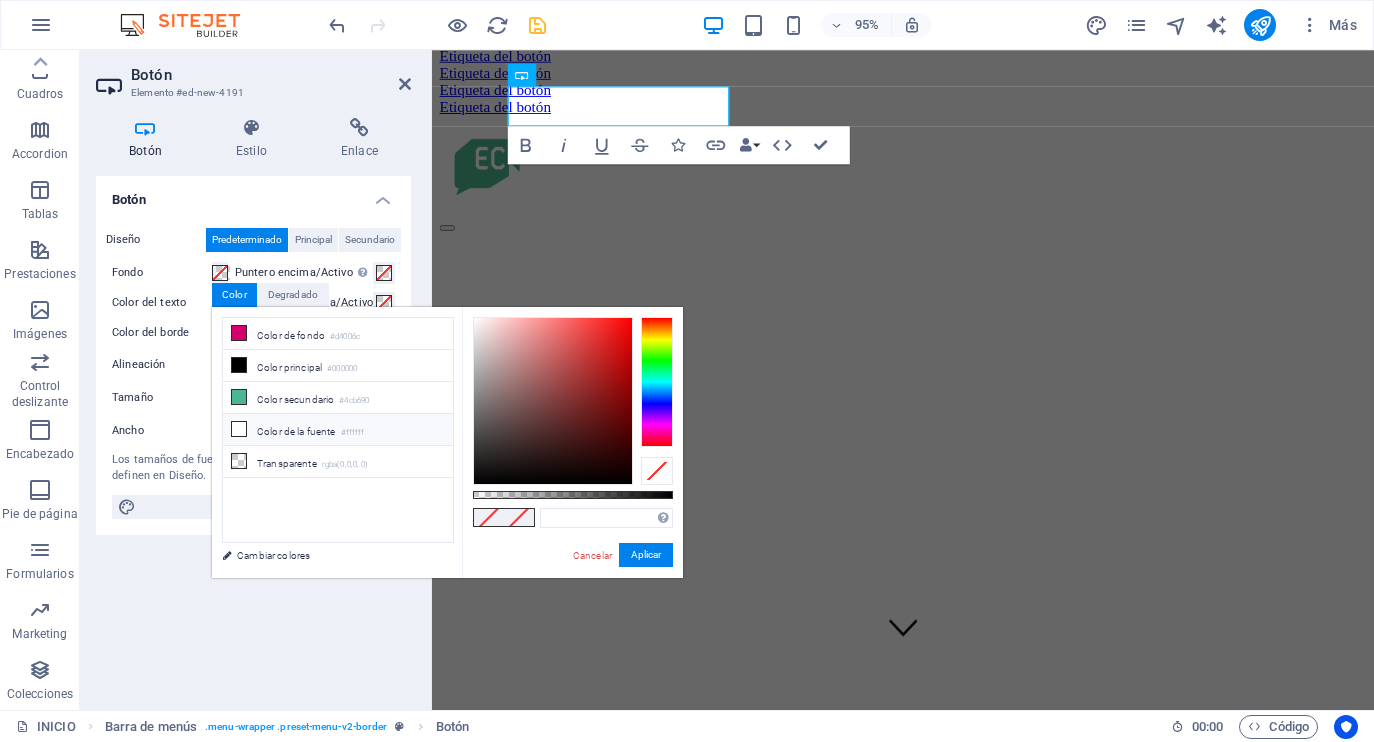 click at bounding box center (239, 429) 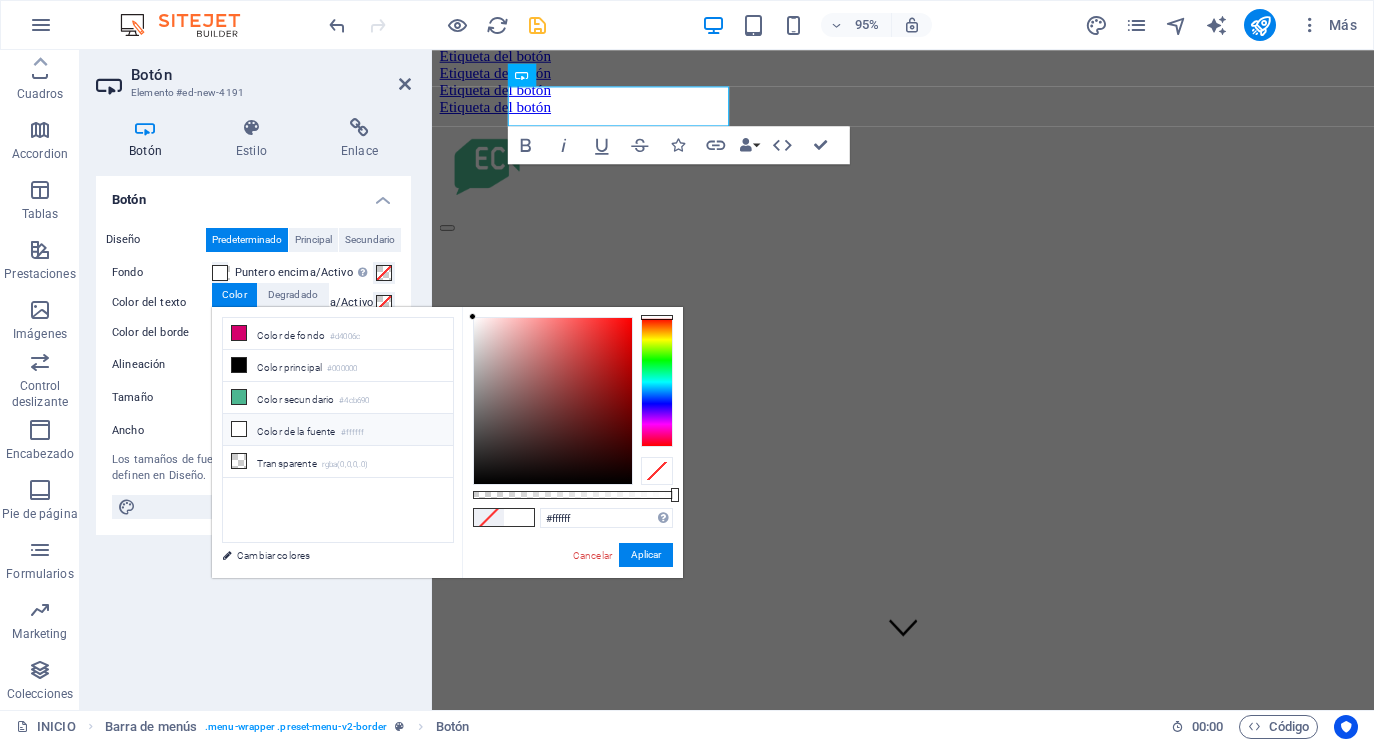 drag, startPoint x: 629, startPoint y: 551, endPoint x: 273, endPoint y: 378, distance: 395.8093 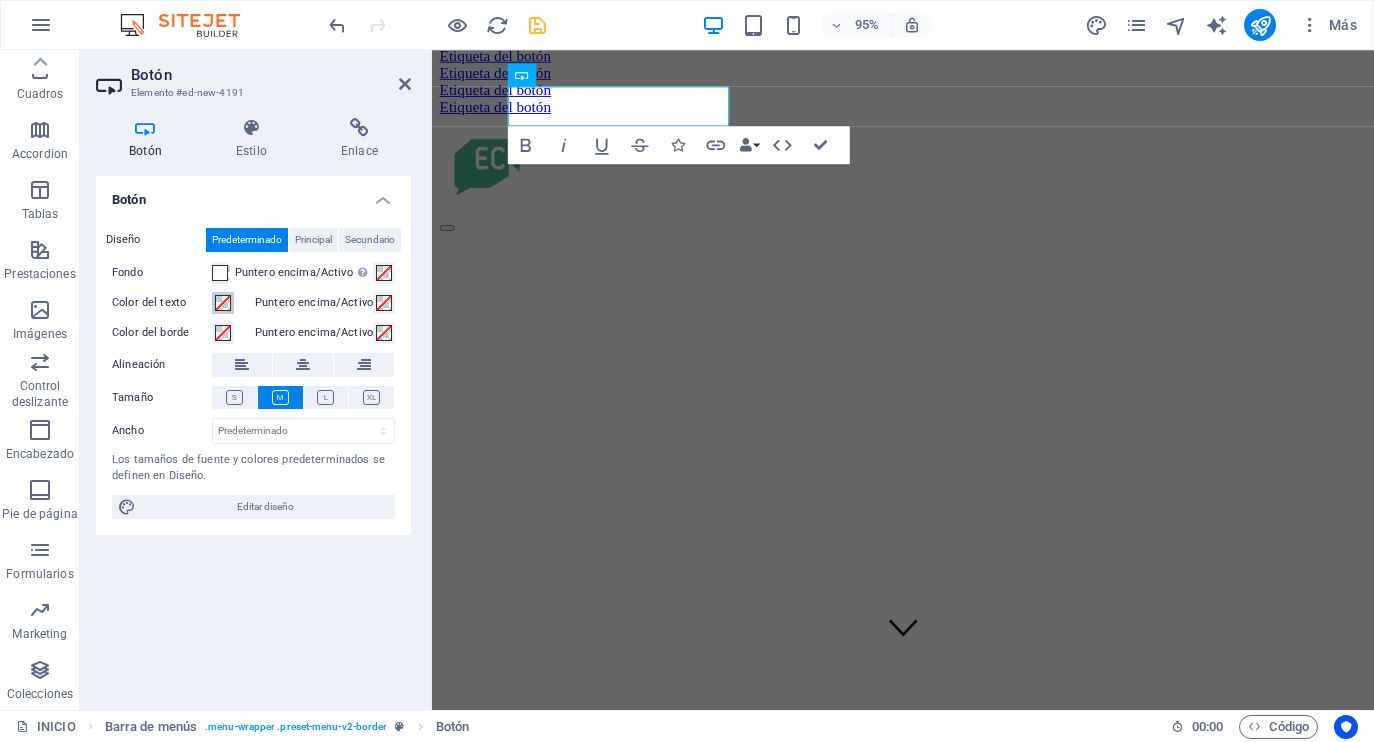 click at bounding box center (223, 303) 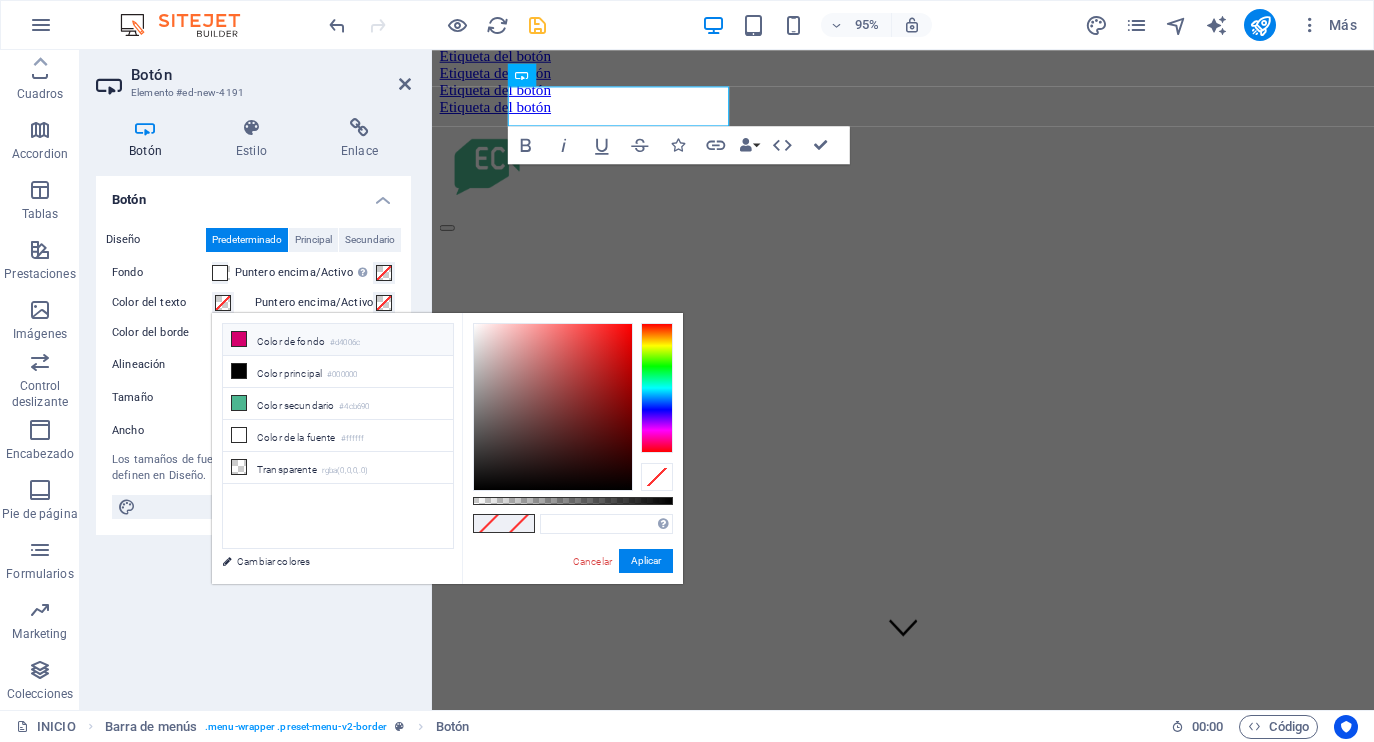 click on "Color de fondo
#d4006c" at bounding box center (338, 340) 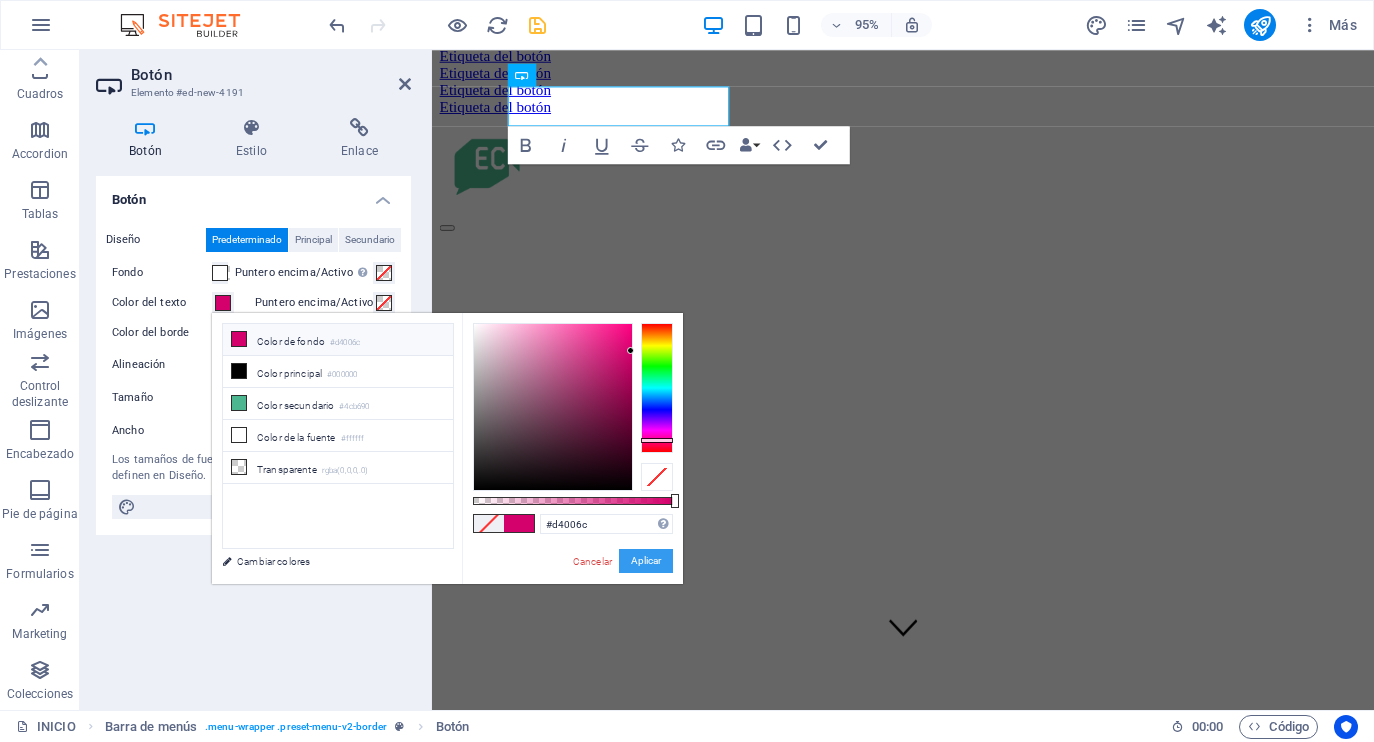 click on "Aplicar" at bounding box center (646, 561) 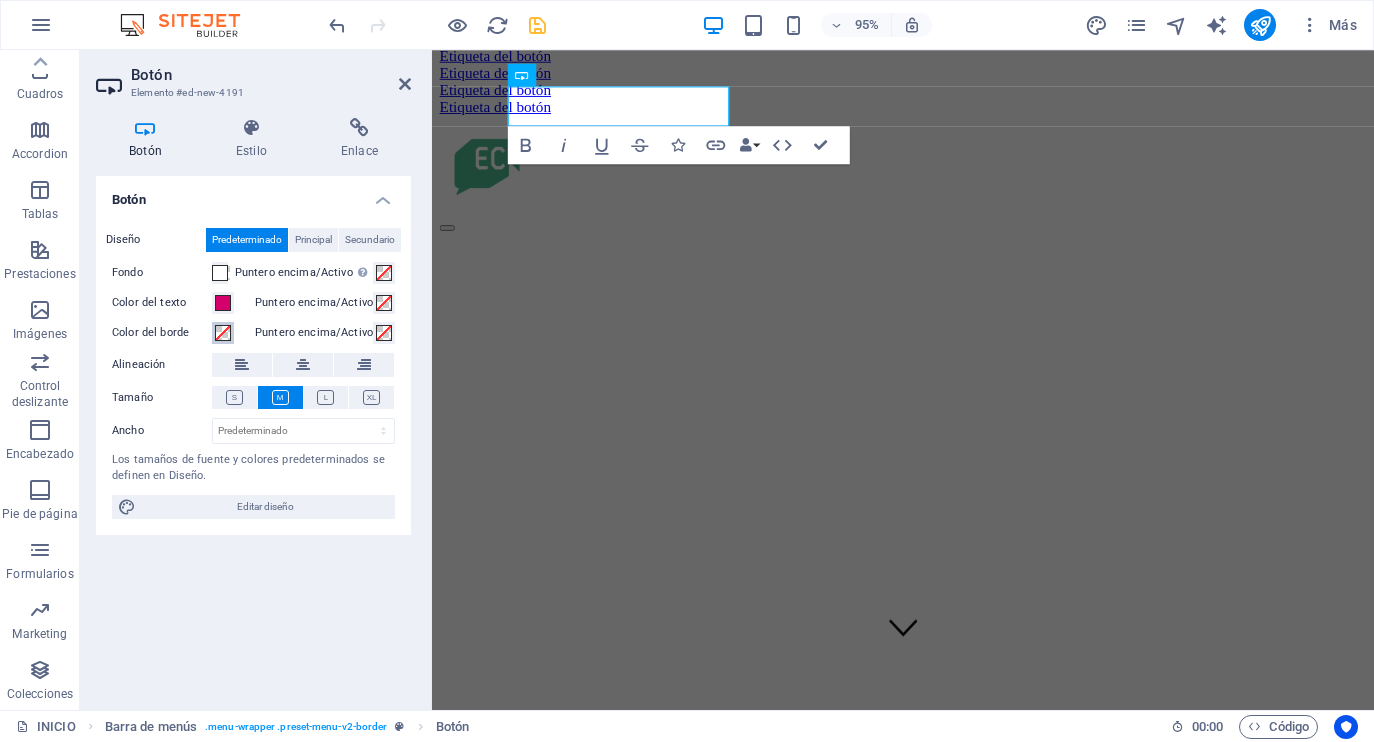 click at bounding box center [223, 333] 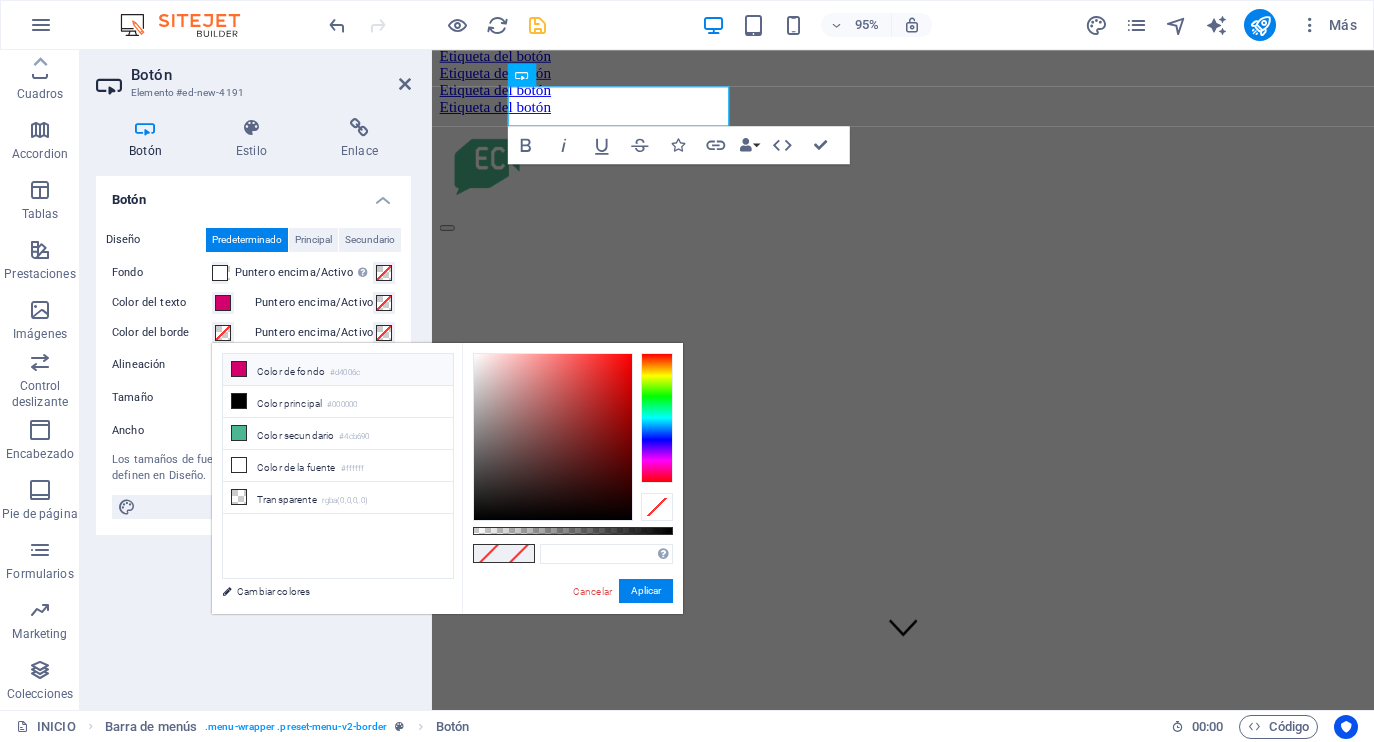 click on "Color de fondo
#d4006c" at bounding box center (338, 370) 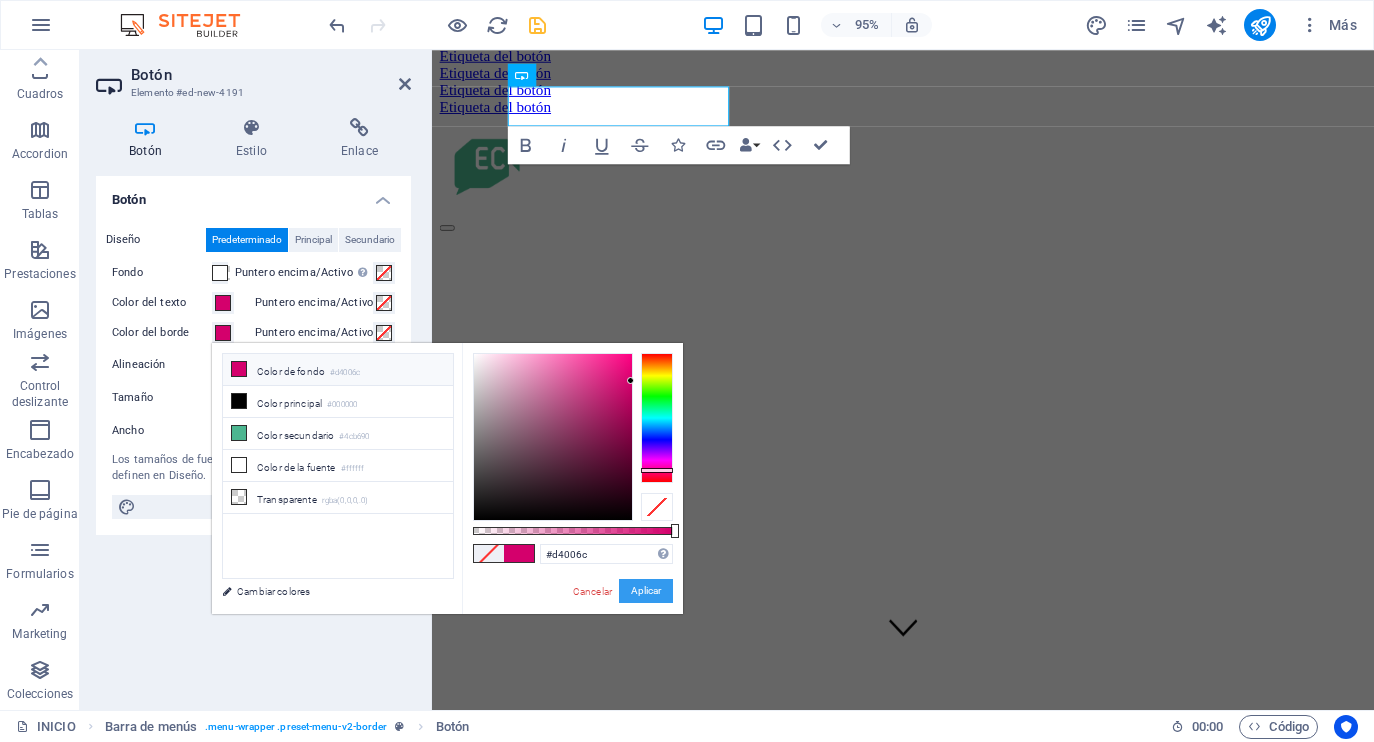 click on "Aplicar" at bounding box center [646, 591] 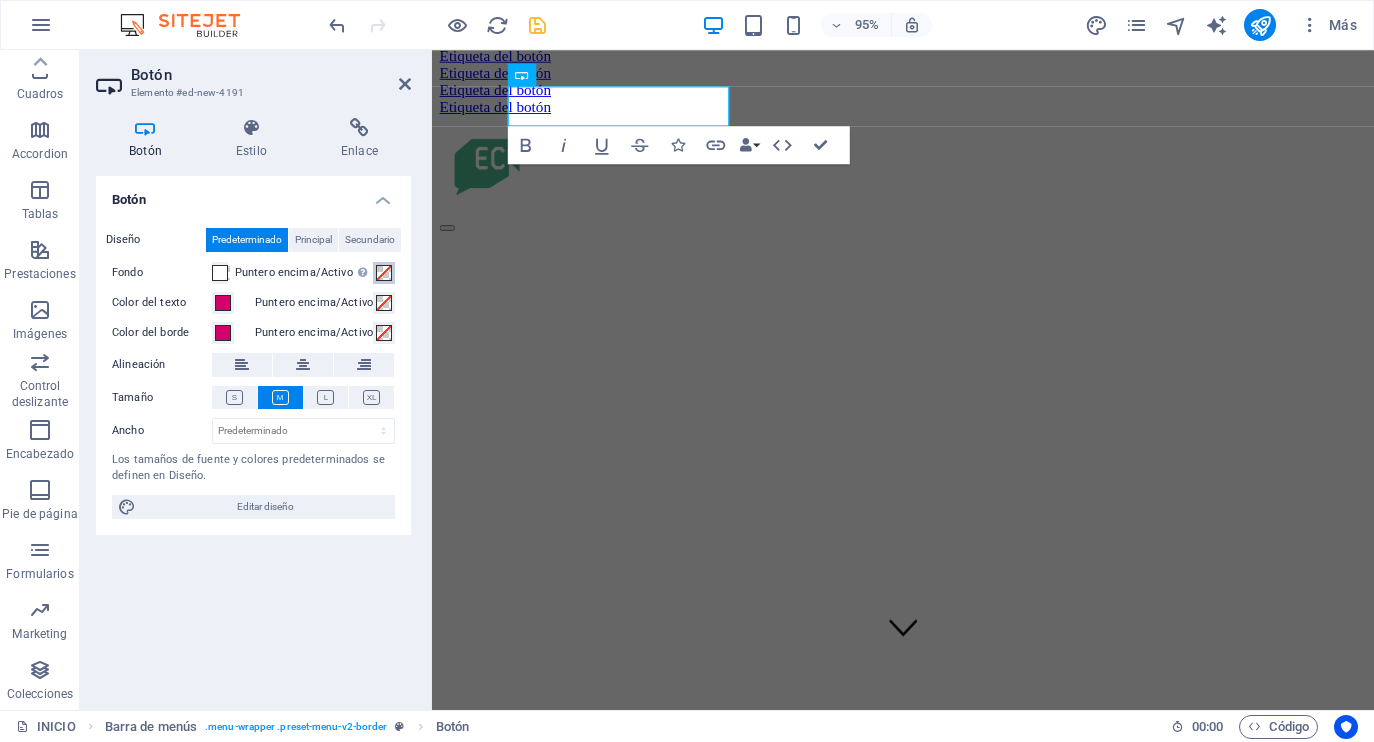click at bounding box center [384, 273] 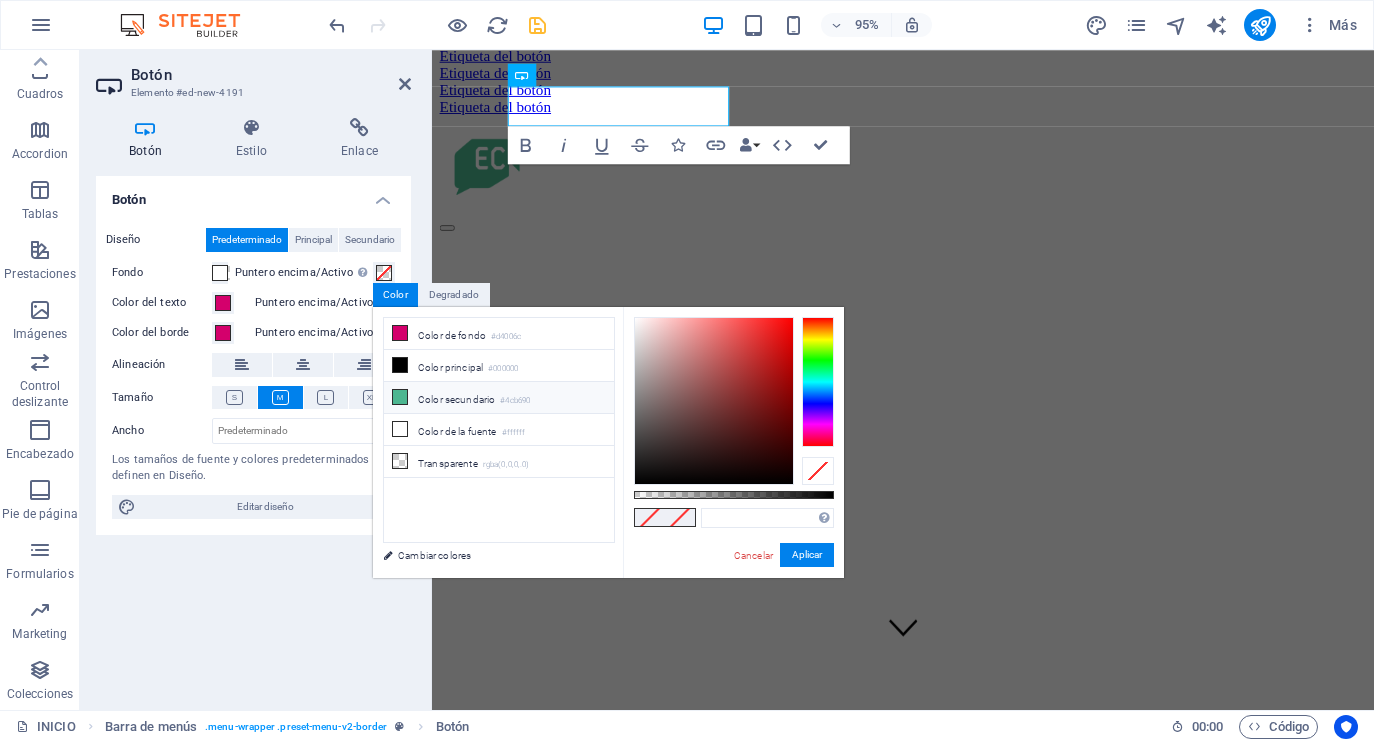 click at bounding box center [400, 397] 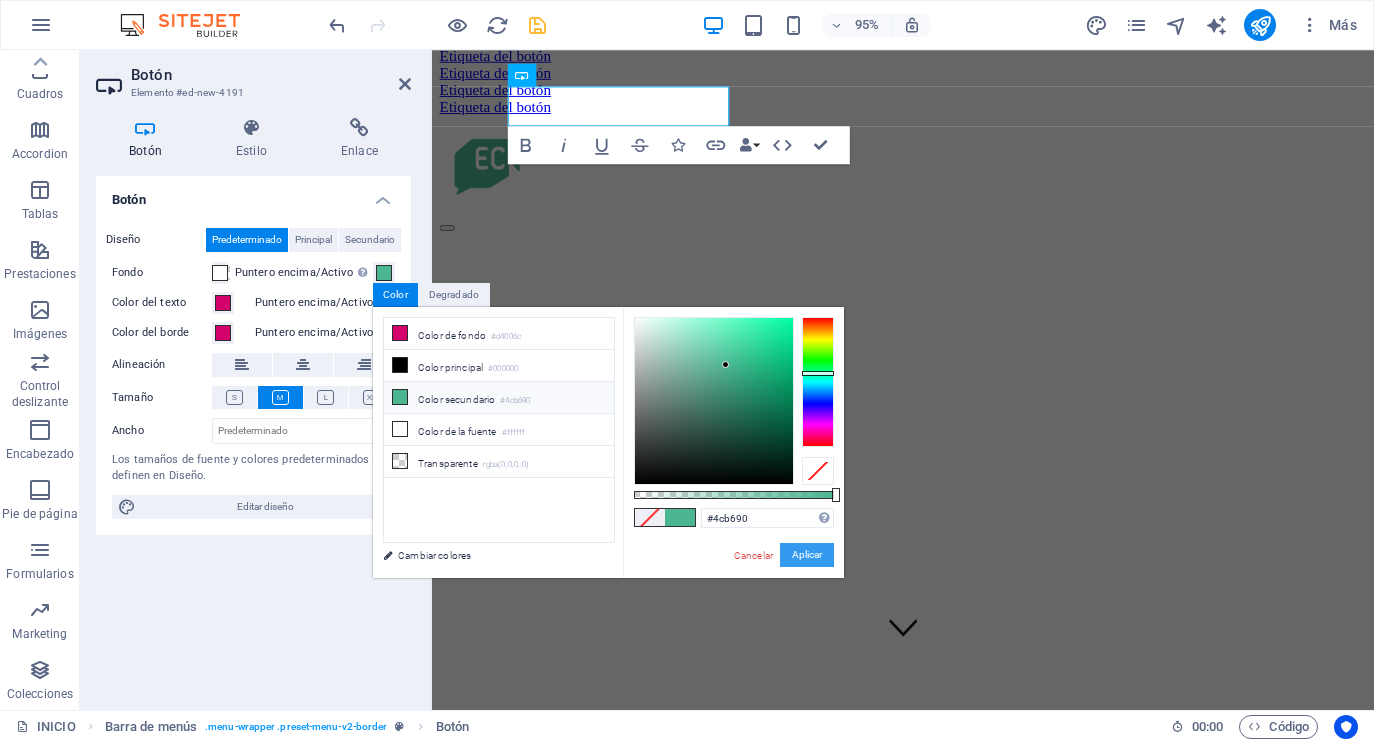 click on "Aplicar" at bounding box center (807, 555) 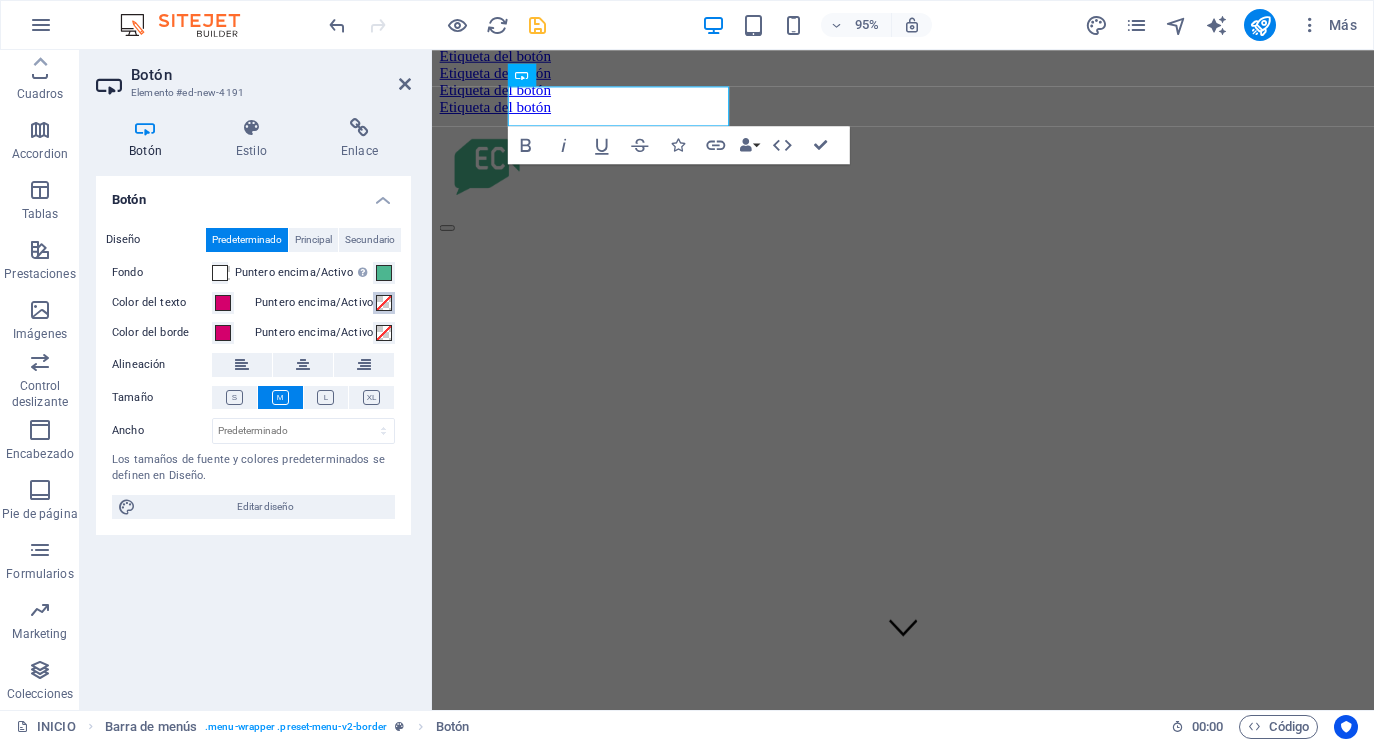 click at bounding box center [384, 303] 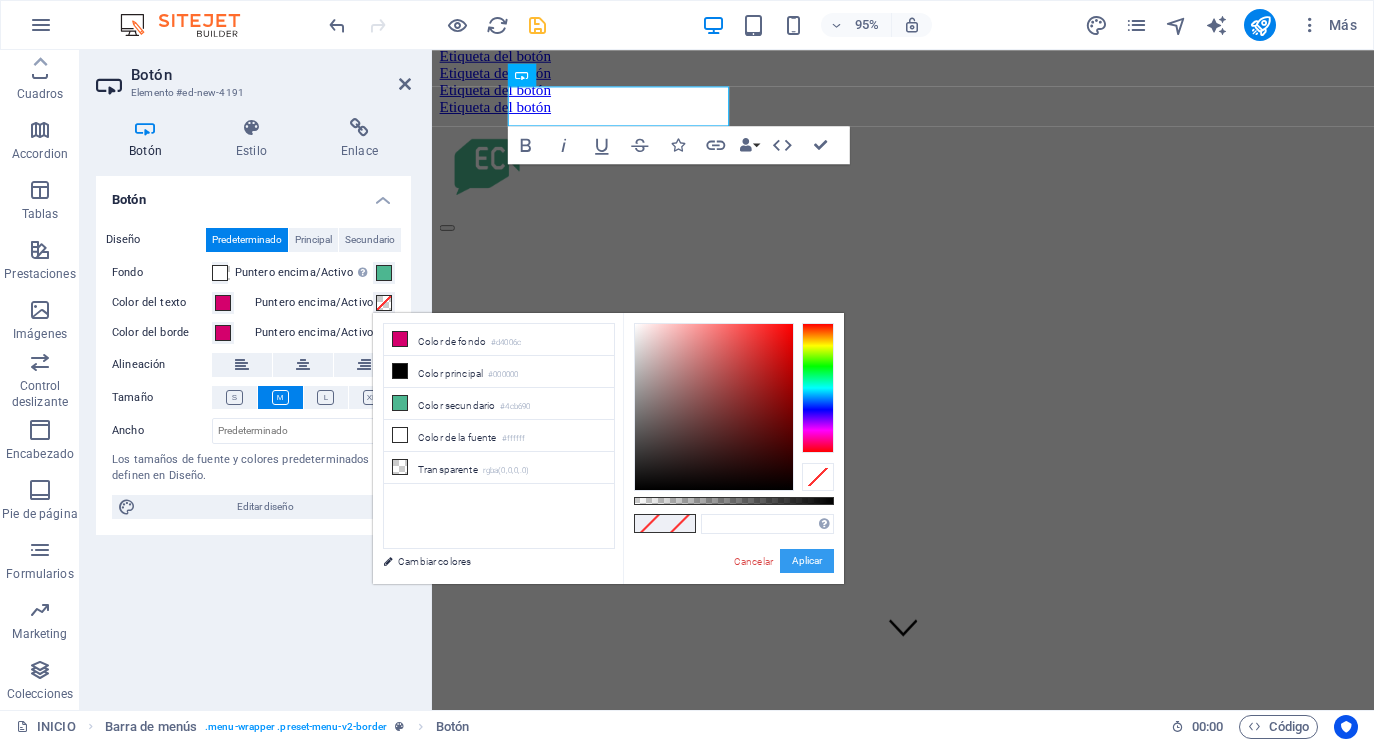 click on "Aplicar" at bounding box center [807, 561] 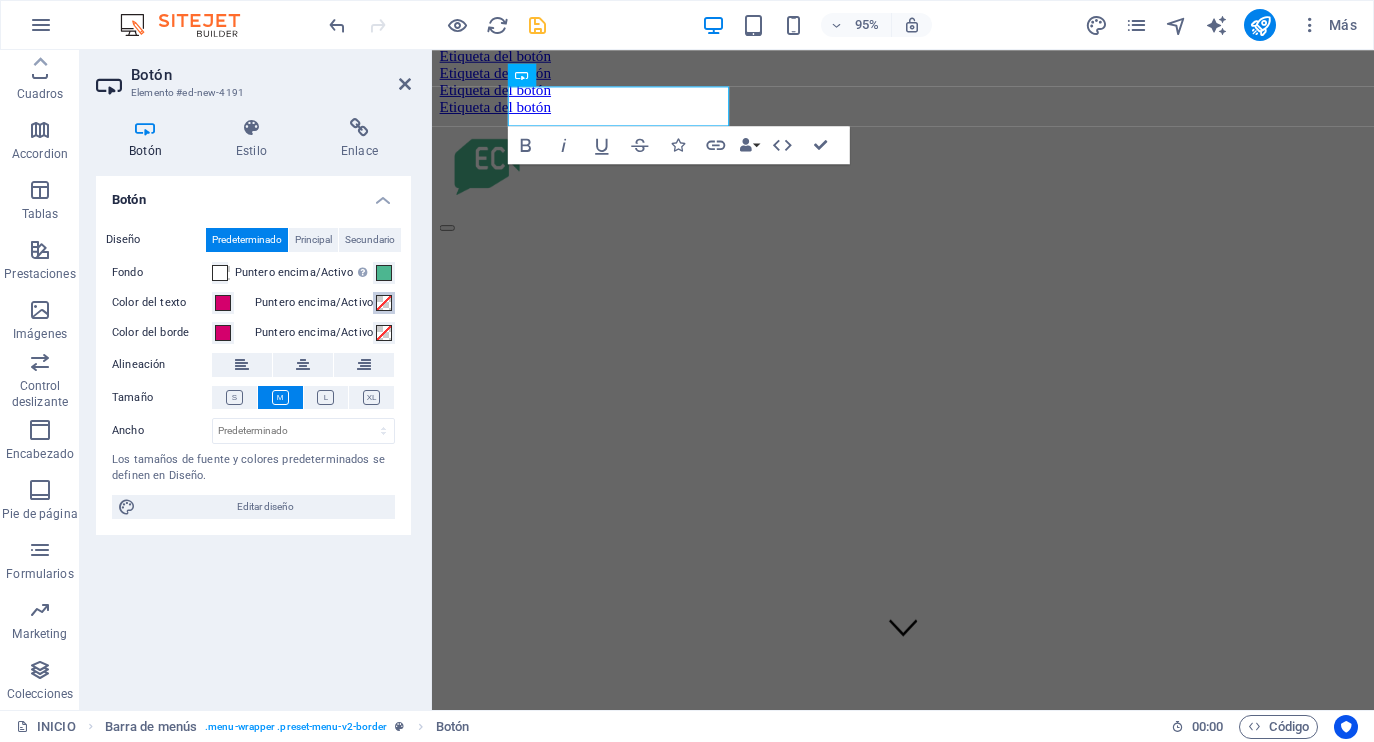 drag, startPoint x: 388, startPoint y: 302, endPoint x: 395, endPoint y: 319, distance: 18.384777 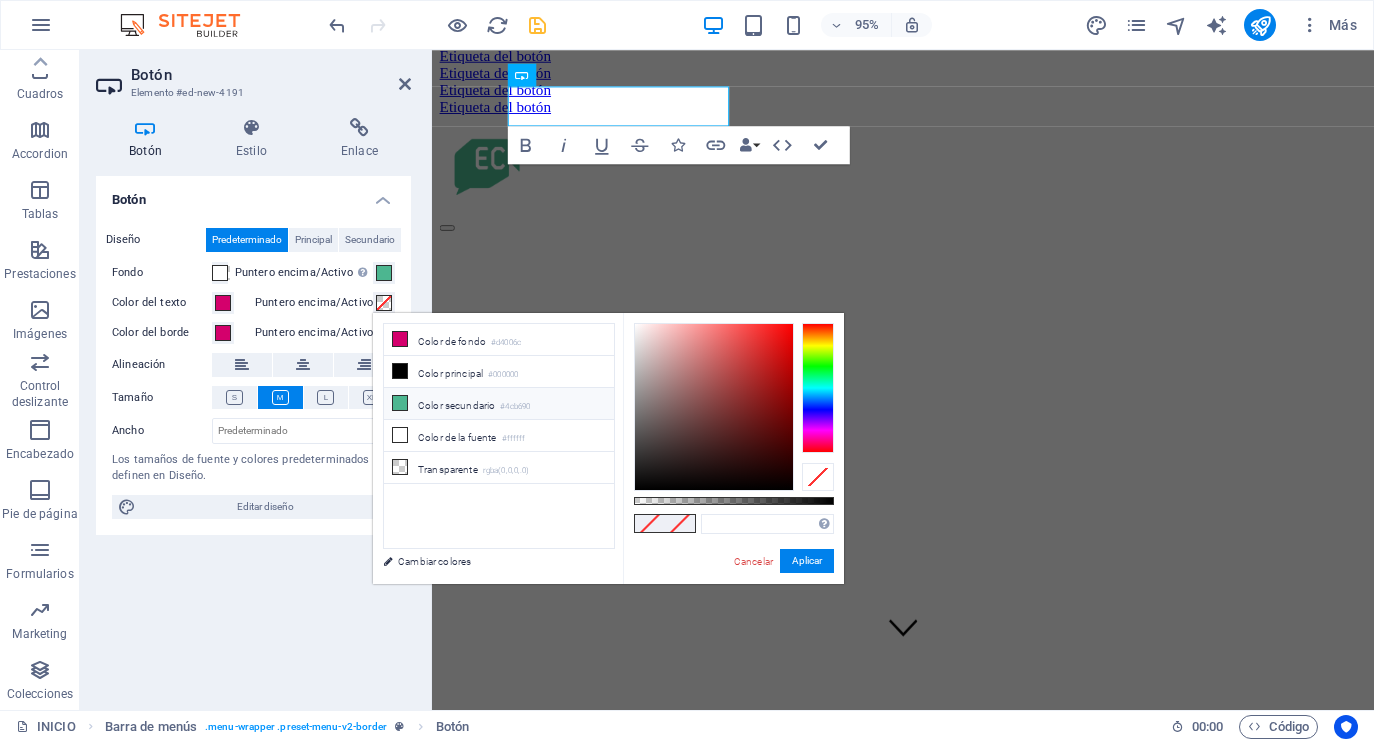 click at bounding box center (400, 403) 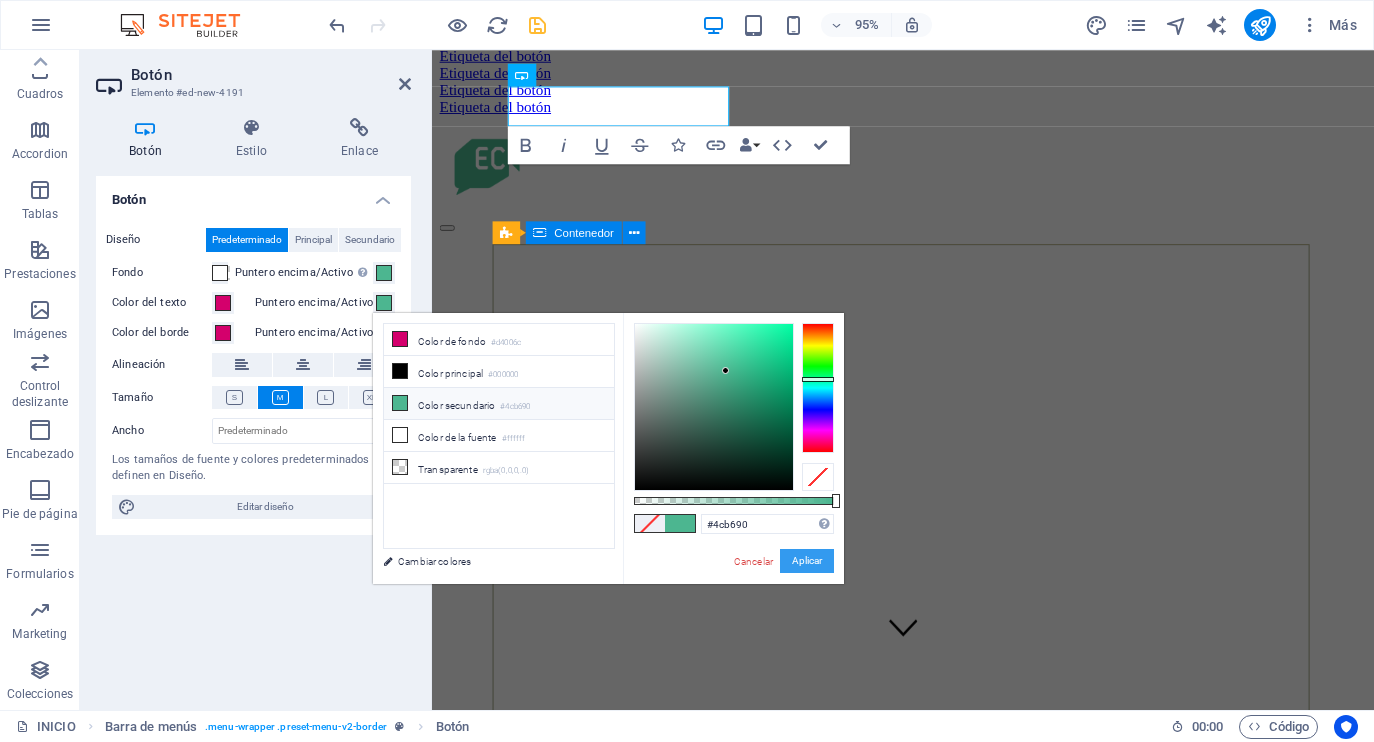 drag, startPoint x: 785, startPoint y: 564, endPoint x: 20, endPoint y: 417, distance: 778.9955 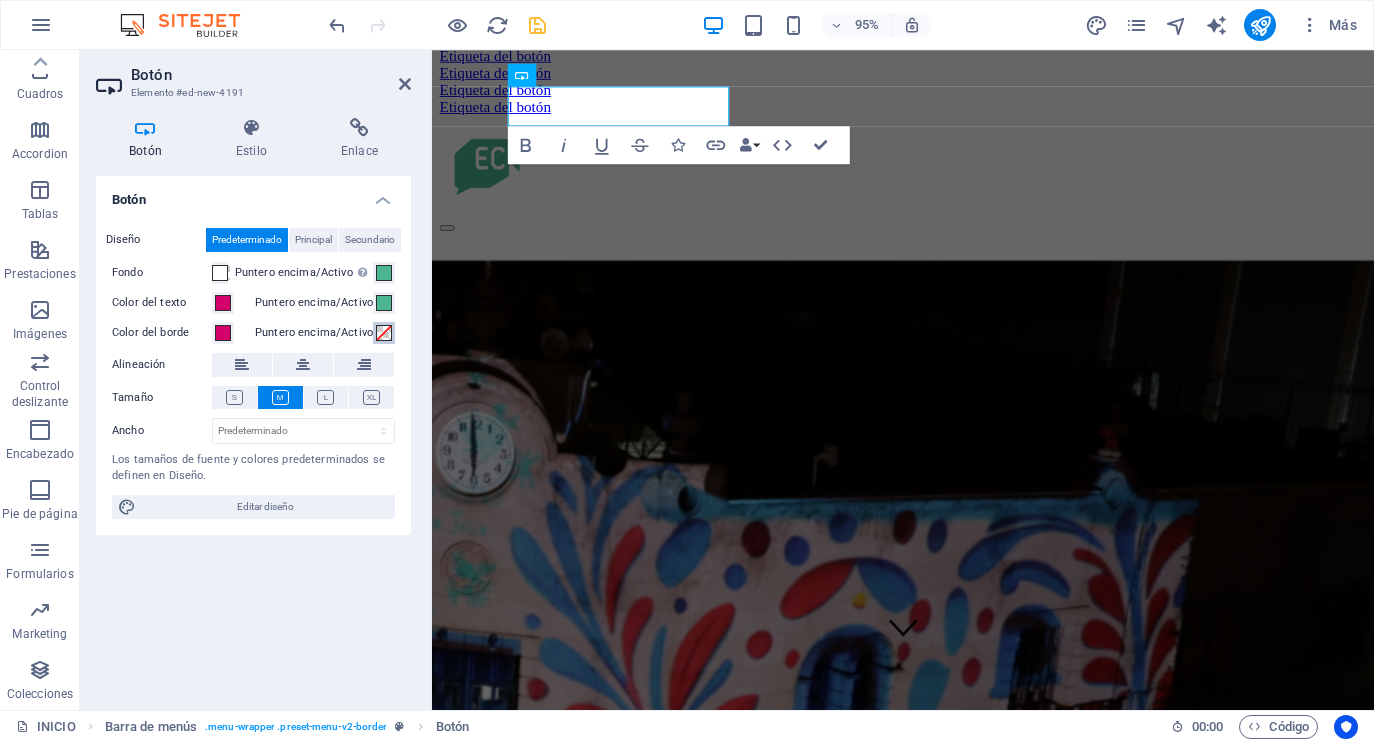 click at bounding box center (384, 333) 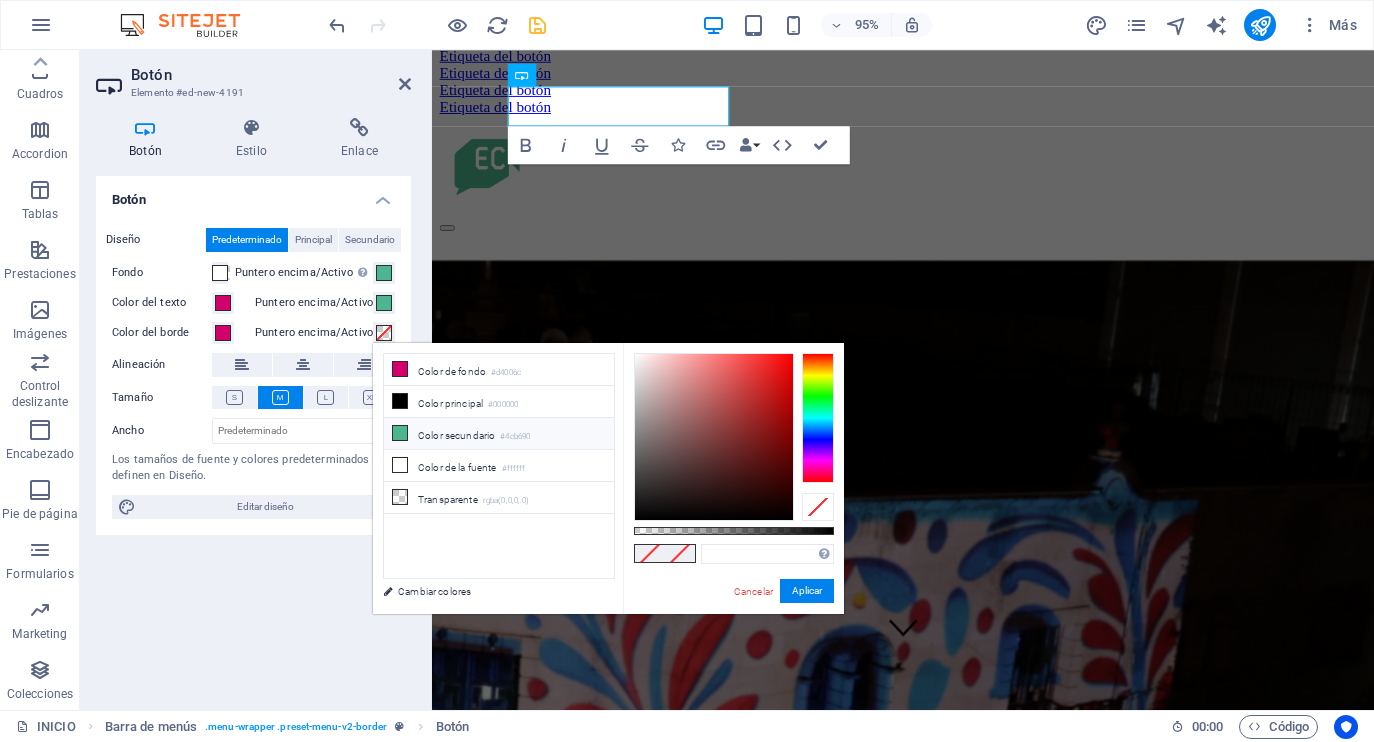 click at bounding box center (400, 433) 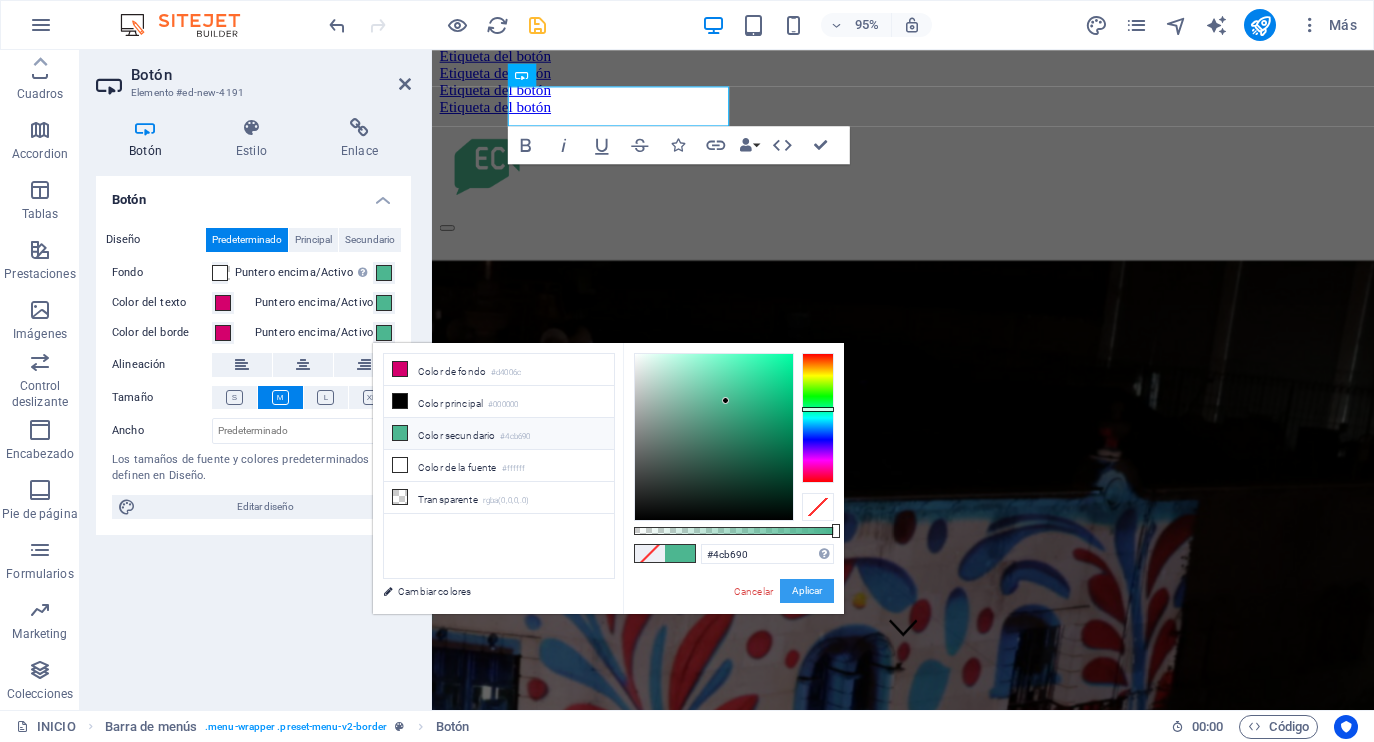 click on "Aplicar" at bounding box center [807, 591] 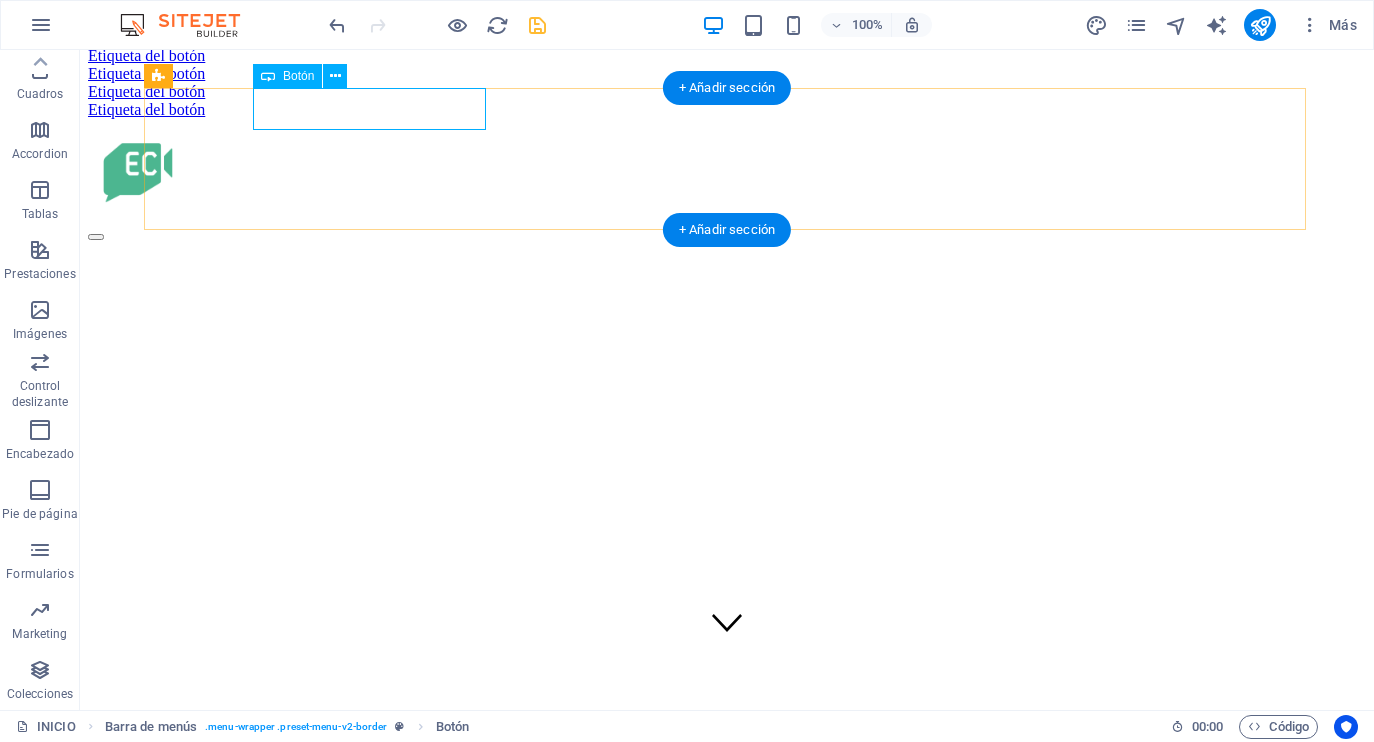 click on "Etiqueta del botón" at bounding box center (727, 56) 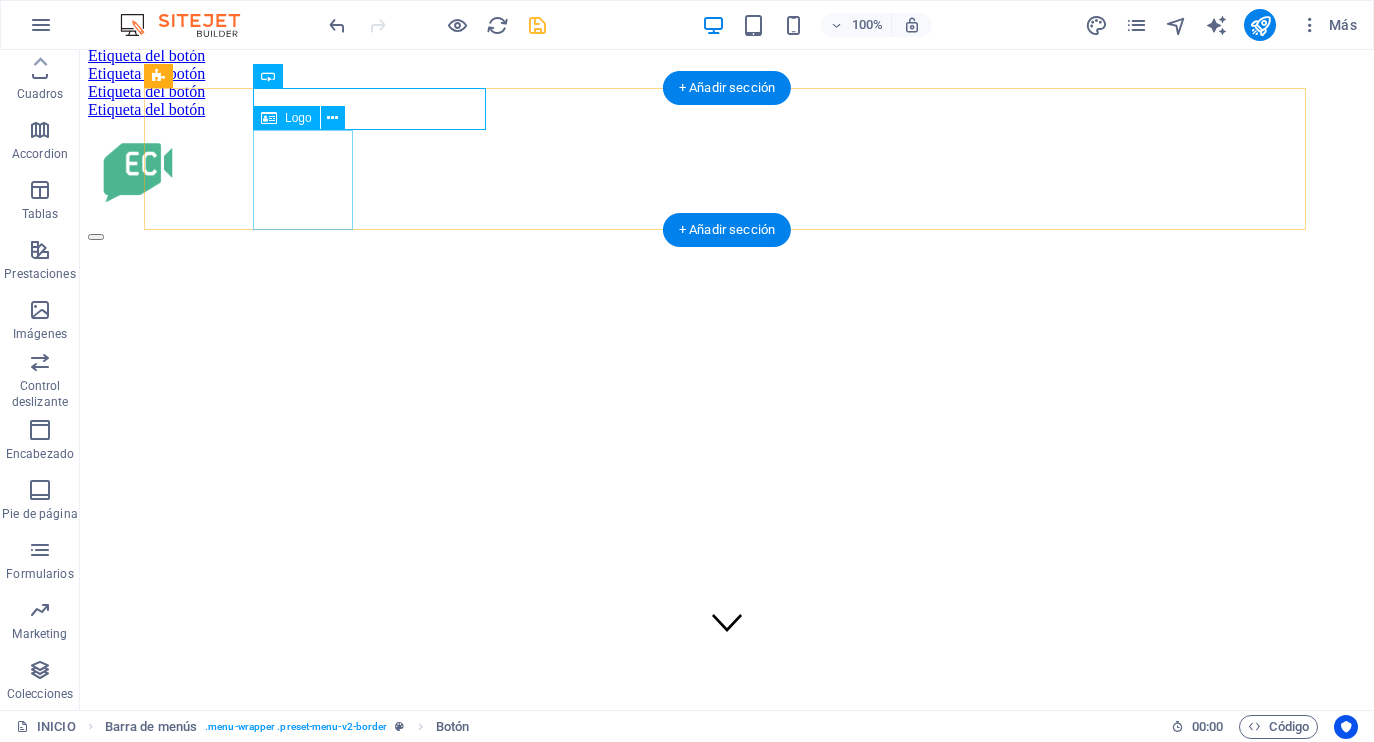click at bounding box center (727, 171) 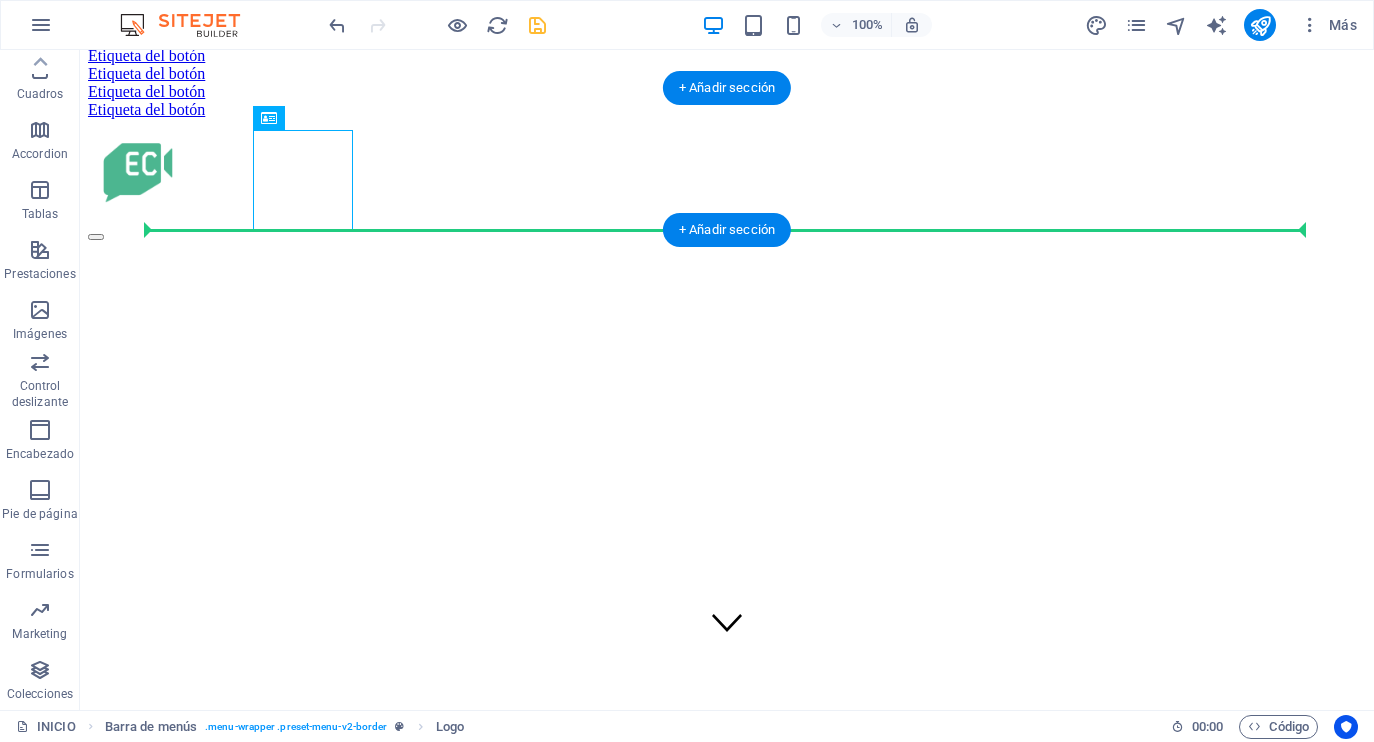 drag, startPoint x: 291, startPoint y: 178, endPoint x: 169, endPoint y: 172, distance: 122.14745 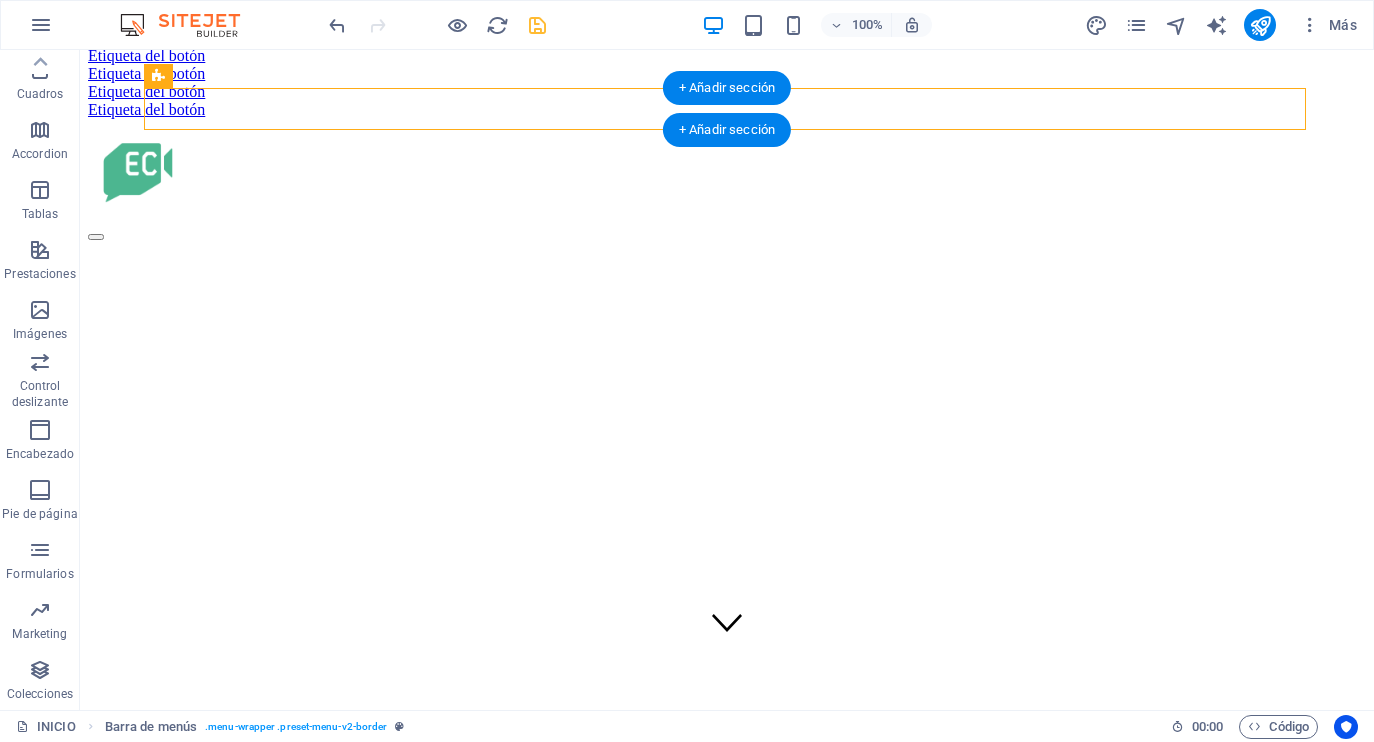 scroll, scrollTop: 0, scrollLeft: 0, axis: both 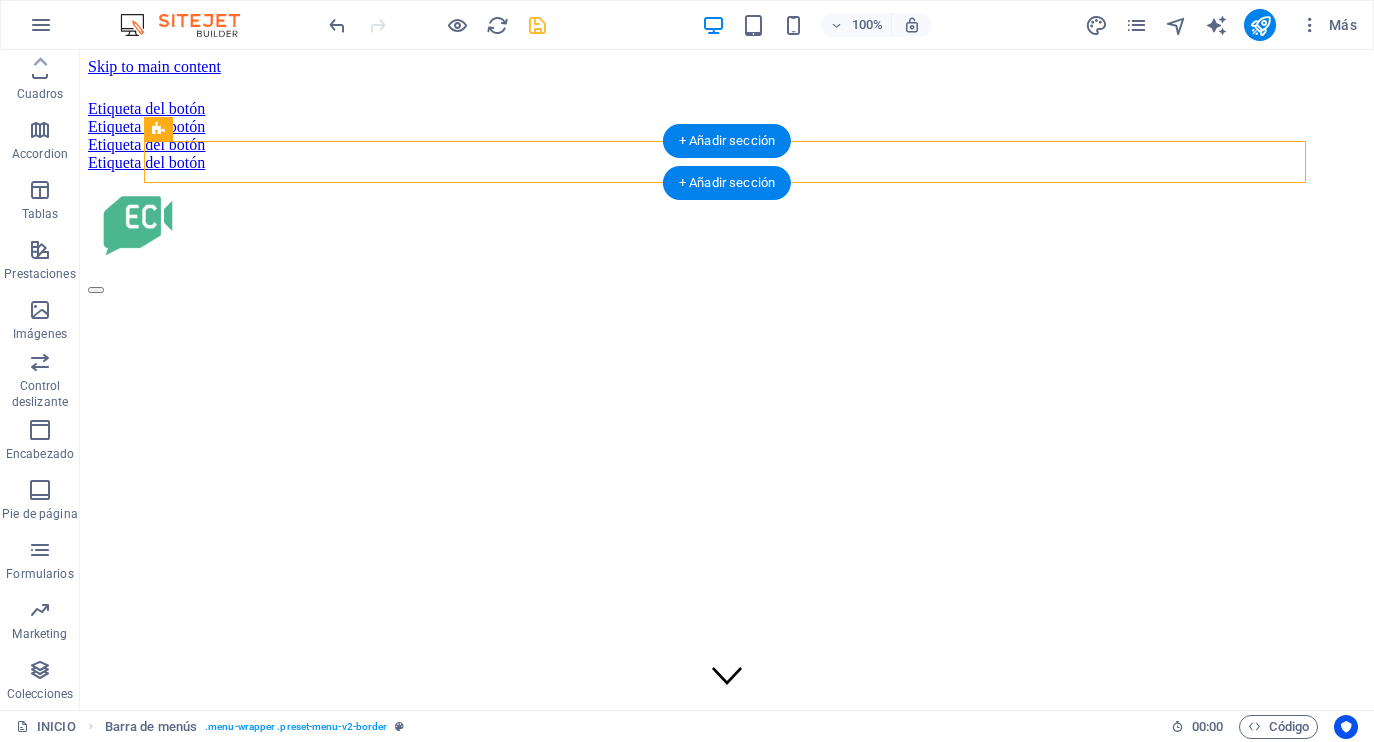 drag, startPoint x: 210, startPoint y: 113, endPoint x: 256, endPoint y: 153, distance: 60.959003 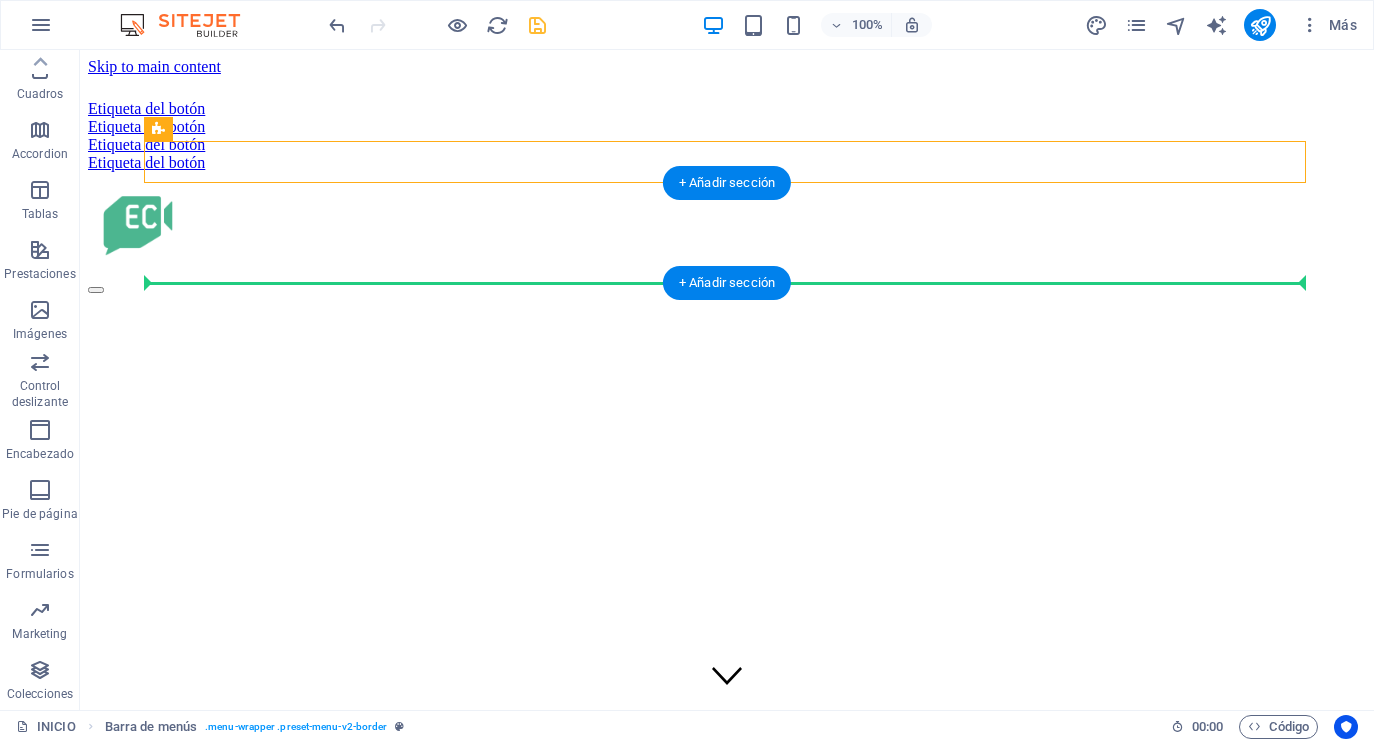 drag, startPoint x: 175, startPoint y: 155, endPoint x: 277, endPoint y: 239, distance: 132.13629 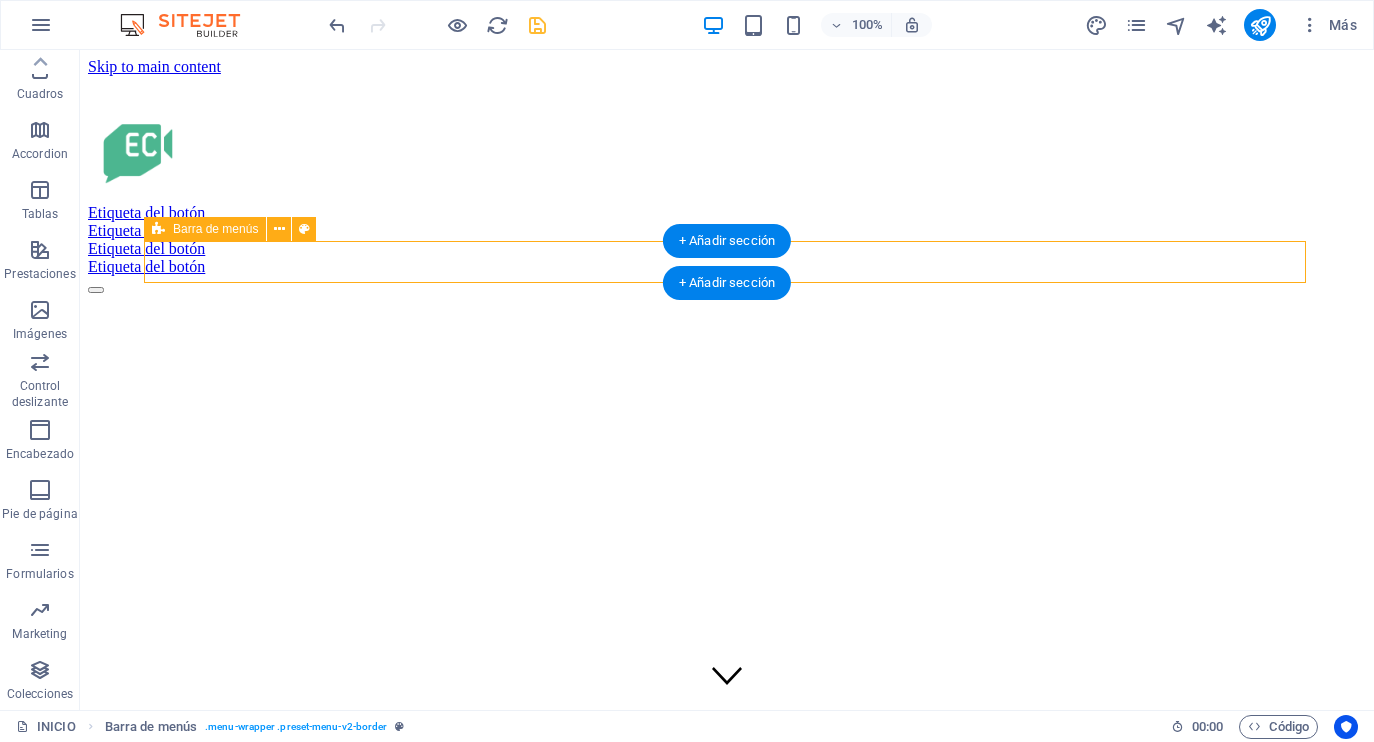 click on "Etiqueta del botón Etiqueta del botón Etiqueta del botón Etiqueta del botón" at bounding box center (727, 240) 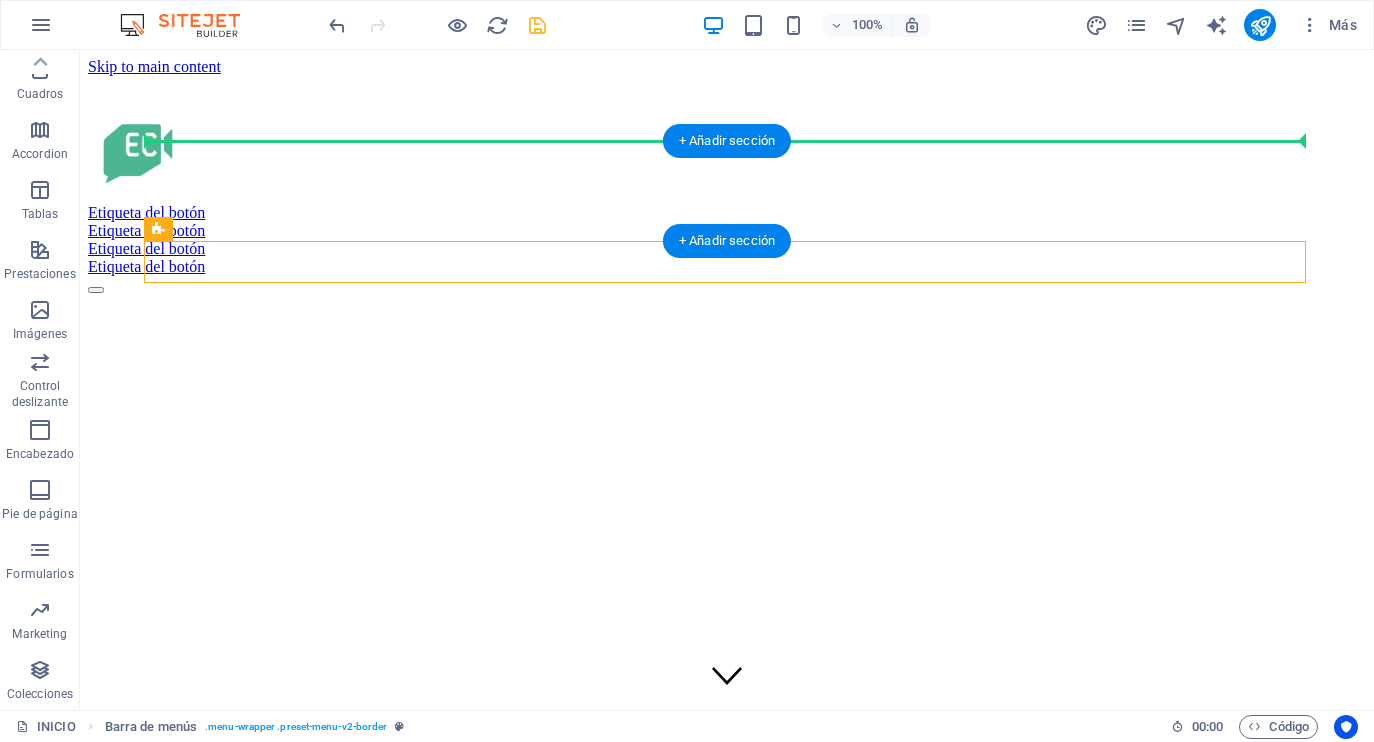 drag, startPoint x: 169, startPoint y: 267, endPoint x: 331, endPoint y: 186, distance: 181.1215 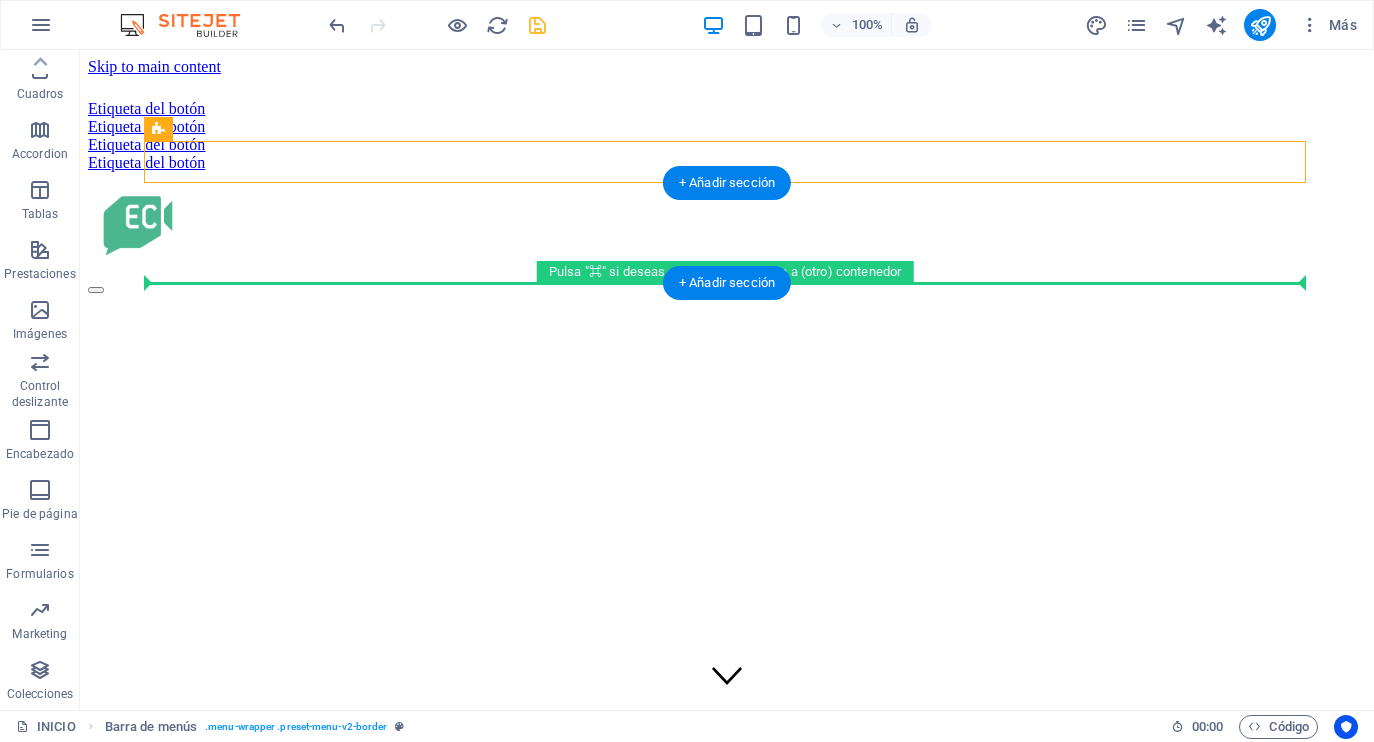 drag, startPoint x: 174, startPoint y: 157, endPoint x: 181, endPoint y: 260, distance: 103.23759 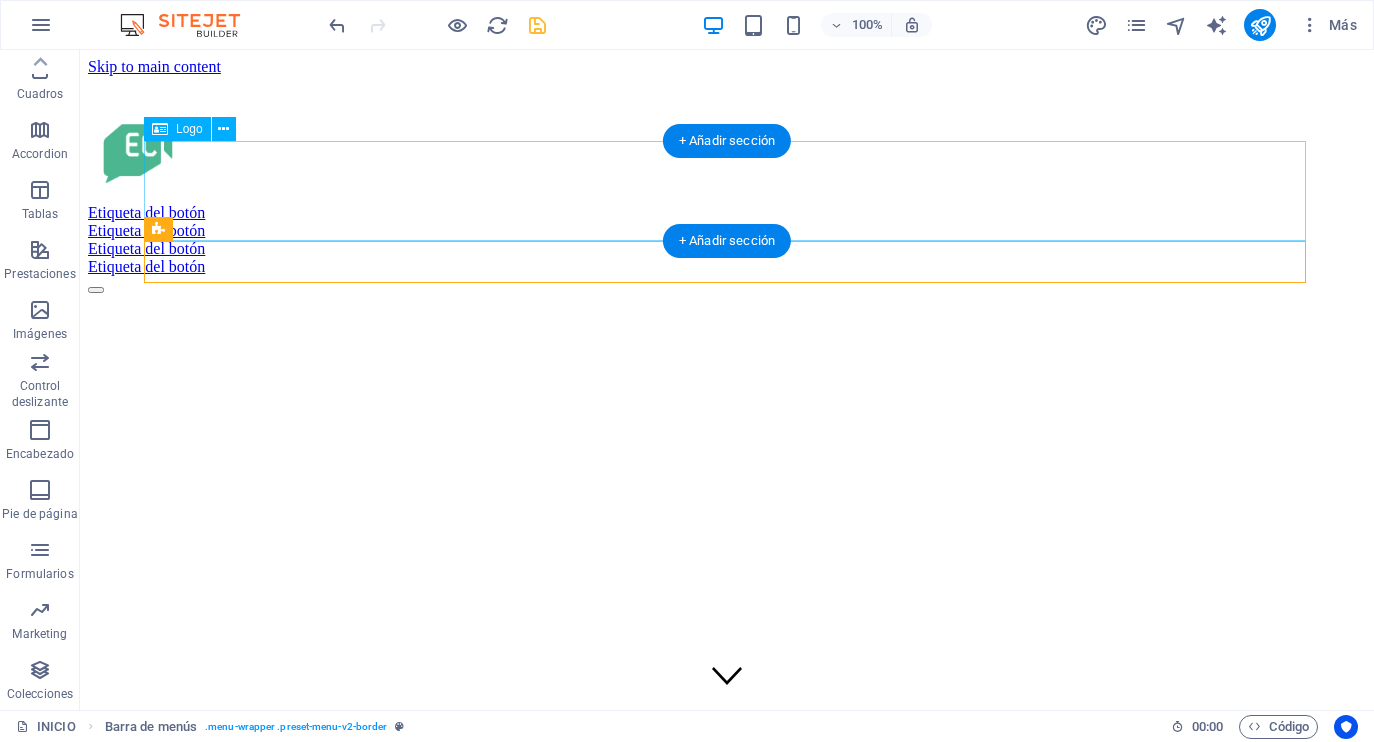 click at bounding box center (727, 152) 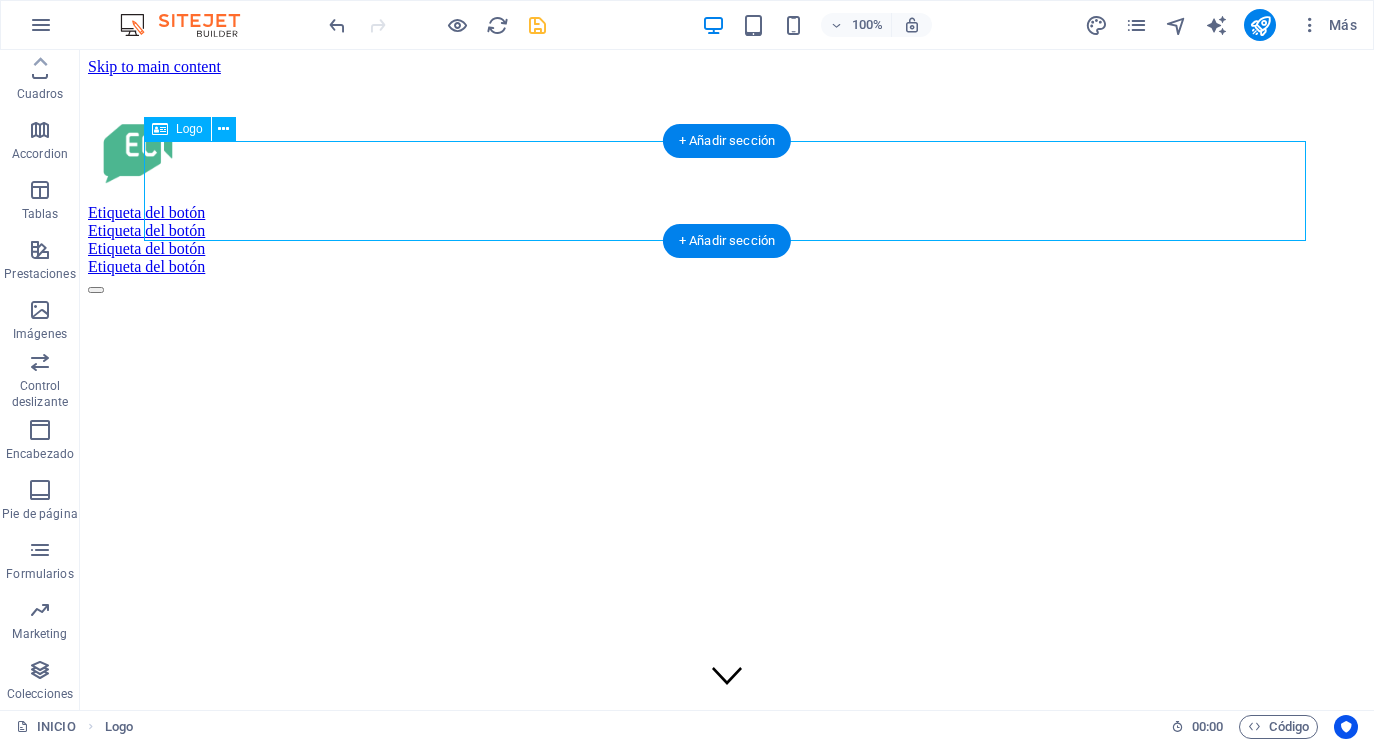 click at bounding box center [727, 152] 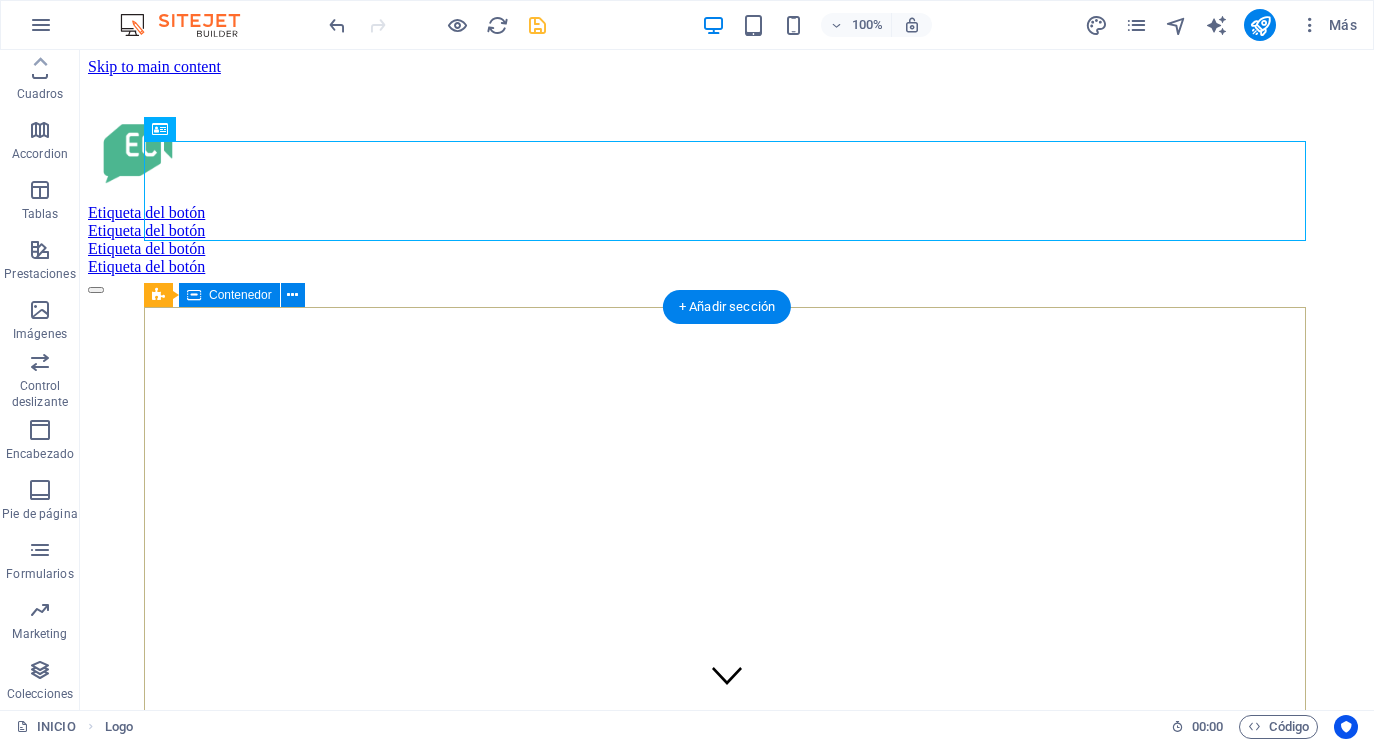 click on "Periodismo local que informa, conecta y transforma" at bounding box center (727, 1001) 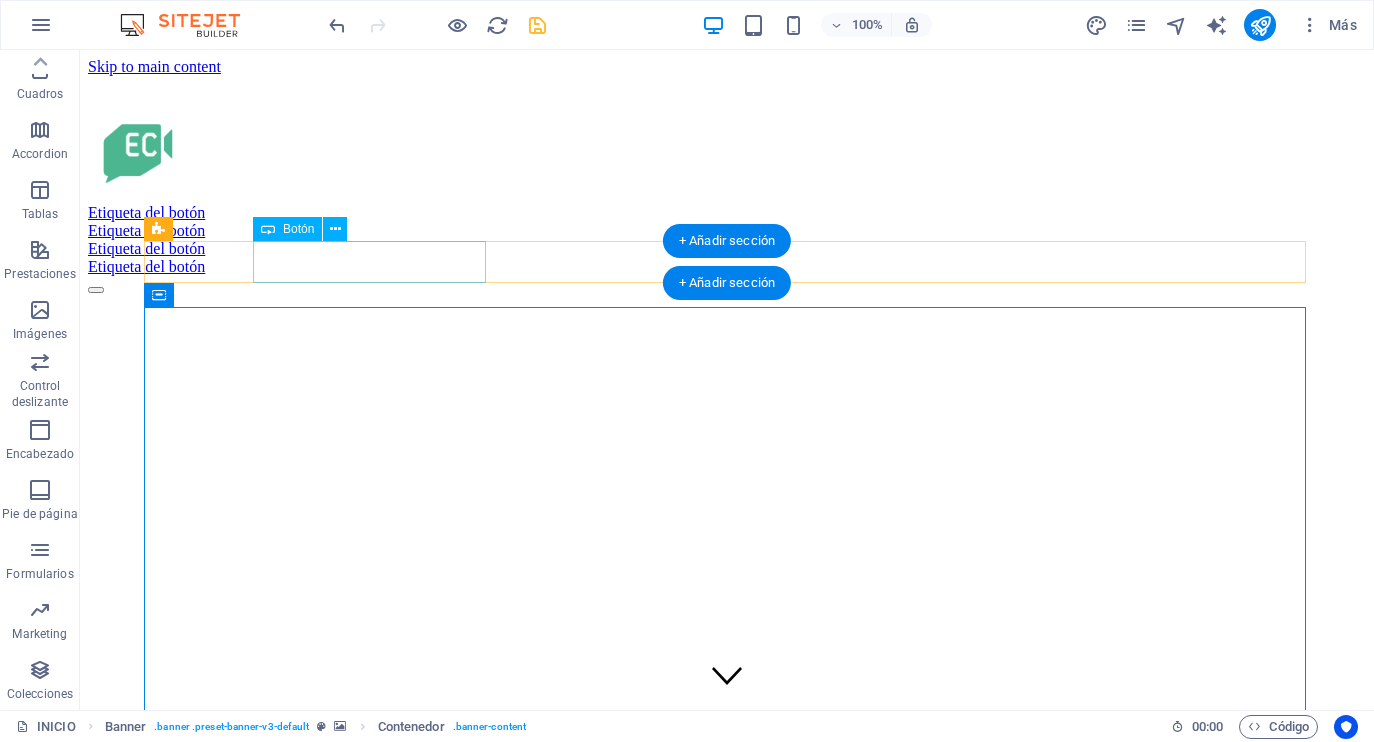 click on "Etiqueta del botón" at bounding box center [727, 213] 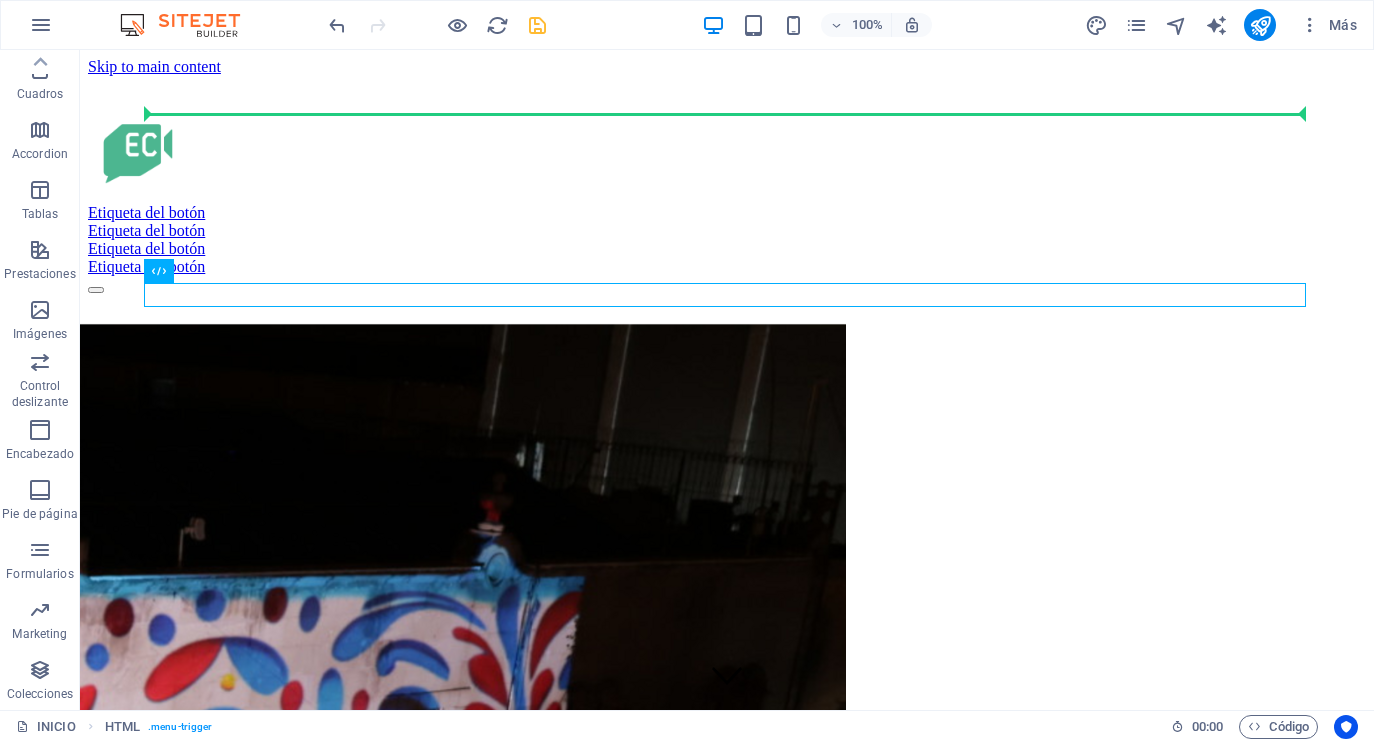 drag, startPoint x: 164, startPoint y: 298, endPoint x: 174, endPoint y: 101, distance: 197.25365 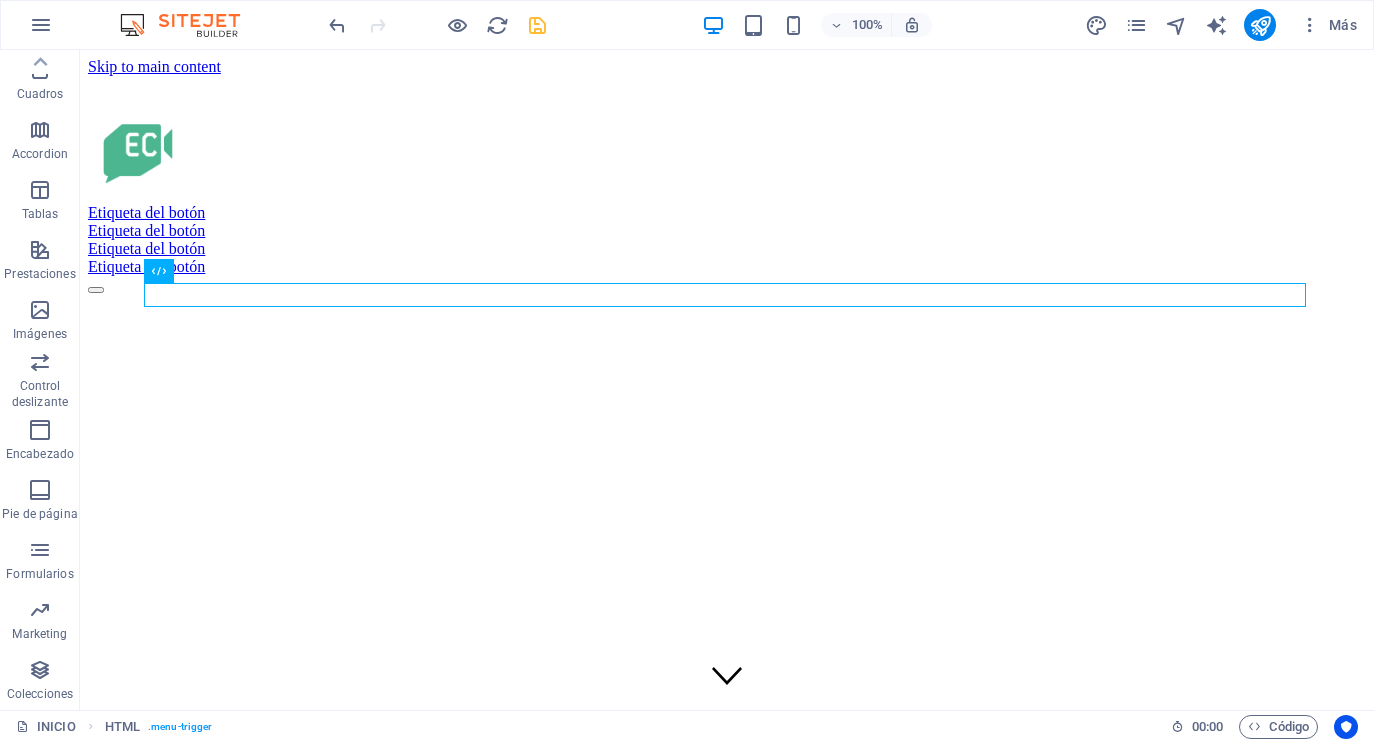 scroll, scrollTop: 1, scrollLeft: 0, axis: vertical 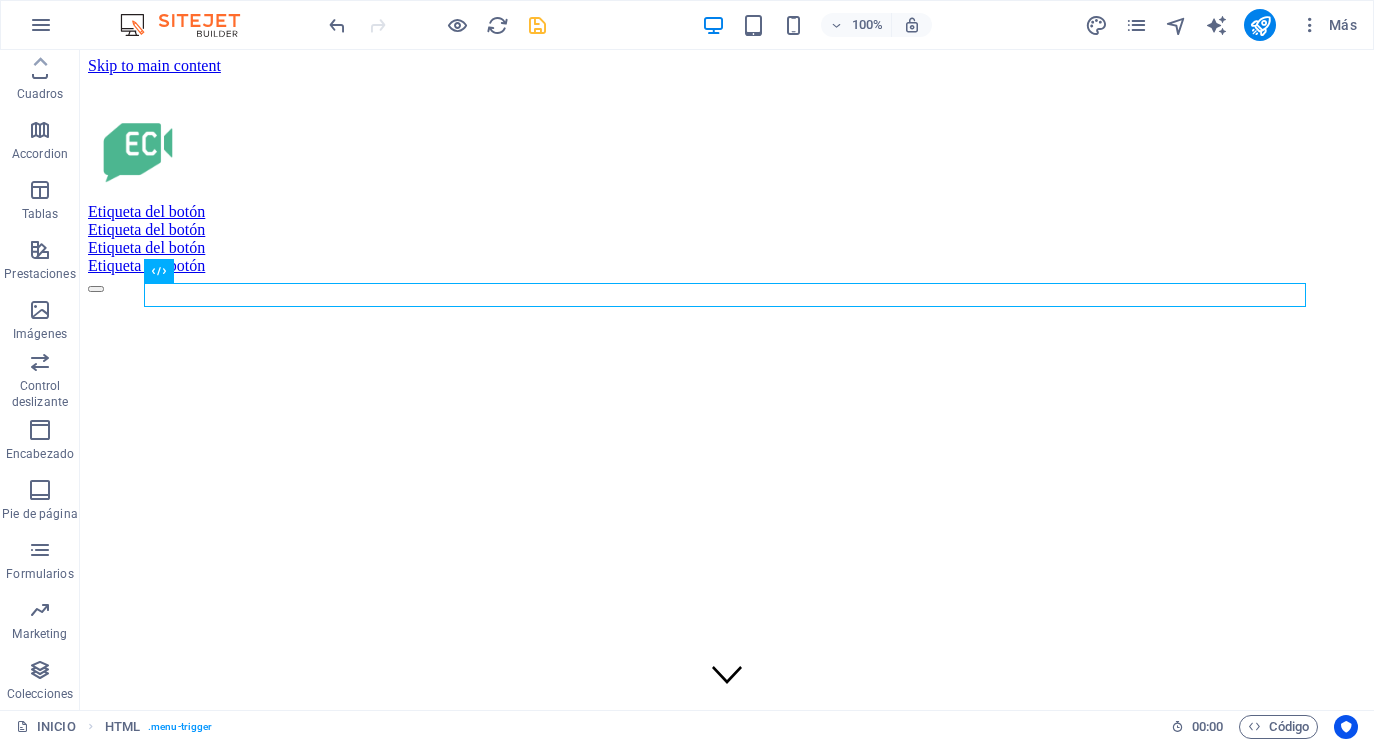 click at bounding box center (727, 284) 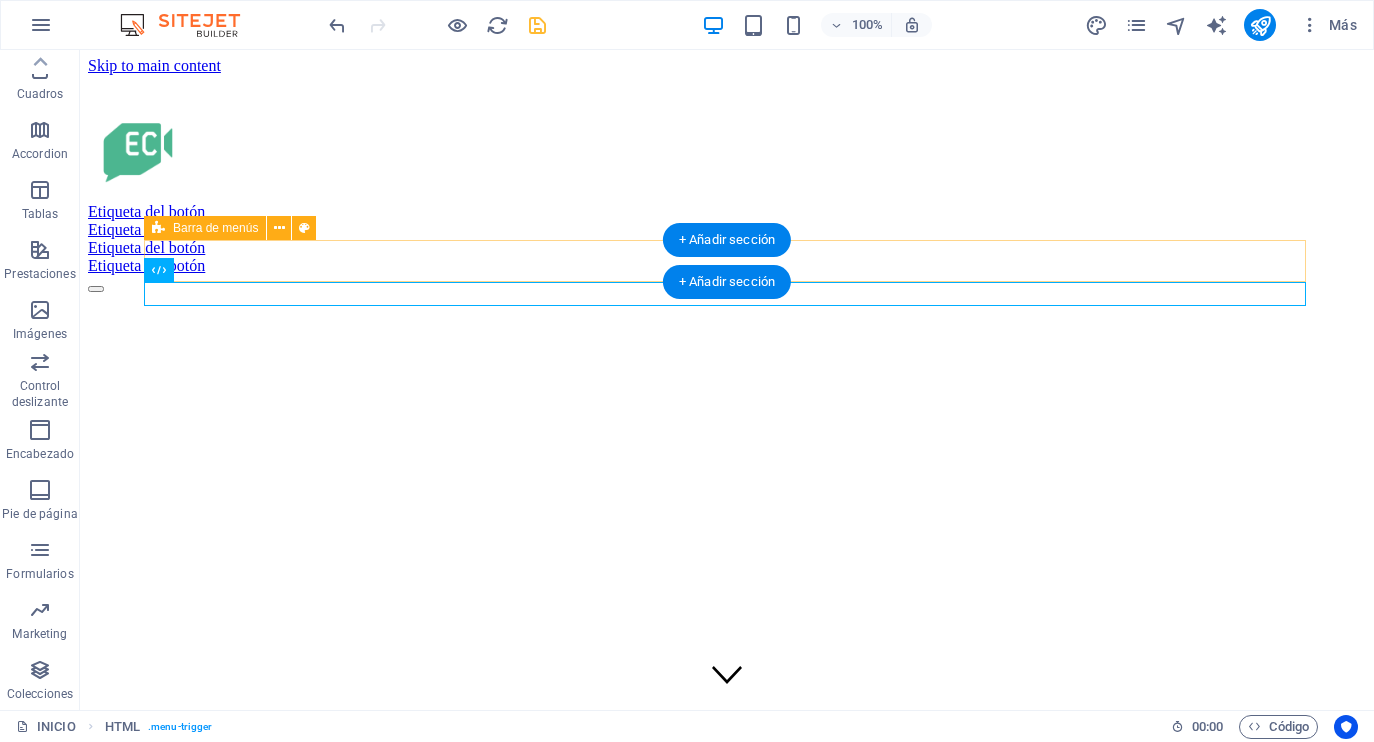 click on "Etiqueta del botón Etiqueta del botón Etiqueta del botón Etiqueta del botón" at bounding box center [727, 239] 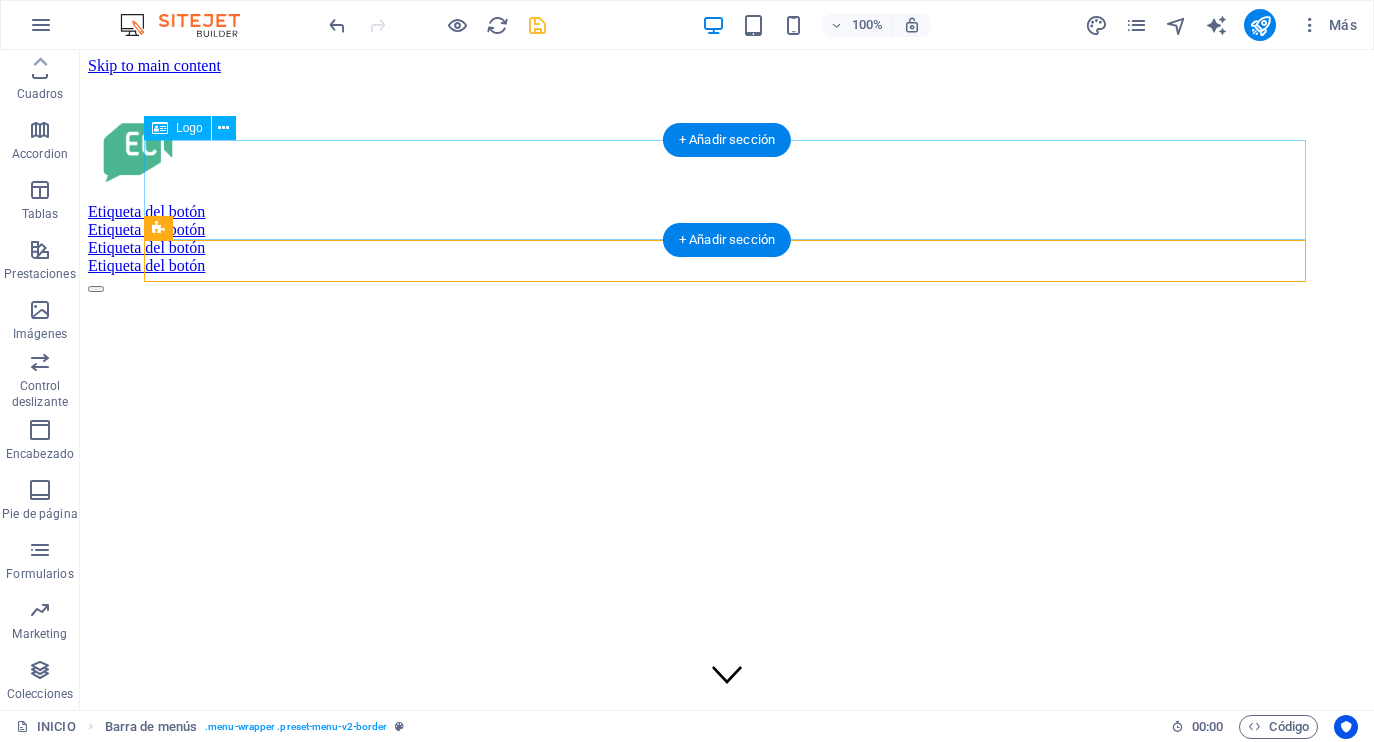 click at bounding box center (727, 151) 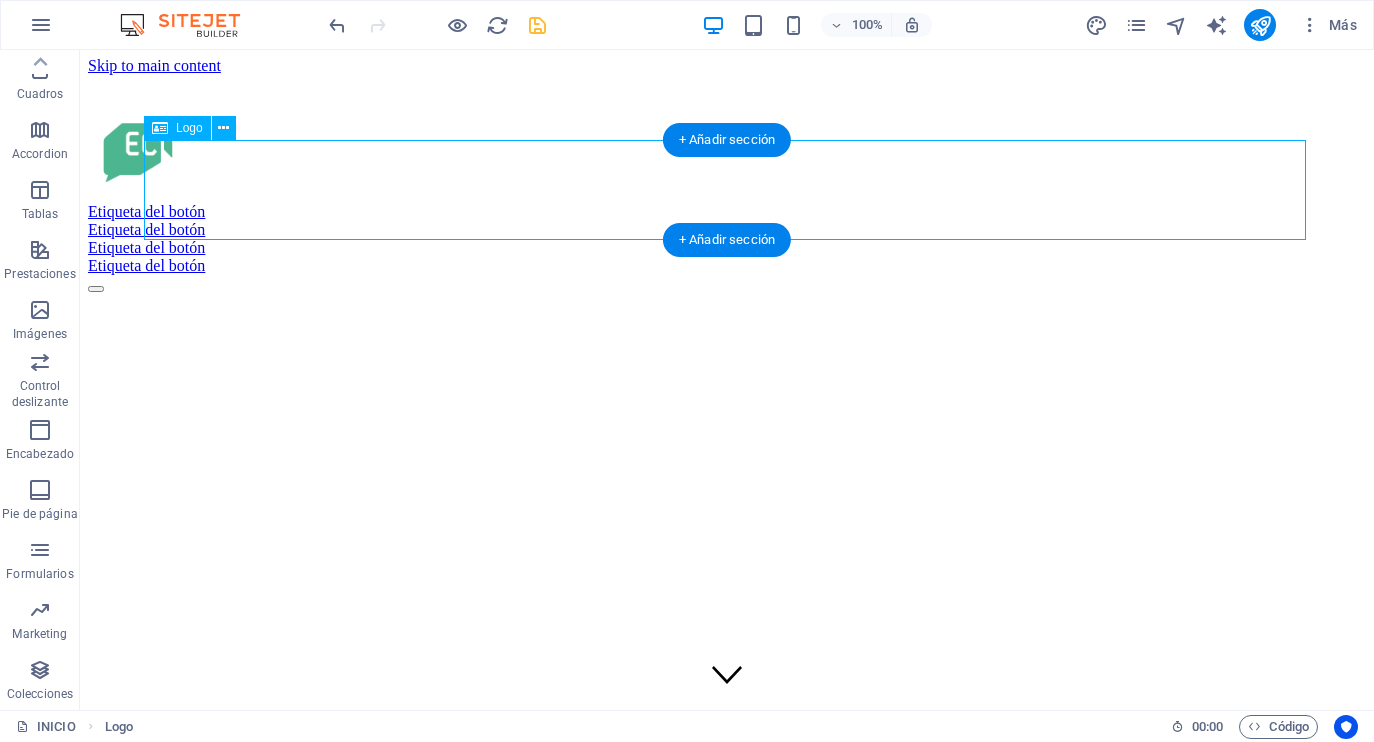 scroll, scrollTop: 2, scrollLeft: 0, axis: vertical 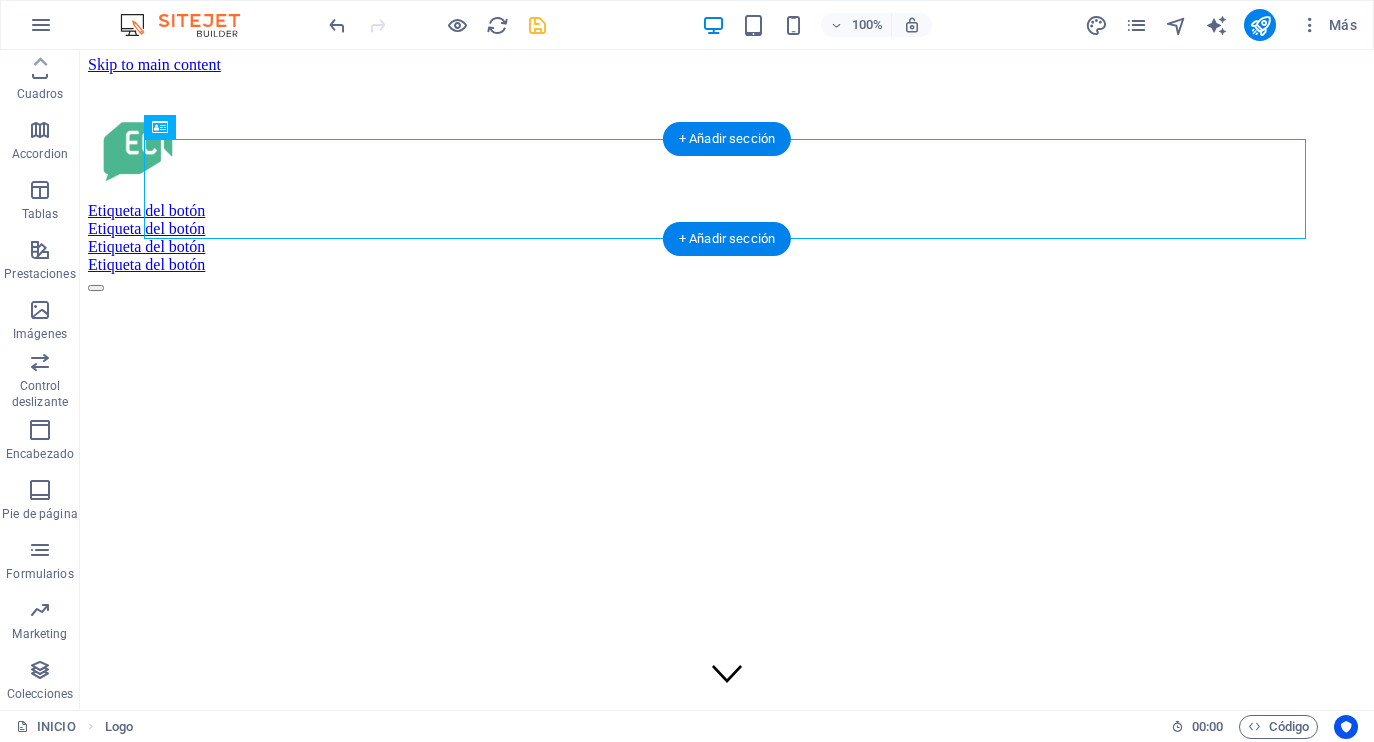 drag, startPoint x: 204, startPoint y: 175, endPoint x: 189, endPoint y: 203, distance: 31.764761 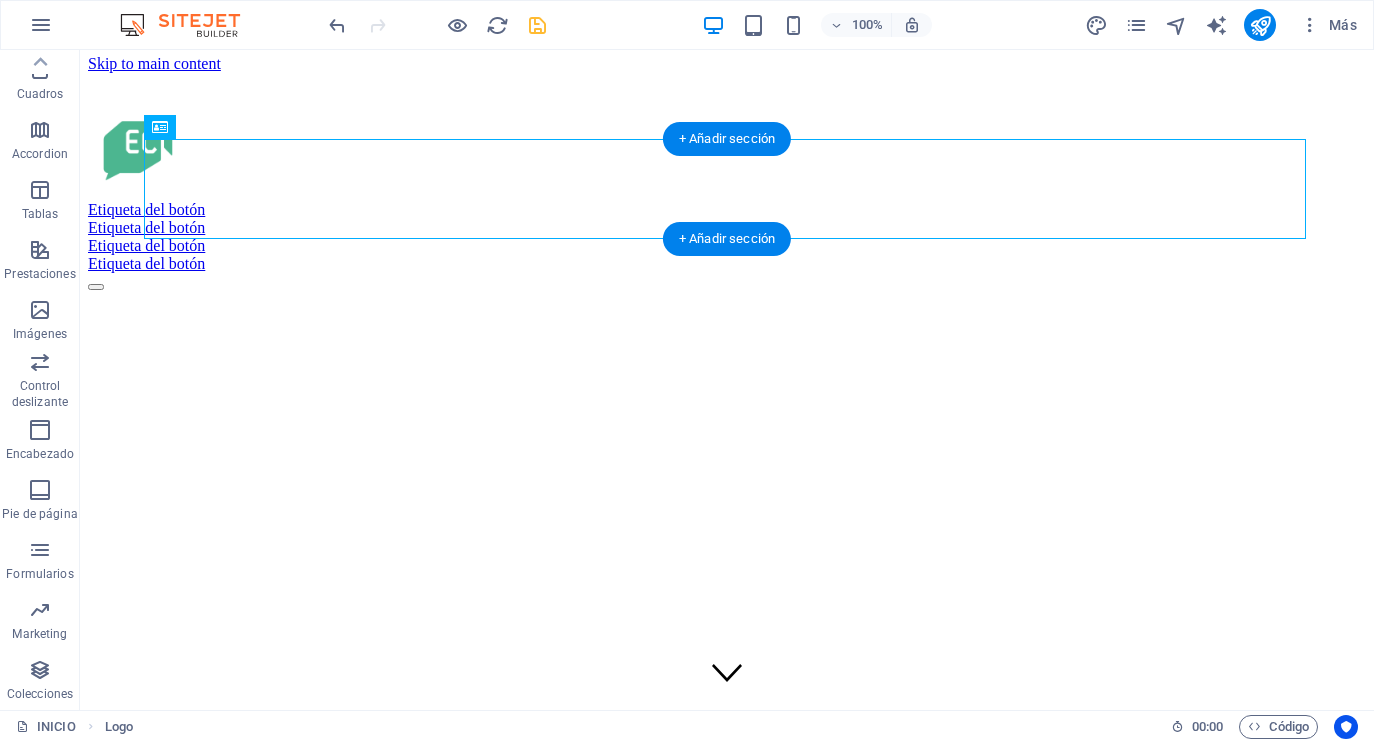 scroll, scrollTop: 0, scrollLeft: 0, axis: both 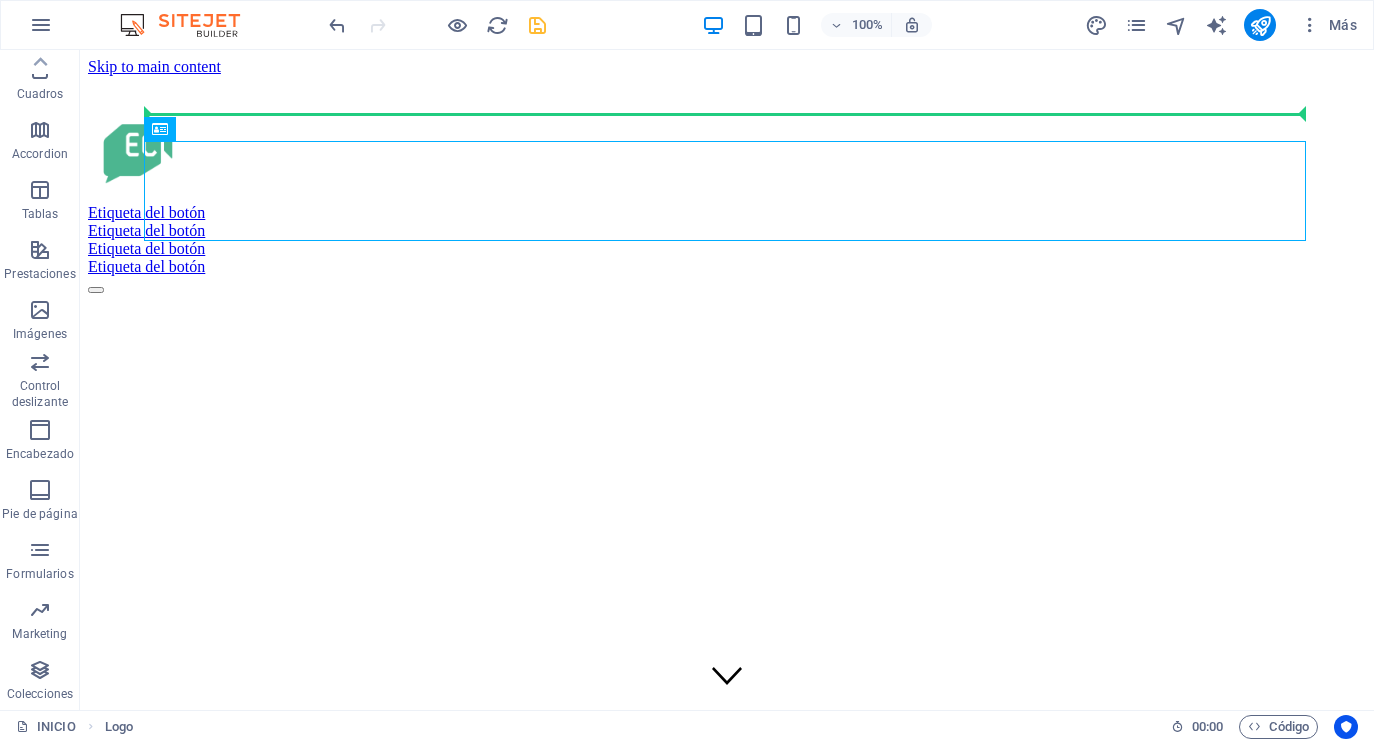 drag, startPoint x: 192, startPoint y: 181, endPoint x: 184, endPoint y: 75, distance: 106.30146 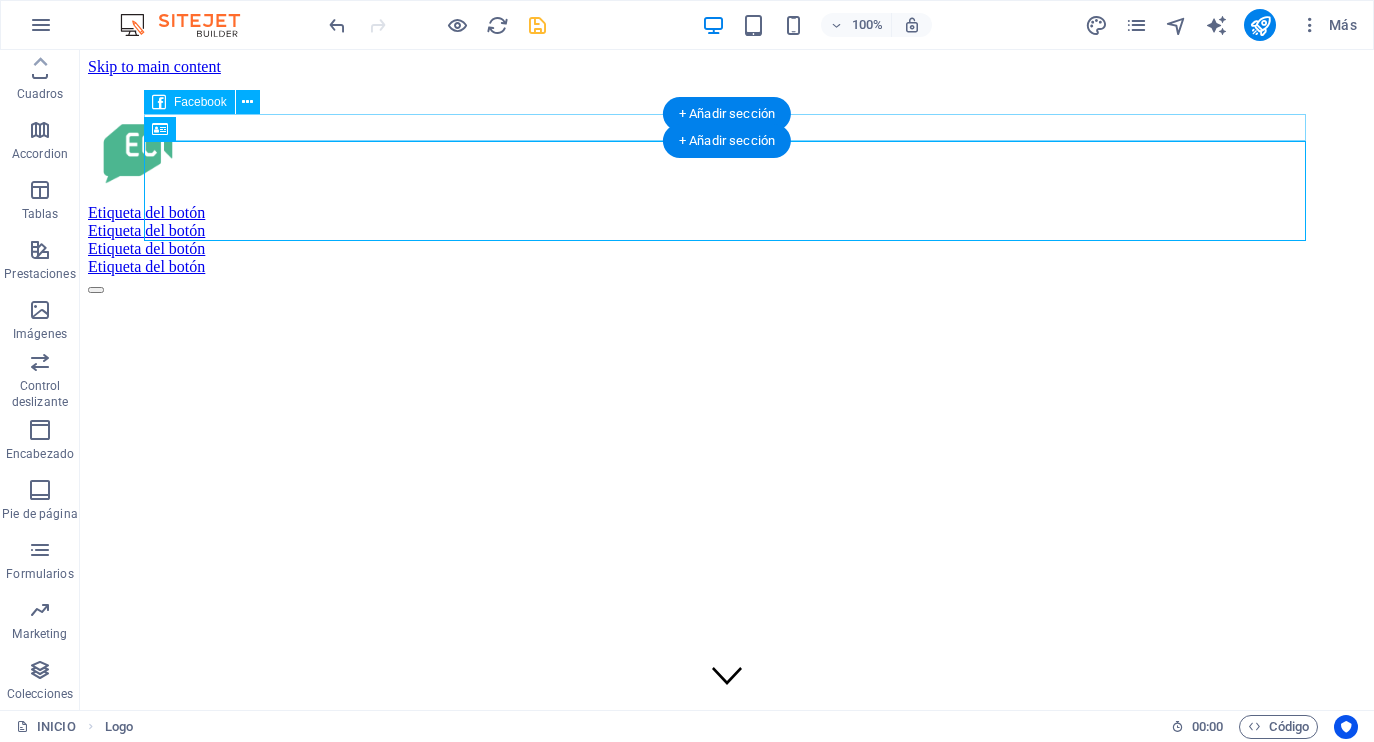 drag, startPoint x: 191, startPoint y: 198, endPoint x: 168, endPoint y: 165, distance: 40.22437 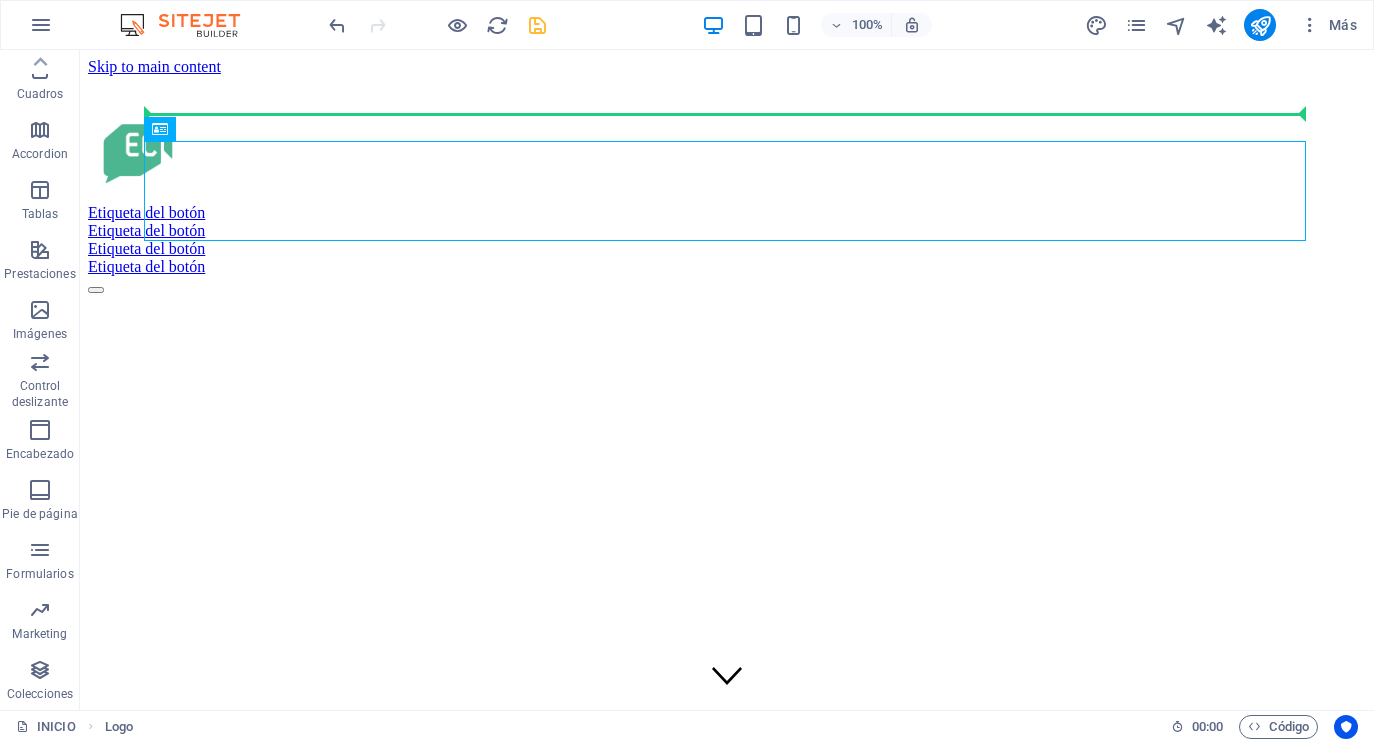 drag, startPoint x: 180, startPoint y: 204, endPoint x: 186, endPoint y: 97, distance: 107.16809 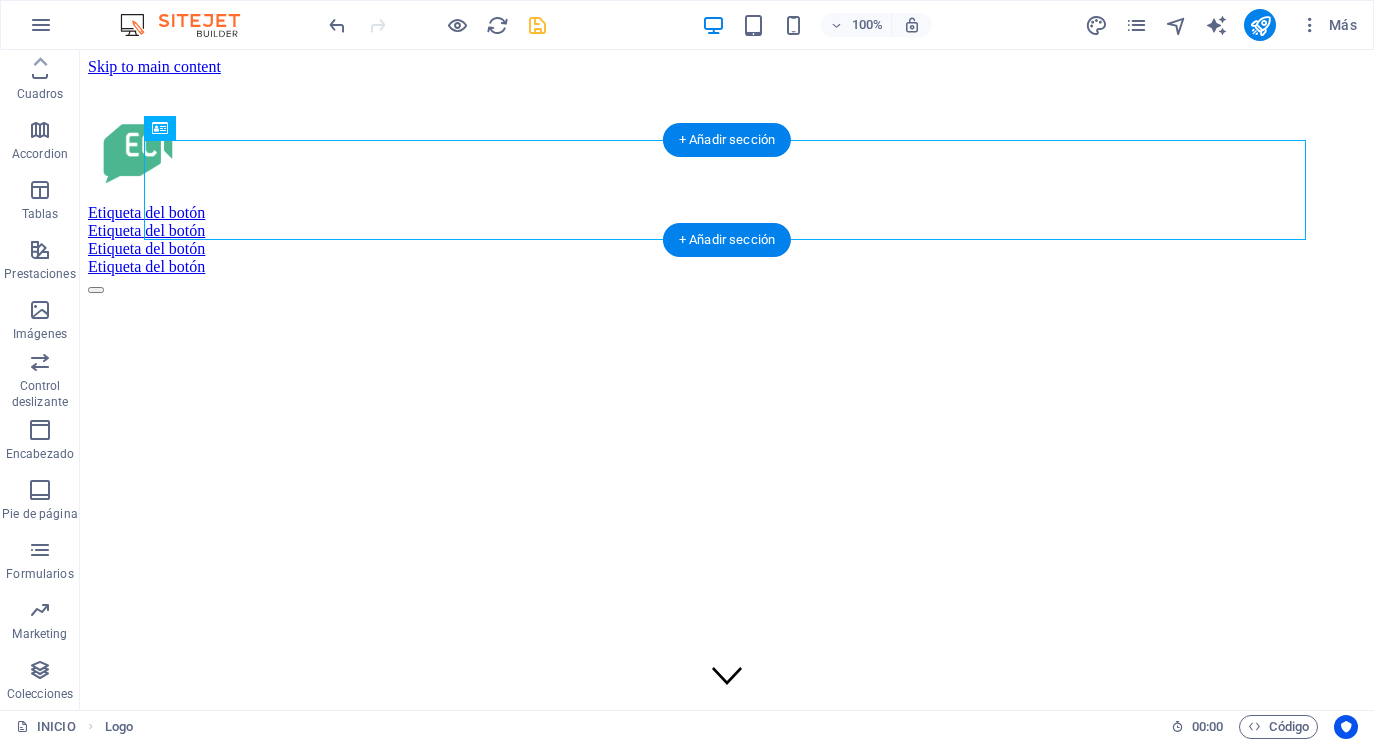scroll, scrollTop: 1, scrollLeft: 0, axis: vertical 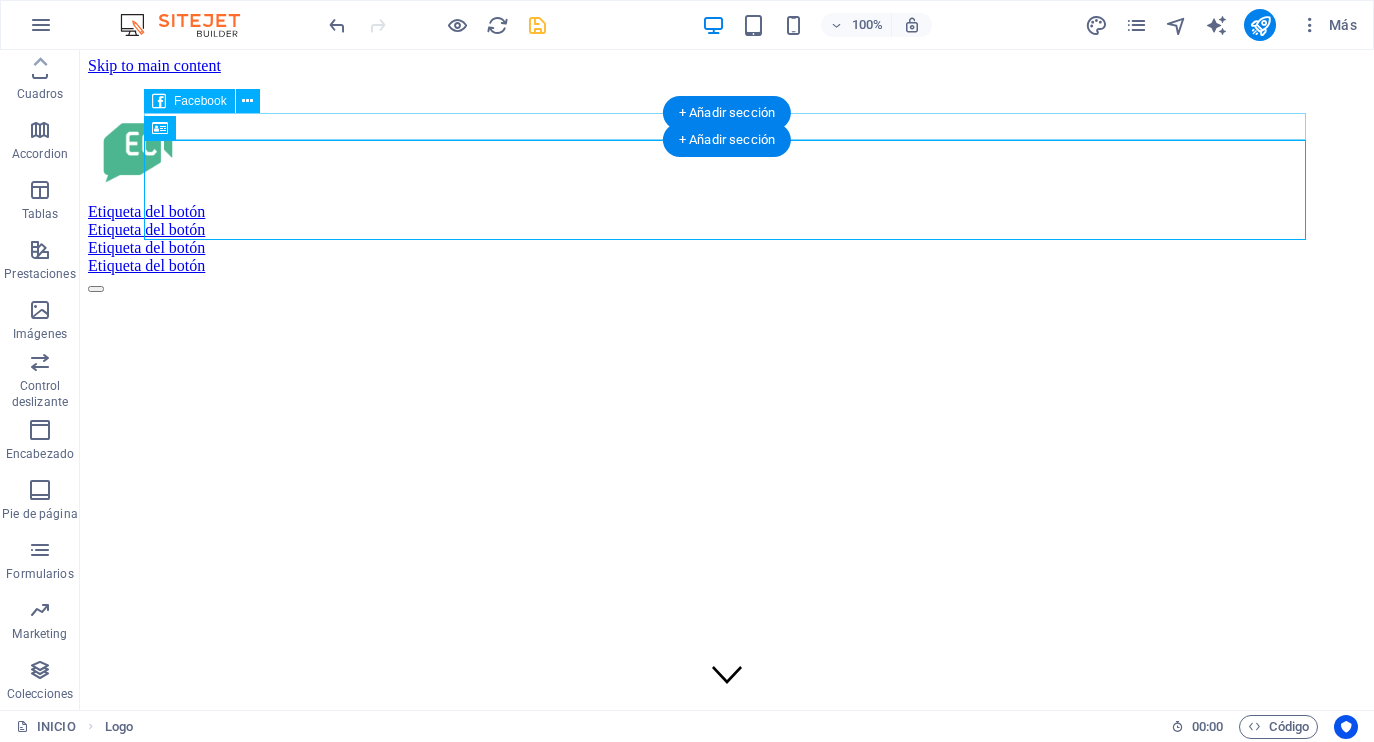 drag, startPoint x: 336, startPoint y: 188, endPoint x: 322, endPoint y: 124, distance: 65.51336 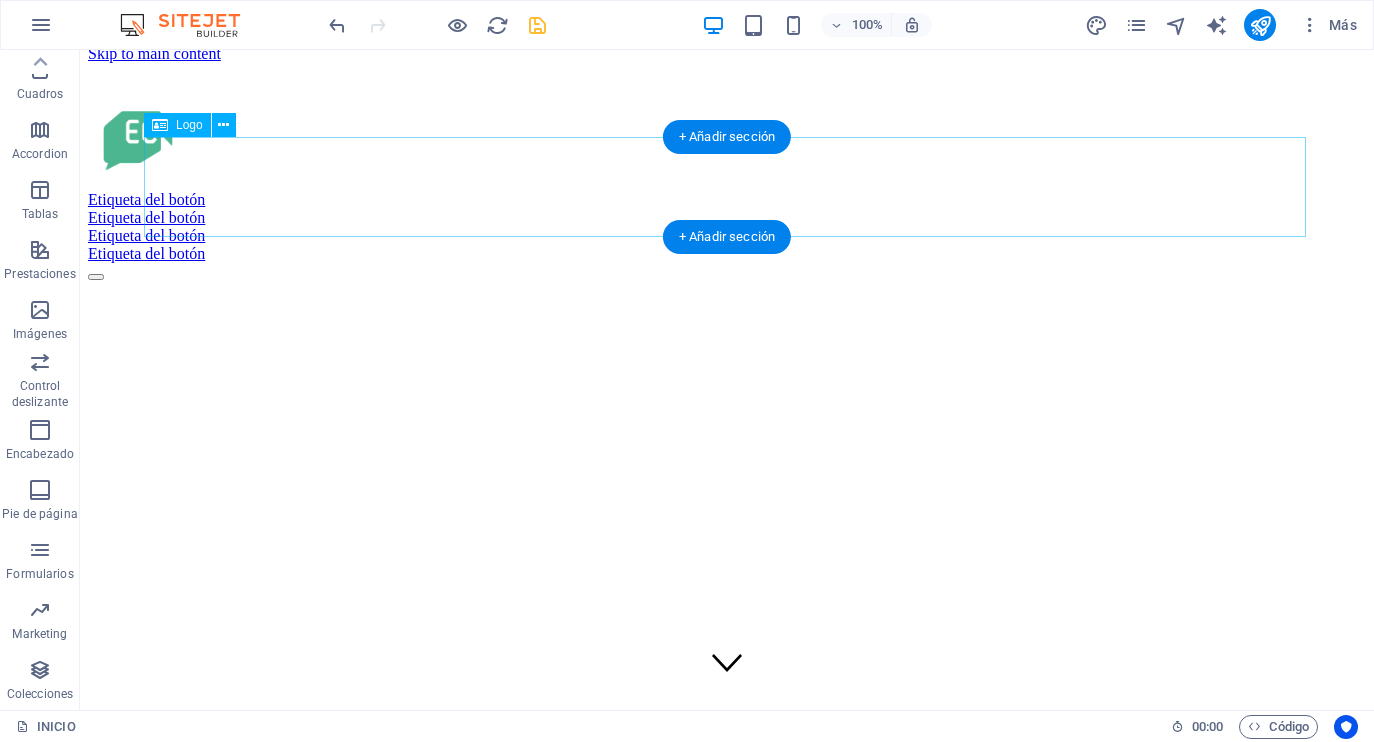 click at bounding box center (727, 139) 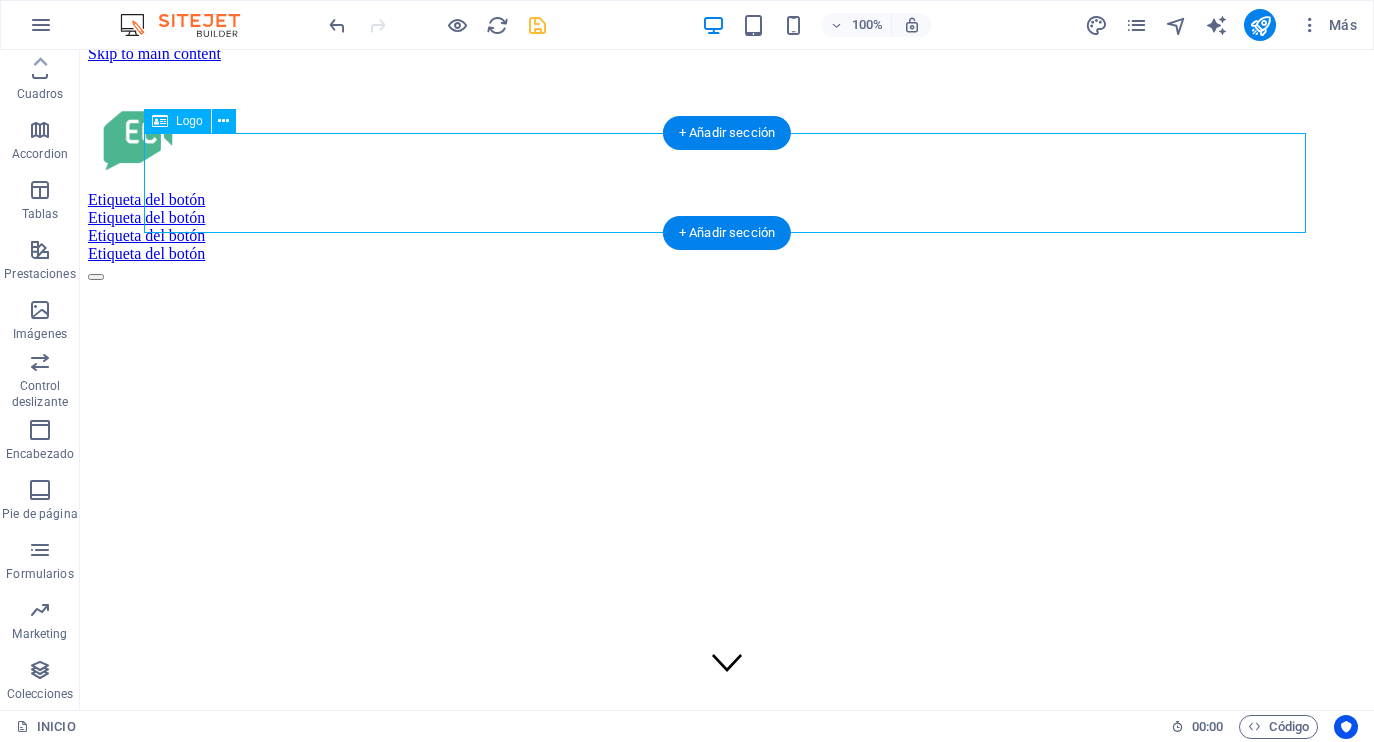 scroll, scrollTop: 8, scrollLeft: 0, axis: vertical 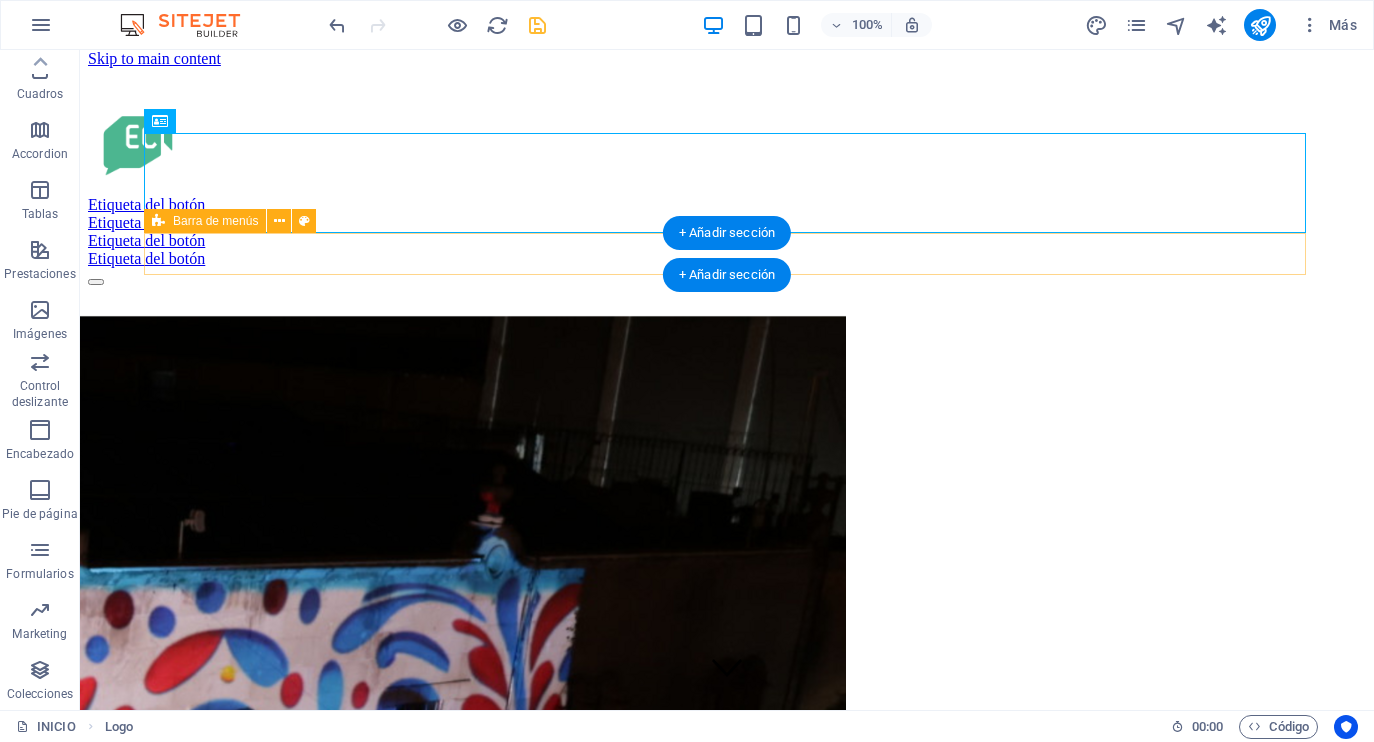 click on "Etiqueta del botón Etiqueta del botón Etiqueta del botón Etiqueta del botón" at bounding box center (727, 232) 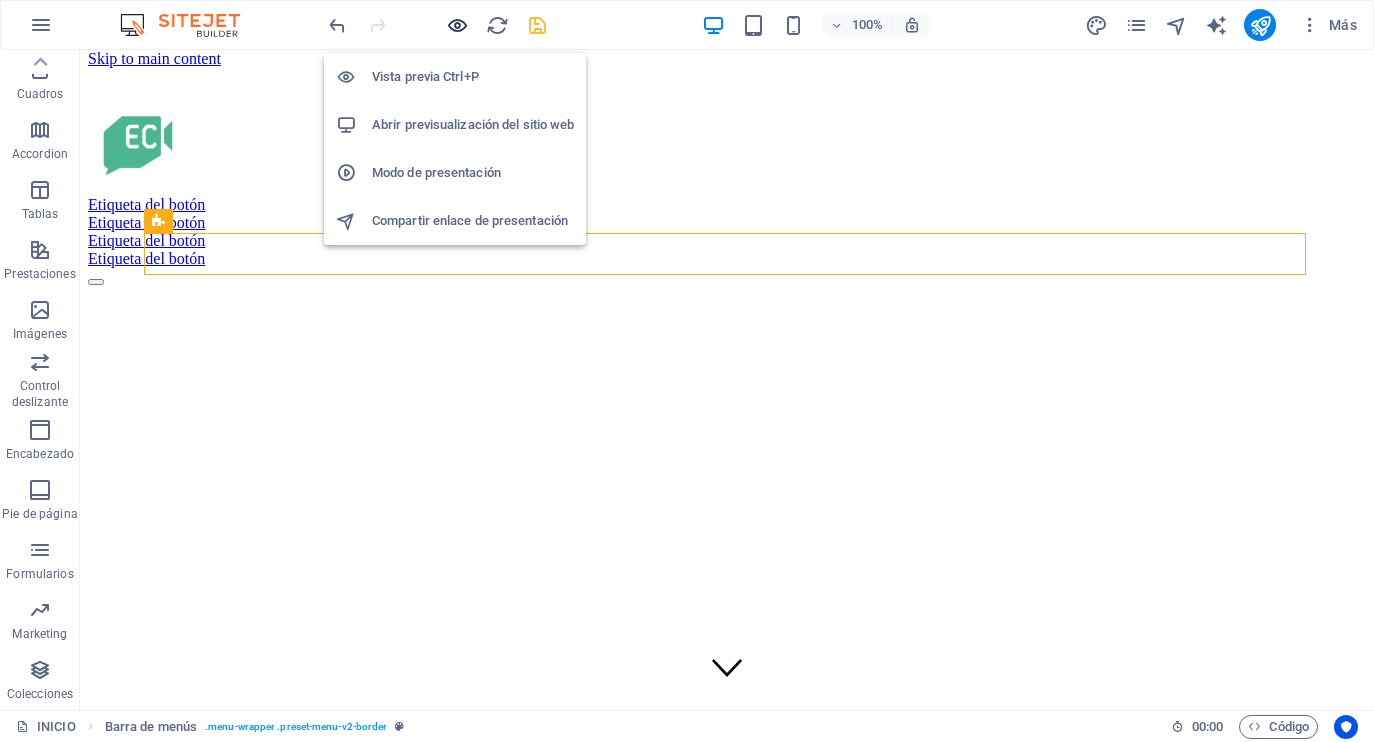 click at bounding box center [457, 25] 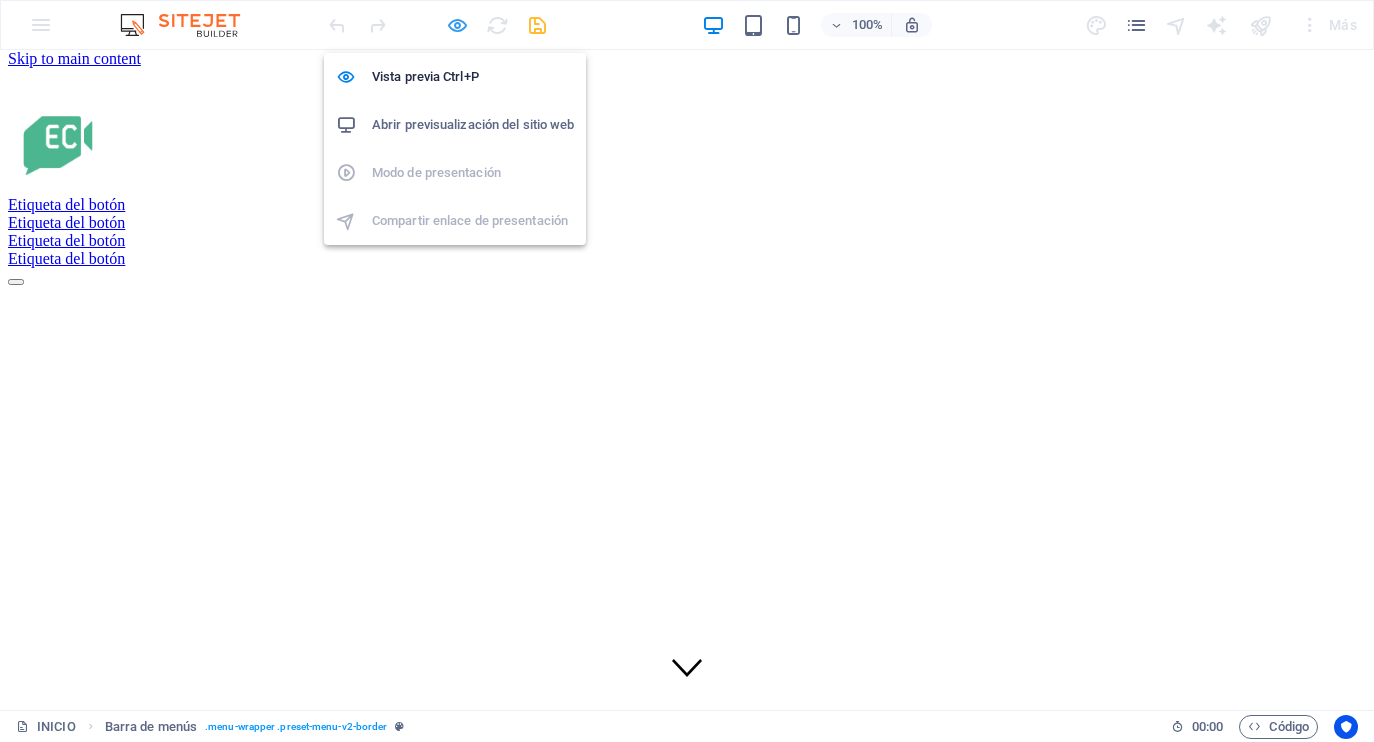 click at bounding box center (457, 25) 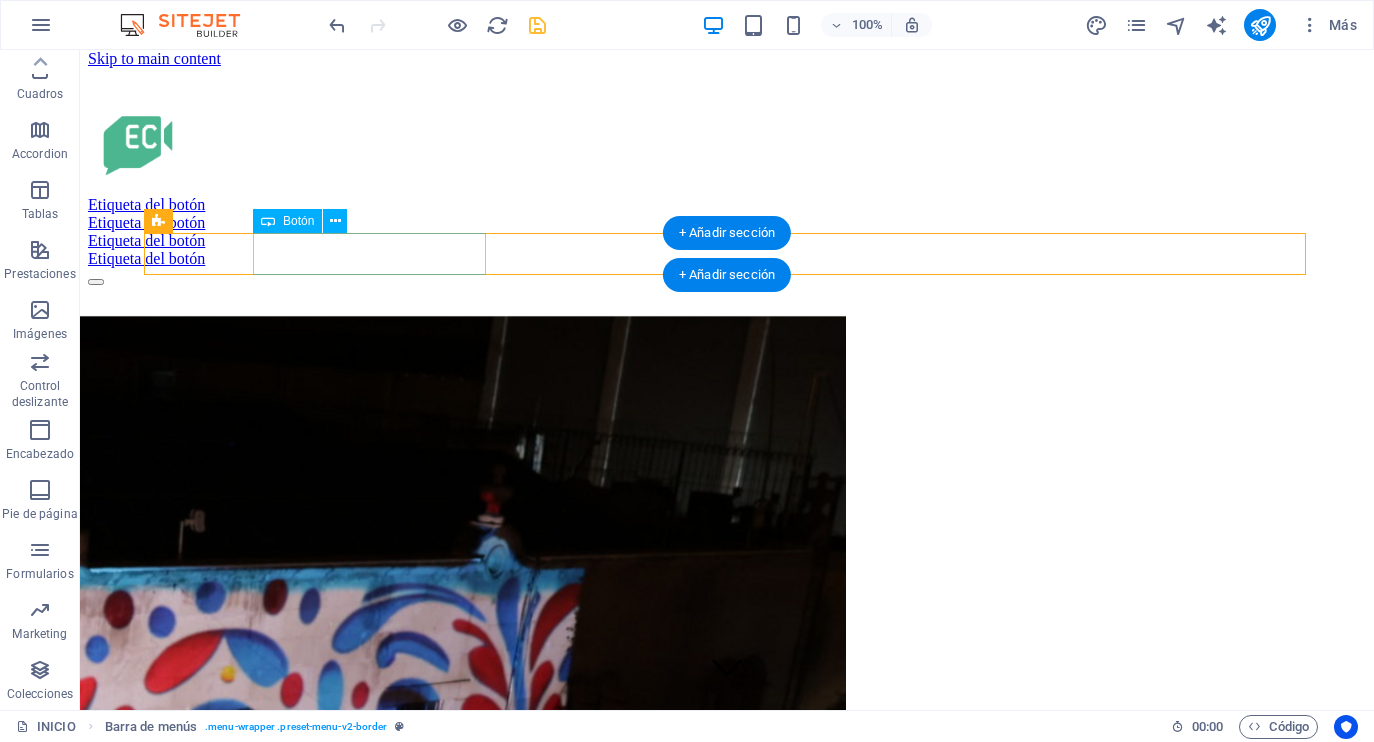click on "Etiqueta del botón" at bounding box center [727, 205] 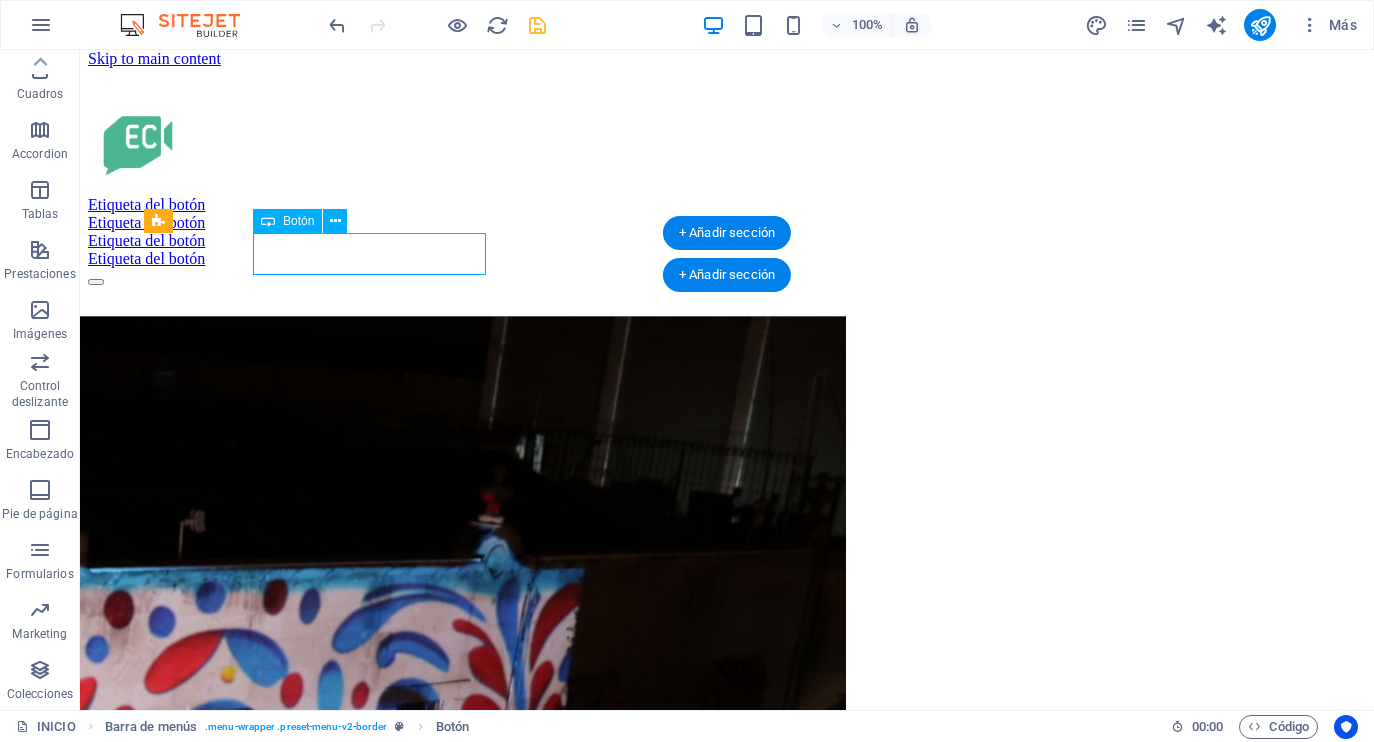 click on "Etiqueta del botón" at bounding box center (727, 205) 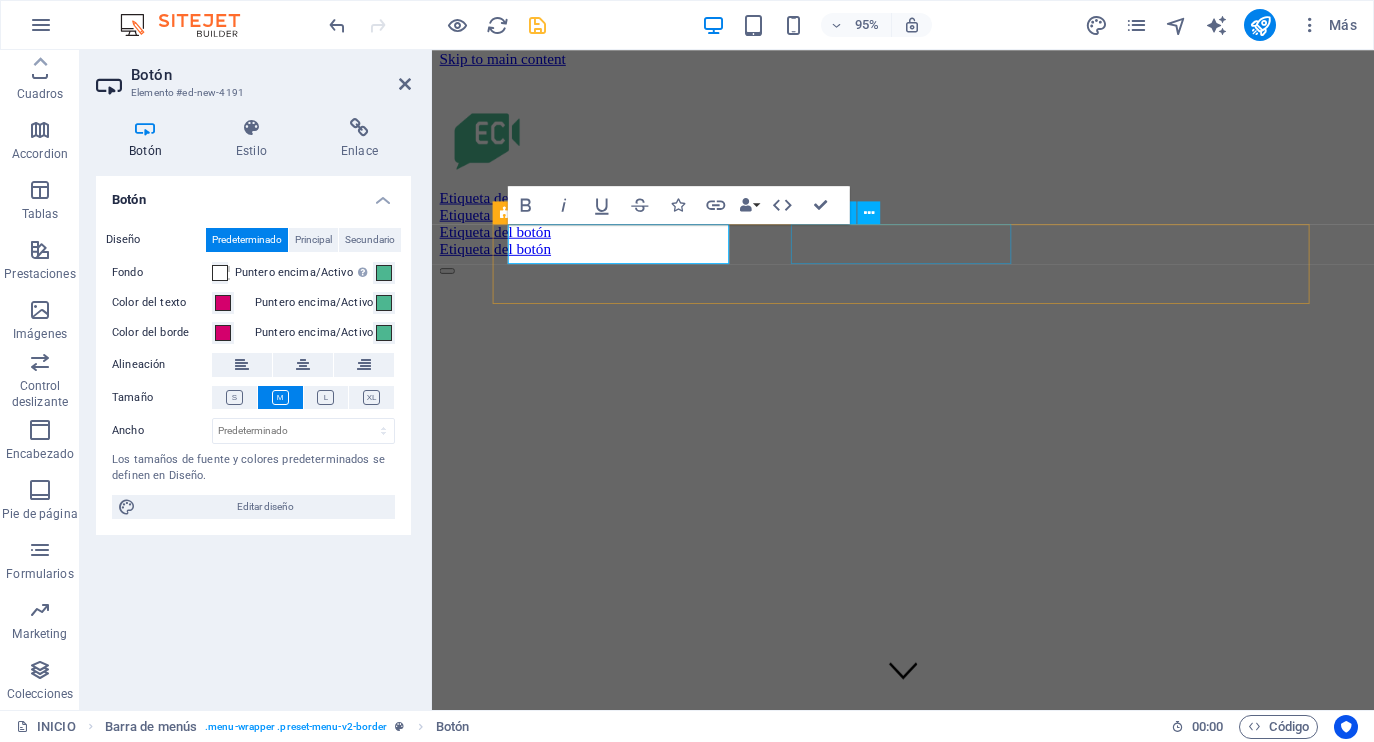 click on "Etiqueta del botón" at bounding box center [928, 223] 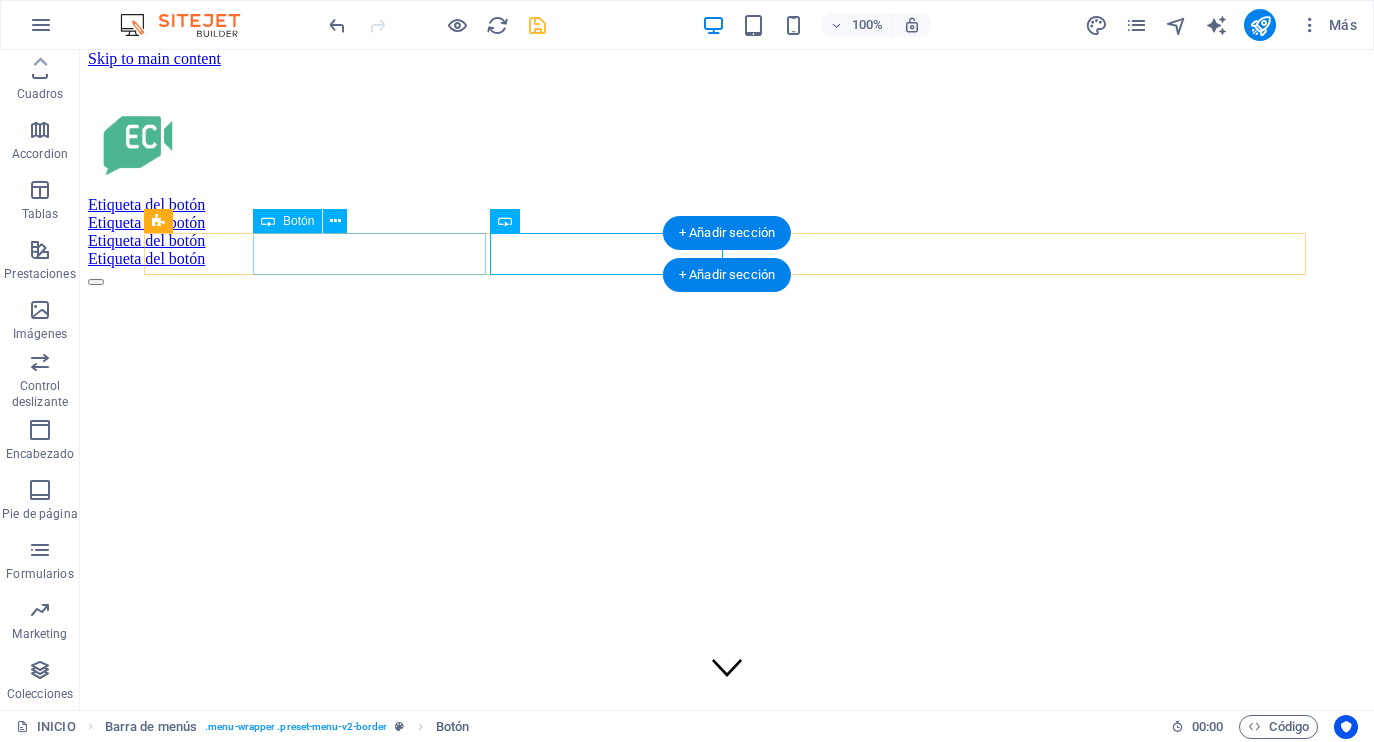 click on "Etiqueta del botón" at bounding box center (727, 205) 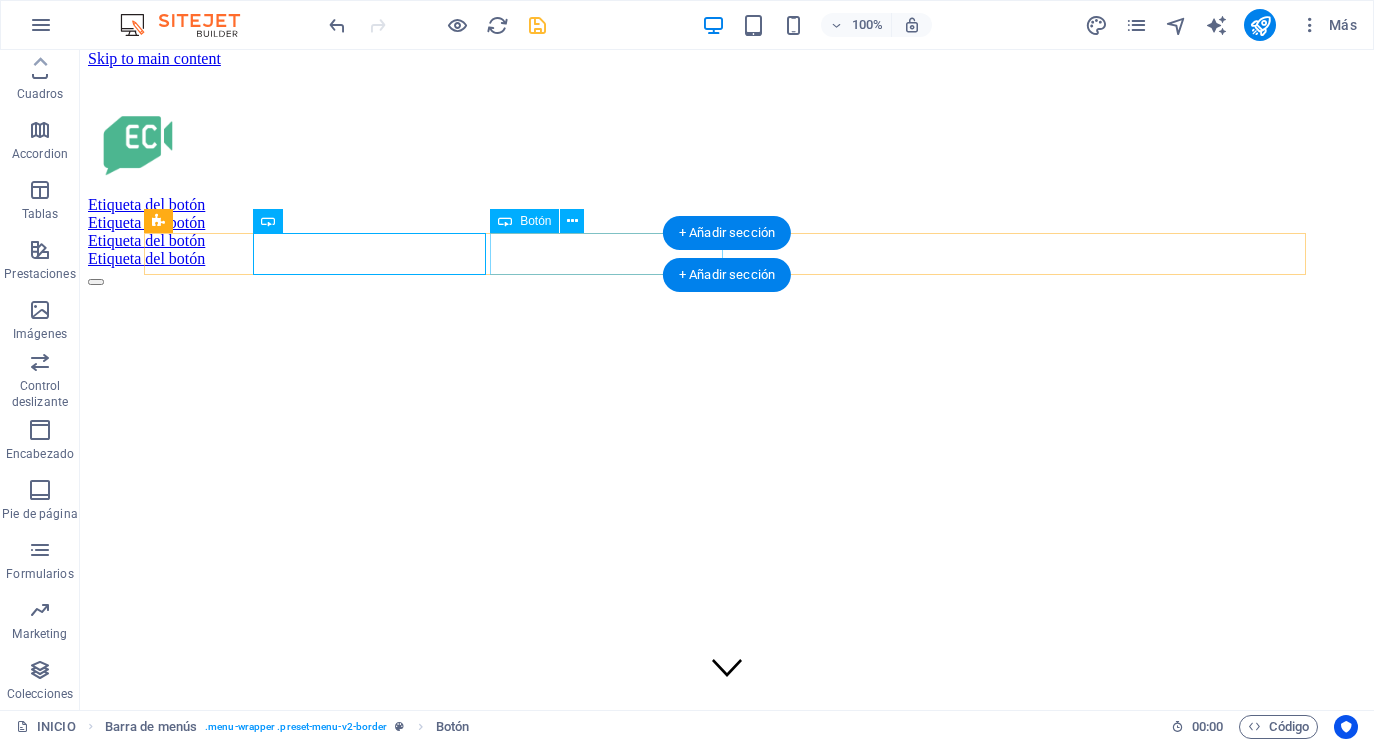 click on "Etiqueta del botón" at bounding box center [727, 223] 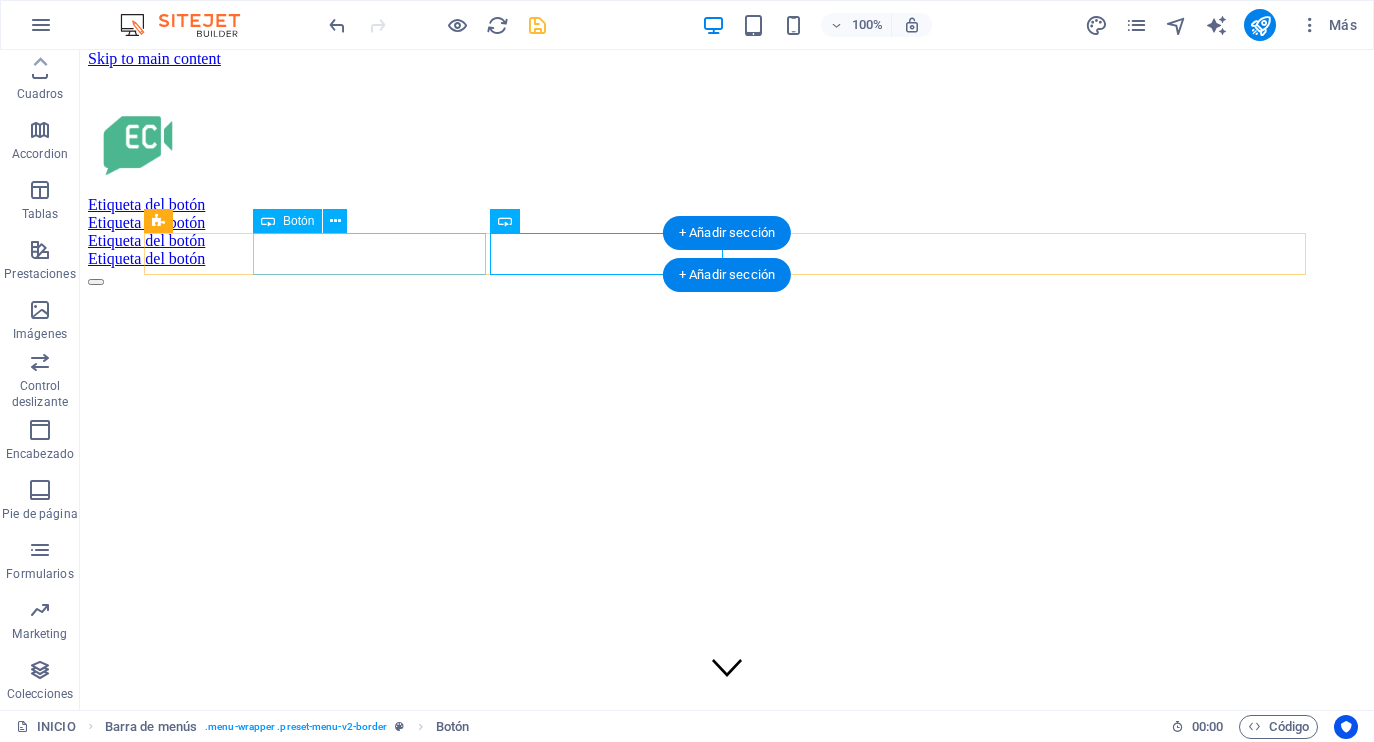 click on "Etiqueta del botón" at bounding box center (727, 205) 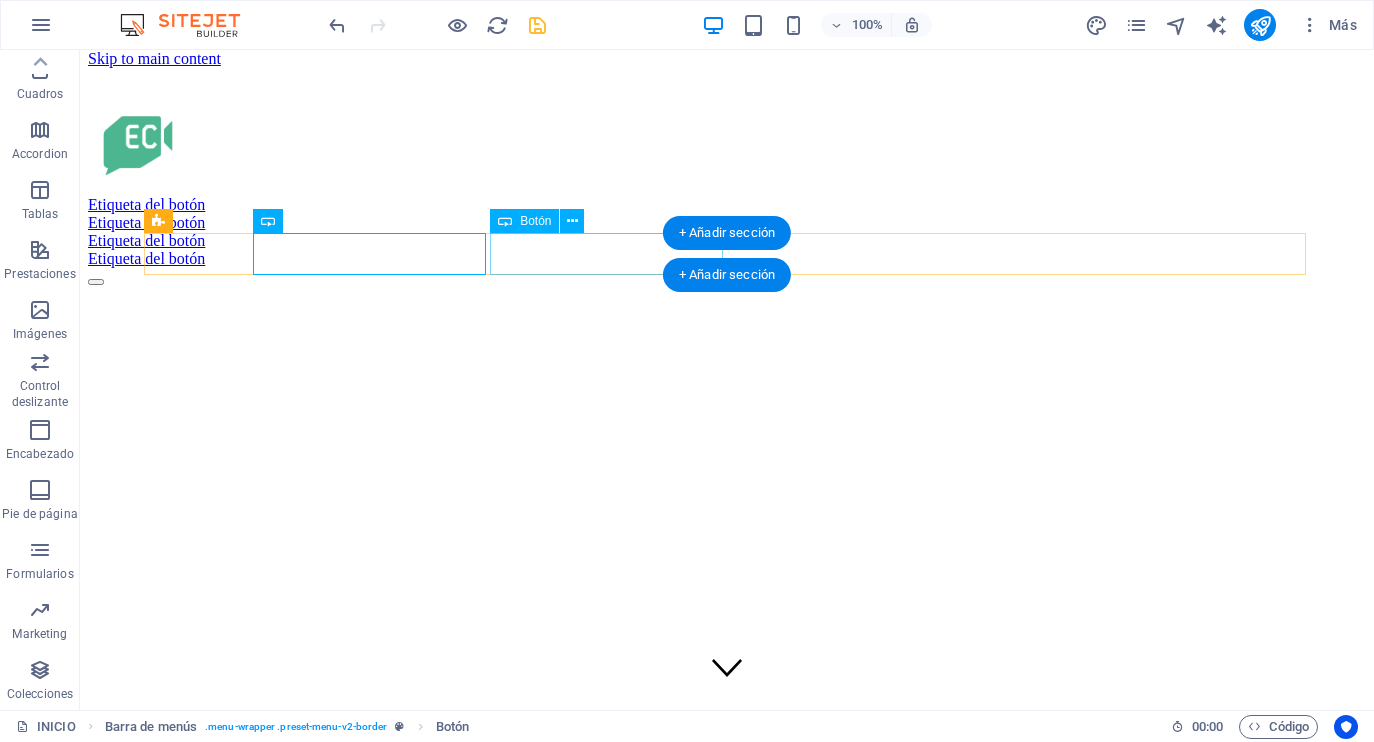 click on "Etiqueta del botón" at bounding box center (727, 223) 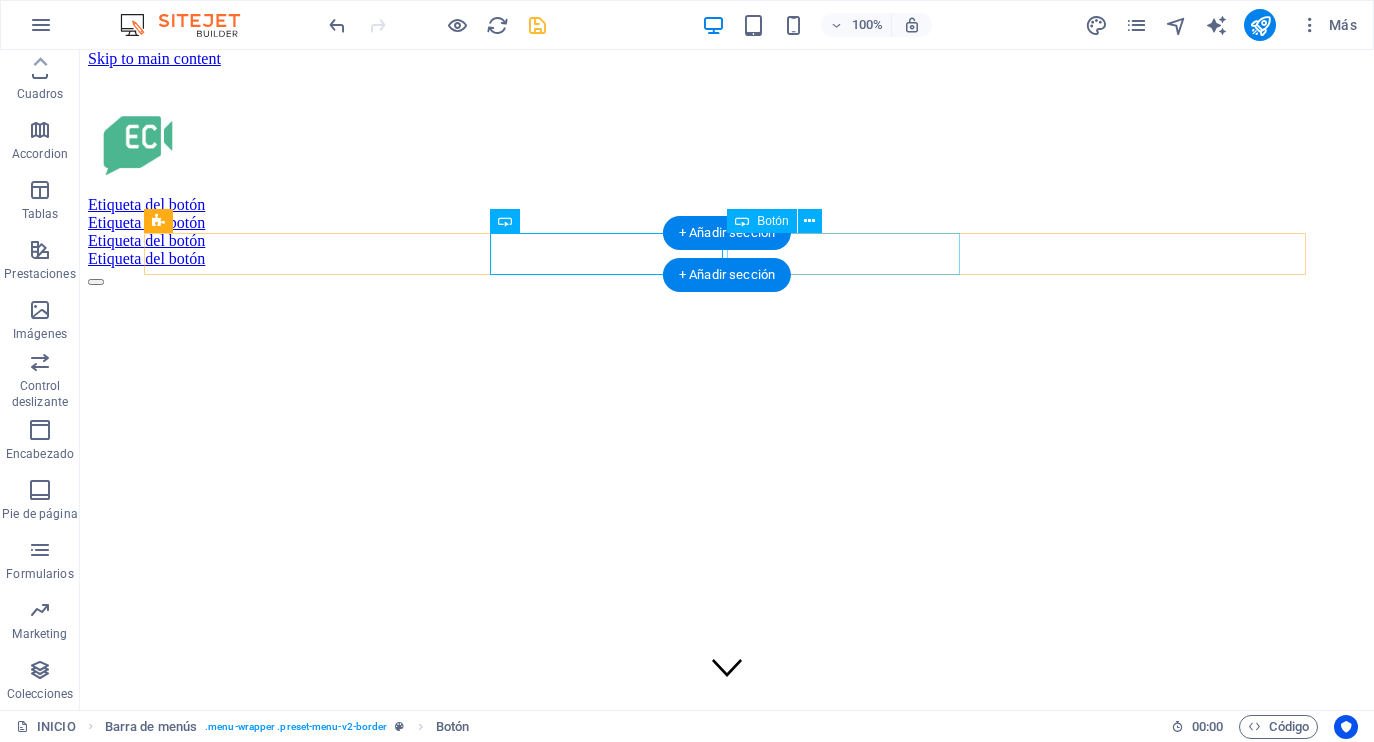 click on "Etiqueta del botón" at bounding box center (727, 241) 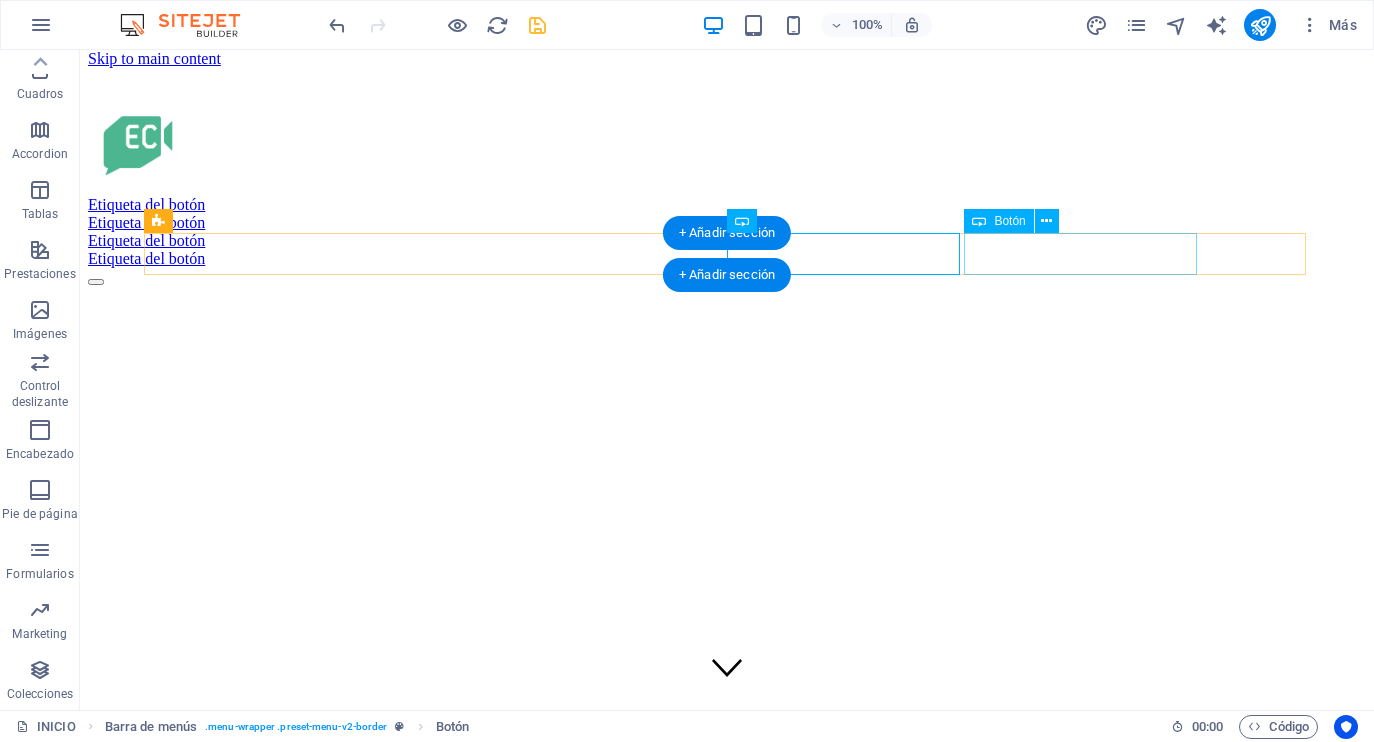click on "Etiqueta del botón" at bounding box center [727, 259] 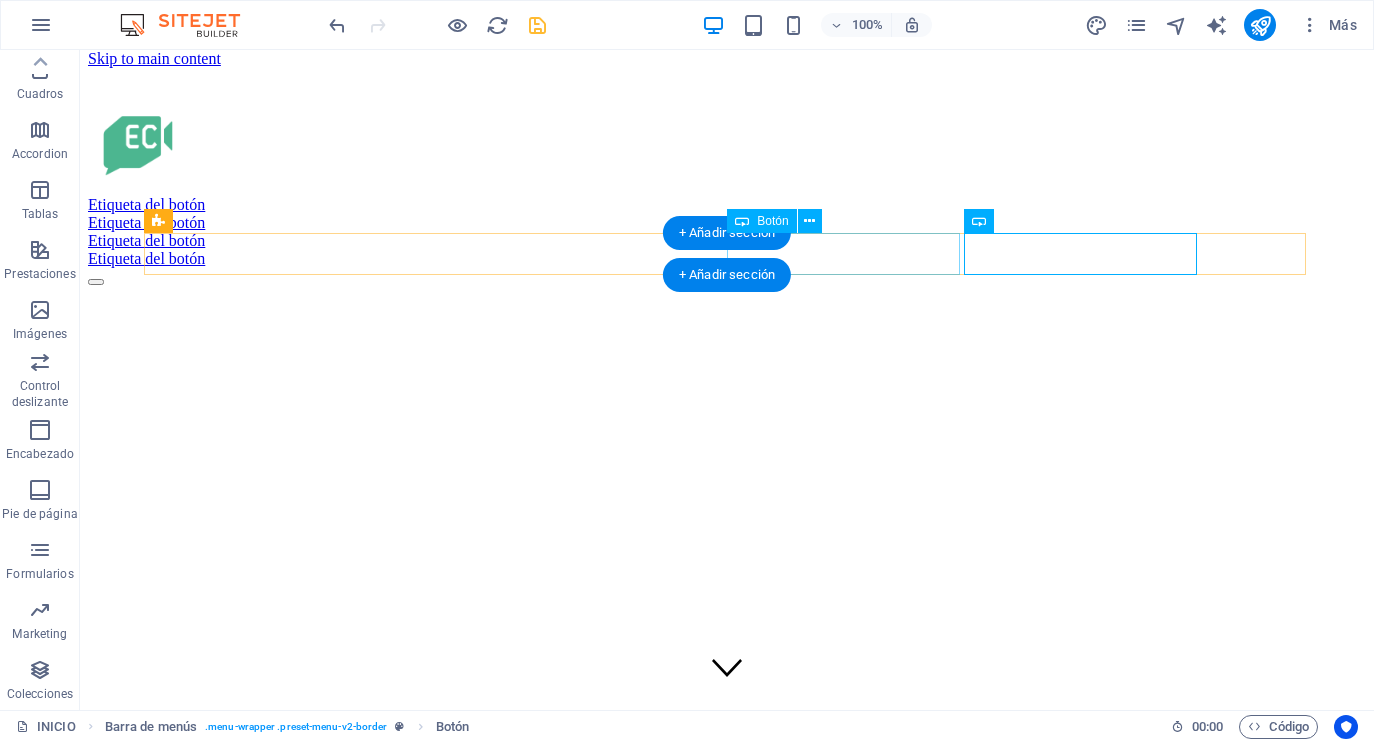 click on "Etiqueta del botón" at bounding box center [727, 241] 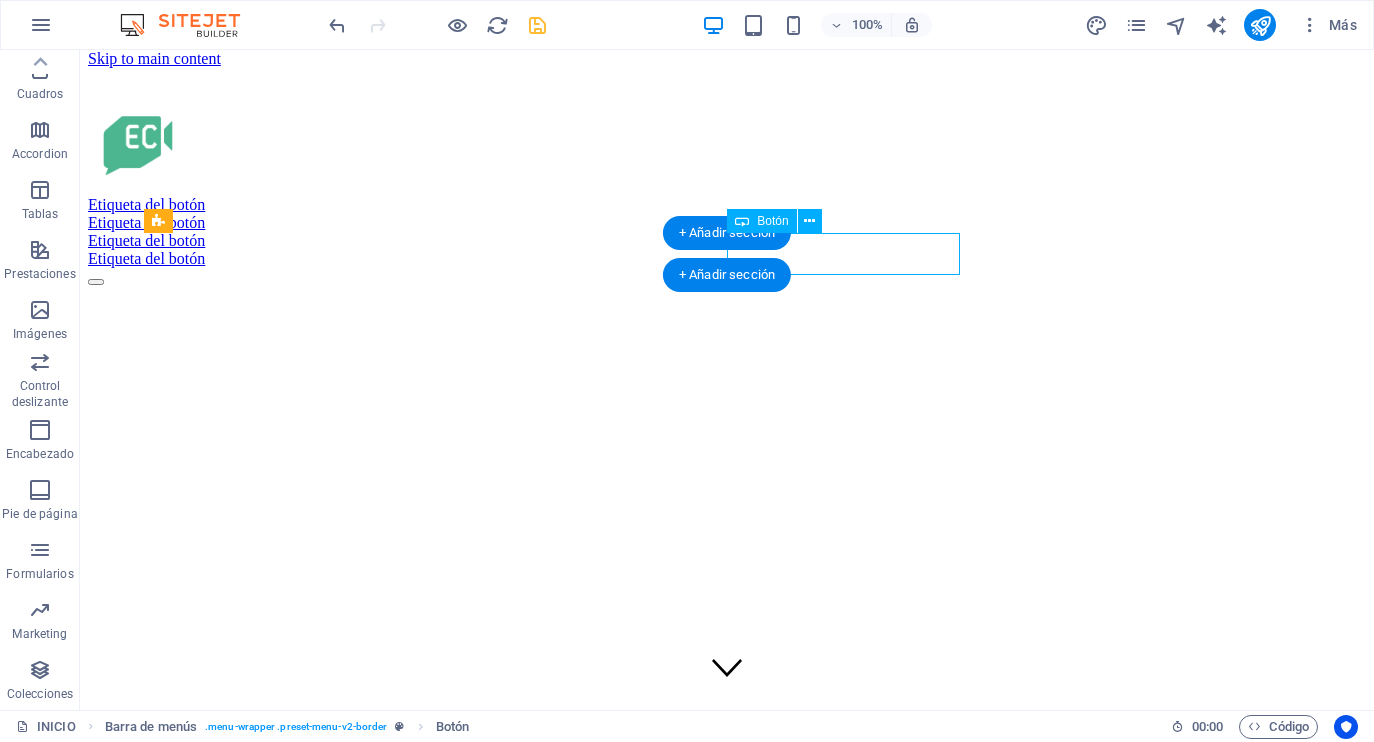 click on "Etiqueta del botón" at bounding box center (727, 241) 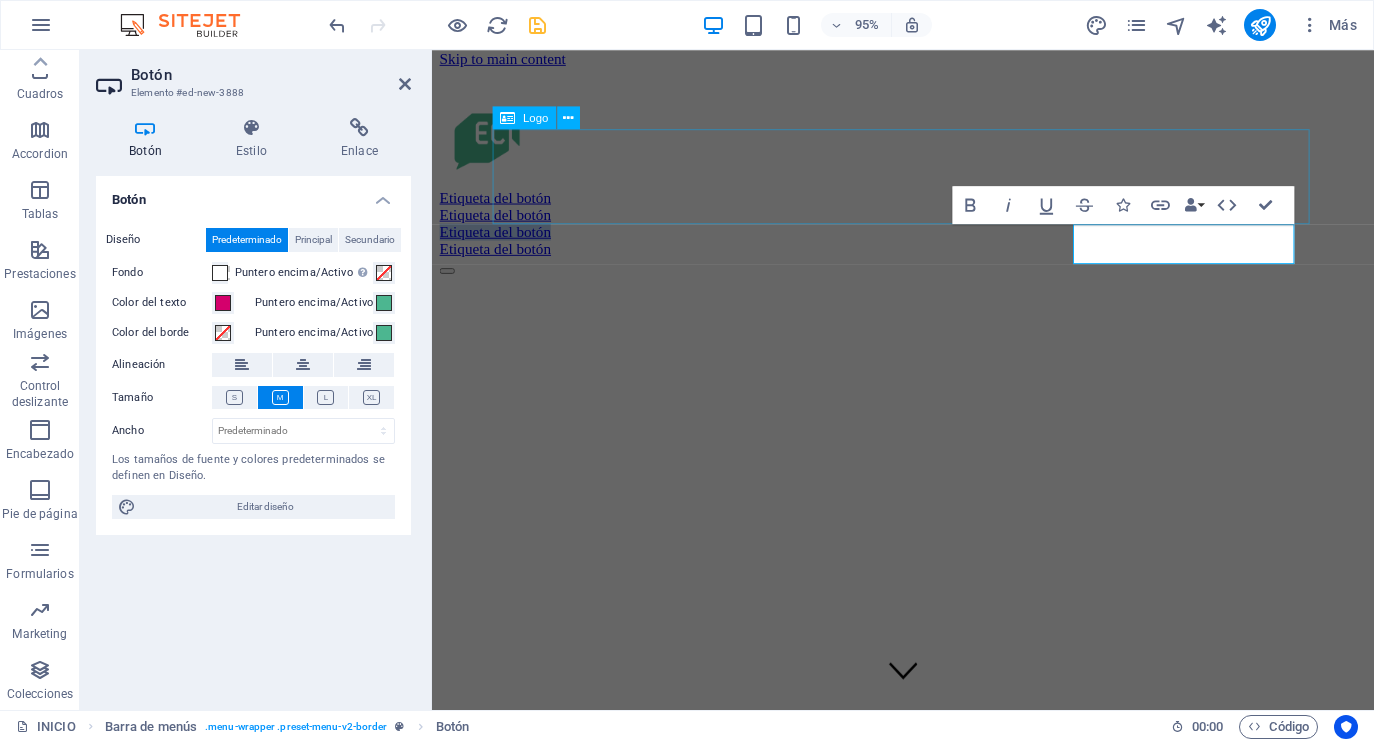 click at bounding box center (928, 144) 